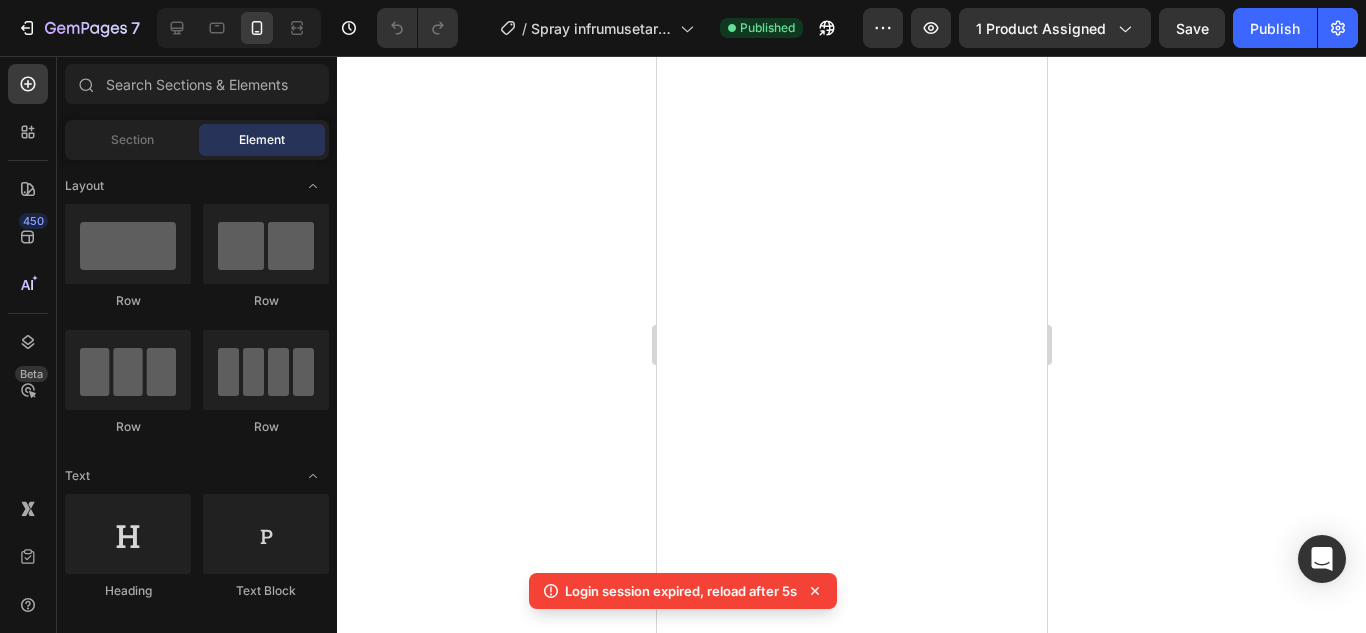 scroll, scrollTop: 0, scrollLeft: 0, axis: both 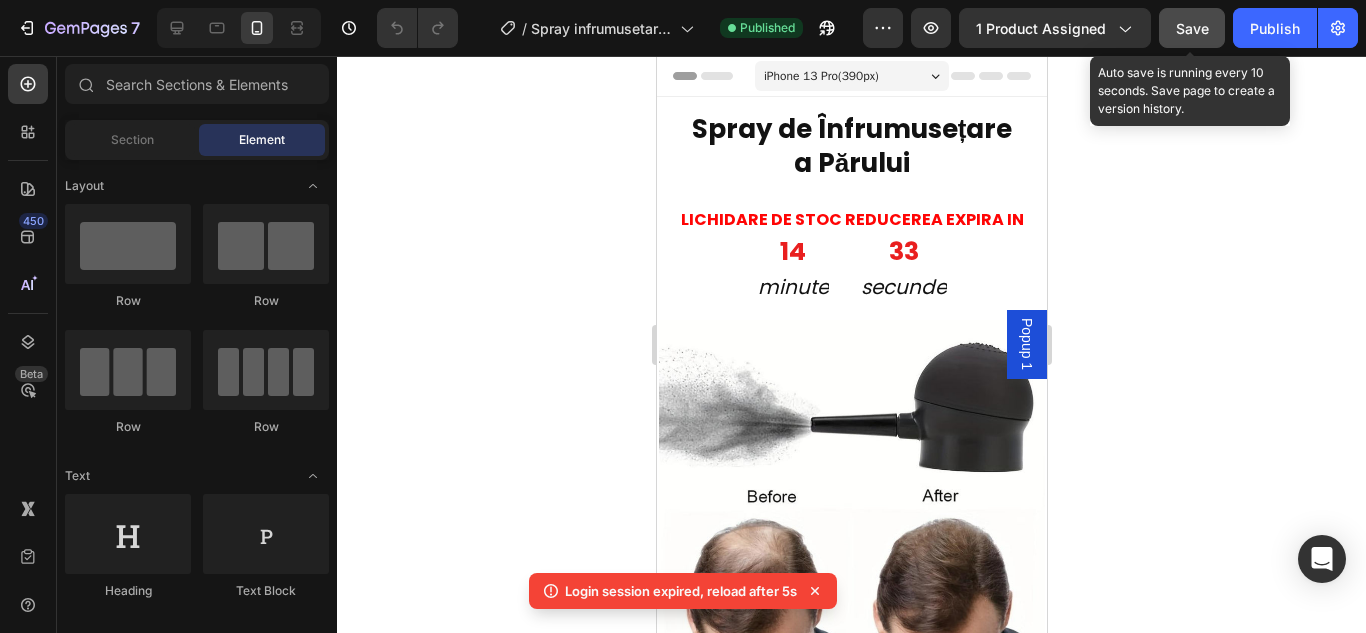 click on "Save" 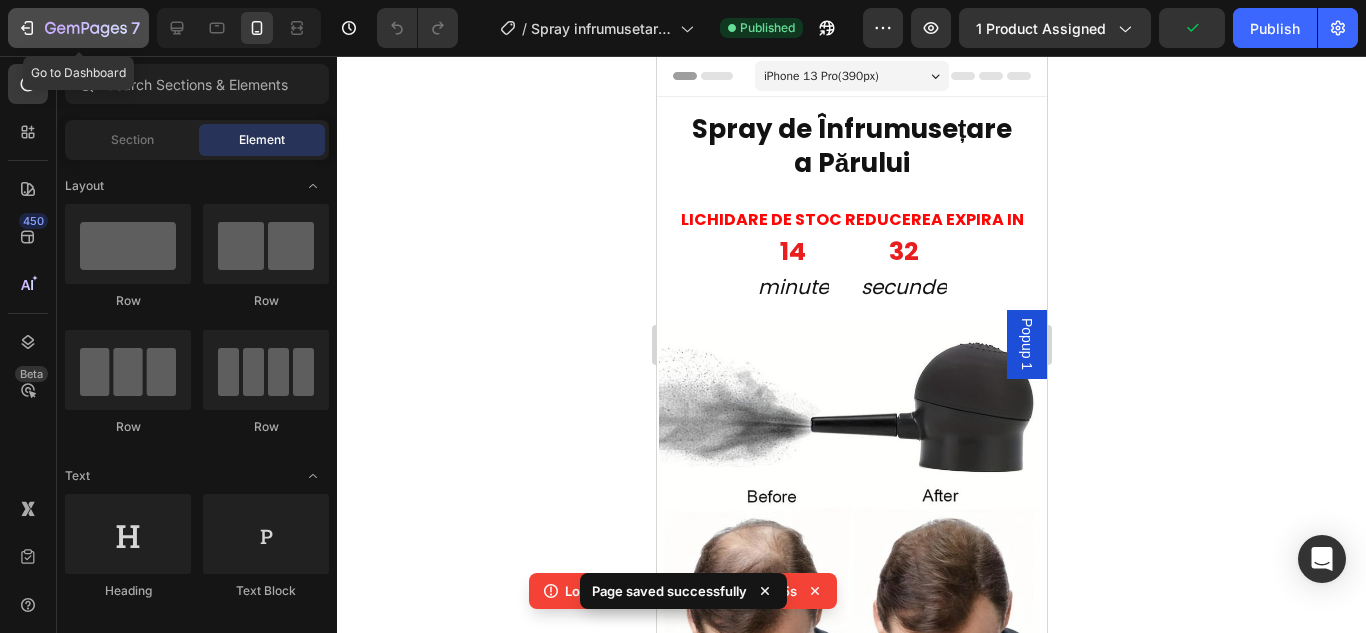 click 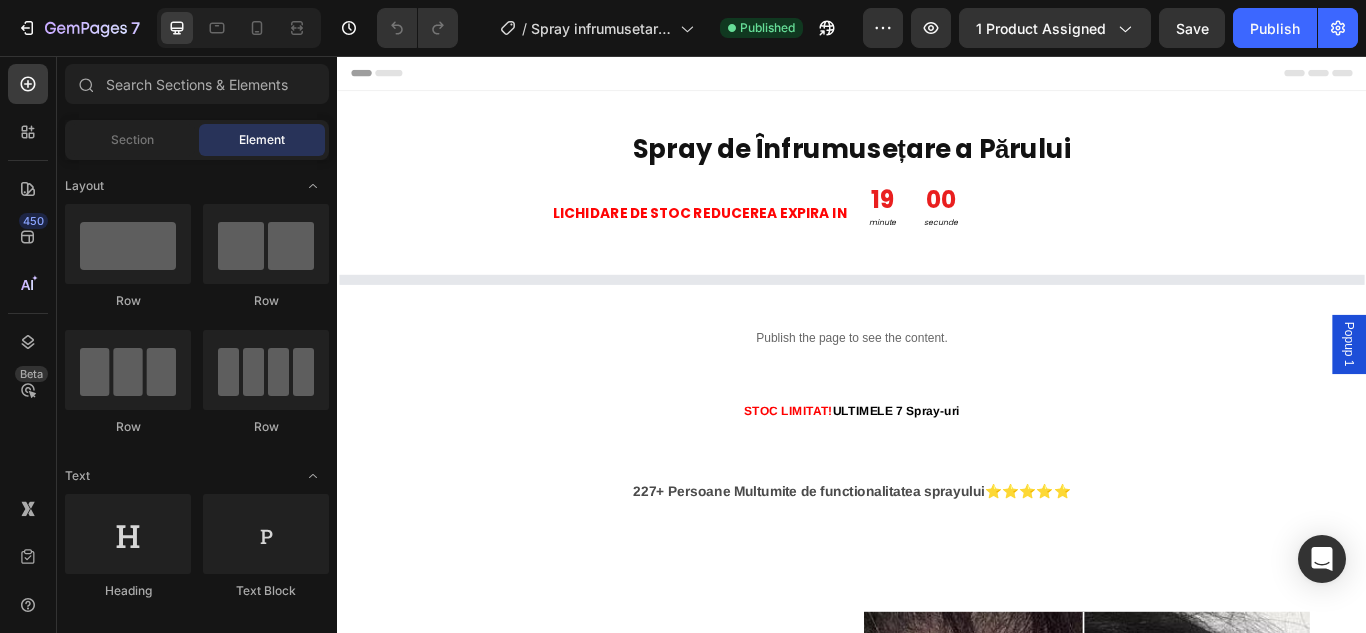 scroll, scrollTop: 0, scrollLeft: 0, axis: both 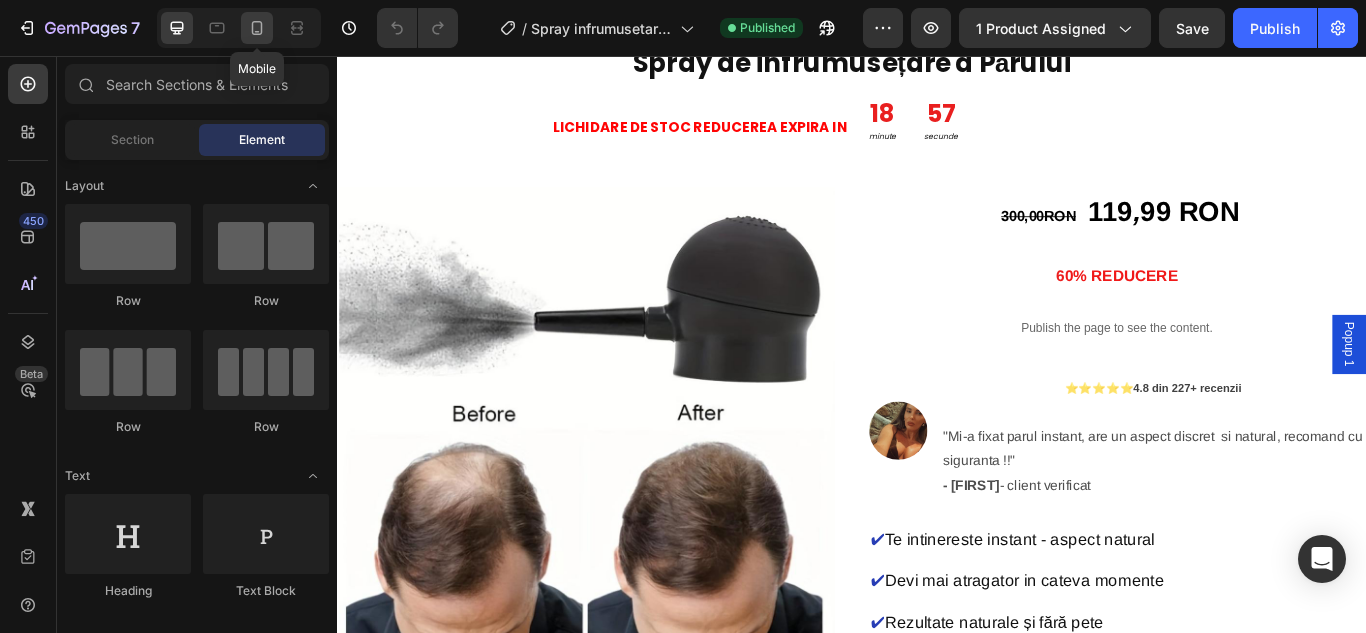 click 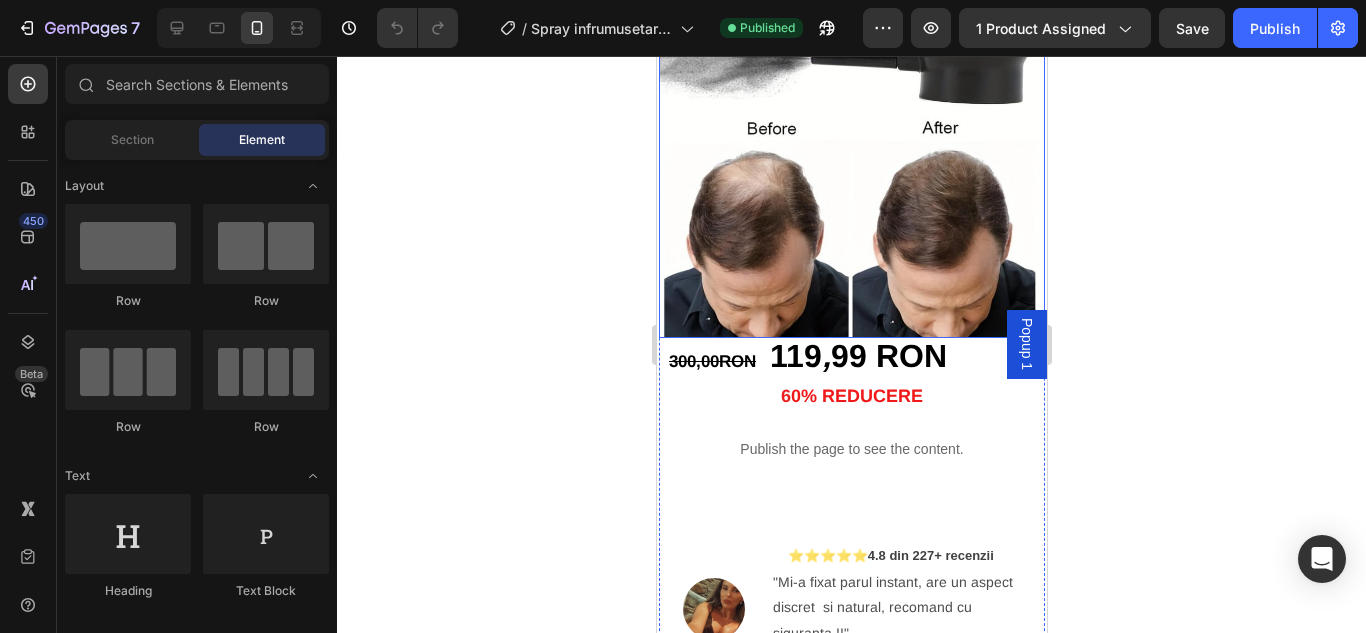 scroll, scrollTop: 467, scrollLeft: 0, axis: vertical 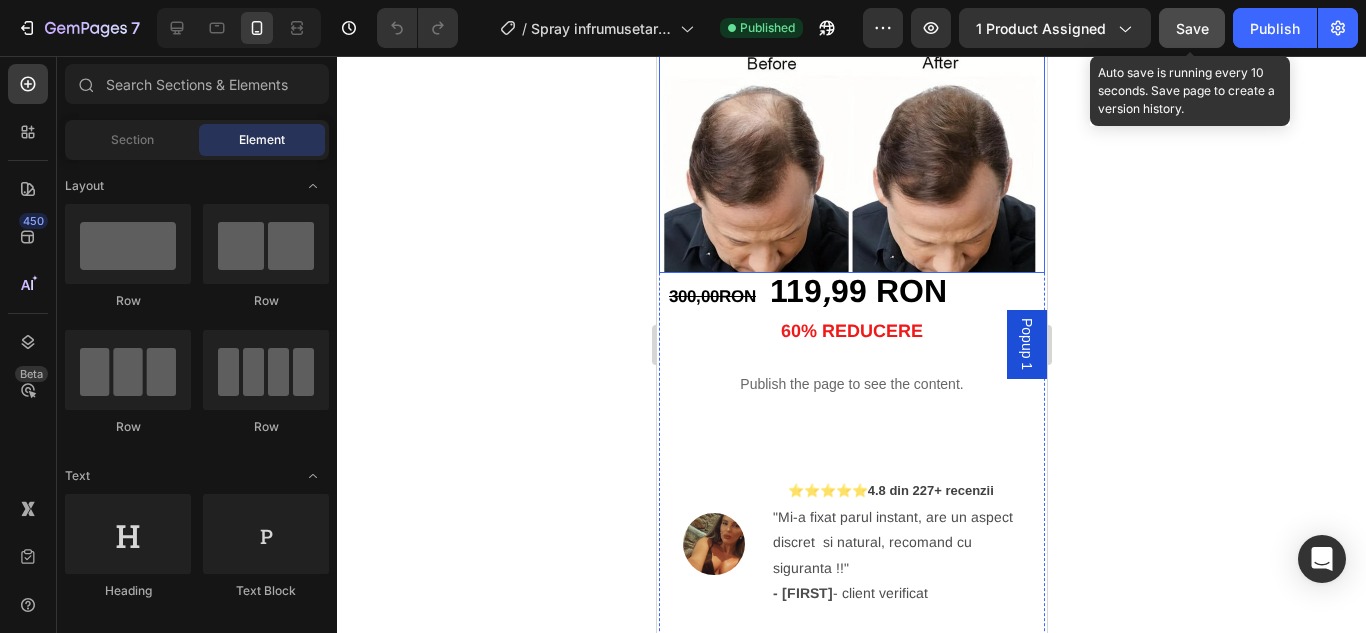 click on "Save" 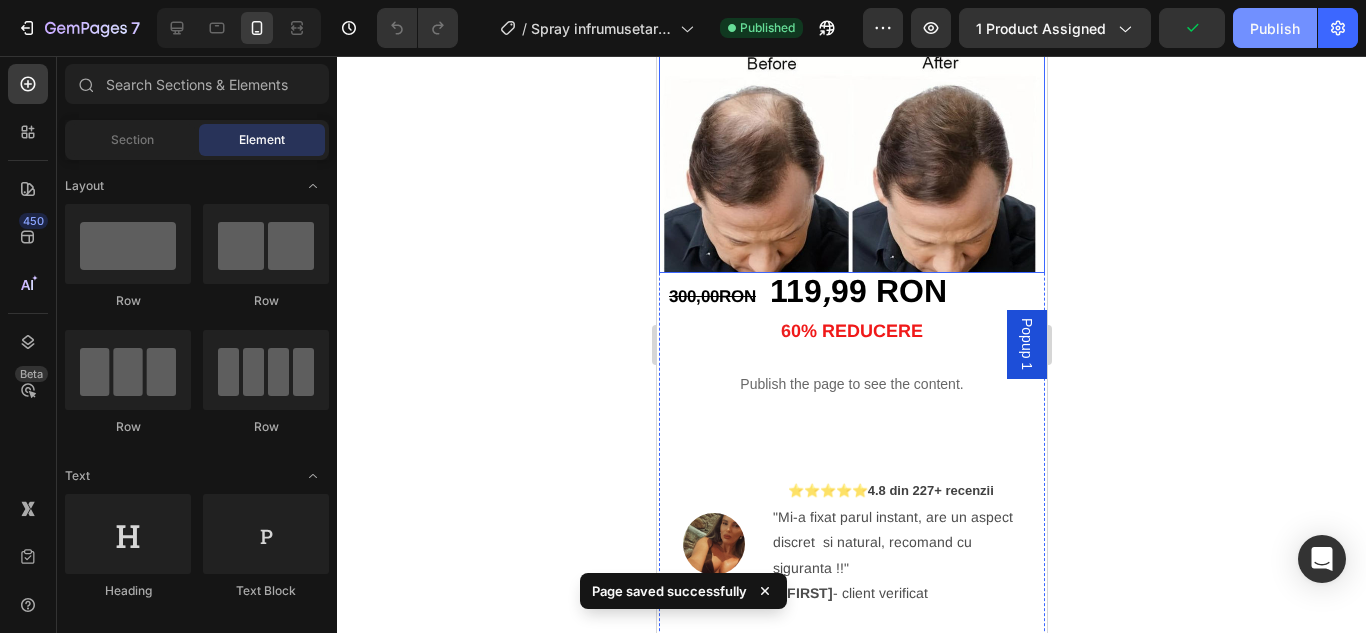 click on "Publish" at bounding box center (1275, 28) 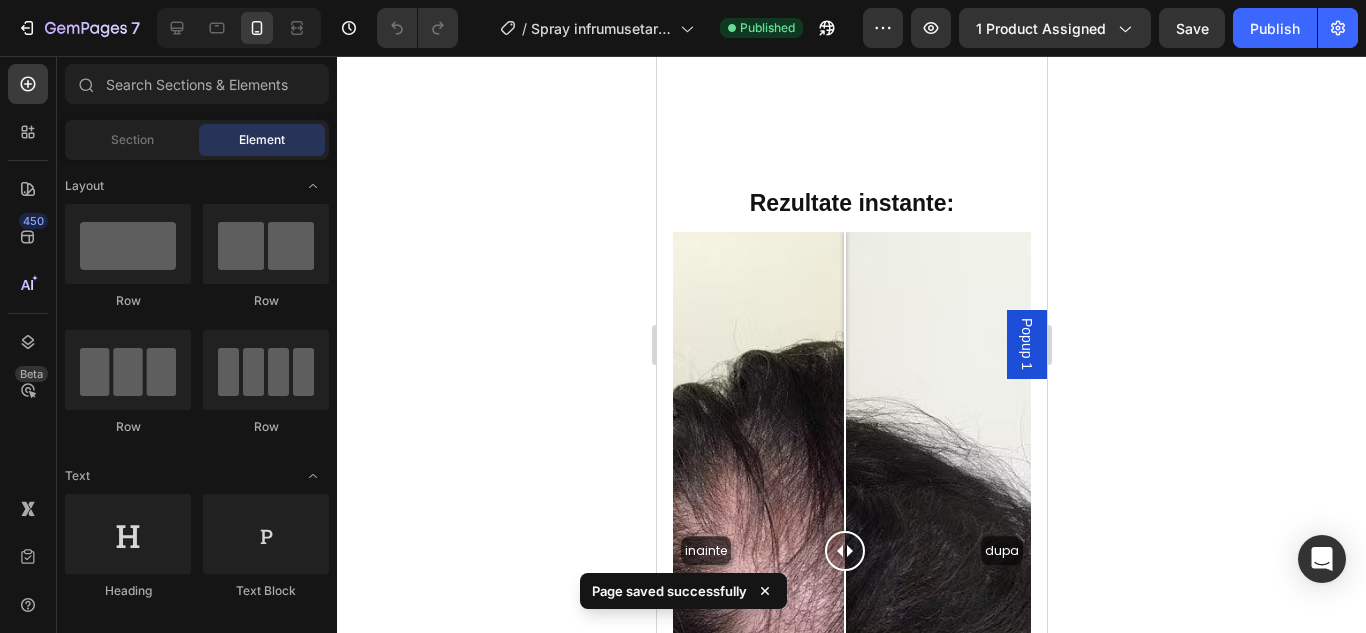 scroll, scrollTop: 1800, scrollLeft: 0, axis: vertical 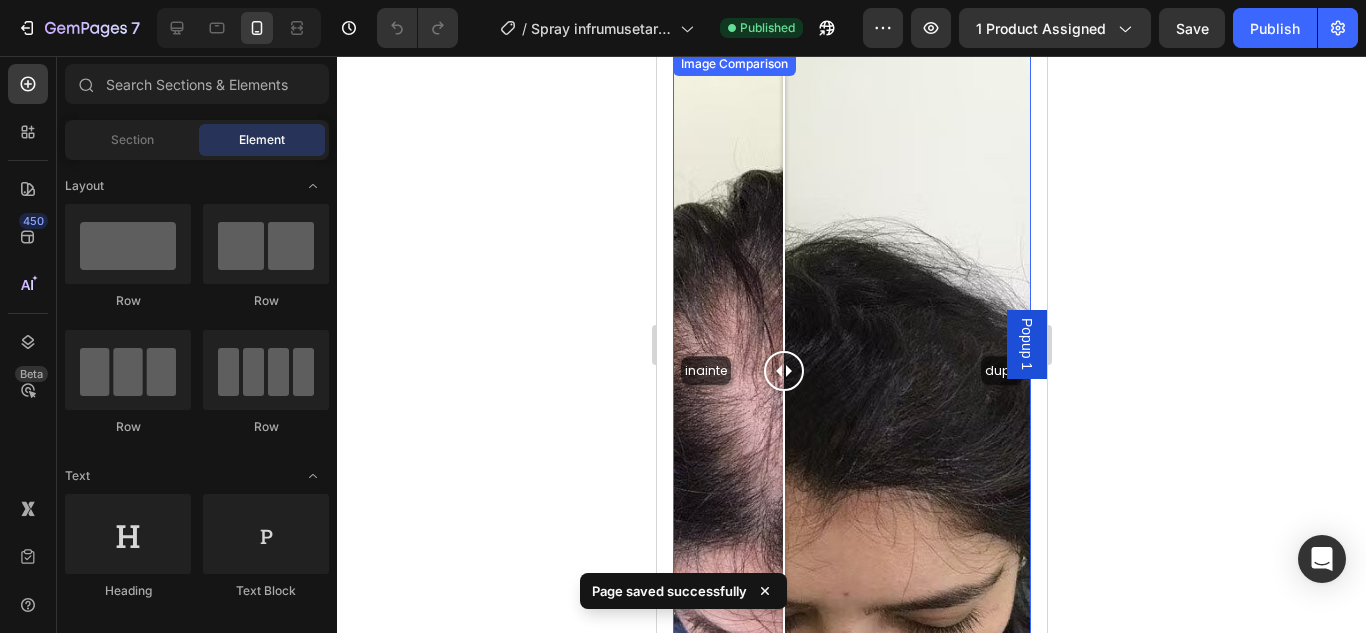 click on "inainte dupa" at bounding box center (851, 370) 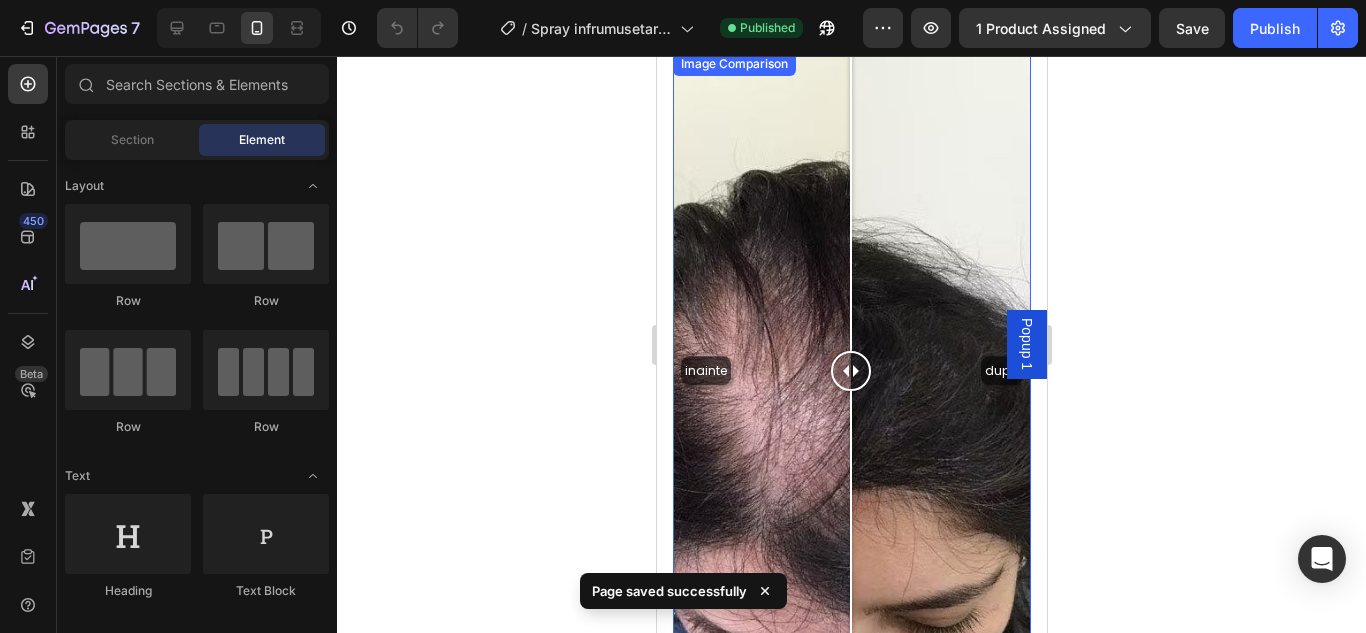 drag, startPoint x: 787, startPoint y: 296, endPoint x: 850, endPoint y: 297, distance: 63.007935 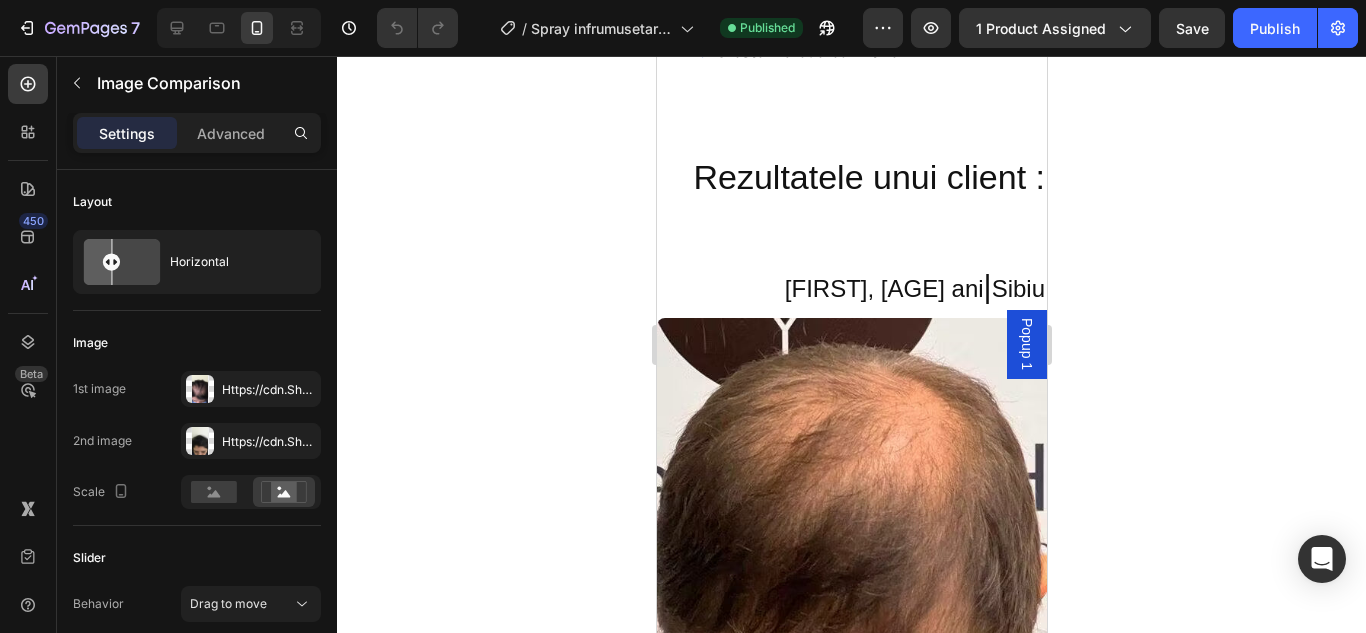 scroll, scrollTop: 2700, scrollLeft: 0, axis: vertical 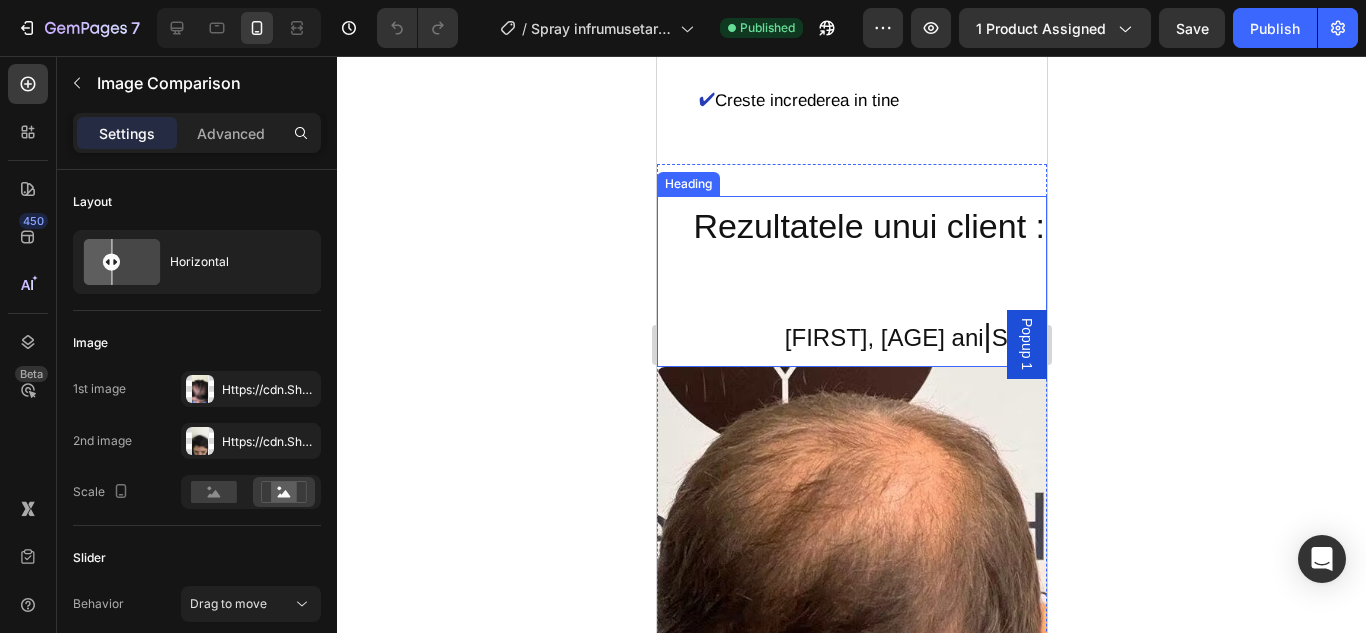 click on "Rezultatele unui client : [FIRST], [AGE] ani  |  [CITY]" at bounding box center (851, 281) 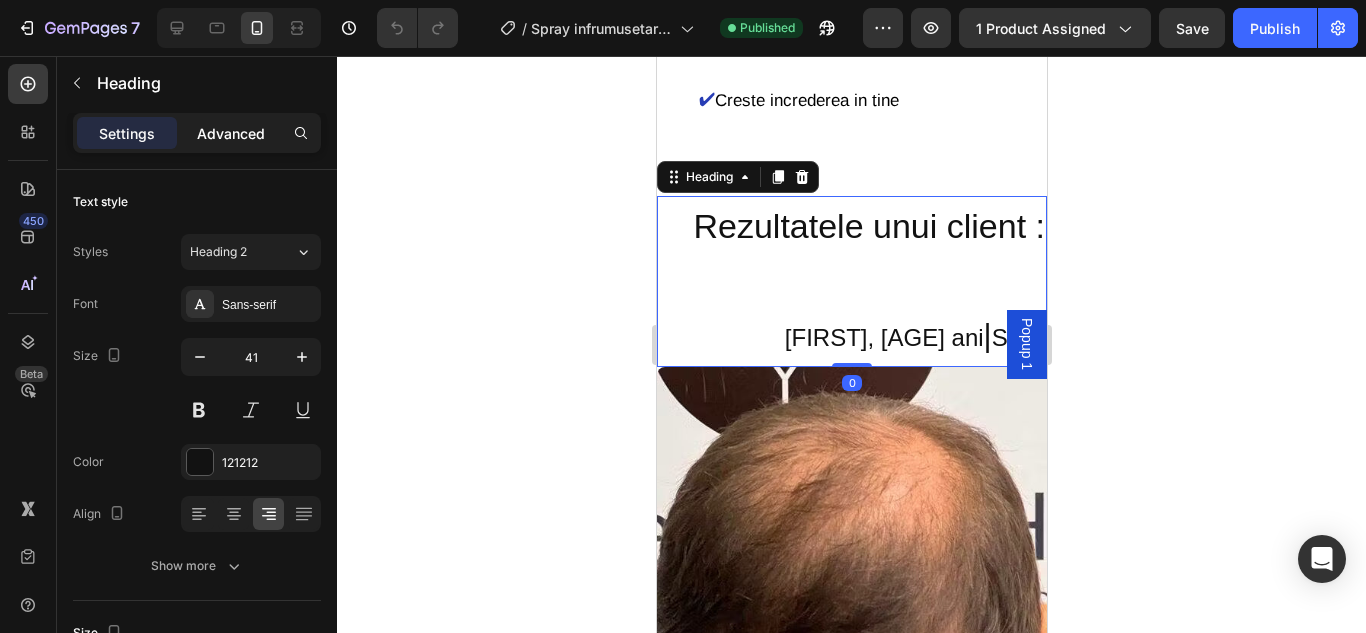 click on "Advanced" at bounding box center [231, 133] 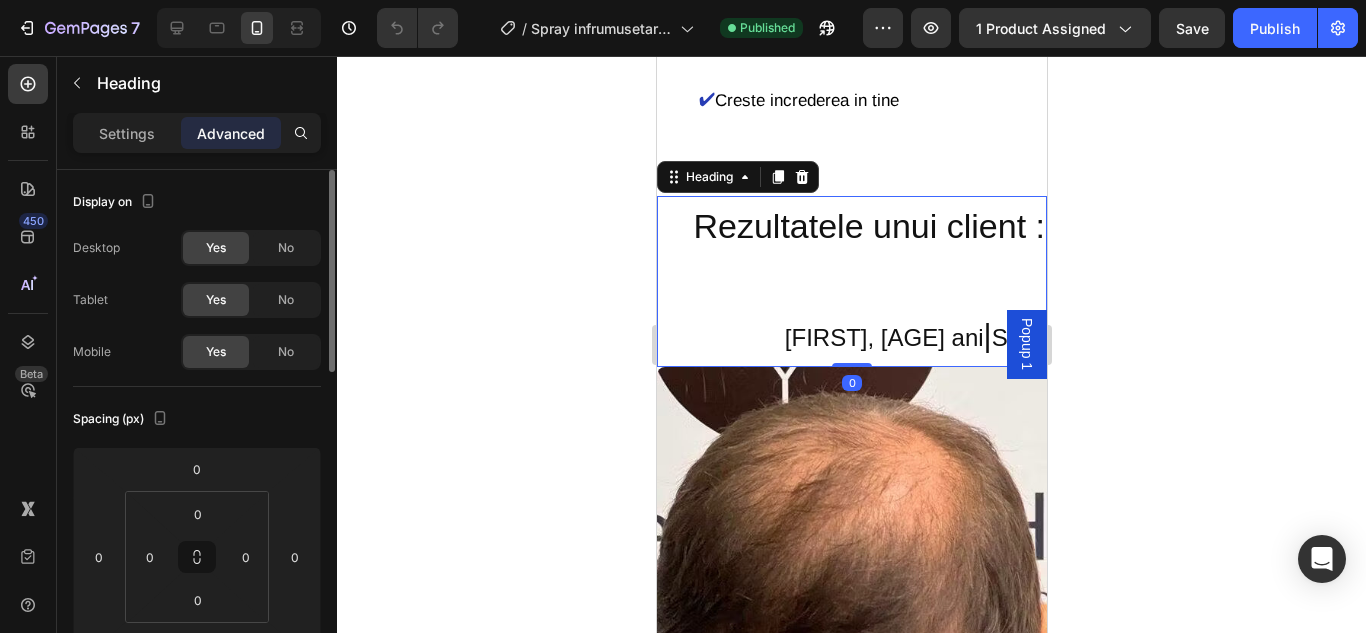 scroll, scrollTop: 200, scrollLeft: 0, axis: vertical 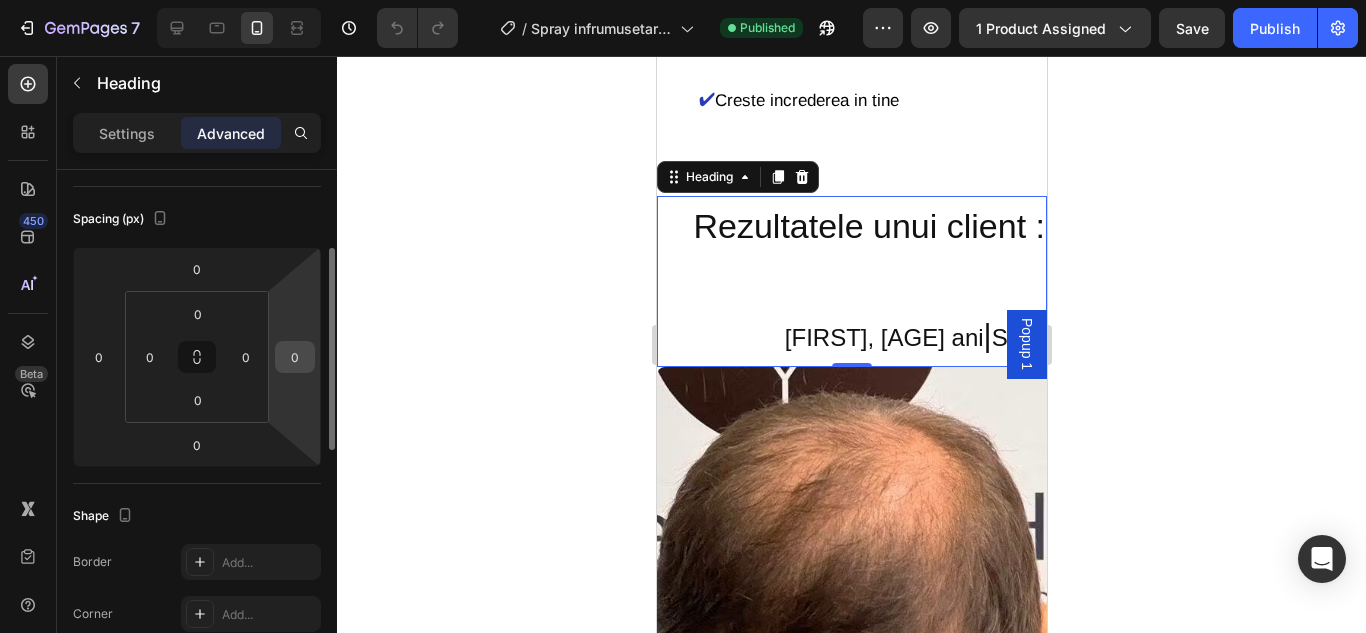 click on "0" at bounding box center (295, 357) 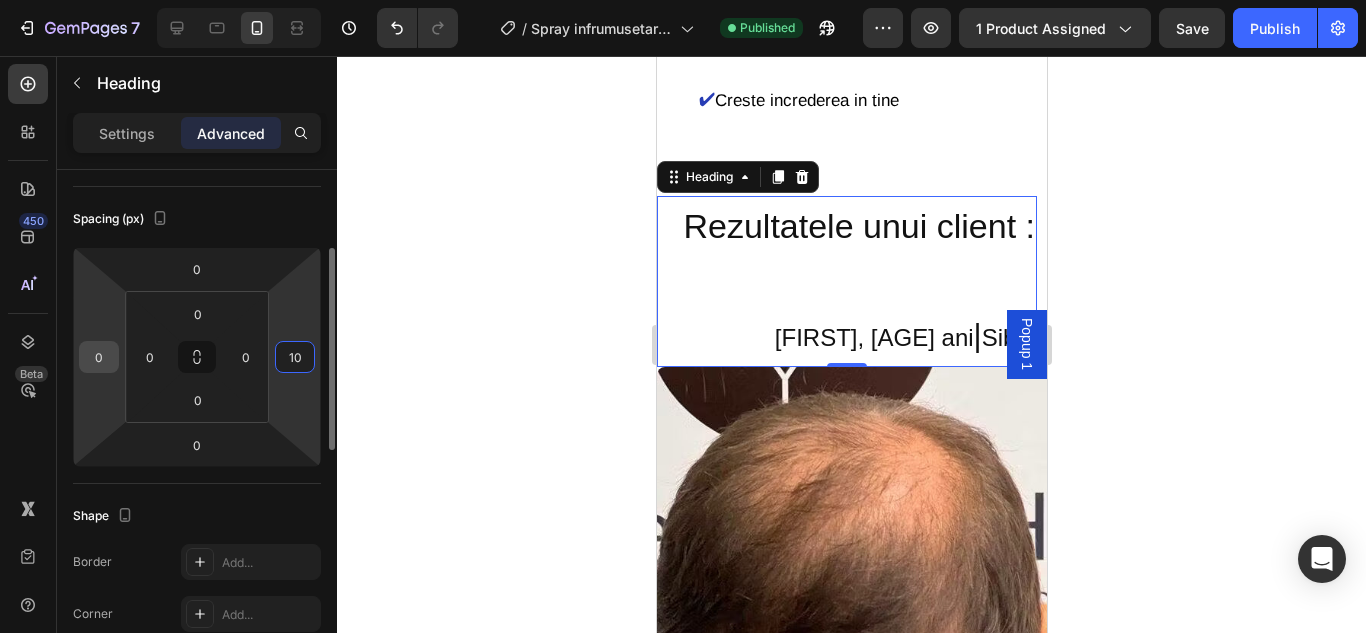 type on "10" 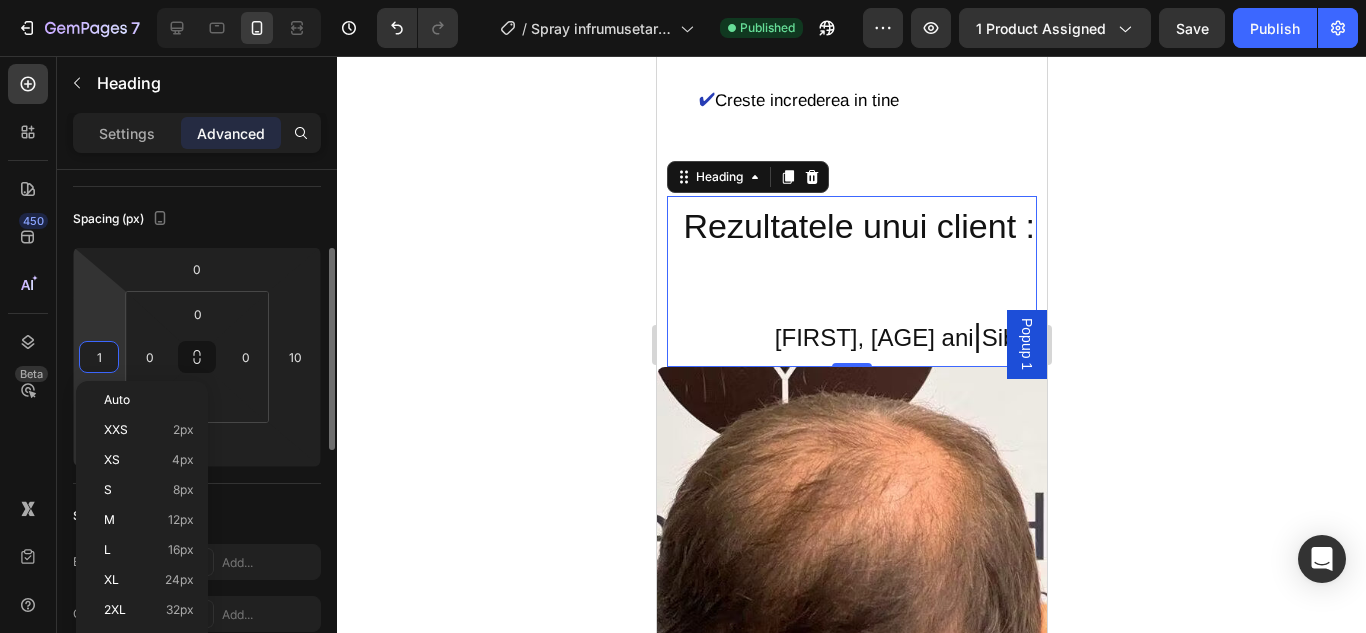 type on "10" 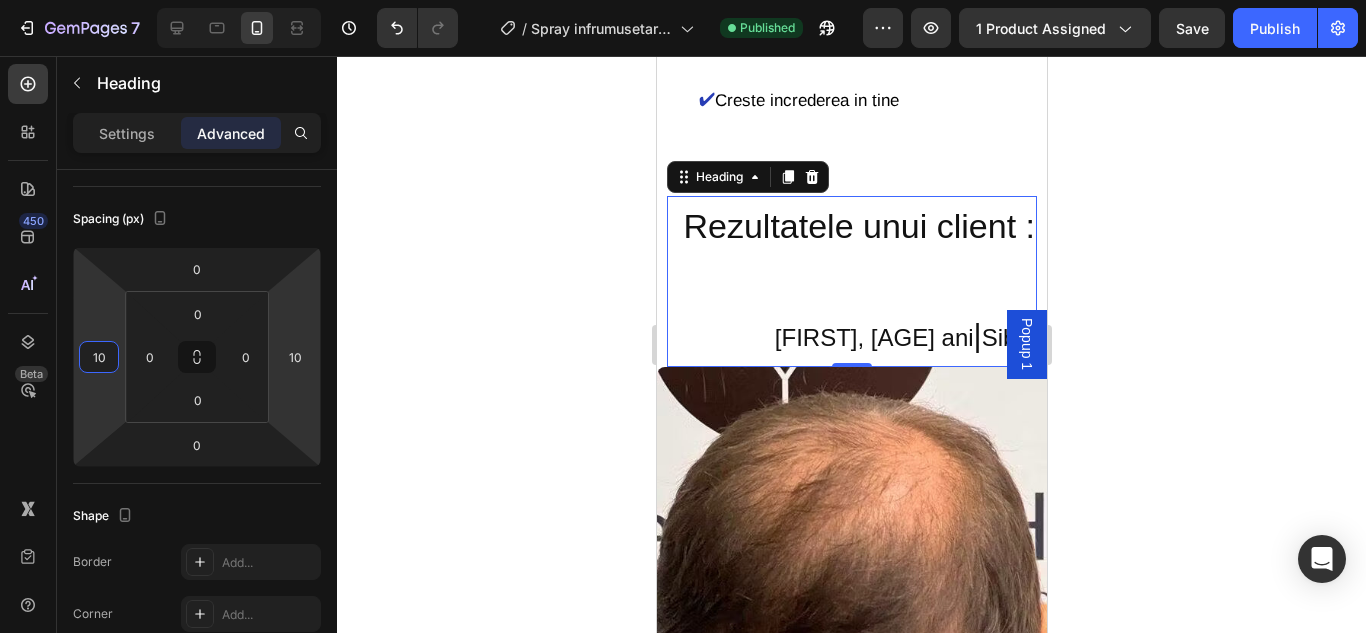 click 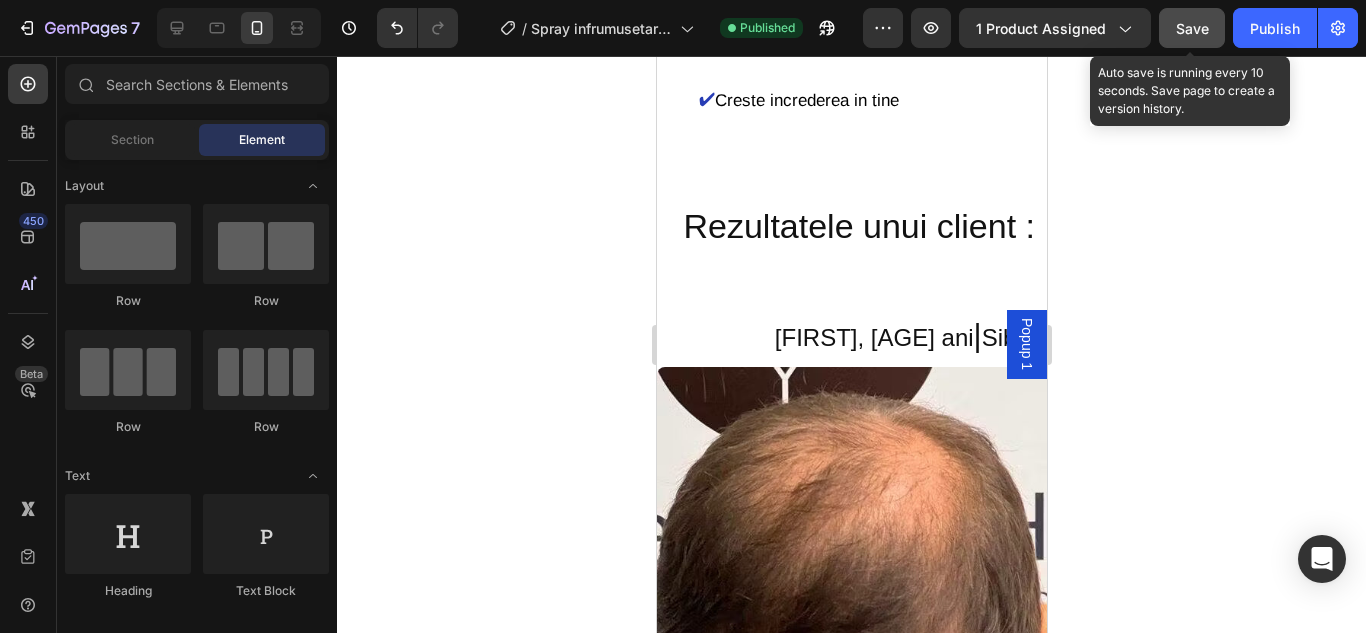 click on "Save" at bounding box center [1192, 28] 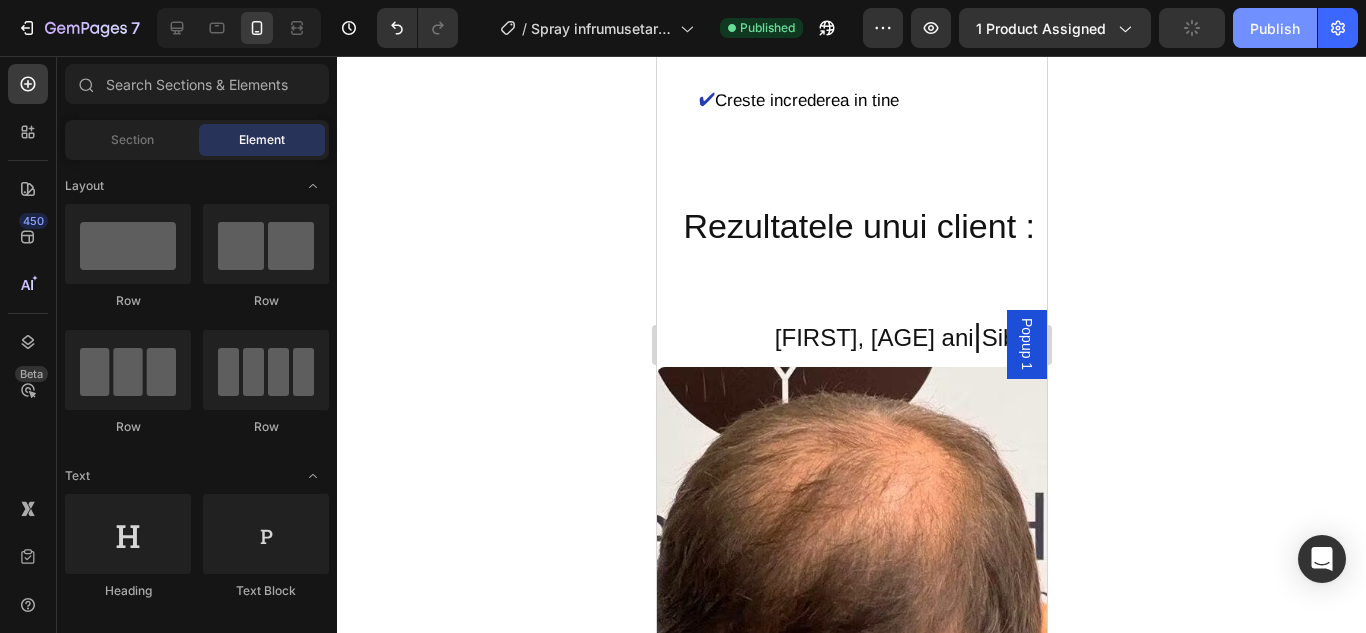 click on "Publish" at bounding box center (1275, 28) 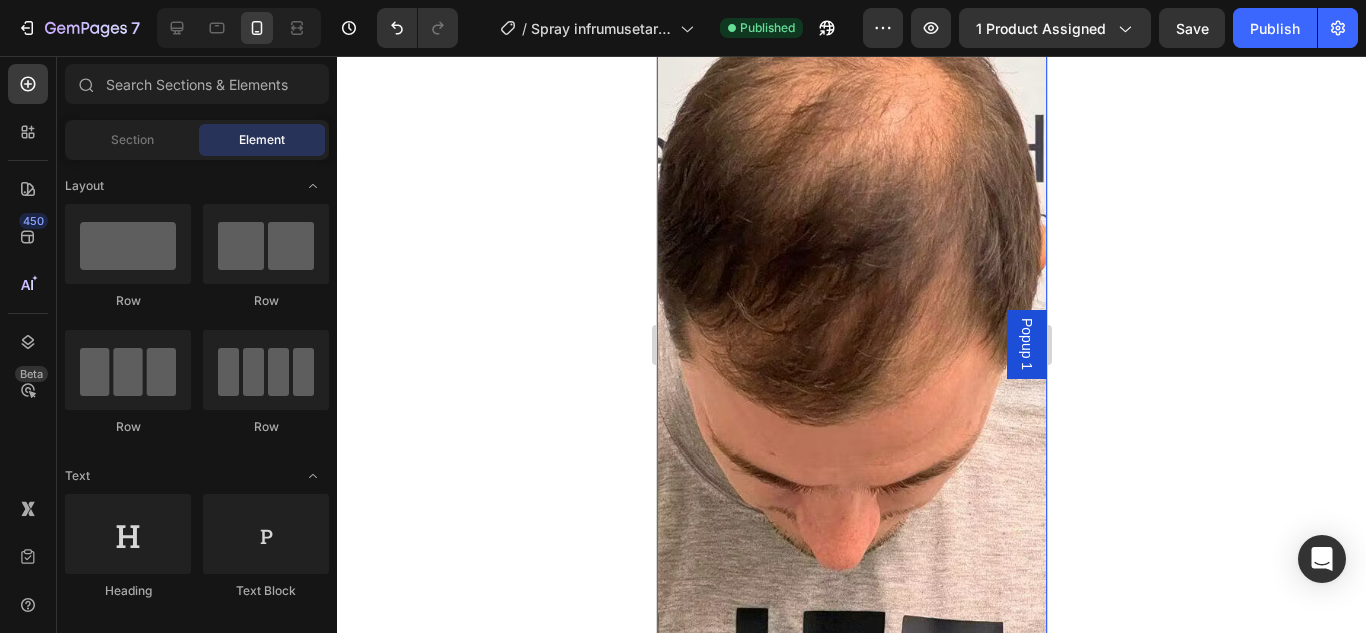 scroll, scrollTop: 3100, scrollLeft: 0, axis: vertical 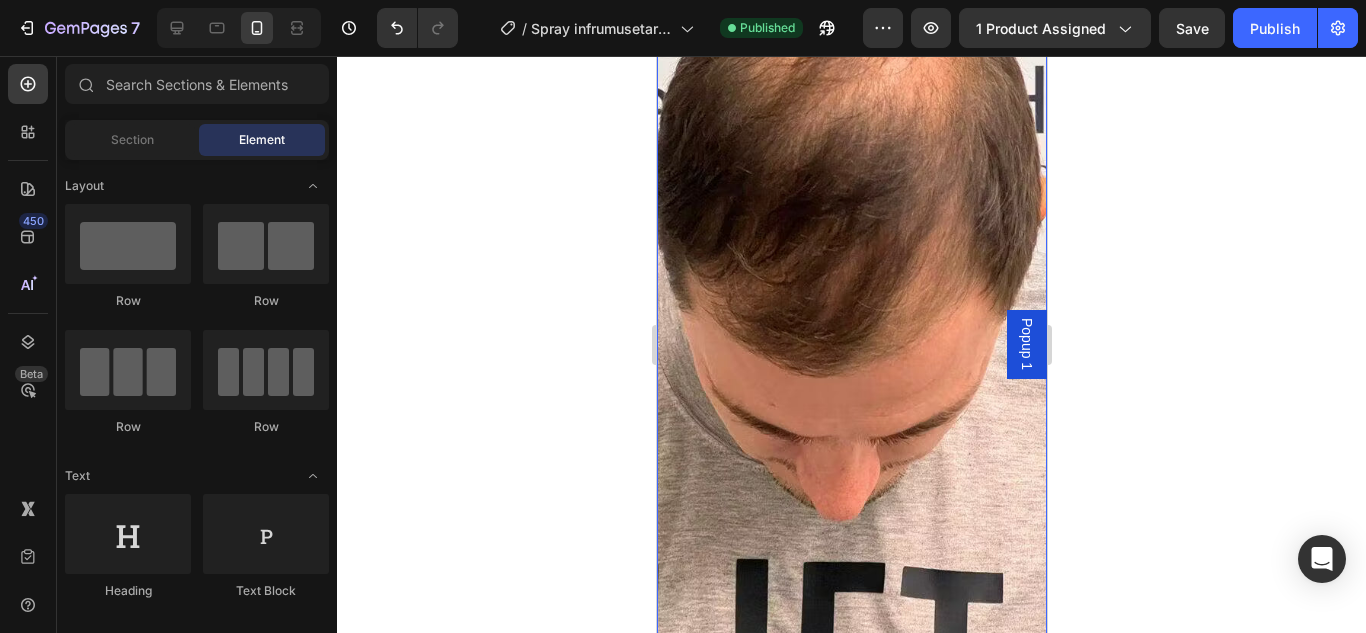 click at bounding box center (851, 295) 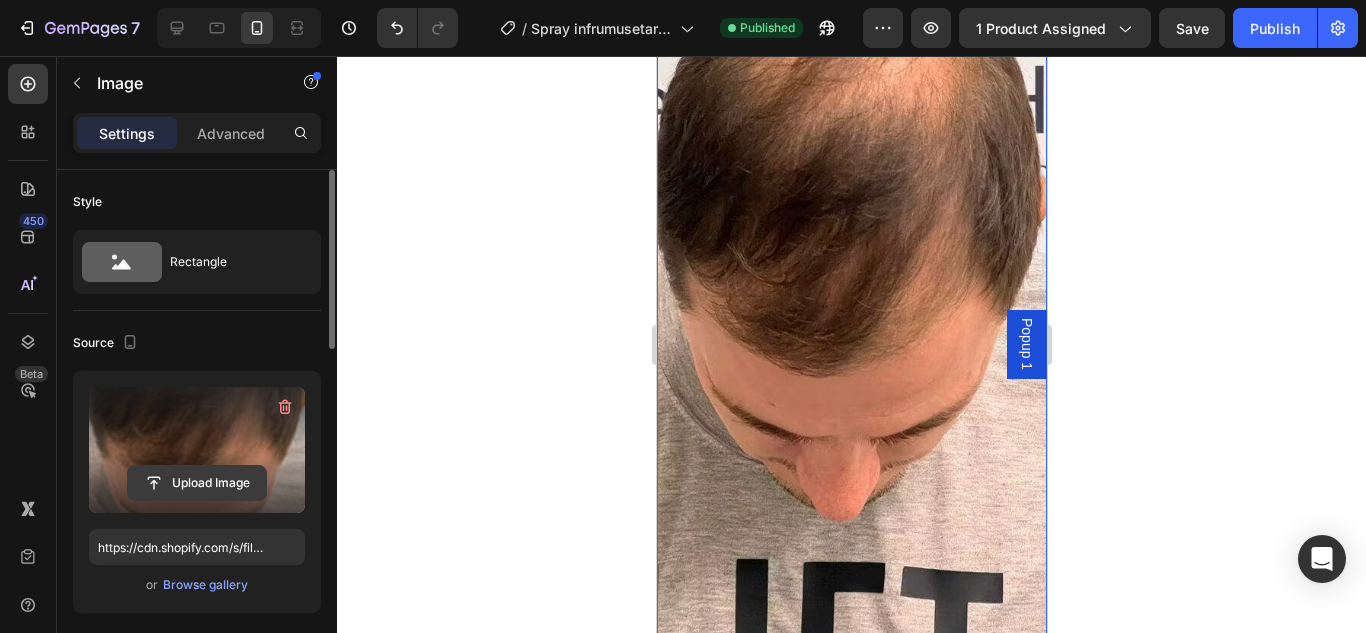 click 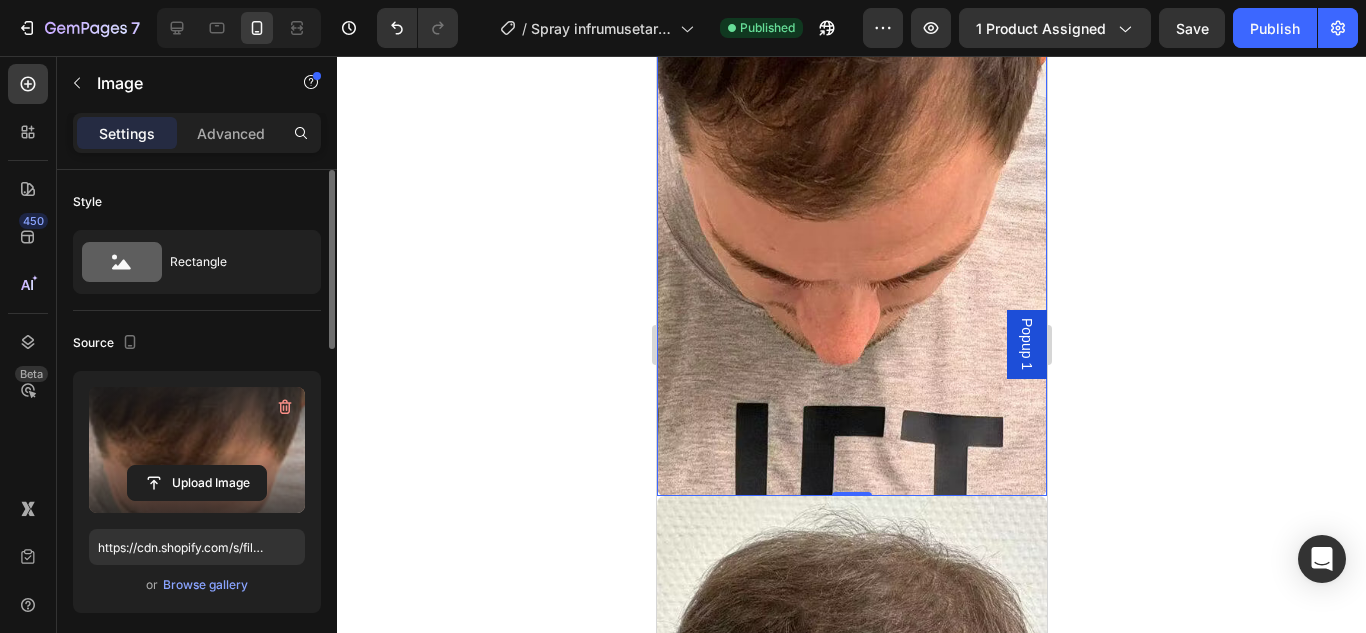 scroll, scrollTop: 2600, scrollLeft: 0, axis: vertical 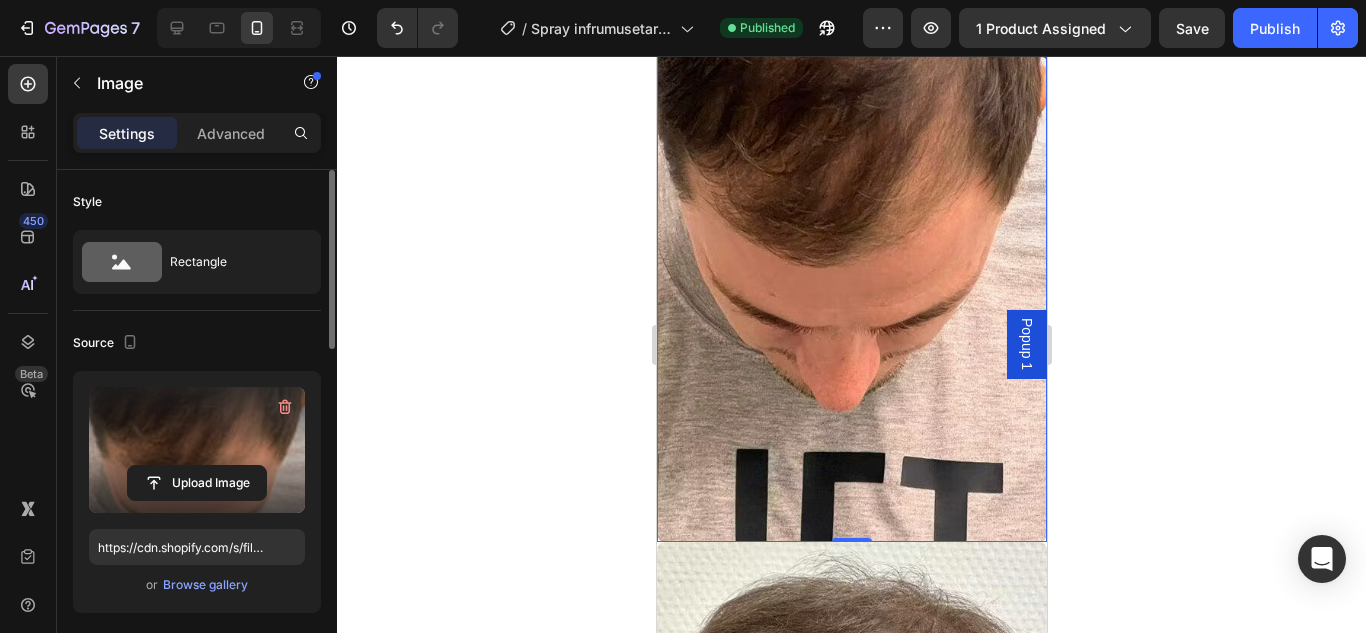 click at bounding box center (851, 185) 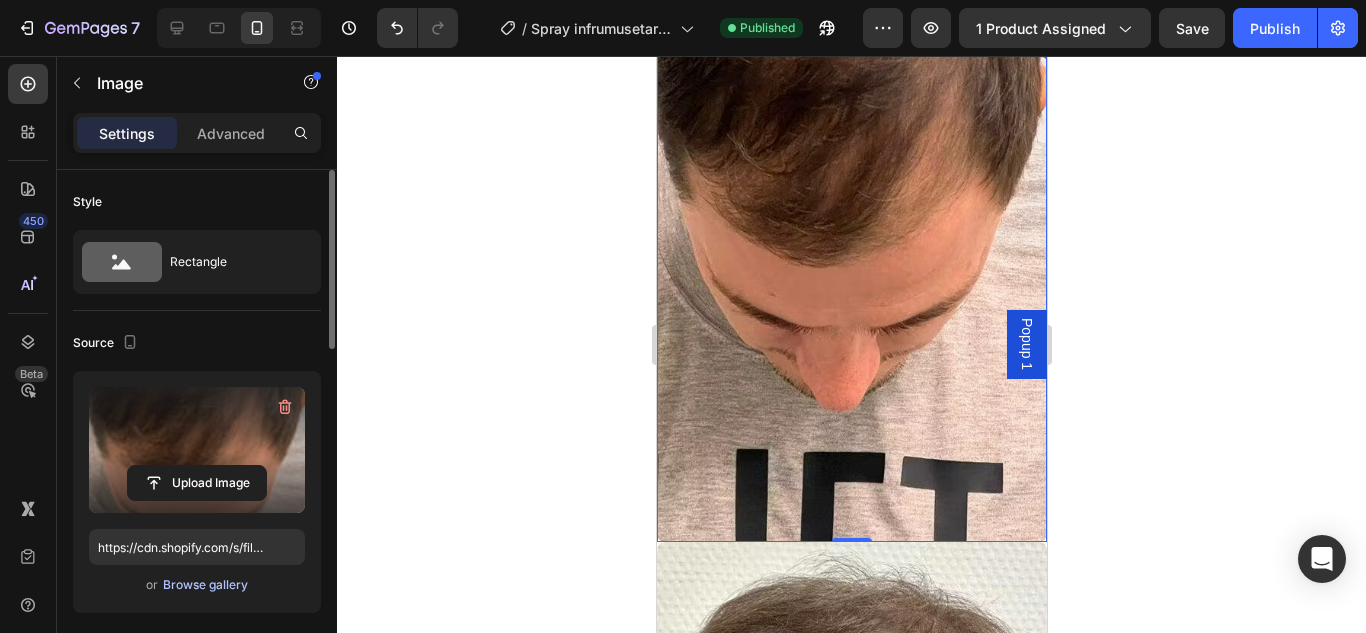 click on "Browse gallery" at bounding box center [205, 585] 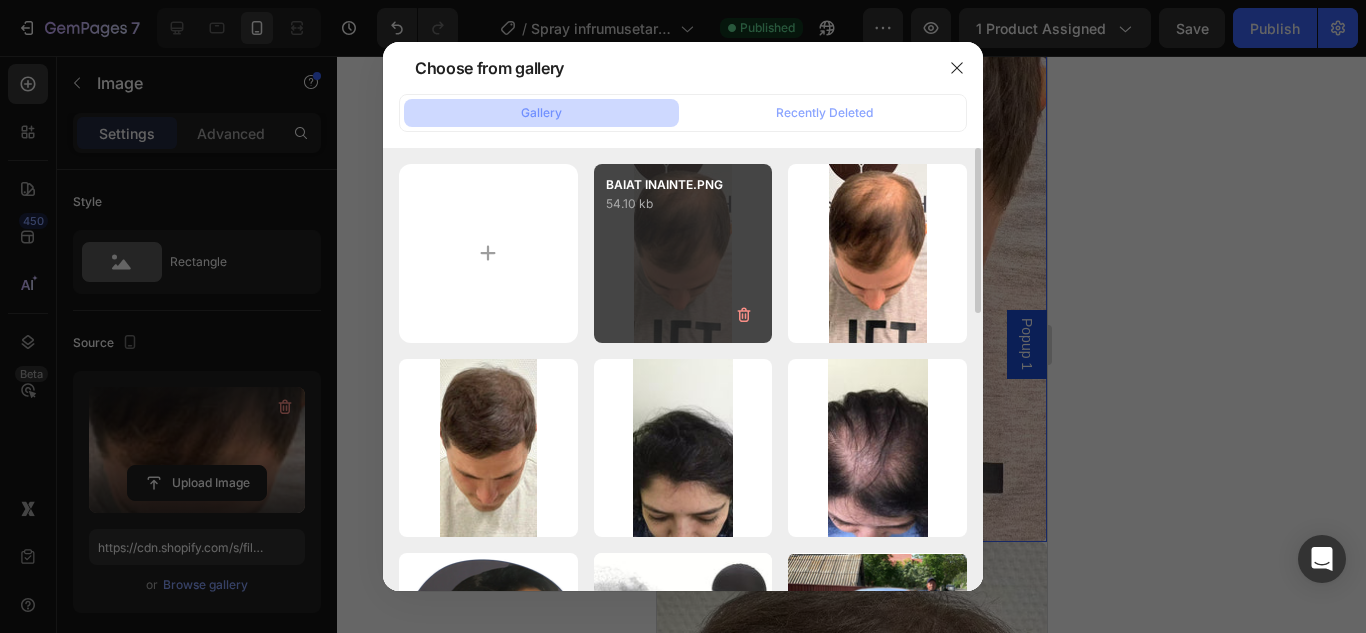 click on "BAIAT INAINTE.PNG 54.10 kb" at bounding box center [683, 253] 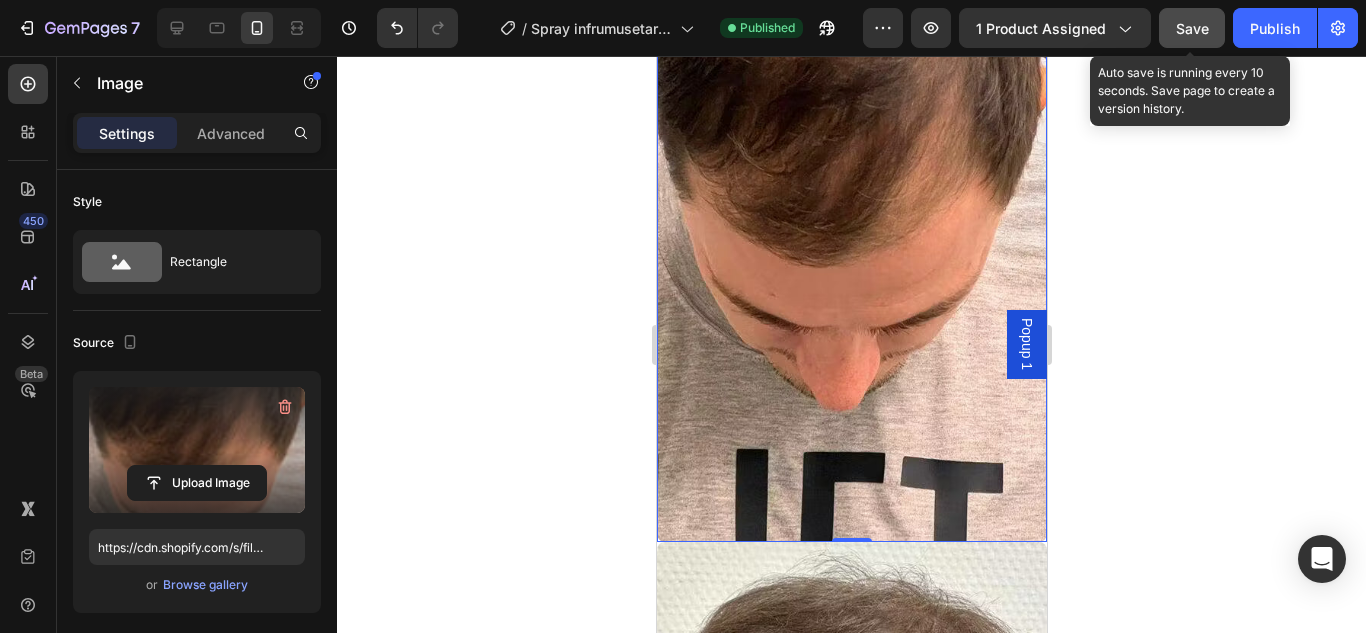 click on "Save" 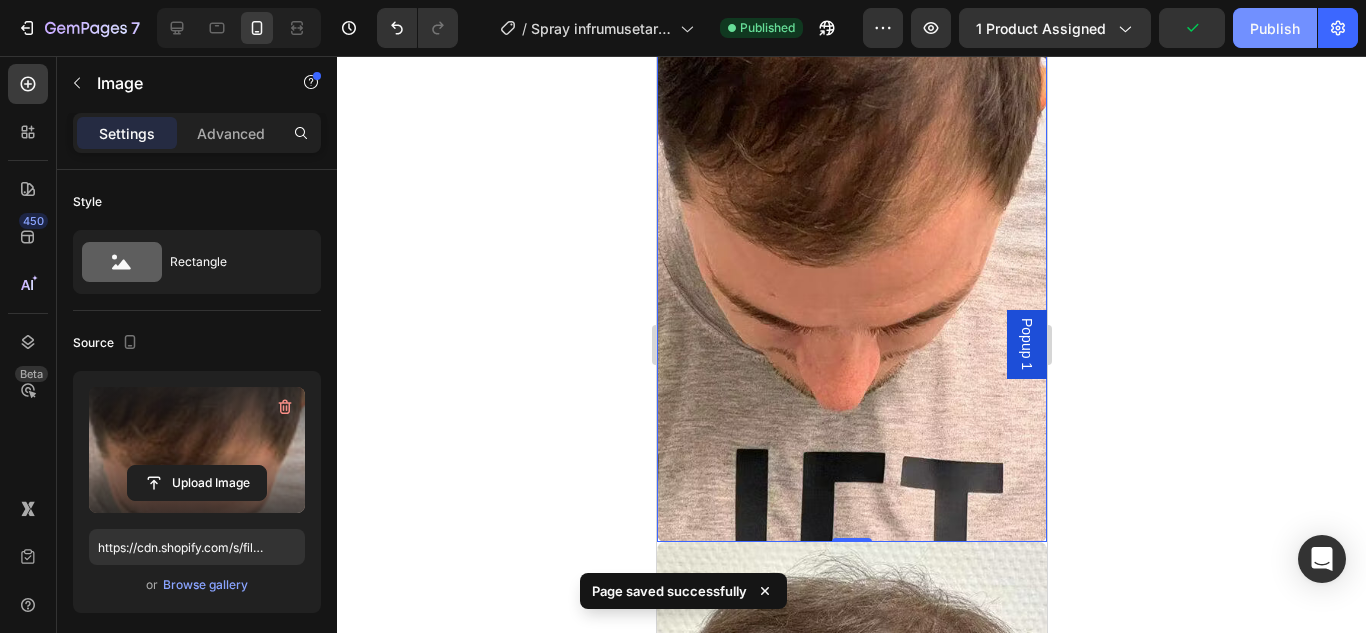 click on "Publish" 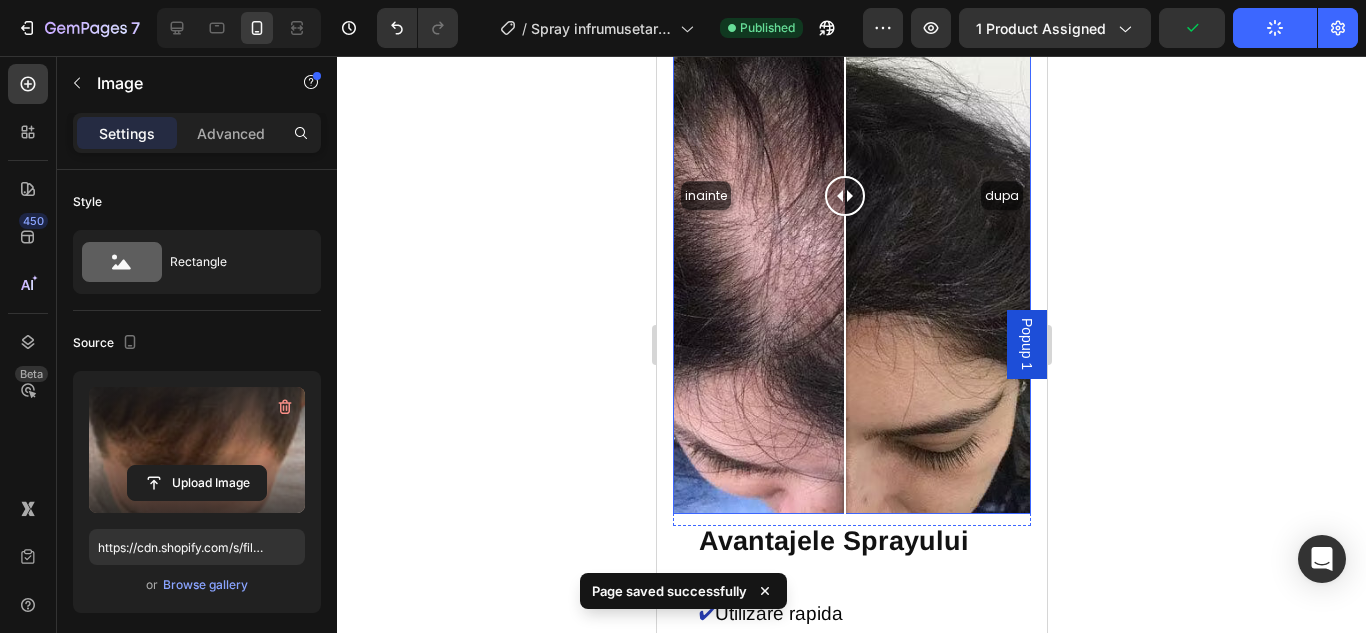 scroll, scrollTop: 1900, scrollLeft: 0, axis: vertical 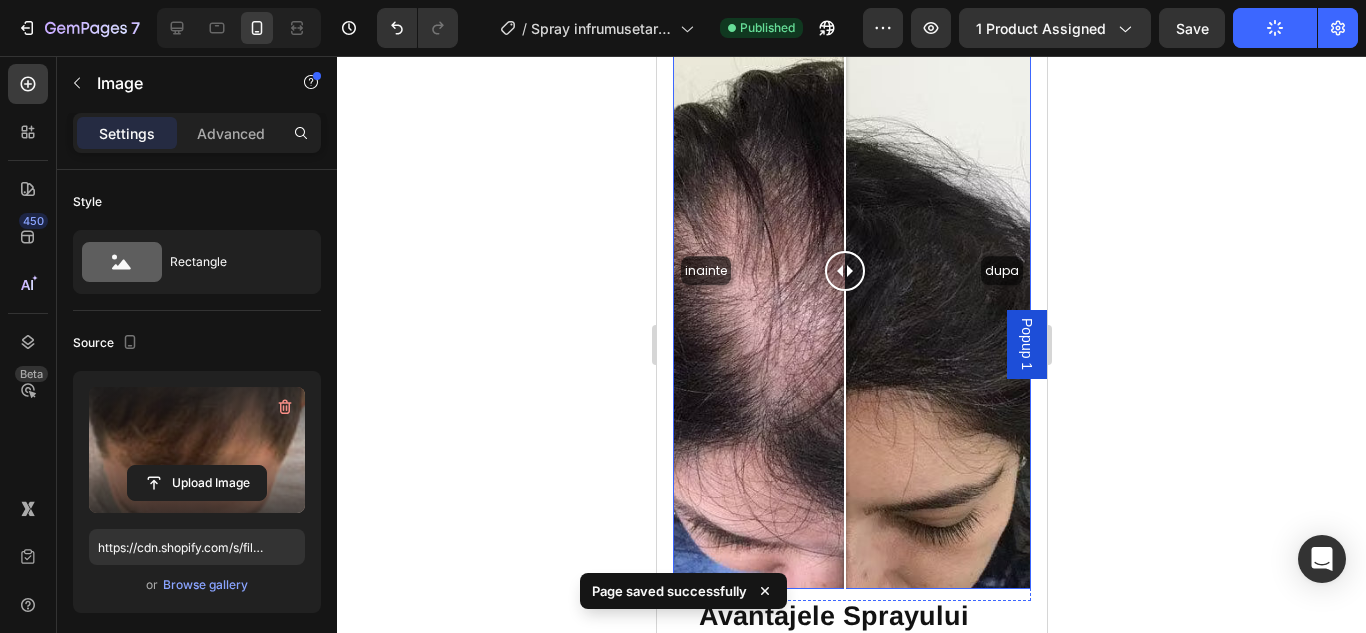 click on "inainte dupa" at bounding box center [851, 270] 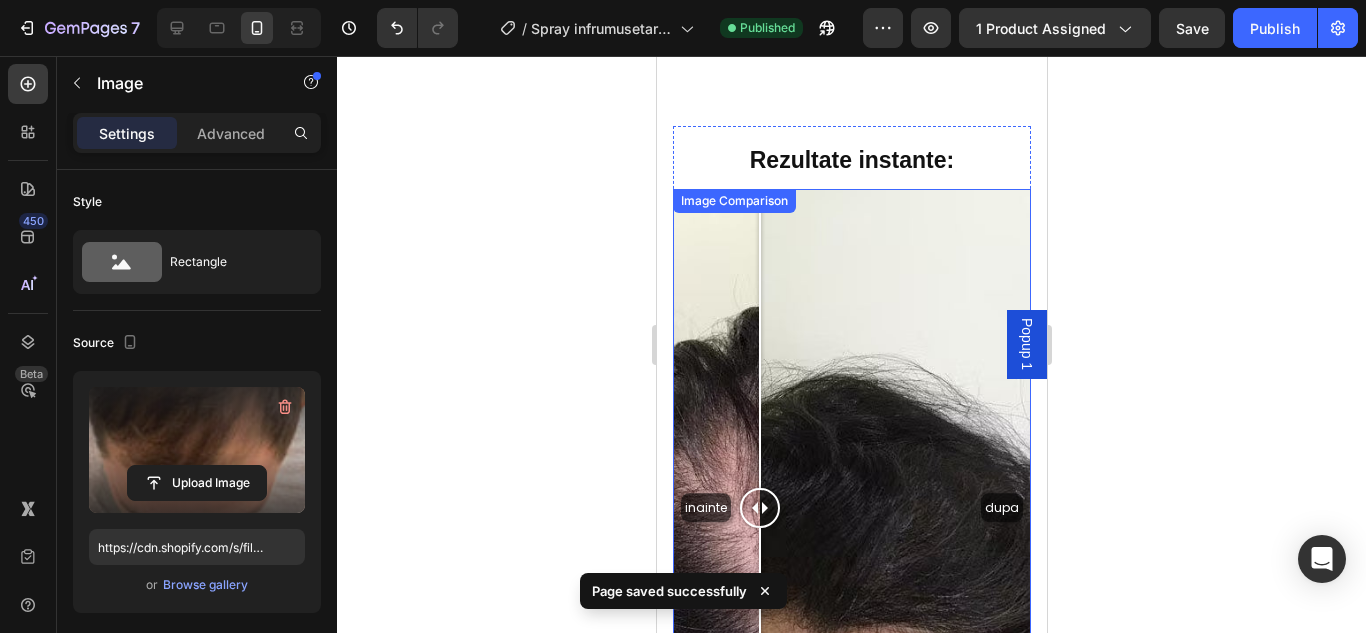 scroll, scrollTop: 1600, scrollLeft: 0, axis: vertical 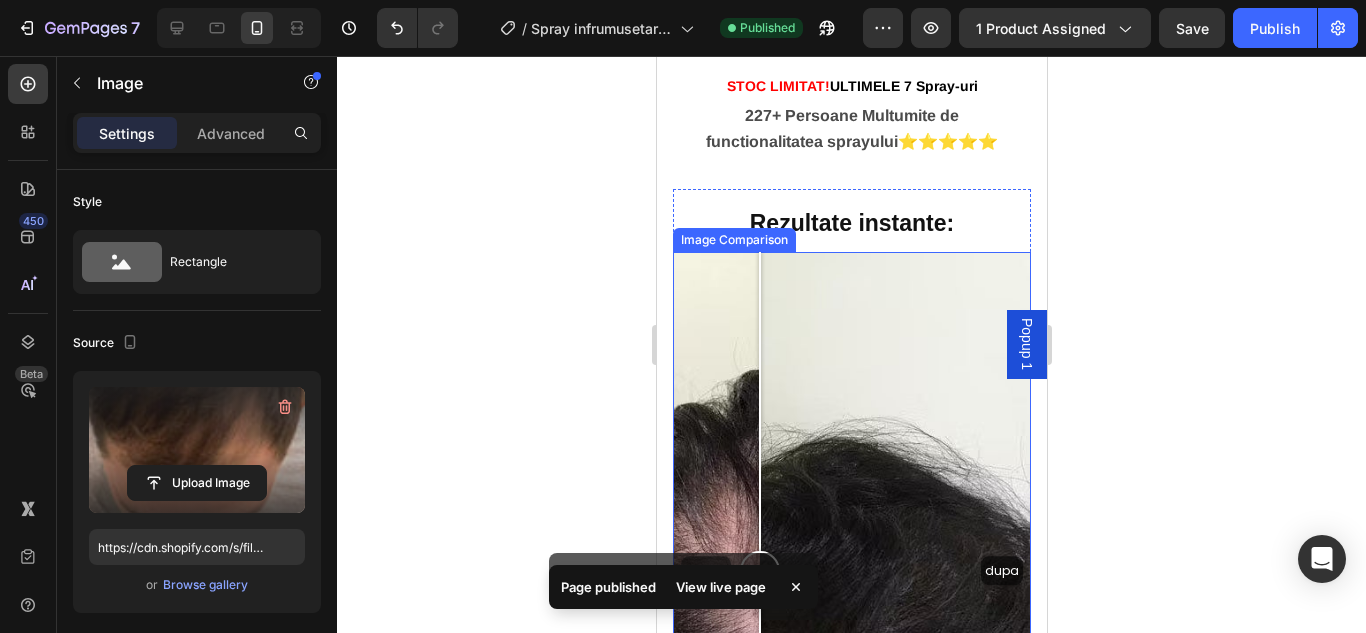 click on "inainte dupa" at bounding box center (851, 570) 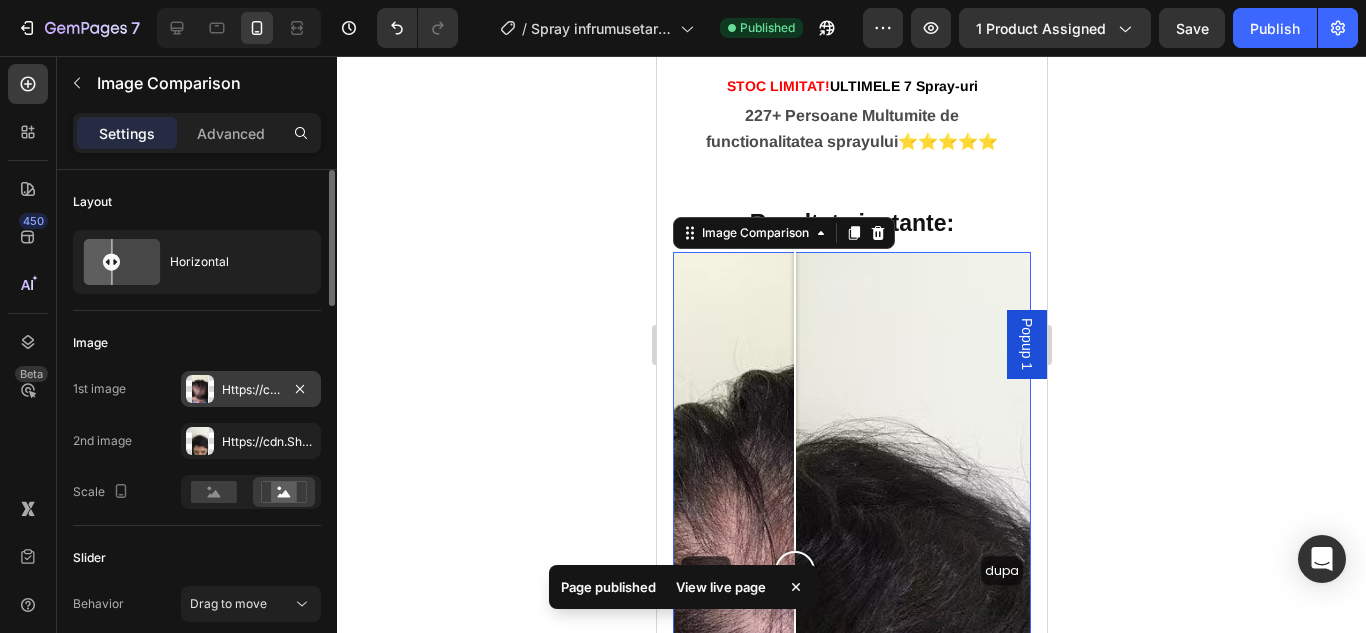 click on "Https://cdn.Shopify.Com/s/files/1/0874/3501/8564/files/gempages_537037857848558672-53c0b494-9833-4e02-8c69-cb8e035a6341.Avif" at bounding box center (251, 389) 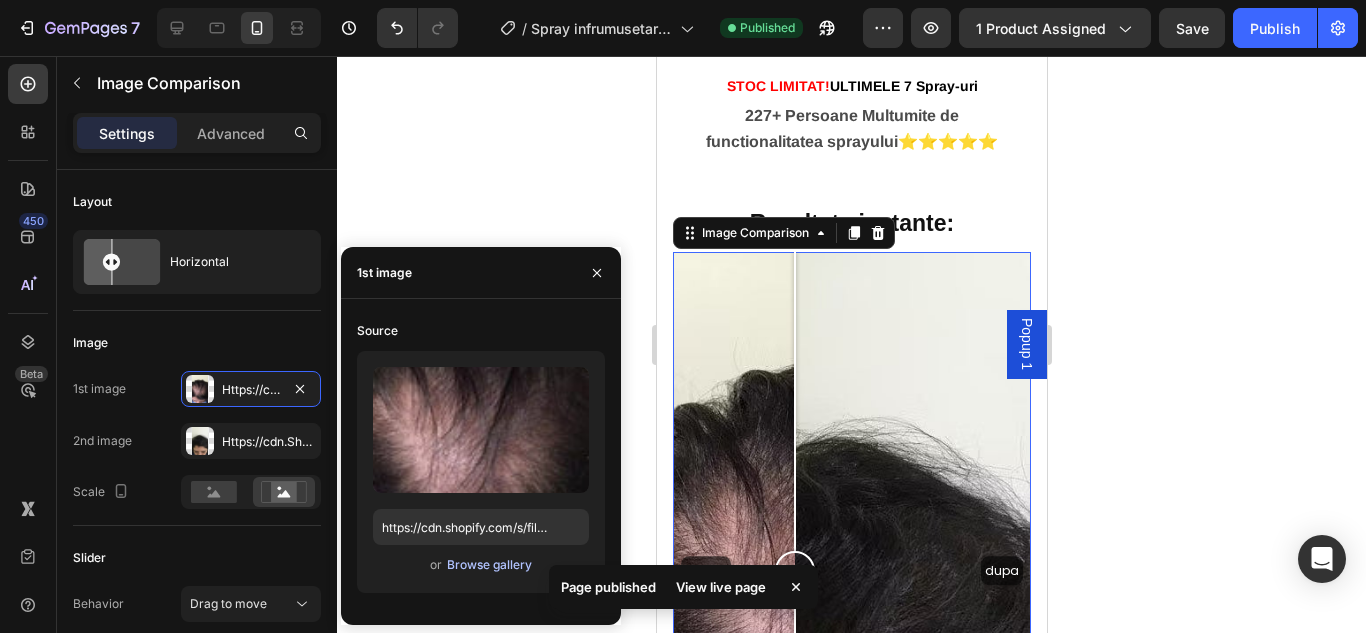 click on "Browse gallery" at bounding box center (489, 565) 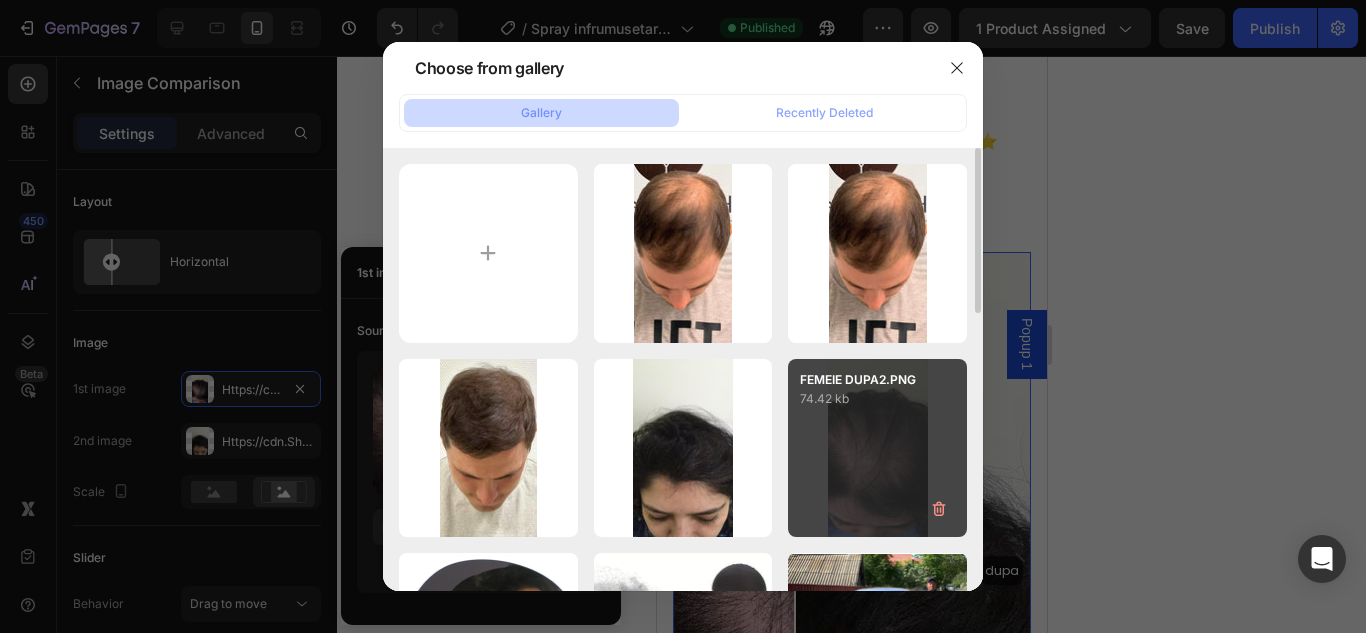 click on "FEMEIE DUPA2.PNG 74.42 kb" at bounding box center [877, 448] 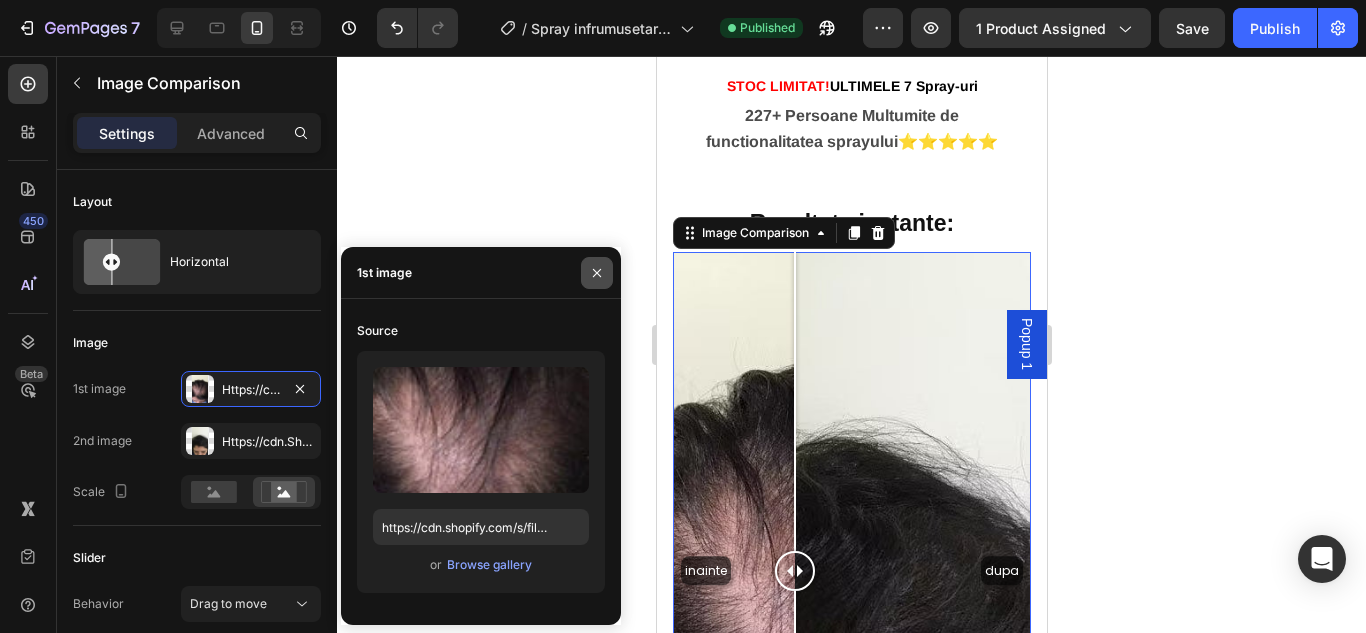click 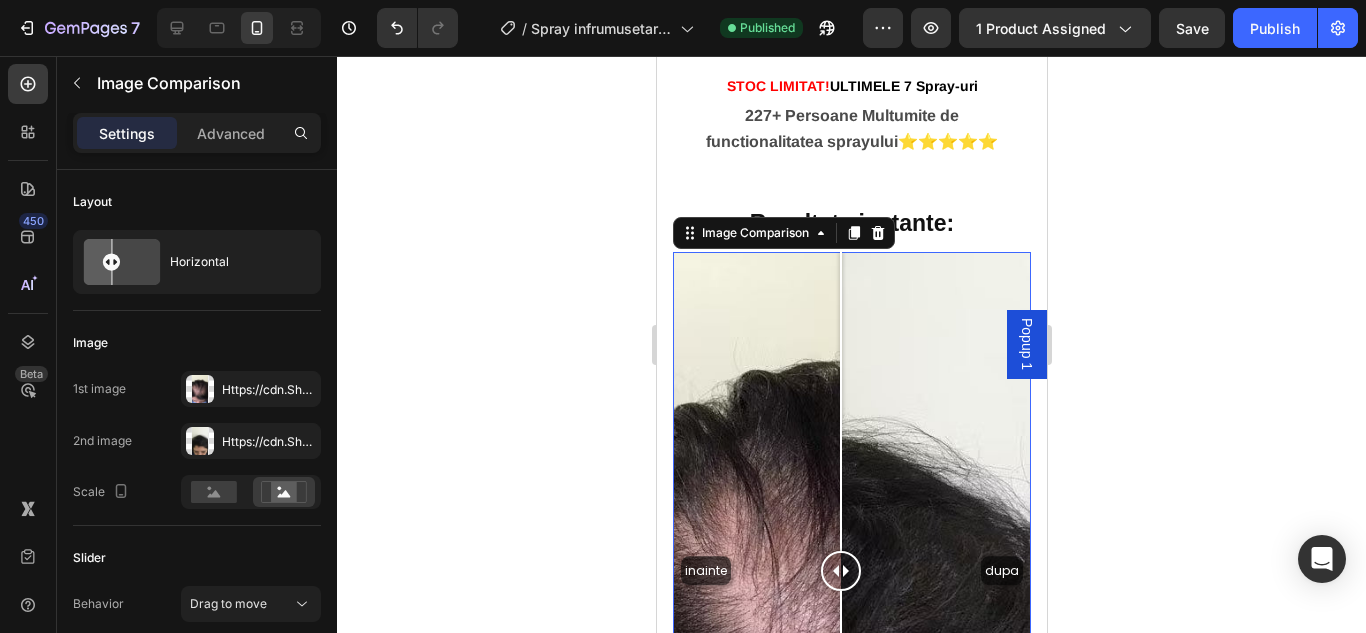 click on "inainte dupa" at bounding box center [851, 570] 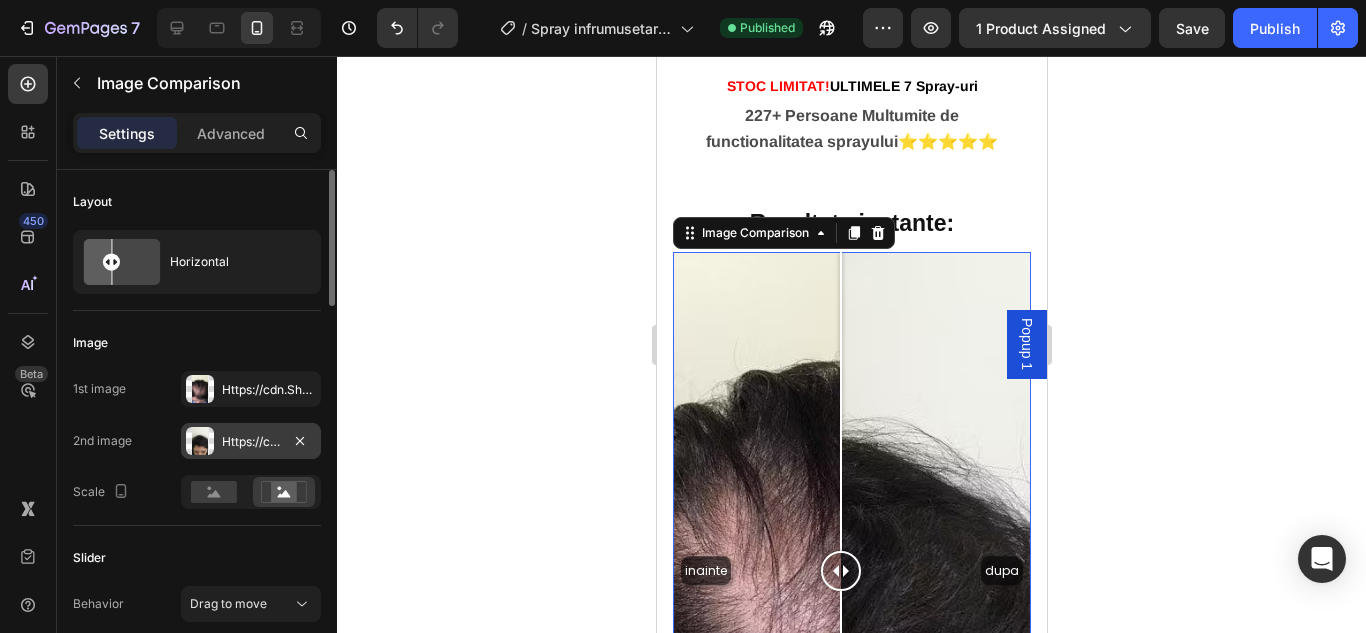 click on "Https://cdn.Shopify.Com/s/files/1/0874/3501/8564/files/gempages_537037857848558672-2ca7183a-1339-4b05-a692-1be06c3bd780.Avif" at bounding box center (251, 442) 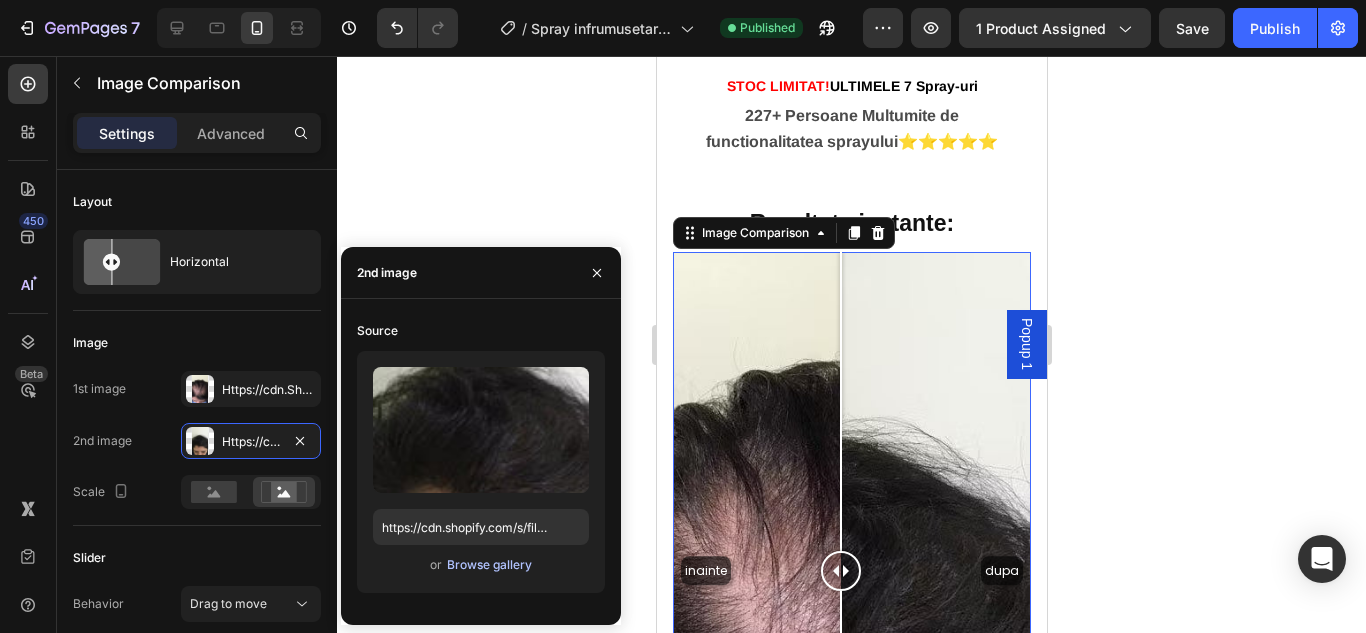 click on "Browse gallery" at bounding box center (489, 565) 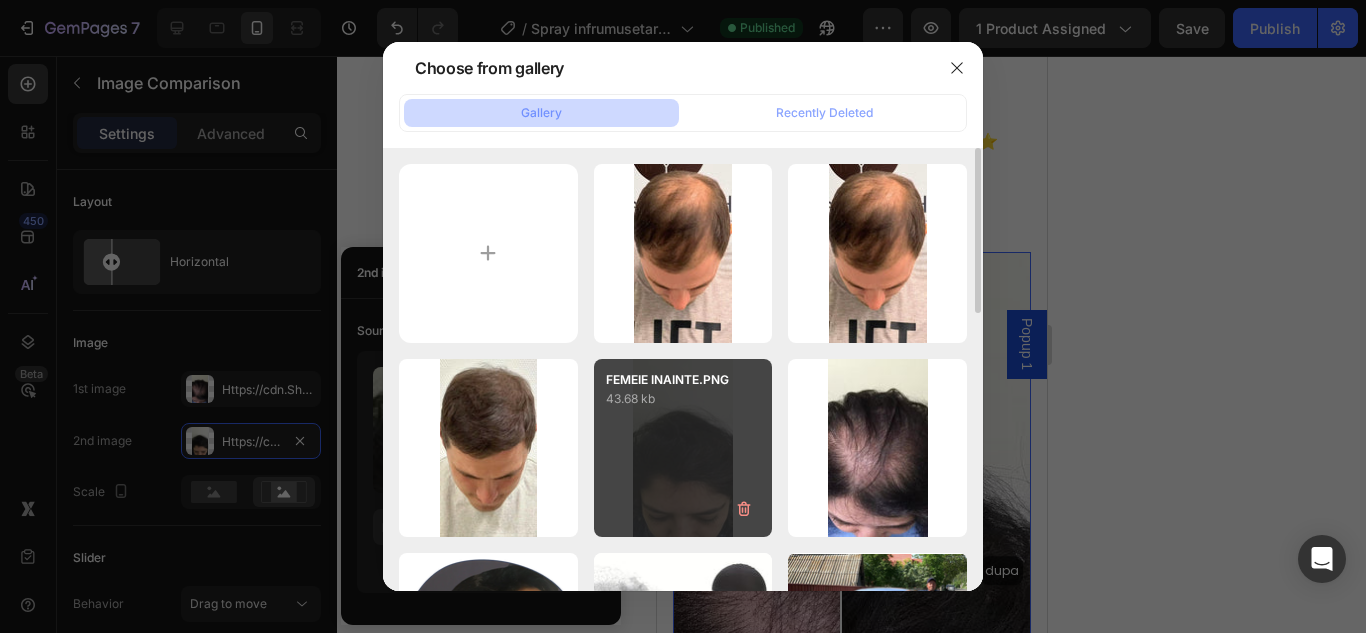 click on "FEMEIE INAINTE.PNG 43.68 kb" at bounding box center (683, 448) 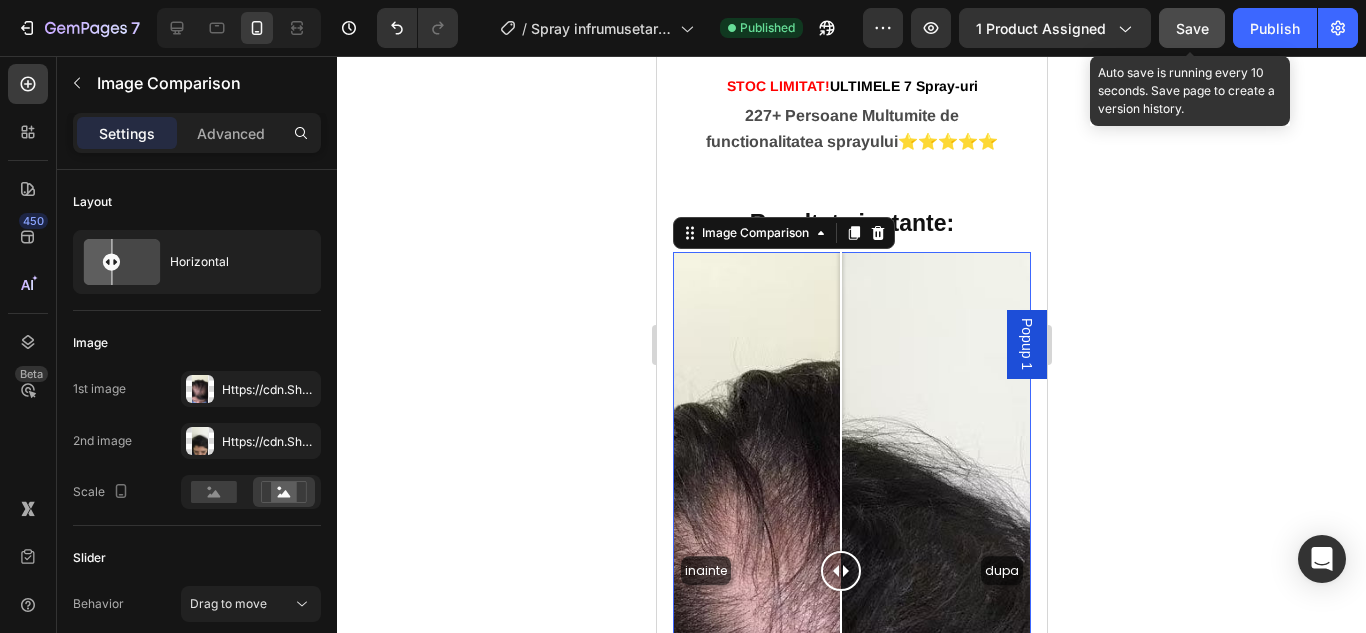 click on "Save" at bounding box center (1192, 28) 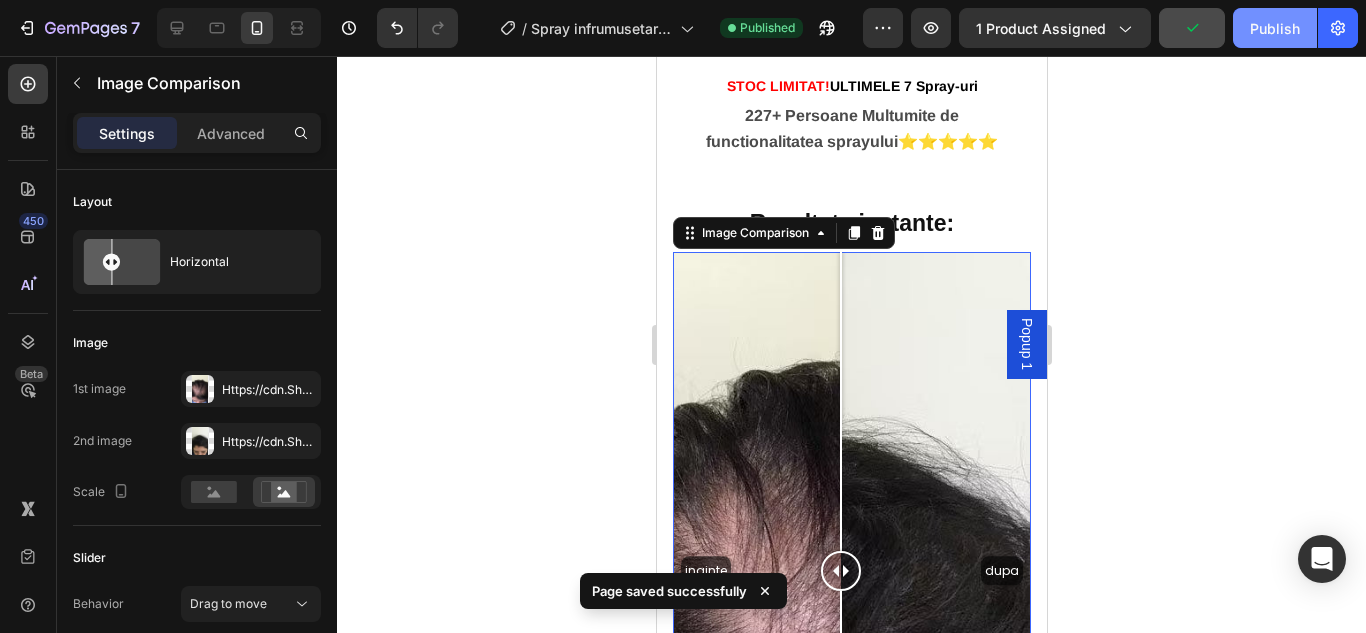 click on "Publish" 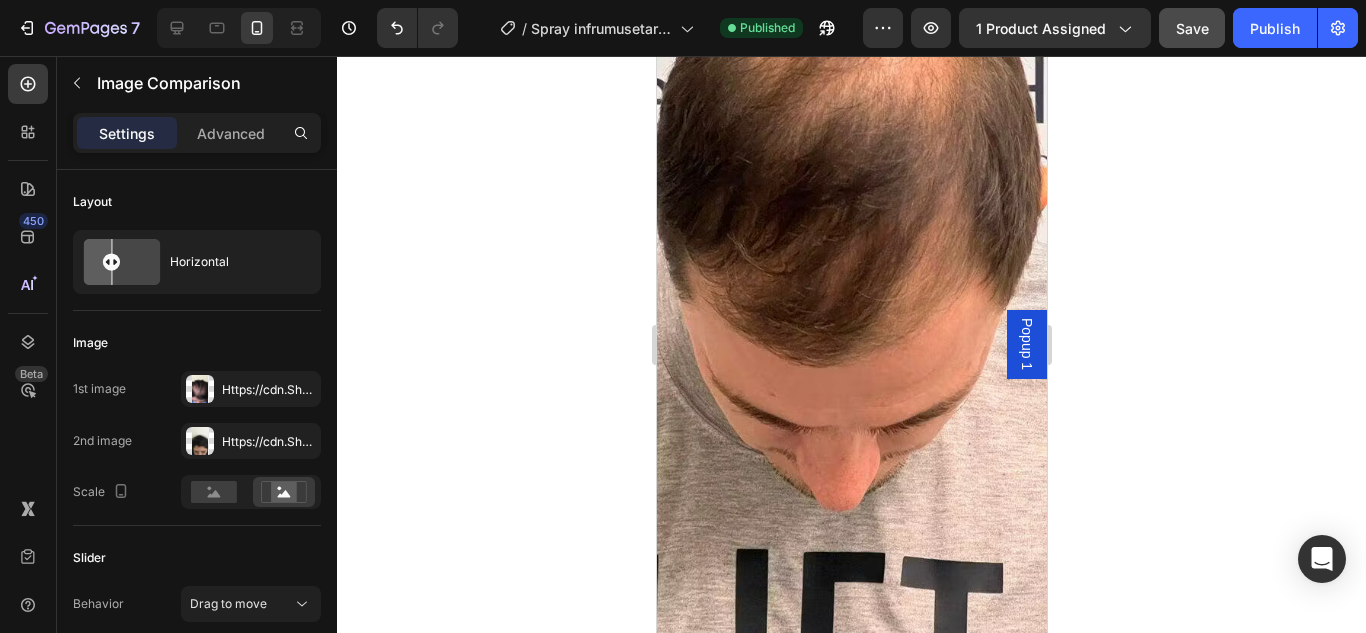 scroll, scrollTop: 3200, scrollLeft: 0, axis: vertical 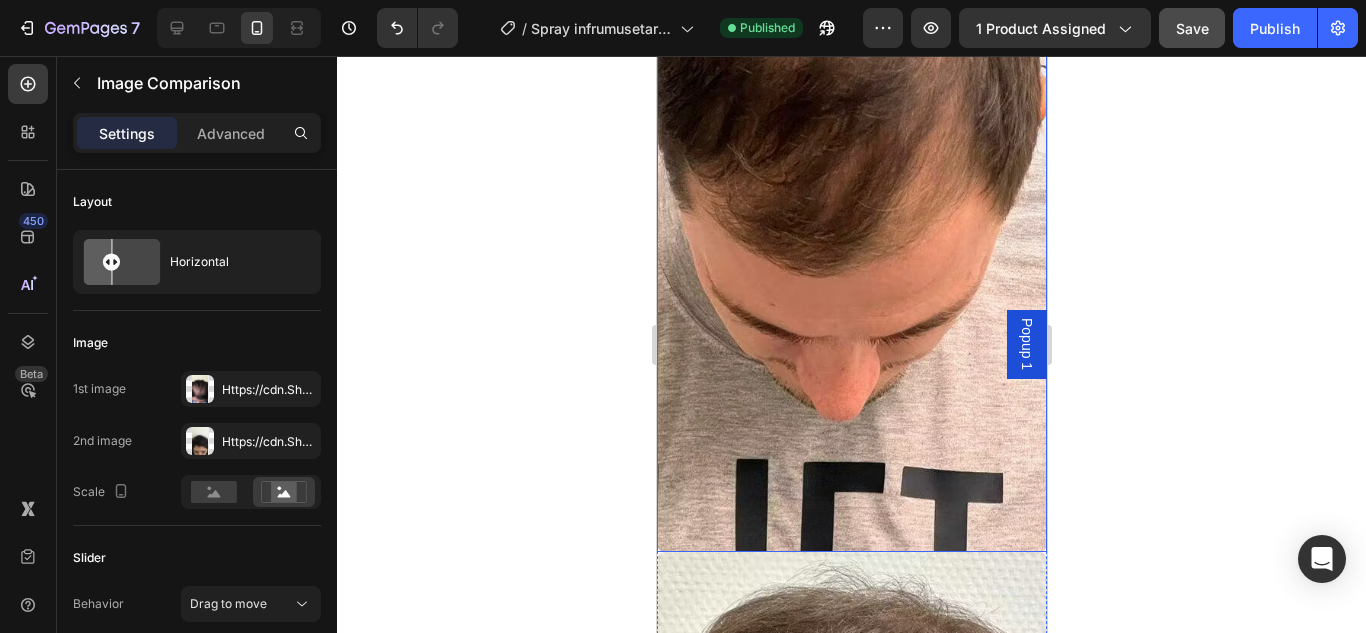 click at bounding box center [851, 195] 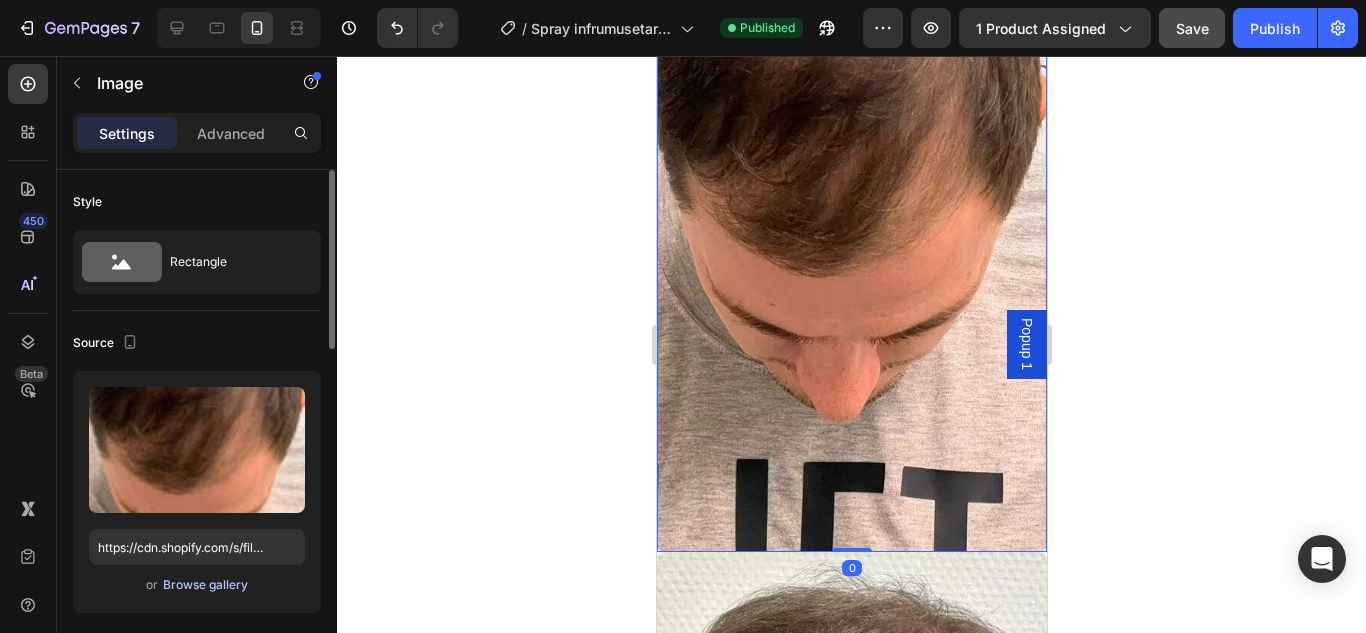click on "Browse gallery" at bounding box center [205, 585] 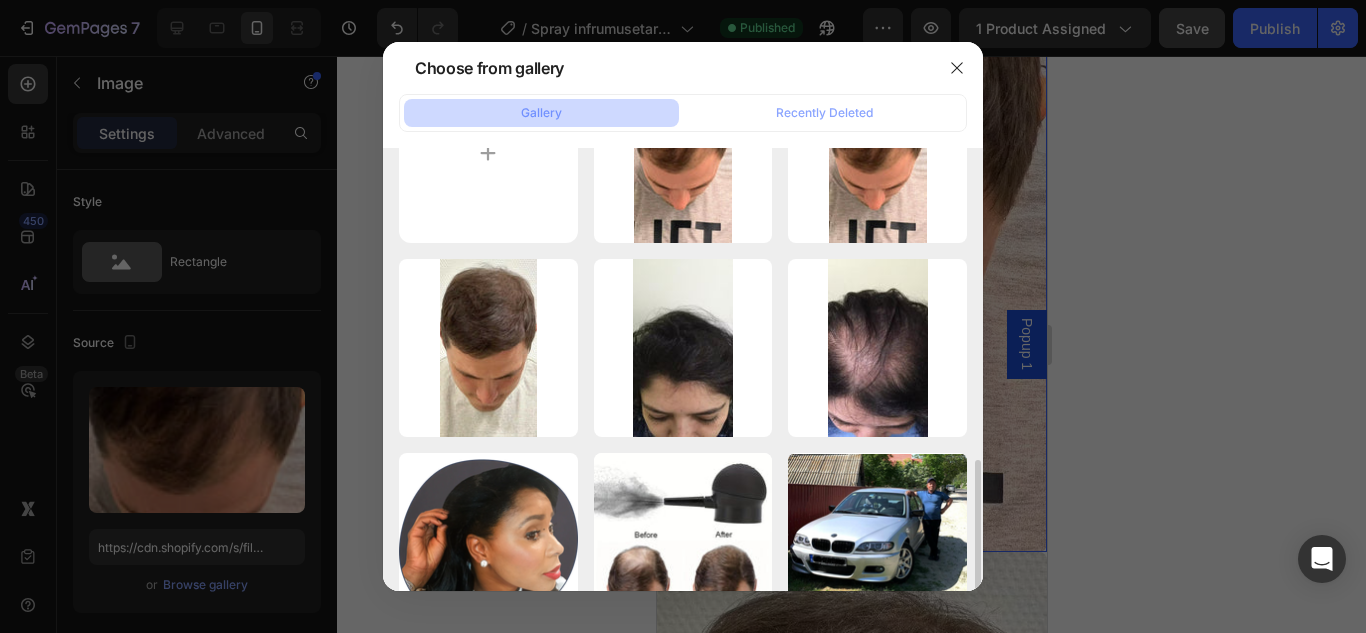 scroll, scrollTop: 300, scrollLeft: 0, axis: vertical 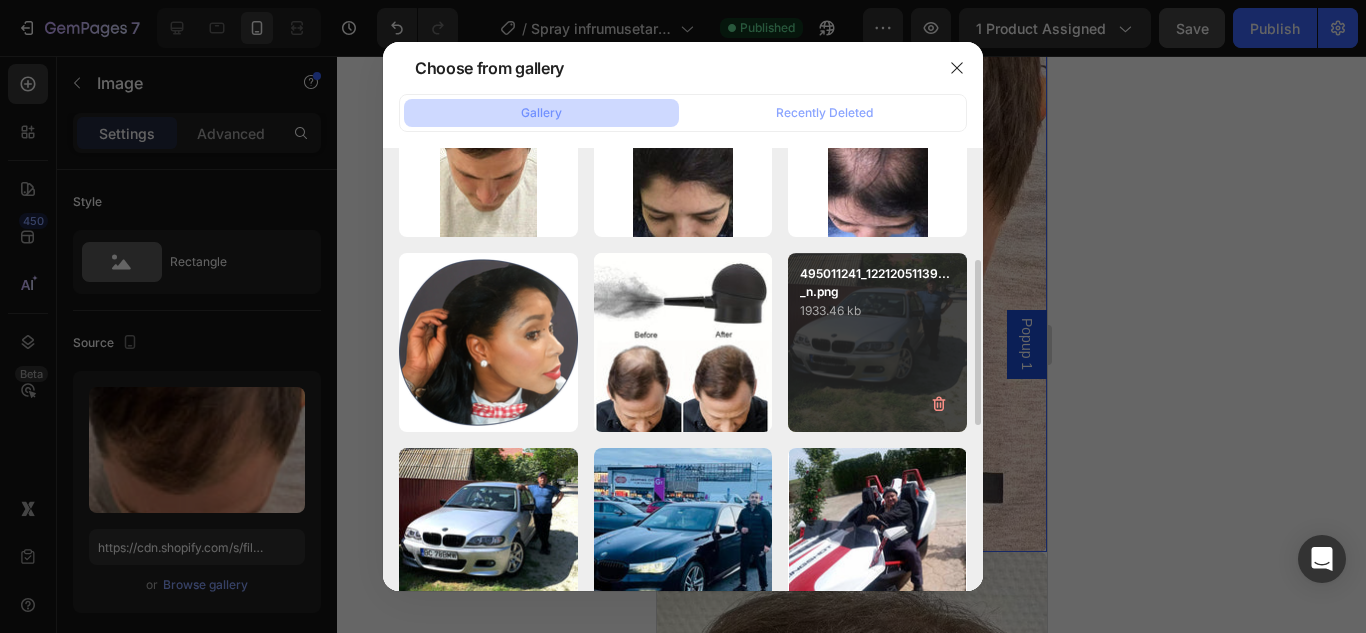 click on "495011241_12212051139..._n.png 1933.46 kb" at bounding box center [877, 342] 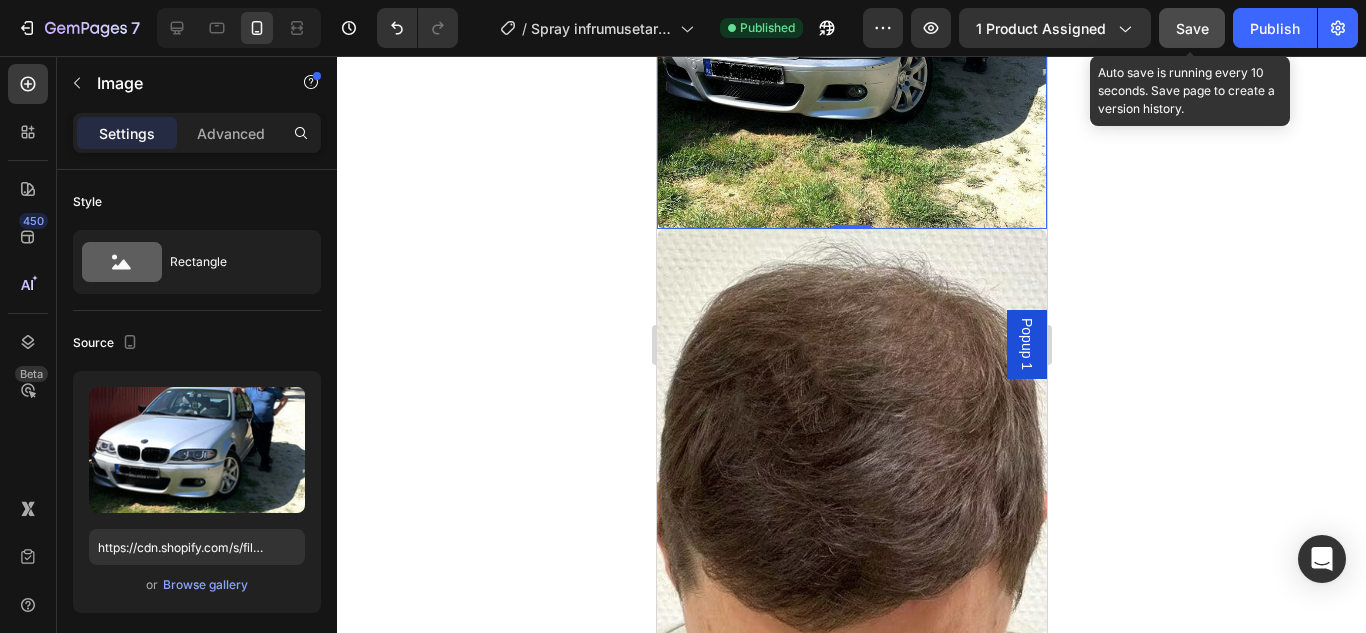 click on "Save" 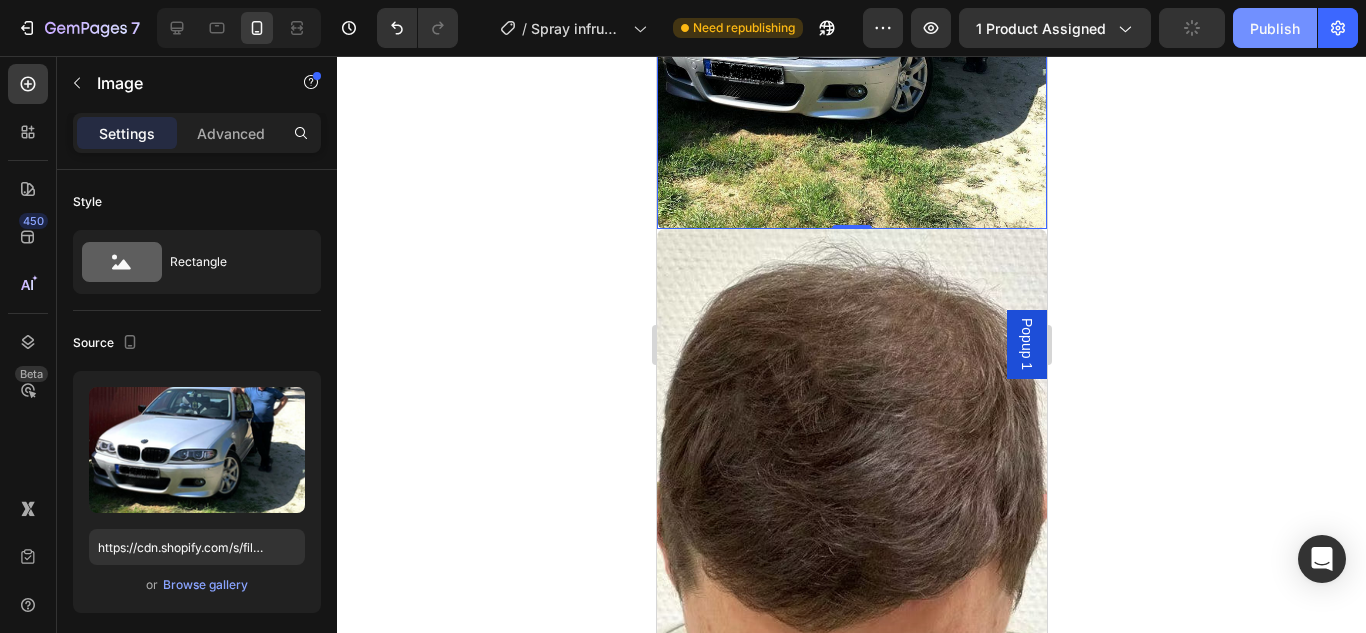 click on "Publish" at bounding box center (1275, 28) 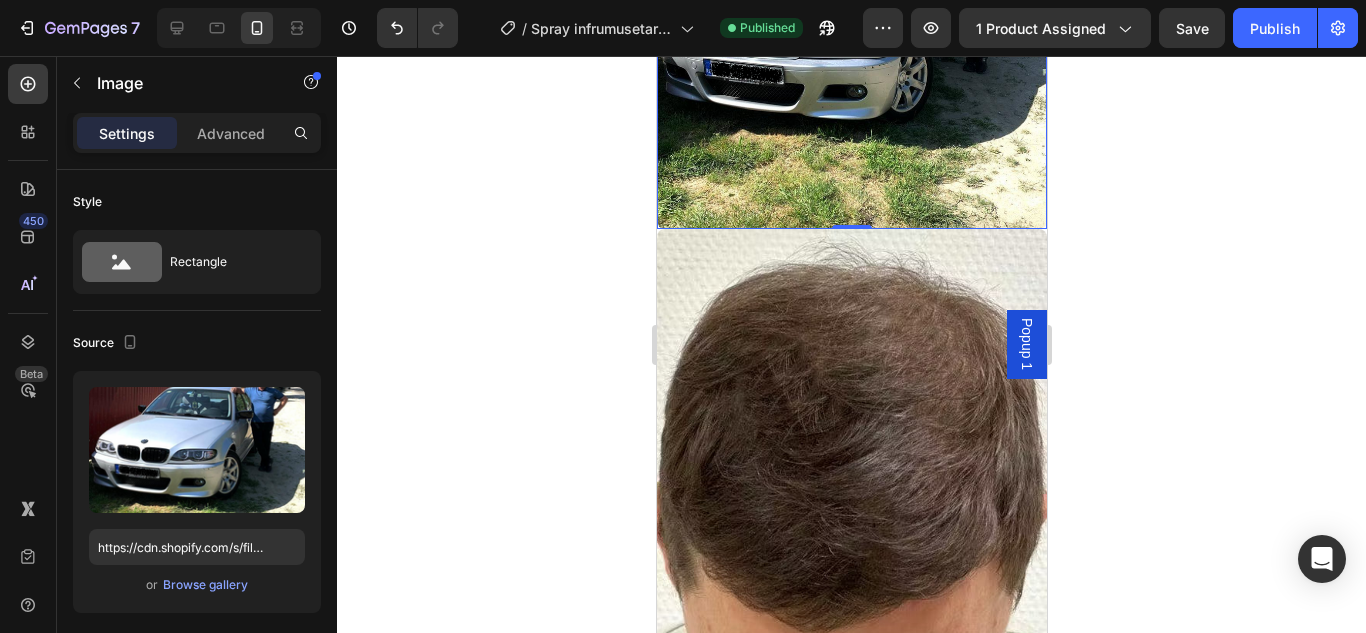 click at bounding box center [851, 34] 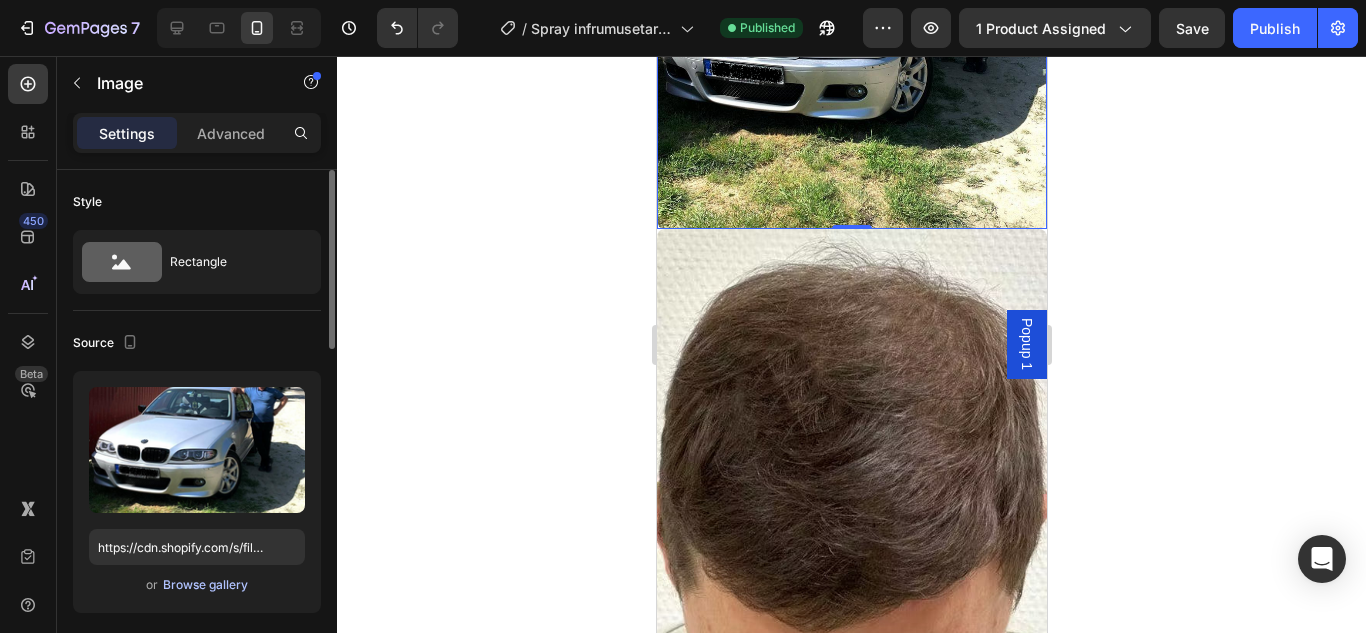 click on "Browse gallery" at bounding box center [205, 585] 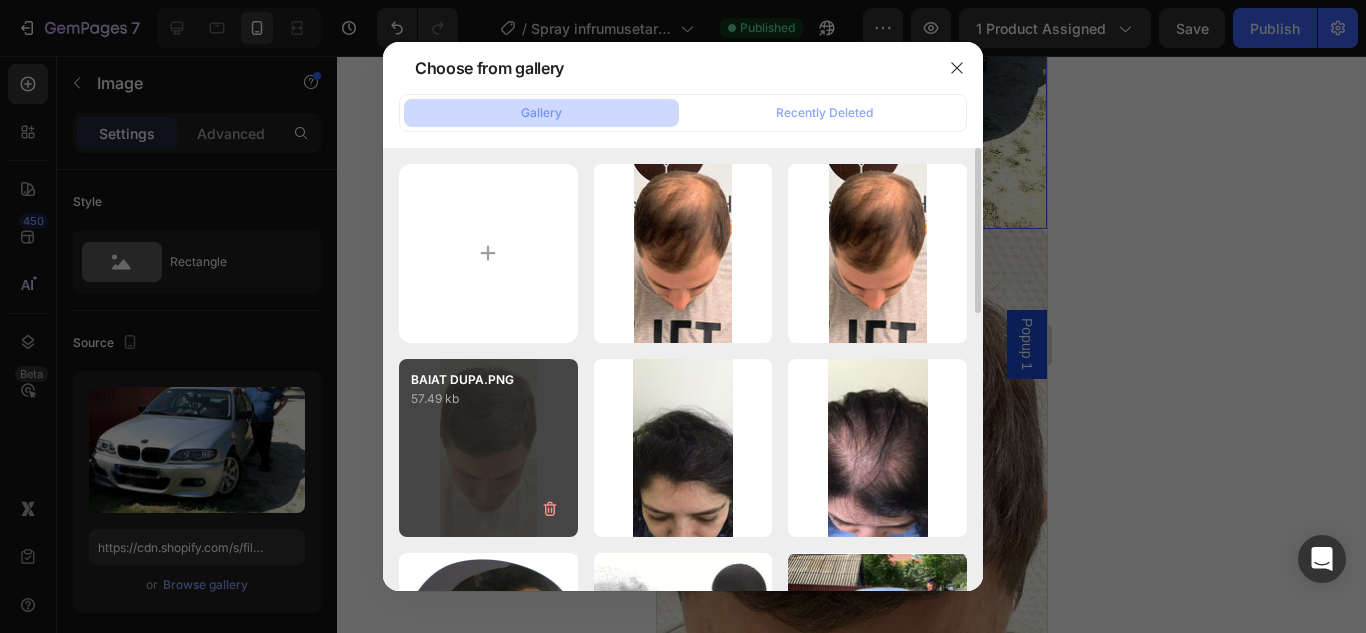 click on "BAIAT DUPA.PNG 57.49 kb" at bounding box center (488, 448) 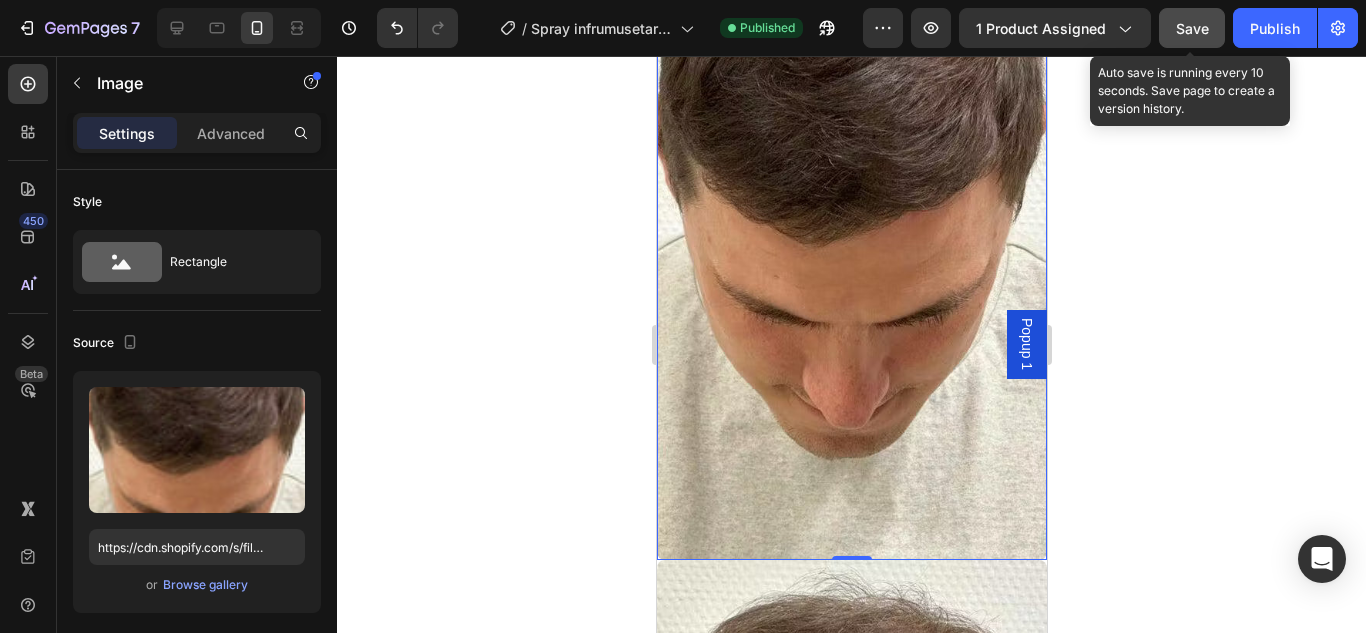 click on "Save" at bounding box center [1192, 28] 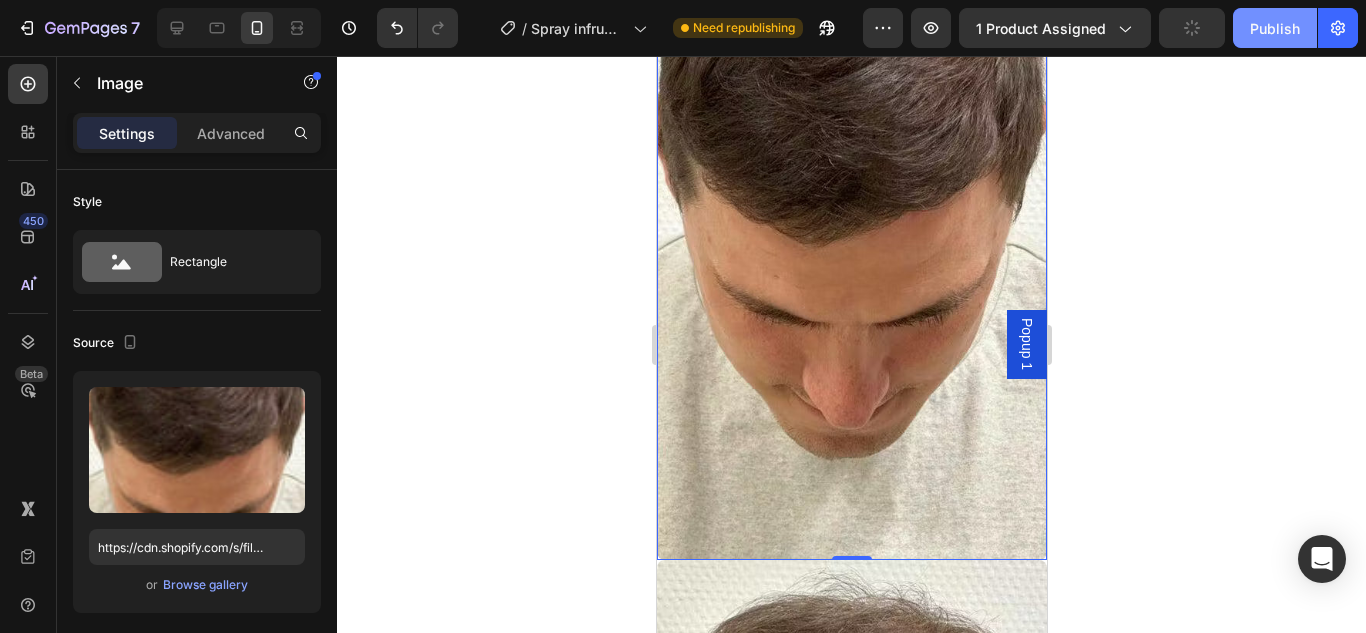 click on "Publish" at bounding box center [1275, 28] 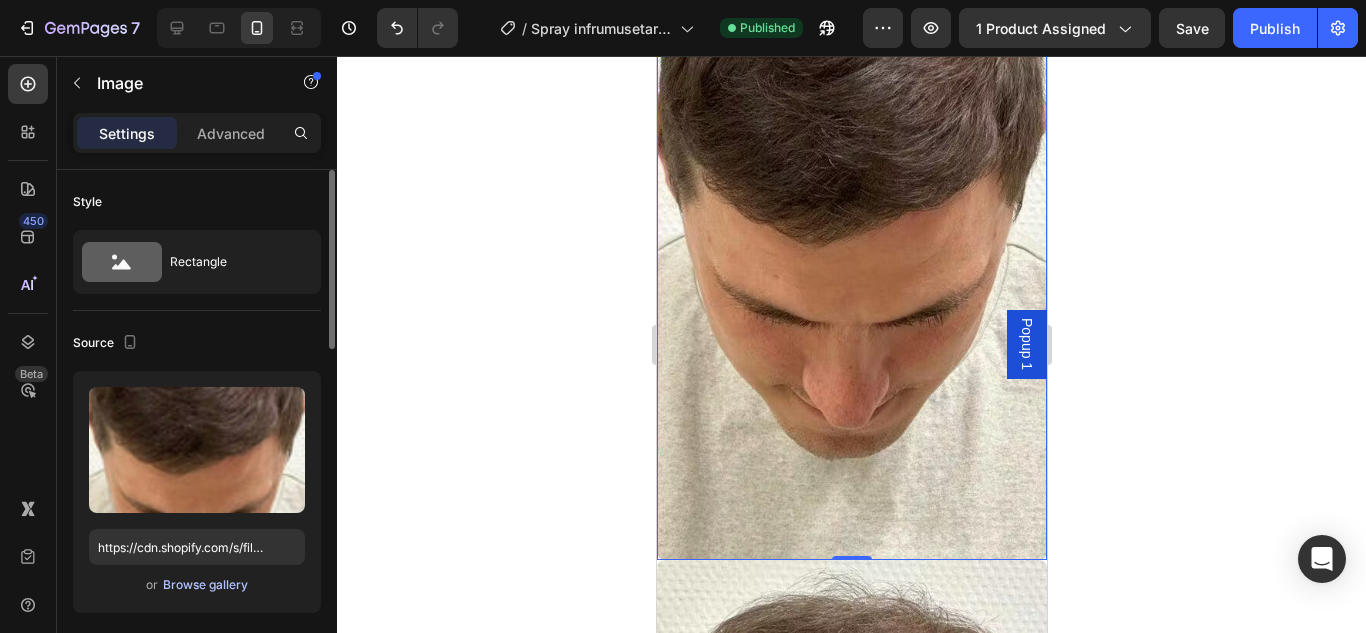click on "Browse gallery" at bounding box center [205, 585] 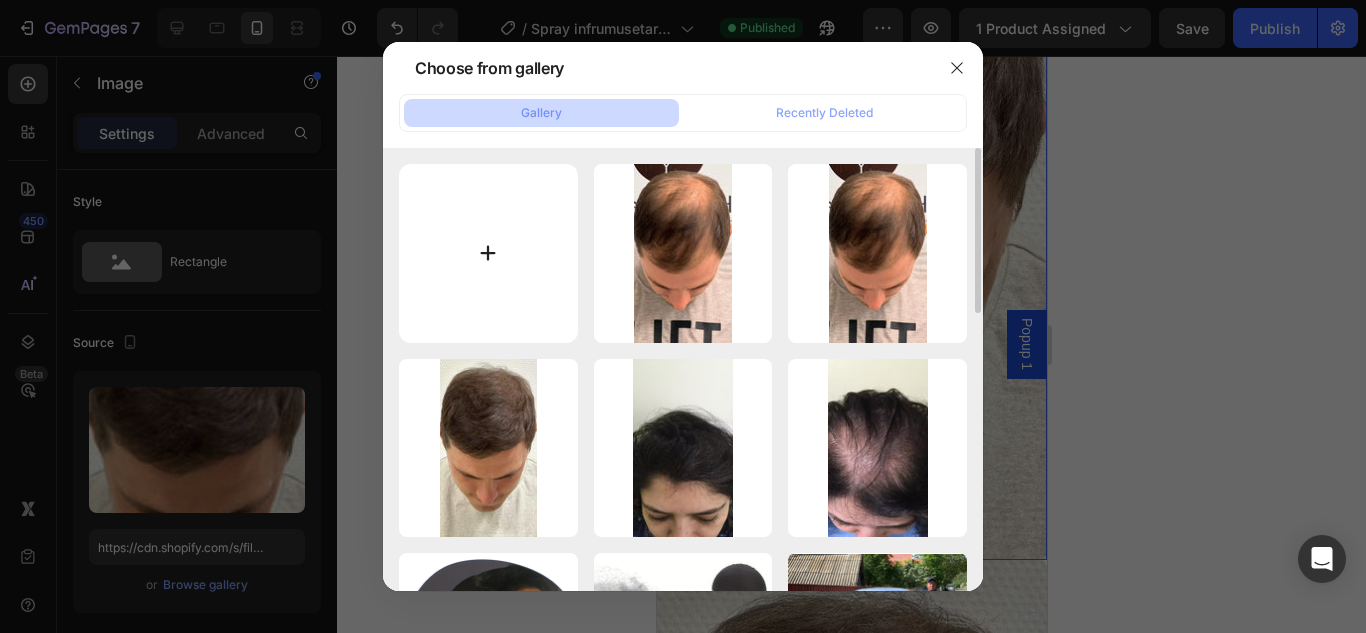 click at bounding box center (488, 253) 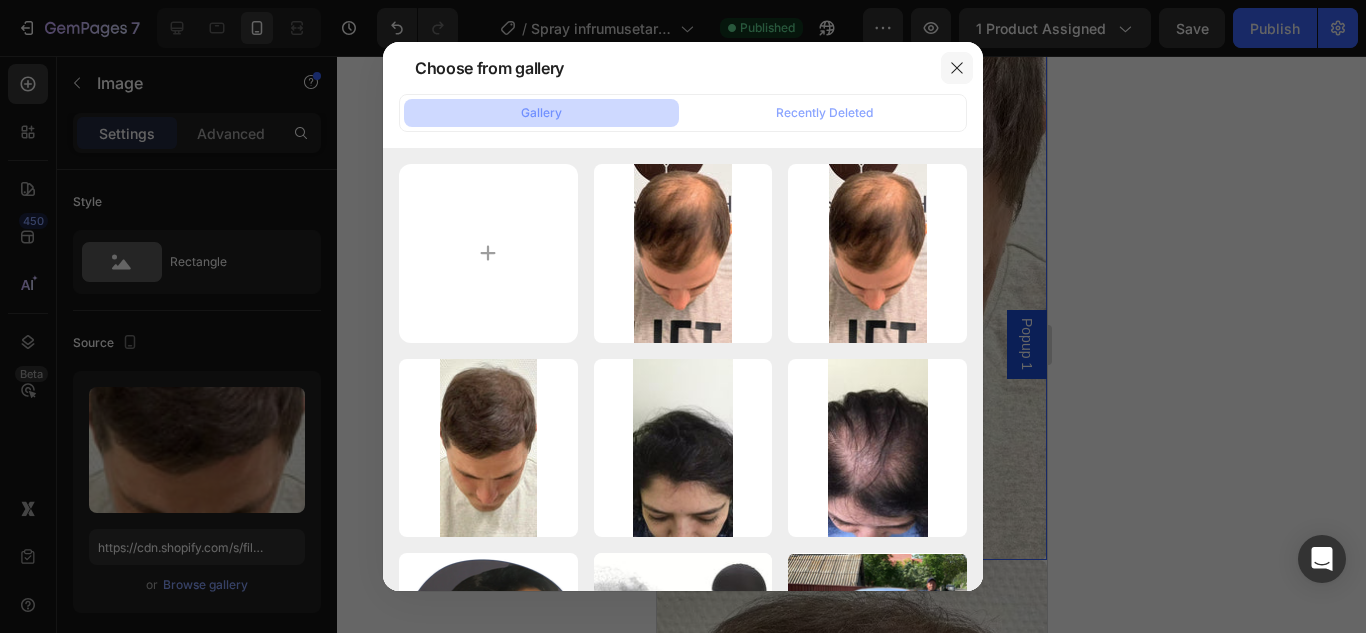click 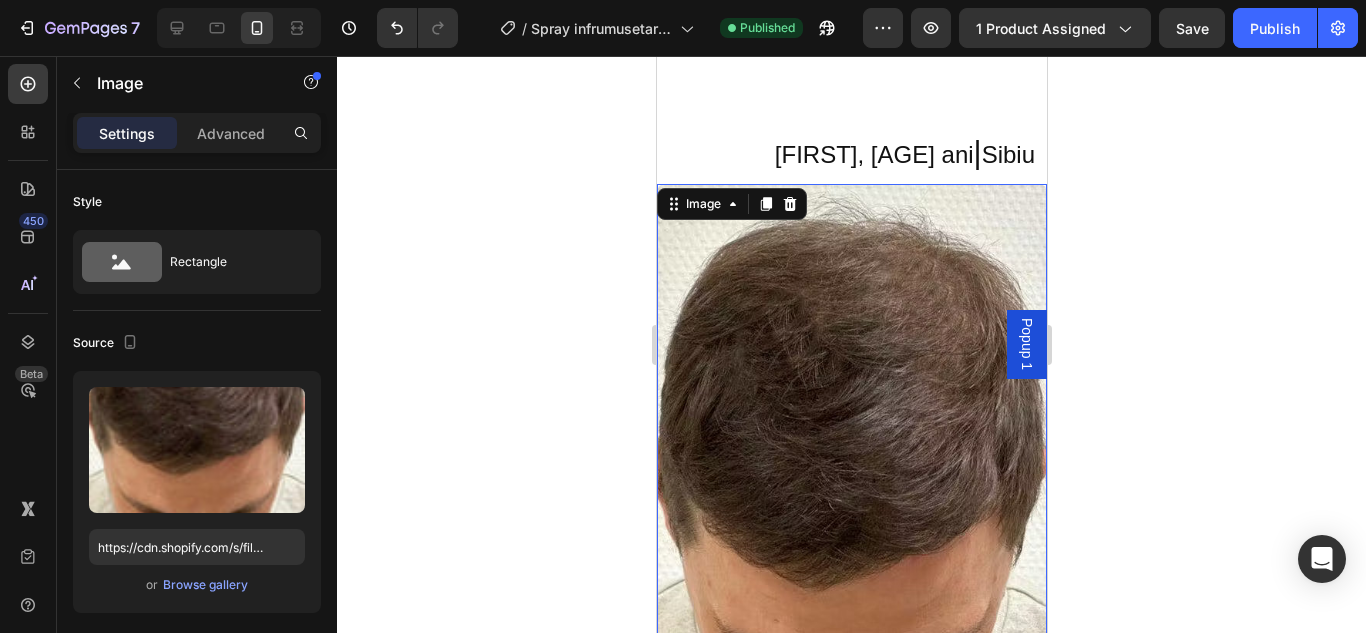scroll, scrollTop: 2900, scrollLeft: 0, axis: vertical 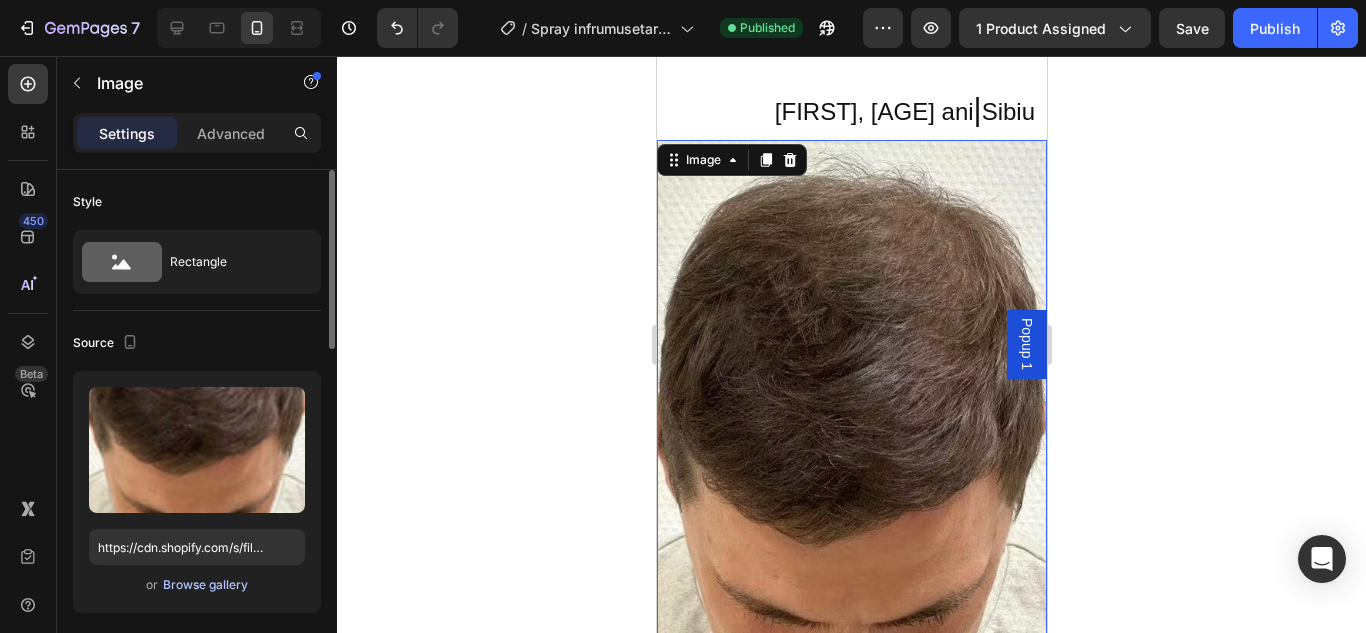 click on "Browse gallery" at bounding box center (205, 585) 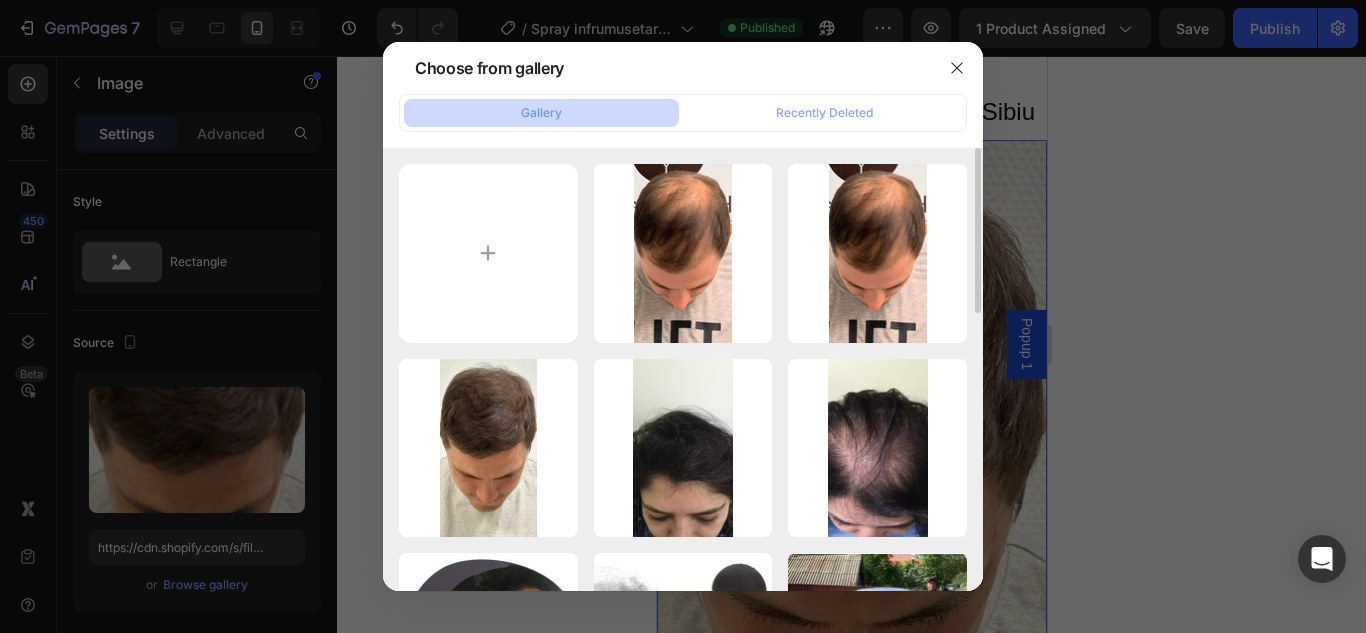 scroll, scrollTop: 300, scrollLeft: 0, axis: vertical 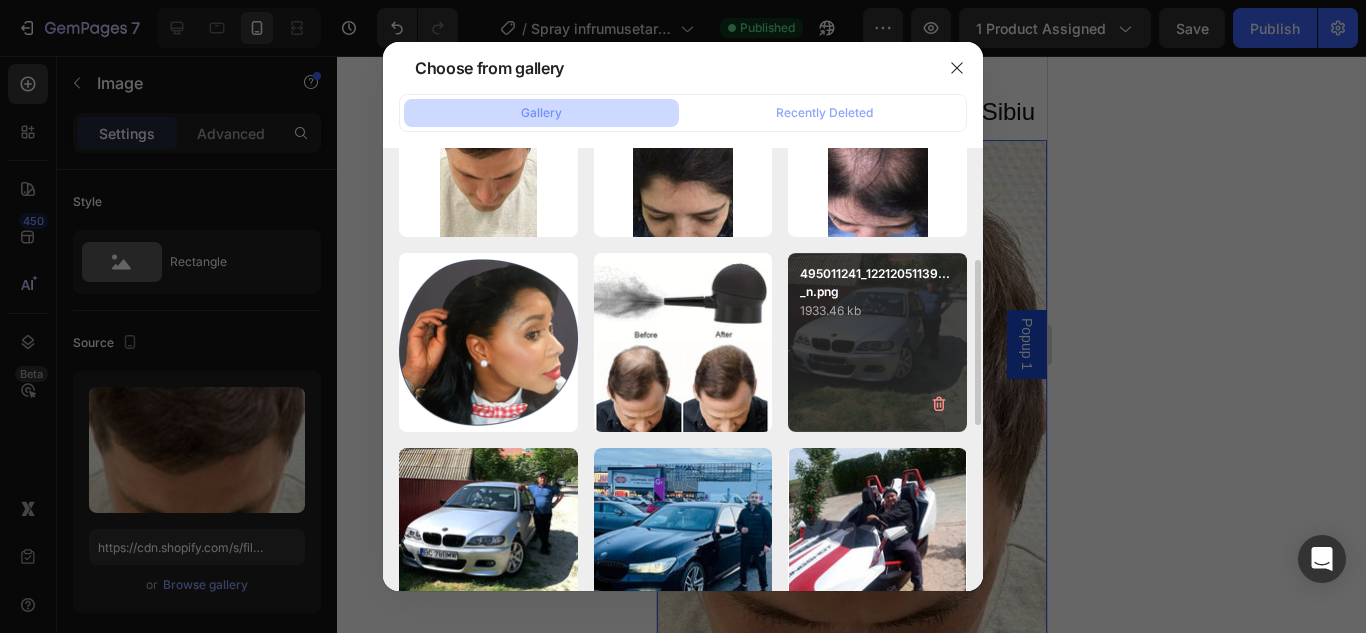 click on "495011241_12212051139..._n.png 1933.46 kb" at bounding box center (877, 342) 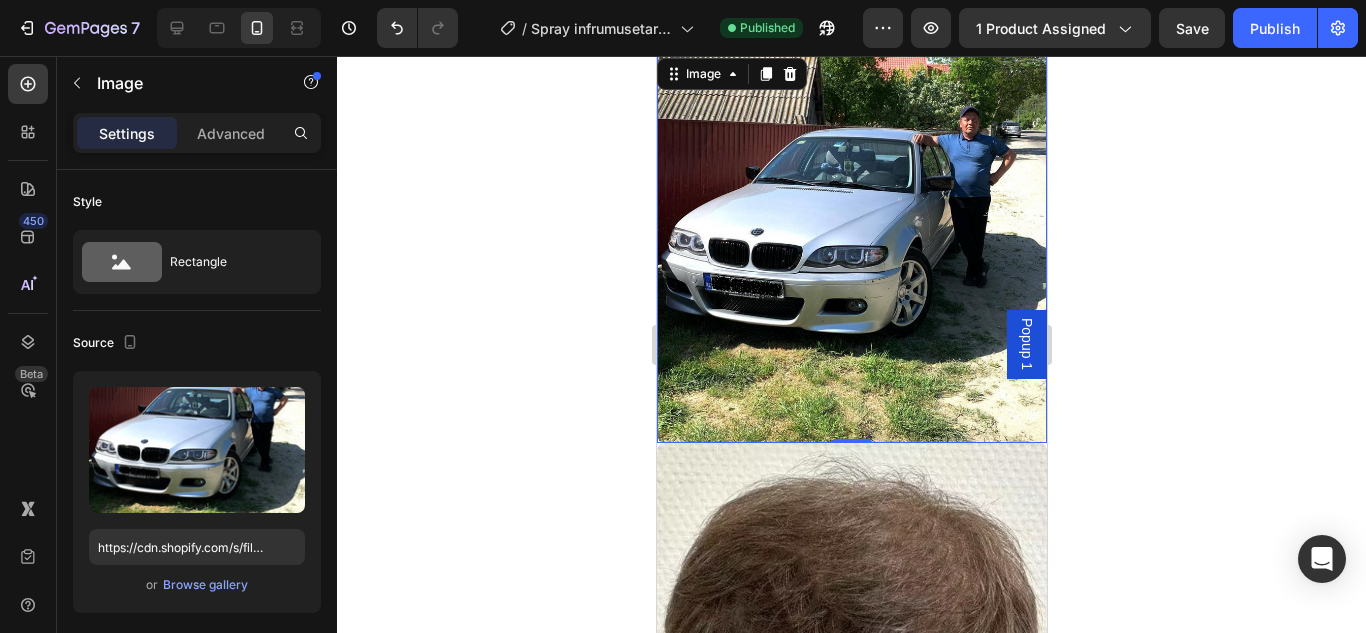 scroll, scrollTop: 3200, scrollLeft: 0, axis: vertical 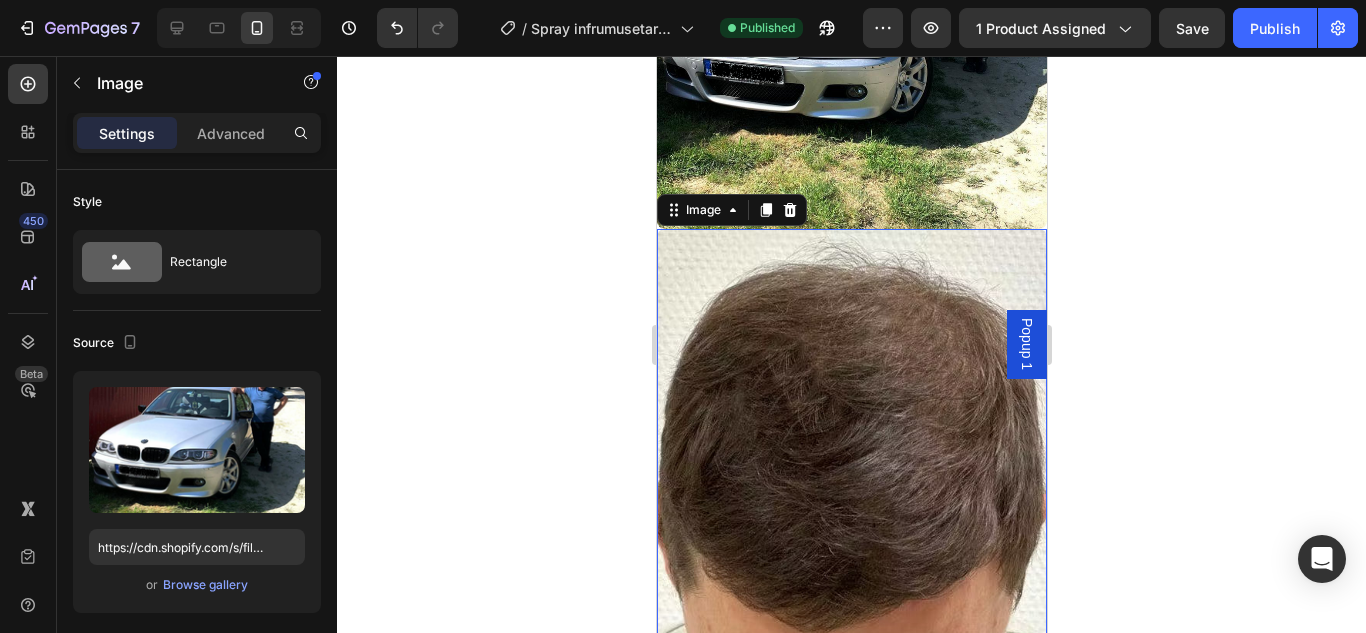 click at bounding box center (851, 589) 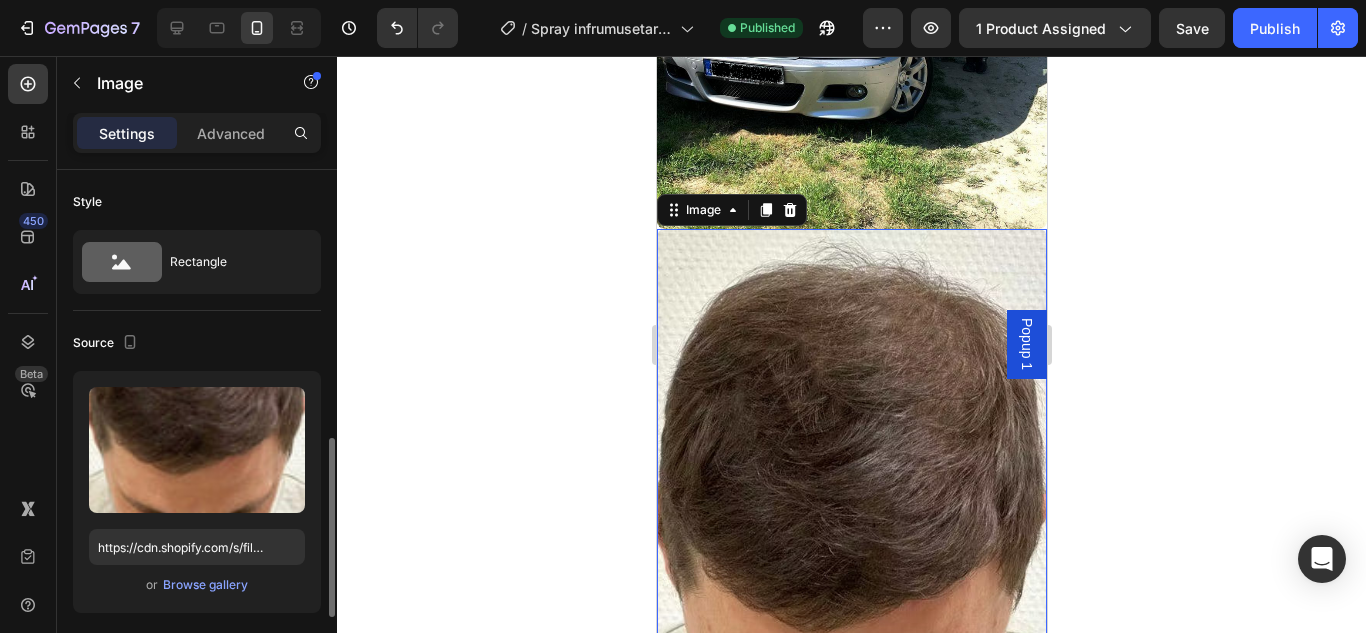scroll, scrollTop: 200, scrollLeft: 0, axis: vertical 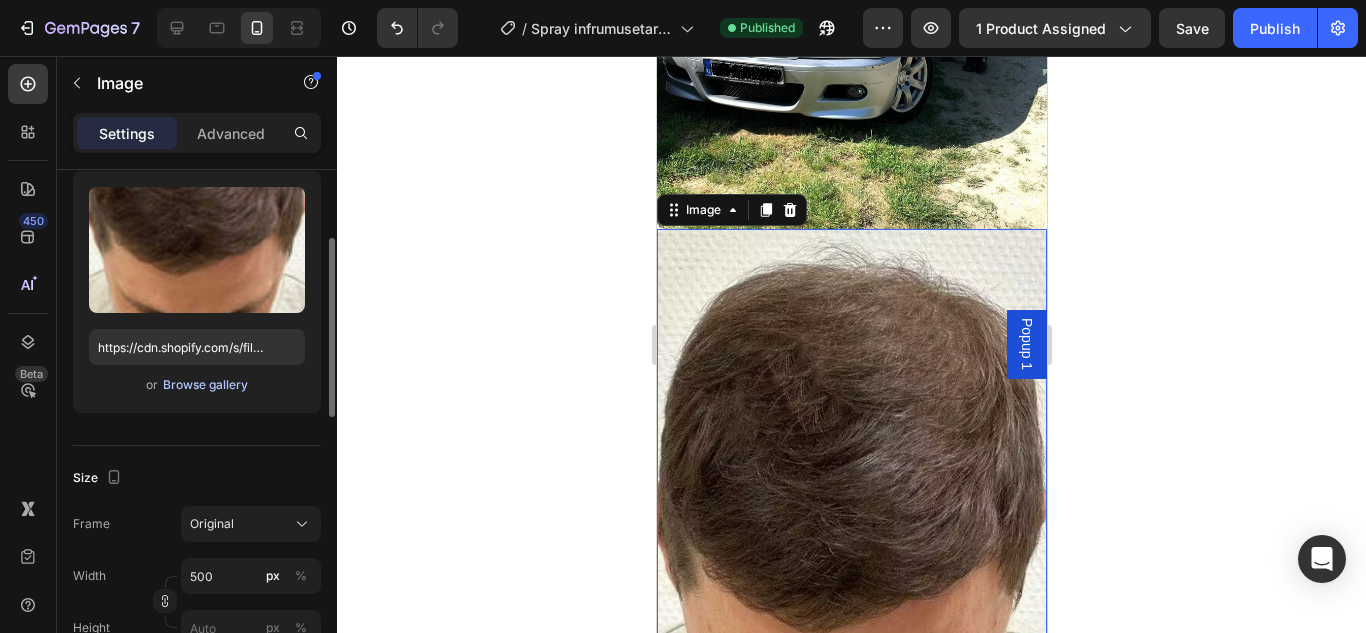 click on "Browse gallery" at bounding box center (205, 385) 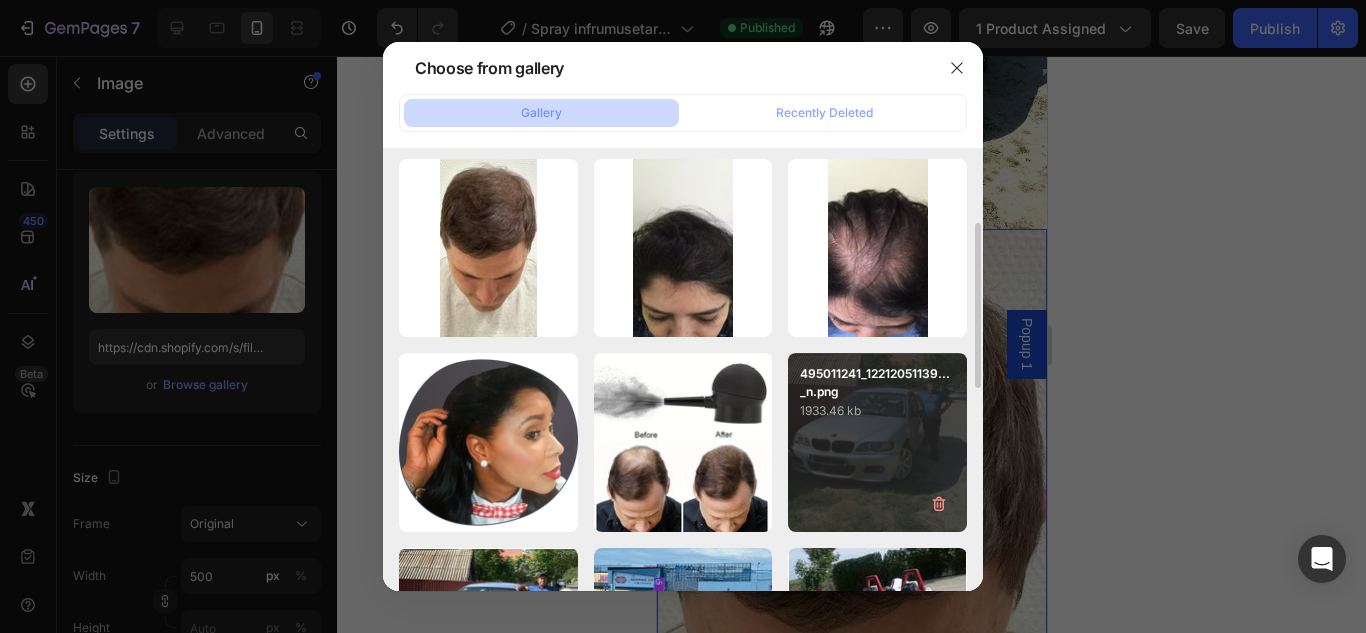 scroll, scrollTop: 300, scrollLeft: 0, axis: vertical 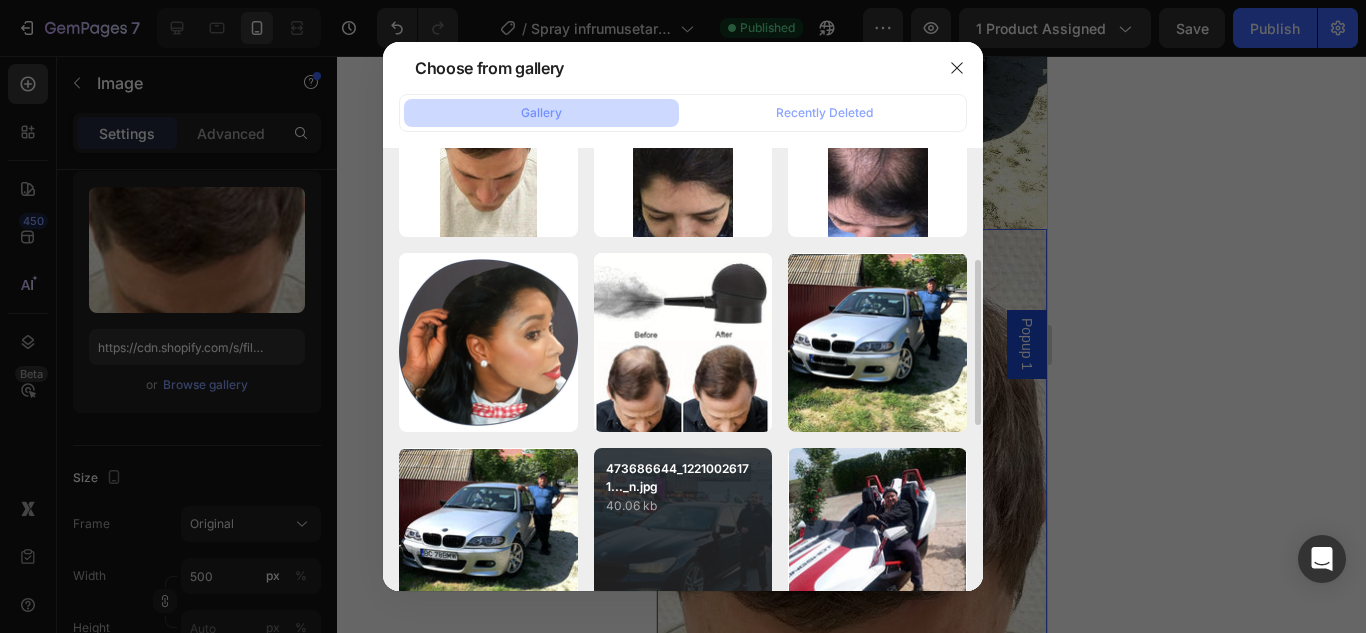 click on "473686644_12210026171..._n.jpg" at bounding box center (683, 478) 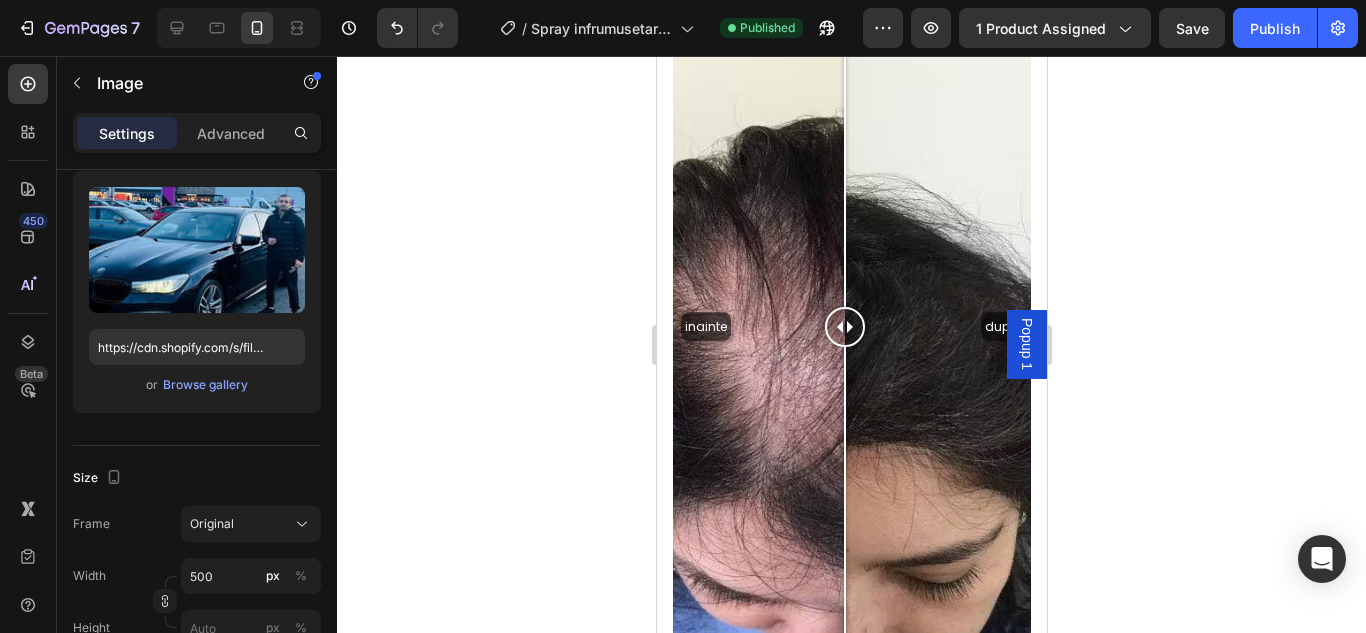 scroll, scrollTop: 1800, scrollLeft: 0, axis: vertical 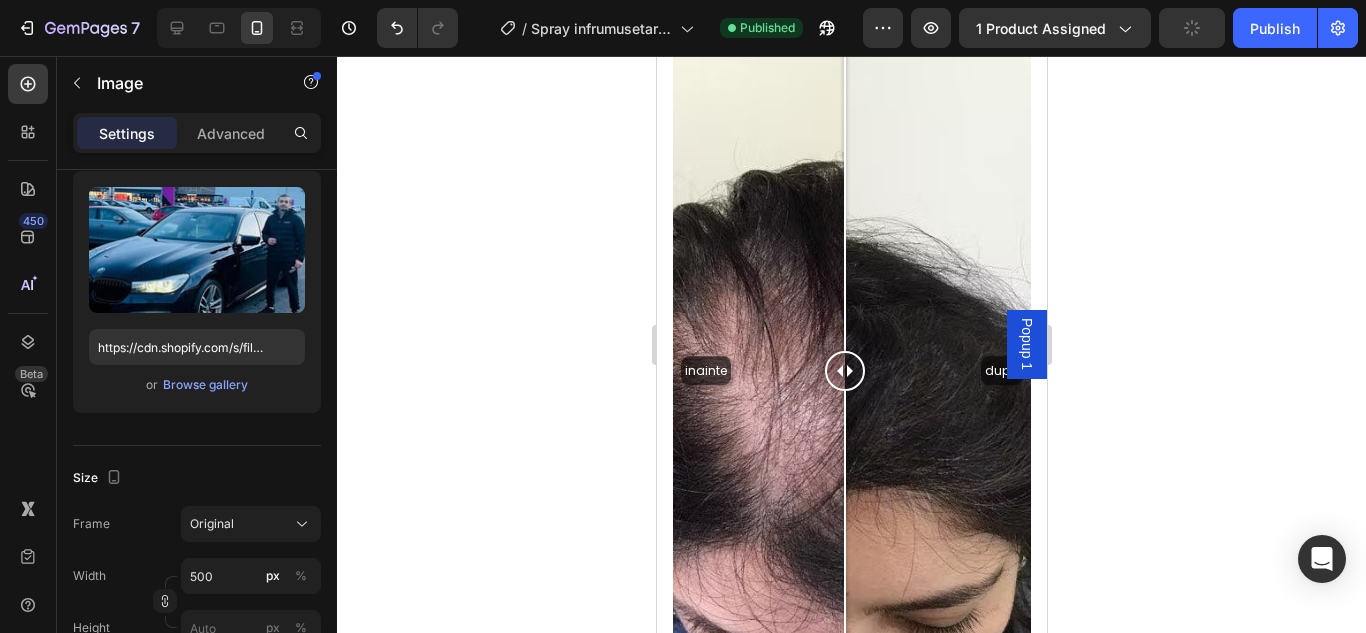 click on "inainte dupa" at bounding box center [851, 370] 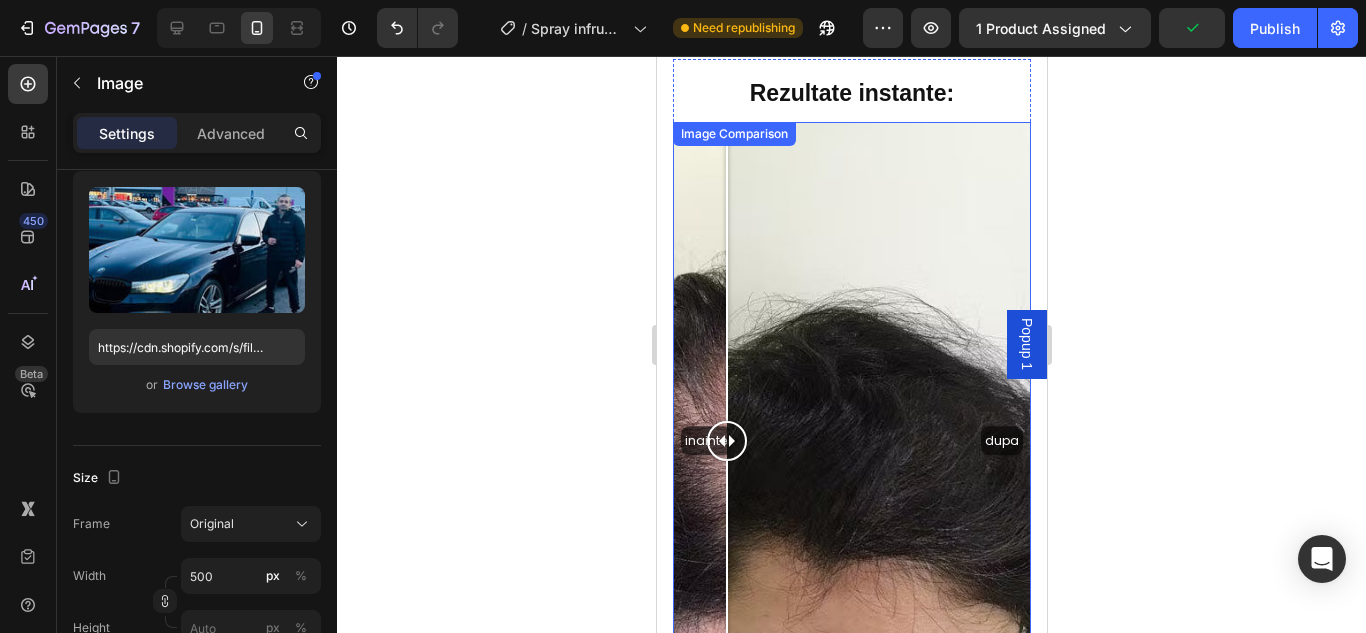 scroll, scrollTop: 1600, scrollLeft: 0, axis: vertical 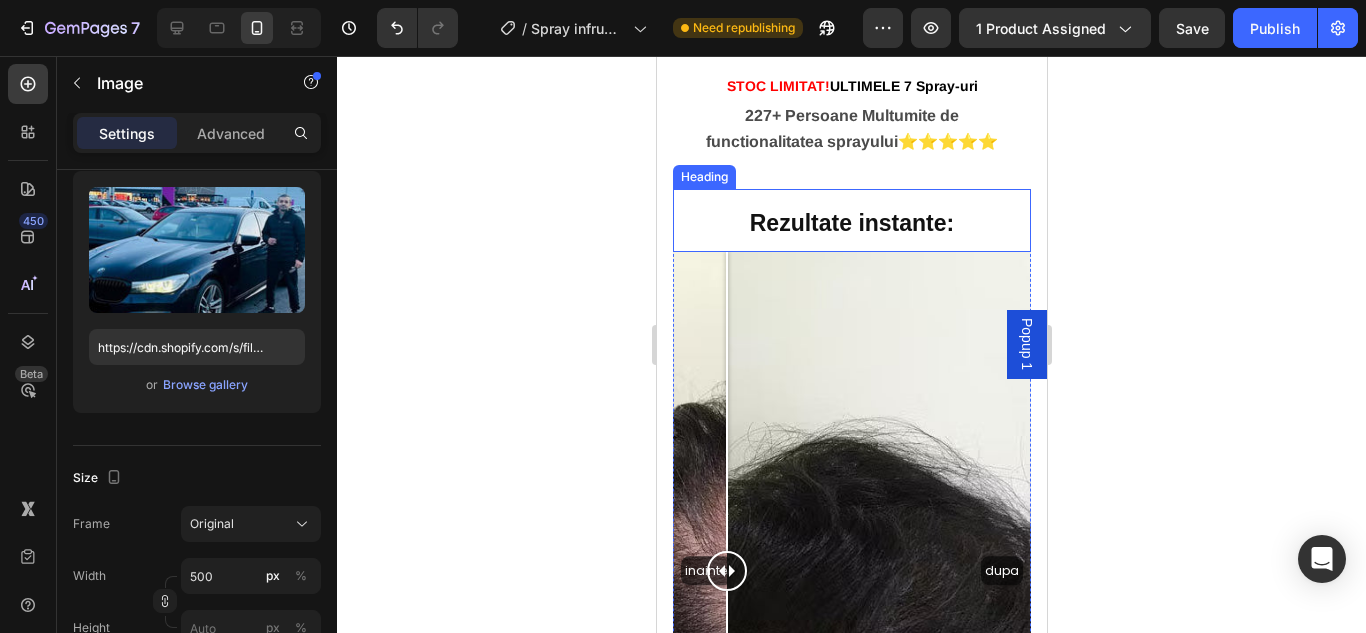 click on "Rezultate instante:" at bounding box center [851, 220] 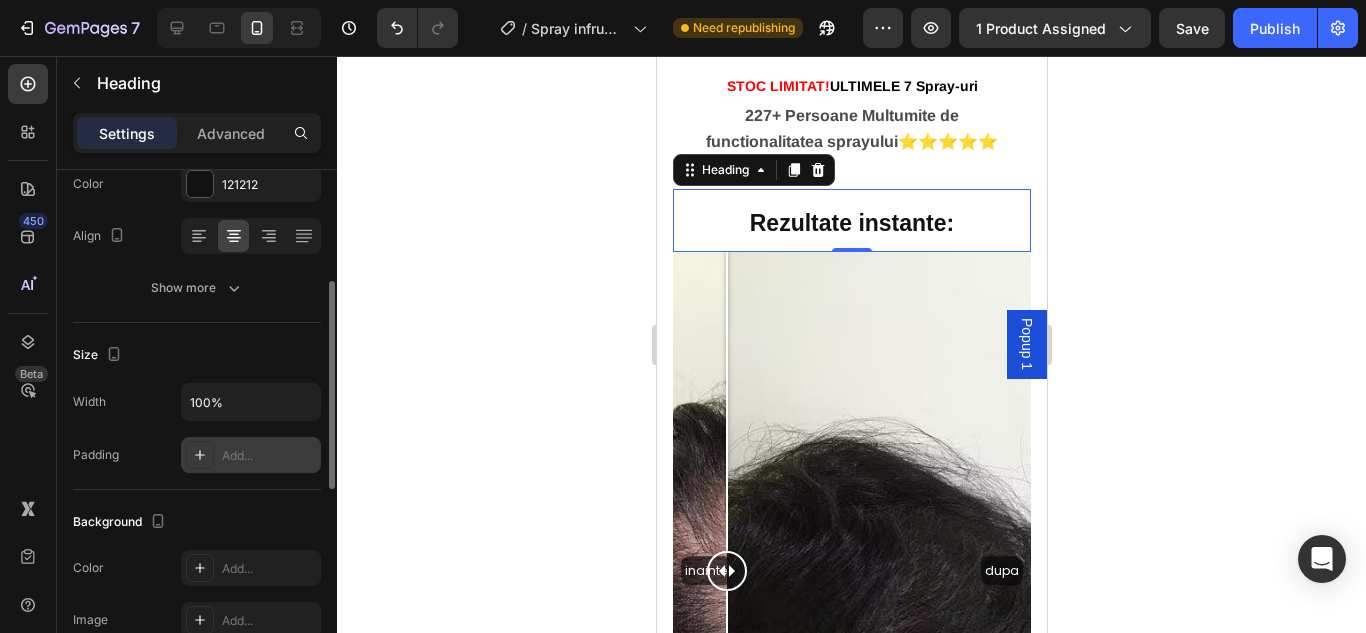 scroll, scrollTop: 0, scrollLeft: 0, axis: both 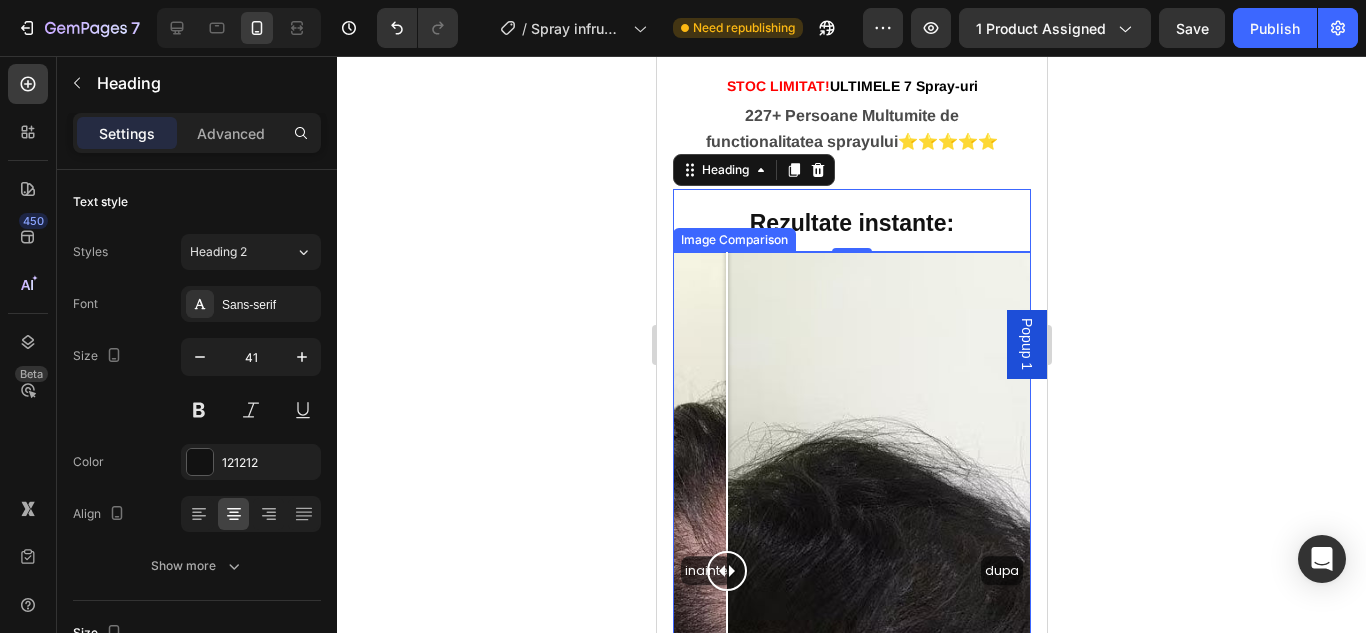 click on "inainte dupa" at bounding box center [851, 570] 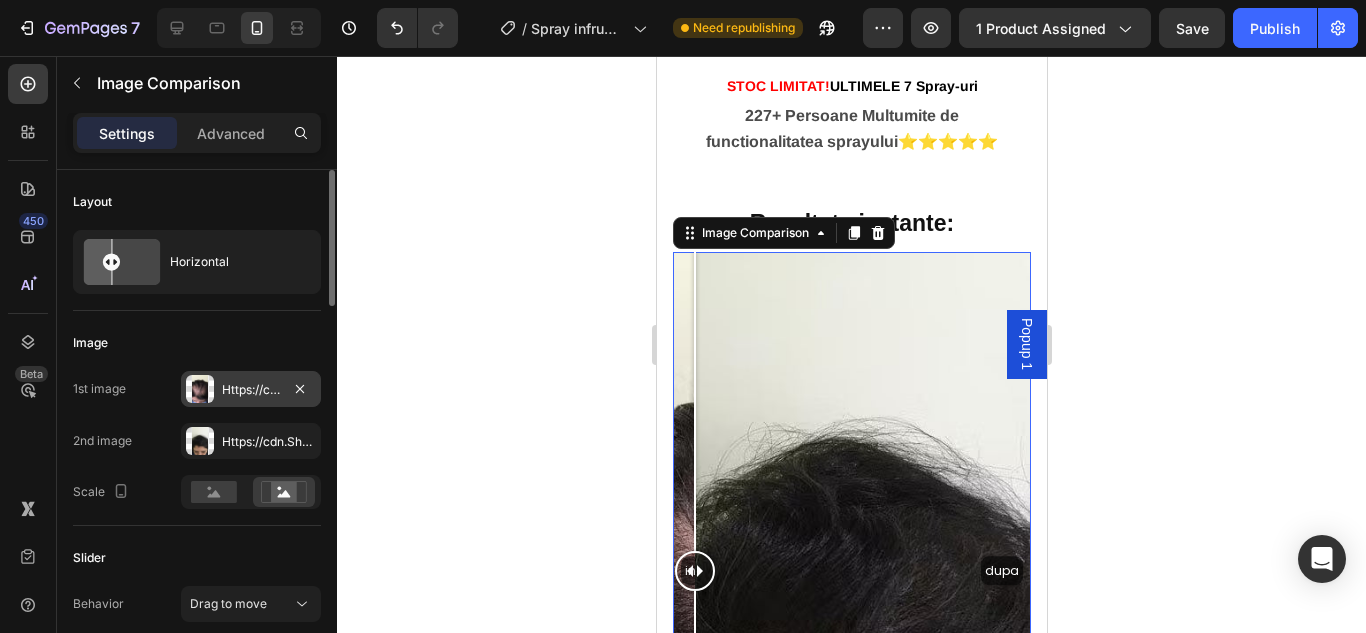 click on "Https://cdn.Shopify.Com/s/files/1/0874/3501/8564/files/gempages_537037857848558672-53c0b494-9833-4e02-8c69-cb8e035a6341.Avif" at bounding box center (251, 389) 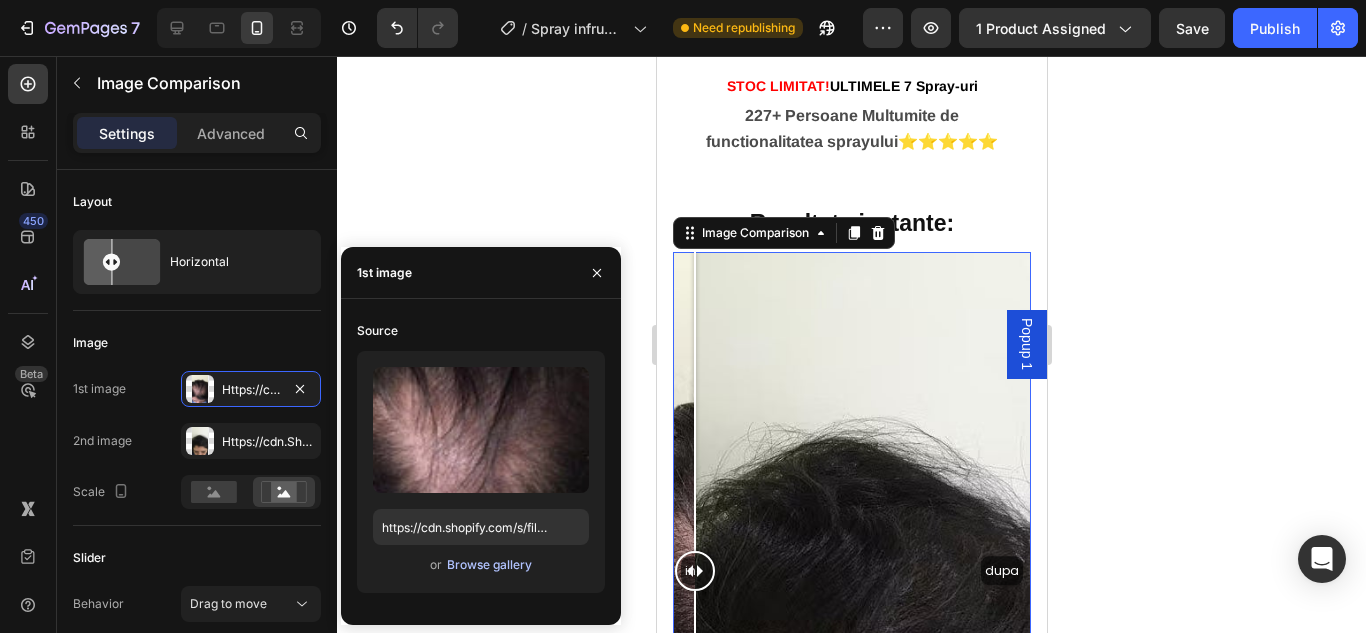 click on "Browse gallery" at bounding box center [489, 565] 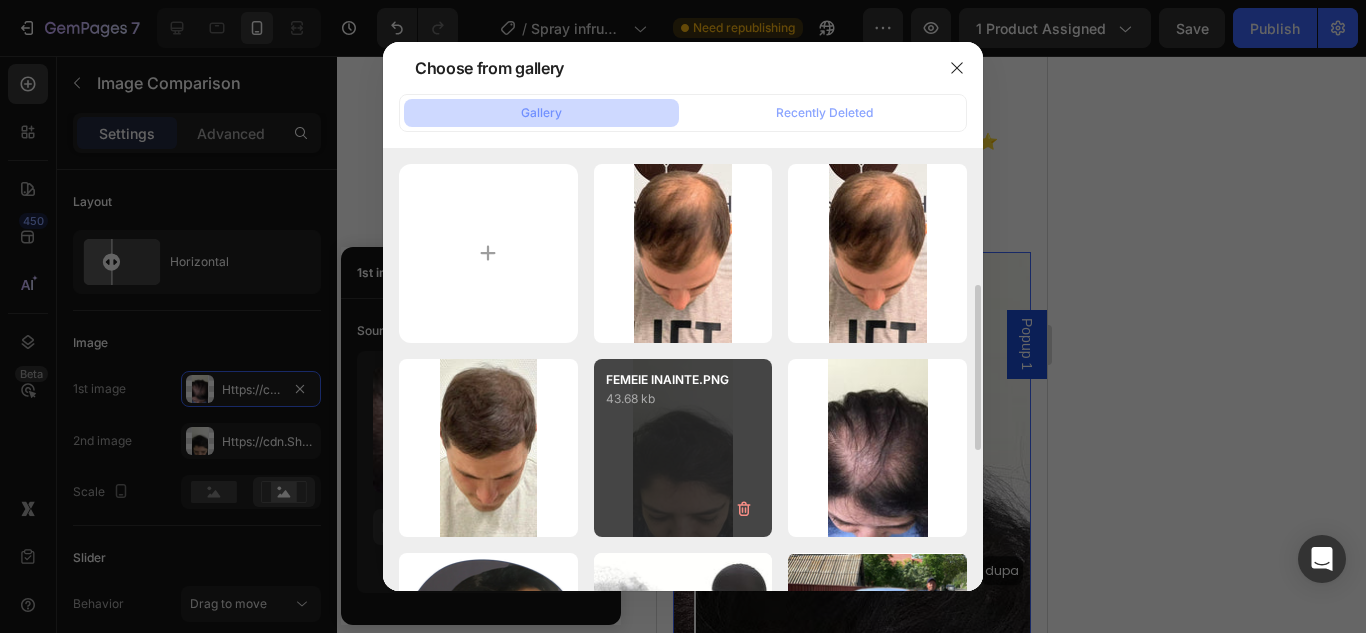 scroll, scrollTop: 500, scrollLeft: 0, axis: vertical 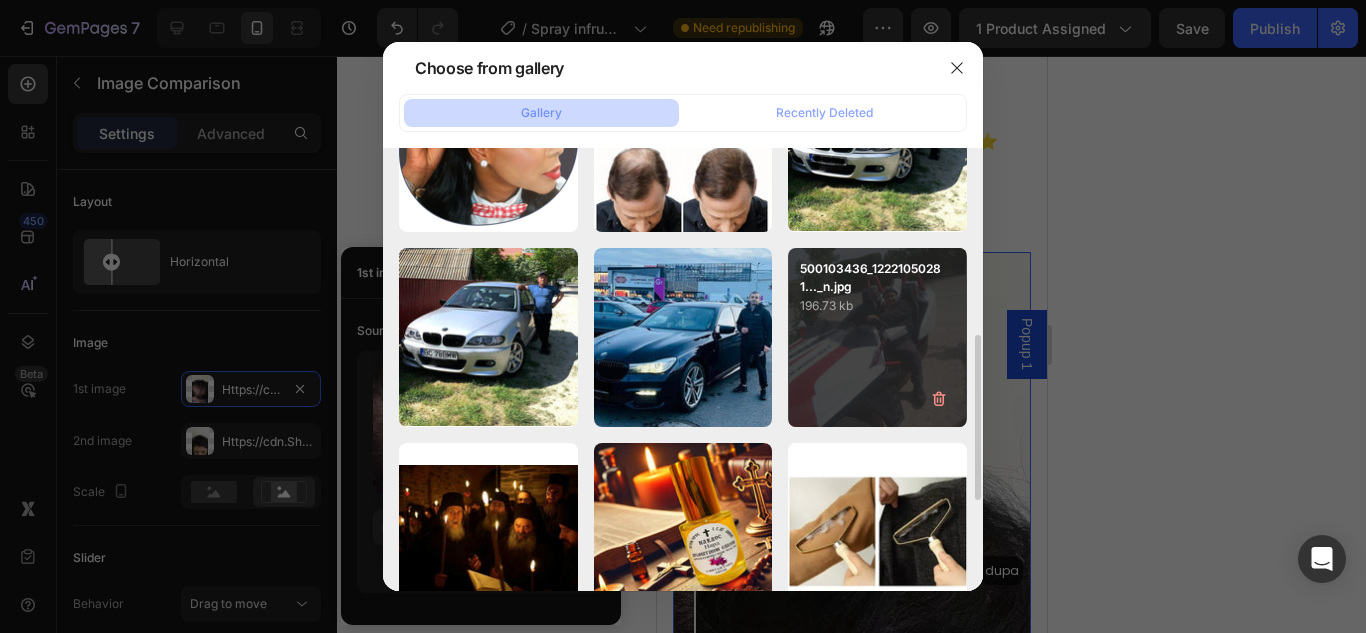 click on "500103436_12221050281..._n.jpg 196.73 kb" at bounding box center (877, 337) 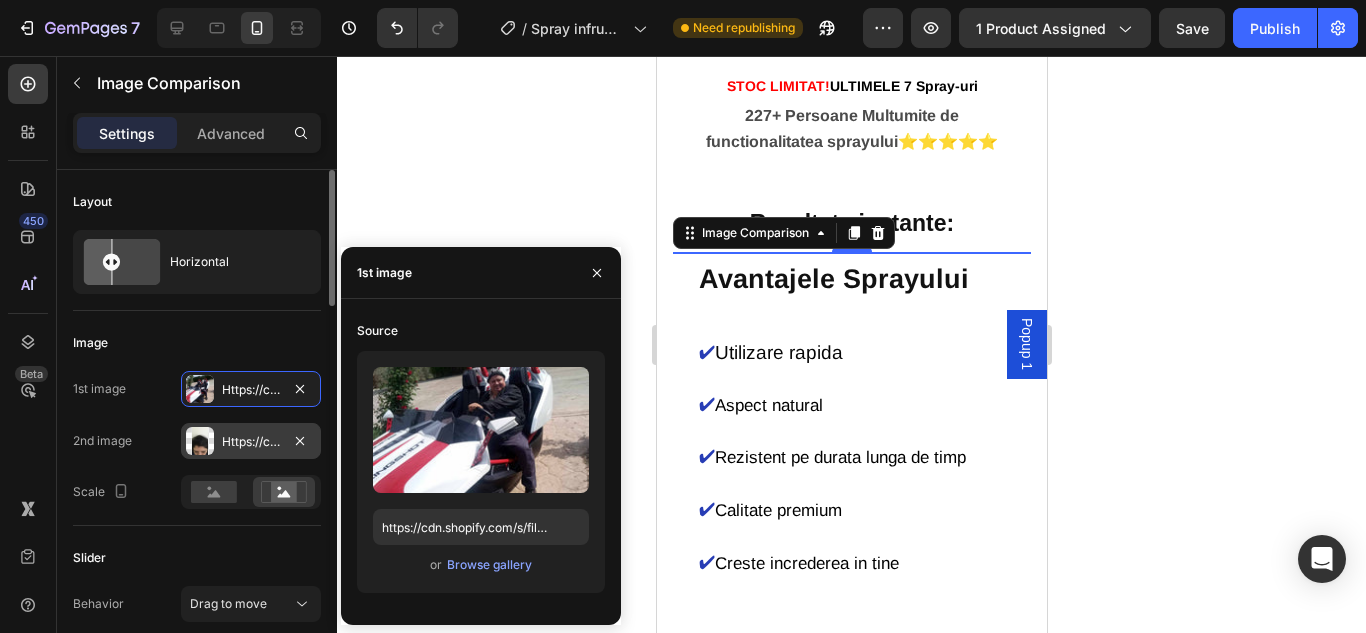 click on "Https://cdn.Shopify.Com/s/files/1/0874/3501/8564/files/gempages_537037857848558672-2ca7183a-1339-4b05-a692-1be06c3bd780.Avif" at bounding box center (251, 441) 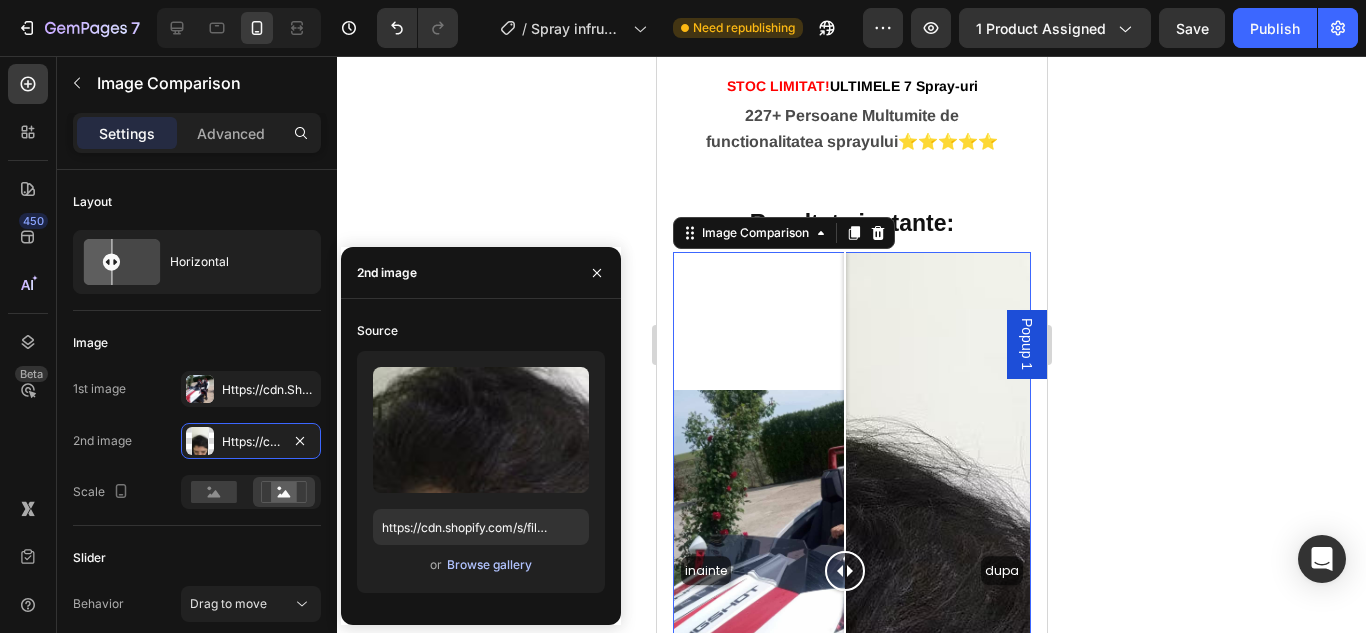 click on "Browse gallery" at bounding box center (489, 565) 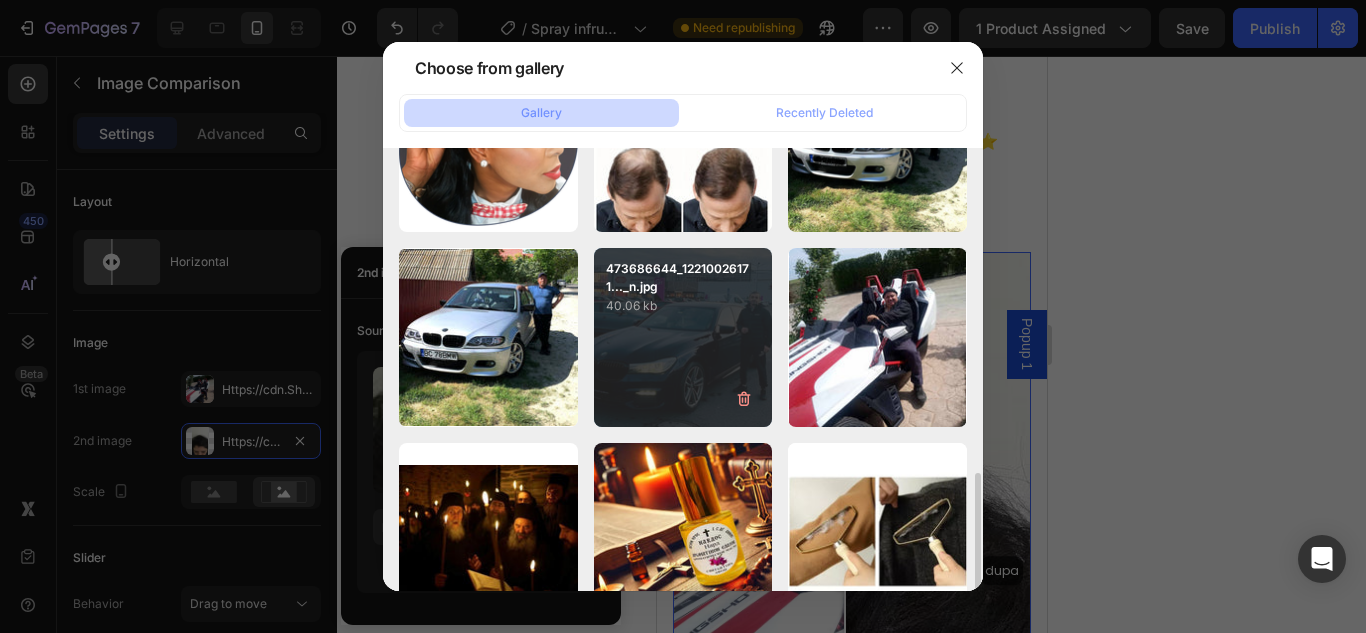 scroll, scrollTop: 600, scrollLeft: 0, axis: vertical 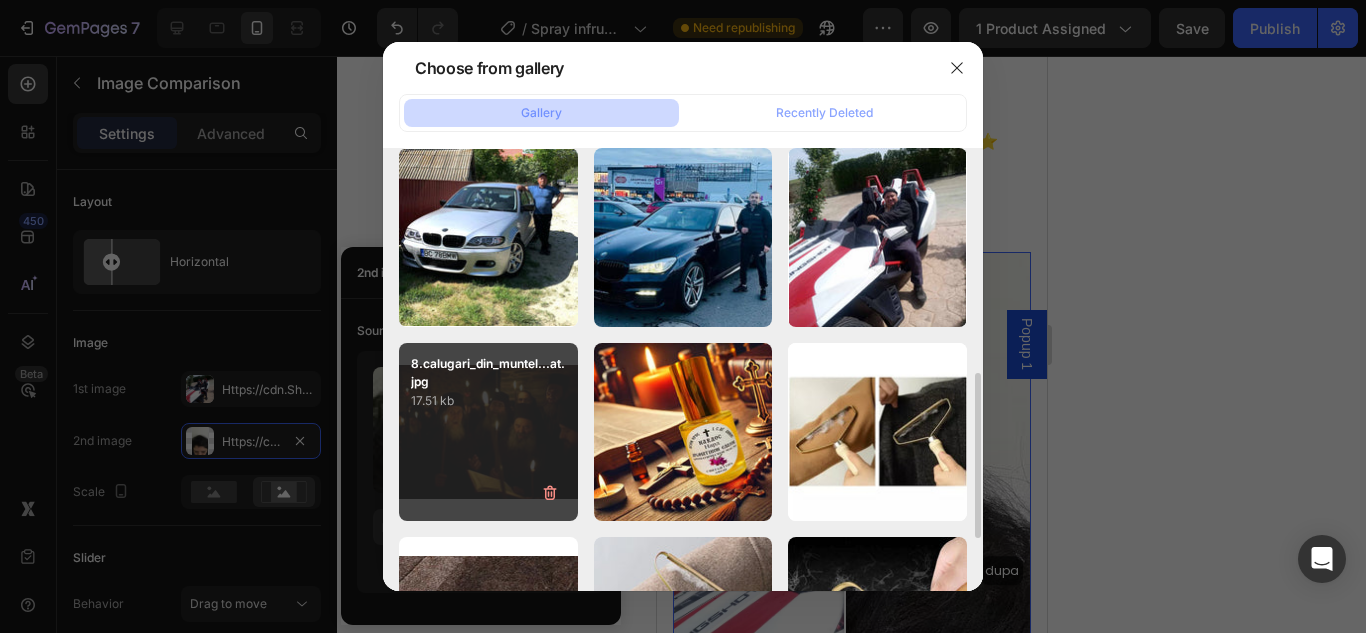 click on "8.calugari_din_muntel...at.jpg 17.51 kb" at bounding box center [488, 432] 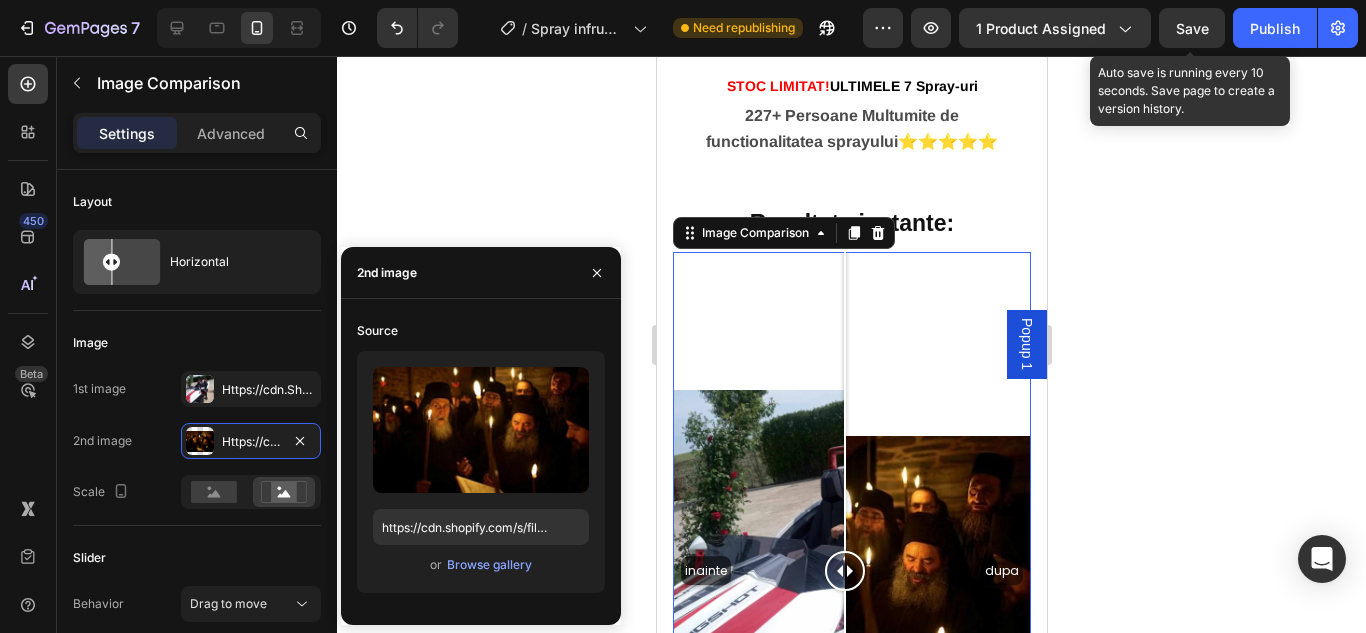 click on "Save" at bounding box center (1192, 28) 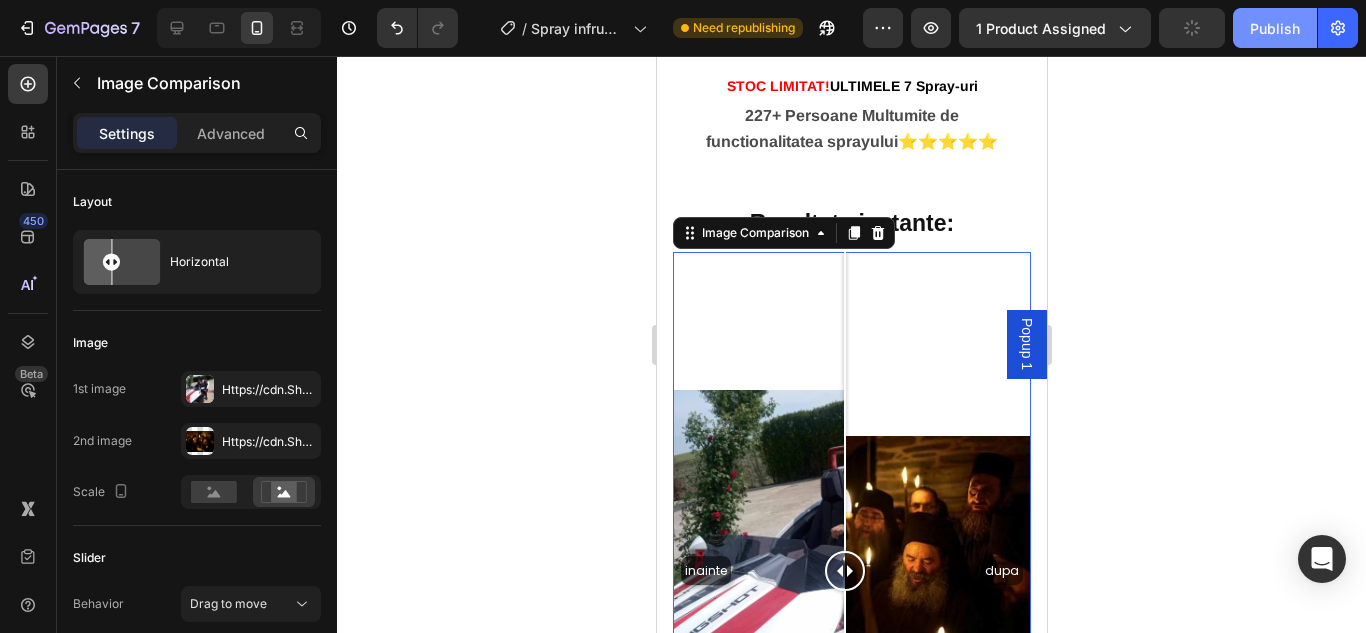 click on "Publish" at bounding box center [1275, 28] 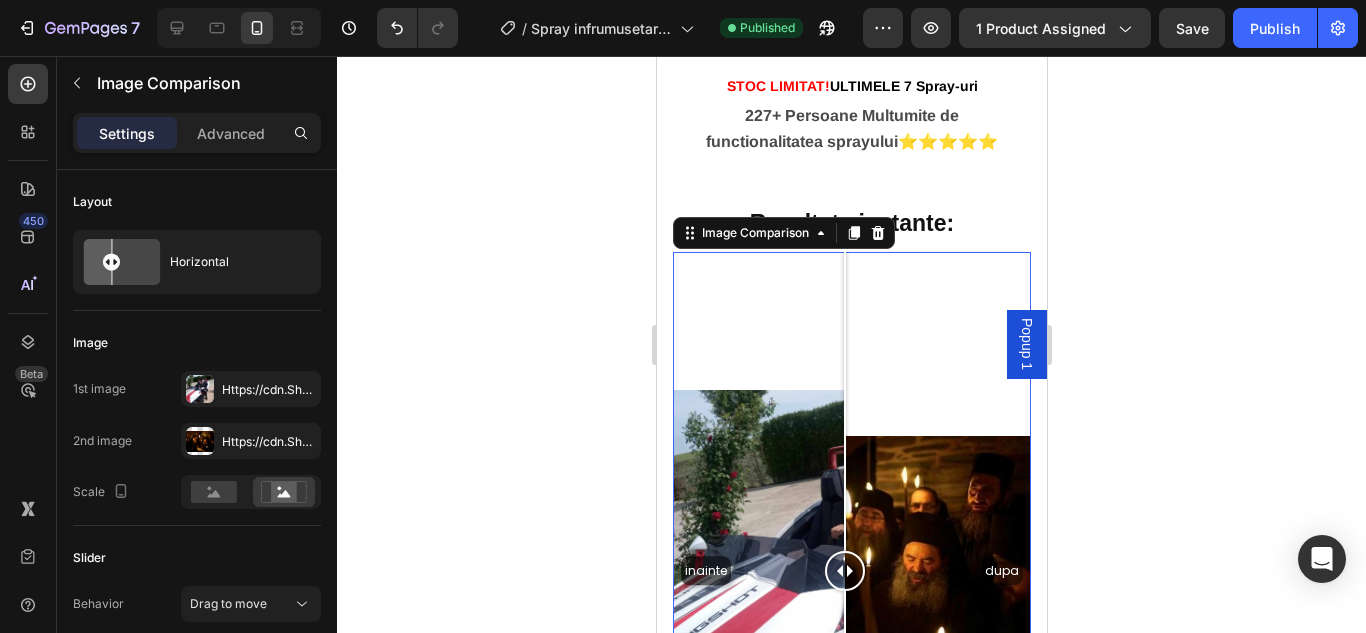 click on "inainte dupa" at bounding box center (851, 570) 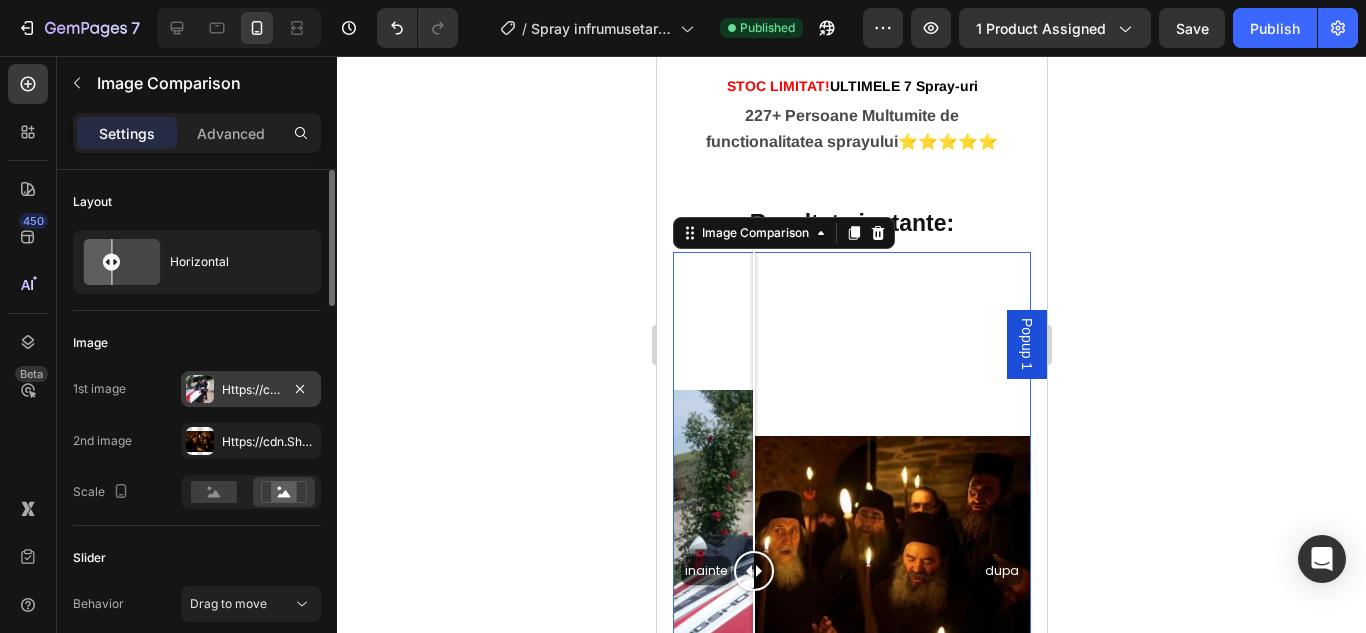 click on "Https://cdn.Shopify.Com/s/files/1/0874/3501/8564/files/gempages_537037857848558672-595ea0d9-fbb0-4cc4-97fc-acbae3735c46.Jpg" at bounding box center (251, 390) 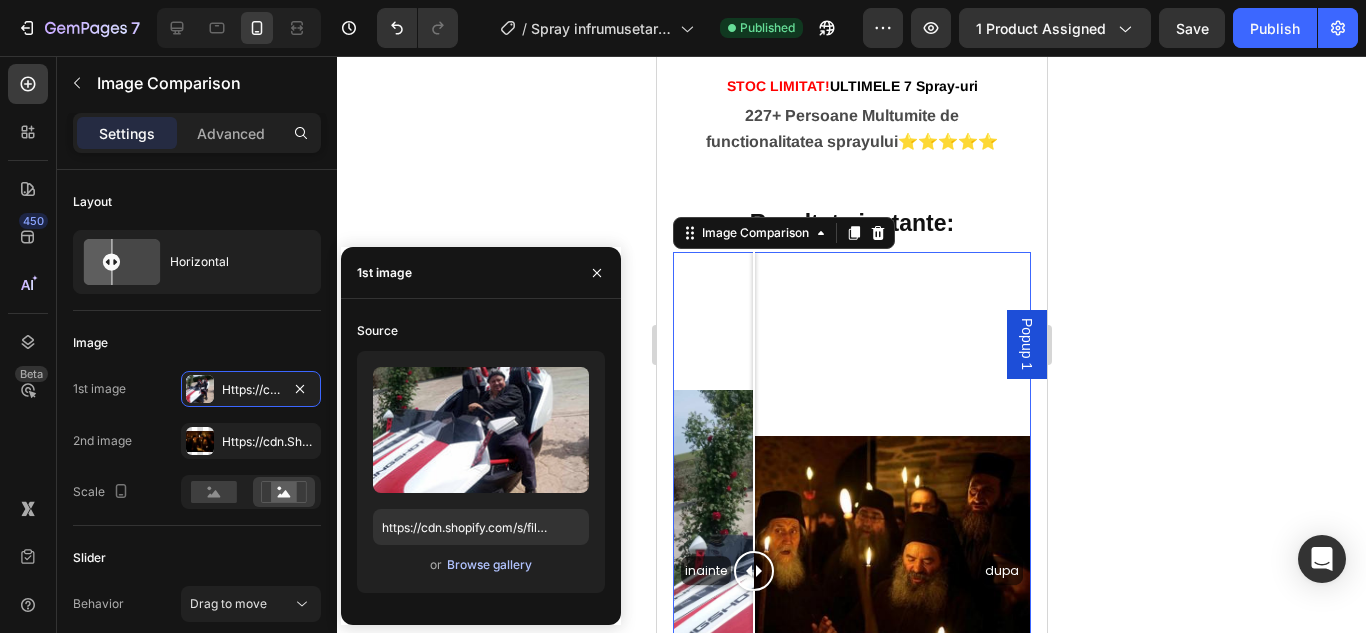 click on "Browse gallery" at bounding box center [489, 565] 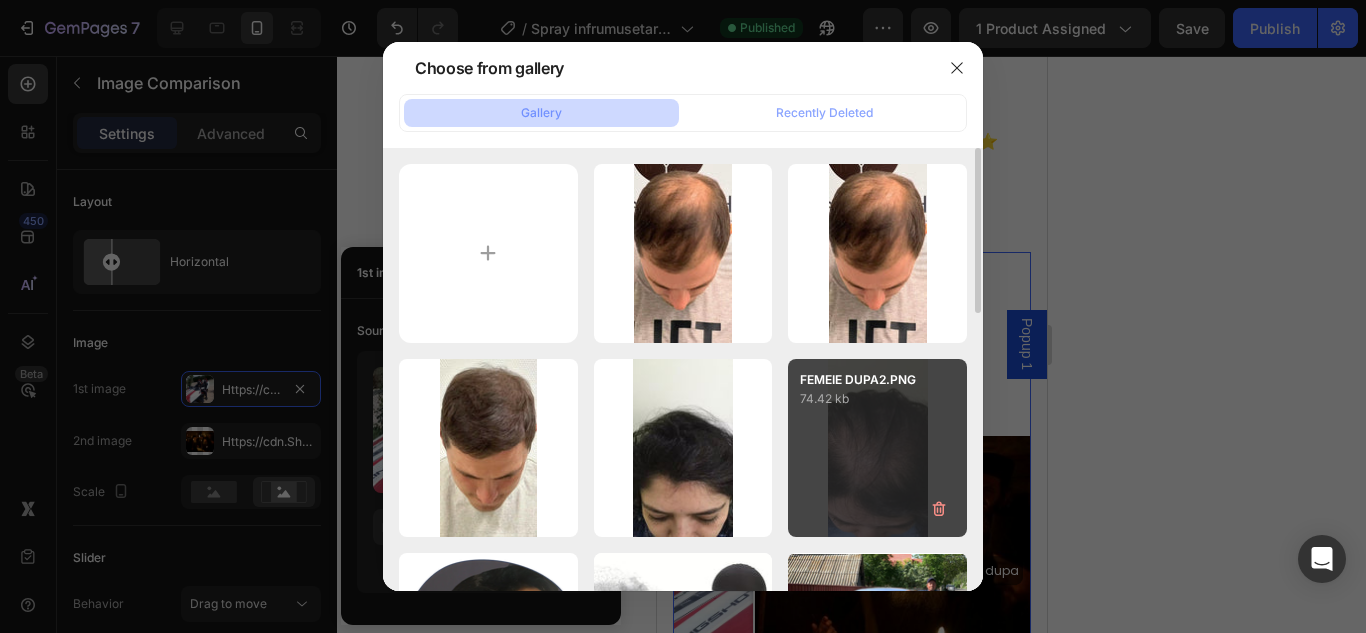 click on "FEMEIE DUPA2.PNG 74.42 kb" at bounding box center (877, 448) 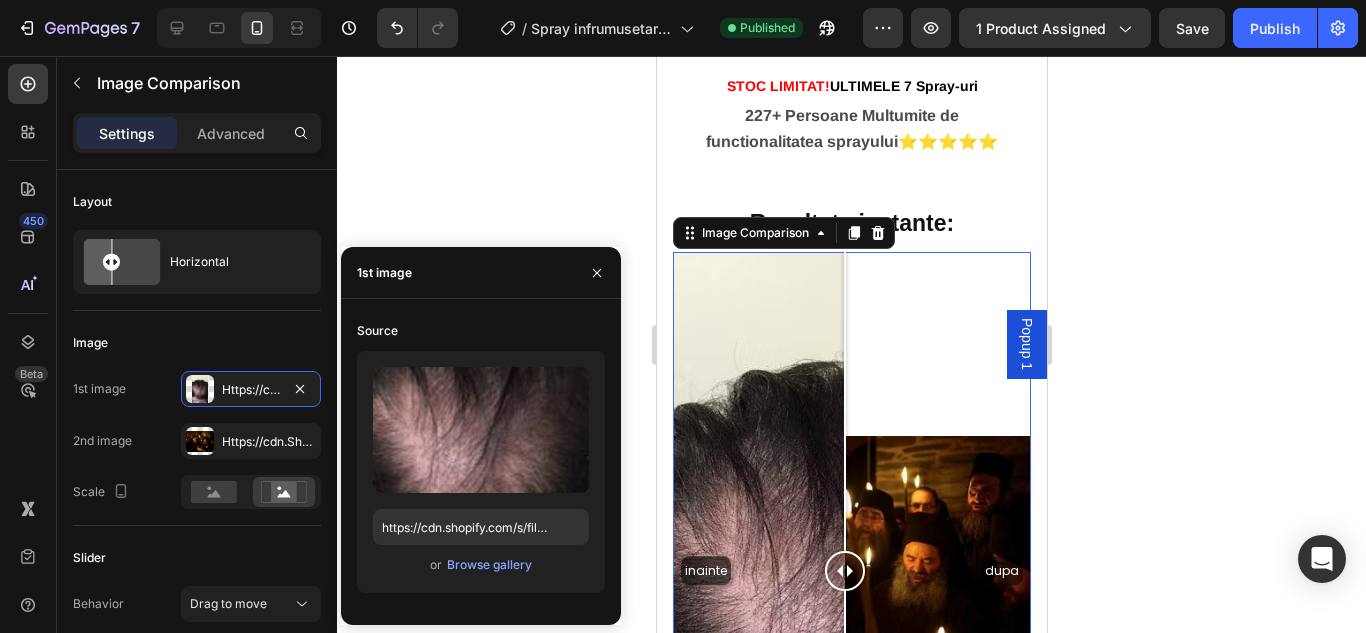 click on "inainte dupa" at bounding box center (851, 570) 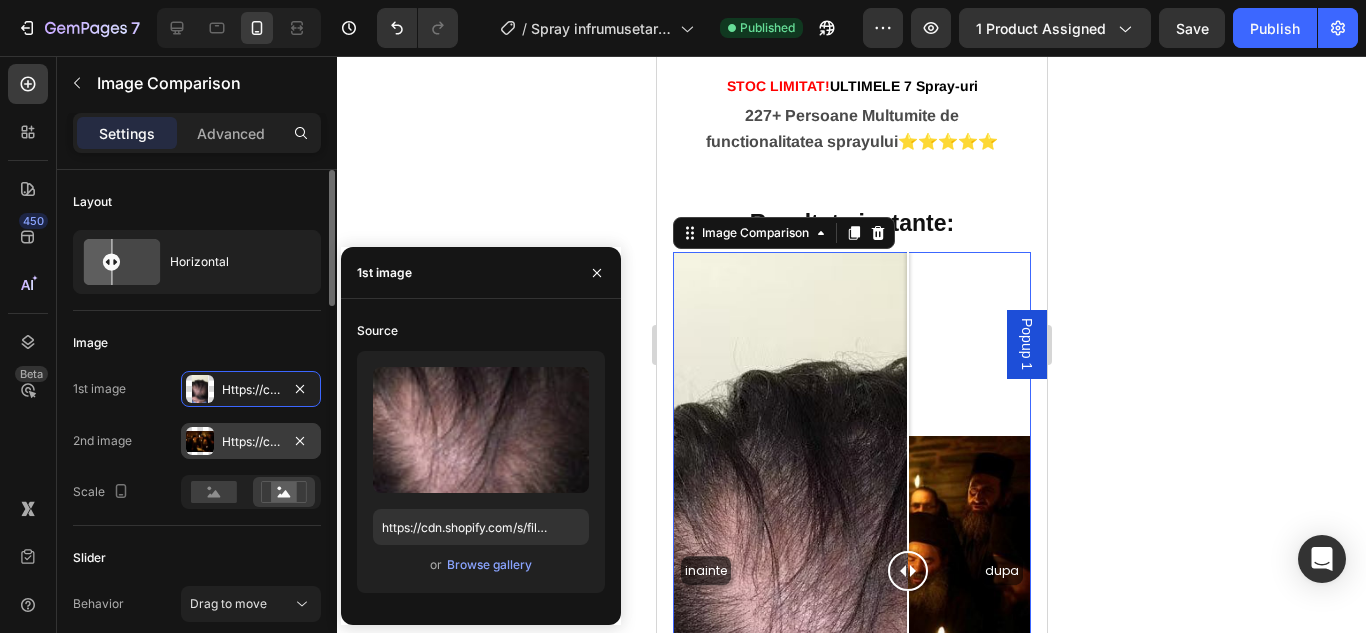 click on "Https://cdn.Shopify.Com/s/files/1/0874/3501/8564/files/gempages_537037857848558672-d14928ed-1d9f-44d1-8002-dcbae7a5f24e.Jpg" at bounding box center (251, 442) 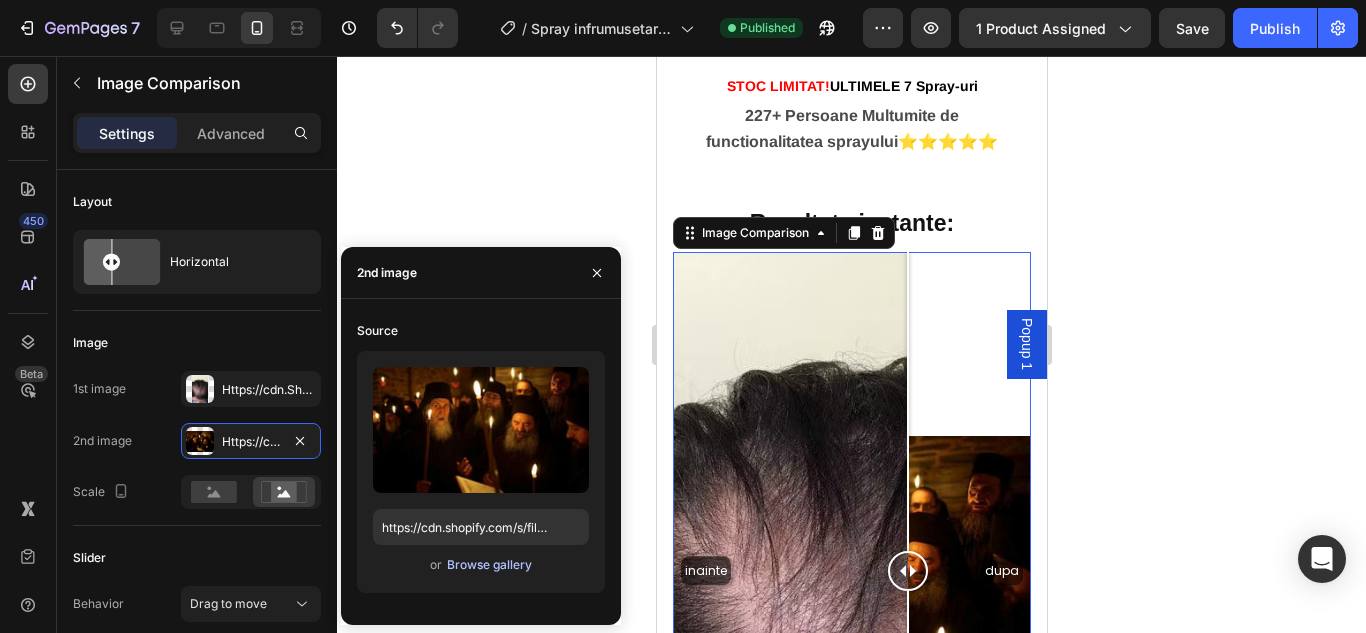 click on "Browse gallery" at bounding box center [489, 565] 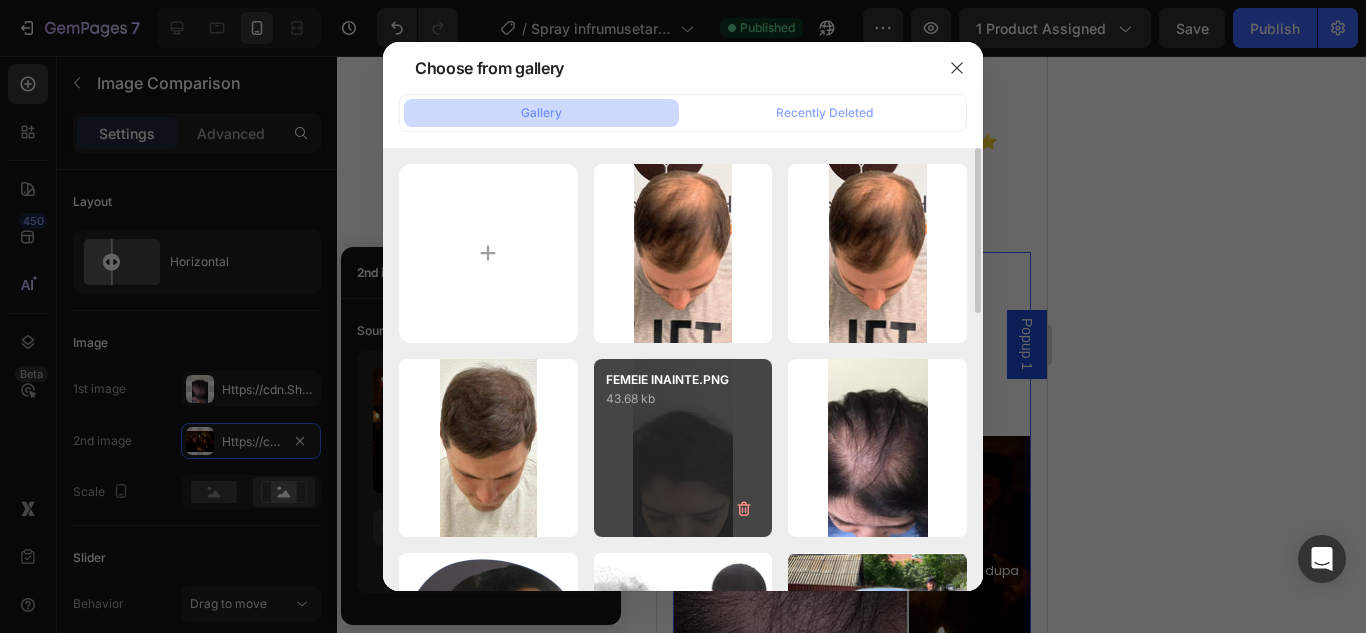 click on "FEMEIE INAINTE.PNG 43.68 kb" at bounding box center (683, 448) 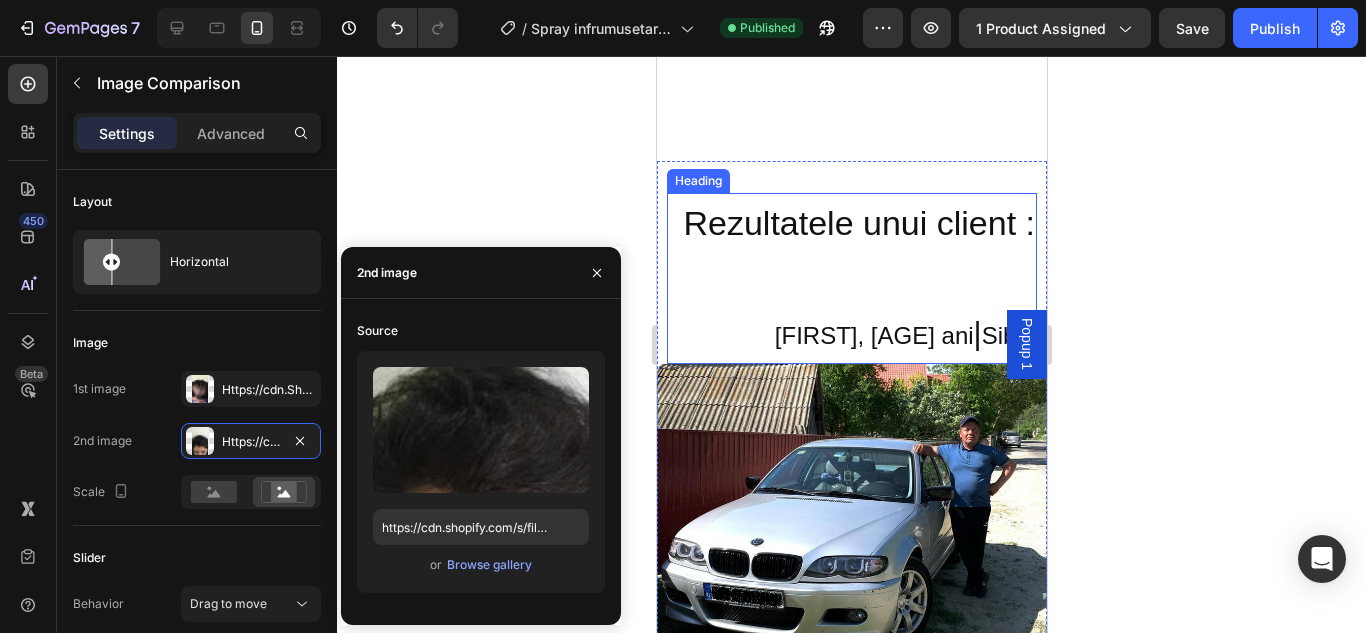 scroll, scrollTop: 2800, scrollLeft: 0, axis: vertical 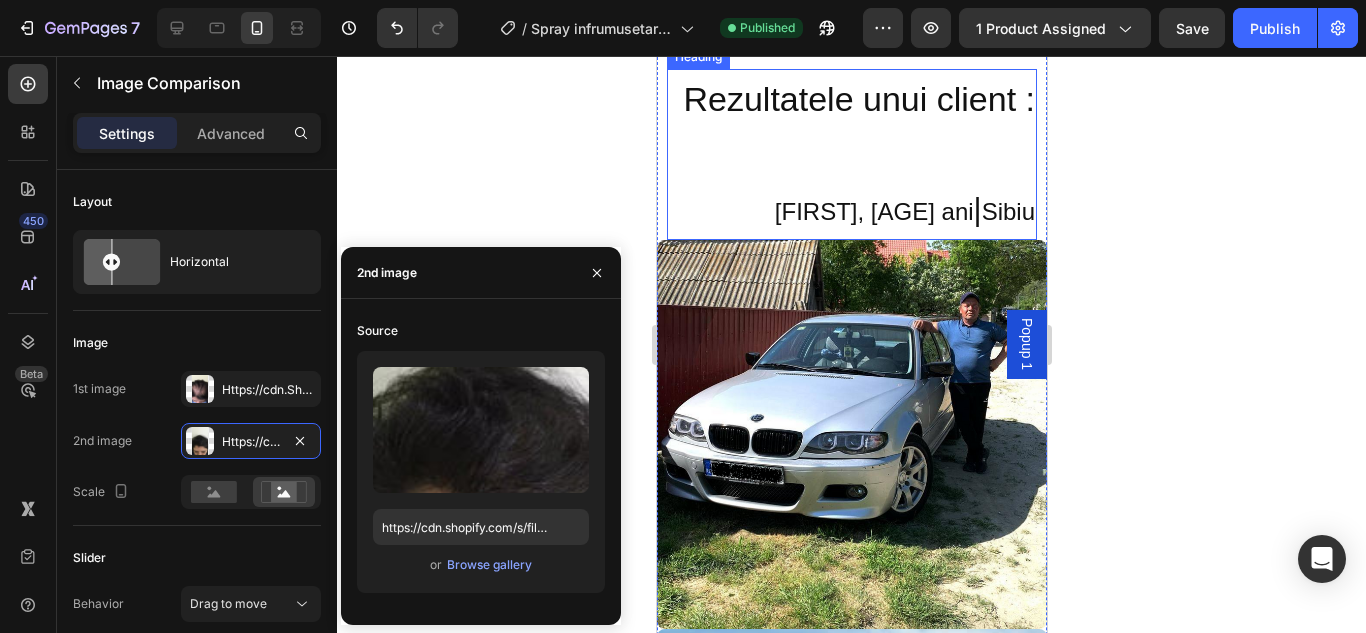 click at bounding box center [851, 434] 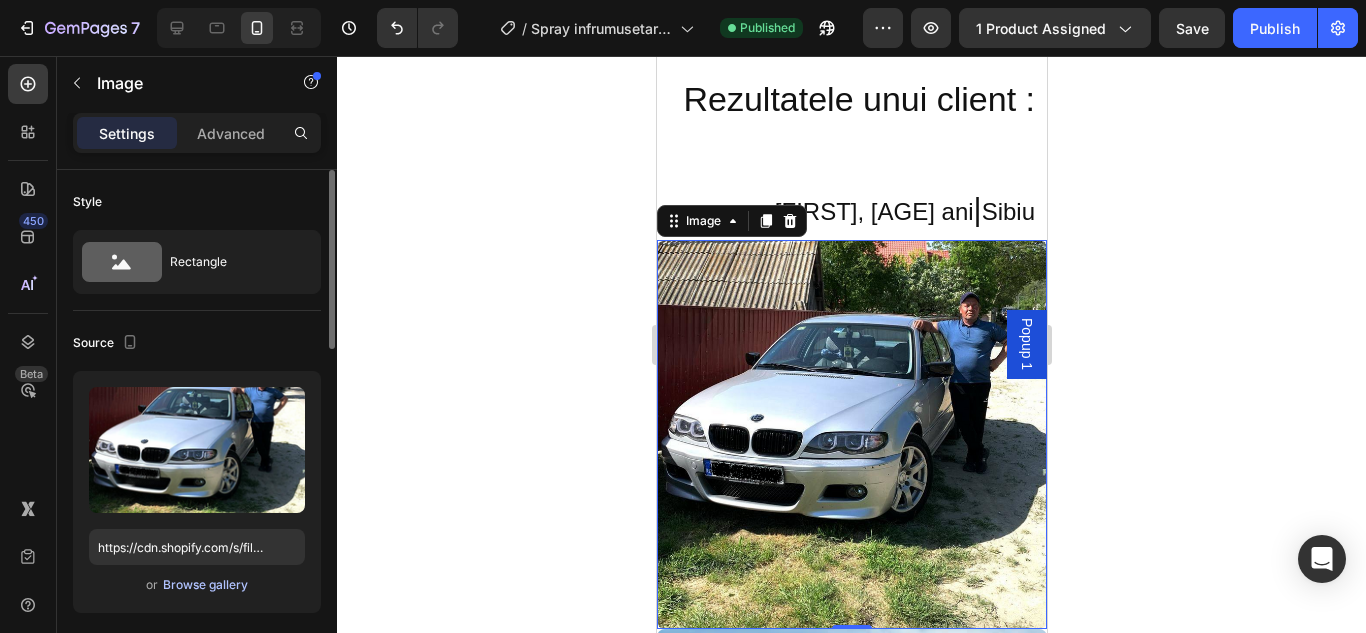 click on "Browse gallery" at bounding box center [205, 585] 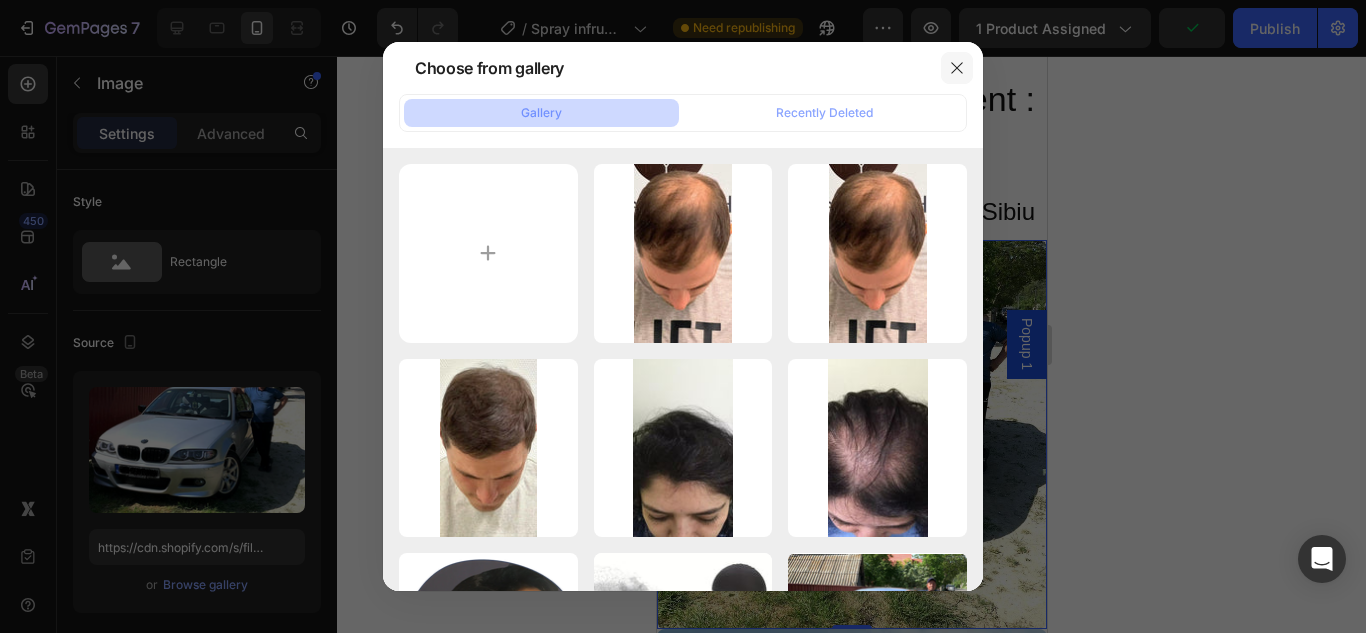 click at bounding box center [957, 68] 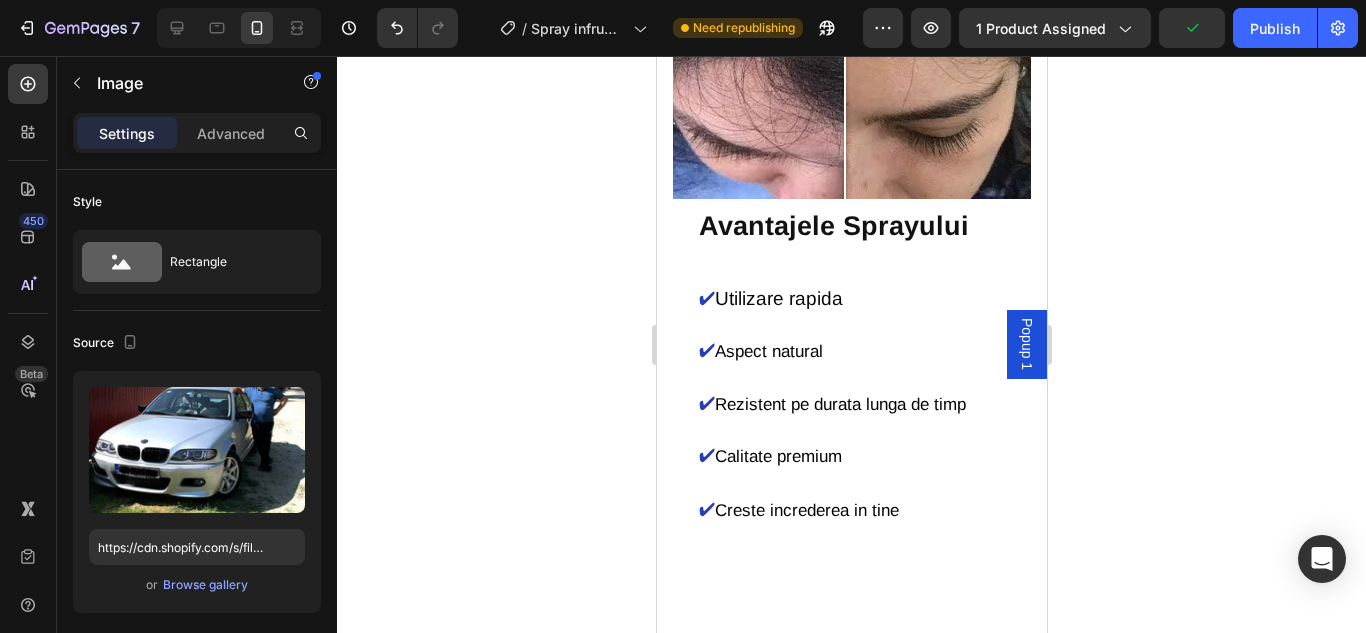 scroll, scrollTop: 2100, scrollLeft: 0, axis: vertical 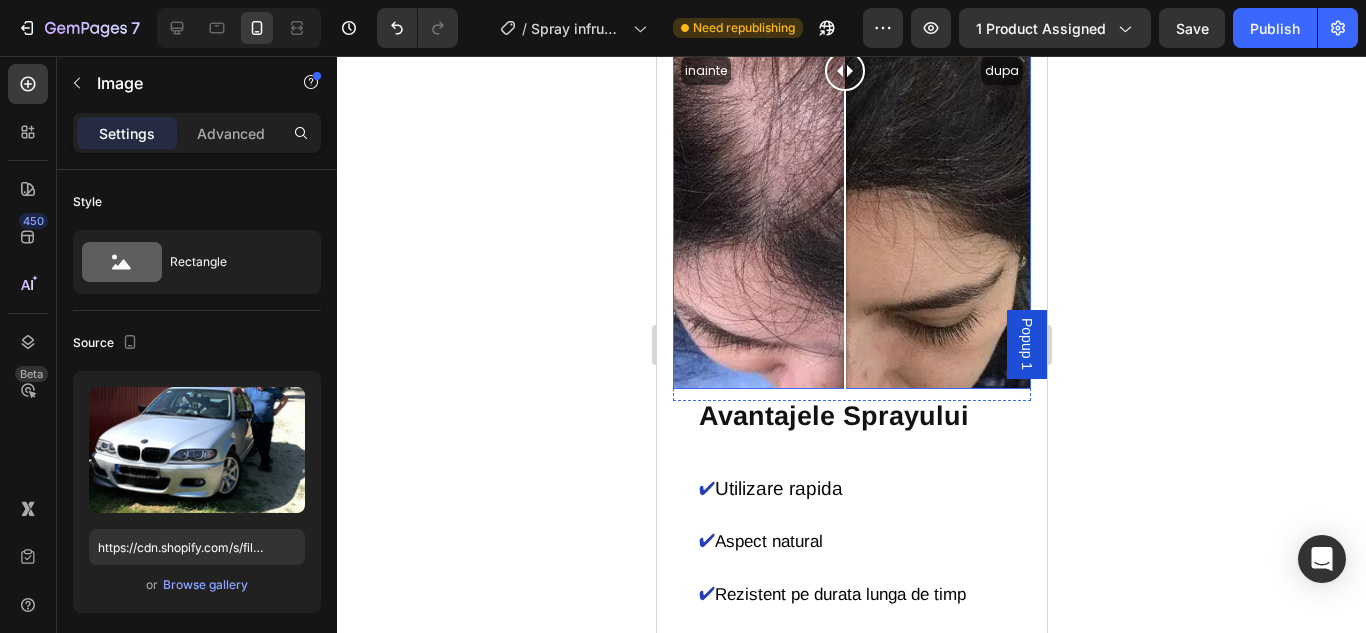 click on "inainte dupa" at bounding box center [851, 70] 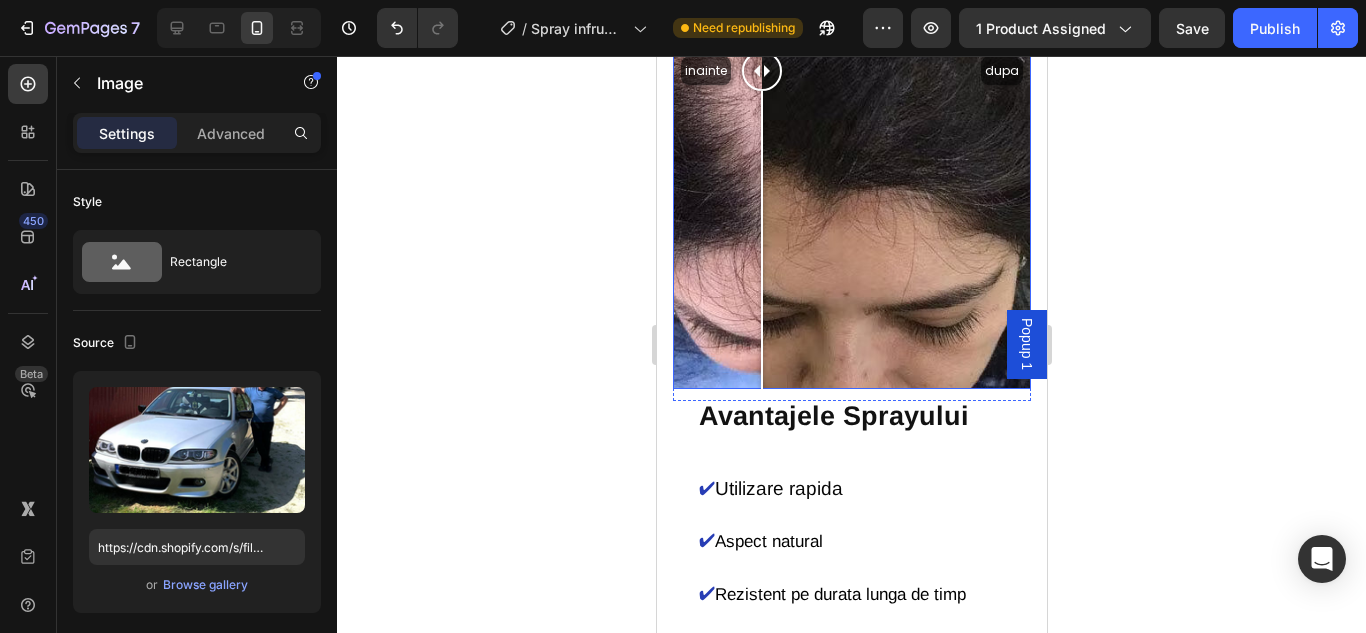 click on "inainte dupa" at bounding box center [851, 70] 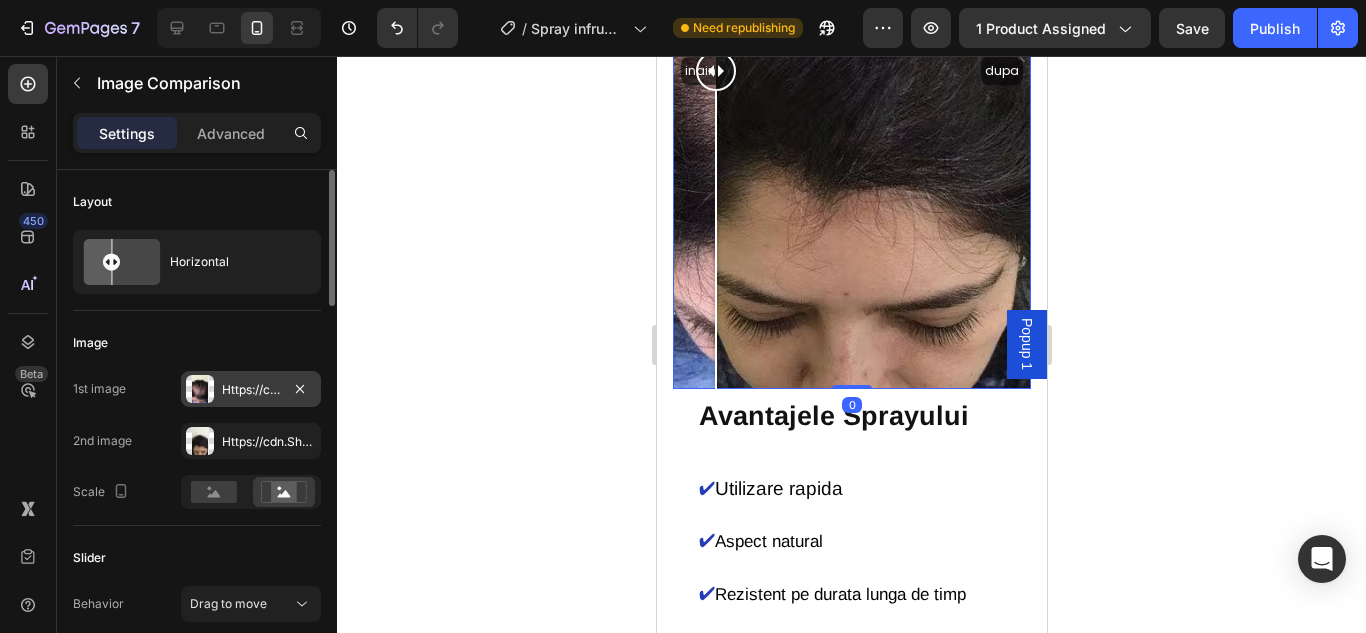 click at bounding box center [200, 389] 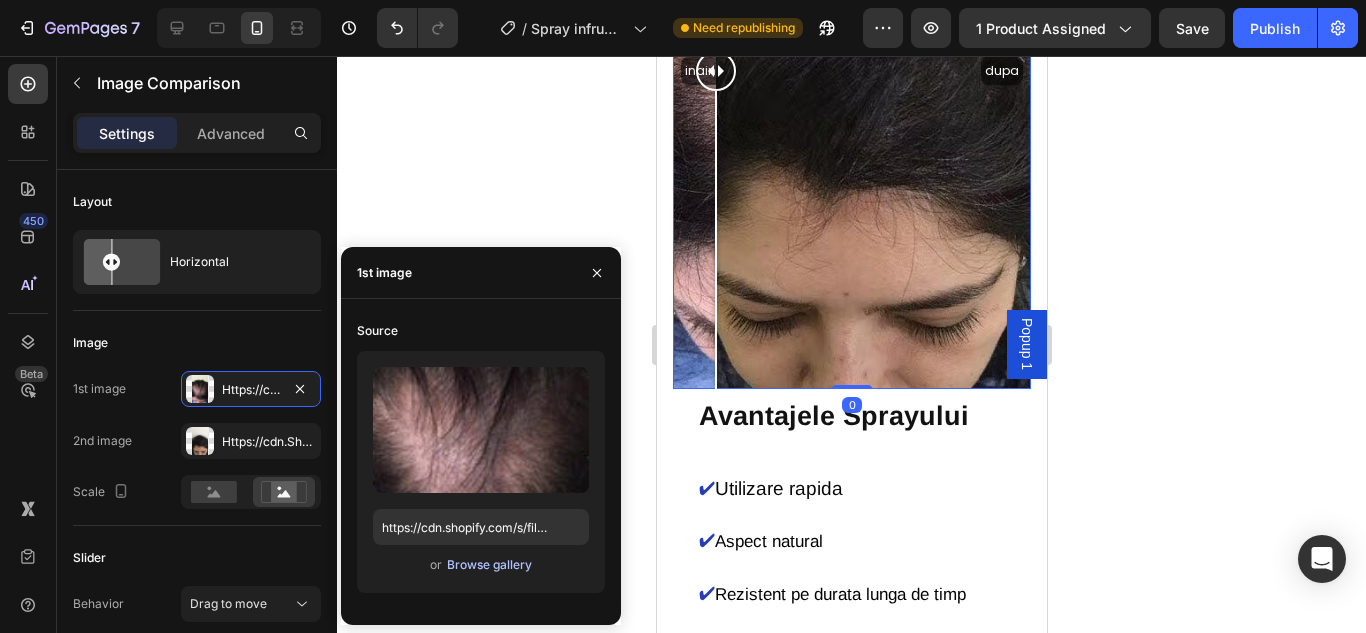 click on "Browse gallery" at bounding box center (489, 565) 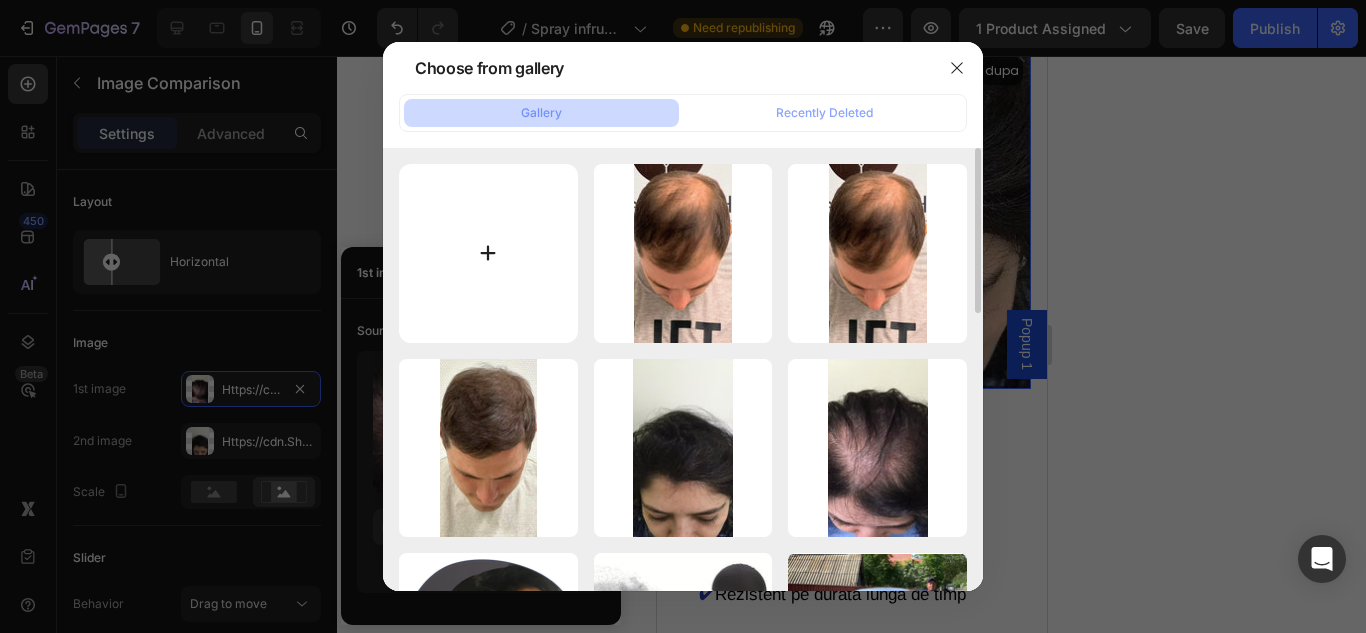 click at bounding box center (488, 253) 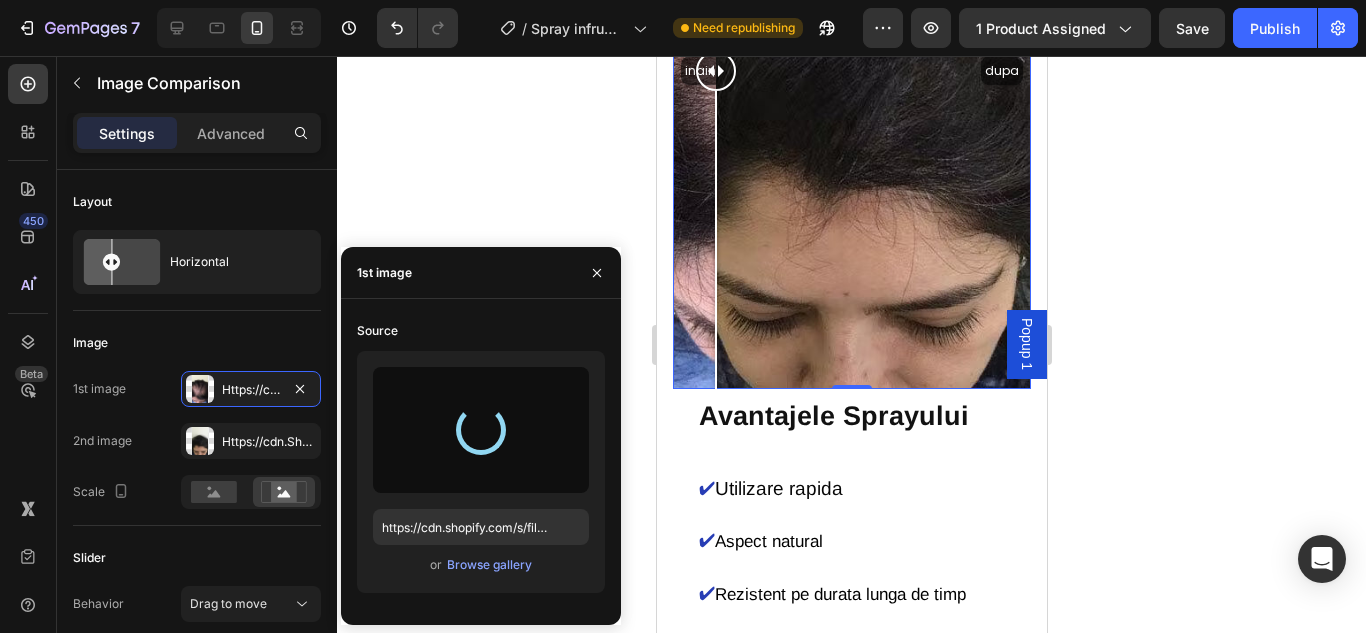type on "https://cdn.shopify.com/s/files/1/0874/3501/8564/files/gempages_537037857848558672-98ed458d-73ca-4222-b444-75e9b5843664.jpg" 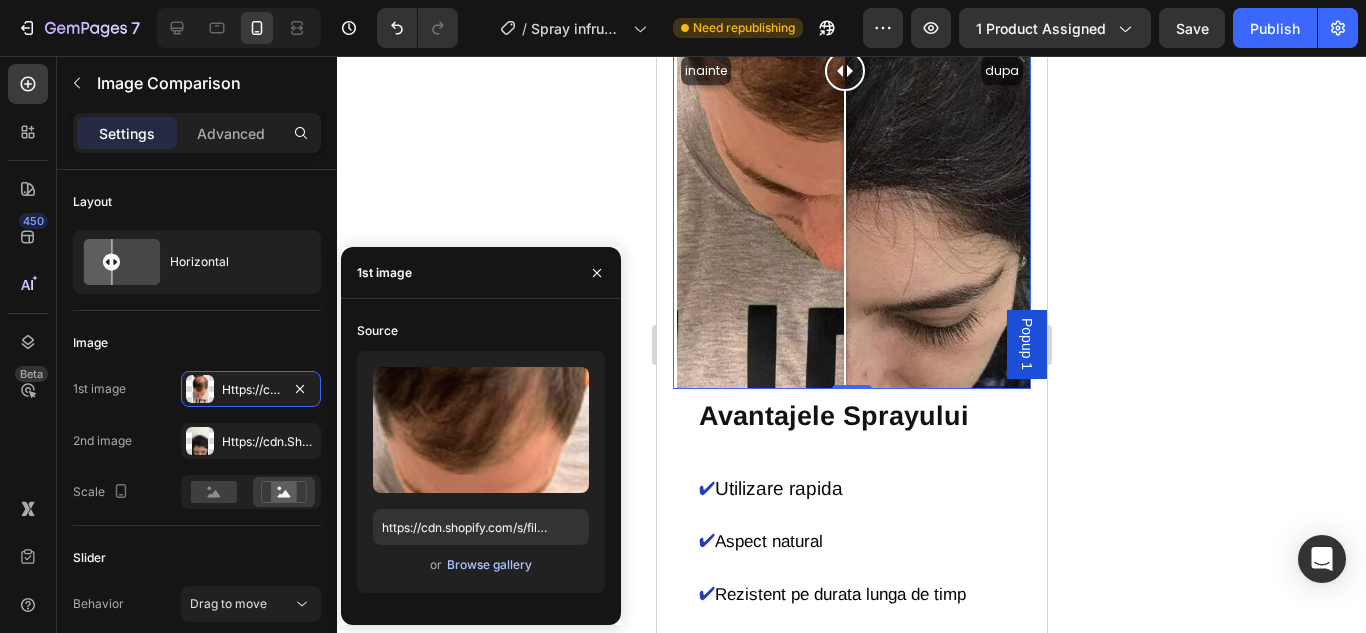 click on "Browse gallery" at bounding box center [489, 565] 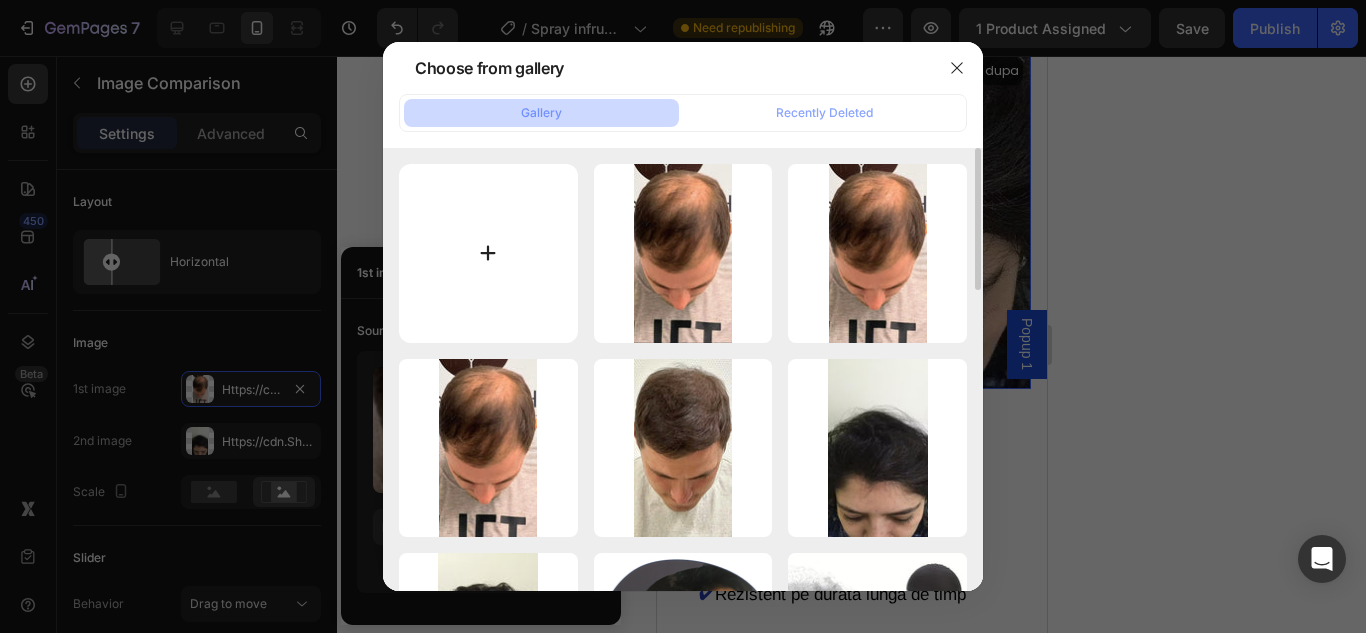 click at bounding box center [488, 253] 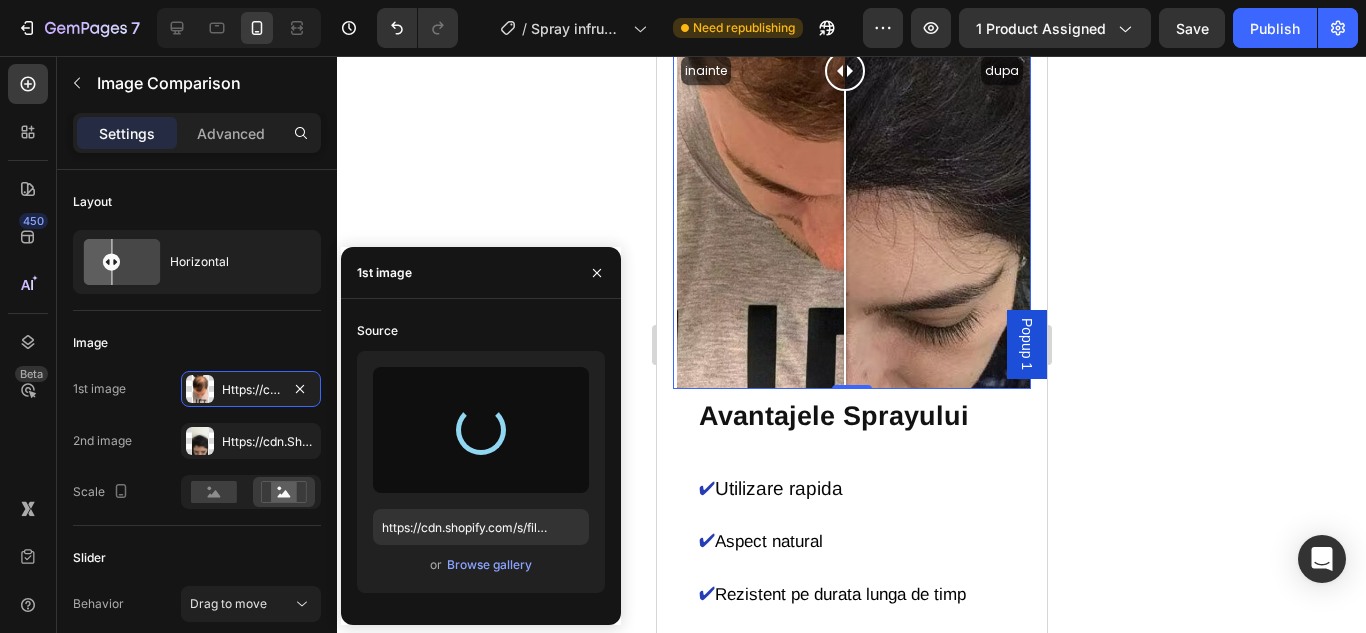 type on "https://cdn.shopify.com/s/files/1/0874/3501/8564/files/gempages_537037857848558672-d1fb5c33-54b6-4e0f-bbd1-e851eba9f58e.jpg" 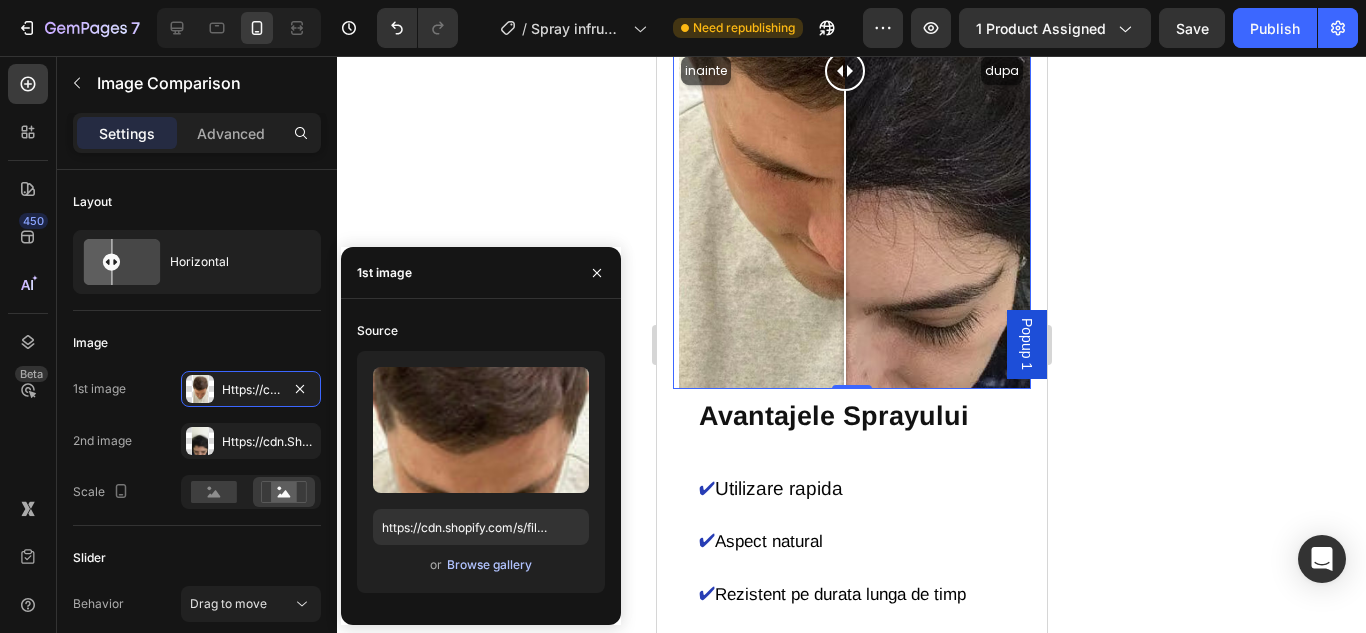 click on "Browse gallery" at bounding box center (489, 565) 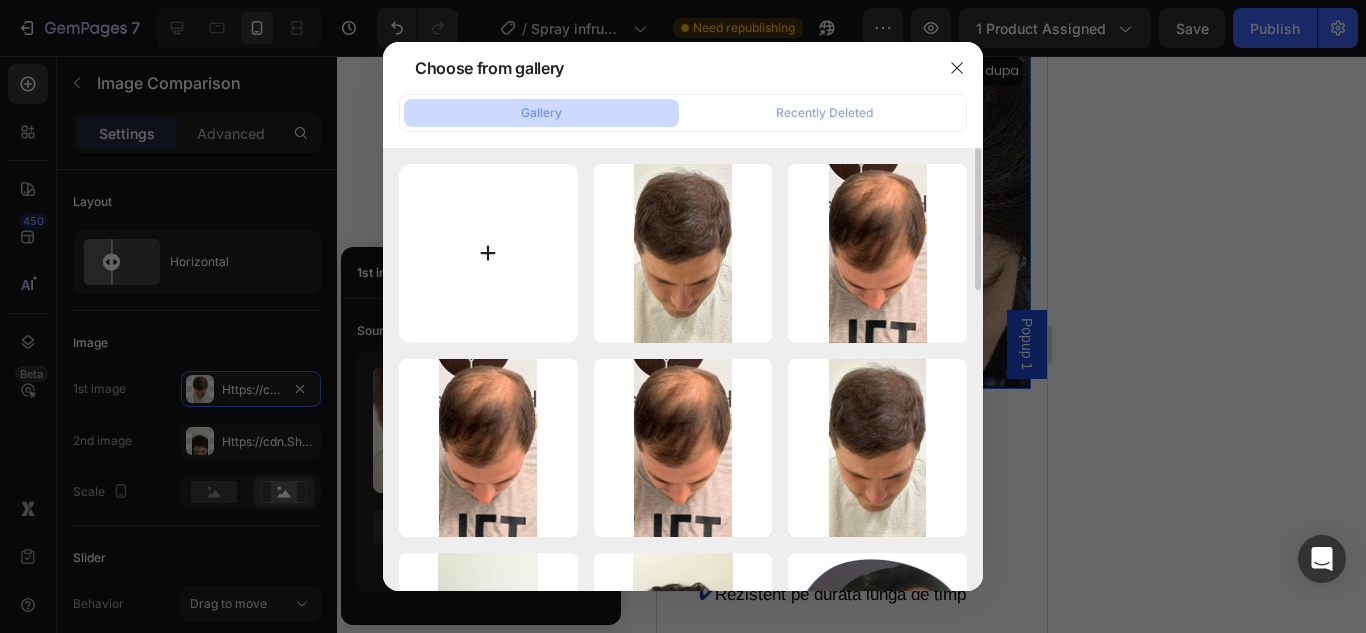 click at bounding box center [488, 253] 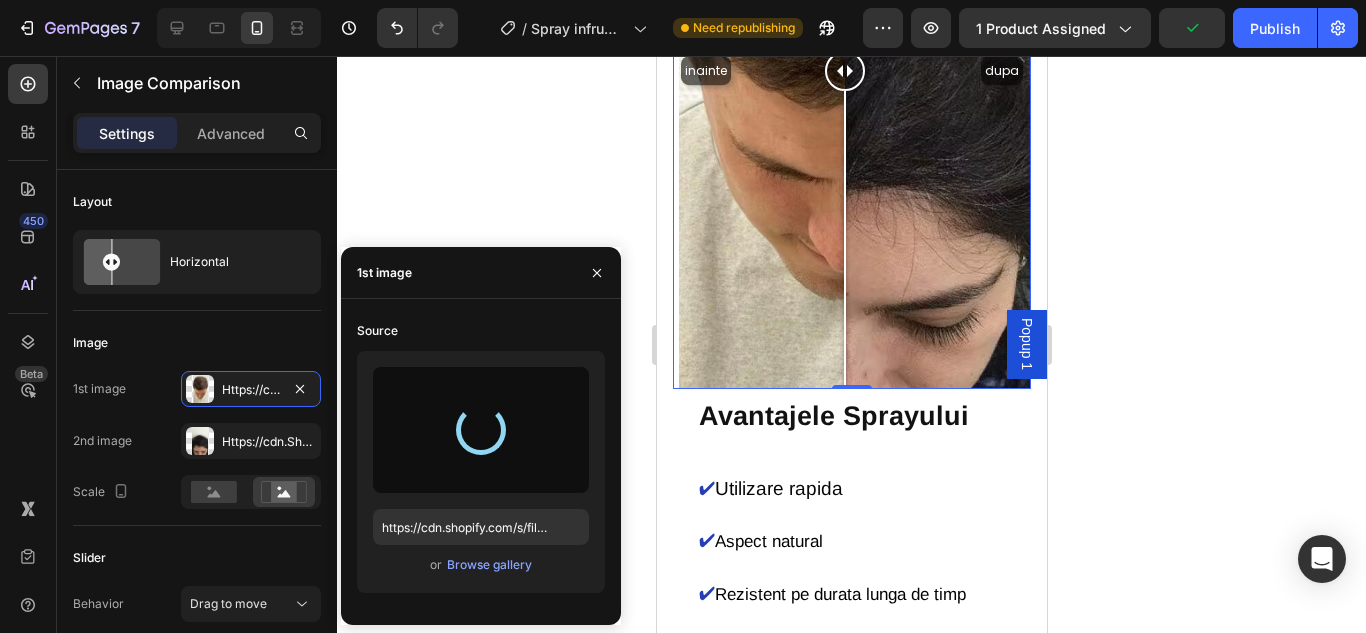 type on "https://cdn.shopify.com/s/files/1/0874/3501/8564/files/gempages_537037857848558672-92e222c2-5f76-47b1-9657-0934f6699580.jpg" 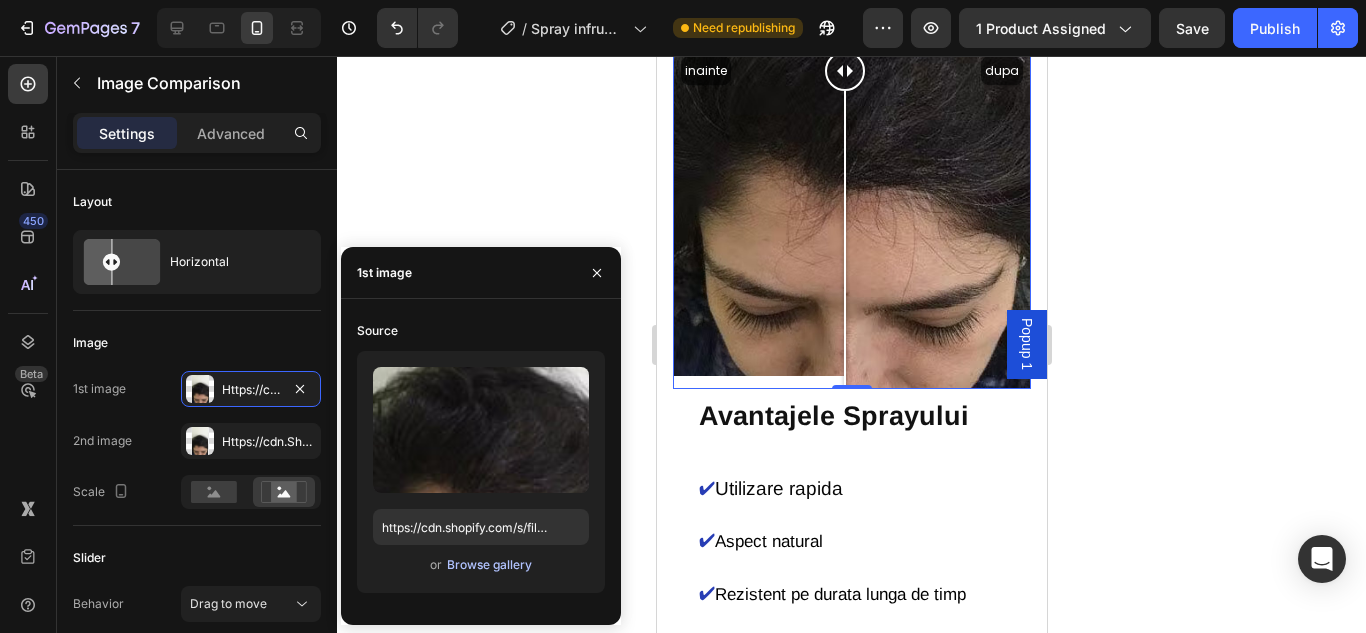 click on "Browse gallery" at bounding box center (489, 565) 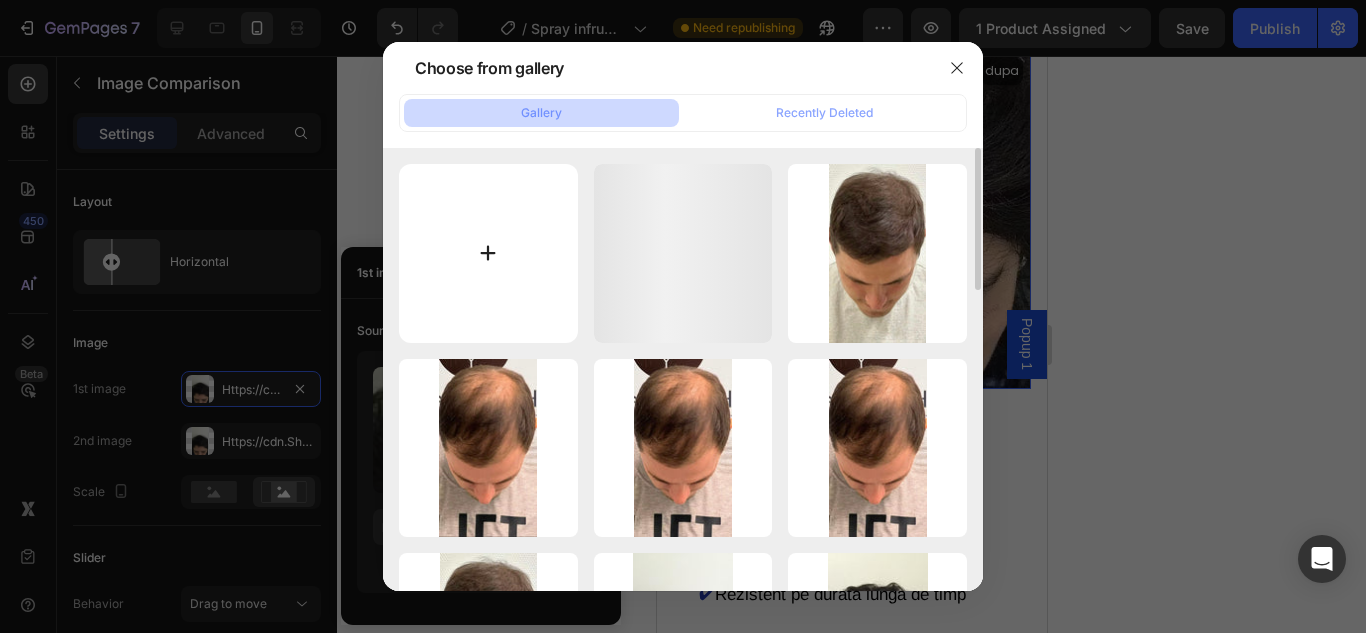 click at bounding box center (488, 253) 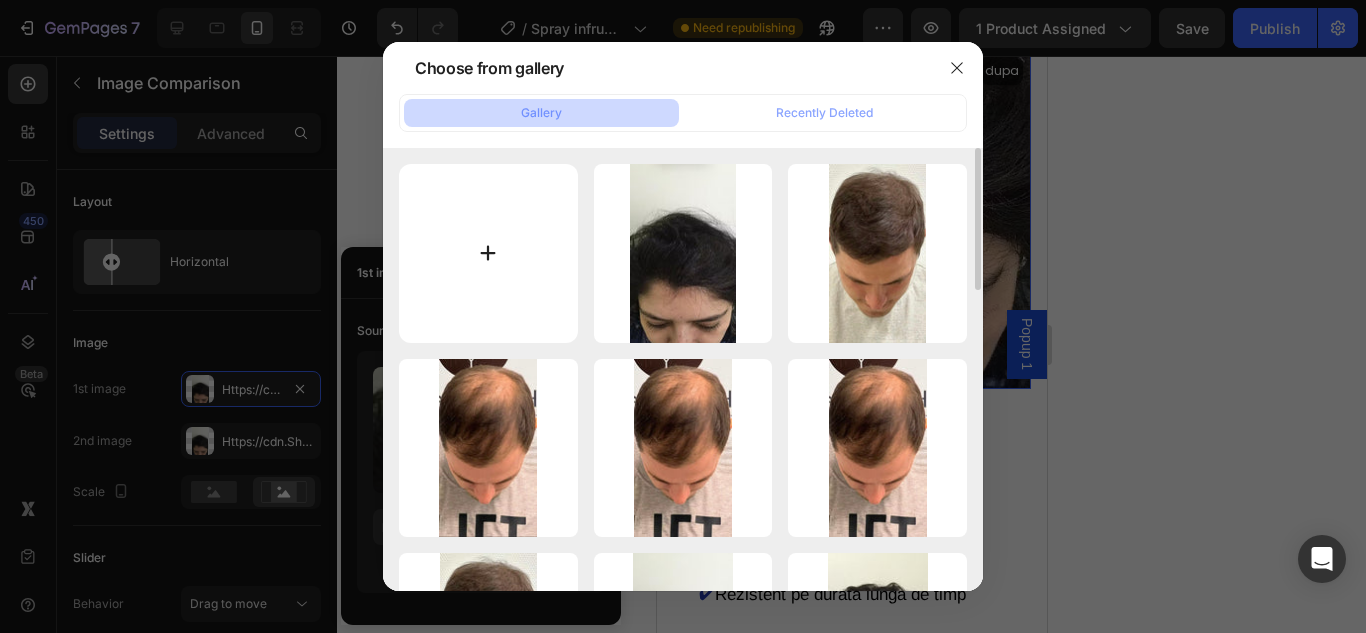 type on "C:\fakepath\IMG_0963.jpeg" 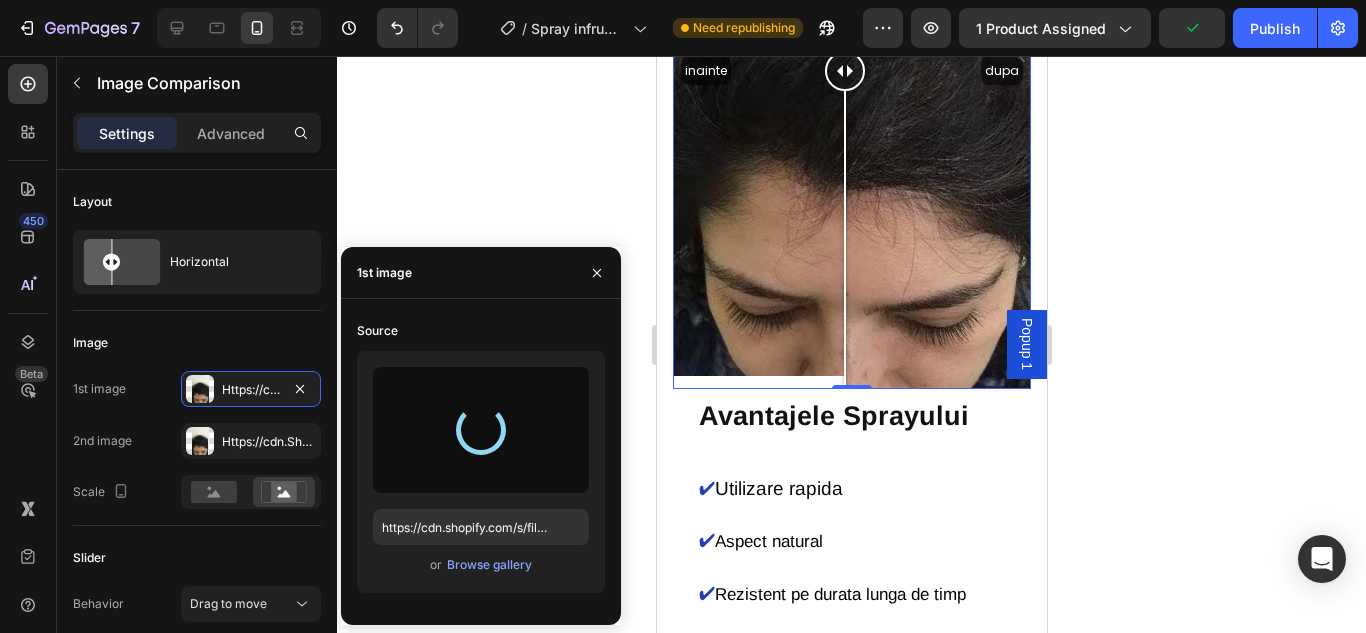 type on "https://cdn.shopify.com/s/files/1/0874/3501/8564/files/gempages_537037857848558672-ca7ec0d1-e45d-4827-8a21-67e158d18180.jpg" 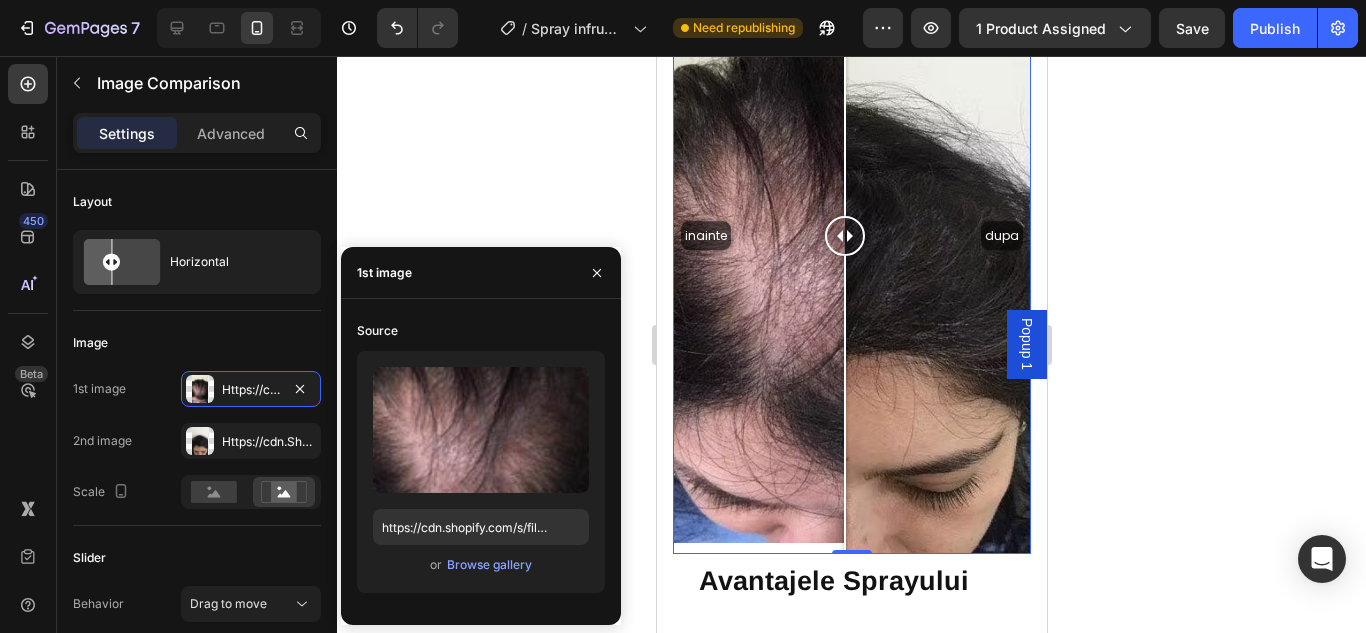 scroll, scrollTop: 1900, scrollLeft: 0, axis: vertical 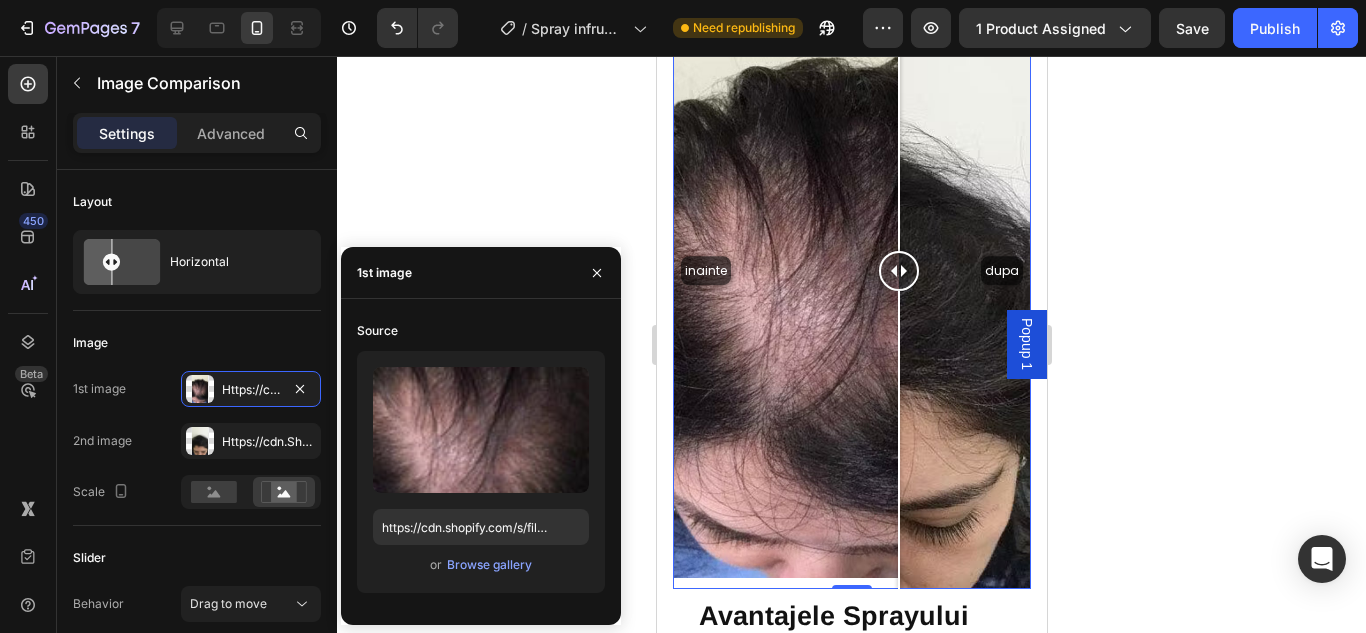 click on "inainte dupa" at bounding box center (851, 270) 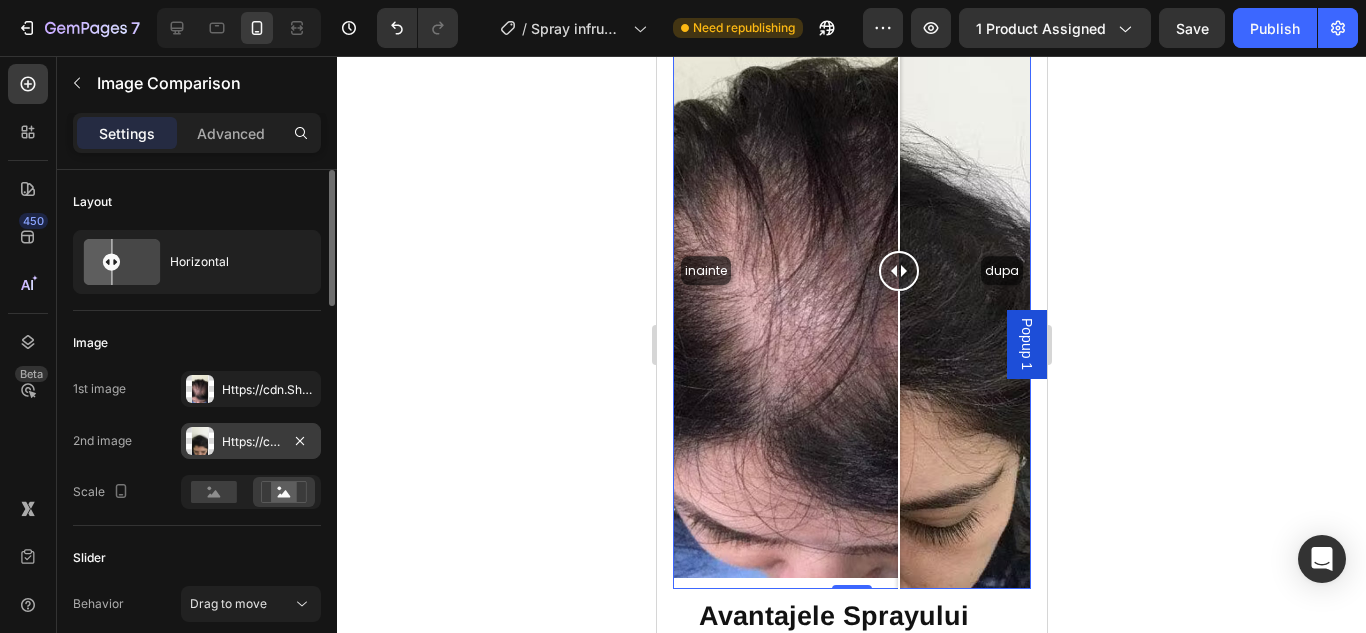 click on "Https://cdn.Shopify.Com/s/files/1/0874/3501/8564/files/gempages_537037857848558672-2ca7183a-1339-4b05-a692-1be06c3bd780.Avif" at bounding box center [251, 442] 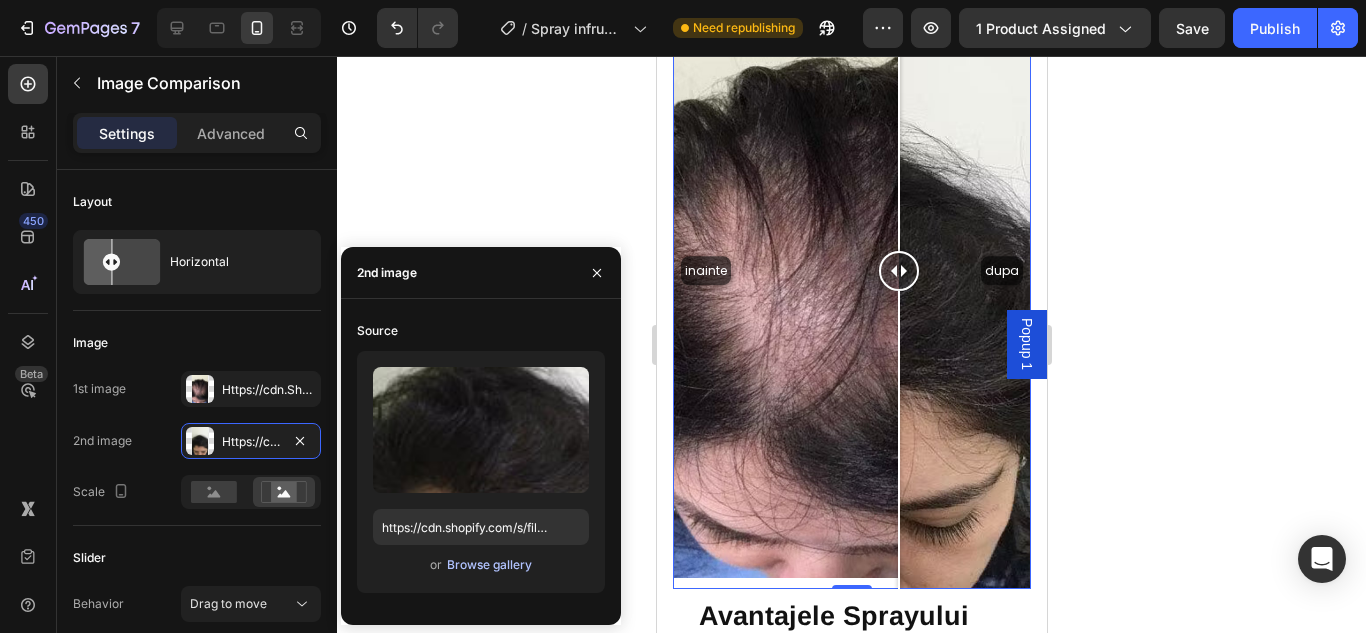 click on "Browse gallery" at bounding box center (489, 565) 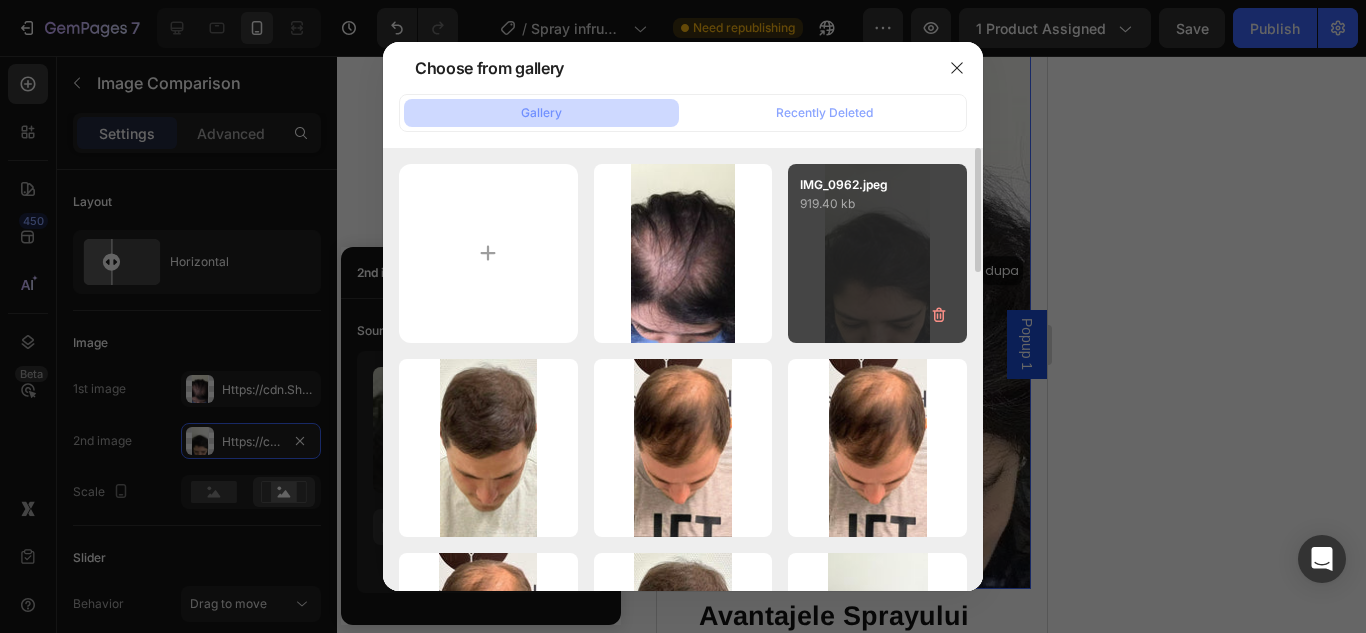 click on "IMG_0962.jpeg 919.40 kb" at bounding box center [877, 253] 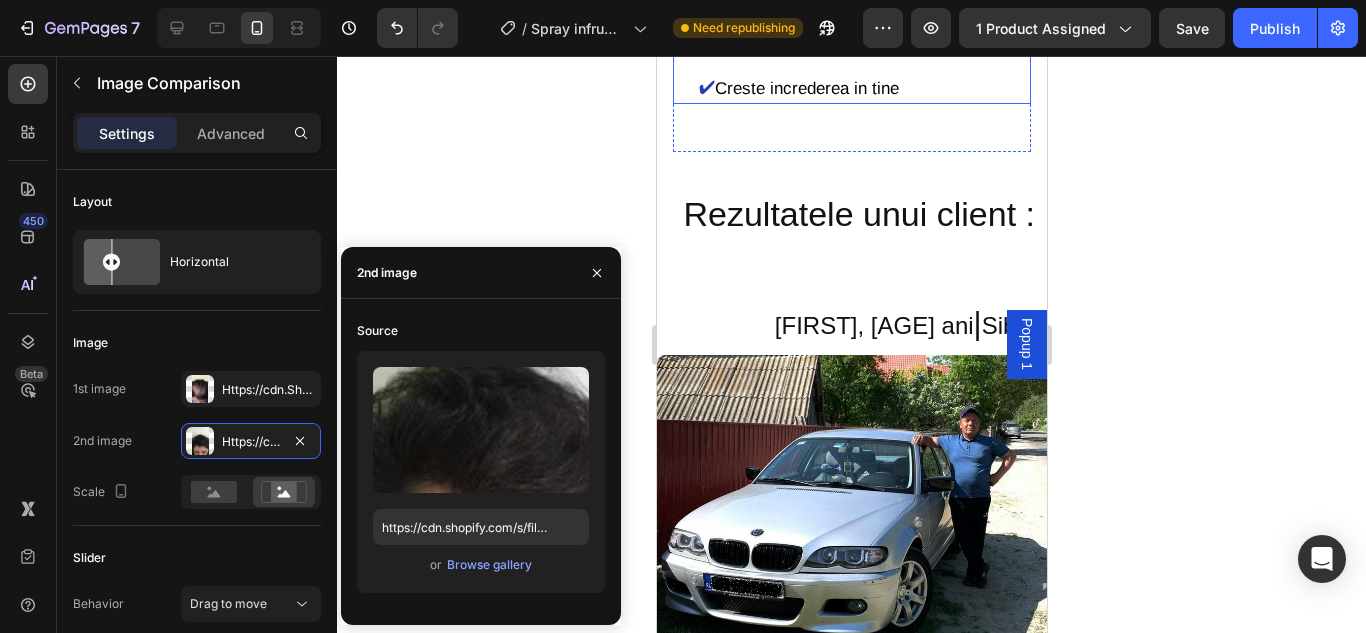 scroll, scrollTop: 2800, scrollLeft: 0, axis: vertical 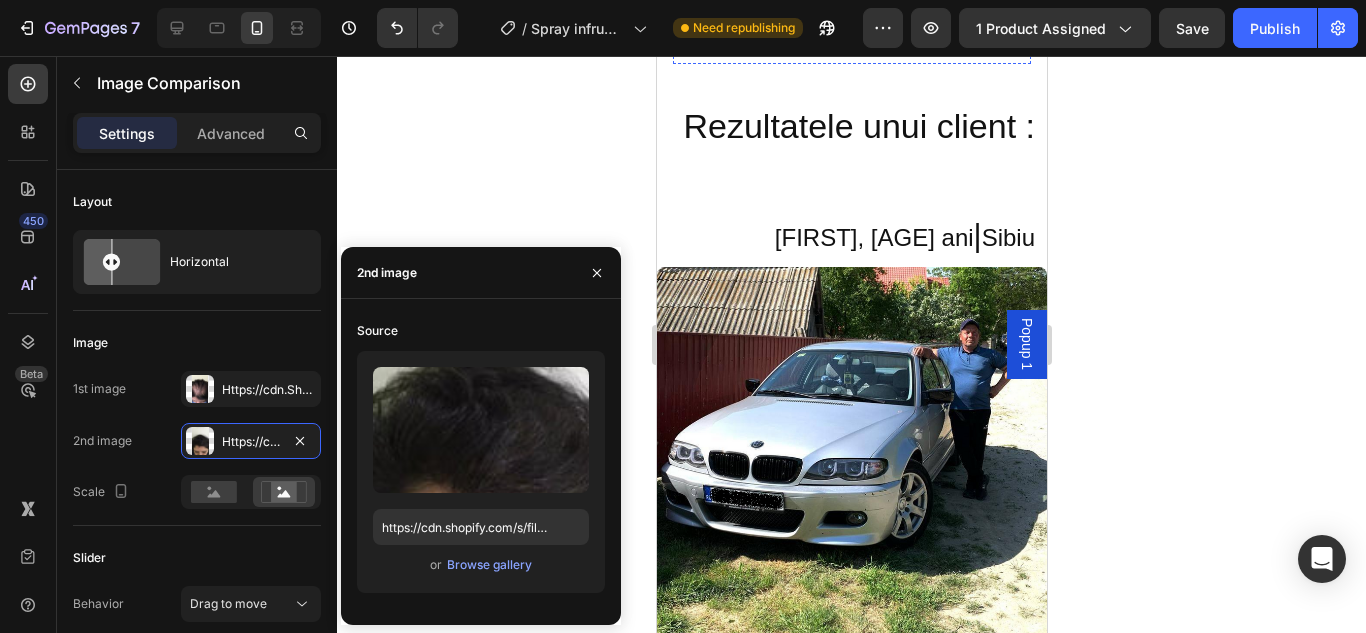 click at bounding box center (851, 461) 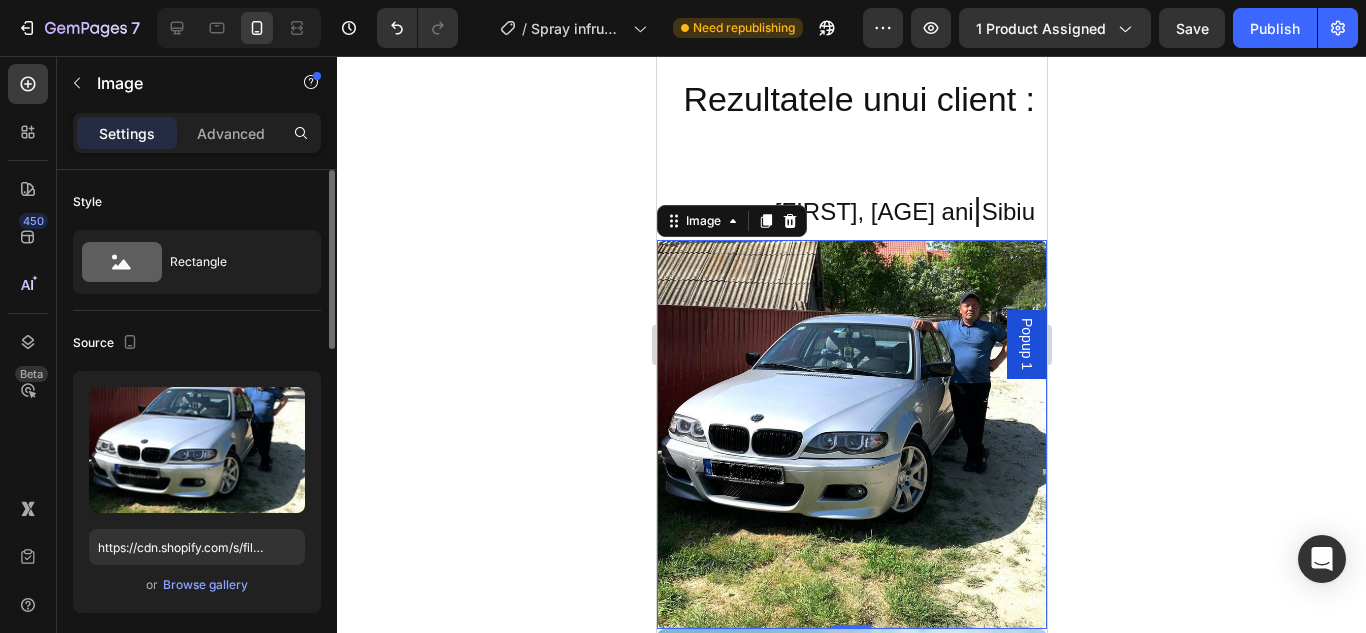 click on "or  Browse gallery" at bounding box center [197, 585] 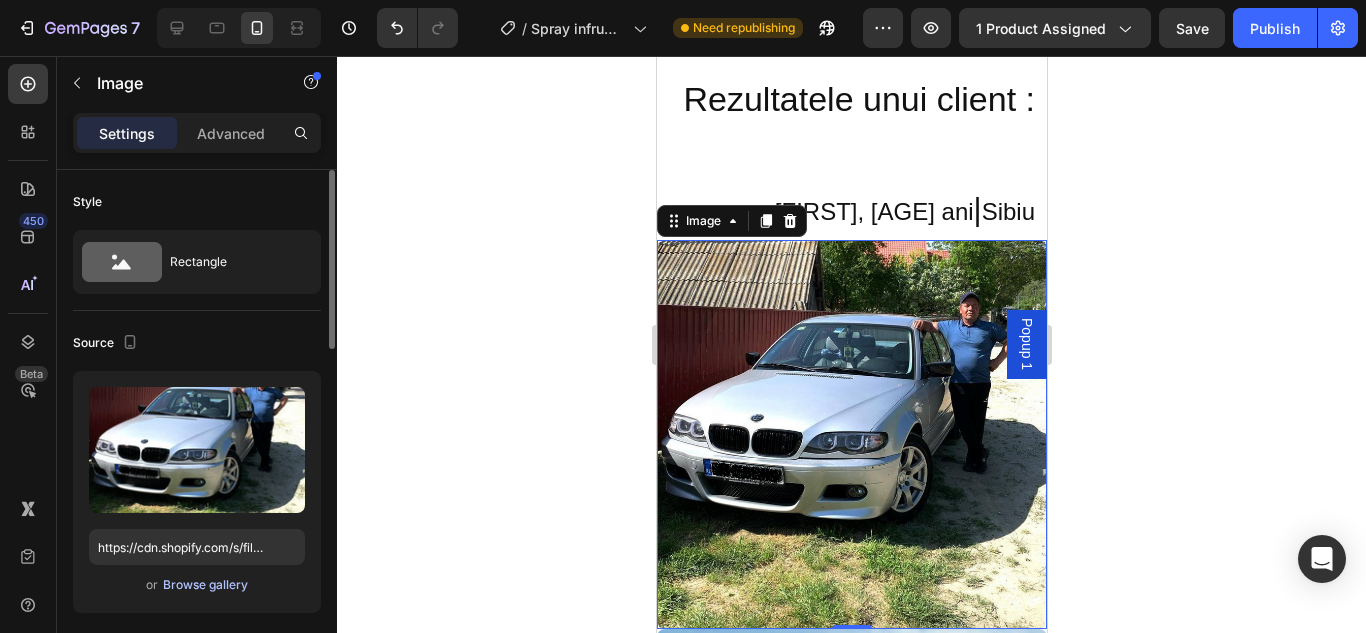 click on "Browse gallery" at bounding box center (205, 585) 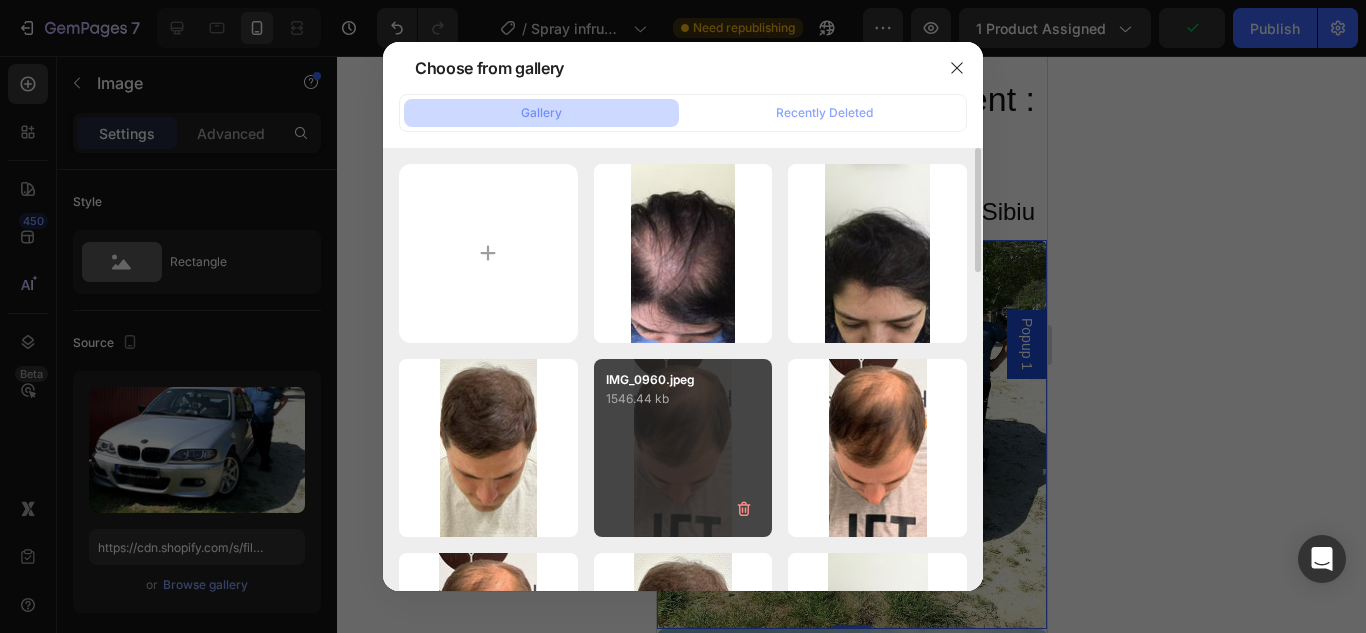 click on "IMG_0960.jpeg 1546.44 kb" at bounding box center [683, 448] 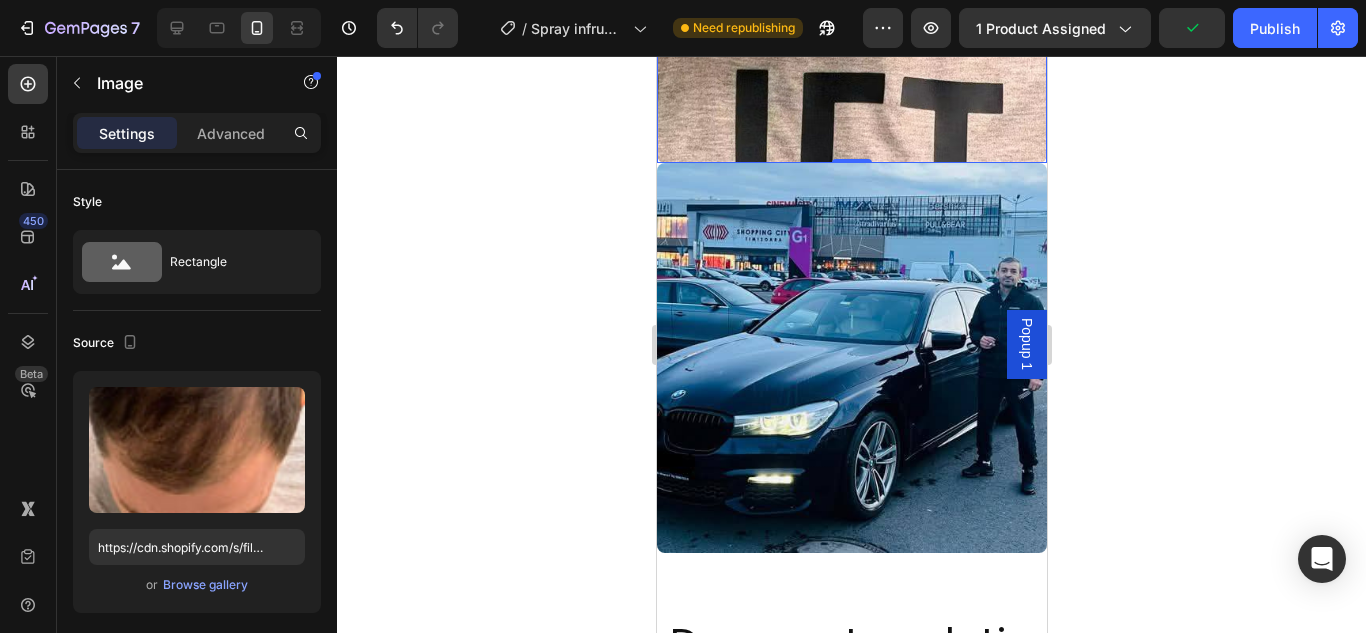 scroll, scrollTop: 3600, scrollLeft: 0, axis: vertical 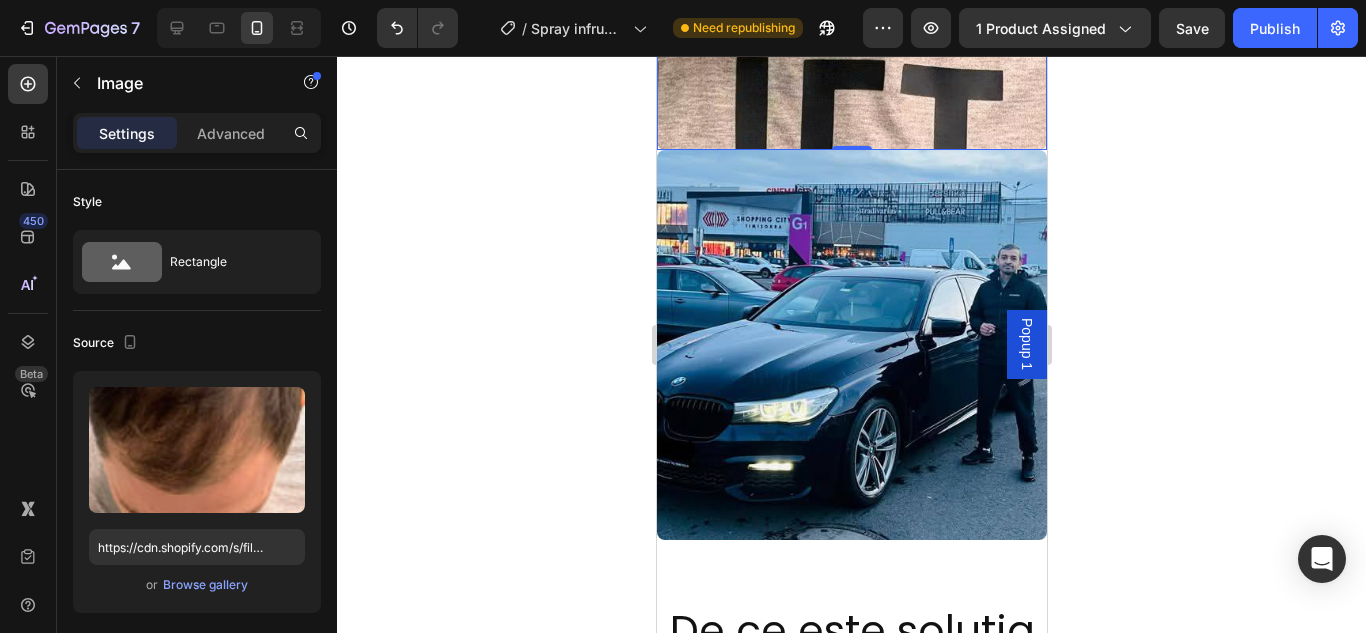 click at bounding box center [851, 345] 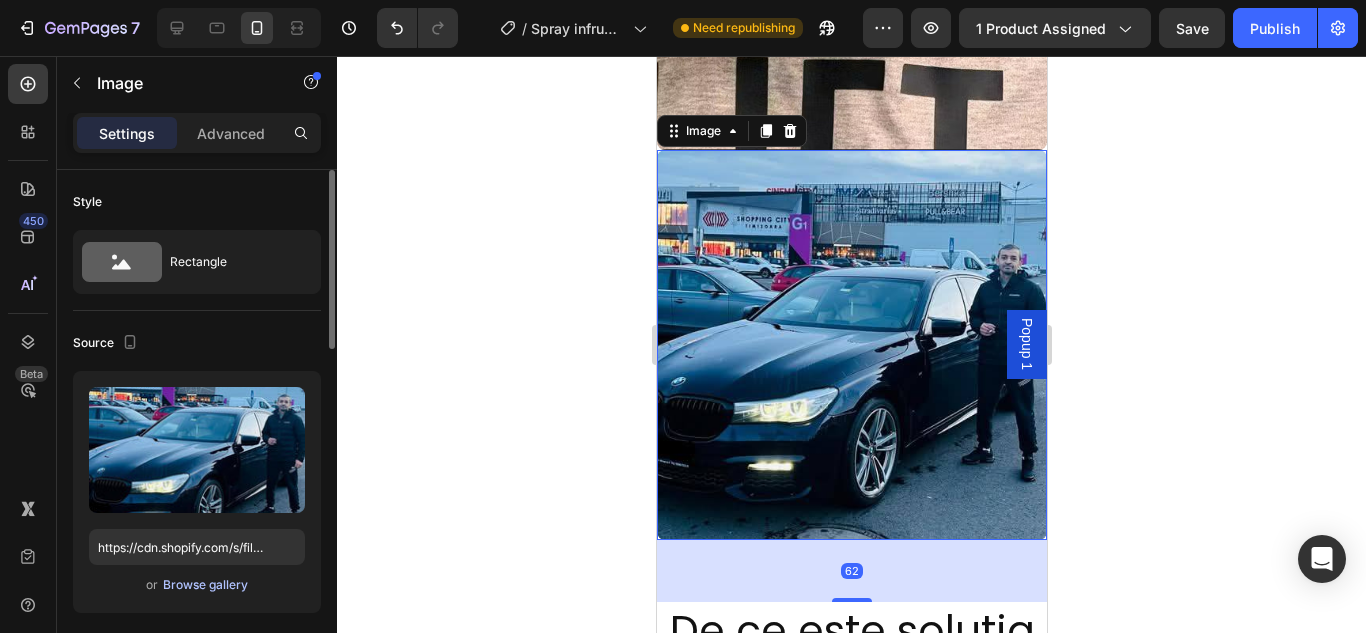 click on "Browse gallery" at bounding box center [205, 585] 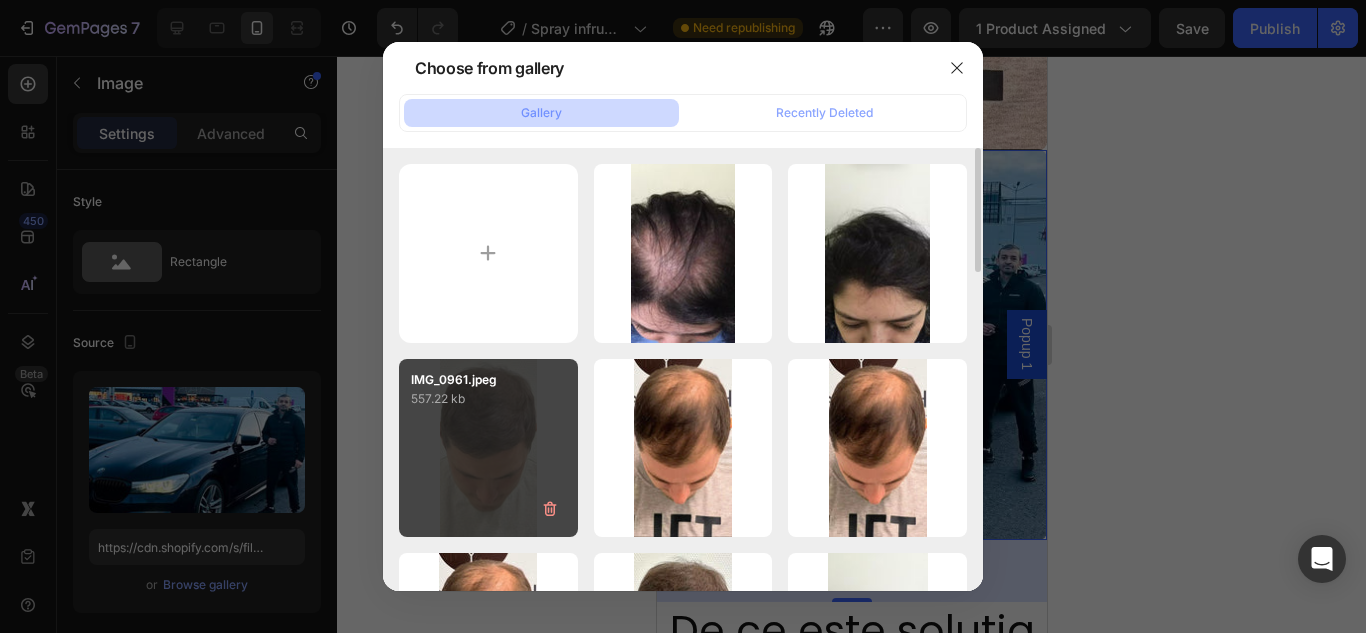 click on "IMG_0961.jpeg 557.22 kb" at bounding box center (488, 448) 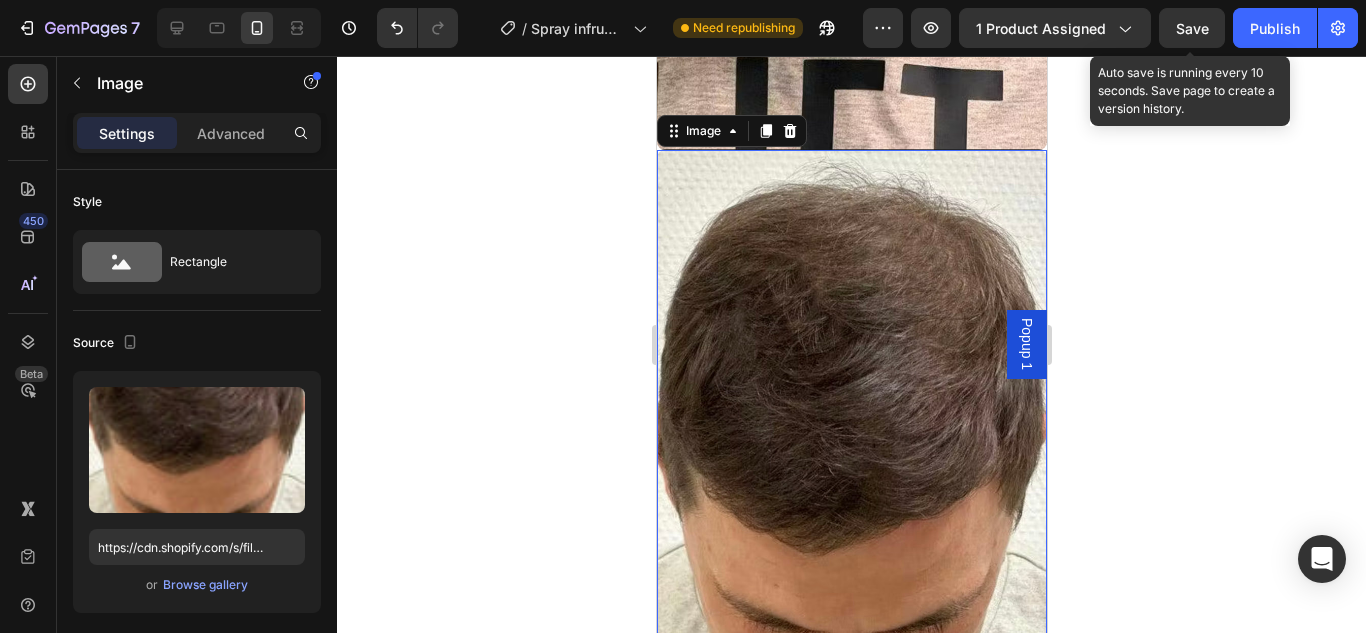 click on "Save" at bounding box center [1192, 28] 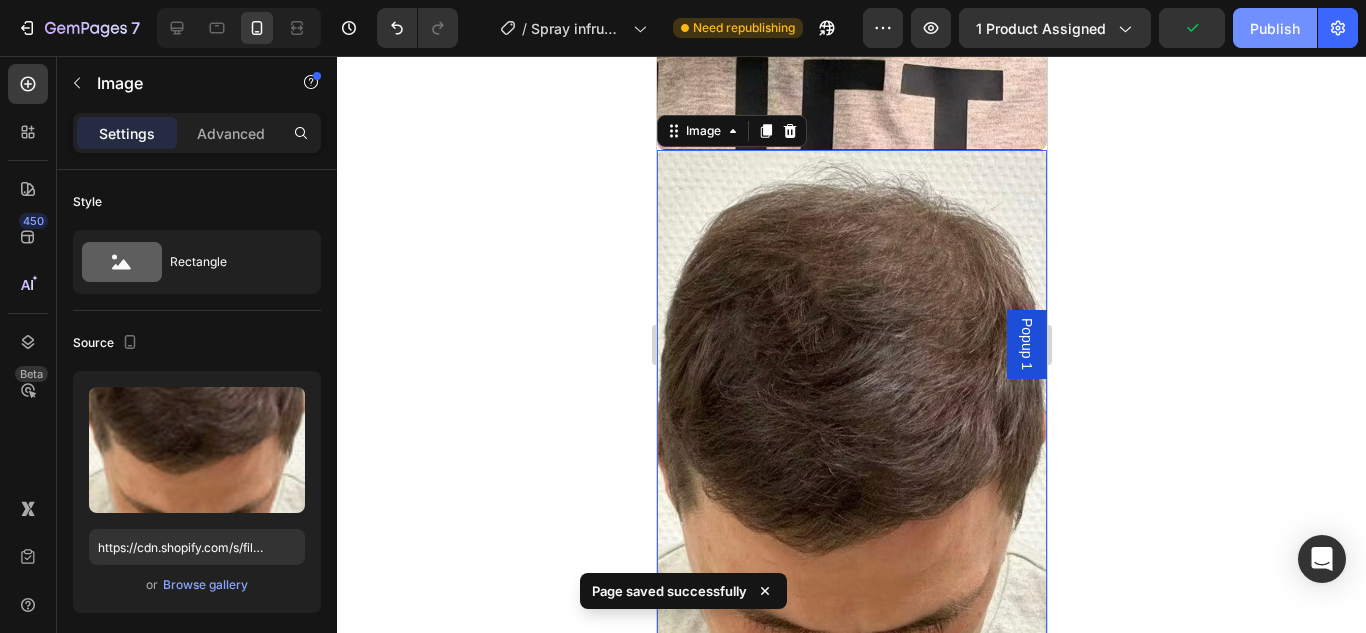 click on "Publish" at bounding box center (1275, 28) 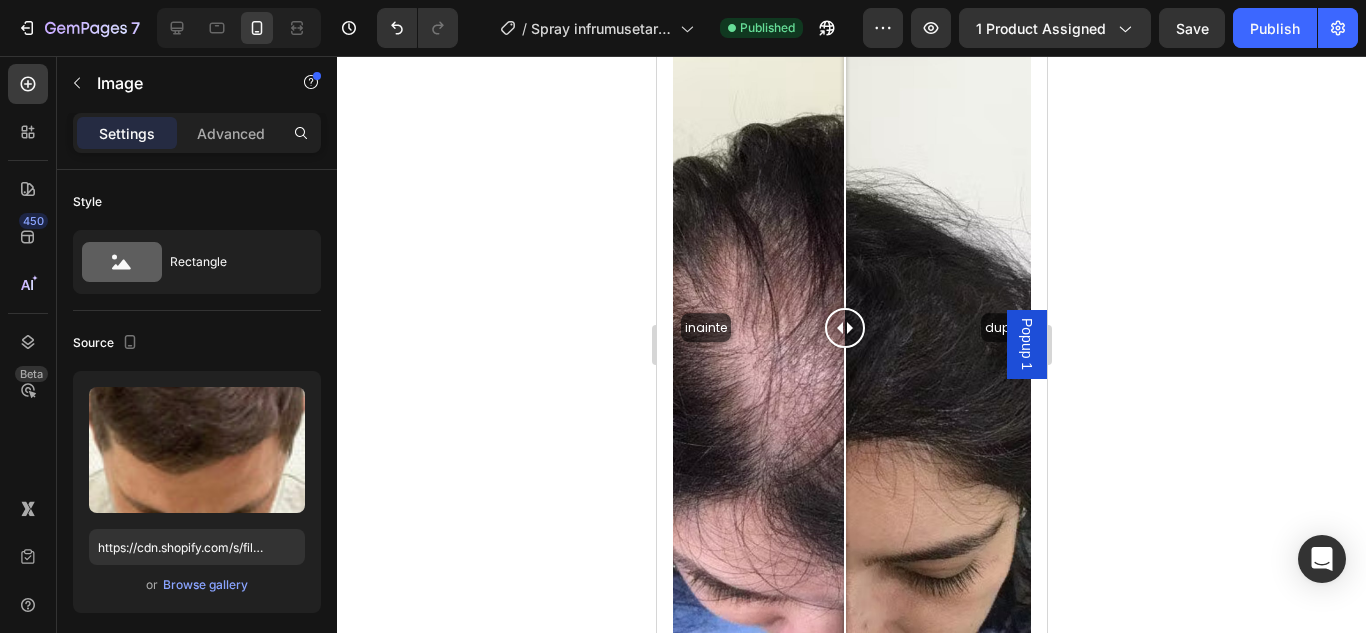scroll, scrollTop: 1700, scrollLeft: 0, axis: vertical 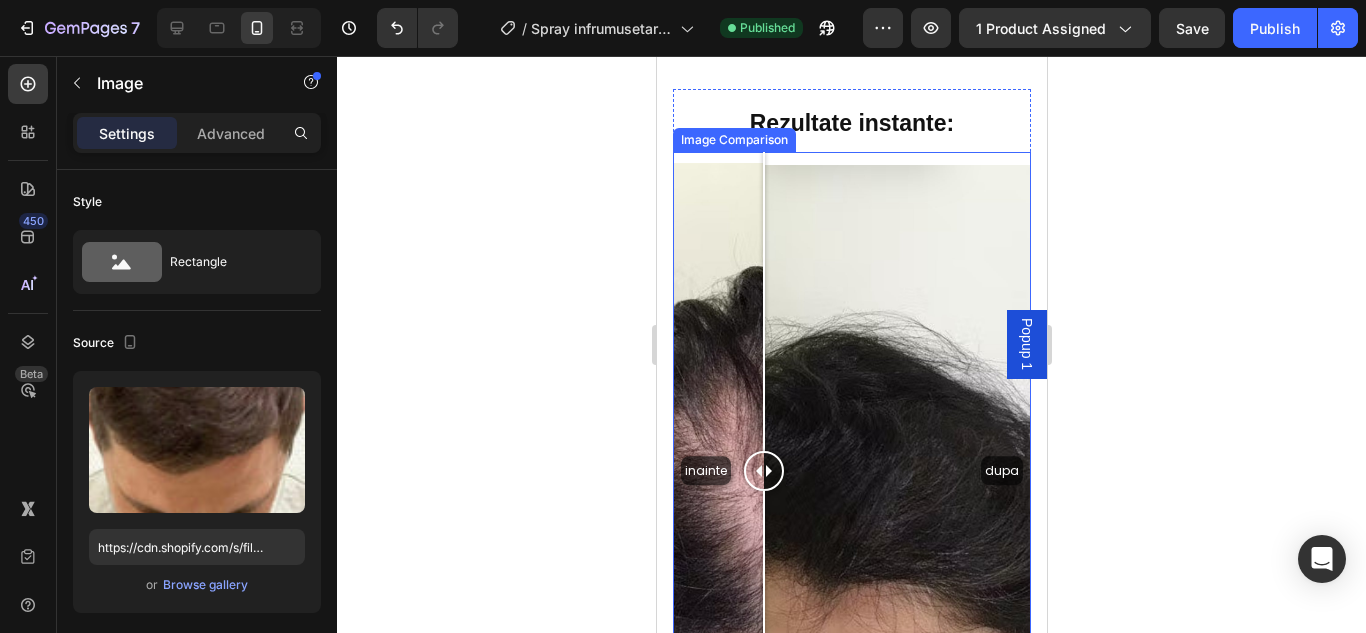 click on "inainte dupa" at bounding box center (851, 470) 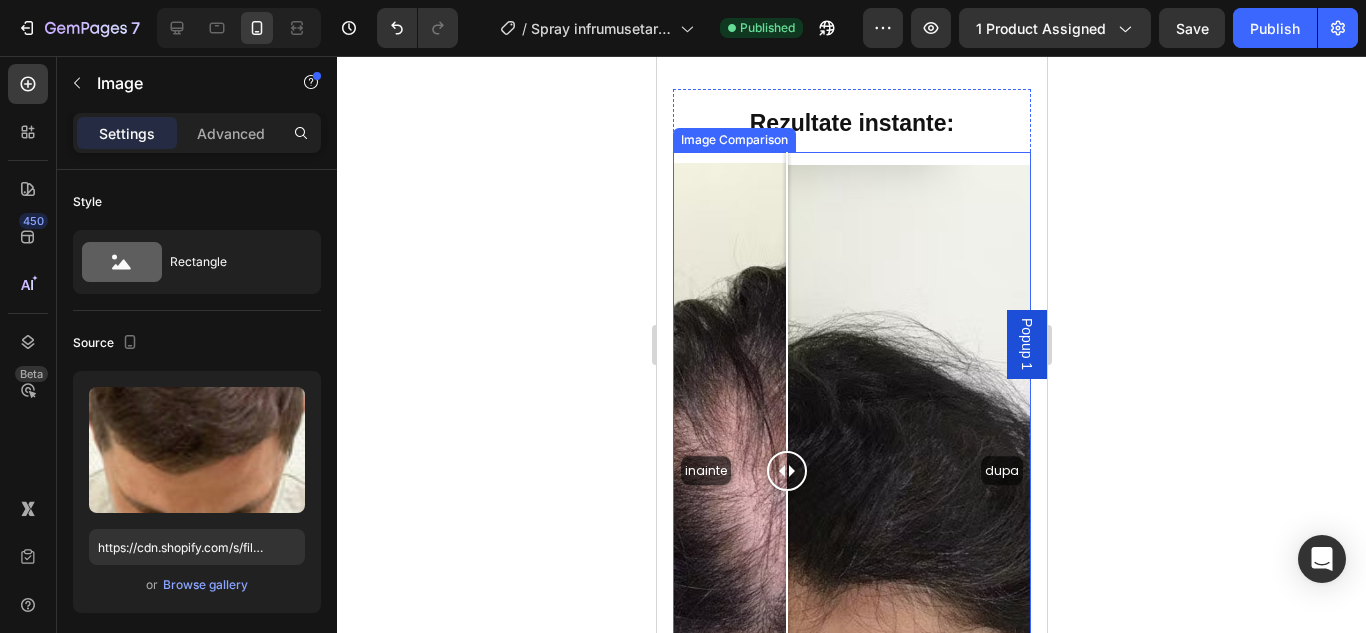 drag, startPoint x: 771, startPoint y: 460, endPoint x: 838, endPoint y: 460, distance: 67 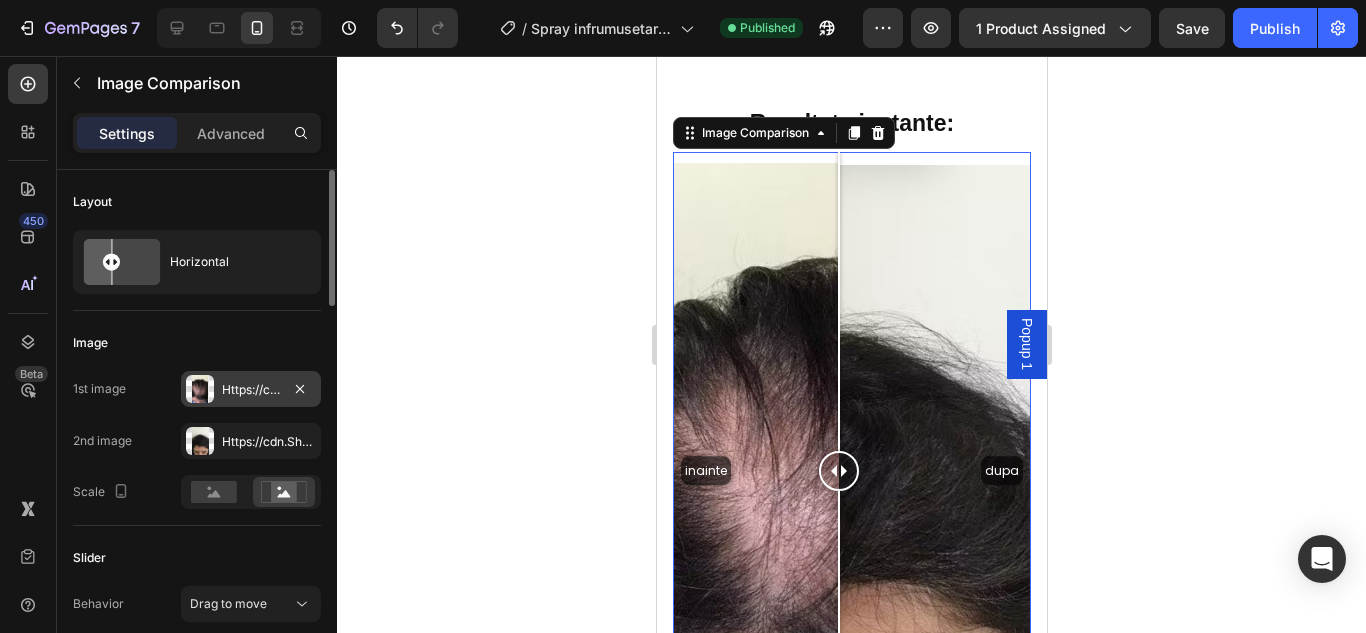 click on "Https://cdn.Shopify.Com/s/files/1/0874/3501/8564/files/gempages_537037857848558672-ca7ec0d1-e45d-4827-8a21-67e158d18180.Jpg" at bounding box center [251, 390] 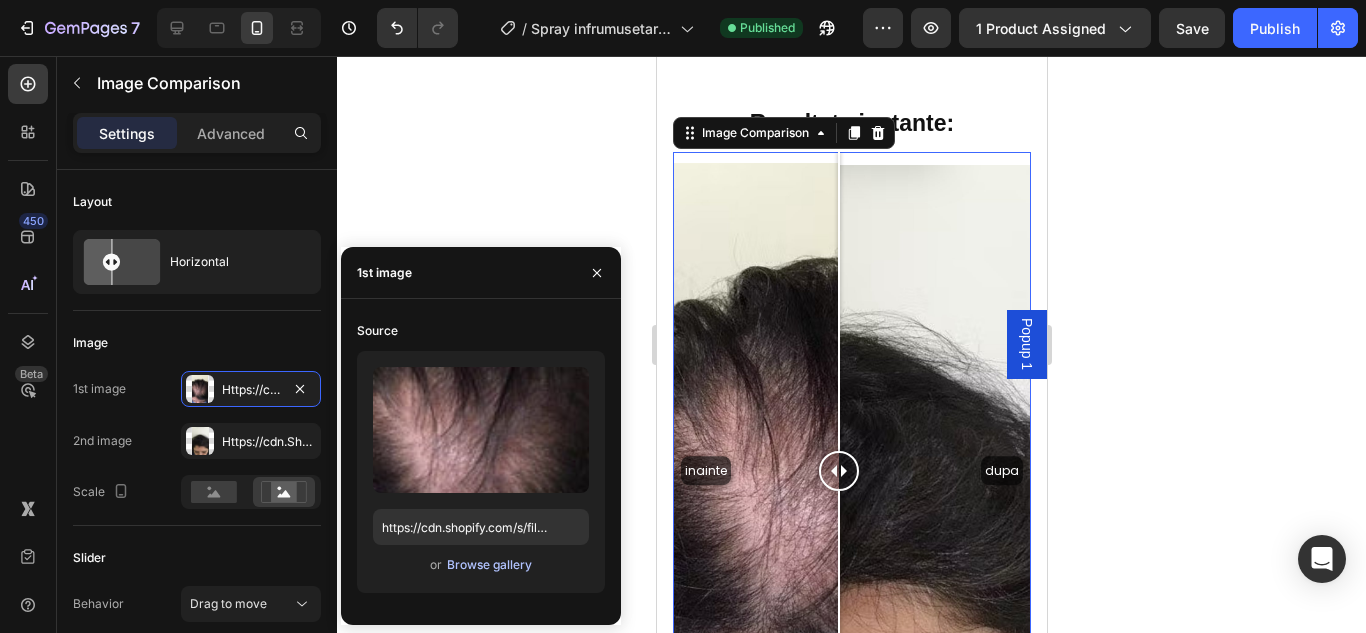 click on "Browse gallery" at bounding box center (489, 565) 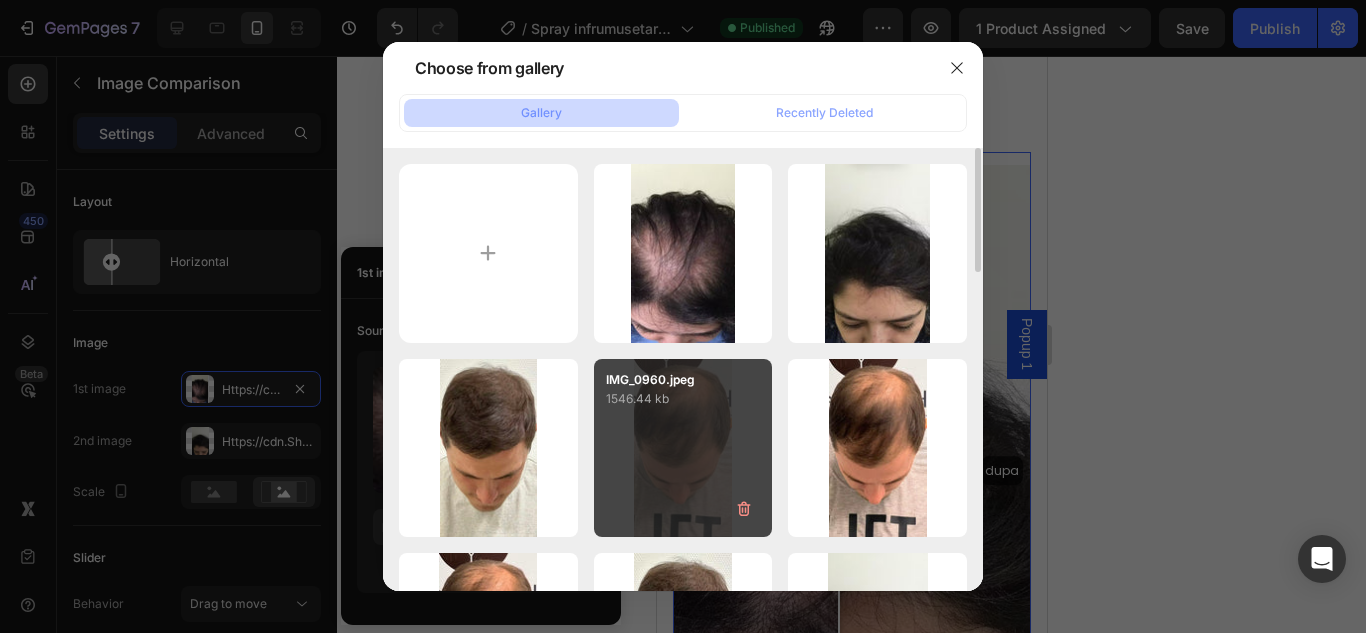 click on "IMG_0960.jpeg 1546.44 kb" at bounding box center (683, 448) 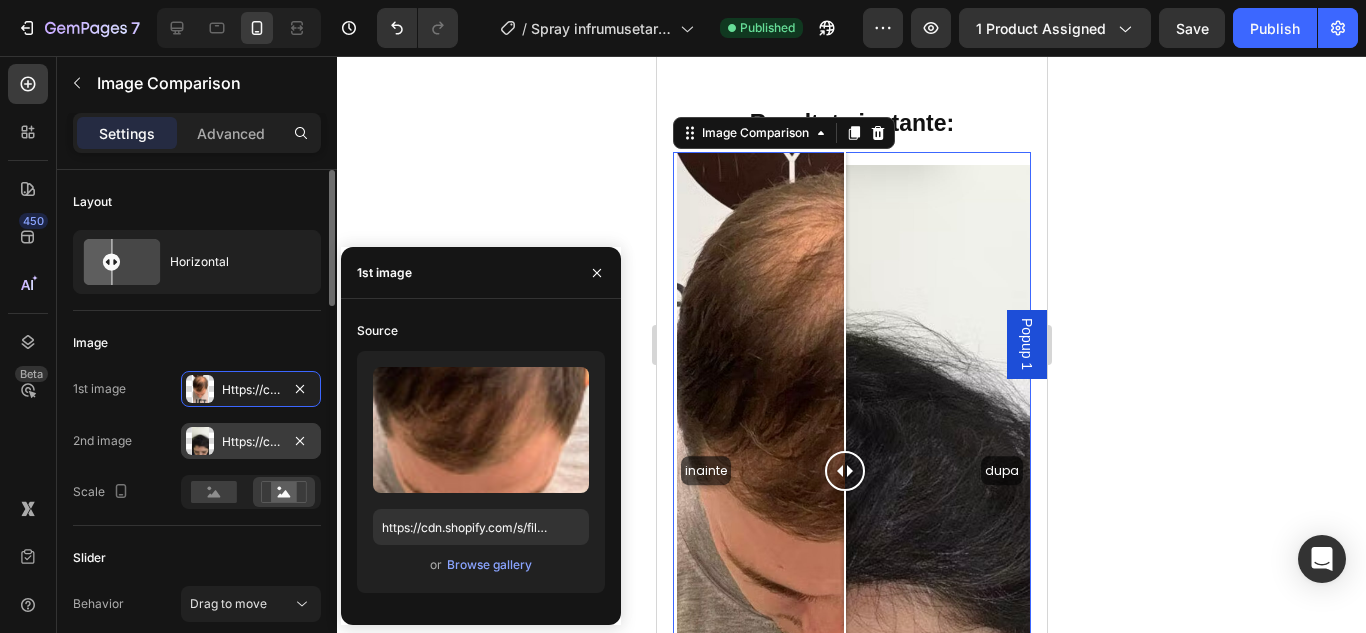 click on "Https://cdn.Shopify.Com/s/files/1/0874/3501/8564/files/gempages_537037857848558672-92e222c2-5f76-47b1-9657-0934f6699580.Jpg" at bounding box center [251, 442] 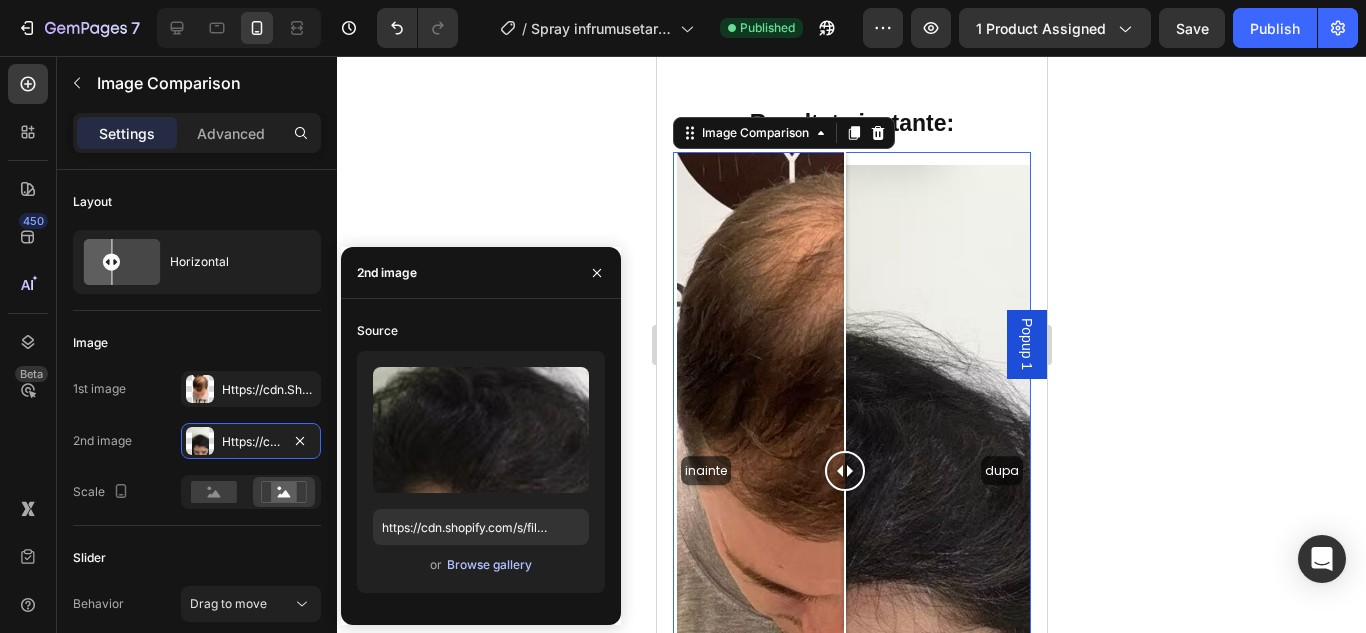 click on "Browse gallery" at bounding box center (489, 565) 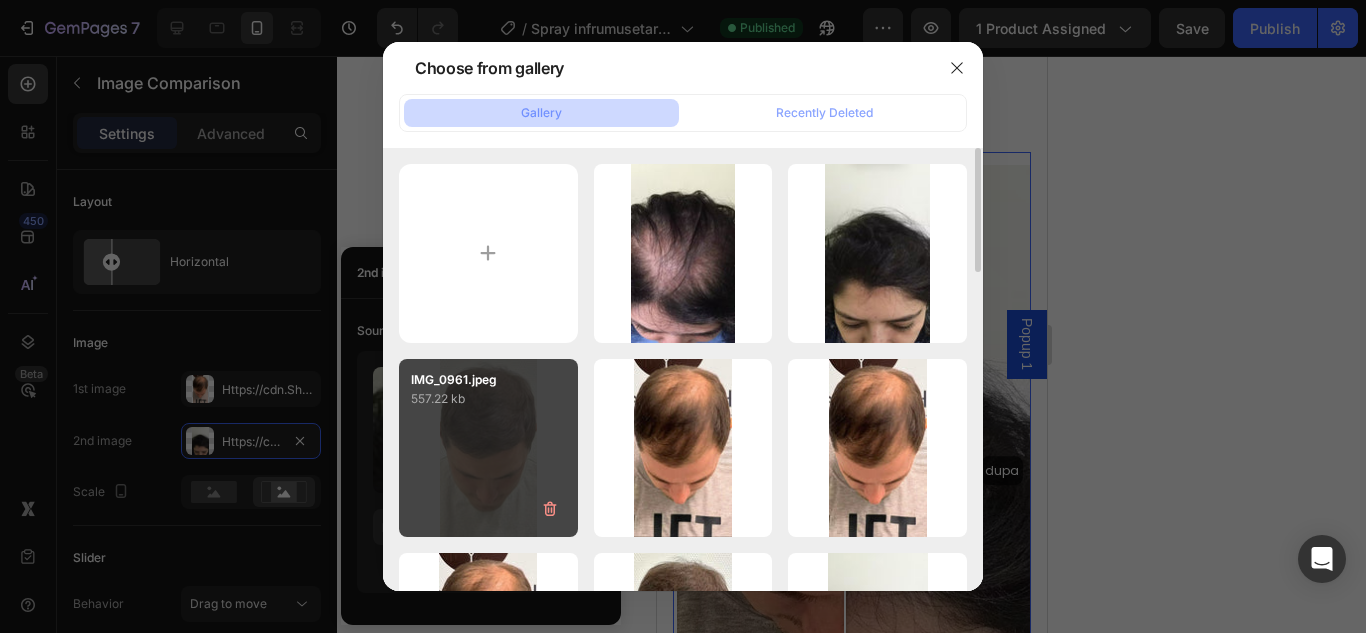 click on "IMG_0961.jpeg 557.22 kb" at bounding box center (488, 448) 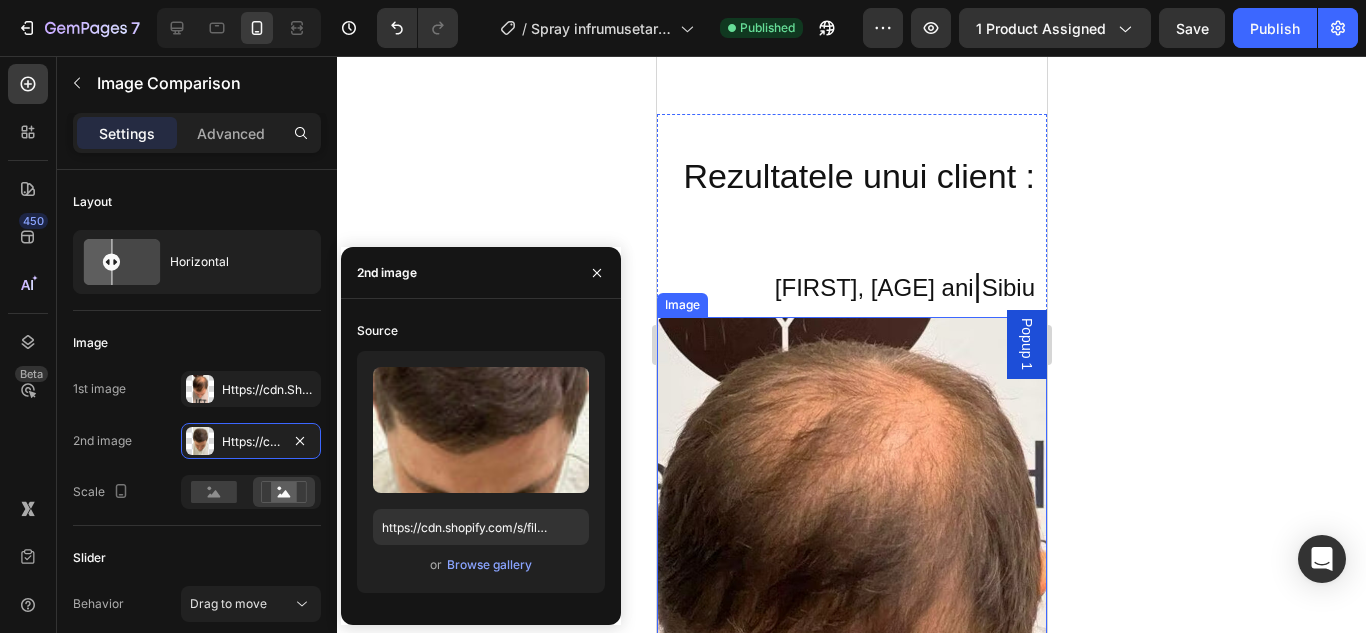 scroll, scrollTop: 2800, scrollLeft: 0, axis: vertical 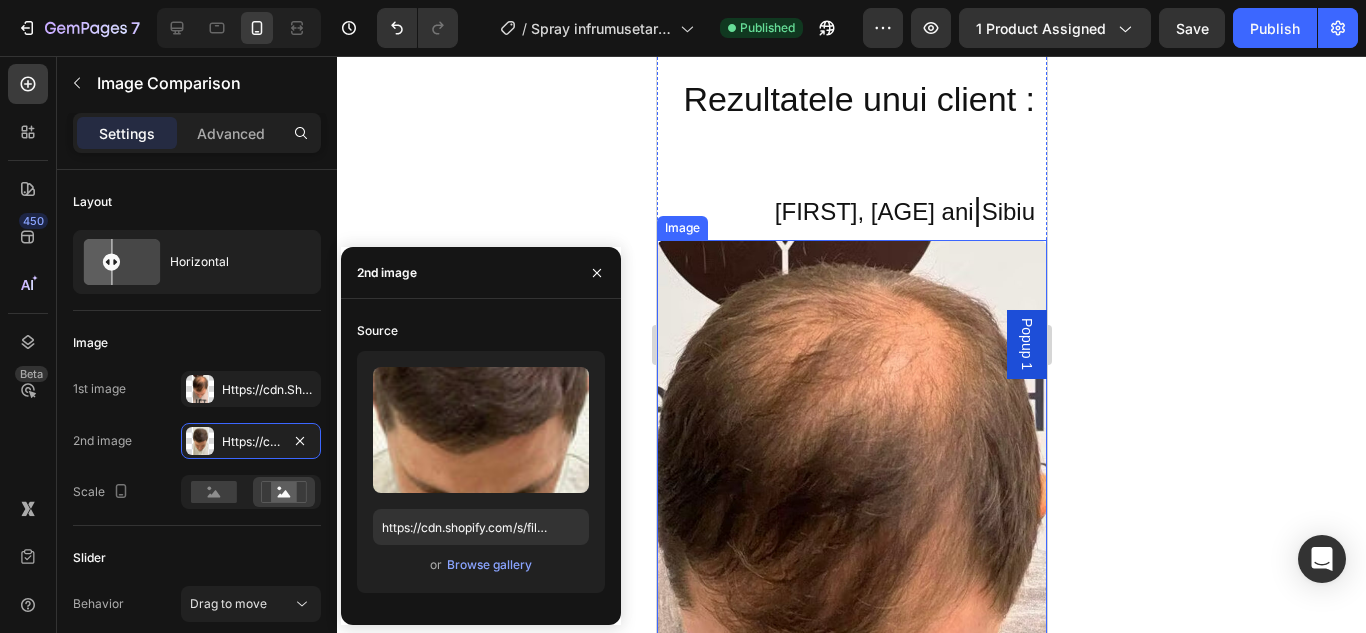 click at bounding box center (851, 595) 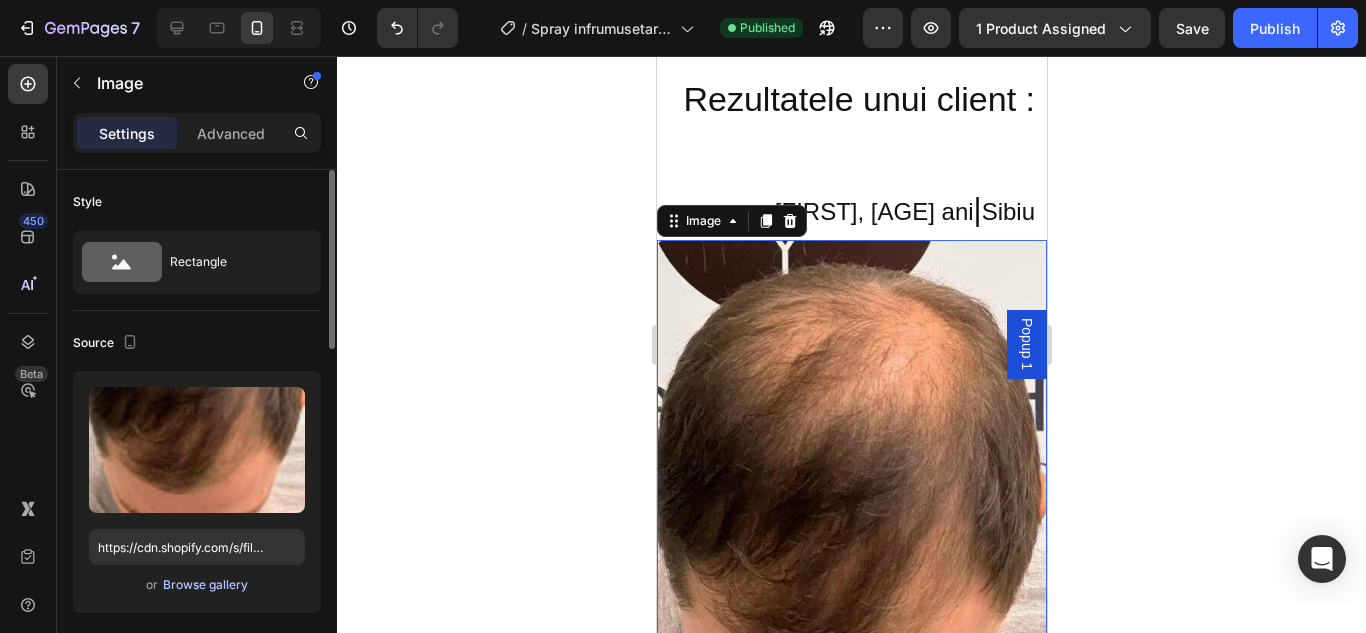 click on "Browse gallery" at bounding box center [205, 585] 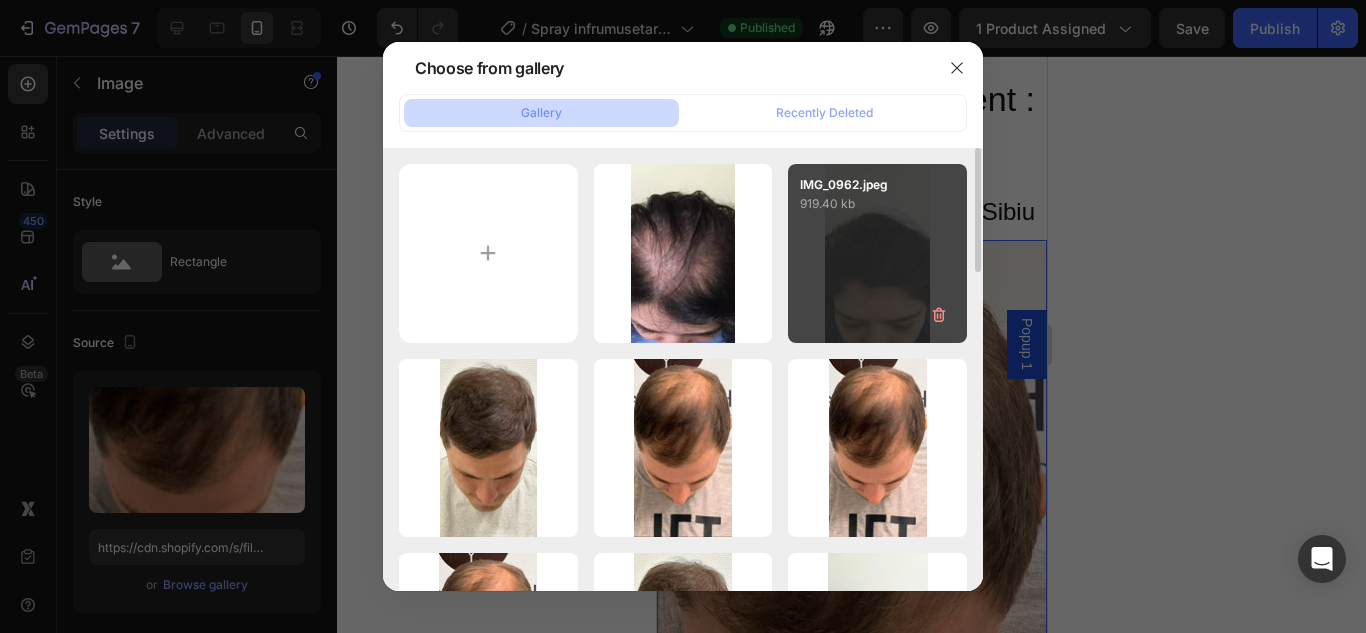 click on "IMG_0962.jpeg 919.40 kb" at bounding box center (877, 253) 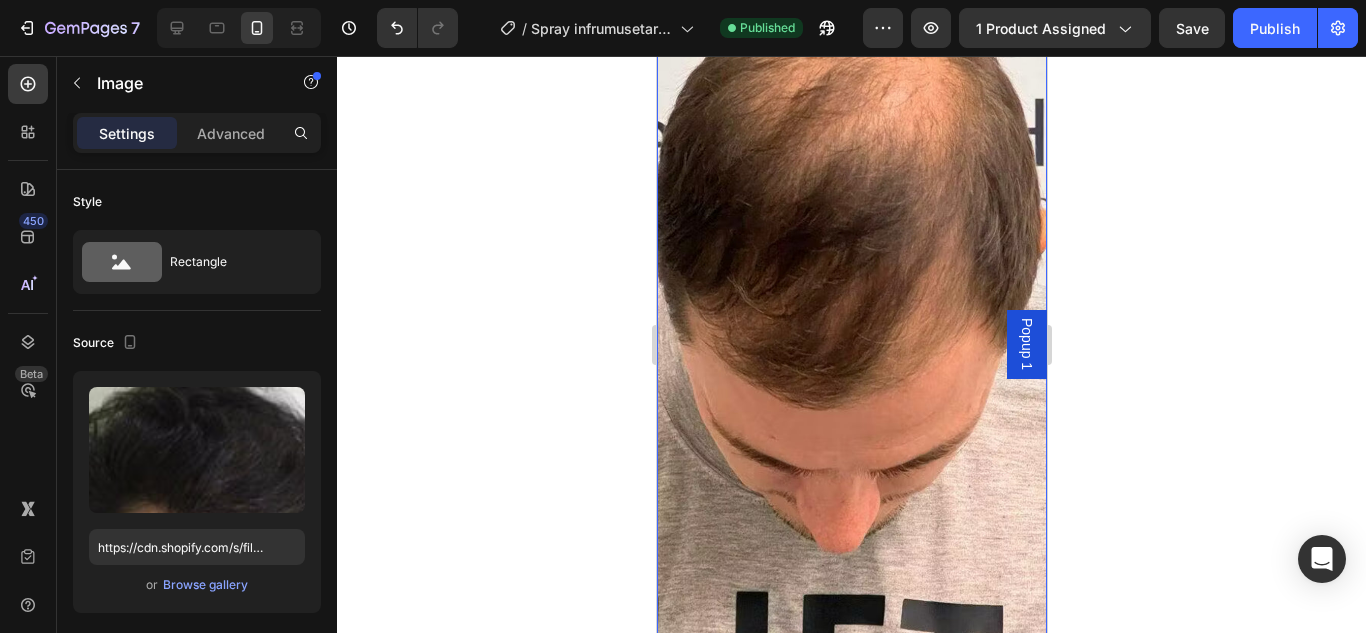 scroll, scrollTop: 3100, scrollLeft: 0, axis: vertical 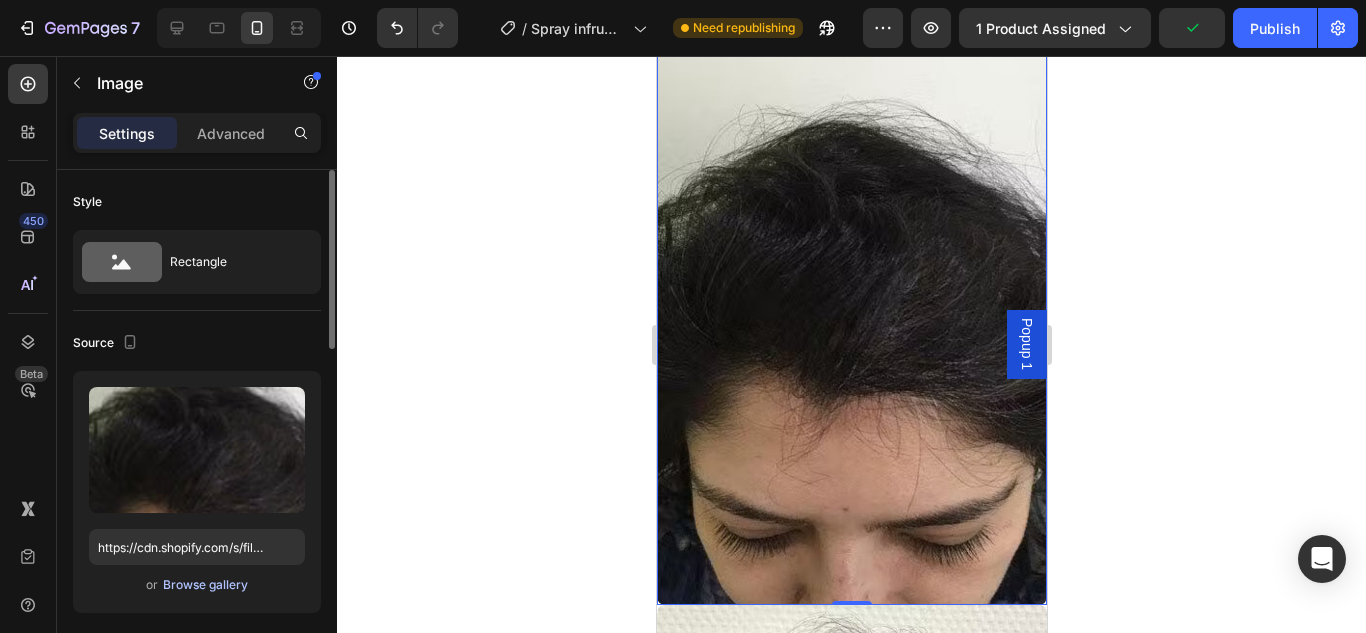 click on "Browse gallery" at bounding box center [205, 585] 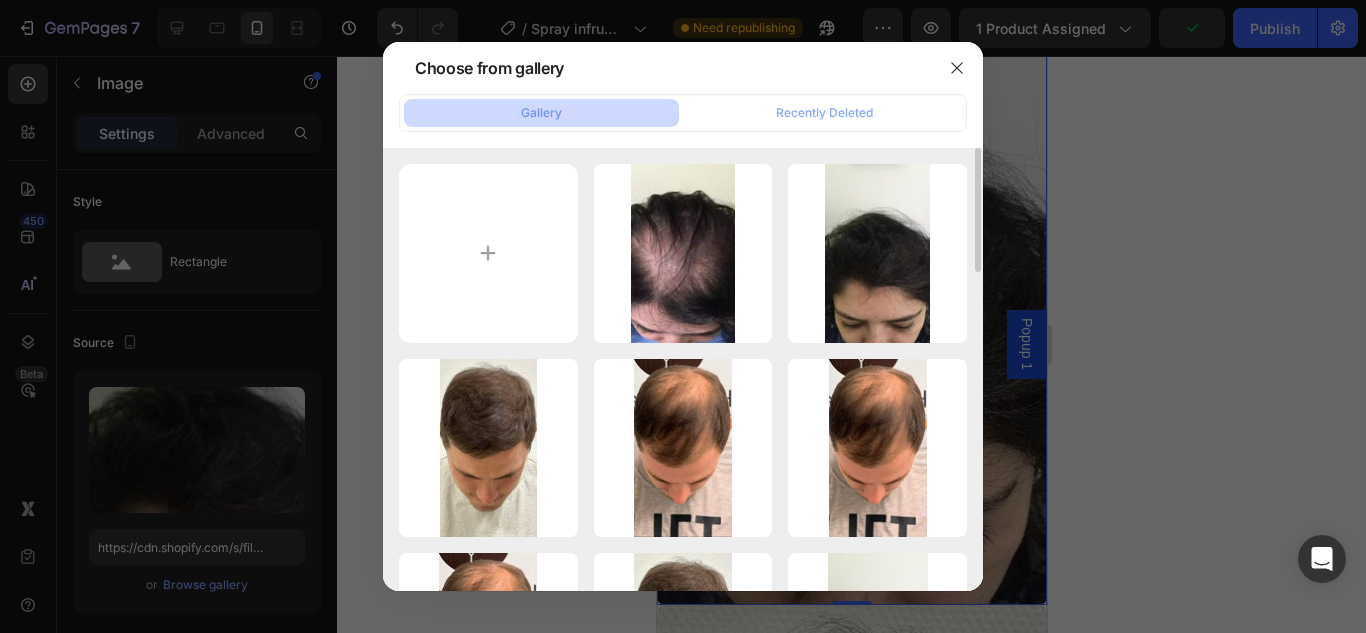 click on "IMG_0963.jpeg 1230.40 kb  IMG_0962.jpeg 919.40 kb  IMG_0961.jpeg 557.22 kb  IMG_0960.jpeg 1546.44 kb  BAIAT INAINTE.PNG 54.10 kb  BAIAT INAINTE.PNG 54.10 kb  BAIAT DUPA.PNG 57.49 kb  FEMEIE INAINTE.PNG 43.68 kb  FEMEIE DUPA2.PNG 74.42 kb  DUPA.JPG 68.03 kb  POZA SPRAY PAR.jpeg 69.18 kb  495011241_12212051139..._n.png 1933.46 kb  495011241_12212051139..._n.jpg 194.21 kb  473686644_12210026171..._n.jpg 40.06 kb  500103436_12221050281..._n.jpg 196.73 kb  8.calugari_din_muntel...at.jpg 17.51 kb  MIR1.JPEG 92.20 kb  perie scame 5.jpg 11.67 kb  perie scame 4.jpg 38.99 kb  imgine perie scame.jpg 116.85 kb  imegine perie scame 2.jpg 78.34 kb" at bounding box center (683, 934) 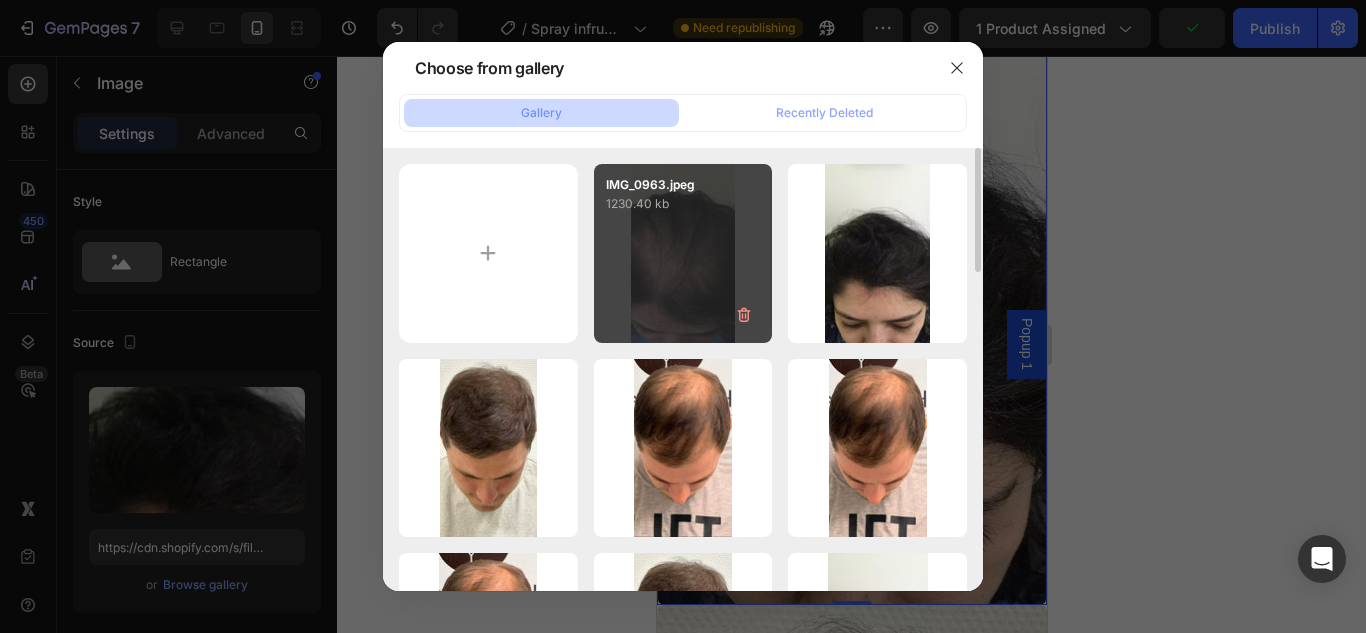 click on "IMG_0963.jpeg 1230.40 kb" at bounding box center [683, 253] 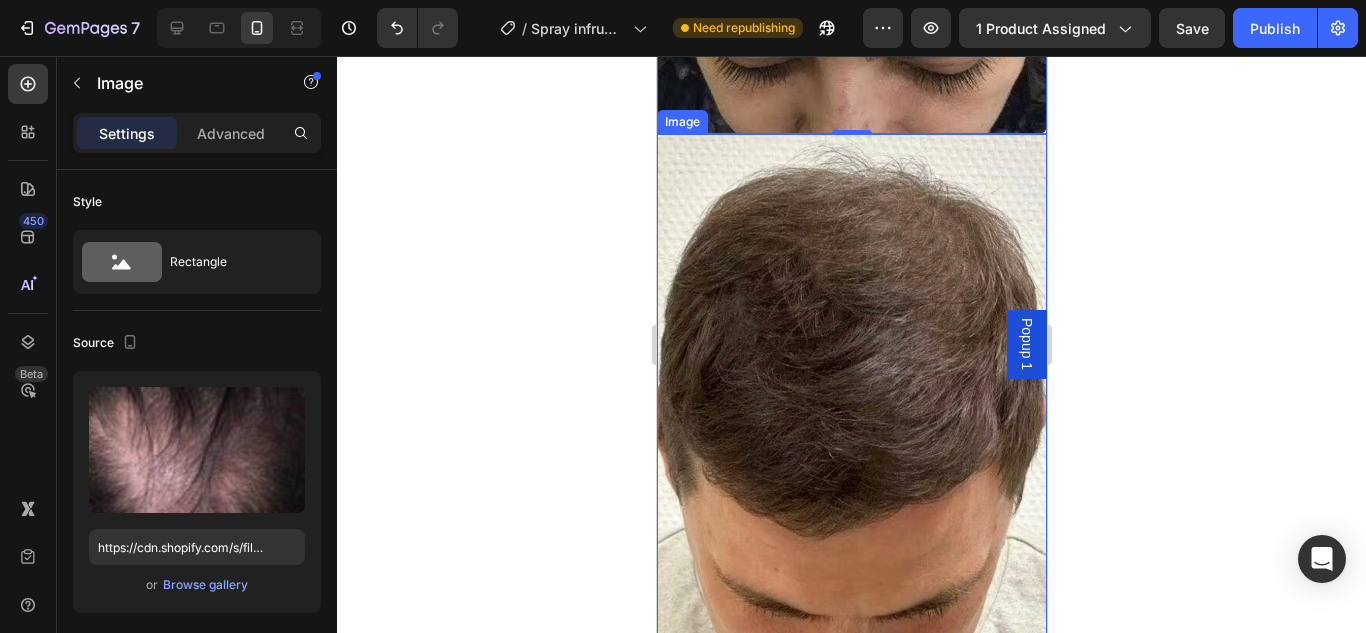scroll, scrollTop: 3600, scrollLeft: 0, axis: vertical 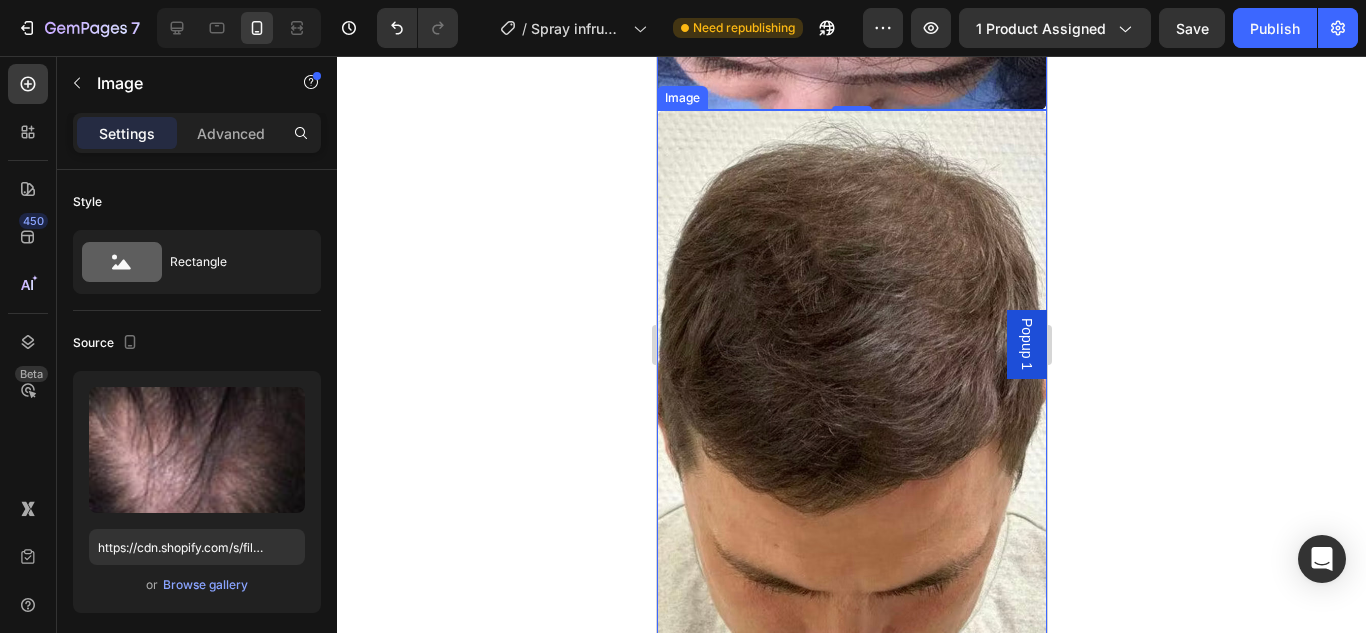 click at bounding box center (851, 469) 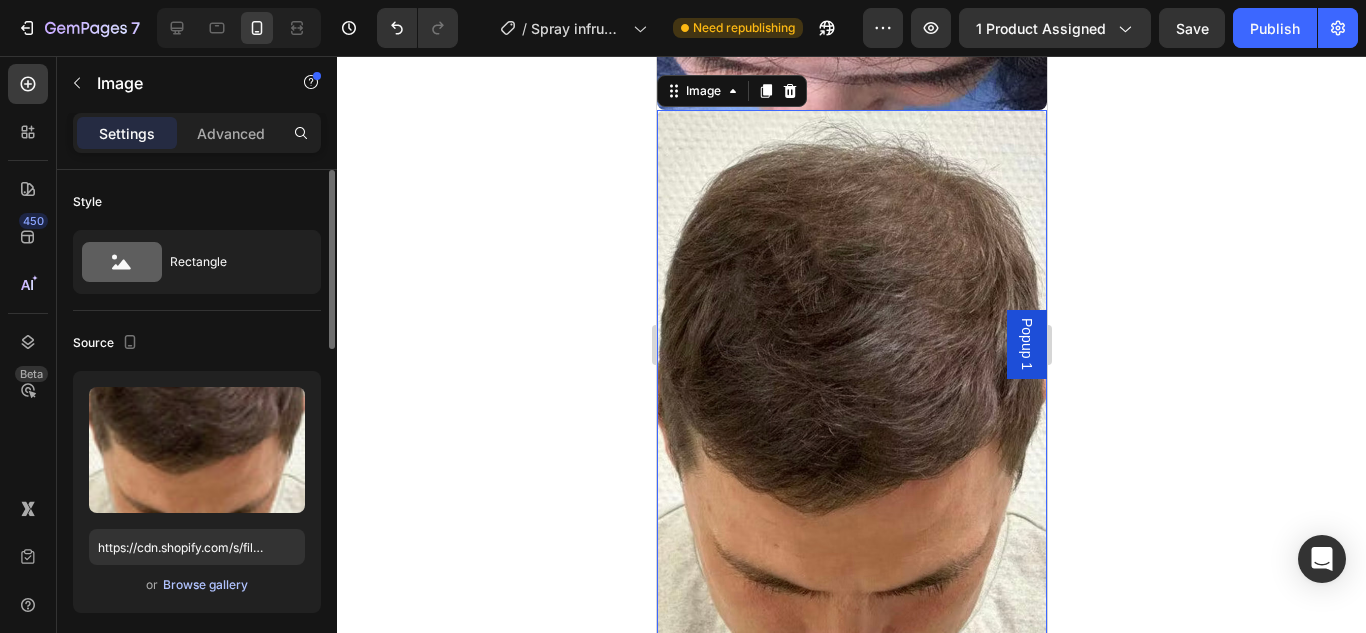 click on "Browse gallery" at bounding box center (205, 585) 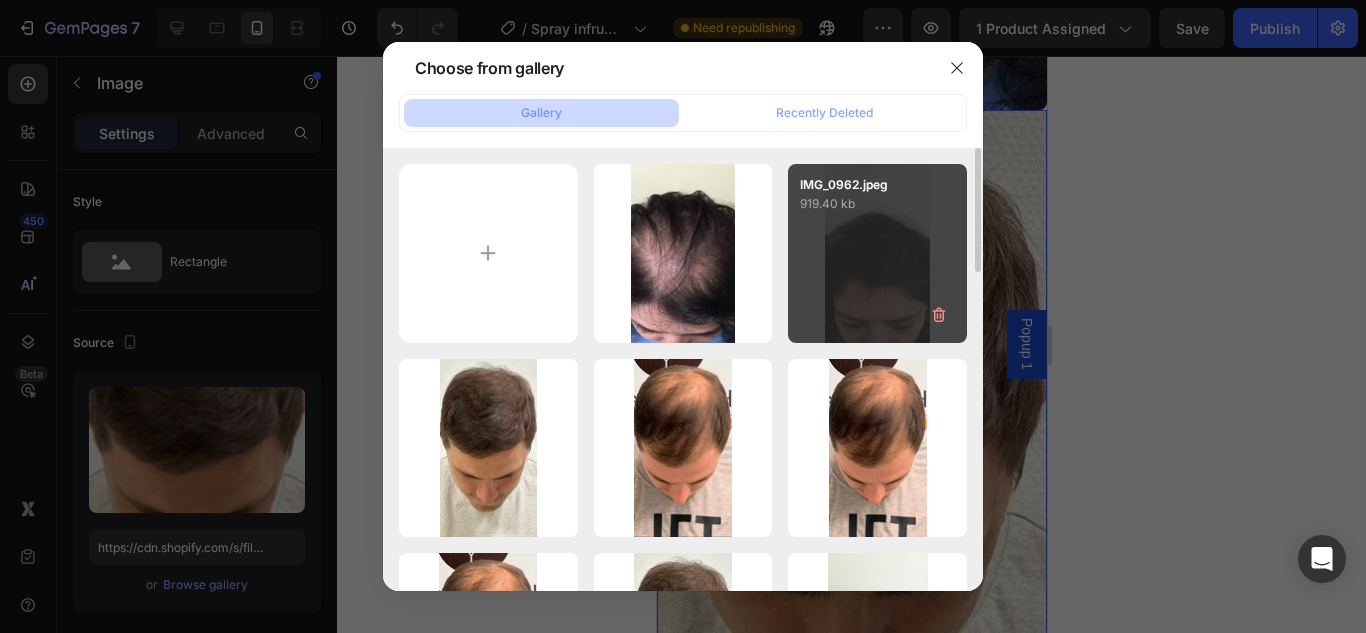 click on "IMG_0962.jpeg 919.40 kb" at bounding box center (877, 253) 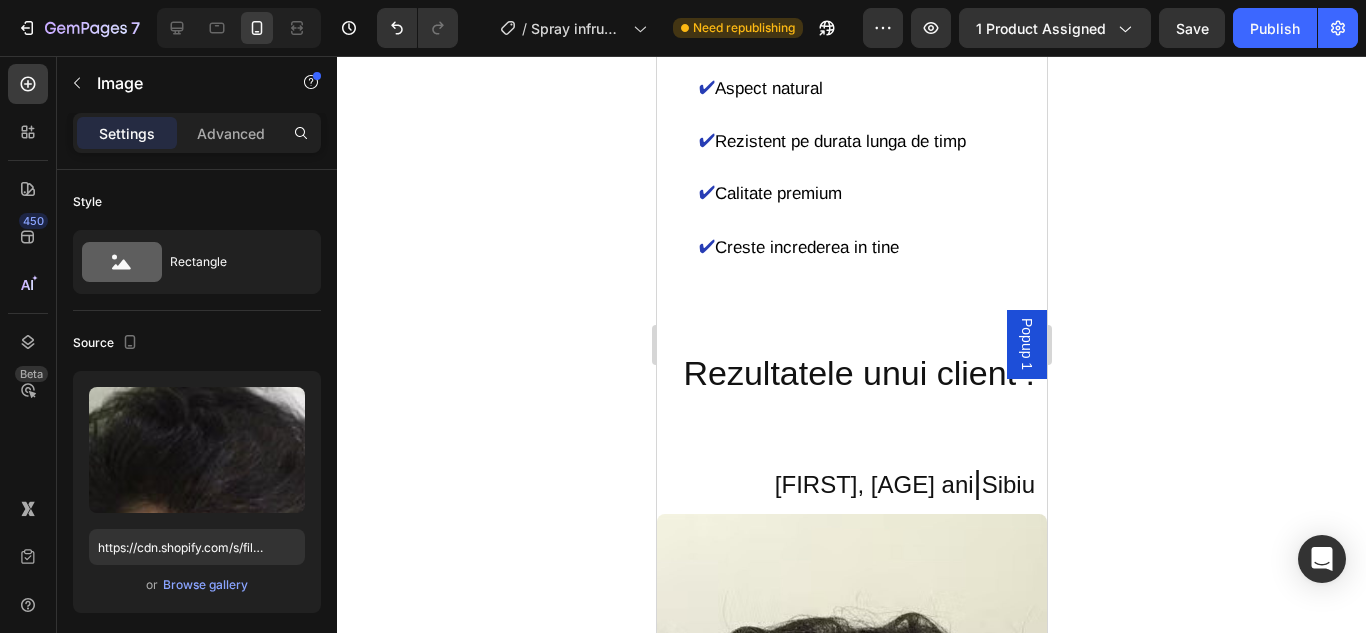 scroll, scrollTop: 2600, scrollLeft: 0, axis: vertical 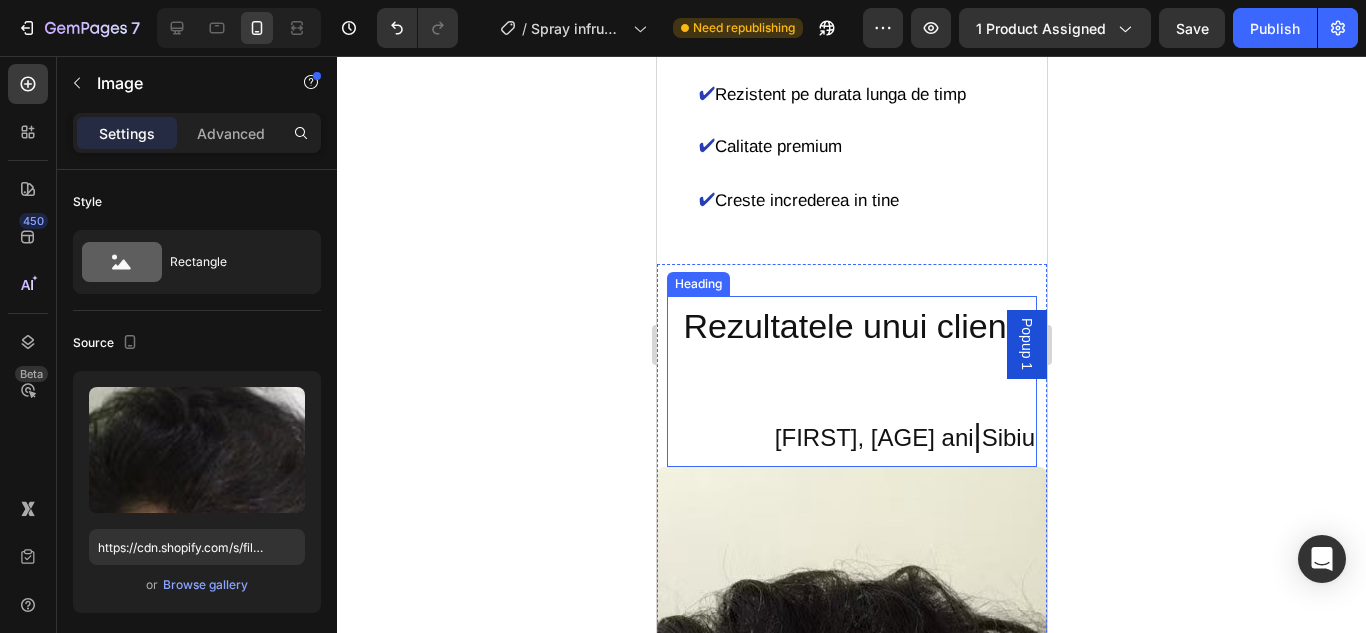 click on "Andrei, 35 ani" at bounding box center [873, 437] 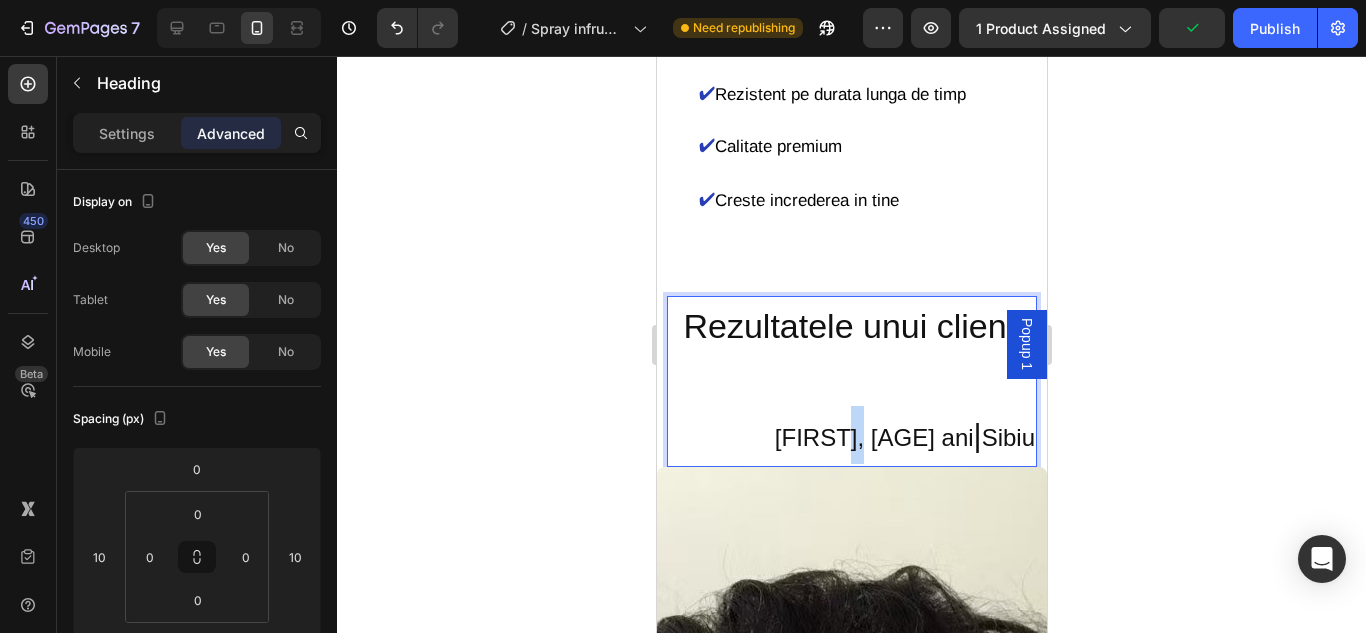 click on "Andrei, 35 ani" at bounding box center [873, 437] 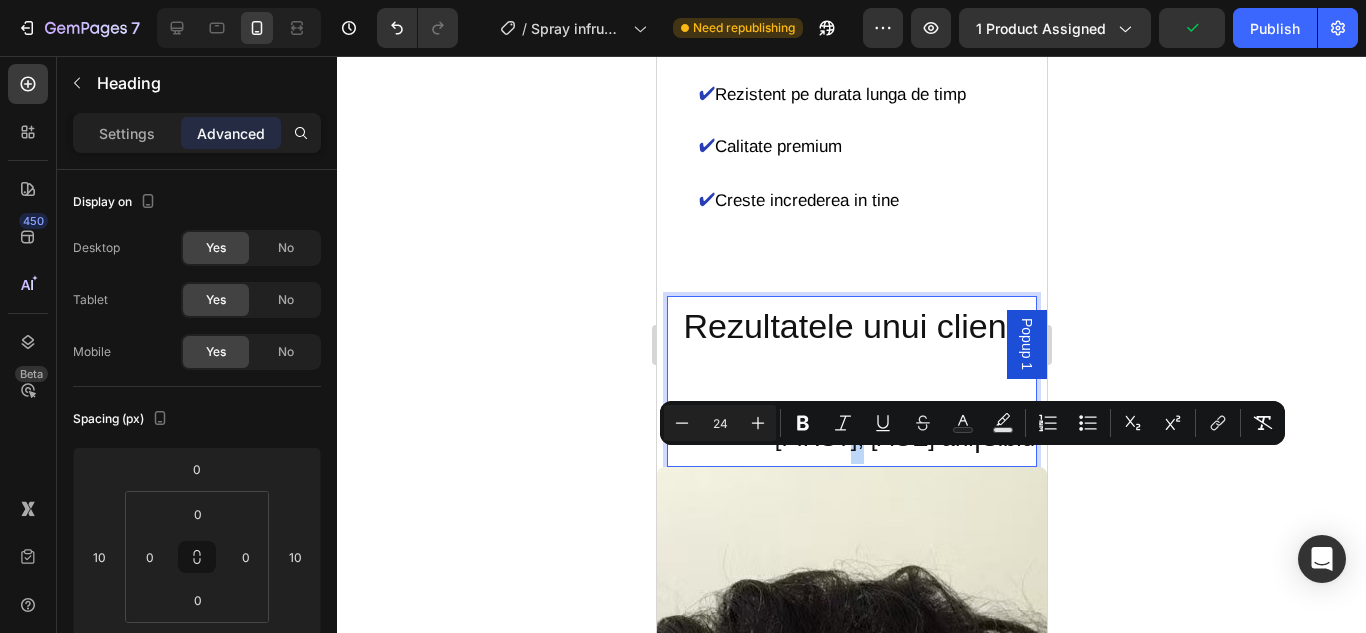 click on "Andrei, 35 ani" at bounding box center (873, 437) 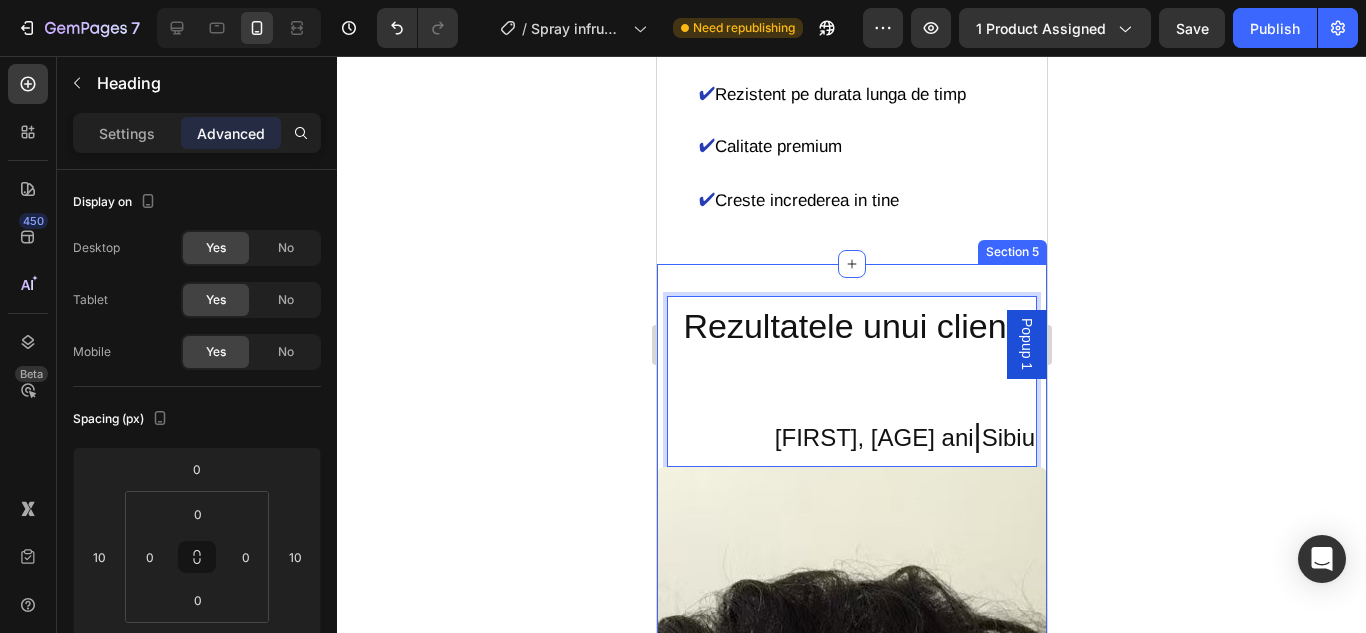 click 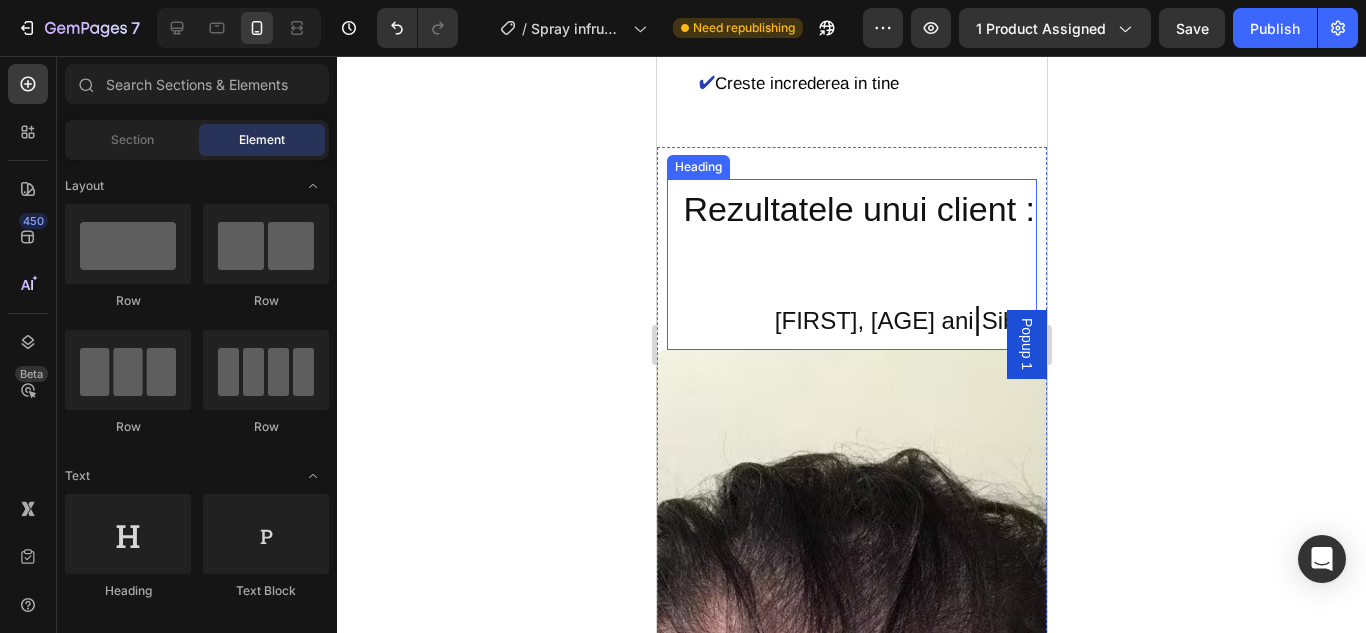 scroll, scrollTop: 2600, scrollLeft: 0, axis: vertical 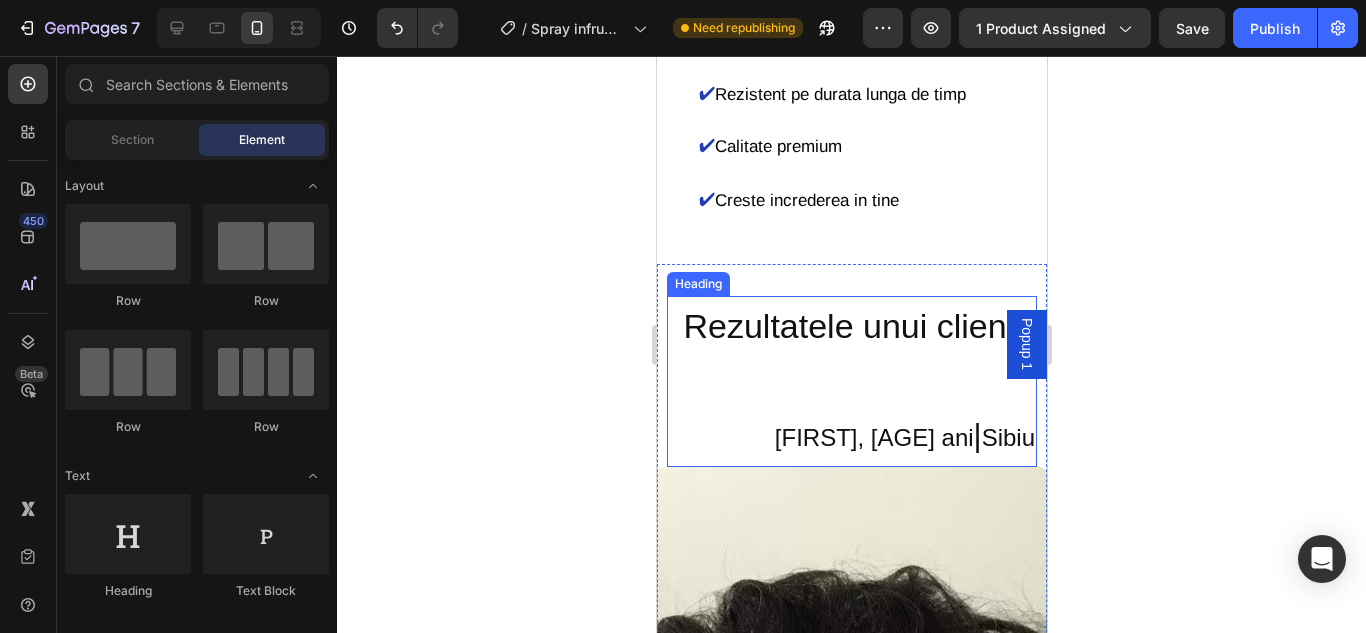 click on "Rezultatele unui client :" at bounding box center (858, 326) 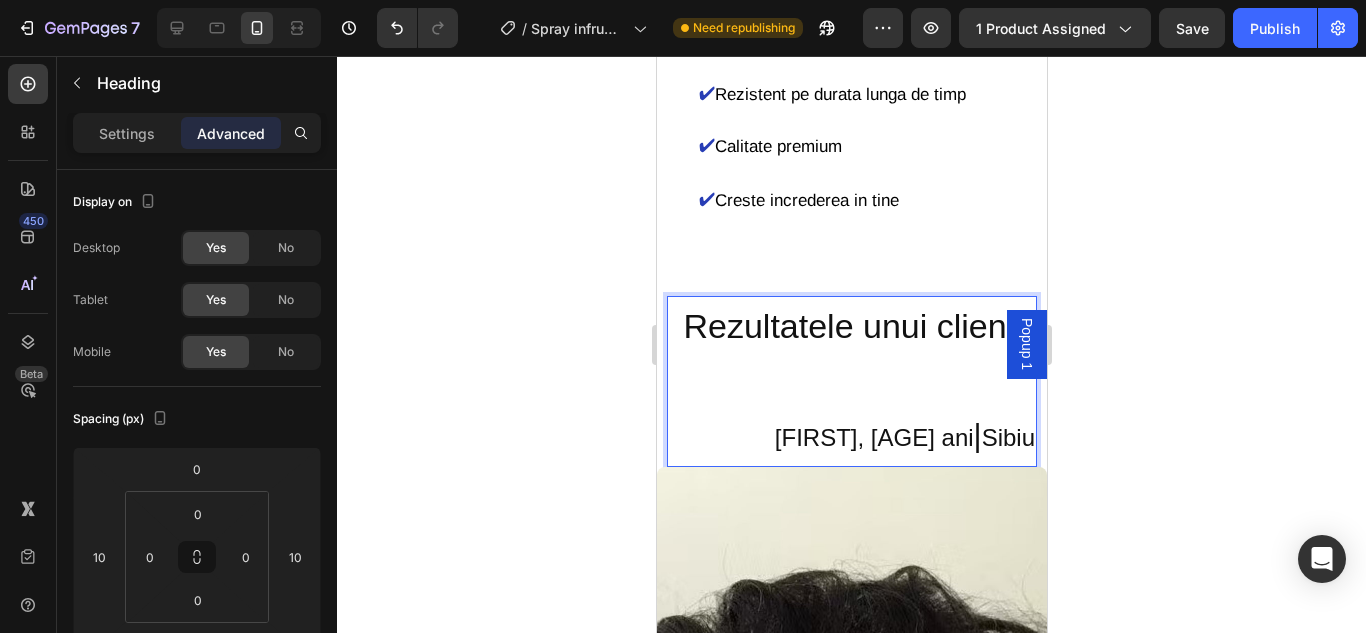 click on "Rezultatele unui client :" at bounding box center (858, 326) 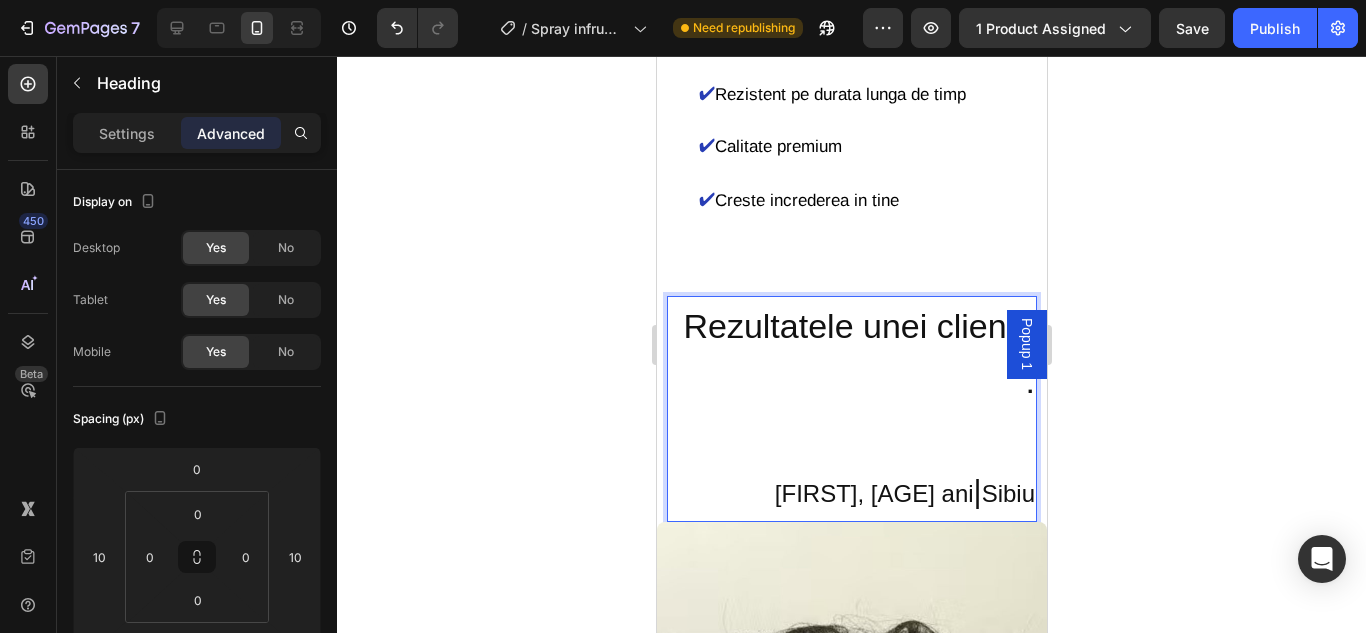 click on "Rezultatele unei cliente :" at bounding box center (858, 353) 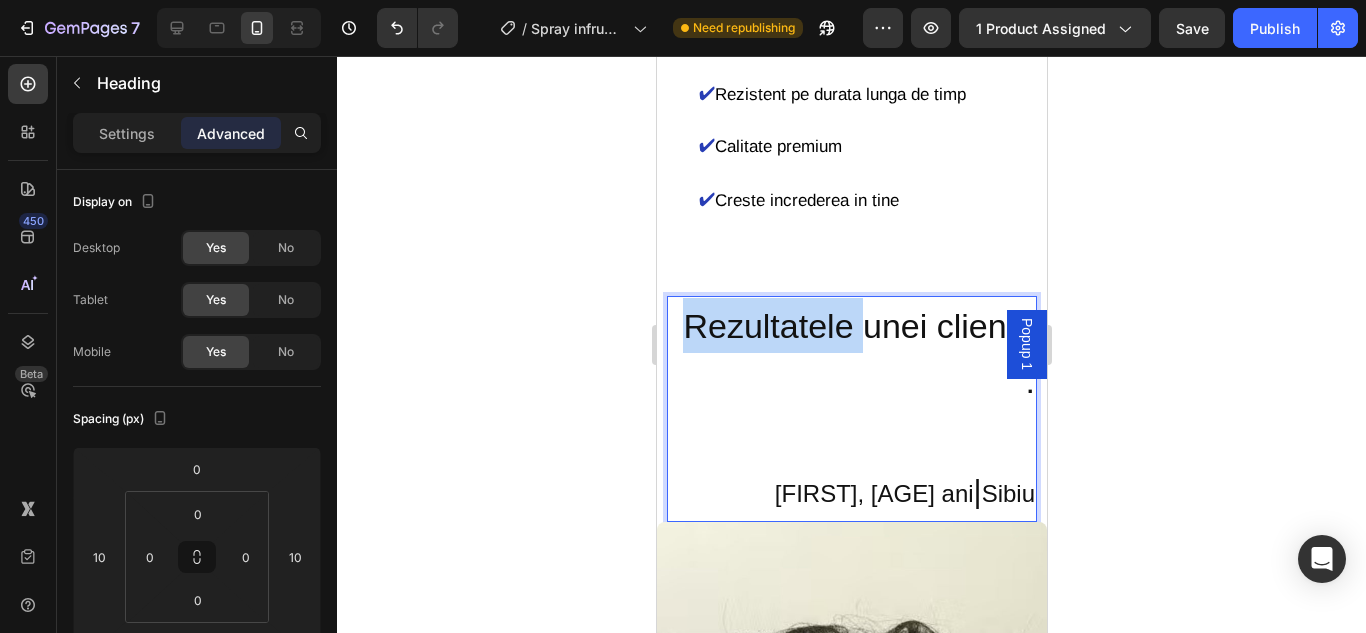 click on "Rezultatele unei cliente :" at bounding box center (858, 353) 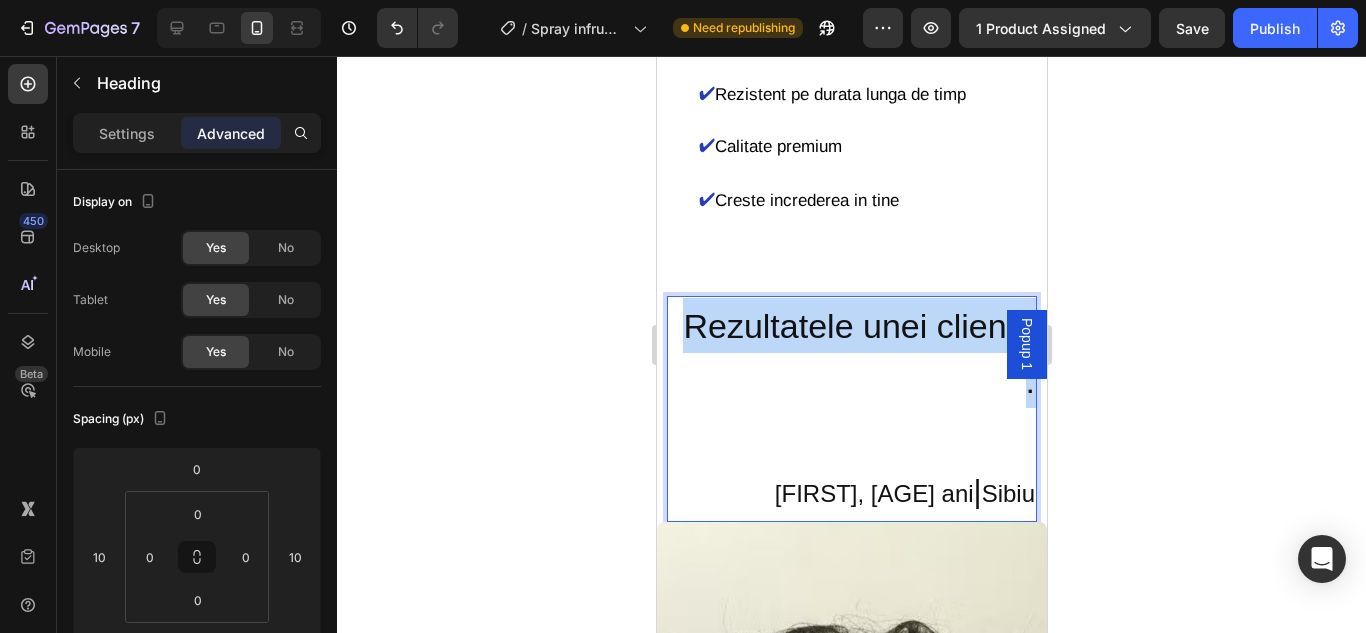 click on "Rezultatele unei cliente :" at bounding box center (858, 353) 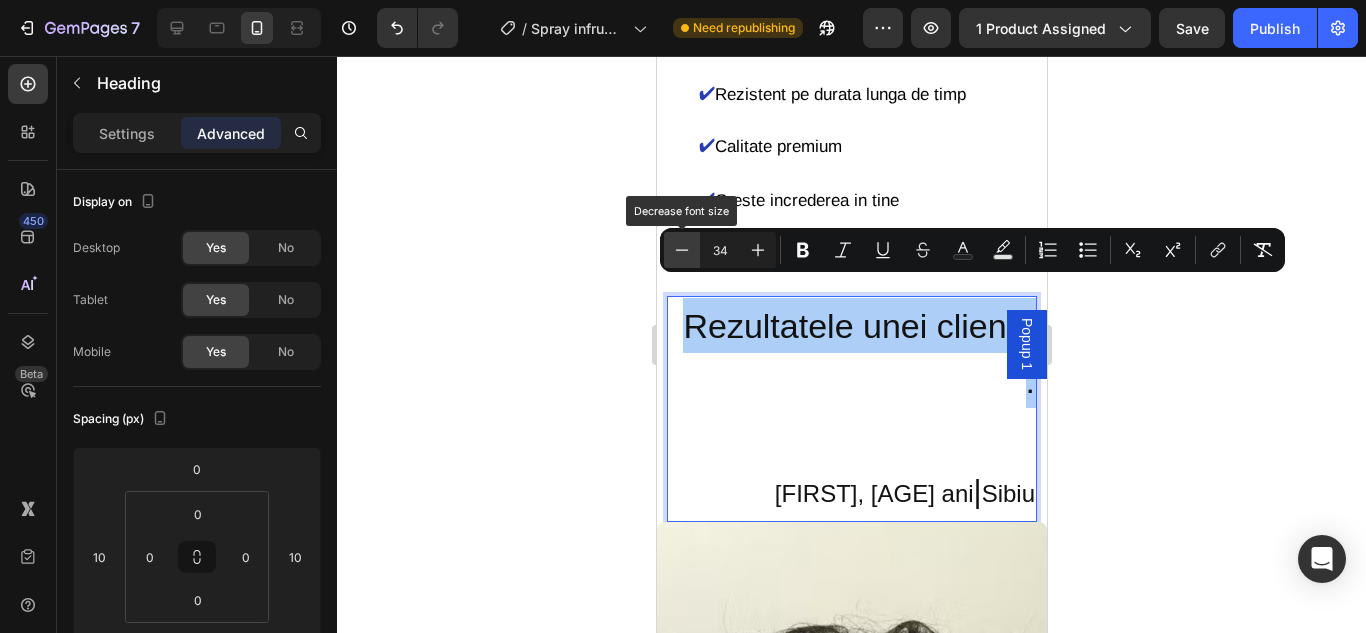 click on "Minus" at bounding box center [682, 250] 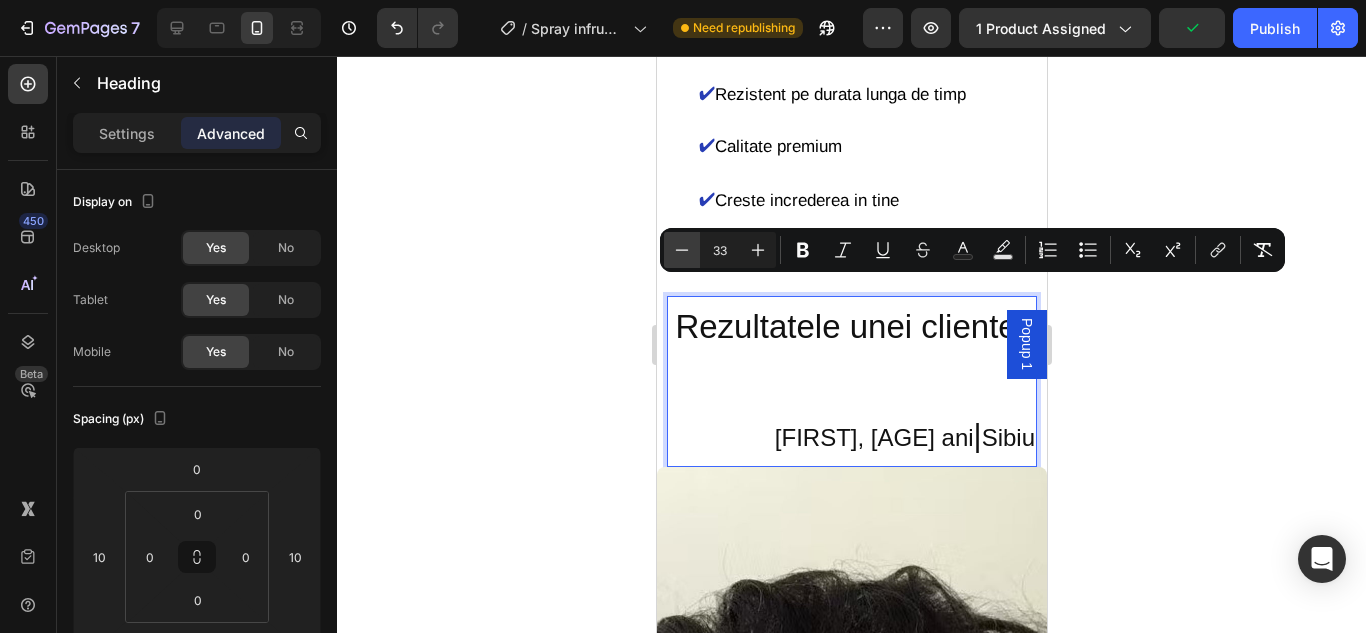 click on "Minus" at bounding box center (682, 250) 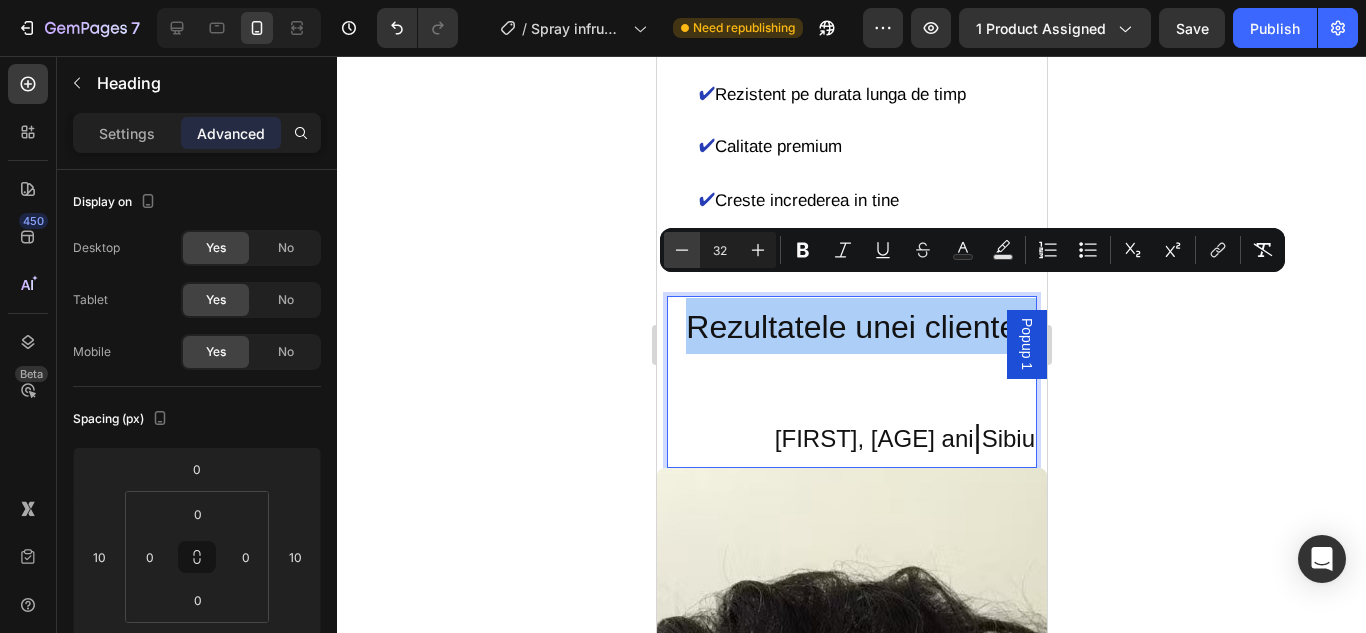 click on "Minus" at bounding box center [682, 250] 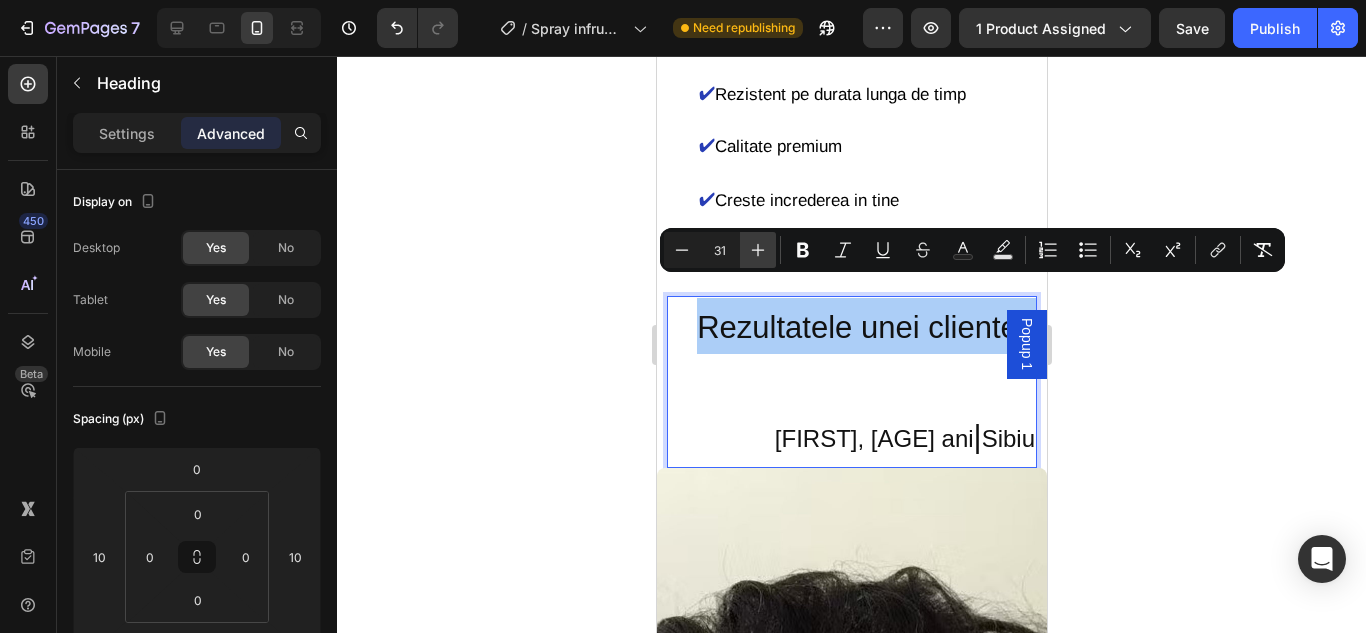 click 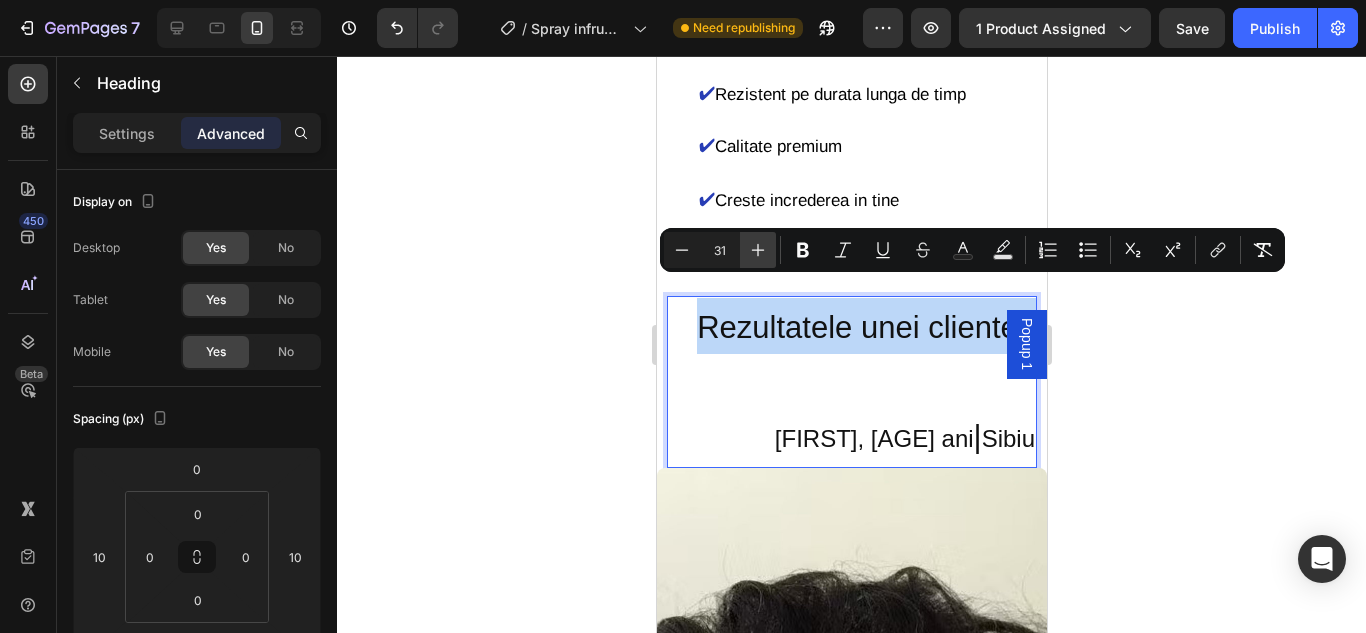 type on "32" 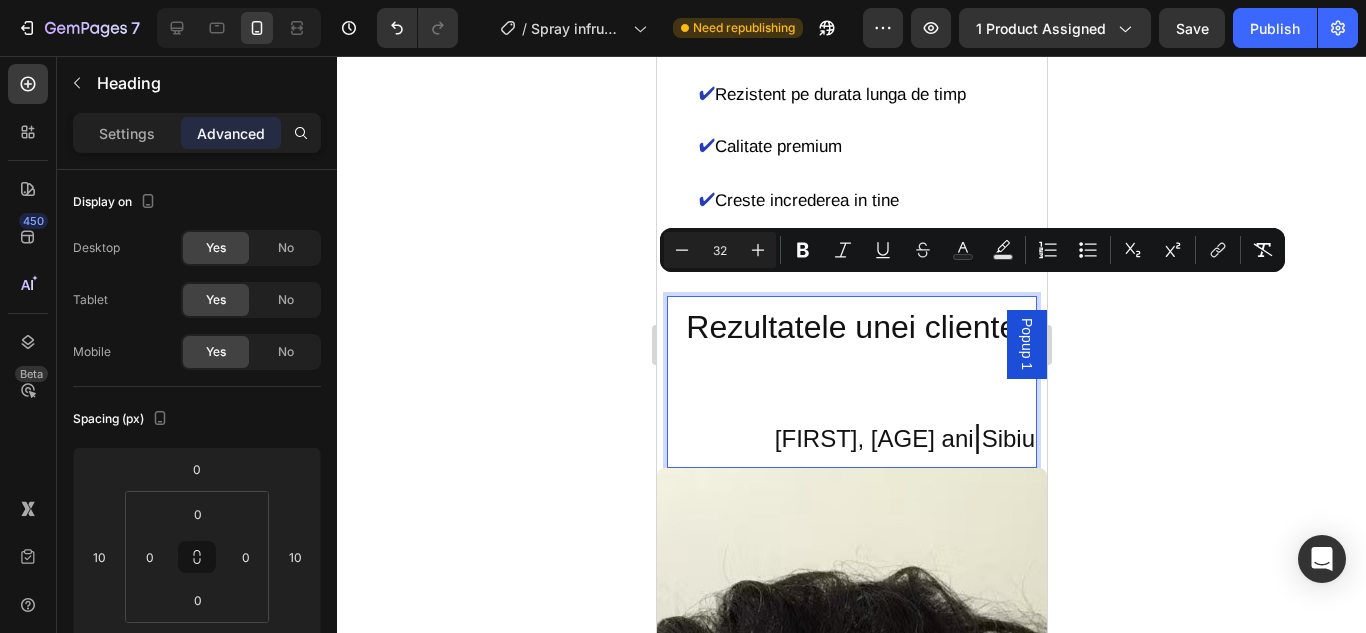 click on "Rezultatele unei cliente : Mihaela, 35 ani  |  Sibiu" at bounding box center (851, 382) 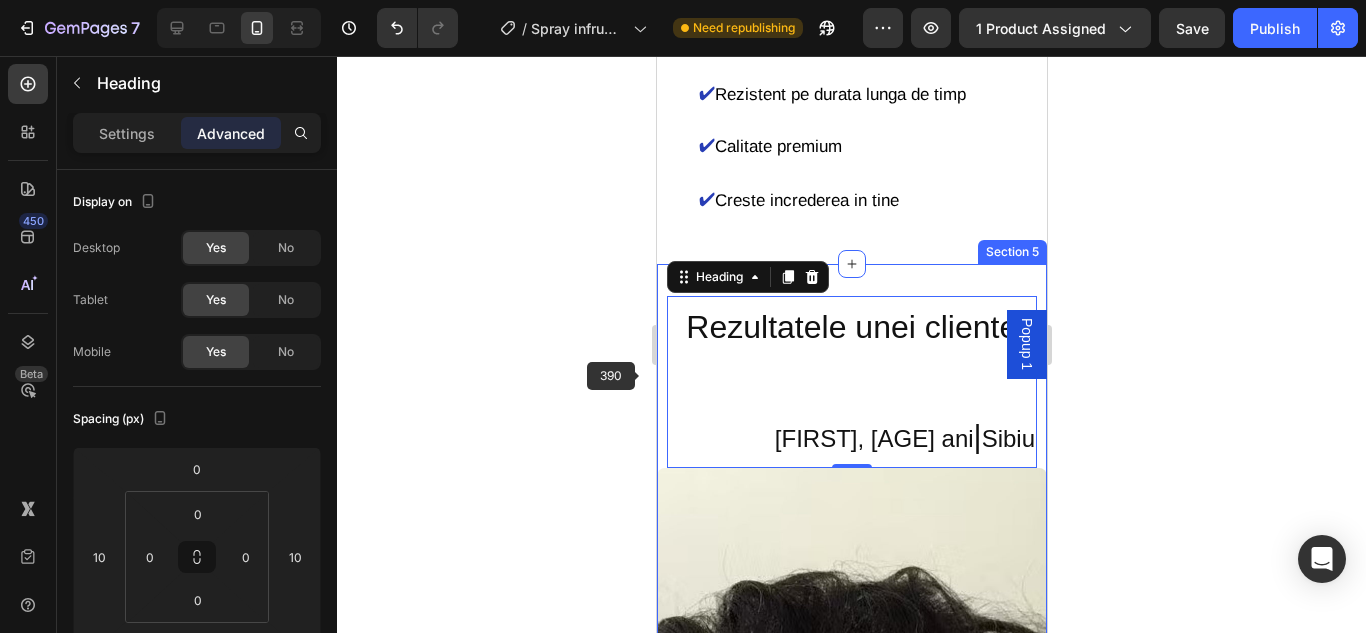 click 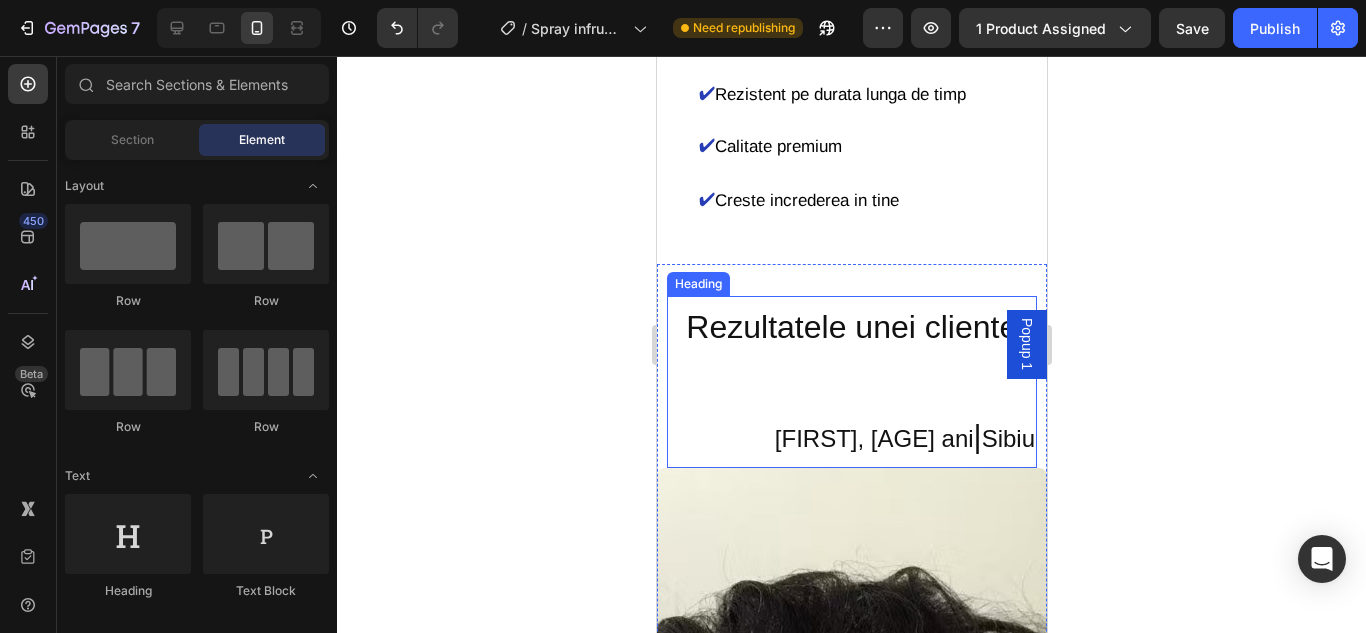 click on "Rezultatele unei cliente :" at bounding box center (859, 327) 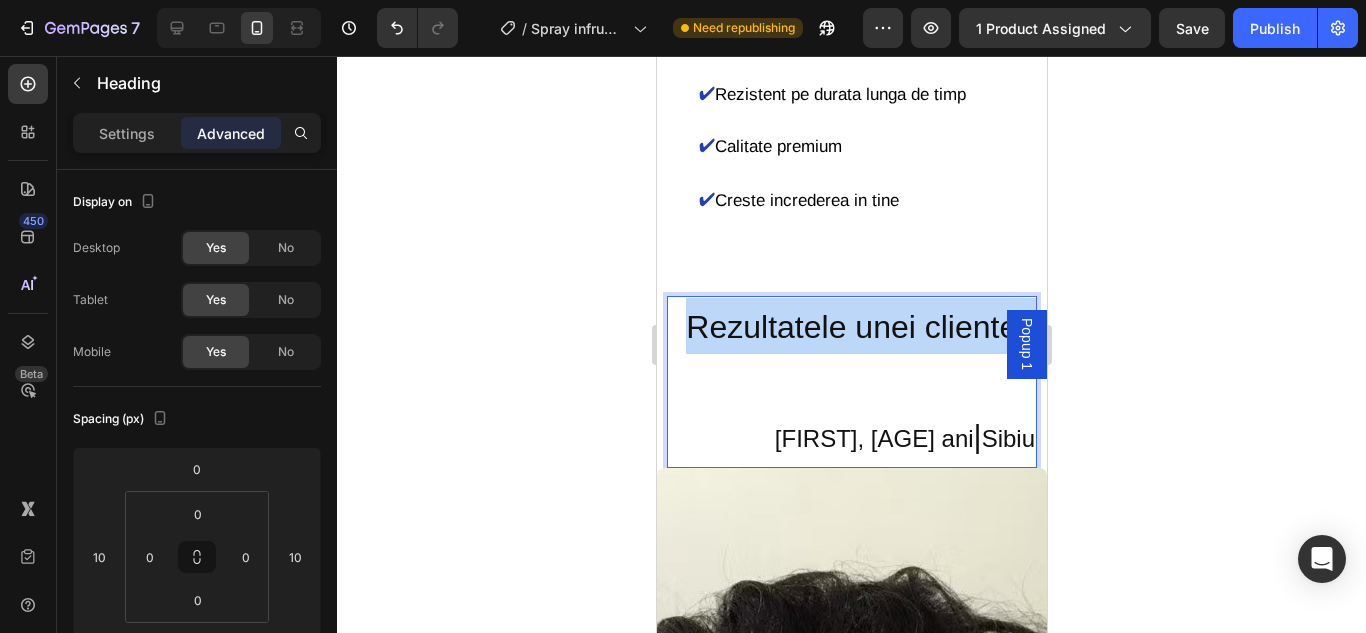 click on "Rezultatele unei cliente :" at bounding box center (859, 327) 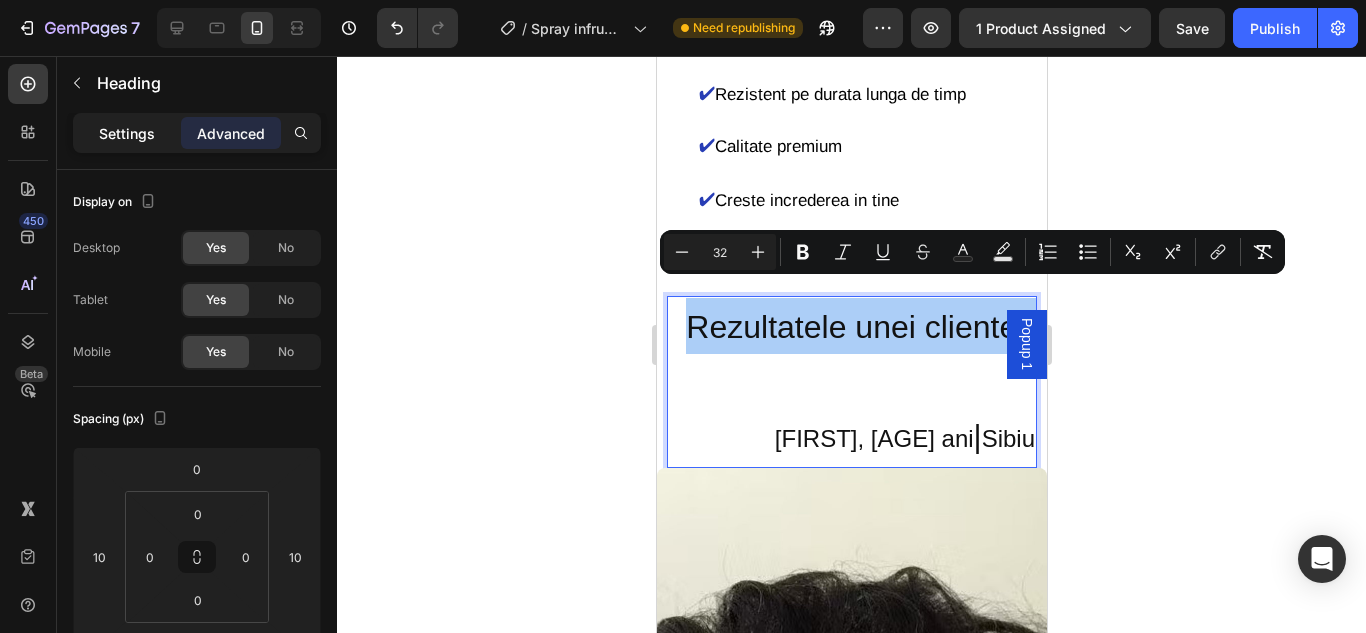 click on "Settings" at bounding box center [127, 133] 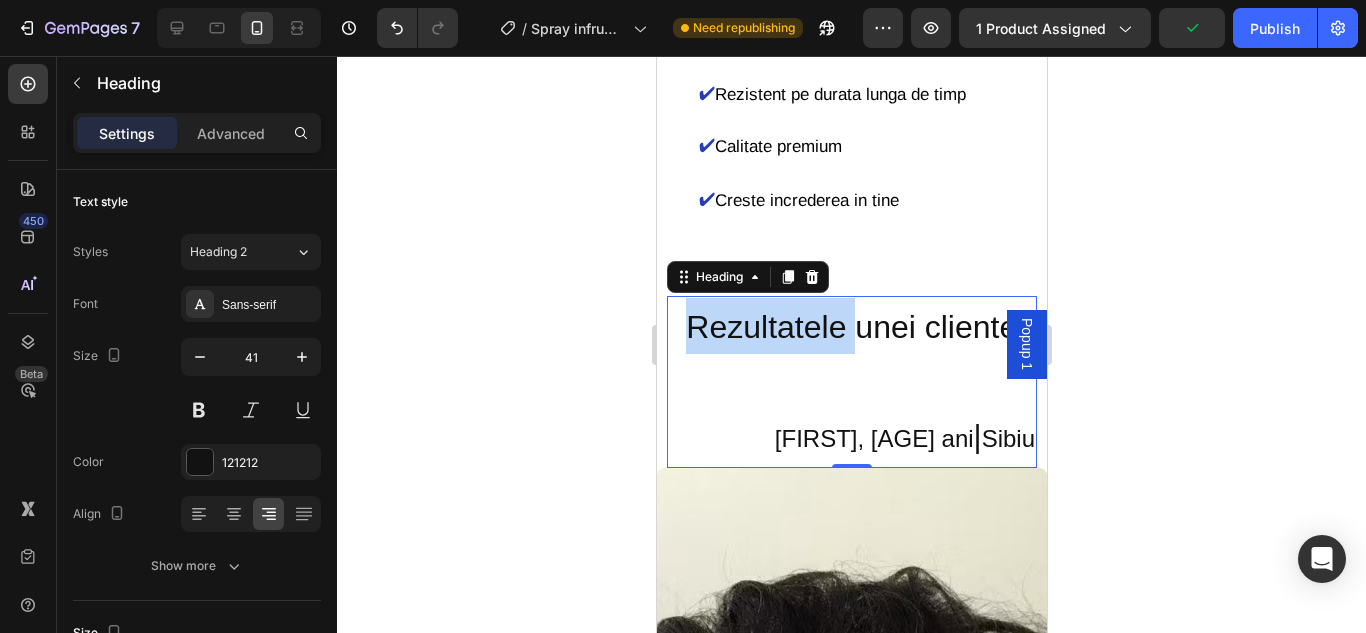 click on "Rezultatele unei cliente :" at bounding box center (859, 327) 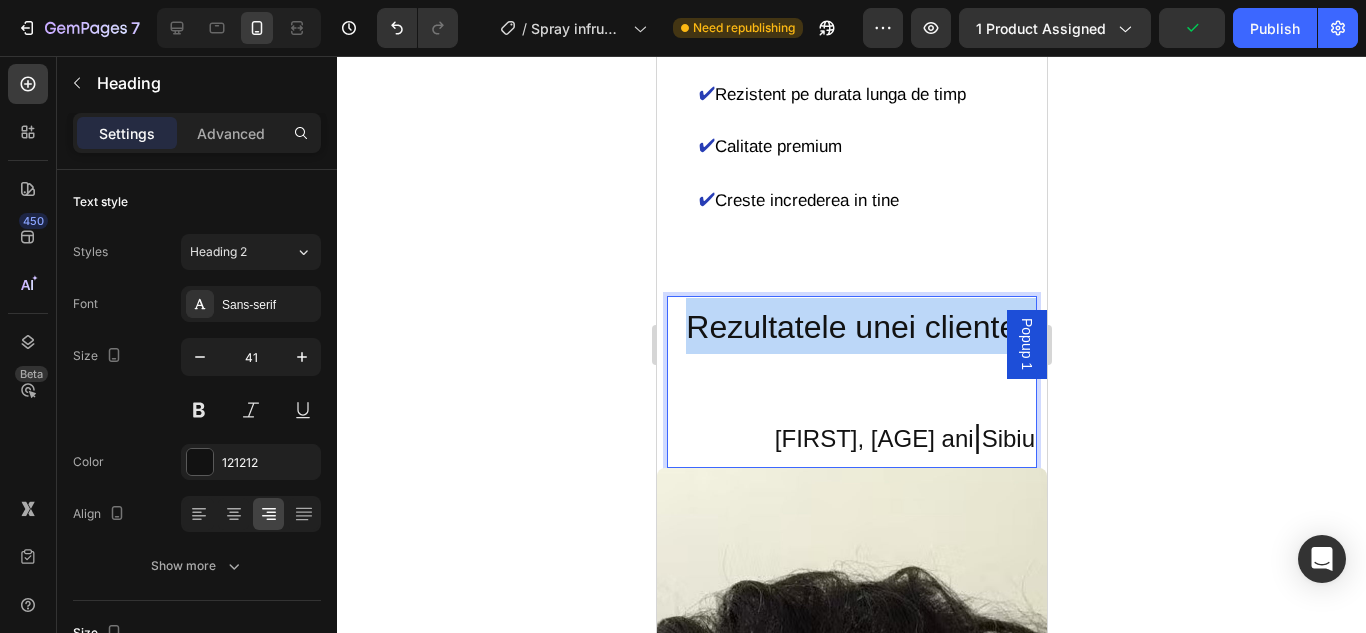 click on "Rezultatele unei cliente :" at bounding box center [859, 327] 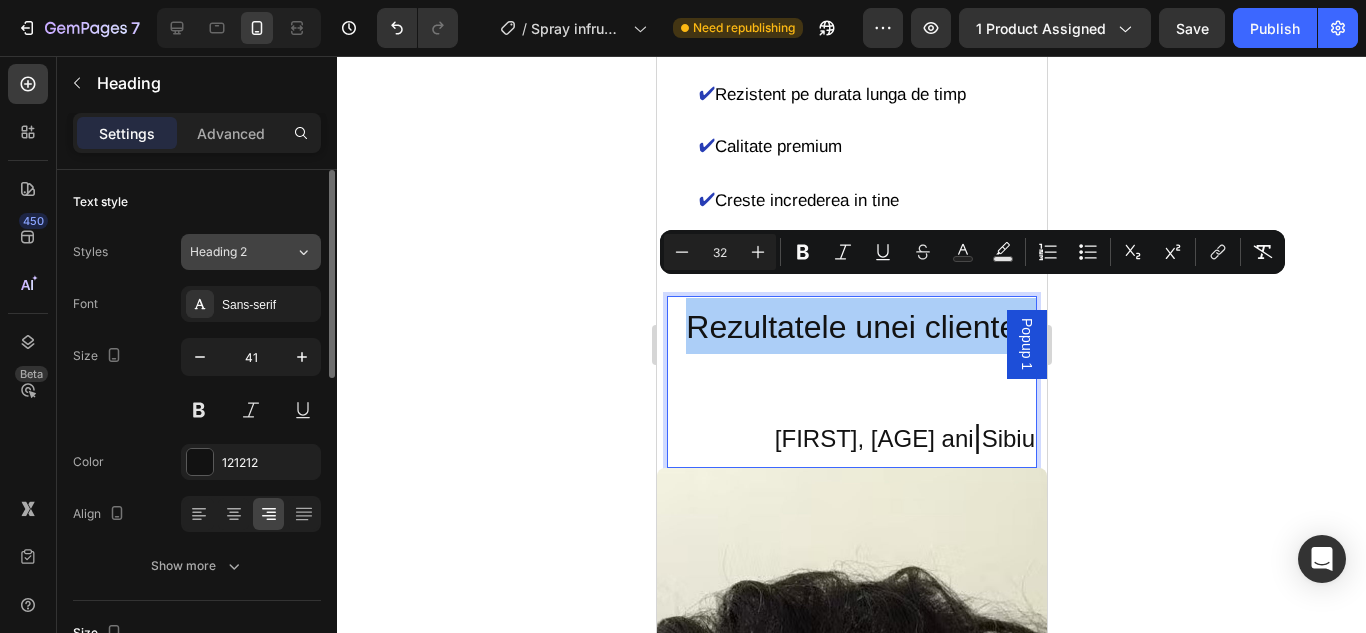 click on "Heading 2" at bounding box center (242, 252) 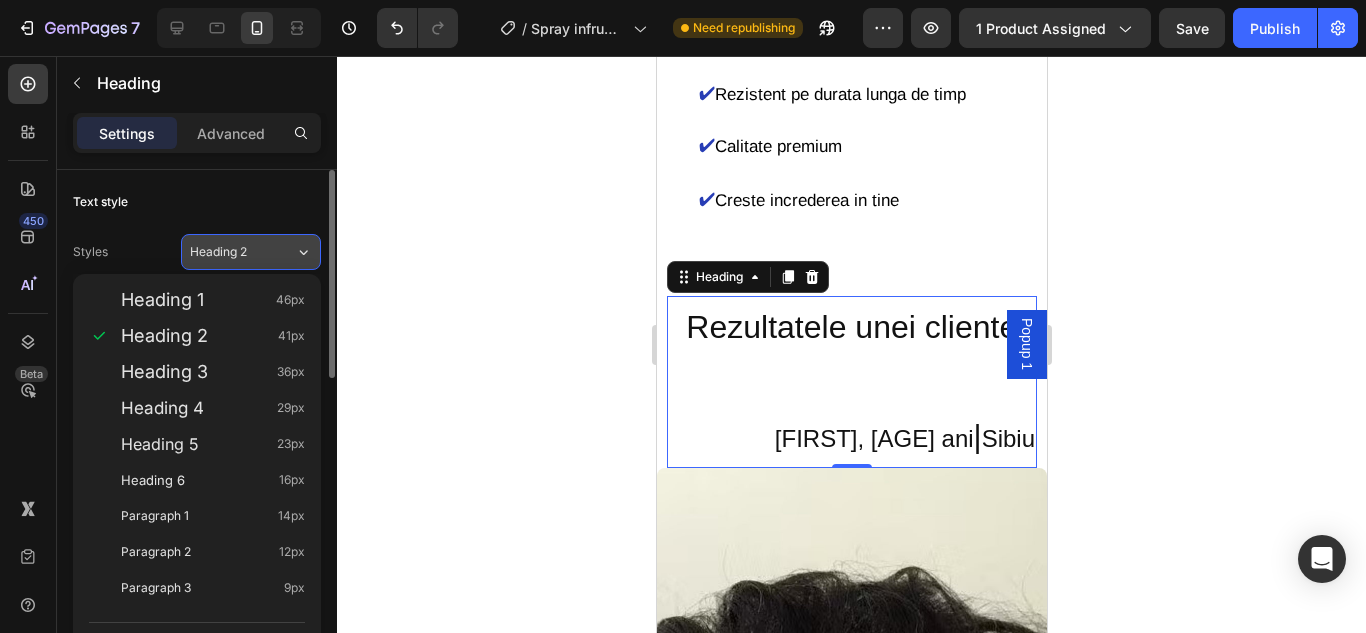 click on "Heading 2" at bounding box center (230, 252) 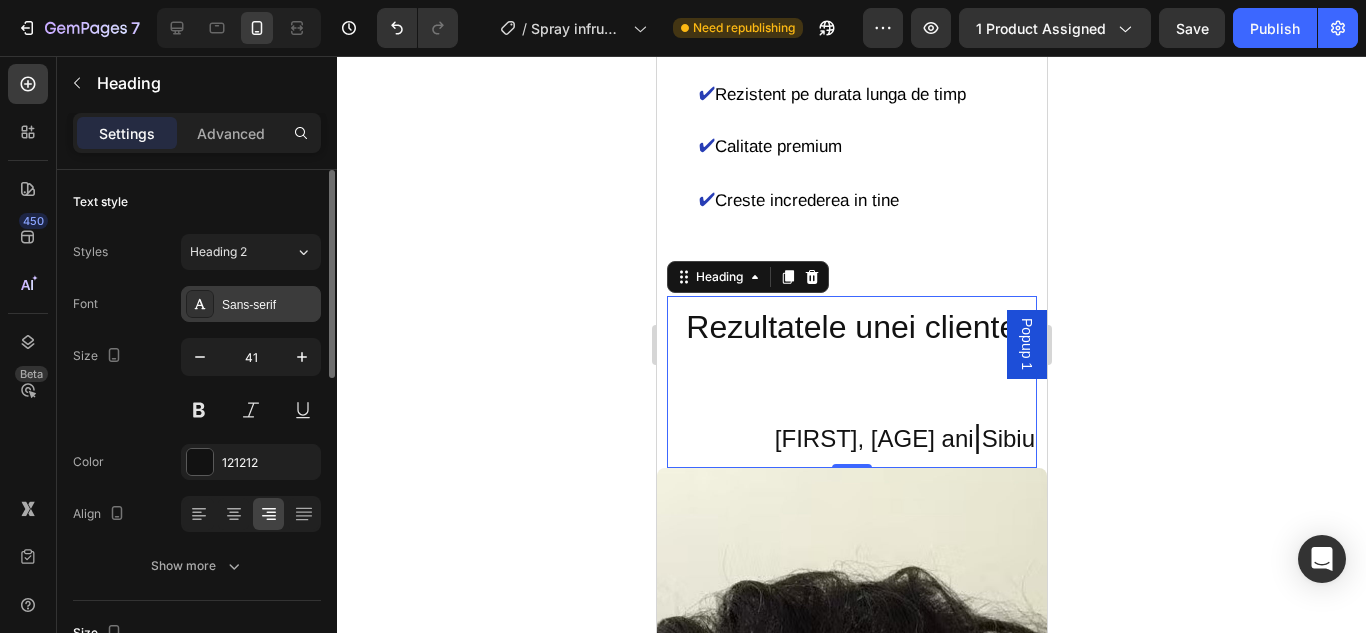 click on "Sans-serif" at bounding box center (269, 305) 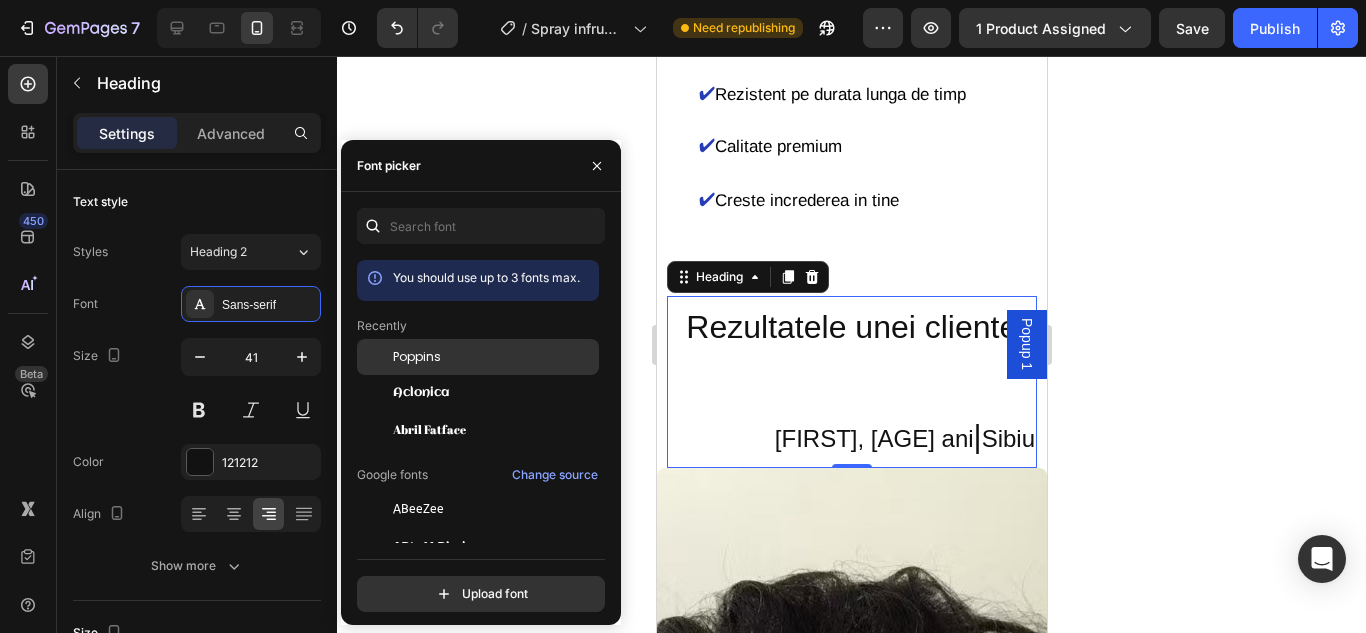 click on "Poppins" at bounding box center (417, 357) 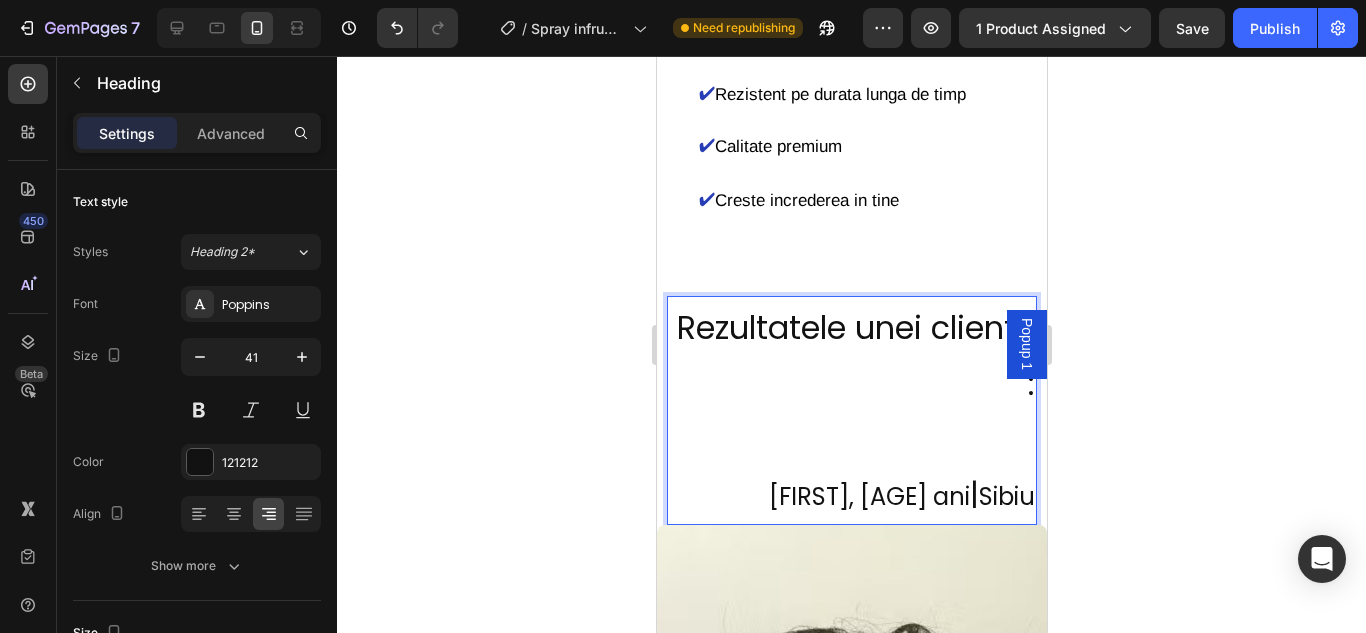click on "Rezultatele unei cliente : Mihaela, 35 ani  |  Sibiu" at bounding box center [851, 410] 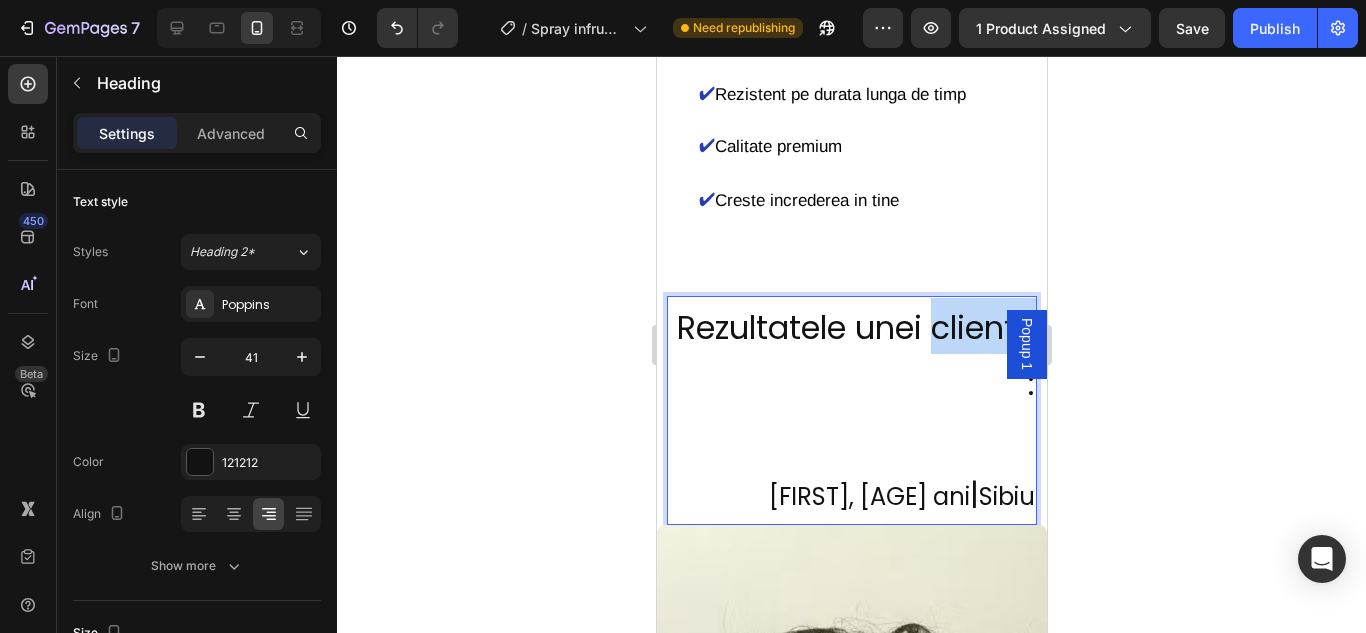 click on "Rezultatele unei cliente : Mihaela, 35 ani  |  Sibiu" at bounding box center (851, 410) 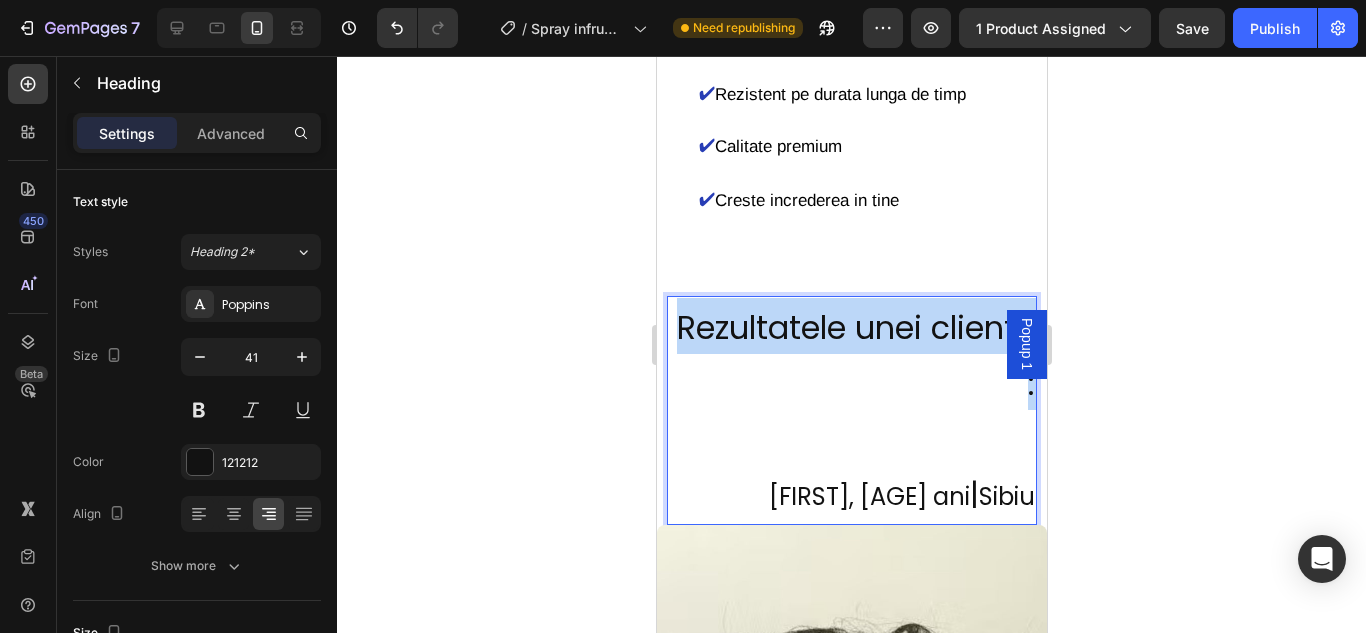 click on "Rezultatele unei cliente : Mihaela, 35 ani  |  Sibiu" at bounding box center [851, 410] 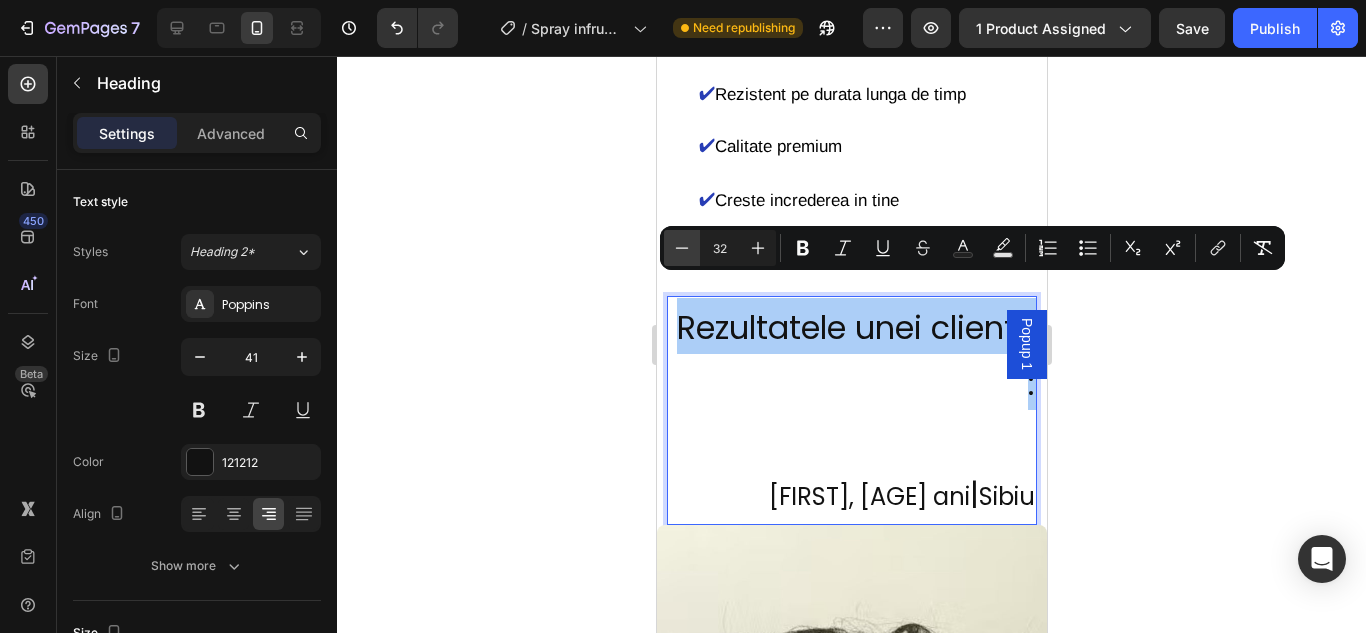 click 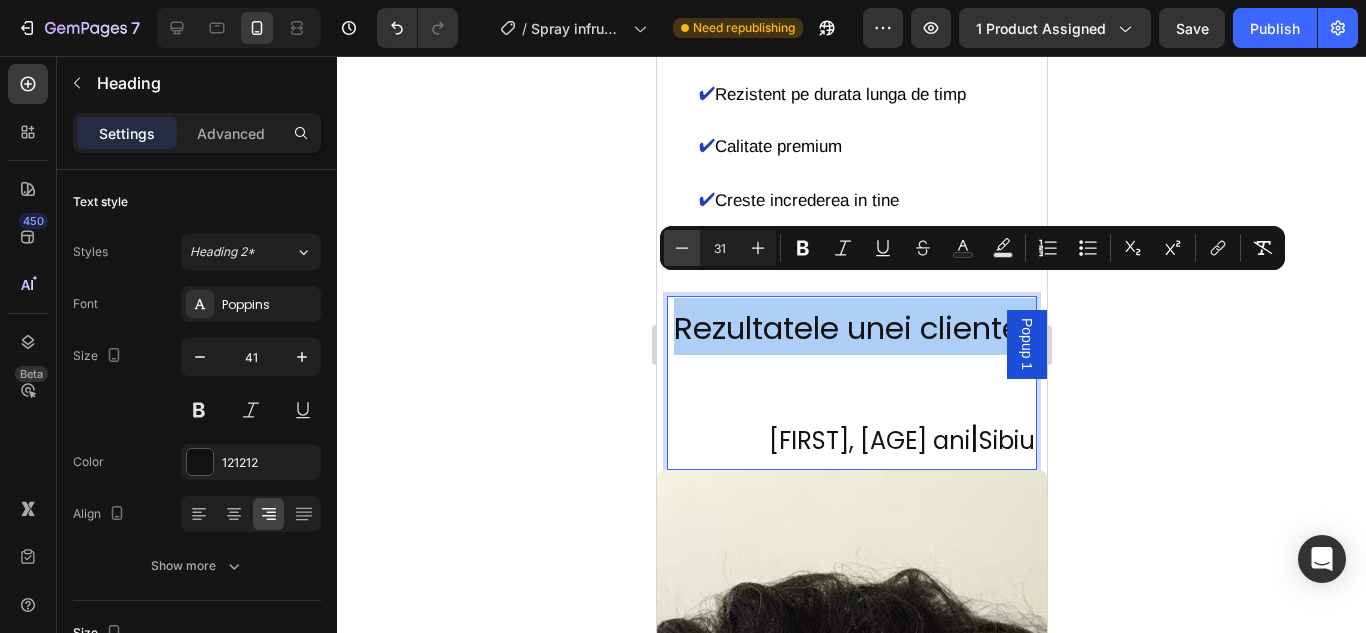 click 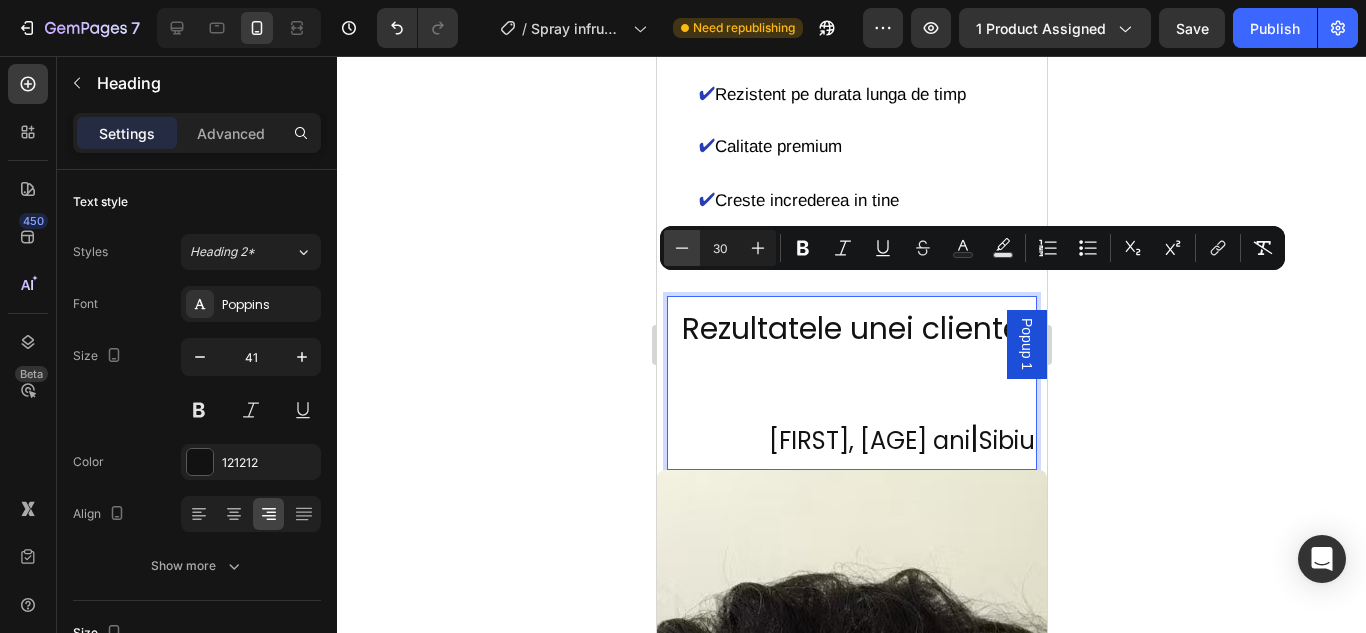 click 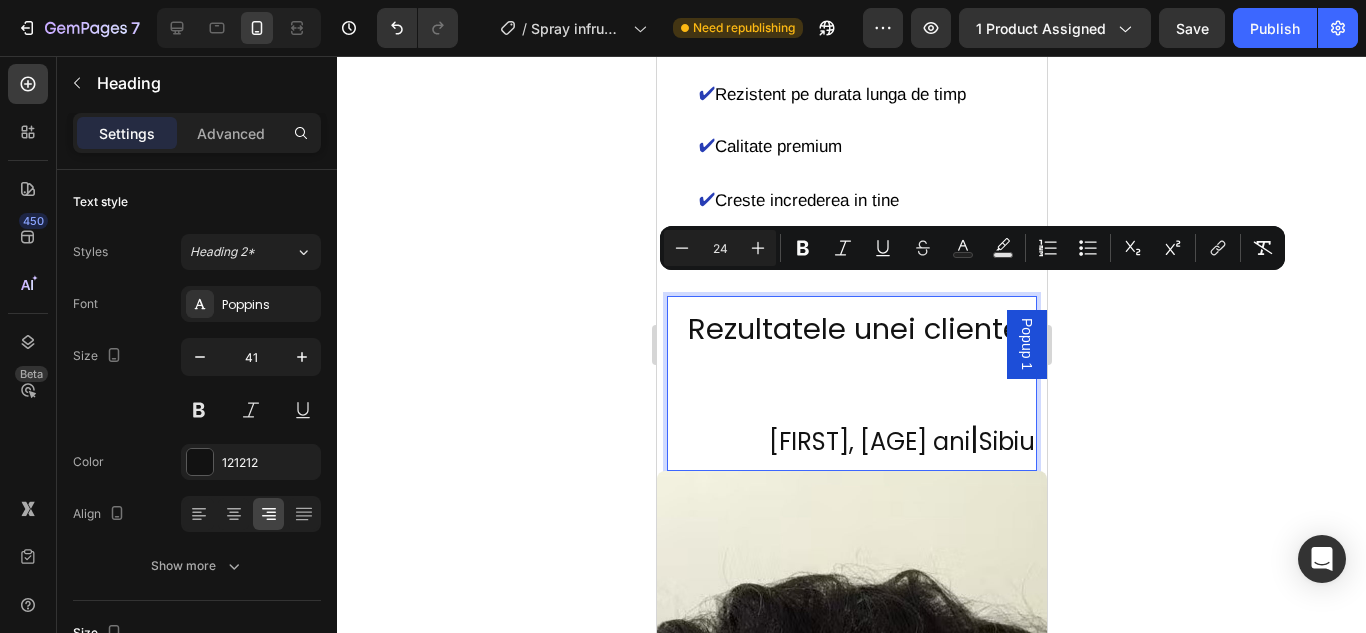click on "Mihaela, 35 ani" at bounding box center [868, 441] 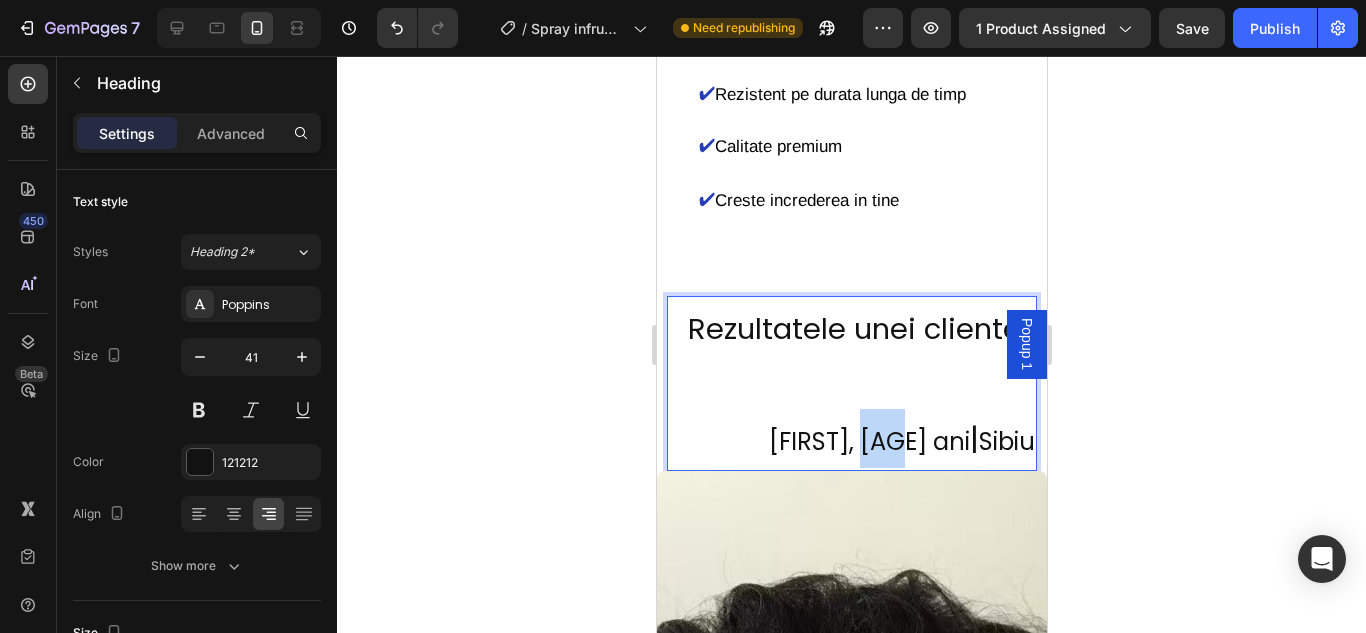 click on "Mihaela, 35 ani" at bounding box center (868, 441) 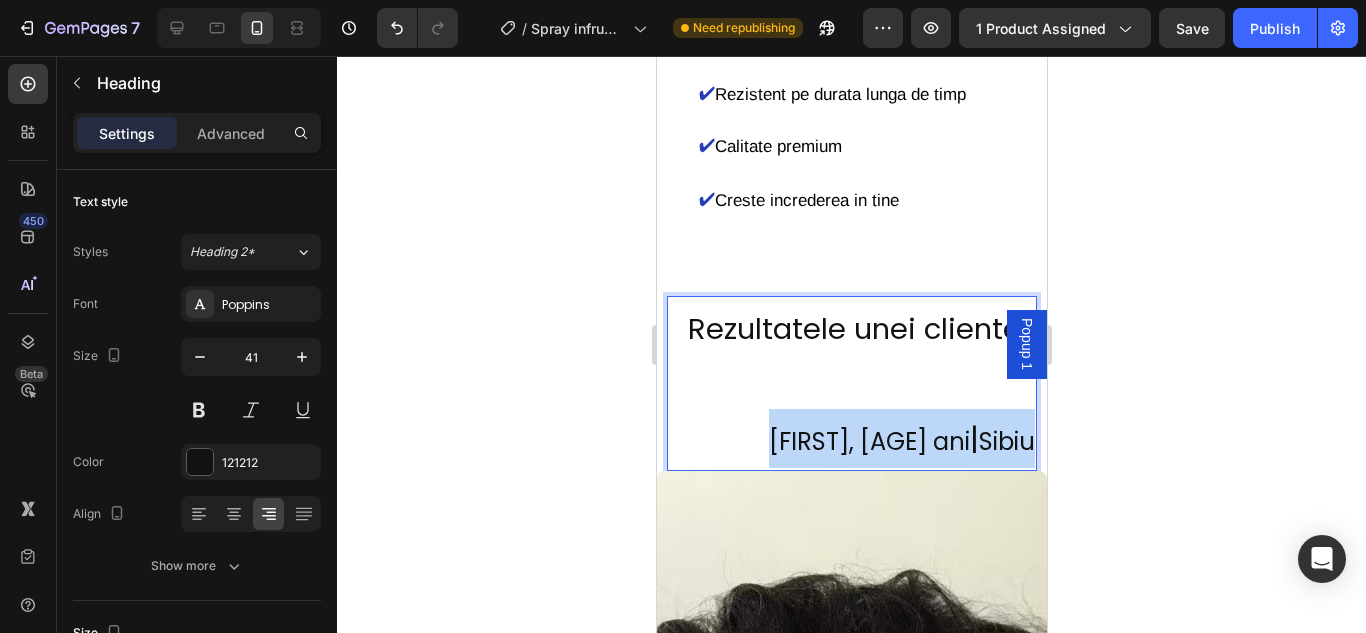 click on "Mihaela, 35 ani" at bounding box center [868, 441] 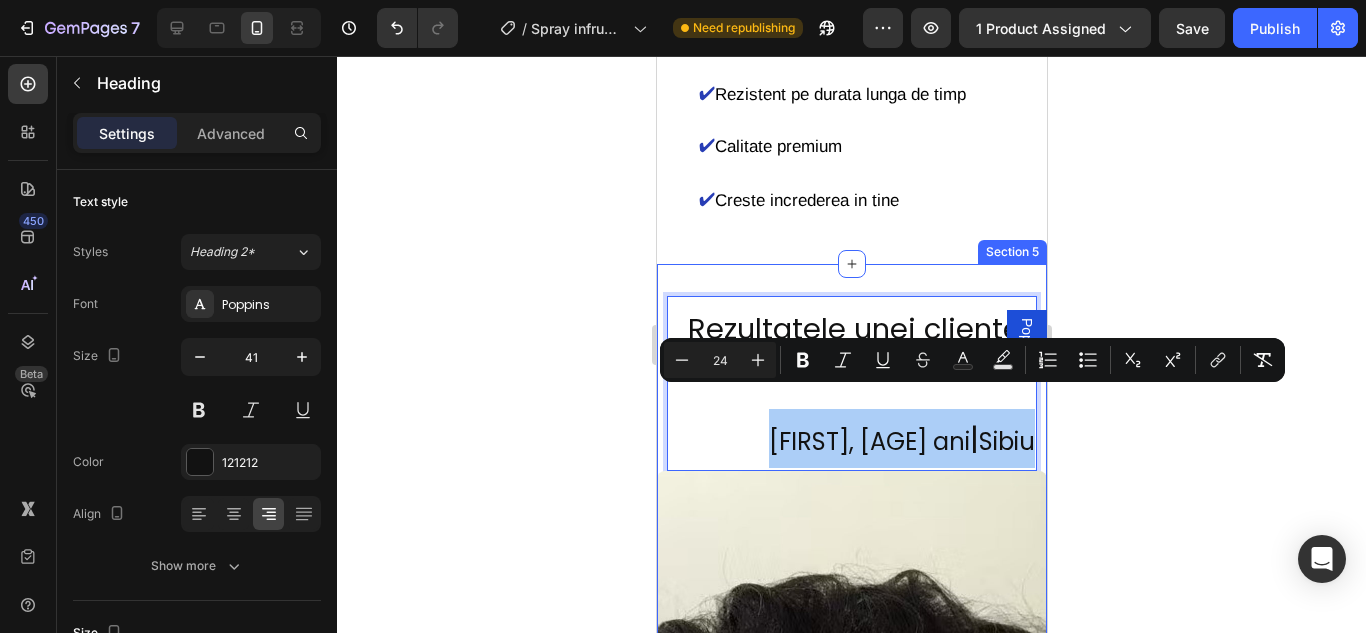 click 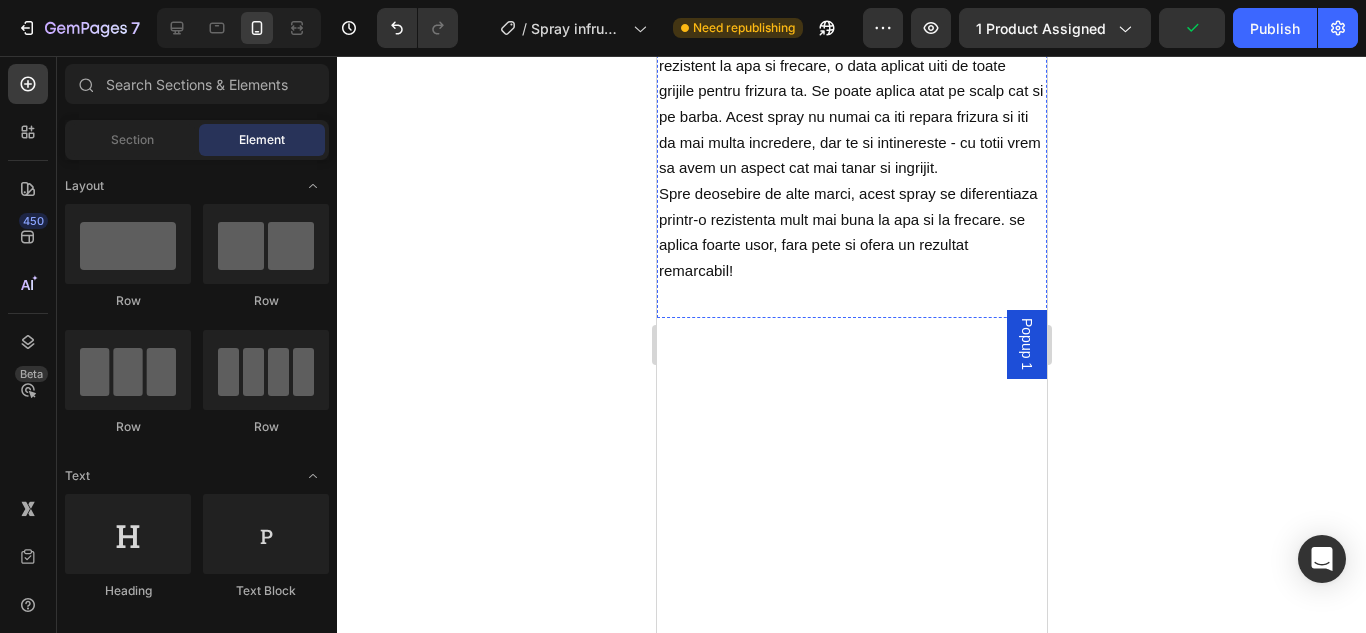 scroll, scrollTop: 4200, scrollLeft: 0, axis: vertical 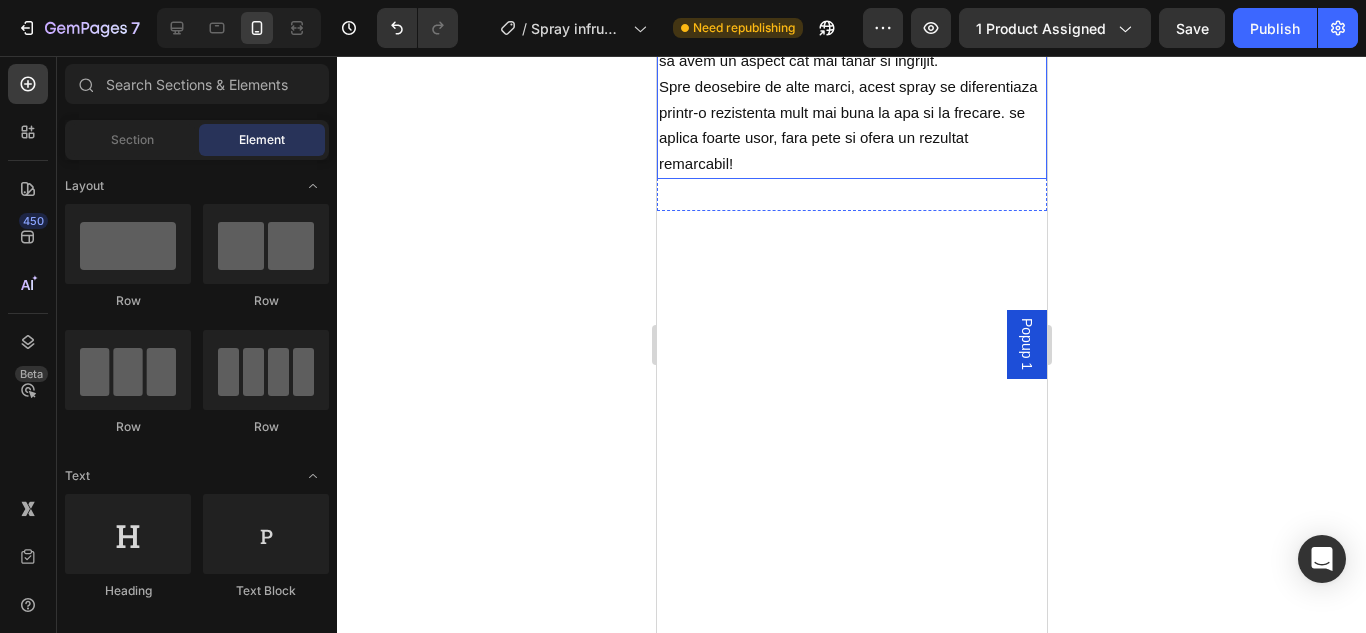 click on "Cu siguranta esti deranjat pentru ca e vara si parul tau aproape ca dispare, ceea ce te face sa fi mai retras si sa nu ai incredere in tine crezand ca altii te judeca din cauza frizurii, asa si este! Sprayul nostu de par vine in intampinarea nevoilor tale! Fie ca esti domn sau doamna, te poti bucura de el pentru a avea o frizura impecabila si sa ascunzi acele goluri frustrante." at bounding box center (848, -223) 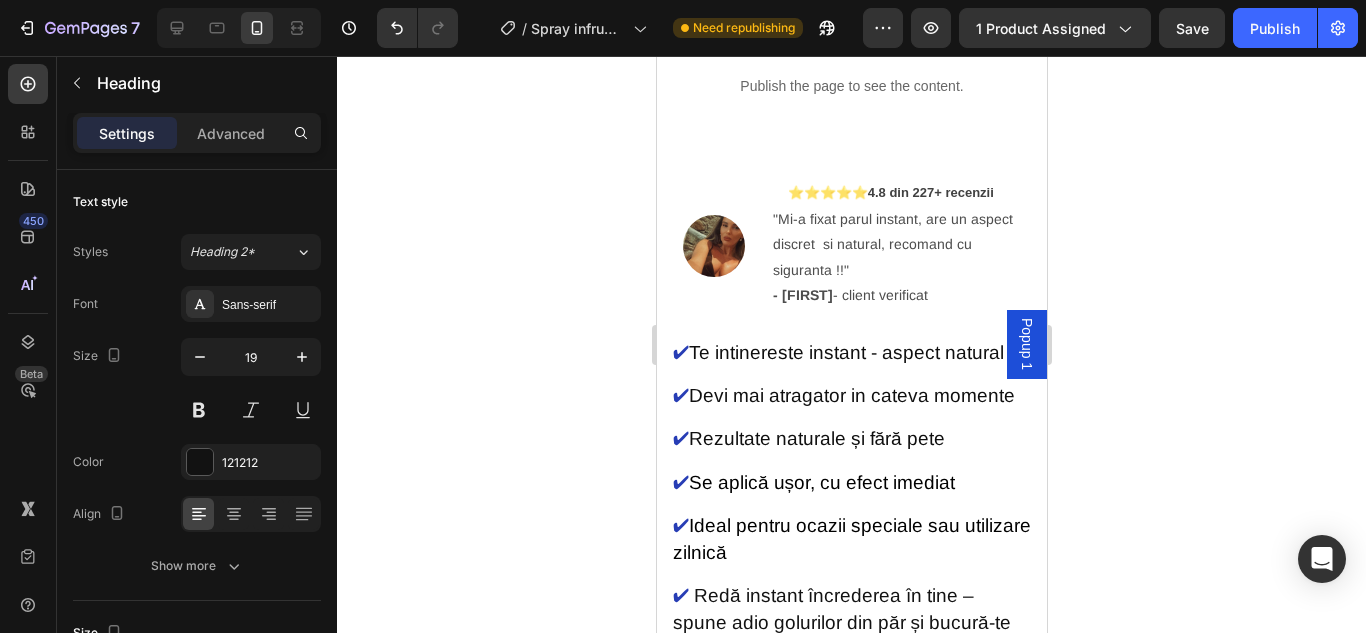 scroll, scrollTop: 800, scrollLeft: 0, axis: vertical 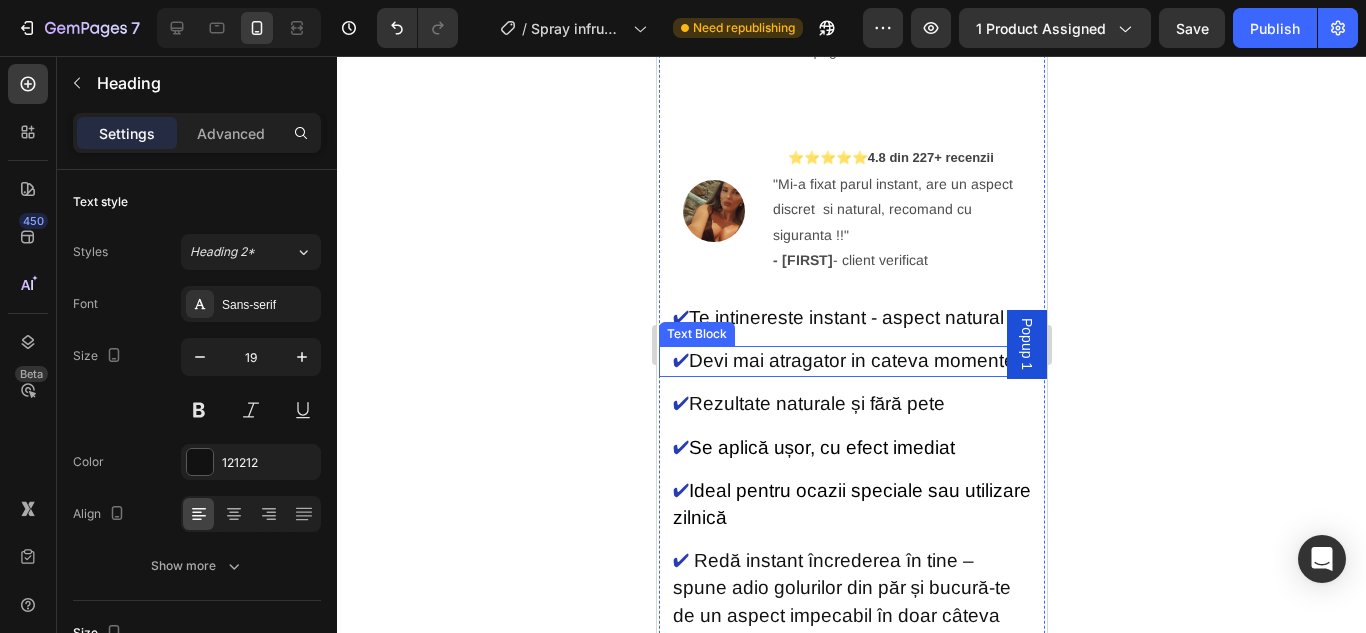 click on "Text Block" at bounding box center (696, 334) 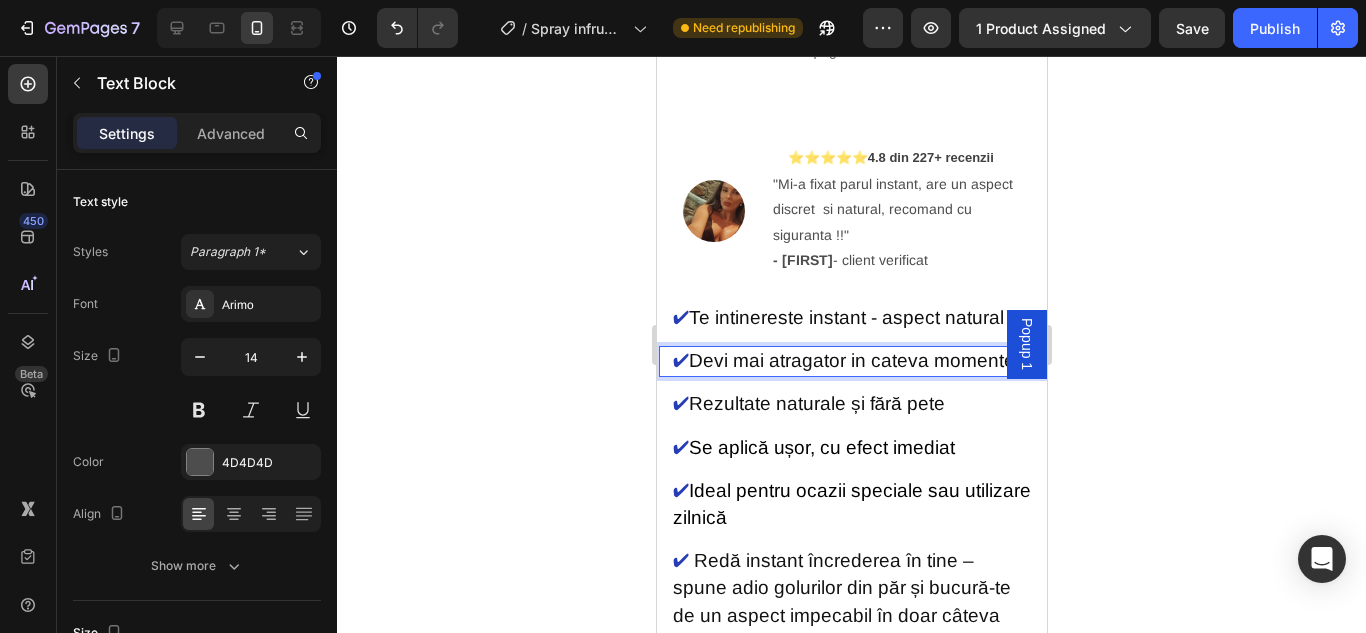 click on "Devi mai atragator in cateva momente" at bounding box center (851, 360) 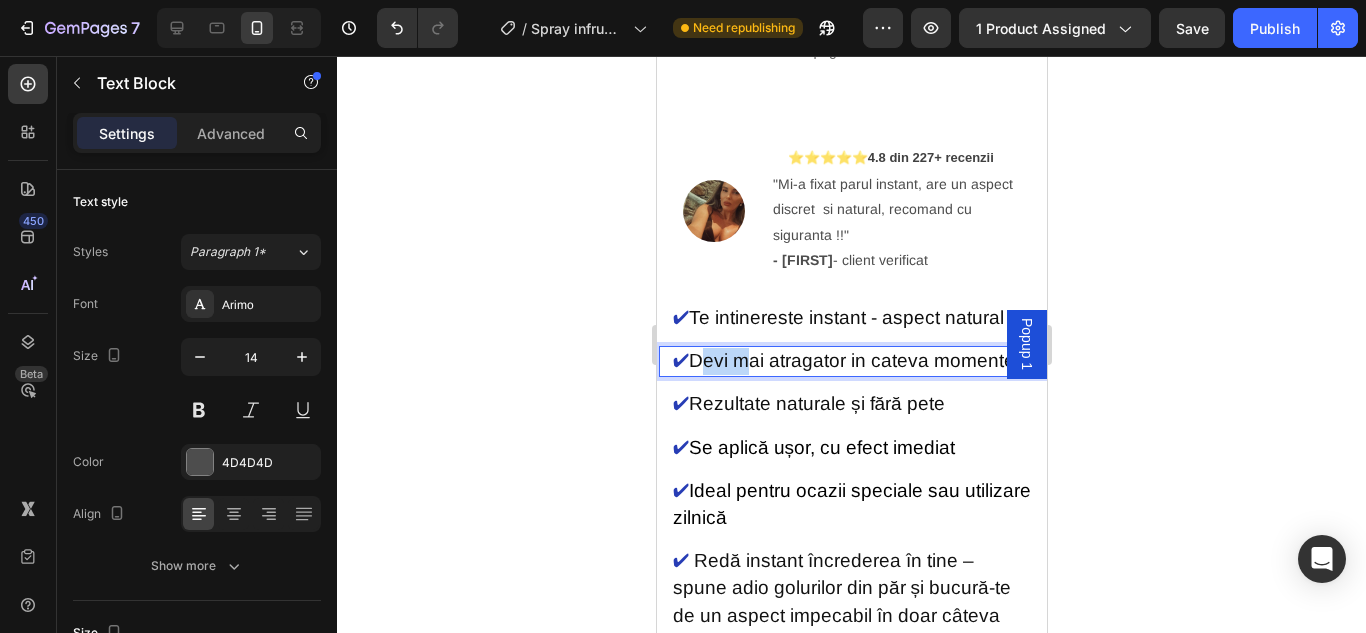 click on "Devi mai atragator in cateva momente" at bounding box center [851, 360] 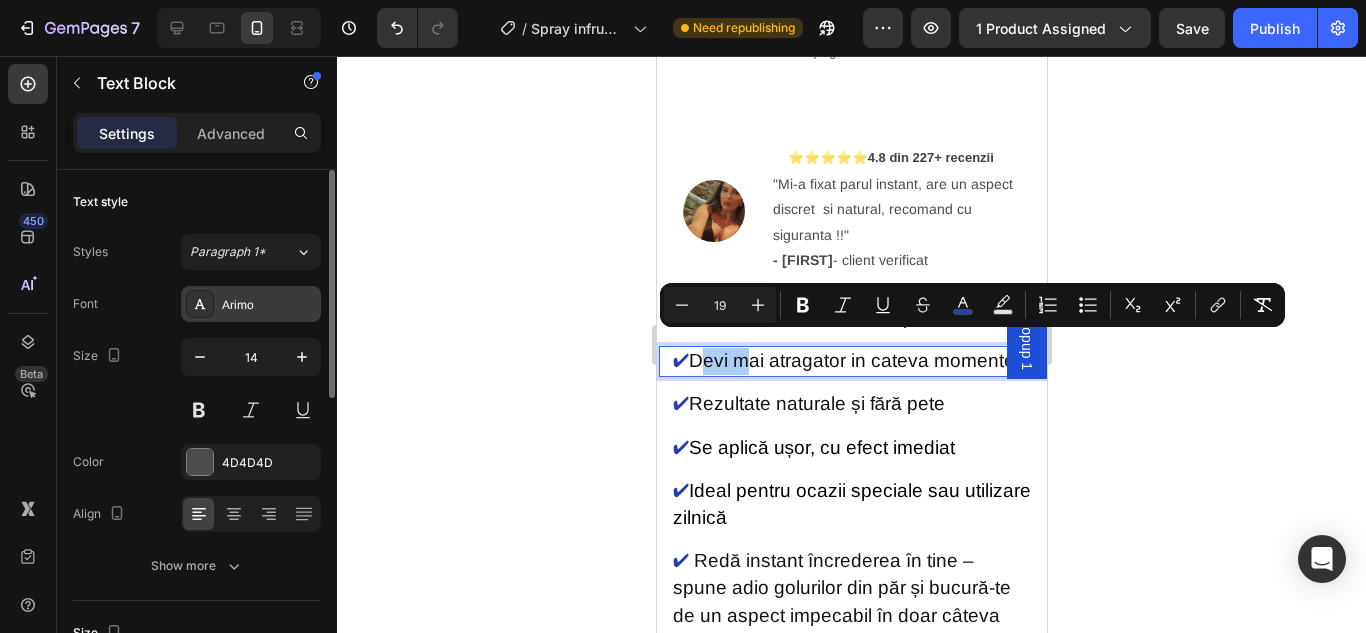 click on "Arimo" at bounding box center [251, 304] 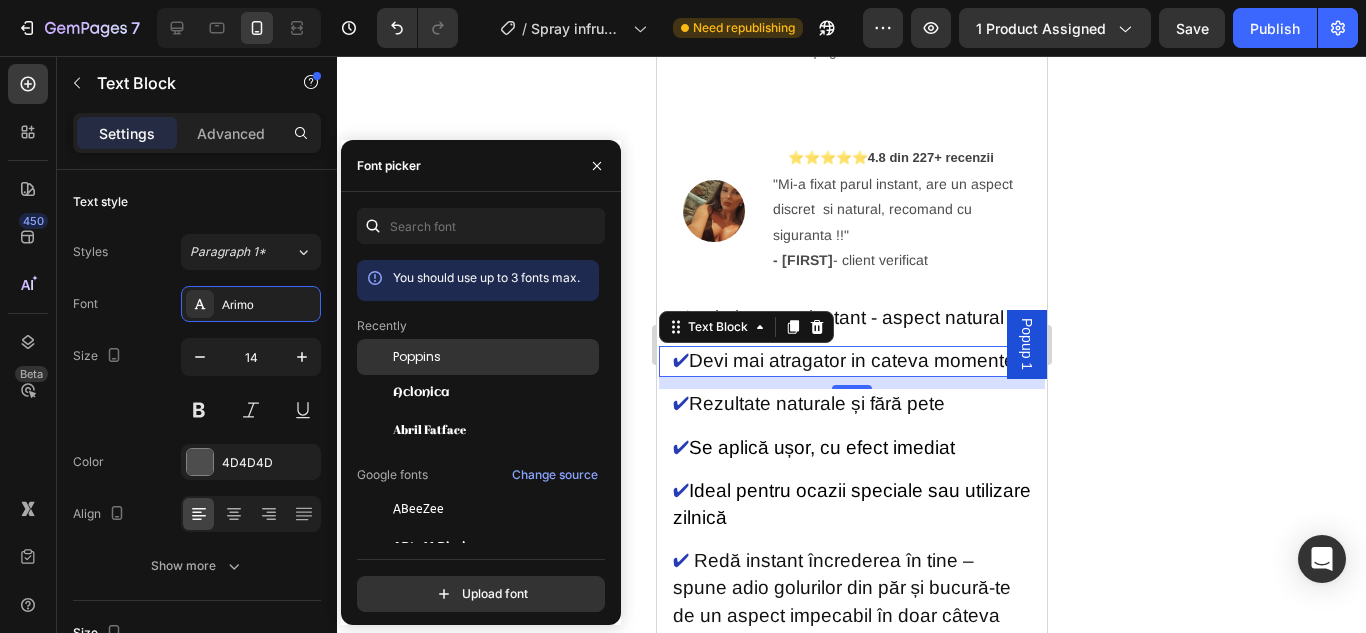 click on "Poppins" at bounding box center (417, 357) 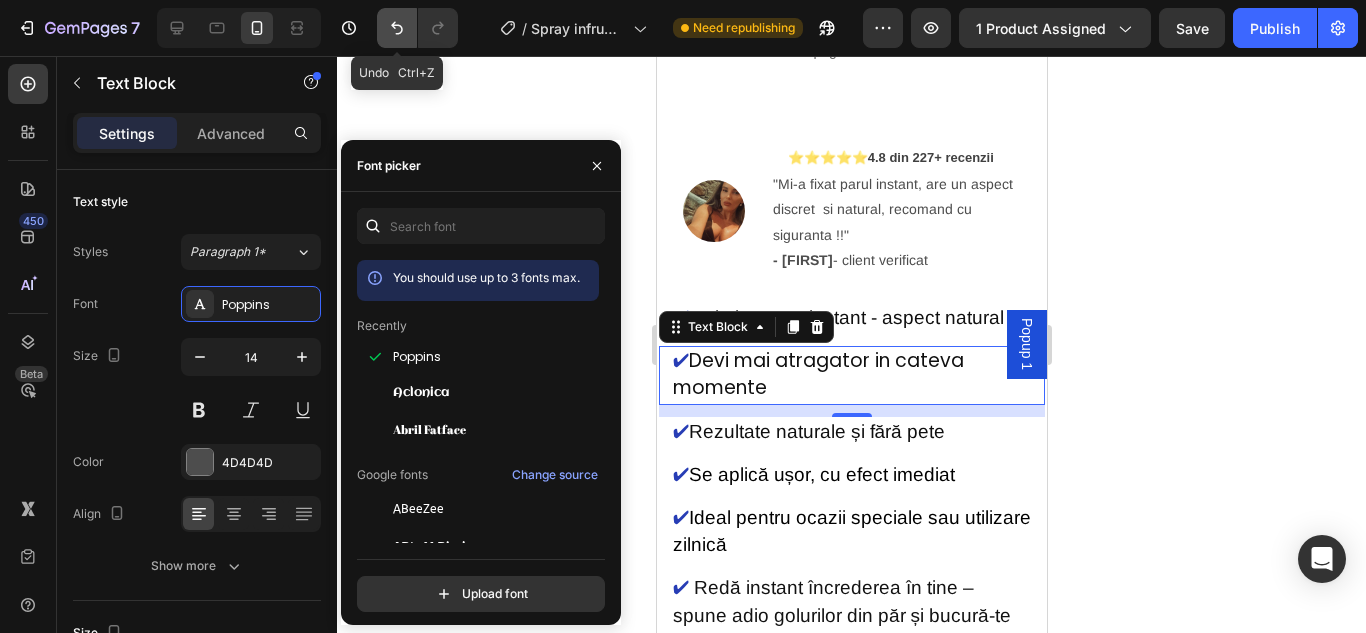 click 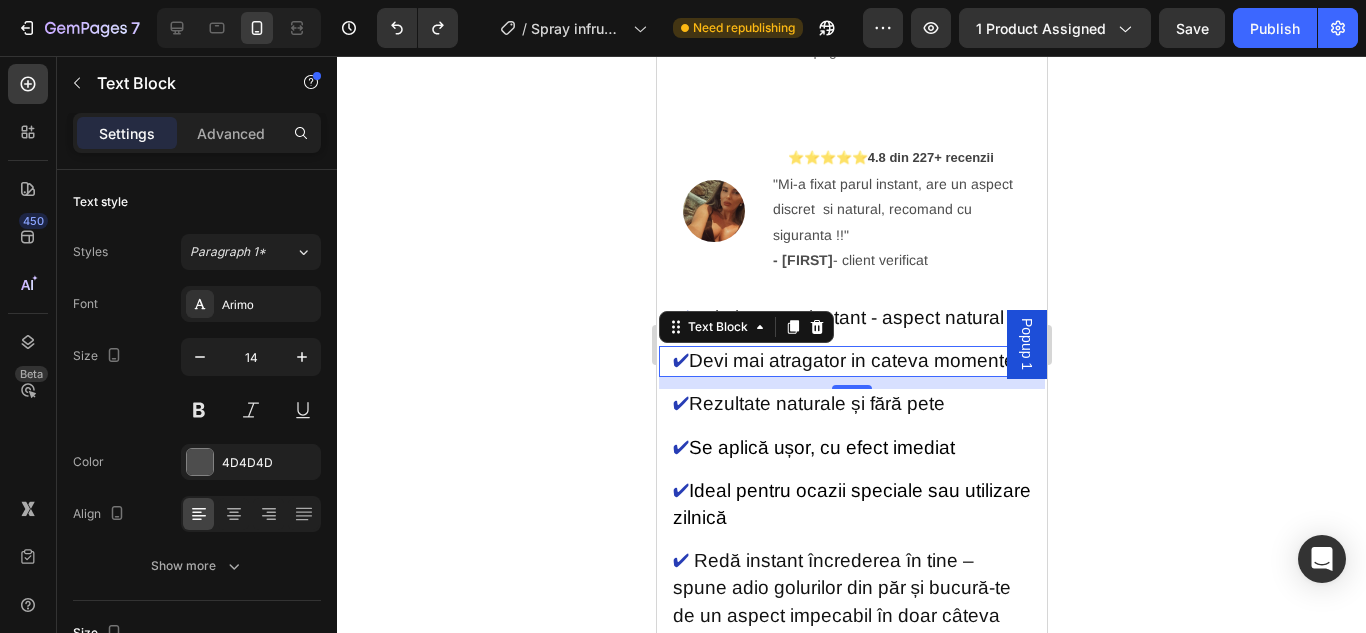 click 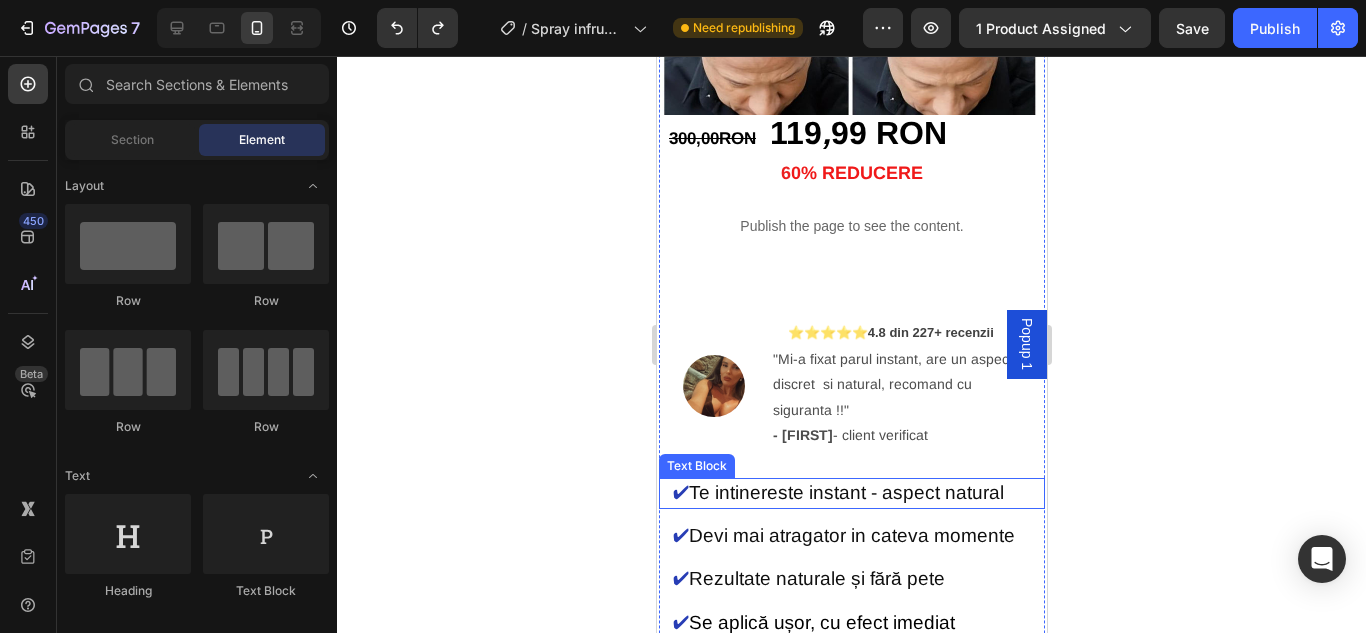 scroll, scrollTop: 500, scrollLeft: 0, axis: vertical 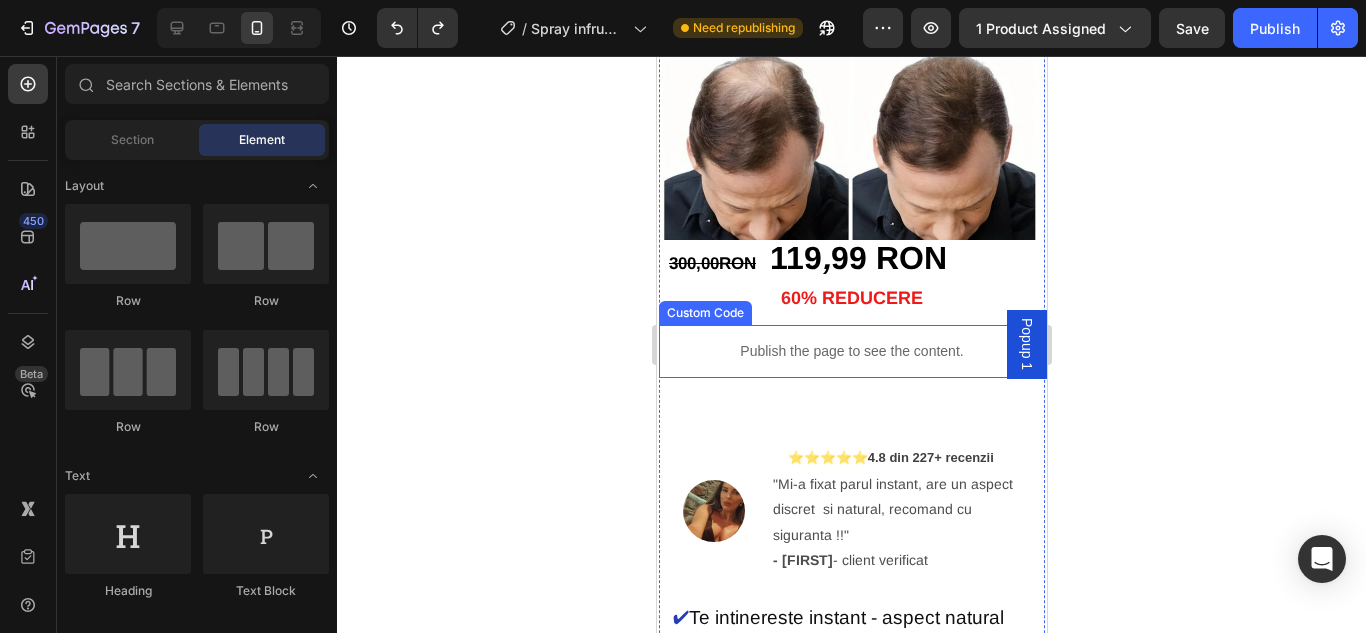 click on "Publish the page to see the content." at bounding box center (851, 351) 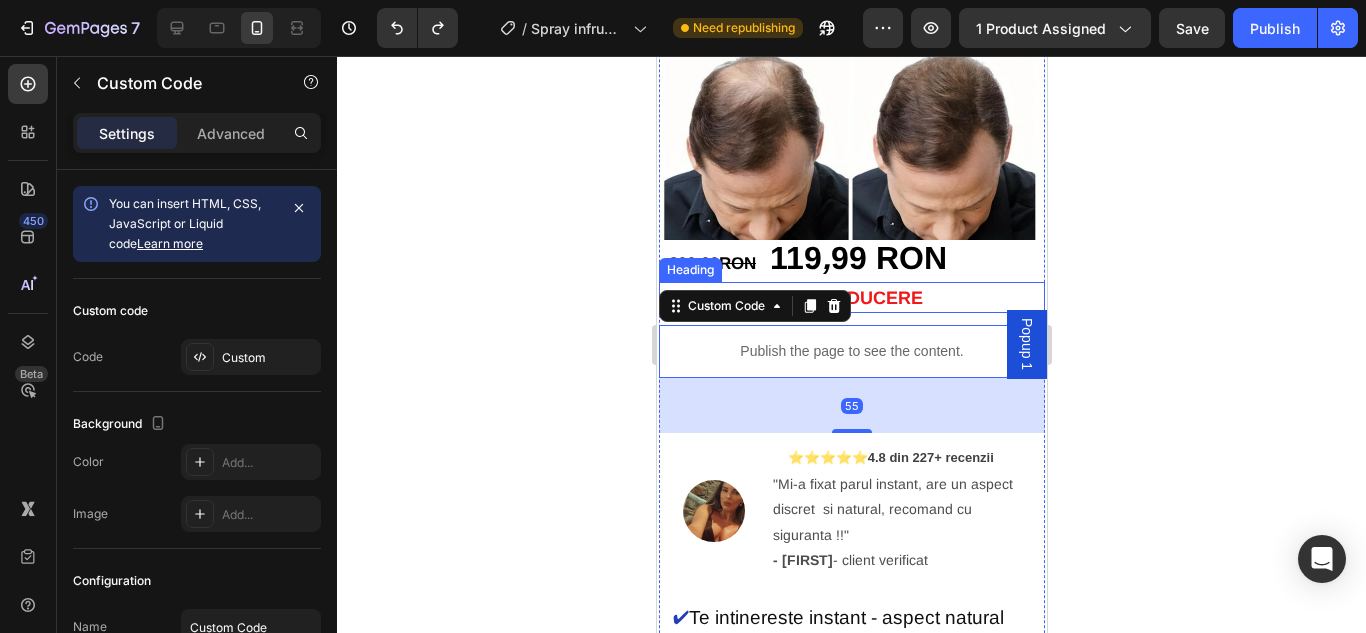 click on "0% REDUCERE" at bounding box center (856, 298) 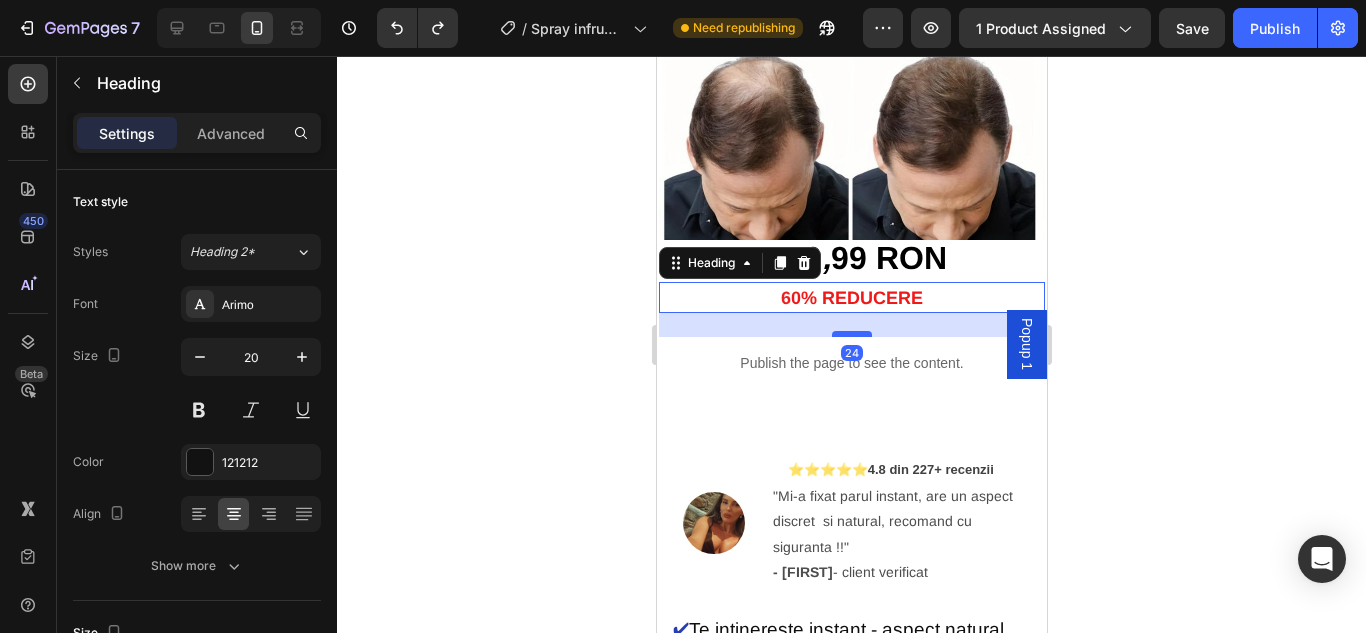 drag, startPoint x: 850, startPoint y: 306, endPoint x: 850, endPoint y: 318, distance: 12 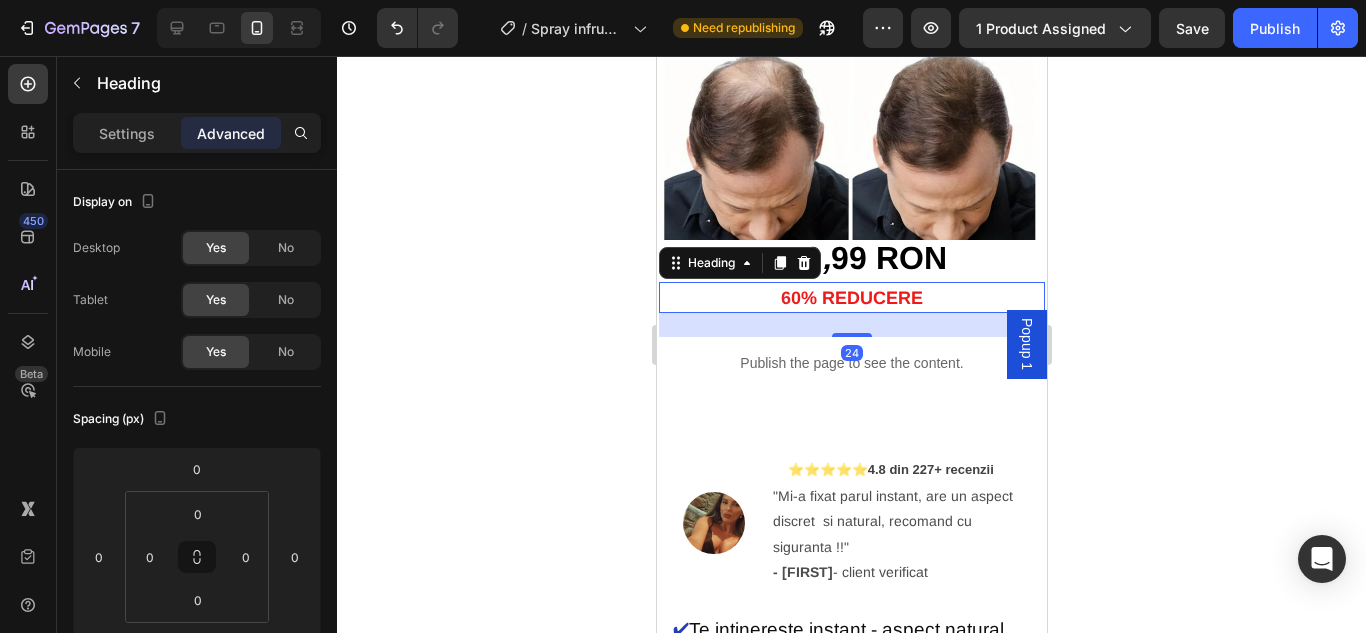 click 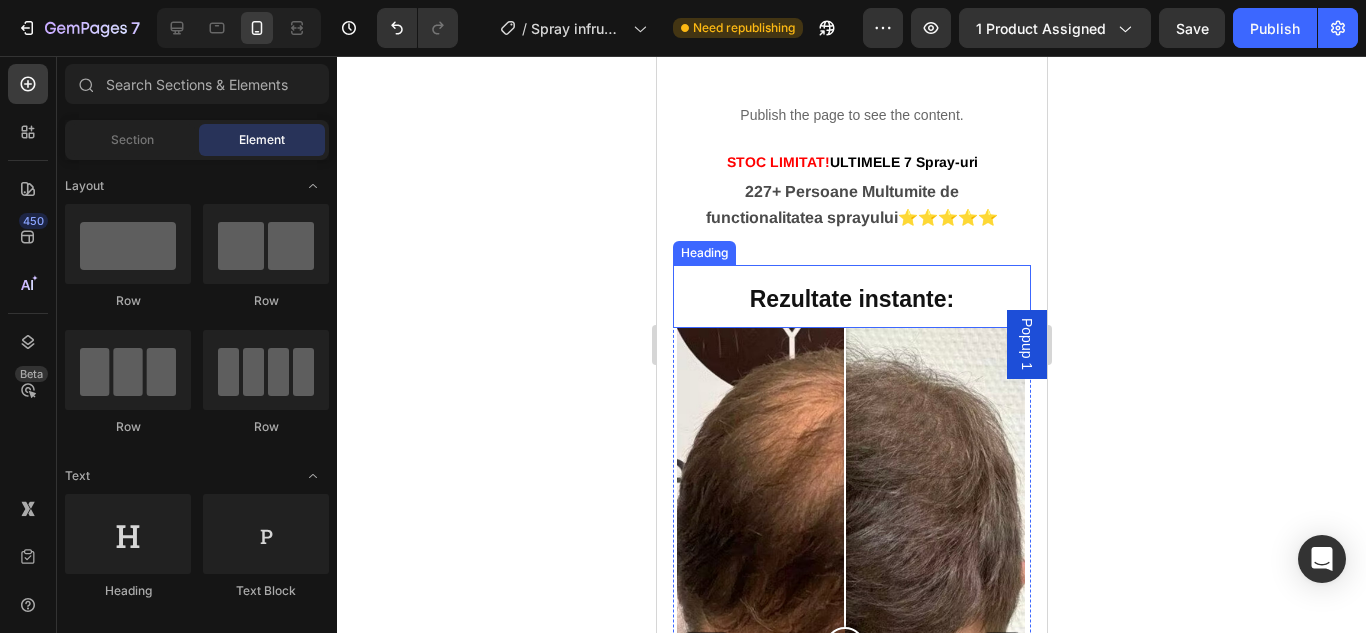 scroll, scrollTop: 1500, scrollLeft: 0, axis: vertical 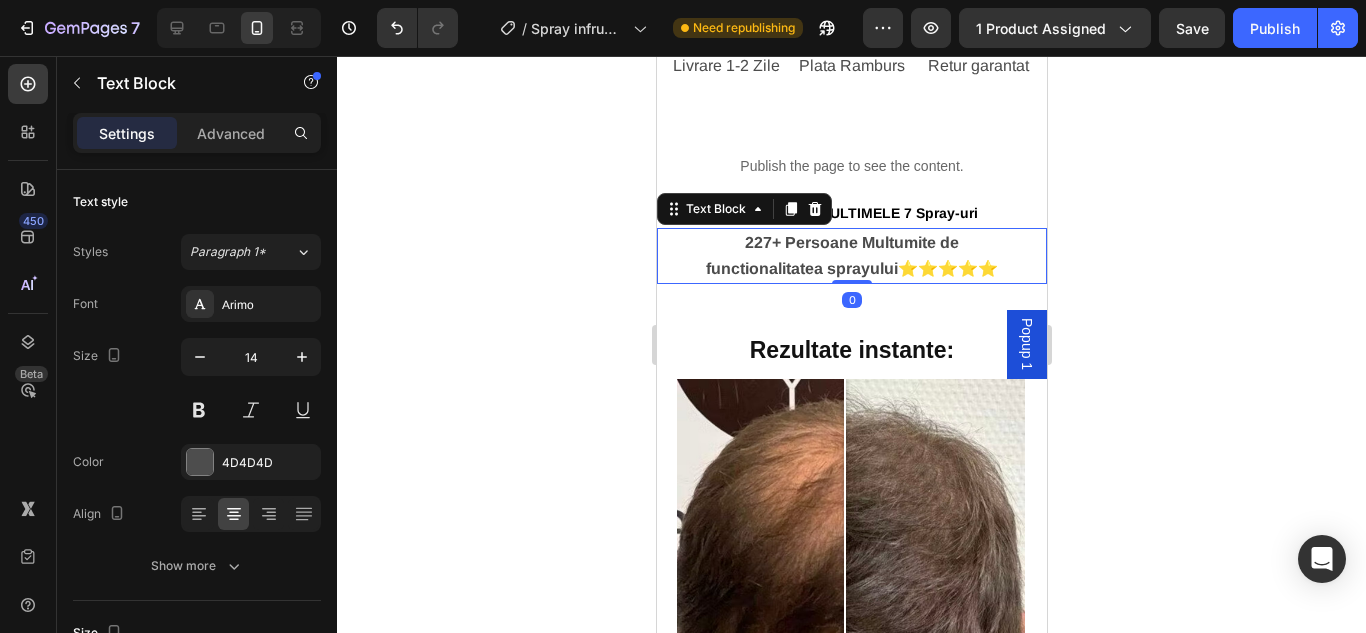 click on "227+ Persoane Multumite de functionalitatea sprayului⭐⭐⭐⭐⭐" at bounding box center [851, 255] 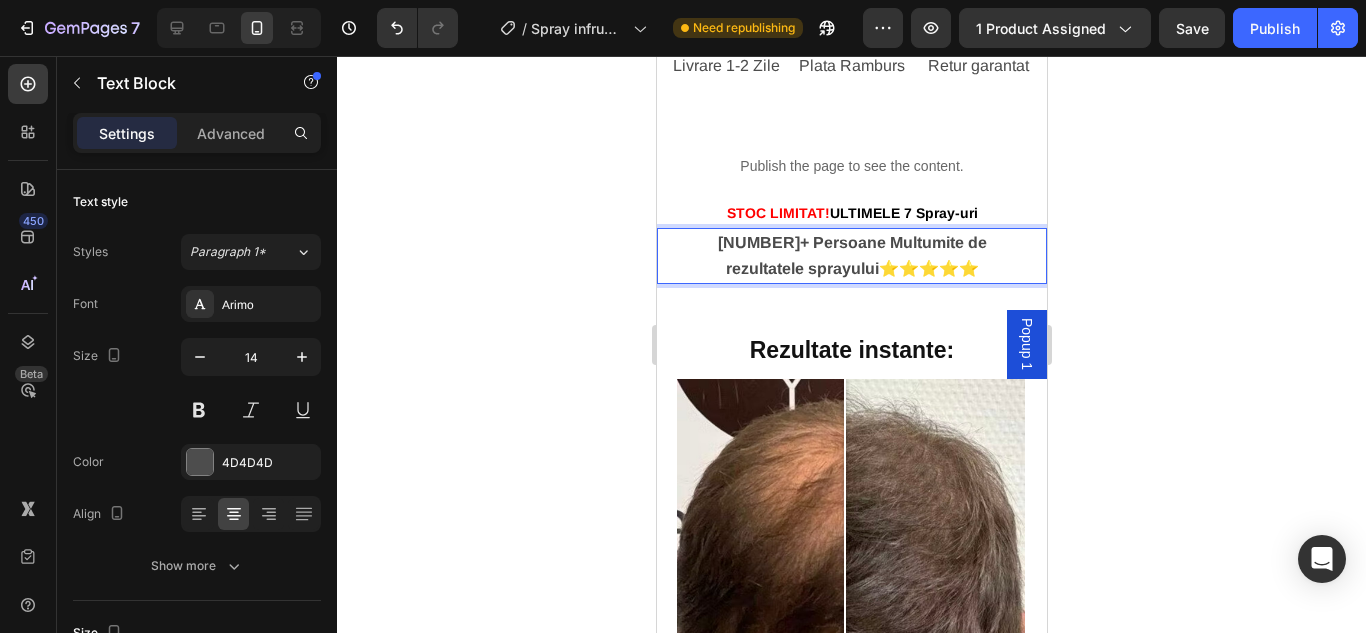 click 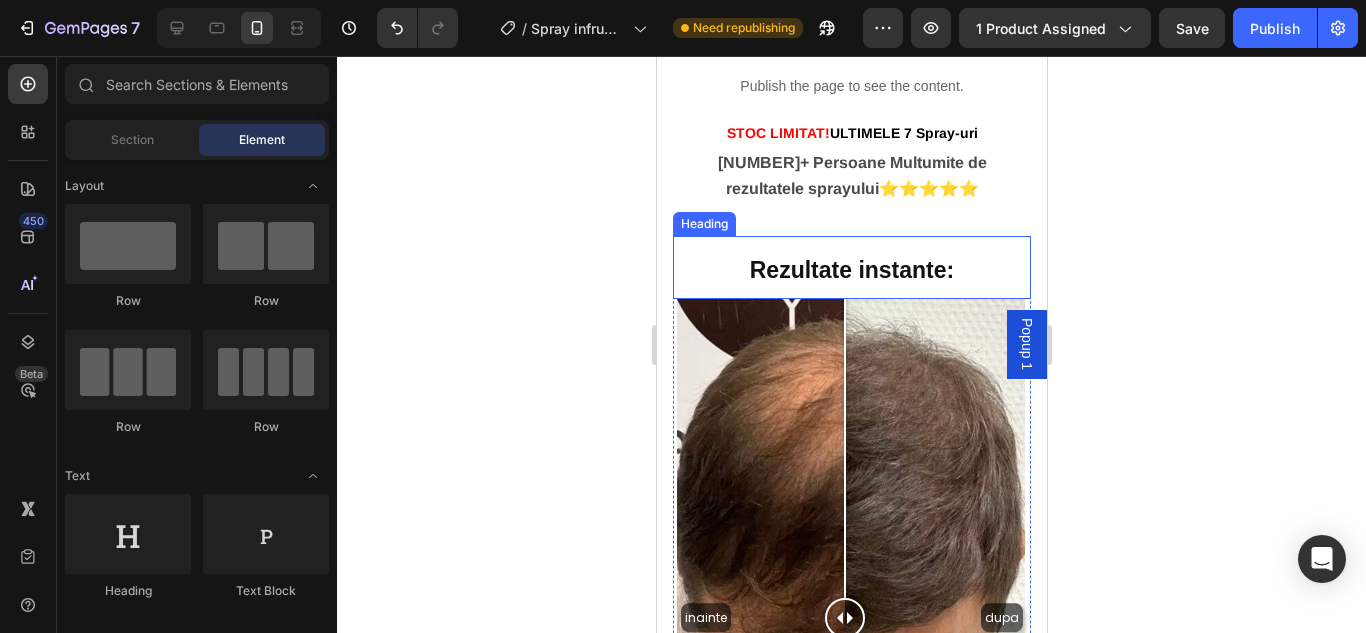 scroll, scrollTop: 1600, scrollLeft: 0, axis: vertical 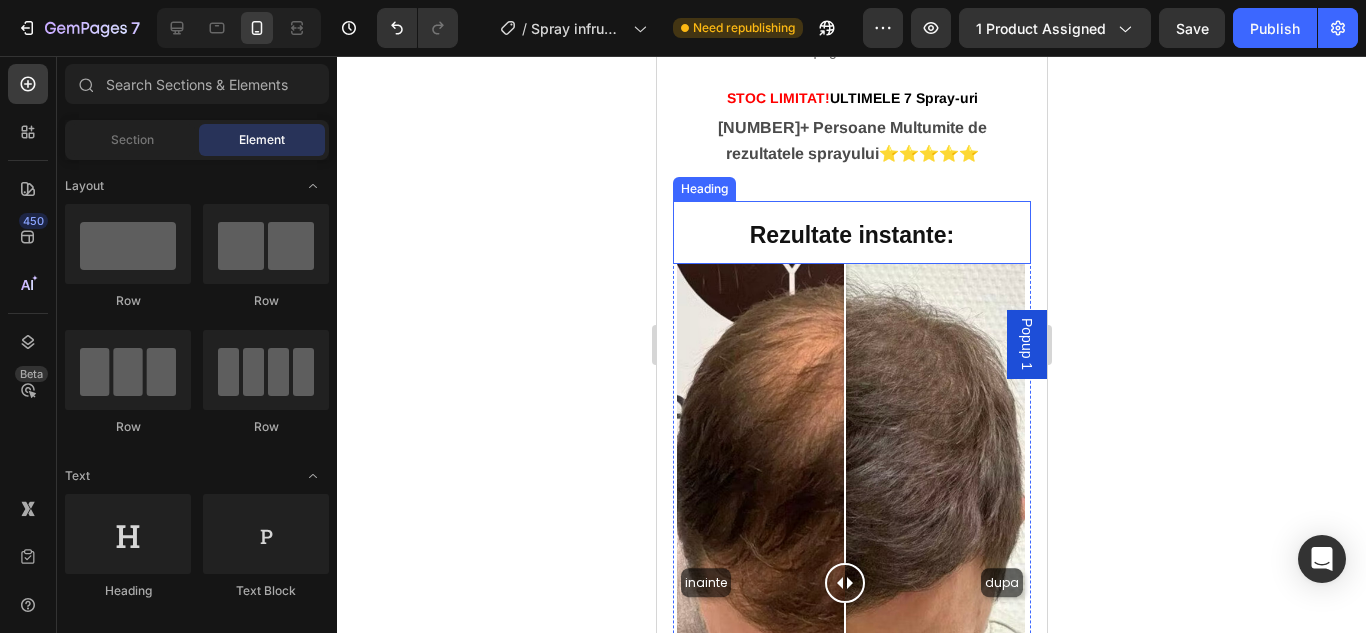 click on "Rezultate instante:" at bounding box center (851, 235) 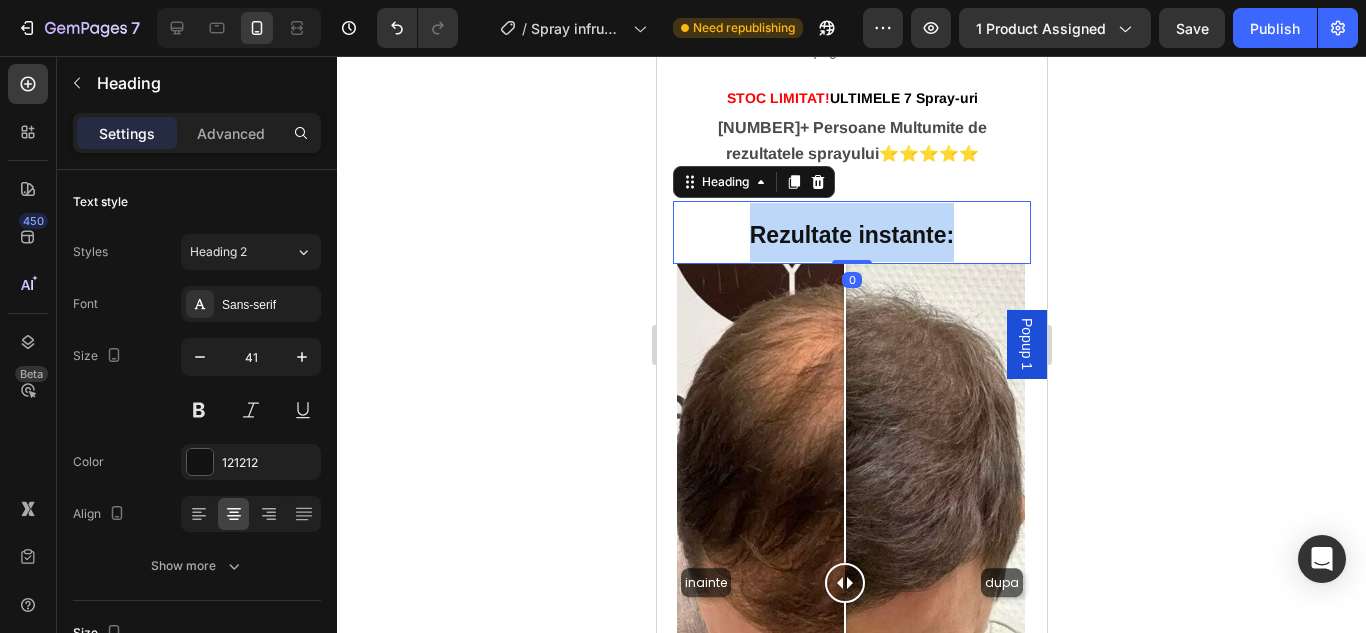 click on "Rezultate instante:" at bounding box center [851, 235] 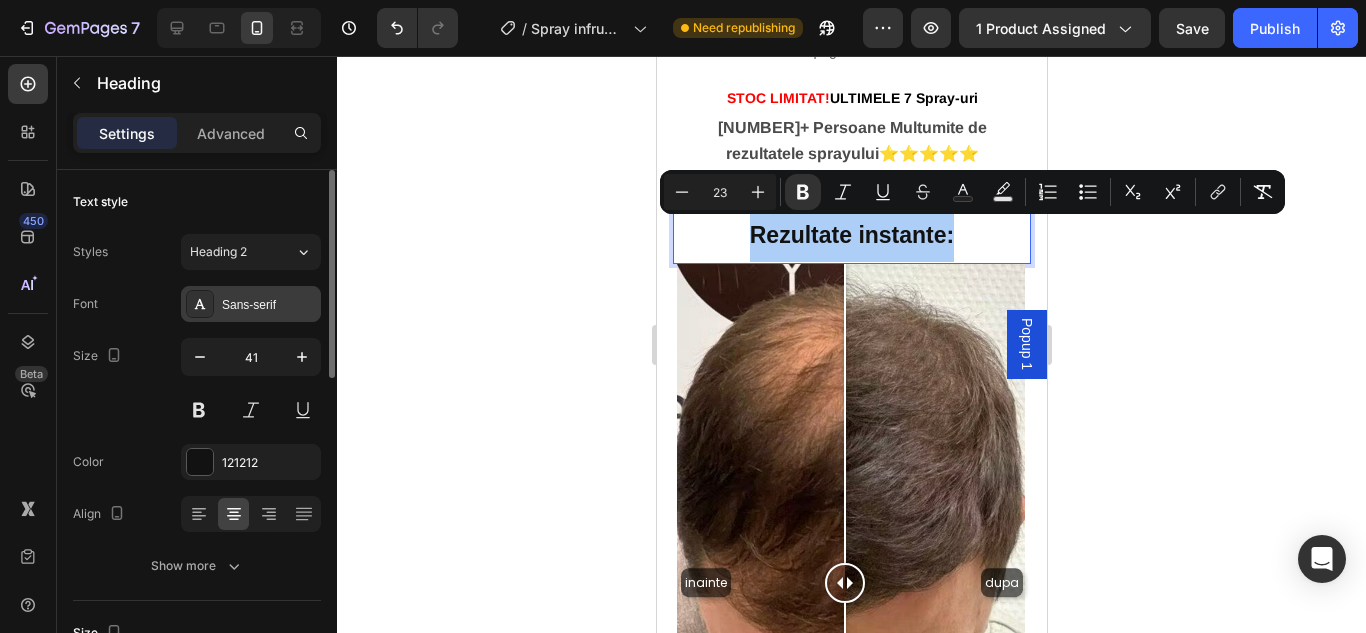 click on "Sans-serif" at bounding box center [251, 304] 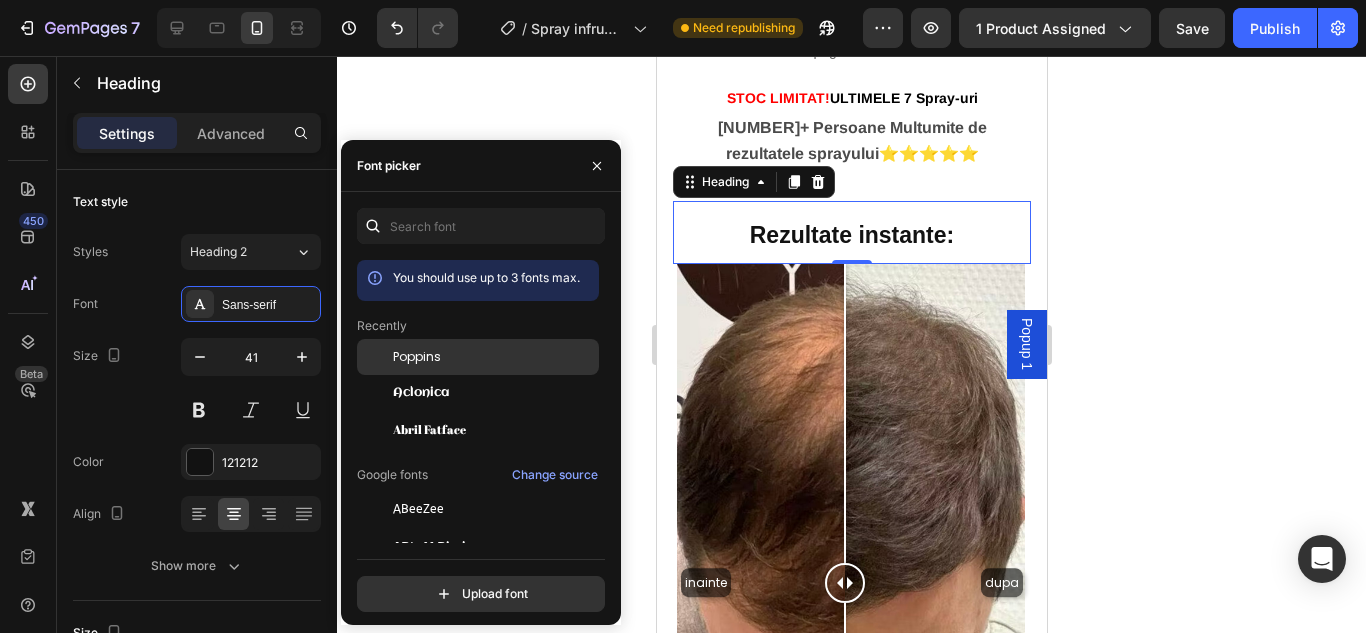 click on "Poppins" 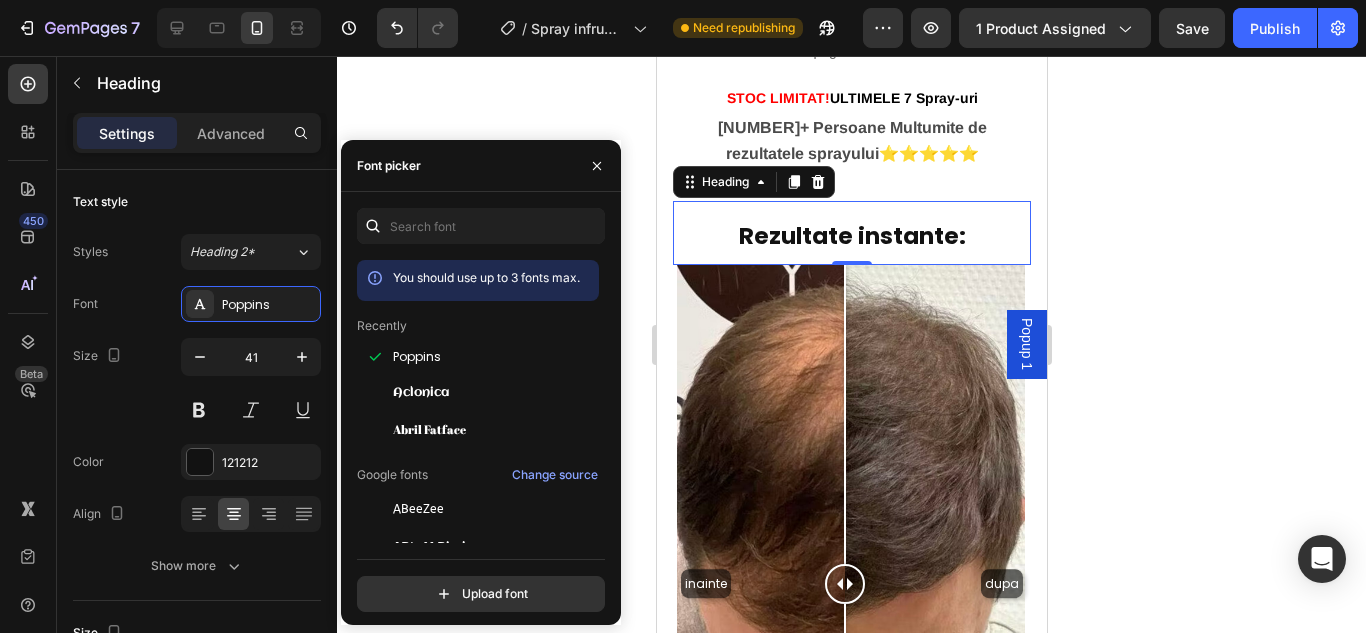 click 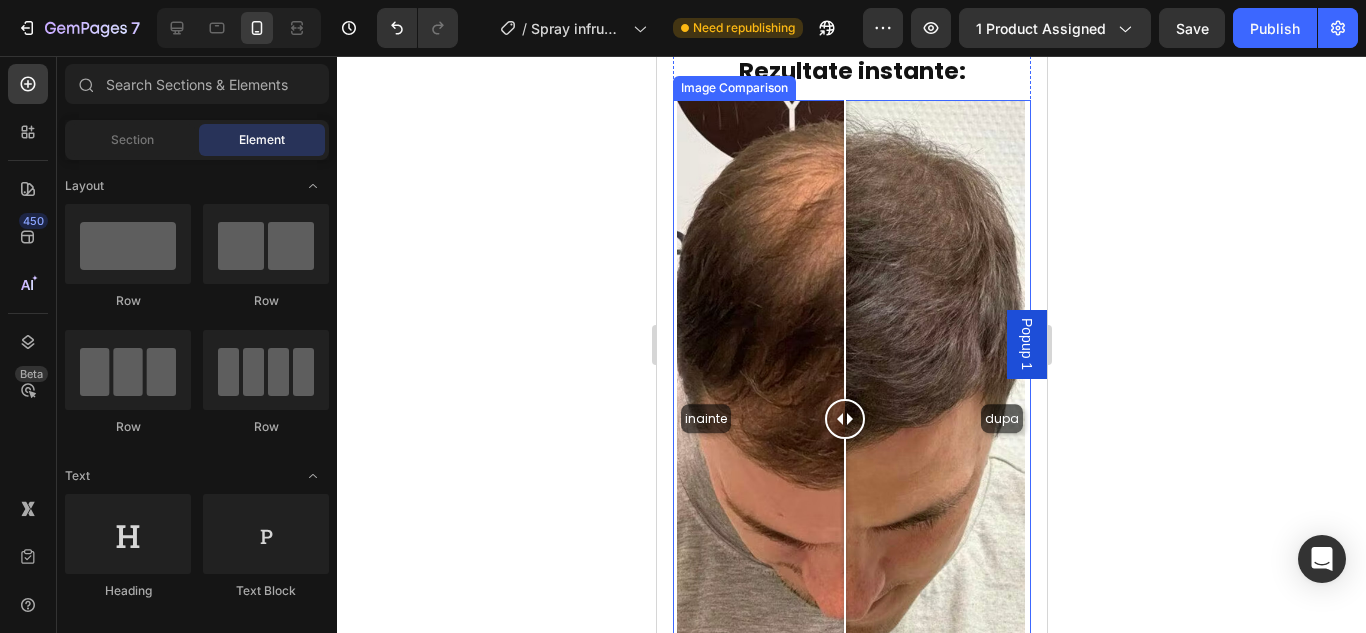 scroll, scrollTop: 1800, scrollLeft: 0, axis: vertical 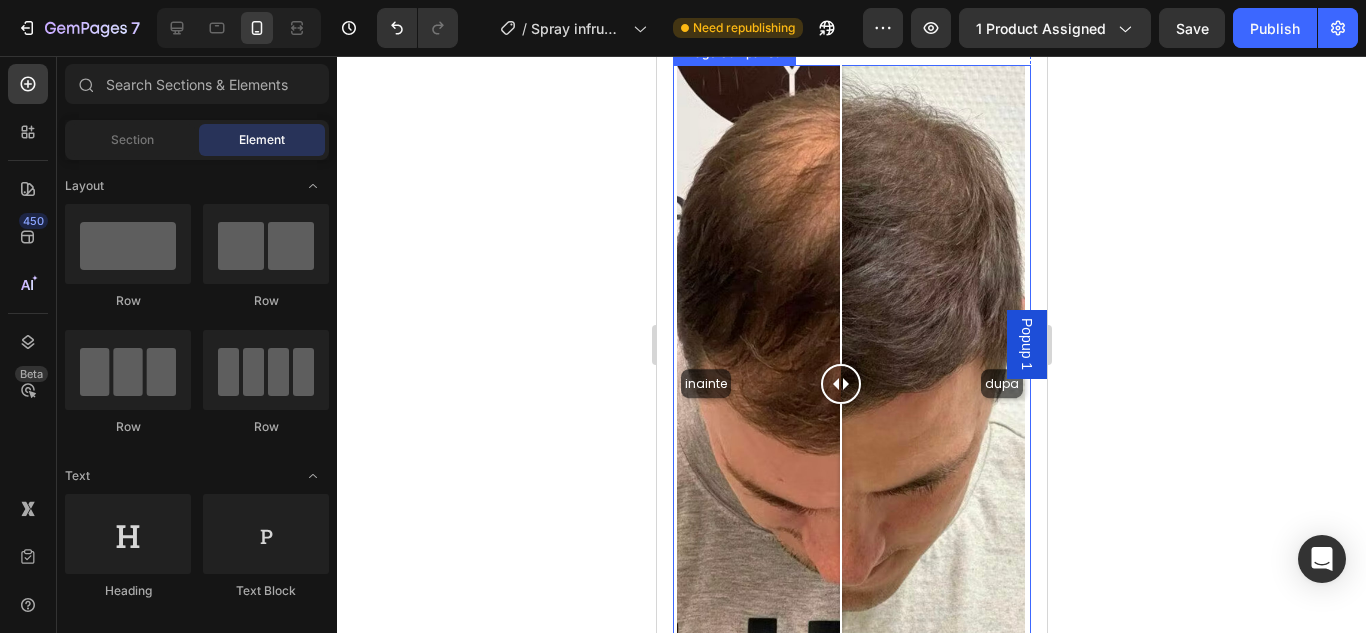 drag, startPoint x: 847, startPoint y: 371, endPoint x: 840, endPoint y: 392, distance: 22.135944 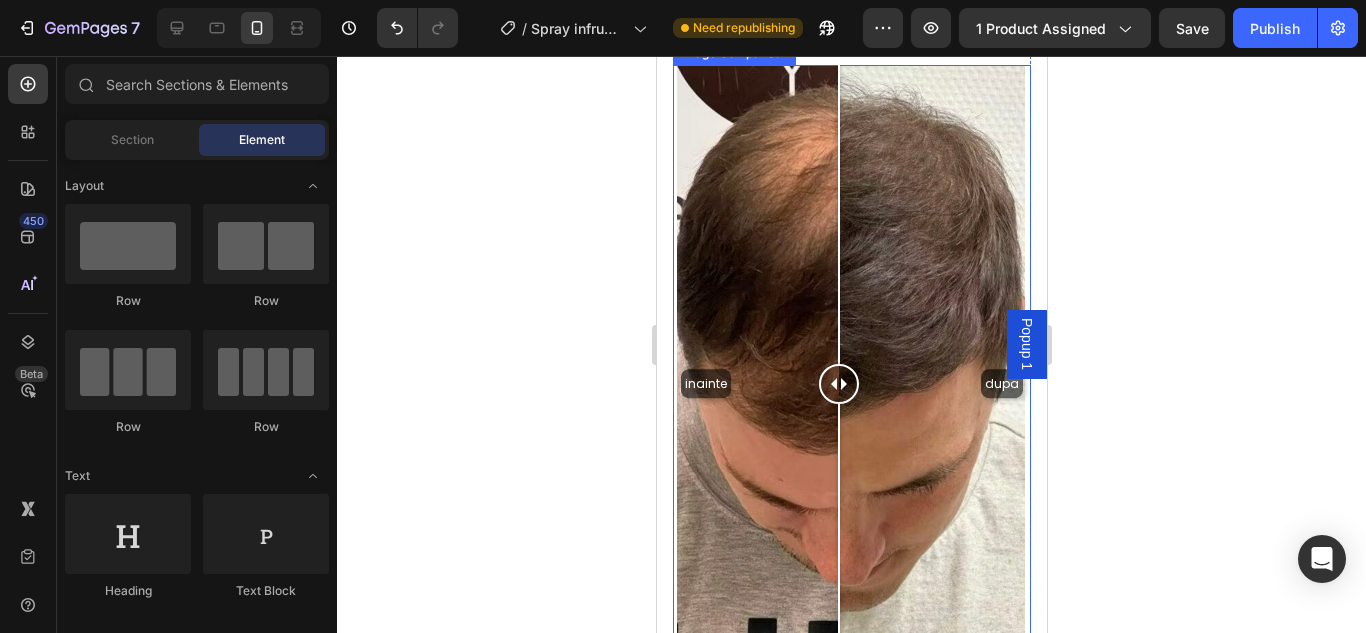 click at bounding box center [838, 384] 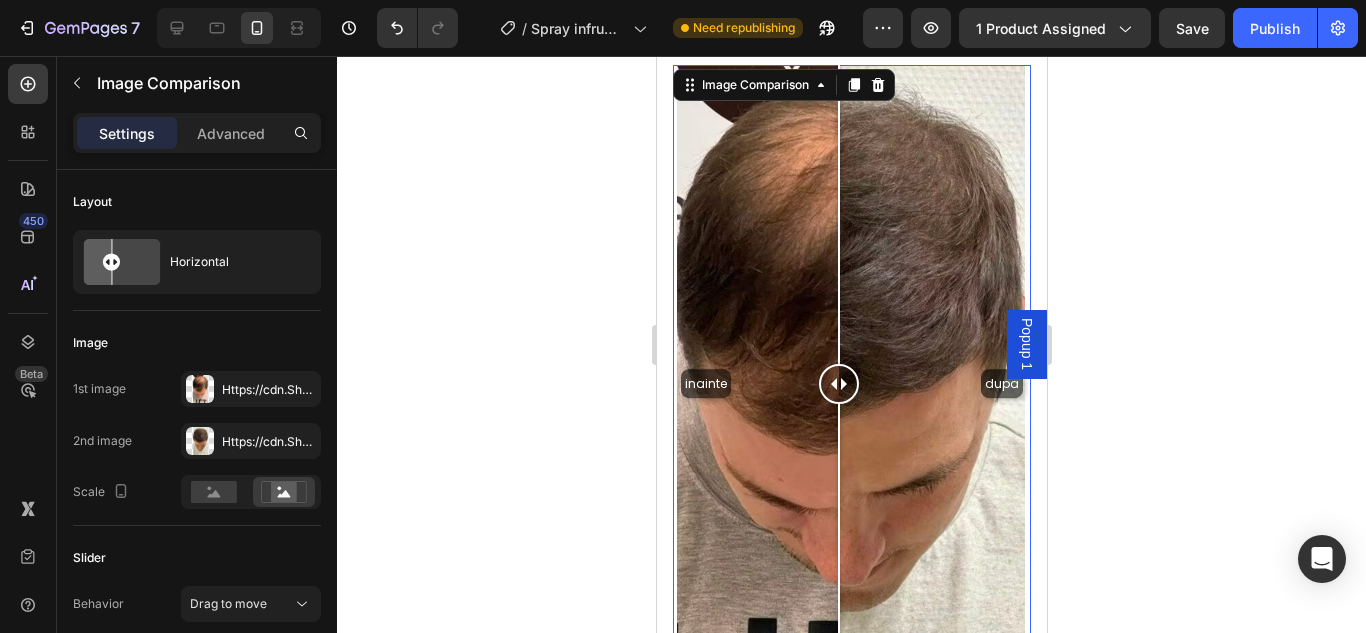 click 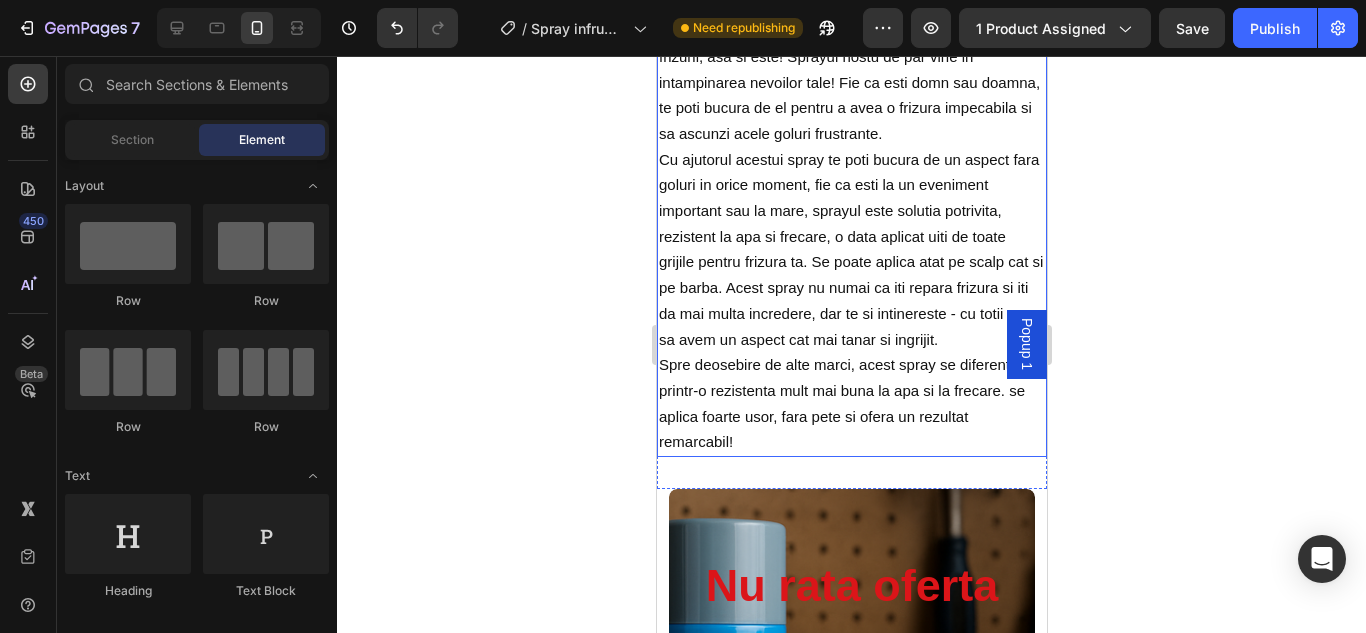 scroll, scrollTop: 4700, scrollLeft: 0, axis: vertical 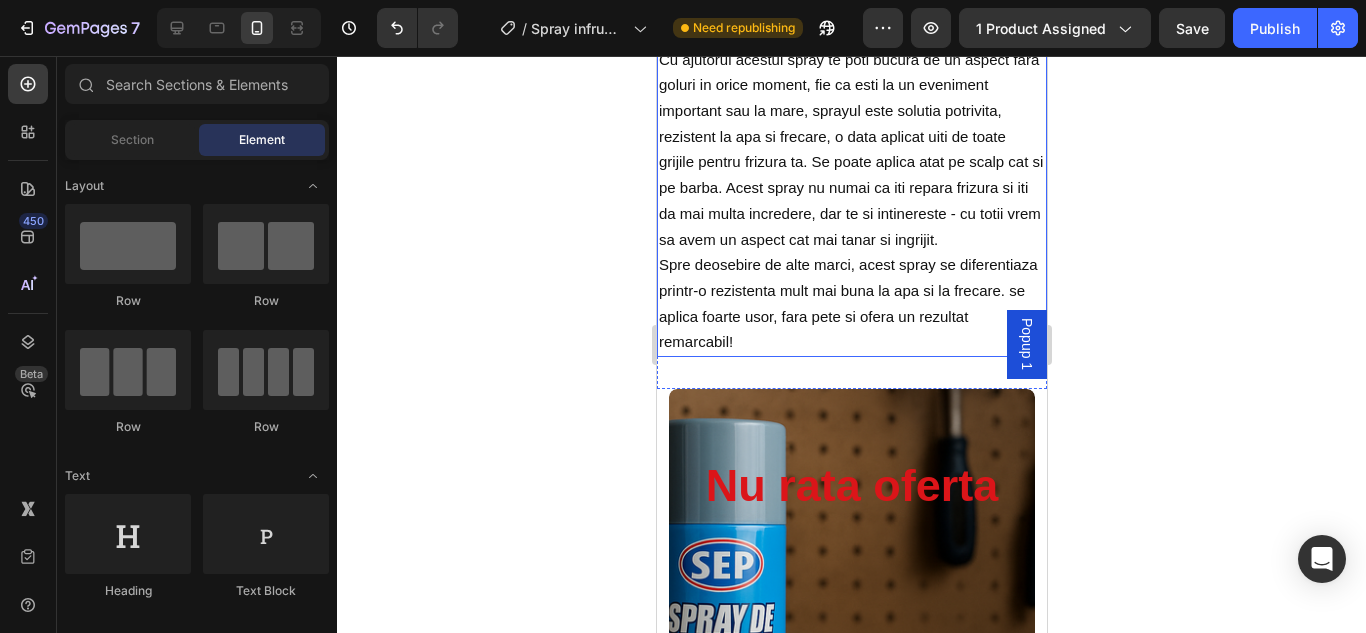 click on "Spre deosebire de alte marci, acest spray se diferentiaza printr-o rezistenta mult mai buna la apa si la frecare. se aplica foarte usor, fara pete si ofera un rezultat remarcabil!" at bounding box center [847, 303] 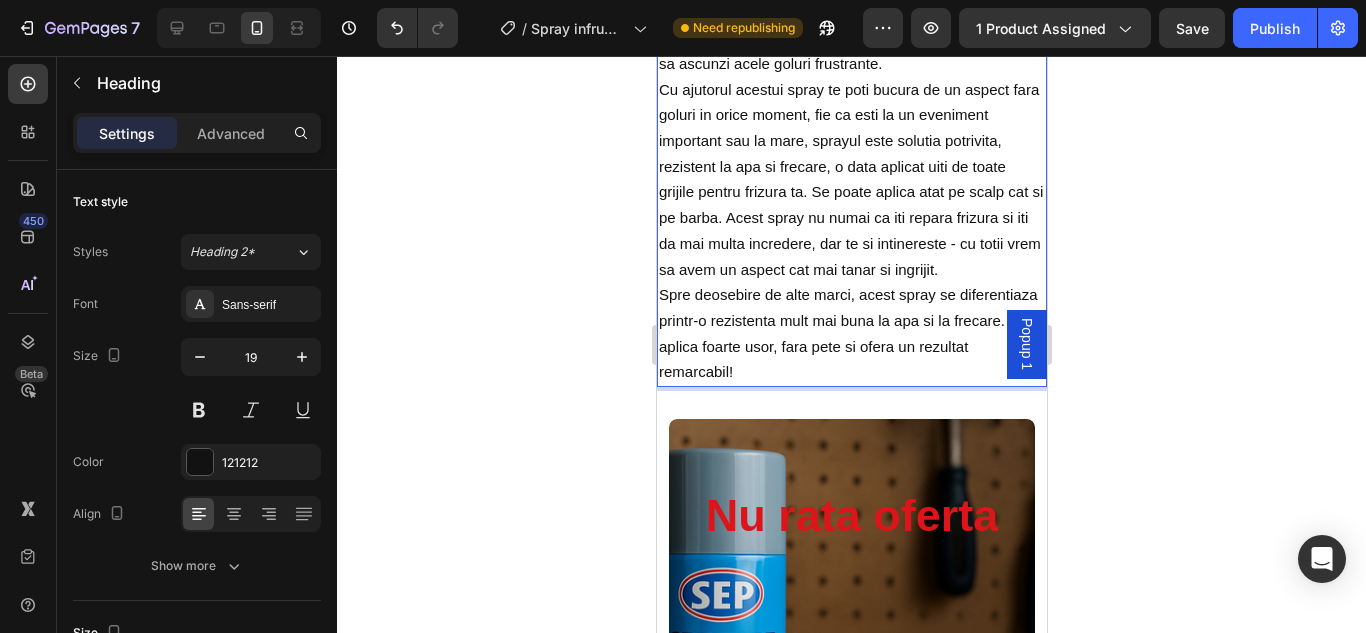 scroll, scrollTop: 4684, scrollLeft: 0, axis: vertical 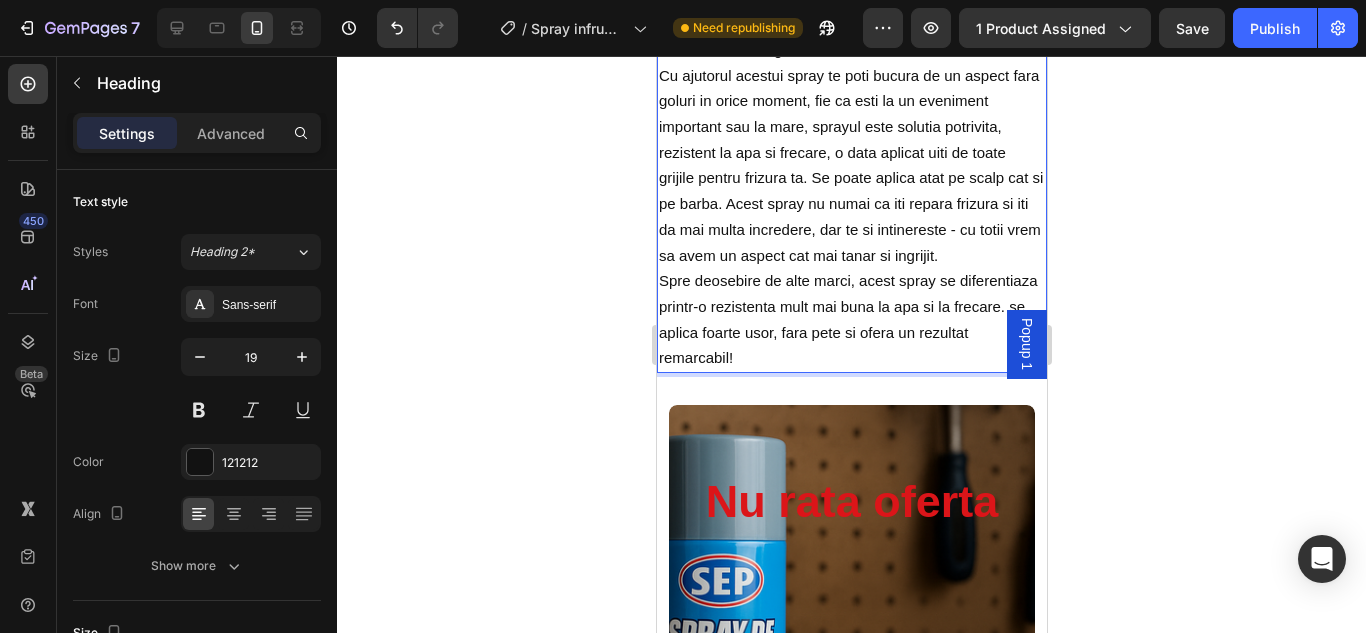 click on "Spre deosebire de alte marci, acest spray se diferentiaza printr-o rezistenta mult mai buna la apa si la frecare. se aplica foarte usor, fara pete si ofera un rezultat remarcabil!" at bounding box center (847, 319) 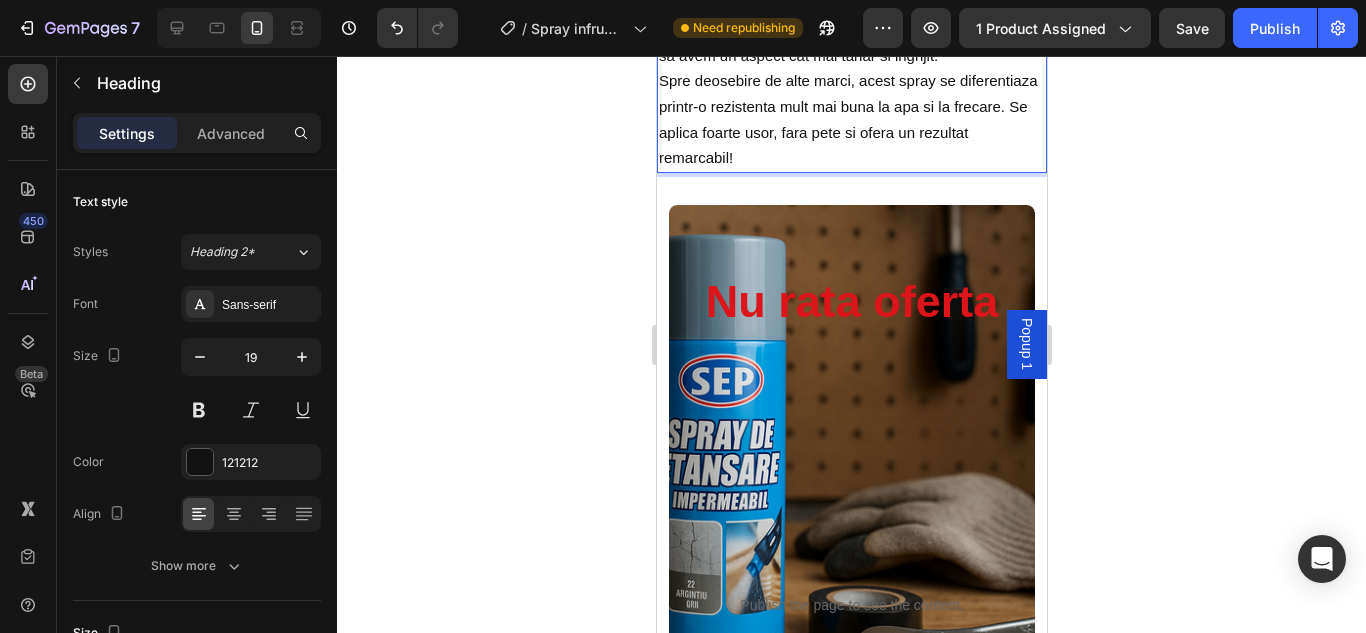 scroll, scrollTop: 4984, scrollLeft: 0, axis: vertical 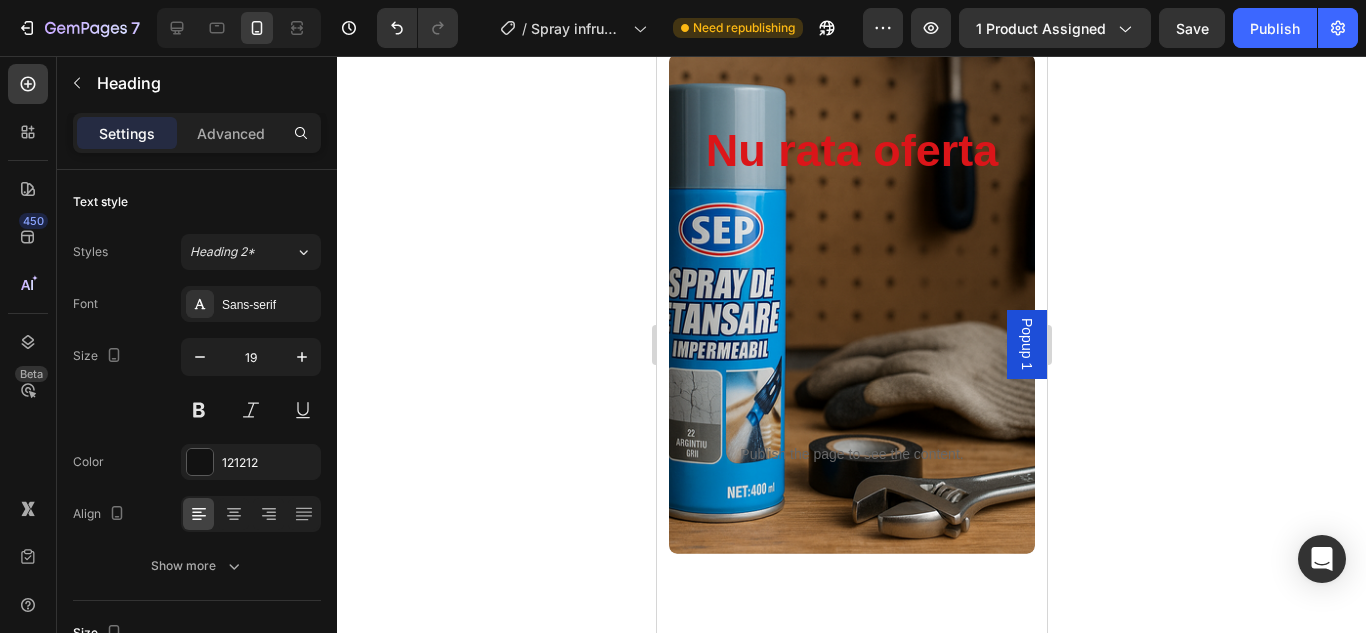 click on "Nu rata oferta Heading" at bounding box center [851, 275] 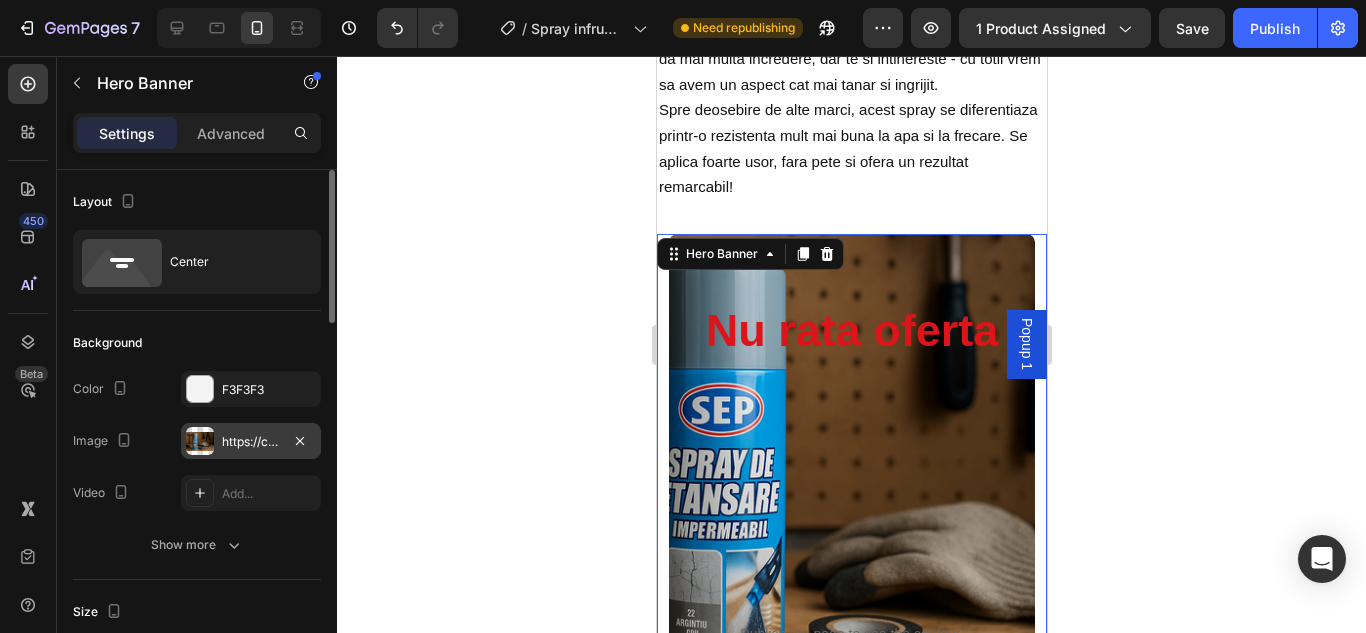 scroll, scrollTop: 4884, scrollLeft: 0, axis: vertical 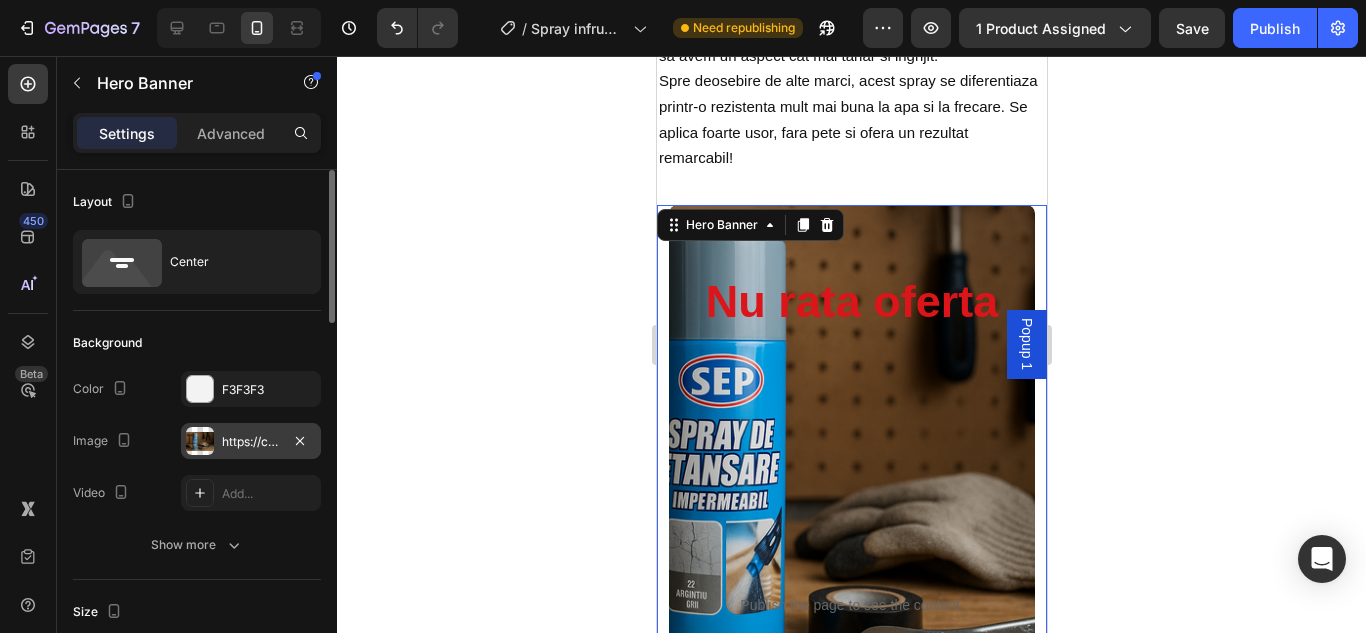 click on "https://cdn.shopify.com/s/files/1/0874/3501/8564/files/gempages_537037857848558672-d56540e7-d979-40b1-9629-889008e0ac43.png" at bounding box center (251, 441) 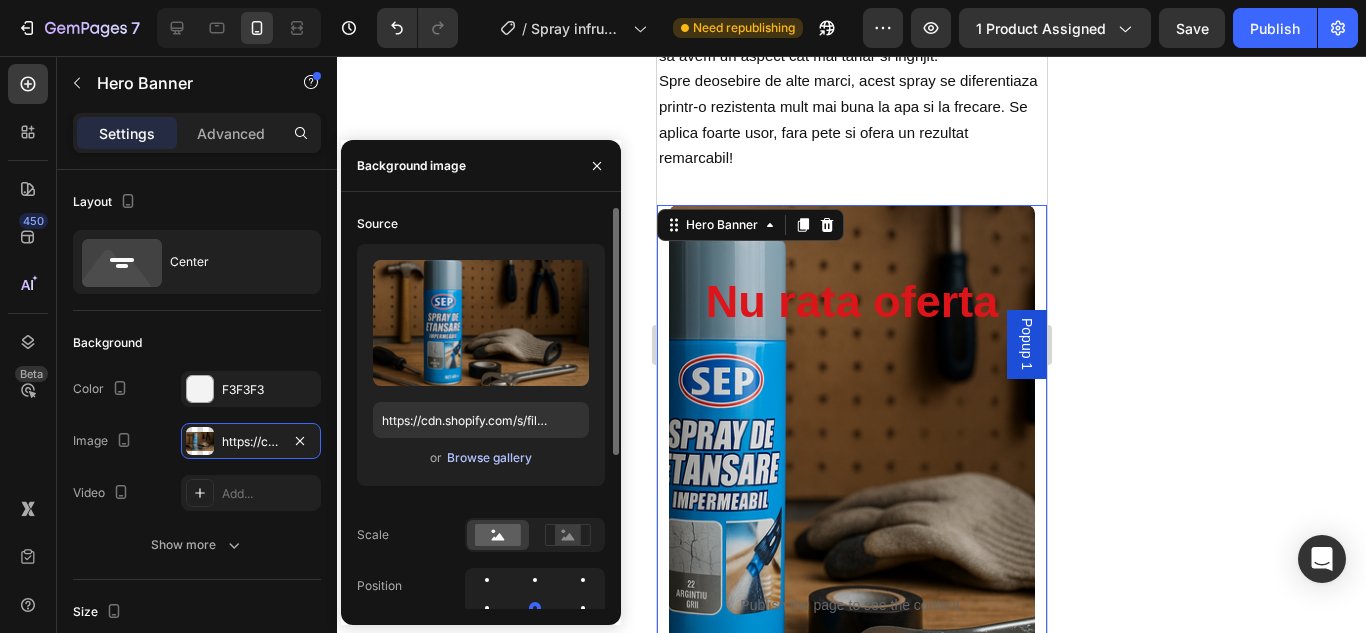 click on "Browse gallery" at bounding box center (489, 458) 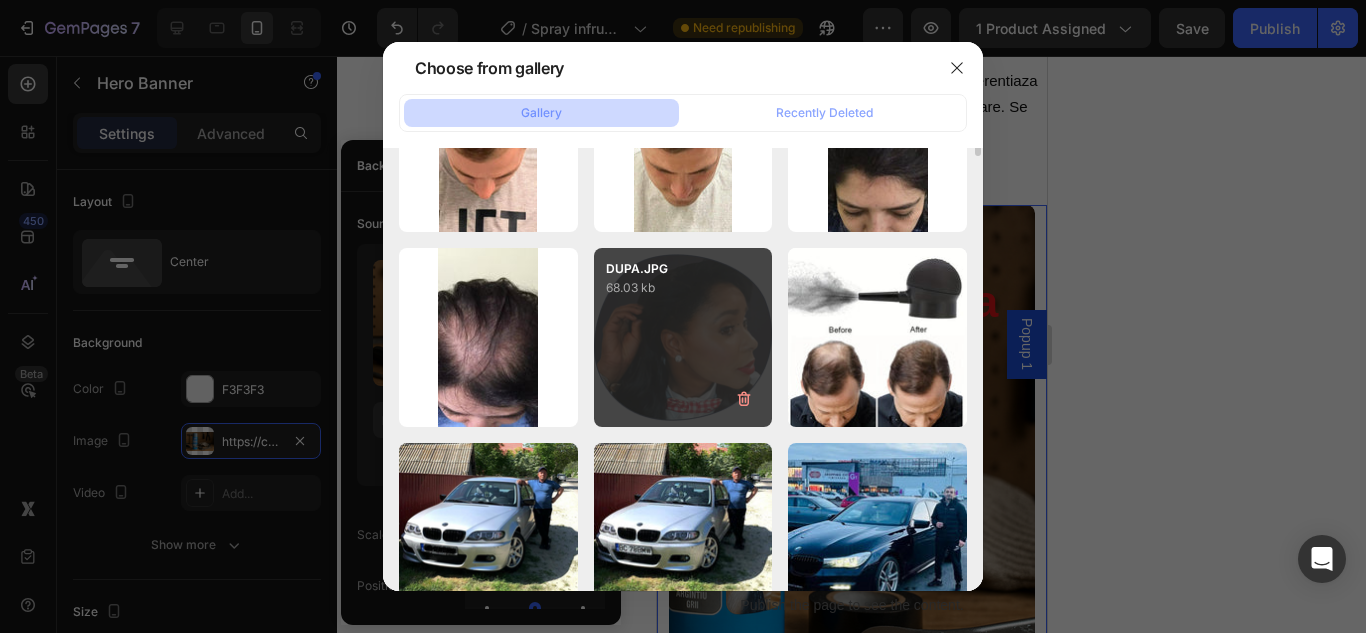 scroll, scrollTop: 0, scrollLeft: 0, axis: both 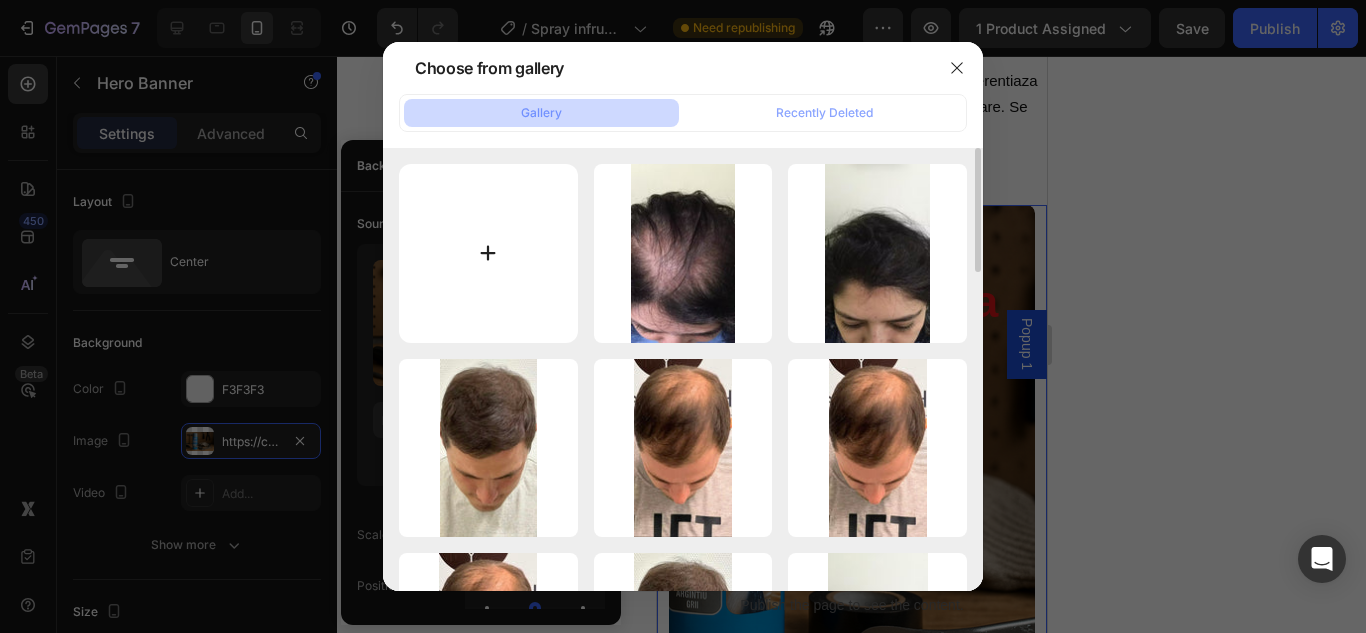 click at bounding box center [488, 253] 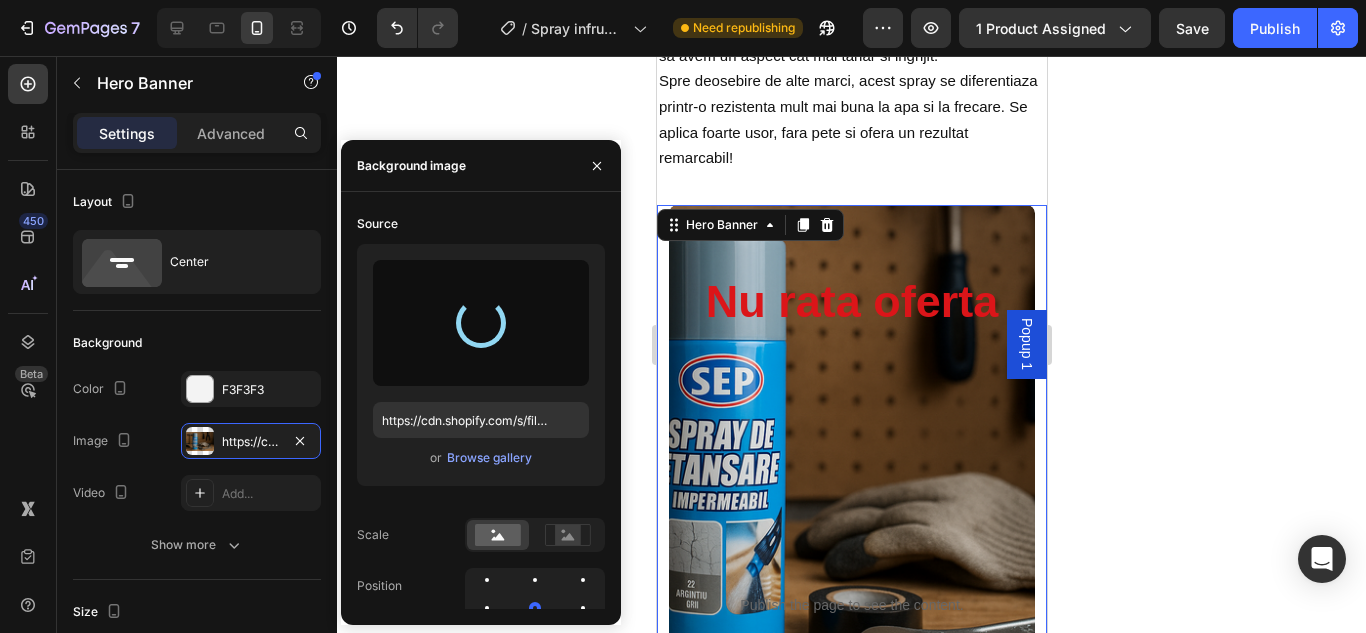 type on "https://cdn.shopify.com/s/files/1/0874/3501/8564/files/gempages_537037857848558672-e60531c0-12b7-4350-9aa9-c8c6595c5ec8.webp" 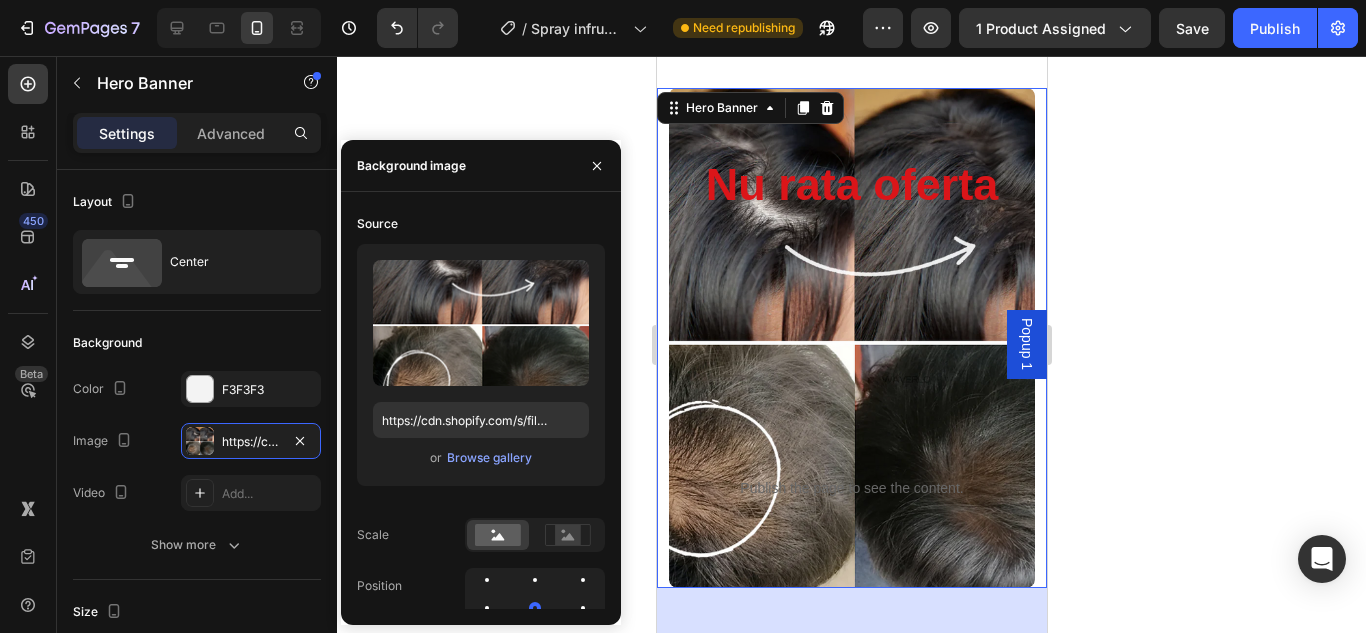 scroll, scrollTop: 4984, scrollLeft: 0, axis: vertical 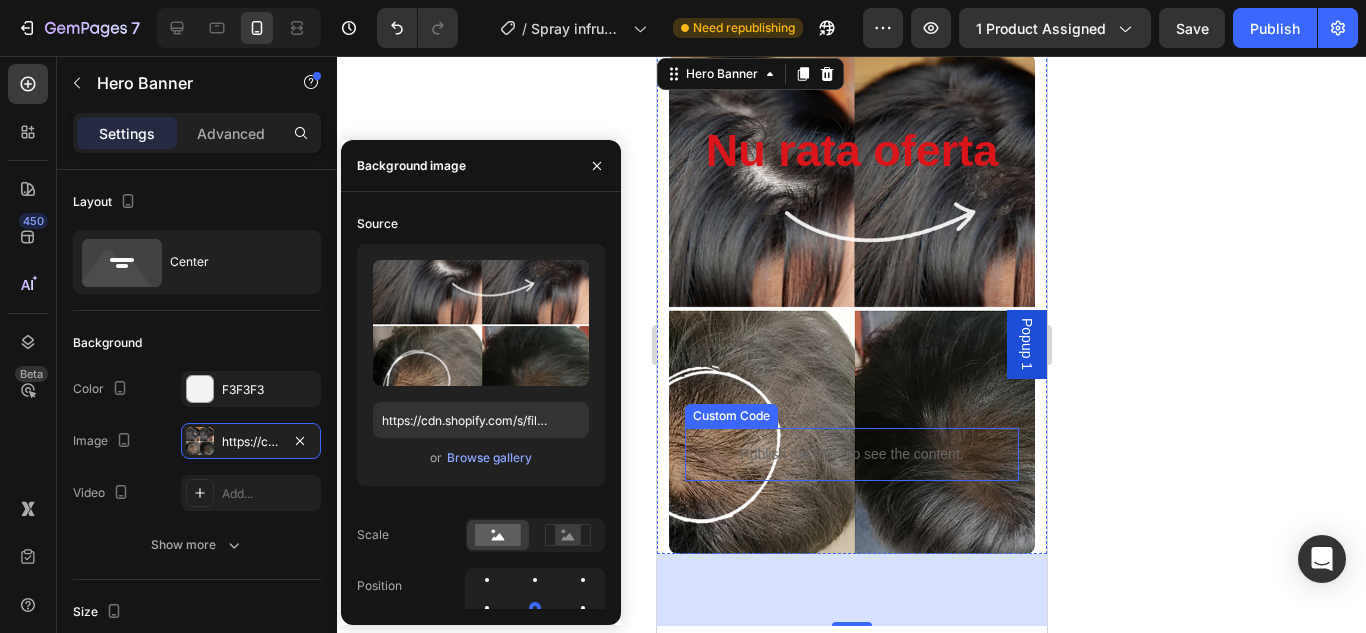 click on "Publish the page to see the content." at bounding box center (851, 454) 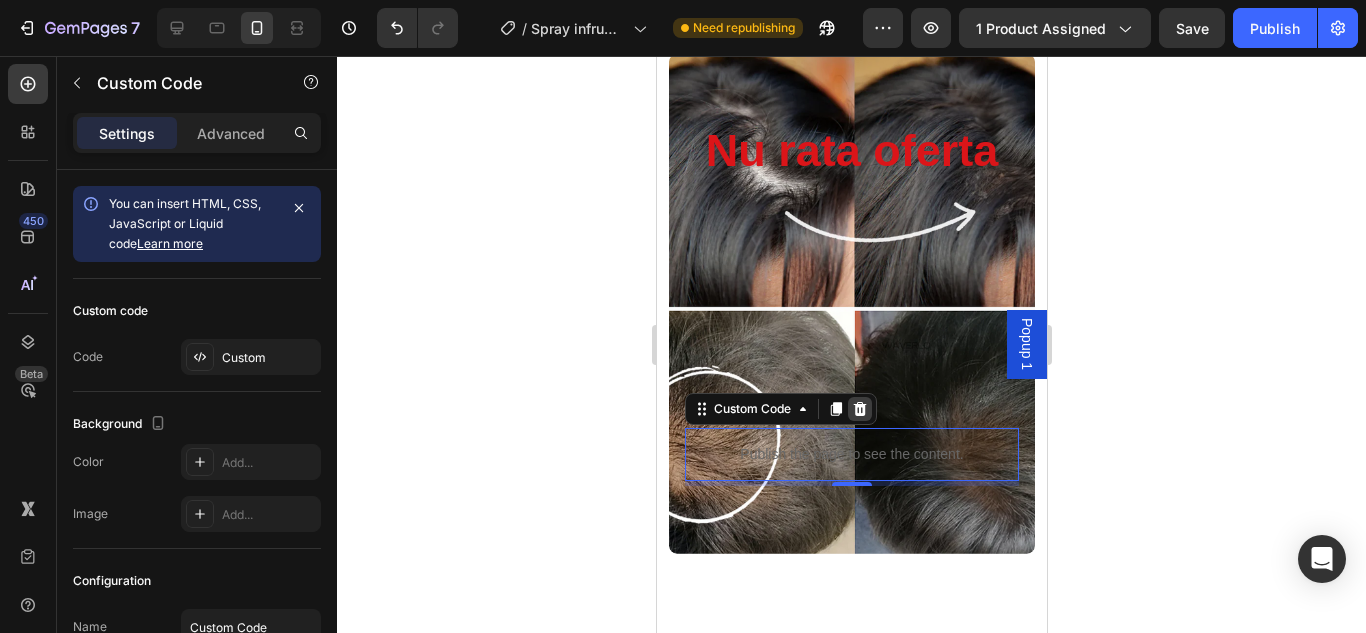 click 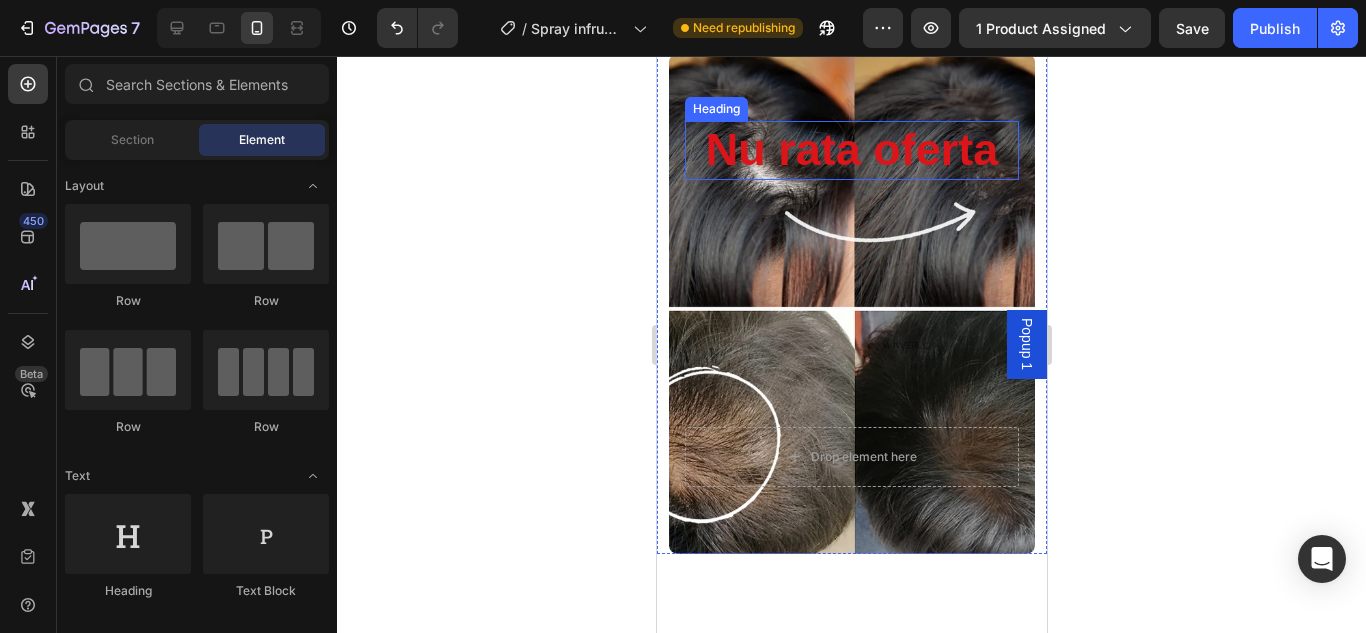 click on "Nu rata oferta" at bounding box center (851, 149) 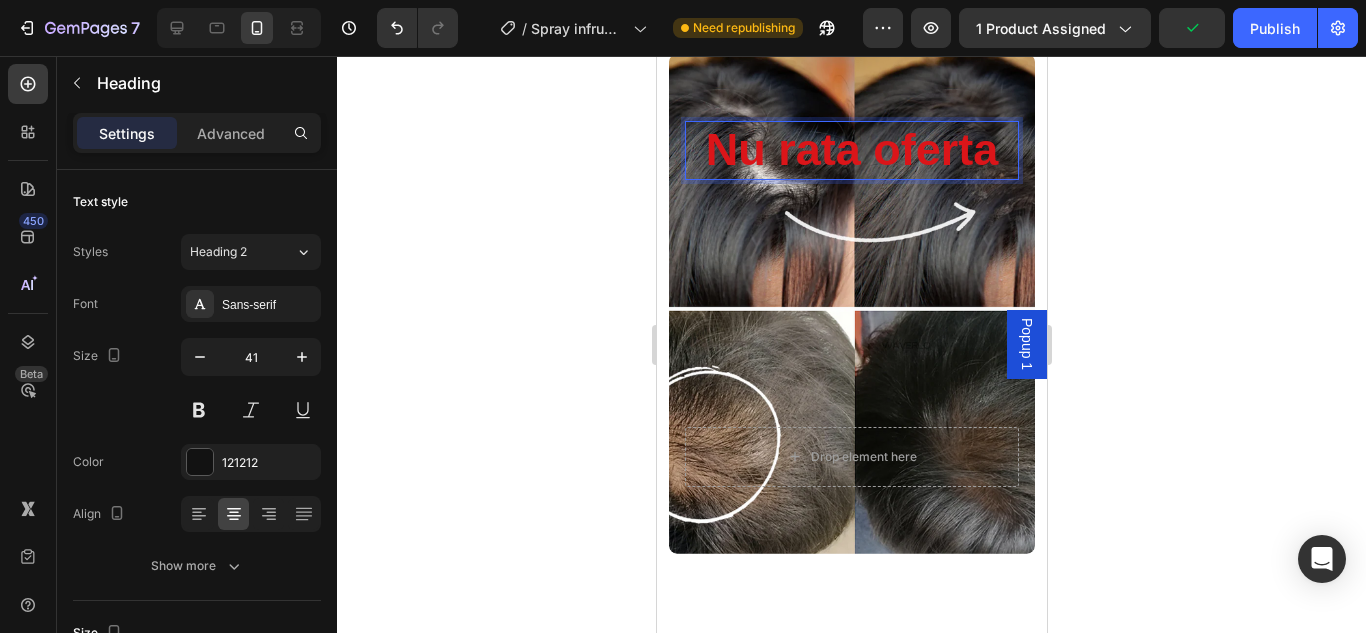 click on "Nu rata oferta Heading   247" at bounding box center (851, 274) 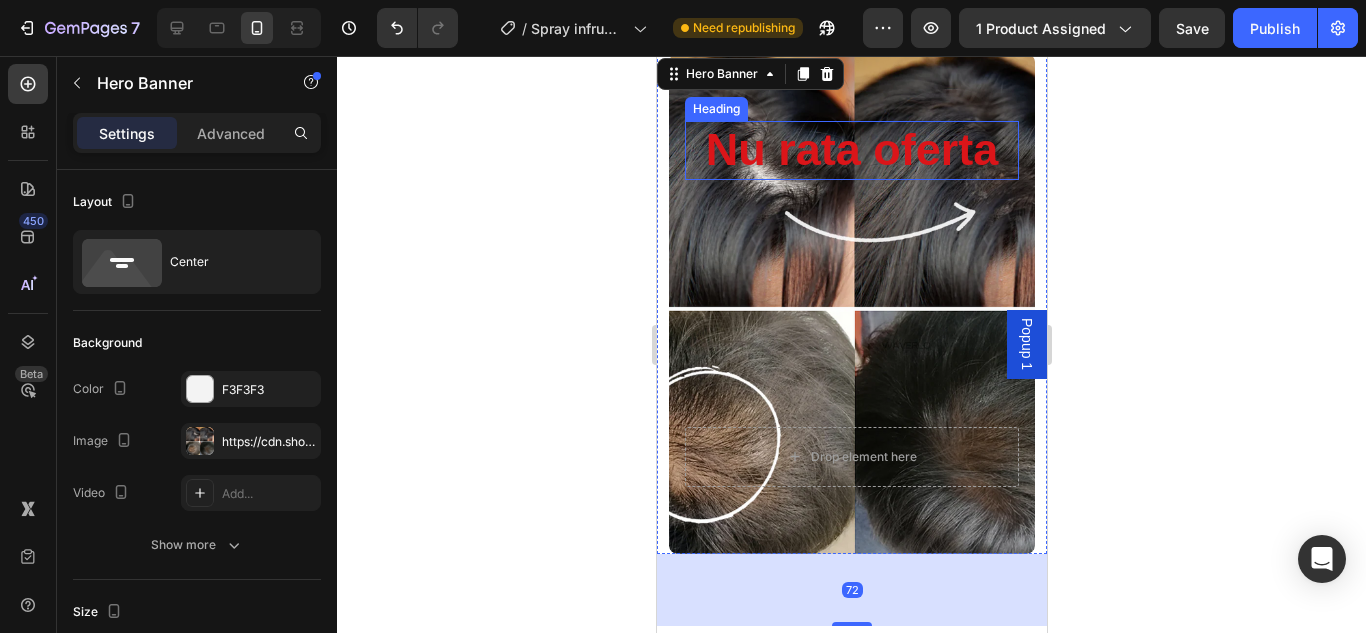 click on "Nu rata oferta" at bounding box center [851, 149] 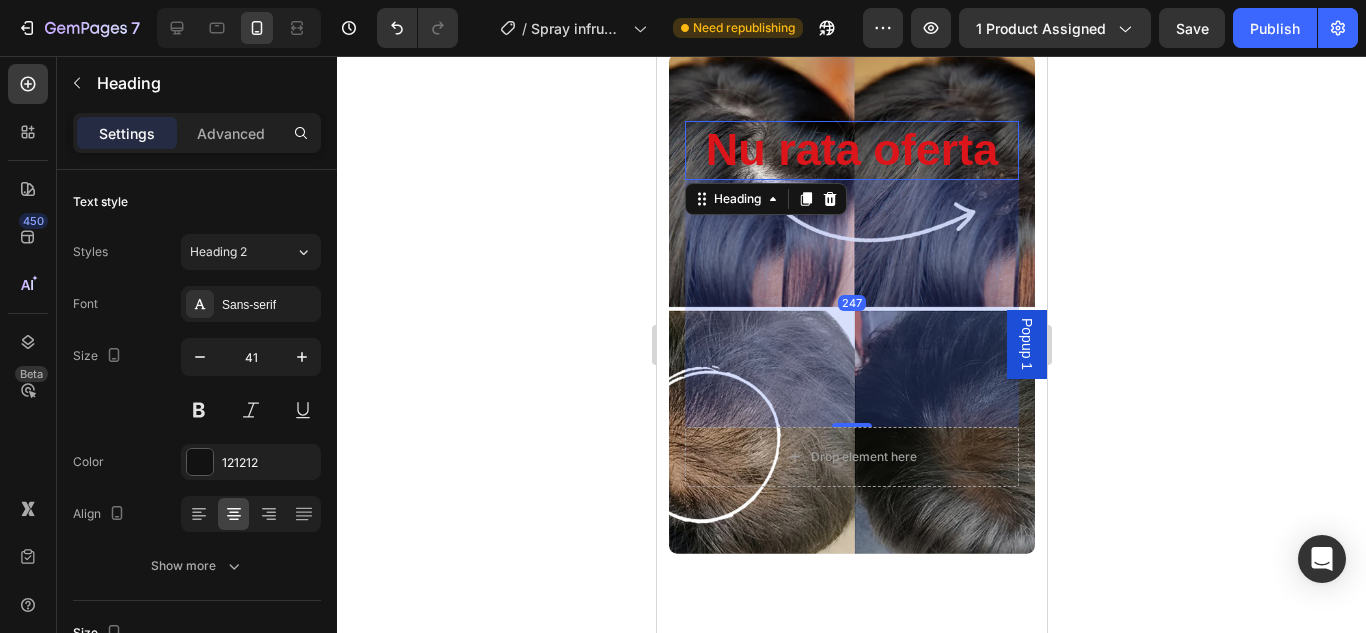 click on "247" at bounding box center (851, 303) 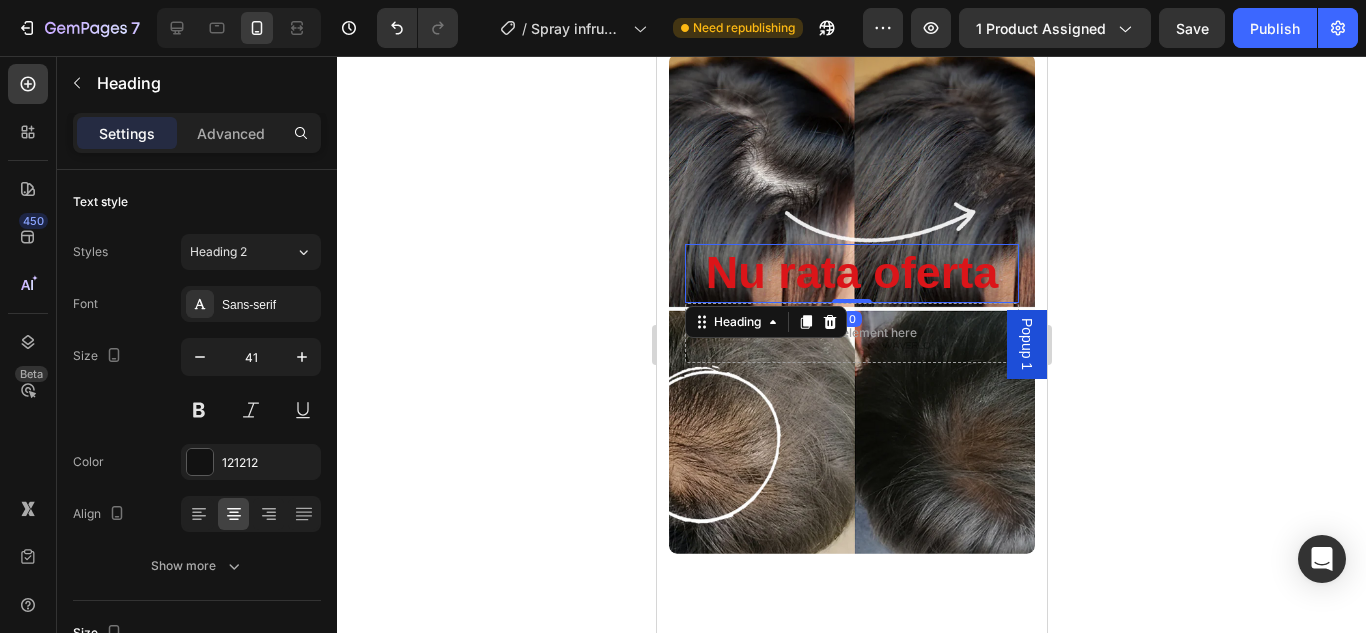 drag, startPoint x: 850, startPoint y: 423, endPoint x: 855, endPoint y: 153, distance: 270.0463 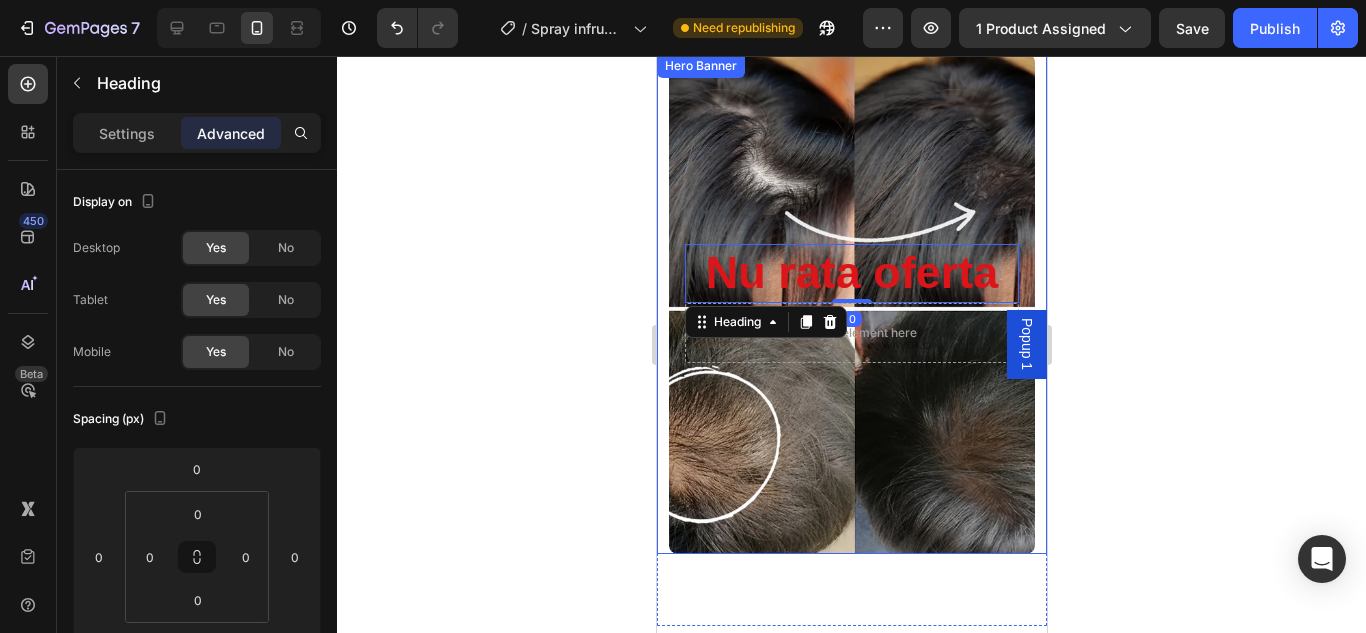click at bounding box center [851, 304] 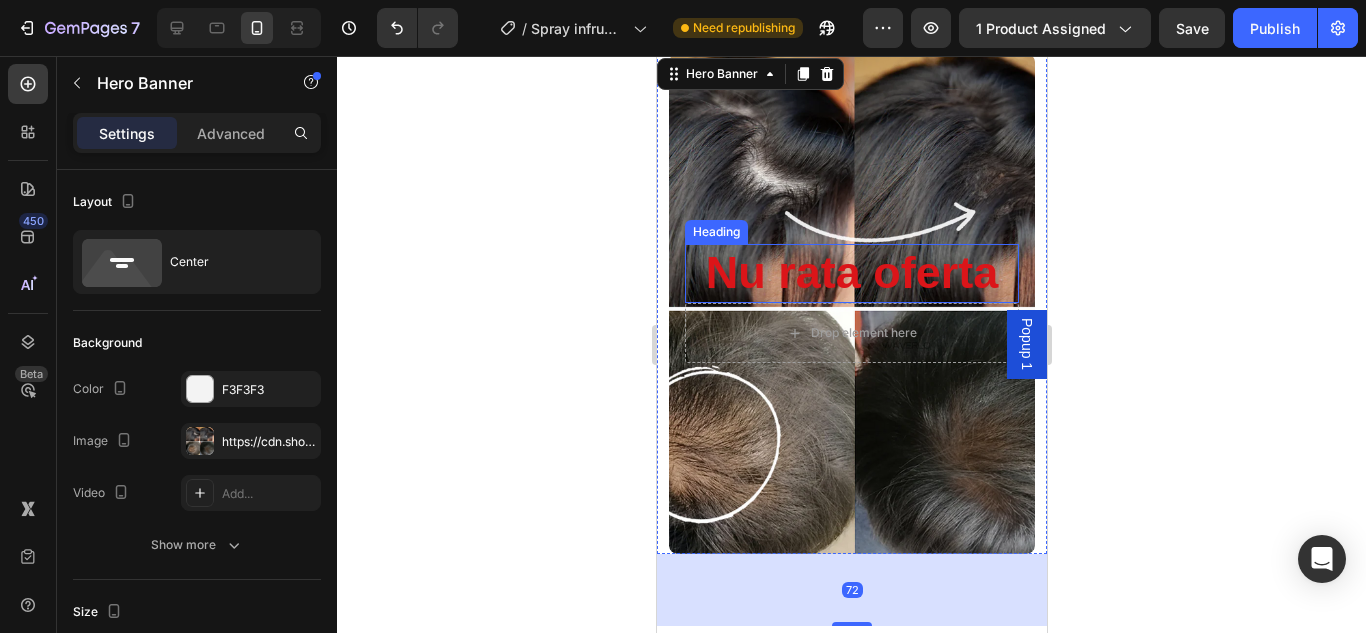 click on "Nu rata oferta" at bounding box center (851, 272) 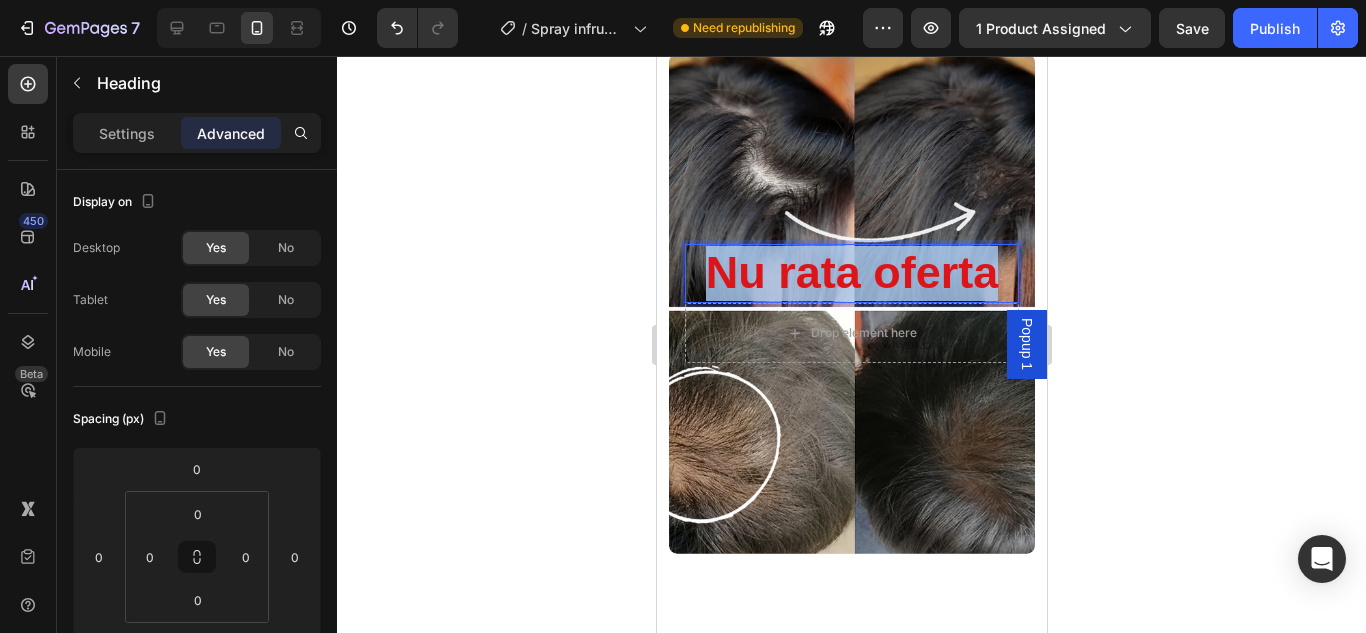 click on "Nu rata oferta" at bounding box center (851, 272) 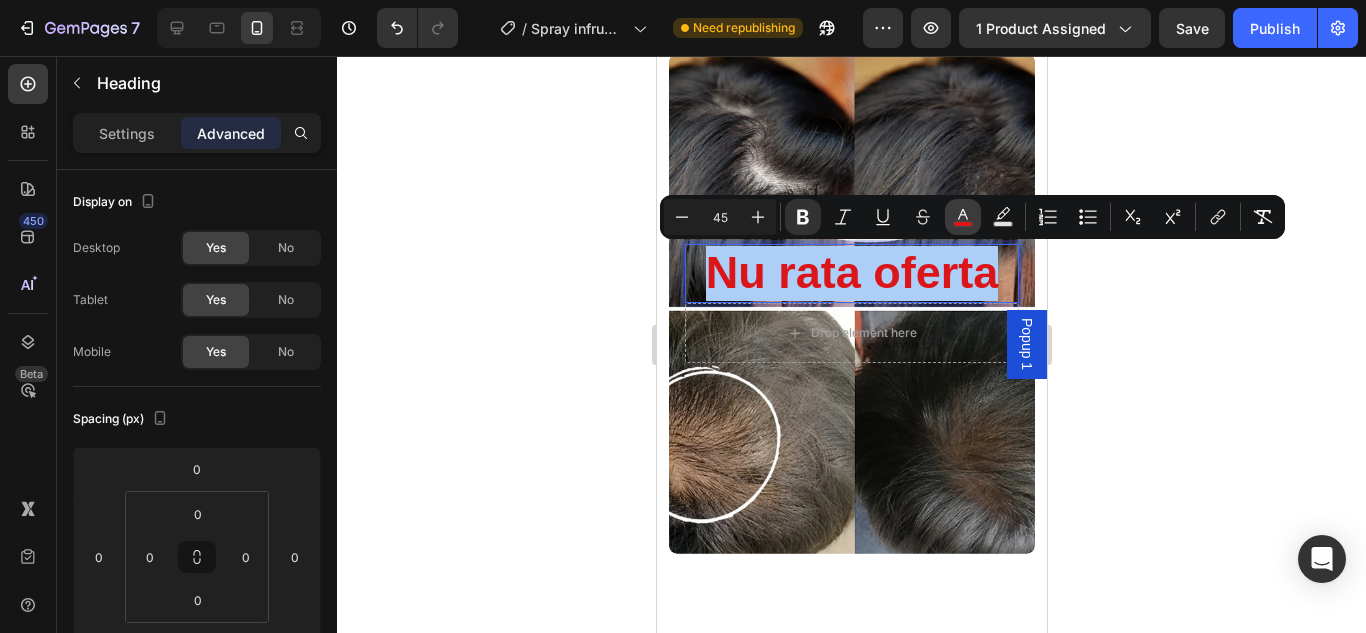 click on "color" at bounding box center (963, 217) 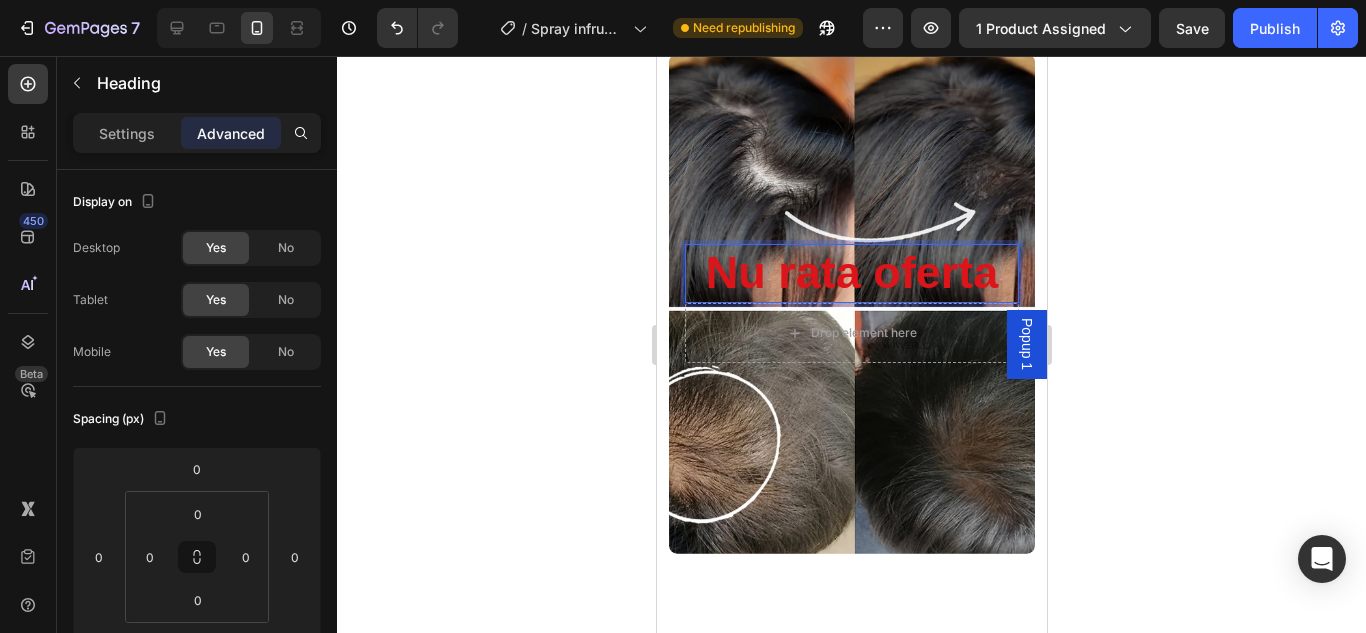 click on "Nu rata oferta" at bounding box center [851, 272] 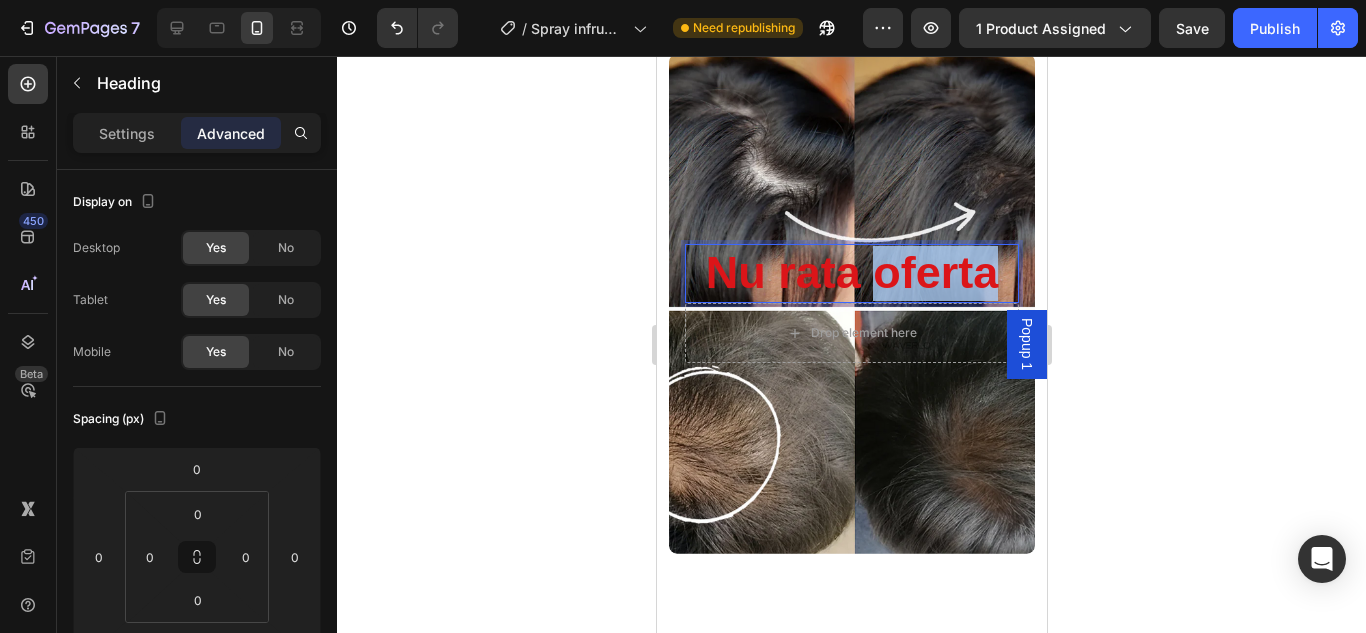 click on "Nu rata oferta" at bounding box center [851, 272] 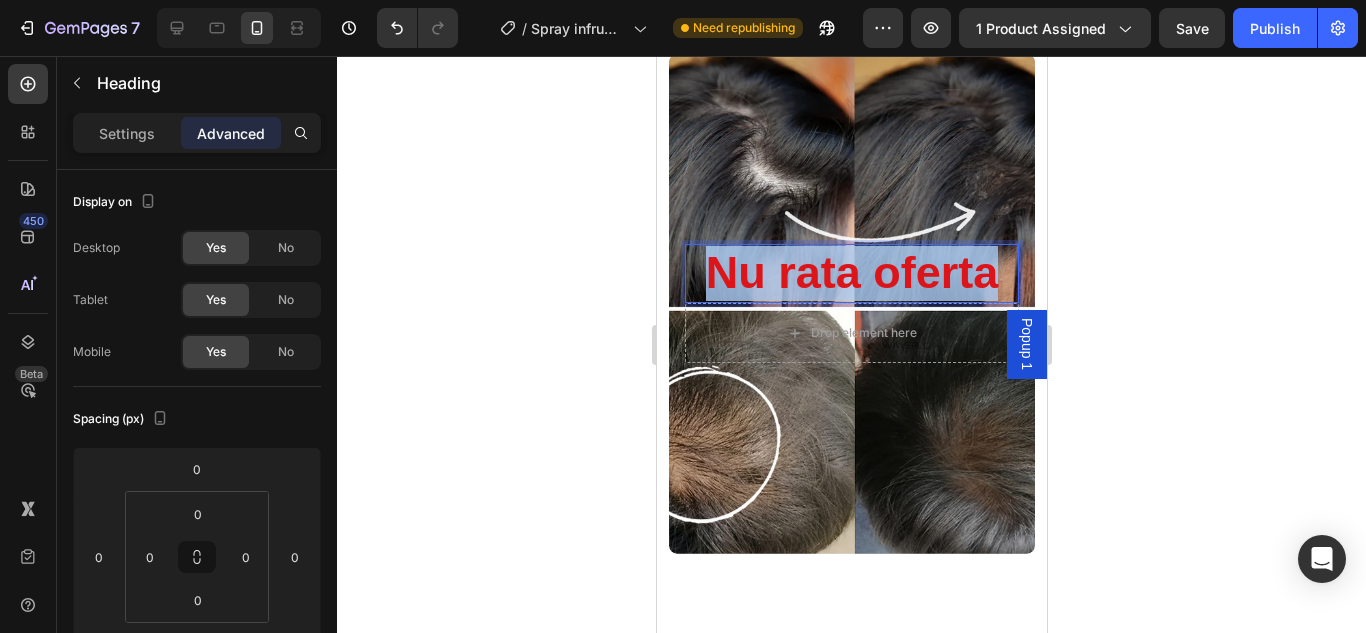 click on "Nu rata oferta" at bounding box center [851, 272] 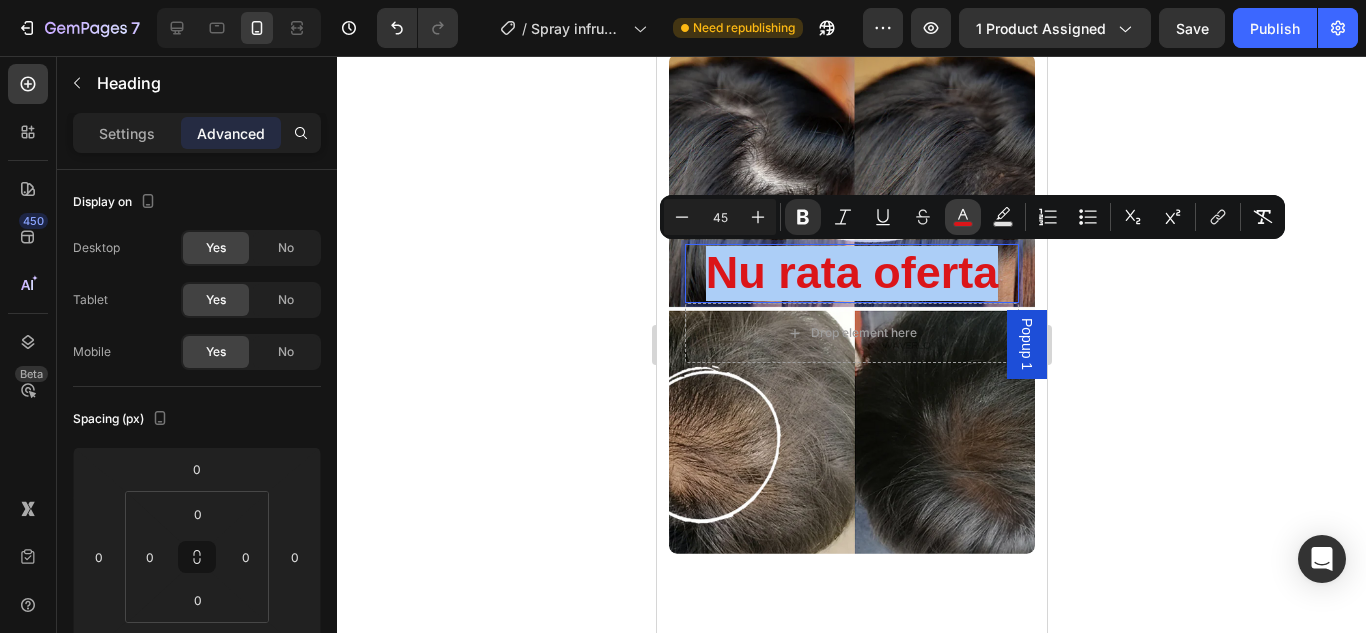click 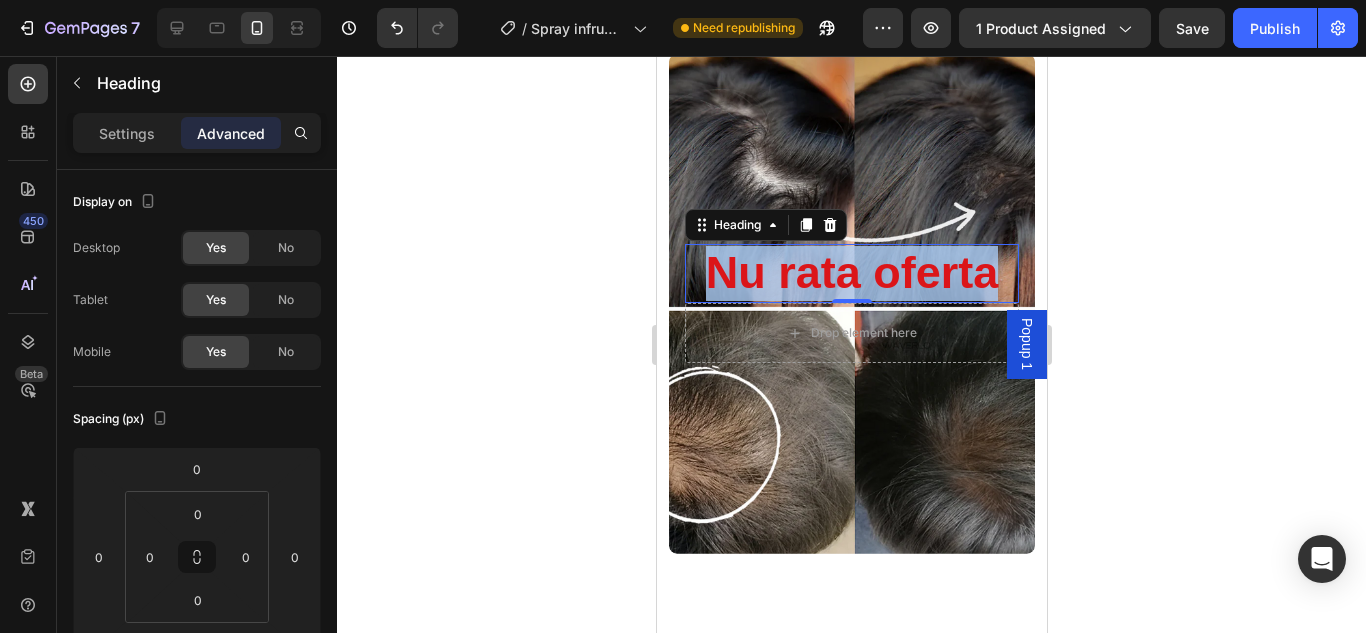 click on "Nu rata oferta" at bounding box center (851, 272) 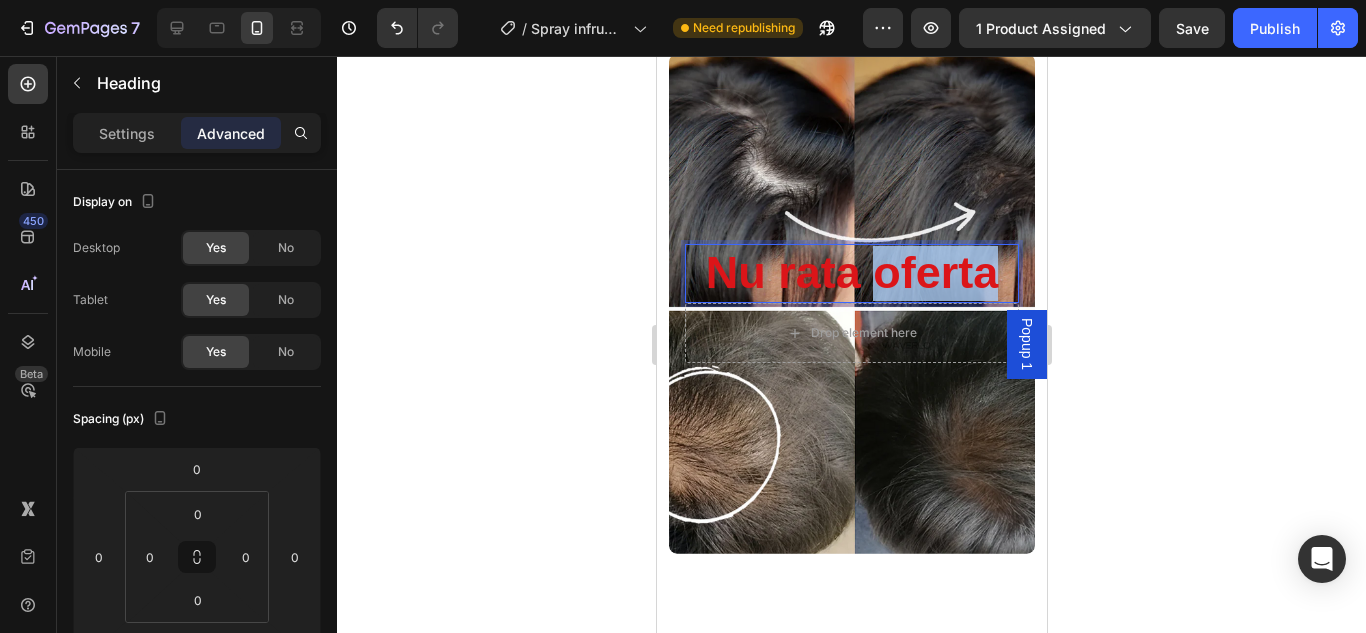 click on "Nu rata oferta" at bounding box center (851, 272) 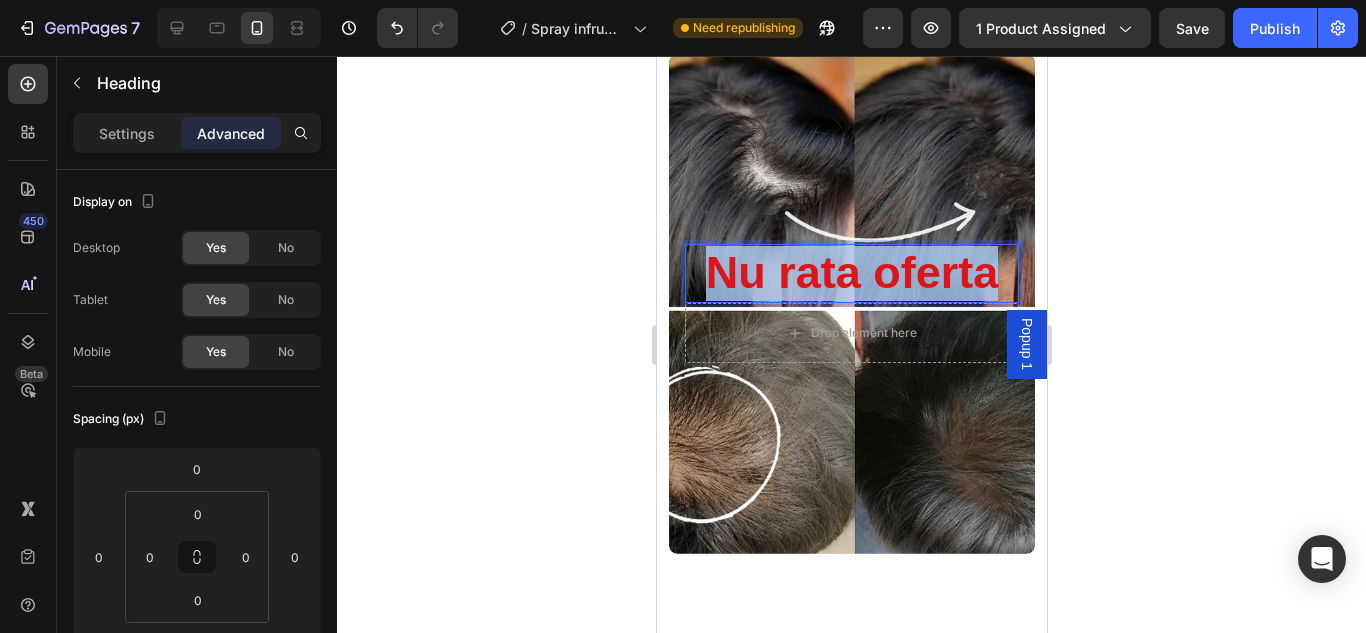 click on "Nu rata oferta" at bounding box center (851, 272) 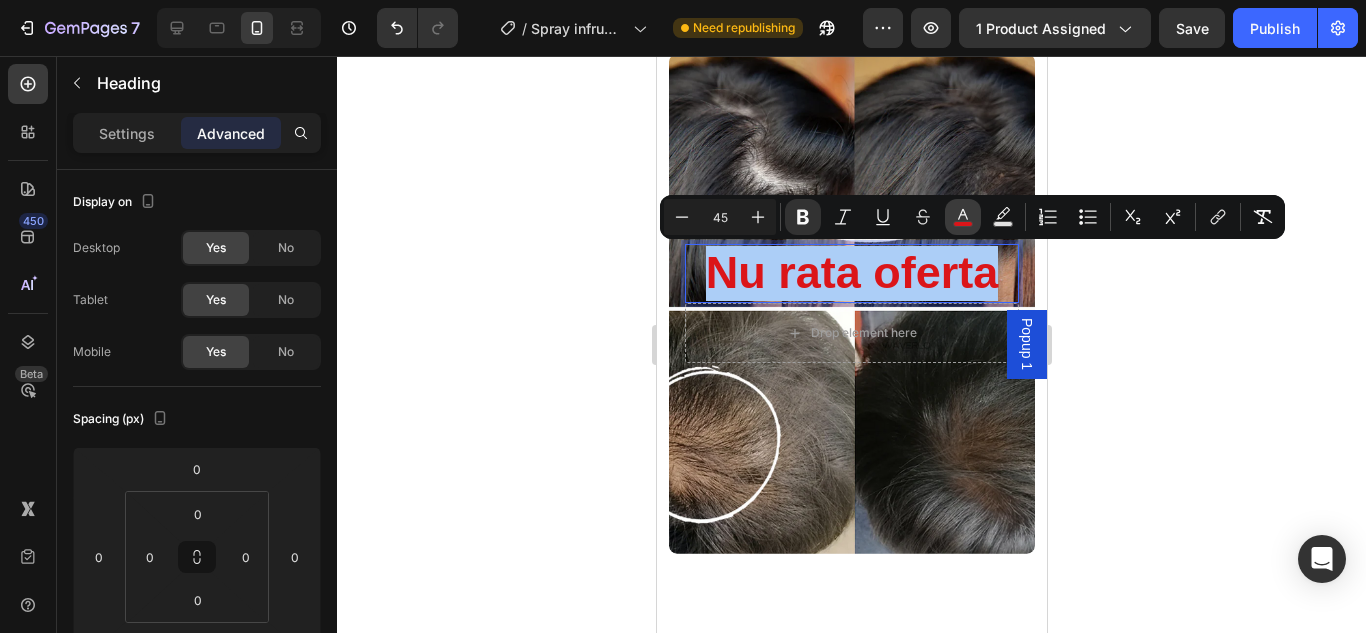 click on "color" at bounding box center (963, 217) 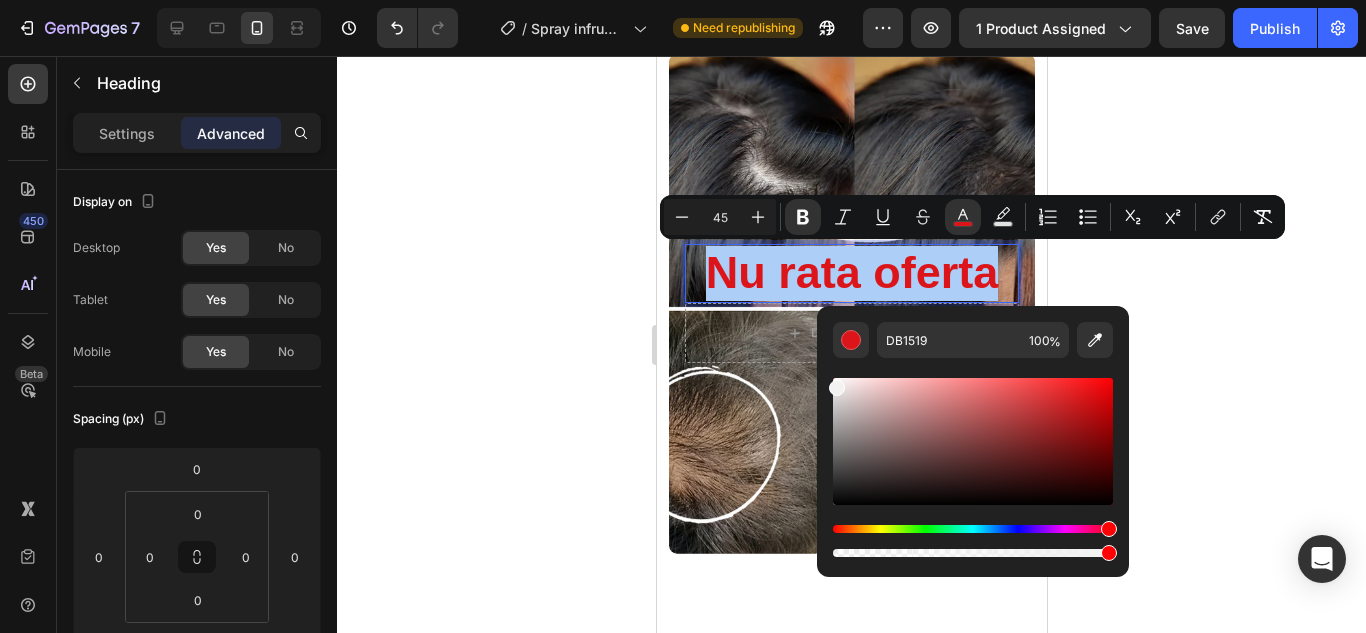 drag, startPoint x: 901, startPoint y: 420, endPoint x: 835, endPoint y: 384, distance: 75.17979 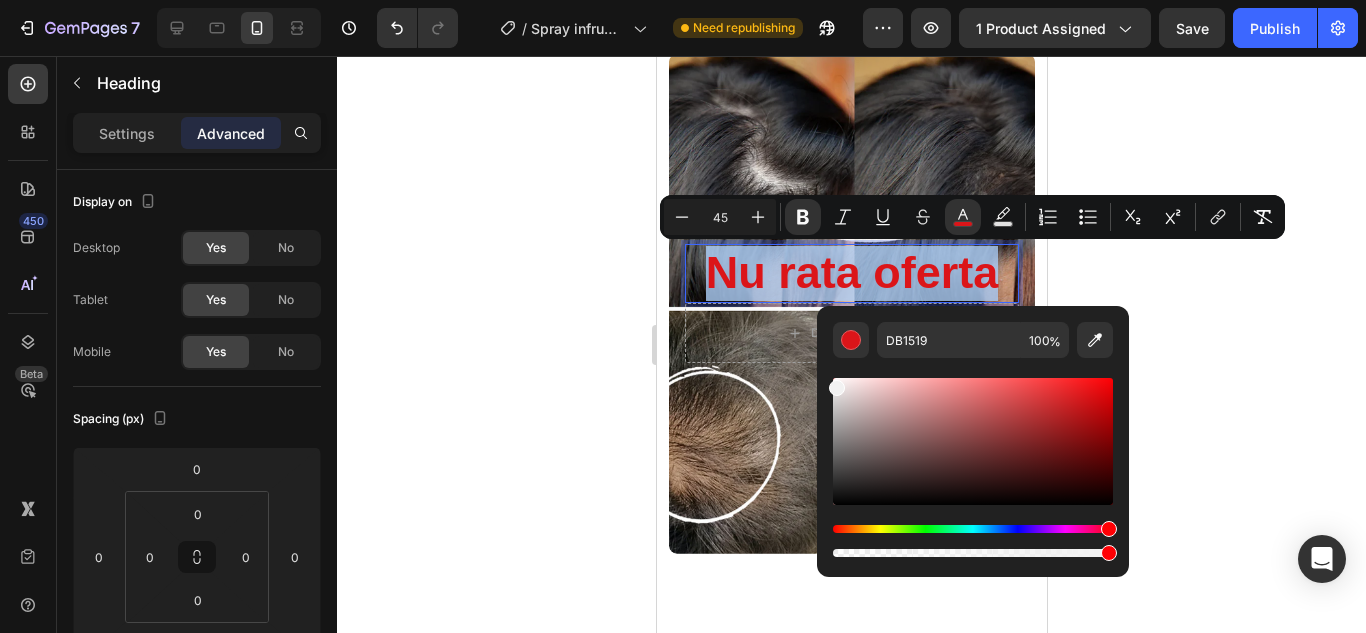 type on "F2F2F2" 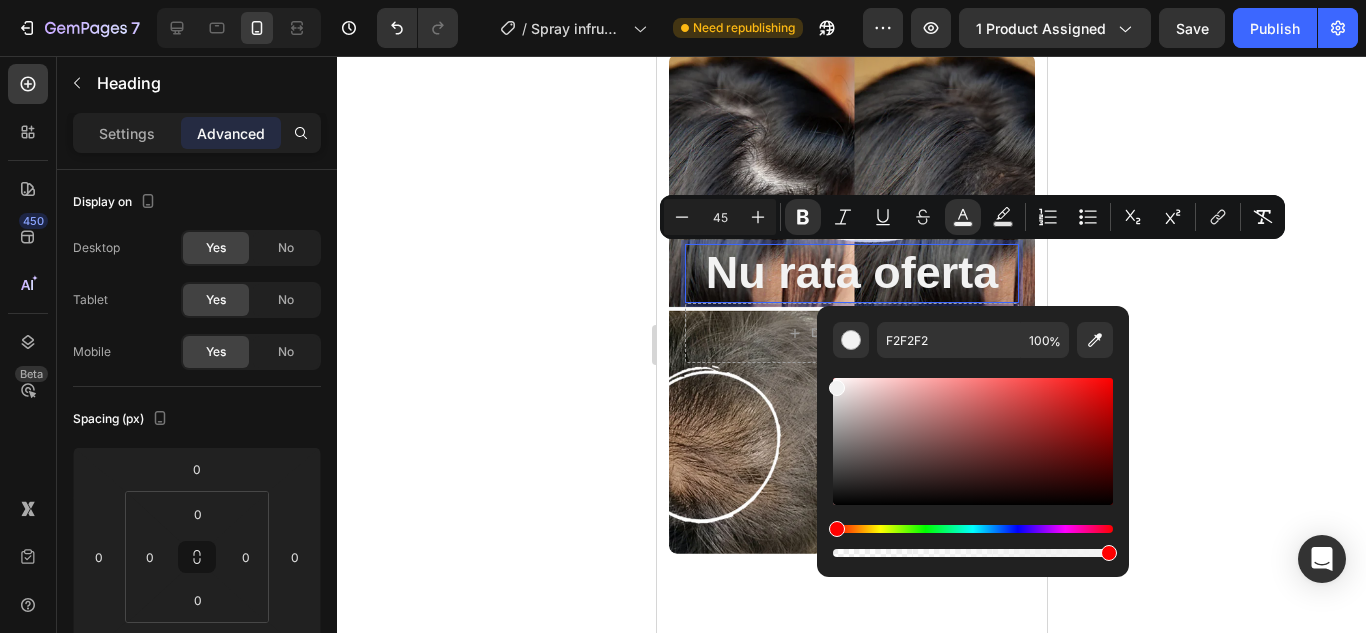 click 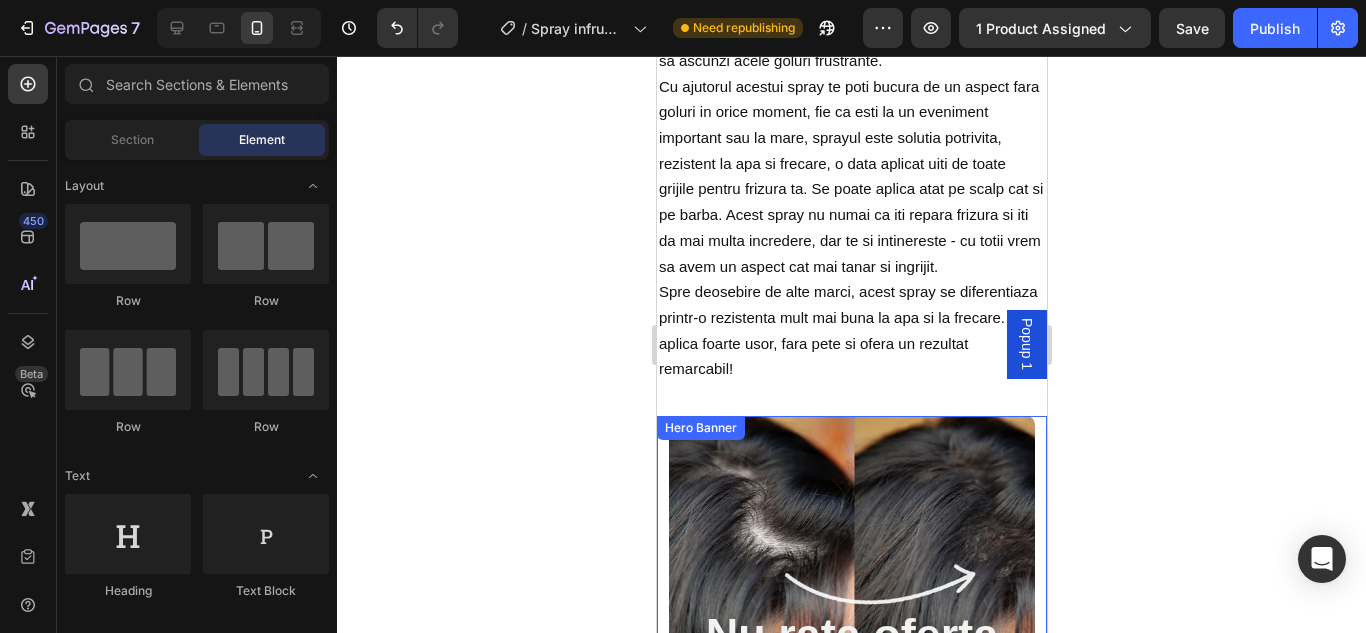 scroll, scrollTop: 4484, scrollLeft: 0, axis: vertical 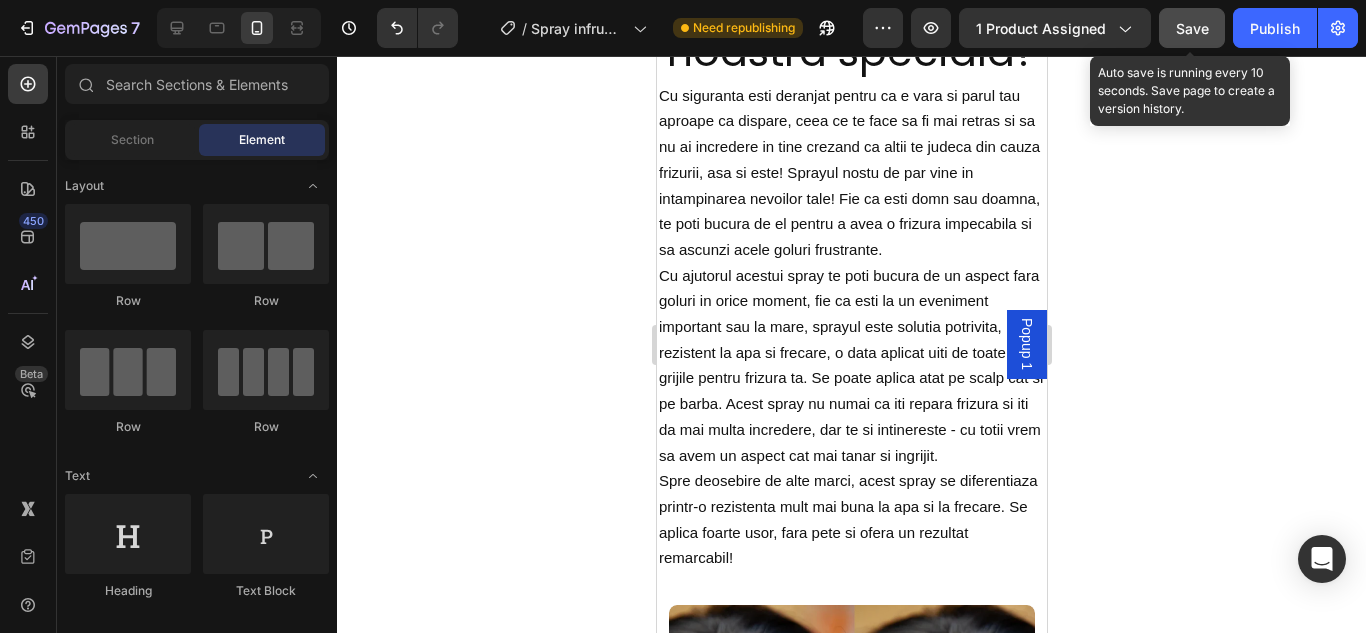 click on "Save" at bounding box center (1192, 28) 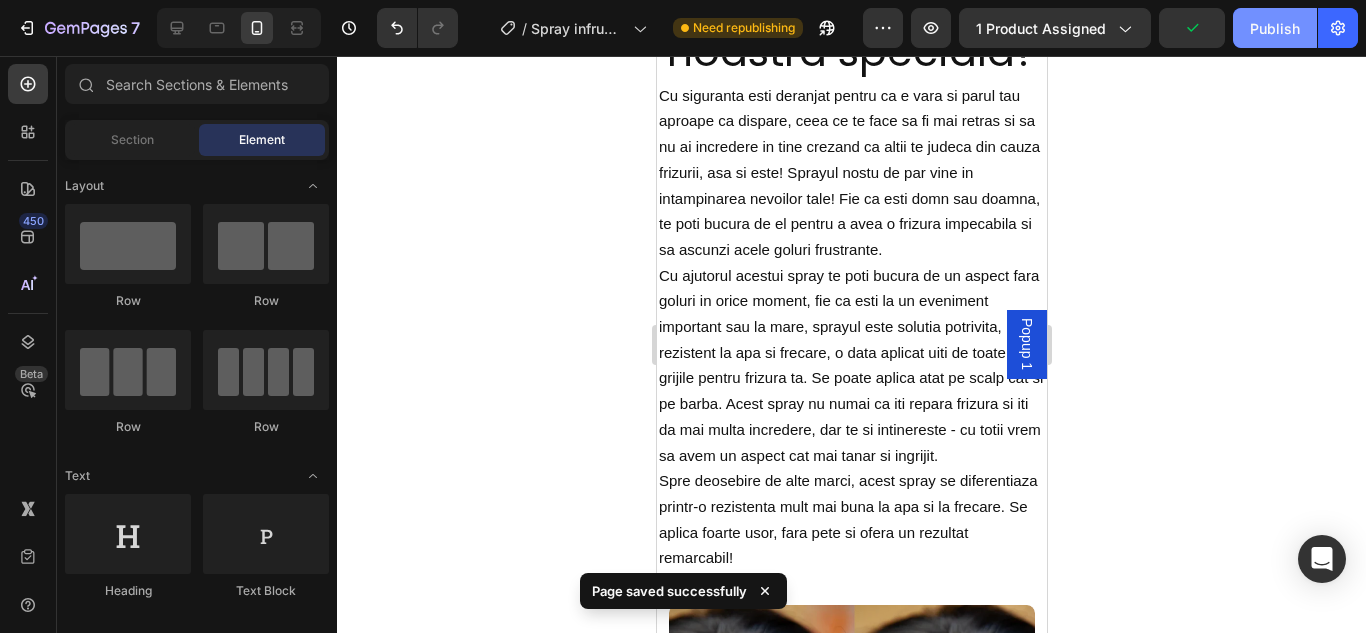 click on "Publish" at bounding box center [1275, 28] 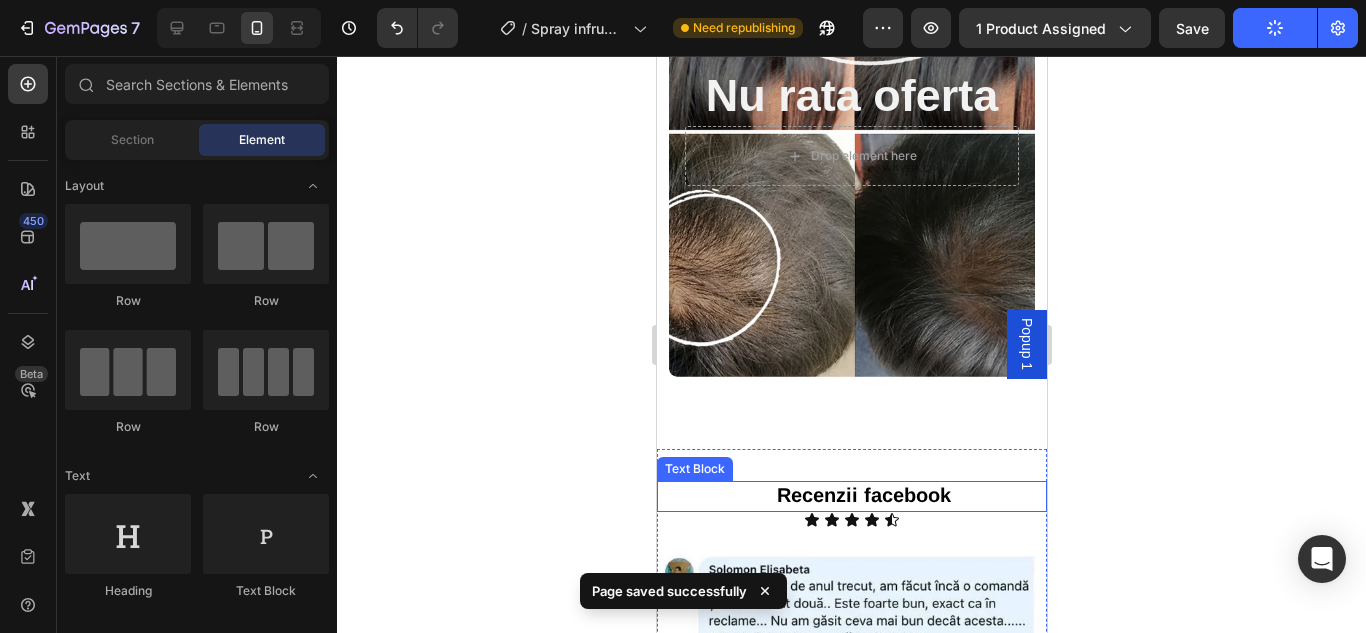 scroll, scrollTop: 5184, scrollLeft: 0, axis: vertical 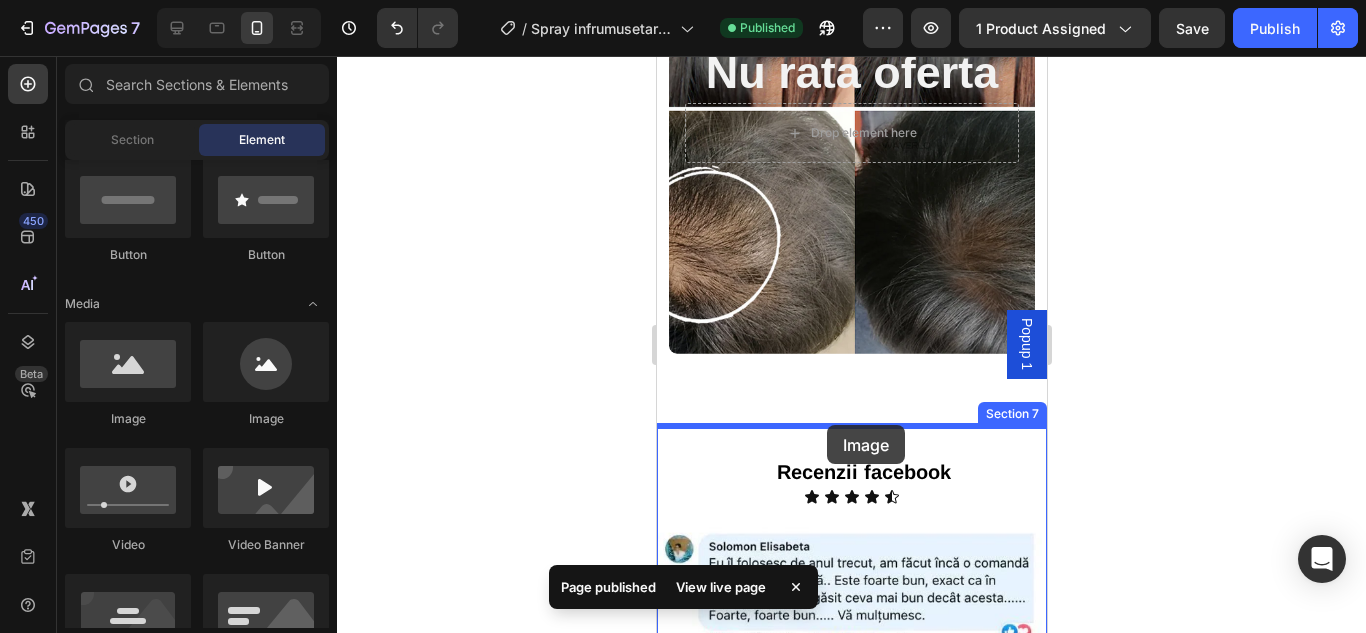 drag, startPoint x: 794, startPoint y: 404, endPoint x: 826, endPoint y: 429, distance: 40.60788 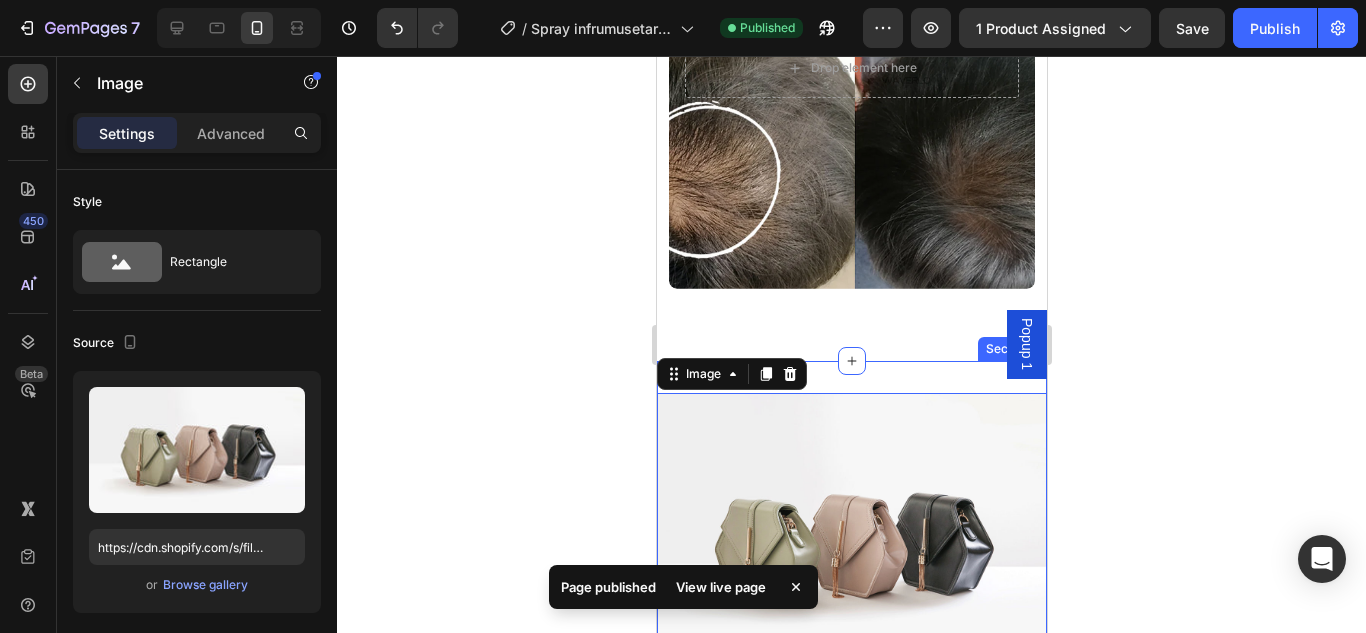 scroll, scrollTop: 5284, scrollLeft: 0, axis: vertical 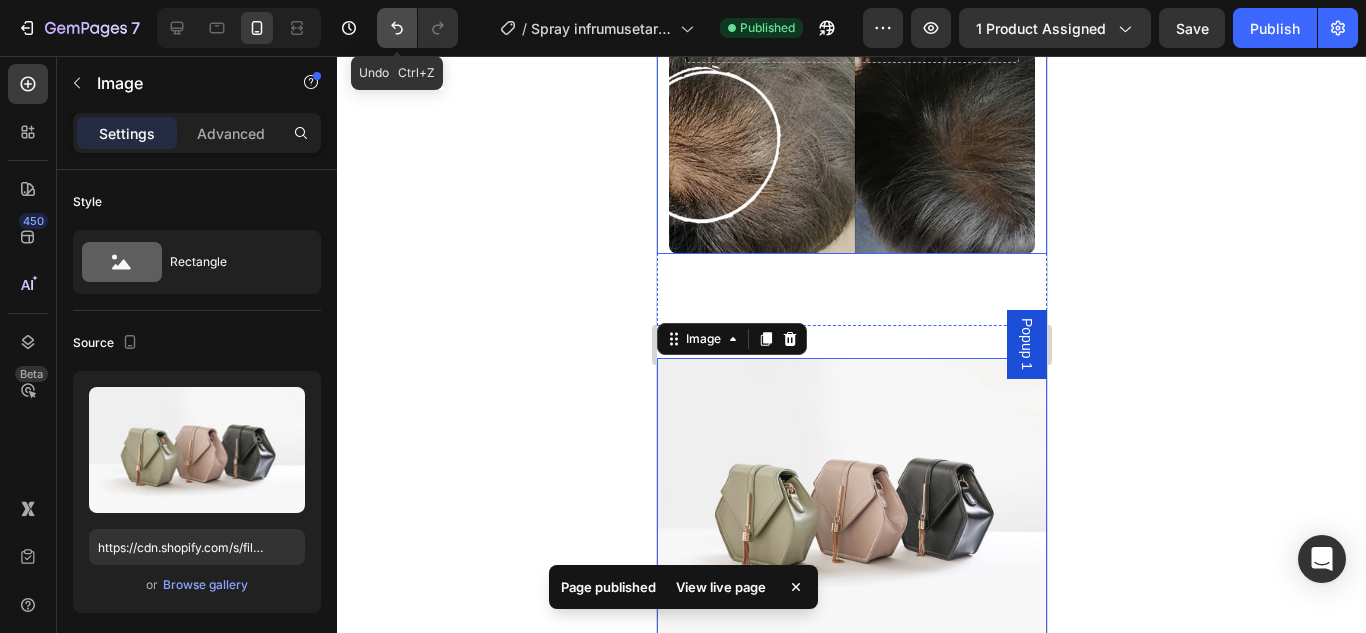 click 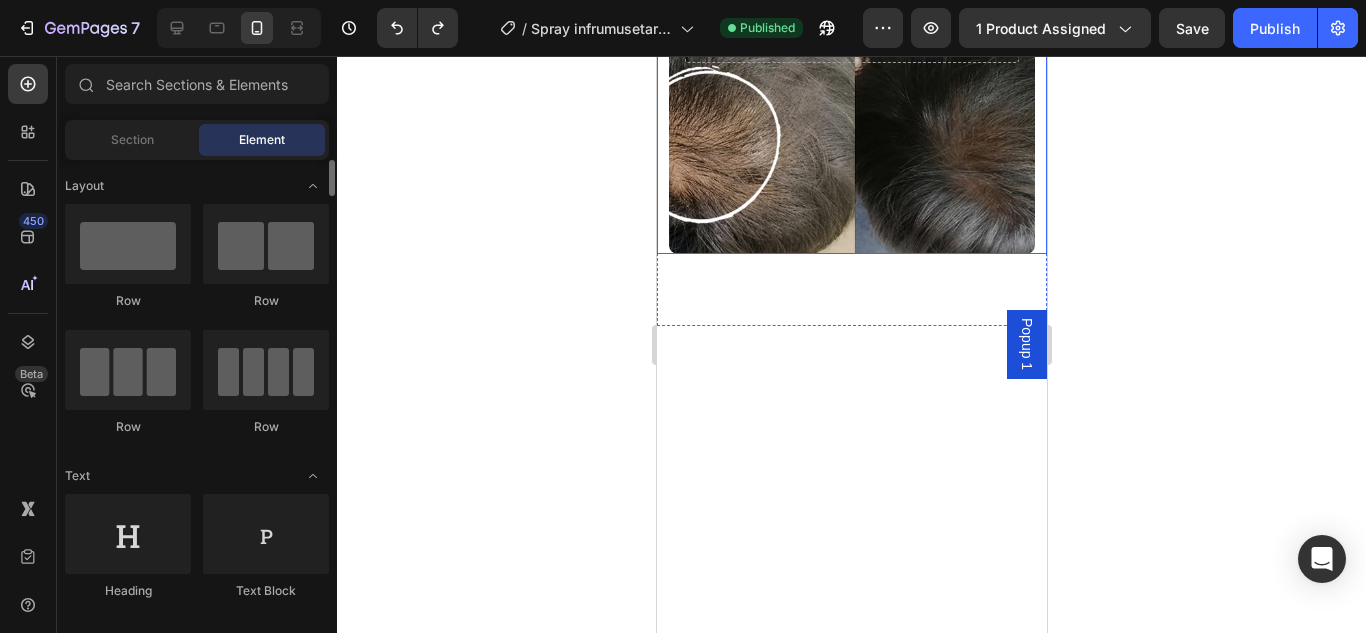 scroll, scrollTop: 300, scrollLeft: 0, axis: vertical 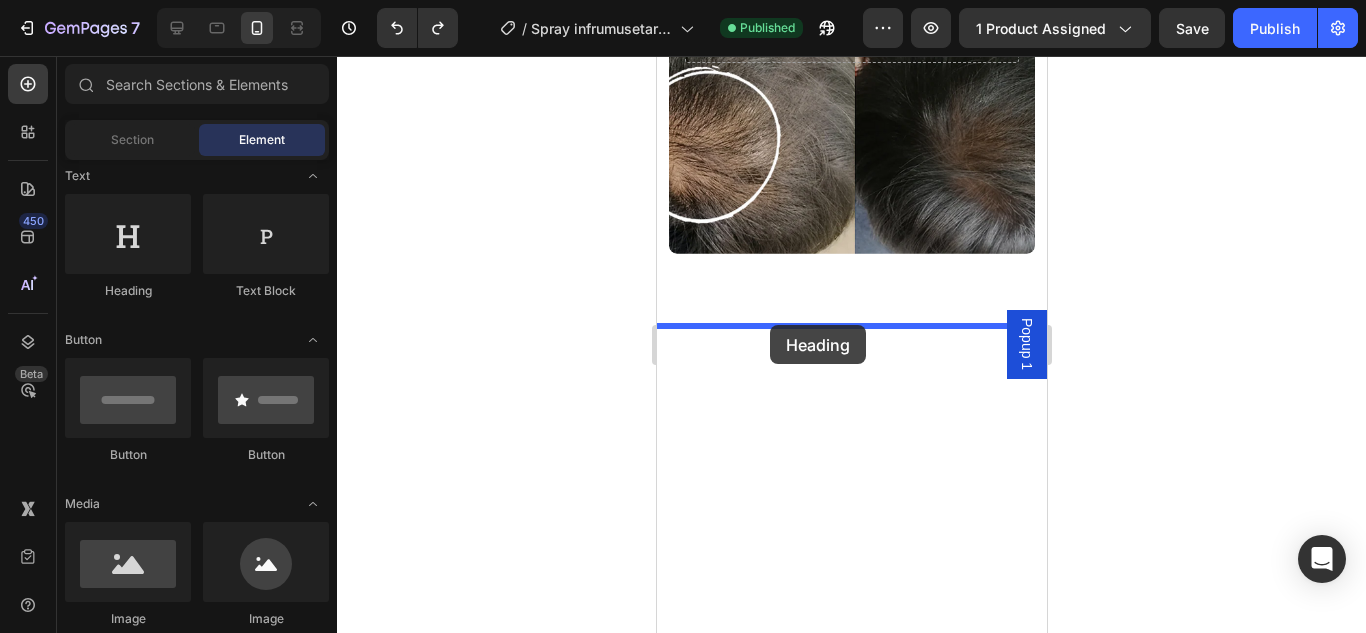 drag, startPoint x: 796, startPoint y: 296, endPoint x: 767, endPoint y: 329, distance: 43.931767 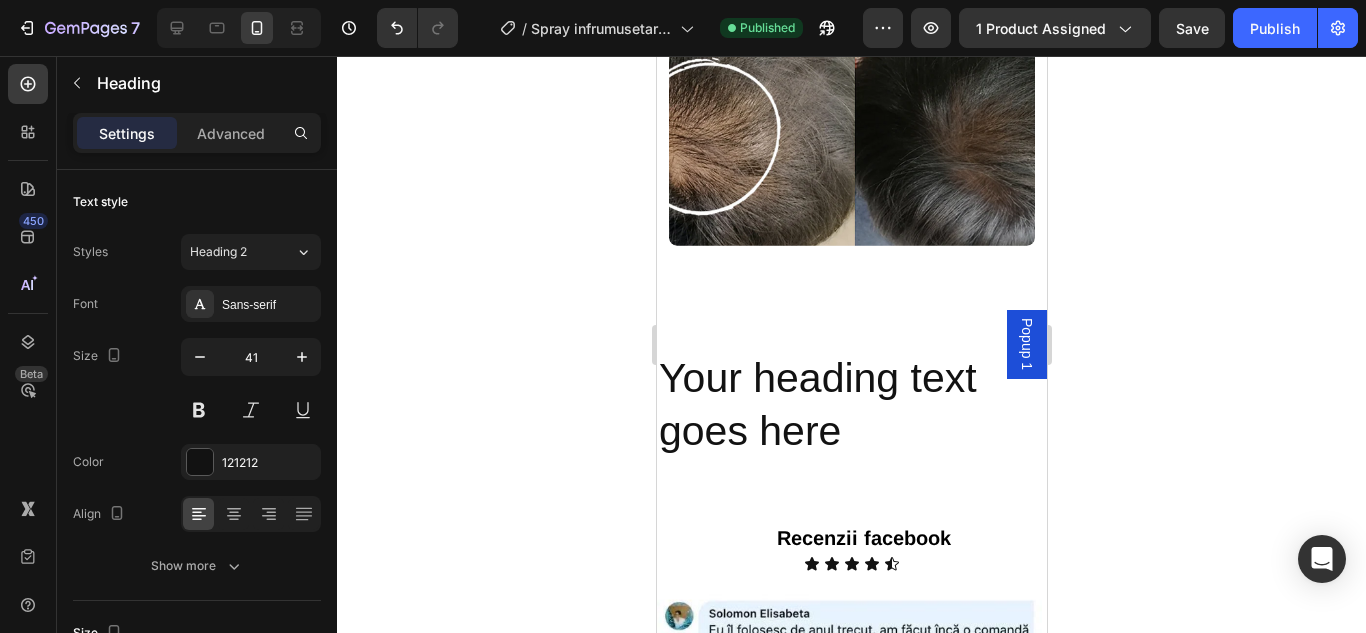 scroll, scrollTop: 5284, scrollLeft: 0, axis: vertical 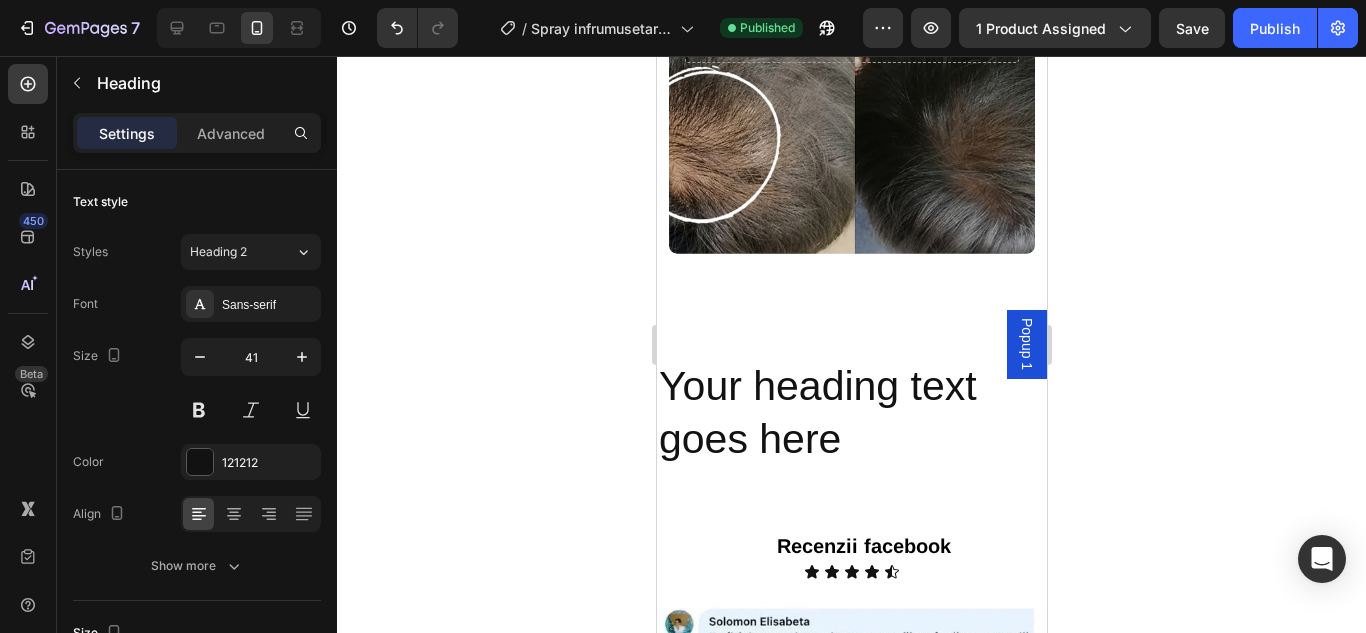 click on "Your heading text goes here" at bounding box center (851, 413) 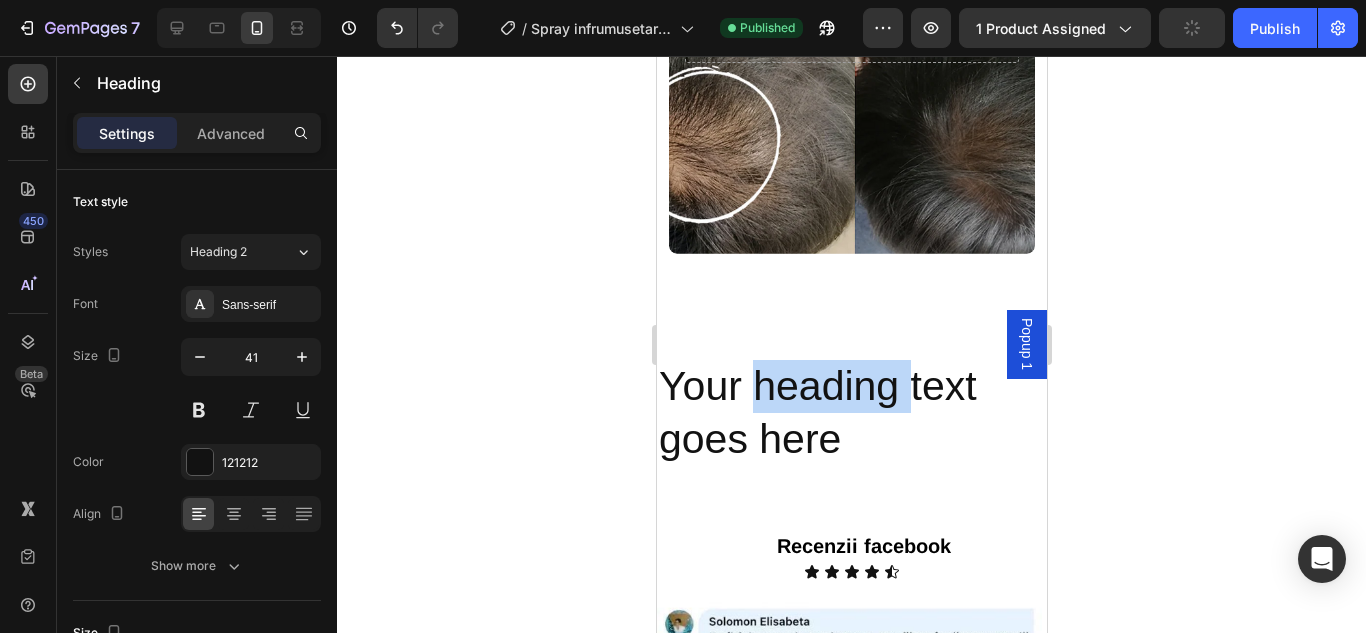 click on "Your heading text goes here" at bounding box center (851, 413) 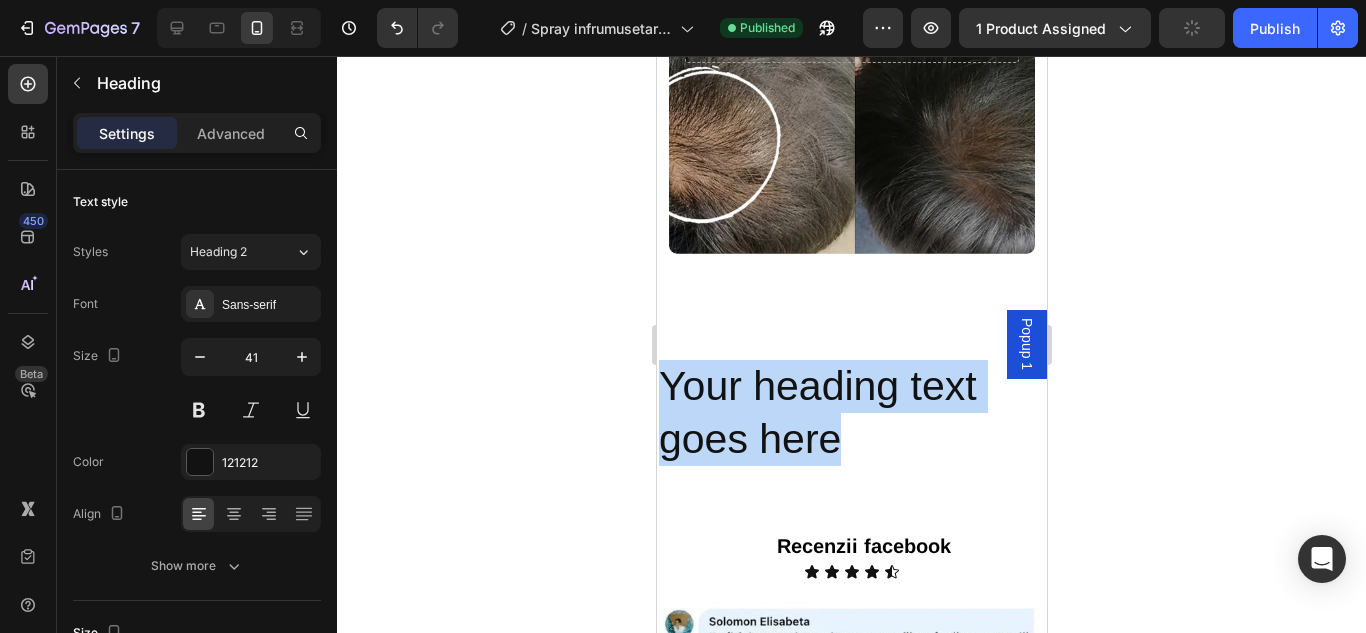 click on "Your heading text goes here" at bounding box center [851, 413] 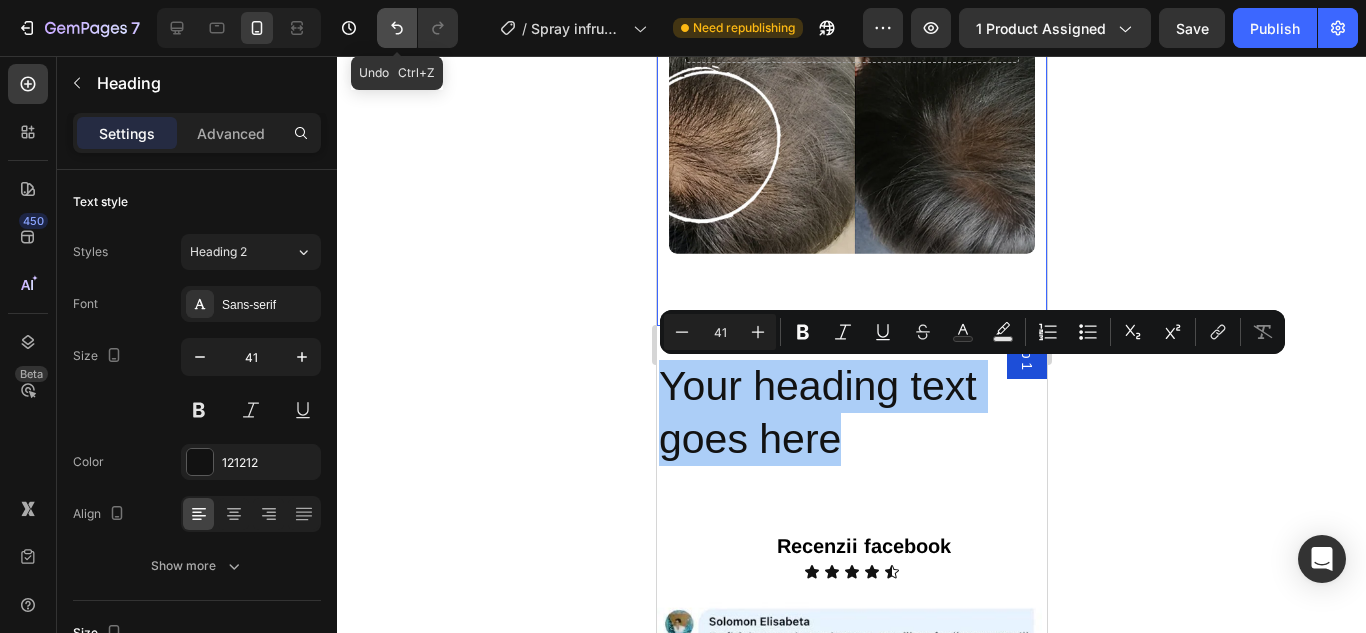 click 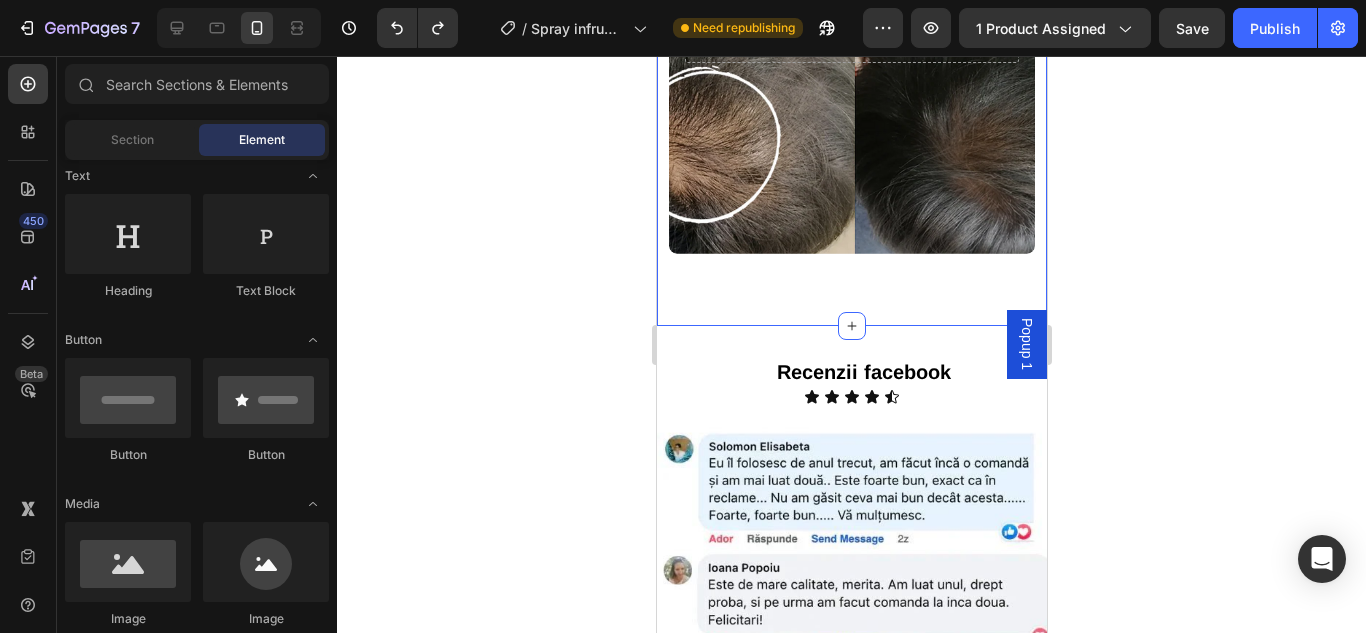 click 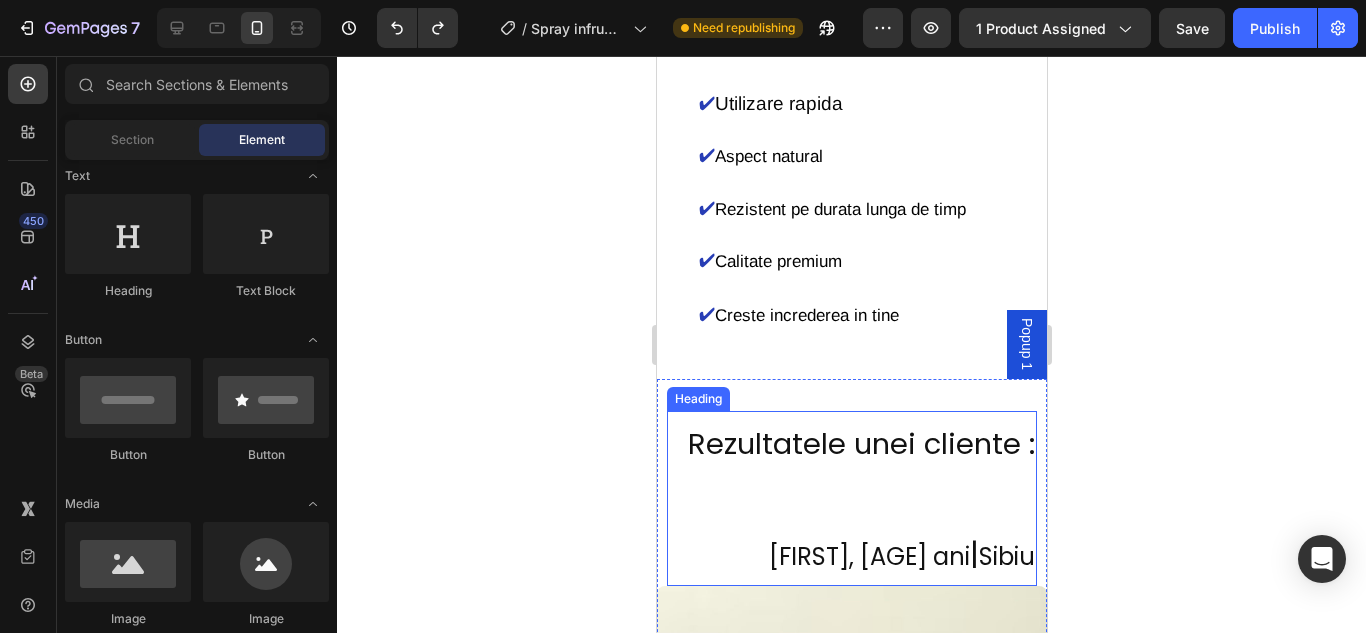 scroll, scrollTop: 2055, scrollLeft: 0, axis: vertical 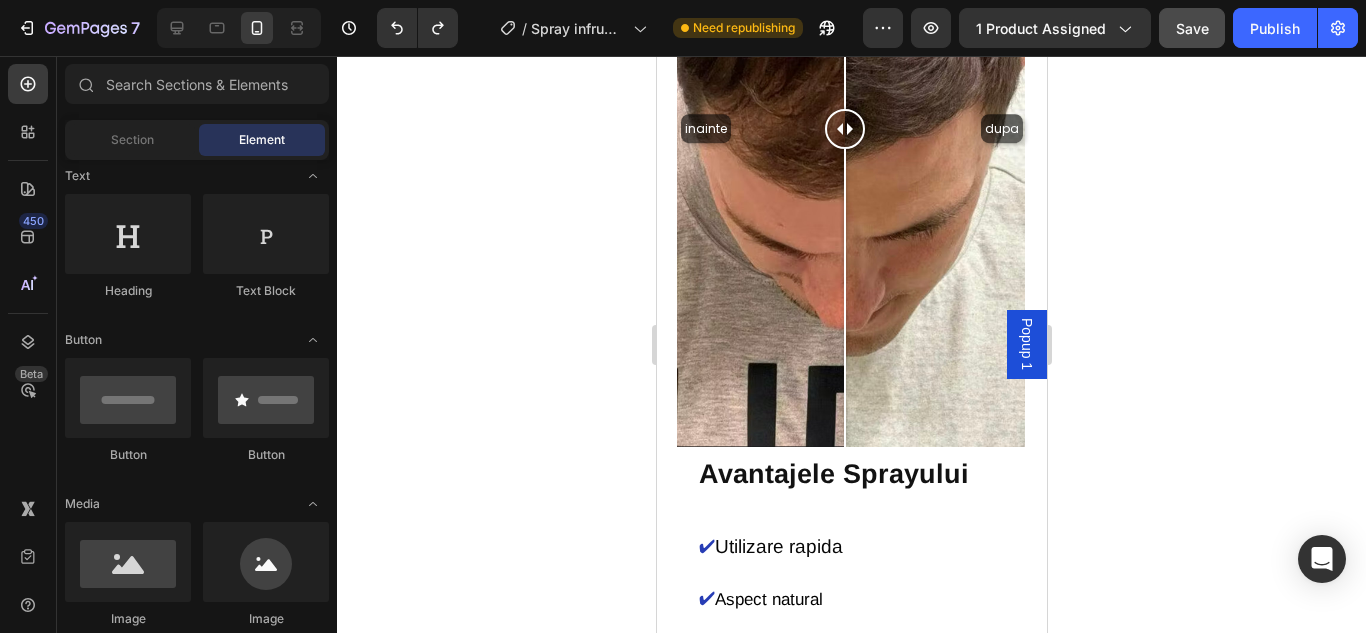click on "Save" 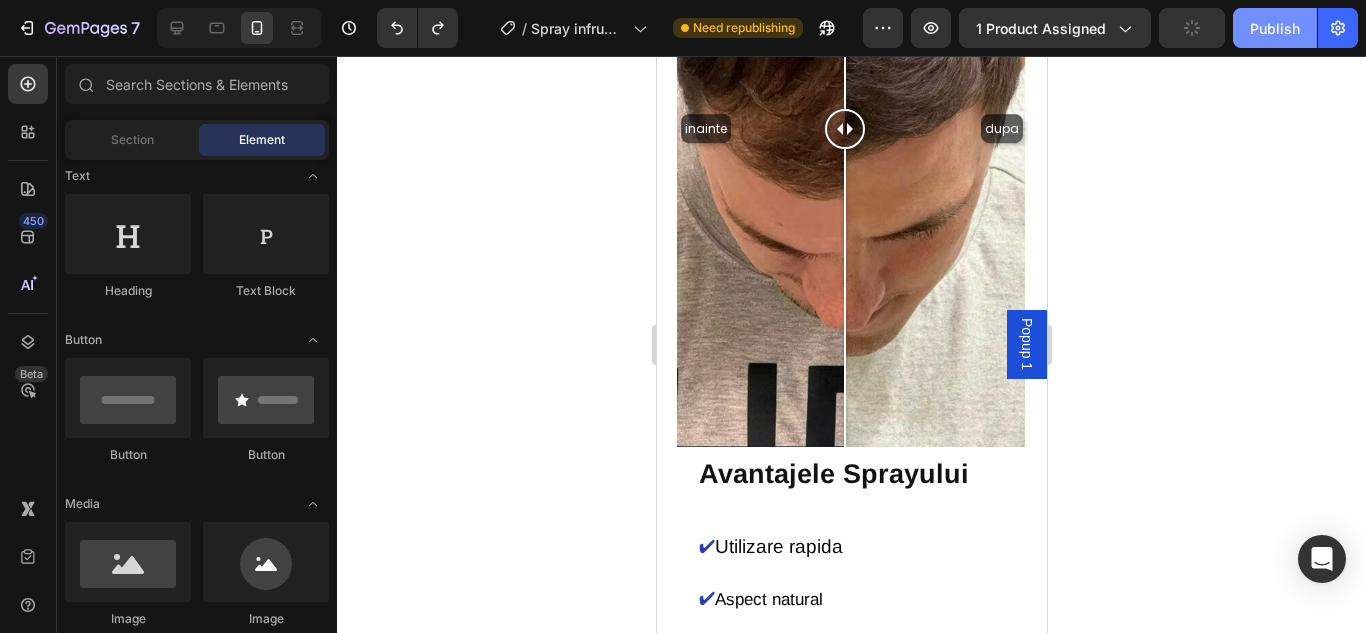 click on "Publish" at bounding box center (1275, 28) 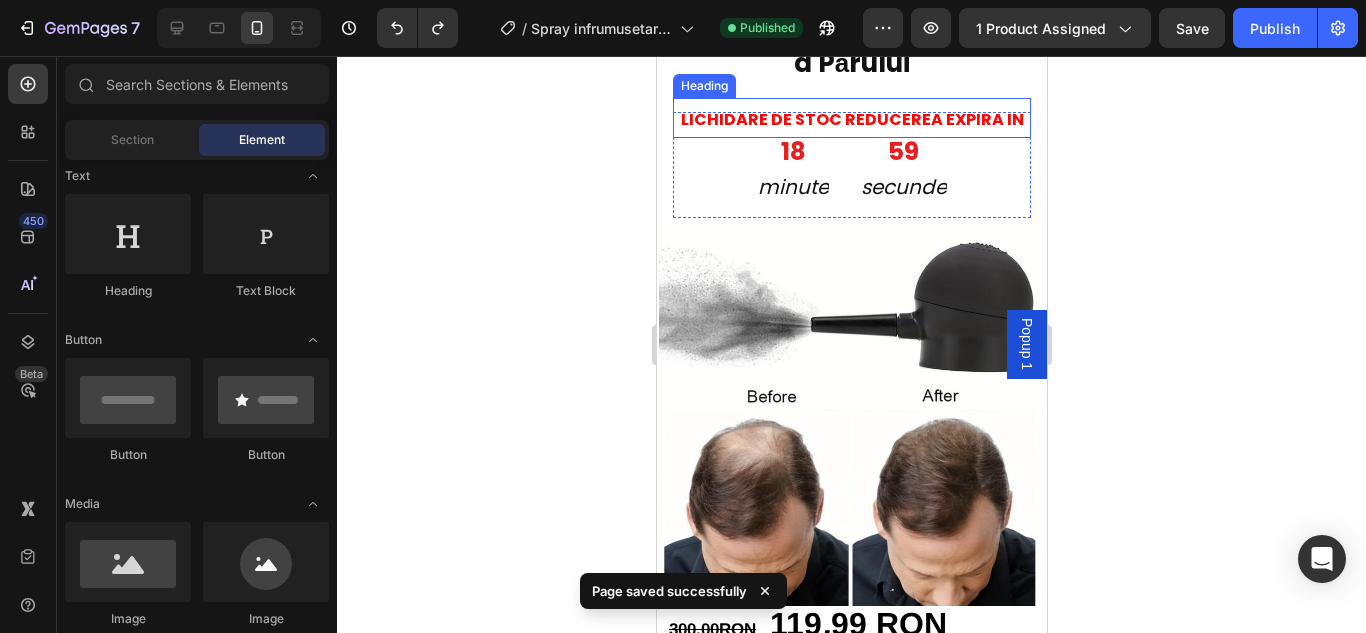 scroll, scrollTop: 200, scrollLeft: 0, axis: vertical 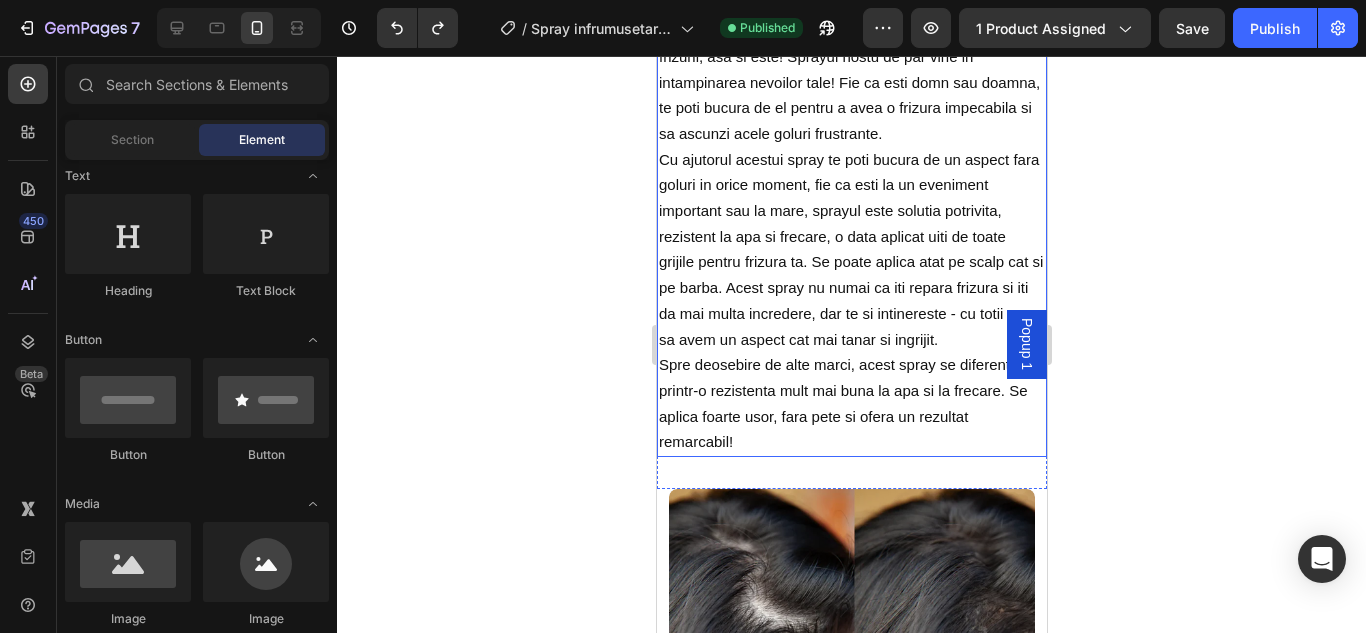 click on "Cu siguranta esti deranjat pentru ca e vara si parul tau aproape ca dispare, ceea ce te face sa fi mai retras si sa nu ai incredere in tine crezand ca altii te judeca din cauza frizurii, asa si este! Sprayul nostu de par vine in intampinarea nevoilor tale! Fie ca esti domn sau doamna, te poti bucura de el pentru a avea o frizura impecabila si sa ascunzi acele goluri frustrante.    Cu ajutorul acestui spray te poti bucura de un aspect fara goluri in orice moment, fie ca esti la un eveniment important sau la mare, sprayul este solutia potrivita, rezistent la apa si frecare, o data aplicat uiti de toate grijile pentru frizura ta. Se poate aplica atat pe scalp cat si pe barba. Acest spray nu numai ca iti repara frizura si iti da mai multa incredere, dar te si intinereste - cu totii vrem sa avem un aspect cat mai tanar si ingrijit." at bounding box center [851, 211] 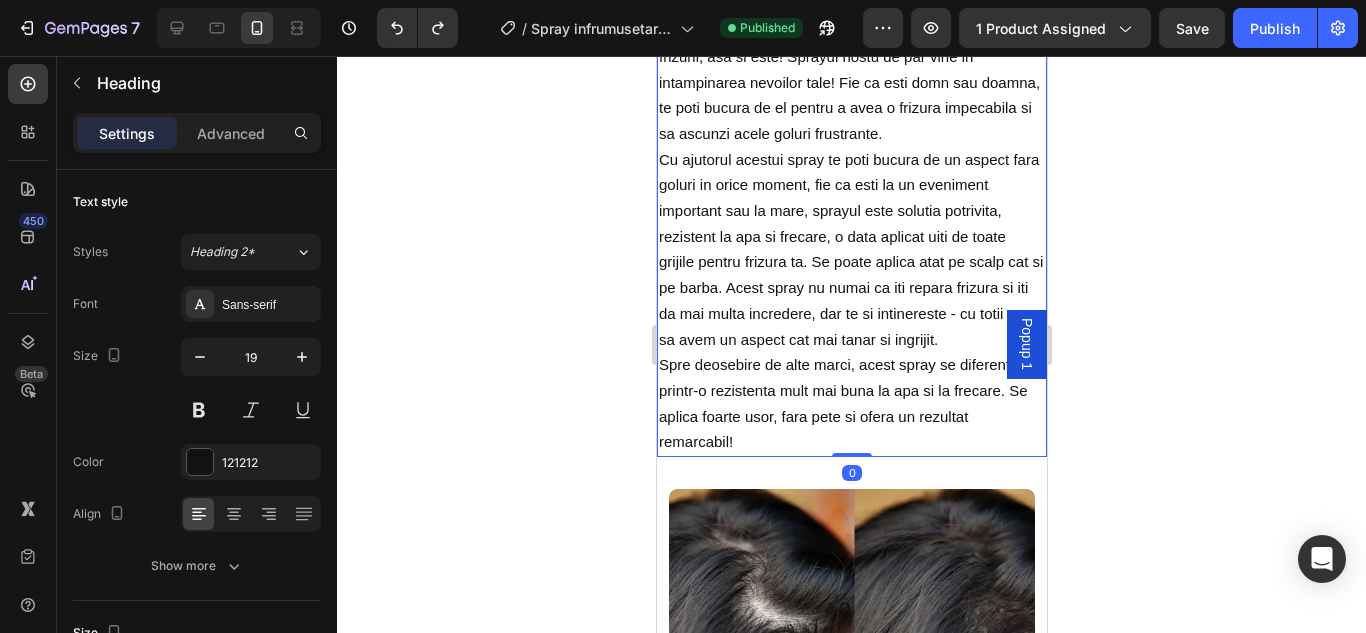 click on "Cu siguranta esti deranjat pentru ca e vara si parul tau aproape ca dispare, ceea ce te face sa fi mai retras si sa nu ai incredere in tine crezand ca altii te judeca din cauza frizurii, asa si este! Sprayul nostu de par vine in intampinarea nevoilor tale! Fie ca esti domn sau doamna, te poti bucura de el pentru a avea o frizura impecabila si sa ascunzi acele goluri frustrante.    Cu ajutorul acestui spray te poti bucura de un aspect fara goluri in orice moment, fie ca esti la un eveniment important sau la mare, sprayul este solutia potrivita, rezistent la apa si frecare, o data aplicat uiti de toate grijile pentru frizura ta. Se poate aplica atat pe scalp cat si pe barba. Acest spray nu numai ca iti repara frizura si iti da mai multa incredere, dar te si intinereste - cu totii vrem sa avem un aspect cat mai tanar si ingrijit." at bounding box center (851, 211) 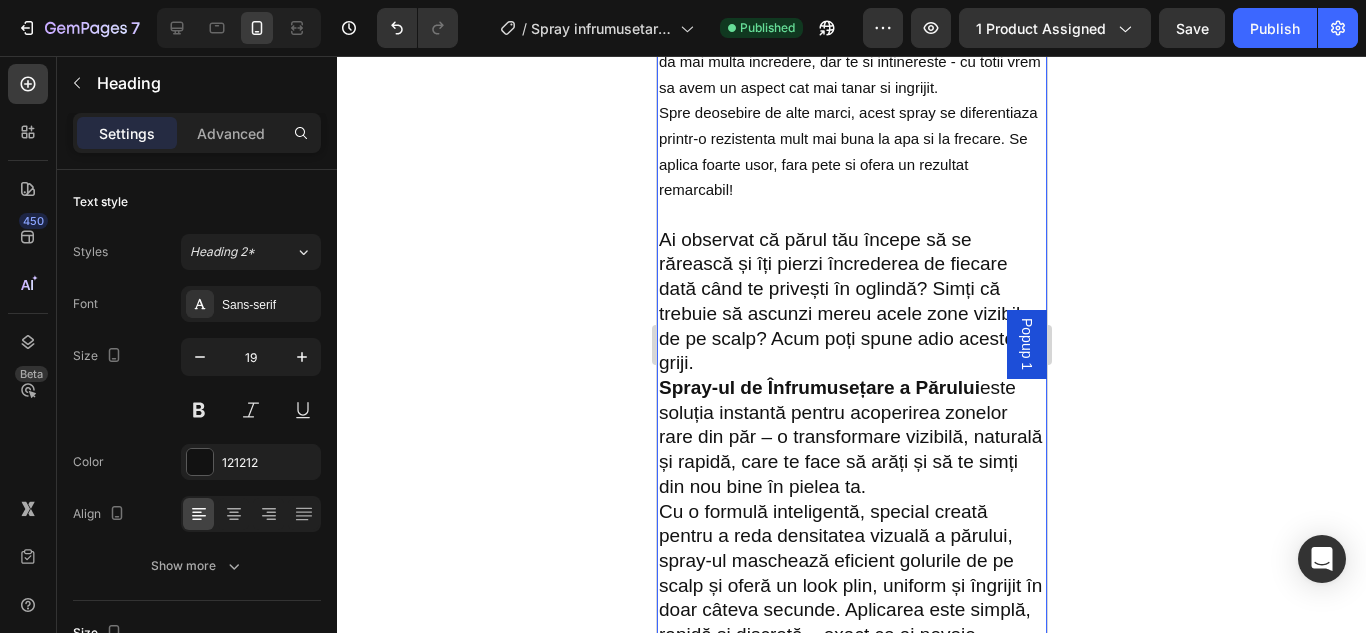 scroll, scrollTop: 4803, scrollLeft: 0, axis: vertical 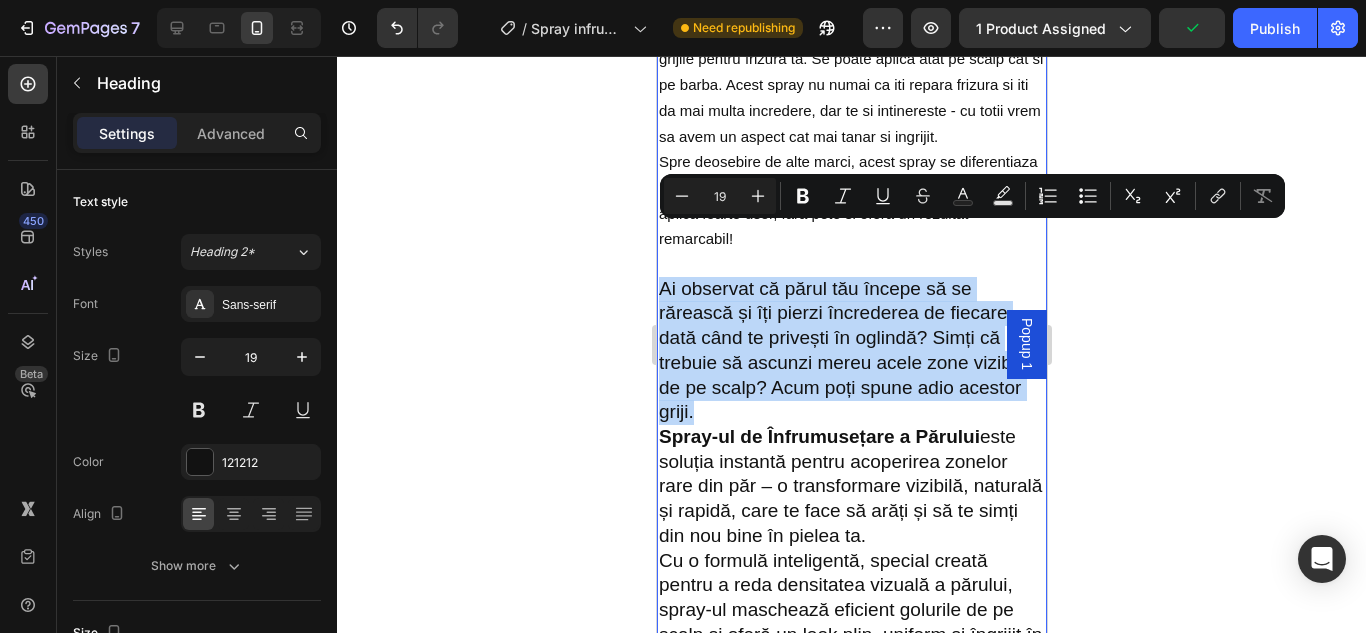 drag, startPoint x: 663, startPoint y: 232, endPoint x: 779, endPoint y: 356, distance: 169.79988 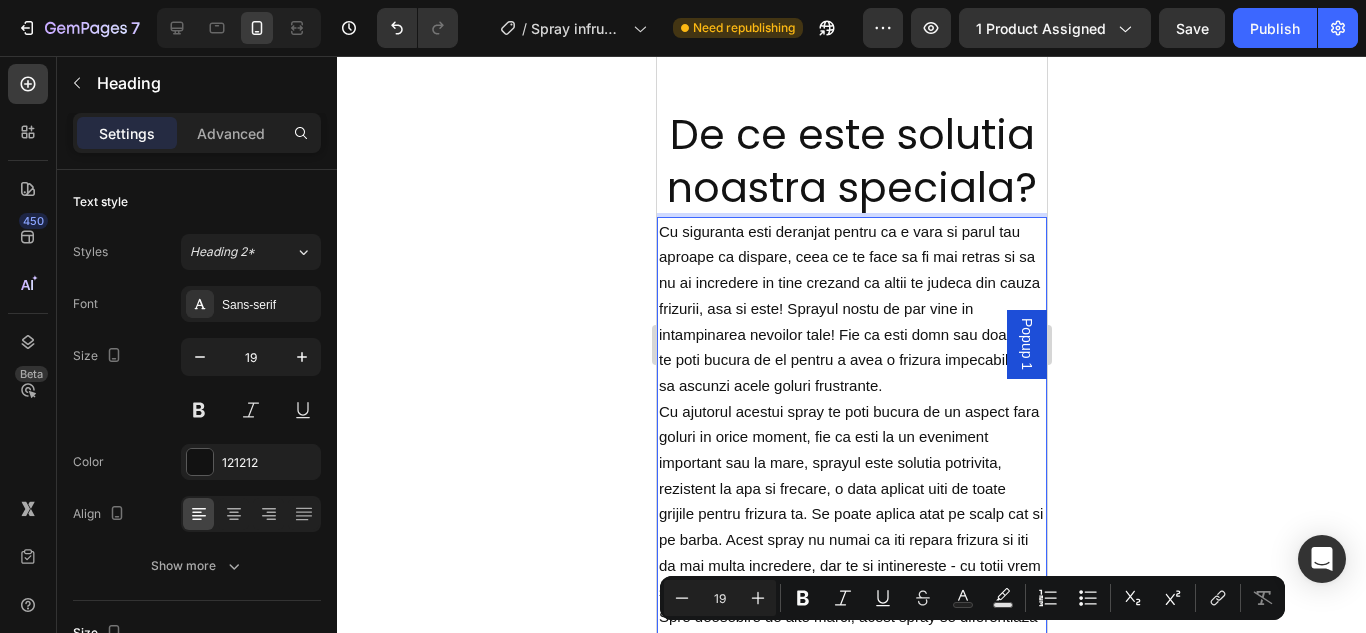 scroll, scrollTop: 4303, scrollLeft: 0, axis: vertical 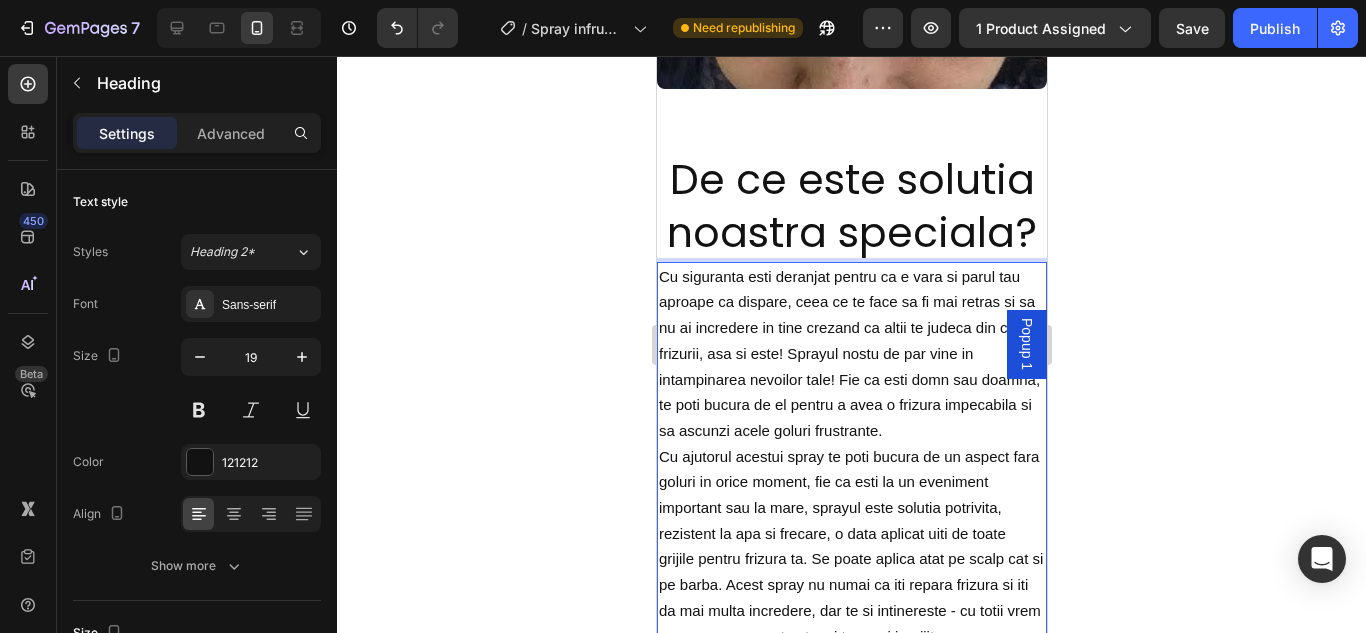 drag, startPoint x: 831, startPoint y: 329, endPoint x: 762, endPoint y: 280, distance: 84.6286 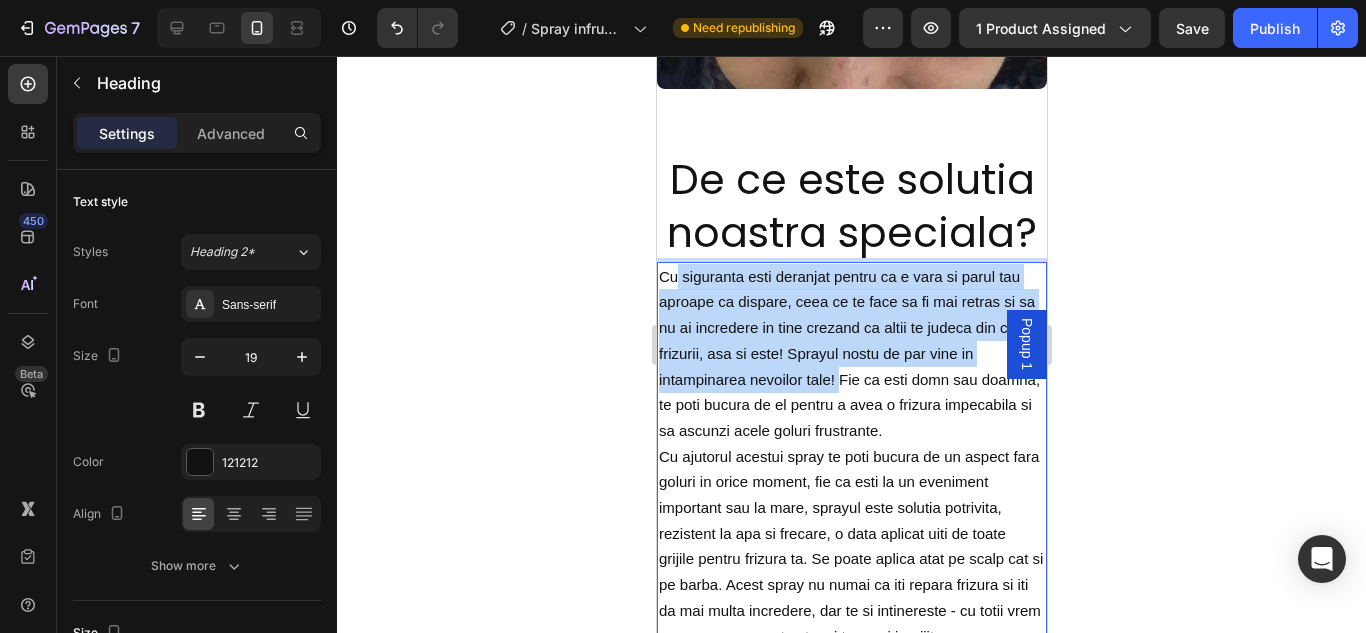 drag, startPoint x: 829, startPoint y: 327, endPoint x: 668, endPoint y: 228, distance: 189.00264 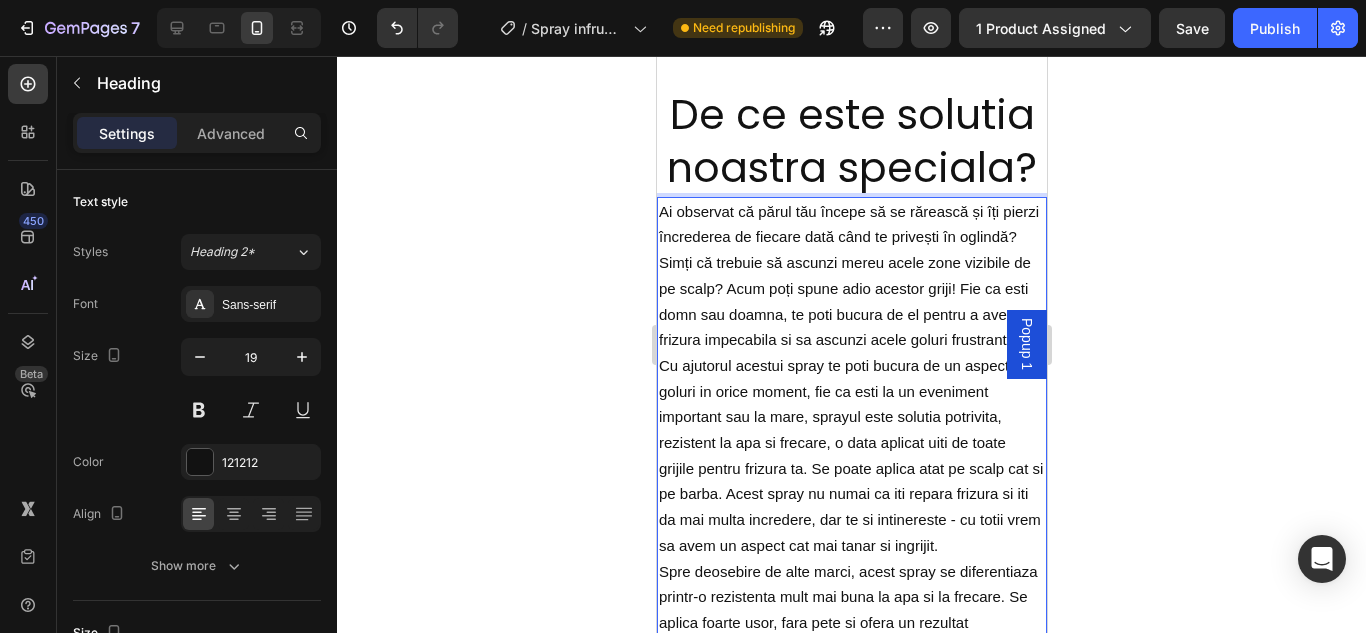 scroll, scrollTop: 4403, scrollLeft: 0, axis: vertical 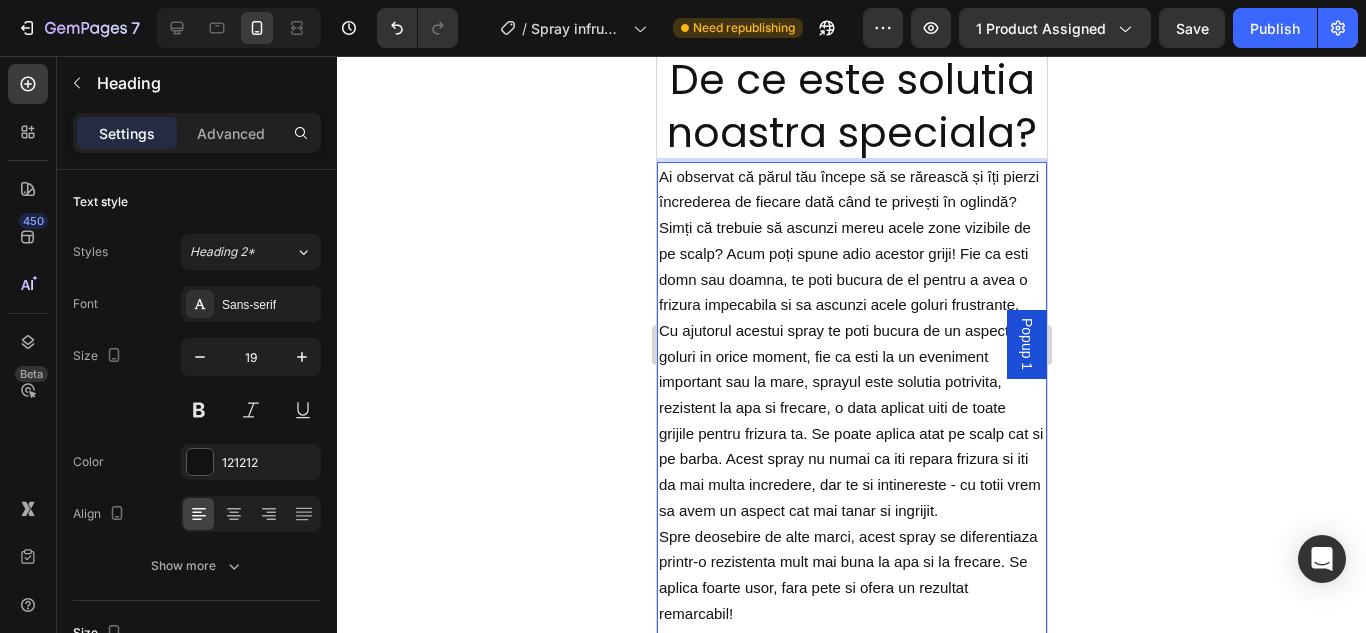 click on "Ai observat că părul tău începe să se rărească și îți pierzi încrederea de fiecare dată când te privești în oglindă? Simți că trebuie să ascunzi mereu acele zone vizibile de pe scalp? Acum poți spune adio acestor griji! Fie ca esti domn sau doamna, te poti bucura de el pentru a avea o frizura impecabila si sa ascunzi acele goluri frustrante." at bounding box center [848, 241] 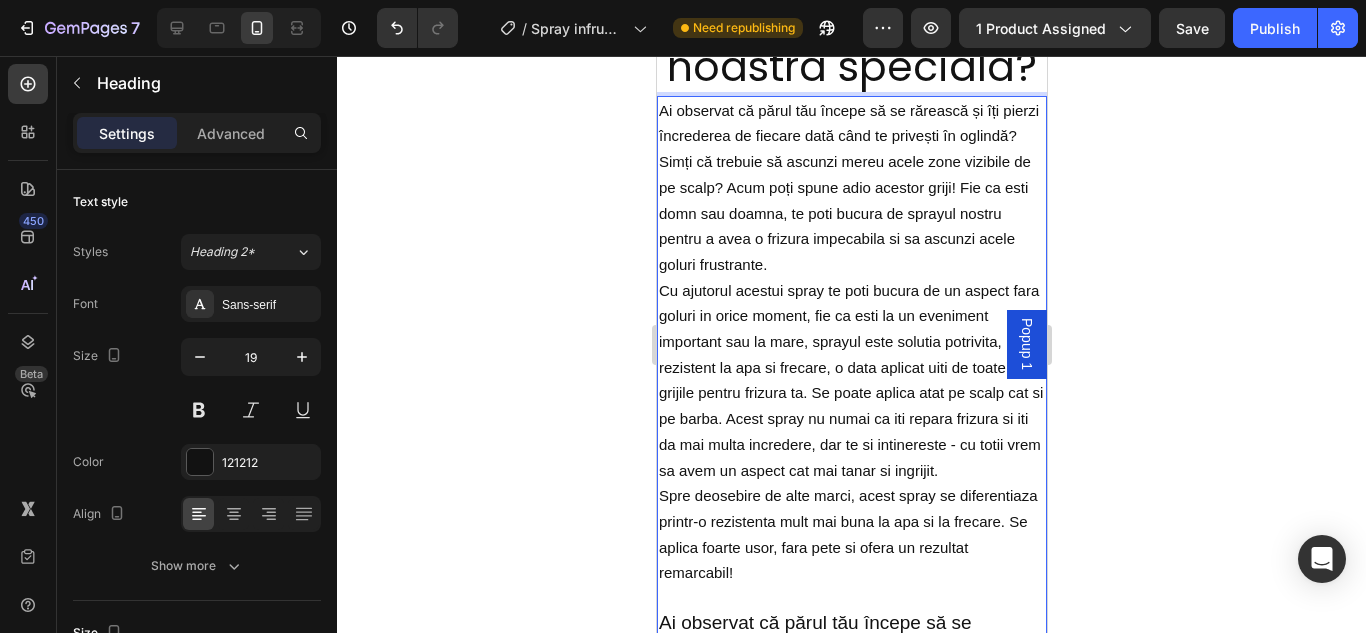 scroll, scrollTop: 4503, scrollLeft: 0, axis: vertical 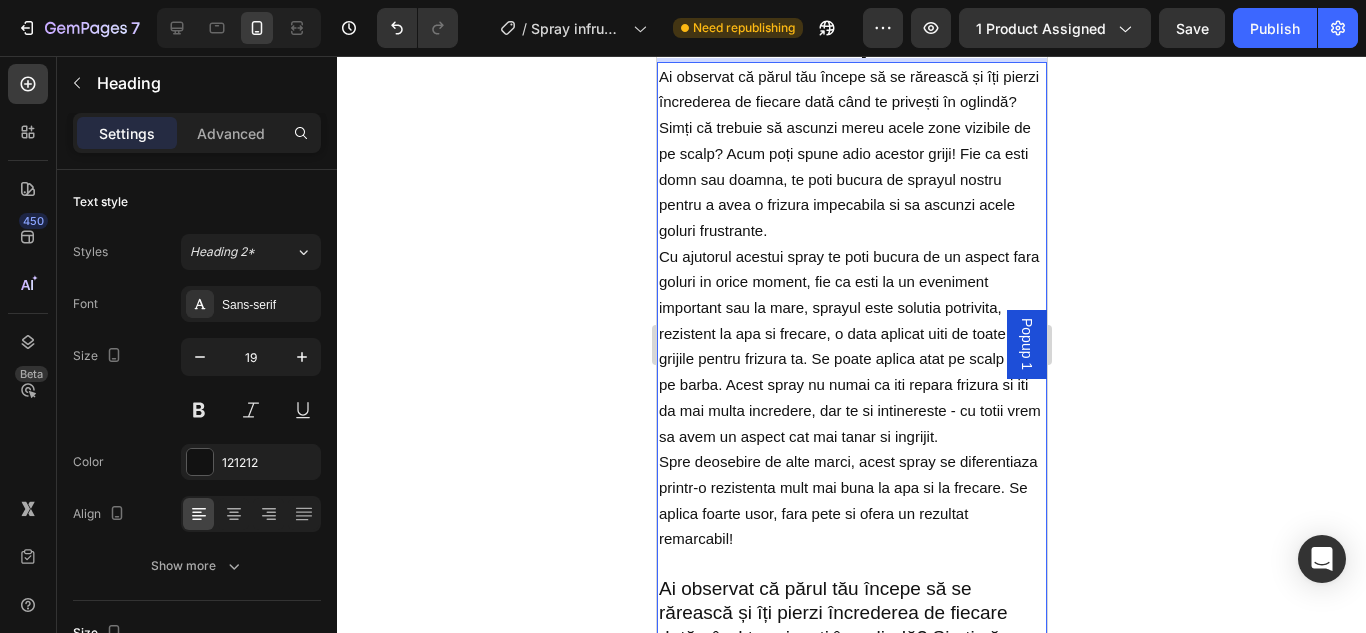 click on "Cu ajutorul acestui spray te poti bucura de un aspect fara goluri in orice moment, fie ca esti la un eveniment important sau la mare, sprayul este solutia potrivita, rezistent la apa si frecare, o data aplicat uiti de toate grijile pentru frizura ta. Se poate aplica atat pe scalp cat si pe barba. Acest spray nu numai ca iti repara frizura si iti da mai multa incredere, dar te si intinereste - cu totii vrem sa avem un aspect cat mai tanar si ingrijit." at bounding box center (850, 346) 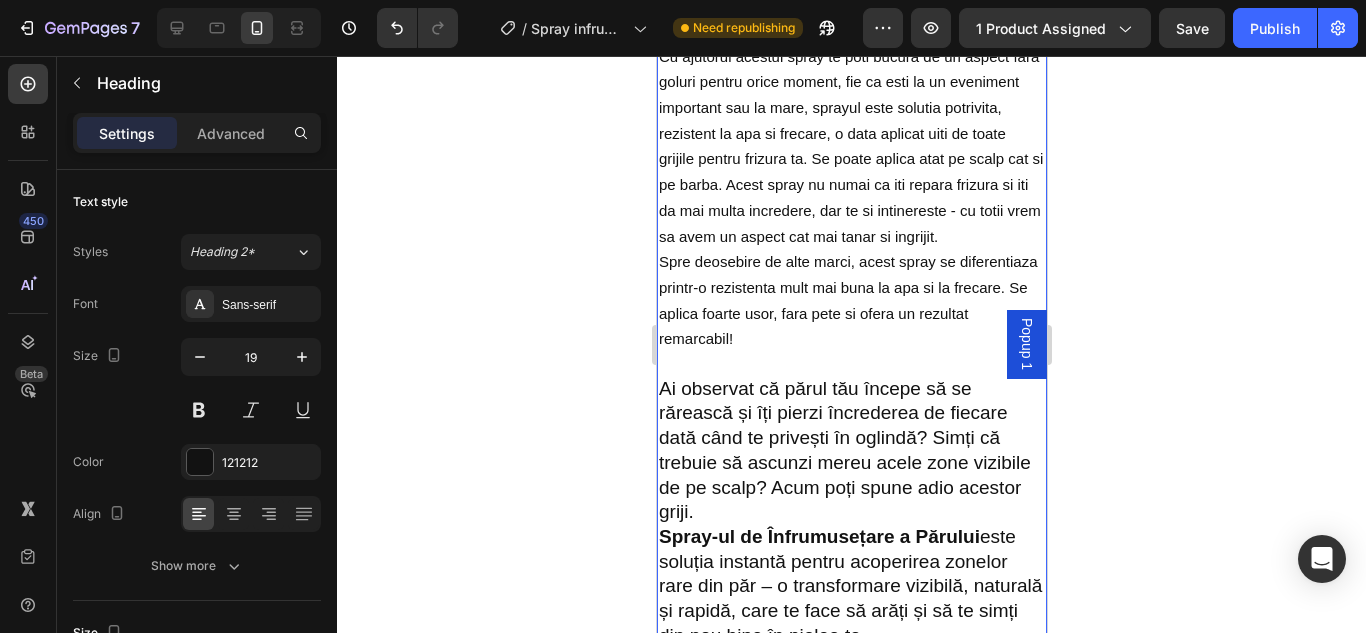scroll, scrollTop: 4803, scrollLeft: 0, axis: vertical 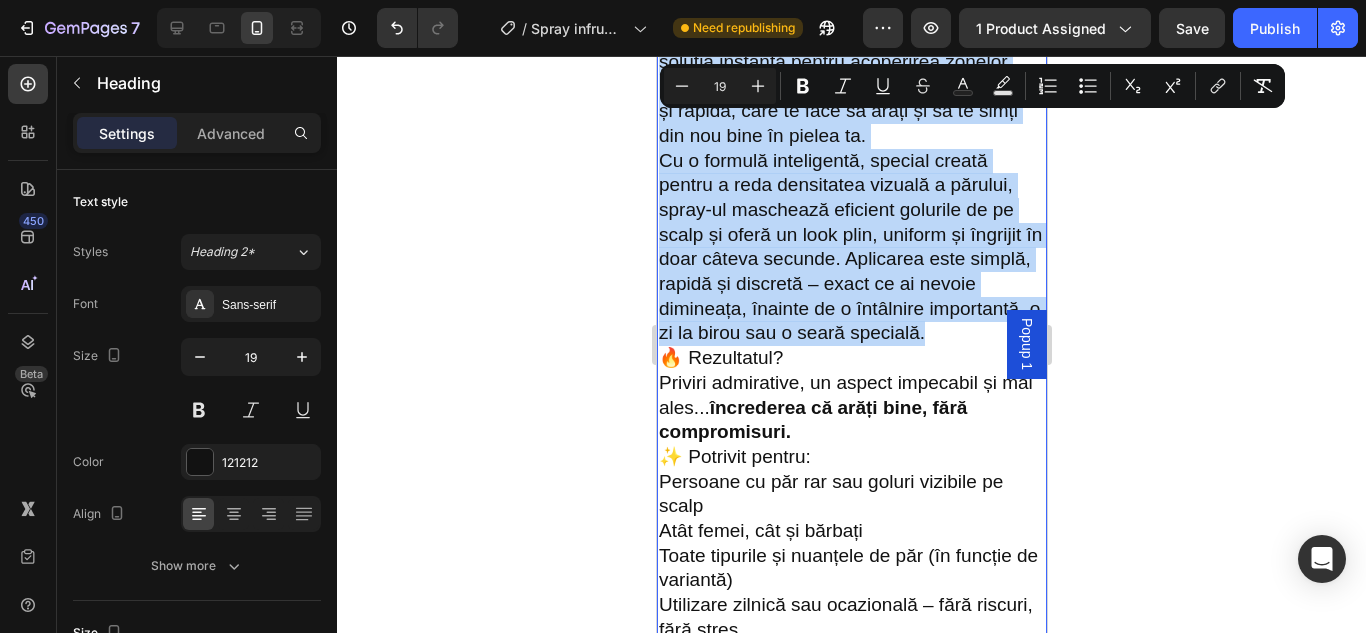 drag, startPoint x: 658, startPoint y: 258, endPoint x: 805, endPoint y: 338, distance: 167.3589 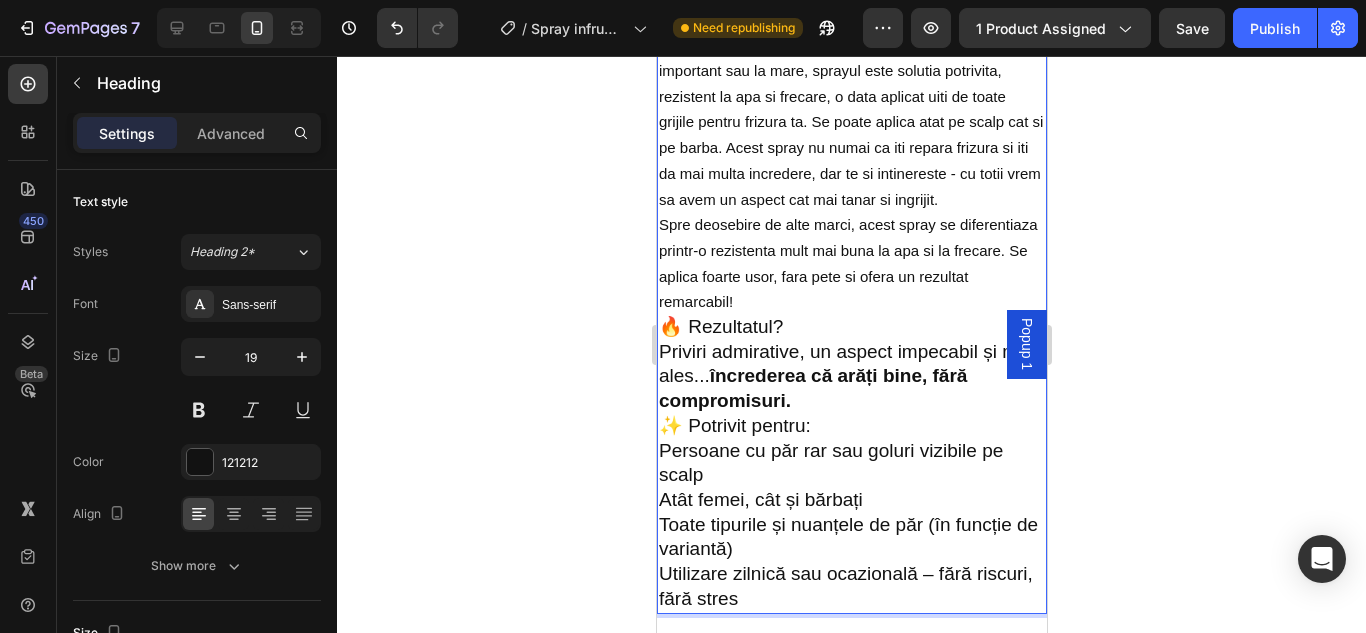 scroll, scrollTop: 4744, scrollLeft: 0, axis: vertical 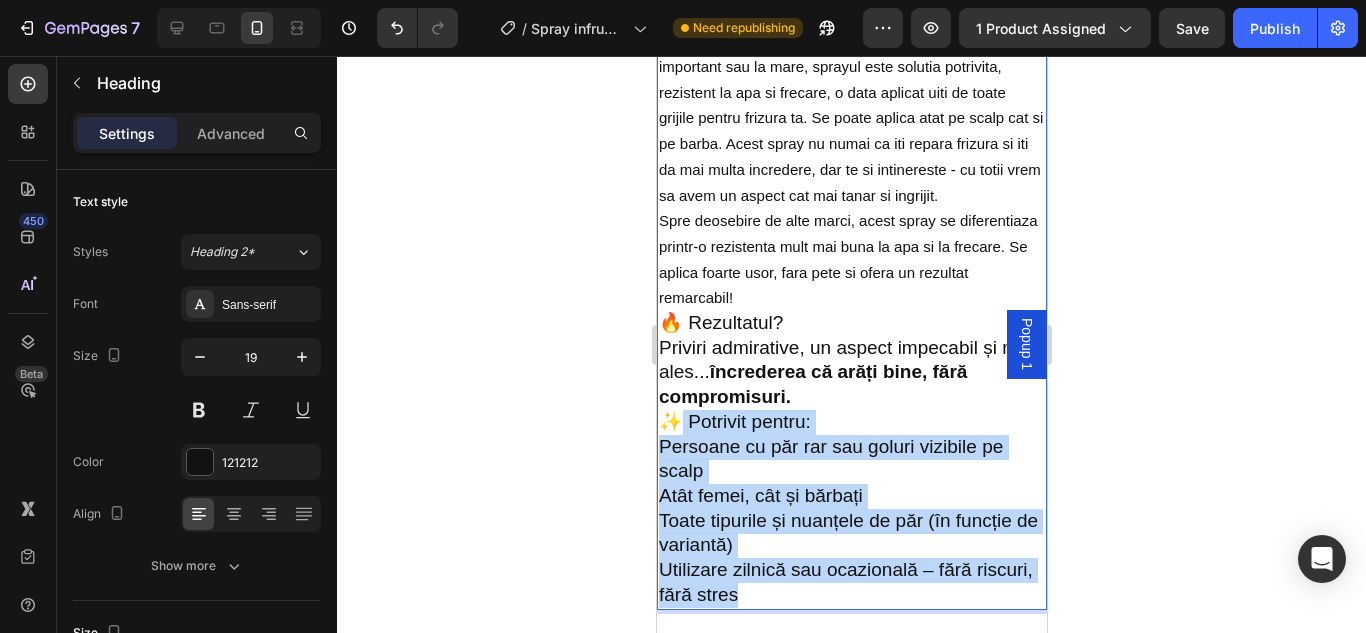 drag, startPoint x: 821, startPoint y: 562, endPoint x: 684, endPoint y: 397, distance: 214.46211 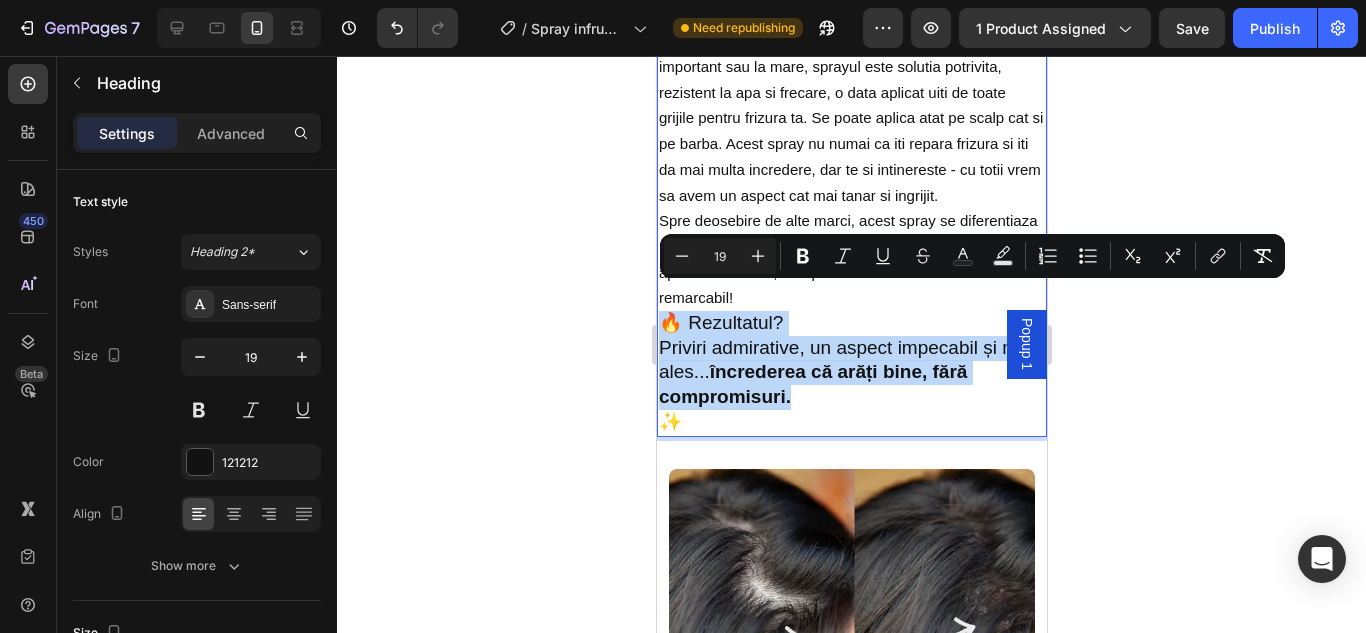 drag, startPoint x: 807, startPoint y: 371, endPoint x: 665, endPoint y: 291, distance: 162.98466 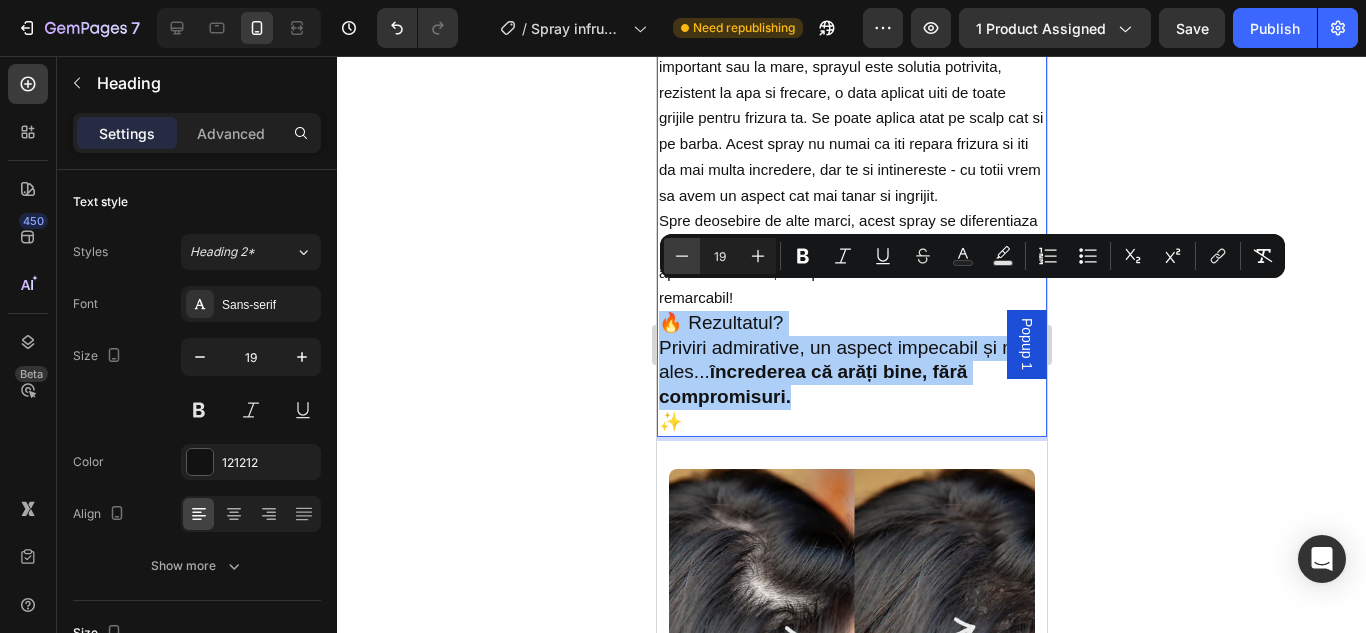 click 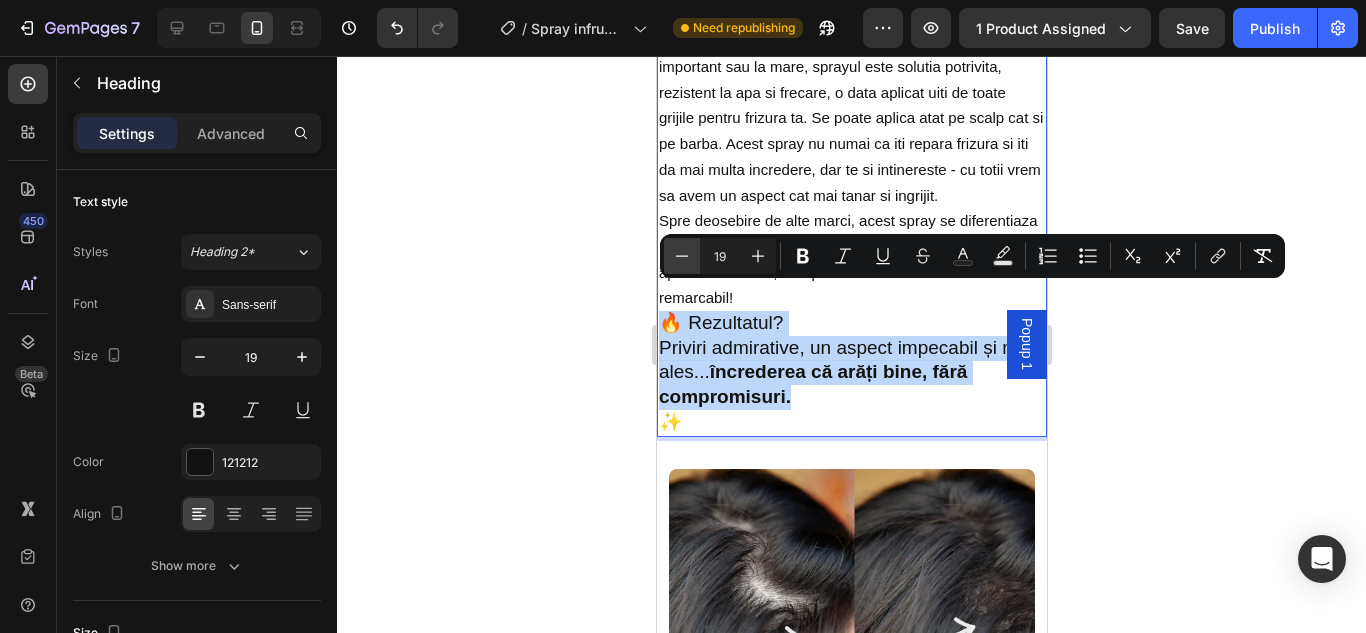 type on "18" 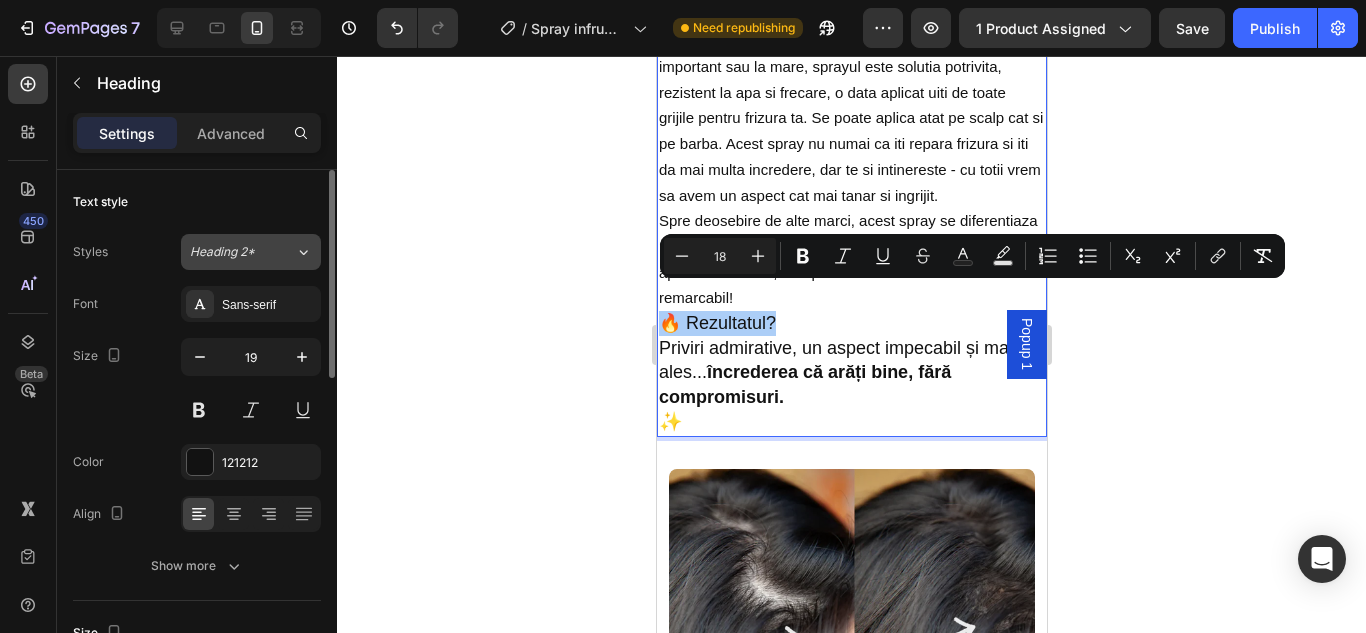 click on "Heading 2*" 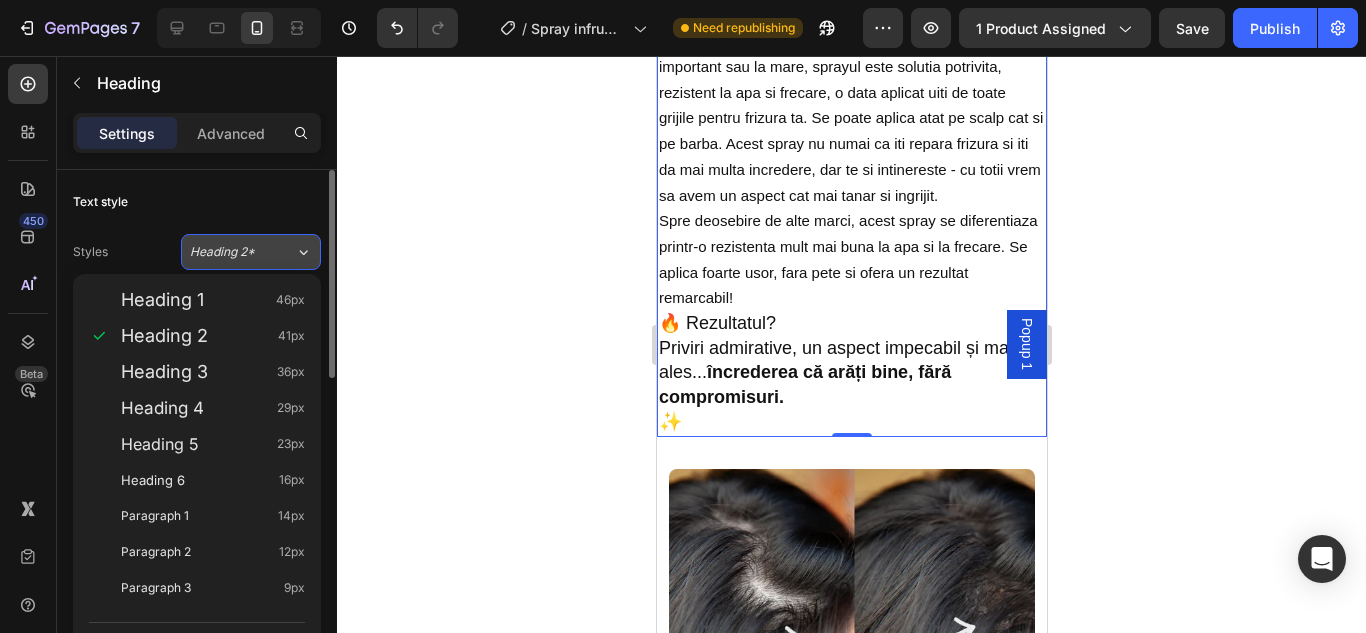 click on "Heading 2*" 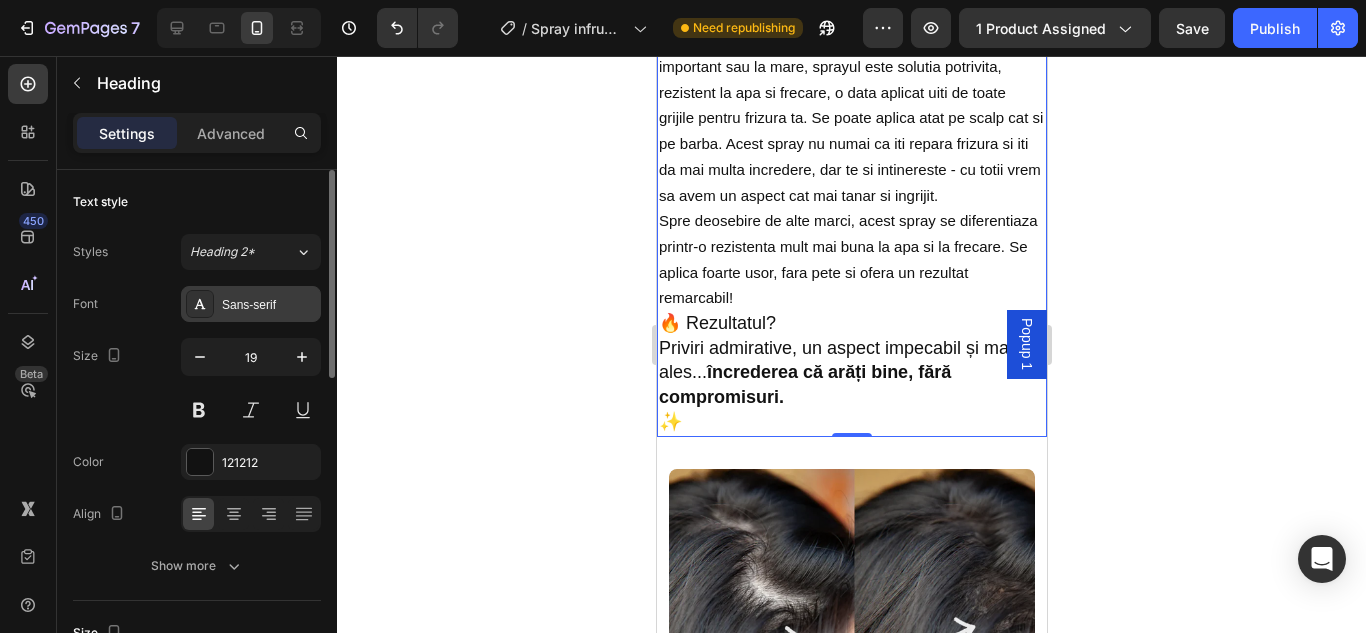 click on "Sans-serif" at bounding box center (269, 305) 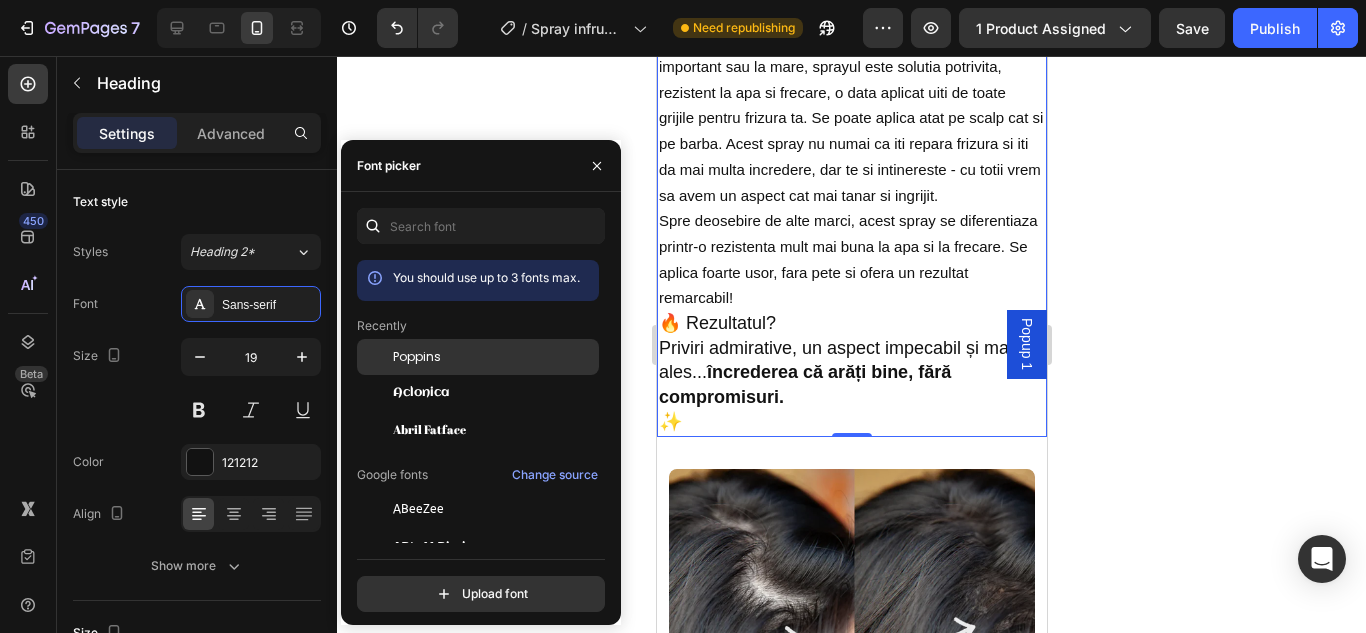 click on "Poppins" at bounding box center [417, 357] 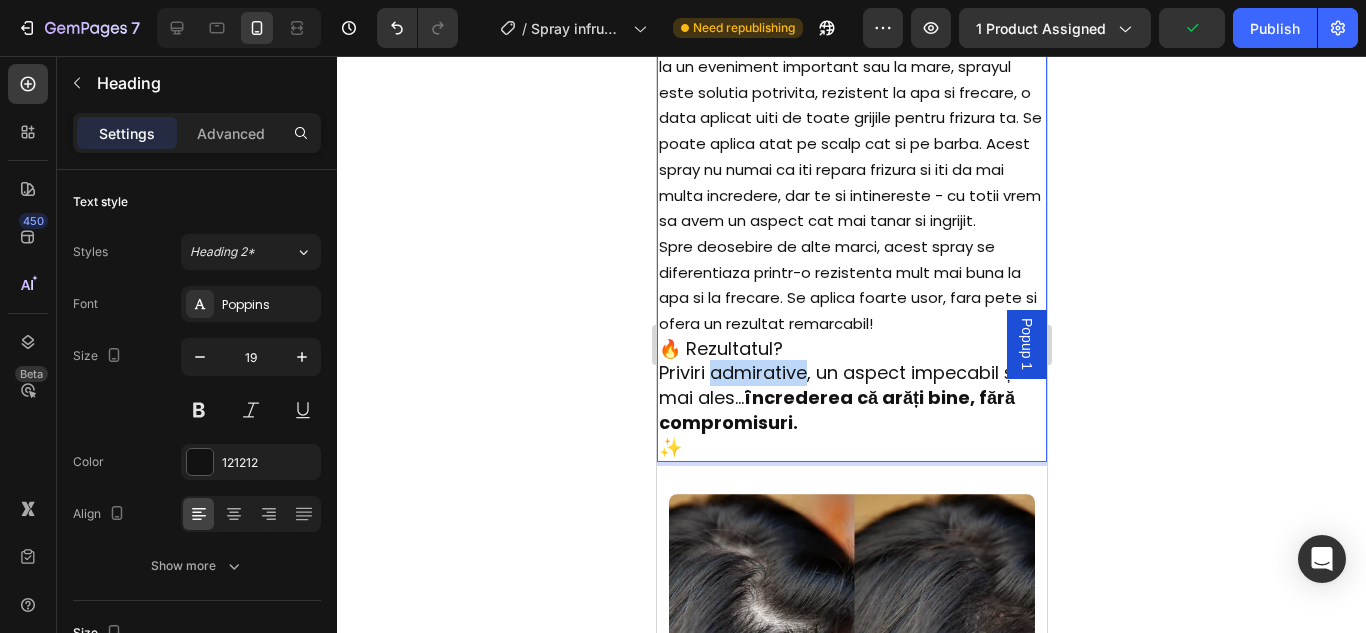 click on "Priviri admirative, un aspect impecabil și mai ales...  încrederea că arăți bine, fără compromisuri." at bounding box center (837, 397) 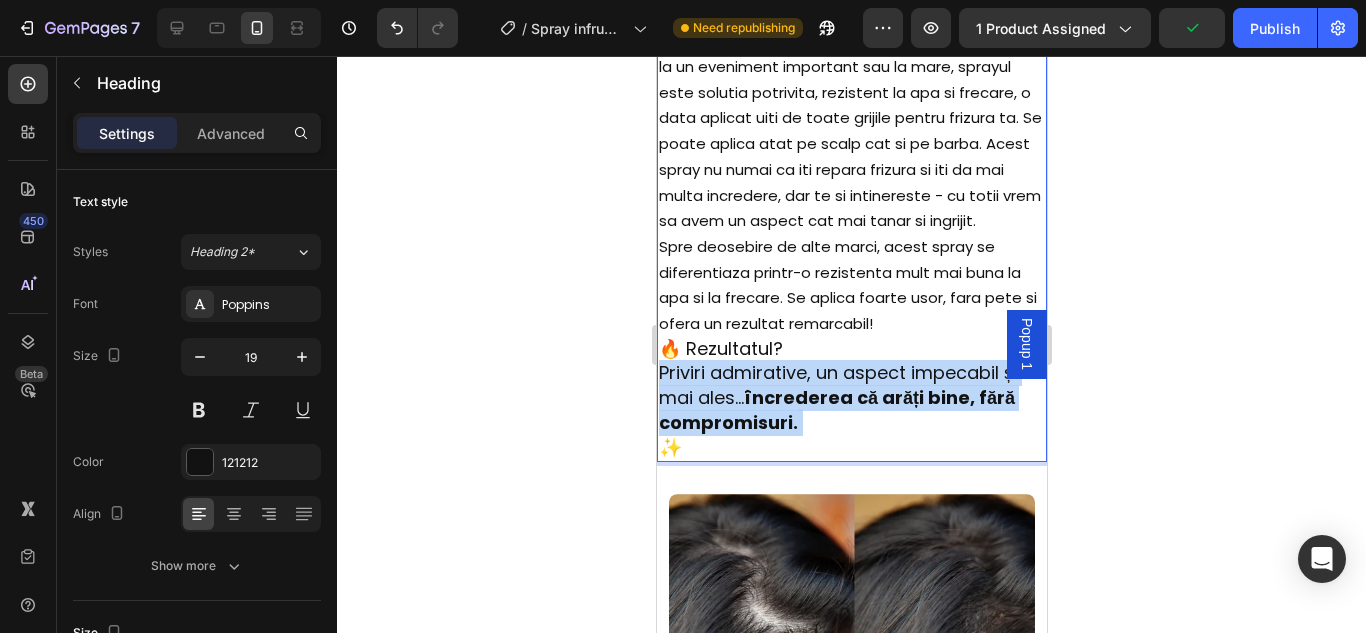 click on "Priviri admirative, un aspect impecabil și mai ales...  încrederea că arăți bine, fără compromisuri." at bounding box center [837, 397] 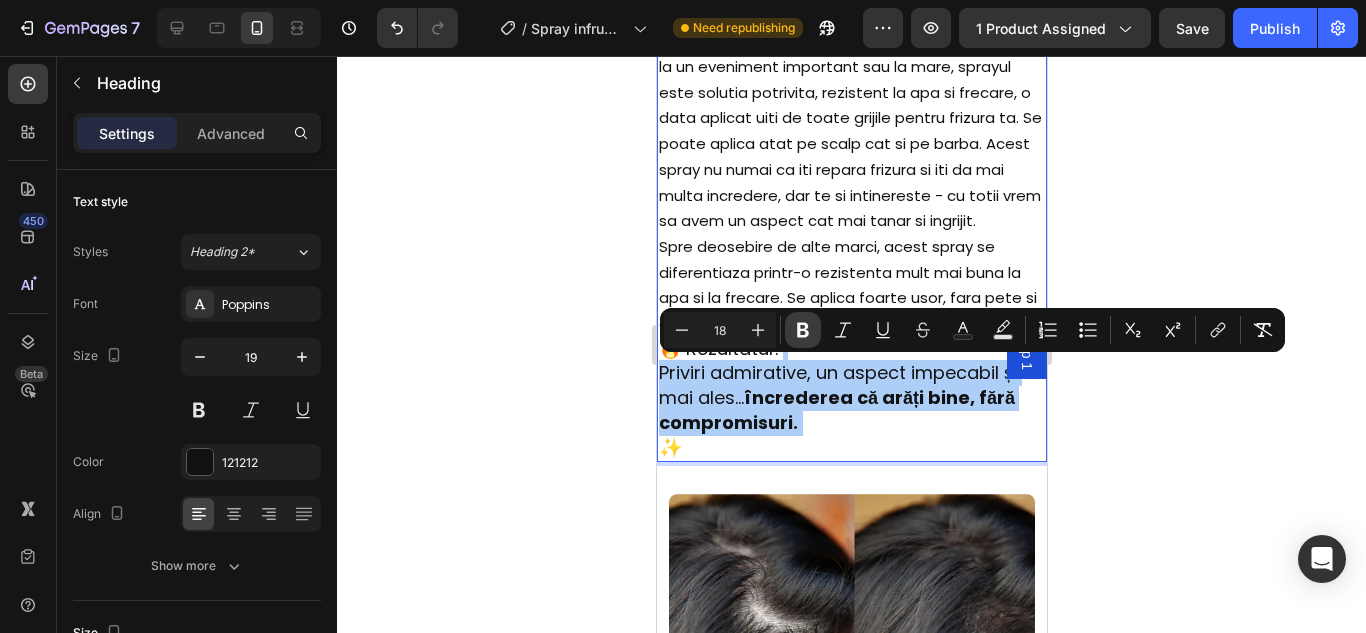 click 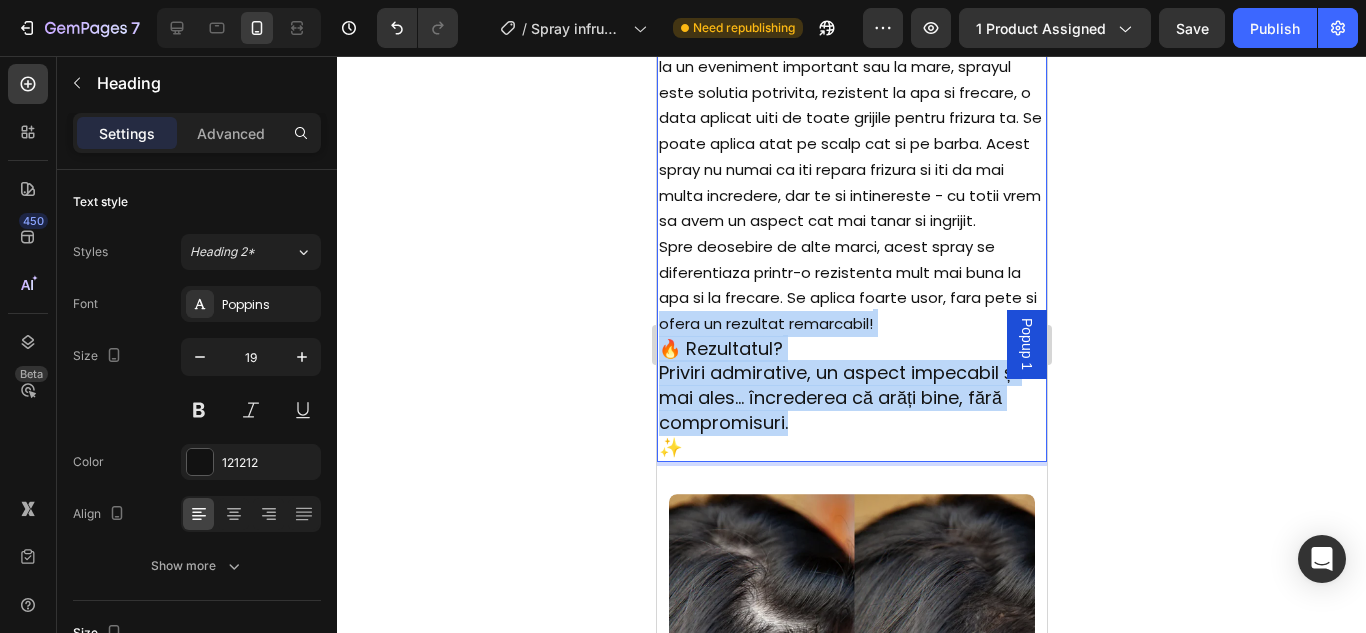 drag, startPoint x: 792, startPoint y: 417, endPoint x: 660, endPoint y: 326, distance: 160.32779 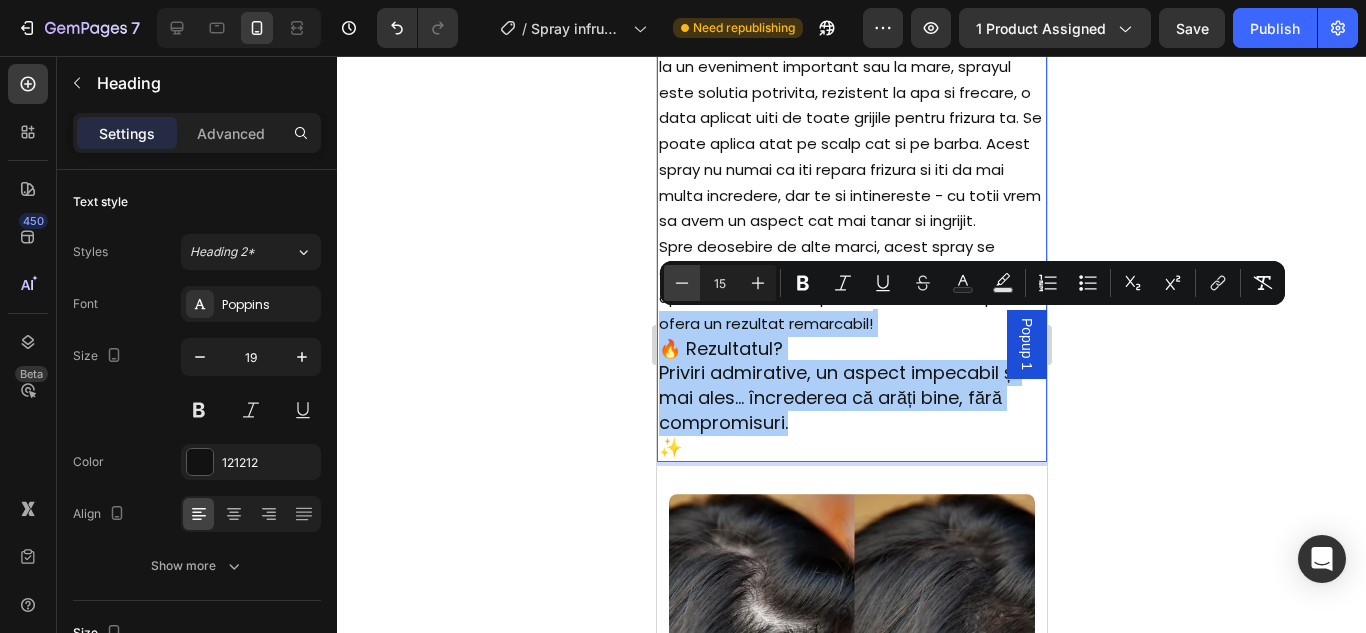 drag, startPoint x: 675, startPoint y: 284, endPoint x: 693, endPoint y: 284, distance: 18 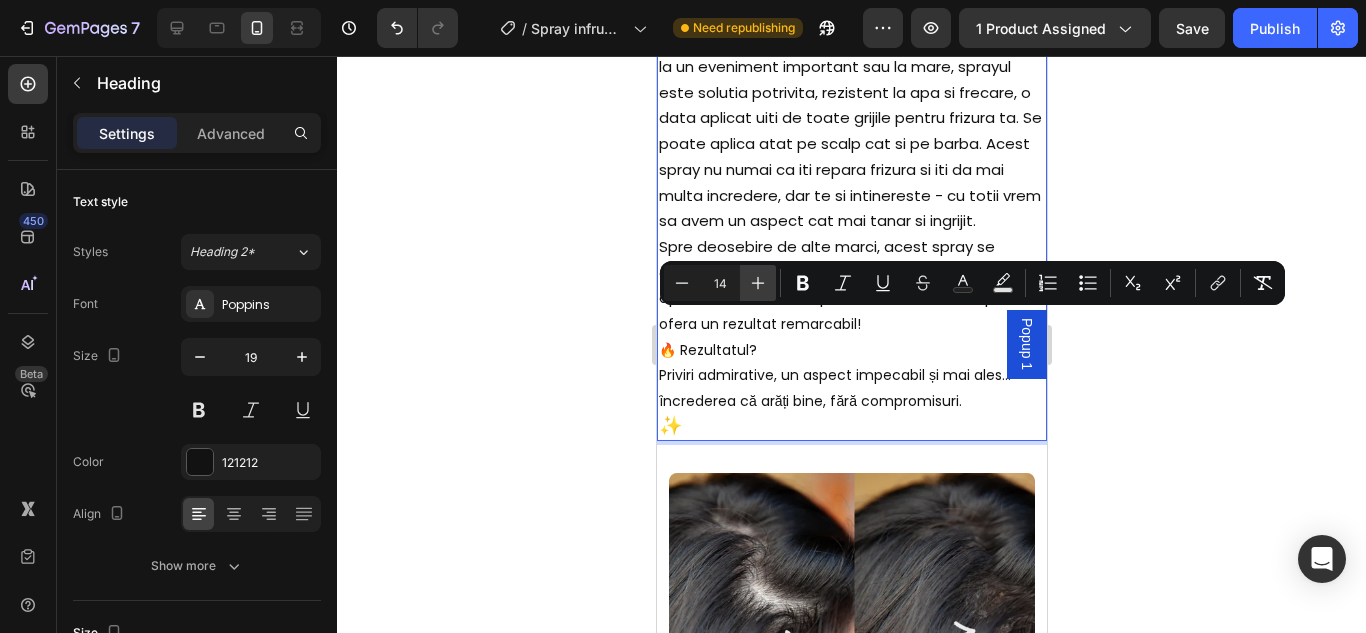 click 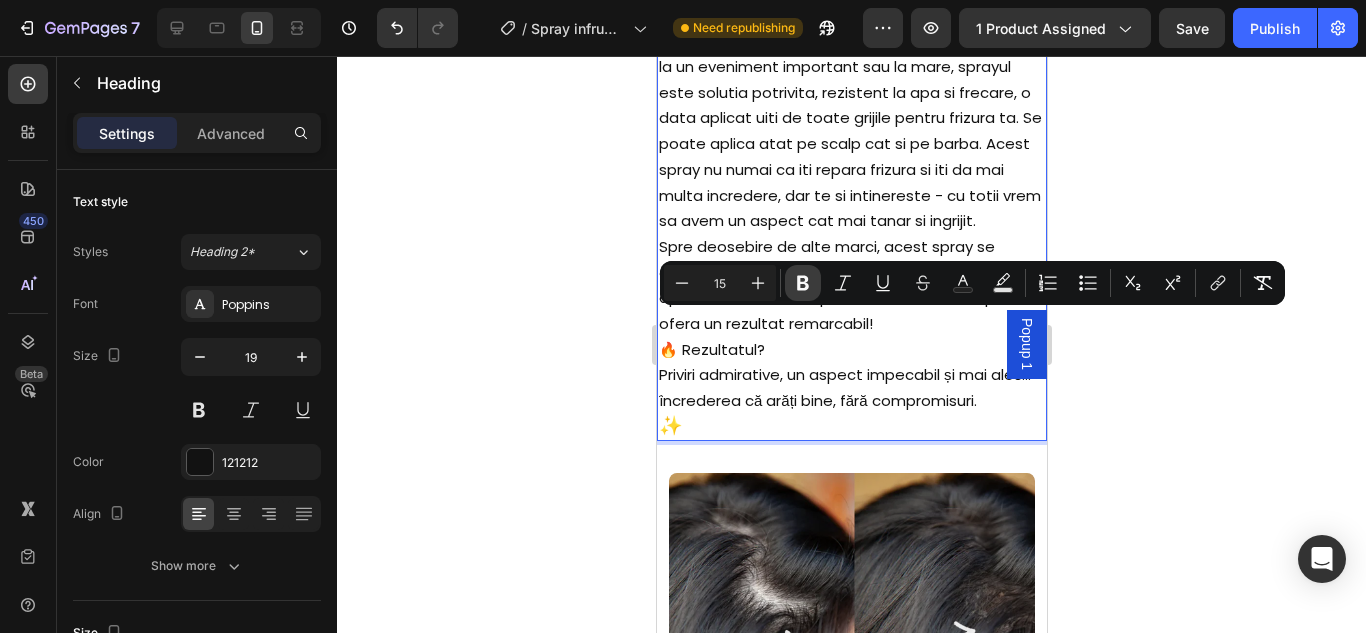 click 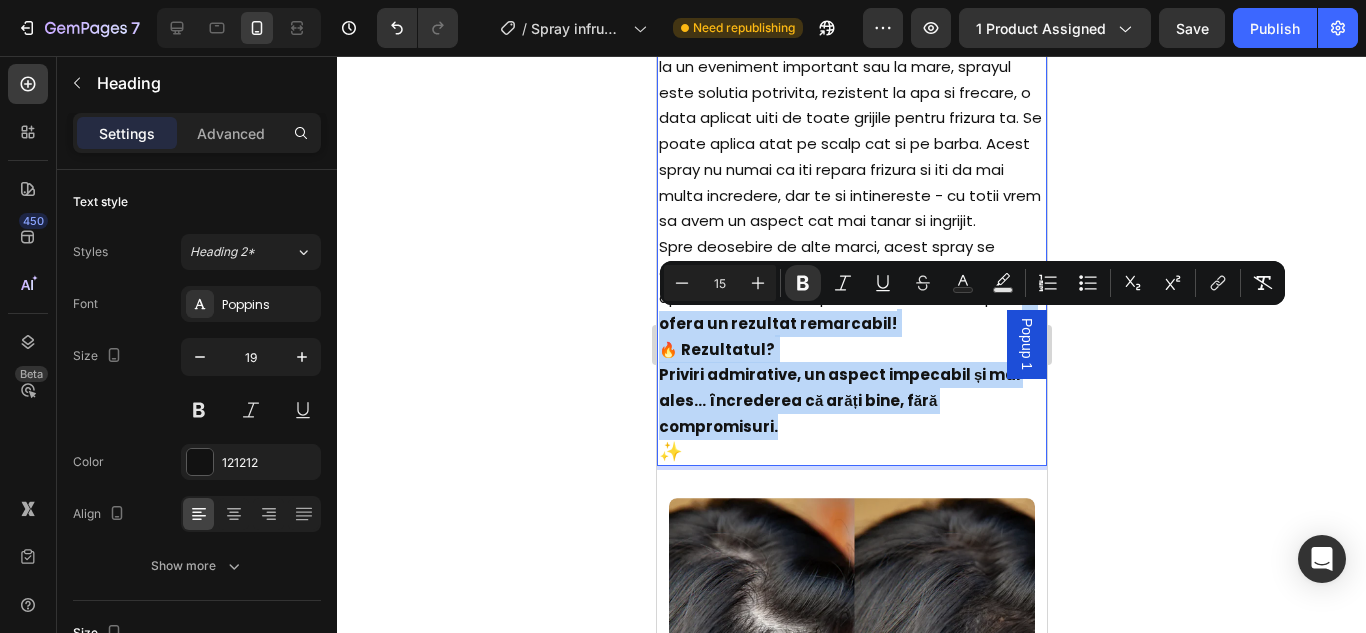 drag, startPoint x: 776, startPoint y: 430, endPoint x: 657, endPoint y: 327, distance: 157.38487 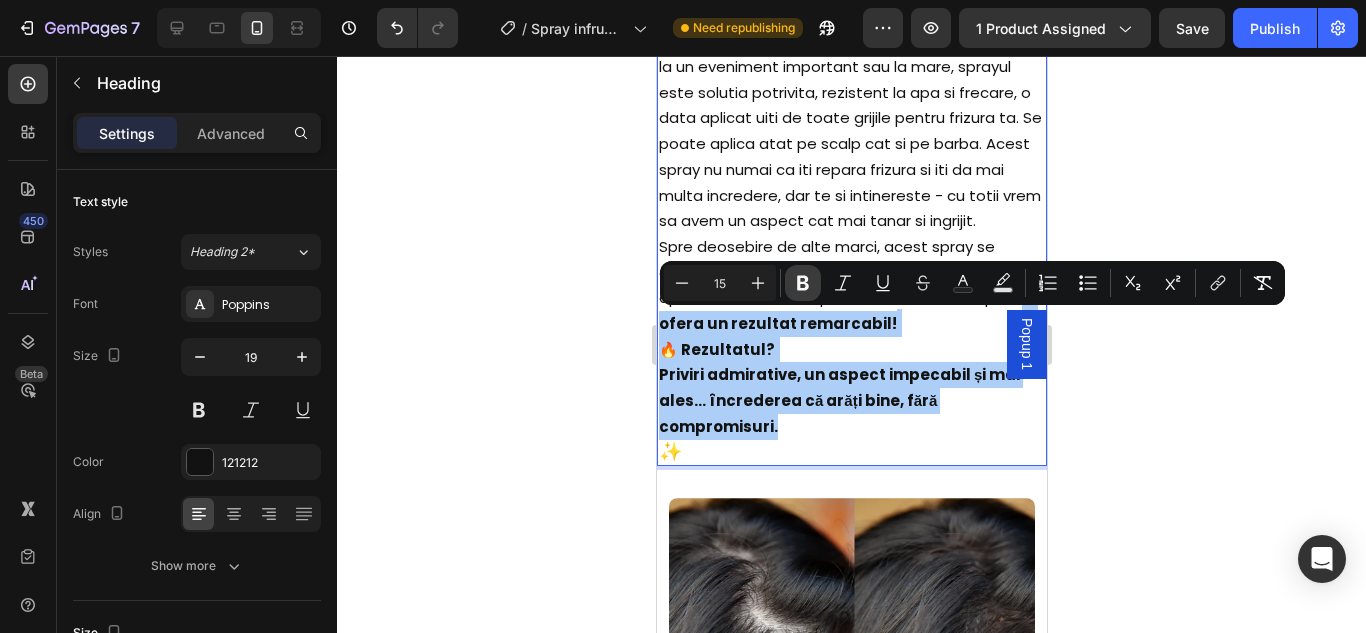 click on "Bold" at bounding box center (803, 283) 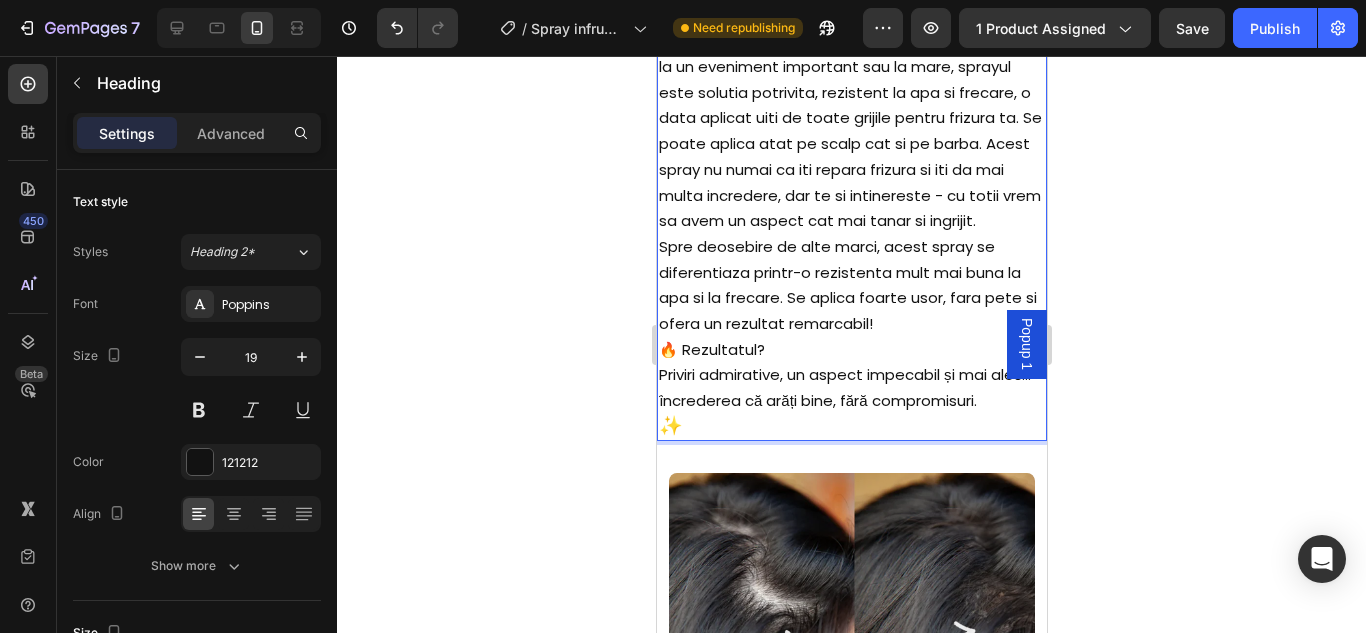 click on "Ai observat că părul tău începe să se rărească și îți pierzi încrederea de fiecare dată când te privești în oglindă? Simți că trebuie să ascunzi mereu acele zone vizibile de pe scalp? Acum poți spune adio acestor griji! Fie ca esti domn sau doamna, te poti bucura de sprayul nostru pentru a avea o frizura impecabila si sa ascunzi acele goluri frustrante.    Cu ajutorul acestui spray te poti bucura de un aspect fara goluri pentru orice moment, fie ca esti la un eveniment important sau la mare, sprayul este solutia potrivita, rezistent la apa si frecare, o data aplicat uiti de toate grijile pentru frizura ta. Se poate aplica atat pe scalp cat si pe barba. Acest spray nu numai ca iti repara frizura si iti da mai multa incredere, dar te si intinereste - cu totii vrem sa avem un aspect cat mai tanar si ingrijit.  🔥 Rezultatul? Priviri admirative, un aspect impecabil și mai ales... încrederea că arăți bine, fără compromisuri. ✨" at bounding box center (851, 131) 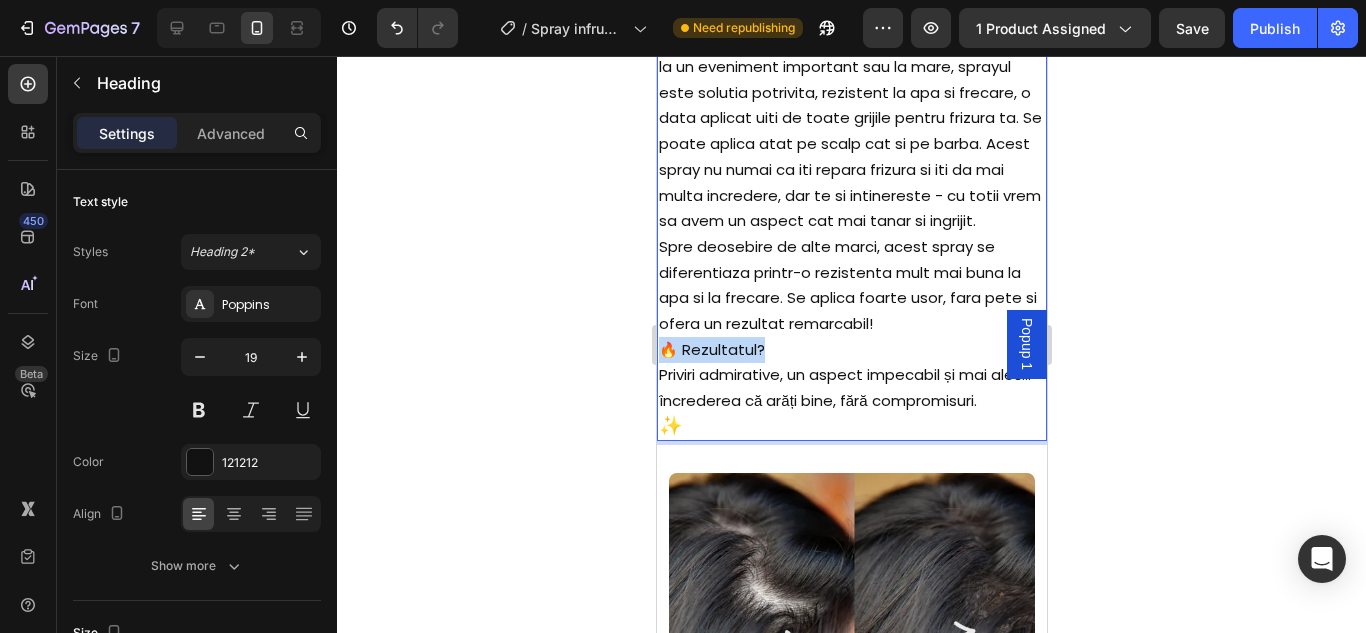 drag, startPoint x: 767, startPoint y: 344, endPoint x: 665, endPoint y: 345, distance: 102.0049 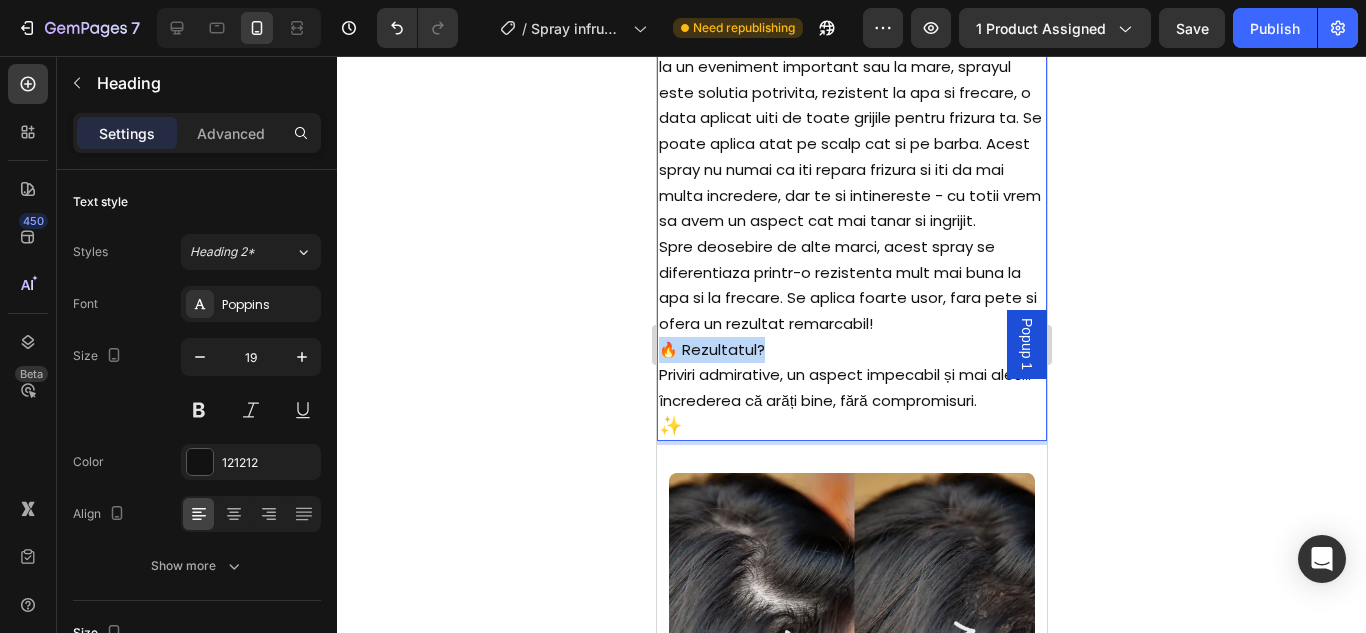 click on "🔥 Rezultatul?" at bounding box center [711, 349] 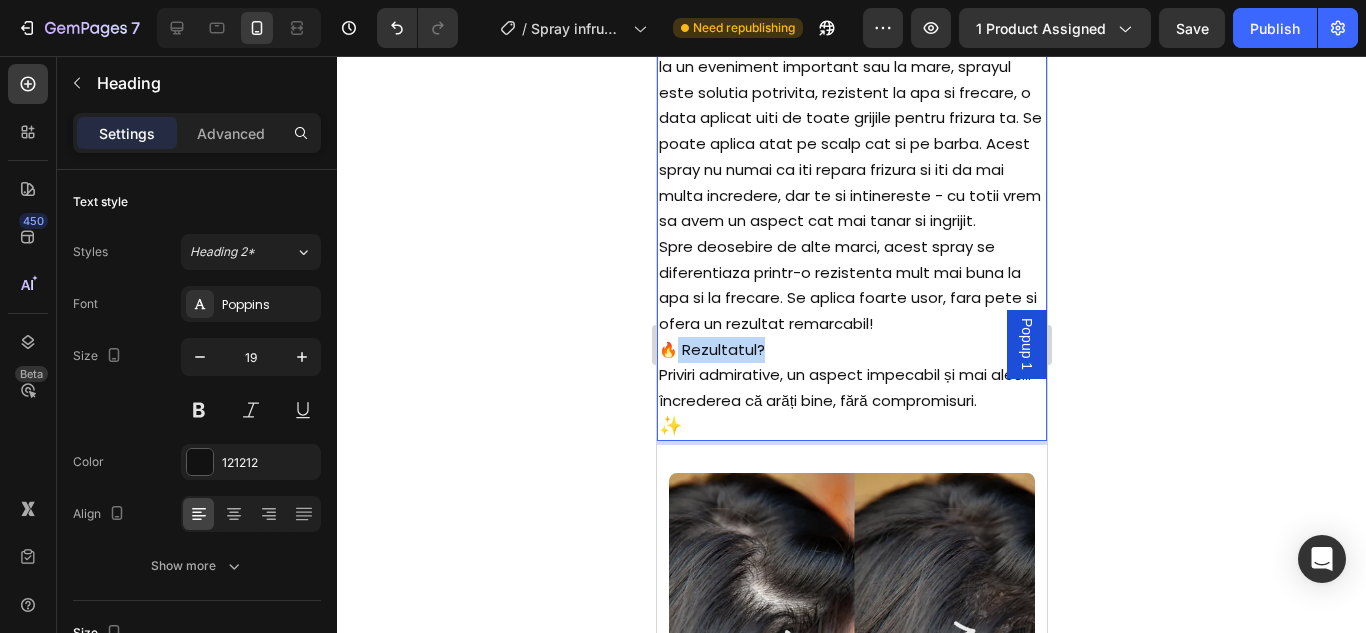 drag, startPoint x: 761, startPoint y: 339, endPoint x: 671, endPoint y: 347, distance: 90.35486 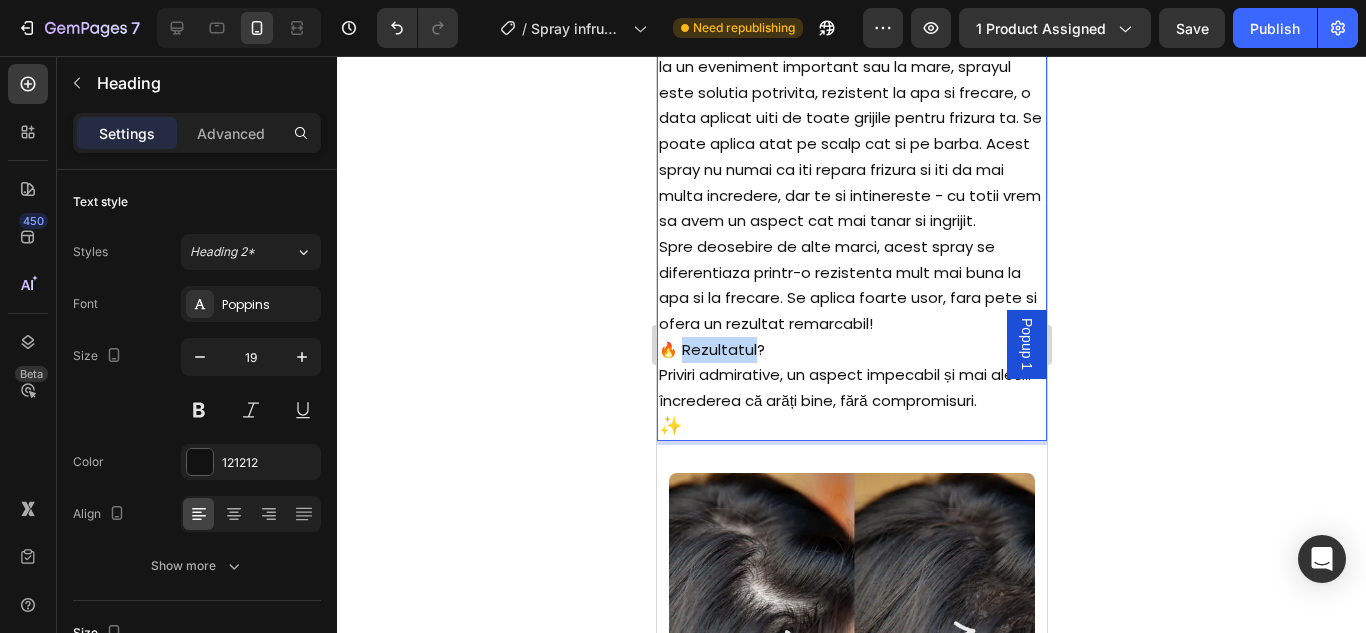 click on "🔥 Rezultatul?" at bounding box center [711, 349] 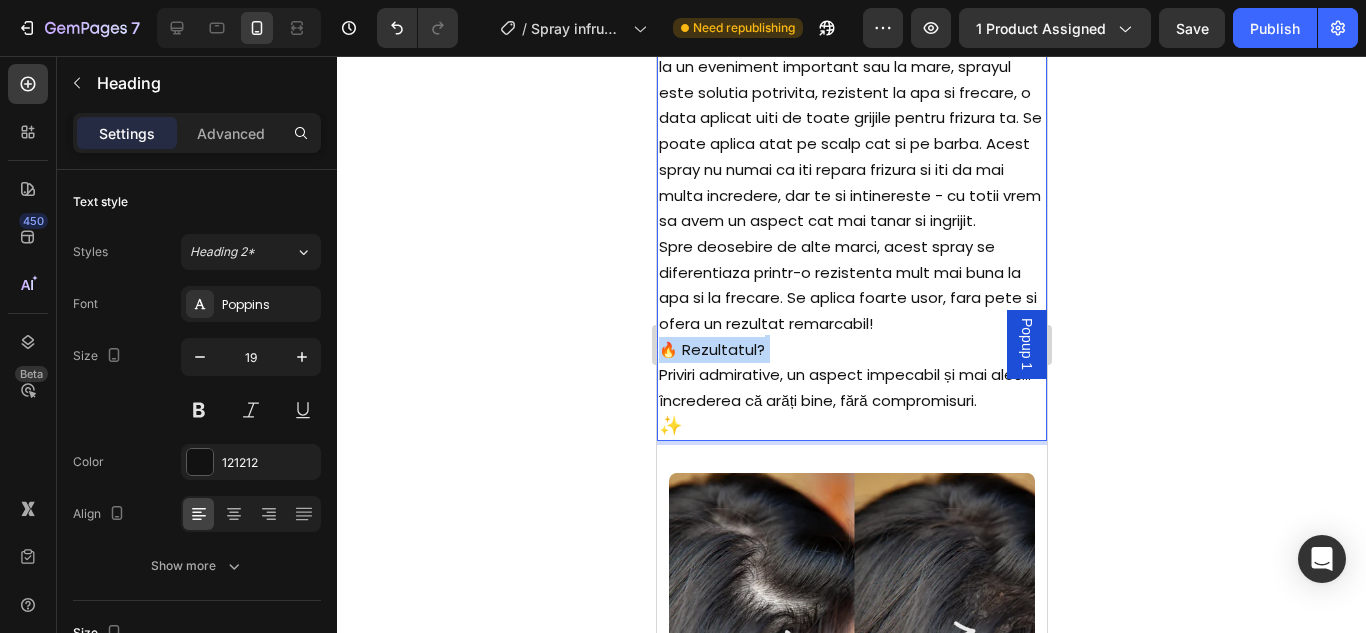 click on "🔥 Rezultatul?" at bounding box center (711, 349) 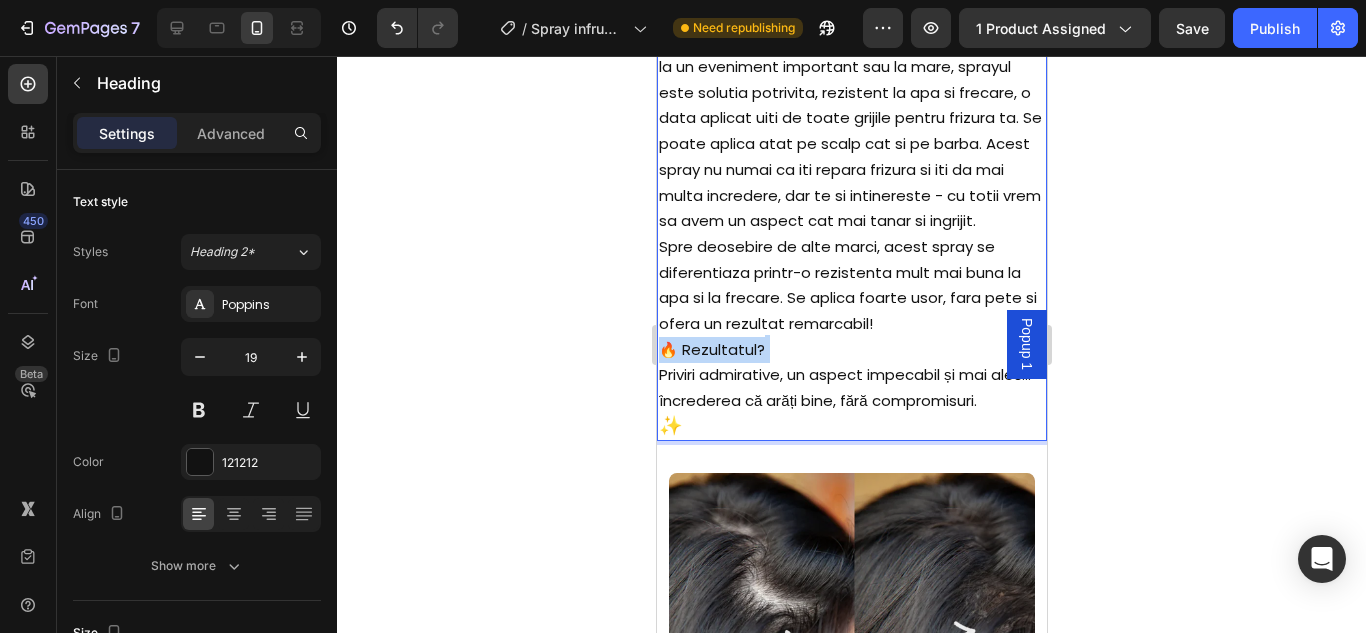 drag, startPoint x: 688, startPoint y: 345, endPoint x: 672, endPoint y: 348, distance: 16.27882 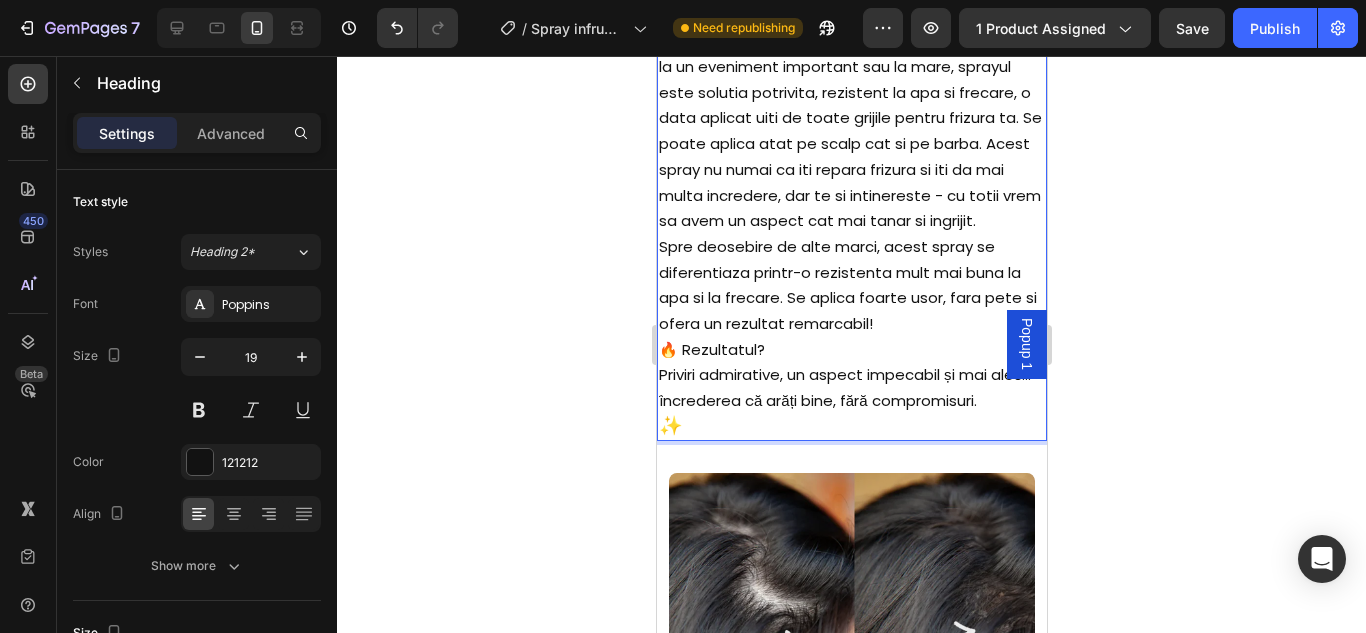click on "🔥 Rezultatul?" at bounding box center (711, 349) 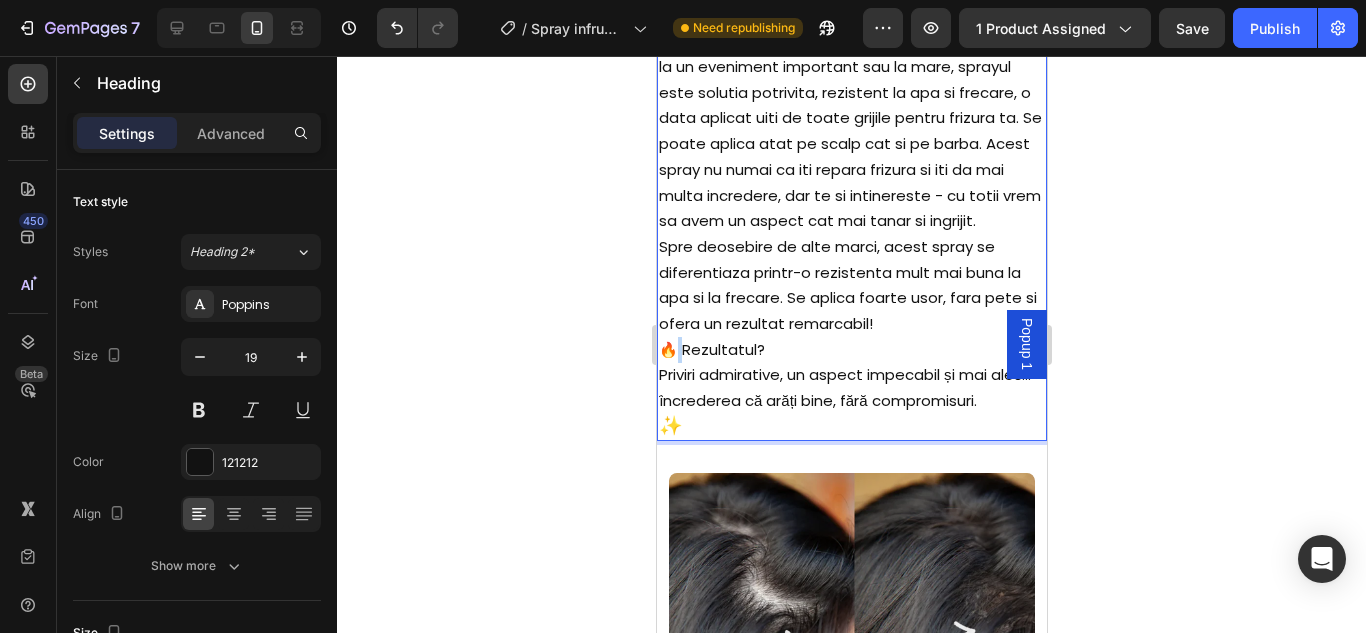 click on "Ai observat că părul tău începe să se rărească și îți pierzi încrederea de fiecare dată când te privești în oglindă? Simți că trebuie să ascunzi mereu acele zone vizibile de pe scalp? Acum poți spune adio acestor griji! Fie ca esti domn sau doamna, te poti bucura de sprayul nostru pentru a avea o frizura impecabila si sa ascunzi acele goluri frustrante.    Cu ajutorul acestui spray te poti bucura de un aspect fara goluri pentru orice moment, fie ca esti la un eveniment important sau la mare, sprayul este solutia potrivita, rezistent la apa si frecare, o data aplicat uiti de toate grijile pentru frizura ta. Se poate aplica atat pe scalp cat si pe barba. Acest spray nu numai ca iti repara frizura si iti da mai multa incredere, dar te si intinereste - cu totii vrem sa avem un aspect cat mai tanar si ingrijit.  🔥 Rezultatul? Priviri admirative, un aspect impecabil și mai ales... încrederea că arăți bine, fără compromisuri. ✨" at bounding box center (851, 131) 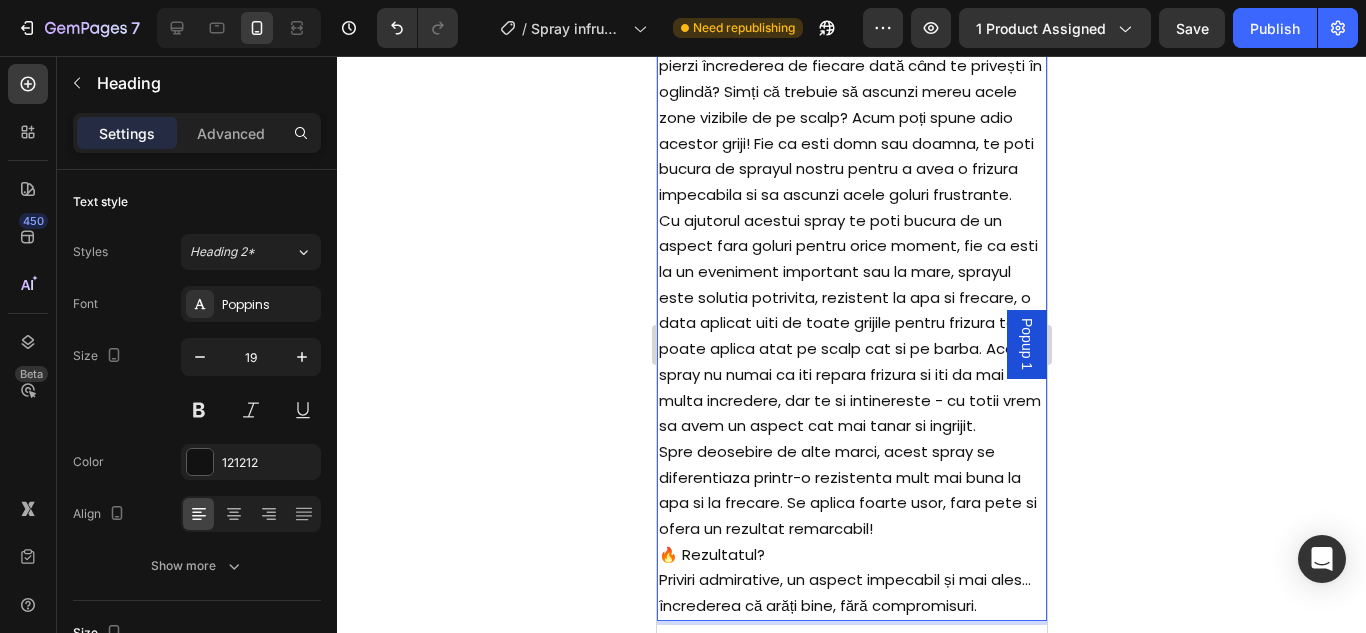 scroll, scrollTop: 4639, scrollLeft: 0, axis: vertical 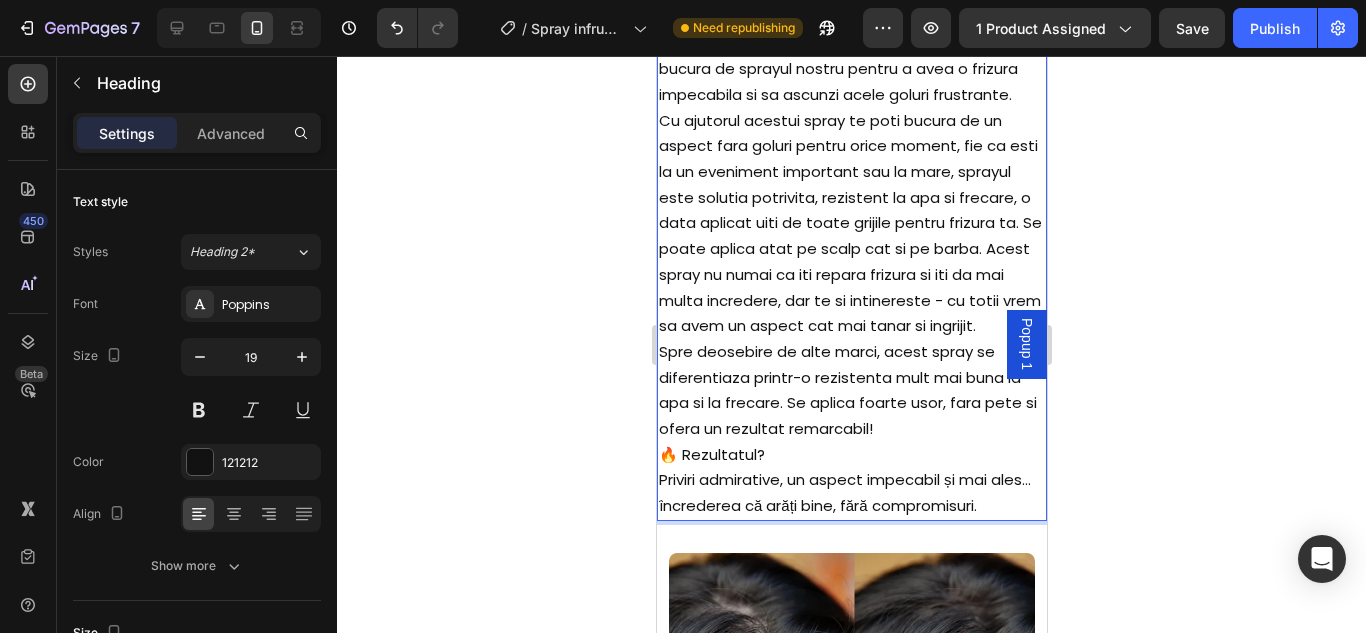 click on "🔥 Rezultatul?" at bounding box center [711, 454] 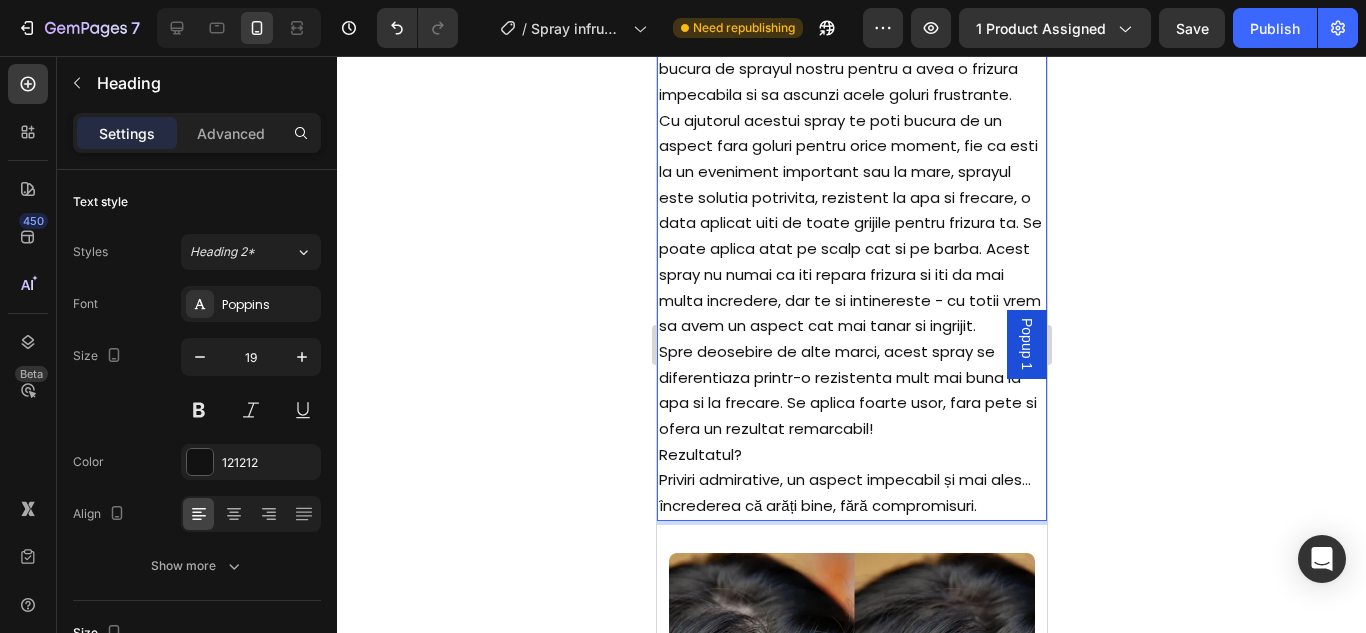 click on "Rezultatul?" at bounding box center (699, 454) 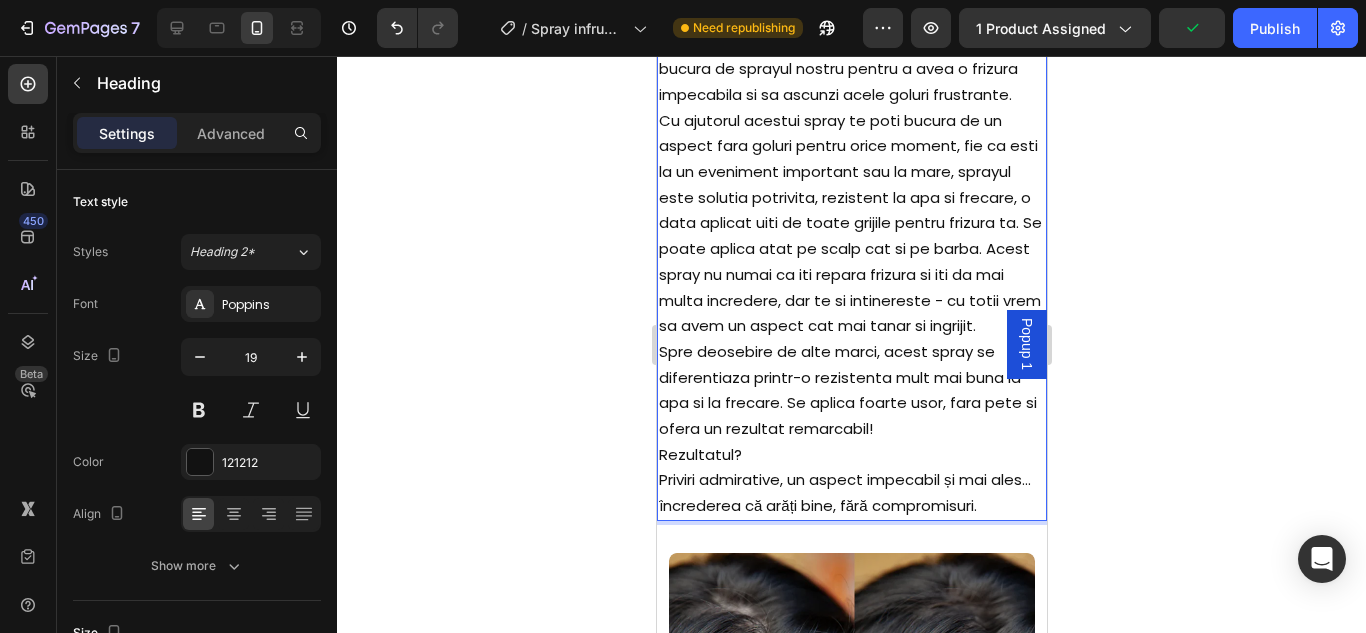click on "Rezultatul?" at bounding box center (699, 454) 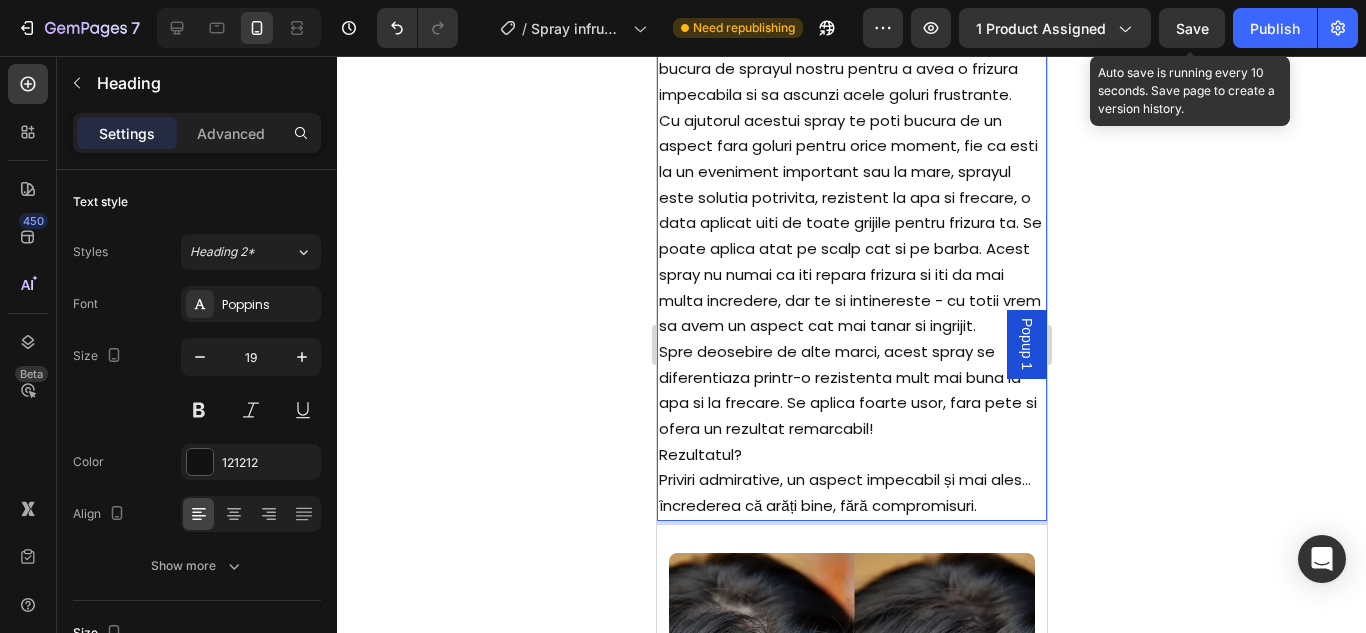 click on "Save" at bounding box center (1192, 28) 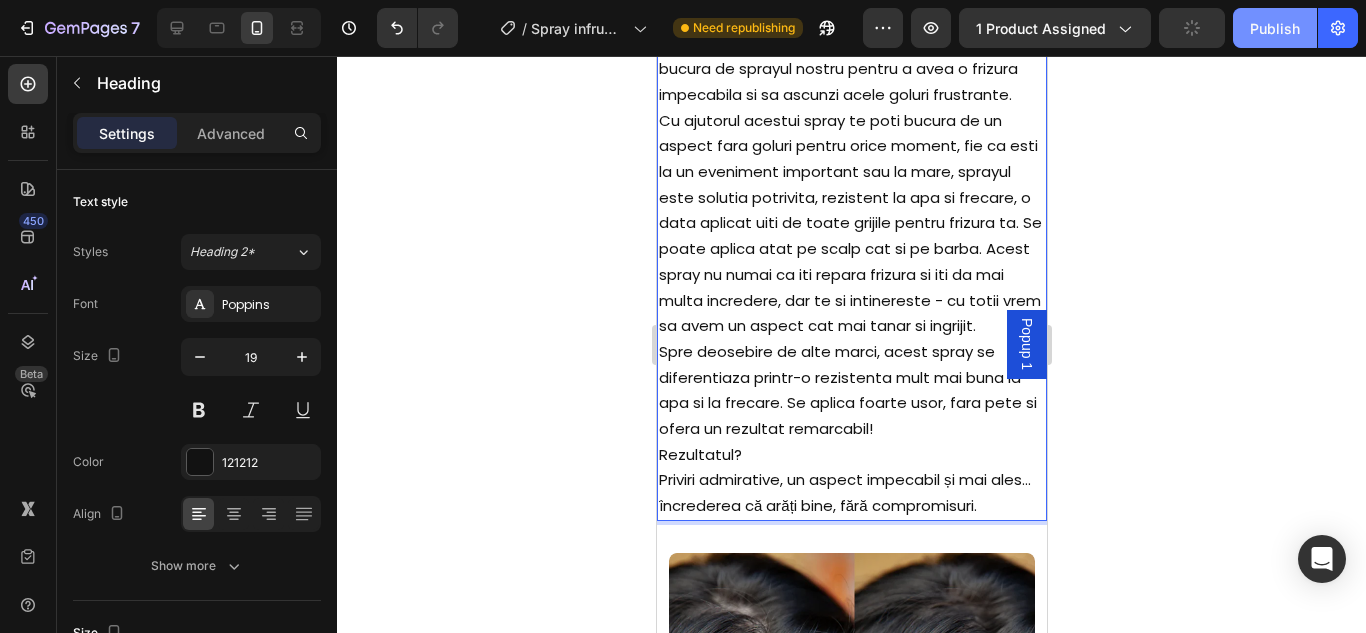 click on "Publish" at bounding box center (1275, 28) 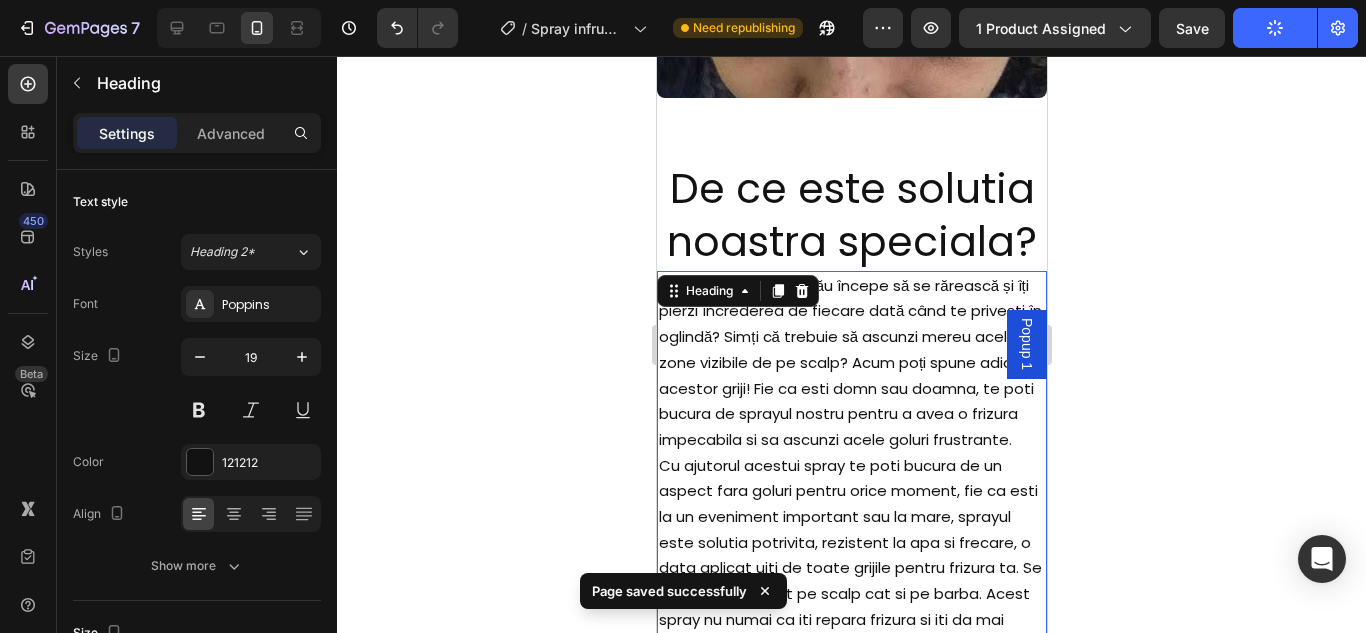 scroll, scrollTop: 4339, scrollLeft: 0, axis: vertical 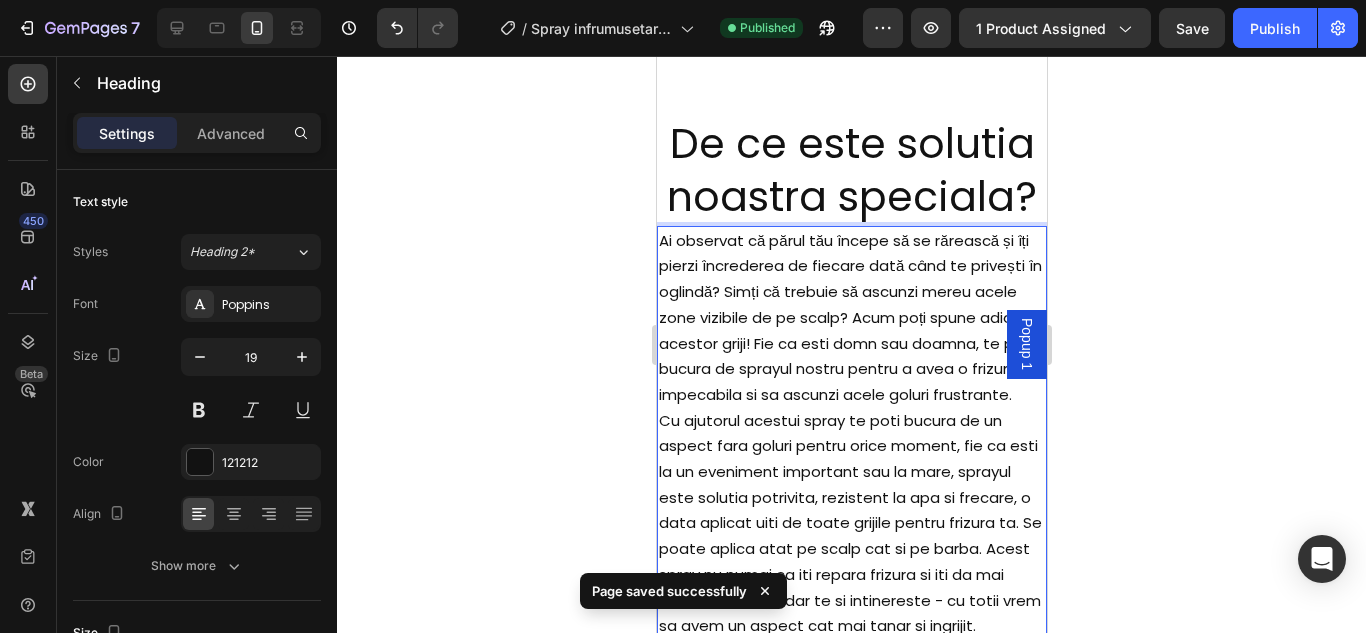 click on "Ai observat că părul tău începe să se rărească și îți pierzi încrederea de fiecare dată când te privești în oglindă? Simți că trebuie să ascunzi mereu acele zone vizibile de pe scalp? Acum poți spune adio acestor griji! Fie ca esti domn sau doamna, te poti bucura de sprayul nostru pentru a avea o frizura impecabila si sa ascunzi acele goluri frustrante." at bounding box center [849, 317] 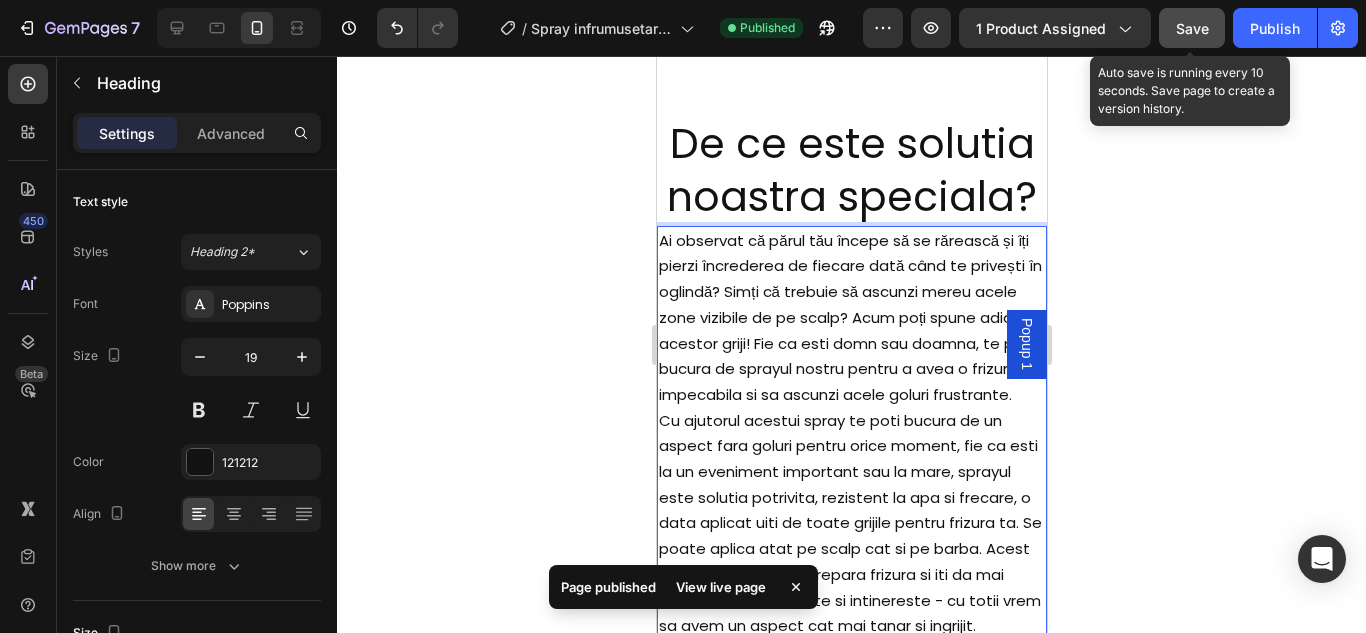 click on "Save" at bounding box center (1192, 28) 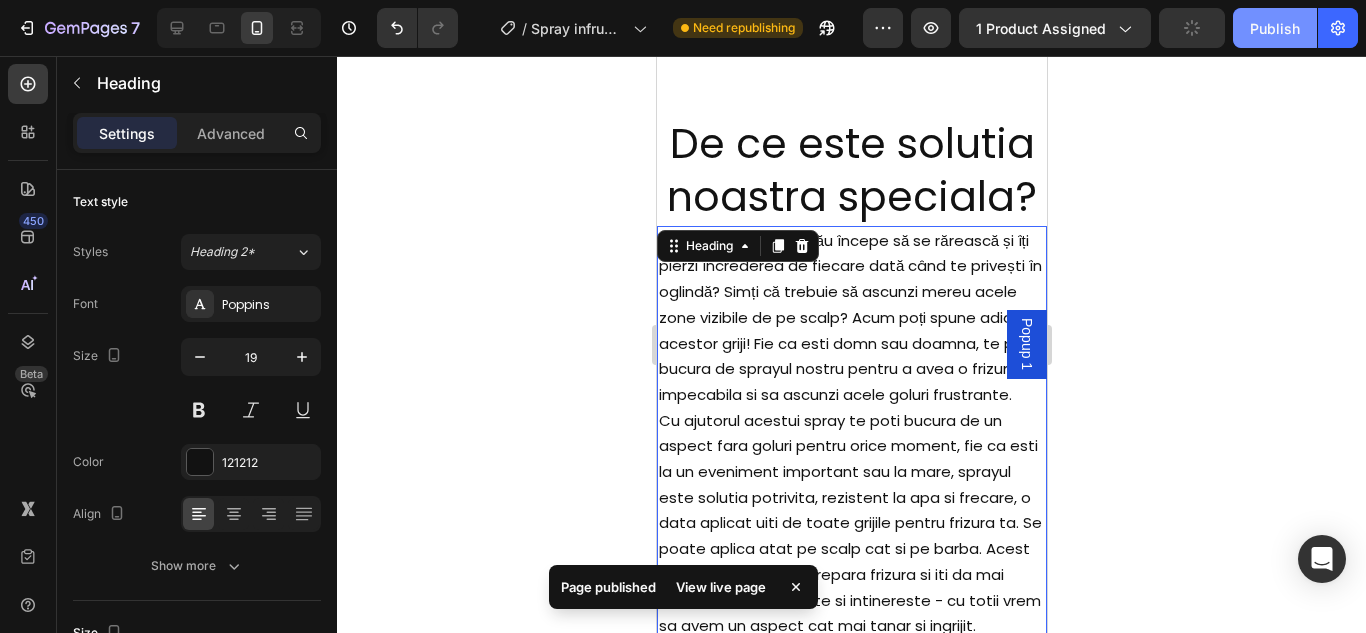 click on "Publish" at bounding box center [1275, 28] 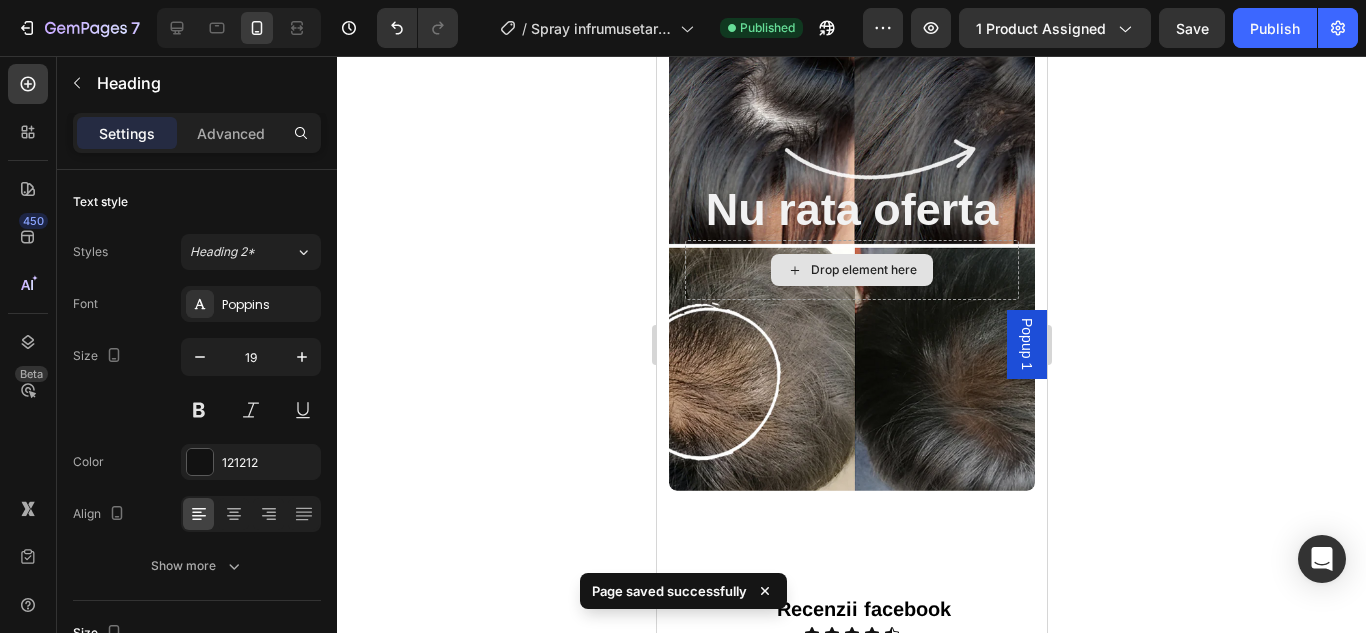 scroll, scrollTop: 5239, scrollLeft: 0, axis: vertical 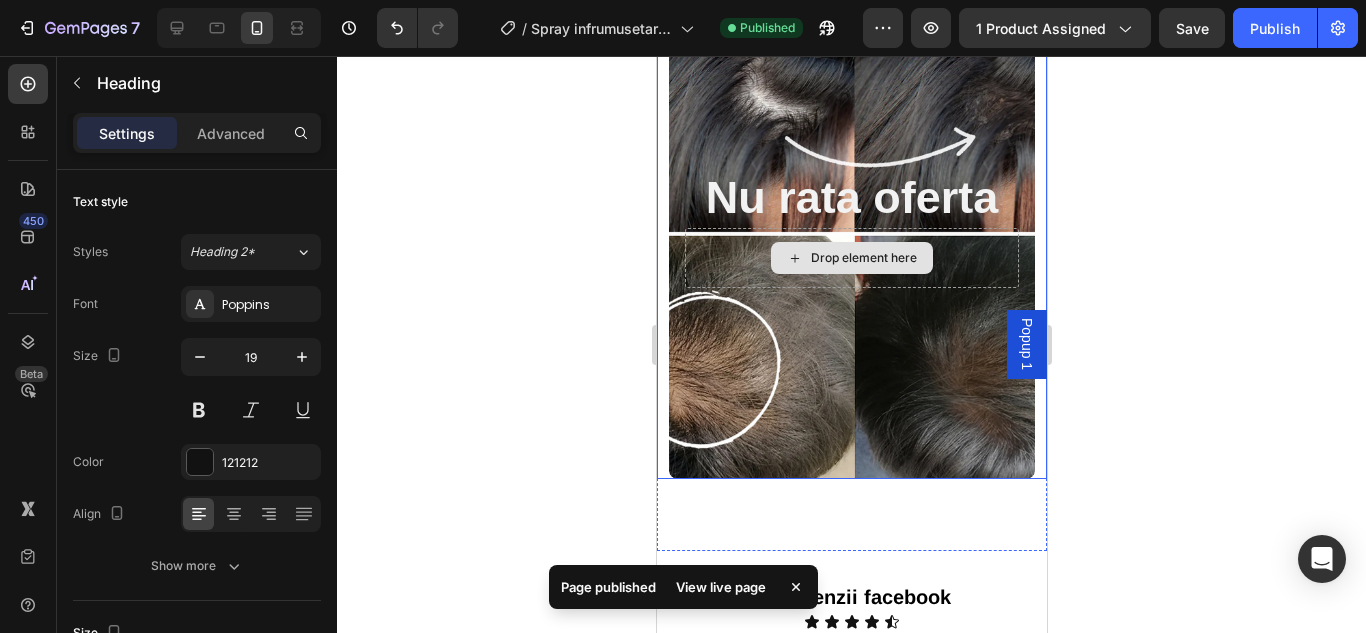 click on "Drop element here" at bounding box center [851, 258] 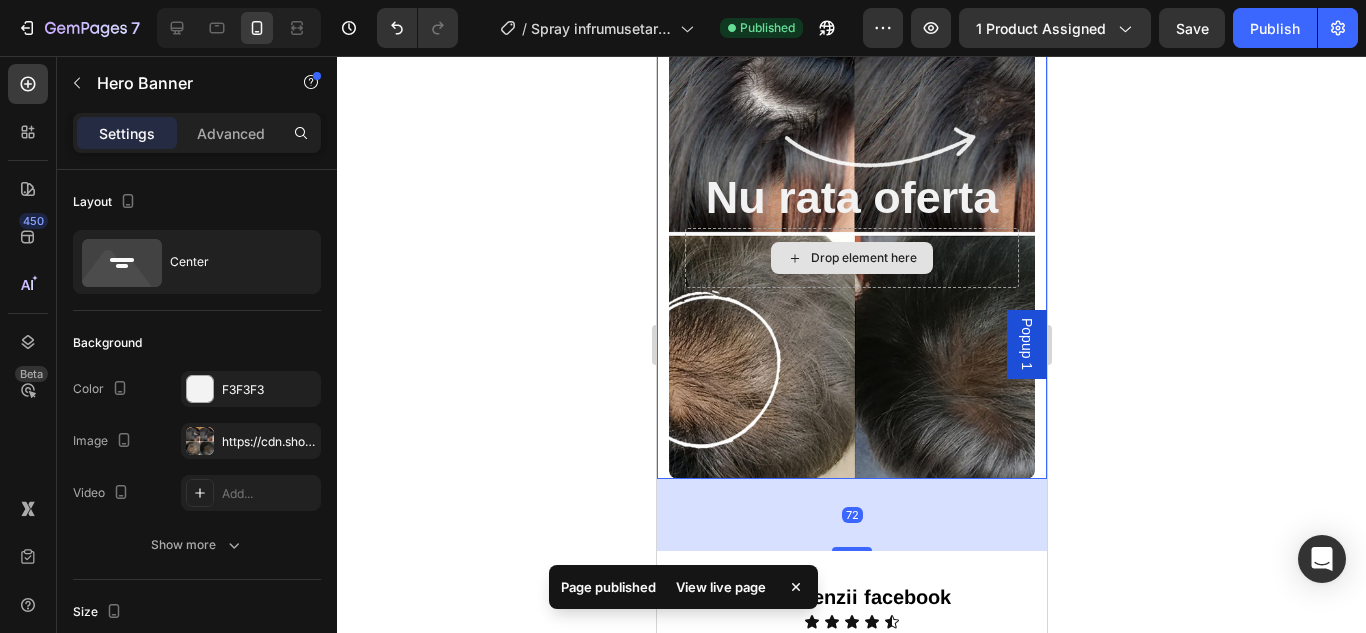 click on "Drop element here" at bounding box center (851, 258) 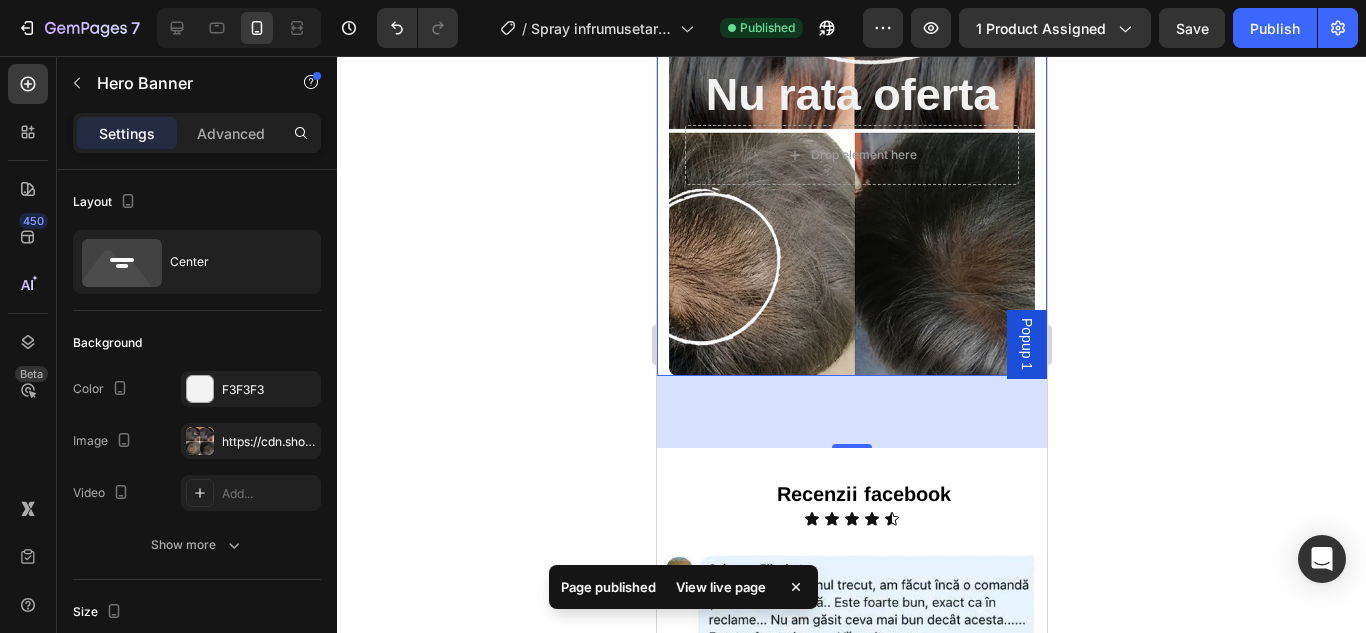 scroll, scrollTop: 5339, scrollLeft: 0, axis: vertical 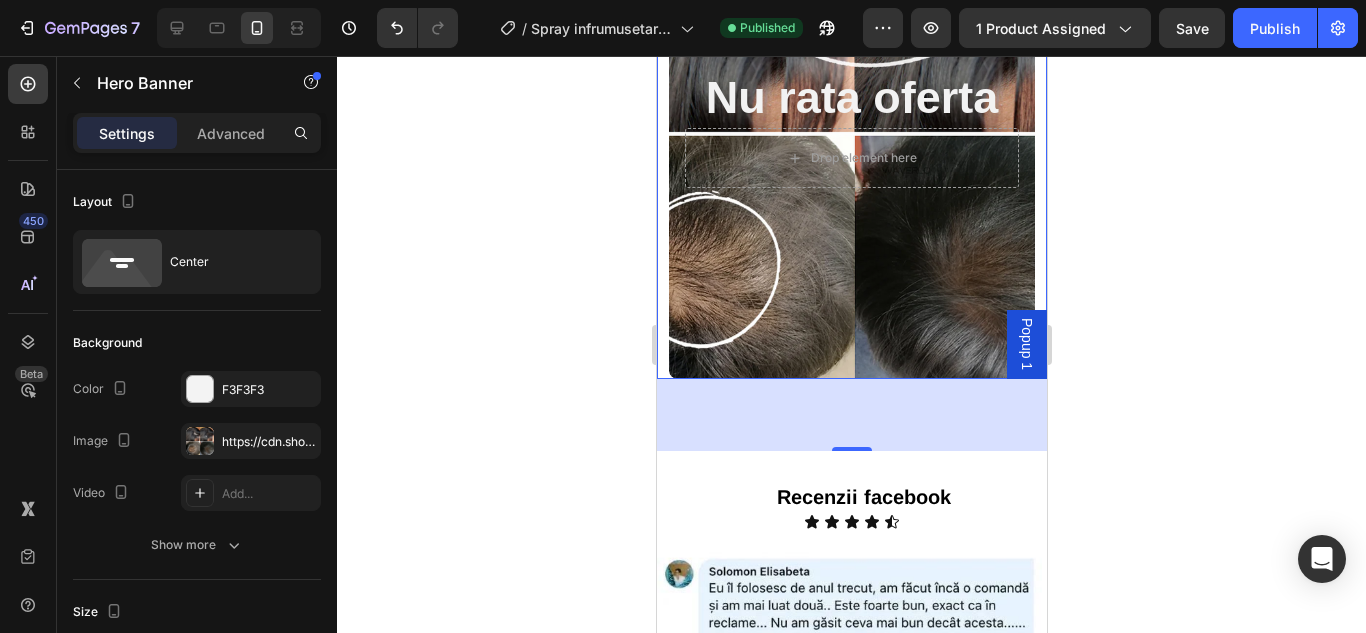click at bounding box center [851, 129] 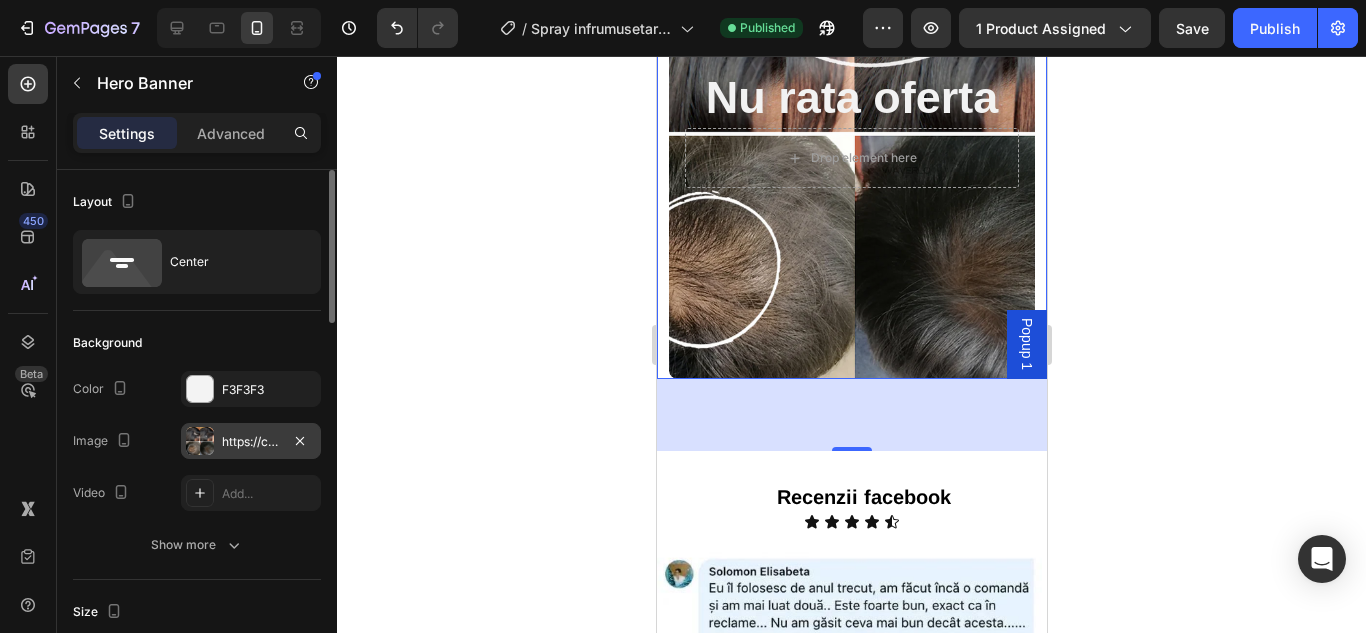 click on "https://cdn.shopify.com/s/files/1/0874/3501/8564/files/gempages_537037857848558672-e60531c0-12b7-4350-9aa9-c8c6595c5ec8.webp" at bounding box center (251, 442) 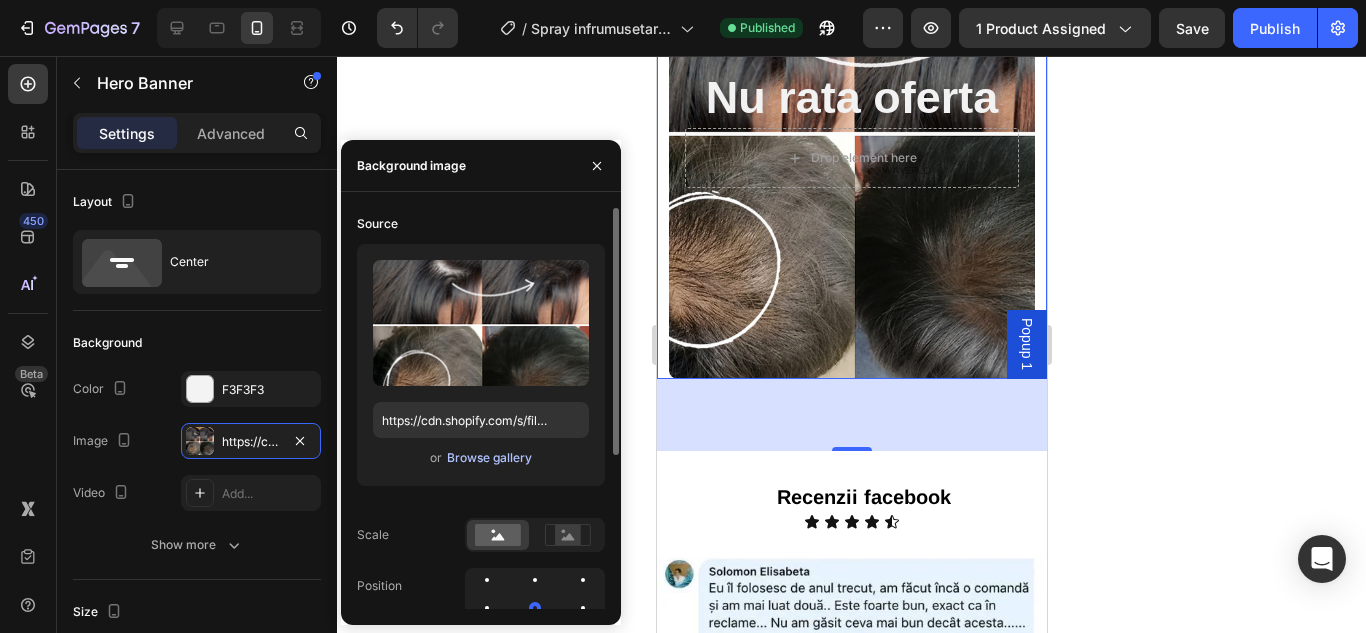 click on "Browse gallery" at bounding box center (489, 458) 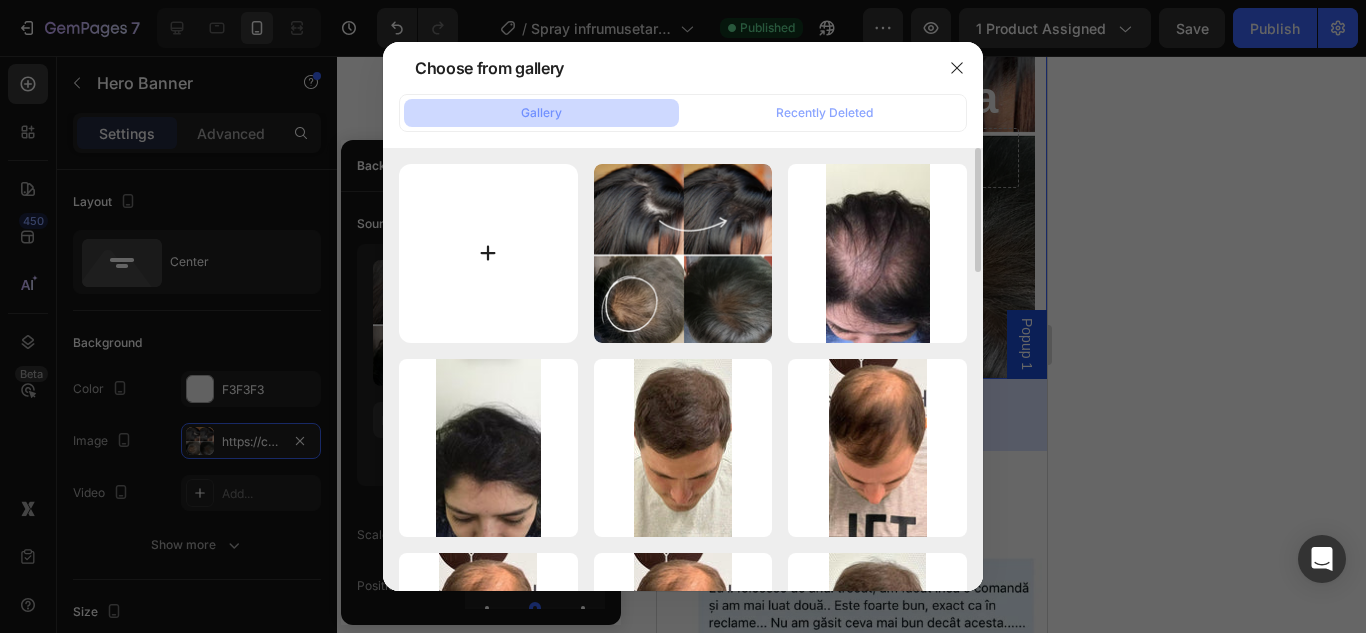 click at bounding box center (488, 253) 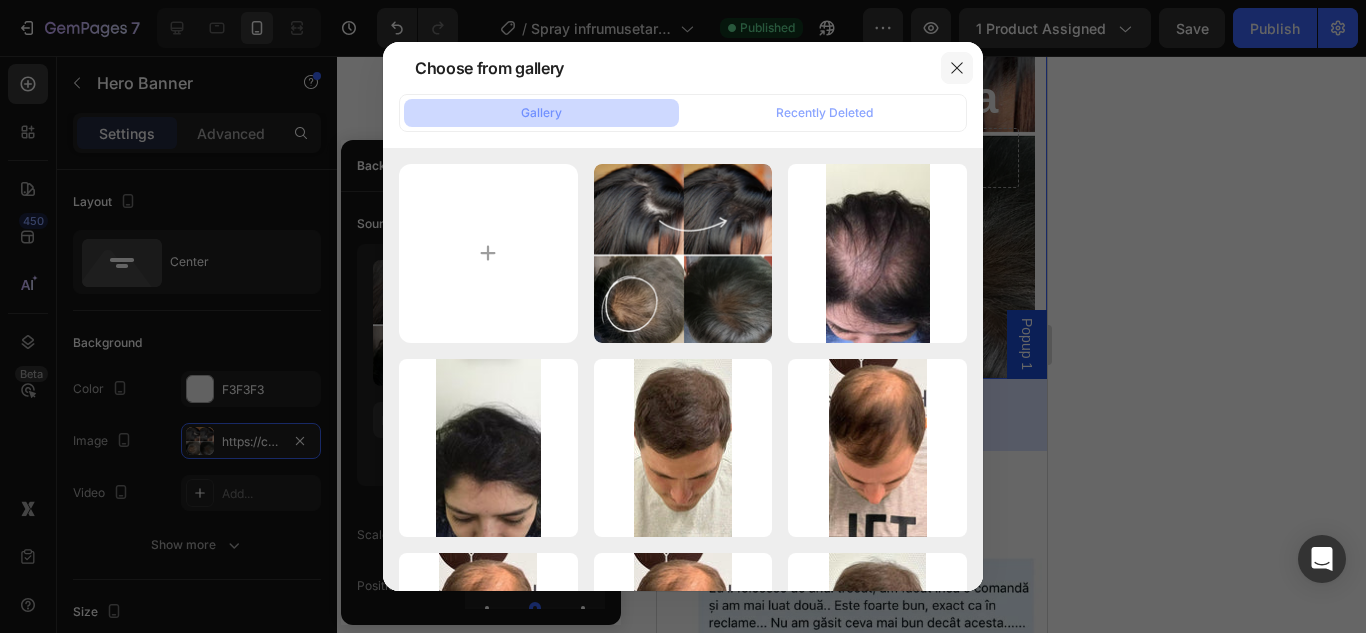 click at bounding box center (957, 68) 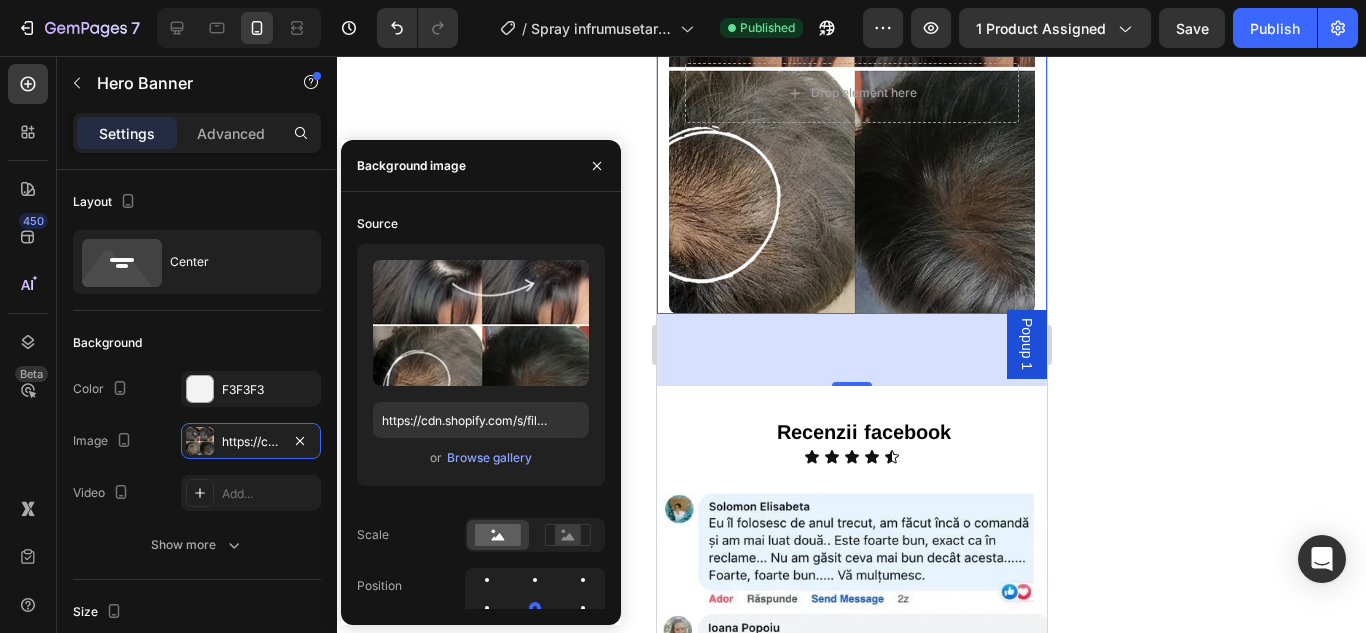 scroll, scrollTop: 5439, scrollLeft: 0, axis: vertical 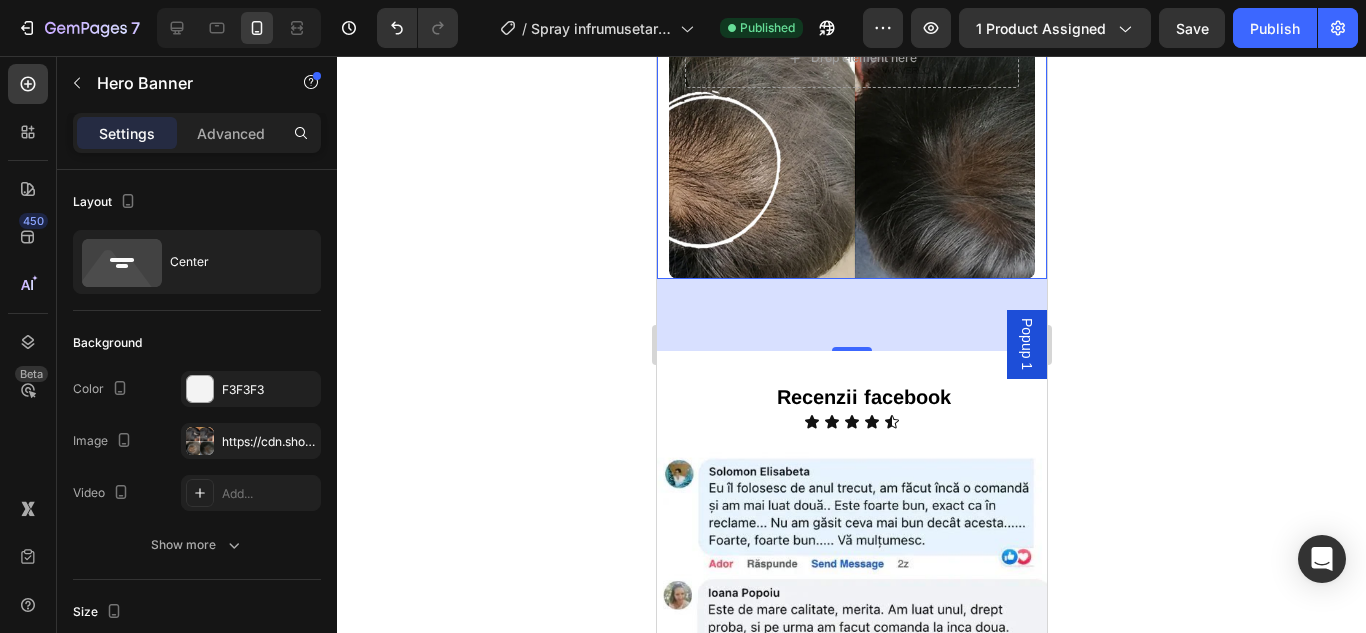 click 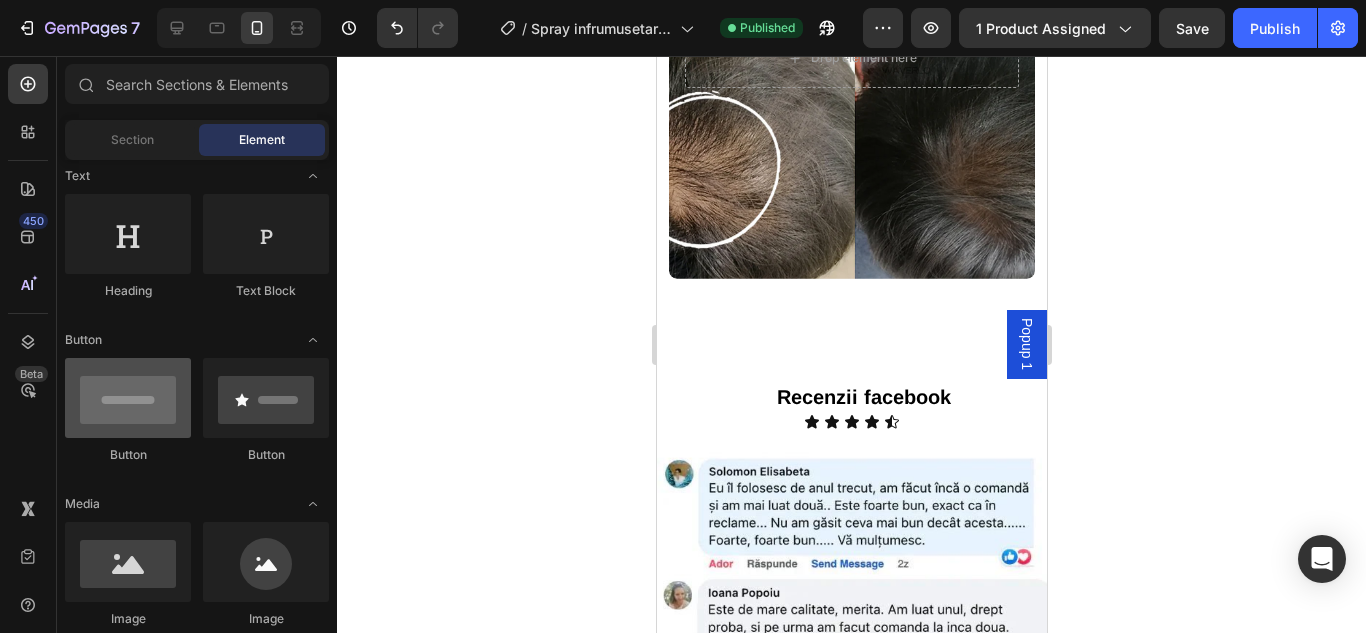 scroll, scrollTop: 400, scrollLeft: 0, axis: vertical 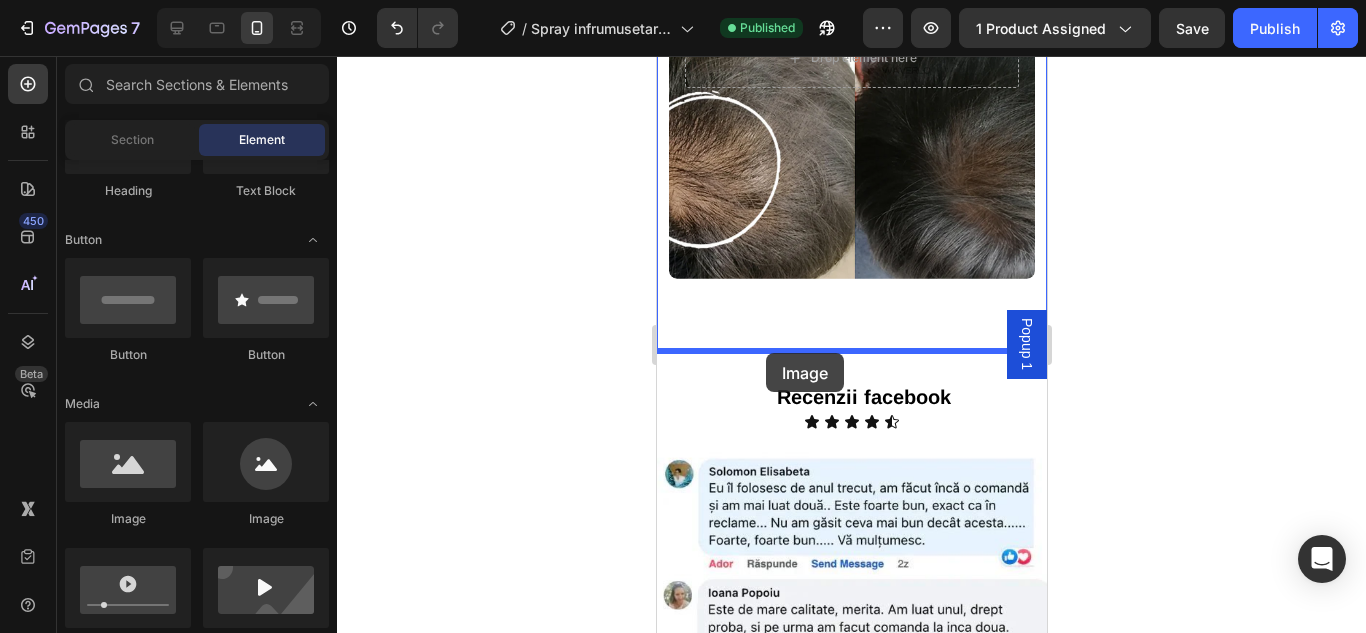 drag, startPoint x: 790, startPoint y: 510, endPoint x: 765, endPoint y: 353, distance: 158.97798 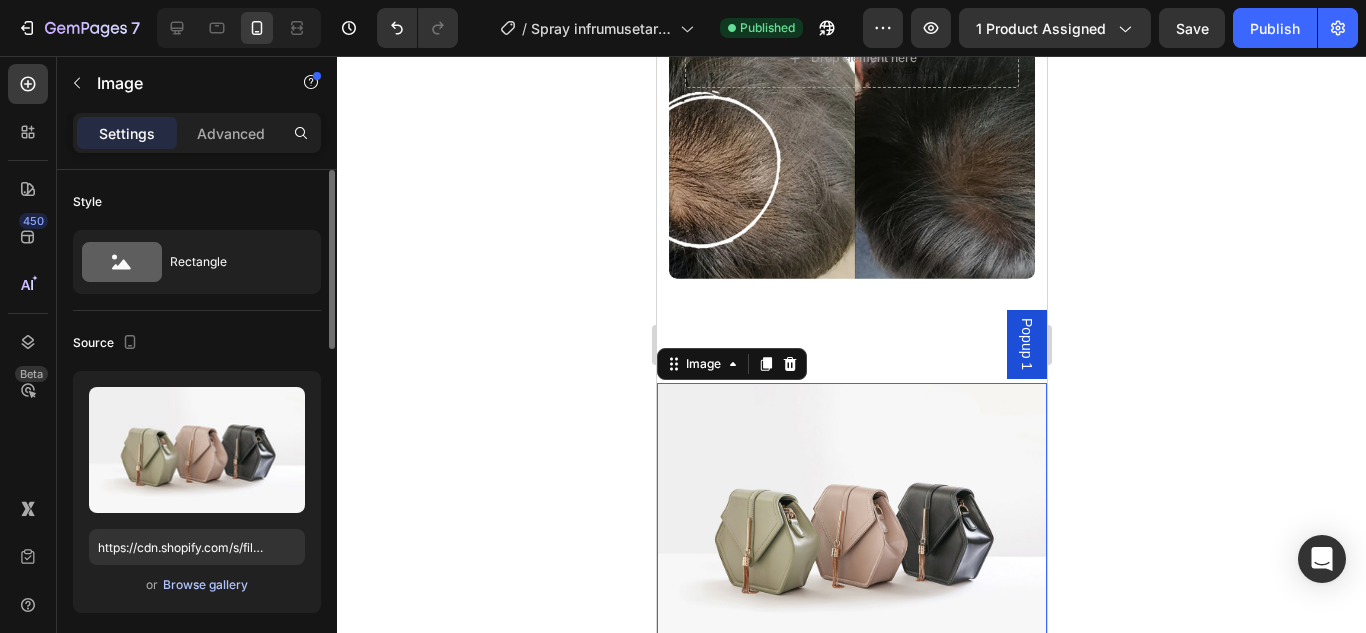 click on "Browse gallery" at bounding box center [205, 585] 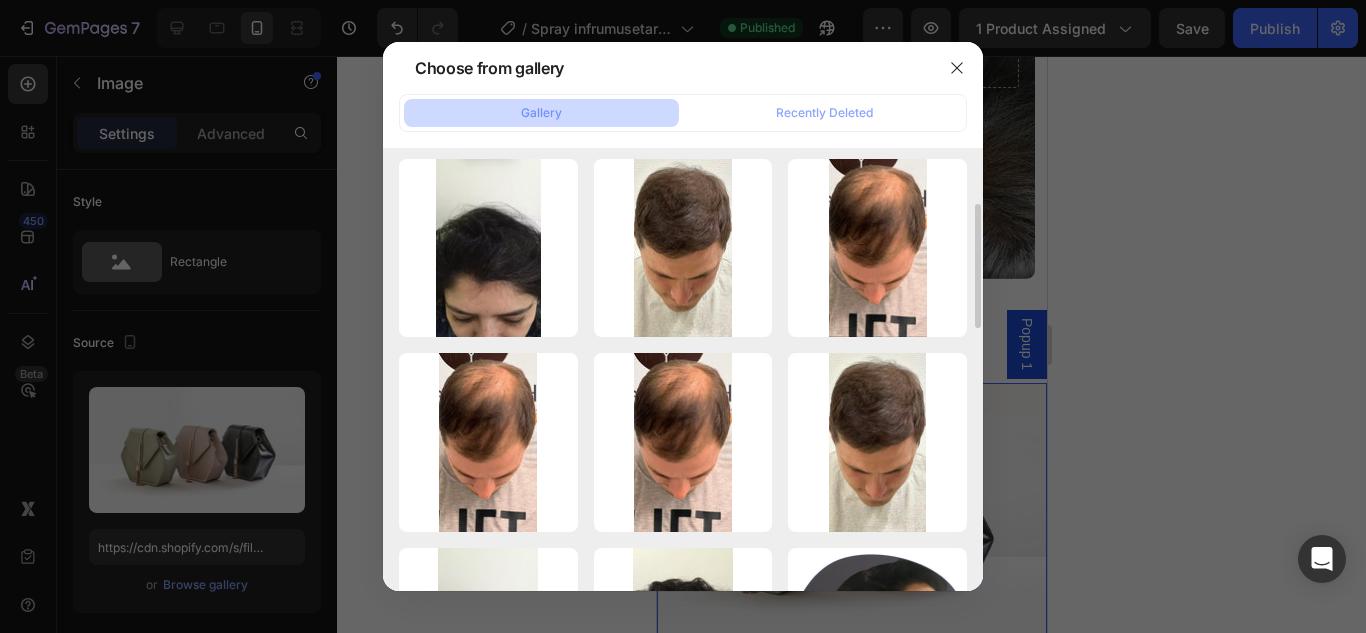 scroll, scrollTop: 0, scrollLeft: 0, axis: both 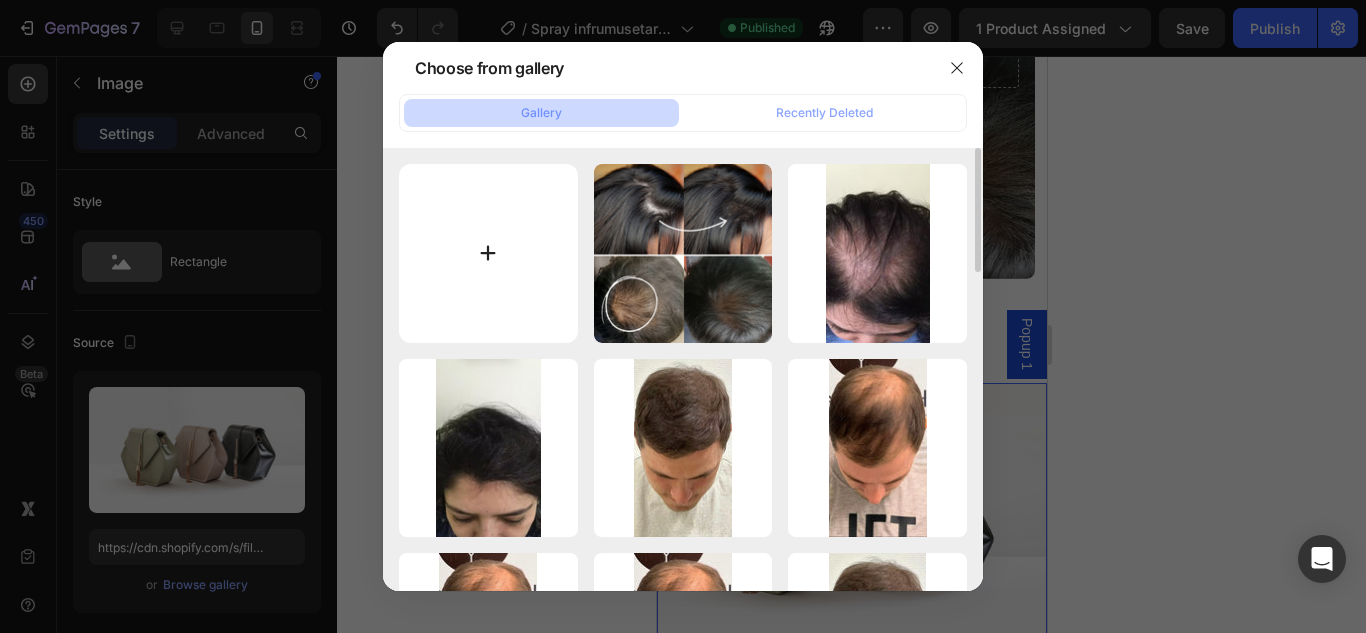 click at bounding box center [488, 253] 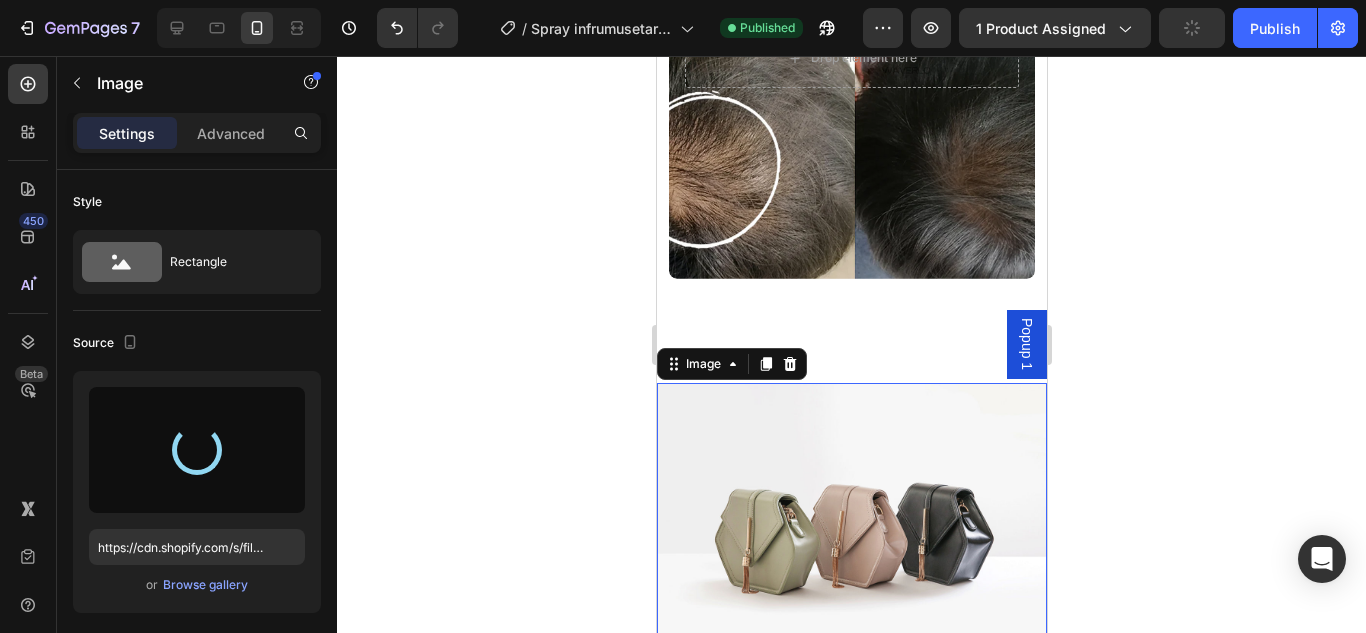 scroll, scrollTop: 5539, scrollLeft: 0, axis: vertical 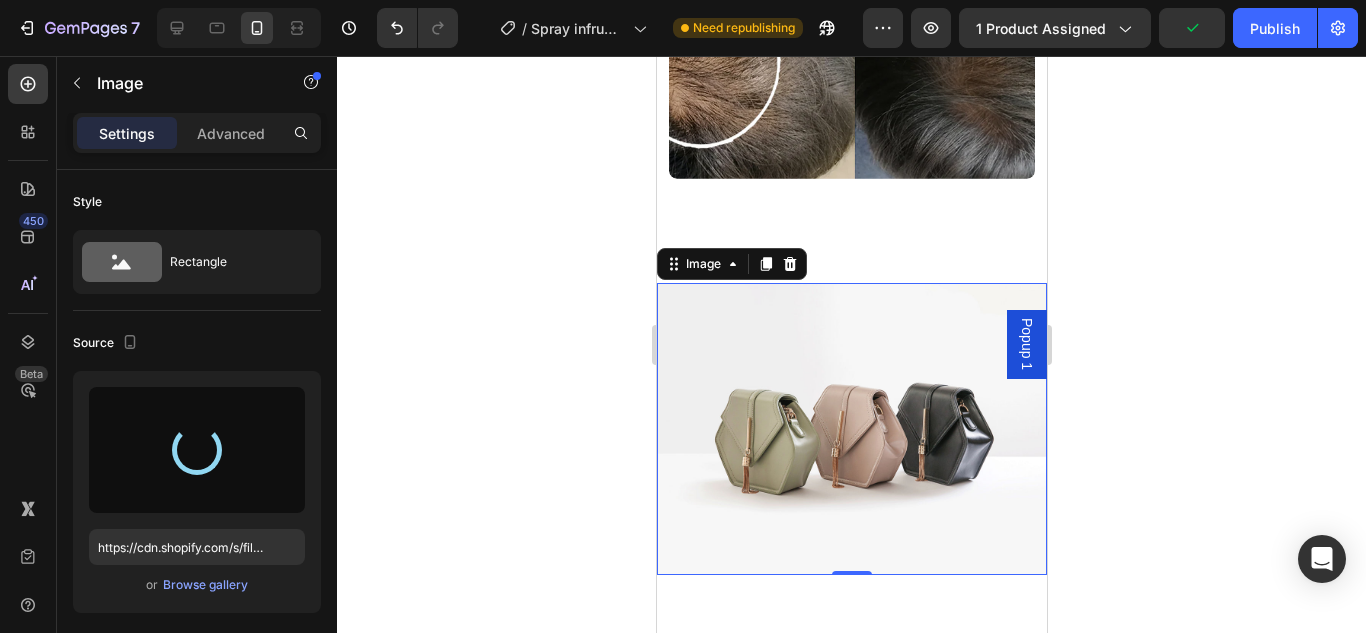 type on "https://cdn.shopify.com/s/files/1/0874/3501/8564/files/gempages_537037857848558672-c7ecbe37-a52a-4e54-9878-8317aa41d5db.webp" 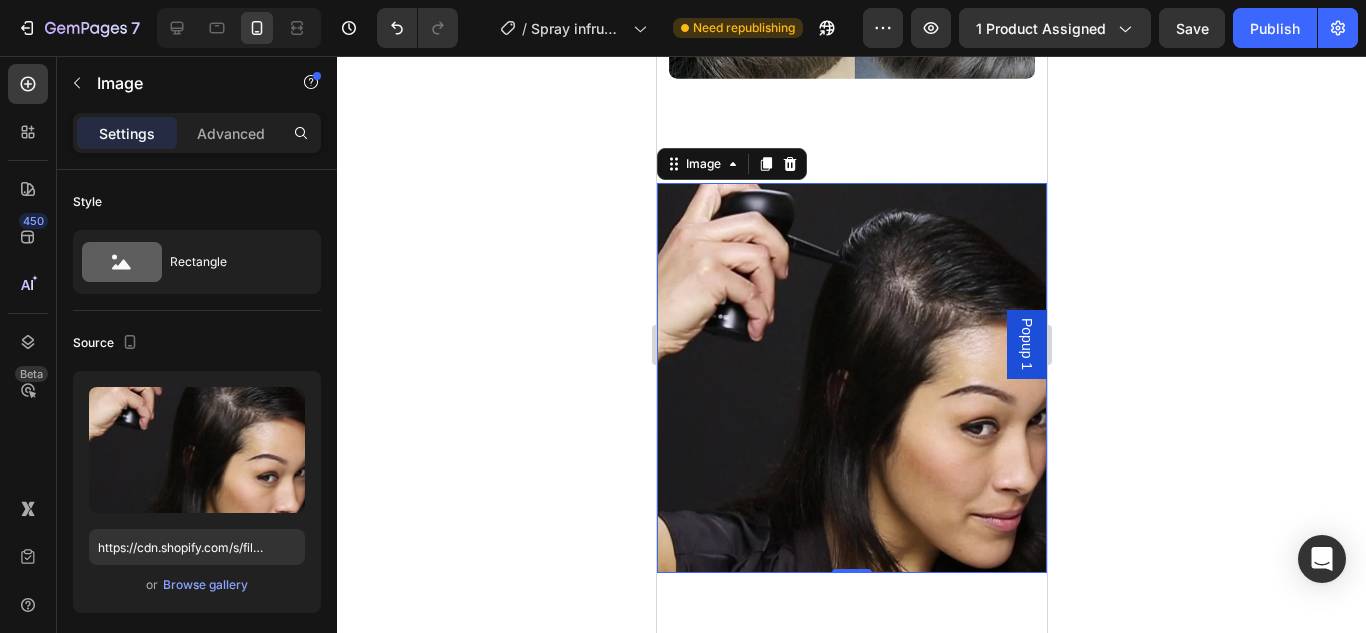 scroll, scrollTop: 5539, scrollLeft: 0, axis: vertical 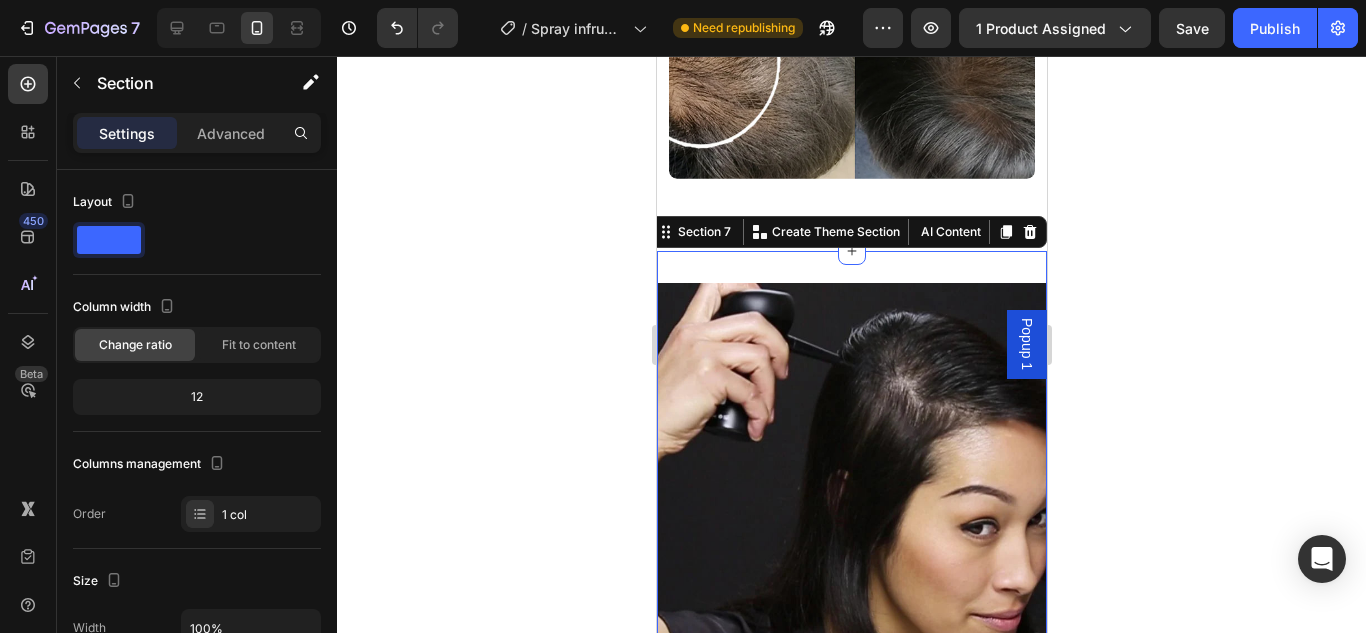 click on "Image Section 7   You can create reusable sections Create Theme Section AI Content Write with GemAI What would you like to describe here? Tone and Voice Persuasive Product Getting products... Show more Generate" at bounding box center [851, 478] 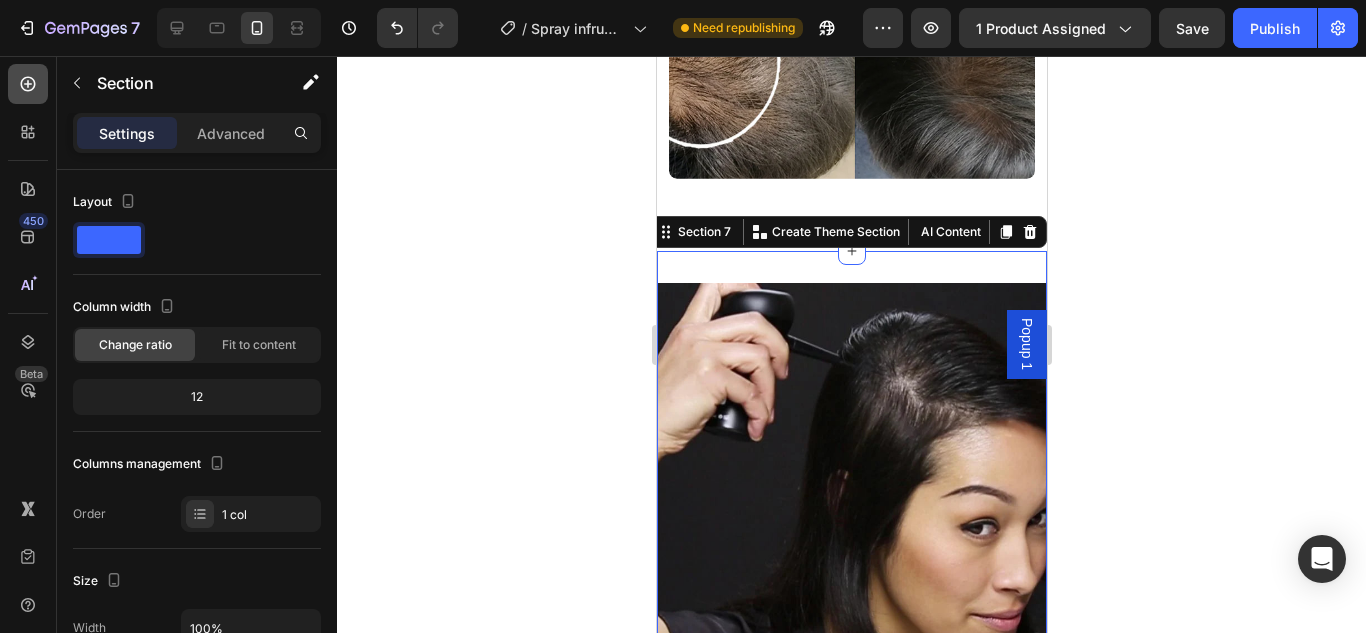 click 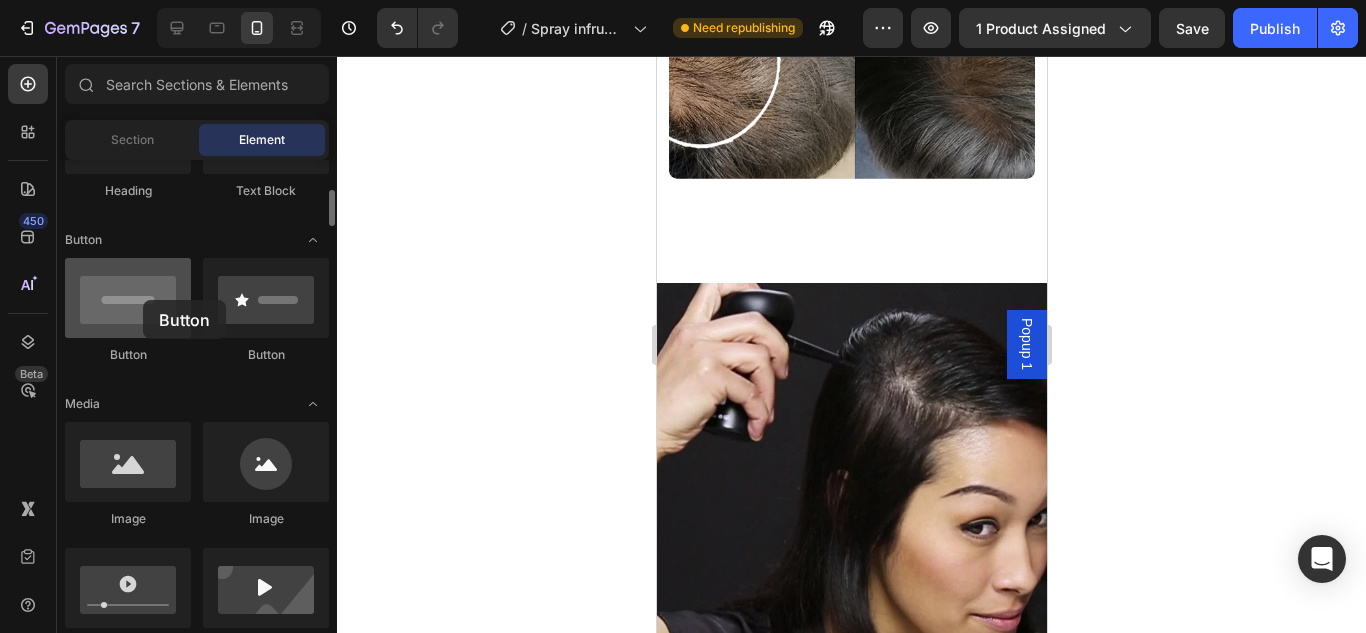 click at bounding box center (128, 298) 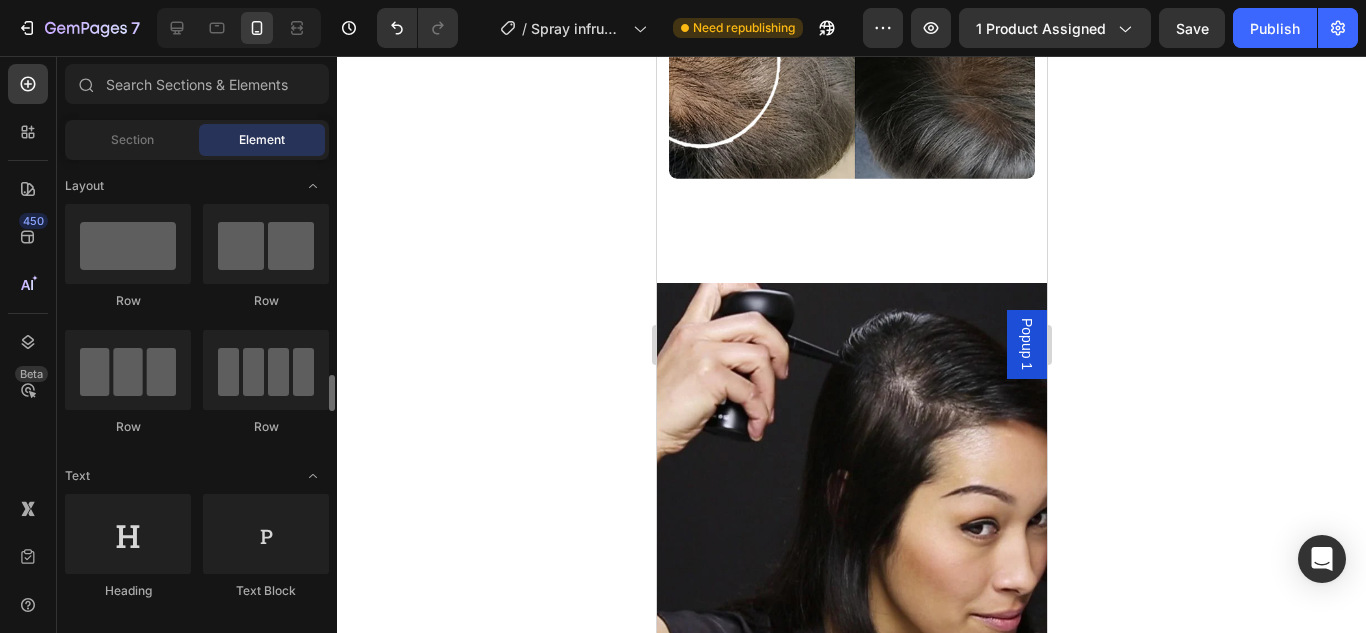 scroll, scrollTop: 200, scrollLeft: 0, axis: vertical 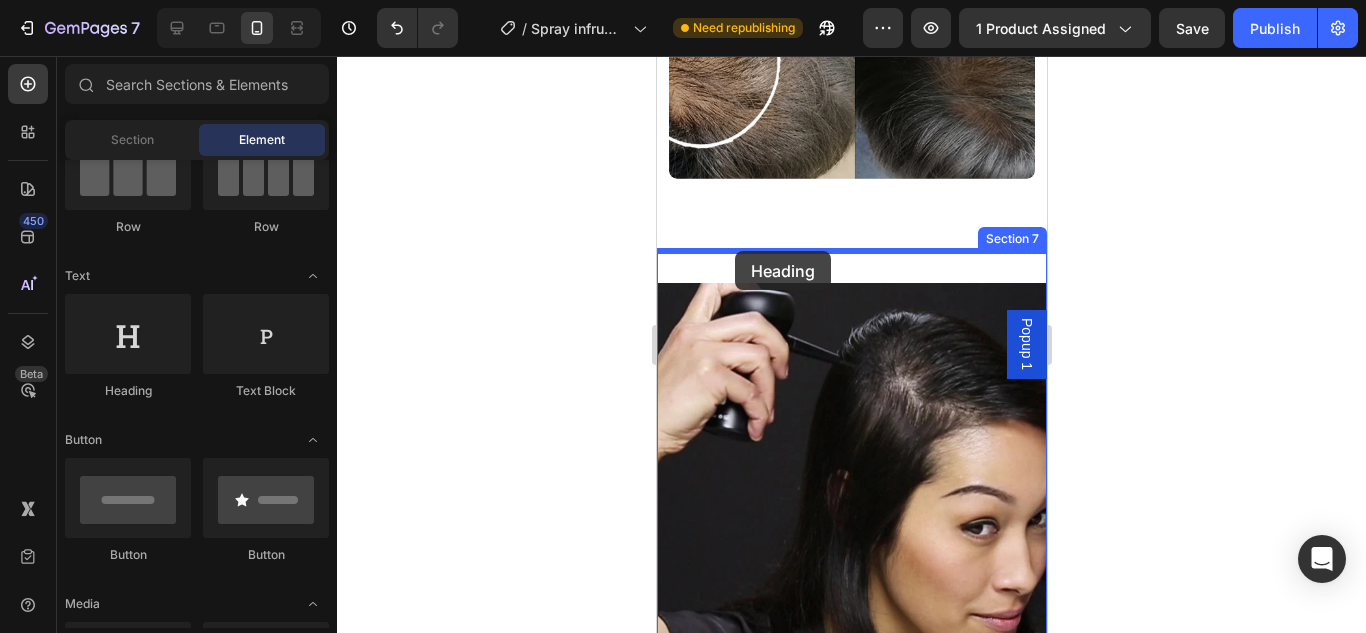 drag, startPoint x: 792, startPoint y: 402, endPoint x: 734, endPoint y: 251, distance: 161.75598 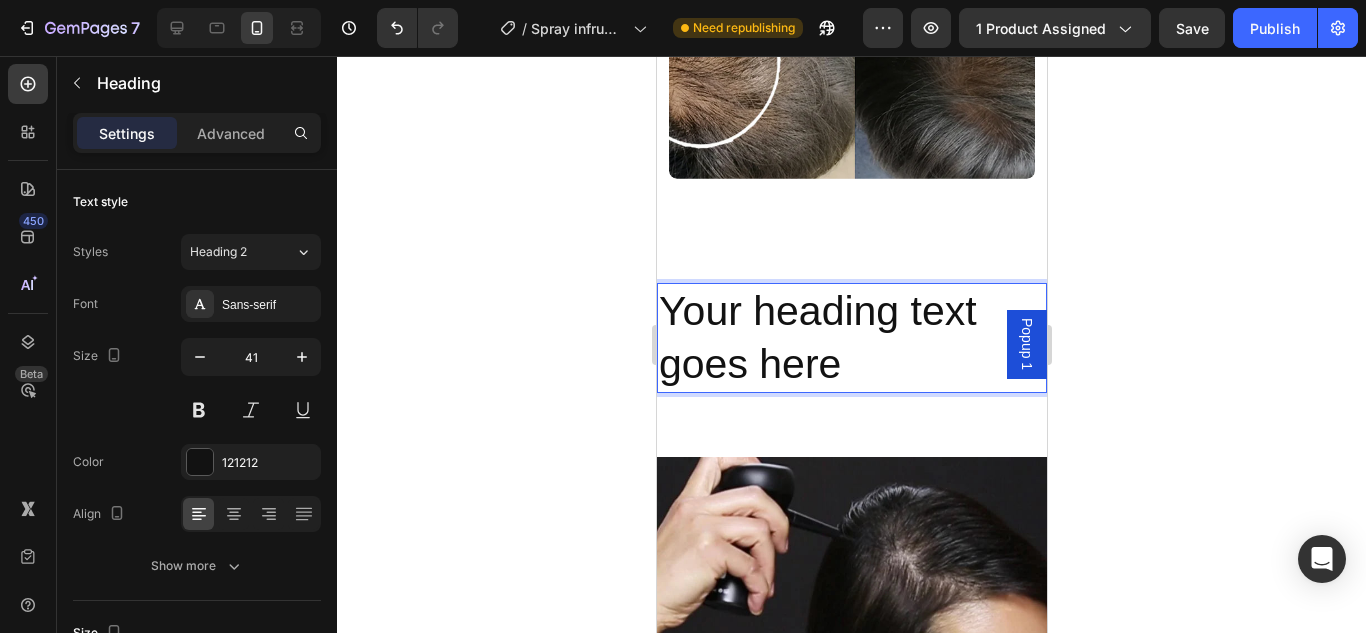 click on "Your heading text goes here" at bounding box center (851, 338) 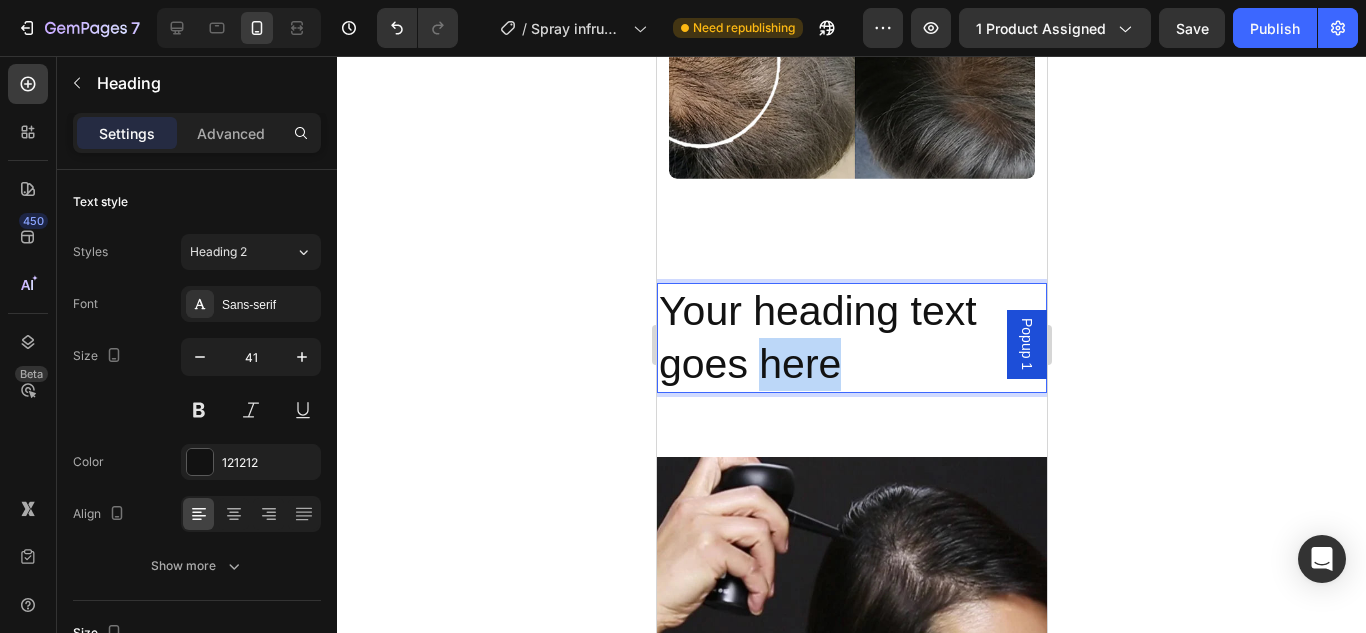 click on "Your heading text goes here" at bounding box center [851, 338] 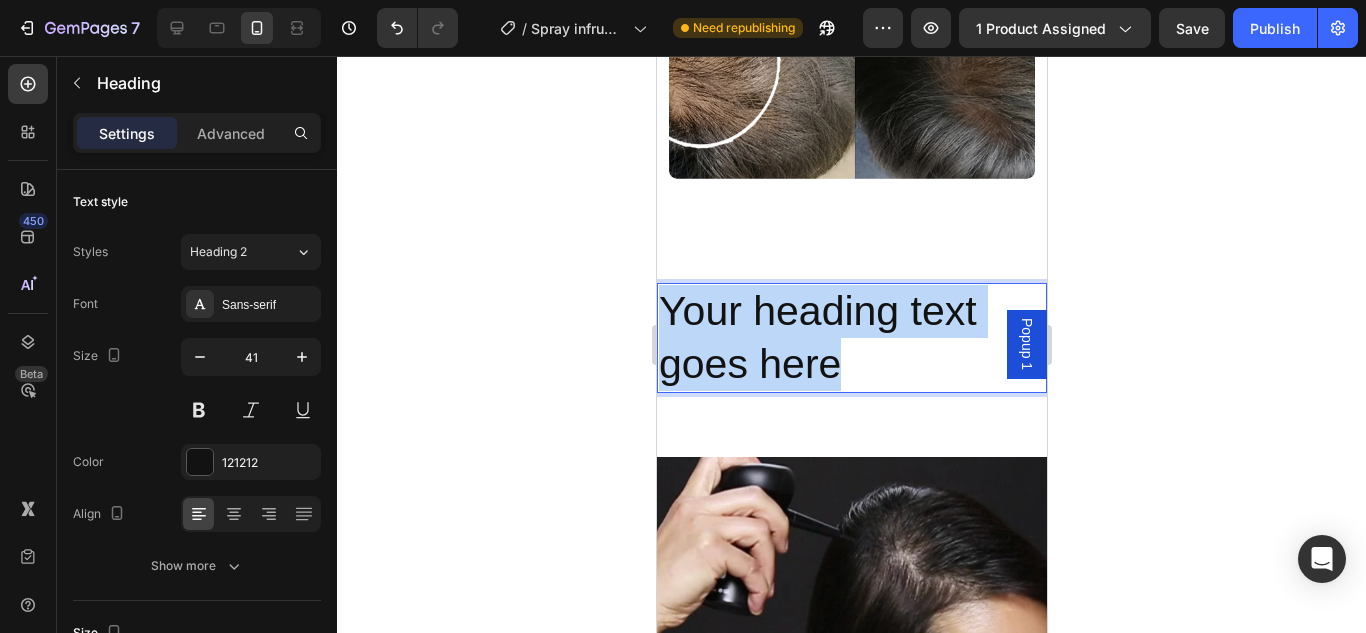 click on "Your heading text goes here" at bounding box center (851, 338) 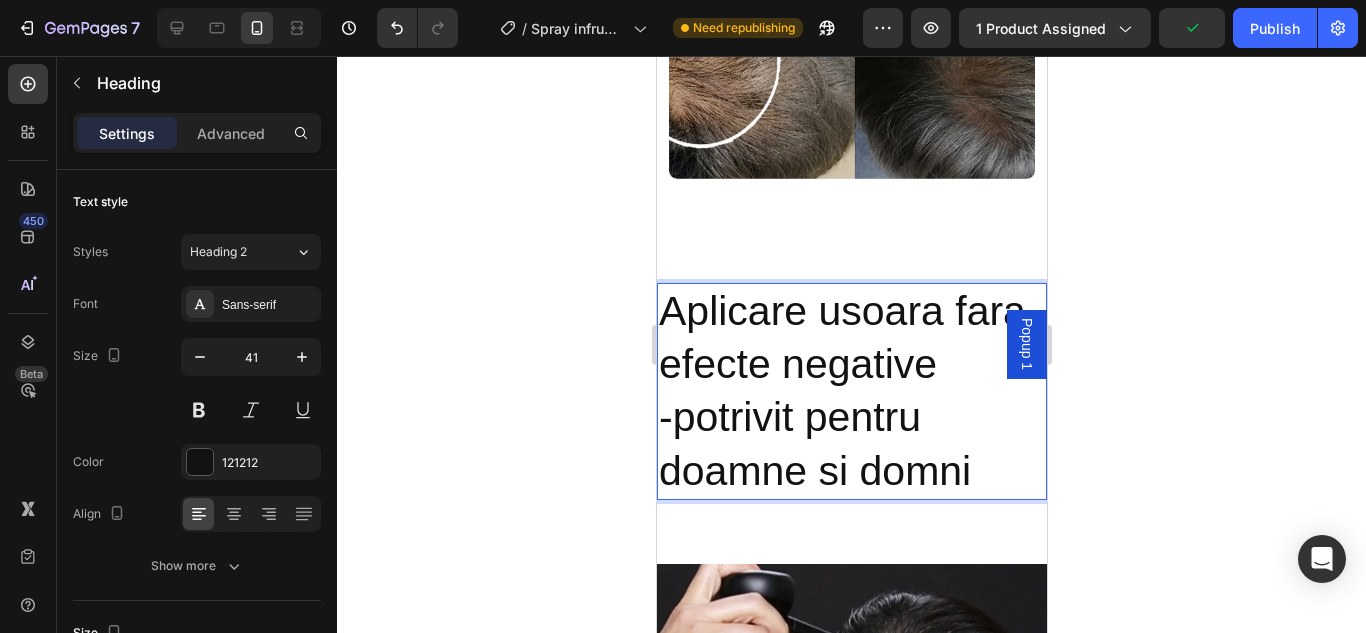 click on "Aplicare usoara fara efecte negative -potrivit pentru doamne si domni" at bounding box center [851, 391] 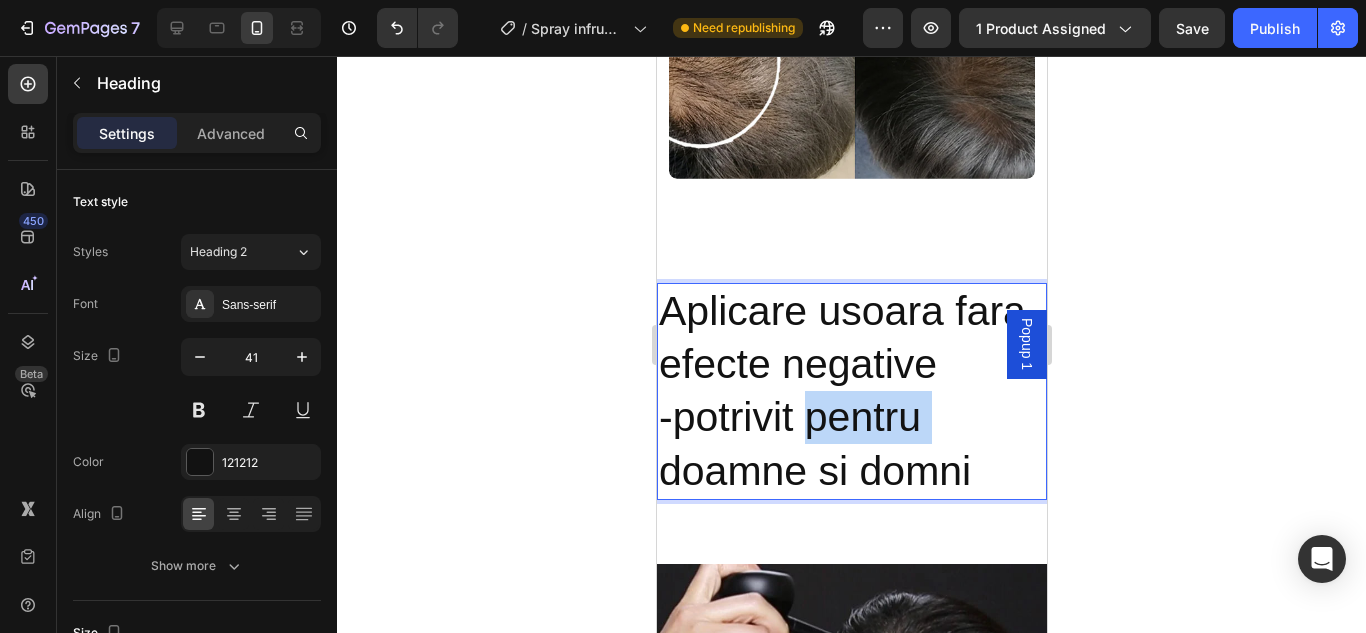 click on "Aplicare usoara fara efecte negative -potrivit pentru doamne si domni" at bounding box center [851, 391] 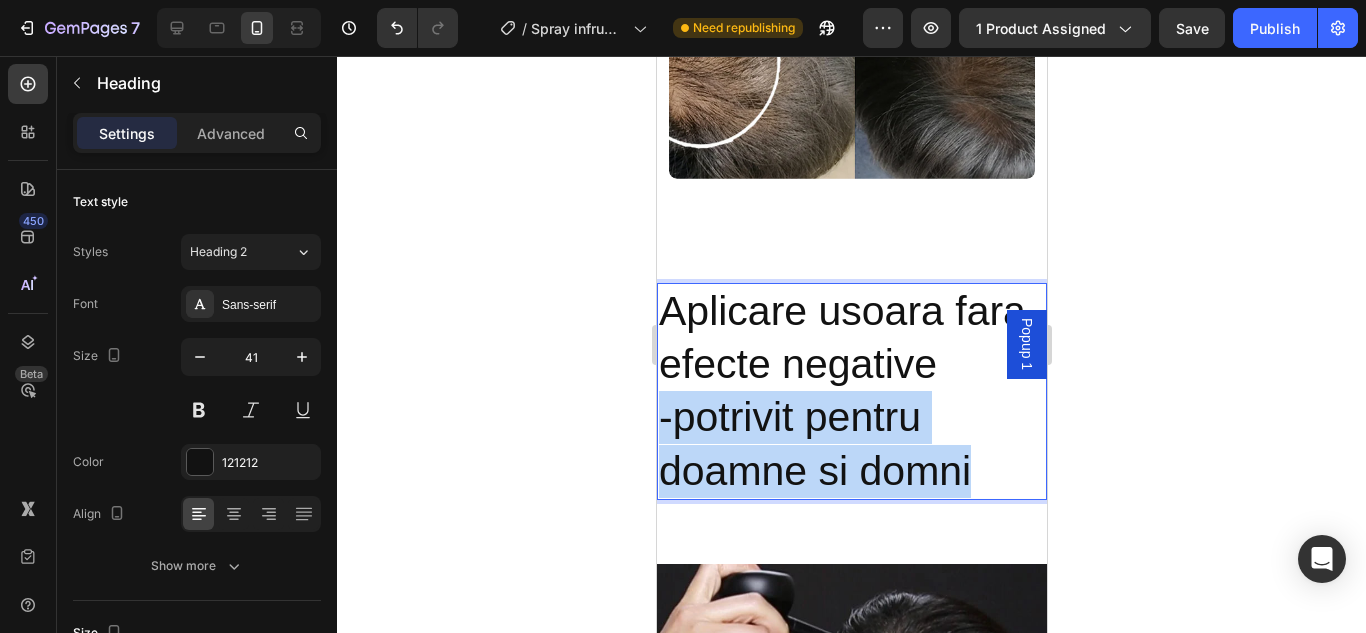 click on "Aplicare usoara fara efecte negative -potrivit pentru doamne si domni" at bounding box center [851, 391] 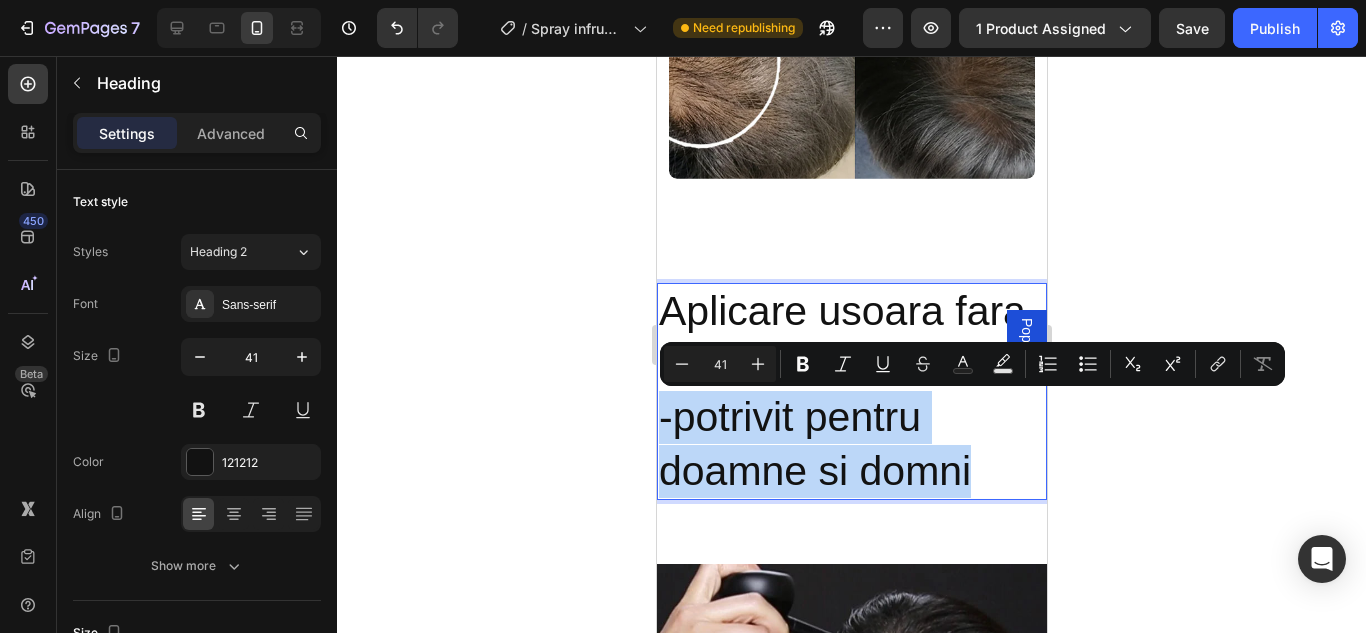 click on "Aplicare usoara fara efecte negative -potrivit pentru doamne si domni" at bounding box center [851, 391] 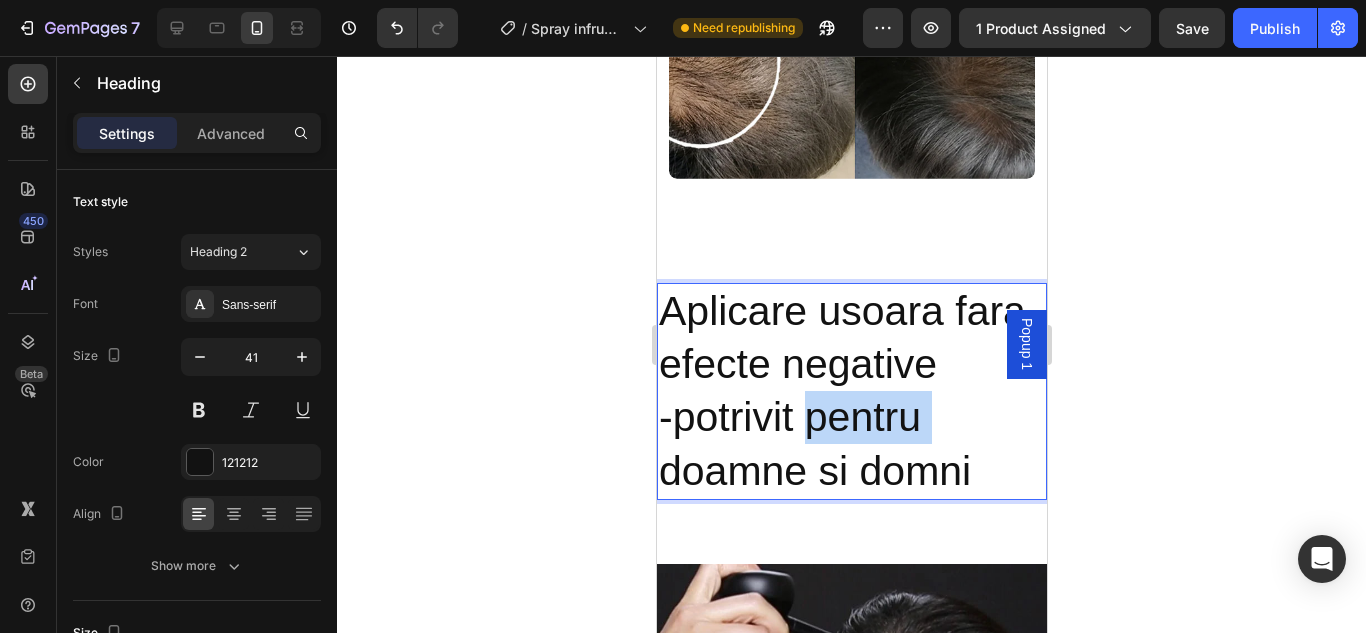 click on "Aplicare usoara fara efecte negative -potrivit pentru doamne si domni" at bounding box center [851, 391] 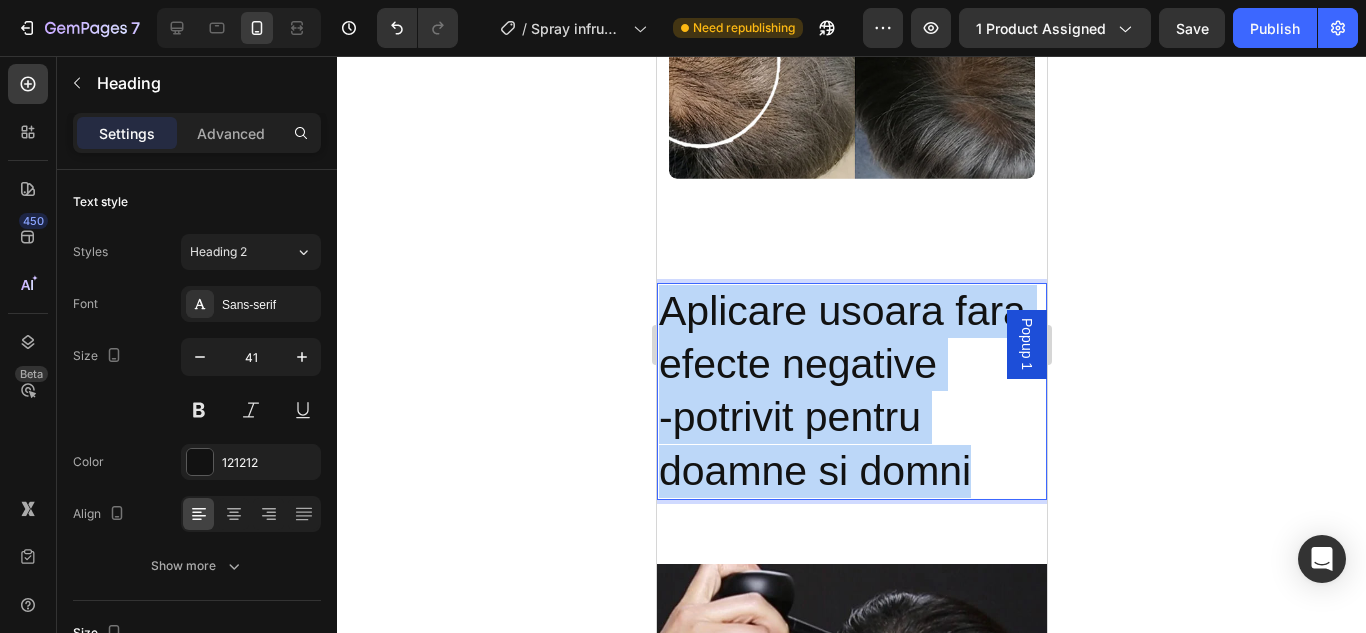 drag, startPoint x: 973, startPoint y: 462, endPoint x: 667, endPoint y: 299, distance: 346.70593 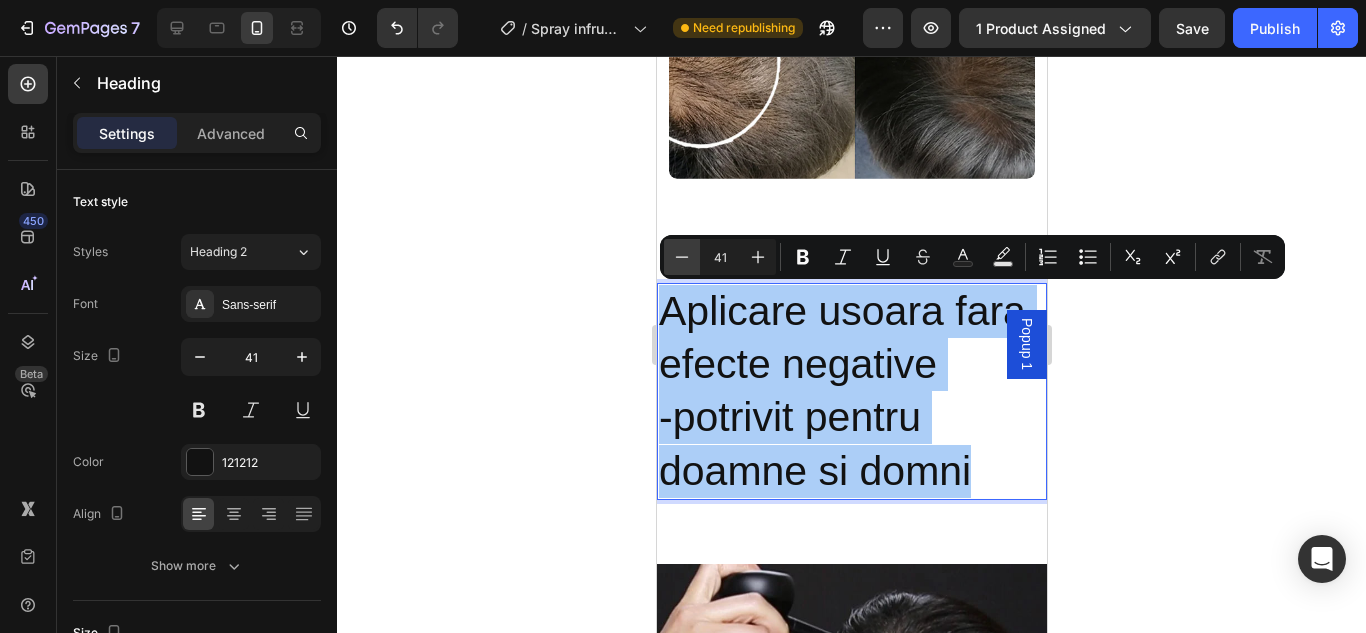 click on "Minus" at bounding box center (682, 257) 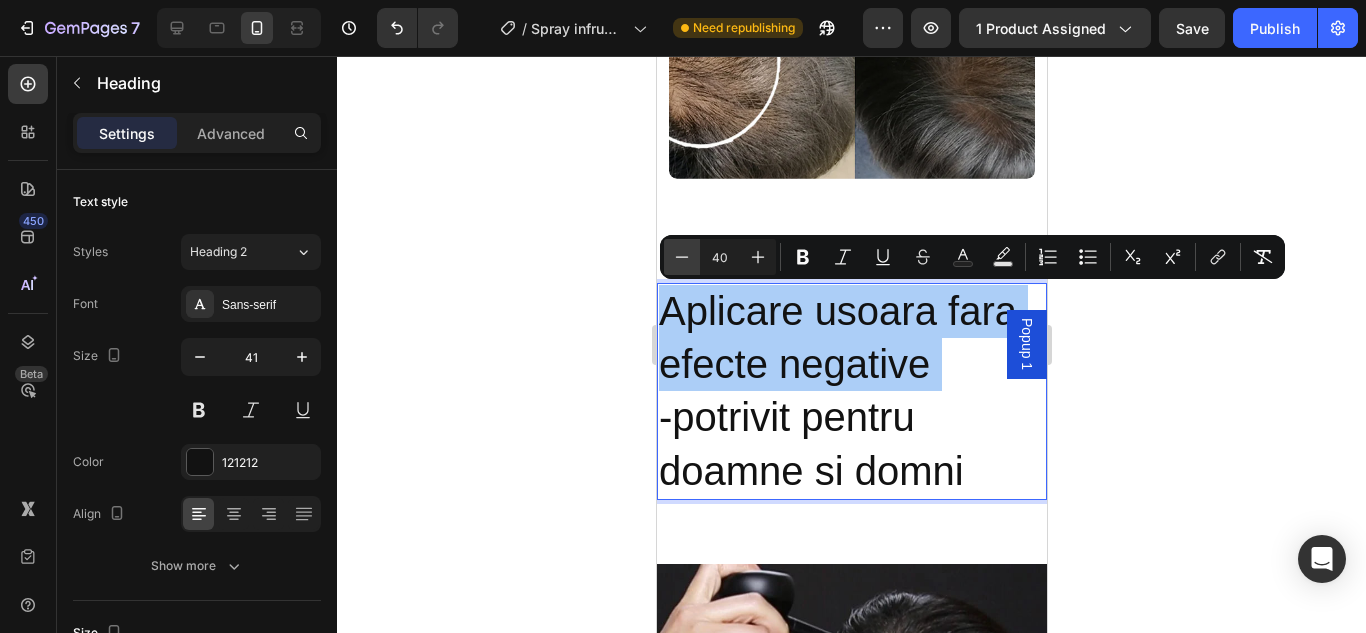 click on "Minus" at bounding box center (682, 257) 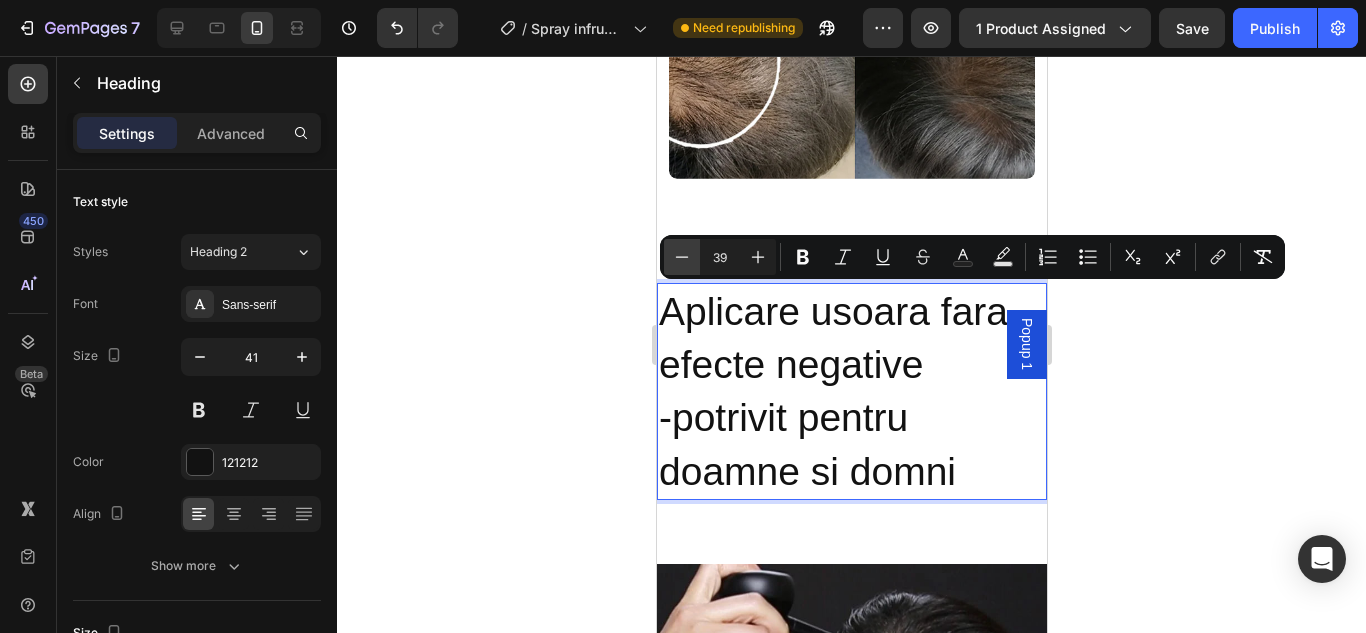 click on "Minus" at bounding box center [682, 257] 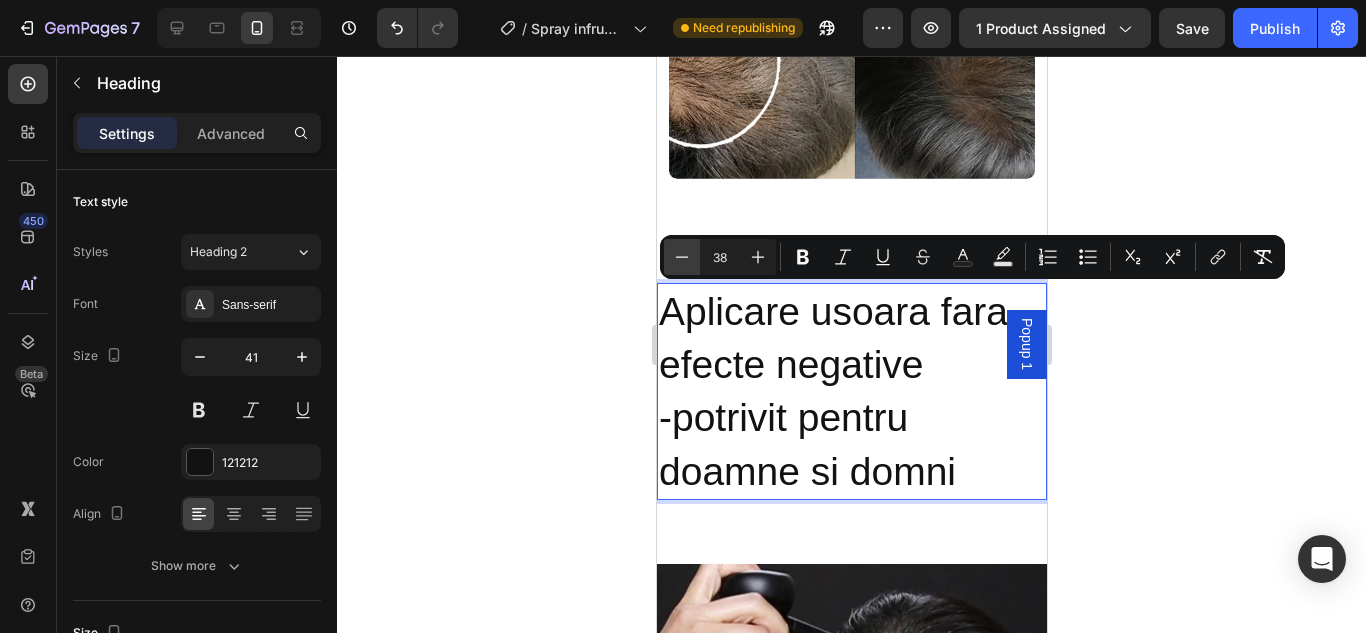 click on "Minus" at bounding box center [682, 257] 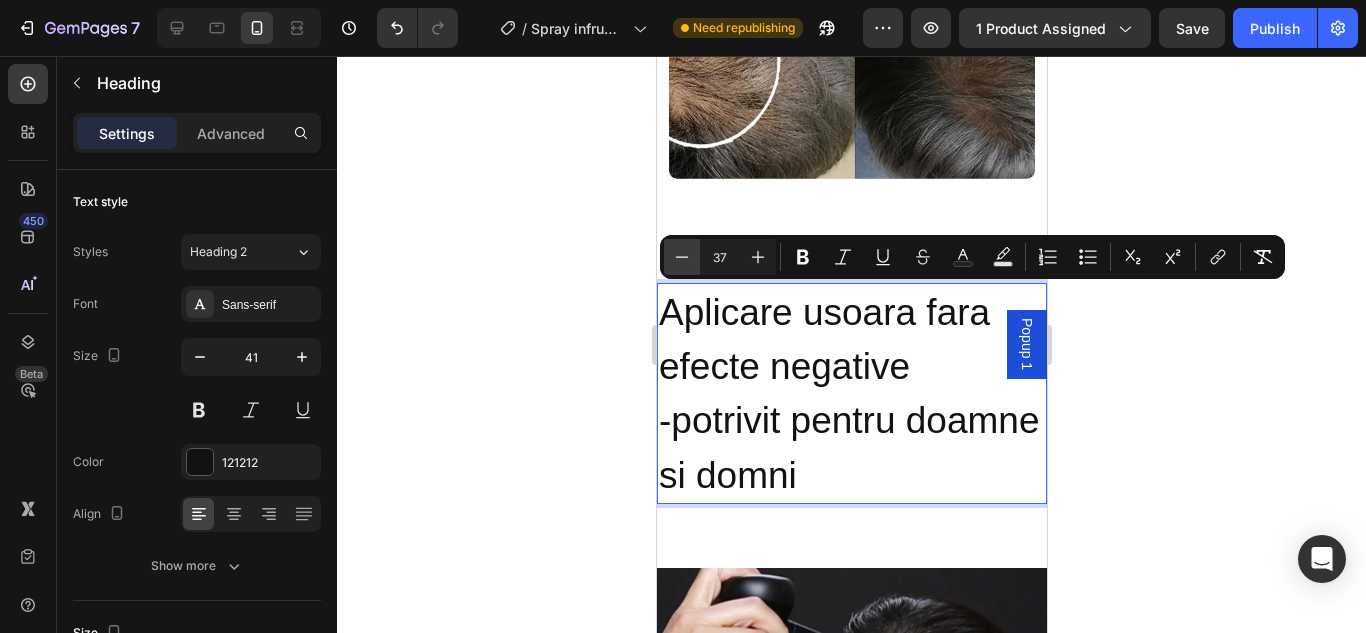 click on "Minus" at bounding box center (682, 257) 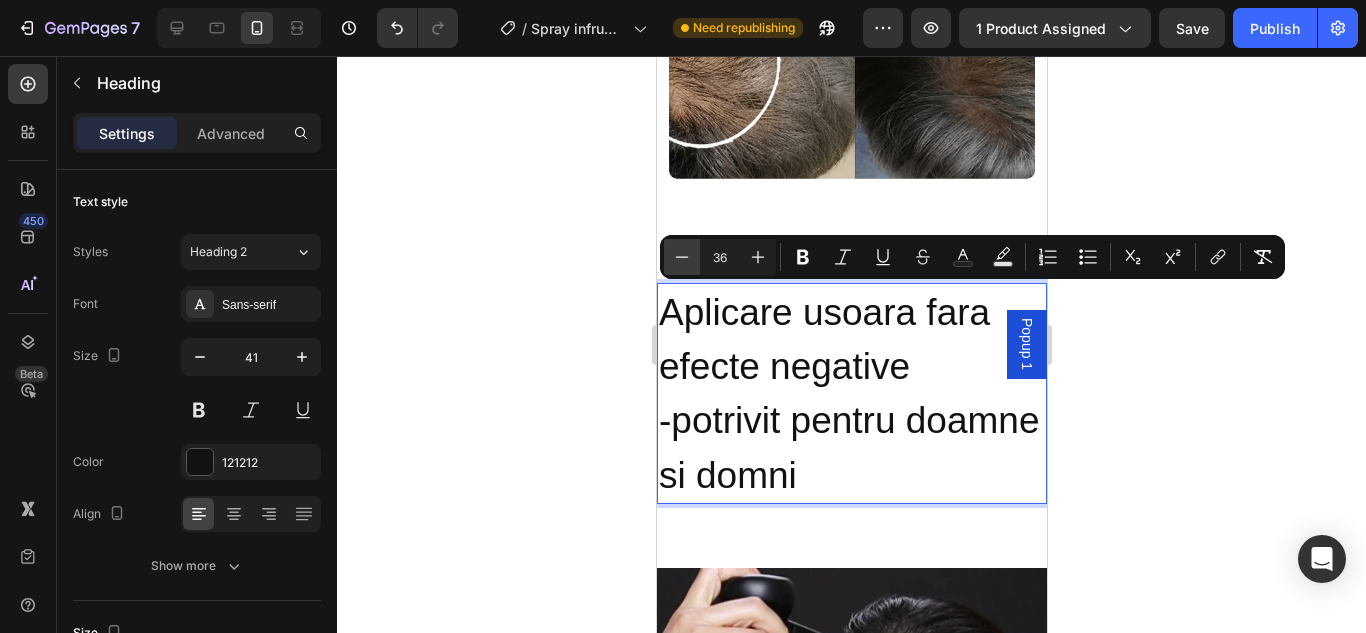 click on "Minus" at bounding box center (682, 257) 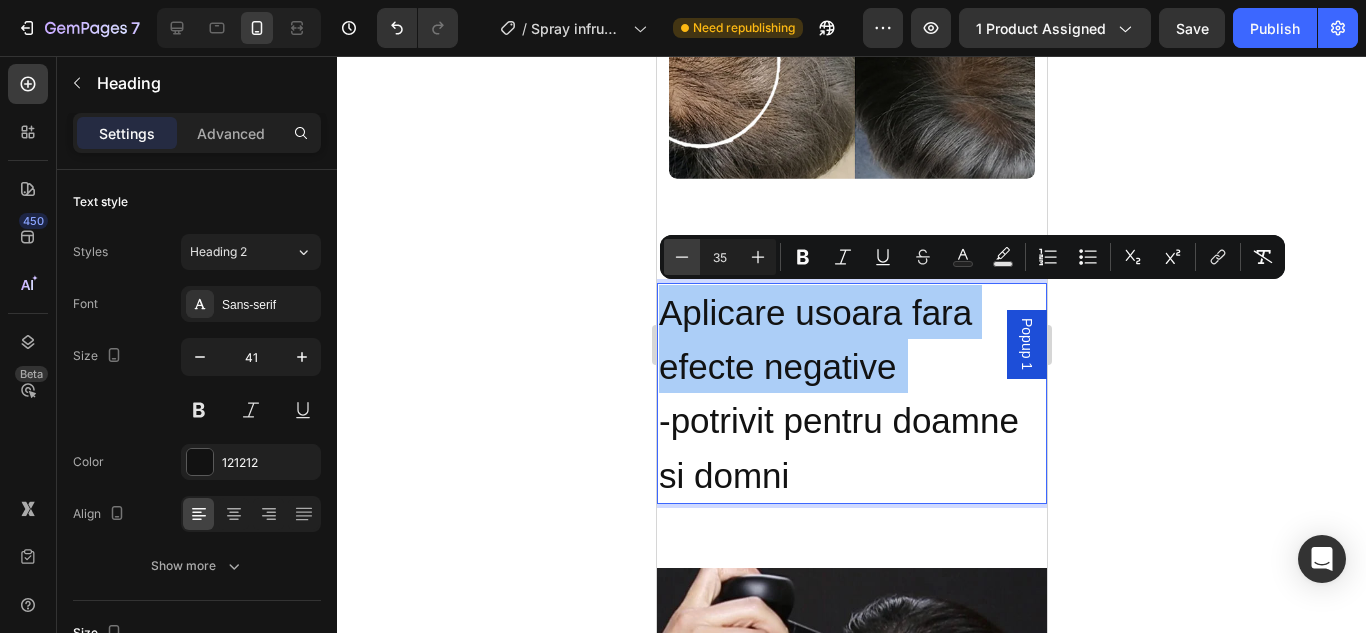 click on "Minus" at bounding box center [682, 257] 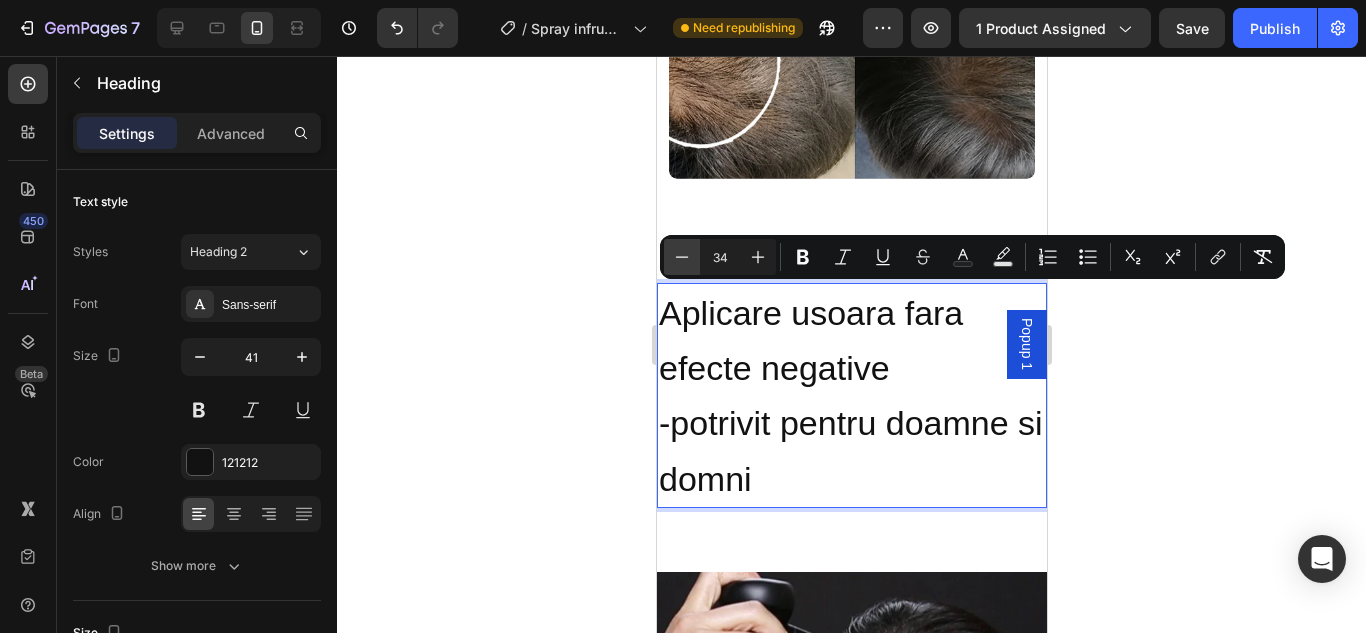 click on "Minus" at bounding box center [682, 257] 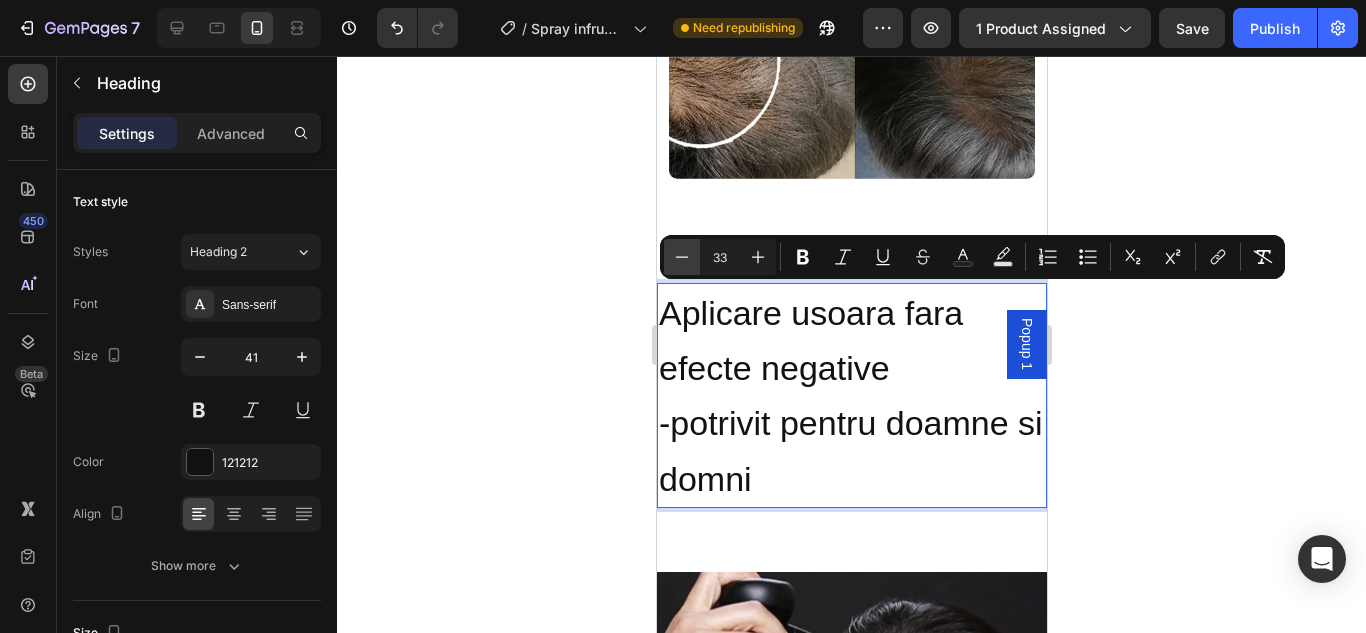 click on "Minus" at bounding box center [682, 257] 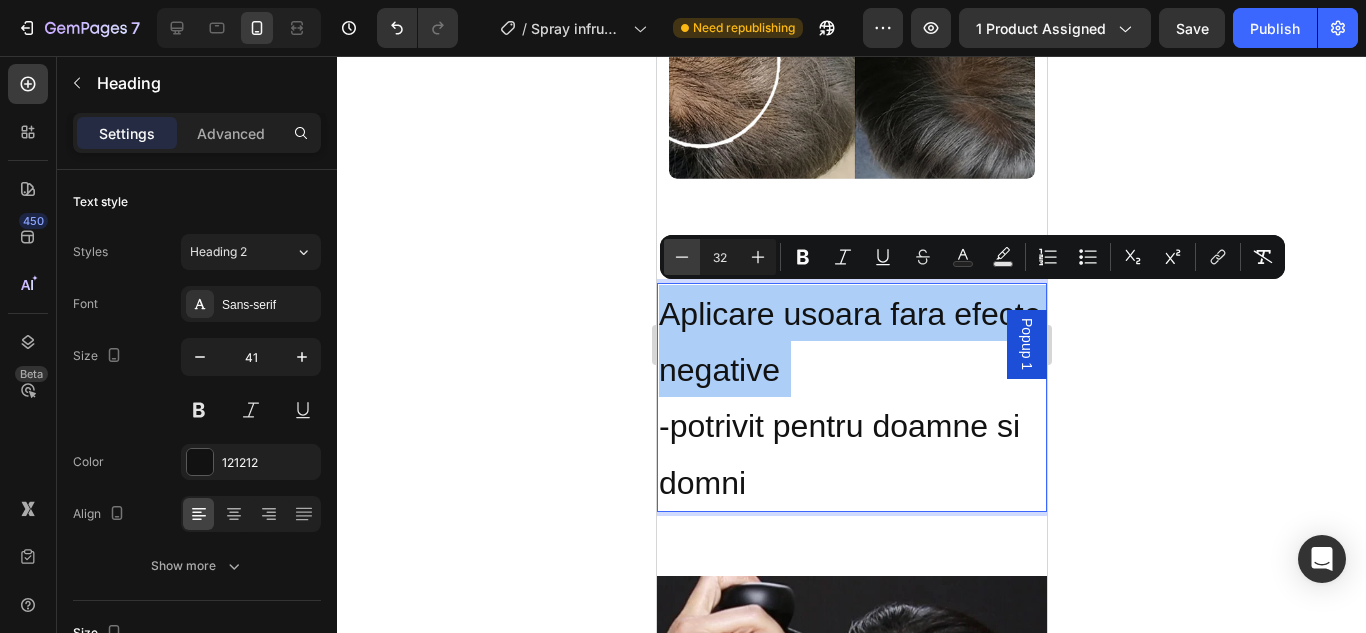 click on "Minus" at bounding box center (682, 257) 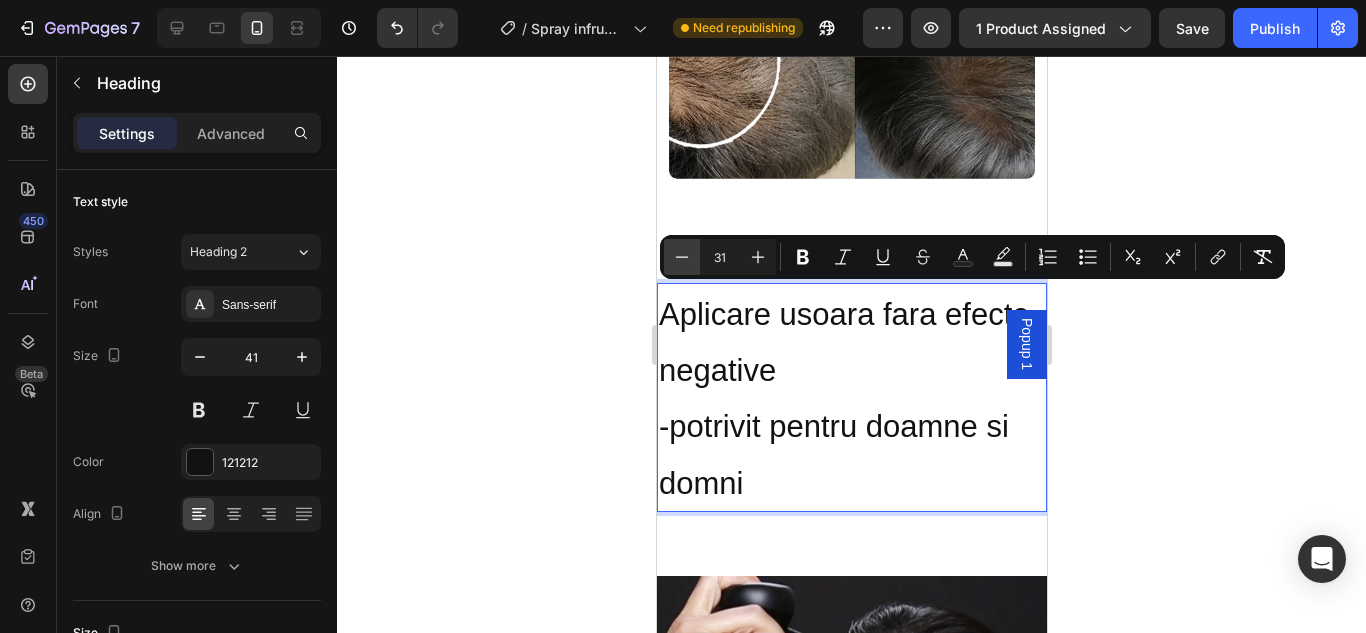 click on "Minus" at bounding box center (682, 257) 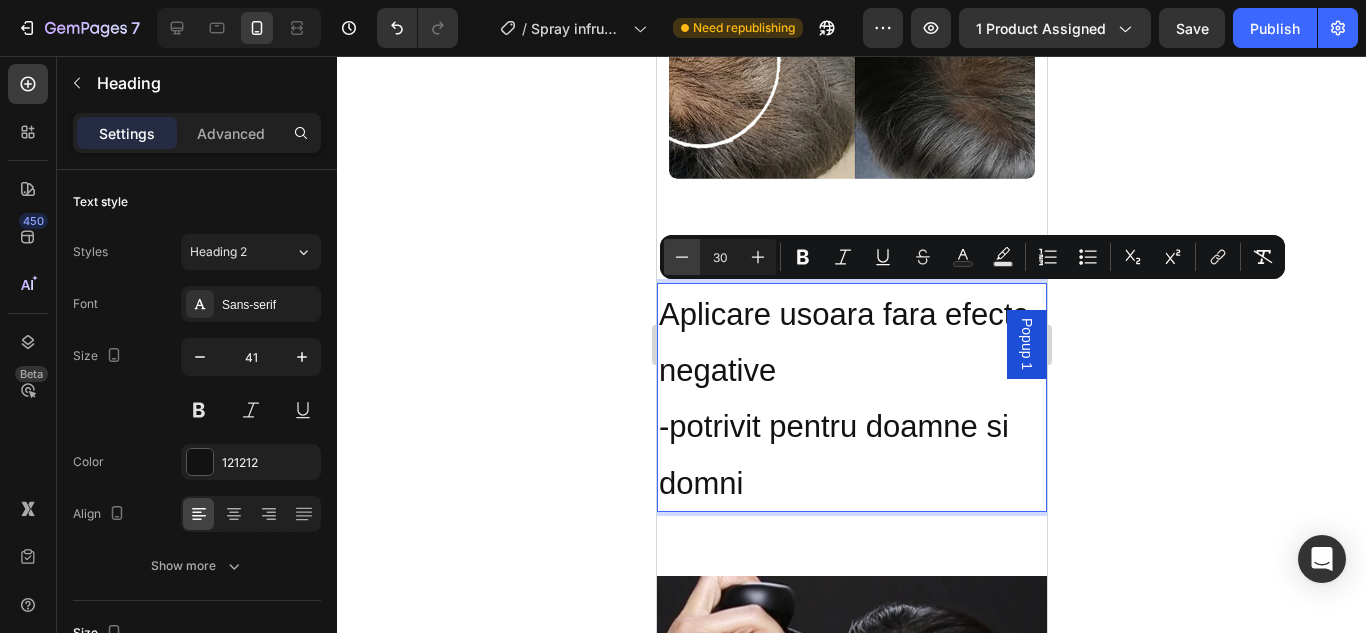 click on "Minus" at bounding box center (682, 257) 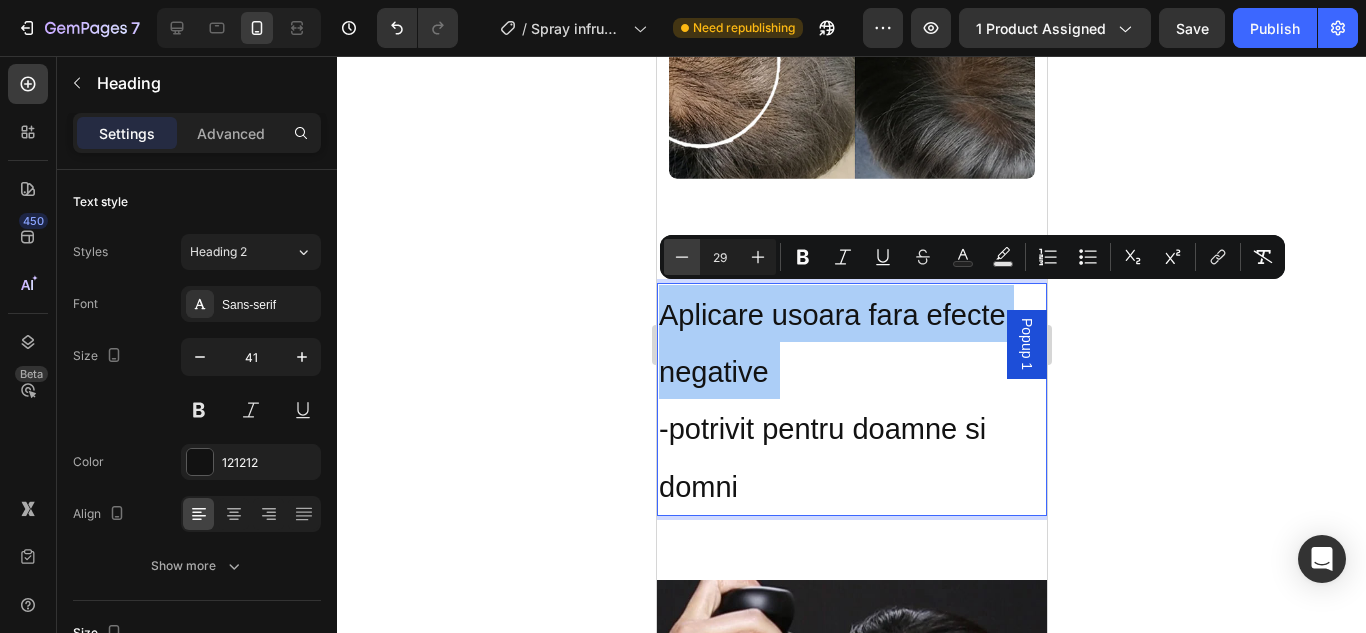 click on "Minus" at bounding box center [682, 257] 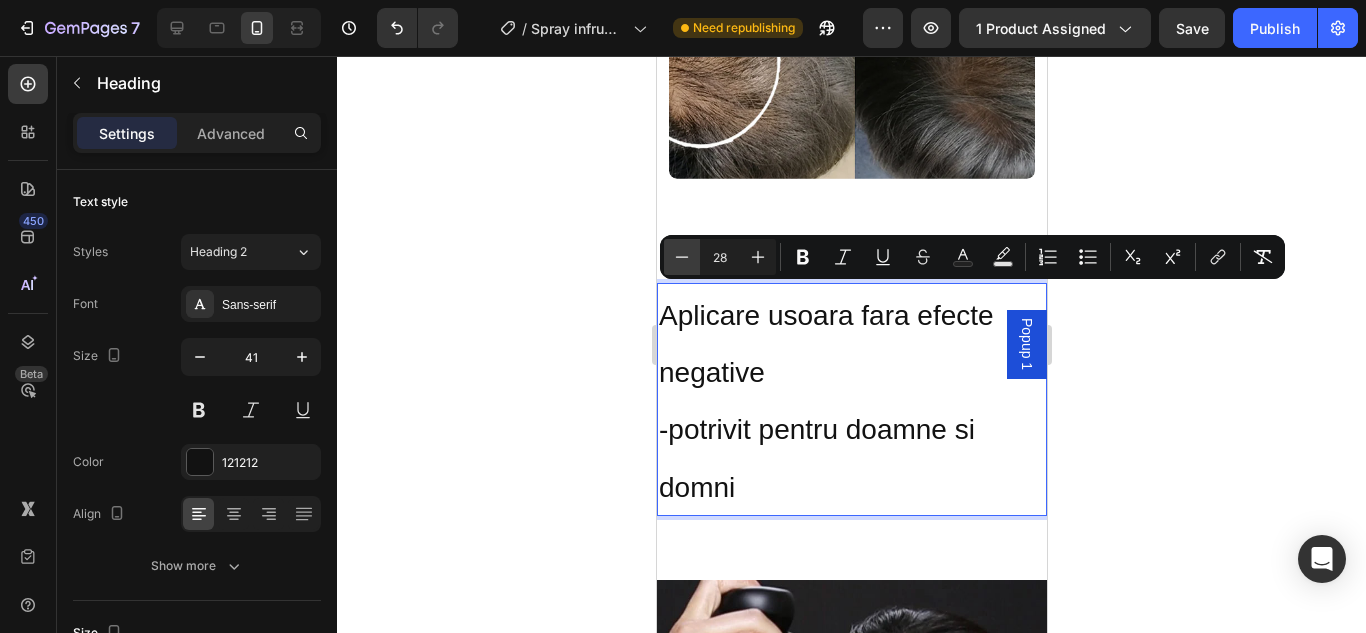 click on "Minus" at bounding box center [682, 257] 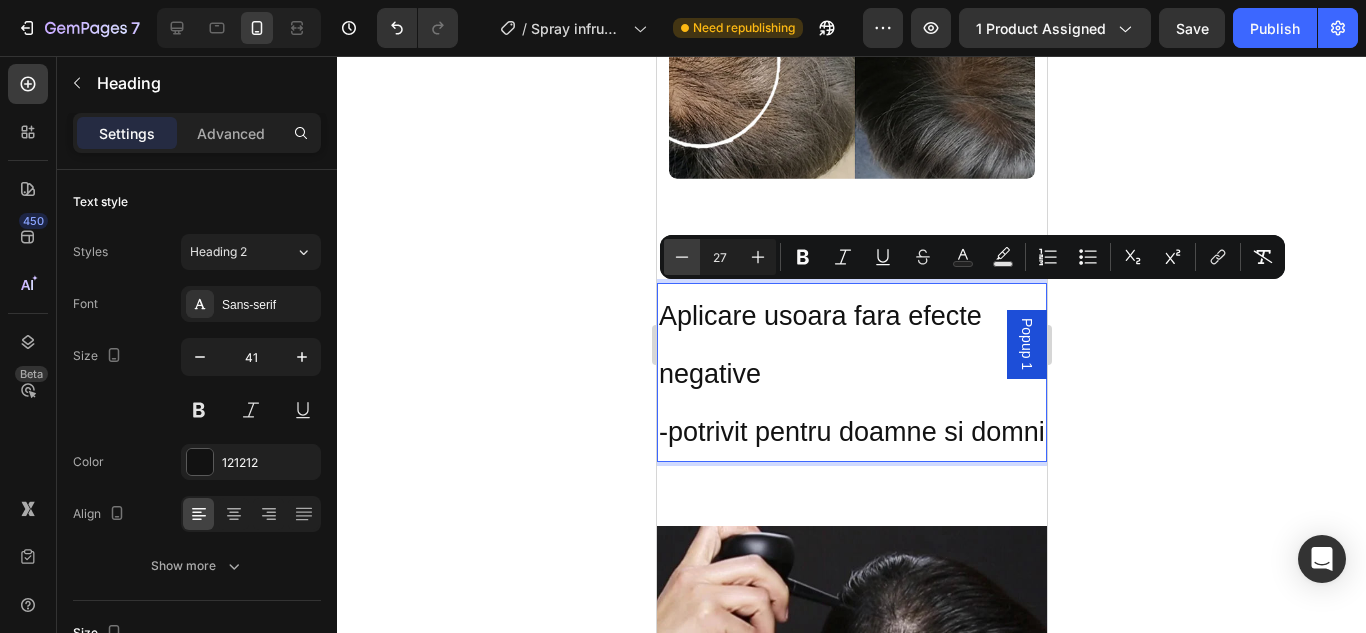 click on "Minus" at bounding box center (682, 257) 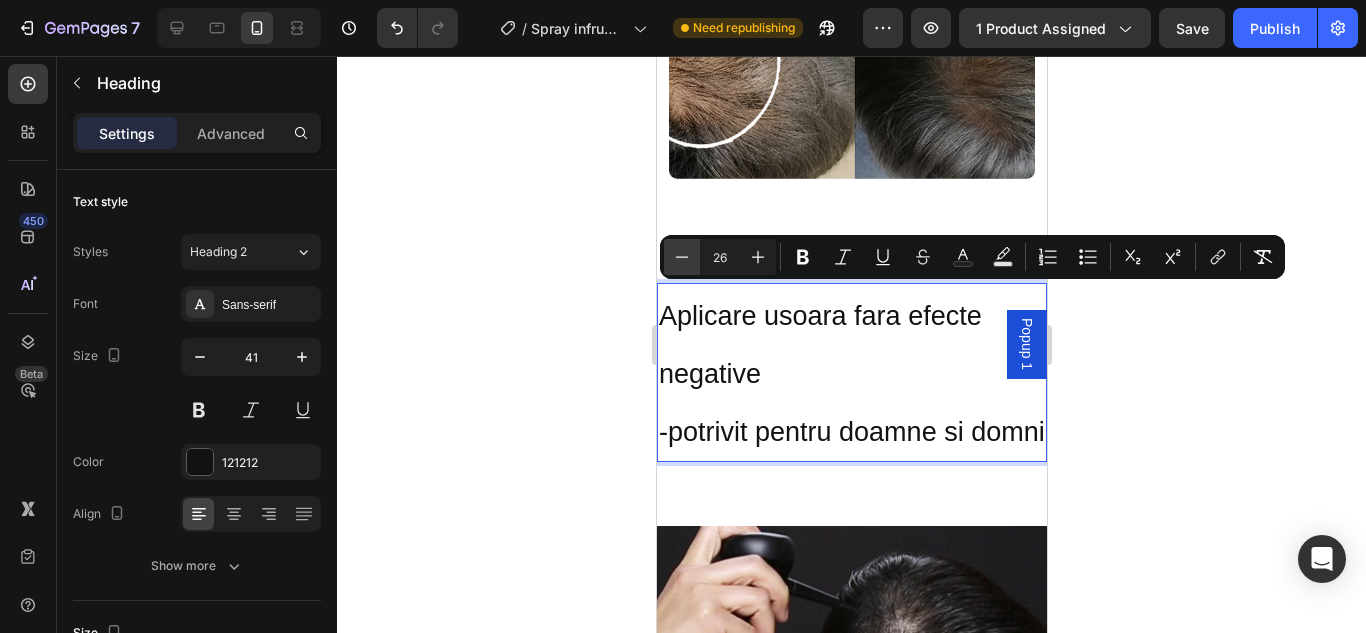 click on "Minus" at bounding box center (682, 257) 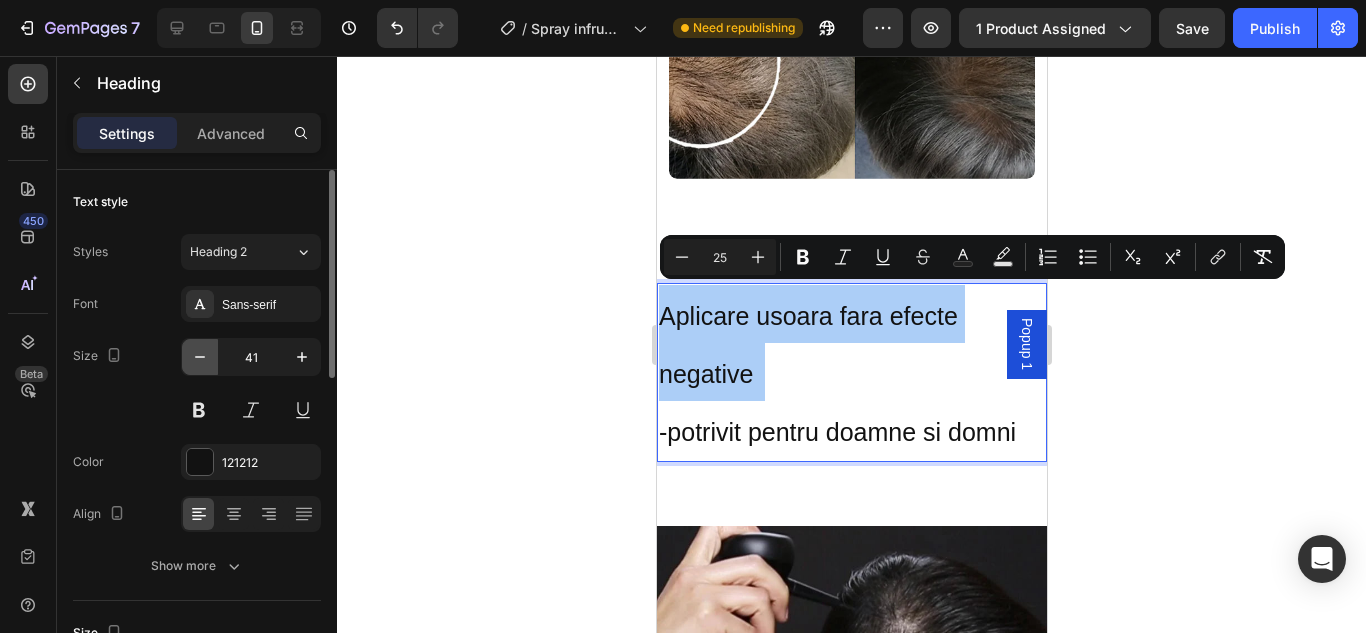 click 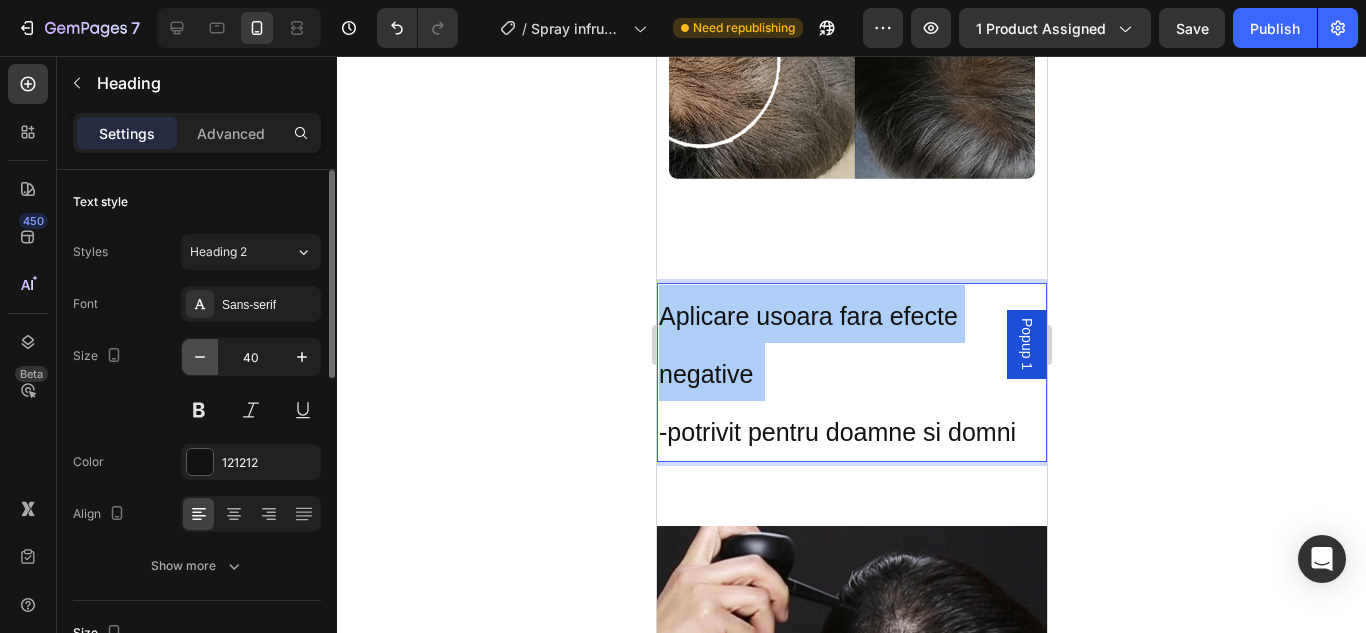 click 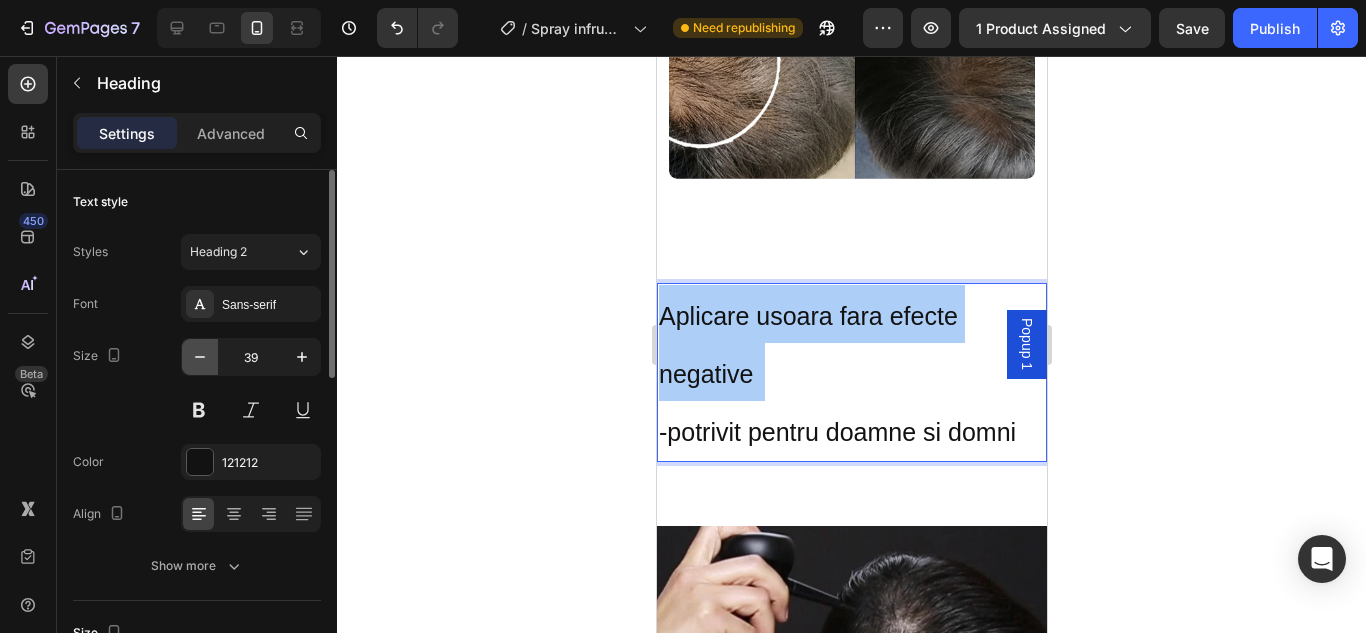 click 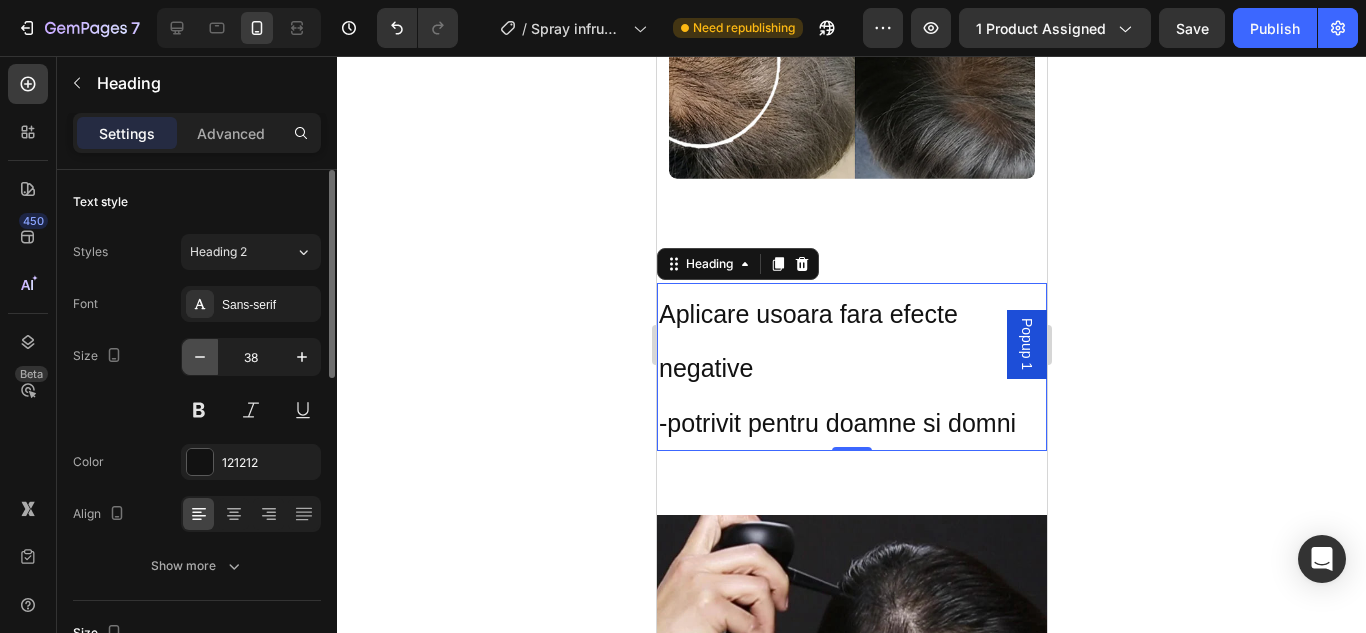 click 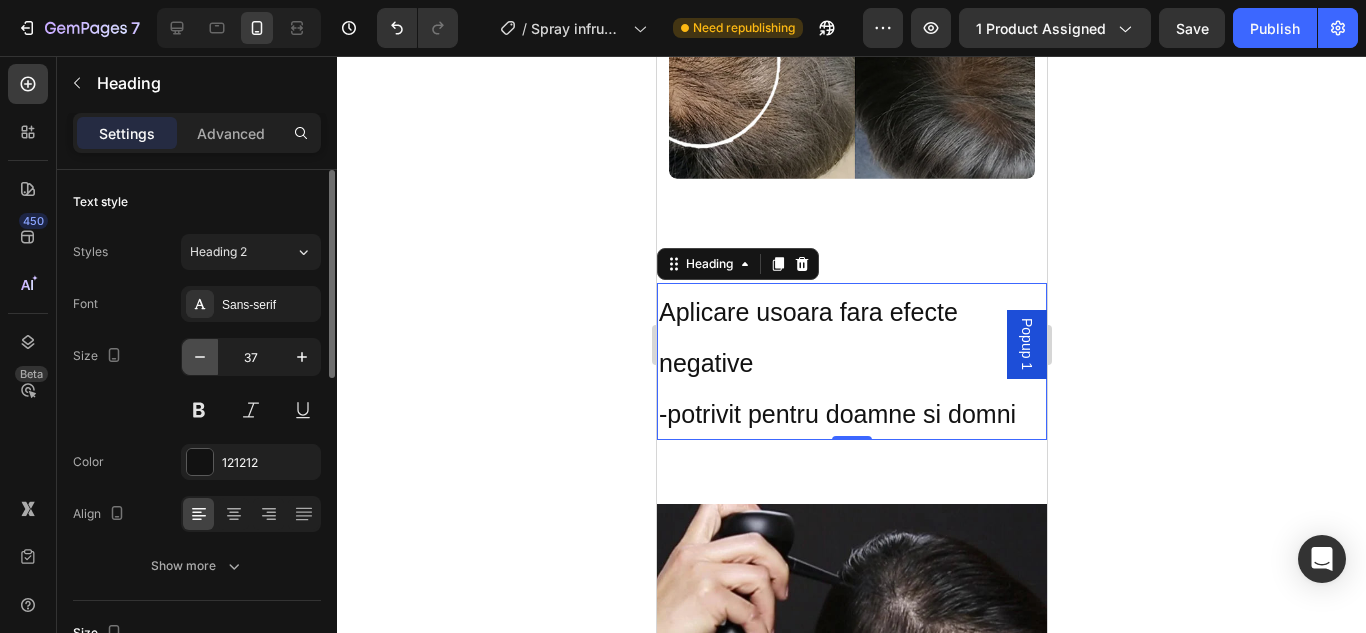 click 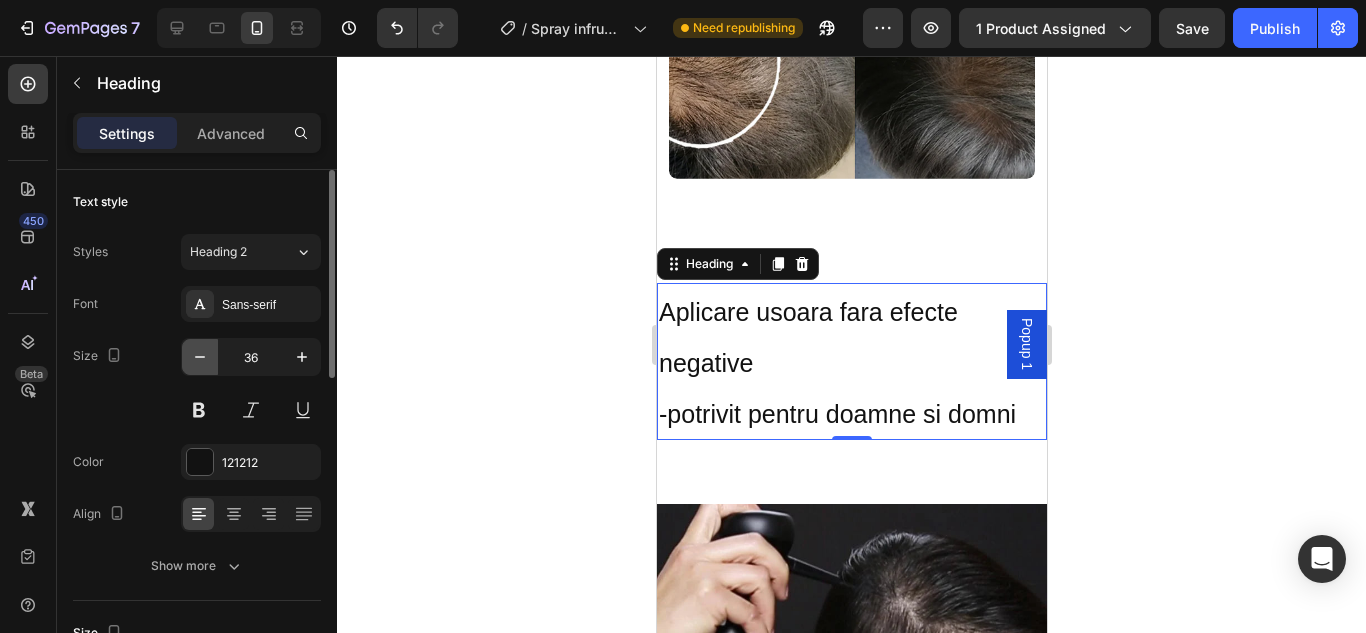 click 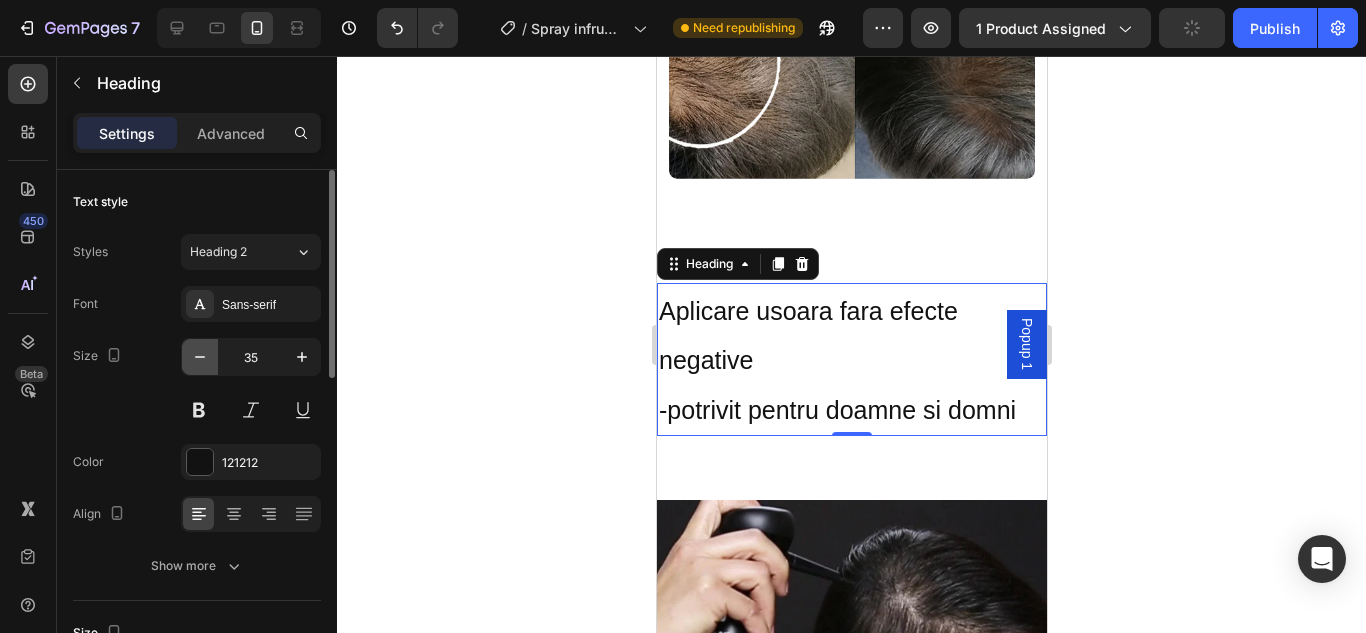click 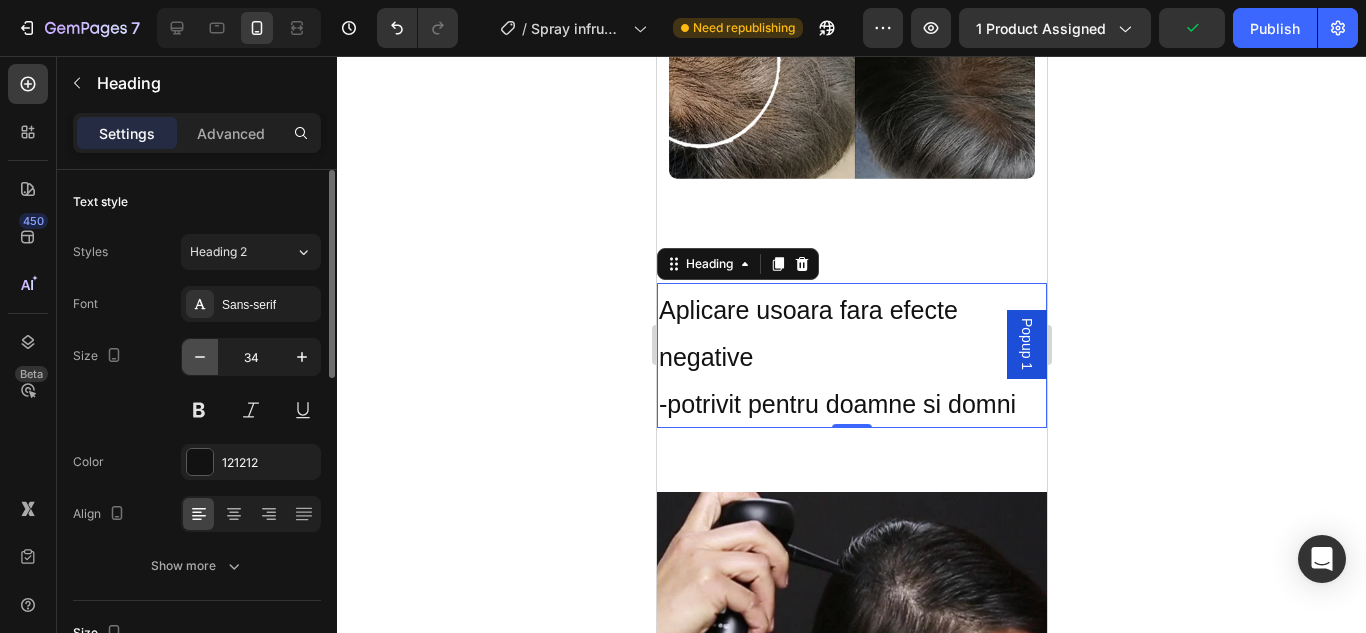 click 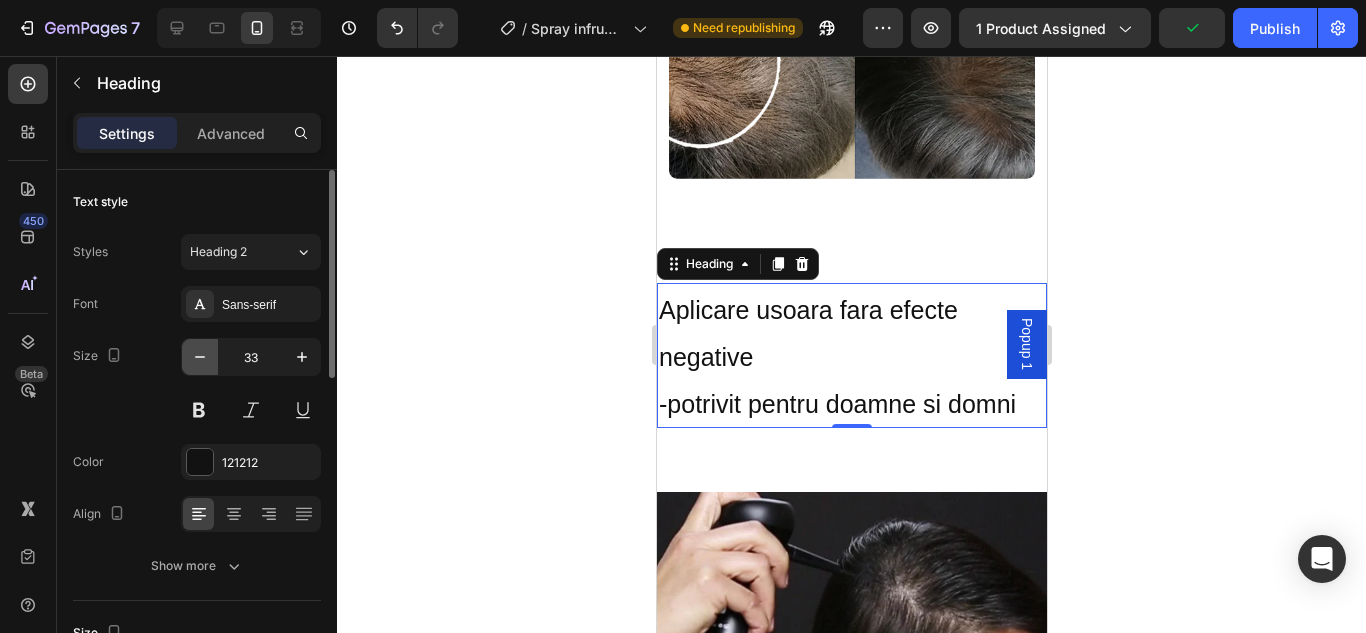 click 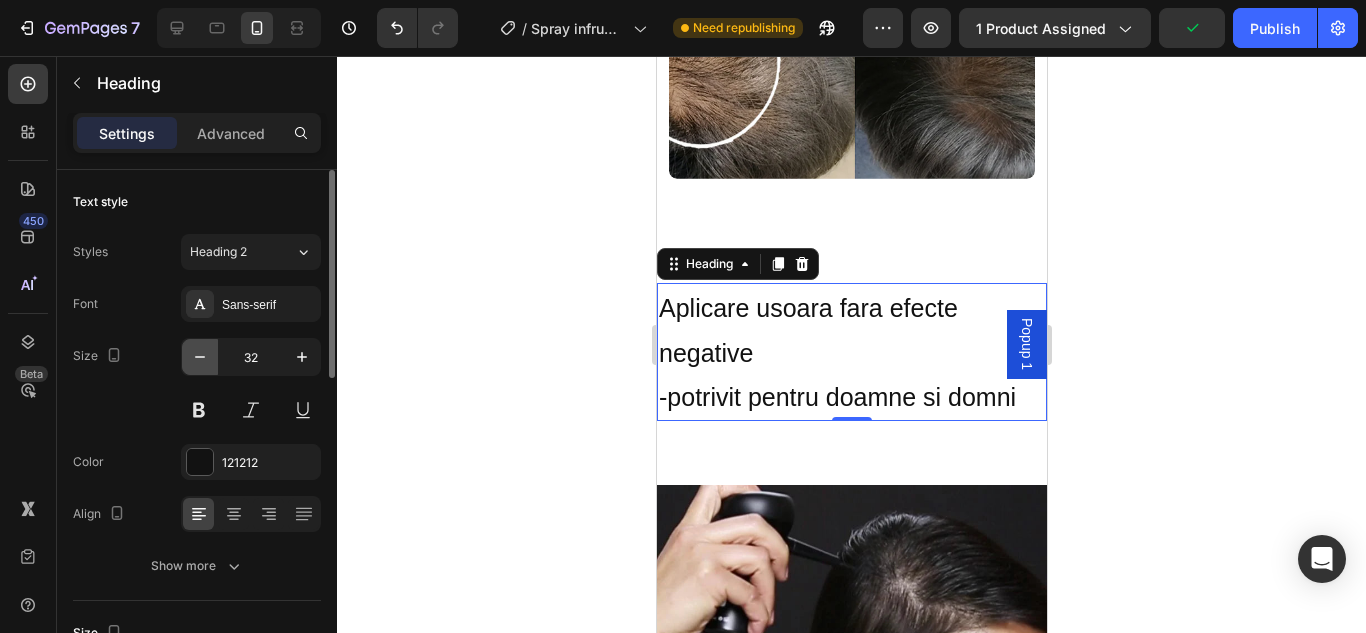 click 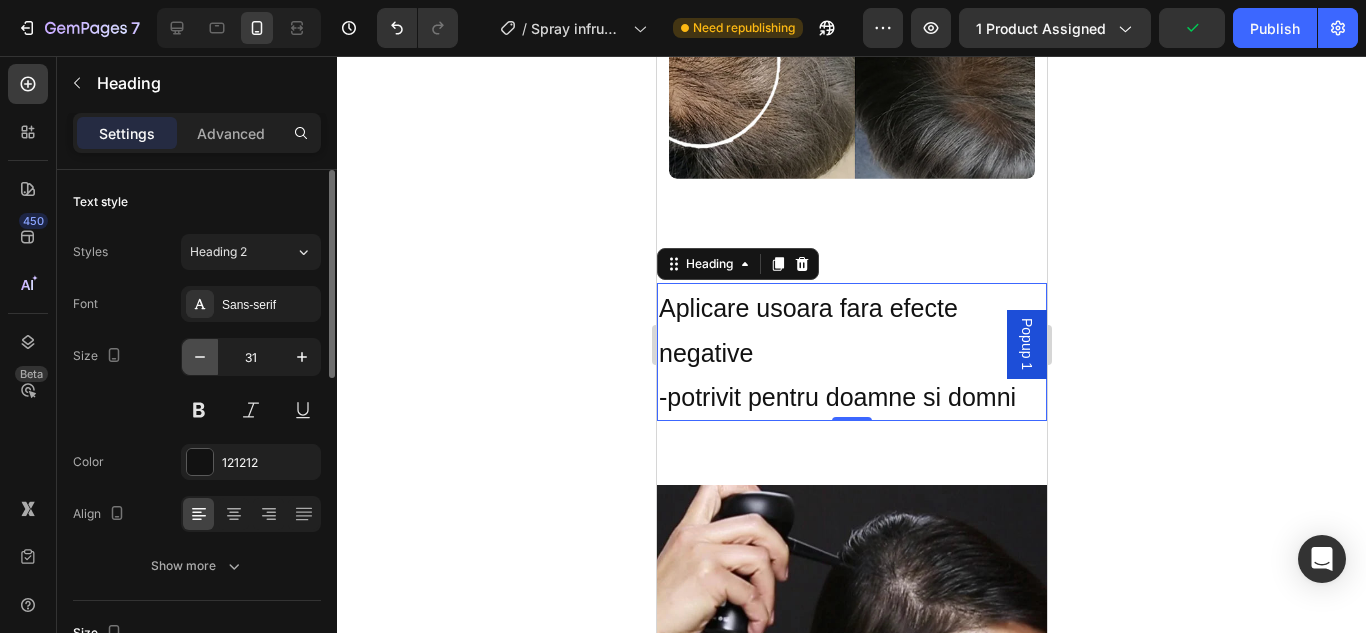 click 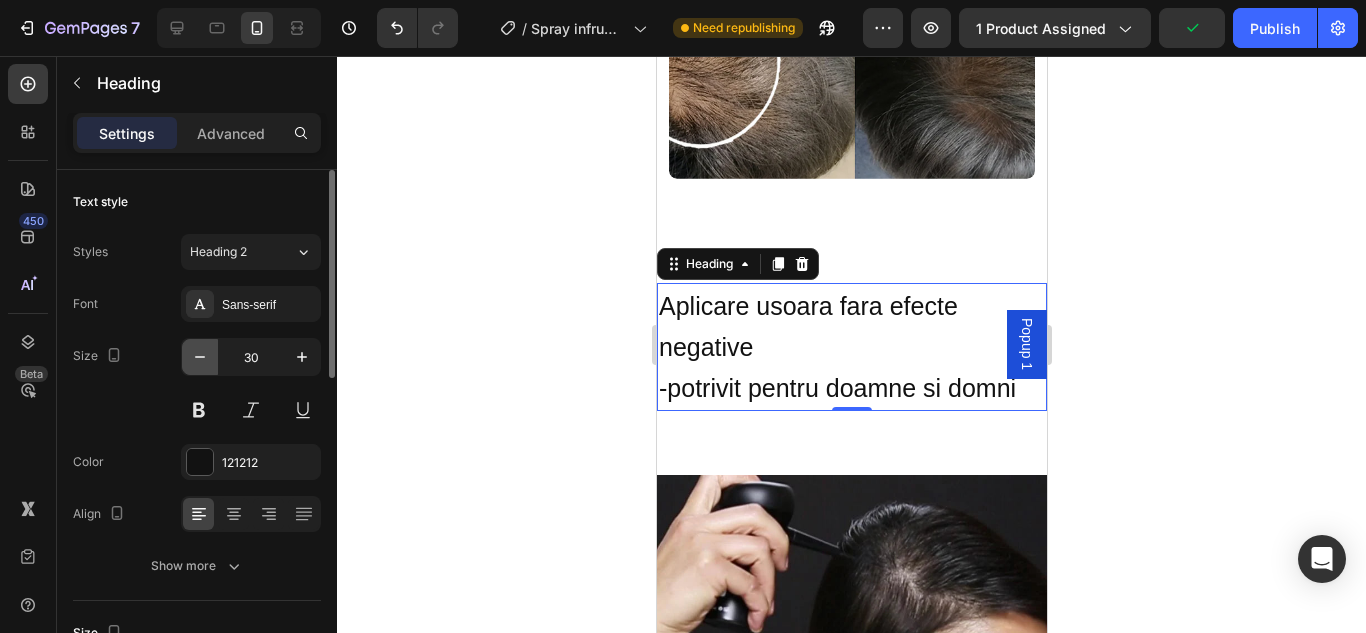 click 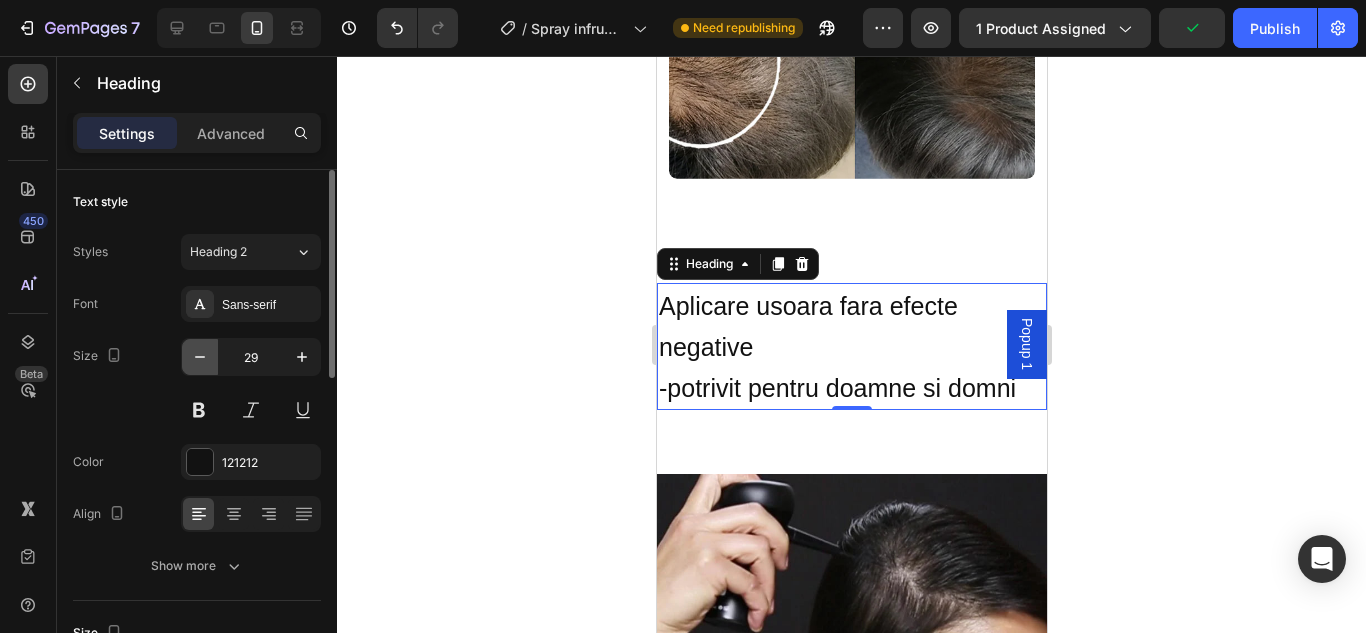 click 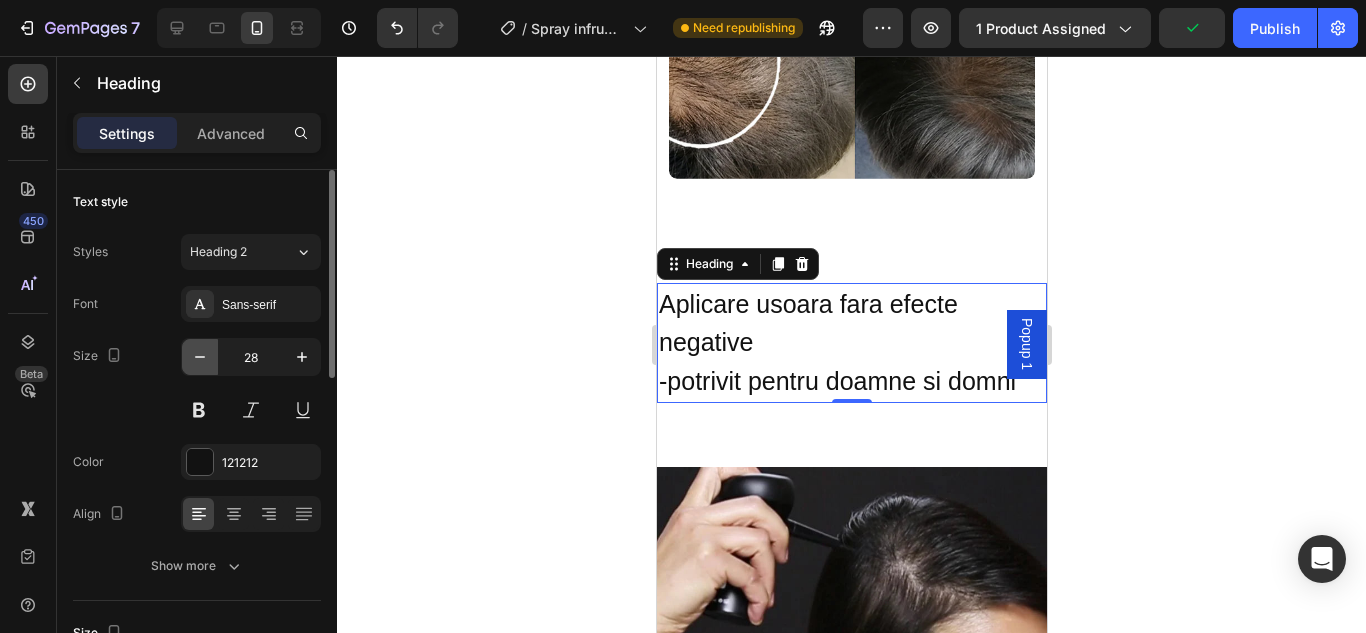 click 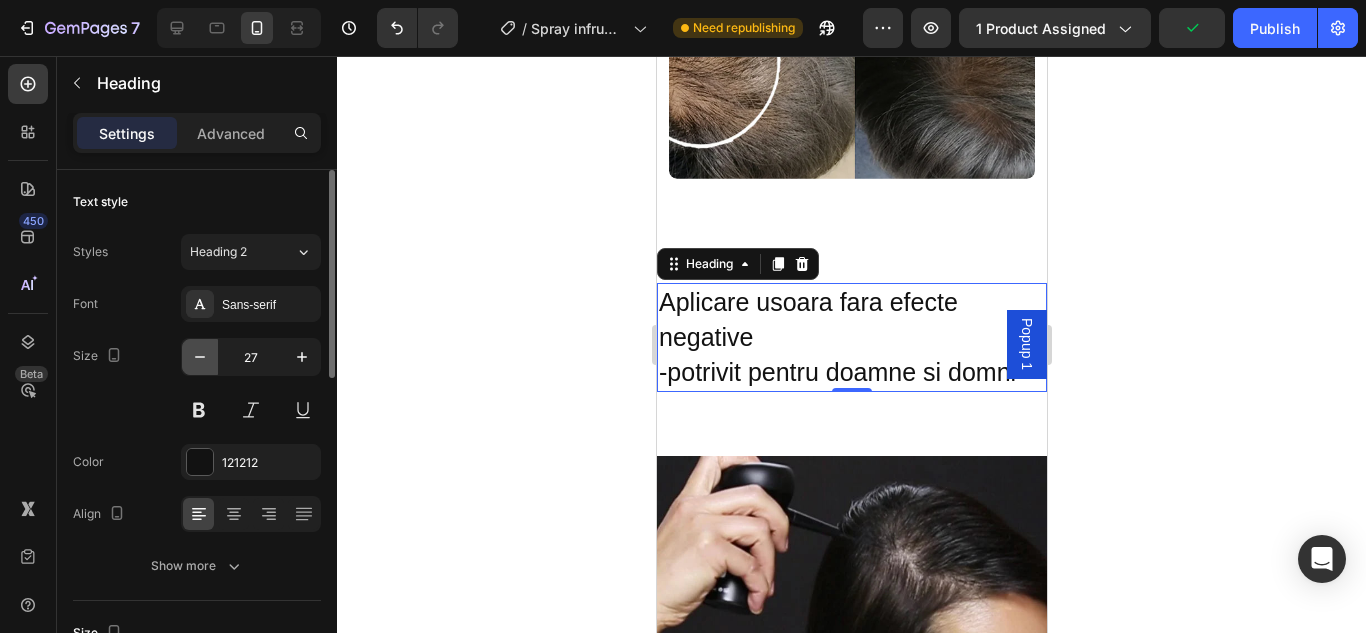 click 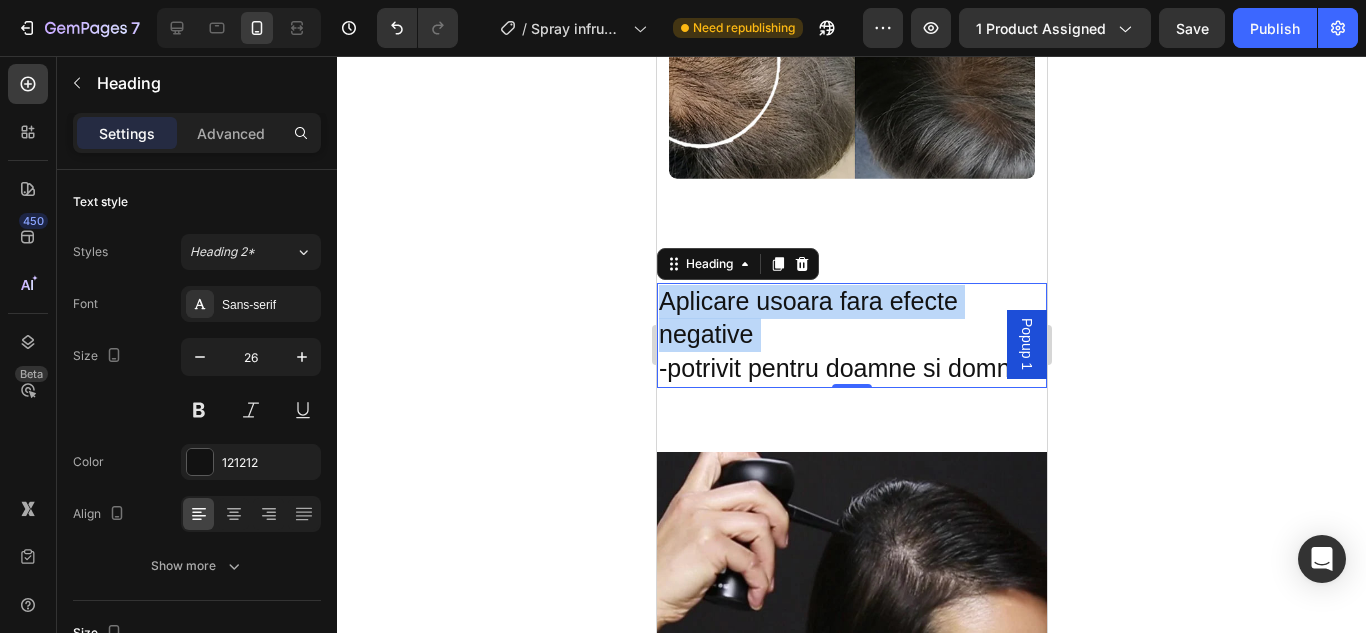 click on "Aplicare usoara fara efecte negative -potrivit pentru doamne si domni" at bounding box center [851, 335] 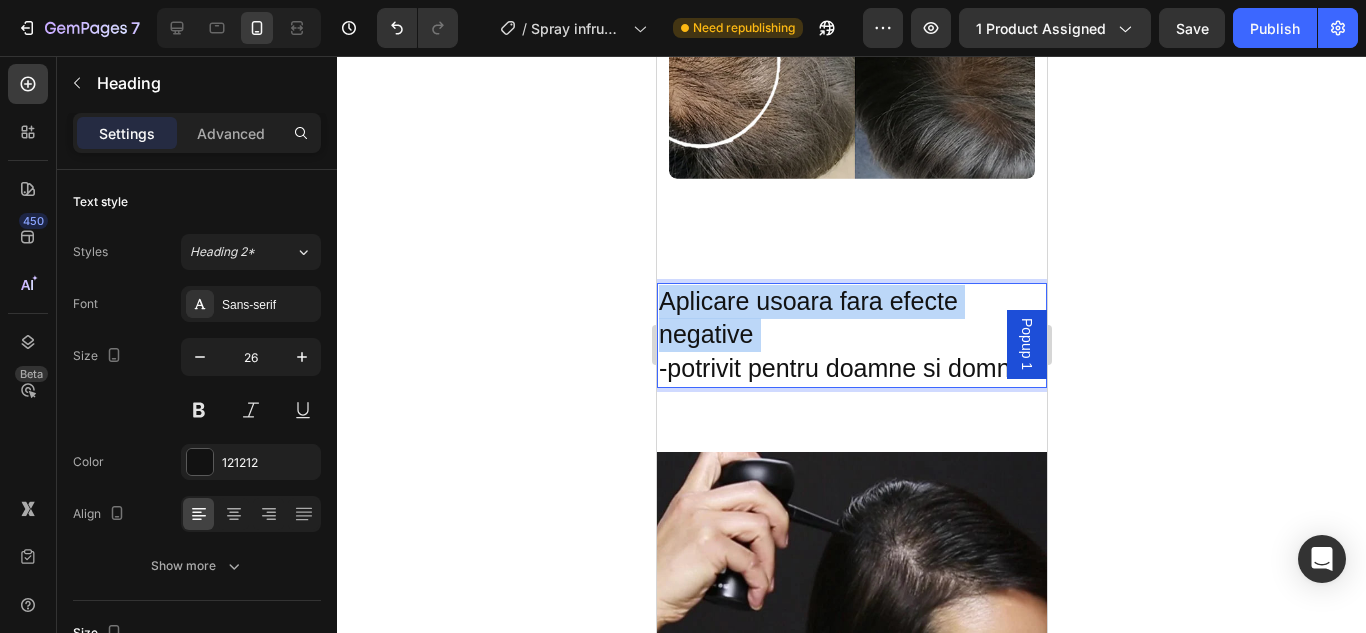 click on "Aplicare usoara fara efecte negative -potrivit pentru doamne si domni" at bounding box center (851, 335) 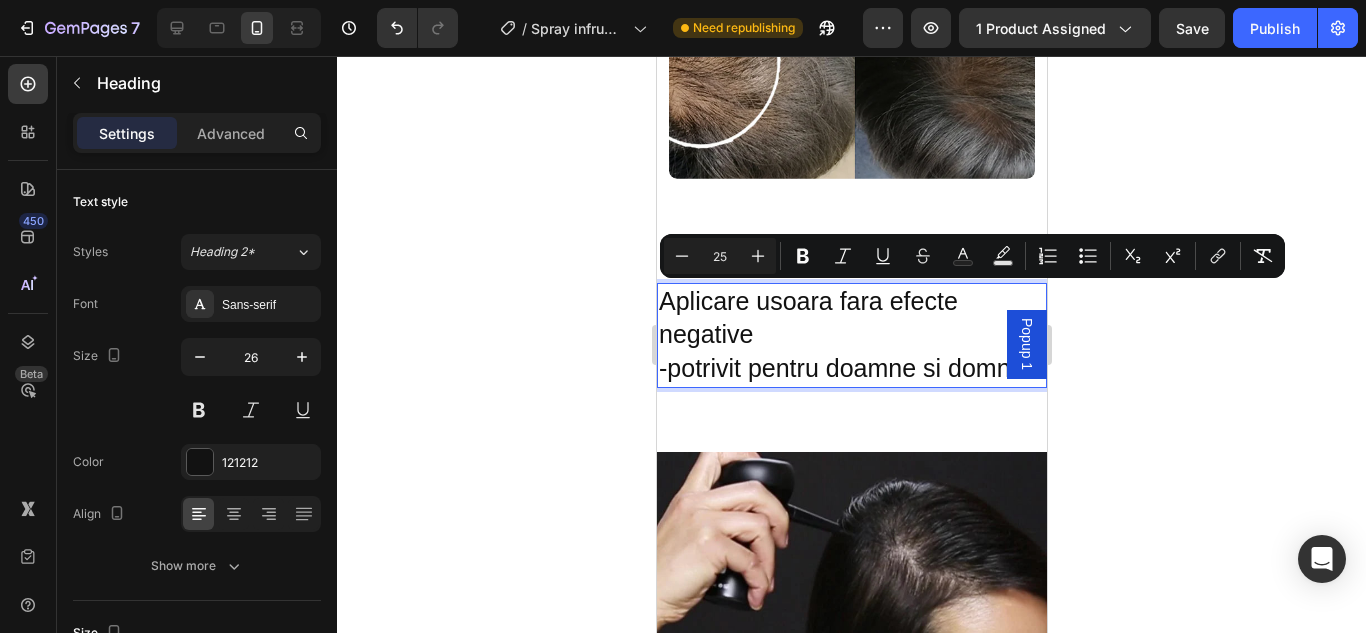 click on "-potrivit pentru doamne si domni" at bounding box center [836, 368] 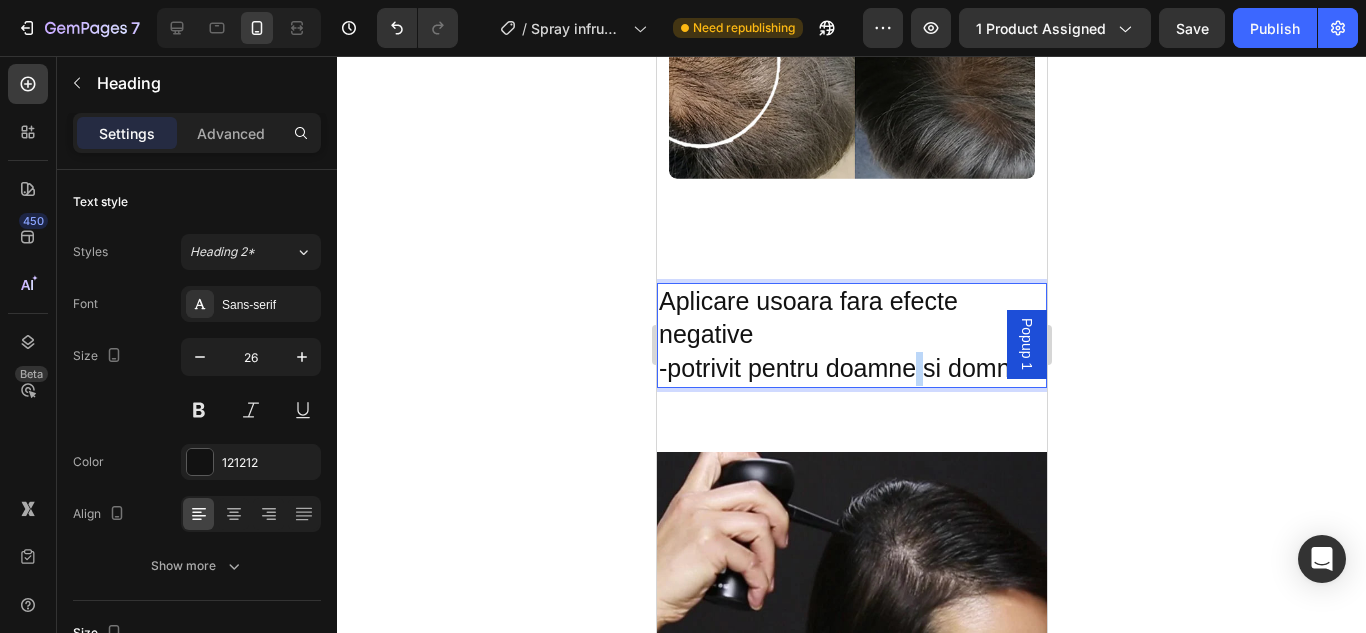 click on "-potrivit pentru doamne si domni" at bounding box center (836, 368) 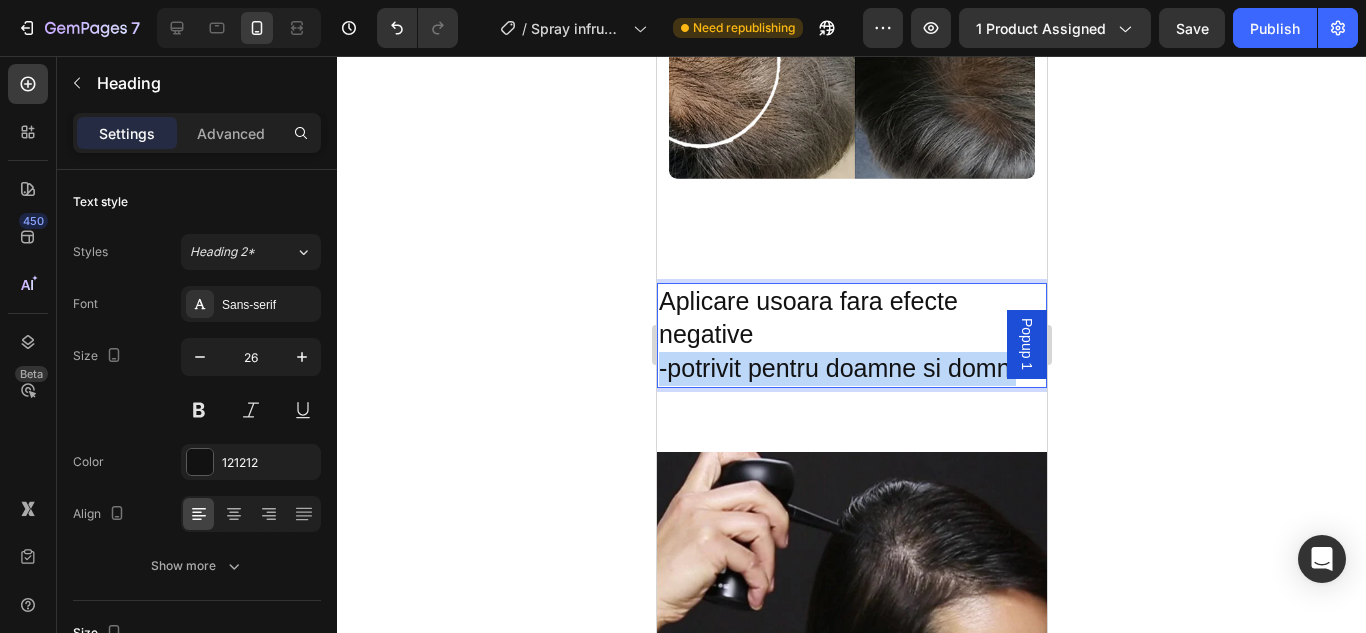 click on "-potrivit pentru doamne si domni" at bounding box center [836, 368] 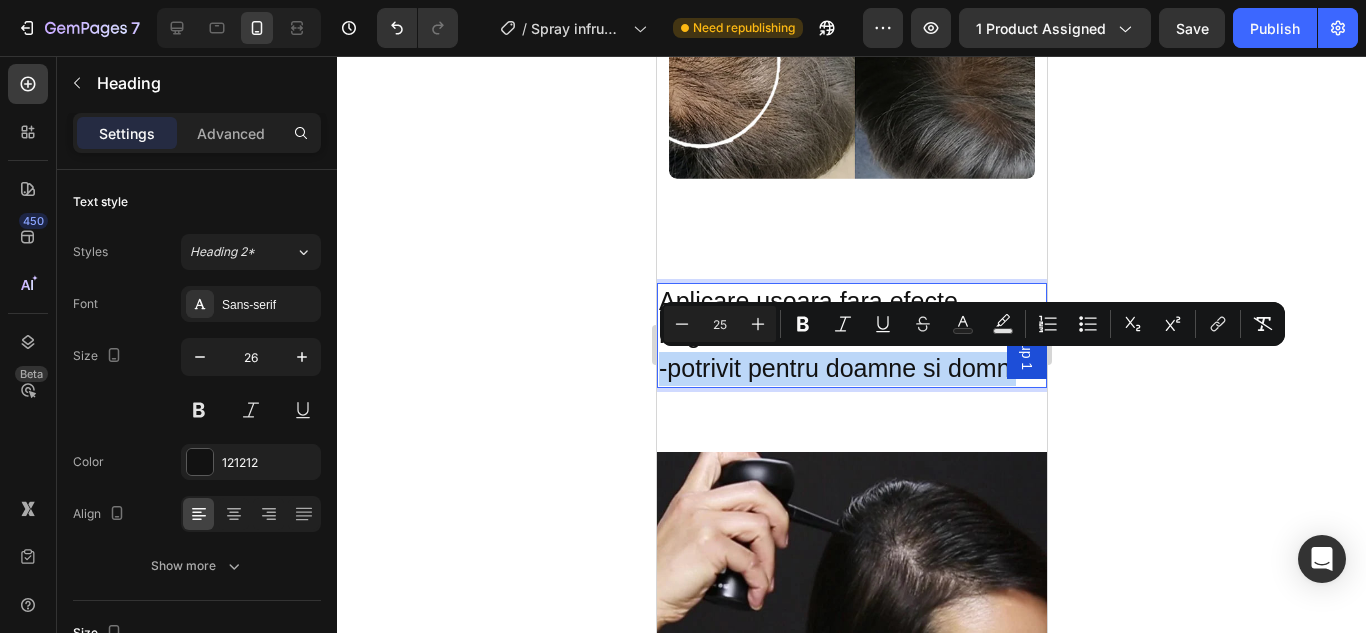 click on "-potrivit pentru doamne si domni" at bounding box center (836, 368) 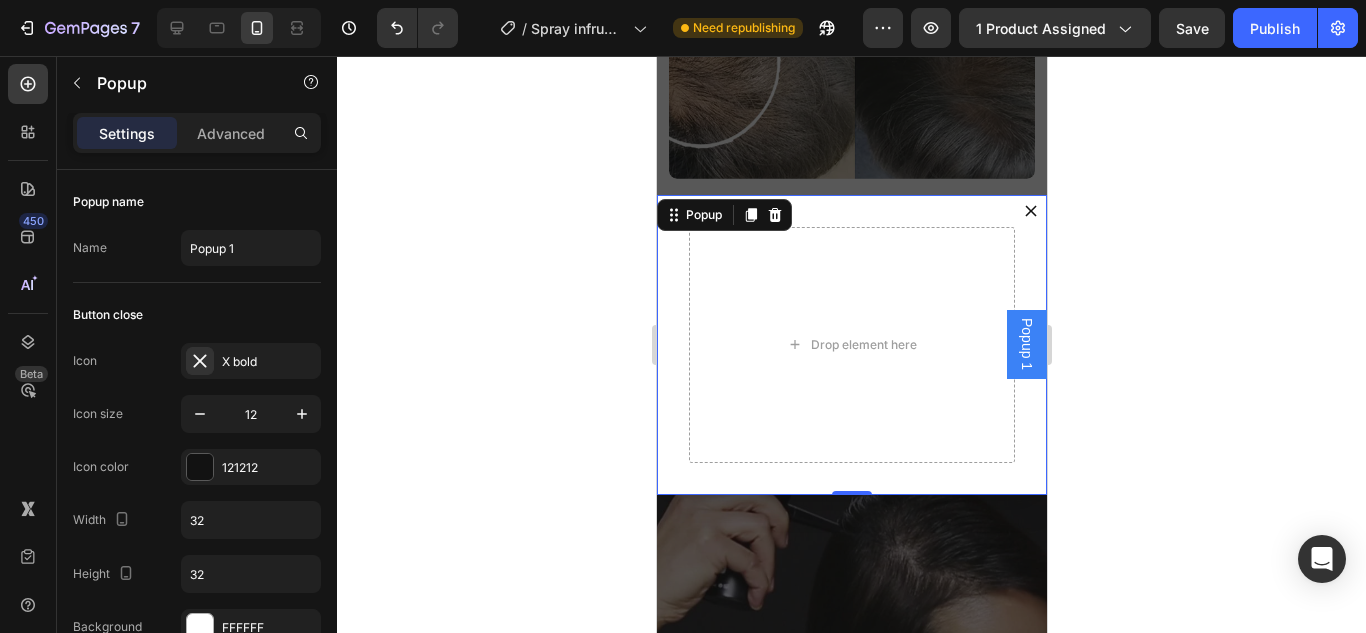 click 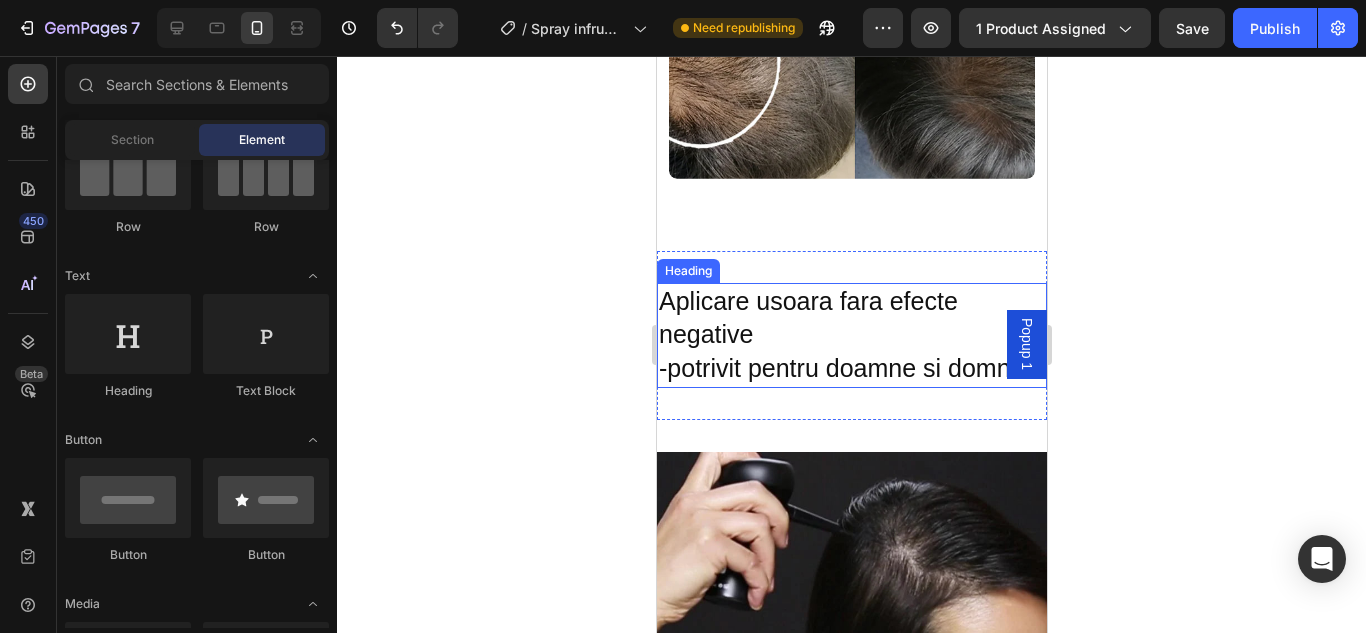 click on "-potrivit pentru doamne si domni" at bounding box center (836, 368) 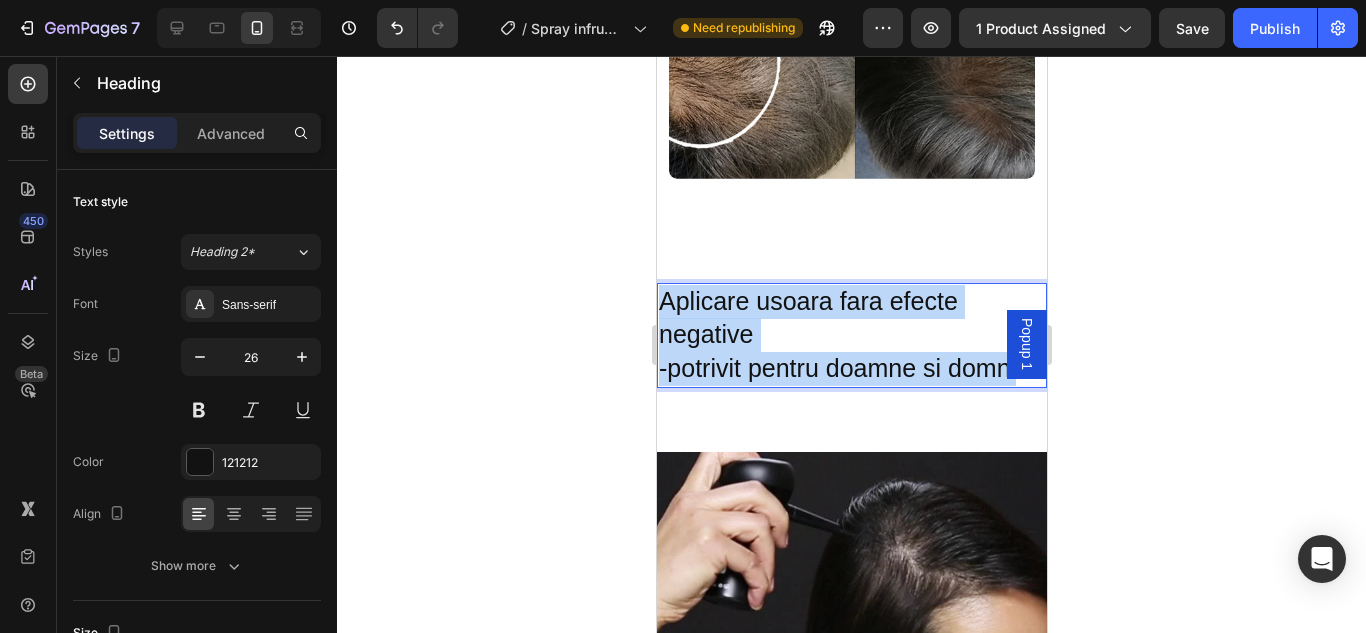 drag, startPoint x: 661, startPoint y: 299, endPoint x: 1019, endPoint y: 369, distance: 364.7794 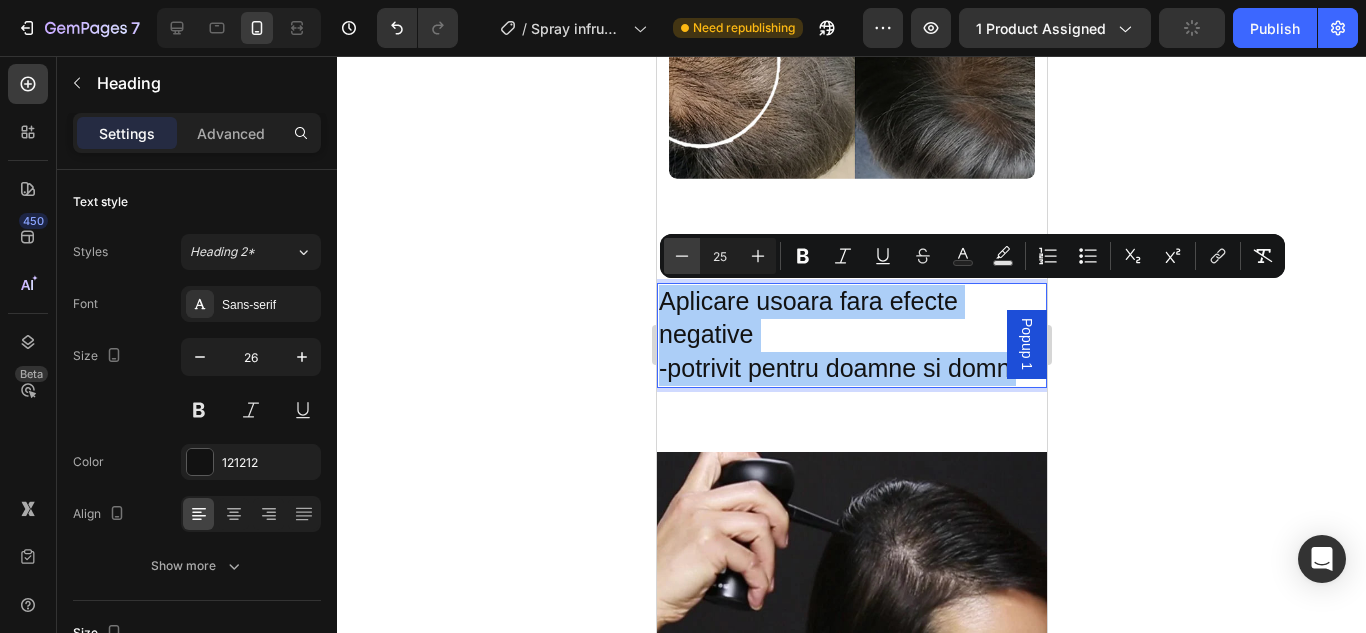 click 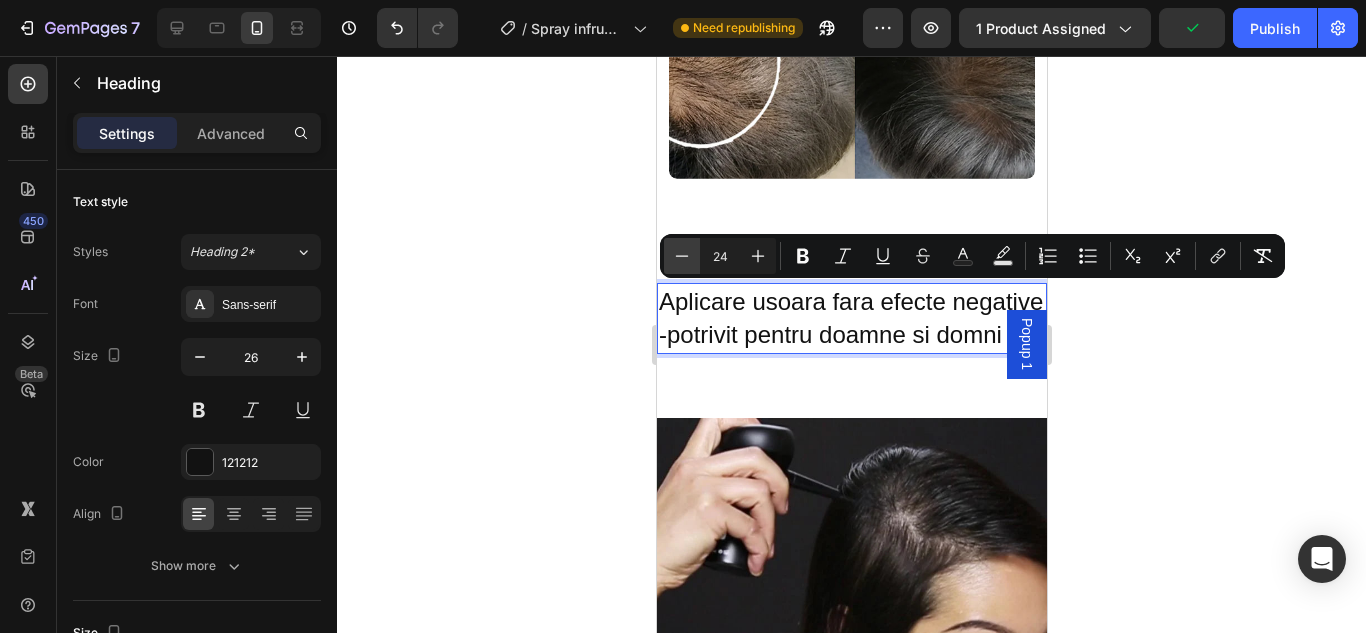 click 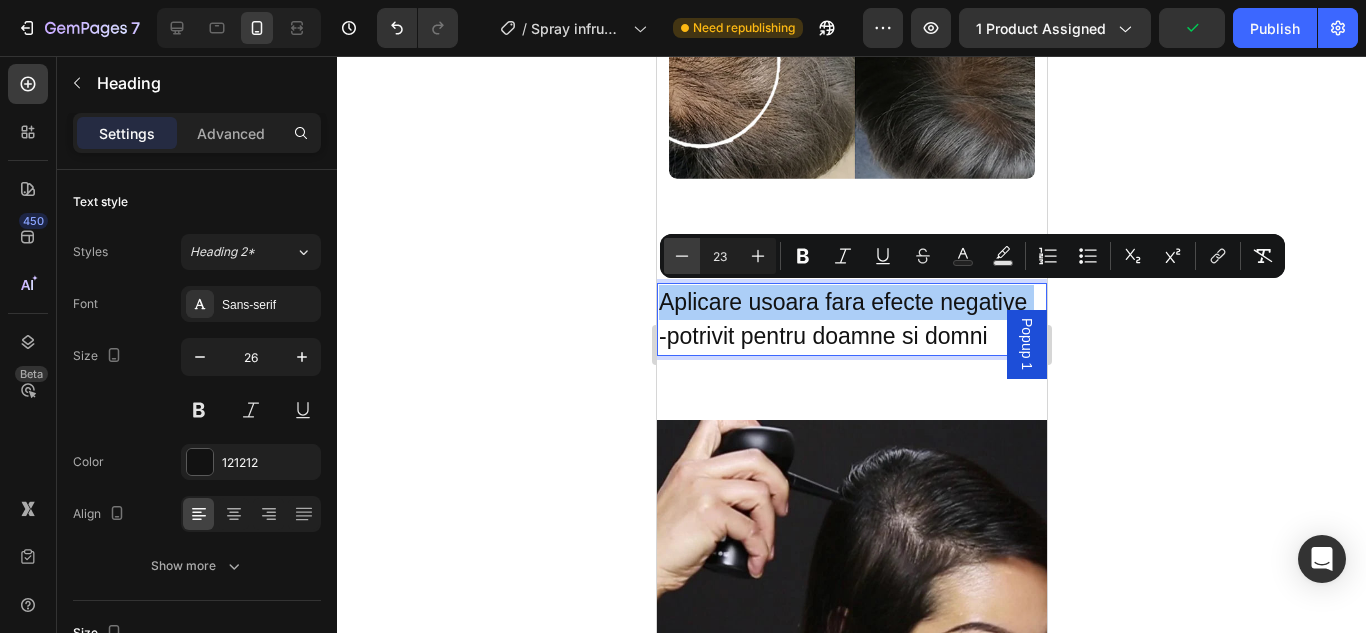 click 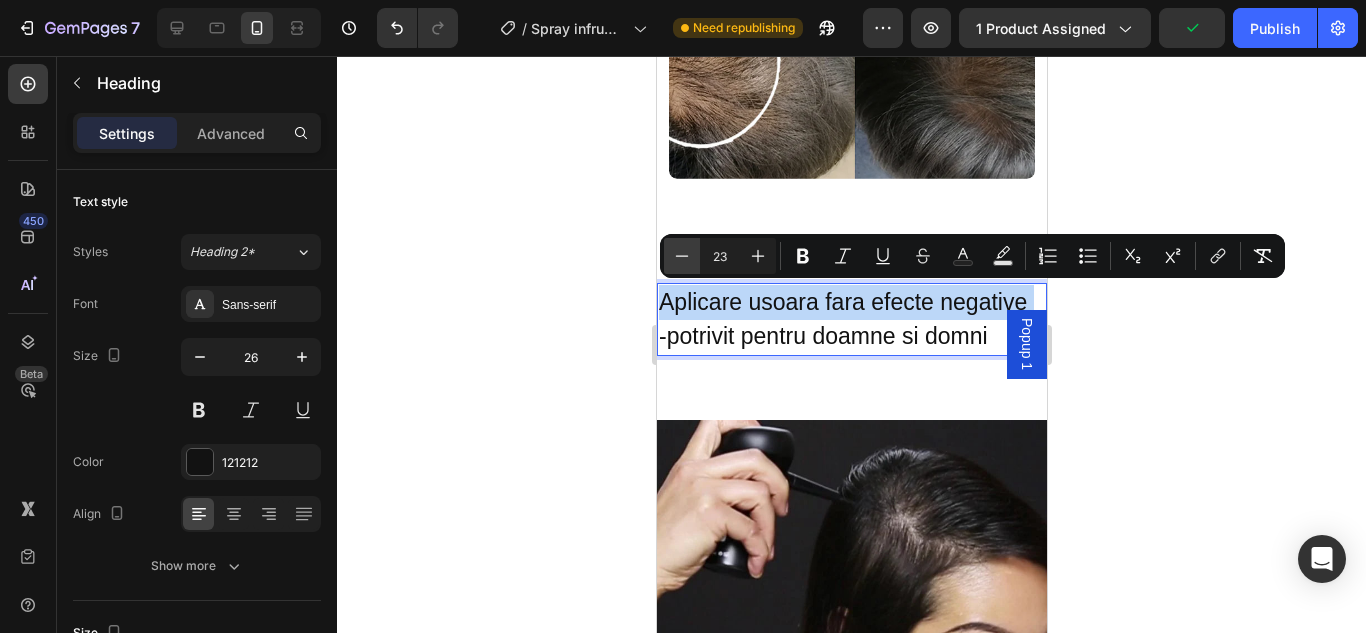type on "22" 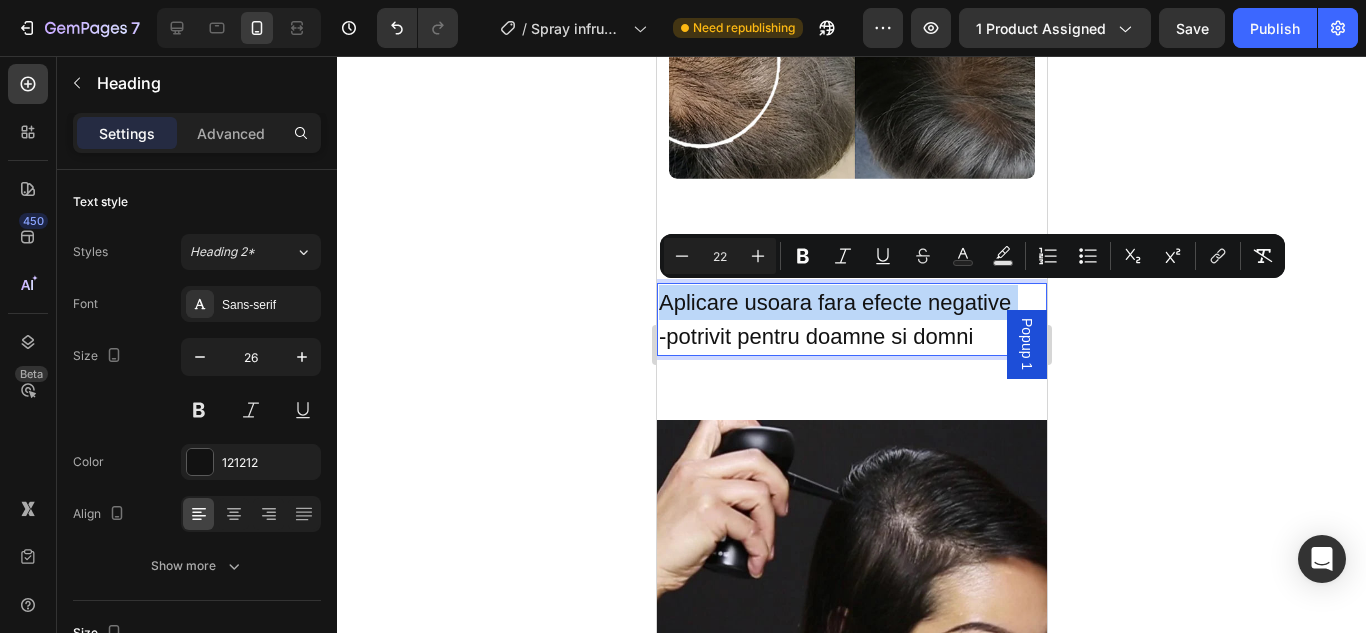 click on "Aplicare usoara fara efecte negative" at bounding box center (834, 302) 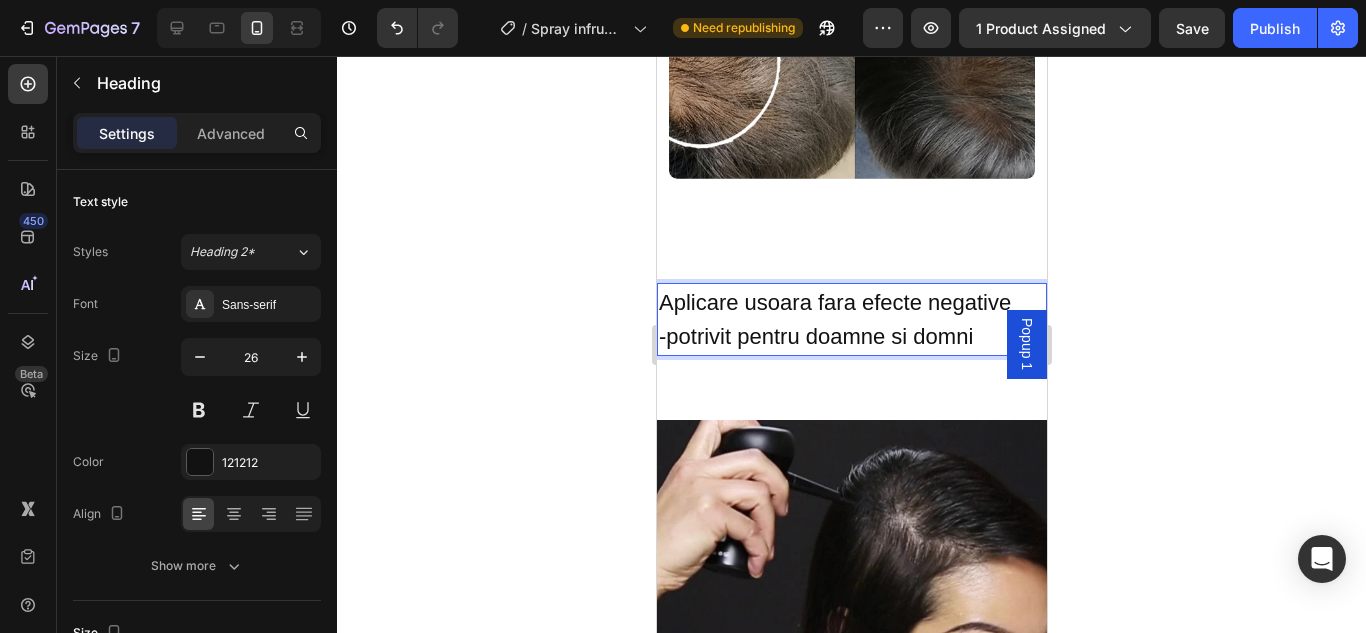 click on "-potrivit pentru doamne si domni" at bounding box center [815, 336] 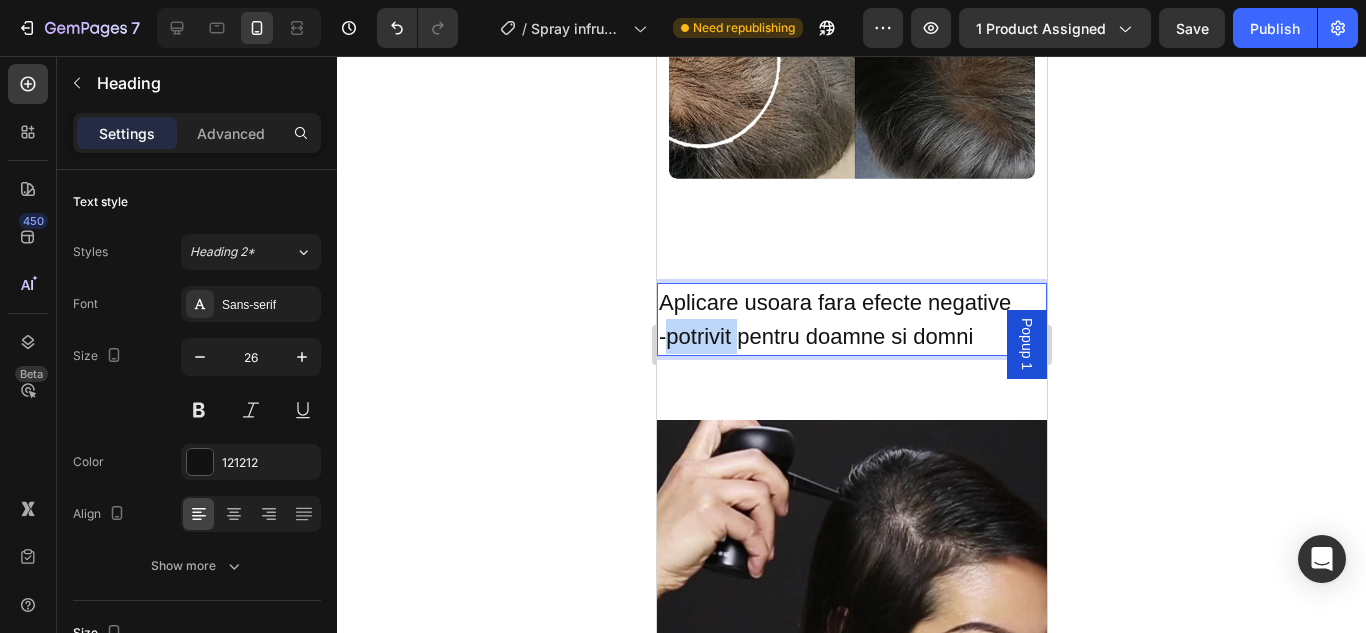 click on "-potrivit pentru doamne si domni" at bounding box center (815, 336) 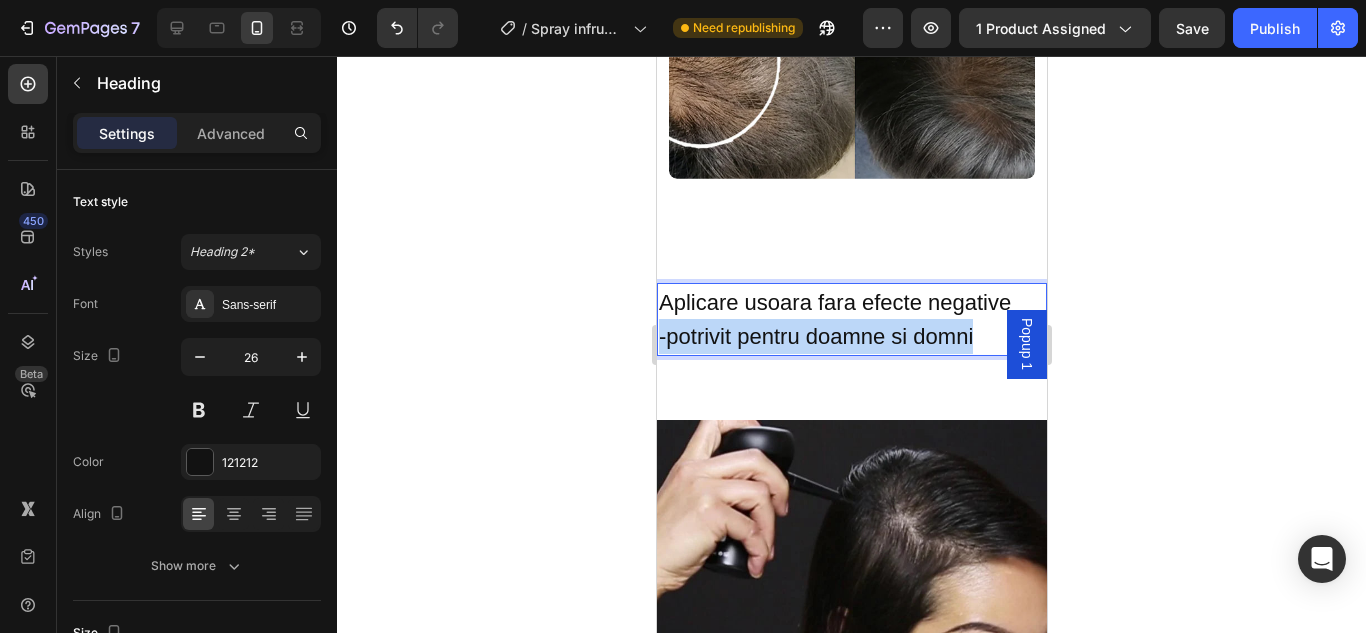 click on "-potrivit pentru doamne si domni" at bounding box center [815, 336] 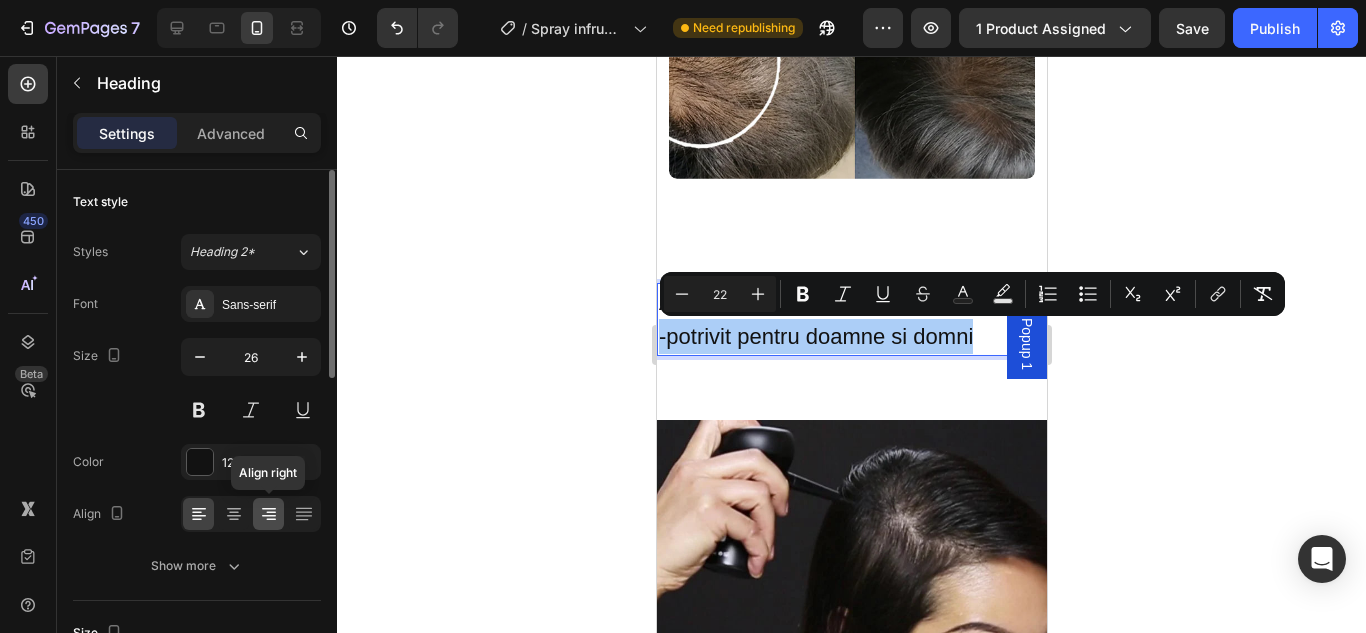 click 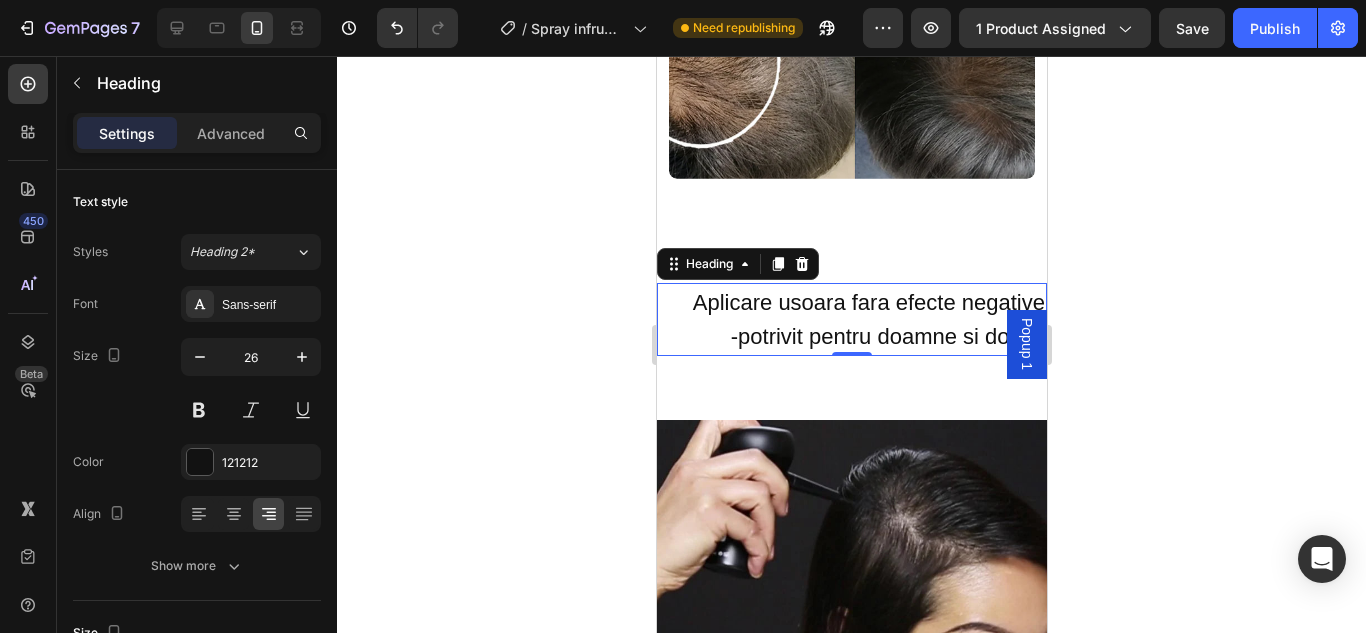 click 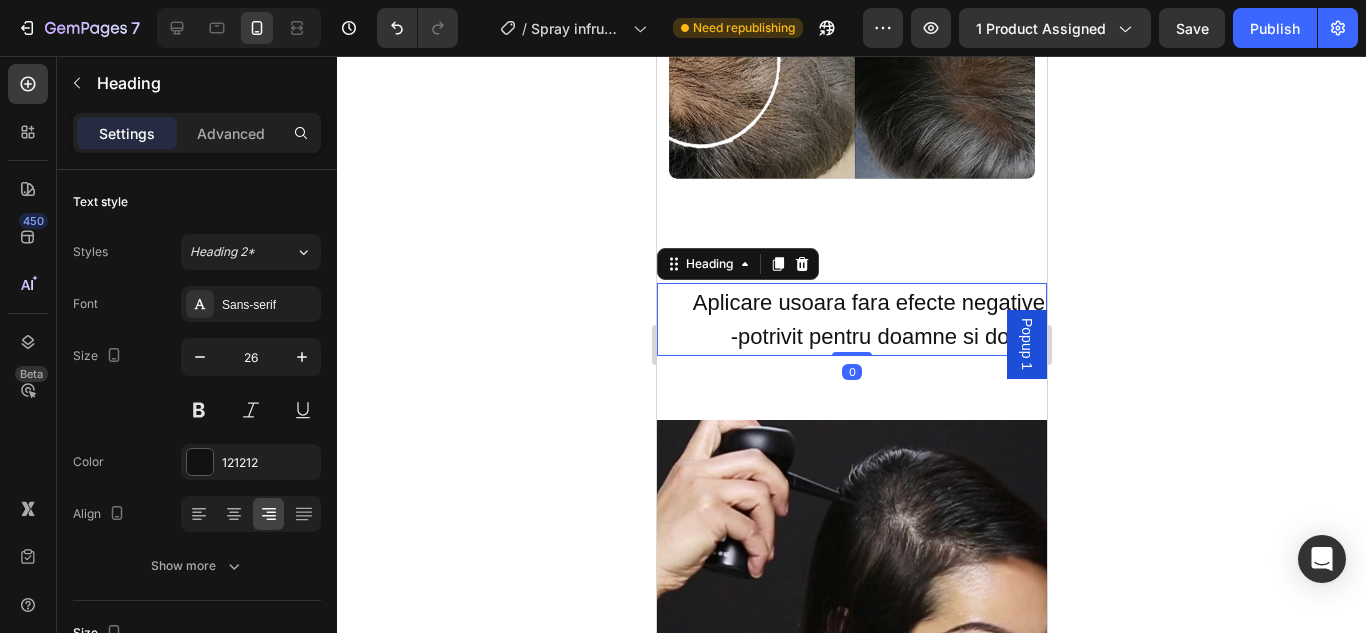 click on "Aplicare usoara fara efecte negative" at bounding box center (868, 302) 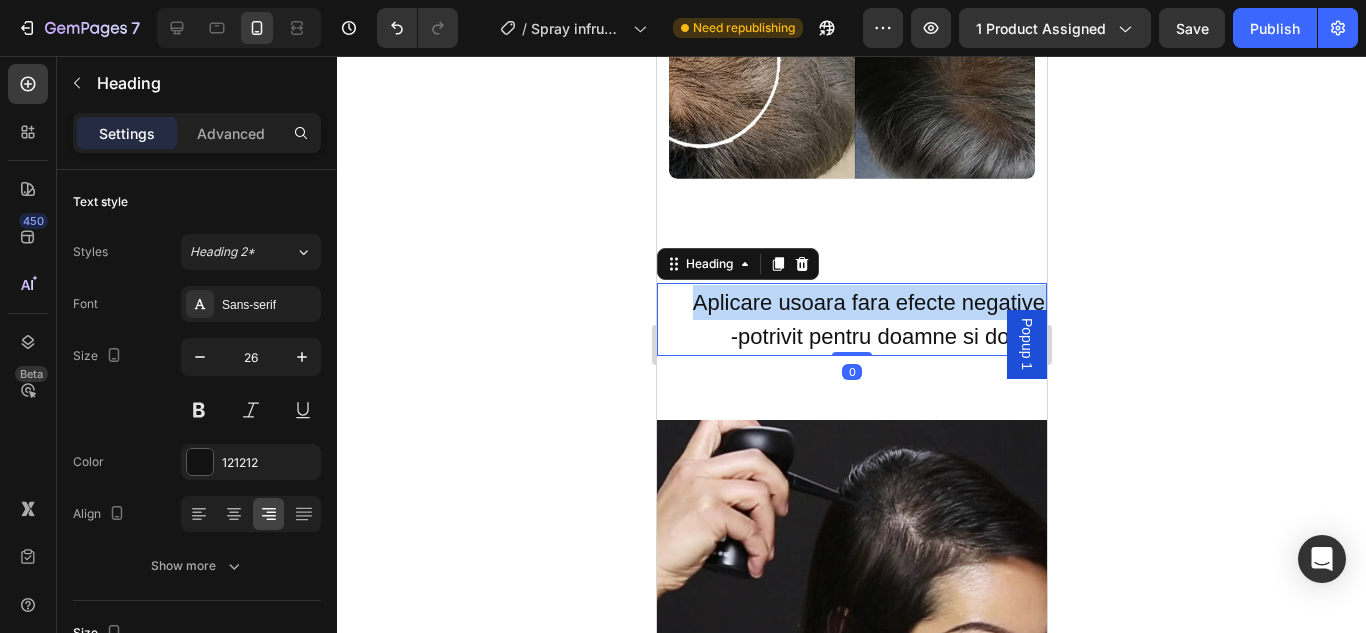 click on "Aplicare usoara fara efecte negative" at bounding box center [868, 302] 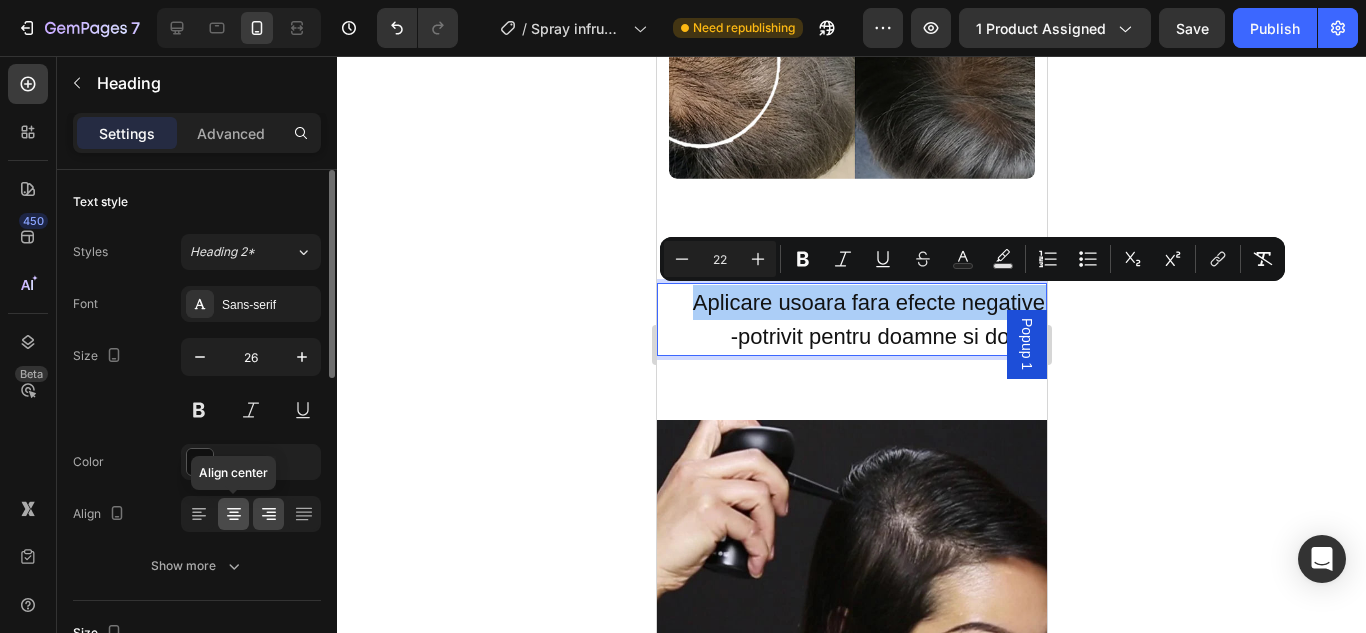 click 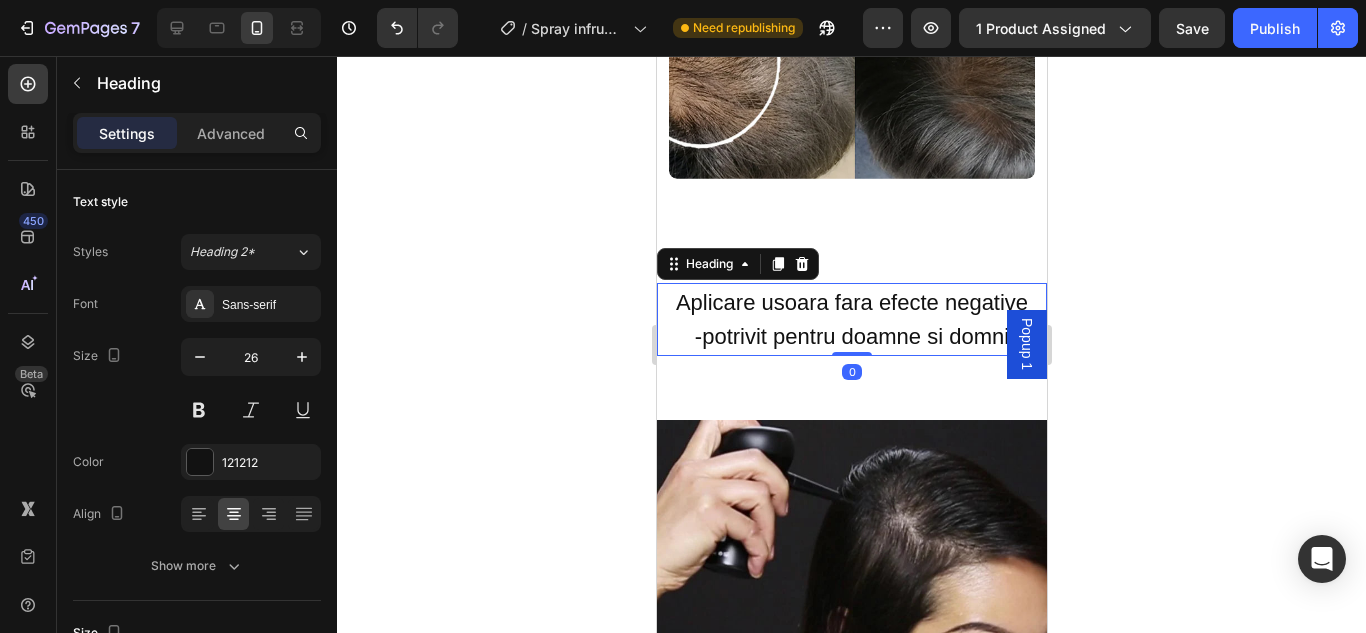 click 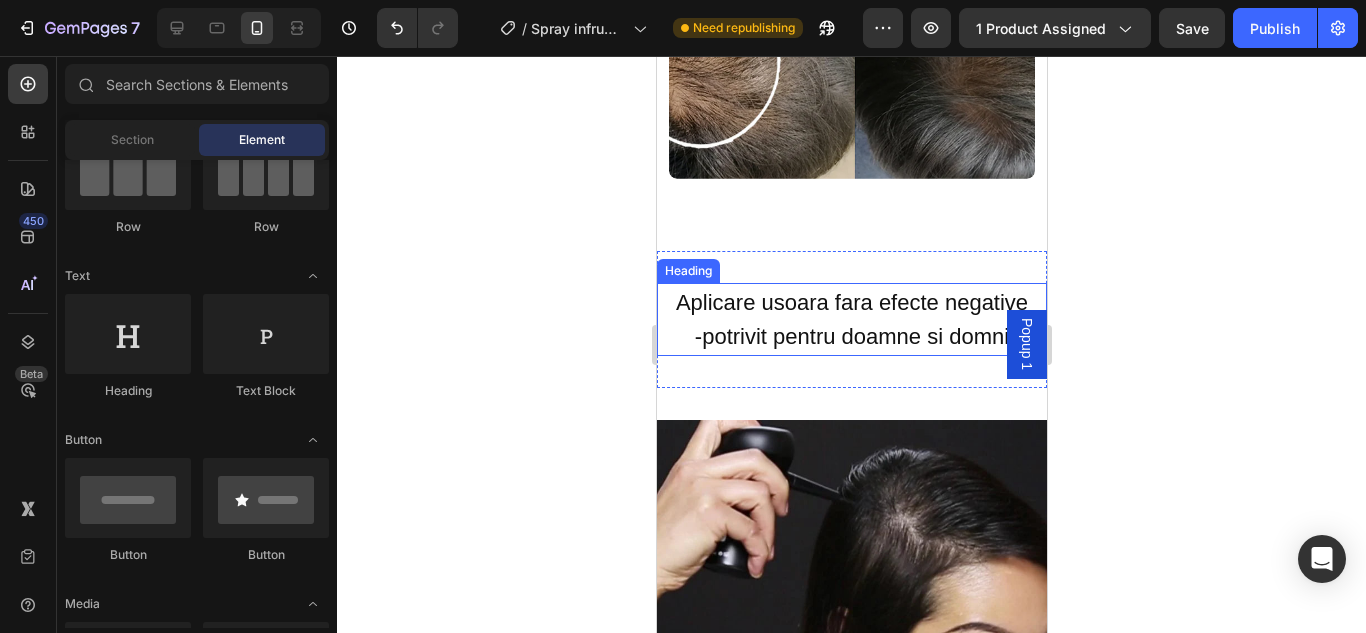 click on "-potrivit pentru doamne si domni" at bounding box center (851, 336) 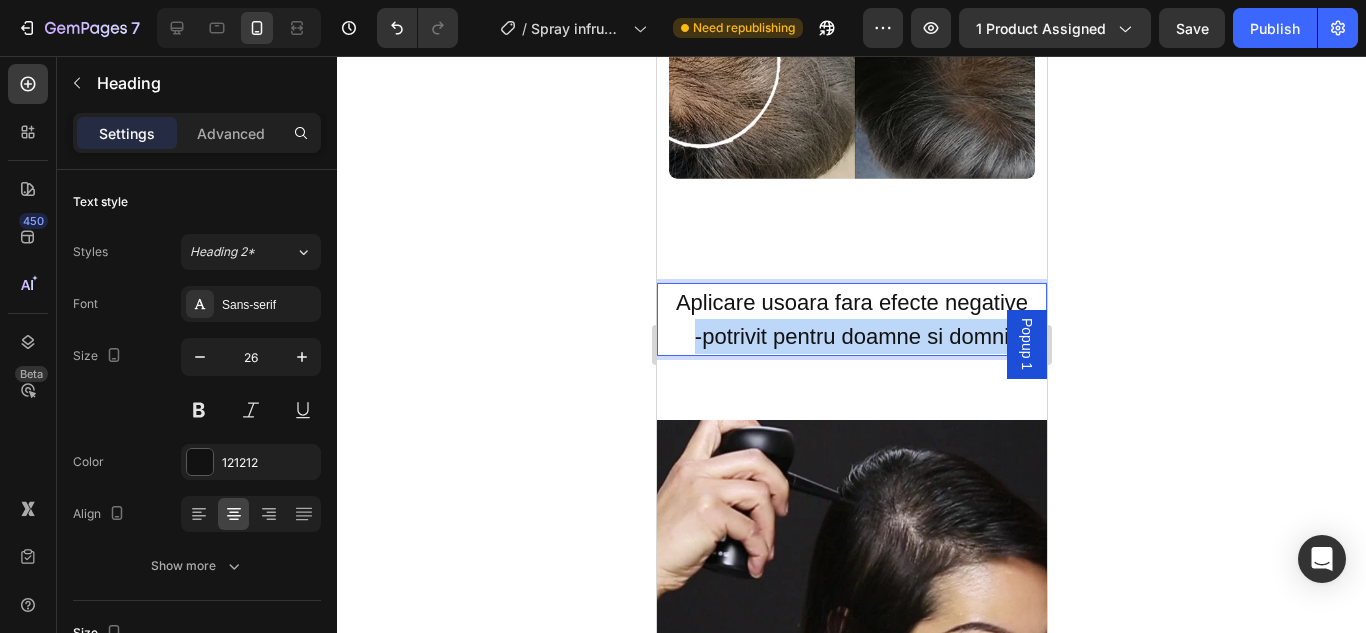 click on "-potrivit pentru doamne si domni" at bounding box center [851, 336] 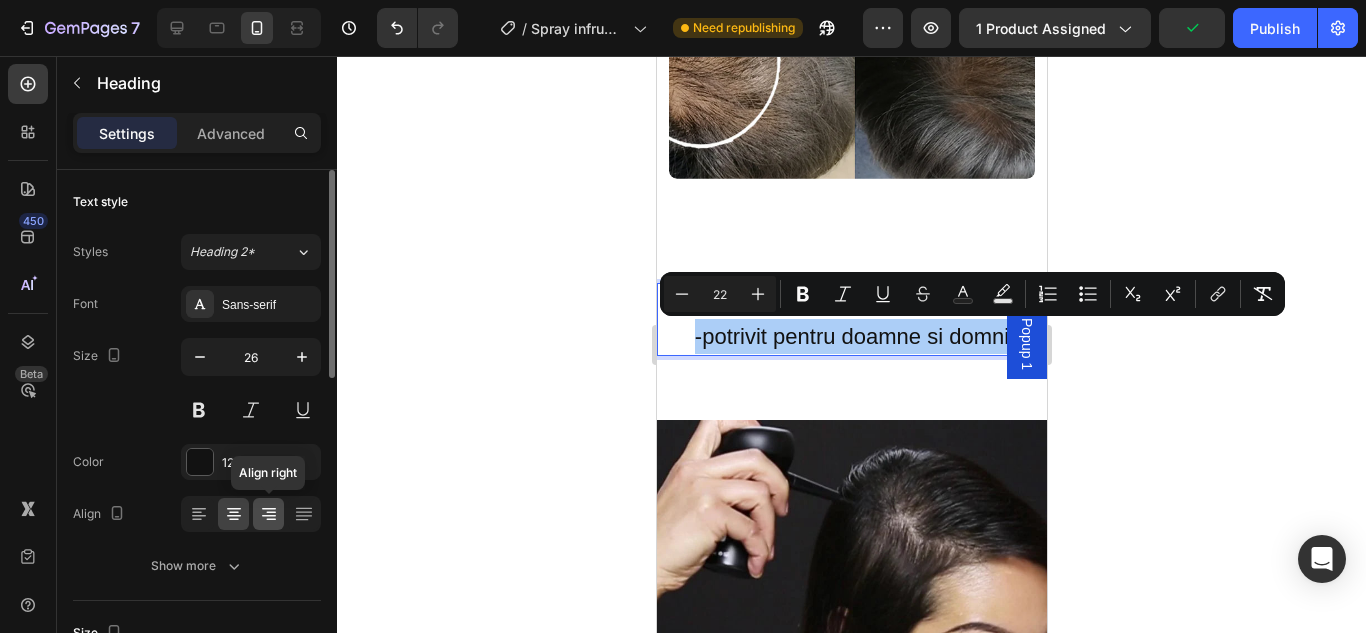 click 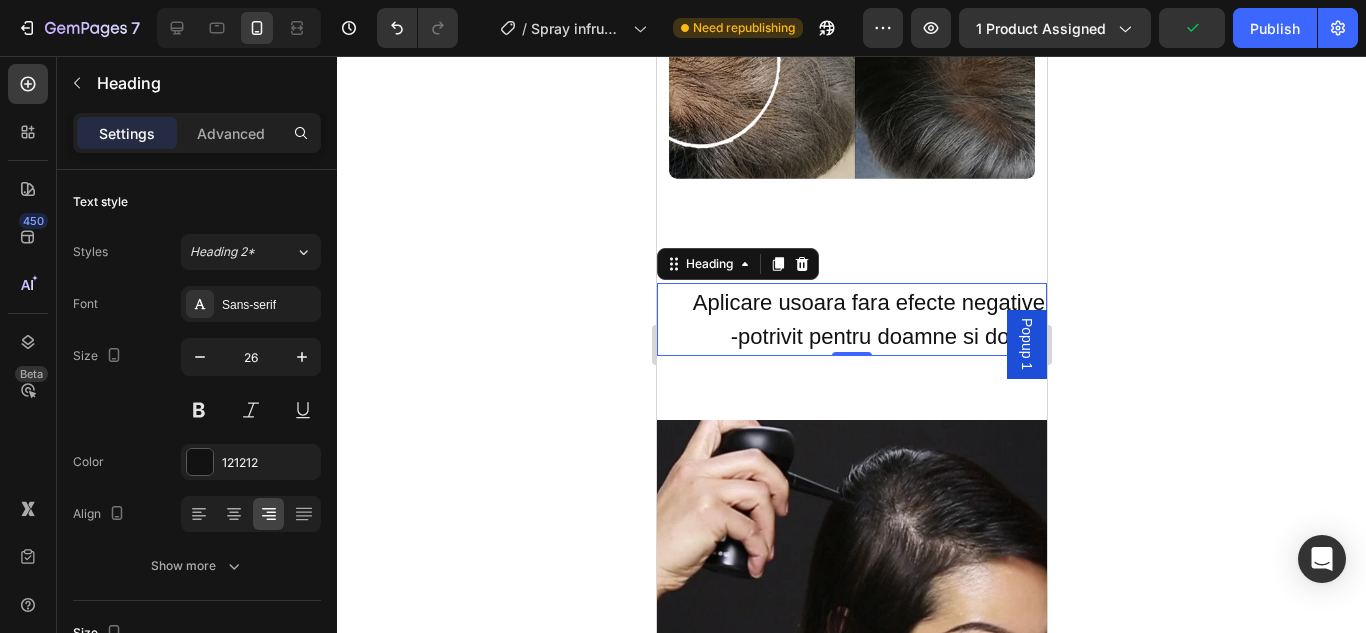 click 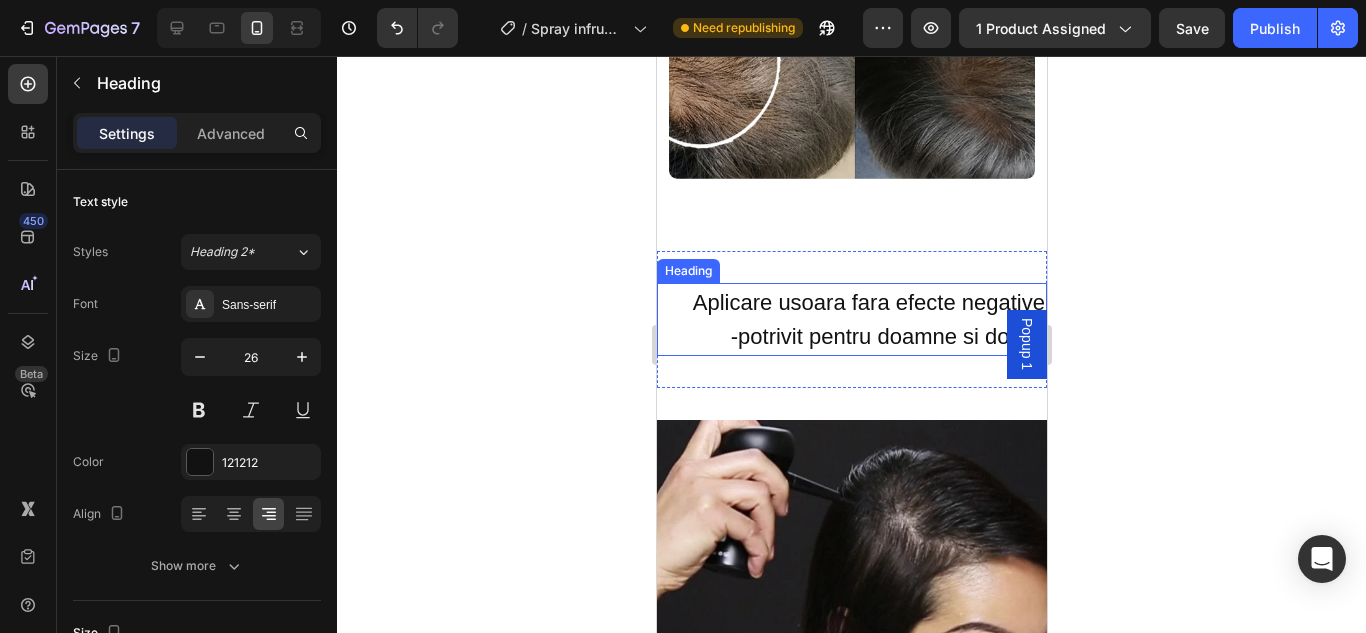 click on "-potrivit pentru doamne si domni" at bounding box center (887, 336) 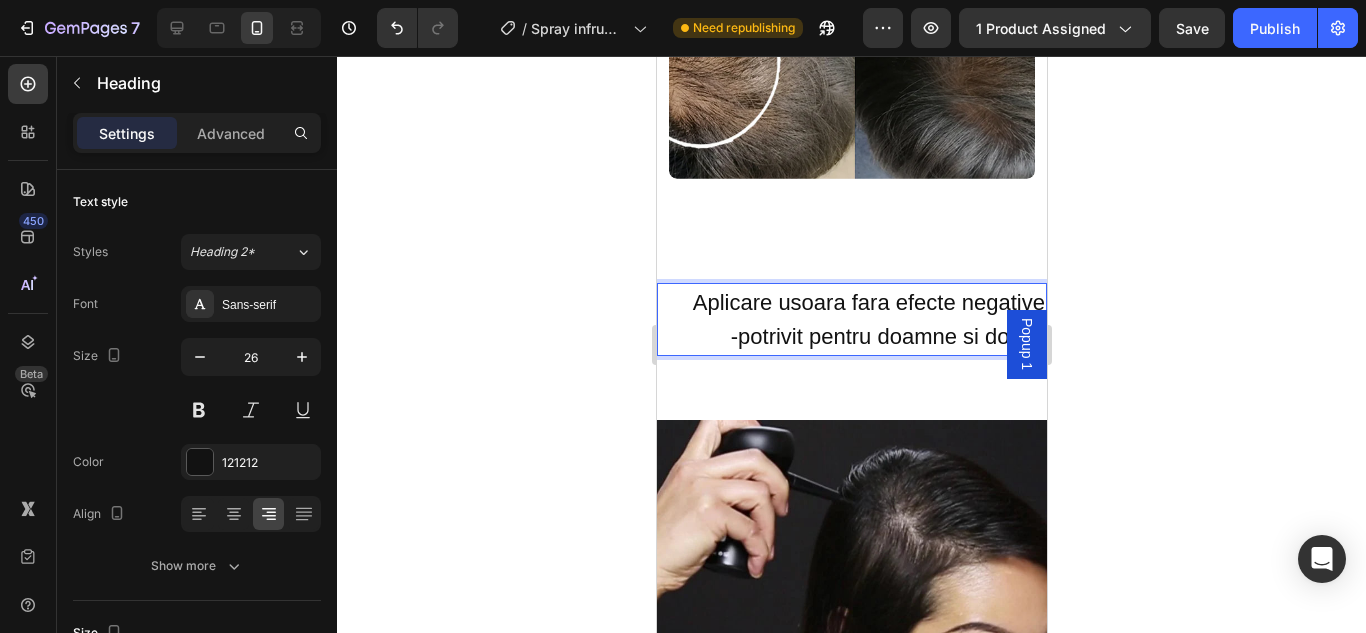 click on "Aplicare usoara fara efecte negative" at bounding box center [868, 302] 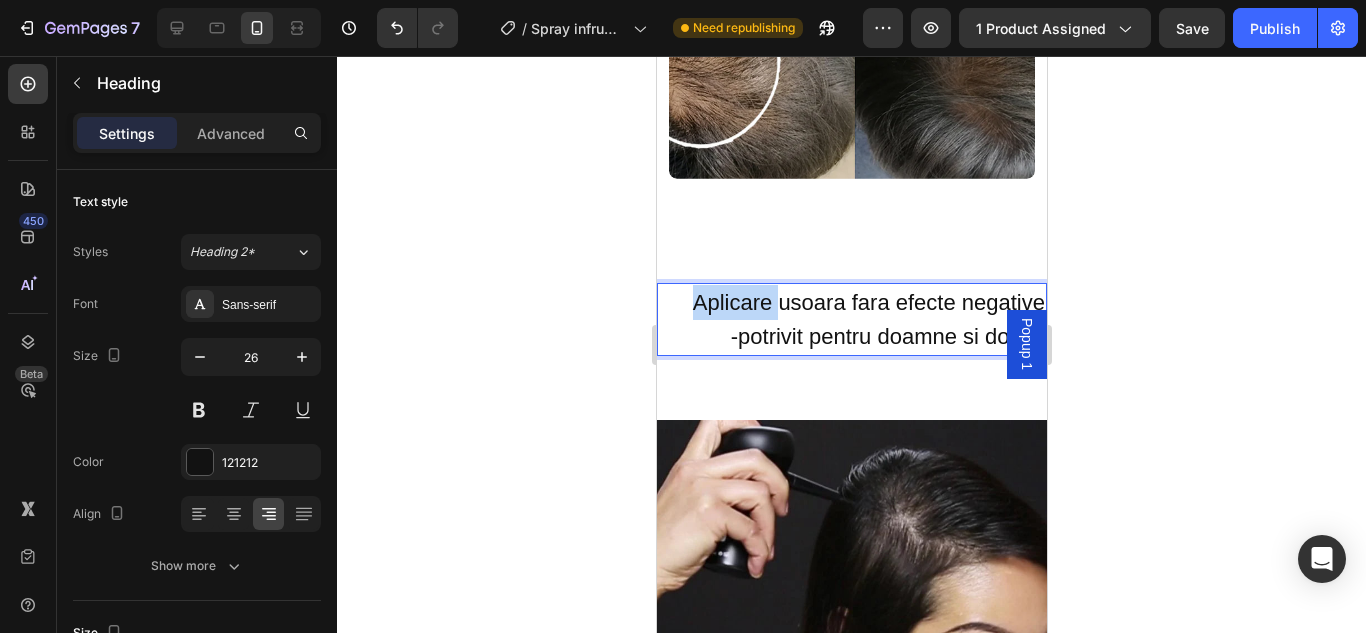 click on "Aplicare usoara fara efecte negative" at bounding box center (868, 302) 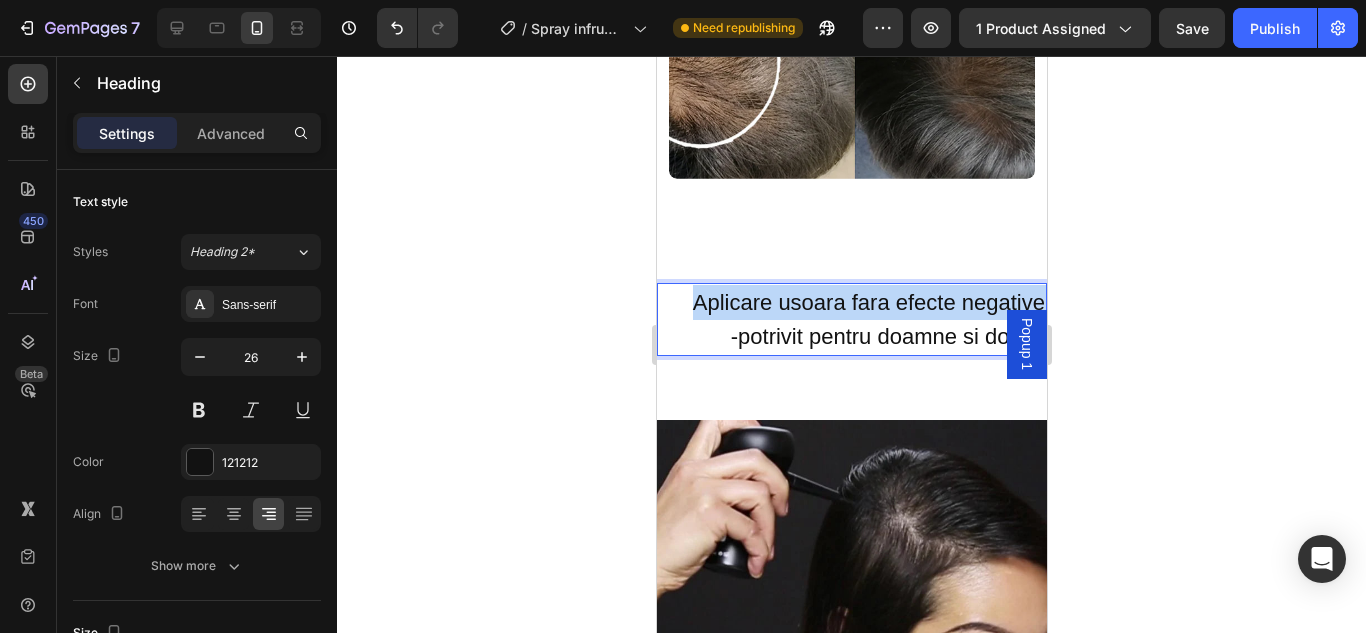 click on "Aplicare usoara fara efecte negative" at bounding box center [868, 302] 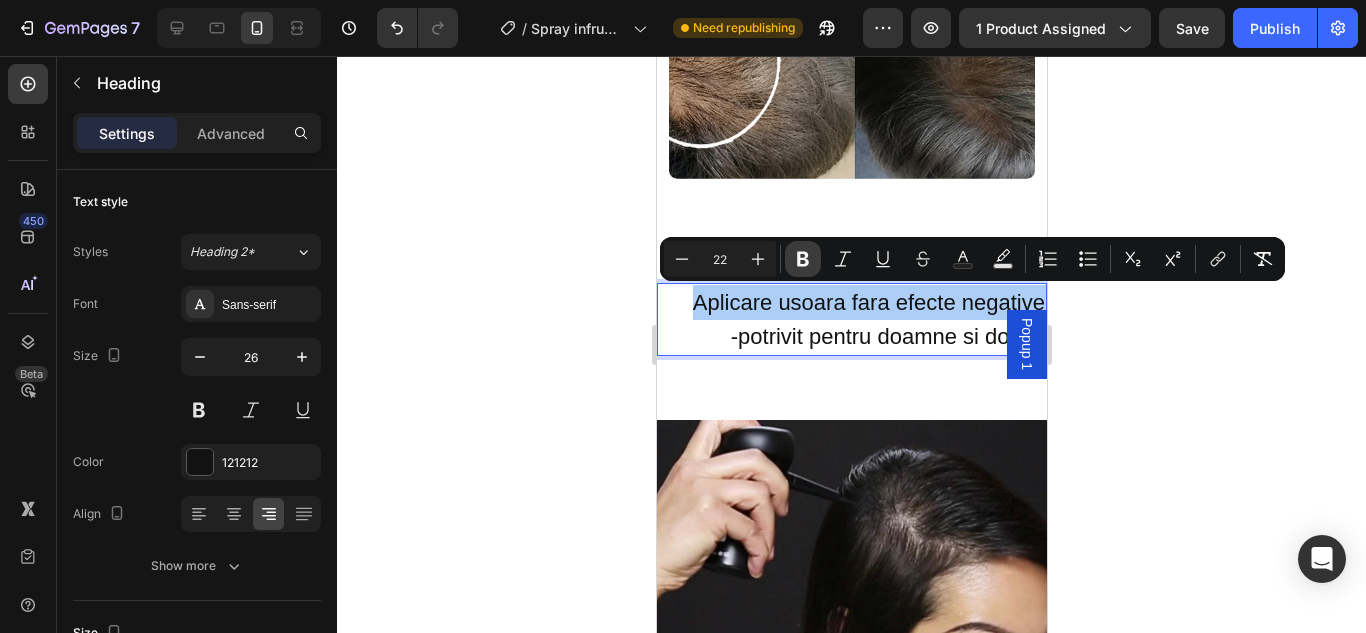 click on "Bold" at bounding box center (803, 259) 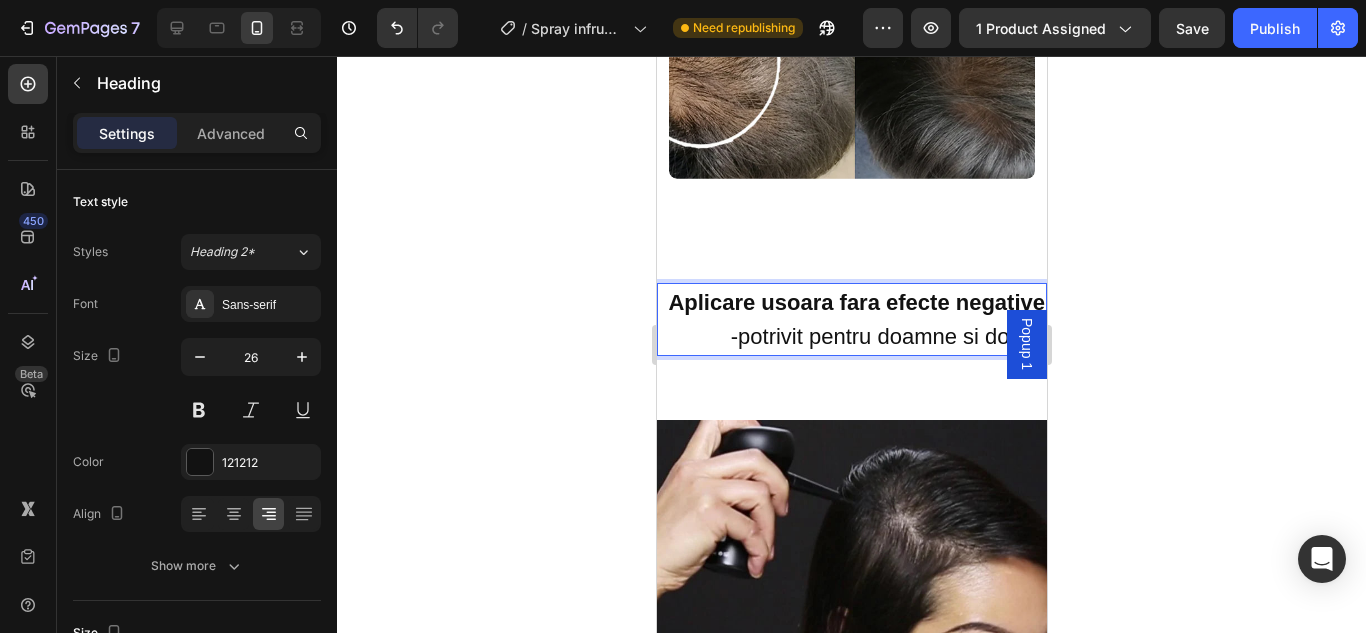 click on "Aplicare usoara fara efecte negative" at bounding box center (855, 302) 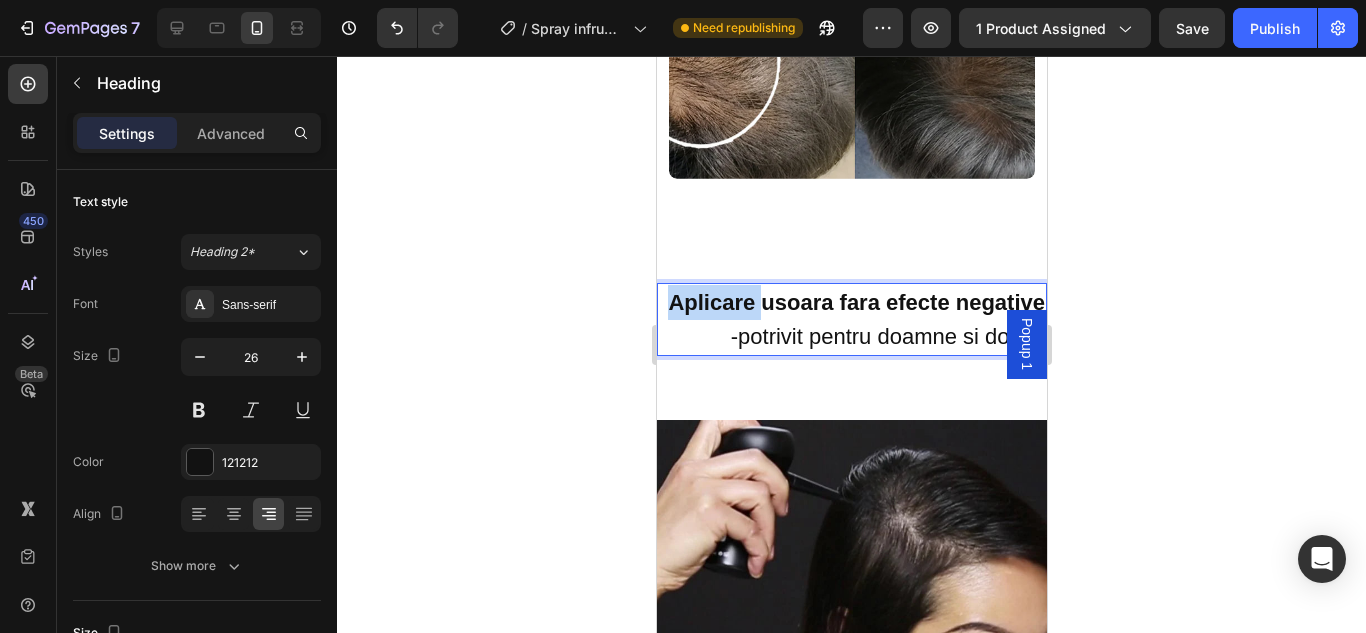 click on "Aplicare usoara fara efecte negative" at bounding box center (855, 302) 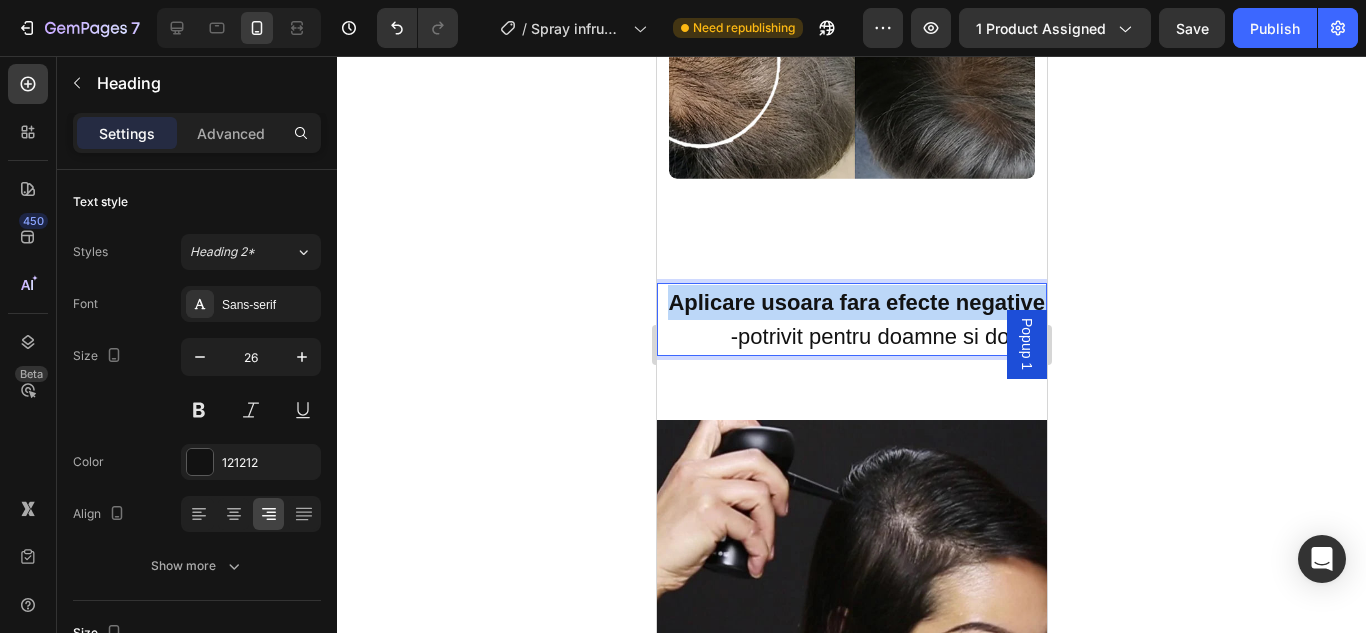 click on "Aplicare usoara fara efecte negative" at bounding box center (855, 302) 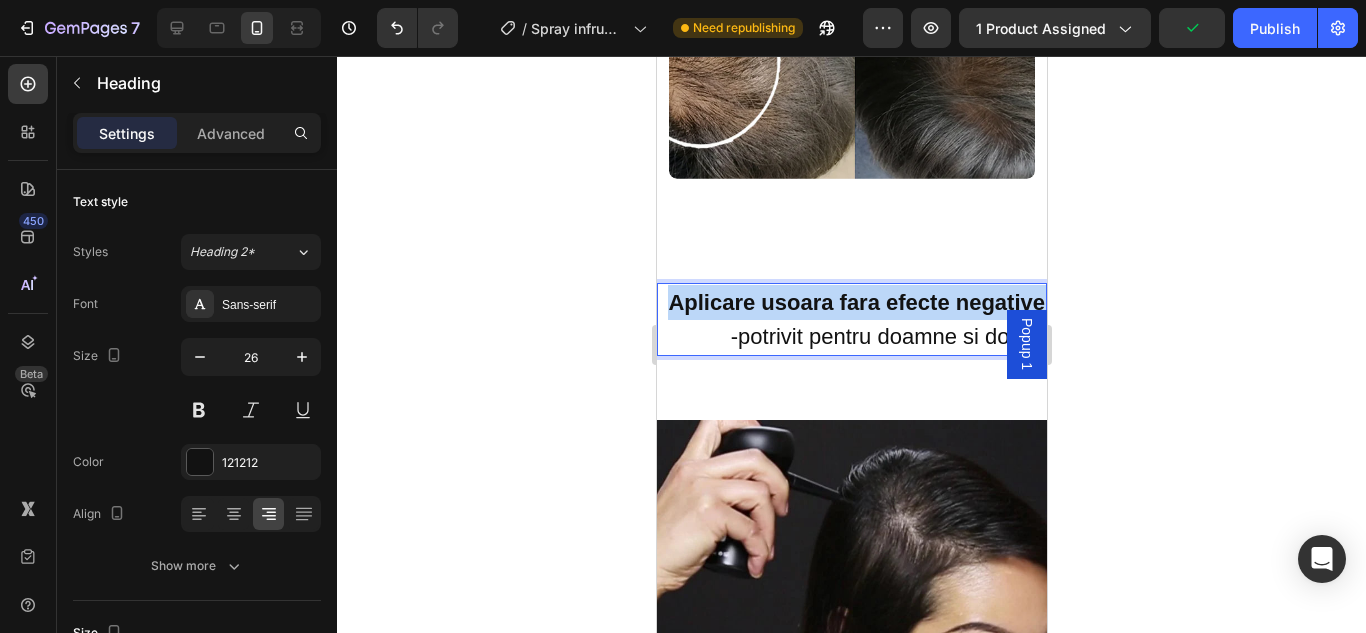 click on "Aplicare usoara fara efecte negative" at bounding box center (855, 302) 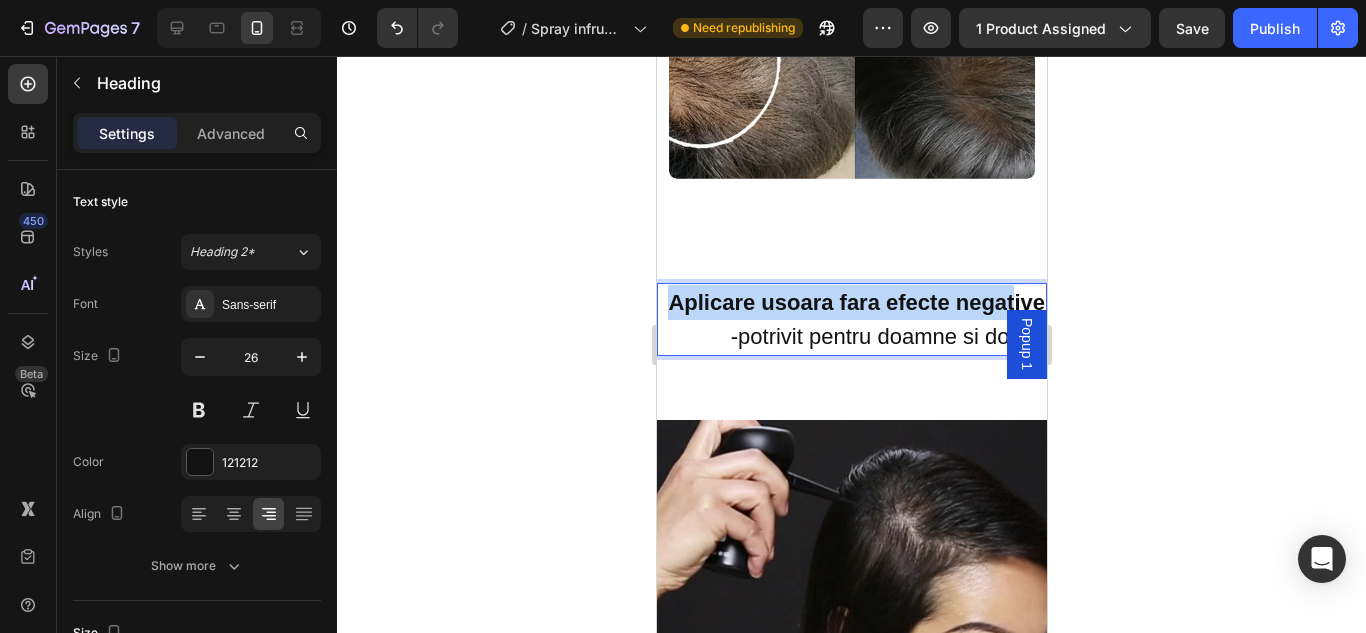 drag, startPoint x: 748, startPoint y: 304, endPoint x: 996, endPoint y: 335, distance: 249.93 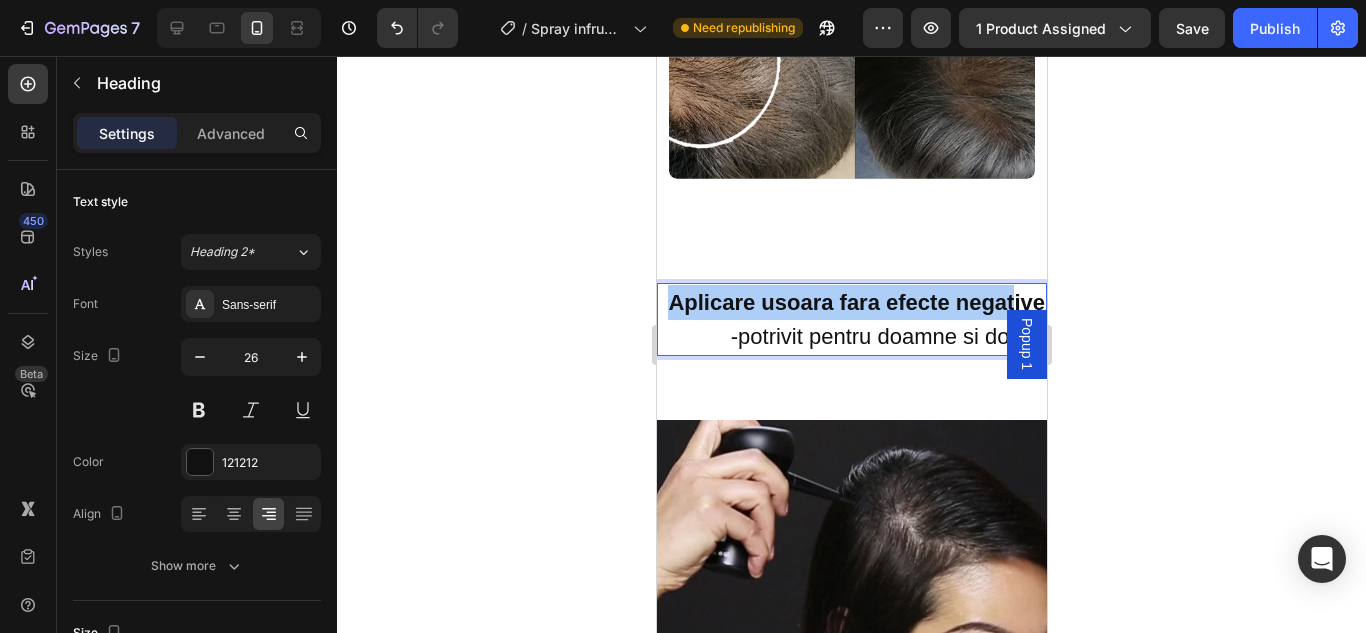 click 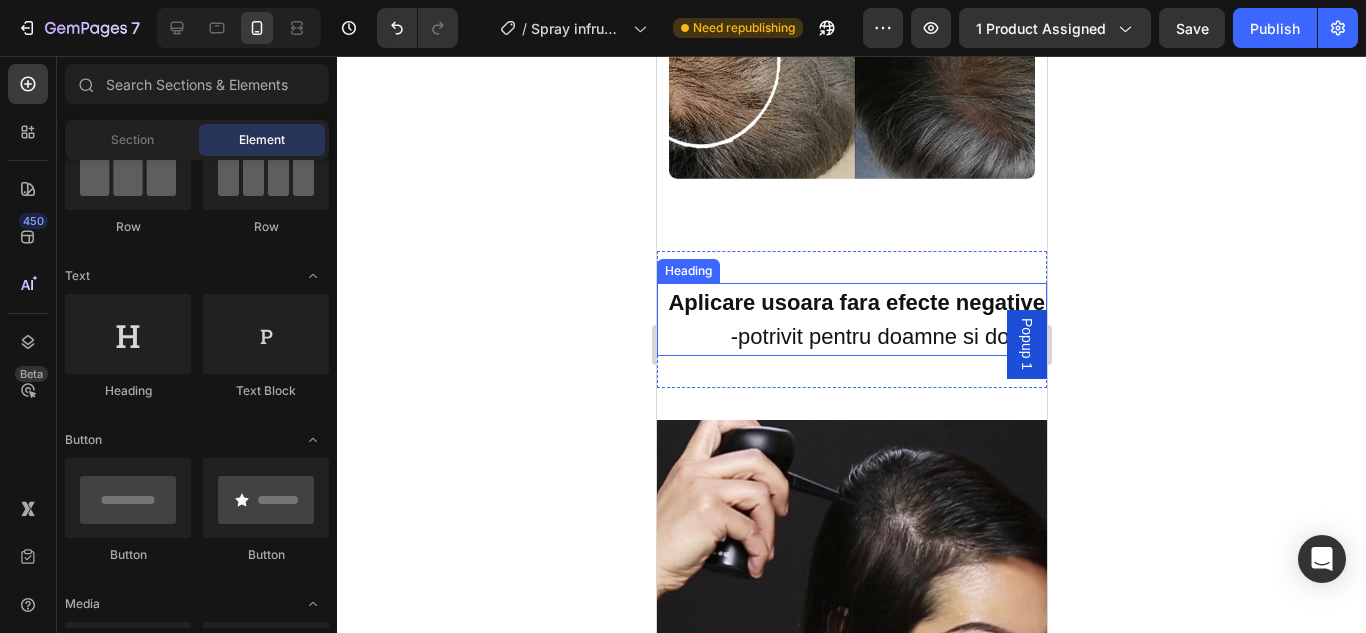 click on "Aplicare usoara fara efecte negative" at bounding box center [855, 302] 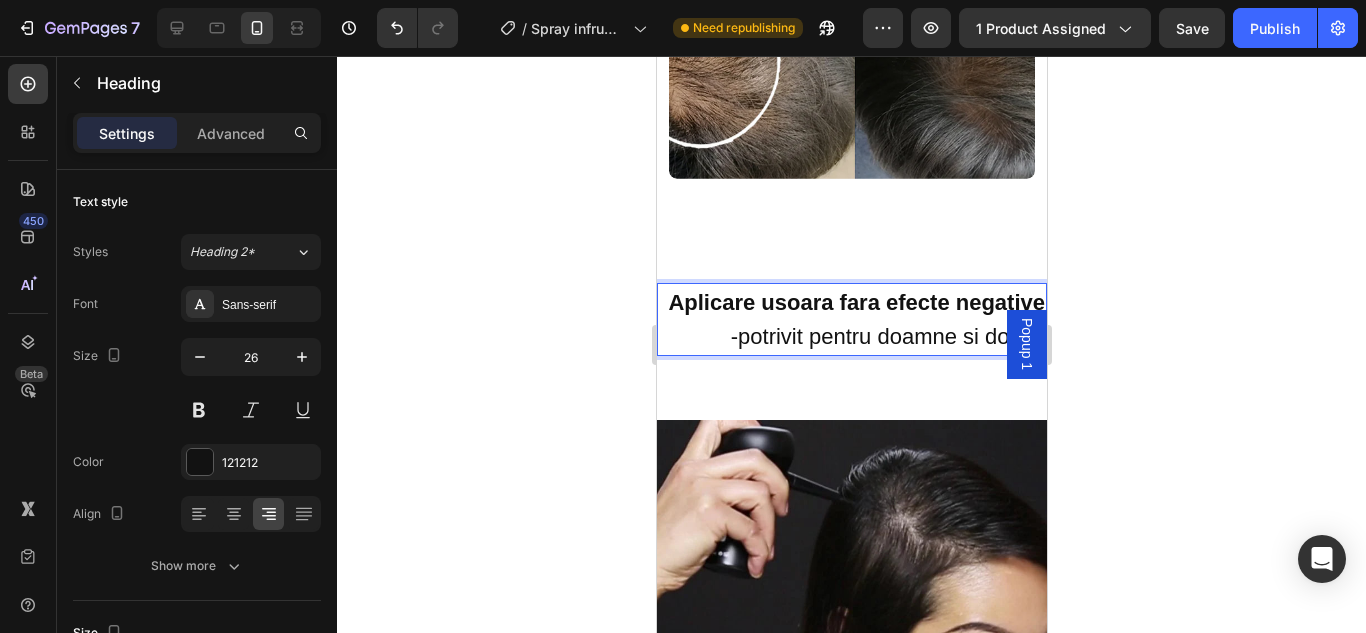 click on "Aplicare usoara fara efecte negative" at bounding box center (855, 302) 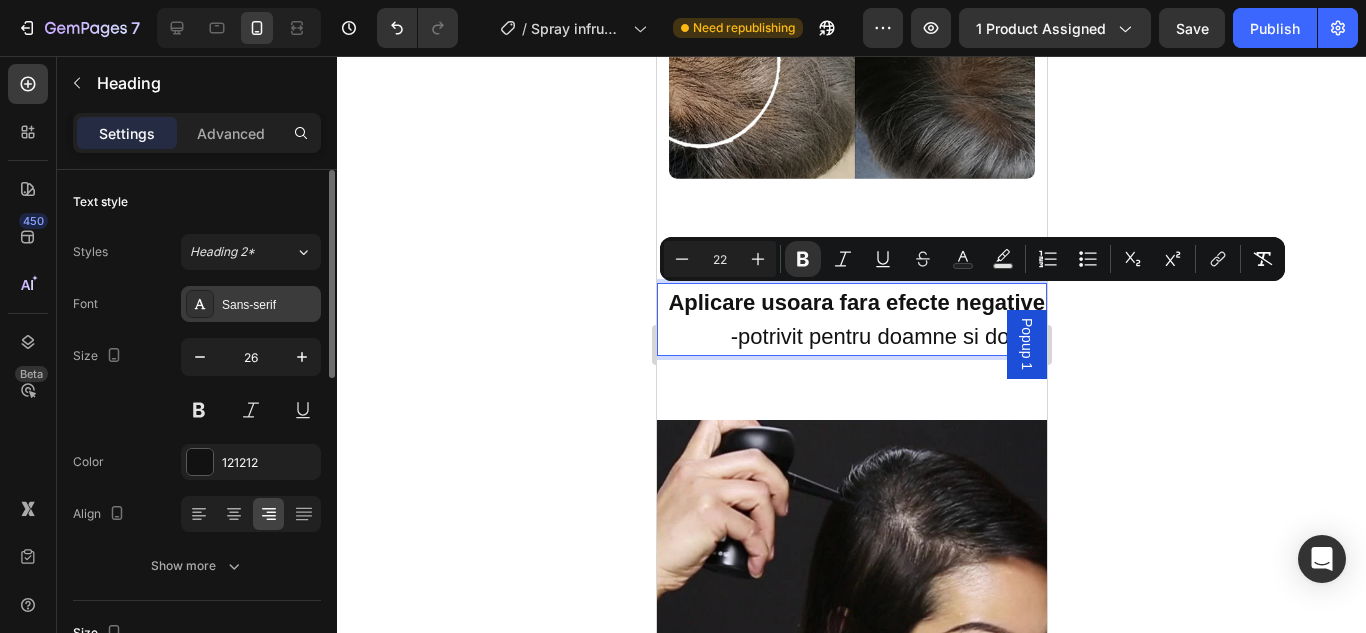 click on "Sans-serif" at bounding box center [251, 304] 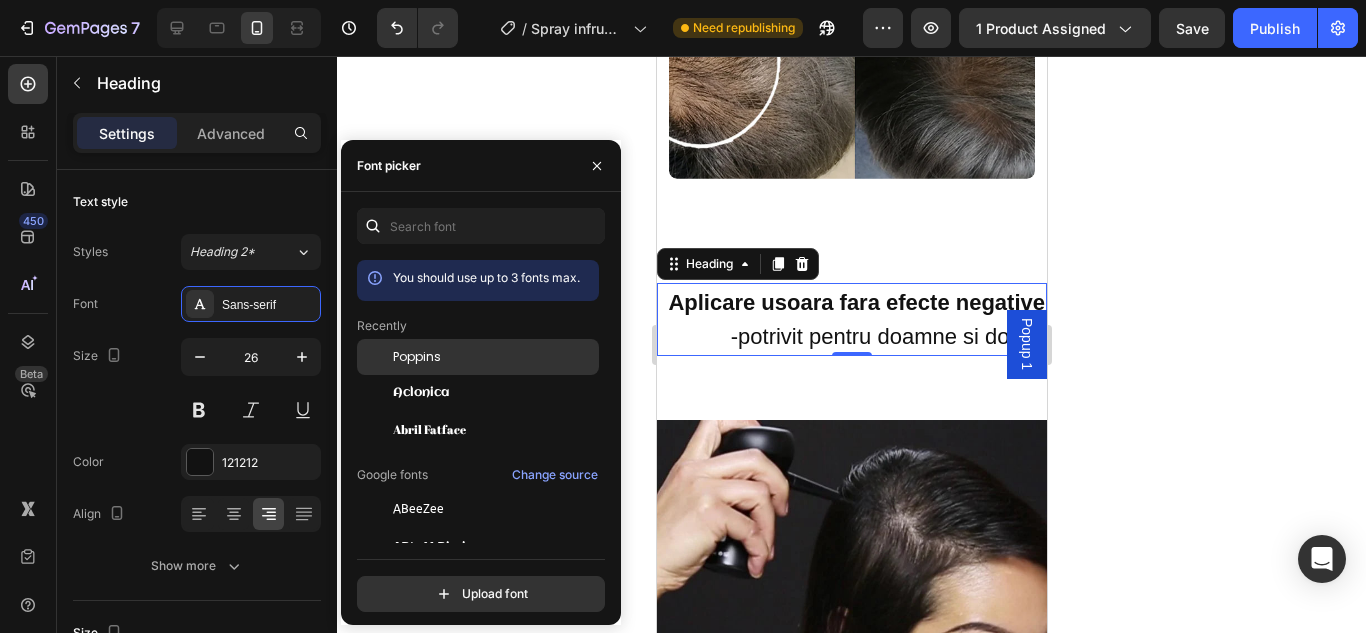 click on "Poppins" at bounding box center (494, 357) 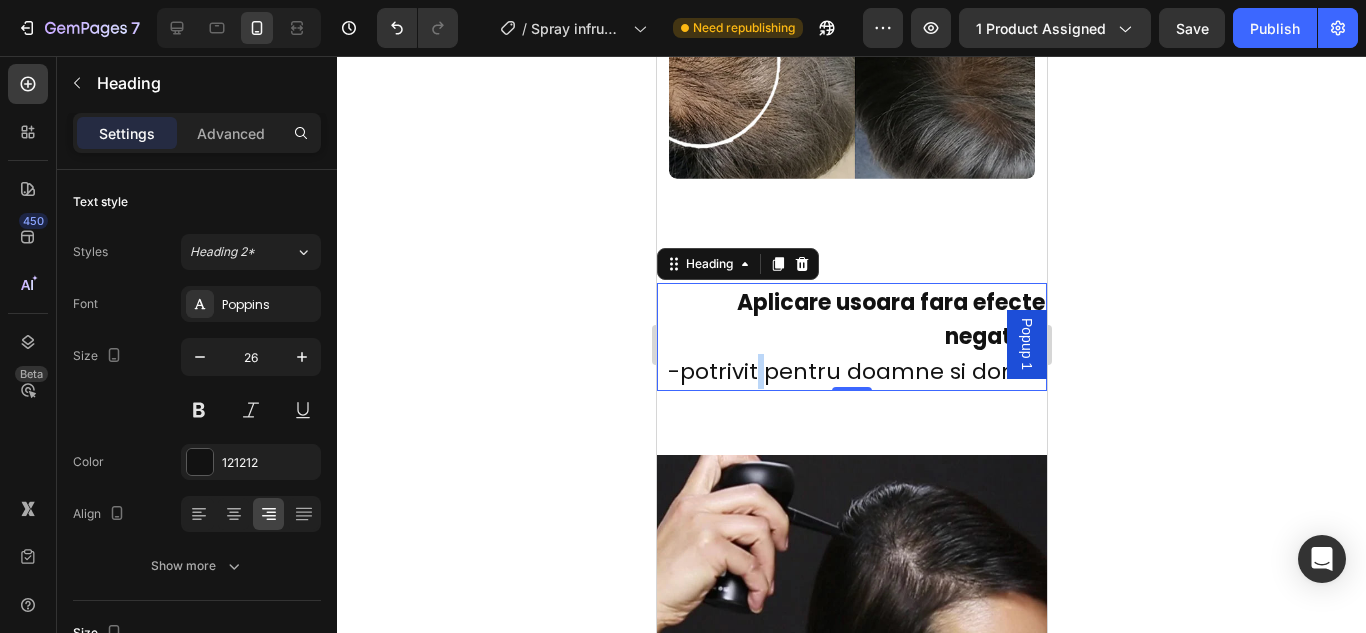 click on "-potrivit pentru doamne si domni" at bounding box center [855, 371] 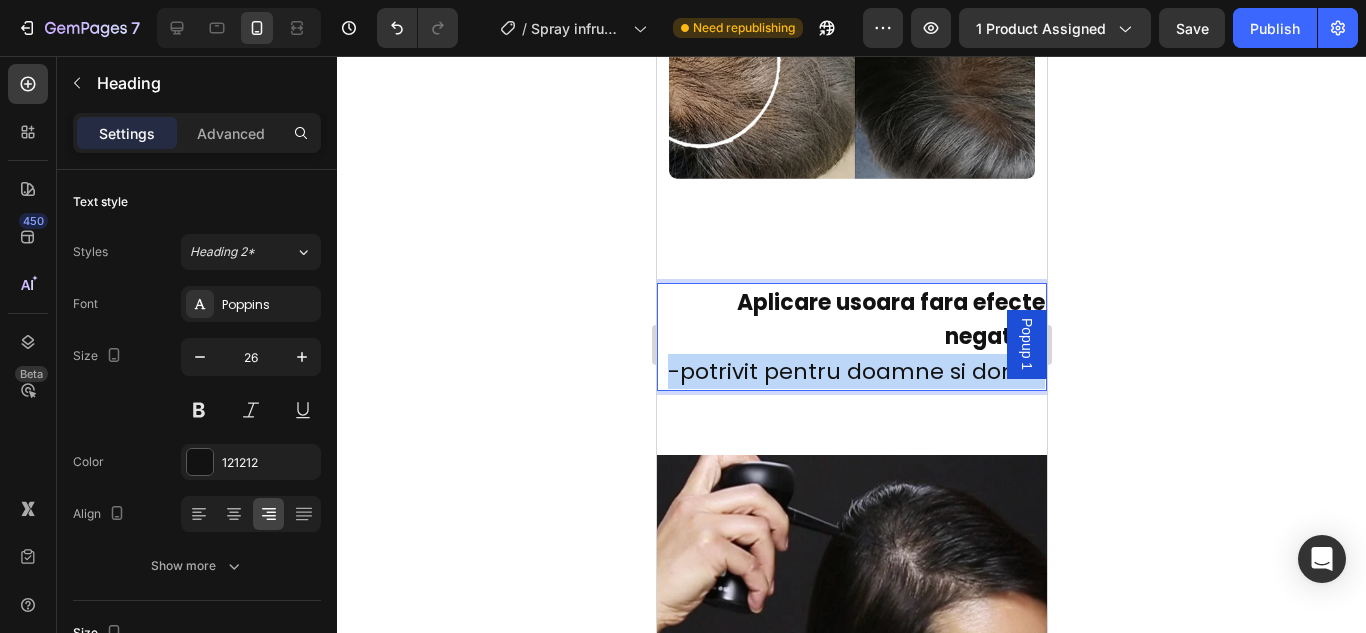 click on "-potrivit pentru doamne si domni" at bounding box center (855, 371) 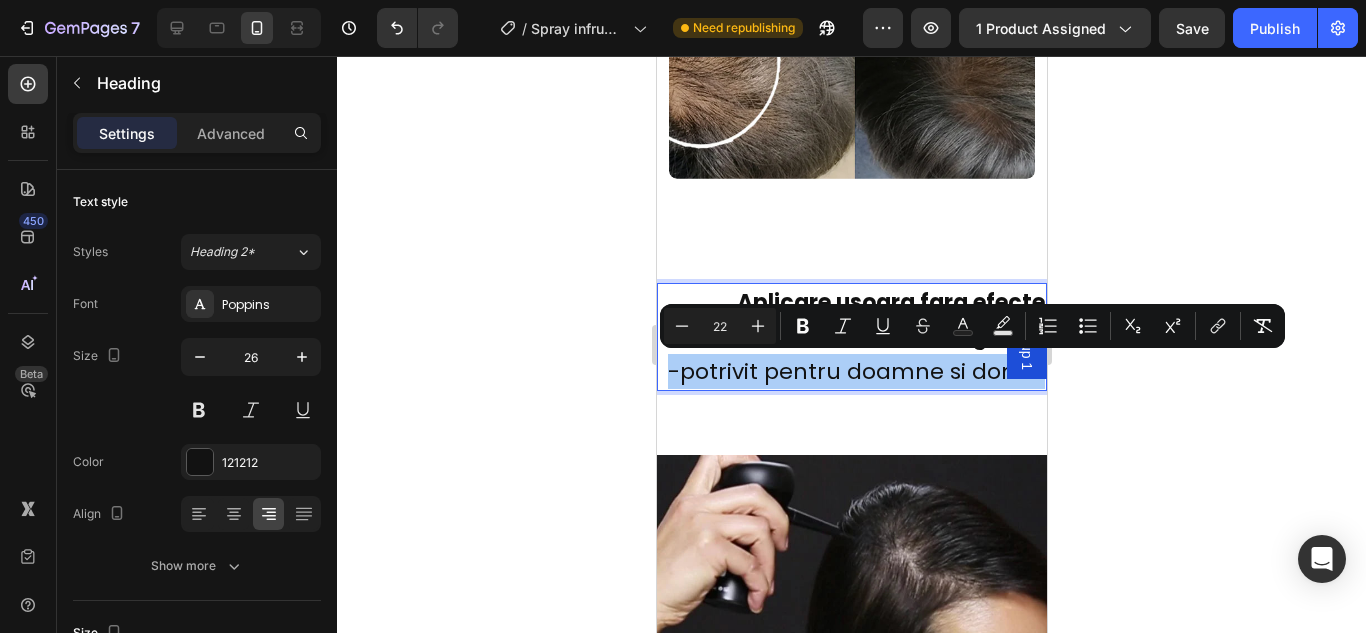 click 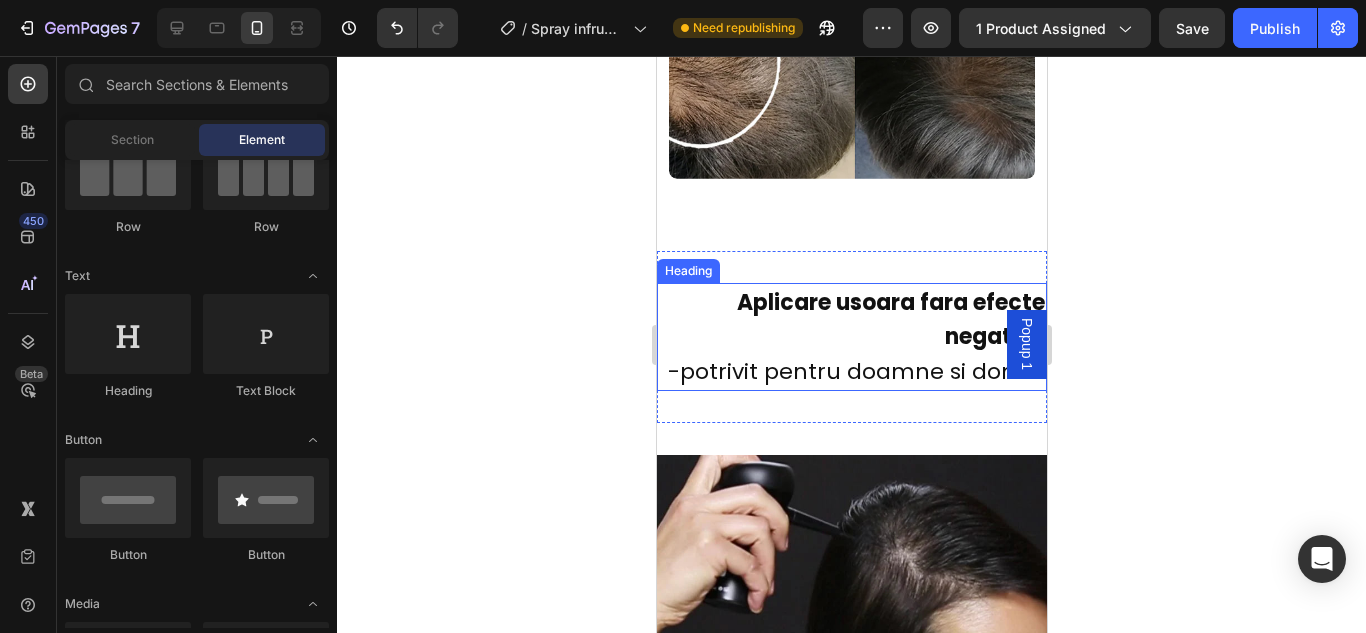 click on "Aplicare usoara fara efecte negative" at bounding box center (890, 320) 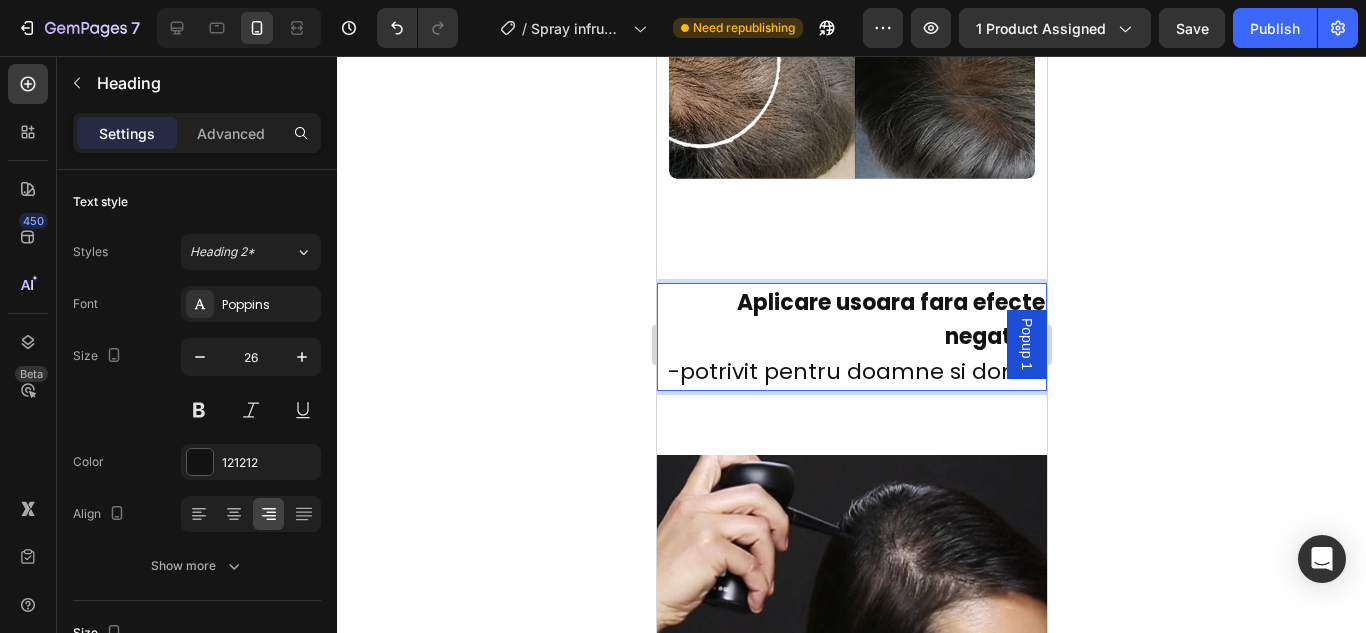 click on "Aplicare usoara fara efecte negative" at bounding box center [890, 320] 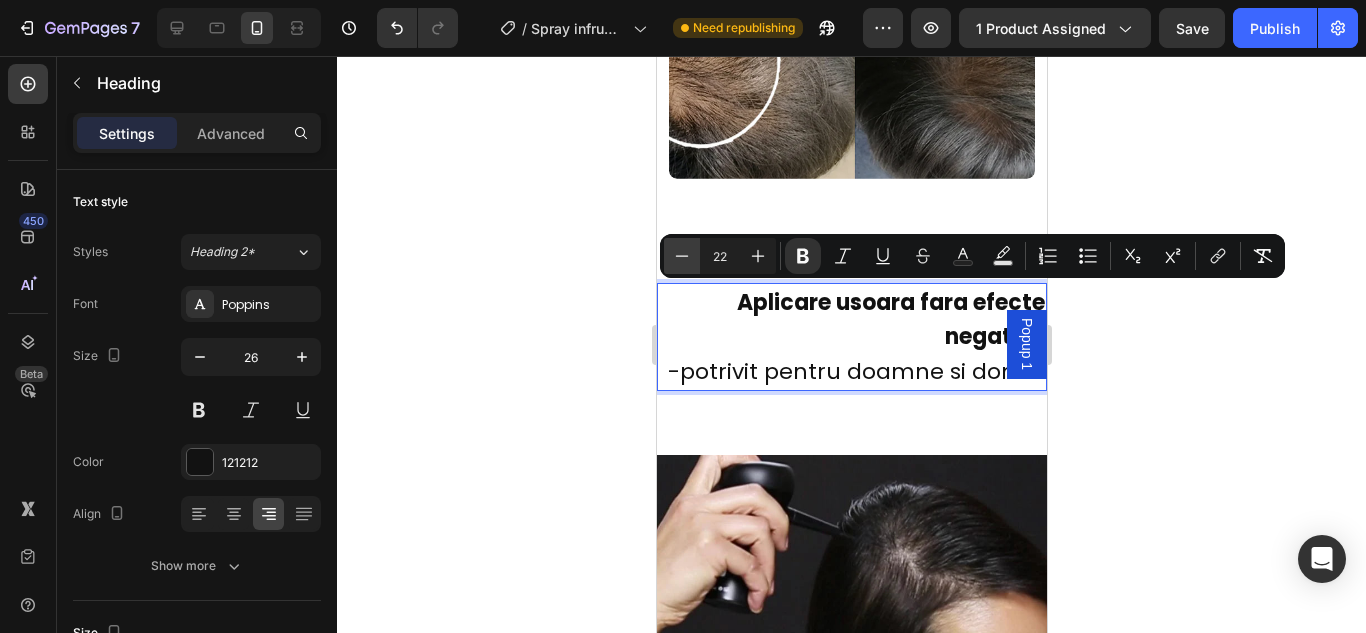 click 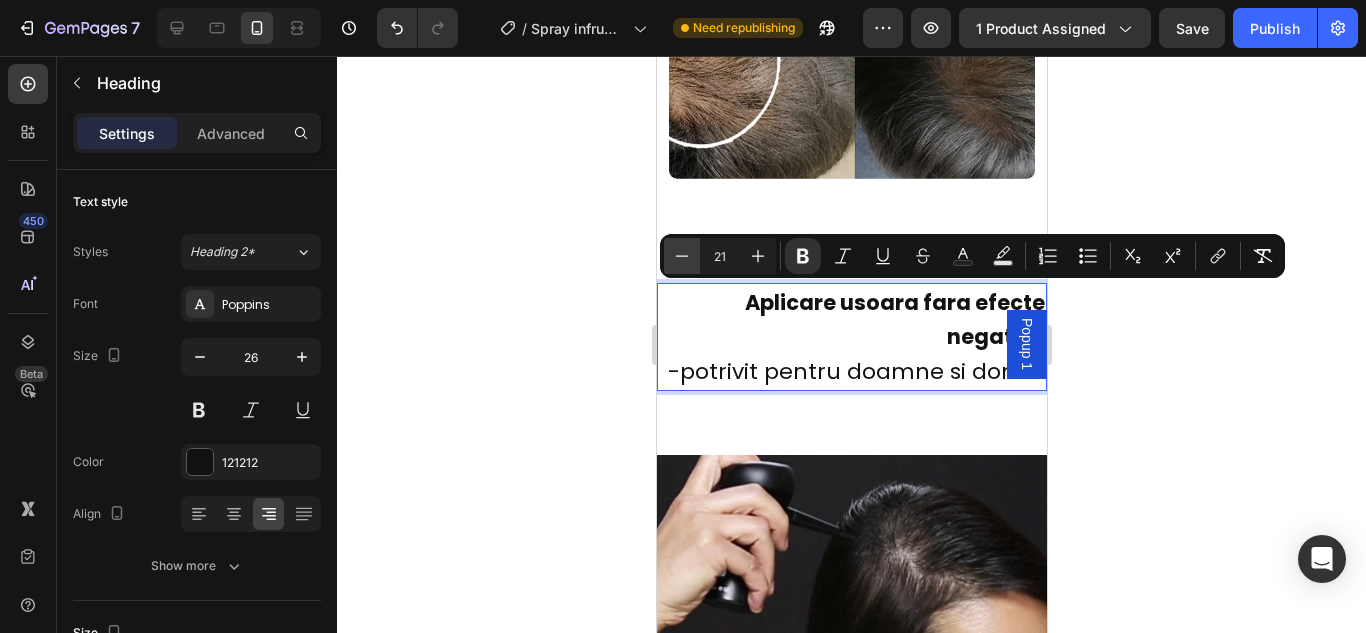 click 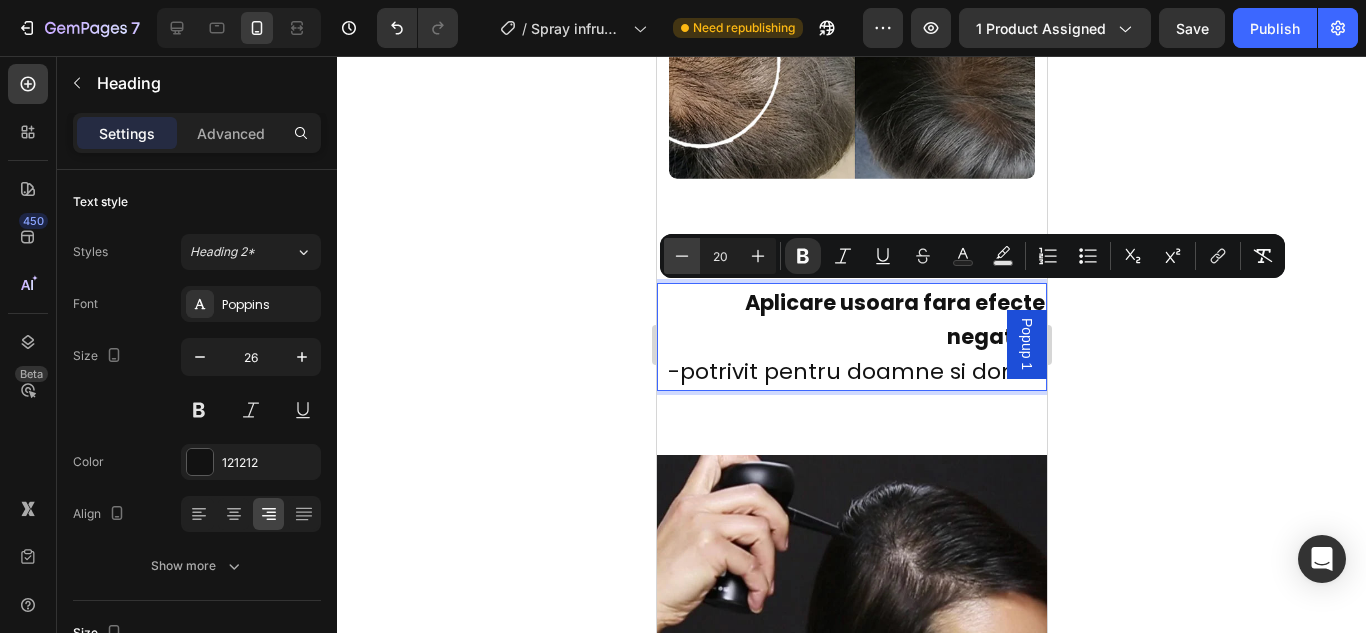click 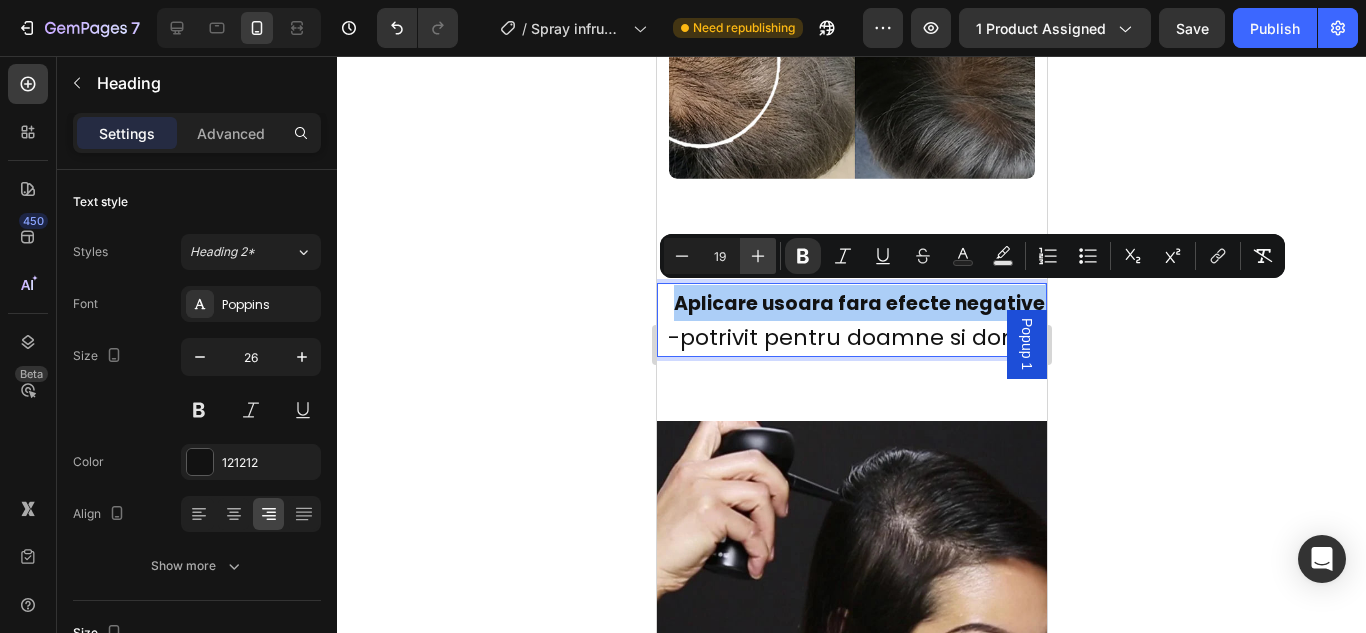 click 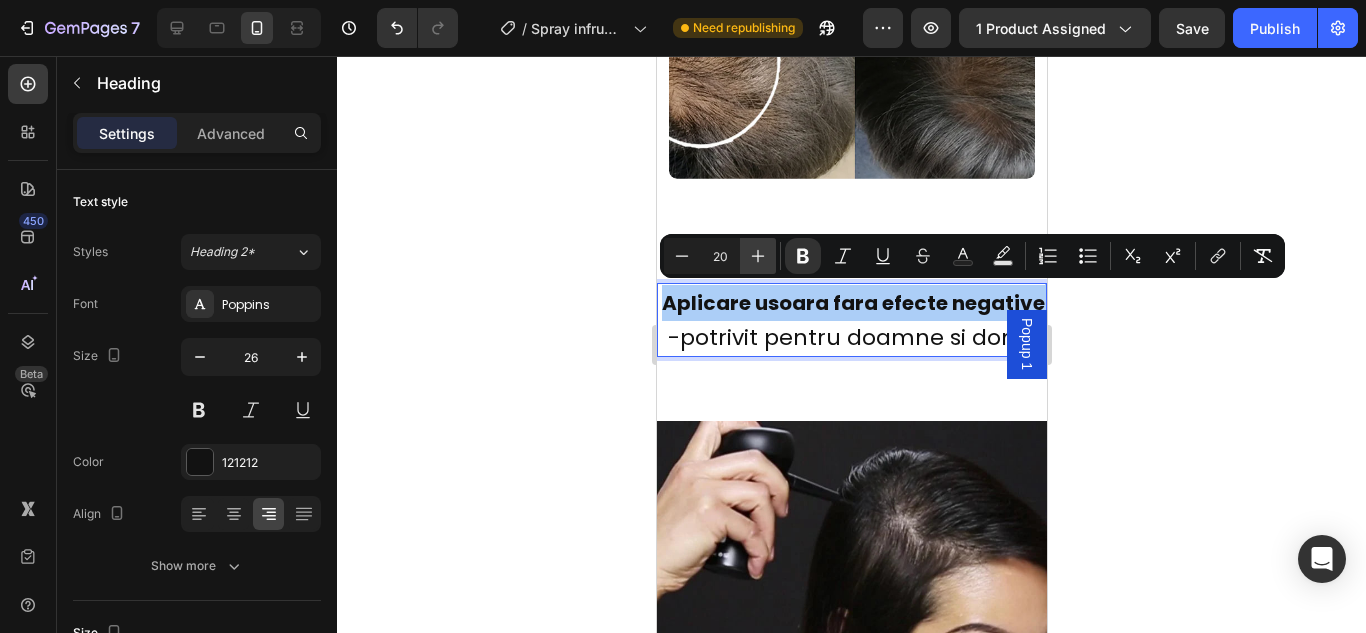 click 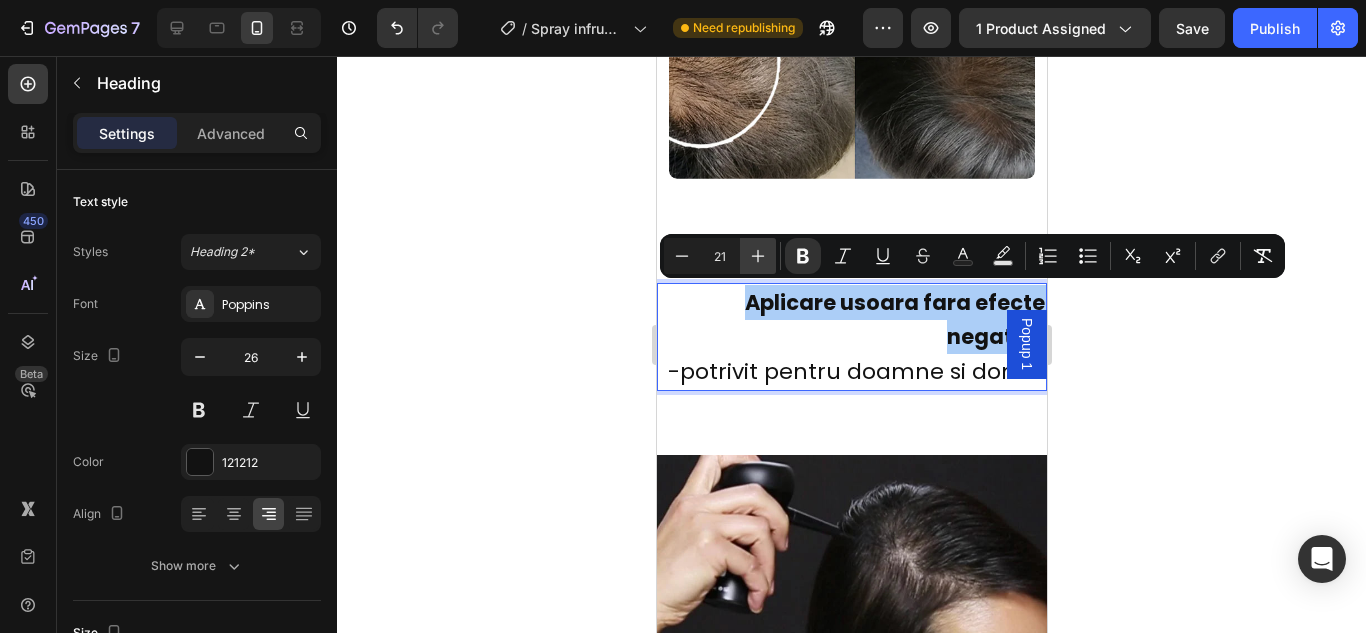 click 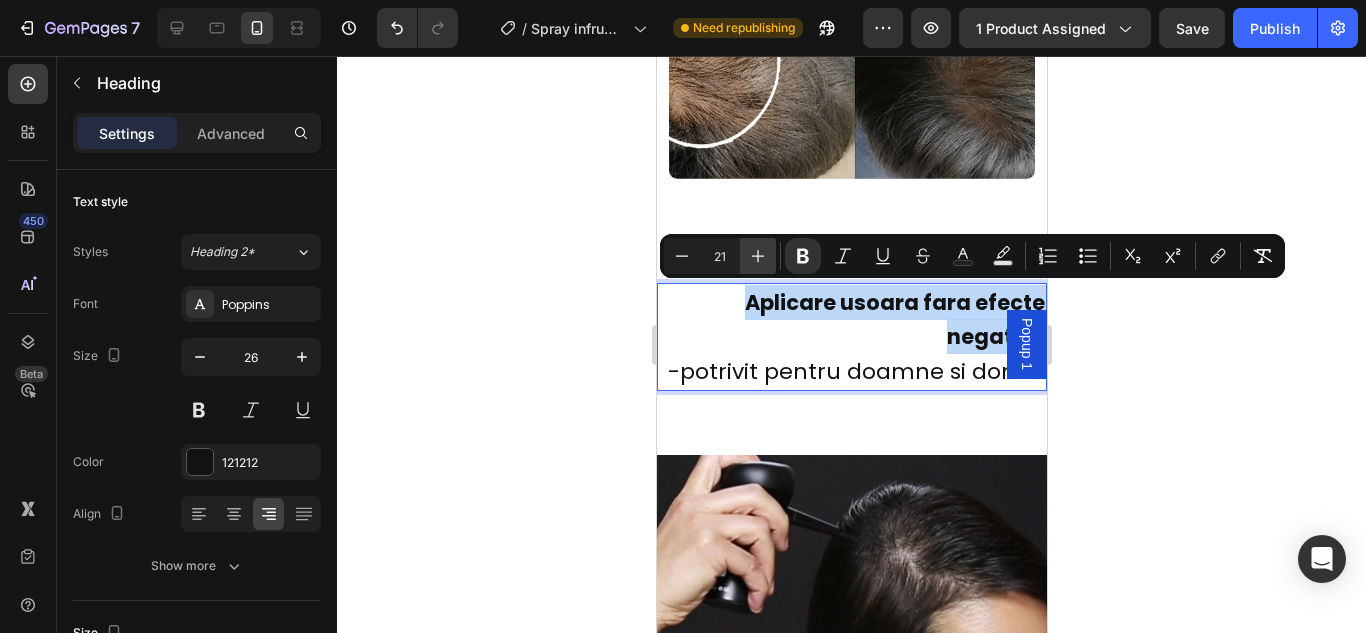 type on "22" 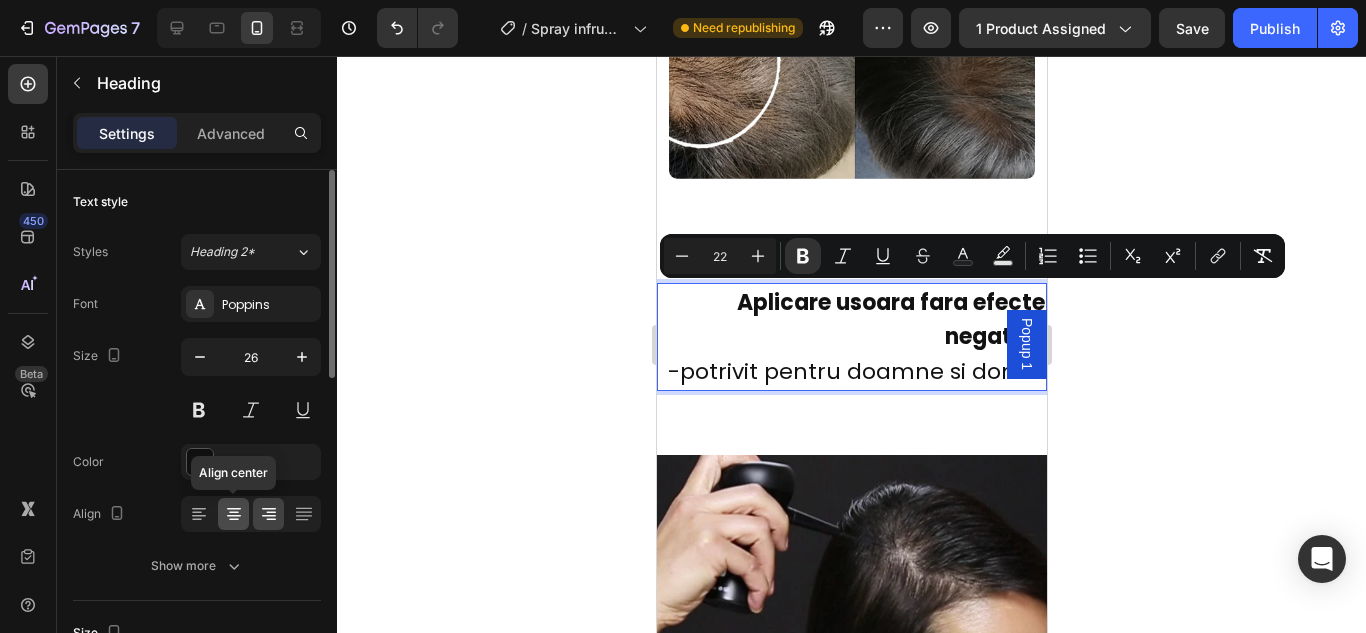 click 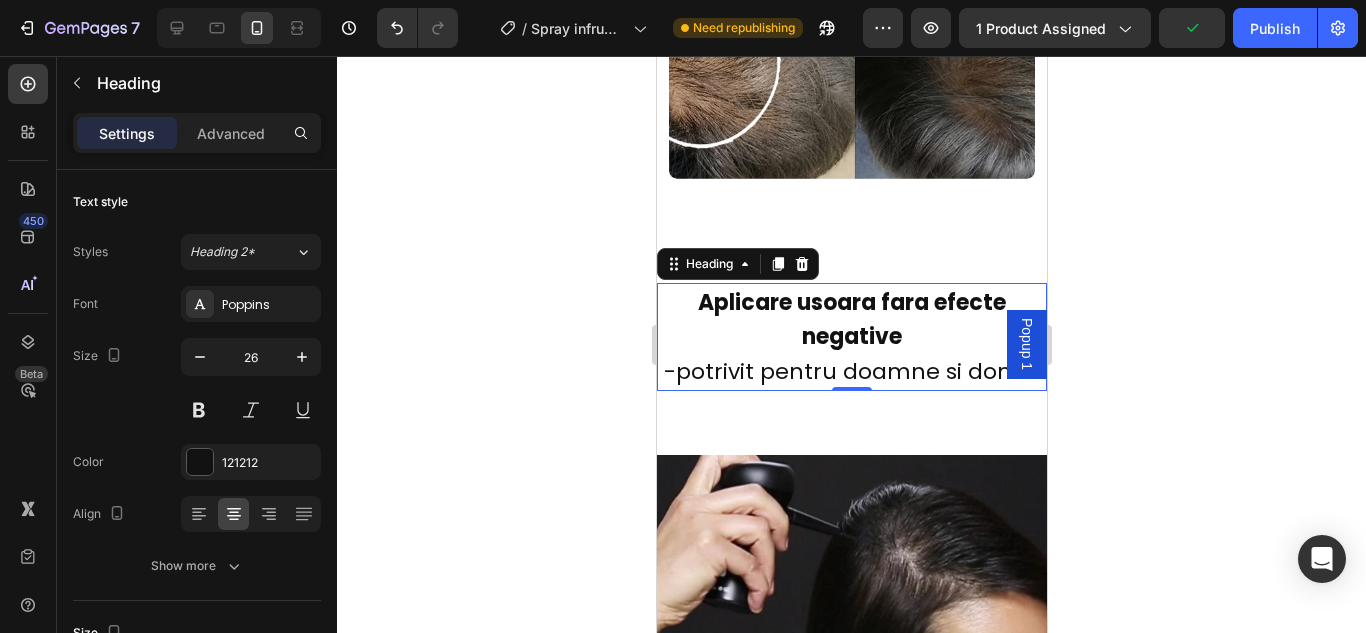 click on "-potrivit pentru doamne si domni" at bounding box center (851, 371) 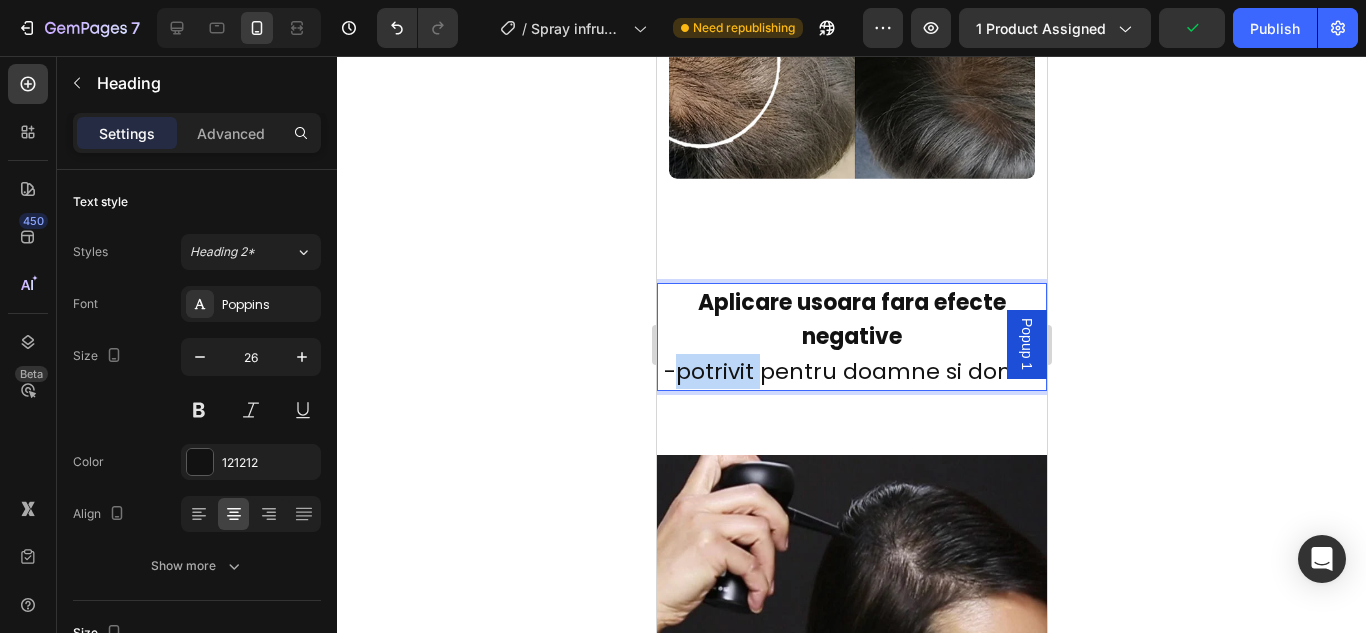 click on "-potrivit pentru doamne si domni" at bounding box center [851, 371] 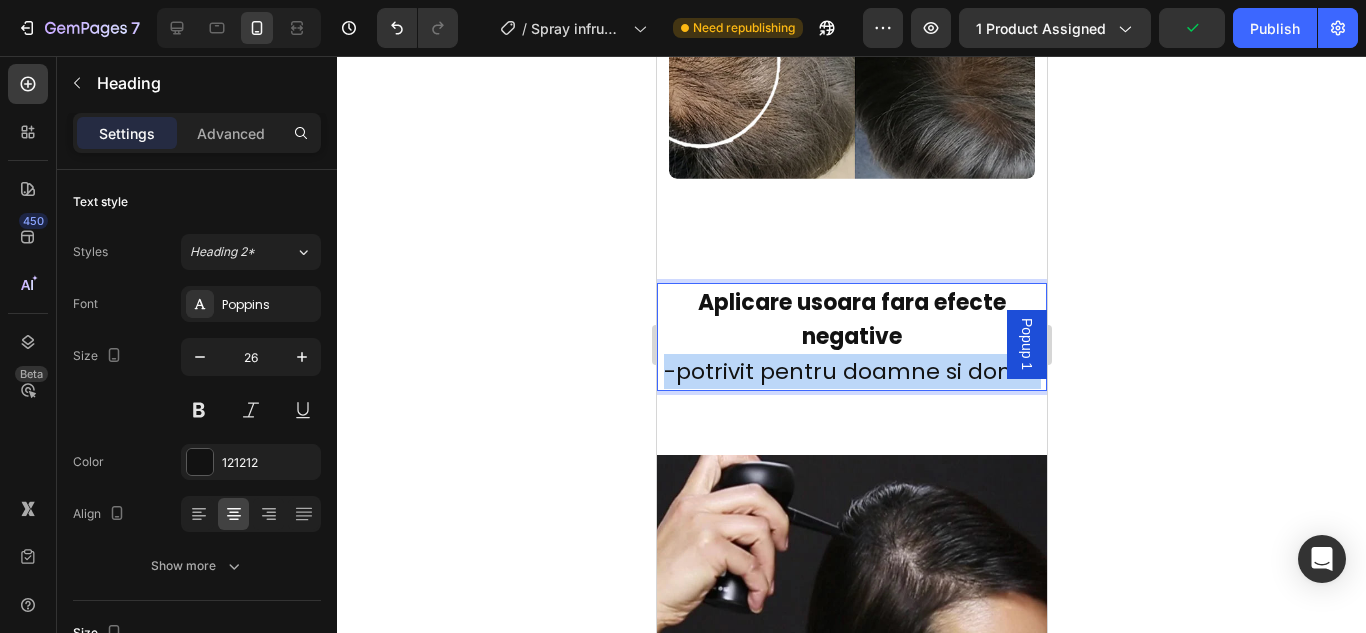 click on "-potrivit pentru doamne si domni" at bounding box center [851, 371] 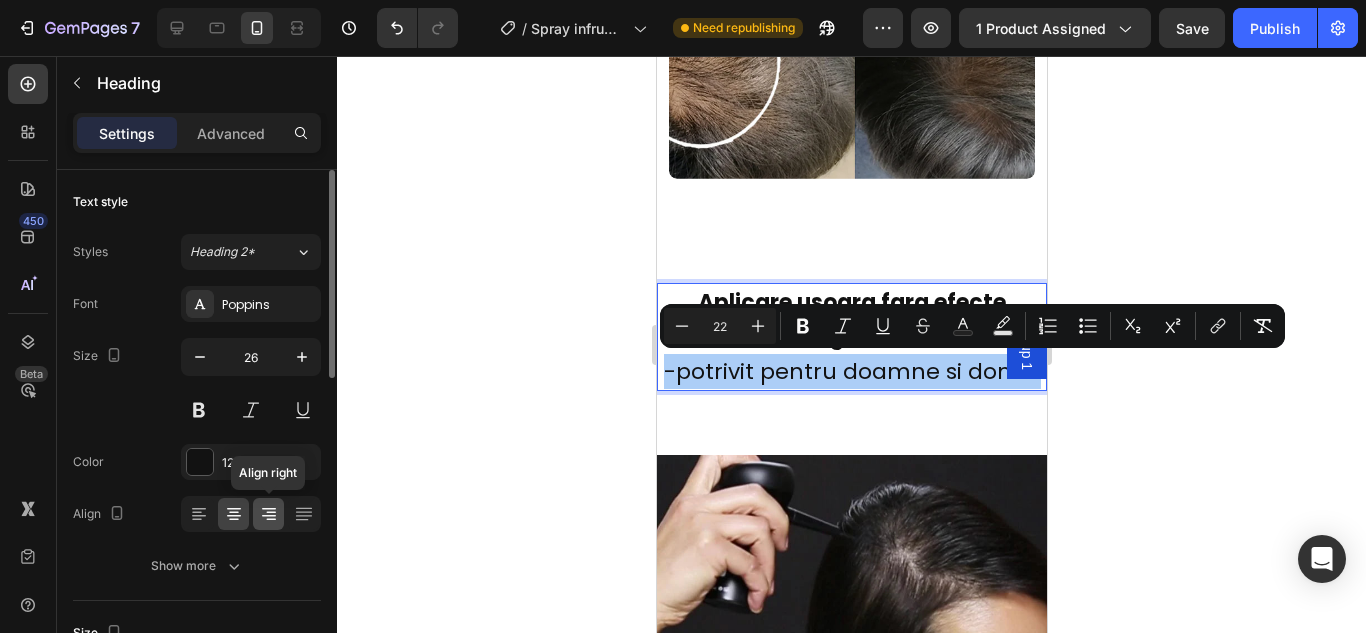 click 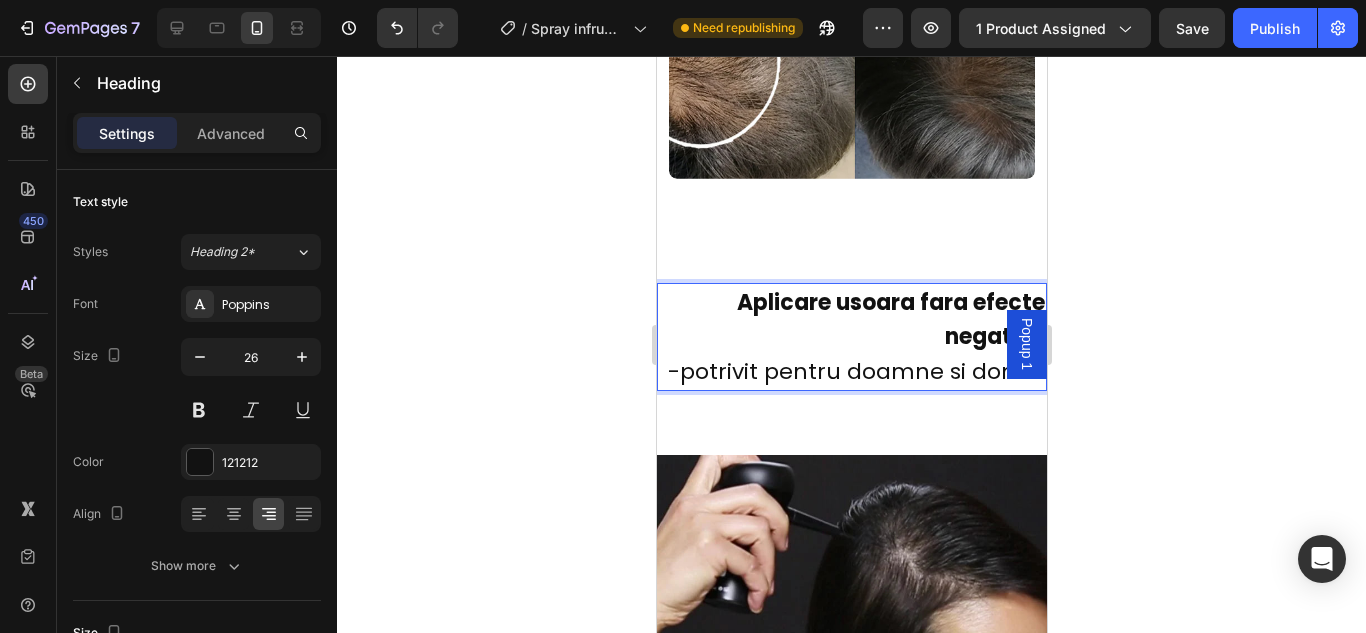 click on "Aplicare usoara fara efecte negative" at bounding box center [890, 320] 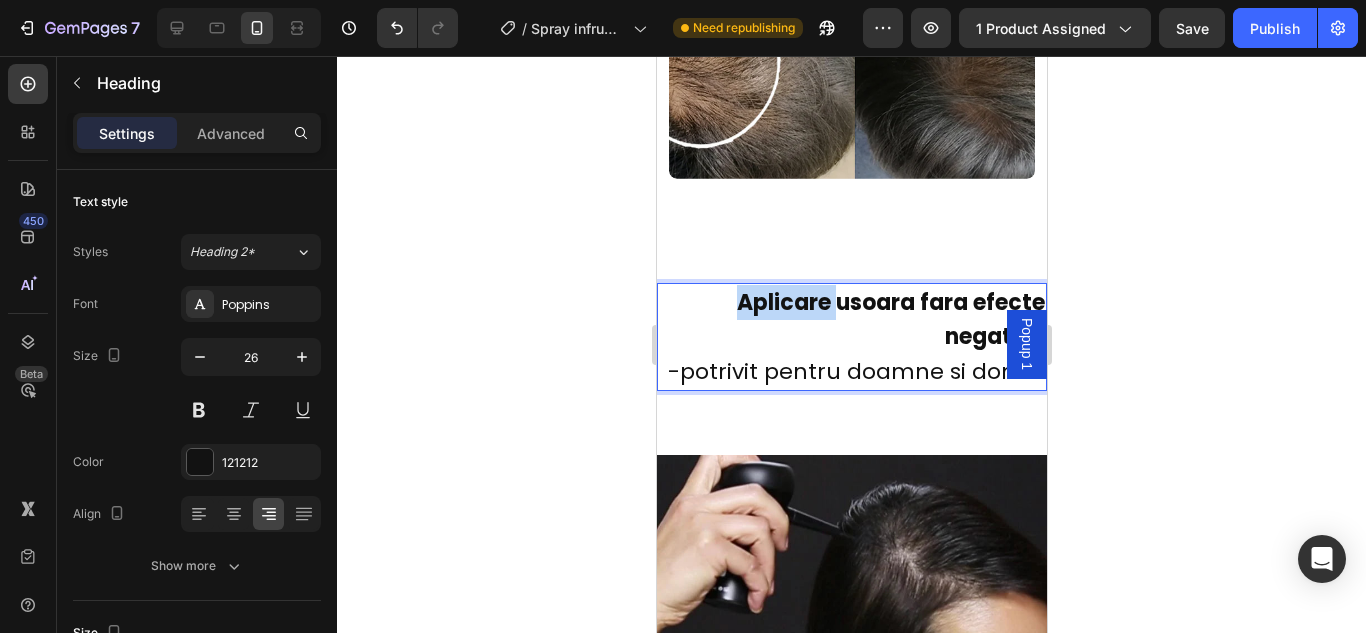 click on "Aplicare usoara fara efecte negative" at bounding box center (890, 320) 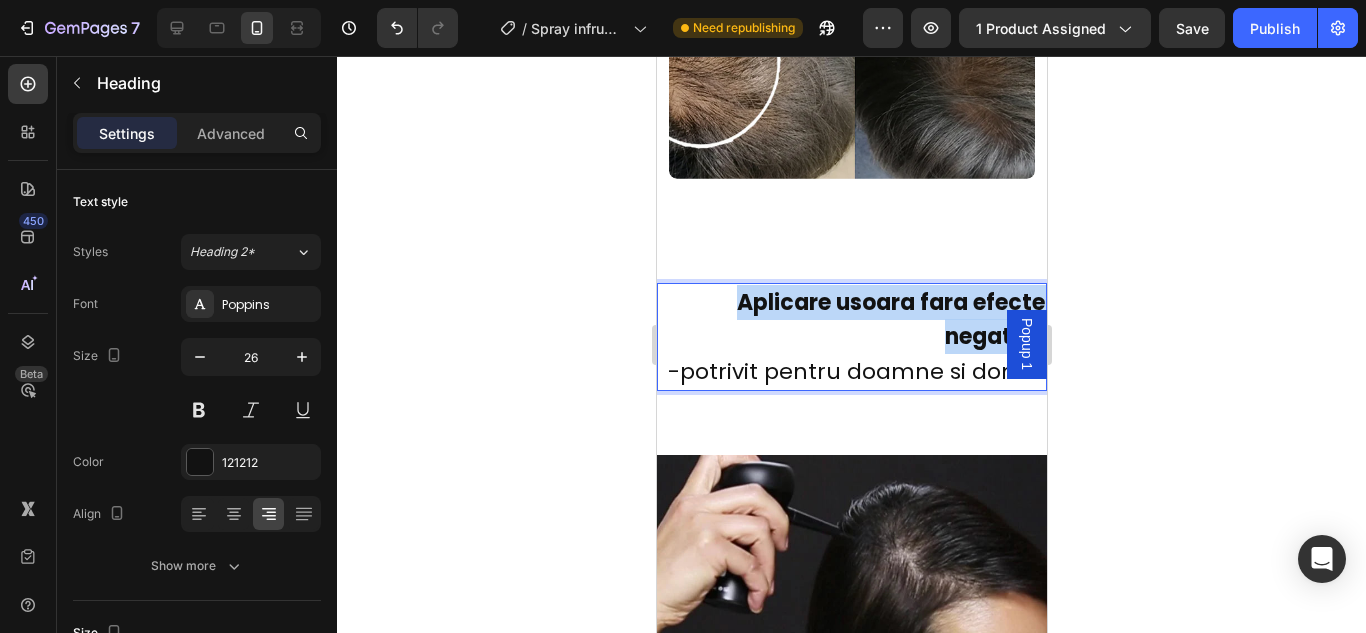 click on "Aplicare usoara fara efecte negative" at bounding box center [890, 320] 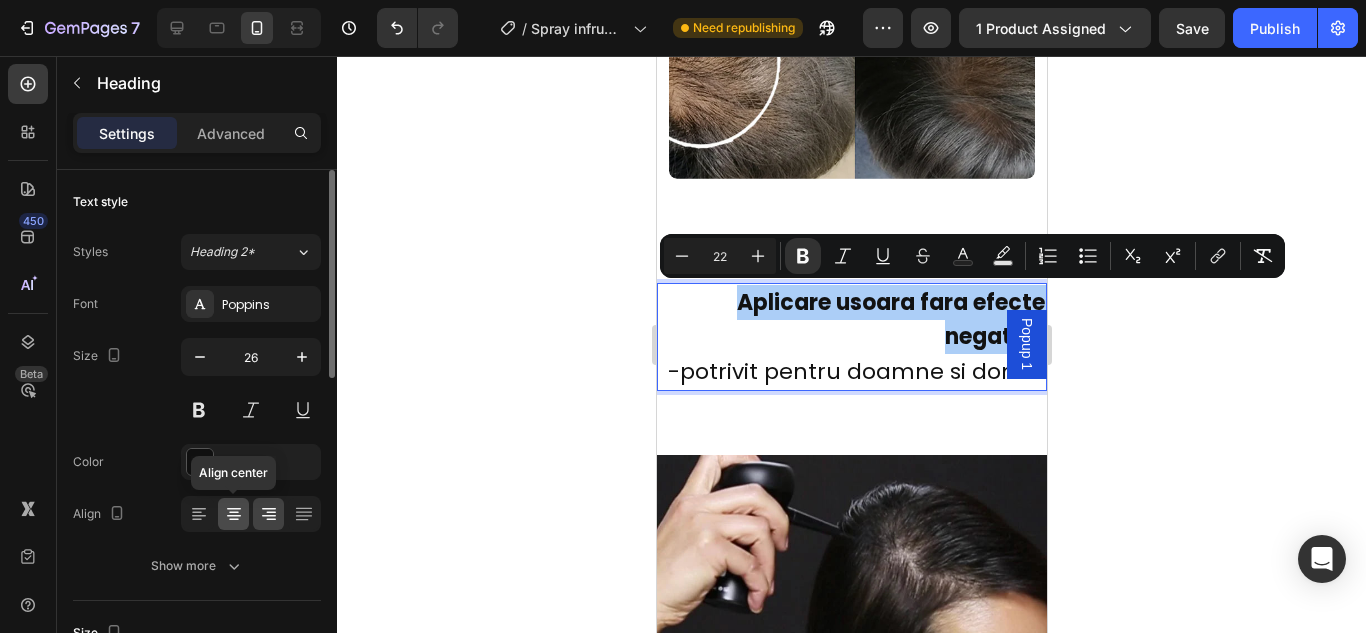 click 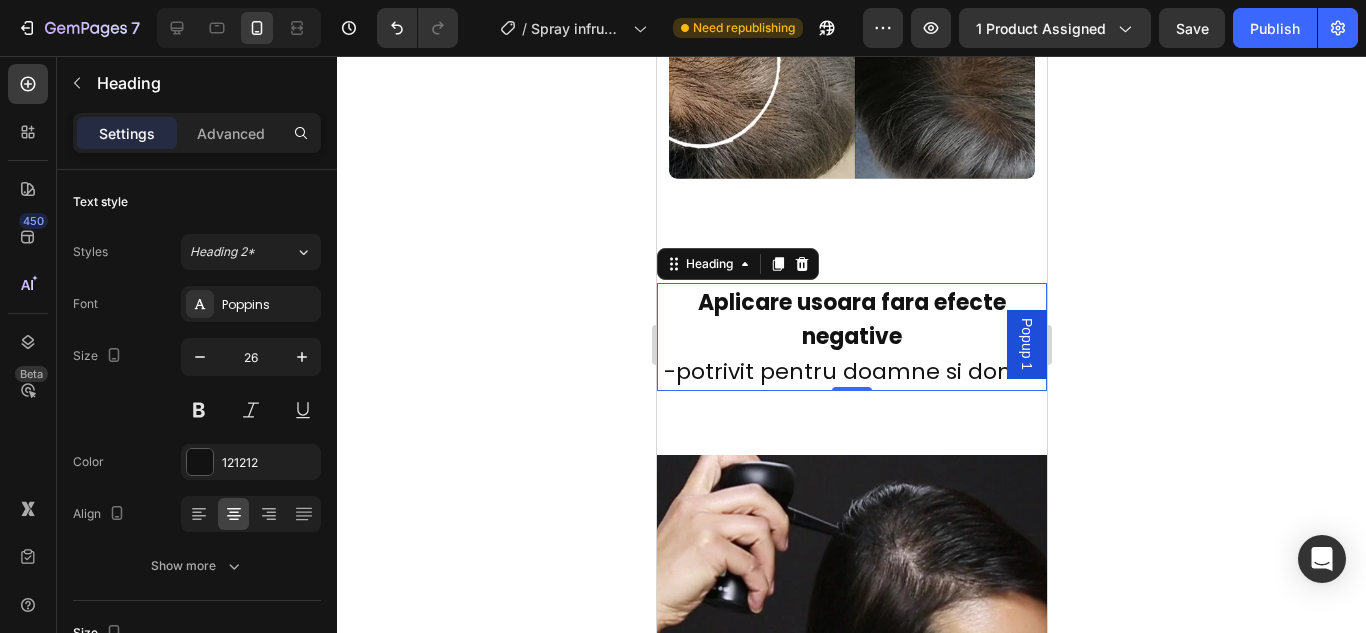 click 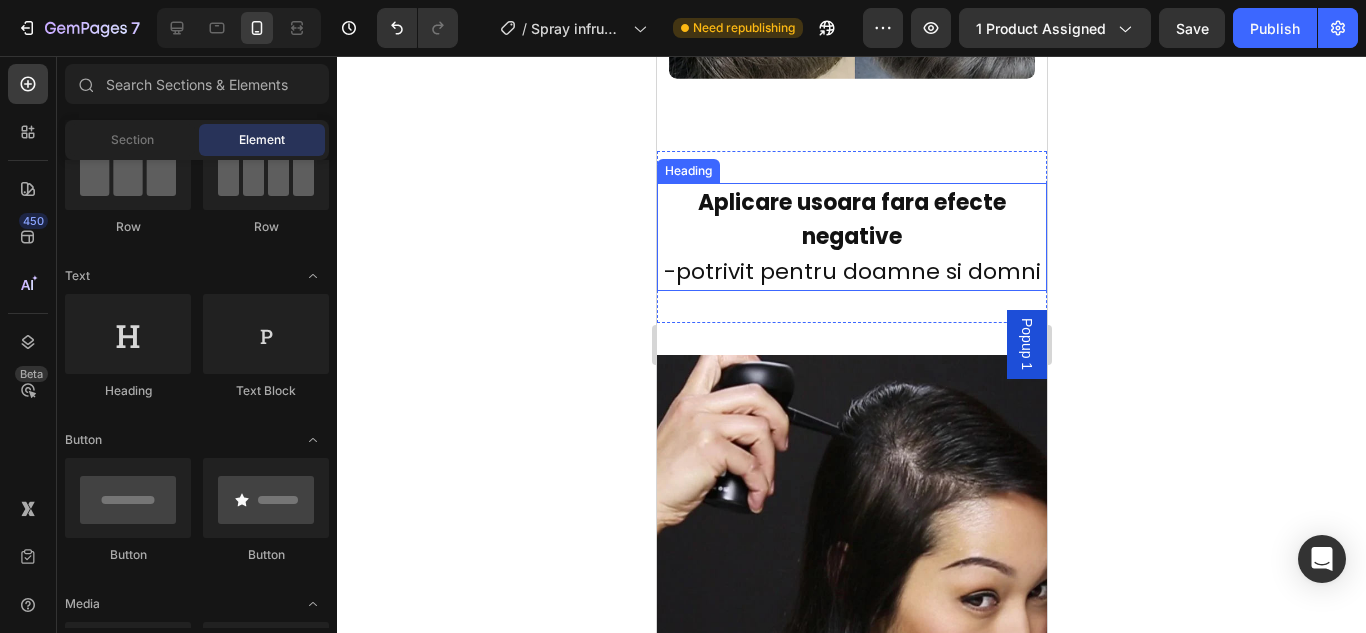 scroll, scrollTop: 5739, scrollLeft: 0, axis: vertical 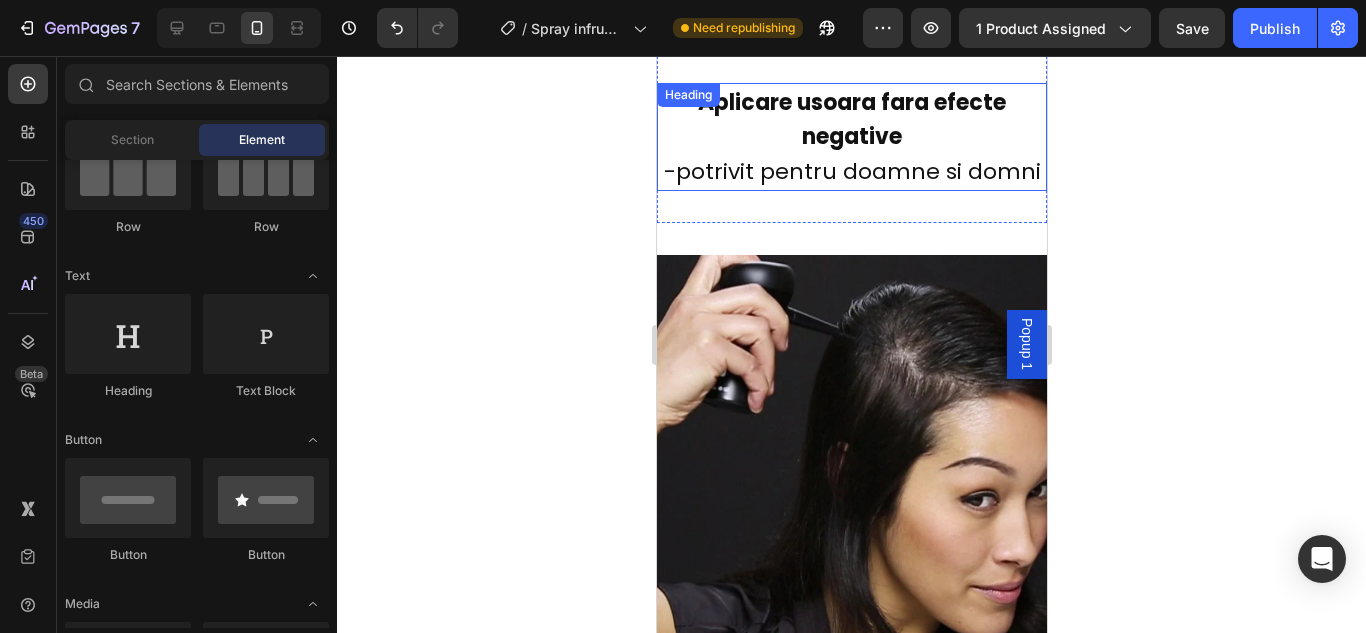 click on "-potrivit pentru doamne si domni" at bounding box center (851, 171) 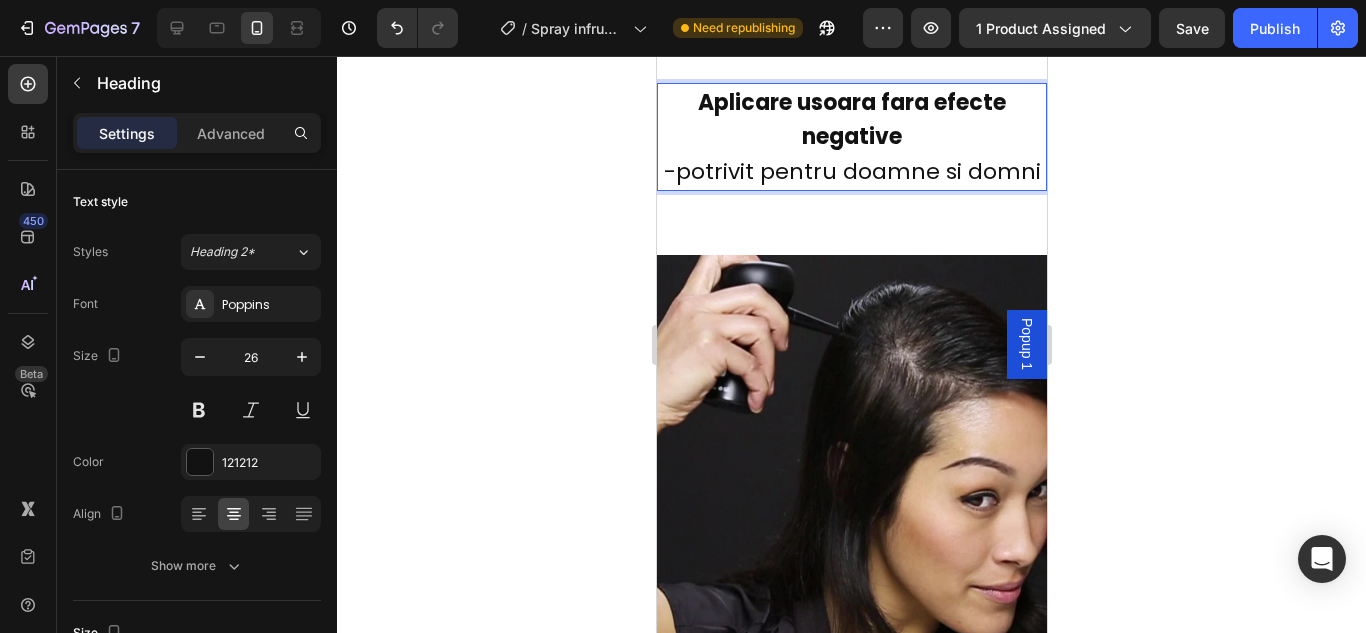 click on "-potrivit pentru doamne si domni" at bounding box center (851, 171) 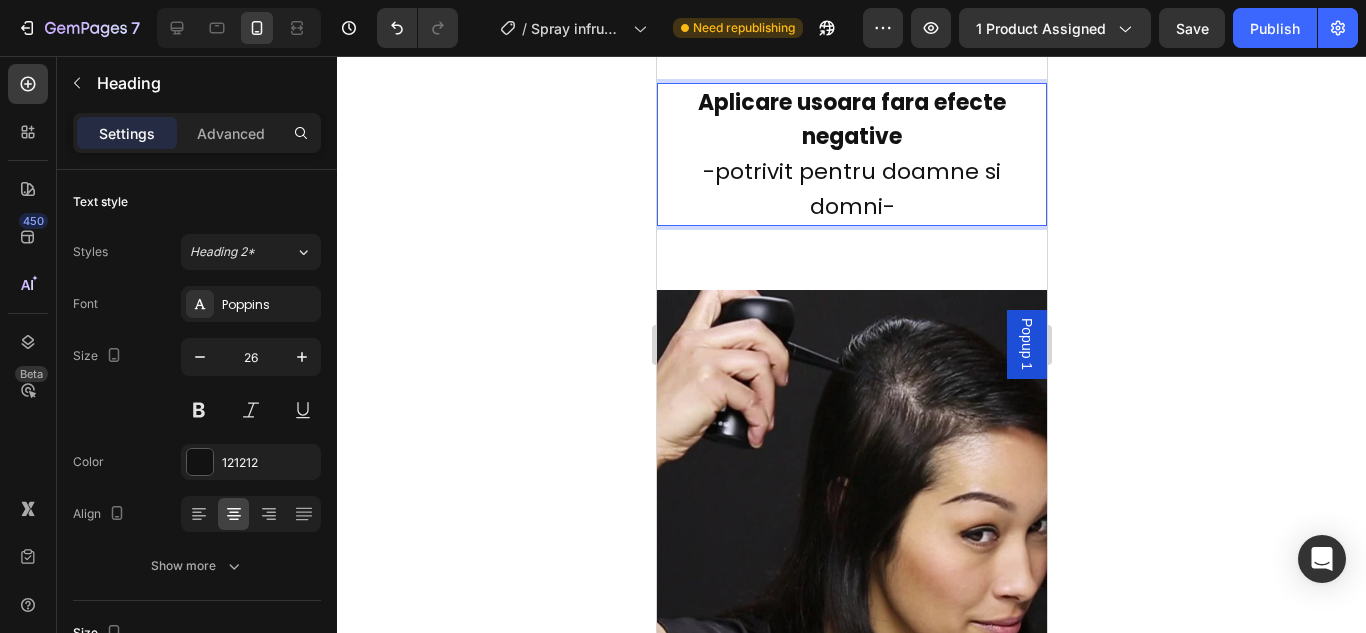 click on "-potrivit pentru doamne si domni-" at bounding box center (851, 189) 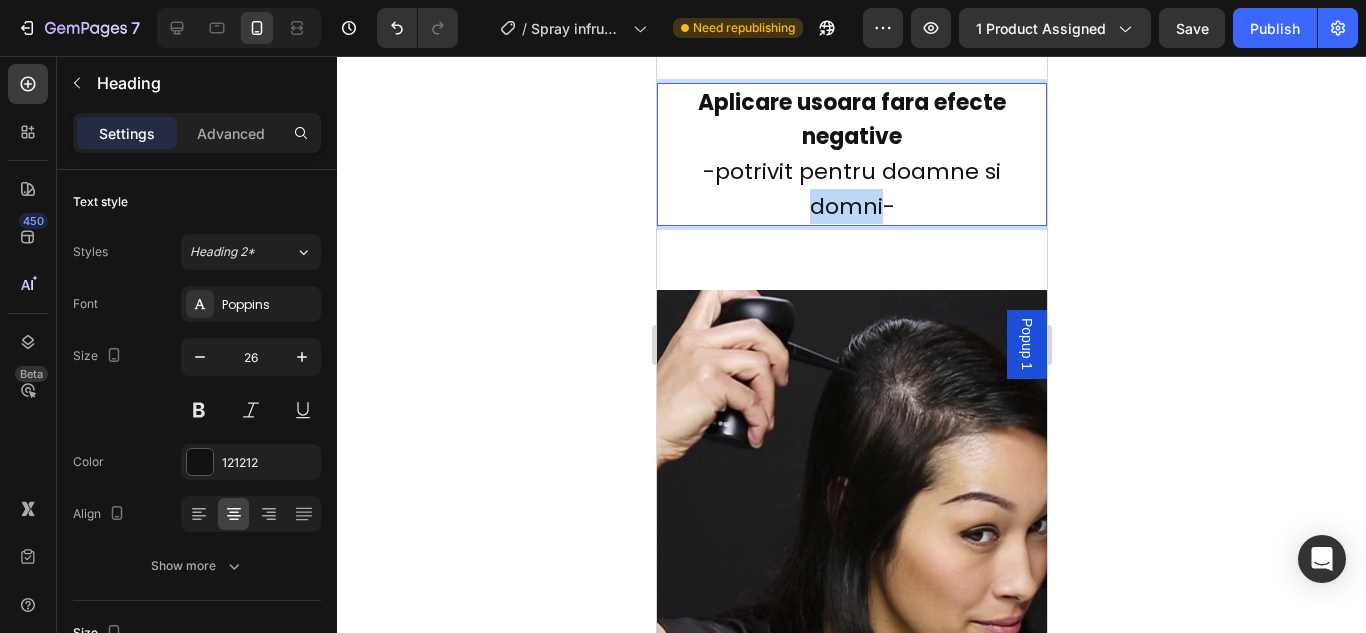 click on "-potrivit pentru doamne si domni-" at bounding box center (851, 189) 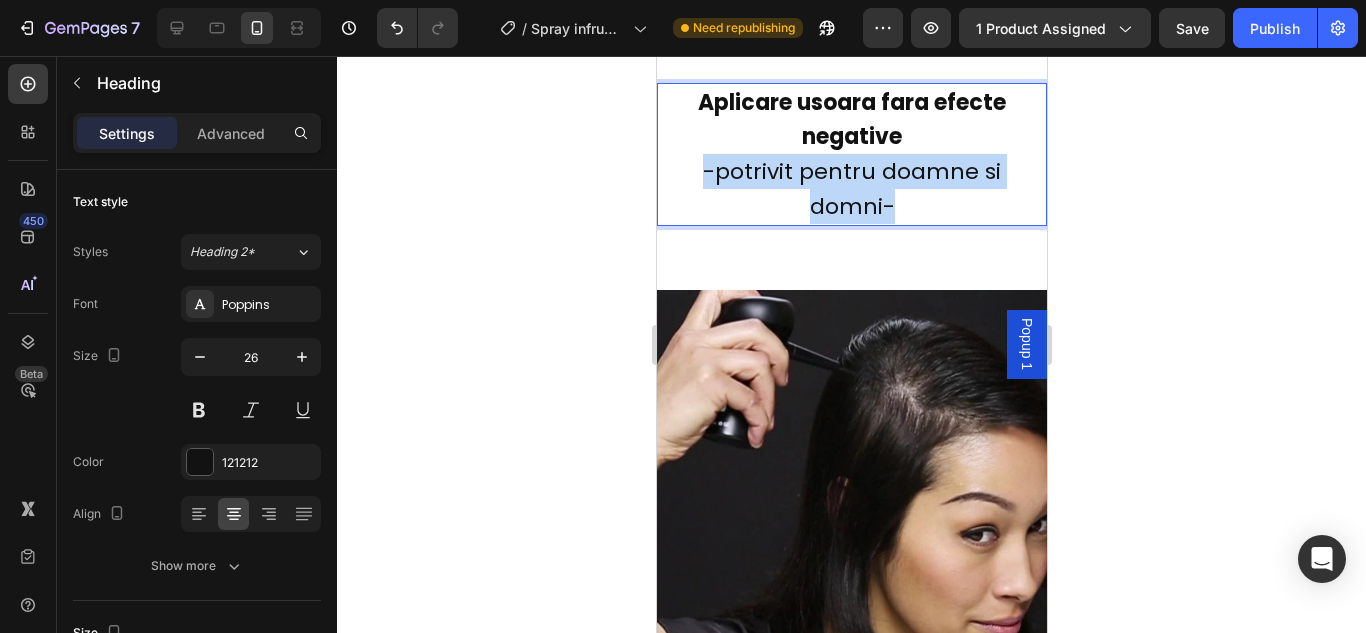 click on "-potrivit pentru doamne si domni-" at bounding box center [851, 189] 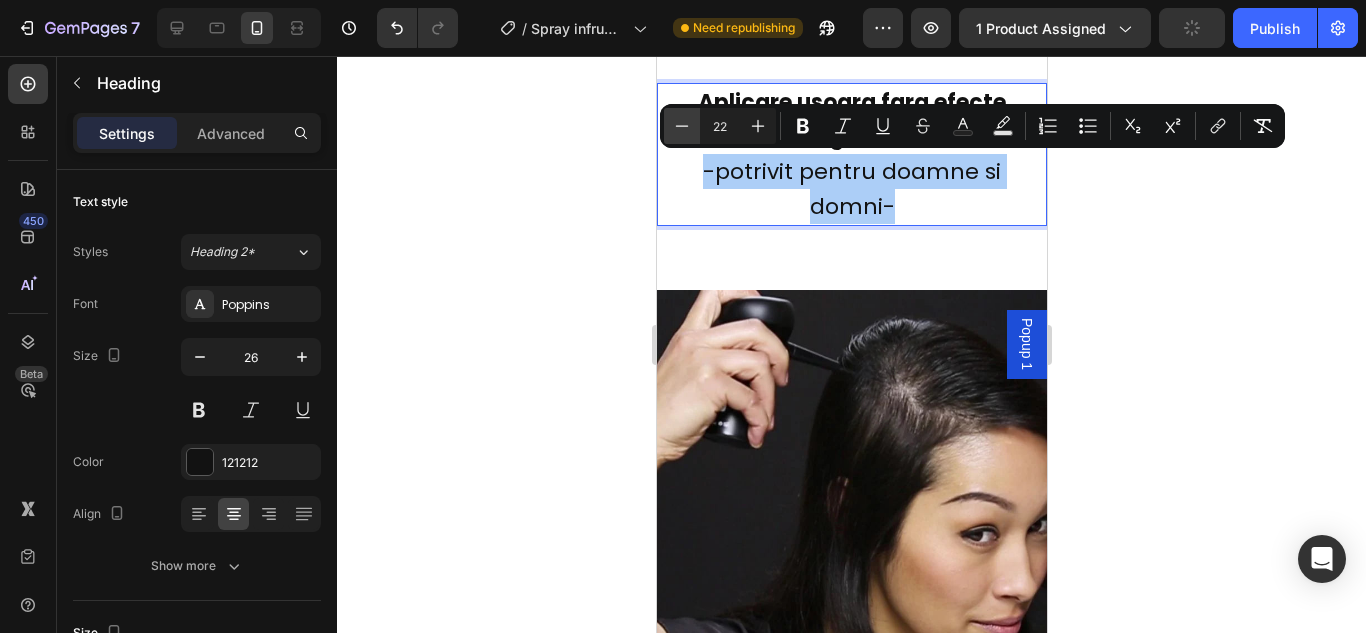 click 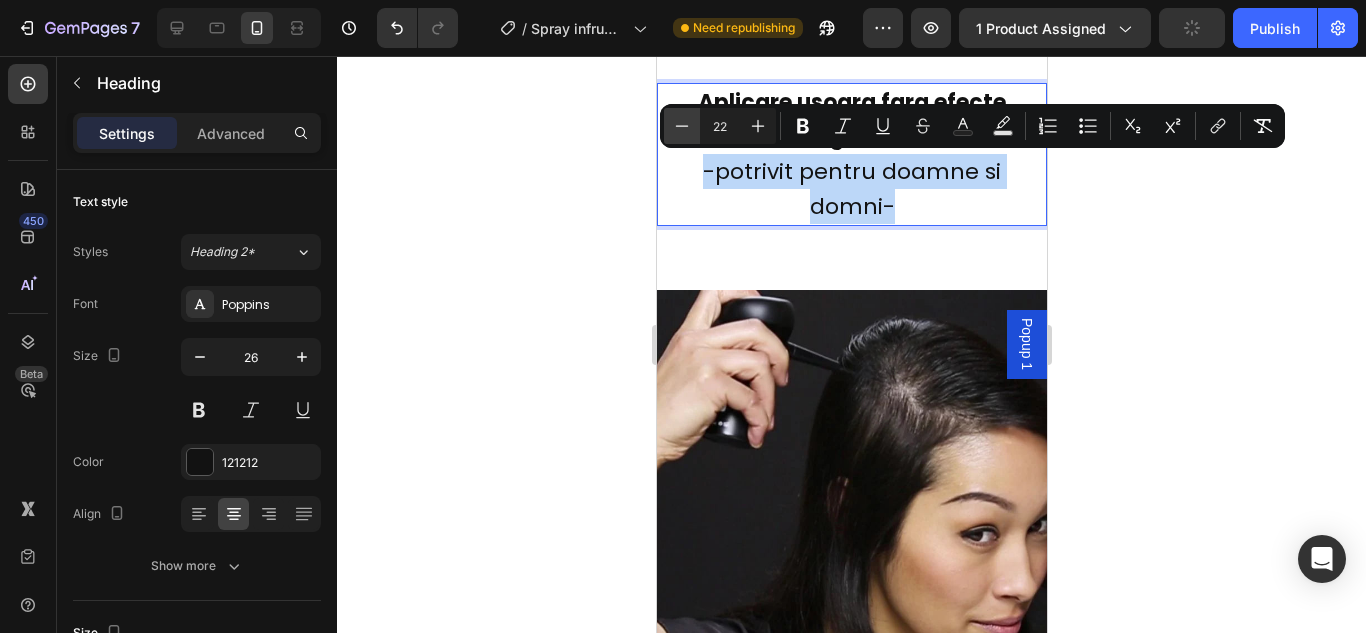 type on "21" 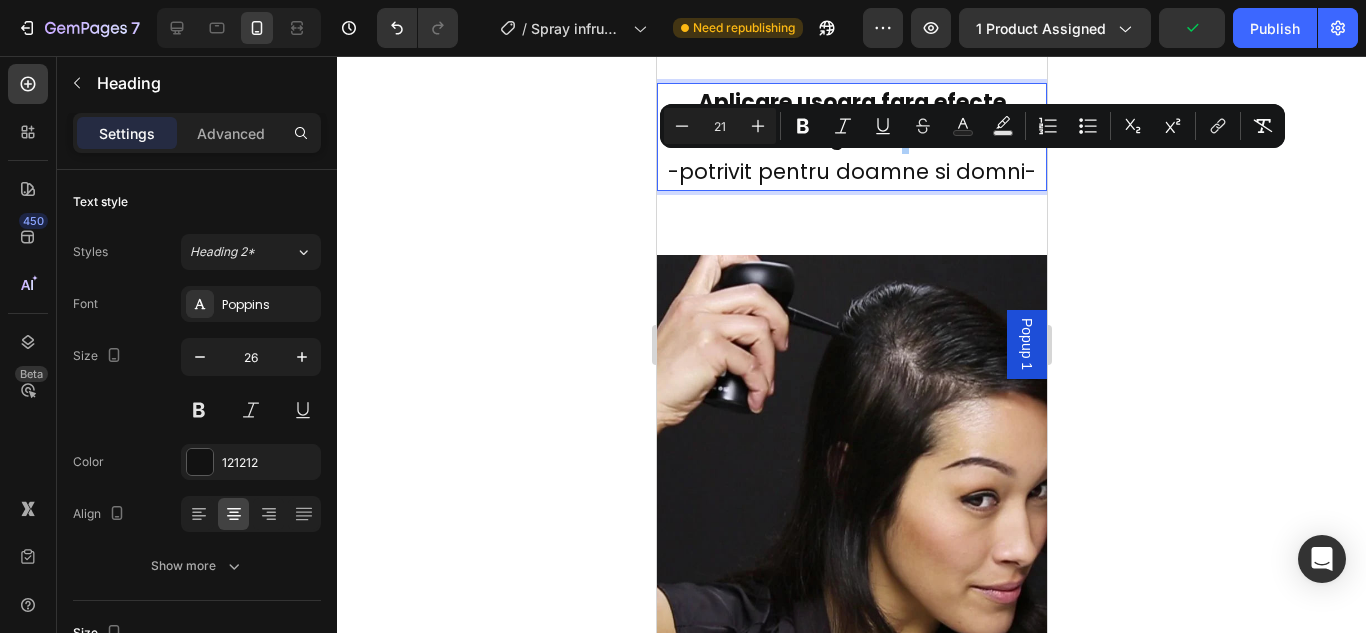 click 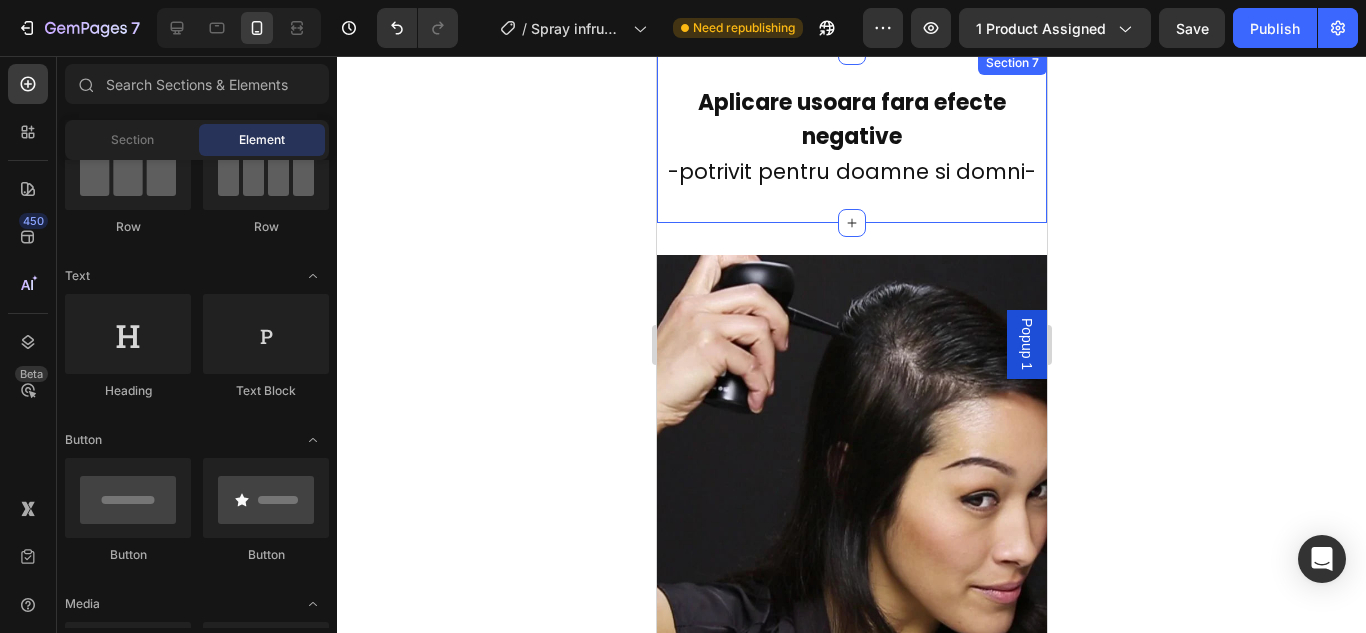 click on "-potrivit pentru doamne si domni-" at bounding box center [851, 171] 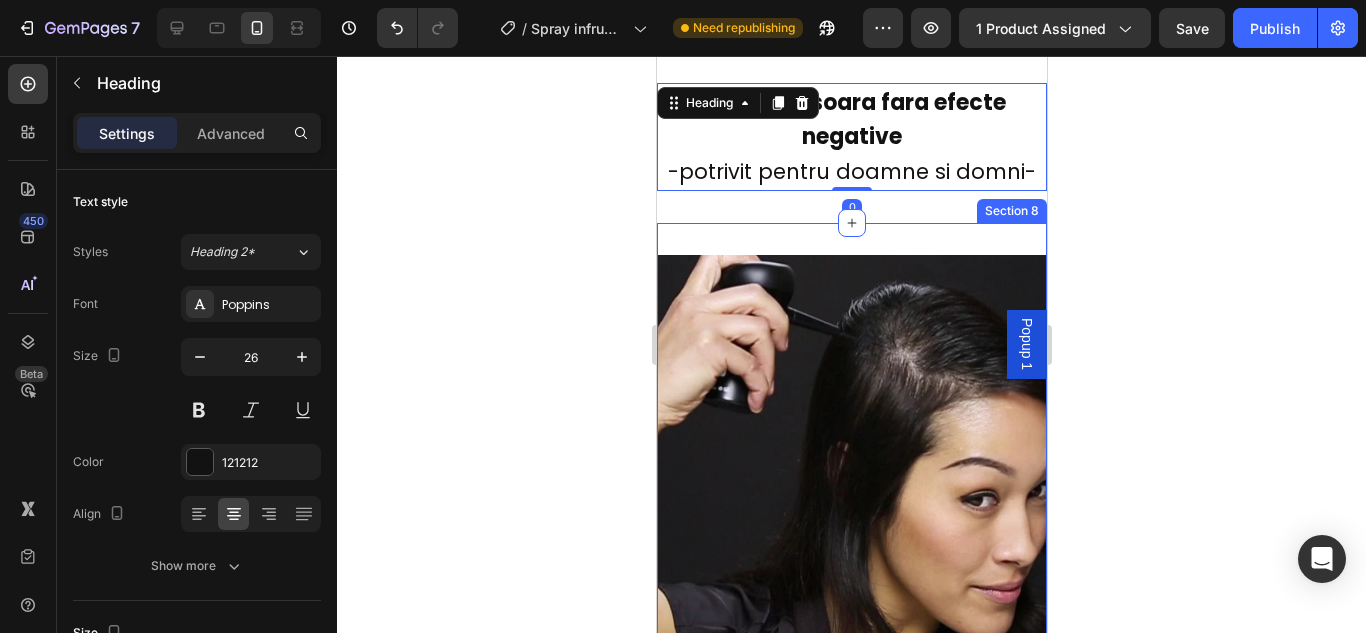 click at bounding box center [851, 450] 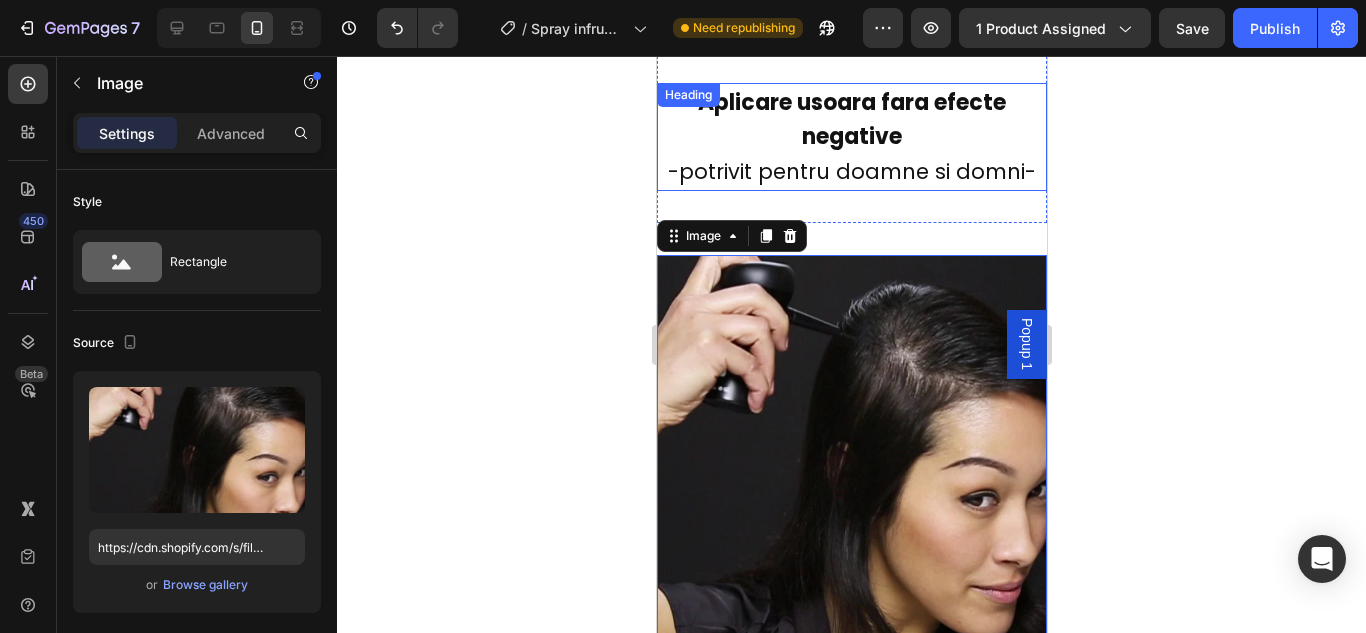 click on "Aplicare usoara fara efecte negative" at bounding box center (851, 120) 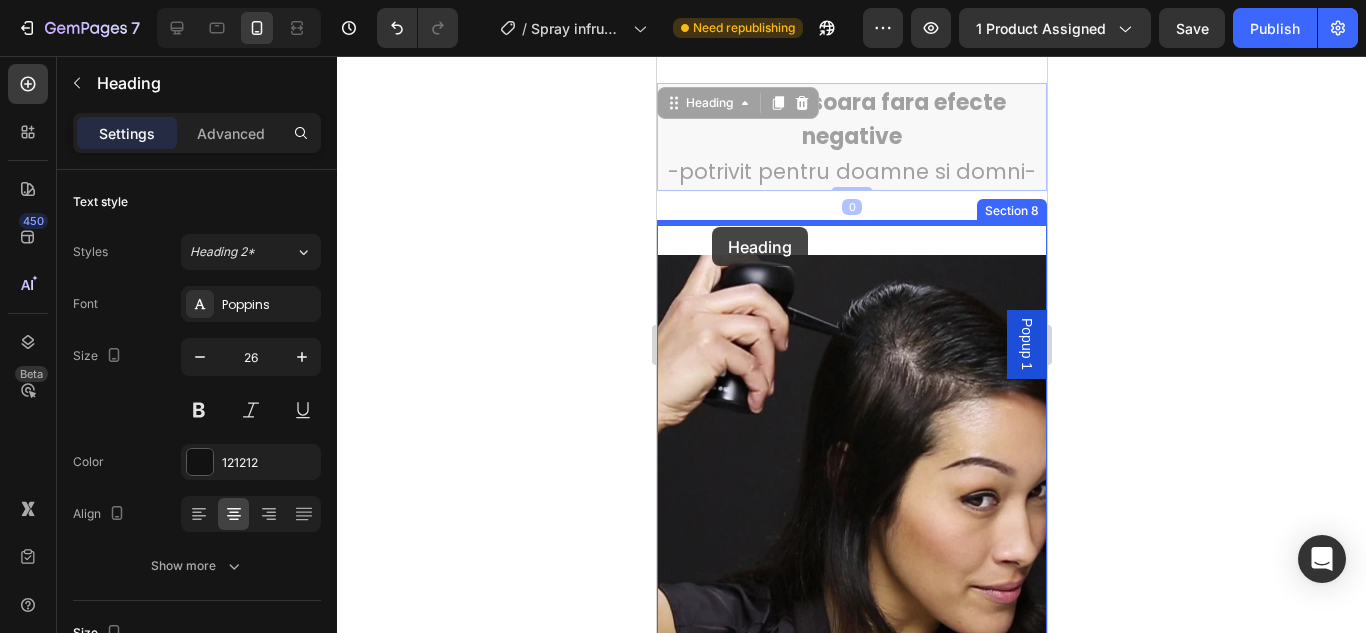 drag, startPoint x: 670, startPoint y: 107, endPoint x: 711, endPoint y: 227, distance: 126.81088 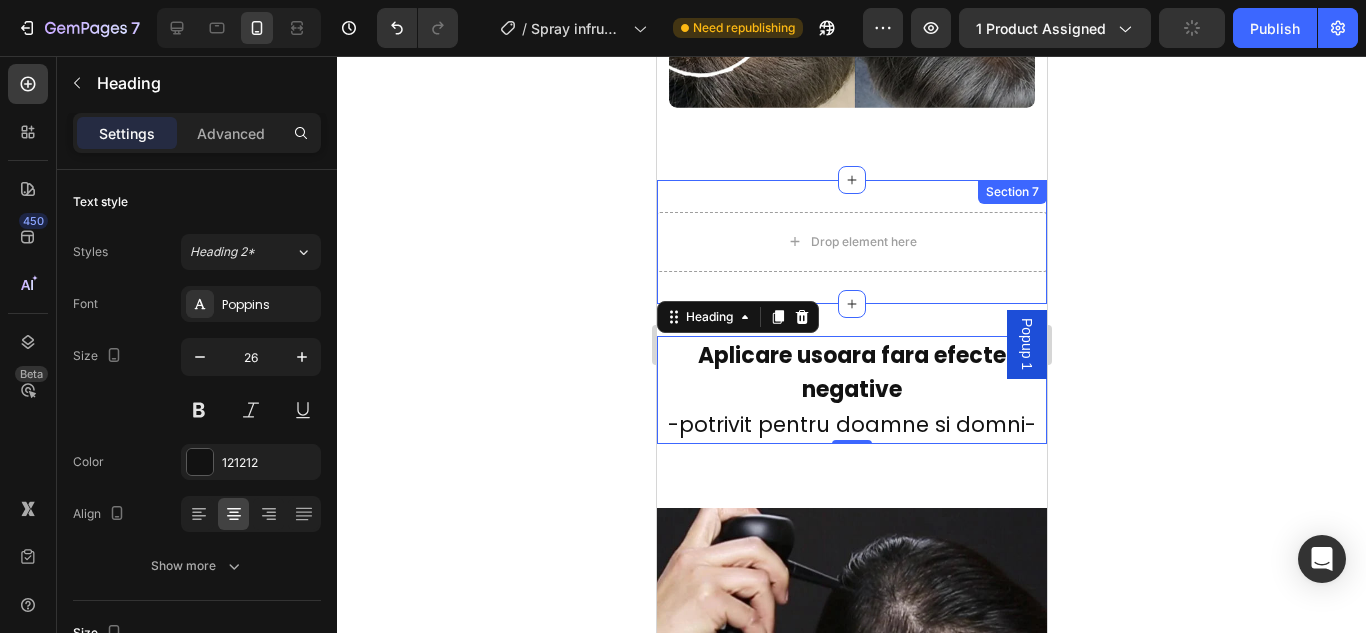 scroll, scrollTop: 5539, scrollLeft: 0, axis: vertical 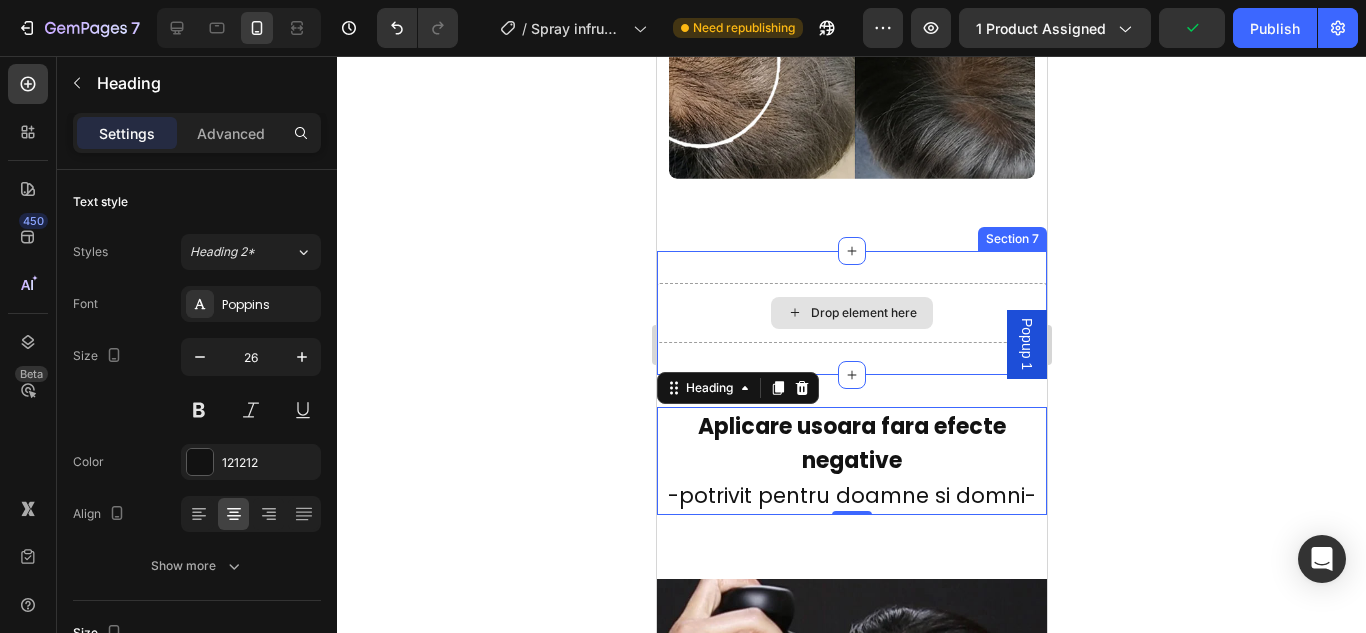 click on "Drop element here" at bounding box center (851, 313) 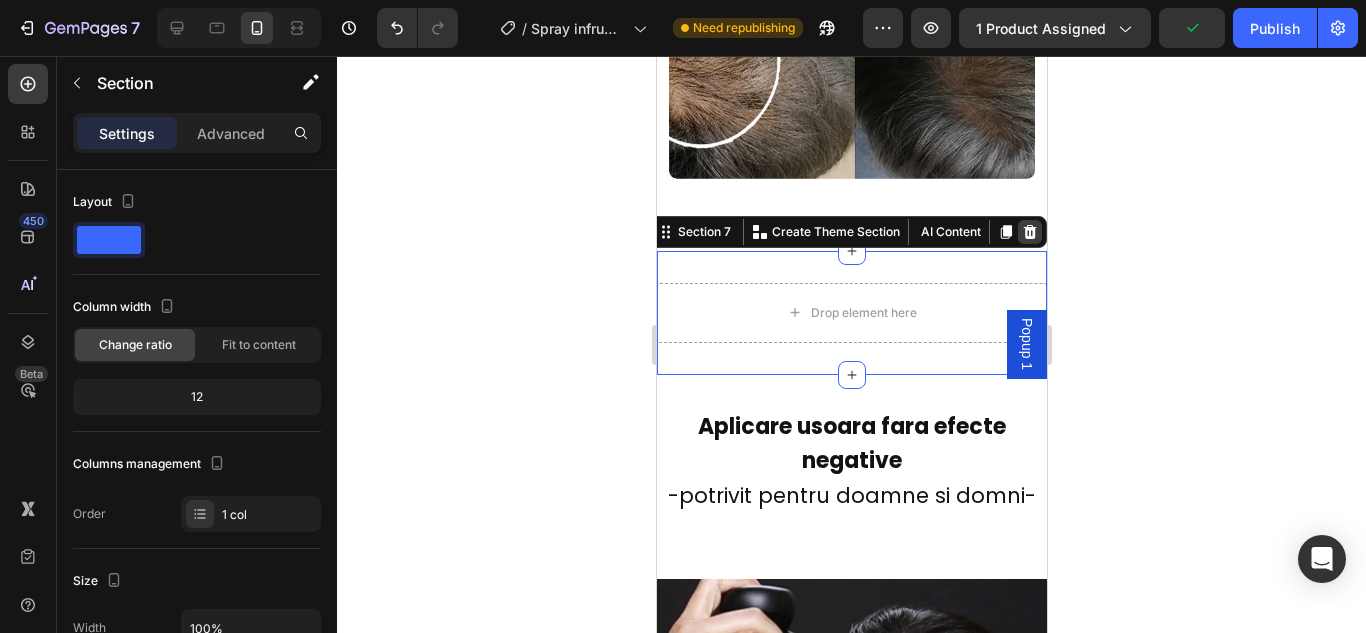 click 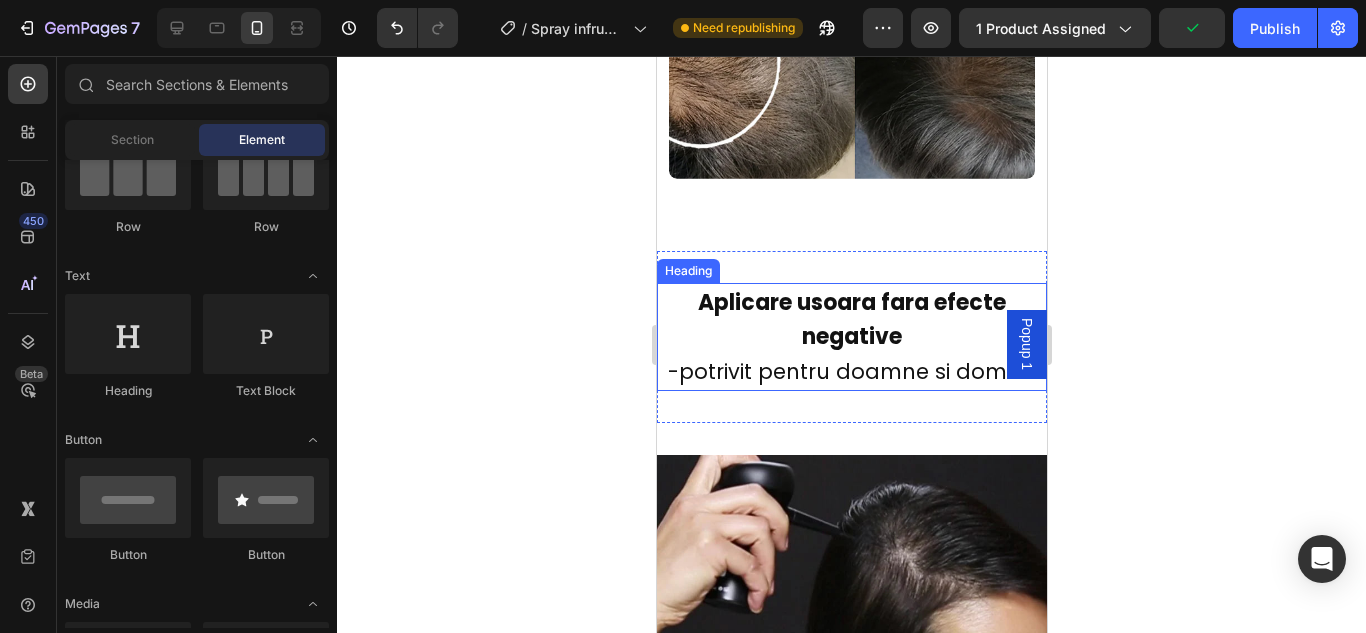 click on "Aplicare usoara fara efecte negative" at bounding box center [851, 320] 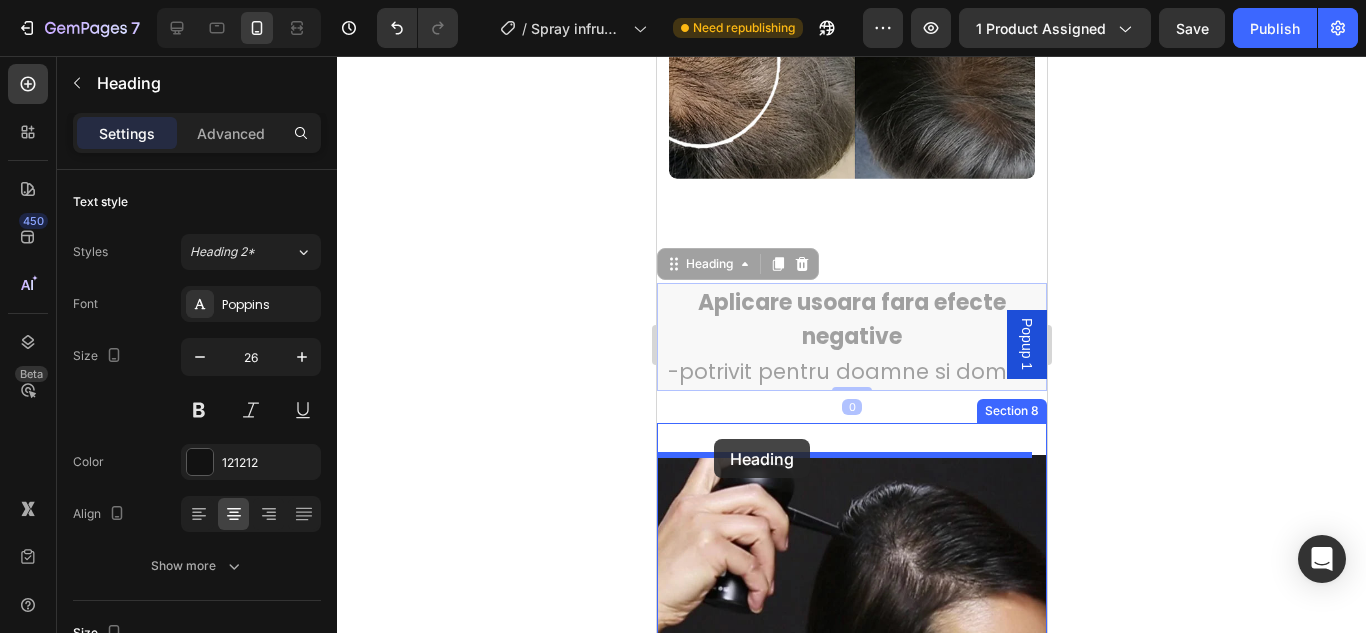 drag, startPoint x: 676, startPoint y: 265, endPoint x: 713, endPoint y: 439, distance: 177.89041 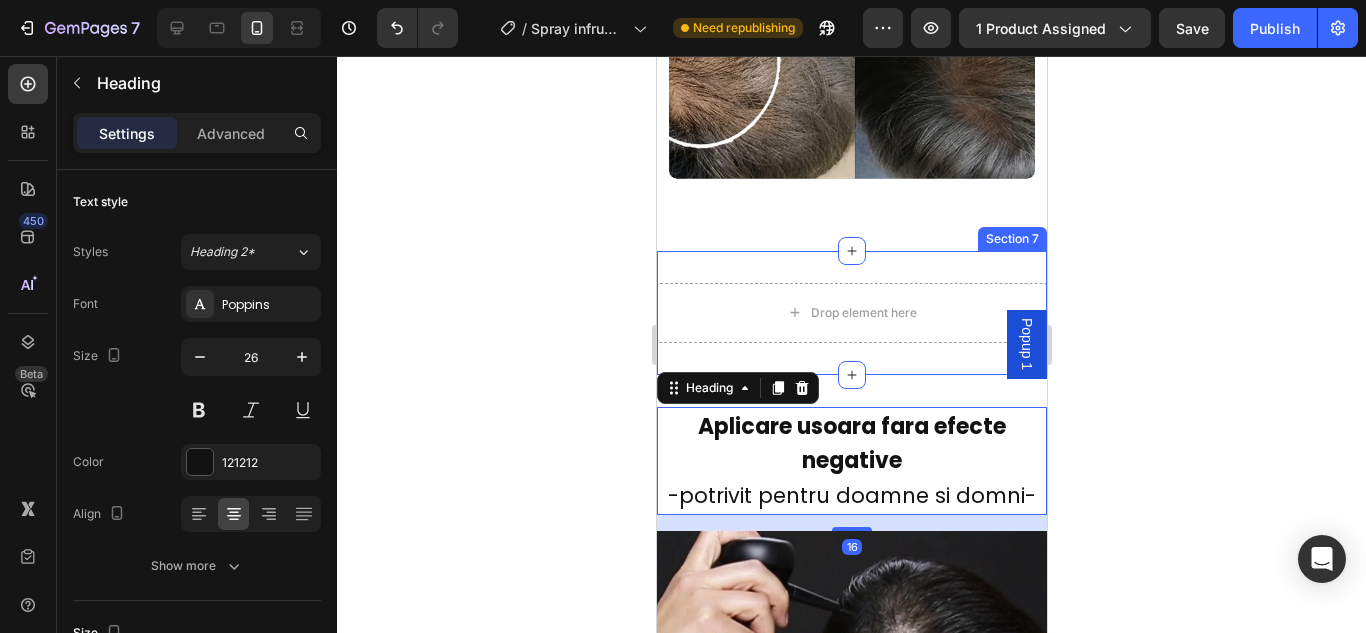 click on "Drop element here" at bounding box center (851, 313) 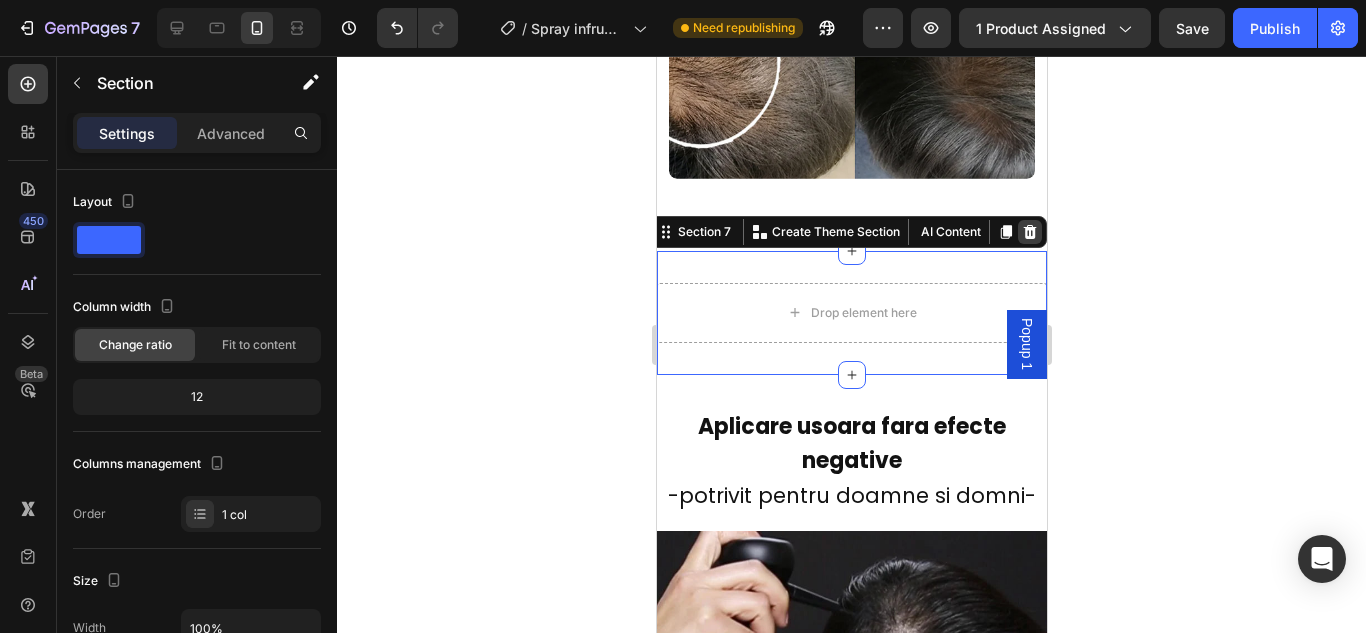 click 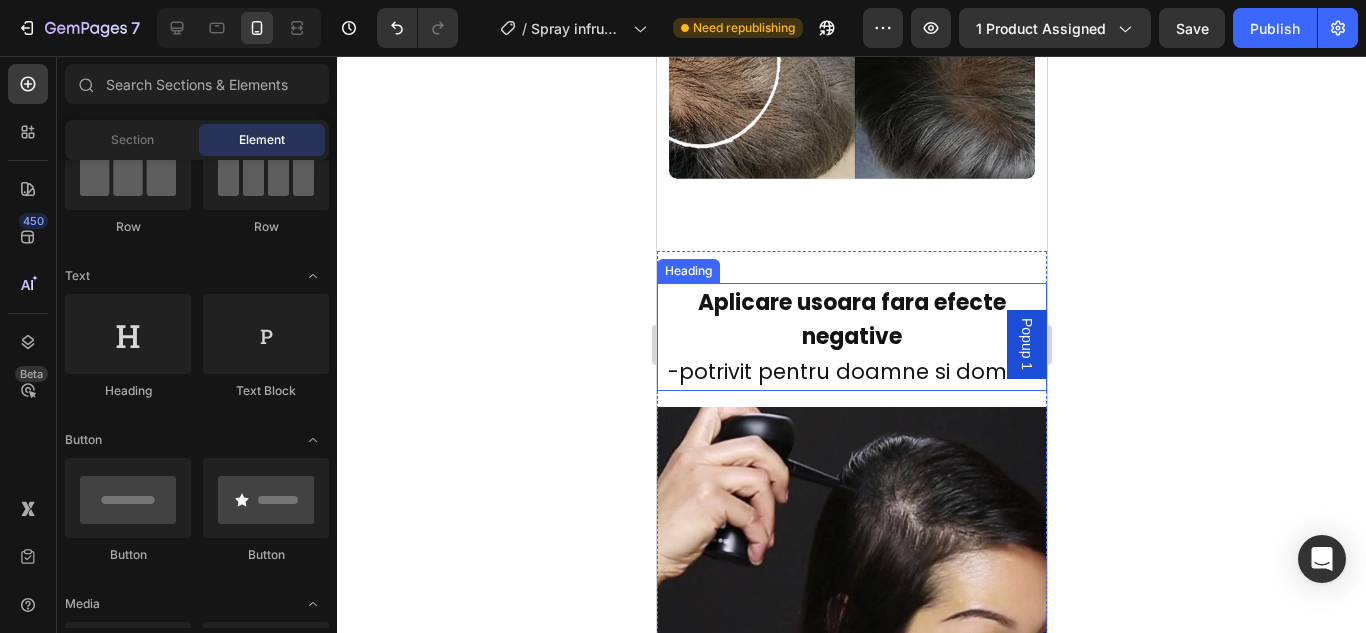 click 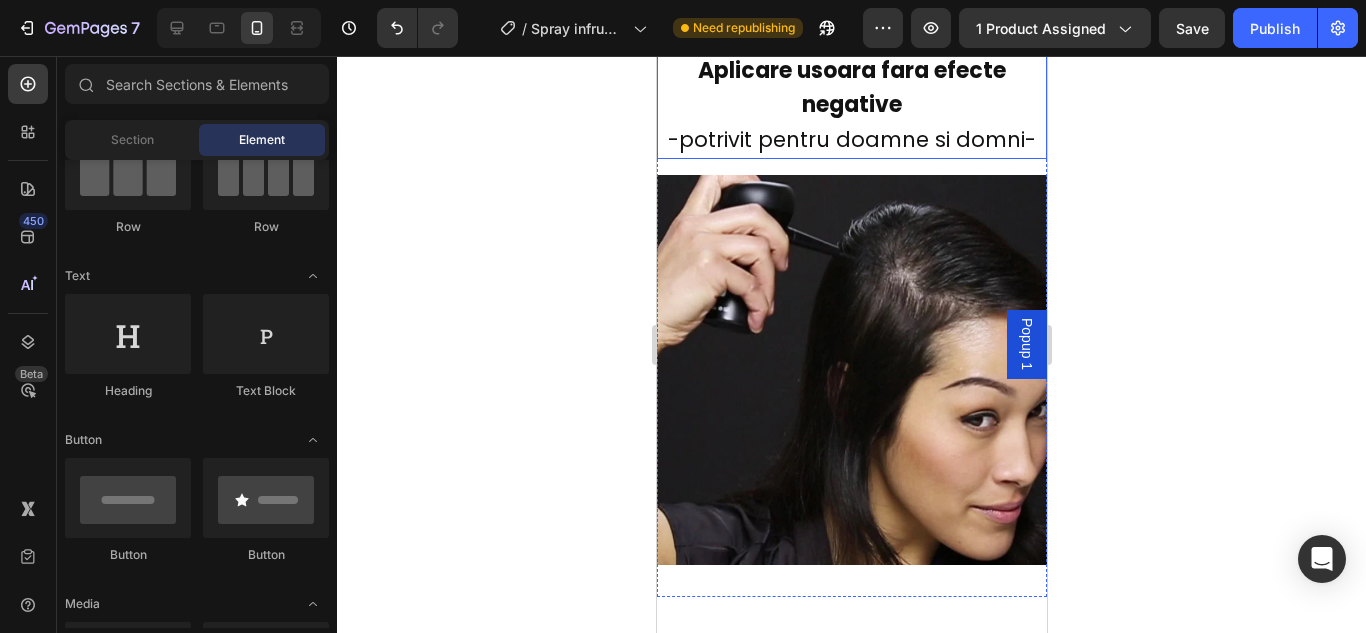 scroll, scrollTop: 5739, scrollLeft: 0, axis: vertical 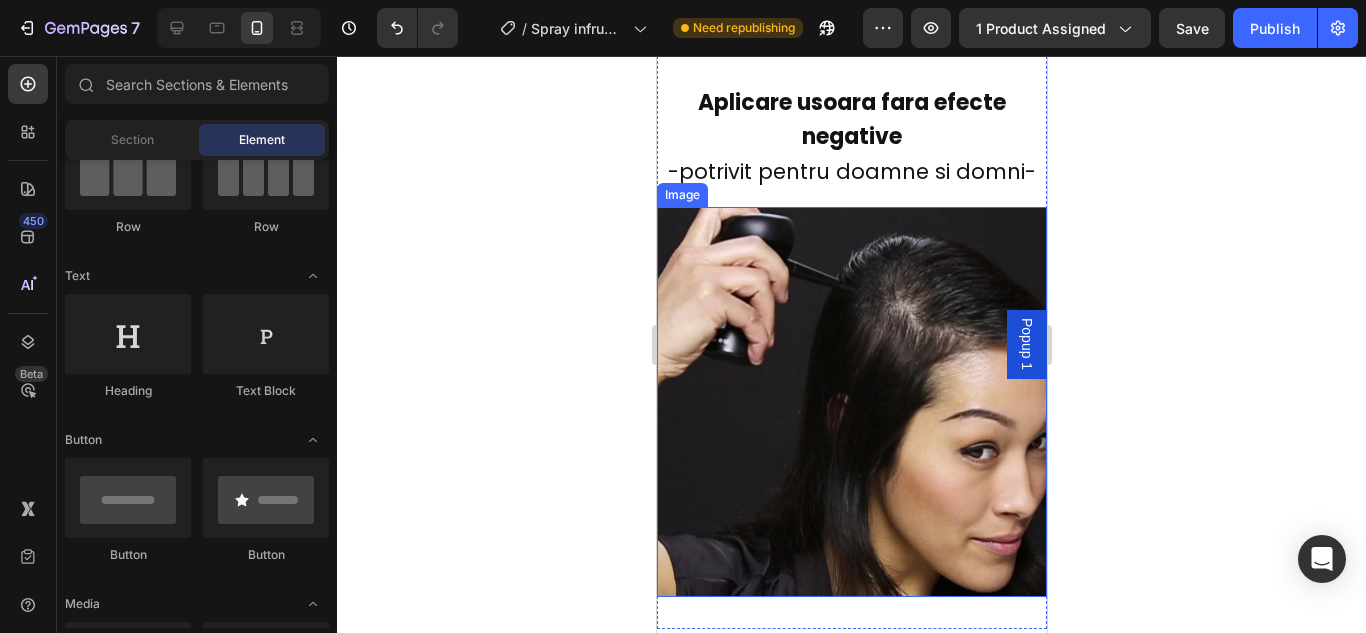 click at bounding box center [851, 402] 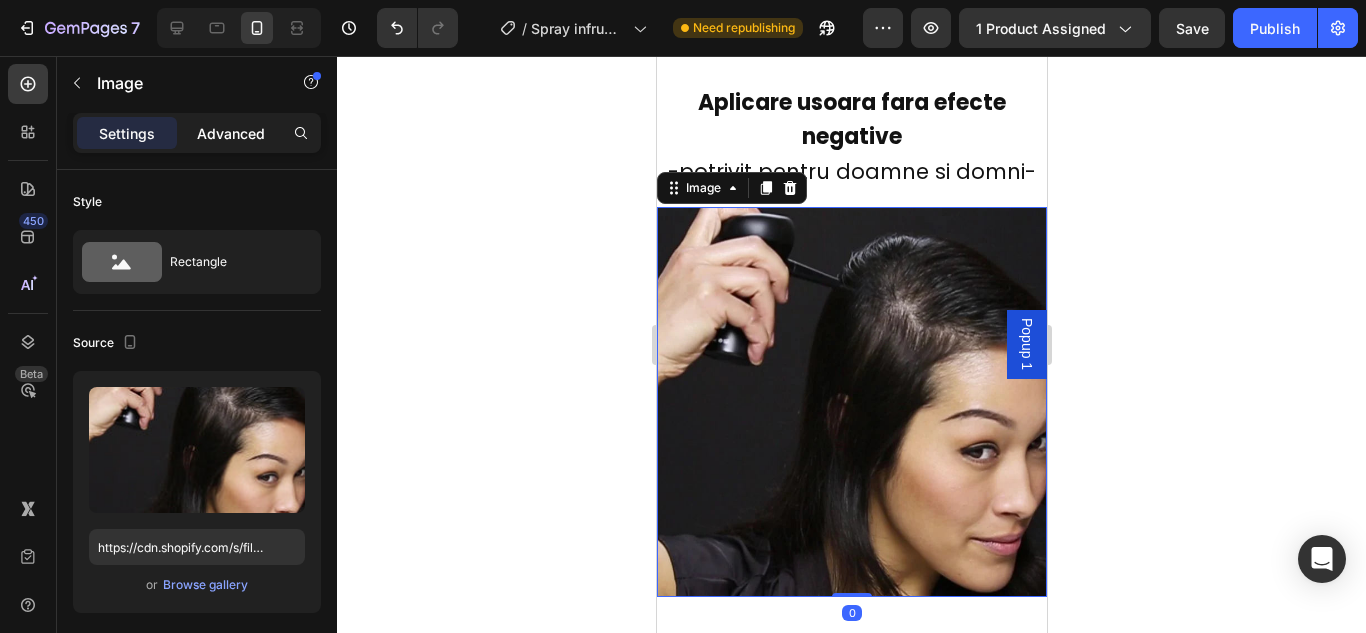 click on "Advanced" at bounding box center [231, 133] 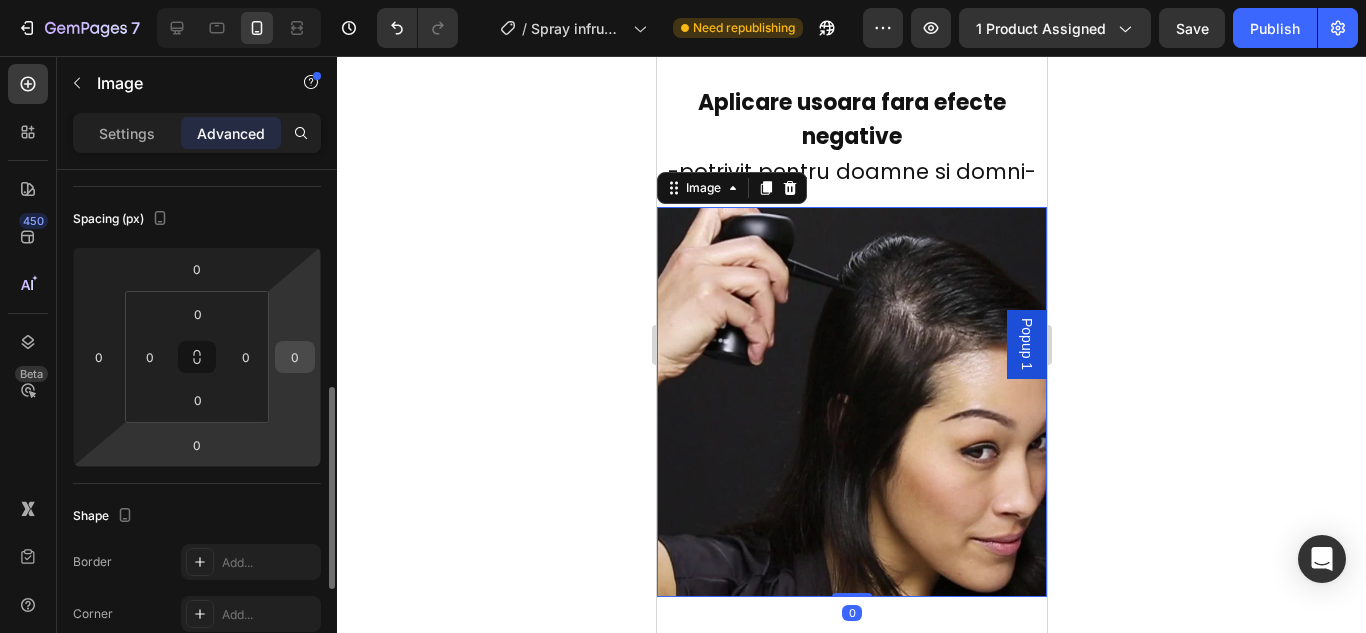 scroll, scrollTop: 300, scrollLeft: 0, axis: vertical 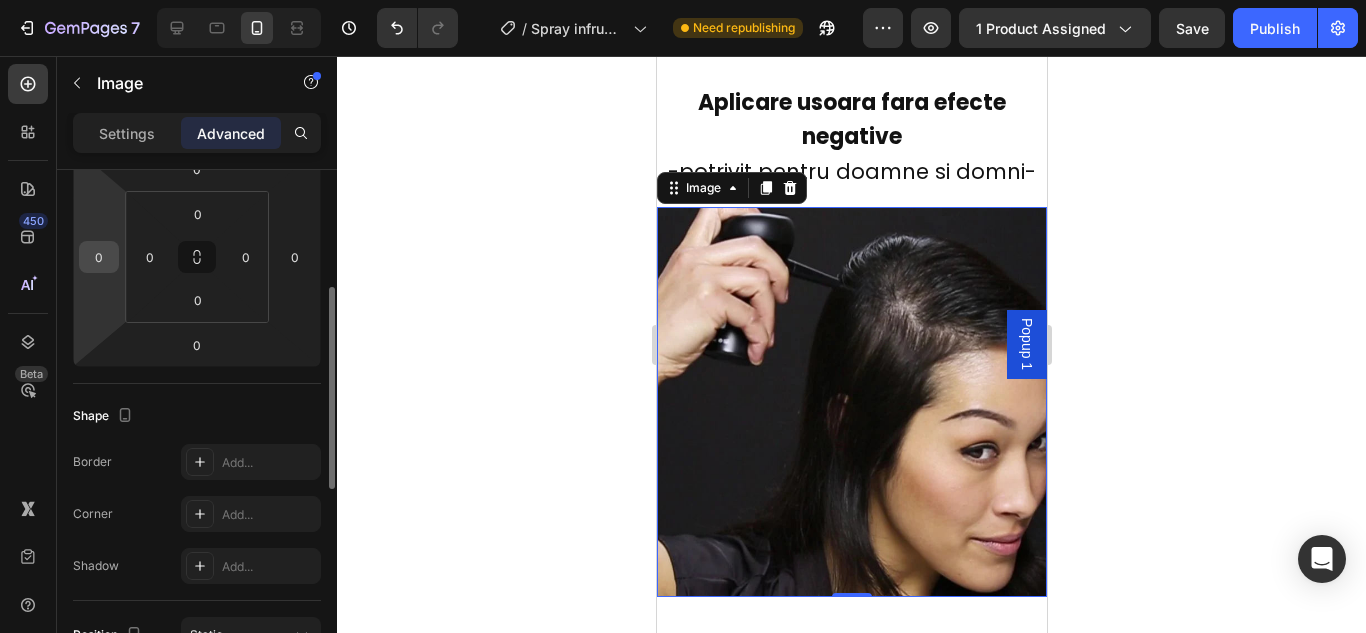 click on "0" at bounding box center (99, 257) 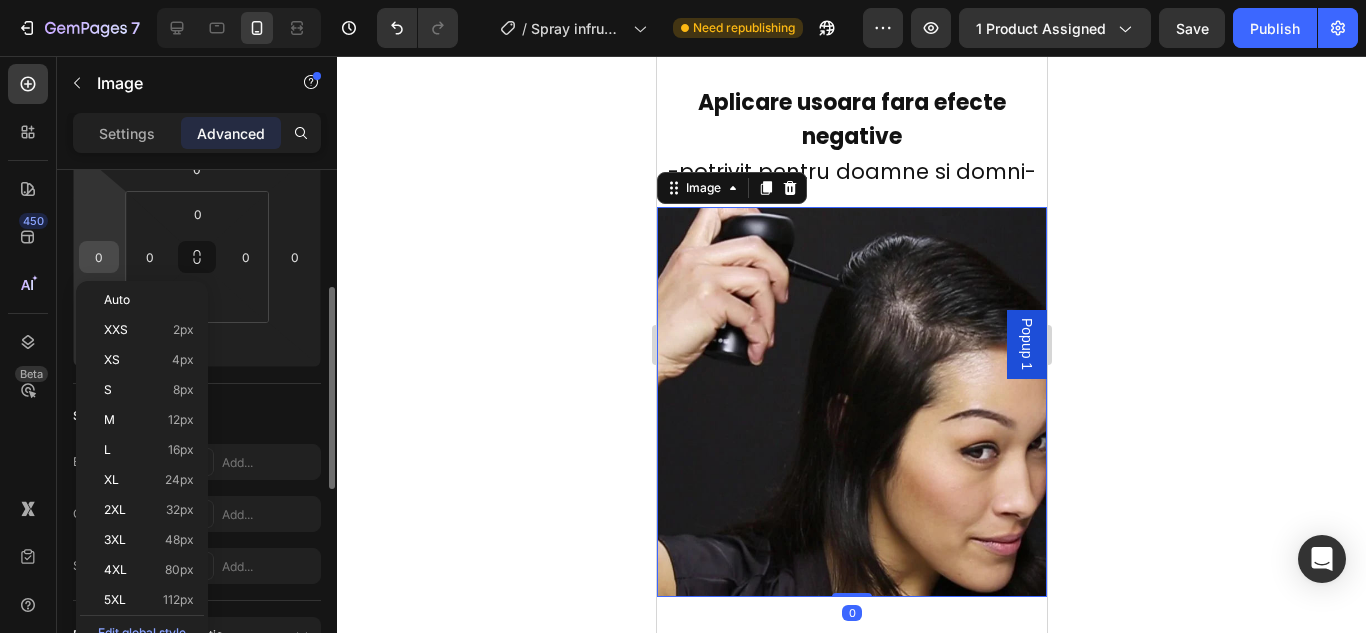 click on "0" at bounding box center (99, 257) 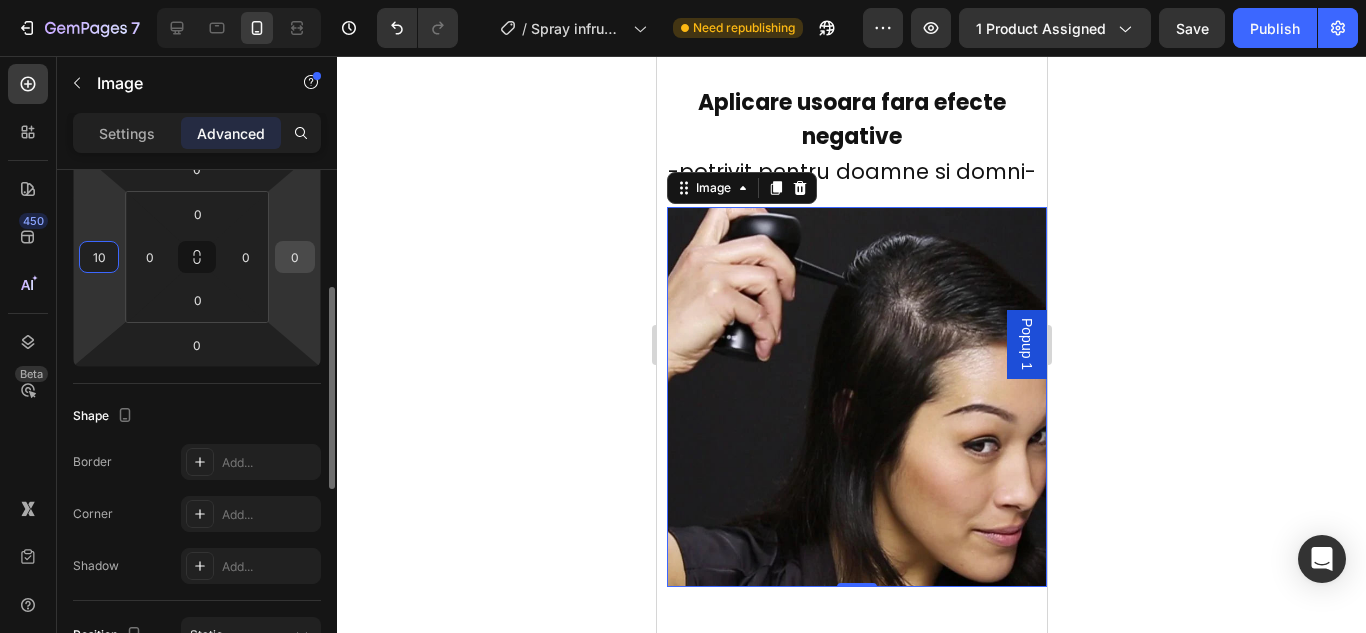 type on "10" 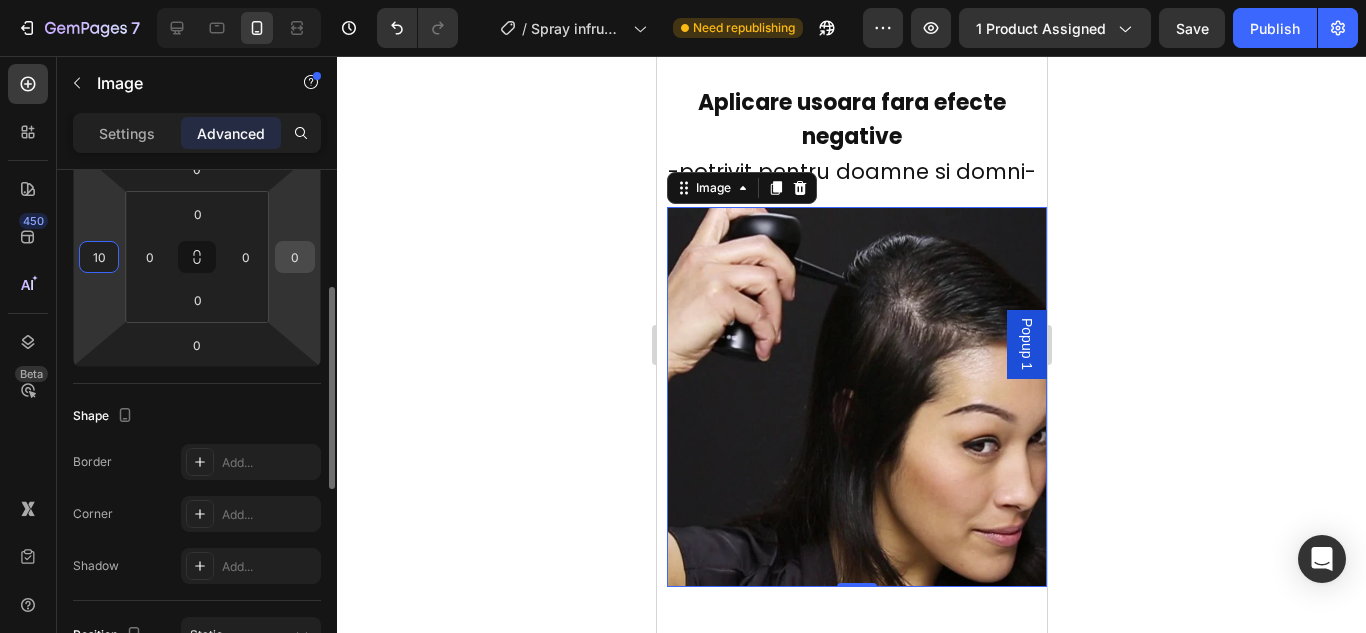 click on "0" at bounding box center (295, 257) 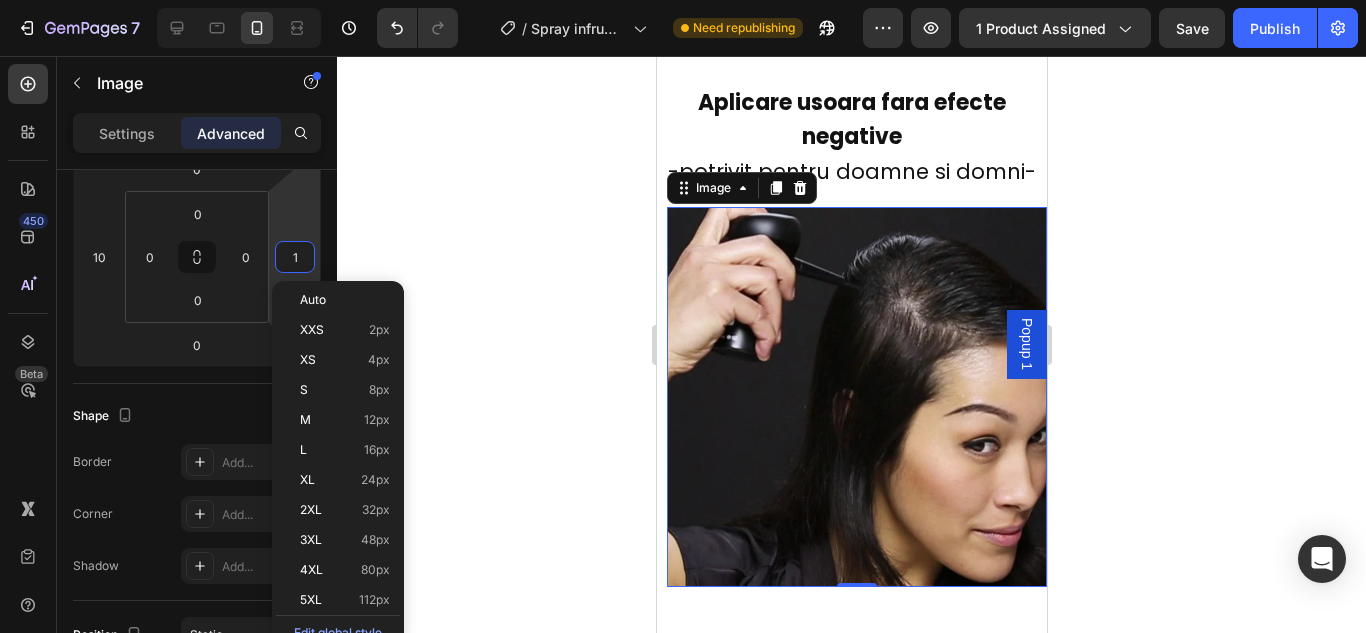 type on "10" 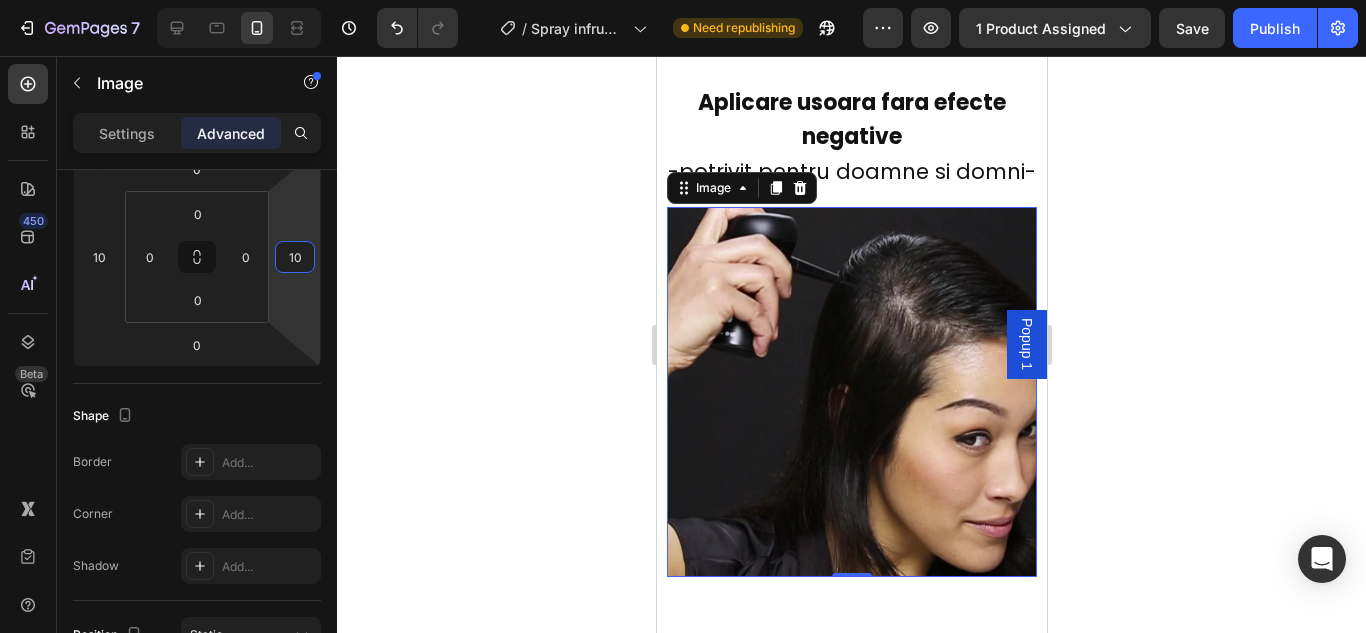 click 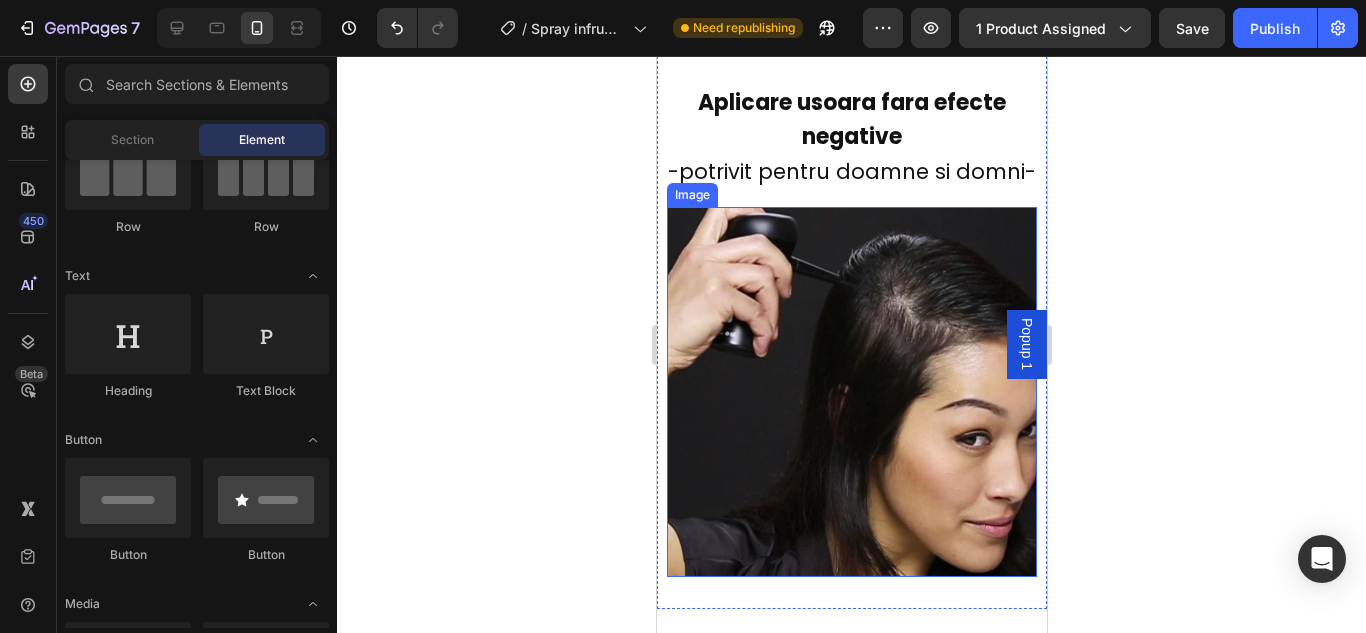 click at bounding box center (851, 392) 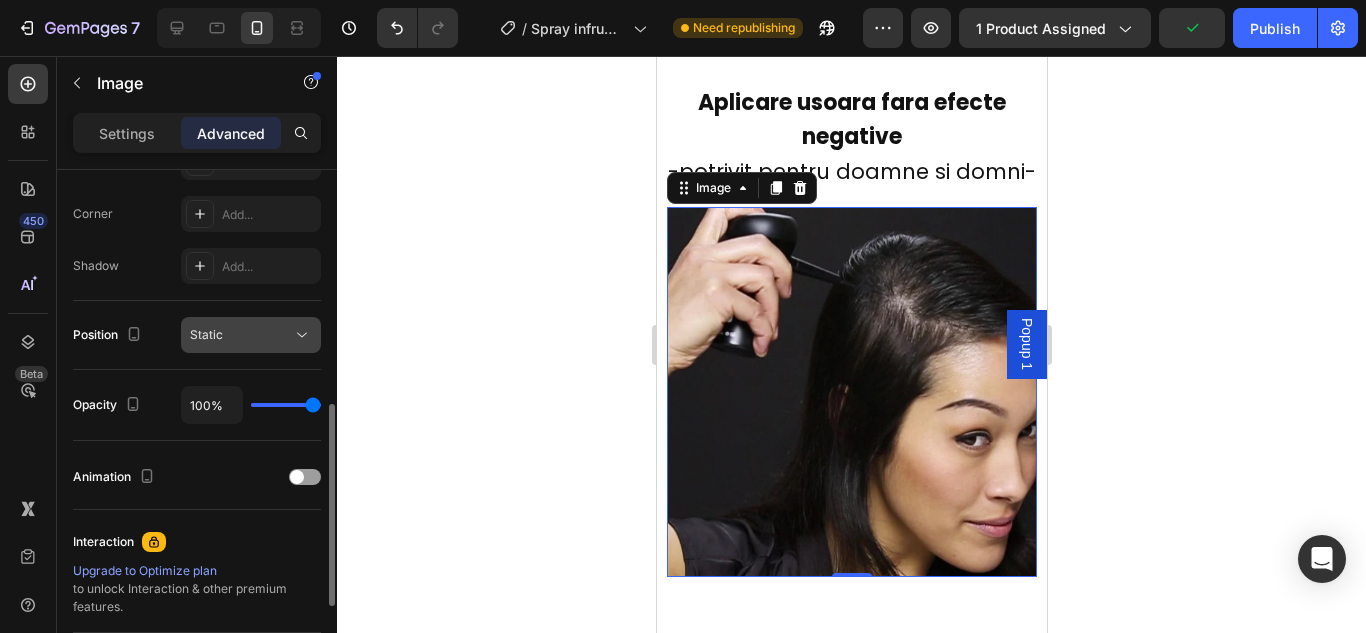 scroll, scrollTop: 500, scrollLeft: 0, axis: vertical 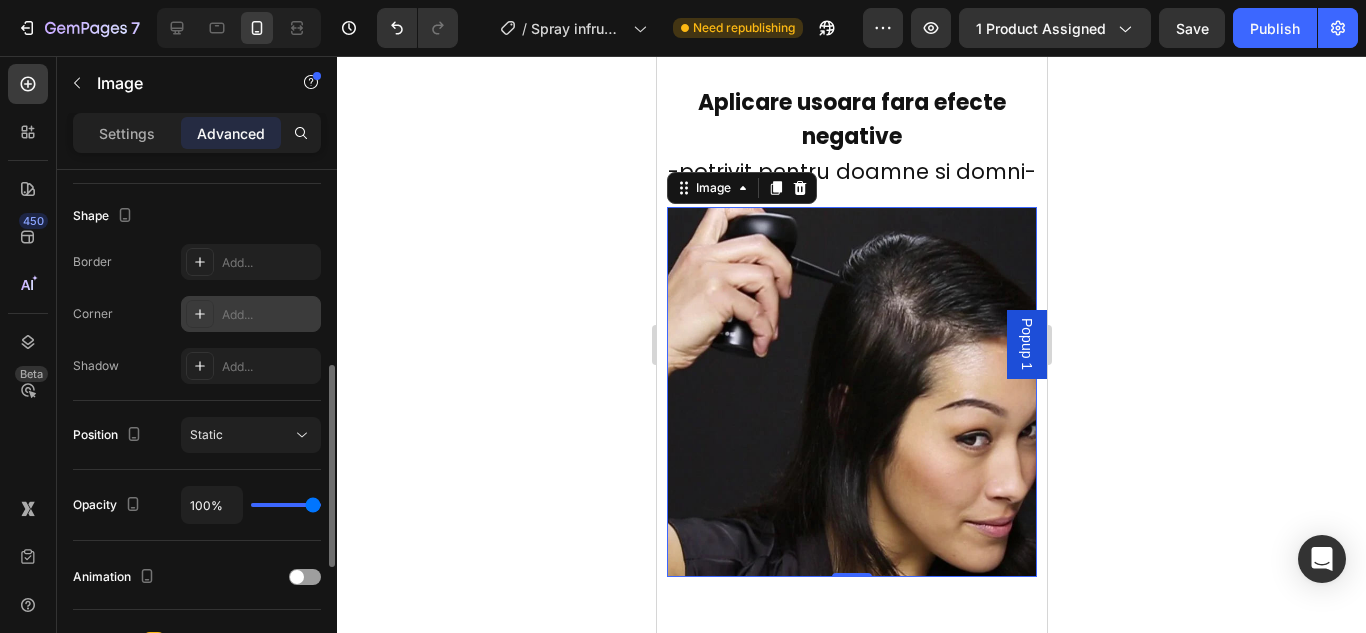 click on "Add..." at bounding box center [251, 314] 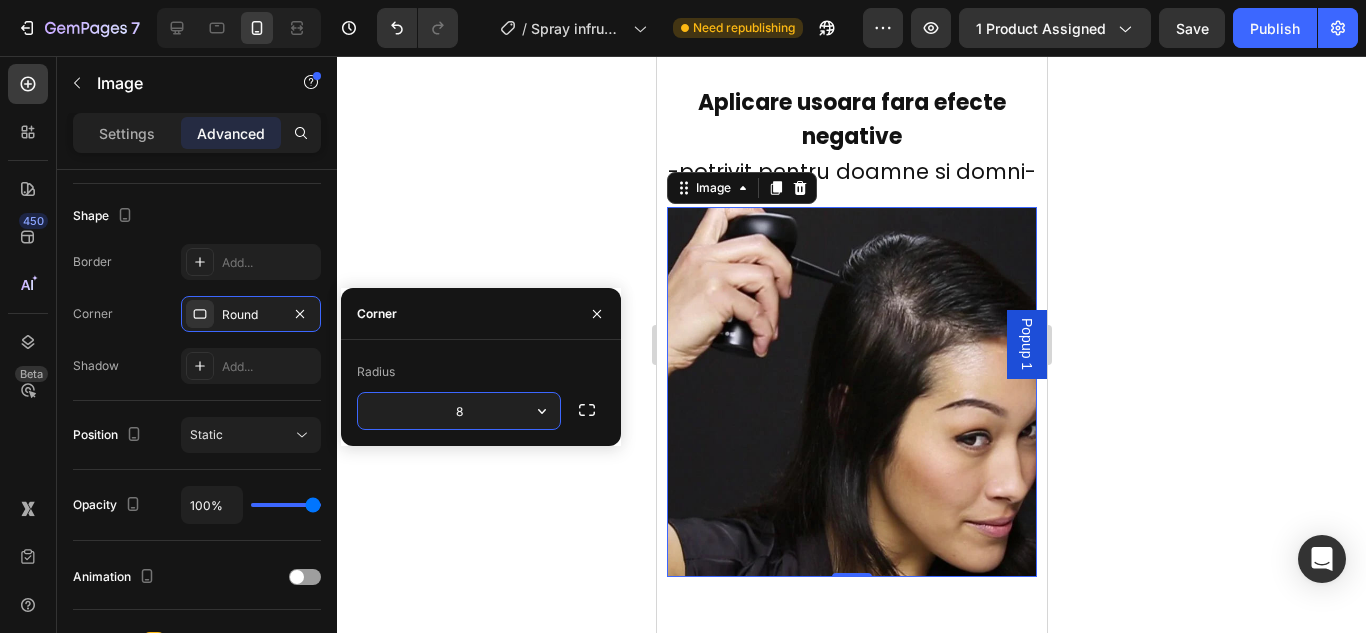 click on "8" at bounding box center (459, 411) 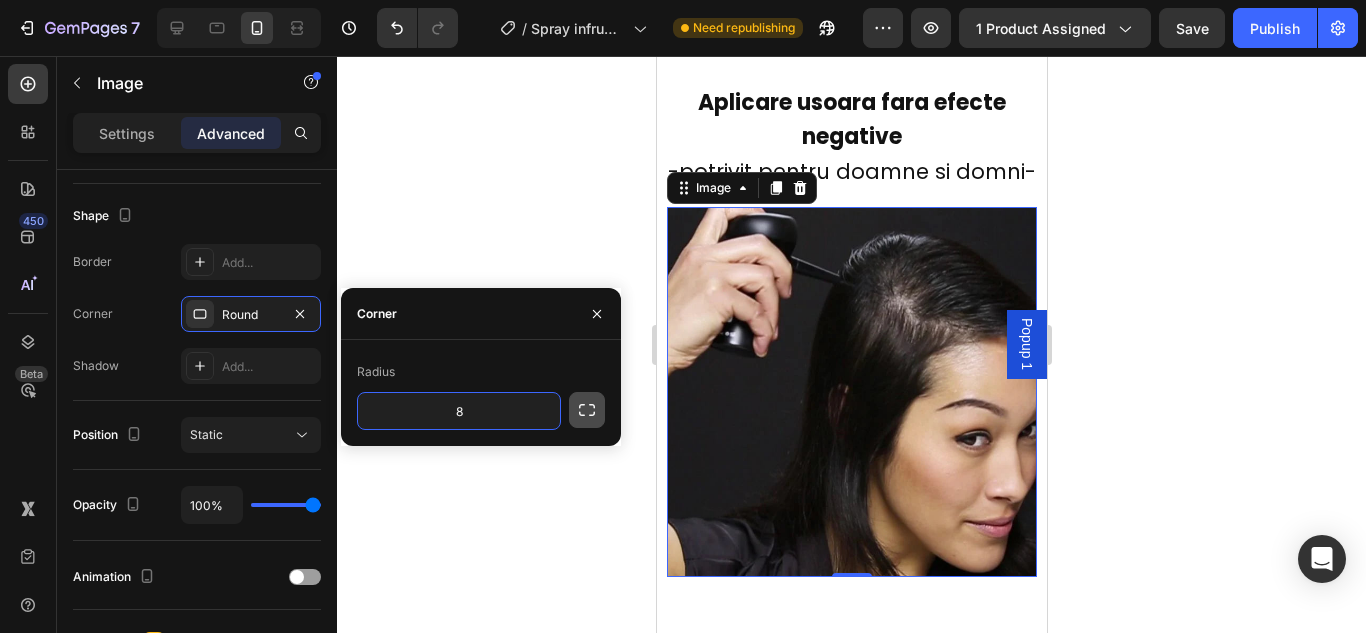click 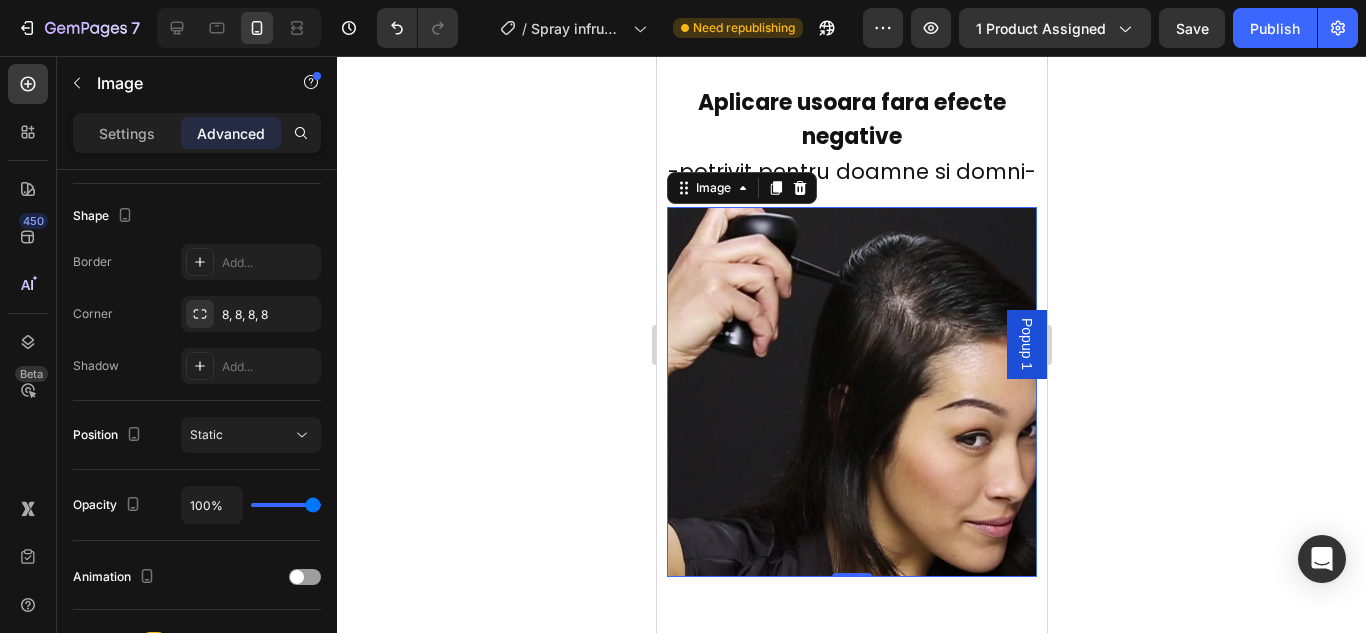 click 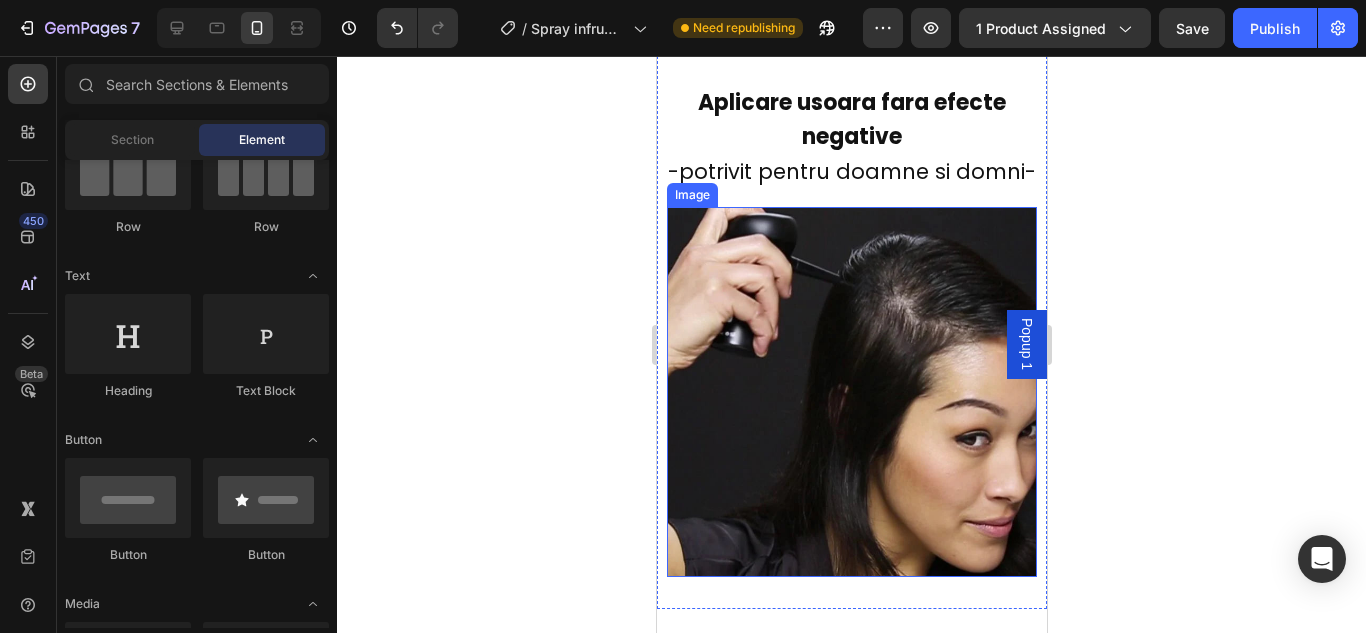click at bounding box center [851, 392] 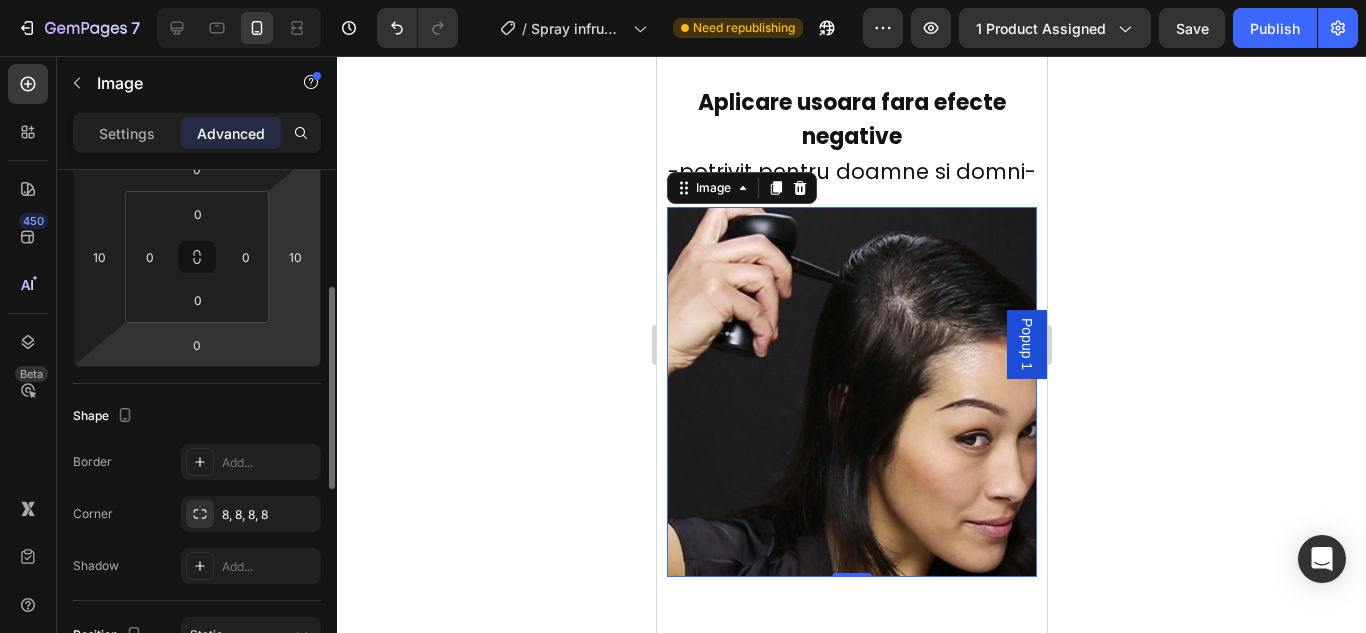 scroll, scrollTop: 400, scrollLeft: 0, axis: vertical 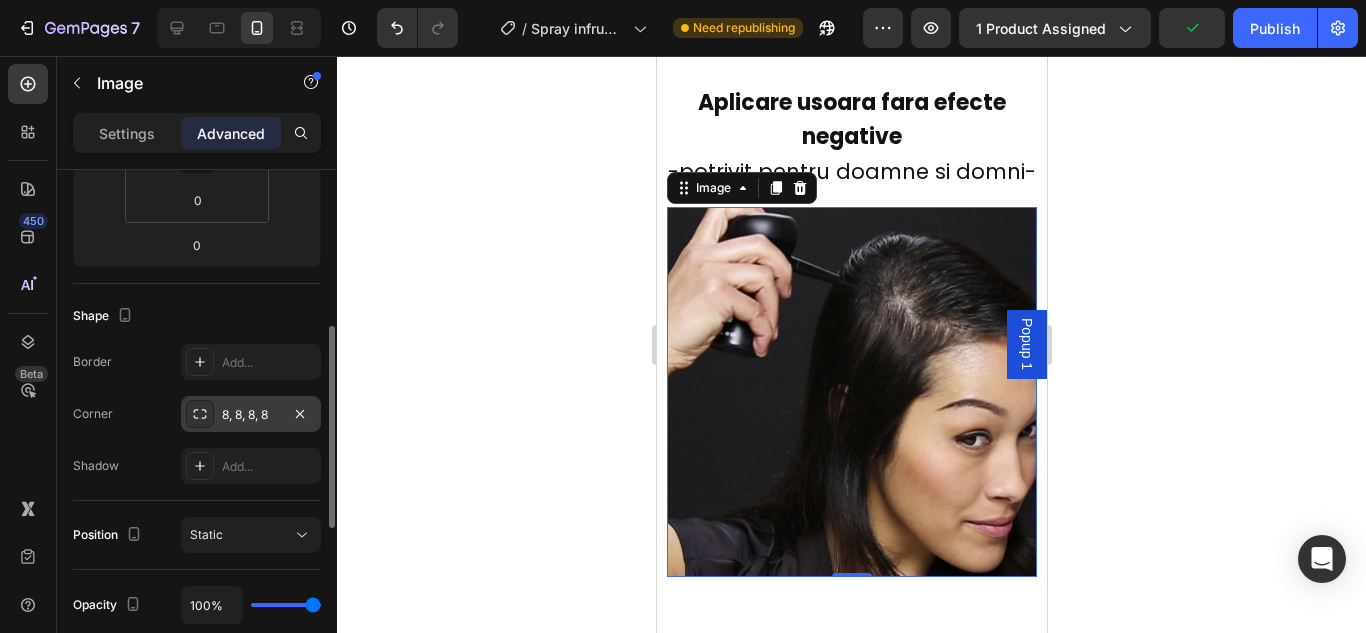 click on "8, 8, 8, 8" at bounding box center (251, 415) 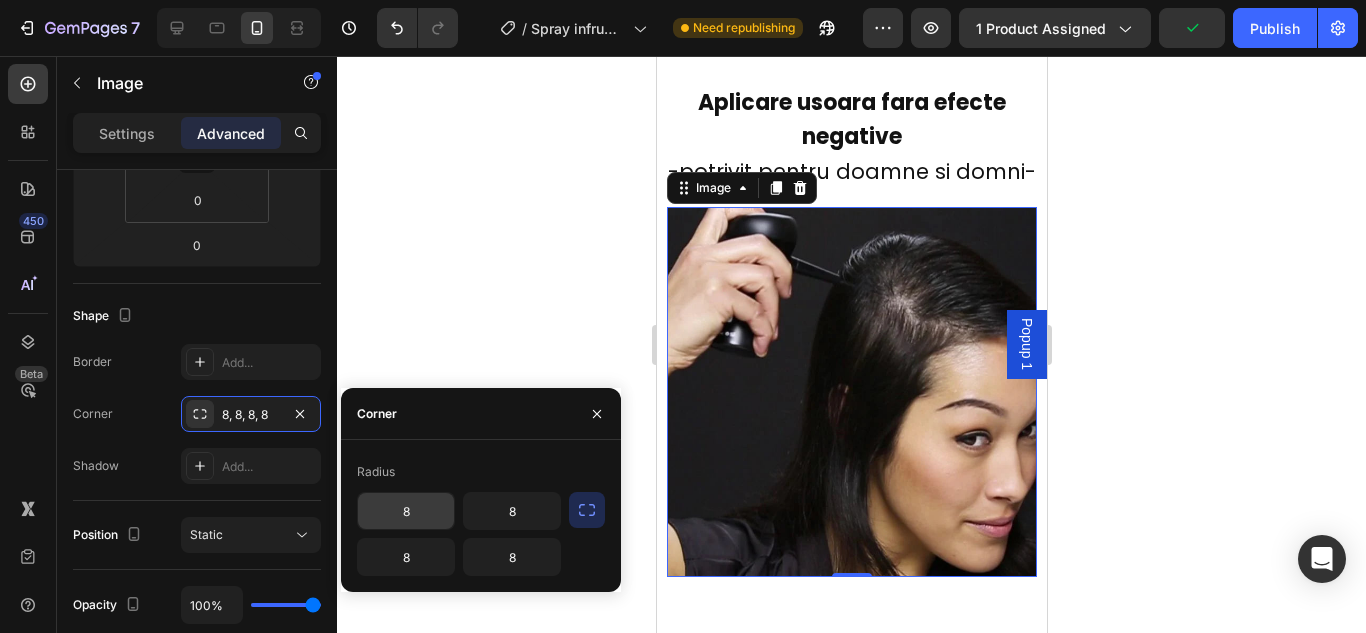 click on "8" at bounding box center [406, 511] 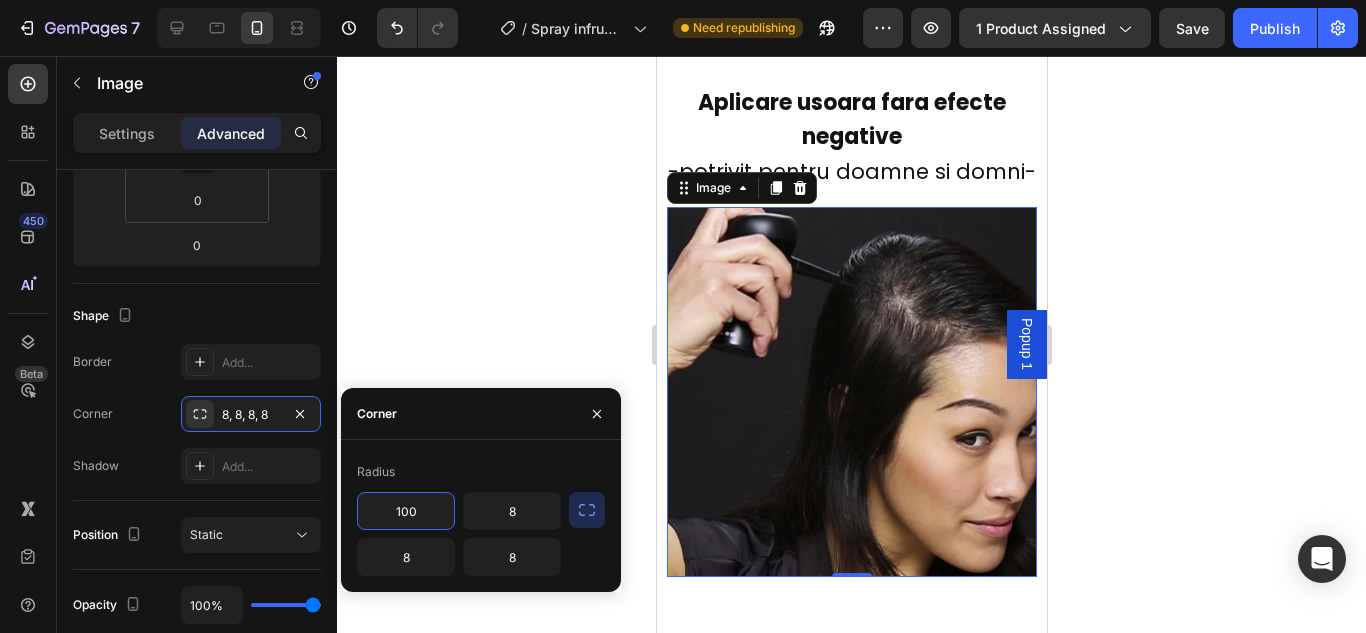 type on "100" 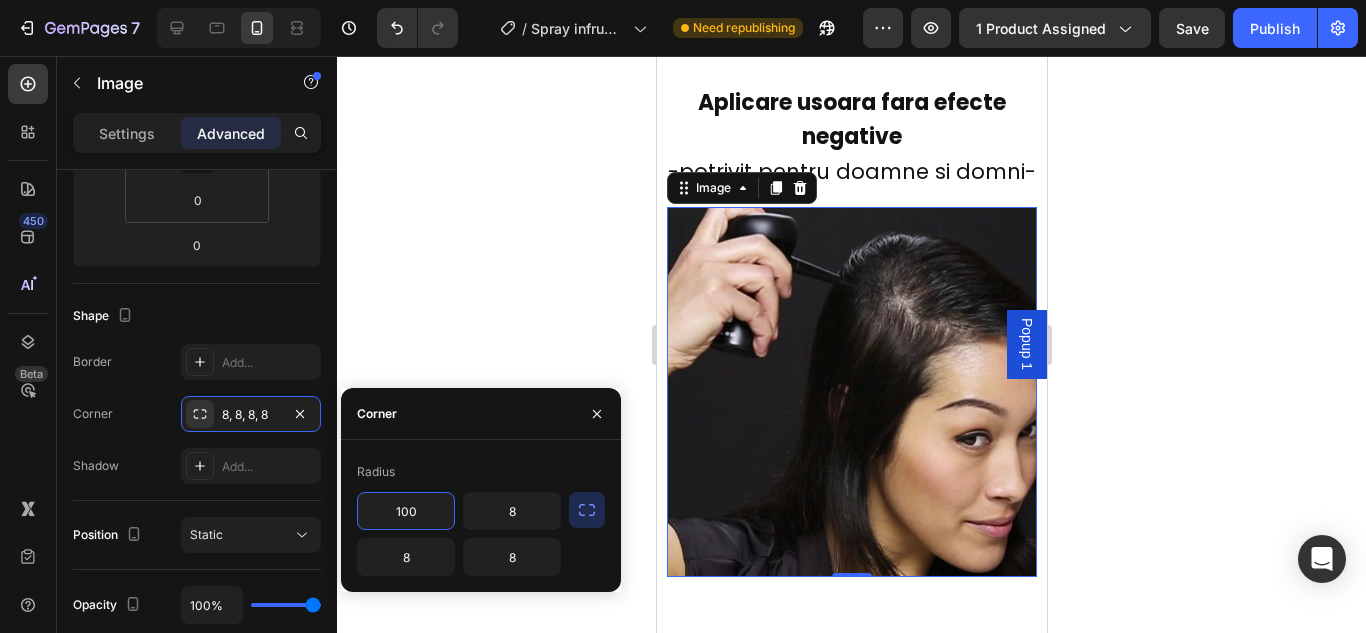 click 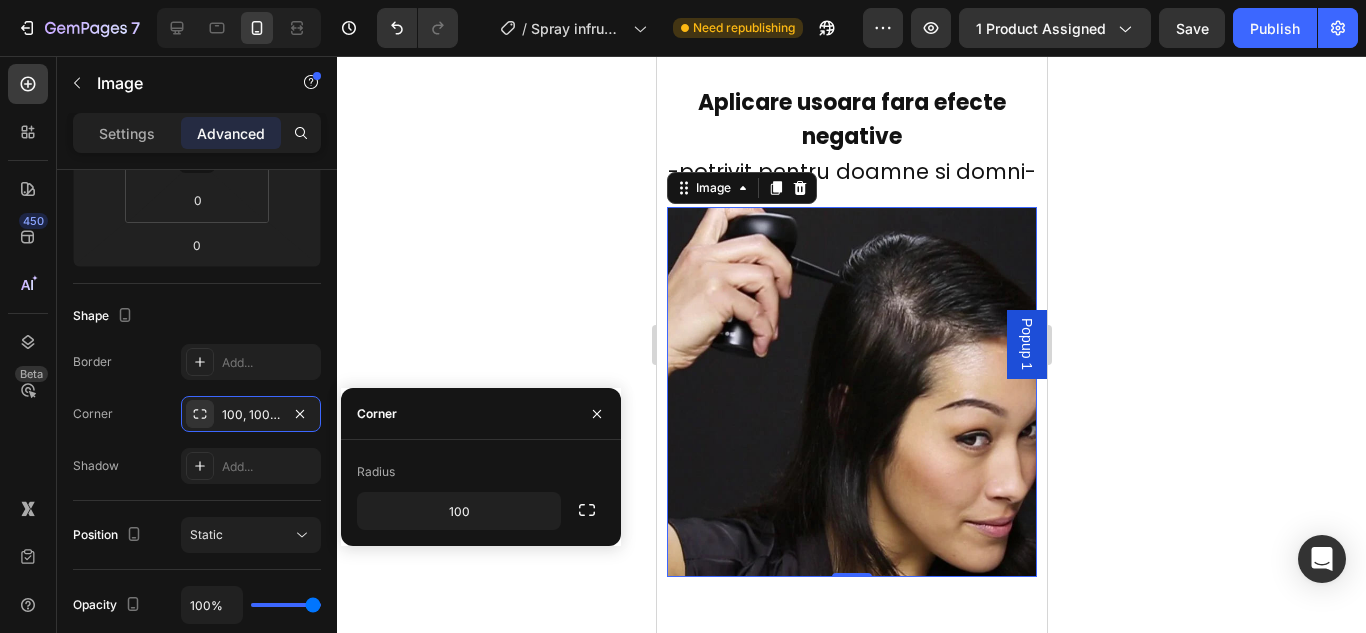 click 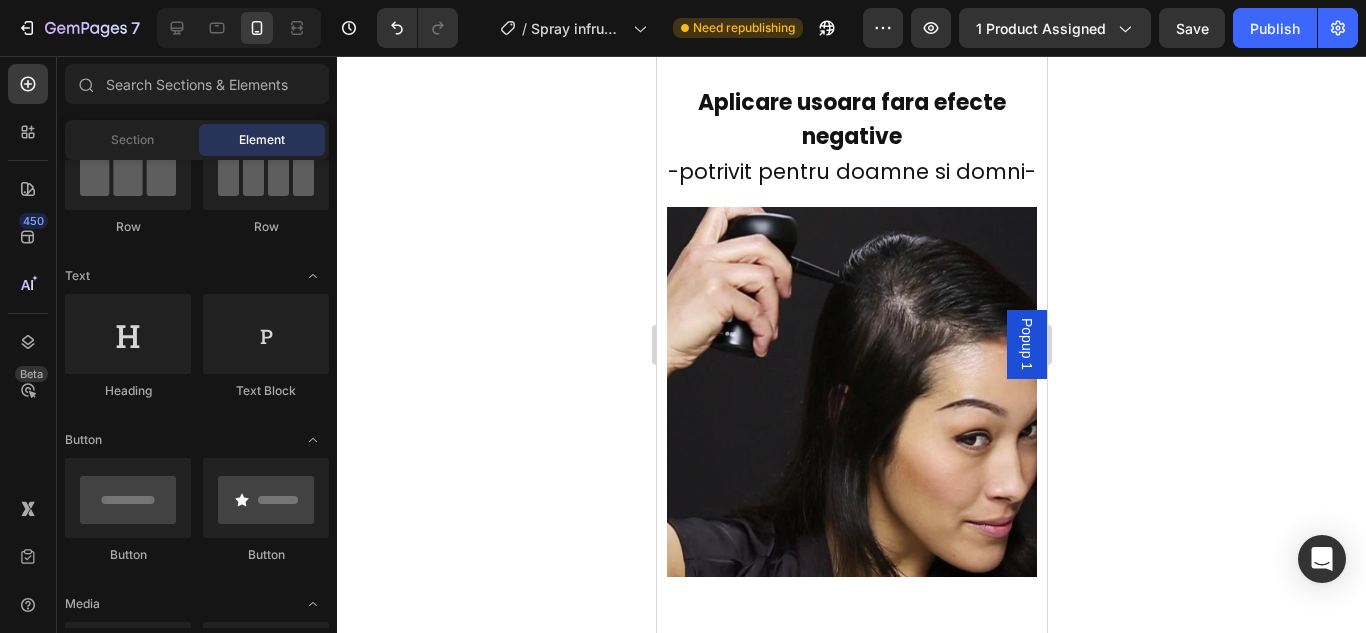 click at bounding box center [851, 392] 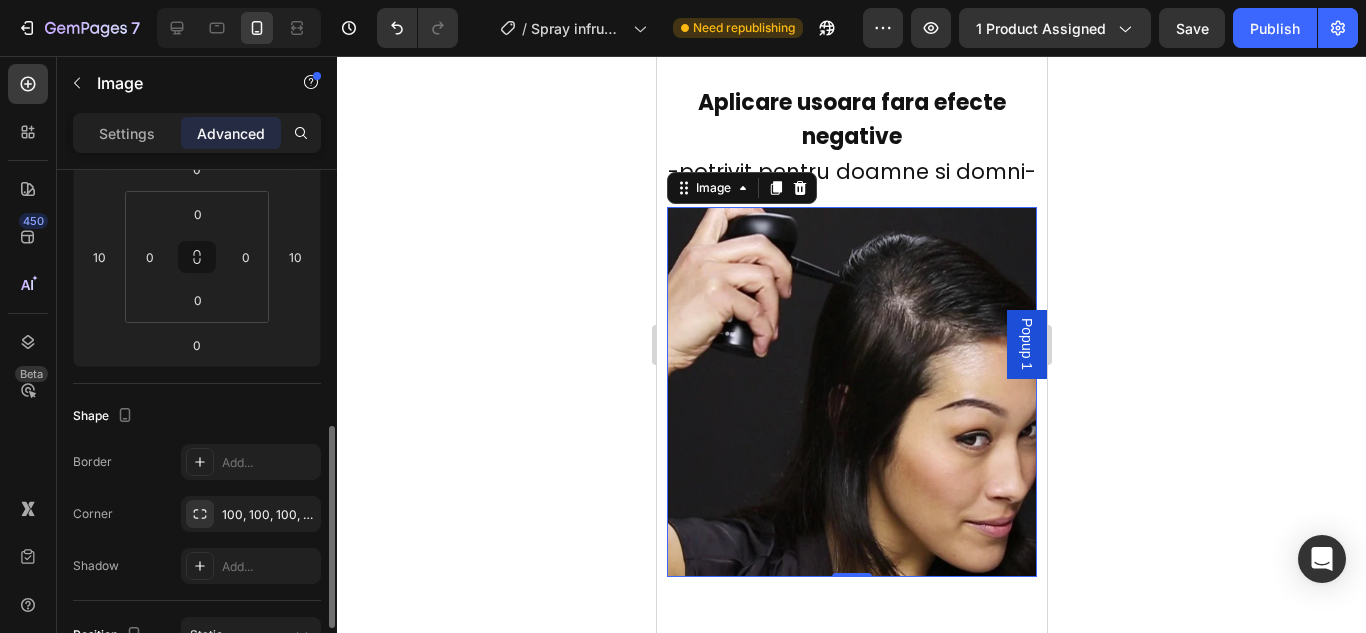 scroll, scrollTop: 400, scrollLeft: 0, axis: vertical 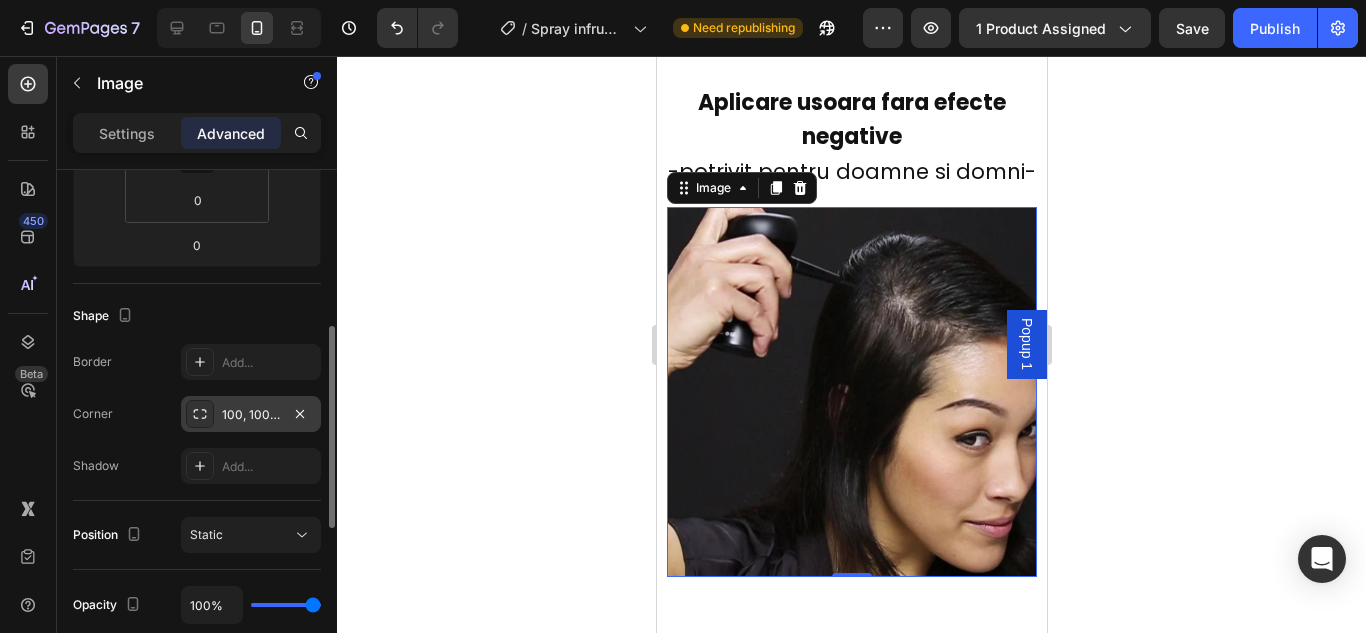 click on "100, 100, 100, 100" at bounding box center (251, 415) 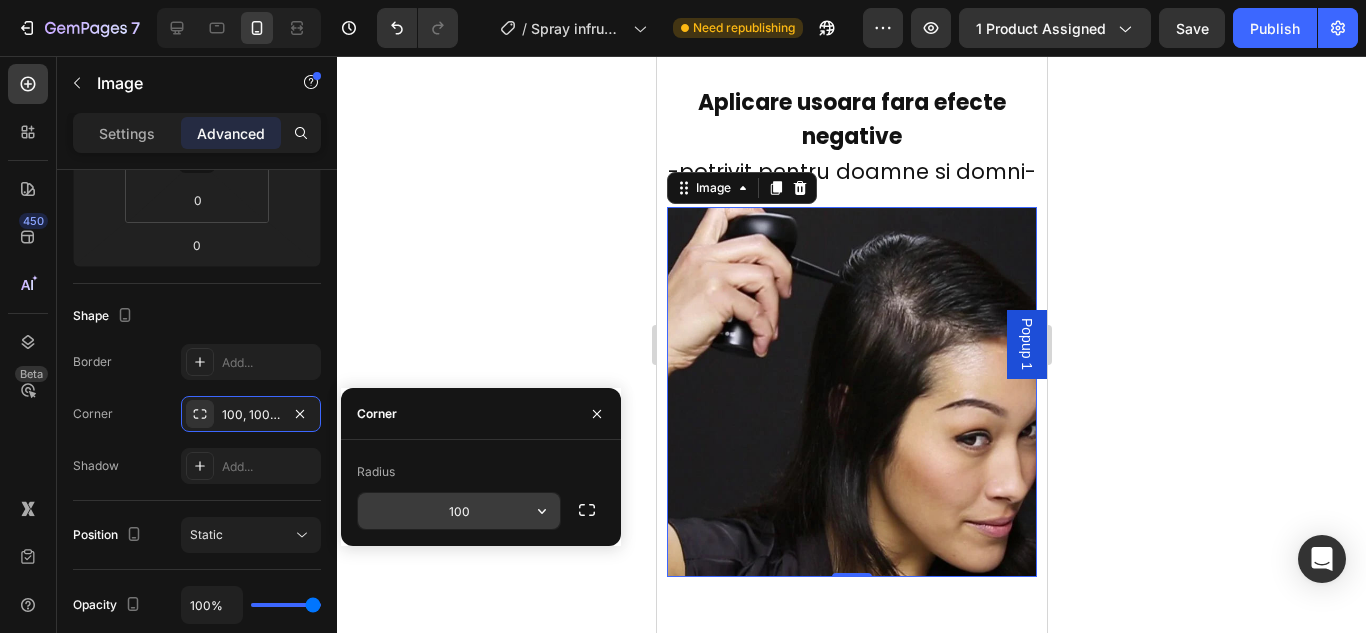 click on "100" at bounding box center (459, 511) 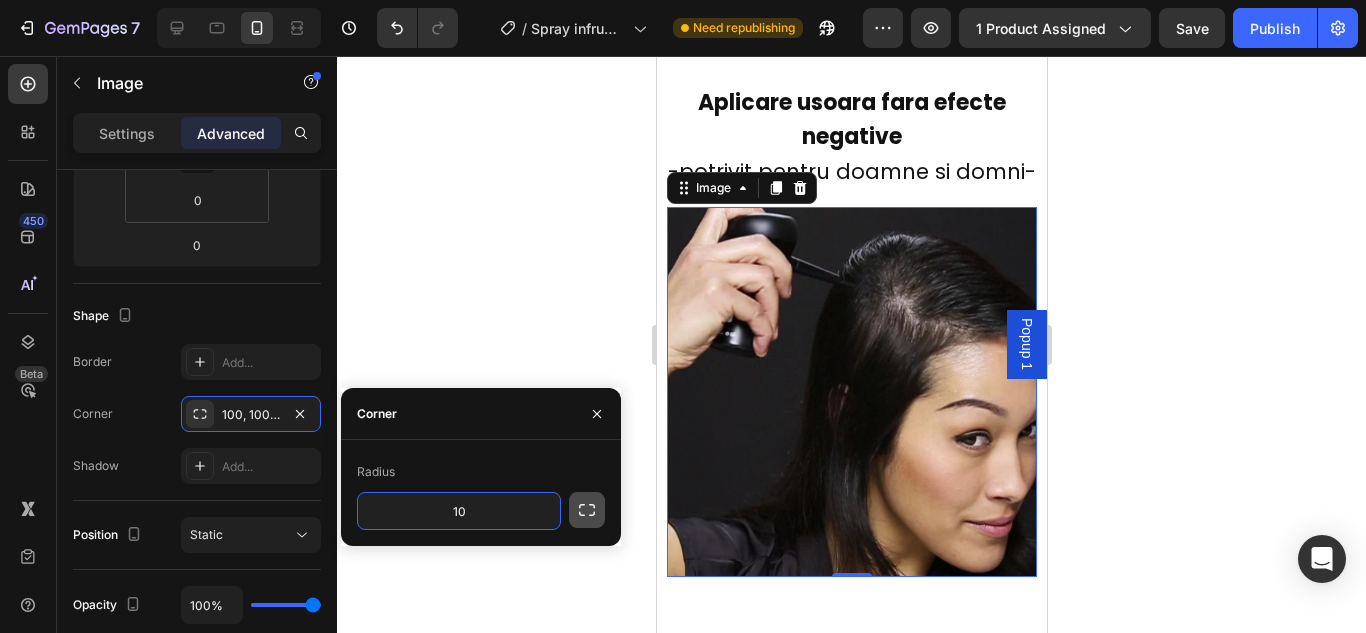 type on "10" 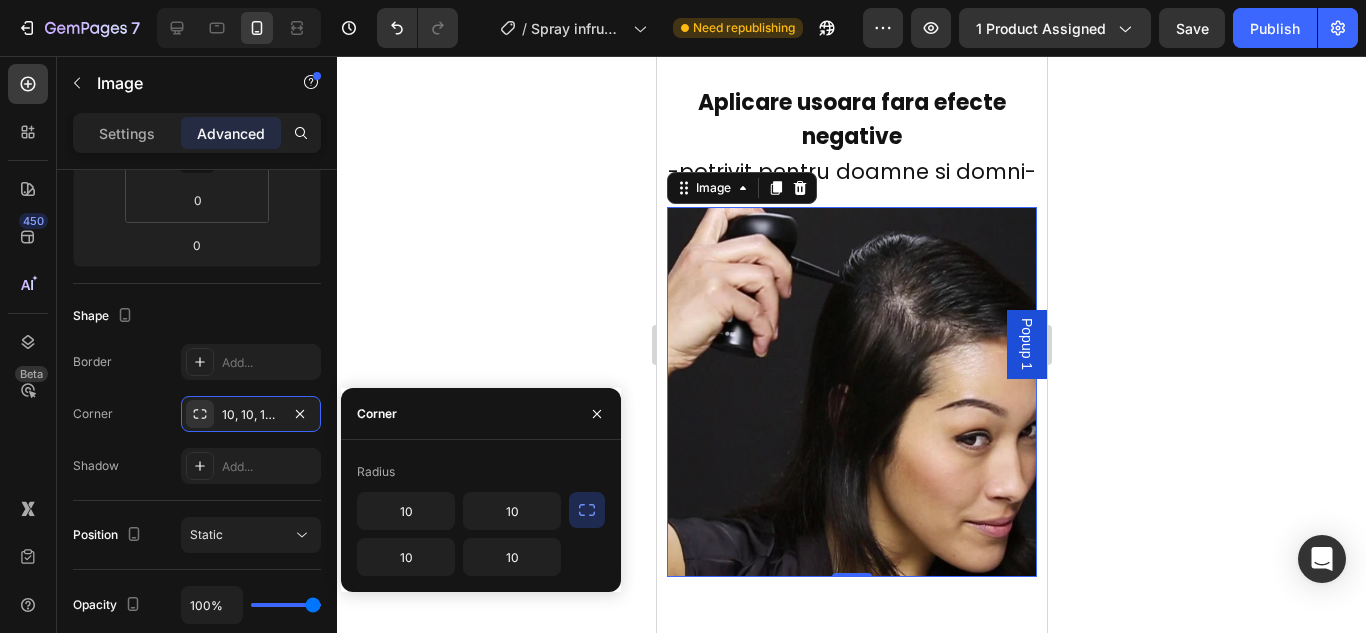 click at bounding box center (587, 510) 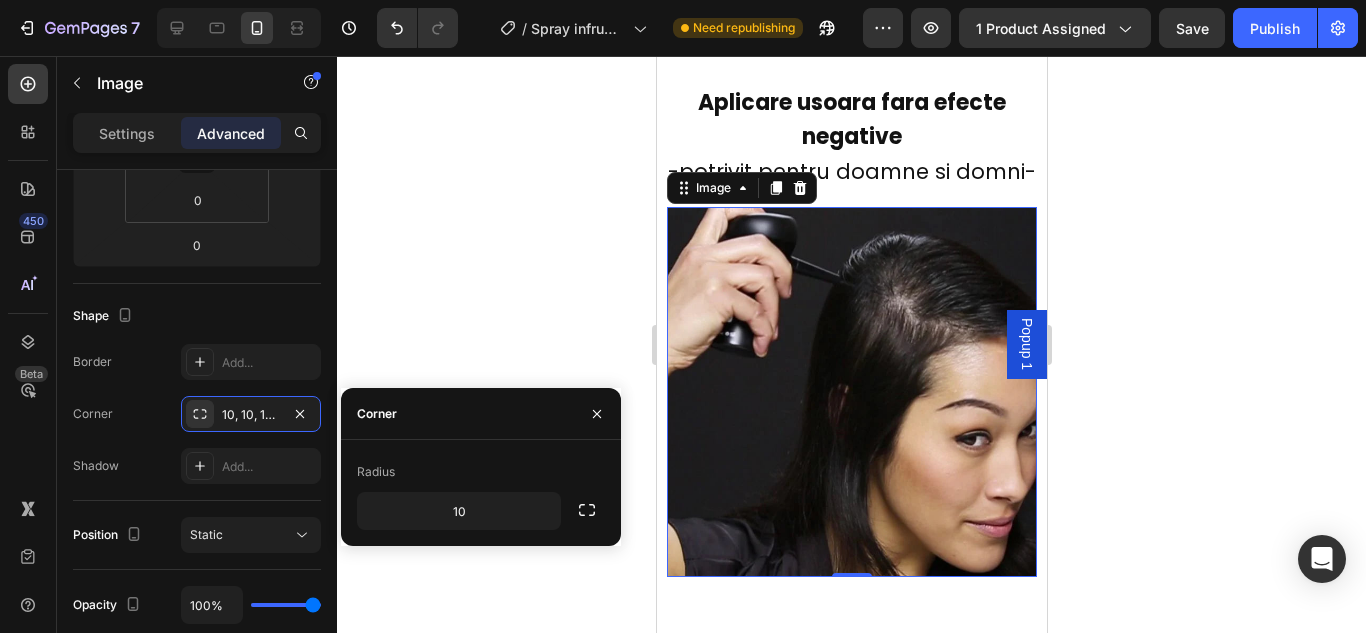 click 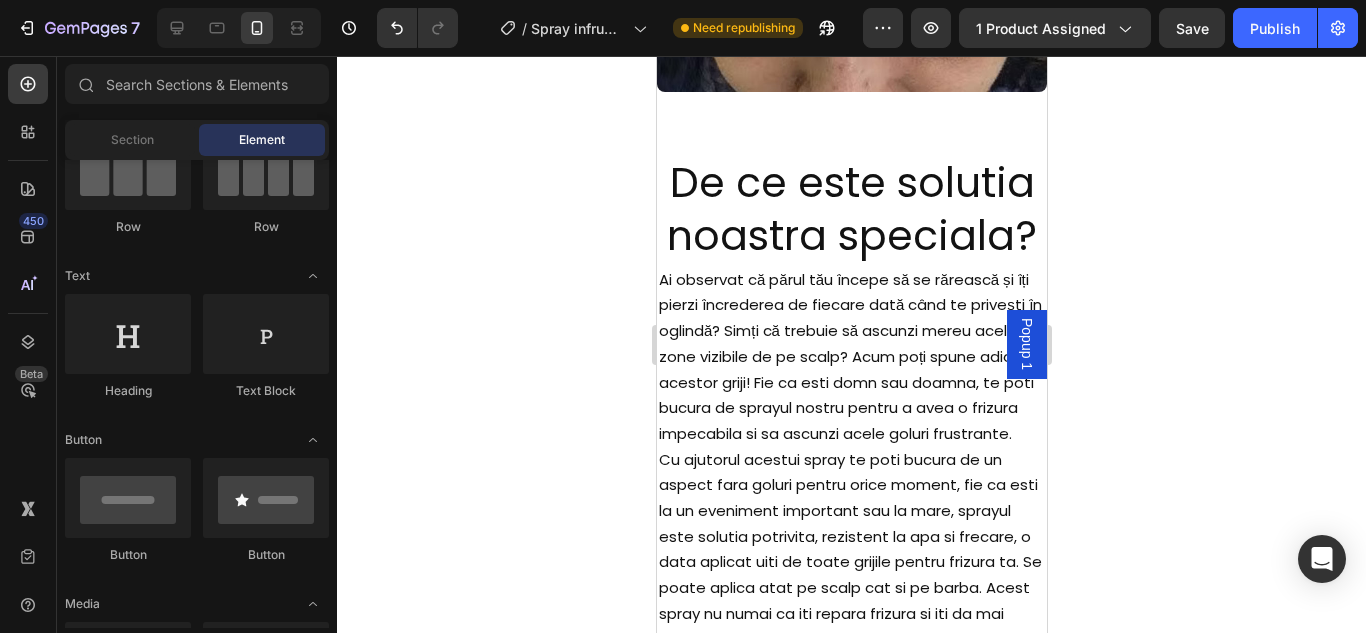 scroll, scrollTop: 4239, scrollLeft: 0, axis: vertical 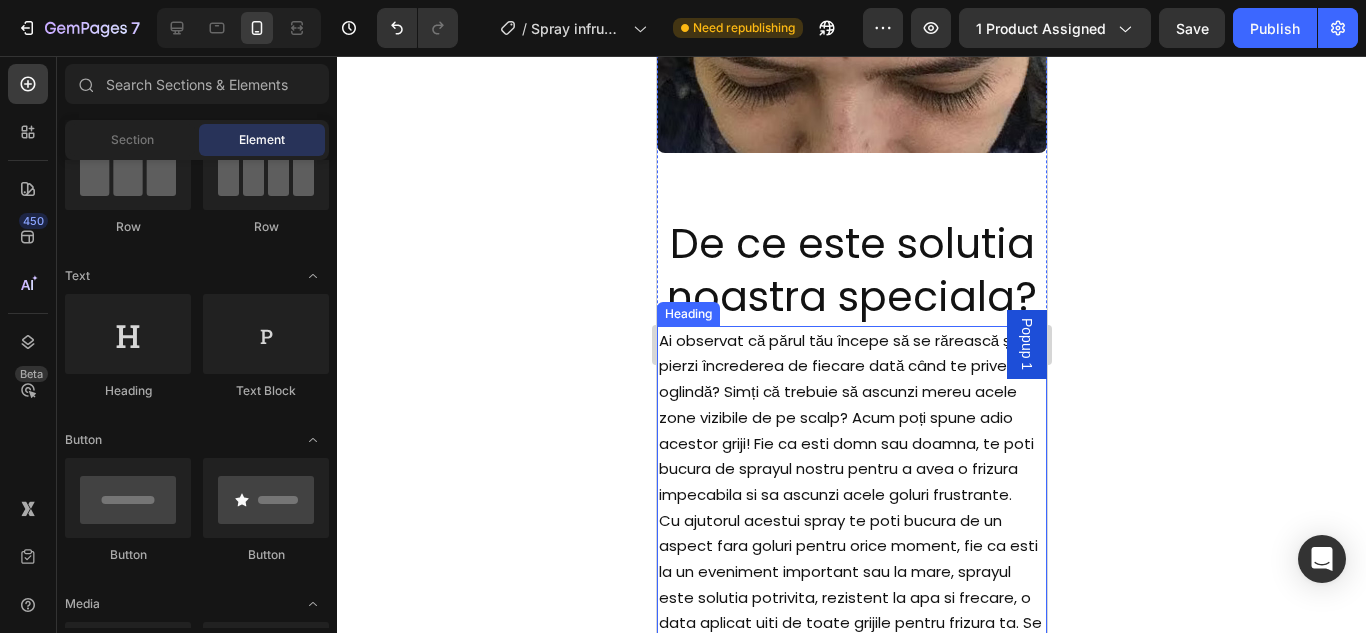 click on "Ai observat că părul tău începe să se rărească și îți pierzi încrederea de fiecare dată când te privești în oglindă? Simți că trebuie să ascunzi mereu acele zone vizibile de pe scalp? Acum poți spune adio acestor griji! Fie ca esti domn sau doamna, te poti bucura de sprayul nostru pentru a avea o frizura impecabila si sa ascunzi acele goluri frustrante." at bounding box center [849, 417] 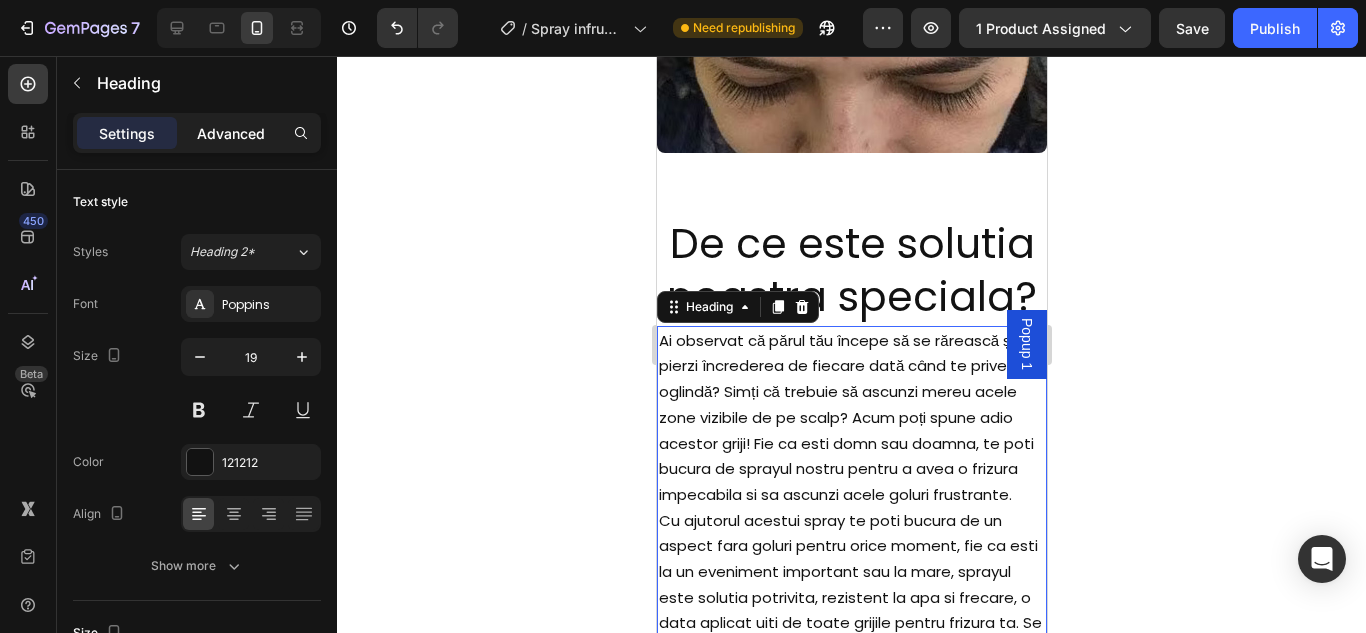 click on "Advanced" at bounding box center [231, 133] 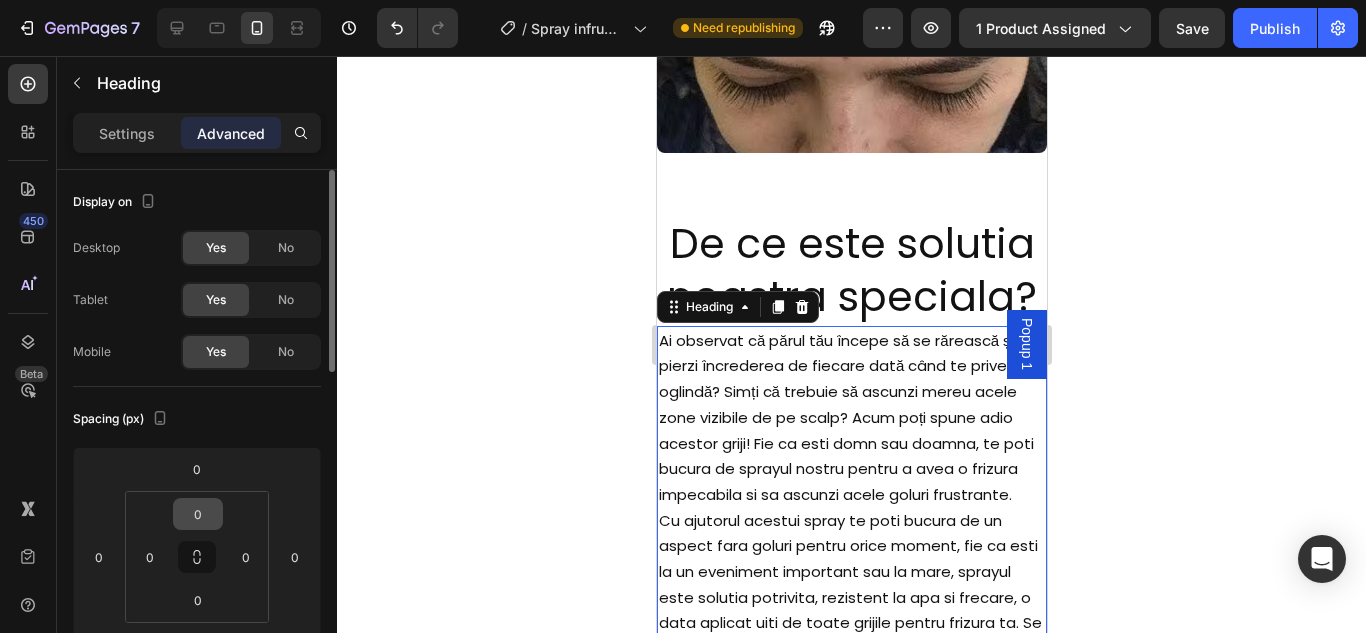 scroll, scrollTop: 100, scrollLeft: 0, axis: vertical 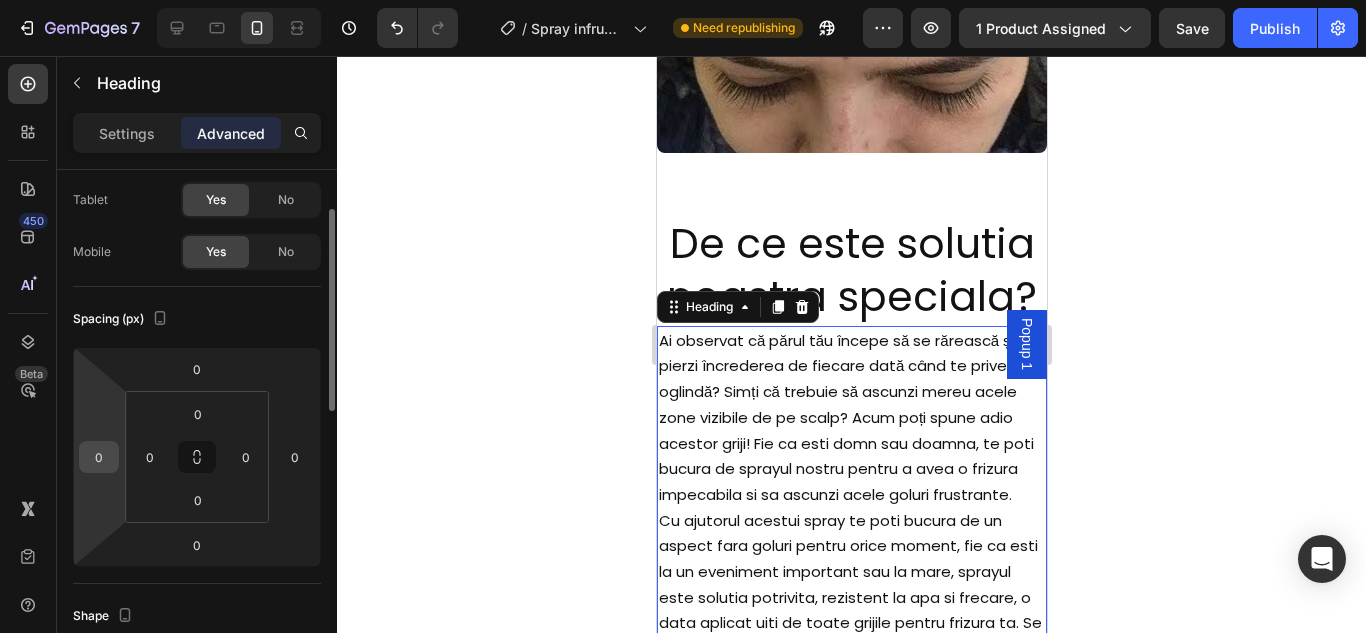 click on "0" at bounding box center [99, 457] 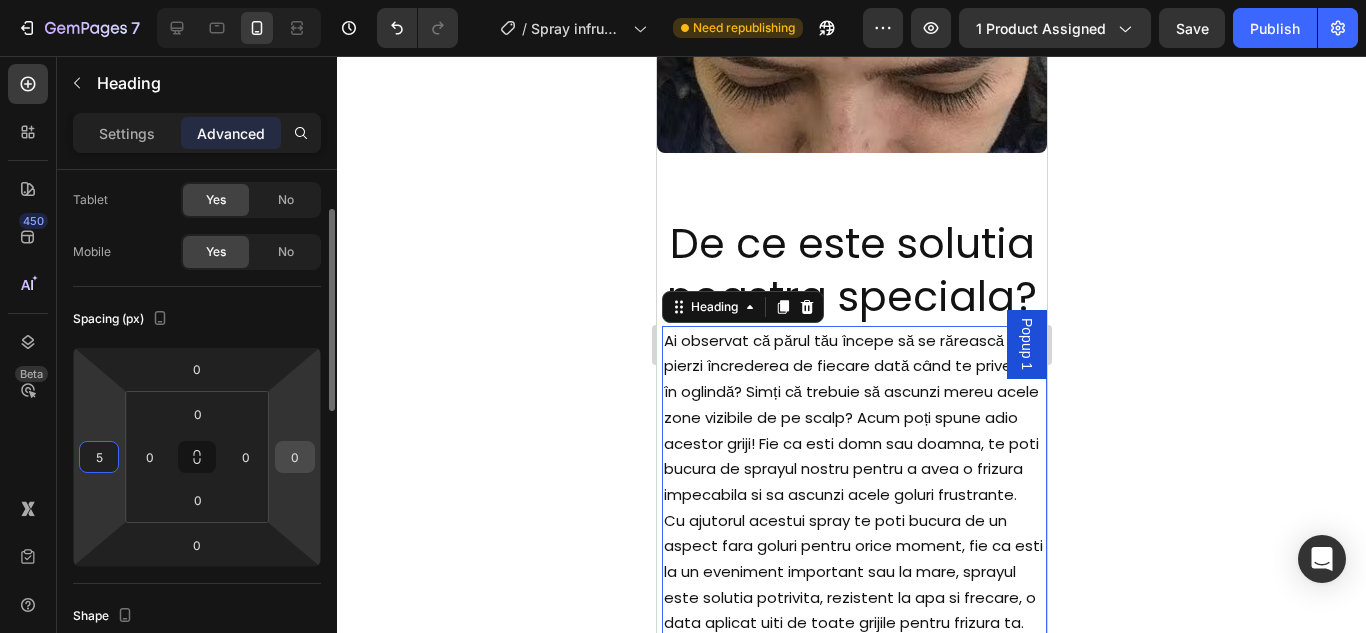 type on "5" 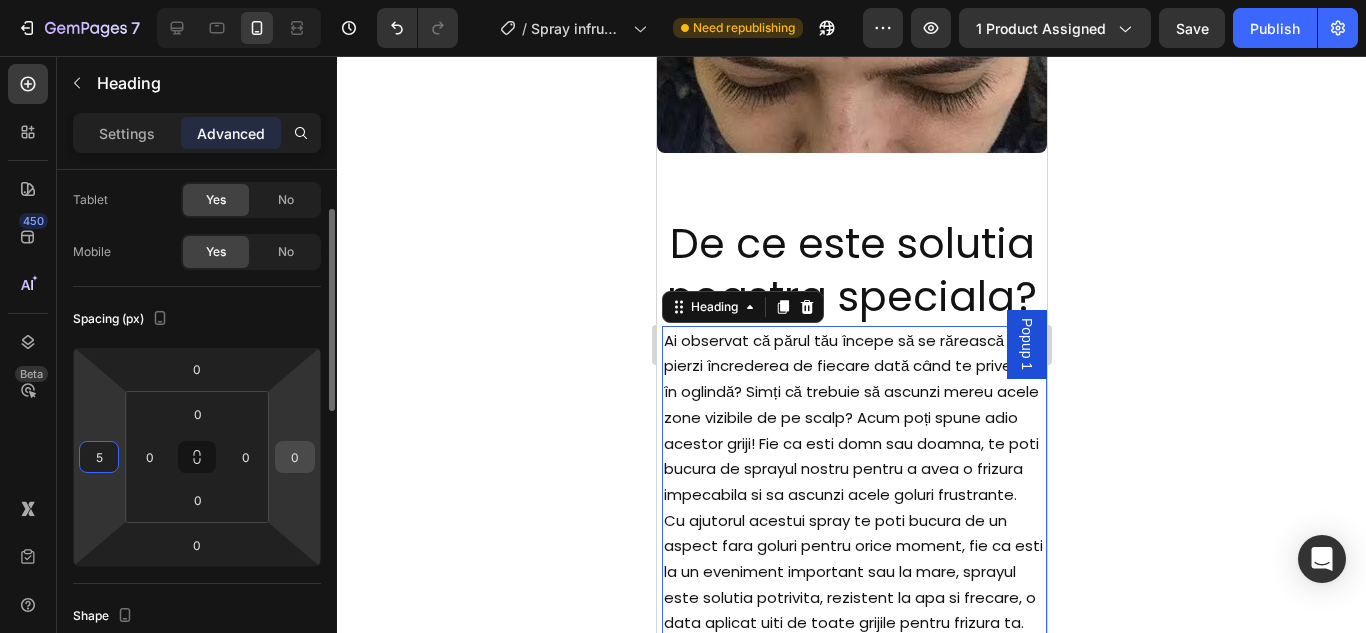 click on "0" at bounding box center (295, 457) 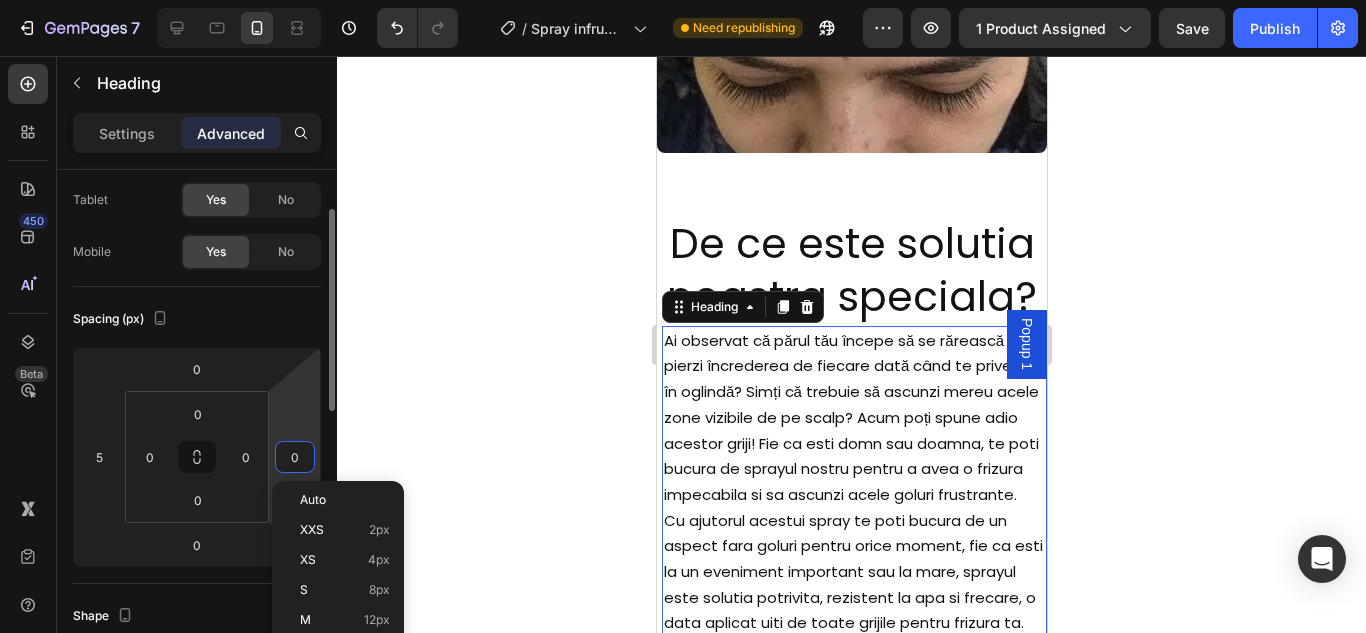 type on "5" 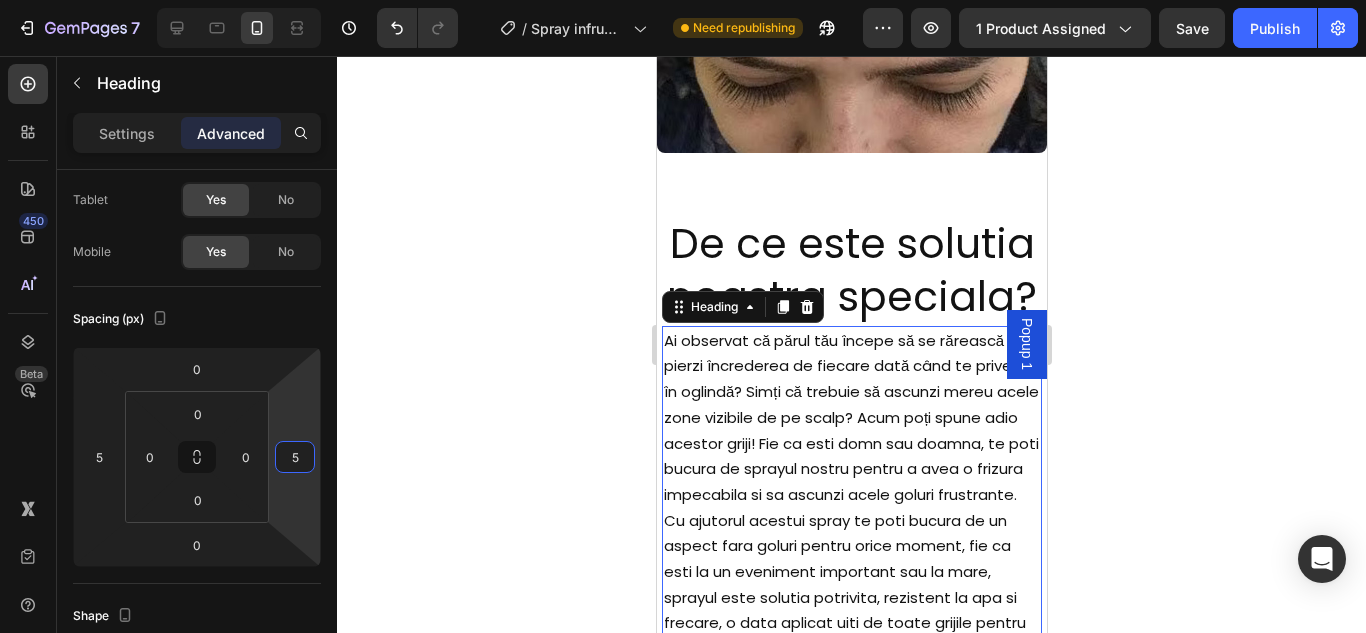 click 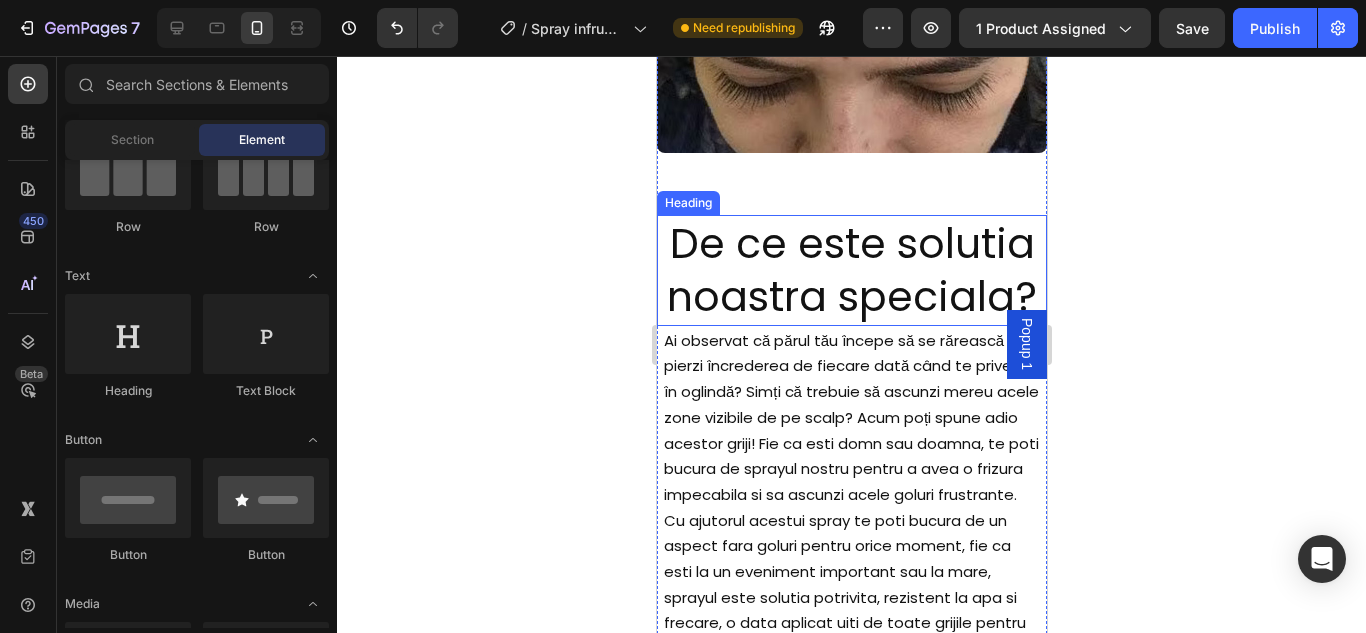 click on "De ce este solutia noastra speciala?" at bounding box center [851, 270] 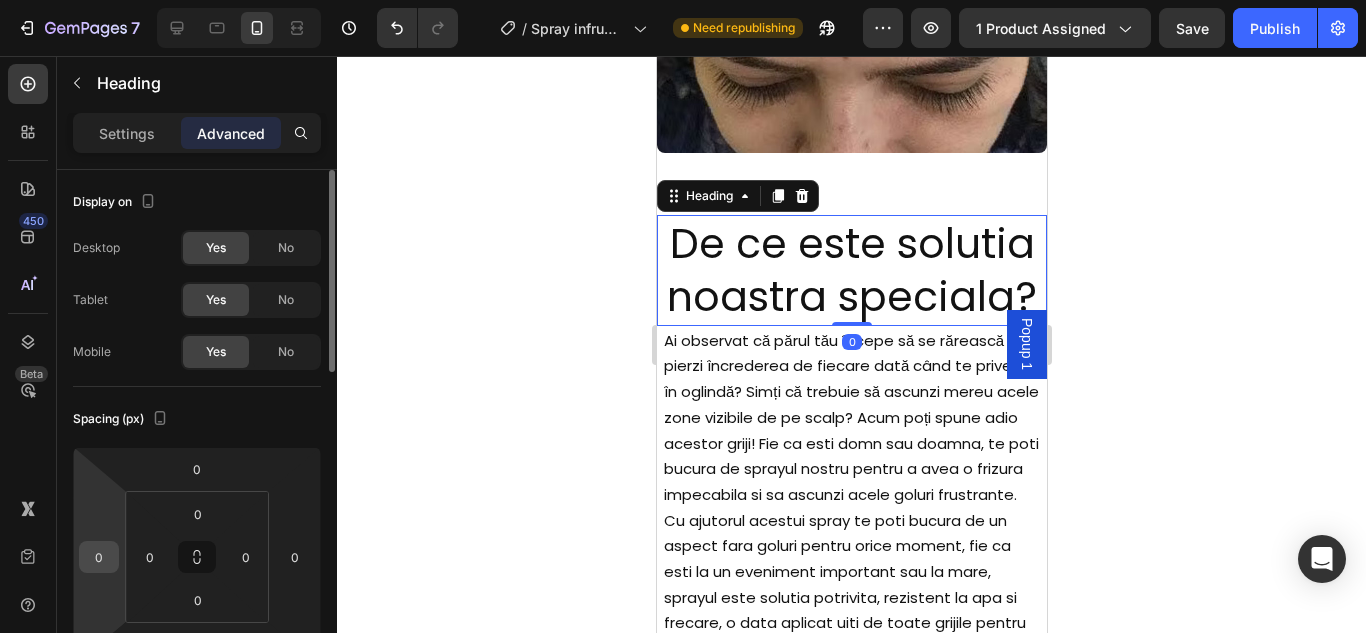 click on "0" at bounding box center (99, 557) 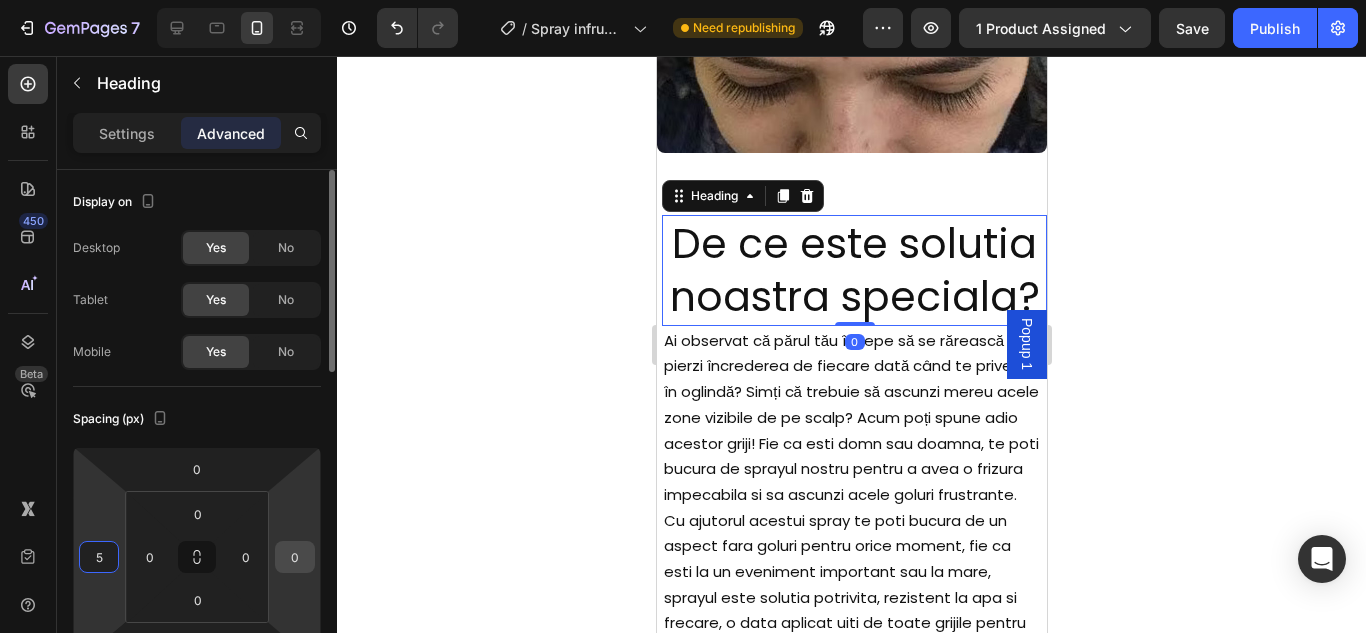 type on "5" 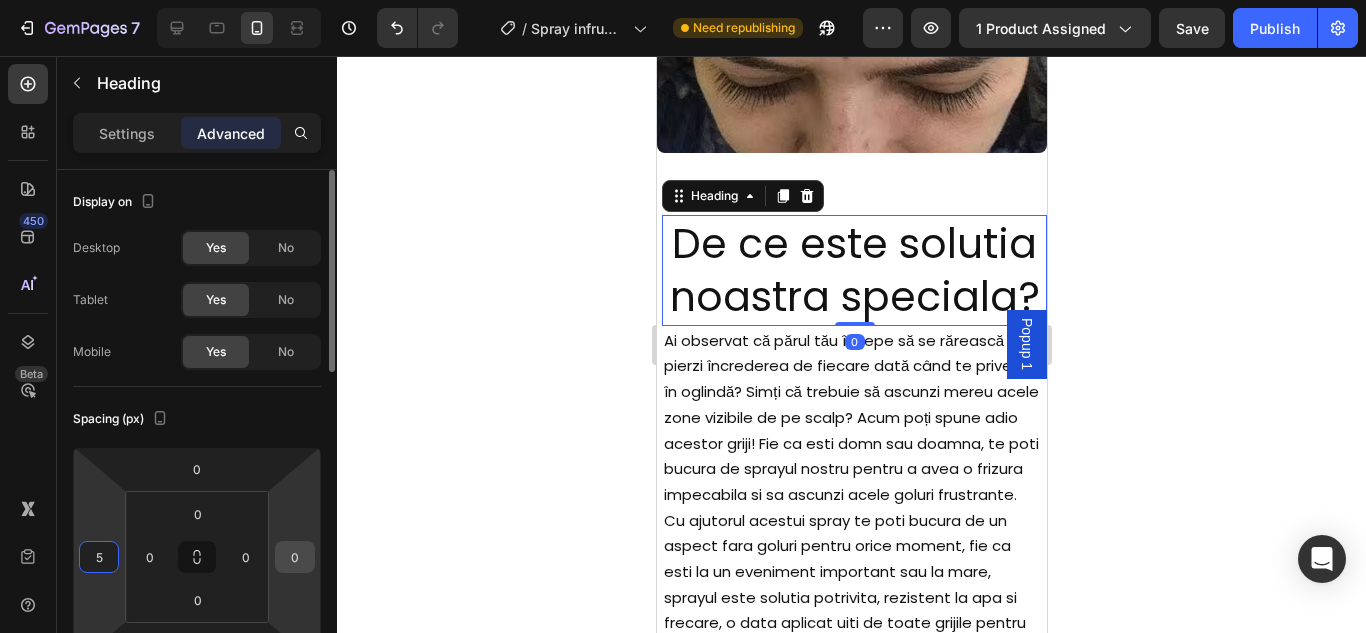 click on "0" at bounding box center [295, 557] 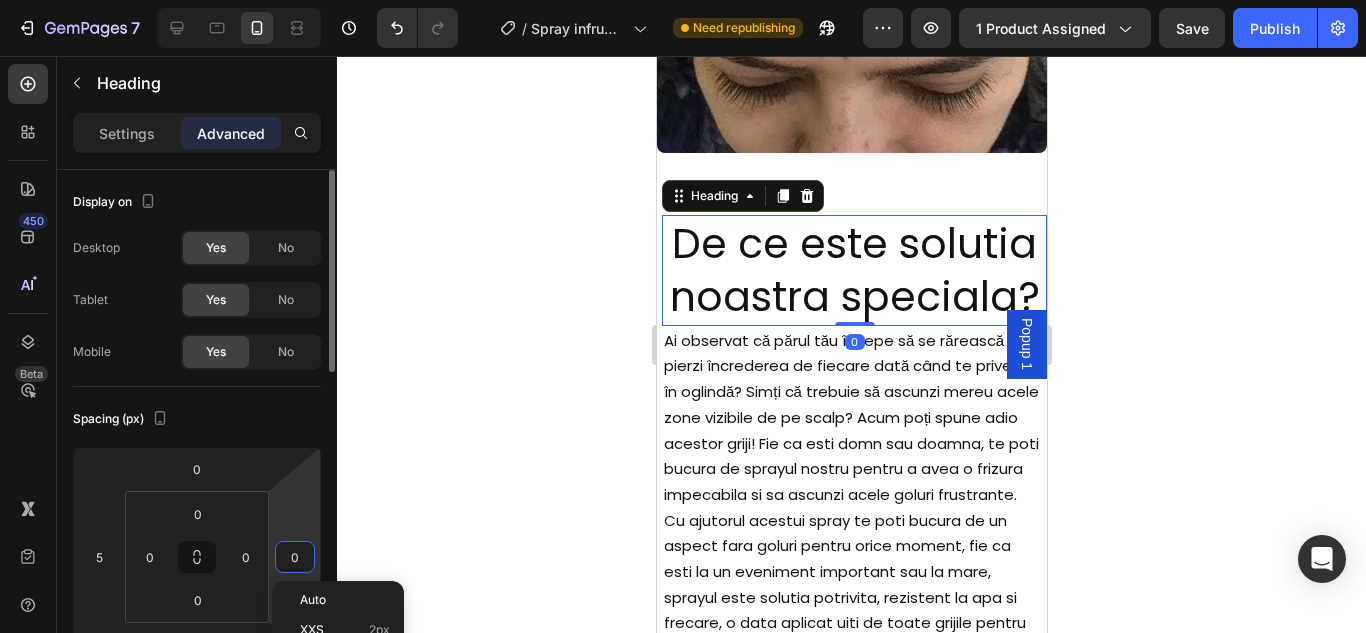 type on "5" 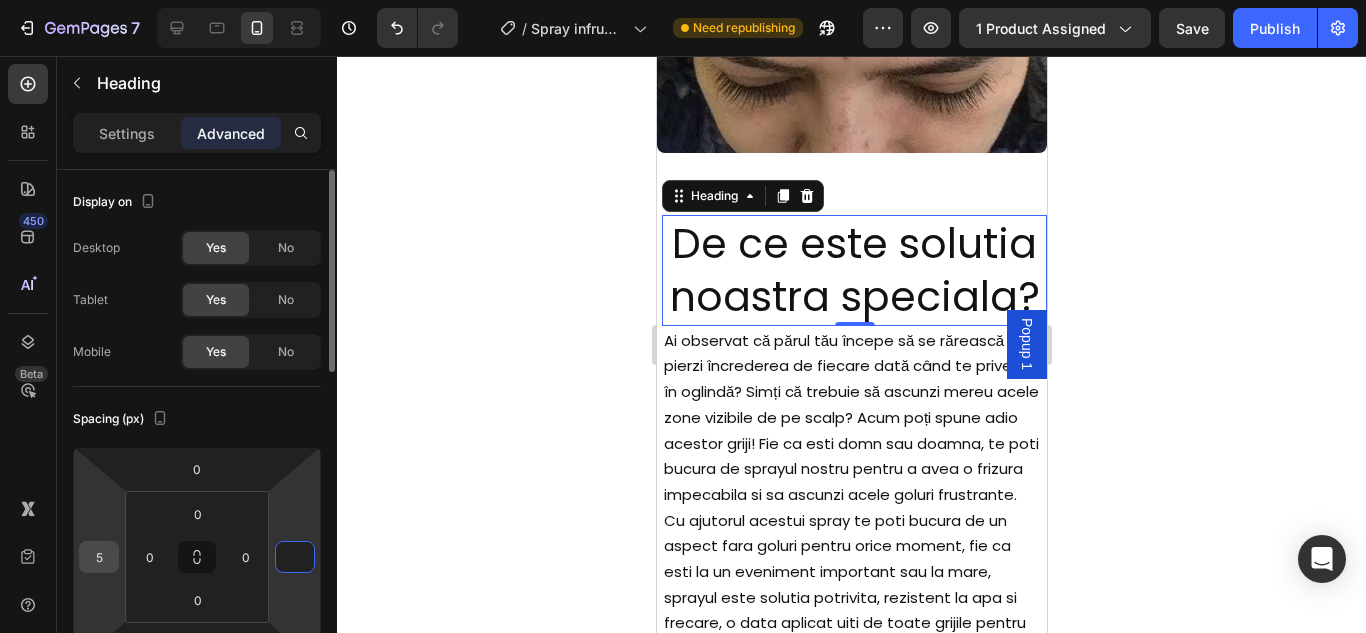 click on "5" at bounding box center (99, 557) 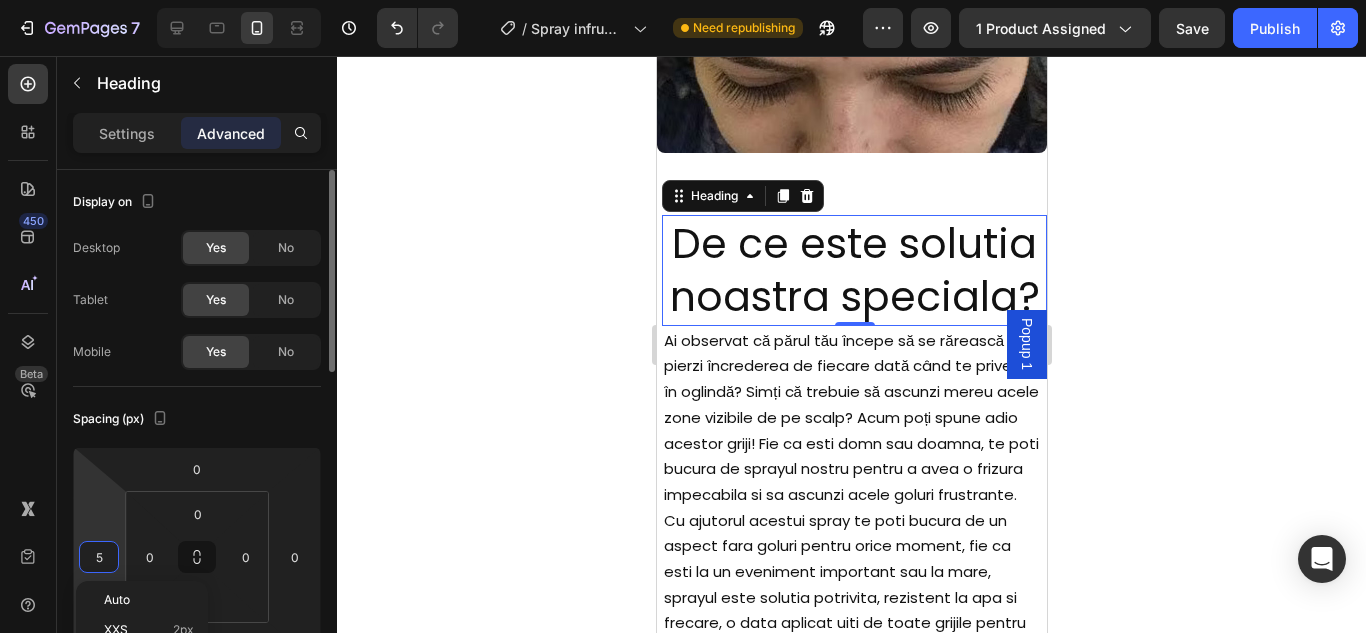 type 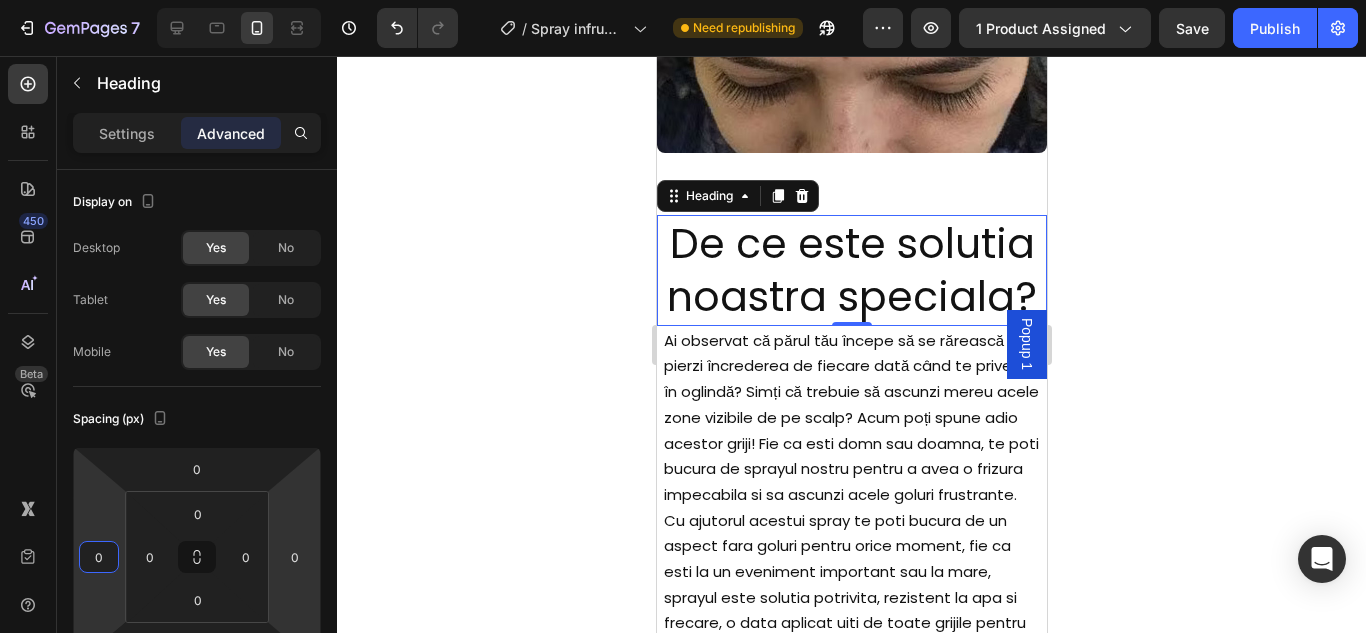 click 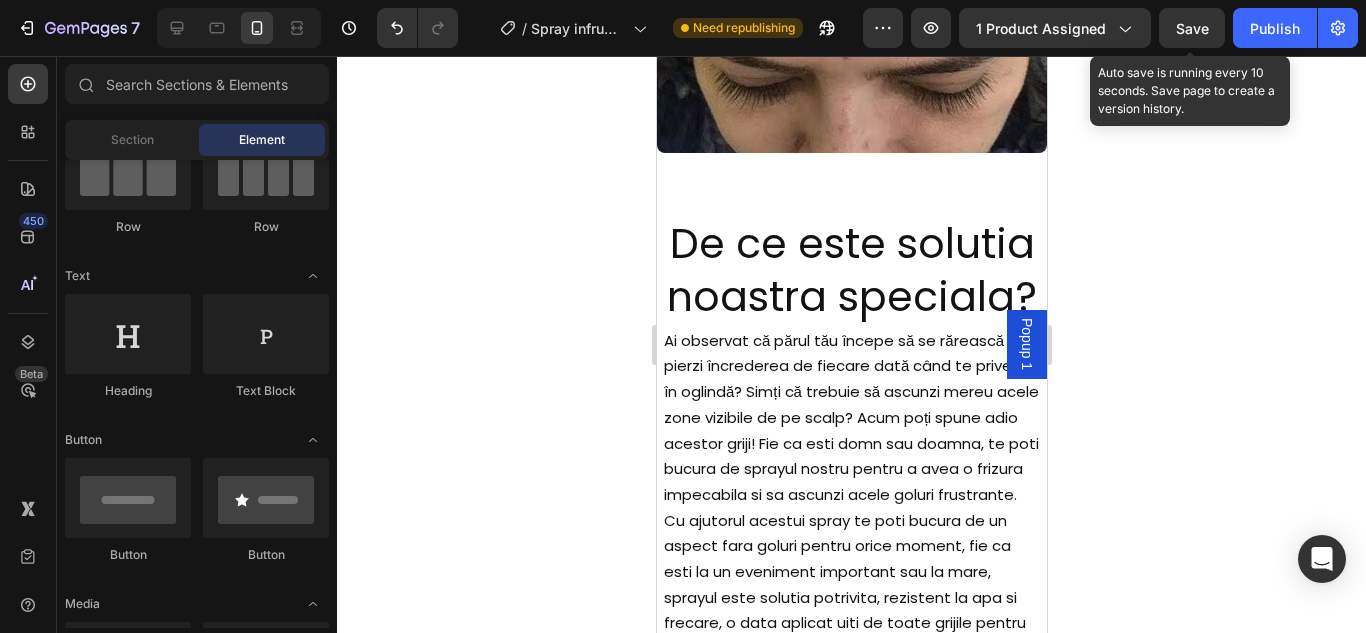 click on "Save" at bounding box center (1192, 28) 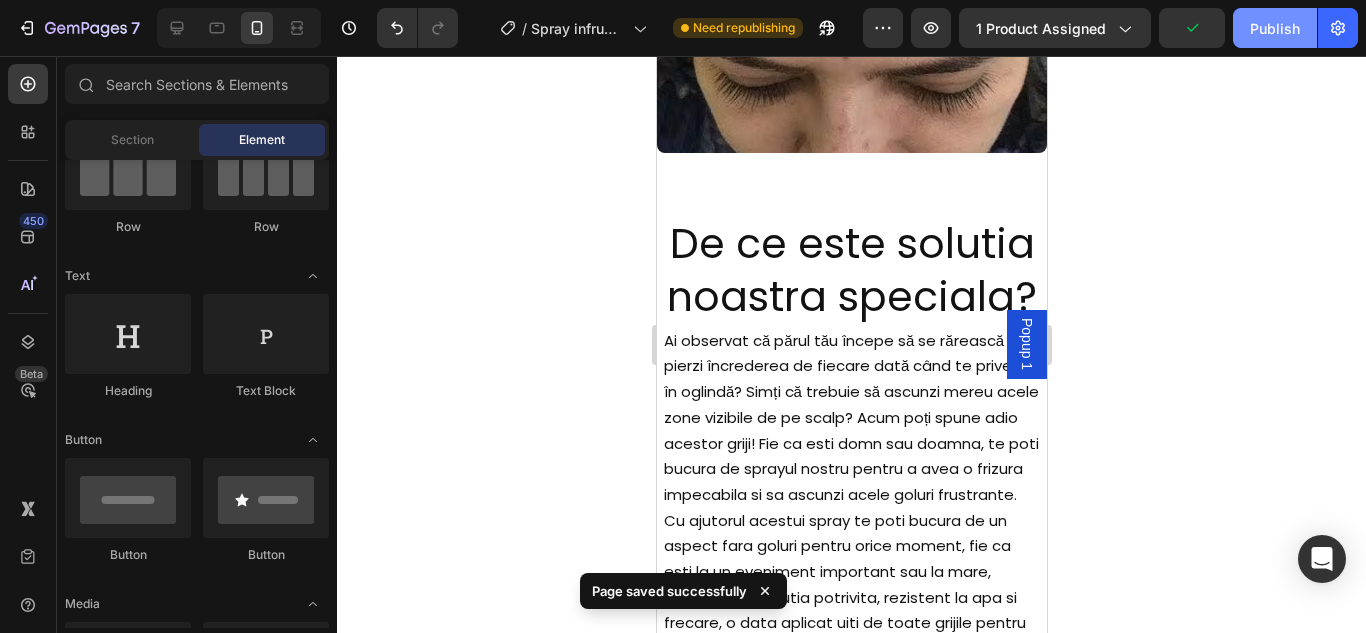 click on "Publish" at bounding box center [1275, 28] 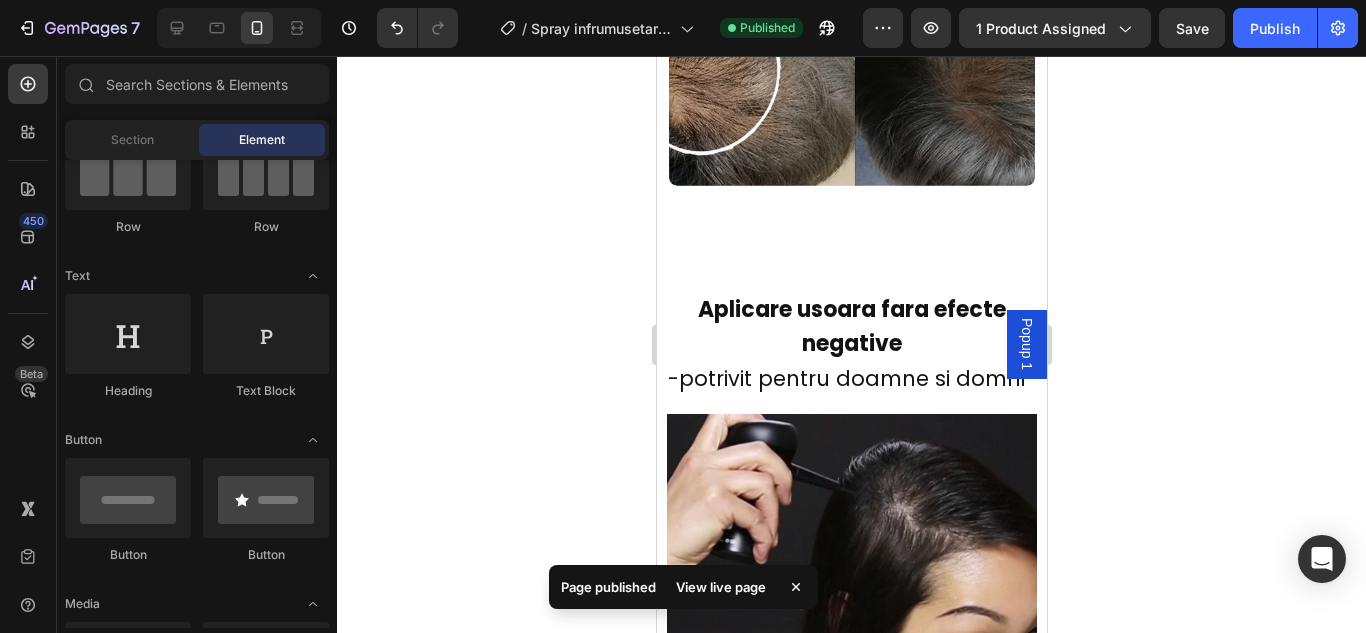 scroll, scrollTop: 5700, scrollLeft: 0, axis: vertical 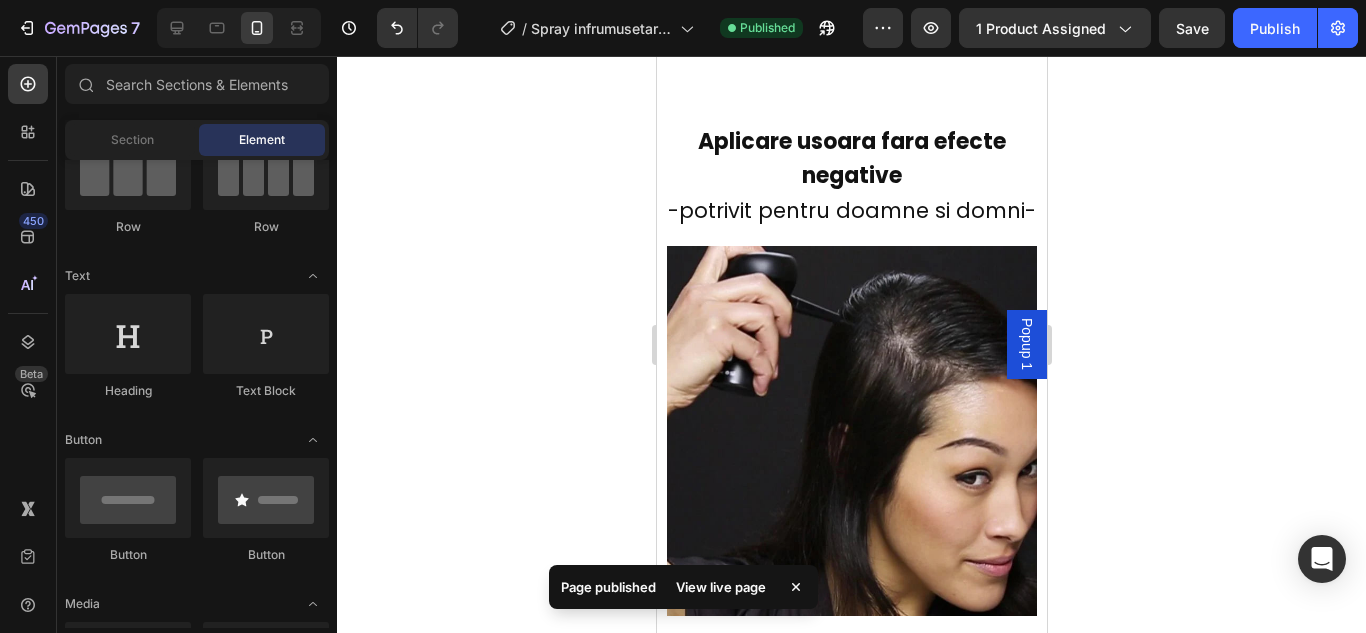 click at bounding box center (851, 431) 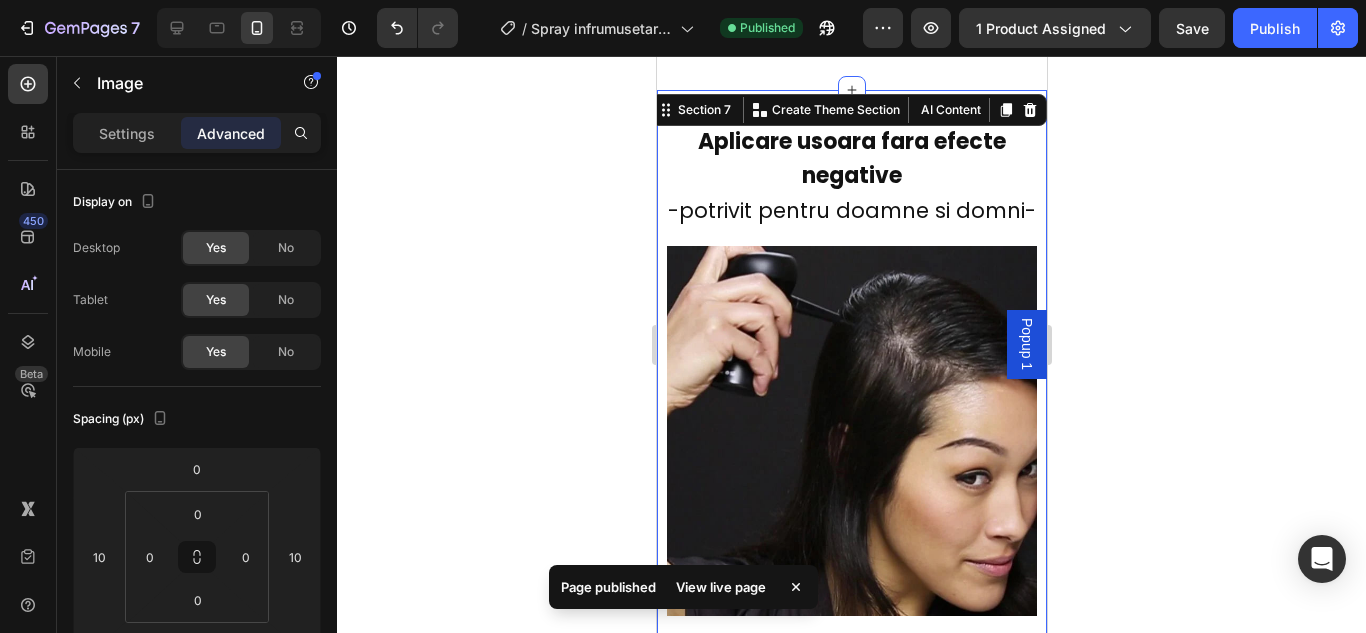 click on "Aplicare usoara fara efecte negative -potrivit pentru doamne si domni- Heading Image" at bounding box center (851, 369) 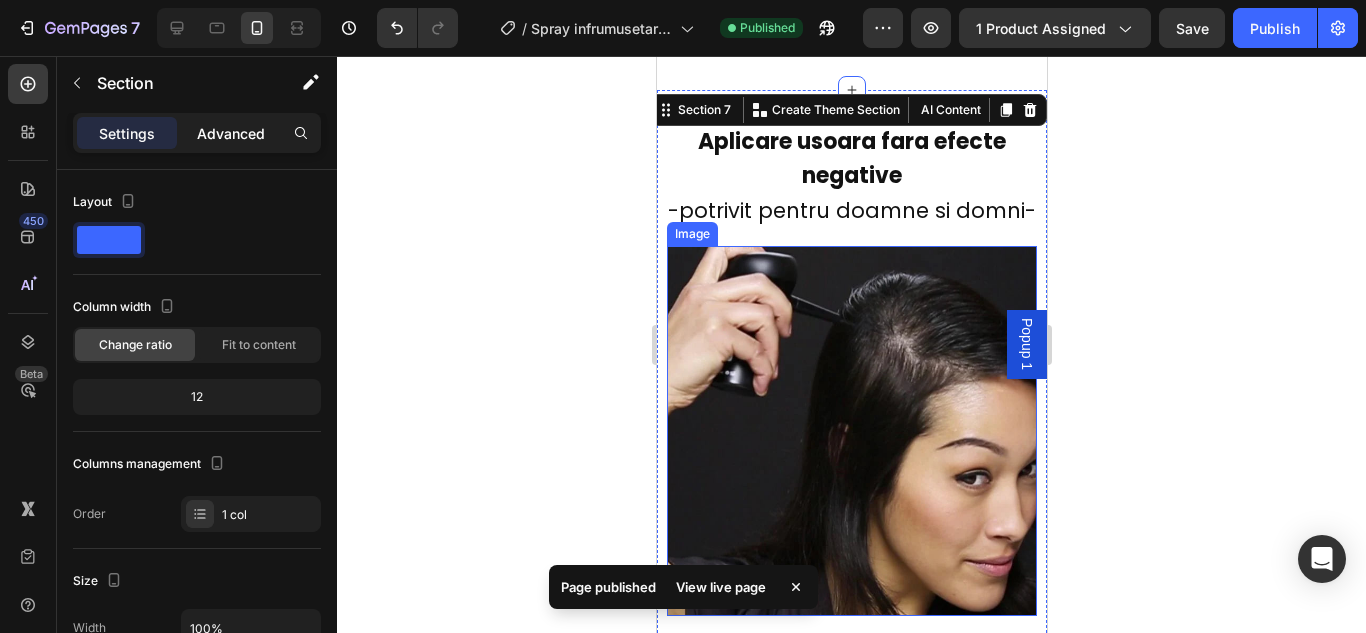 click on "Advanced" at bounding box center (231, 133) 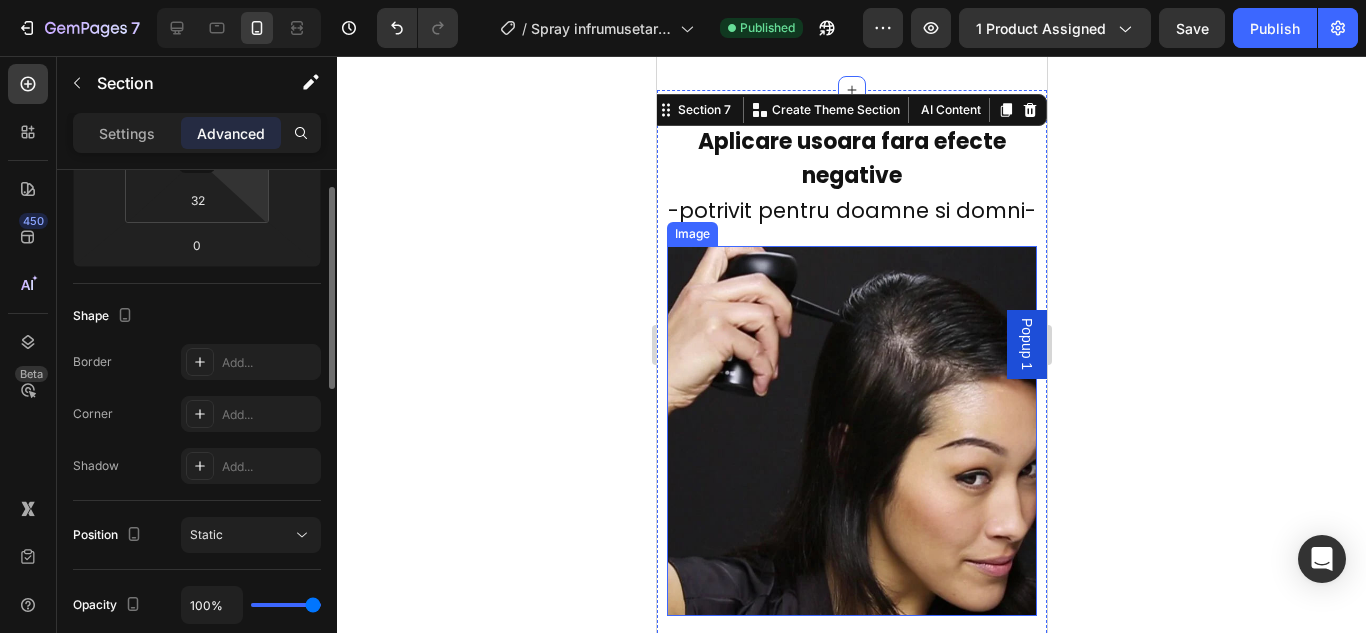 scroll, scrollTop: 500, scrollLeft: 0, axis: vertical 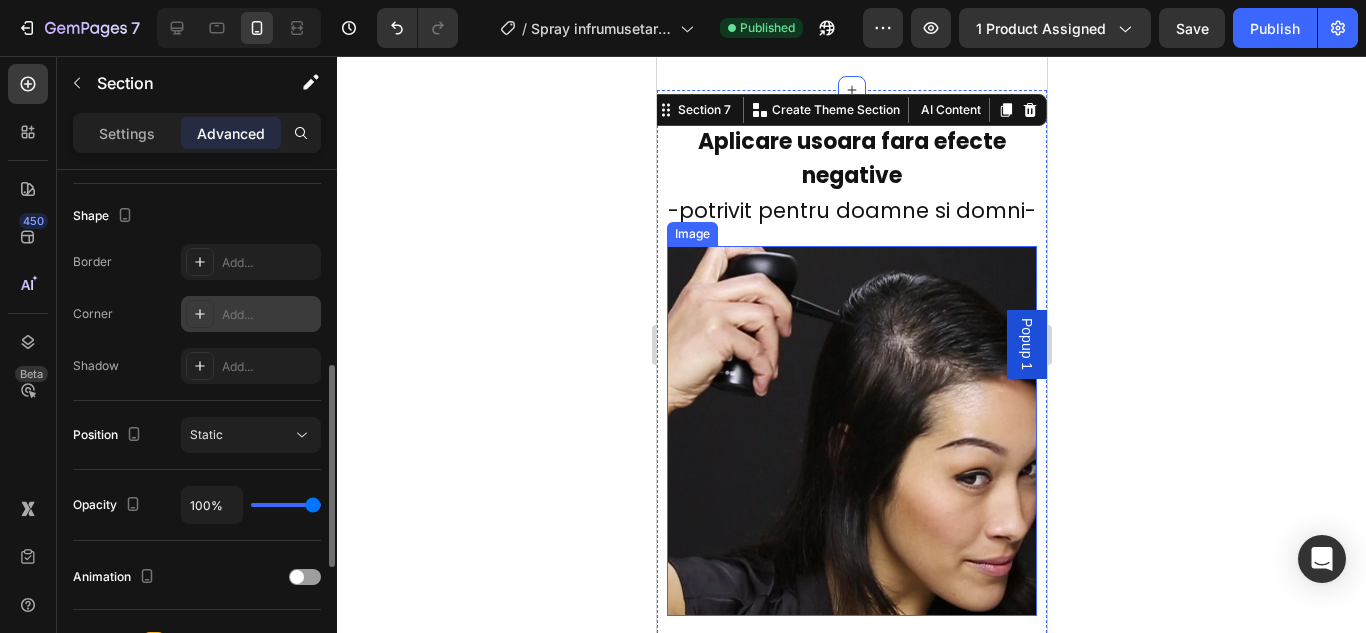 click on "Add..." at bounding box center [269, 315] 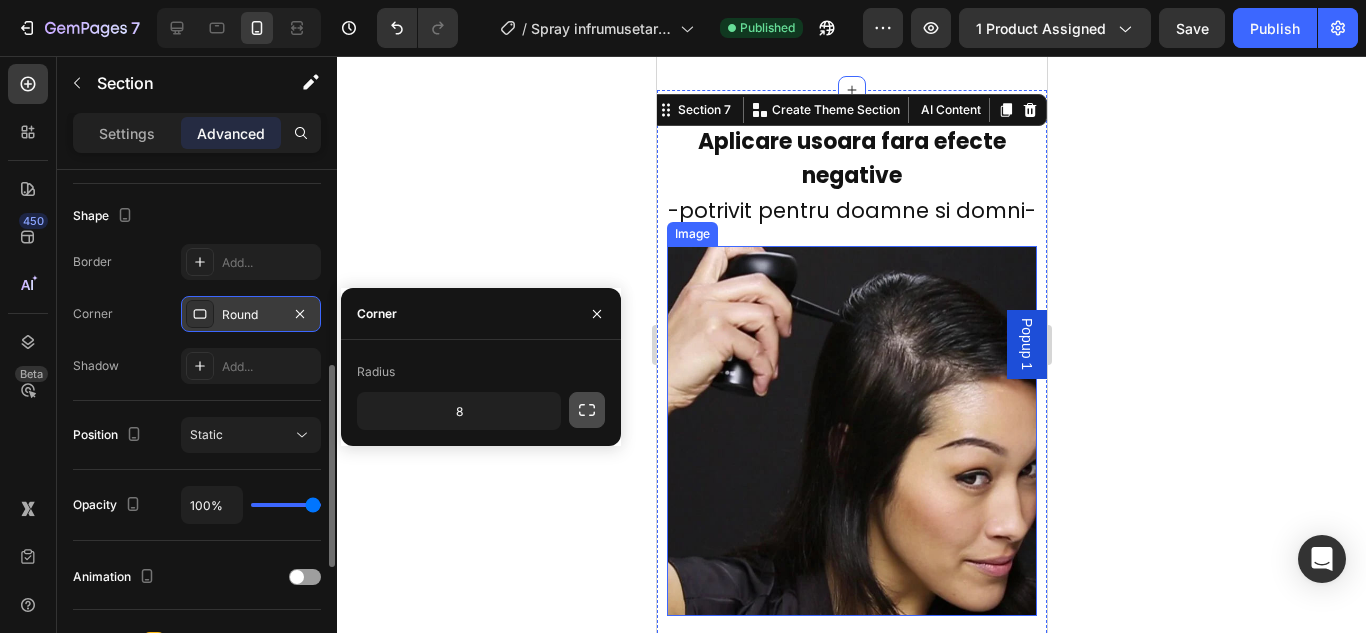 click 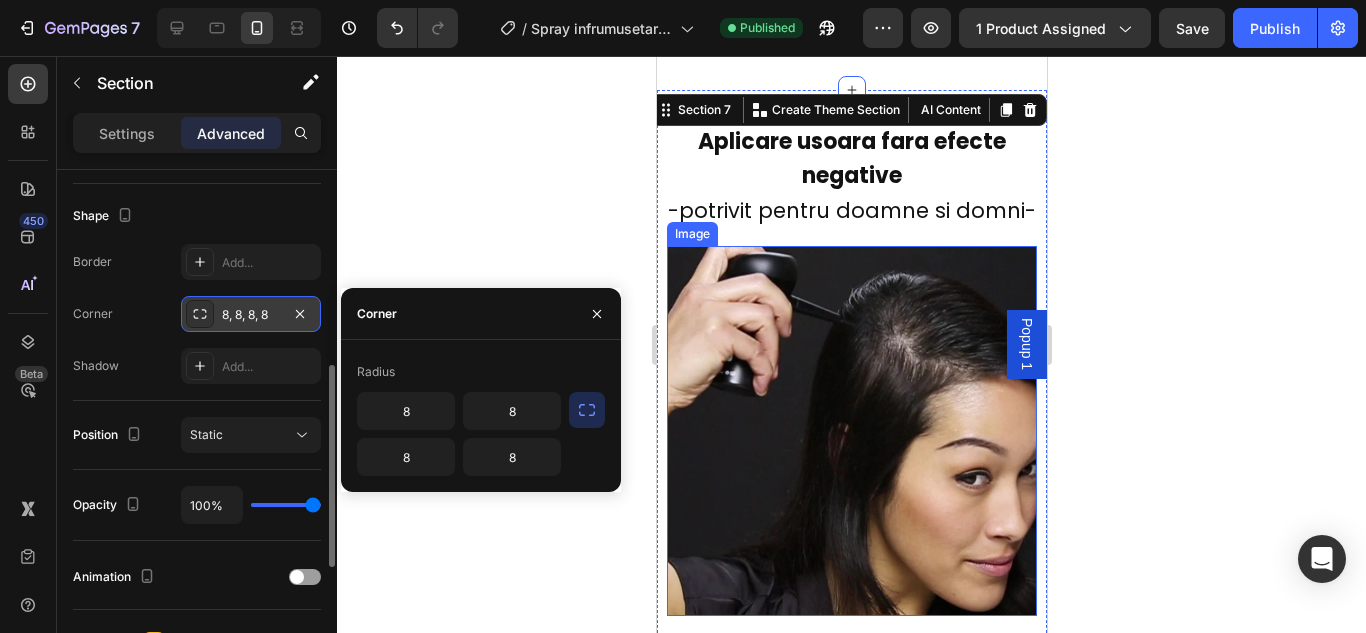 click 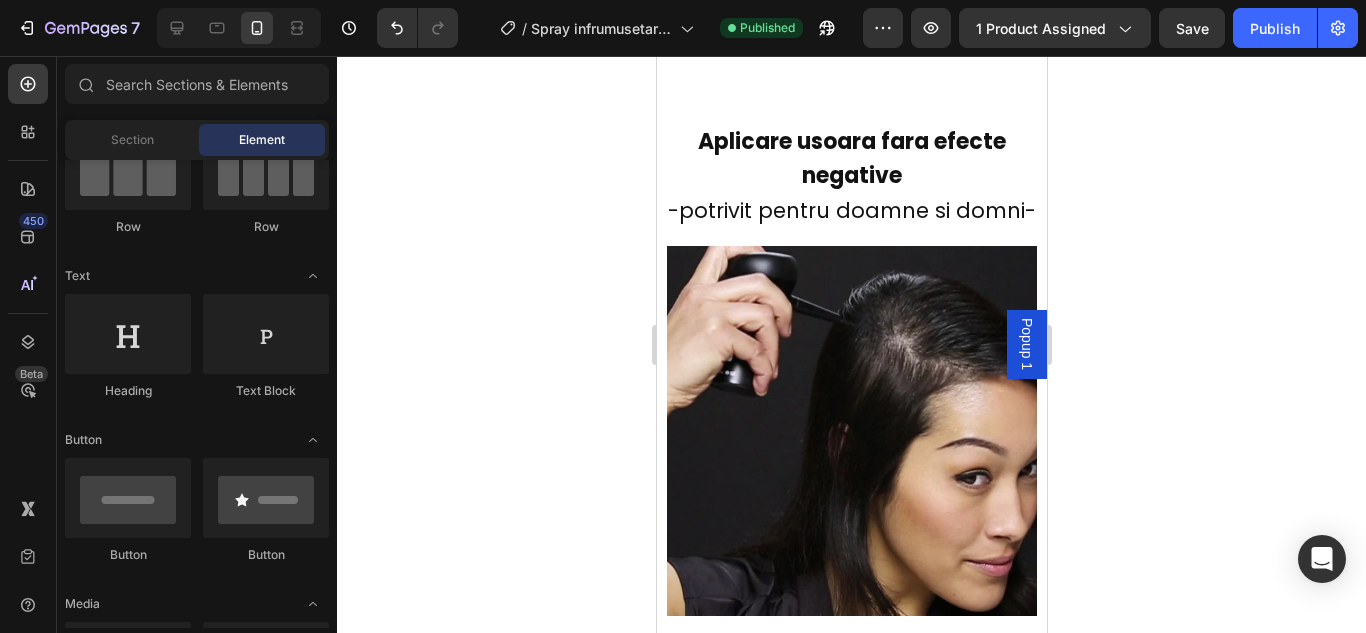 click 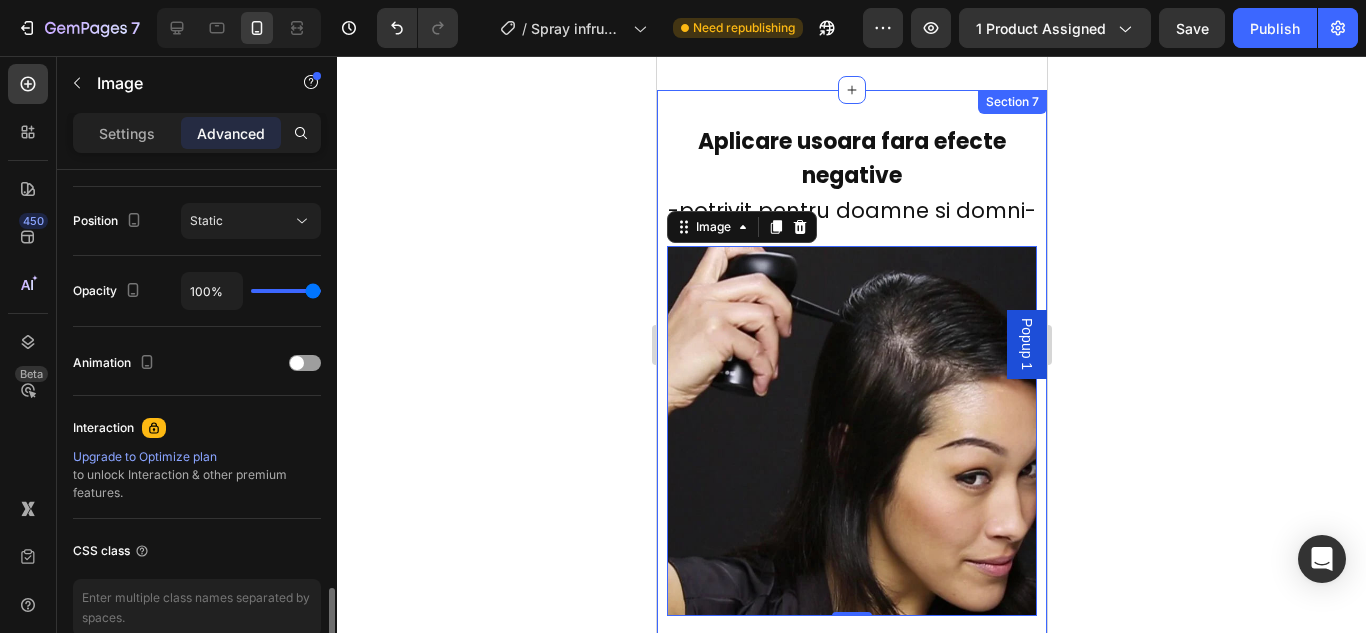 scroll, scrollTop: 814, scrollLeft: 0, axis: vertical 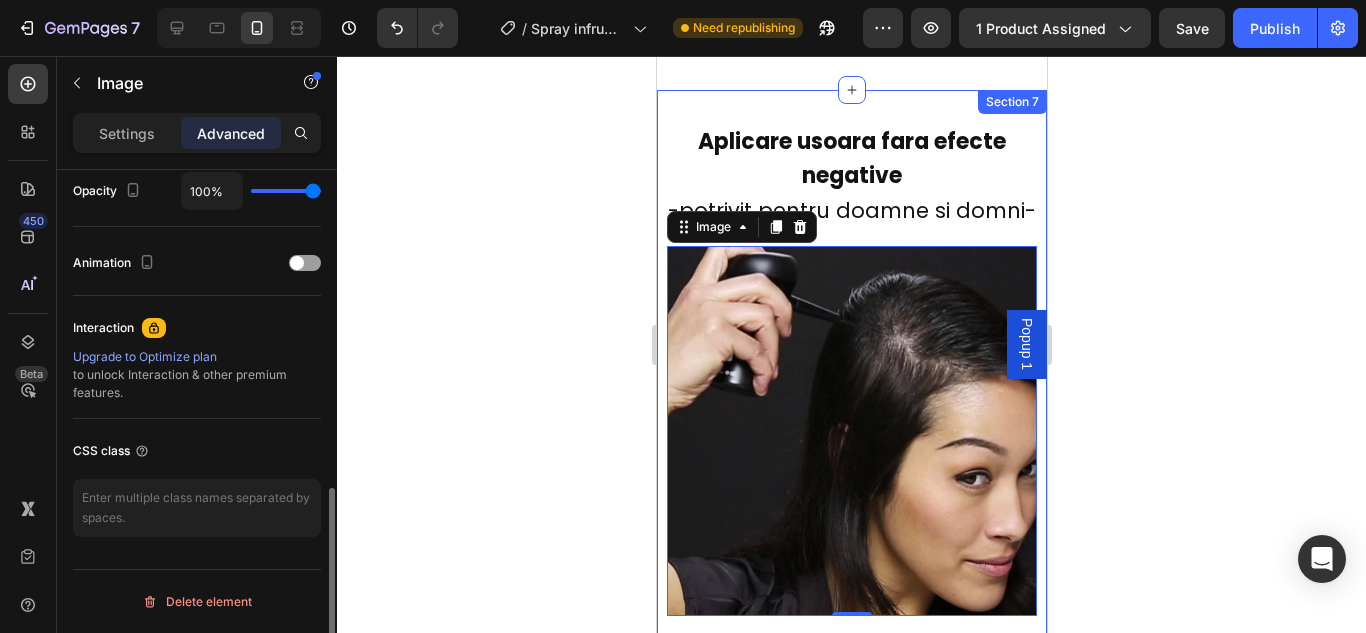 click 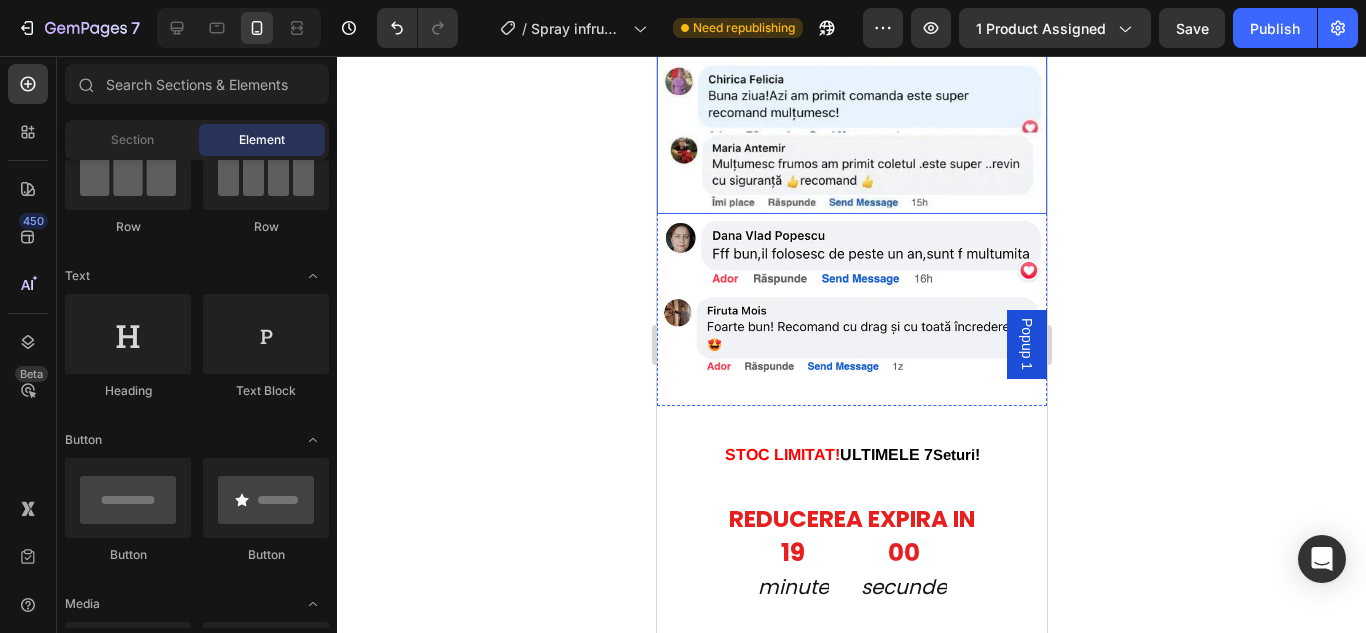 scroll, scrollTop: 6700, scrollLeft: 0, axis: vertical 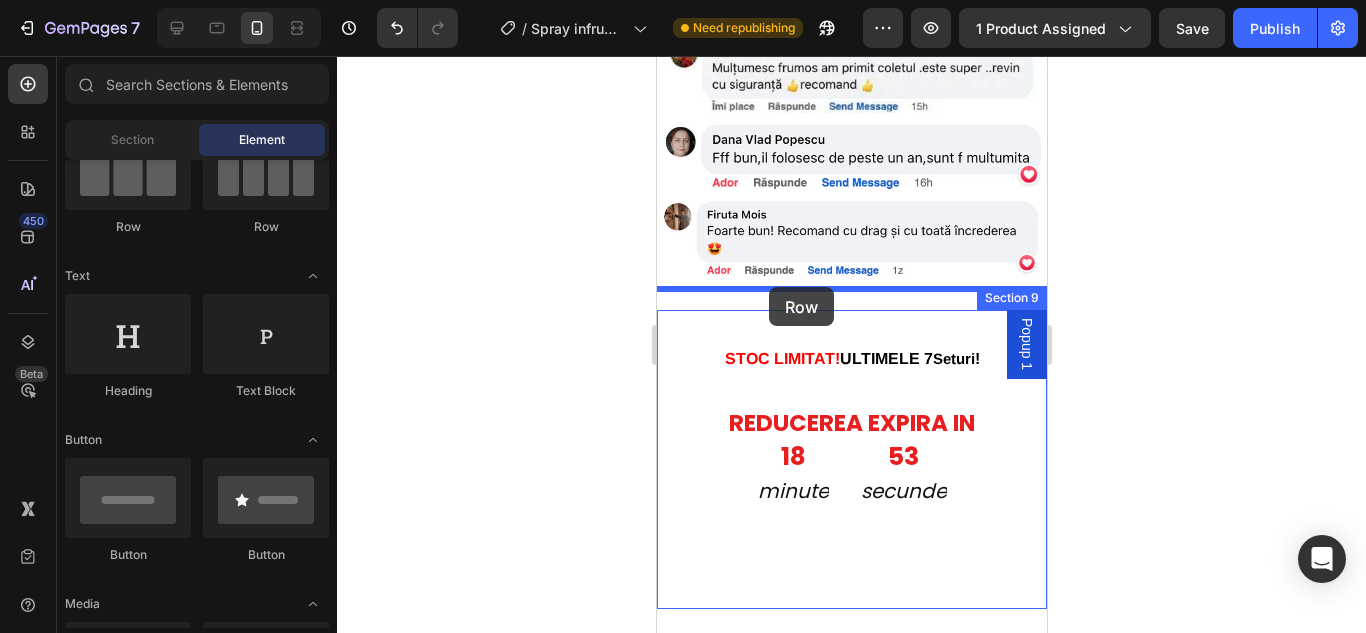 drag, startPoint x: 879, startPoint y: 244, endPoint x: 769, endPoint y: 292, distance: 120.01666 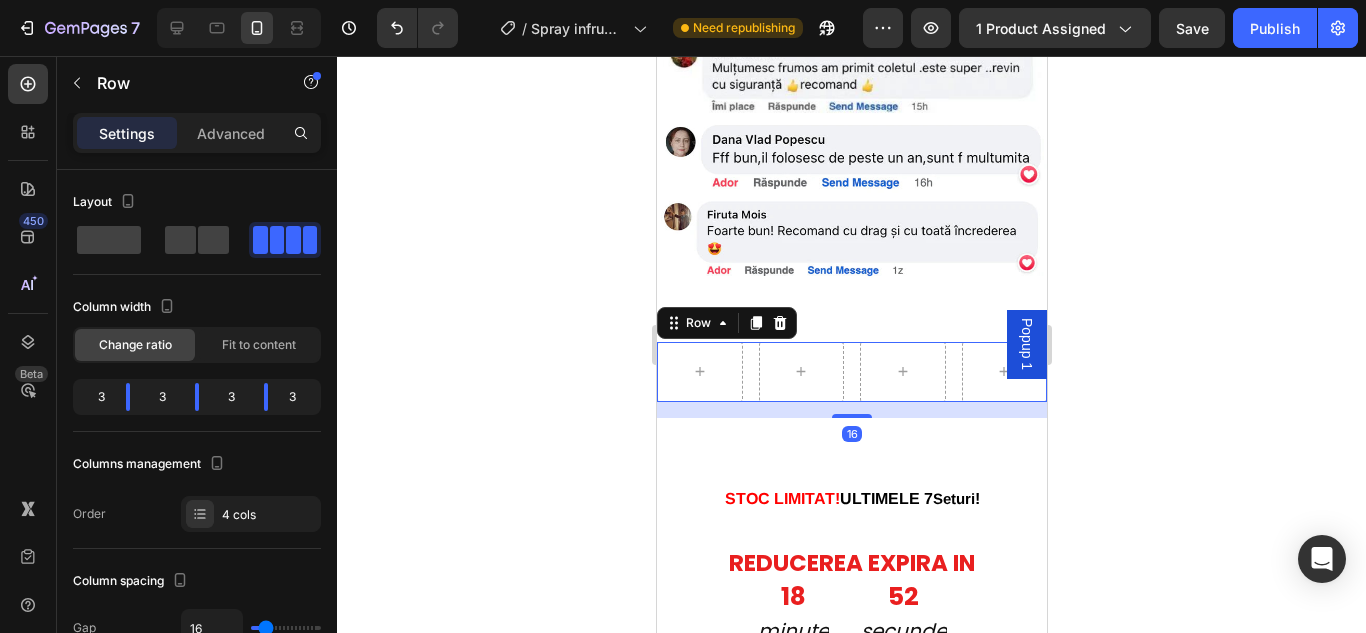 click 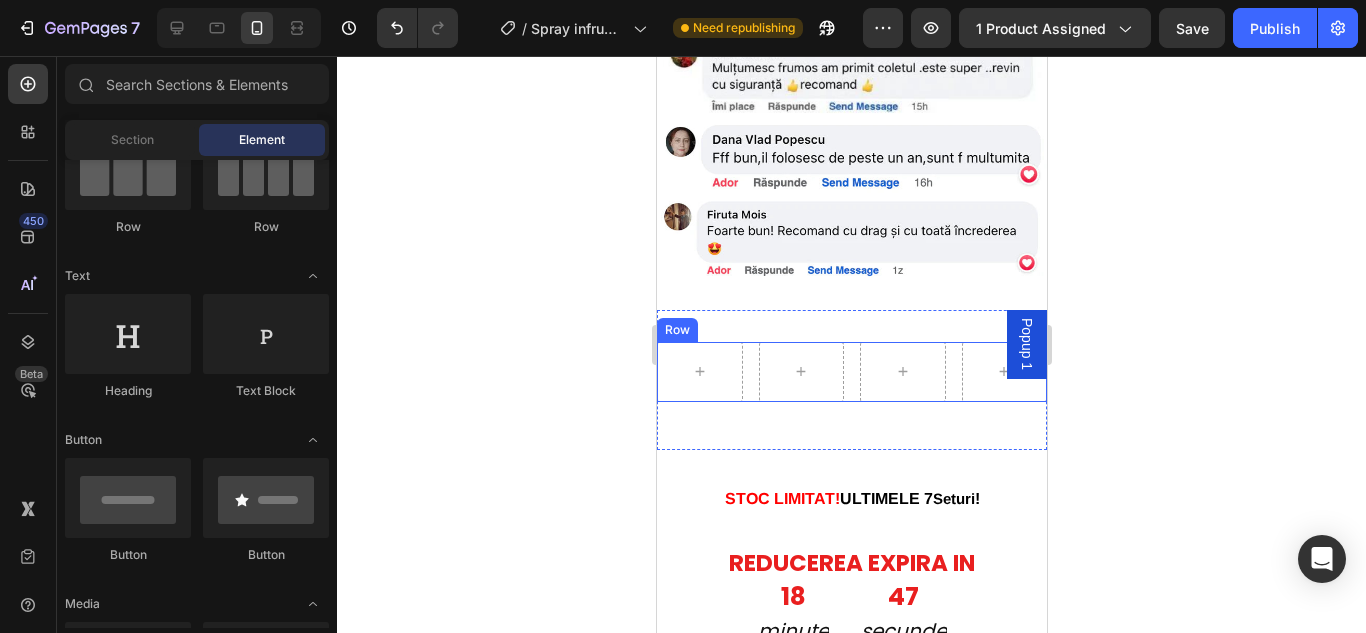 click 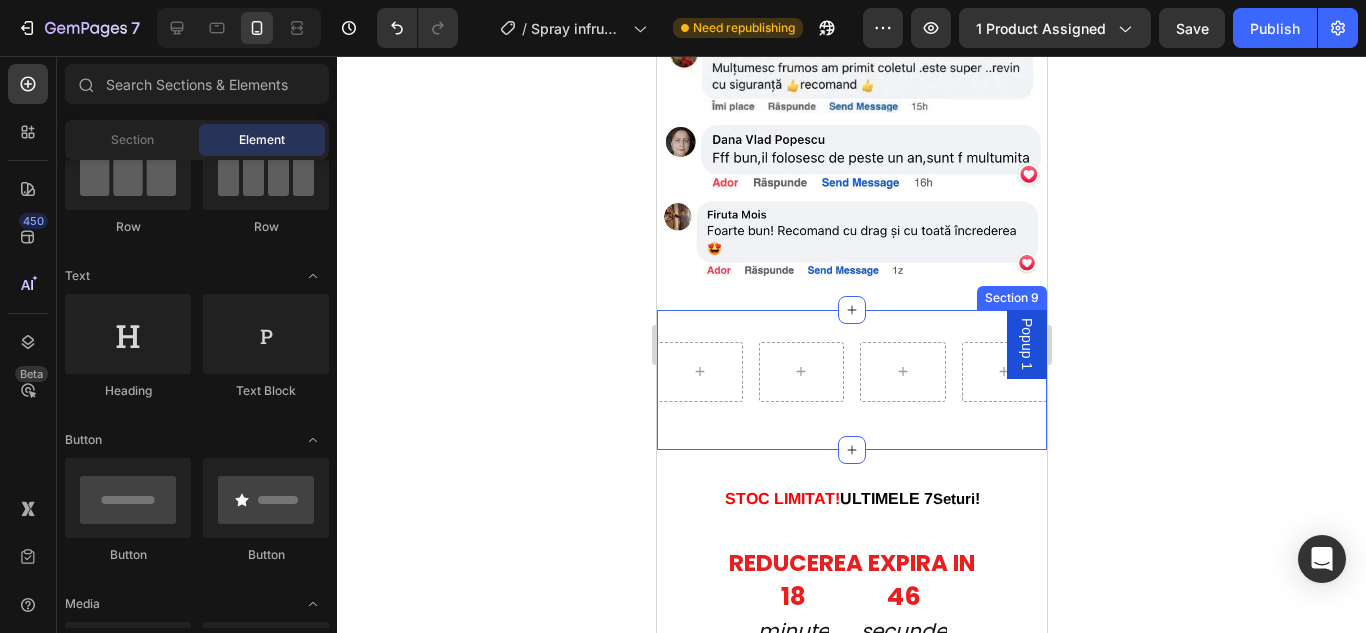 click on "Row Section 9" at bounding box center (851, 380) 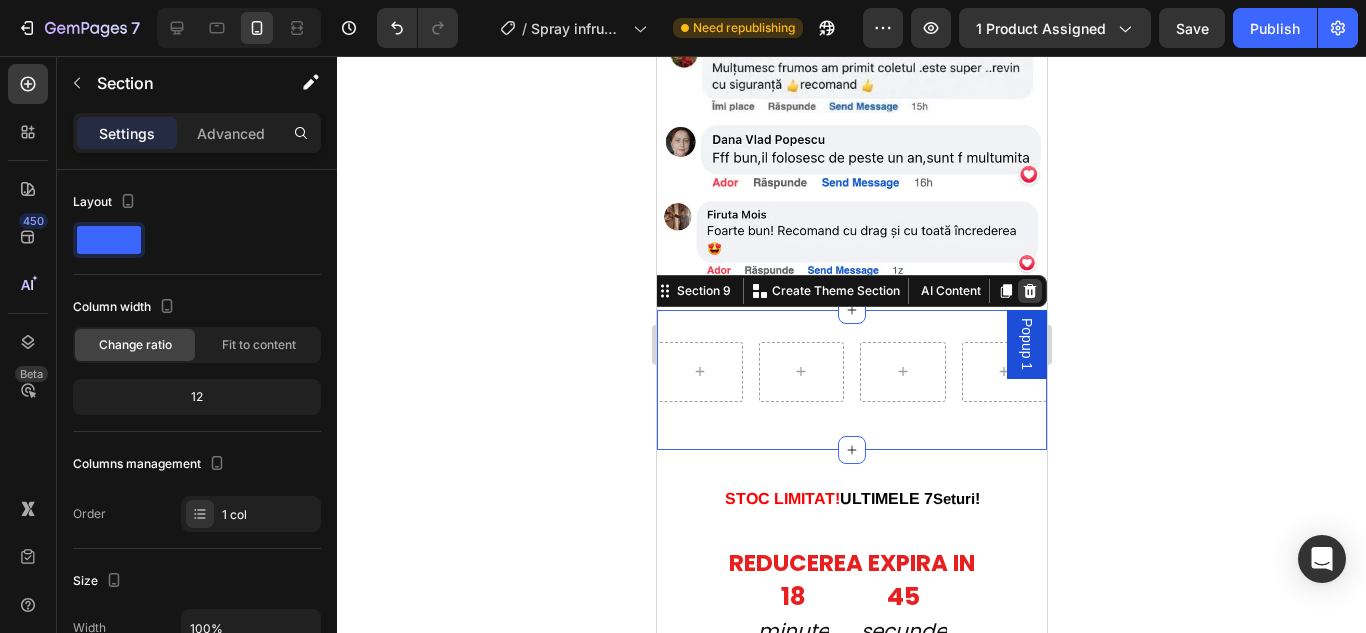 click at bounding box center [1029, 291] 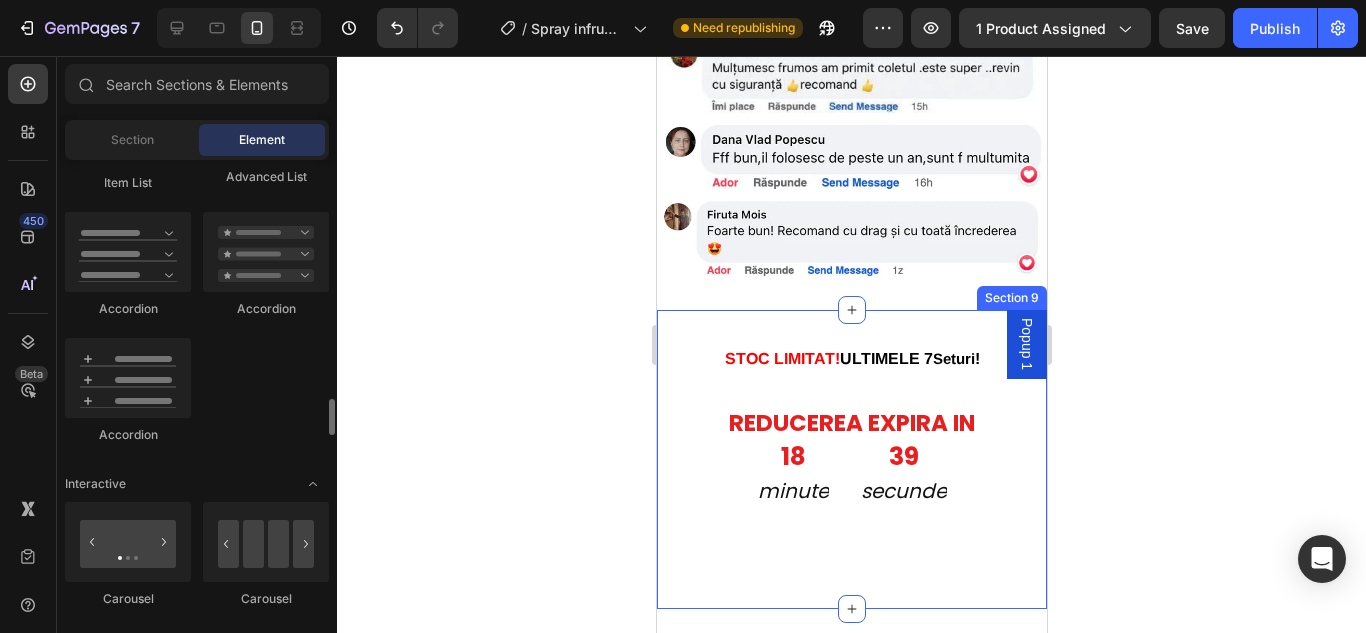 scroll, scrollTop: 1900, scrollLeft: 0, axis: vertical 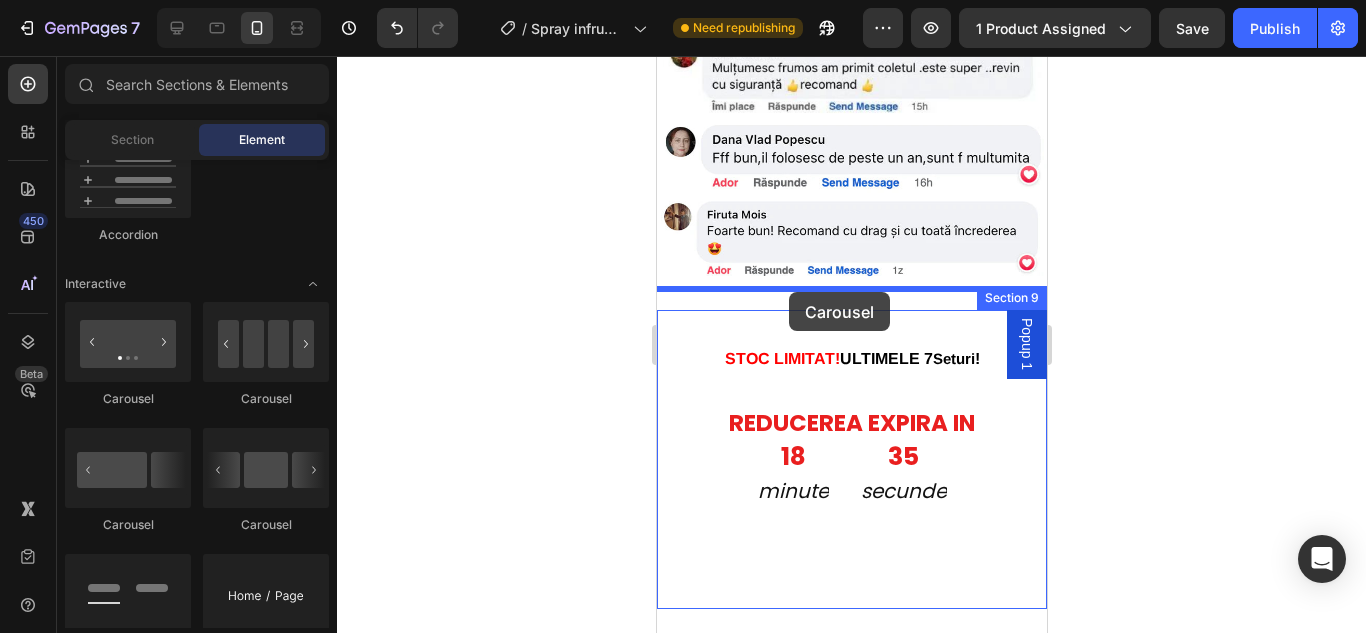 drag, startPoint x: 914, startPoint y: 419, endPoint x: 788, endPoint y: 292, distance: 178.89941 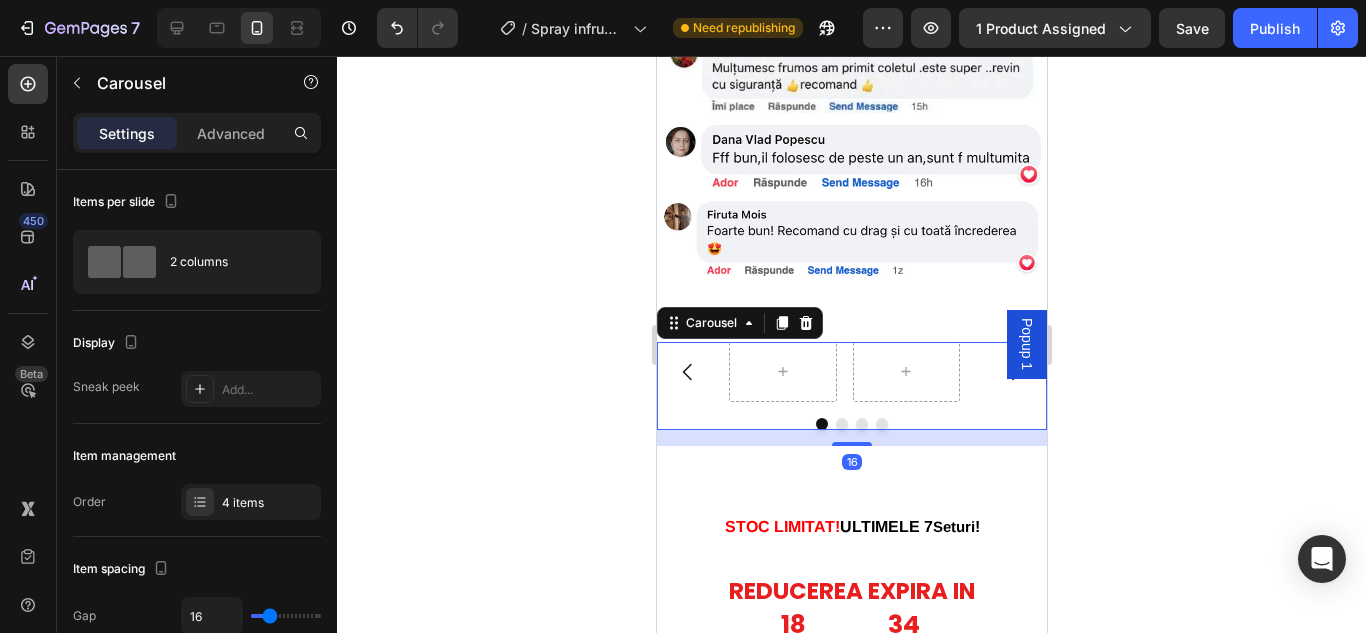click 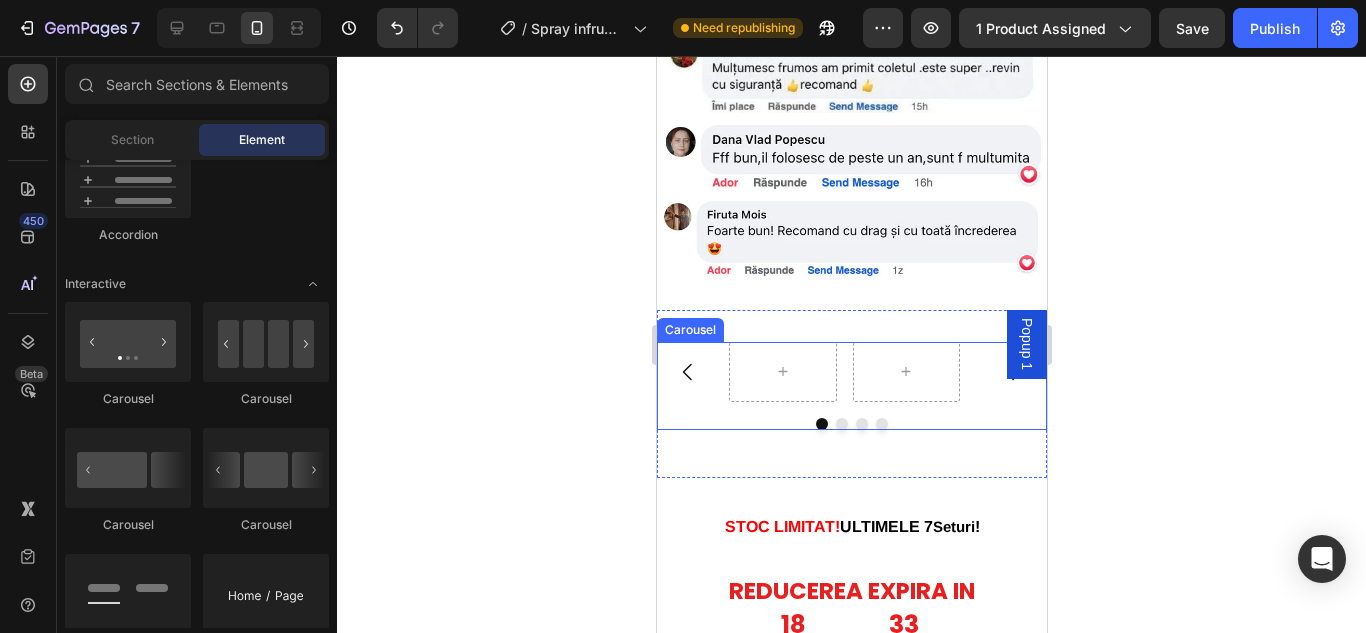 click 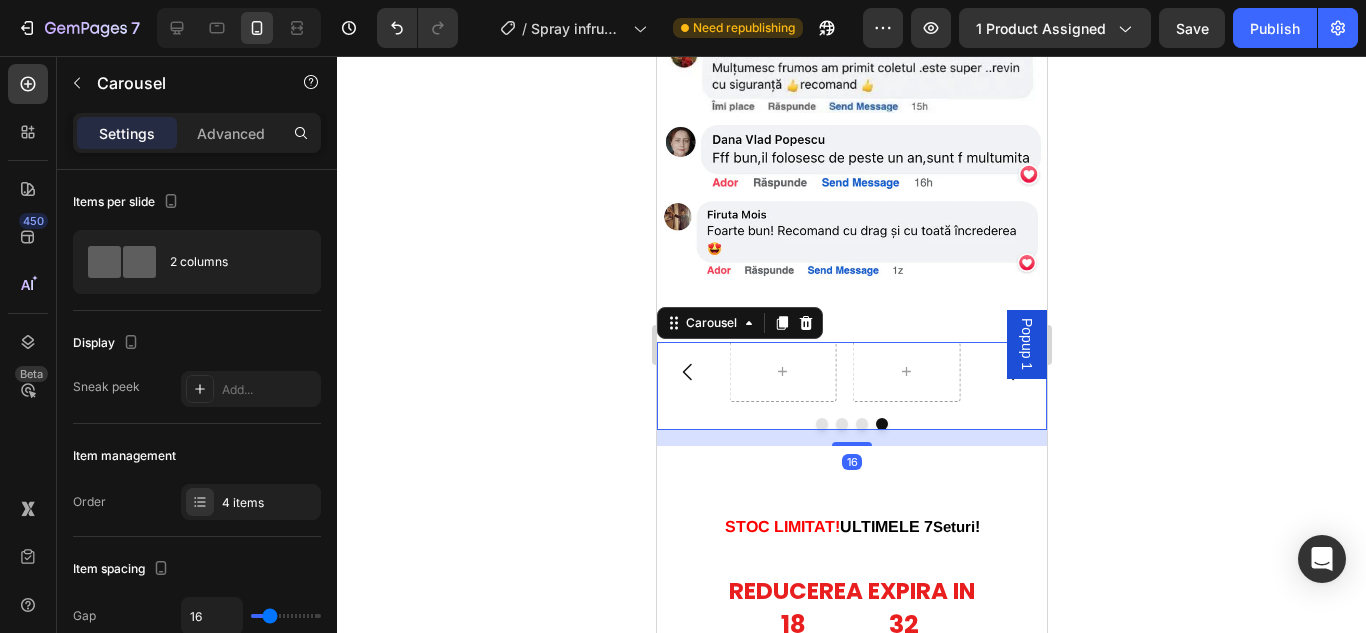 click 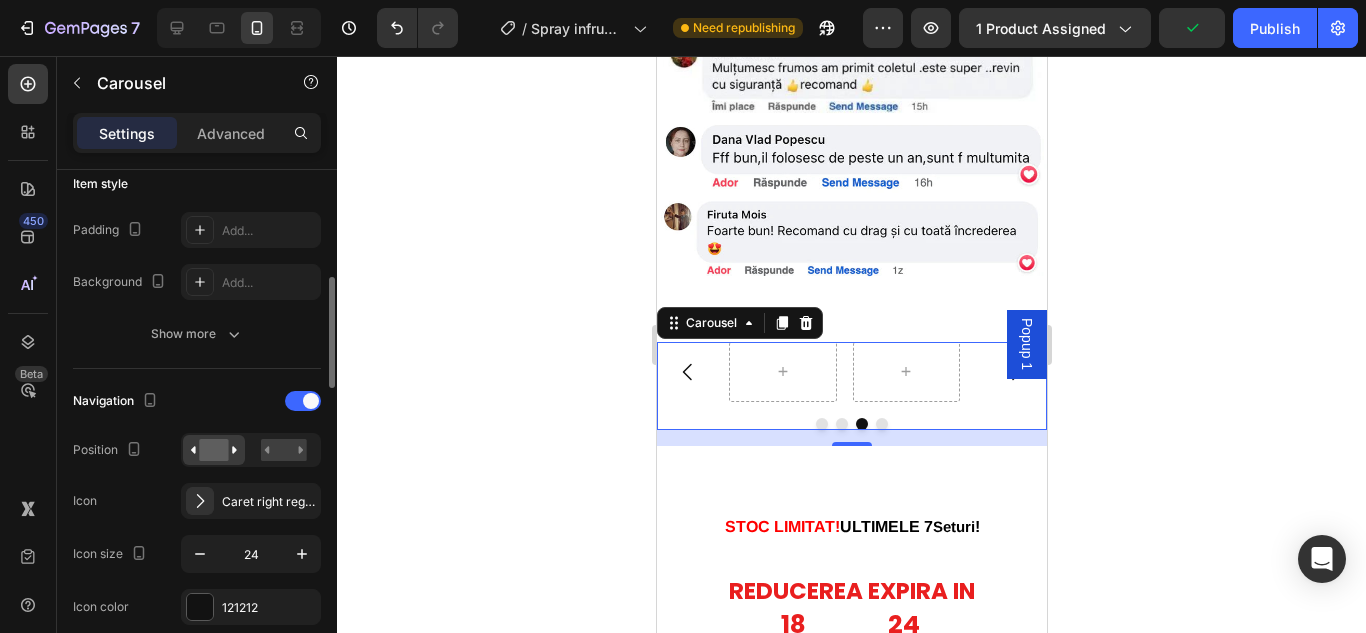 scroll, scrollTop: 600, scrollLeft: 0, axis: vertical 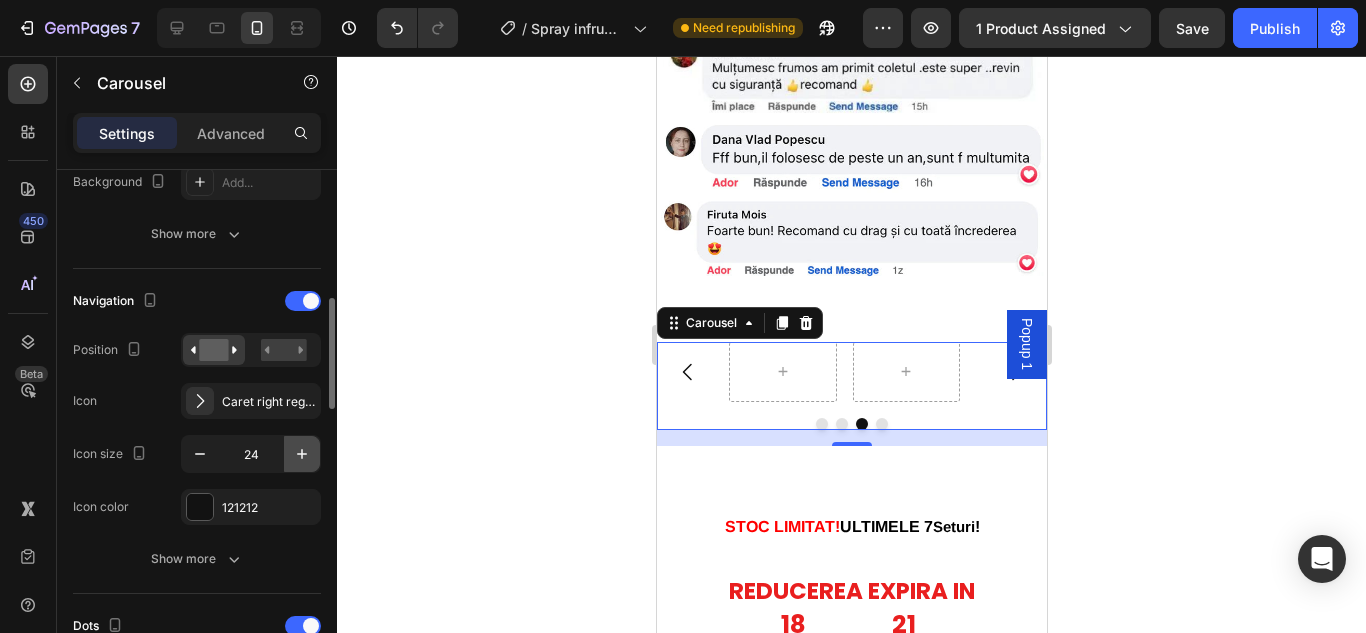 click 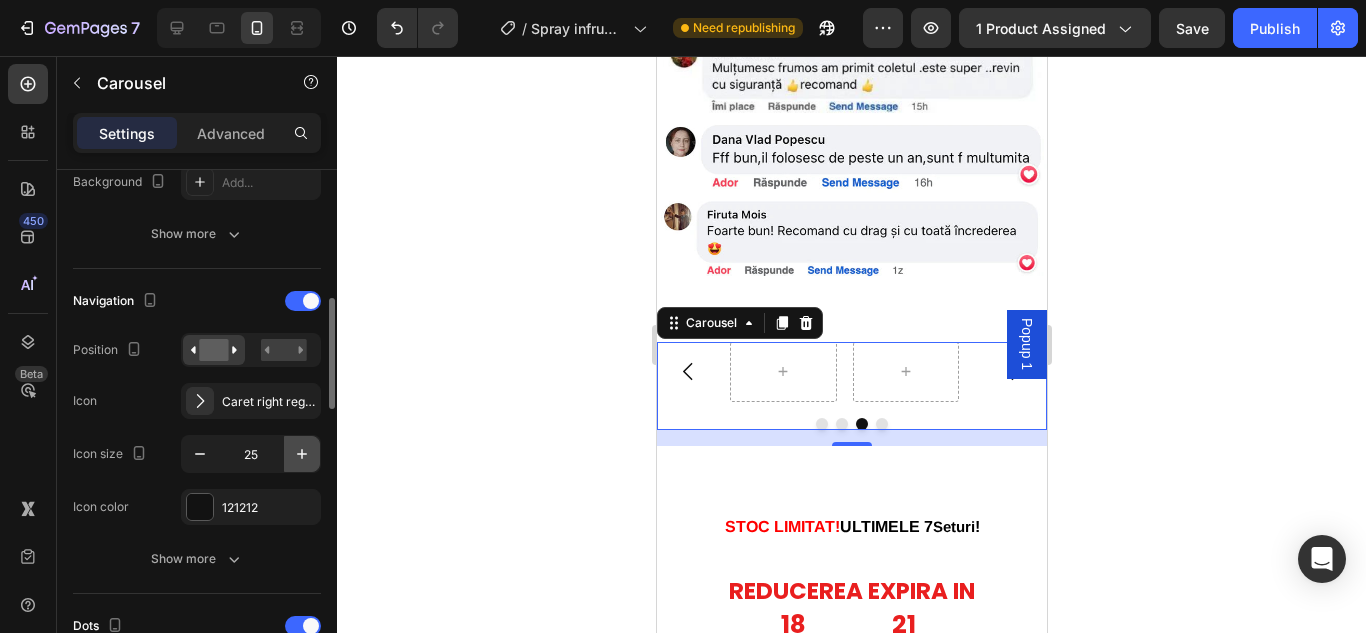 click 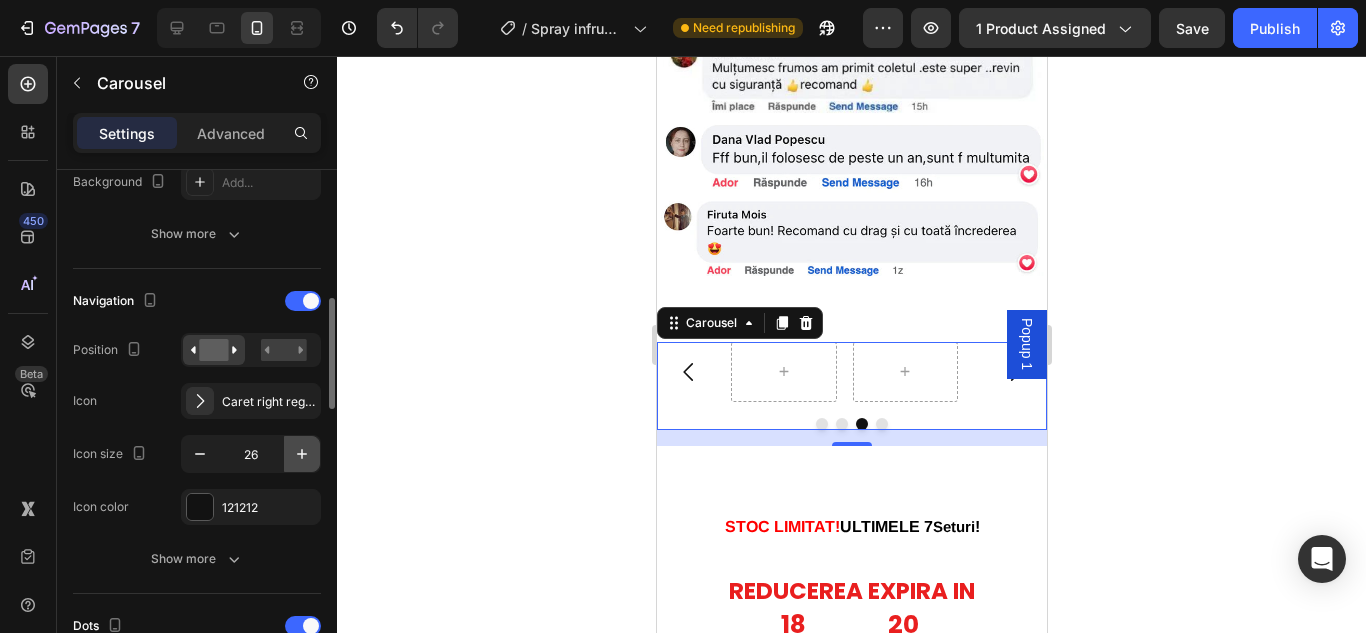 click 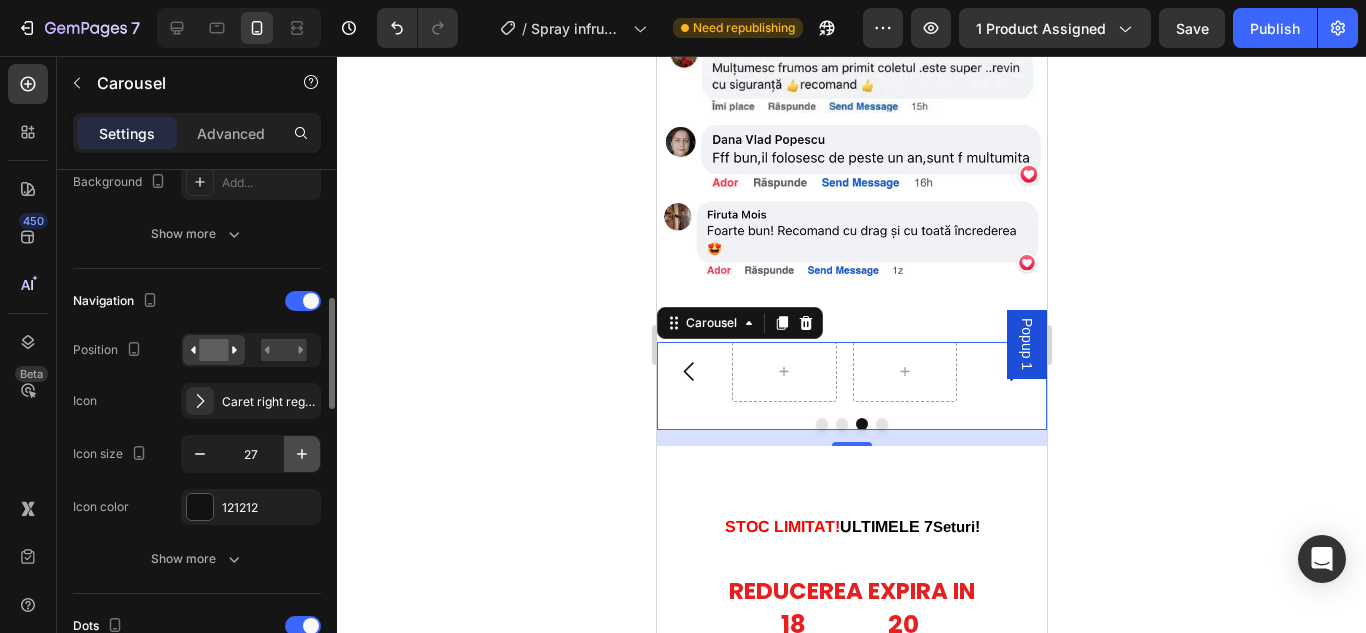 click 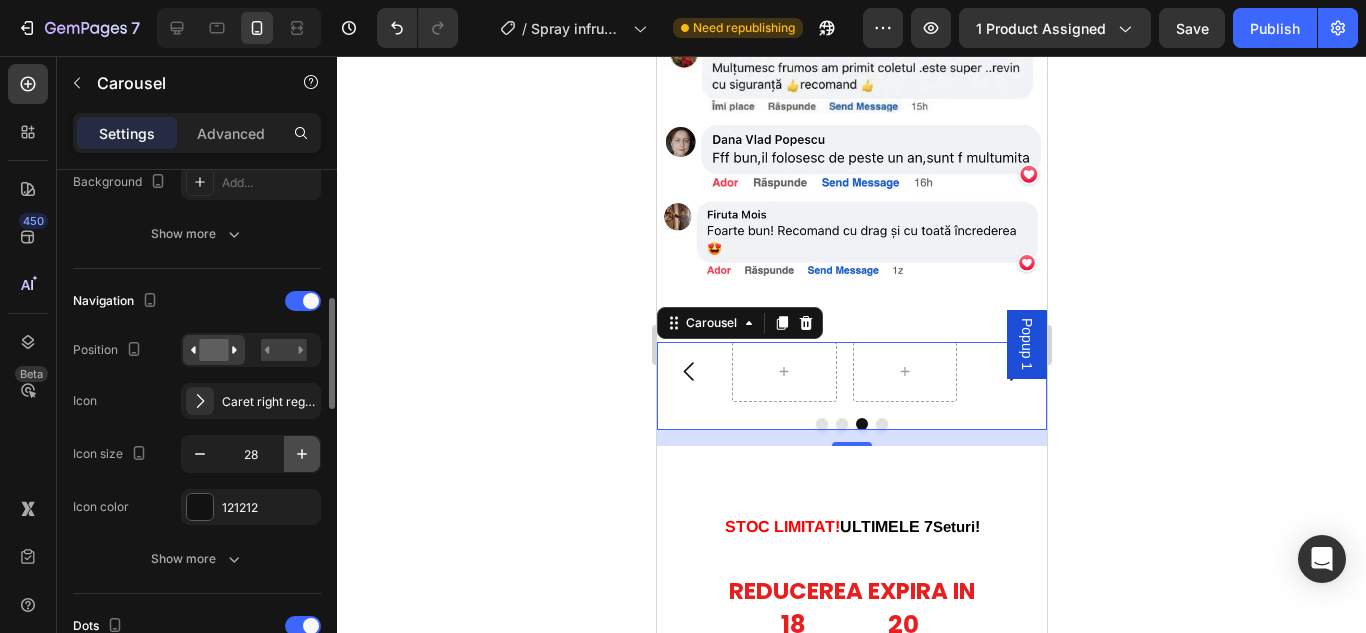 click 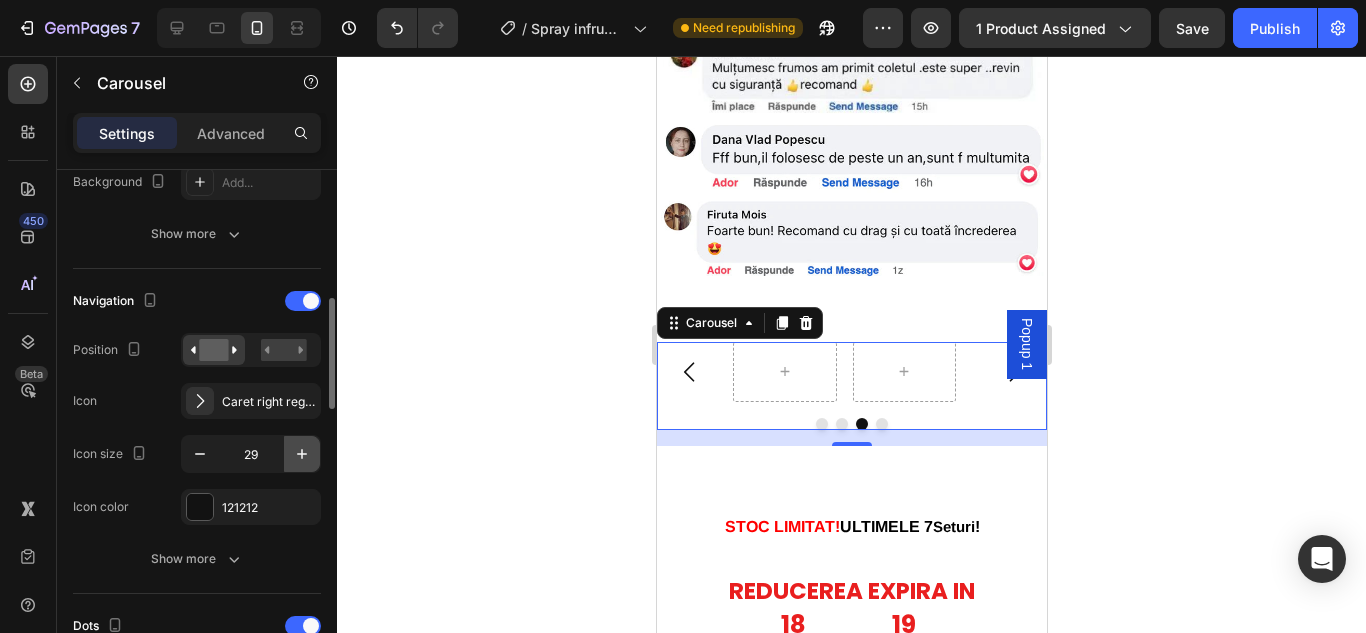 click 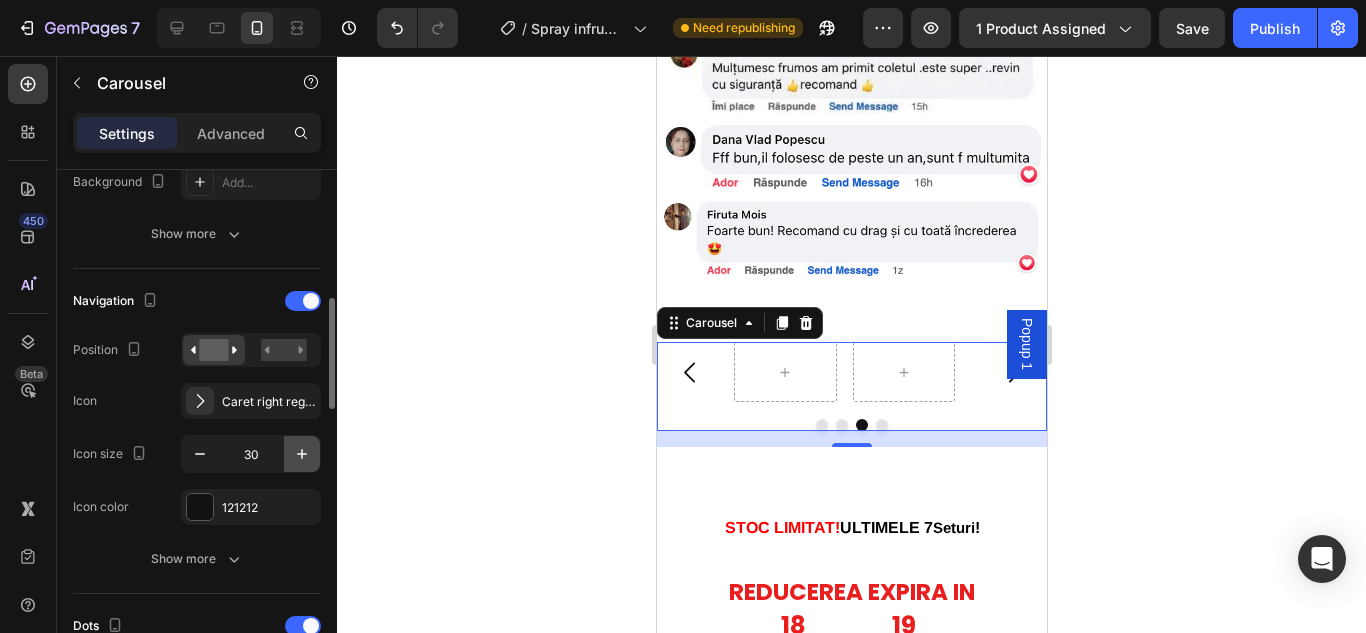 click 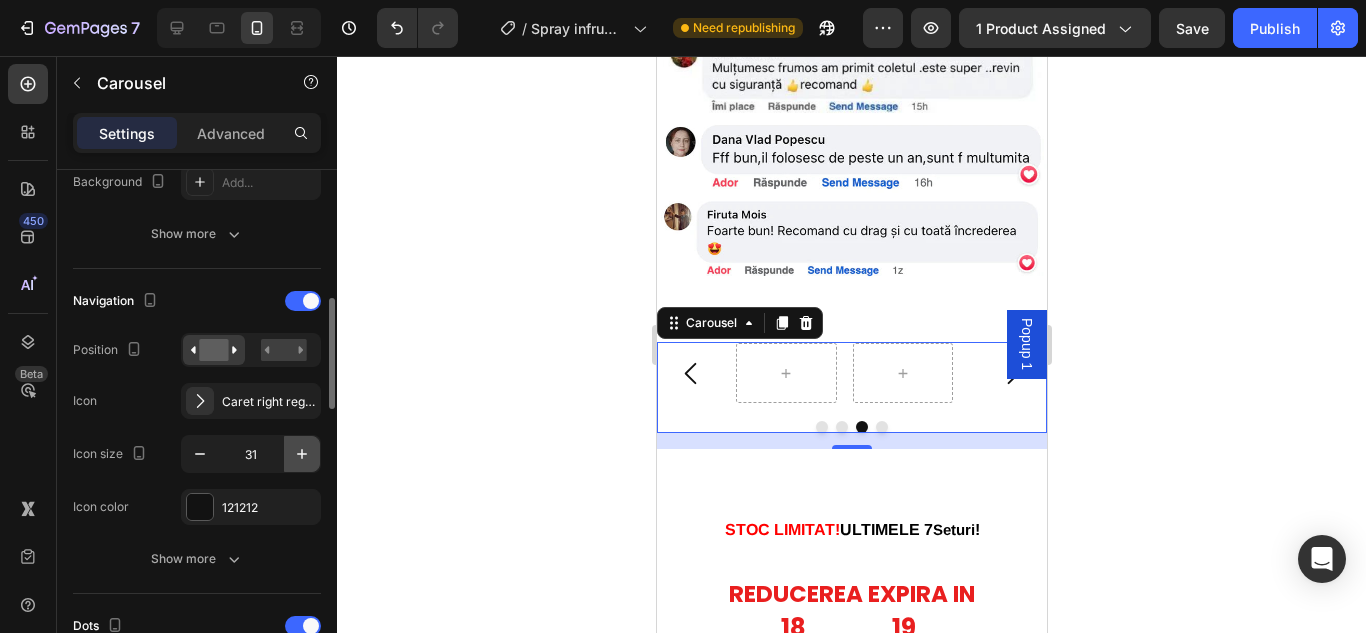 click 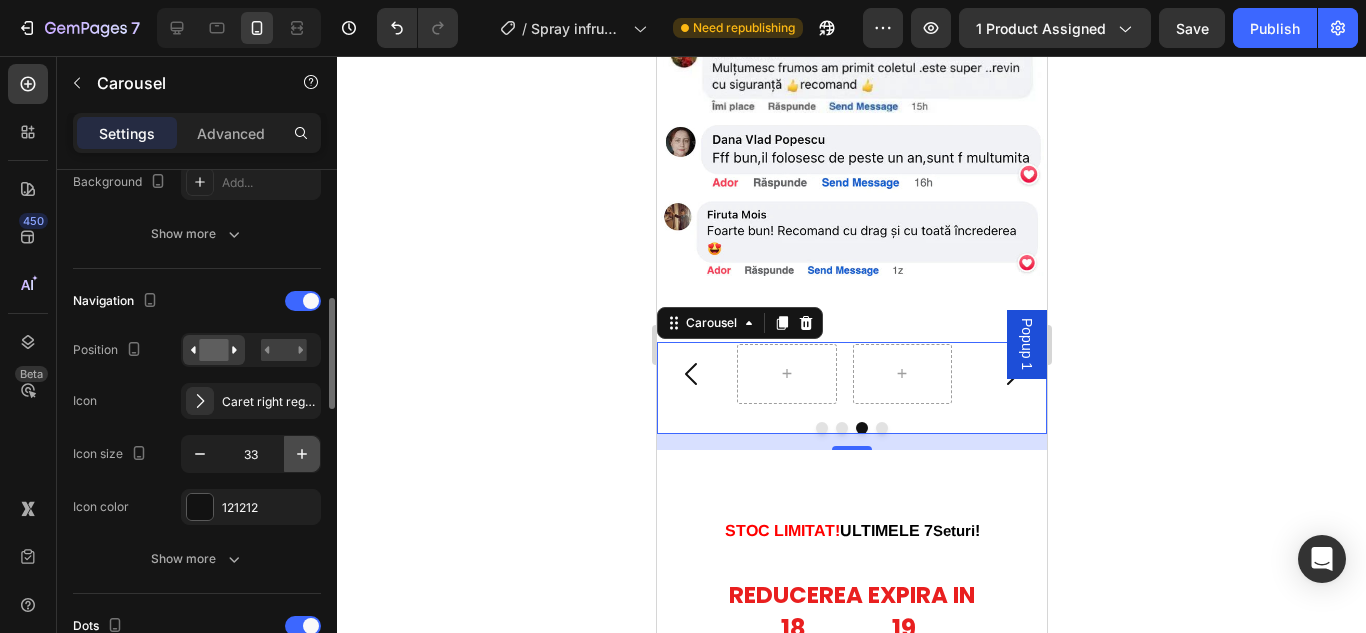 click 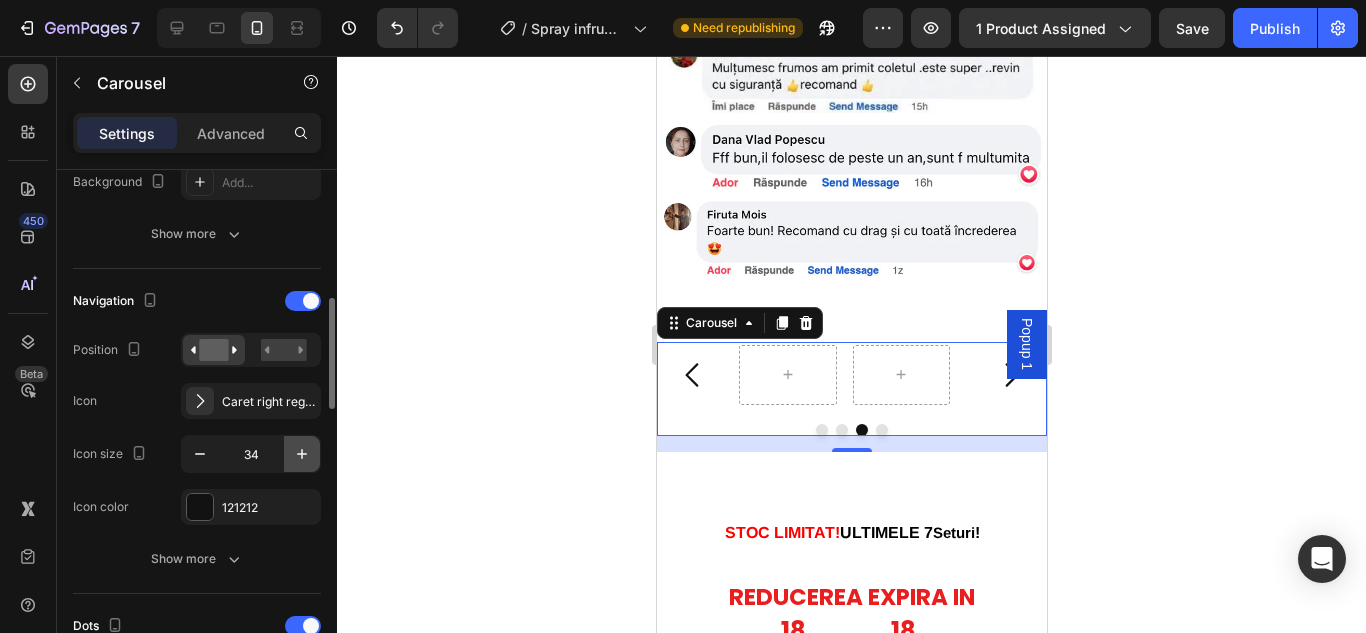 click 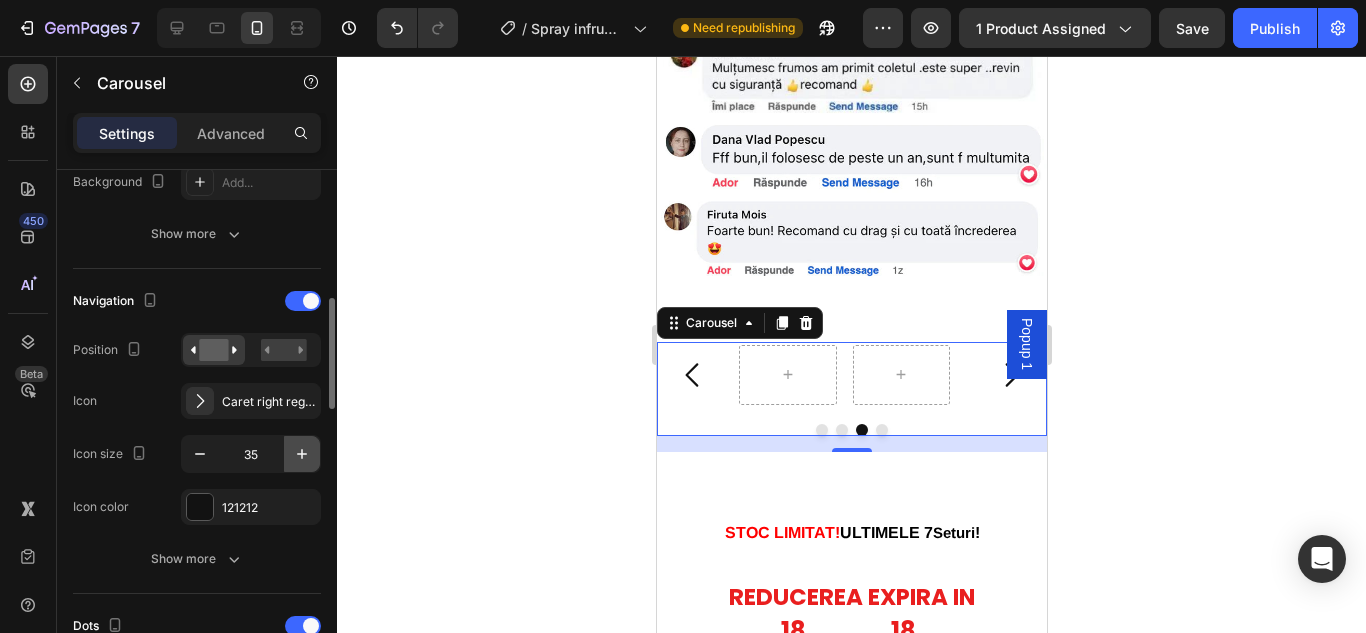 click 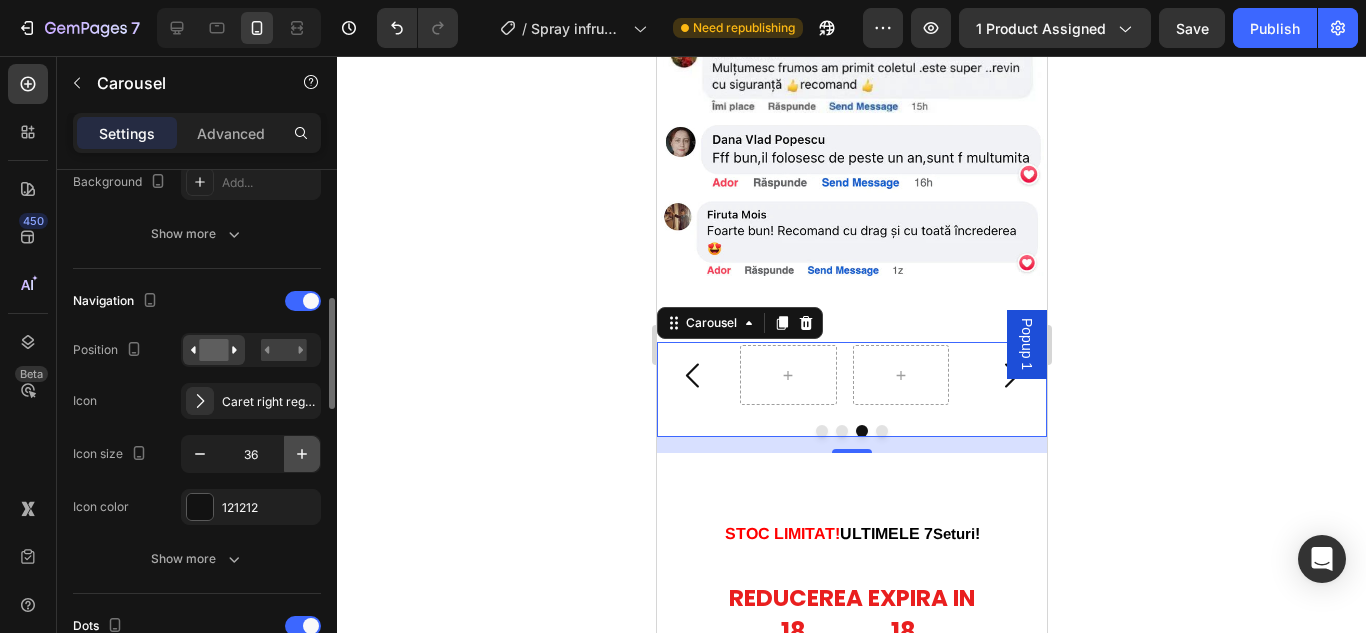 click 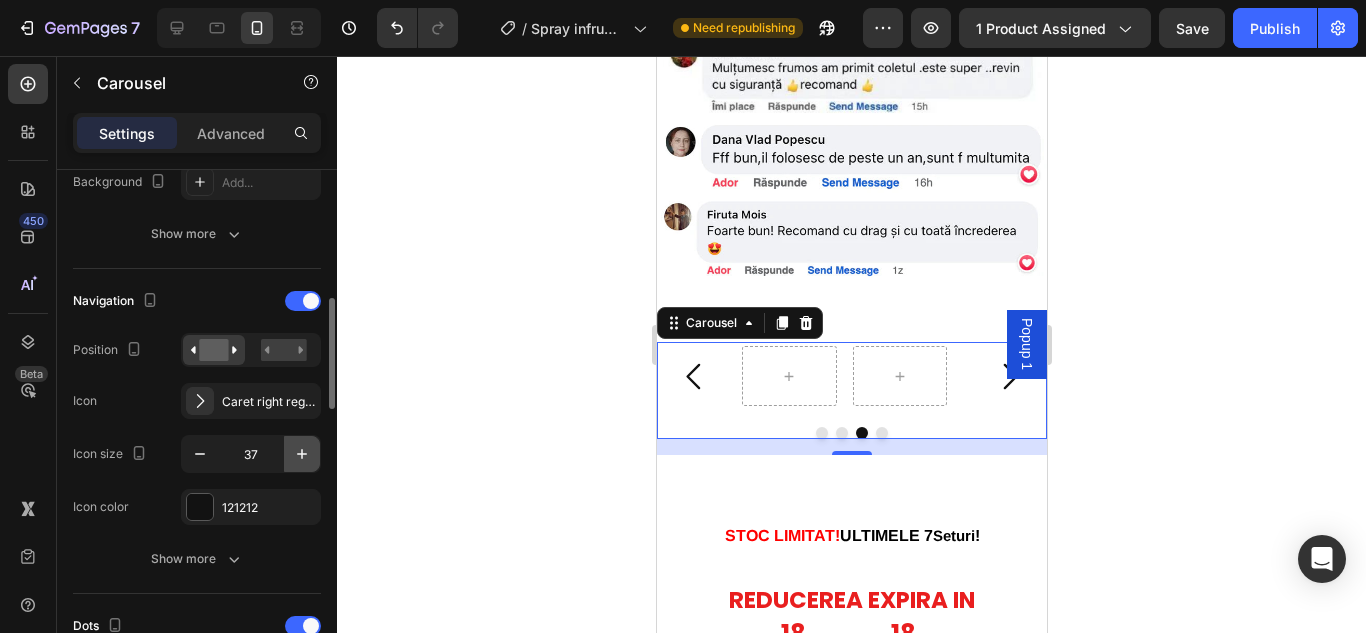 click 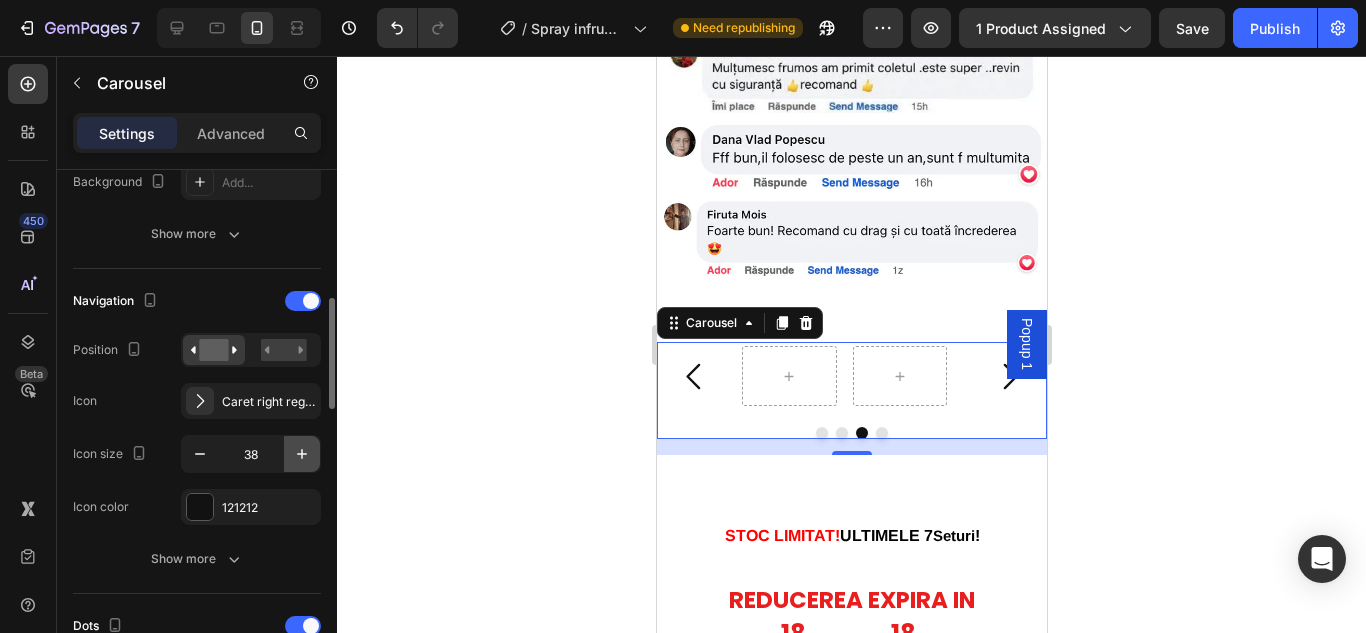 click 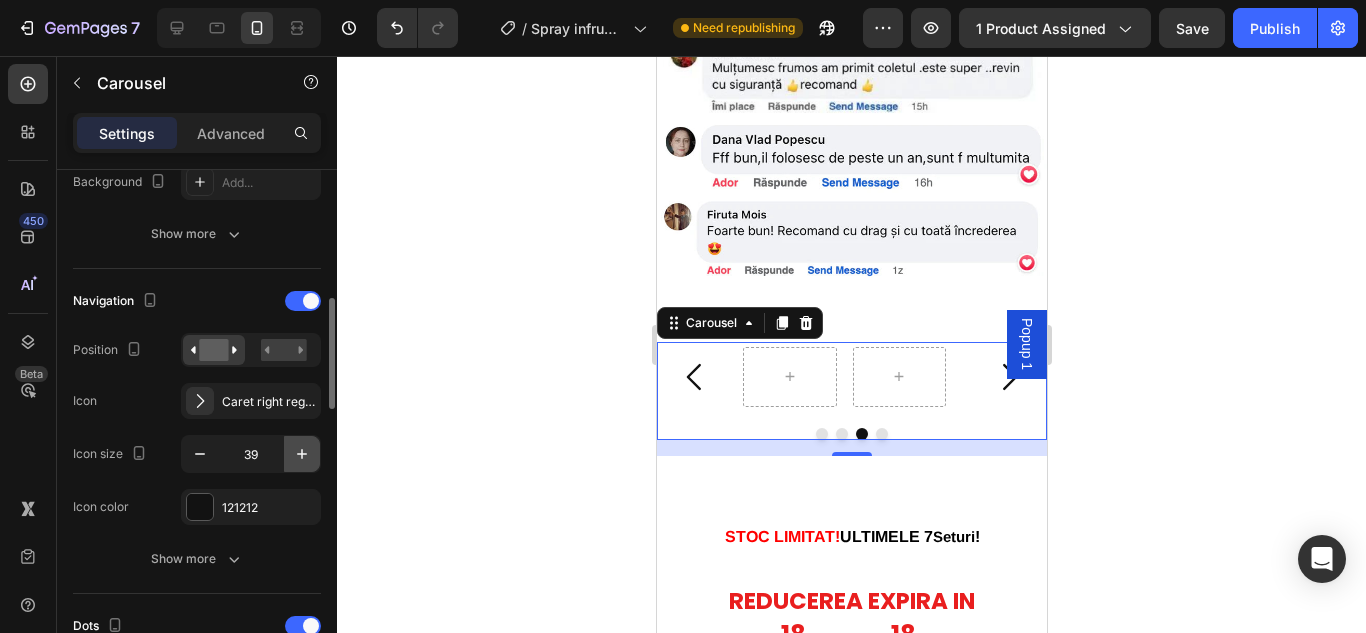click 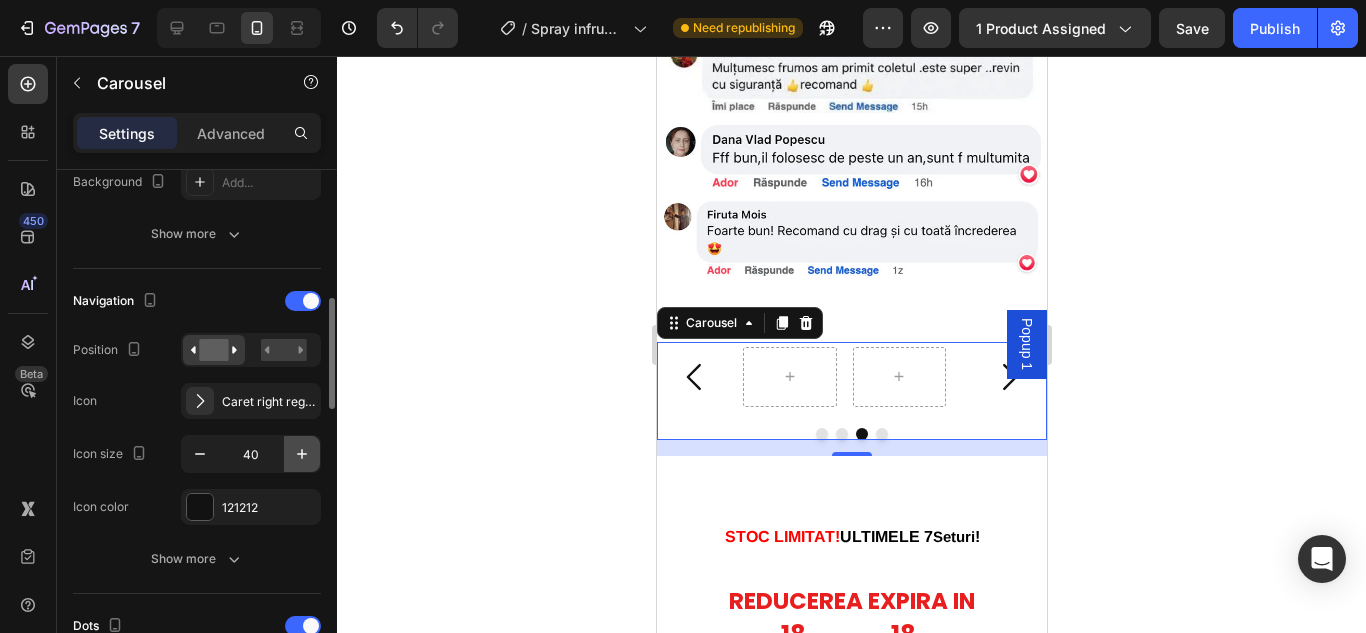 click 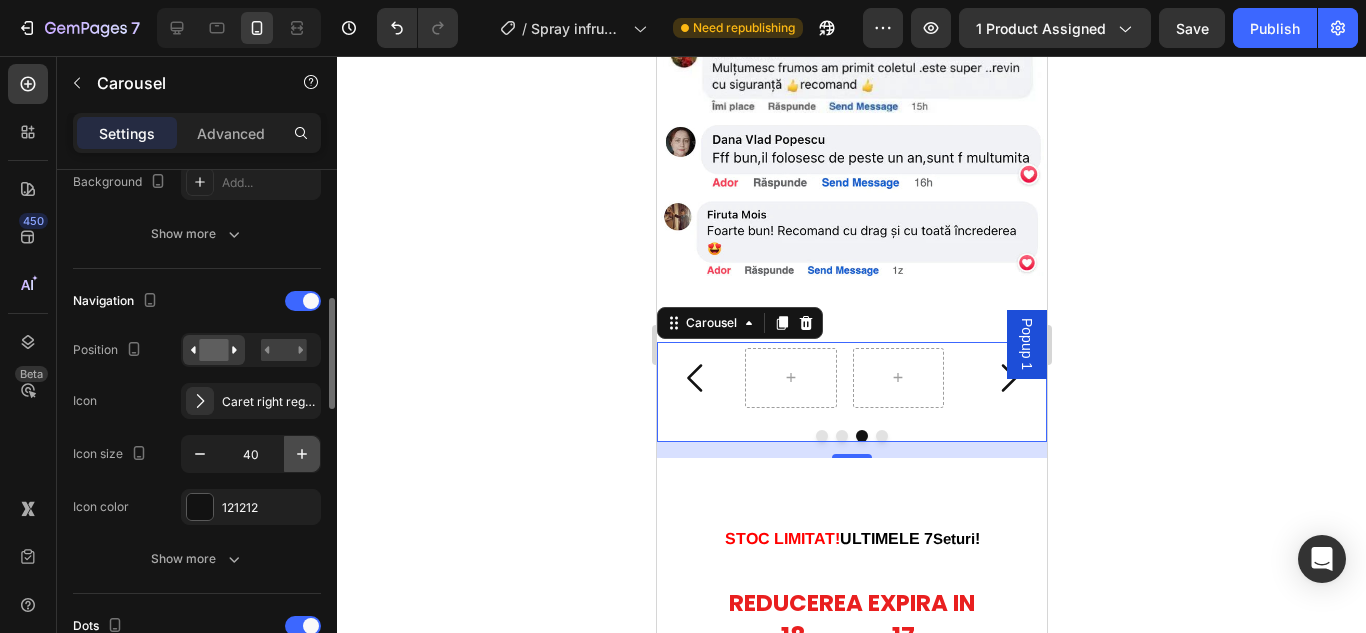 click 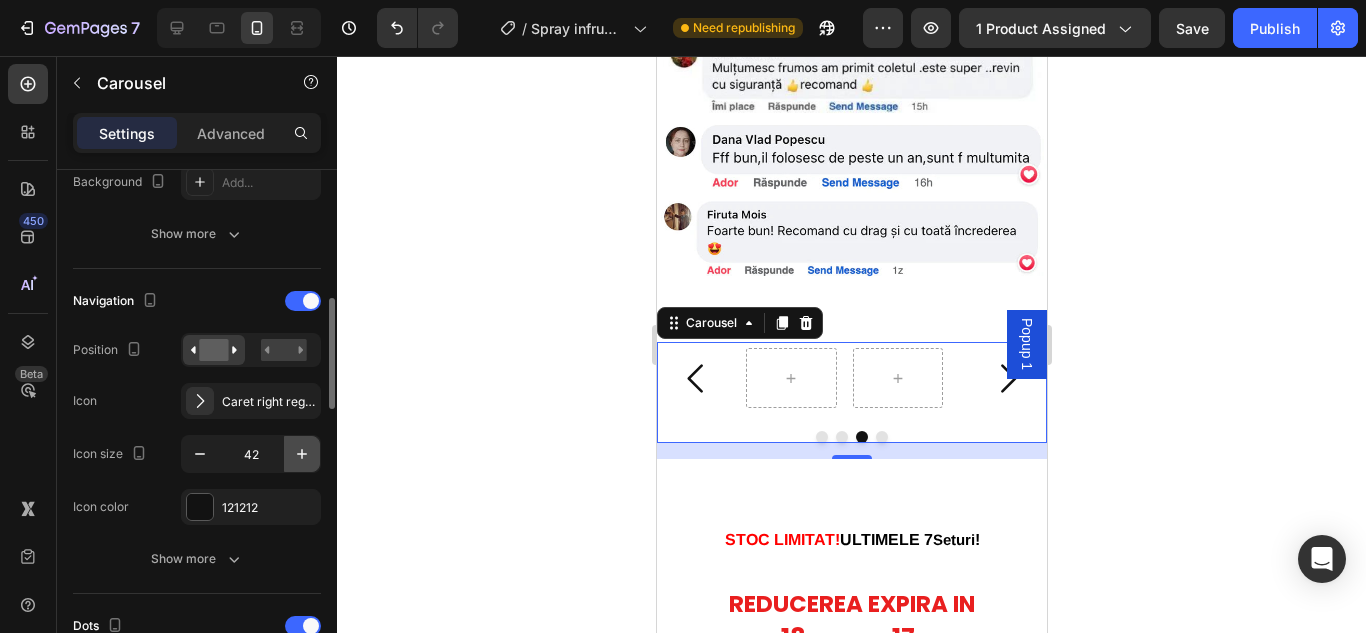 click 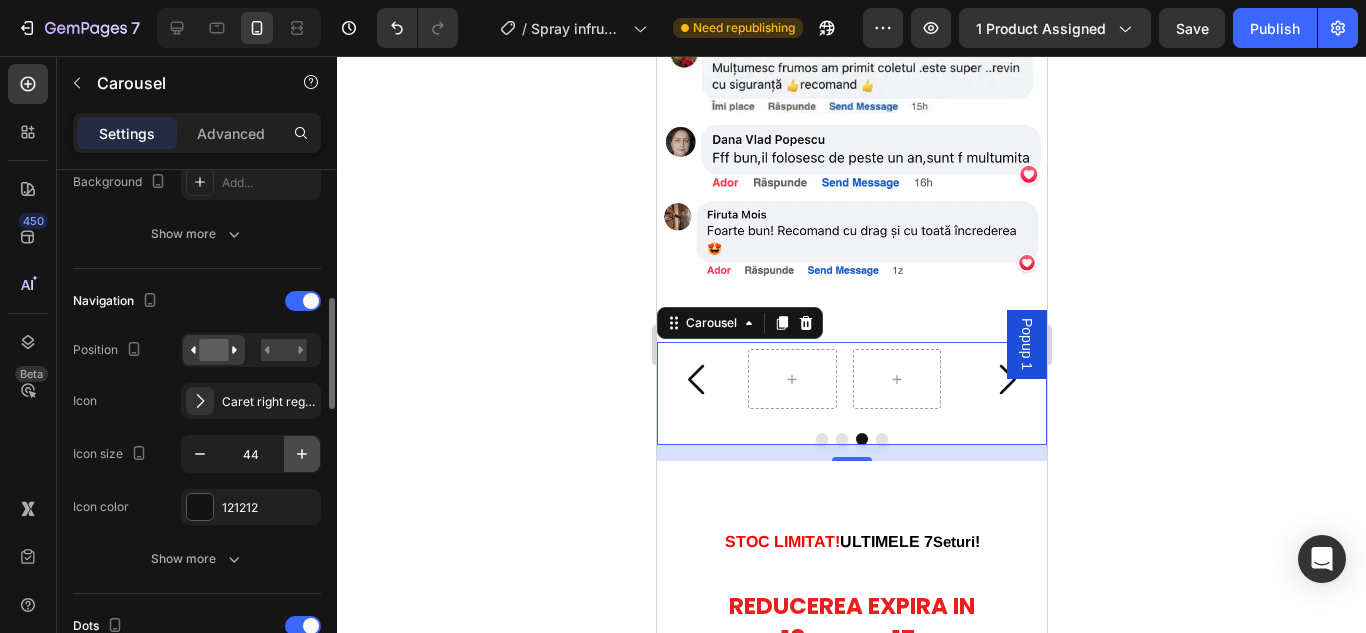 click 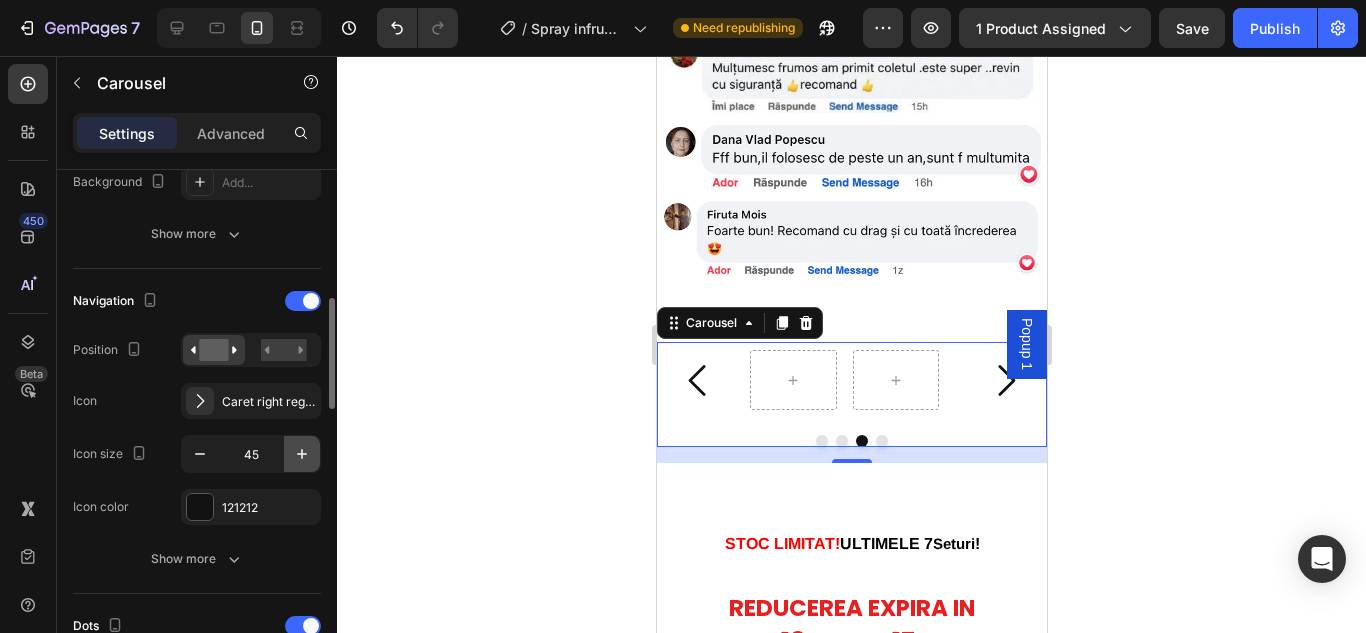 click 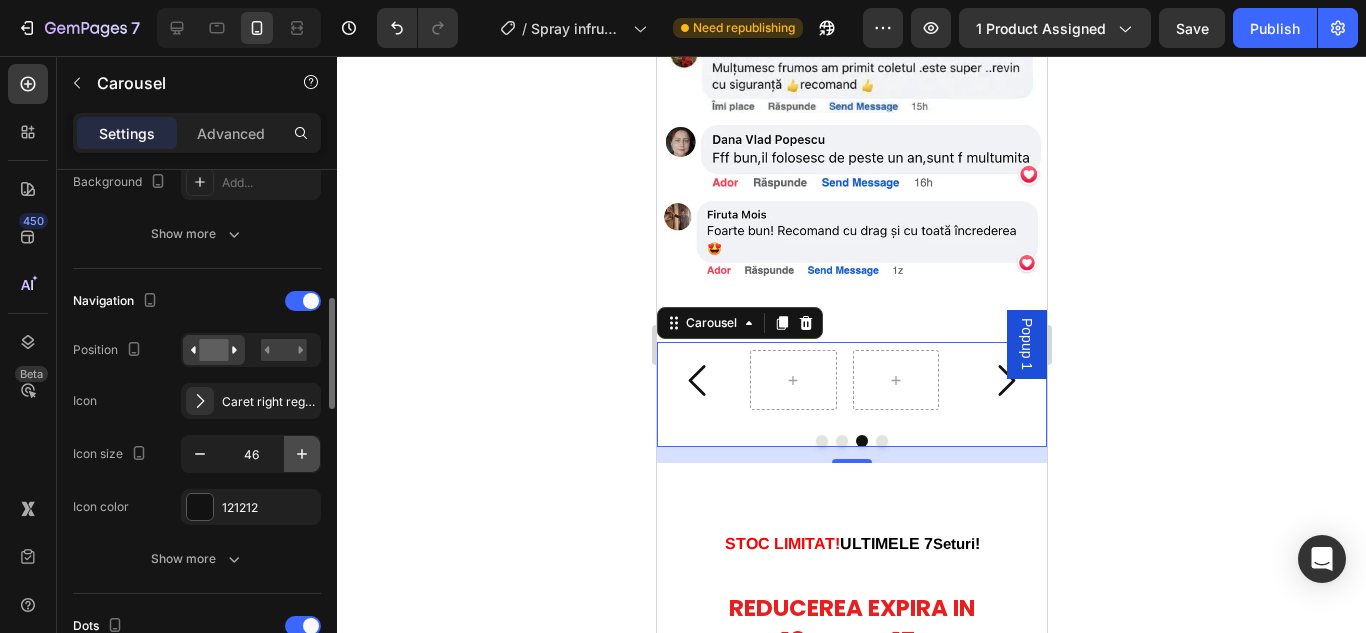 click 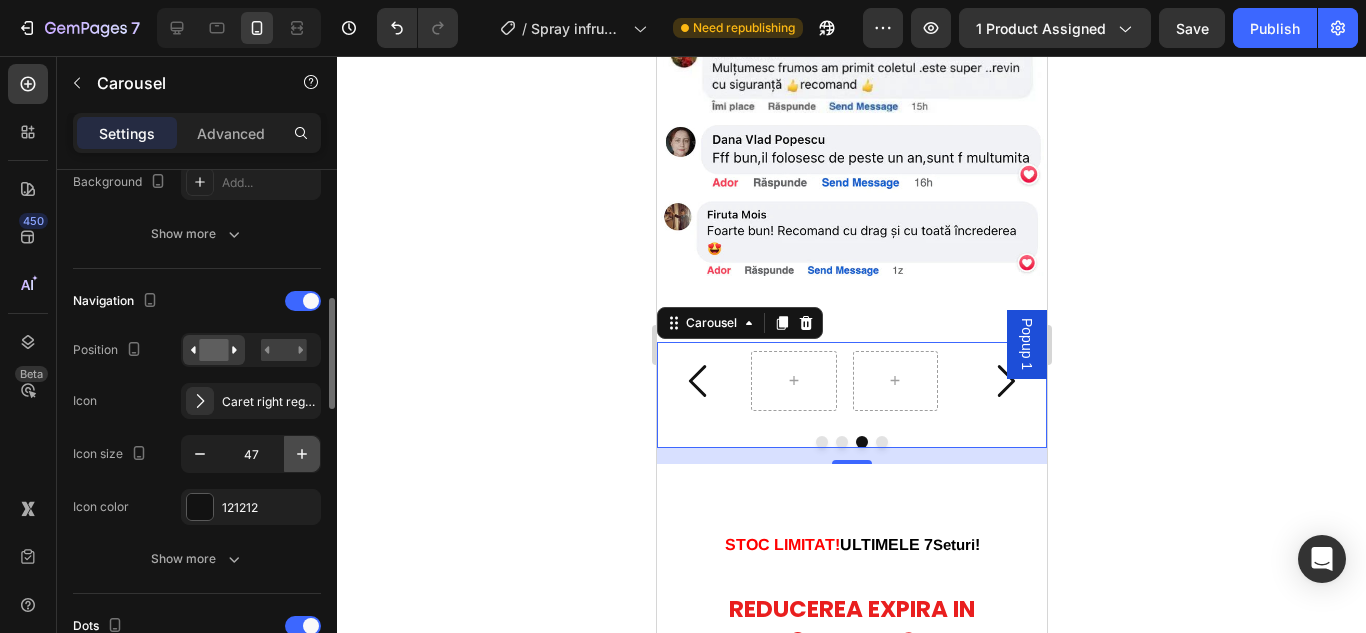 click 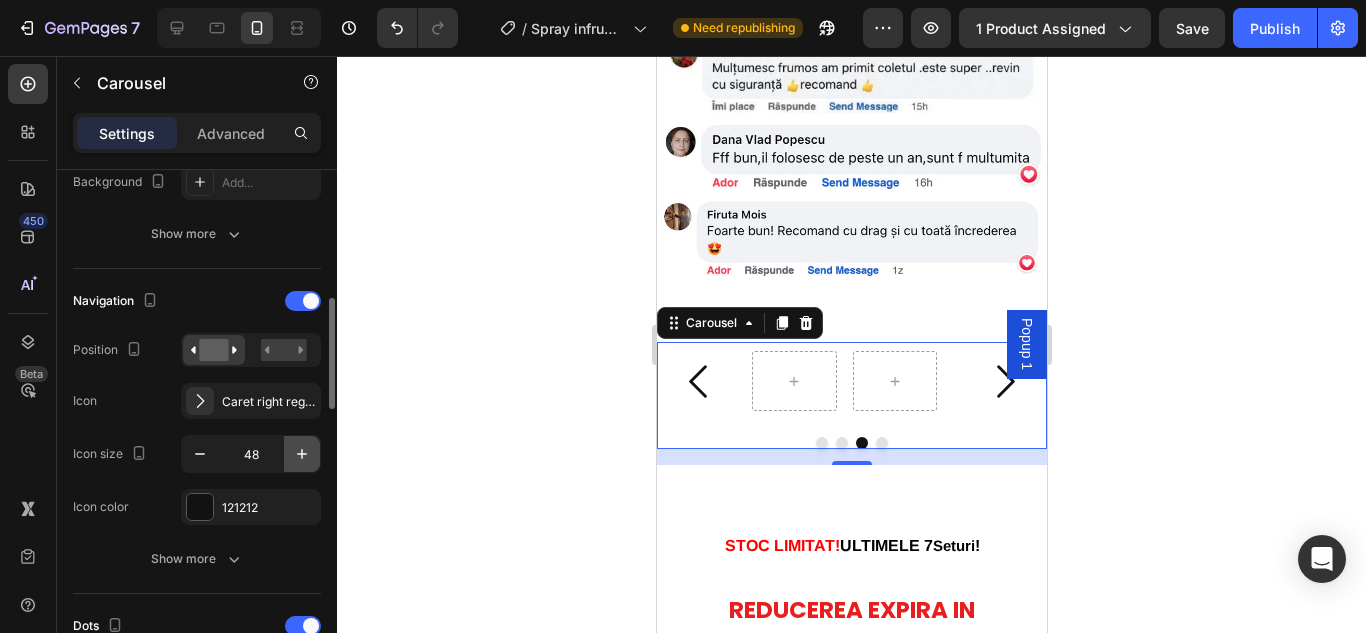 click 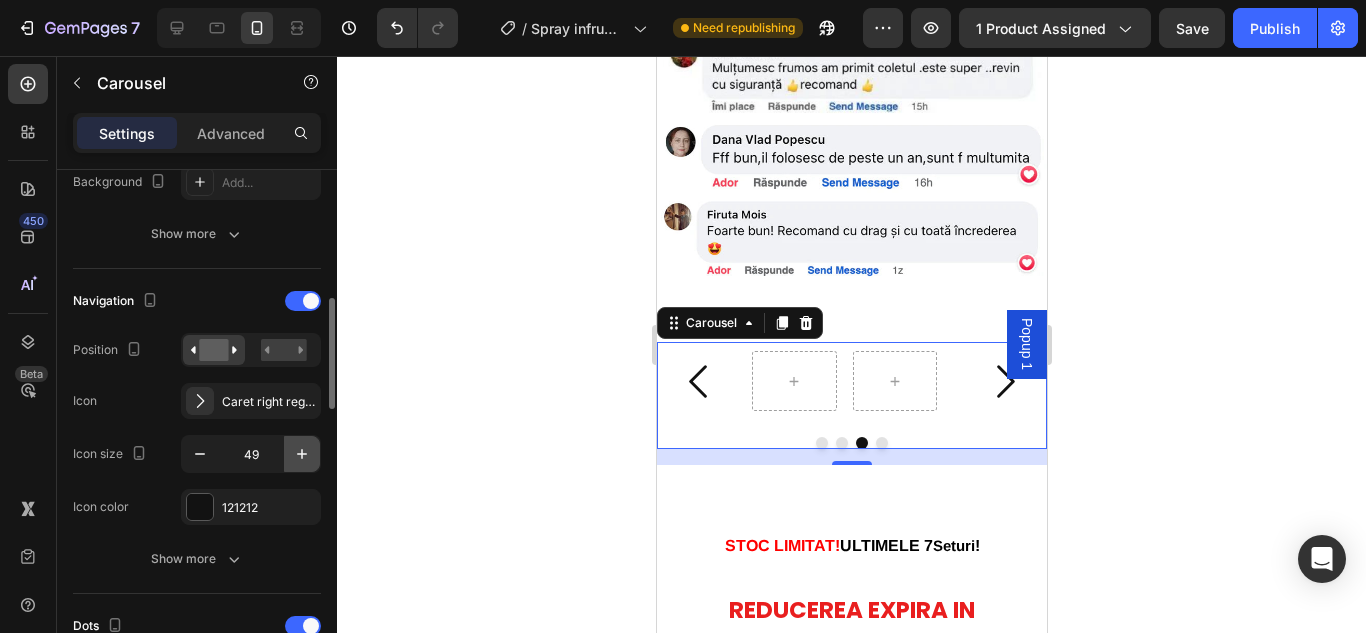 click 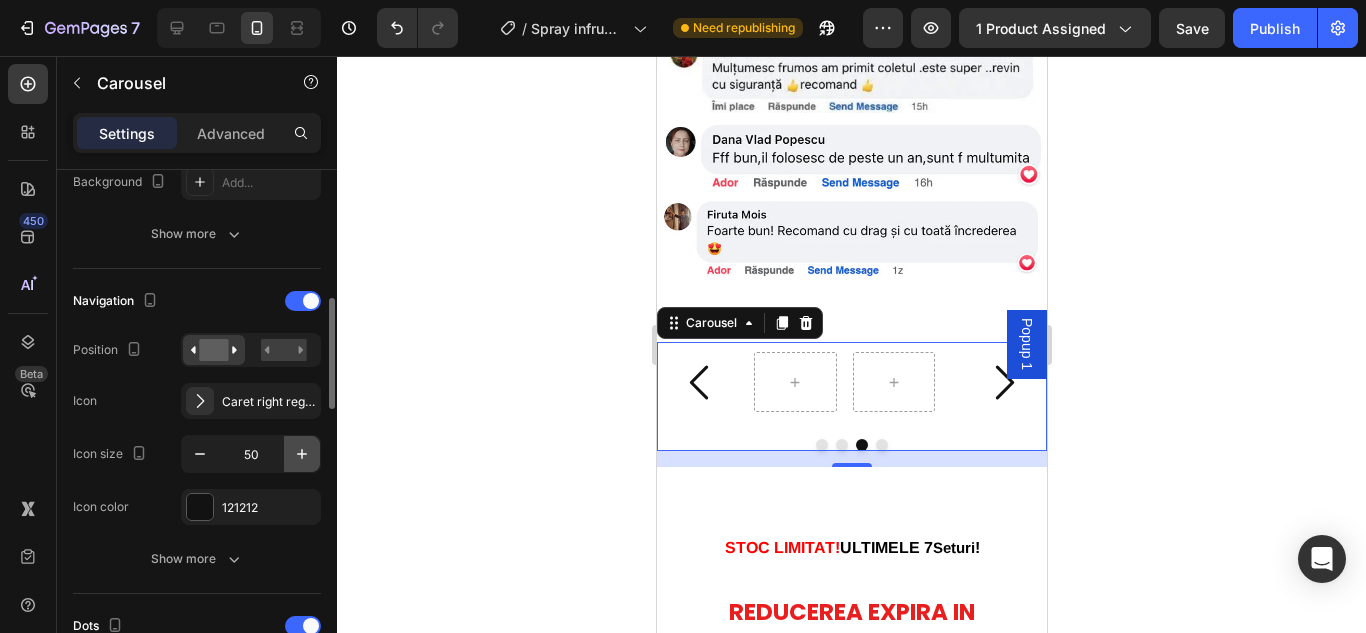 click 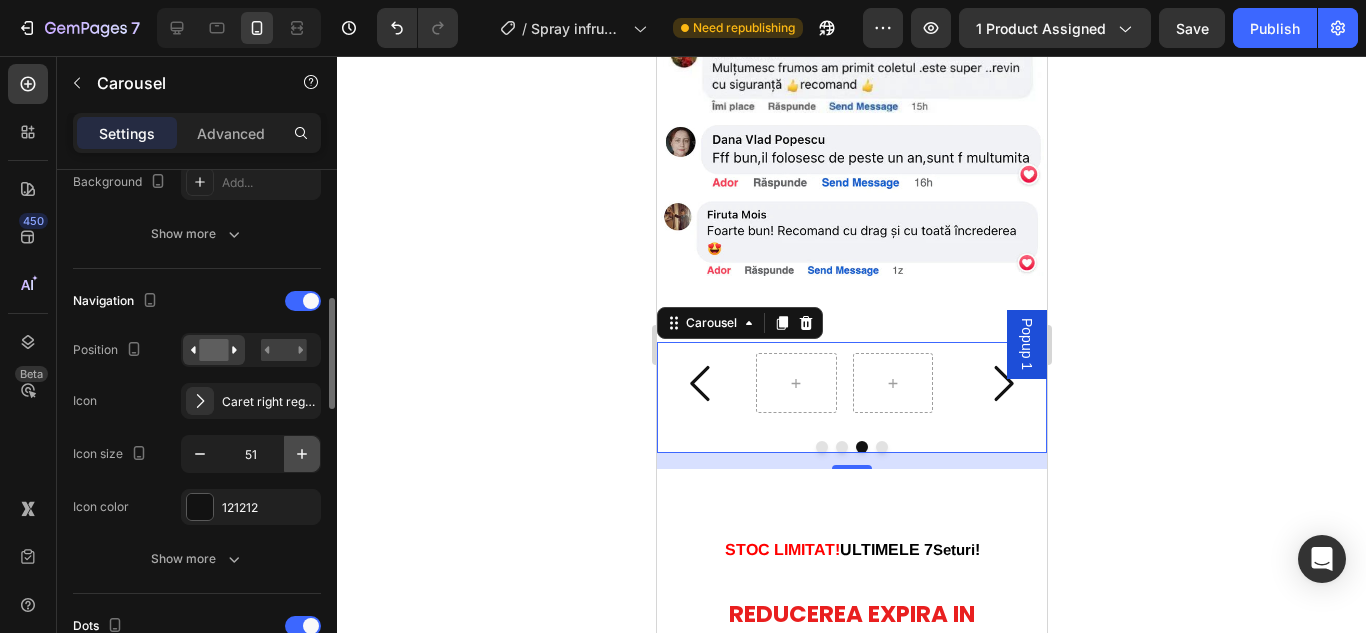 click 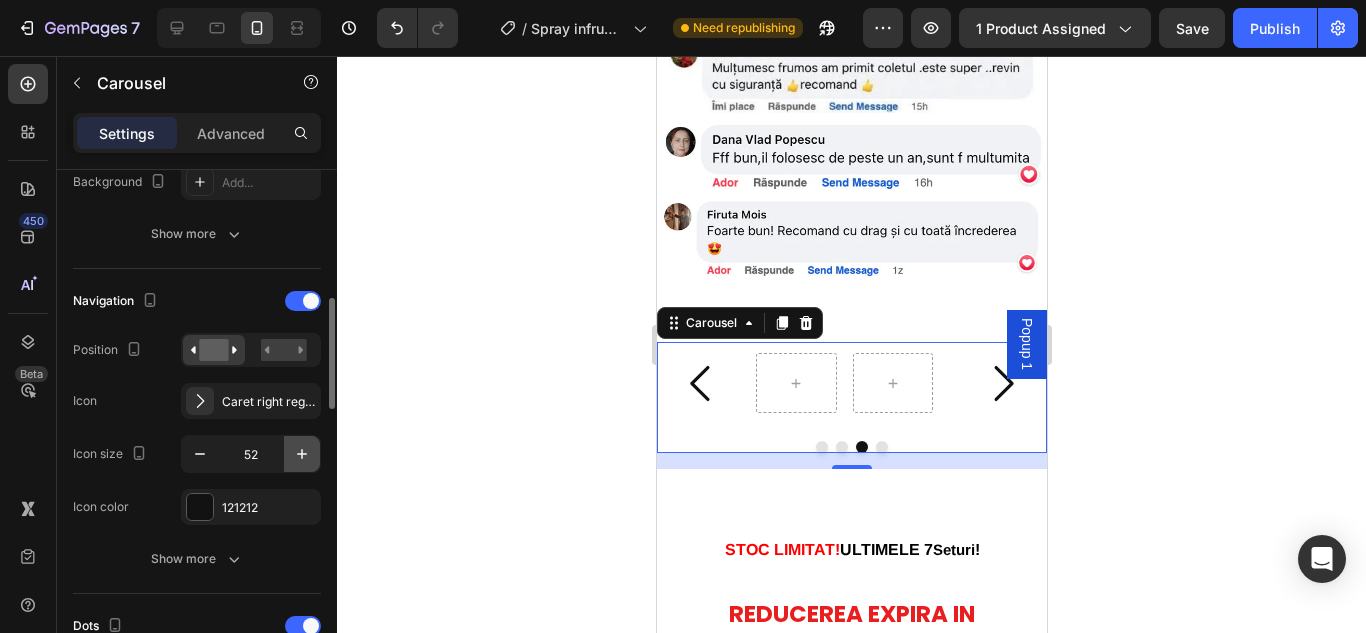 click 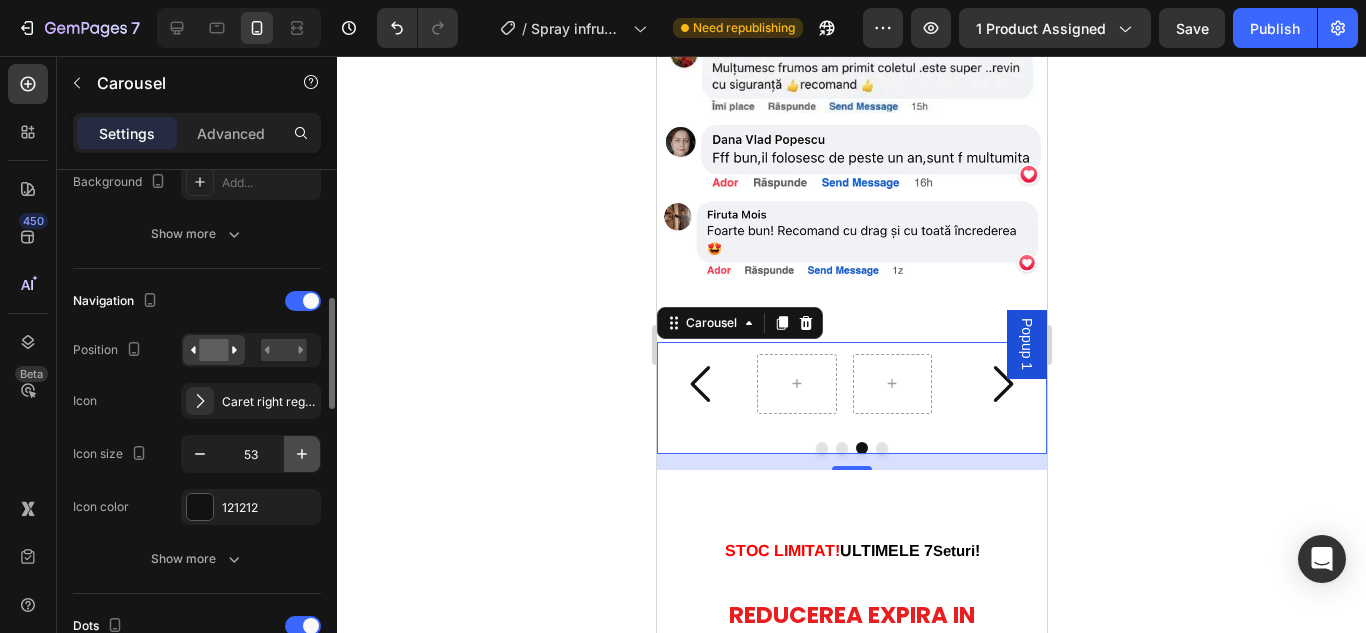 click 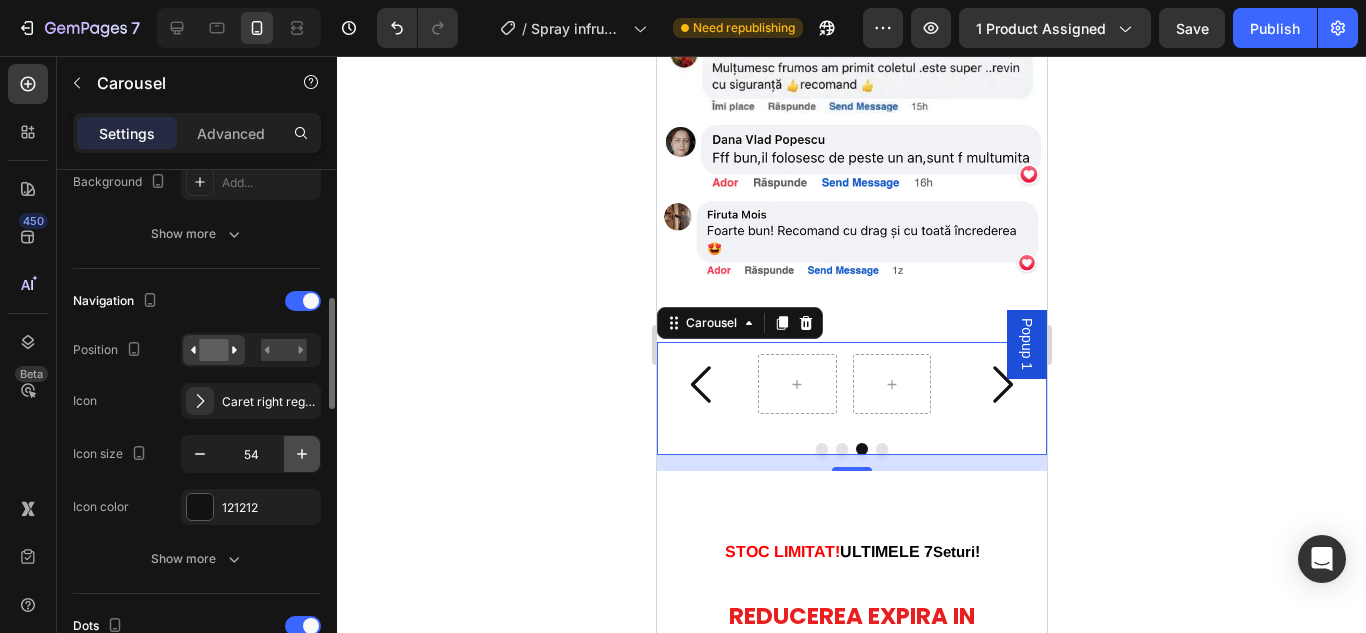 click 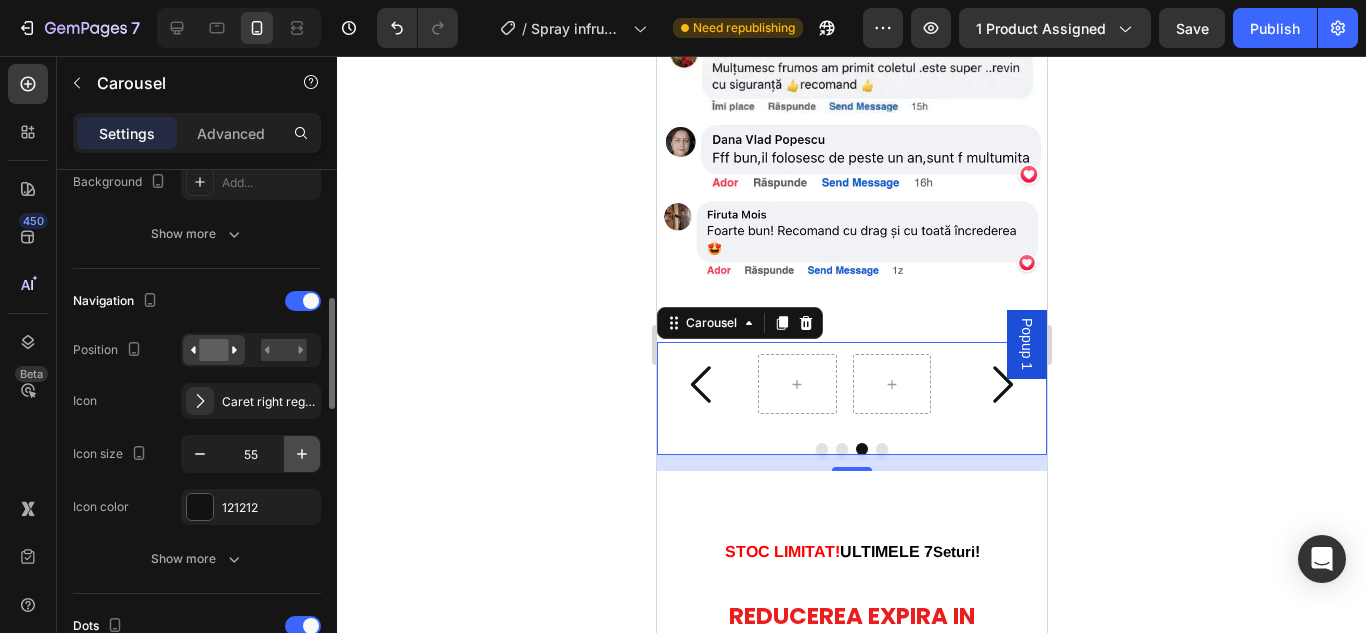 click 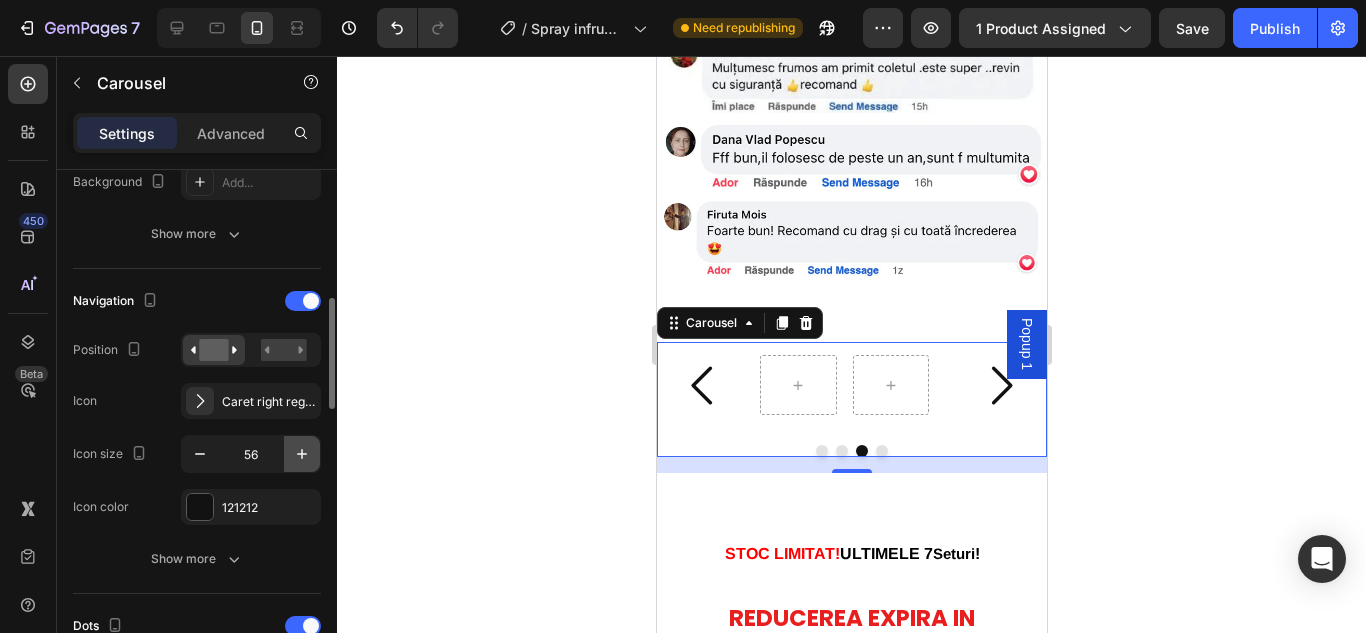 click 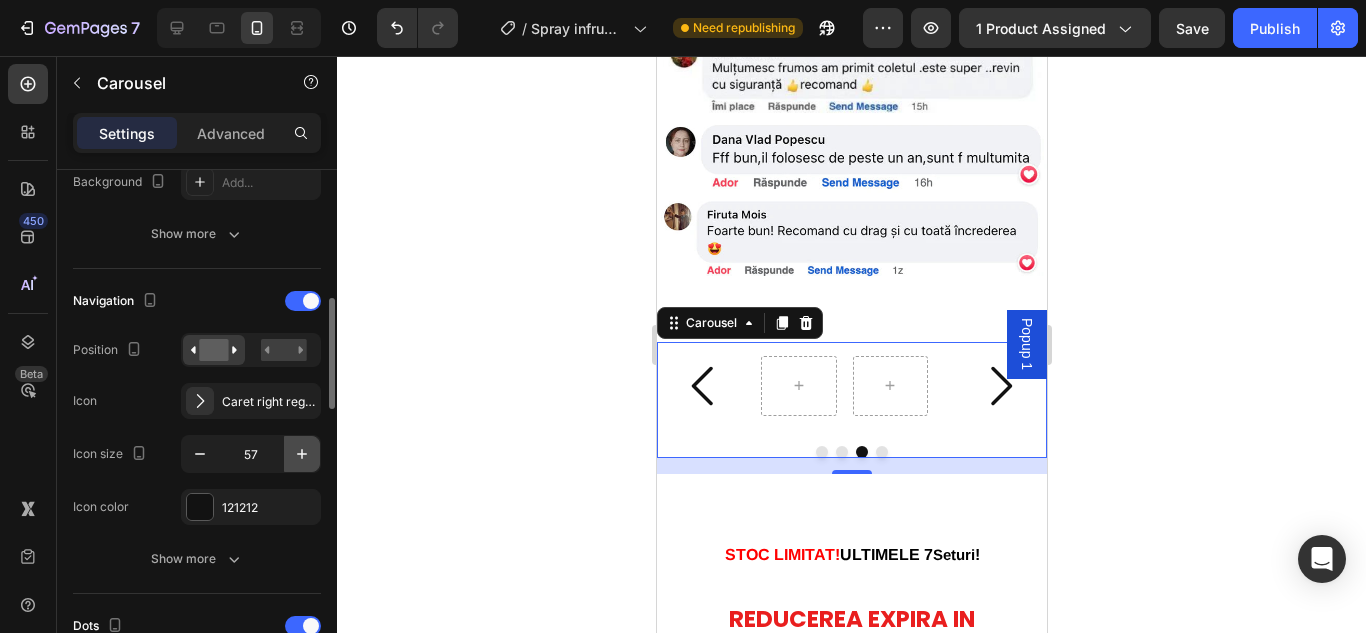 click 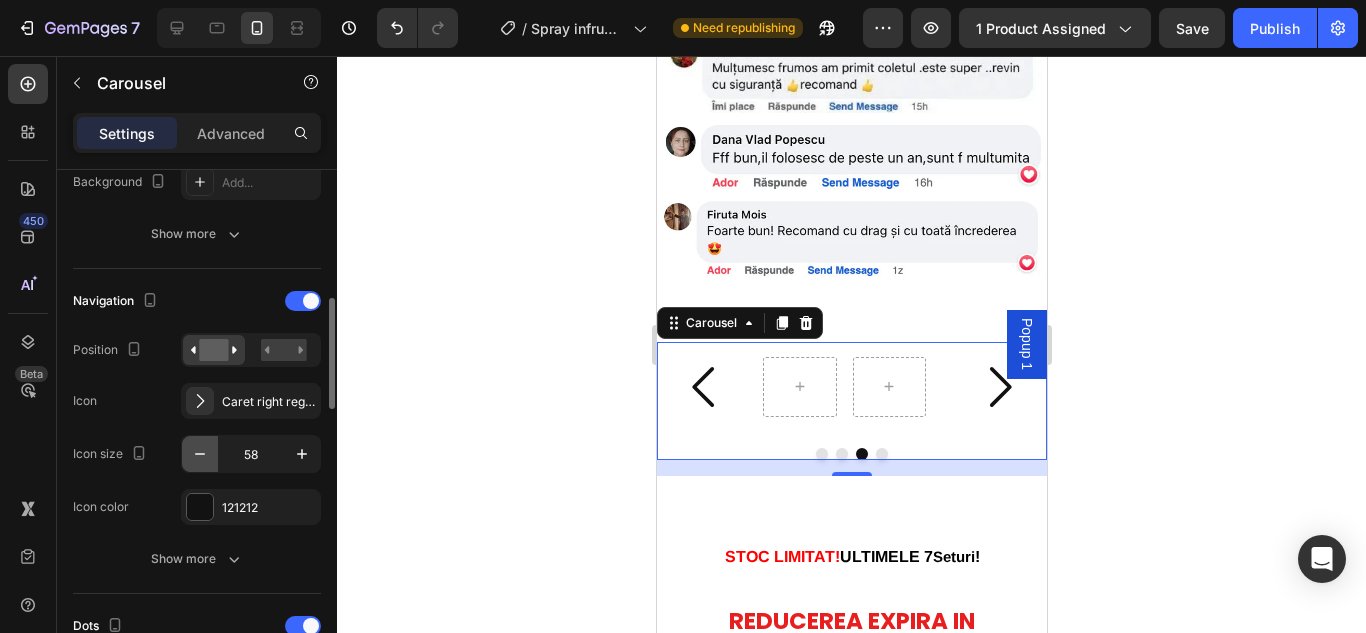 click 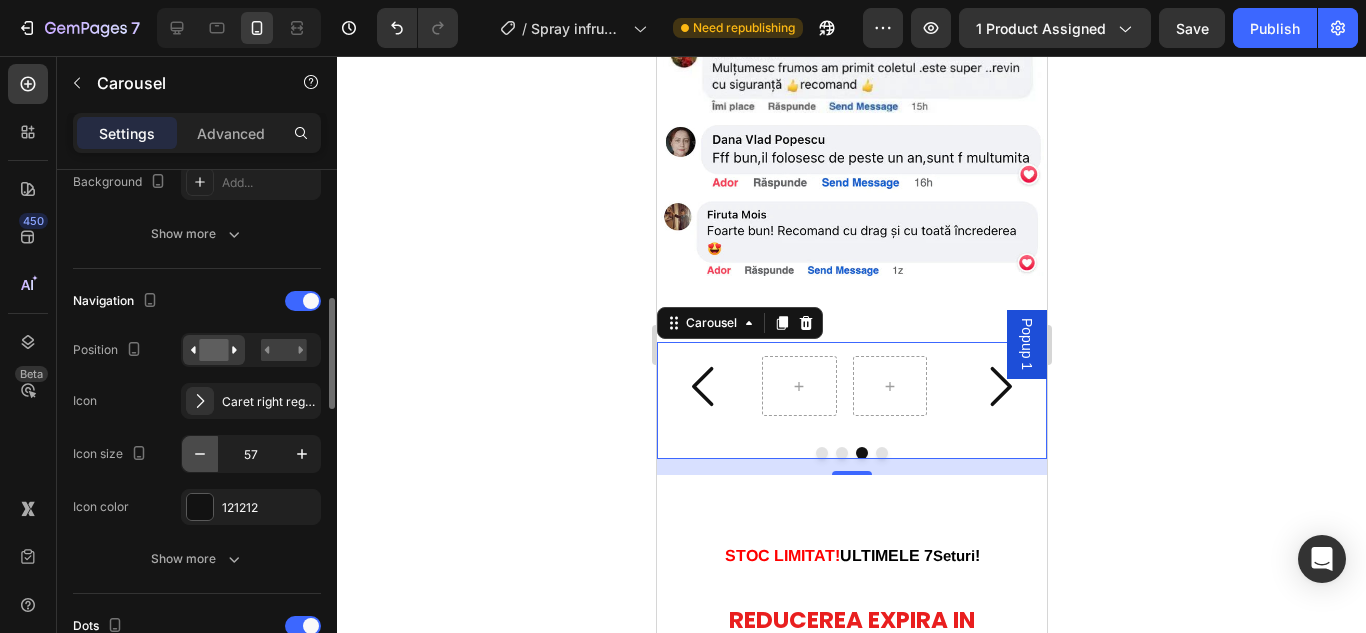 click 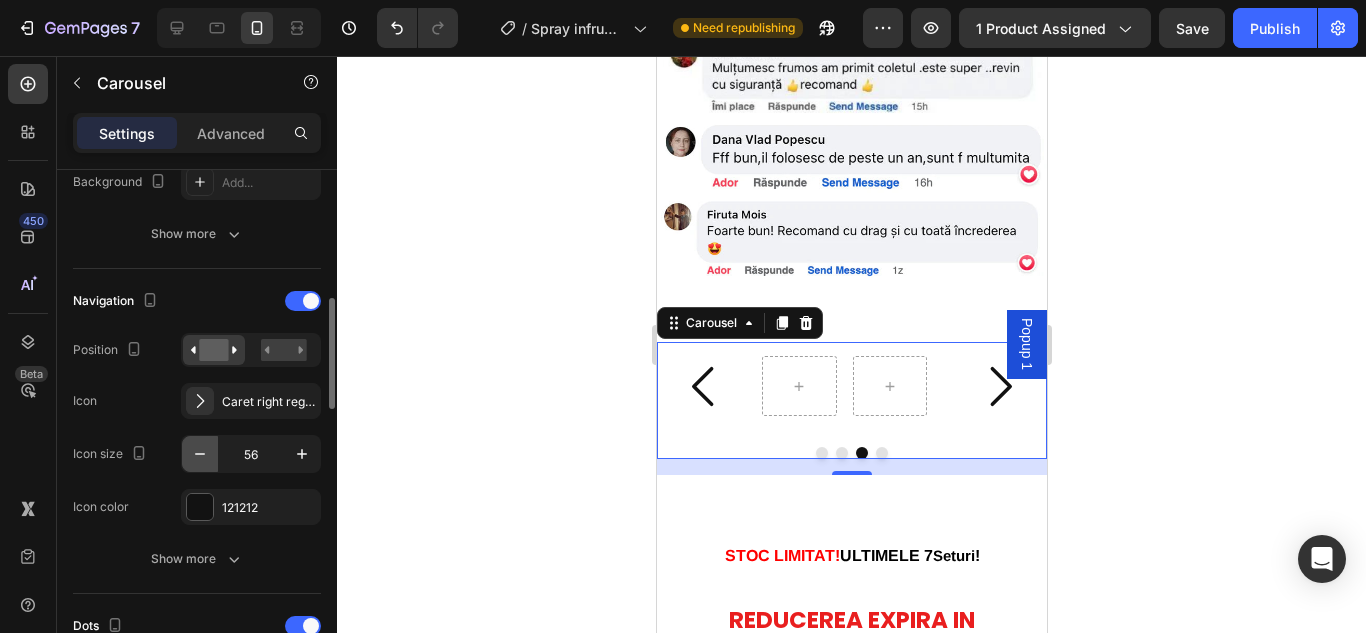 click 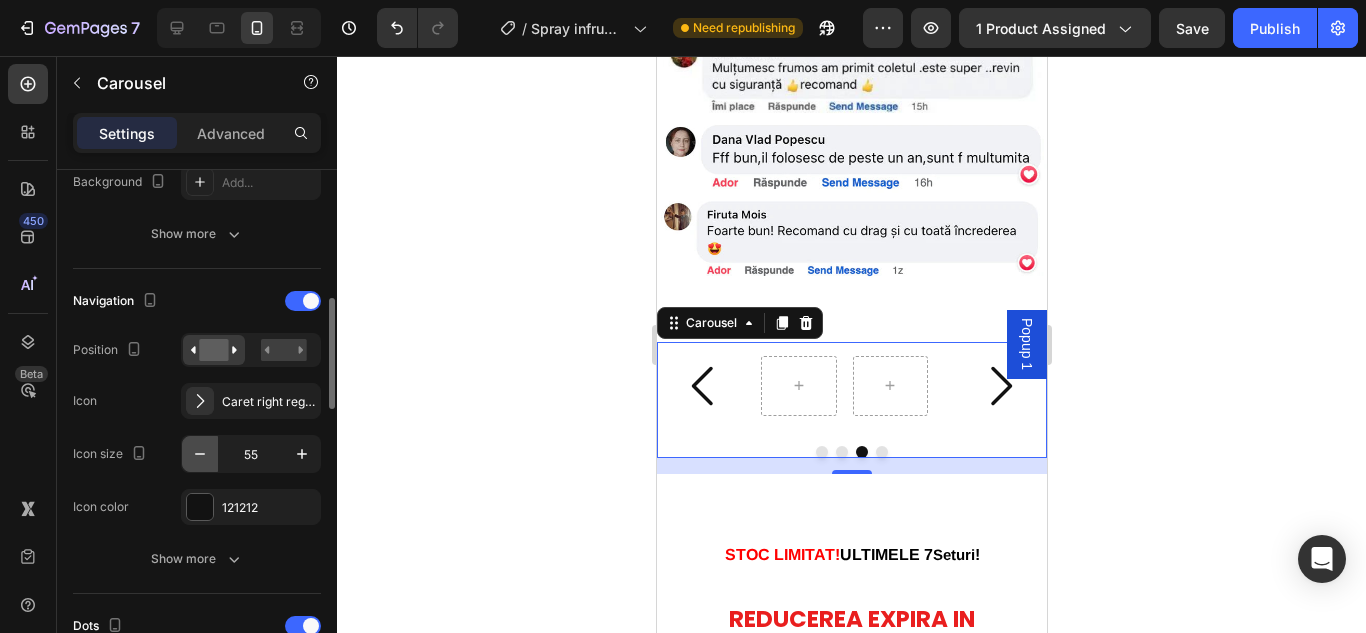 click 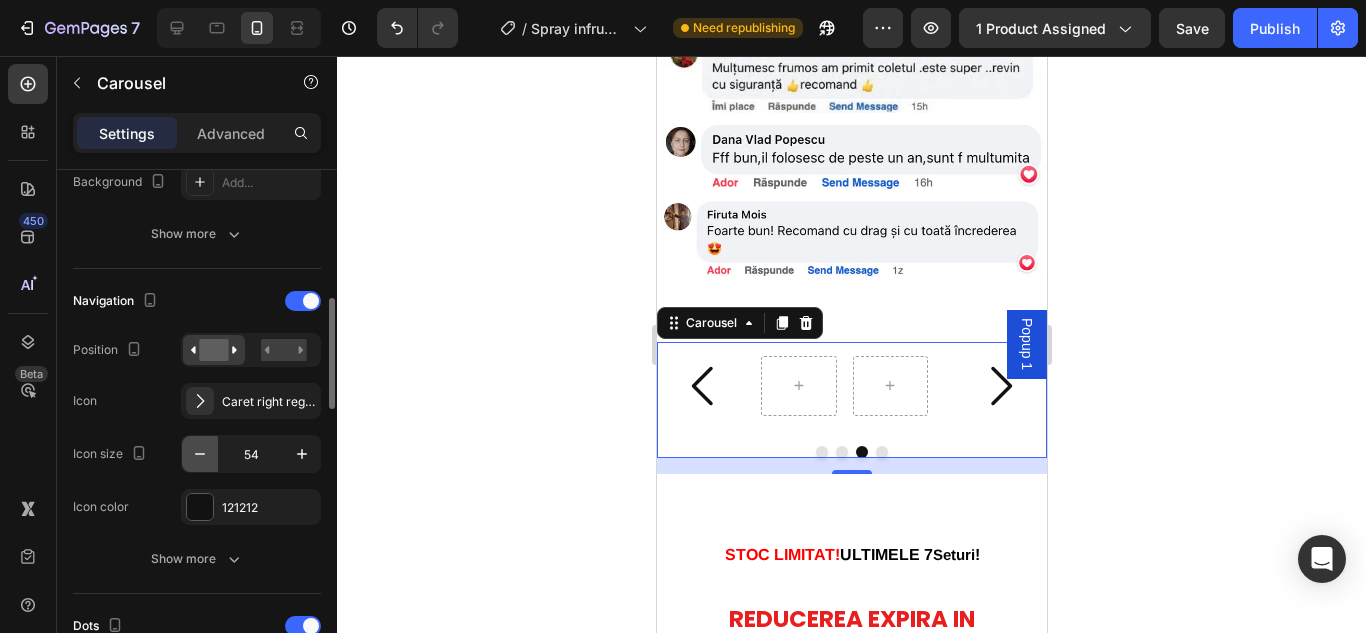 click 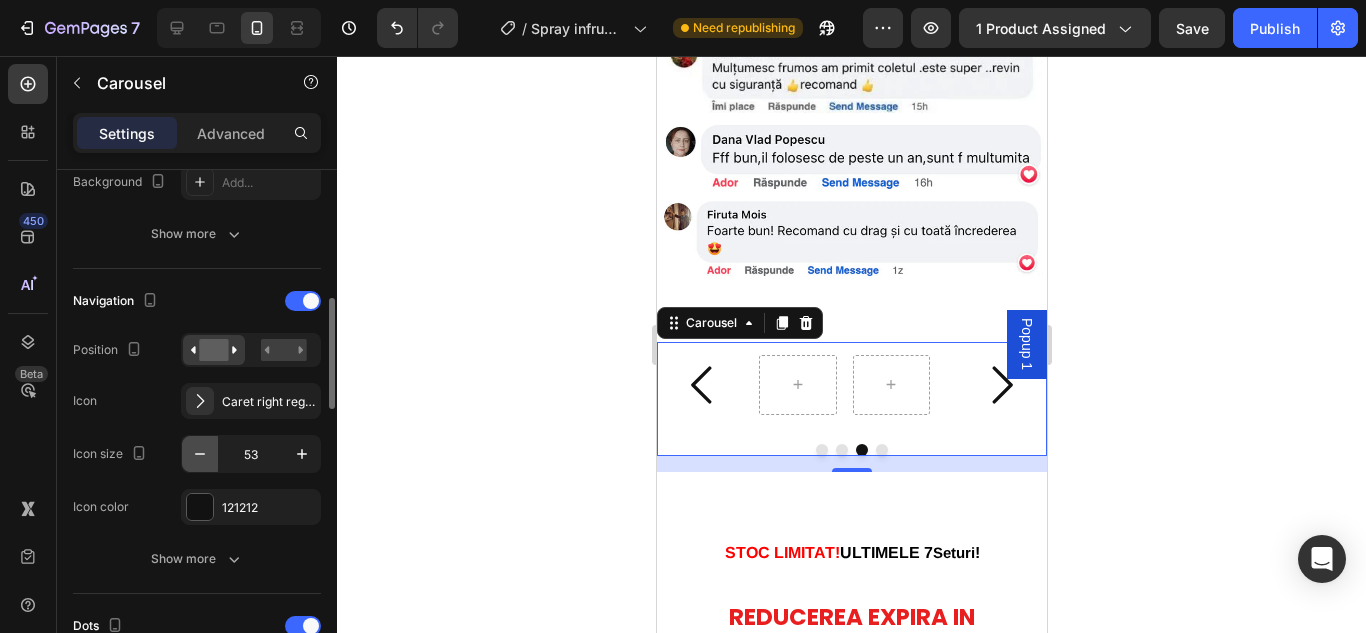 click 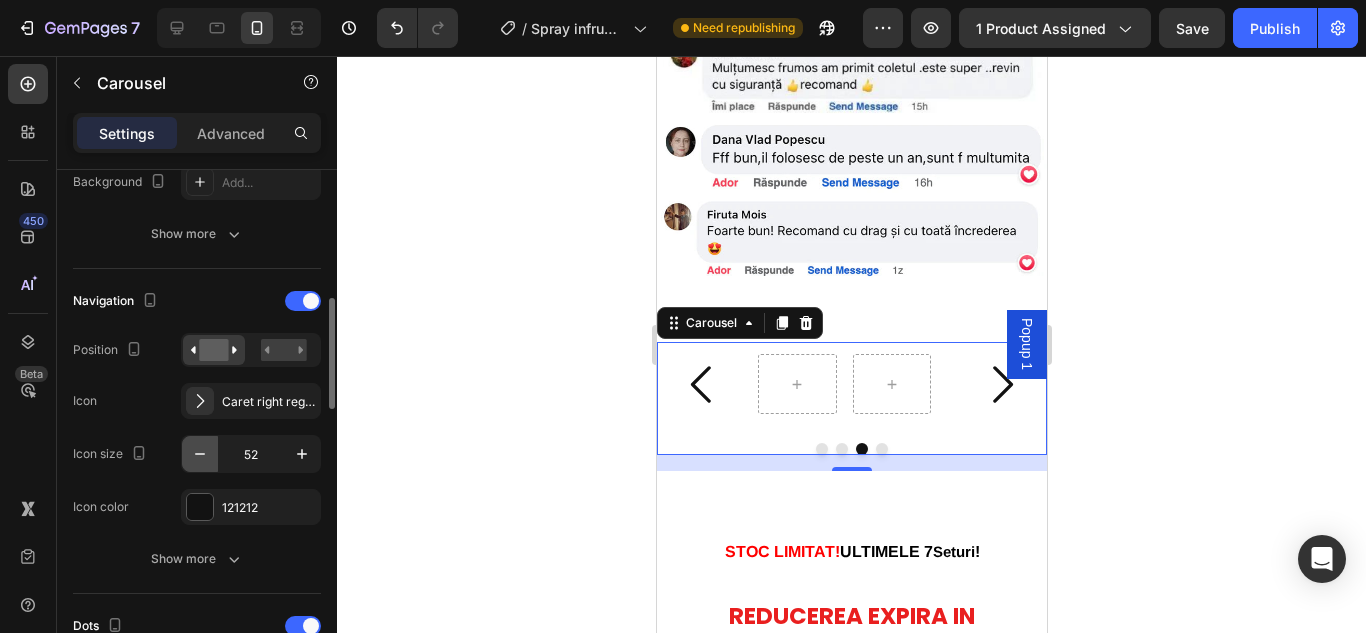 click 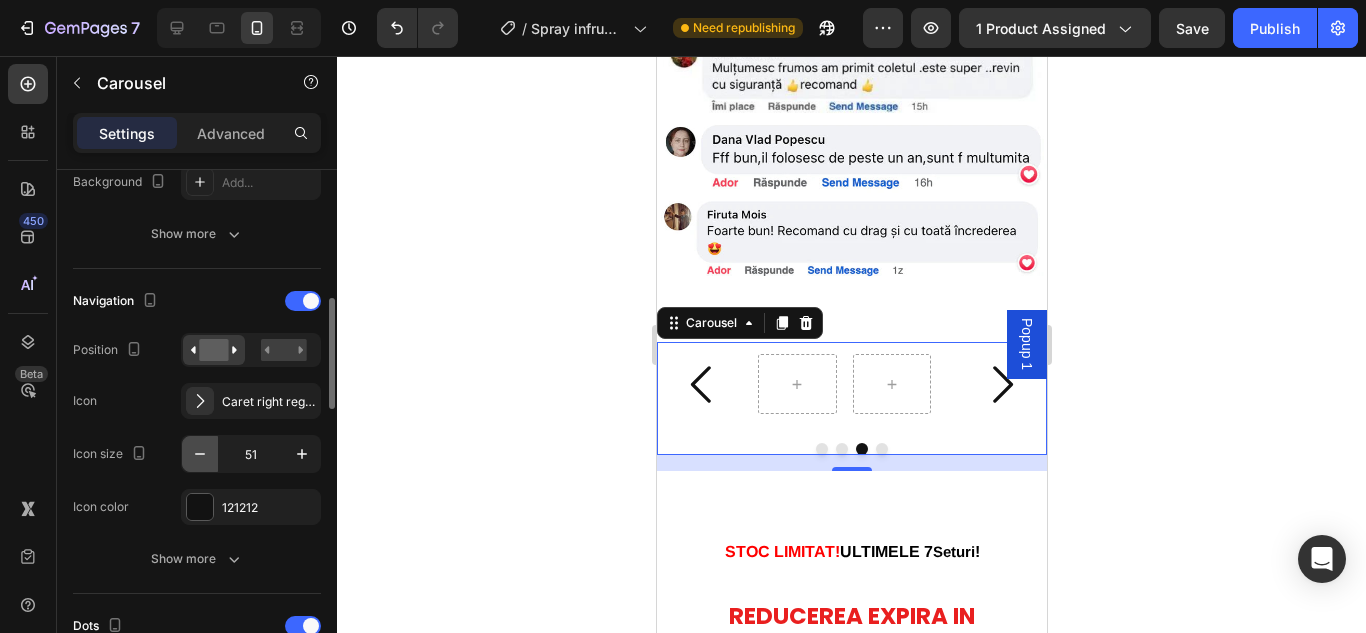 click 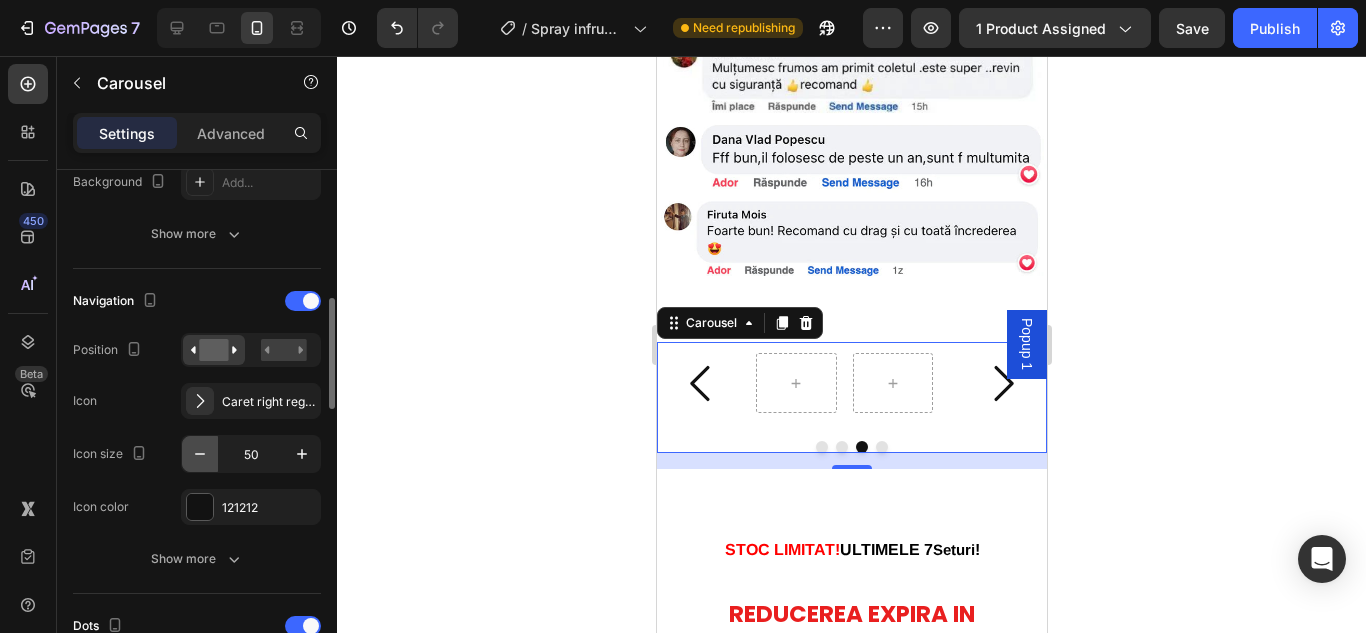 click 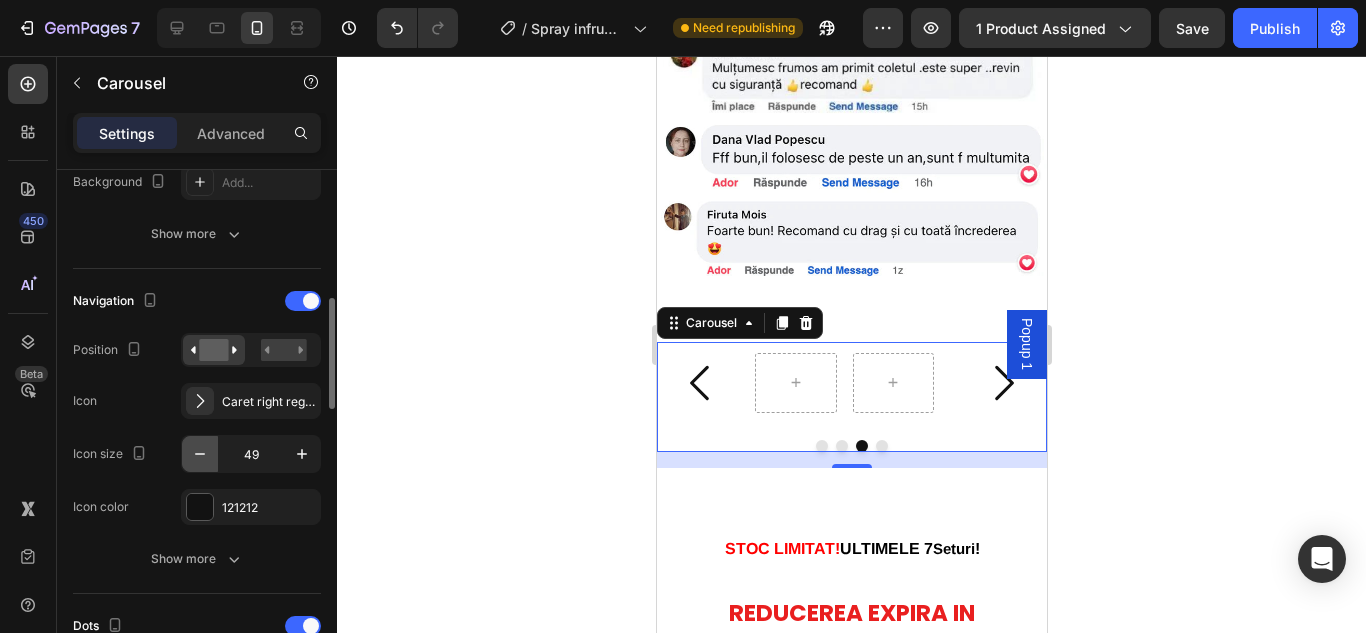 click 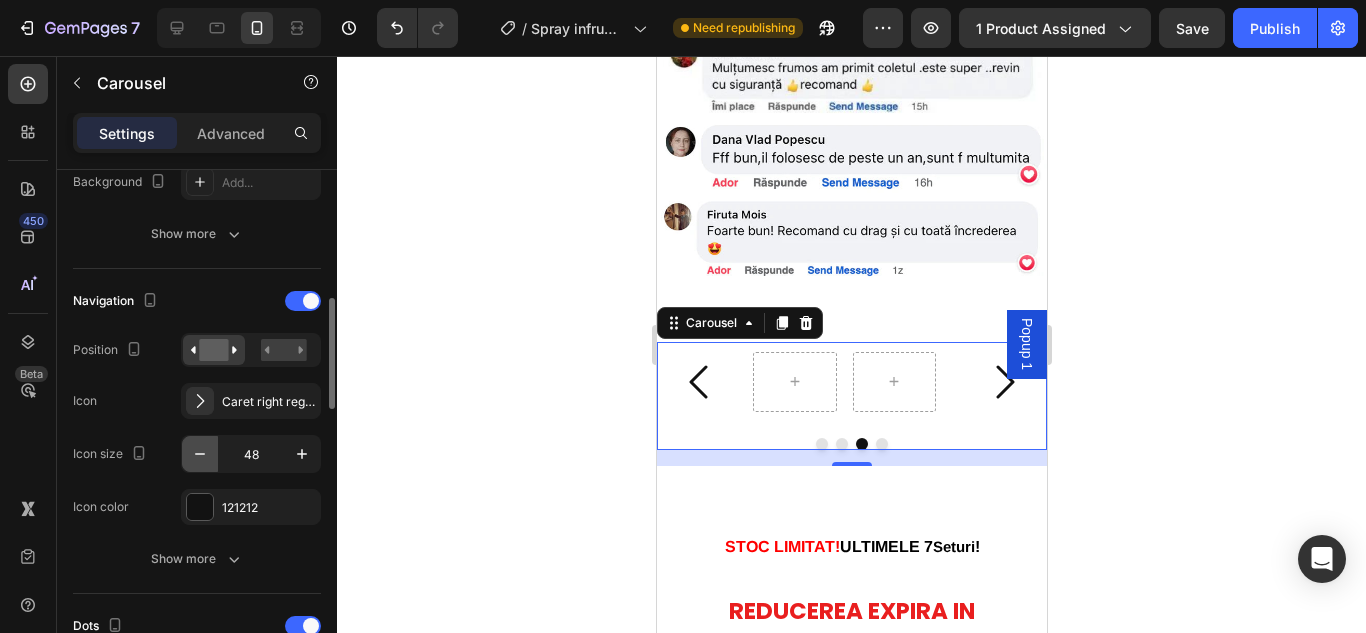 click 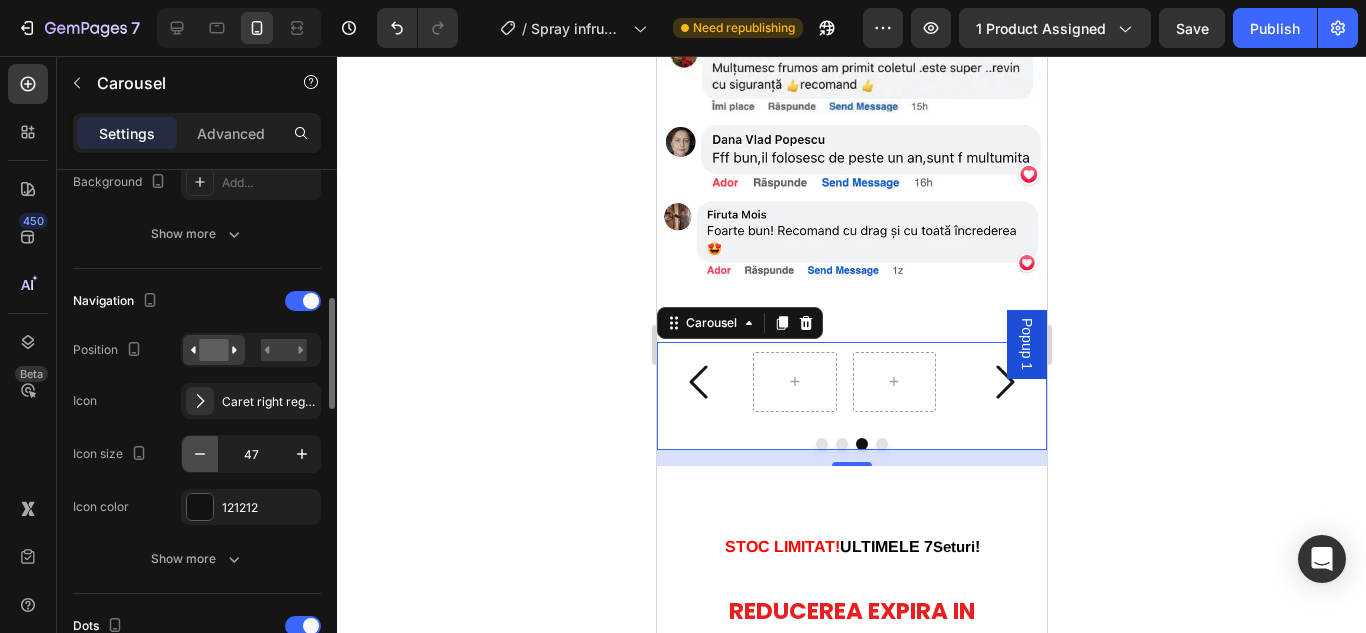 click 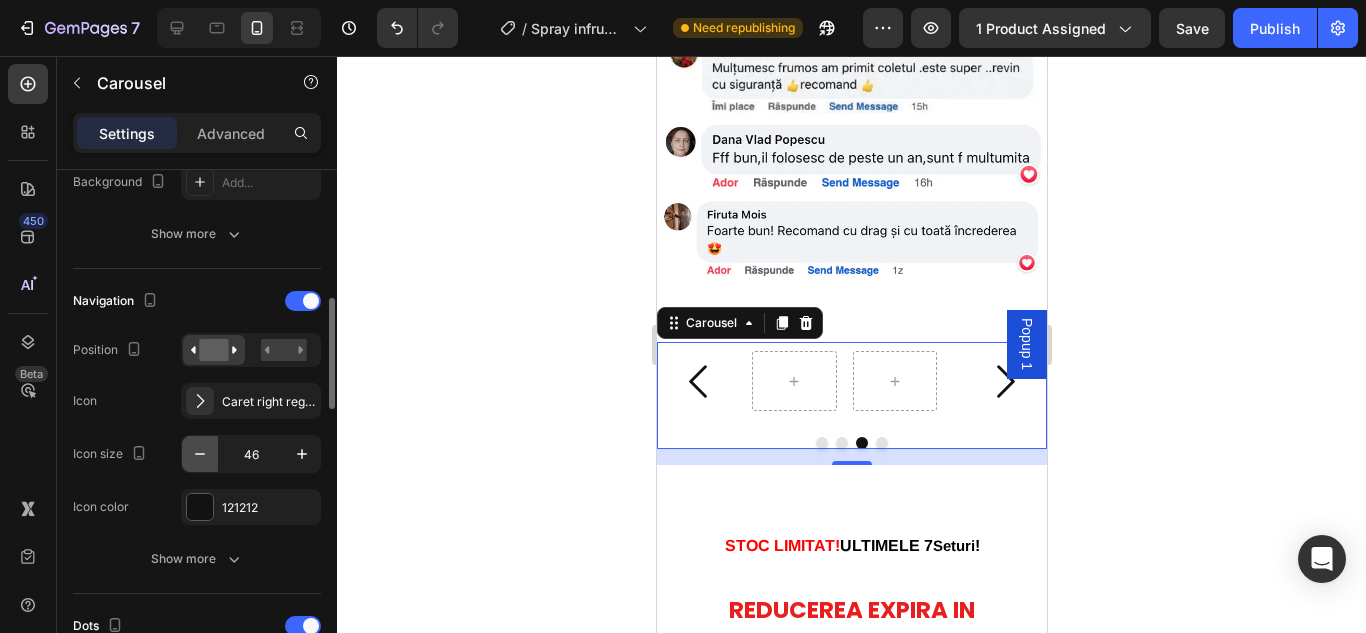 click 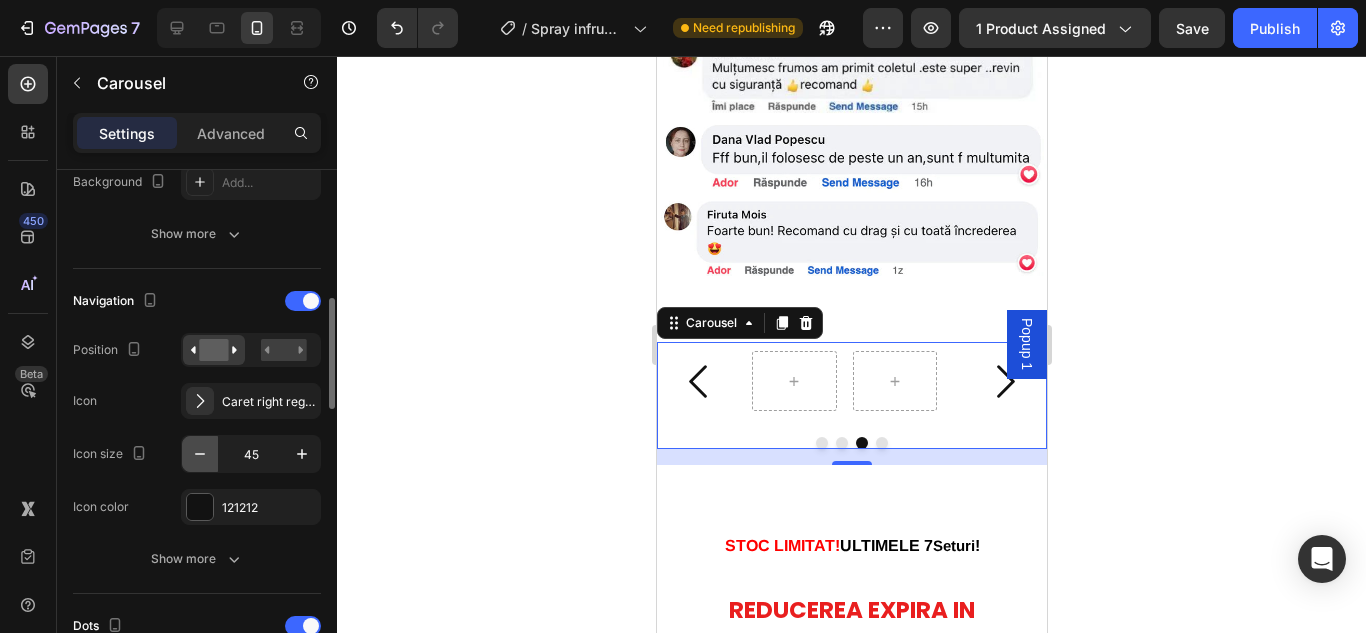 click 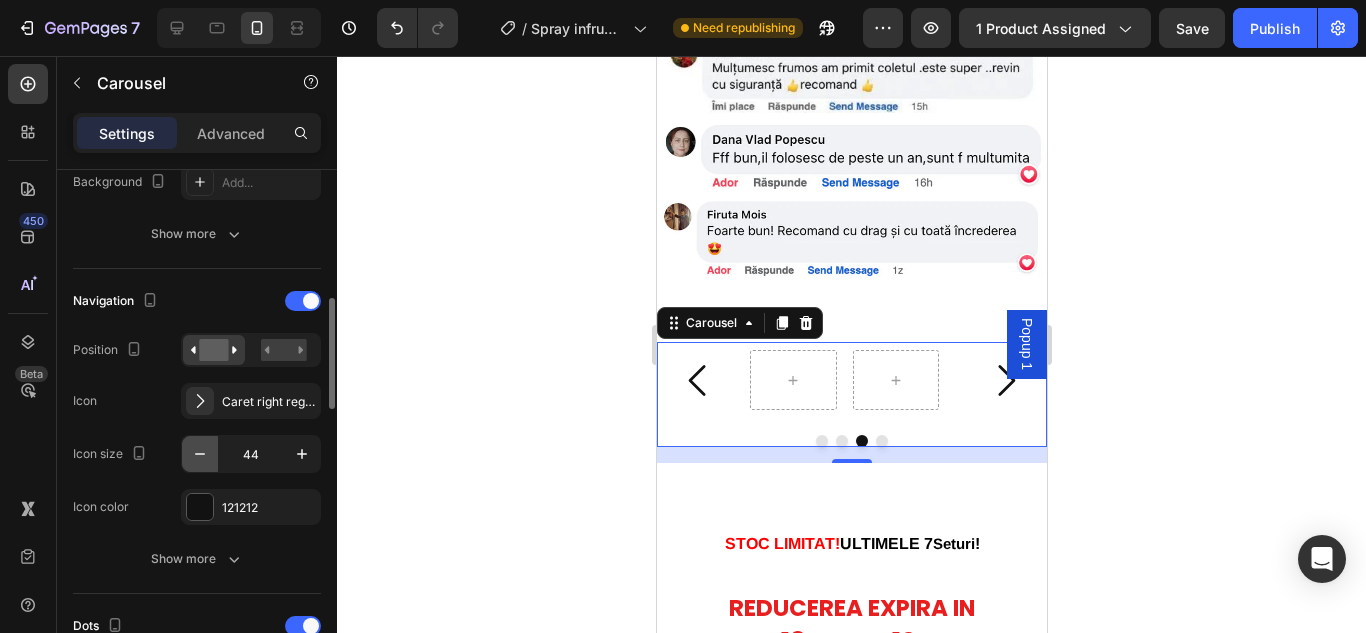 click 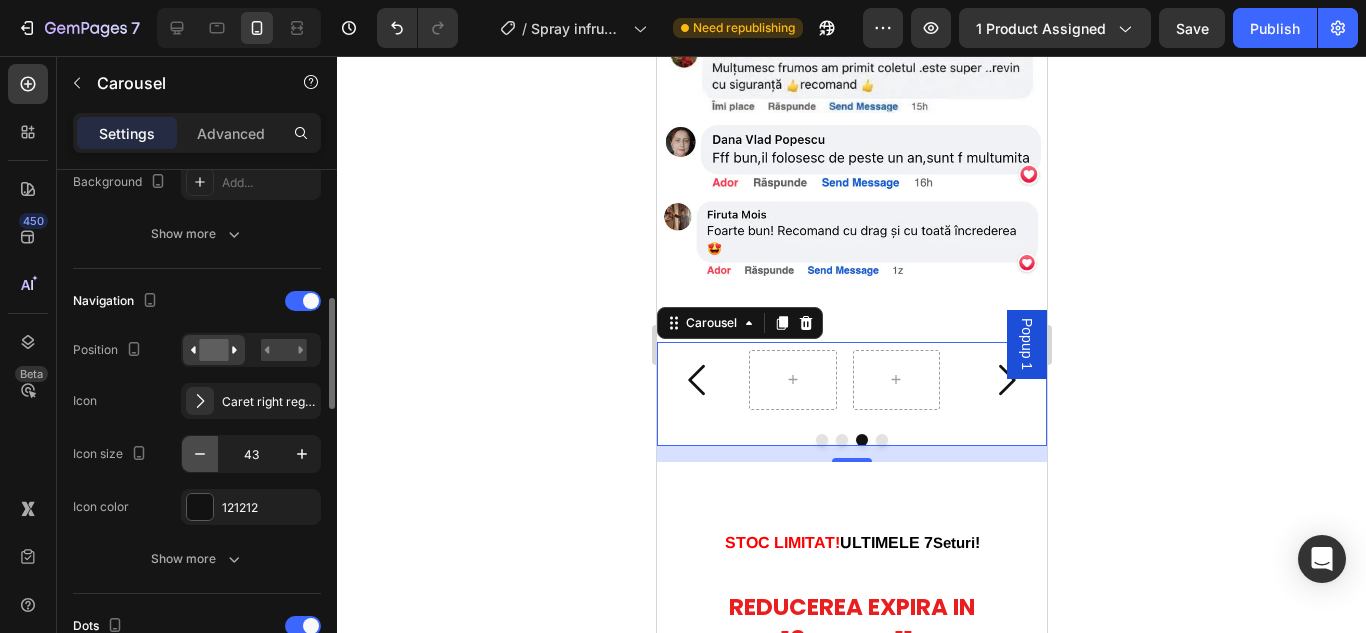 click 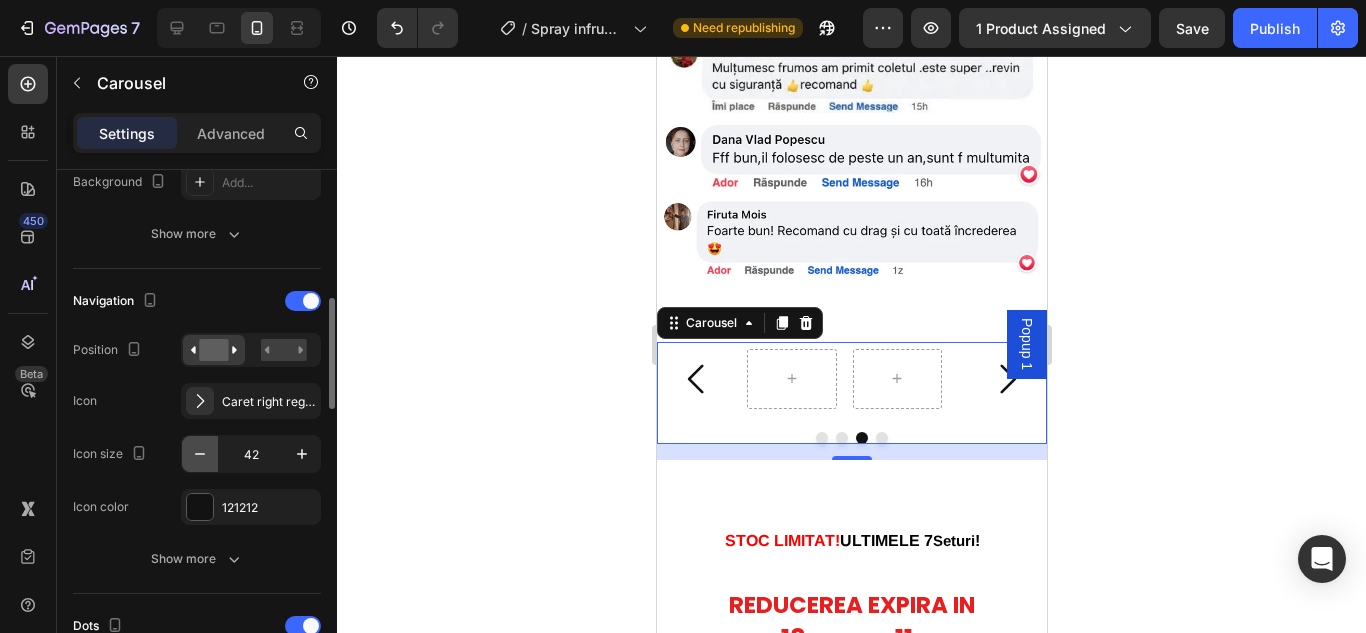 click 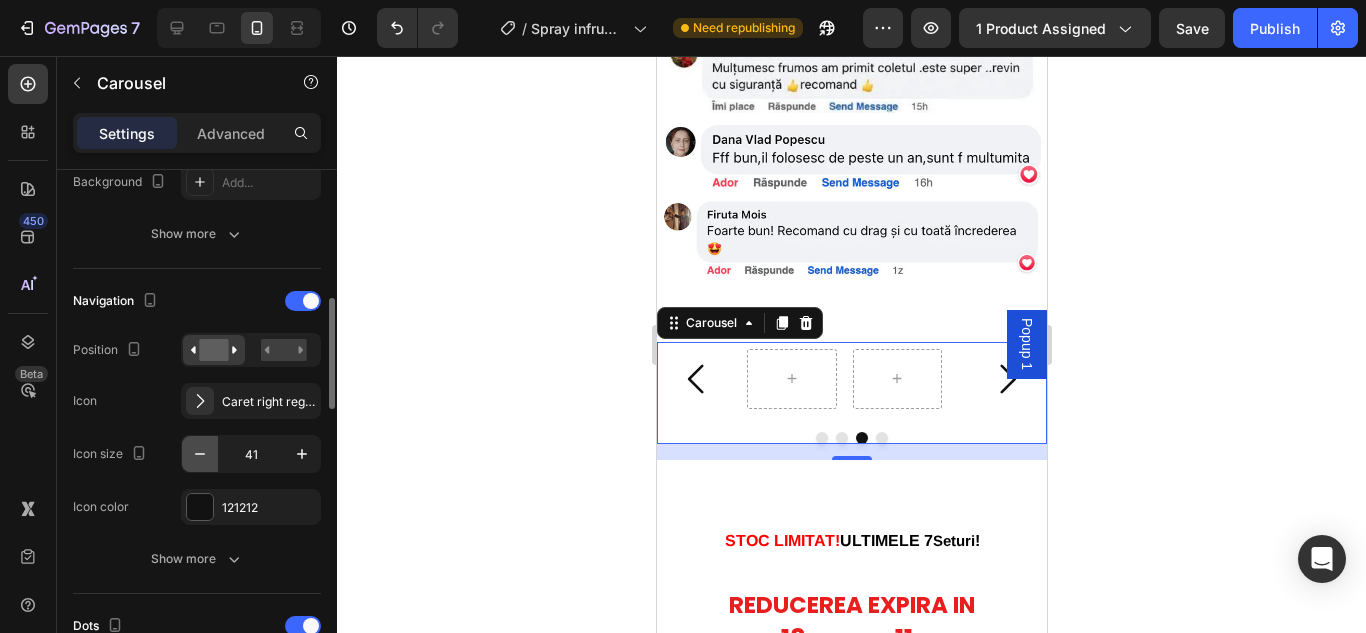 click 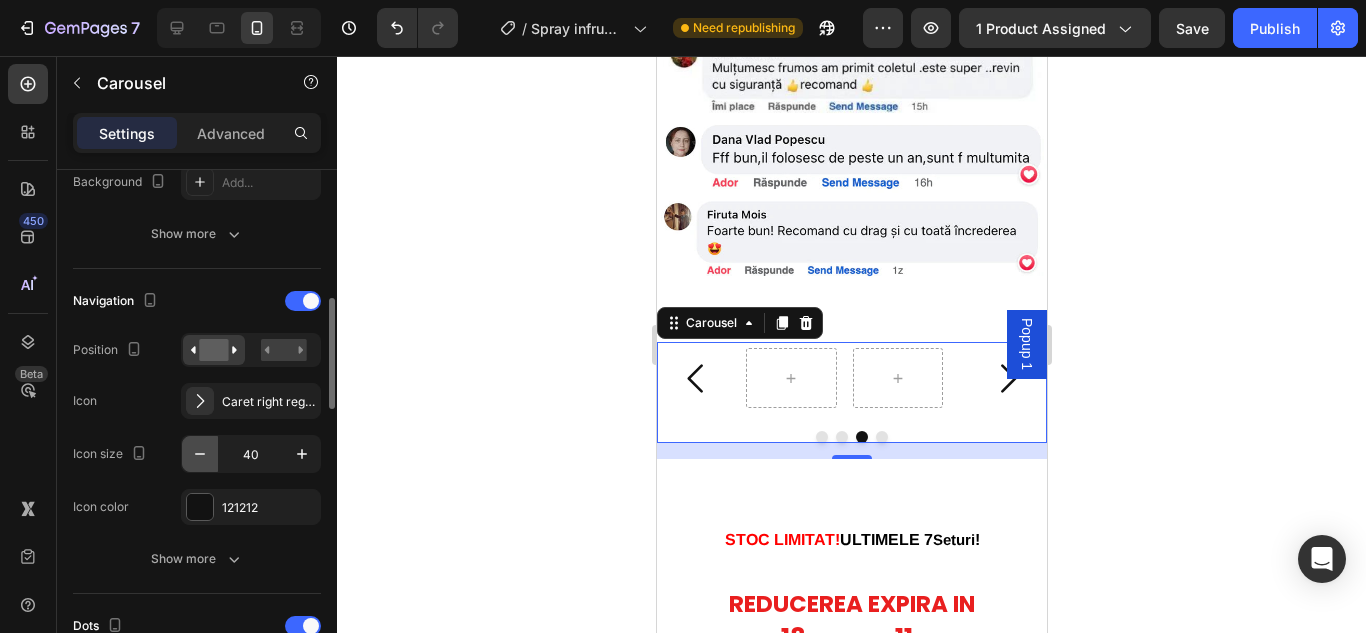 click 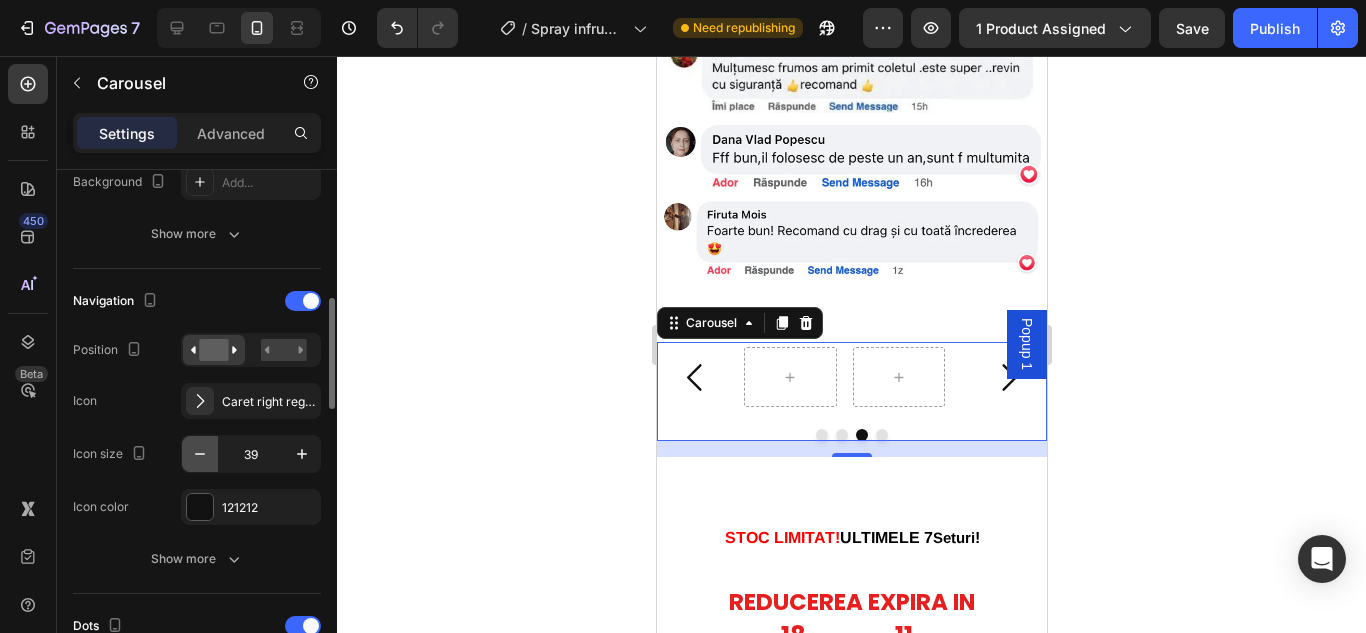 click 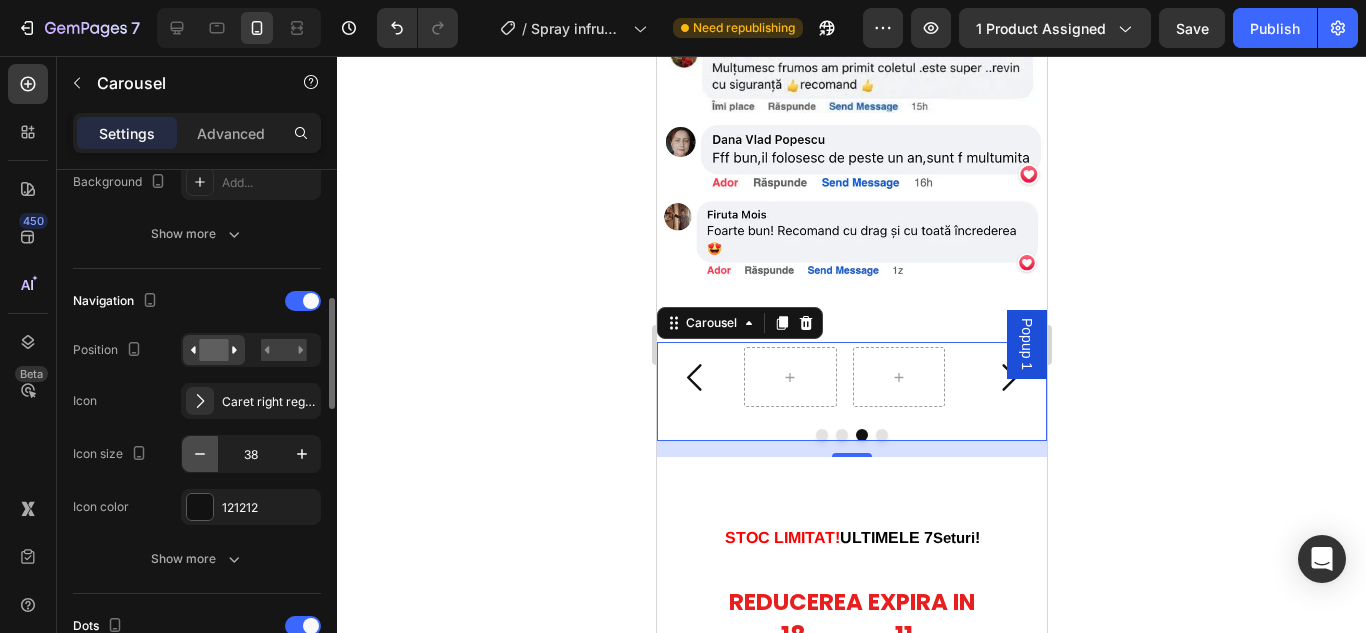 click 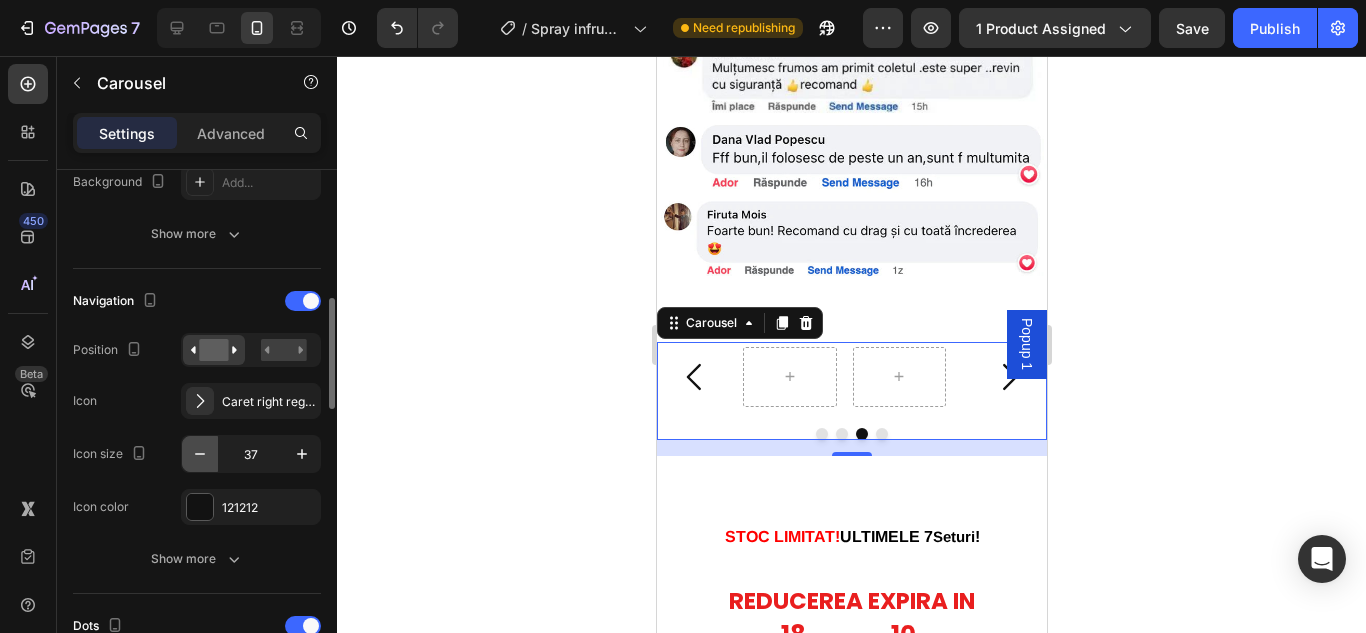 click 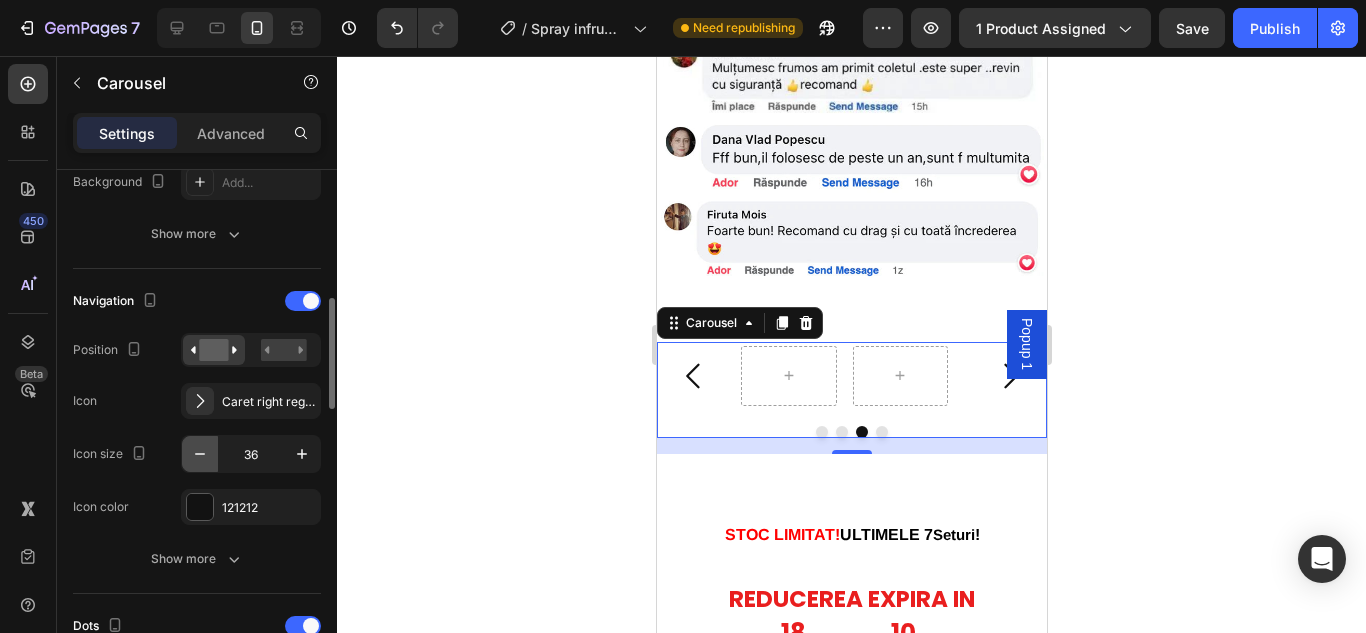 click 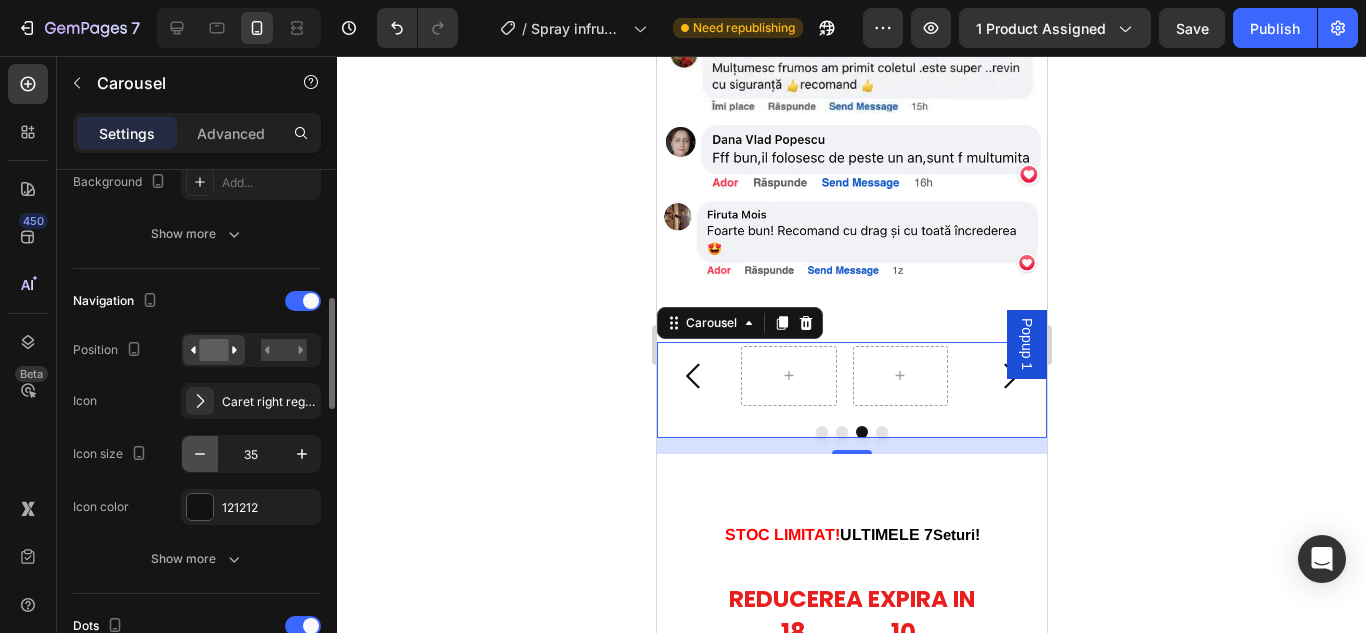 click 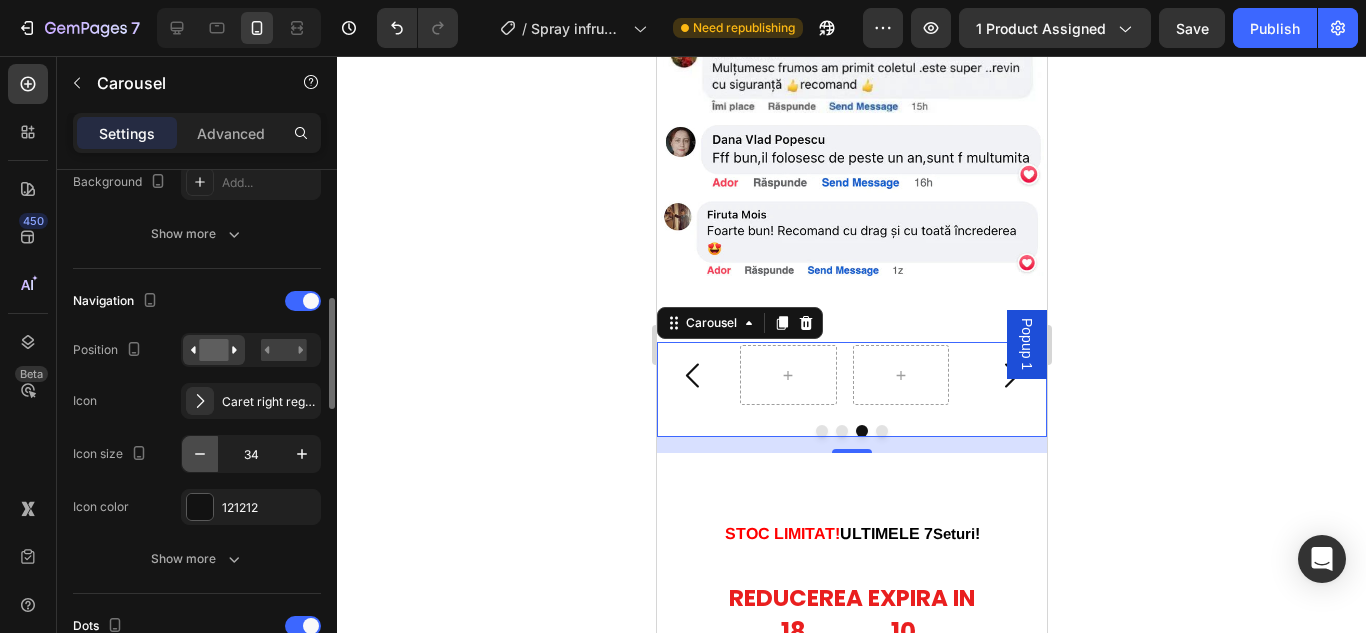 click 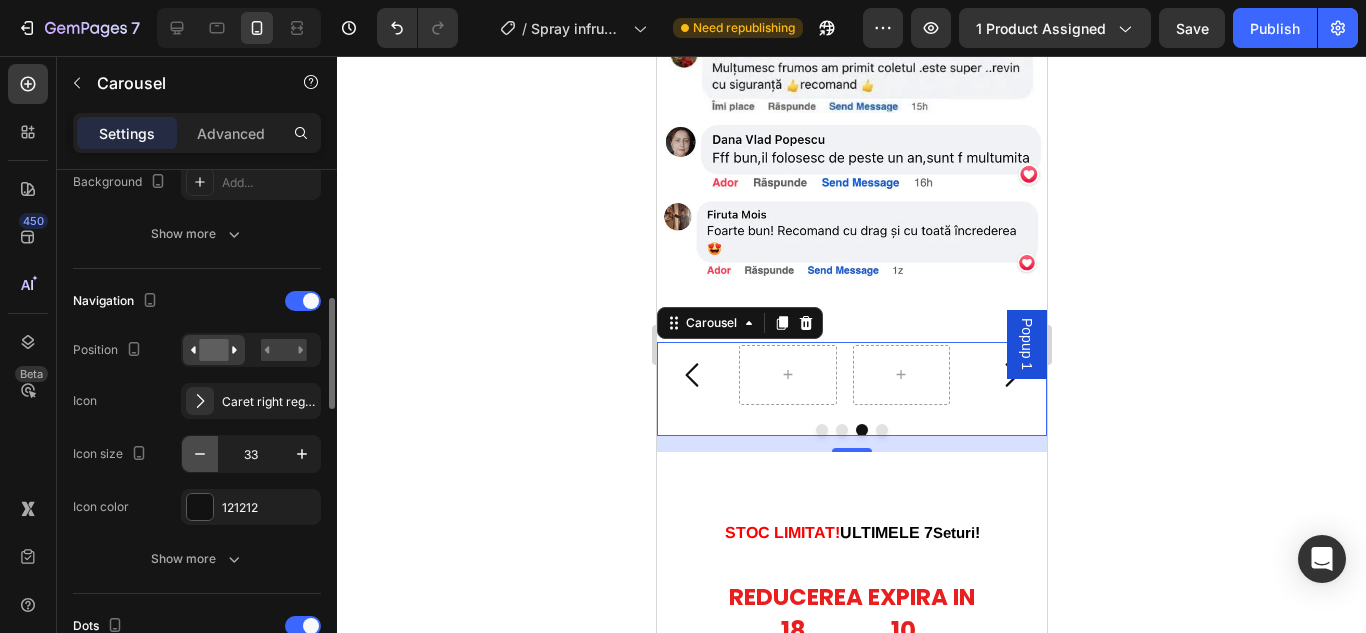 click 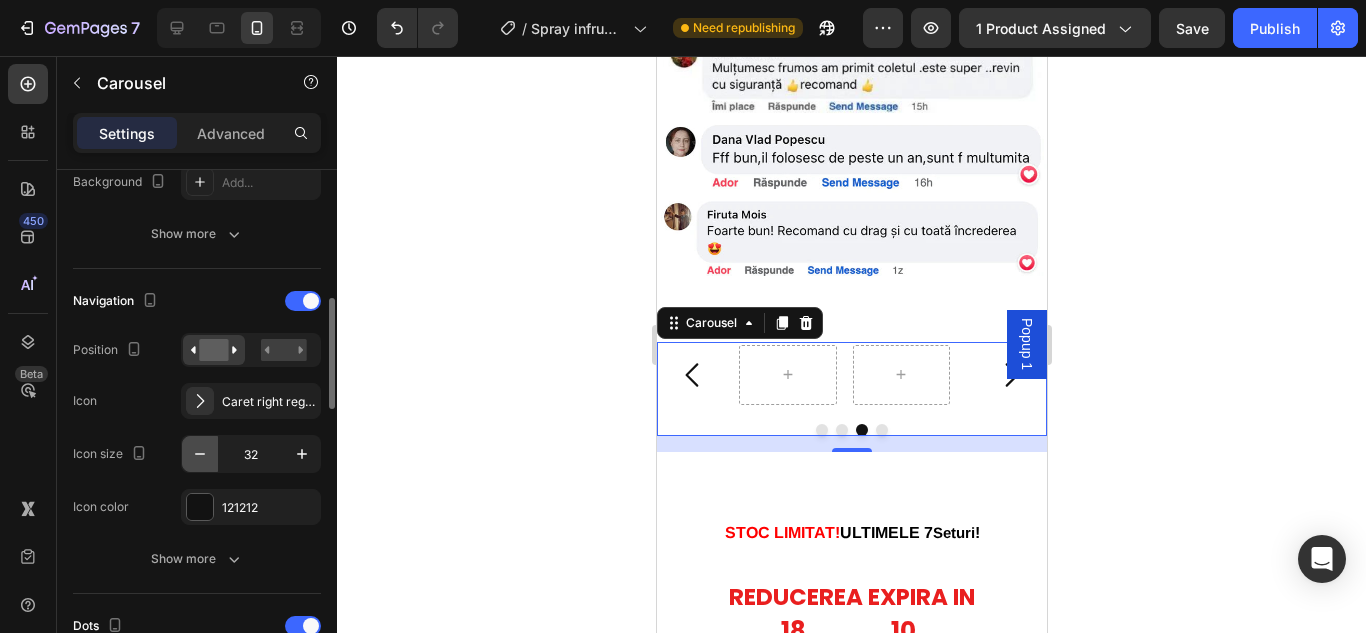 click 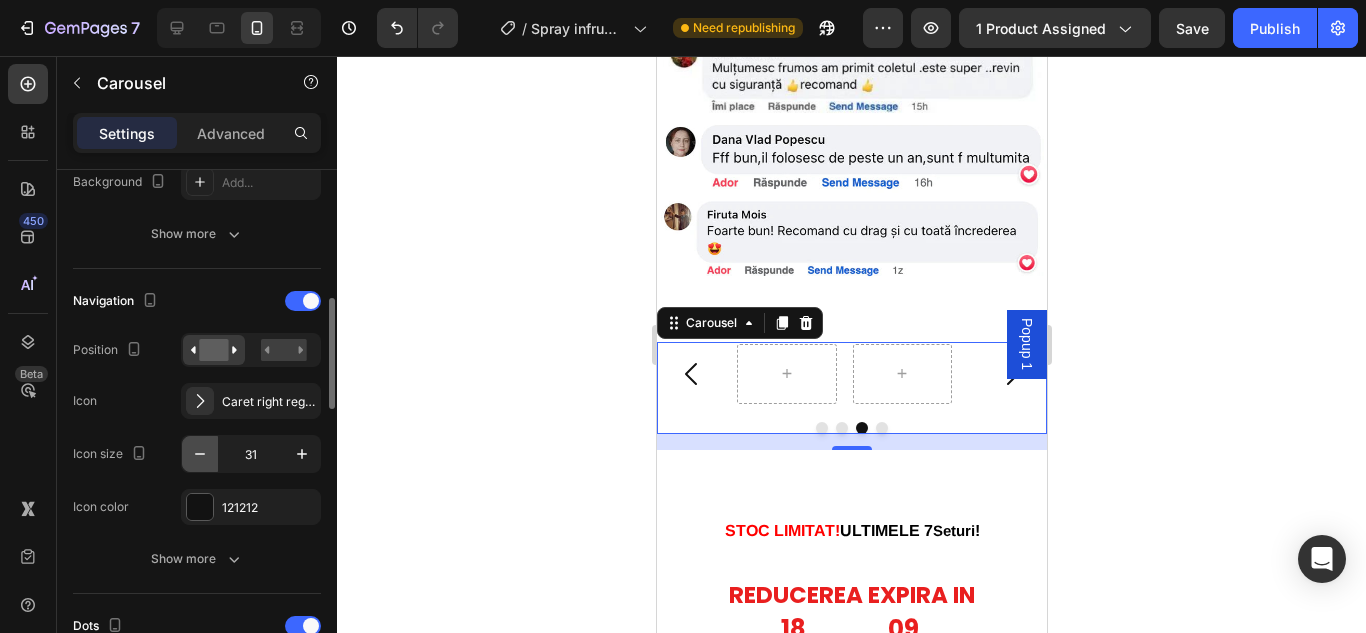click 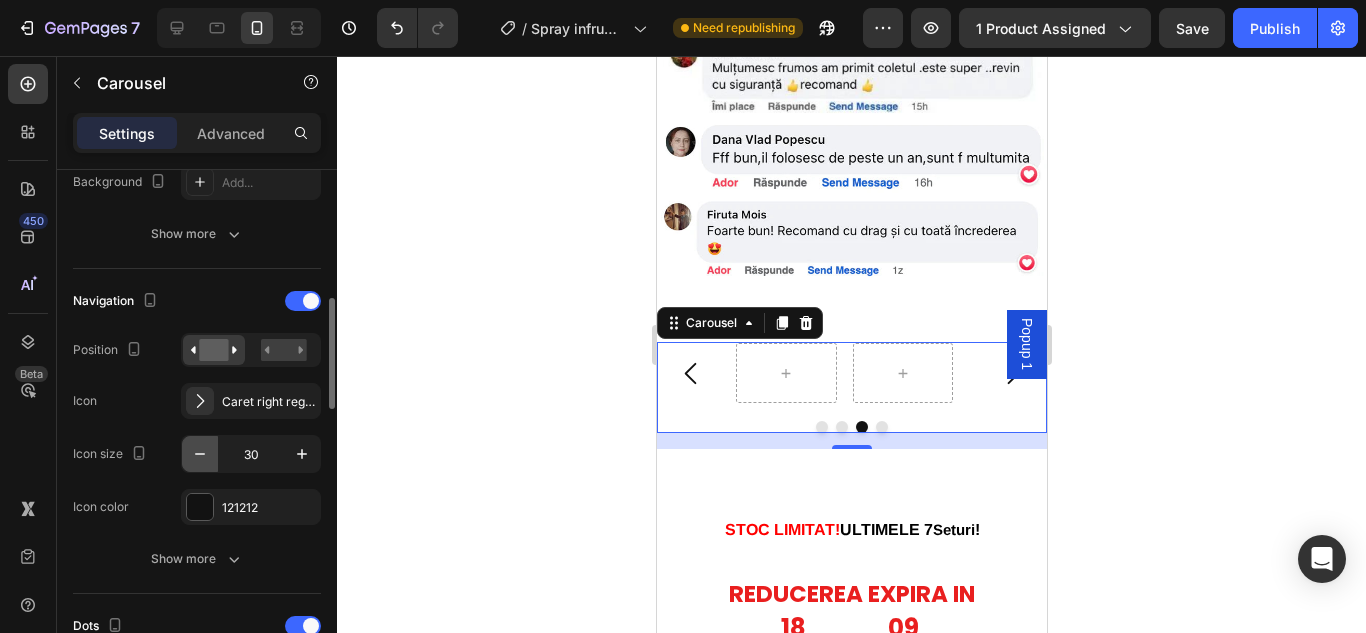 click 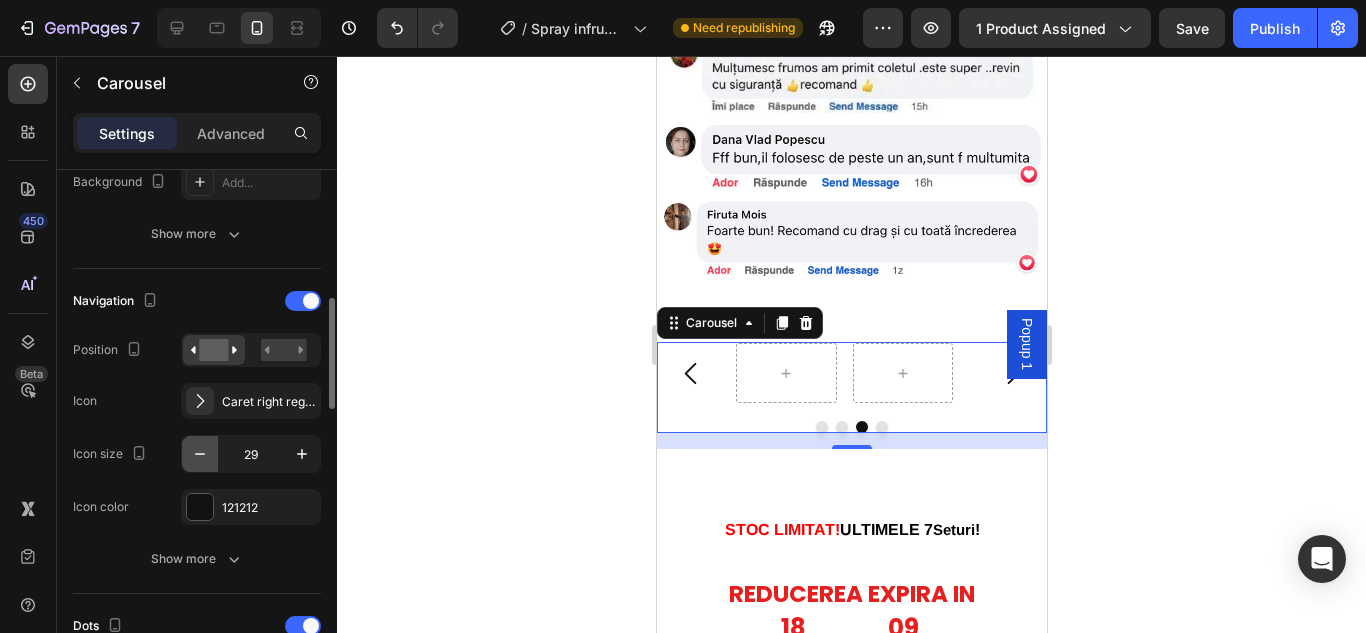 click 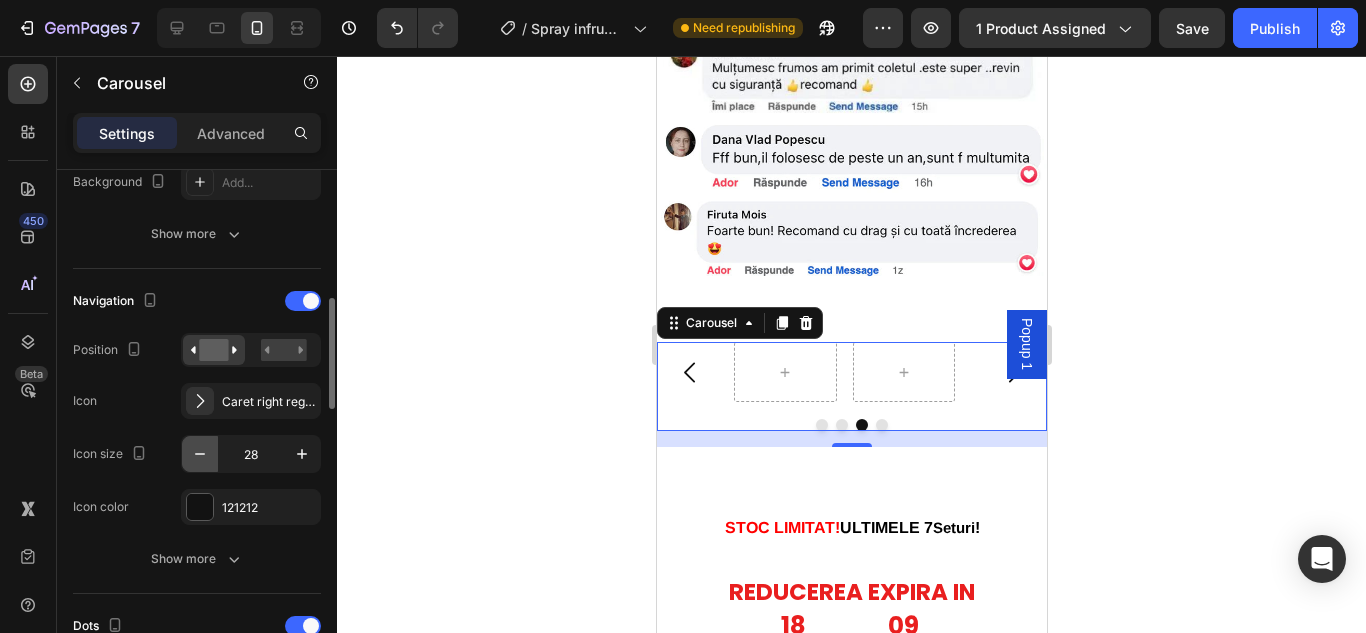 click 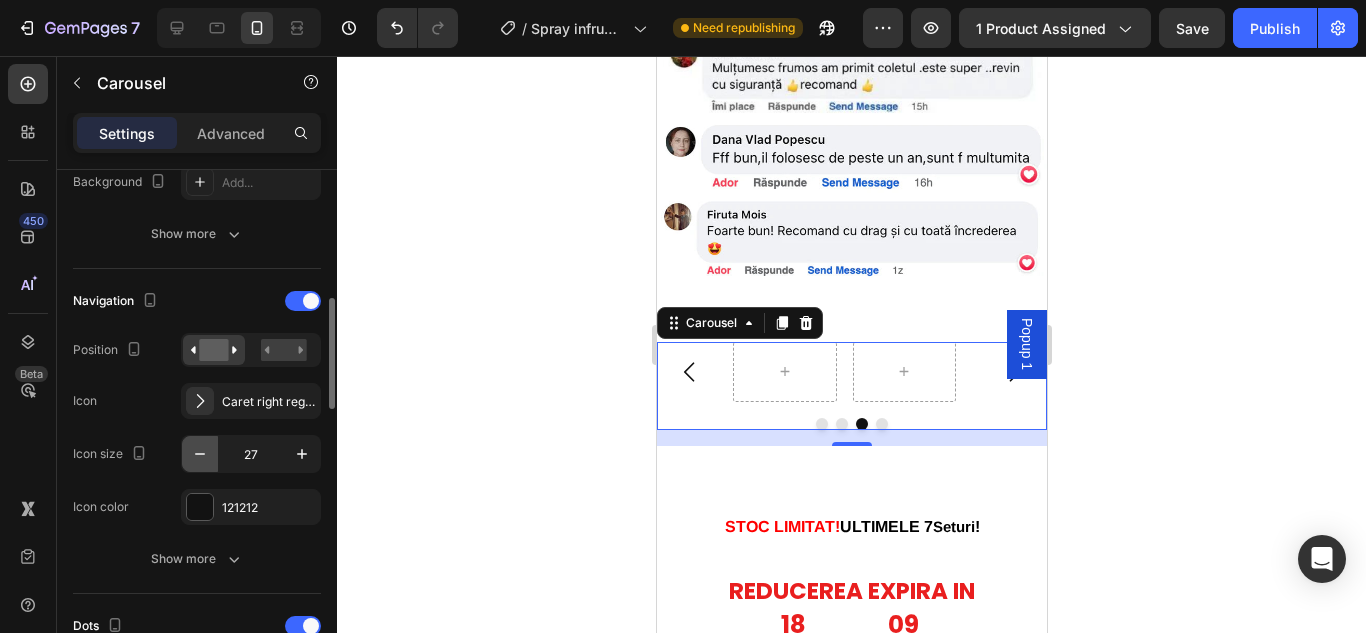 click 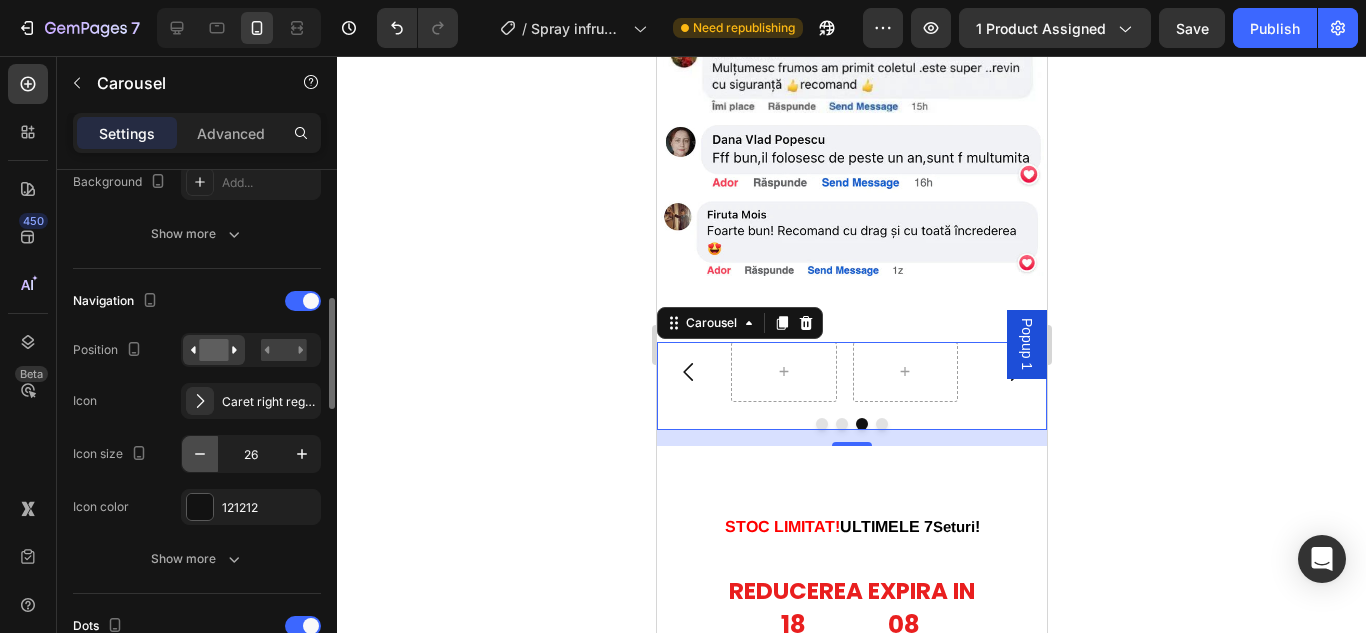 click 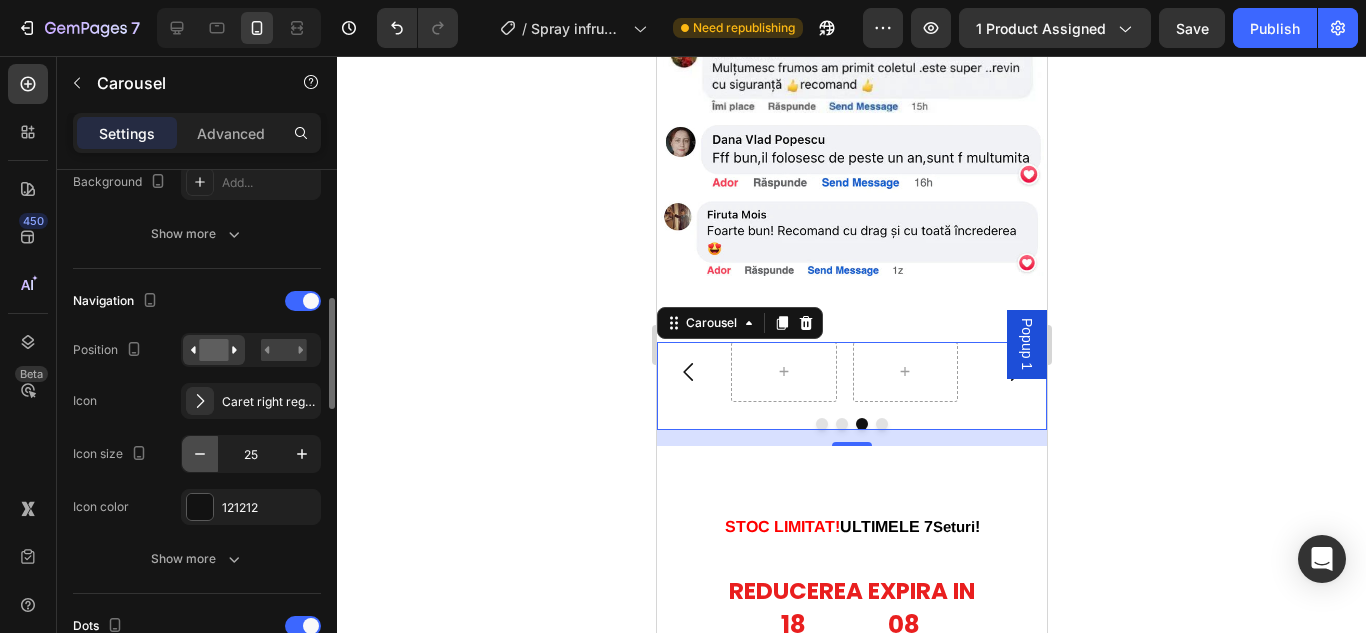 click 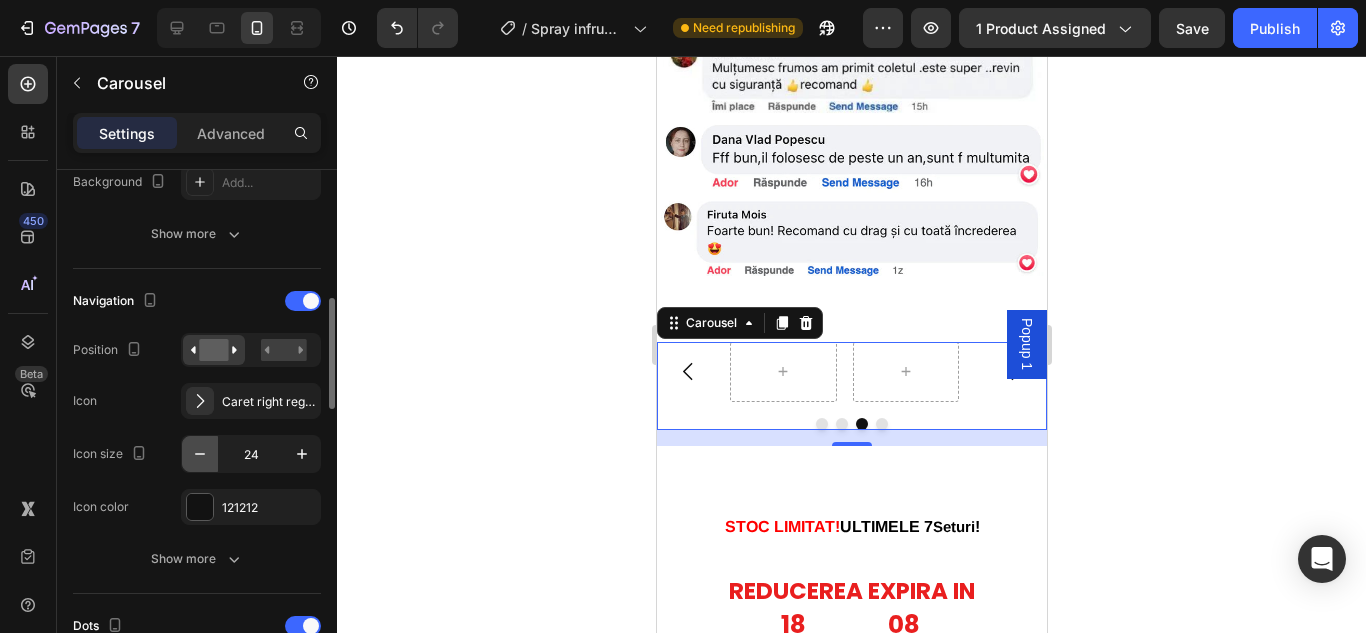 click 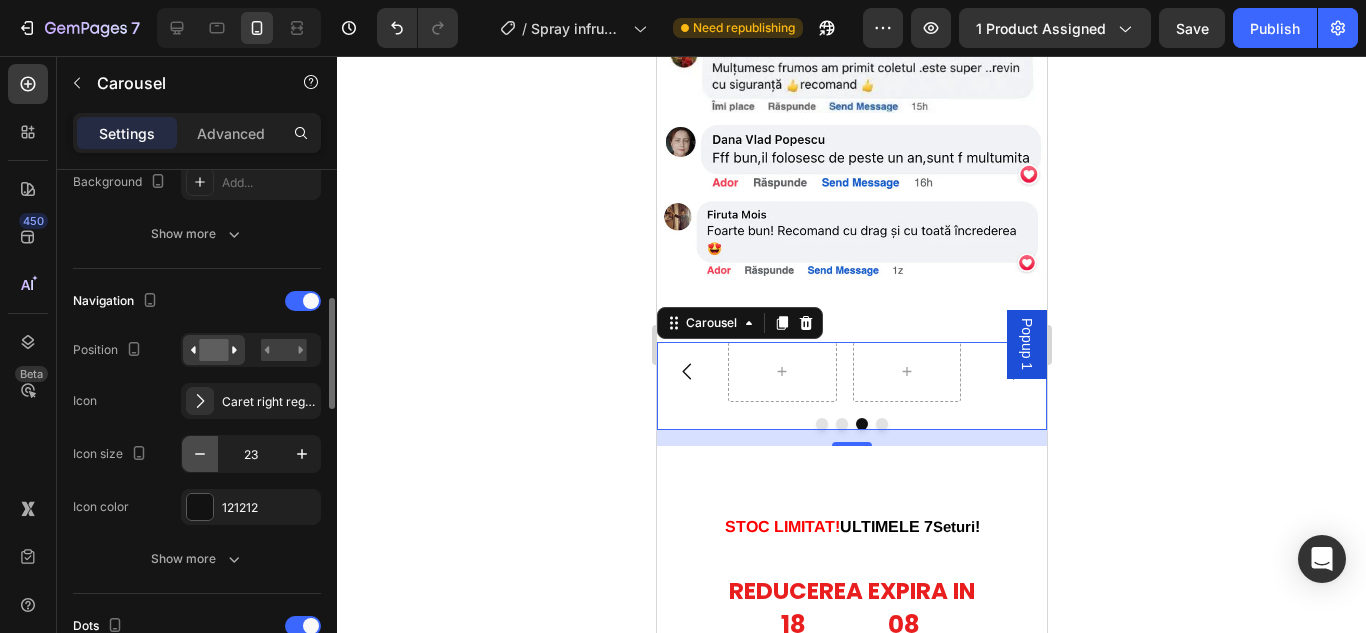 click 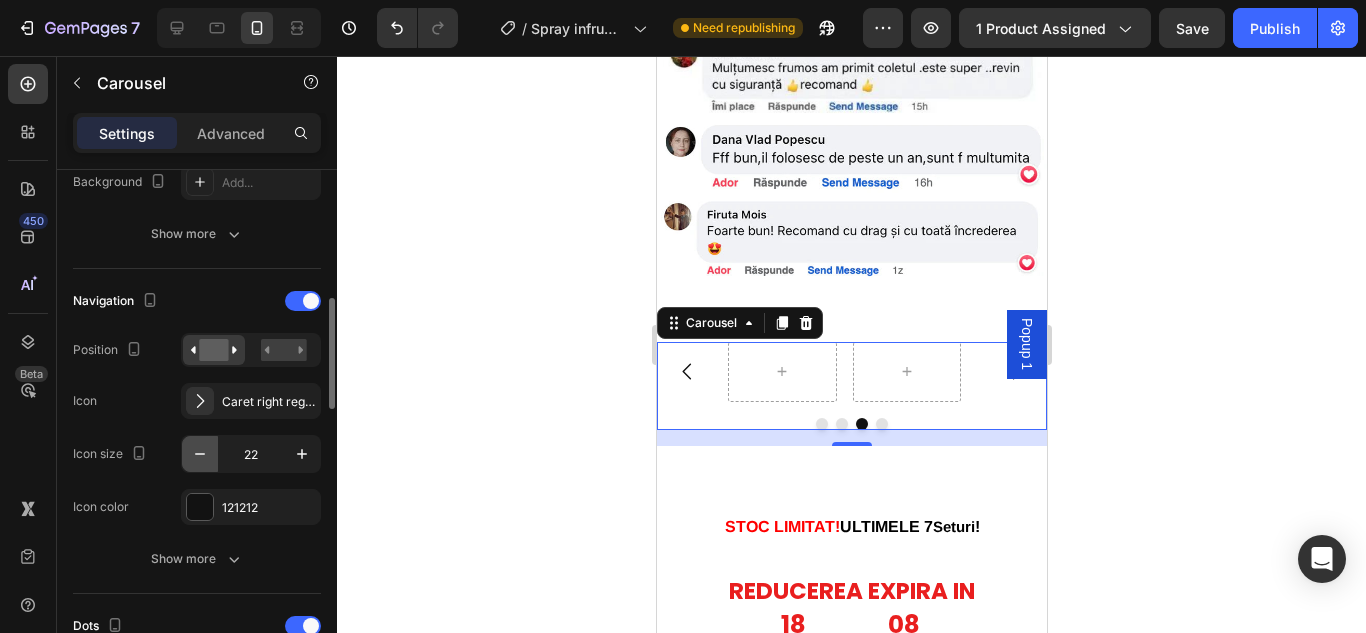 click 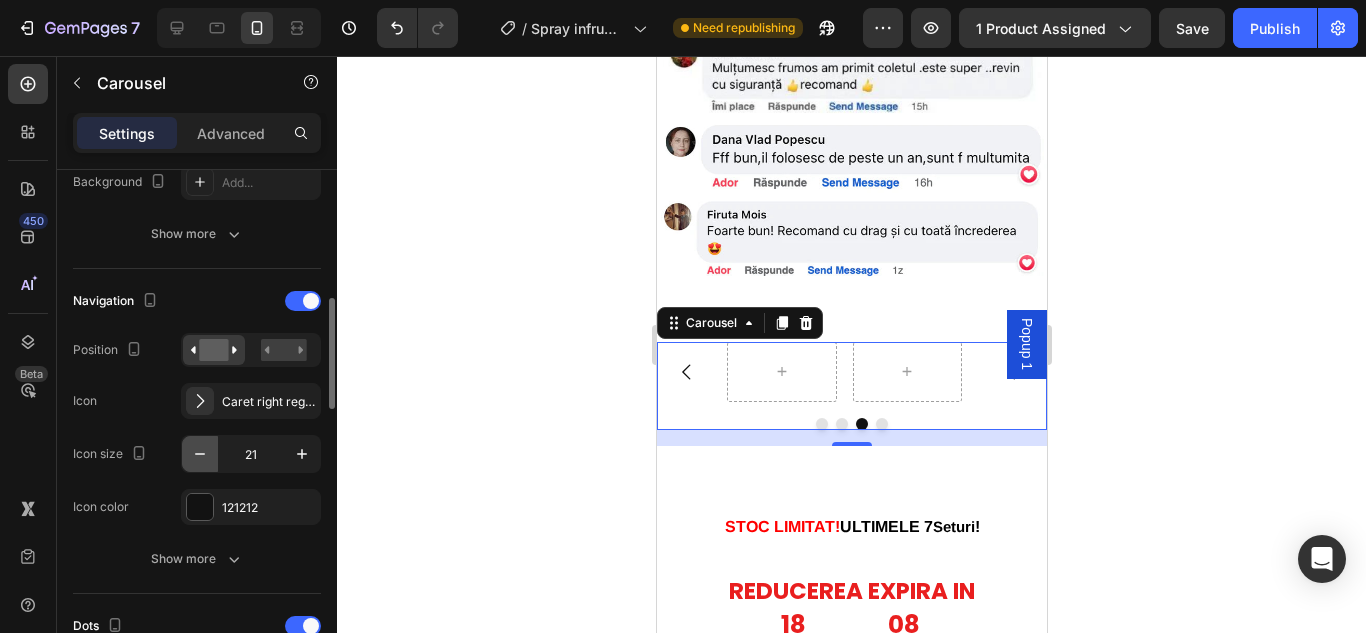 click 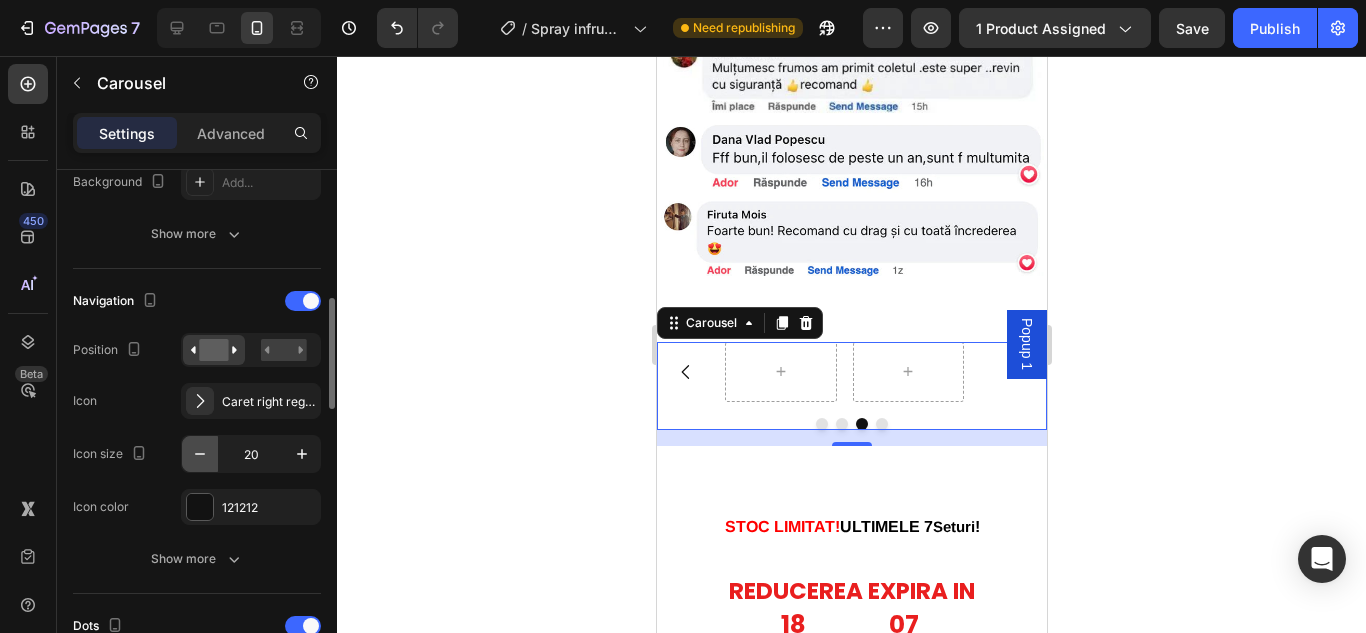 click 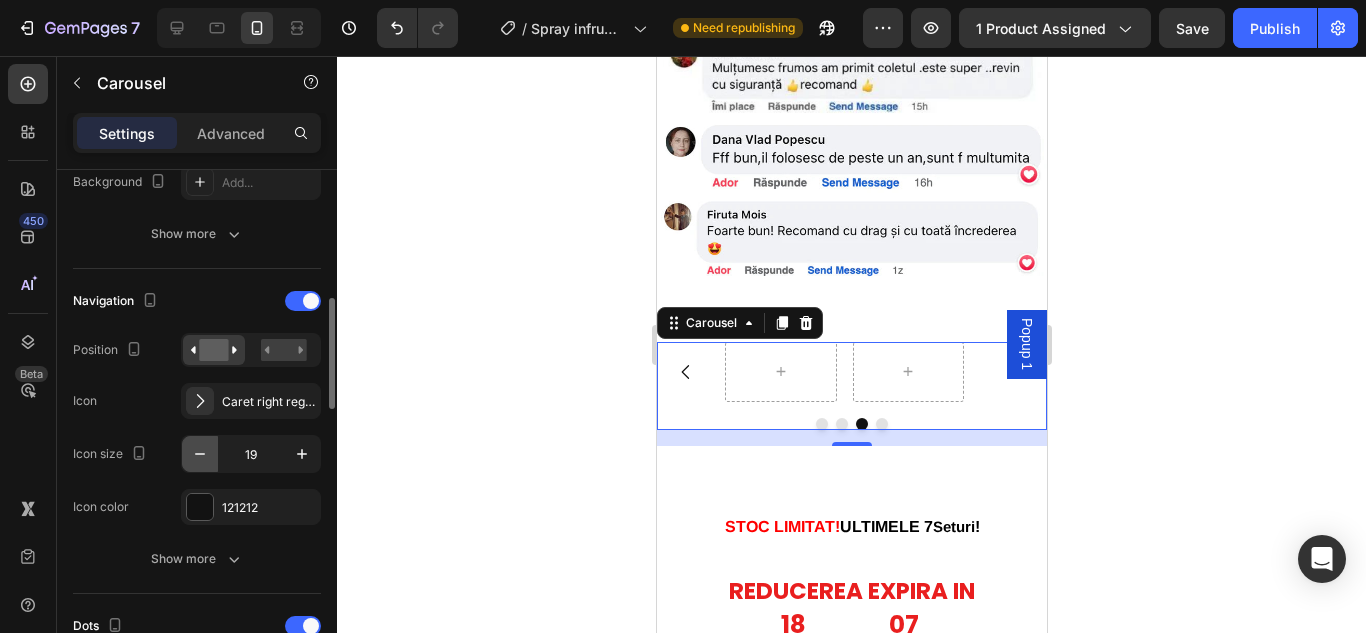 click 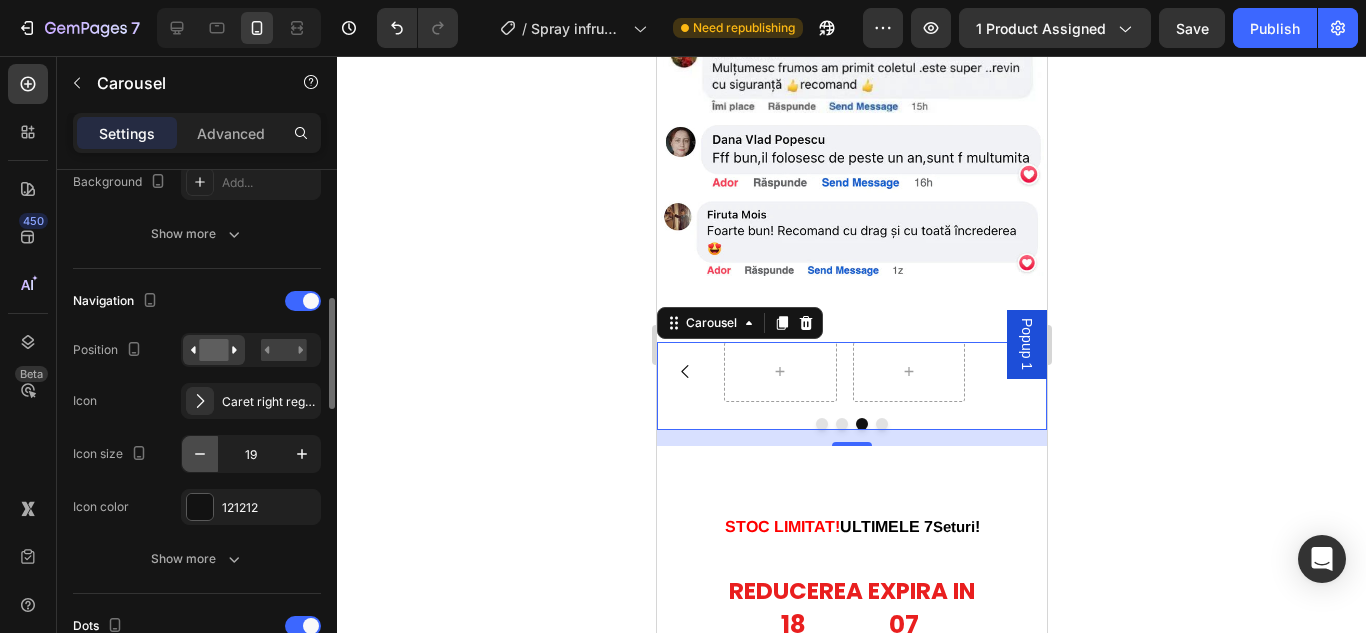 click 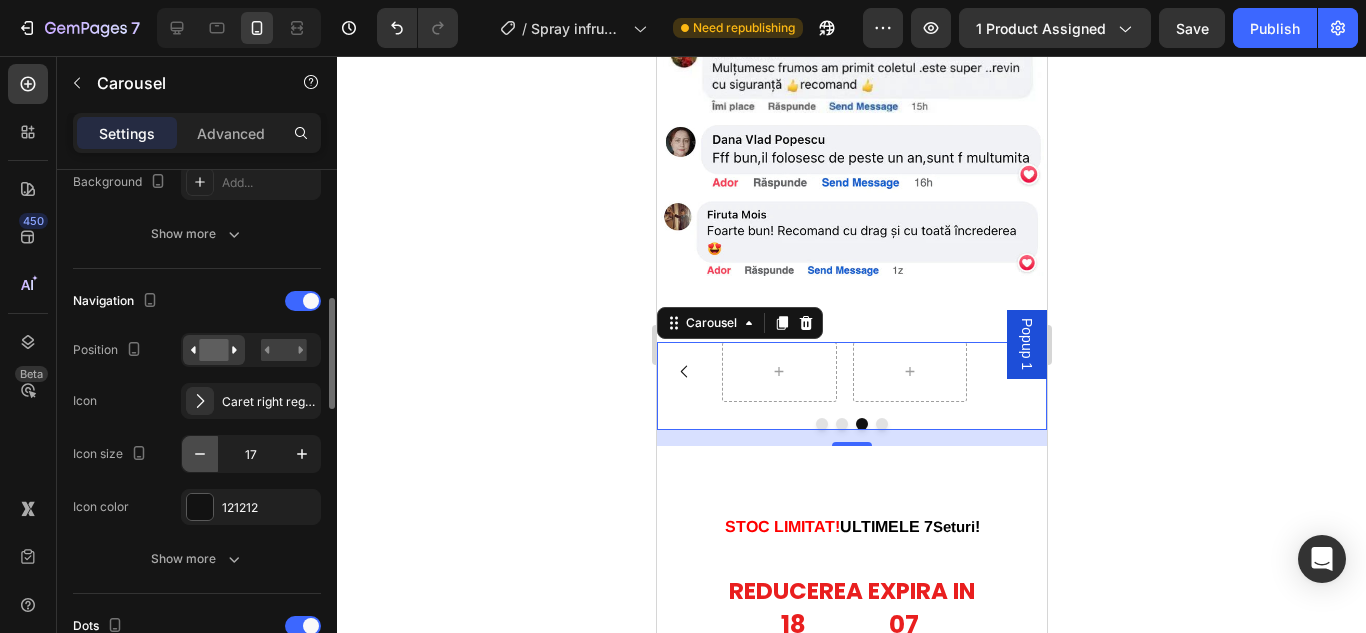 click 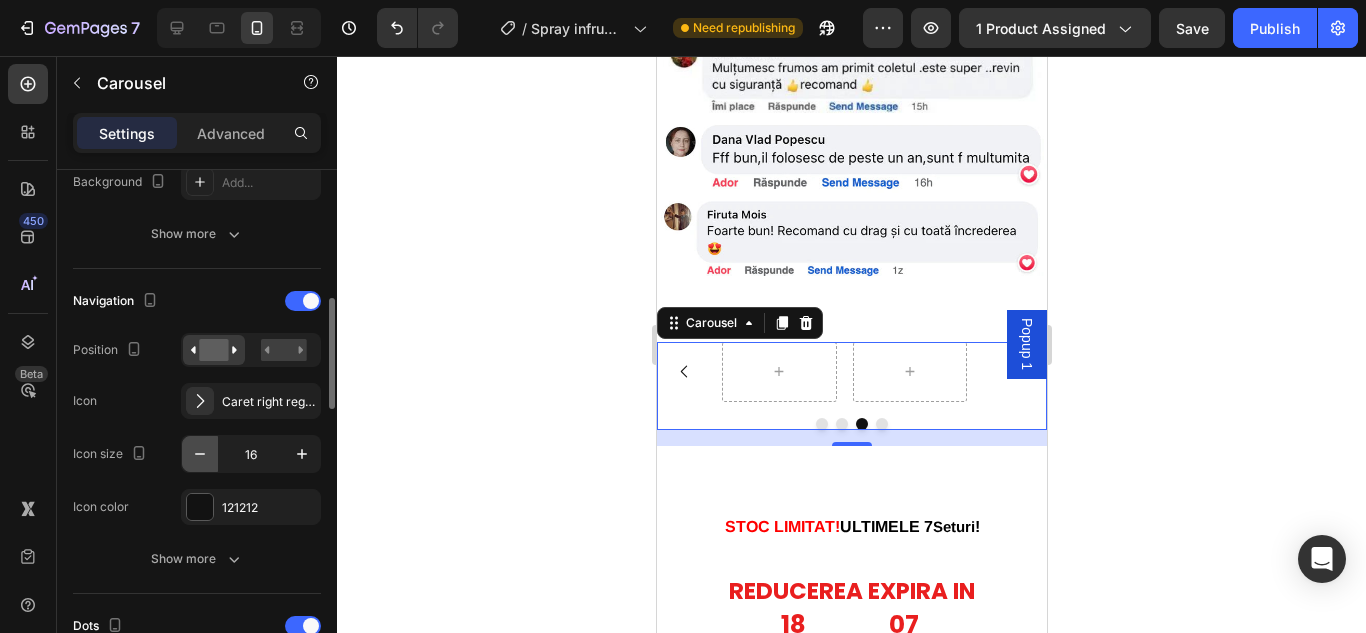 click 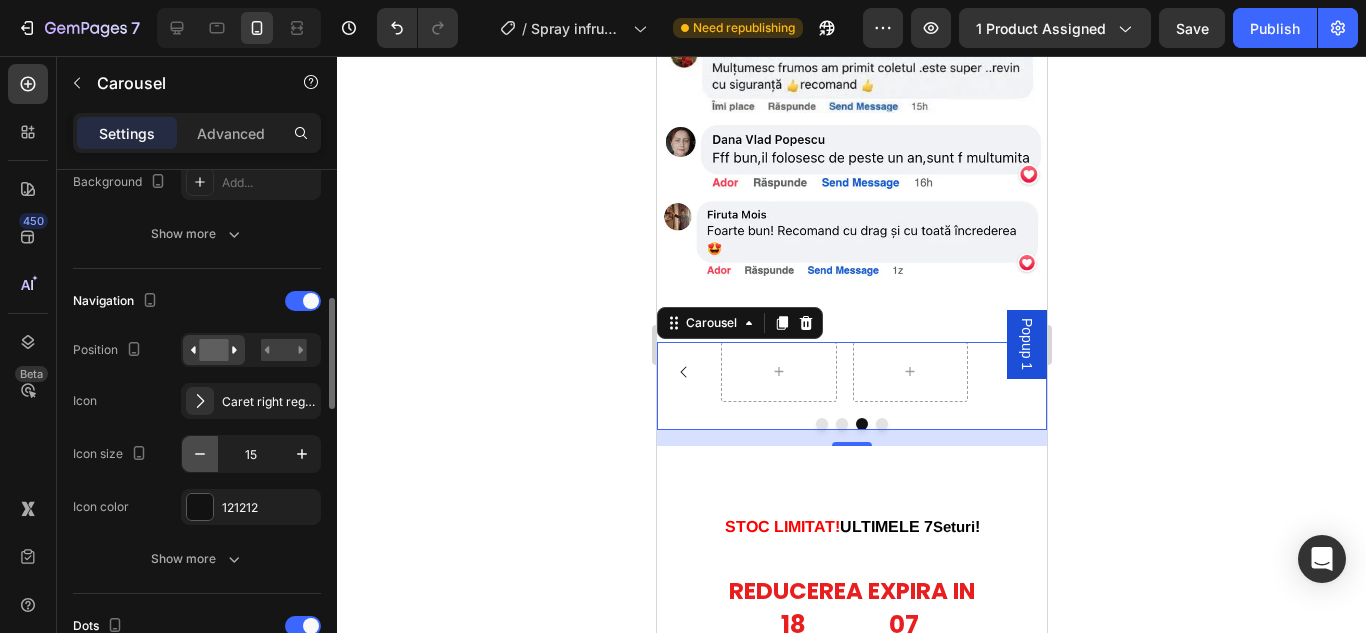 click 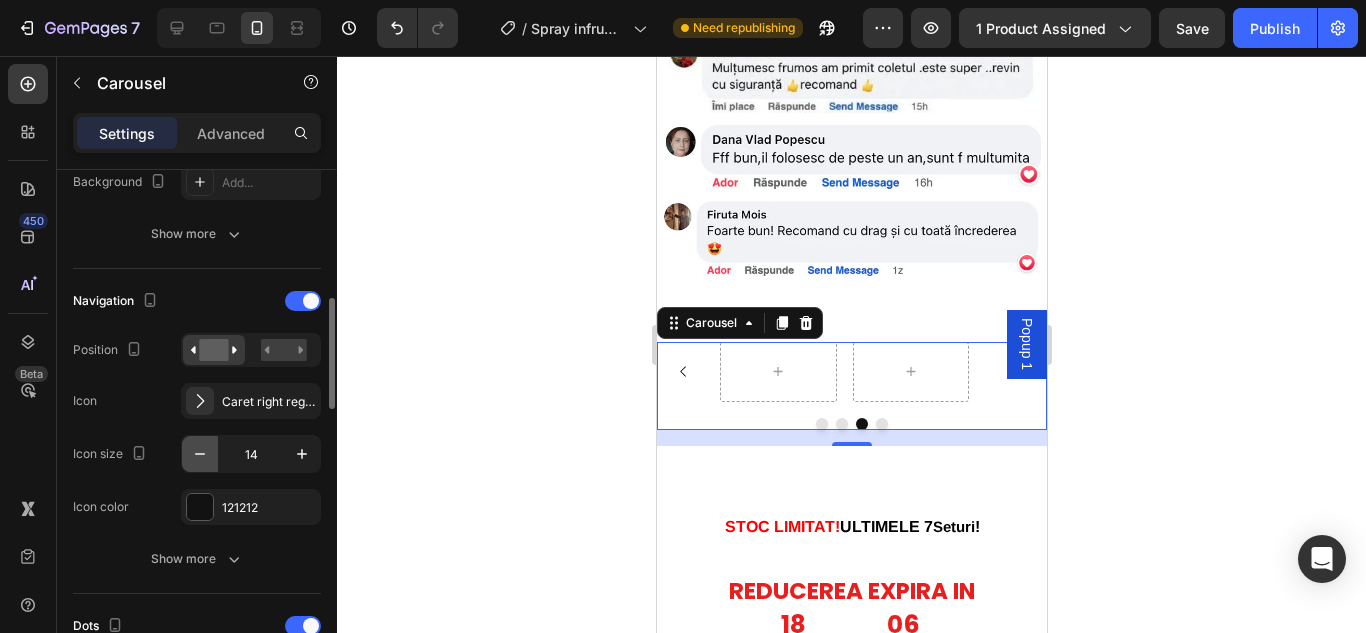 click 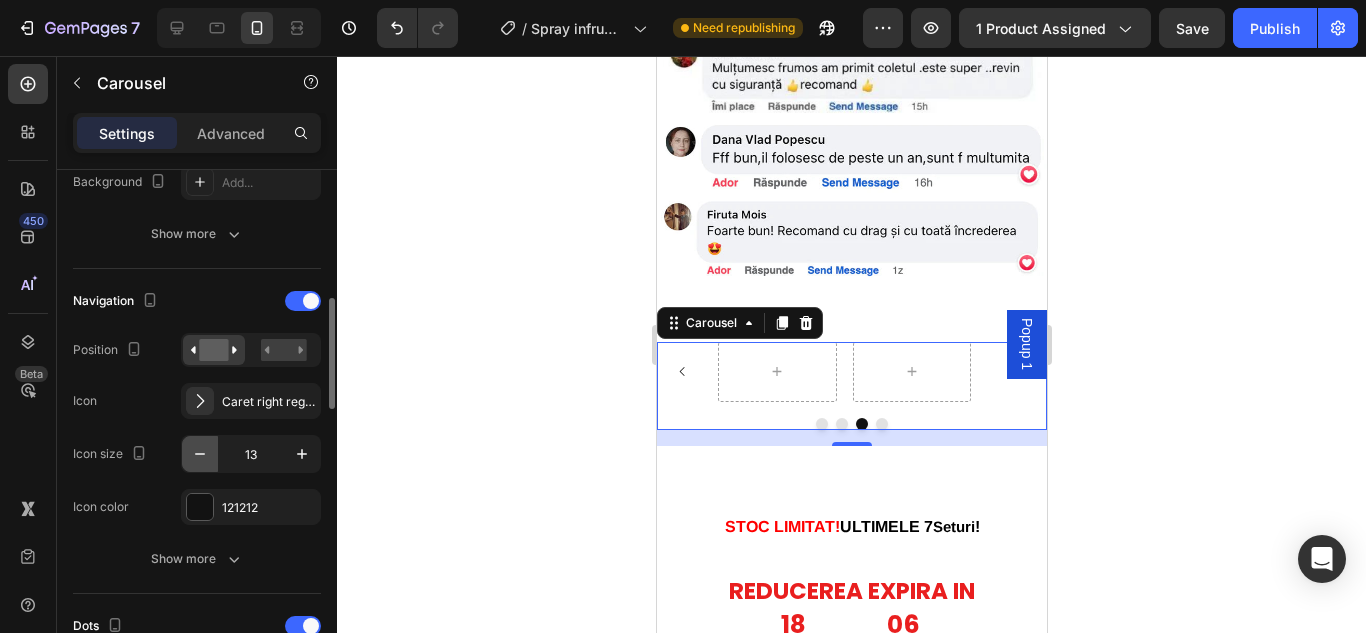 click 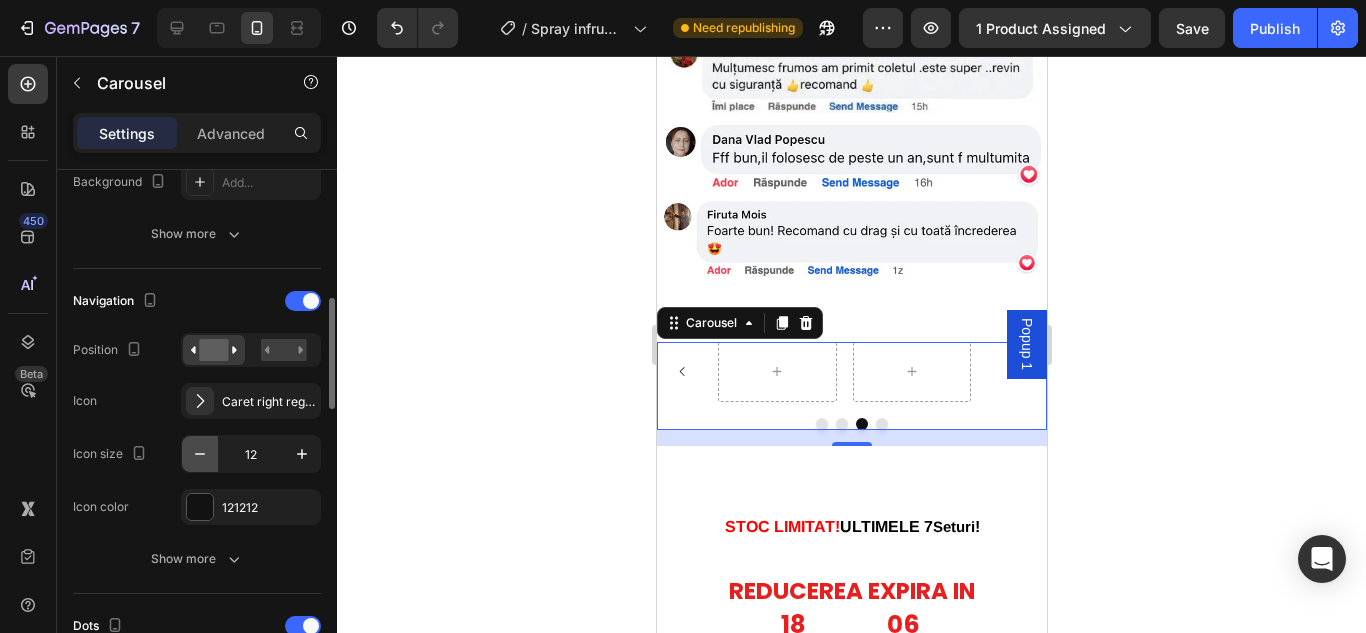 click 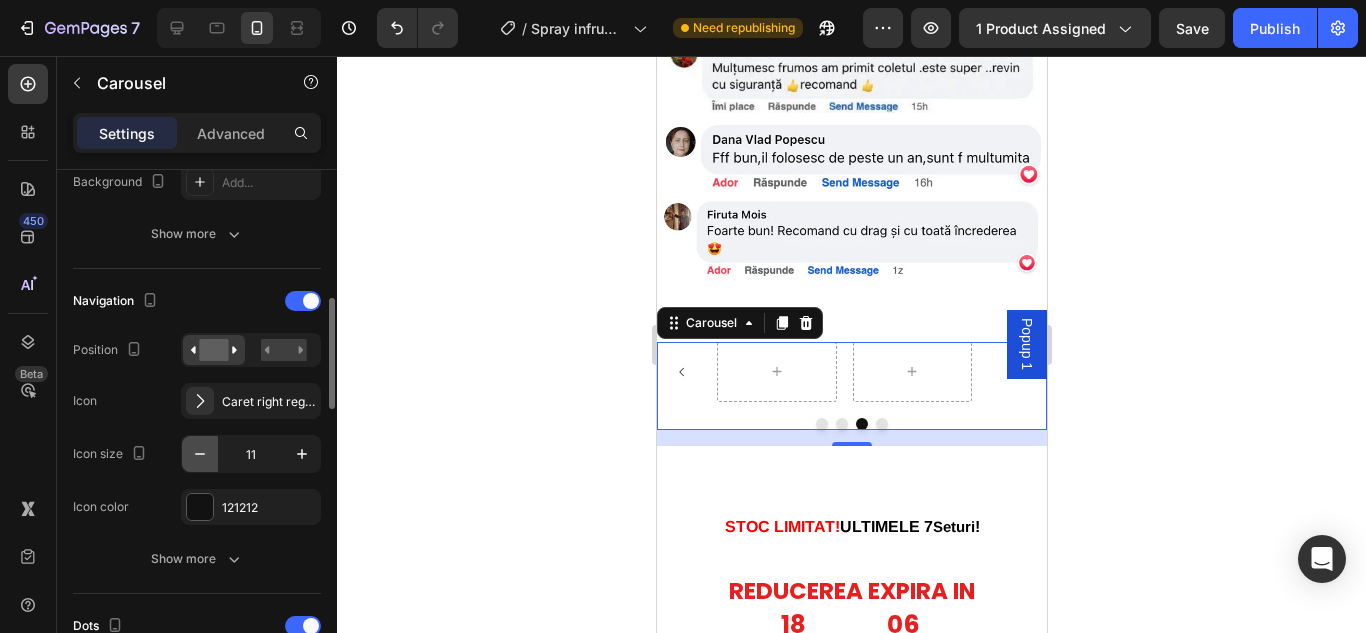 click 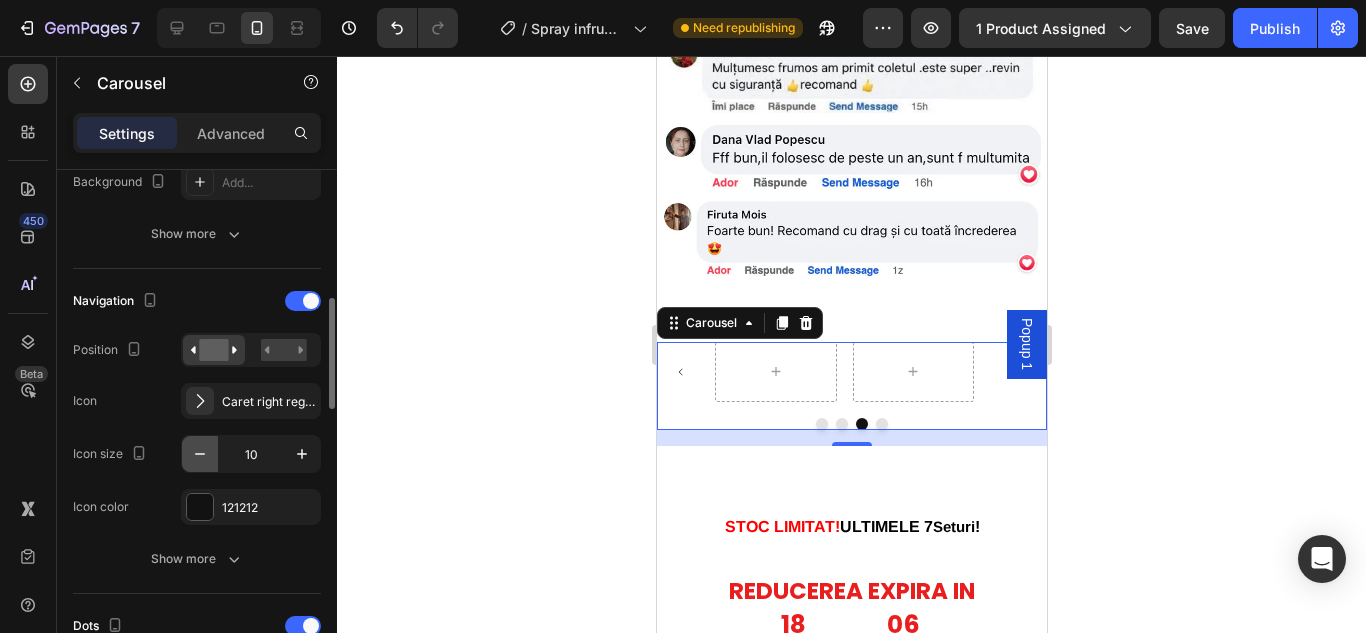 click 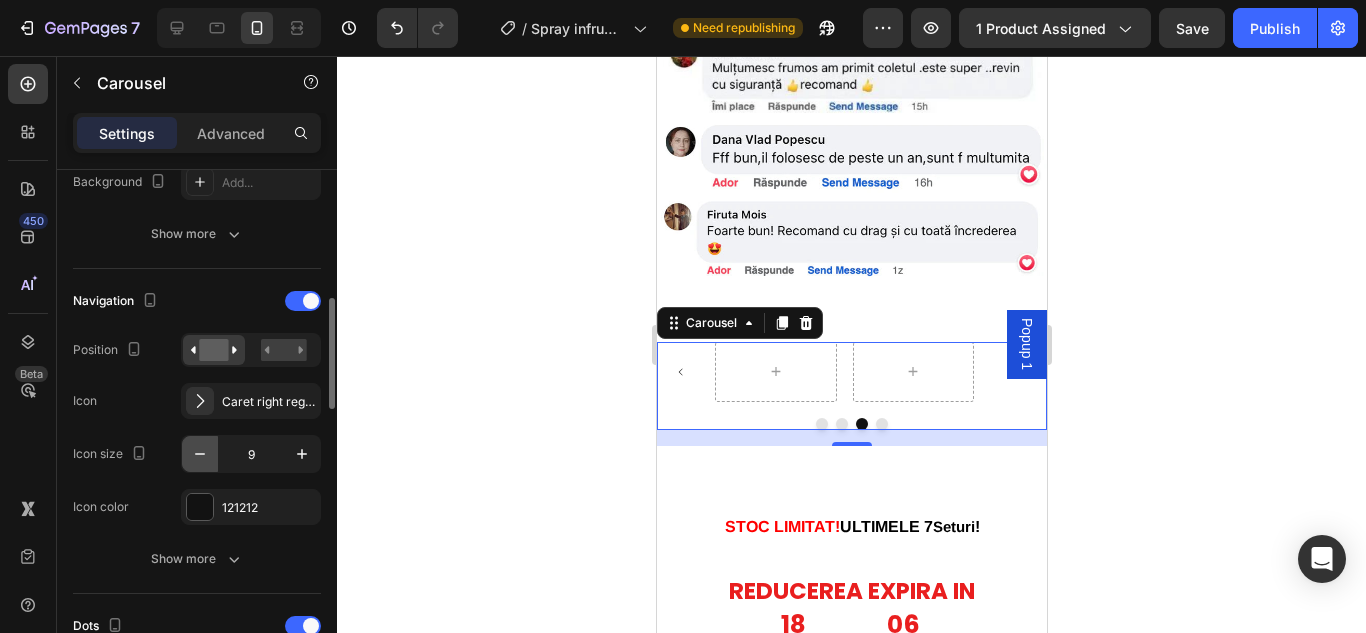 click 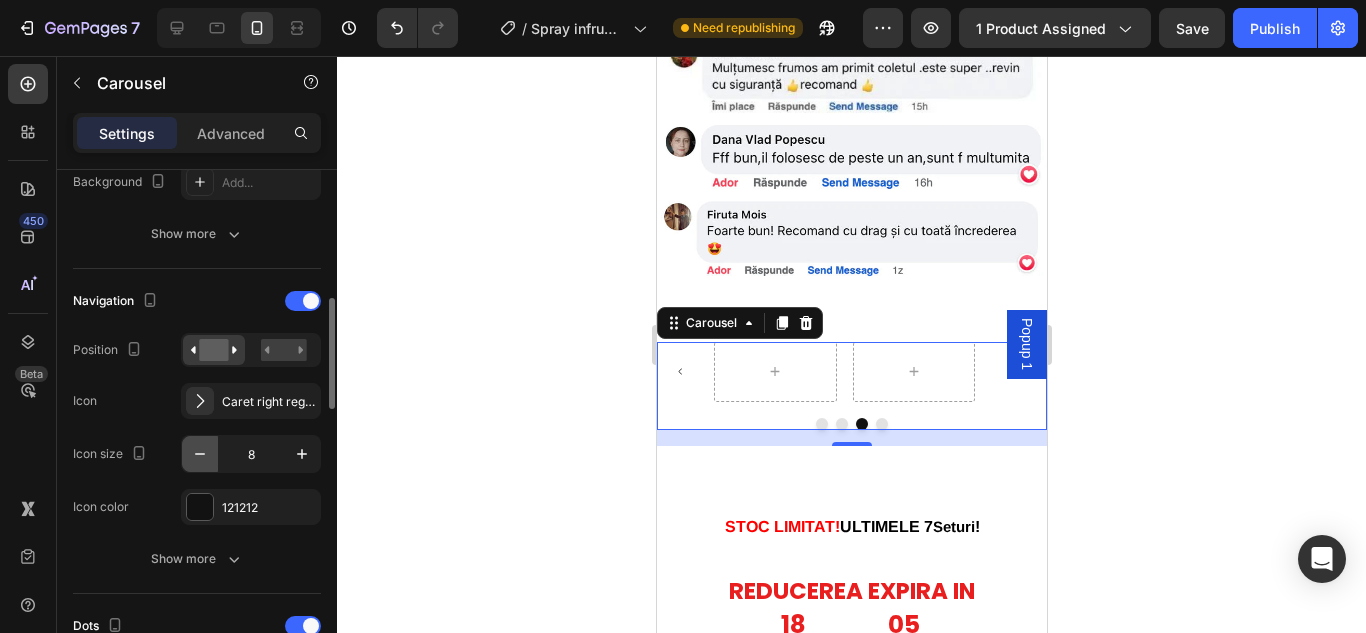 click 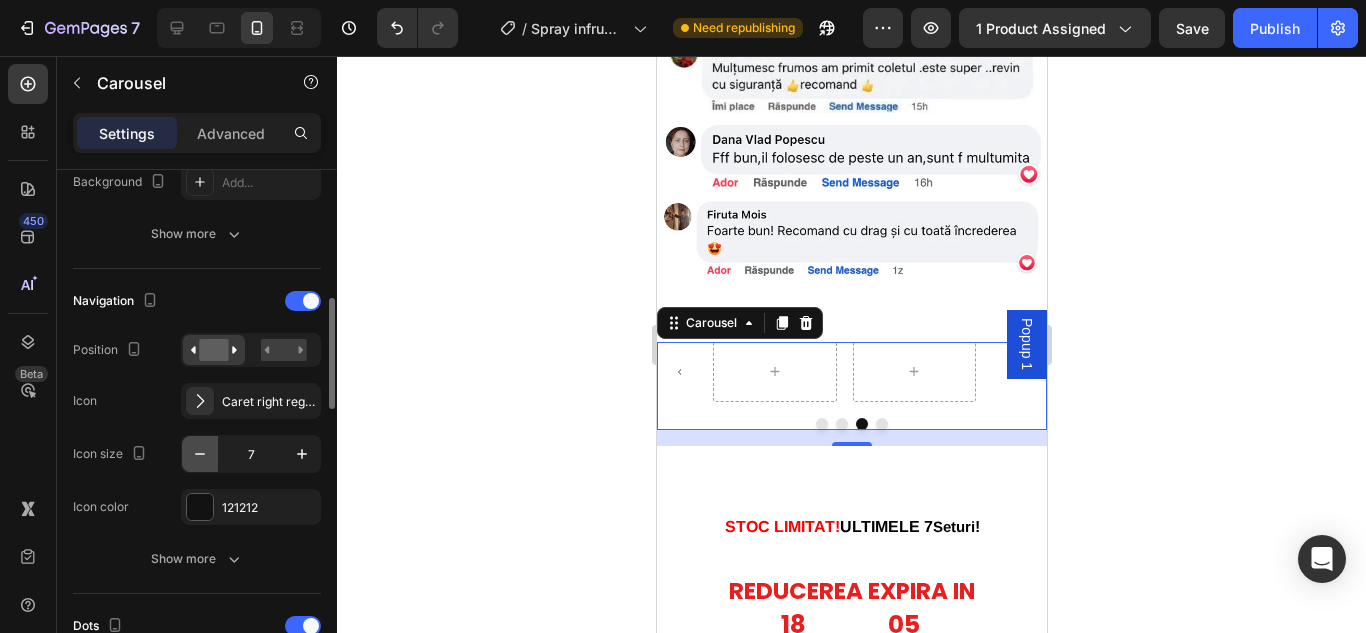 click 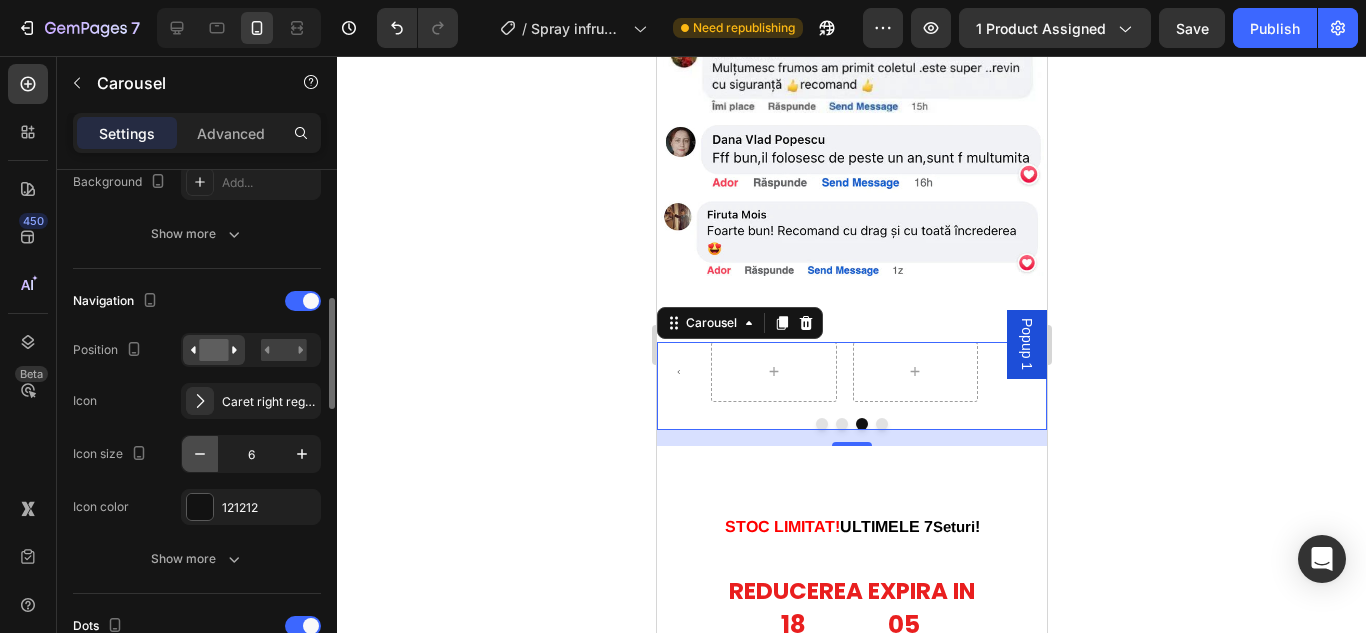 click 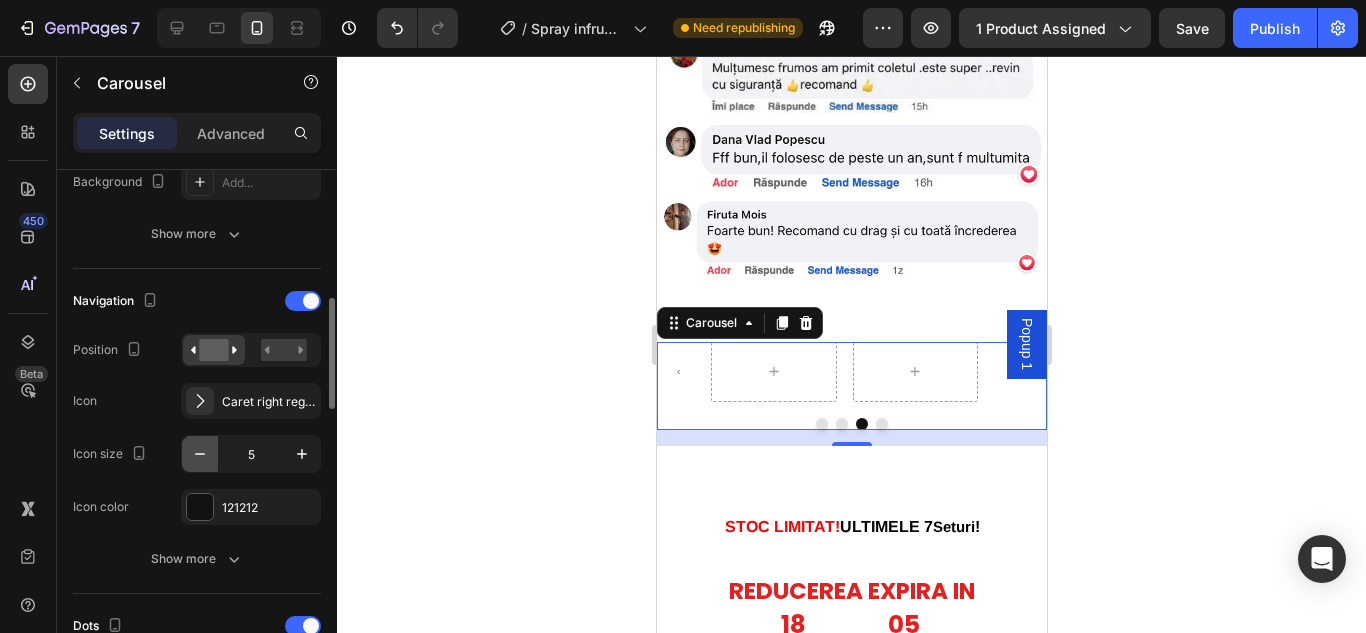 click 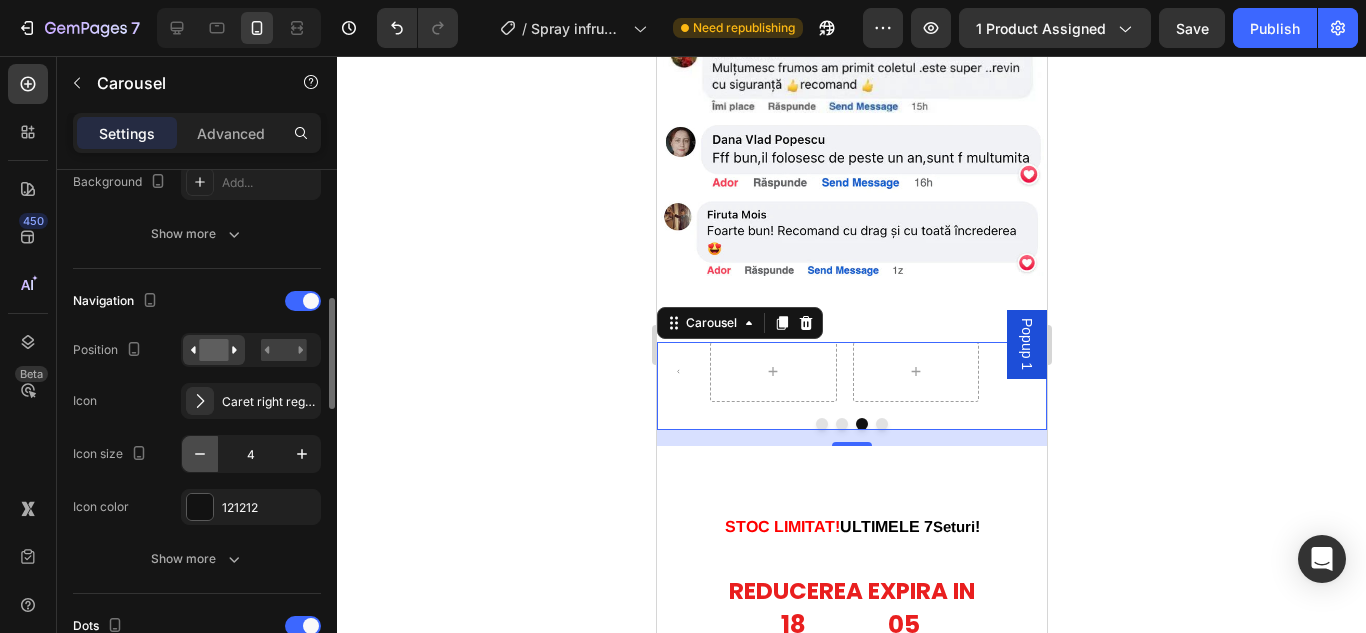 click 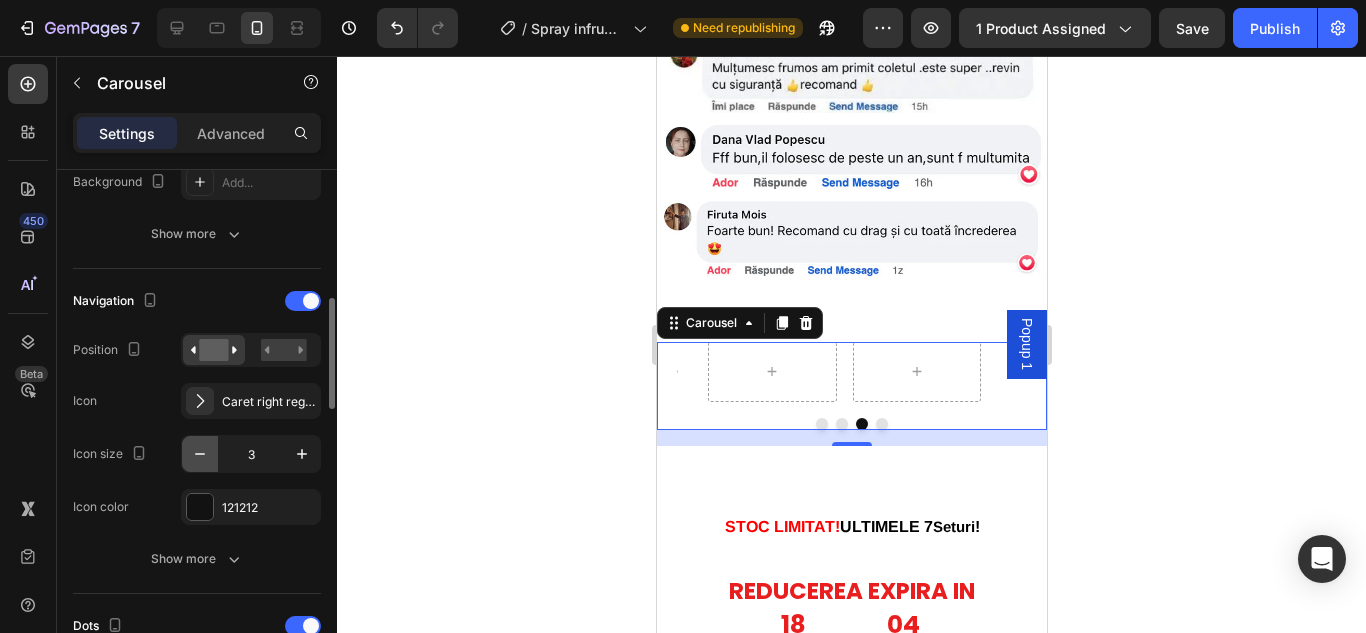 click 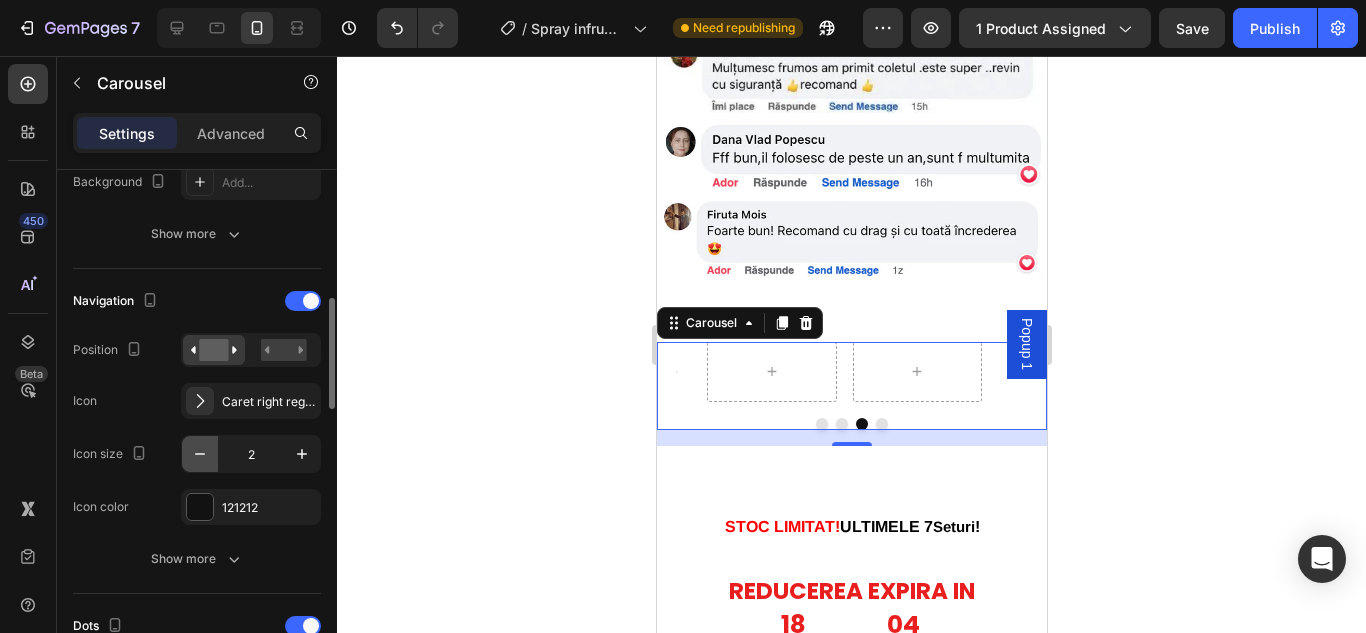 click 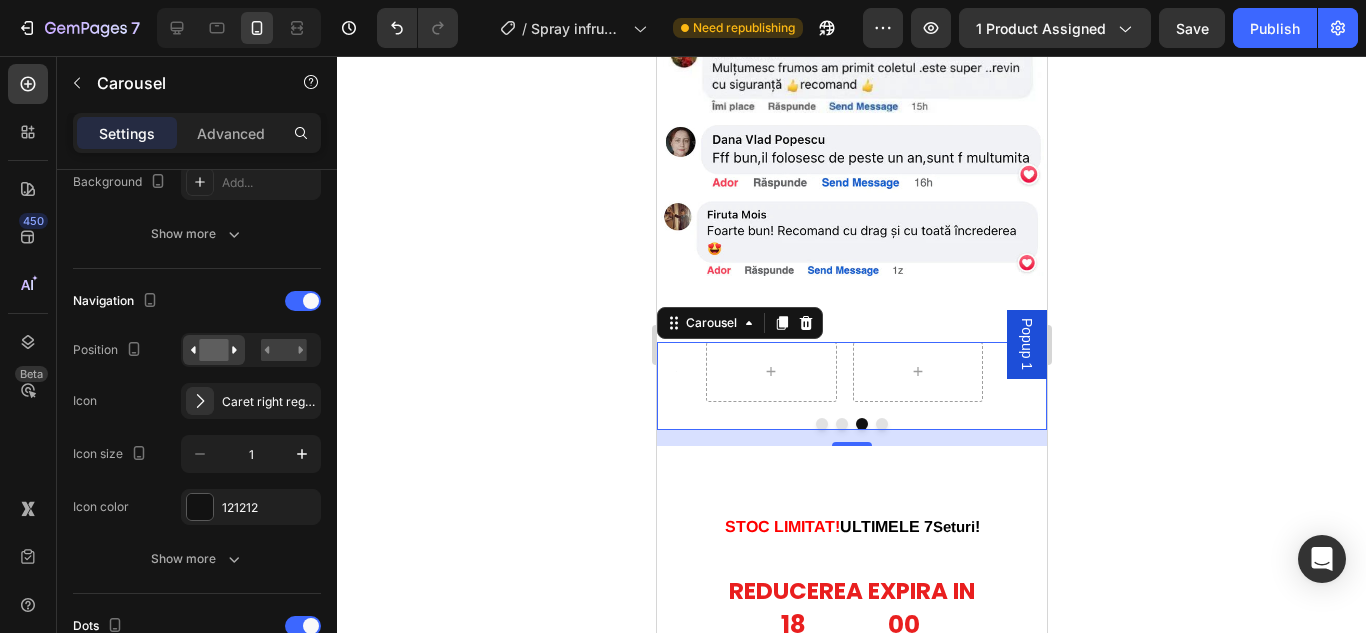 click at bounding box center (675, 371) 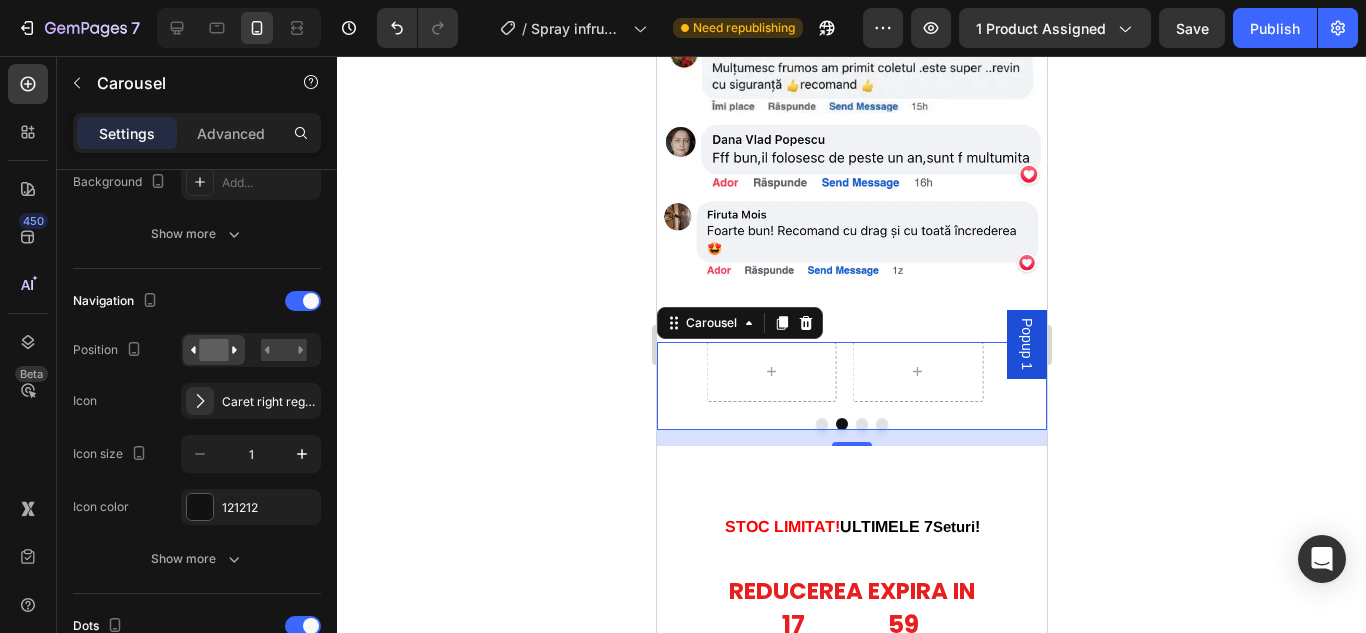click at bounding box center [675, 371] 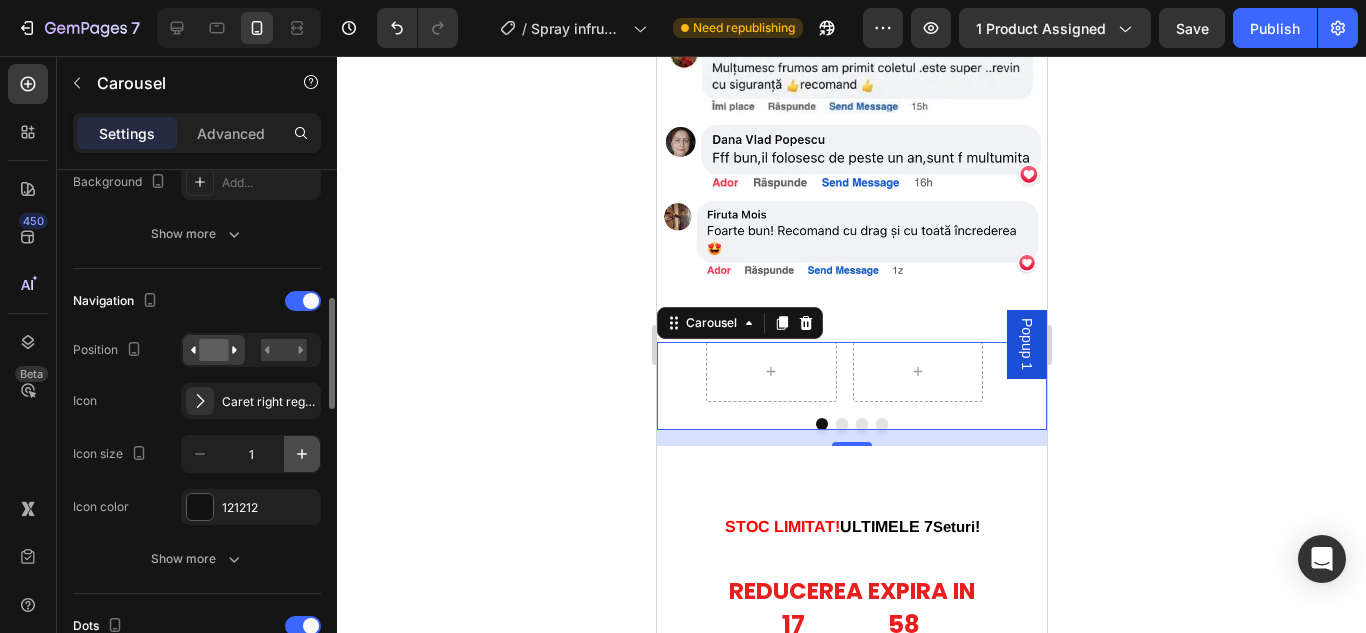 click 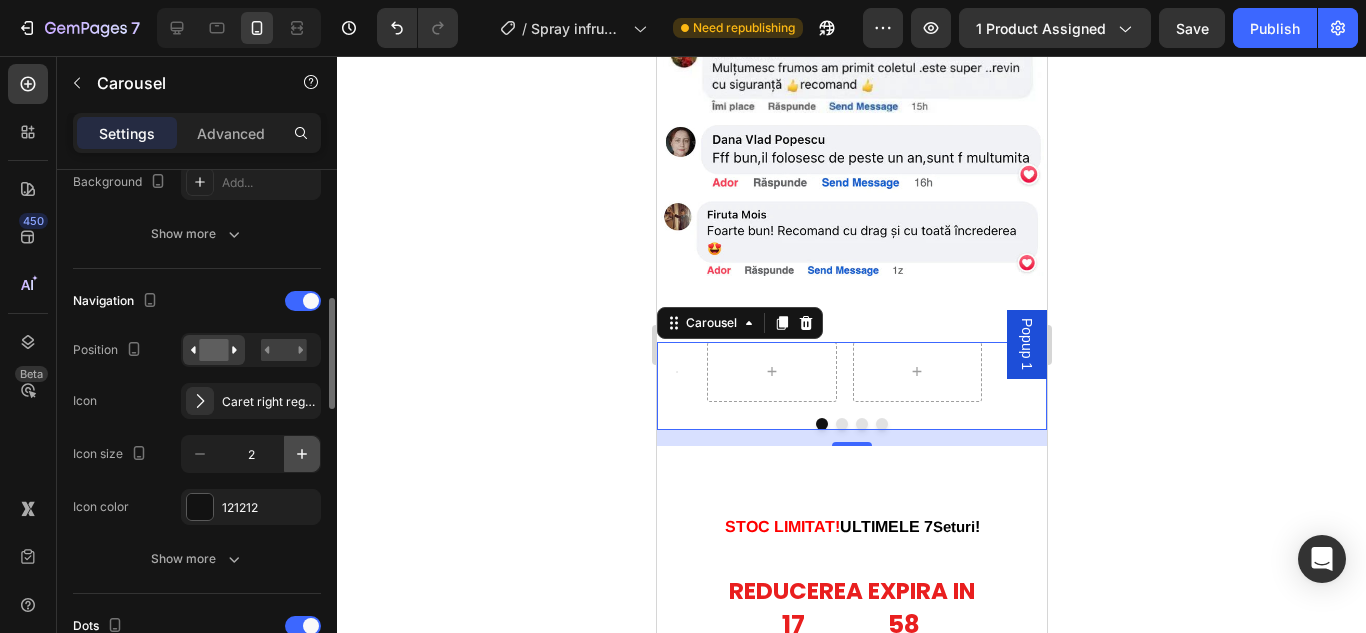 click 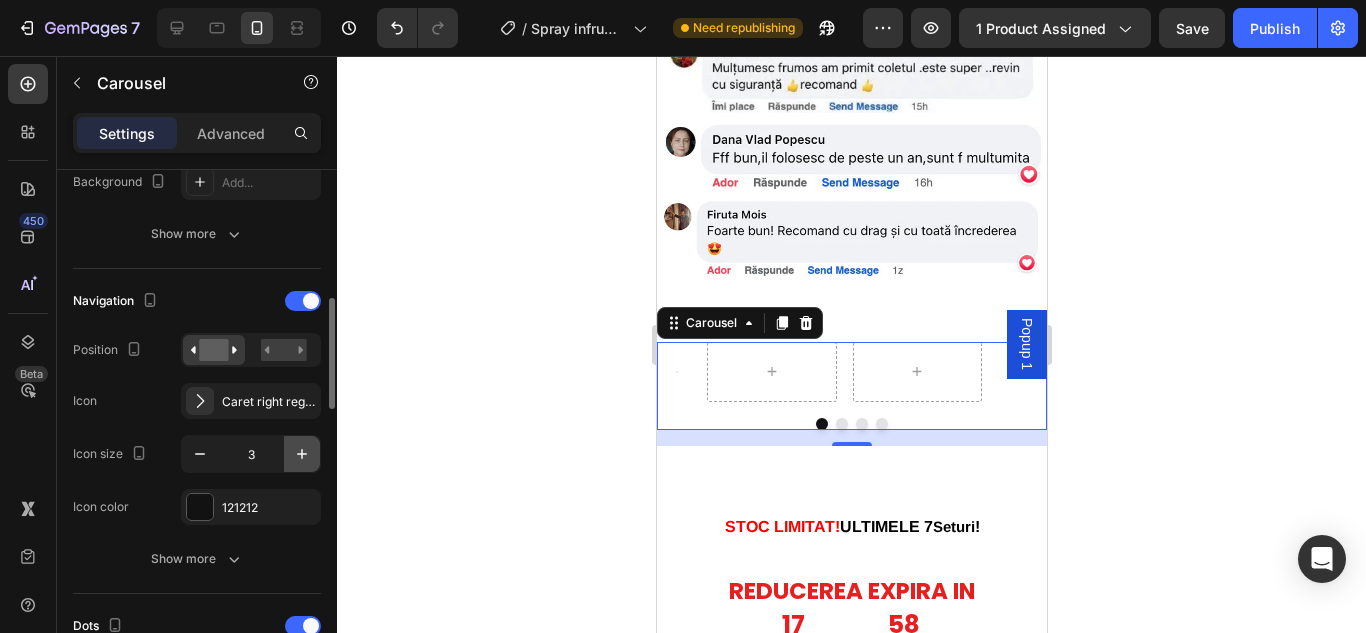 click 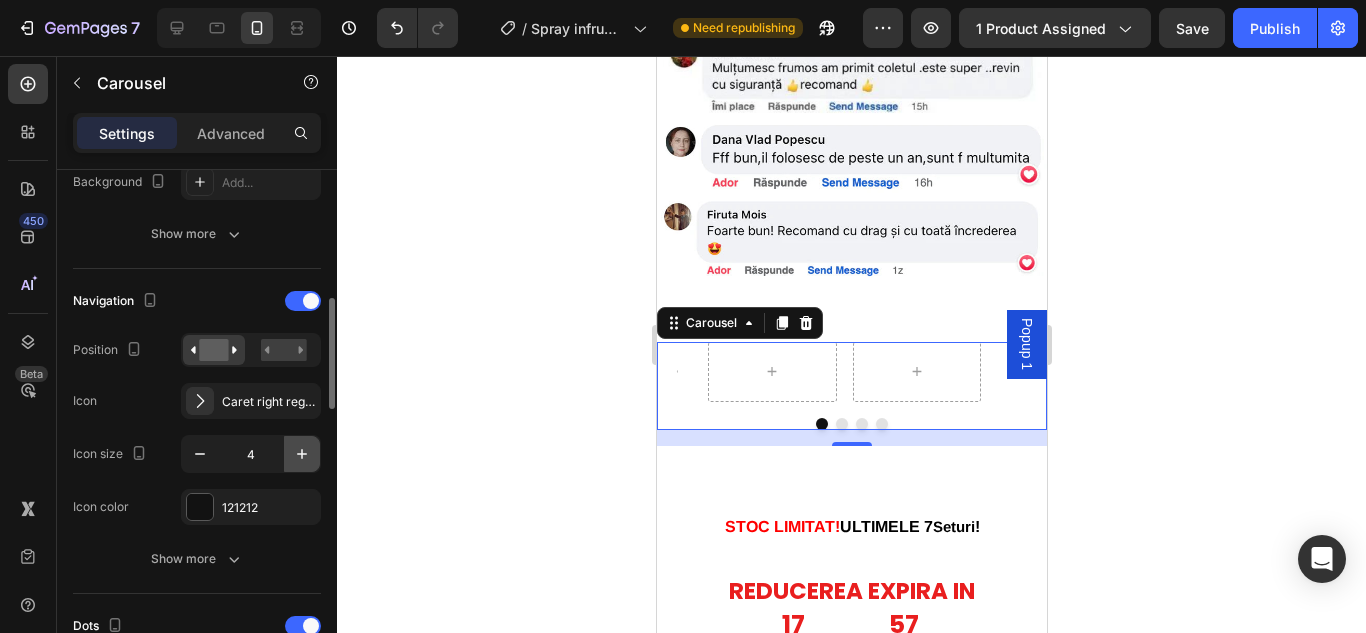 click 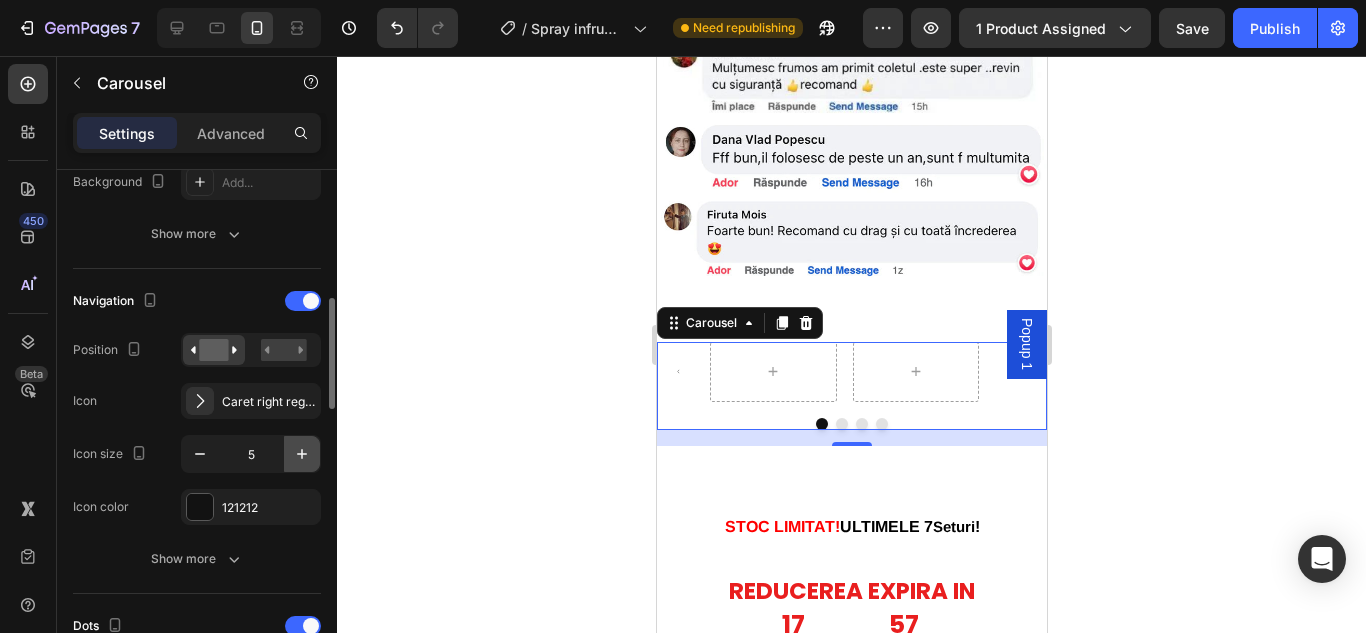 click 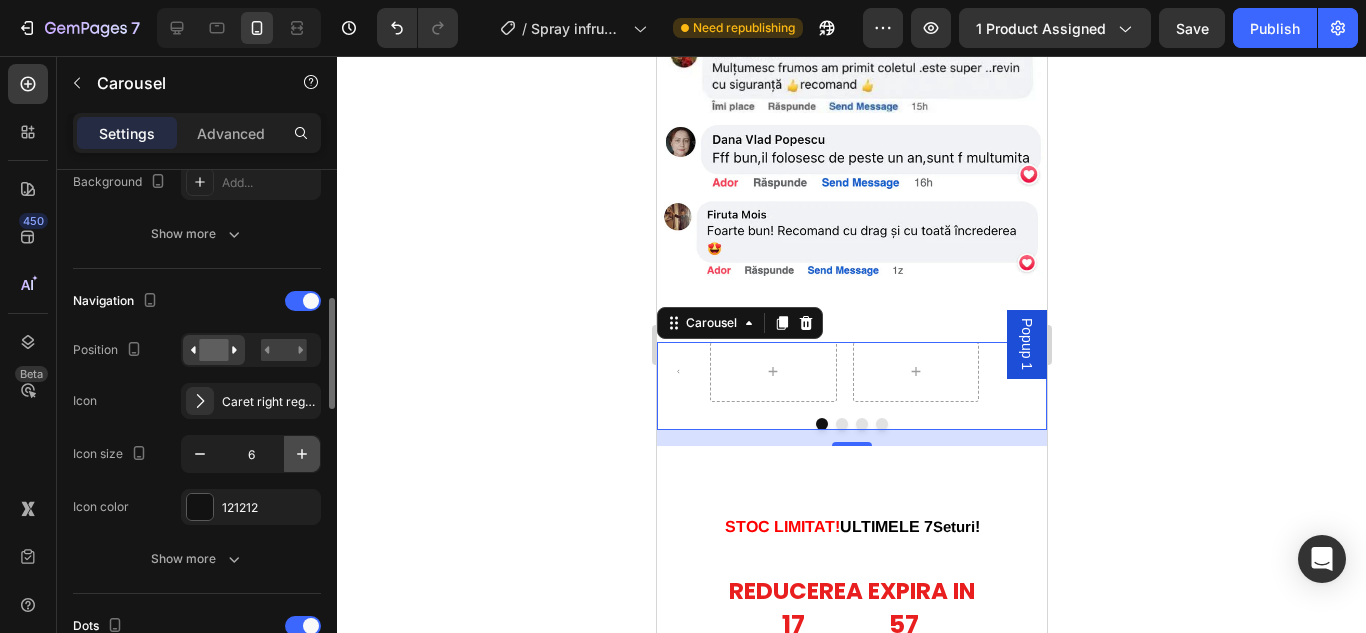 click 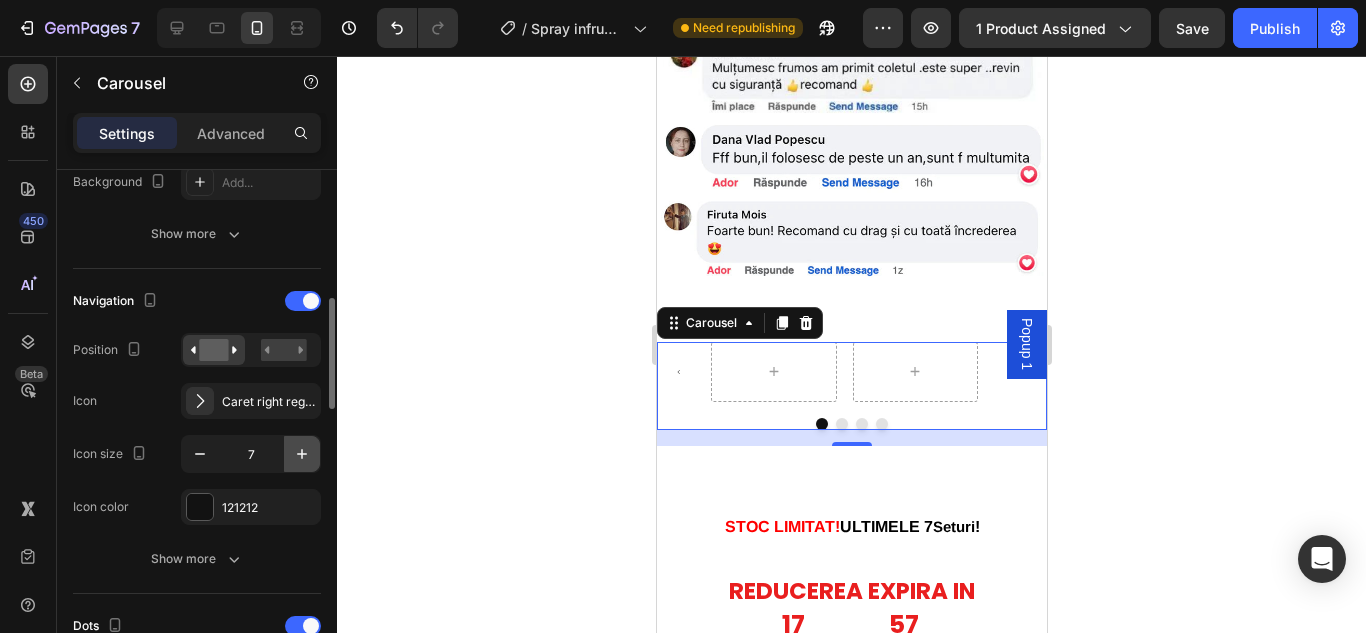 click 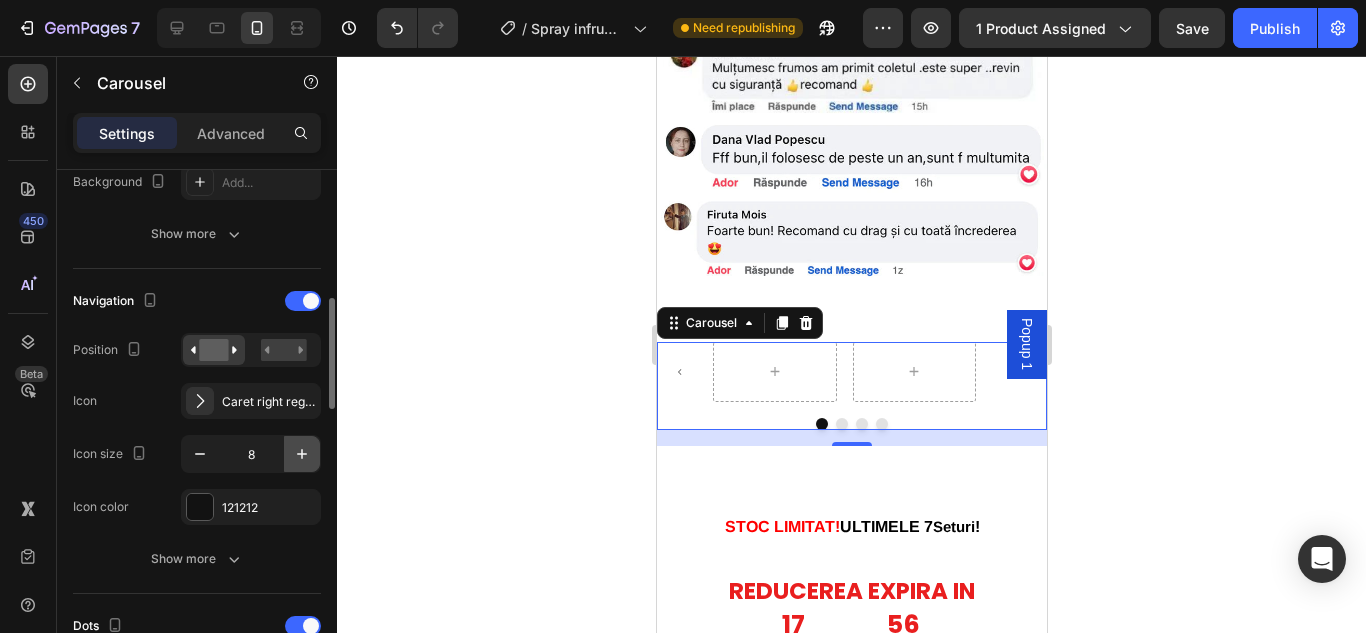 click 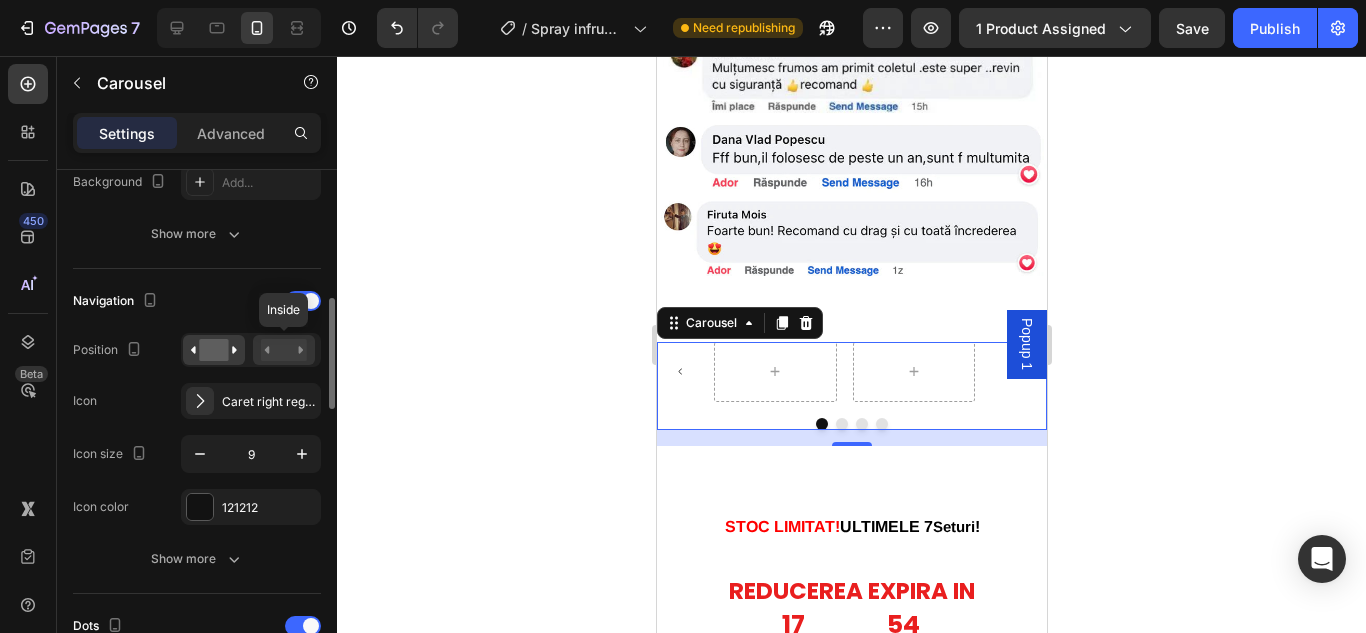 click 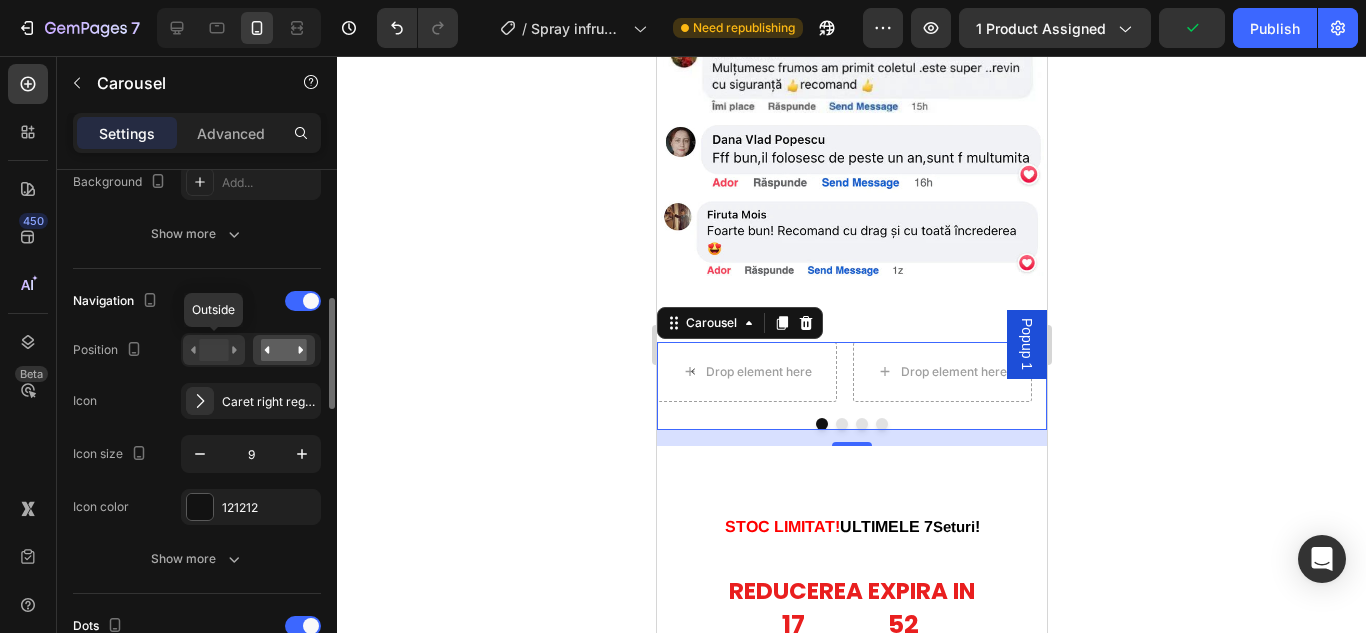 click 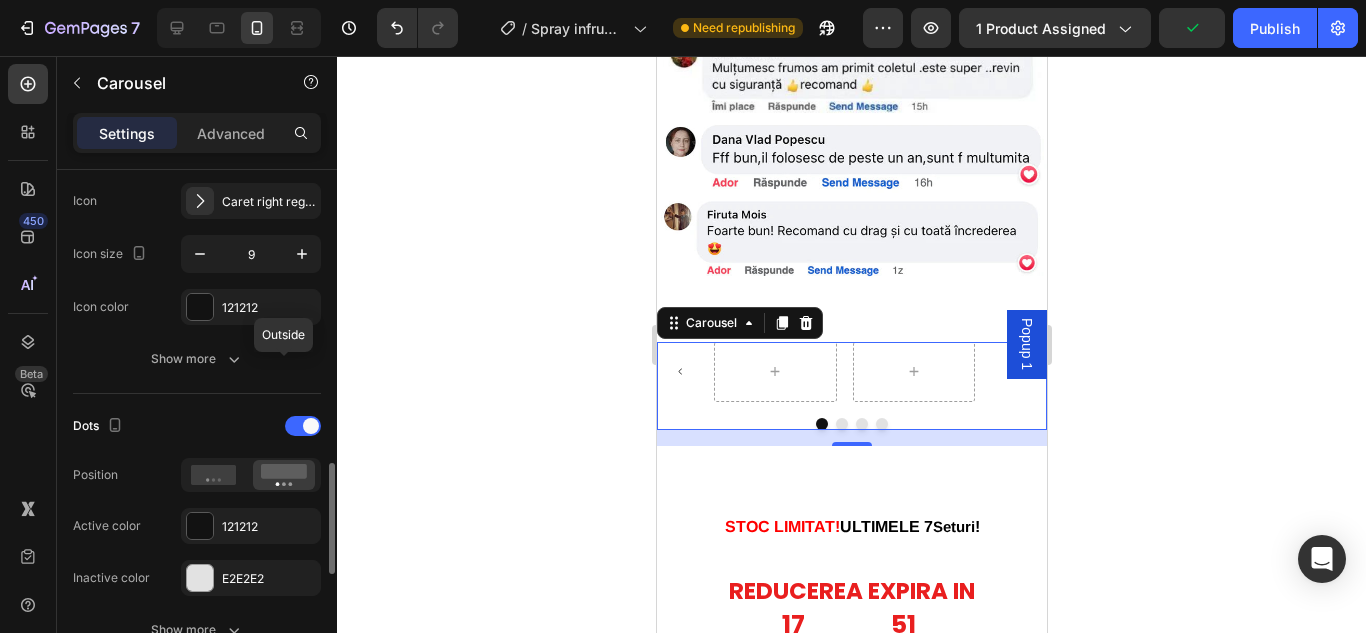 scroll, scrollTop: 900, scrollLeft: 0, axis: vertical 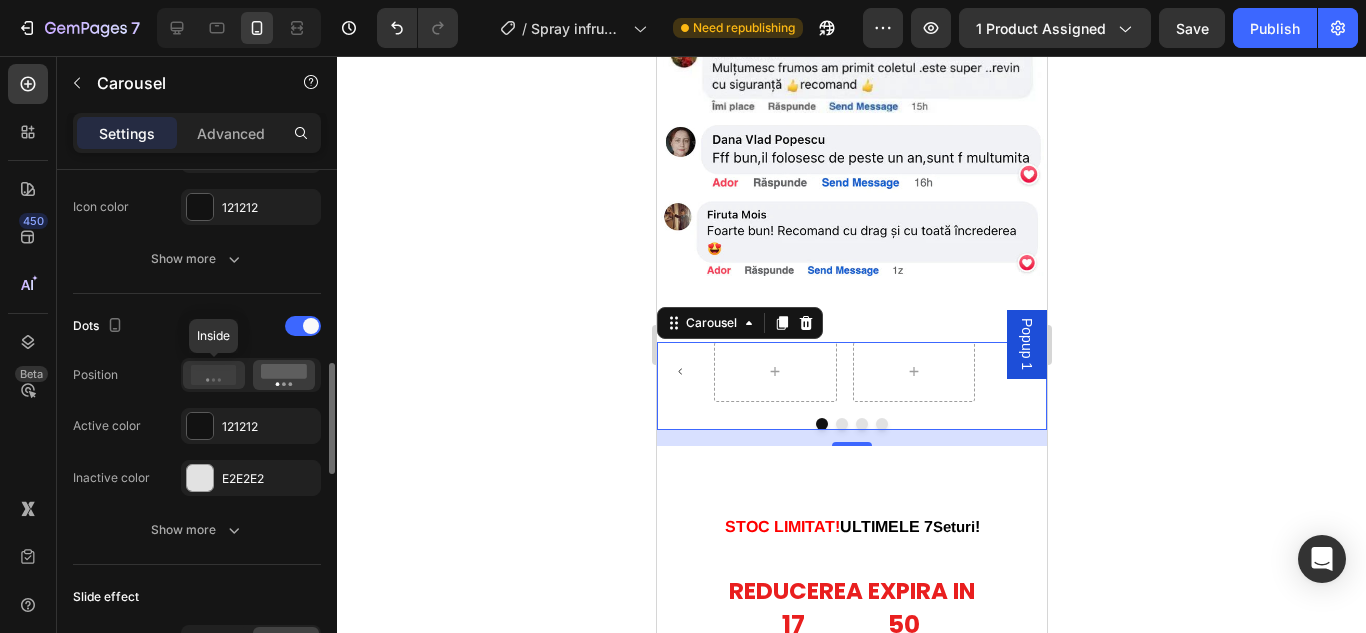 click 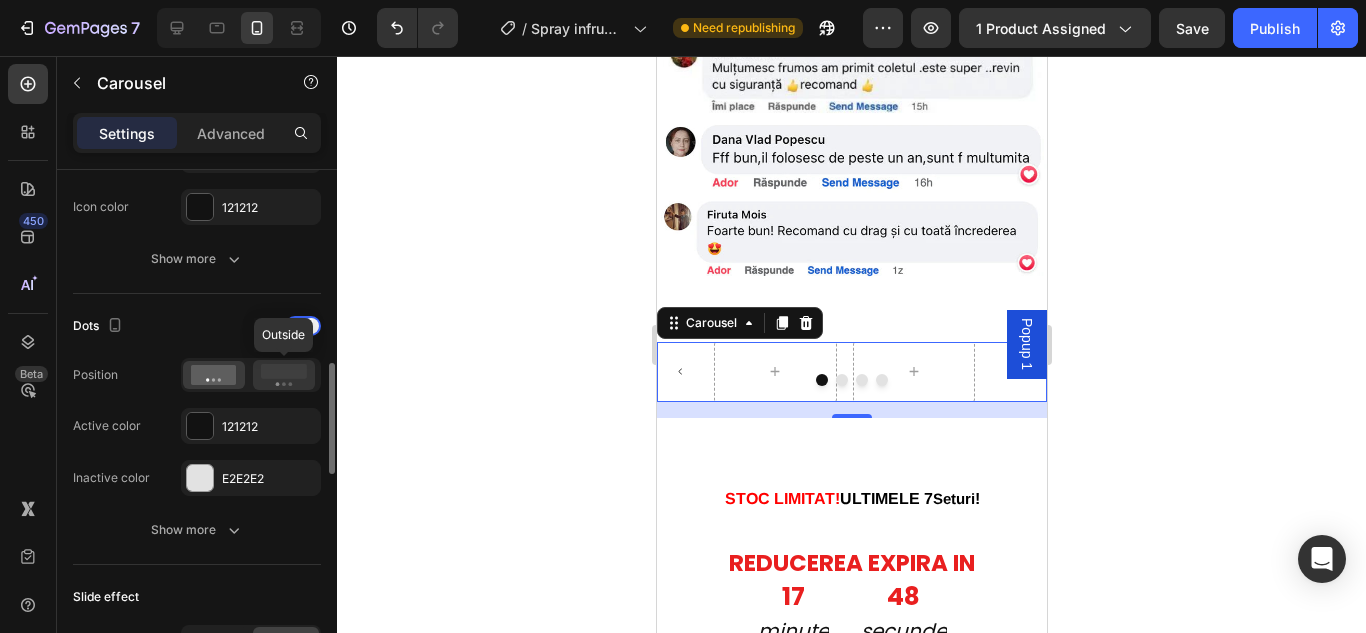 click 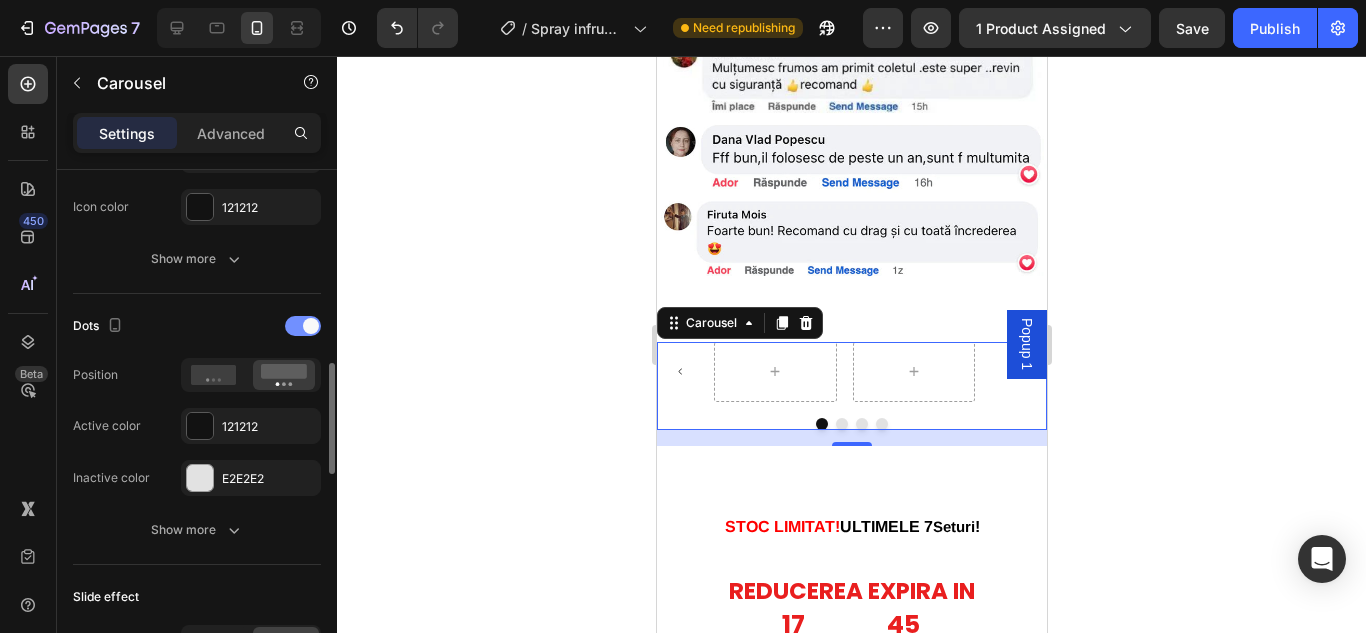 click at bounding box center (303, 326) 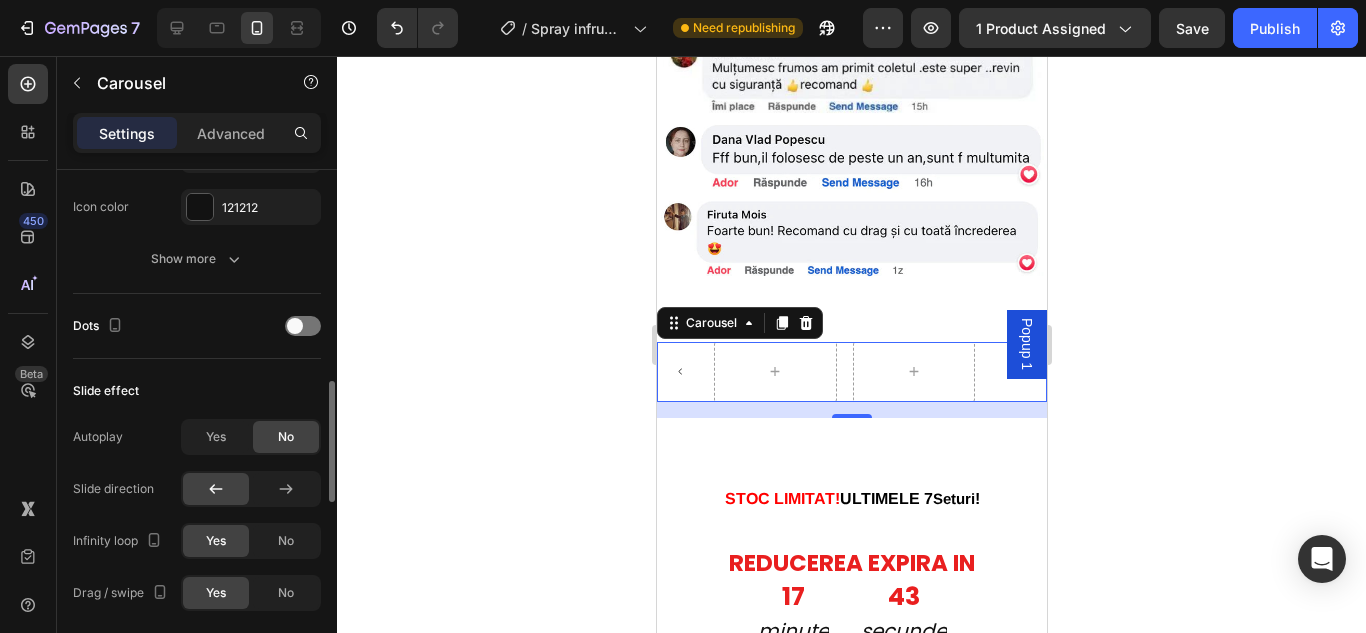 scroll, scrollTop: 1000, scrollLeft: 0, axis: vertical 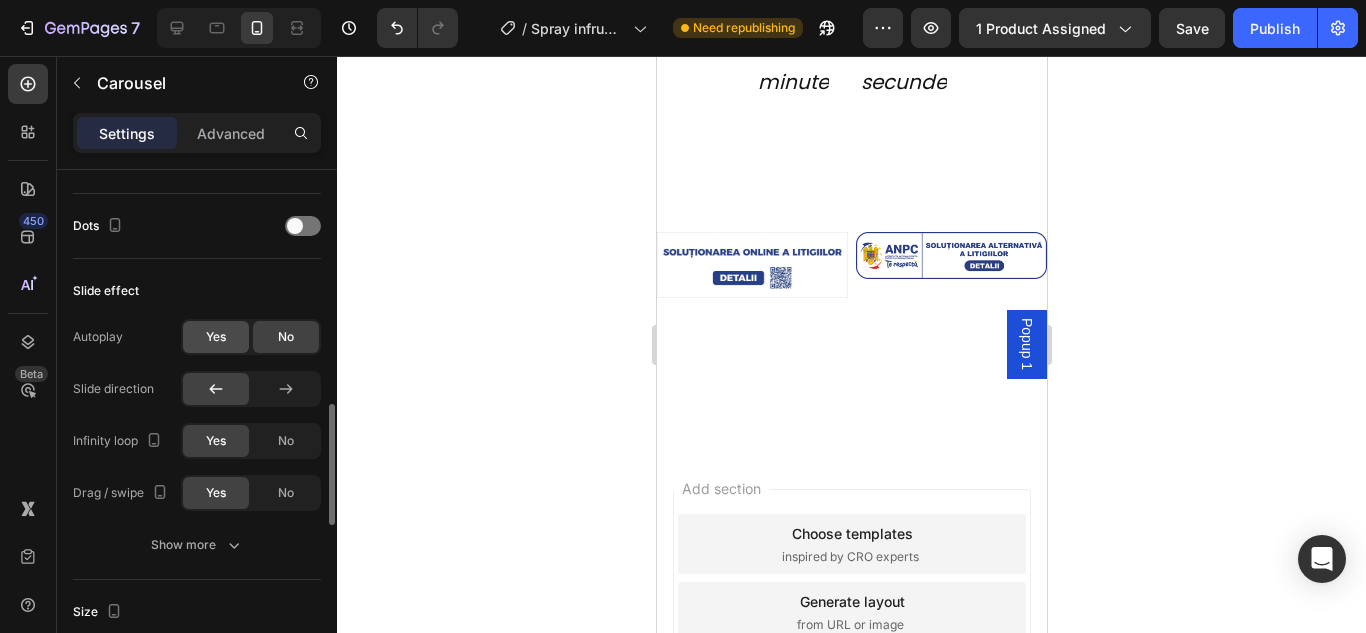 click on "Yes" 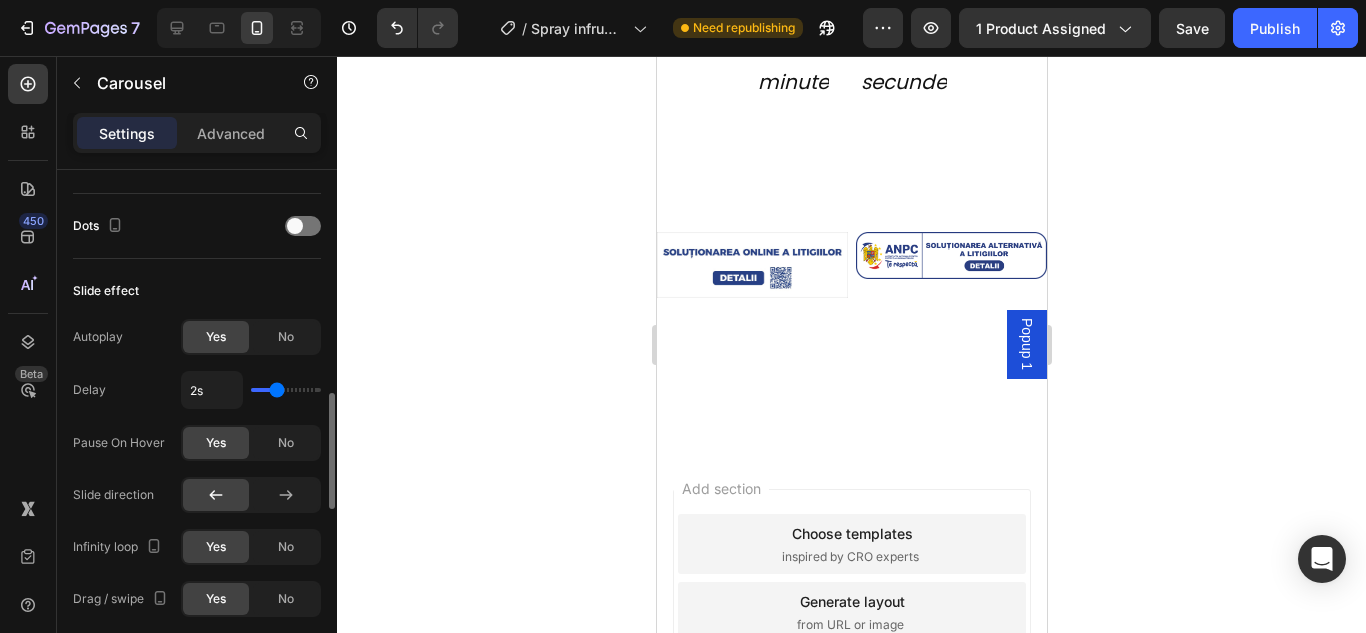 type on "1.8s" 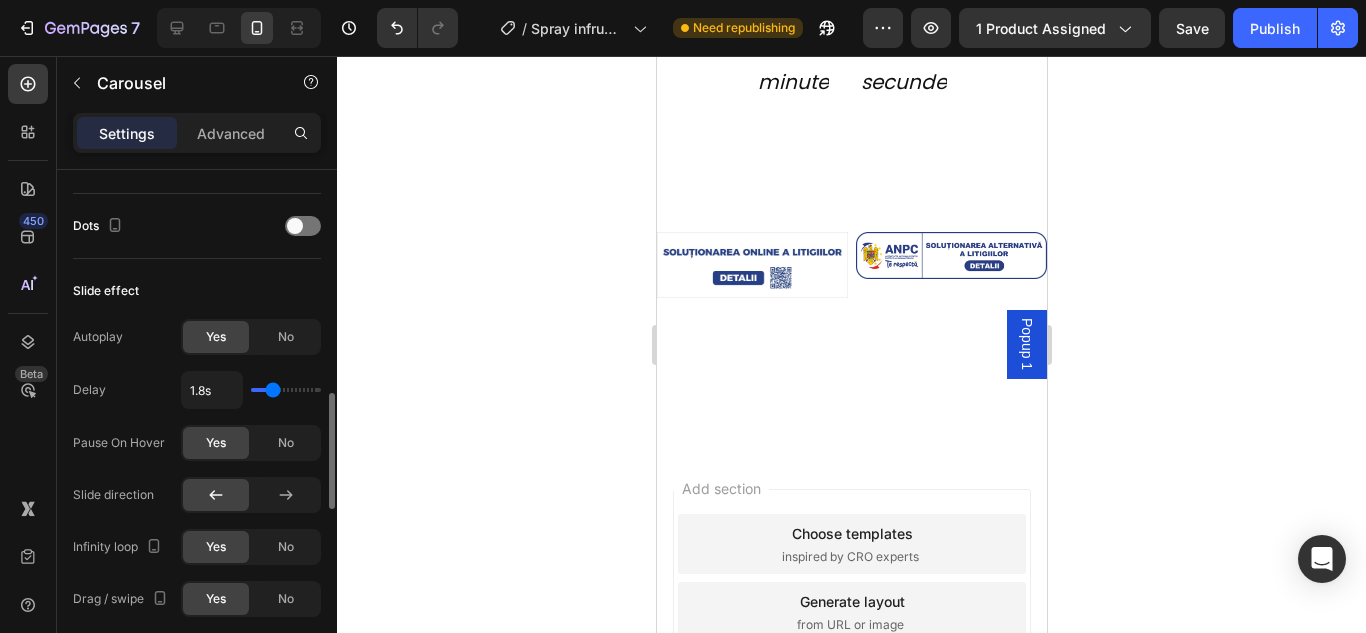 type on "2.1s" 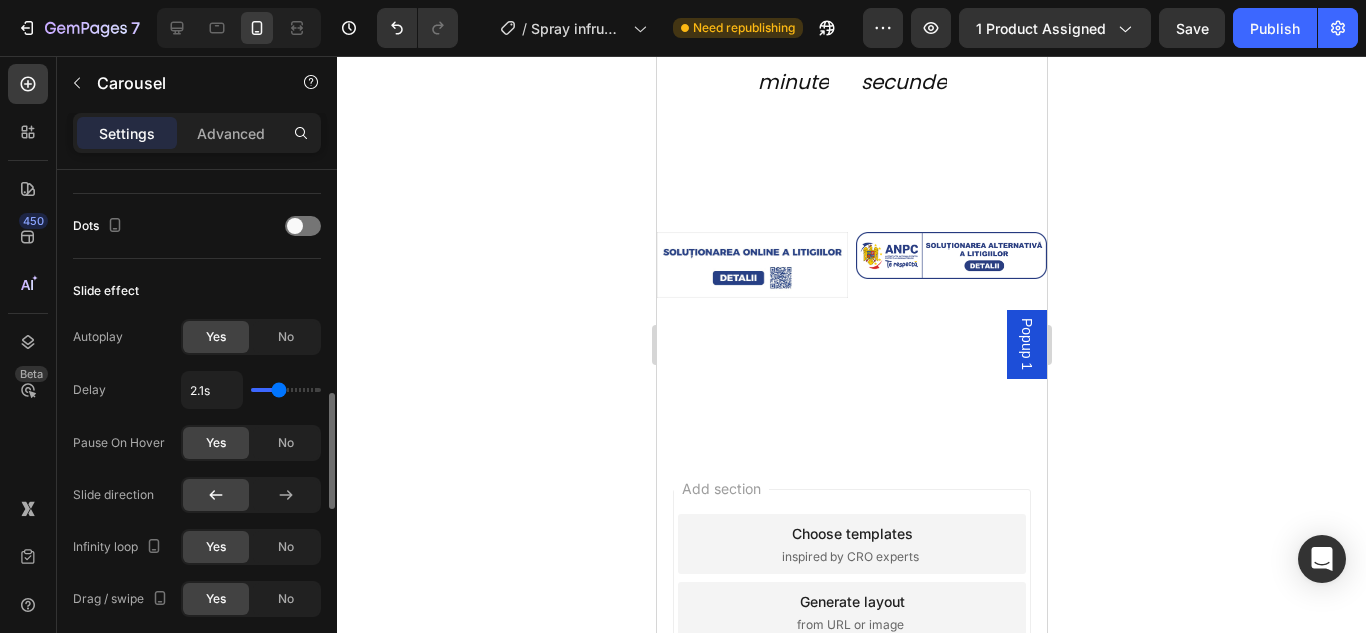 type on "2.2s" 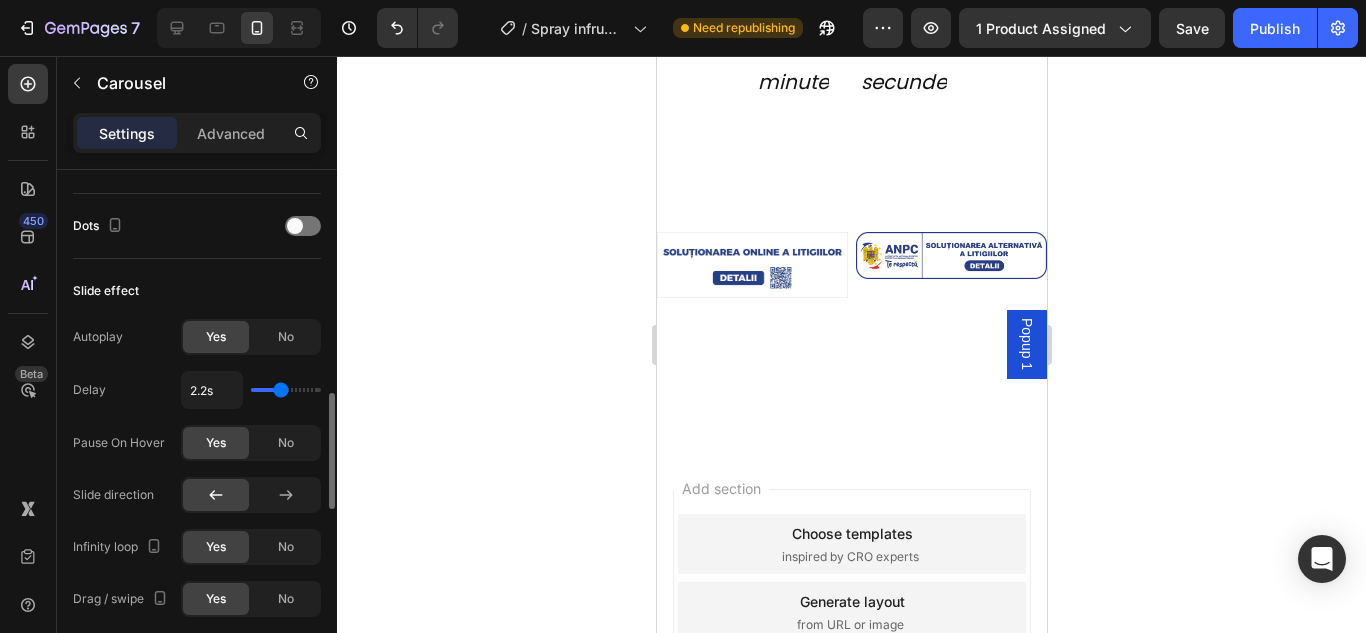 type on "2.3s" 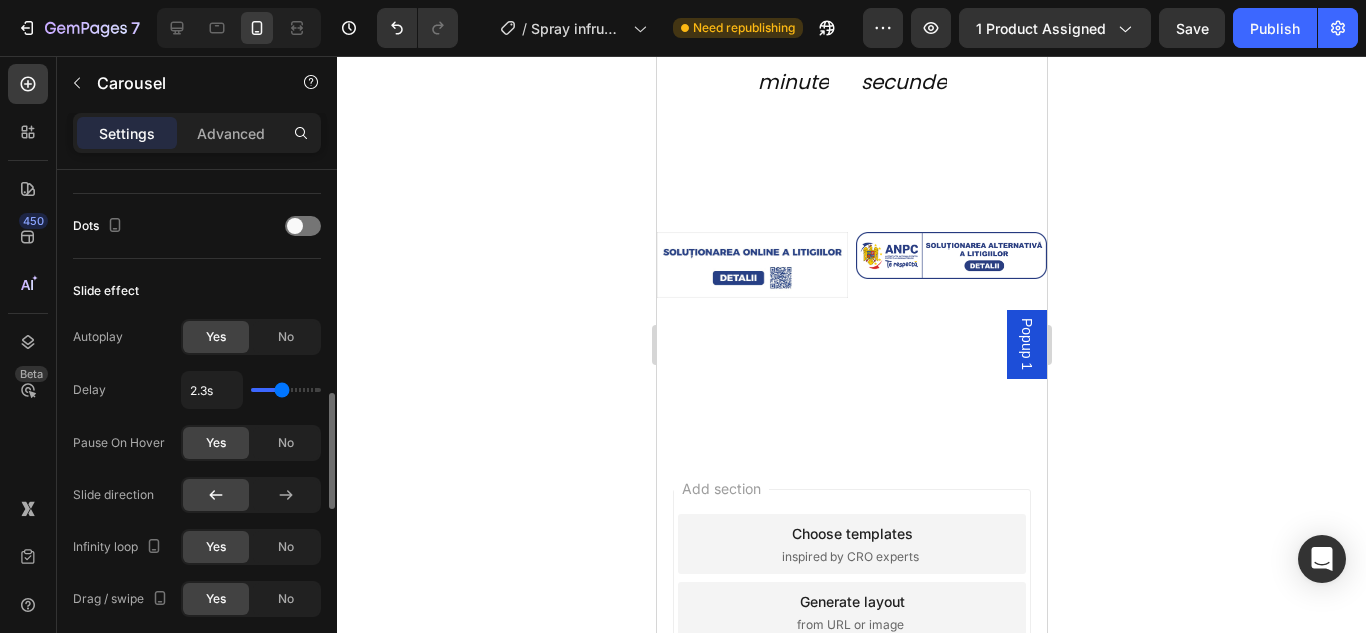 type on "2.4s" 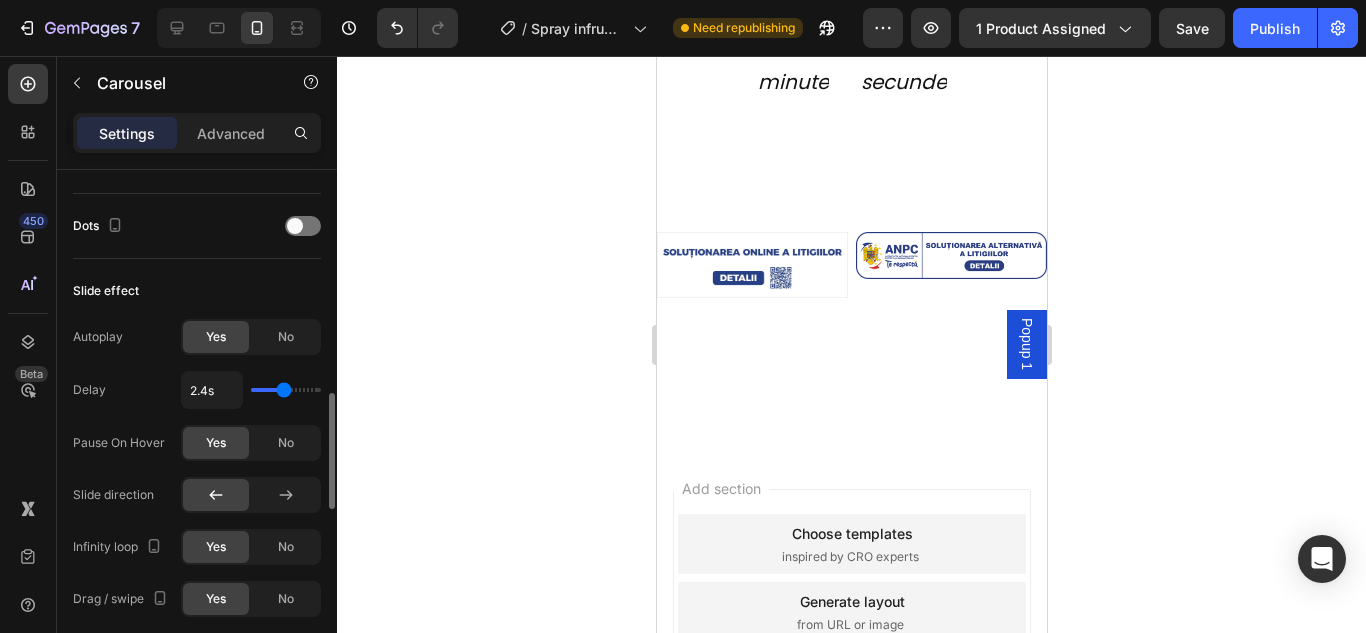 type on "2.3s" 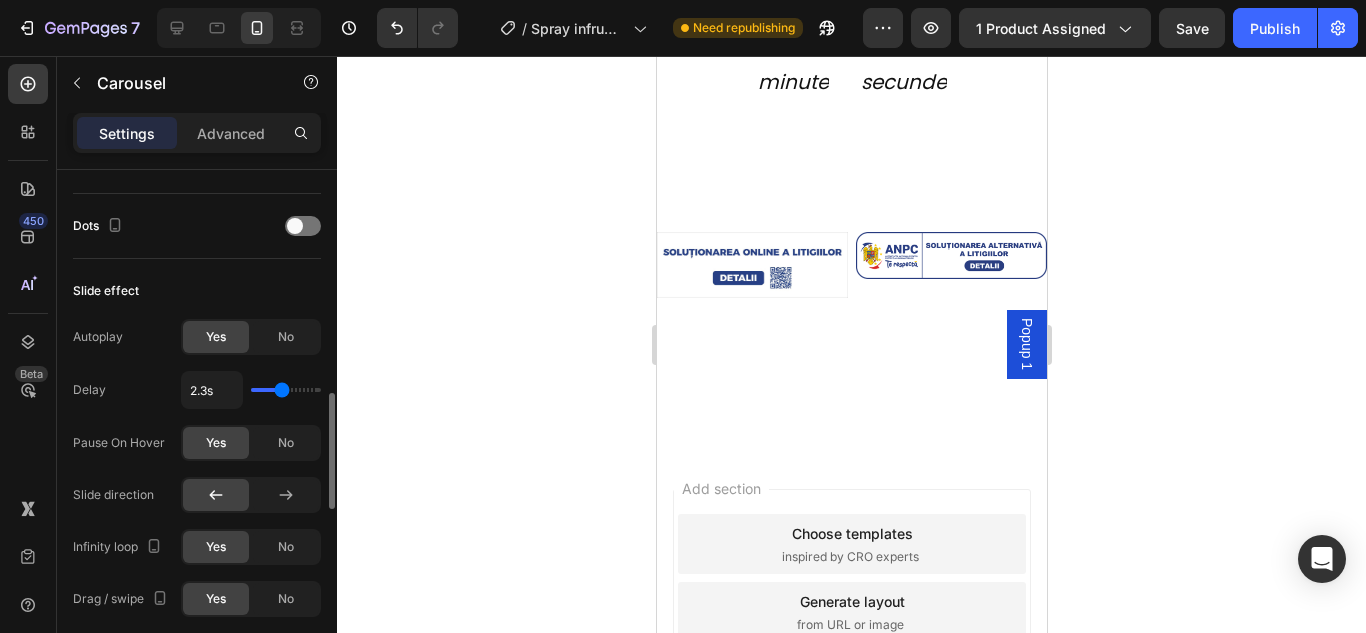 type on "2.2s" 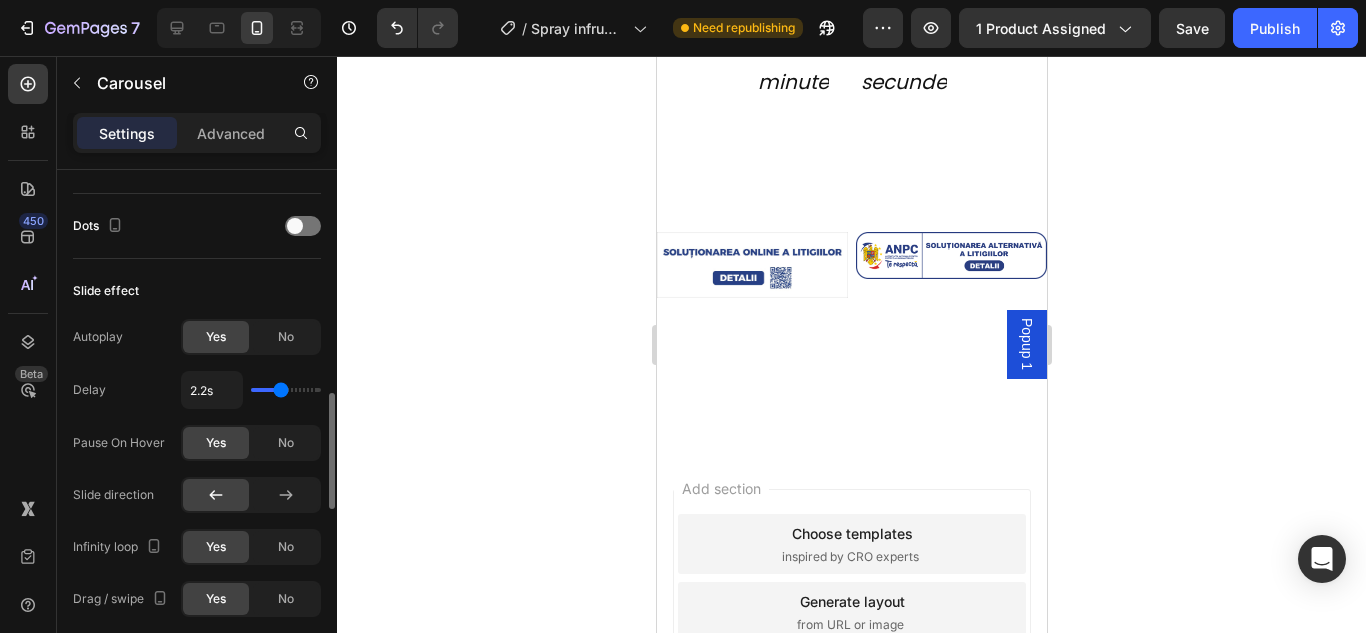 type on "2.1s" 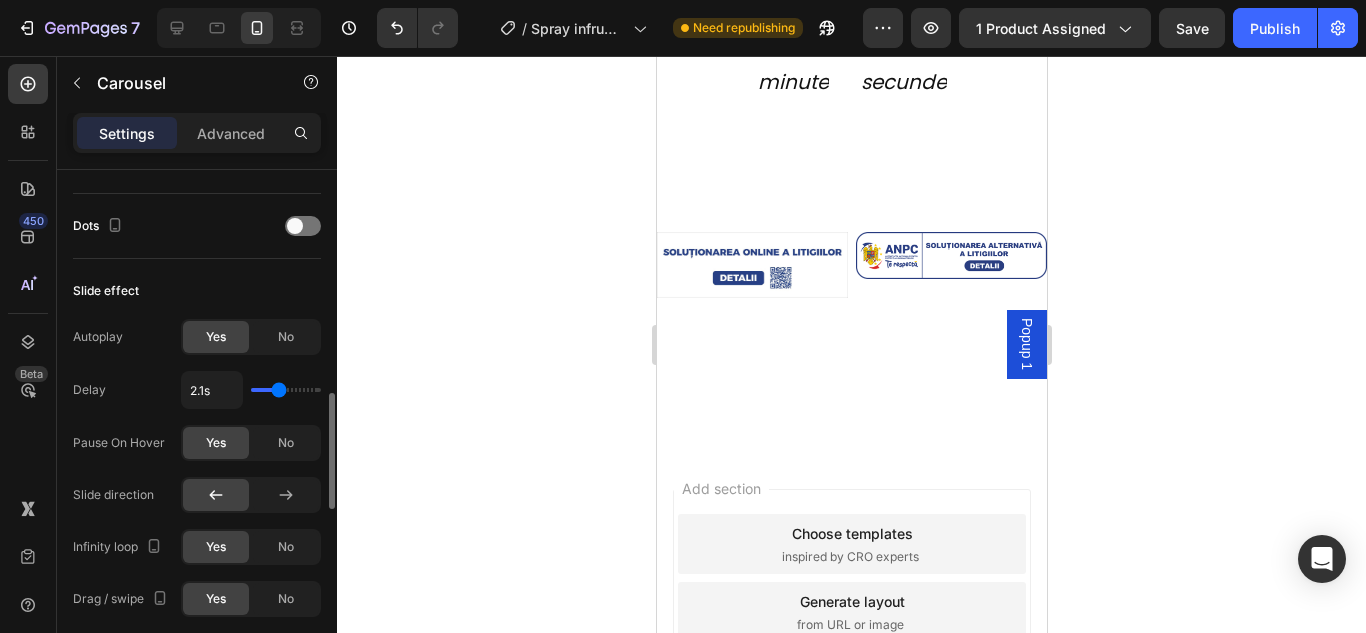 type on "2s" 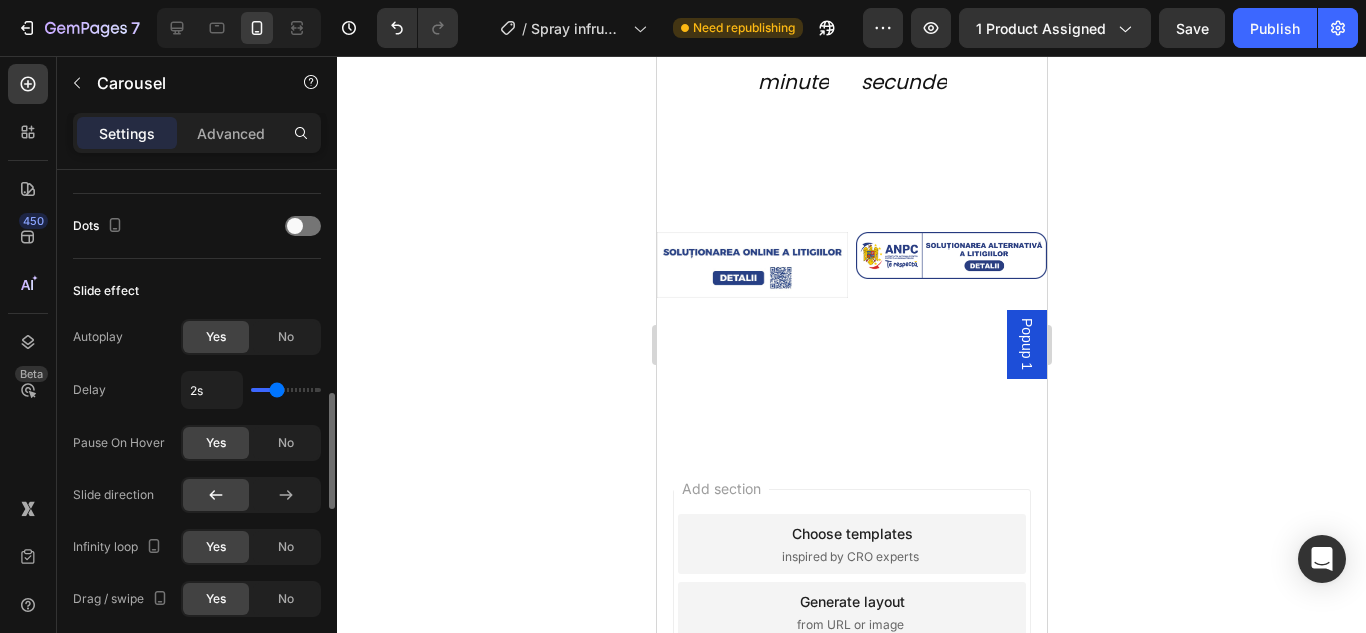 type on "1.9s" 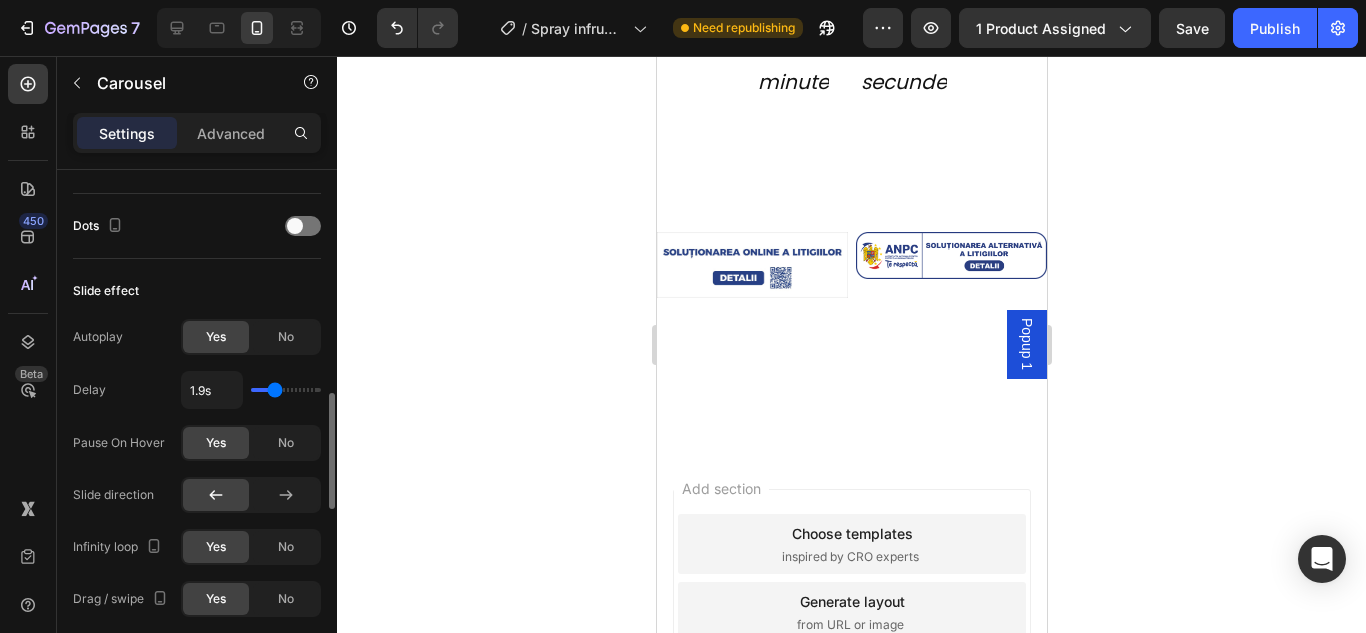 type on "2s" 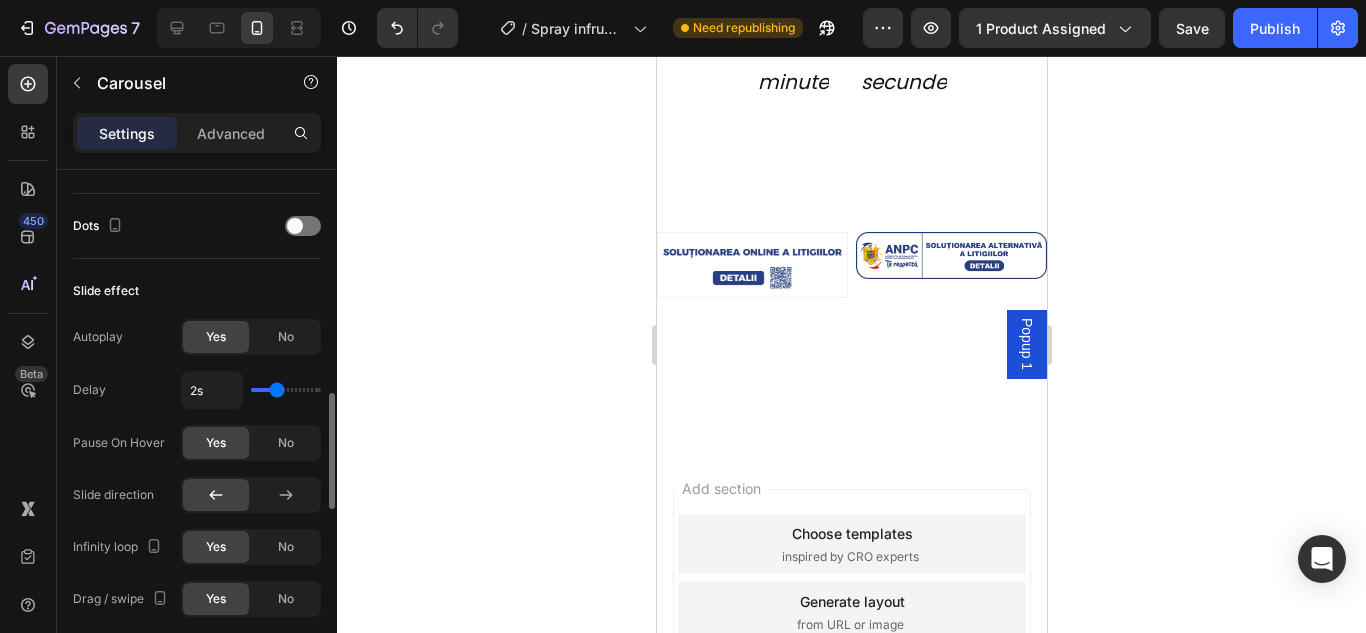 click at bounding box center [286, 390] 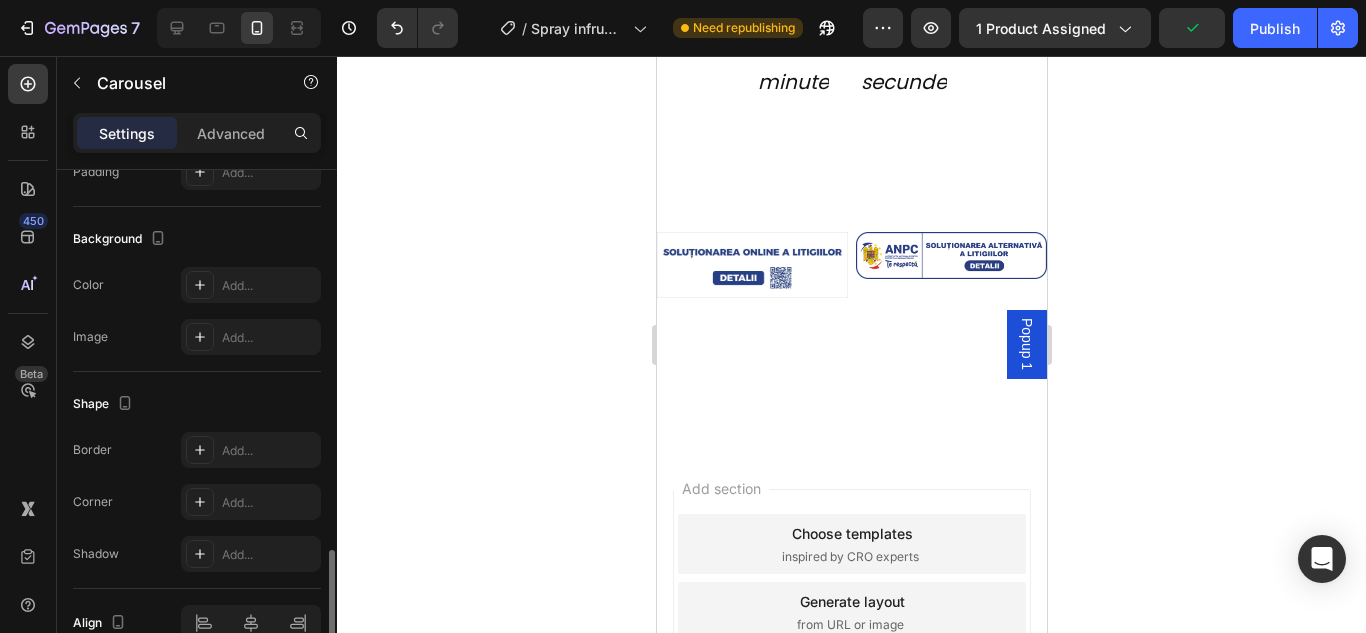 scroll, scrollTop: 1300, scrollLeft: 0, axis: vertical 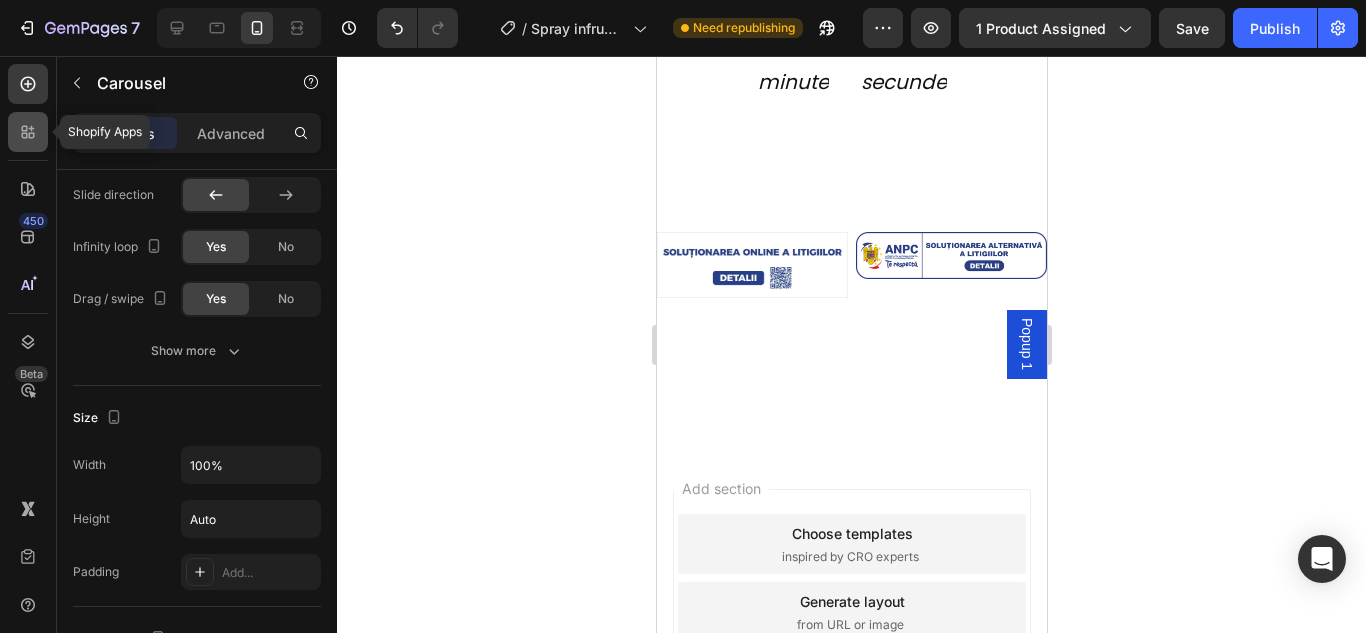 click 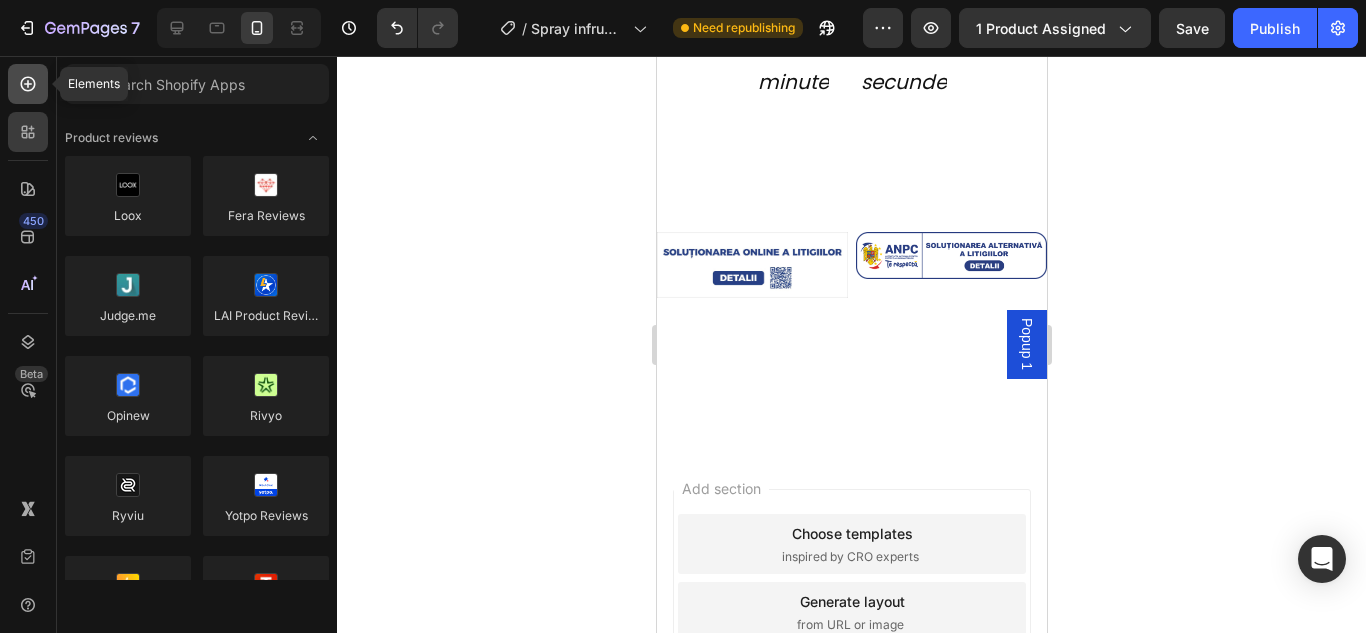 click 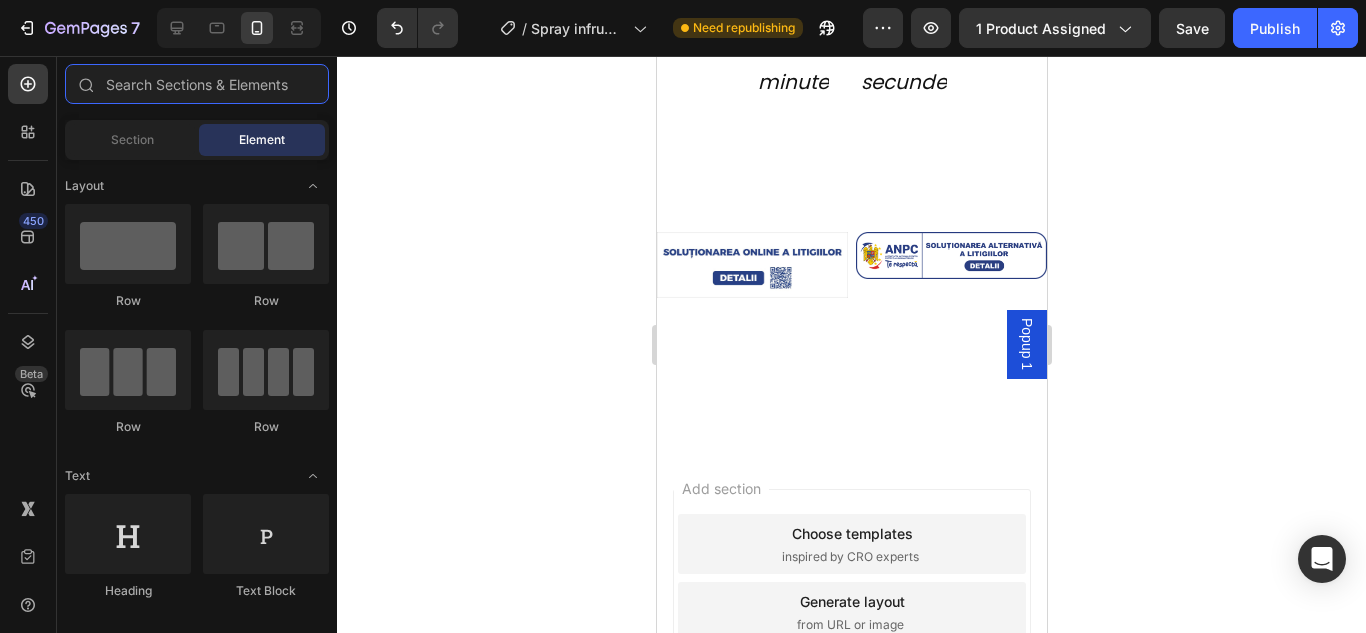 scroll, scrollTop: 2000, scrollLeft: 0, axis: vertical 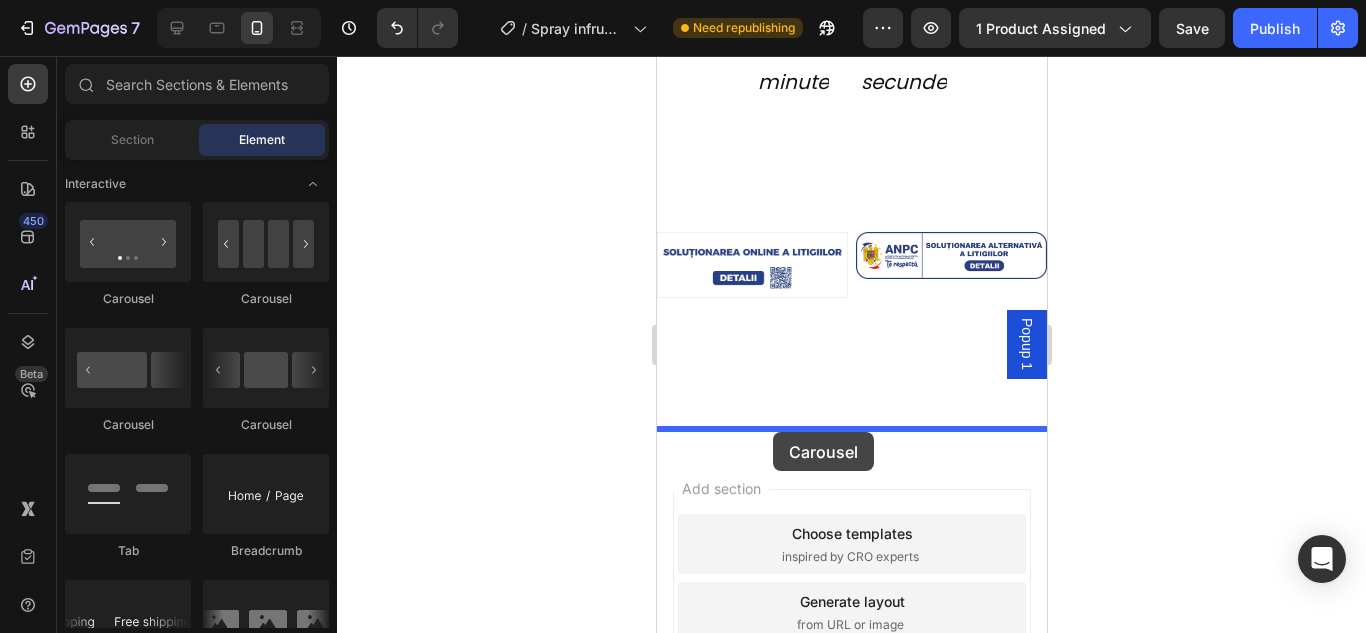 drag, startPoint x: 889, startPoint y: 321, endPoint x: 772, endPoint y: 432, distance: 161.27615 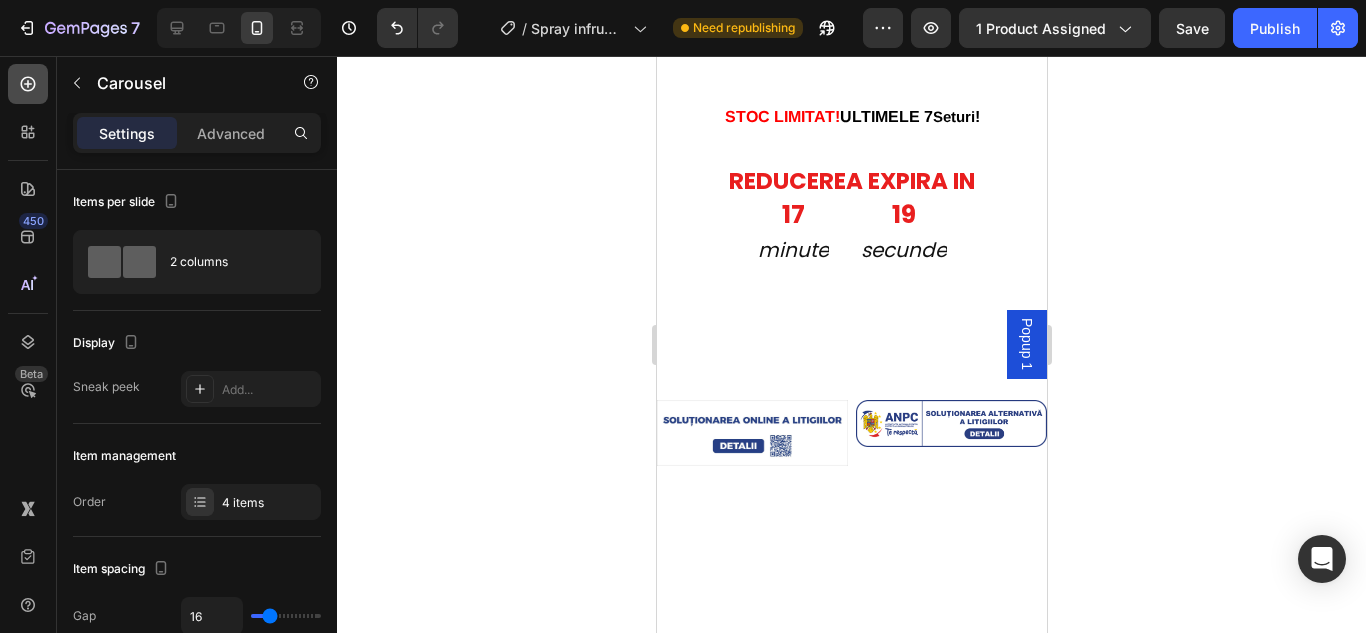 click 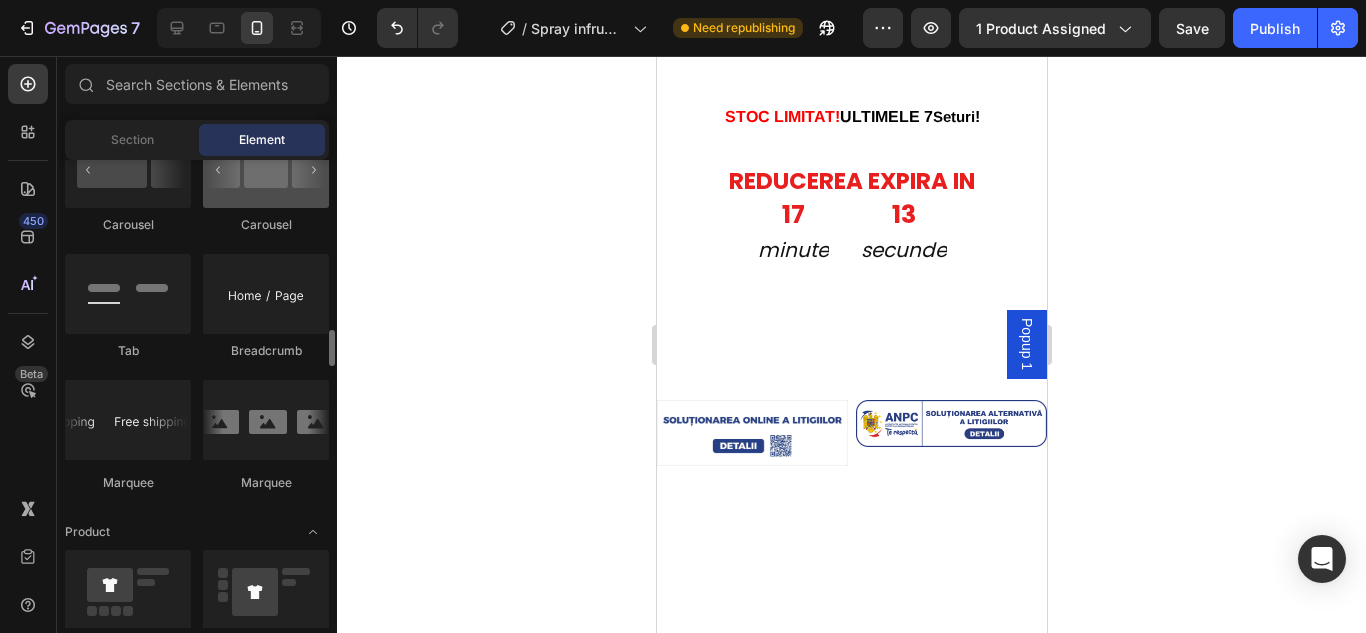 scroll, scrollTop: 2300, scrollLeft: 0, axis: vertical 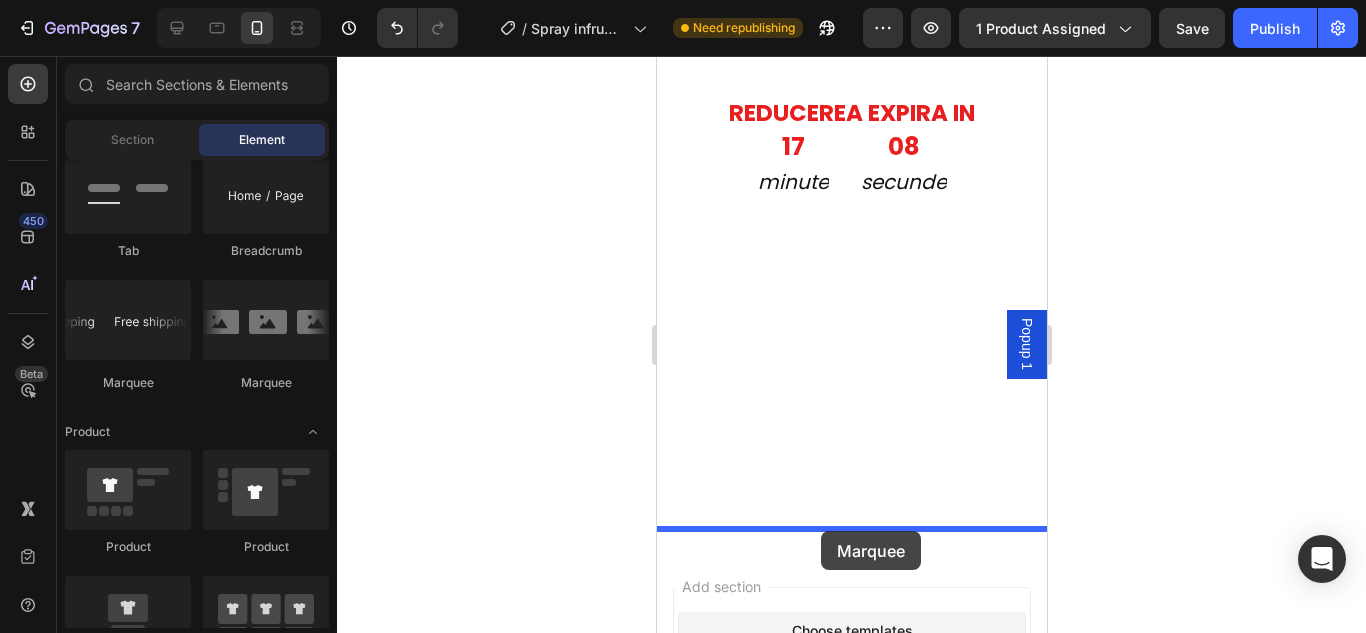 drag, startPoint x: 906, startPoint y: 394, endPoint x: 819, endPoint y: 529, distance: 160.6051 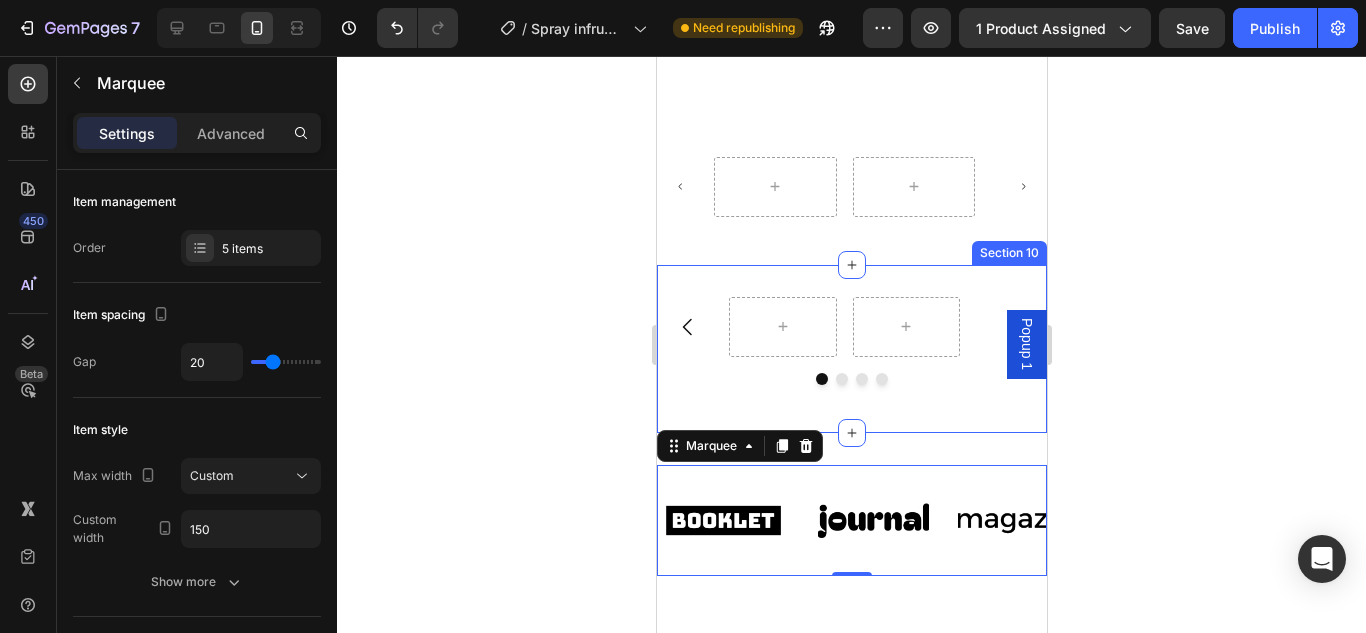 scroll, scrollTop: 6968, scrollLeft: 0, axis: vertical 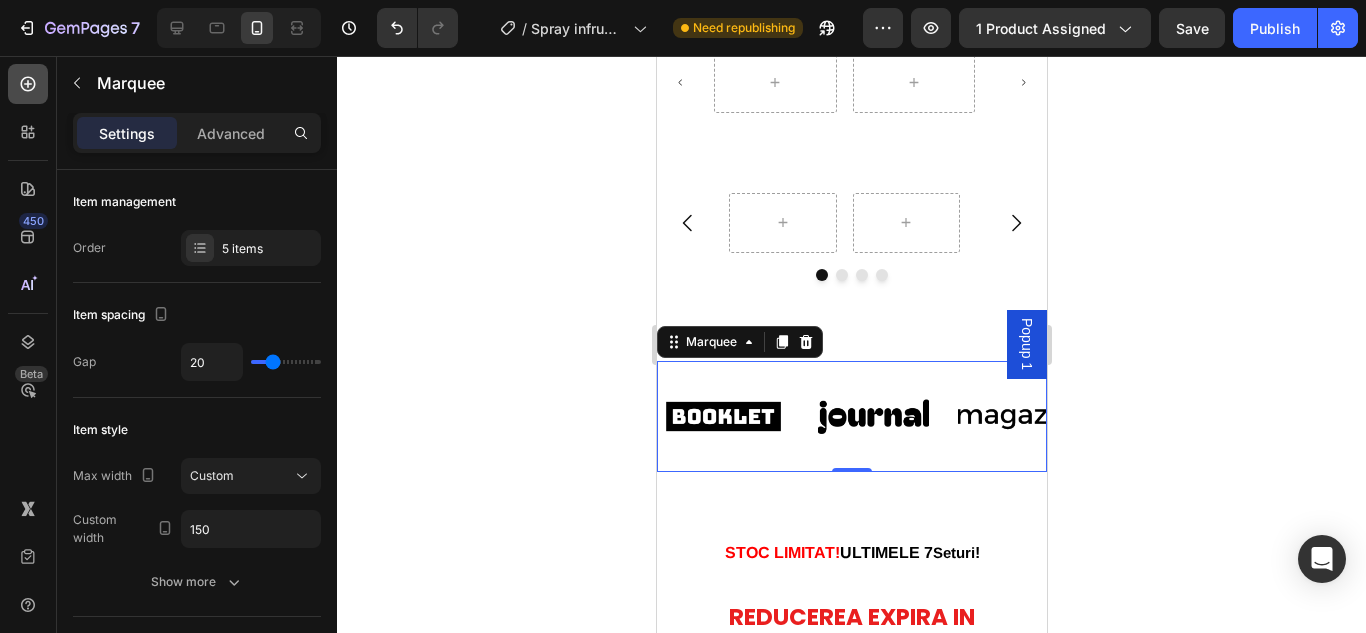click 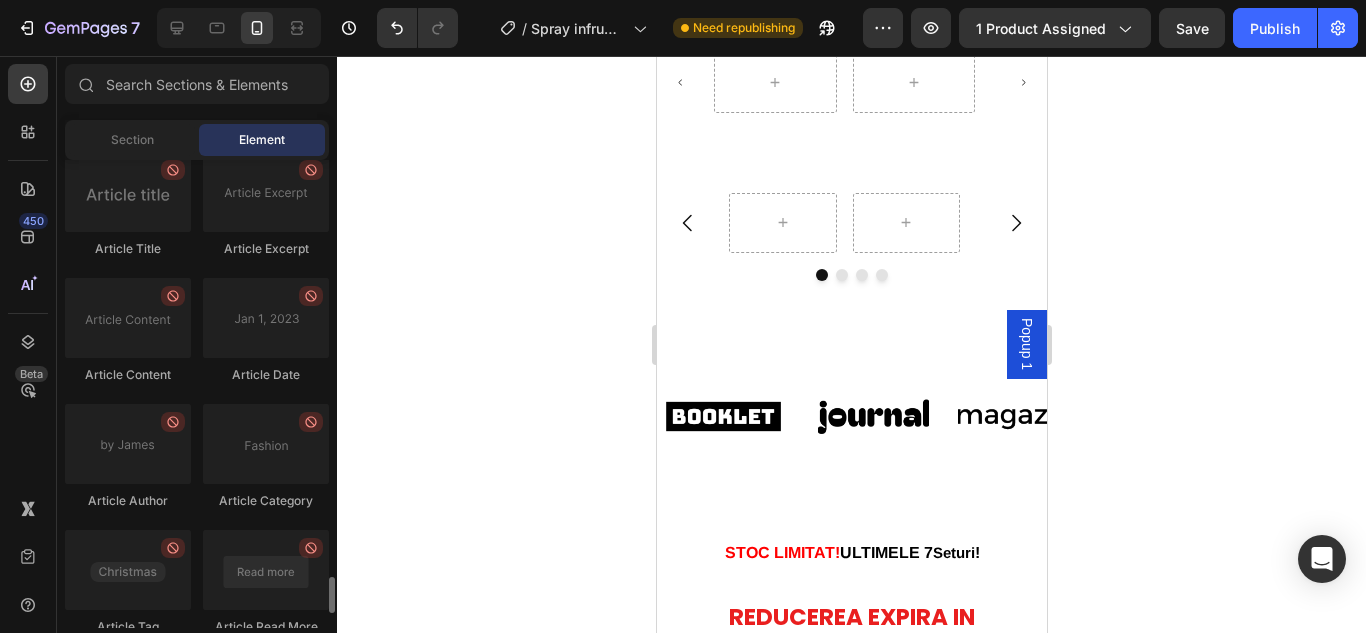 scroll, scrollTop: 5590, scrollLeft: 0, axis: vertical 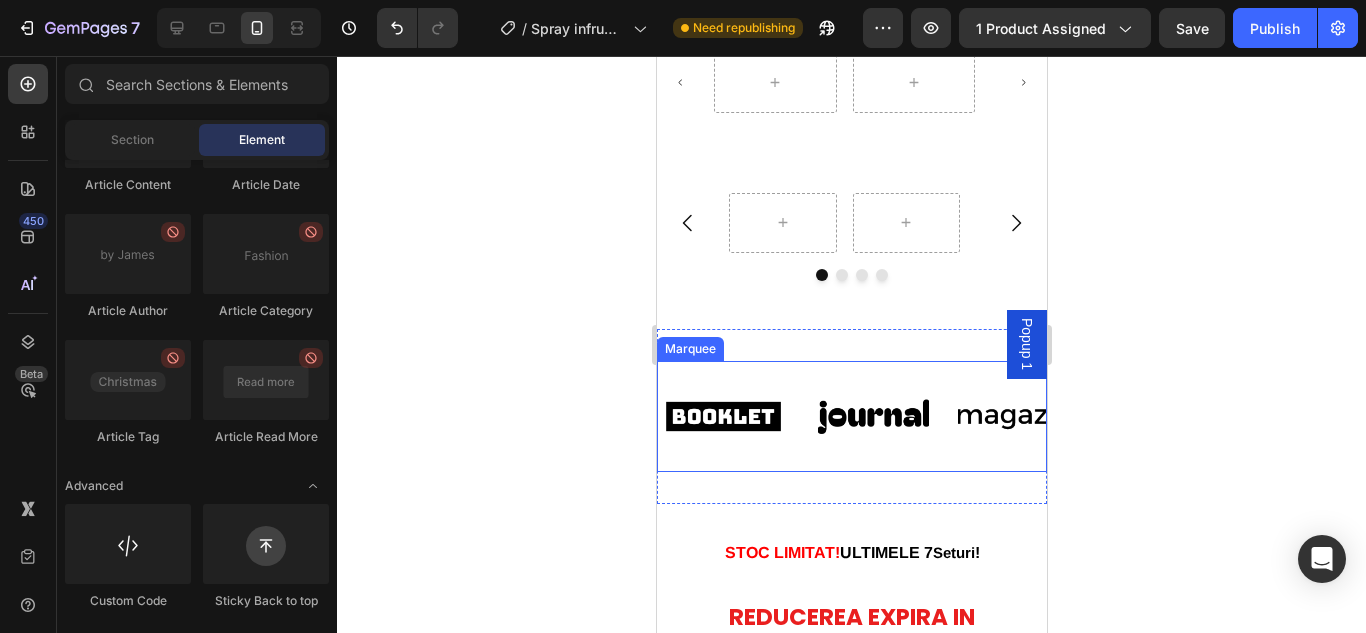click on "Image" at bounding box center (732, 416) 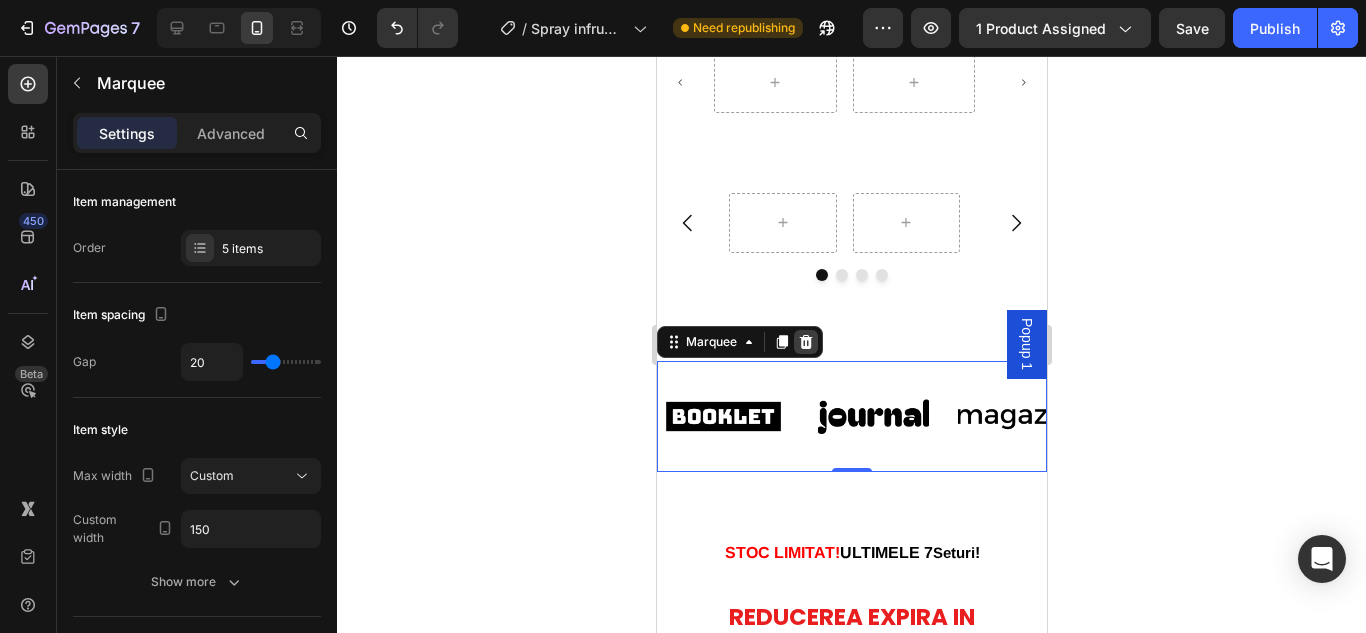 click 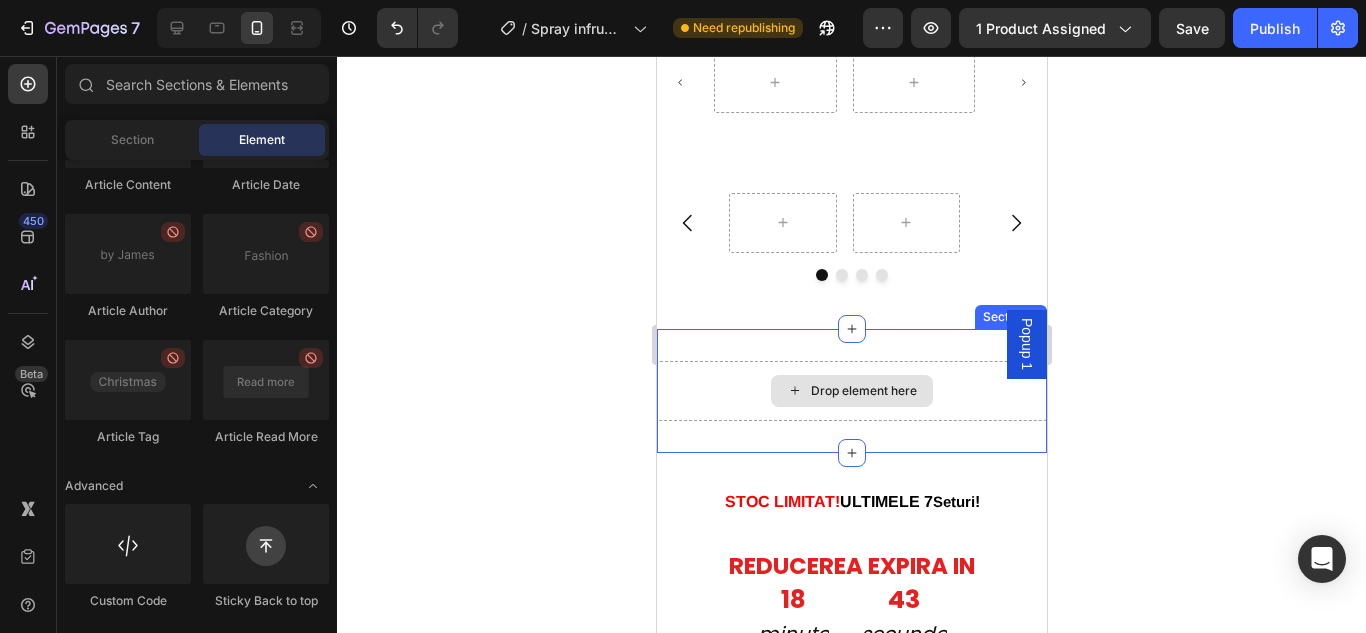 click on "Drop element here Section 11" at bounding box center (851, 391) 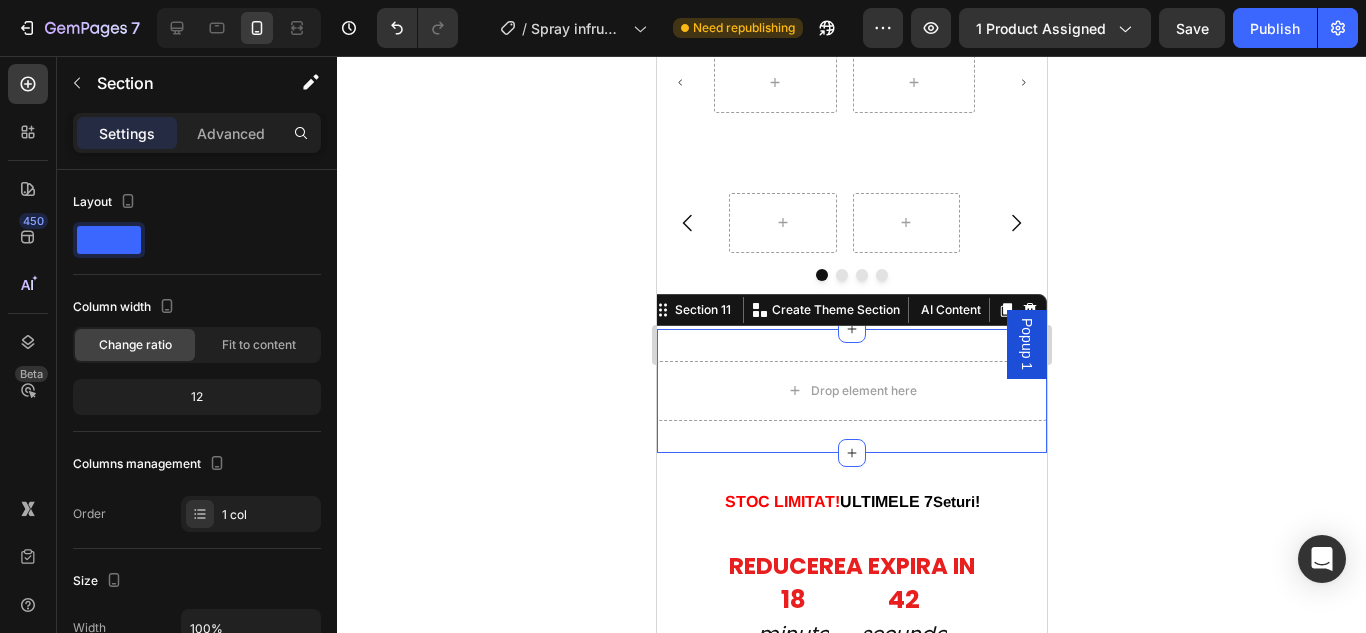 click 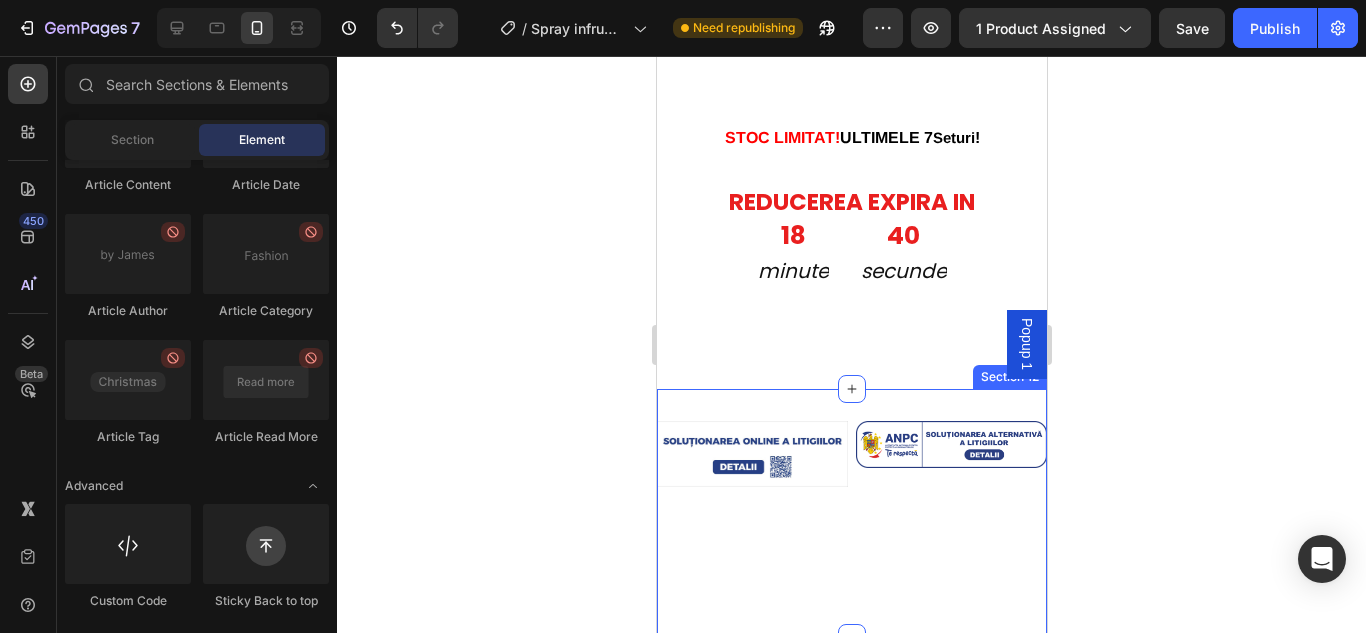 scroll, scrollTop: 6668, scrollLeft: 0, axis: vertical 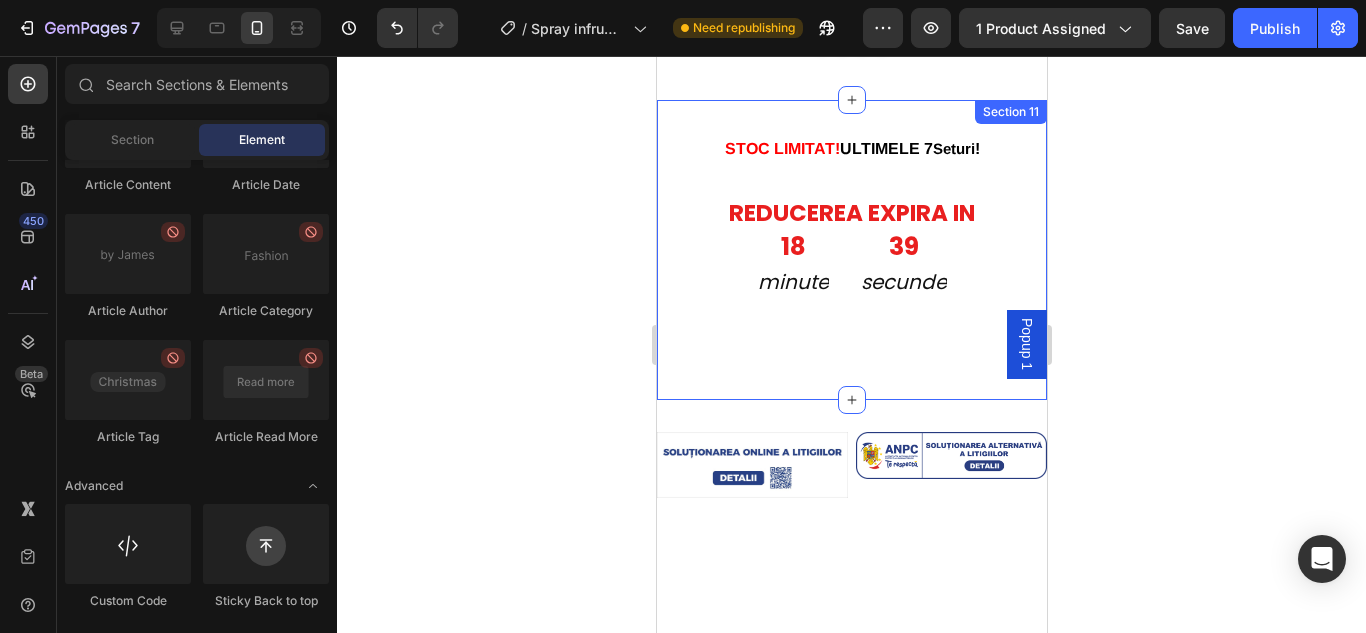 click on "STOC LIMITAT!  ULTIMELE 7   Seturi ! Text Block REDUCEREA EXPIRA IN  Heading 18 minute 39 secunde Countdown Timer Row Section 11" at bounding box center (851, 250) 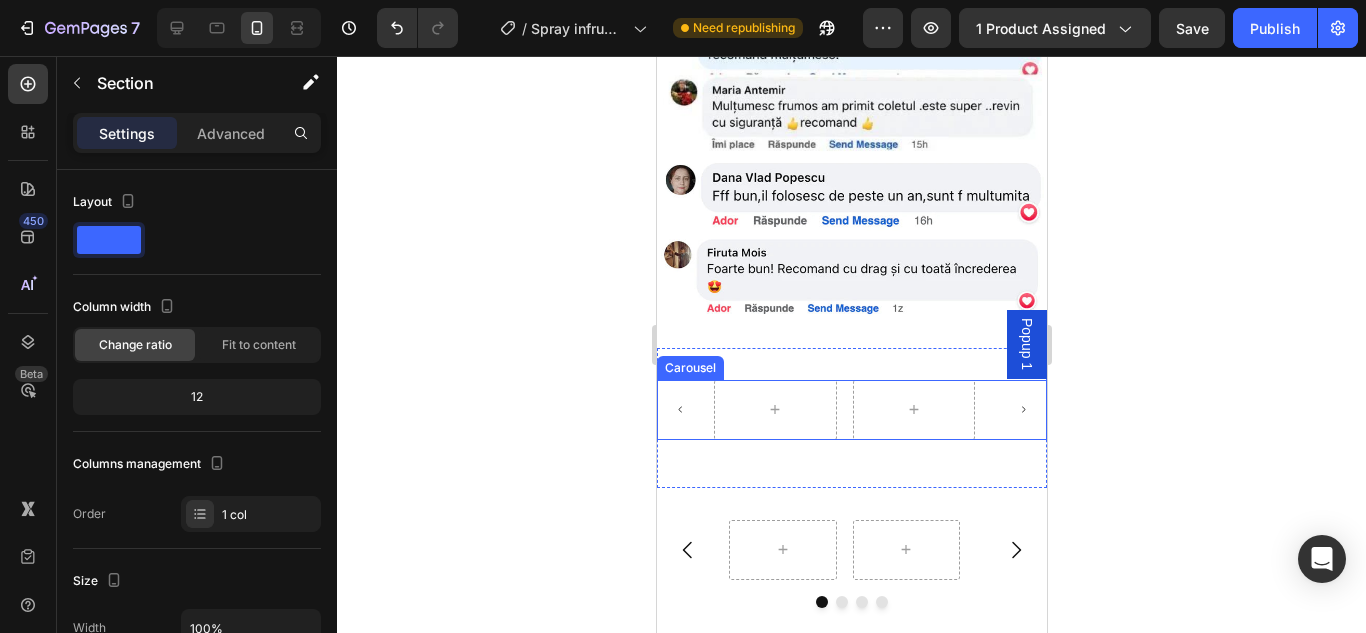 scroll, scrollTop: 6368, scrollLeft: 0, axis: vertical 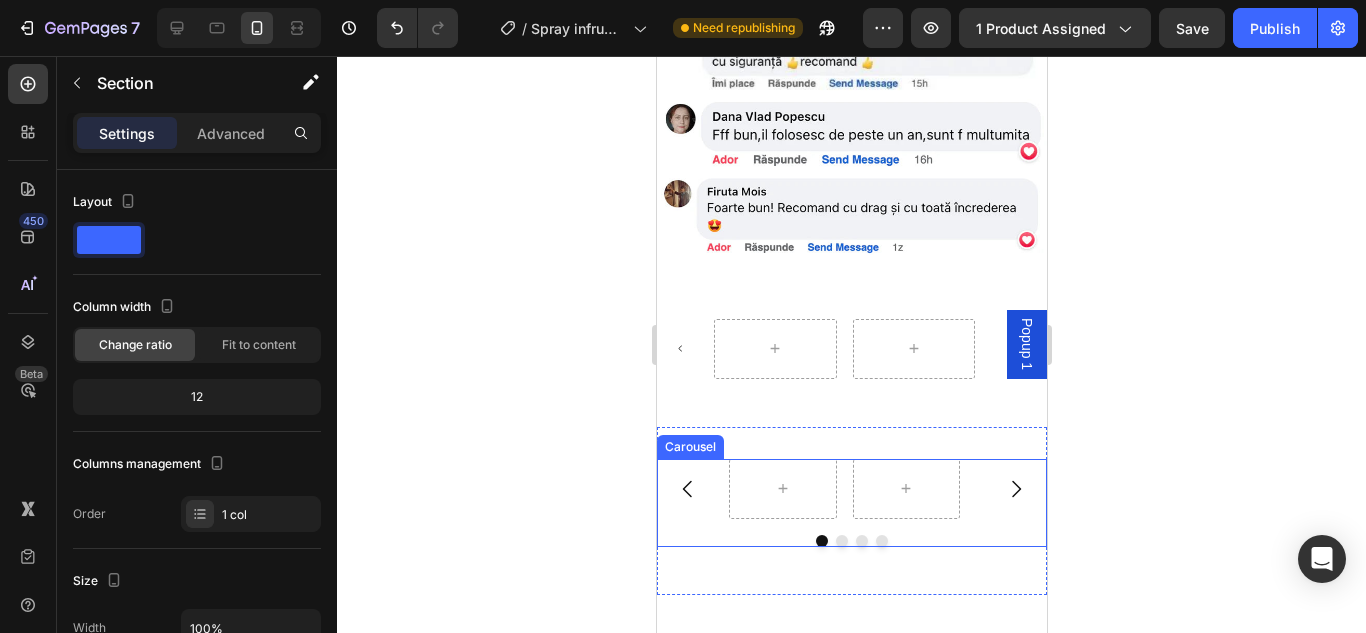click at bounding box center [851, 489] 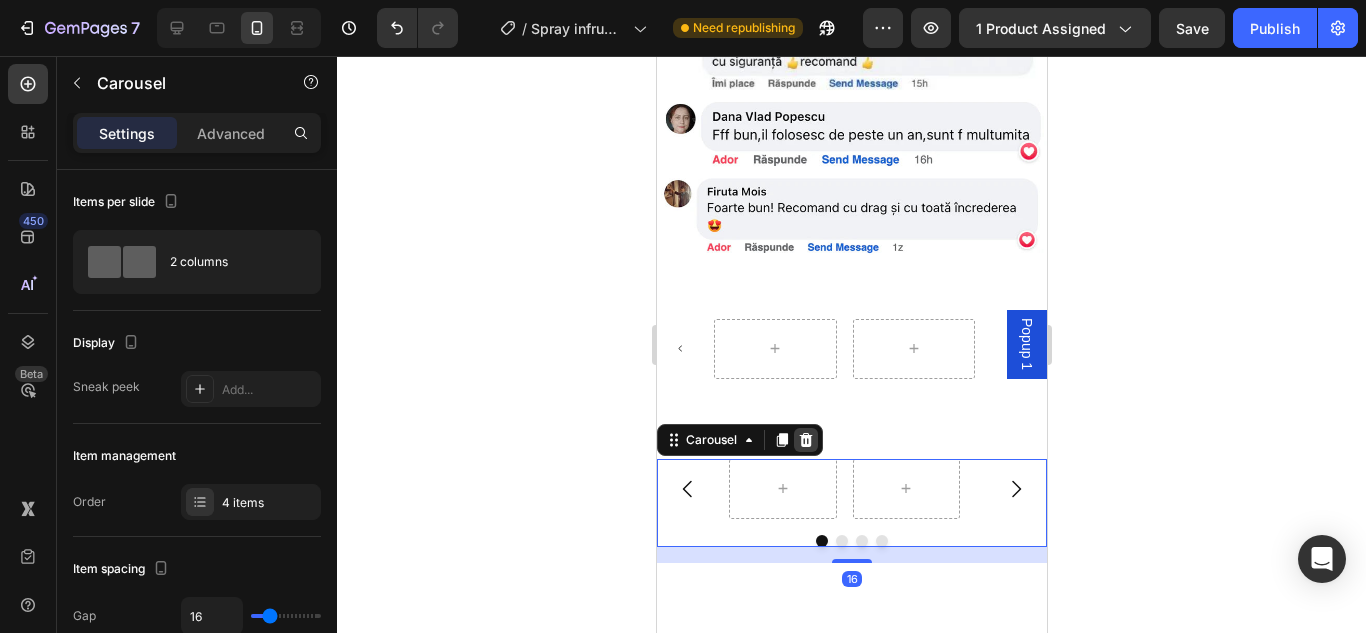 click 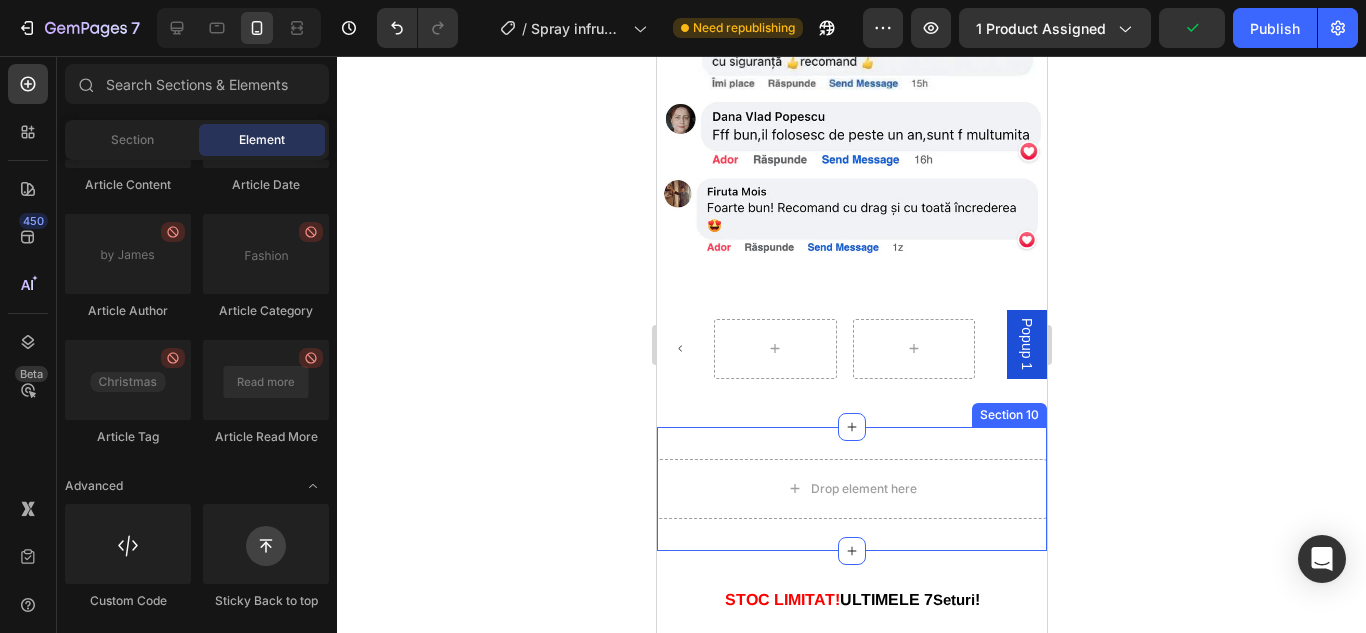 click on "Drop element here Section 10" at bounding box center [851, 489] 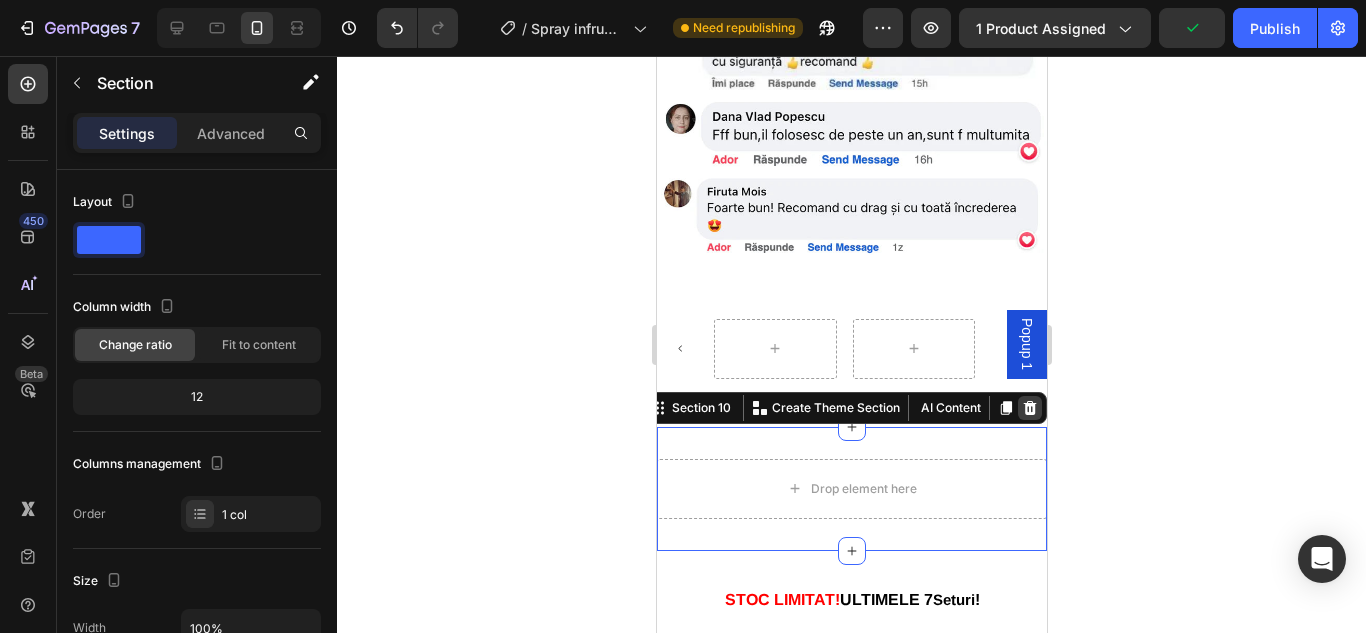 click 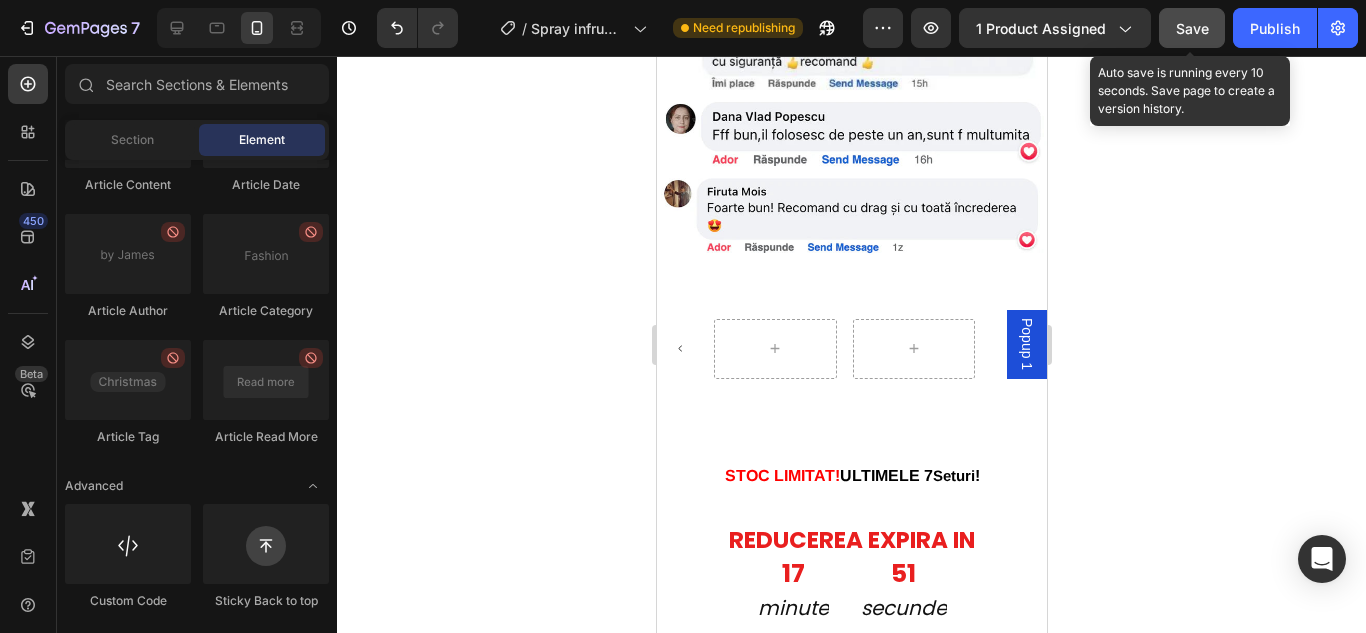 click on "Save" at bounding box center (1192, 28) 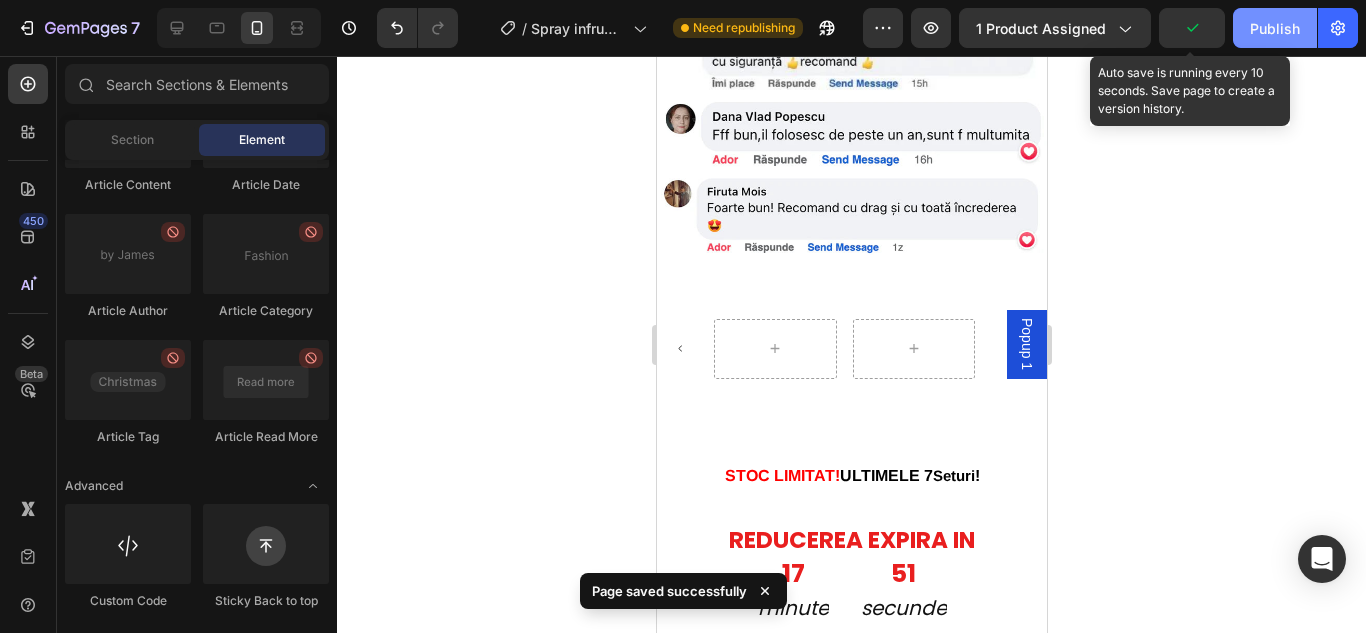 click on "Publish" 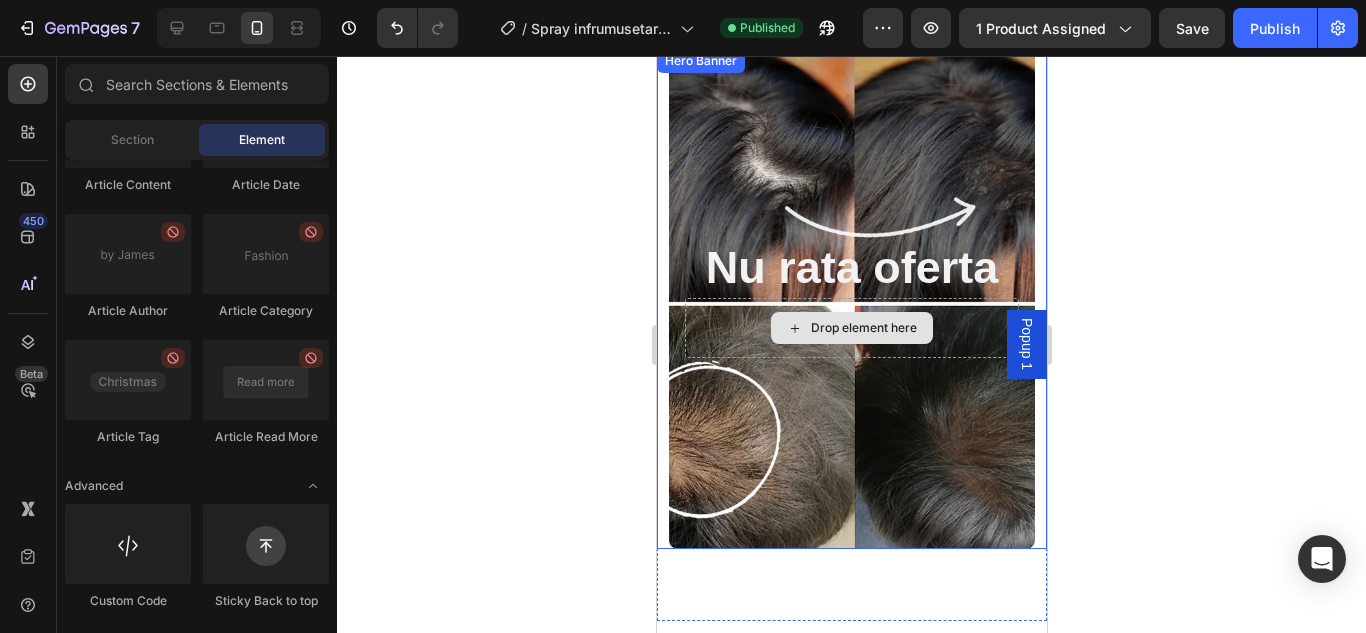 scroll, scrollTop: 5168, scrollLeft: 0, axis: vertical 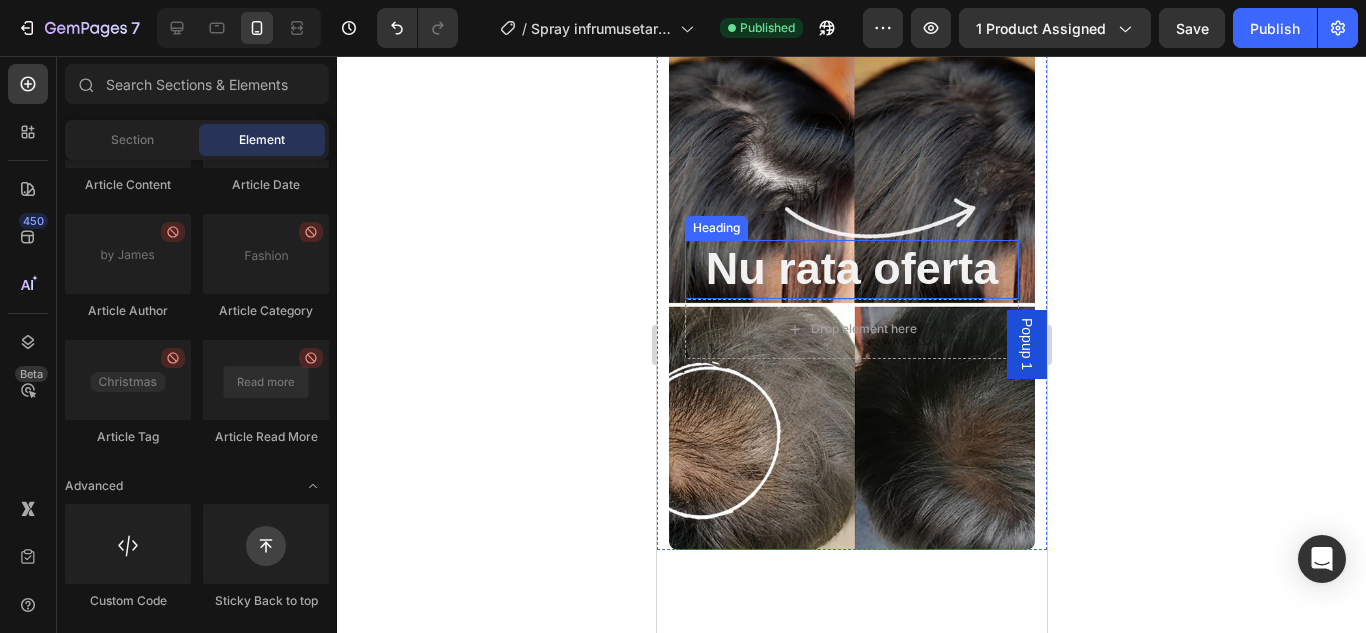 click on "Nu rata oferta" at bounding box center [851, 268] 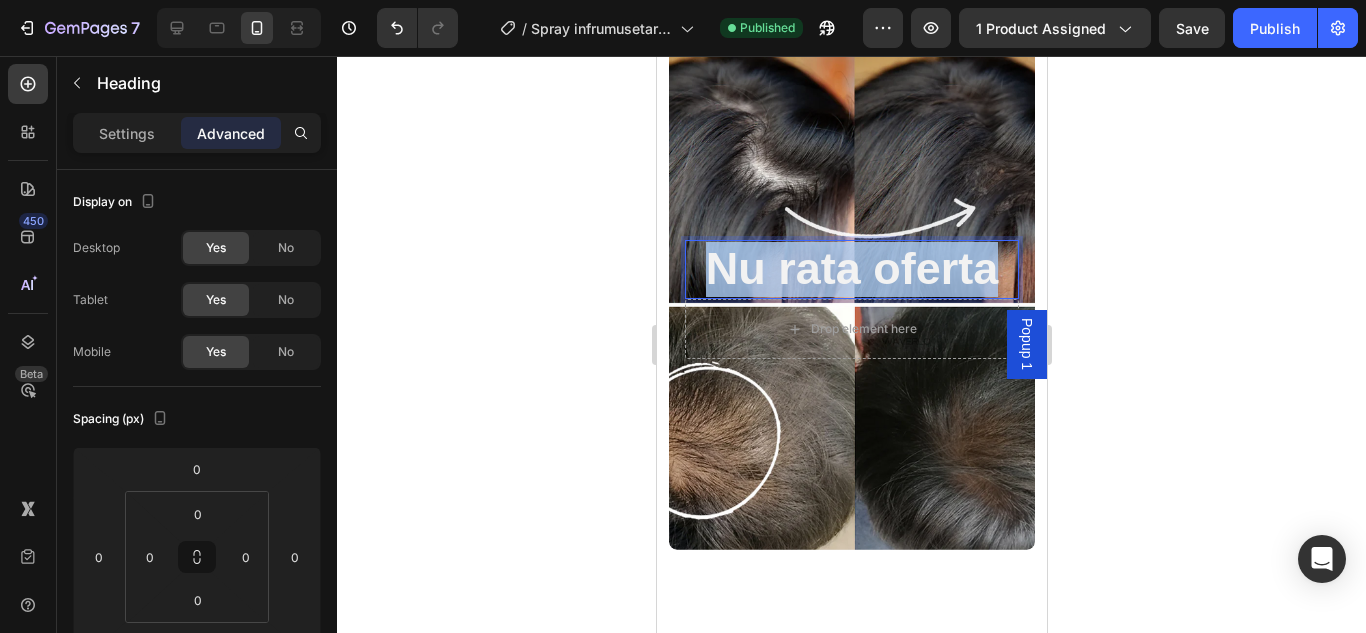 click on "Nu rata oferta" at bounding box center (851, 268) 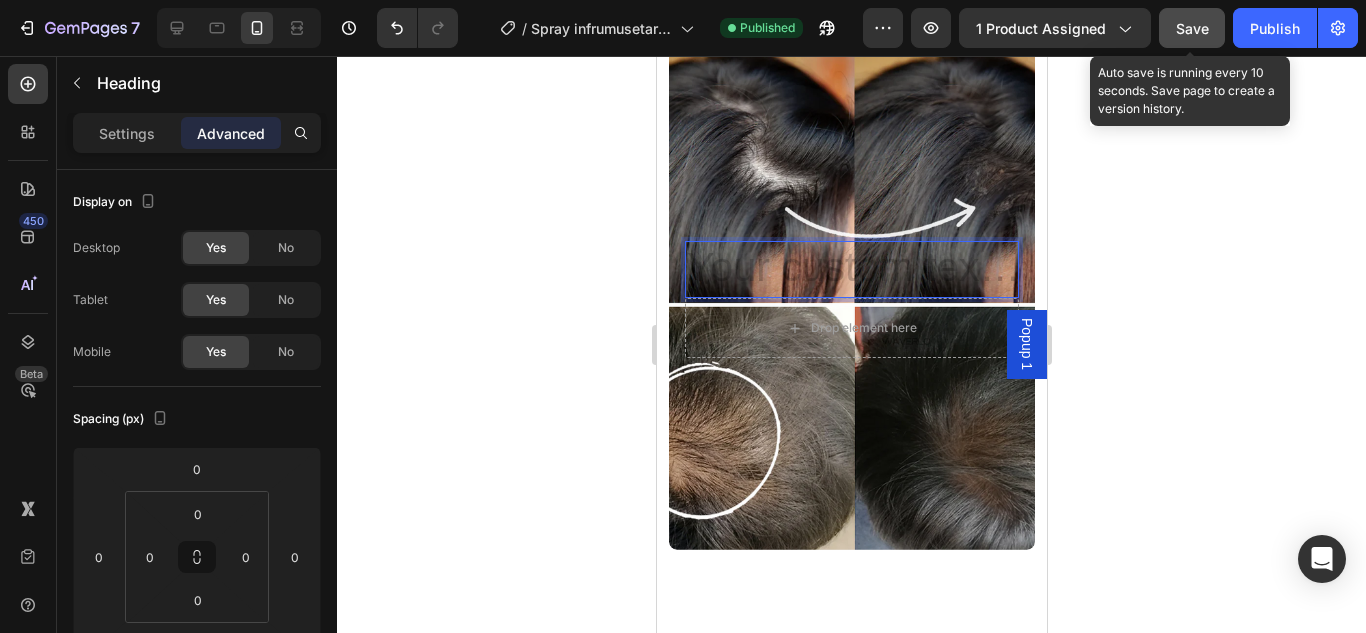 click on "Save" at bounding box center [1192, 28] 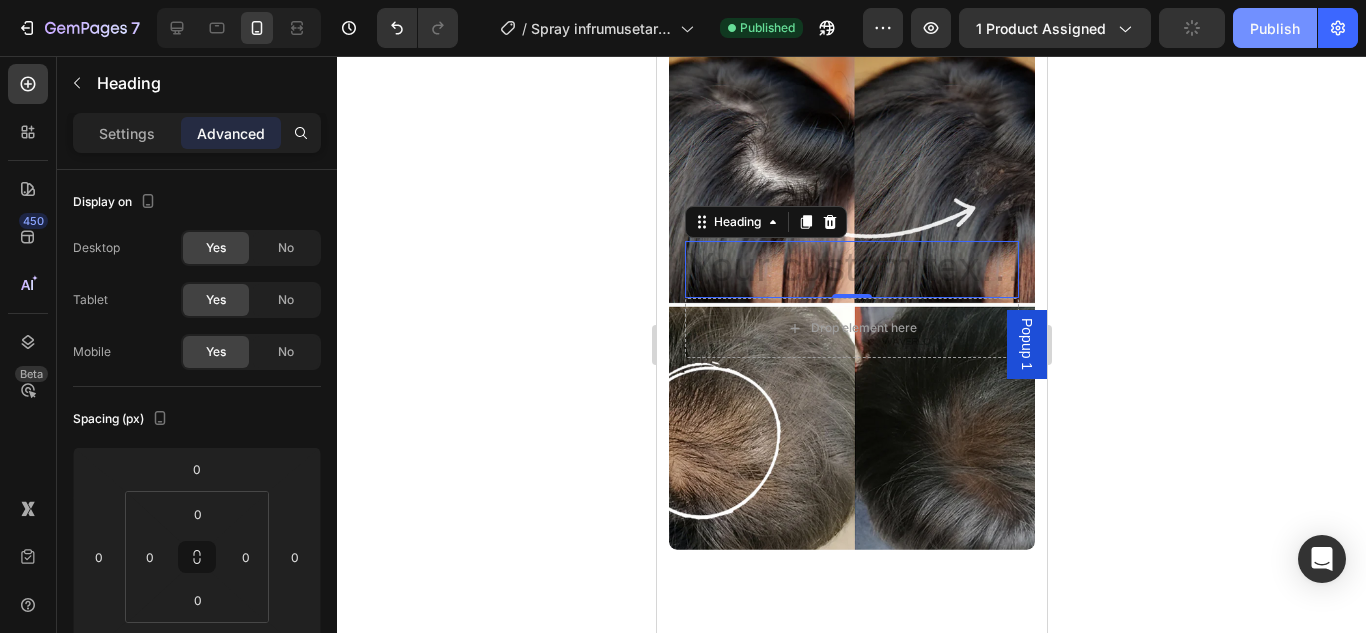 click on "Publish" 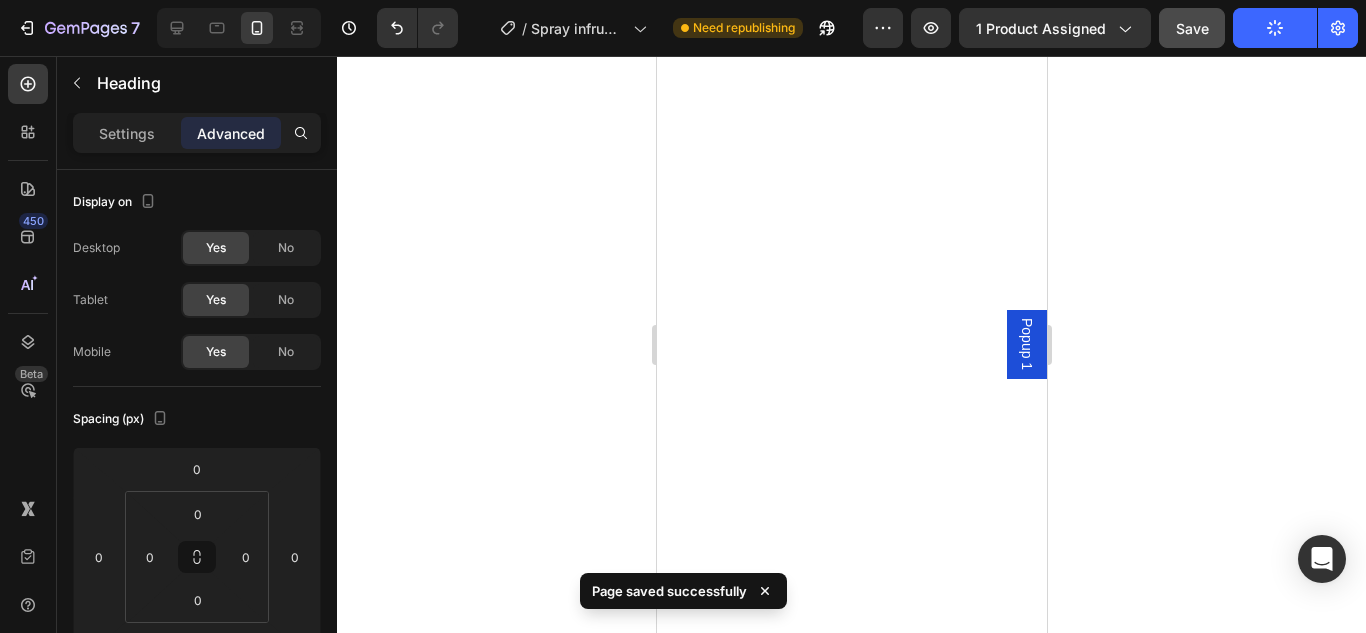scroll, scrollTop: 3868, scrollLeft: 0, axis: vertical 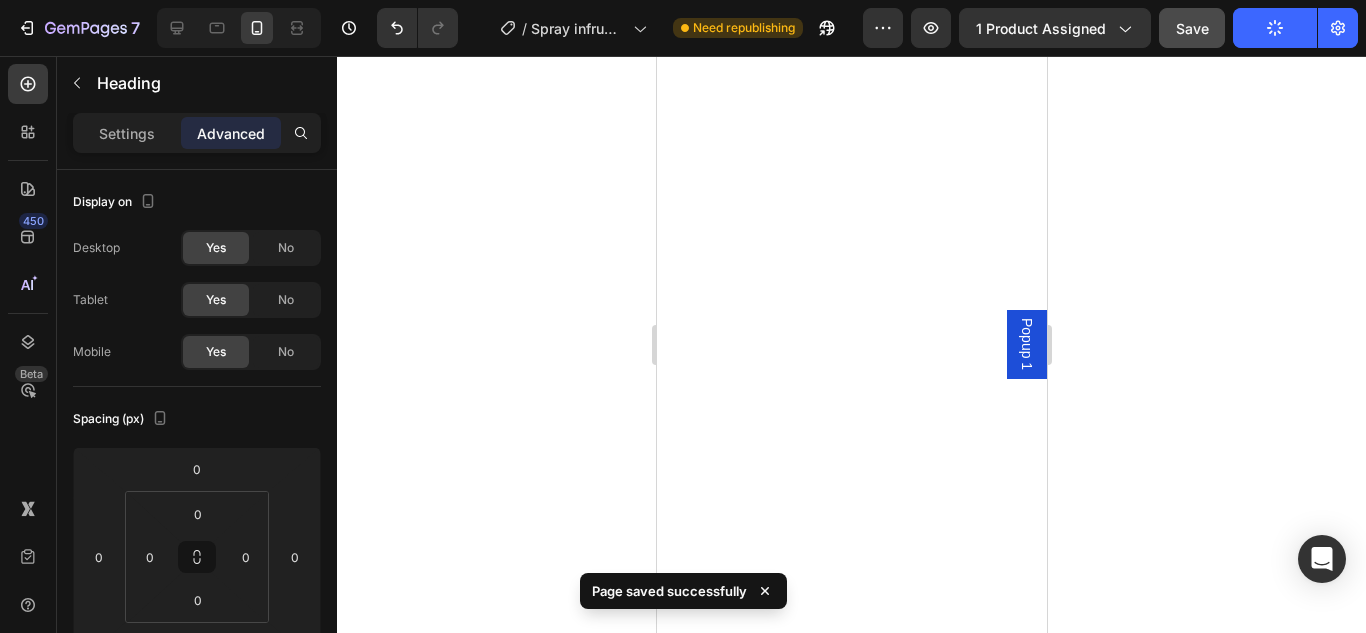 click at bounding box center [851, -811] 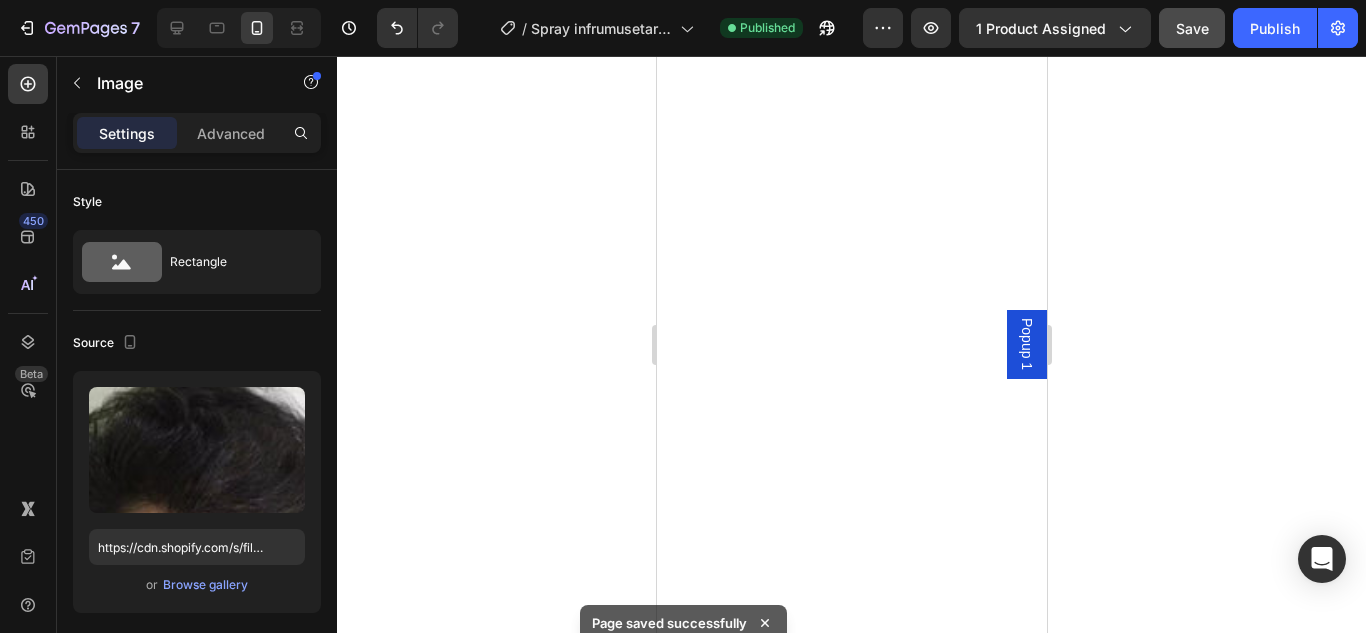 click on "Settings Advanced" at bounding box center (197, 133) 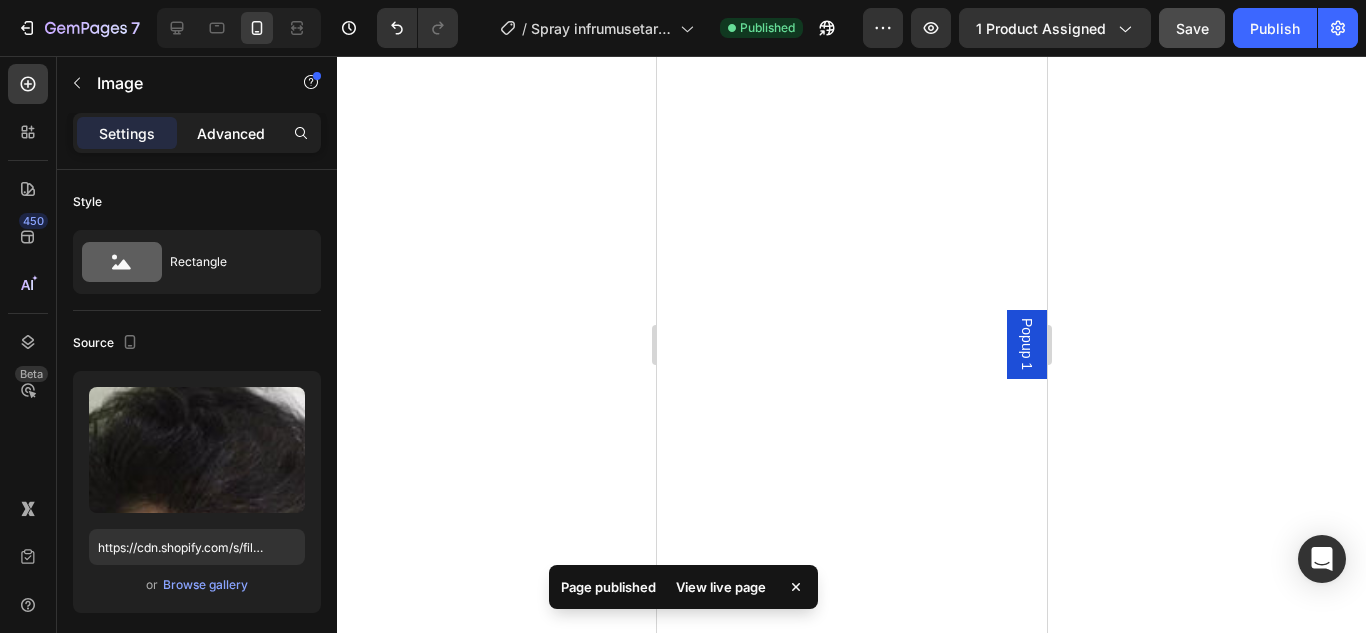 click on "Advanced" at bounding box center [231, 133] 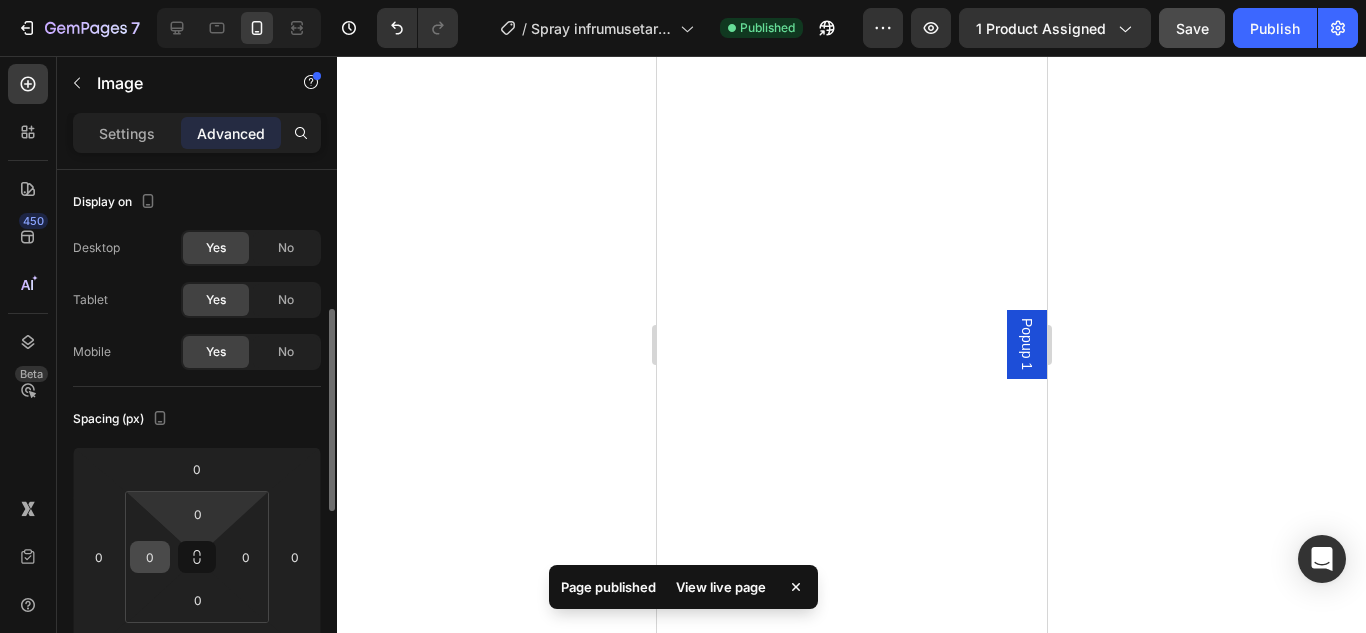 scroll, scrollTop: 100, scrollLeft: 0, axis: vertical 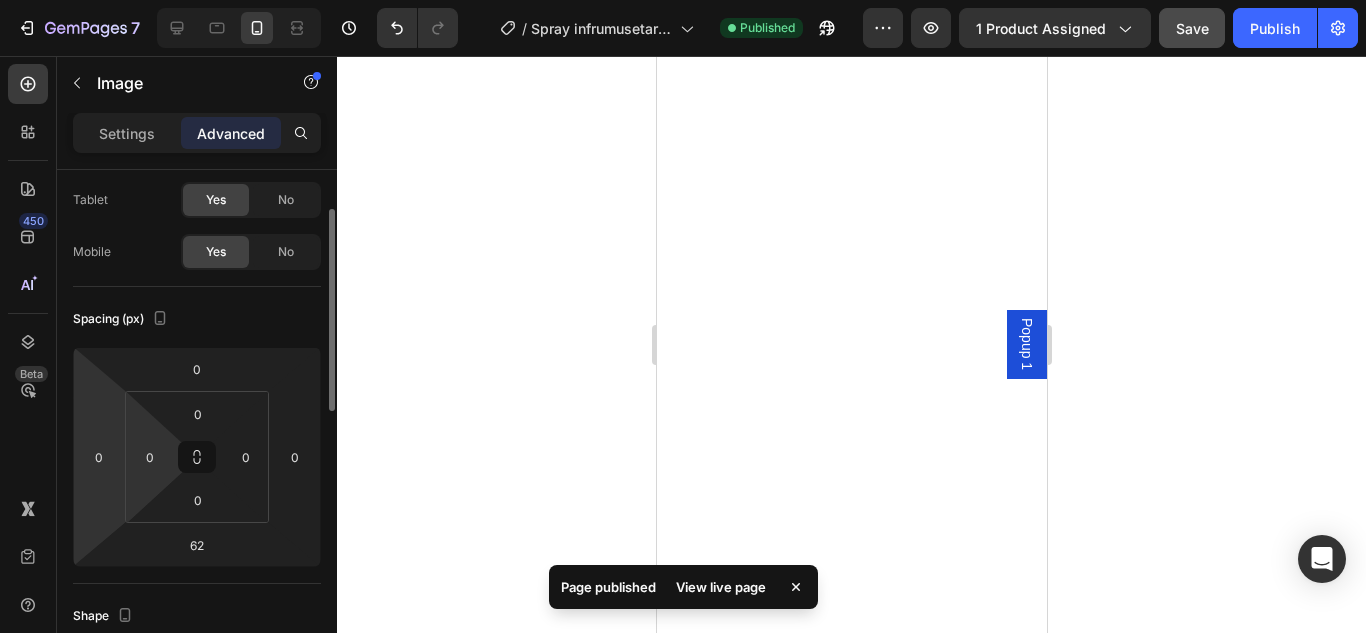 click 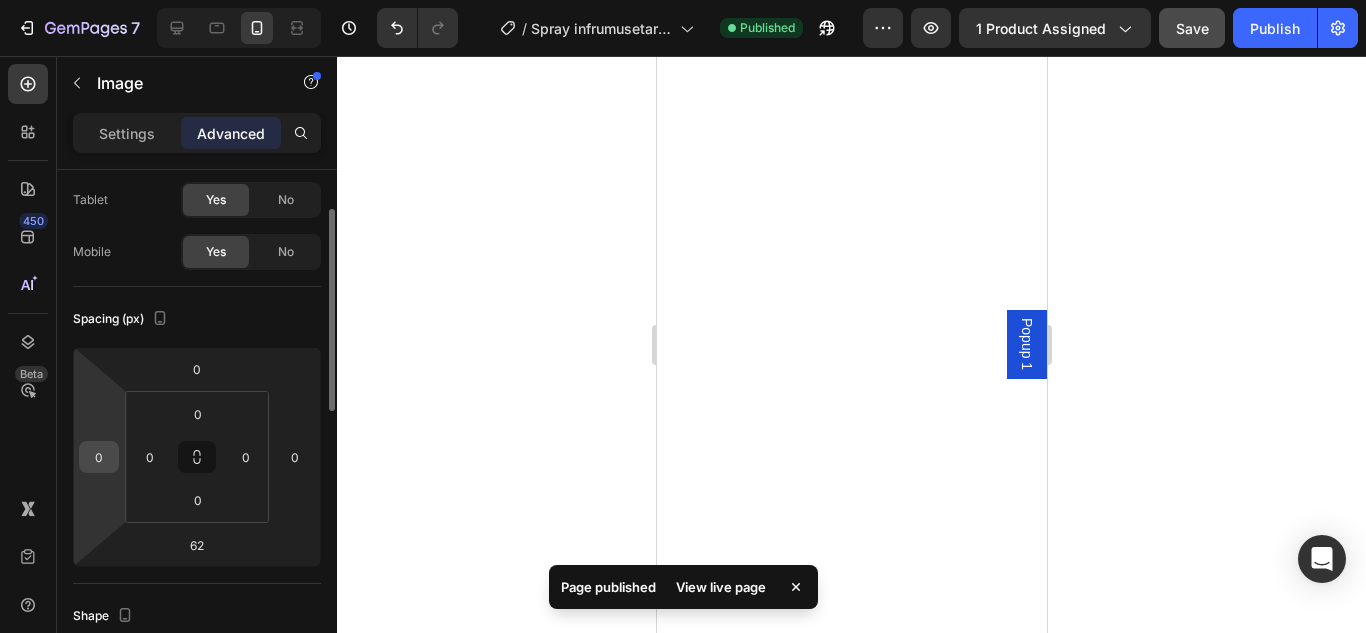 click on "0" at bounding box center [99, 457] 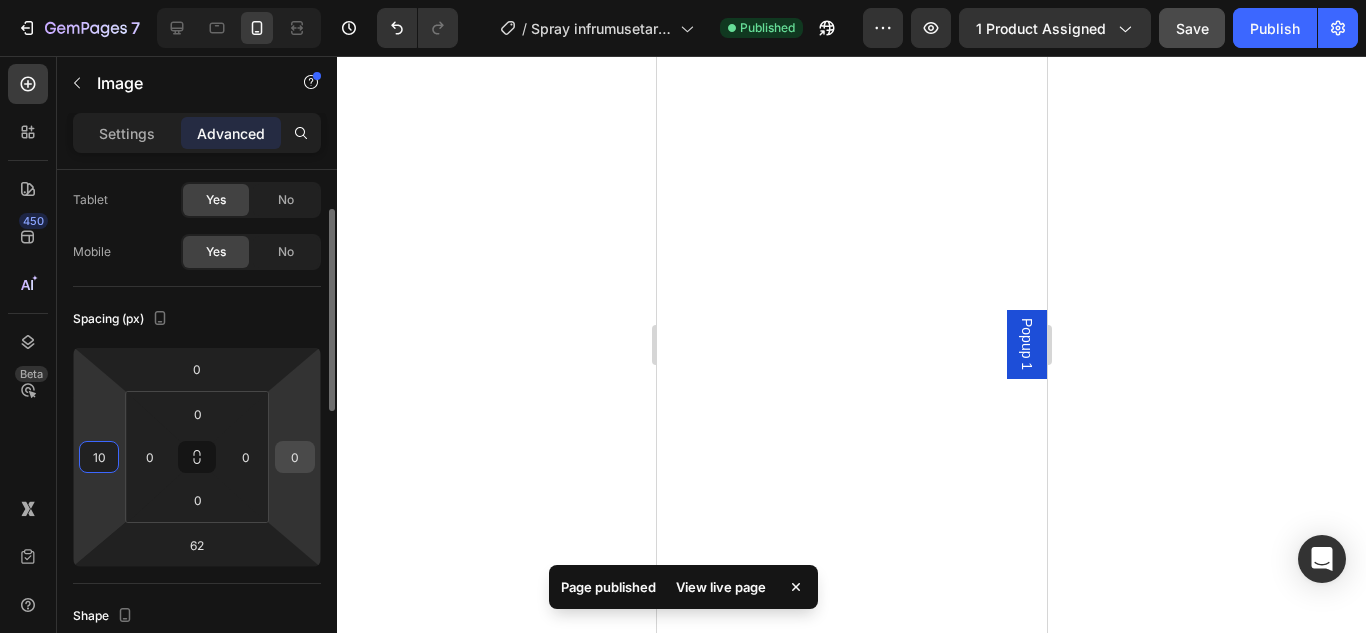 type on "10" 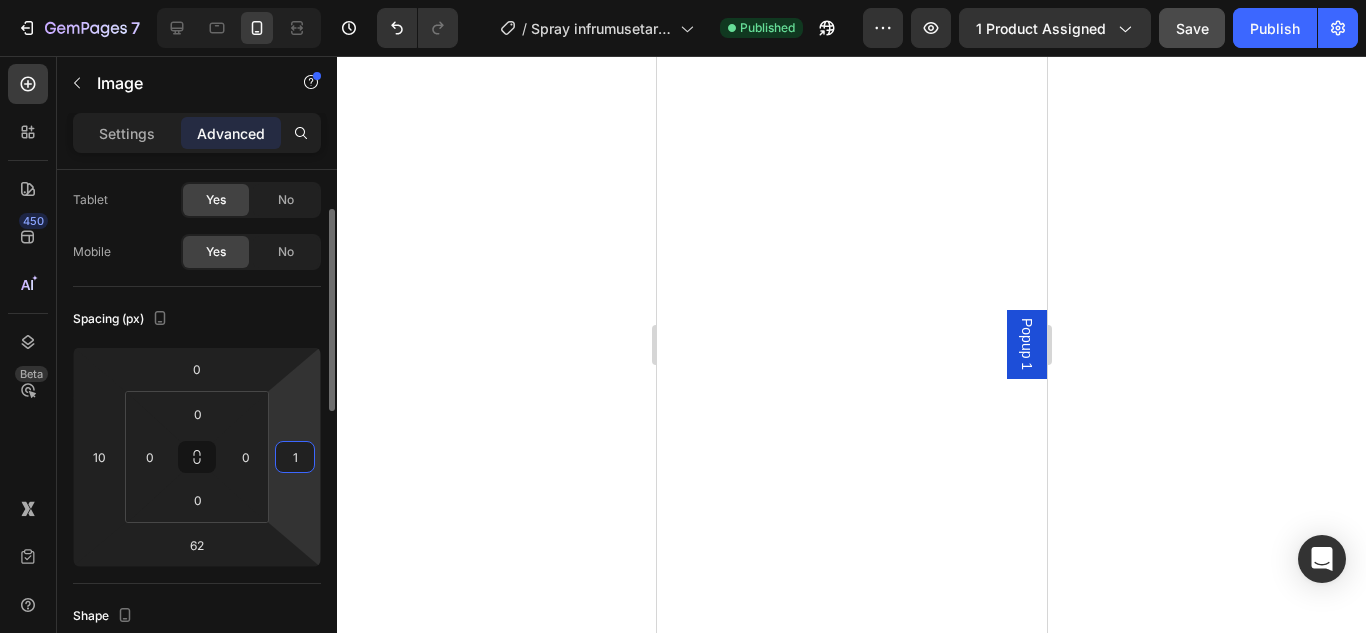 type on "10" 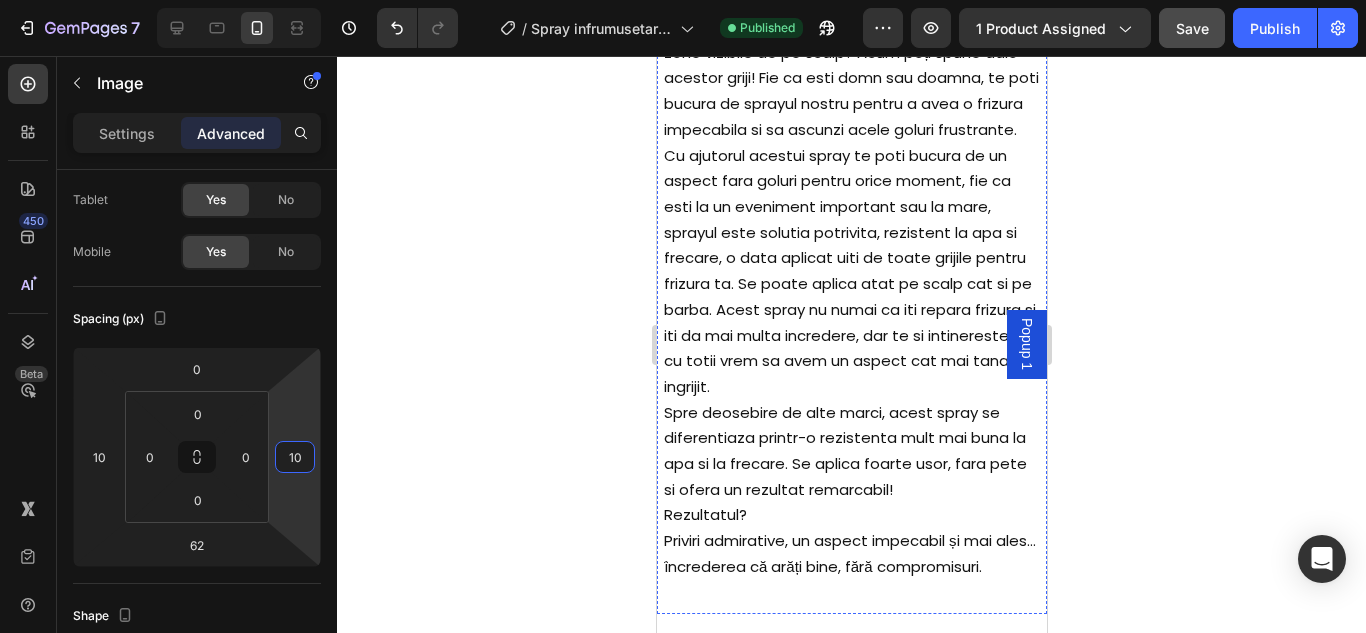 scroll, scrollTop: 3268, scrollLeft: 0, axis: vertical 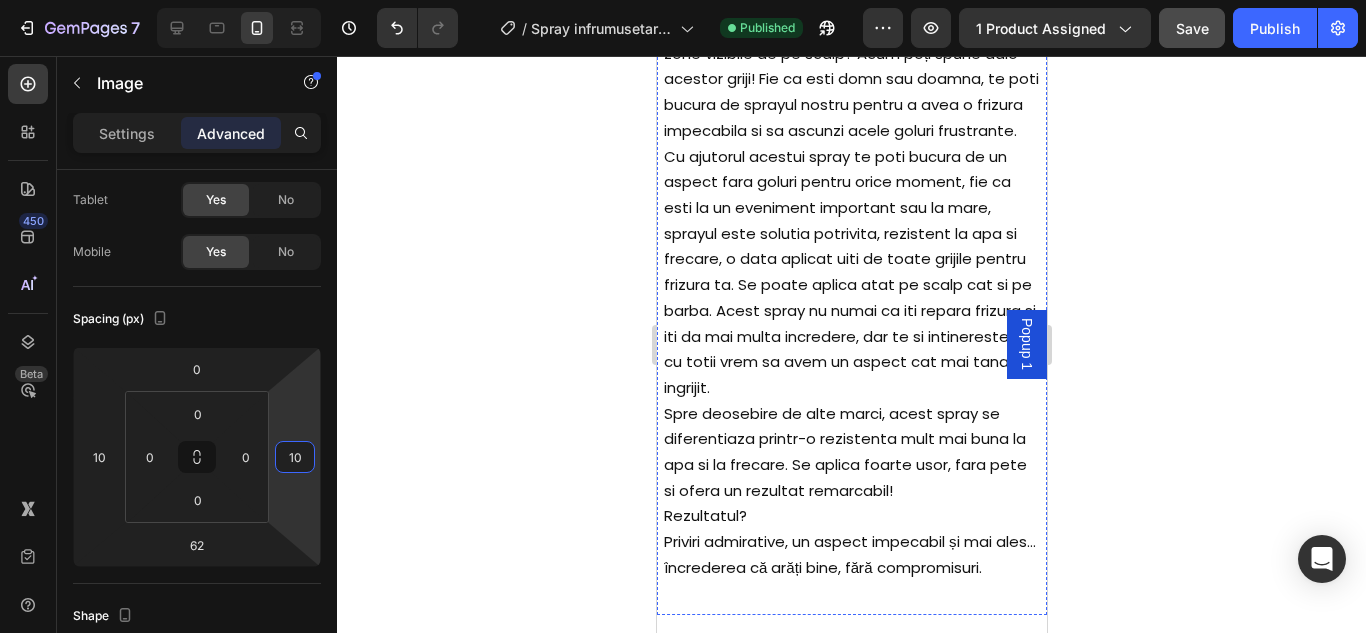 click at bounding box center (851, -211) 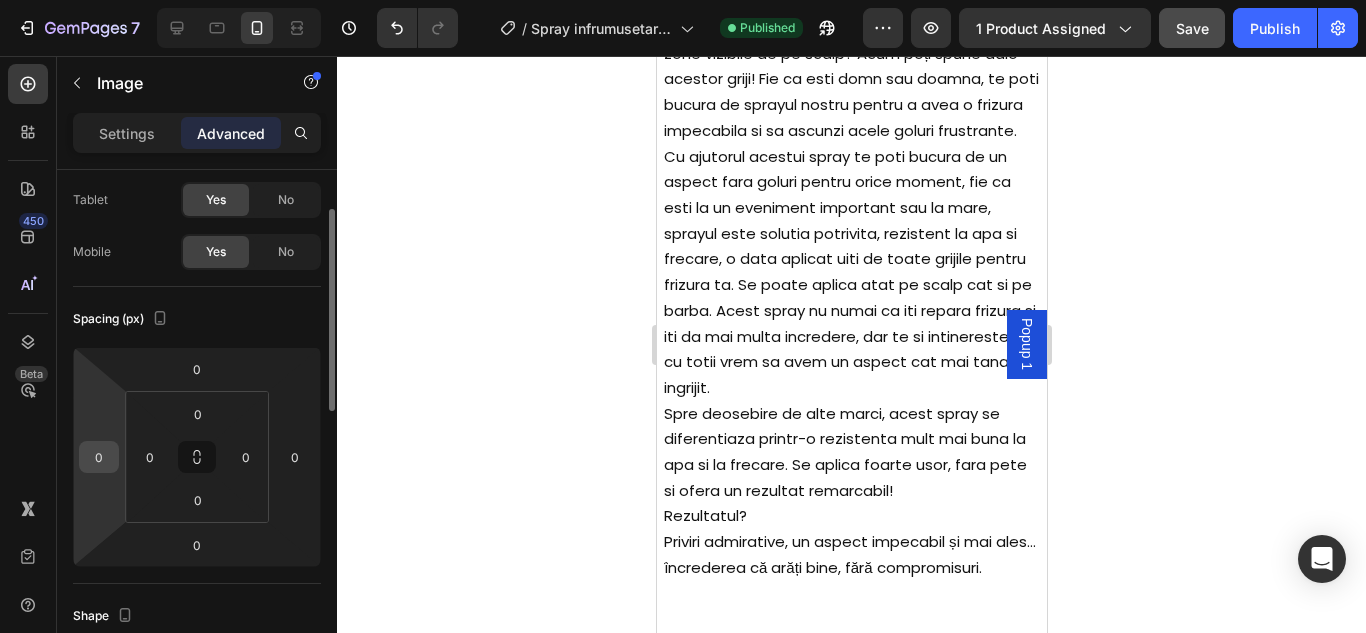 click on "0" at bounding box center (99, 457) 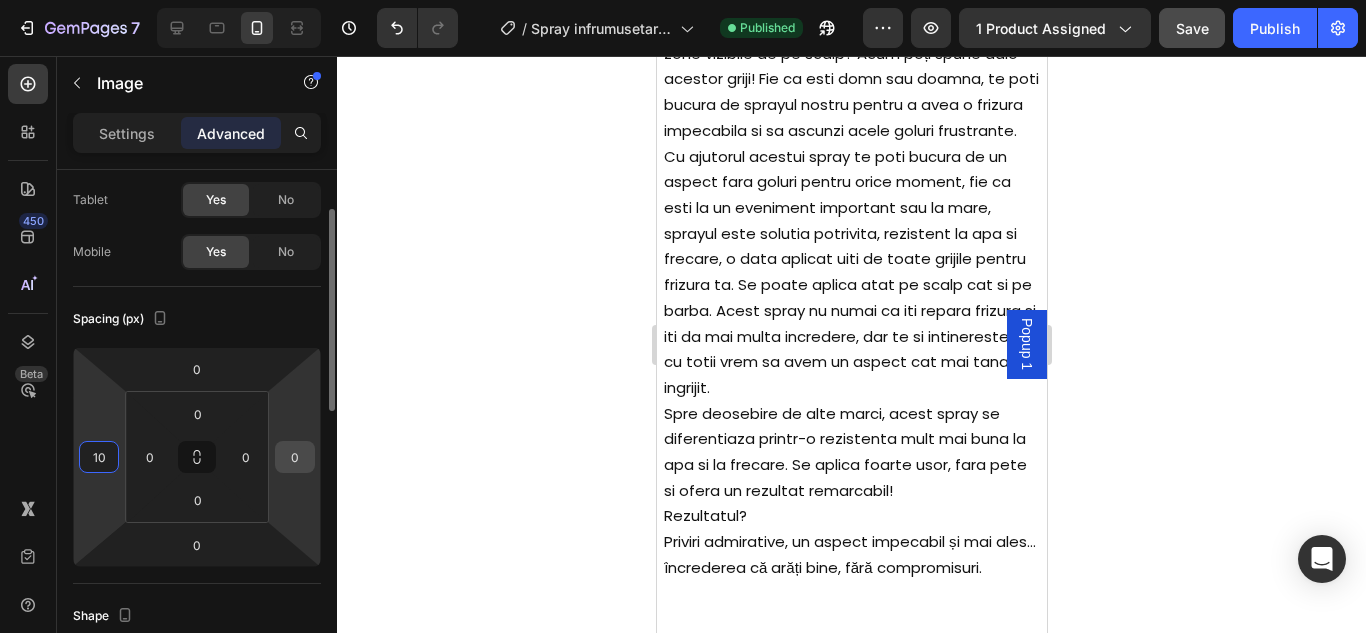 type on "10" 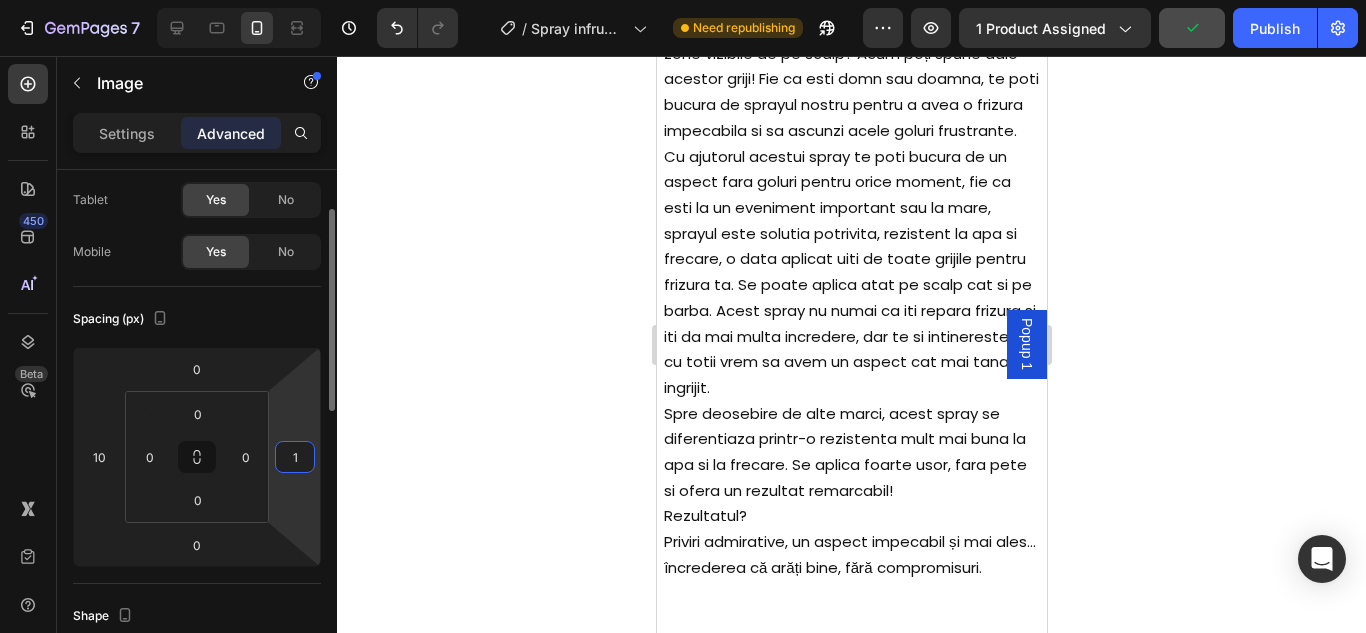 type on "10" 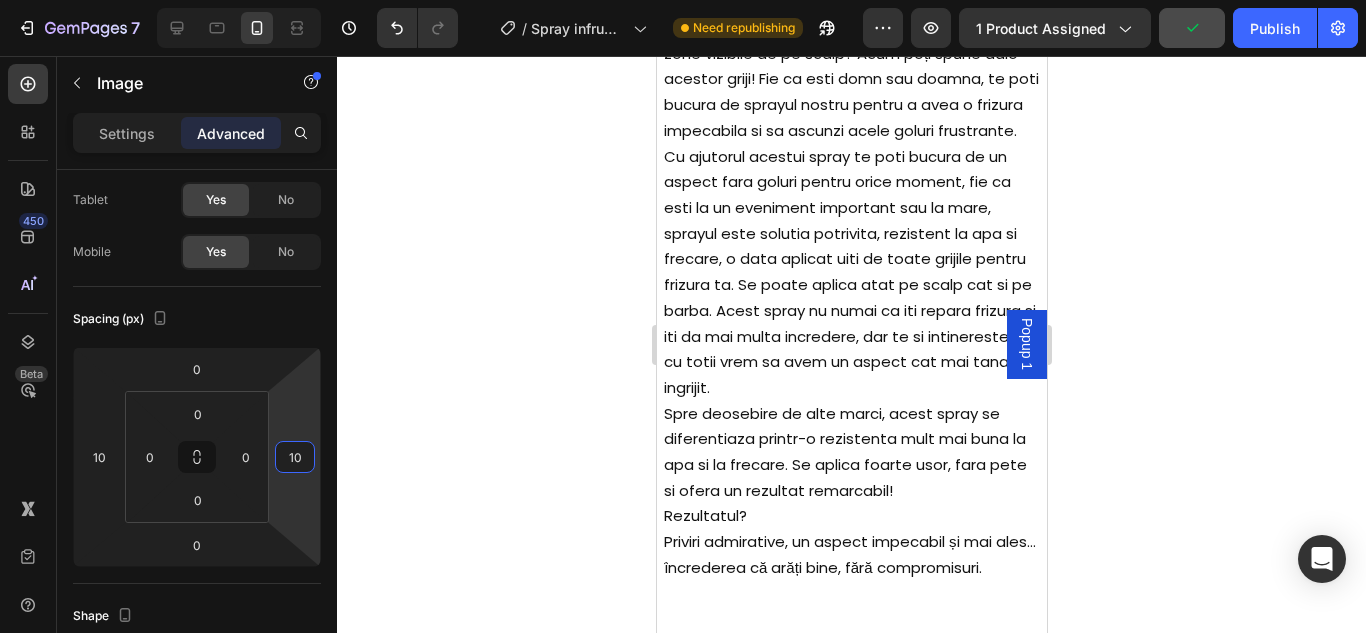 click 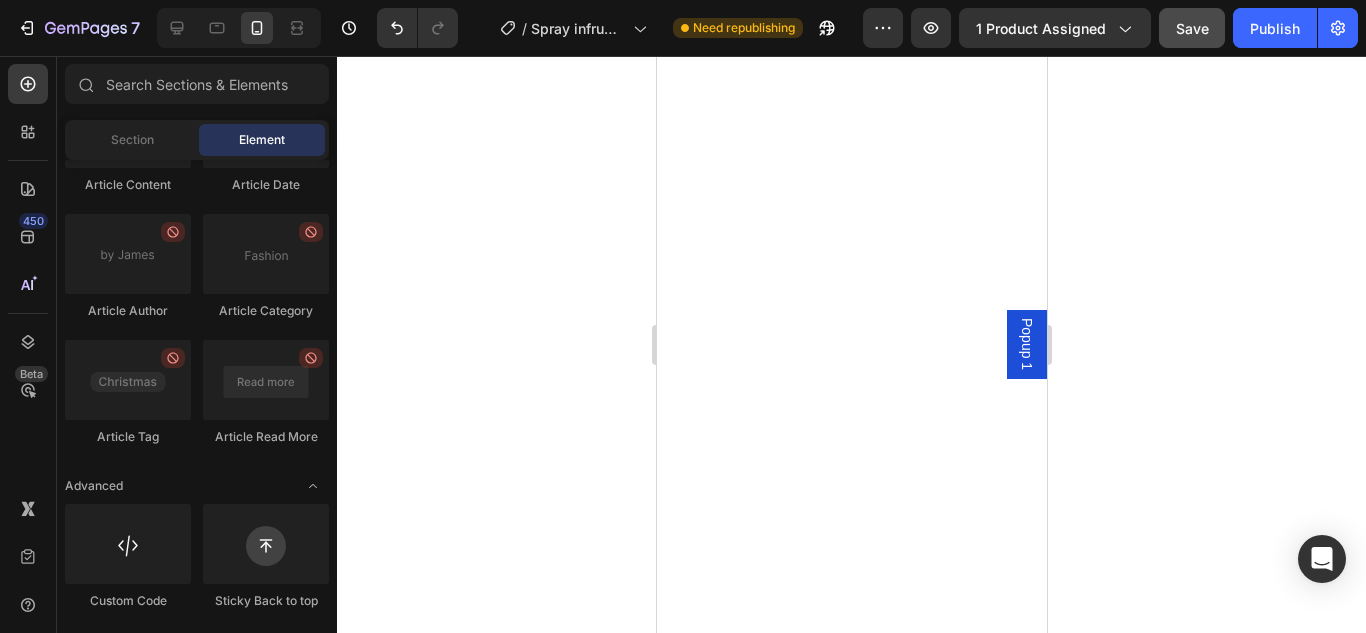 scroll, scrollTop: 5068, scrollLeft: 0, axis: vertical 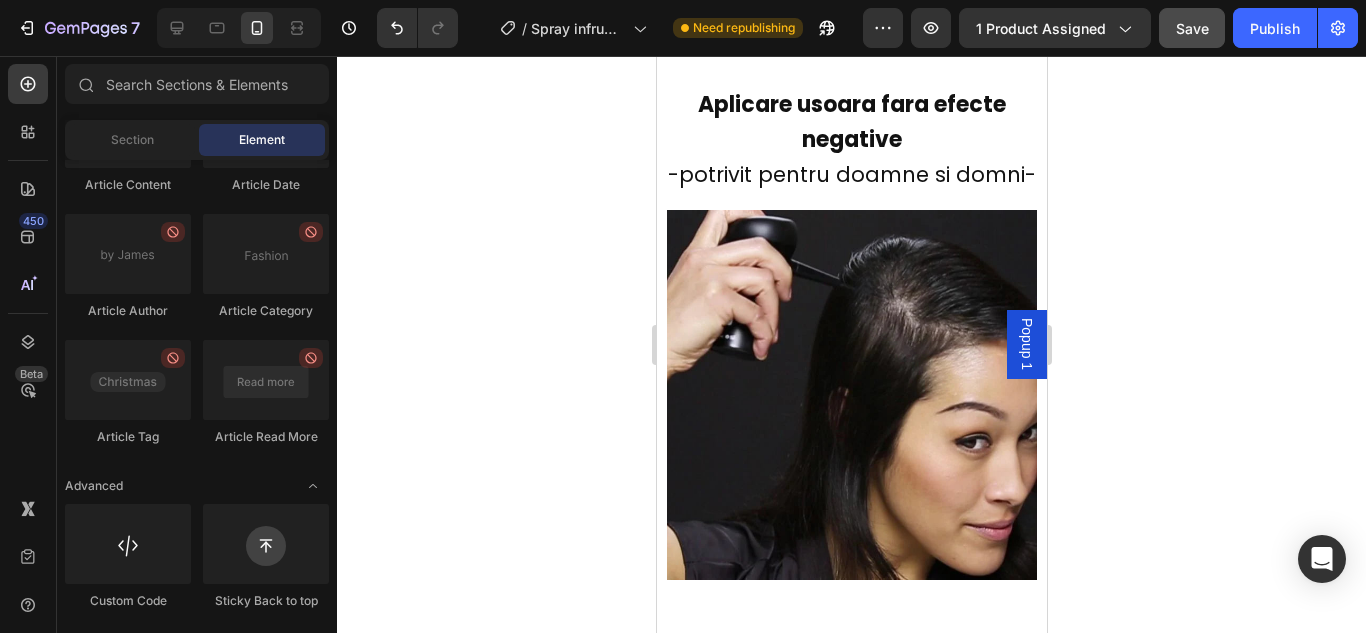 click at bounding box center (851, 395) 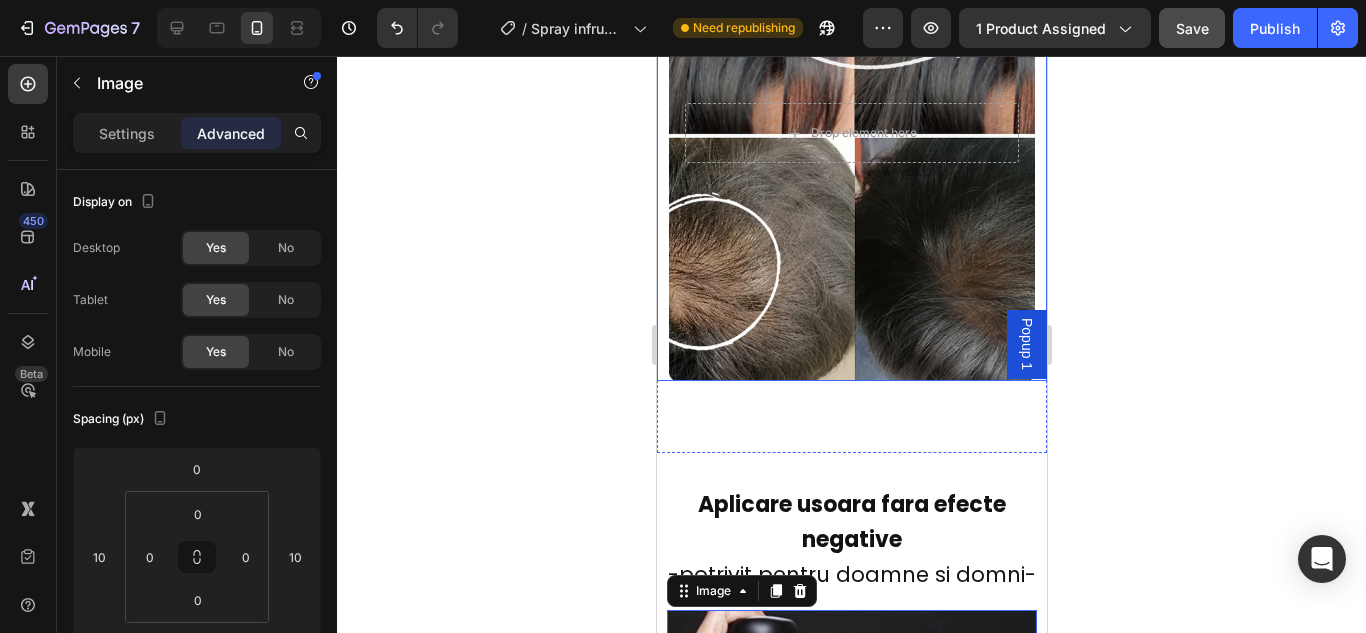 click at bounding box center (851, 131) 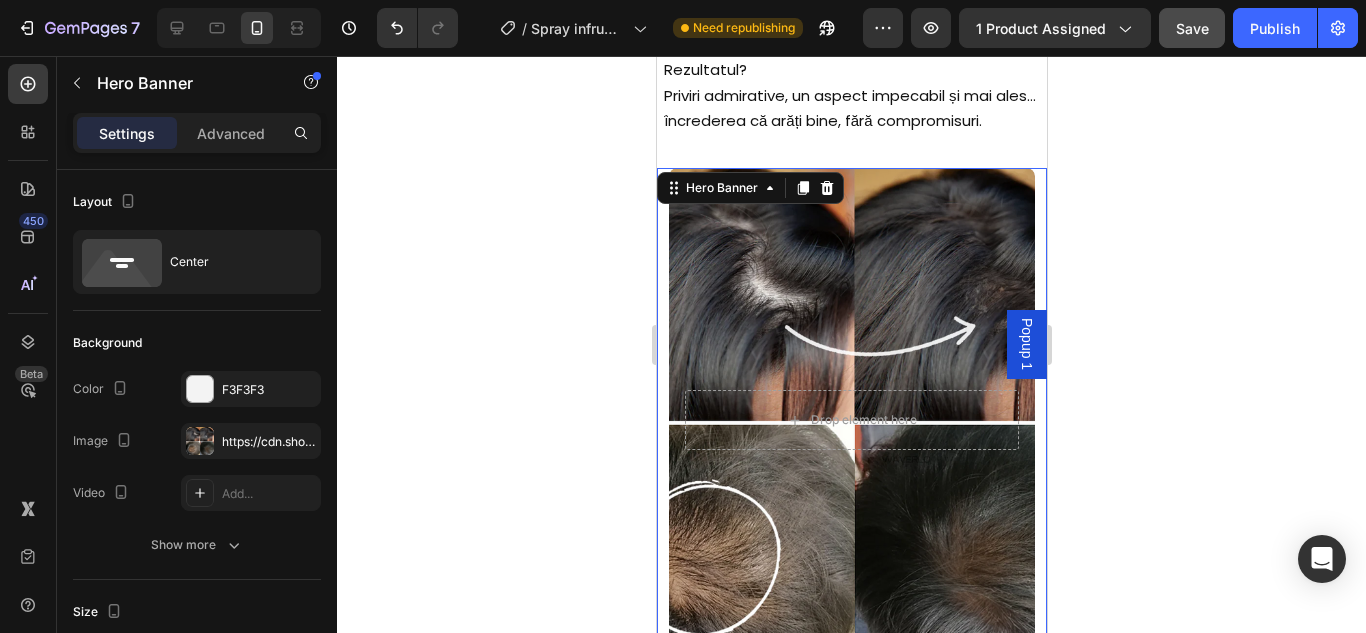 scroll, scrollTop: 4968, scrollLeft: 0, axis: vertical 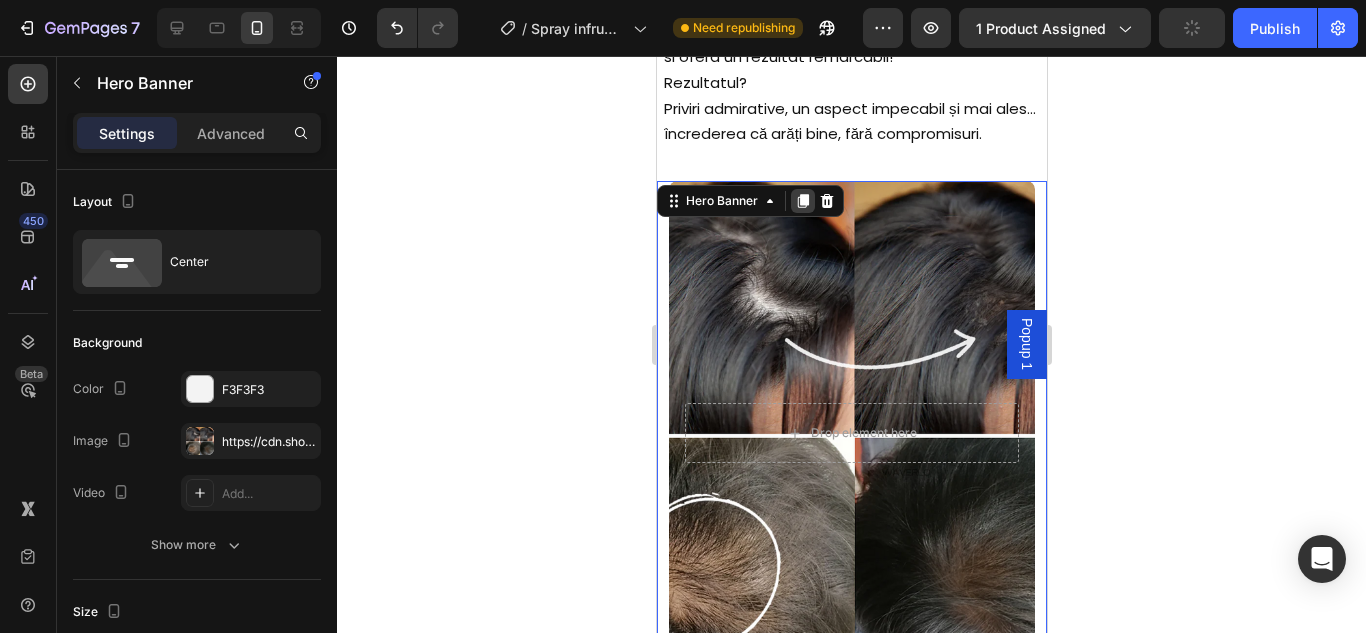 click 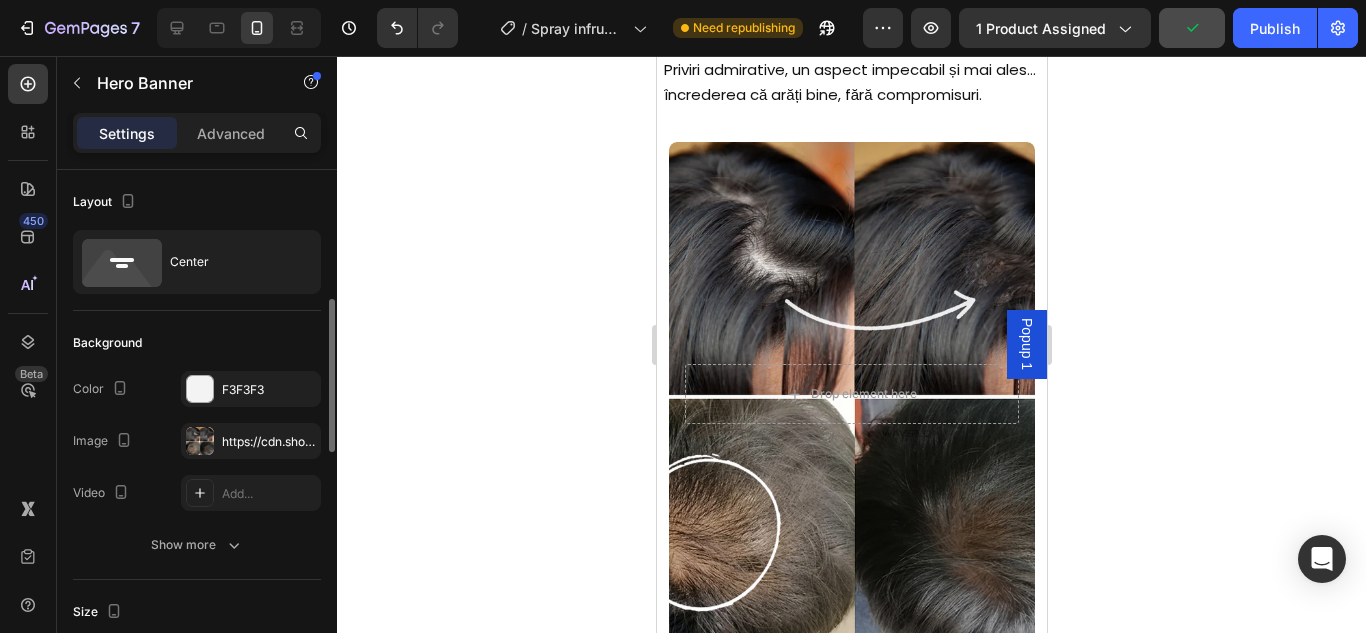 scroll, scrollTop: 100, scrollLeft: 0, axis: vertical 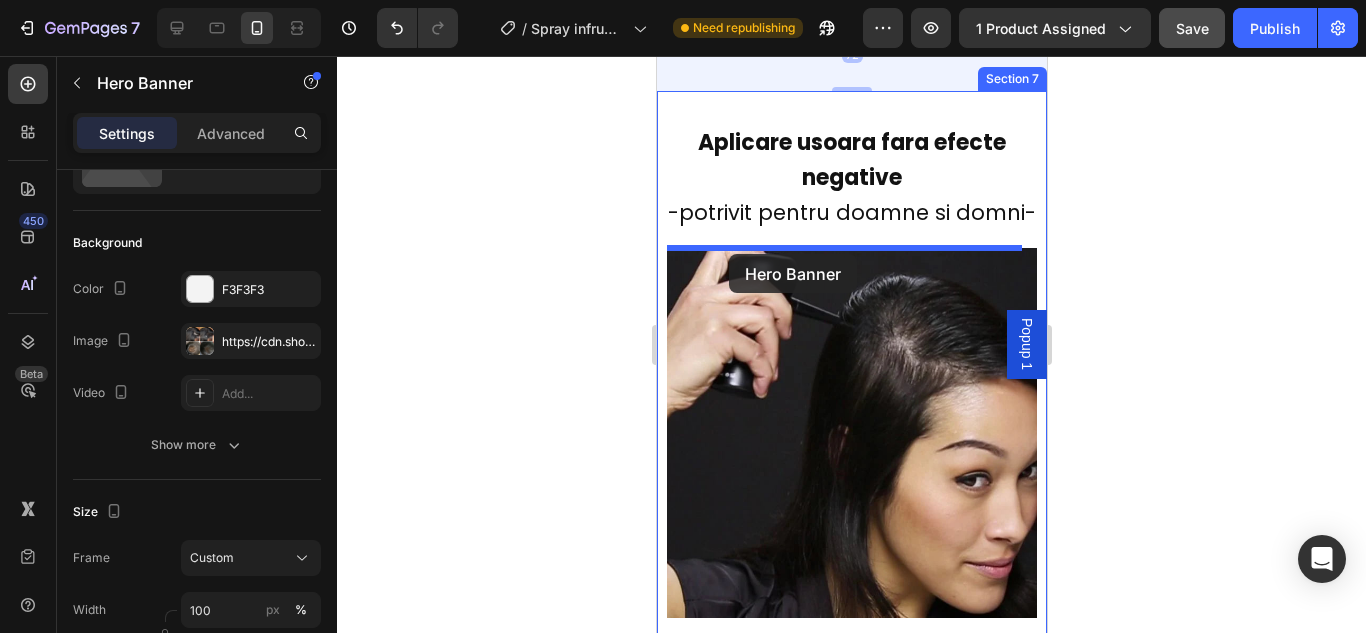 drag, startPoint x: 673, startPoint y: 119, endPoint x: 725, endPoint y: 248, distance: 139.0863 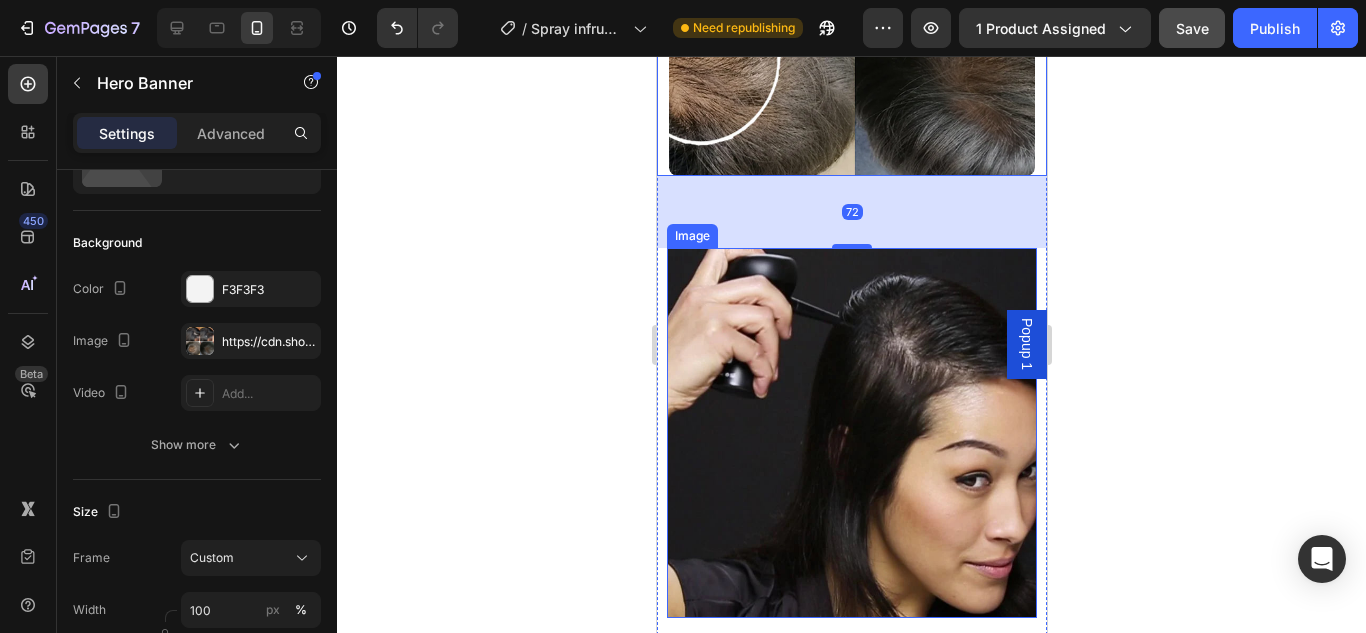 click at bounding box center [851, 433] 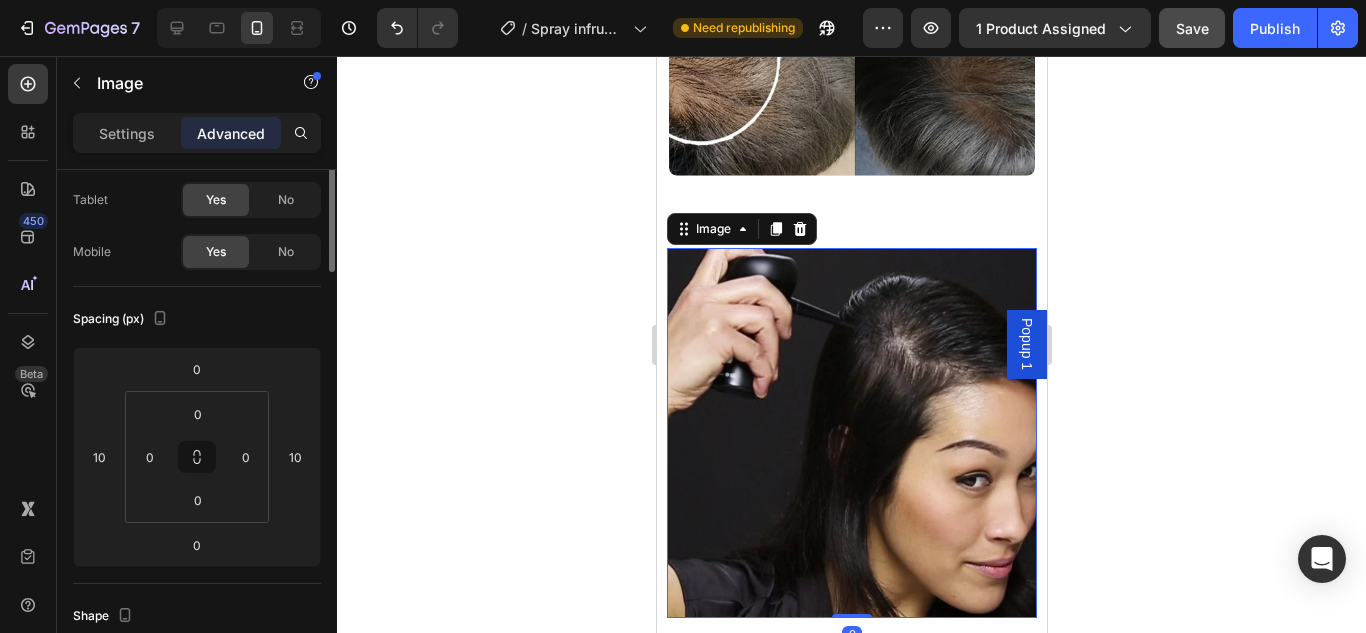 scroll, scrollTop: 0, scrollLeft: 0, axis: both 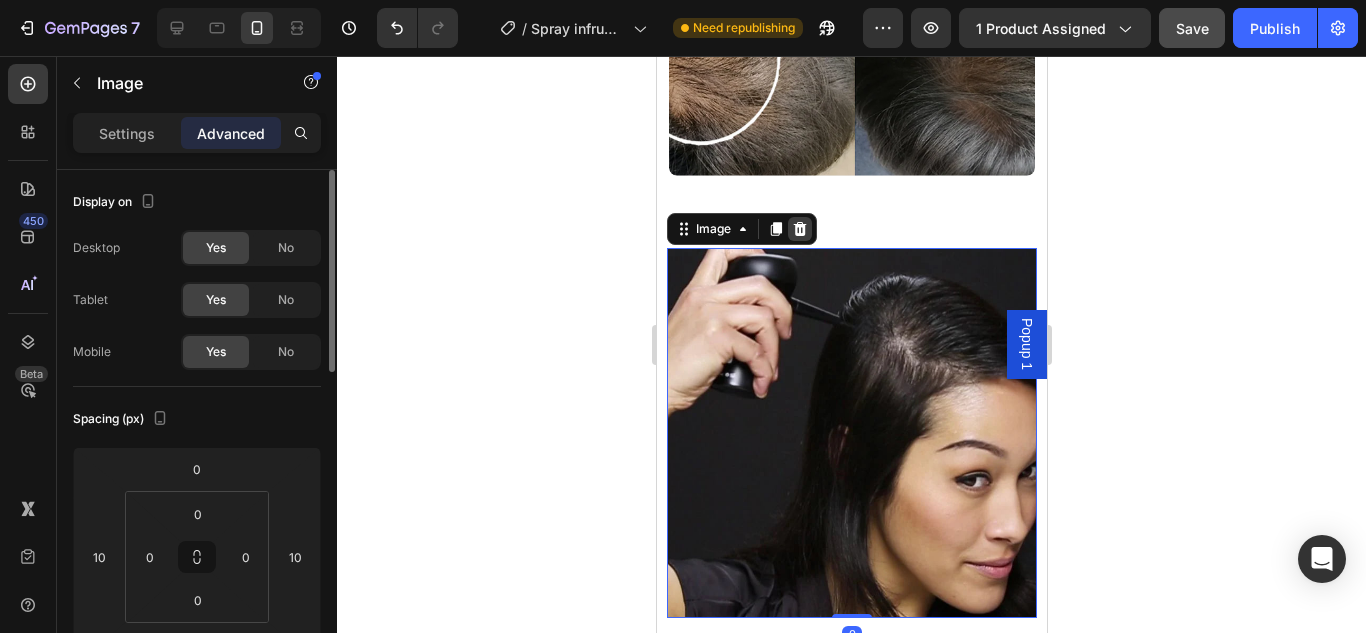click 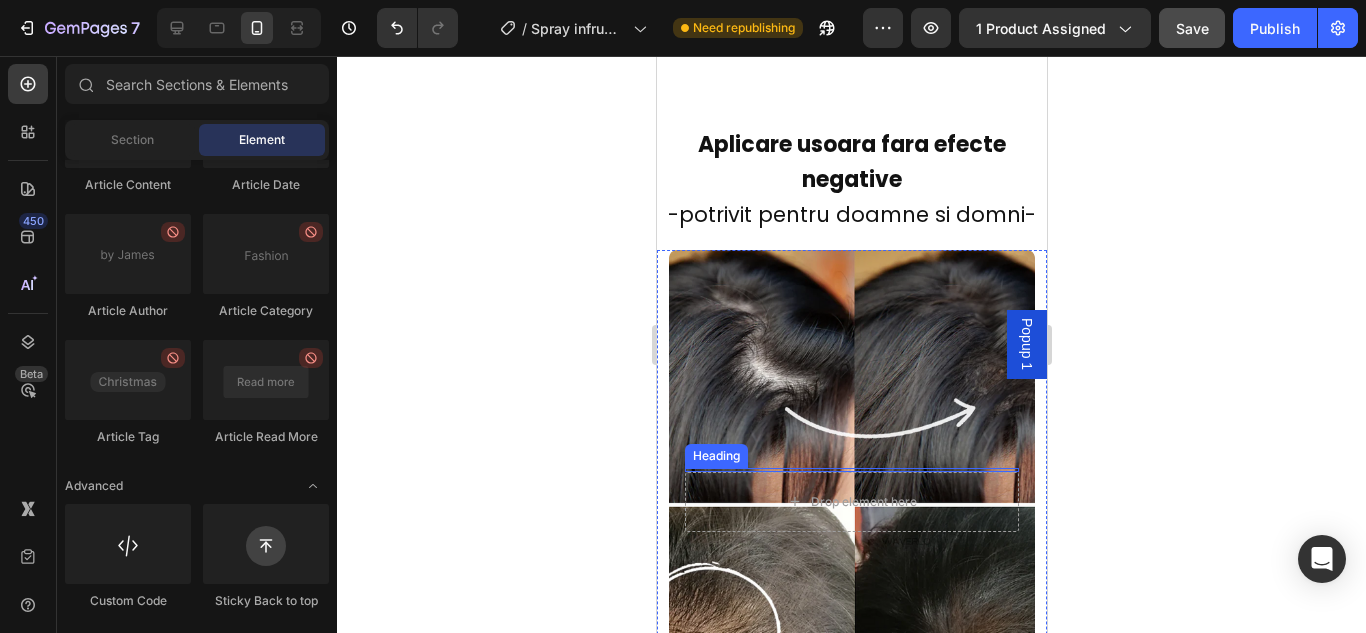 scroll, scrollTop: 5602, scrollLeft: 0, axis: vertical 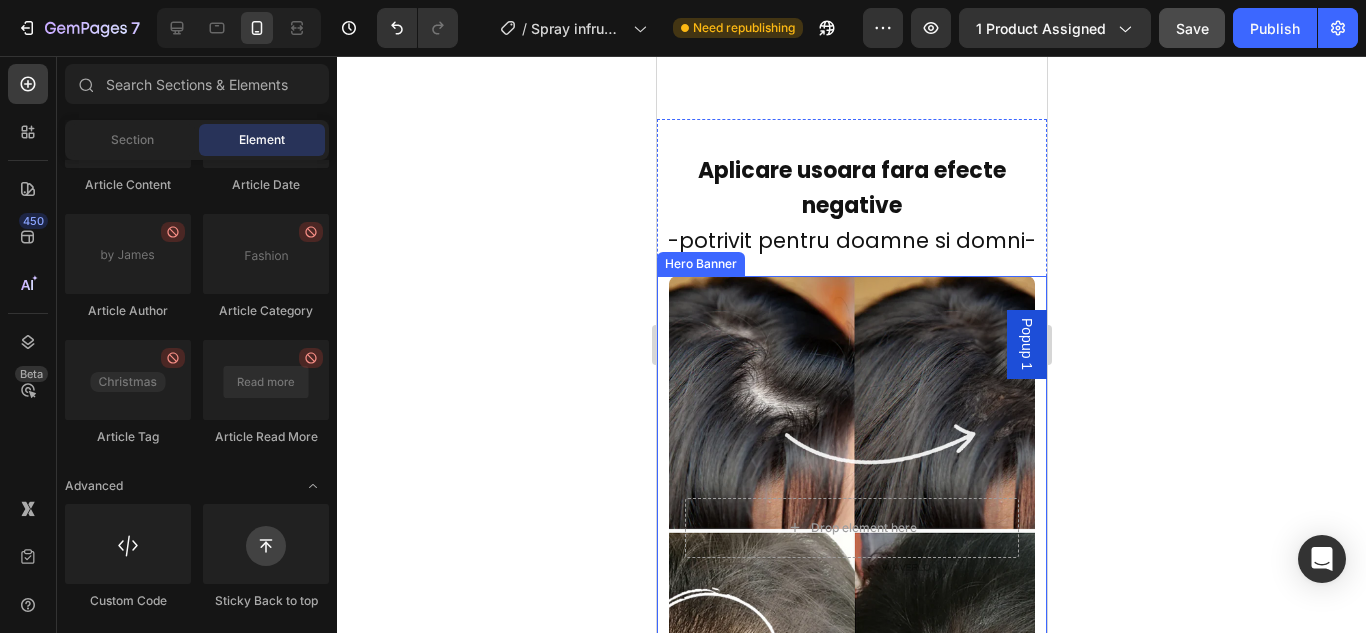 click at bounding box center [851, 526] 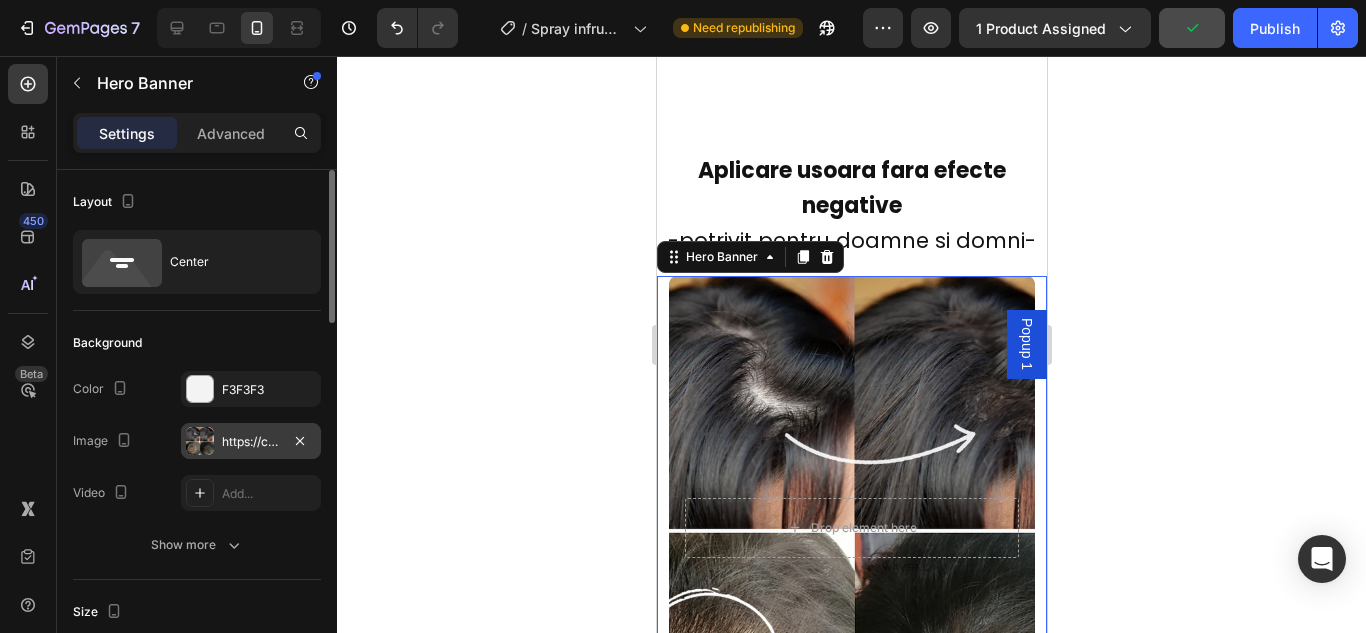 click on "https://cdn.shopify.com/s/files/1/0874/3501/8564/files/gempages_537037857848558672-e60531c0-12b7-4350-9aa9-c8c6595c5ec8.webp" at bounding box center [251, 442] 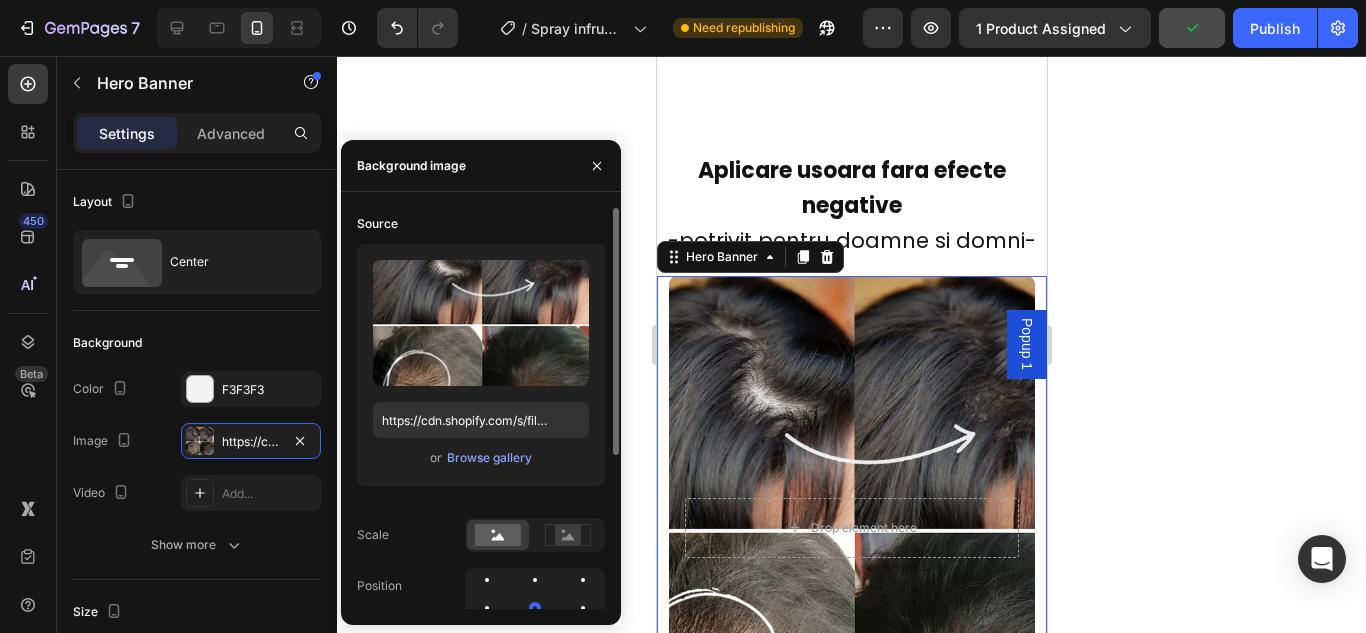 click on "or  Browse gallery" at bounding box center (481, 458) 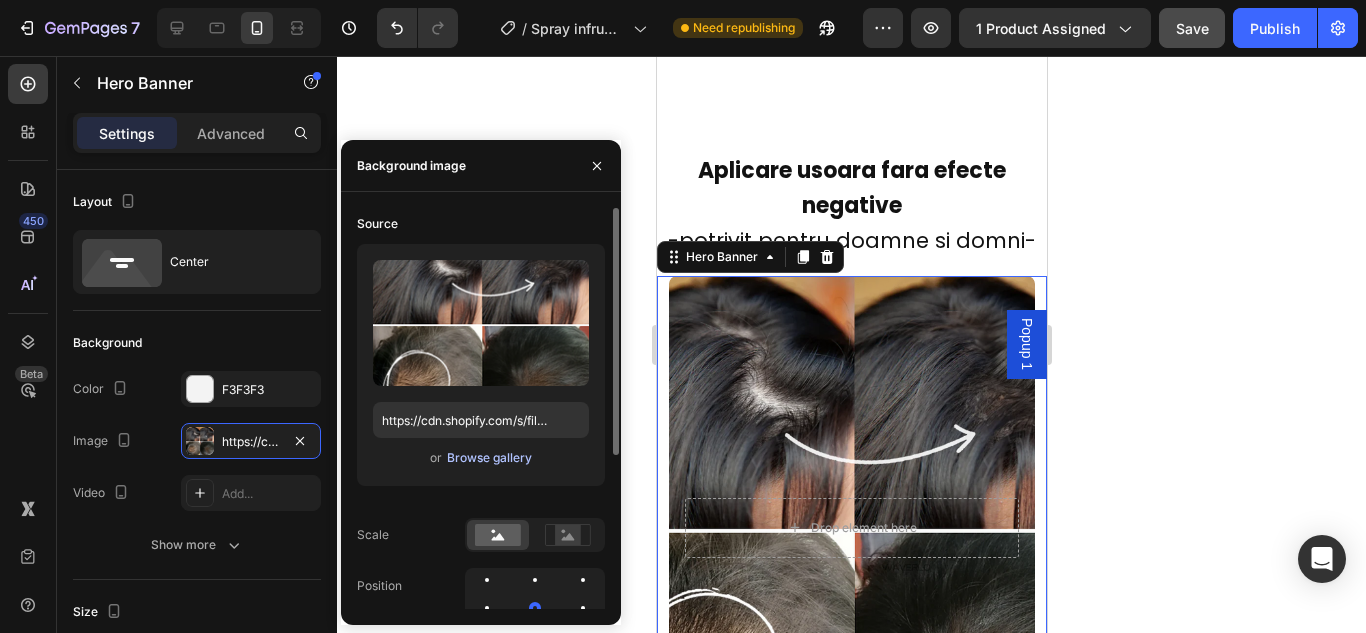 click on "Browse gallery" at bounding box center [489, 458] 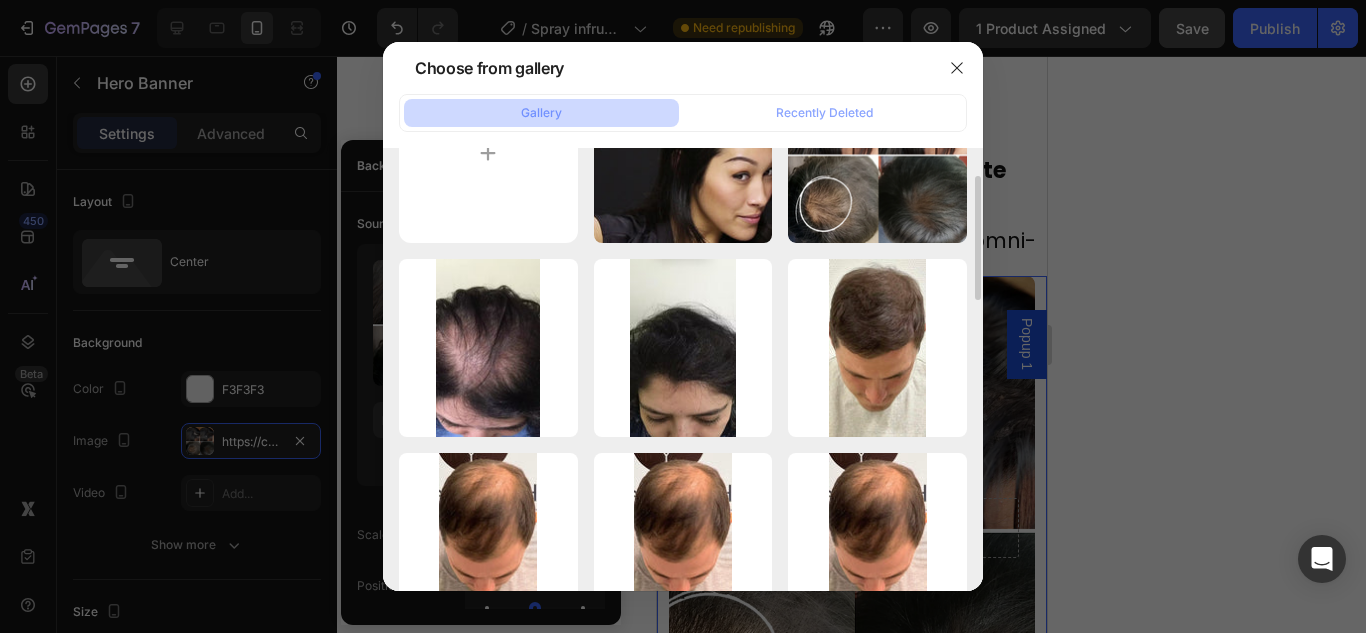 scroll, scrollTop: 0, scrollLeft: 0, axis: both 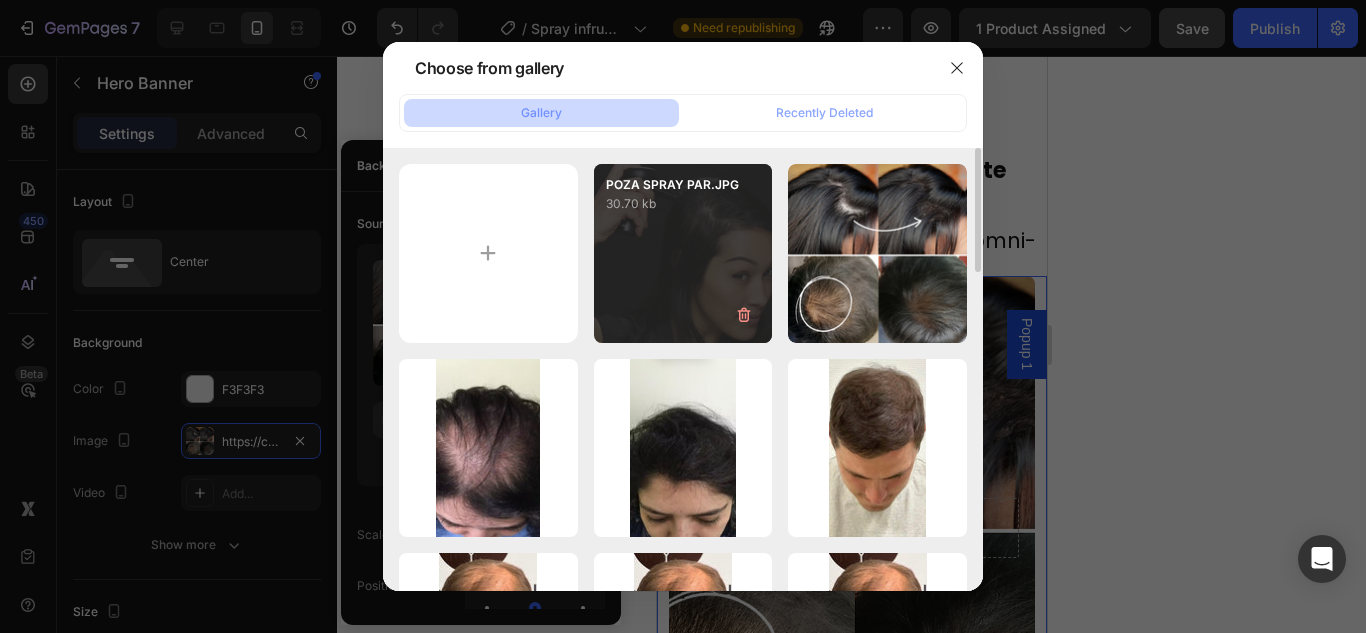 click on "POZA SPRAY PAR.JPG 30.70 kb" at bounding box center [683, 253] 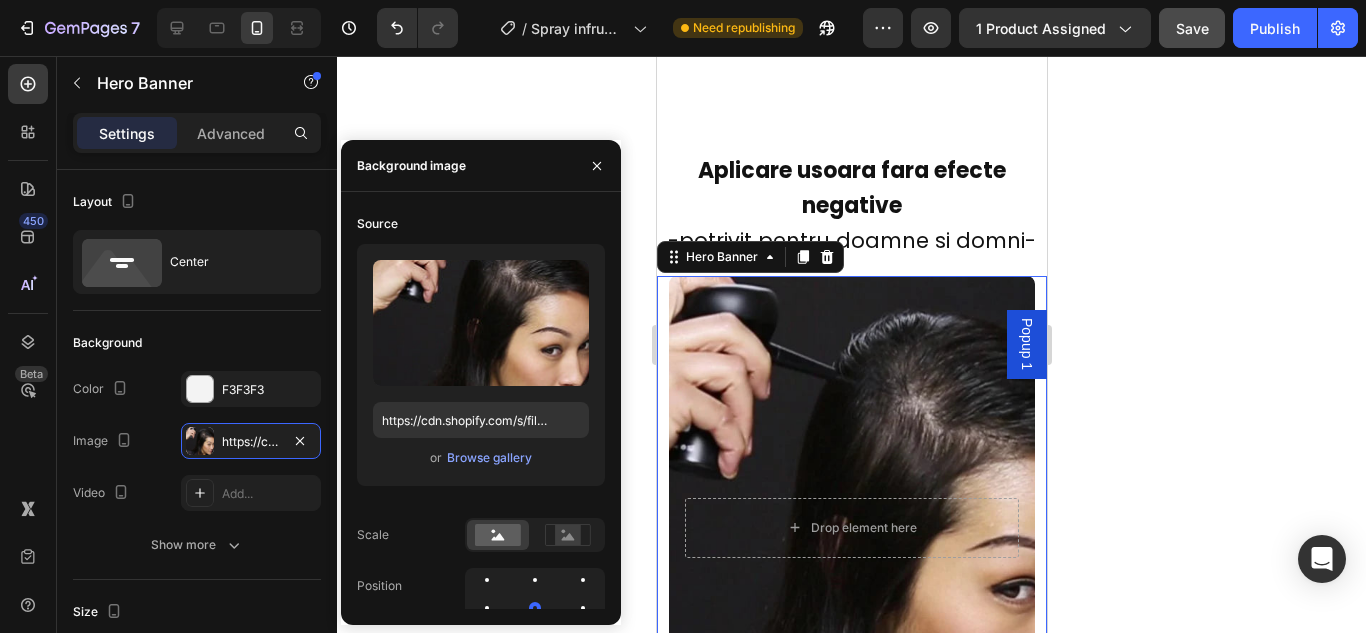 click 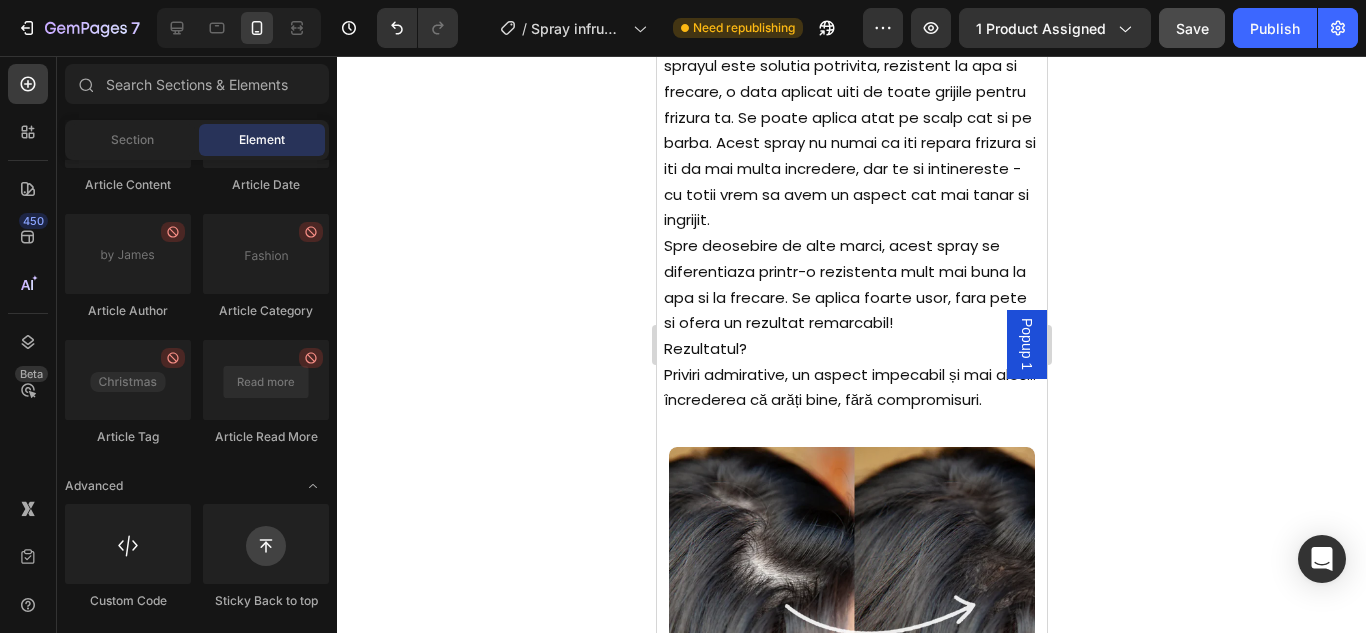 scroll, scrollTop: 4602, scrollLeft: 0, axis: vertical 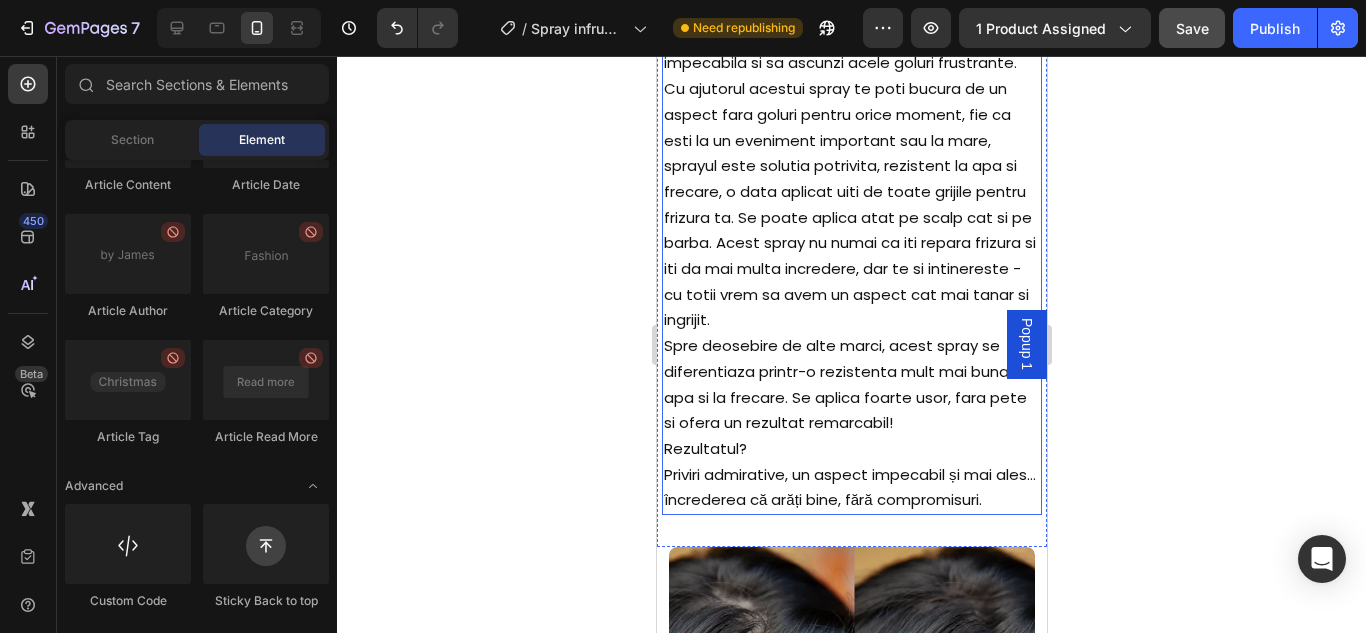 click on "Spre deosebire de alte marci, acest spray se diferentiaza printr-o rezistenta mult mai buna la apa si la frecare. Se aplica foarte usor, fara pete si ofera un rezultat remarcabil!" at bounding box center (844, 384) 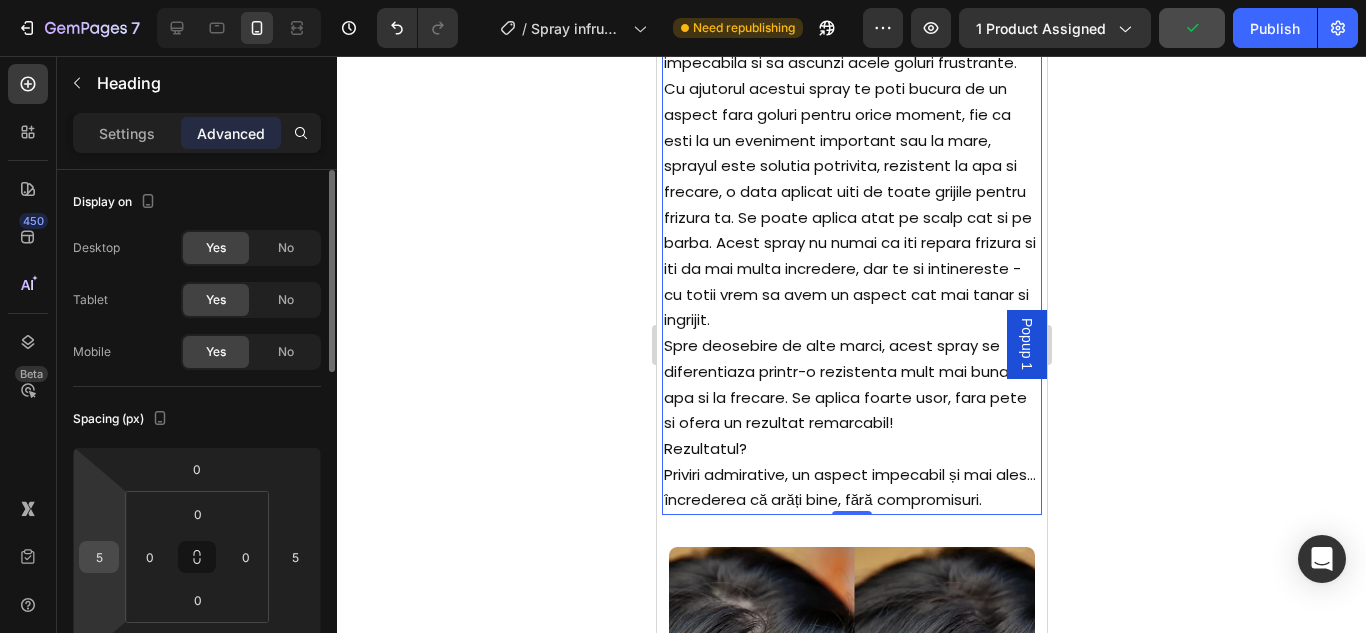 click on "5" at bounding box center [99, 557] 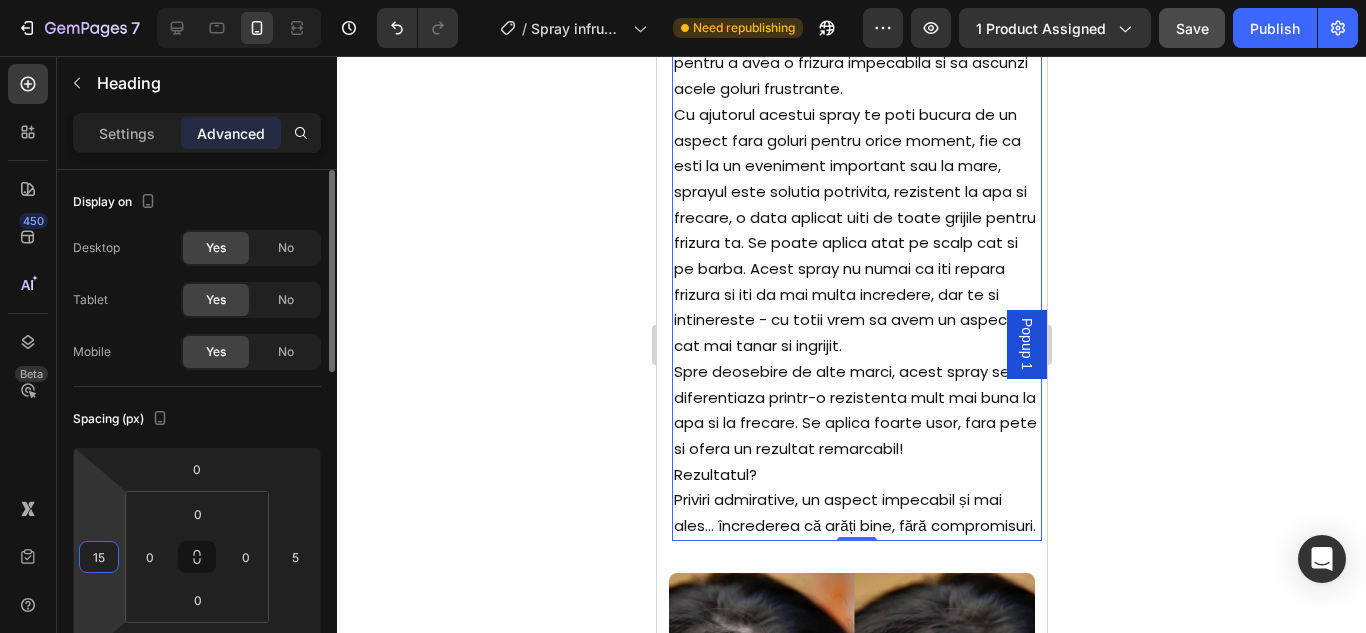 type on "1" 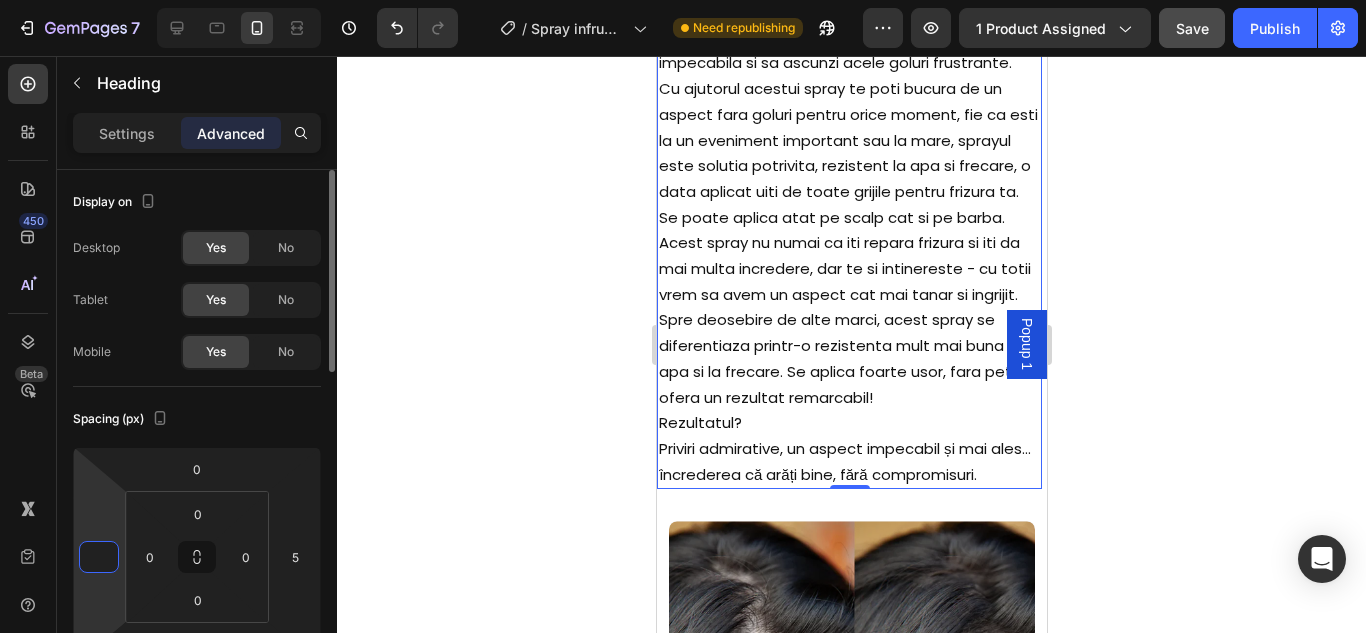 type on "5" 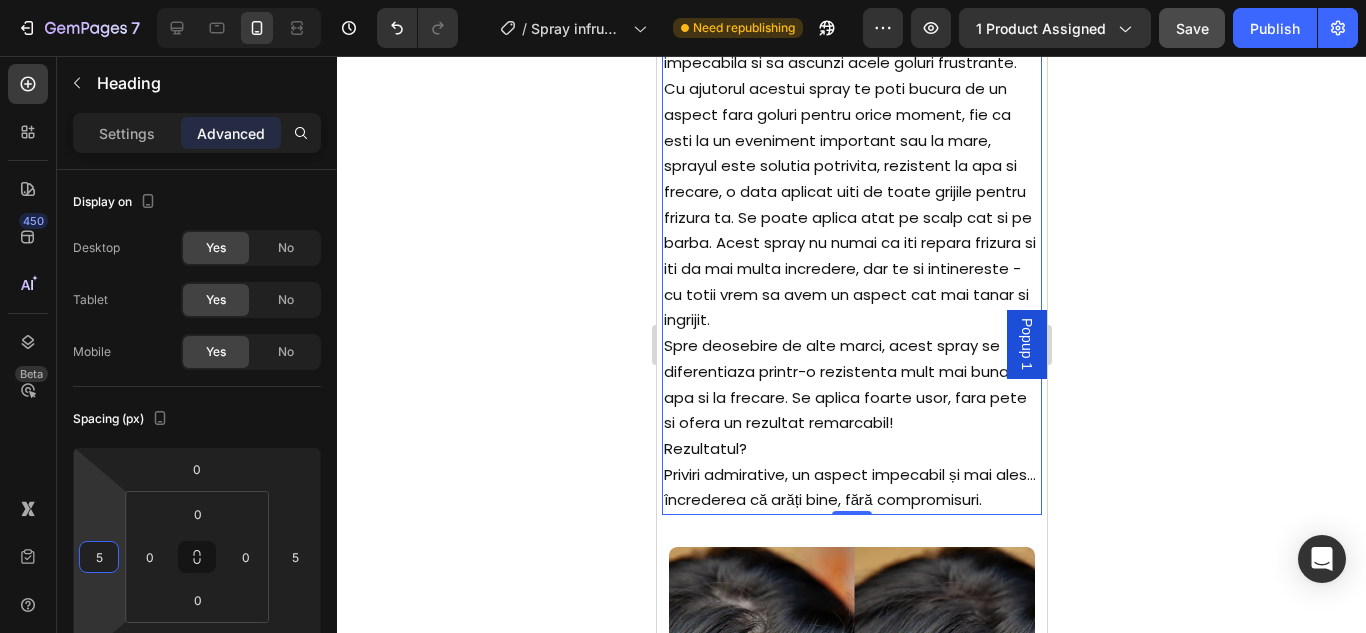 click 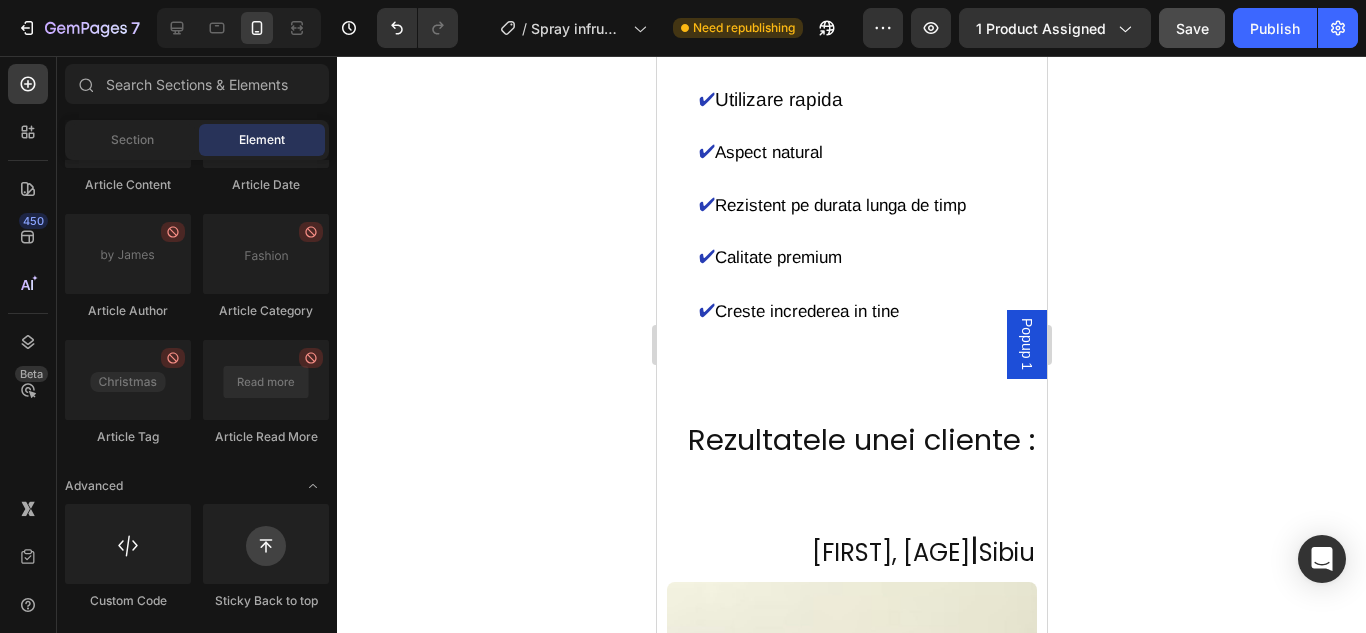 scroll, scrollTop: 2602, scrollLeft: 0, axis: vertical 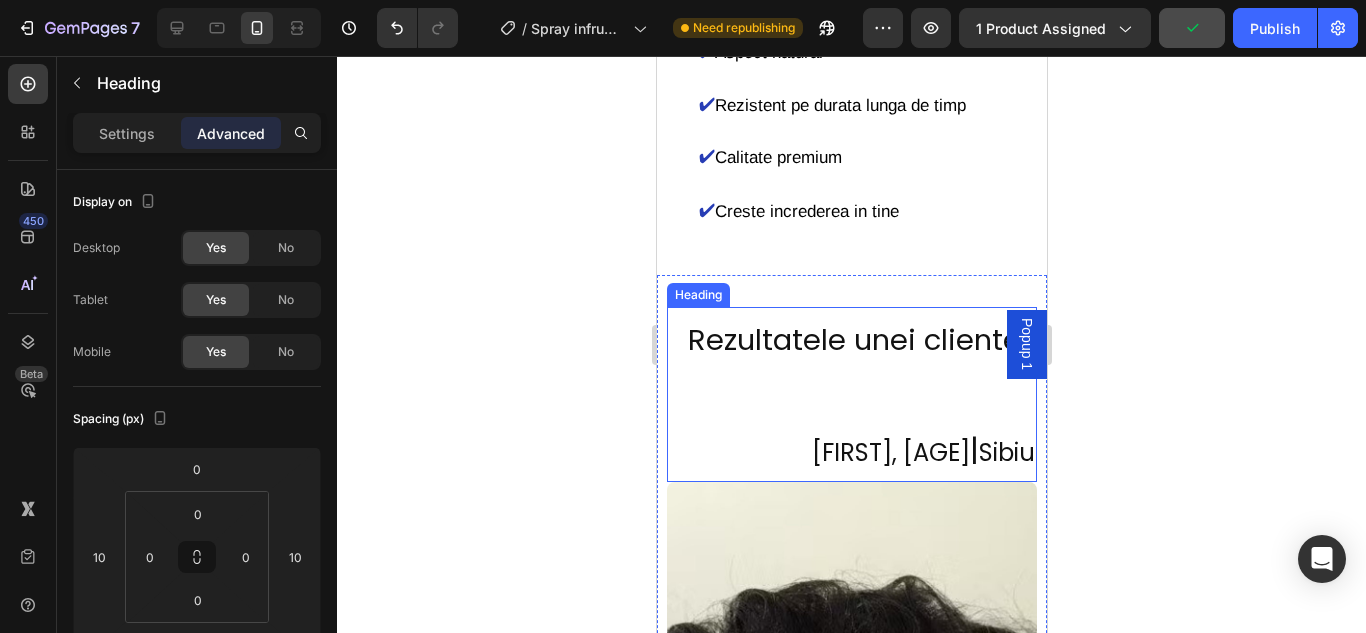 click on "Rezultatele unei cliente : Mihaela, 35 ani  |  Sibiu" at bounding box center (851, 394) 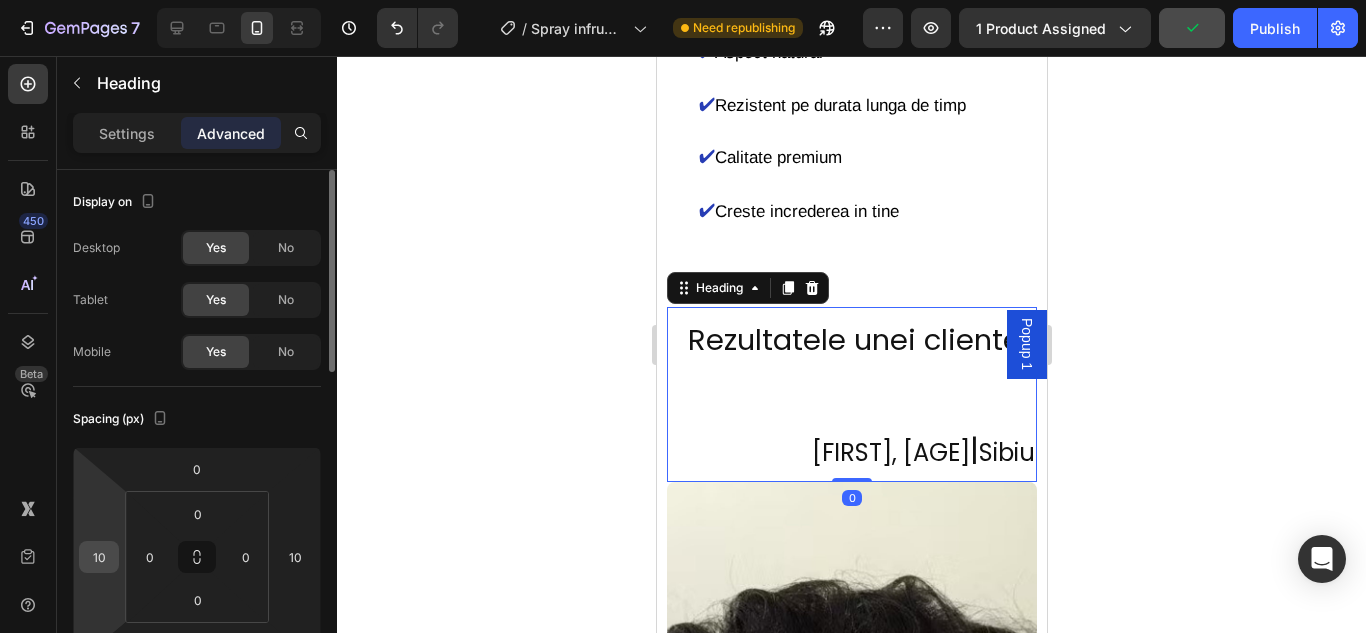 click on "10" at bounding box center [99, 557] 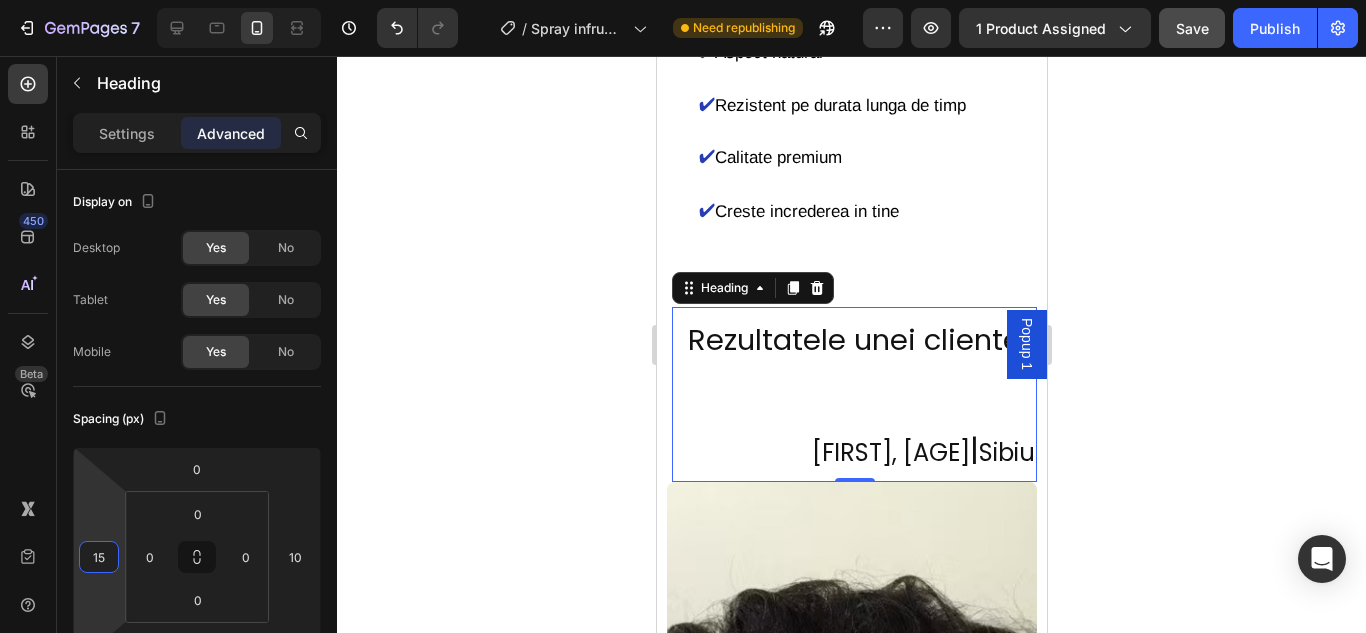 type on "15" 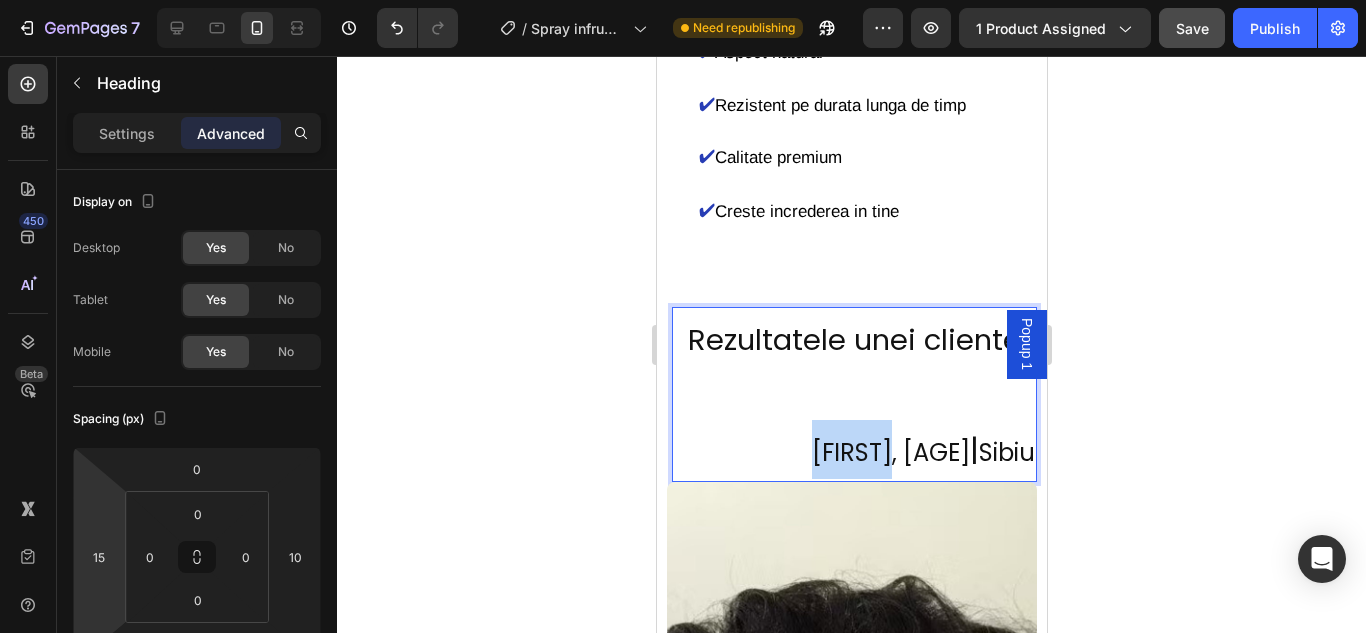 click on "Rezultatele unei cliente : Mihaela, 35 ani  |  Sibiu" at bounding box center [853, 394] 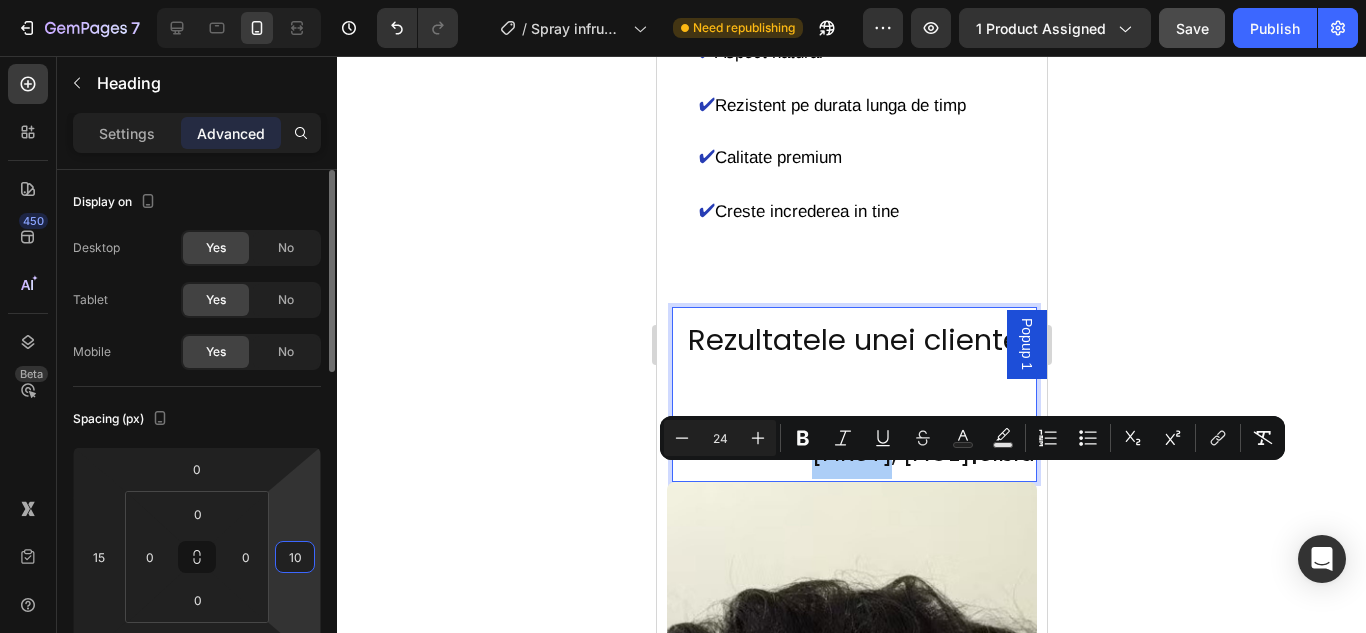 click on "10" at bounding box center [295, 557] 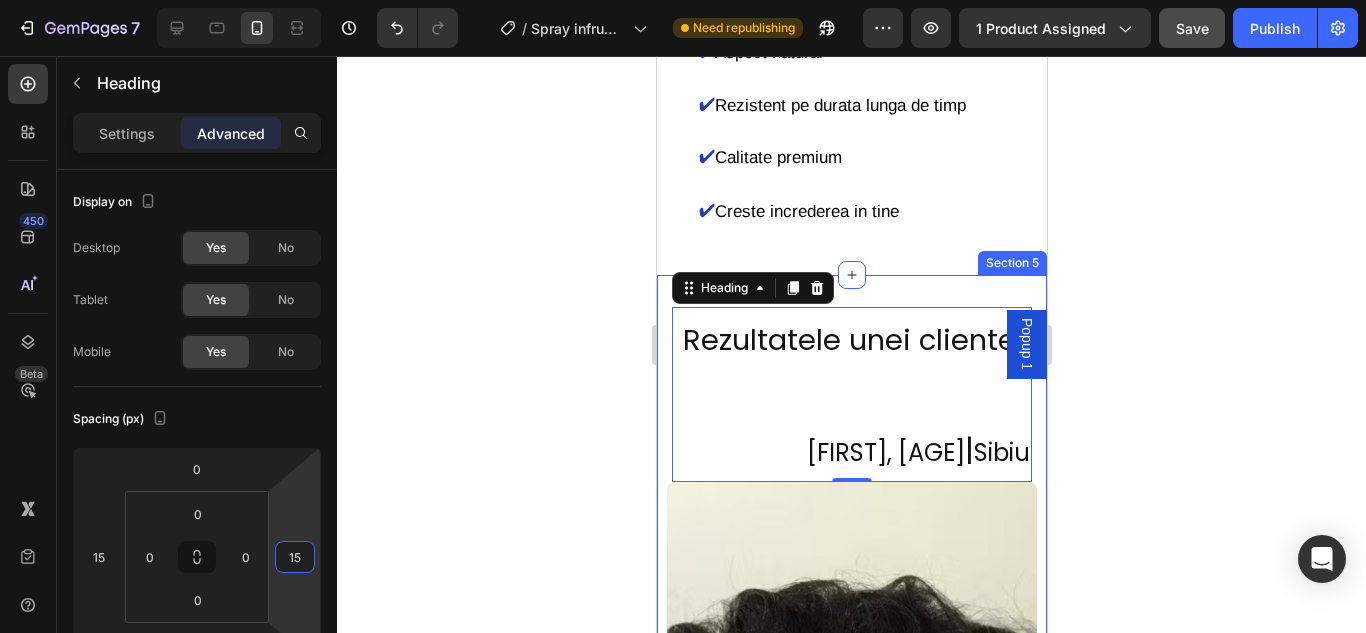 type on "15" 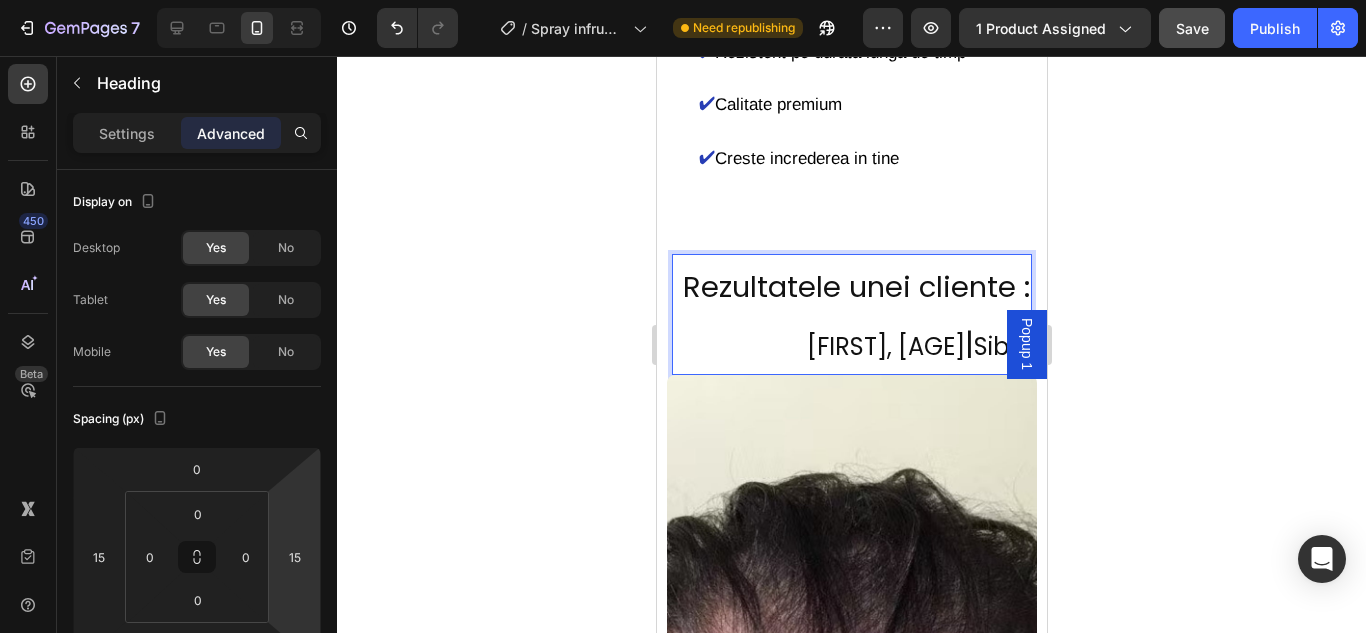 scroll, scrollTop: 2702, scrollLeft: 0, axis: vertical 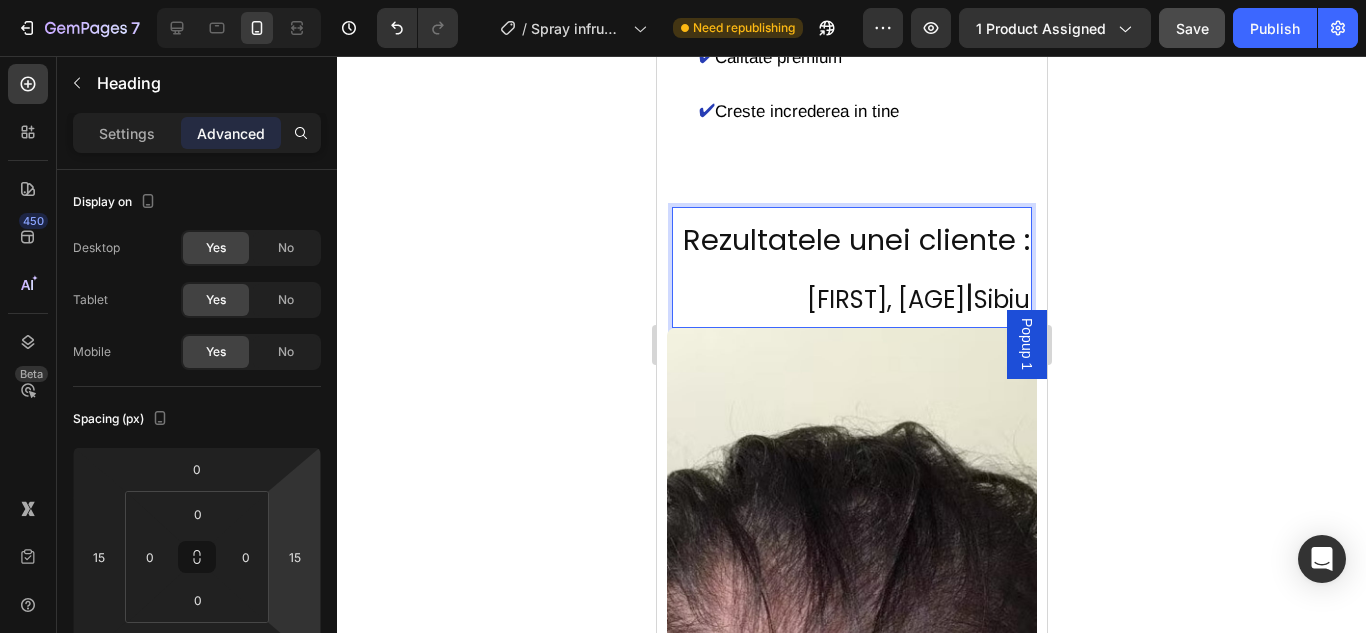 click on "Rezultatele unei cliente :" at bounding box center [855, 240] 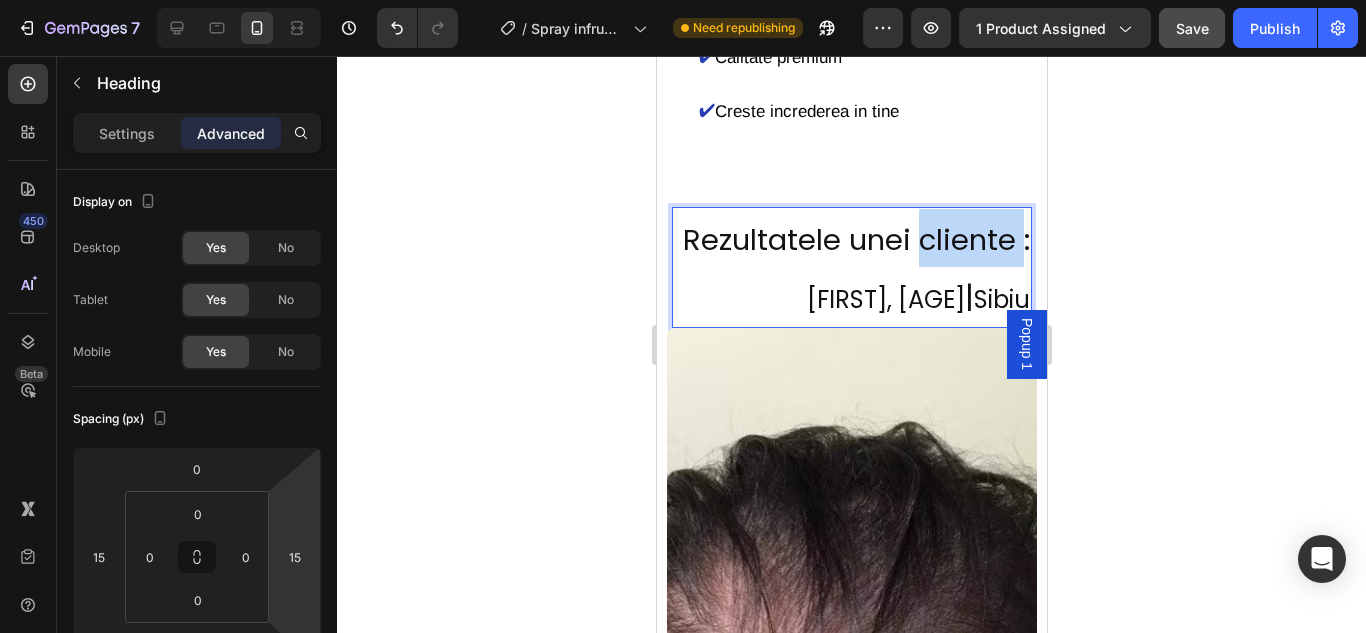 click on "Rezultatele unei cliente :" at bounding box center [855, 240] 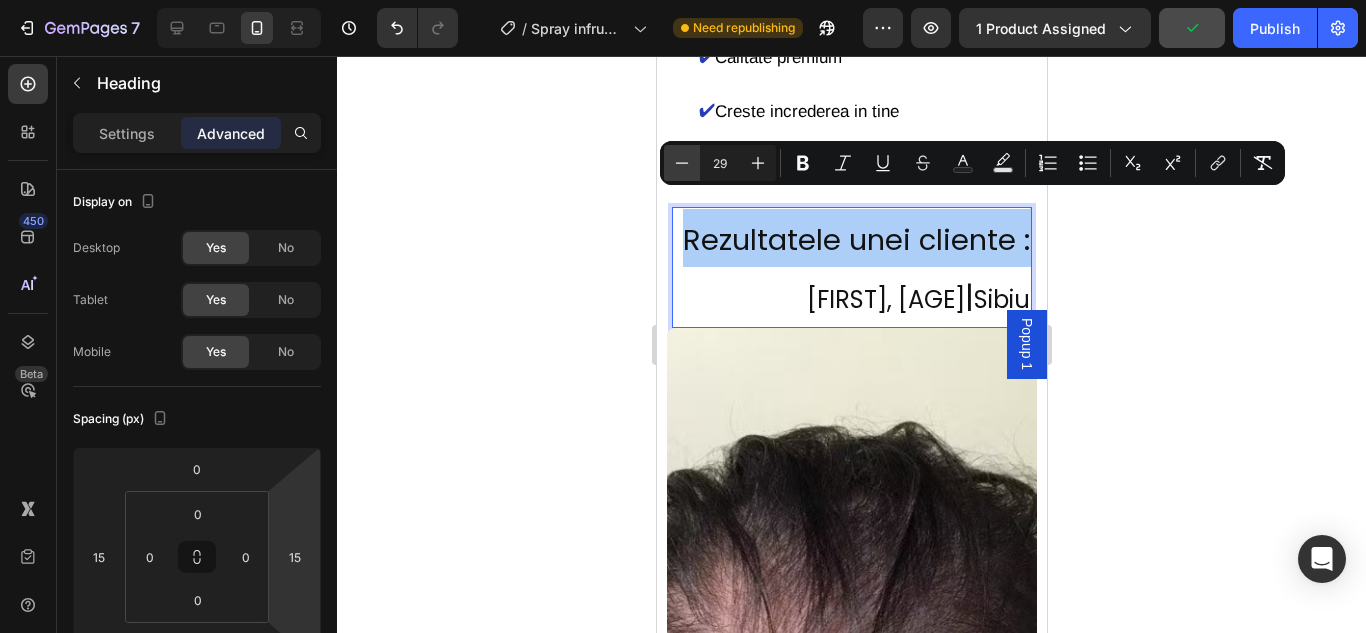 click 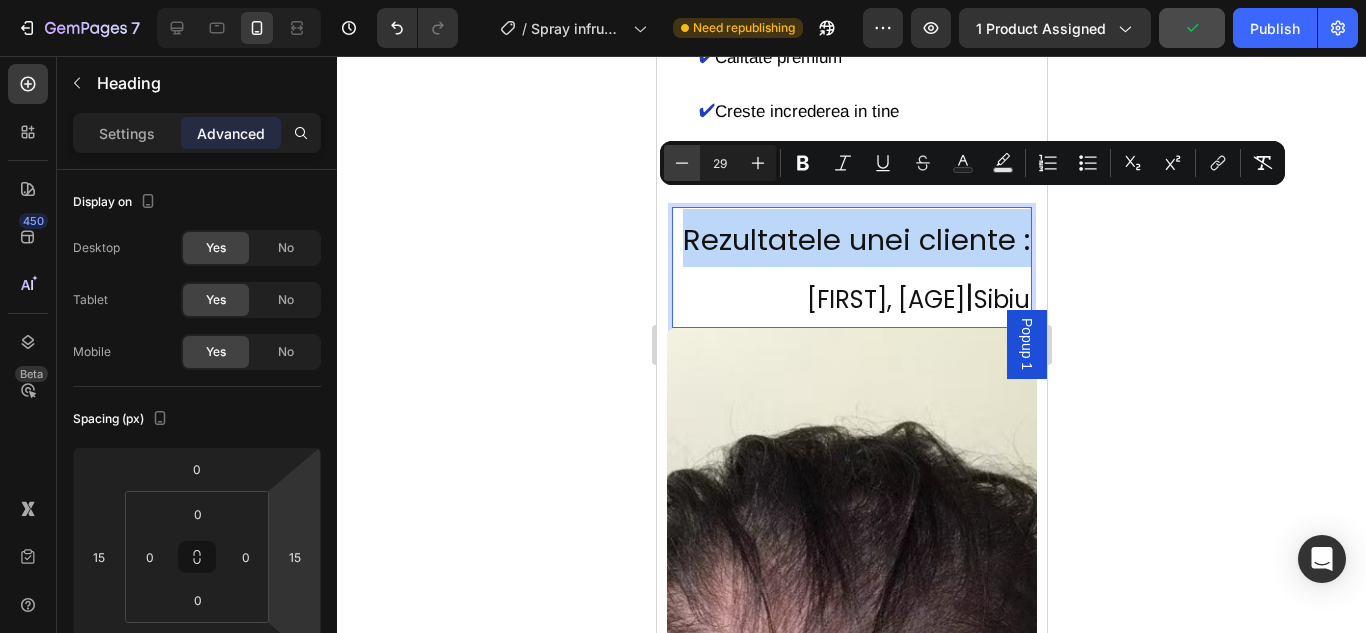 type on "28" 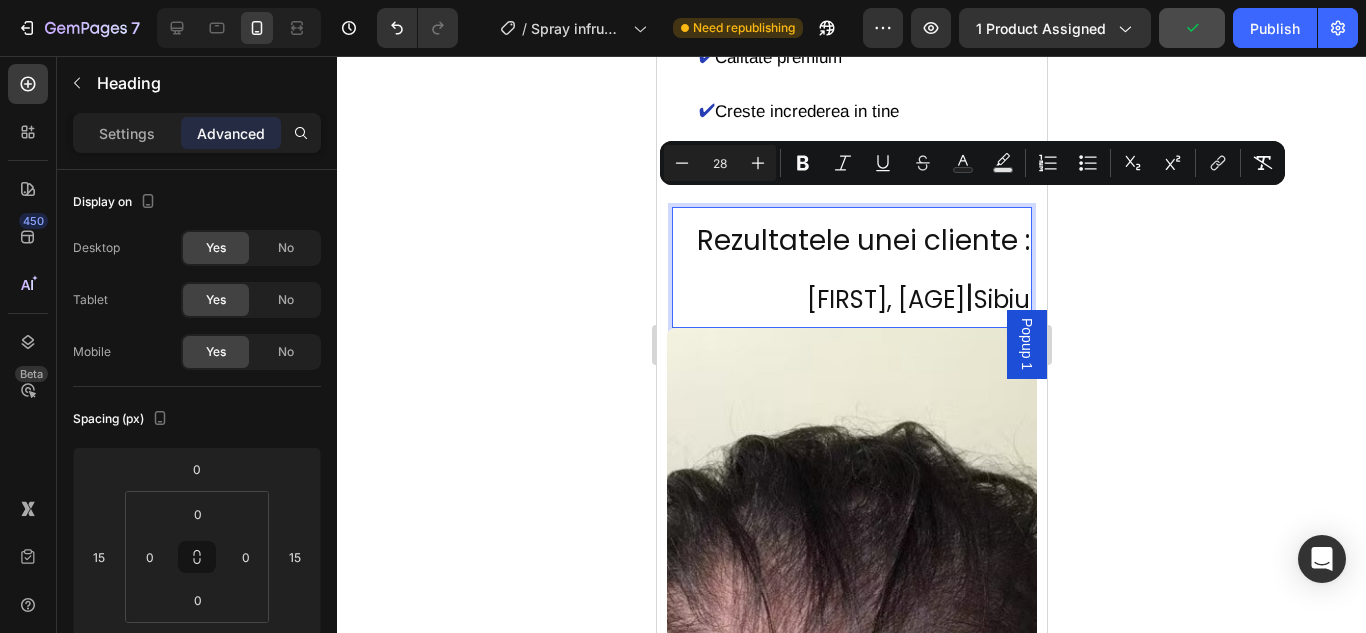 click 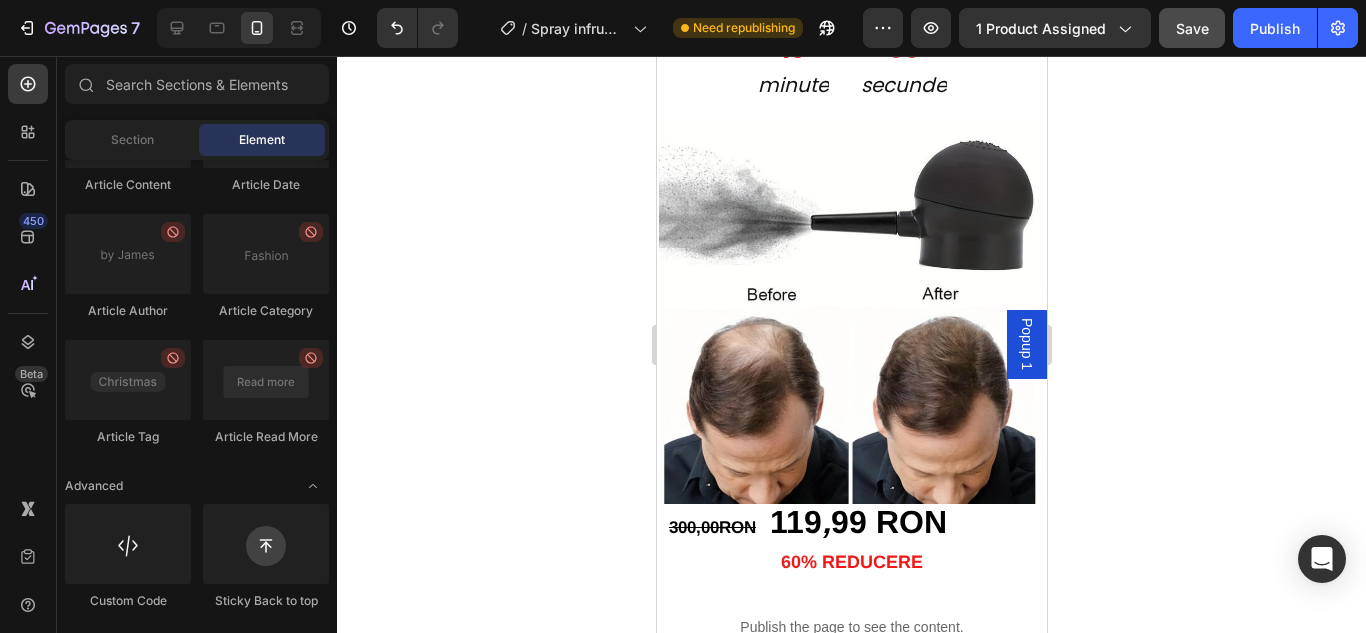 scroll, scrollTop: 0, scrollLeft: 0, axis: both 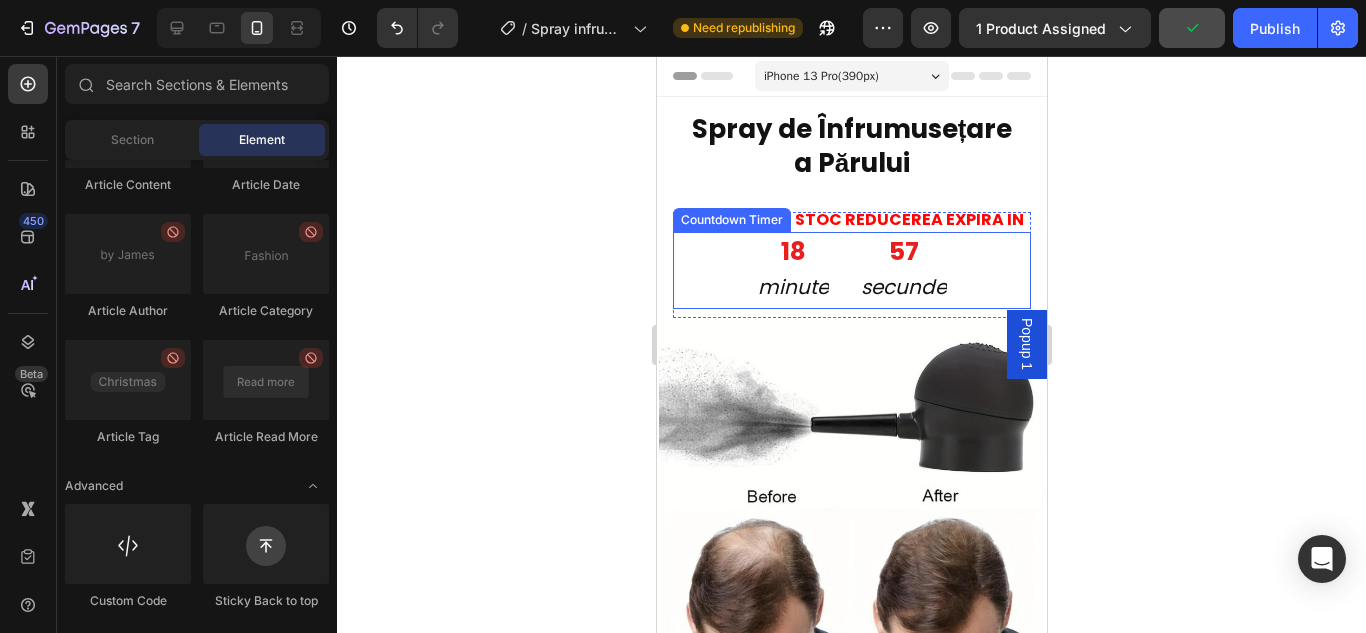click on "18 minute" at bounding box center [792, 270] 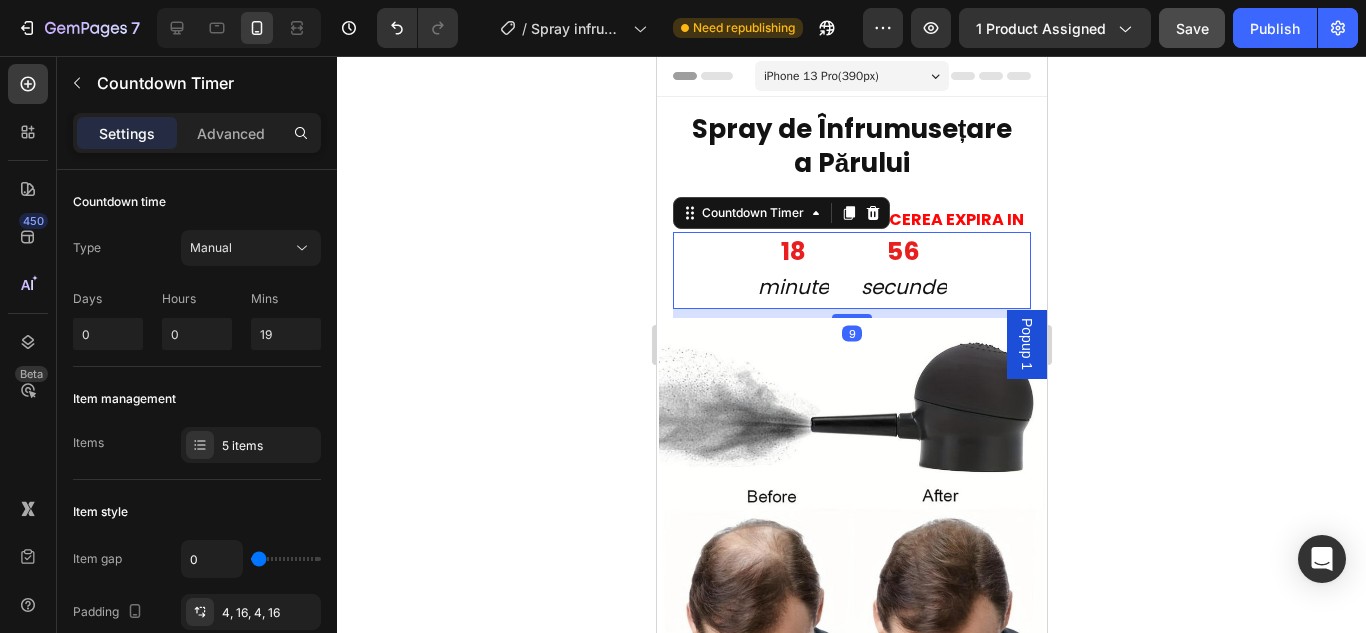 click on "18 minute" at bounding box center [792, 270] 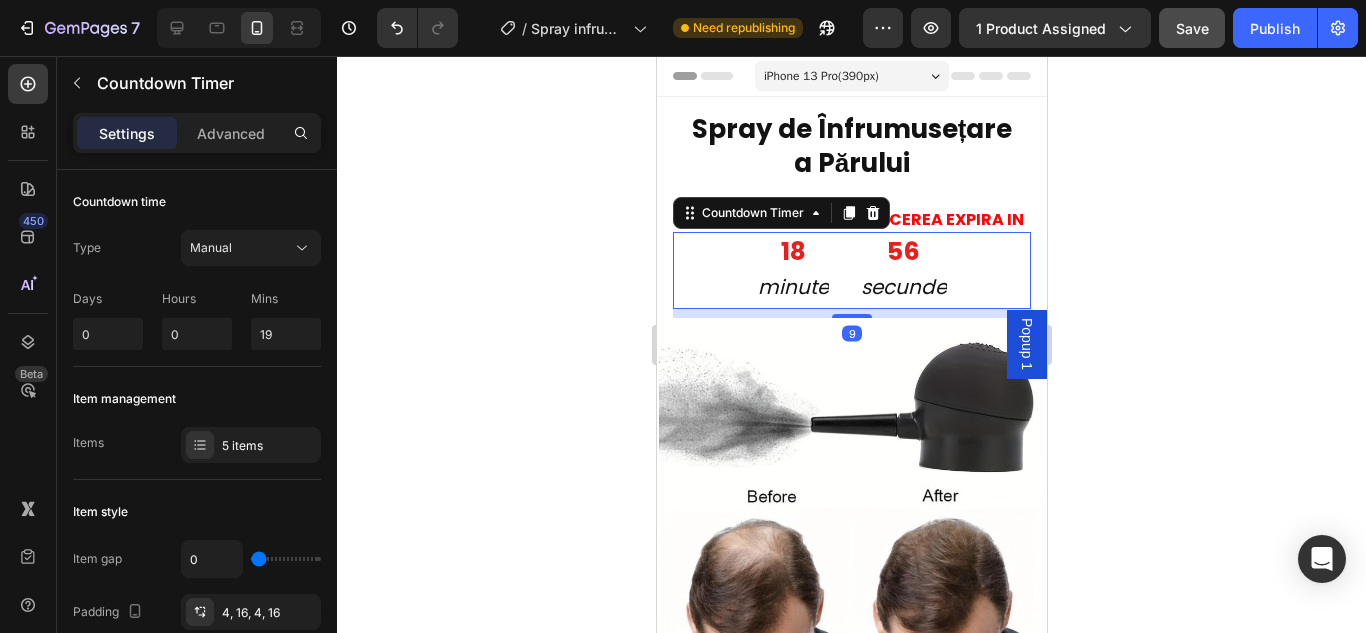 click on "18 minute" at bounding box center (792, 270) 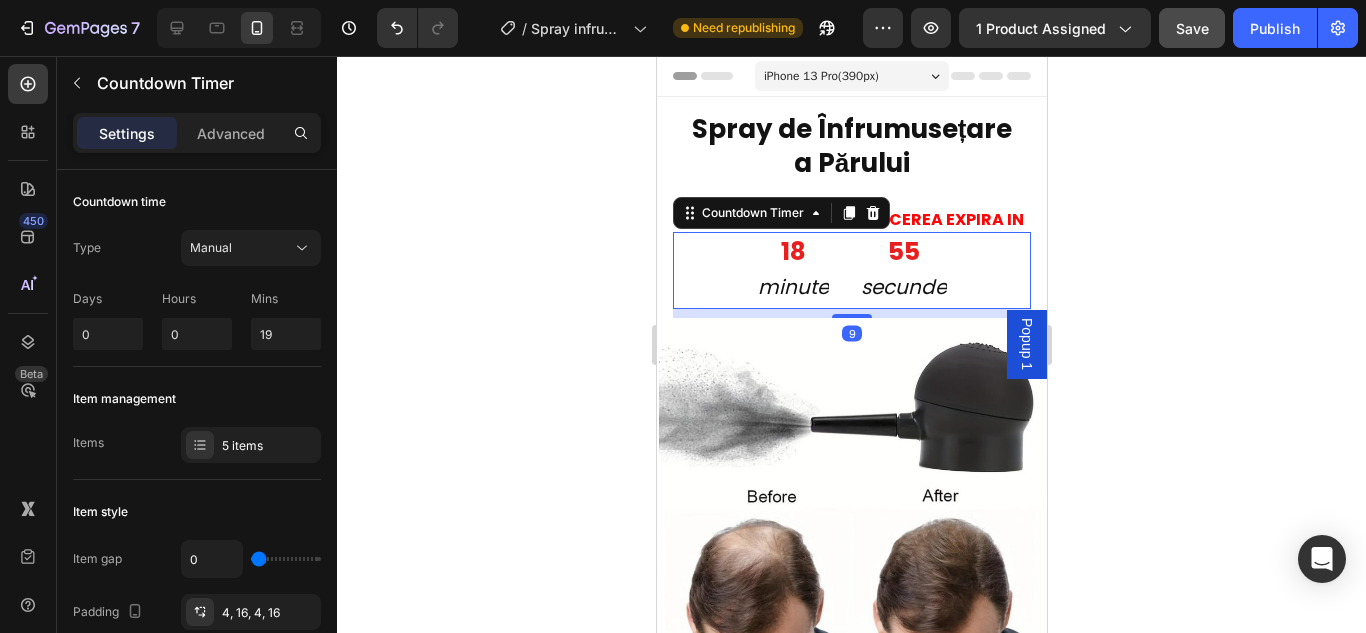 click on "18 minute" at bounding box center [792, 270] 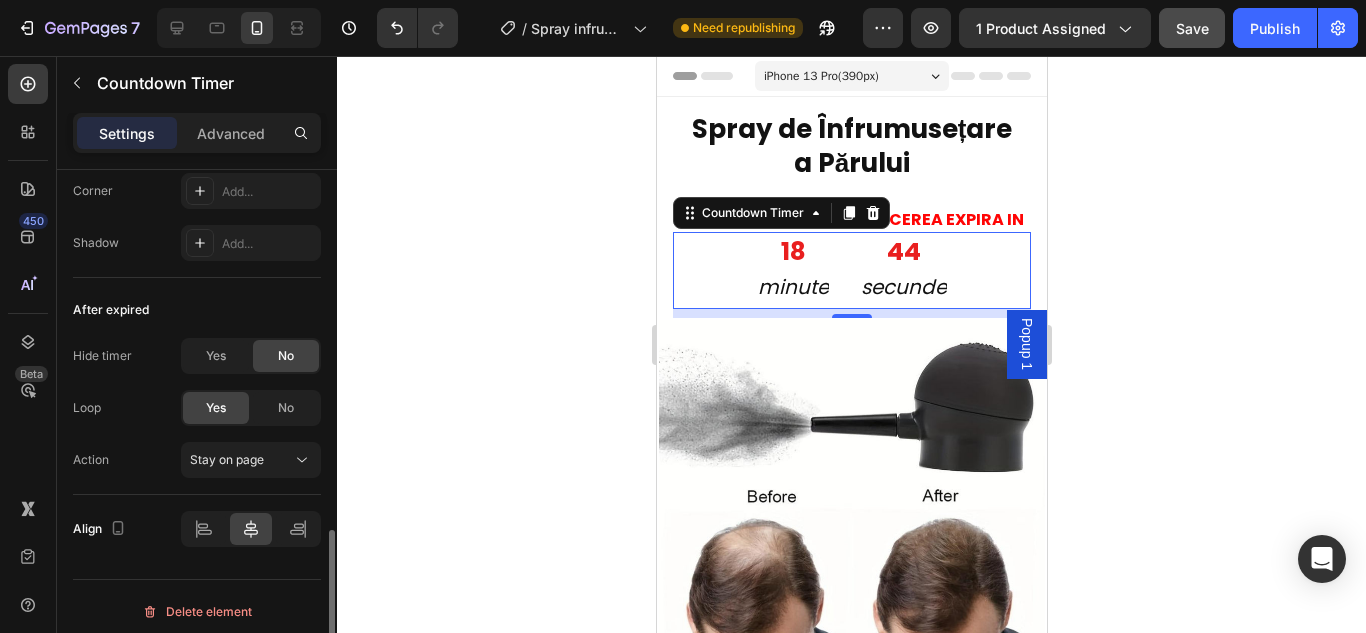 scroll, scrollTop: 1210, scrollLeft: 0, axis: vertical 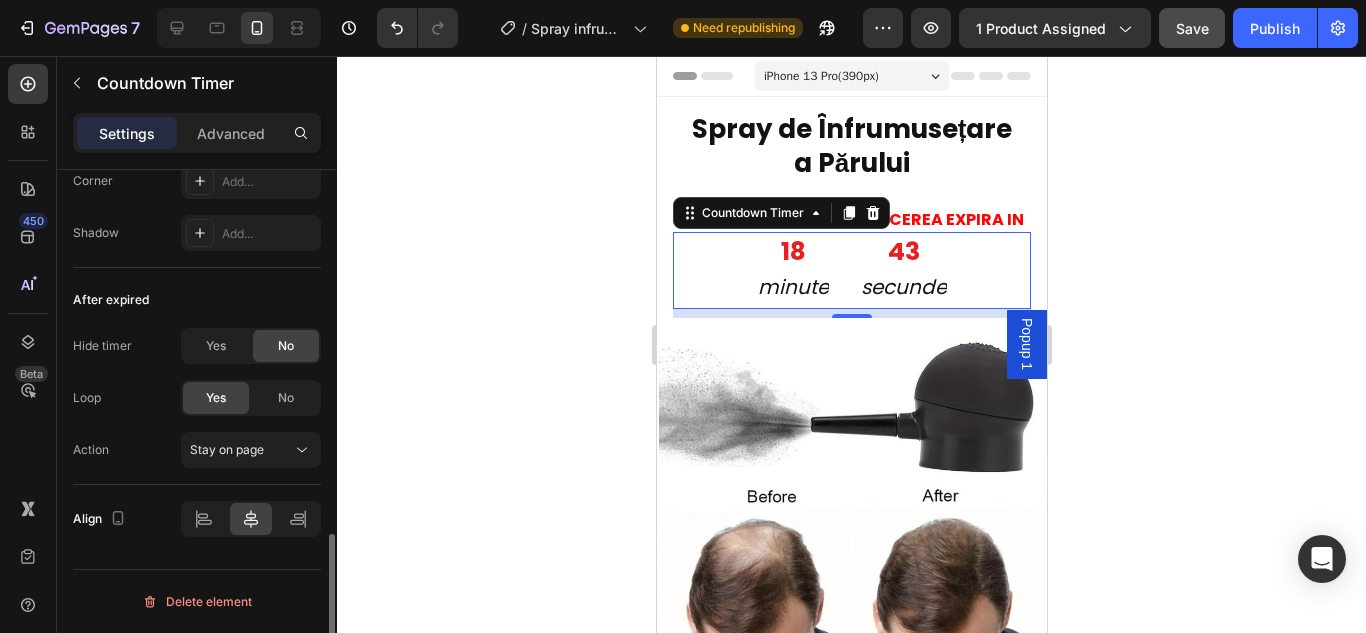 click 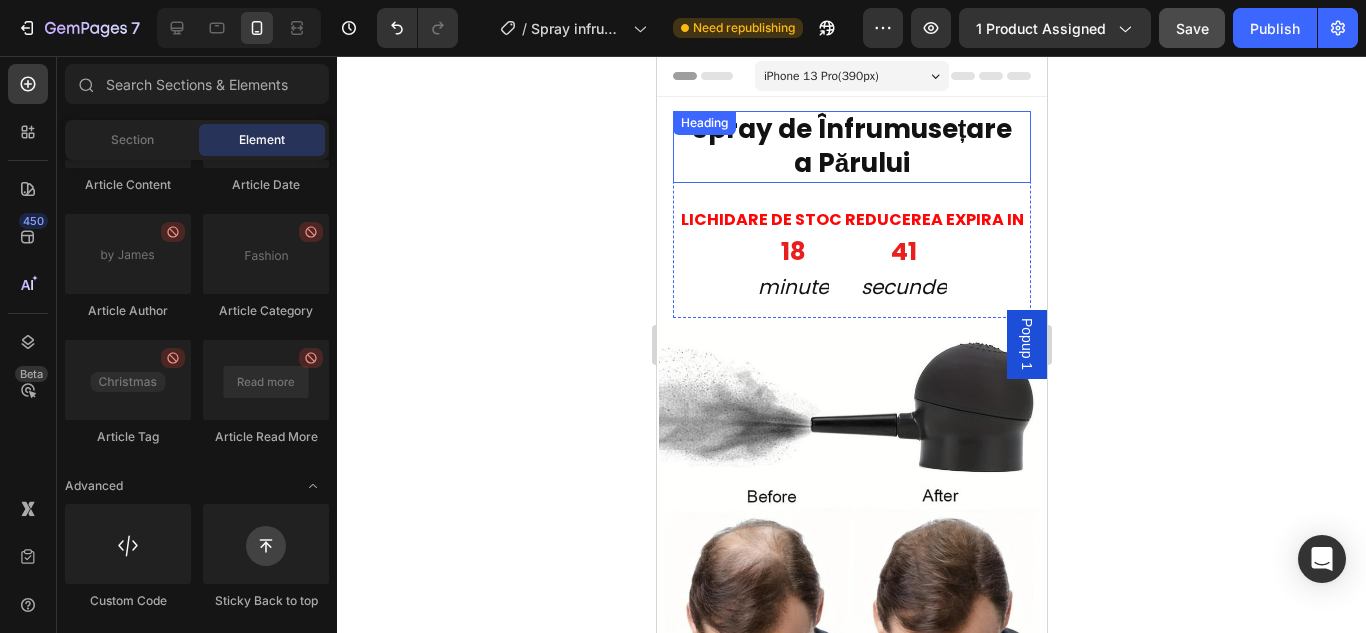 click on "Spray de Înfrumusețare a Părului" at bounding box center [851, 147] 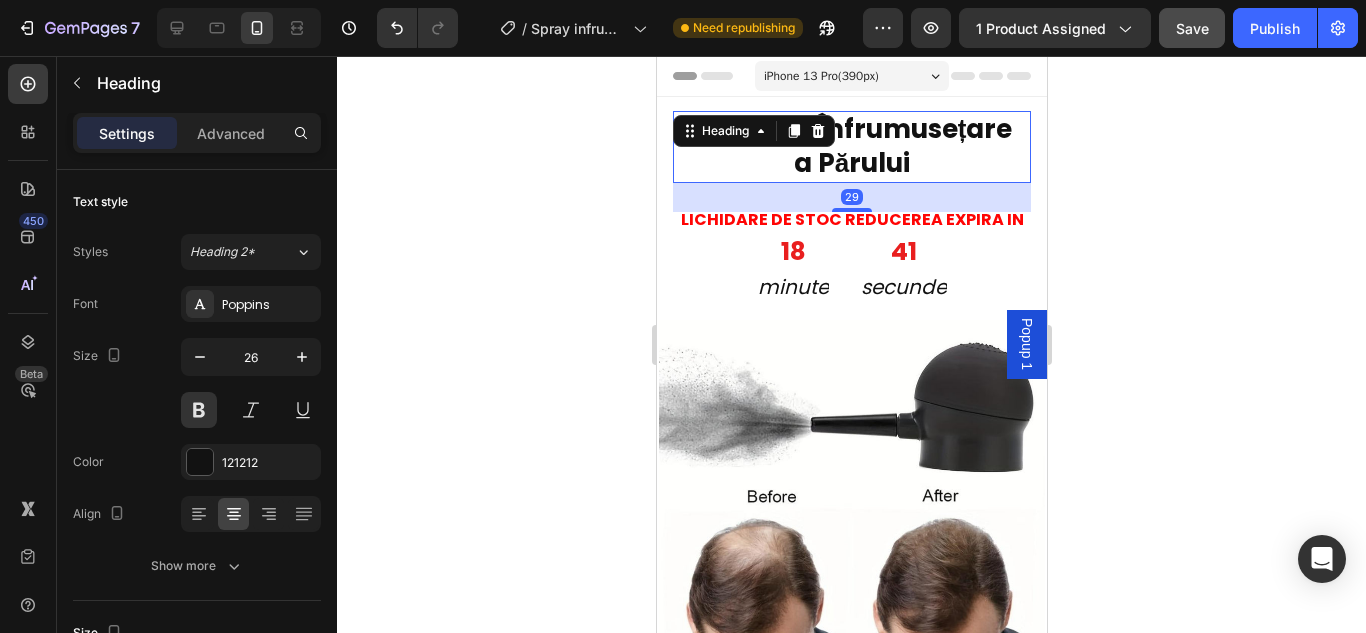 click on "Spray de Înfrumusețare a Părului" at bounding box center (851, 147) 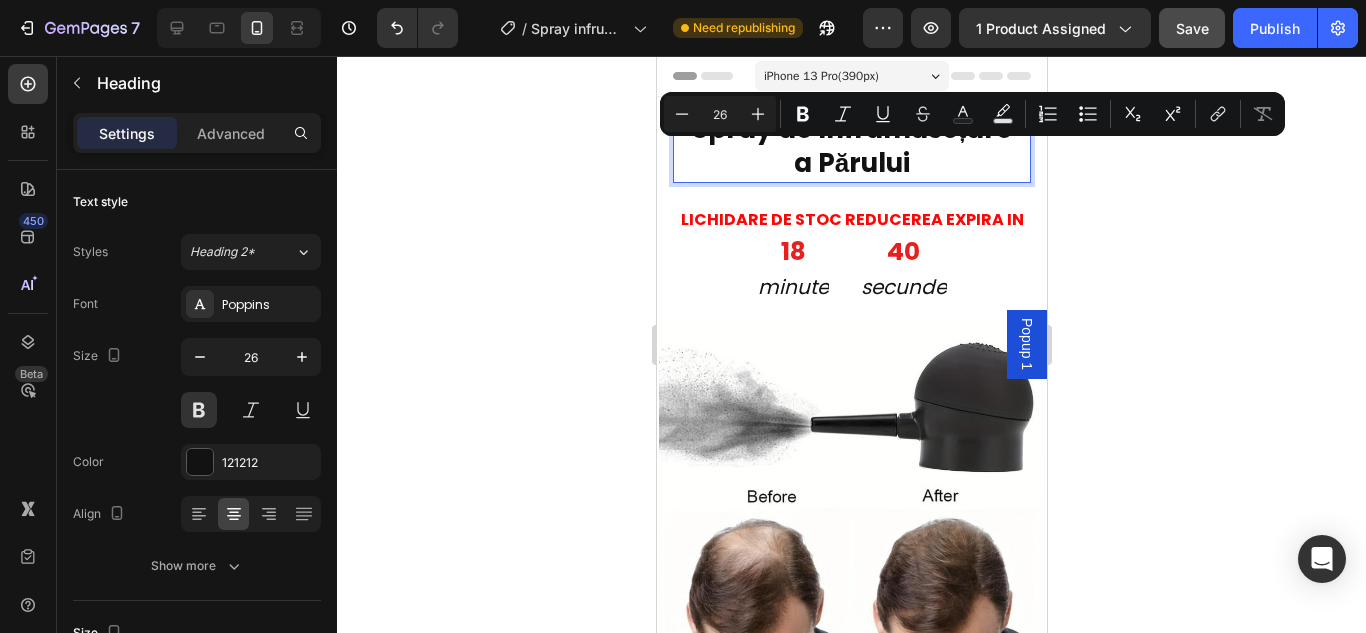 click on "Spray de Înfrumusețare a Părului" at bounding box center (851, 147) 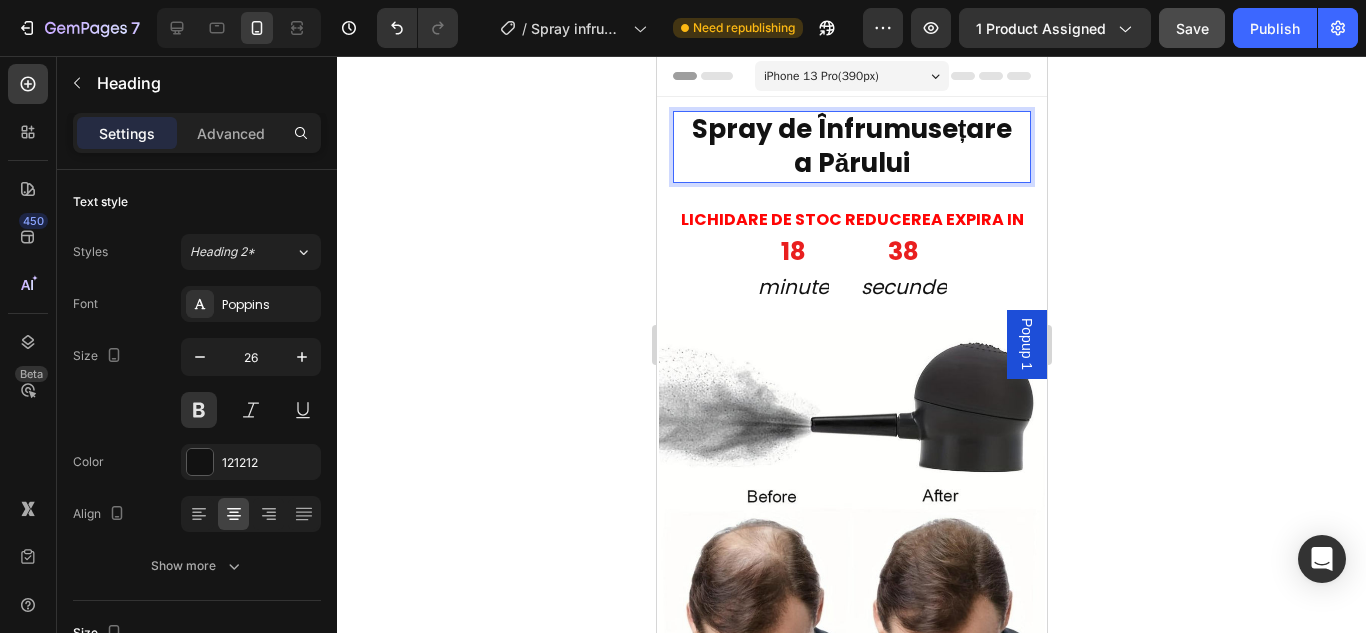 click on "Spray de Înfrumusețare a Părului" at bounding box center (851, 147) 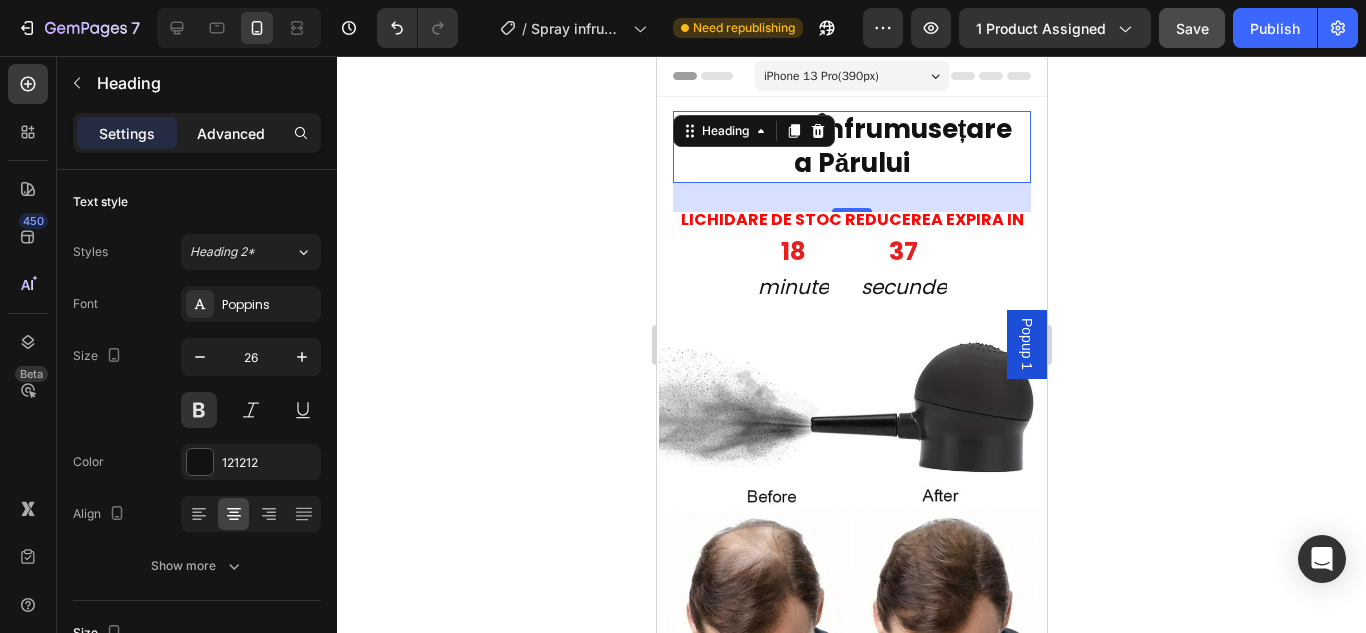 click on "Advanced" at bounding box center [231, 133] 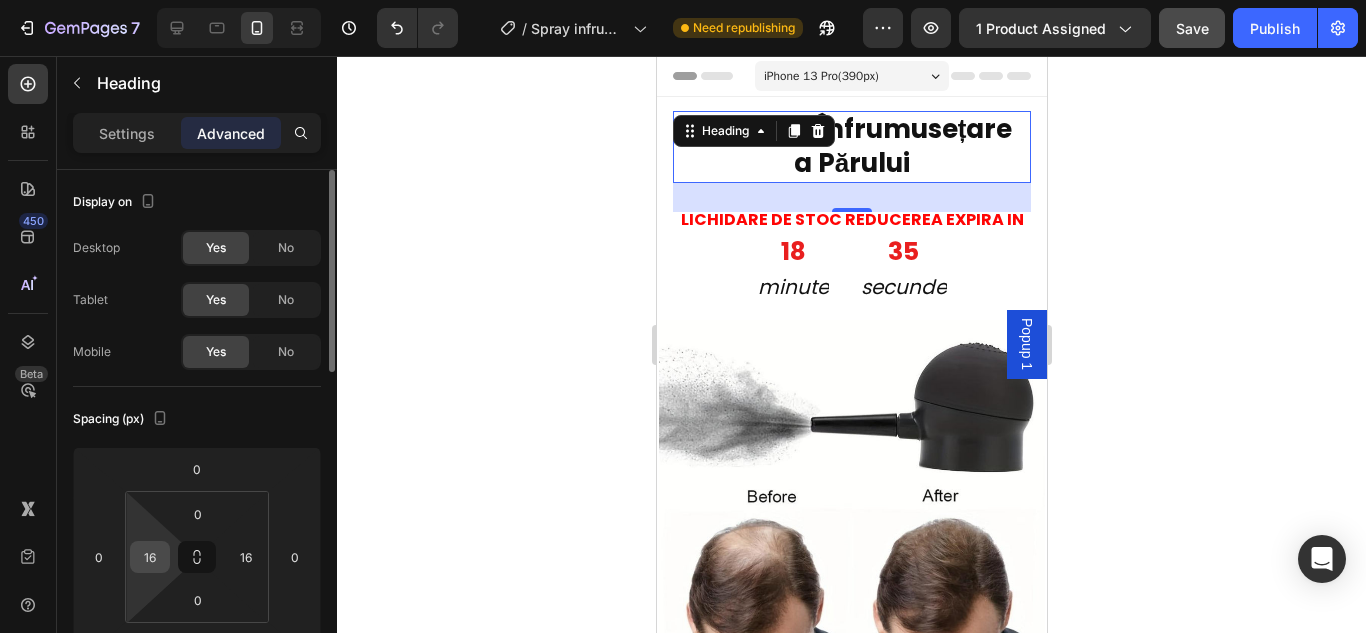 click on "16" at bounding box center (150, 557) 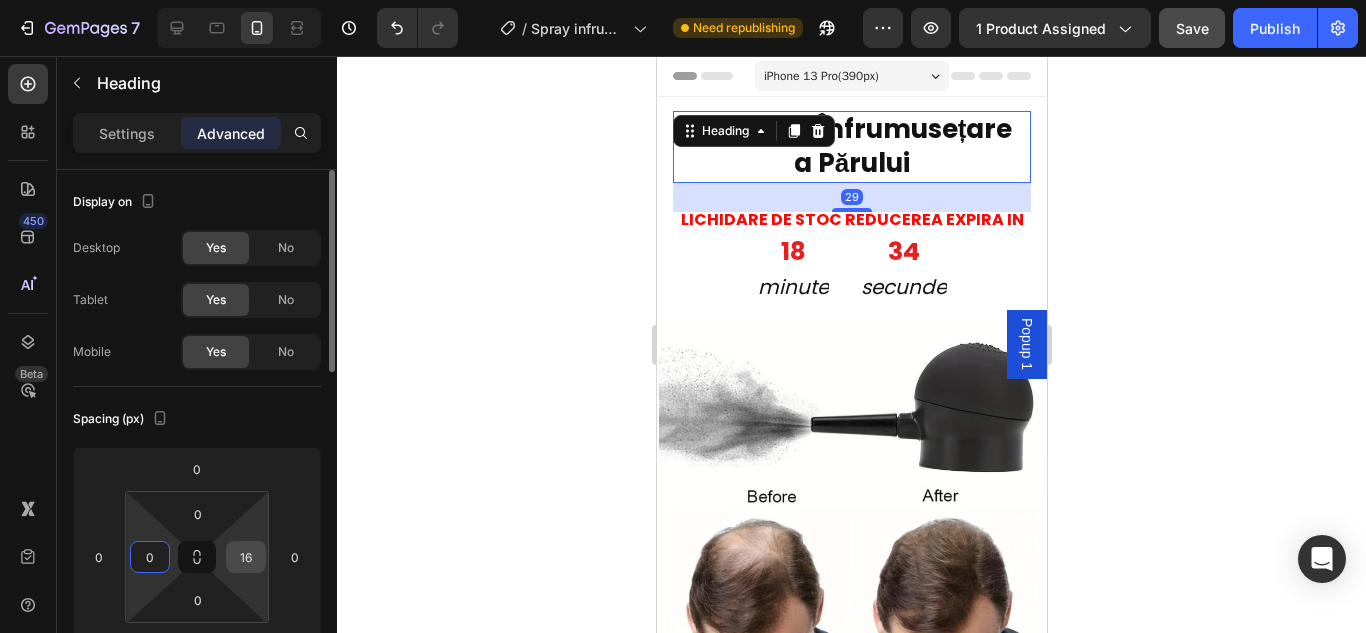 type on "0" 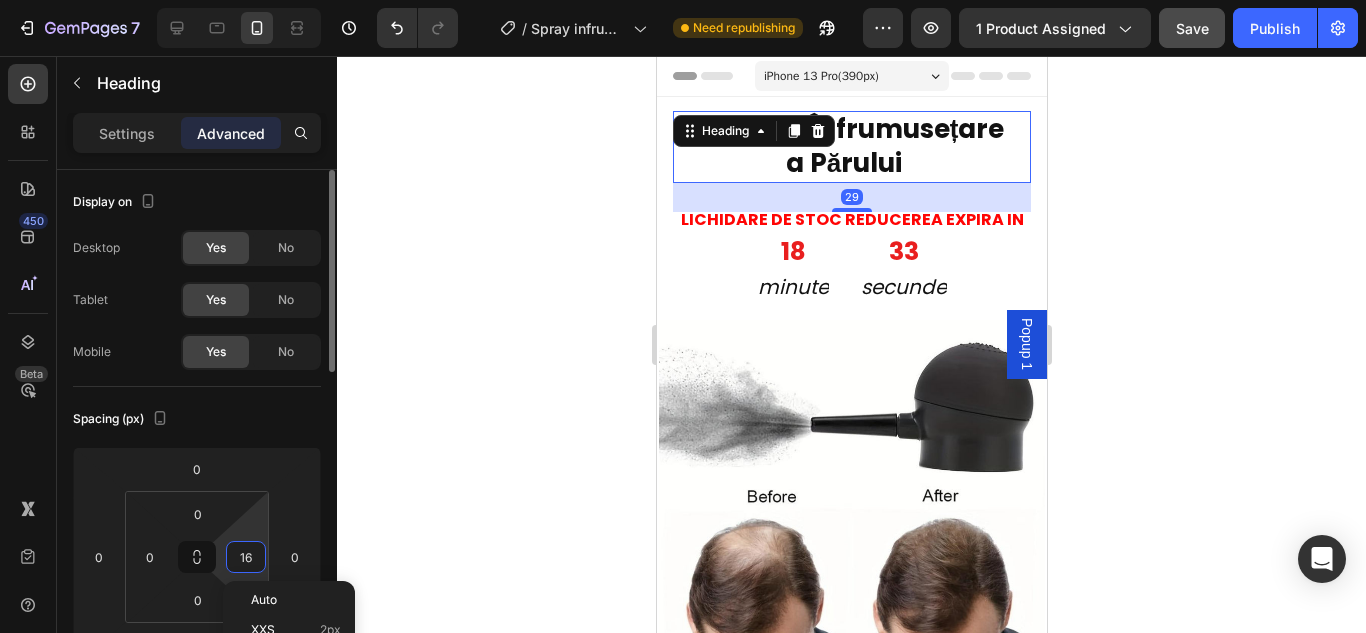 type on "0" 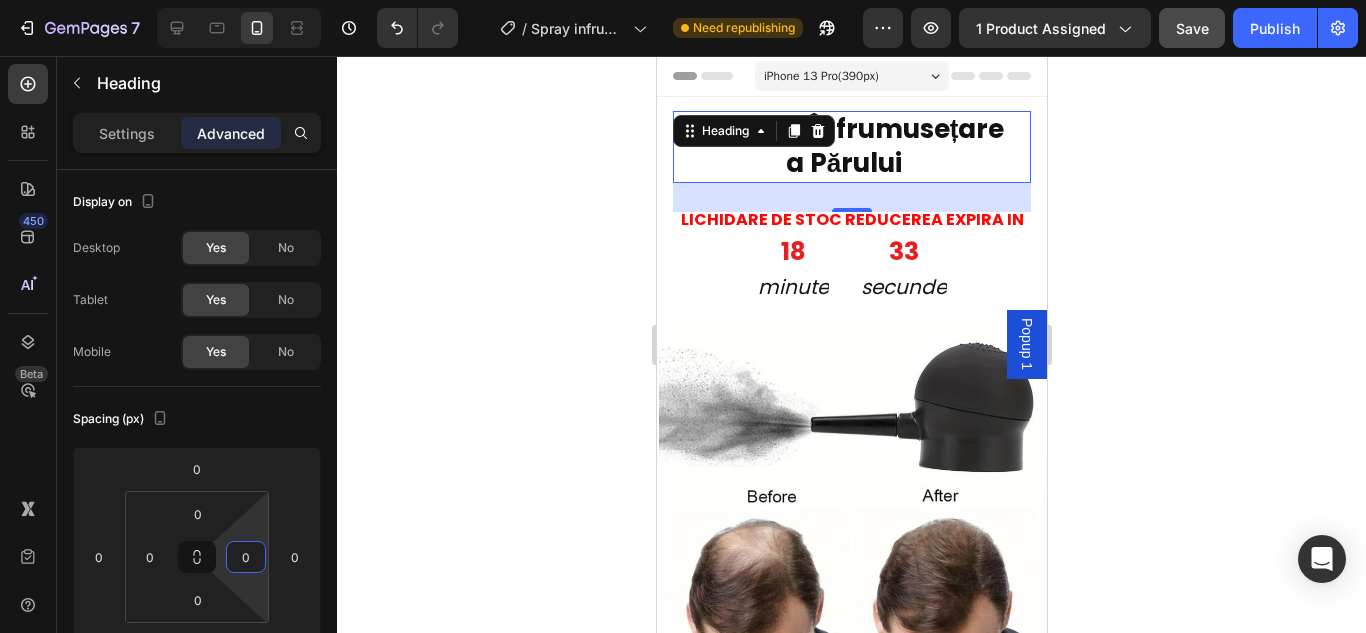 click 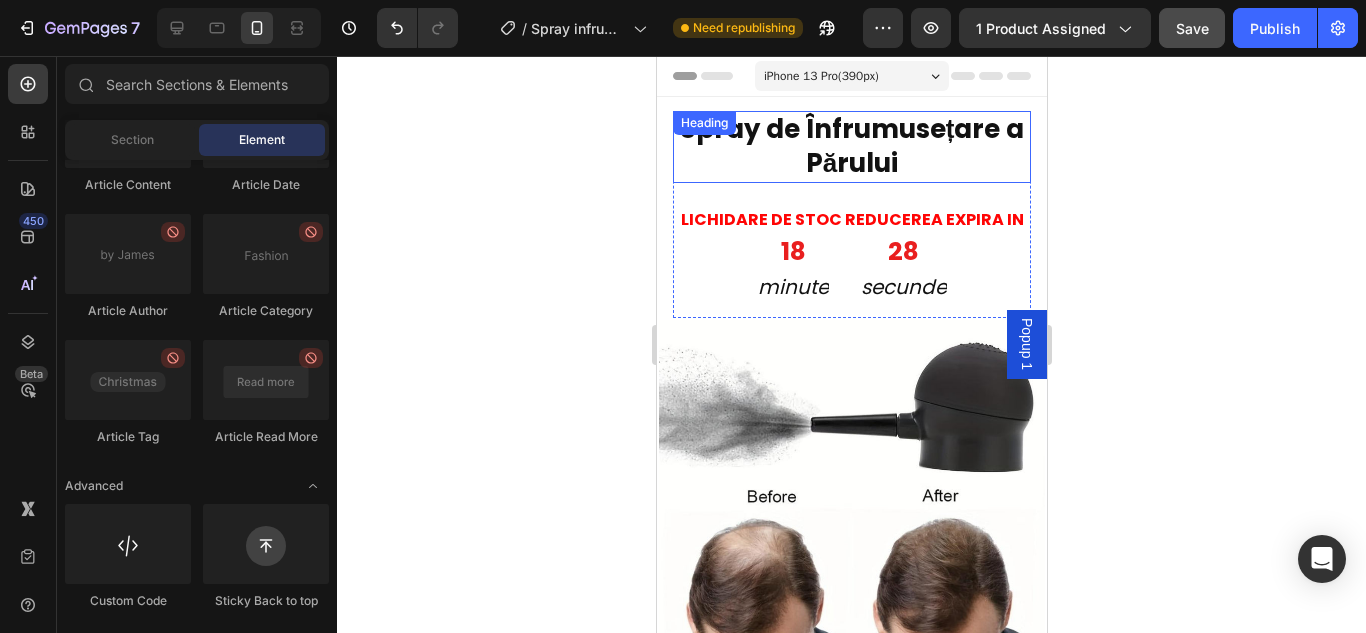 click on "Spray de Înfrumusețare a Părului" at bounding box center [851, 147] 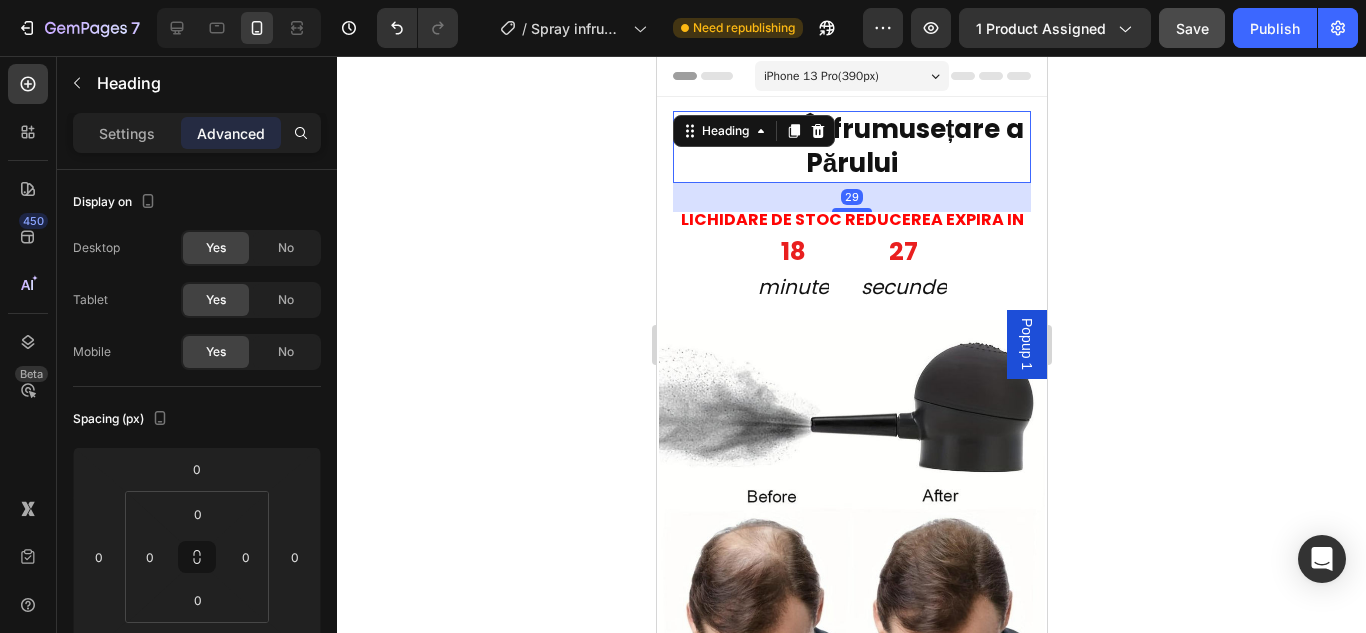 click 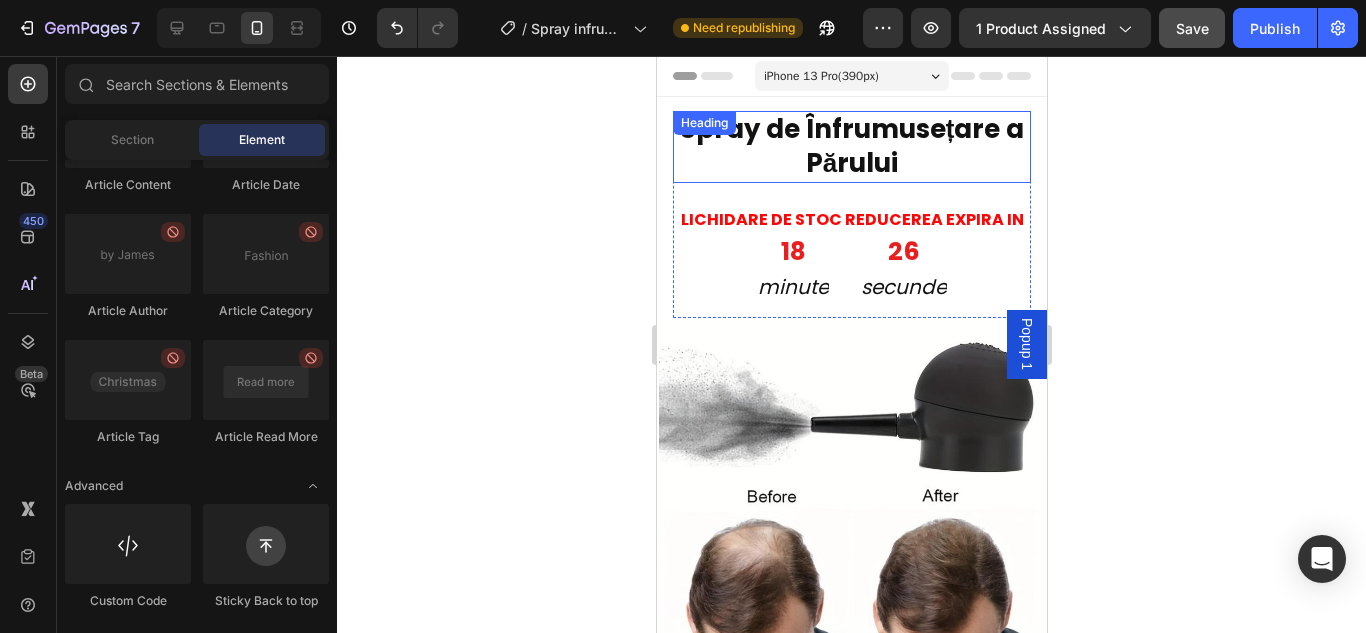 click on "Spray de Înfrumusețare a Părului" at bounding box center (851, 147) 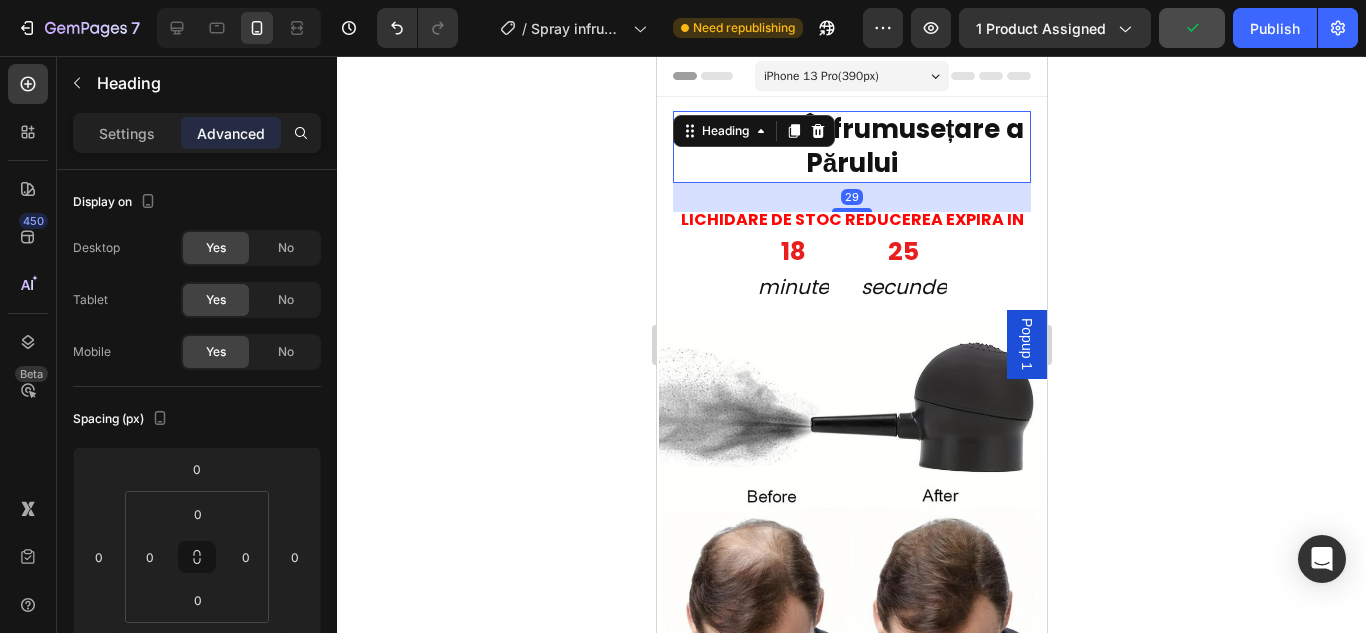 click 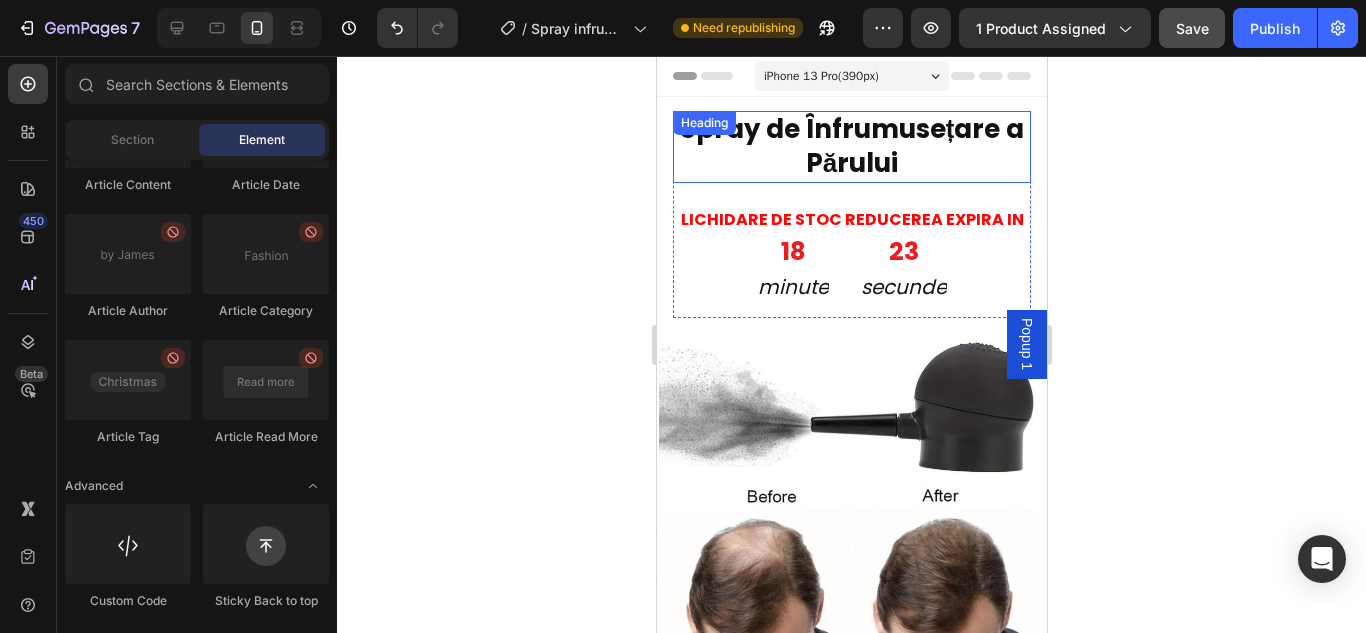 click on "Spray de Înfrumusețare a Părului" at bounding box center [851, 147] 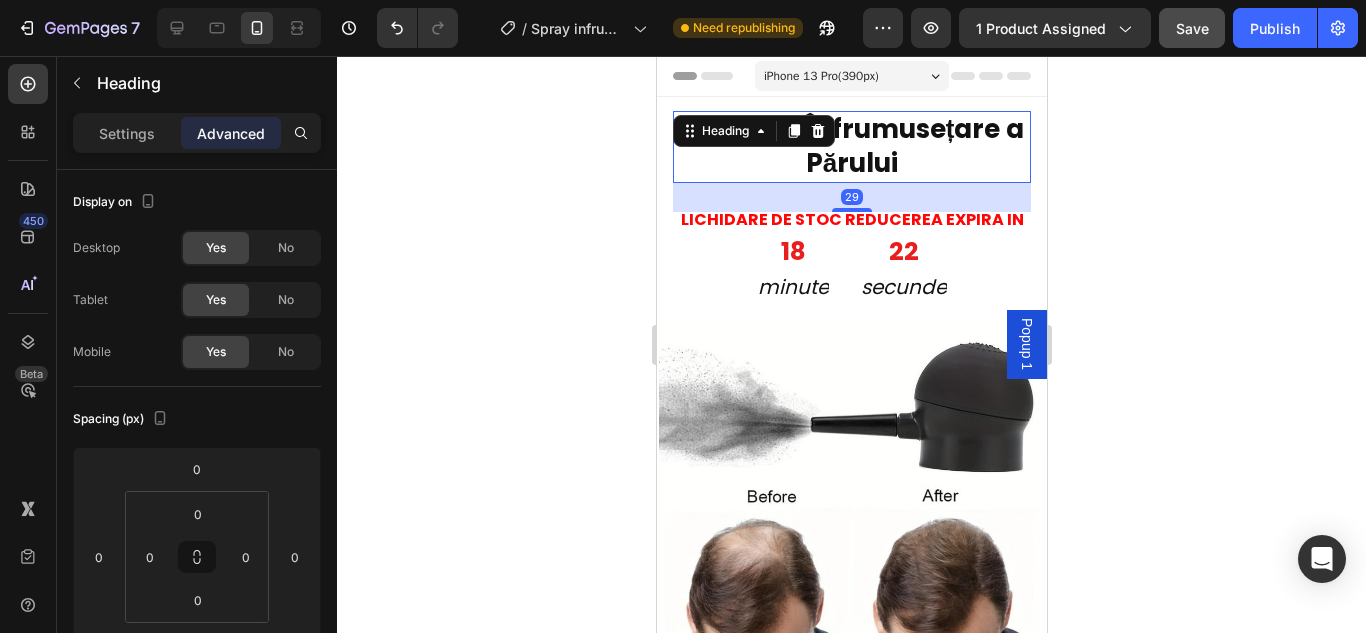 click 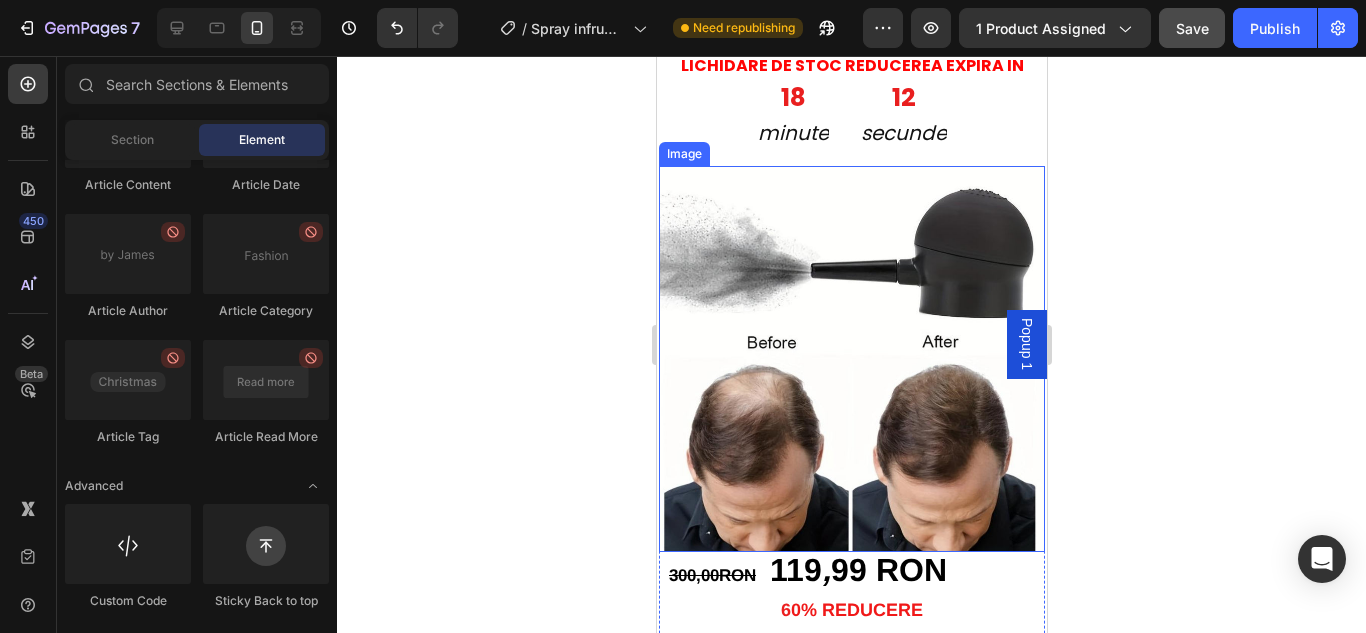 scroll, scrollTop: 200, scrollLeft: 0, axis: vertical 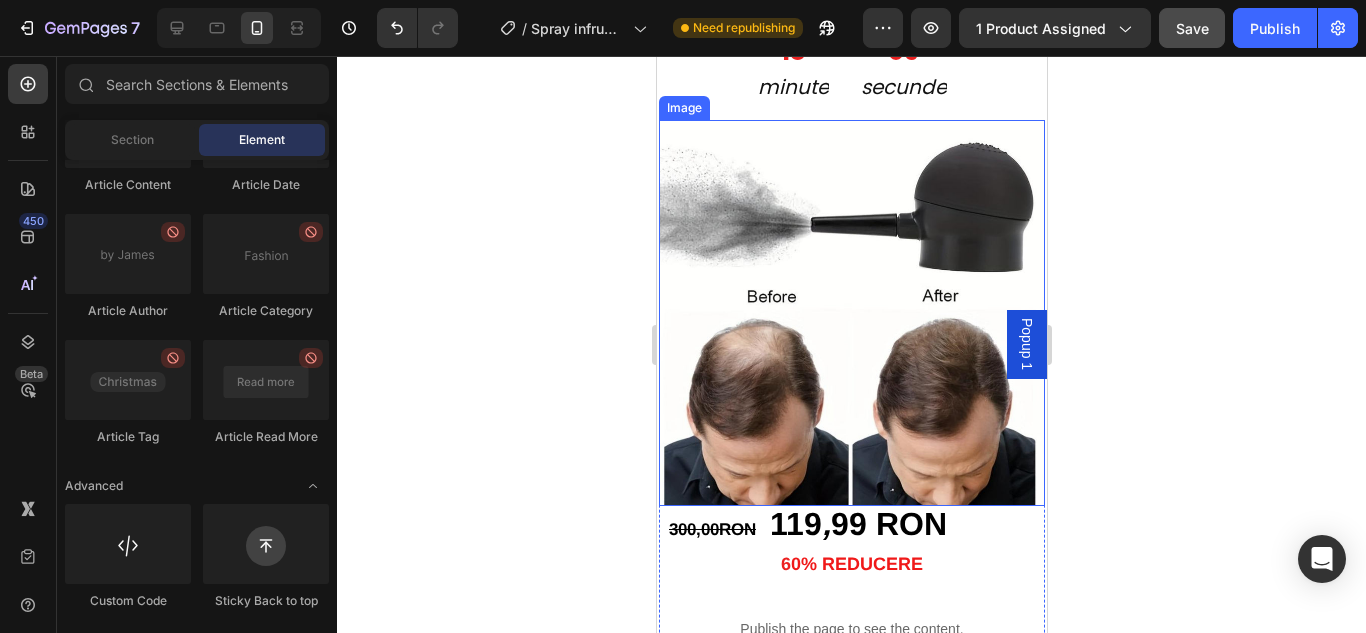 click at bounding box center (851, 313) 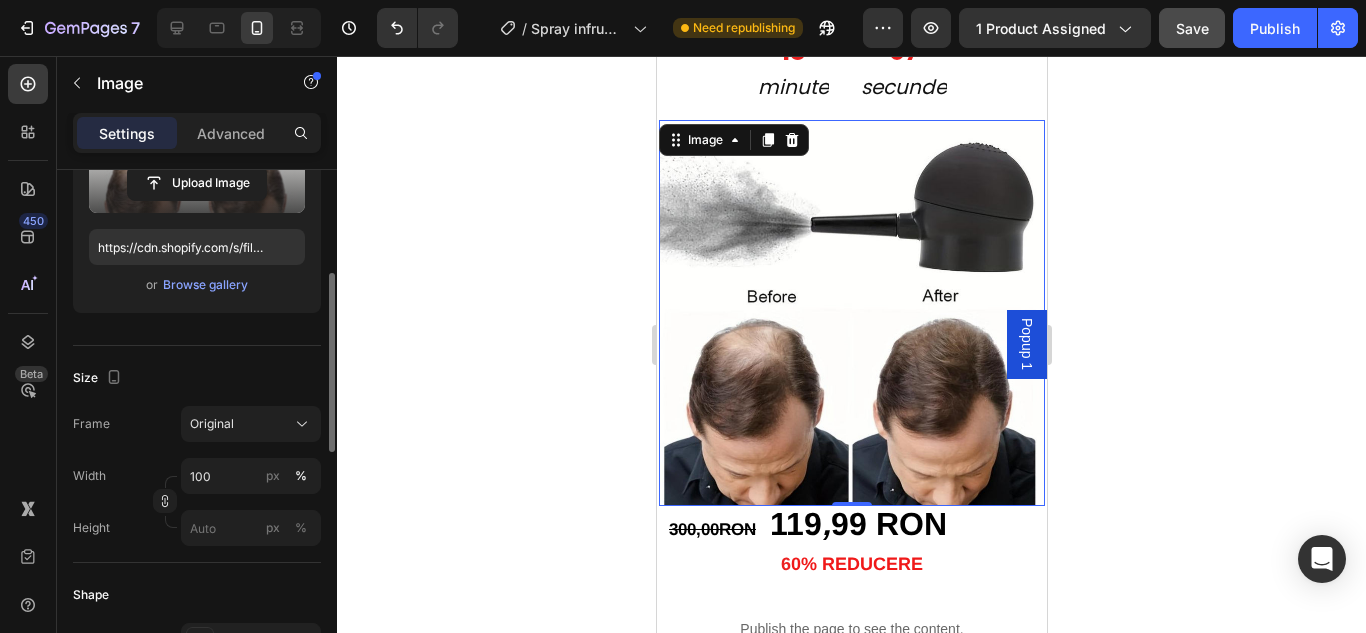 scroll, scrollTop: 100, scrollLeft: 0, axis: vertical 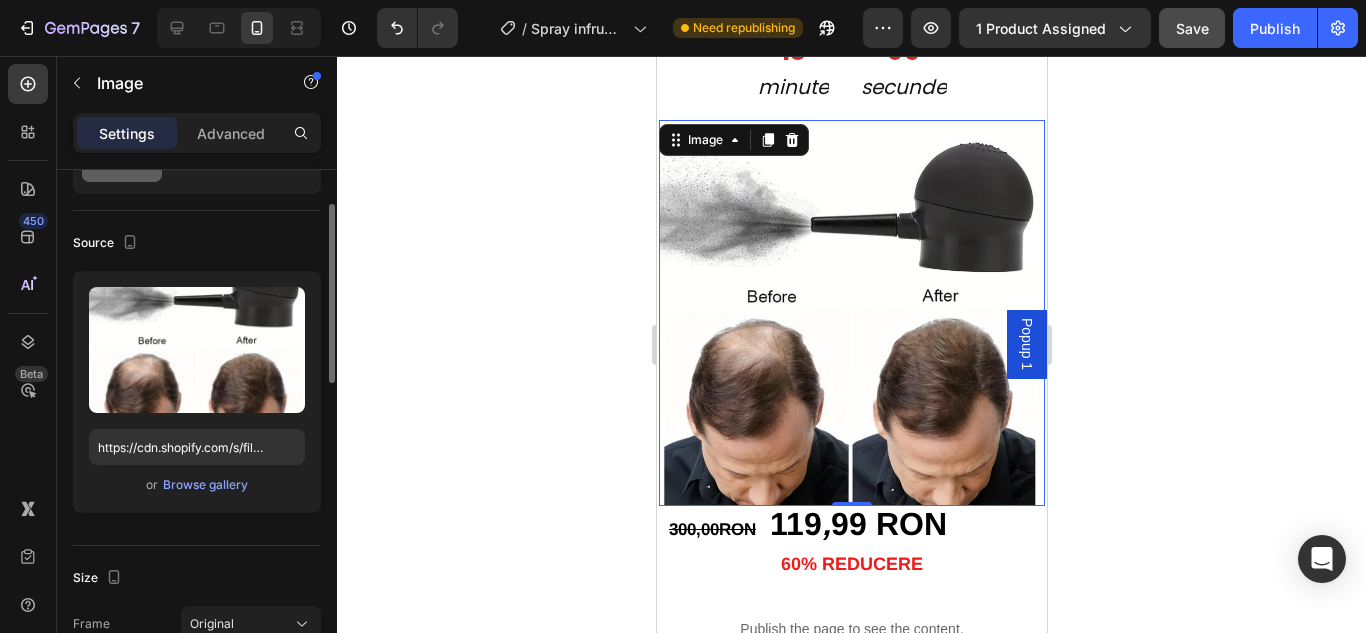 click on "Settings Advanced" at bounding box center (197, 133) 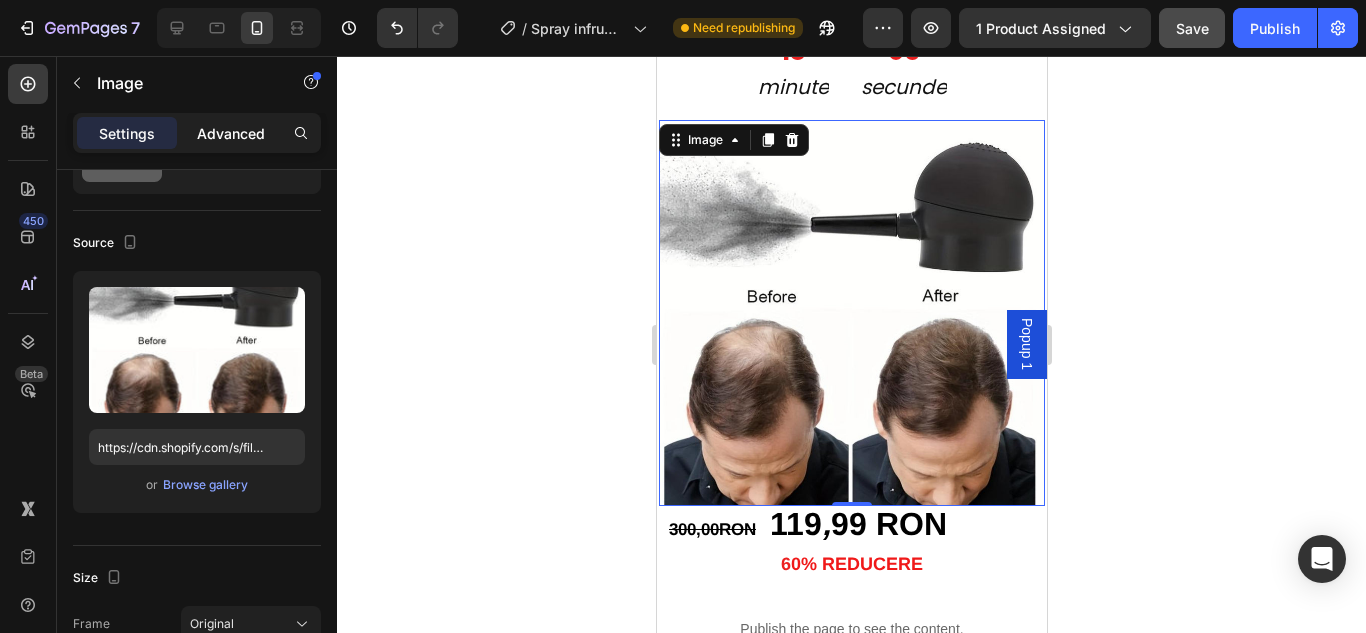 click on "Advanced" at bounding box center [231, 133] 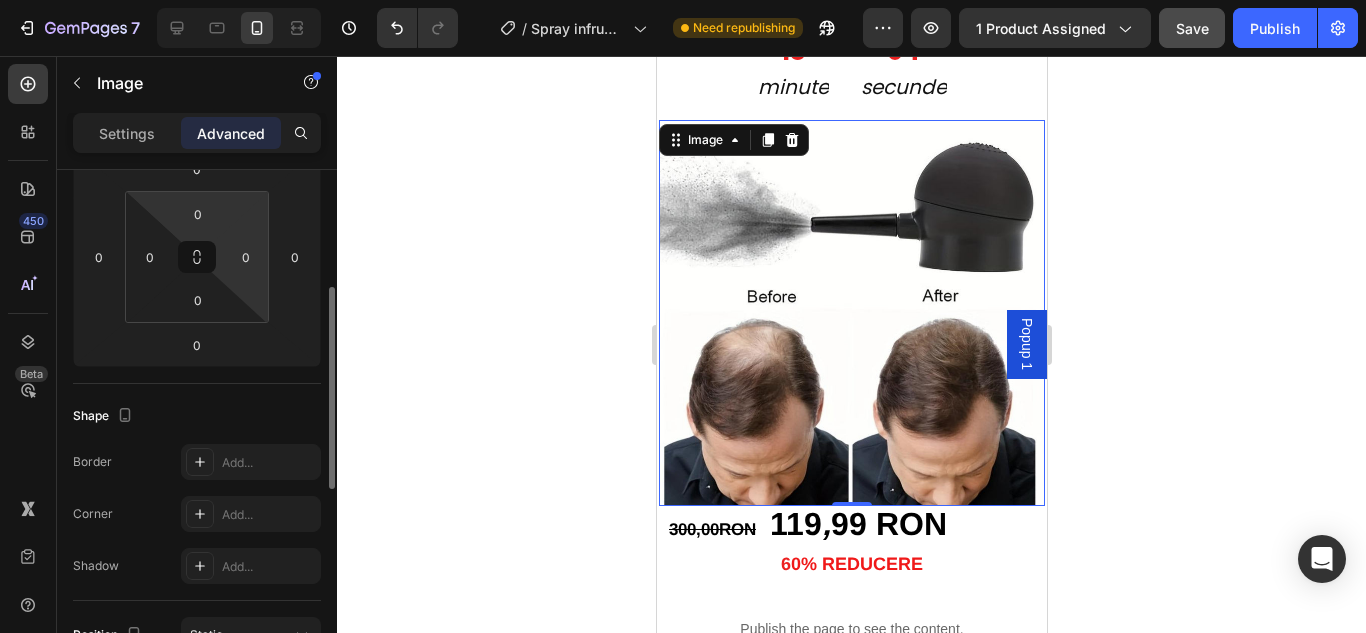 scroll, scrollTop: 400, scrollLeft: 0, axis: vertical 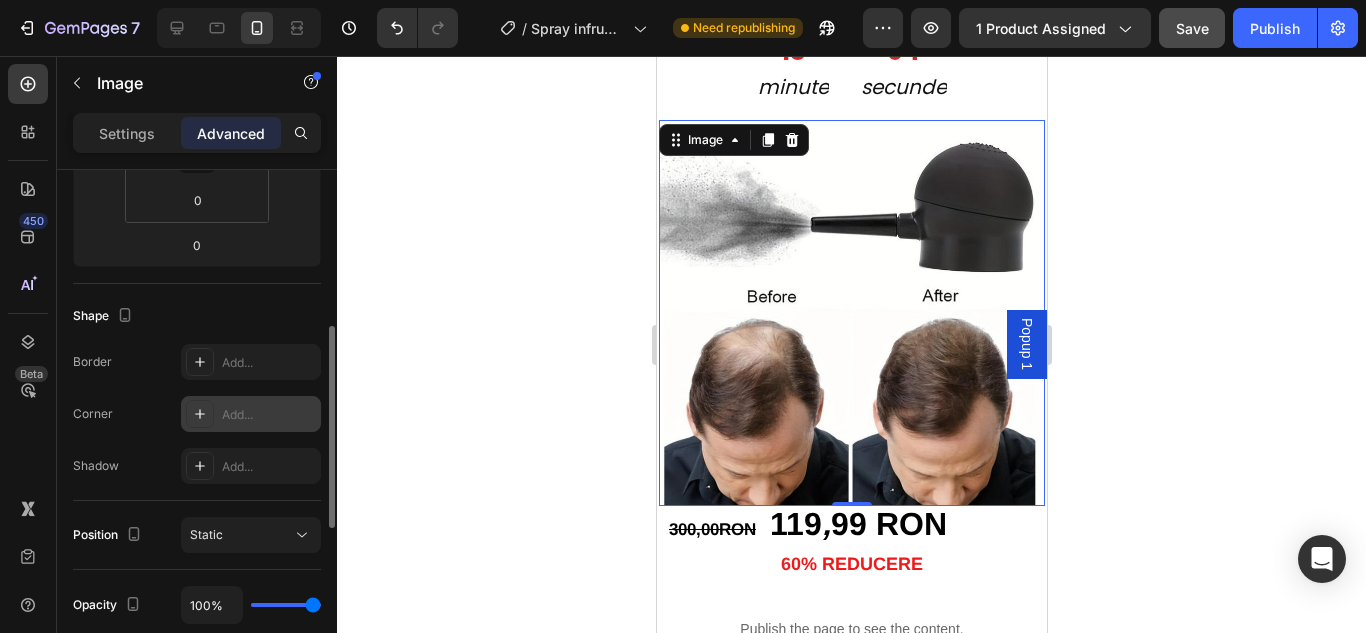click on "Add..." at bounding box center [251, 414] 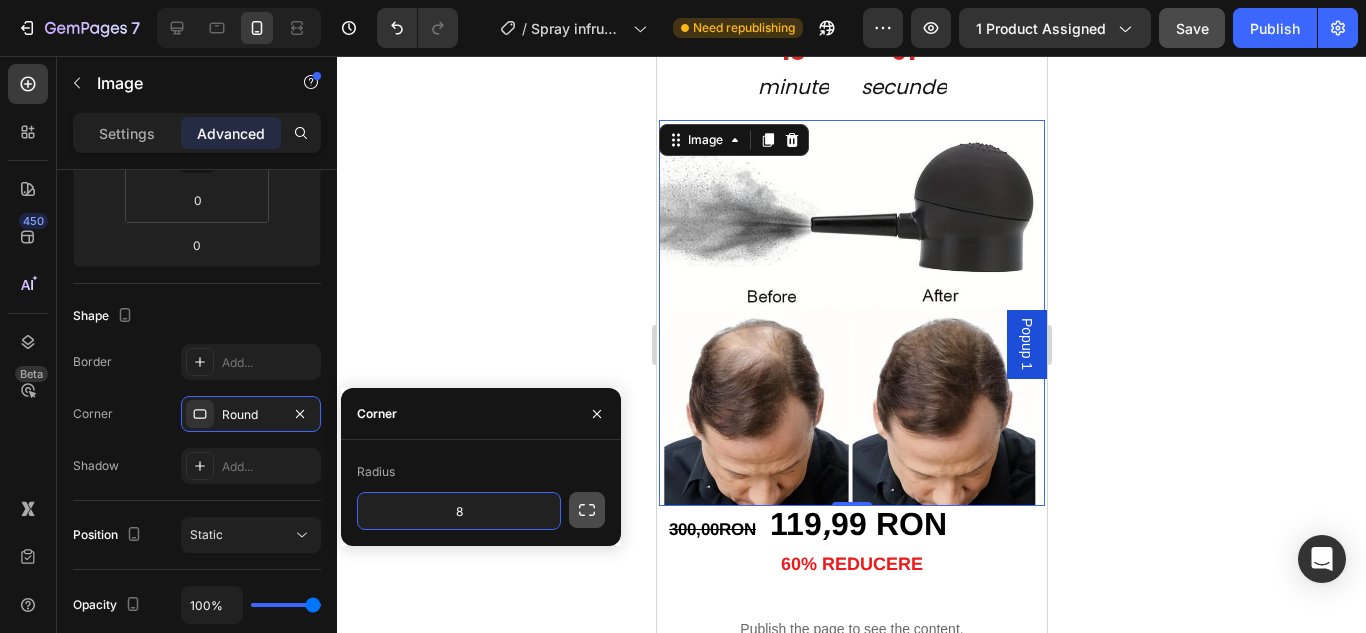 click 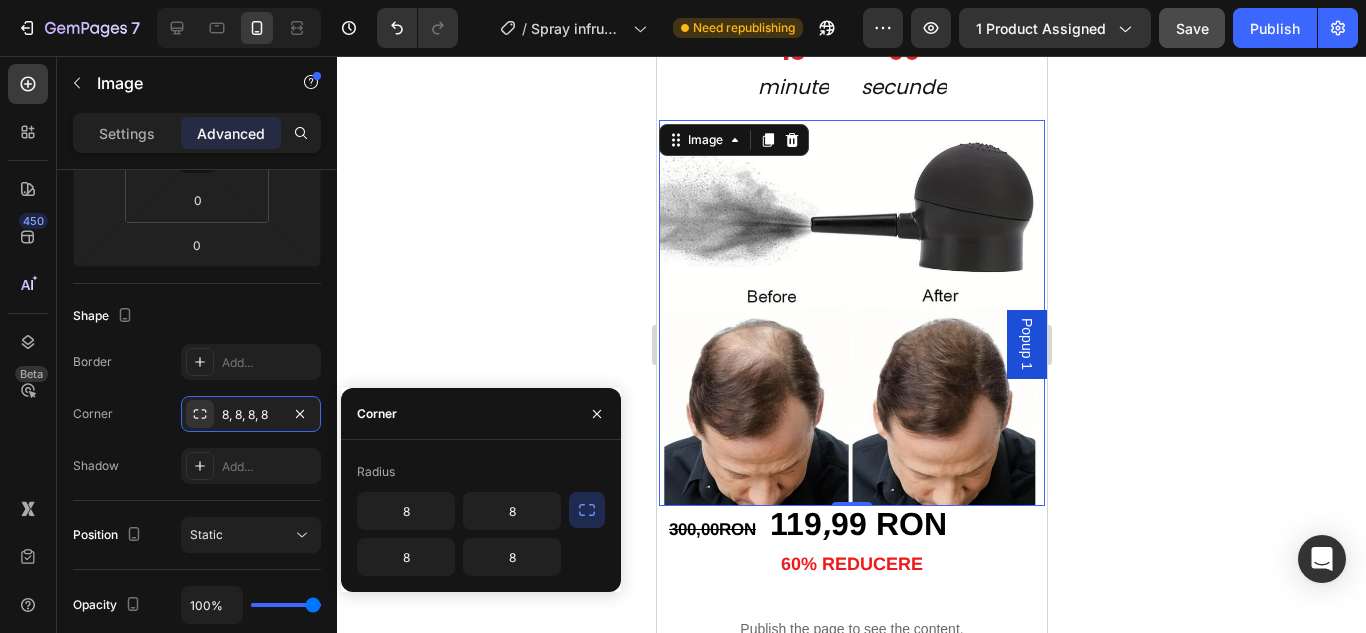click 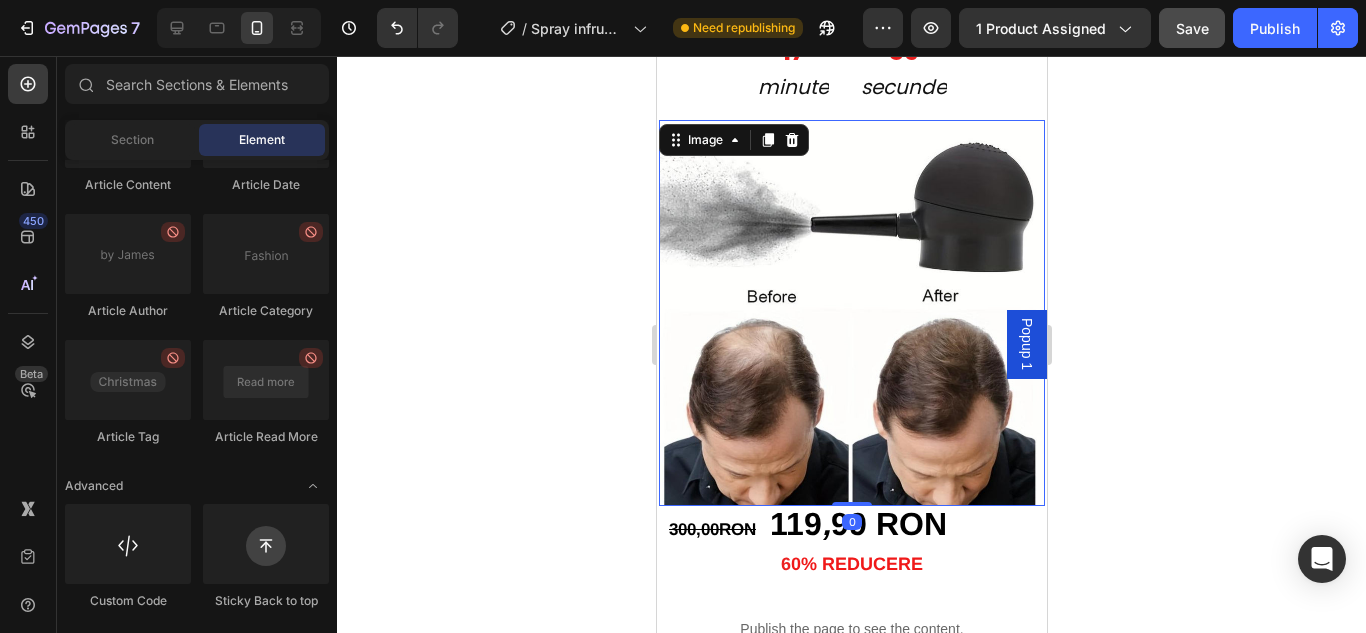 click at bounding box center [851, 313] 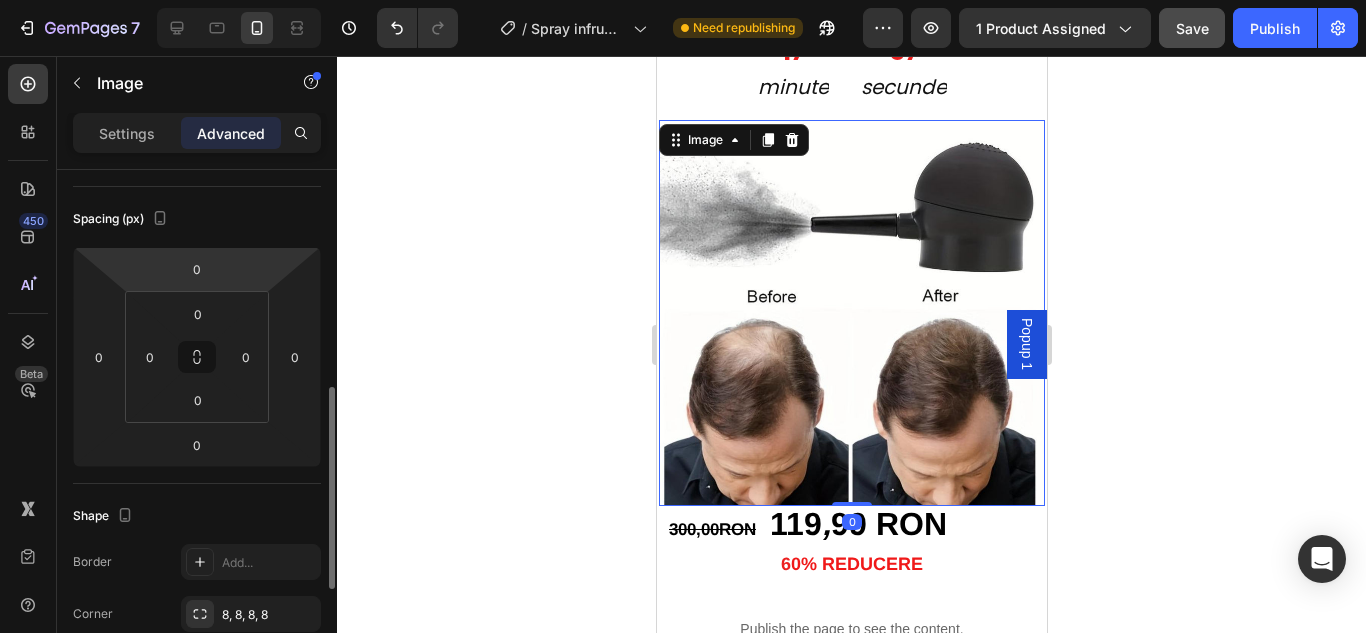 scroll, scrollTop: 300, scrollLeft: 0, axis: vertical 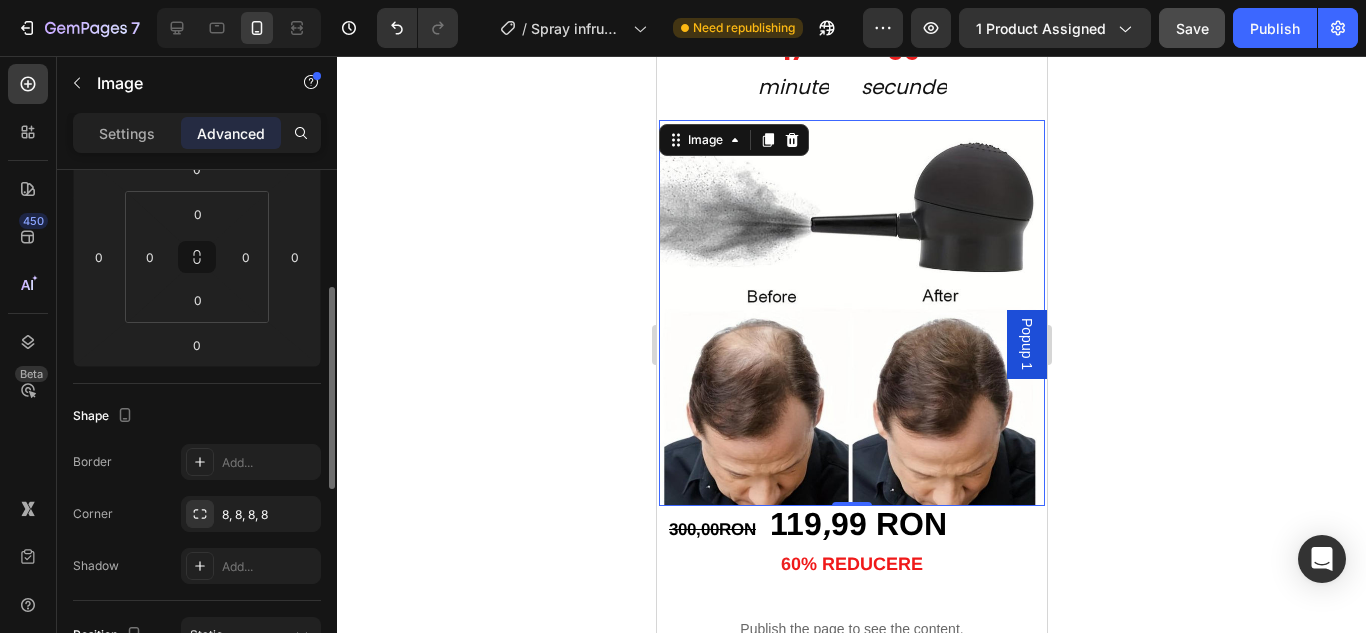 click 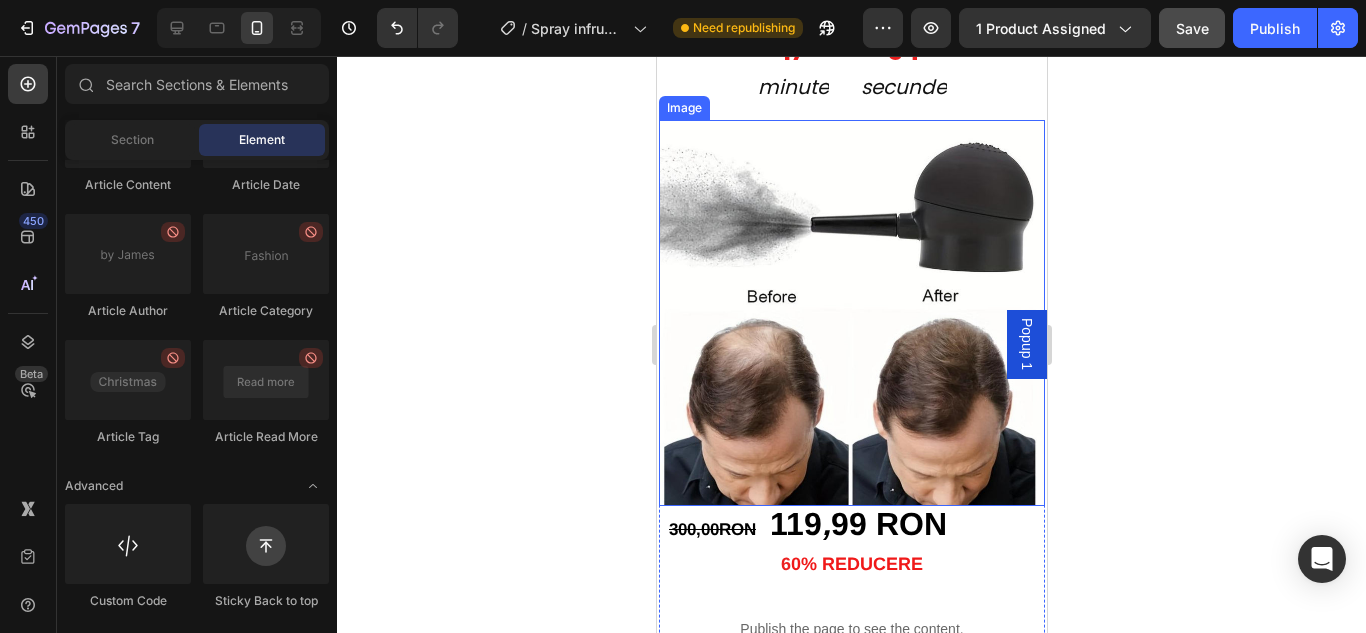 click at bounding box center [851, 313] 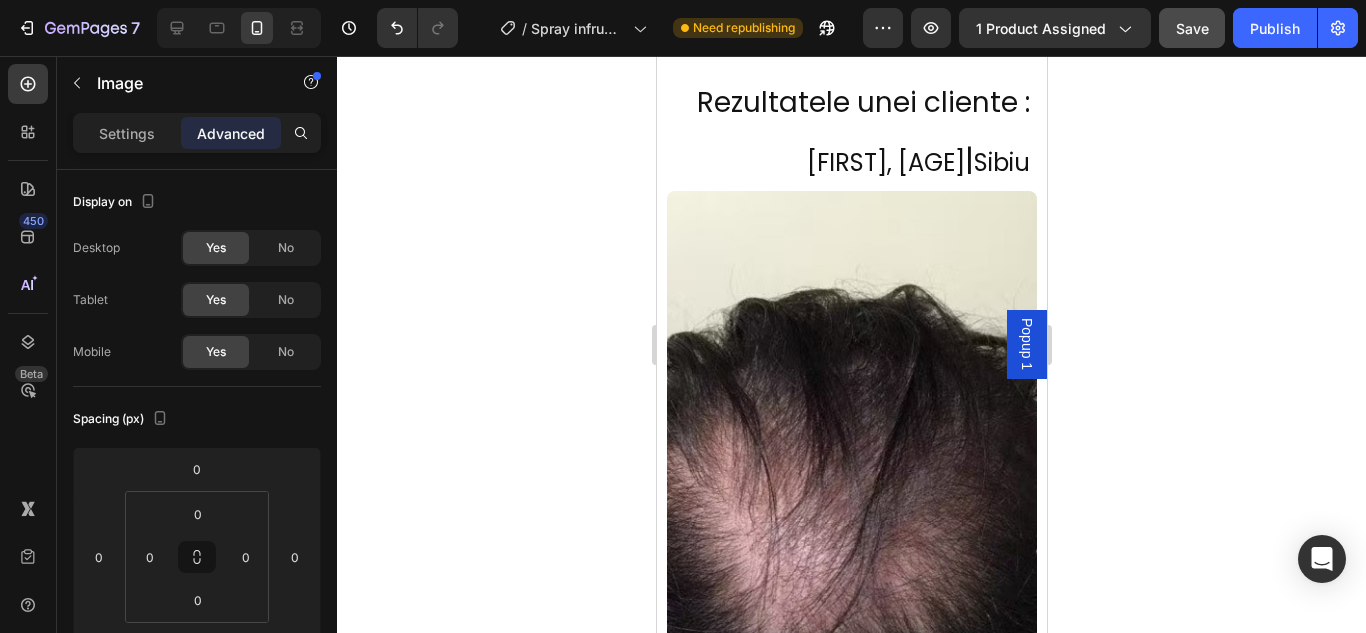scroll, scrollTop: 2800, scrollLeft: 0, axis: vertical 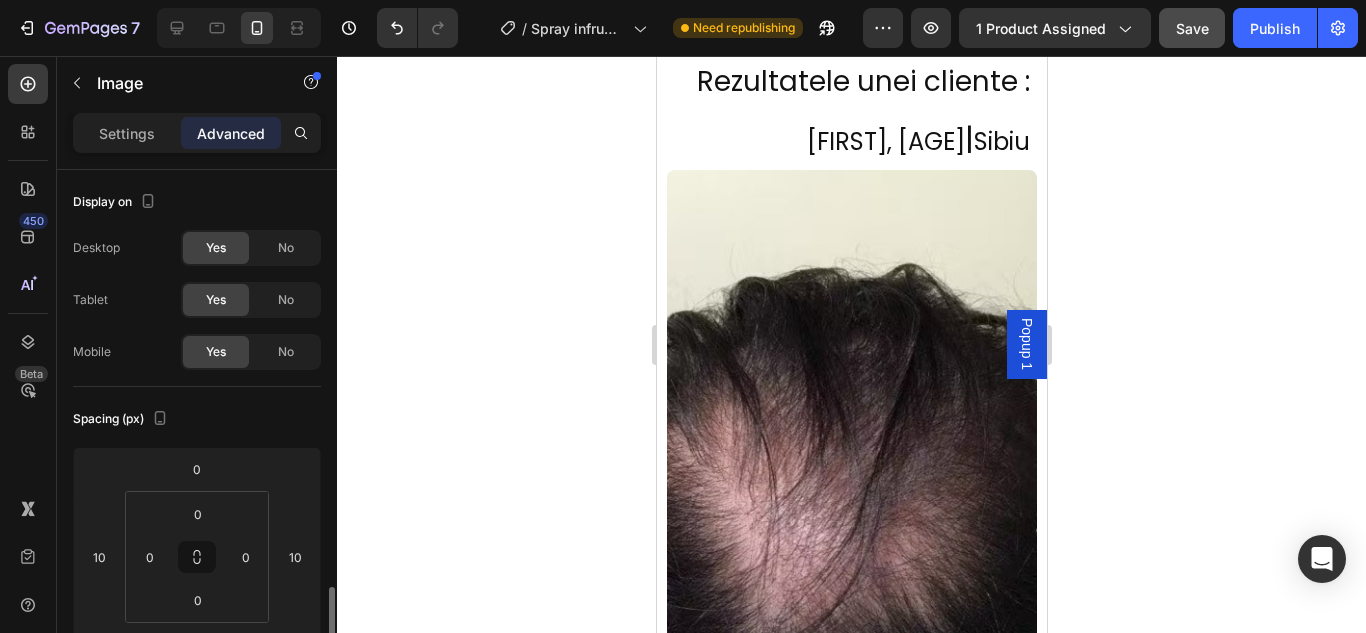 click at bounding box center [851, 487] 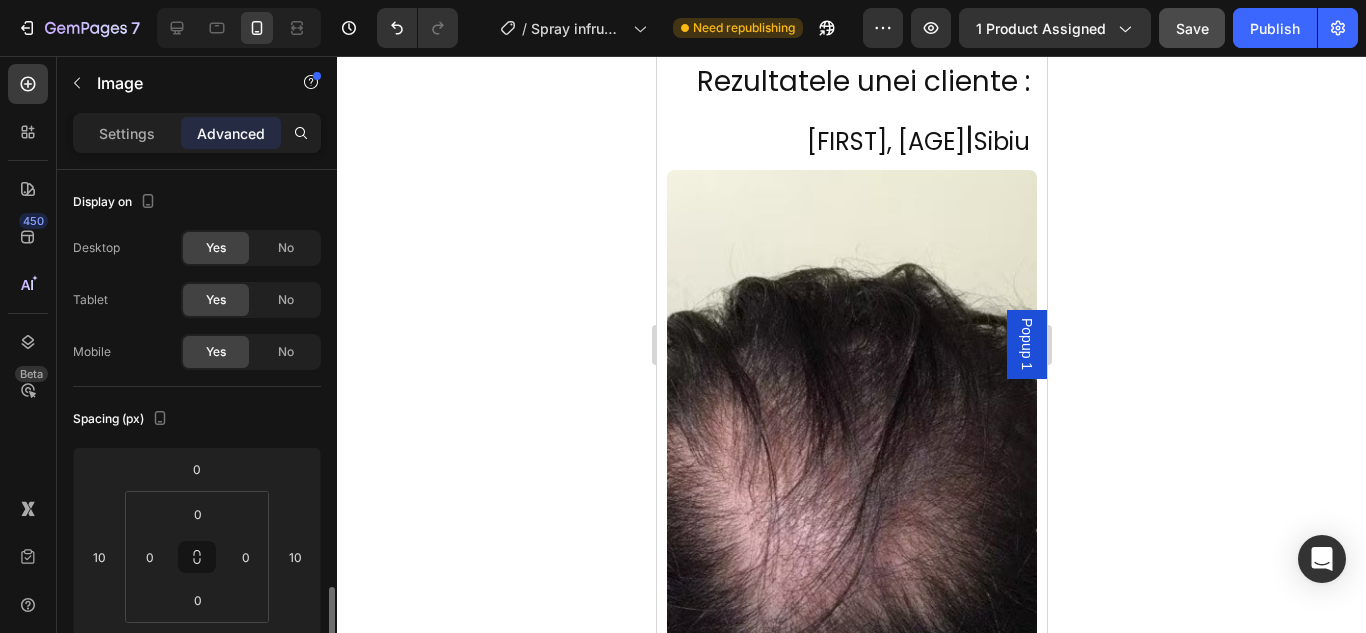 scroll, scrollTop: 300, scrollLeft: 0, axis: vertical 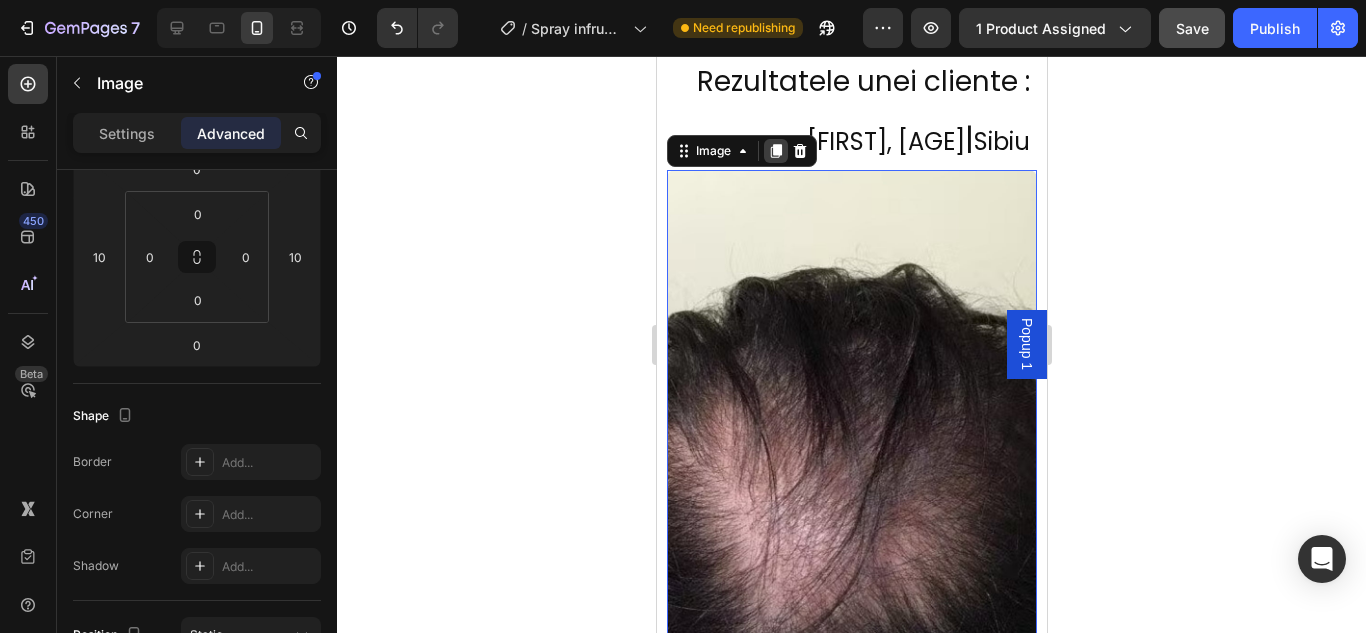 click at bounding box center [775, 151] 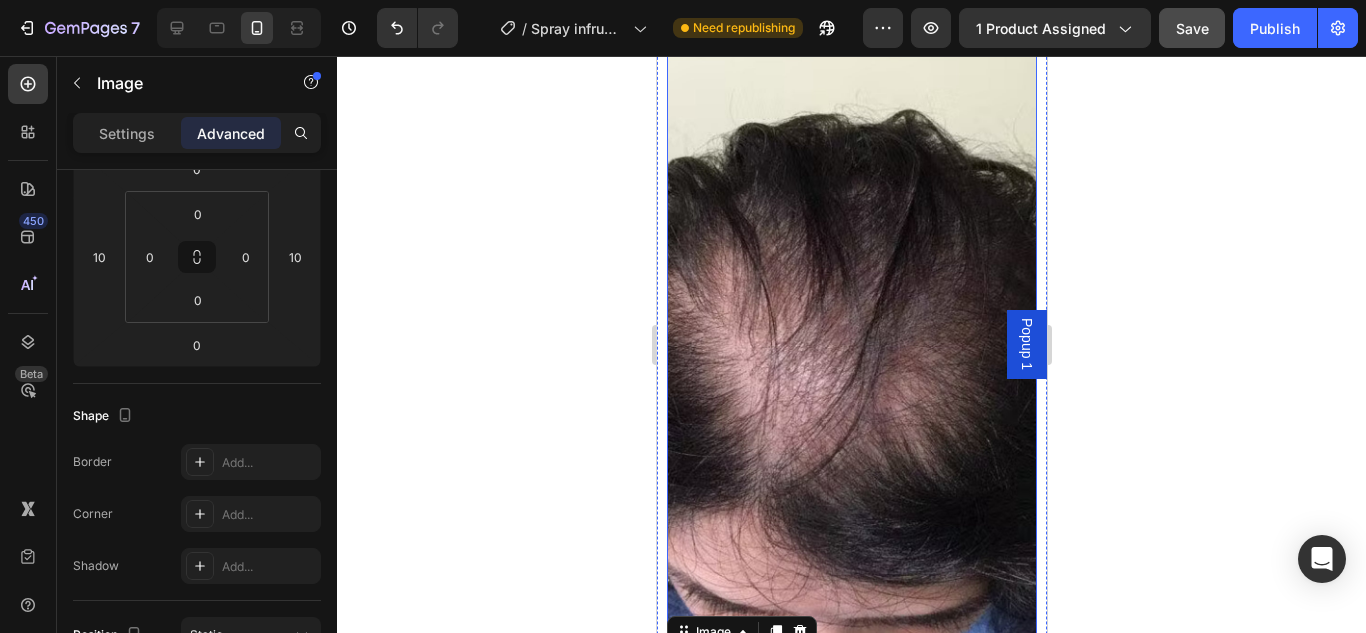 click at bounding box center [851, 333] 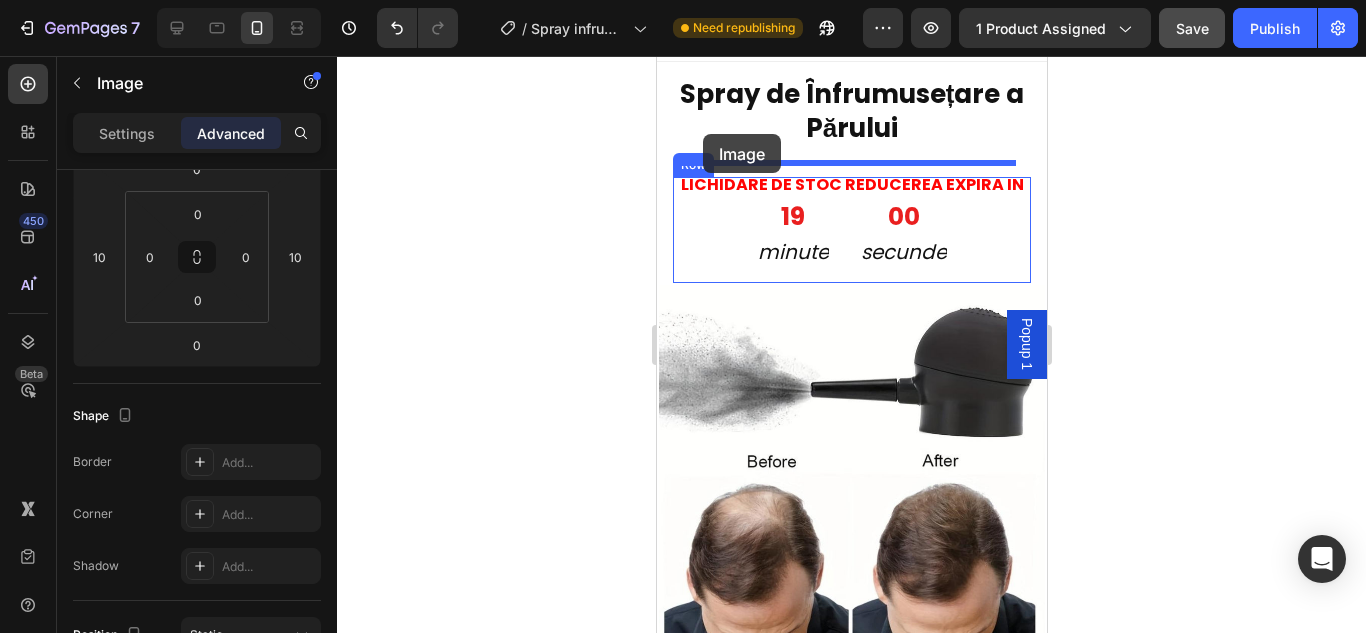 scroll, scrollTop: 0, scrollLeft: 0, axis: both 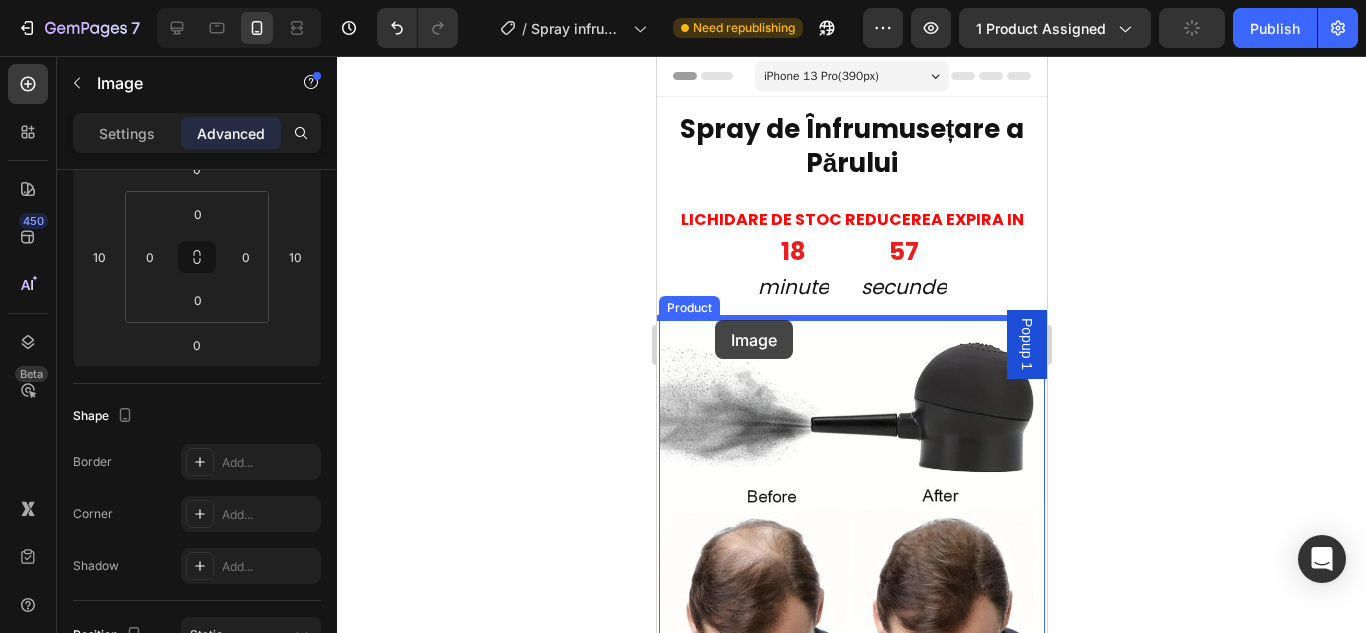 drag, startPoint x: 682, startPoint y: 344, endPoint x: 714, endPoint y: 320, distance: 40 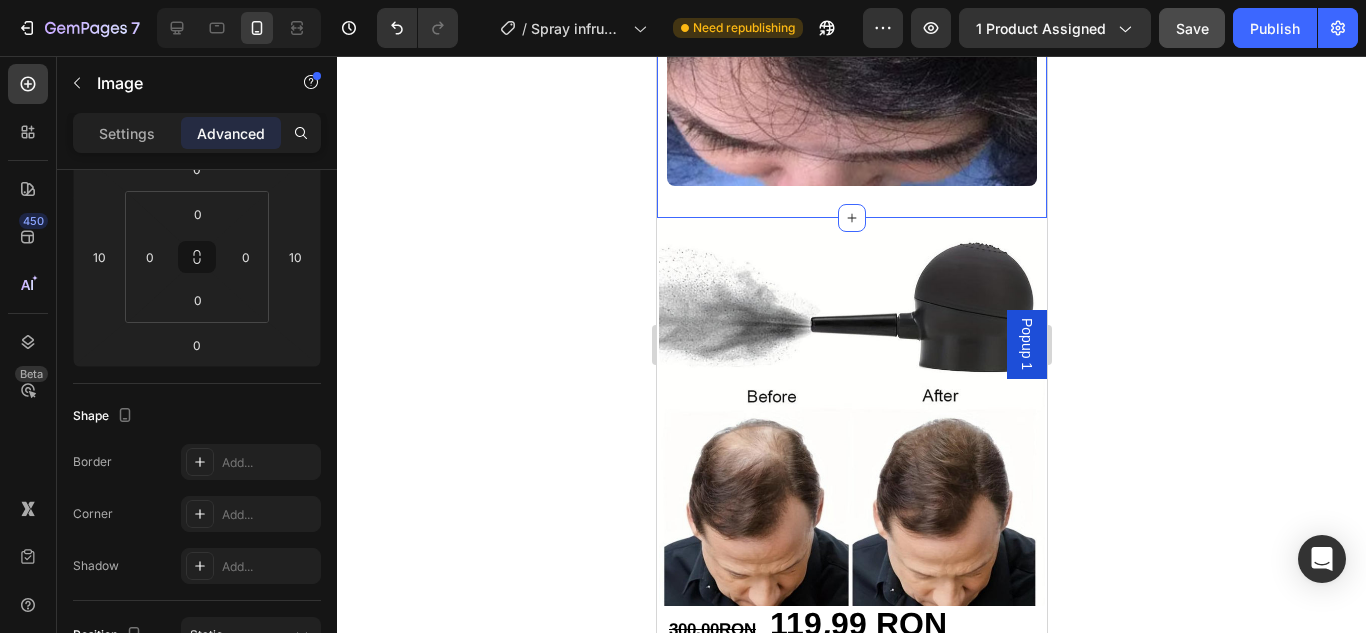 scroll, scrollTop: 800, scrollLeft: 0, axis: vertical 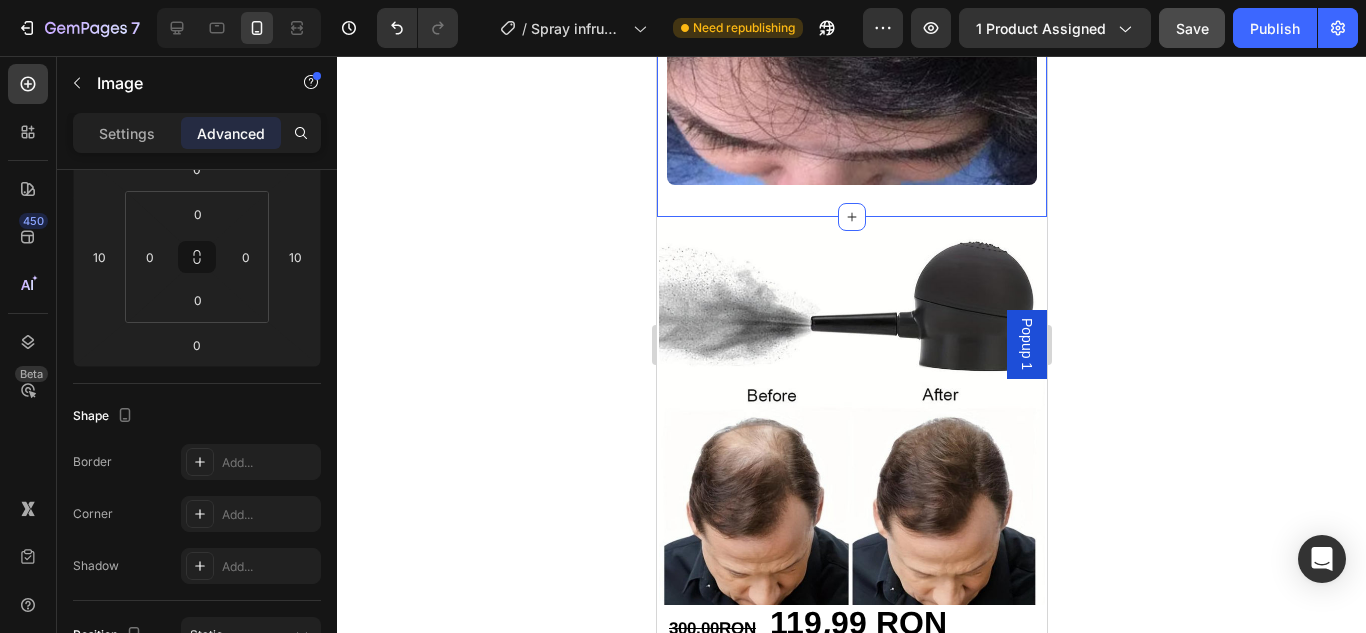 click at bounding box center (851, 412) 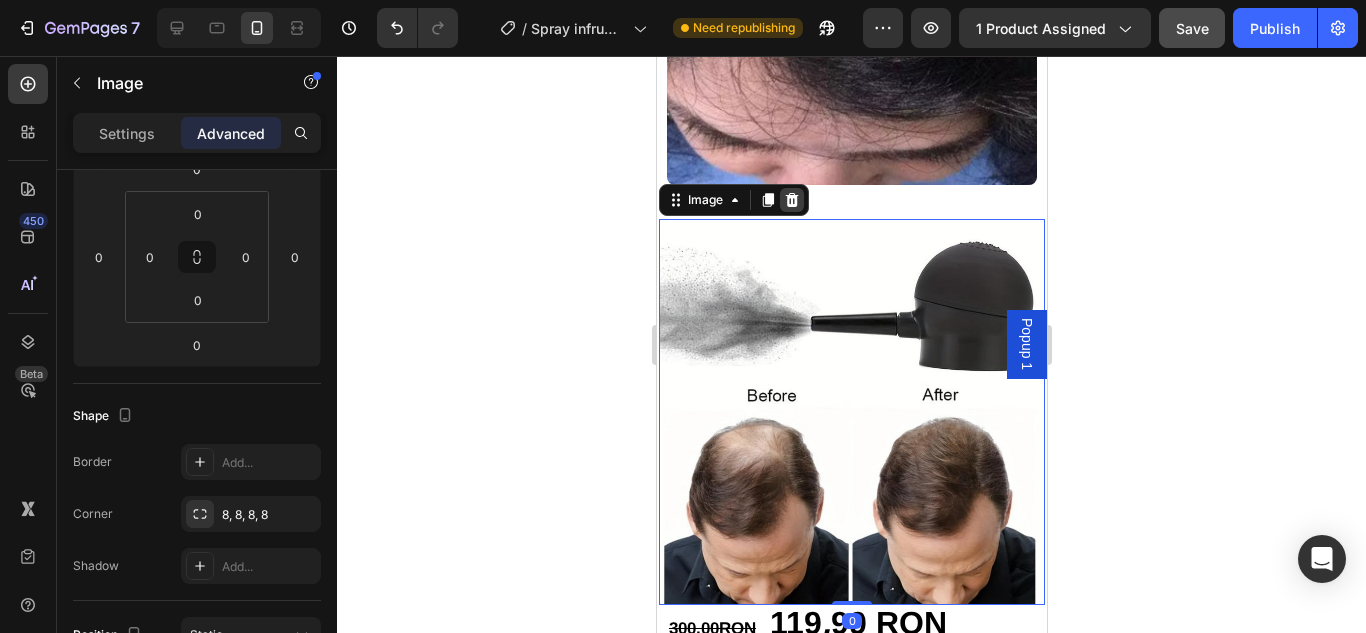 click 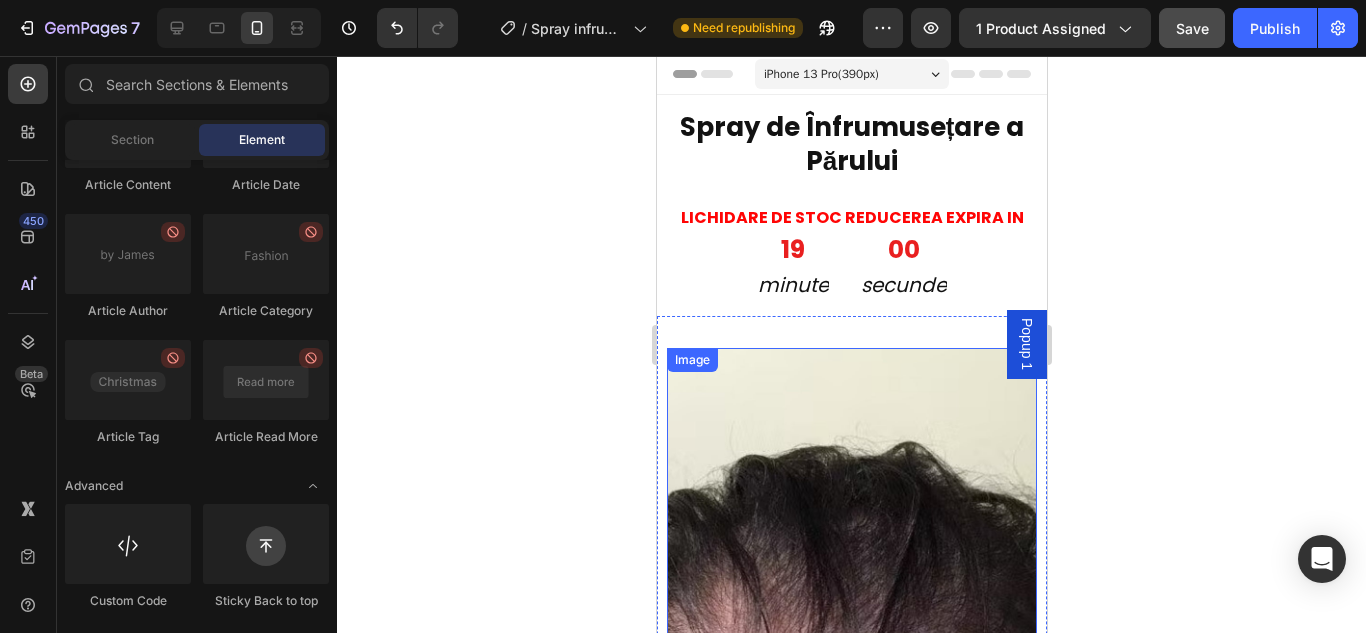 scroll, scrollTop: 0, scrollLeft: 0, axis: both 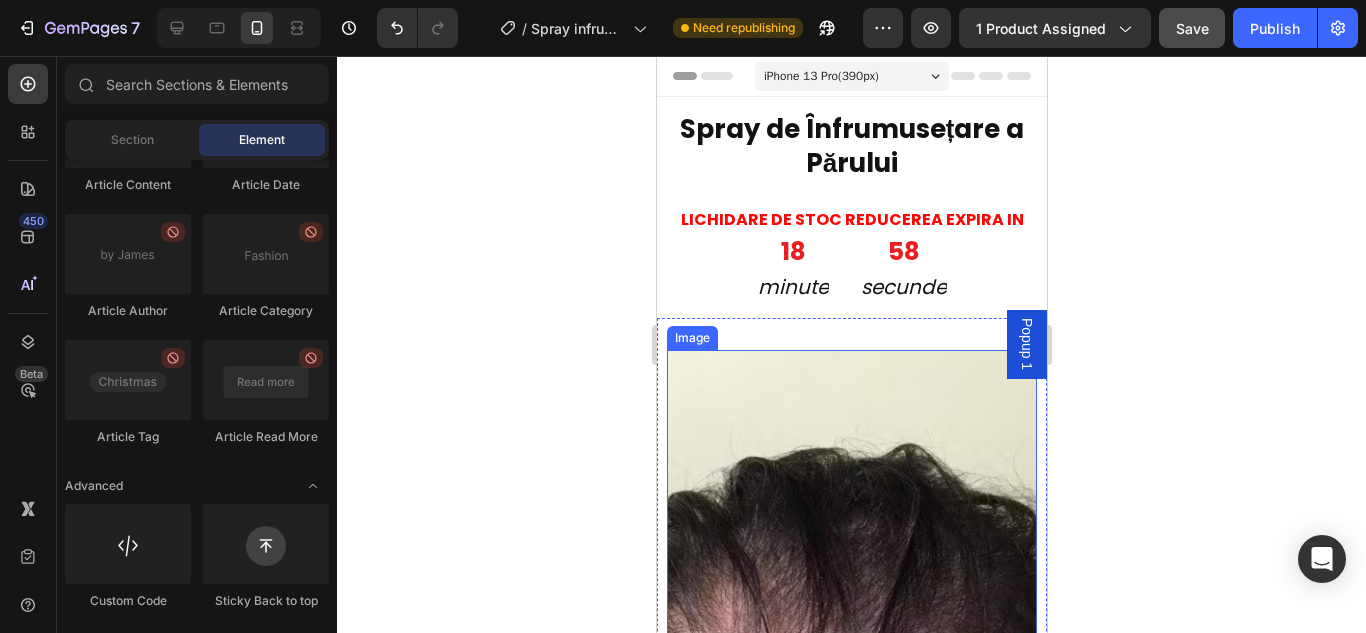 click at bounding box center (851, 667) 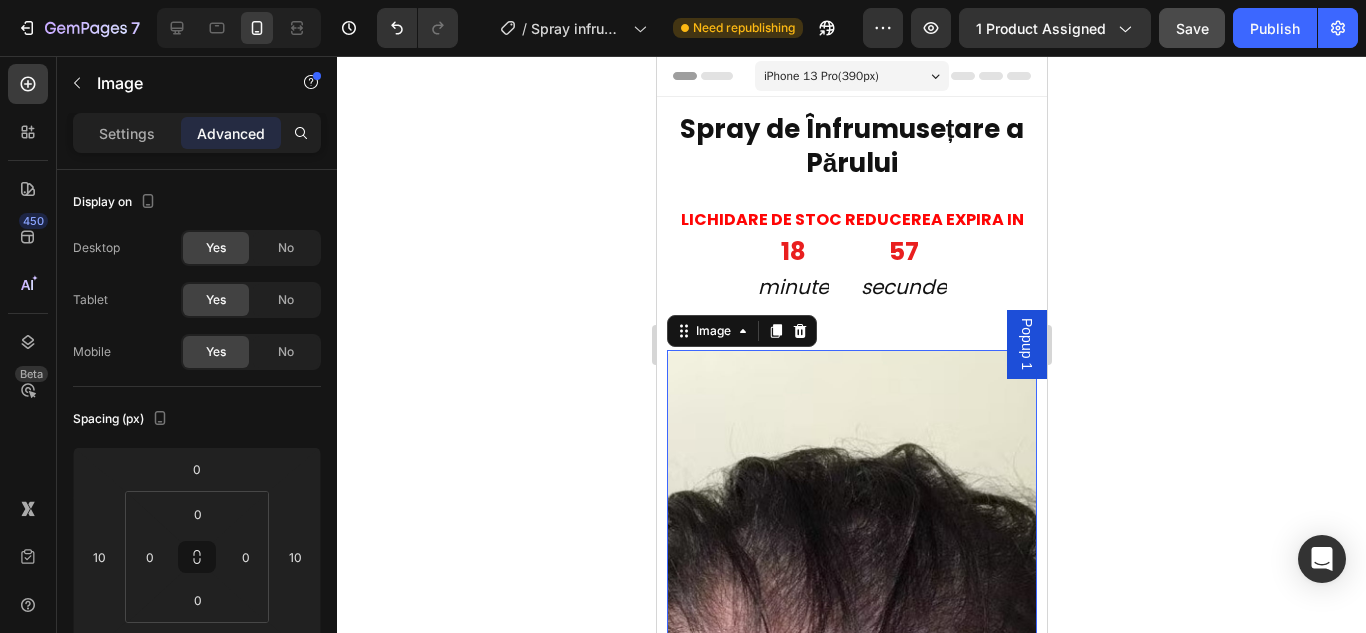 click at bounding box center (851, 667) 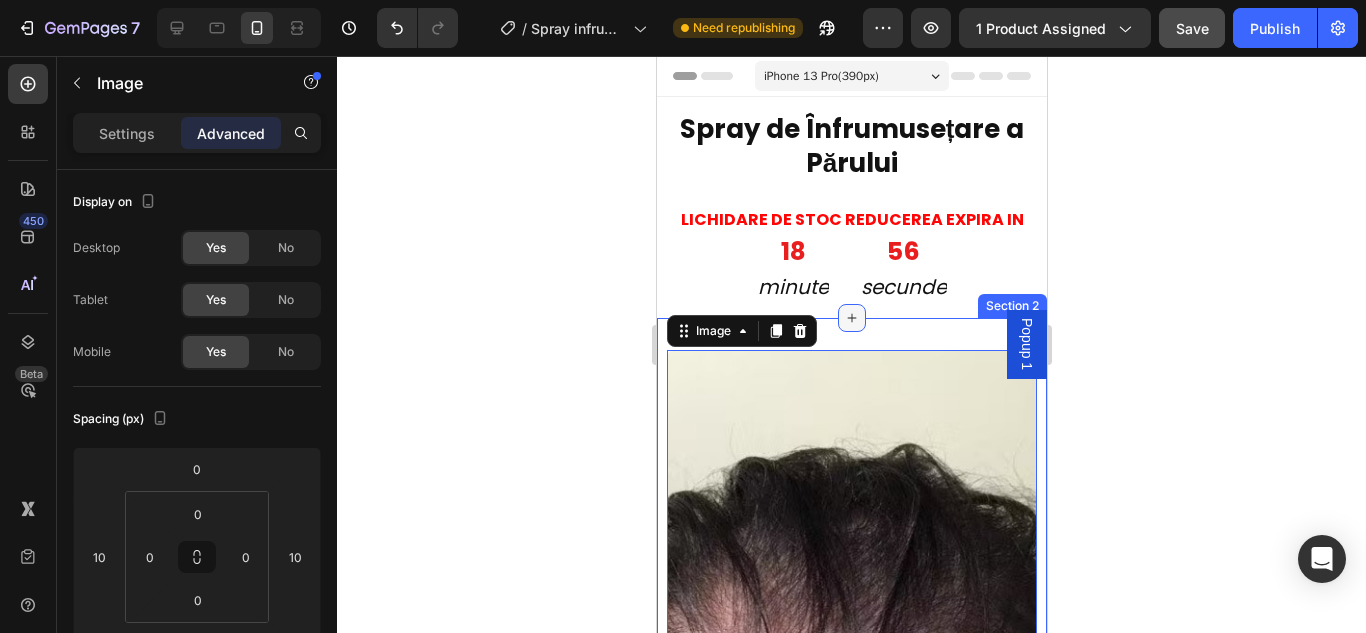 click 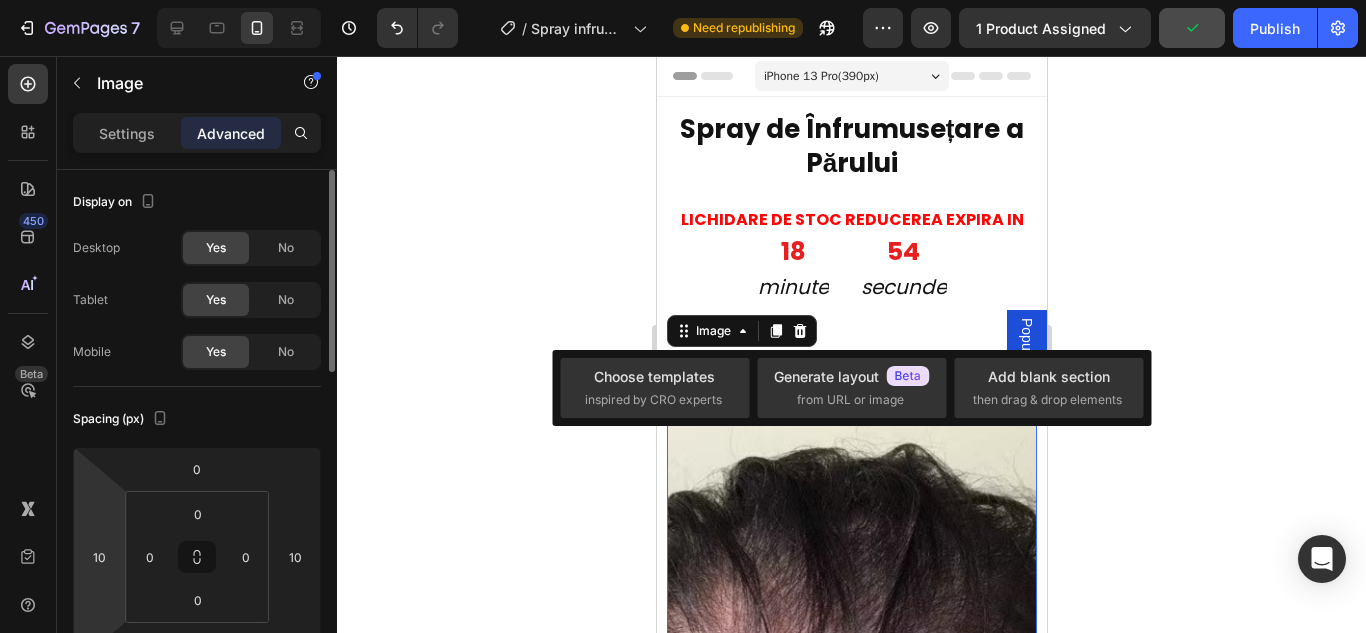 click on "7  Version history  /  Spray infrumusetare par Need republishing Preview 1 product assigned  Publish  450 Beta Sections(18) Elements(84) Section Element Hero Section Product Detail Brands Trusted Badges Guarantee Product Breakdown How to use Testimonials Compare Bundle FAQs Social Proof Brand Story Product List Collection Blog List Contact Sticky Add to Cart Custom Footer Browse Library 450 Layout
Row
Row
Row
Row Text
Heading
Text Block Button
Button
Button Media
Image
Image
Video" at bounding box center (683, 0) 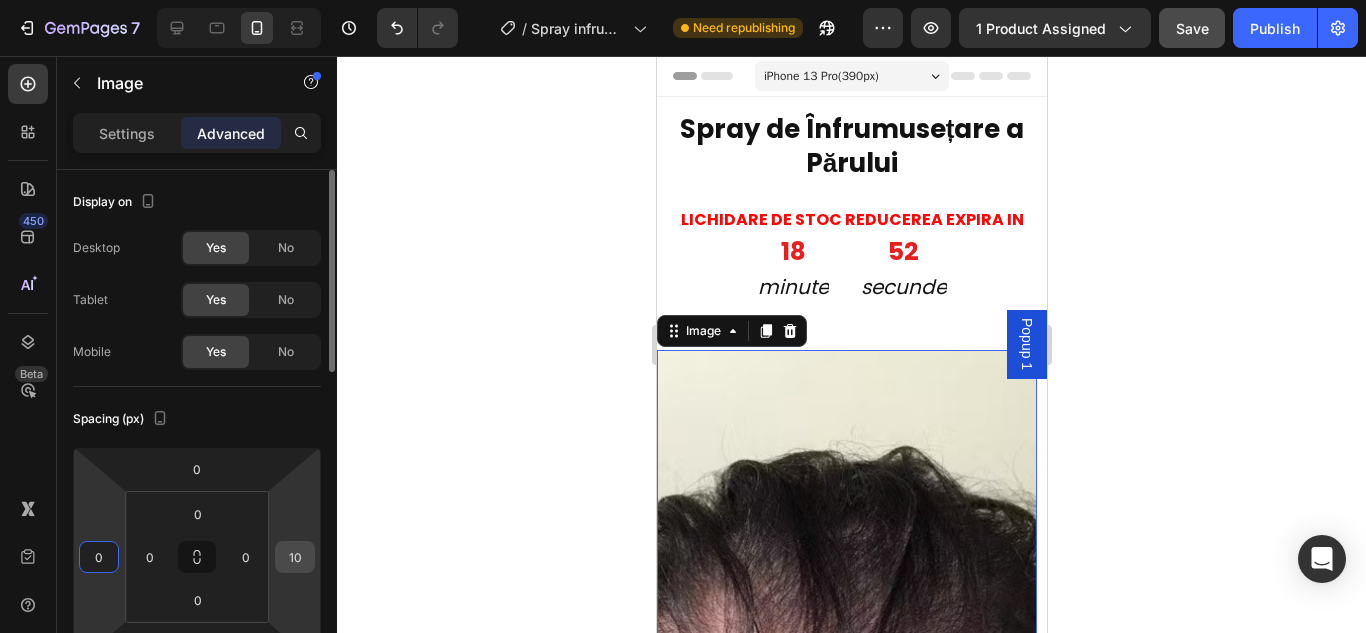 type on "0" 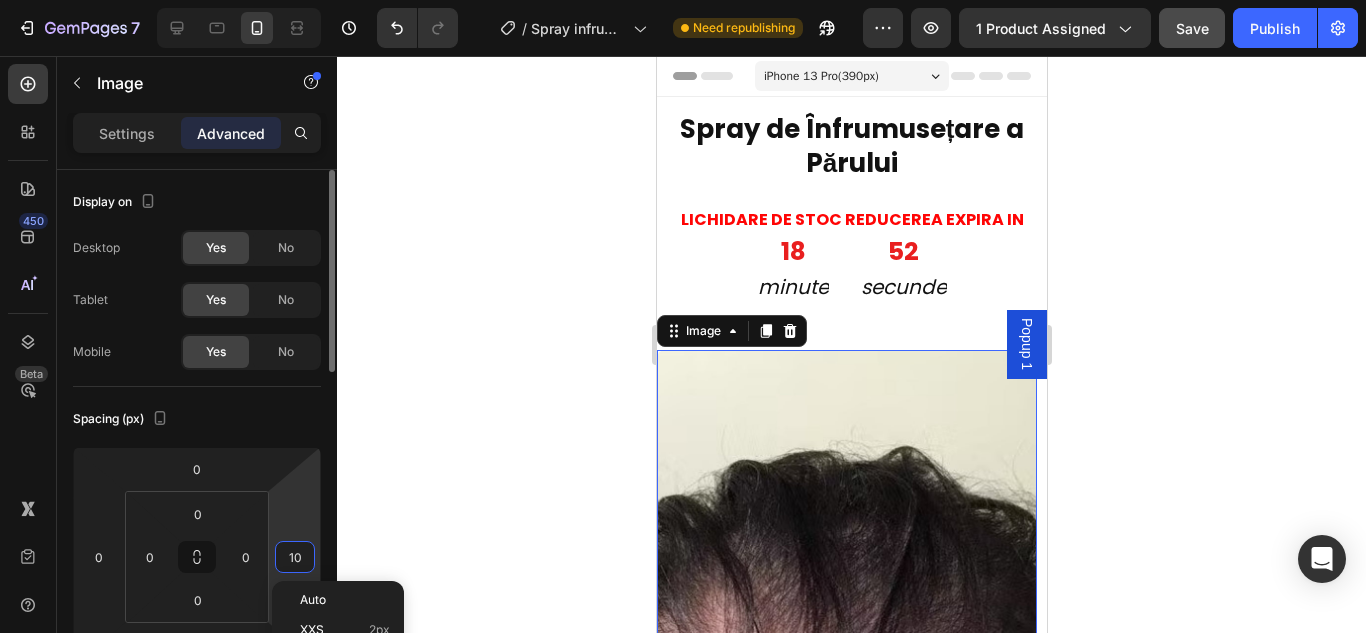 type on "0" 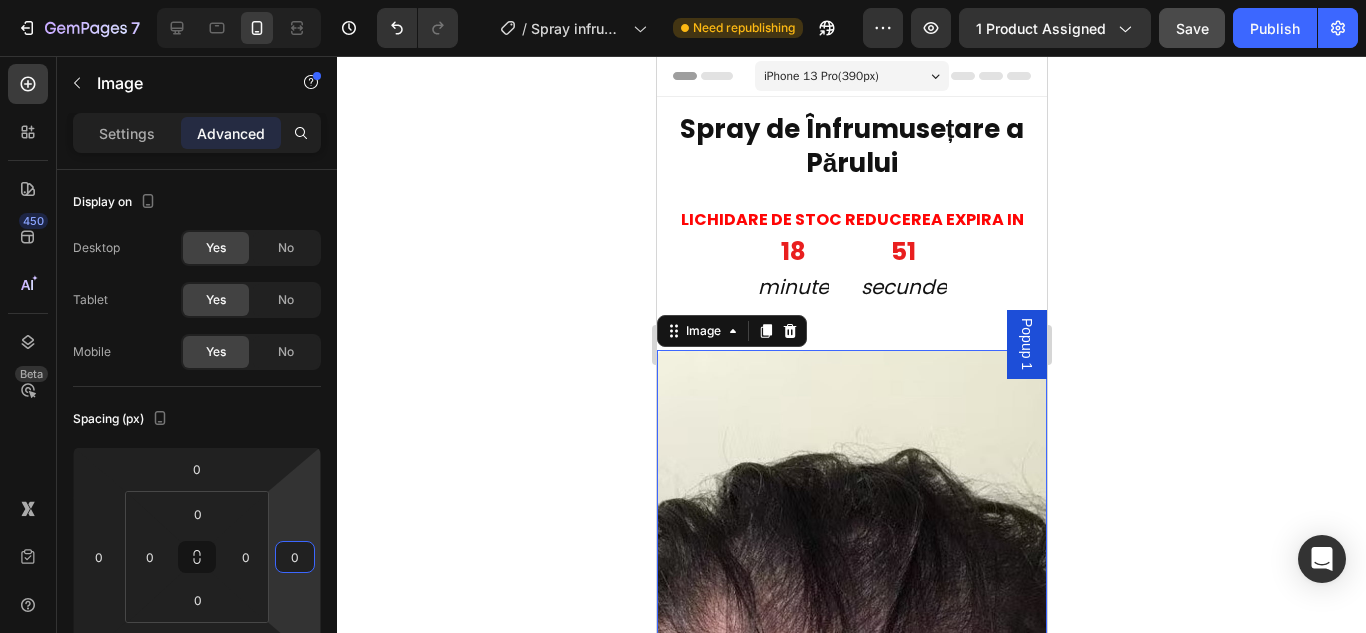 click 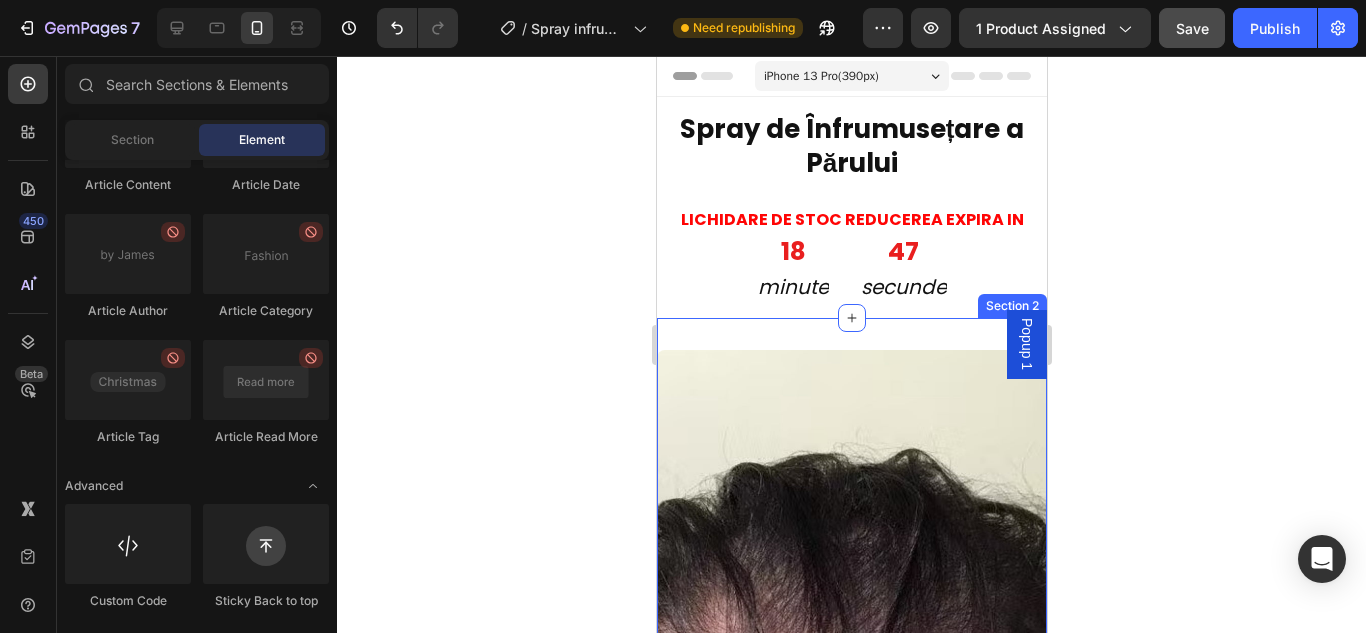 click on "Image Section 2" at bounding box center (851, 685) 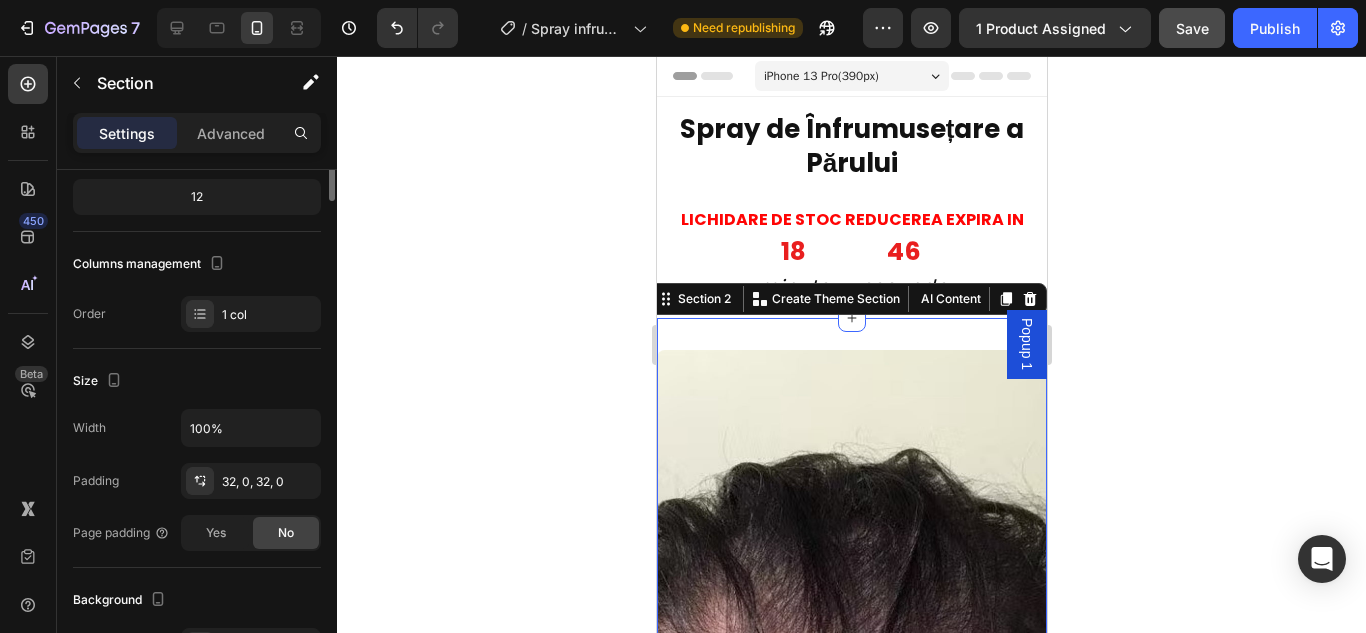 scroll, scrollTop: 0, scrollLeft: 0, axis: both 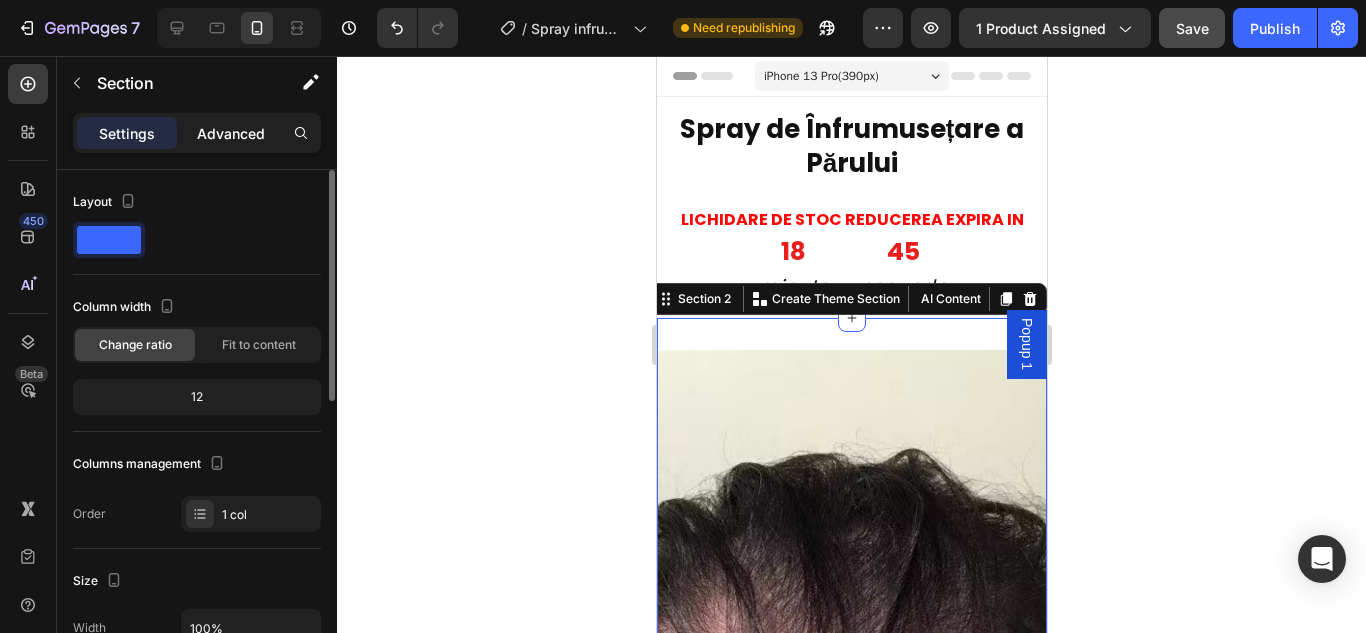 click on "Advanced" at bounding box center (231, 133) 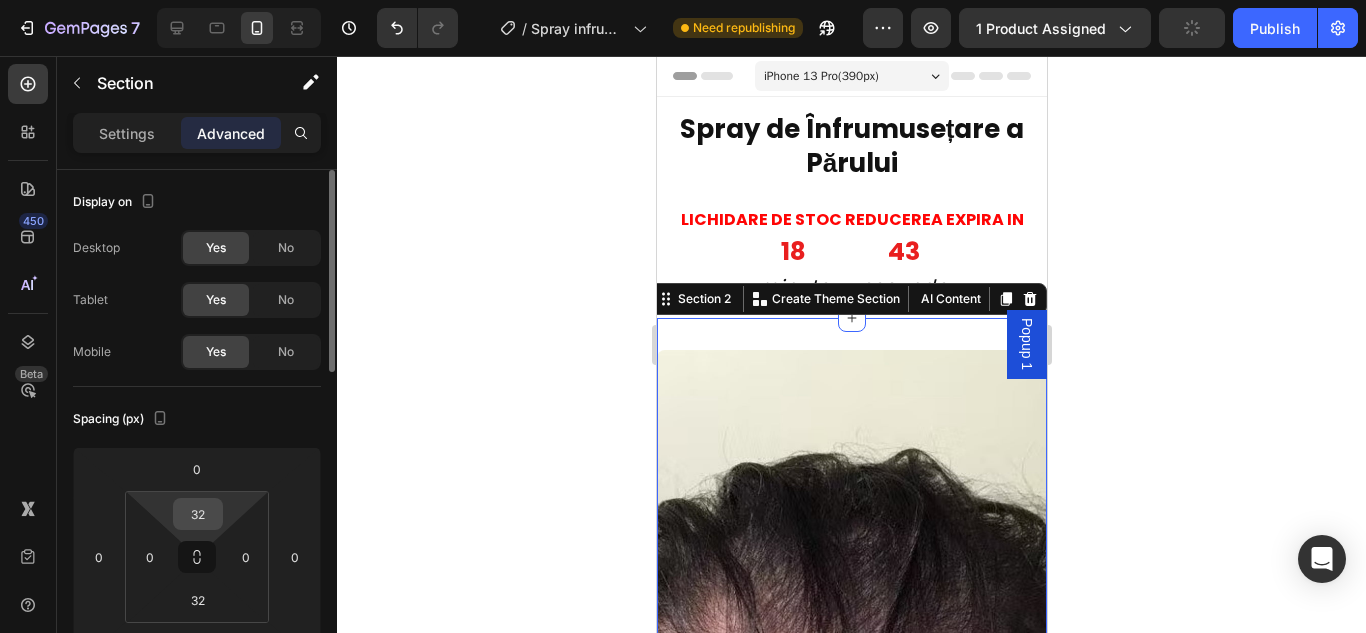 click on "32" at bounding box center (198, 514) 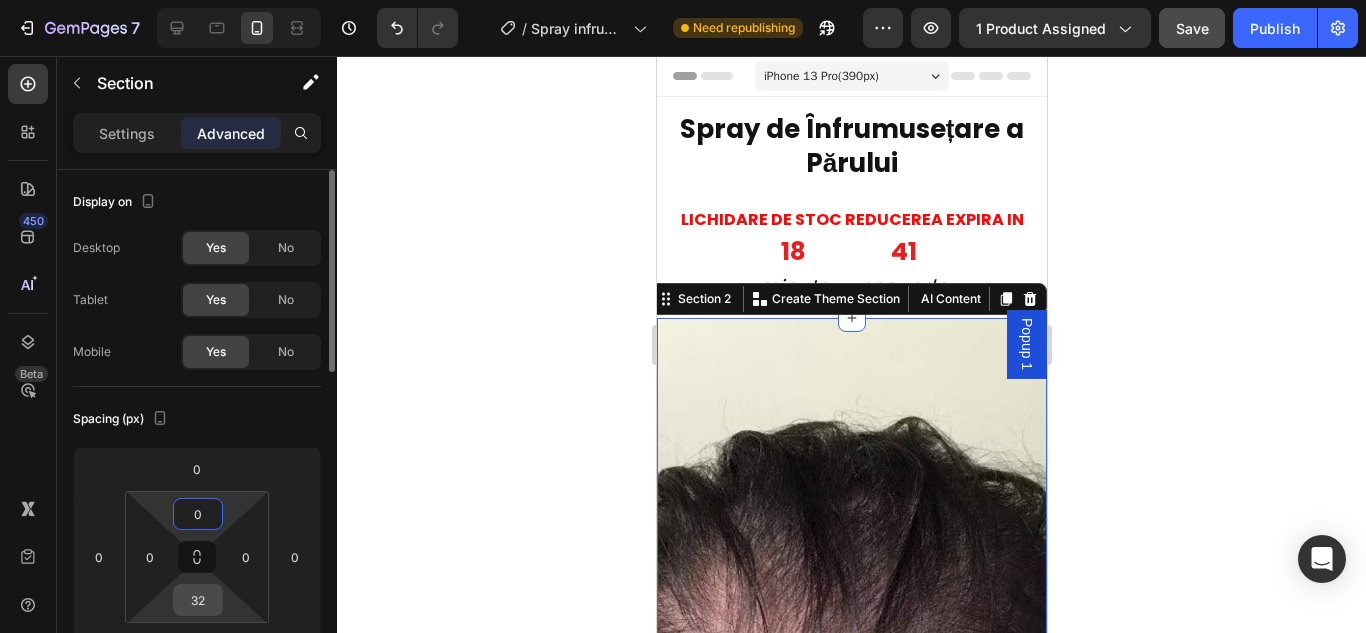 type on "0" 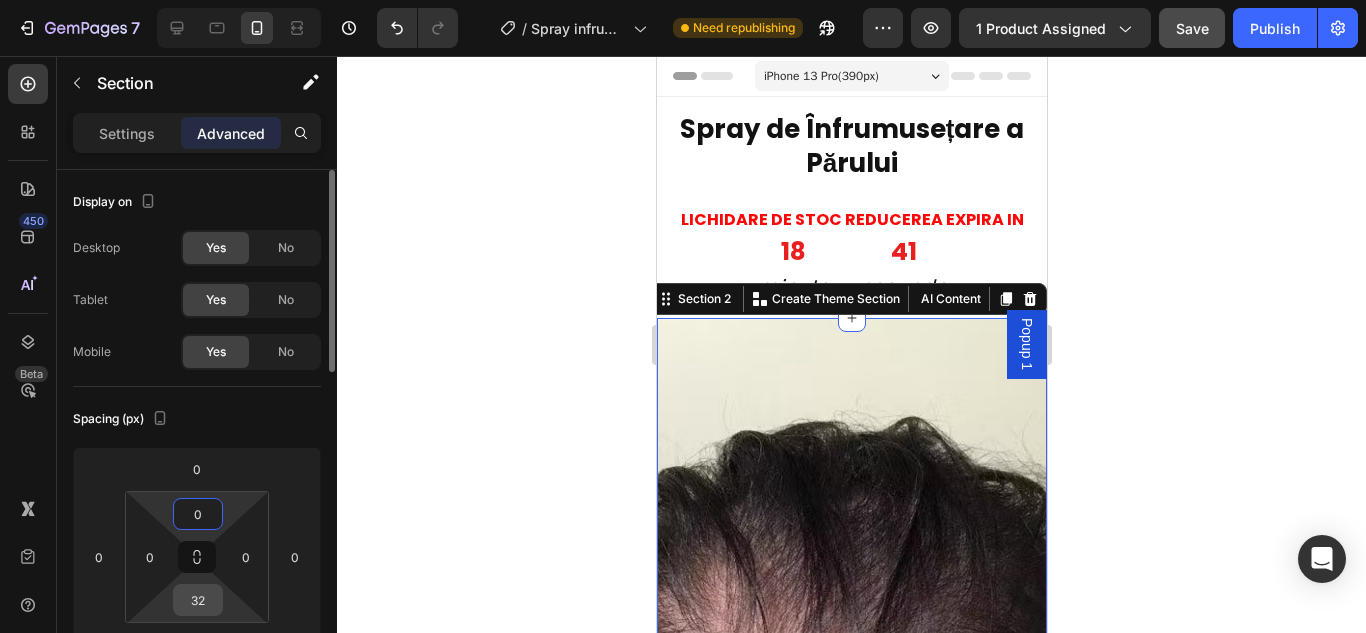 click on "32" at bounding box center [198, 600] 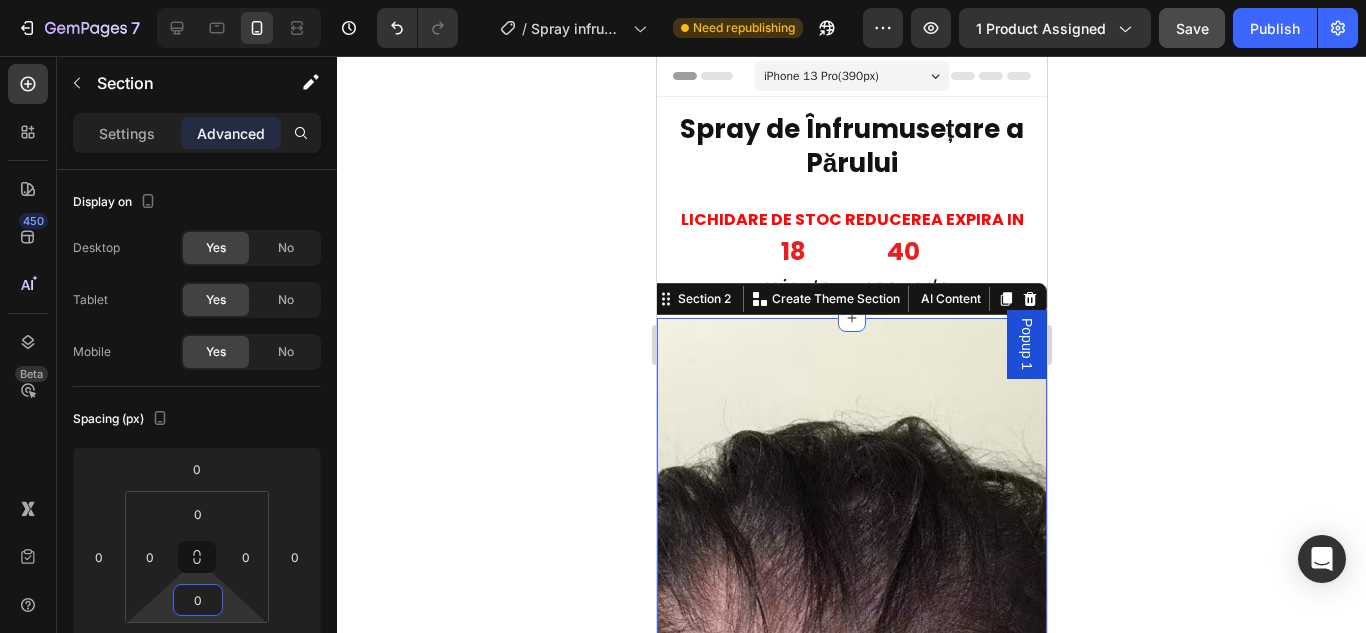 type on "0" 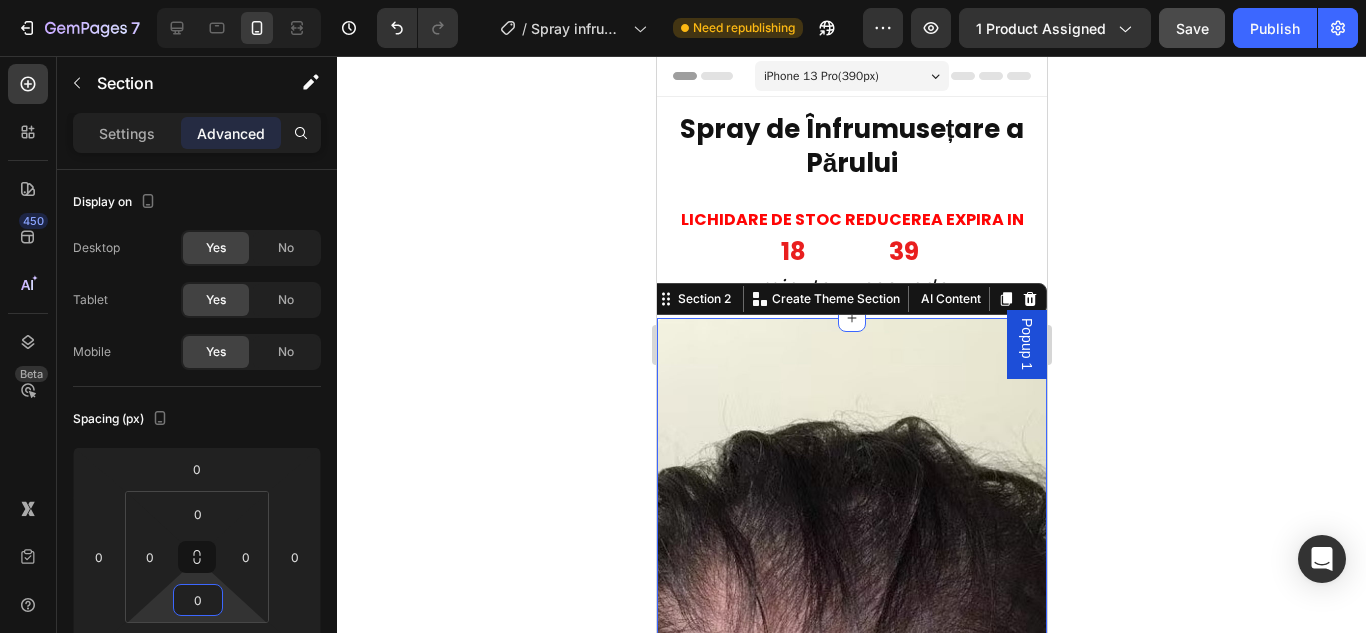 click 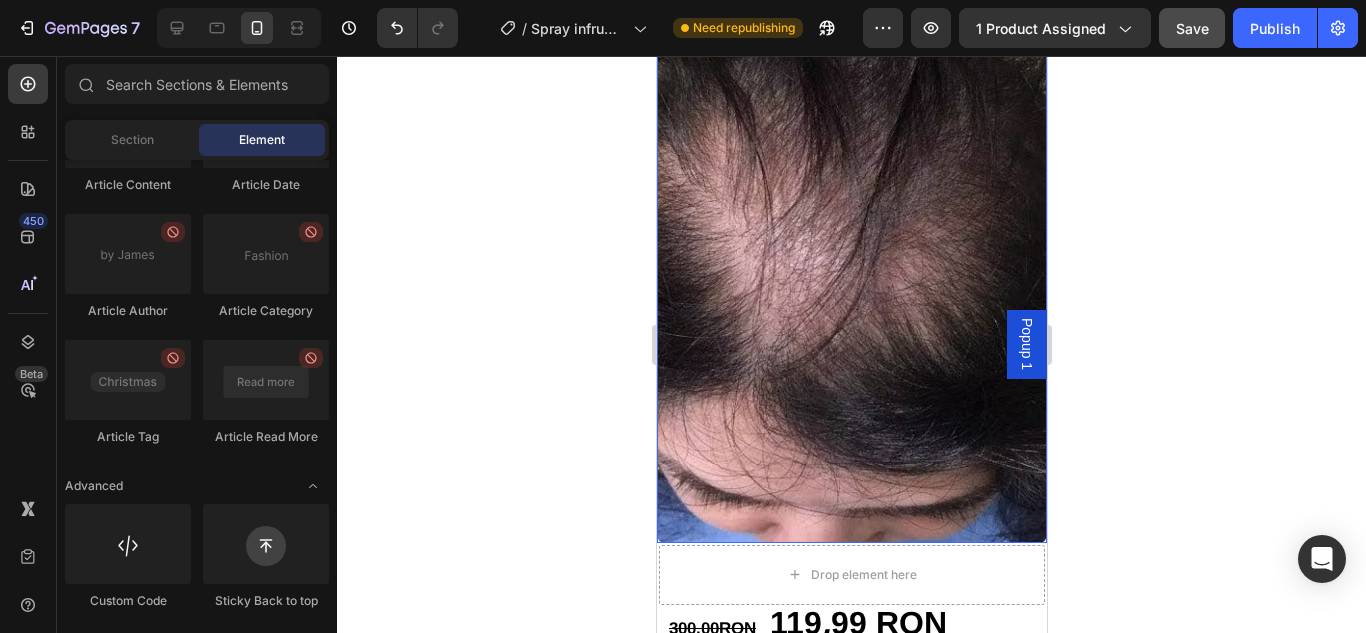 scroll, scrollTop: 500, scrollLeft: 0, axis: vertical 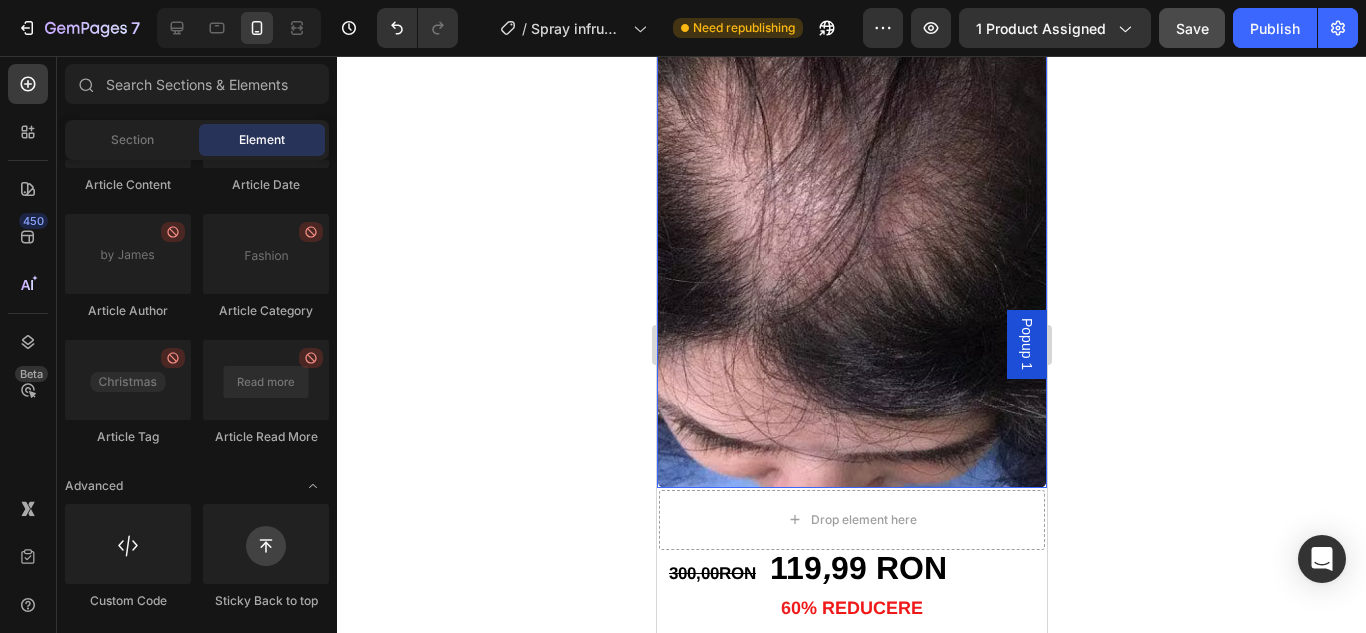 click at bounding box center [851, 153] 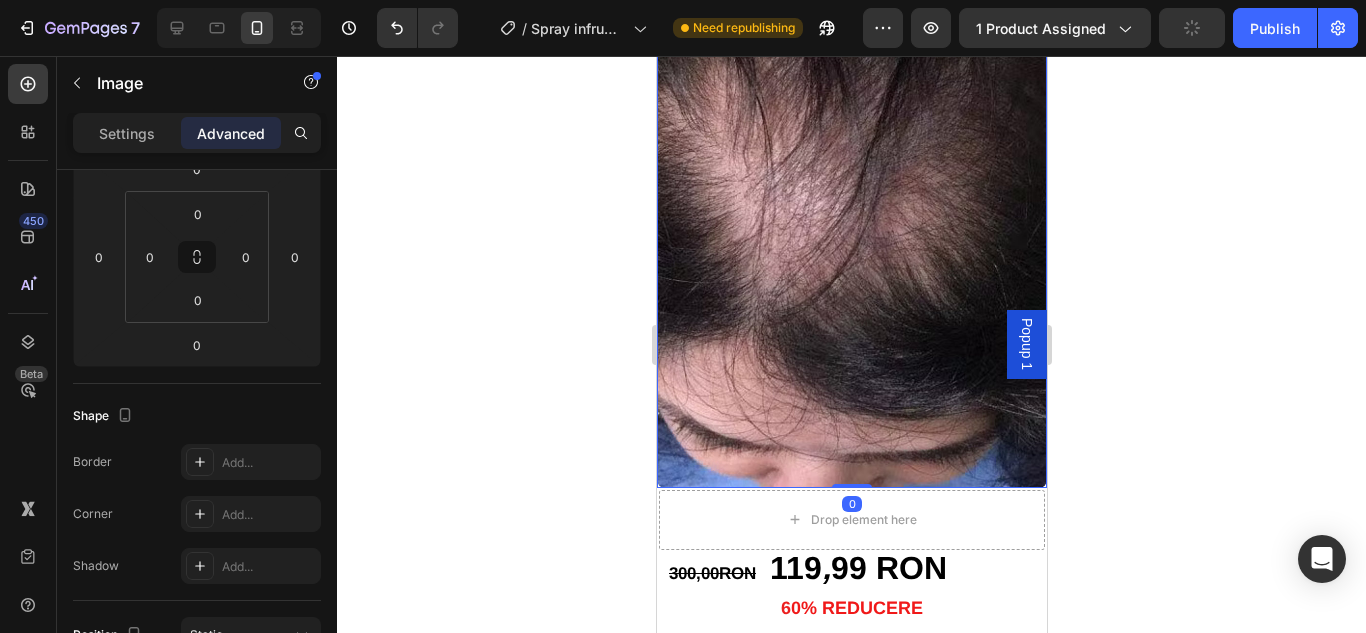 scroll, scrollTop: 0, scrollLeft: 0, axis: both 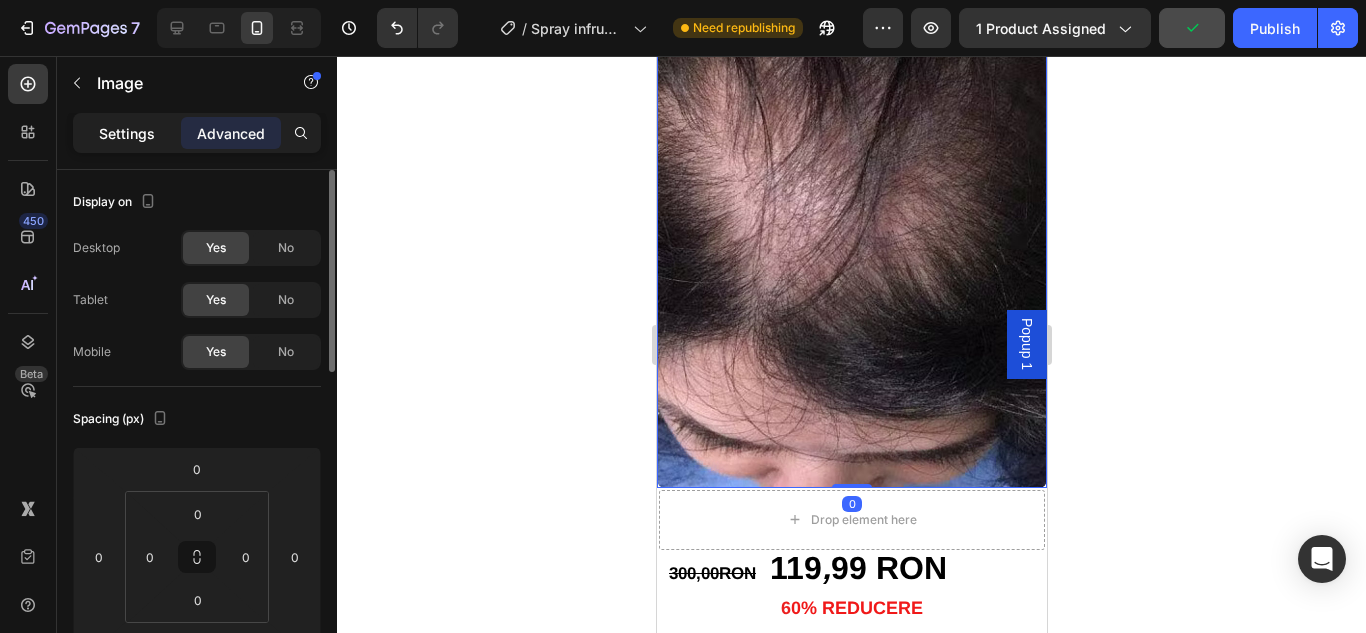 click on "Settings" at bounding box center [127, 133] 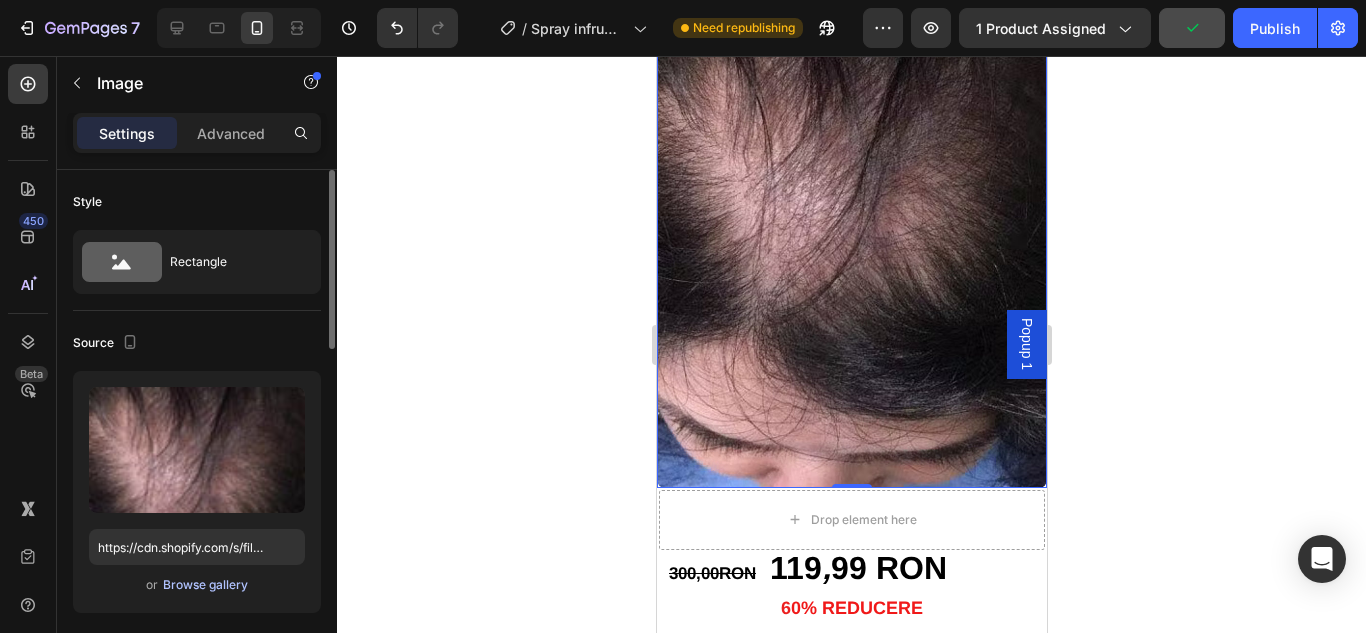 click on "Browse gallery" at bounding box center [205, 585] 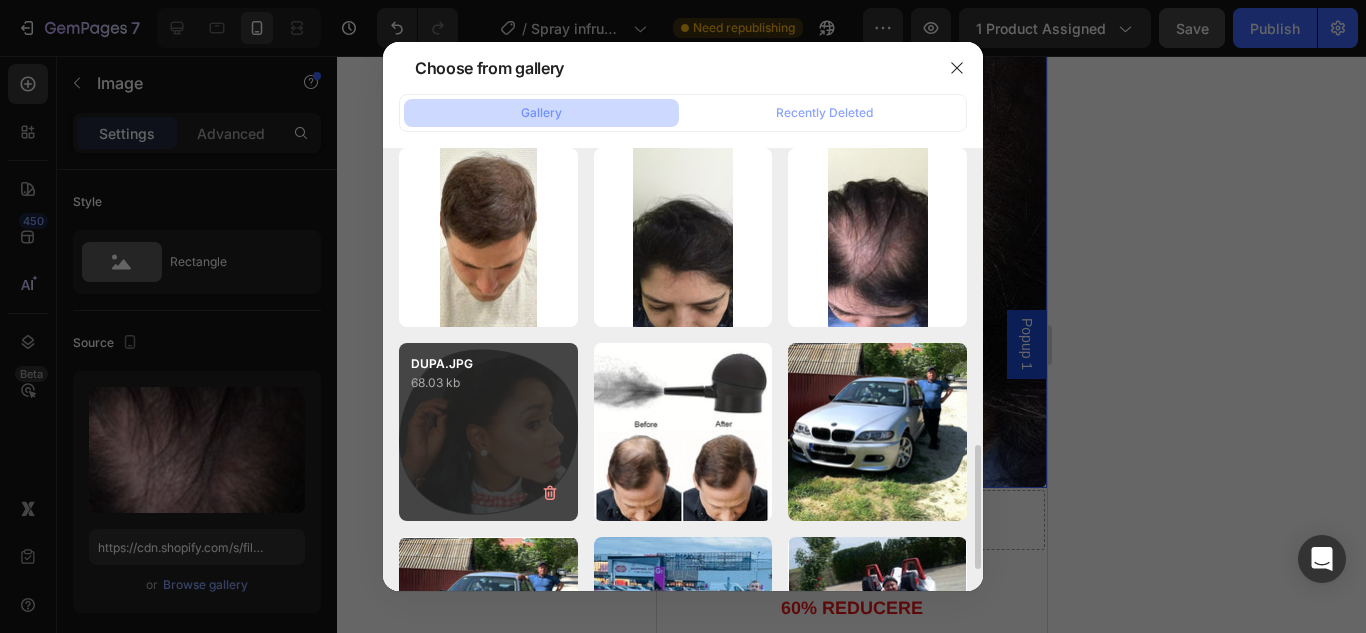 scroll, scrollTop: 700, scrollLeft: 0, axis: vertical 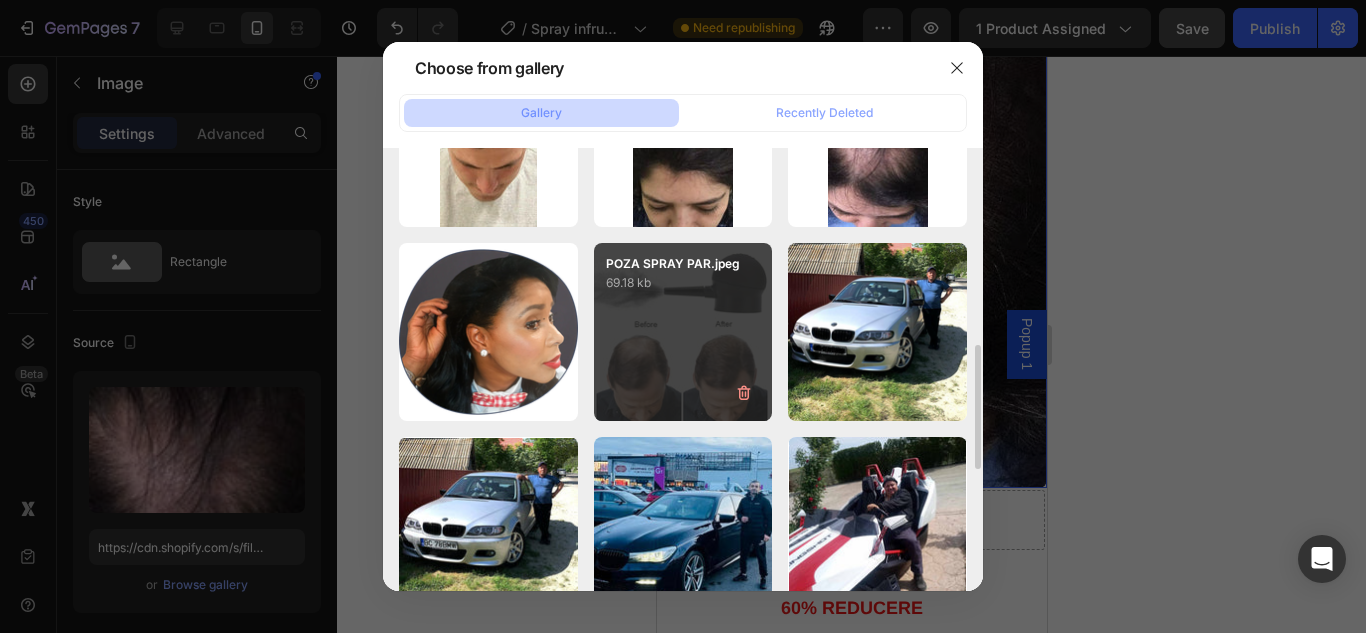 click on "POZA SPRAY PAR.jpeg 69.18 kb" at bounding box center [683, 332] 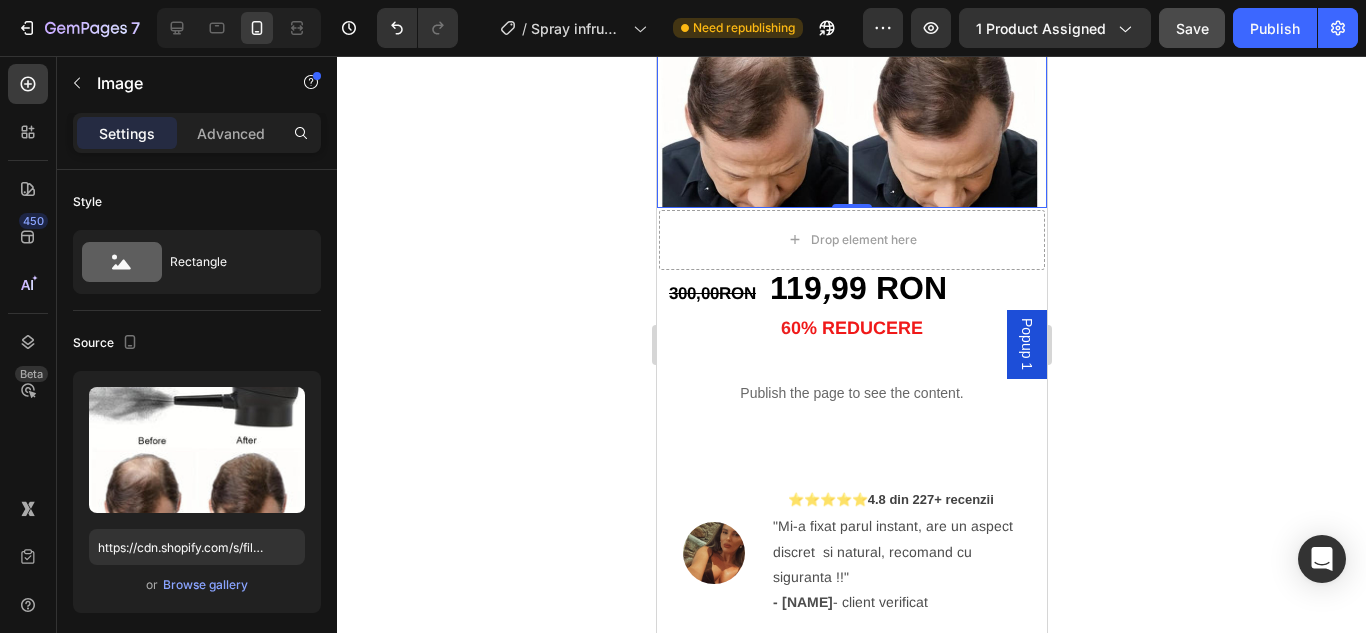 click 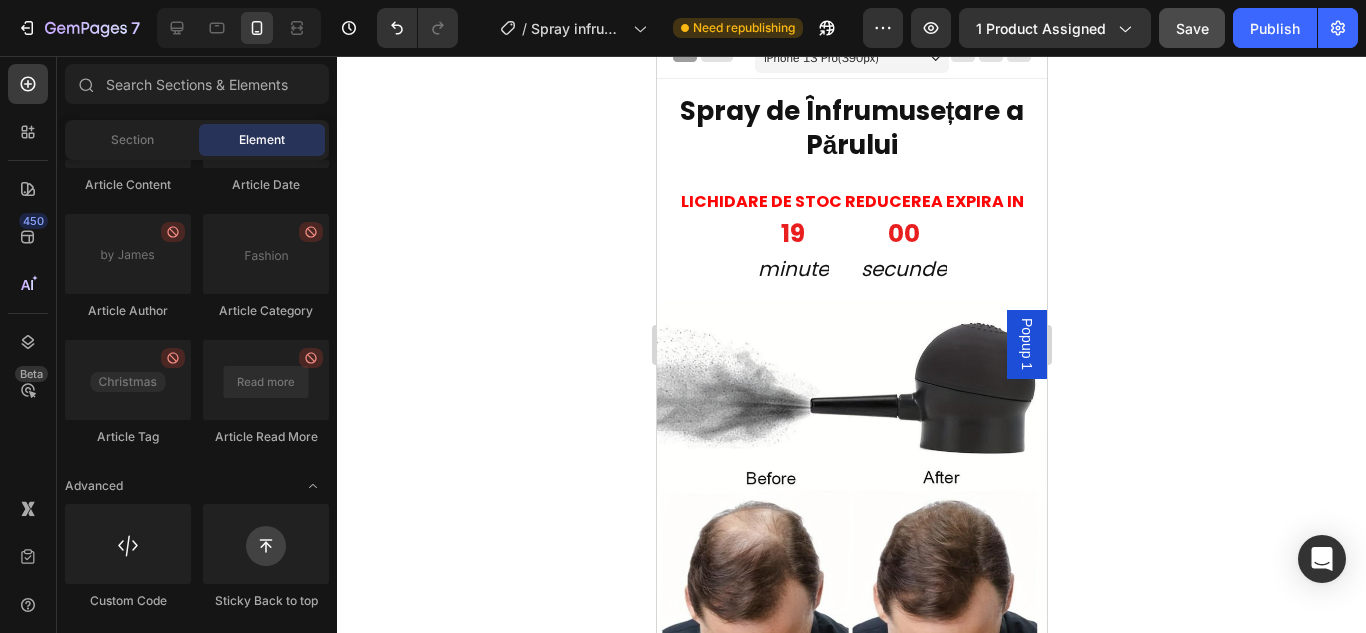 scroll, scrollTop: 0, scrollLeft: 0, axis: both 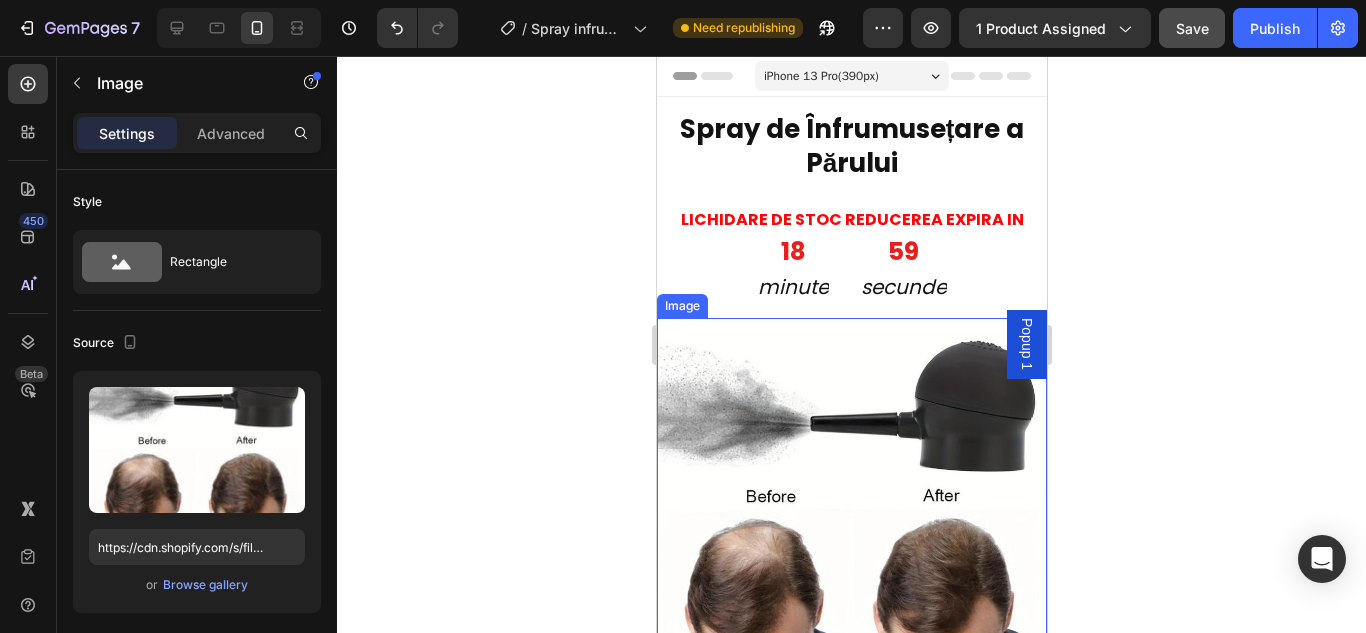 click at bounding box center [851, 513] 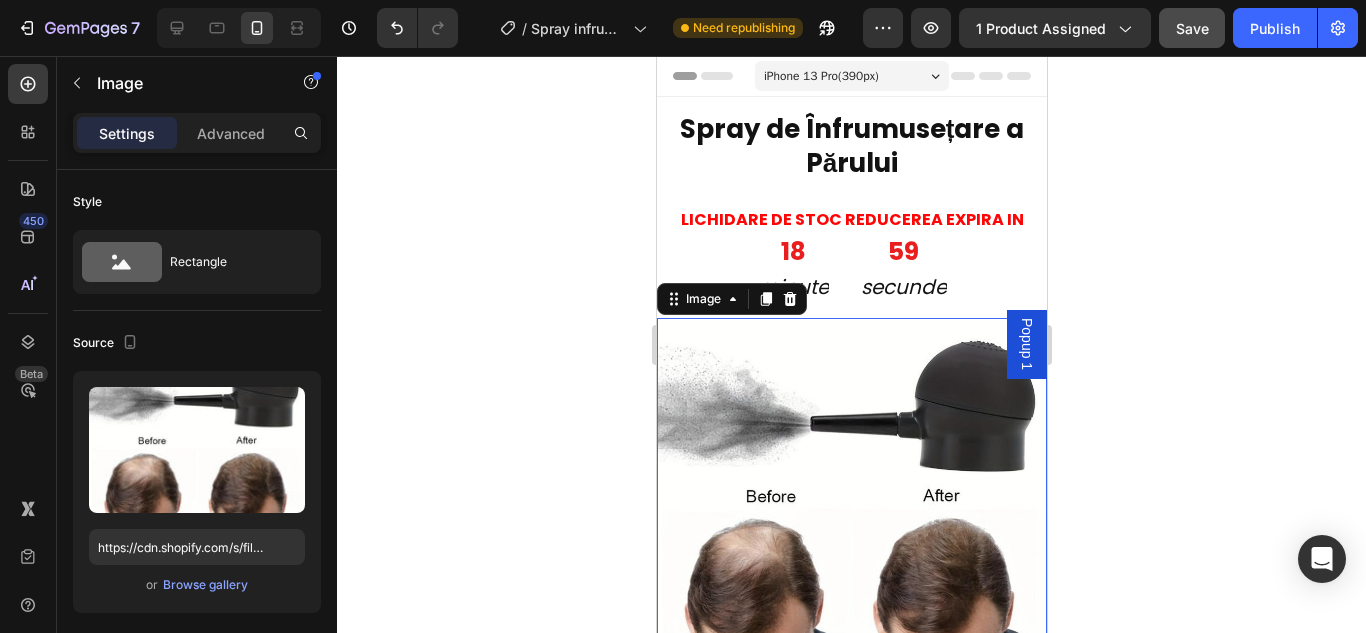 click 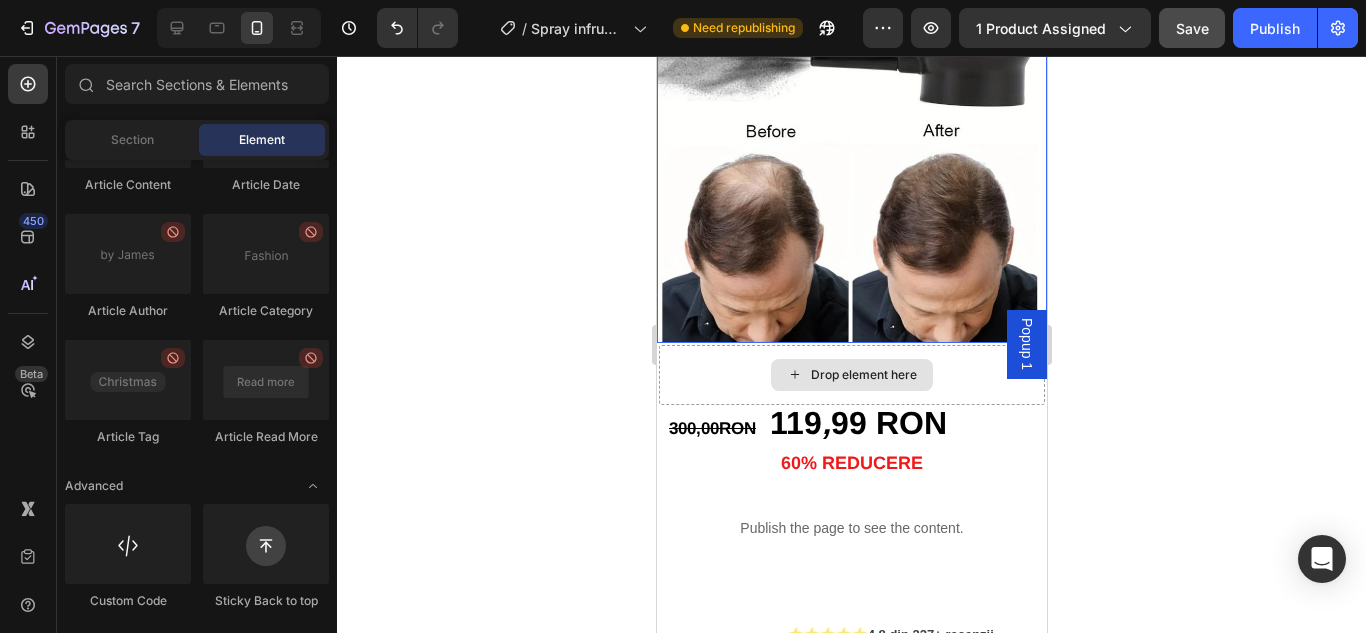 scroll, scrollTop: 400, scrollLeft: 0, axis: vertical 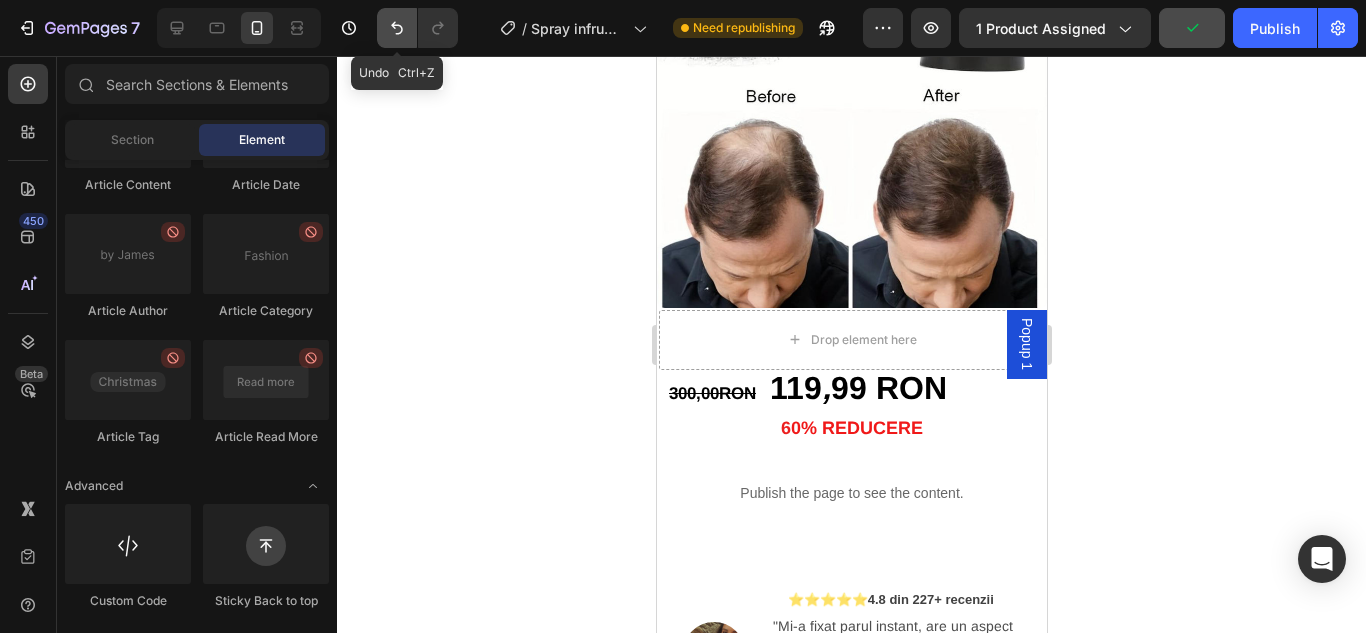 click 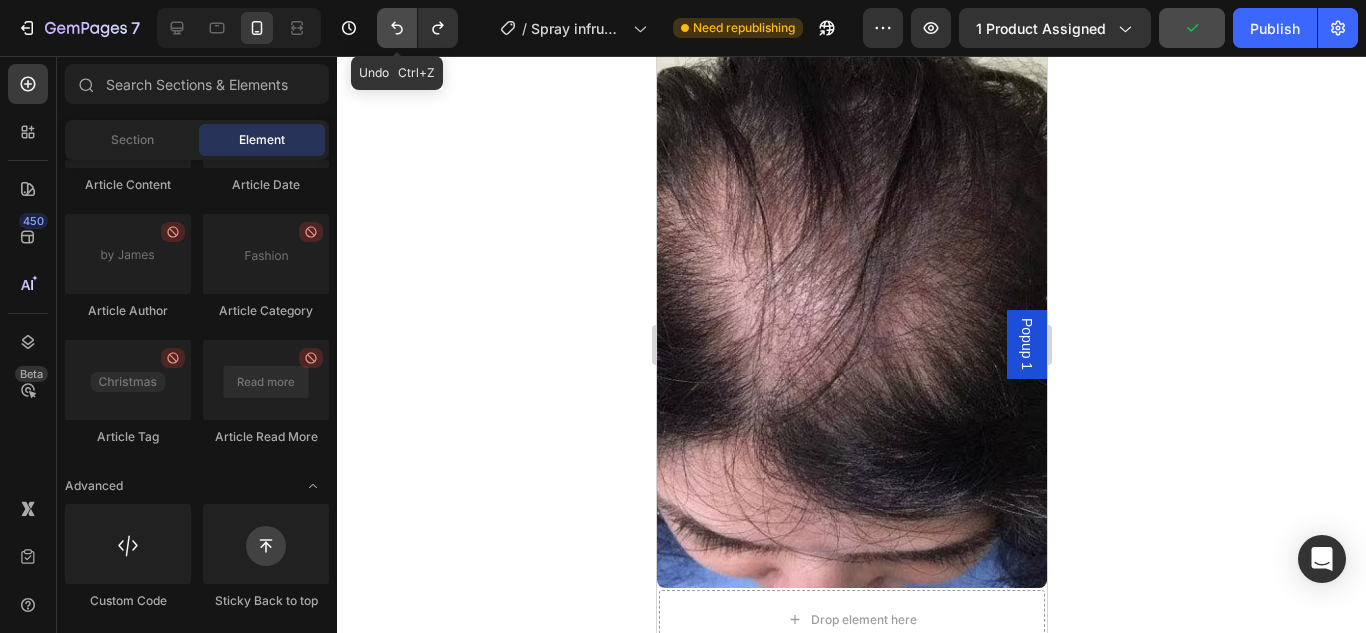 click 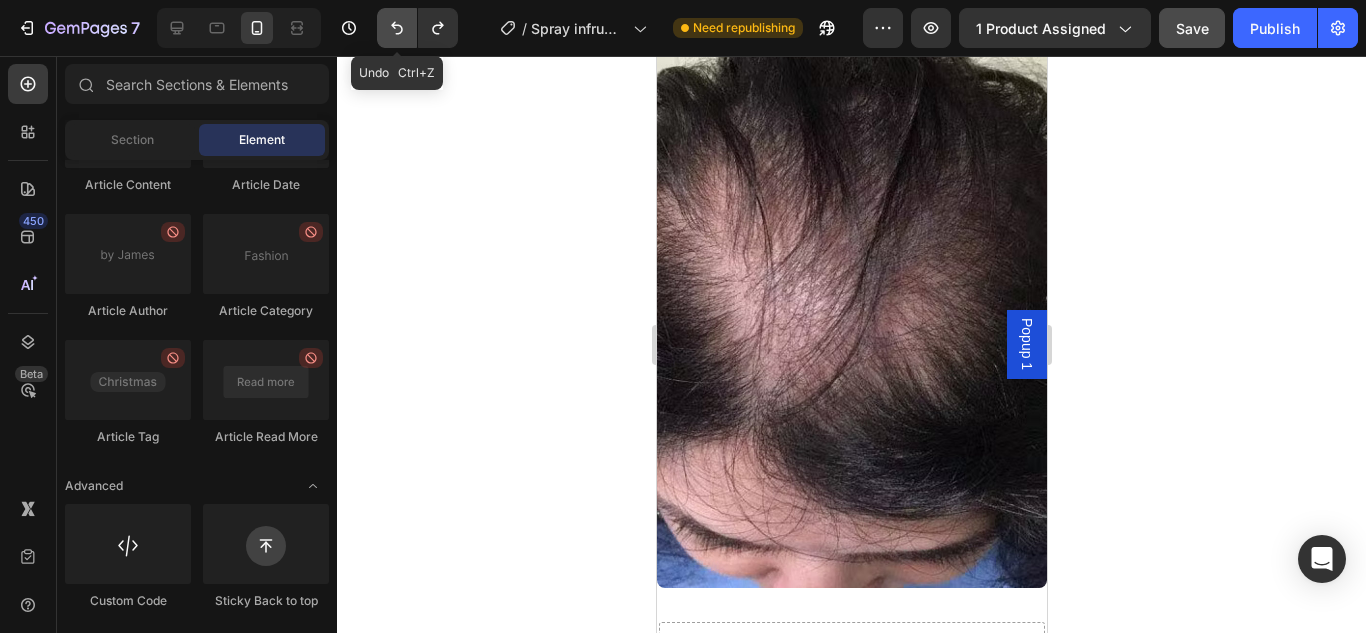 click 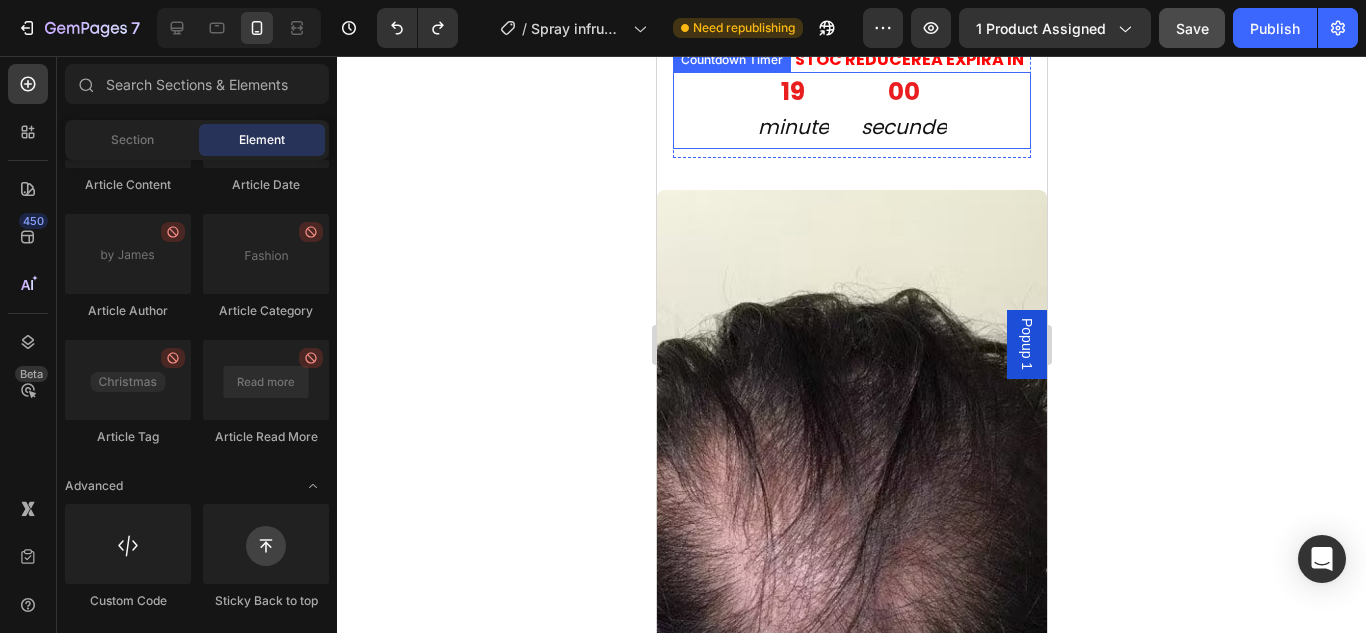 scroll, scrollTop: 0, scrollLeft: 0, axis: both 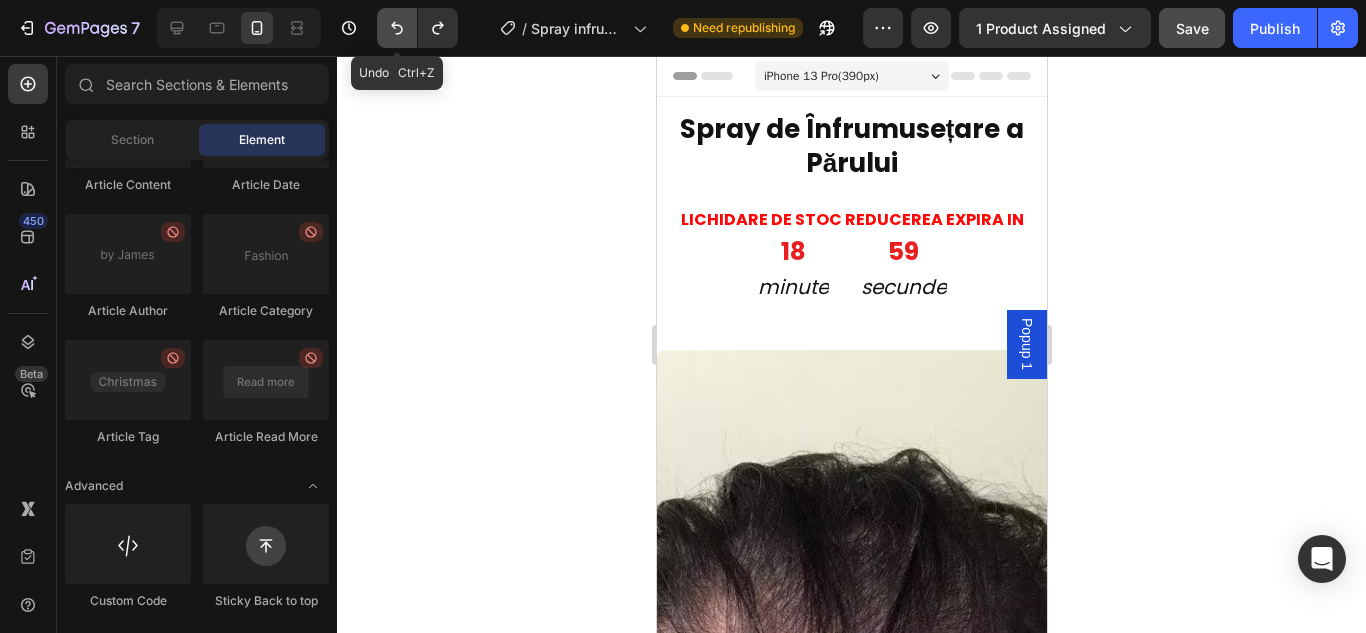 click 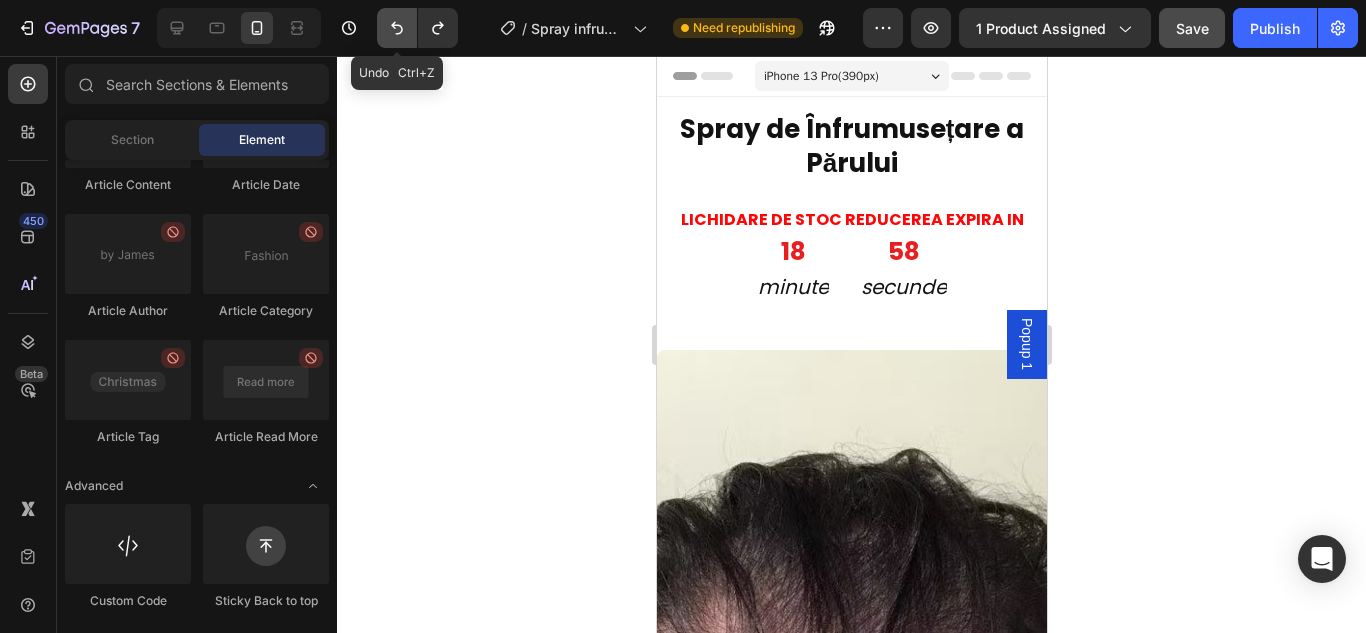 click 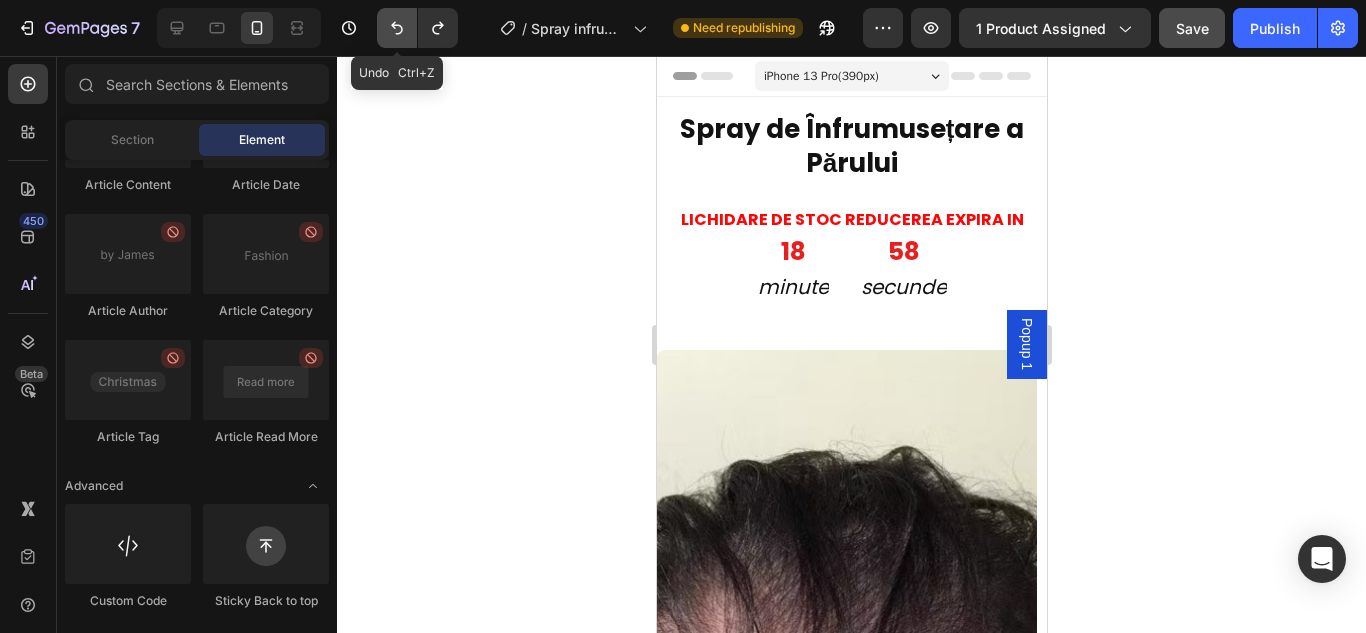 click 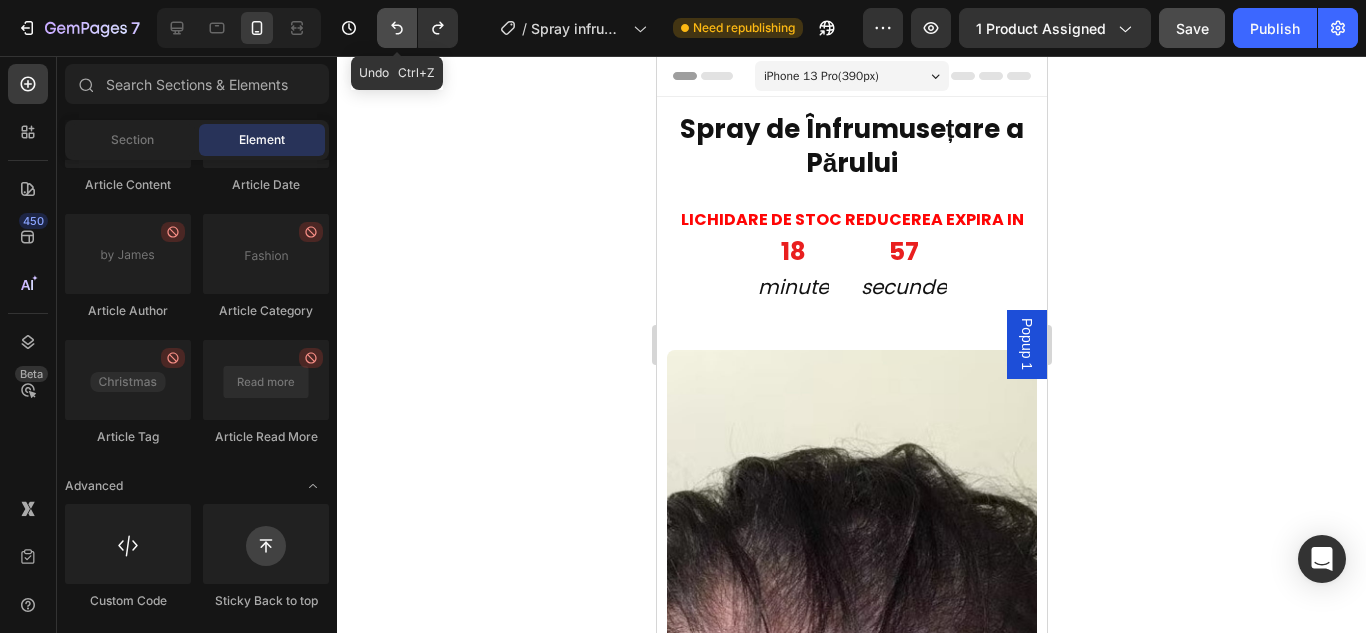click 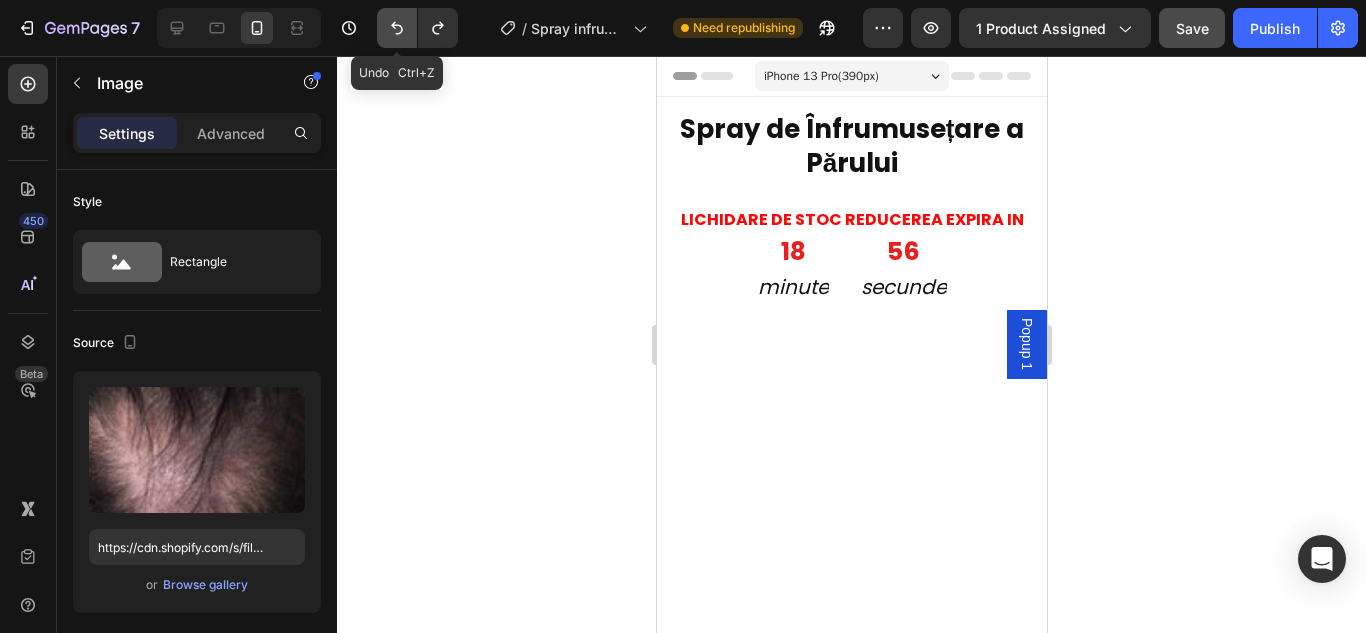 click 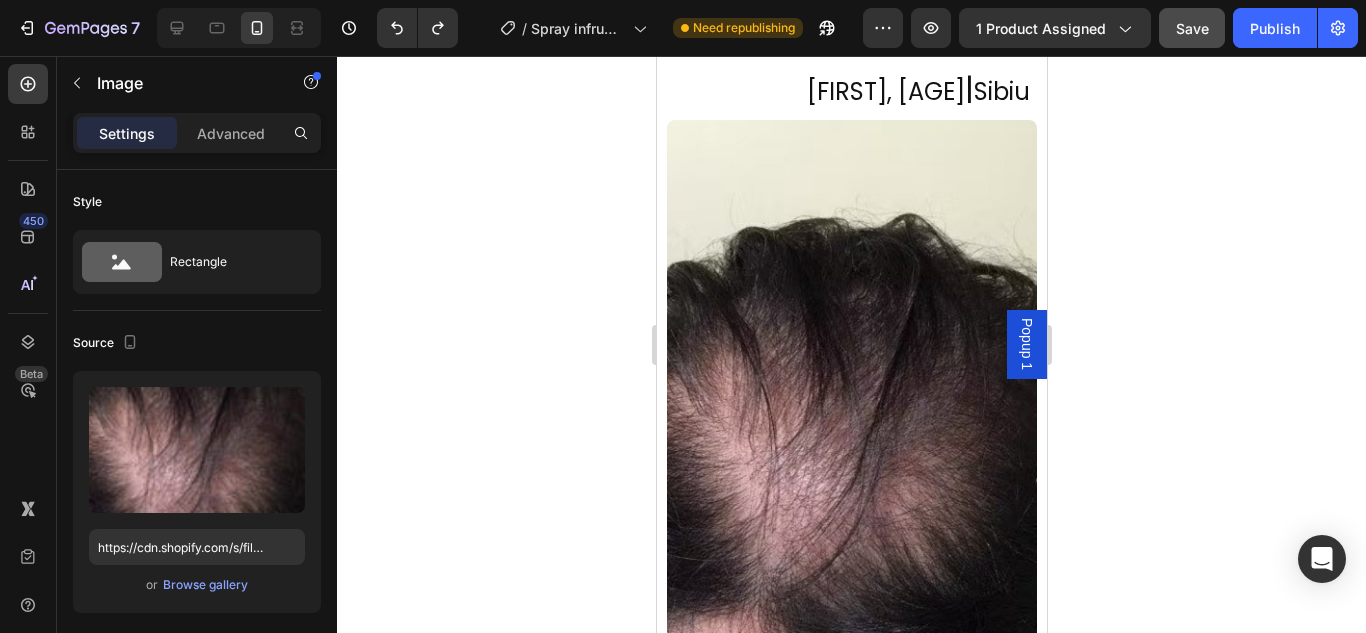 scroll, scrollTop: 2800, scrollLeft: 0, axis: vertical 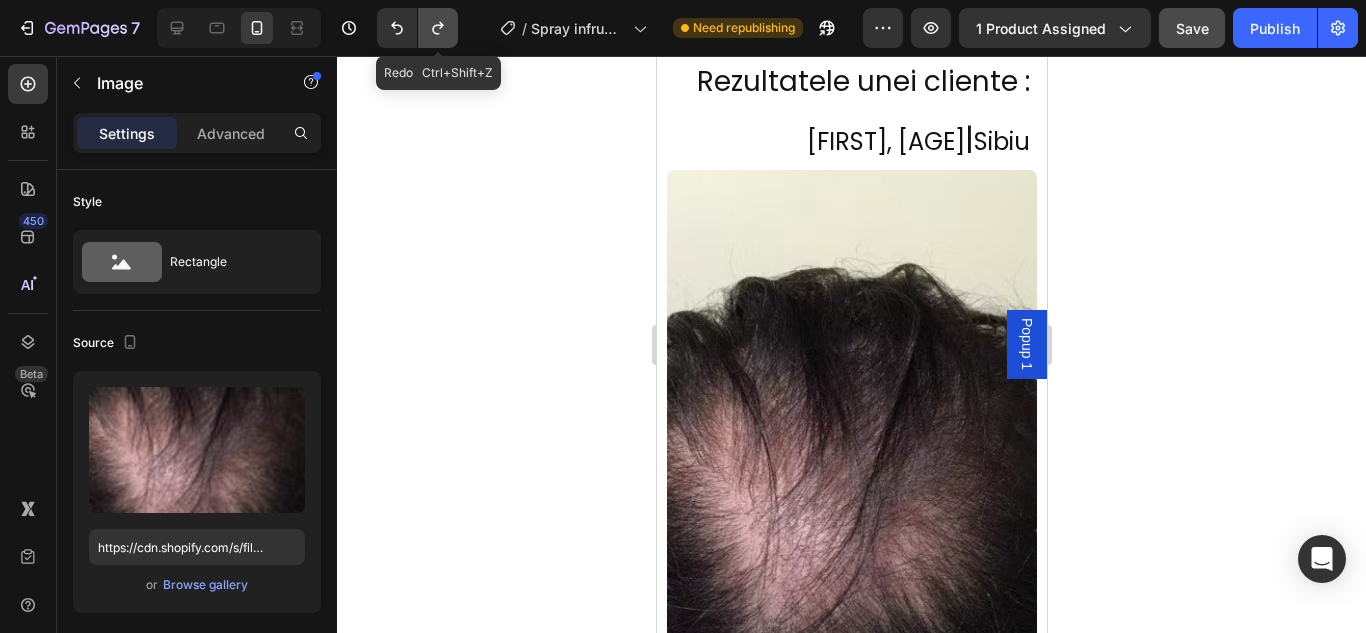 click 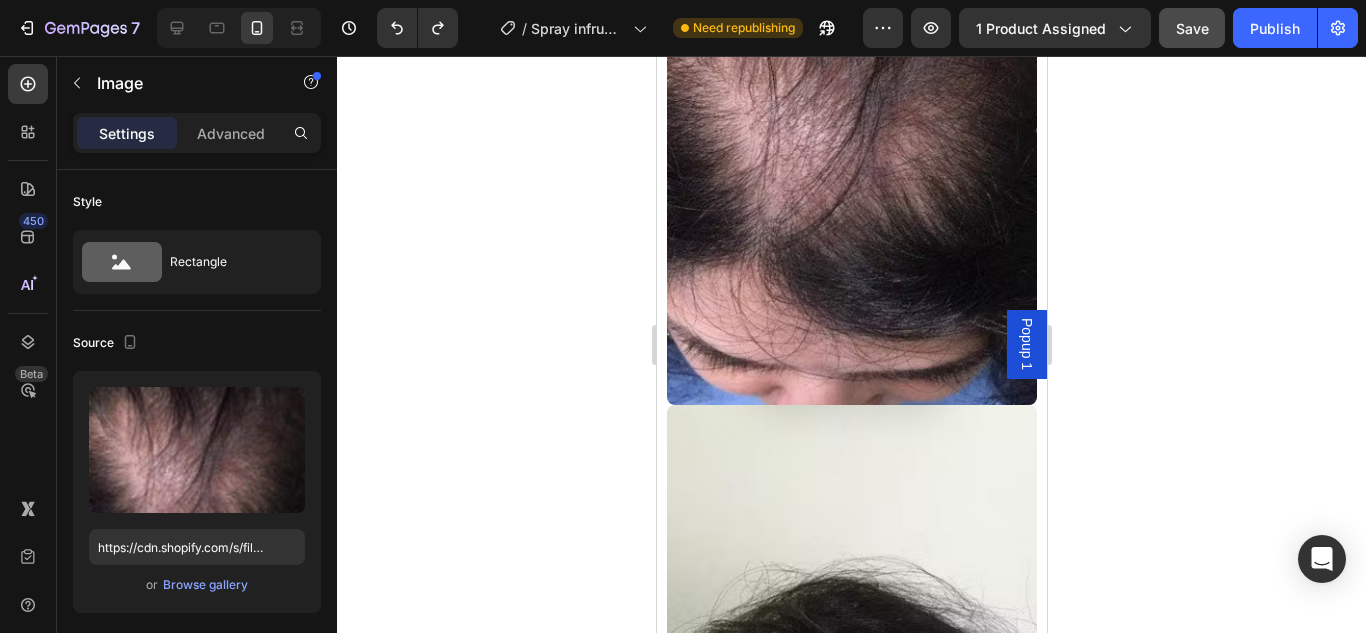 scroll, scrollTop: 3300, scrollLeft: 0, axis: vertical 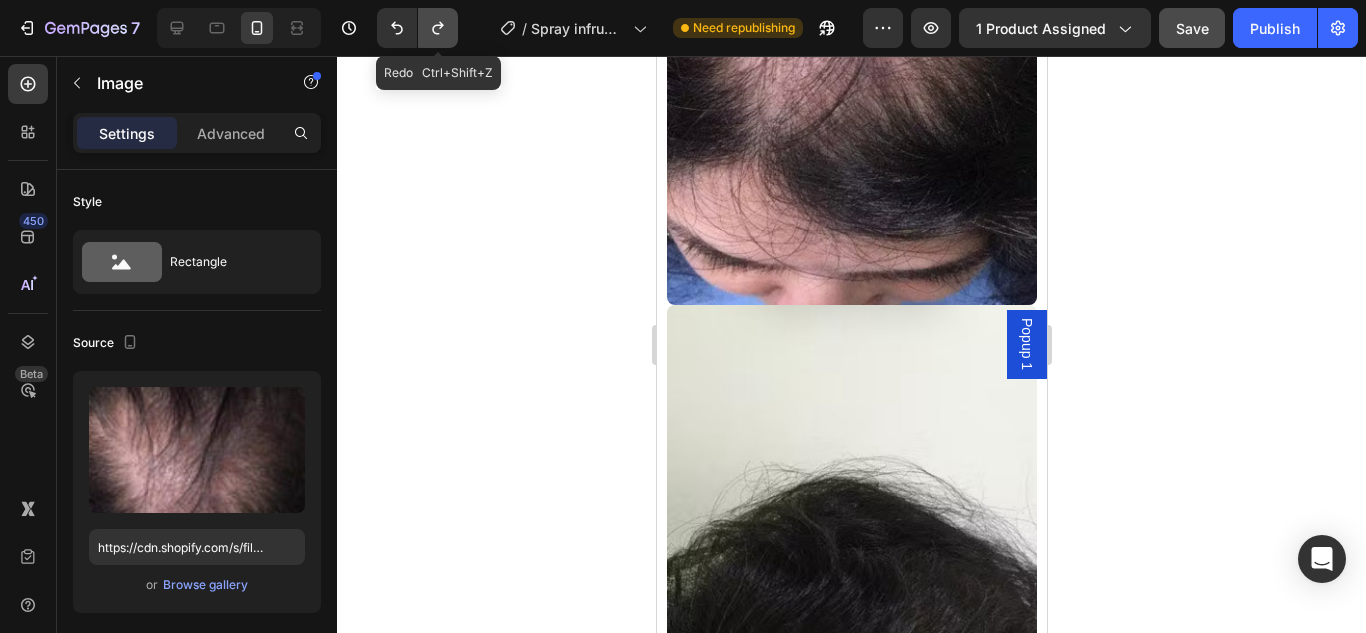 click 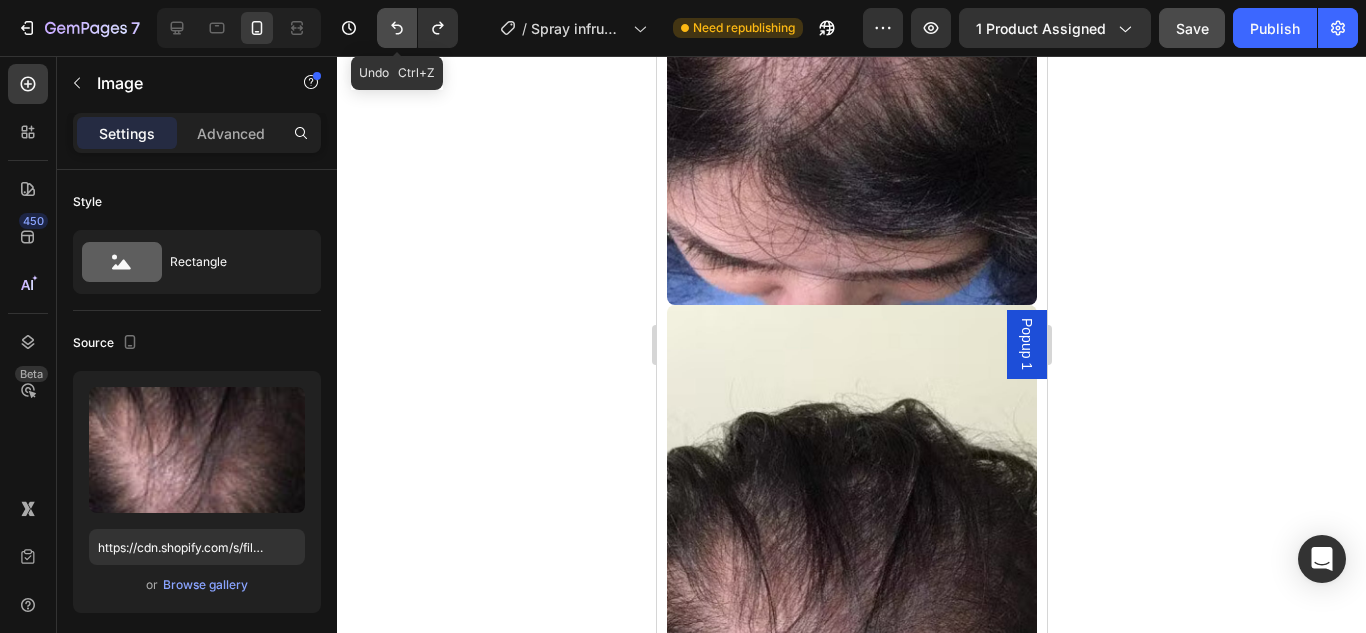 click 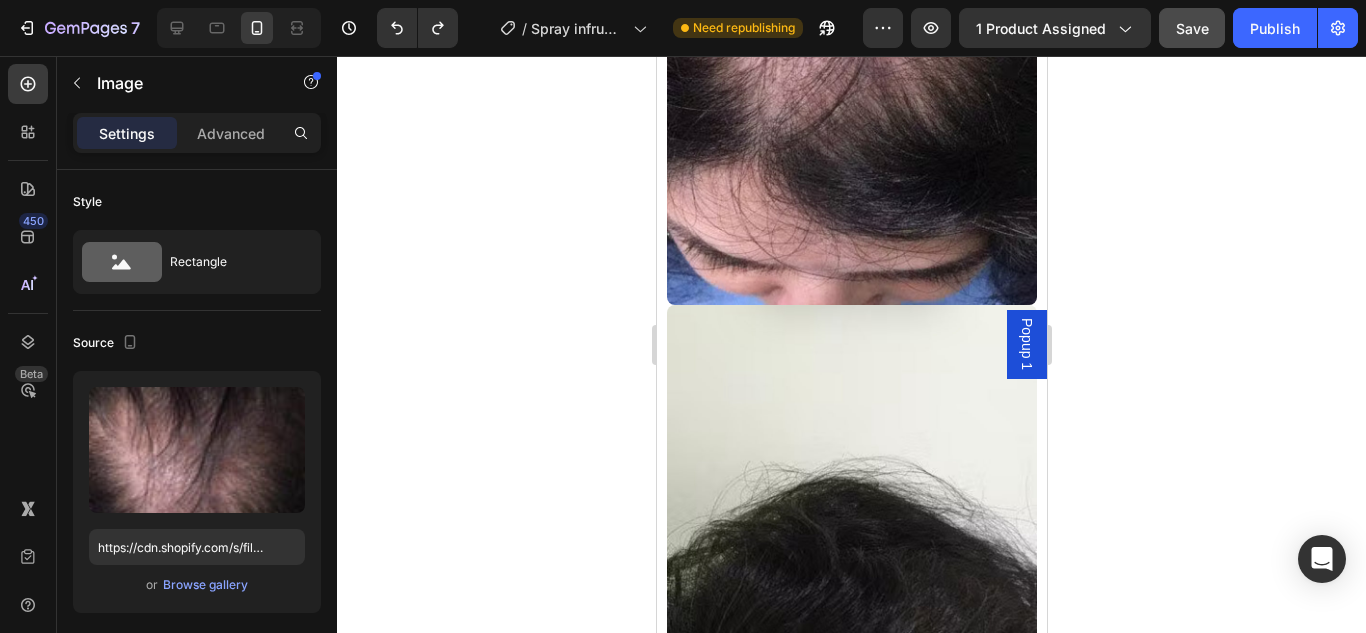 click 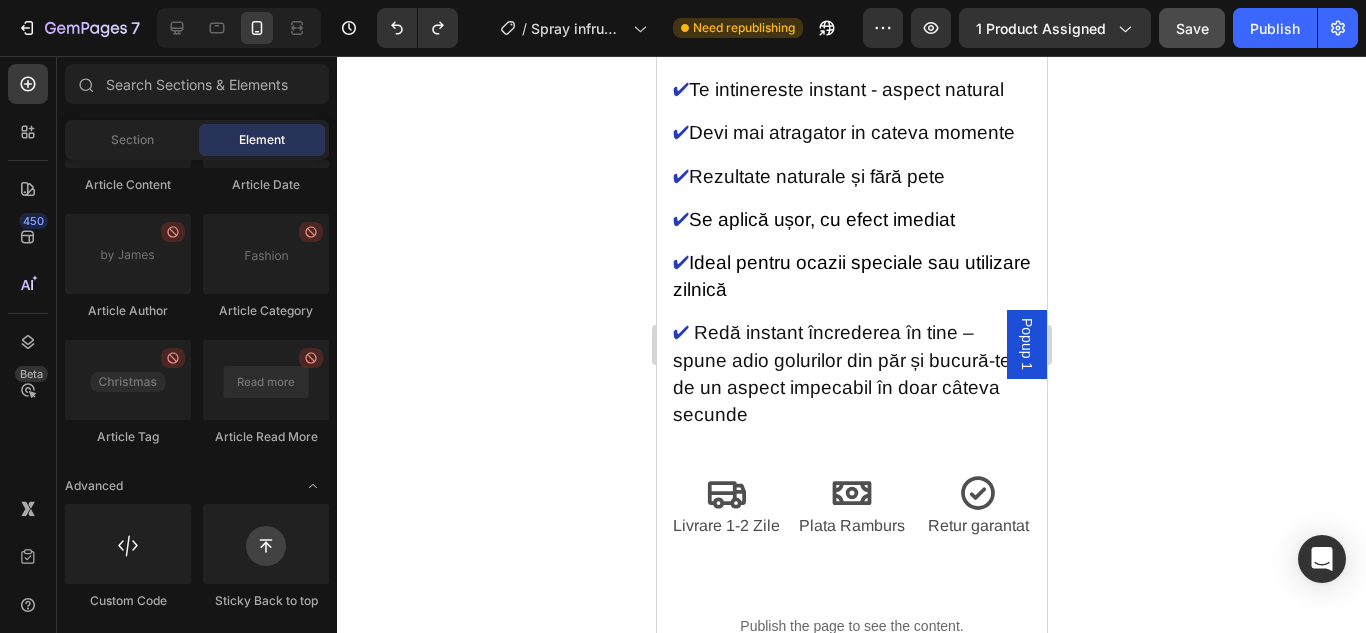 scroll, scrollTop: 800, scrollLeft: 0, axis: vertical 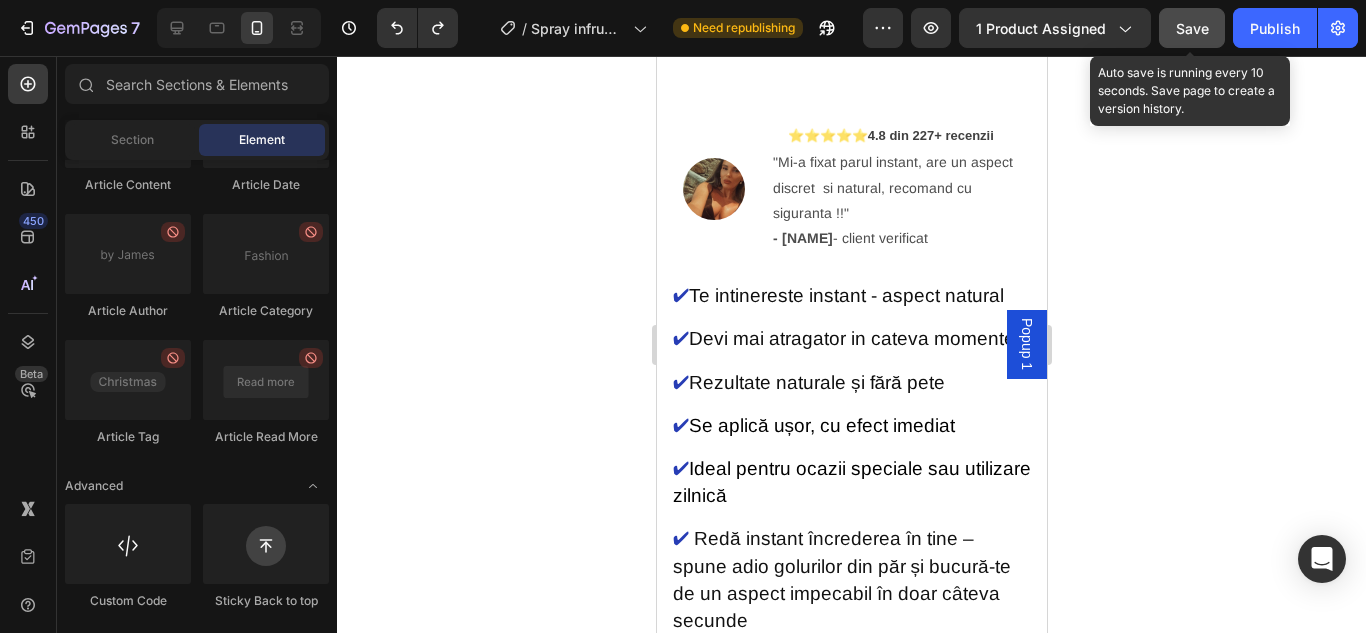 click on "Save" 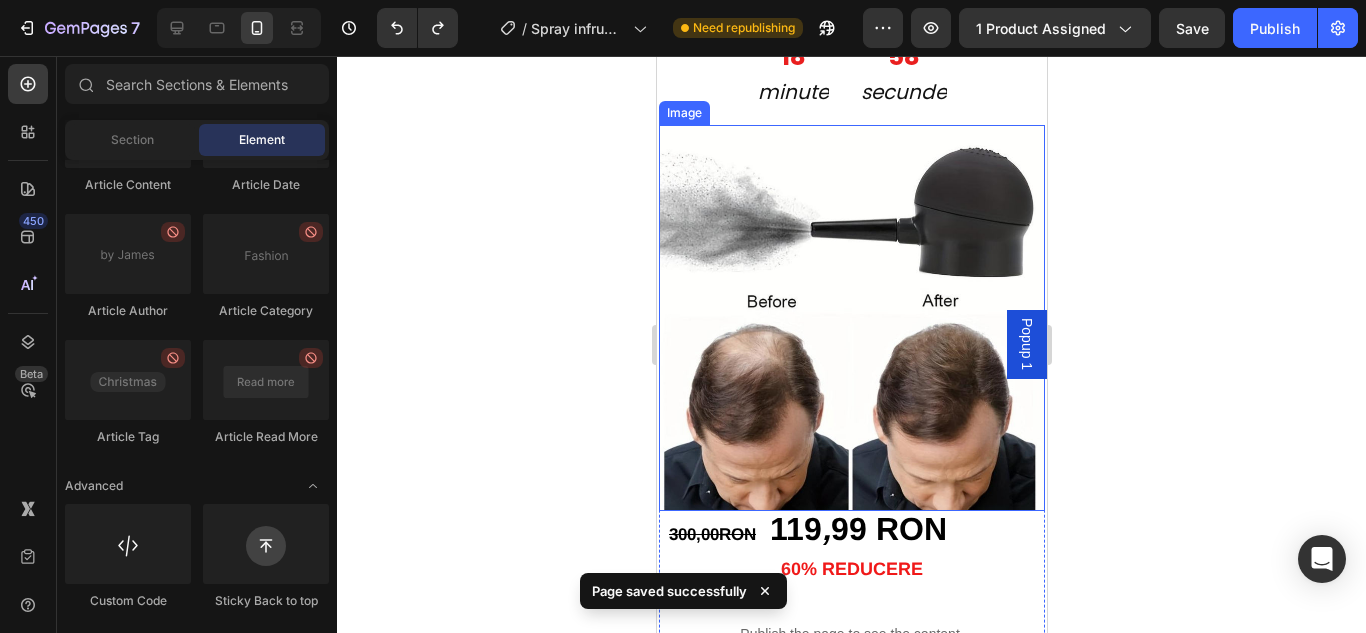 scroll, scrollTop: 300, scrollLeft: 0, axis: vertical 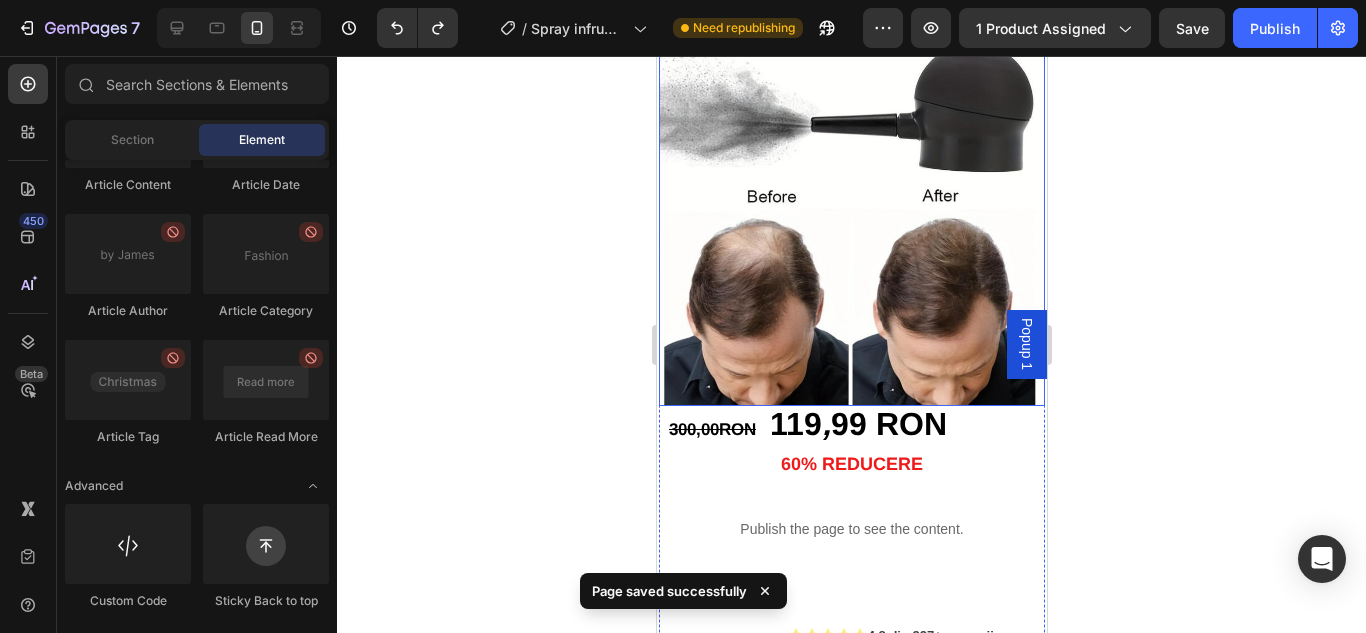 click at bounding box center (851, 213) 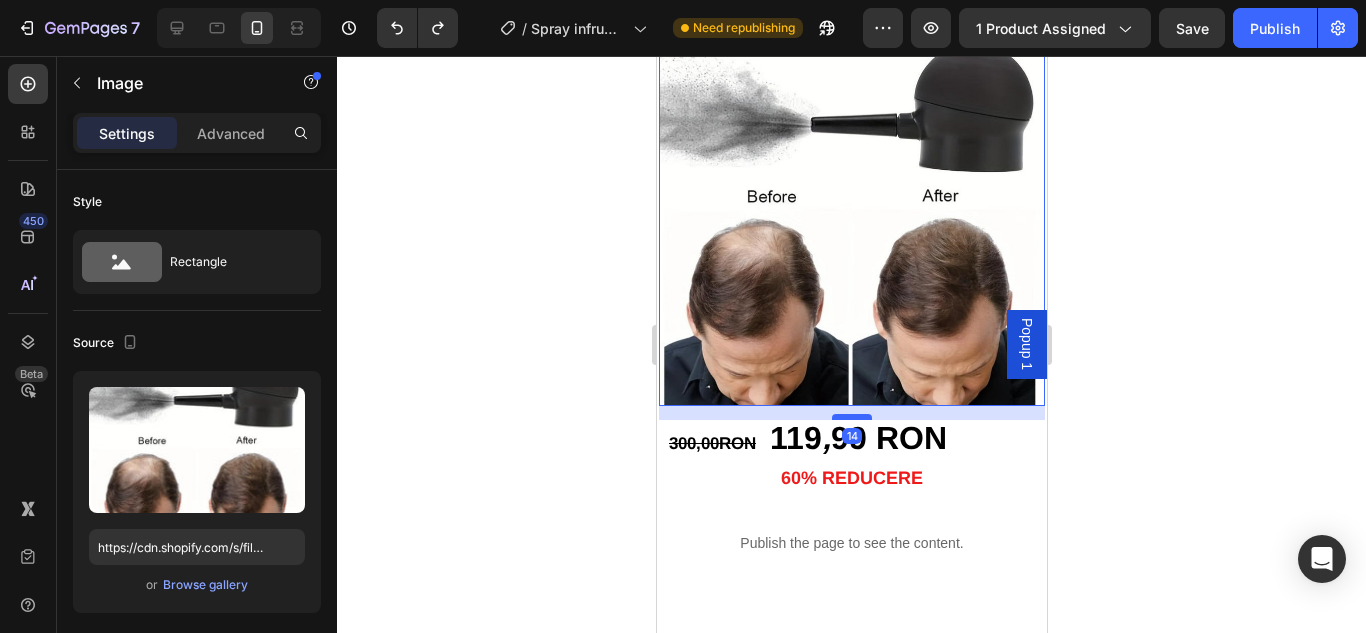 drag, startPoint x: 837, startPoint y: 387, endPoint x: 843, endPoint y: 401, distance: 15.231546 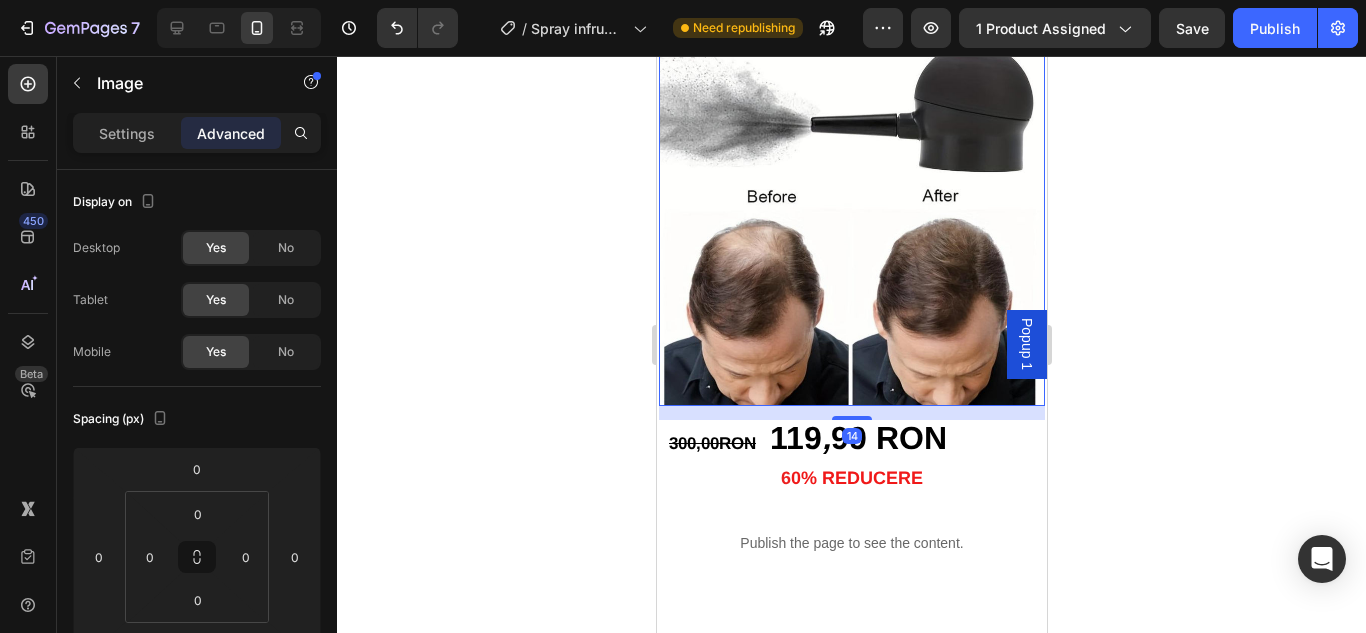 click 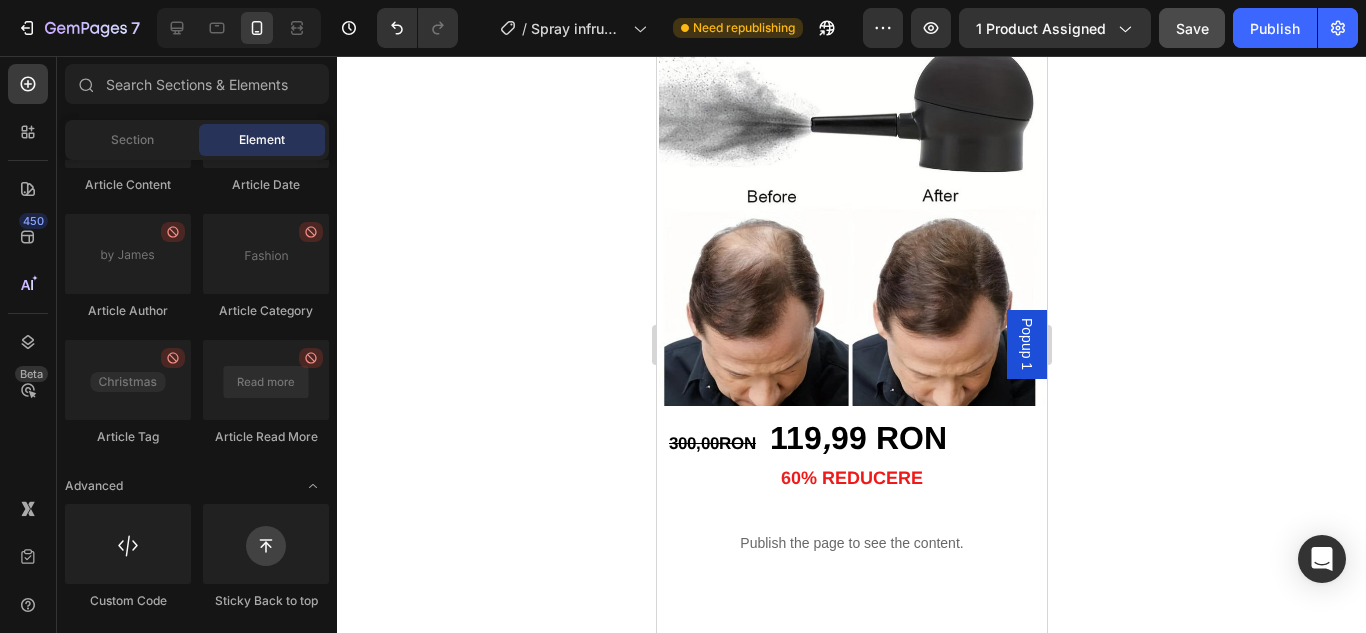 click on "Save" 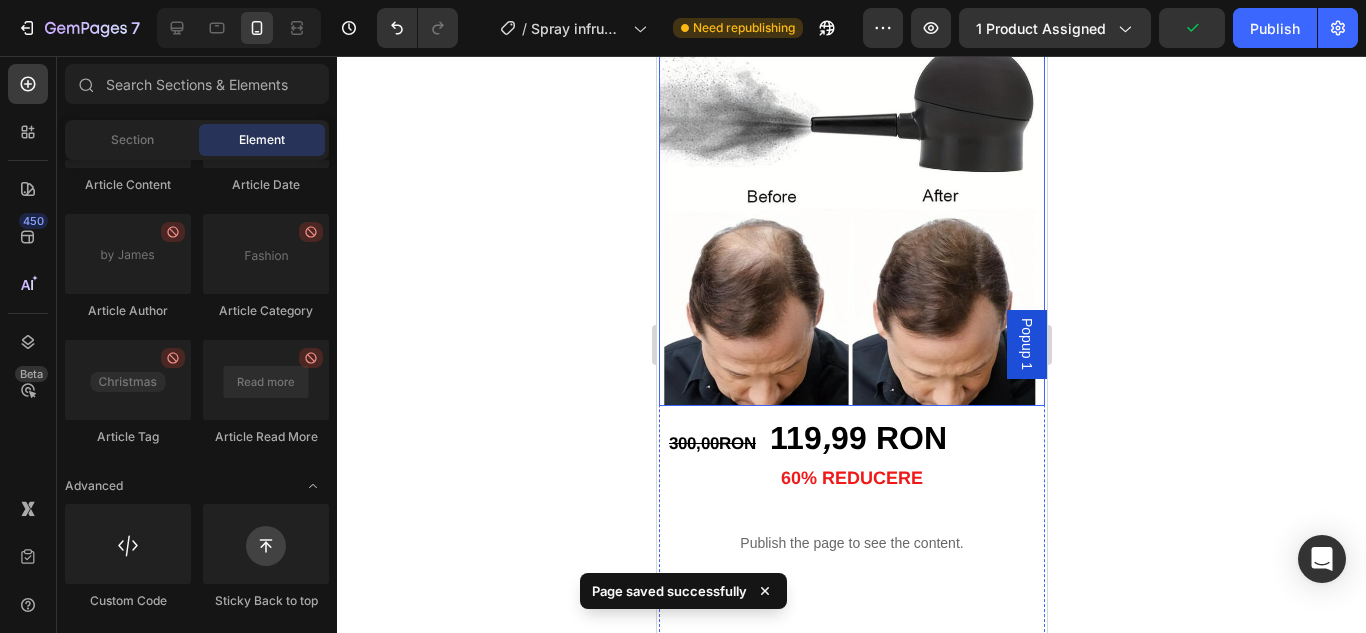 click at bounding box center (851, 213) 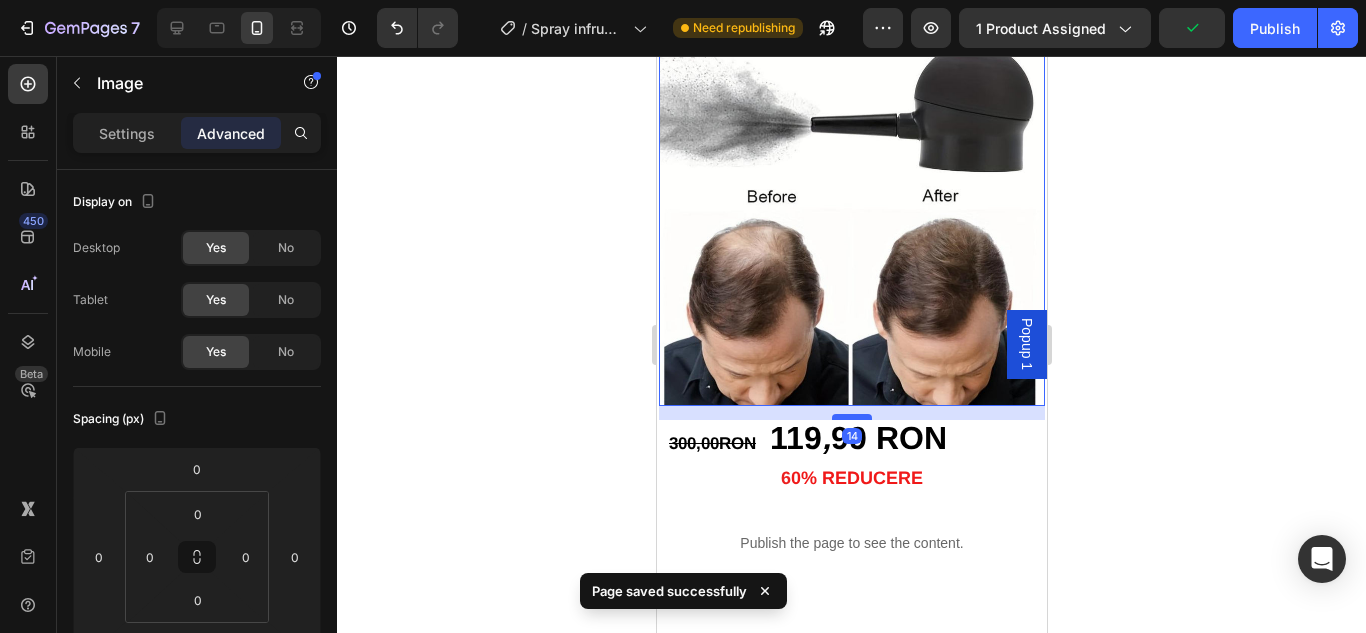 click at bounding box center [851, 417] 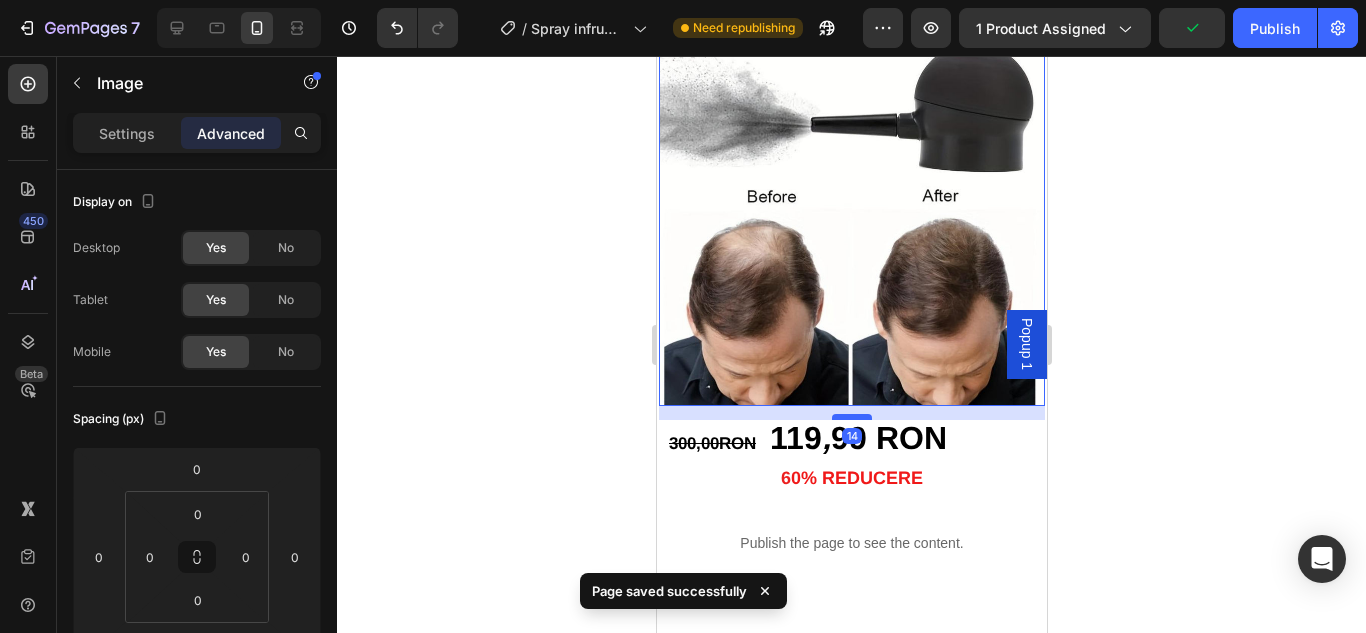 type on "17" 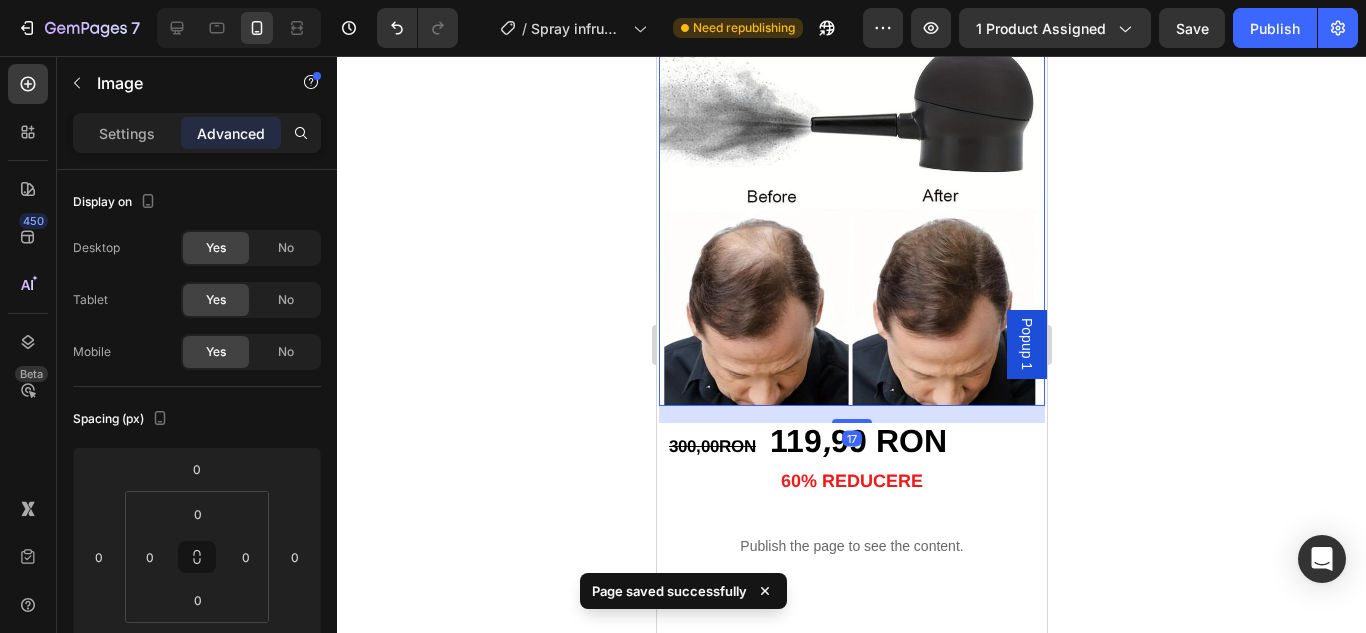 click 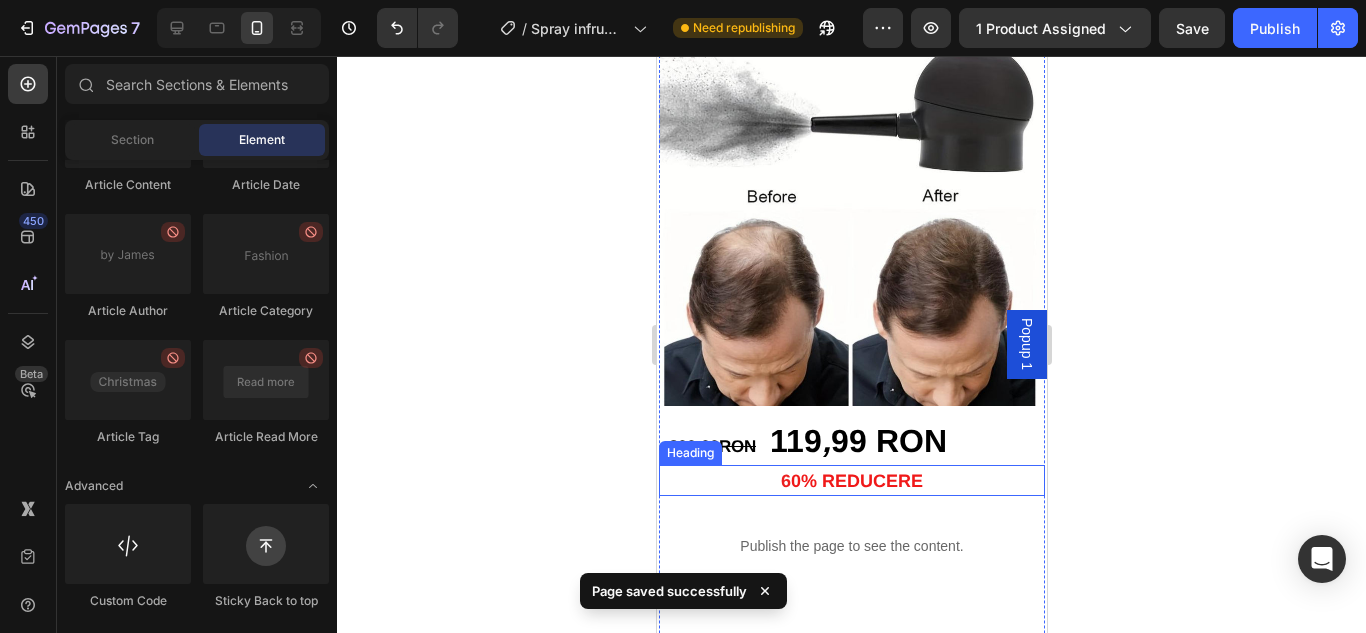 scroll, scrollTop: 400, scrollLeft: 0, axis: vertical 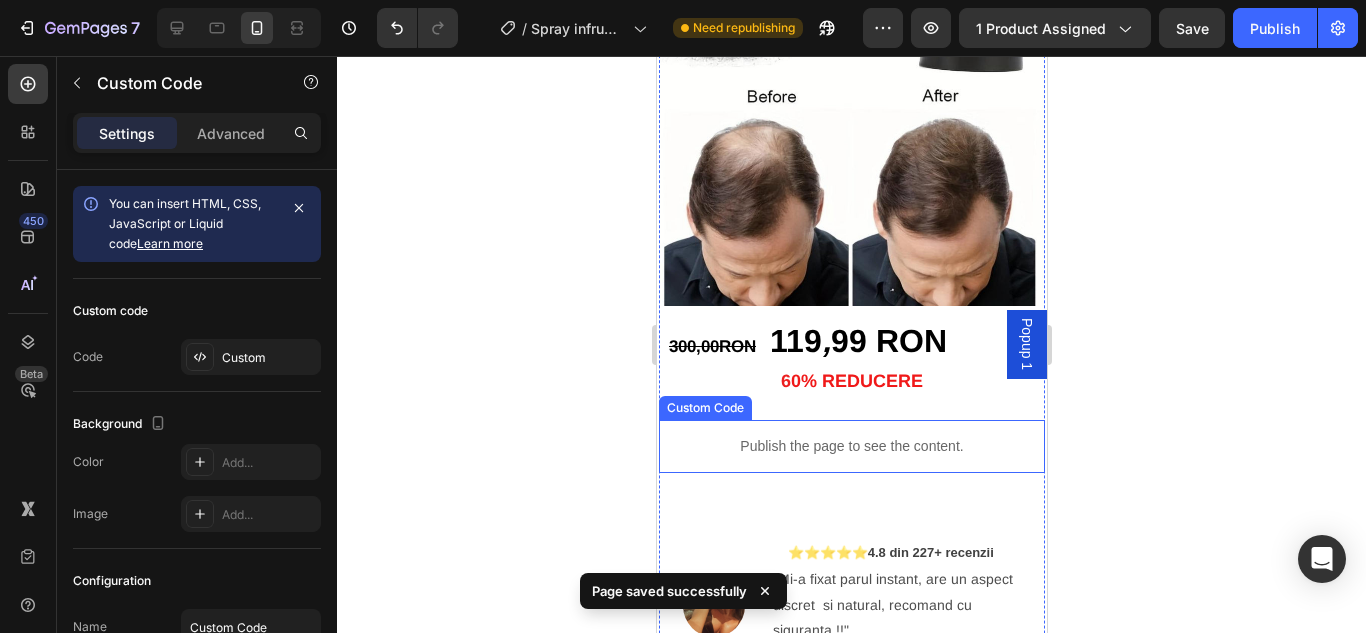 click on "Publish the page to see the content." at bounding box center (851, 446) 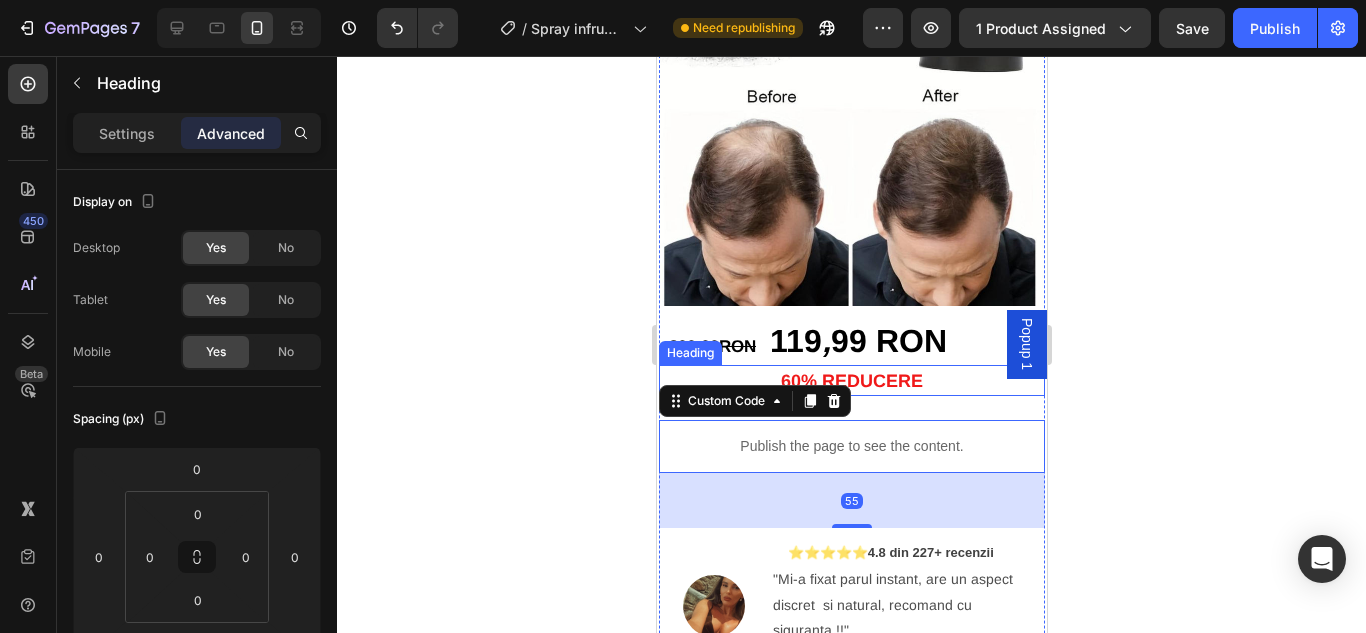 click on "0% REDUCERE" at bounding box center (856, 381) 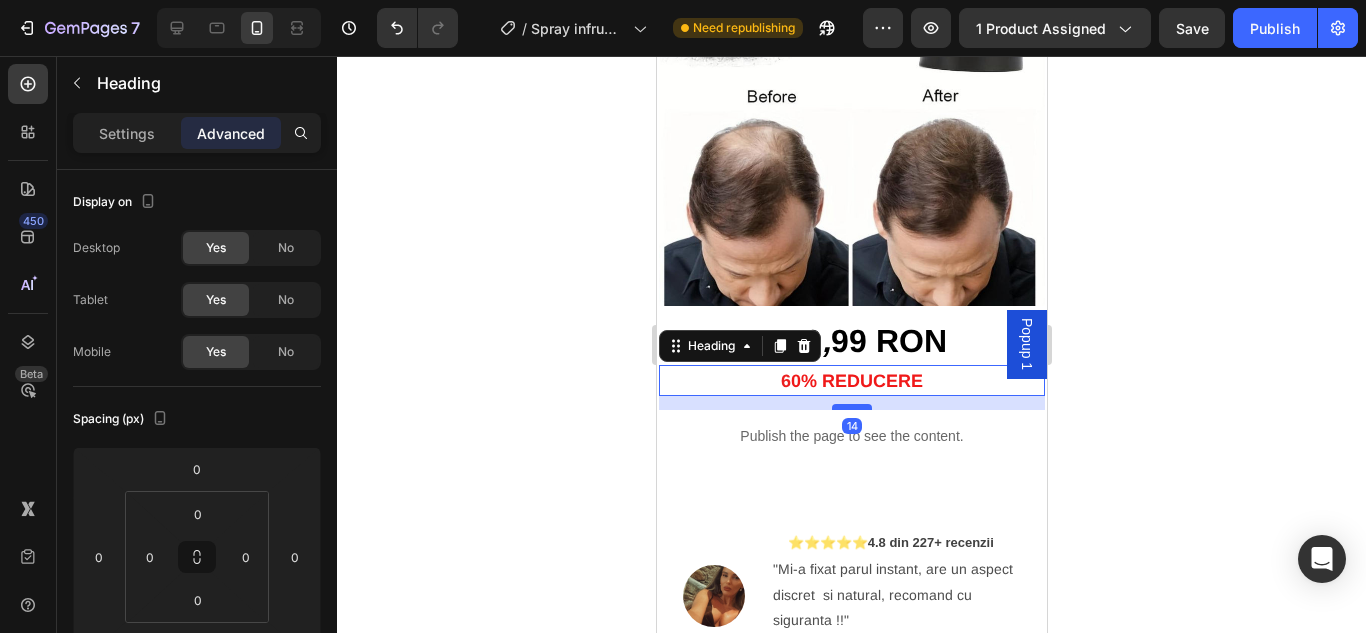 drag, startPoint x: 857, startPoint y: 402, endPoint x: 856, endPoint y: 392, distance: 10.049875 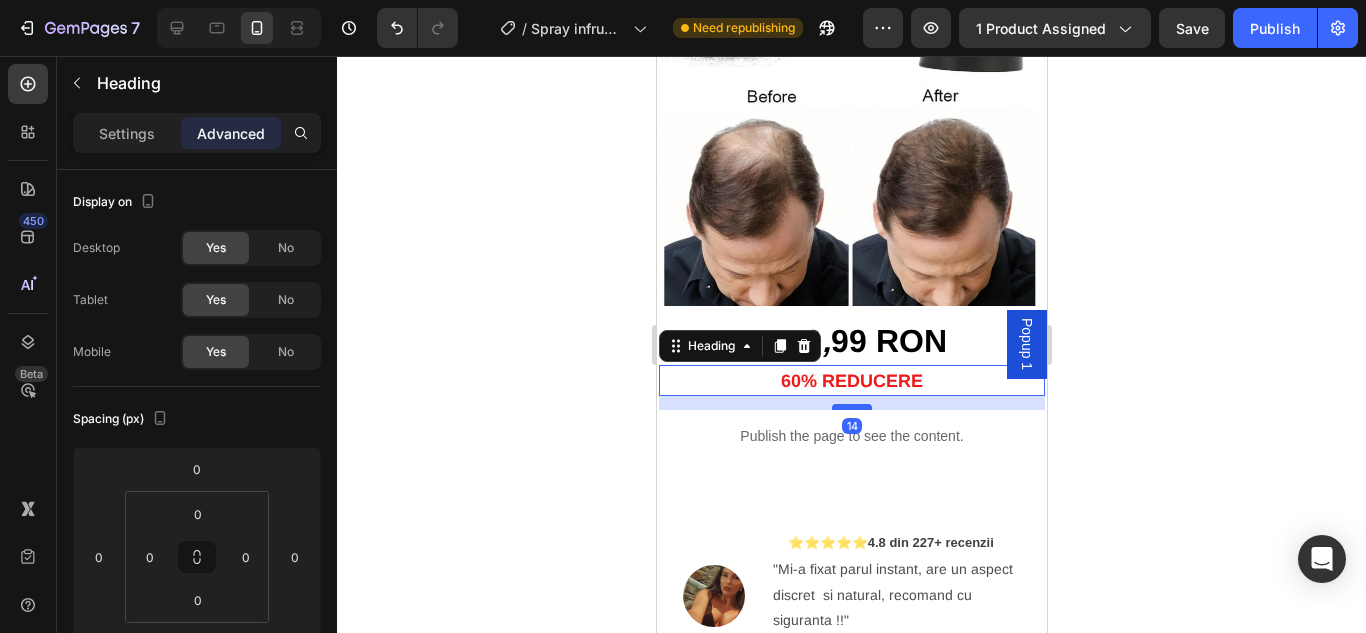 click at bounding box center [851, 407] 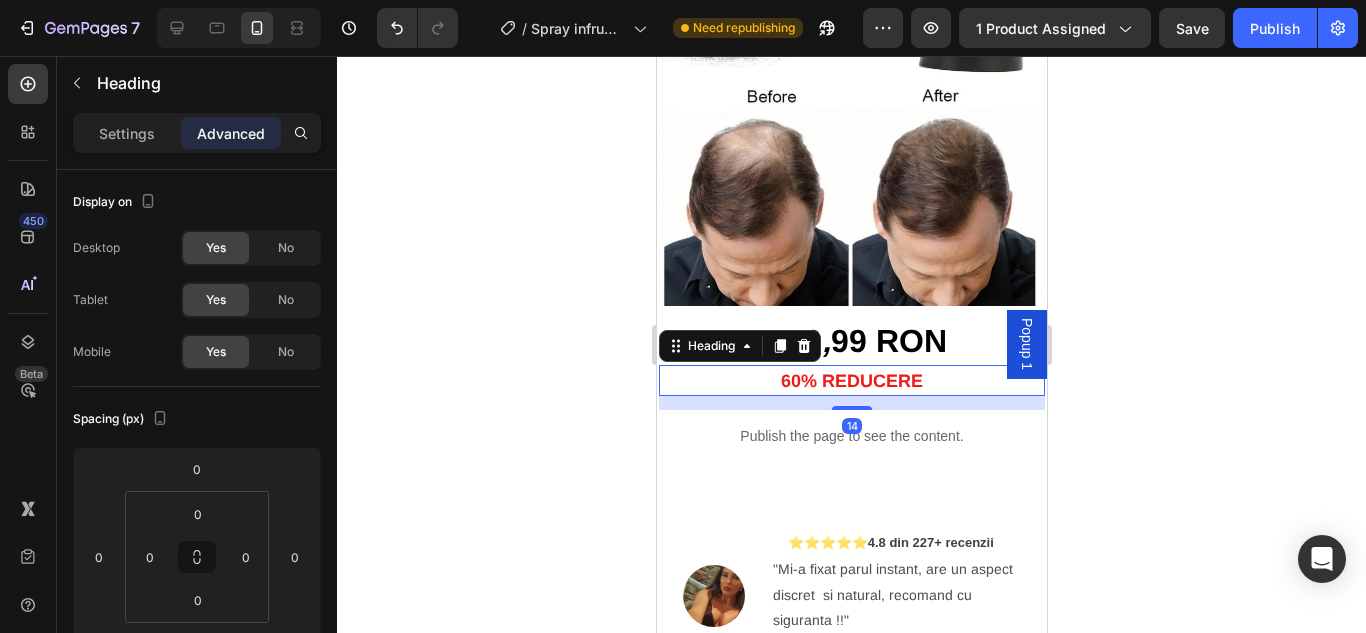 type on "14" 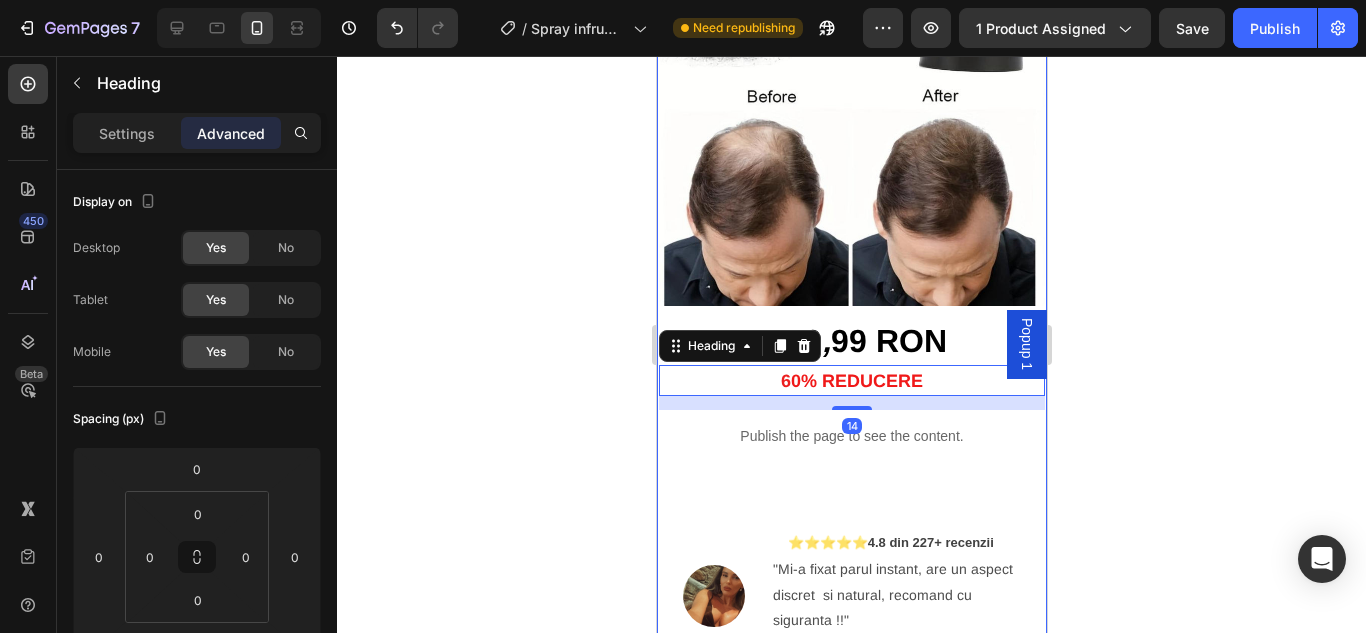 click 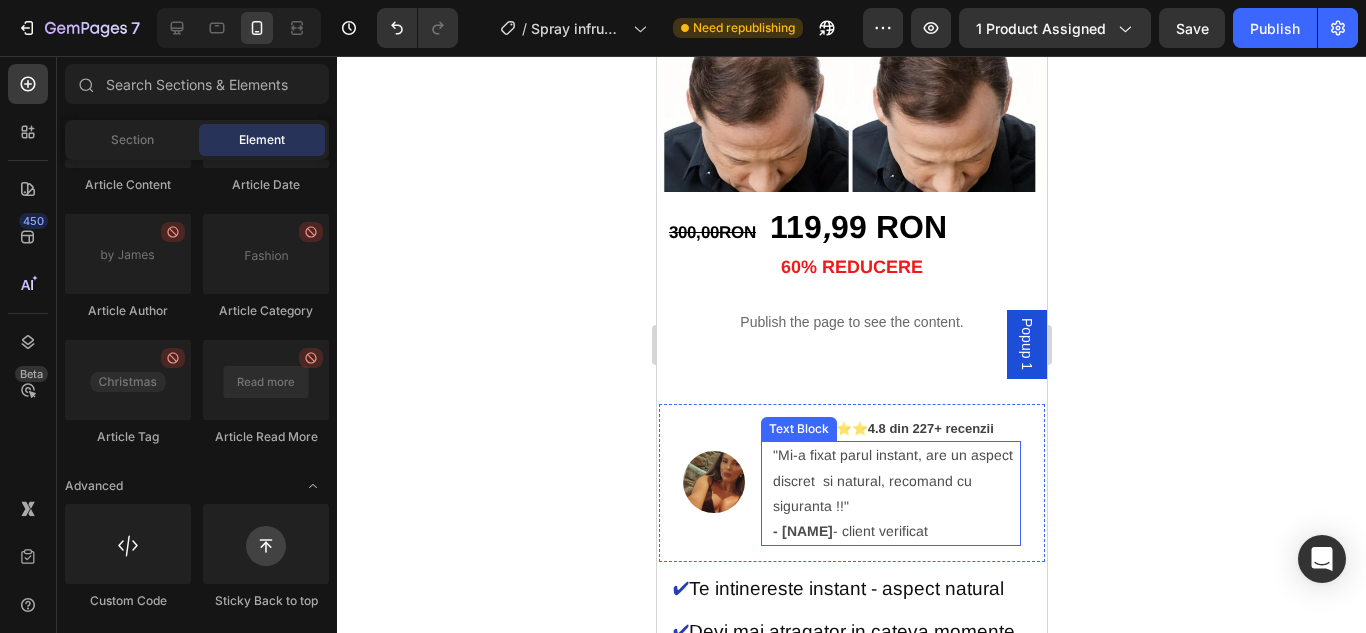 scroll, scrollTop: 600, scrollLeft: 0, axis: vertical 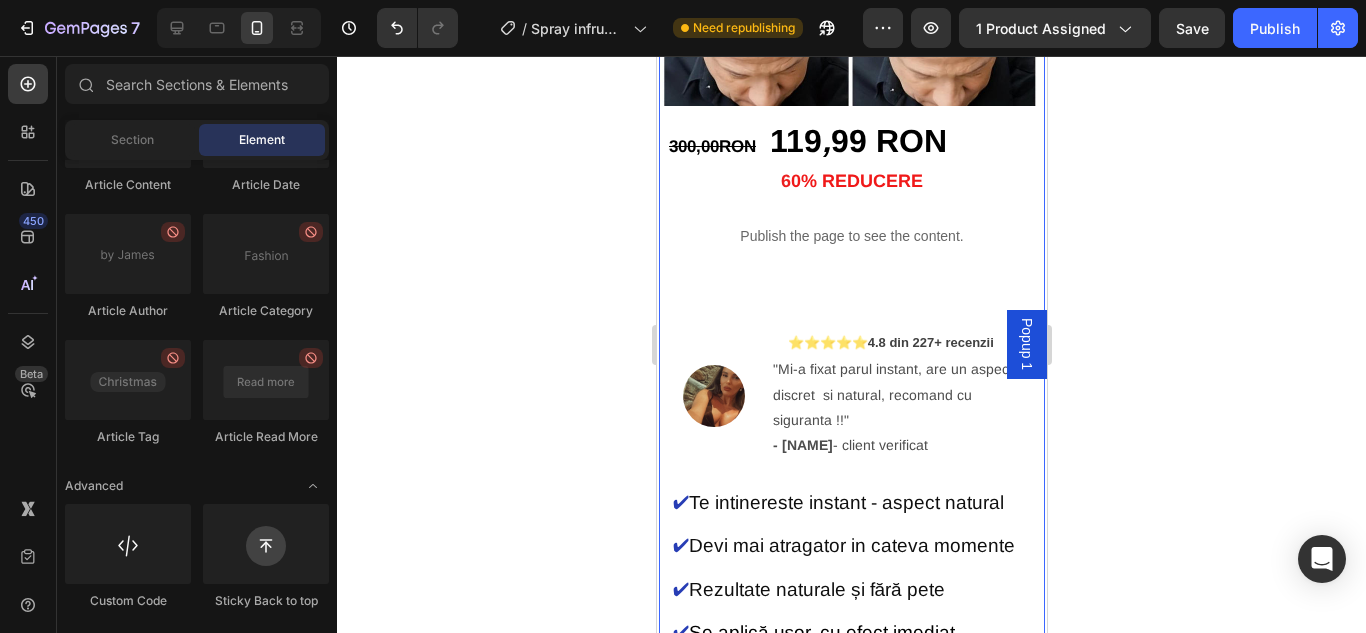click on "300,00RON    119 , 99   RON Text Block 6 0% REDUCERE Heading
Publish the page to see the content.
Custom Code Image ⭐⭐⭐⭐⭐  4.8 din 227+ recenzii Text Block "Mi-a fixat parul instant, are un aspect discret  si natural, recomand cu siguranta !!" - Alexandra Maior - client verificat Text Block Advanced List ✔  Te intinereste instant - aspect natural Text Block ✔  Devi mai atragator in cateva momente Text Block ✔  Rezultate naturale și fără pete Text Block ✔  Se aplică ușor, cu efect imediat Text Block ✔  Ideal pentru ocazii speciale sau utilizare zilnică Text Block ✔   Redă instant încrederea în tine – spune adio golurilor din păr și bucură-te de un aspect impecabil în doar câteva secunde Text Block
Icon Livrare 1-2 Zile Text Block
Icon Plata Ramburs Text Block
Icon Retur garantat  Text Block Row" at bounding box center (851, 551) 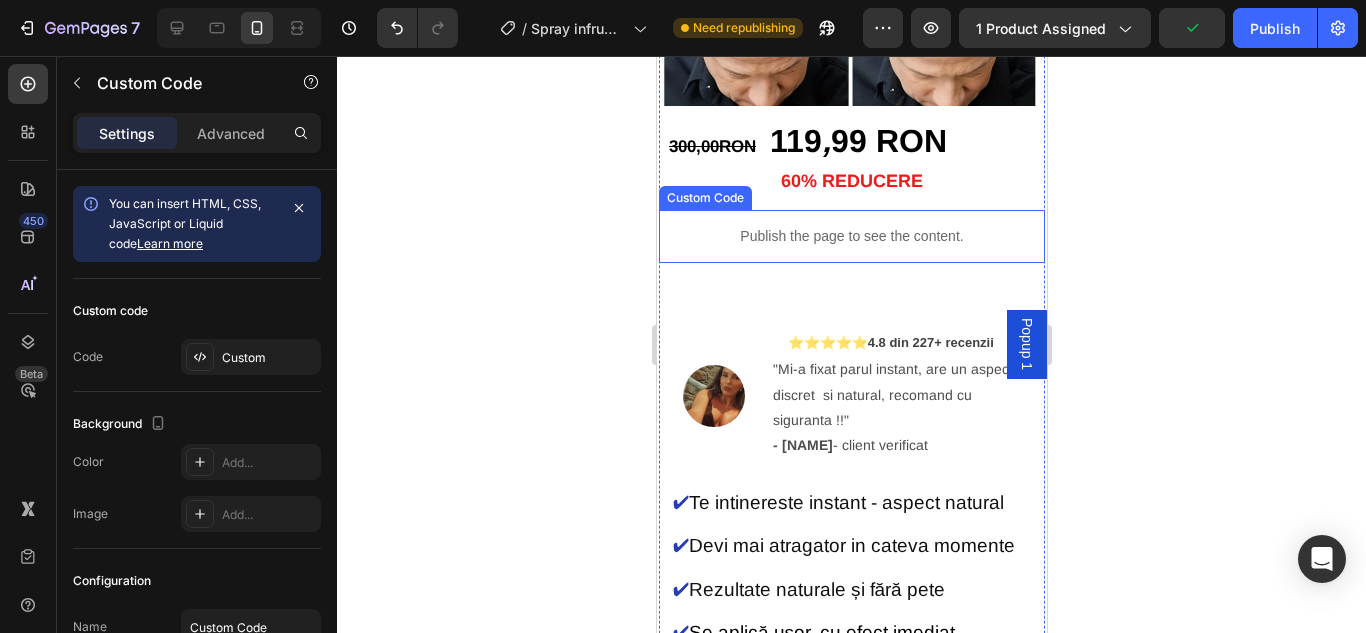 click on "Publish the page to see the content." at bounding box center [851, 236] 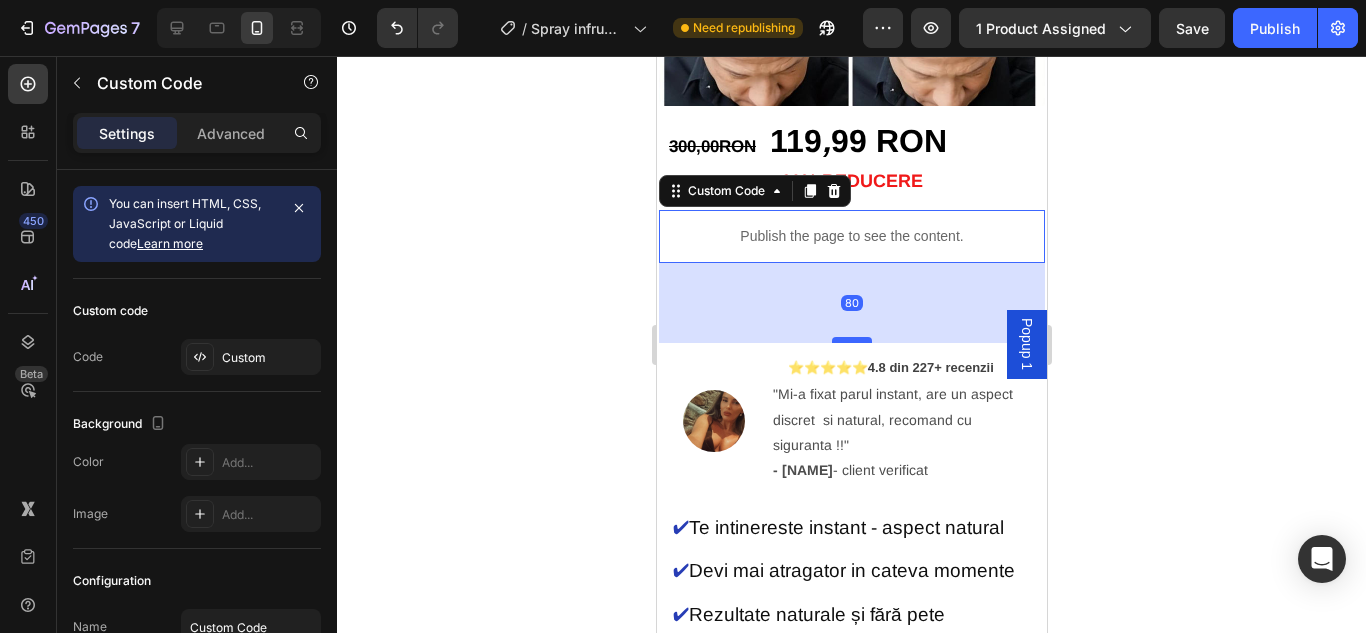 drag, startPoint x: 843, startPoint y: 301, endPoint x: 851, endPoint y: 326, distance: 26.24881 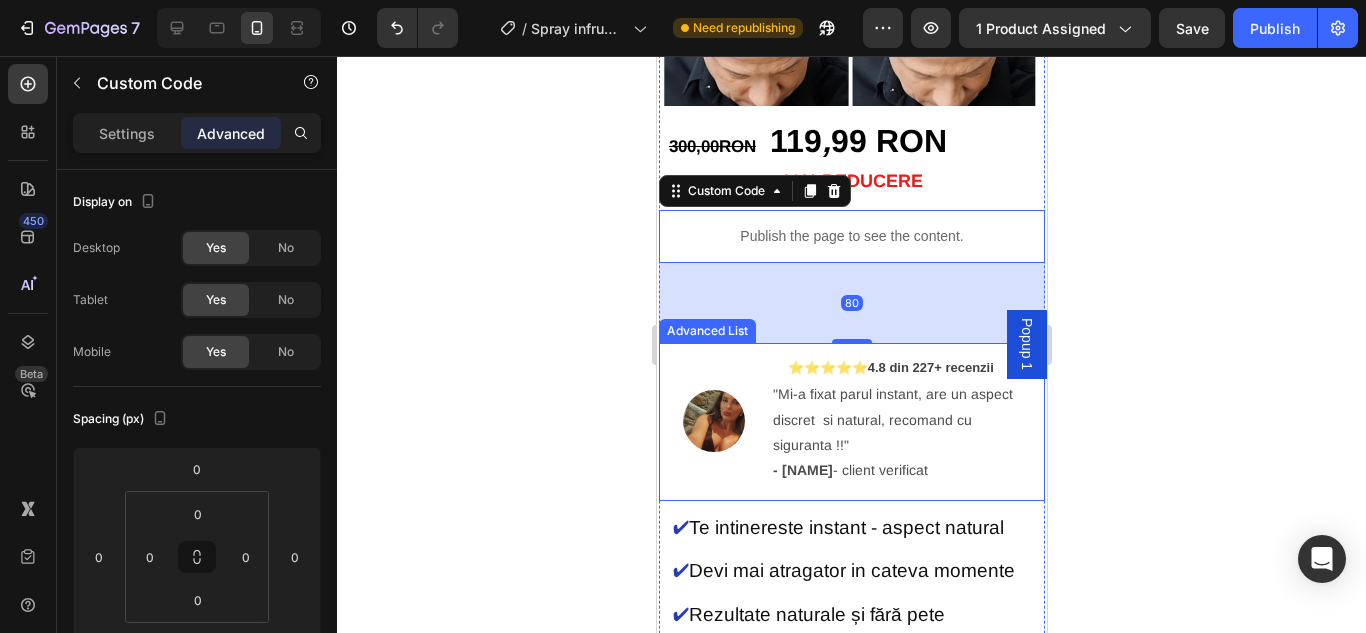 click 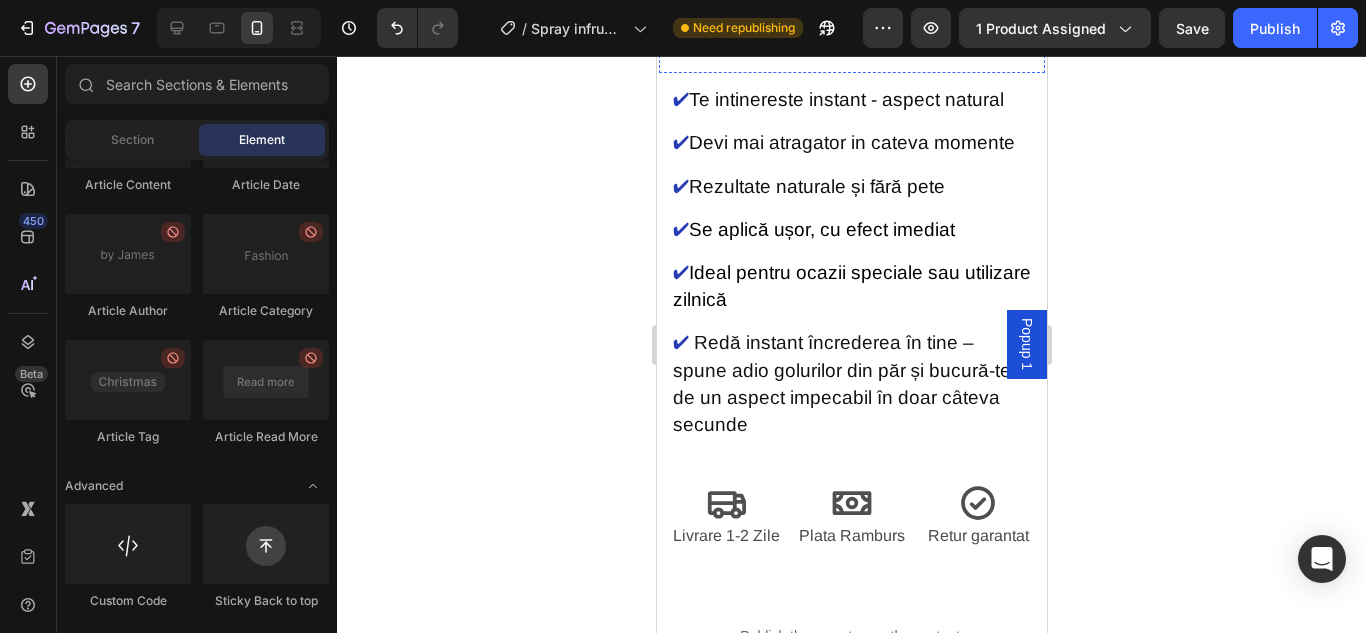 scroll, scrollTop: 1100, scrollLeft: 0, axis: vertical 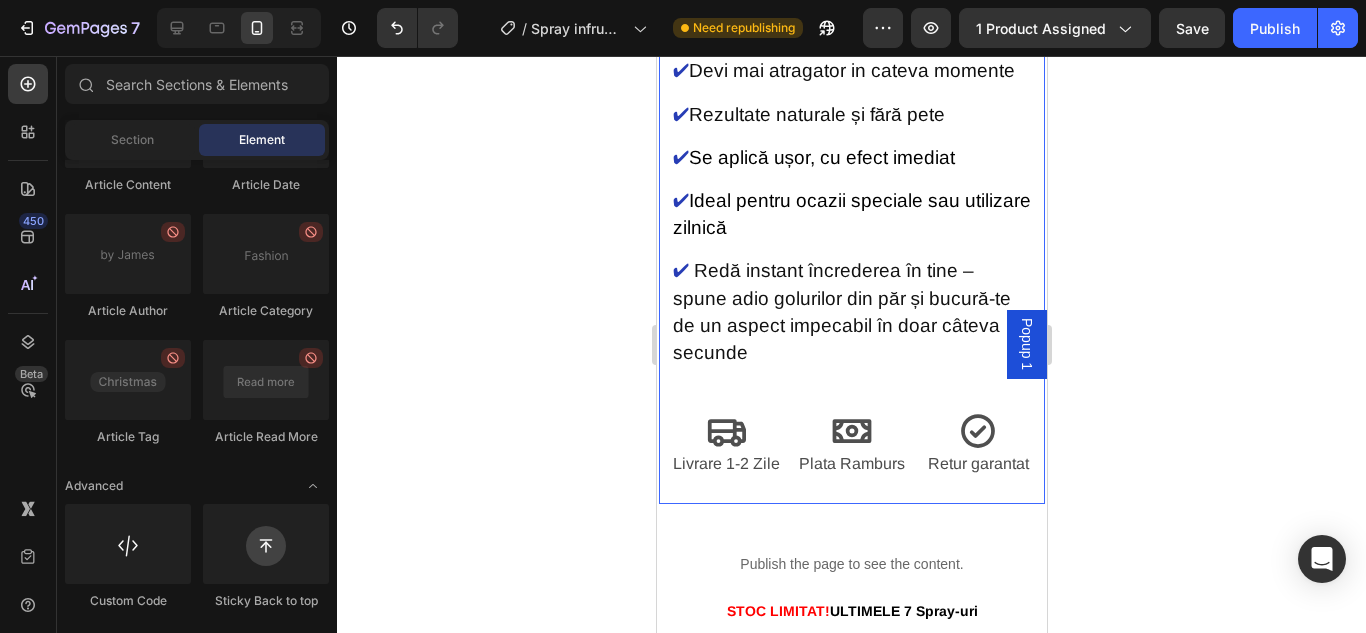 click on "300,00RON    119 , 99   RON Text Block 6 0% REDUCERE Heading
Publish the page to see the content.
Custom Code Image ⭐⭐⭐⭐⭐  4.8 din 227+ recenzii Text Block "Mi-a fixat parul instant, are un aspect discret  si natural, recomand cu siguranta !!" - Alexandra Maior - client verificat Text Block Advanced List ✔  Te intinereste instant - aspect natural Text Block ✔  Devi mai atragator in cateva momente Text Block ✔  Rezultate naturale și fără pete Text Block ✔  Se aplică ușor, cu efect imediat Text Block ✔  Ideal pentru ocazii speciale sau utilizare zilnică Text Block ✔   Redă instant încrederea în tine – spune adio golurilor din păr și bucură-te de un aspect impecabil în doar câteva secunde Text Block
Icon Livrare 1-2 Zile Text Block
Icon Plata Ramburs Text Block
Icon Retur garantat  Text Block Row" at bounding box center [851, 63] 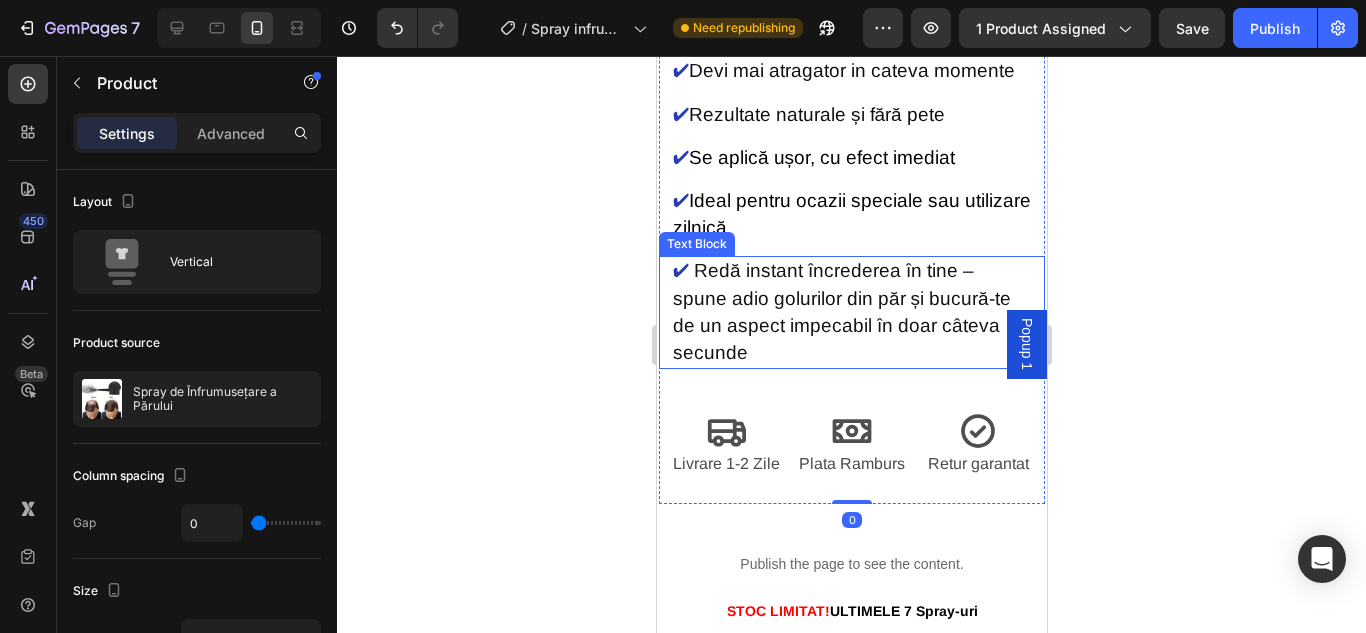 click on "✔   Redă instant încrederea în tine – spune adio golurilor din păr și bucură-te de un aspect impecabil în doar câteva secunde" at bounding box center [851, 312] 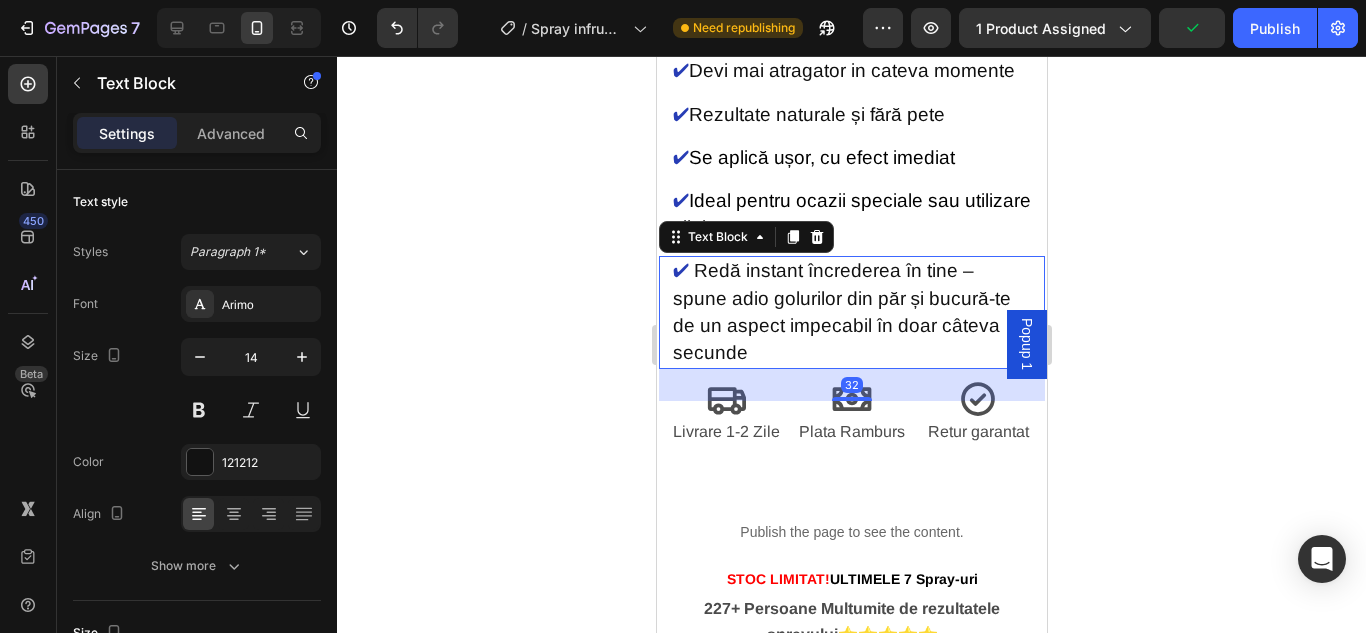 drag, startPoint x: 840, startPoint y: 416, endPoint x: 691, endPoint y: 409, distance: 149.16434 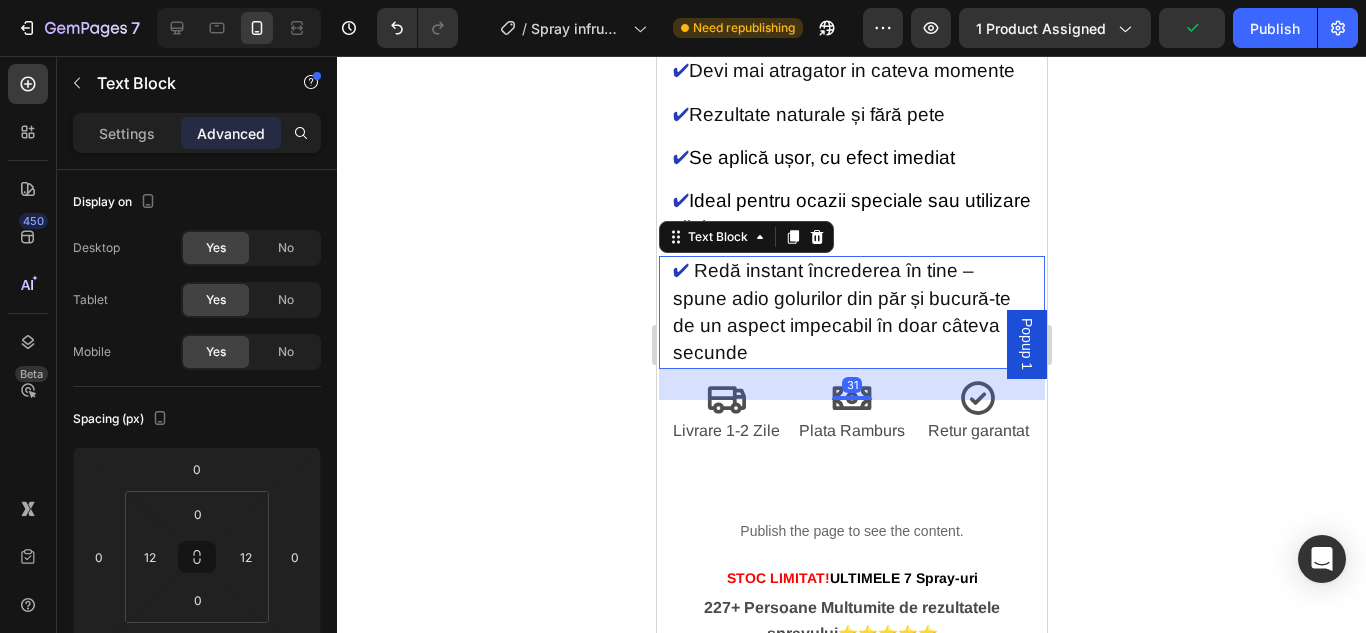 click 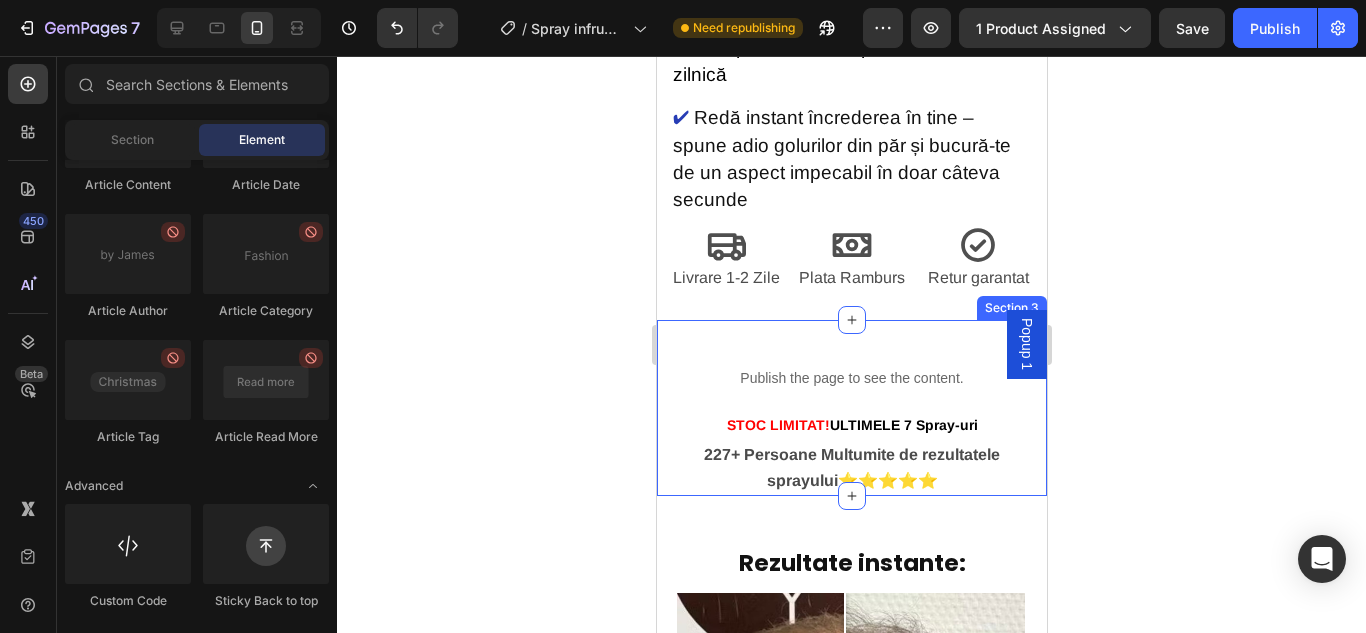 scroll, scrollTop: 1300, scrollLeft: 0, axis: vertical 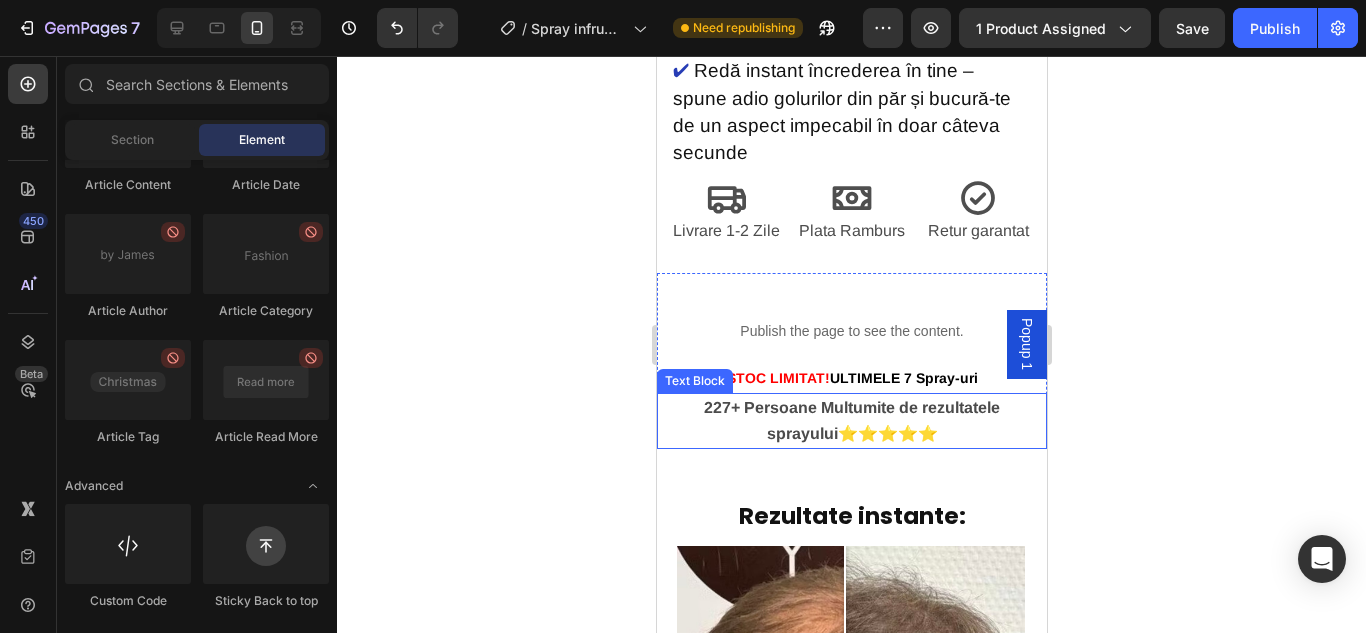 click on "227+ Persoane Multumite de rezultatele sprayului⭐⭐⭐⭐⭐" at bounding box center [851, 420] 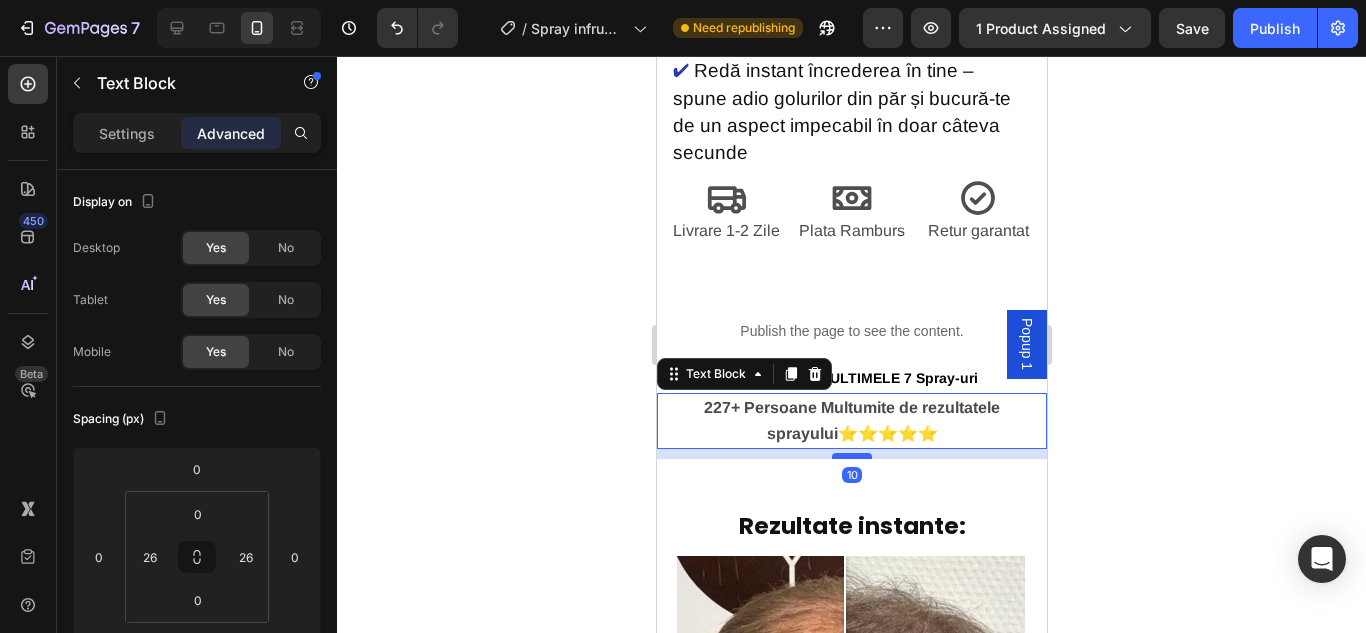 drag, startPoint x: 826, startPoint y: 431, endPoint x: 832, endPoint y: 448, distance: 18.027756 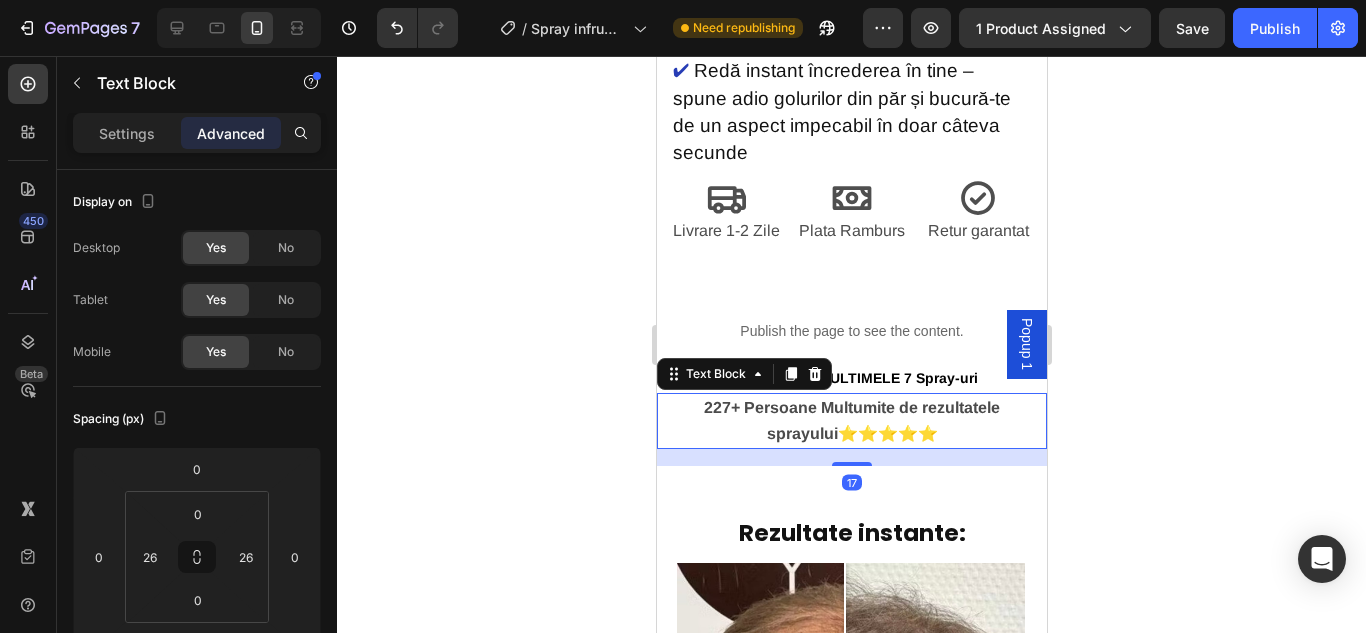 click 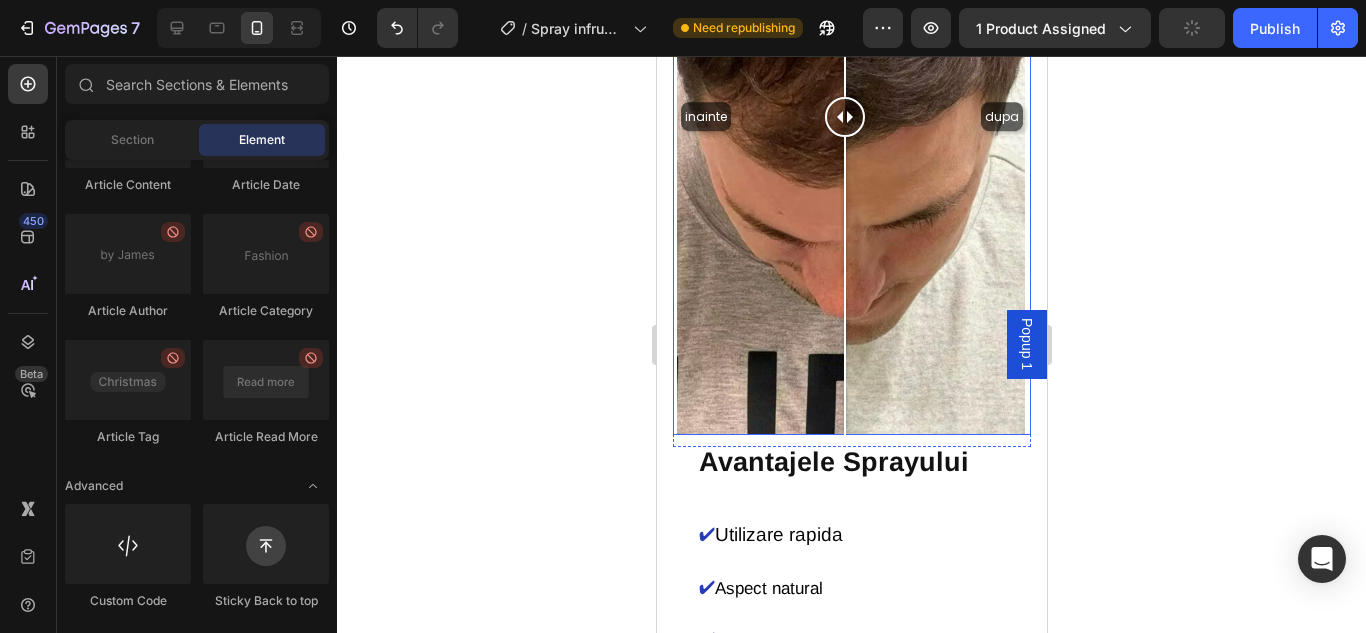 scroll, scrollTop: 2100, scrollLeft: 0, axis: vertical 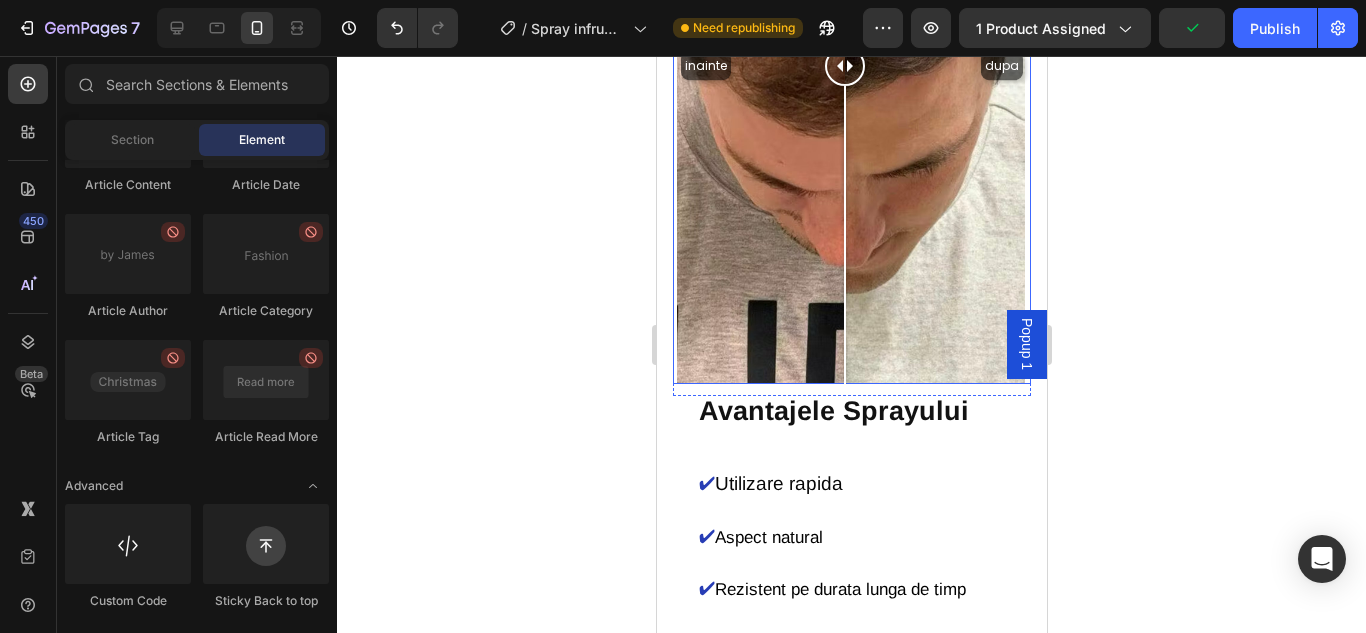 click on "inainte dupa" at bounding box center [851, 66] 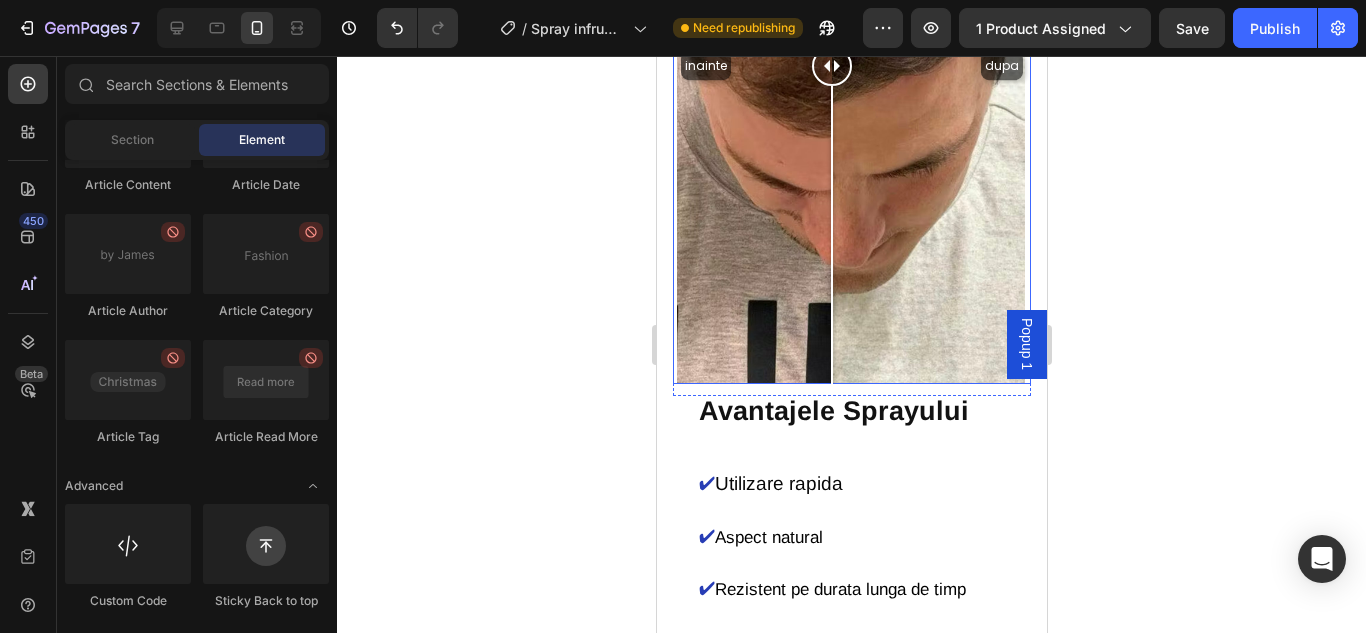 drag, startPoint x: 774, startPoint y: 332, endPoint x: 831, endPoint y: 338, distance: 57.31492 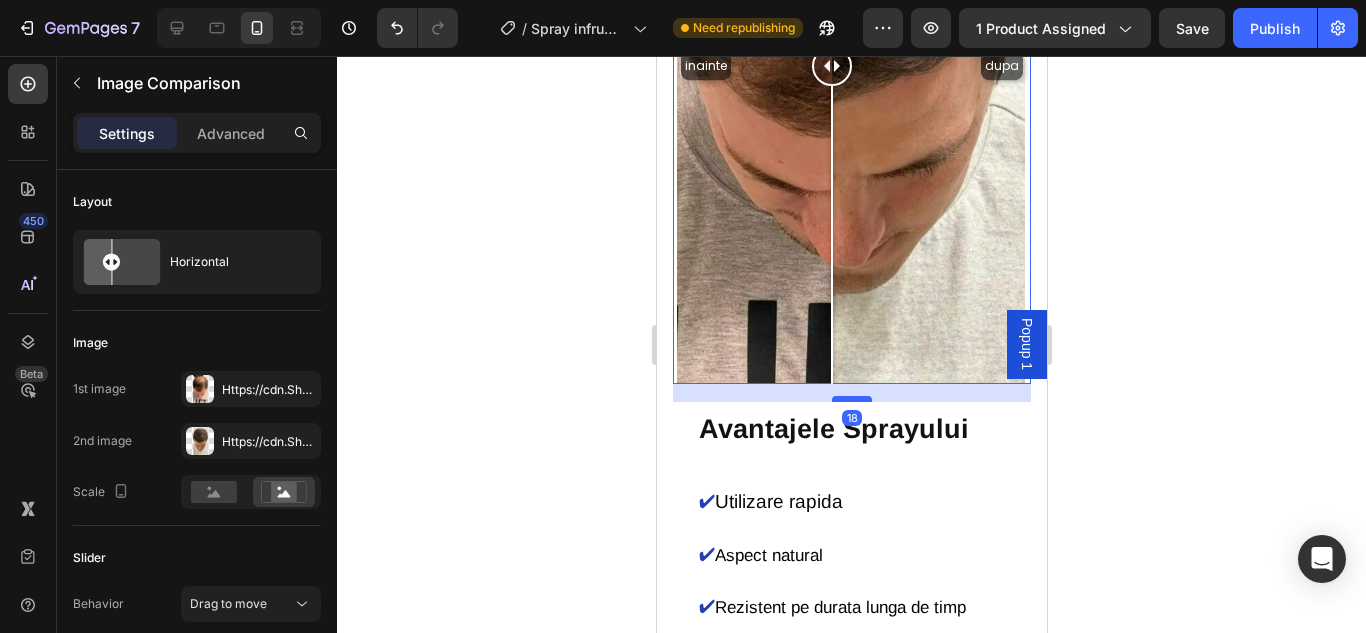 drag, startPoint x: 835, startPoint y: 352, endPoint x: 840, endPoint y: 371, distance: 19.646883 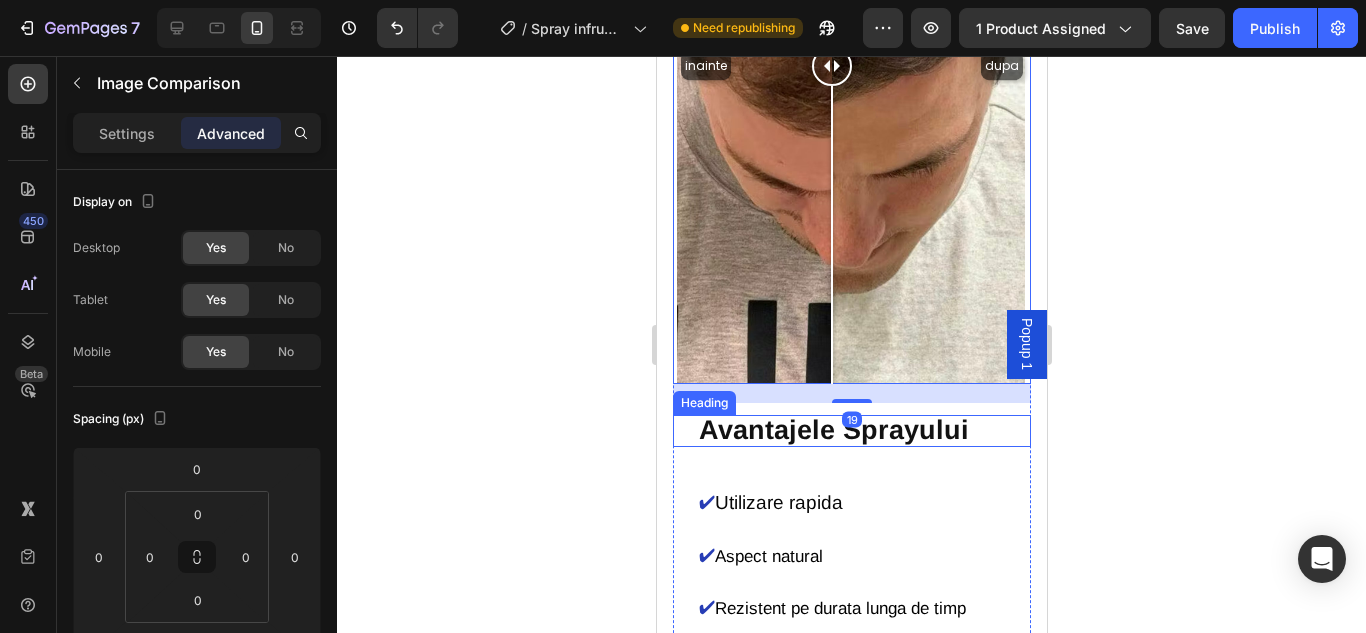 click 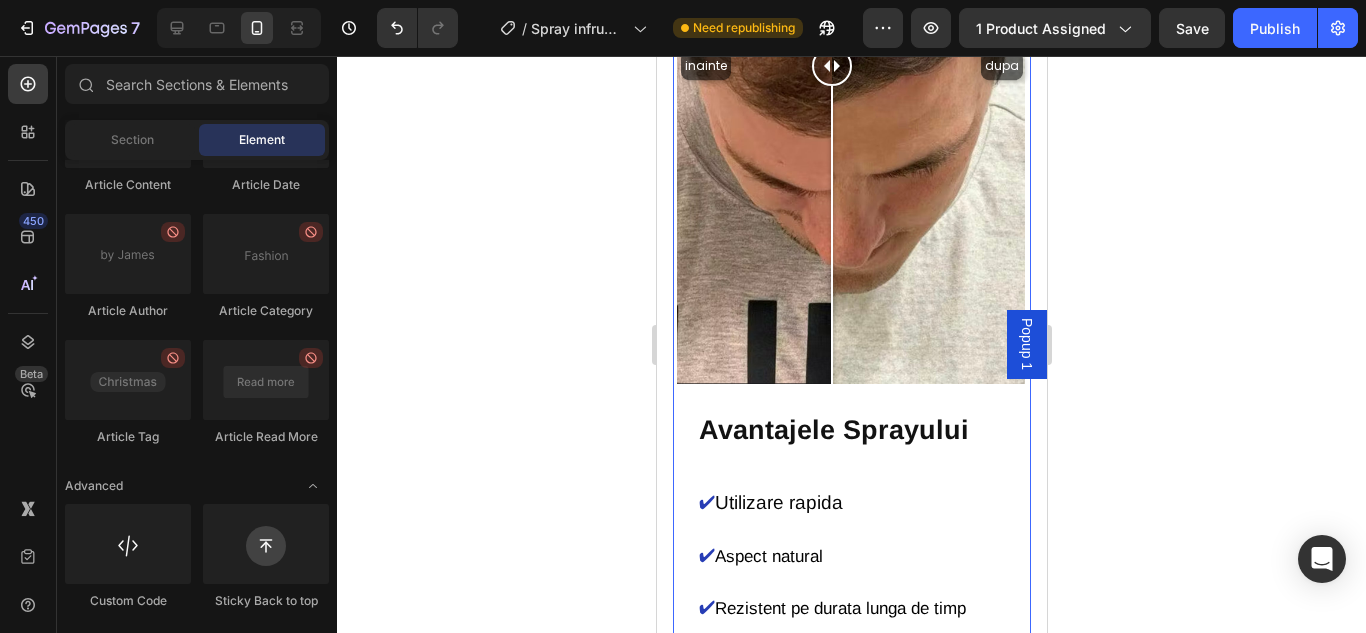 scroll, scrollTop: 2200, scrollLeft: 0, axis: vertical 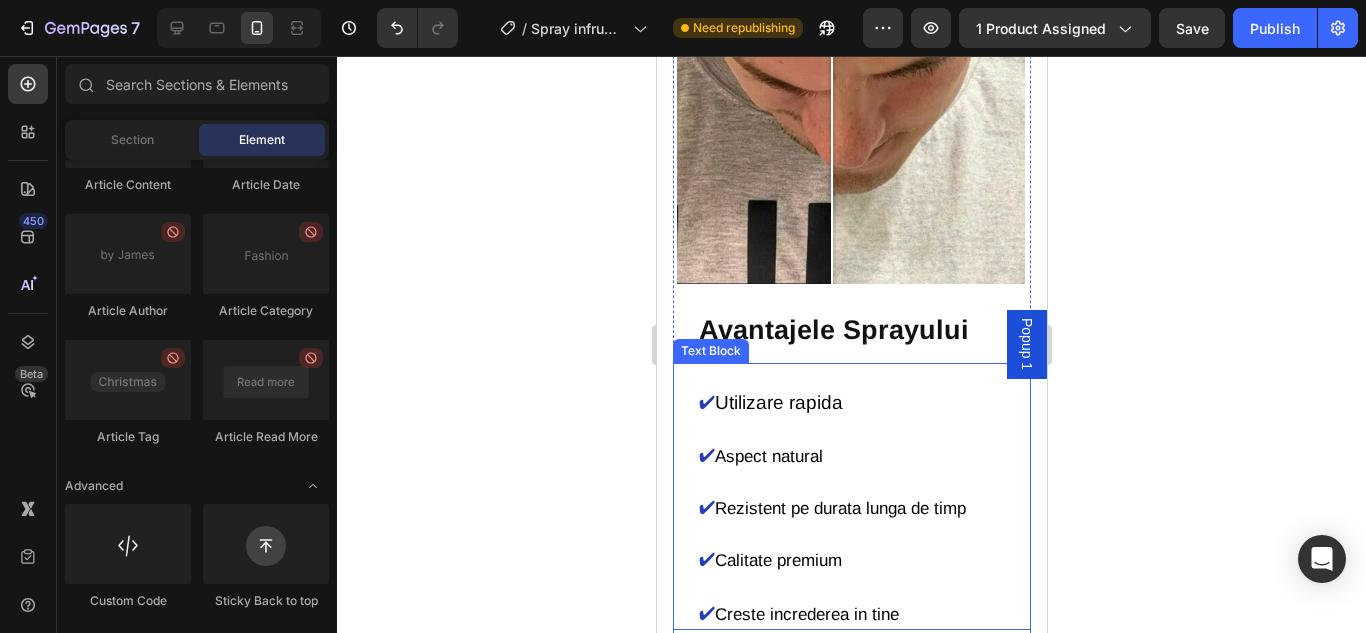 click at bounding box center [863, 377] 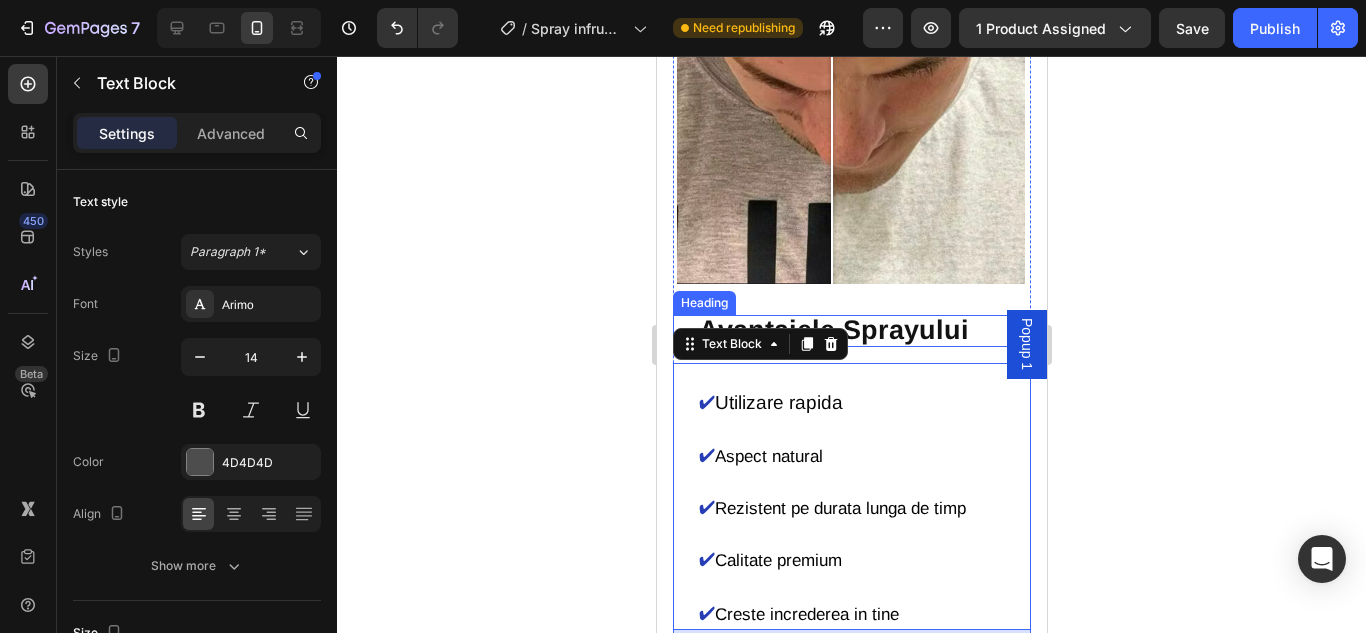 click on "Avantajele Sprayului" at bounding box center [833, 330] 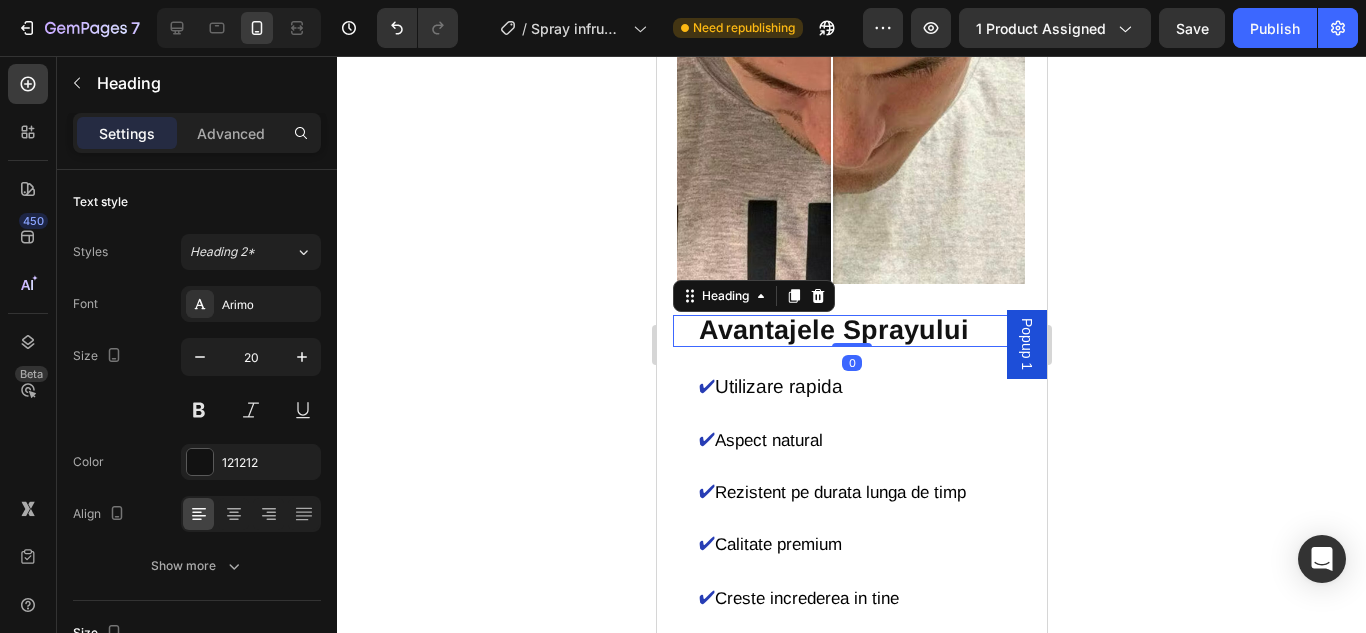 drag, startPoint x: 842, startPoint y: 336, endPoint x: 842, endPoint y: 310, distance: 26 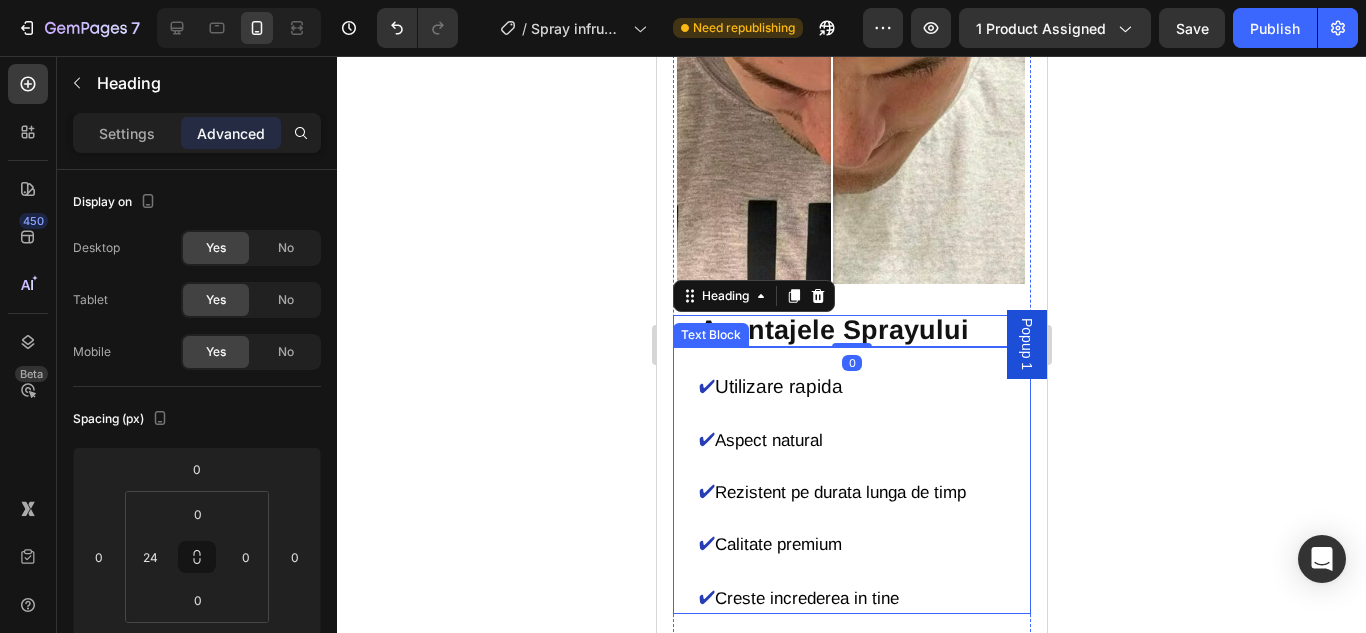 click 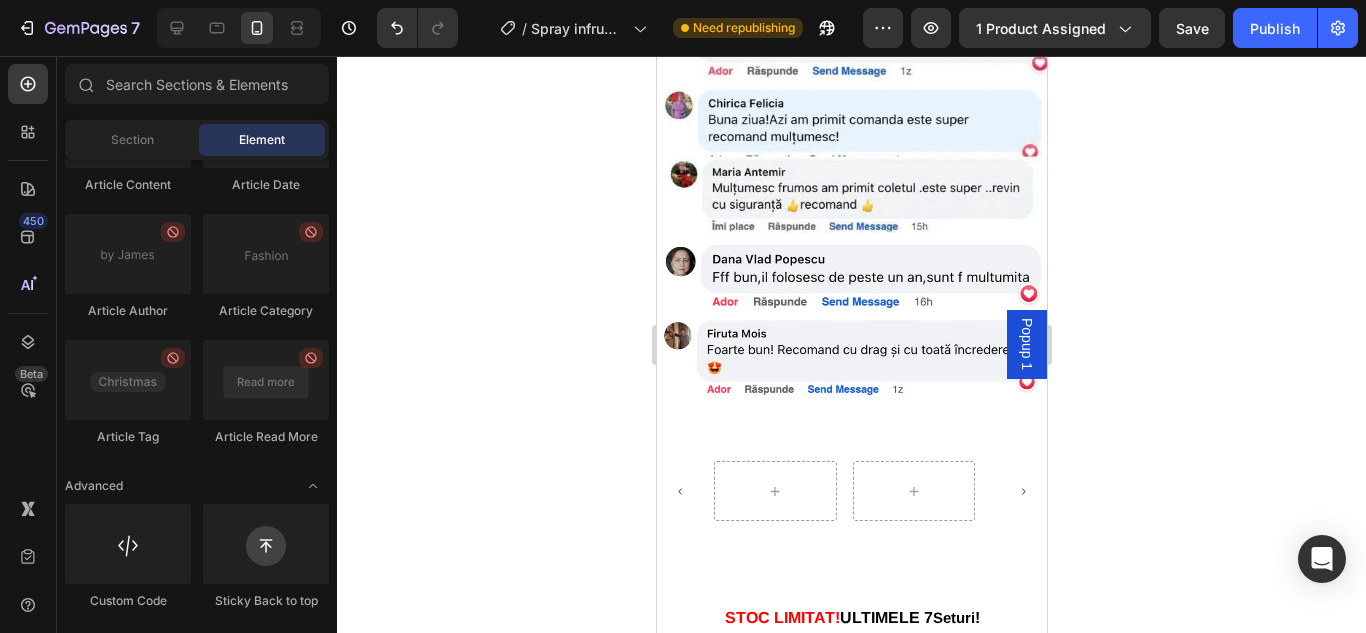 scroll, scrollTop: 6700, scrollLeft: 0, axis: vertical 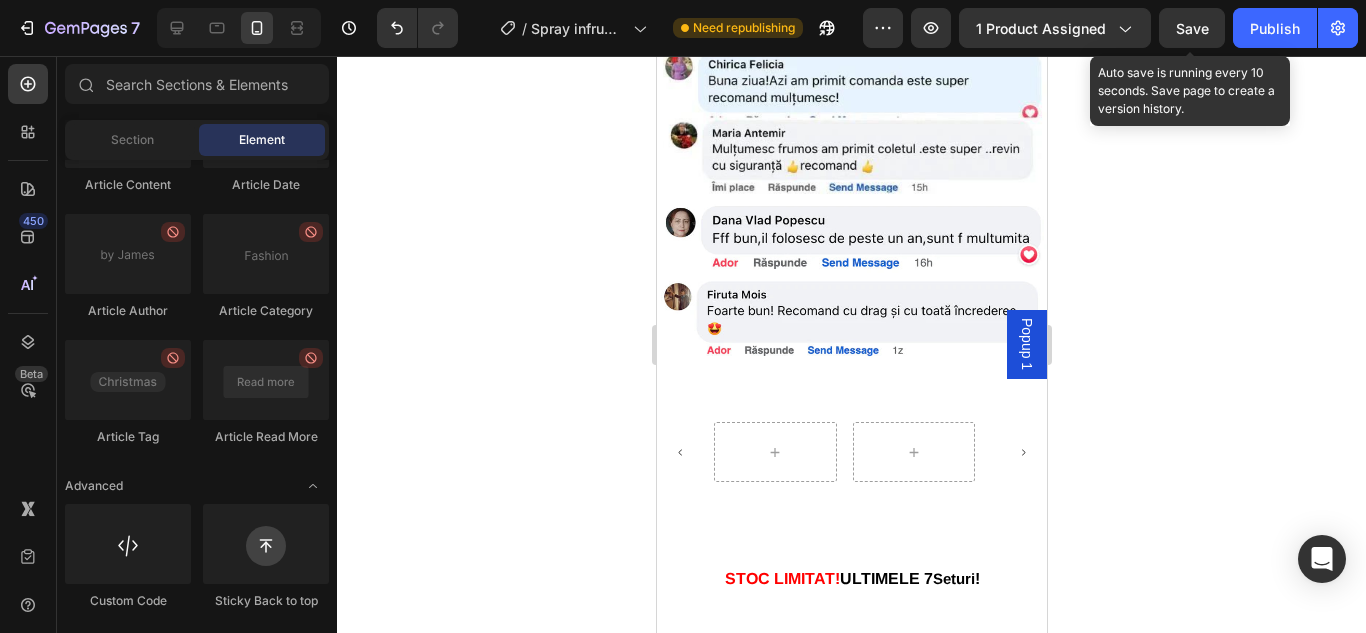 click on "Save" at bounding box center (1192, 28) 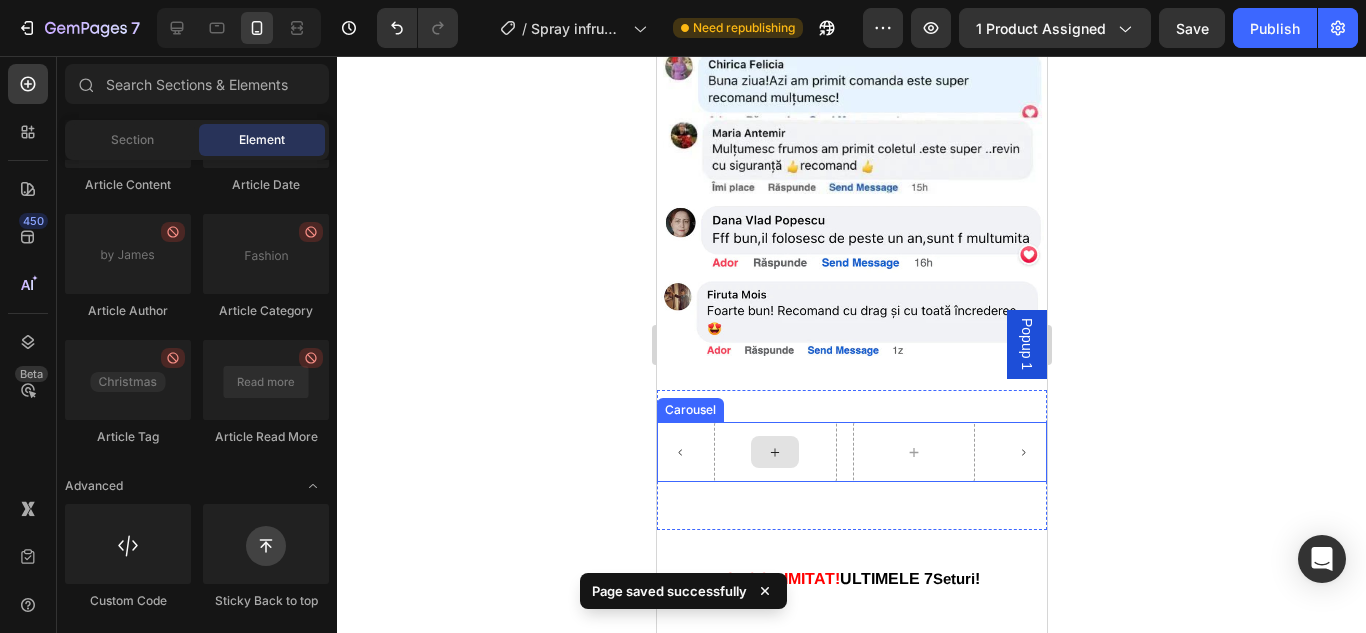 click at bounding box center [774, 452] 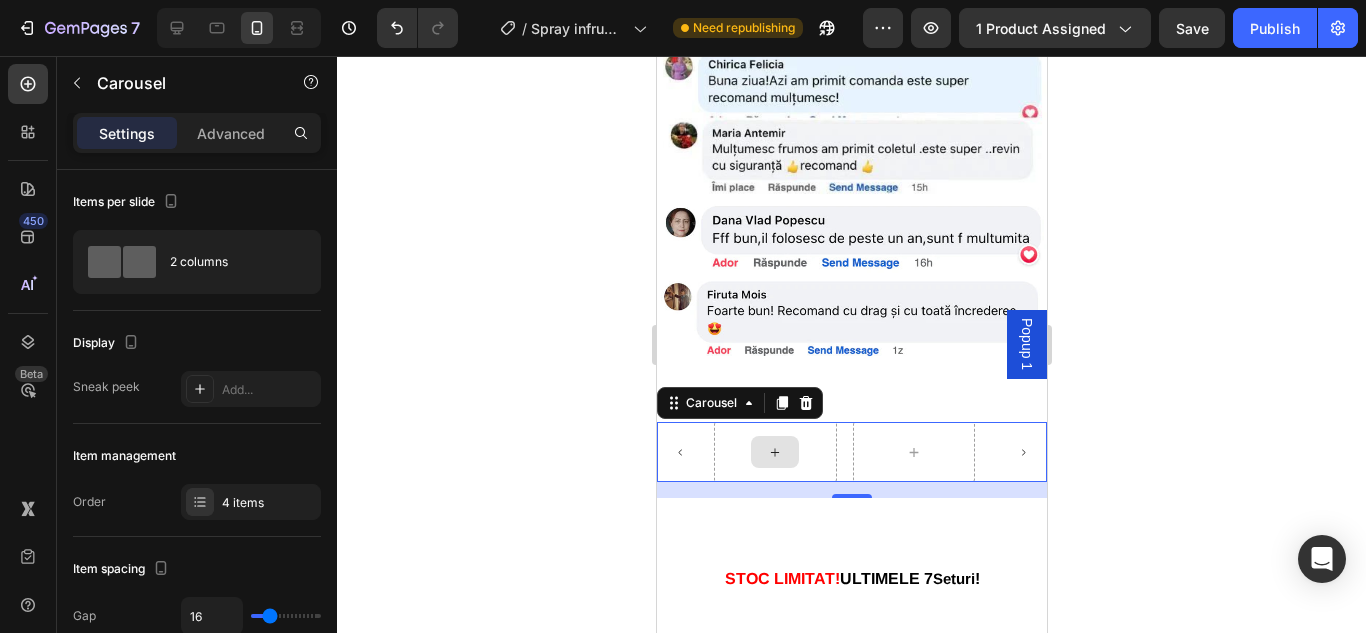 click at bounding box center [774, 452] 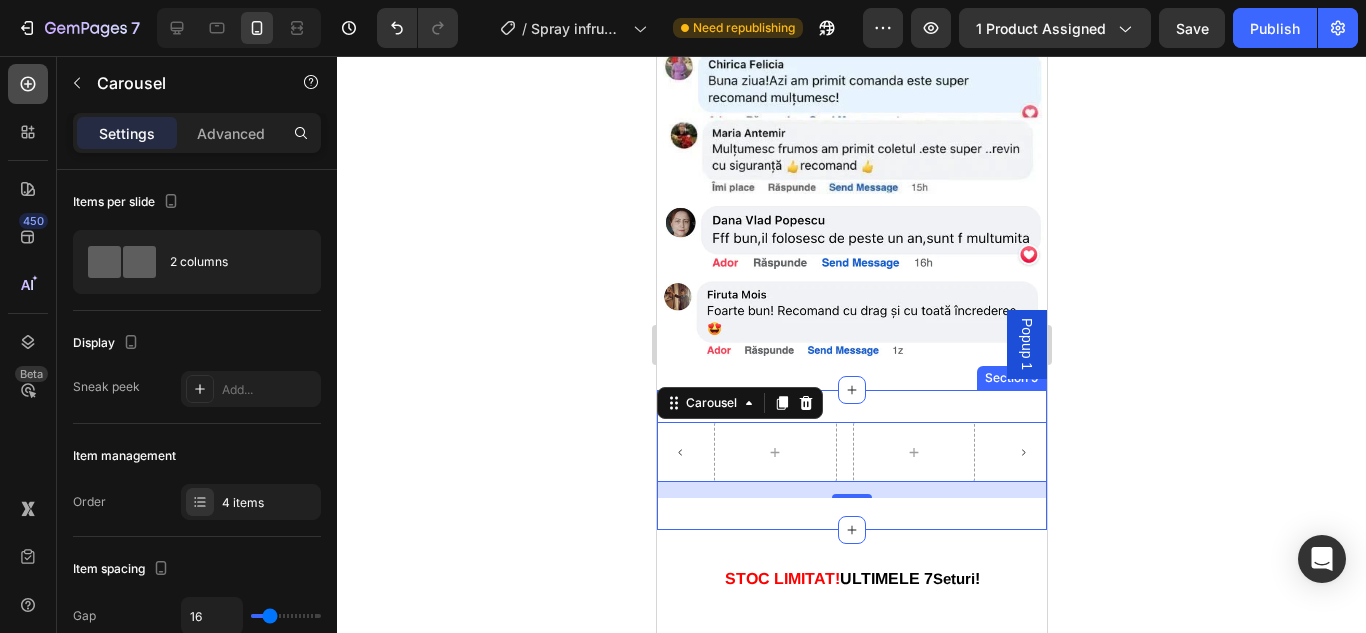 click 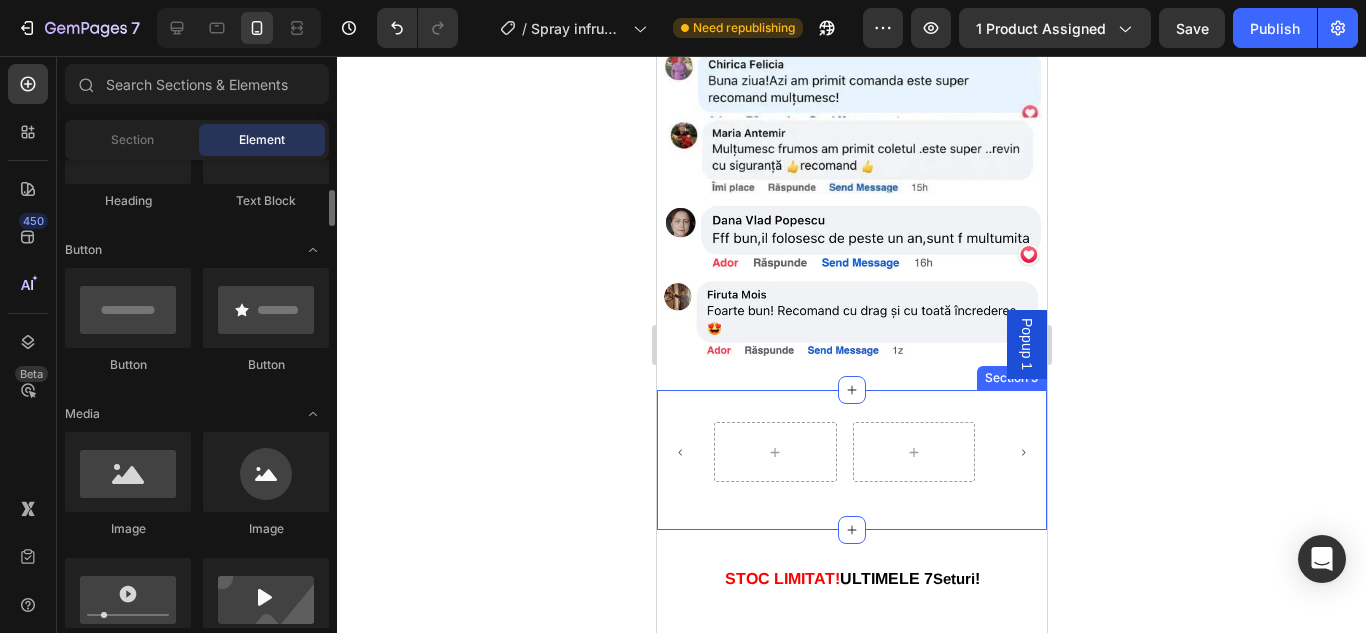 scroll, scrollTop: 590, scrollLeft: 0, axis: vertical 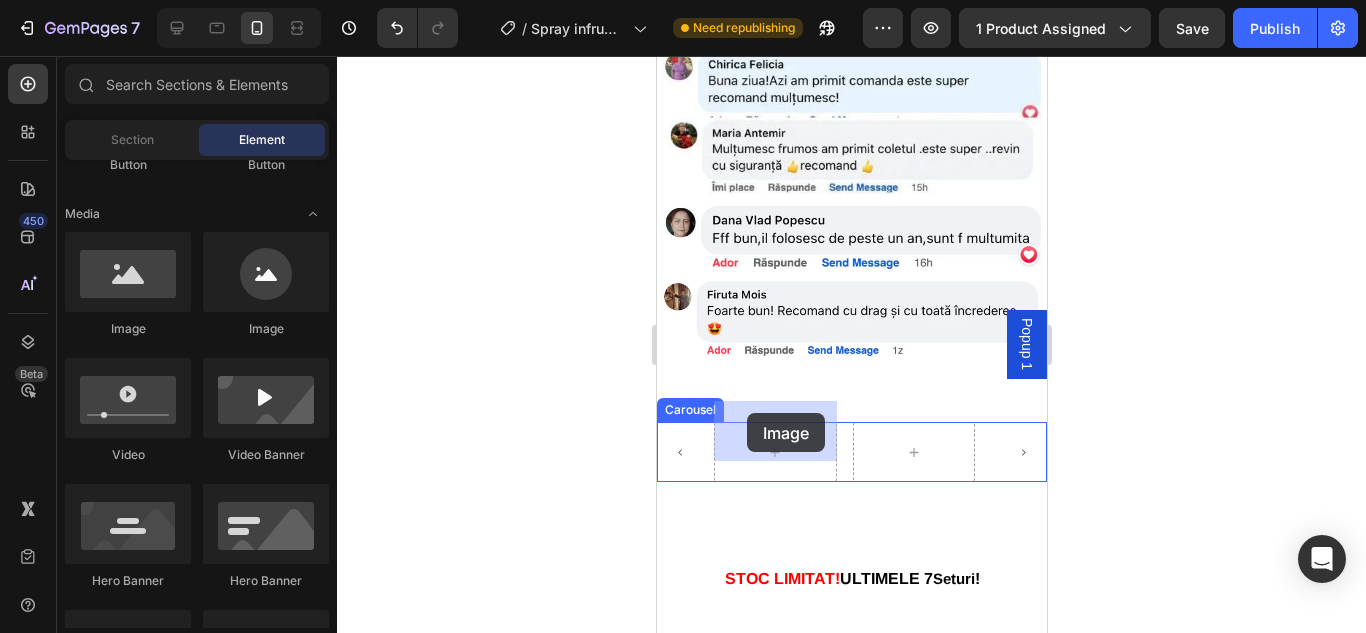 drag, startPoint x: 784, startPoint y: 352, endPoint x: 746, endPoint y: 413, distance: 71.867935 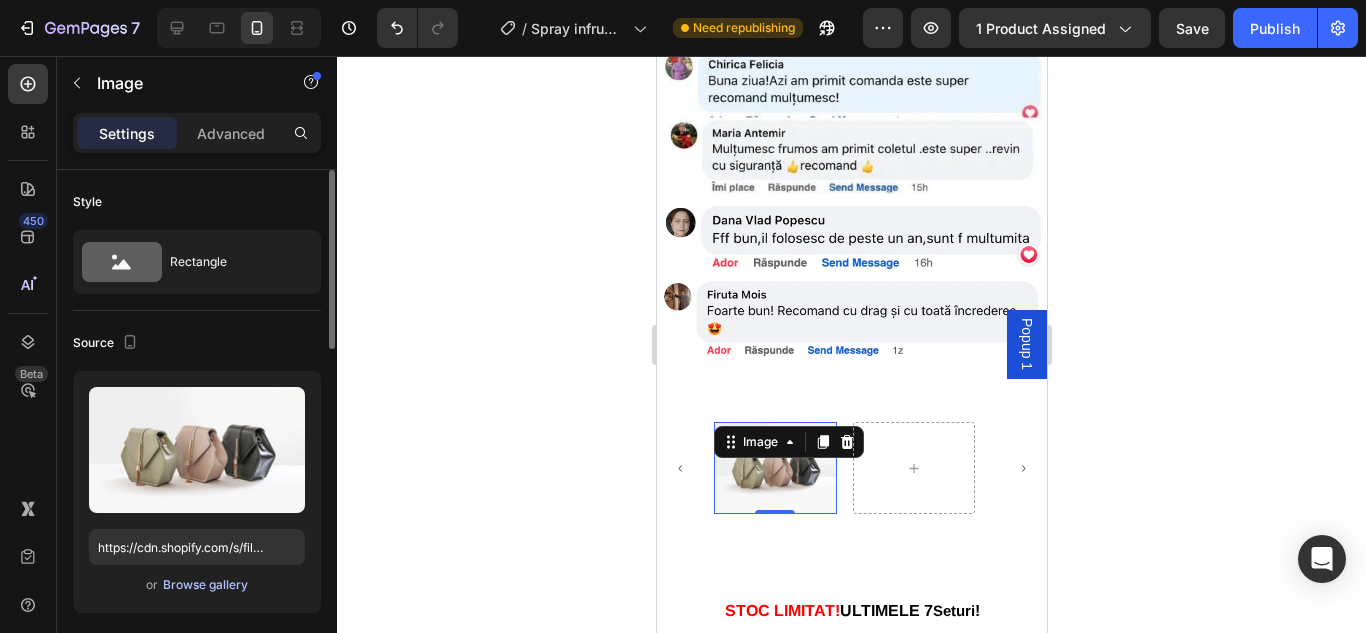 click on "Browse gallery" at bounding box center [205, 585] 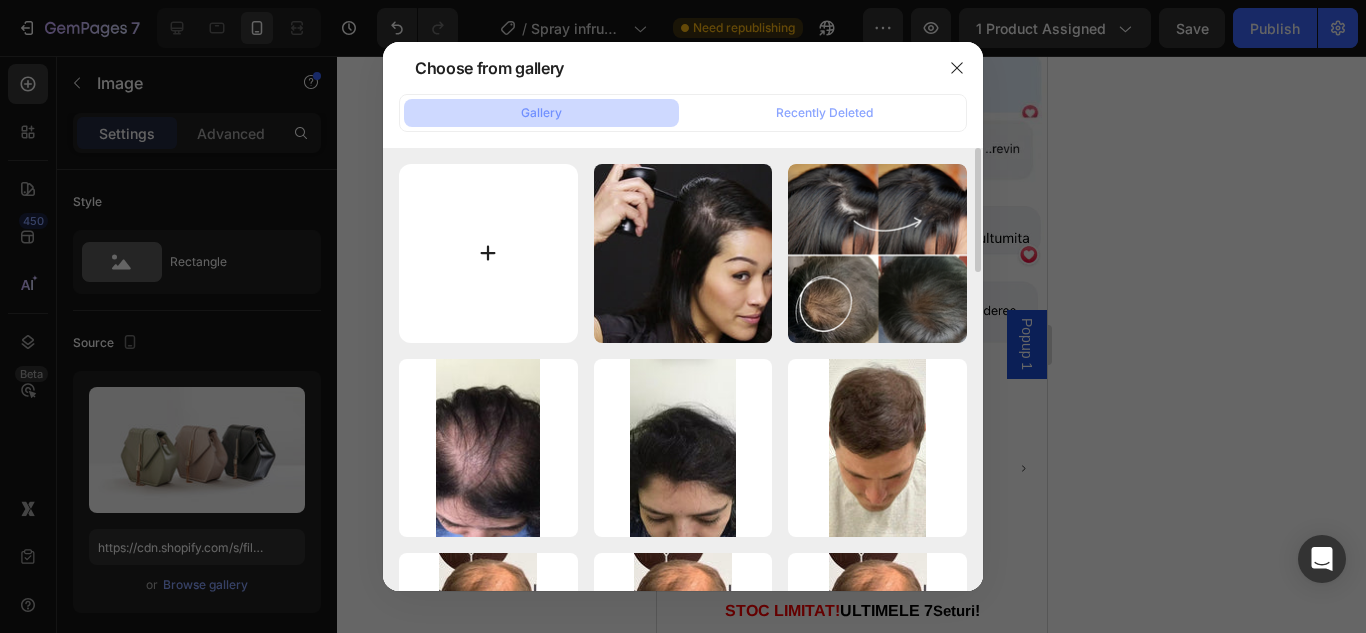click at bounding box center (488, 253) 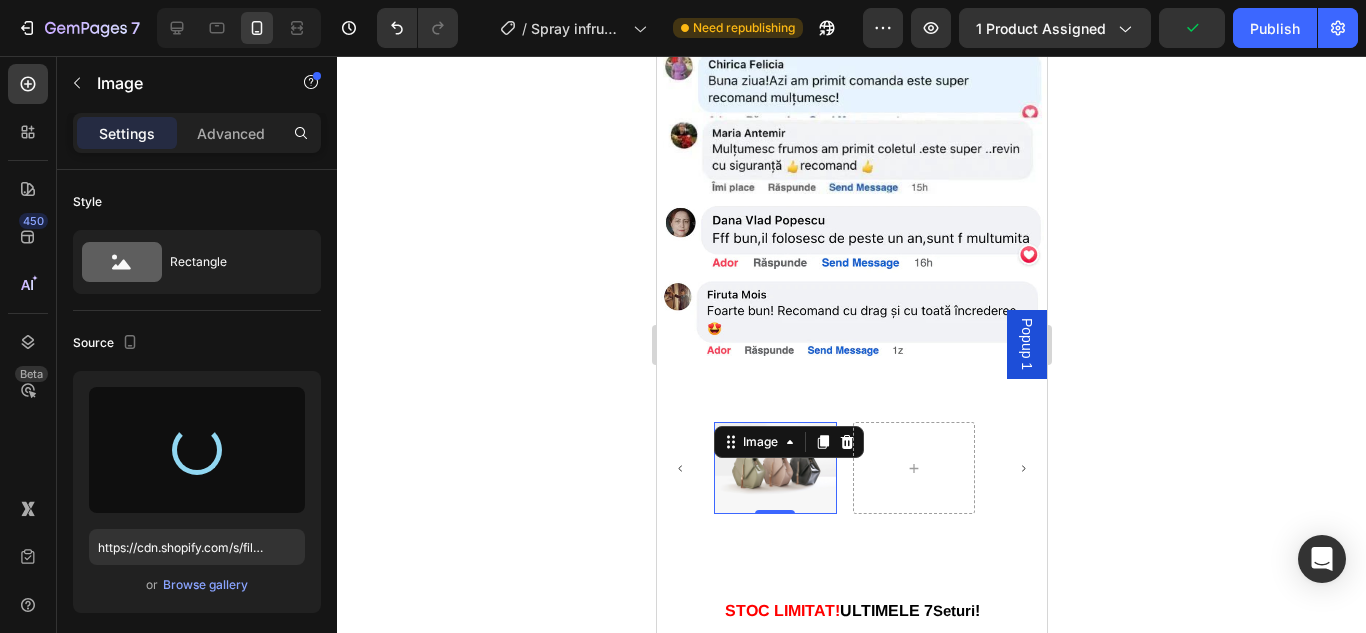 type on "https://cdn.shopify.com/s/files/1/0874/3501/8564/files/gempages_537037857848558672-2c58672f-da3f-4609-86f0-1b6205b058f1.png" 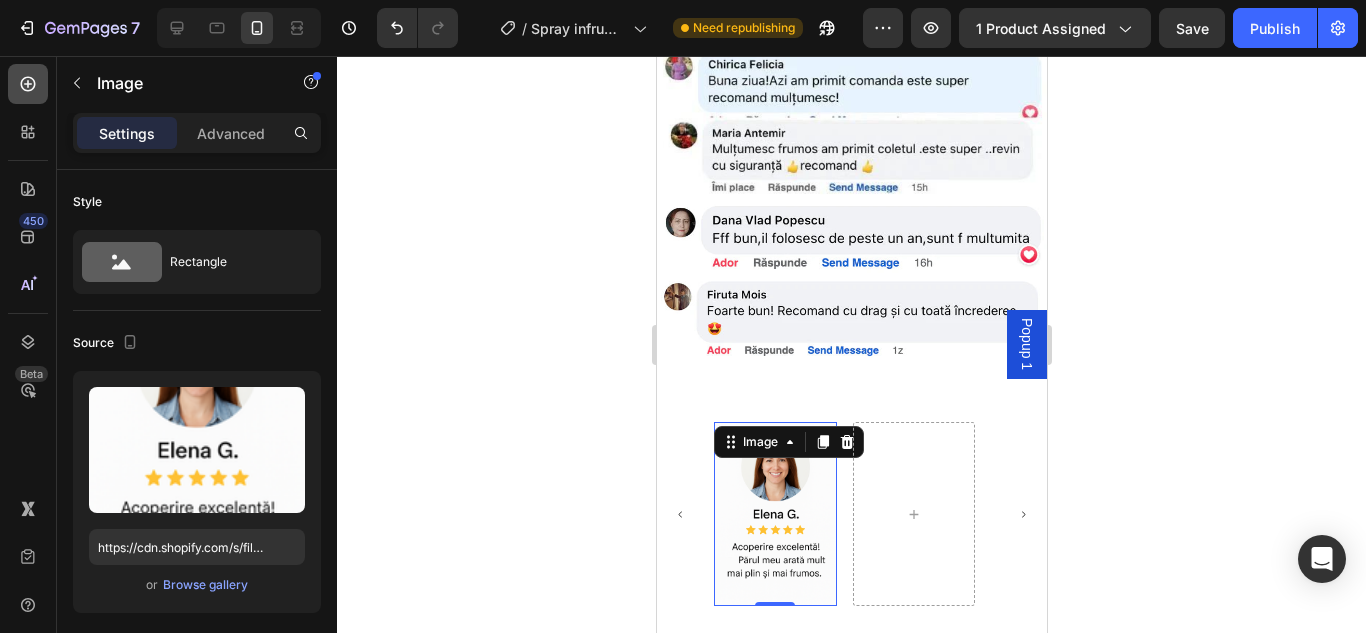 click 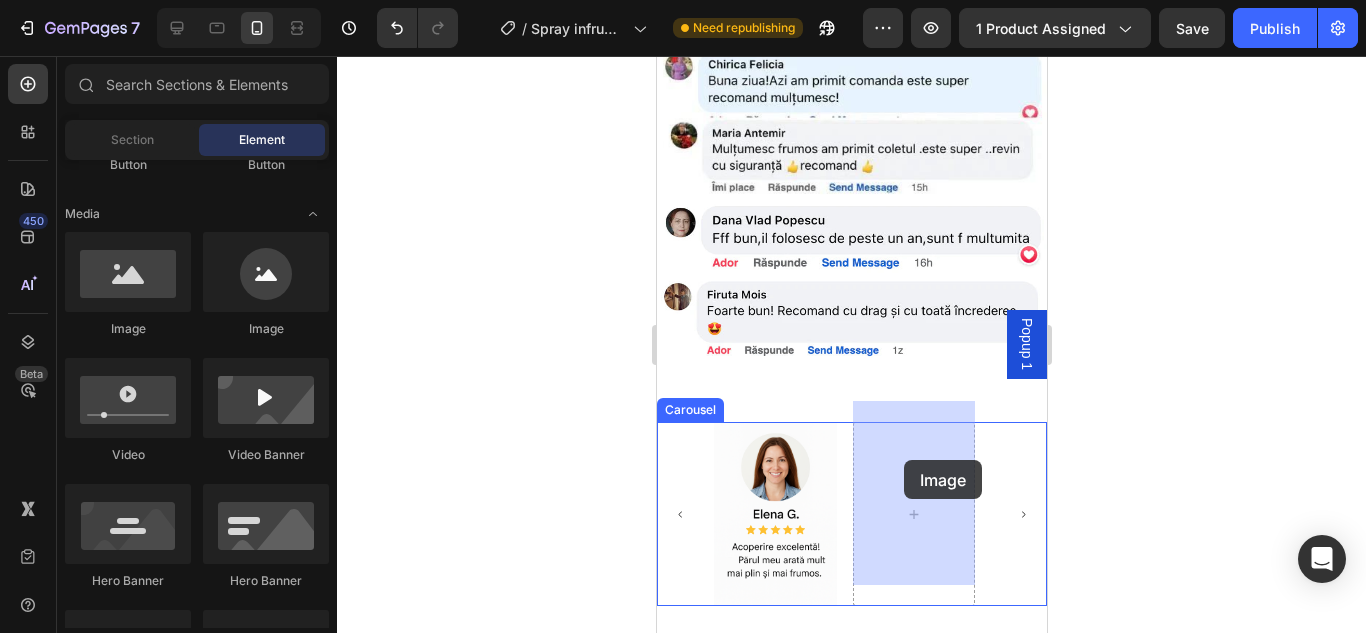 drag, startPoint x: 801, startPoint y: 358, endPoint x: 903, endPoint y: 460, distance: 144.24979 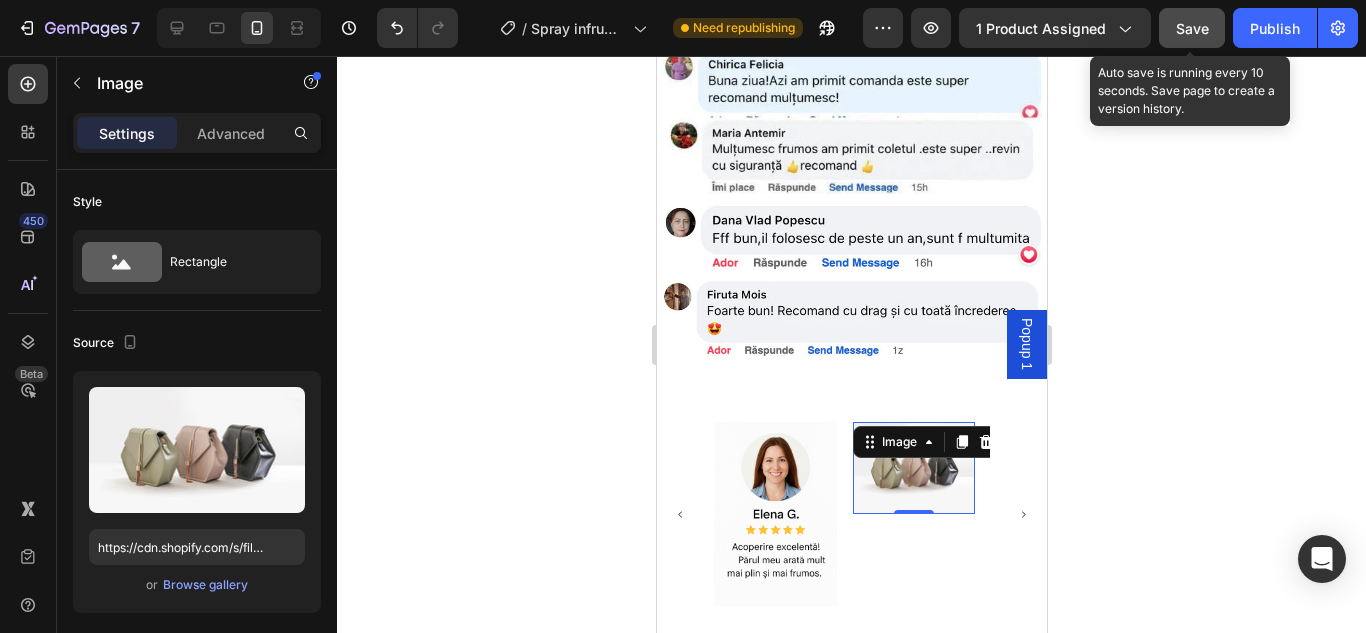 click on "Save" 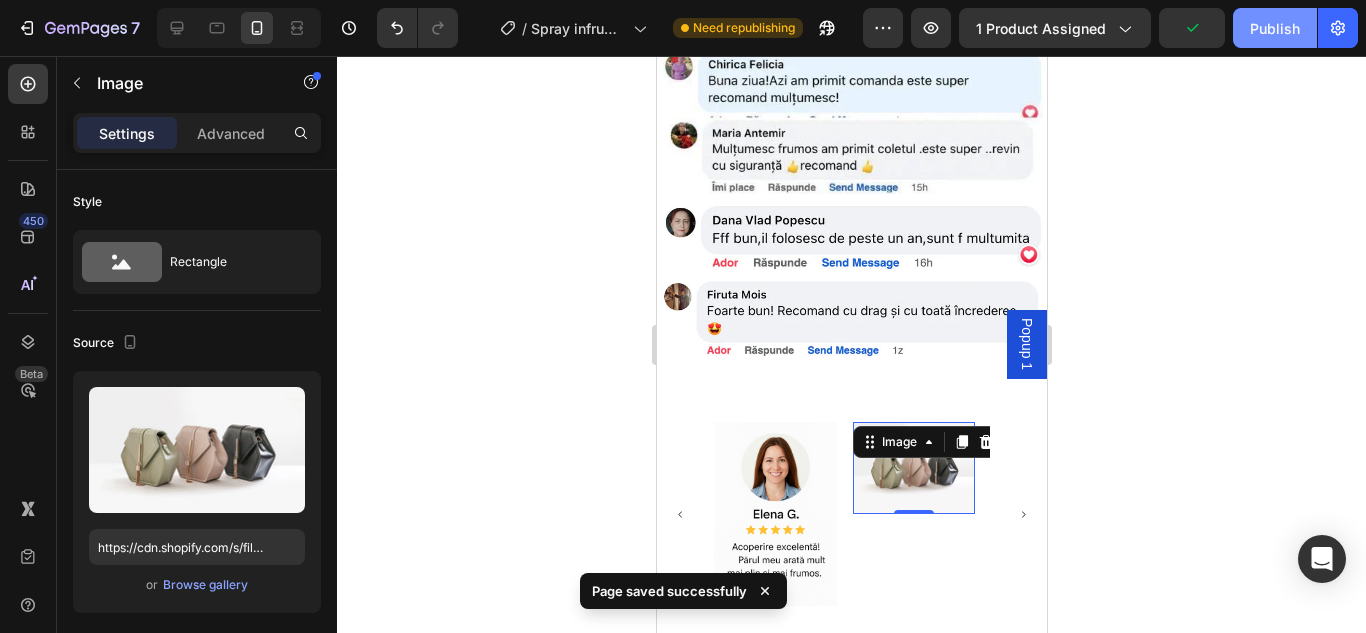 click on "Publish" 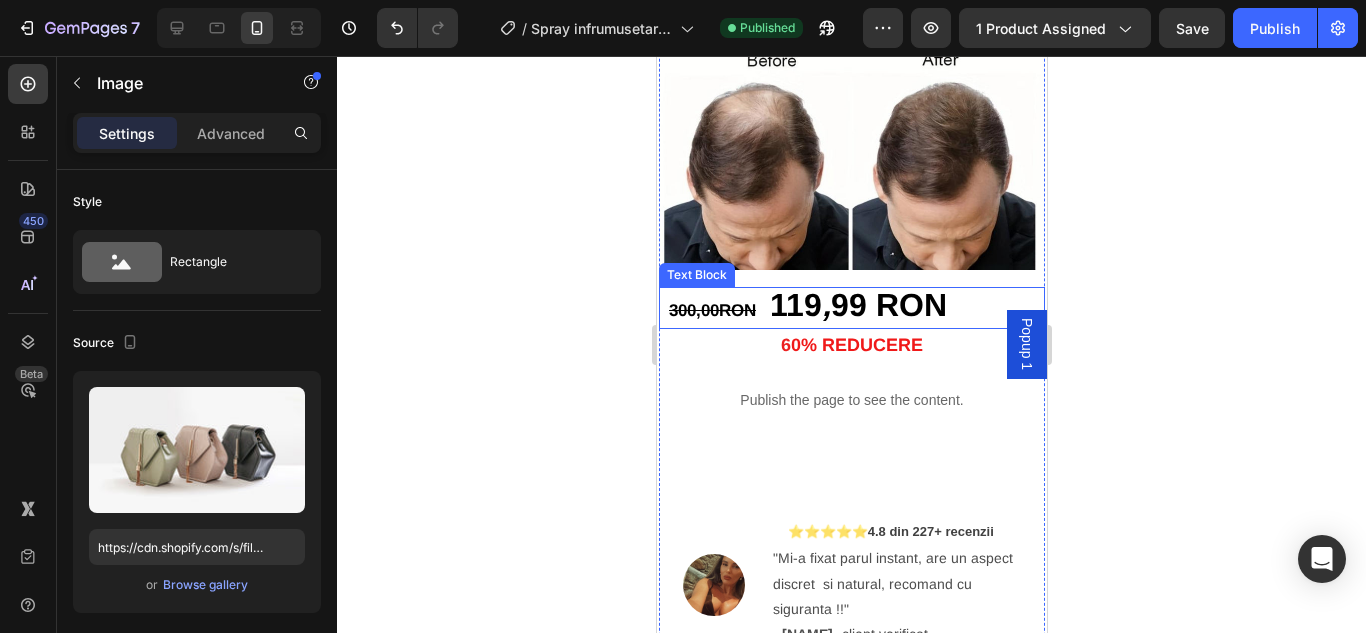 scroll, scrollTop: 400, scrollLeft: 0, axis: vertical 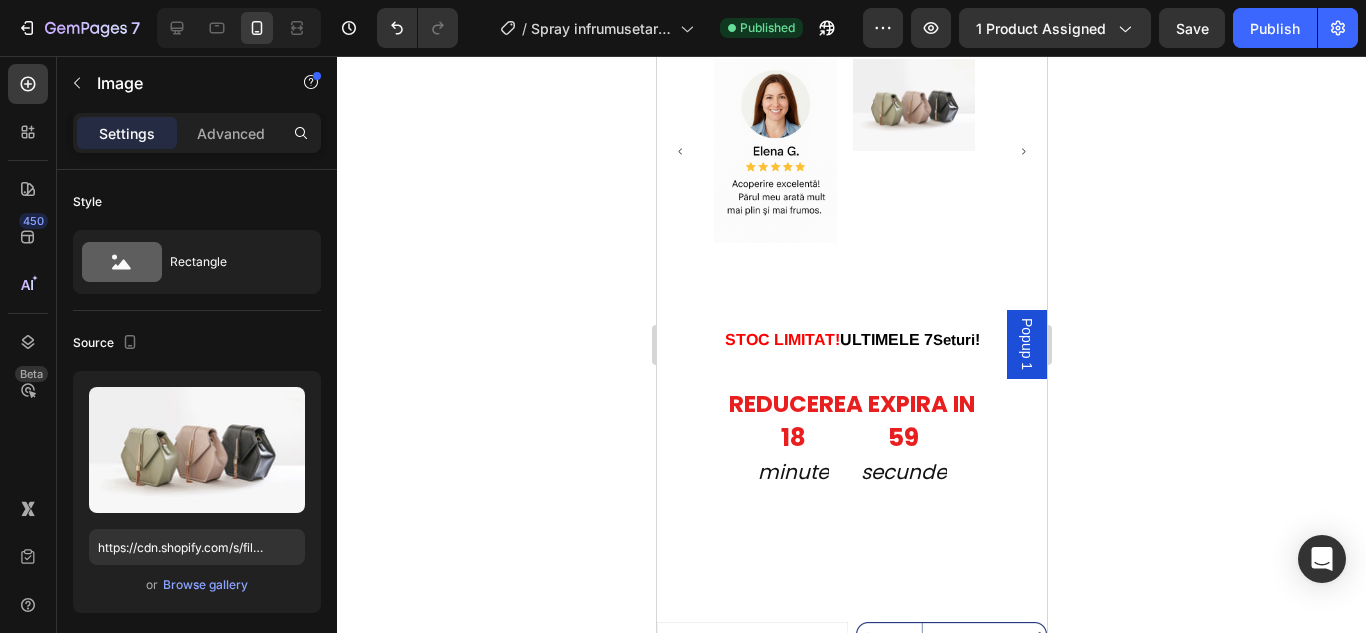 click at bounding box center (913, 105) 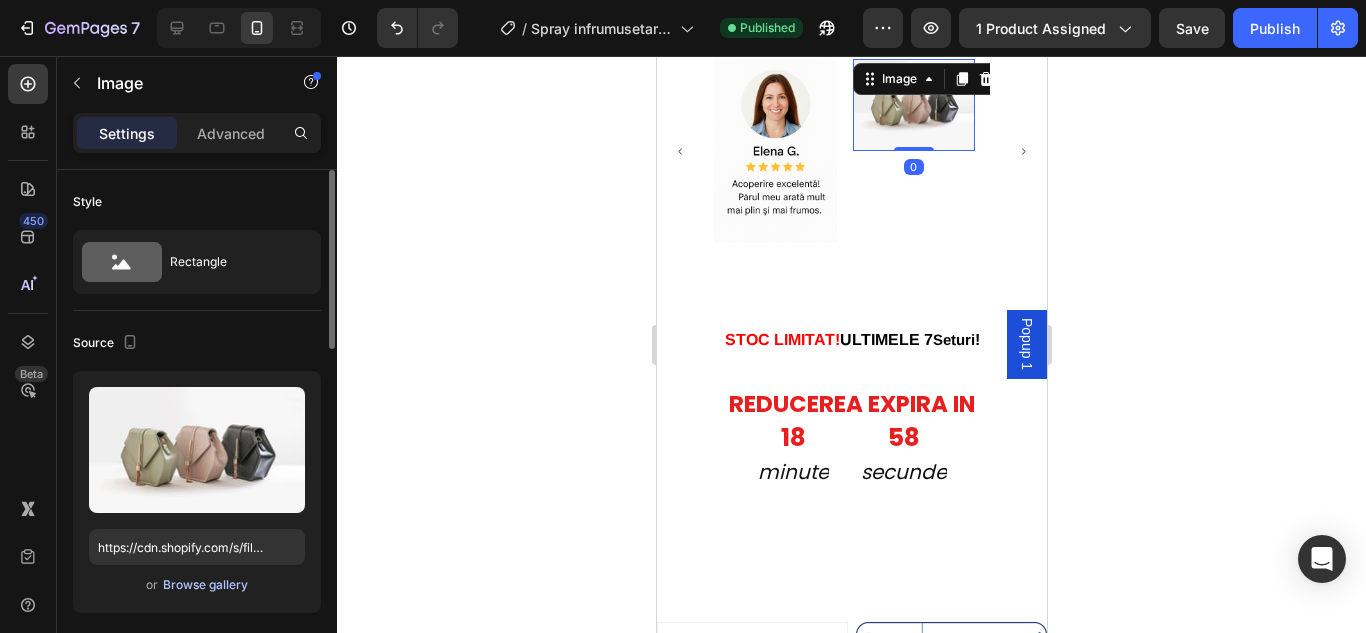 click on "Browse gallery" at bounding box center (205, 585) 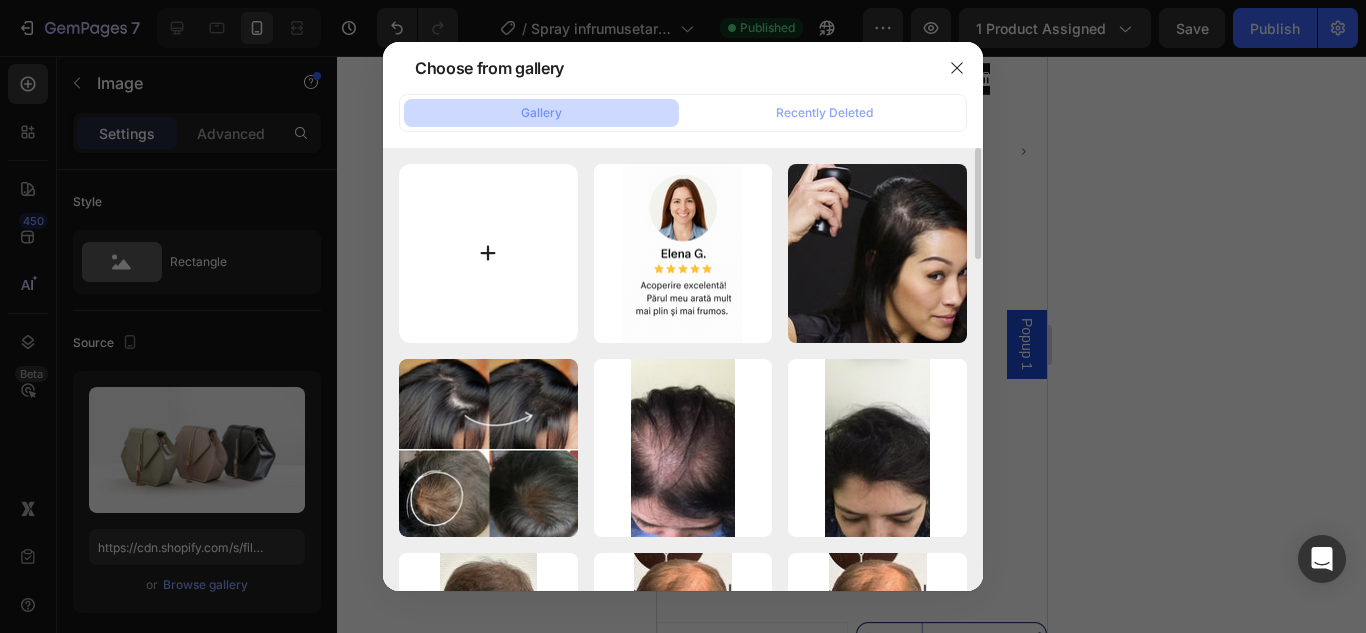 click at bounding box center [488, 253] 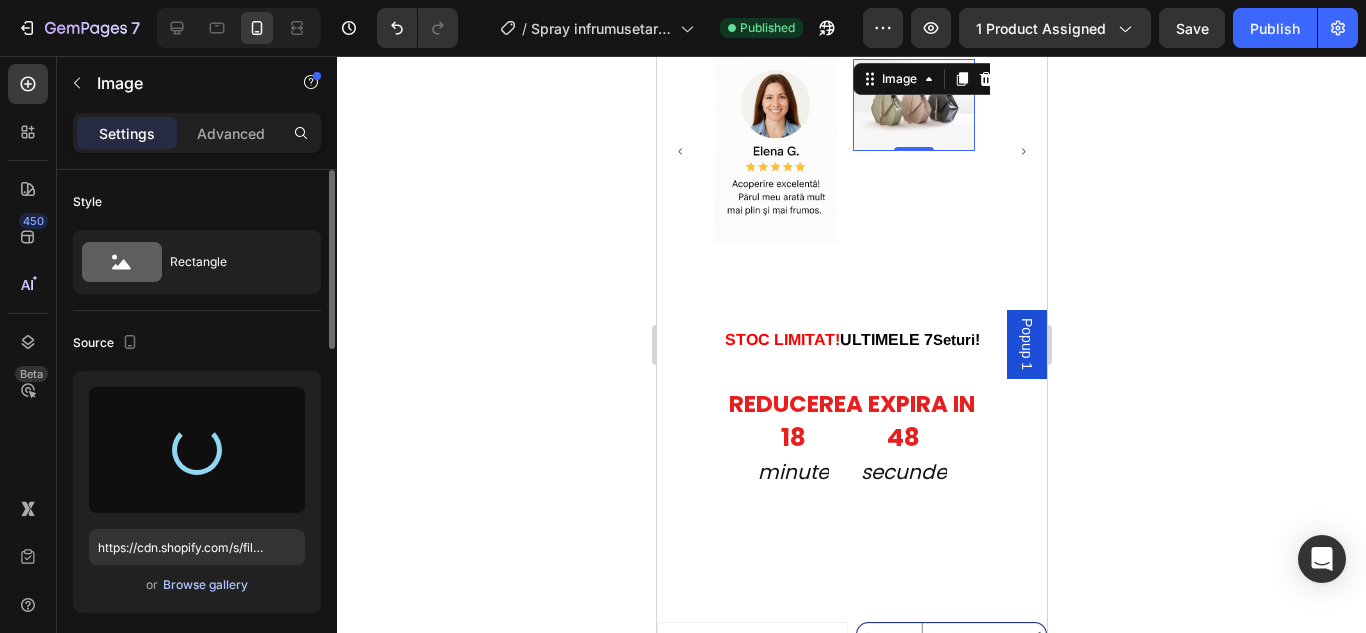 type on "https://cdn.shopify.com/s/files/1/0874/3501/8564/files/gempages_537037857848558672-b2599daa-53b8-4ec5-b6f4-dcfe776625e4.png" 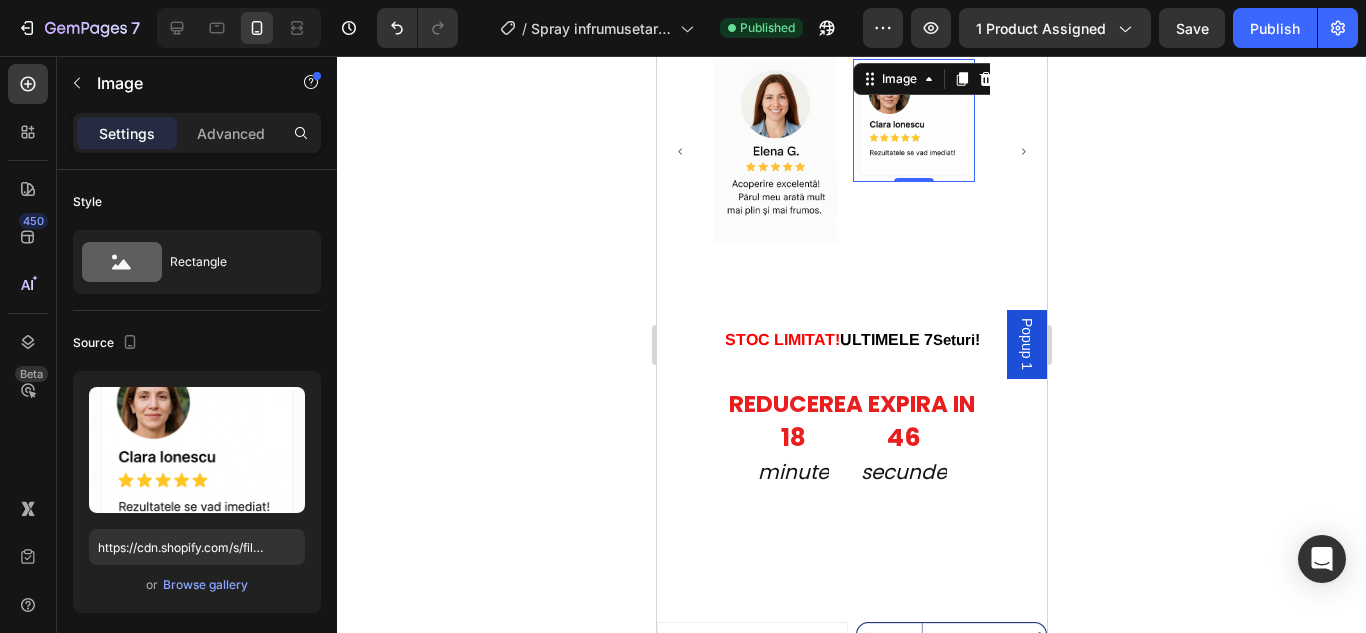 click 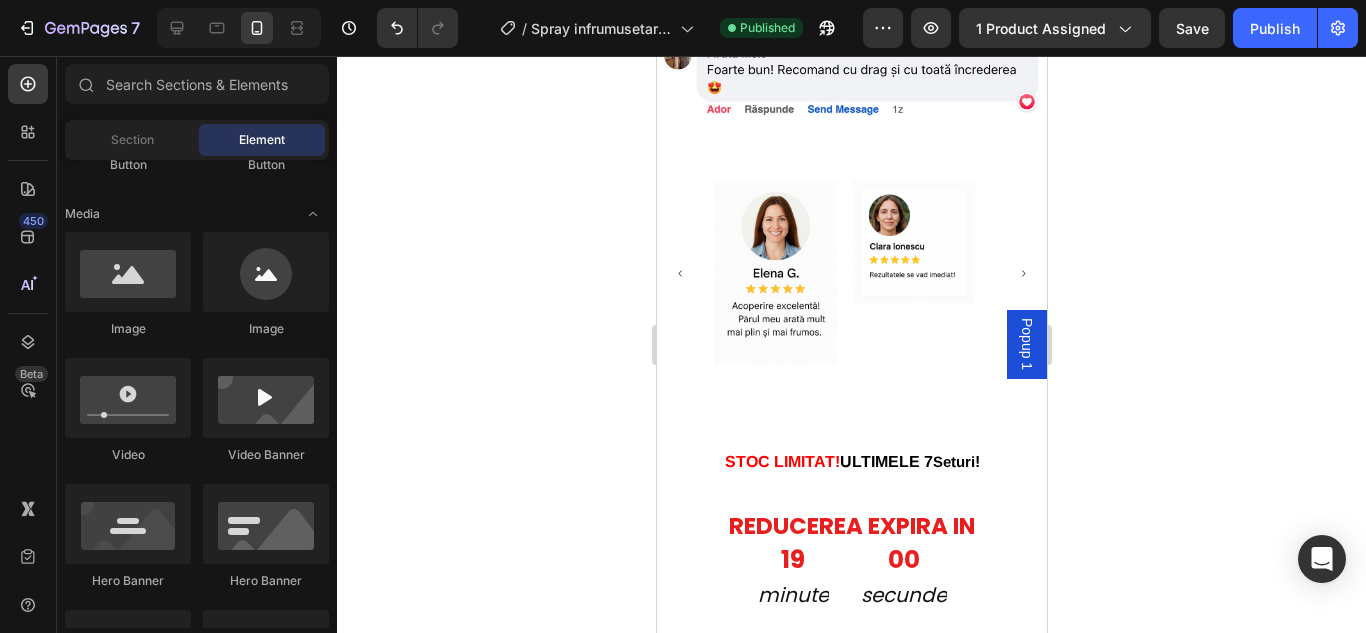 scroll, scrollTop: 6942, scrollLeft: 0, axis: vertical 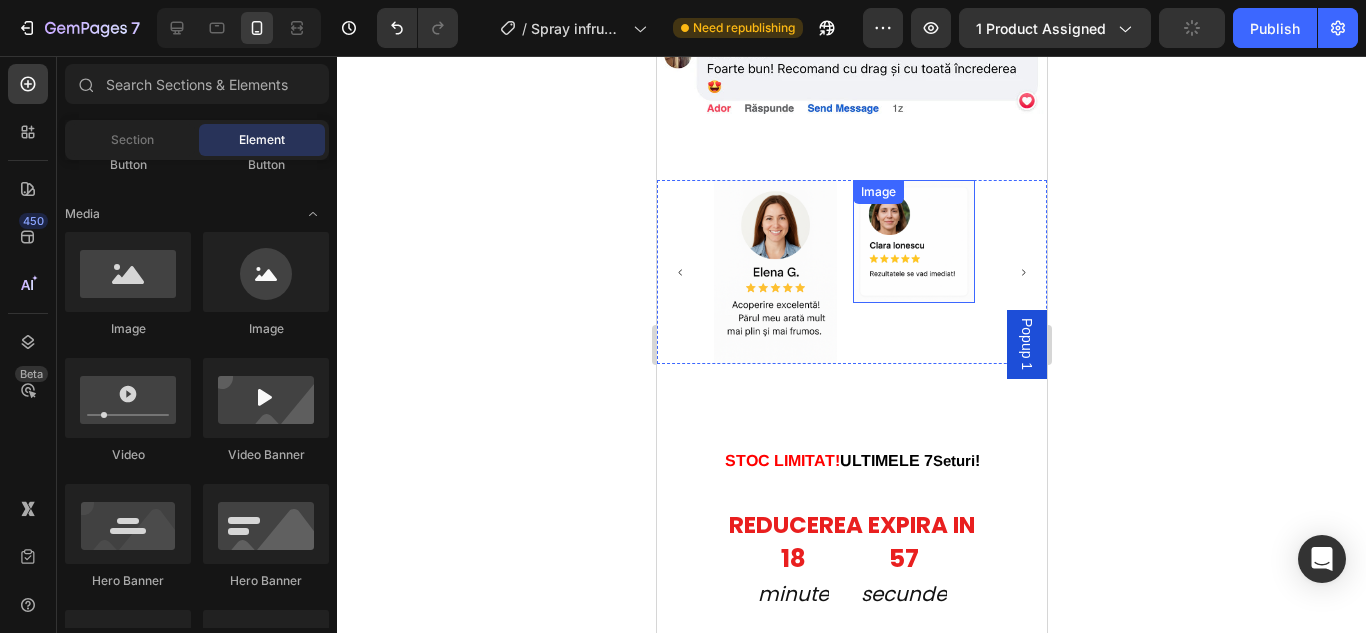 click at bounding box center [913, 241] 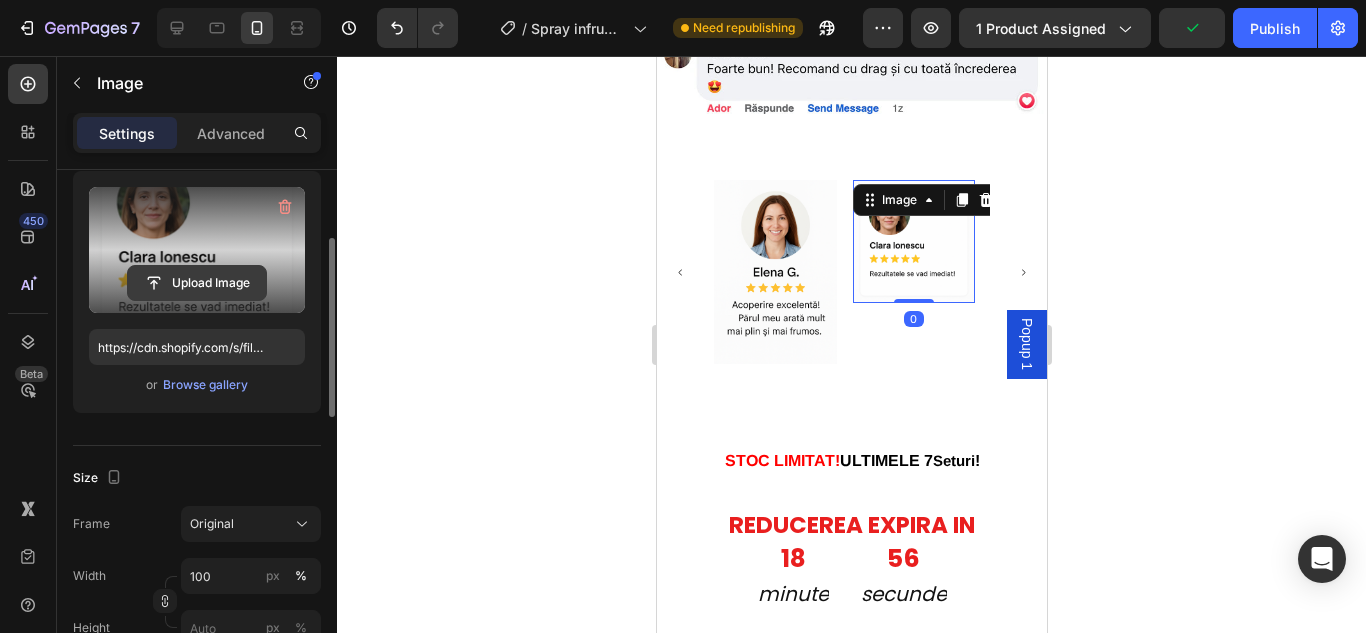 scroll, scrollTop: 300, scrollLeft: 0, axis: vertical 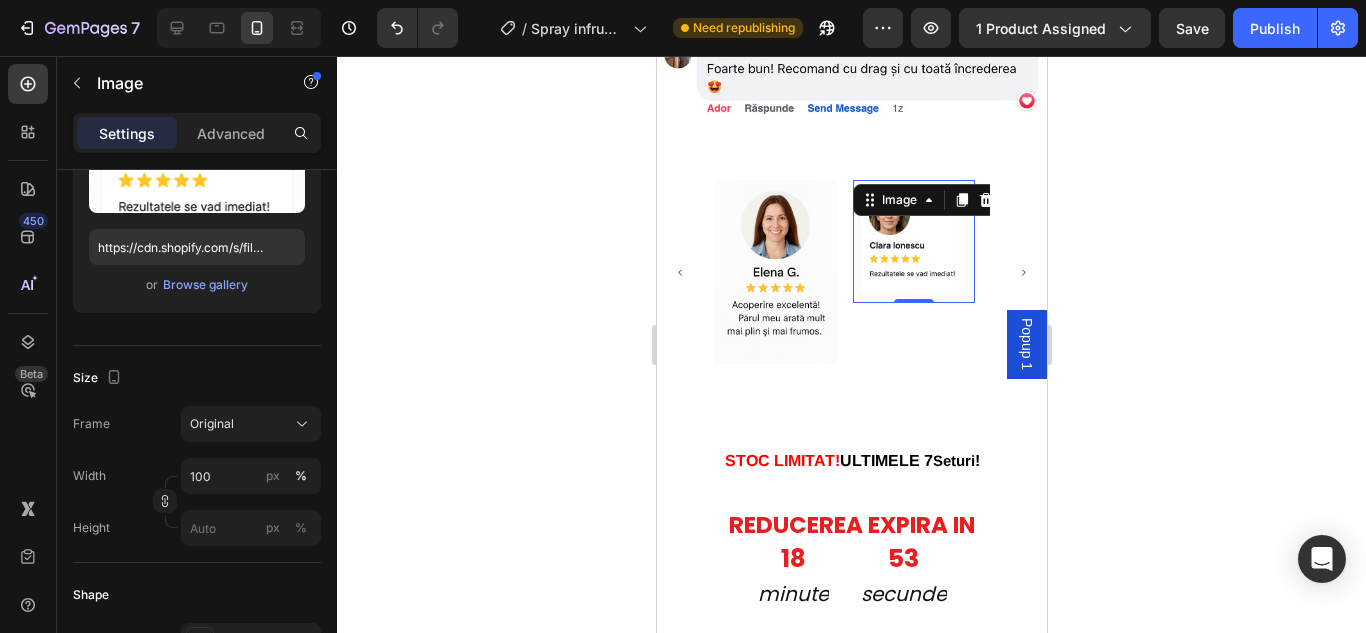 click 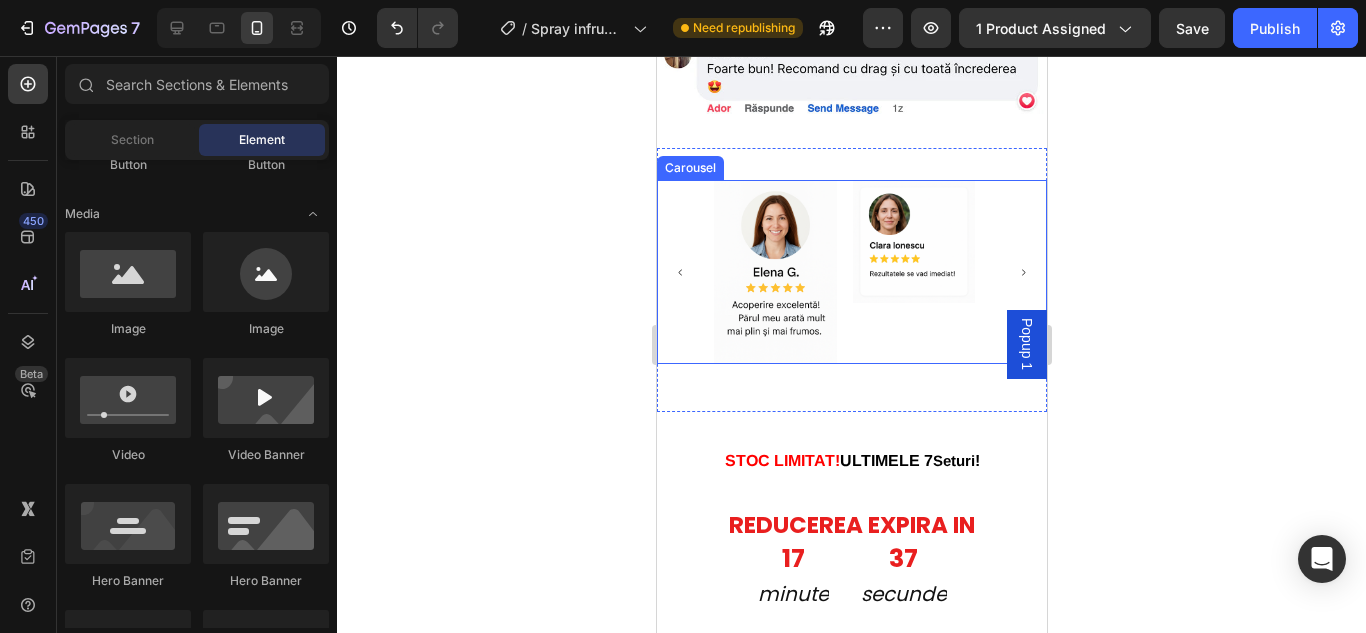 click at bounding box center (1022, 272) 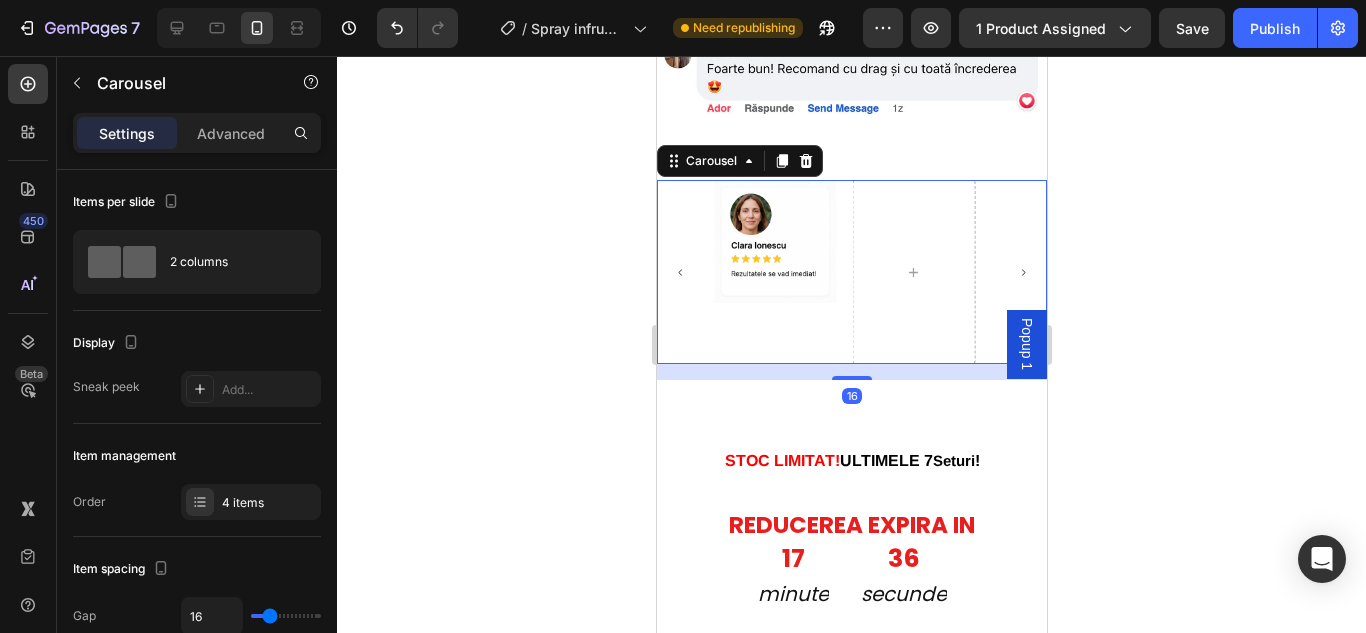 click at bounding box center (1022, 272) 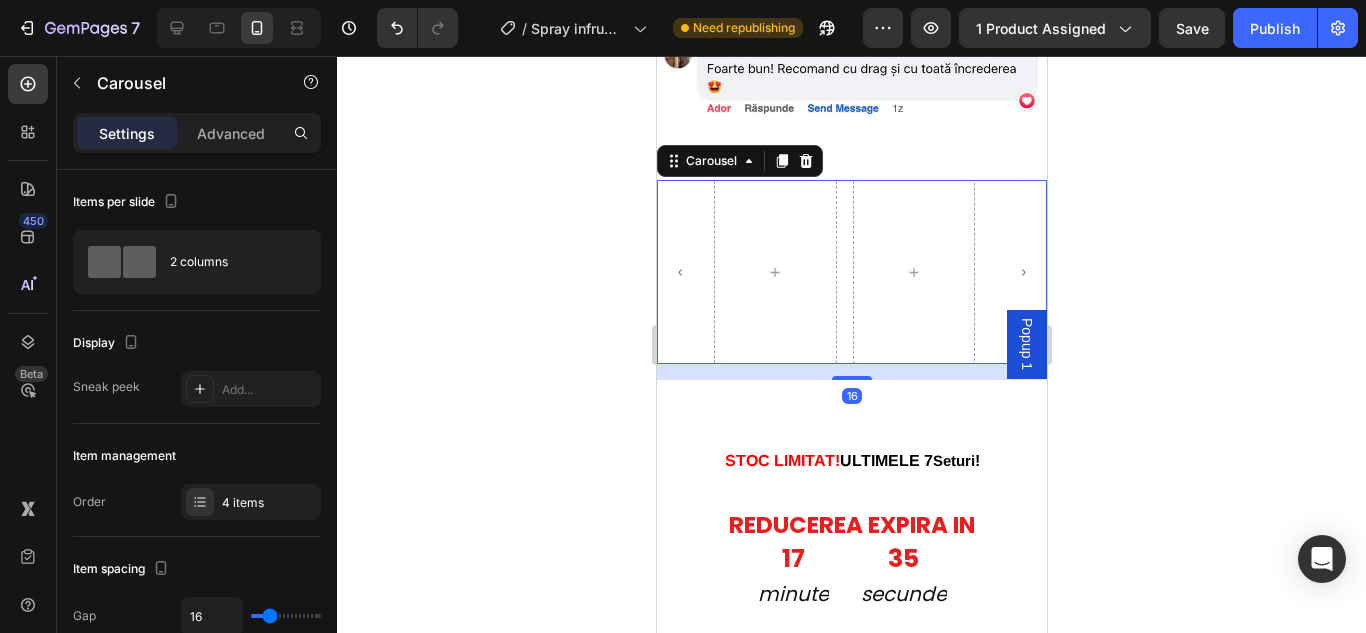 click at bounding box center (1022, 272) 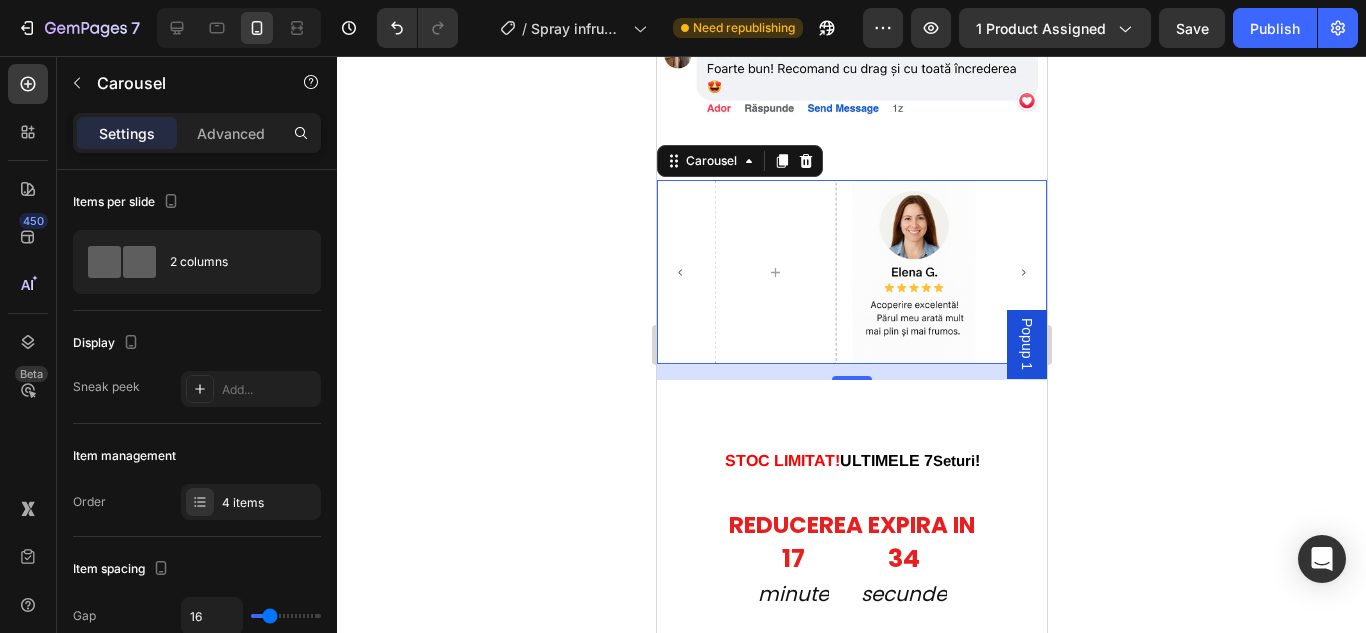 click at bounding box center [1022, 272] 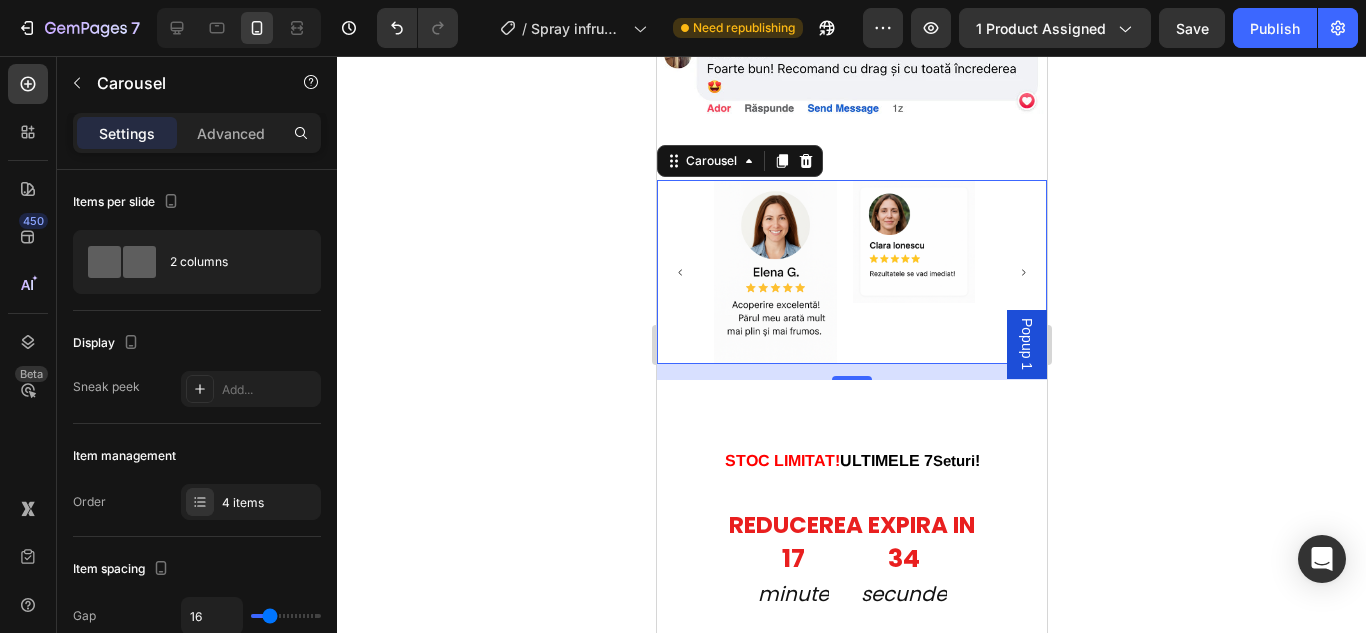 click at bounding box center [1022, 272] 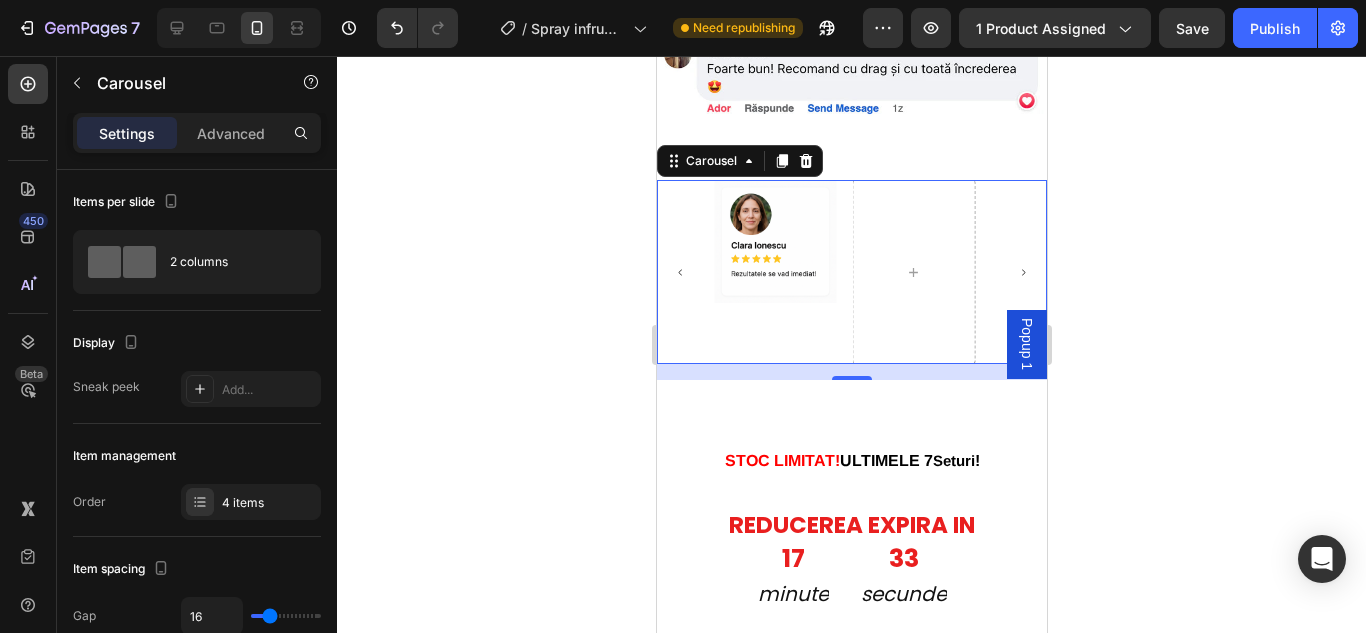 click at bounding box center (1022, 272) 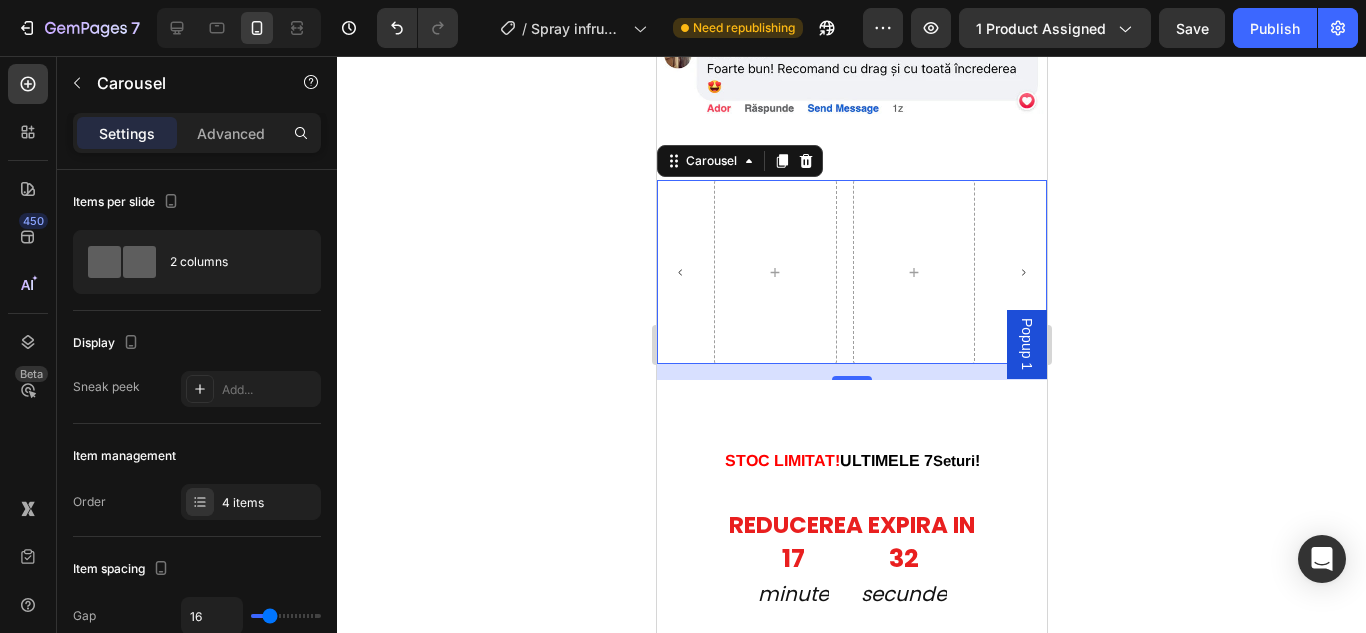 click at bounding box center (1022, 272) 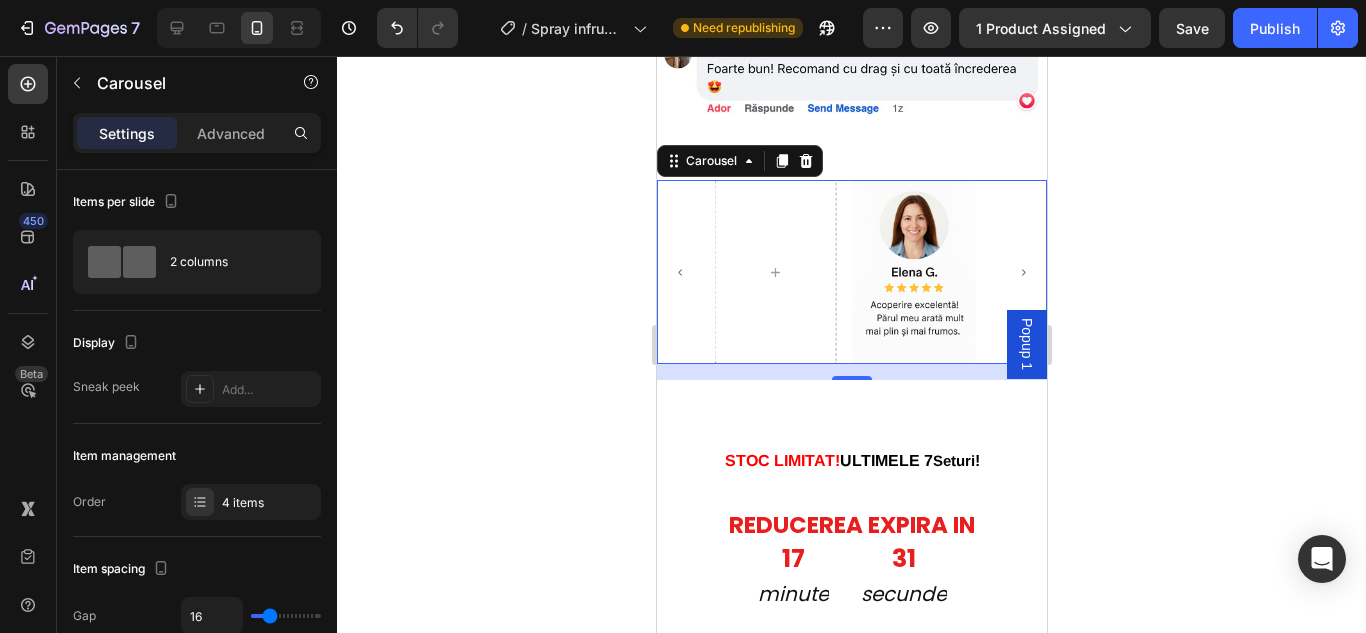 click at bounding box center (1022, 272) 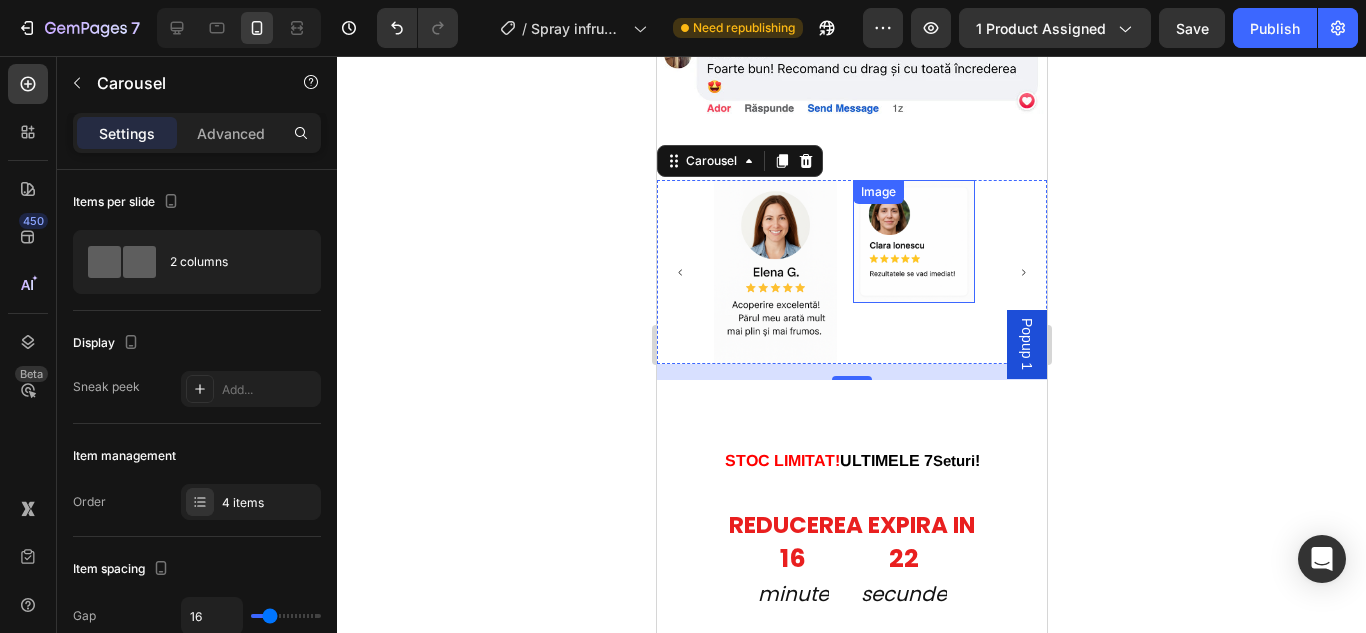 click at bounding box center [913, 241] 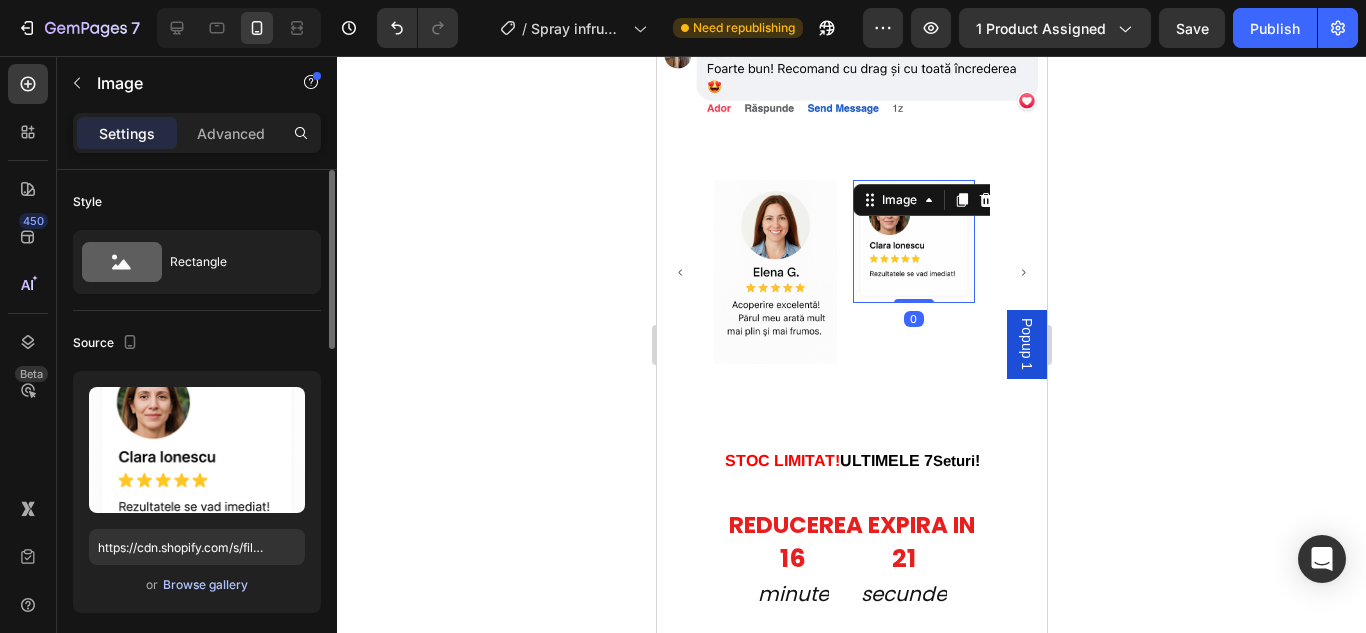 click on "Browse gallery" at bounding box center (205, 585) 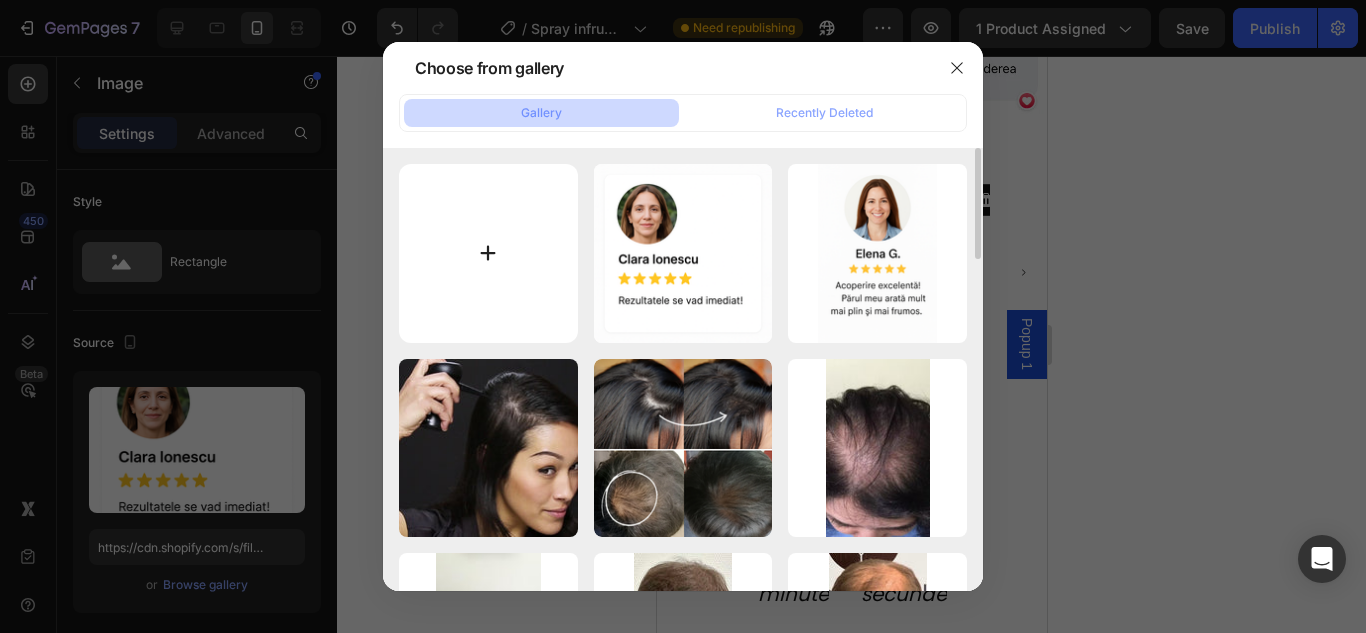 click at bounding box center [488, 253] 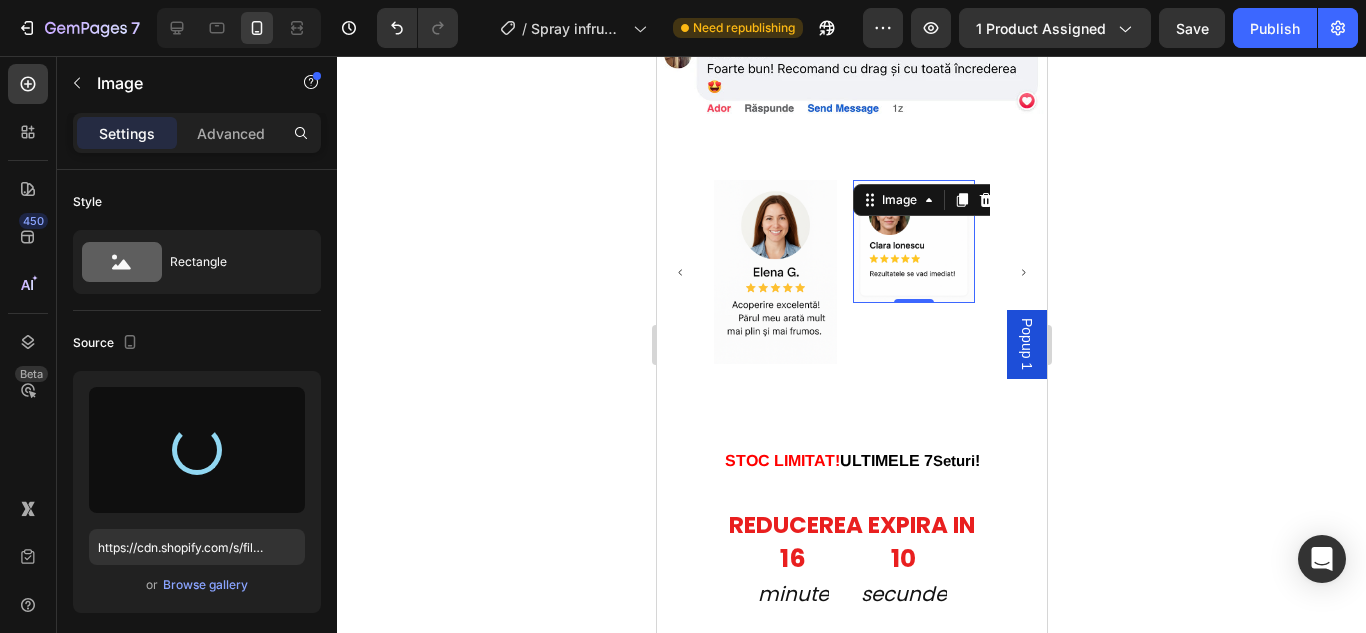 type on "https://cdn.shopify.com/s/files/1/0874/3501/8564/files/gempages_537037857848558672-b746c9d6-3f13-4a83-92ef-22875c5184d7.png" 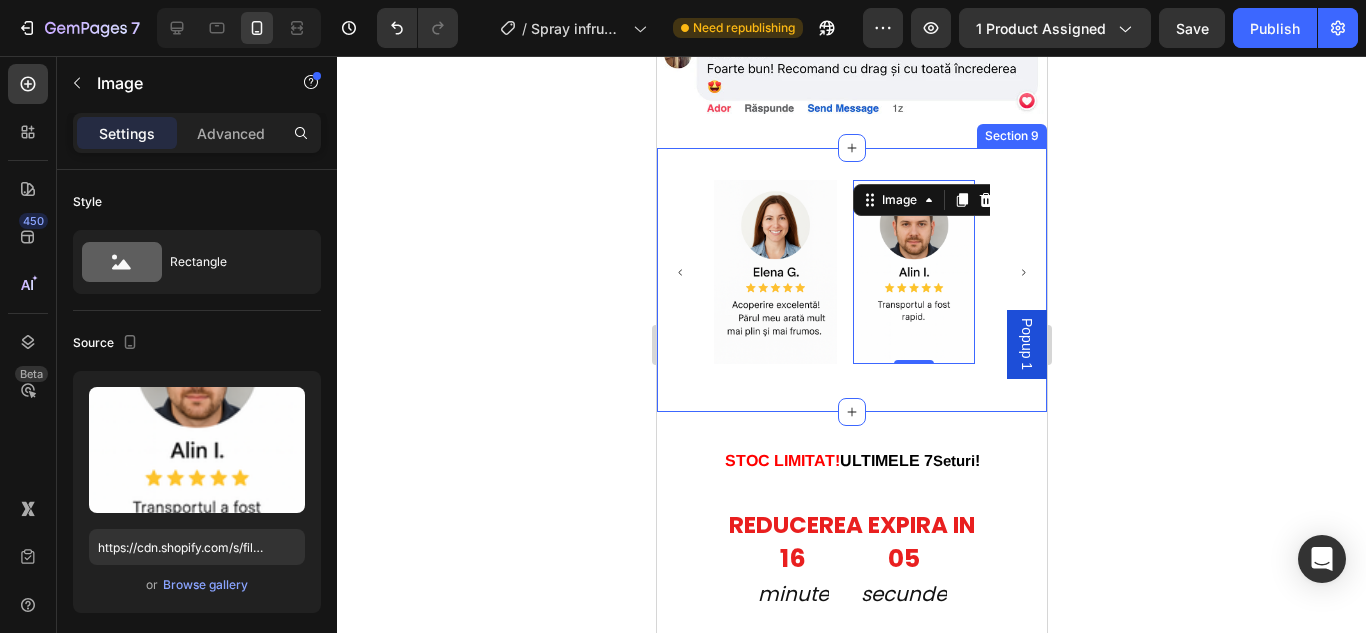 click 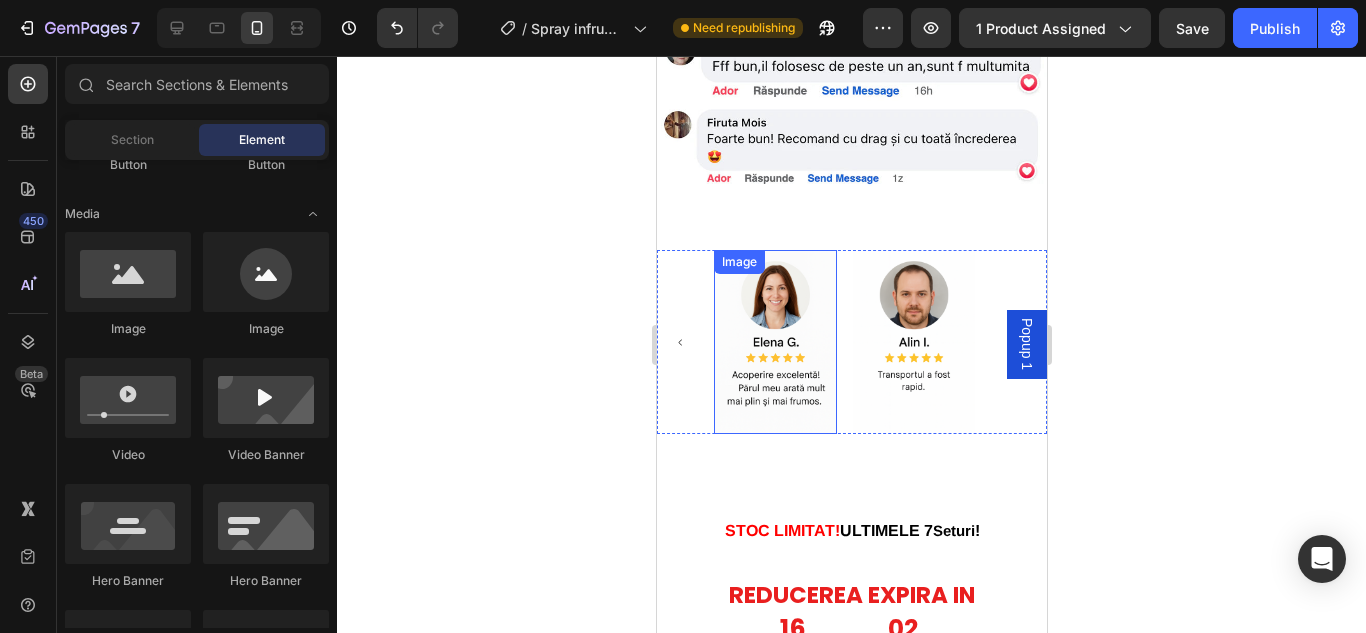 scroll, scrollTop: 6842, scrollLeft: 0, axis: vertical 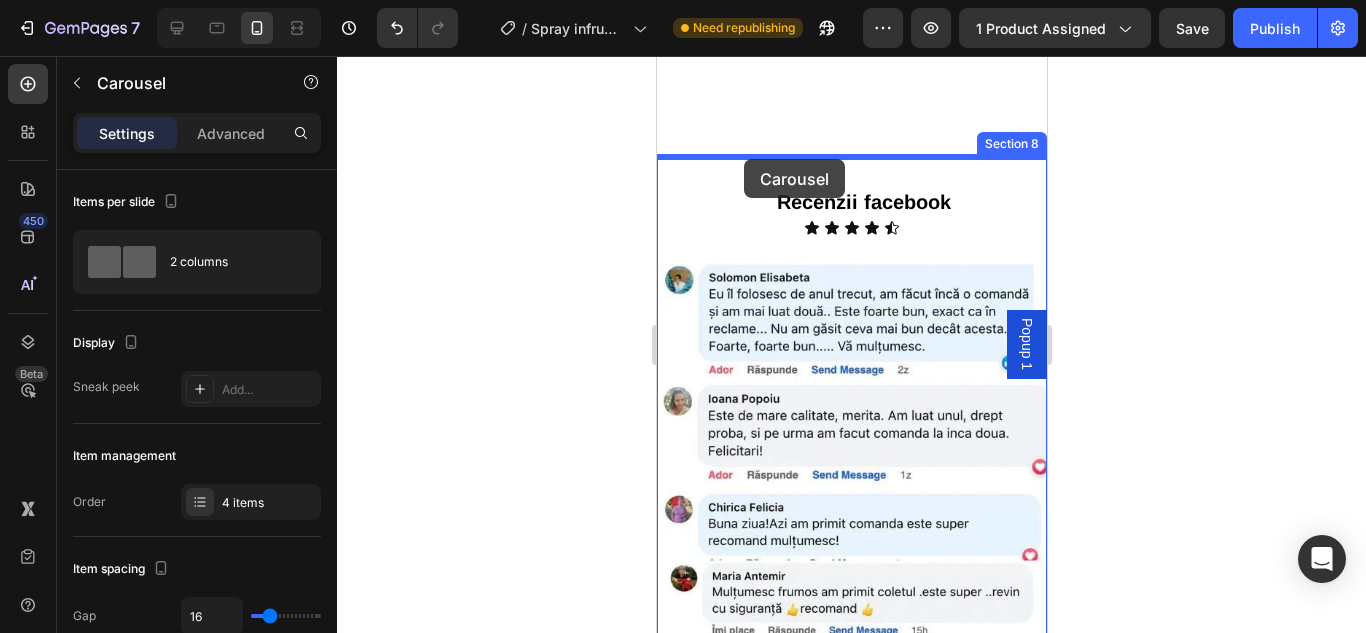 drag, startPoint x: 675, startPoint y: 253, endPoint x: 742, endPoint y: 160, distance: 114.62112 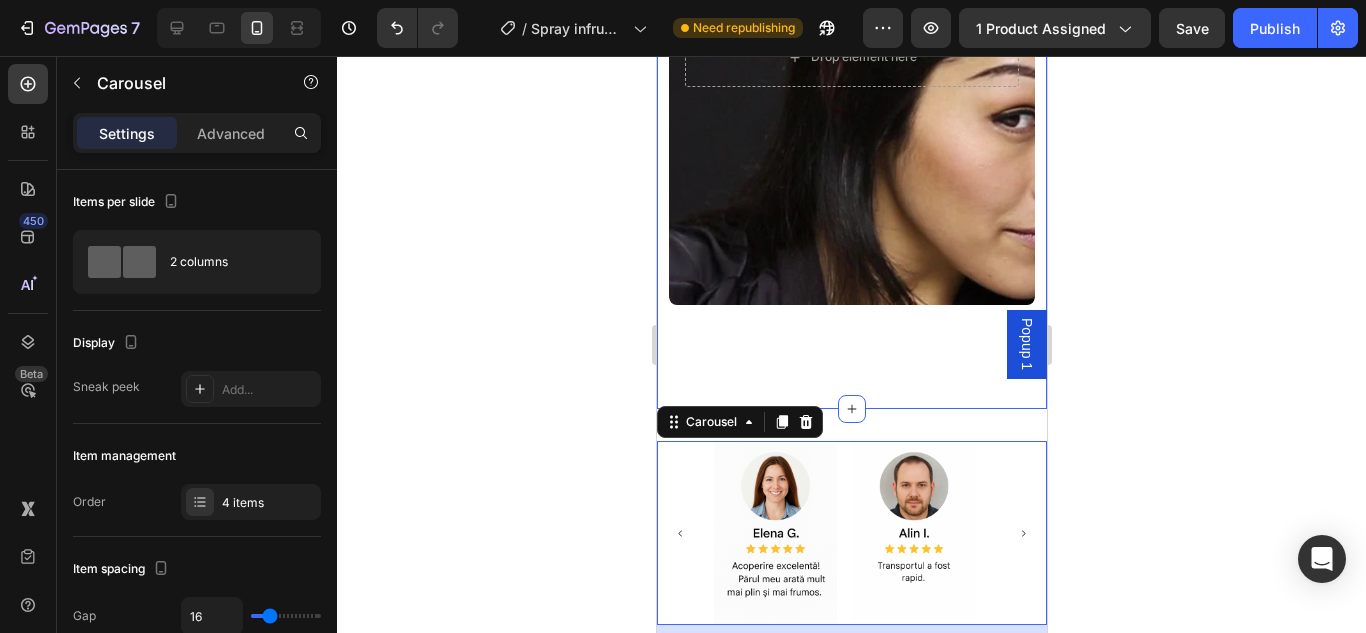 scroll, scrollTop: 5957, scrollLeft: 0, axis: vertical 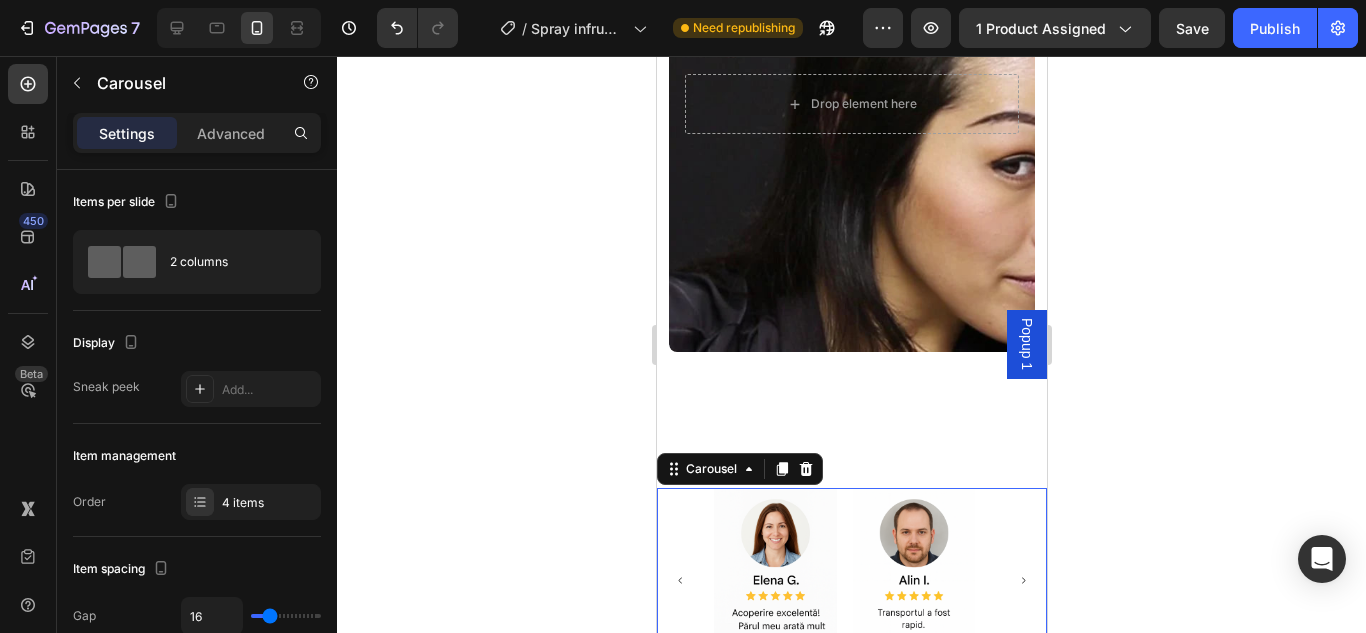 click 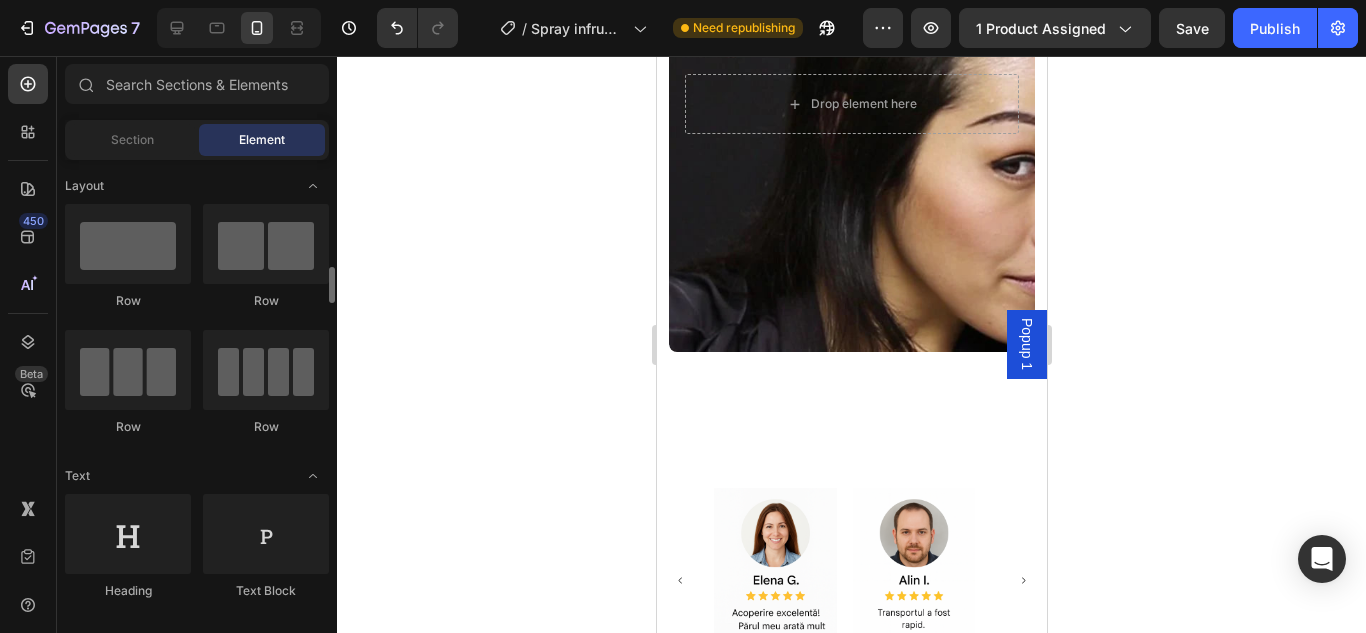 scroll, scrollTop: 200, scrollLeft: 0, axis: vertical 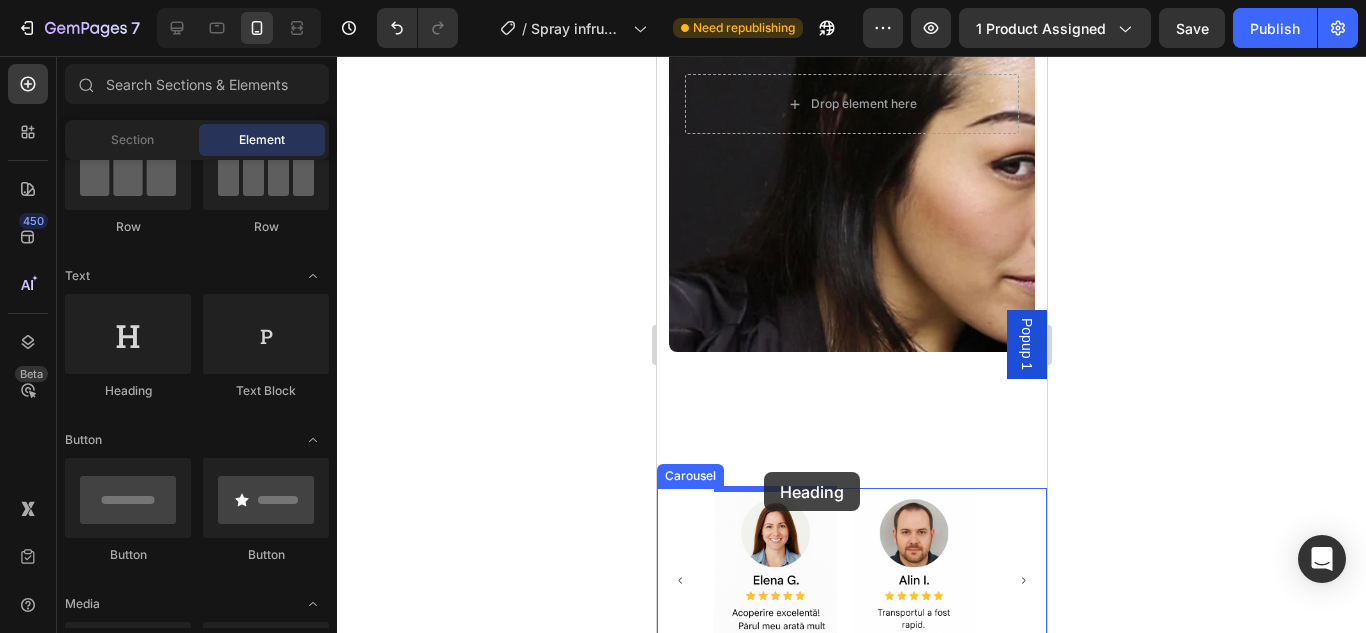 drag, startPoint x: 795, startPoint y: 373, endPoint x: 763, endPoint y: 473, distance: 104.99524 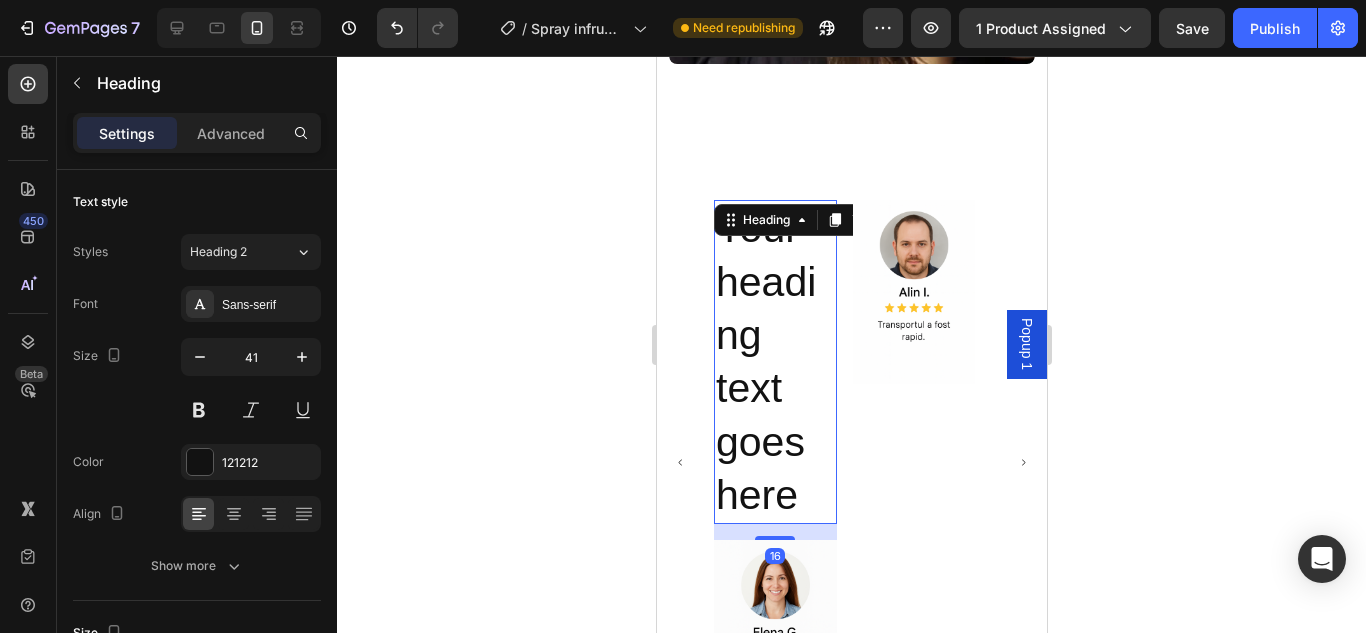 scroll, scrollTop: 6257, scrollLeft: 0, axis: vertical 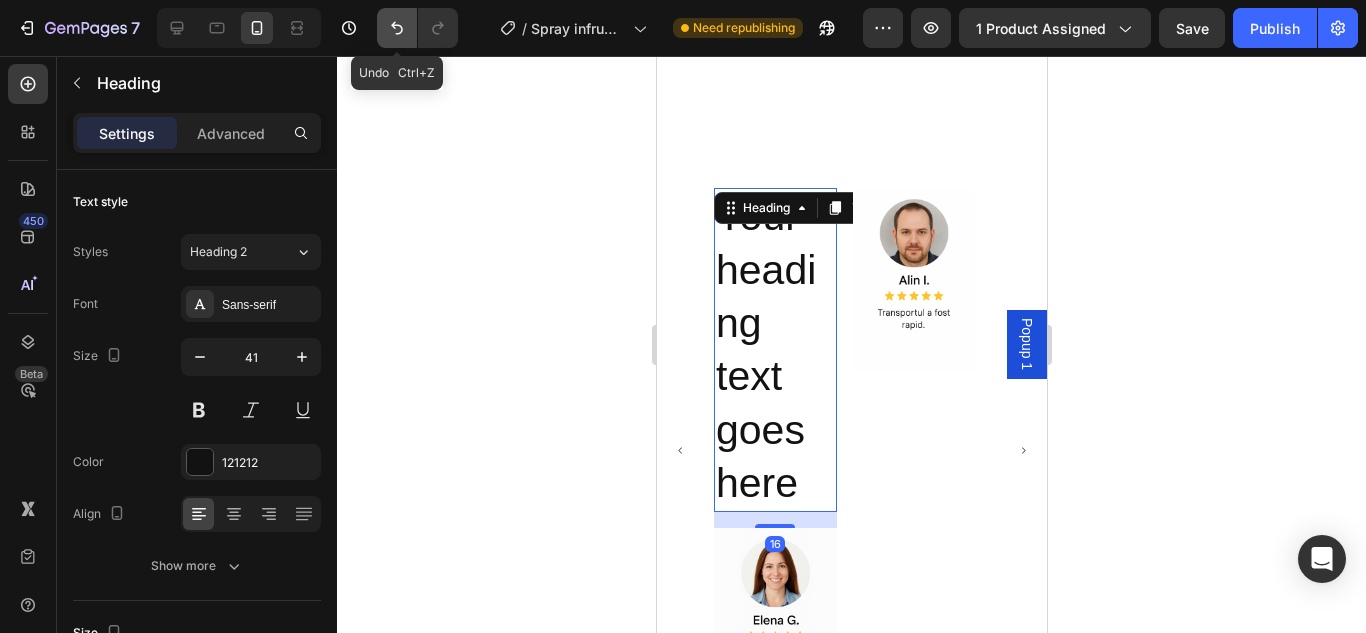 click 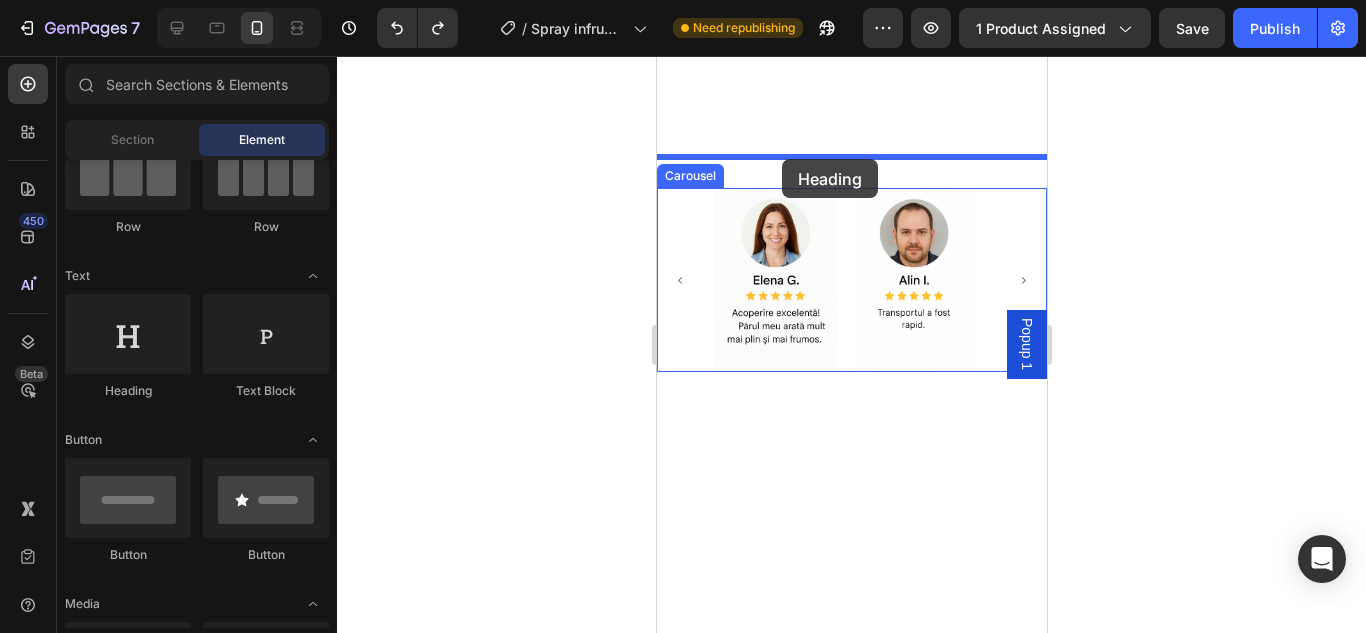 drag, startPoint x: 782, startPoint y: 398, endPoint x: 781, endPoint y: 159, distance: 239.00209 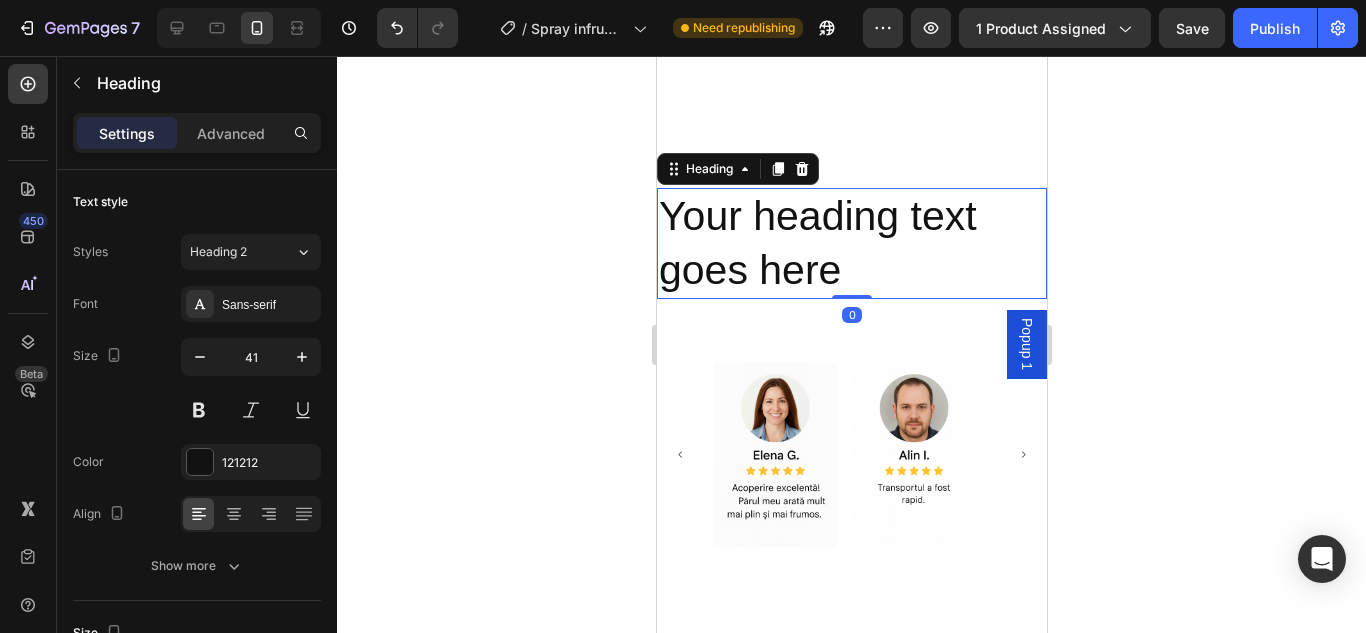 click on "Your heading text goes here" at bounding box center [851, 243] 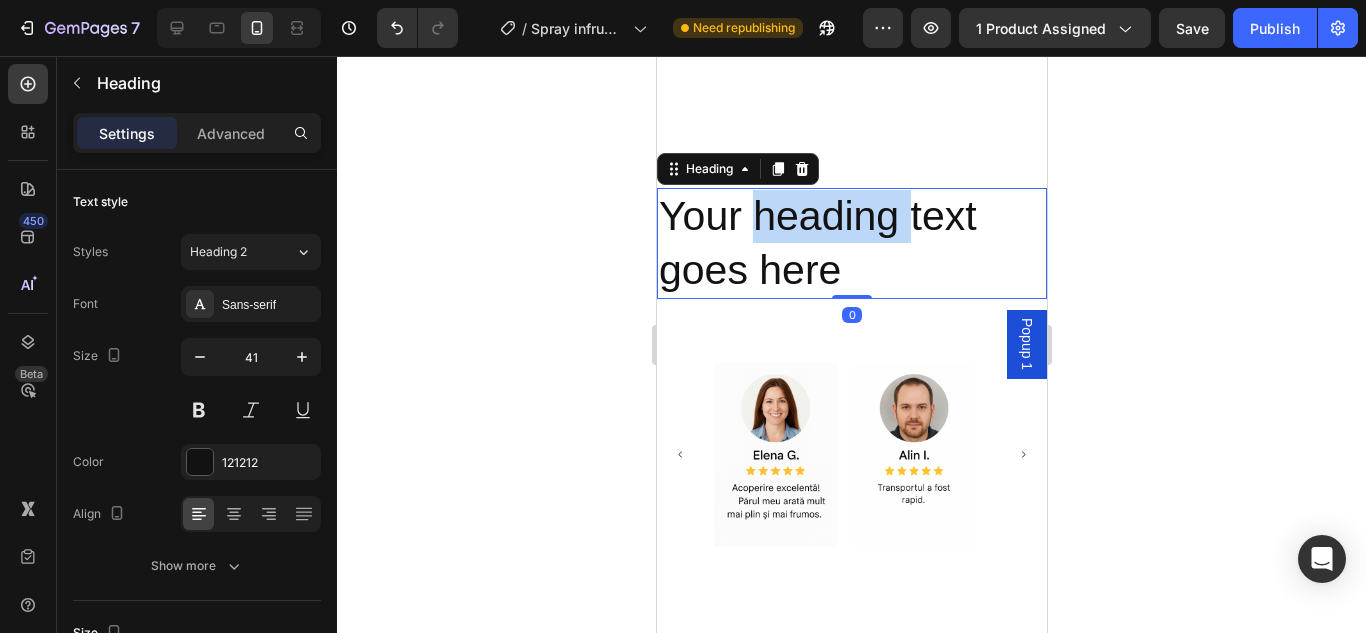 click on "Your heading text goes here" at bounding box center (851, 243) 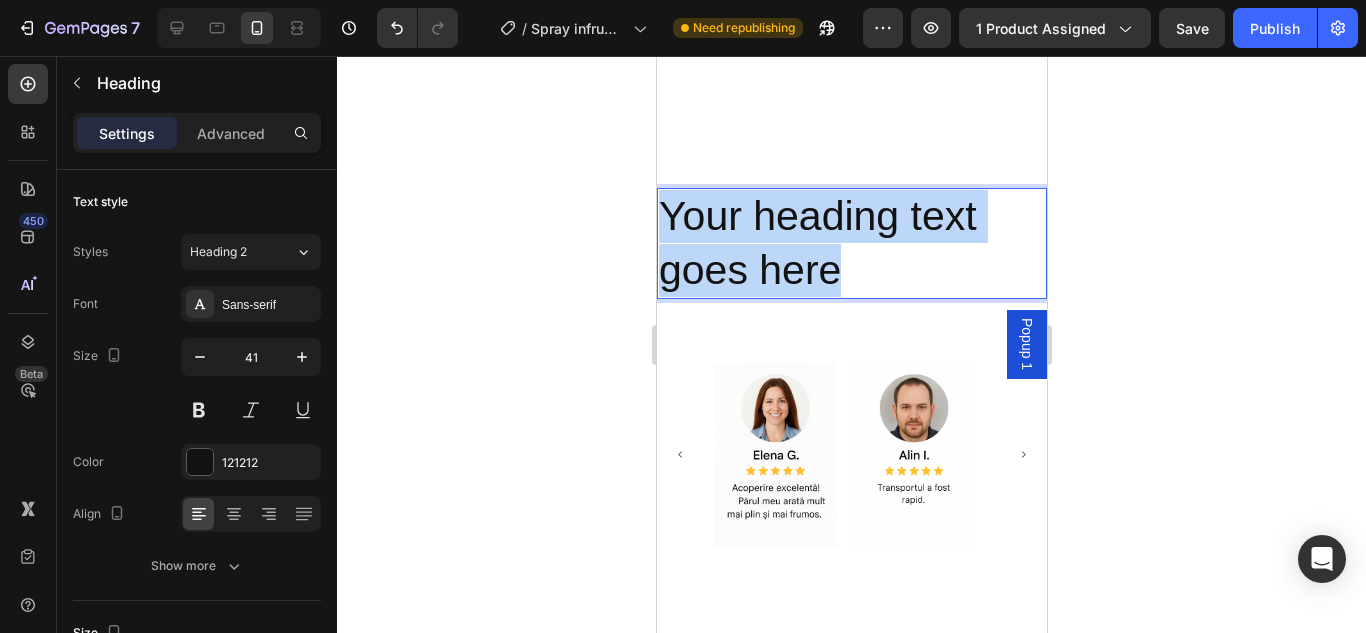 click on "Your heading text goes here" at bounding box center [851, 243] 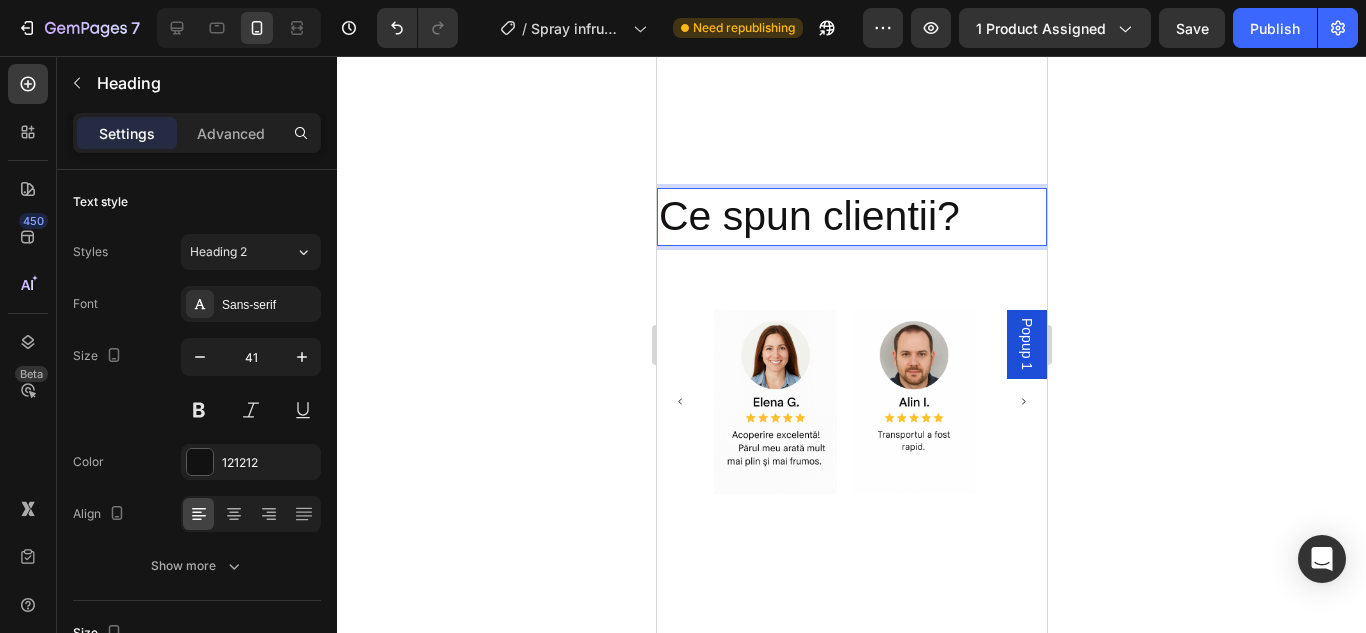 click on "Ce spun clientii?" at bounding box center (851, 216) 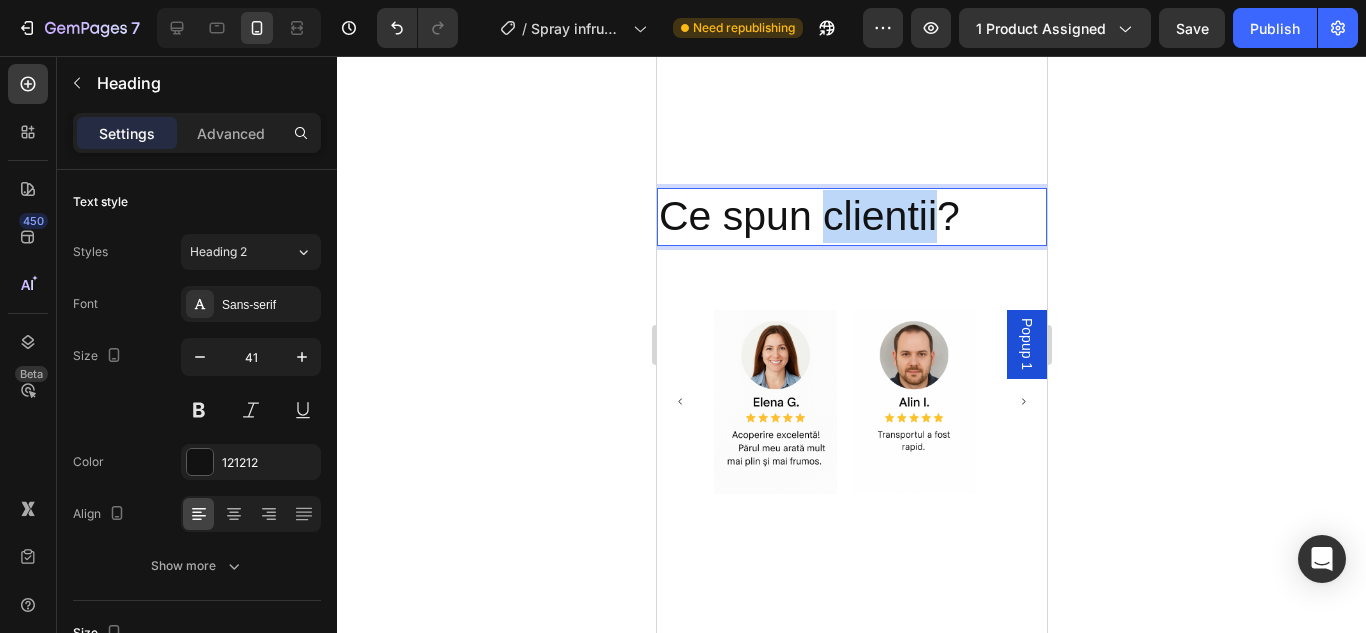 click on "Ce spun clientii?" at bounding box center [851, 216] 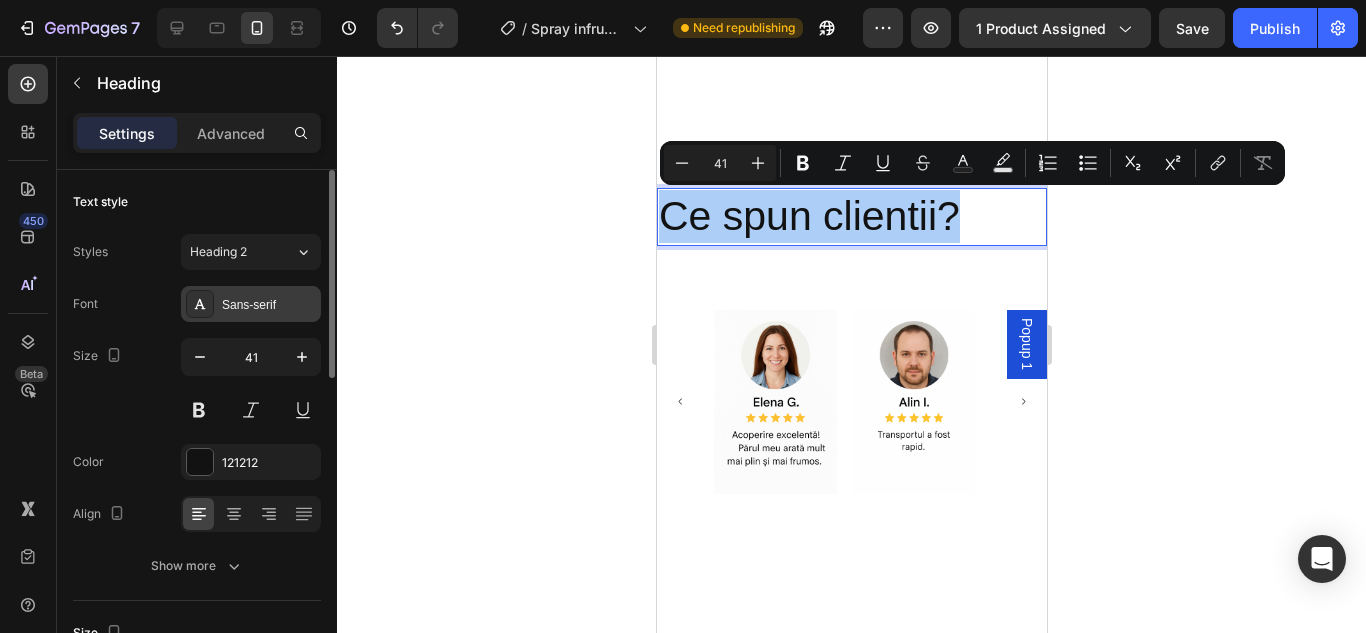 click on "Sans-serif" at bounding box center [251, 304] 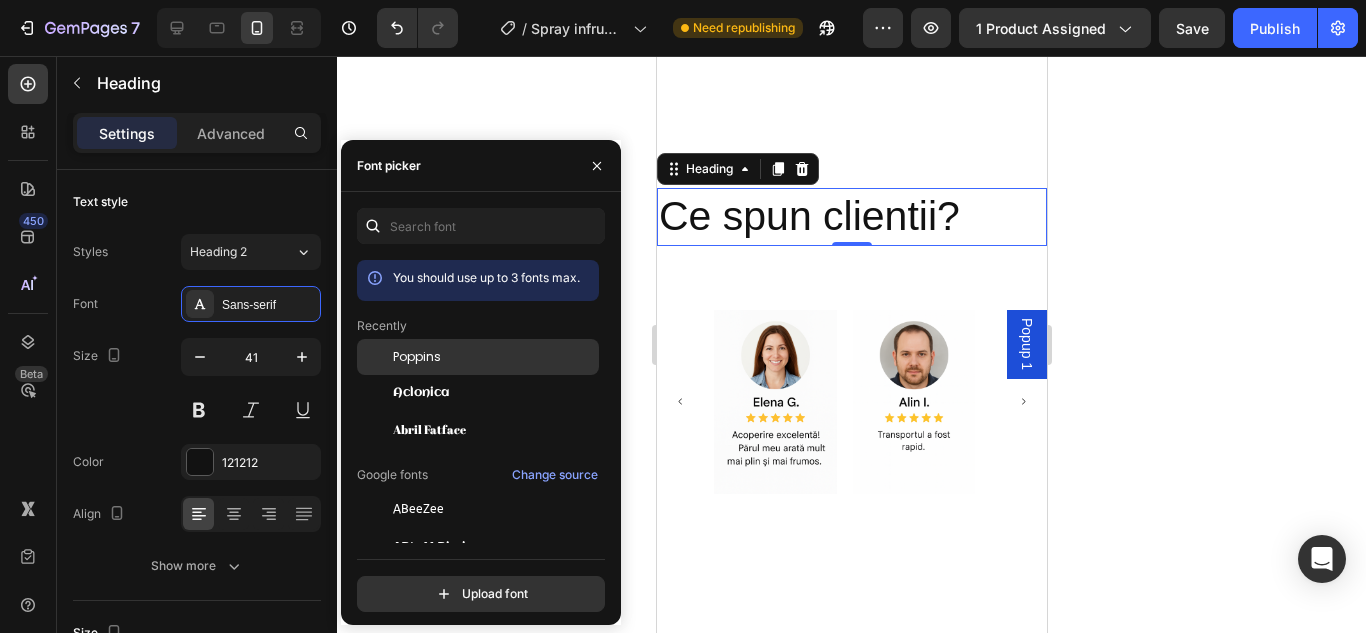 click on "Poppins" at bounding box center (417, 357) 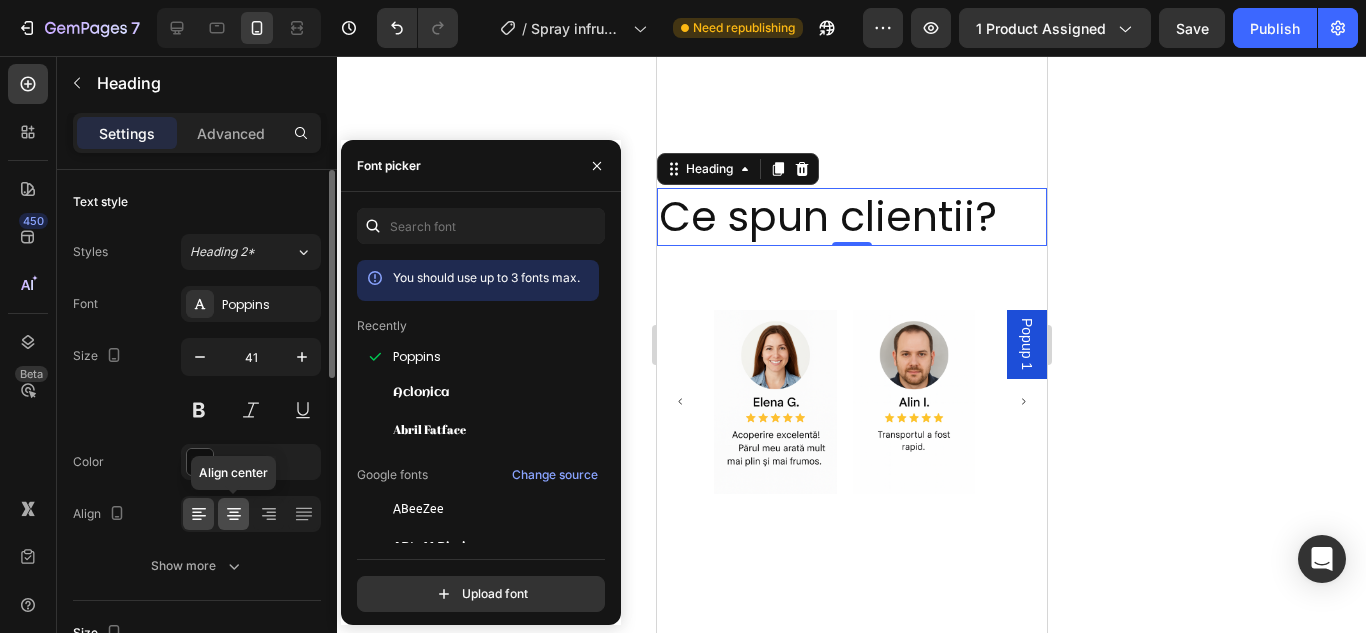 click 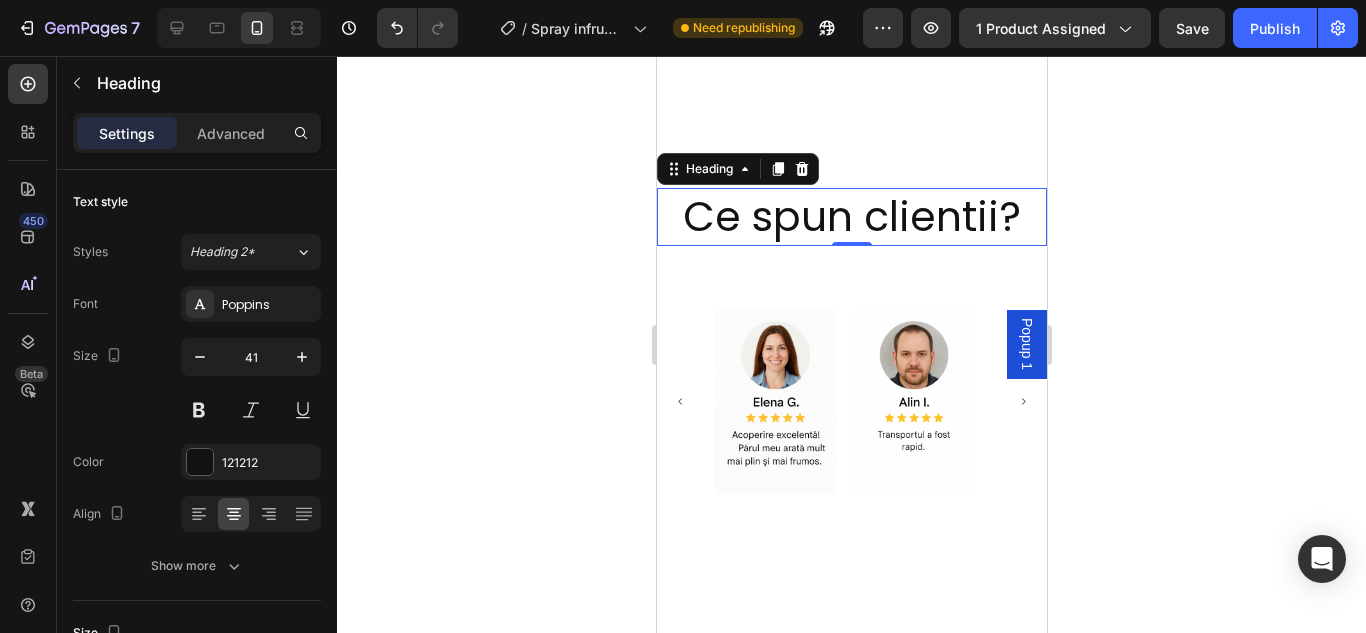 click 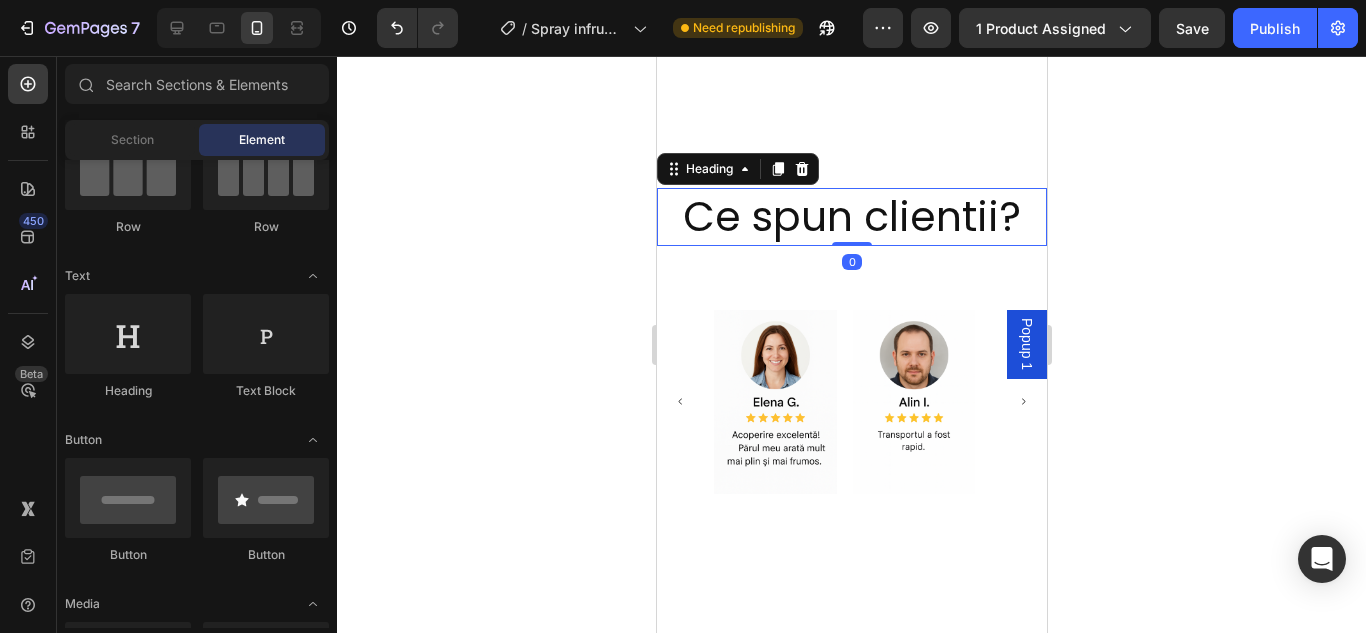click on "Ce spun clientii?" at bounding box center (851, 216) 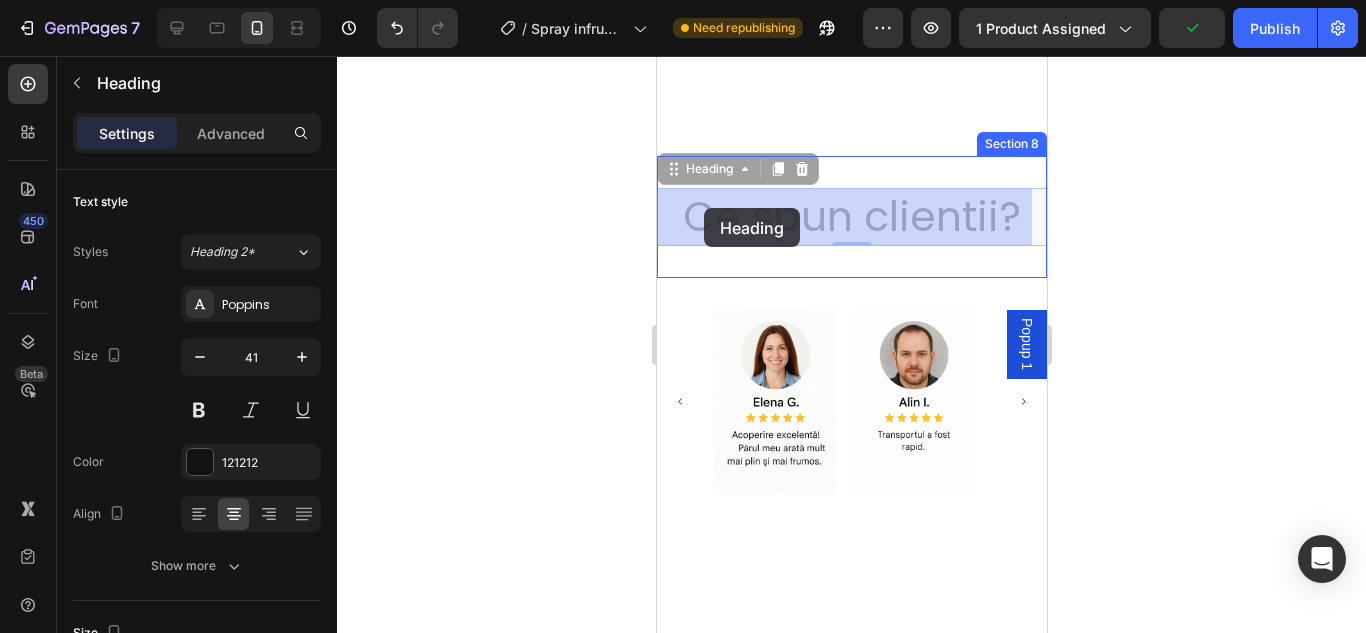 drag, startPoint x: 675, startPoint y: 171, endPoint x: 703, endPoint y: 208, distance: 46.400433 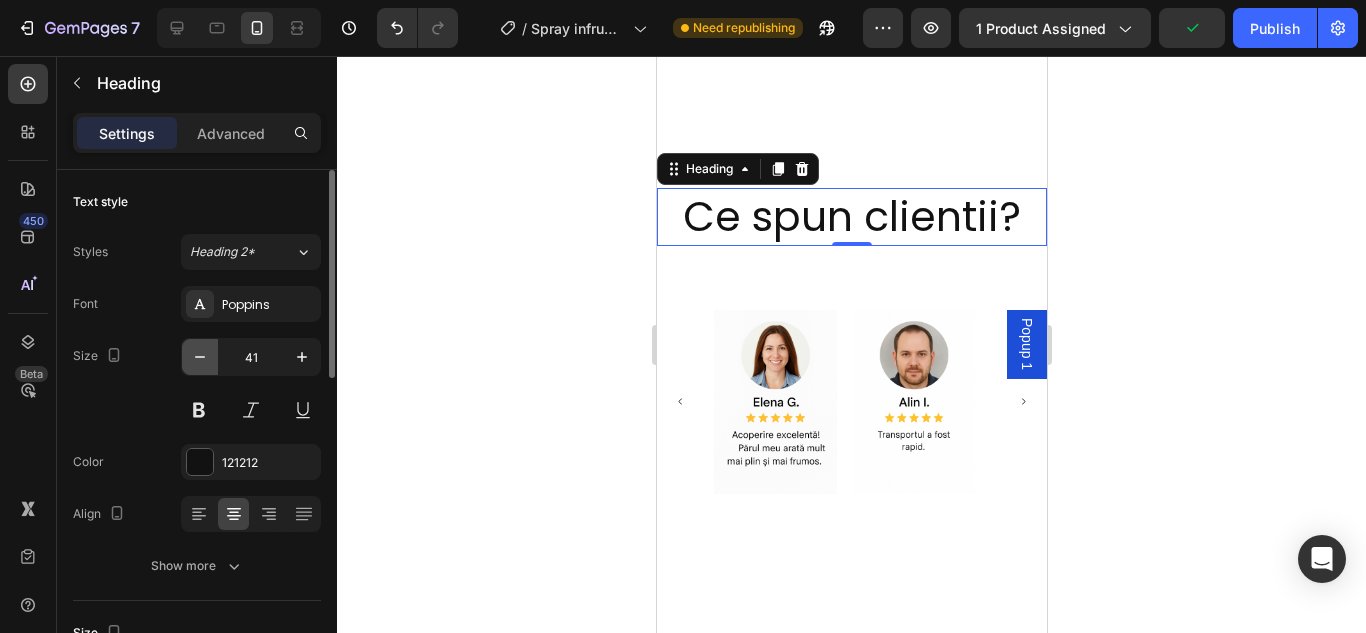 click 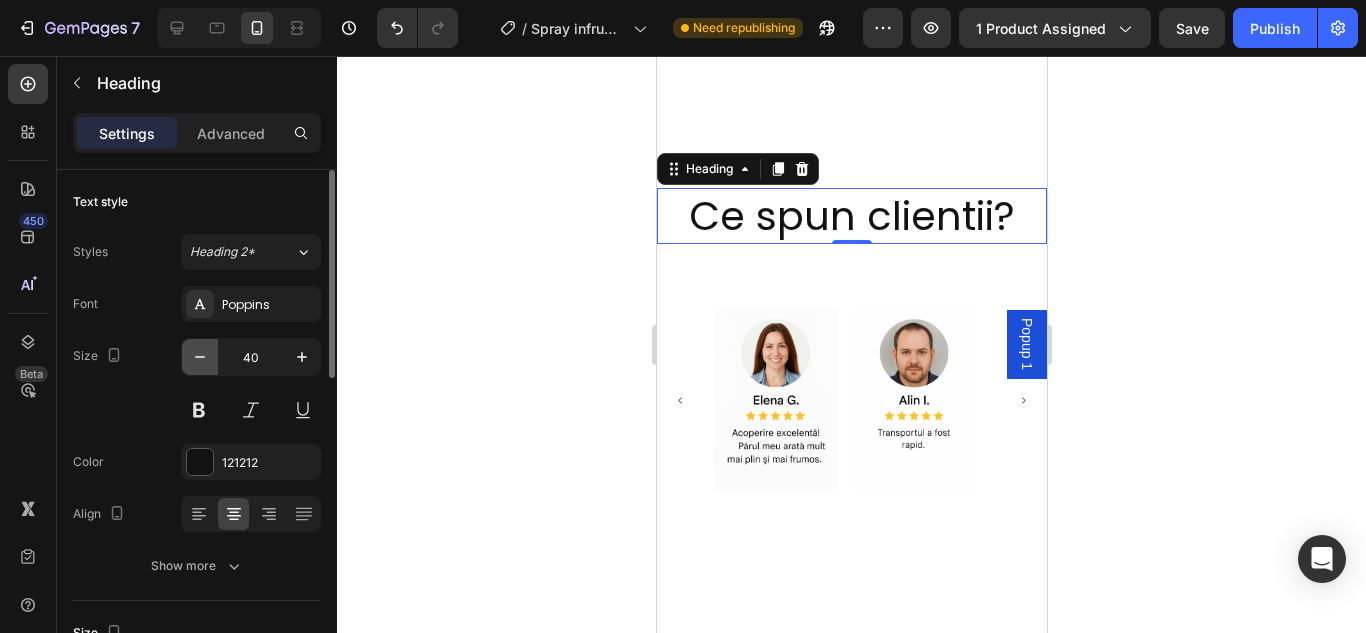 click 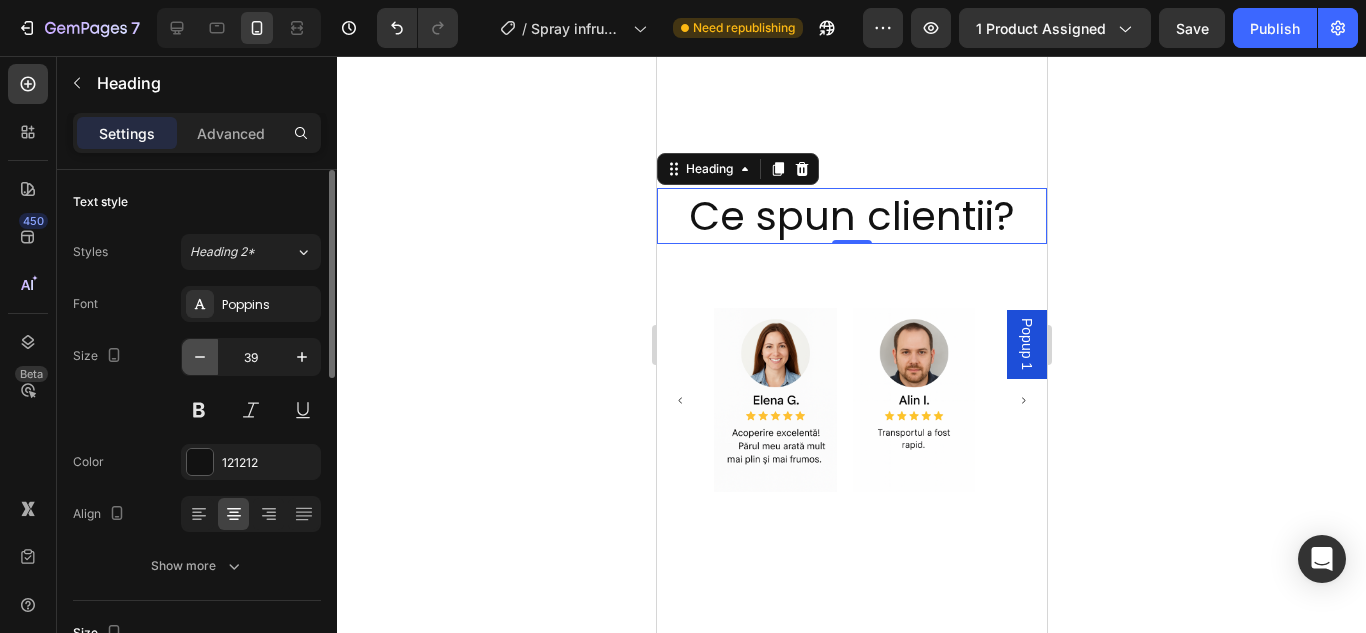 click 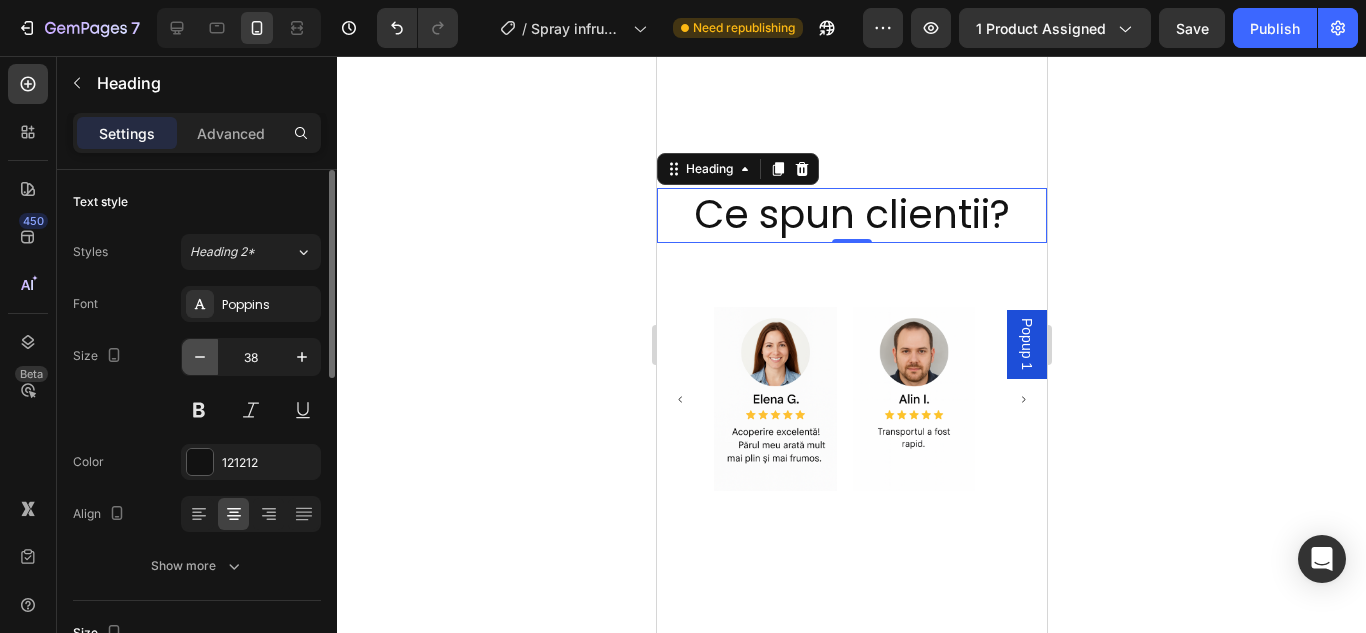 click 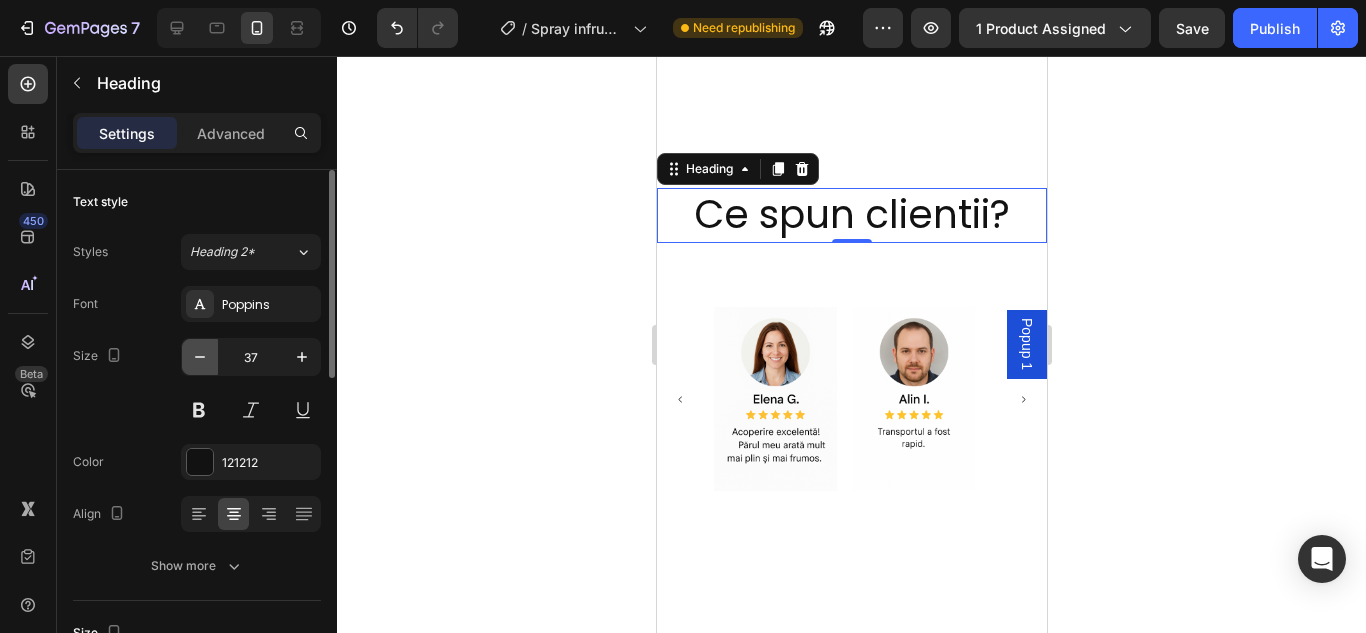 click 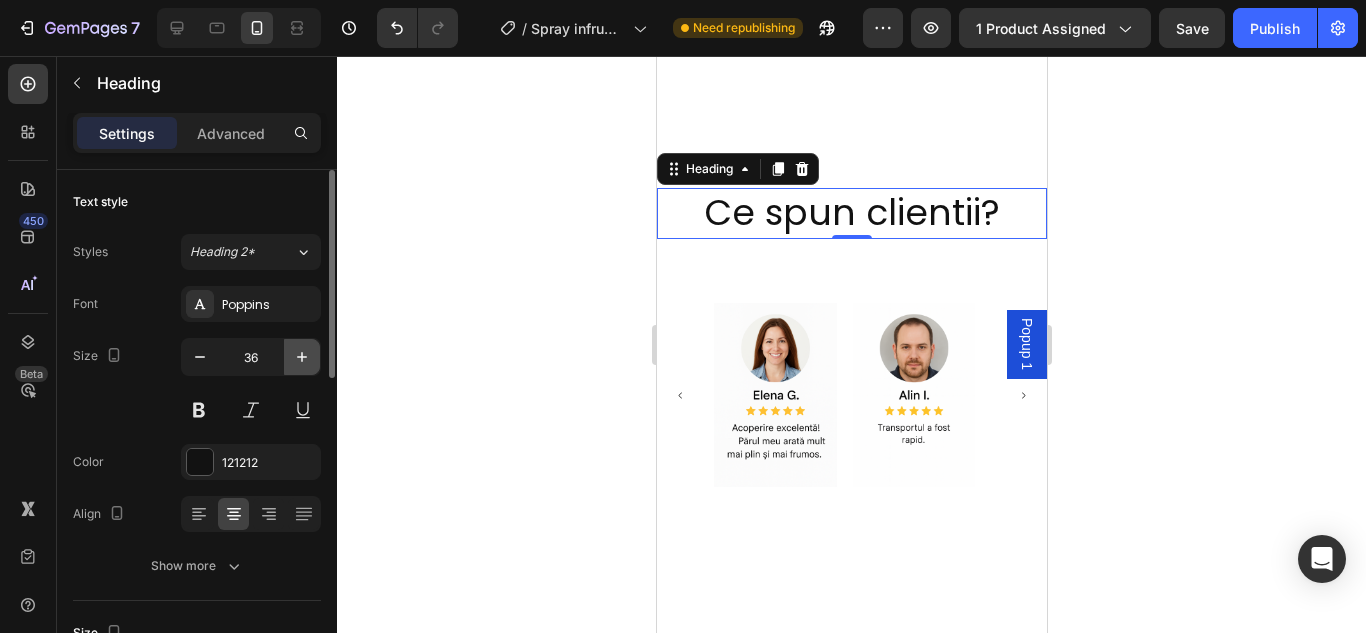 click 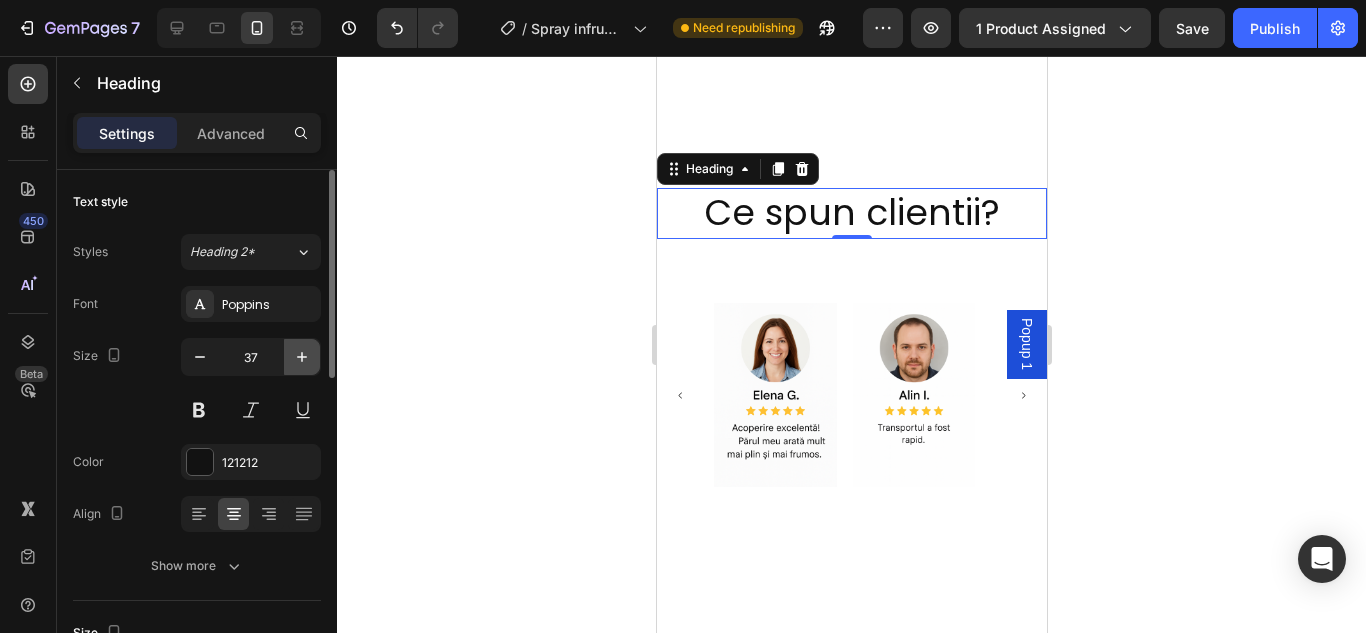 click 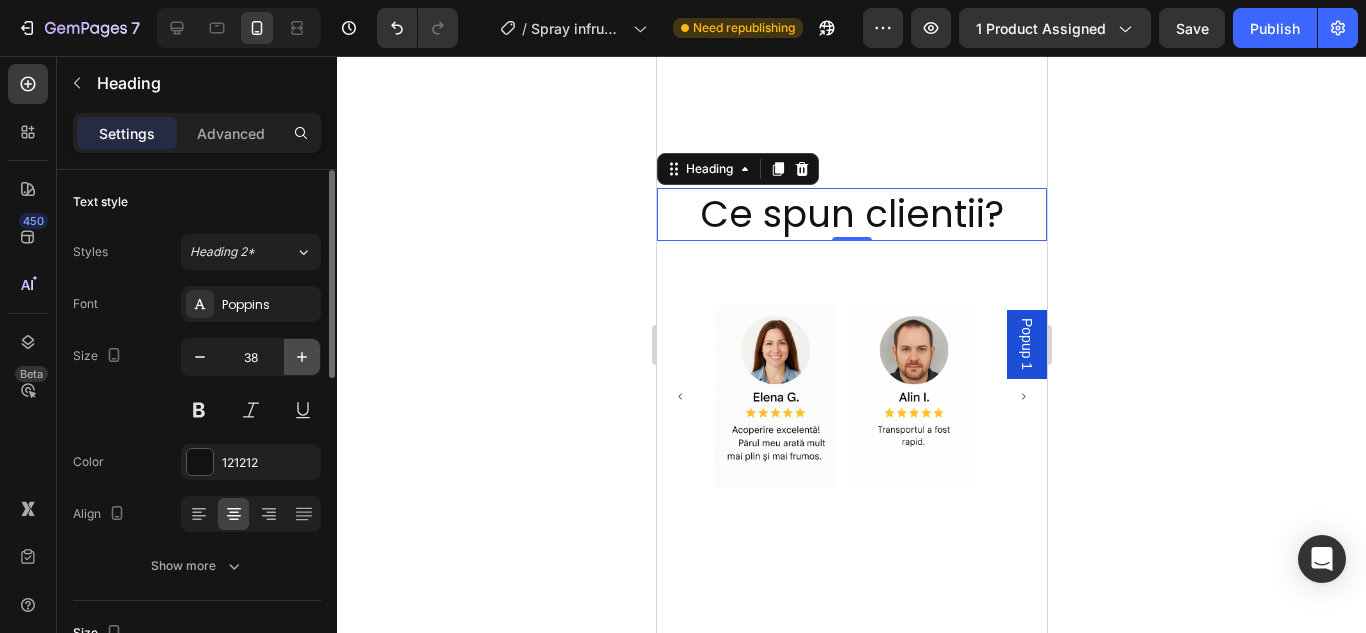 click 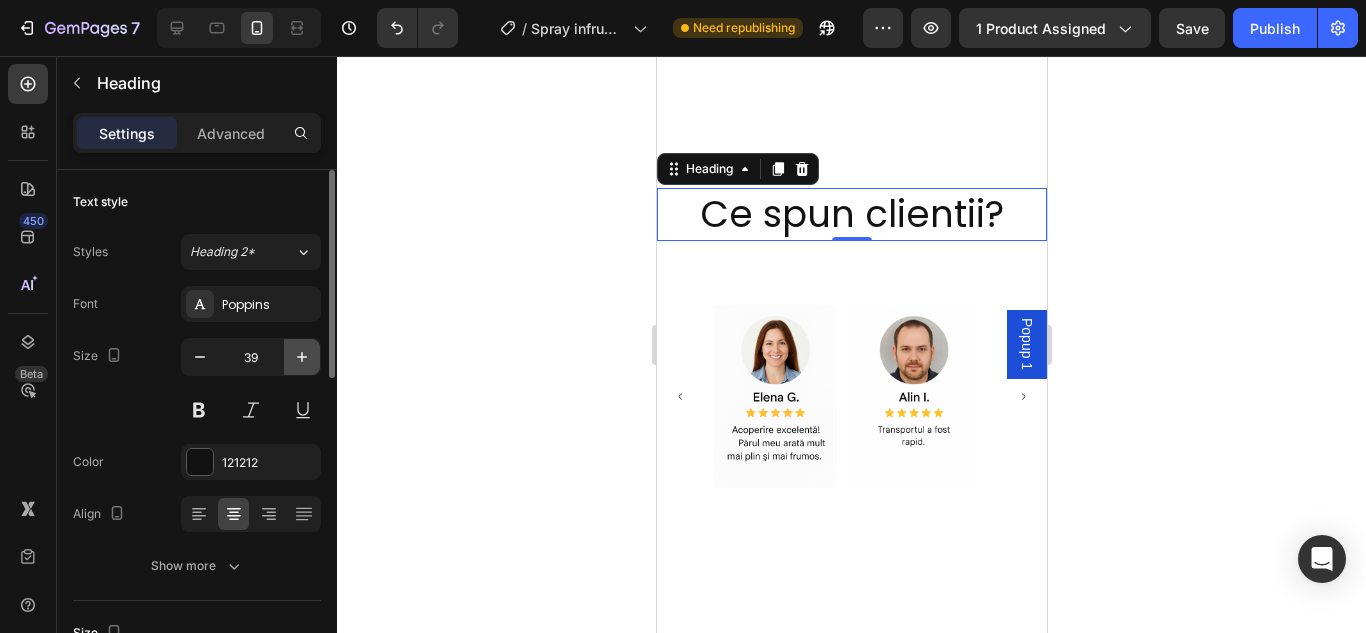 click 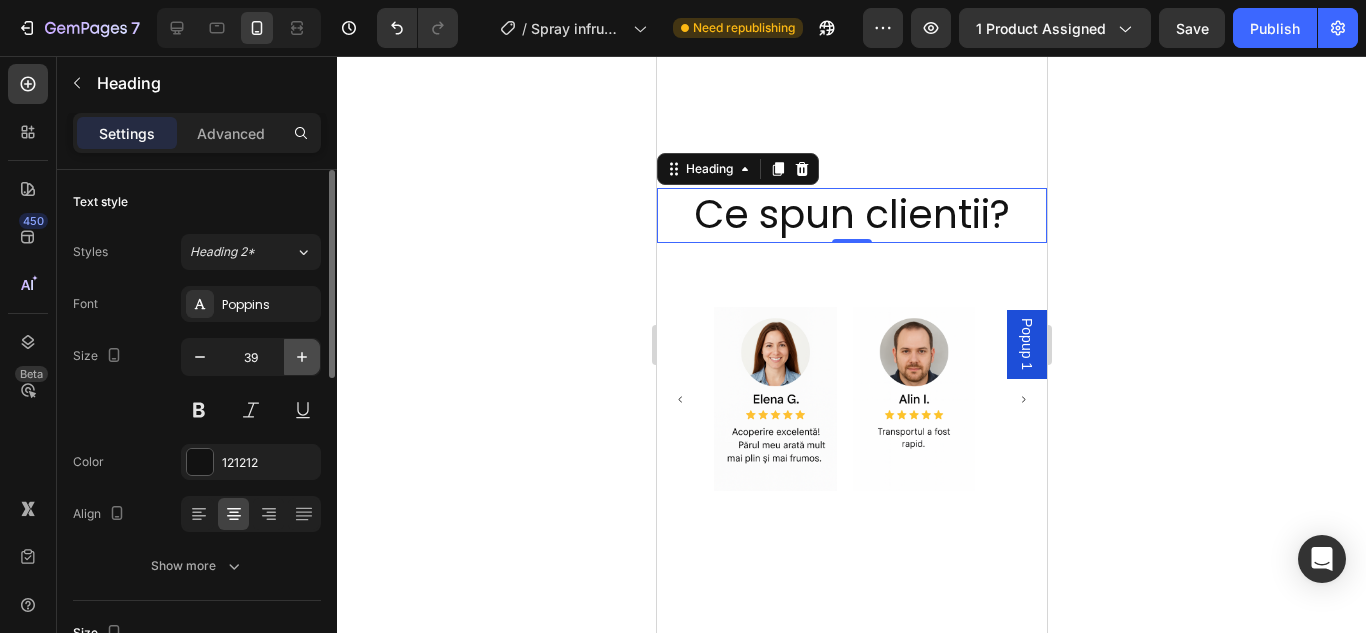 type on "40" 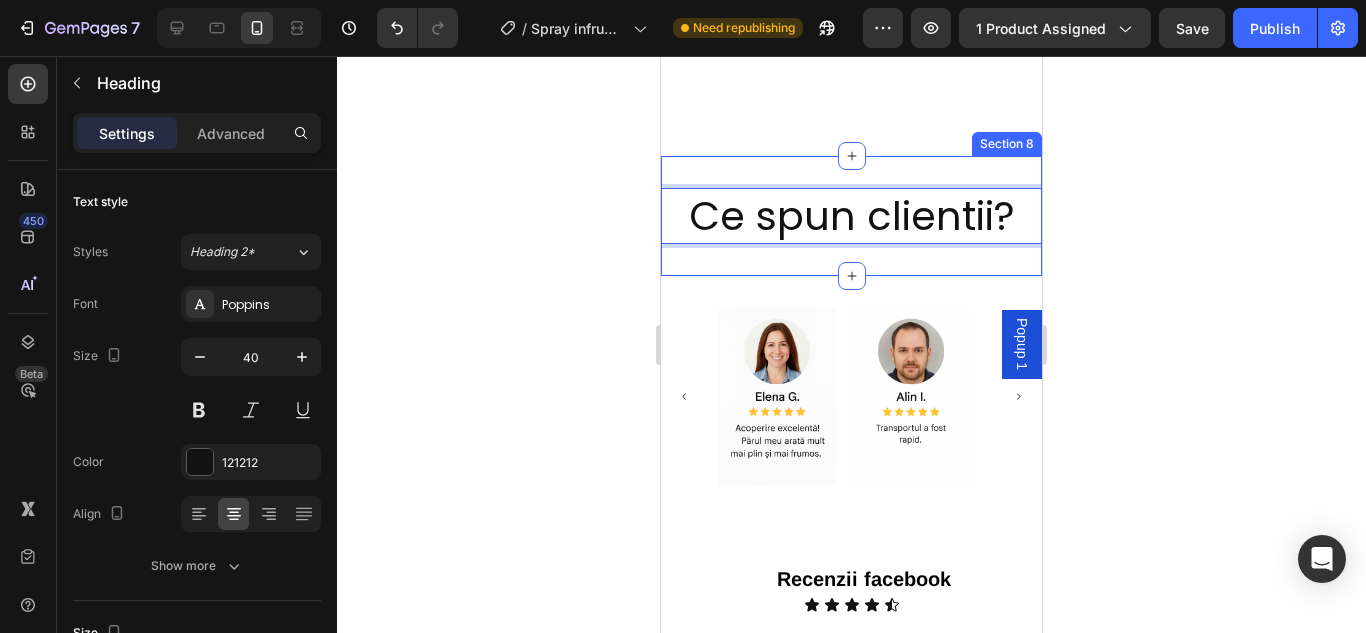 click on "Ce spun clientii? Heading   0 Section 8" at bounding box center (851, 216) 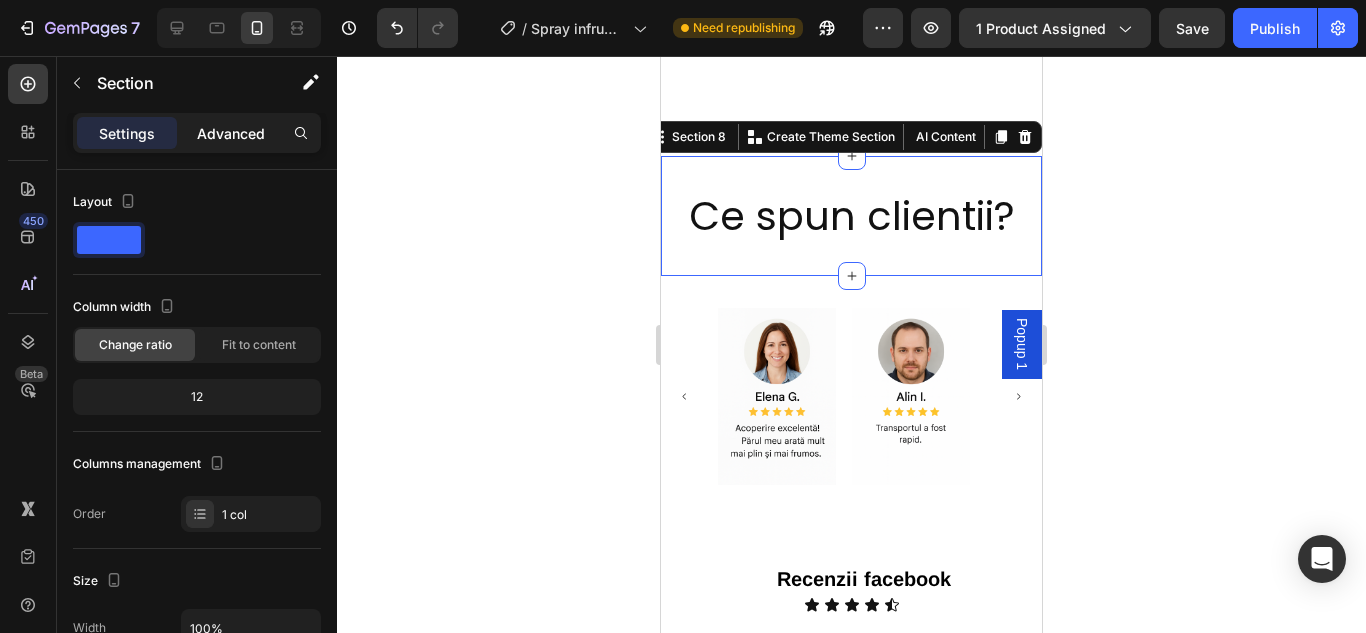 click on "Advanced" at bounding box center (231, 133) 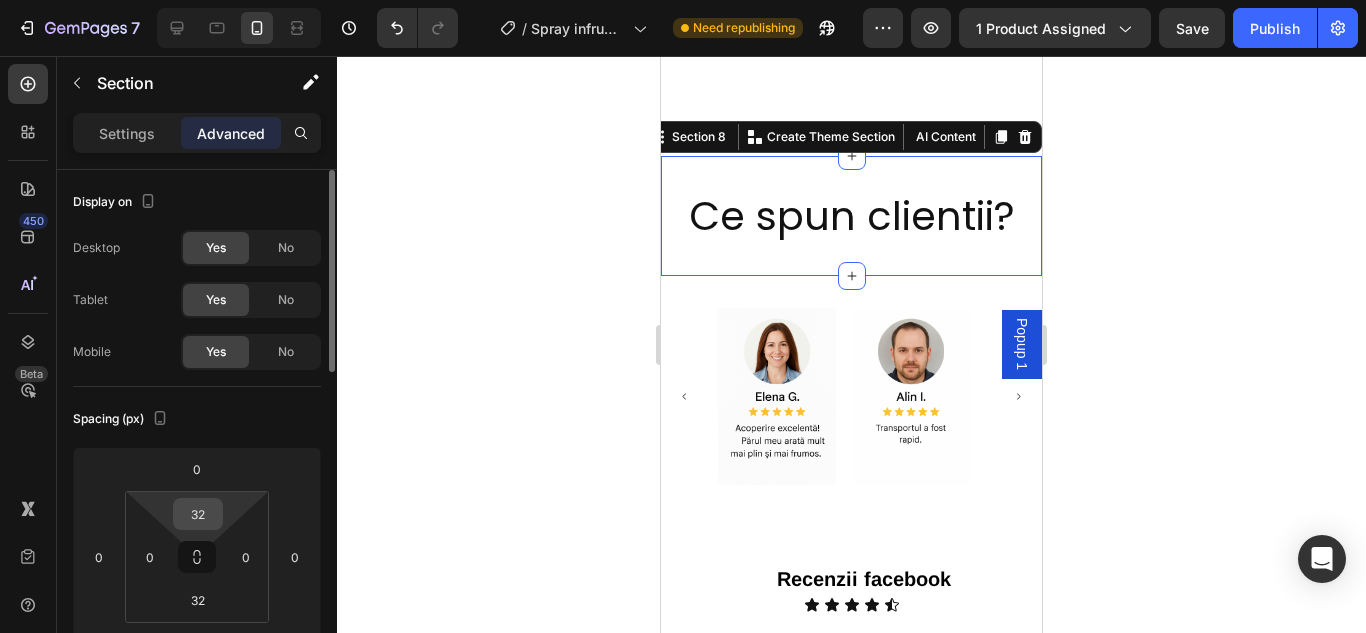 click on "32" at bounding box center (198, 514) 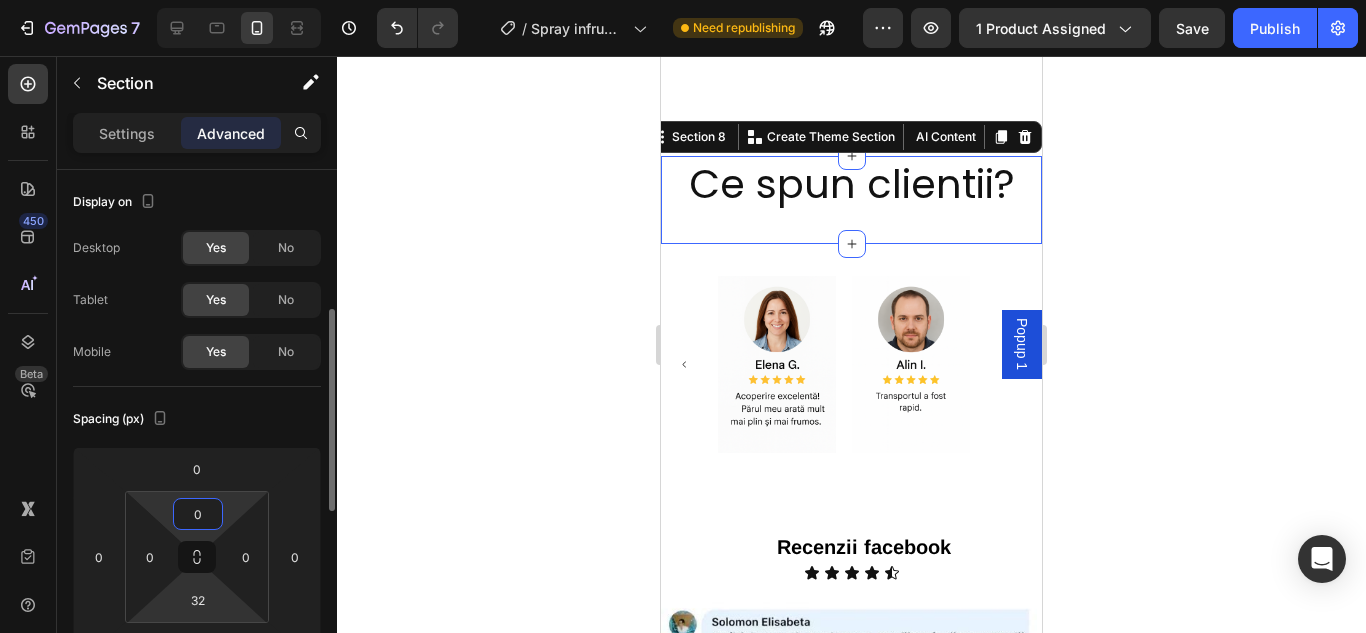 scroll, scrollTop: 100, scrollLeft: 0, axis: vertical 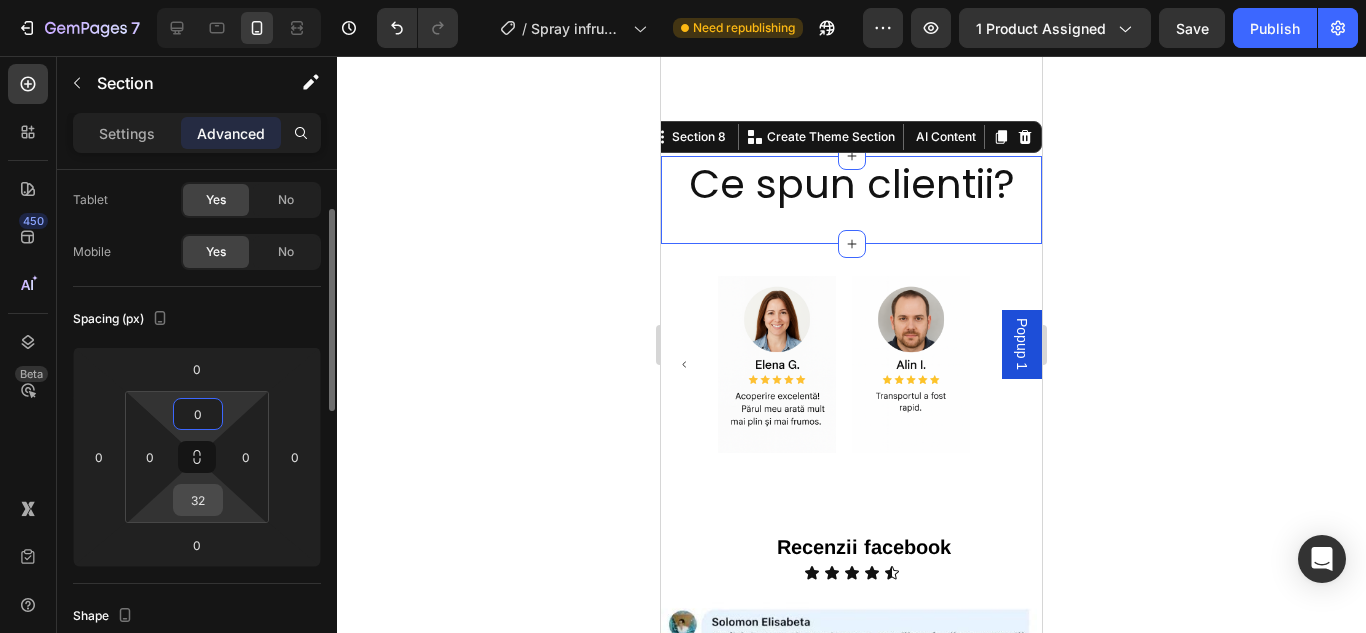 type on "0" 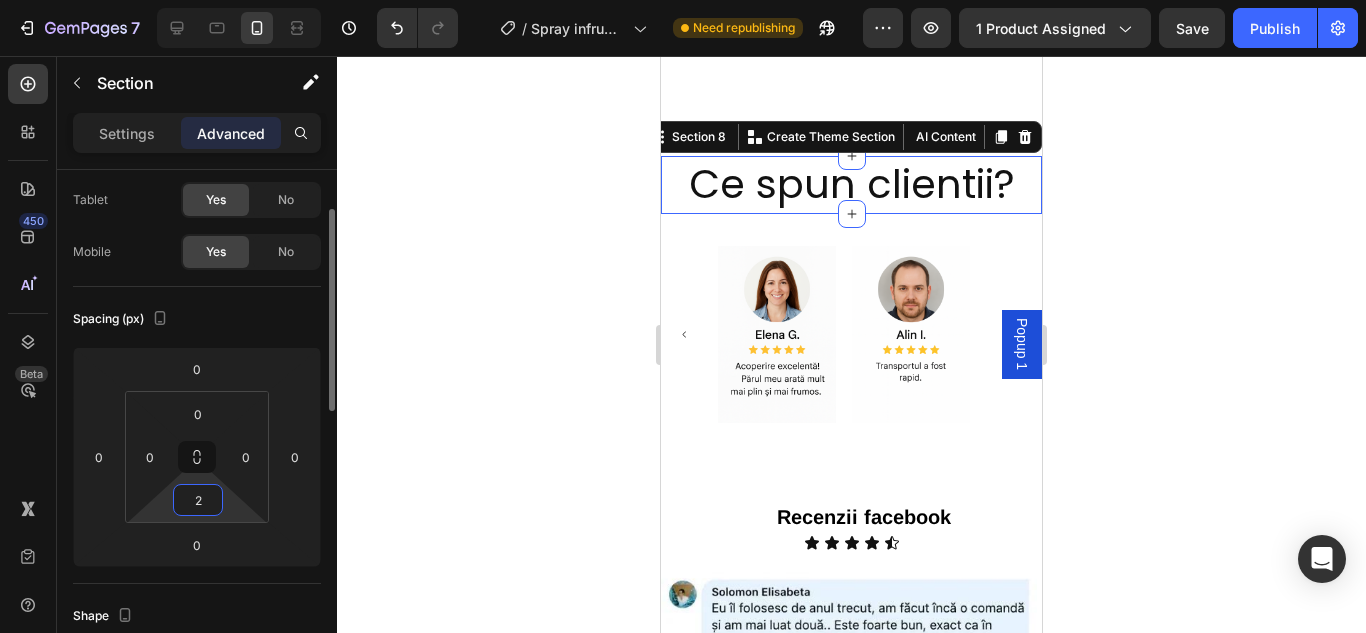 click on "2" at bounding box center (198, 500) 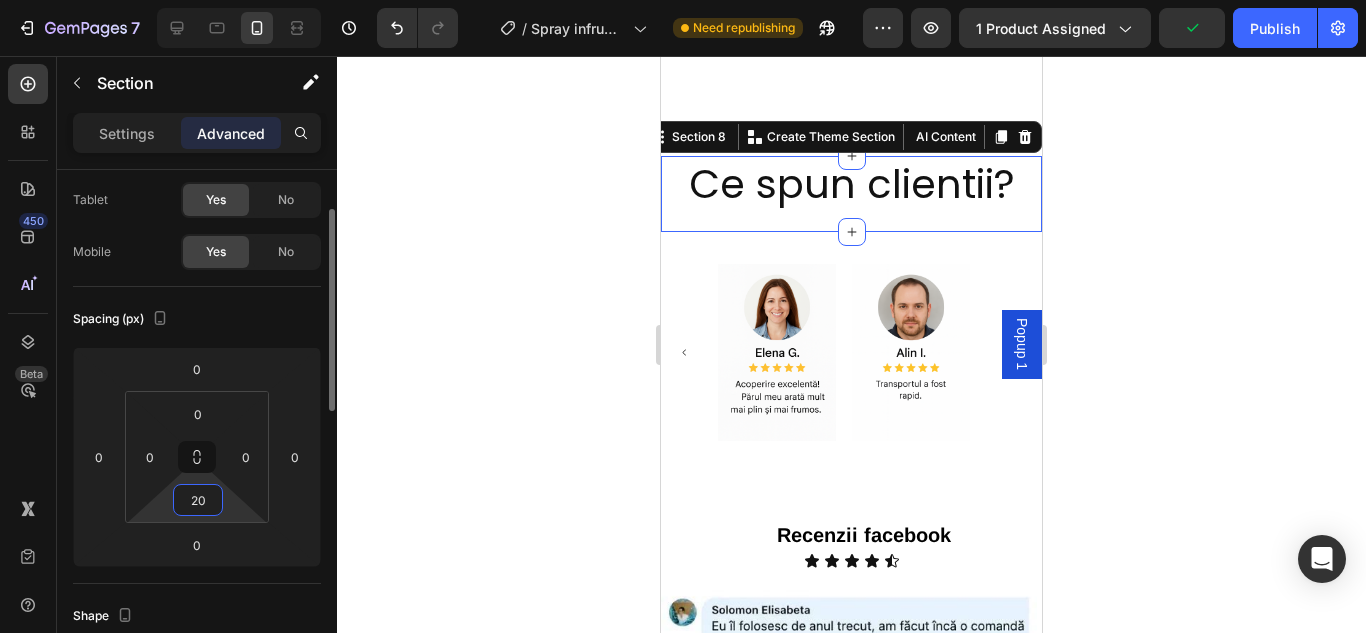 click on "20" at bounding box center (198, 500) 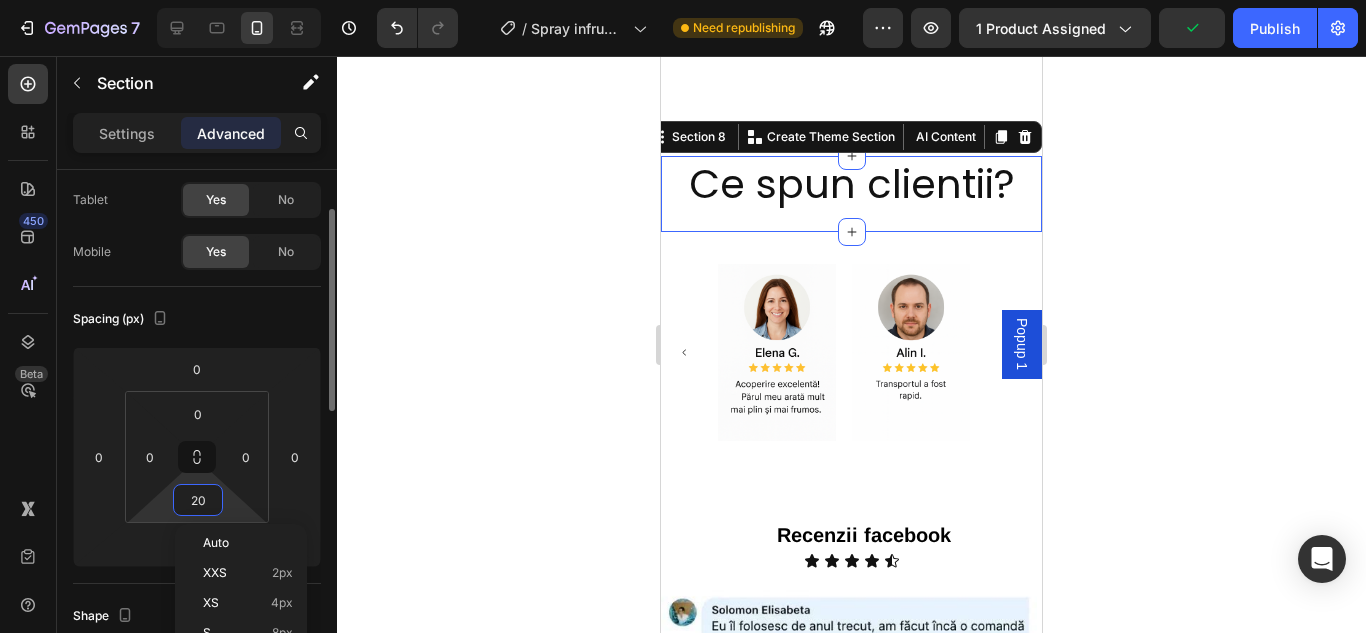 click on "20" at bounding box center (198, 500) 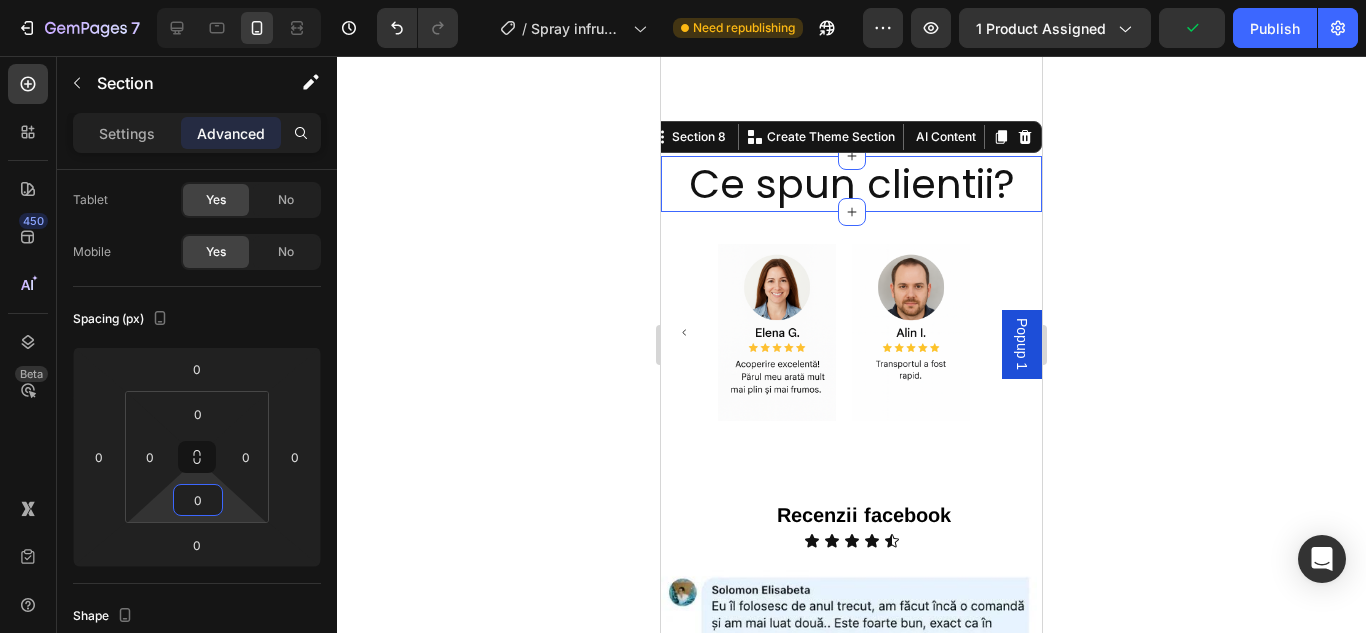 click 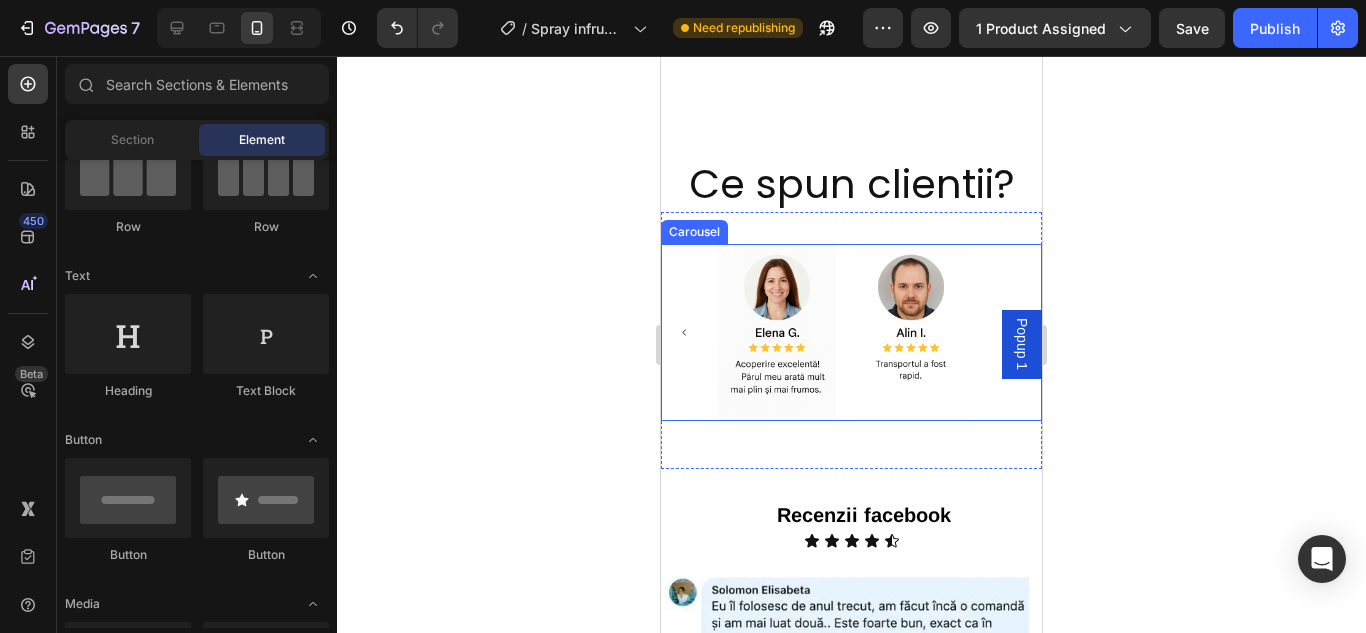 click 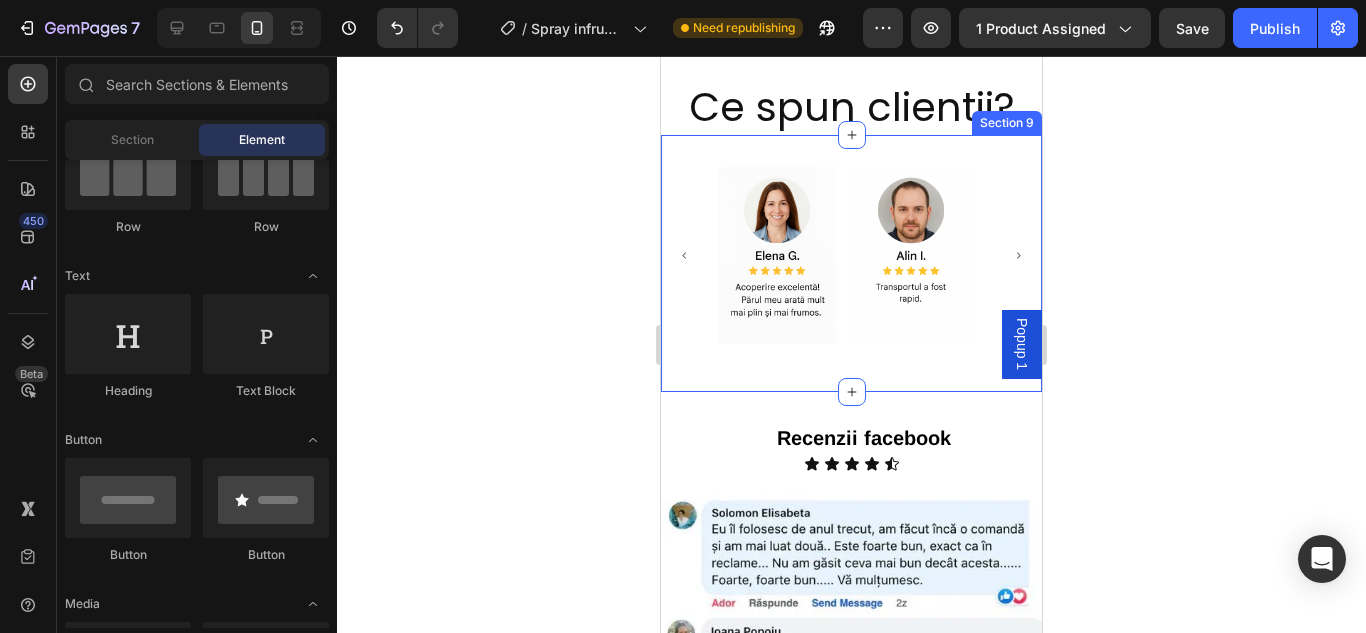 scroll, scrollTop: 6357, scrollLeft: 0, axis: vertical 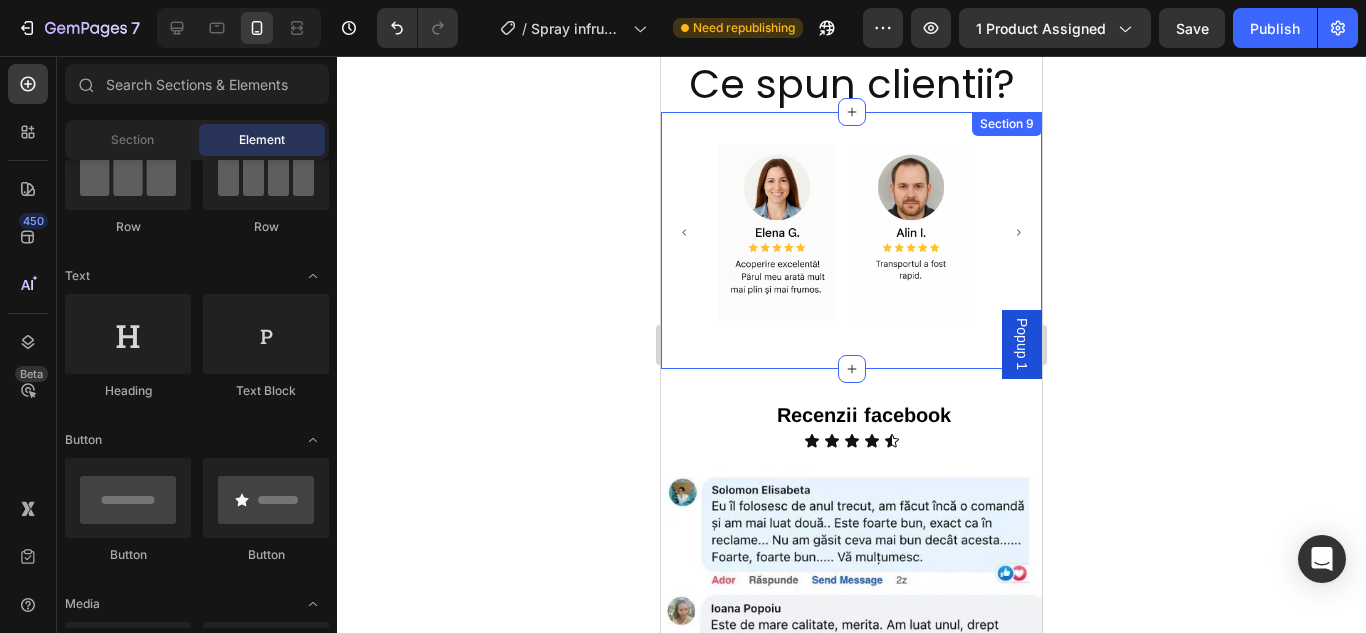 click on "Image Image
Carousel Section 9" at bounding box center (851, 240) 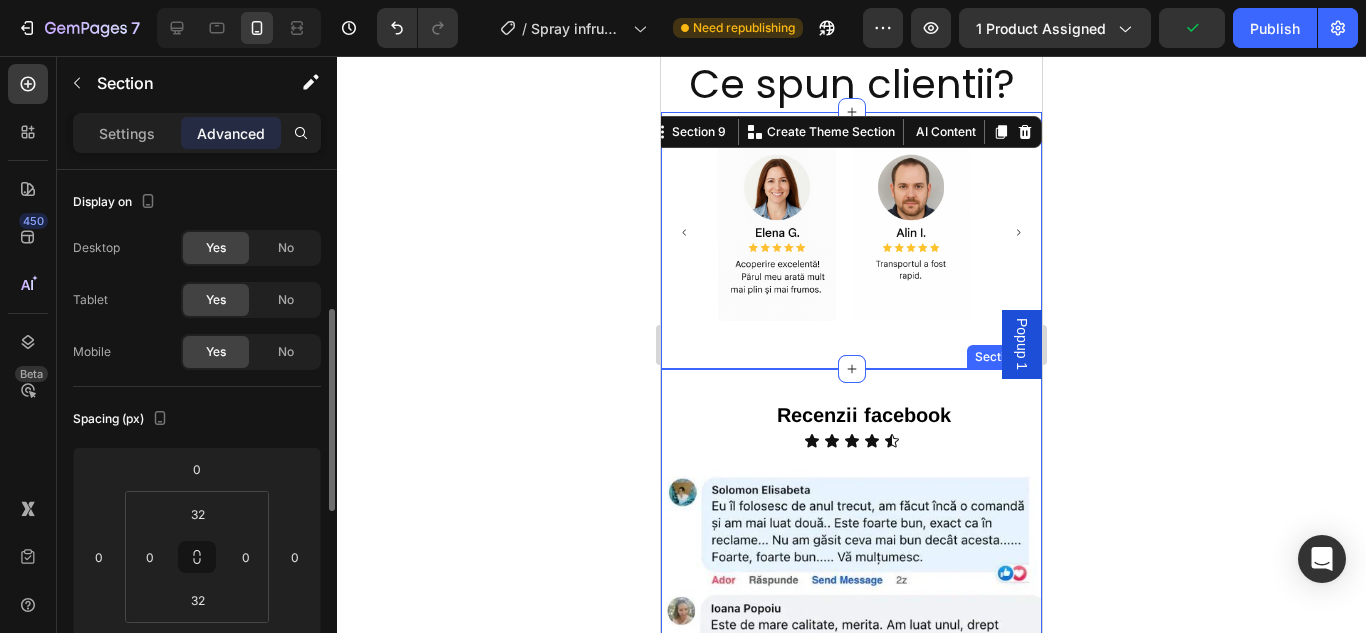 click on "Recenzii facebook Text Block Icon Icon Icon Icon Icon Icon List Image Image Image Section 10" at bounding box center (851, 701) 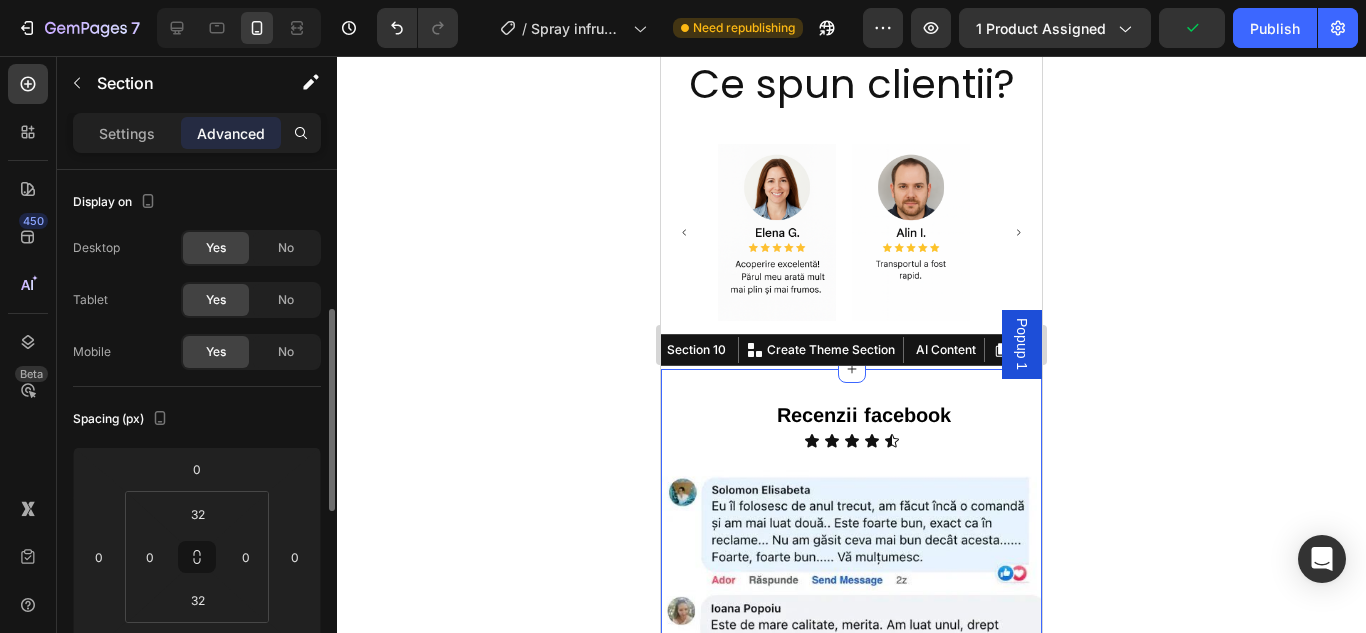 scroll, scrollTop: 100, scrollLeft: 0, axis: vertical 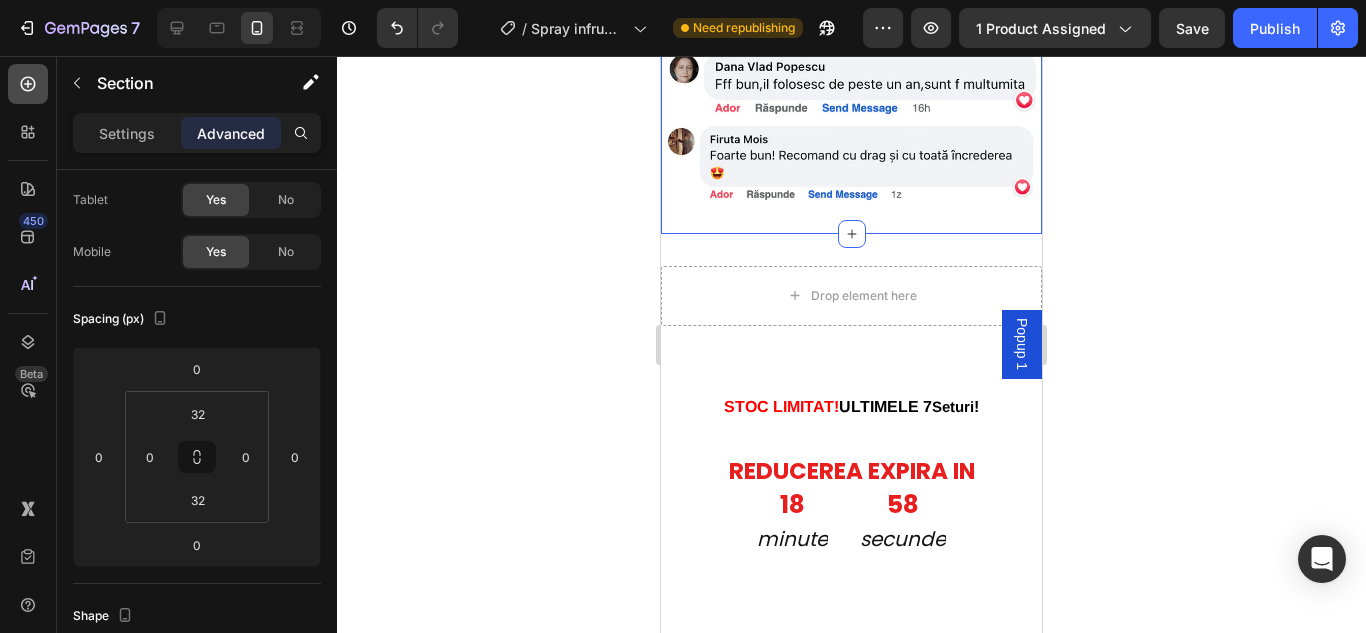 click 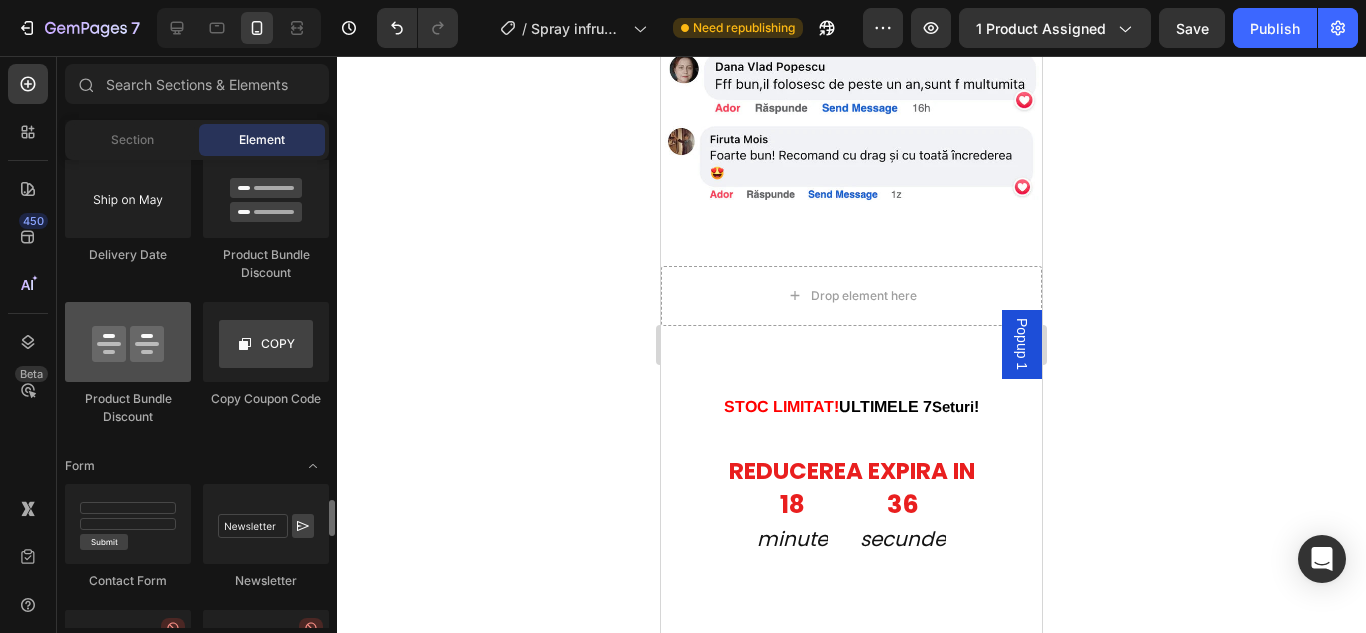 scroll, scrollTop: 4500, scrollLeft: 0, axis: vertical 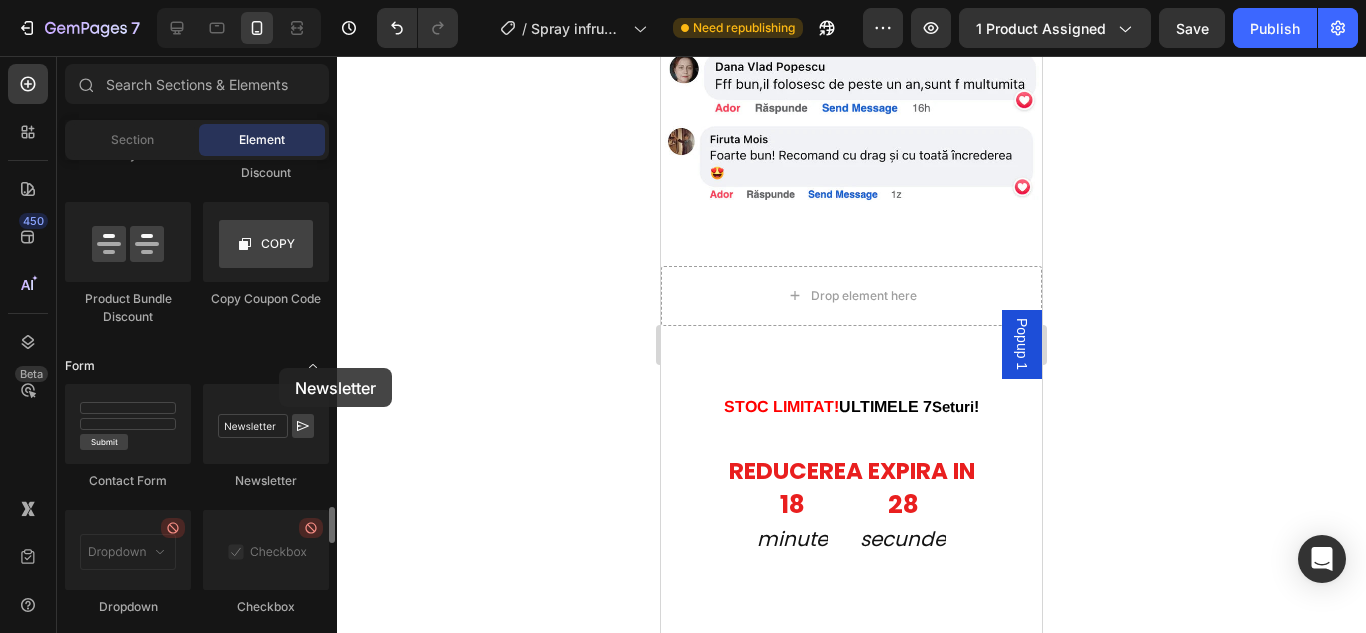 drag, startPoint x: 222, startPoint y: 412, endPoint x: 279, endPoint y: 368, distance: 72.00694 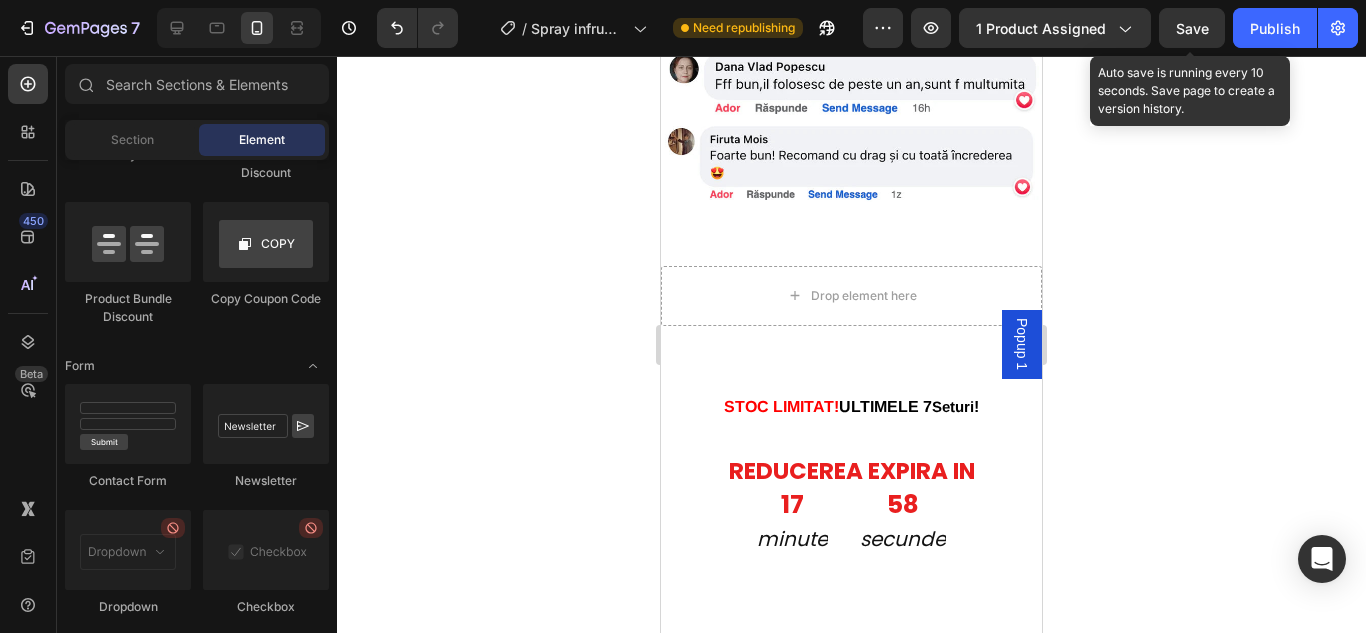 click on "Save" at bounding box center [1192, 28] 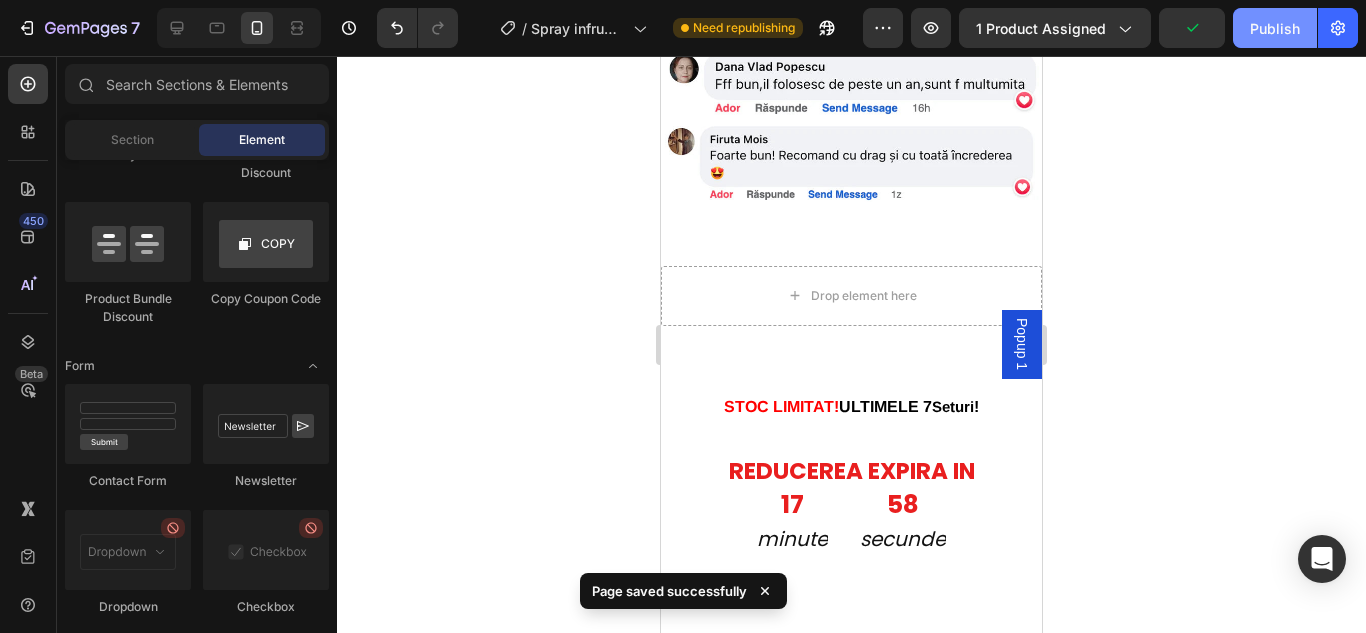 click on "Publish" 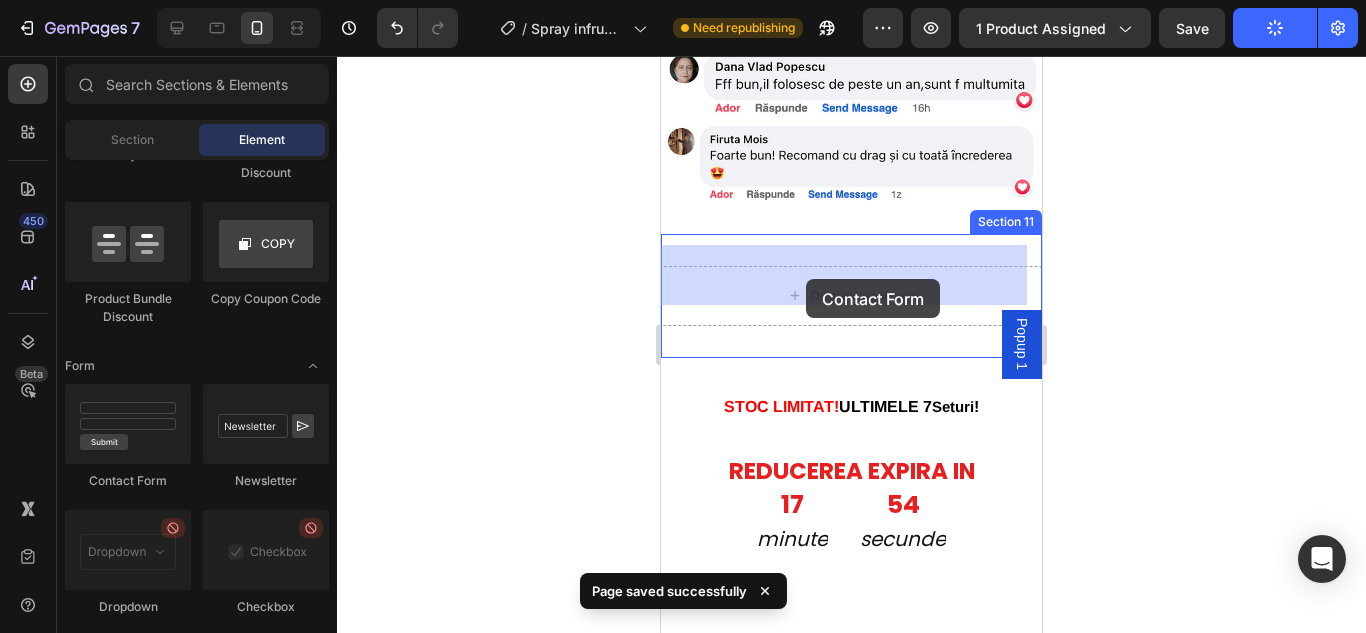 drag, startPoint x: 801, startPoint y: 490, endPoint x: 806, endPoint y: 279, distance: 211.05923 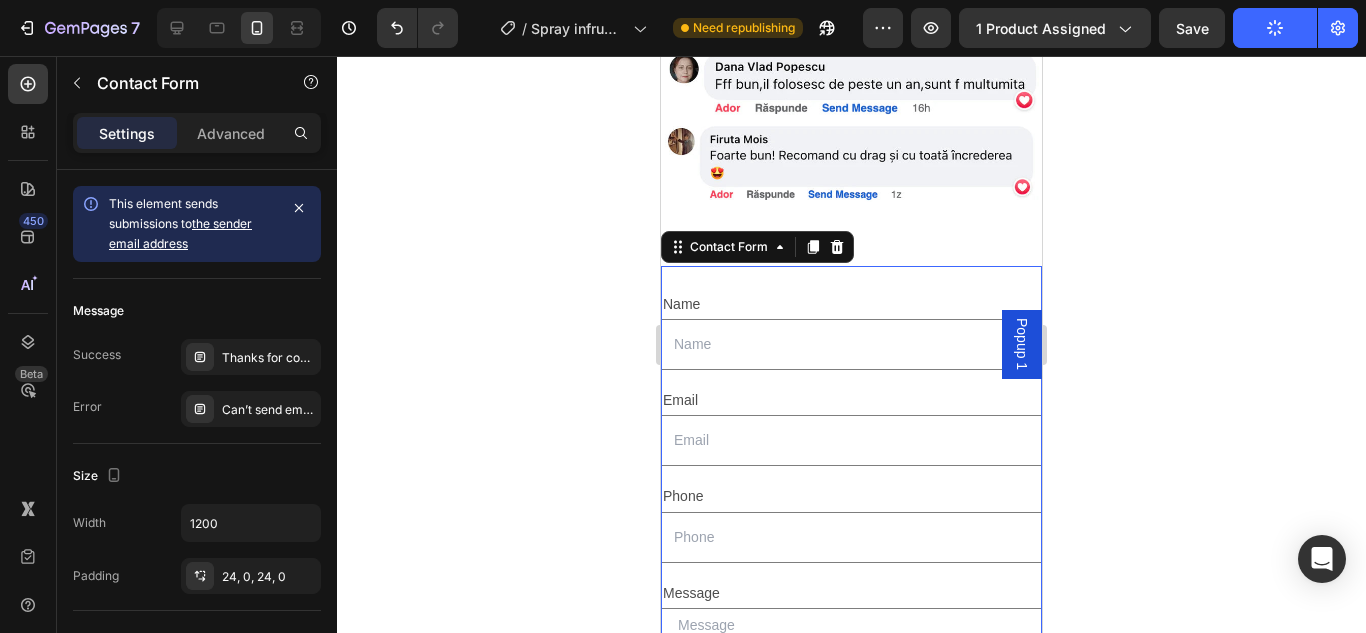 click 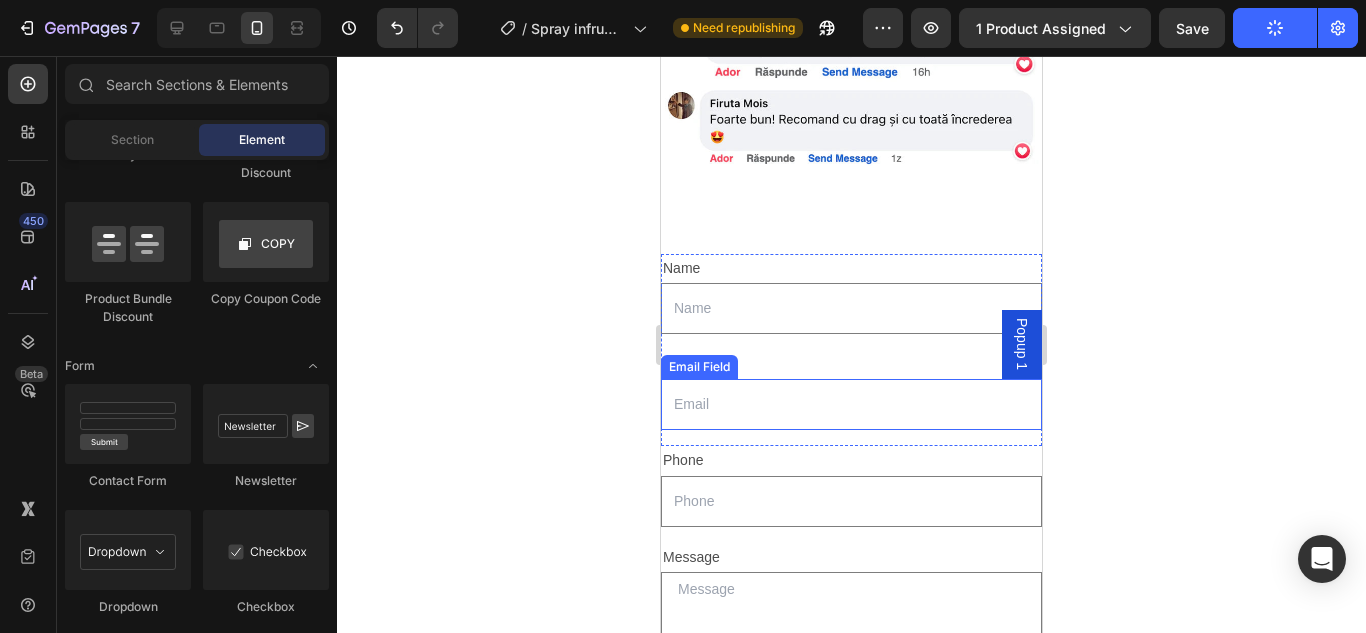 scroll, scrollTop: 7157, scrollLeft: 0, axis: vertical 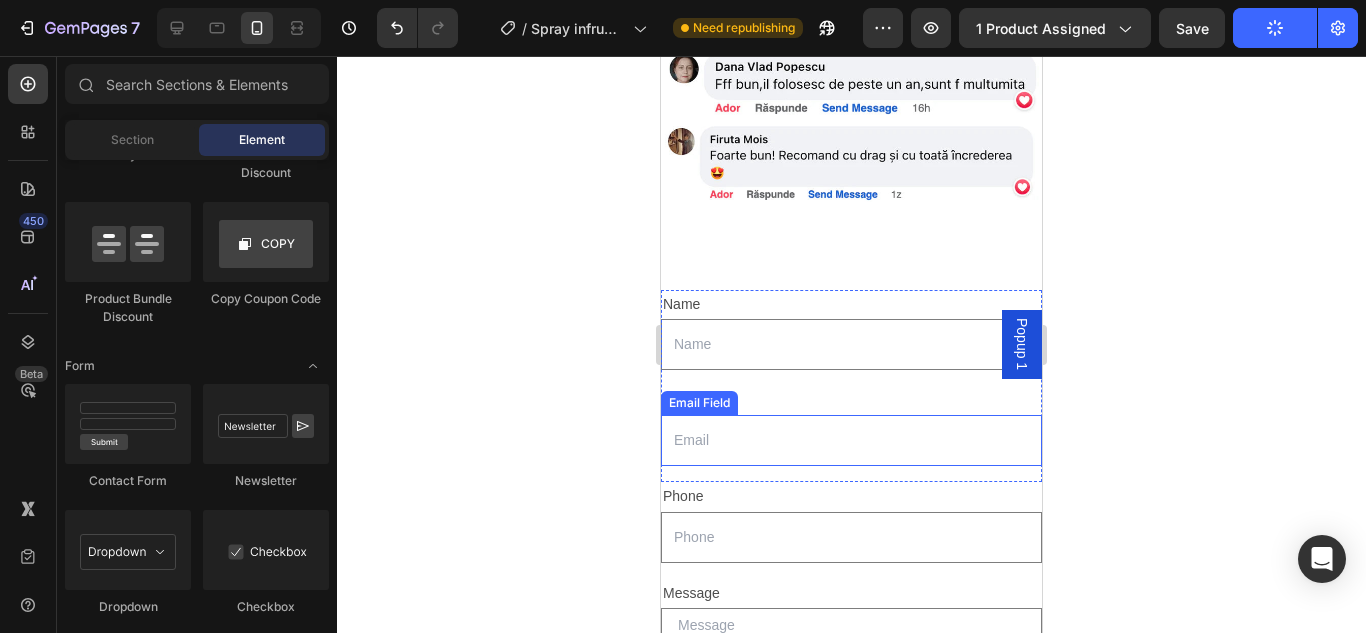 click 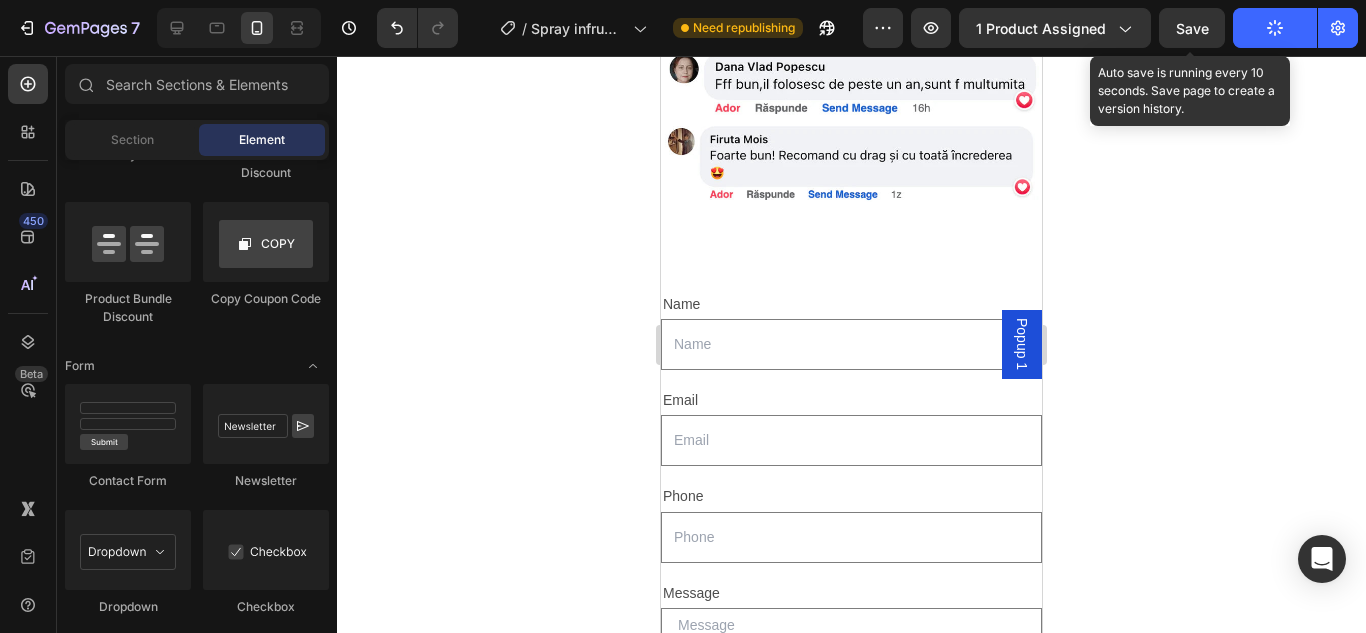 click on "Save" at bounding box center (1192, 28) 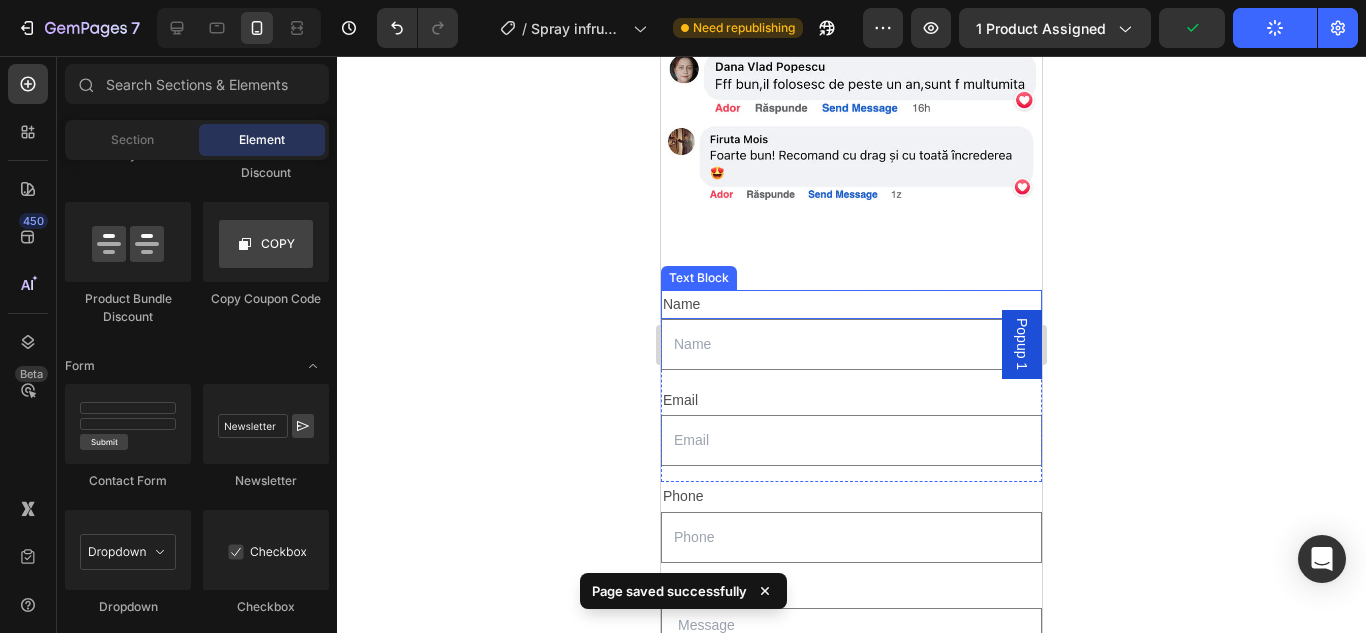 click on "Name" at bounding box center [851, 304] 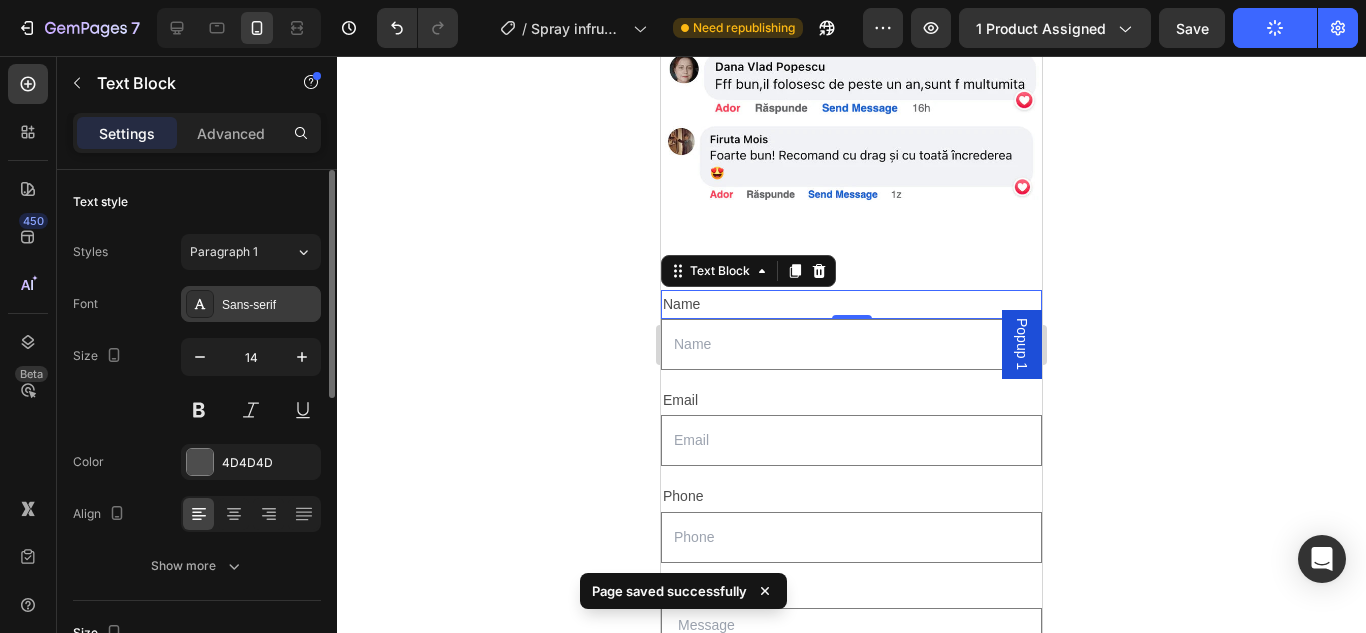 click on "Sans-serif" at bounding box center (251, 304) 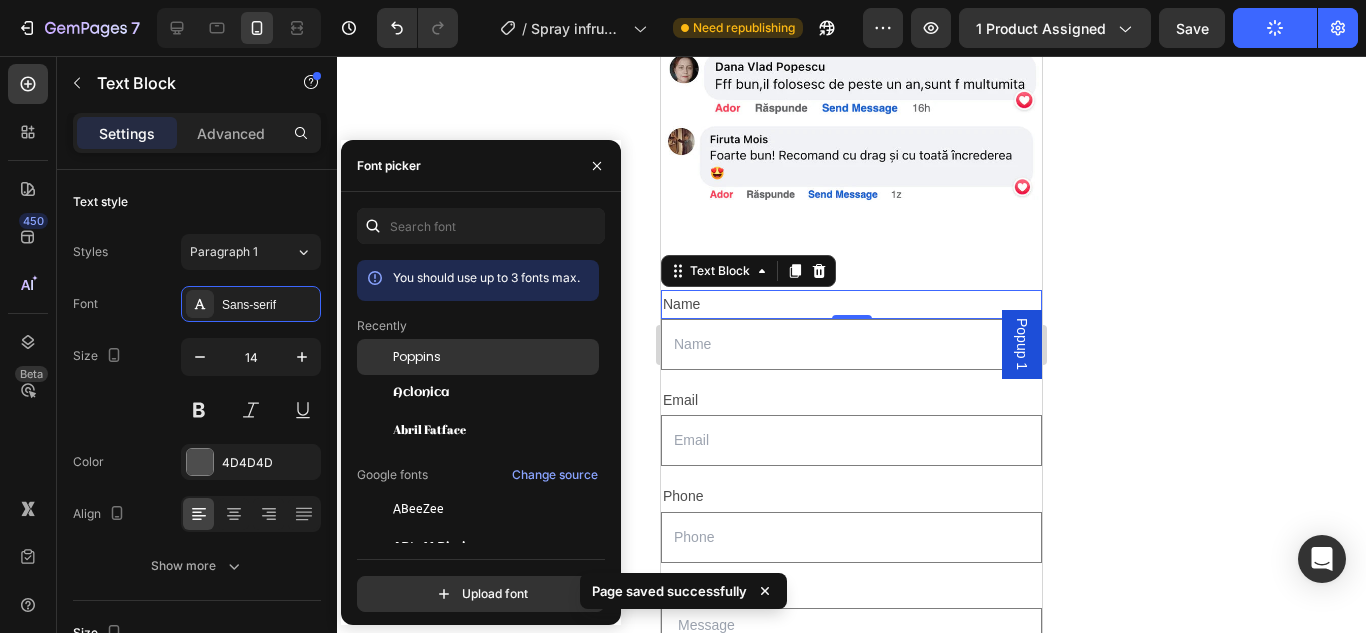 click on "Poppins" at bounding box center (417, 357) 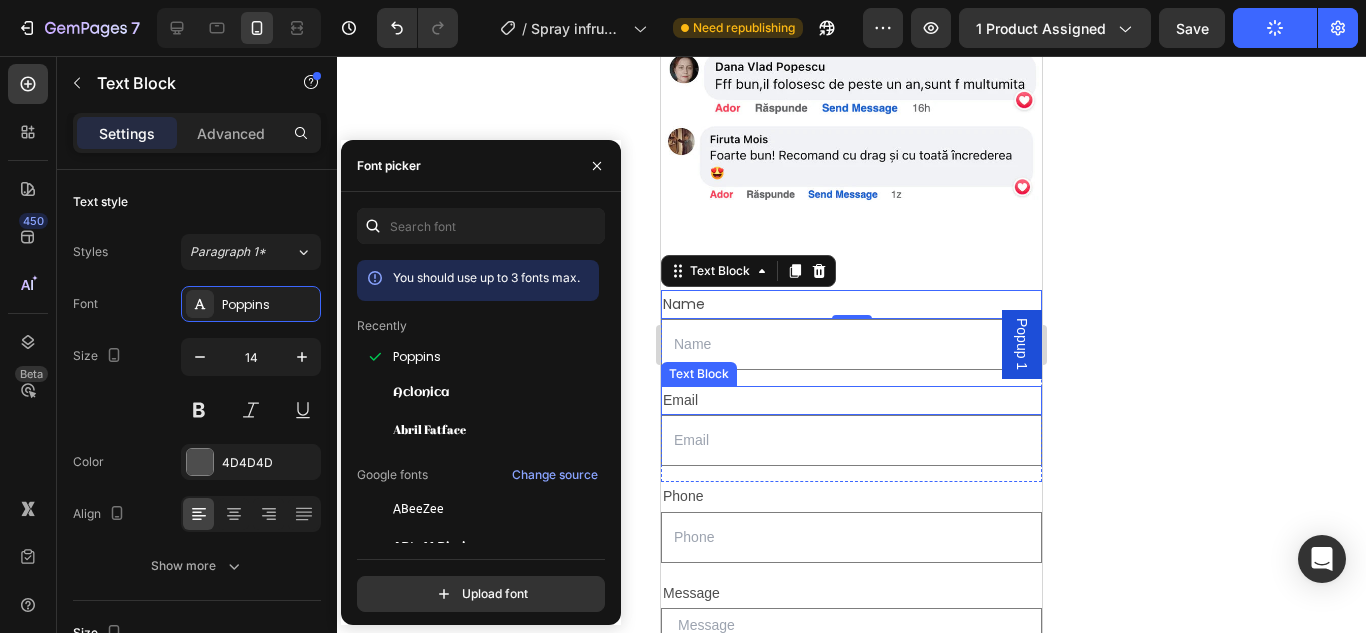 click on "Email" at bounding box center (851, 400) 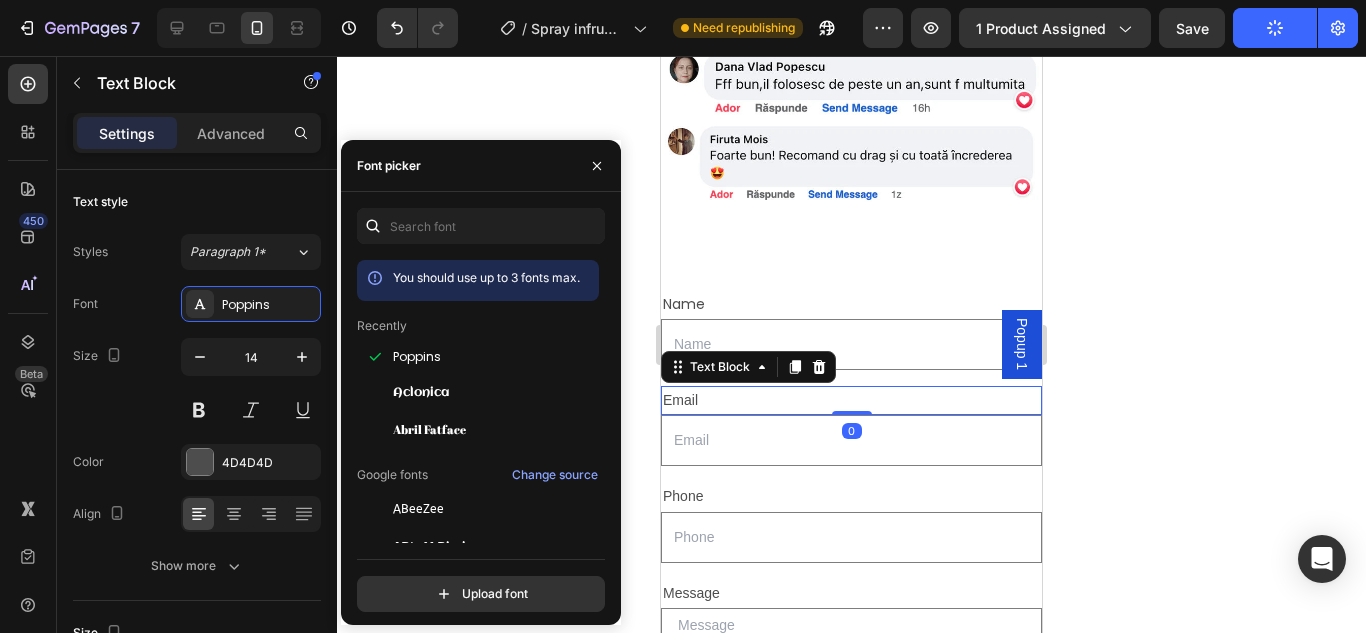 scroll, scrollTop: 100, scrollLeft: 0, axis: vertical 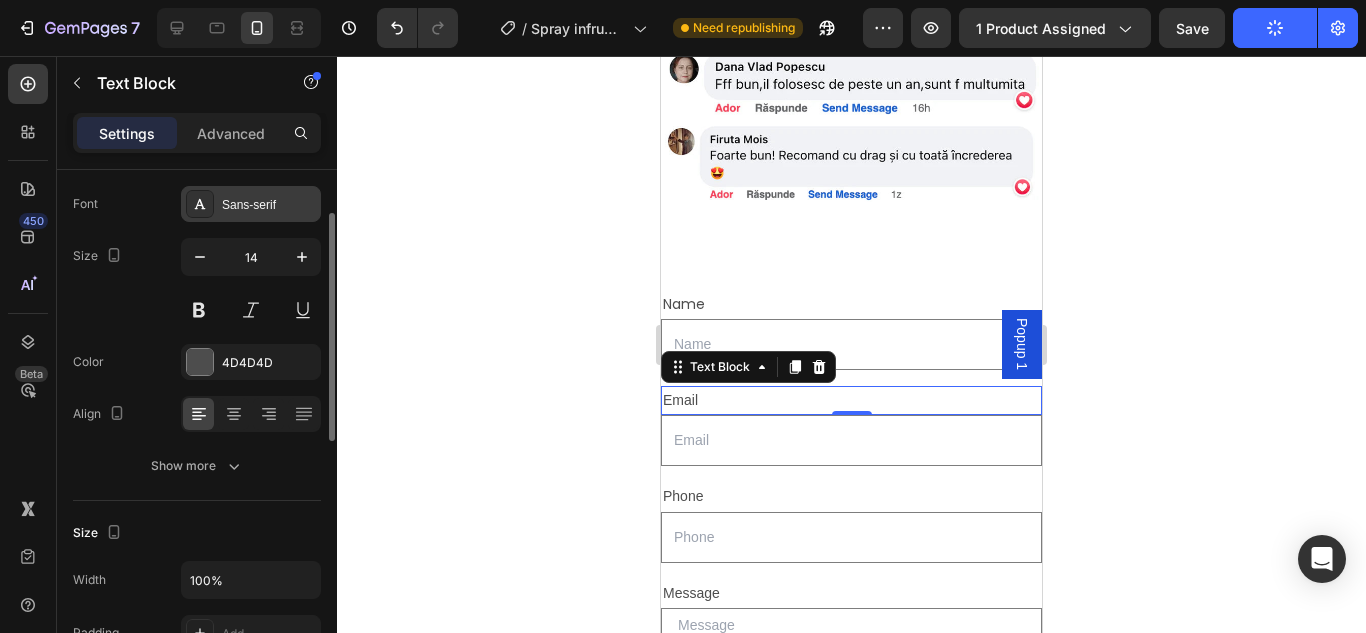 click on "Sans-serif" at bounding box center [269, 205] 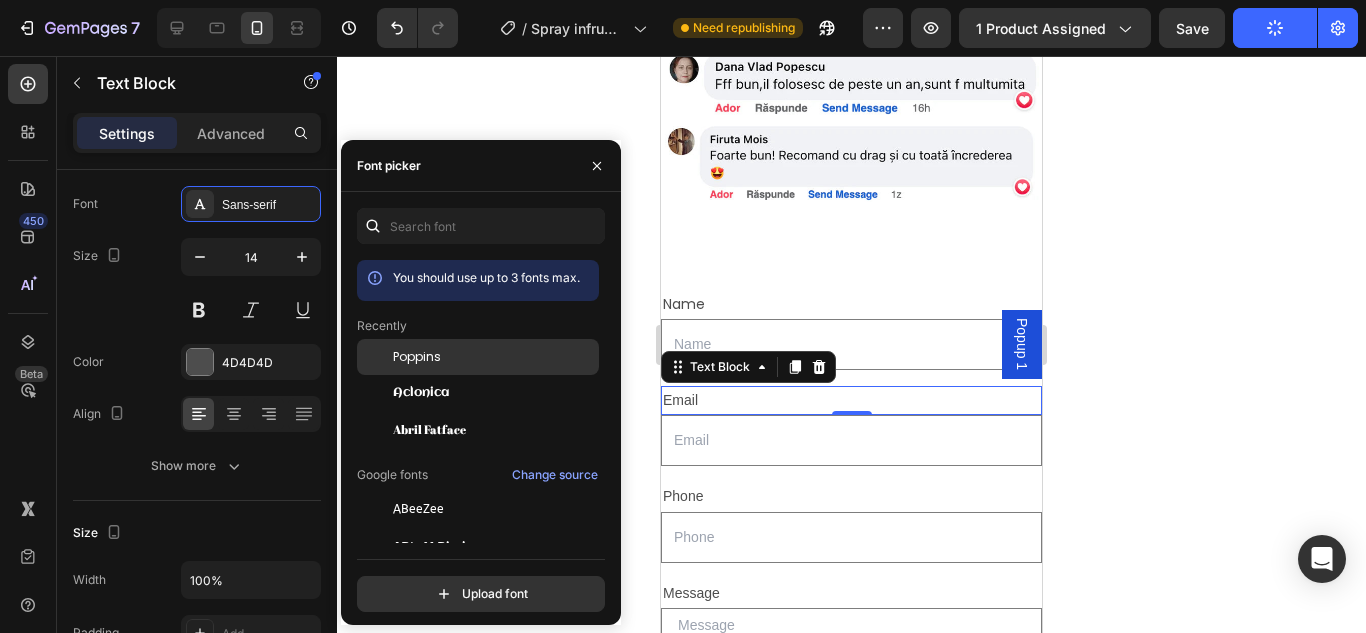 click on "Poppins" at bounding box center (417, 357) 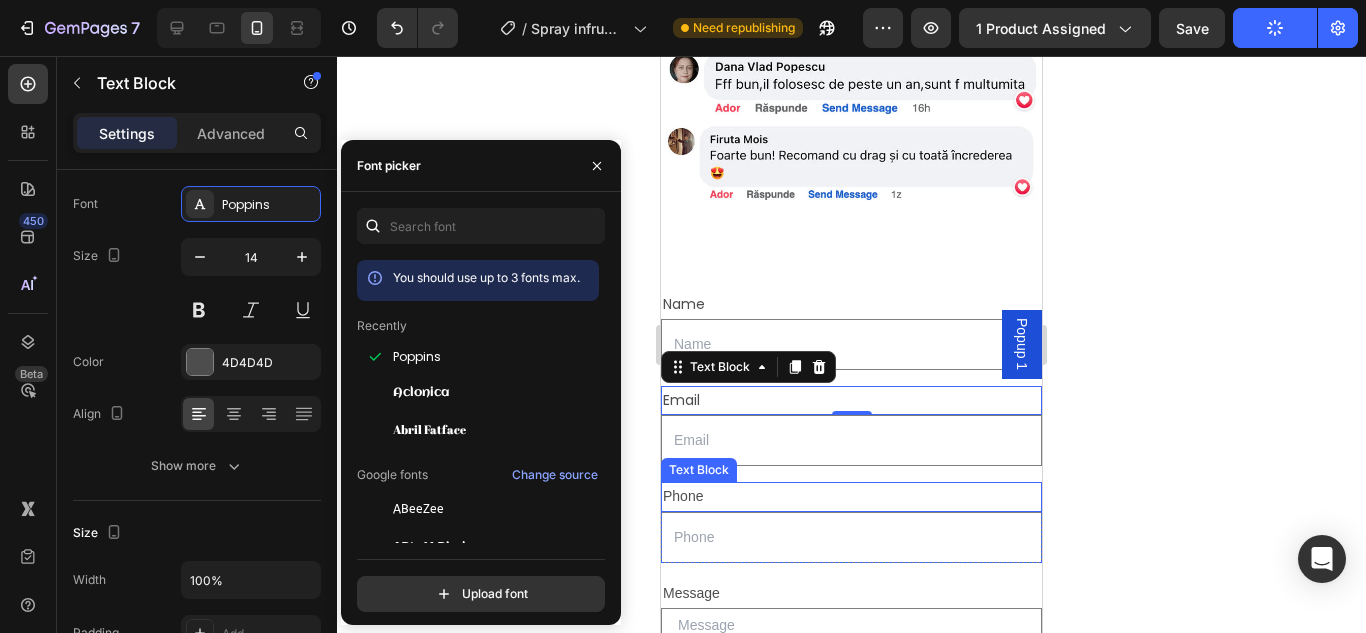 click on "Phone" at bounding box center [851, 496] 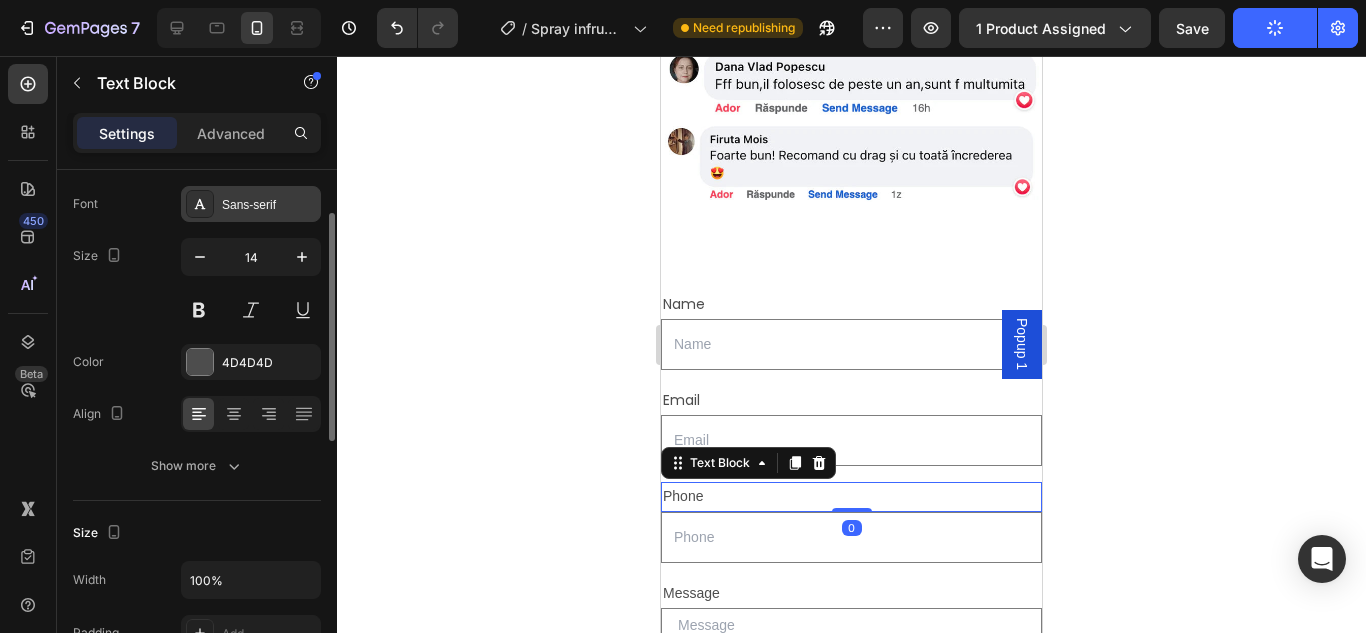 click 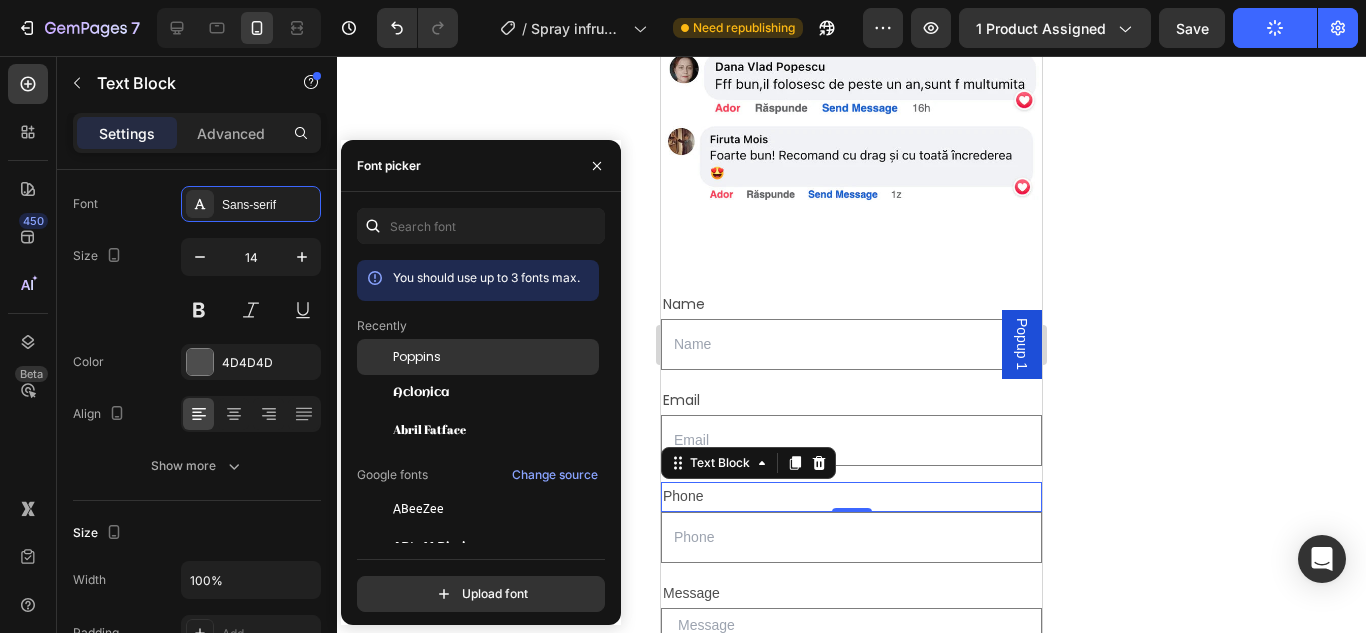 click on "Poppins" at bounding box center [417, 357] 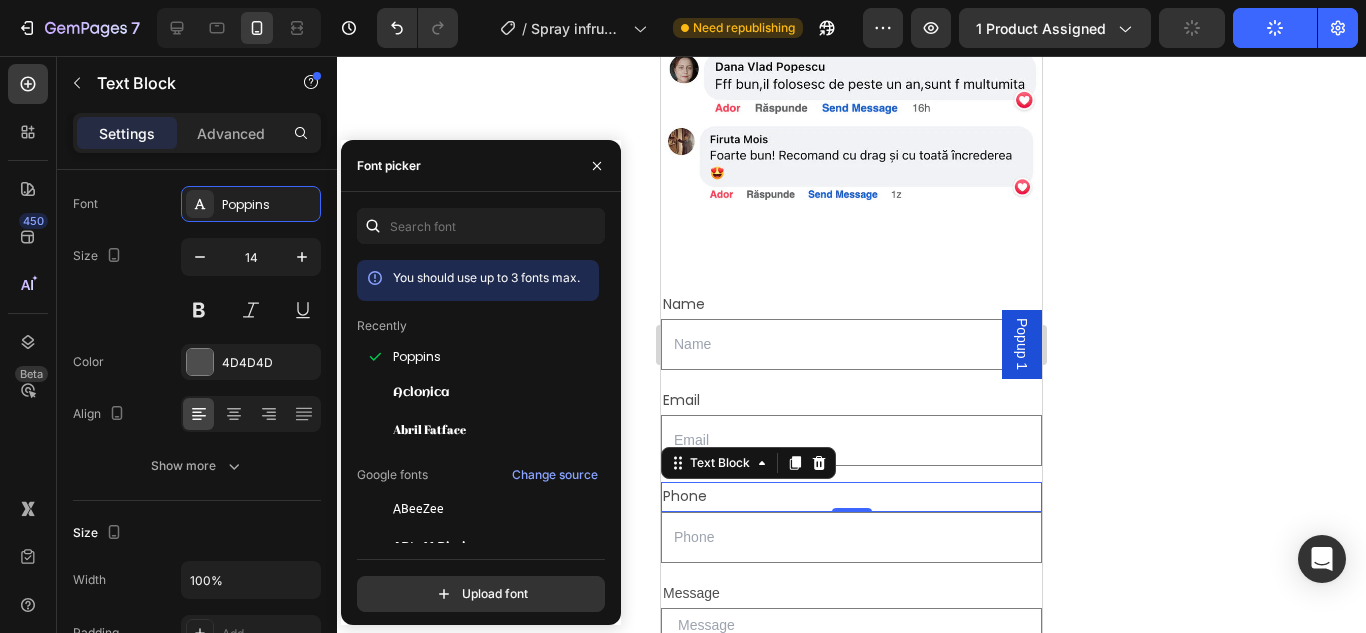 scroll, scrollTop: 7257, scrollLeft: 0, axis: vertical 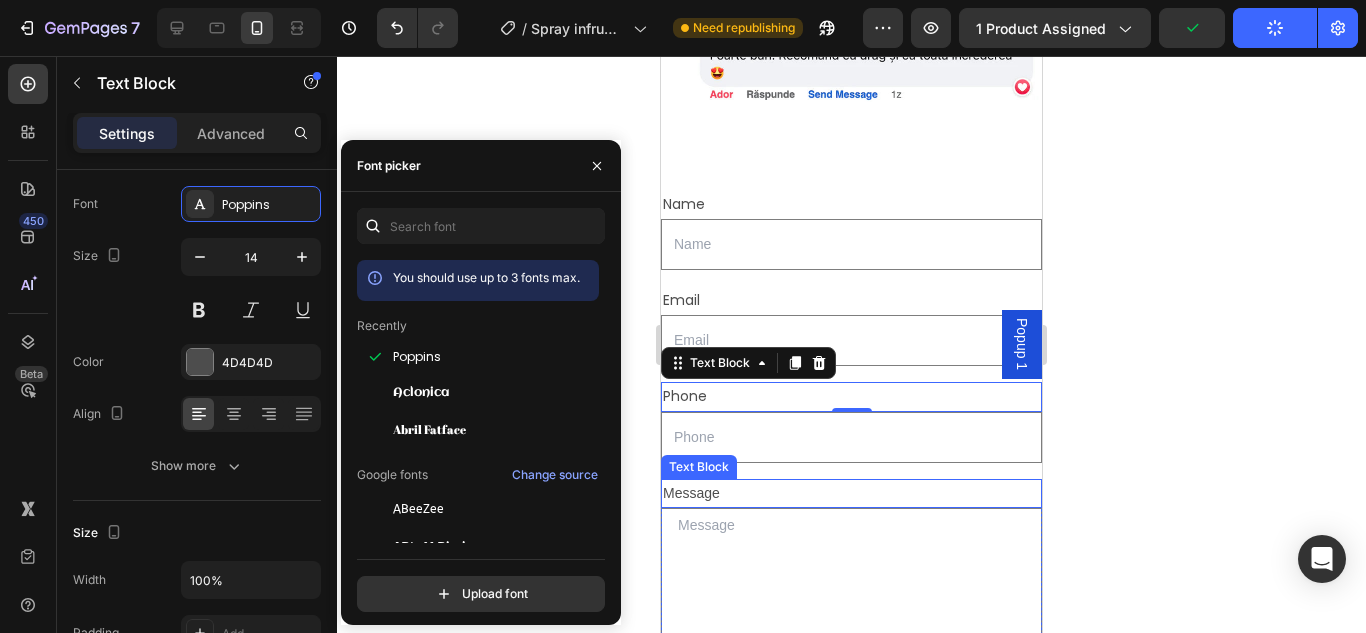click on "Message" at bounding box center (851, 493) 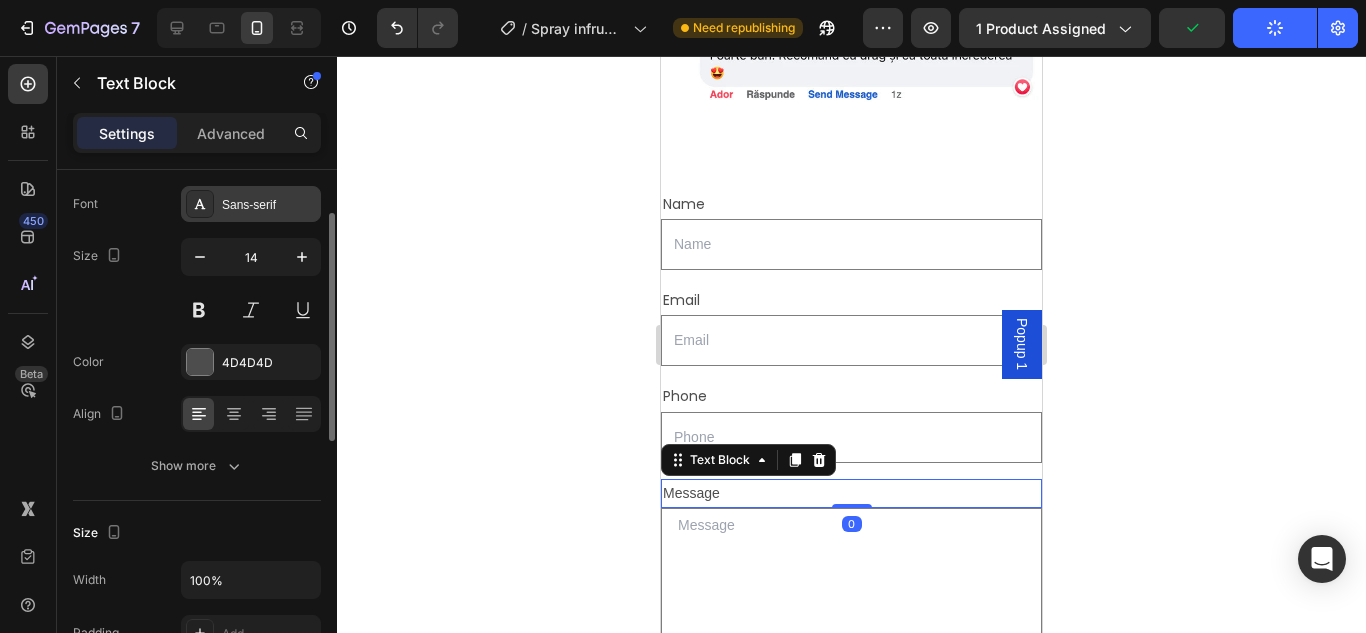 click on "Sans-serif" at bounding box center (269, 205) 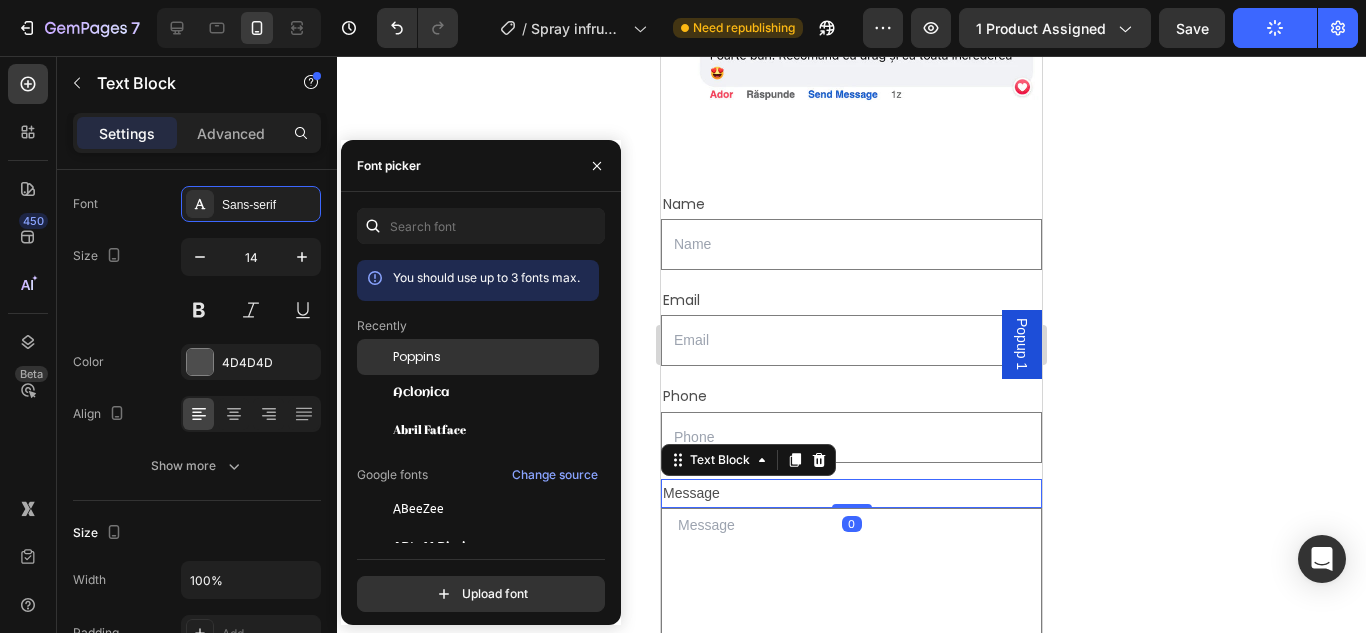 click on "Poppins" 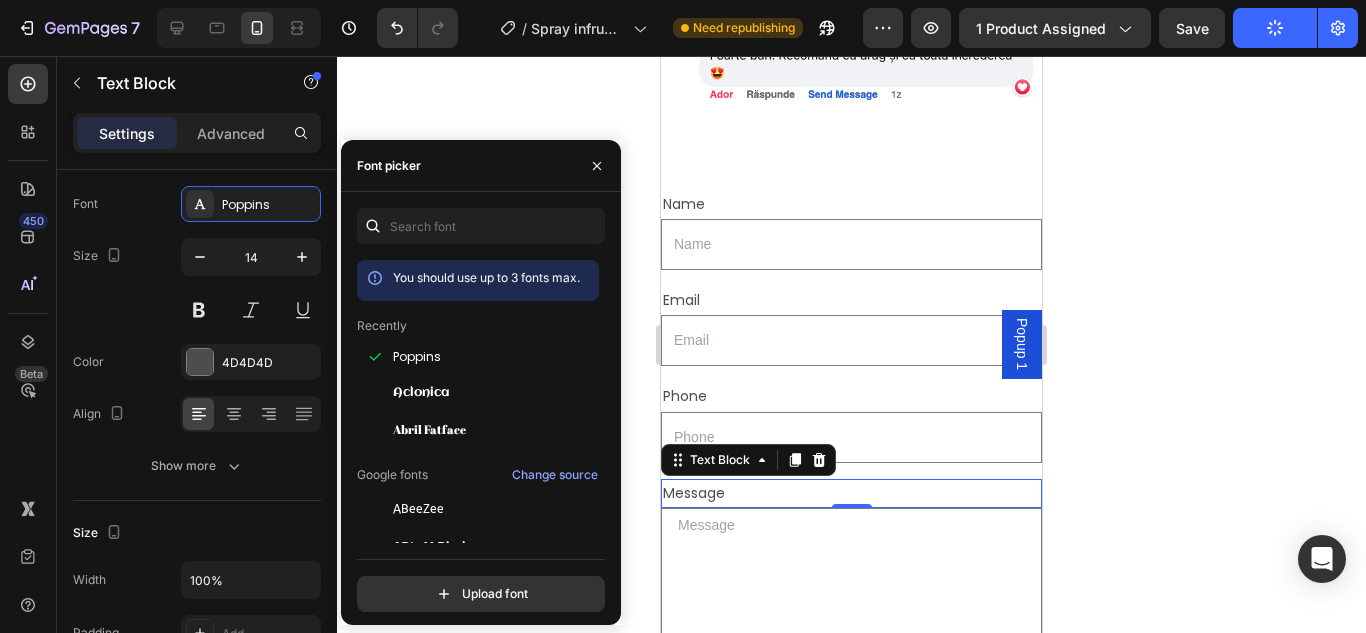 click 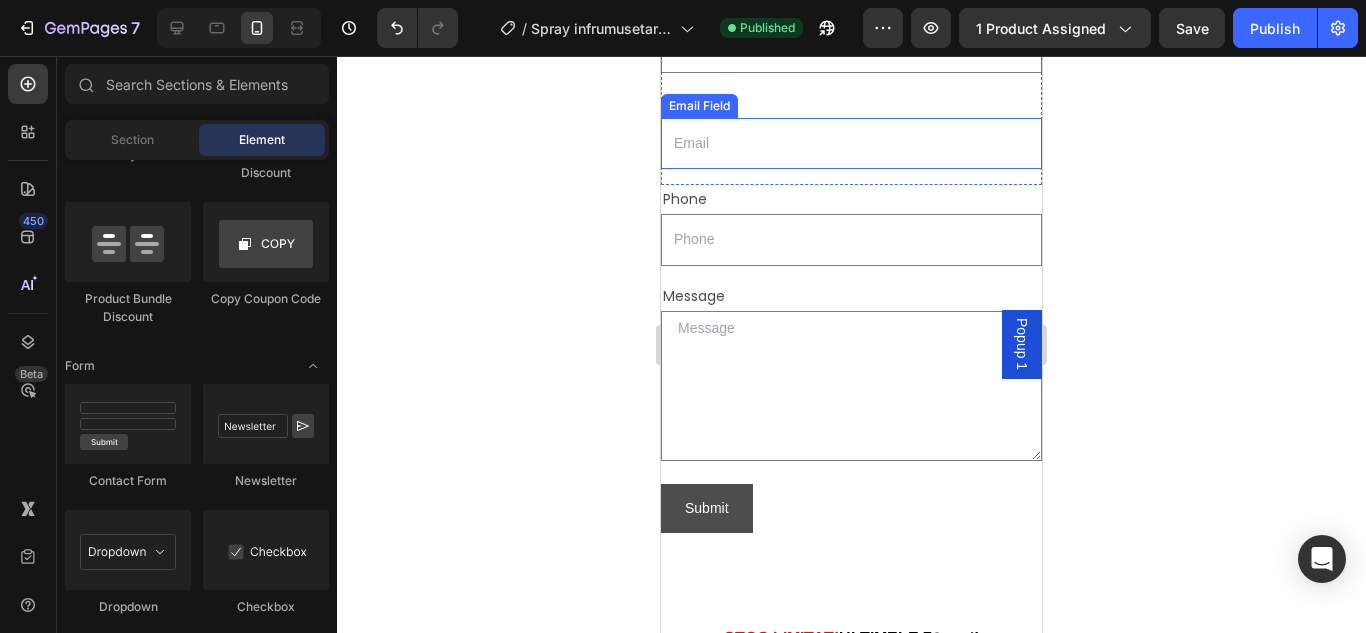 scroll, scrollTop: 7457, scrollLeft: 0, axis: vertical 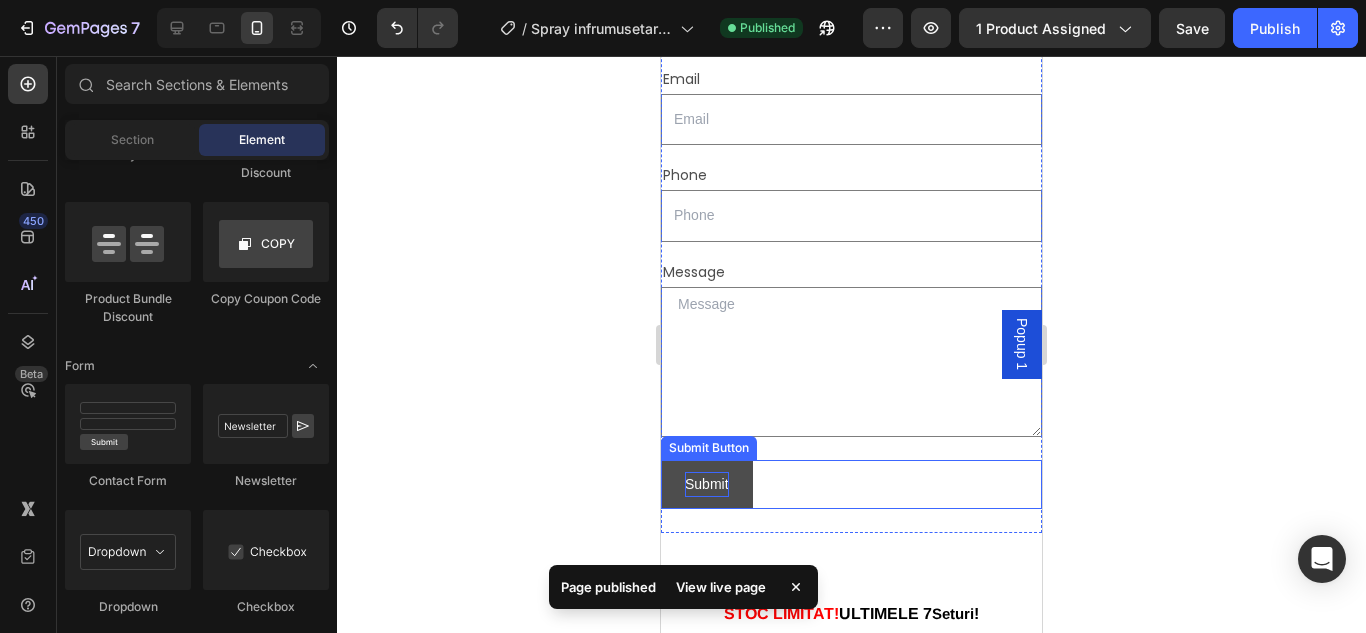 click on "Submit" at bounding box center [707, 484] 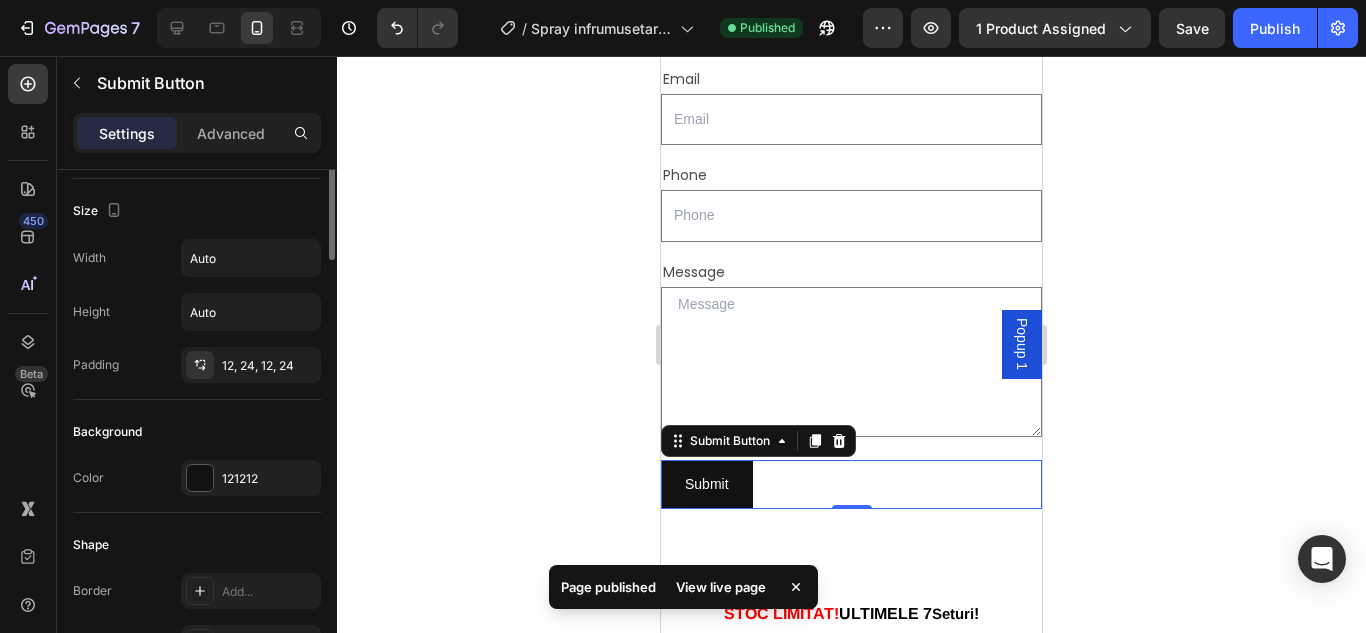 scroll, scrollTop: 0, scrollLeft: 0, axis: both 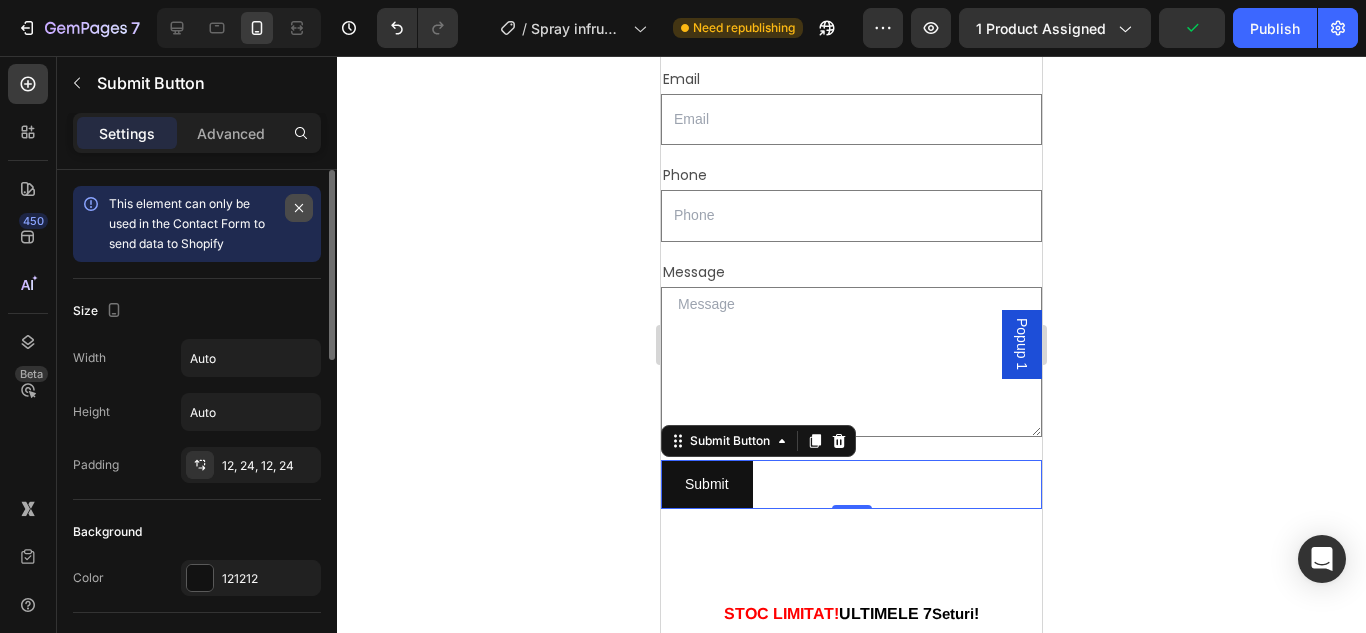 click 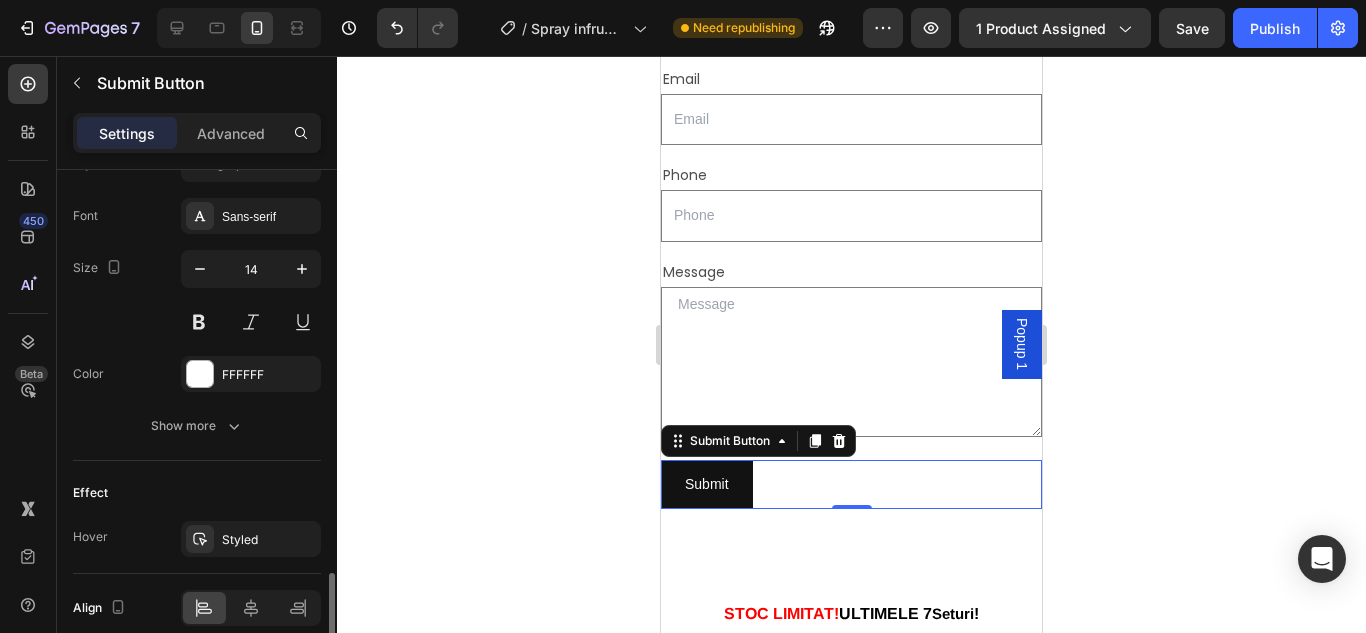 scroll, scrollTop: 789, scrollLeft: 0, axis: vertical 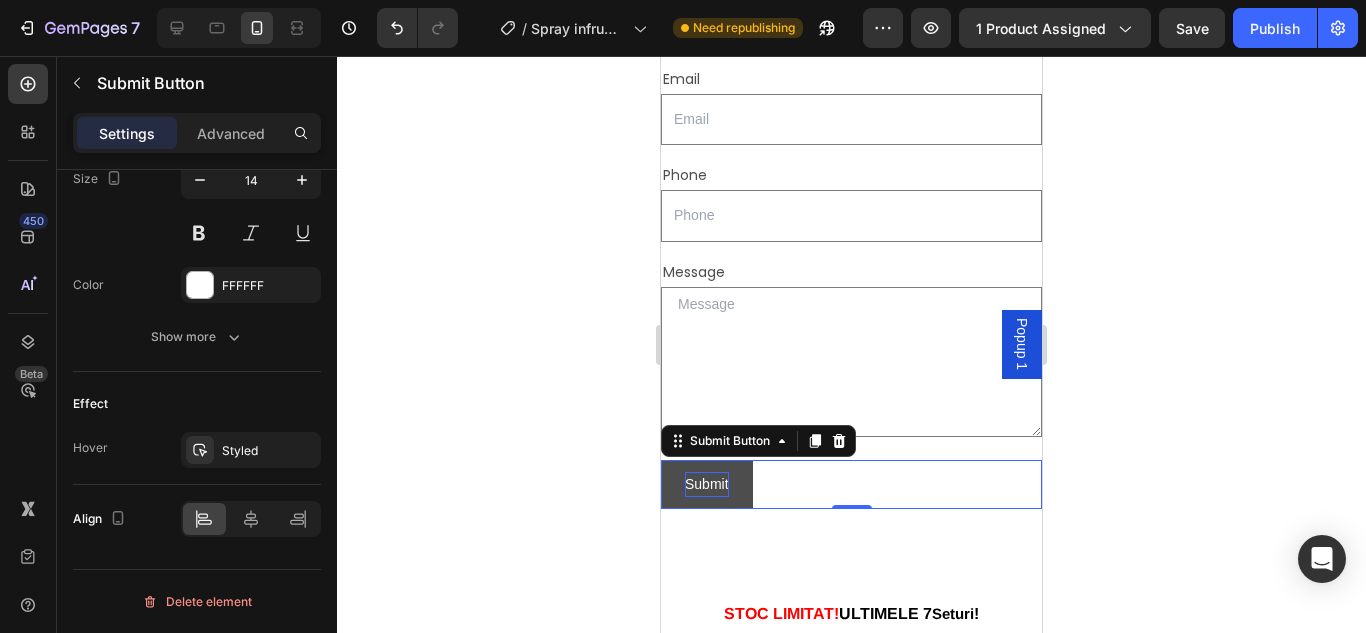click on "Submit" at bounding box center [707, 484] 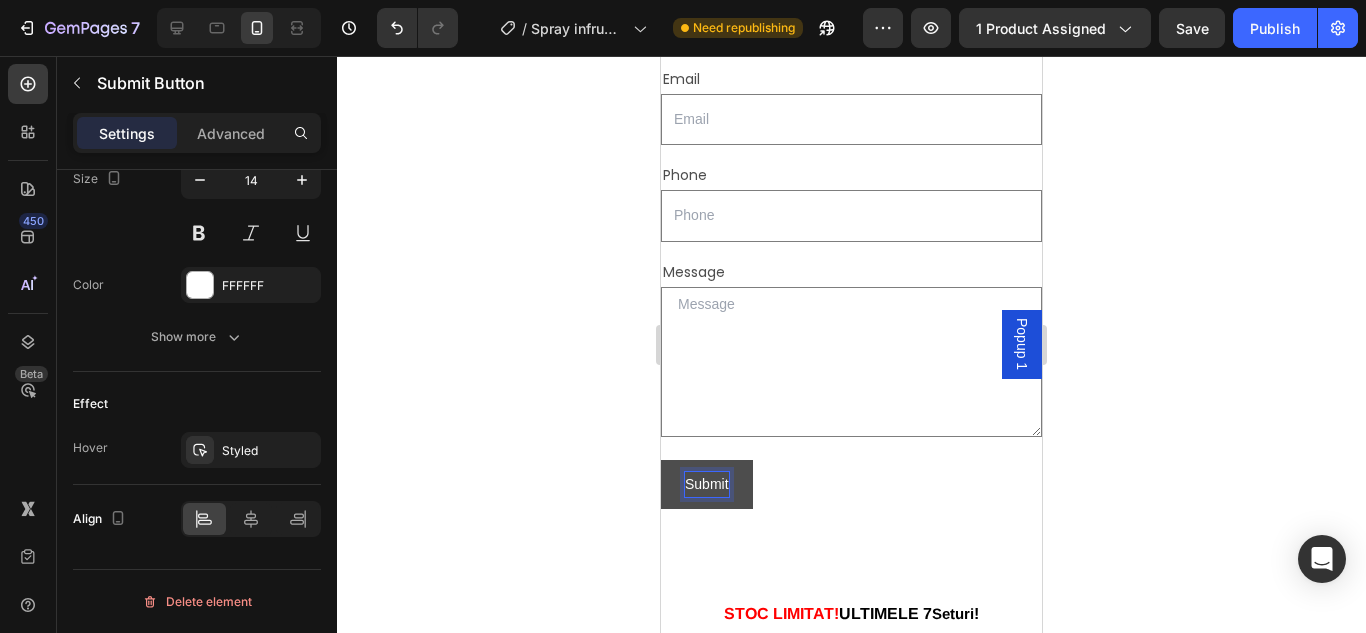 click on "Submit" at bounding box center (707, 484) 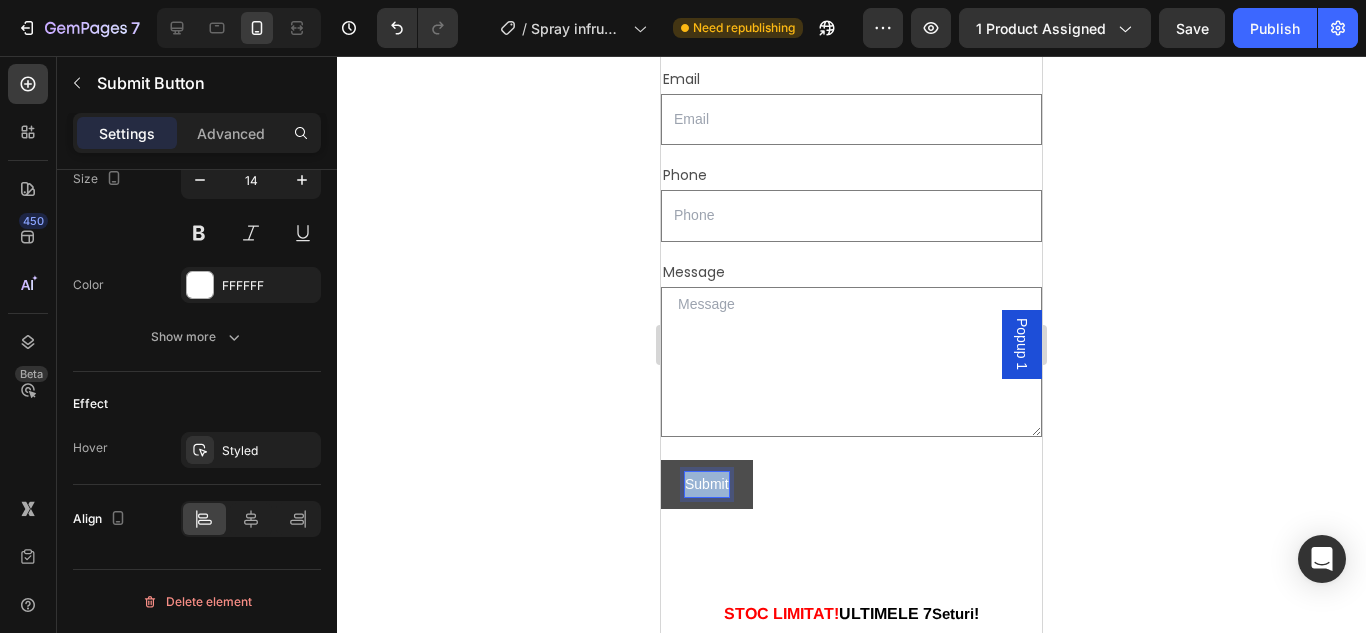 click on "Submit" at bounding box center (707, 484) 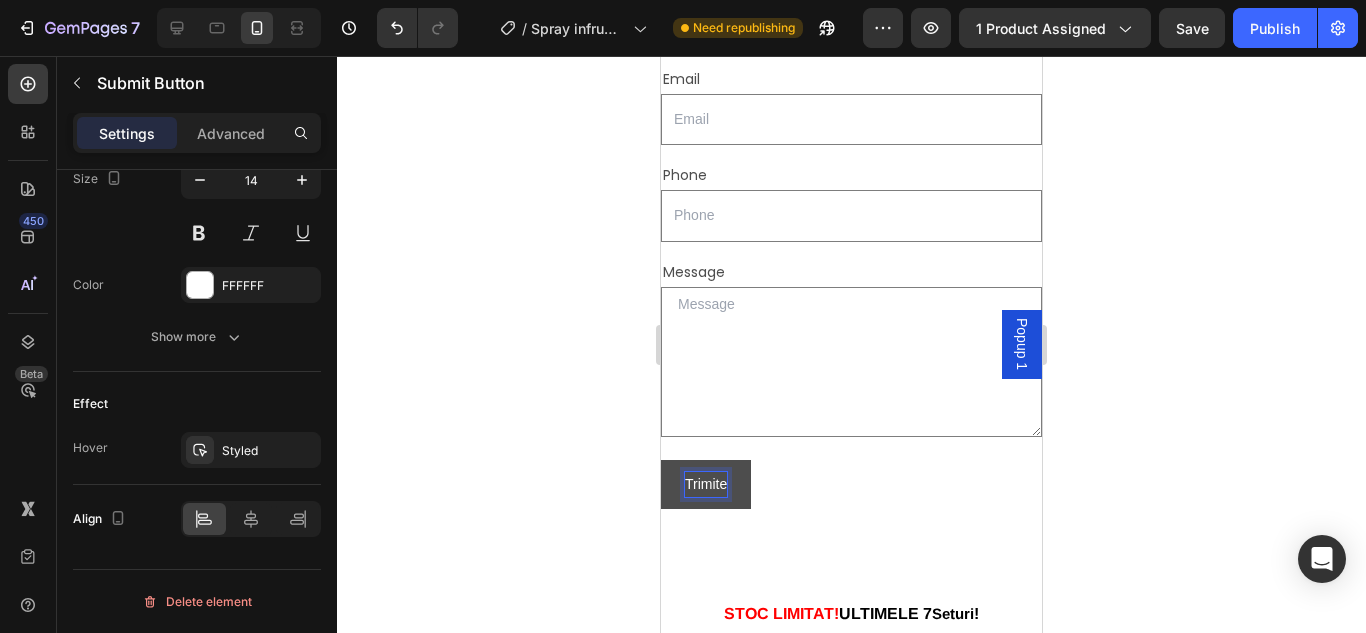 click 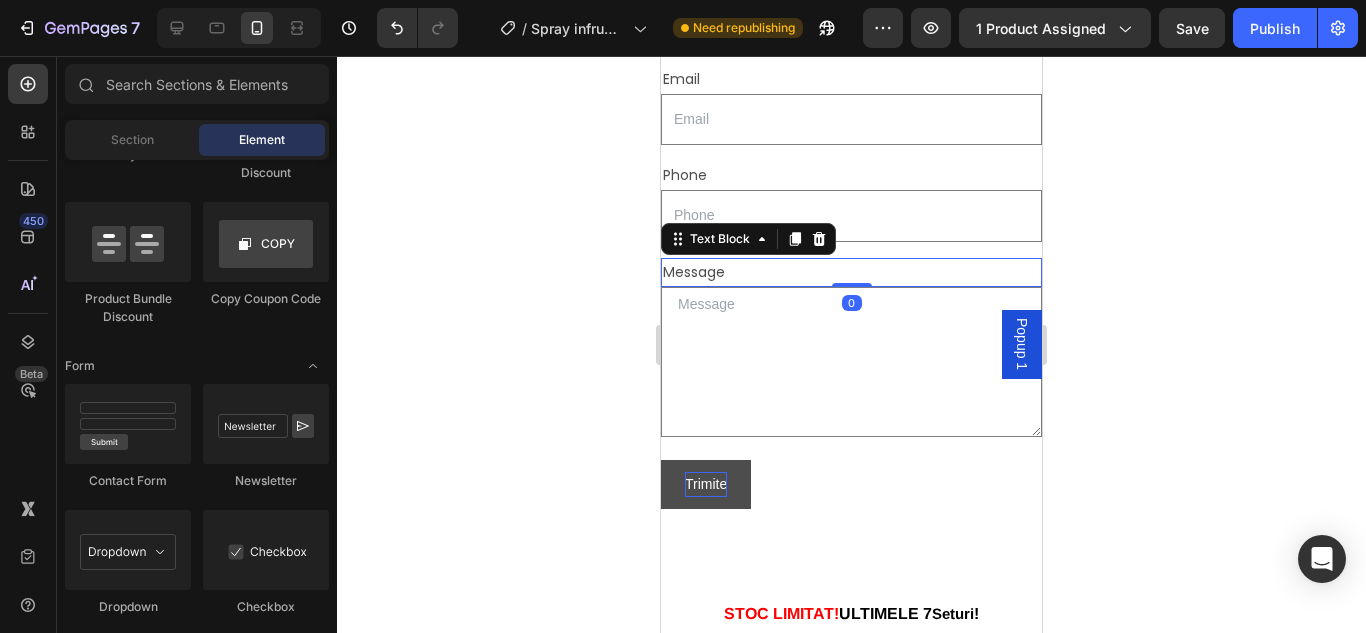 click on "Message" at bounding box center [851, 272] 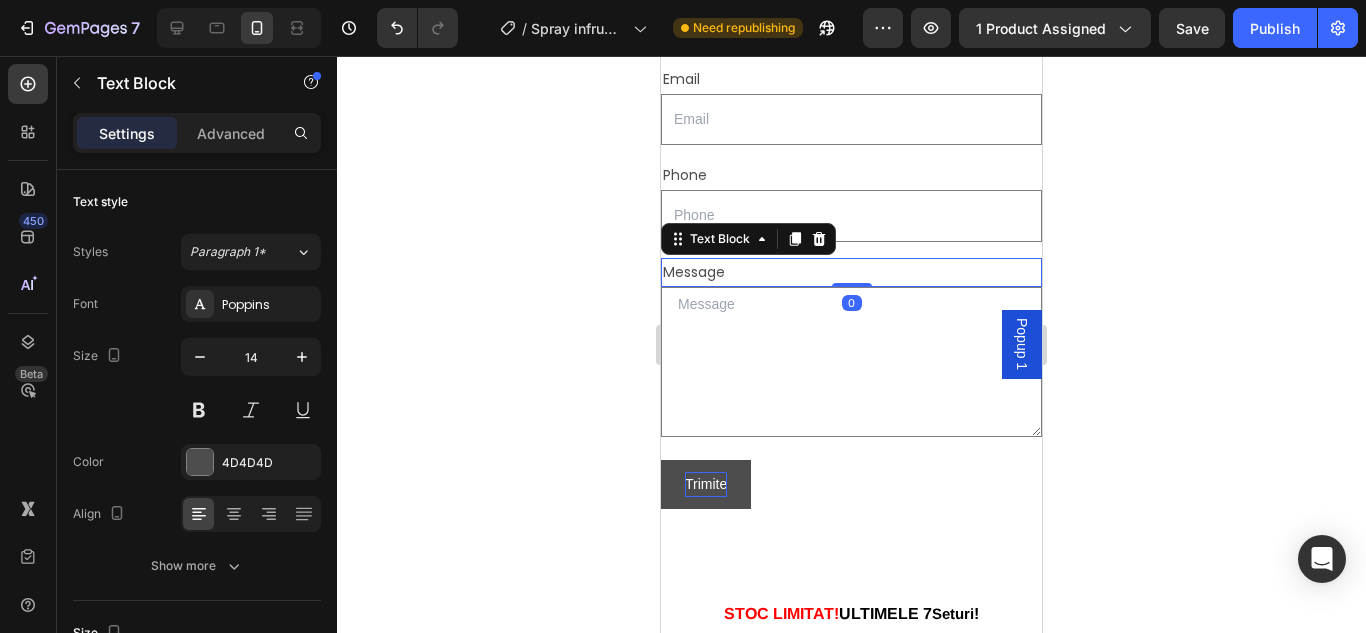 click on "Message" at bounding box center [851, 272] 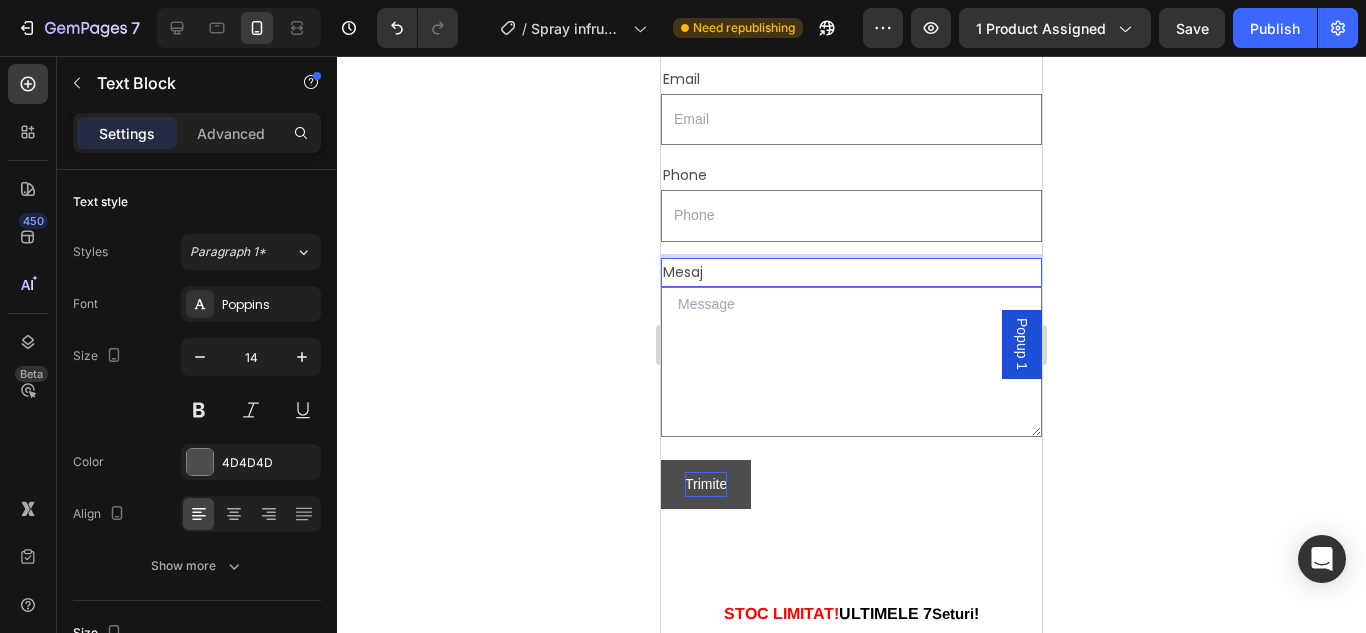 scroll, scrollTop: 7357, scrollLeft: 0, axis: vertical 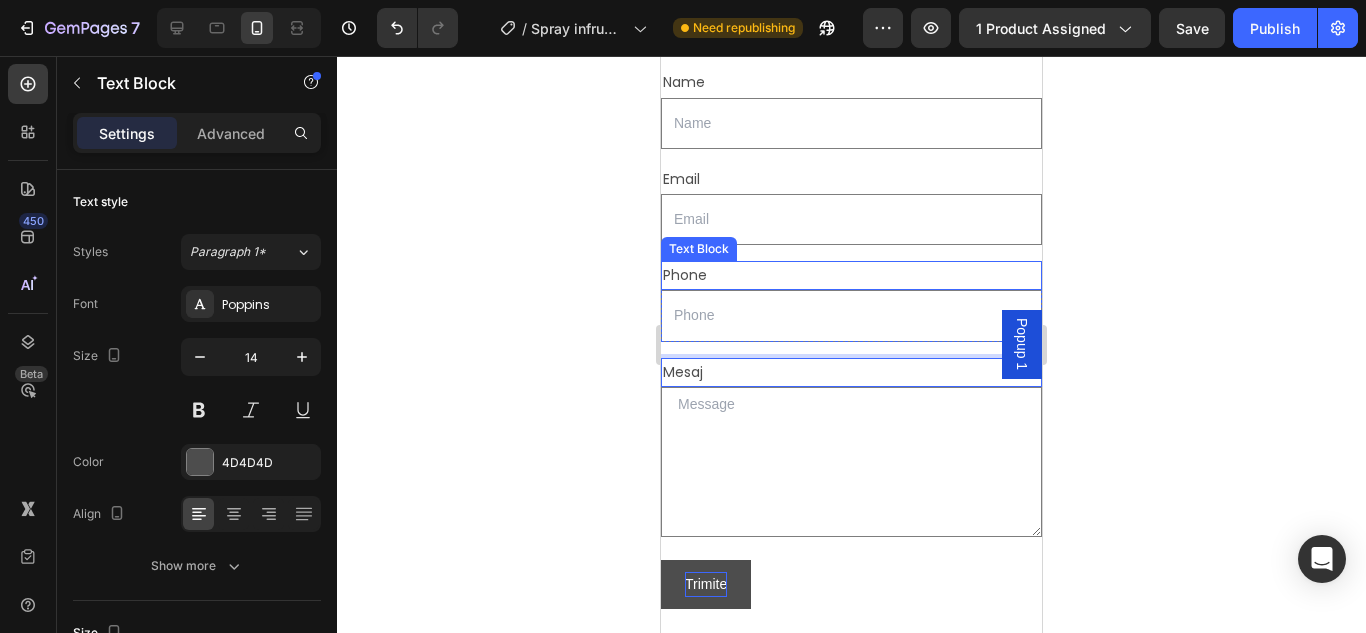 click on "Phone" at bounding box center [851, 275] 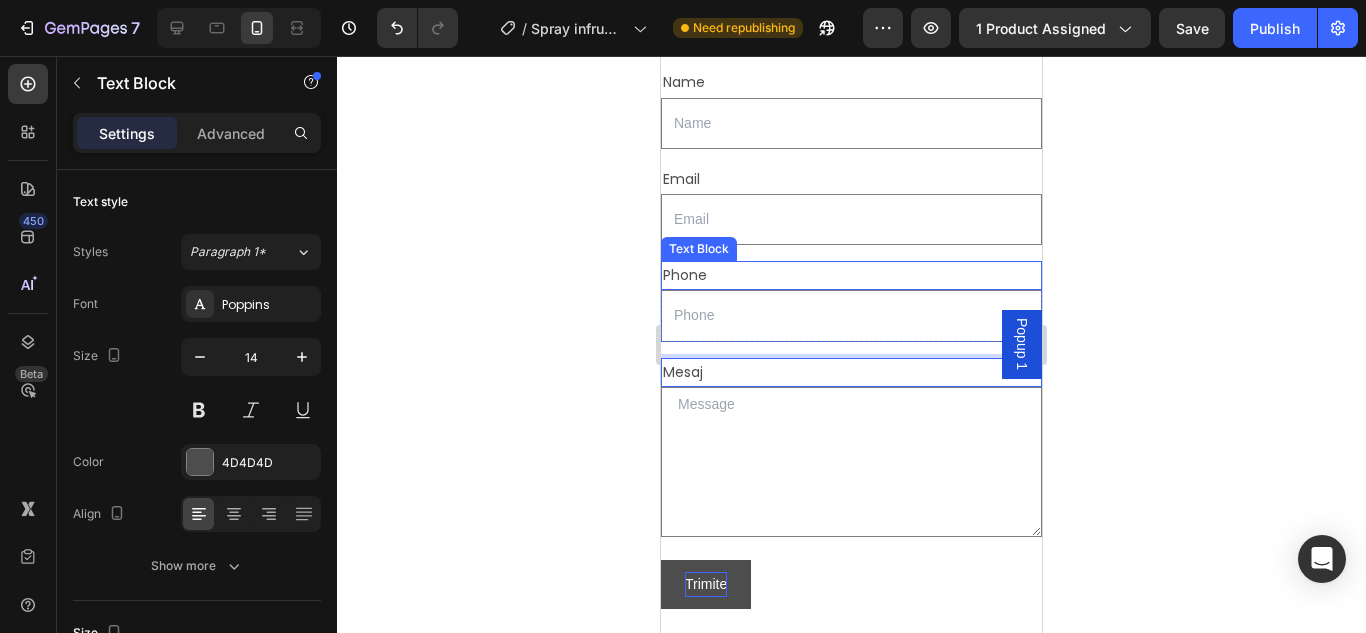scroll, scrollTop: 665, scrollLeft: 0, axis: vertical 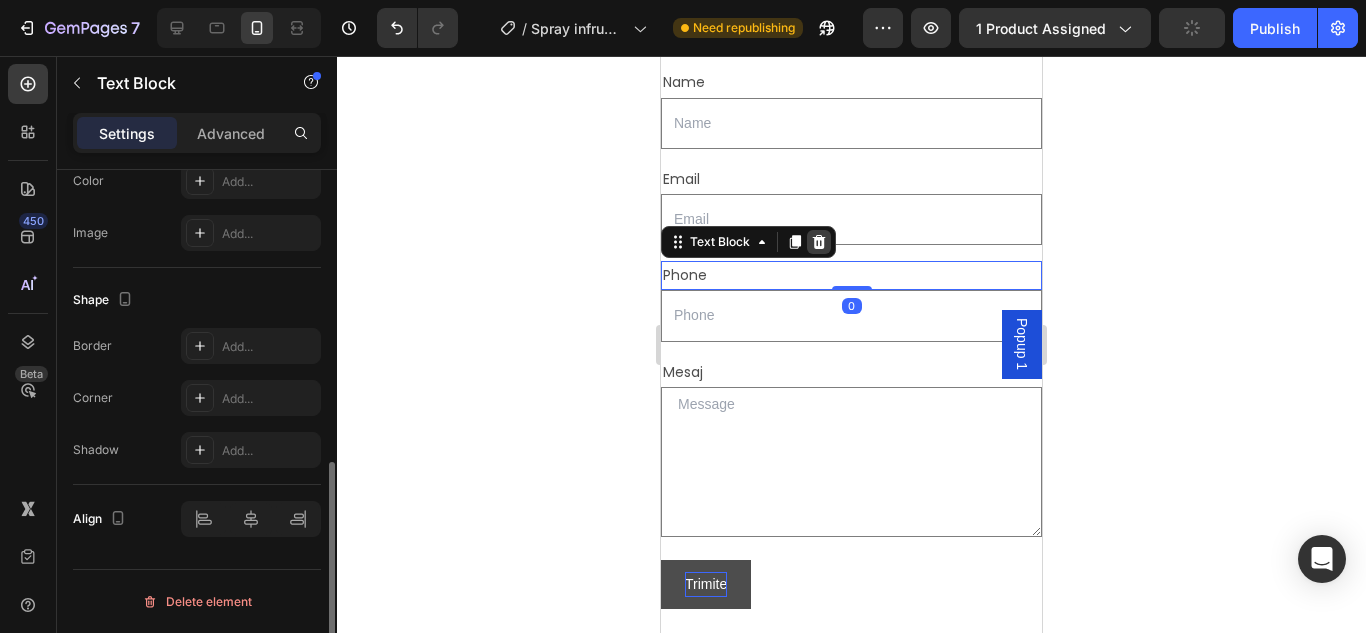 click 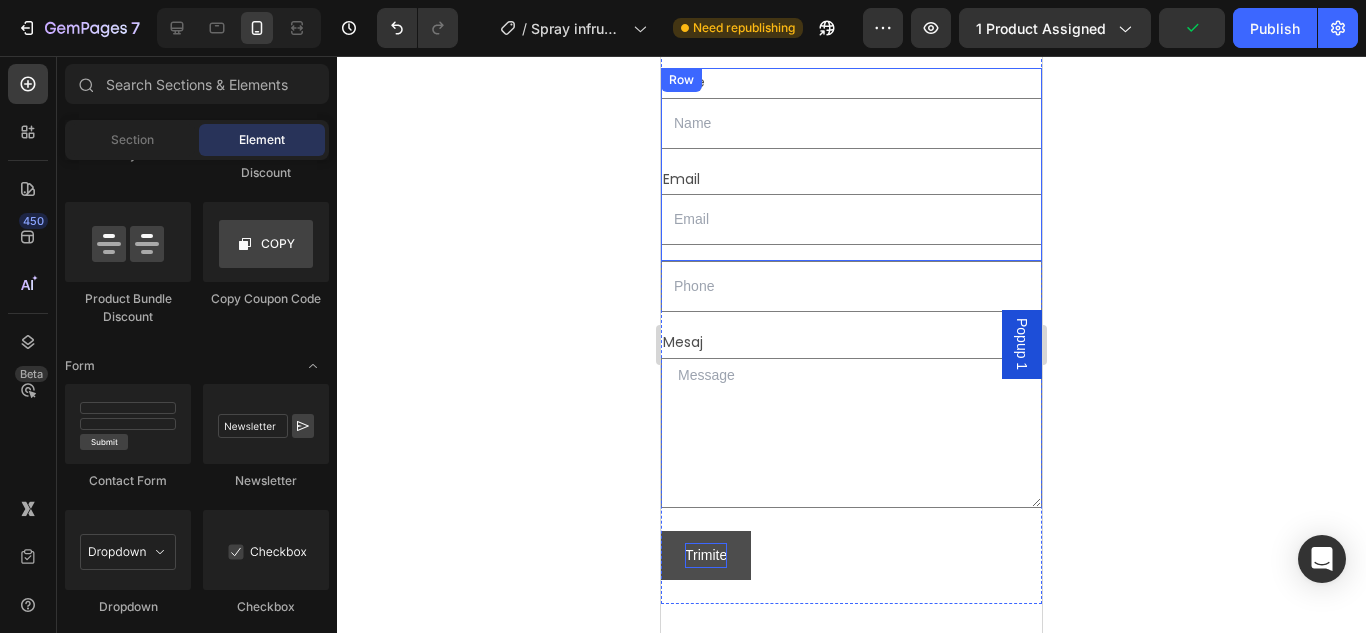 click at bounding box center (851, 286) 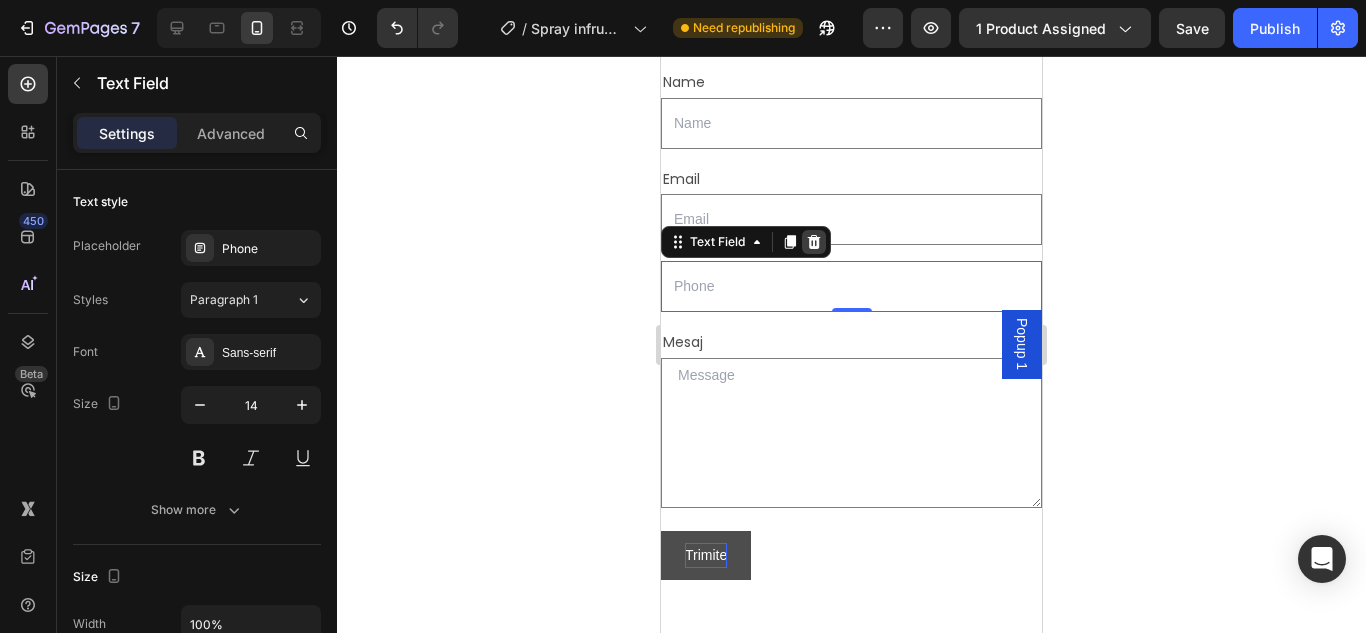 click 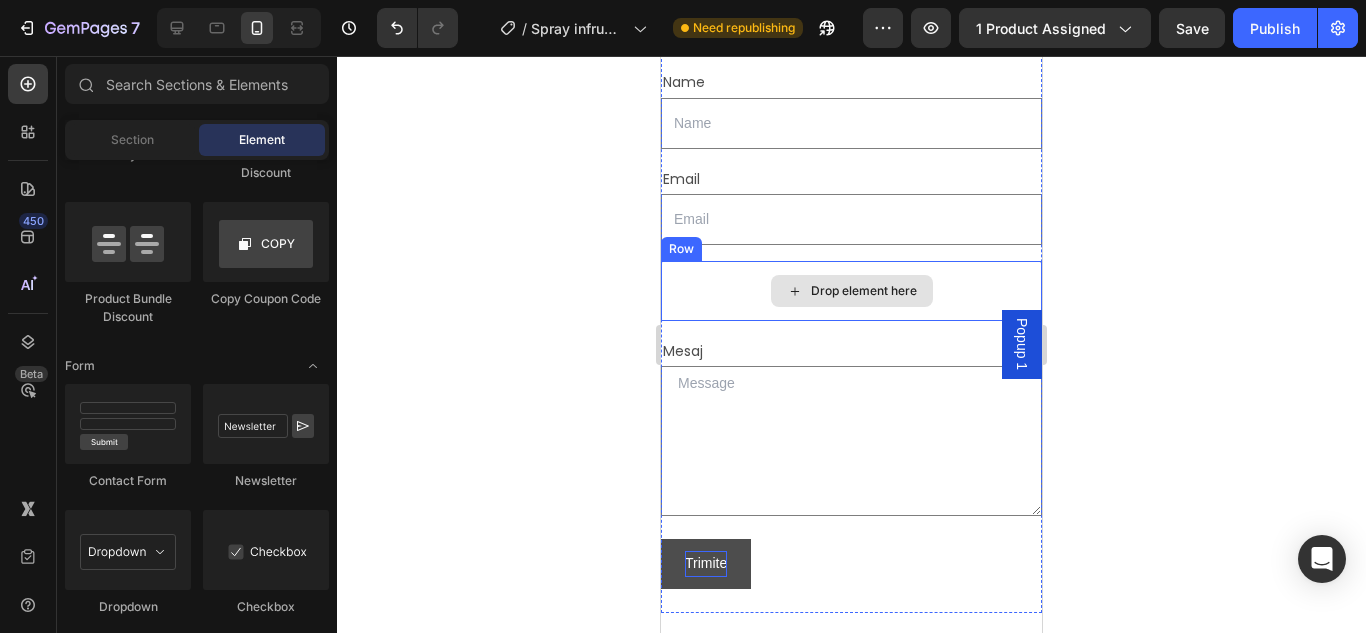 click on "Drop element here" at bounding box center (851, 291) 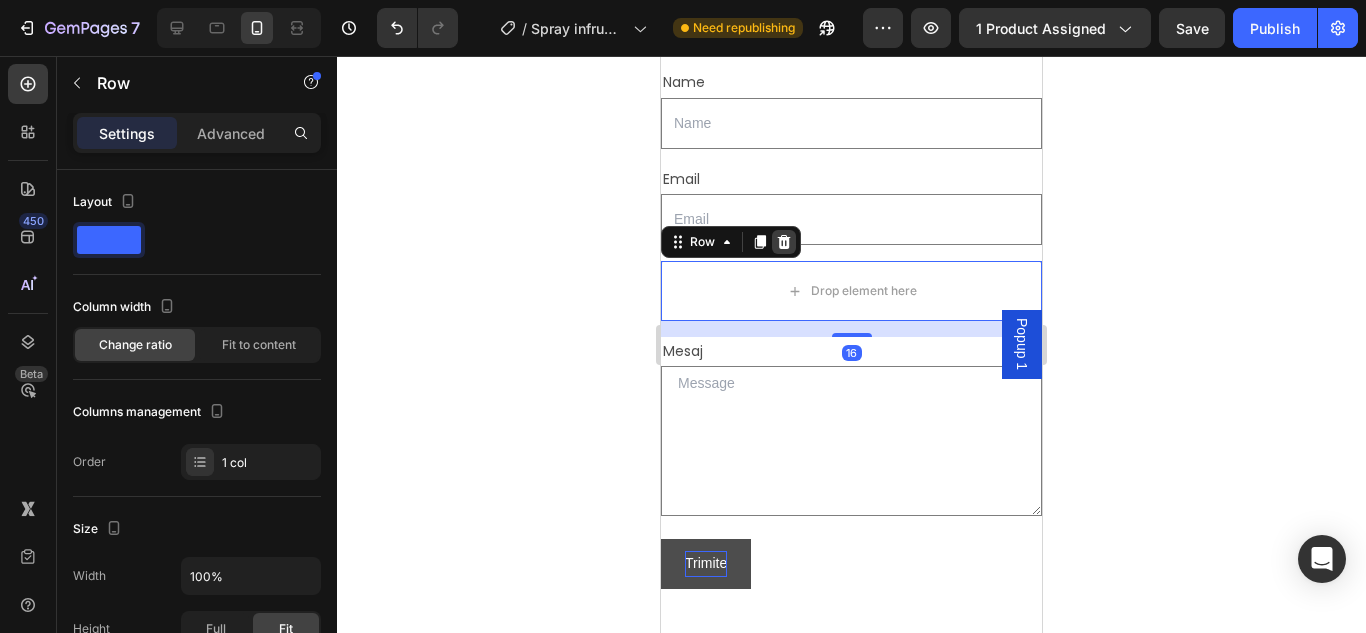 click 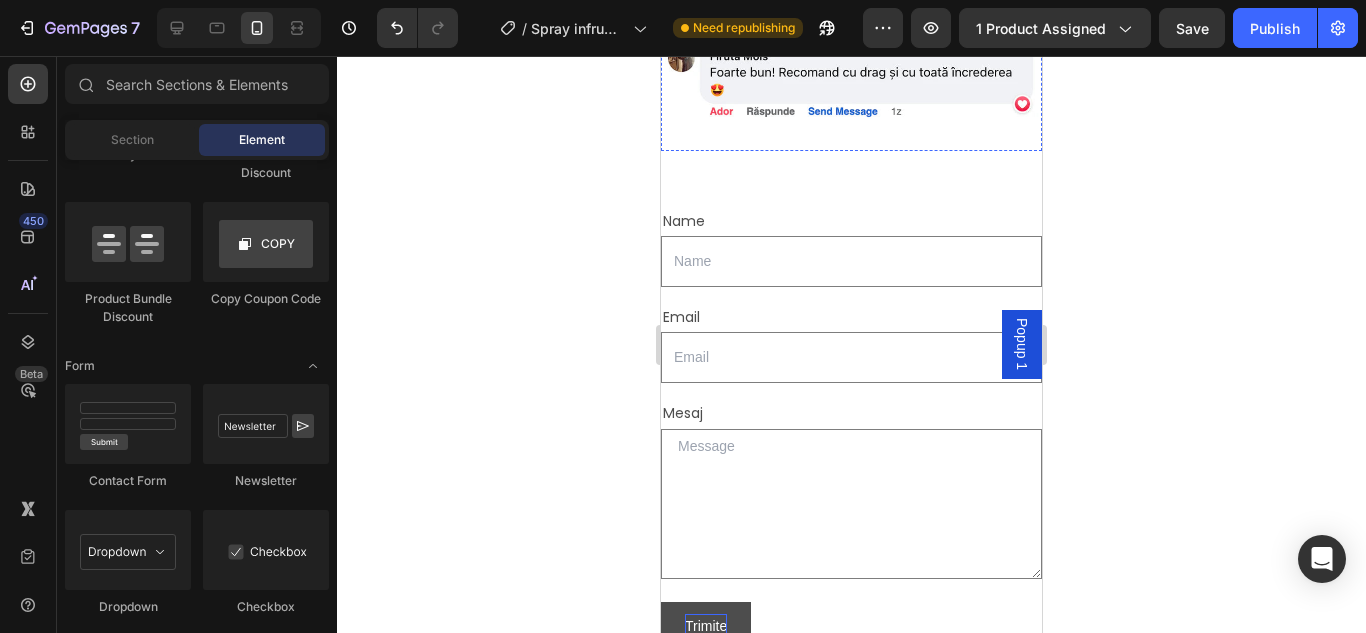 scroll, scrollTop: 7257, scrollLeft: 0, axis: vertical 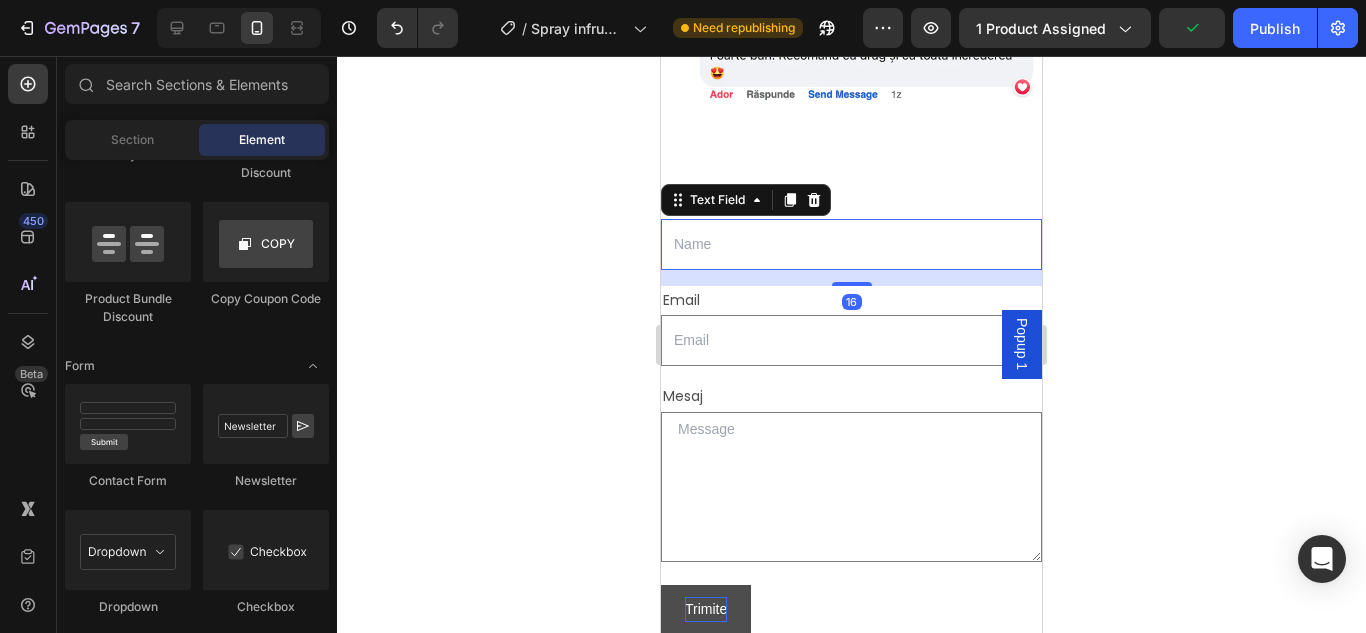 click at bounding box center [851, 244] 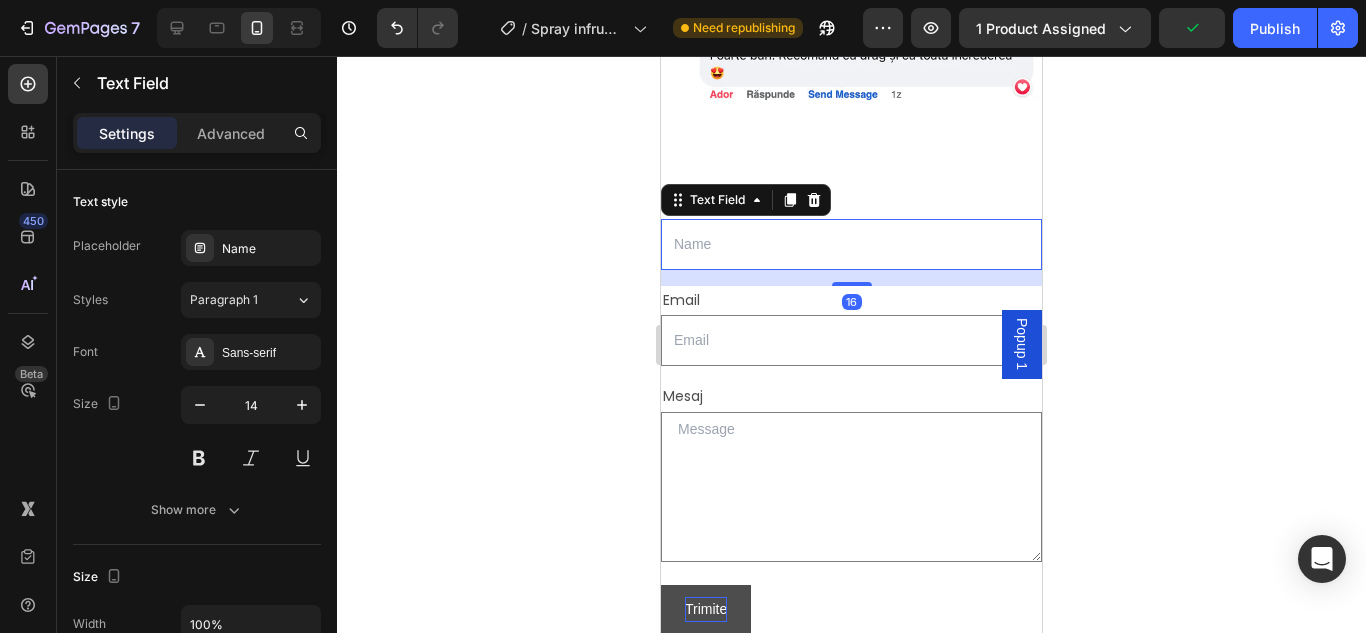 click at bounding box center (851, 244) 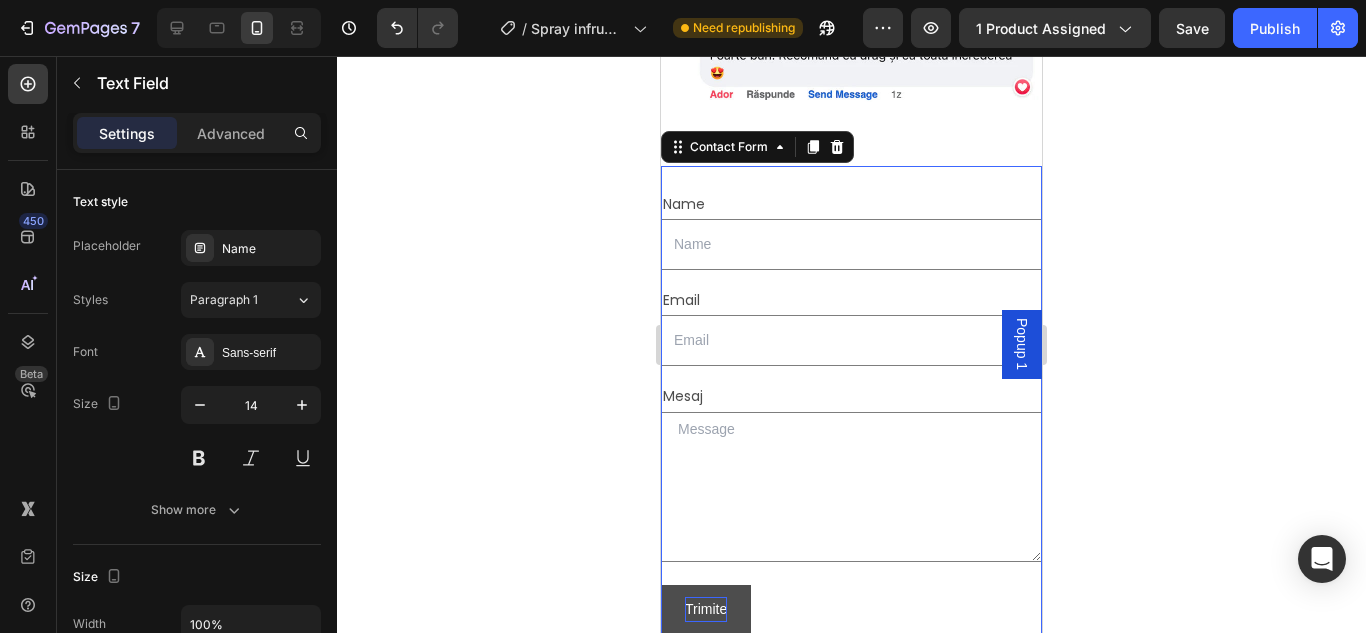 click on "Name Text Block Text Field Email Text Block Email Field Row Mesaj Text Block Text Area Row Trimite Submit Button Contact Form   0" at bounding box center (851, 412) 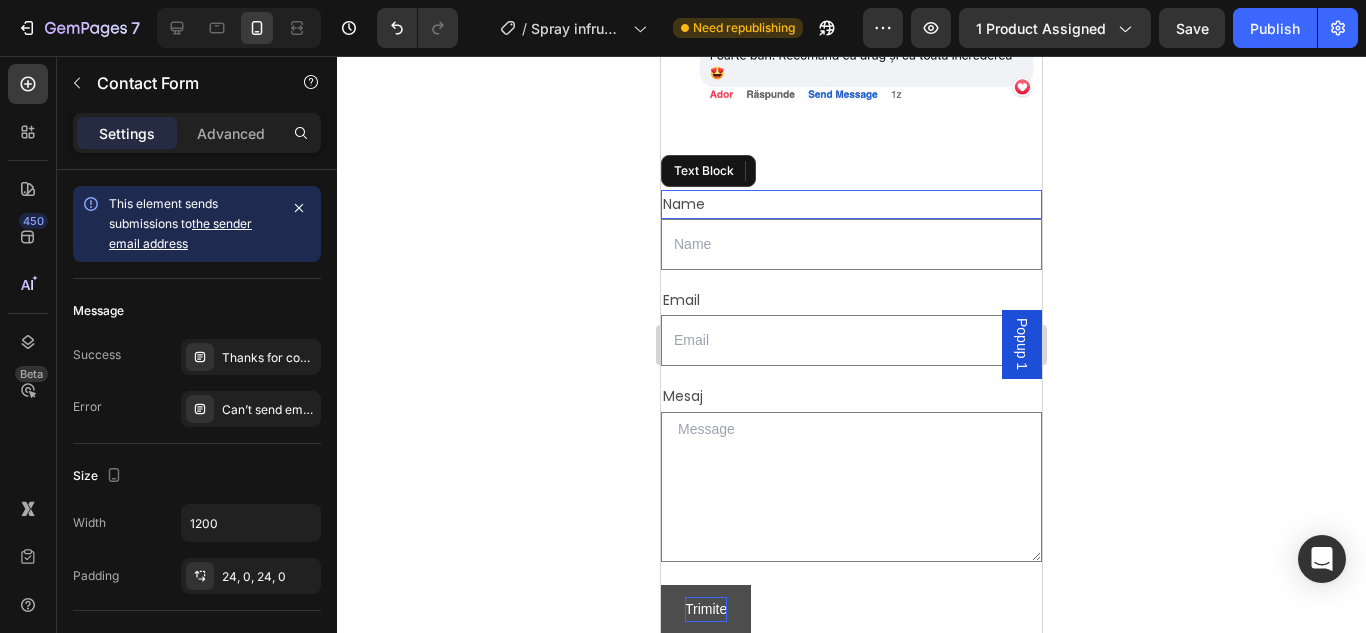 click on "Name" at bounding box center [851, 204] 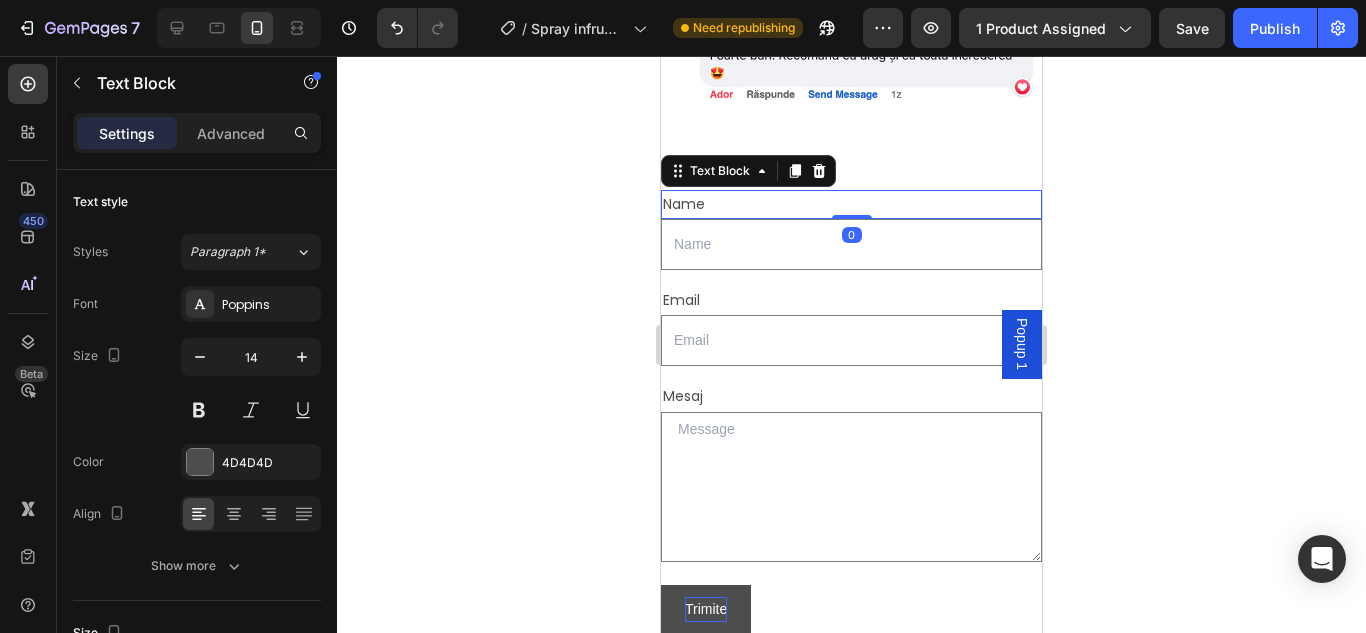 click on "Name" at bounding box center [851, 204] 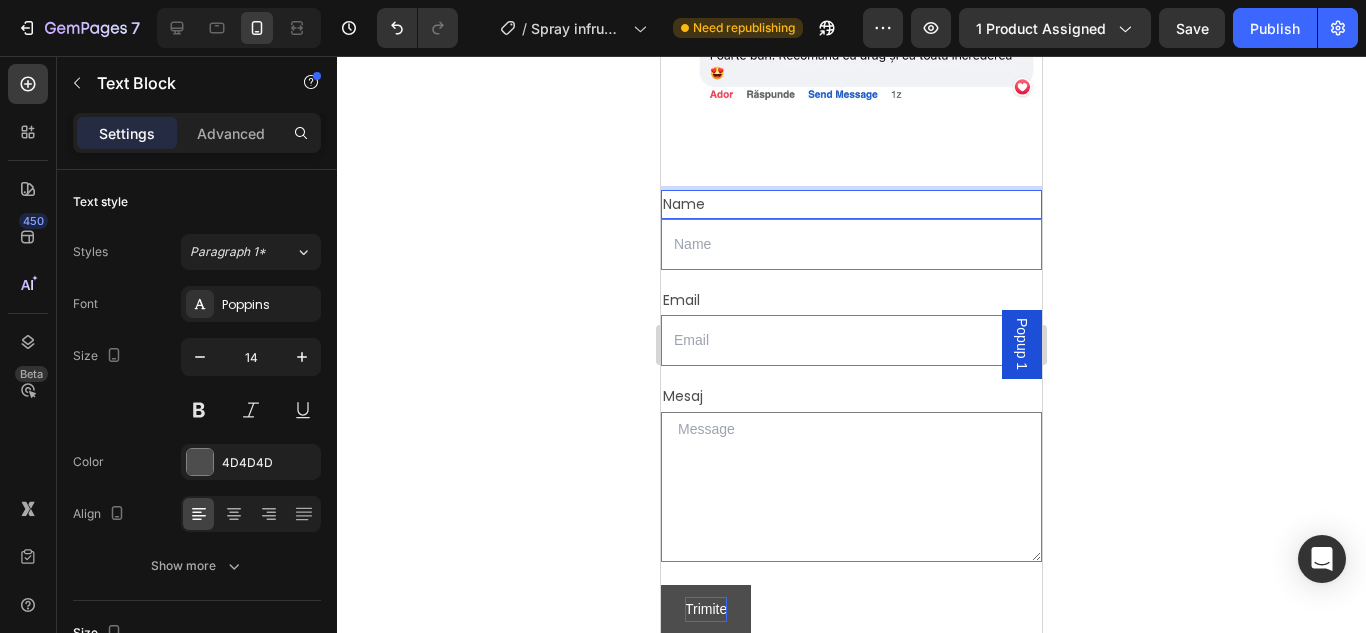 click on "Name" at bounding box center [851, 204] 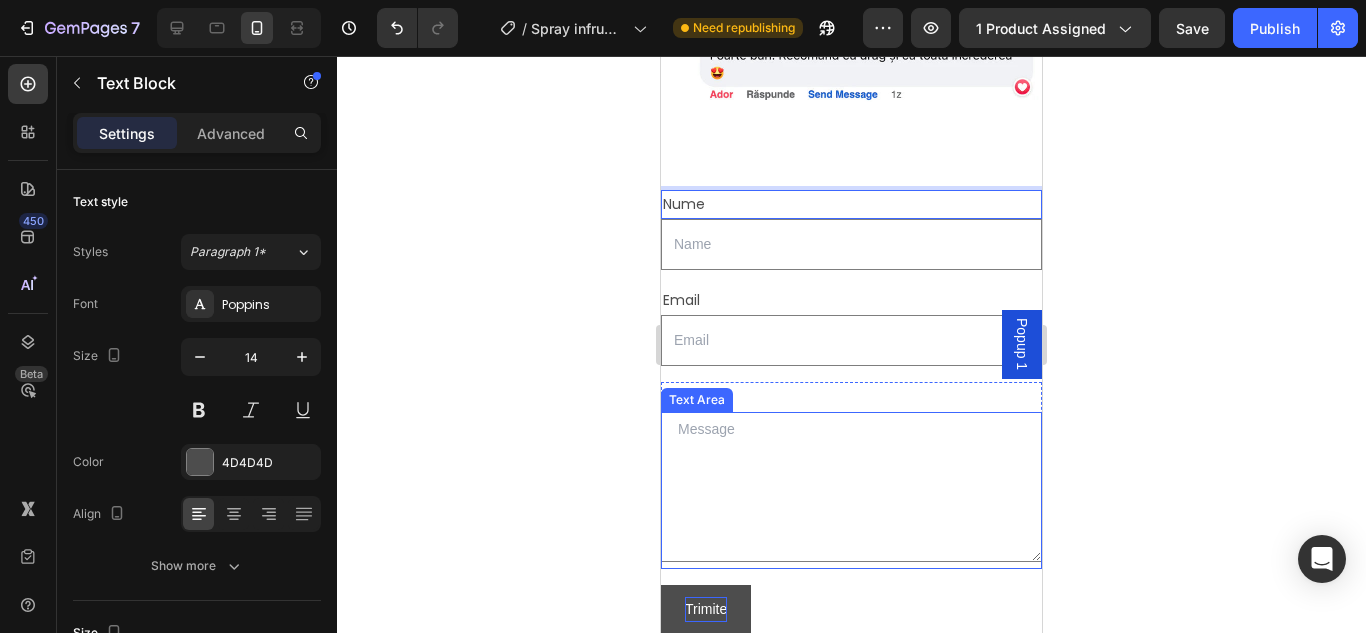 click 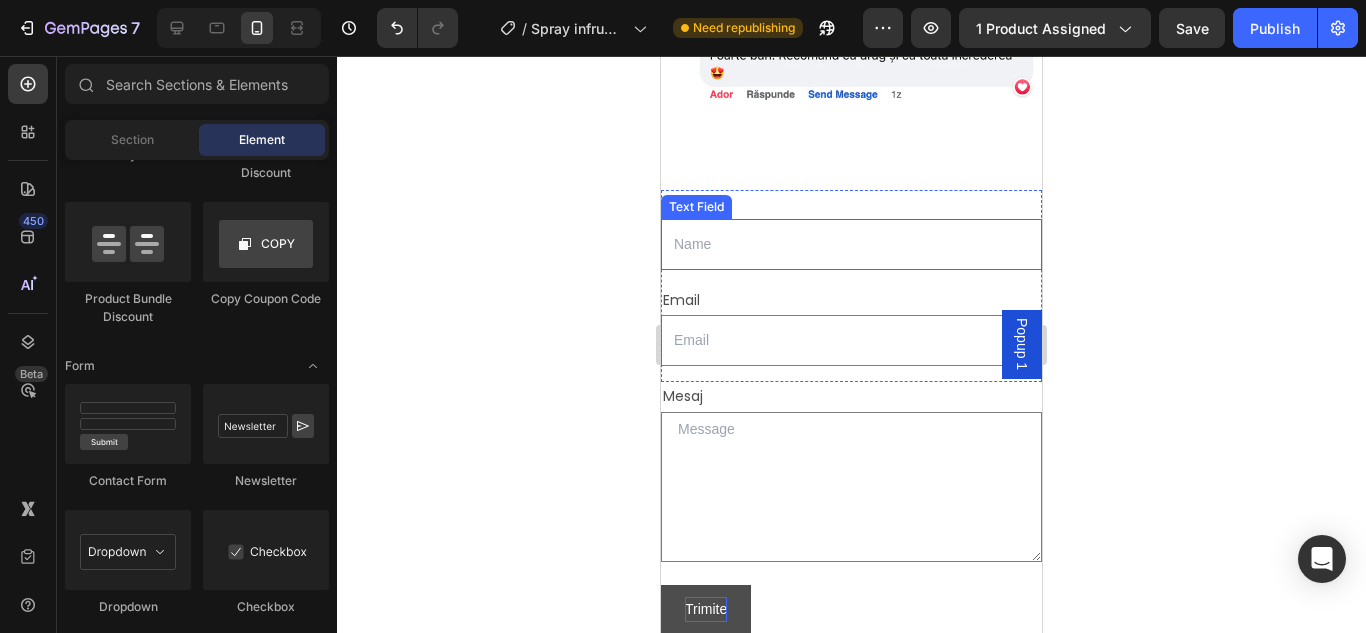 click at bounding box center (851, 244) 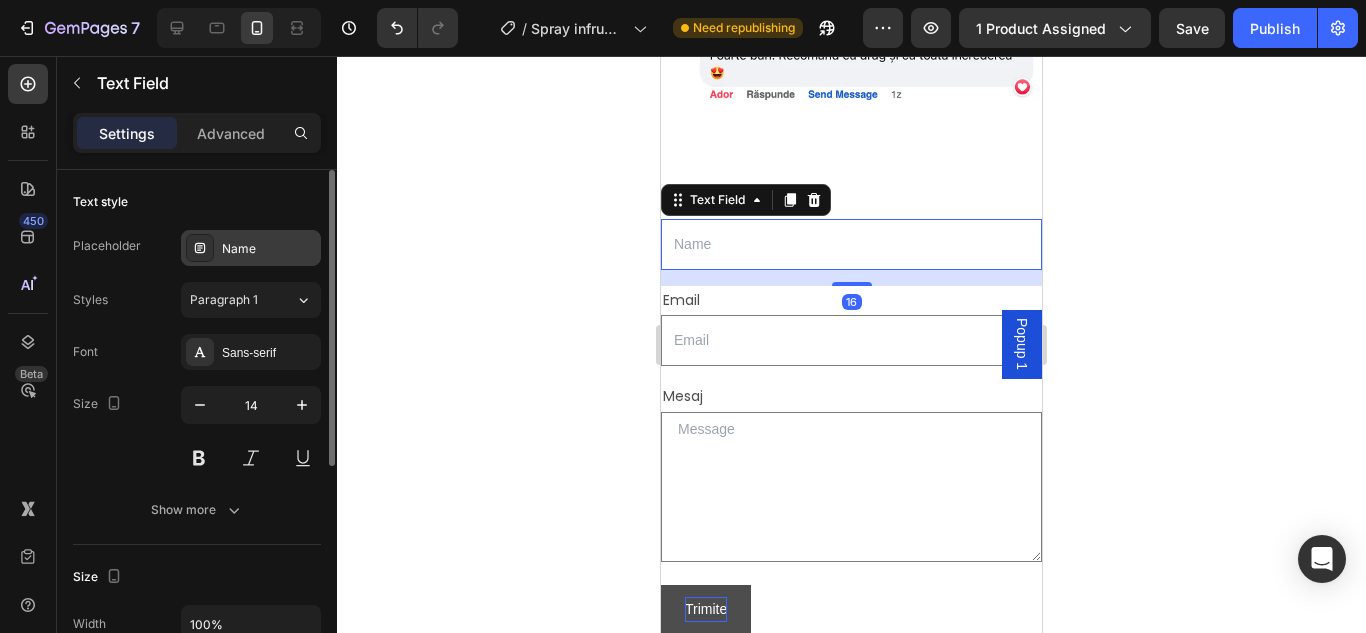 click on "Name" at bounding box center (269, 249) 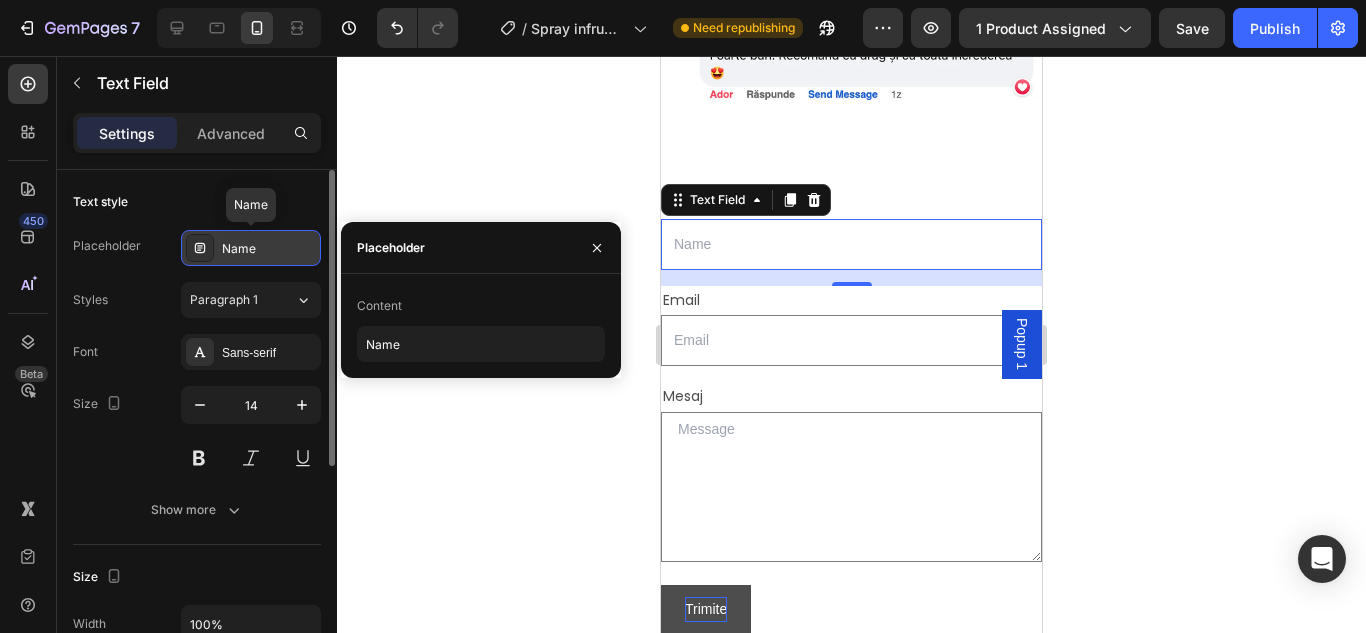 click on "Name" at bounding box center (269, 249) 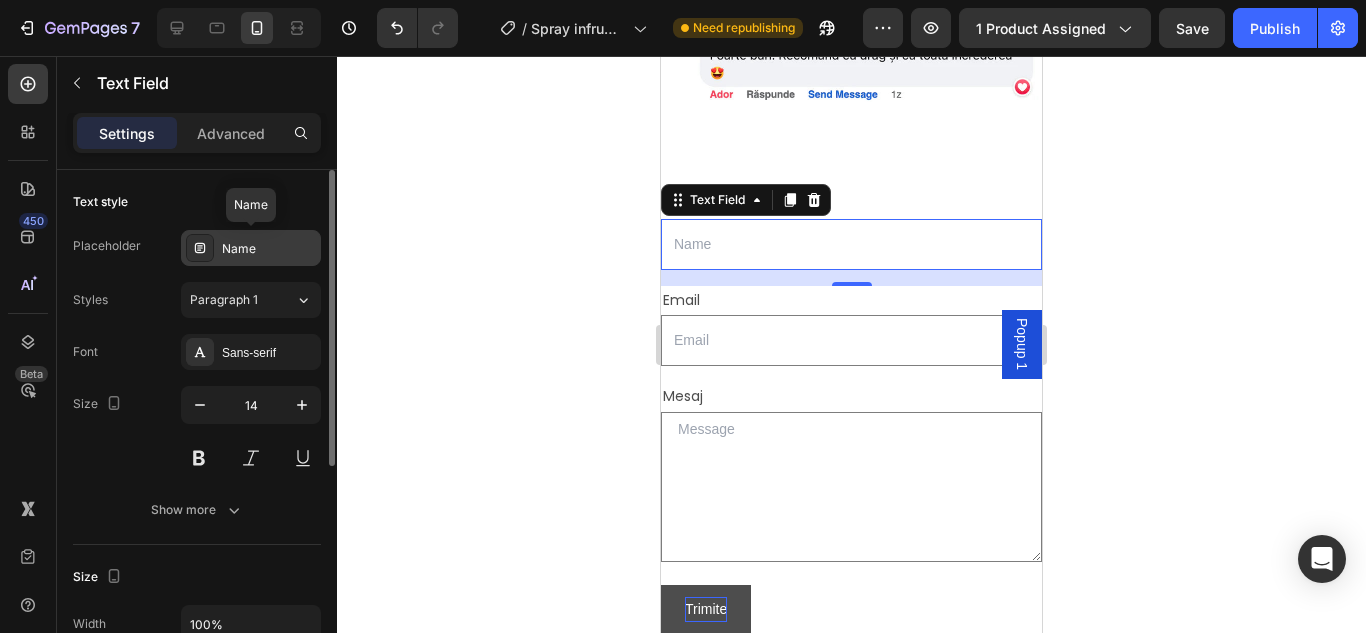 click on "Name" at bounding box center (269, 249) 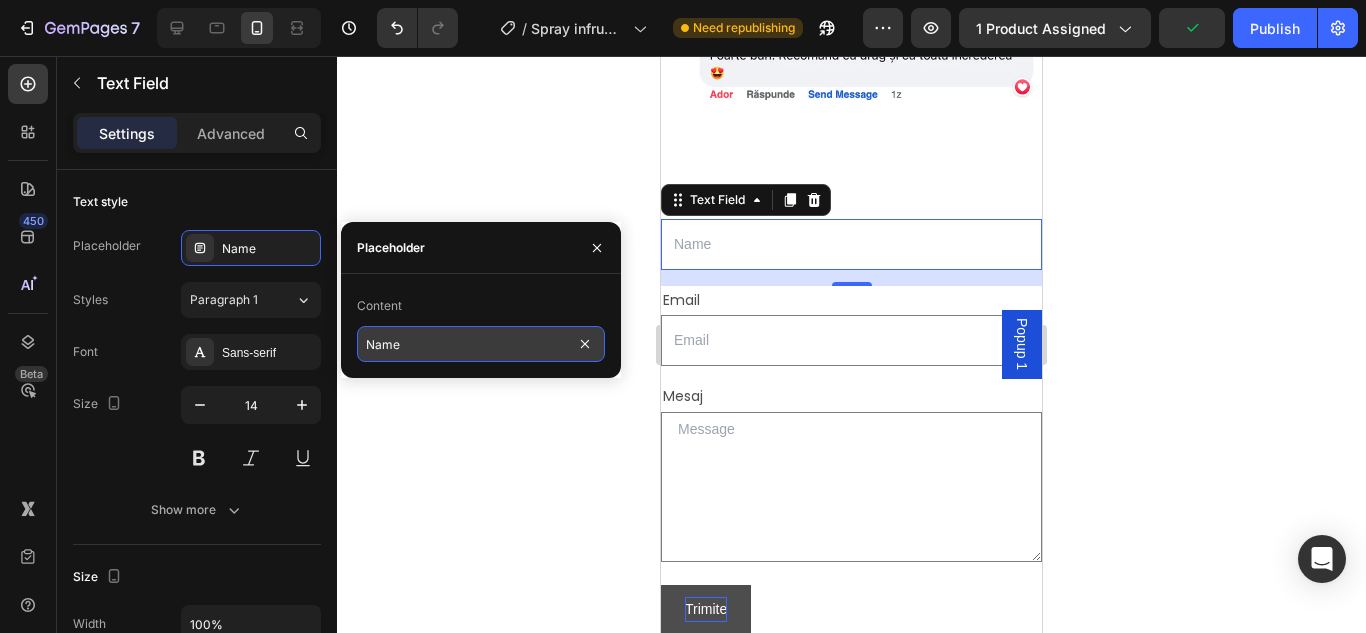 click on "Name" at bounding box center [481, 344] 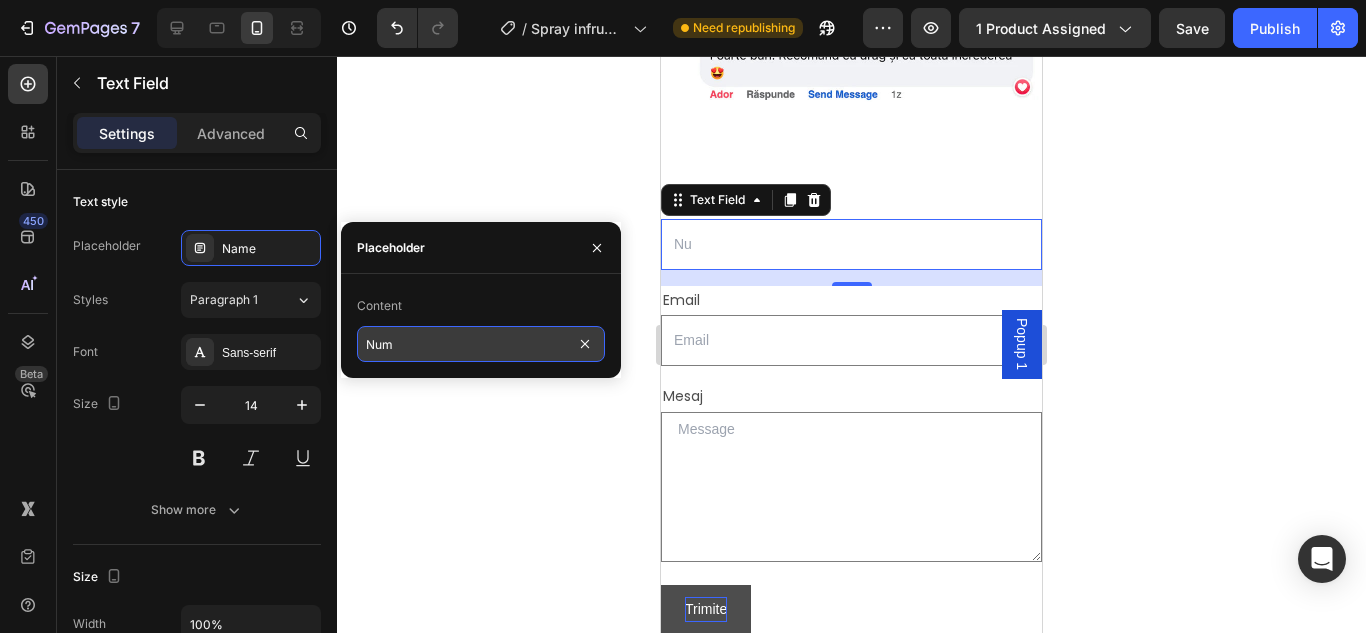 type on "Nume" 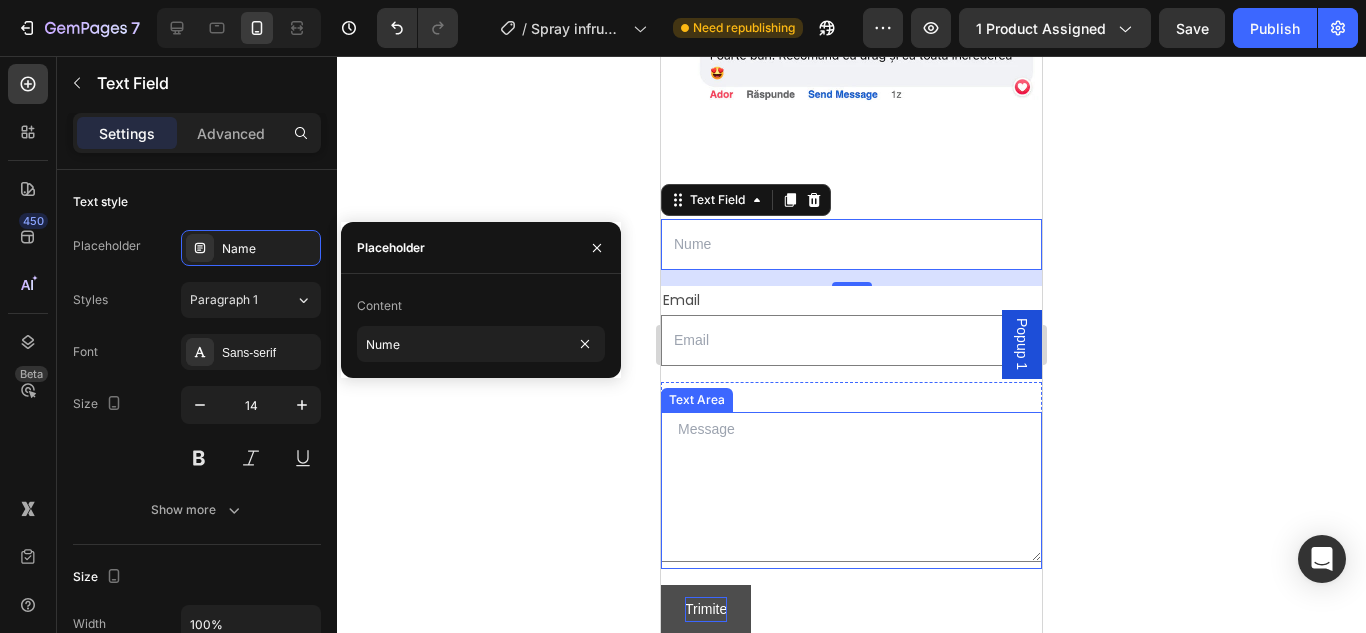 click at bounding box center [851, 487] 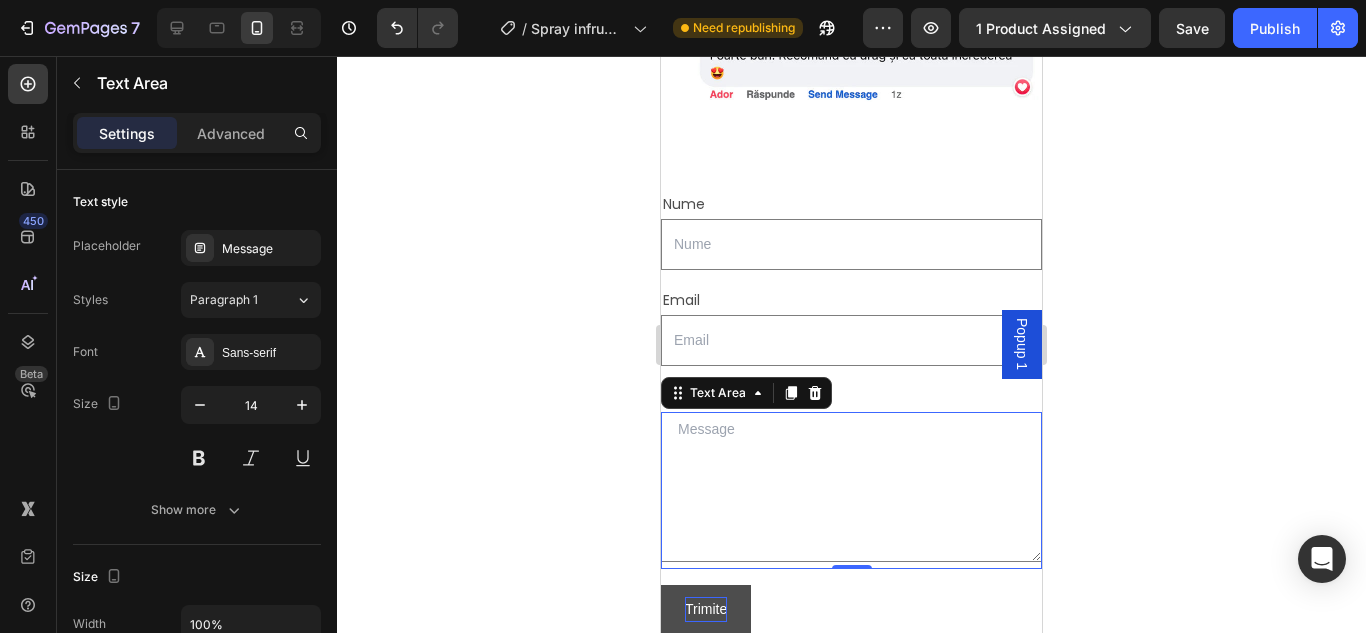 click at bounding box center [851, 487] 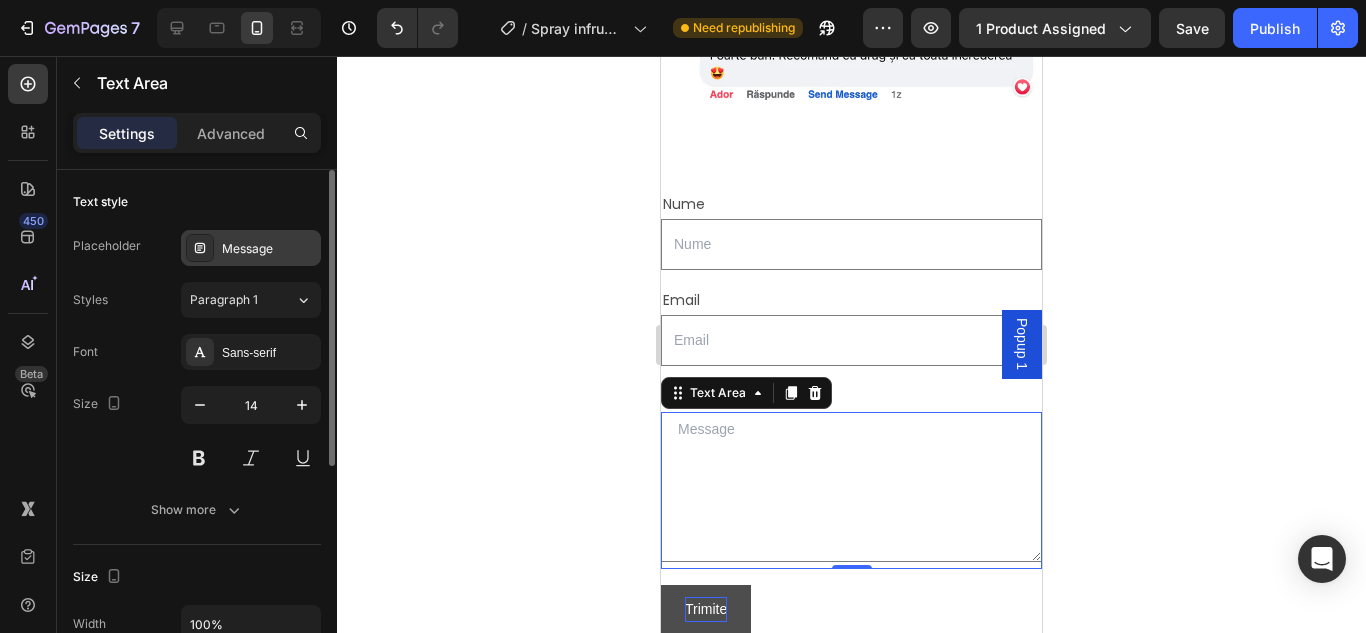 click on "Message" at bounding box center (269, 249) 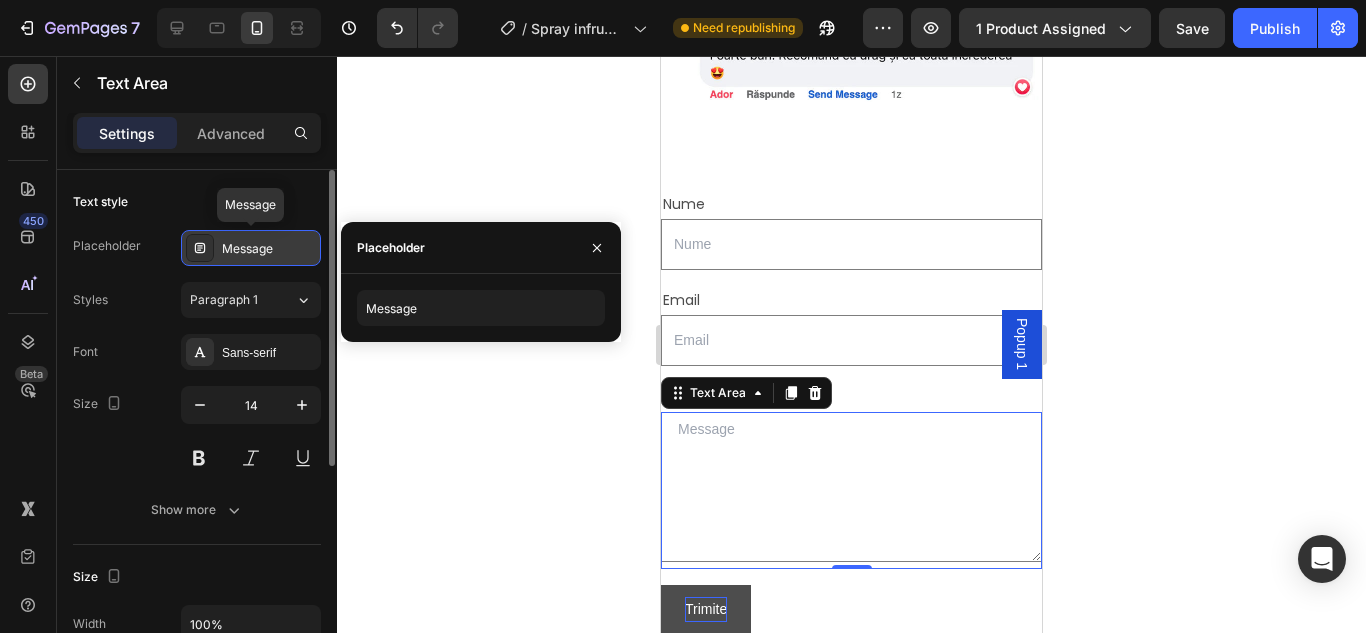 click on "Message" at bounding box center [269, 249] 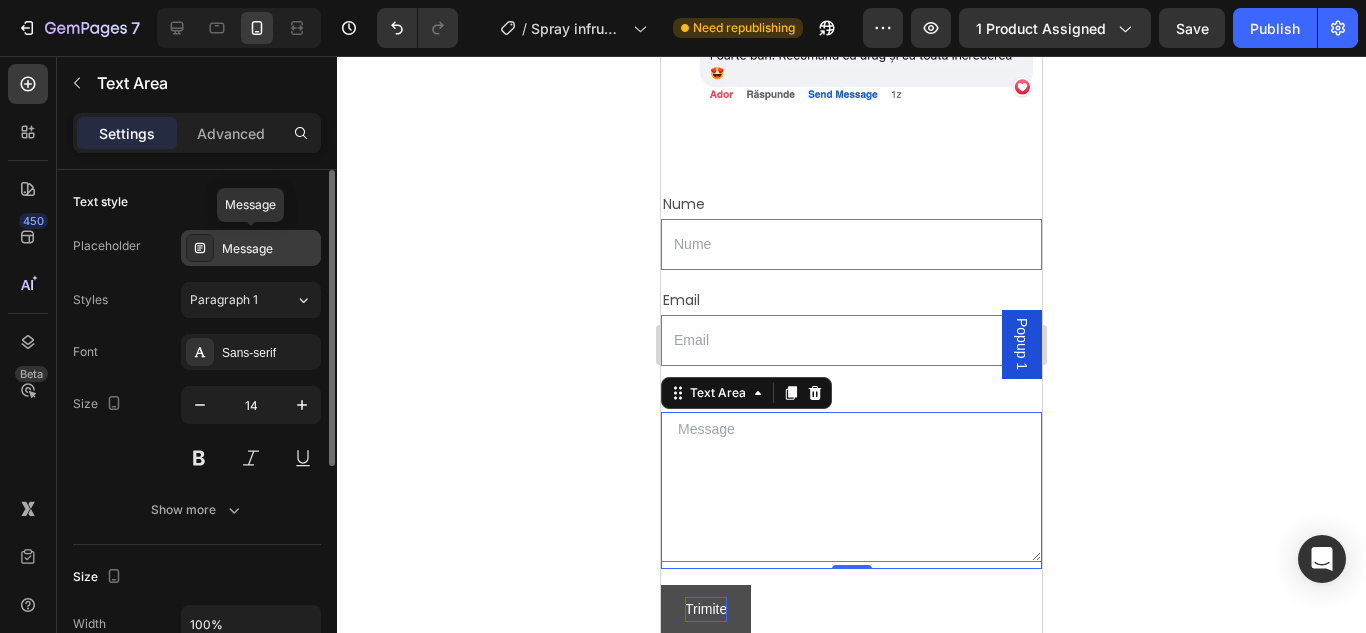 click on "Message" at bounding box center [269, 249] 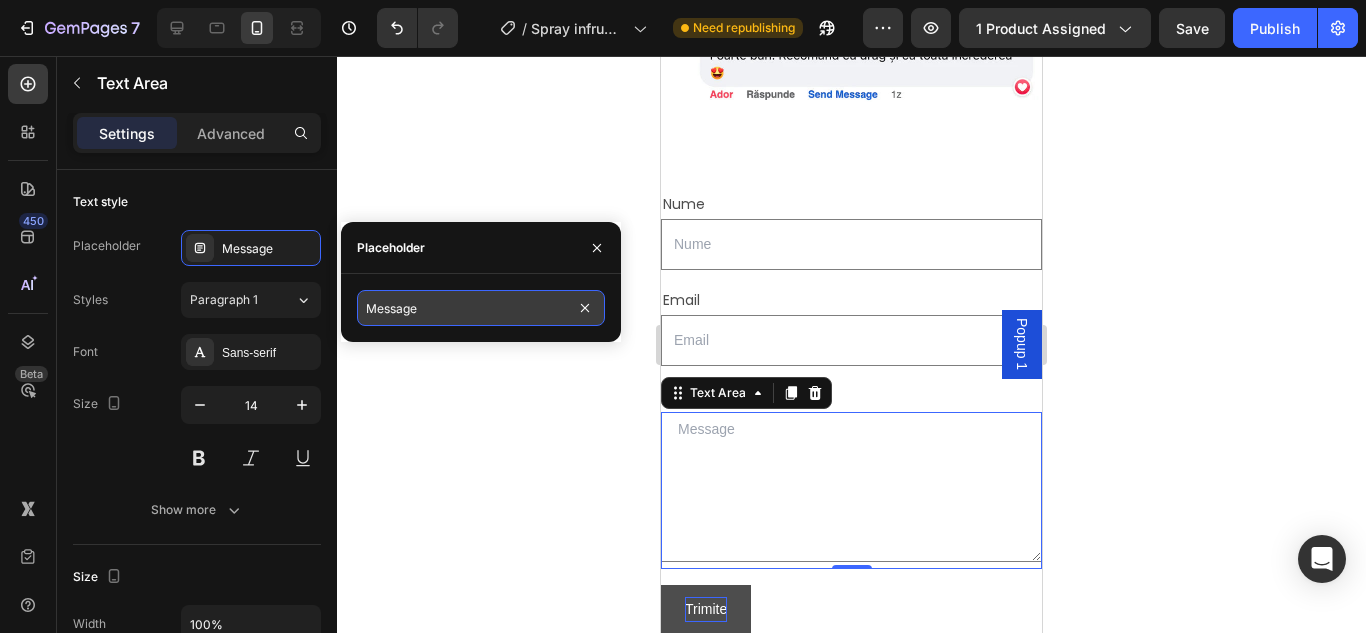 click on "Message" at bounding box center (481, 308) 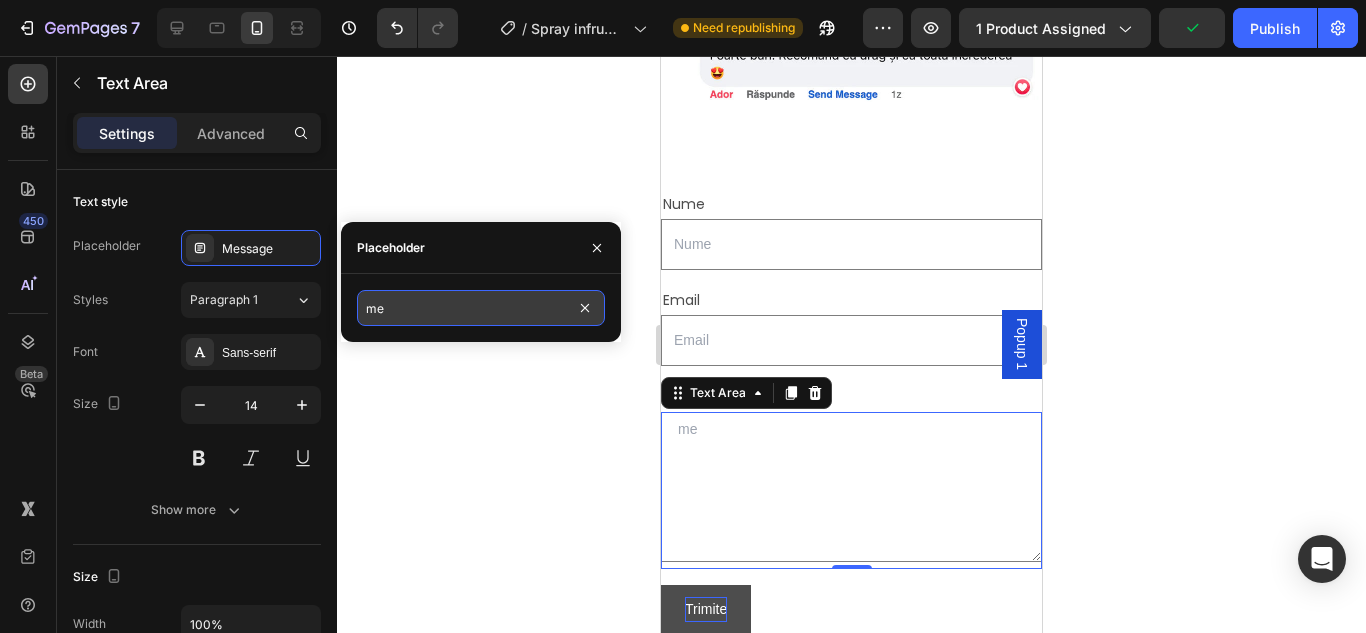 type on "m" 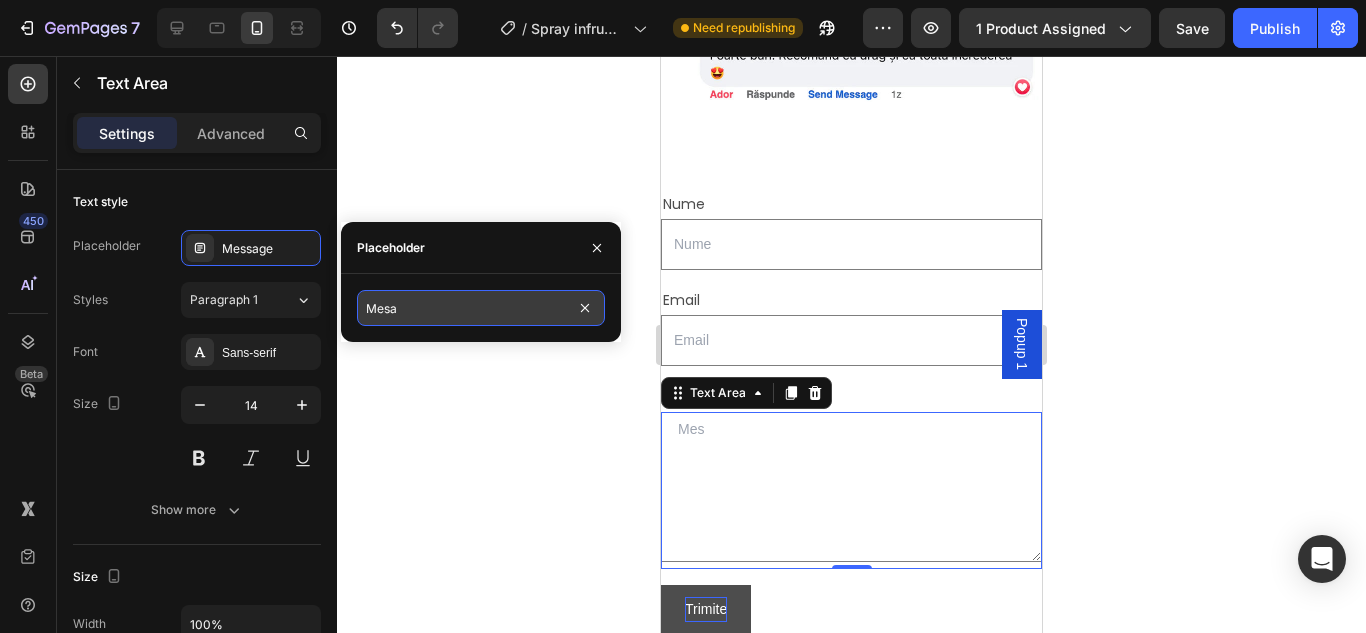type on "Mesaj" 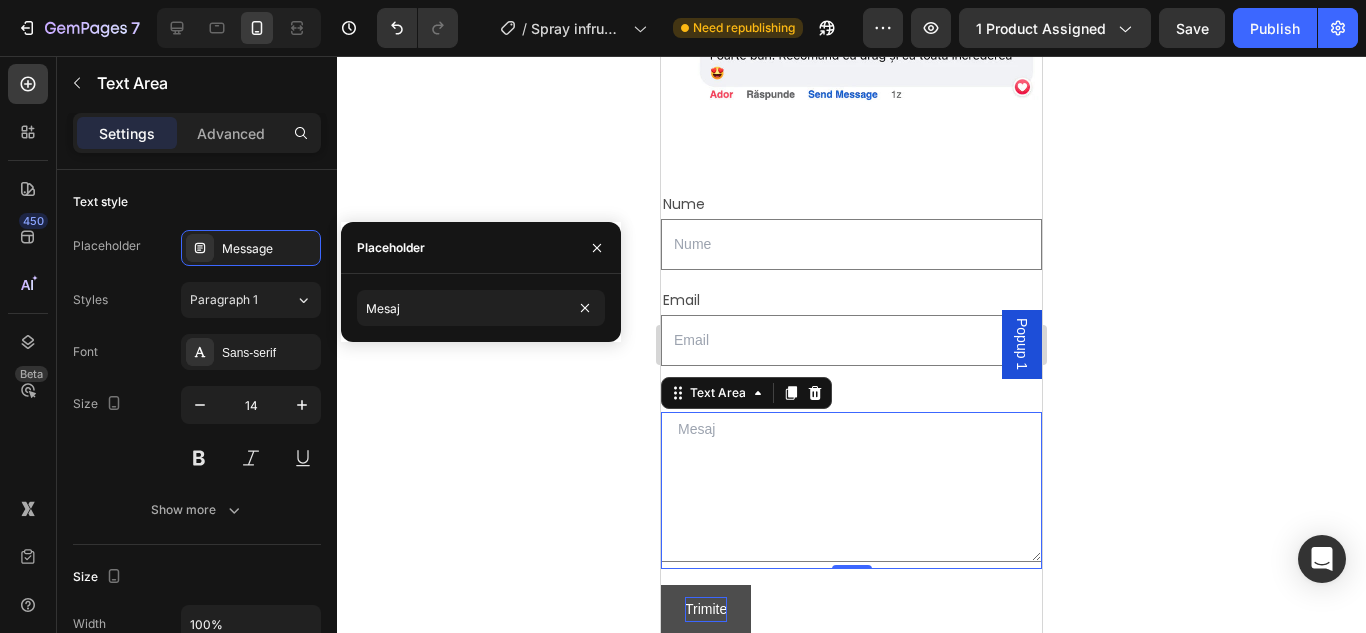 click 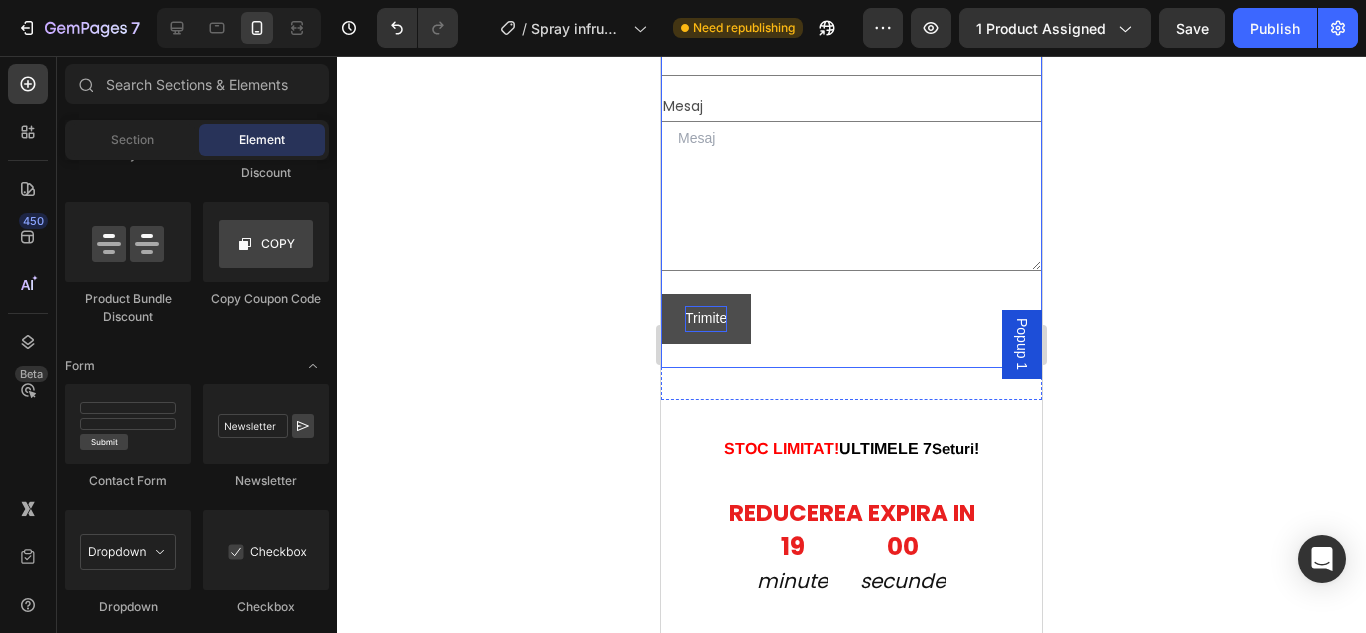 scroll, scrollTop: 7557, scrollLeft: 0, axis: vertical 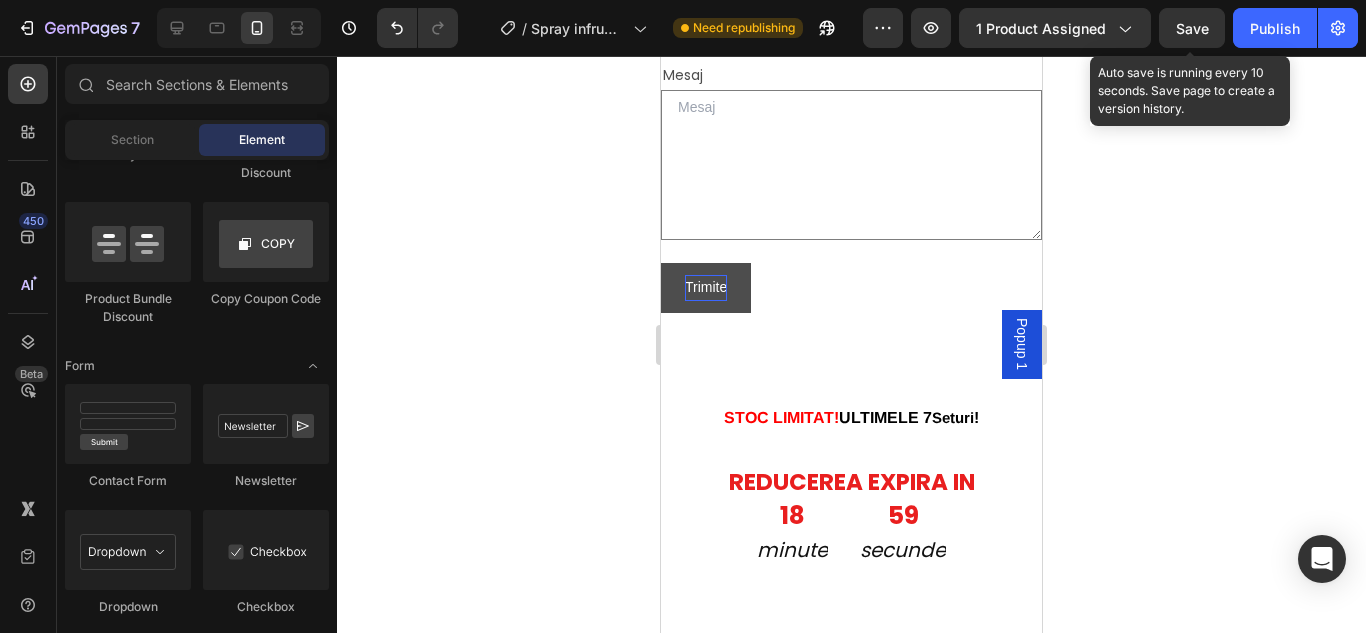 click on "Save" at bounding box center [1192, 28] 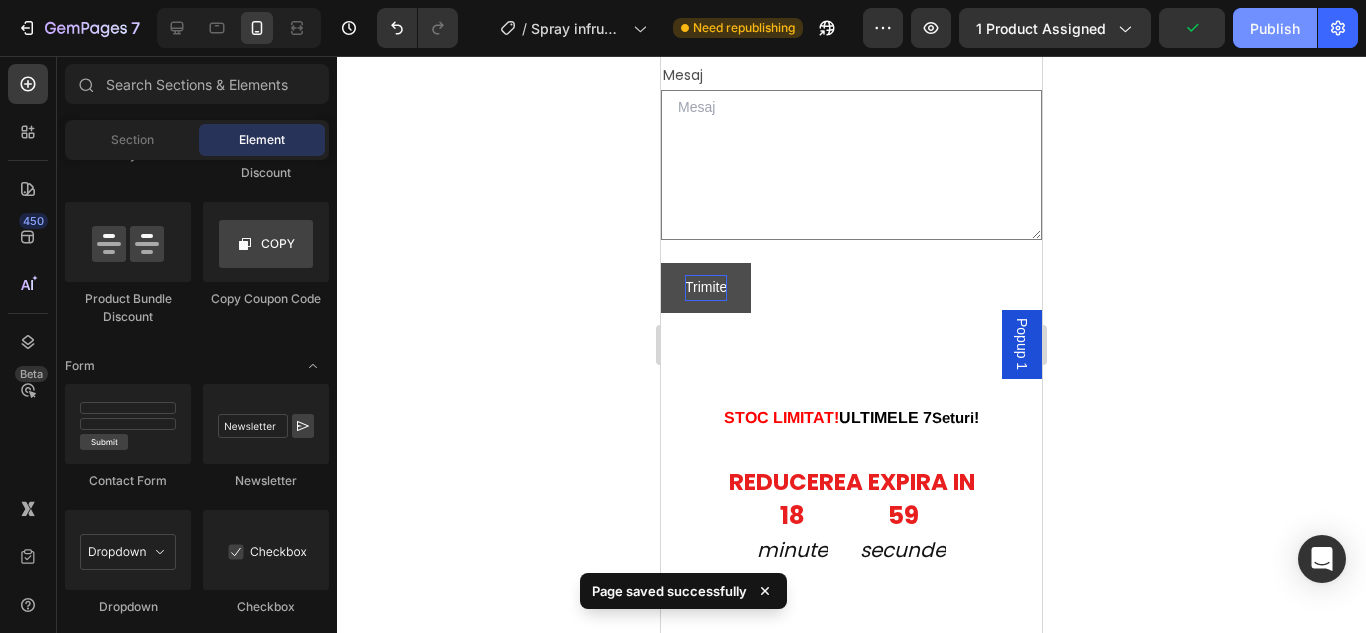 click on "Publish" 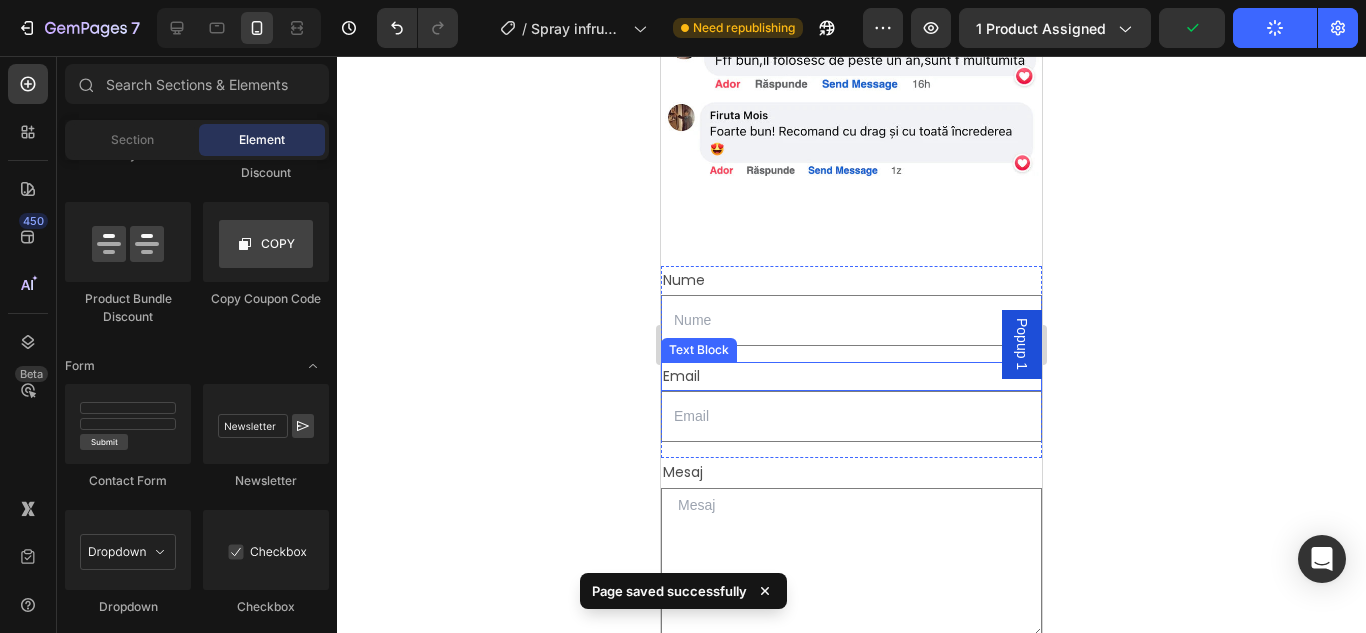scroll, scrollTop: 7157, scrollLeft: 0, axis: vertical 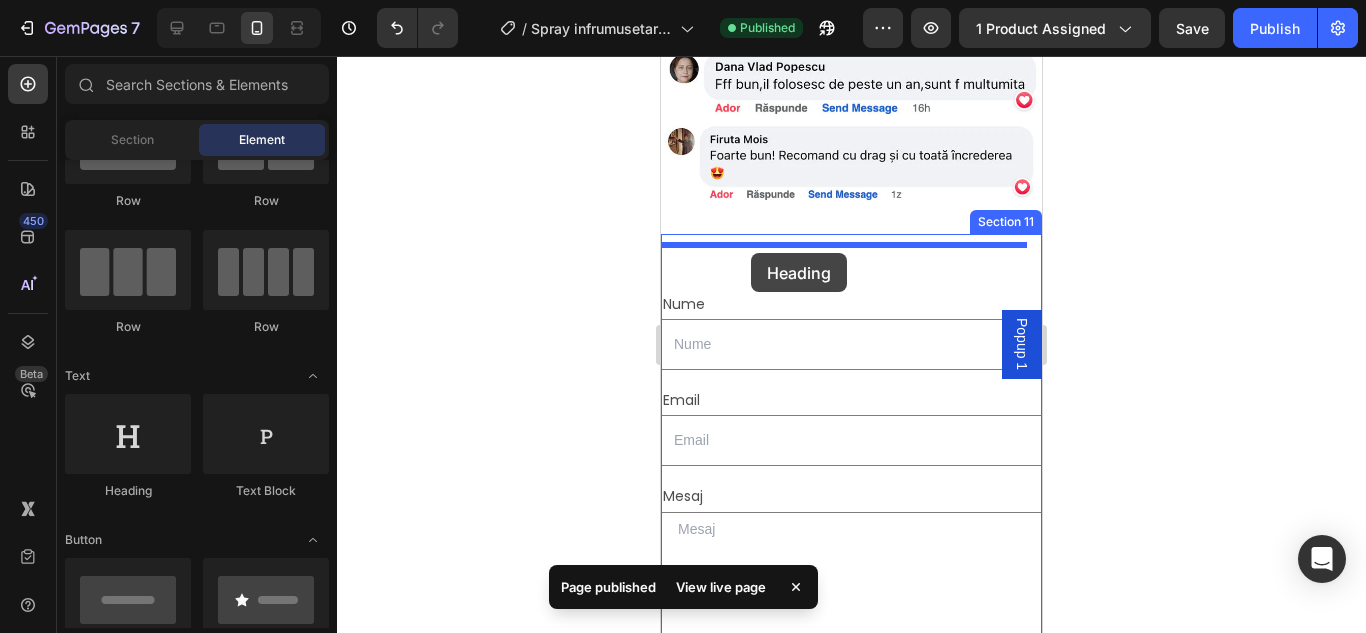 drag, startPoint x: 823, startPoint y: 480, endPoint x: 751, endPoint y: 253, distance: 238.14491 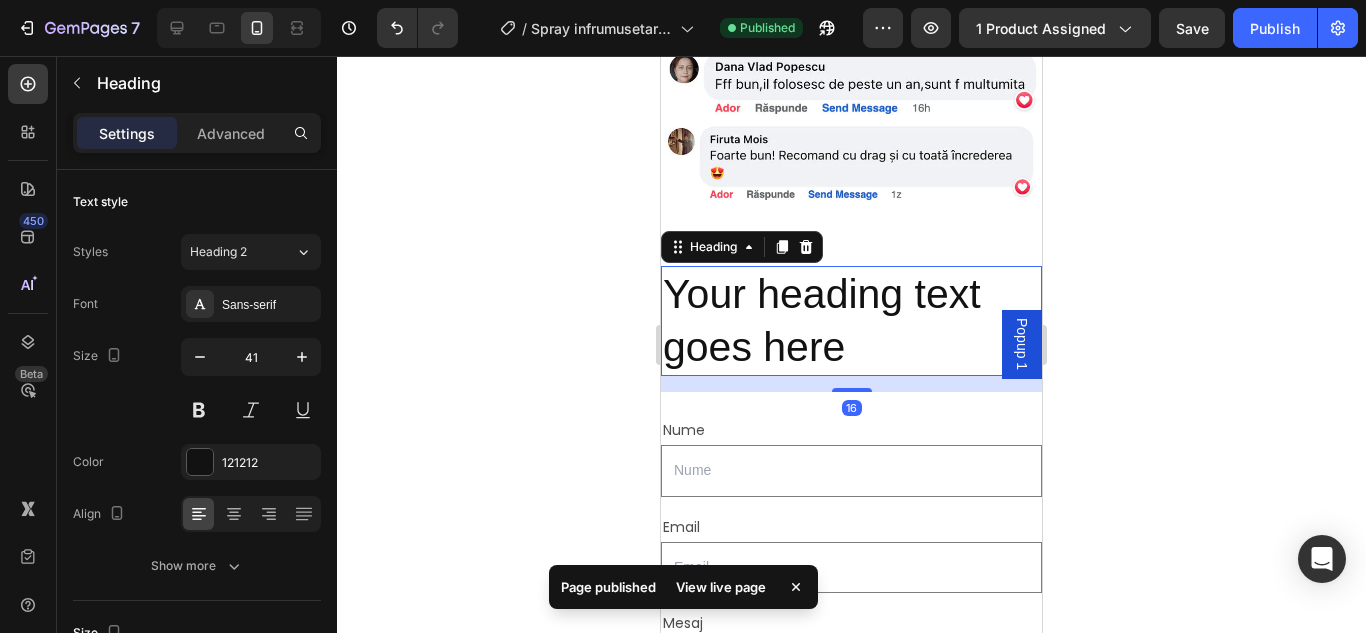 click on "Your heading text goes here" at bounding box center [851, 321] 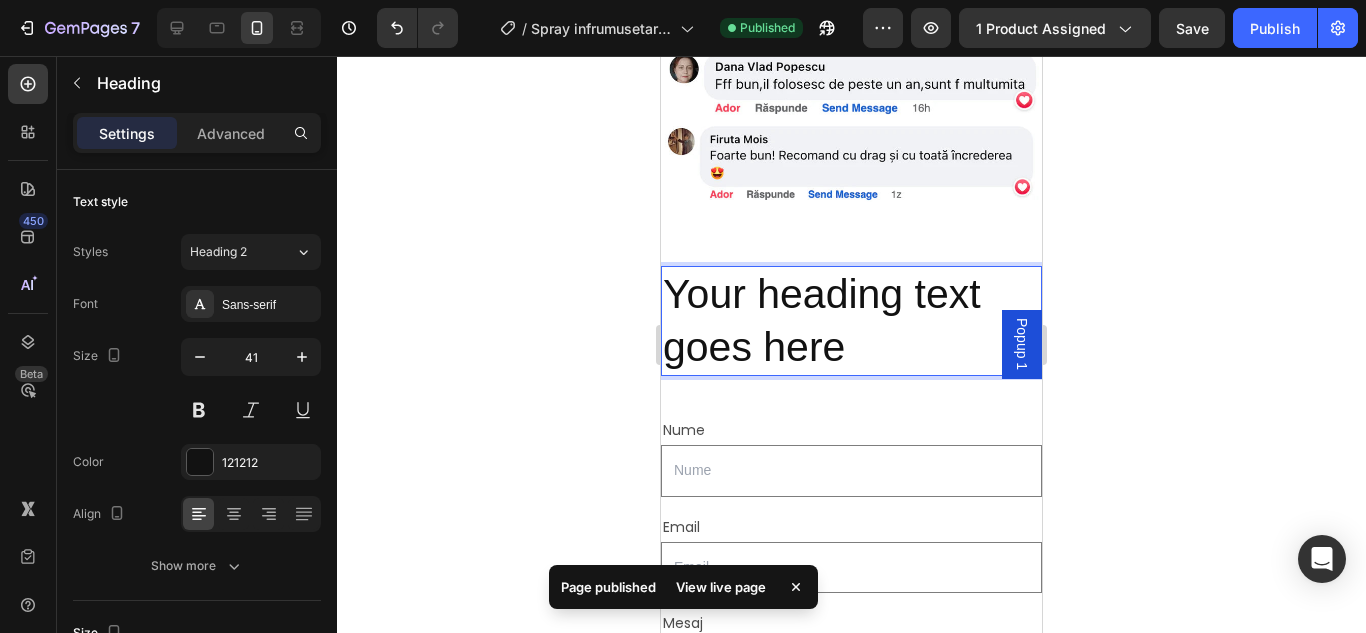 click on "Your heading text goes here" at bounding box center [851, 321] 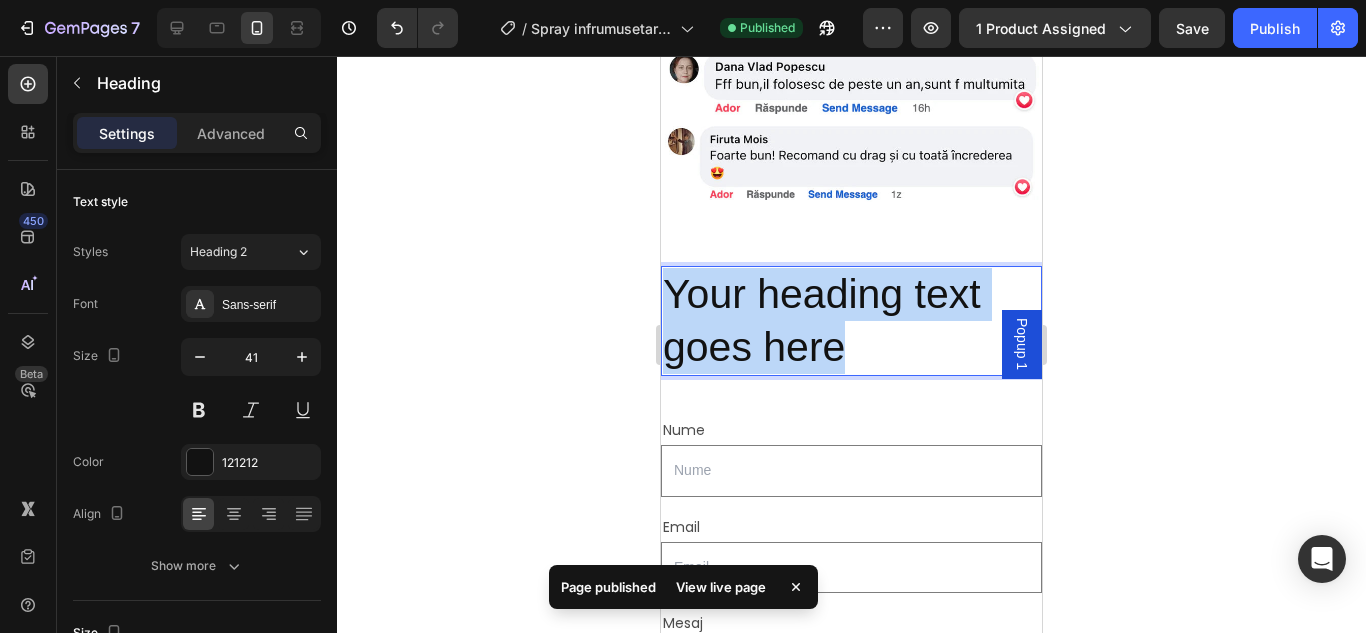 click on "Your heading text goes here" at bounding box center (851, 321) 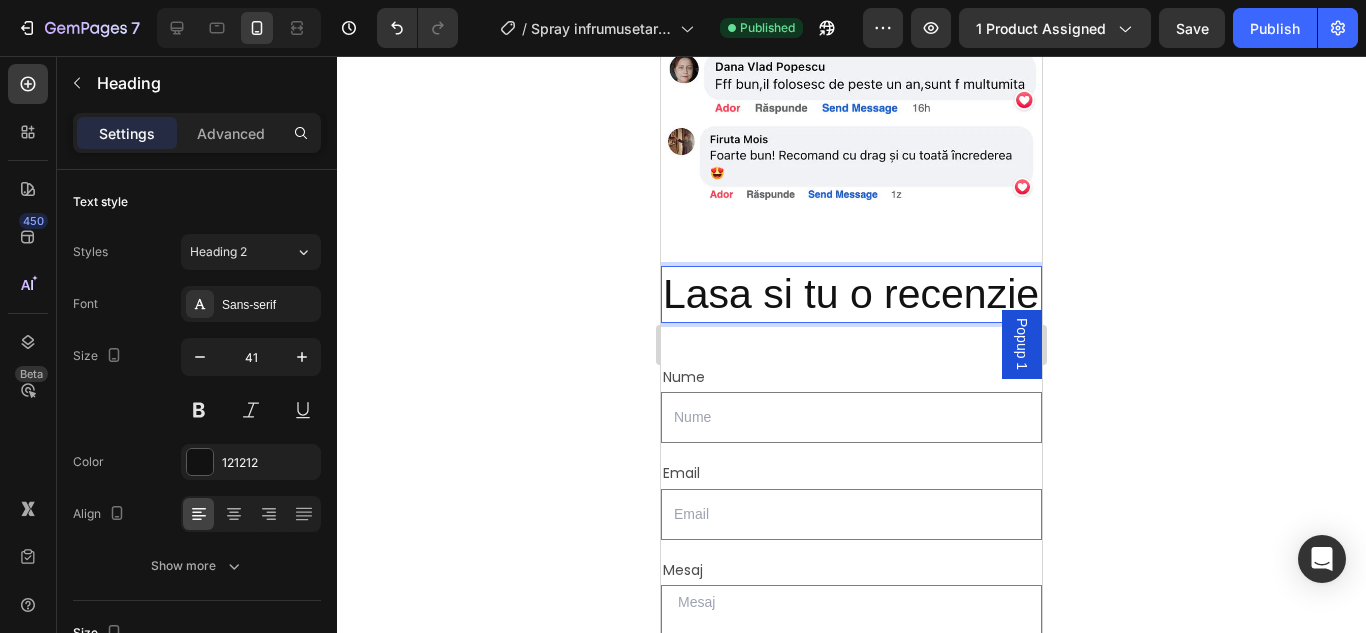 click on "Lasa si tu o recenzie" at bounding box center [851, 294] 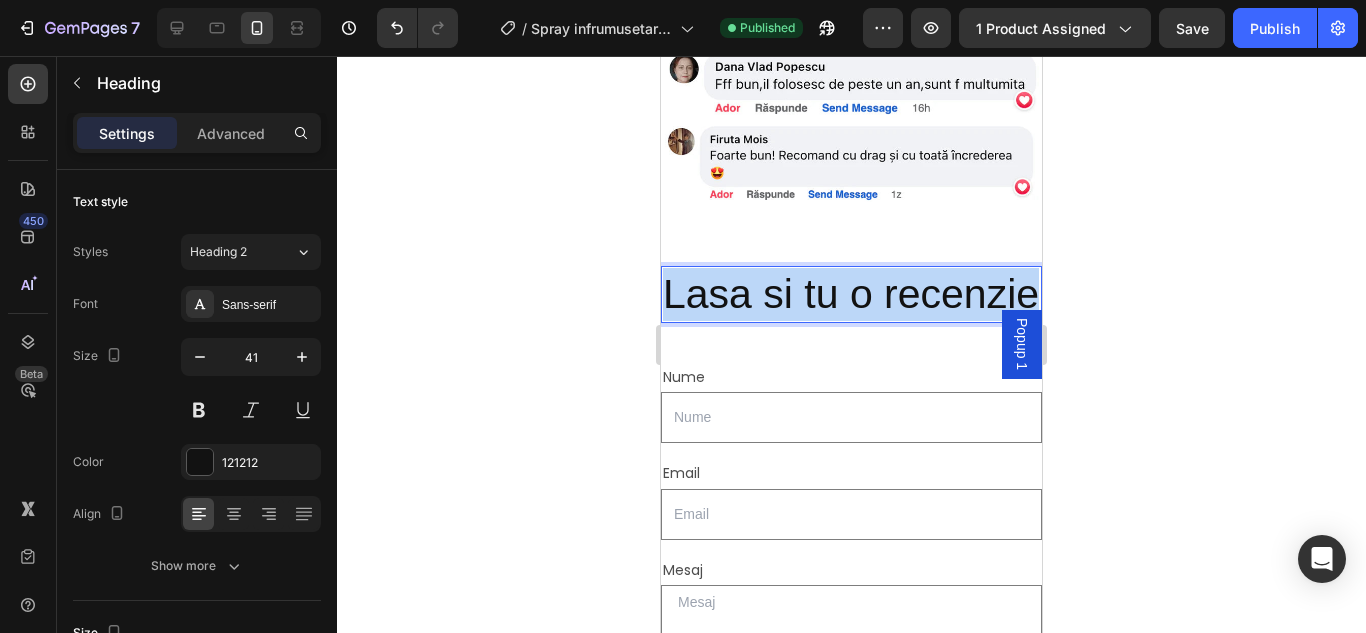 click on "Lasa si tu o recenzie" at bounding box center [851, 294] 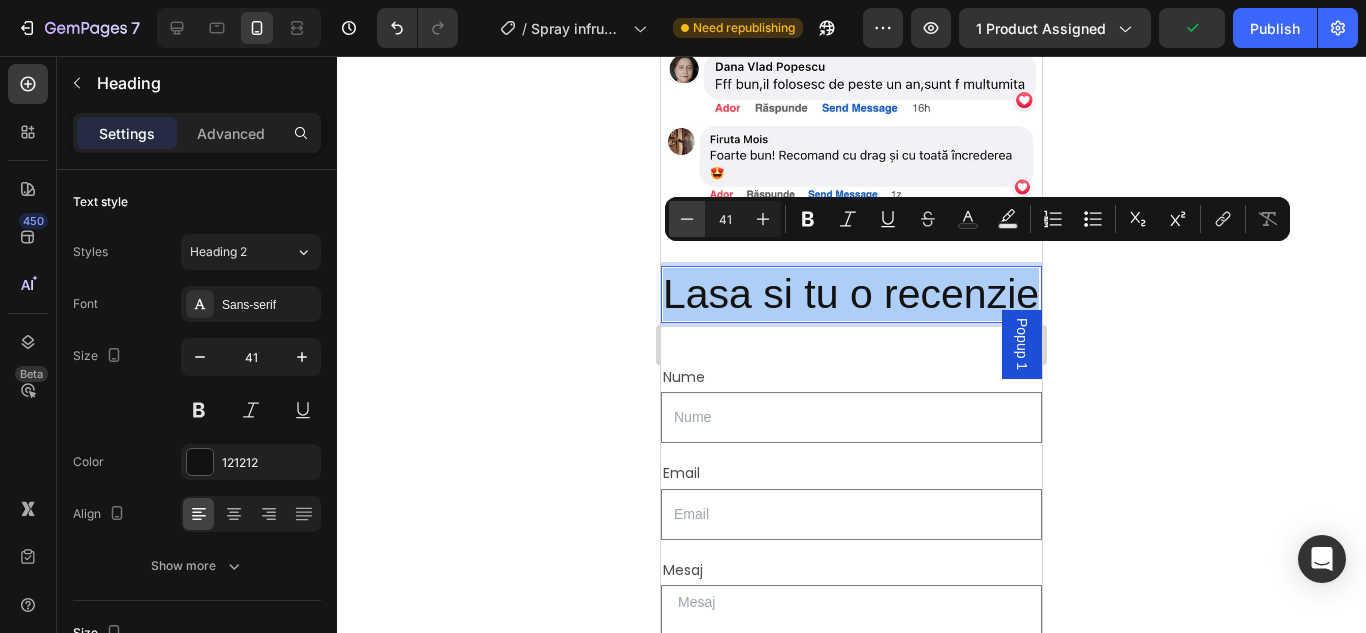 click 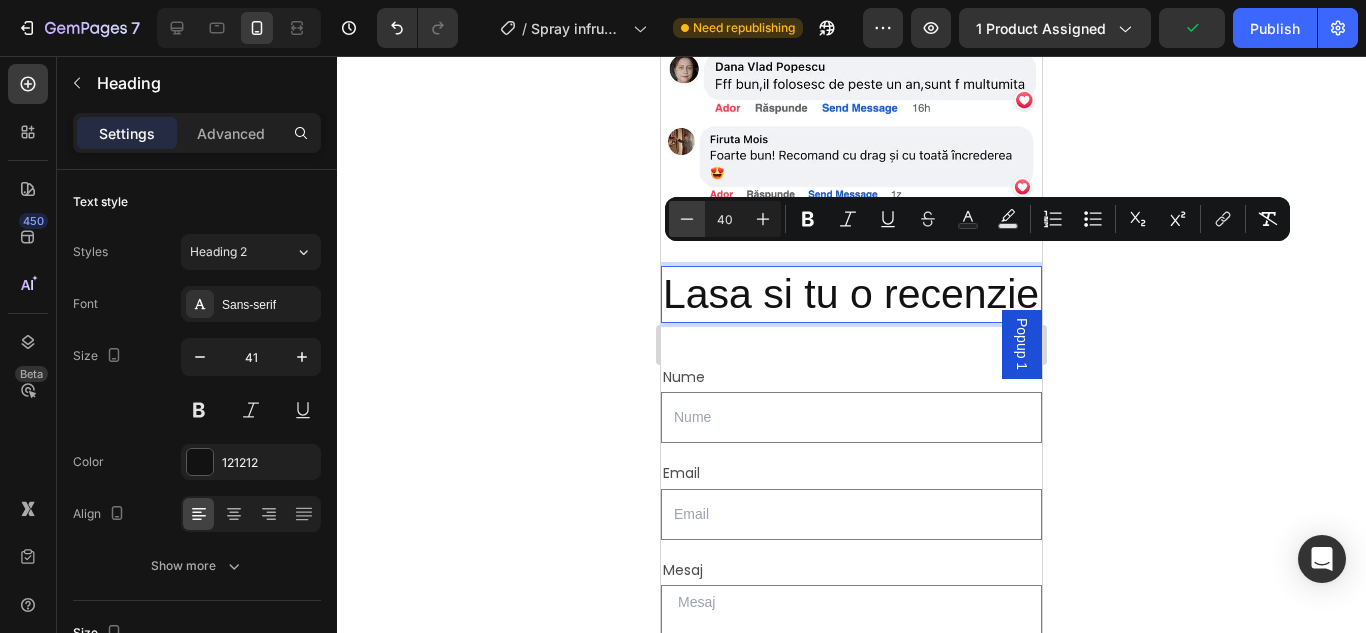 click 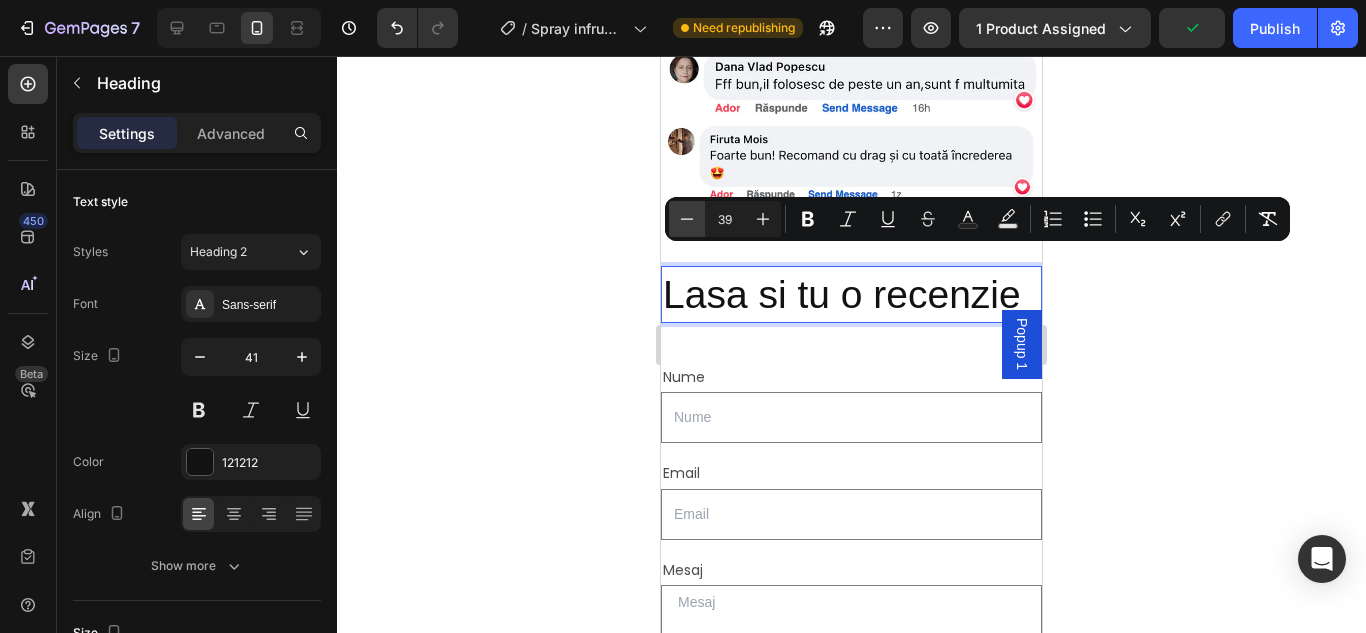 click 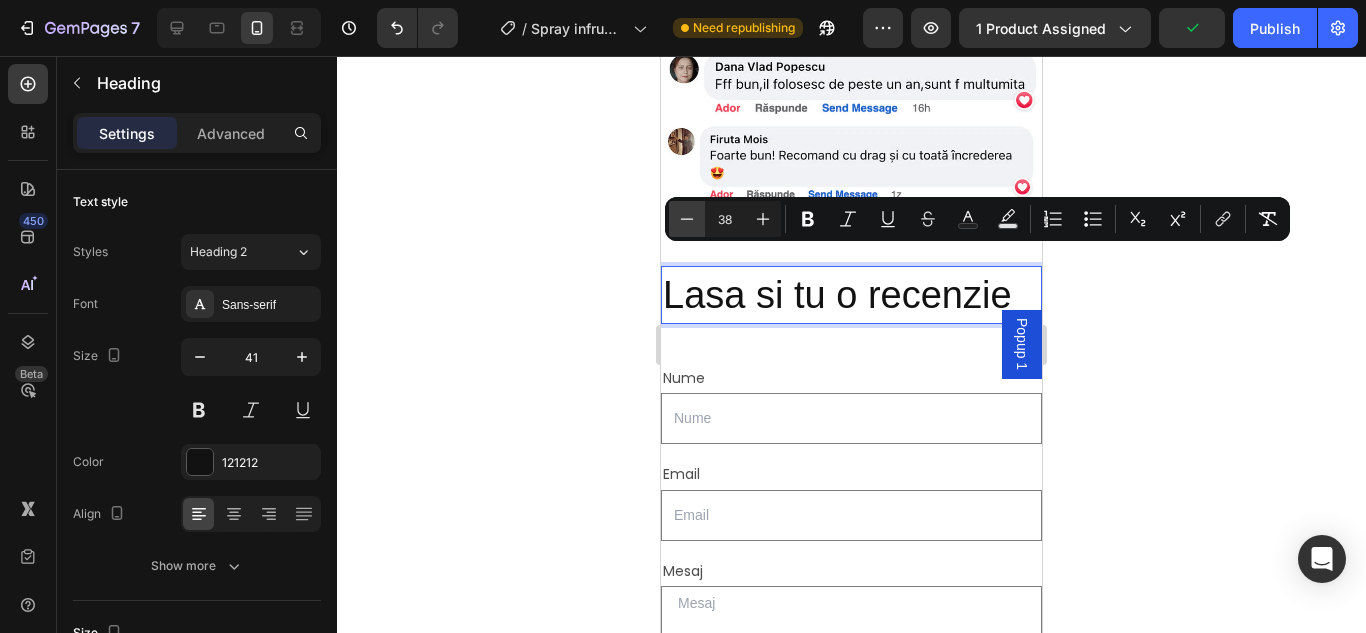 click 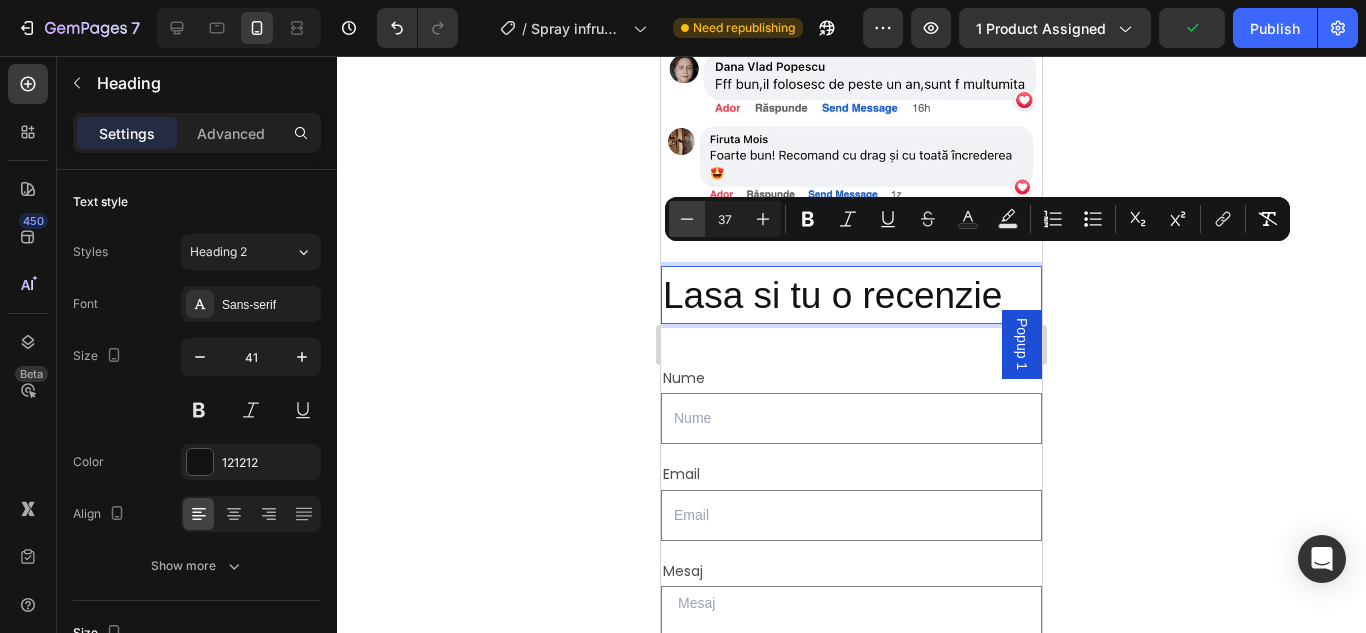click 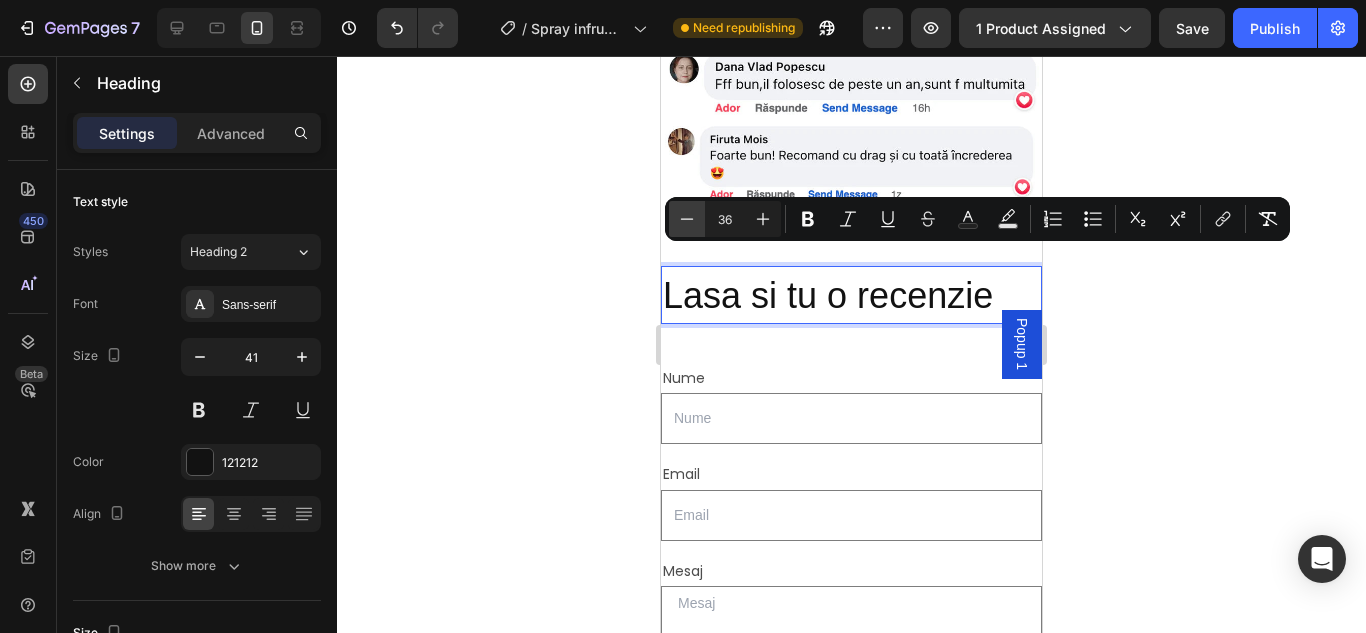 click 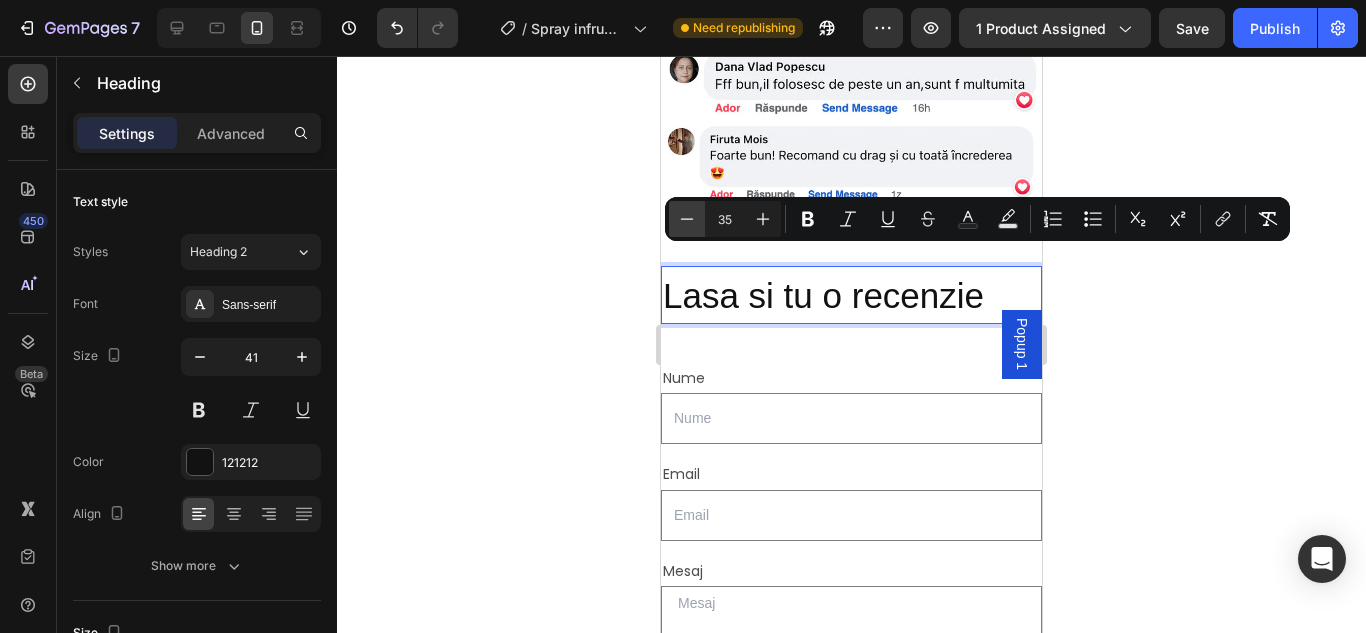 click 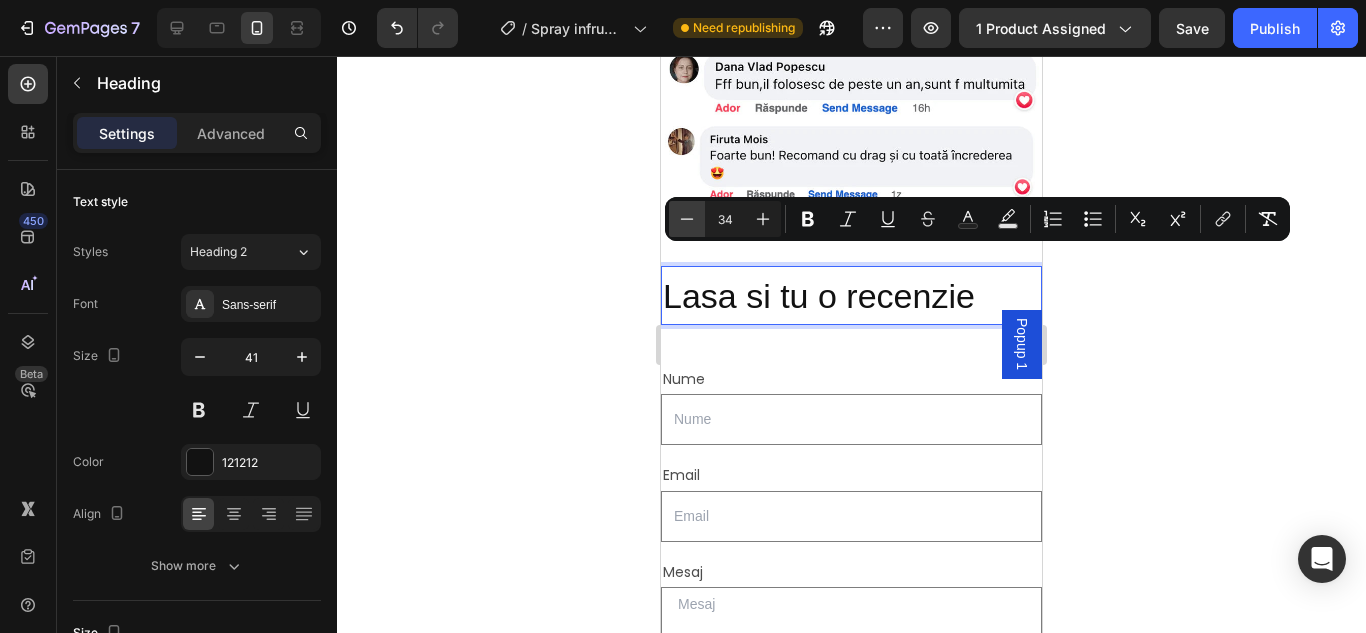 click 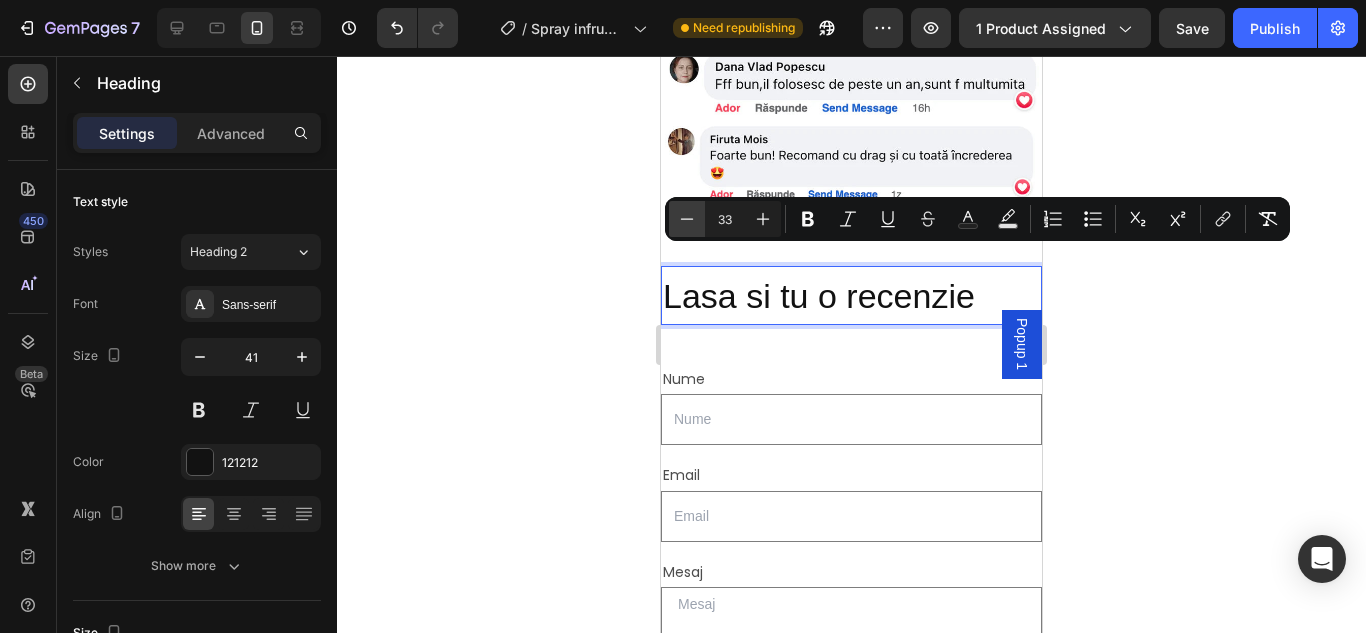 click 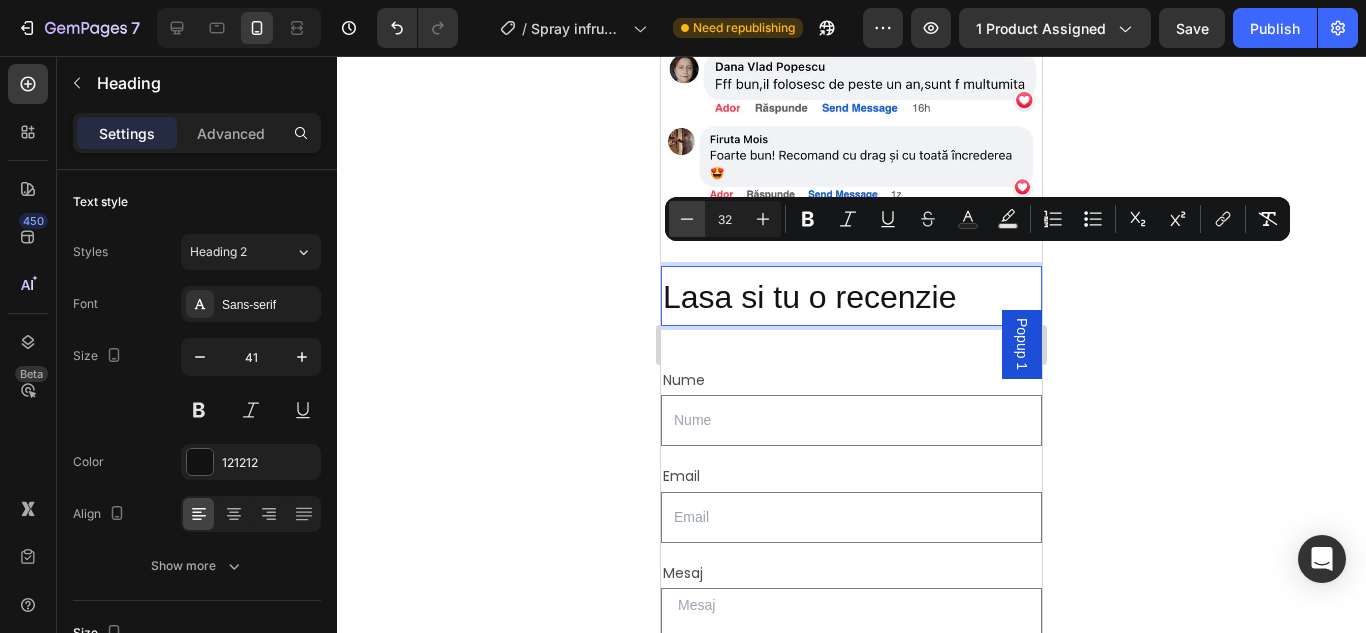 click 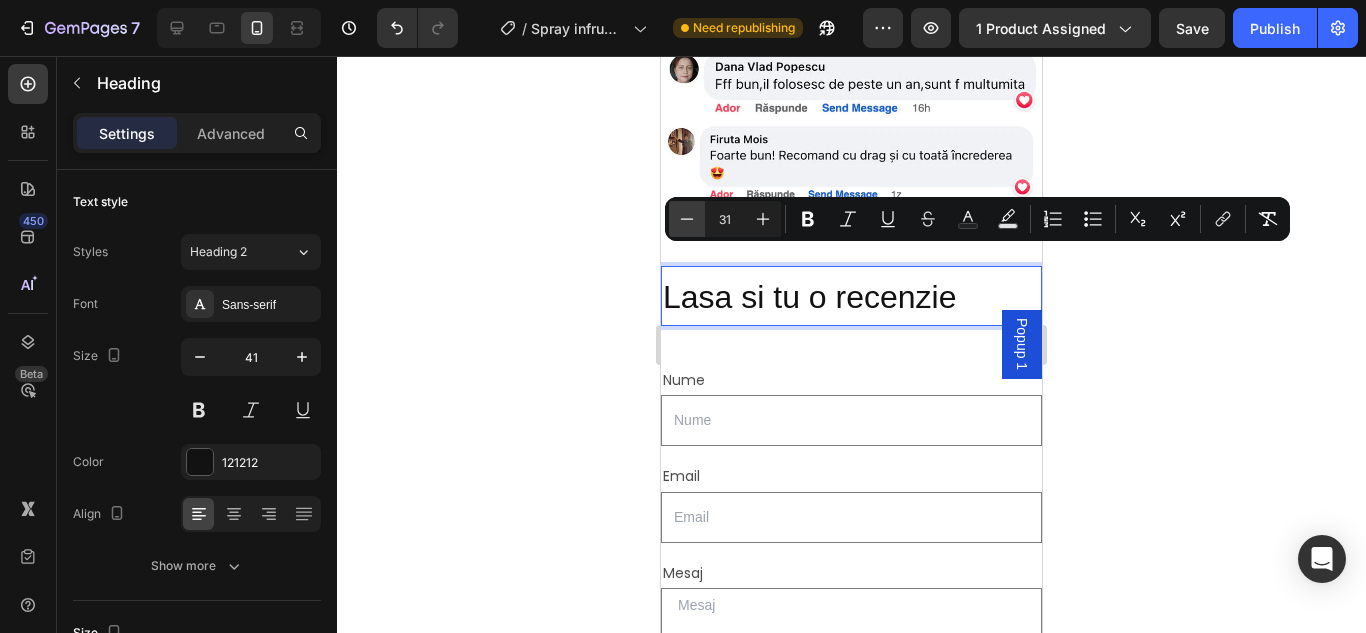 click 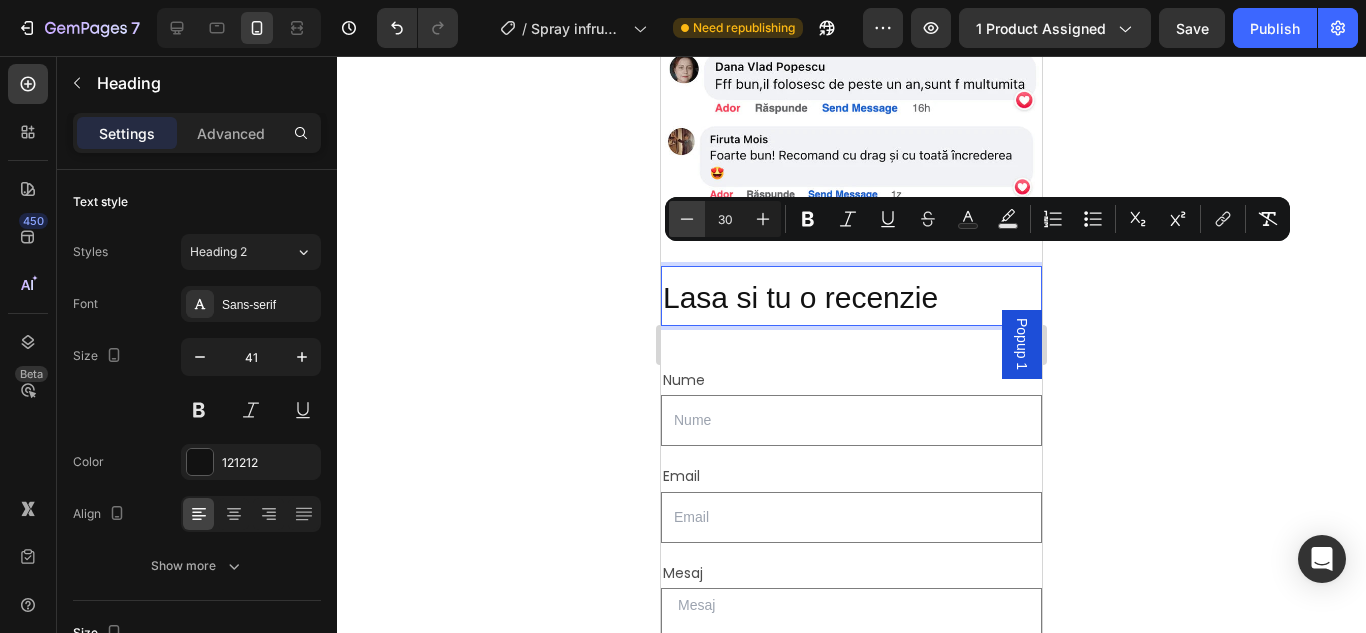 click 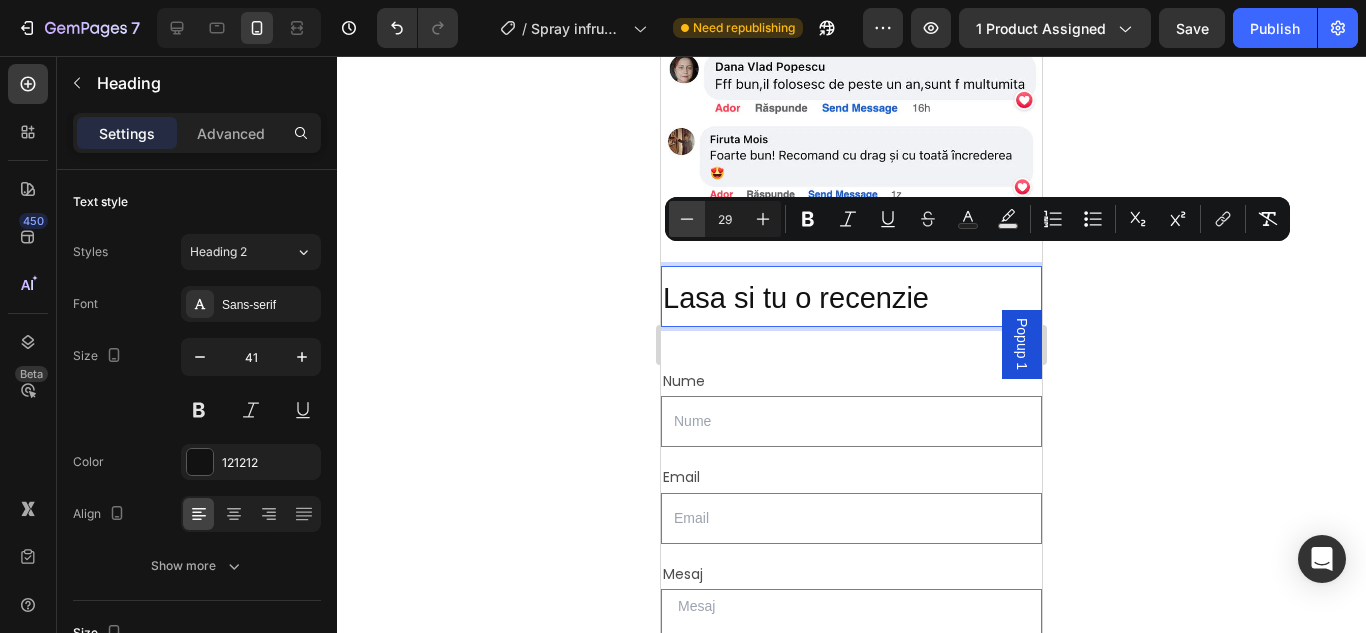 click 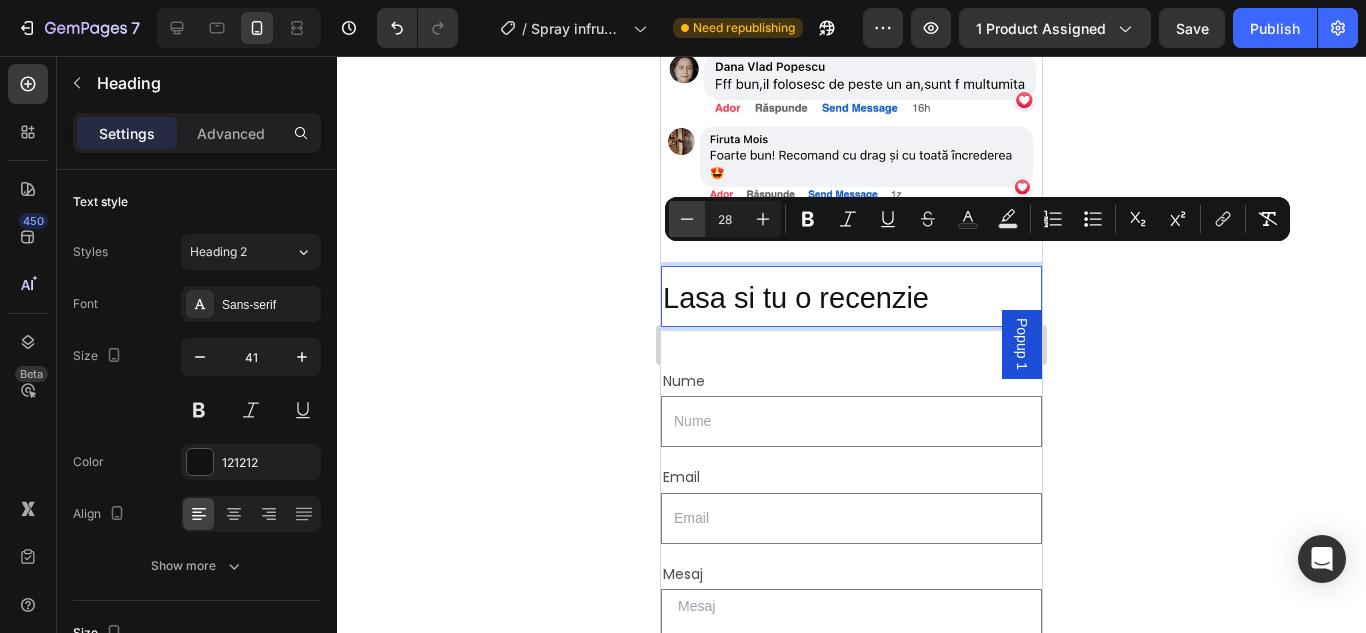 click 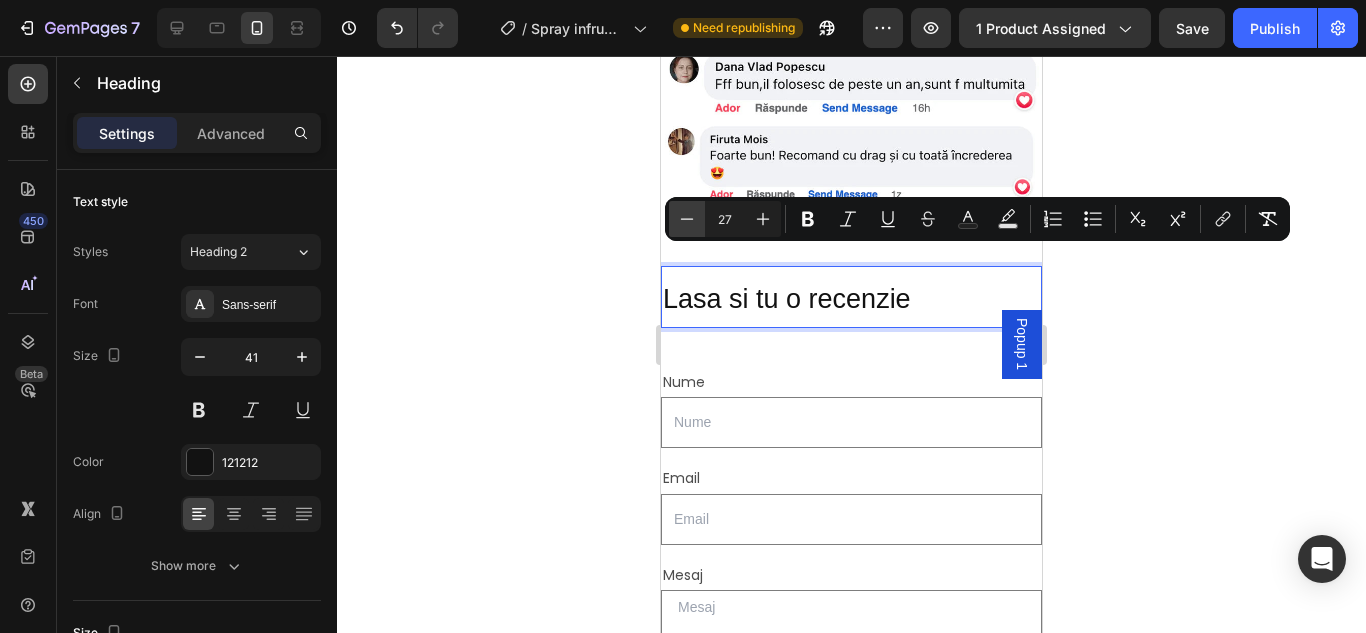 click 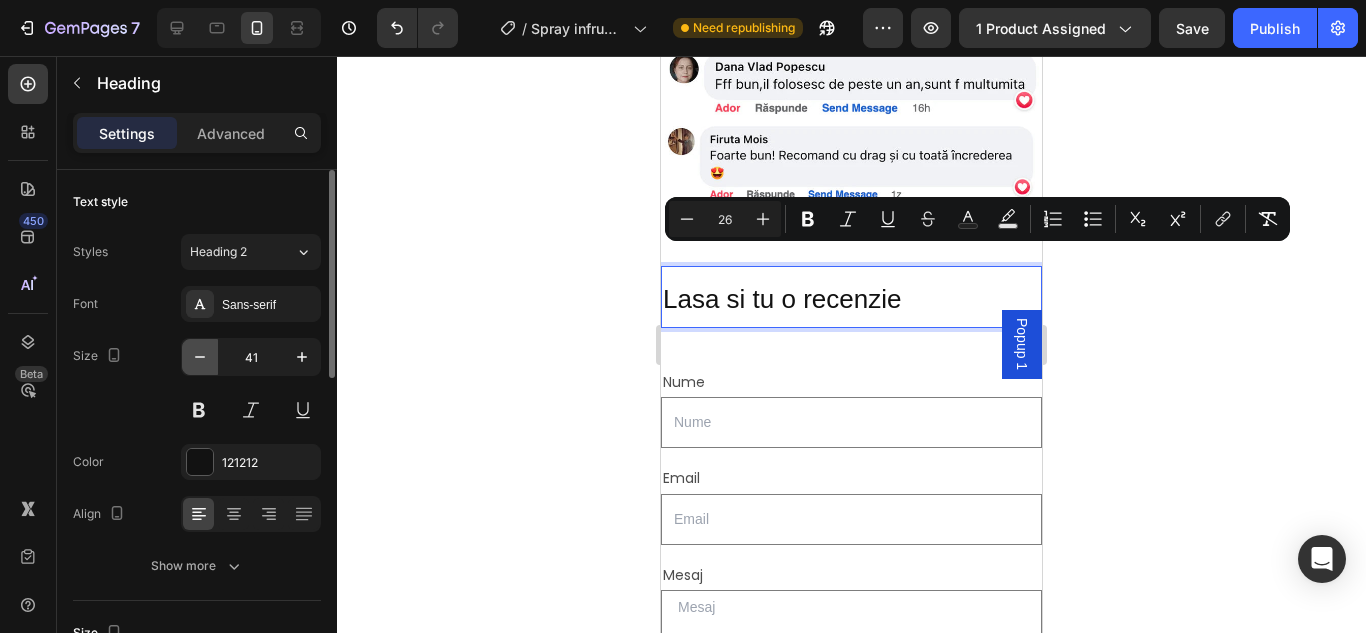click 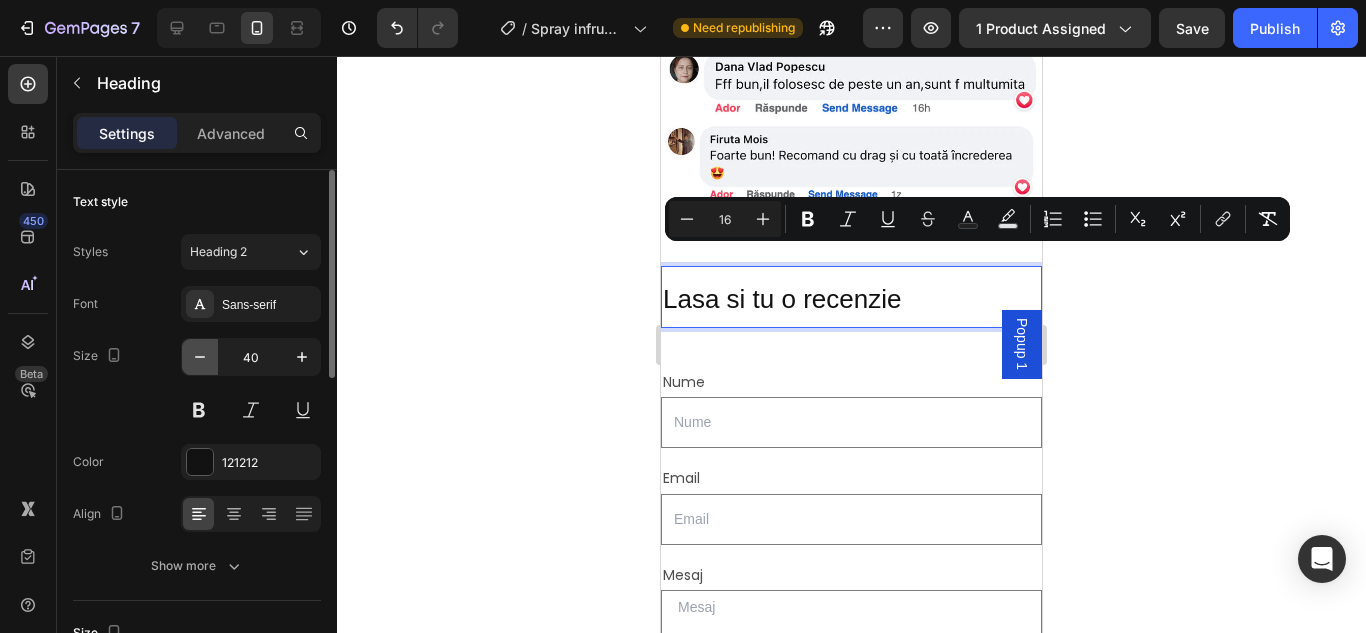 click 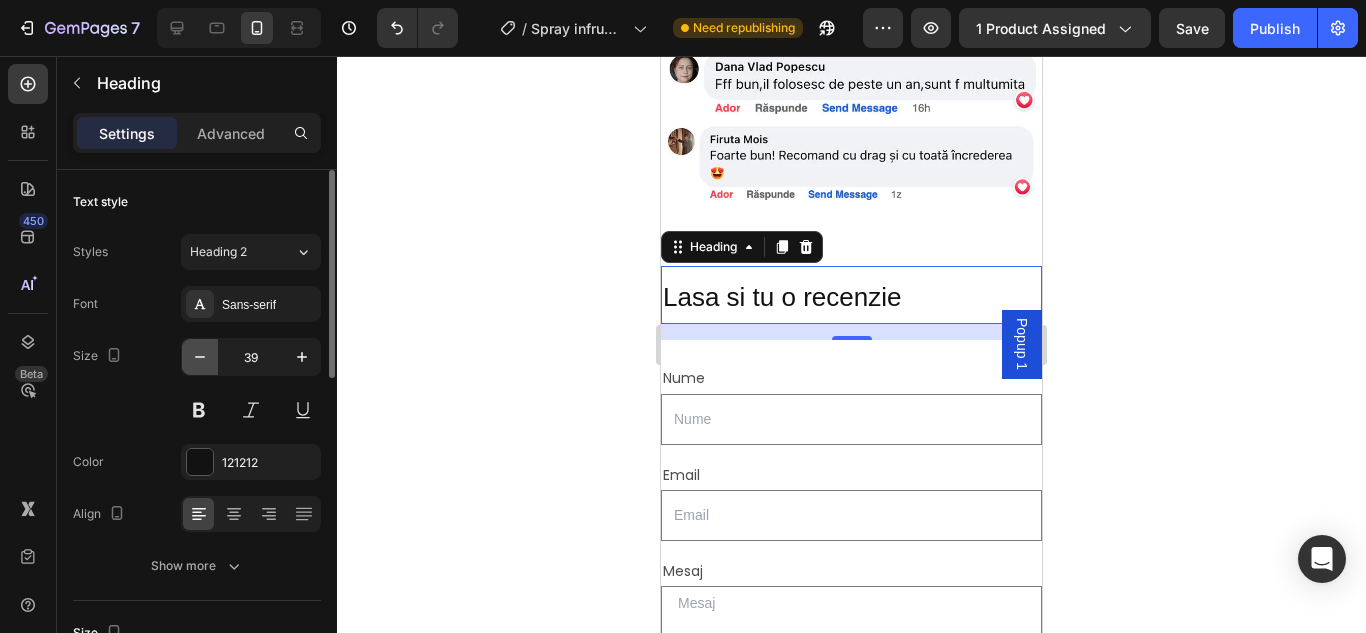 click 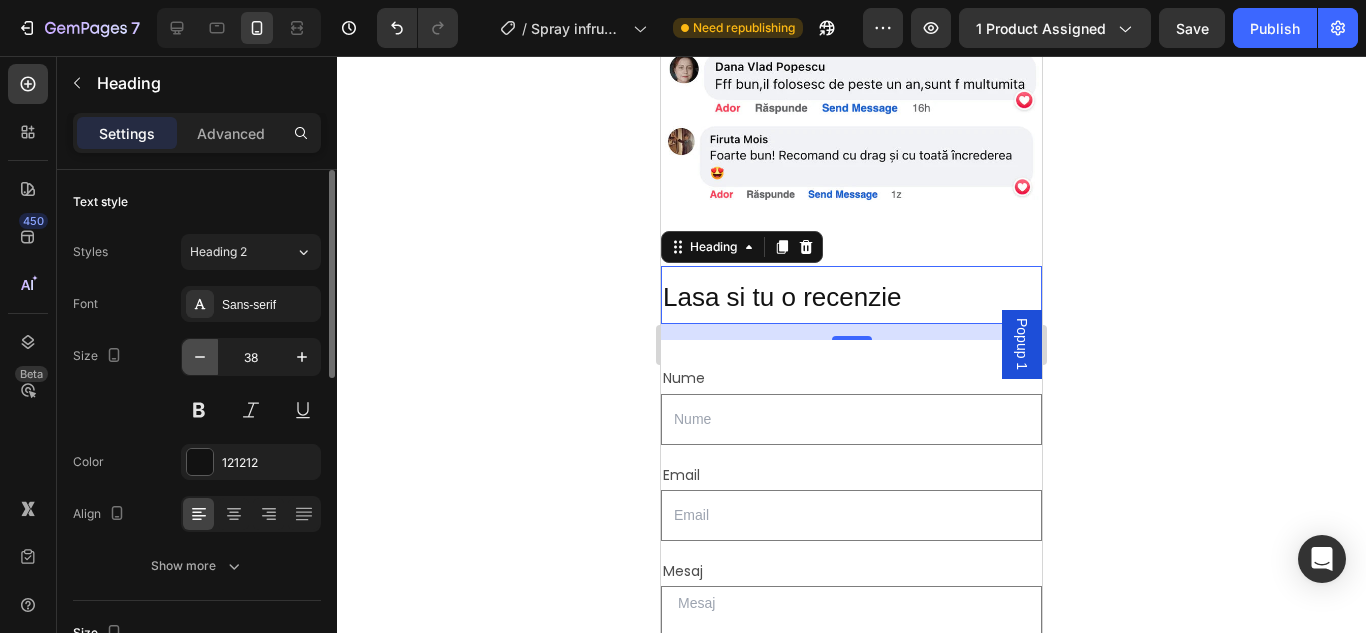 click 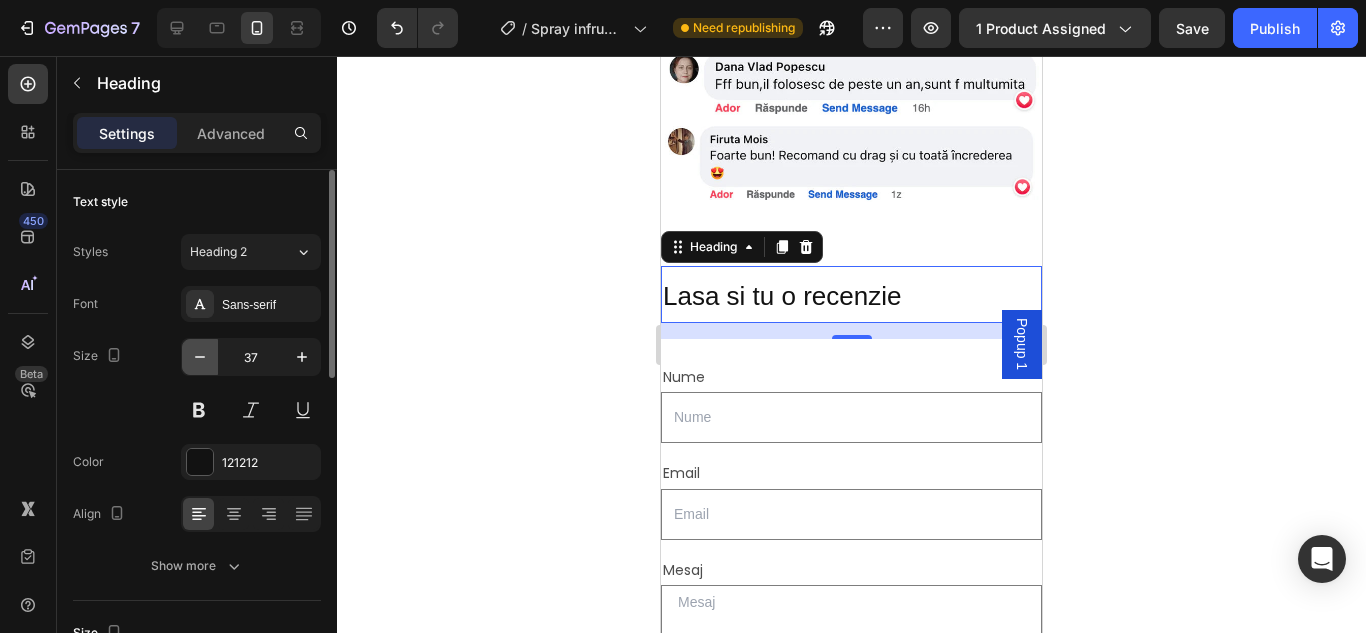 click 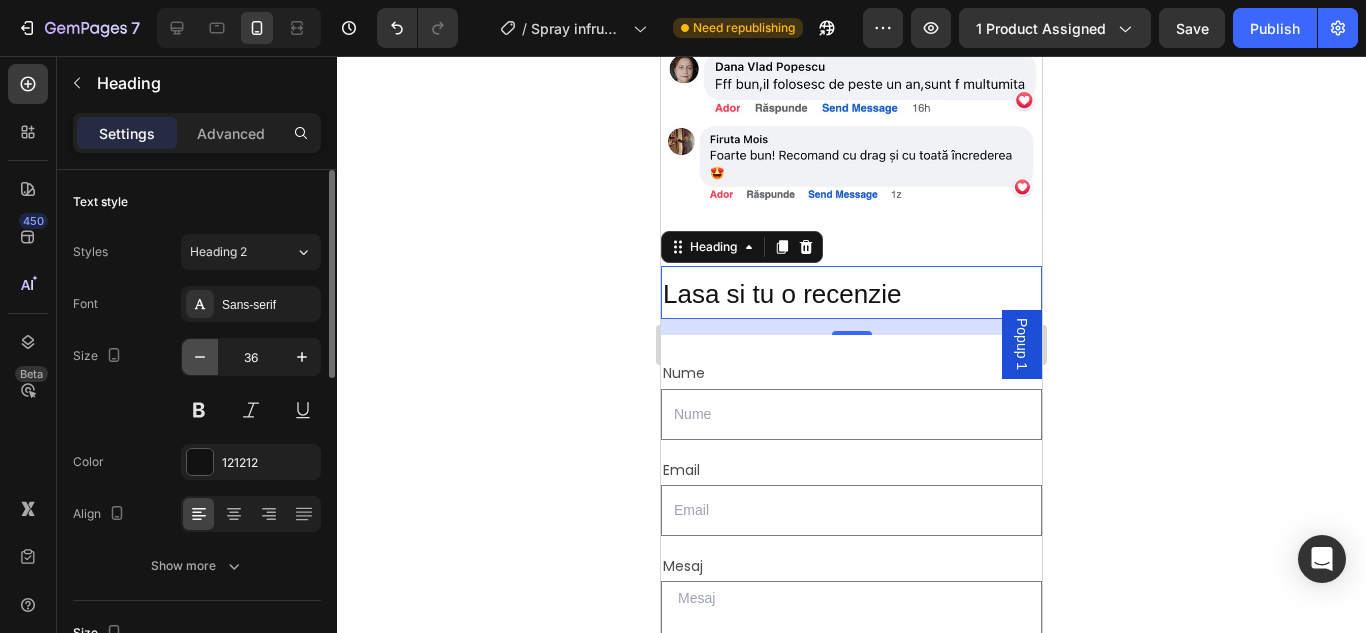 click 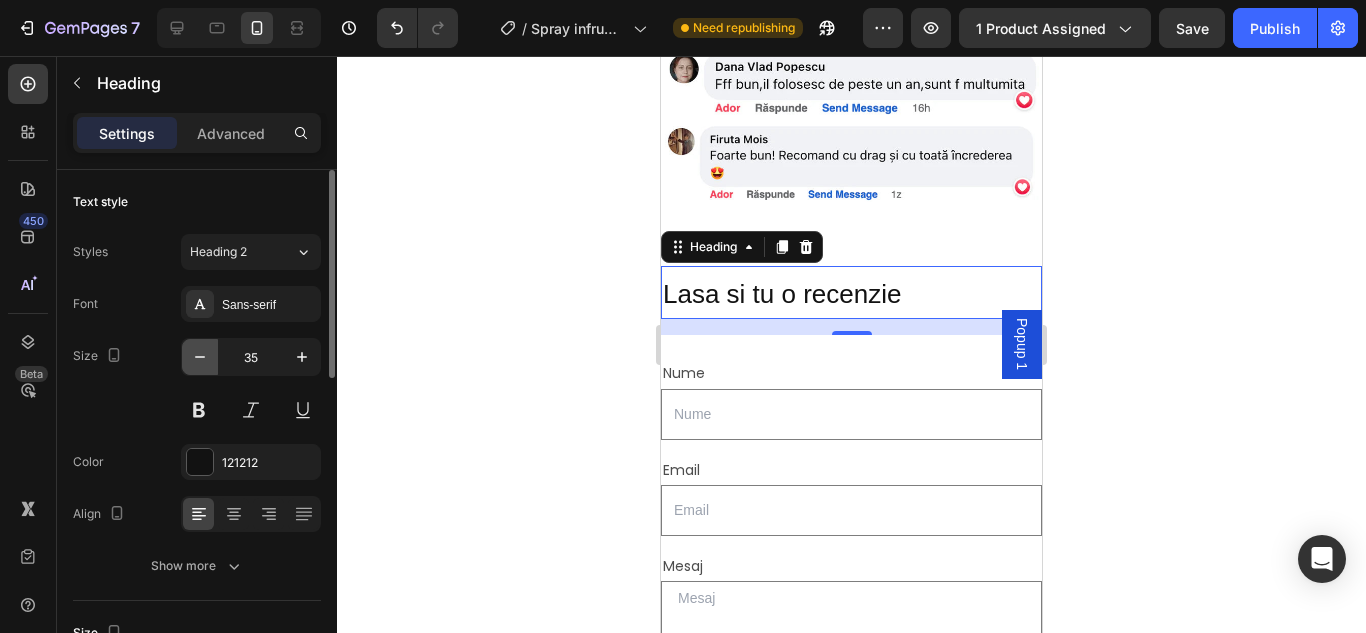 click 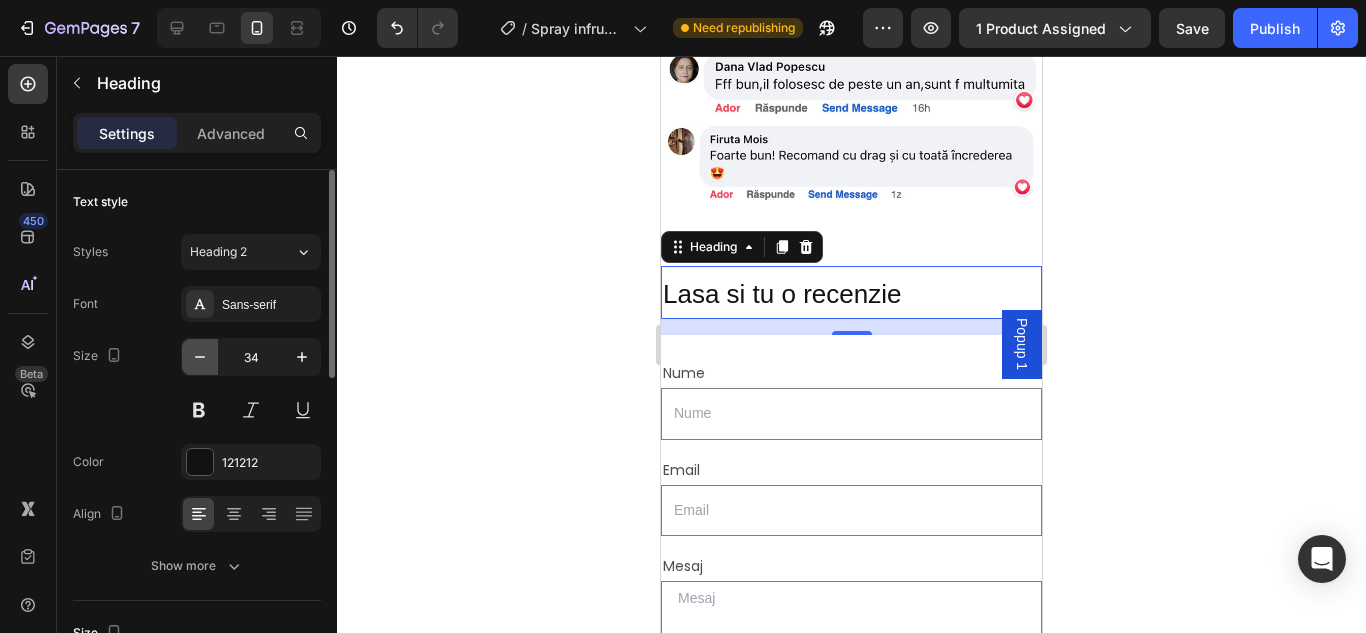 click 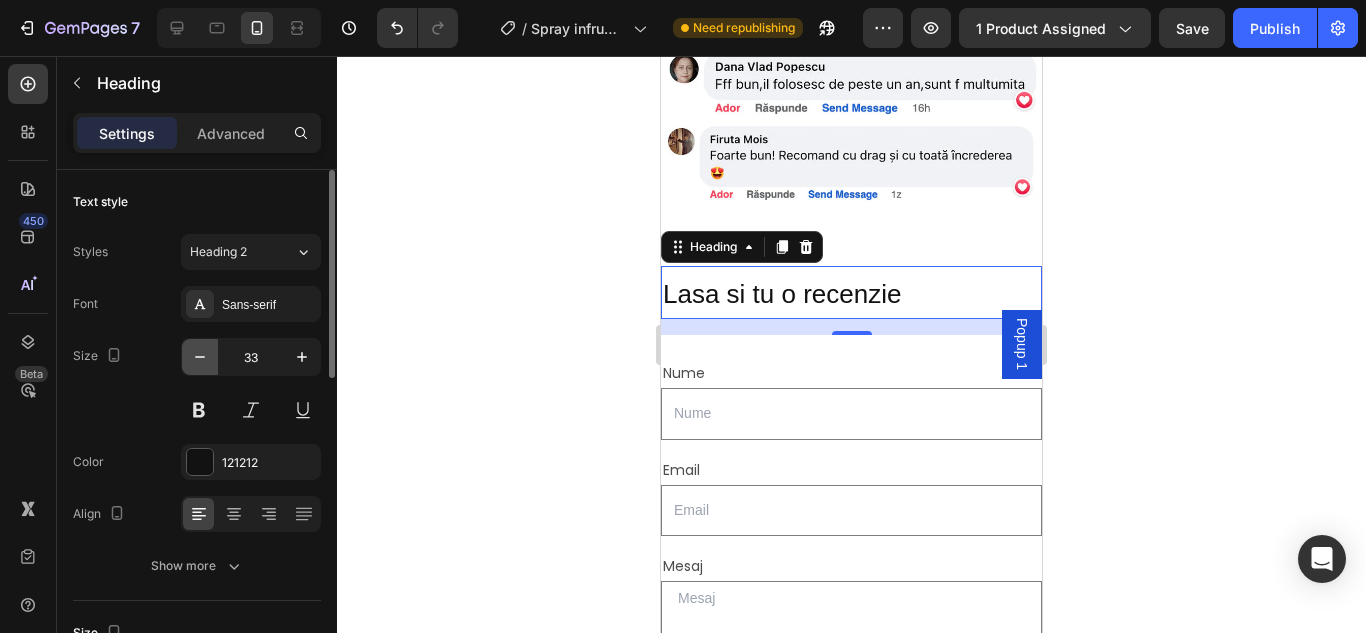 click 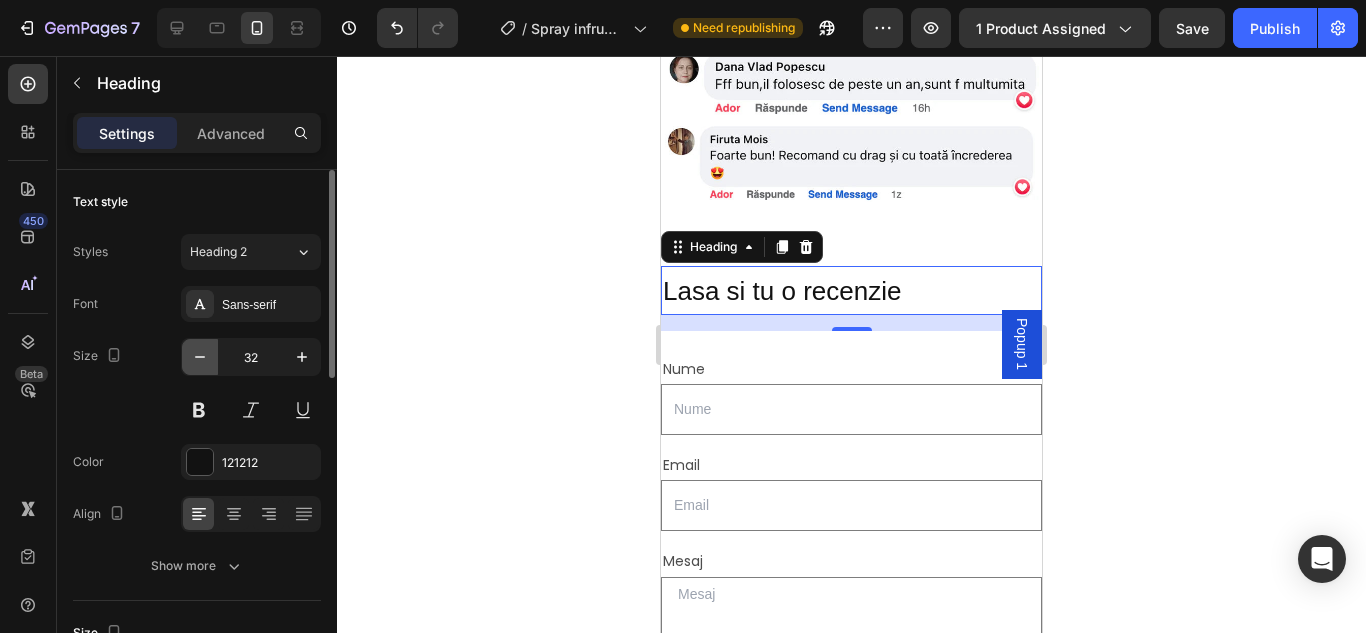 click 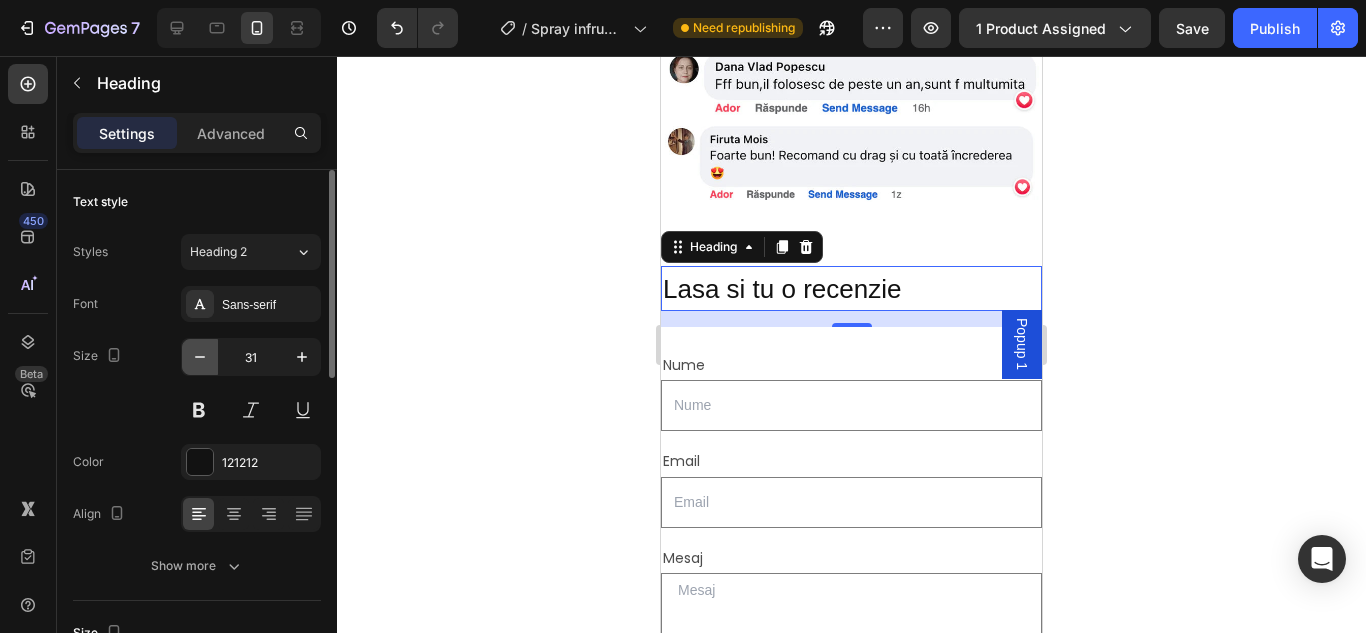 click 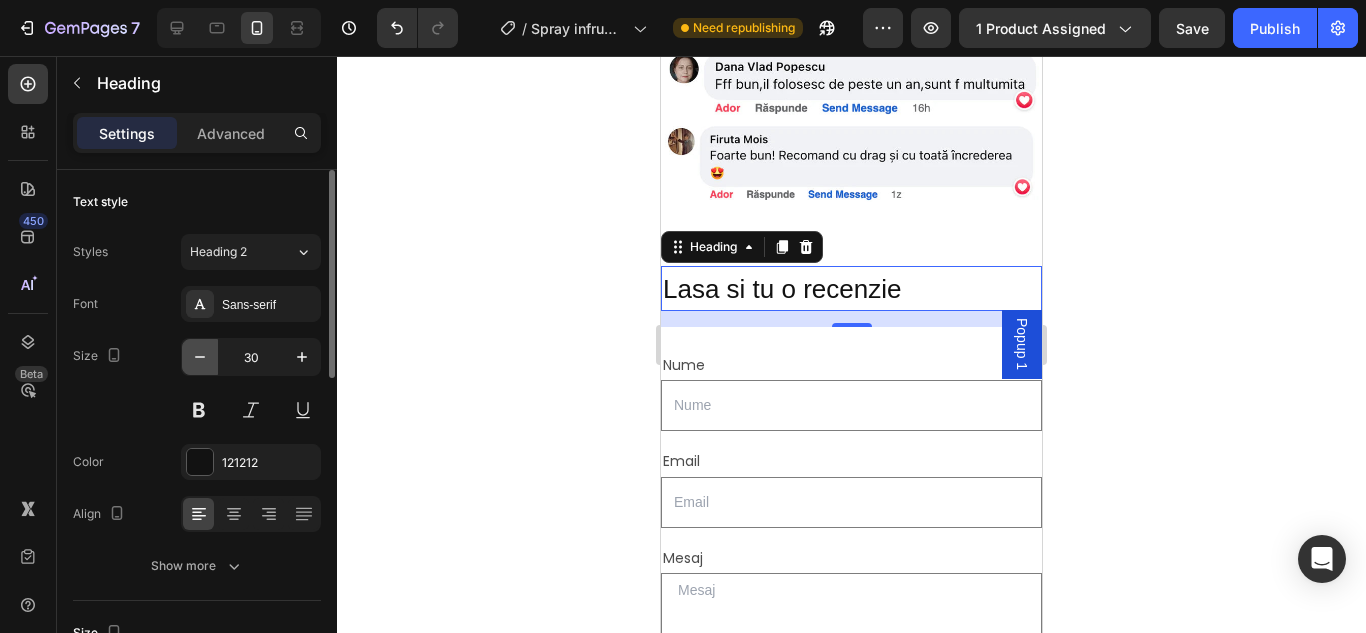 click 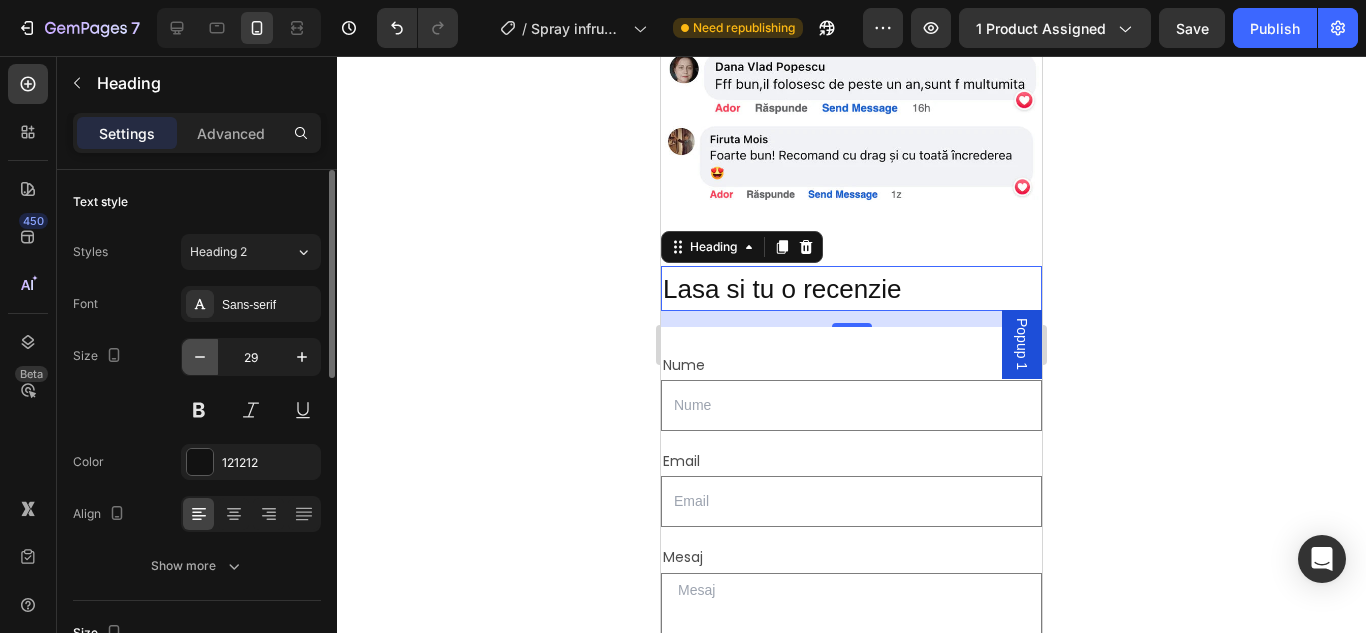 click 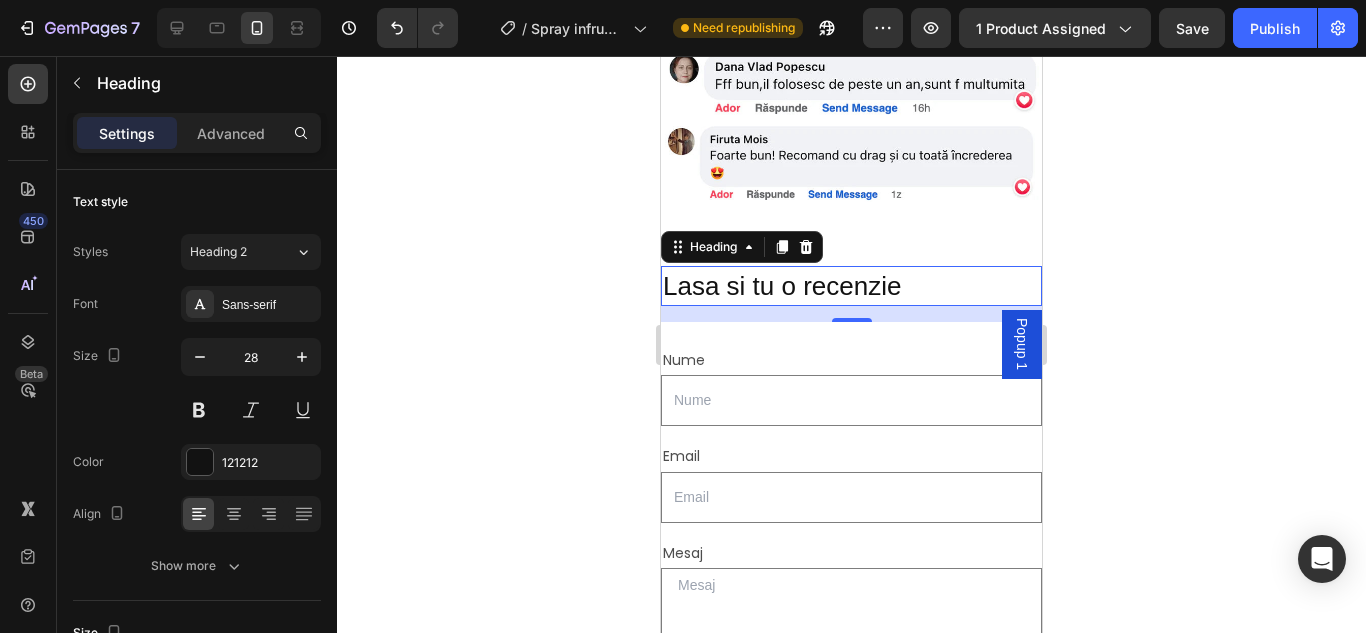 click 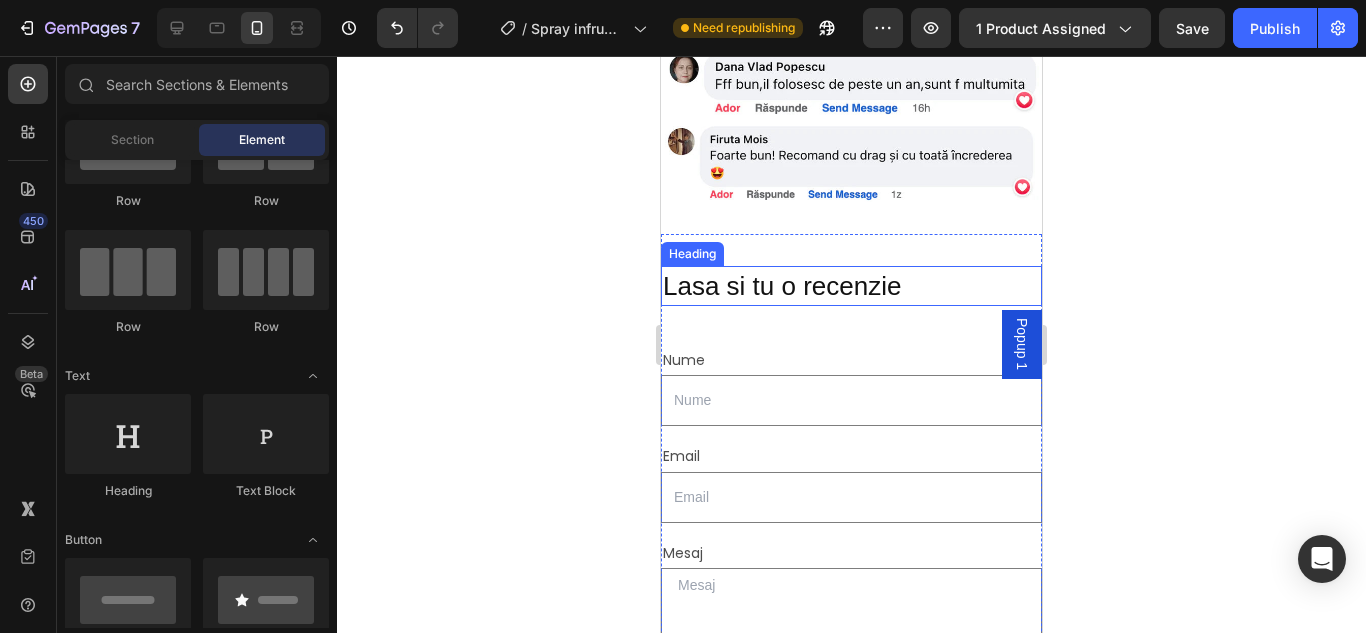click on "Lasa si tu o recenzie" at bounding box center [782, 286] 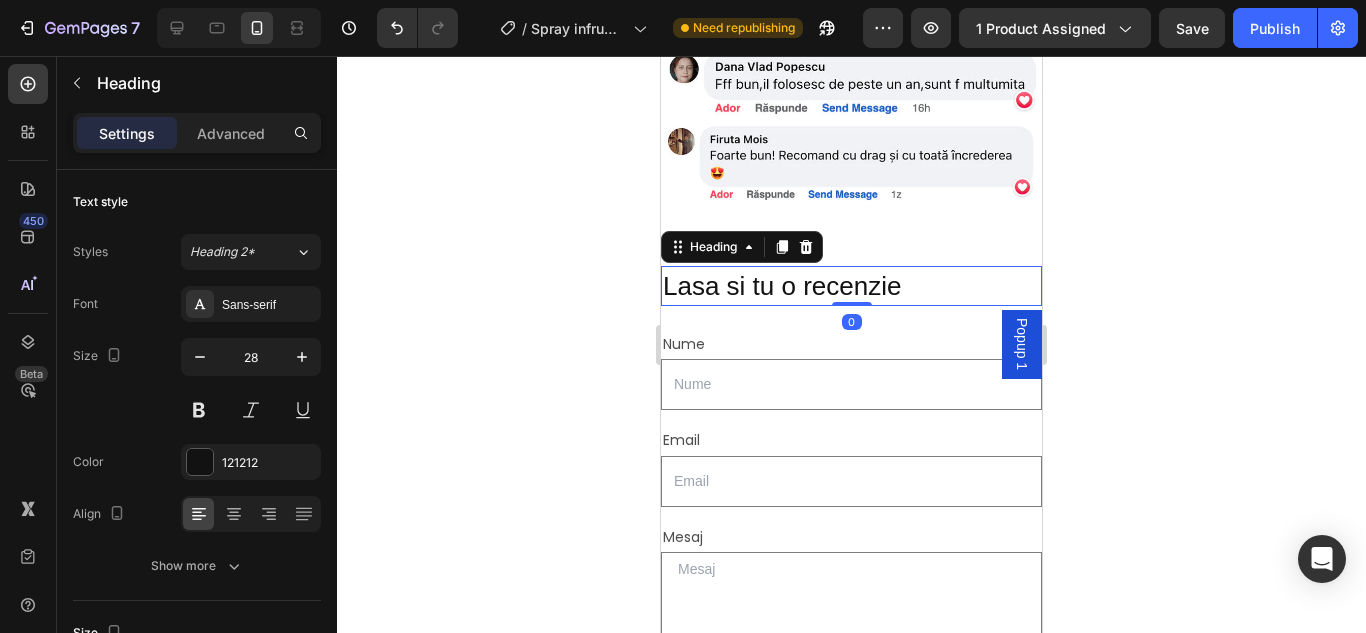 drag, startPoint x: 836, startPoint y: 299, endPoint x: 836, endPoint y: 266, distance: 33 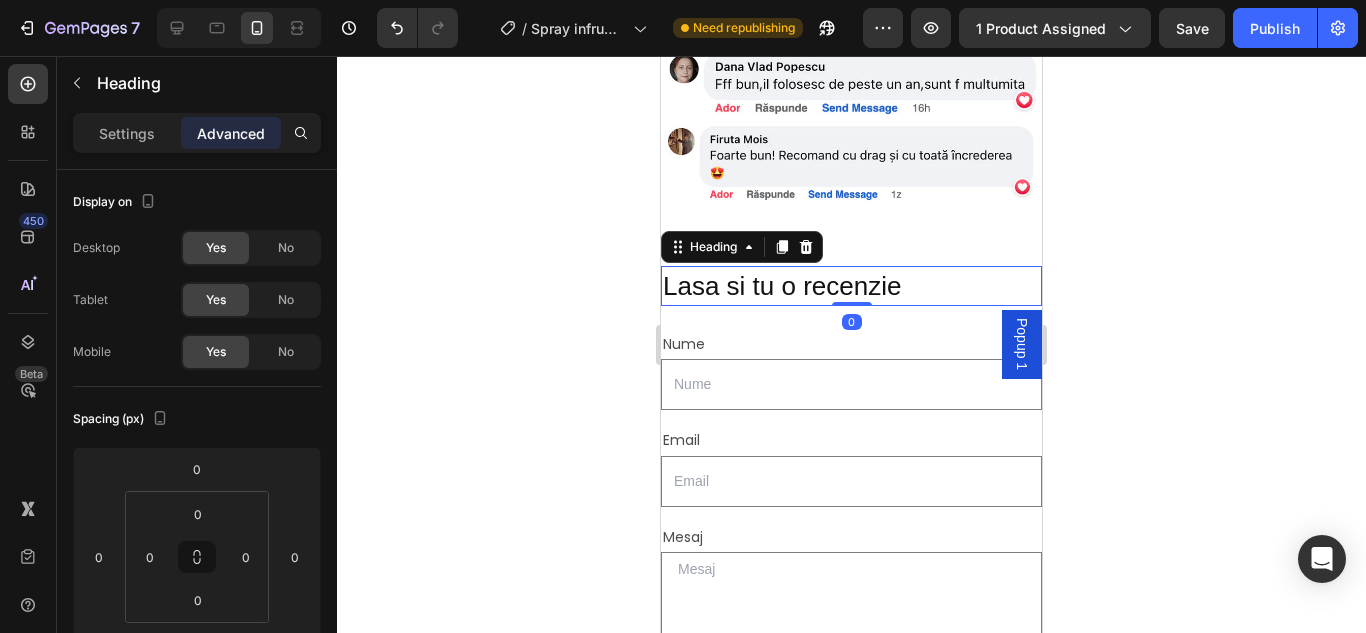 click 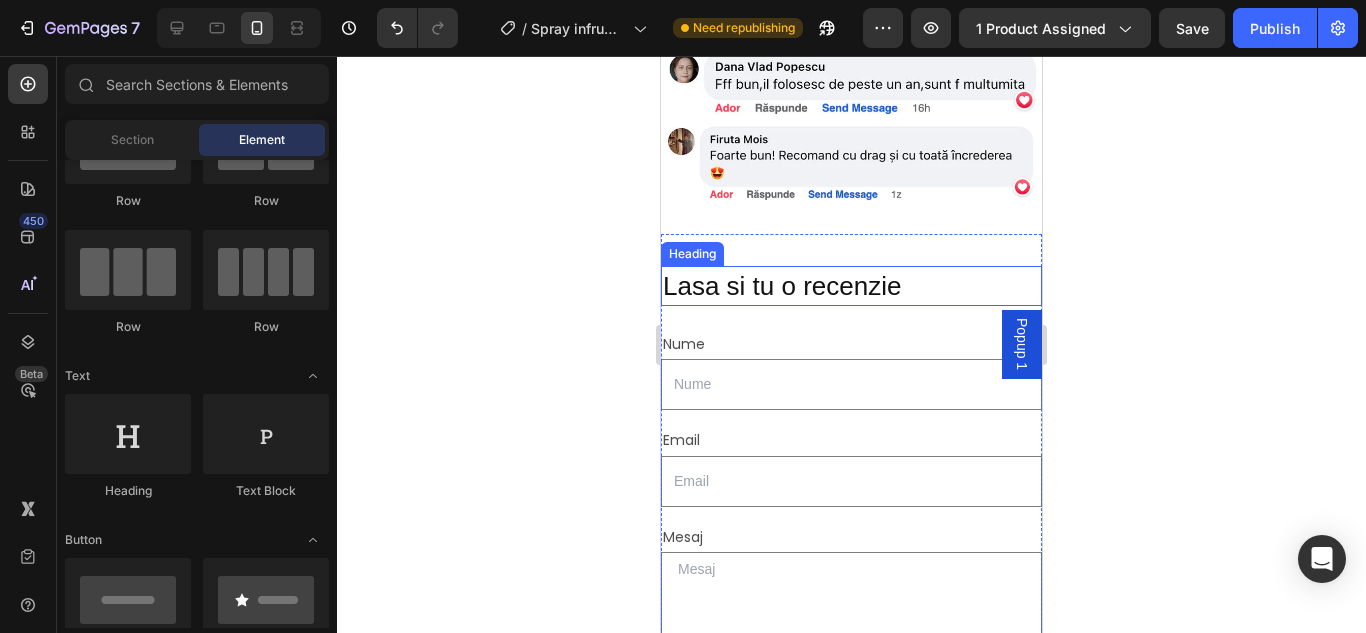click on "Lasa si tu o recenzie" at bounding box center (782, 286) 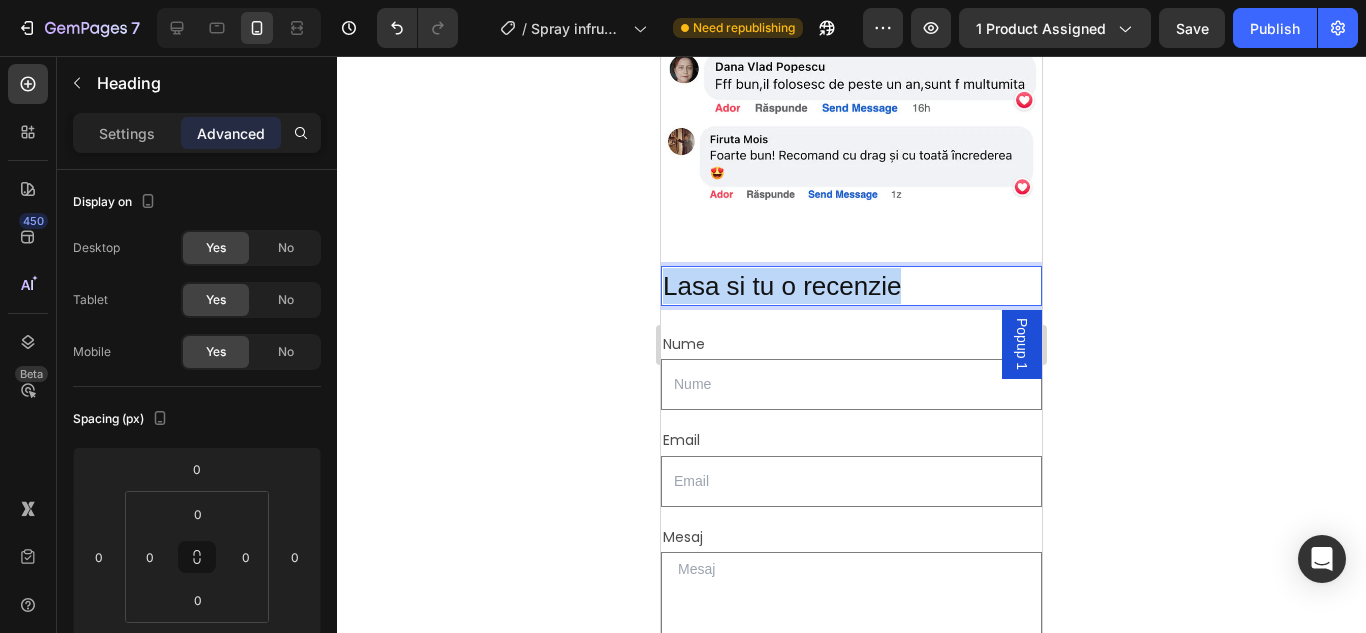 click on "Lasa si tu o recenzie" at bounding box center (782, 286) 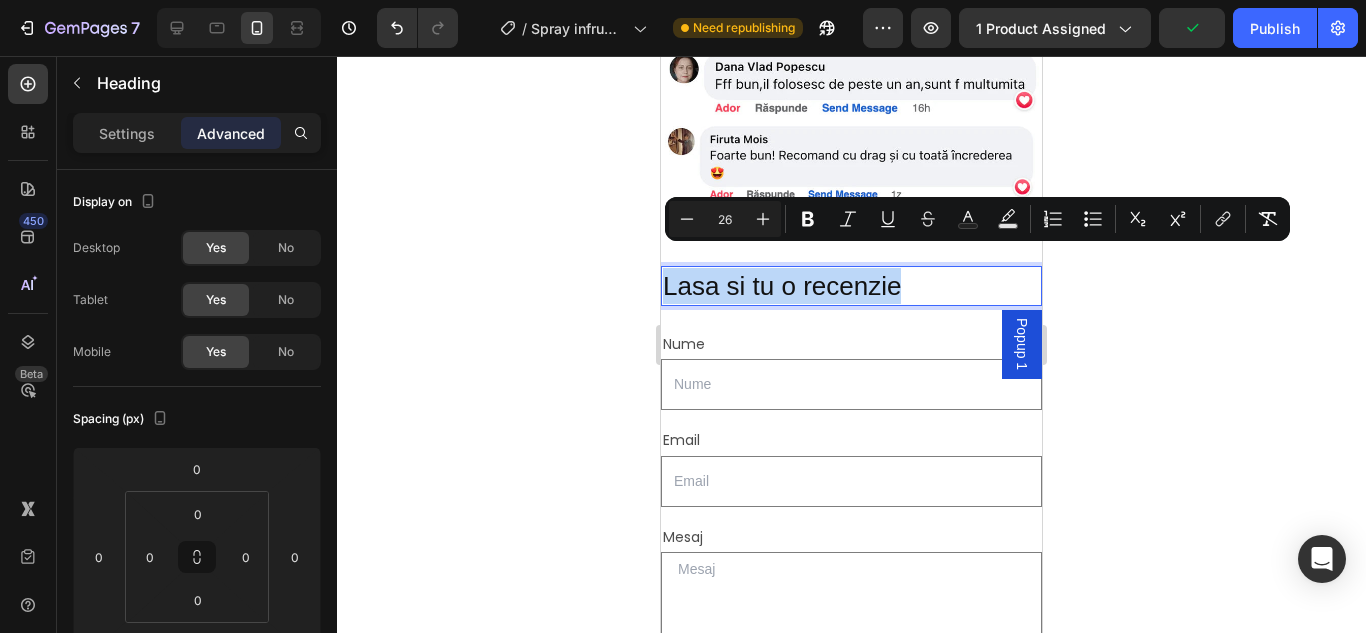 click on "Lasa si tu o recenzie" at bounding box center [782, 286] 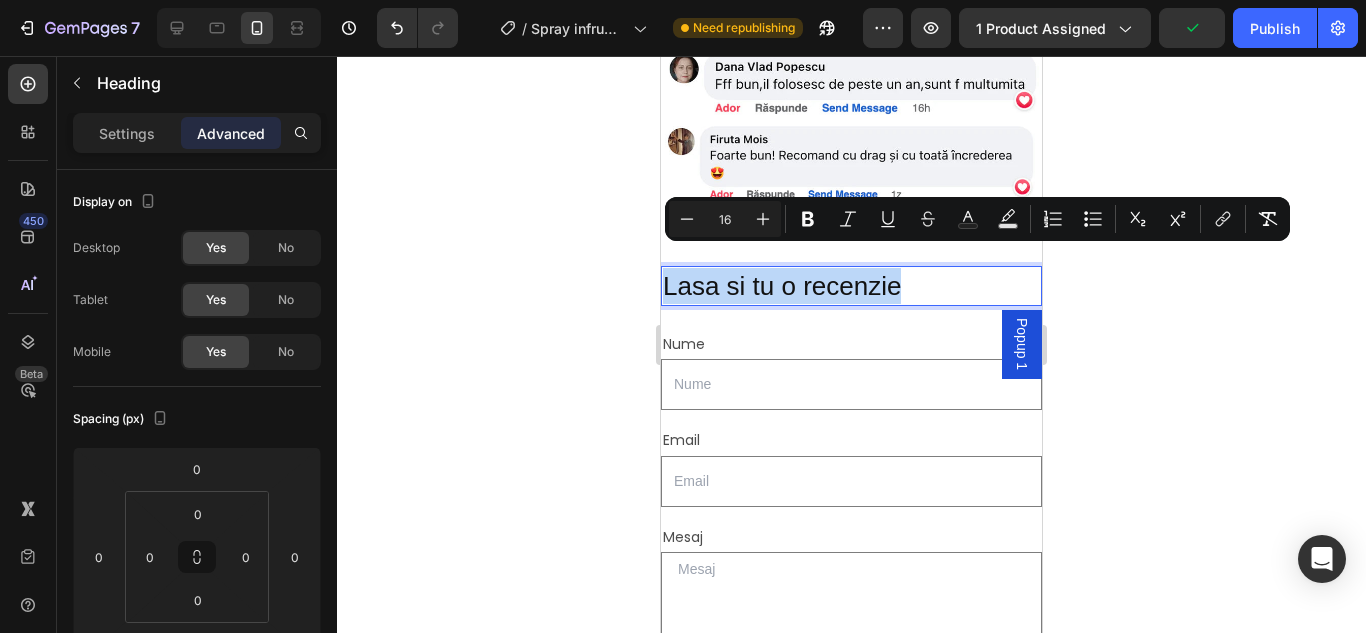click on "Nume Text Block Text Field Email Text Block Email Field Row Mesaj Text Block Text Area Row Trimite Submit Button Contact Form" at bounding box center [851, 552] 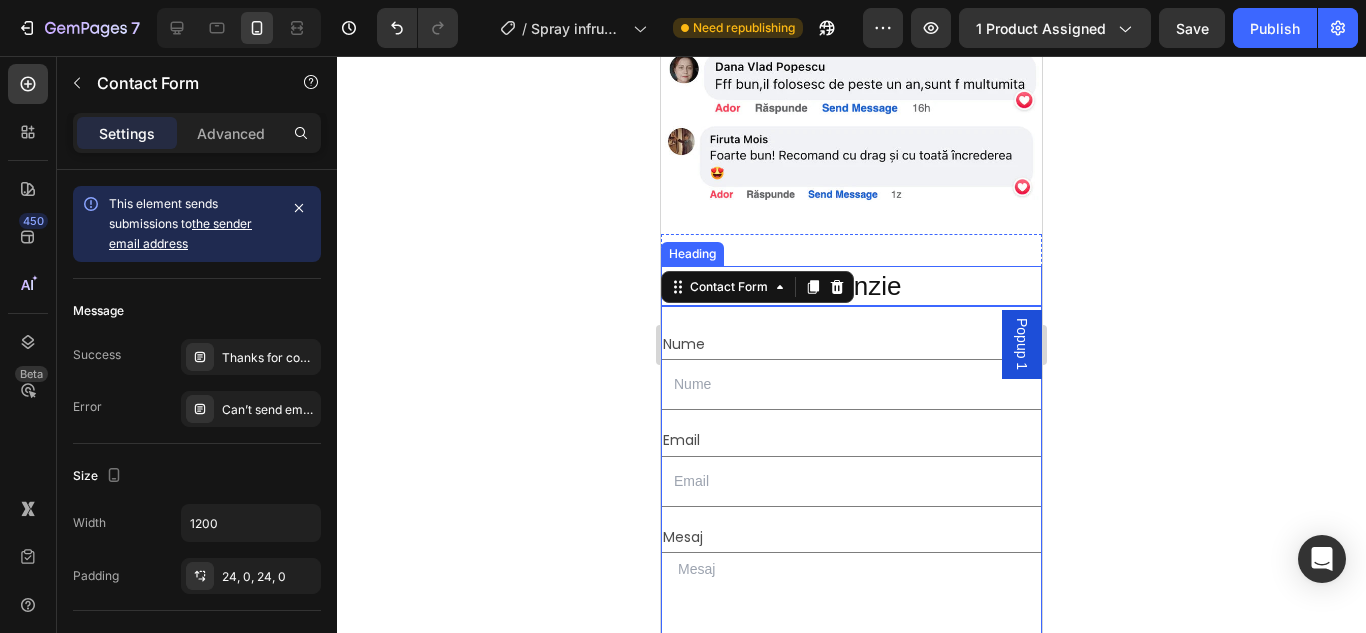click on "Lasa si tu o recenzie" at bounding box center (782, 286) 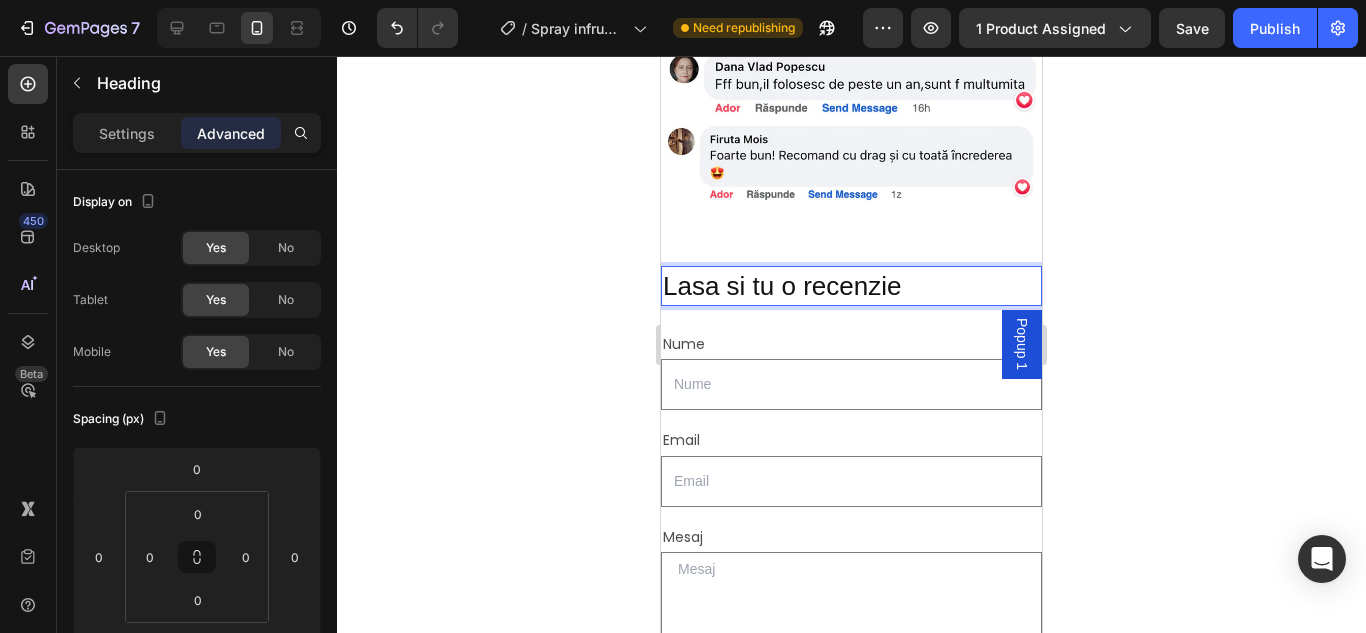 click on "Lasa si tu o recenzie" at bounding box center [782, 286] 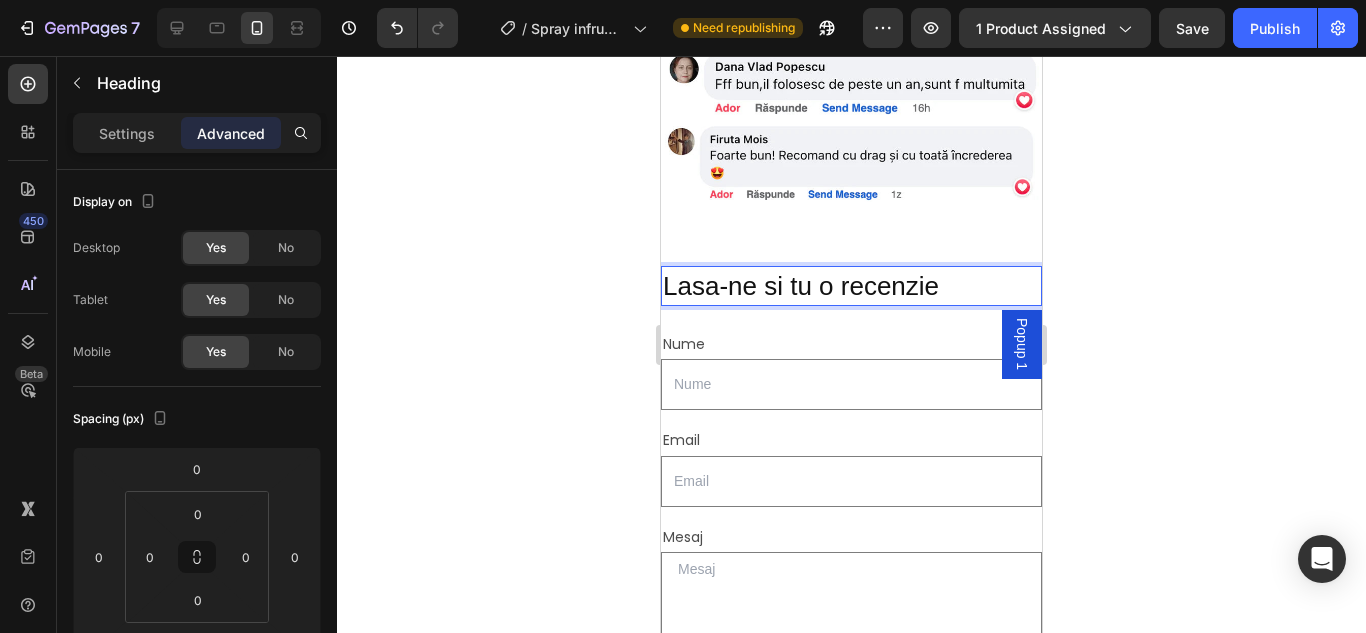 click on "Lasa-ne si tu o recenzie" at bounding box center [801, 286] 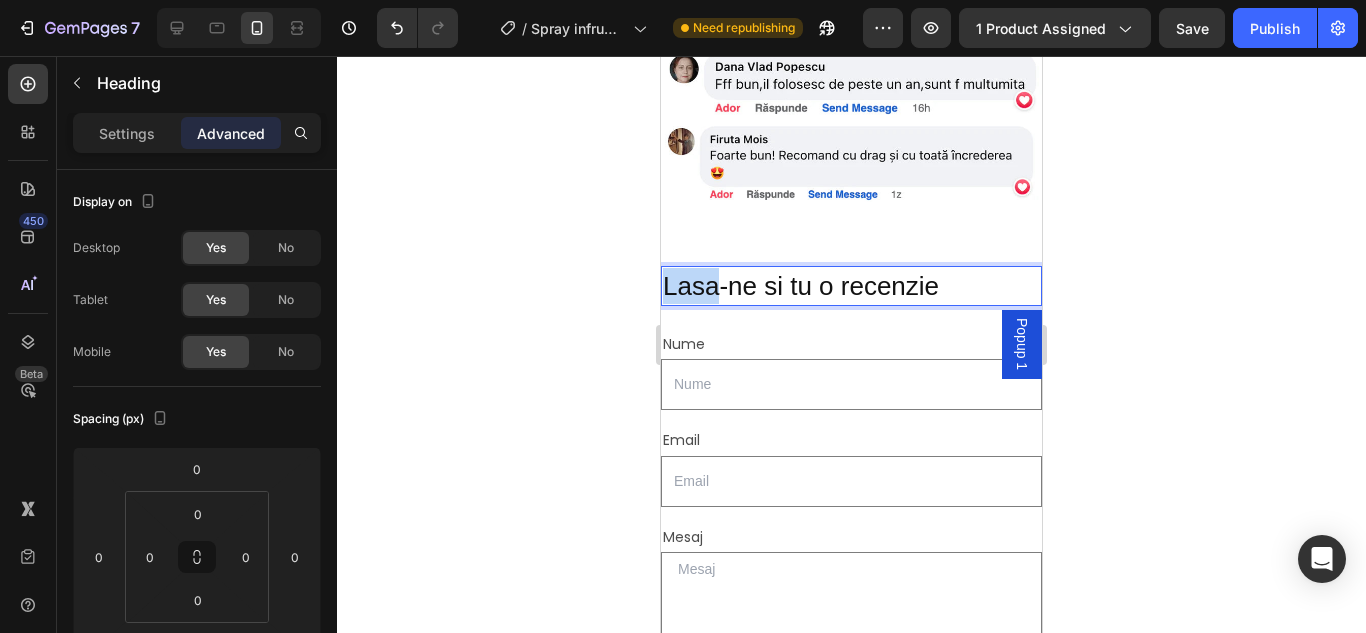 click on "Lasa-ne si tu o recenzie" at bounding box center [801, 286] 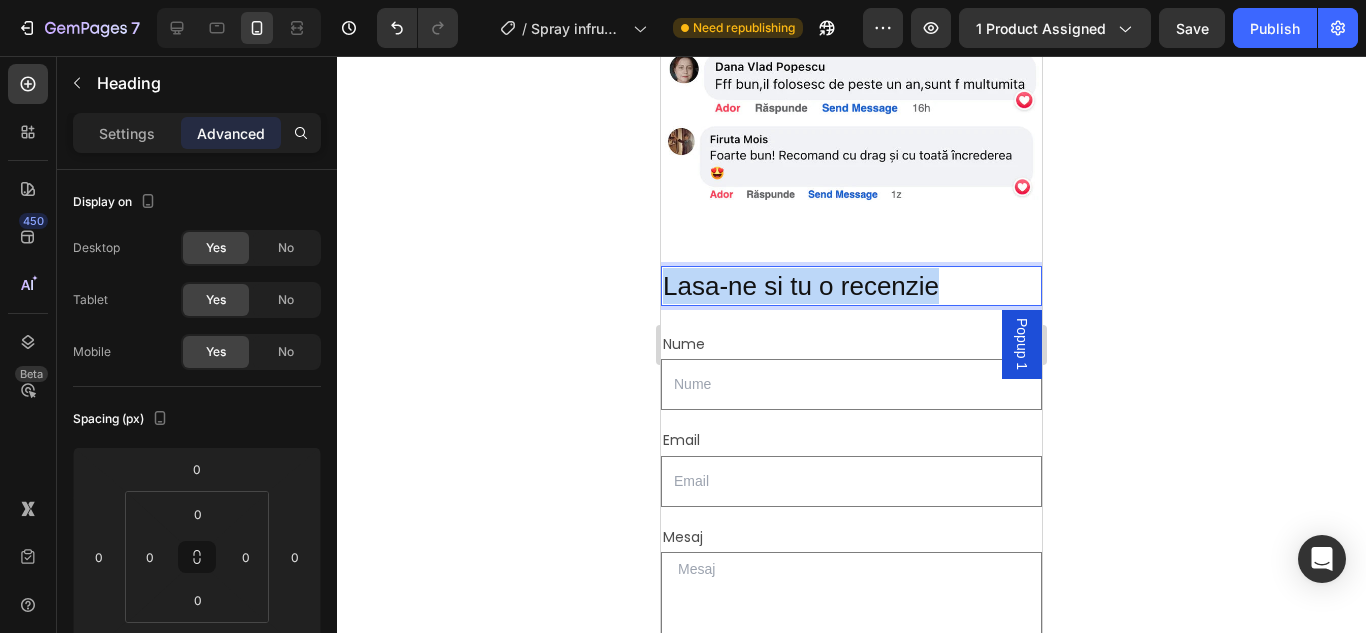 click on "Lasa-ne si tu o recenzie" at bounding box center [801, 286] 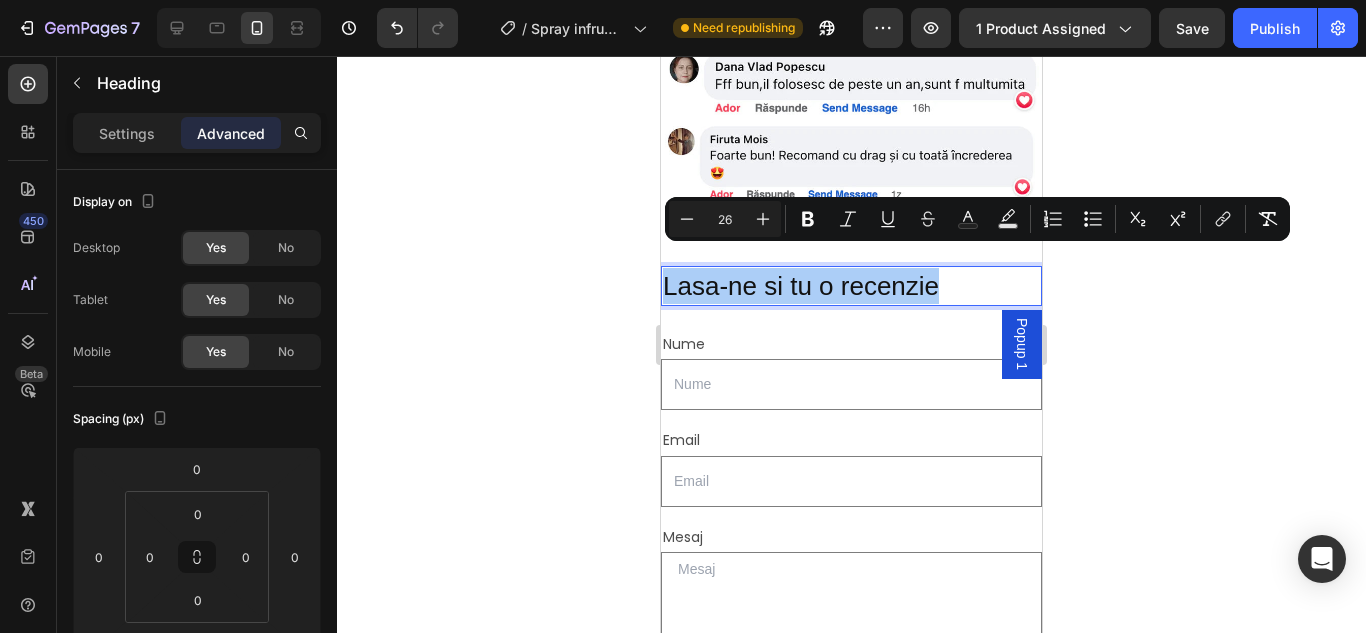 click on "Settings Advanced" at bounding box center [197, 133] 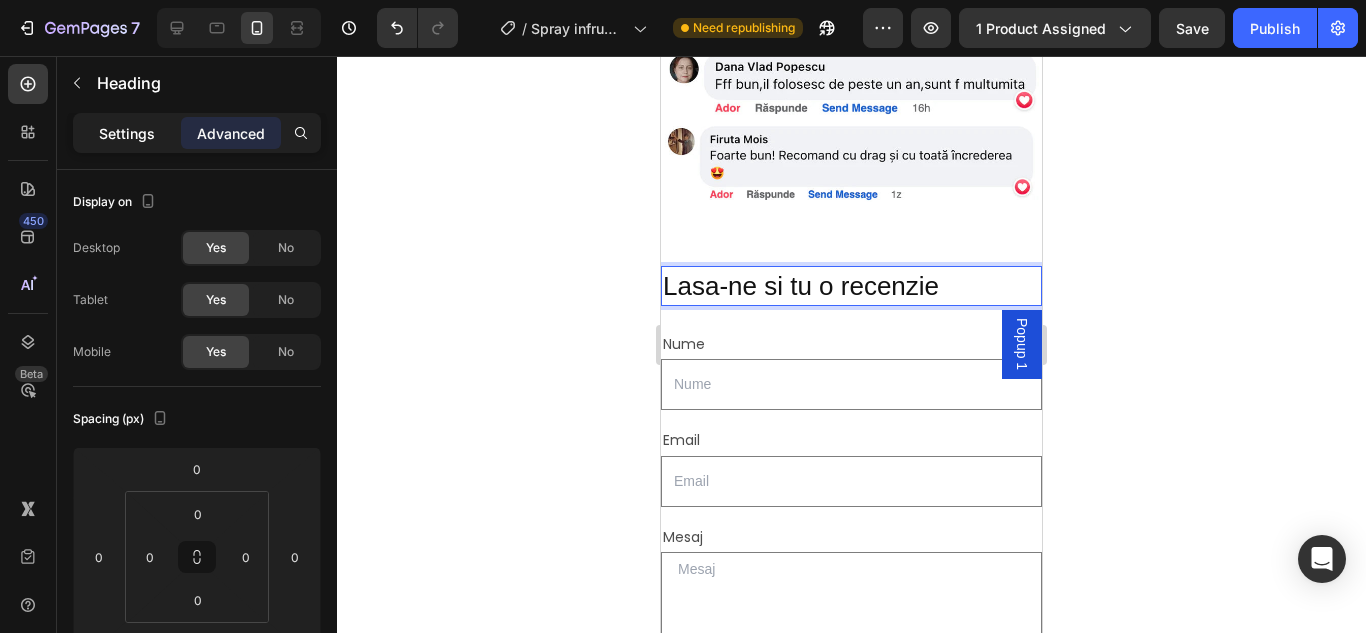 click on "Settings" at bounding box center (127, 133) 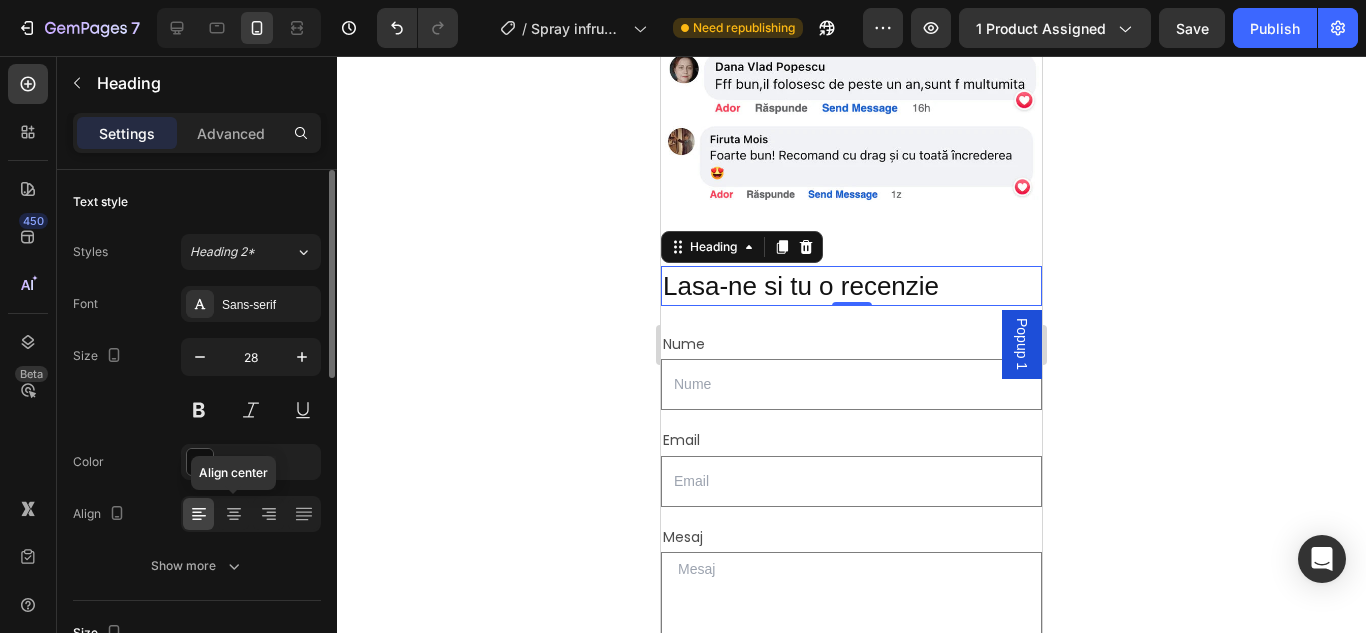 drag, startPoint x: 233, startPoint y: 507, endPoint x: 237, endPoint y: 497, distance: 10.770329 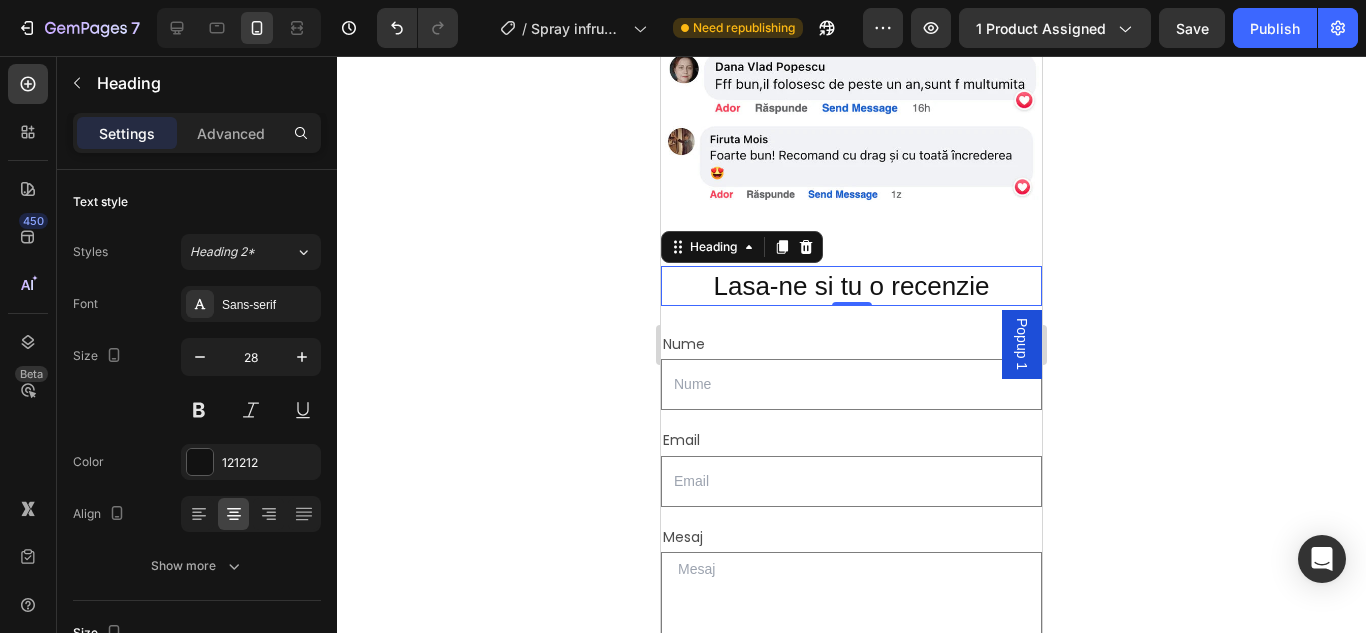 click 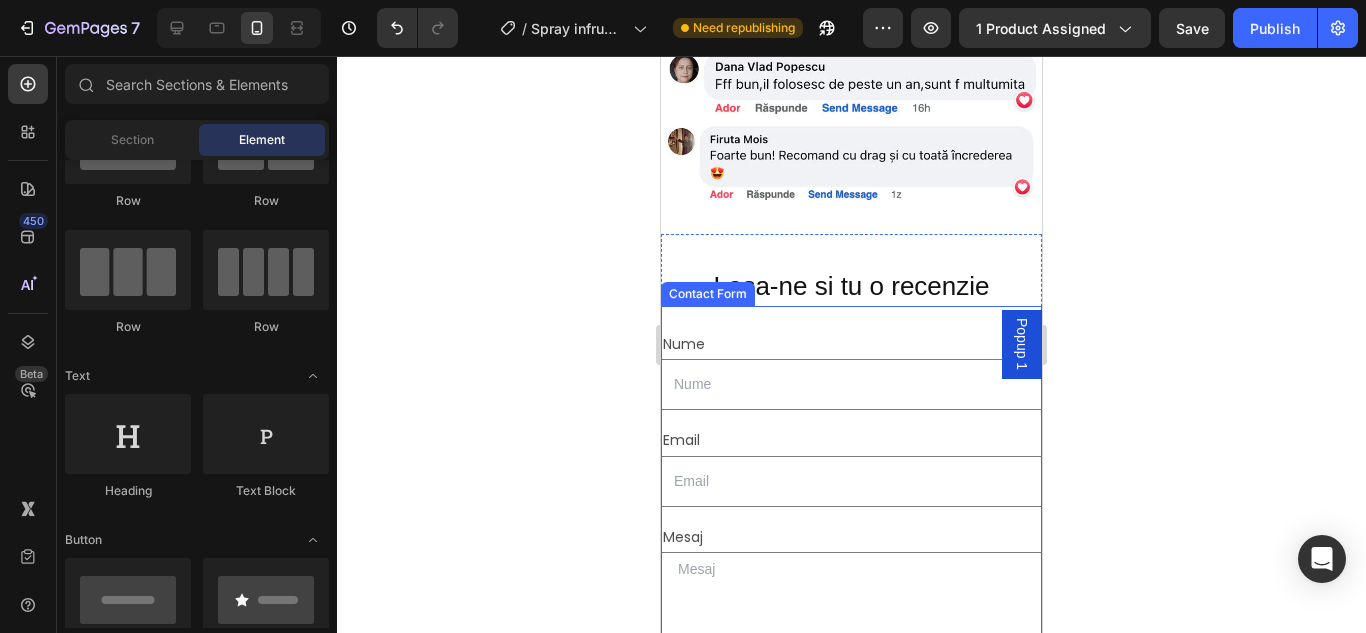 click on "Lasa-ne si tu o recenzie" at bounding box center (851, 286) 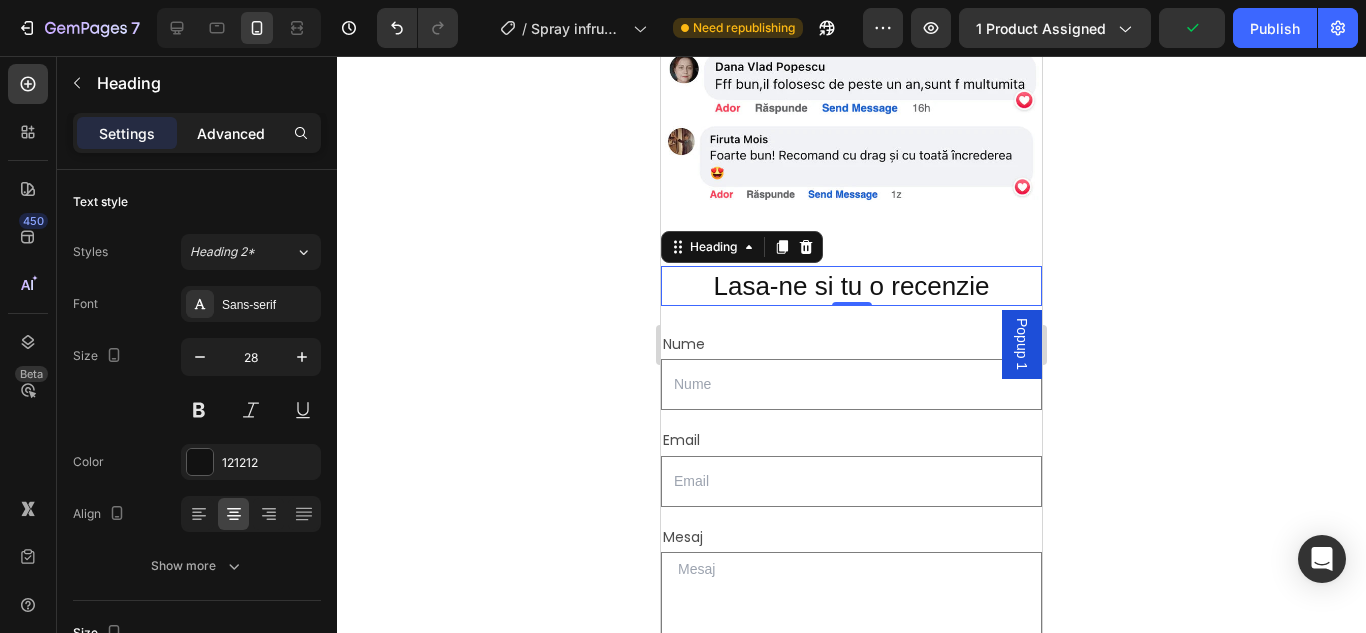 click on "Advanced" at bounding box center [231, 133] 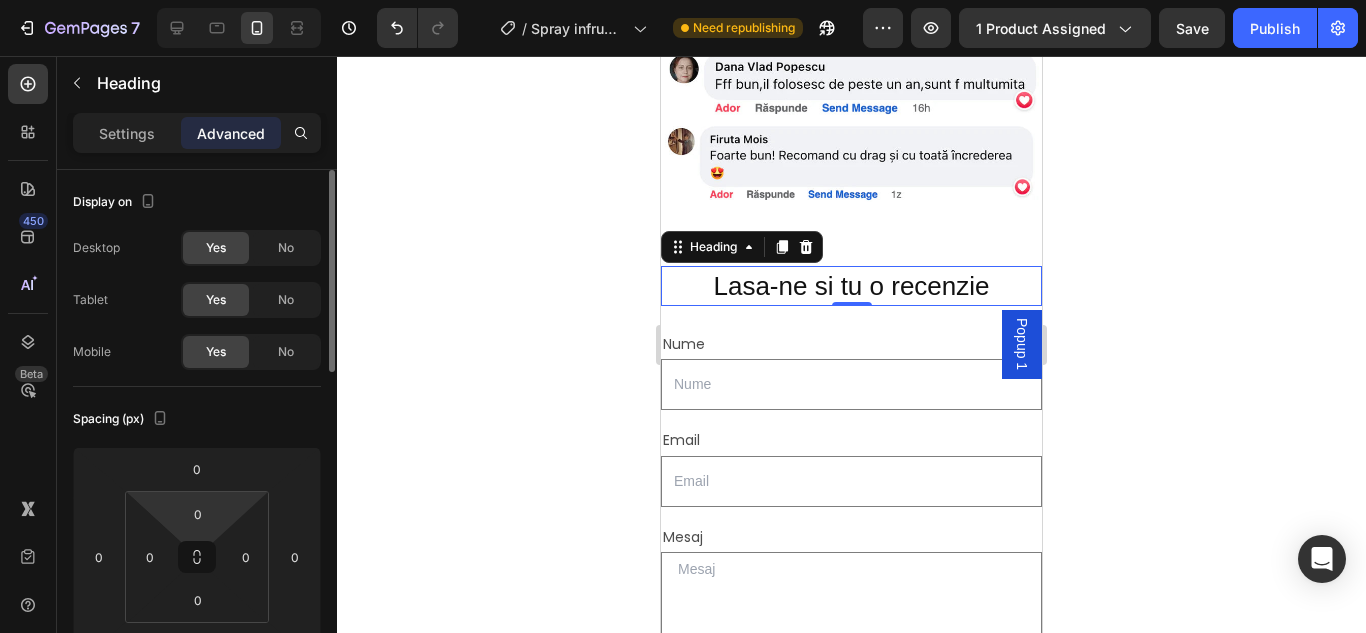 scroll, scrollTop: 200, scrollLeft: 0, axis: vertical 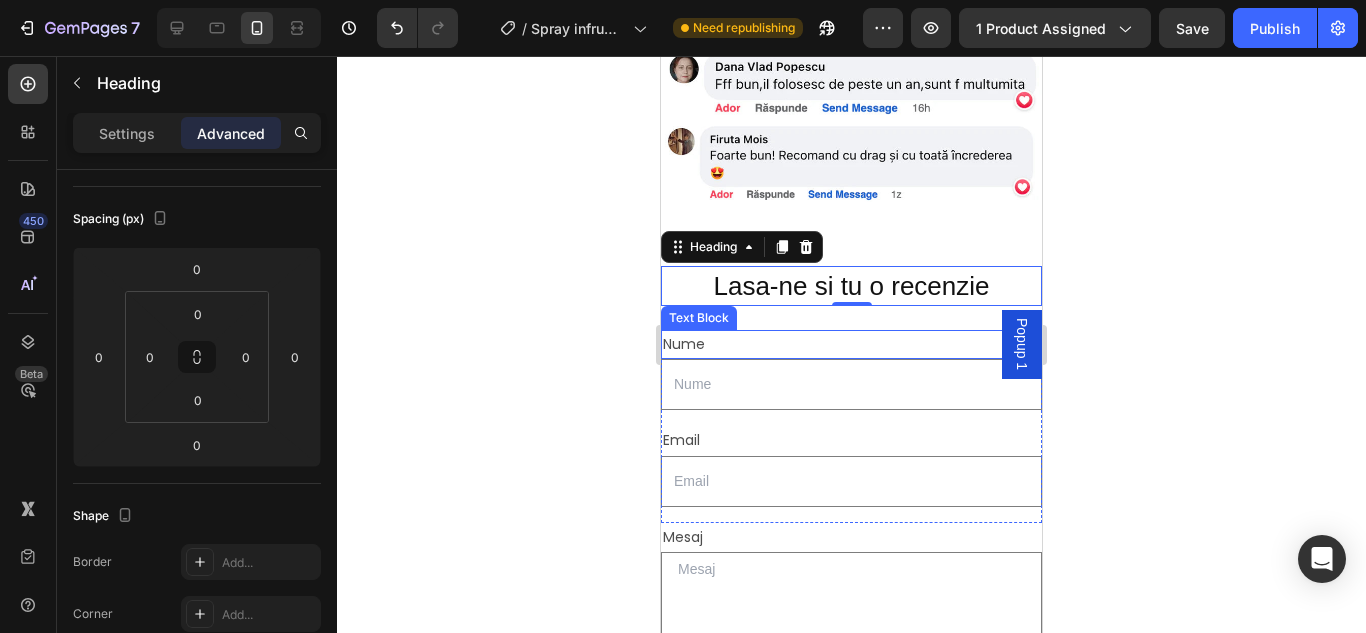 click on "Nume" at bounding box center [851, 344] 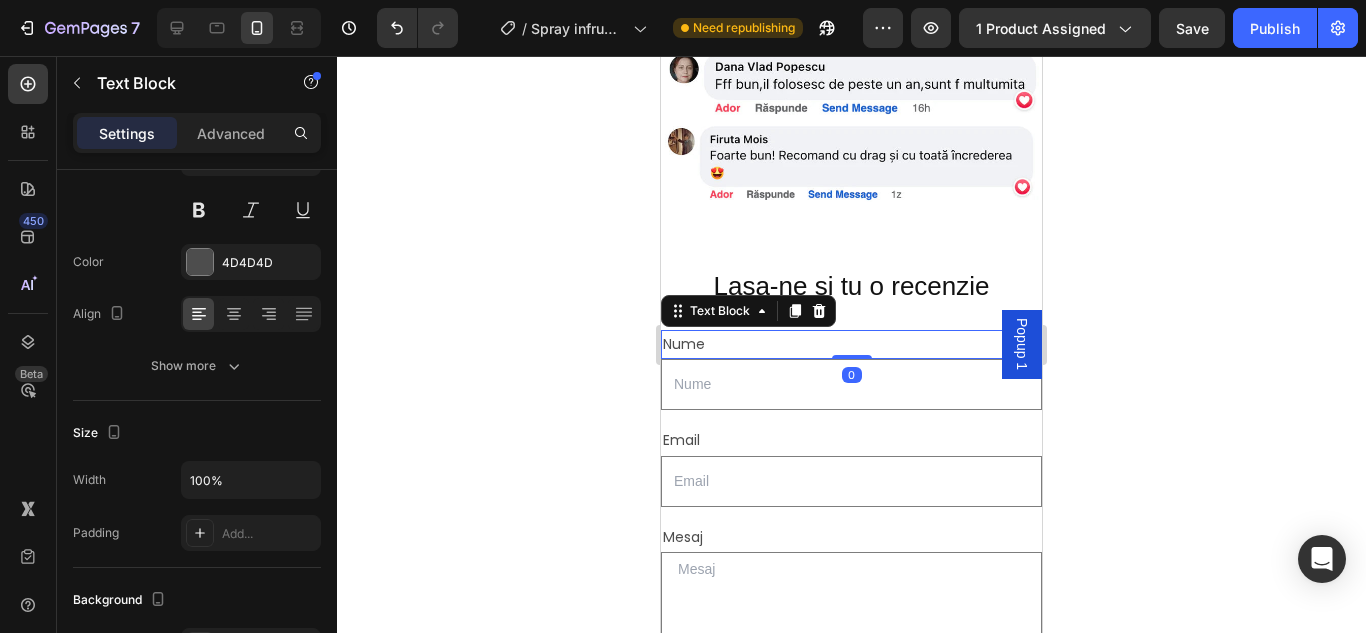 scroll, scrollTop: 0, scrollLeft: 0, axis: both 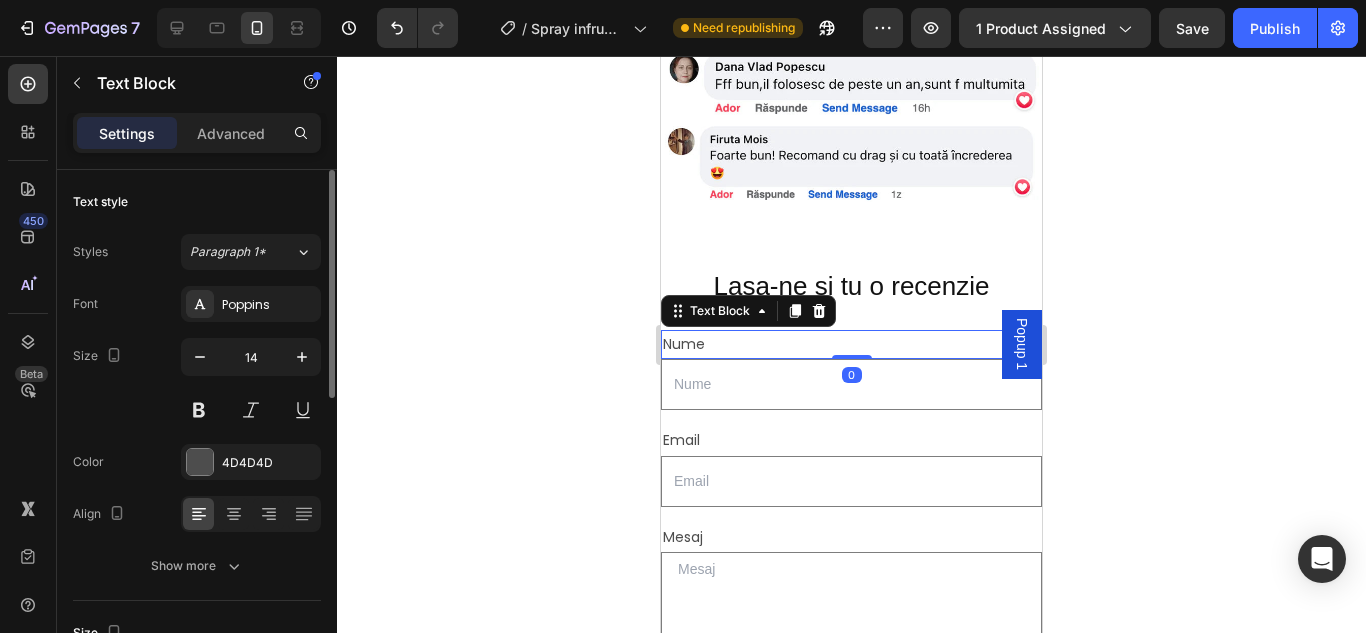 click on "Settings Advanced" at bounding box center [197, 133] 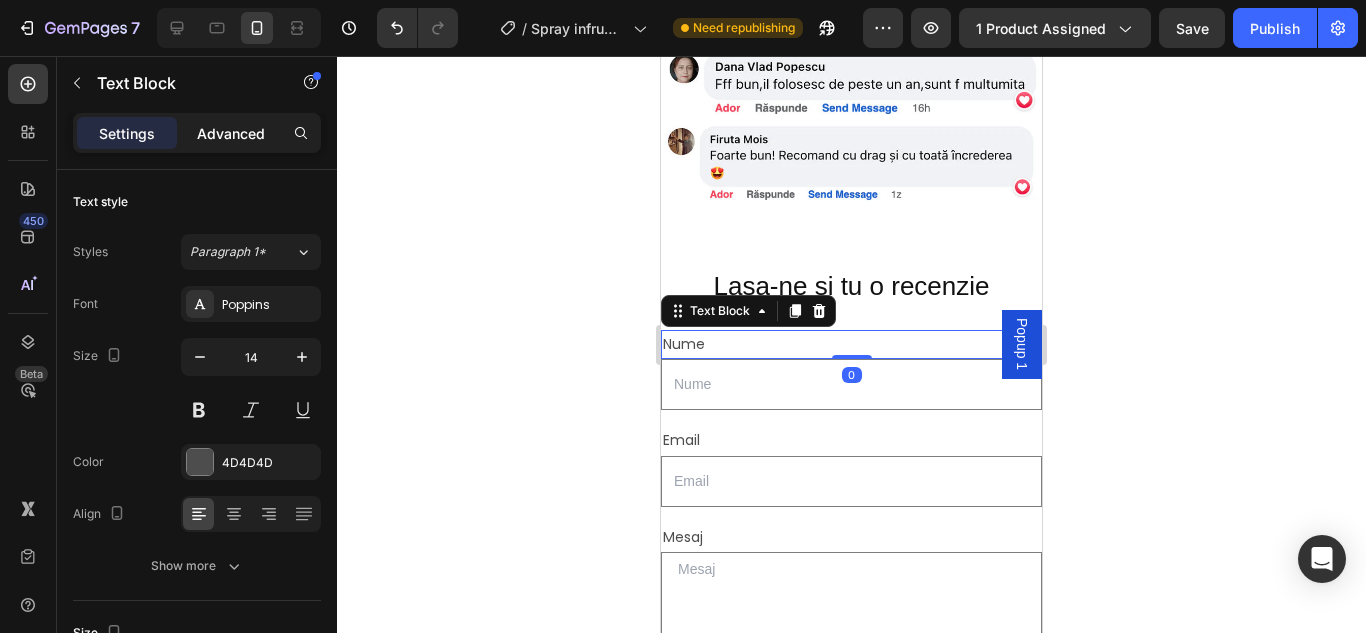 click on "Advanced" at bounding box center [231, 133] 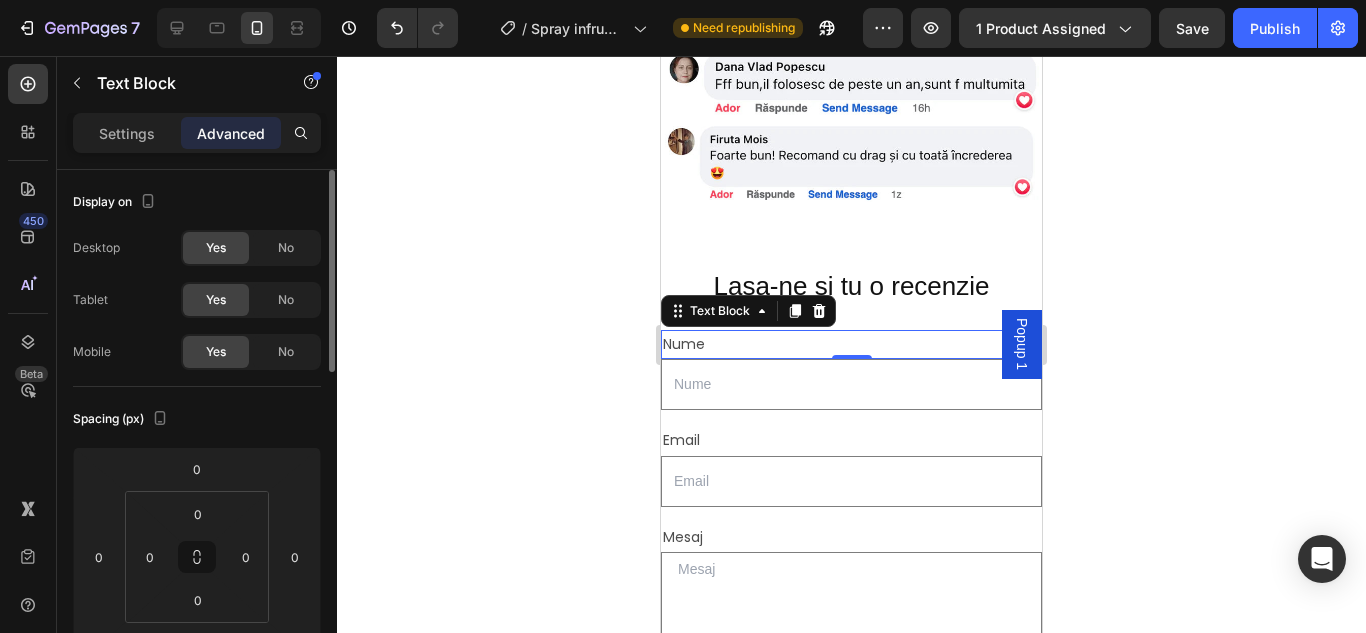 scroll, scrollTop: 100, scrollLeft: 0, axis: vertical 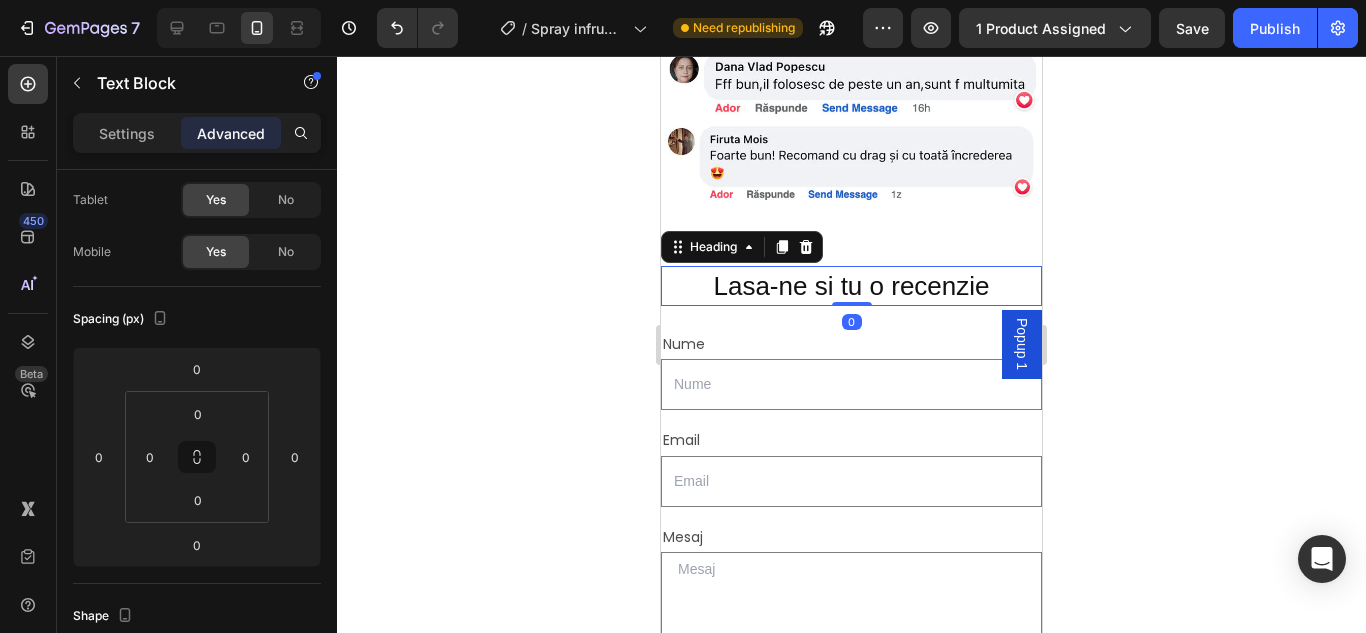 click on "Lasa-ne si tu o recenzie" at bounding box center [851, 286] 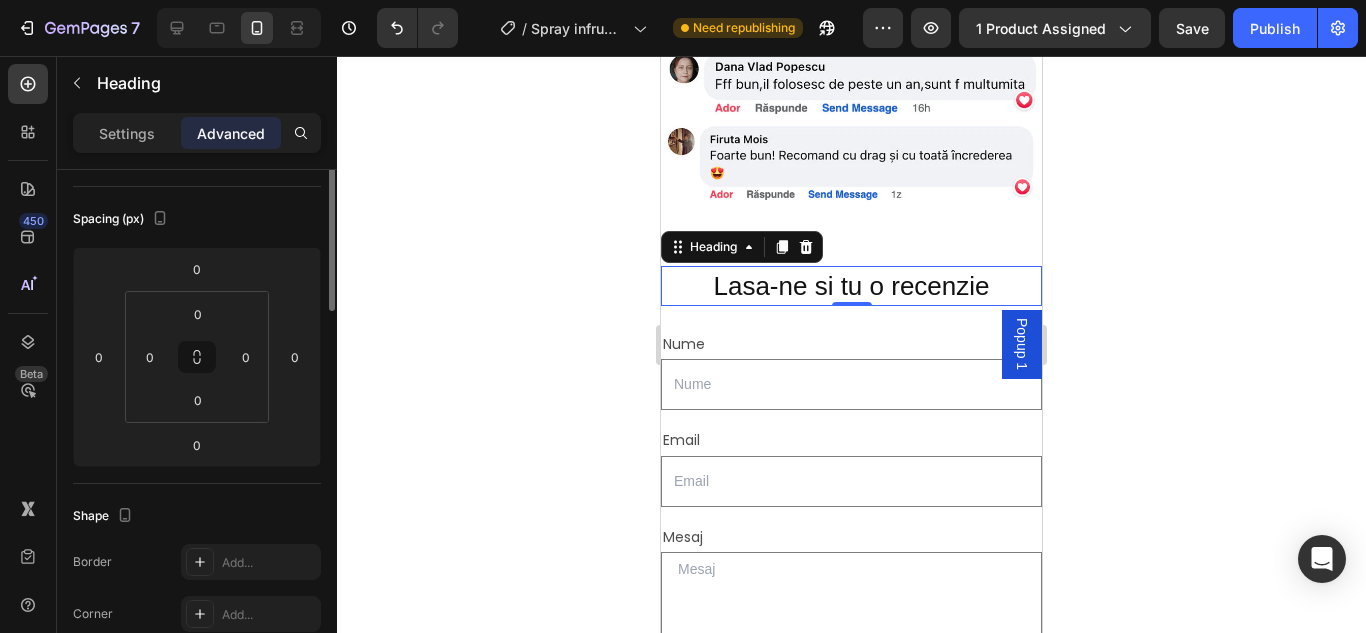 scroll, scrollTop: 300, scrollLeft: 0, axis: vertical 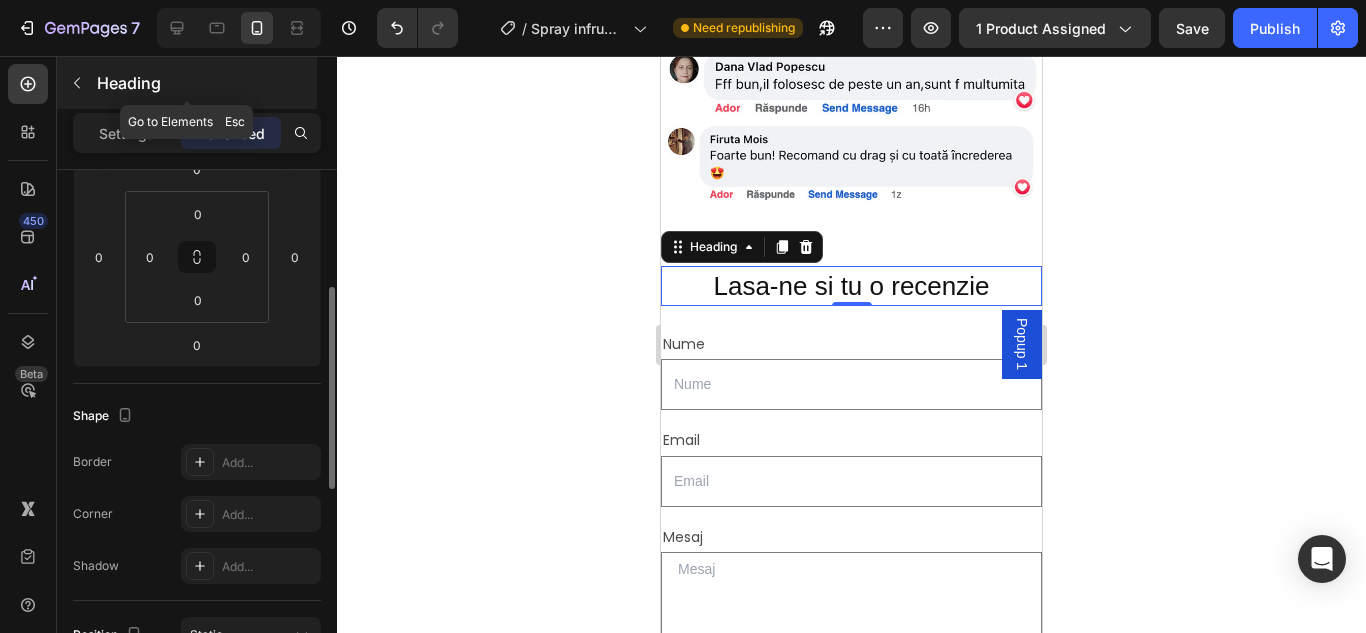 click on "Heading" at bounding box center [187, 83] 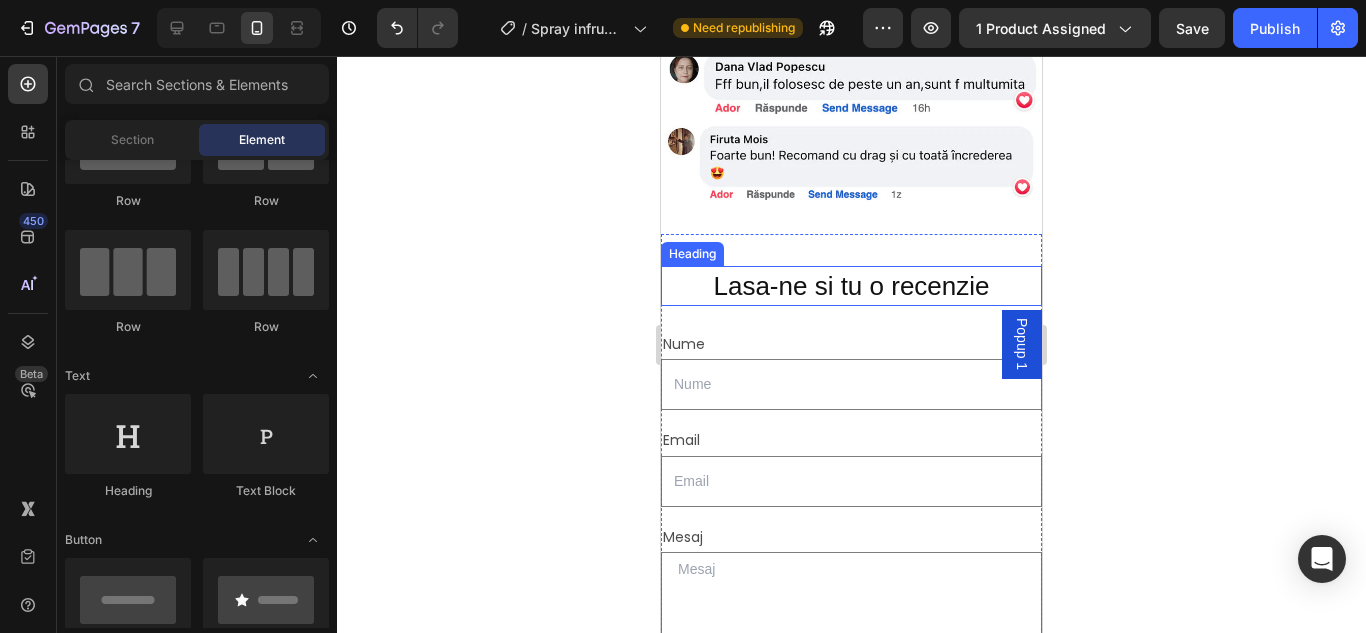 click on "Lasa-ne si tu o recenzie" at bounding box center (851, 286) 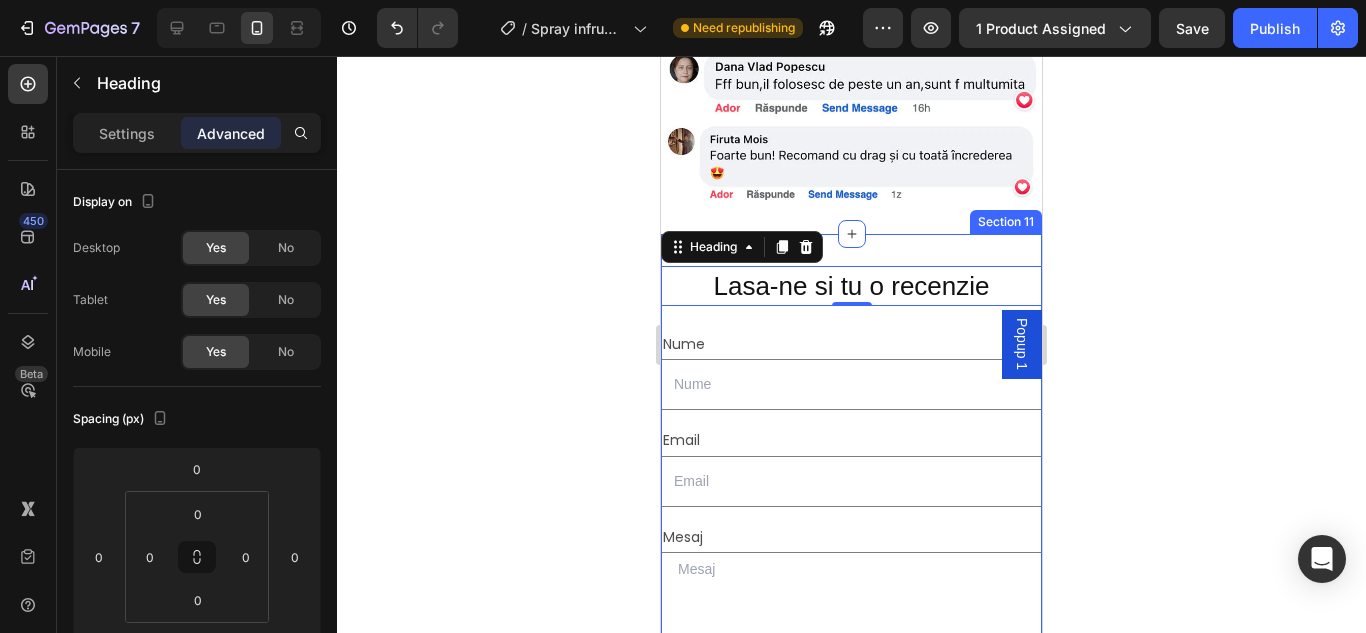 click on "⁠⁠⁠⁠⁠⁠⁠ Lasa-ne si tu o recenzie Heading   0 Nume Text Block Text Field Email Text Block Email Field Row Mesaj Text Block Text Area Row Trimite Submit Button Contact Form Section 11" at bounding box center (851, 532) 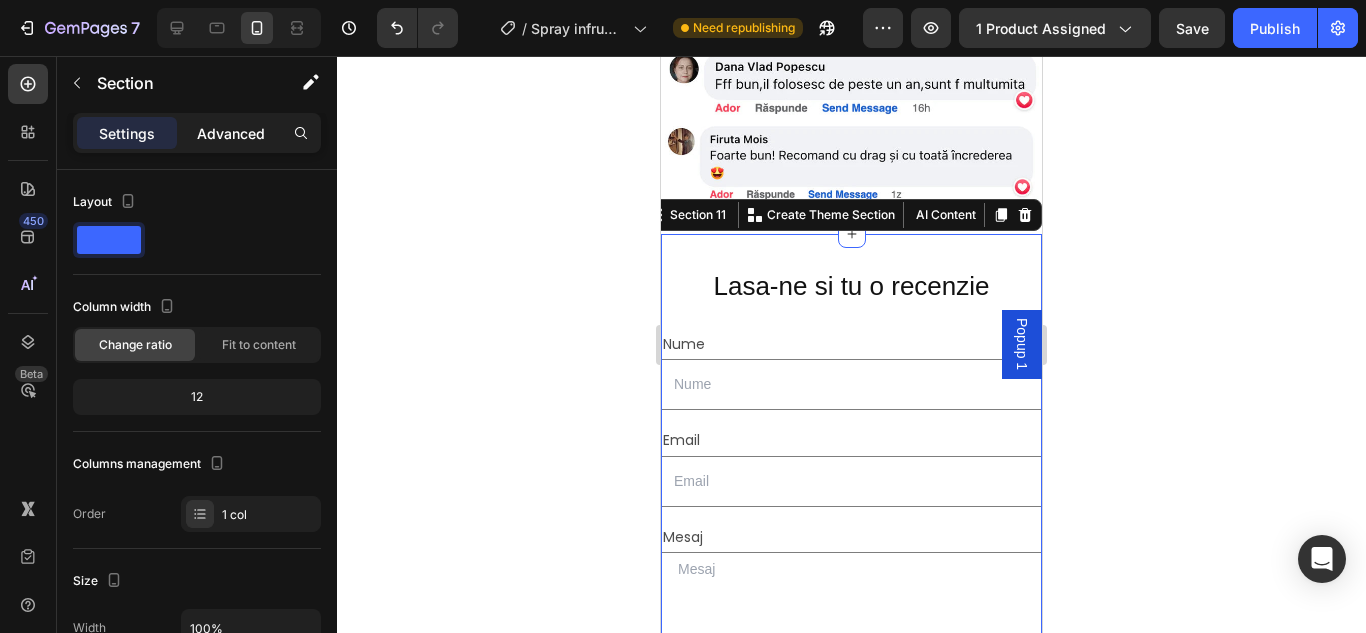click on "Advanced" at bounding box center [231, 133] 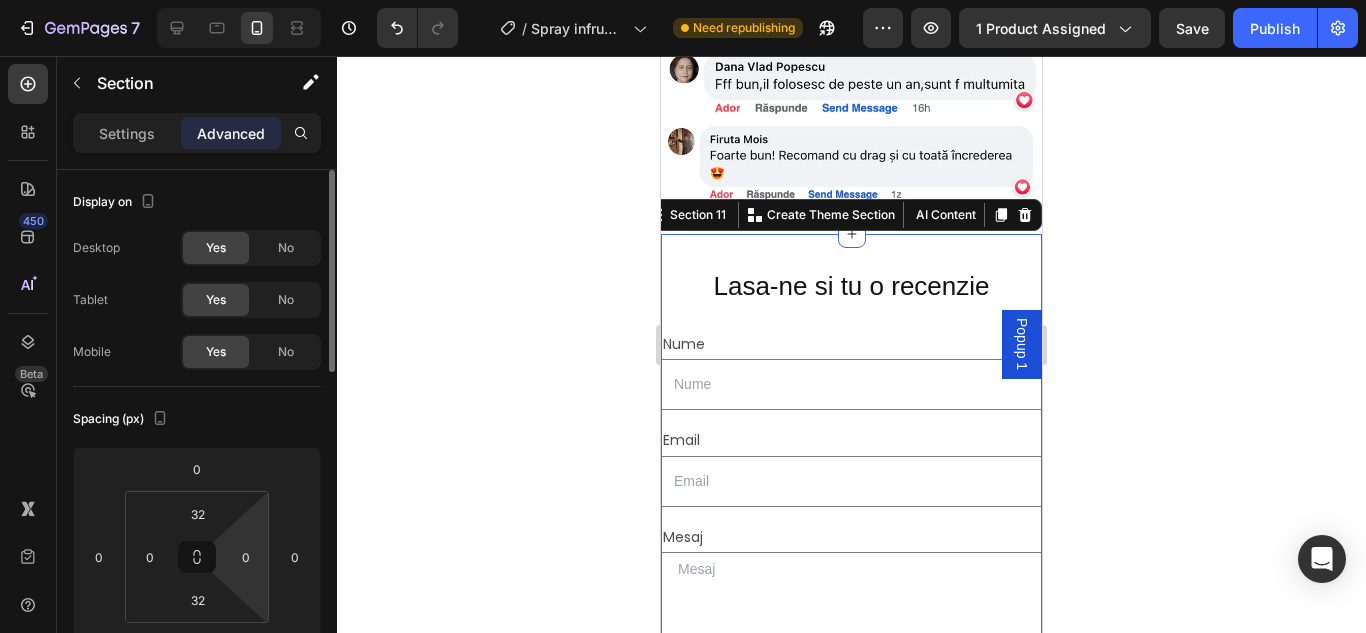 scroll, scrollTop: 200, scrollLeft: 0, axis: vertical 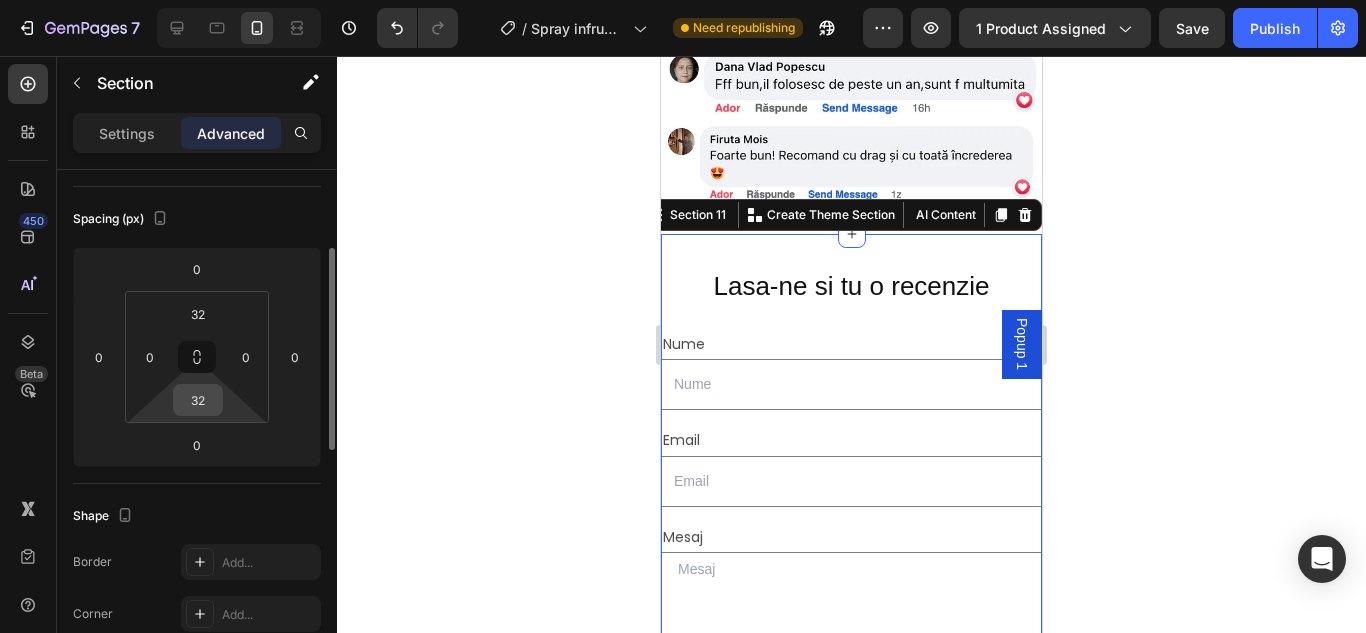 click on "32" at bounding box center [198, 400] 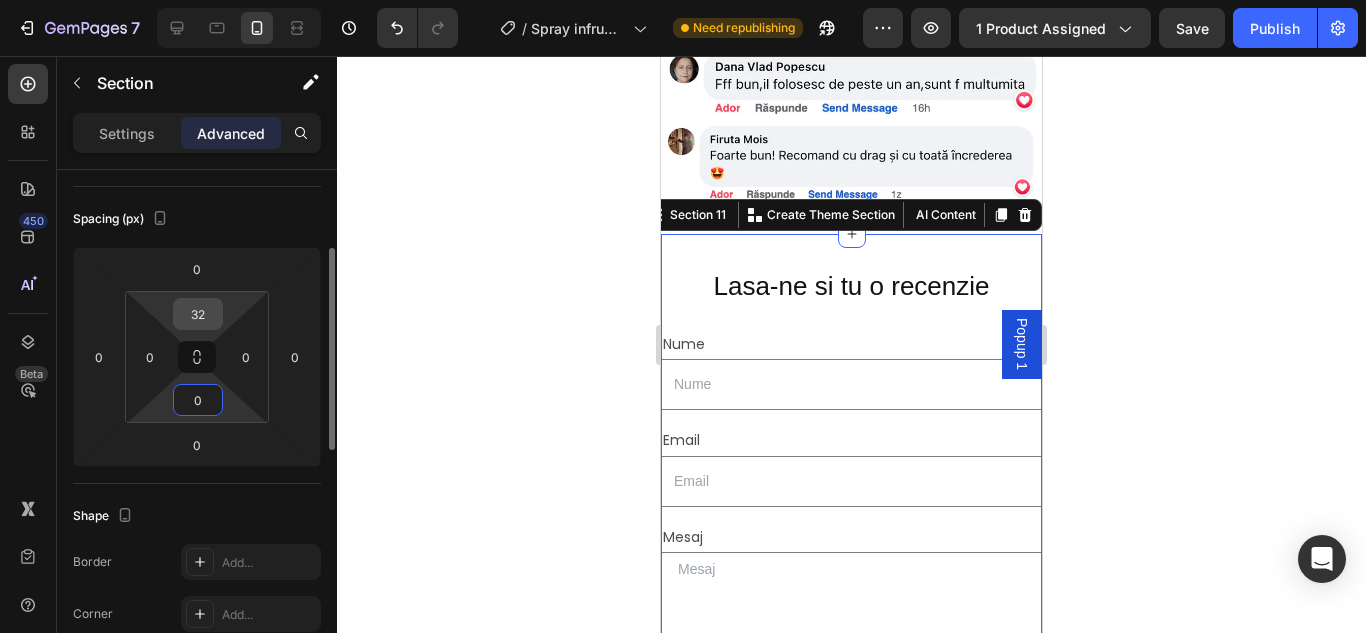 type on "0" 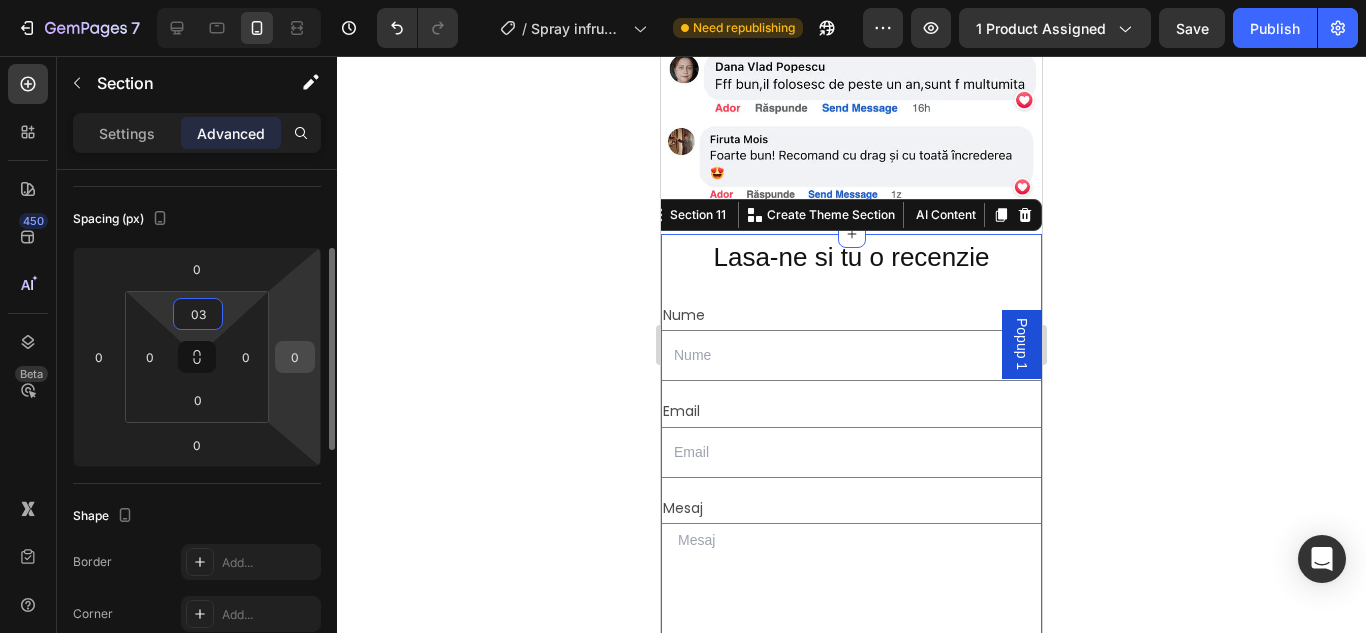 type on "032" 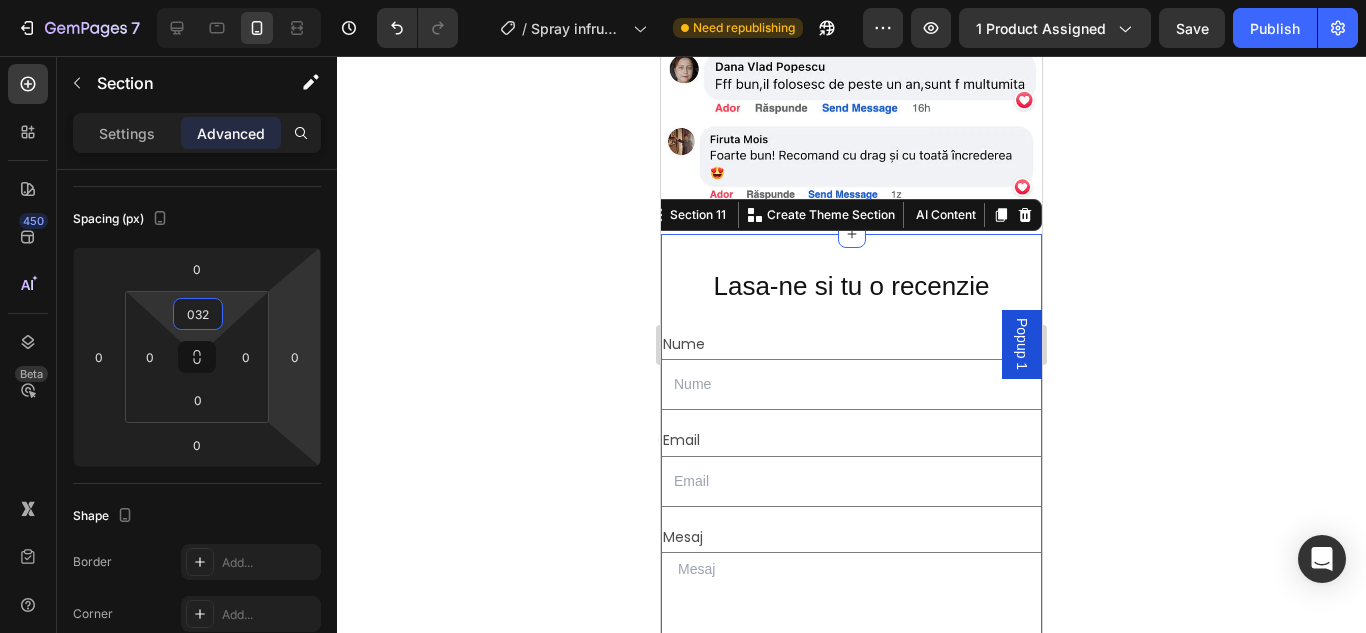 click 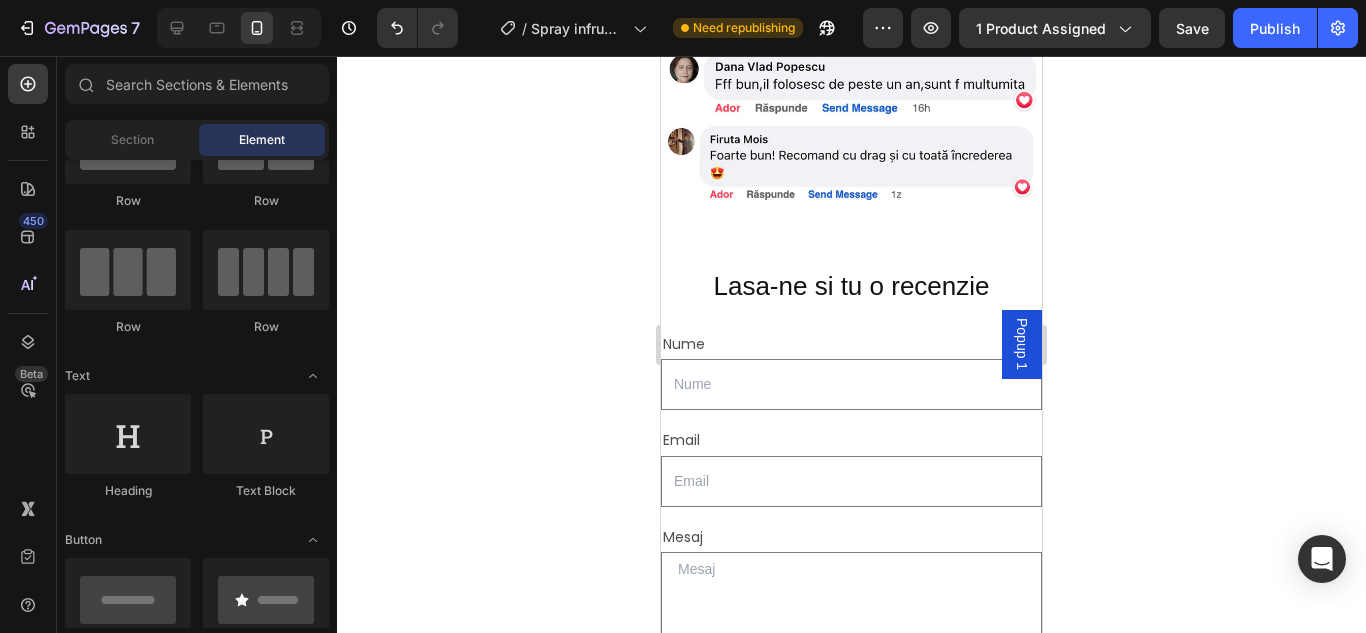click 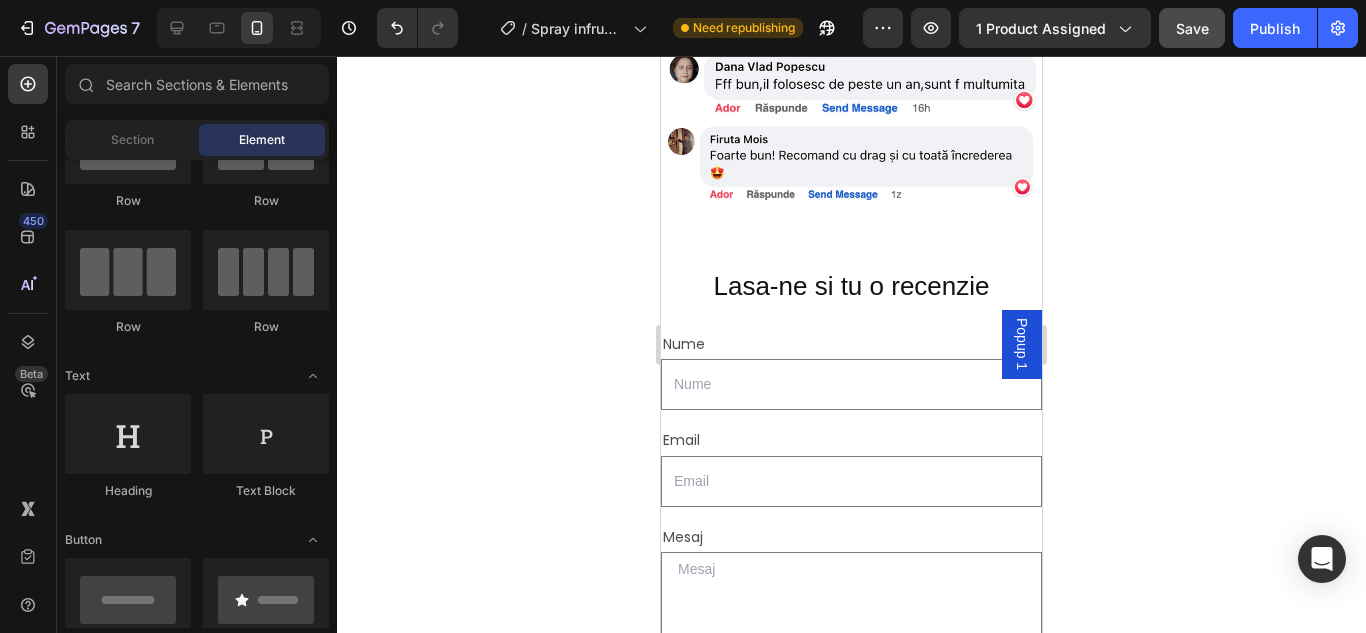 click on "Save" 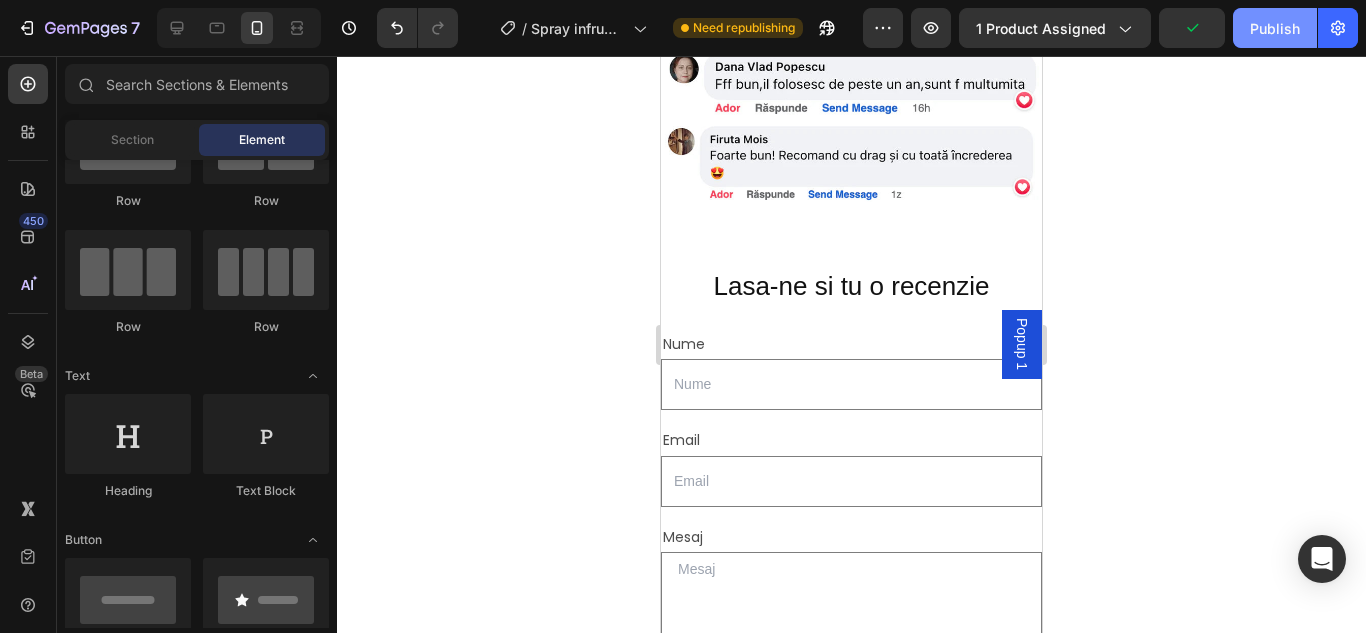 click on "Publish" at bounding box center [1275, 28] 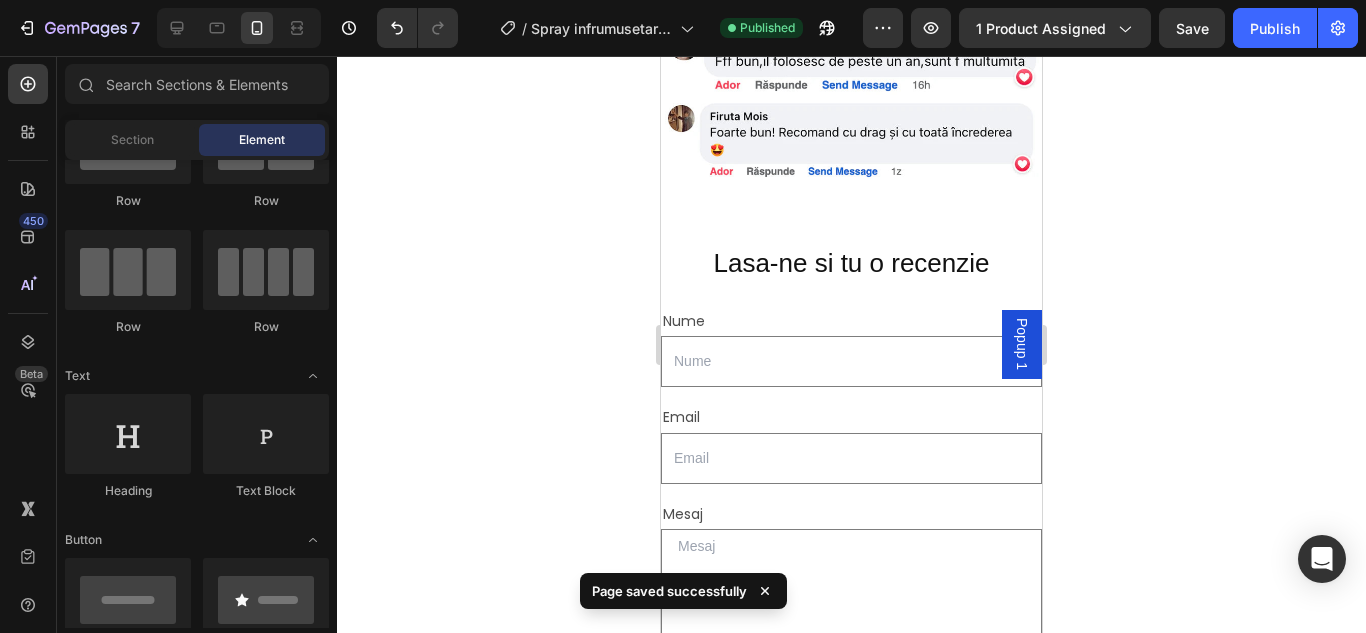 scroll, scrollTop: 7157, scrollLeft: 0, axis: vertical 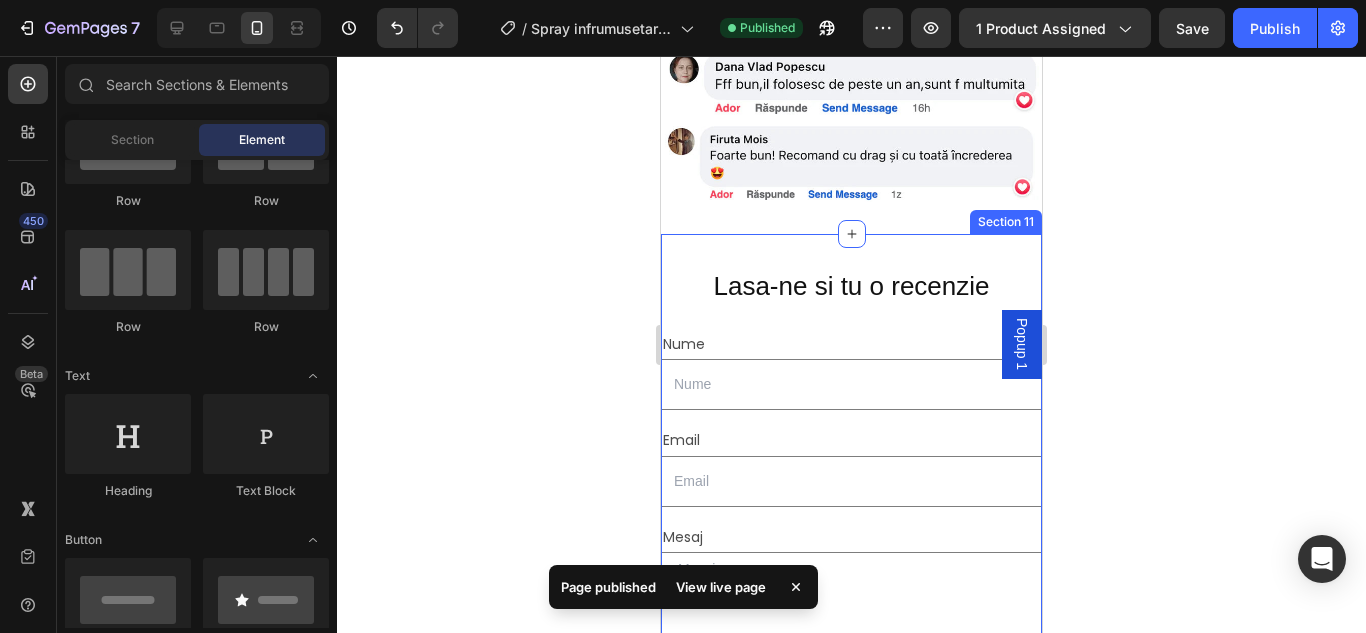 click on "Lasa-ne si tu o recenzie Heading Nume Text Block Text Field Email Text Block Email Field Row Mesaj Text Block Text Area Row Trimite Submit Button Contact Form Section 11" at bounding box center (851, 516) 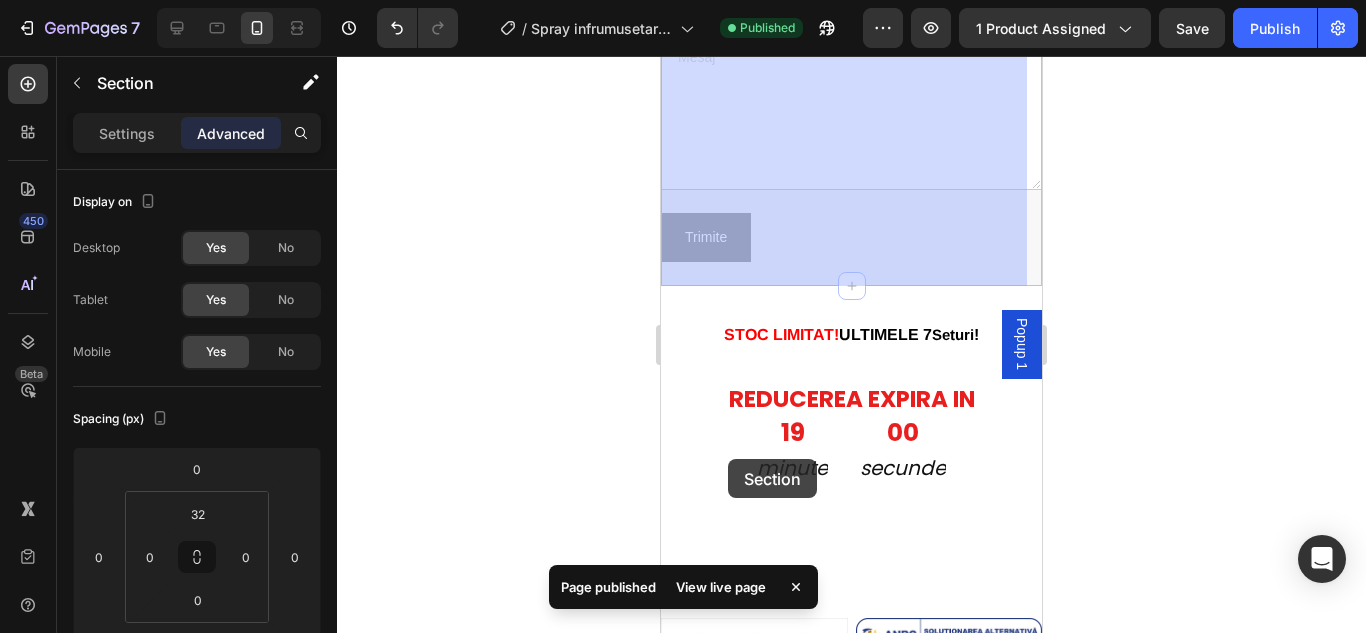 scroll, scrollTop: 7657, scrollLeft: 0, axis: vertical 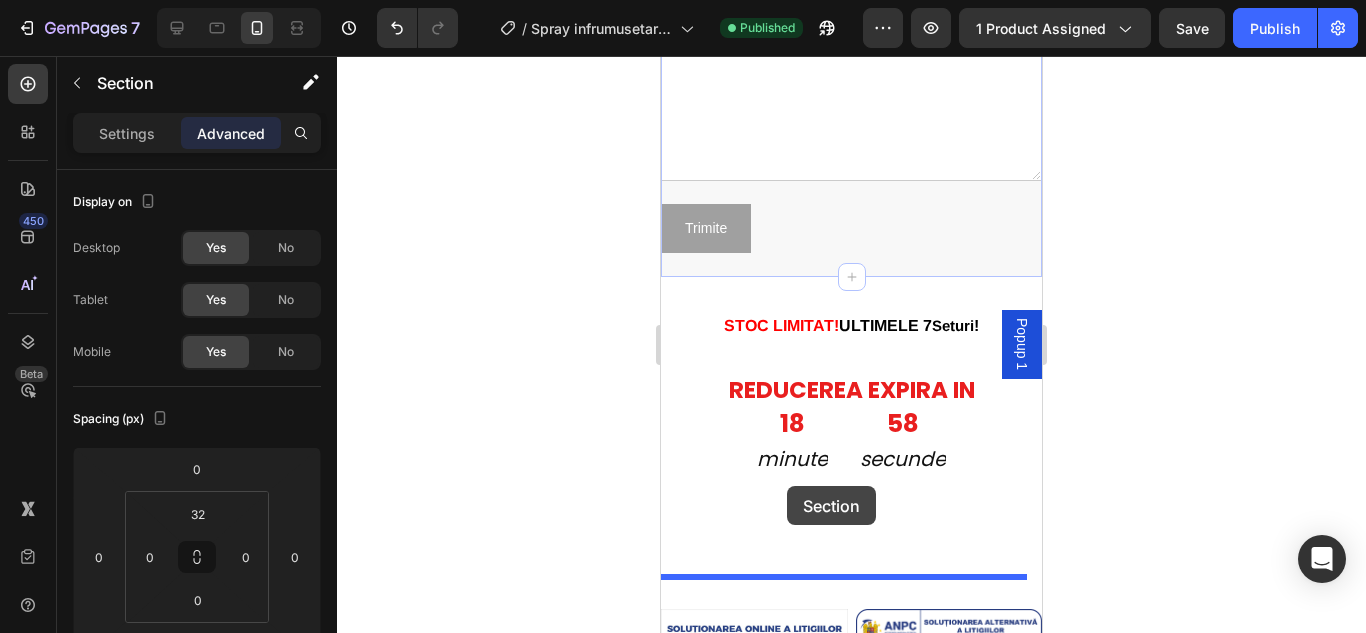 drag, startPoint x: 680, startPoint y: 196, endPoint x: 787, endPoint y: 486, distance: 309.11002 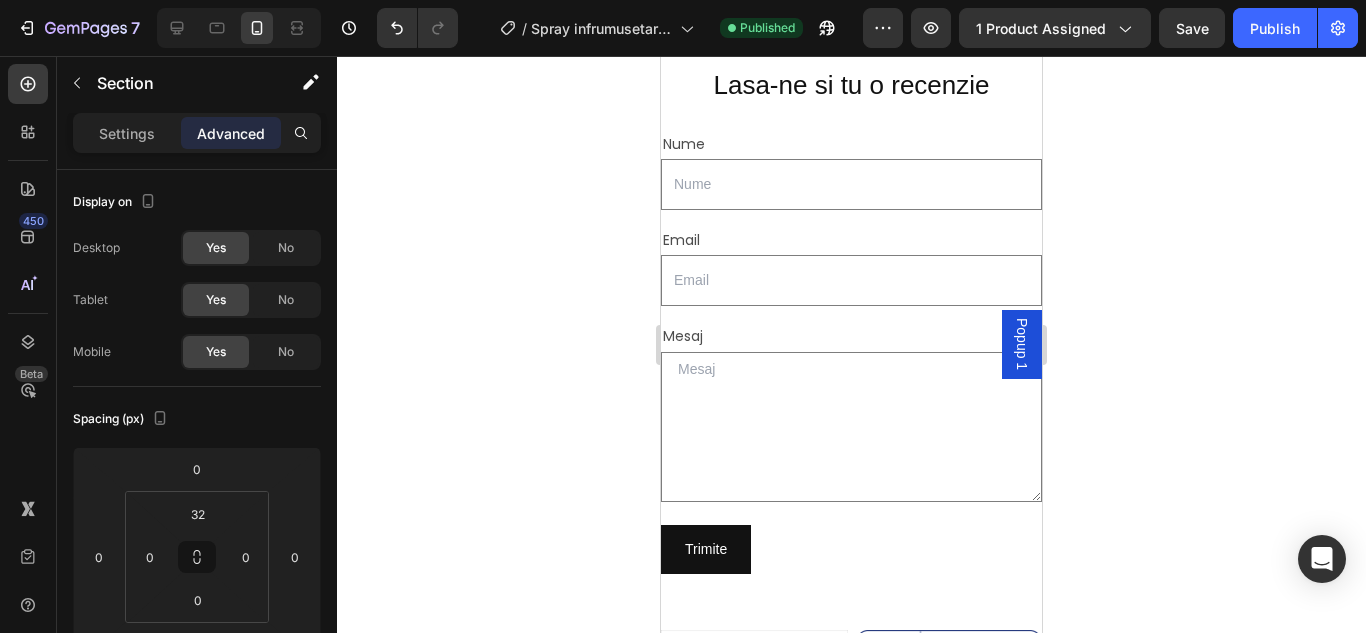 scroll, scrollTop: 7093, scrollLeft: 0, axis: vertical 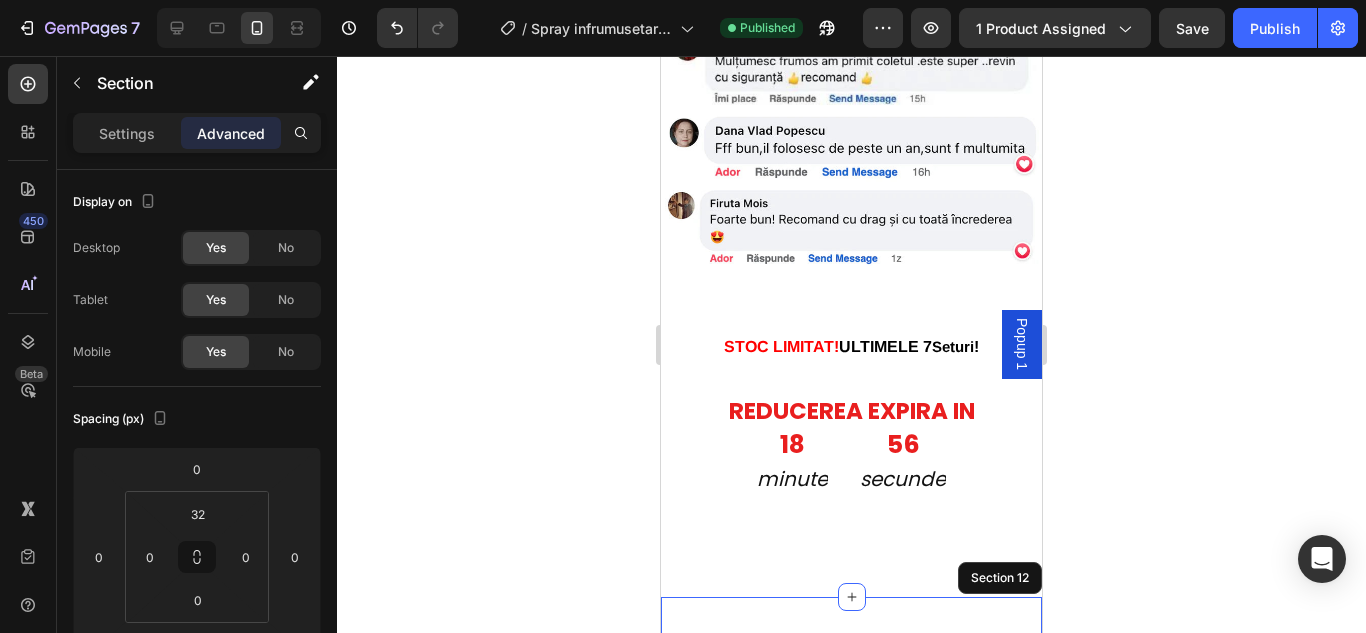click 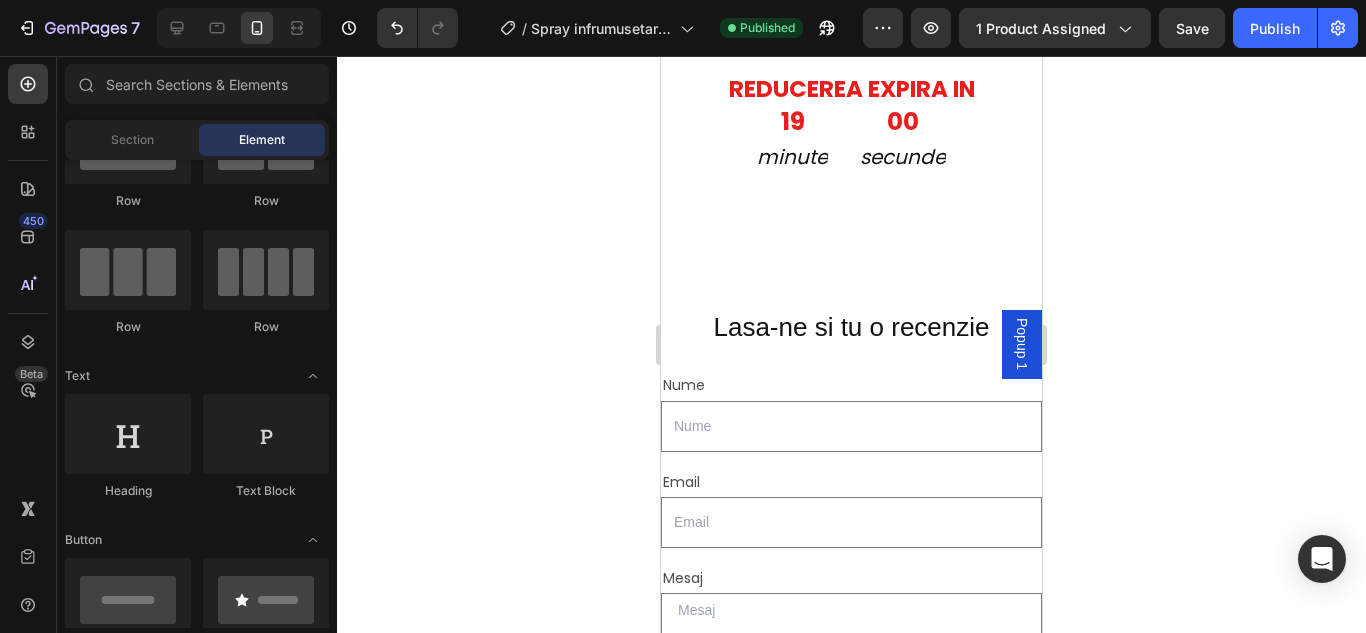 scroll, scrollTop: 7393, scrollLeft: 0, axis: vertical 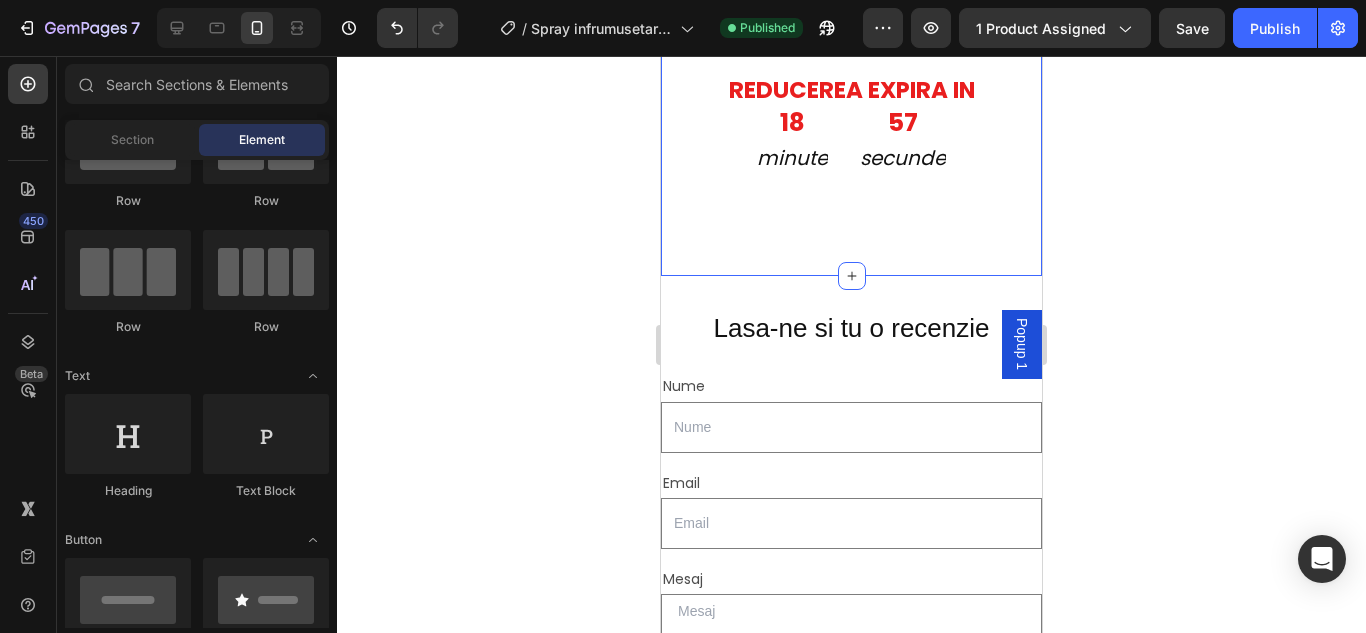 click on "STOC LIMITAT!  ULTIMELE 7   Seturi ! Text Block REDUCEREA EXPIRA IN  Heading 18 minute 57 secunde Countdown Timer Row Section 11" at bounding box center [851, 126] 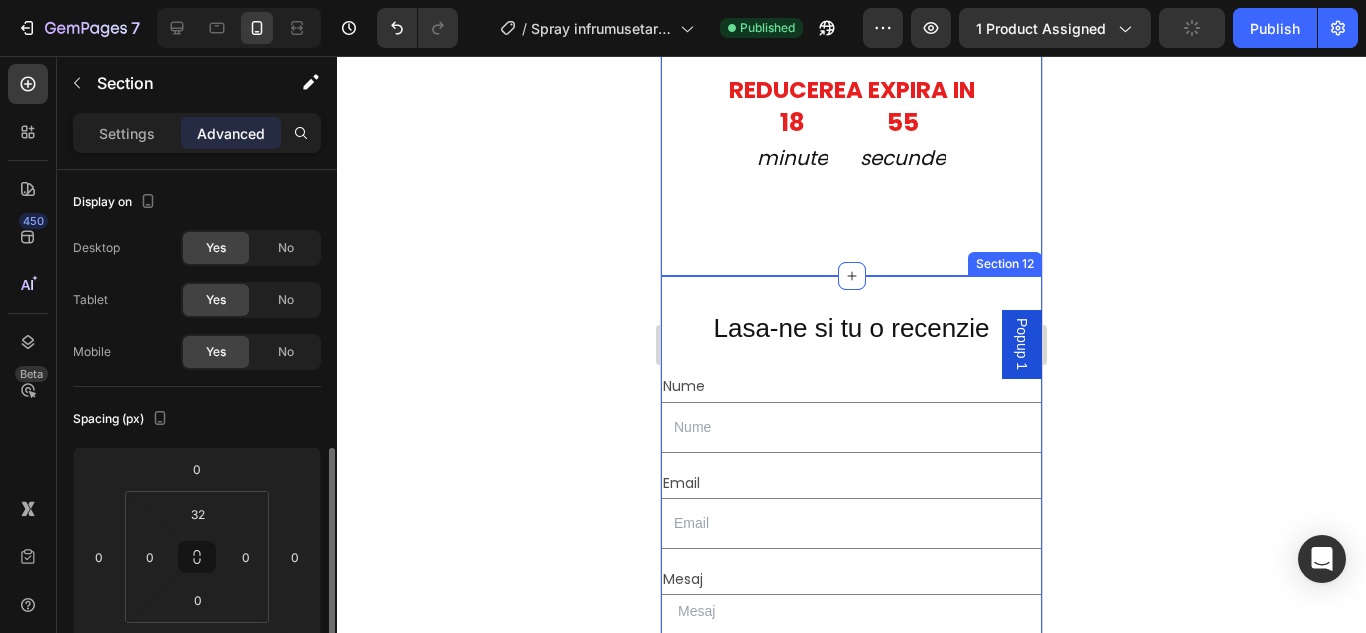click on "Lasa-ne si tu o recenzie Heading Nume Text Block Text Field Email Text Block Email Field Row Mesaj Text Block Text Area Row Trimite Submit Button Contact Form Section 12" at bounding box center [851, 558] 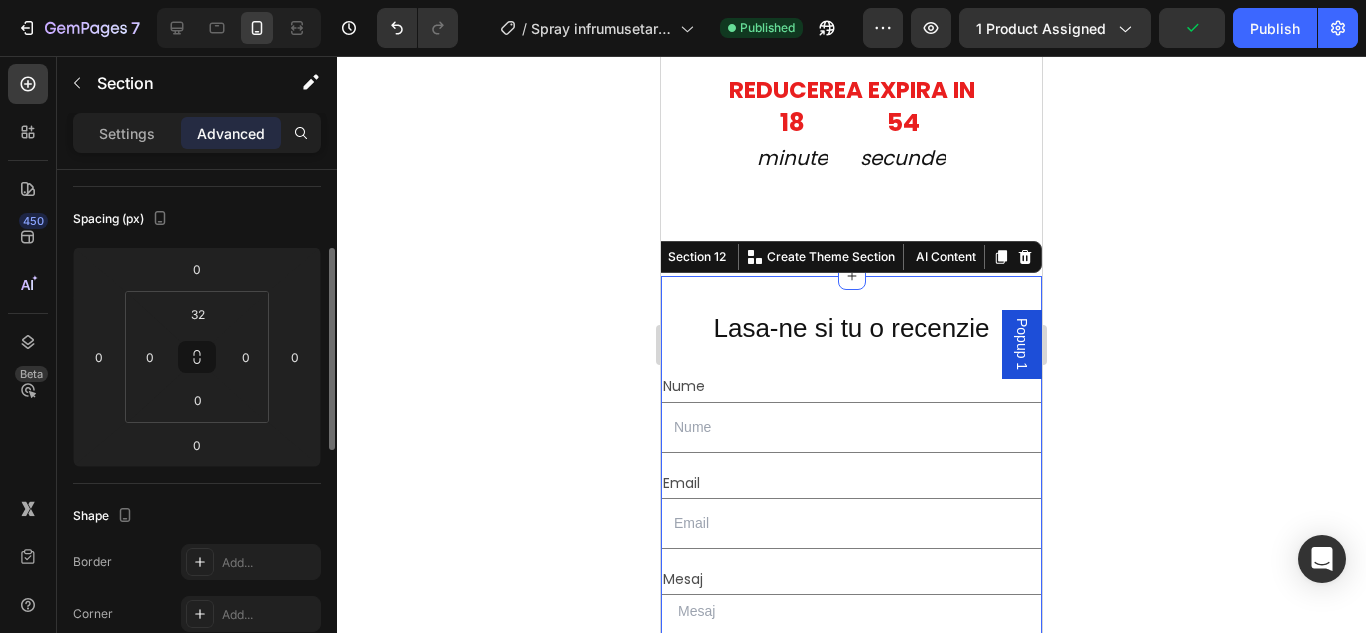 click 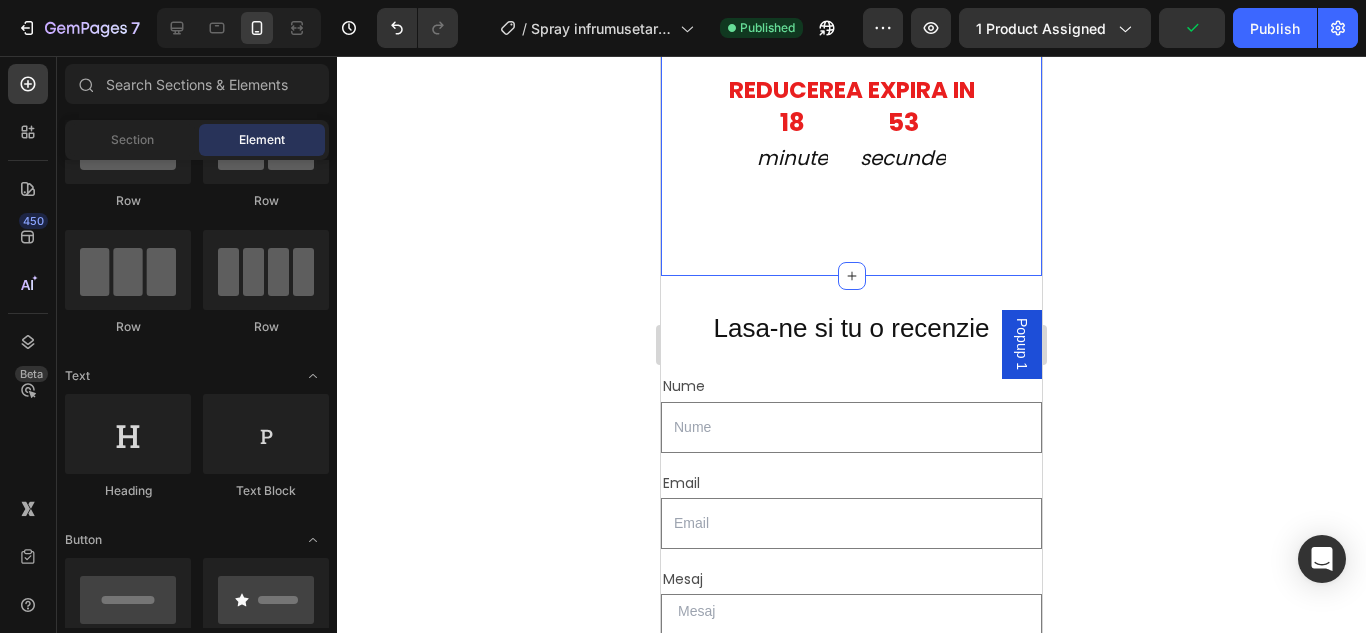 click on "STOC LIMITAT!  ULTIMELE 7   Seturi ! Text Block REDUCEREA EXPIRA IN  Heading 18 minute 53 secunde Countdown Timer Row Section 11" at bounding box center (851, 126) 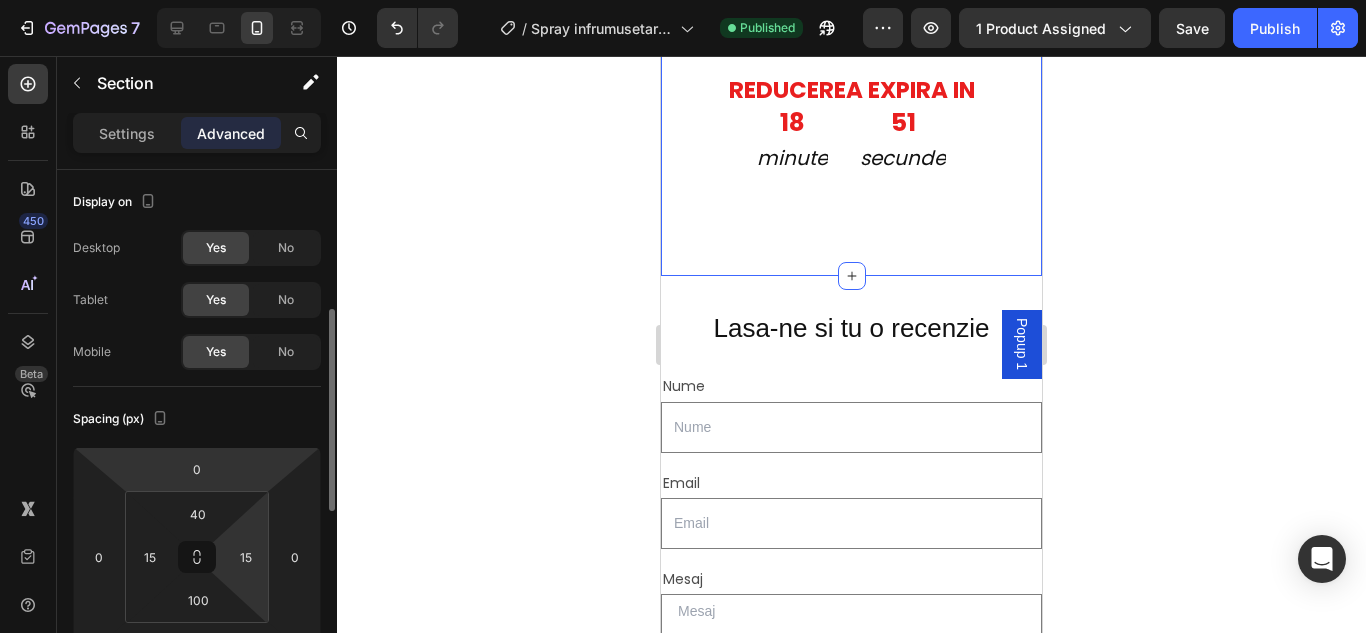 scroll, scrollTop: 100, scrollLeft: 0, axis: vertical 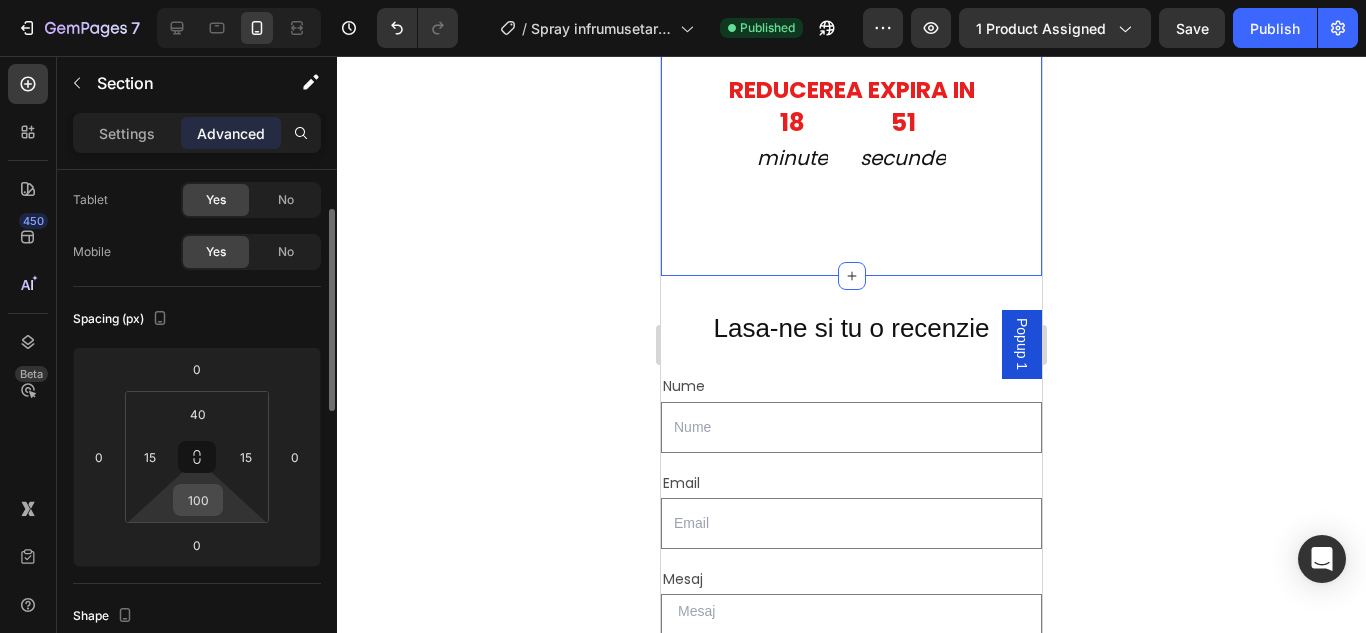 click on "100" at bounding box center (198, 500) 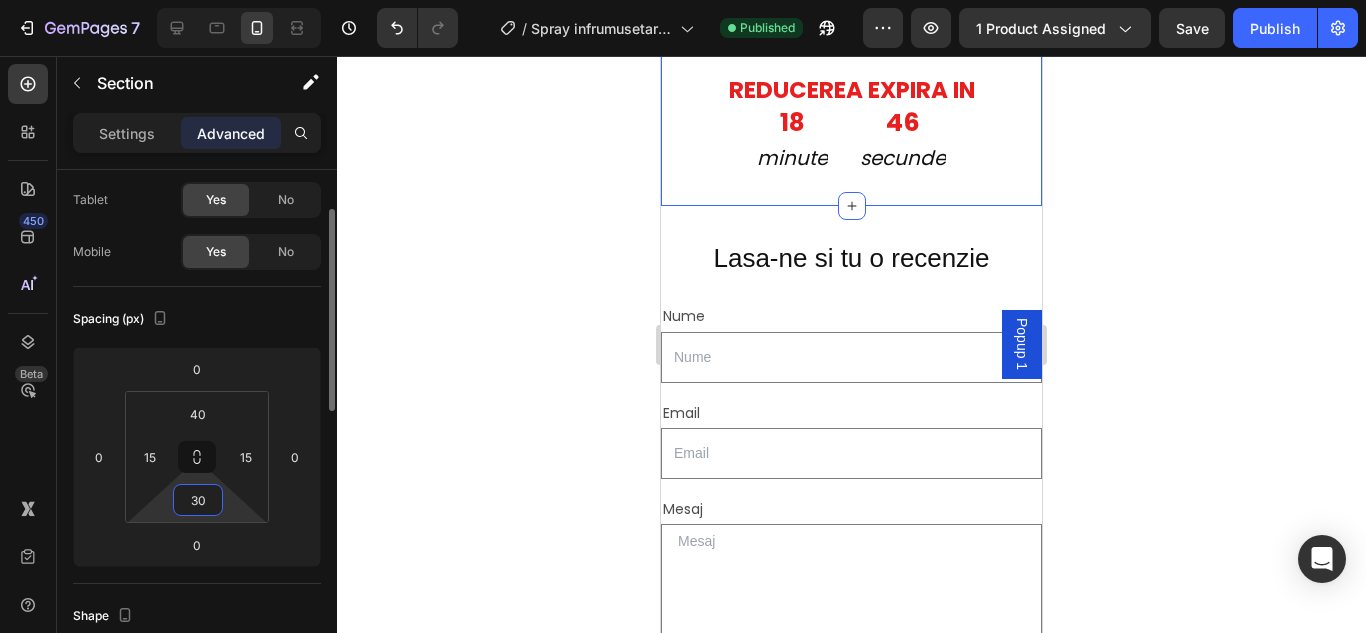 click on "30" at bounding box center [198, 500] 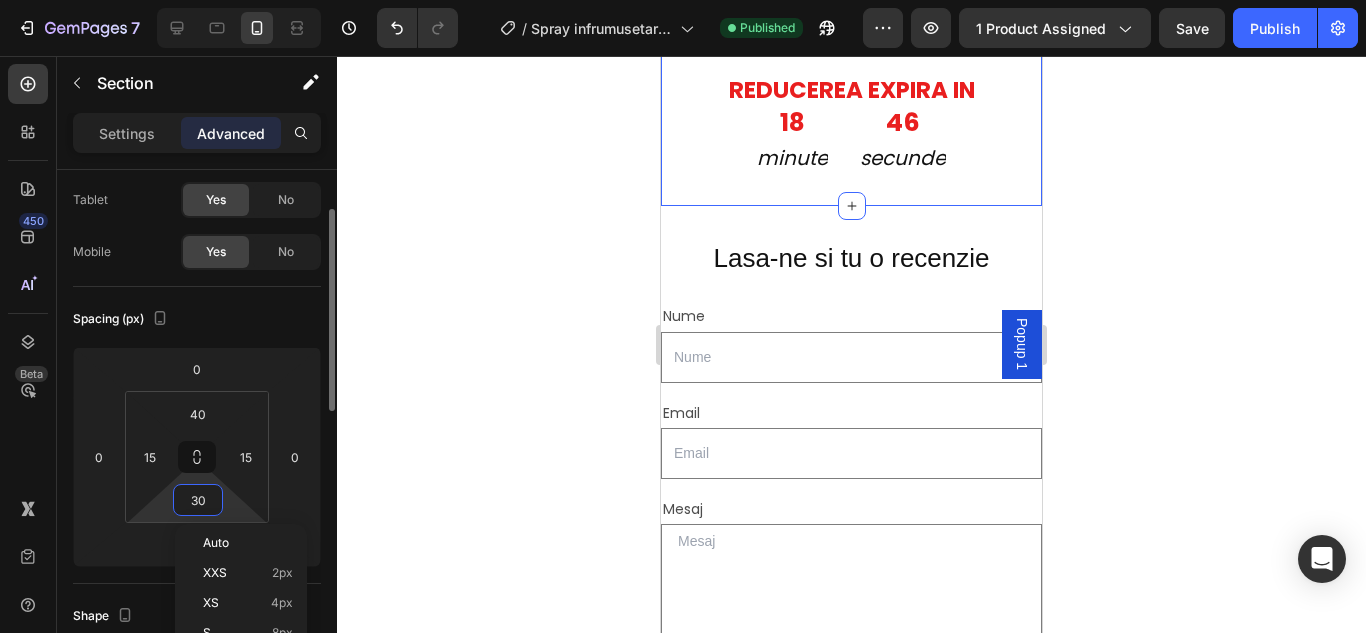 click on "30" at bounding box center [198, 500] 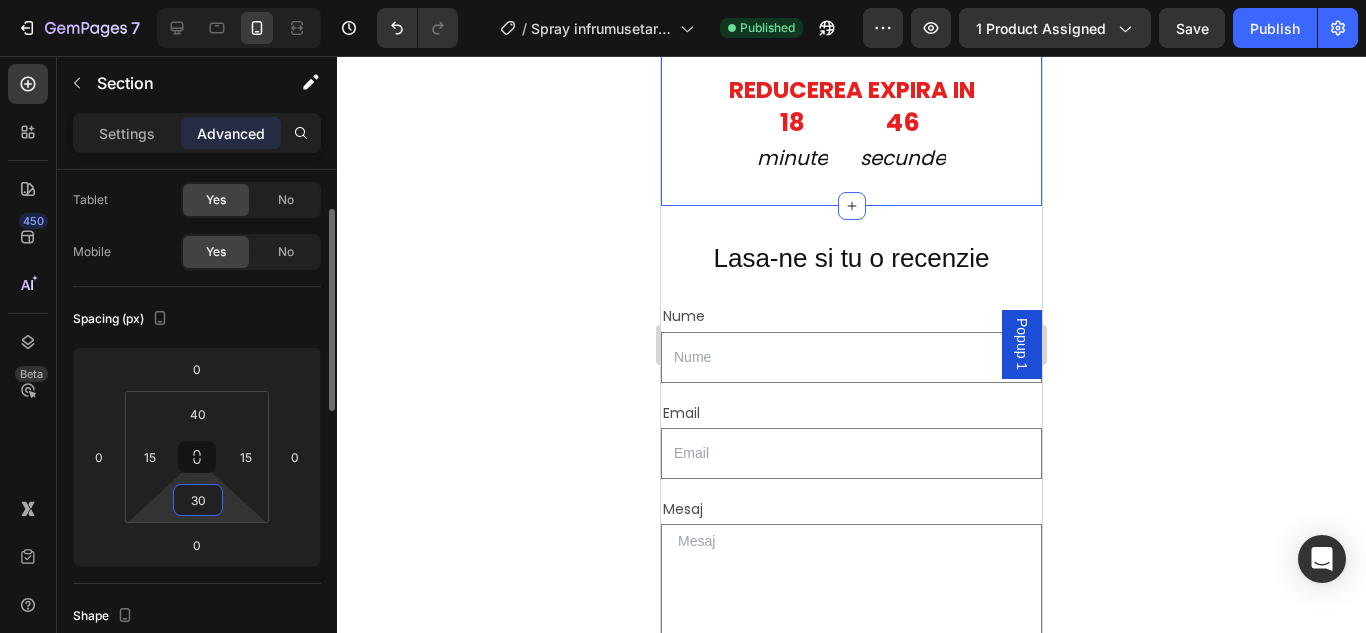 click on "30" at bounding box center (198, 500) 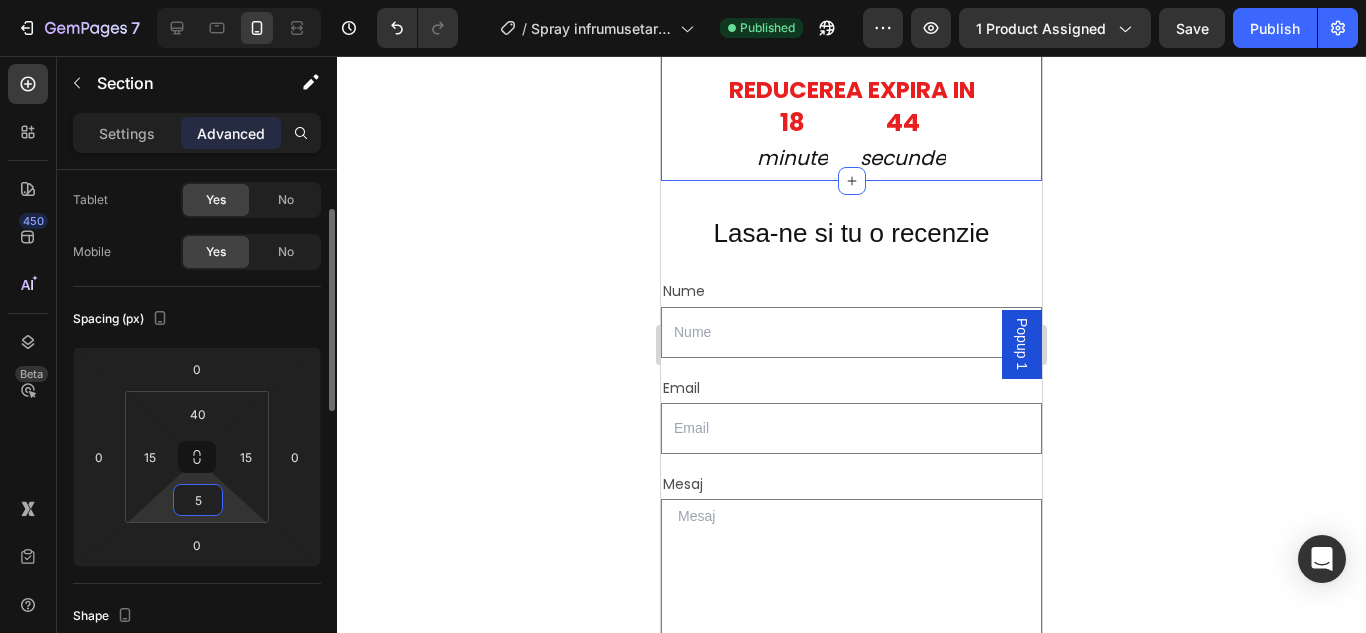 type on "50" 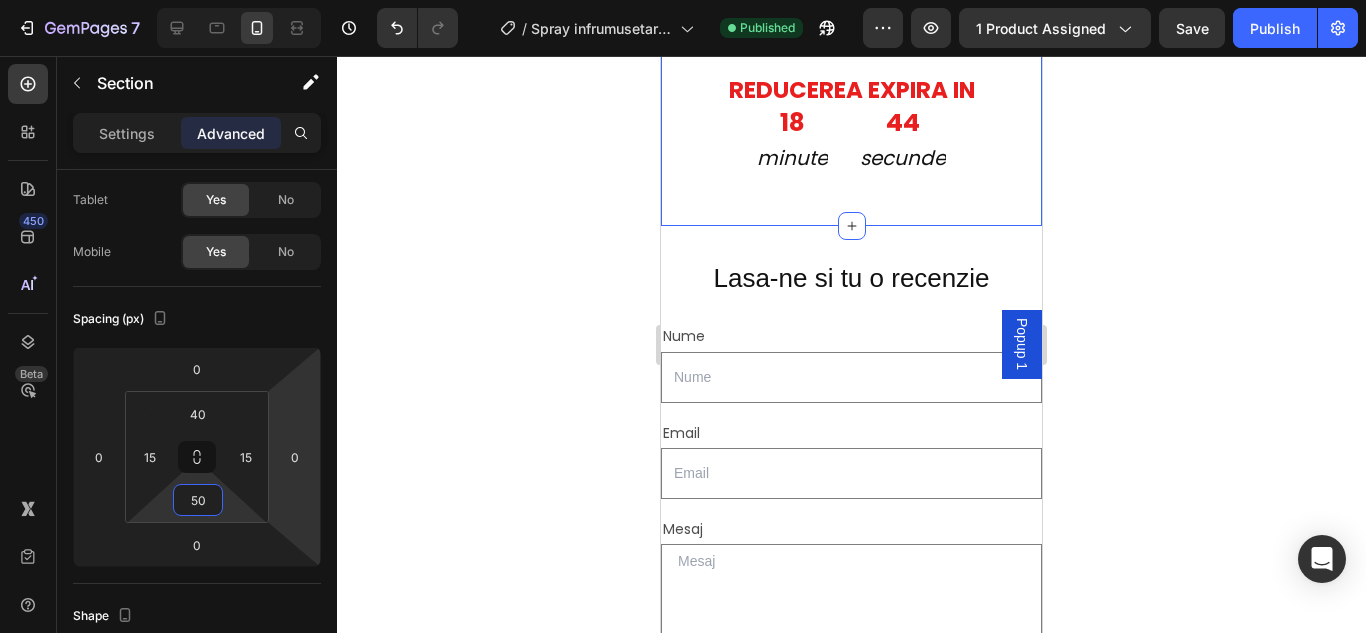 click 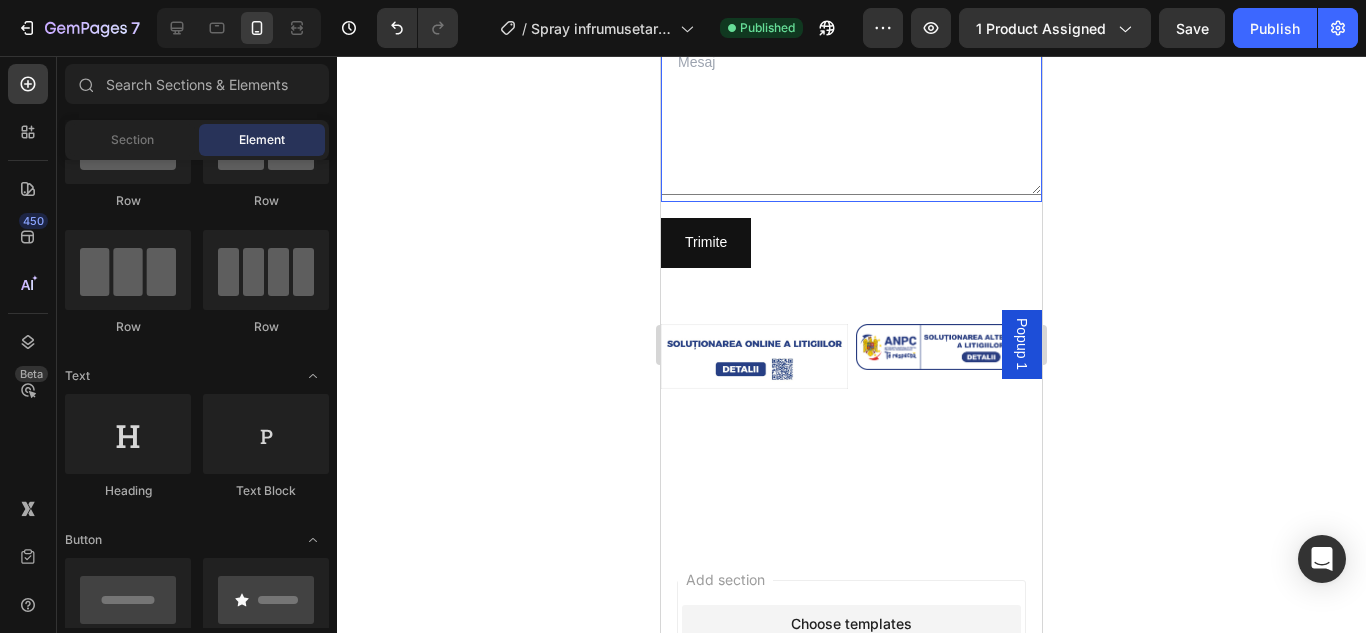 scroll, scrollTop: 7893, scrollLeft: 0, axis: vertical 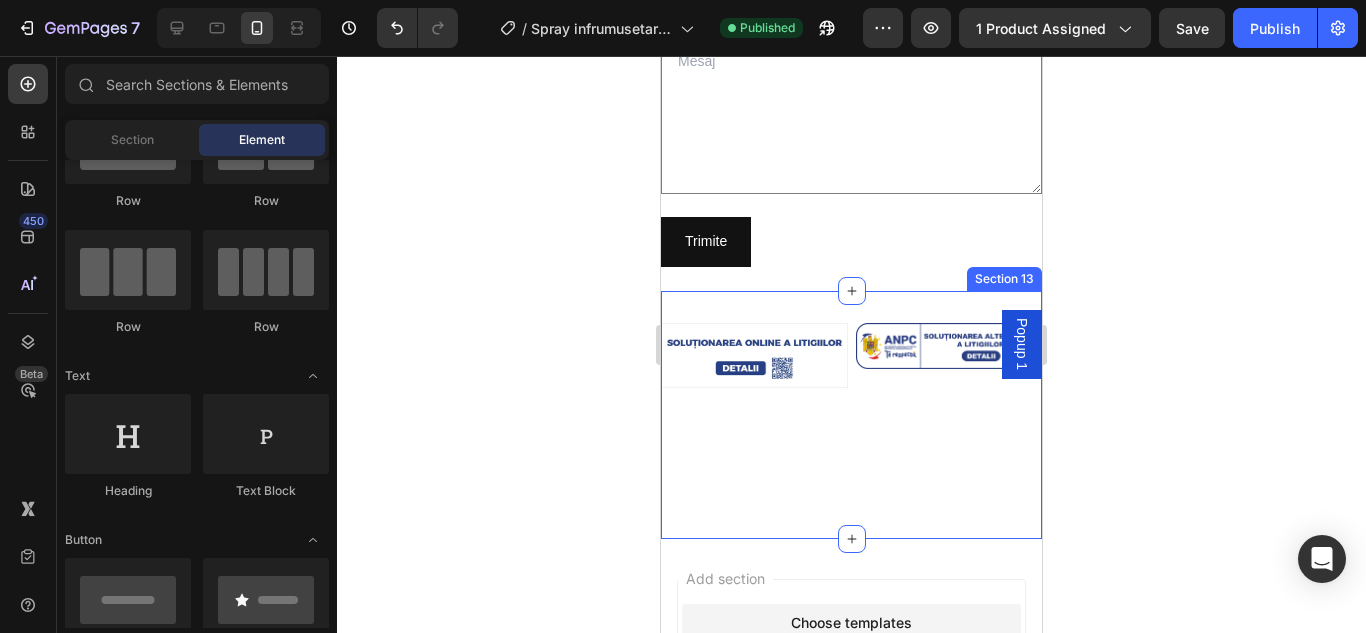 click on "Image Image Row Section 13" at bounding box center (851, 415) 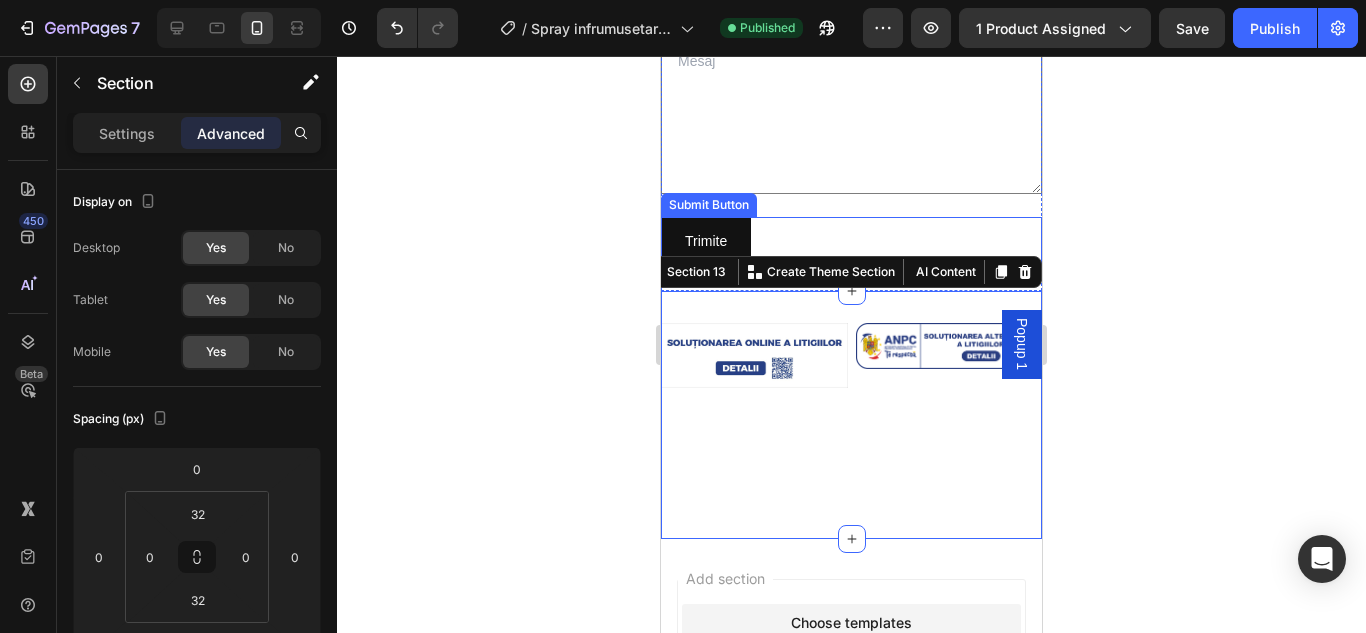 click on "Trimite Submit Button" at bounding box center (851, 241) 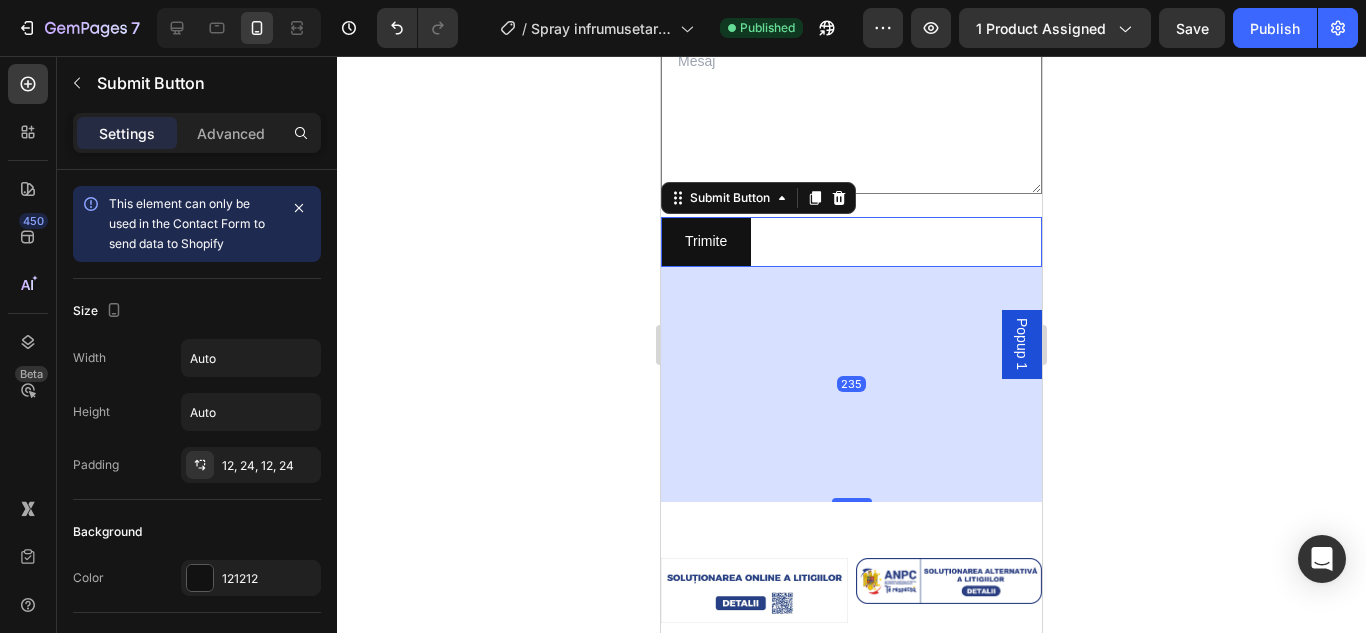 drag, startPoint x: 835, startPoint y: 264, endPoint x: 791, endPoint y: 485, distance: 225.33752 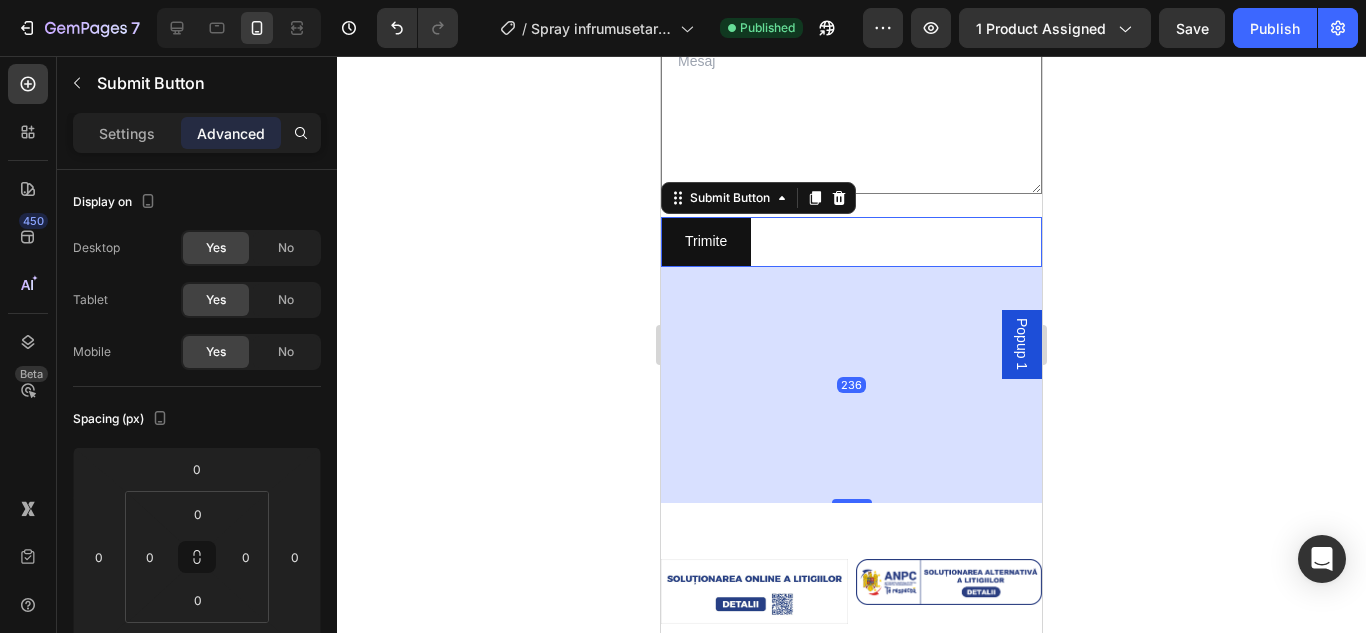 click 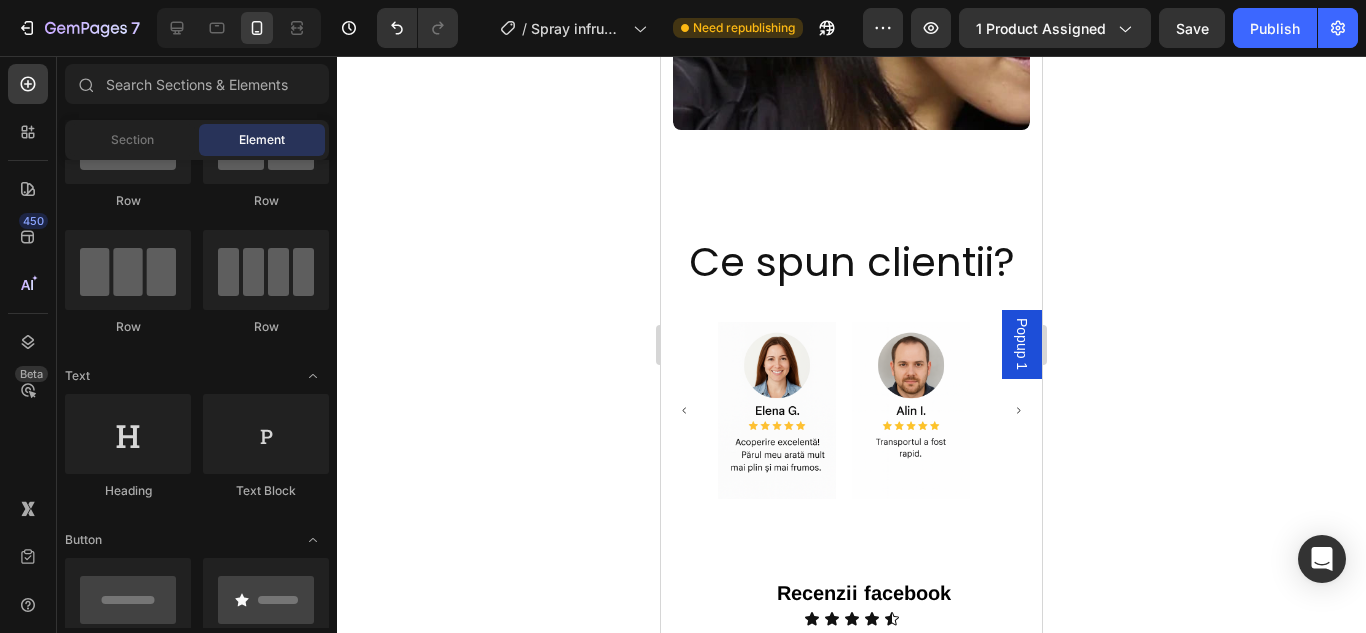 scroll, scrollTop: 6008, scrollLeft: 0, axis: vertical 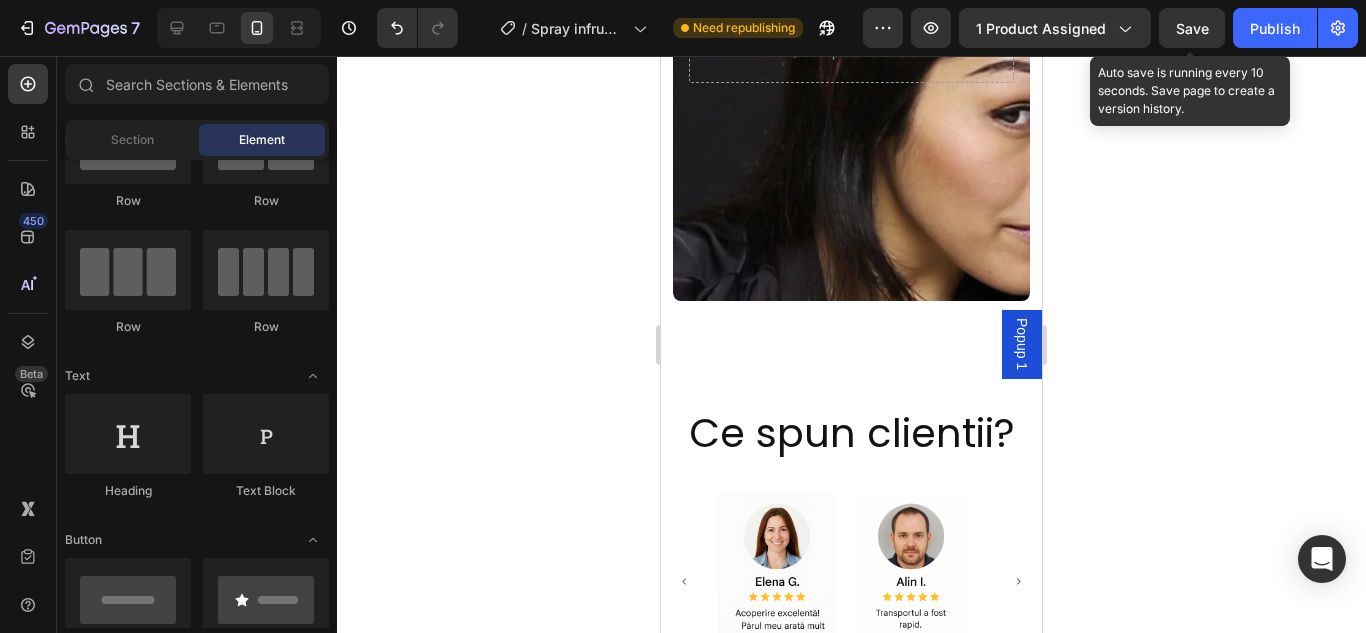 click on "Save" at bounding box center [1192, 28] 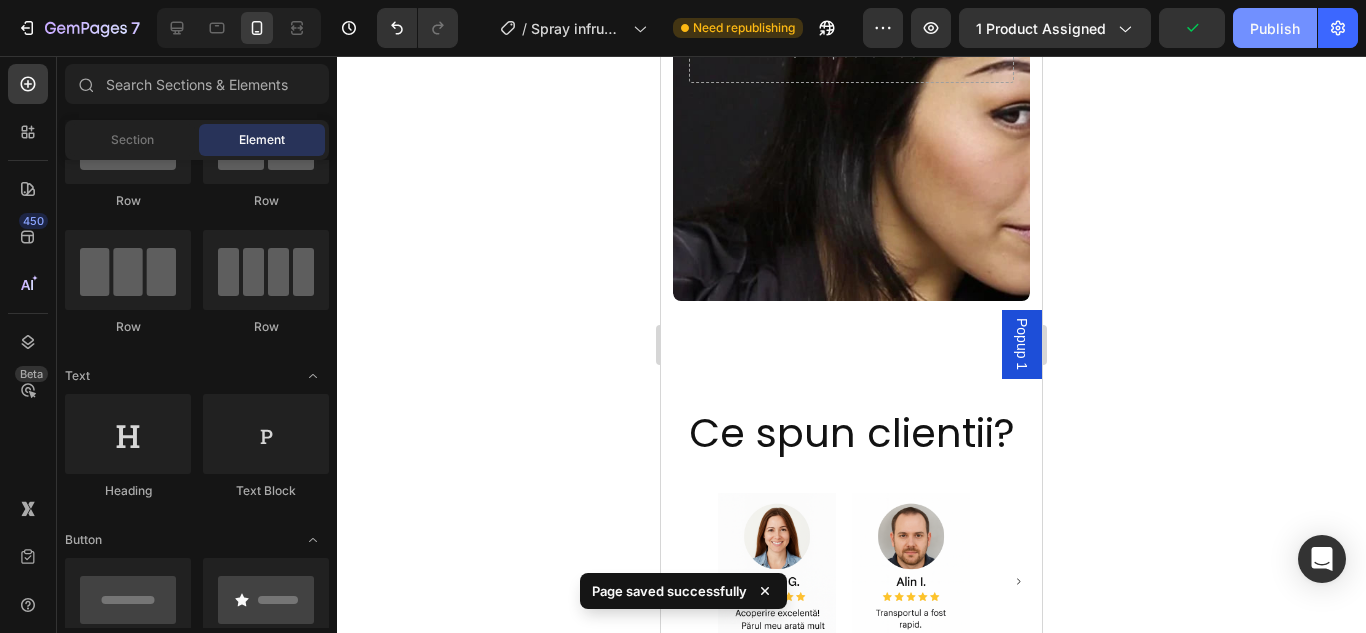 click on "Publish" at bounding box center [1275, 28] 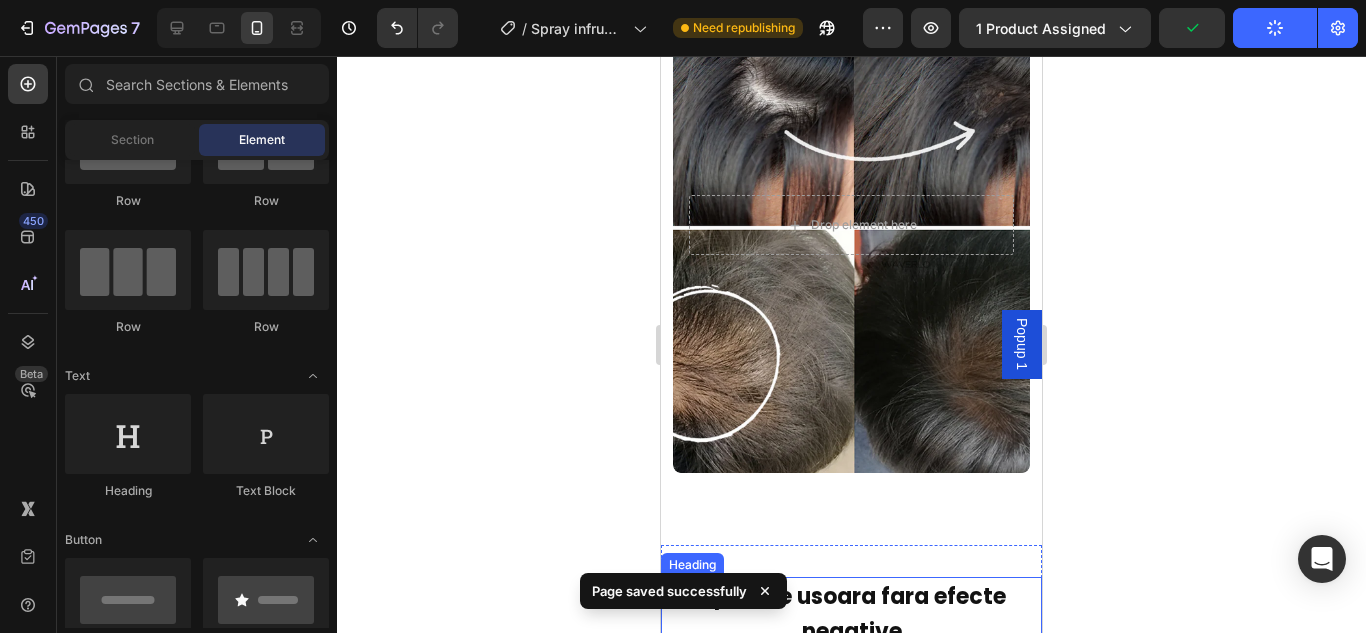 scroll, scrollTop: 4708, scrollLeft: 0, axis: vertical 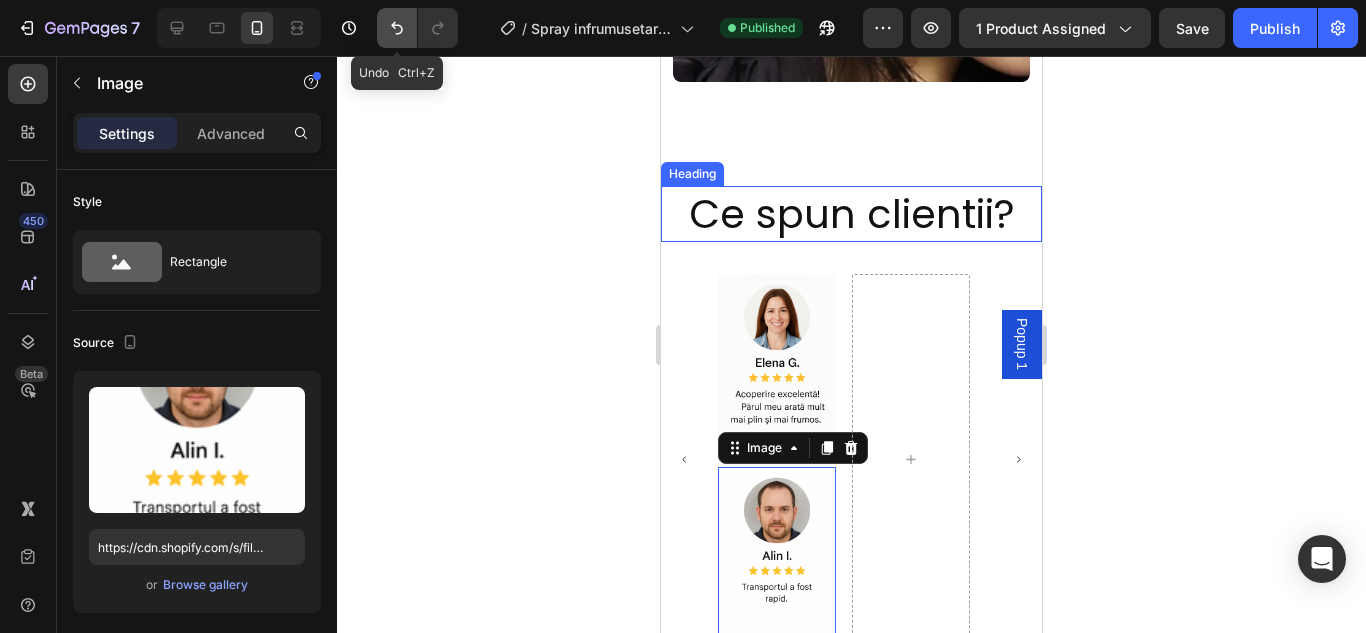 click 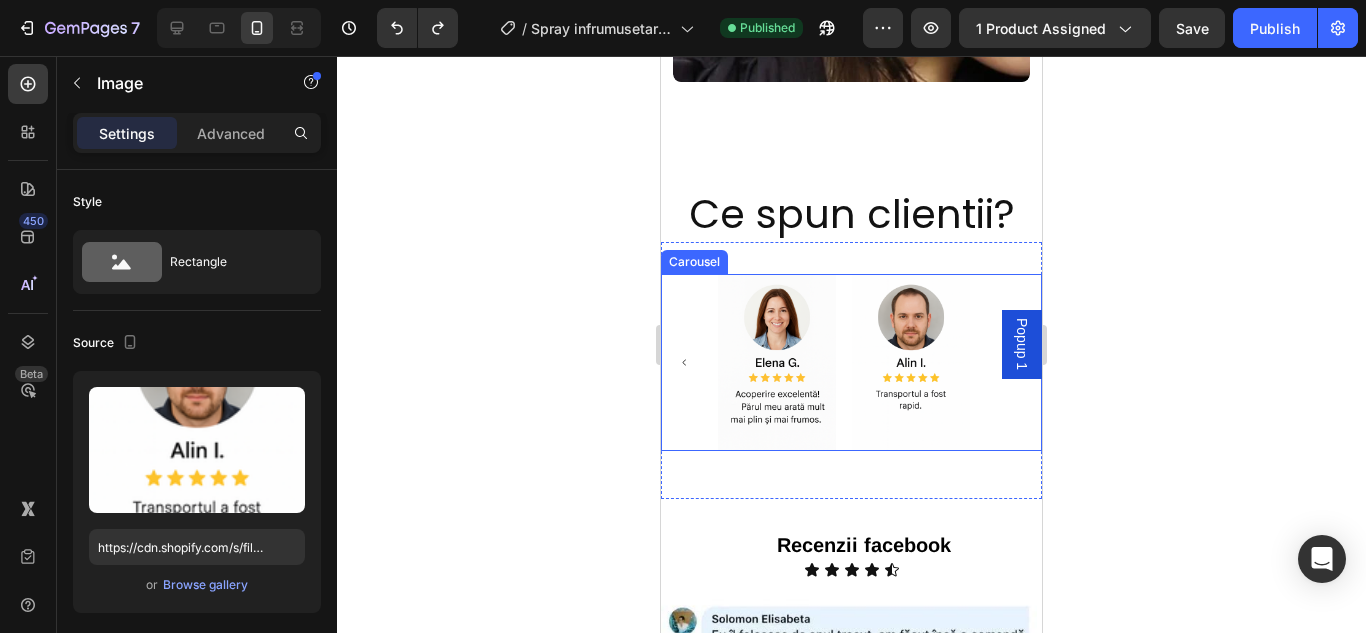 click 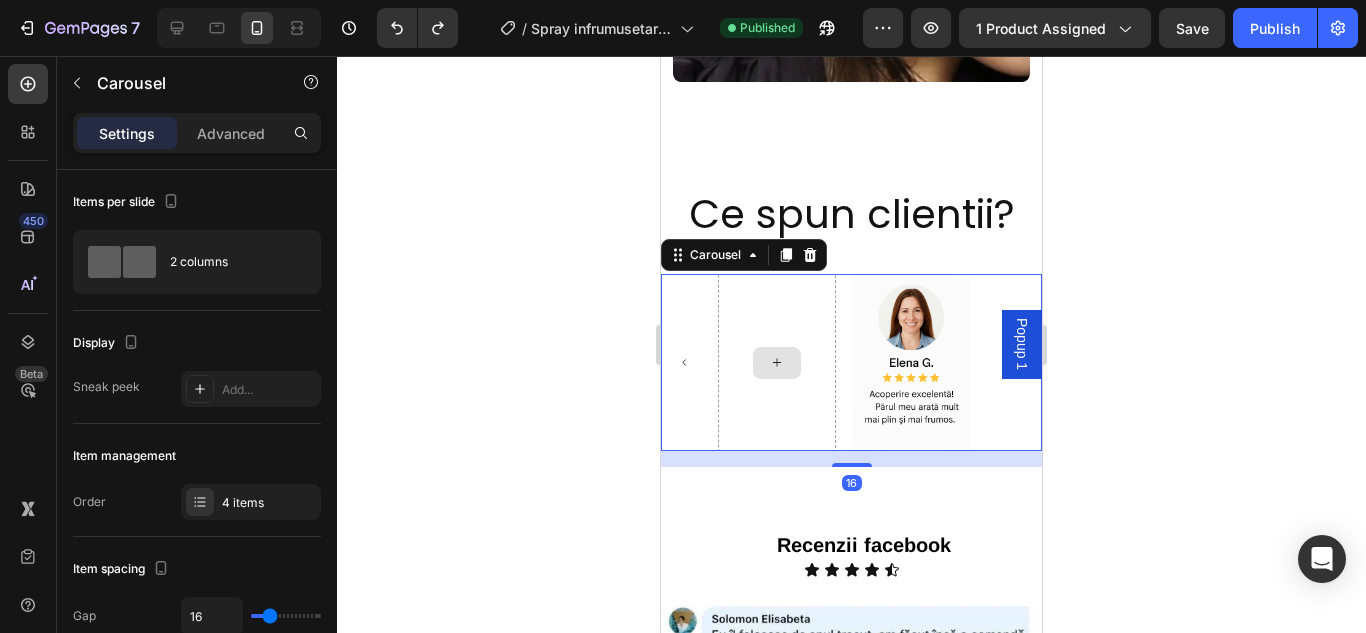 click at bounding box center (777, 363) 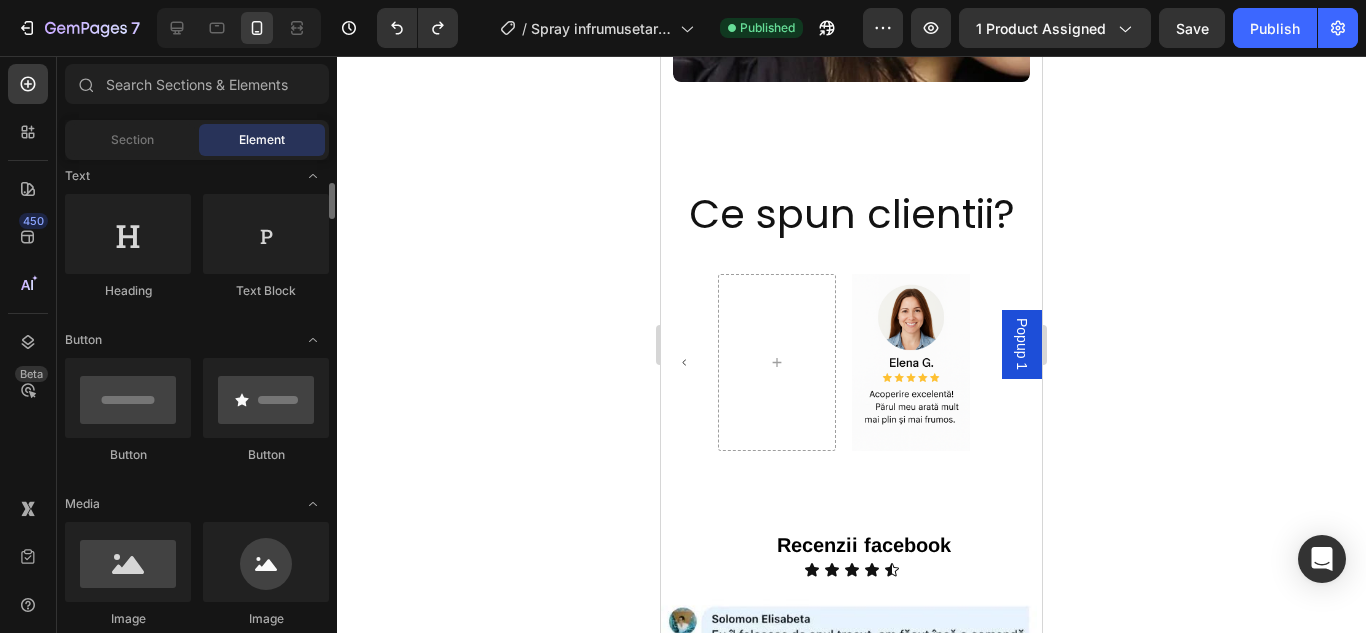 scroll, scrollTop: 400, scrollLeft: 0, axis: vertical 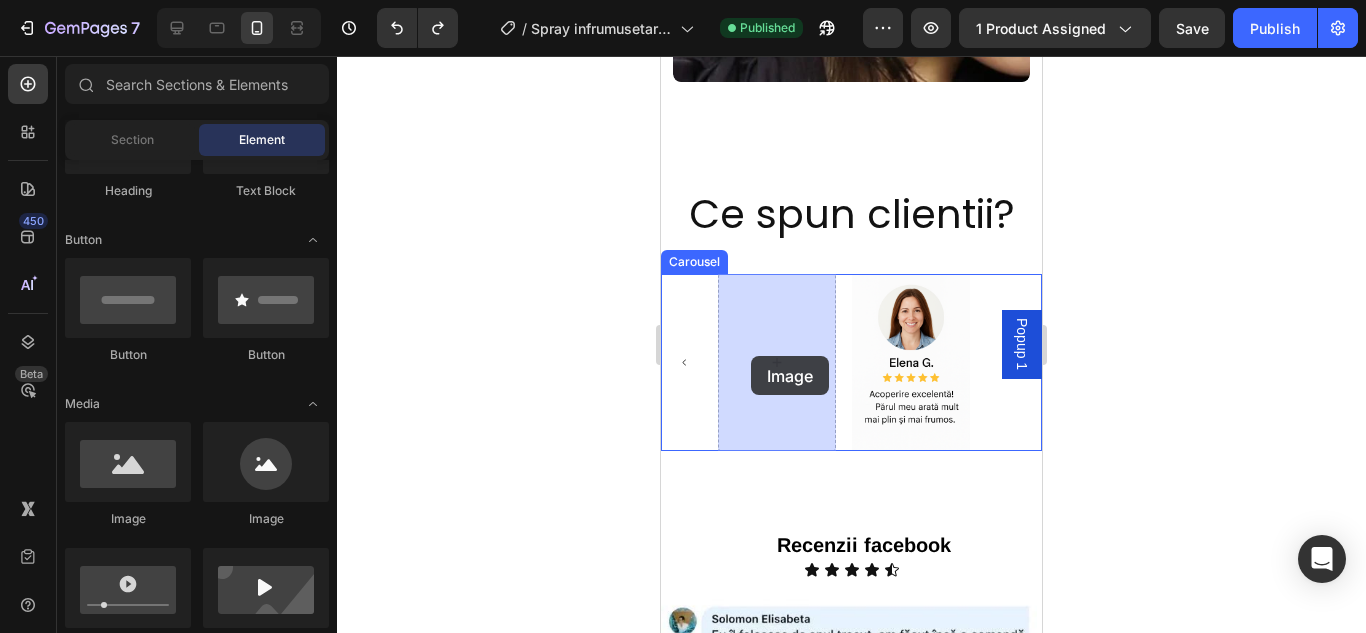 drag, startPoint x: 805, startPoint y: 496, endPoint x: 751, endPoint y: 356, distance: 150.05333 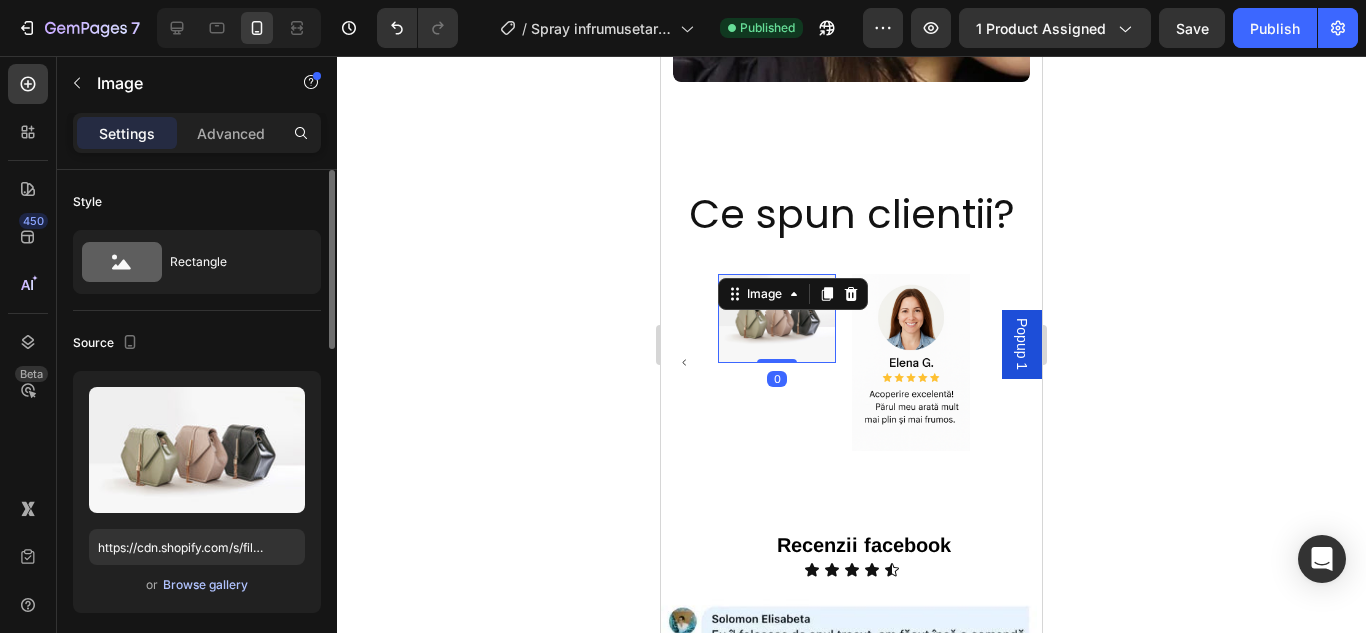 click on "Browse gallery" at bounding box center (205, 585) 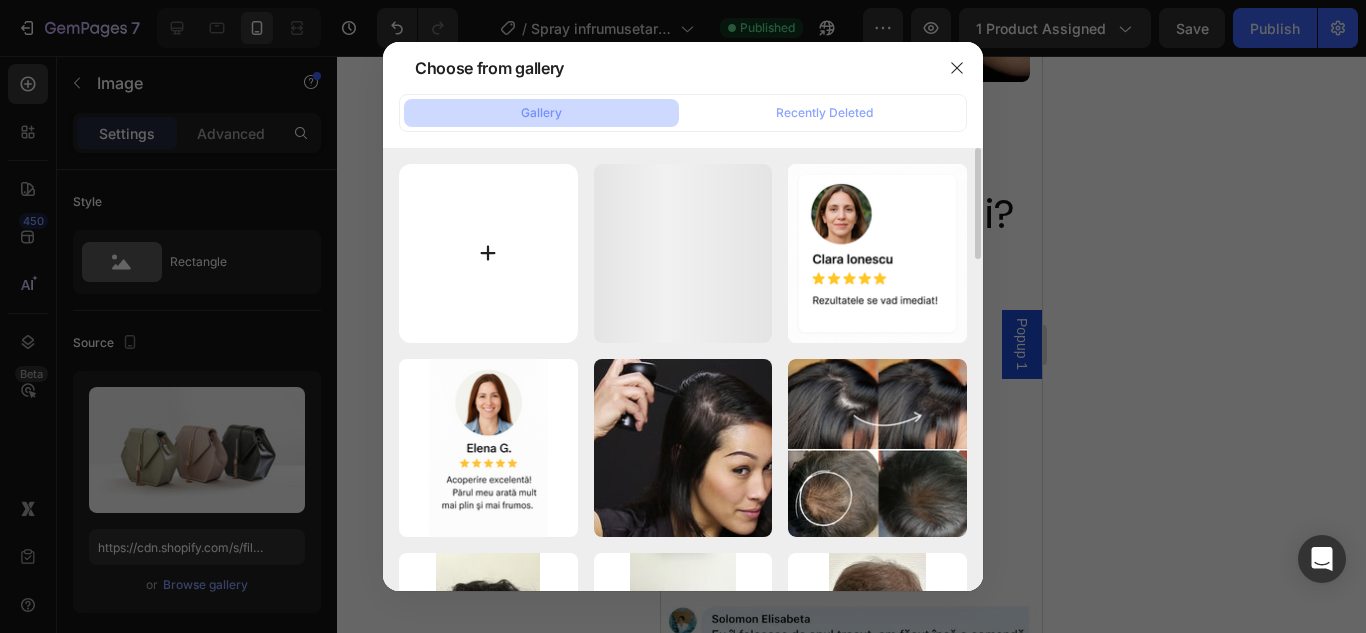 click at bounding box center [488, 253] 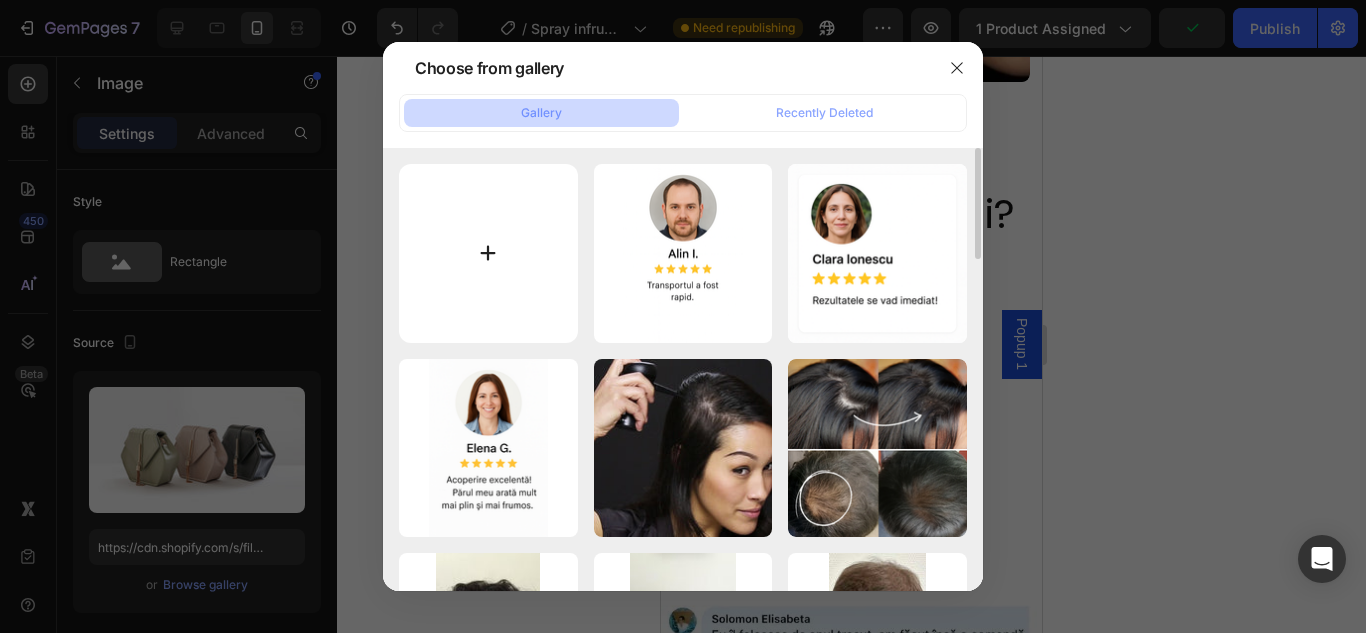 type on "C:\fakepath\ChatGPT Image 2. Aug. 2025, 20_12_55.png" 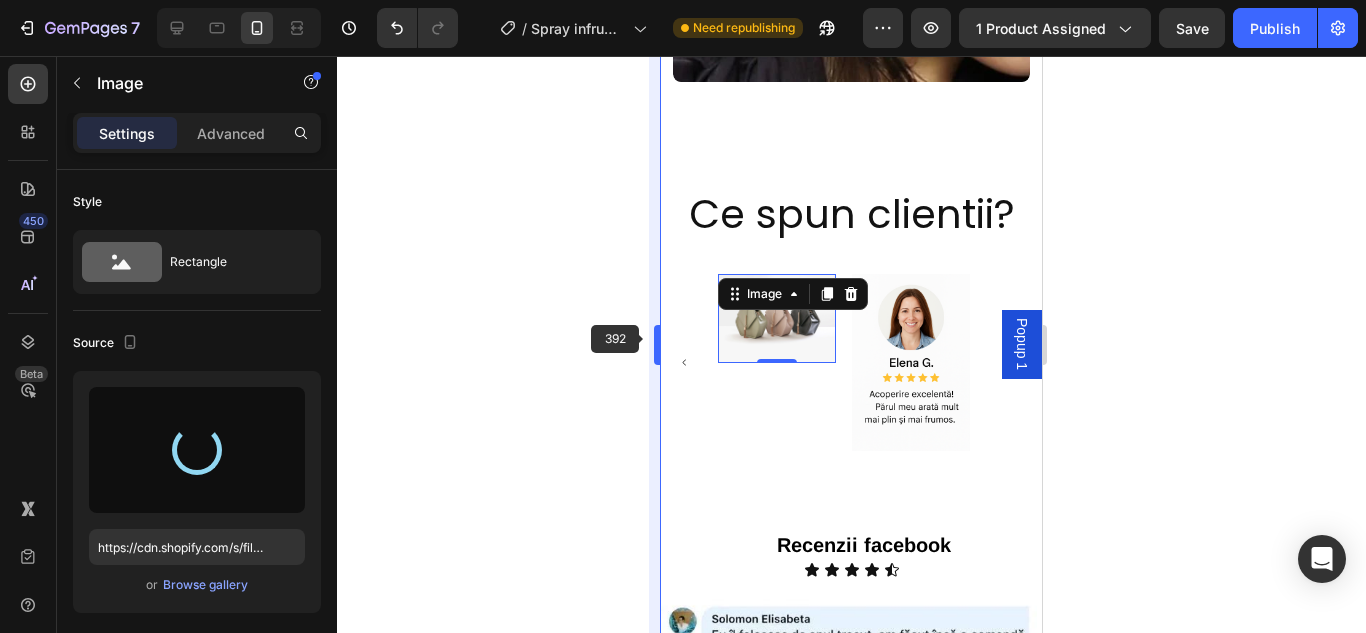 type on "https://cdn.shopify.com/s/files/1/0874/3501/8564/files/gempages_537037857848558672-f4e3c5e7-bf84-4a17-beeb-b66477a912d7.png" 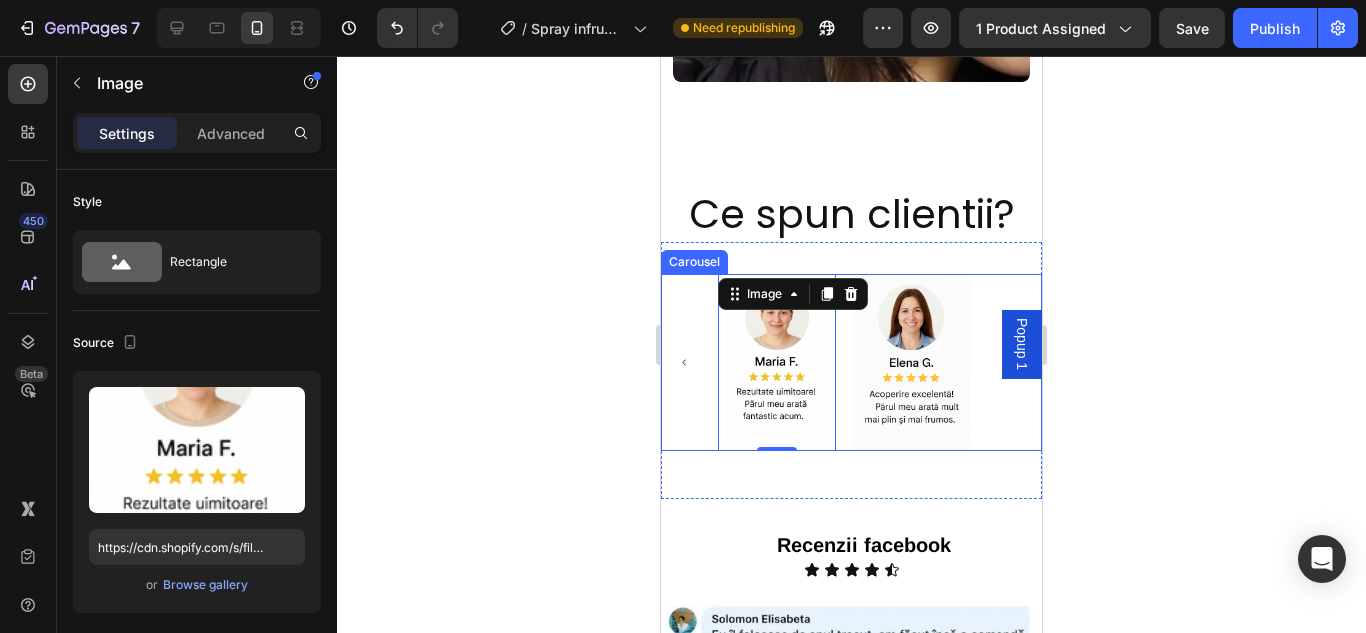 click 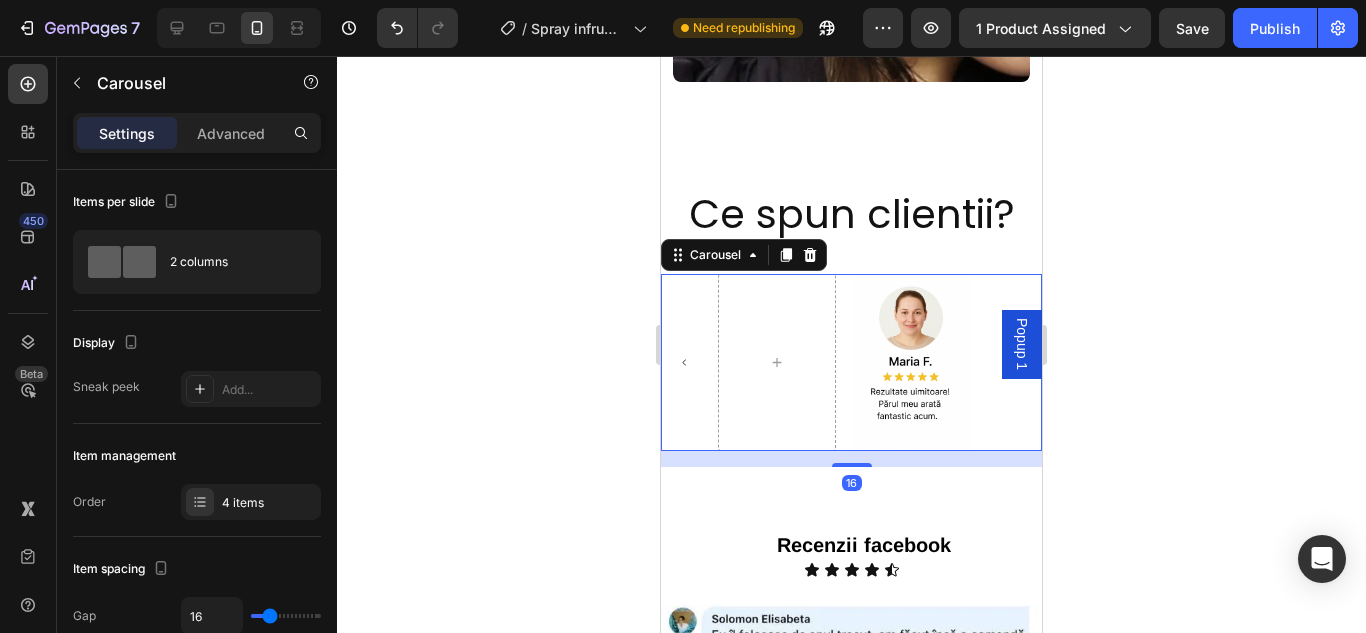 click at bounding box center [684, 362] 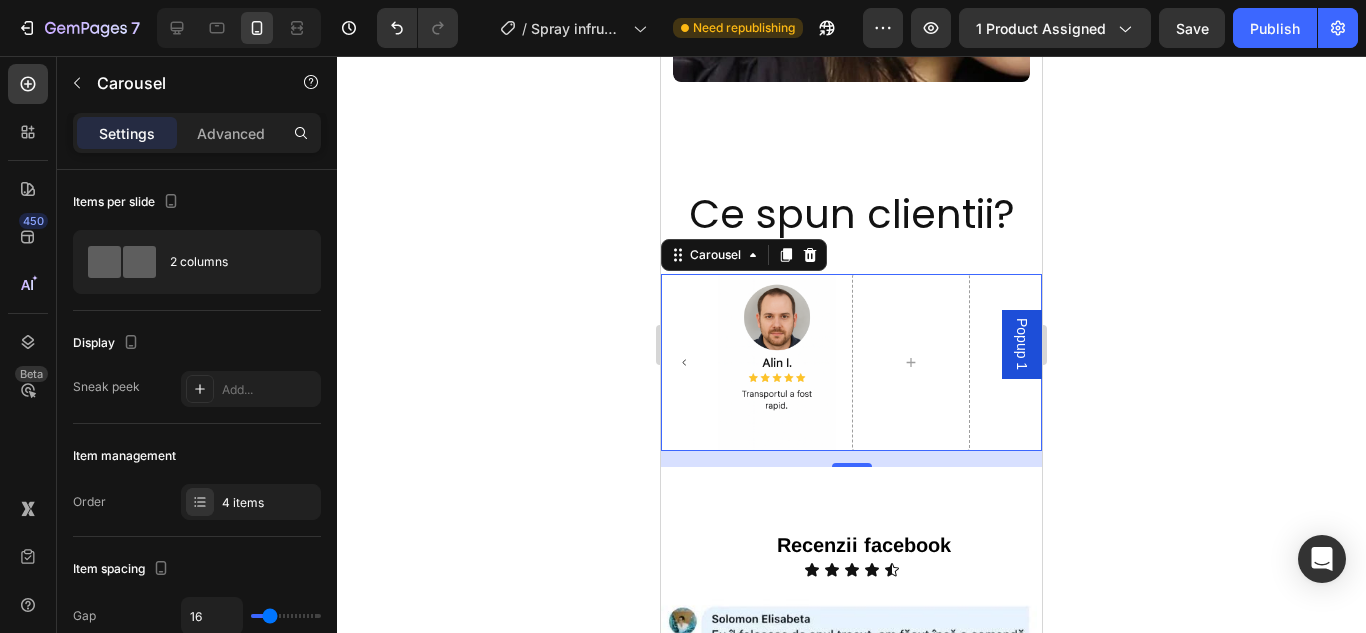 click at bounding box center [684, 362] 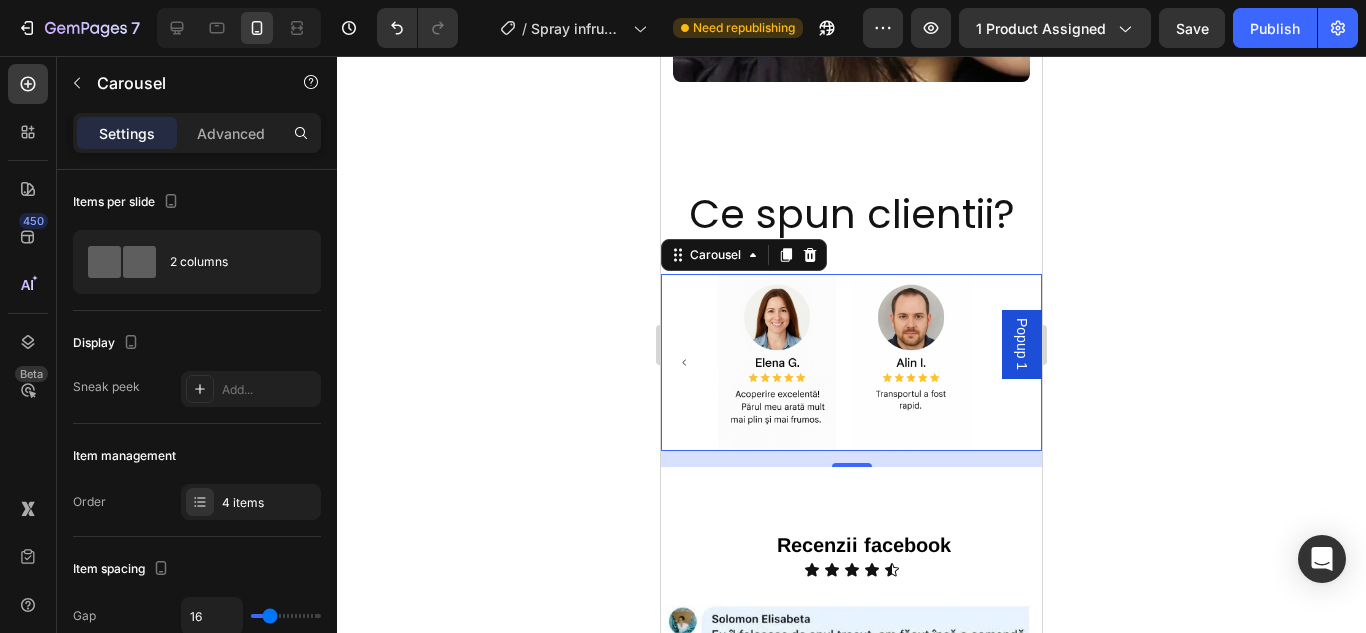 click at bounding box center (684, 362) 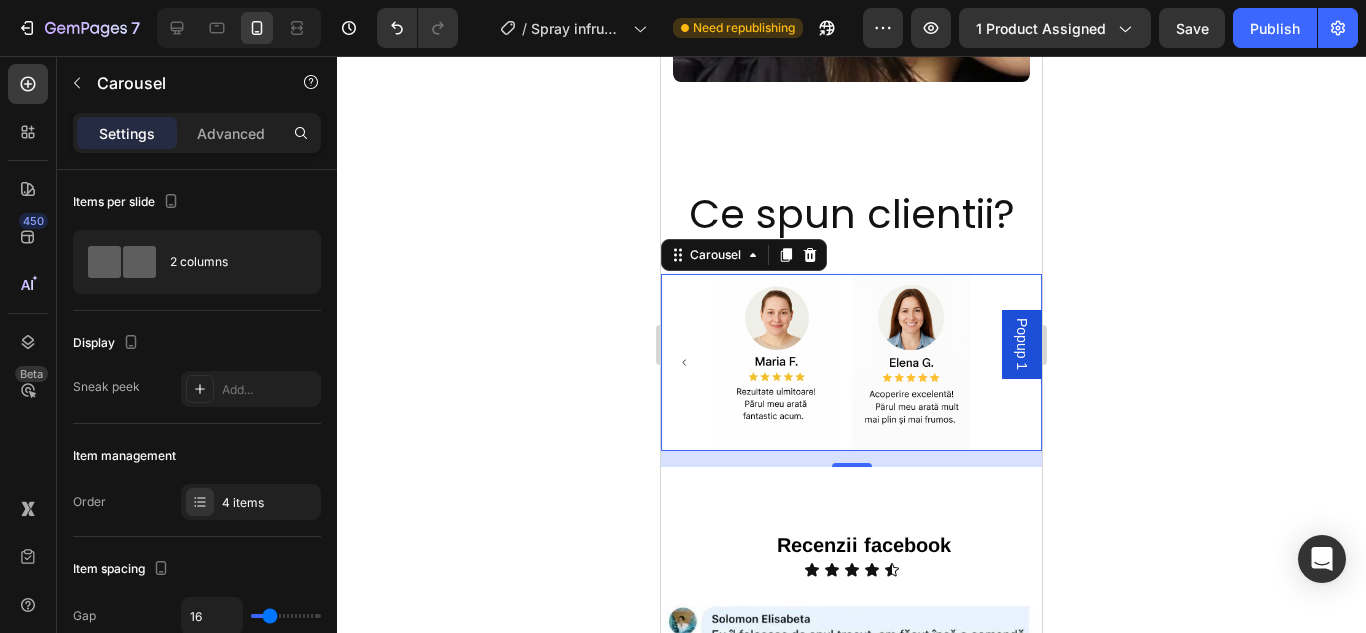 click at bounding box center (684, 362) 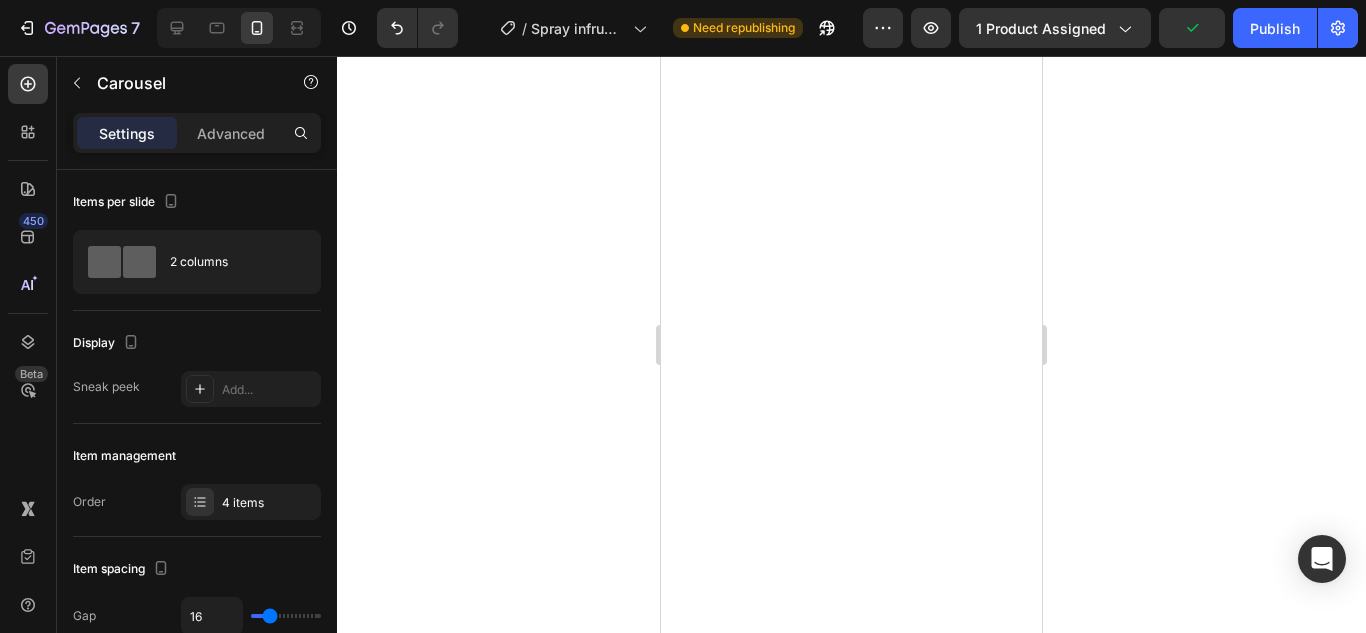 scroll, scrollTop: 0, scrollLeft: 0, axis: both 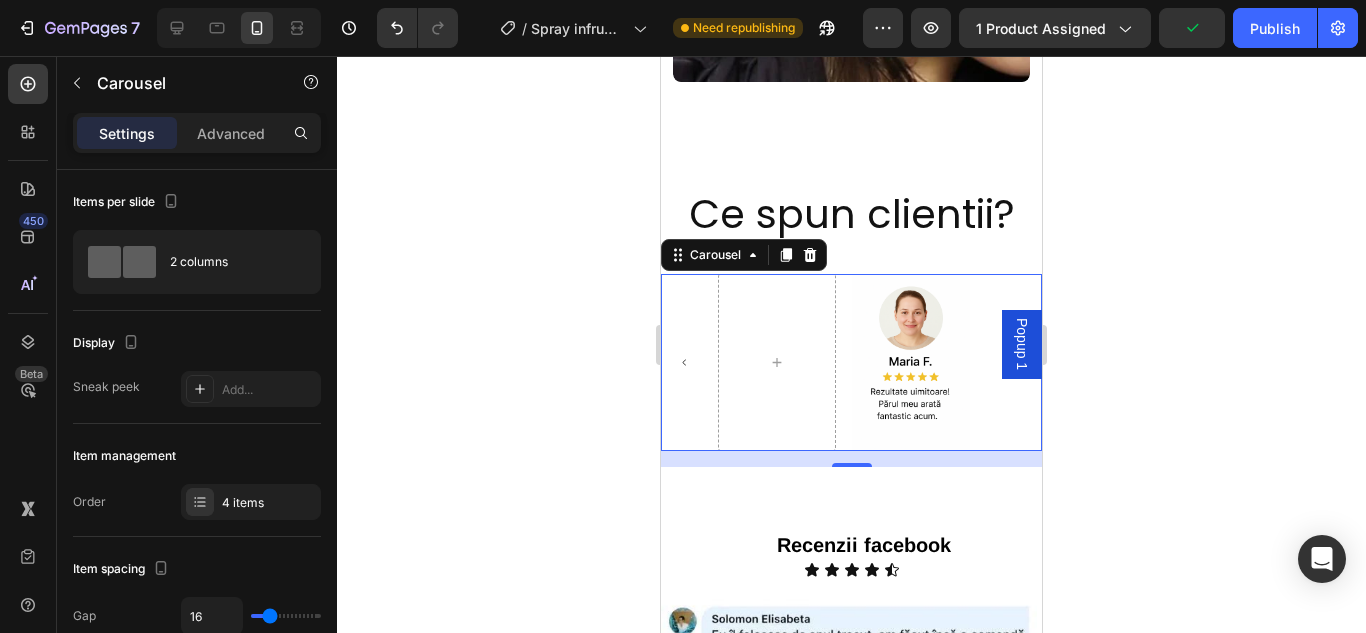 click at bounding box center [684, 362] 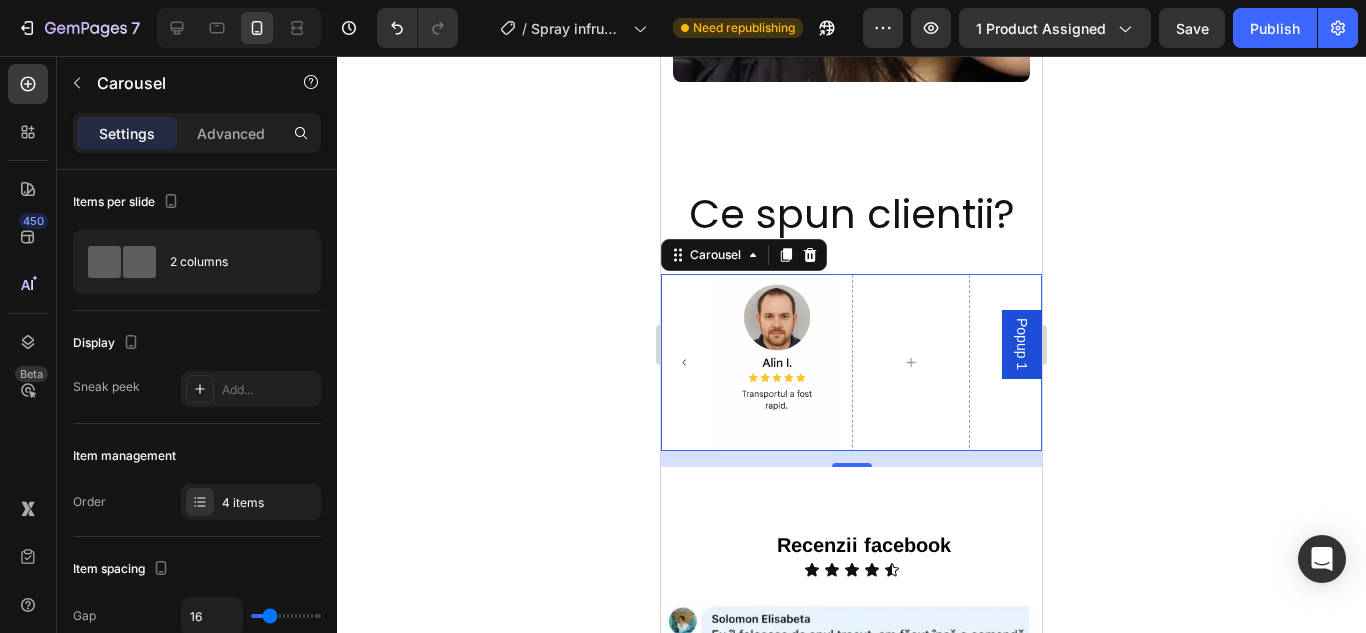 click at bounding box center [684, 362] 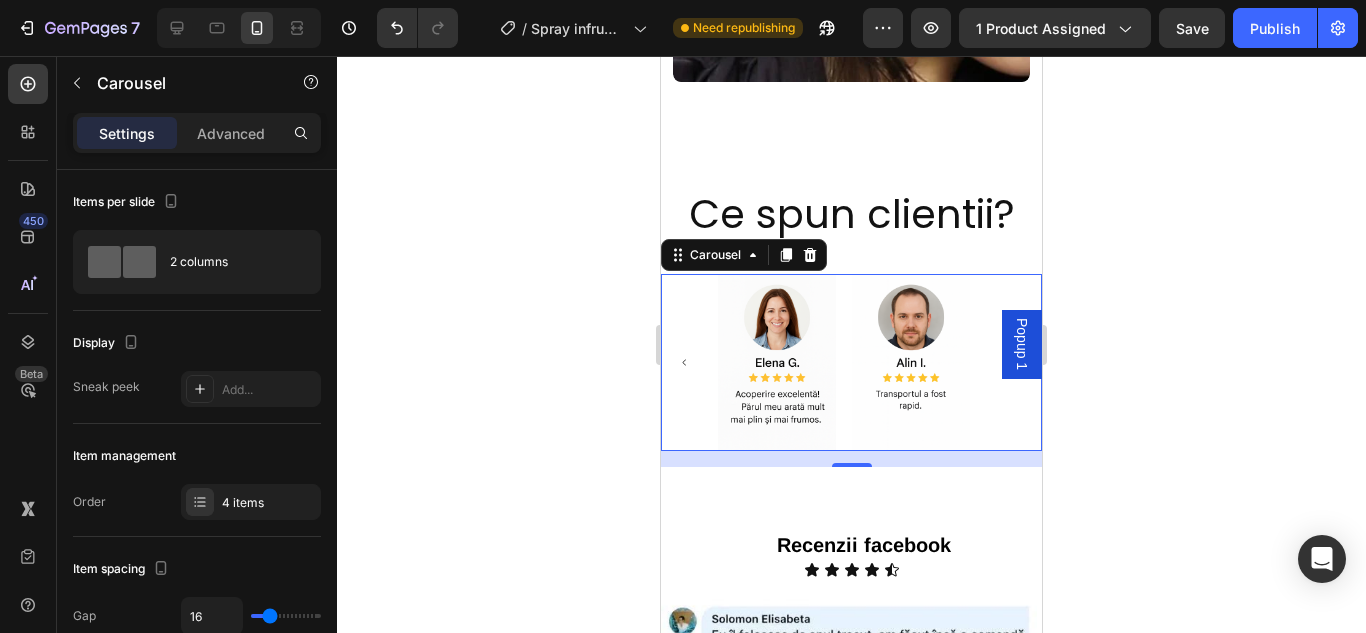 click at bounding box center [684, 362] 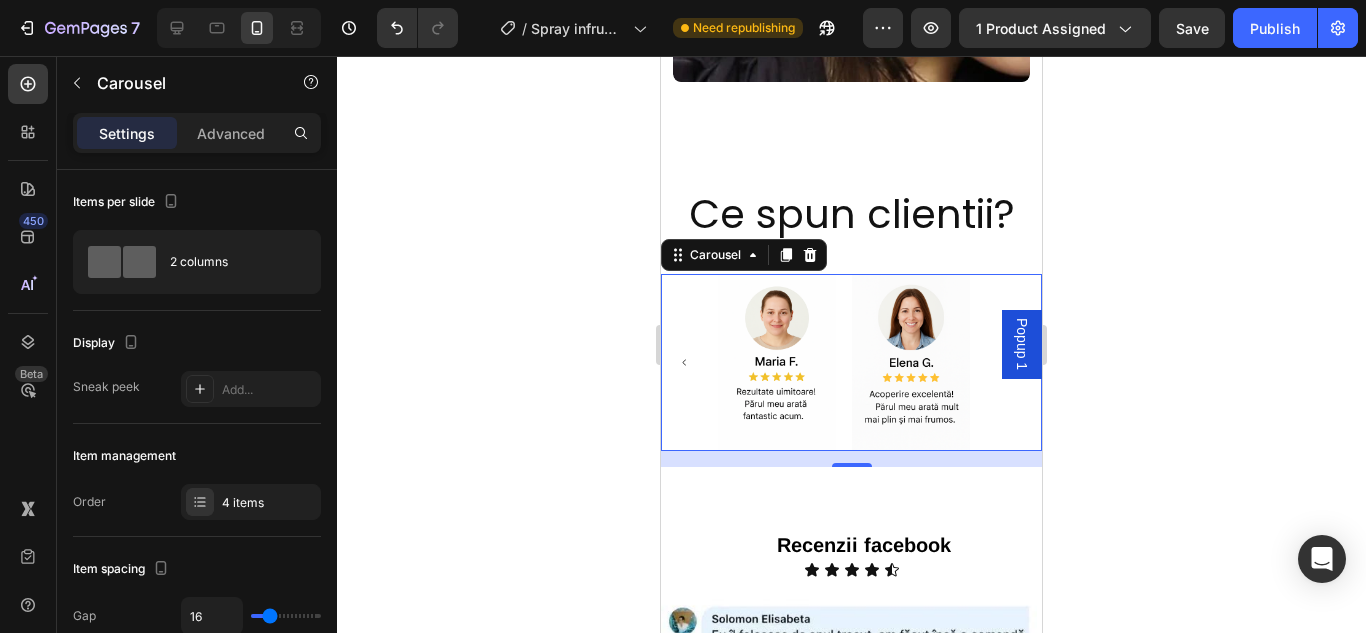 click at bounding box center [684, 362] 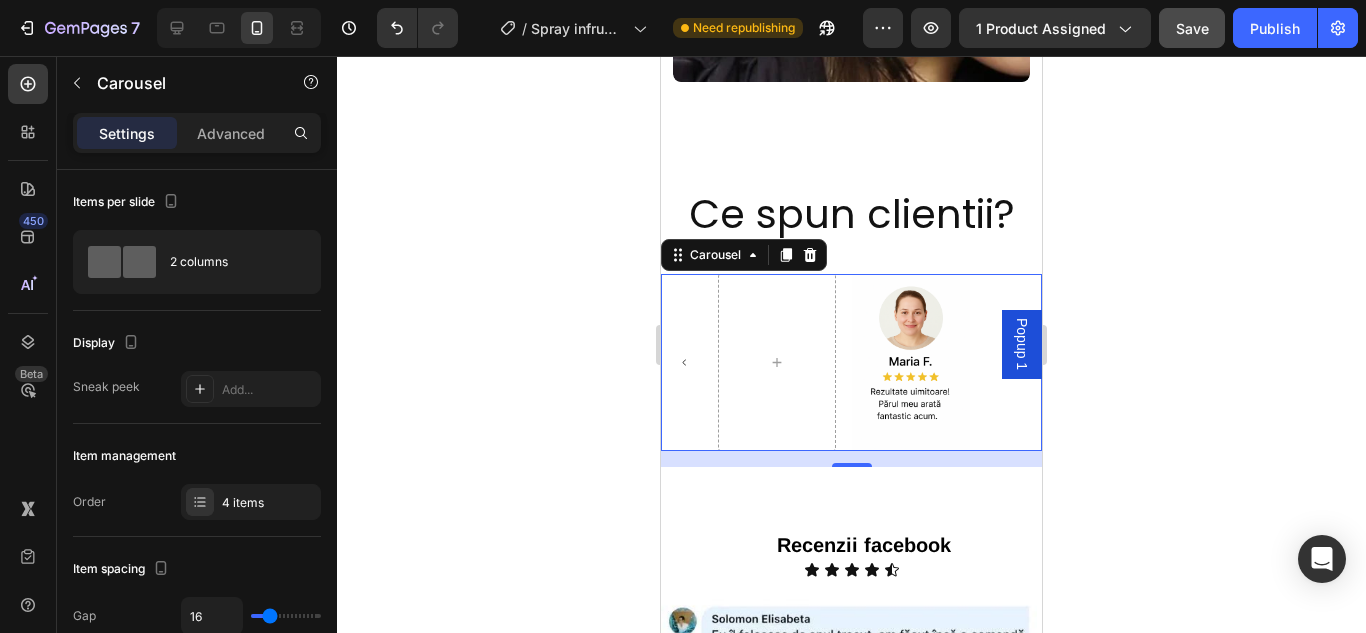 click on "Save" 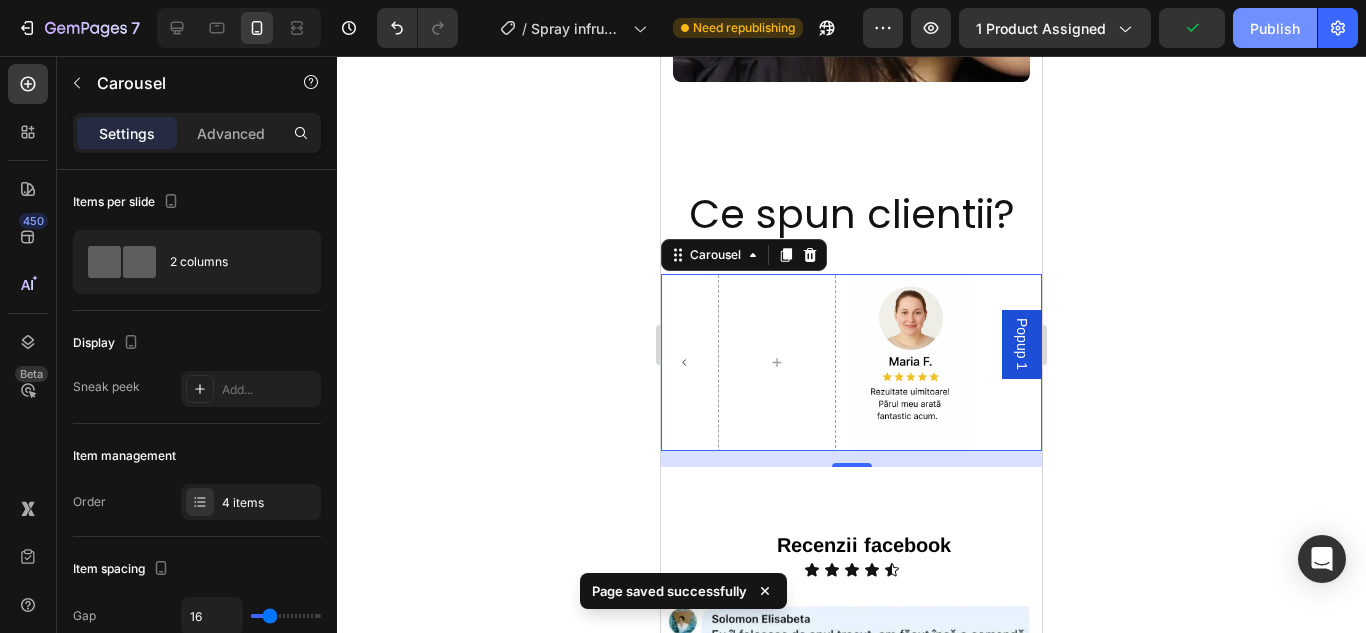 click on "Publish" at bounding box center (1275, 28) 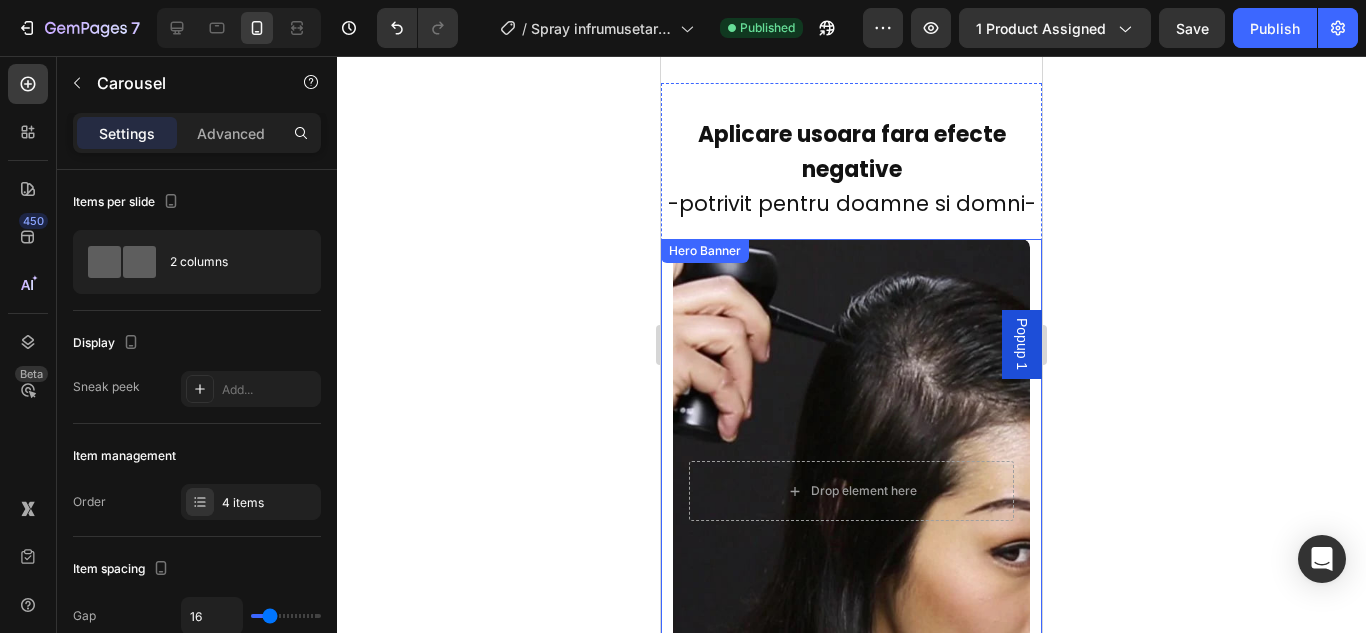 scroll, scrollTop: 5208, scrollLeft: 0, axis: vertical 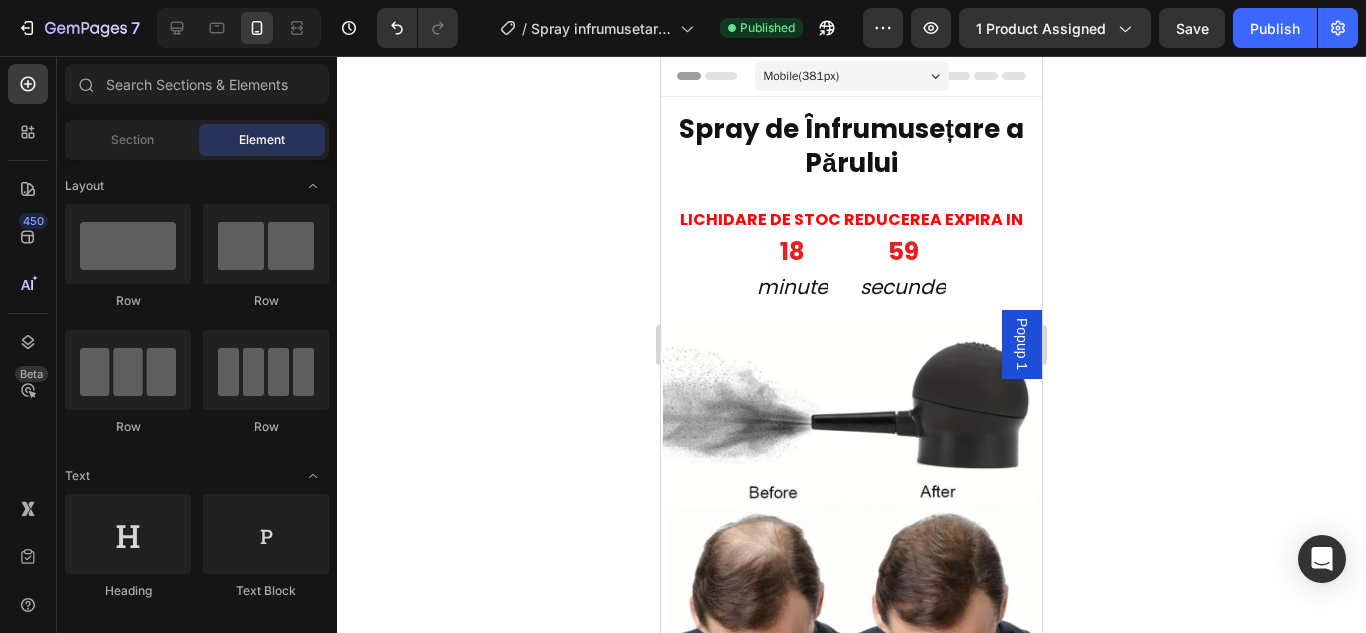 click on "Mobile  ( 381 px) iPhone 13 Mini iPhone 13 Pro iPhone 11 Pro Max iPhone 15 Pro Max Pixel 7 Galaxy S8+ Galaxy S20 Ultra iPad Mini iPad Air iPad Pro Header Spray de Înfrumusețare a Părului Heading LICHIDARE DE STOC REDUCEREA EXPIRA IN  Heading 18 minute 59 secunde Countdown Timer Row Section 1 Image   300,00RON    119 , 99   RON Text Block 6 0% REDUCERE Heading
Publish the page to see the content.
Custom Code Image ⭐⭐⭐⭐⭐  4.8 din 227+ recenzii Text Block "Mi-a fixat parul instant, are un aspect discret  si natural, recomand cu siguranta !!" - Alexandra Maior - client verificat Text Block Advanced List ✔  Te intinereste instant - aspect natural Text Block ✔  Devi mai atragator in cateva momente Text Block ✔  Rezultate naturale și fără pete Text Block ✔  Se aplică ușor, cu efect imediat Text Block ✔  Ideal pentru ocazii speciale sau utilizare zilnică Text Block ✔   Text Block
Icon Livrare 1-2 Zile" at bounding box center (851, 4584) 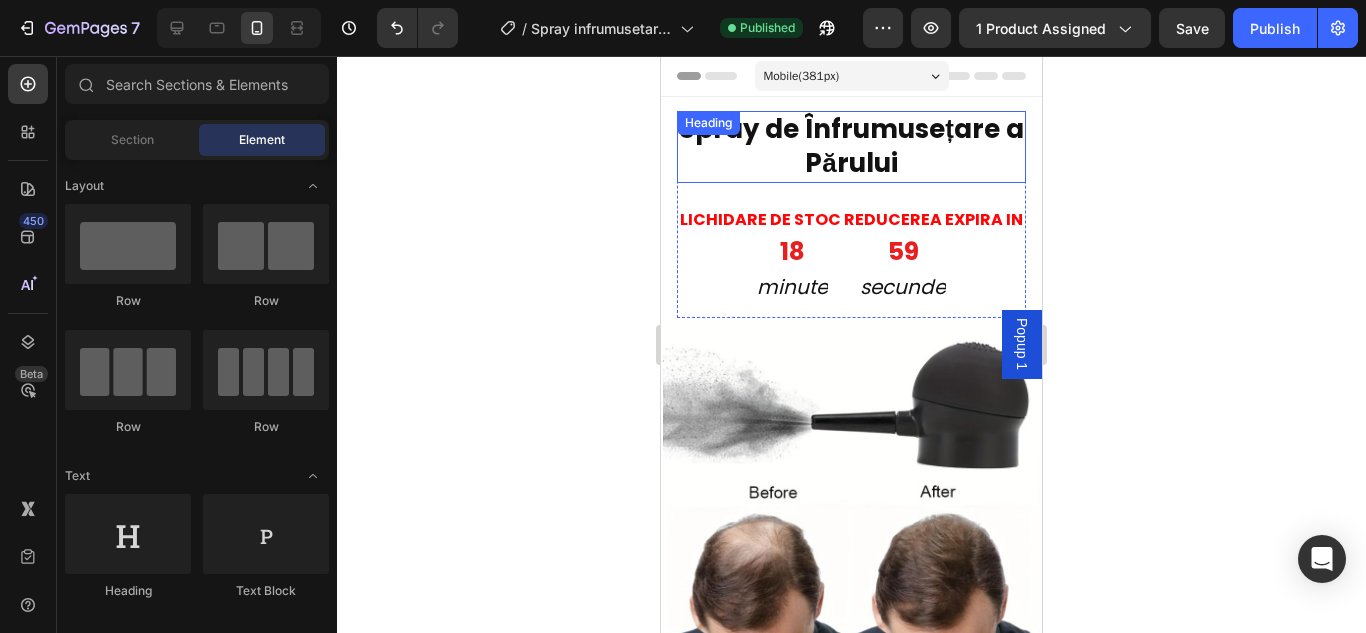 click on "Spray de Înfrumusețare a Părului" at bounding box center [851, 147] 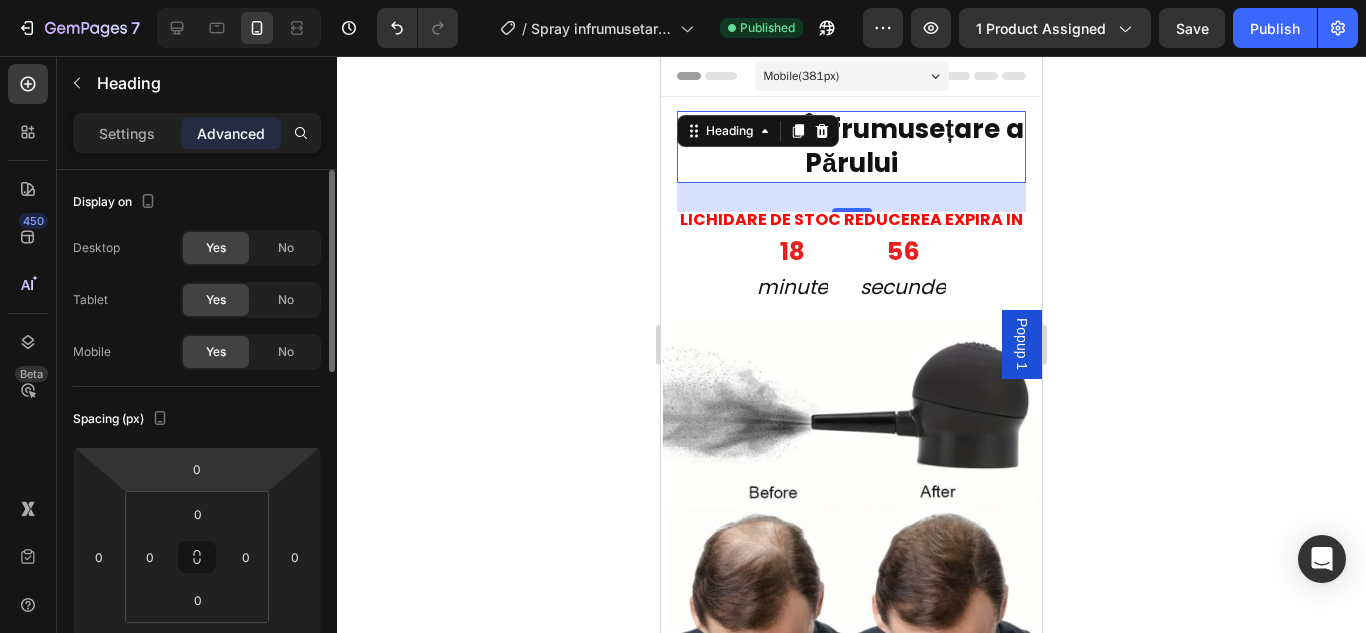click on "7  Version history  /  Spray infrumusetare par Published Preview 1 product assigned  Save   Publish  450 Beta Sections(18) Elements(84) Section Element Hero Section Product Detail Brands Trusted Badges Guarantee Product Breakdown How to use Testimonials Compare Bundle FAQs Social Proof Brand Story Product List Collection Blog List Contact Sticky Add to Cart Custom Footer Browse Library 450 Layout
Row
Row
Row
Row Text
Heading
Text Block Button
Button
Button Media
Image
Image
Video" at bounding box center [683, 0] 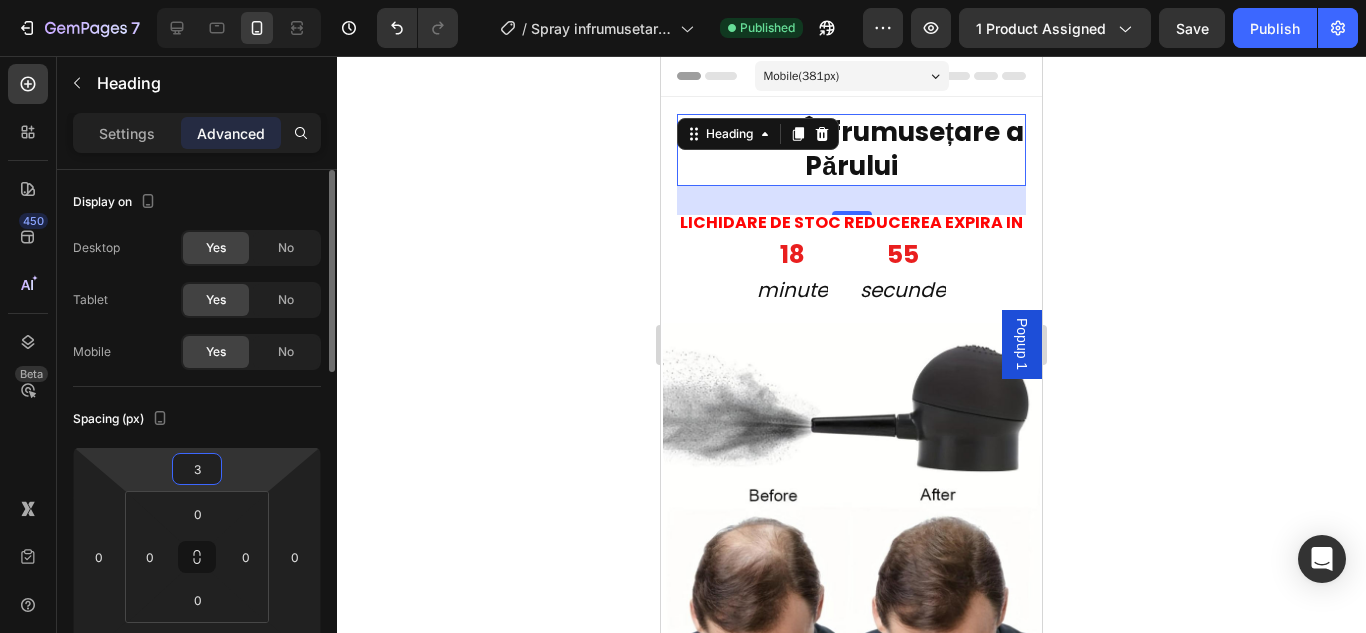 type on "32" 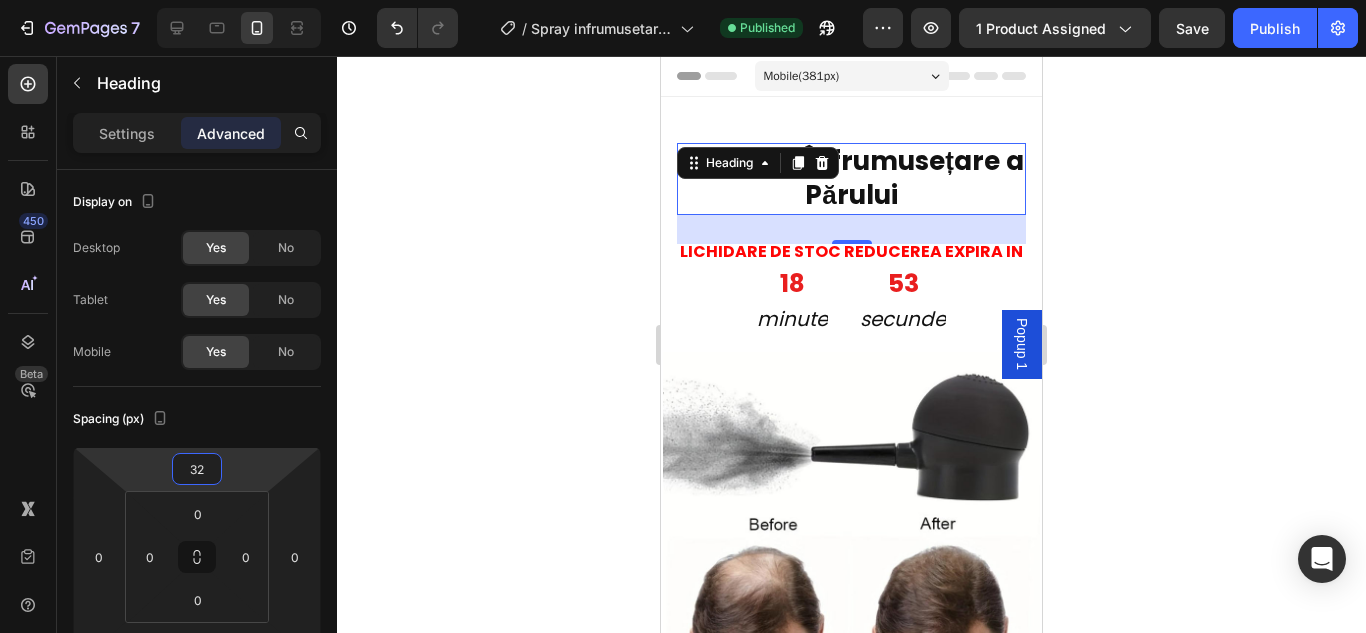 click 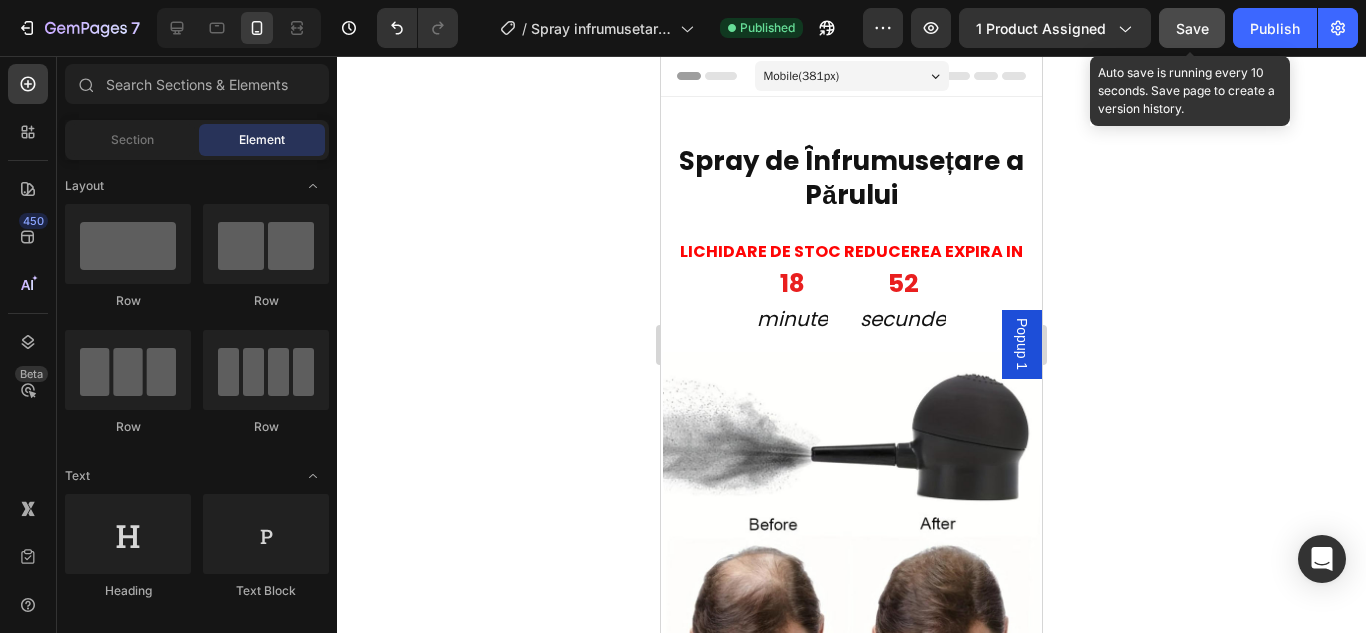 click on "Save" 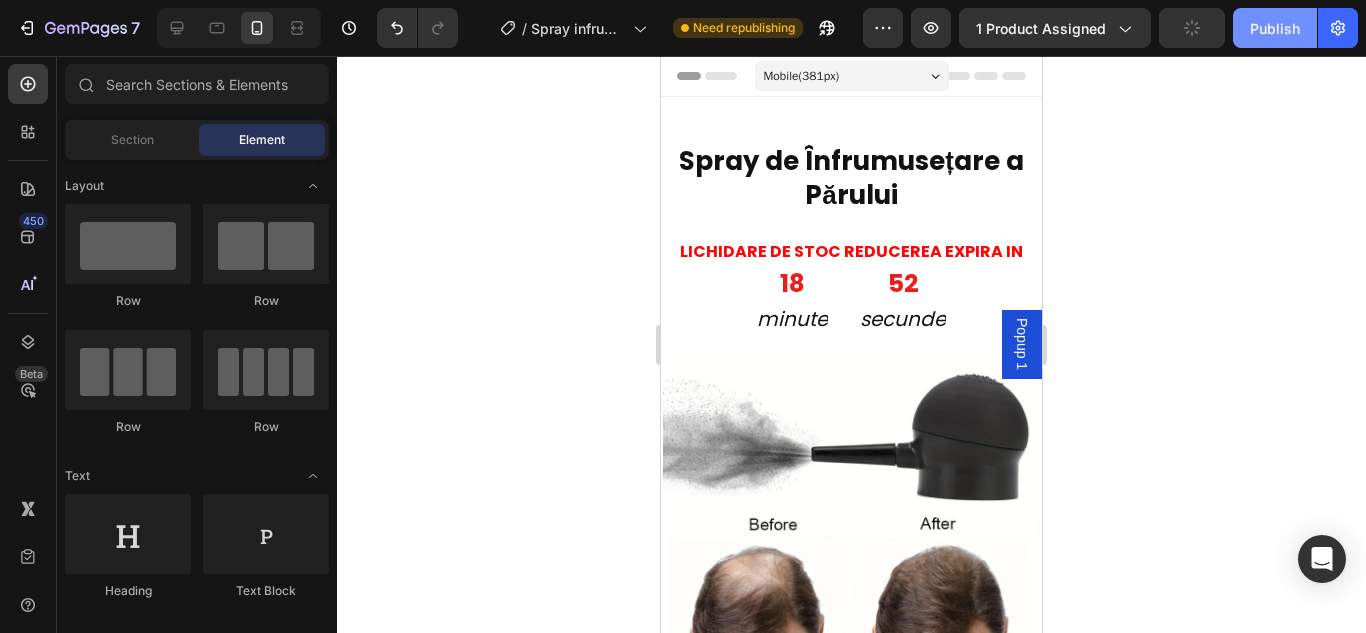 click on "Publish" 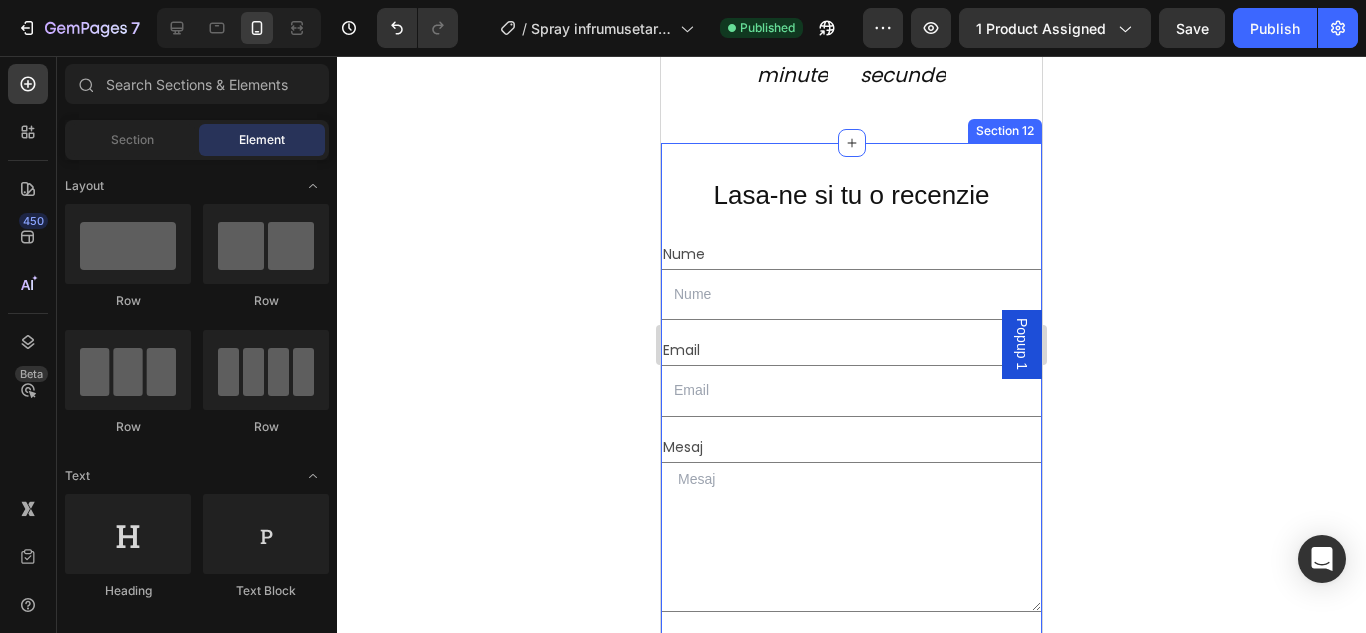 scroll, scrollTop: 7700, scrollLeft: 0, axis: vertical 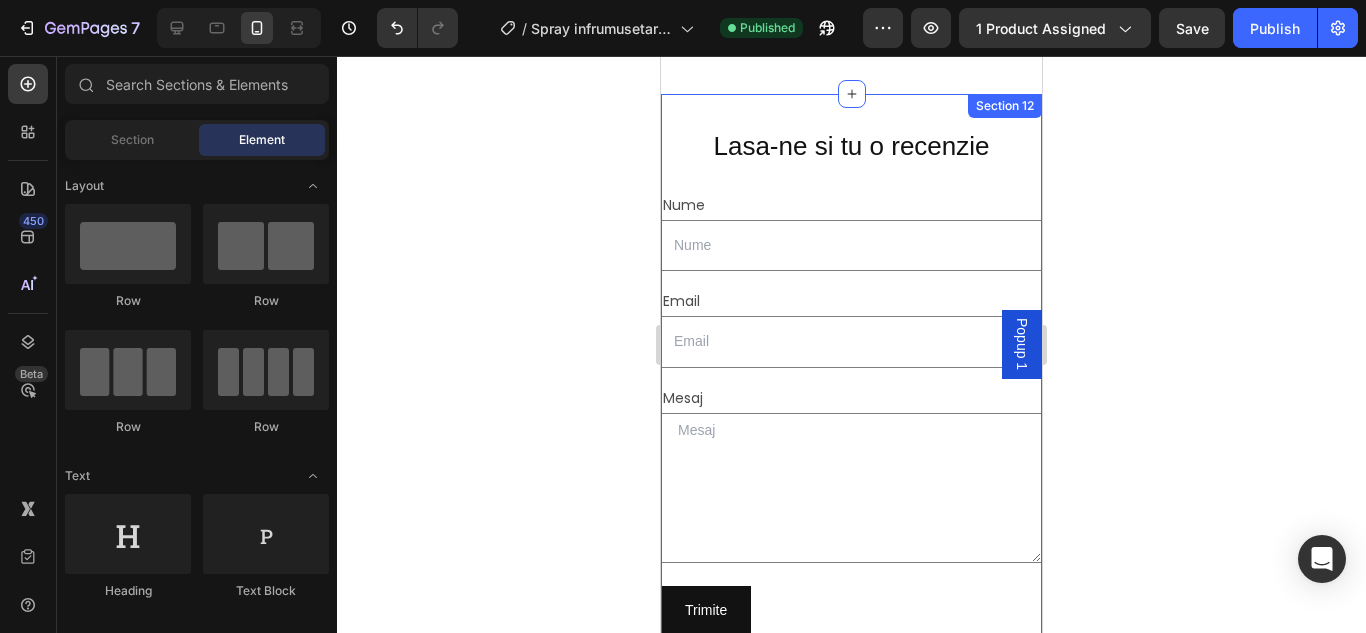 click on "Lasa-ne si tu o recenzie Heading Nume Text Block Text Field Email Text Block Email Field Row Mesaj Text Block Text Area Row Trimite Submit Button Contact Form Section 12" at bounding box center (851, 494) 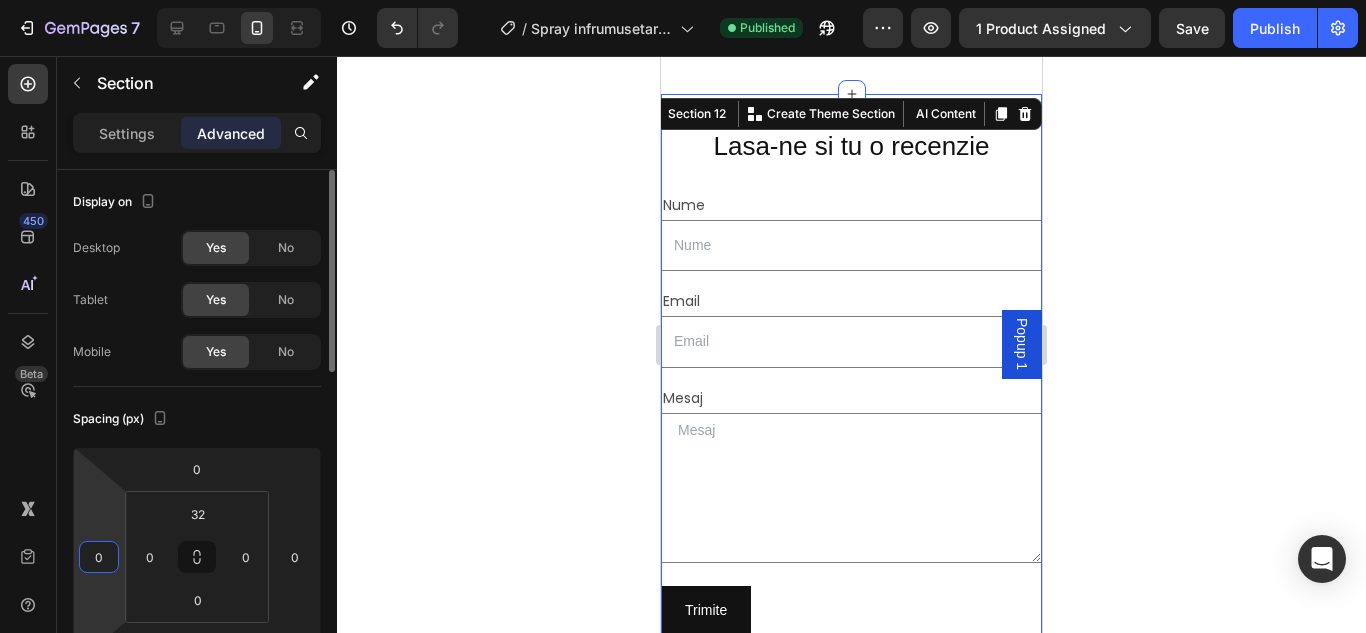 click on "0" at bounding box center [99, 557] 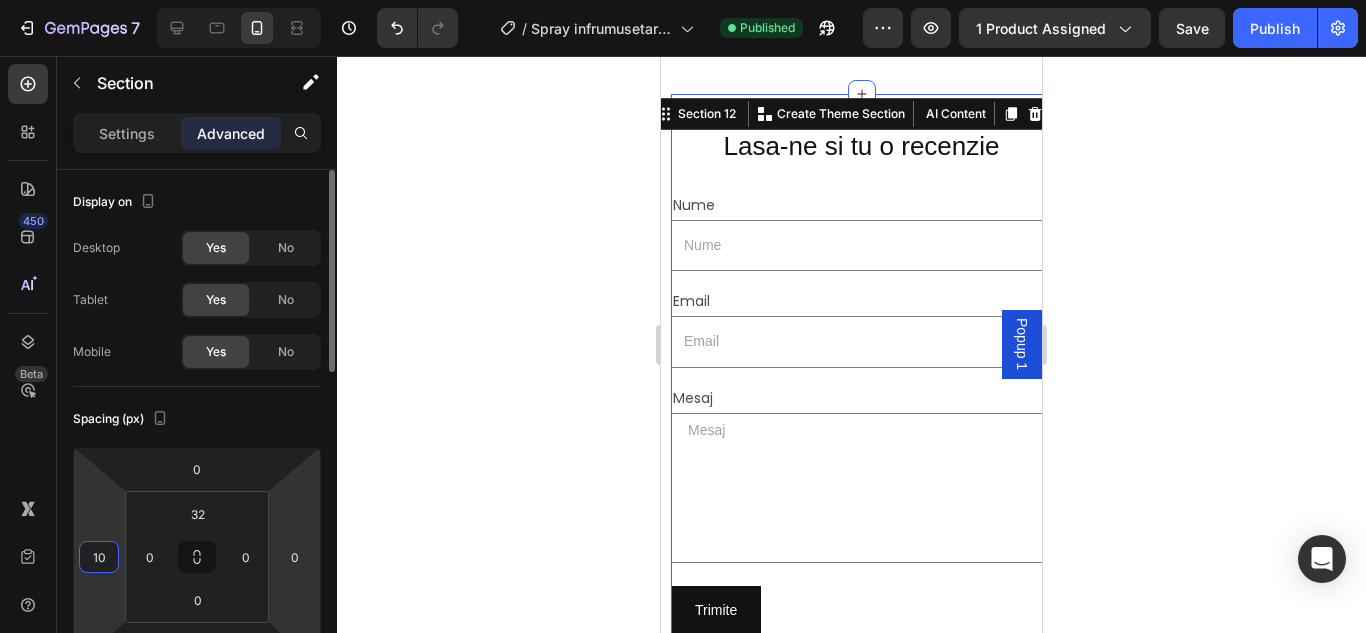 type on "10" 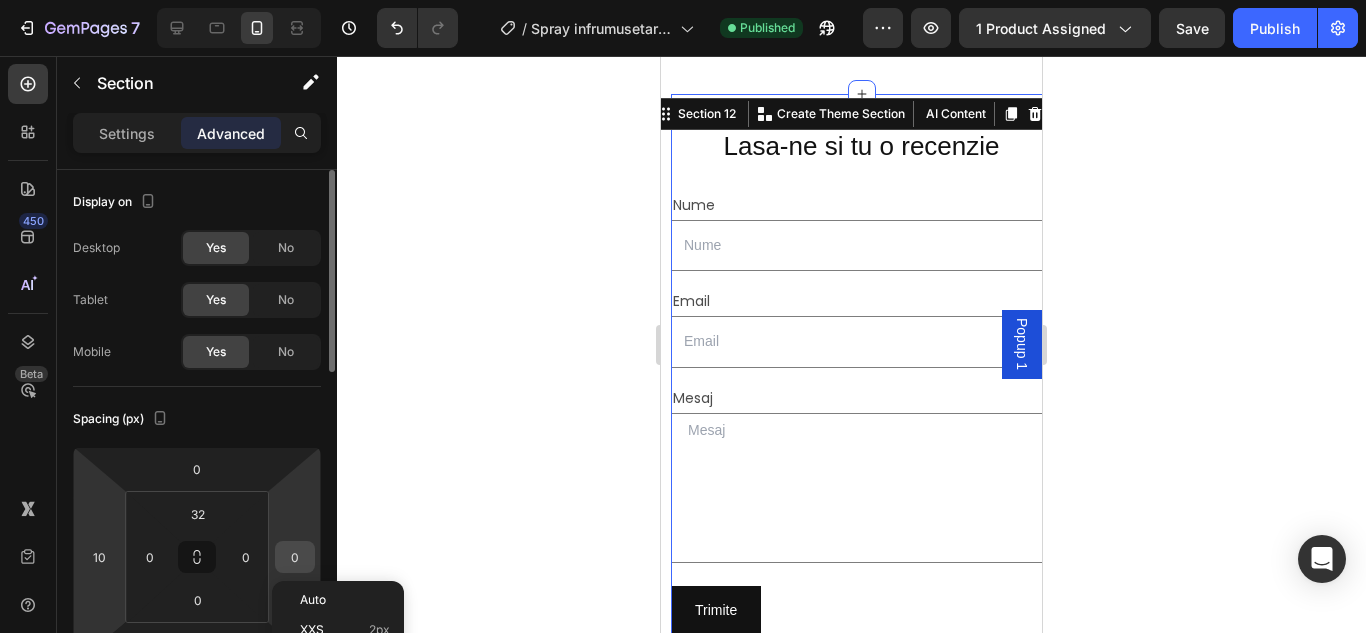 click on "0" at bounding box center (295, 557) 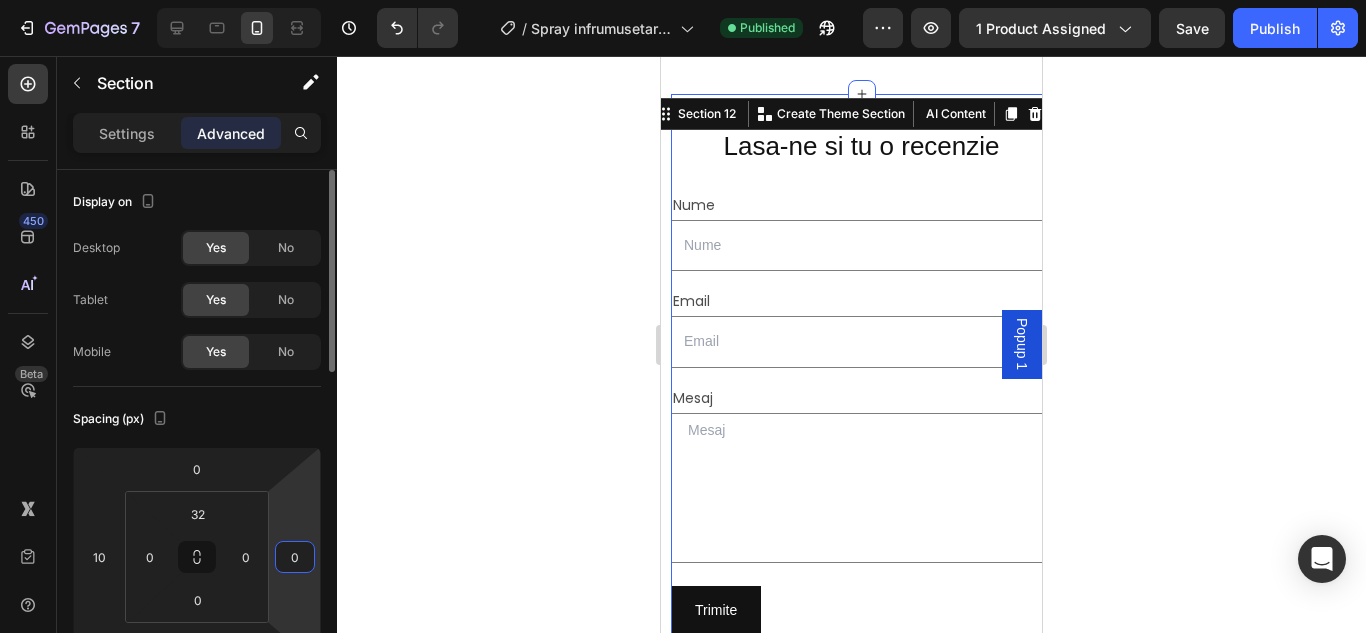 click on "0" at bounding box center [295, 557] 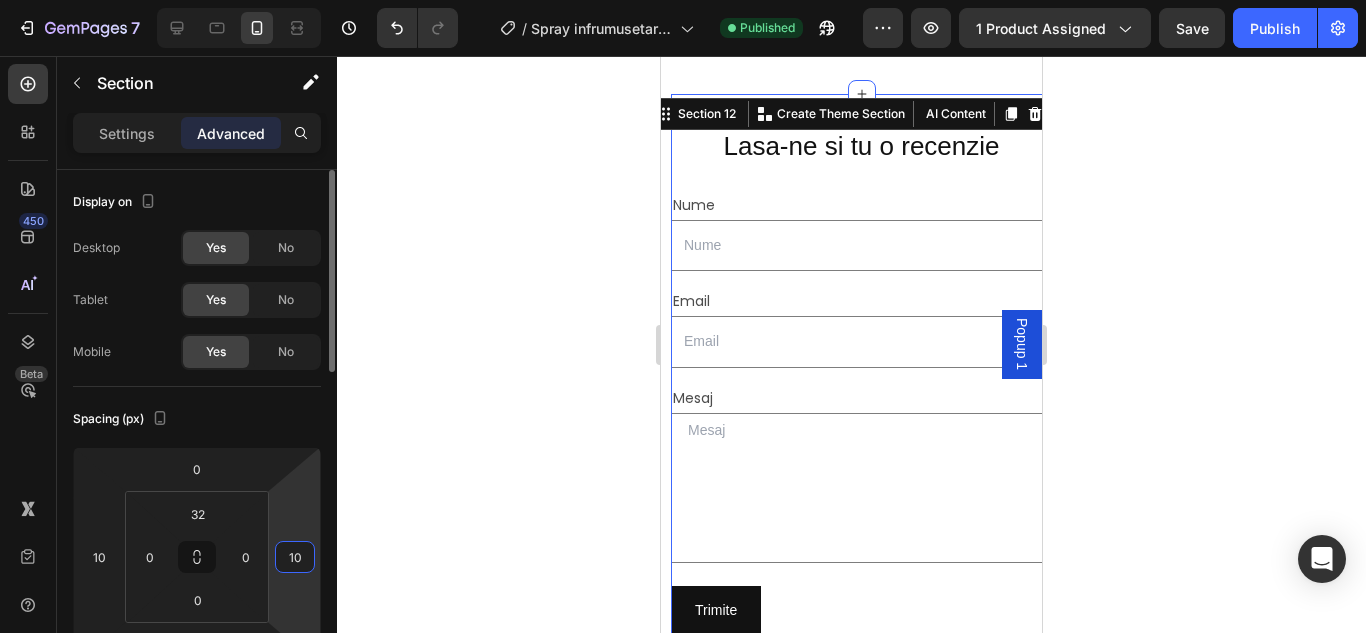 type on "10" 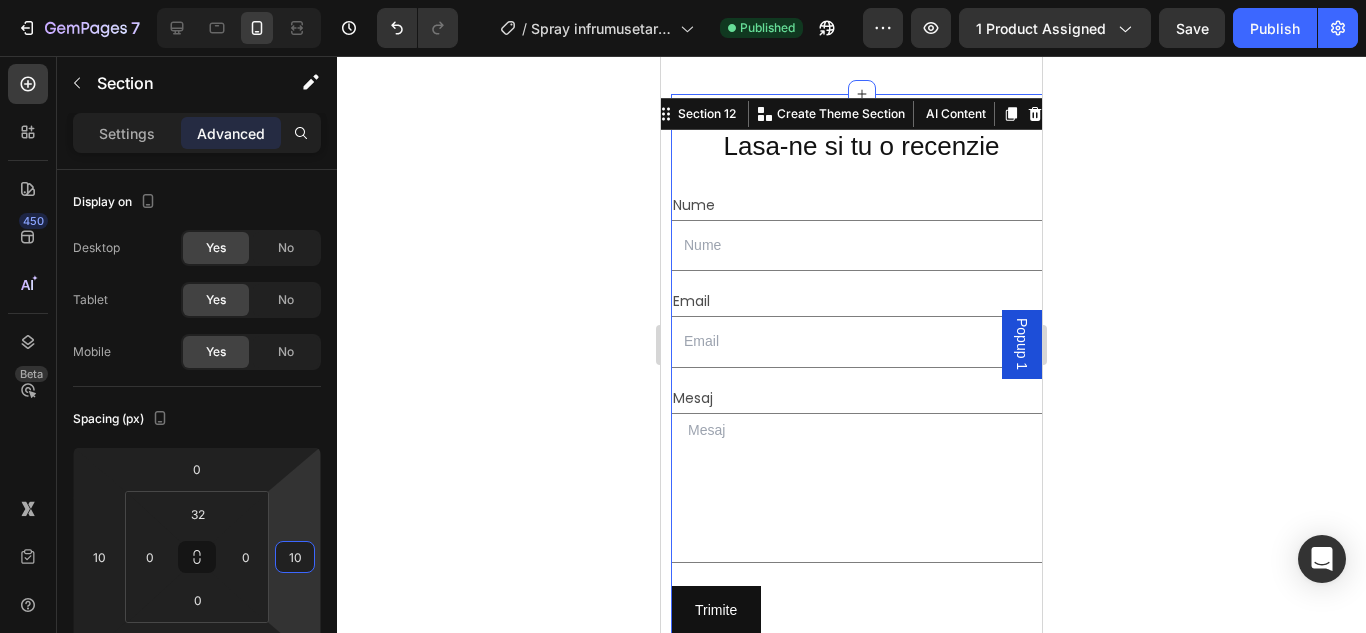 click 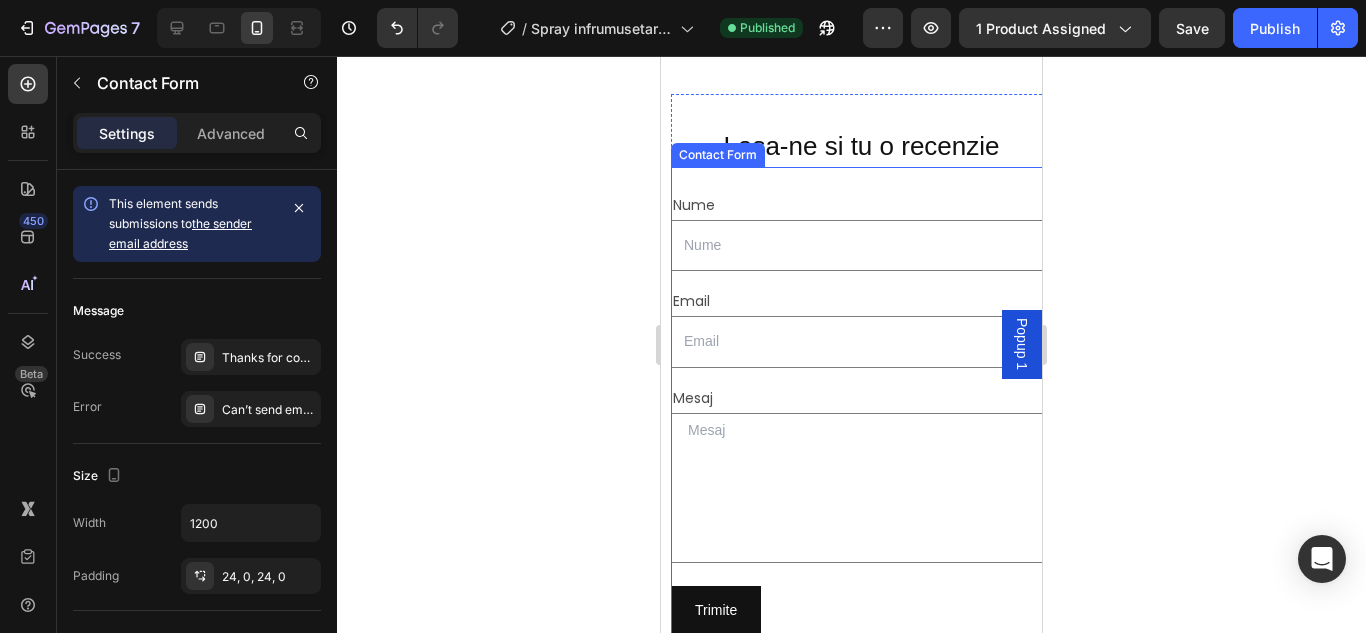 click on "Nume Text Block Text Field Email Text Block Email Field Row Mesaj Text Block Text Area Row Trimite Submit Button Contact Form" at bounding box center [861, 531] 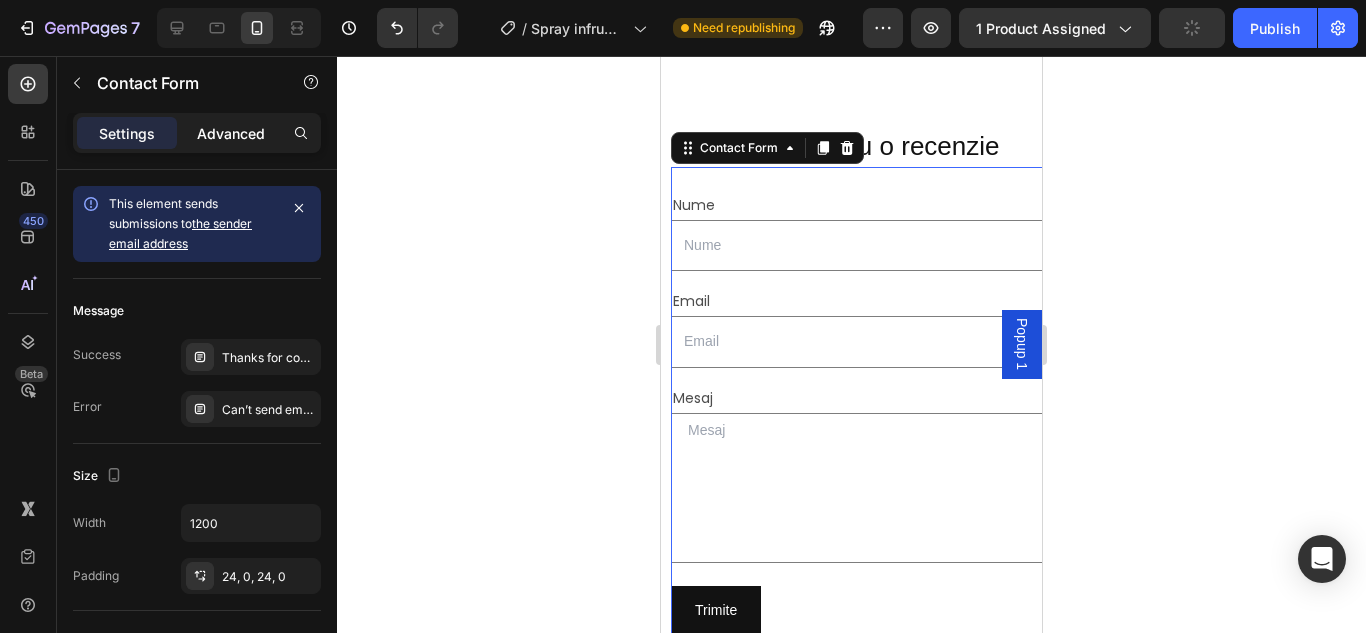 click on "Advanced" at bounding box center [231, 133] 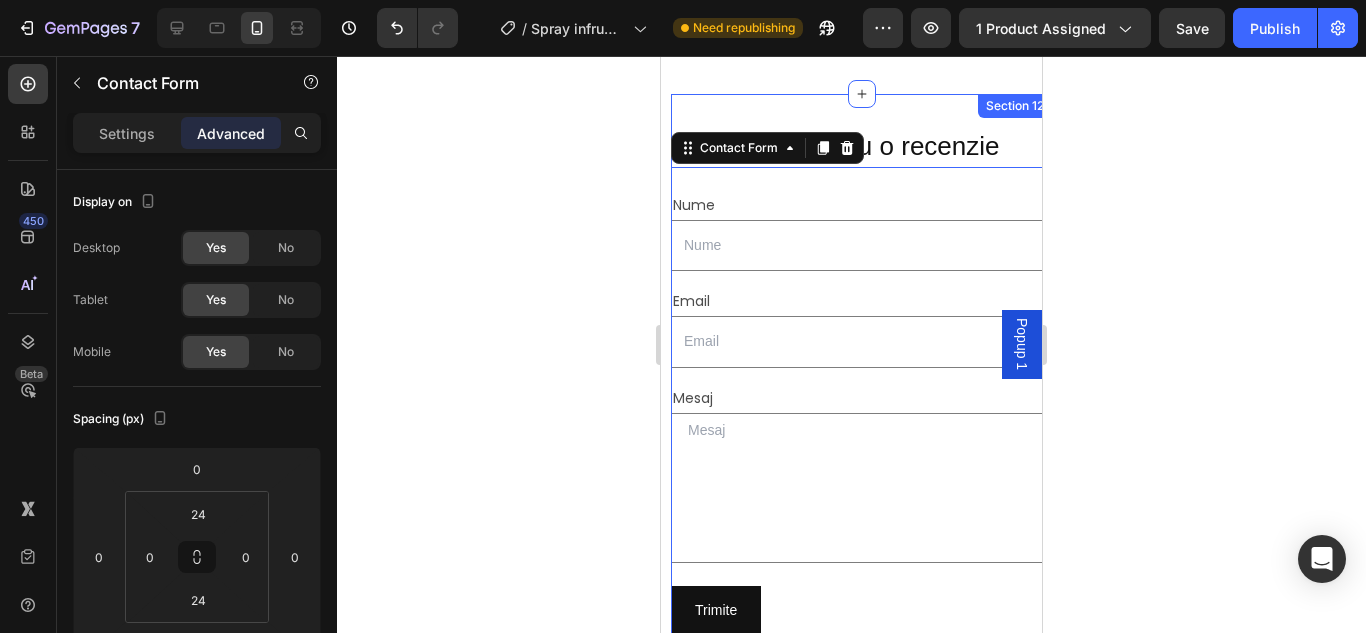click on "Lasa-ne si tu o recenzie Heading Nume Text Block Text Field Email Text Block Email Field Row Mesaj Text Block Text Area Row Trimite Submit Button Contact Form   0 Section 12" at bounding box center (861, 494) 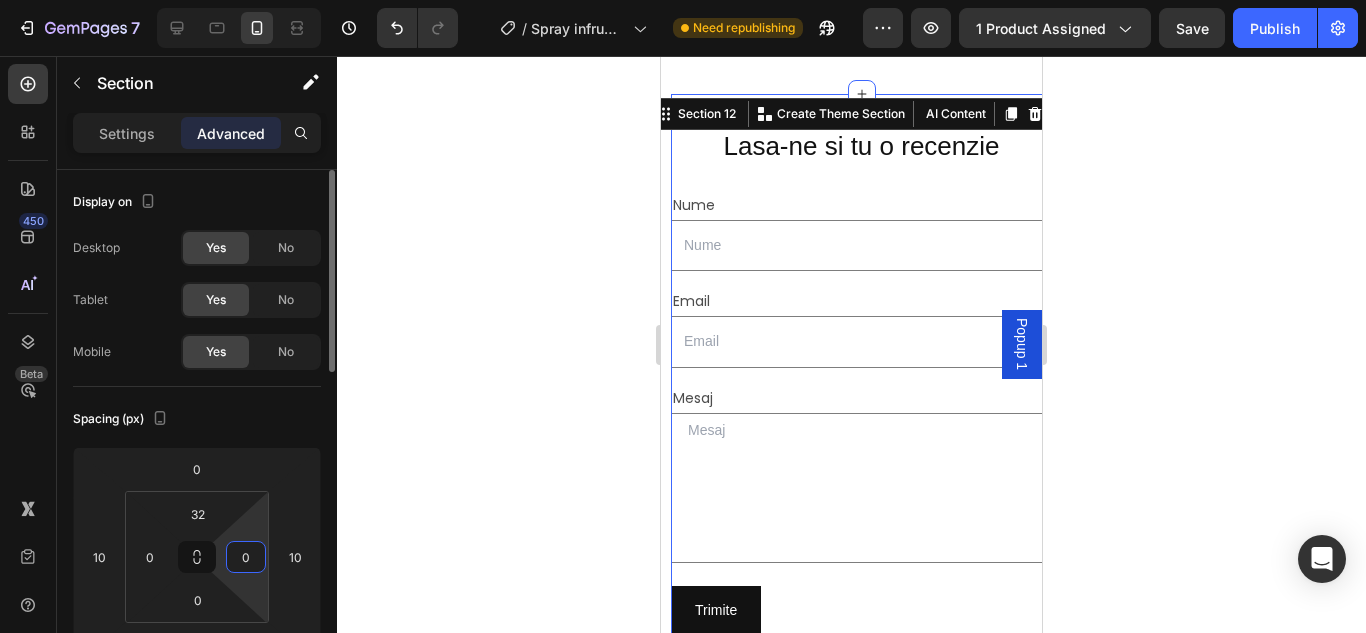 click on "0" at bounding box center [246, 557] 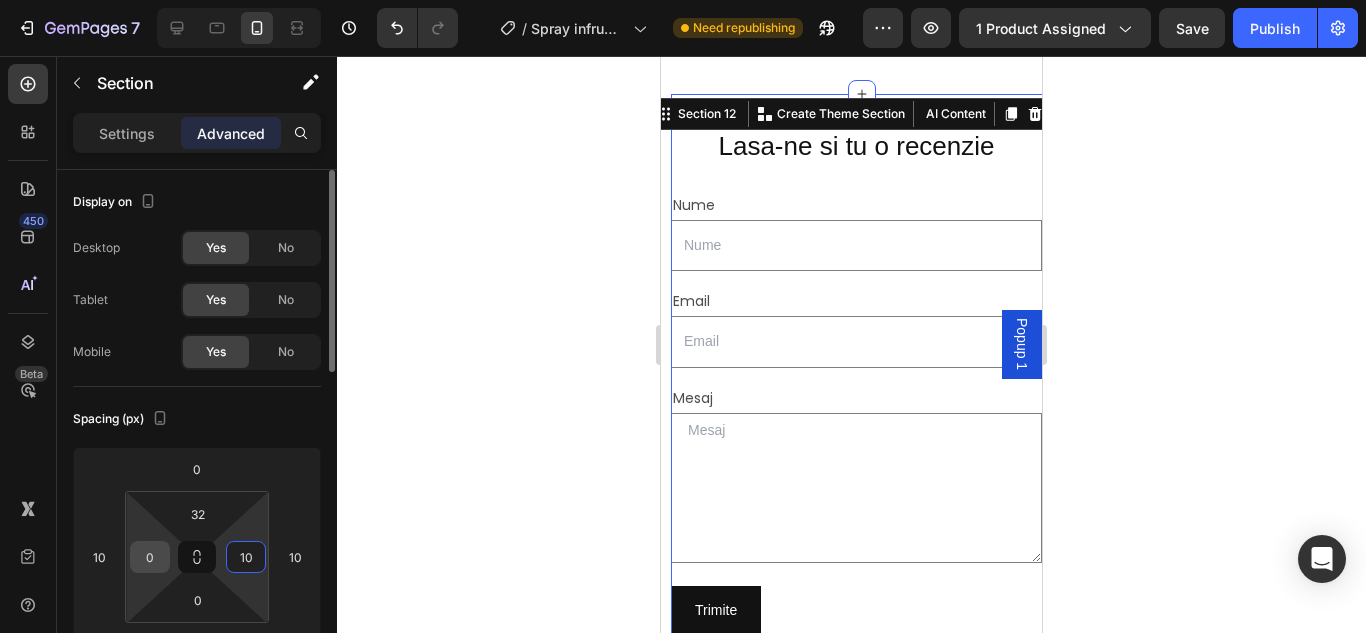 type on "10" 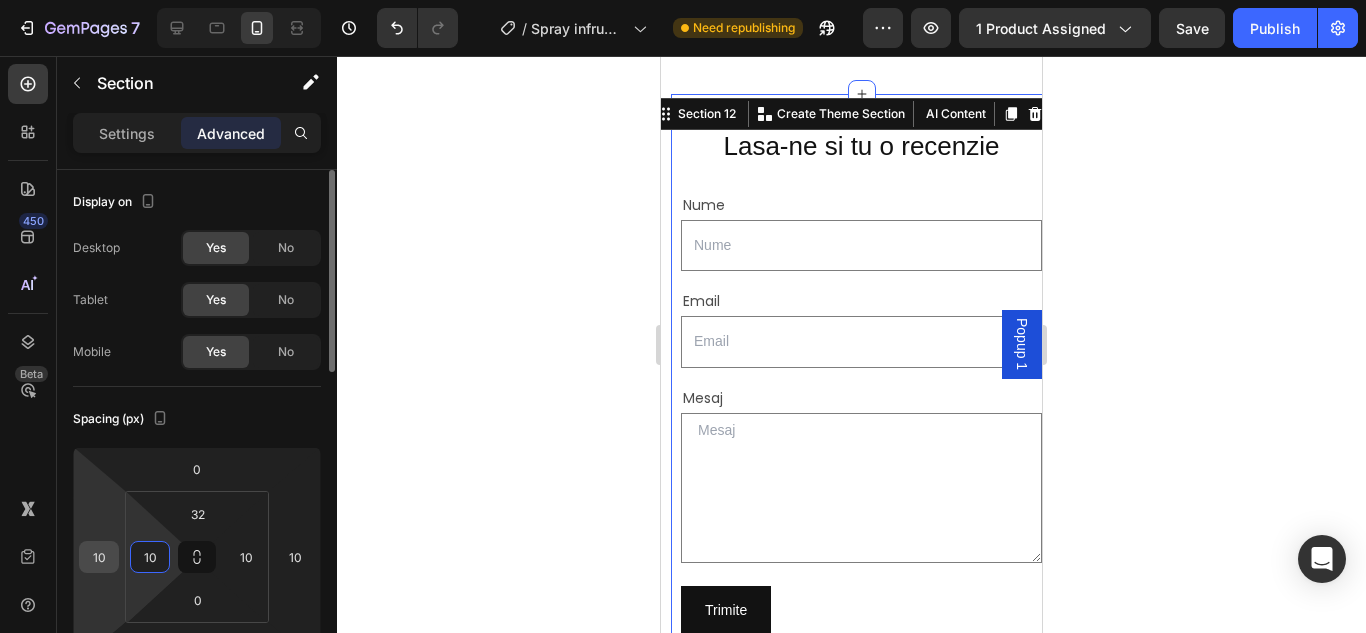 type on "10" 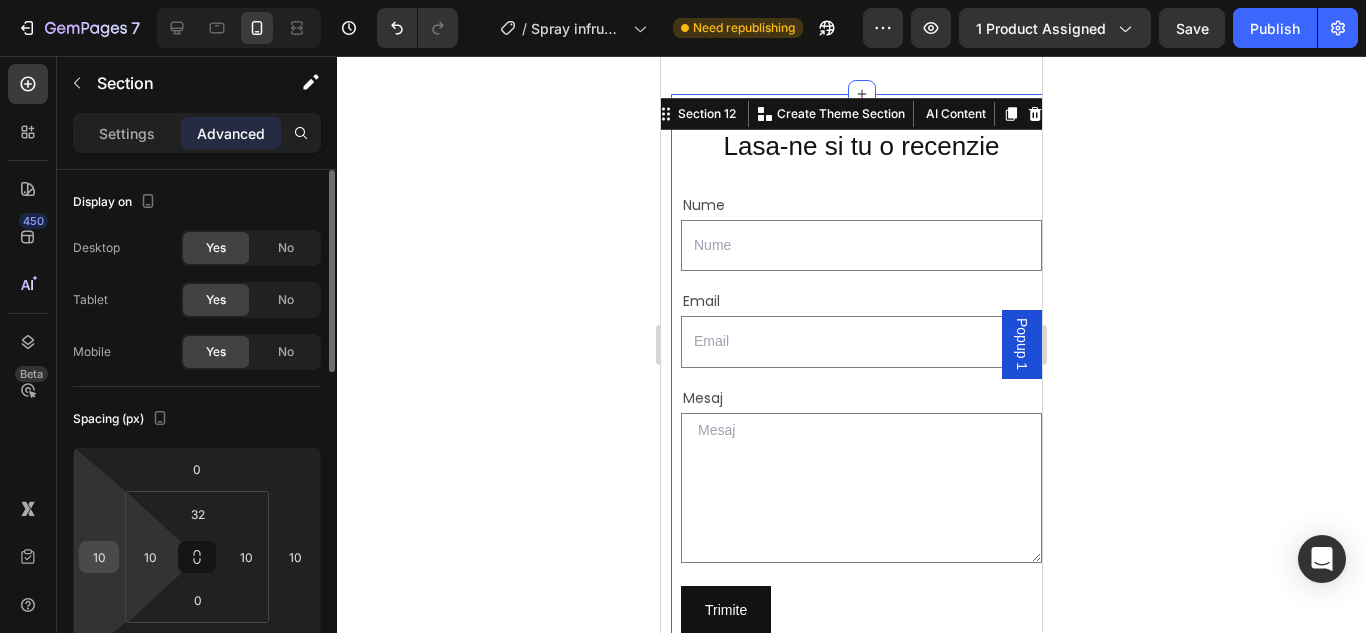 click on "10" at bounding box center (99, 557) 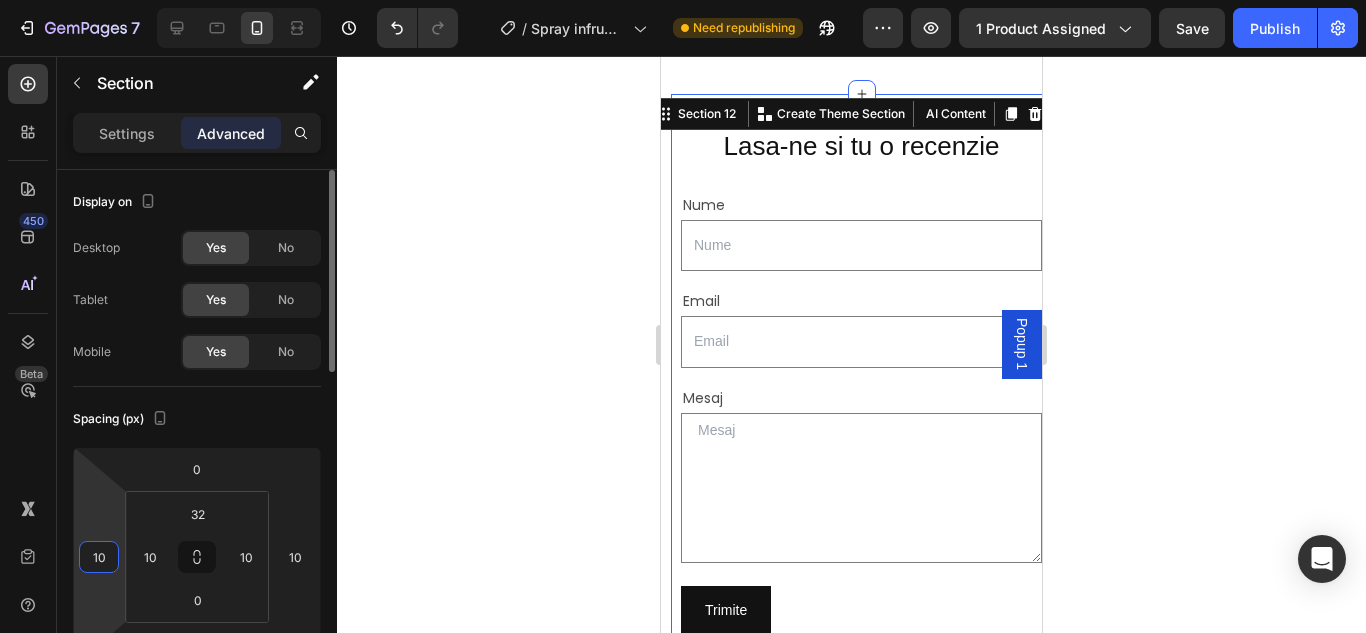 click on "10" at bounding box center (99, 557) 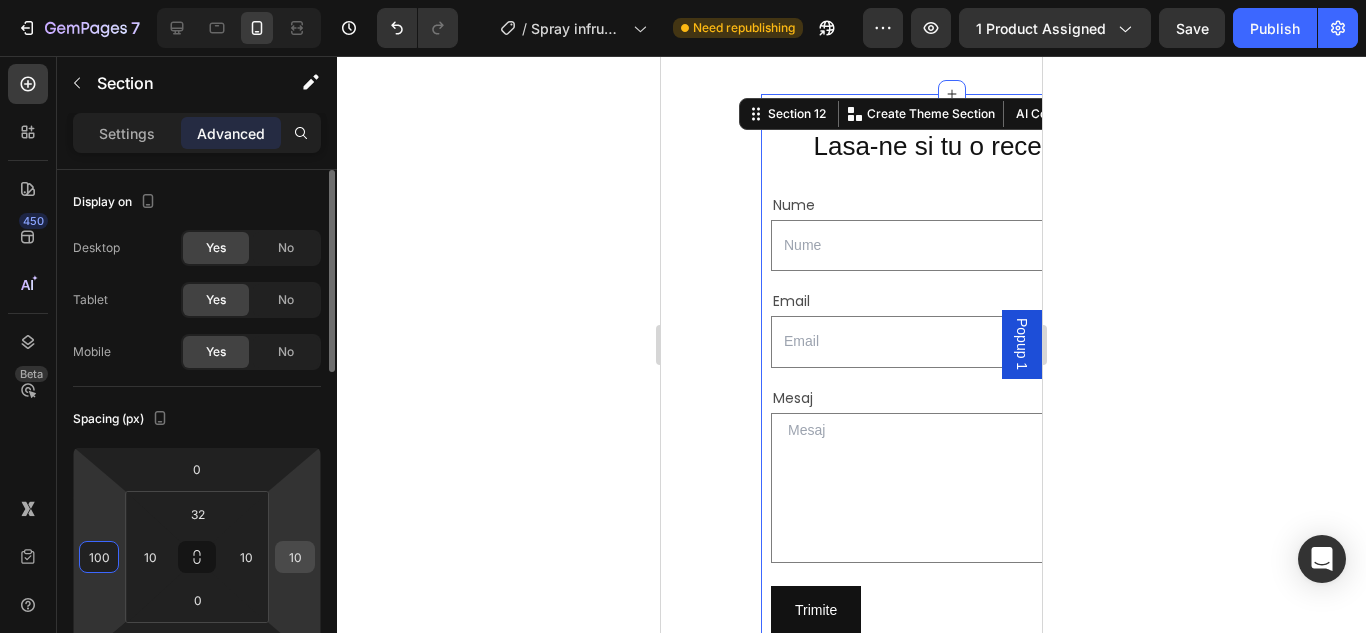 type on "100" 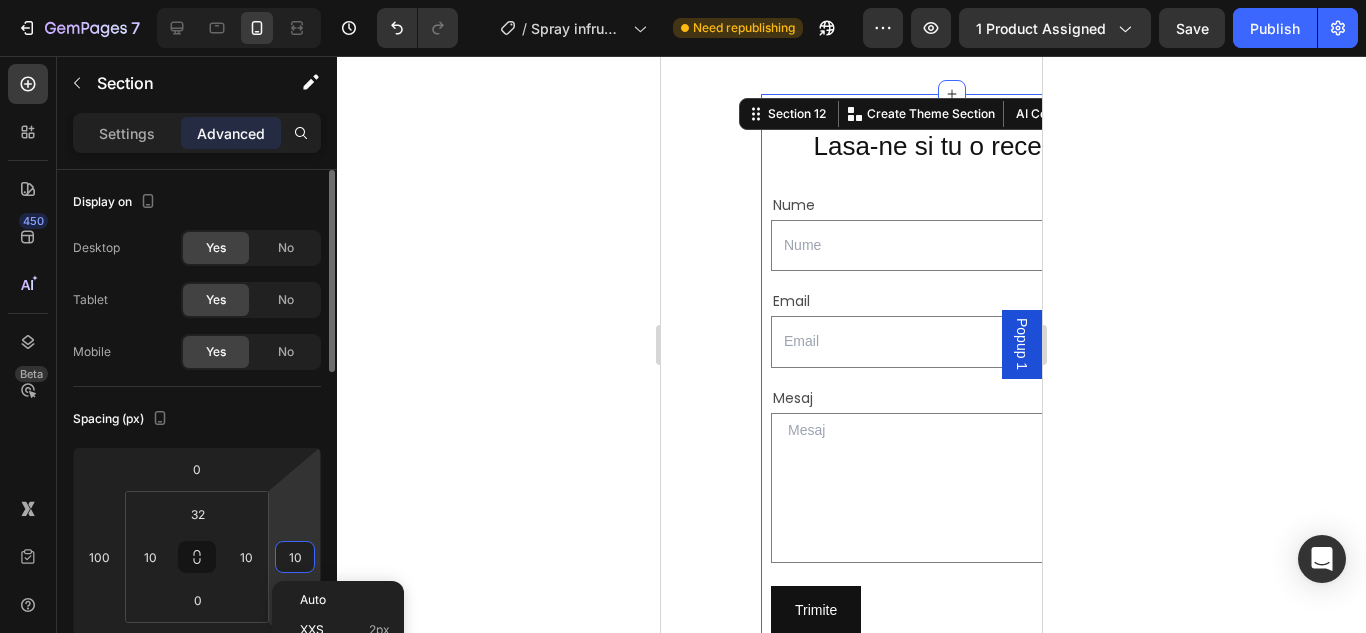 type on "0" 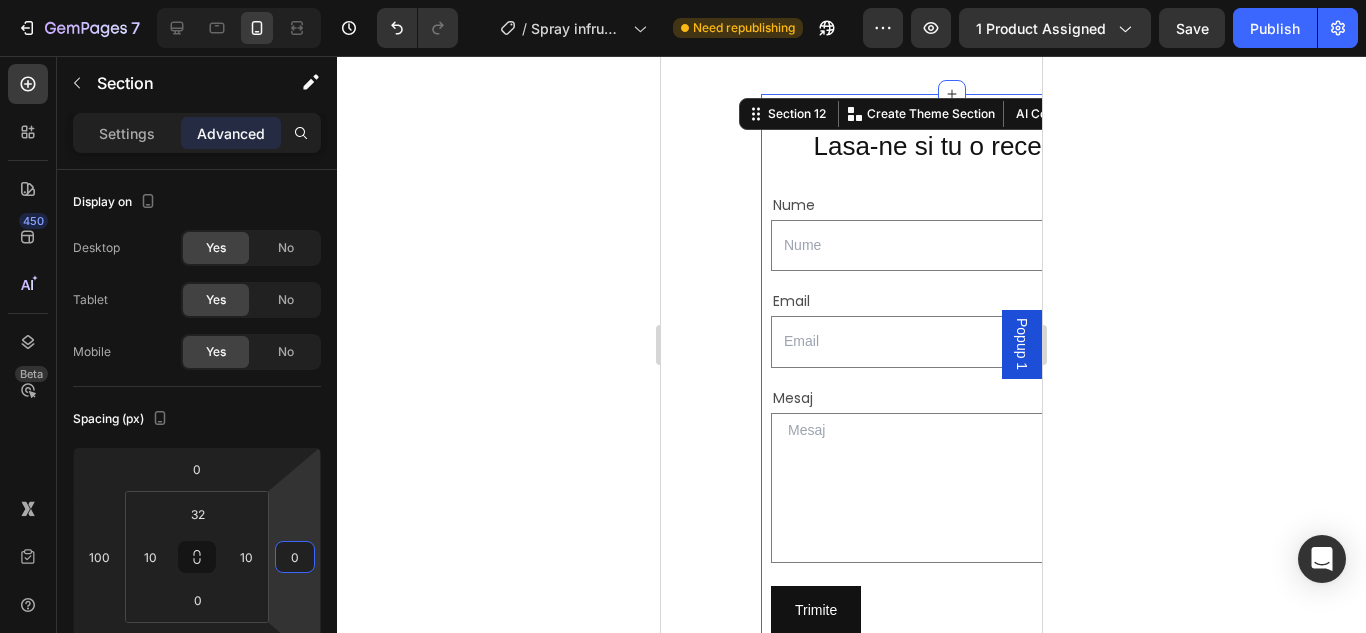 click 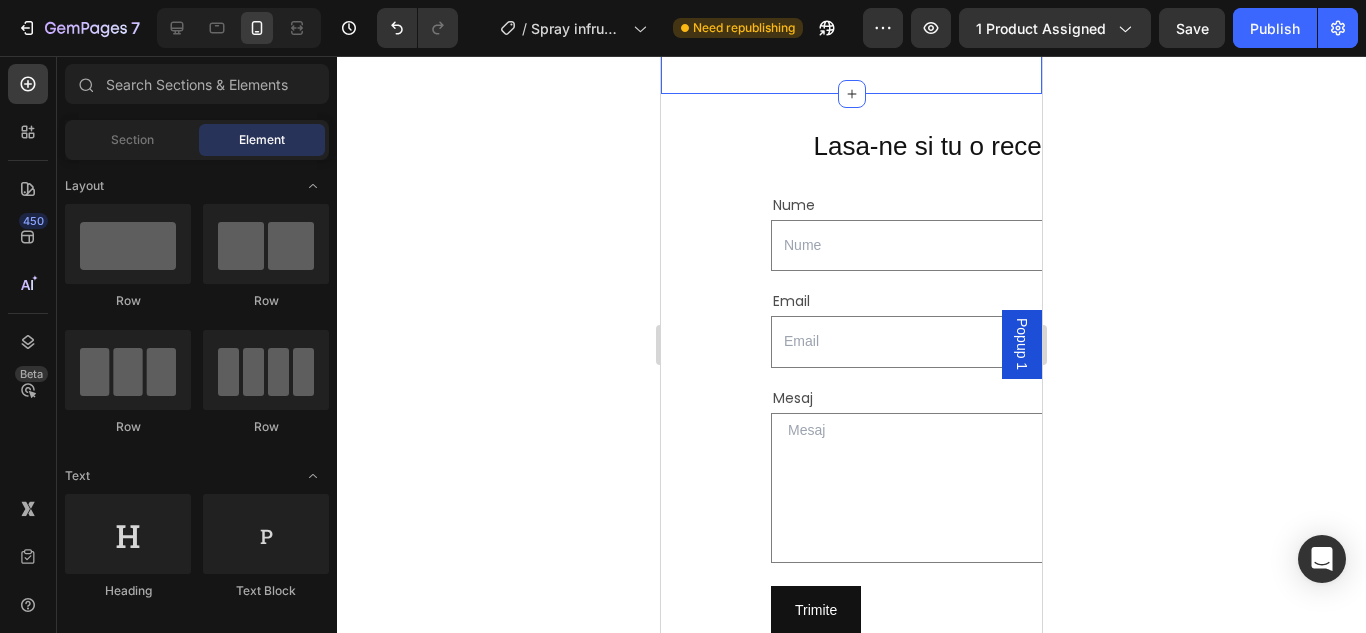 click on "STOC LIMITAT!  ULTIMELE 7   Seturi ! Text Block REDUCEREA EXPIRA IN  Heading 18 minute 22 secunde Countdown Timer Row Section 11" at bounding box center [851, -30] 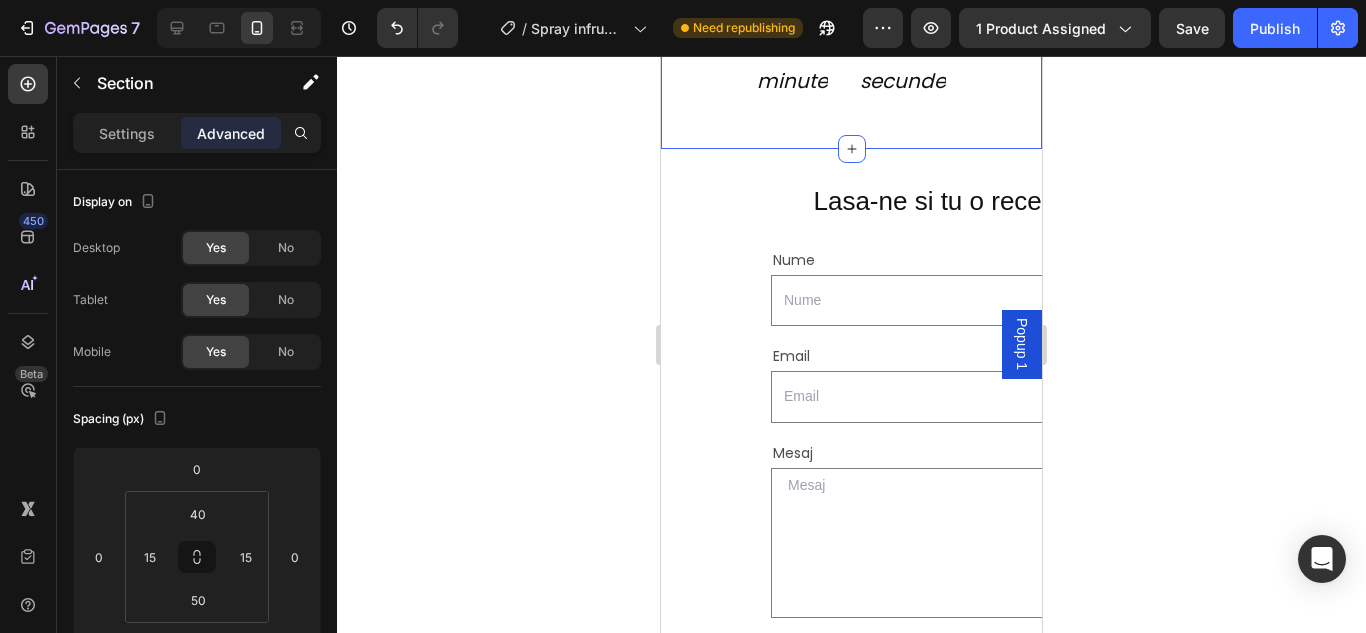 scroll, scrollTop: 7600, scrollLeft: 0, axis: vertical 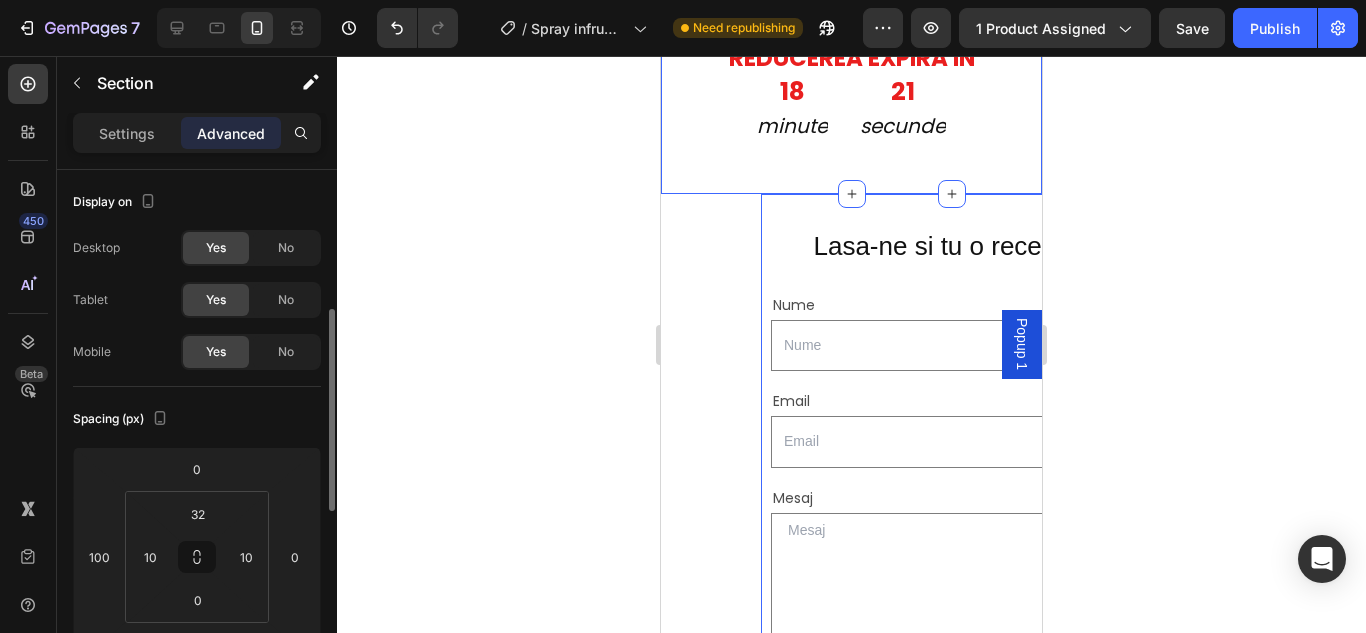 click on "Lasa-ne si tu o recenzie Heading Nume Text Block Text Field Email Text Block Email Field Row Mesaj Text Block Text Area Row Trimite Submit Button Contact Form Section 12" at bounding box center (951, 594) 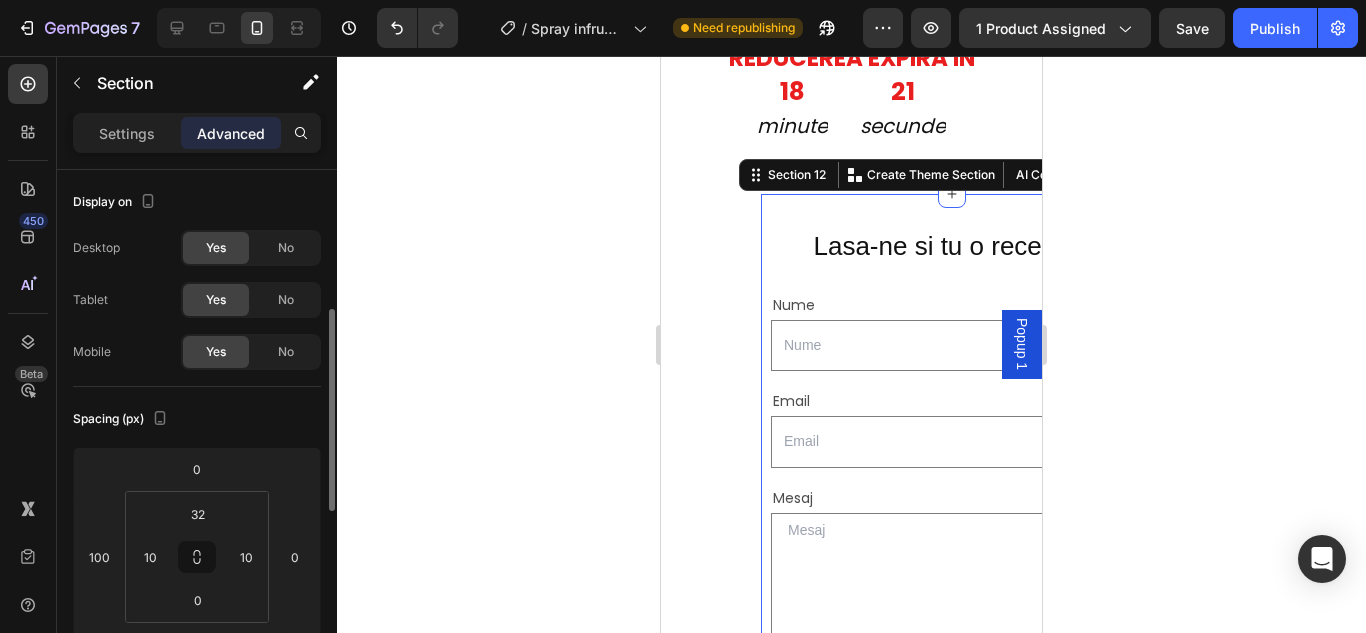 scroll, scrollTop: 100, scrollLeft: 0, axis: vertical 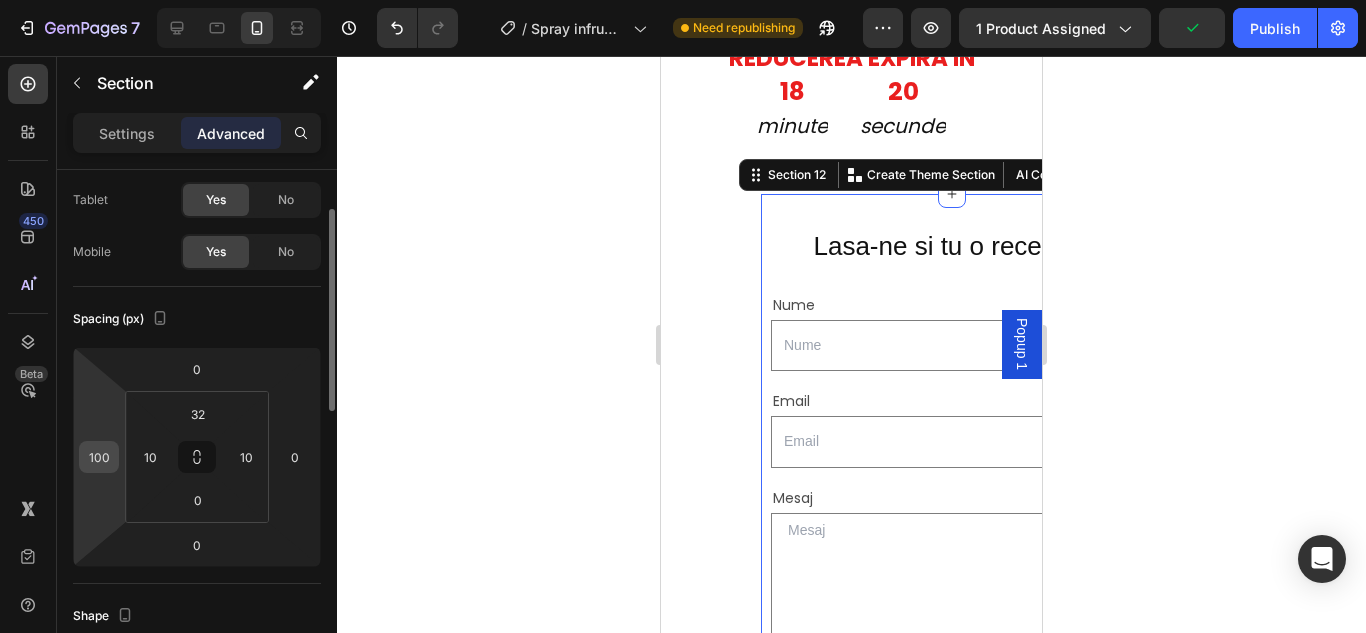 click on "100" at bounding box center [99, 457] 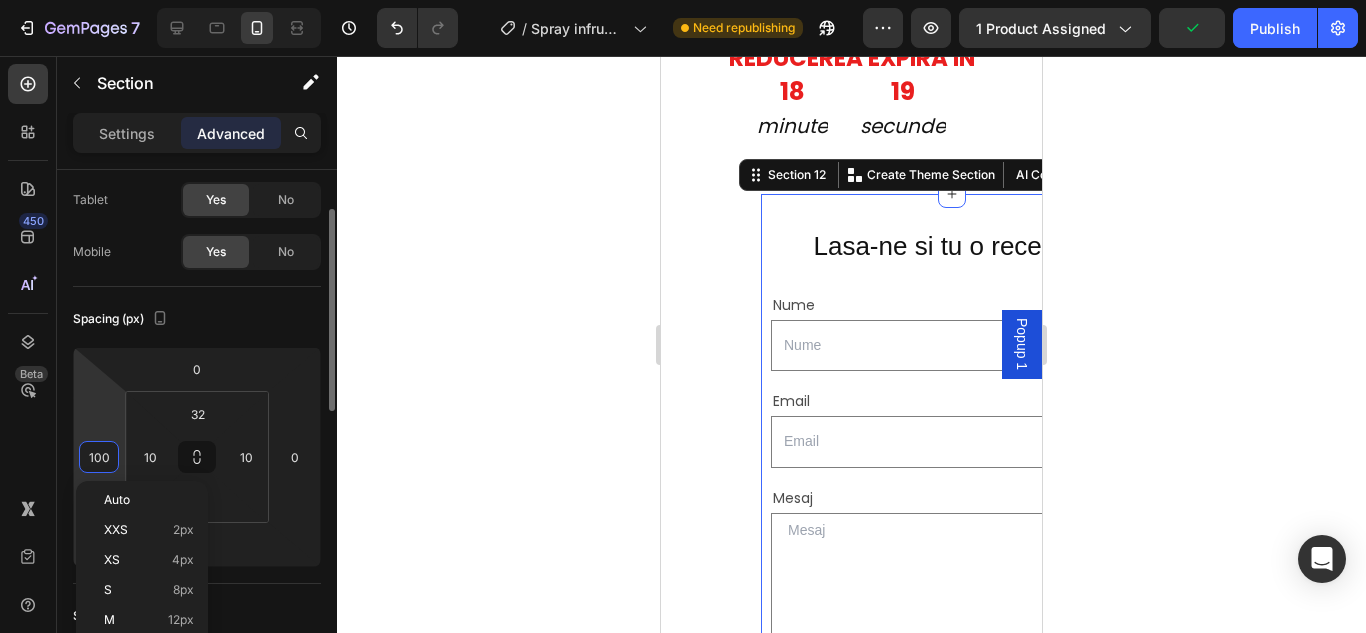 type on "0" 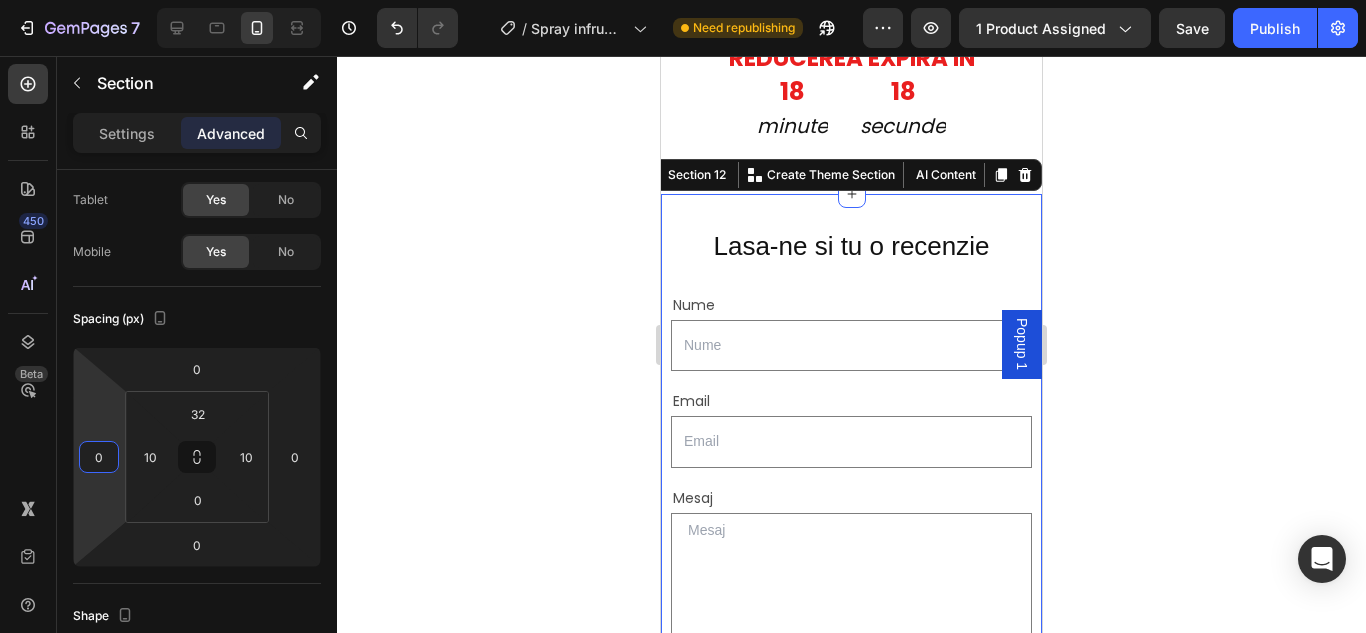 click 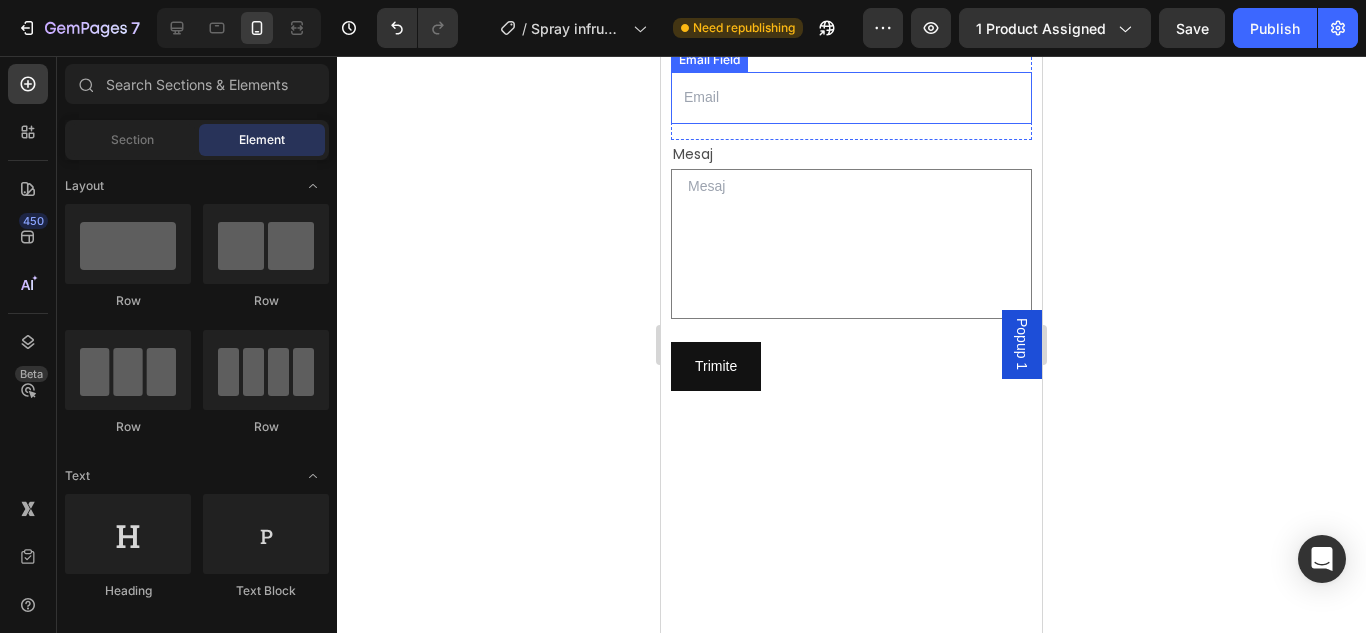 scroll, scrollTop: 8000, scrollLeft: 0, axis: vertical 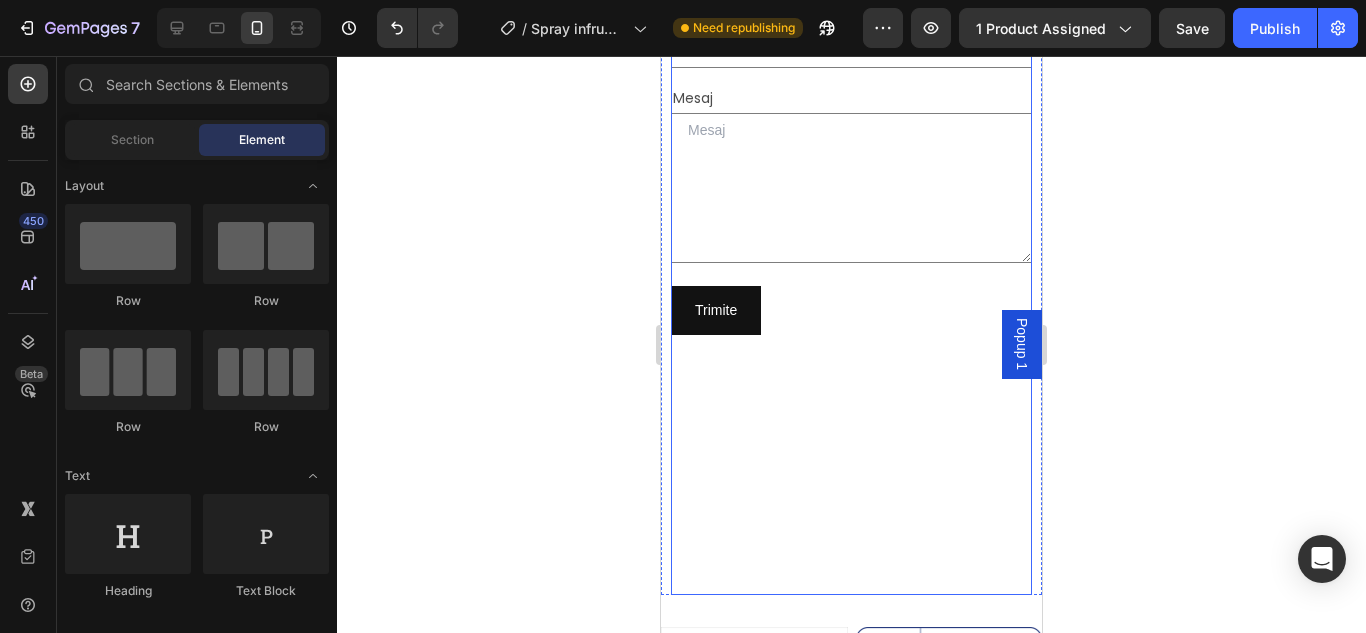 click 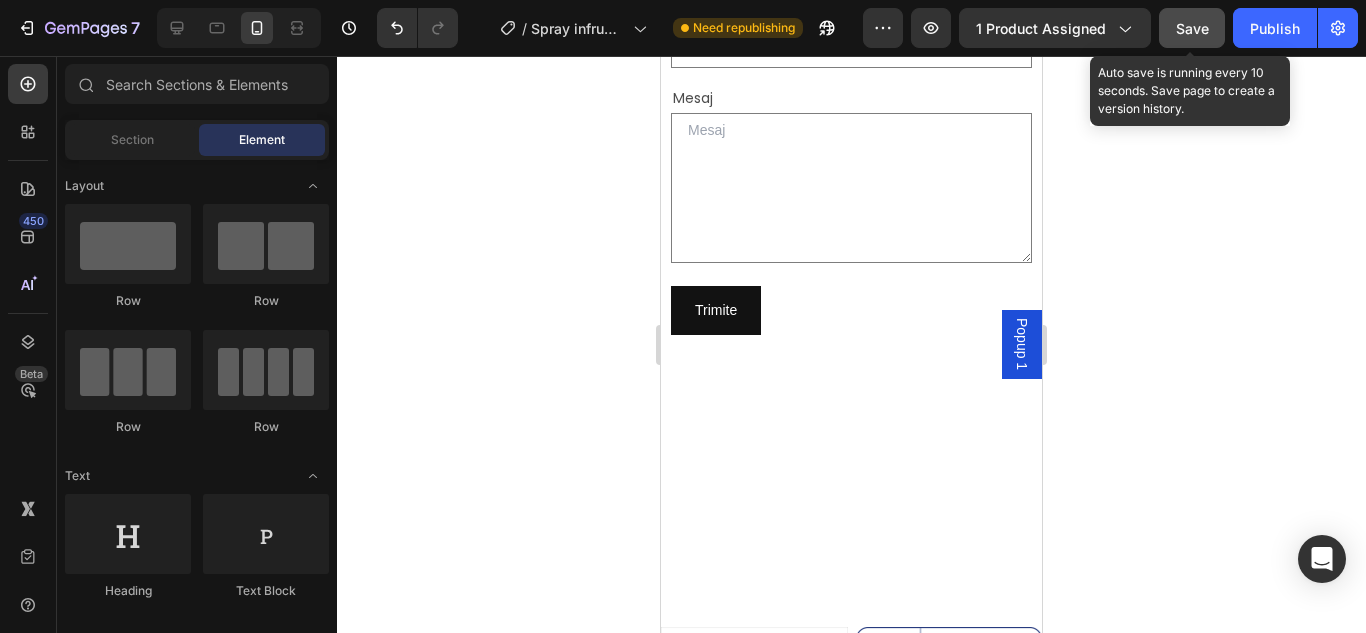 click on "Save" at bounding box center [1192, 28] 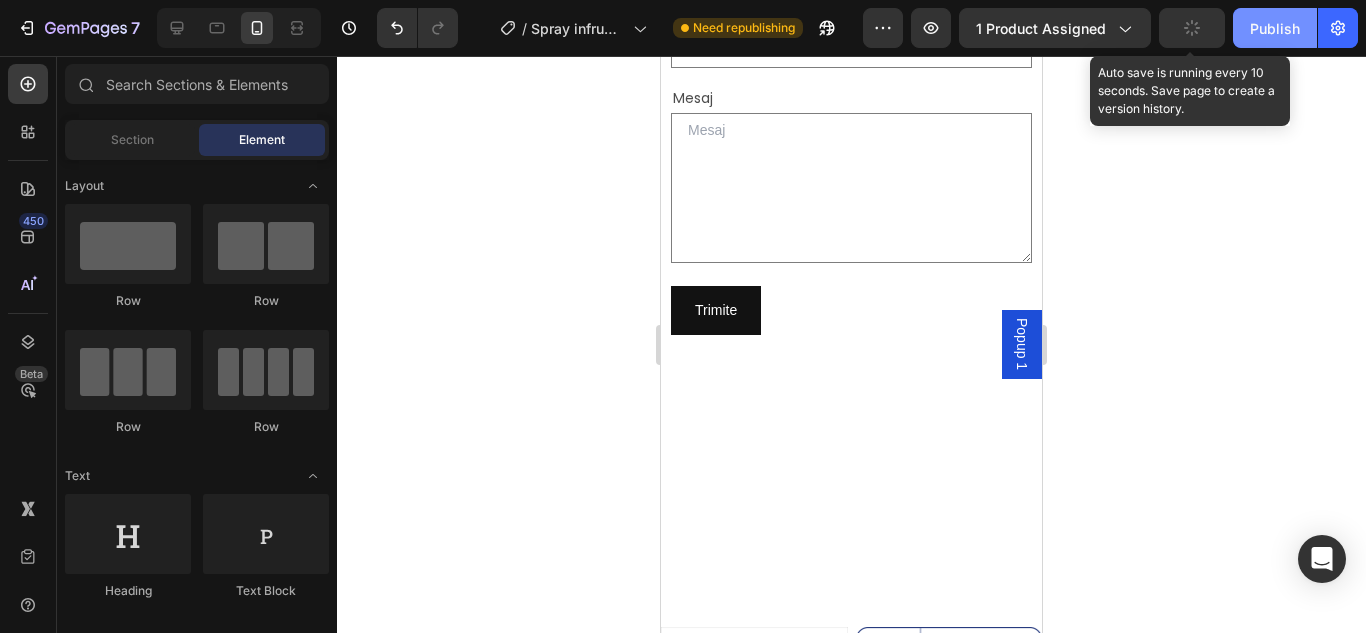 click on "Publish" 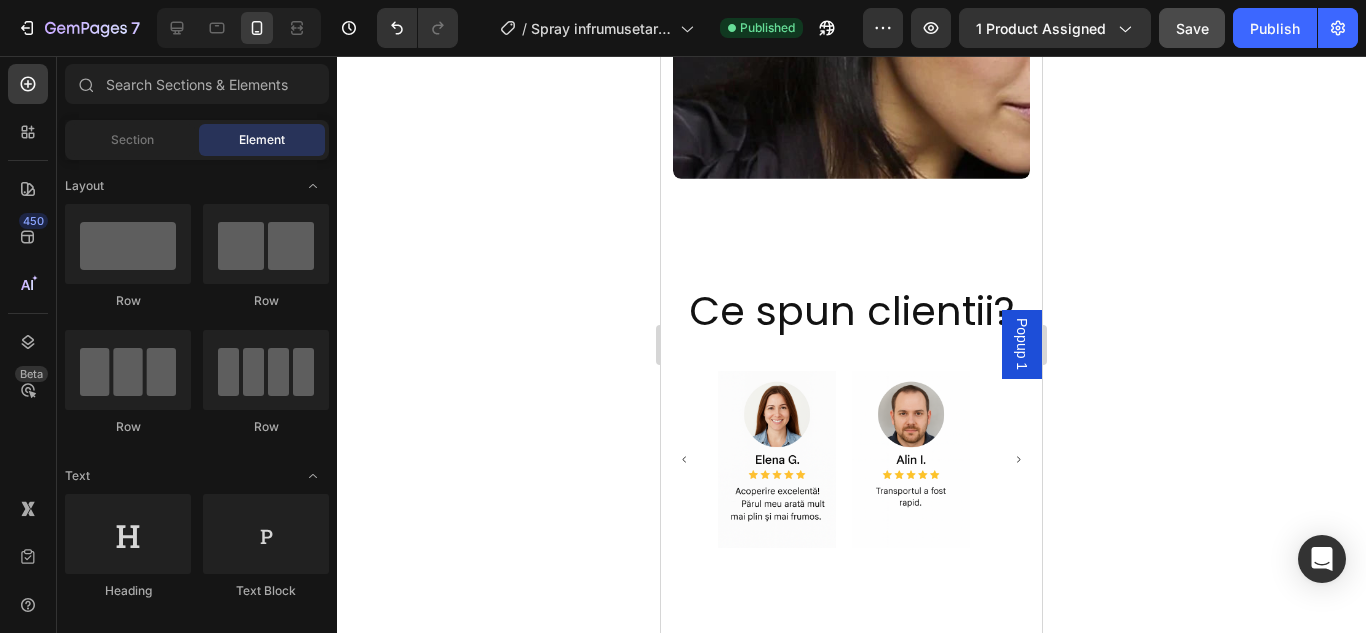 scroll, scrollTop: 6357, scrollLeft: 0, axis: vertical 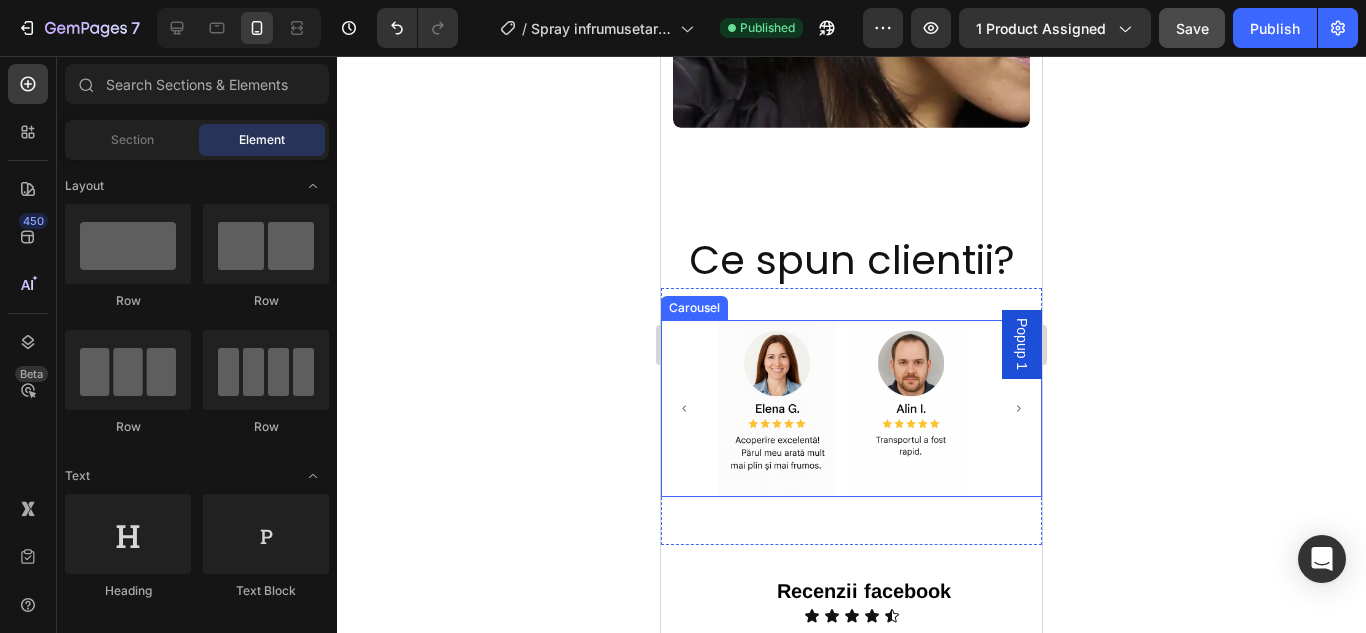 click 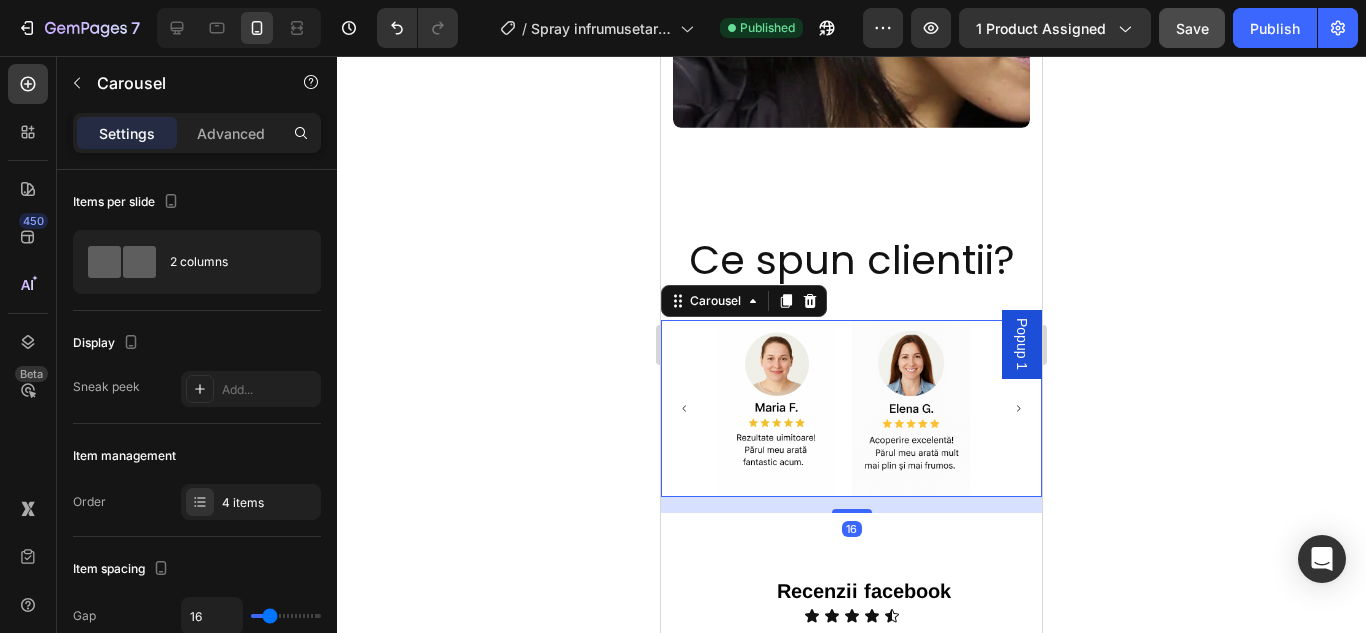 click 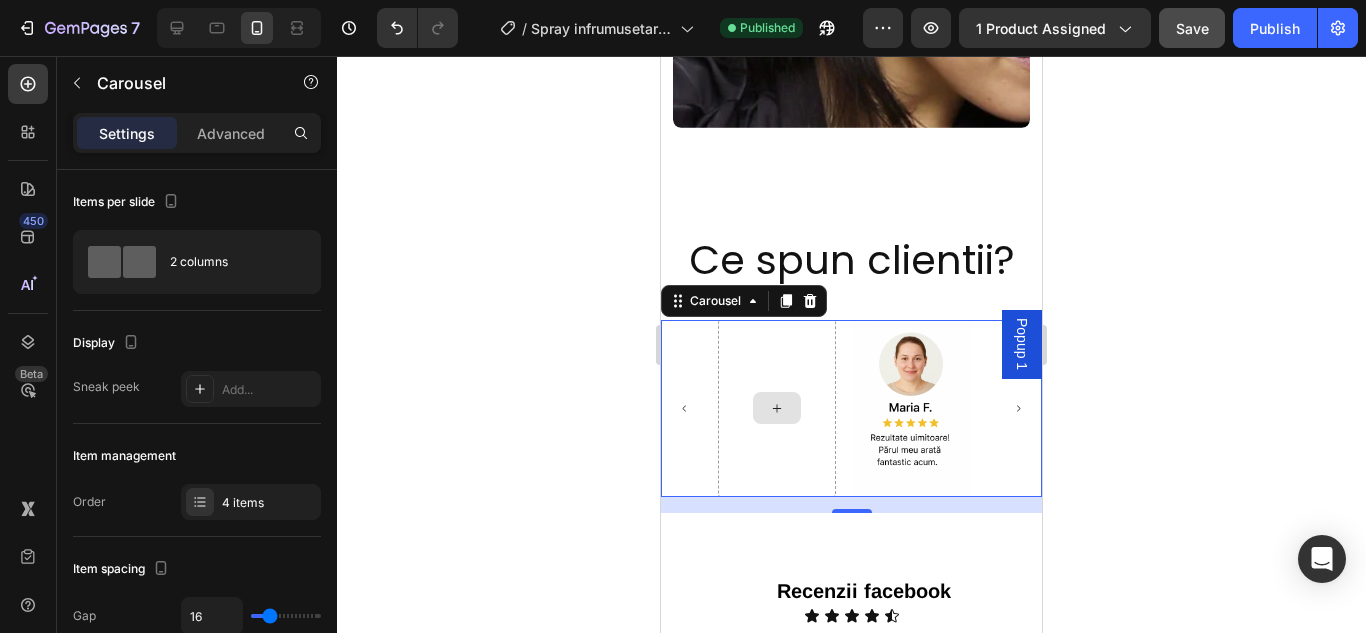 click at bounding box center [777, 408] 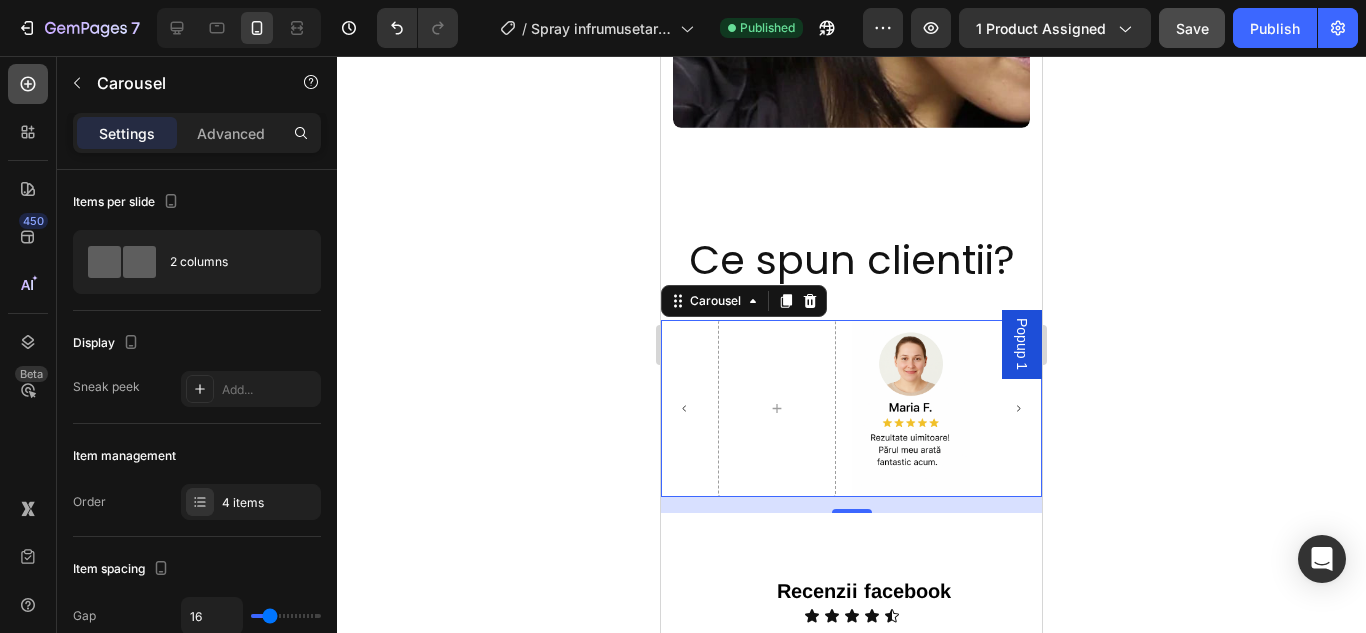 click 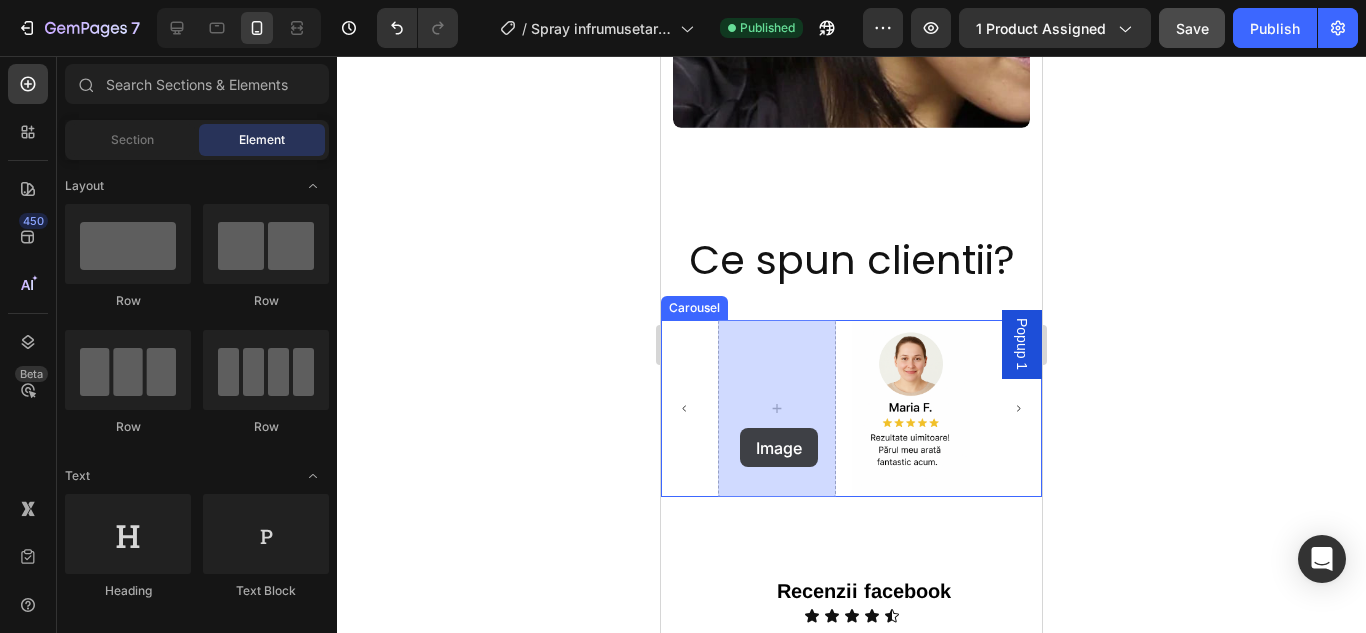 drag, startPoint x: 826, startPoint y: 495, endPoint x: 739, endPoint y: 428, distance: 109.80892 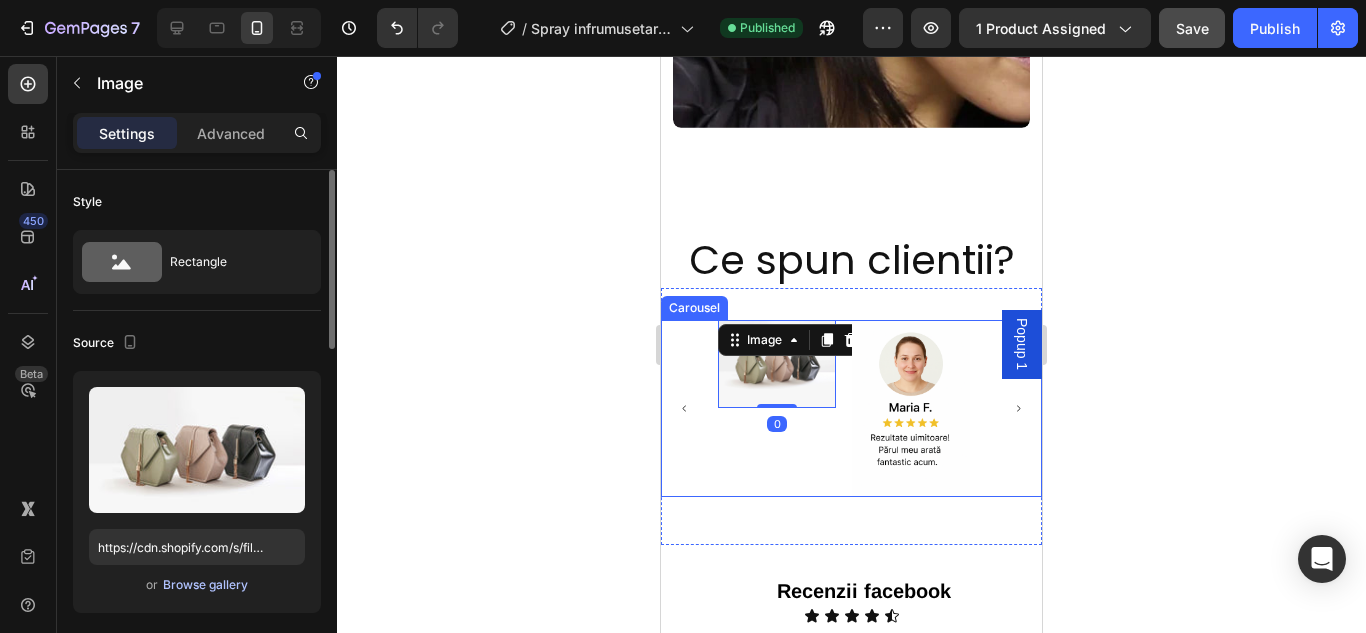 click on "Browse gallery" at bounding box center (205, 585) 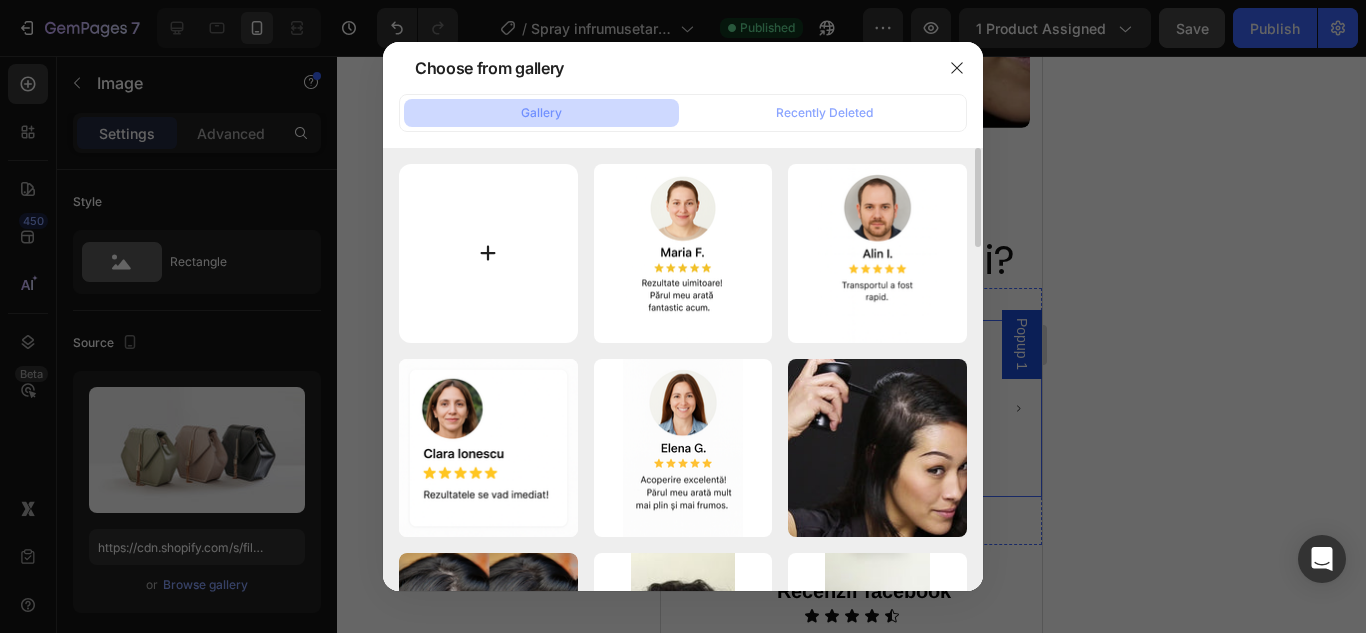 click at bounding box center (488, 253) 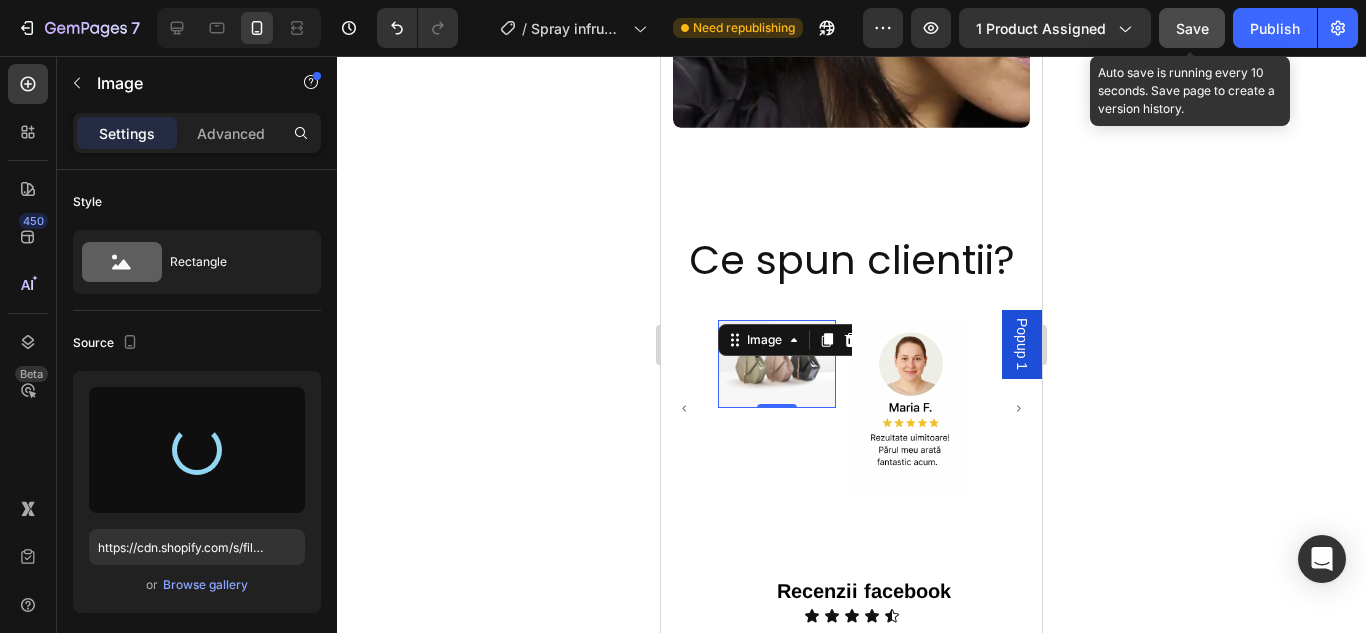 type on "https://cdn.shopify.com/s/files/1/0874/3501/8564/files/gempages_537037857848558672-788aaa84-92d1-40e0-ac1f-f78e996e9332.png" 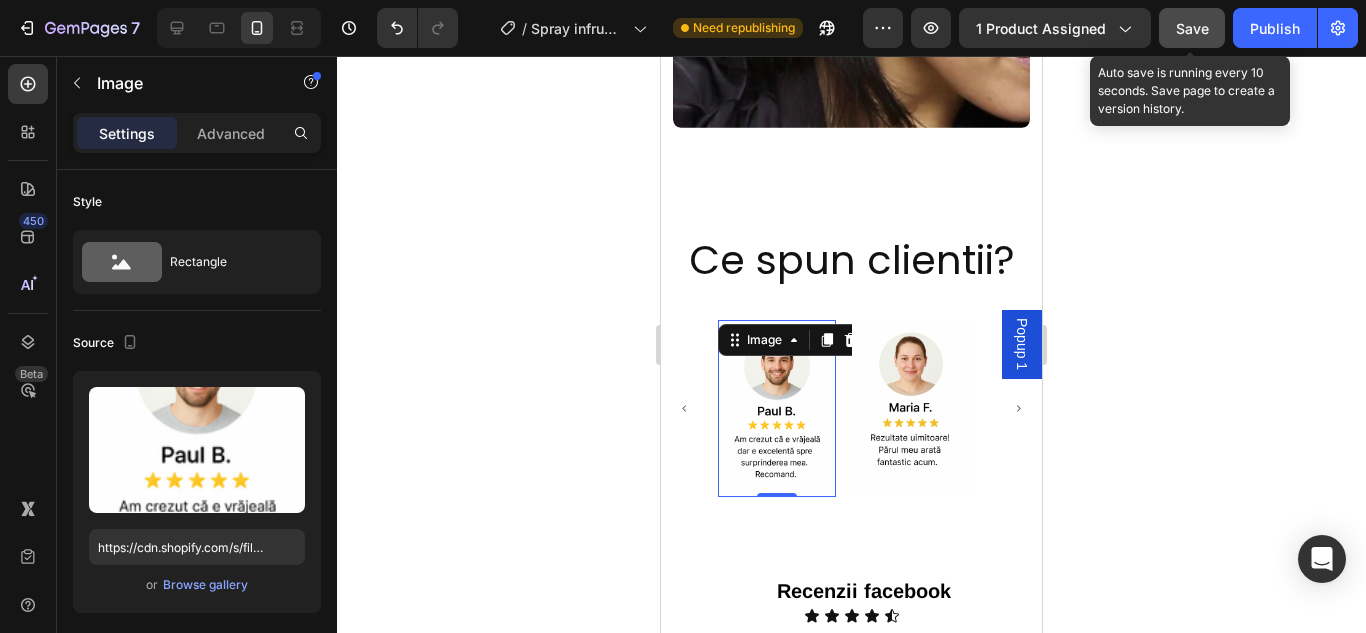 click on "Save" at bounding box center [1192, 28] 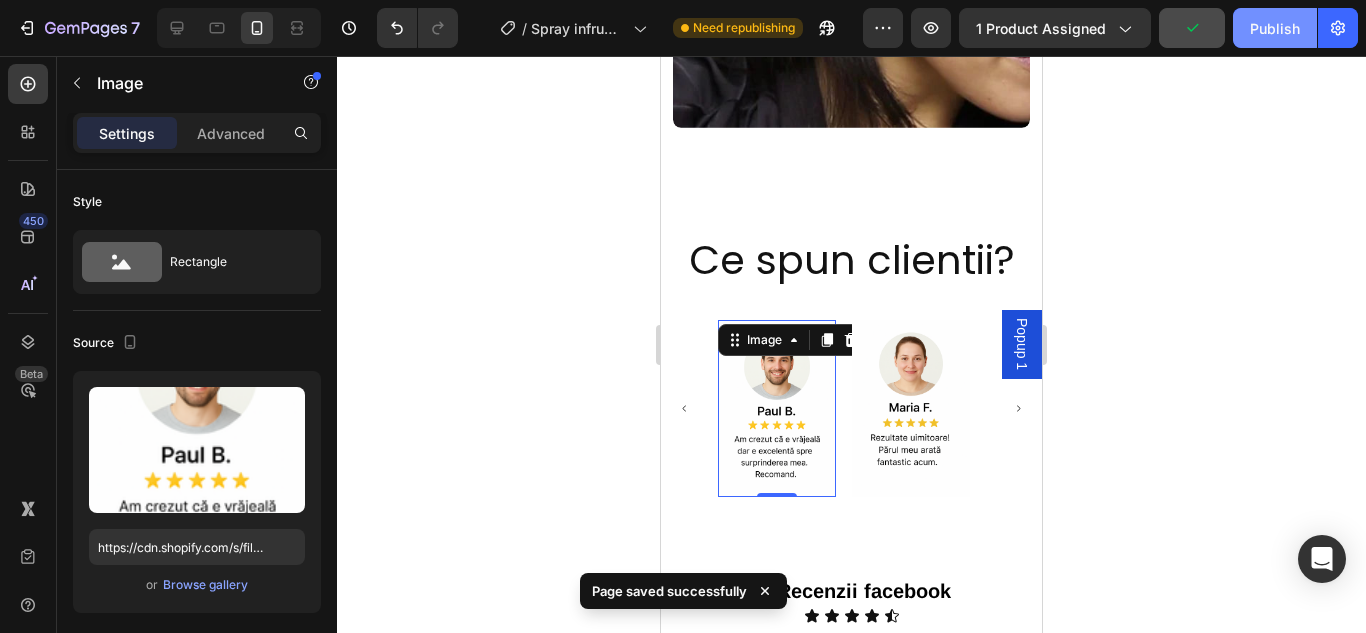 click on "Publish" at bounding box center (1275, 28) 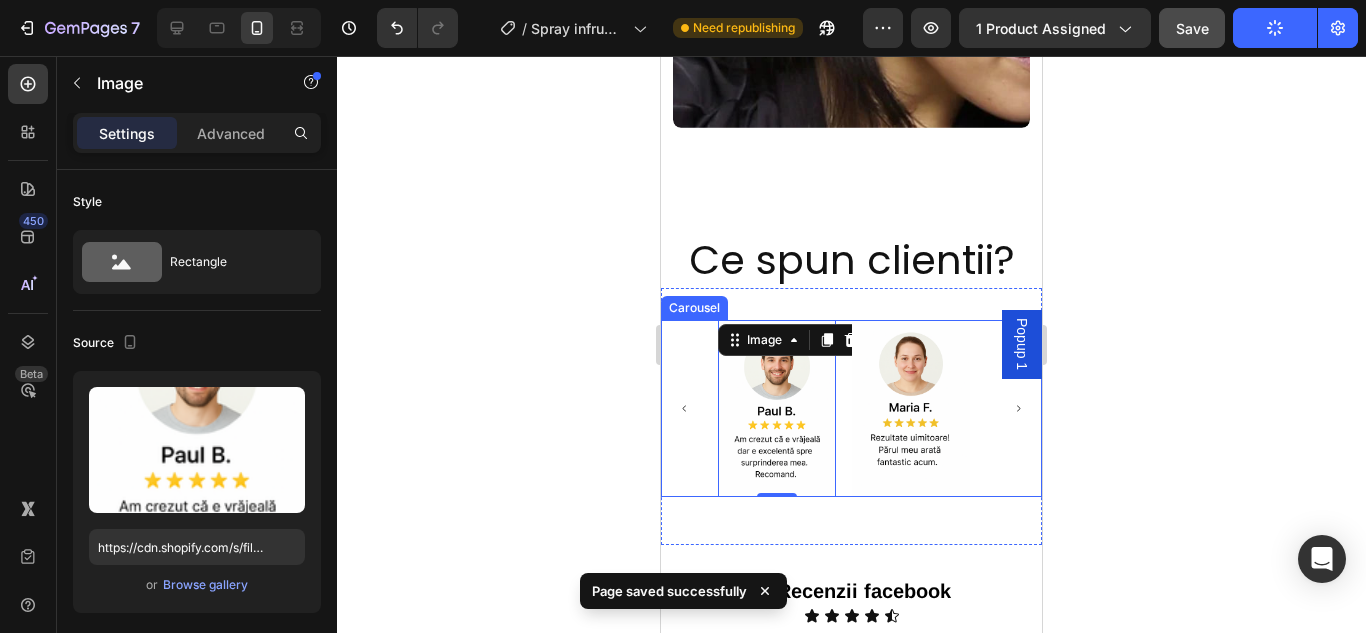 click 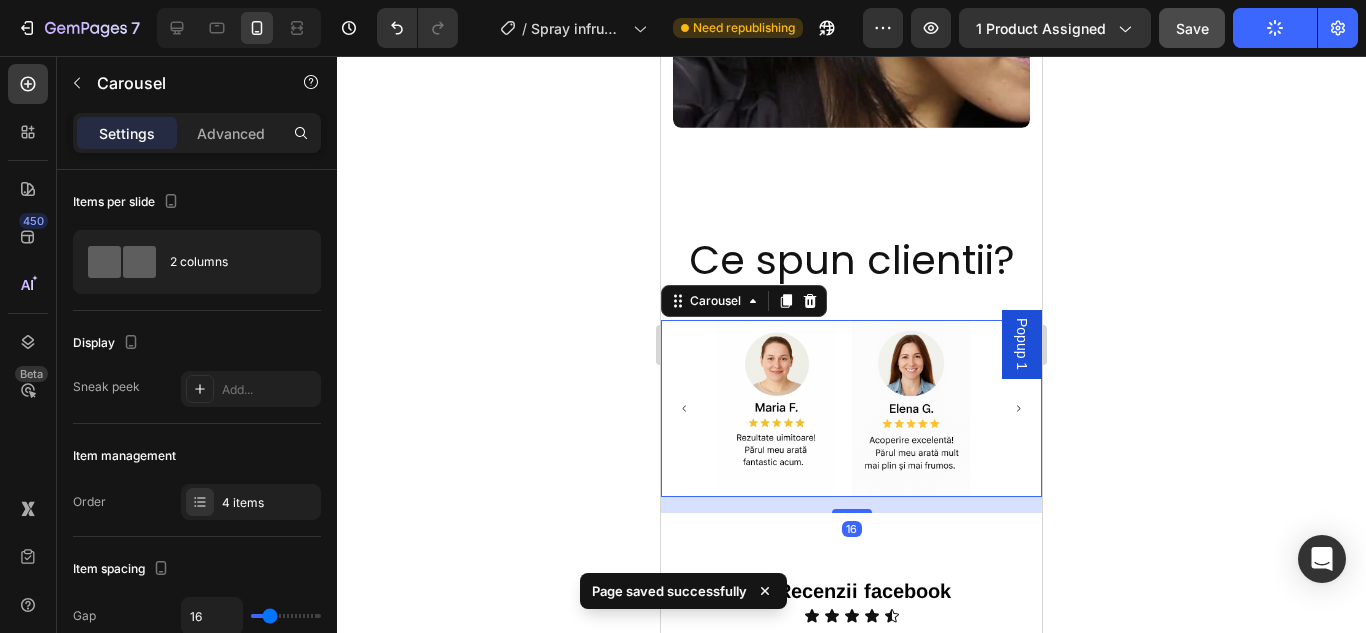 click 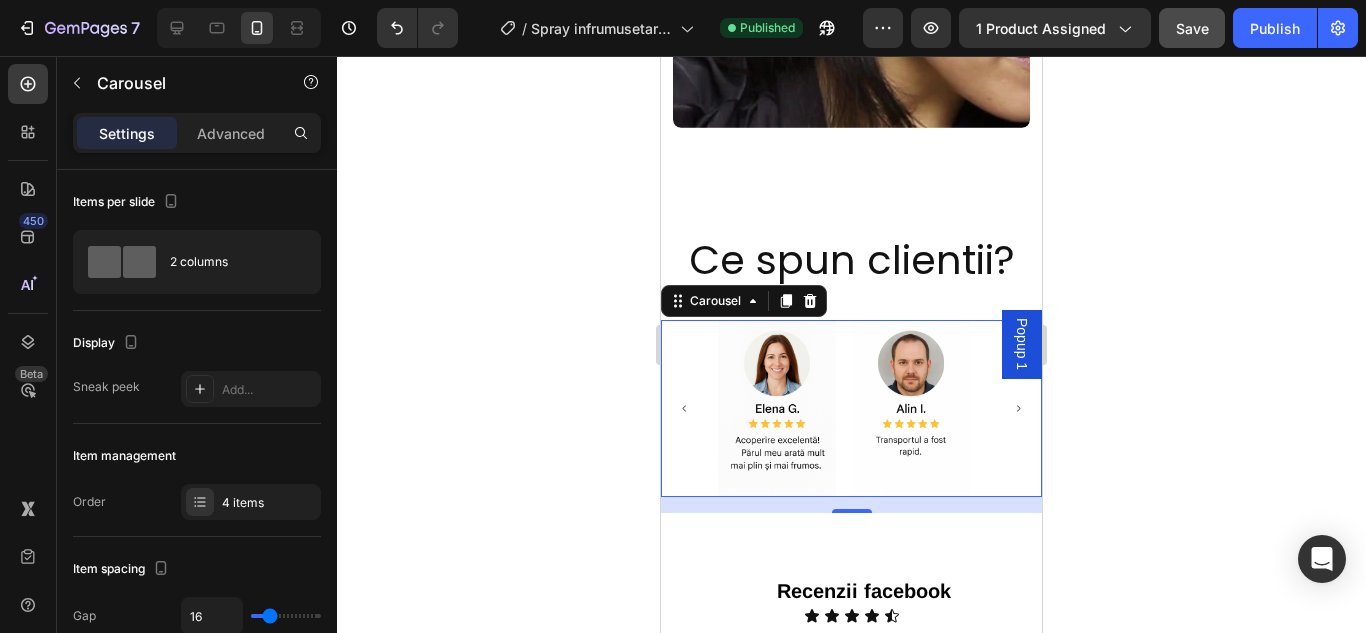 click 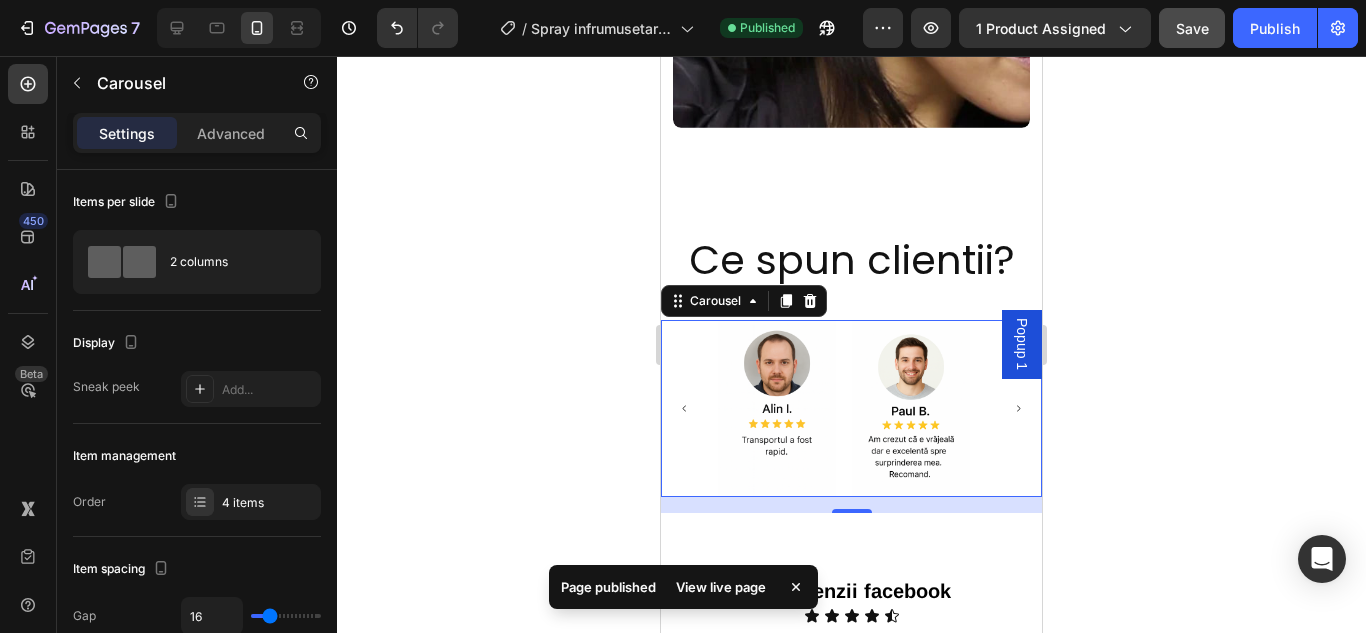 click 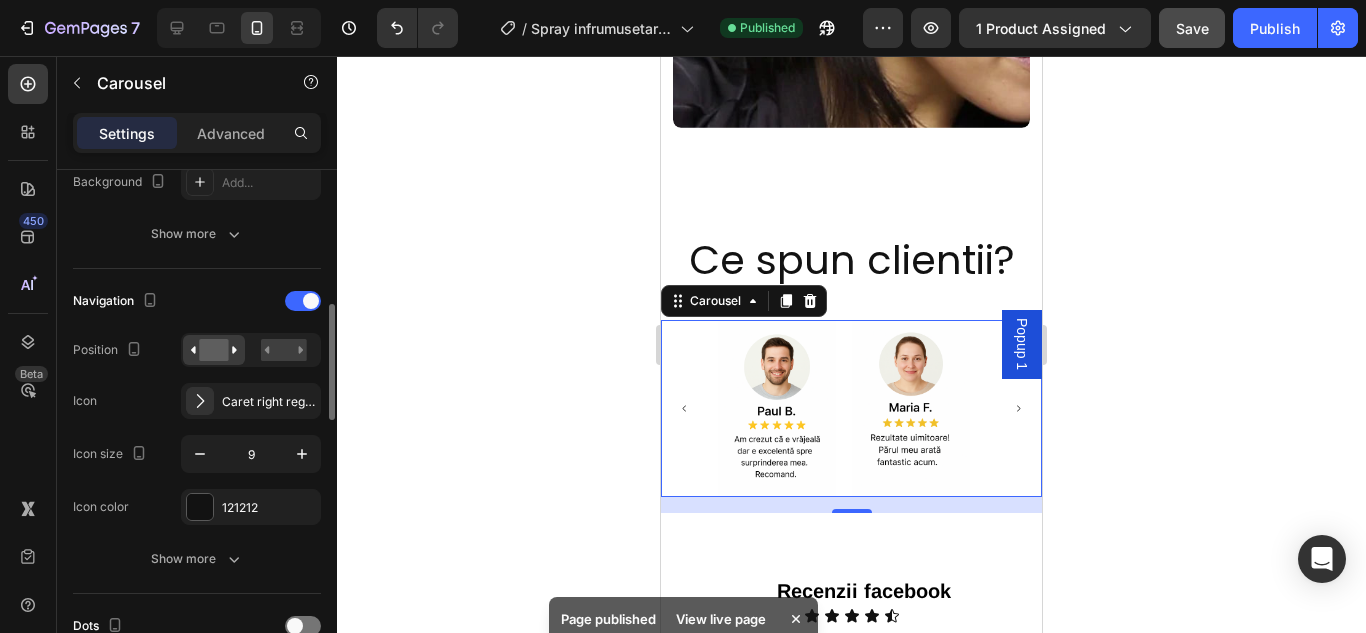scroll, scrollTop: 800, scrollLeft: 0, axis: vertical 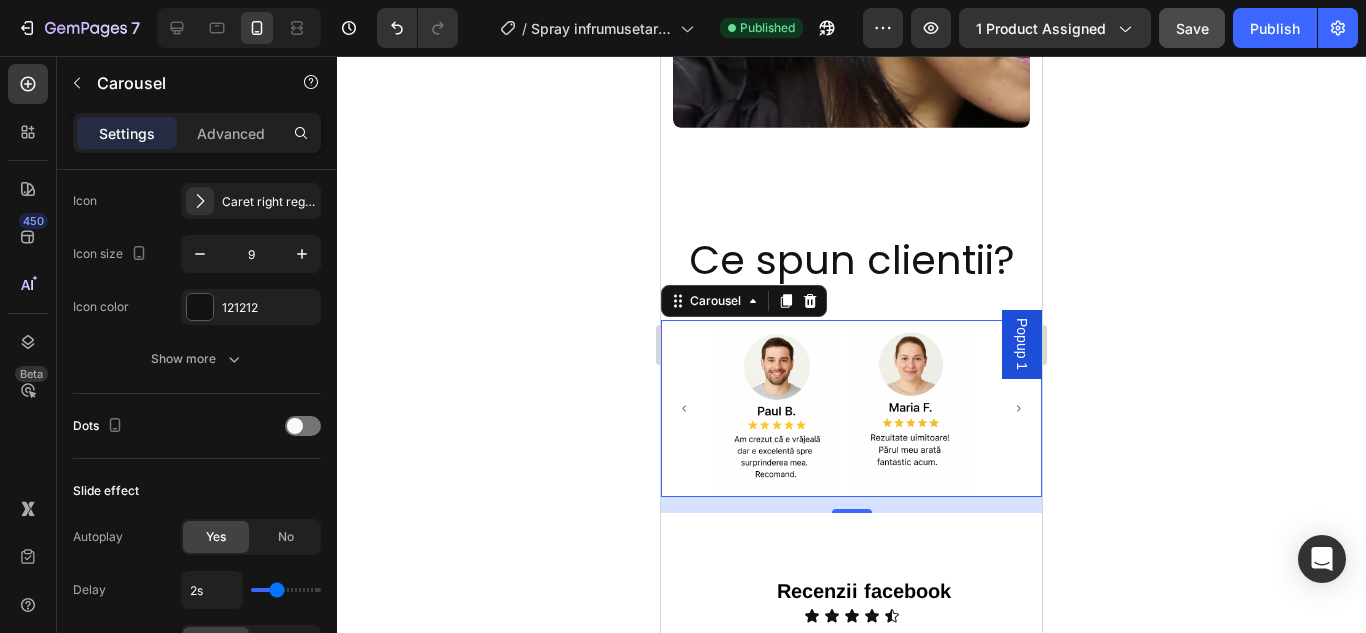 click 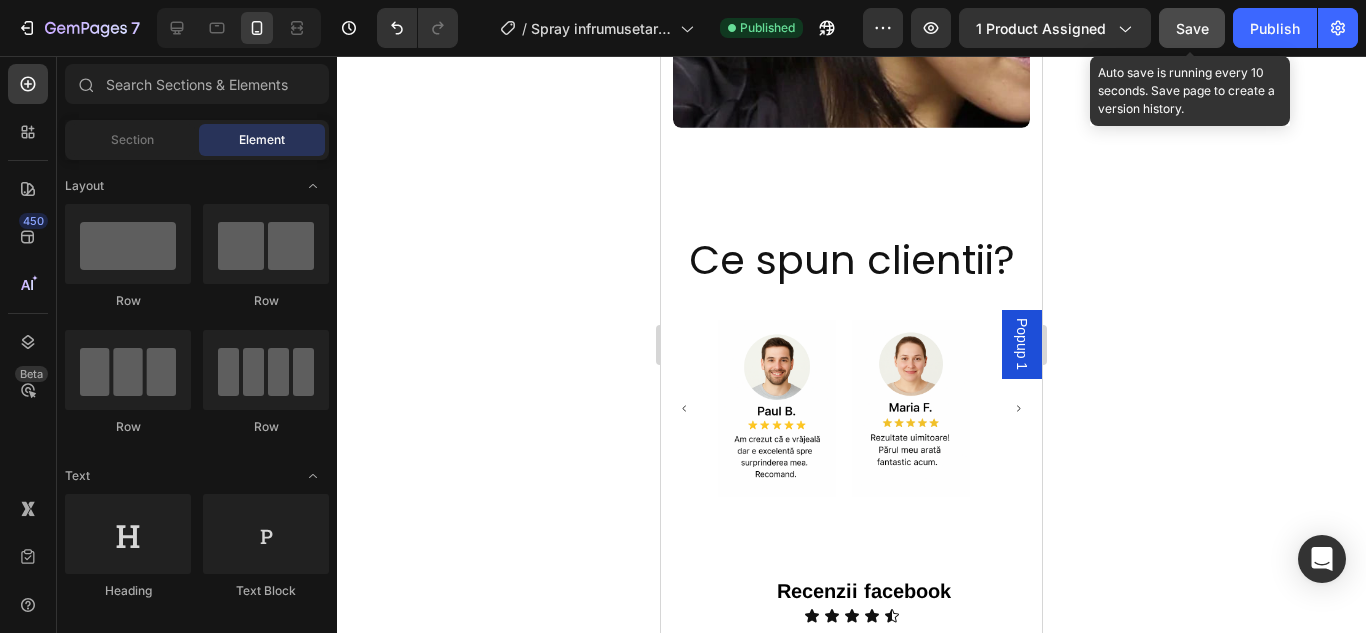 click on "Save" at bounding box center (1192, 28) 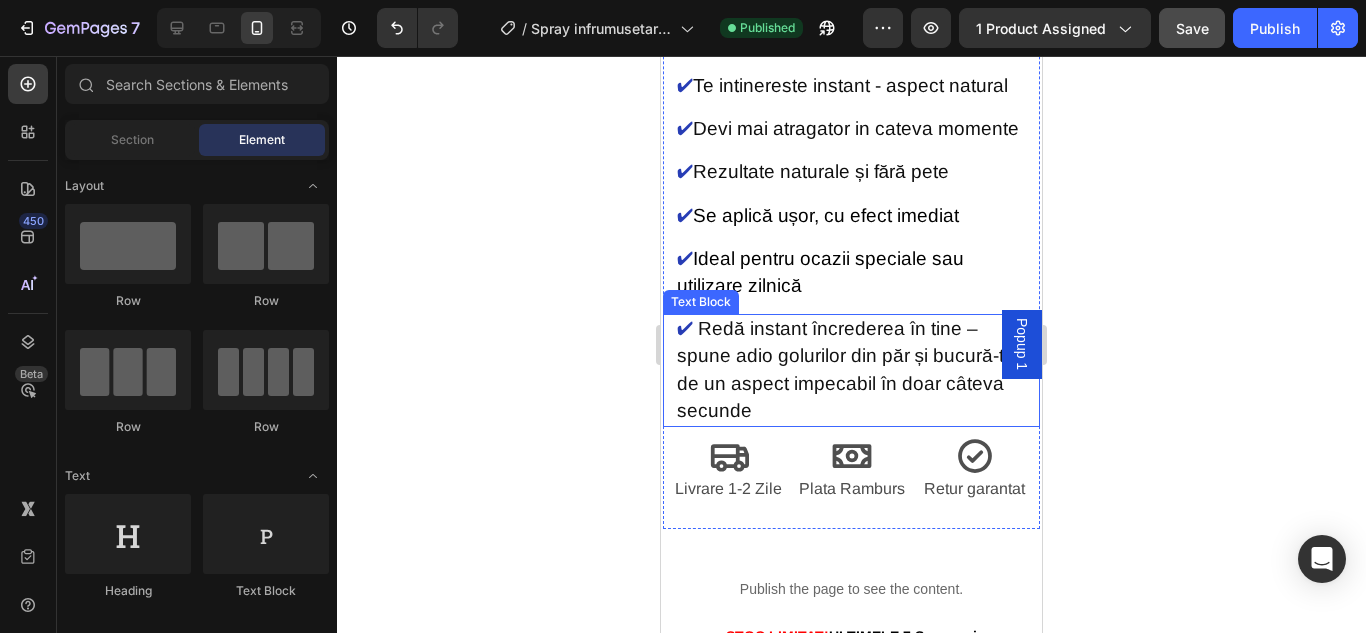 scroll, scrollTop: 1100, scrollLeft: 0, axis: vertical 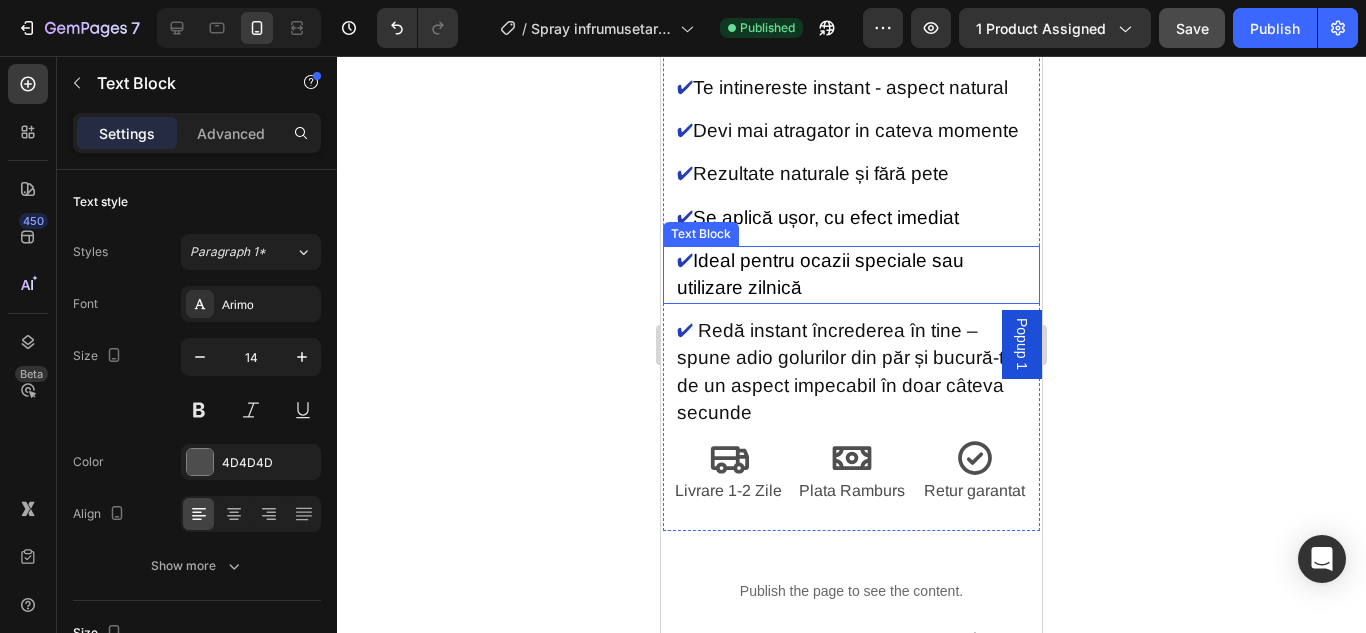 click on "✔  Ideal pentru ocazii speciale sau utilizare zilnică" at bounding box center (851, 275) 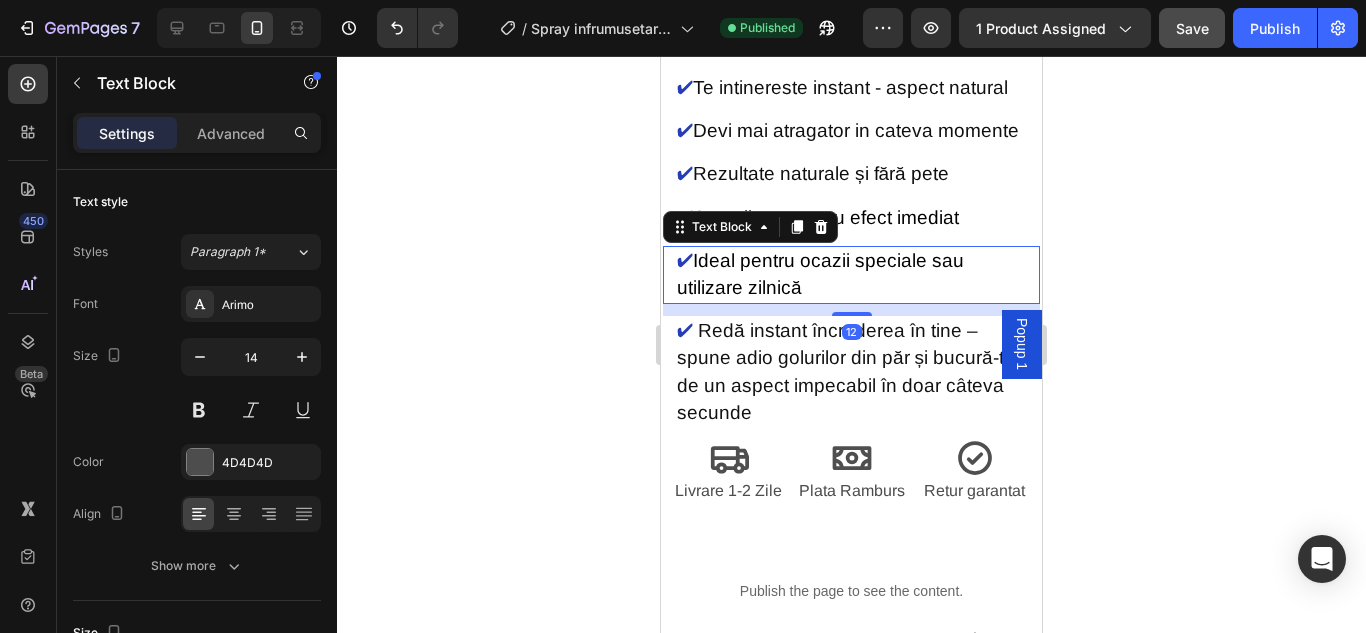 click on "✔  Ideal pentru ocazii speciale sau utilizare zilnică" at bounding box center [851, 275] 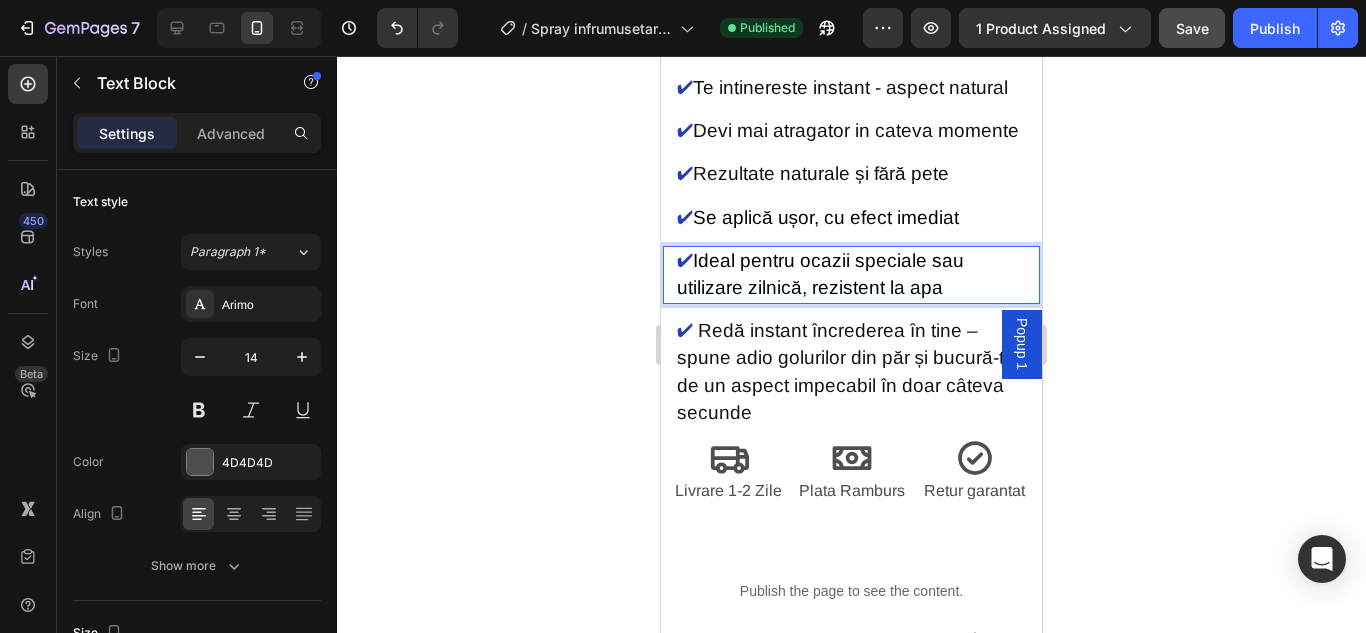 click on "Ideal pentru ocazii speciale sau utilizare zilnică, rezistent la apa" at bounding box center (820, 274) 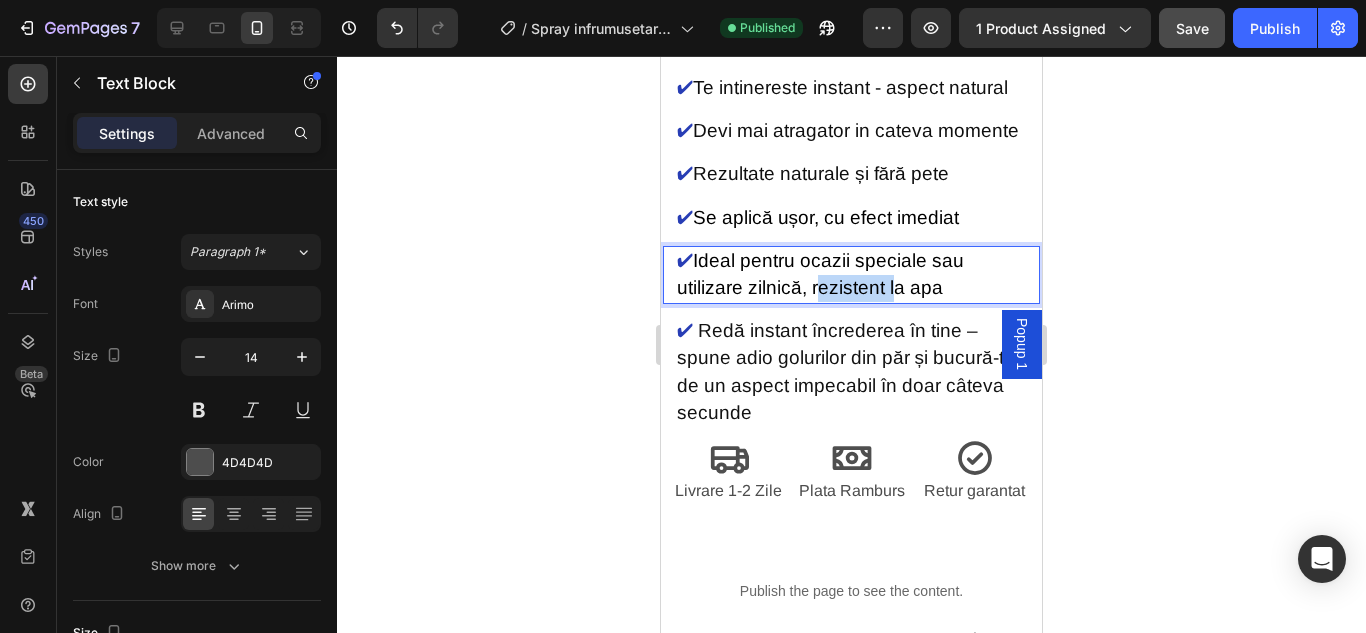click on "Ideal pentru ocazii speciale sau utilizare zilnică, rezistent la apa" at bounding box center [820, 274] 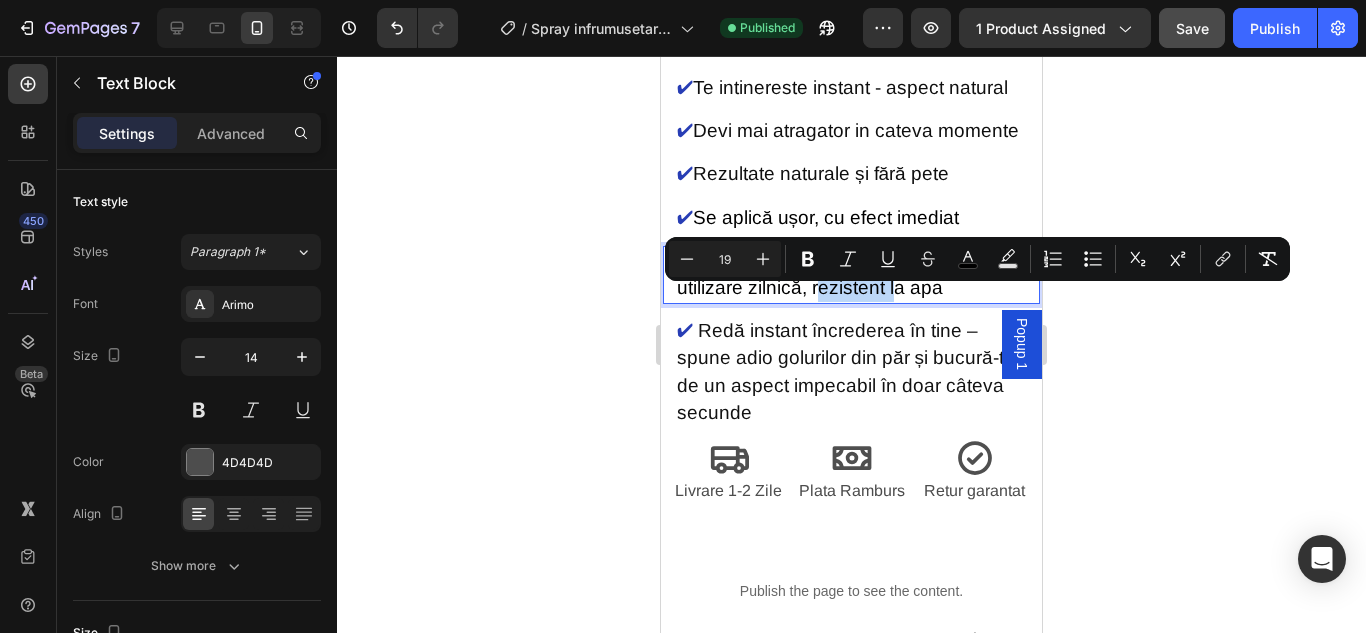 click on "Ideal pentru ocazii speciale sau utilizare zilnică, rezistent la apa" at bounding box center [820, 274] 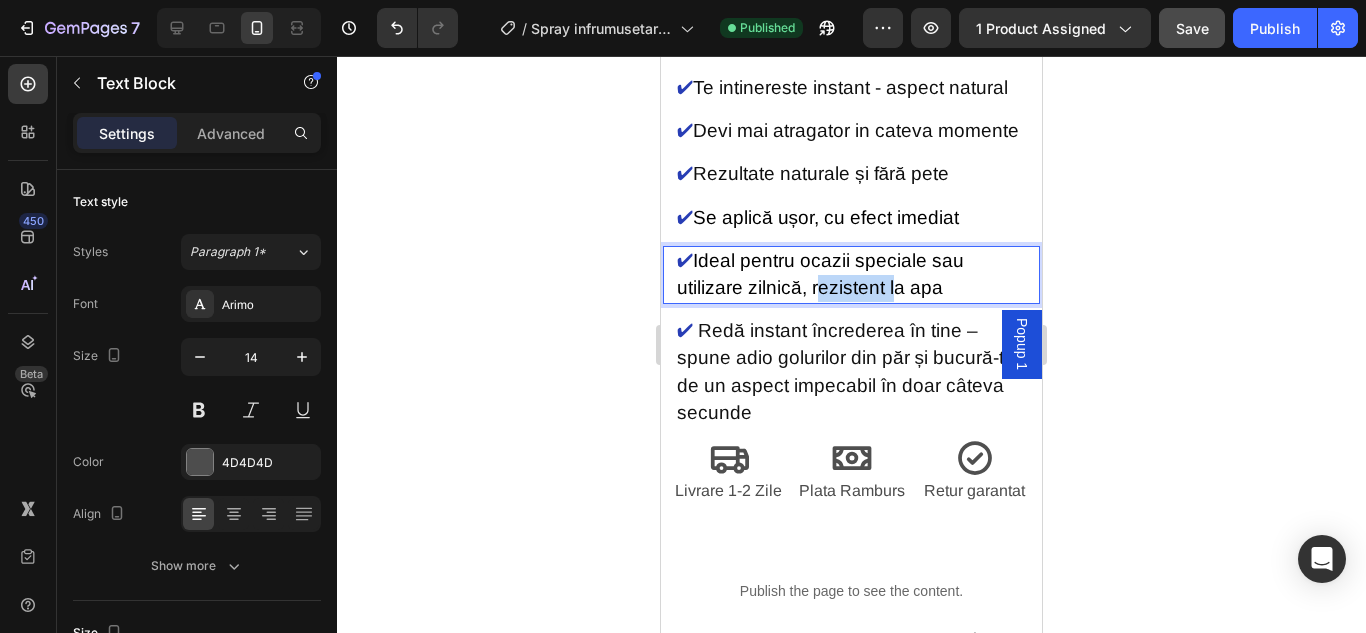 click on "Ideal pentru ocazii speciale sau utilizare zilnică, rezistent la apa" at bounding box center [820, 274] 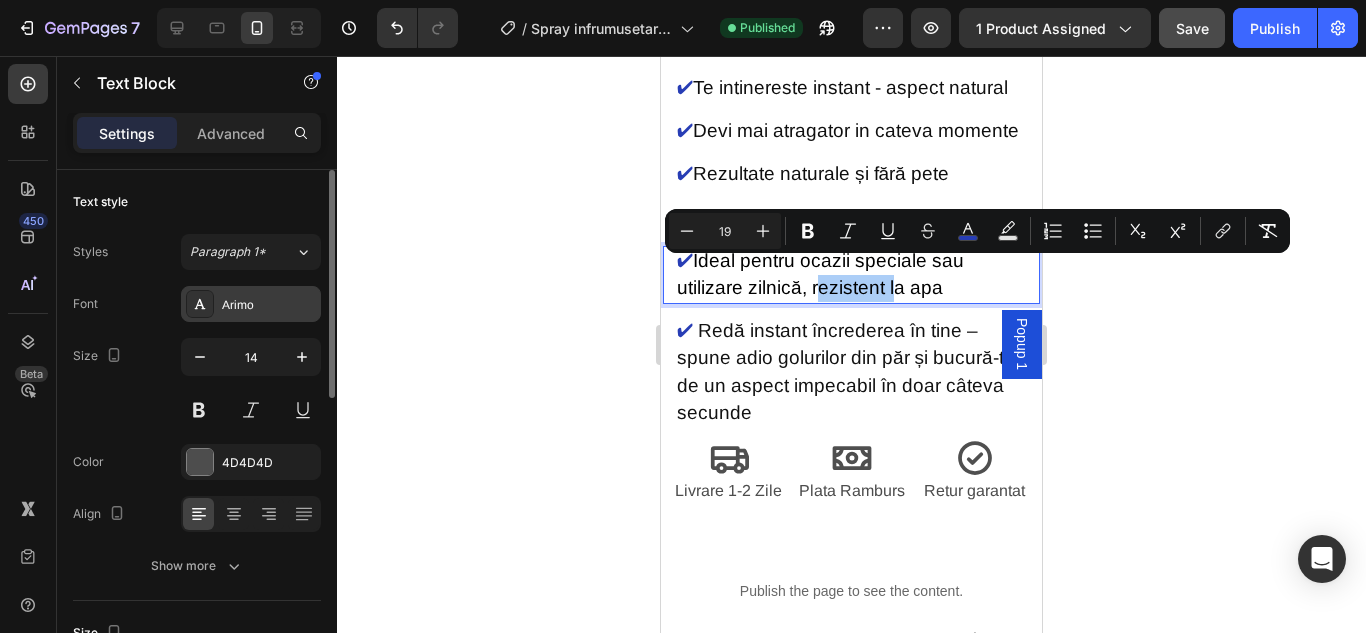 click on "Arimo" at bounding box center [251, 304] 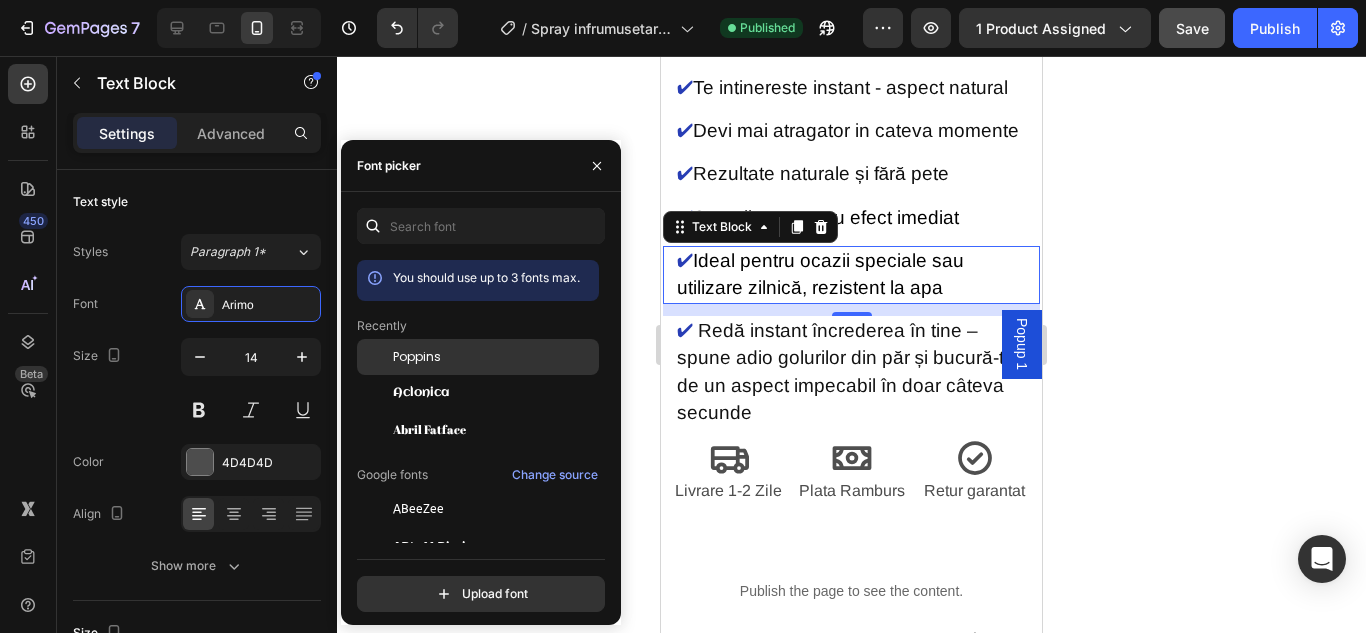click on "Poppins" at bounding box center (417, 357) 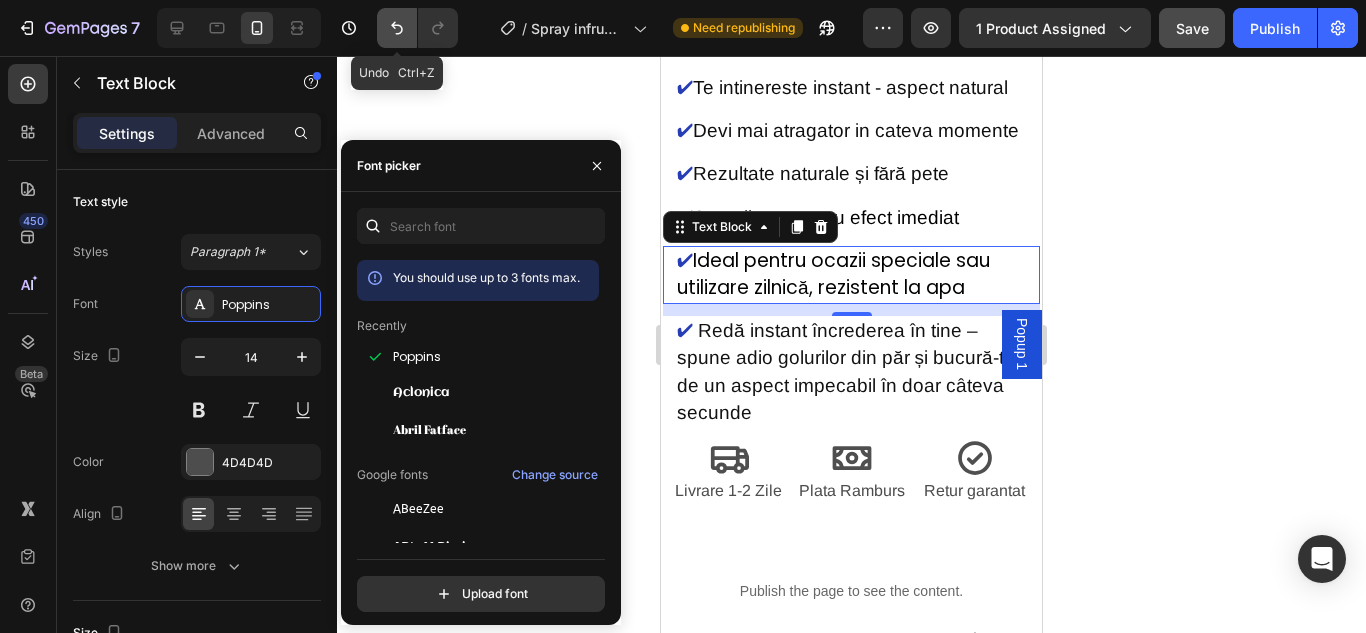 click 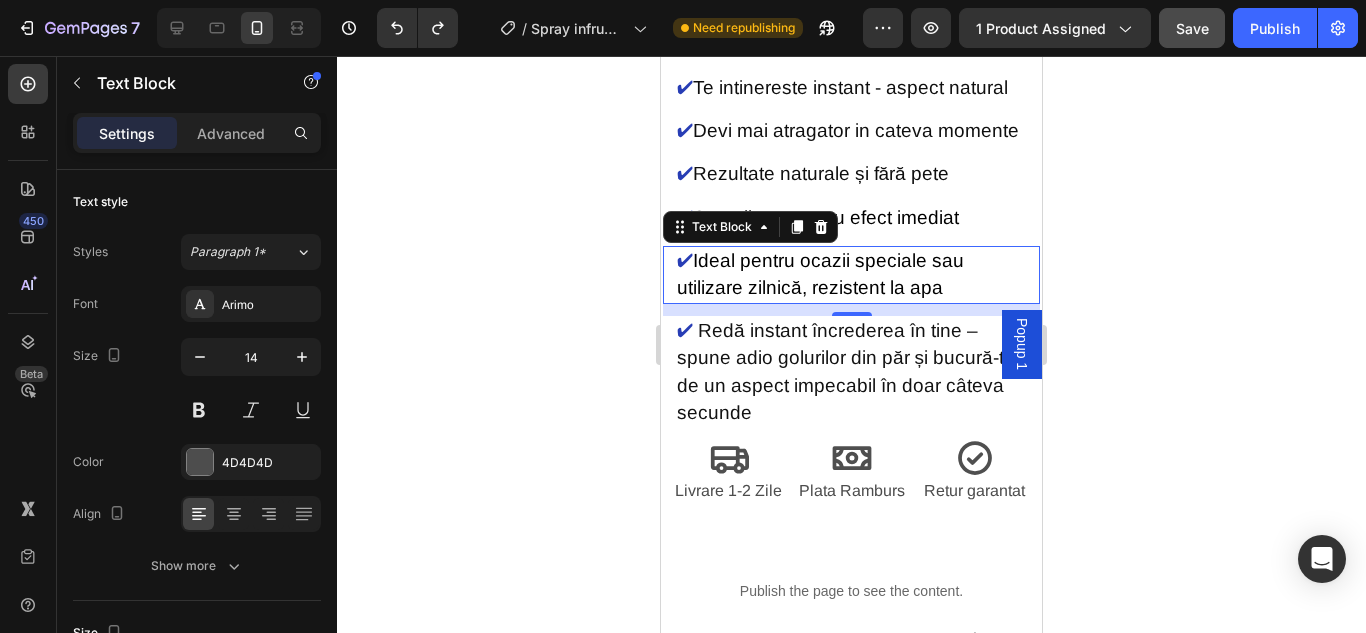 click 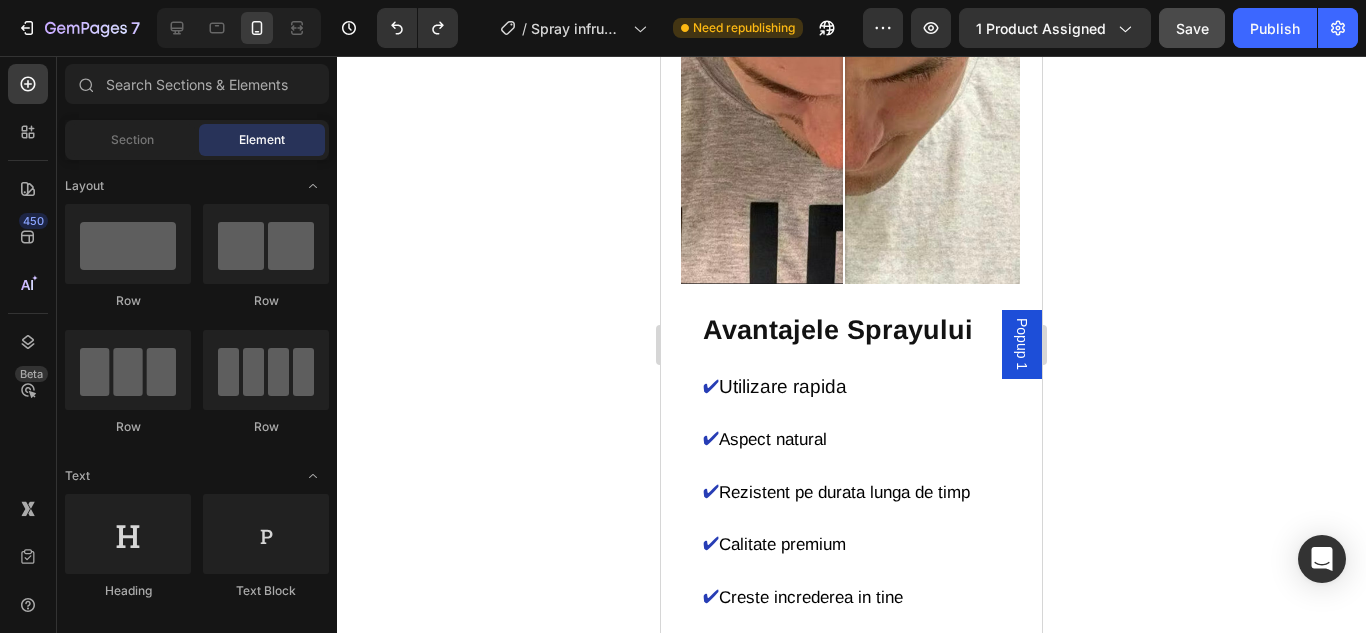 scroll, scrollTop: 2300, scrollLeft: 0, axis: vertical 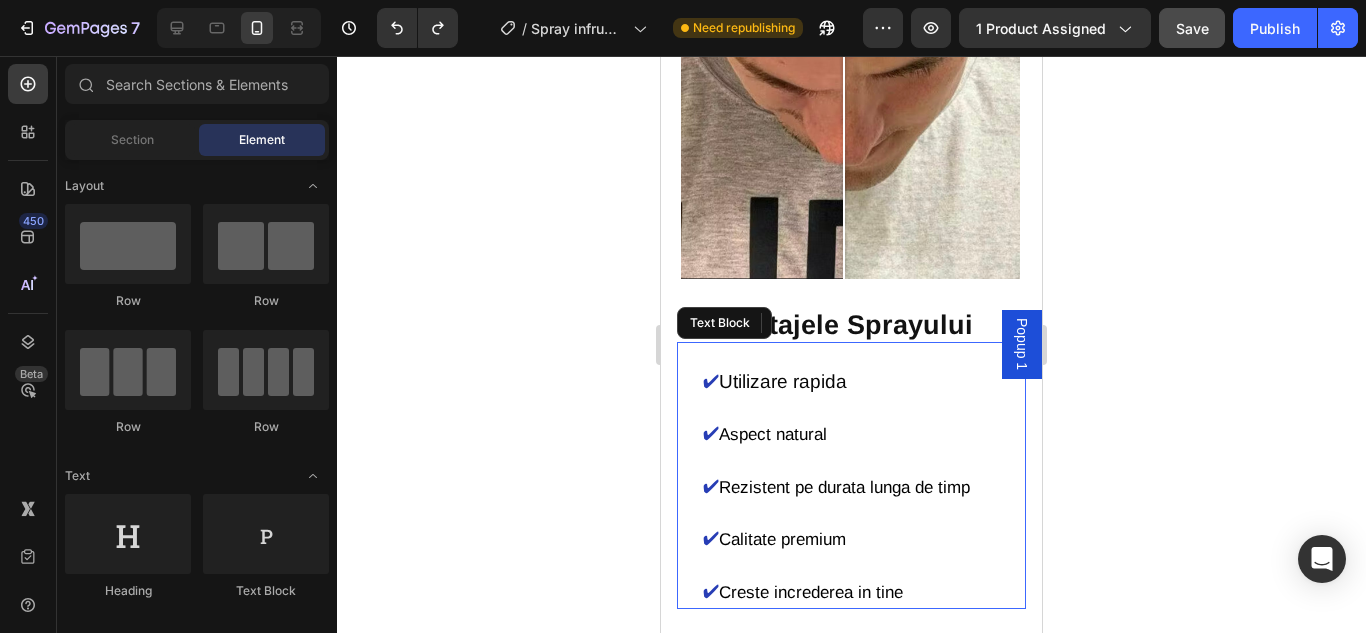 click on "Aspect natural" at bounding box center (773, 434) 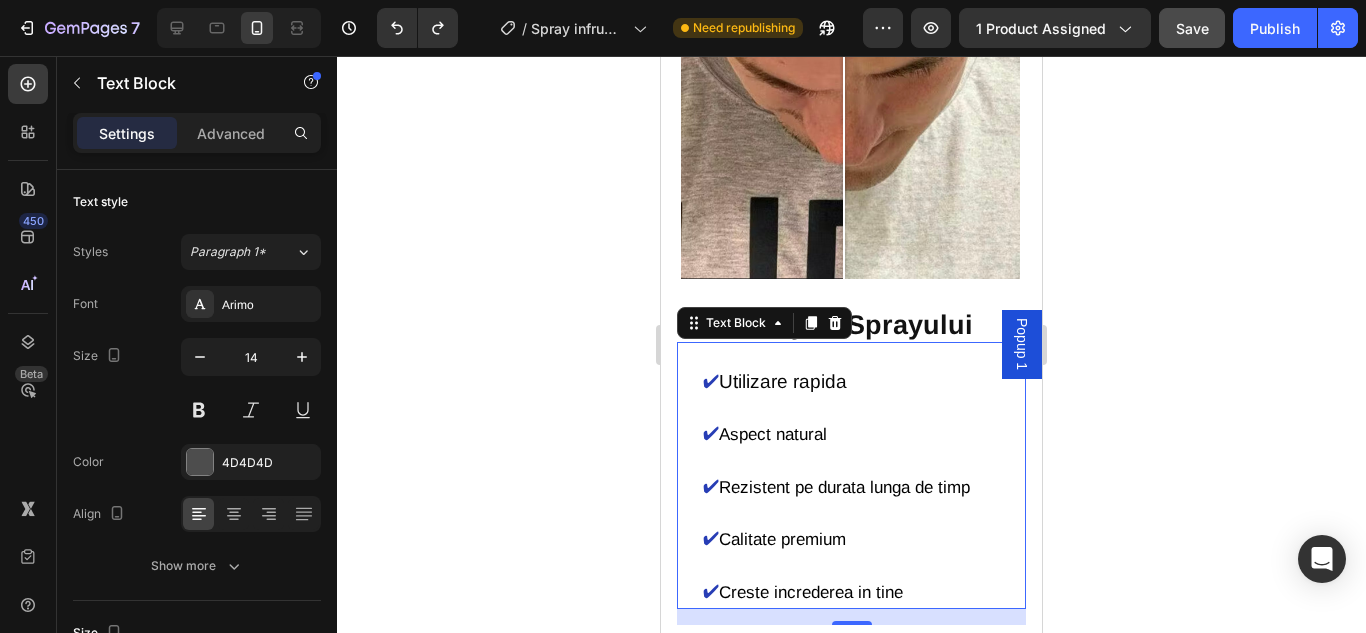 click on "Aspect natural" at bounding box center [773, 434] 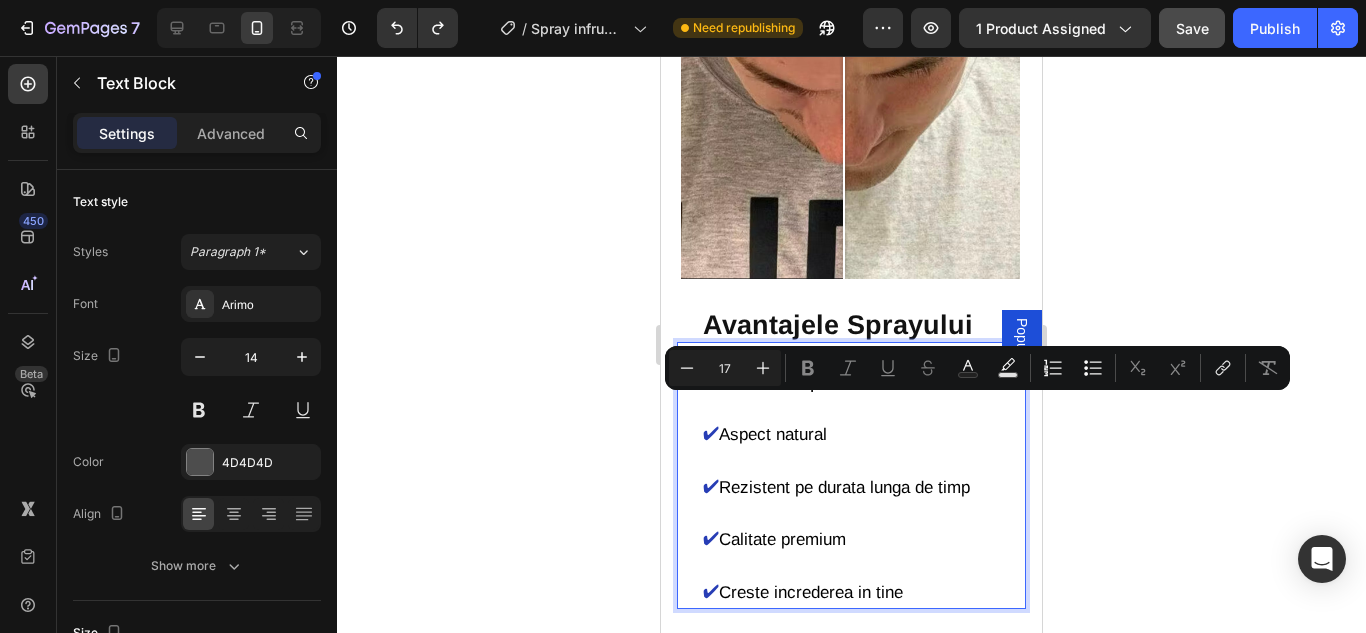 click on "Aspect natural" at bounding box center (773, 434) 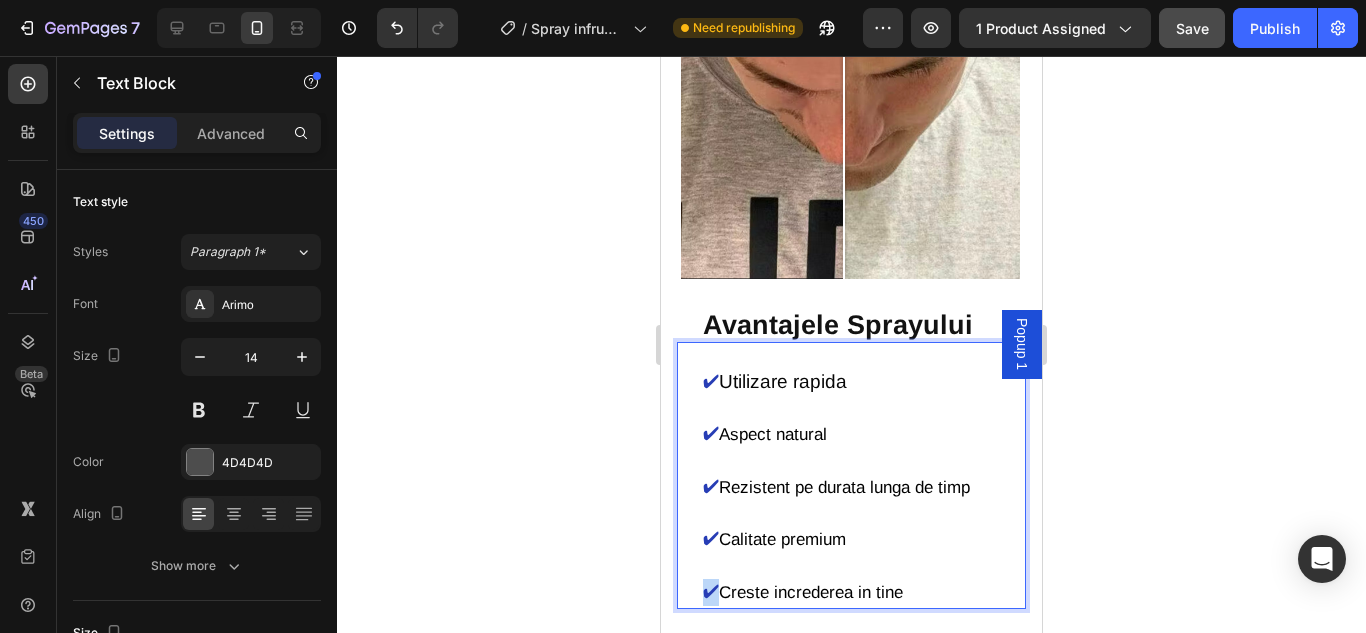 click on "✔" at bounding box center (711, 591) 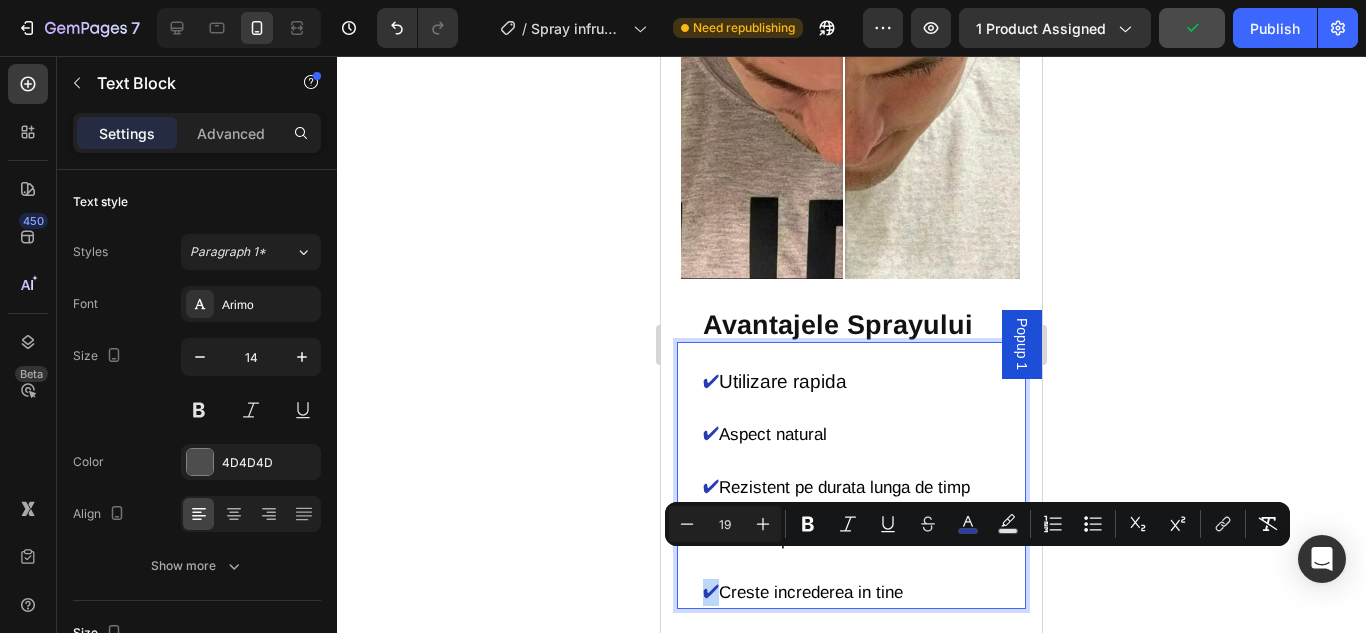 copy on "✔" 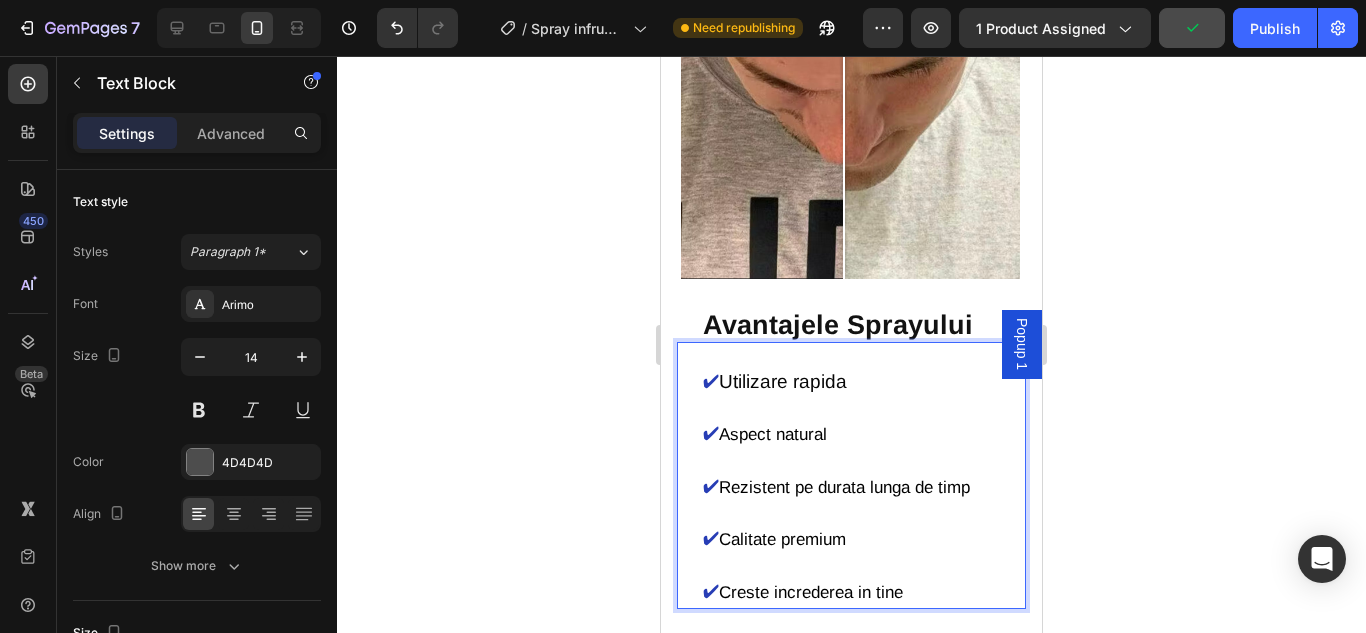 click on "✔  Creste increderea in tine" at bounding box center [863, 592] 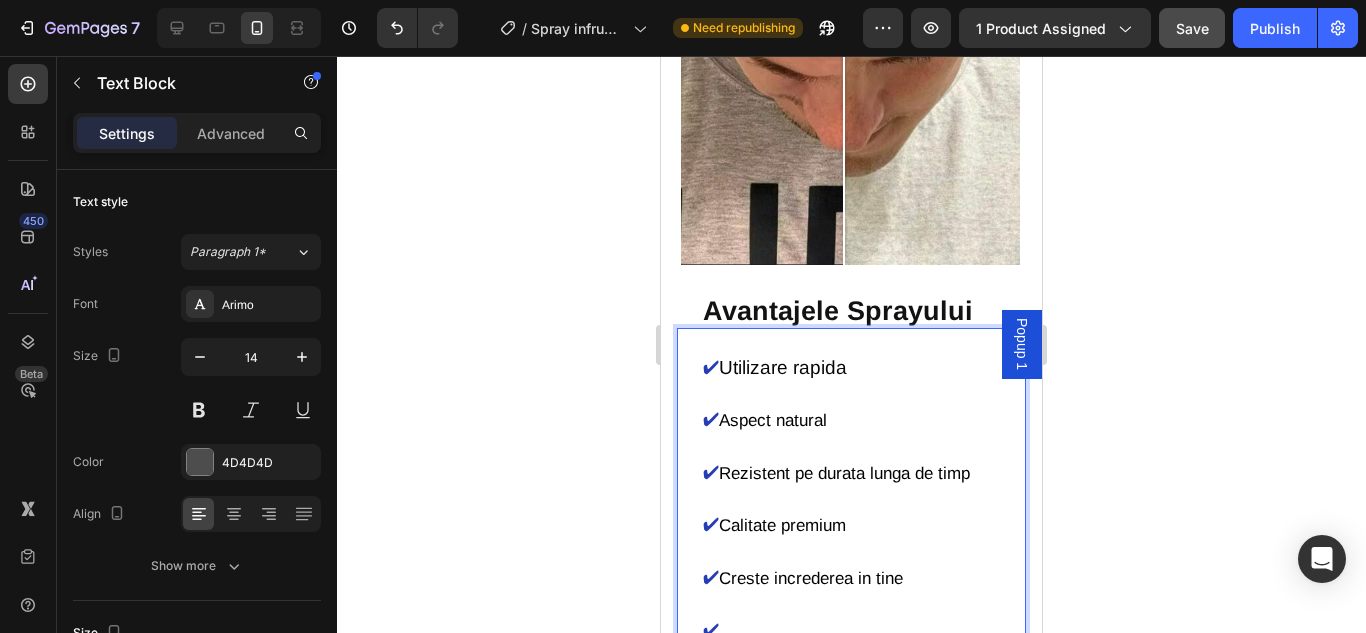 scroll, scrollTop: 2315, scrollLeft: 0, axis: vertical 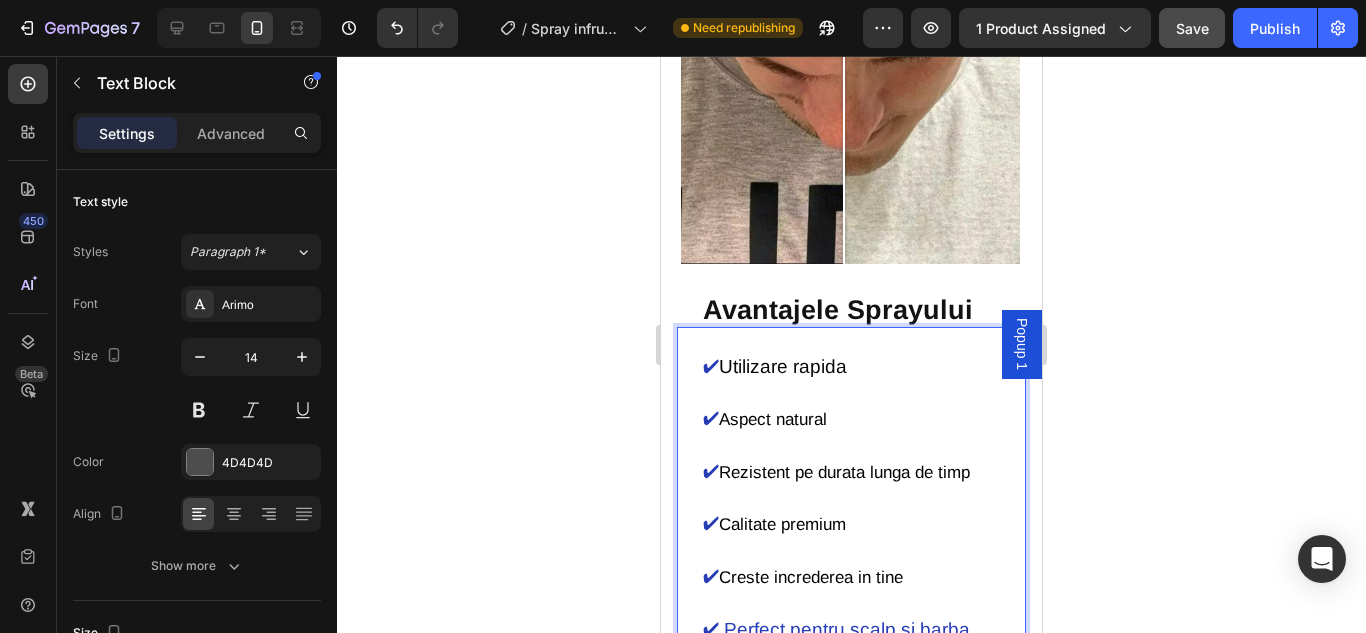 click on "✔ Perfect pentru scalp si barba" at bounding box center [836, 629] 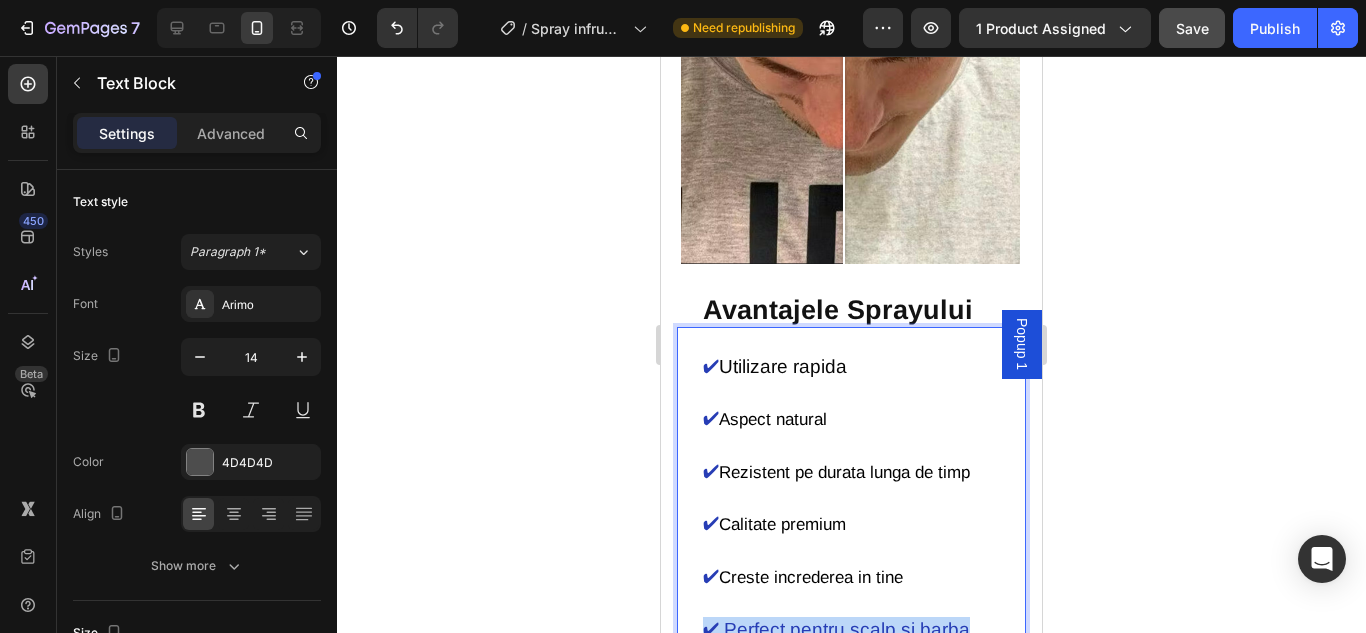 click on "✔ Perfect pentru scalp si barba" at bounding box center [836, 629] 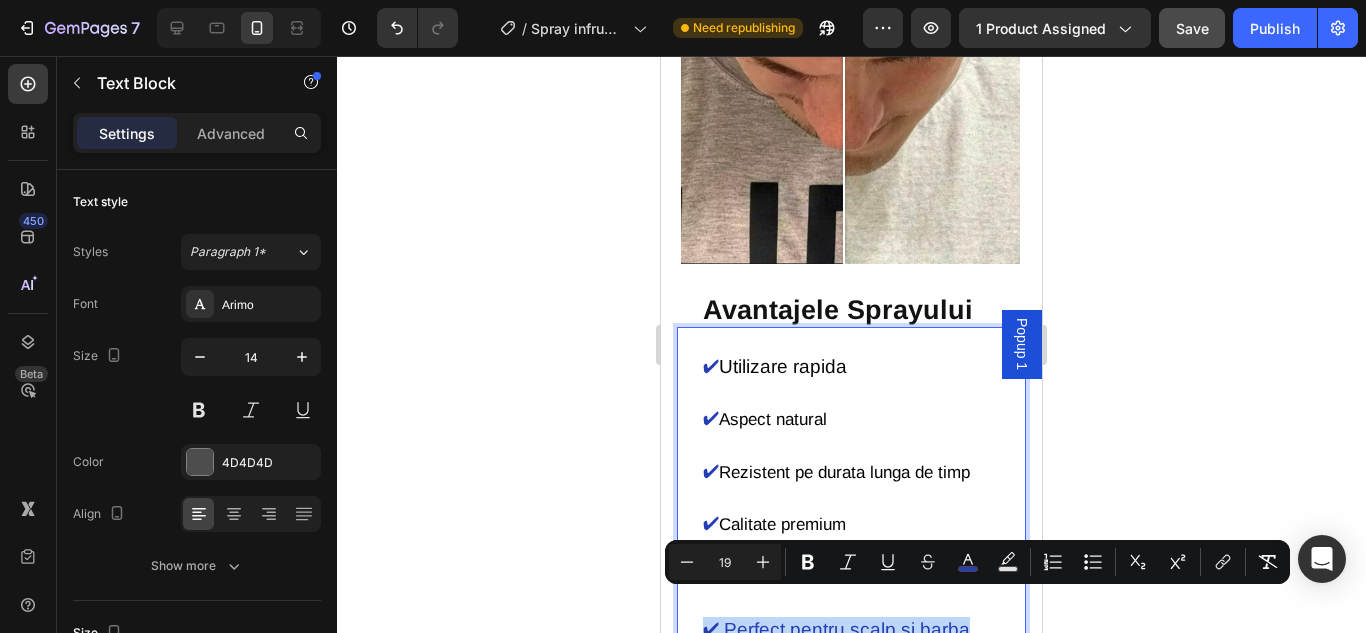 click on "✔ Perfect pentru scalp si barba" at bounding box center [836, 629] 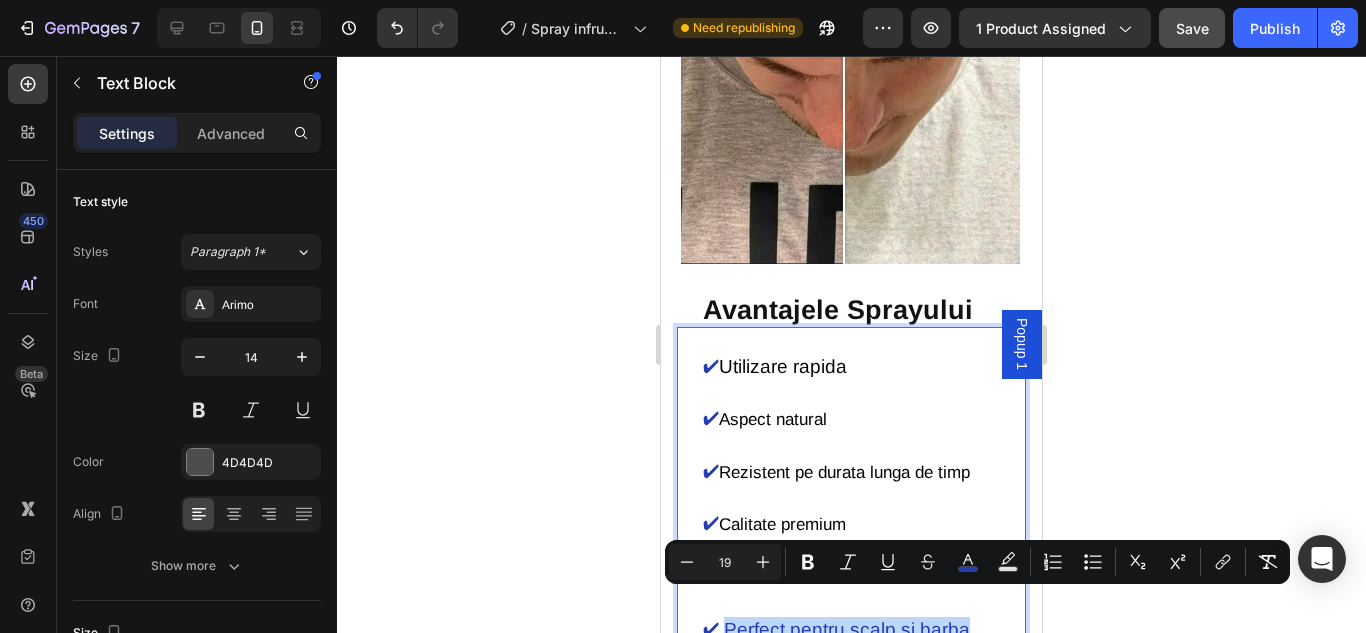 drag, startPoint x: 722, startPoint y: 602, endPoint x: 962, endPoint y: 602, distance: 240 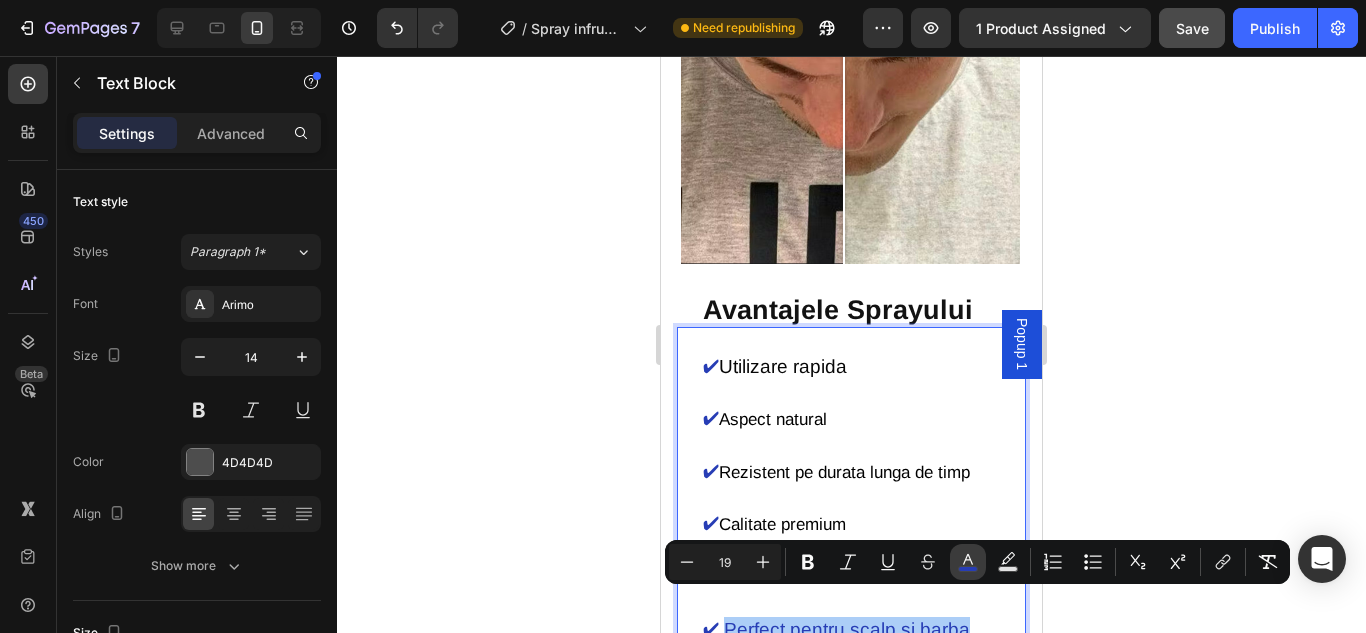 click 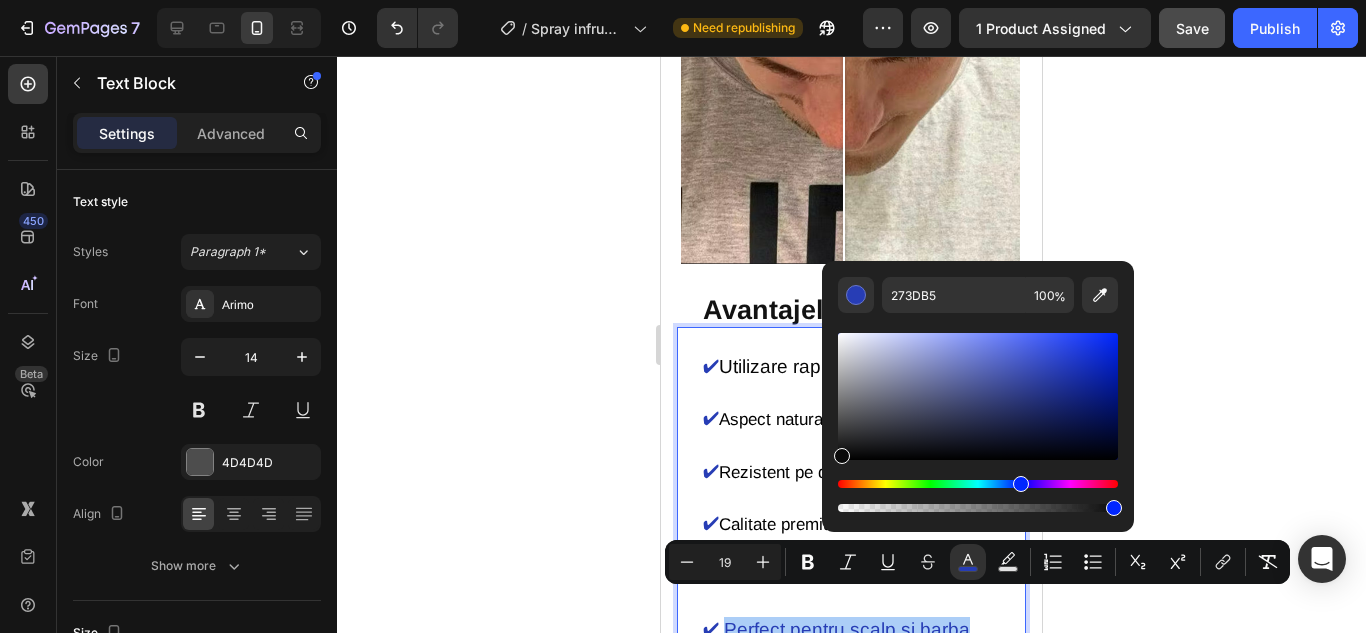 drag, startPoint x: 912, startPoint y: 409, endPoint x: 835, endPoint y: 454, distance: 89.1852 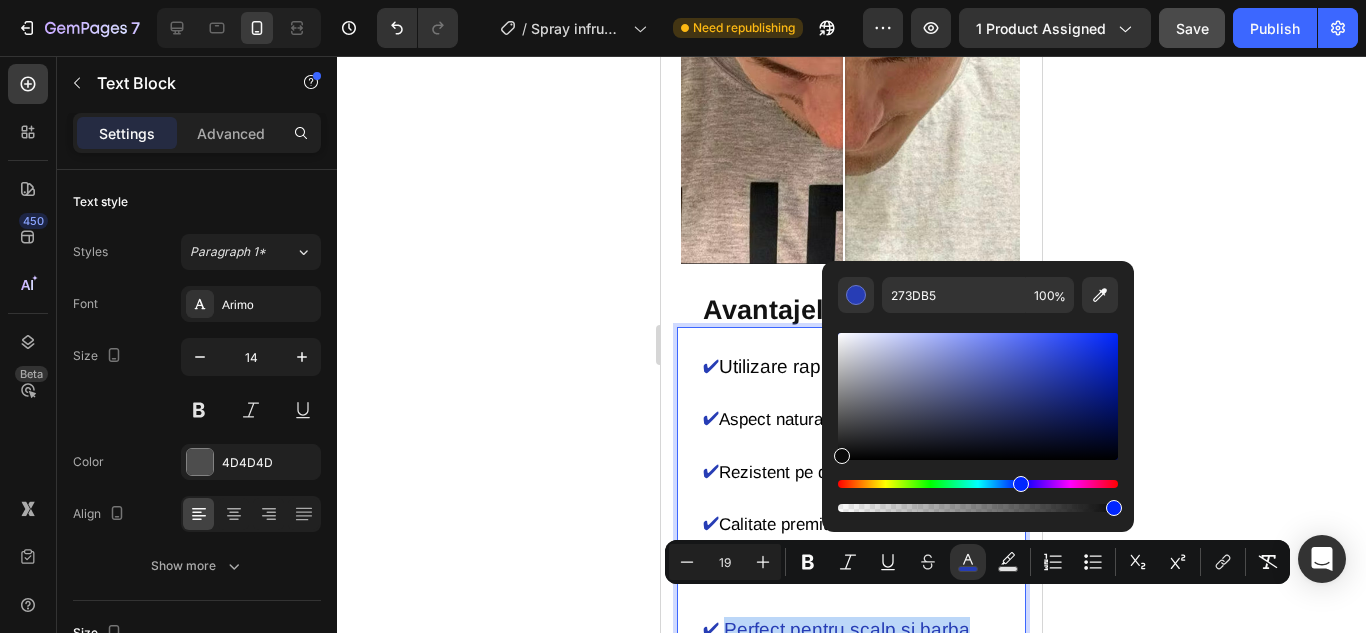 type on "0A0A0A" 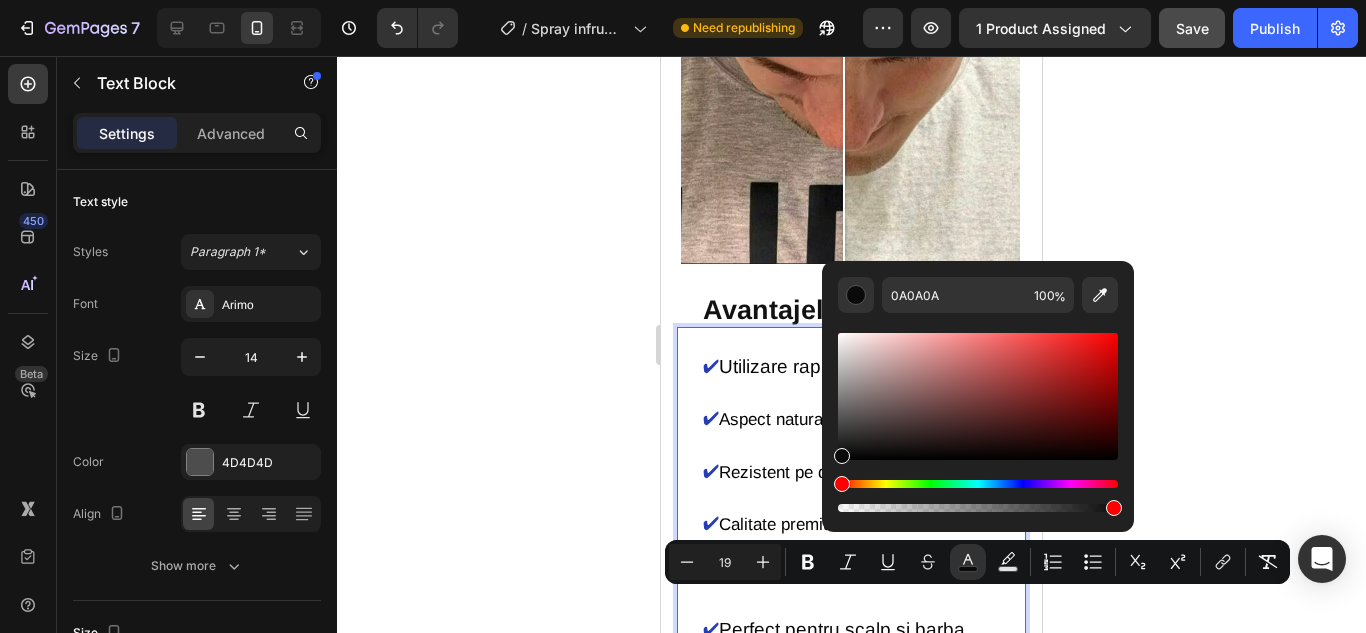 click 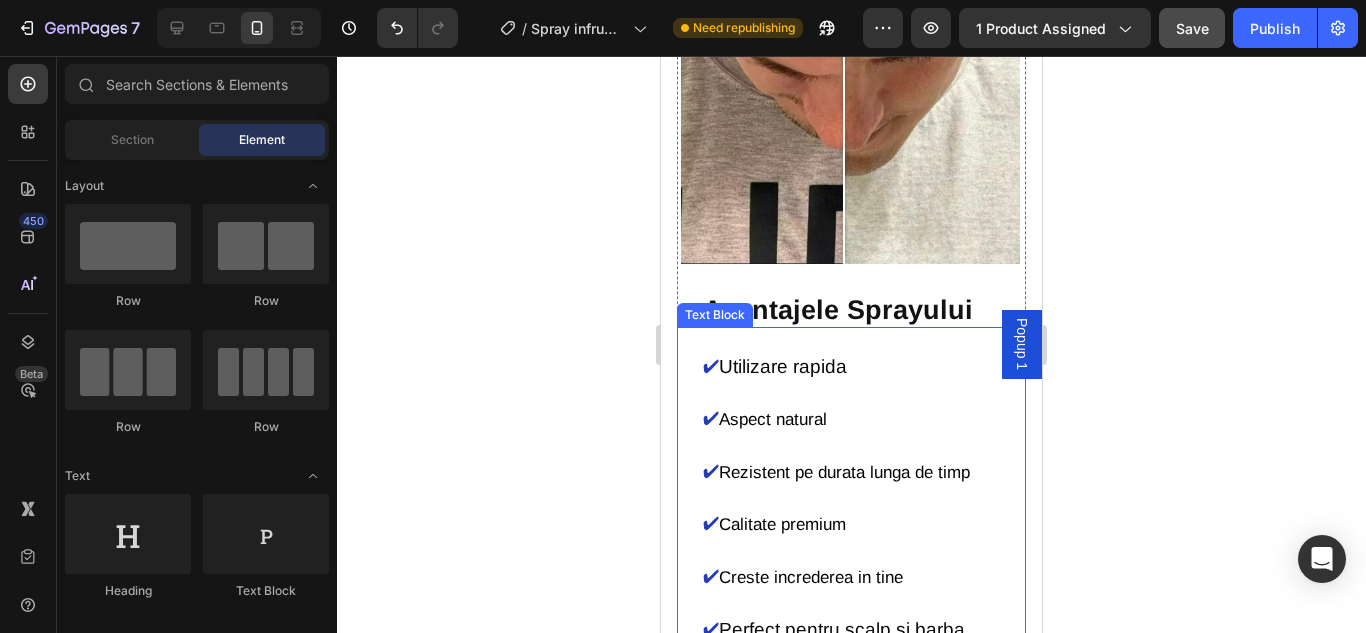 click on "Creste increderea in tine" at bounding box center [813, 577] 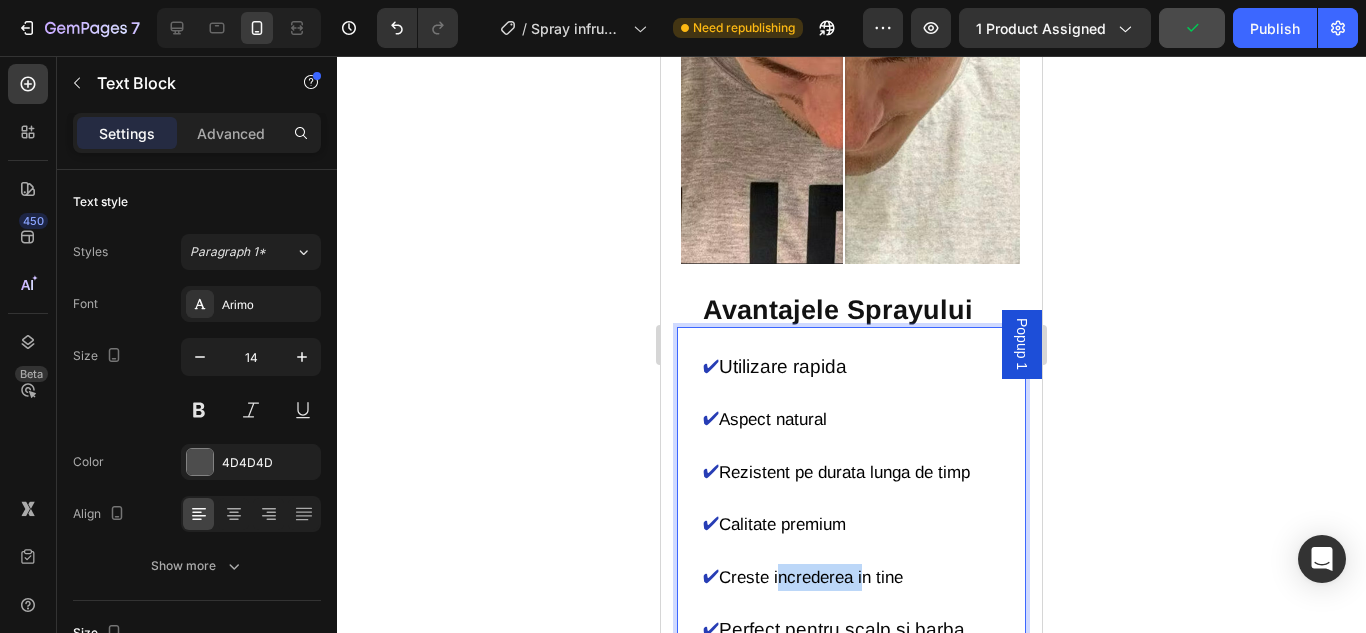 click on "Creste increderea in tine" at bounding box center (813, 577) 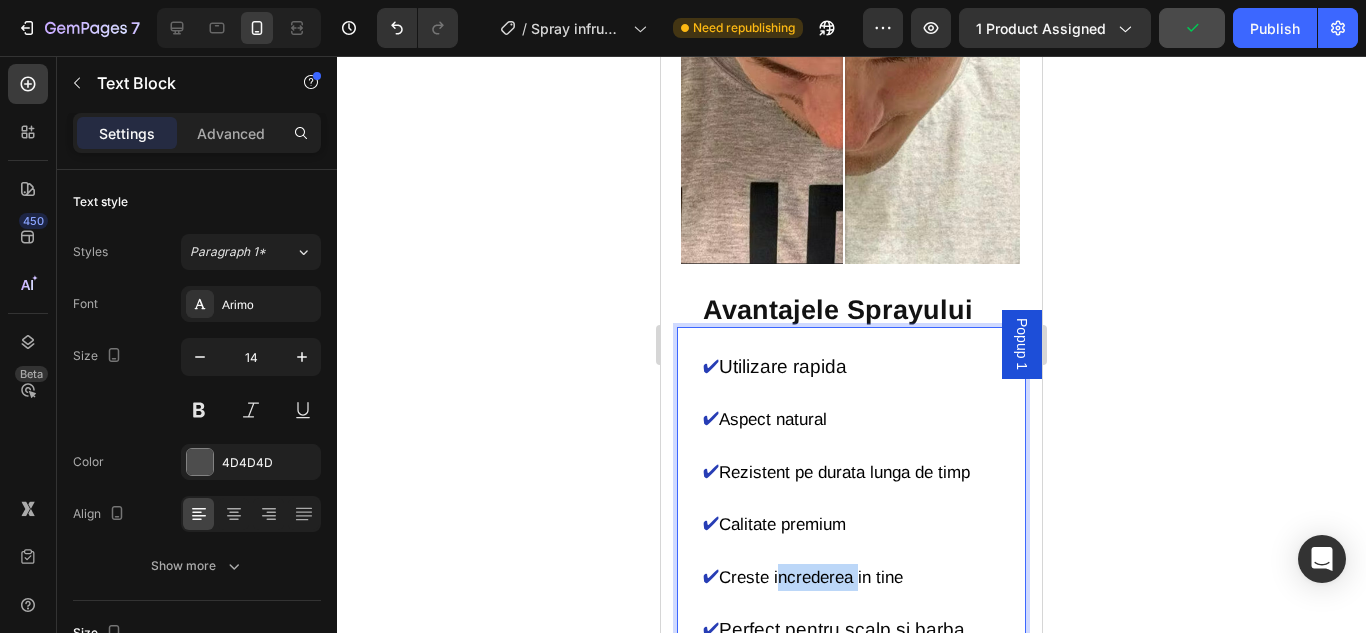 click on "Creste increderea in tine" at bounding box center [813, 577] 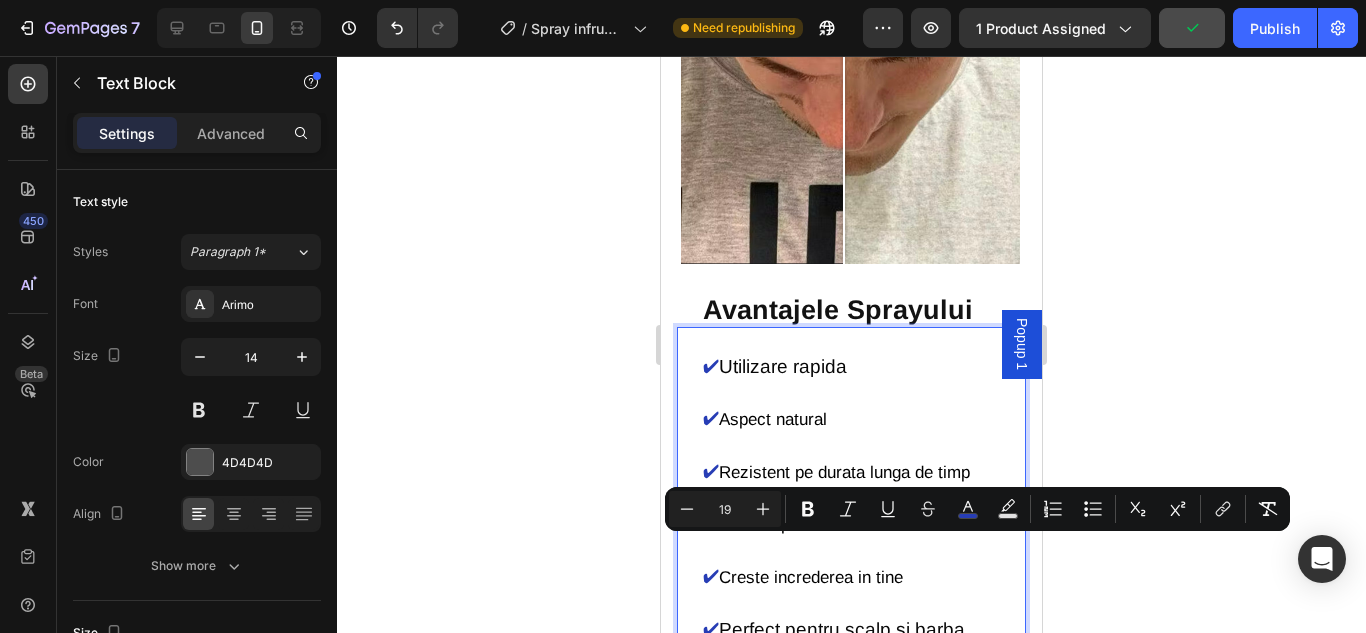 click on "Perfect pentru scalp si barba" at bounding box center (842, 629) 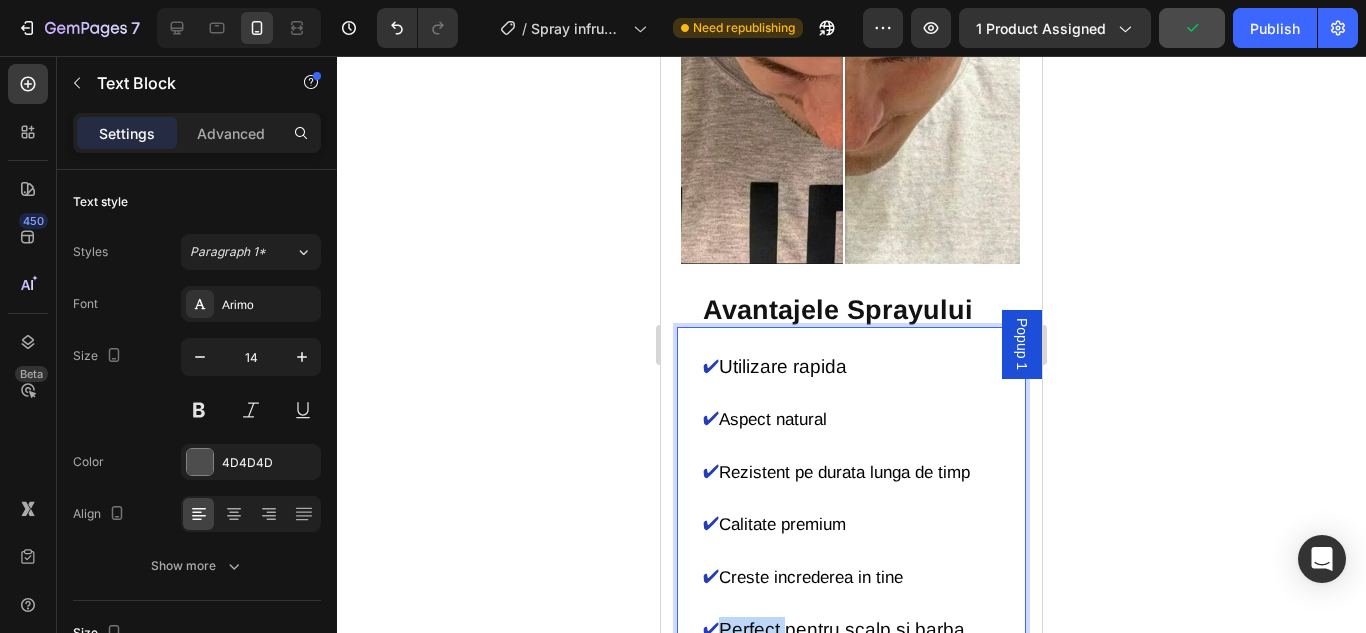 click on "Perfect pentru scalp si barba" at bounding box center (842, 629) 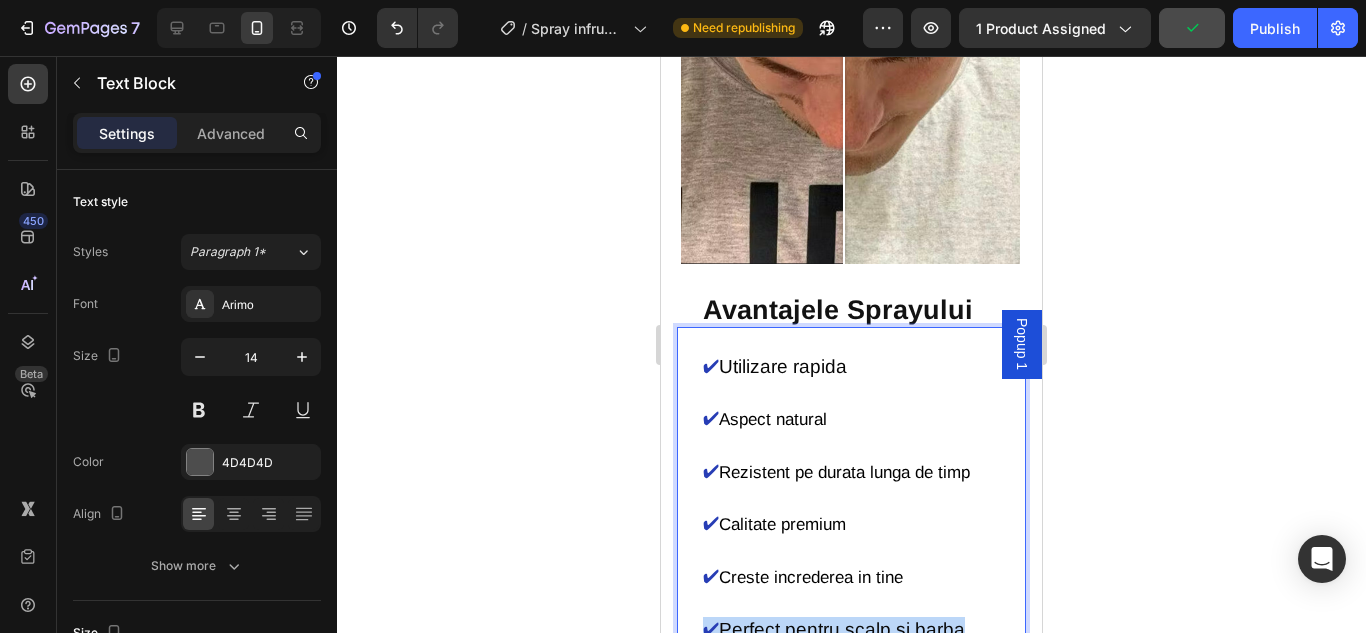 click on "Perfect pentru scalp si barba" at bounding box center (842, 629) 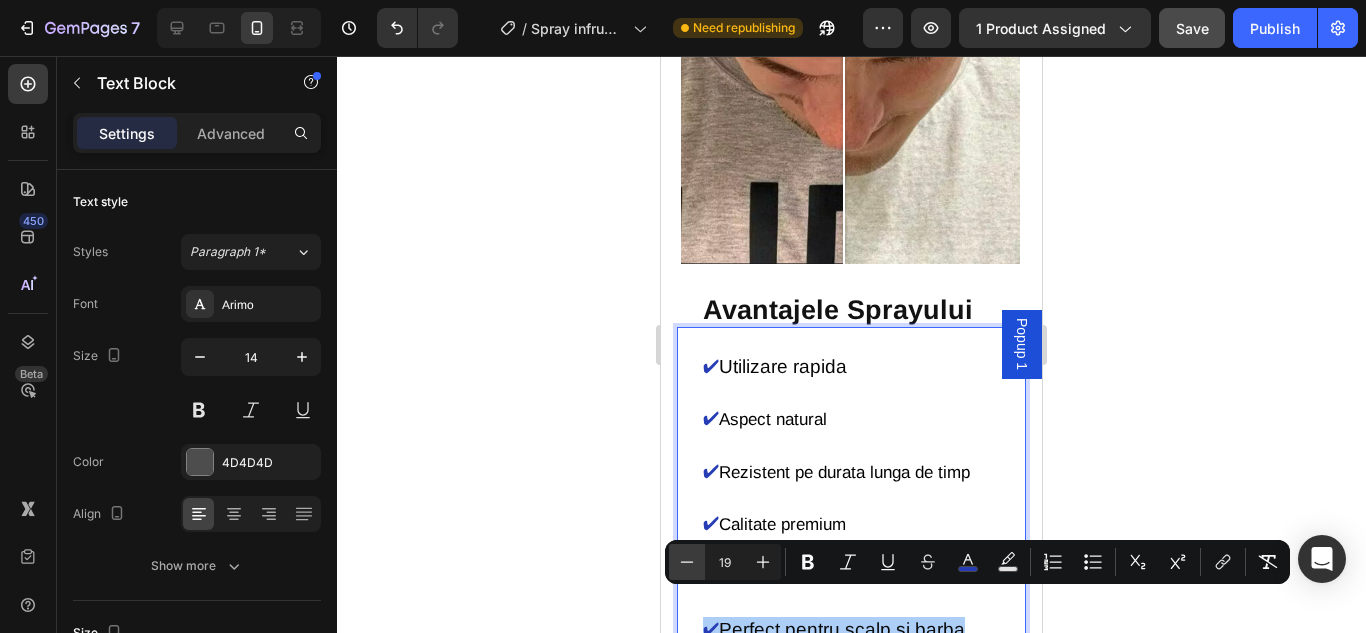 click on "Minus" at bounding box center [687, 562] 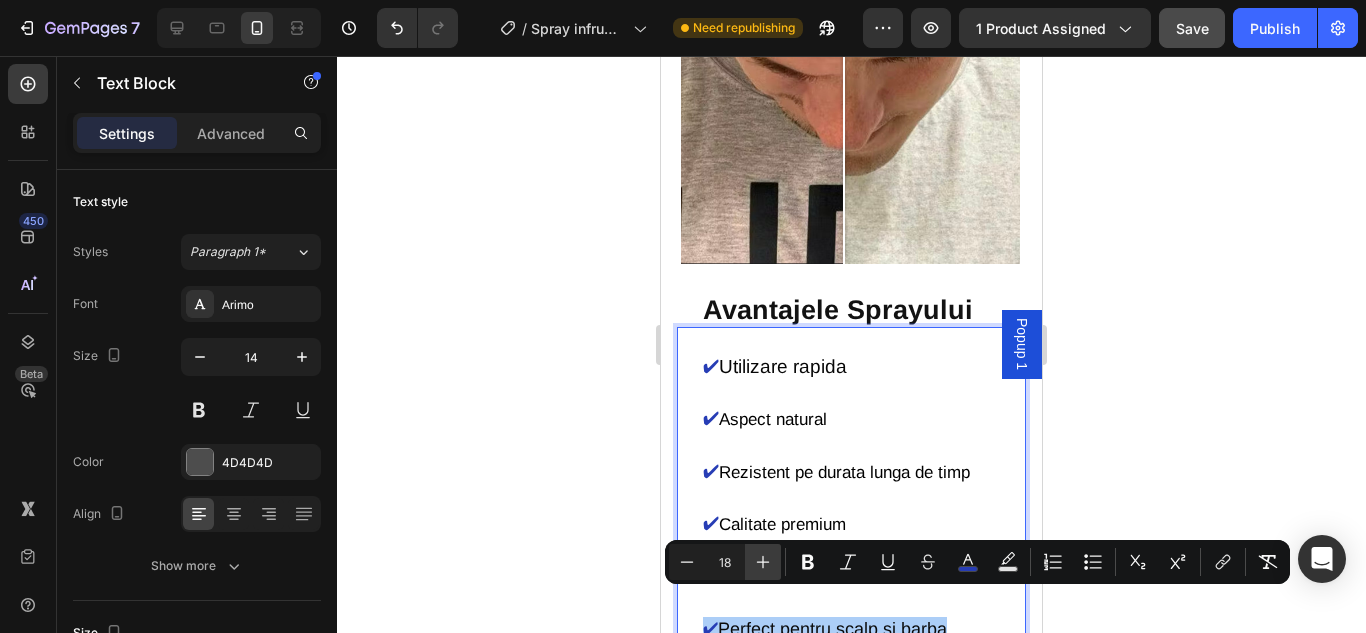 click 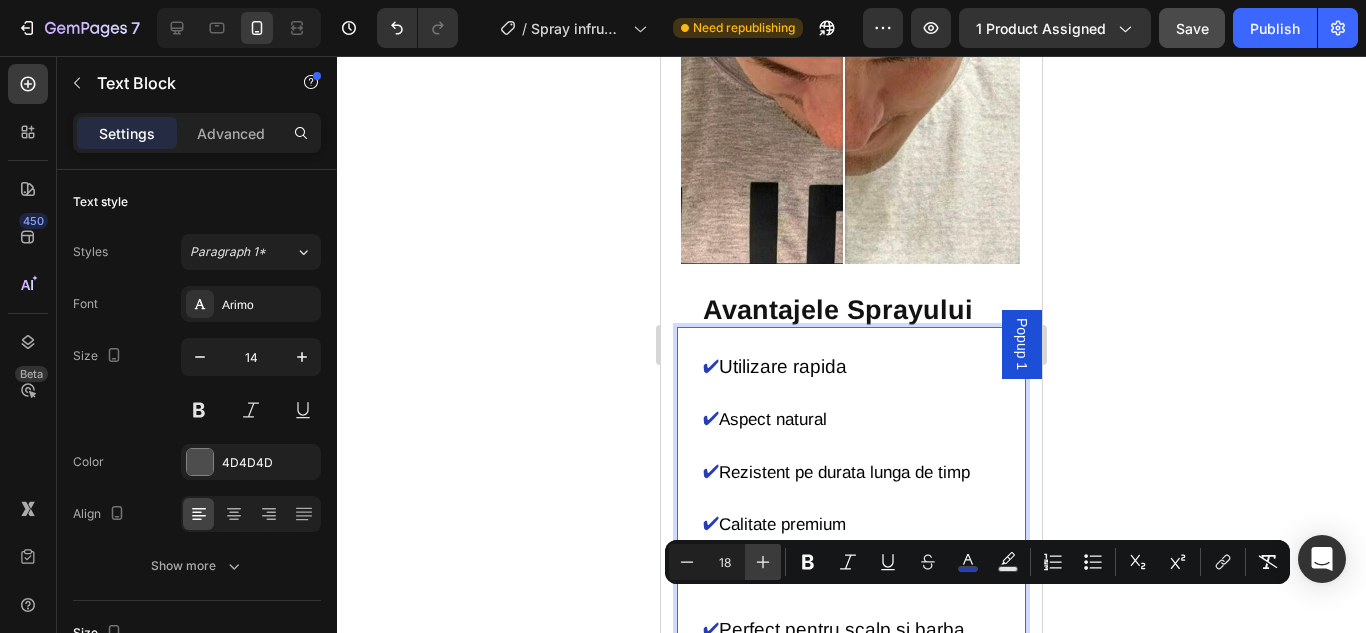 type on "19" 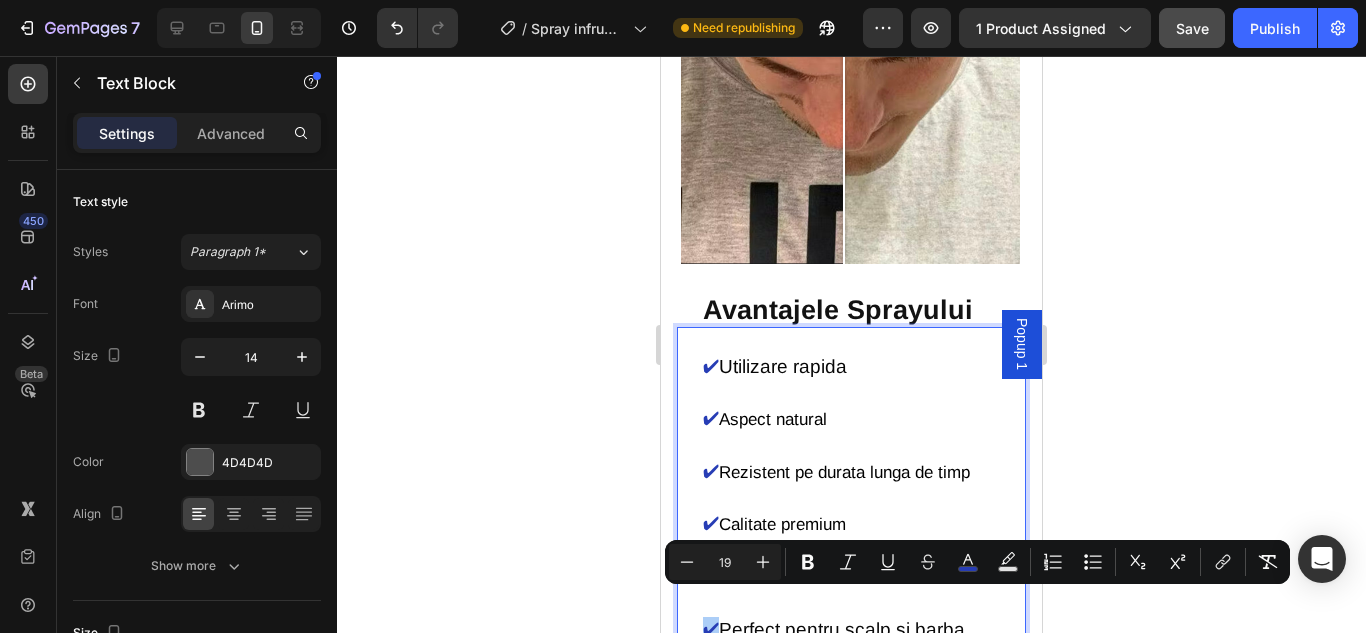 click 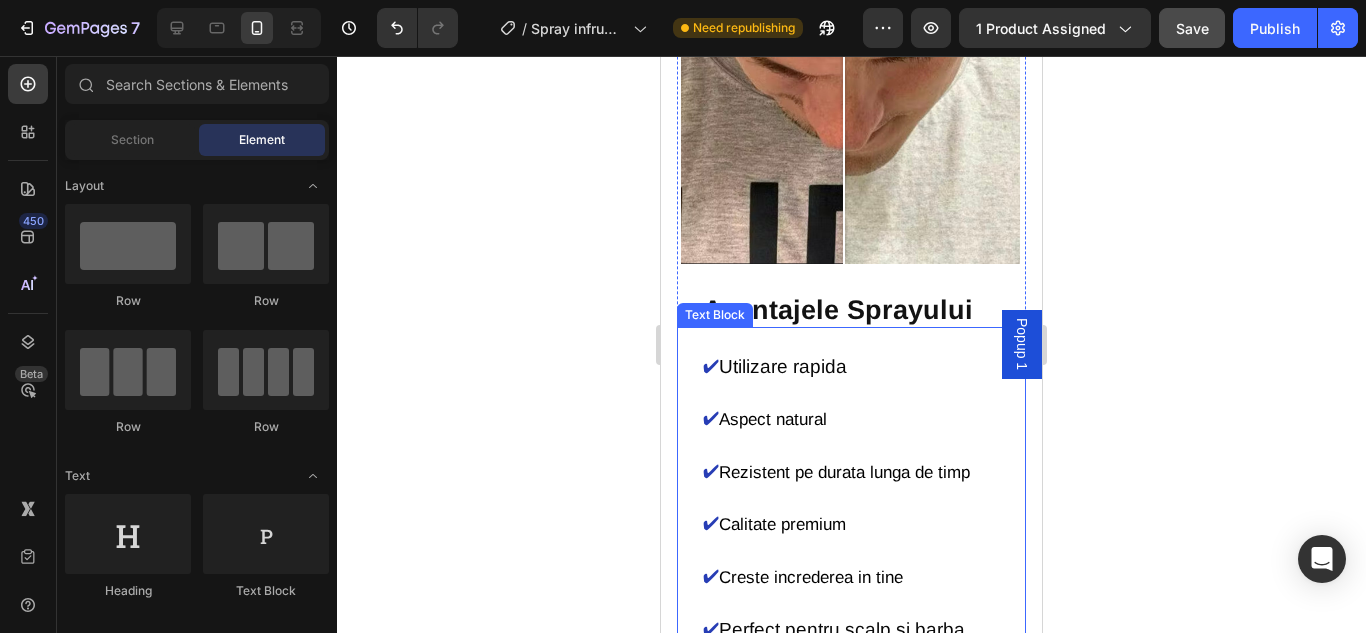 click on "Calitate premium" at bounding box center [782, 524] 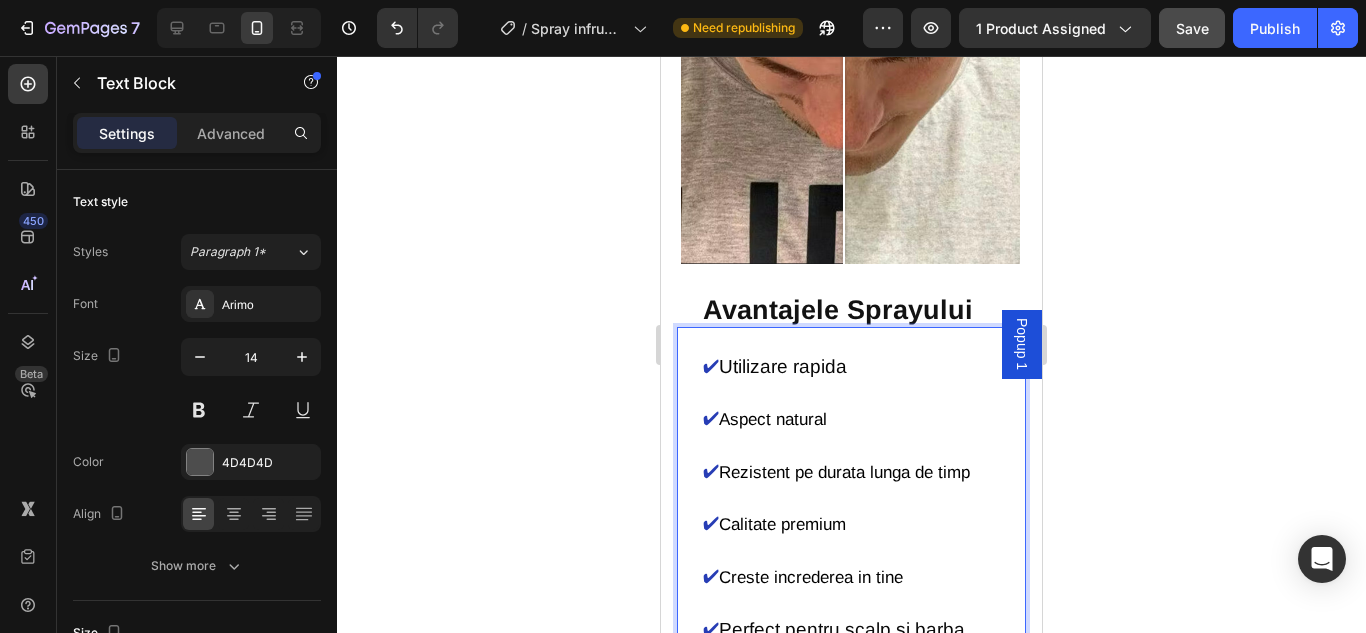 click on "Calitate premium" at bounding box center [782, 524] 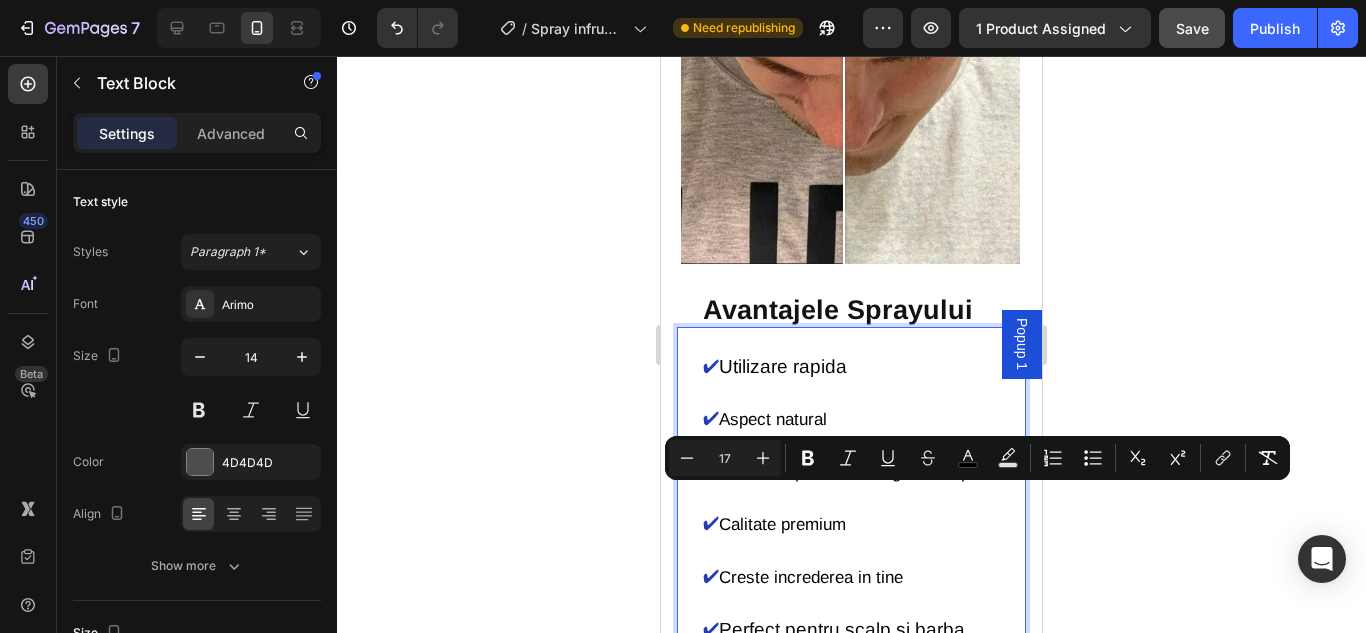 click on "Calitate premium" at bounding box center [782, 524] 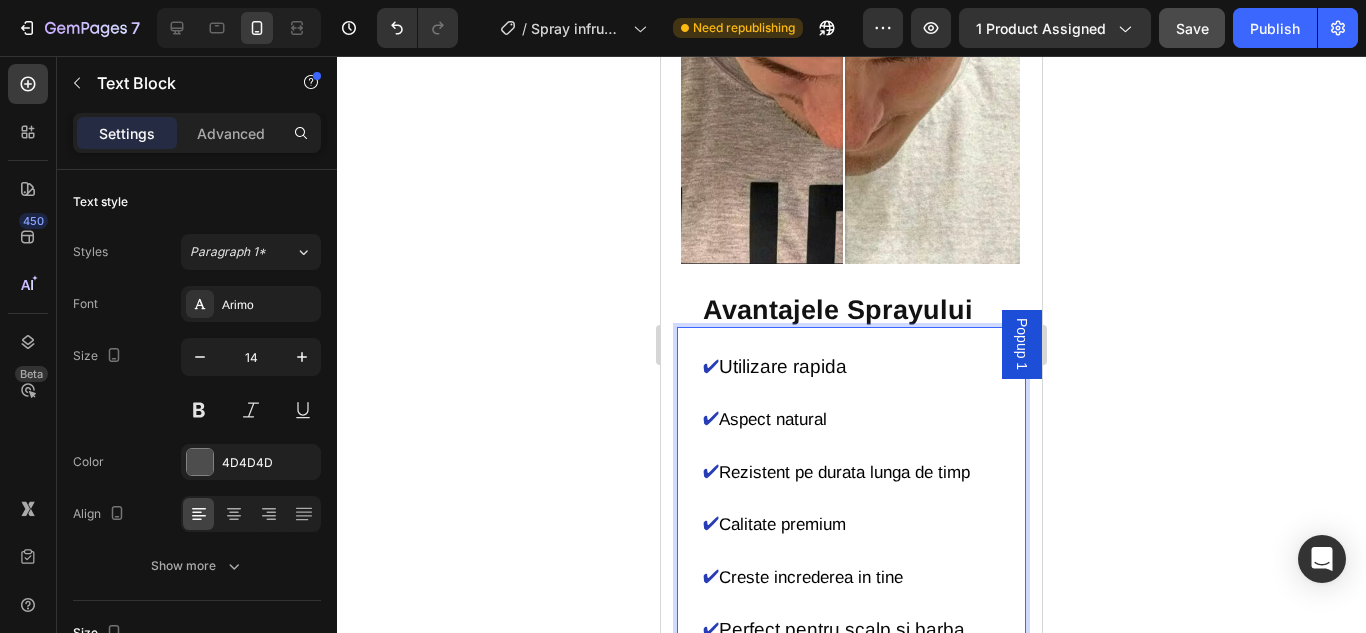 click on "Calitate premium" at bounding box center (782, 524) 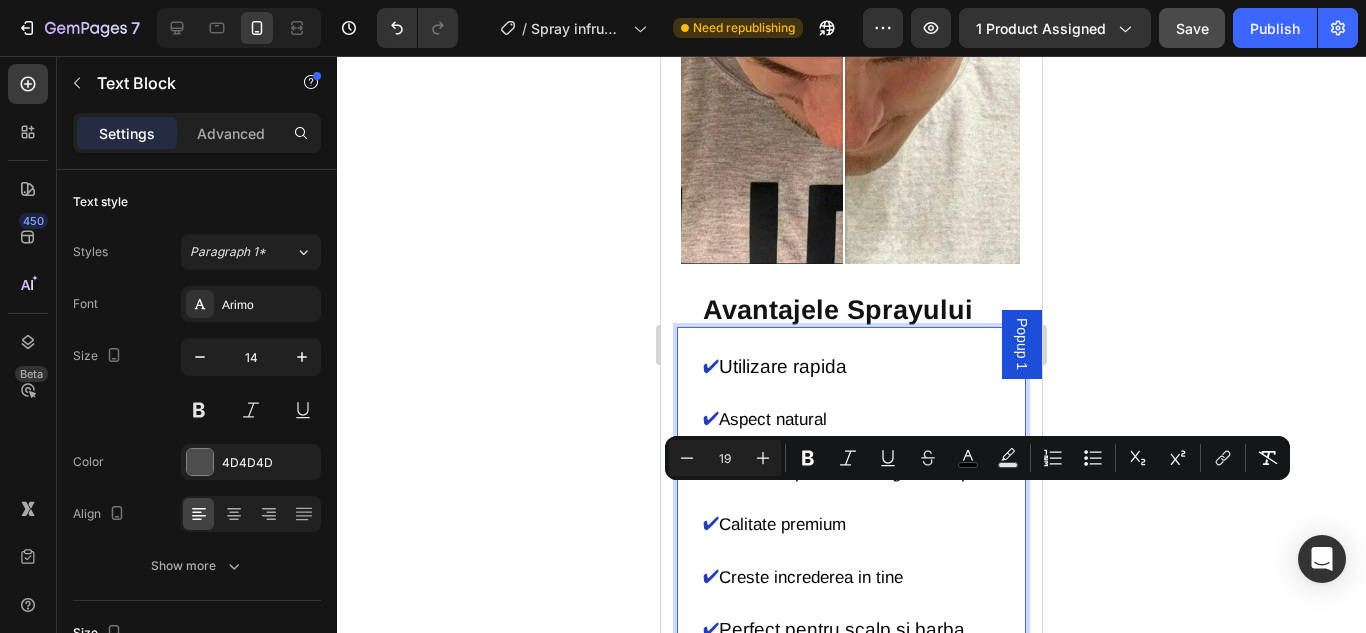 click on "Utilizare rapida" at bounding box center [783, 366] 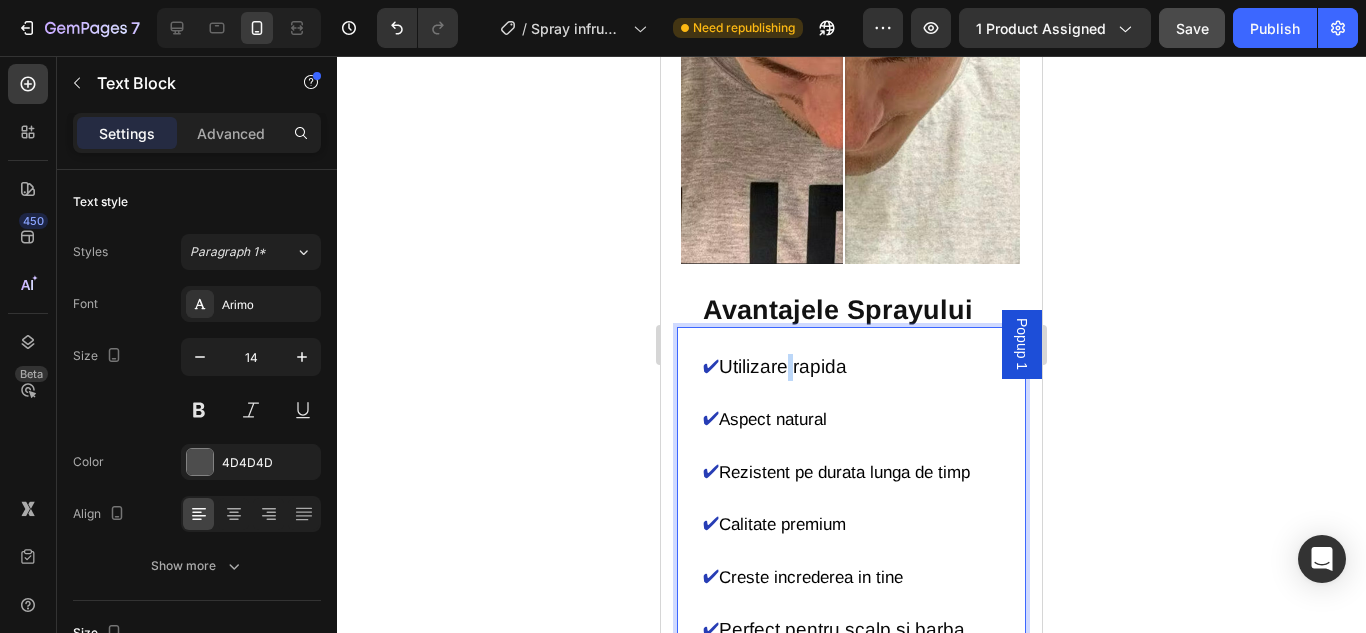 click on "Utilizare rapida" at bounding box center (783, 366) 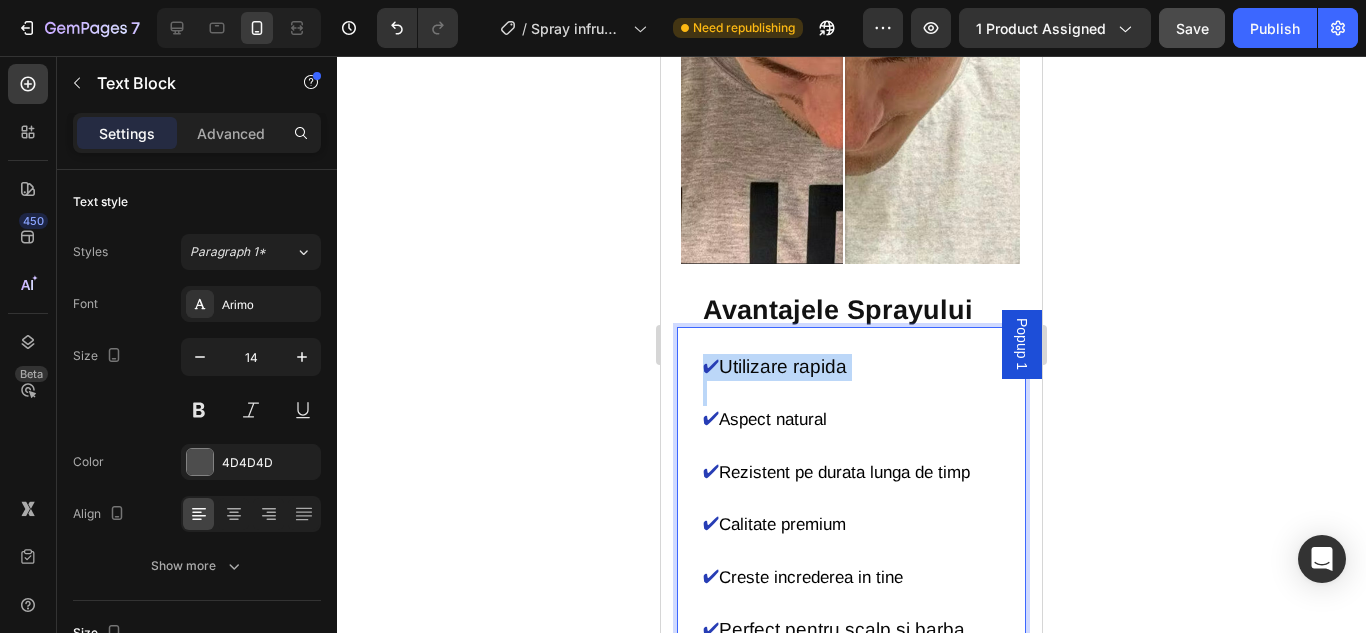 click on "Utilizare rapida" at bounding box center [783, 366] 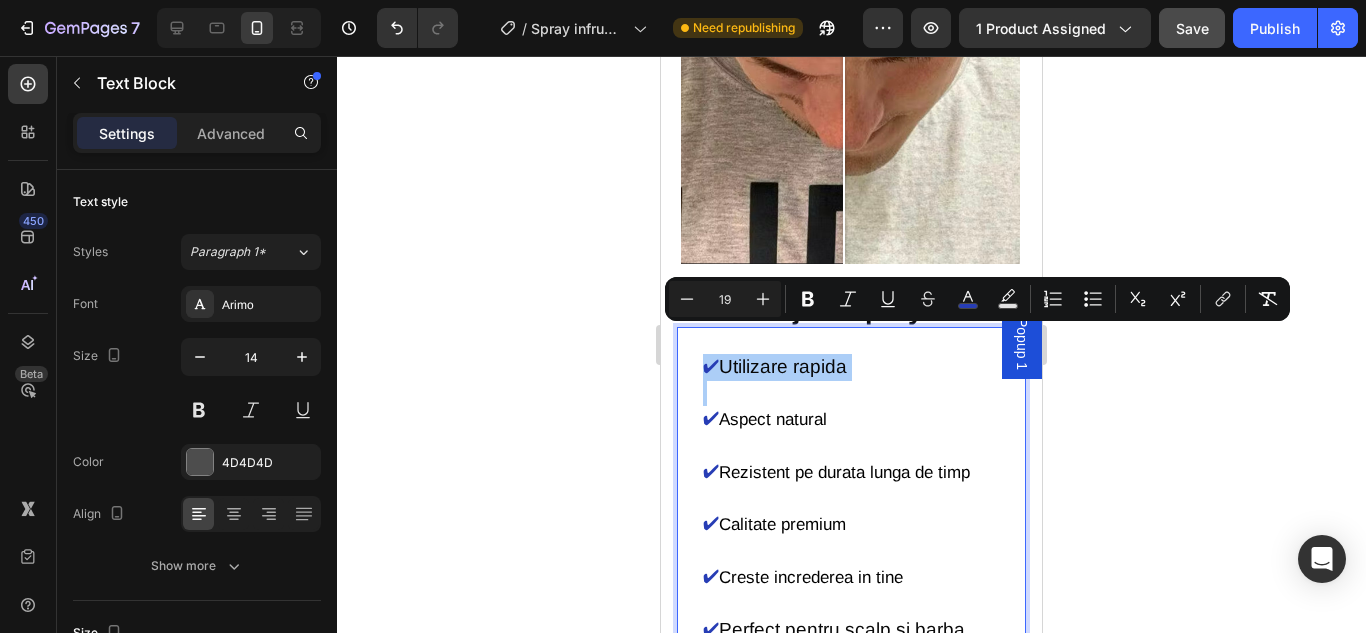 click 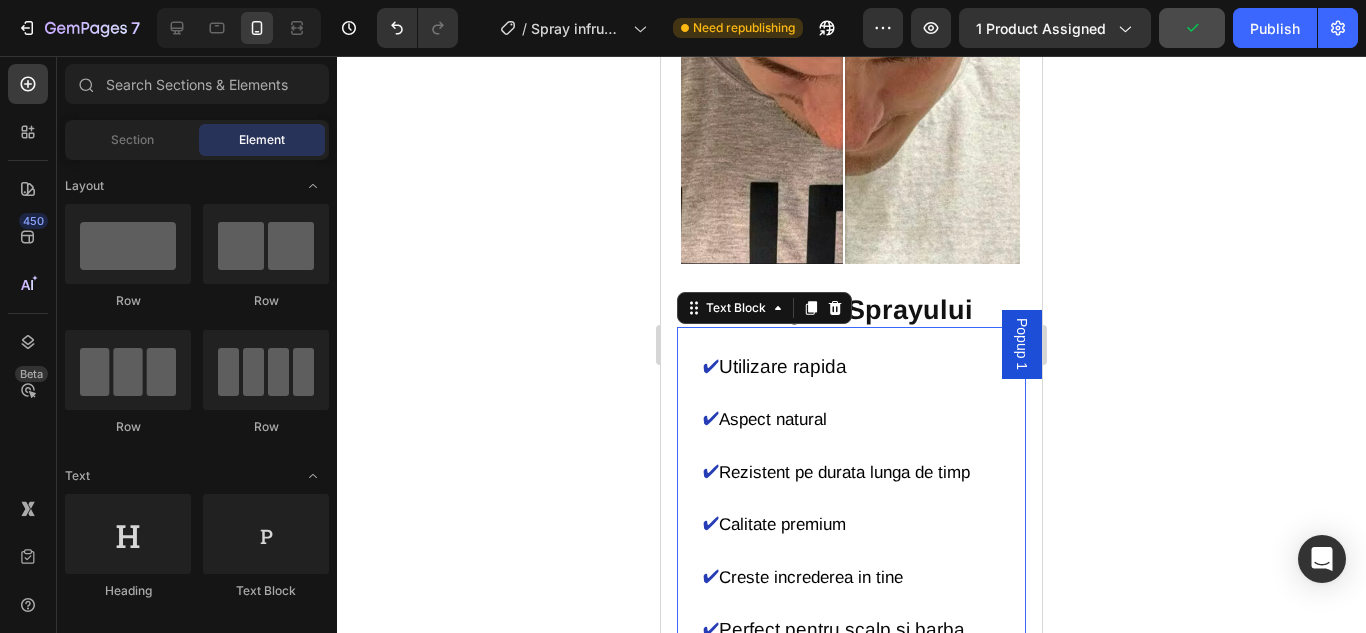 click on "Calitate premium" at bounding box center [782, 524] 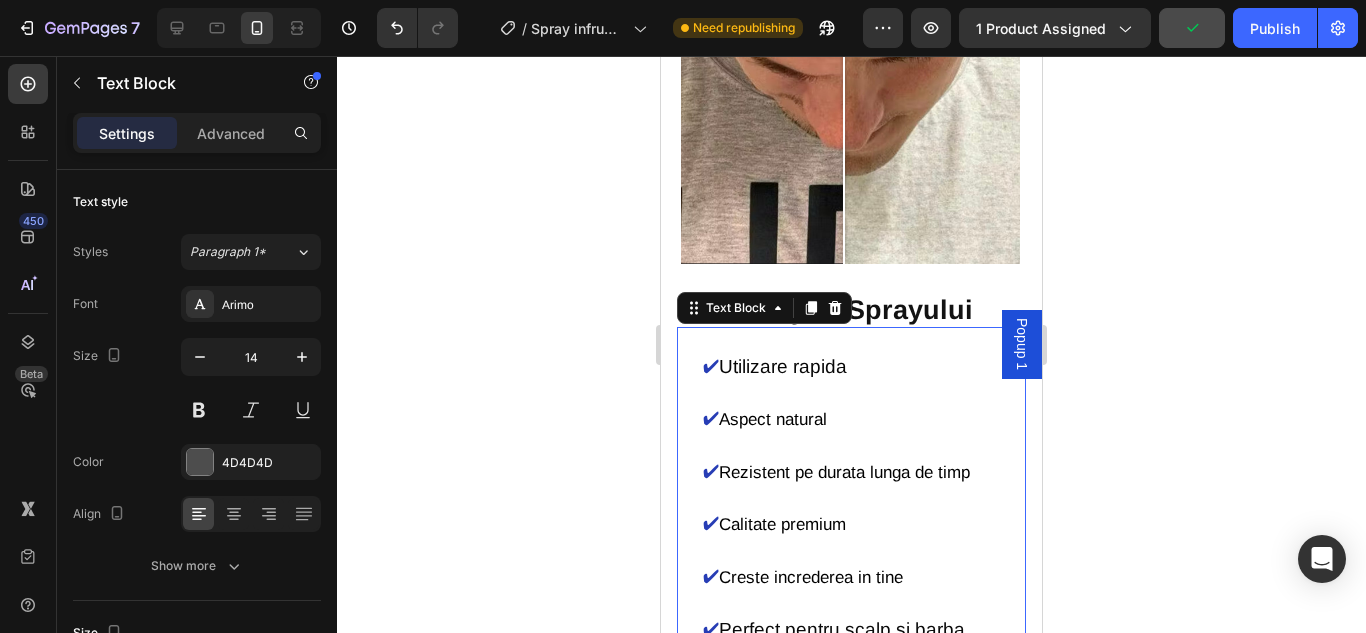 click on "Calitate premium" at bounding box center (782, 524) 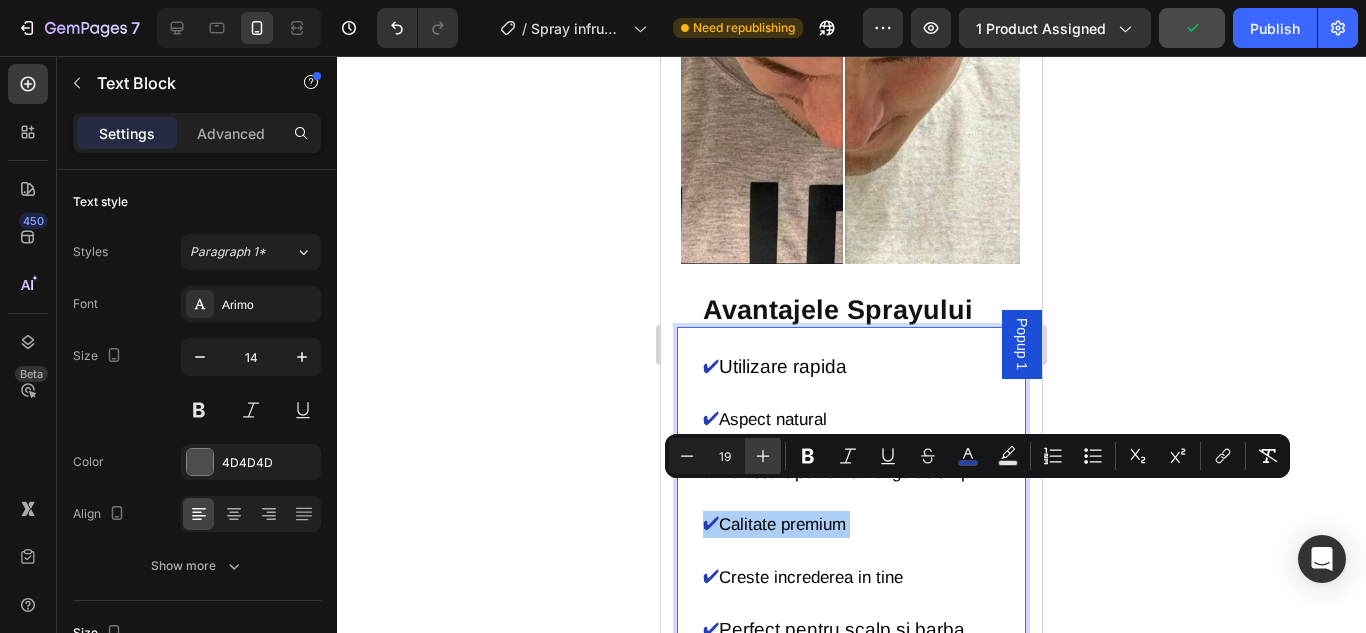 click 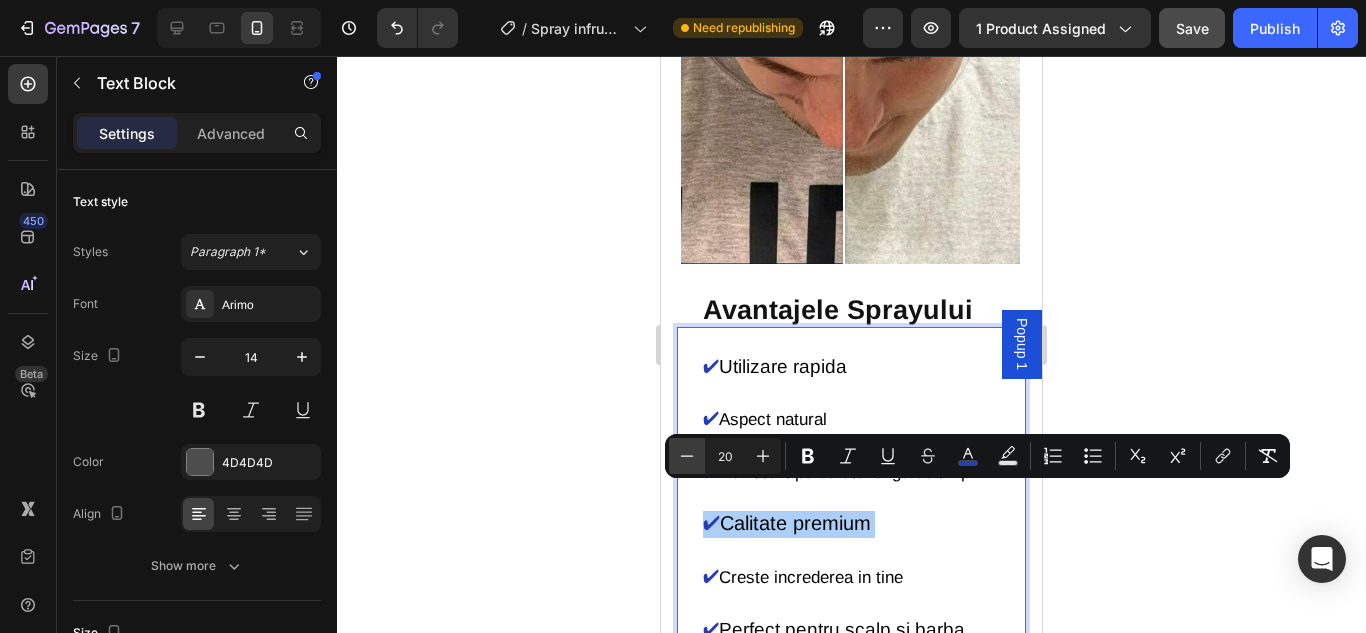 click 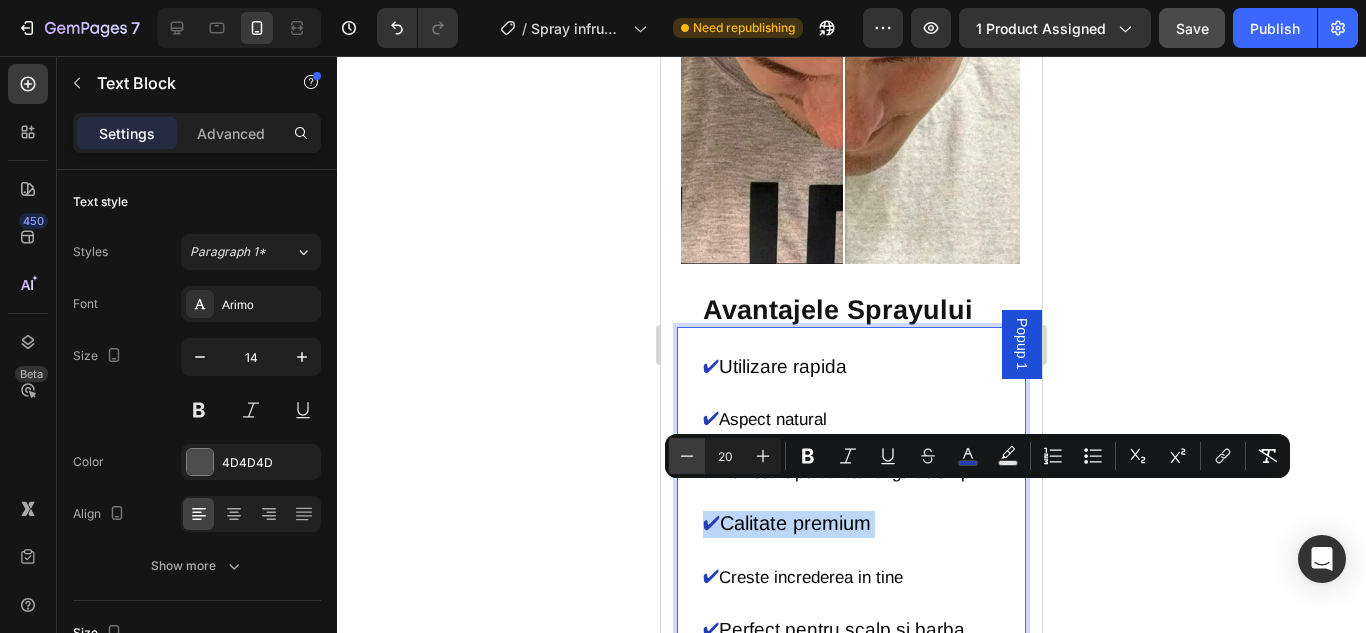 type on "19" 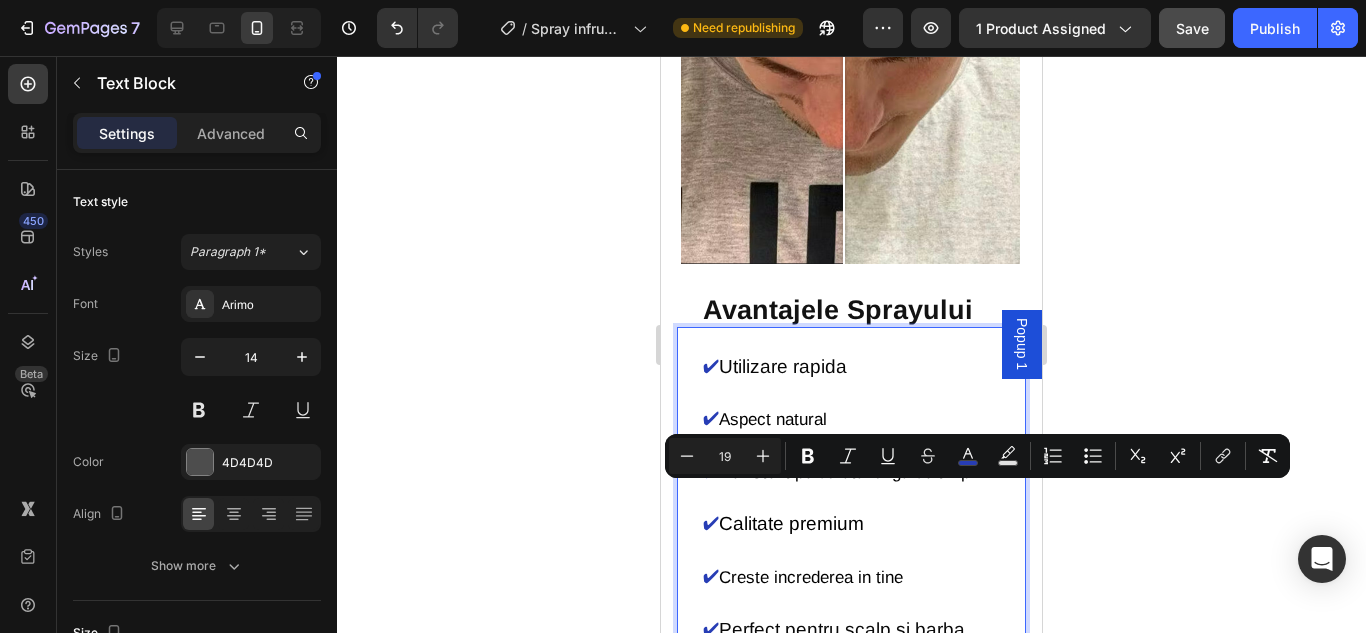 click 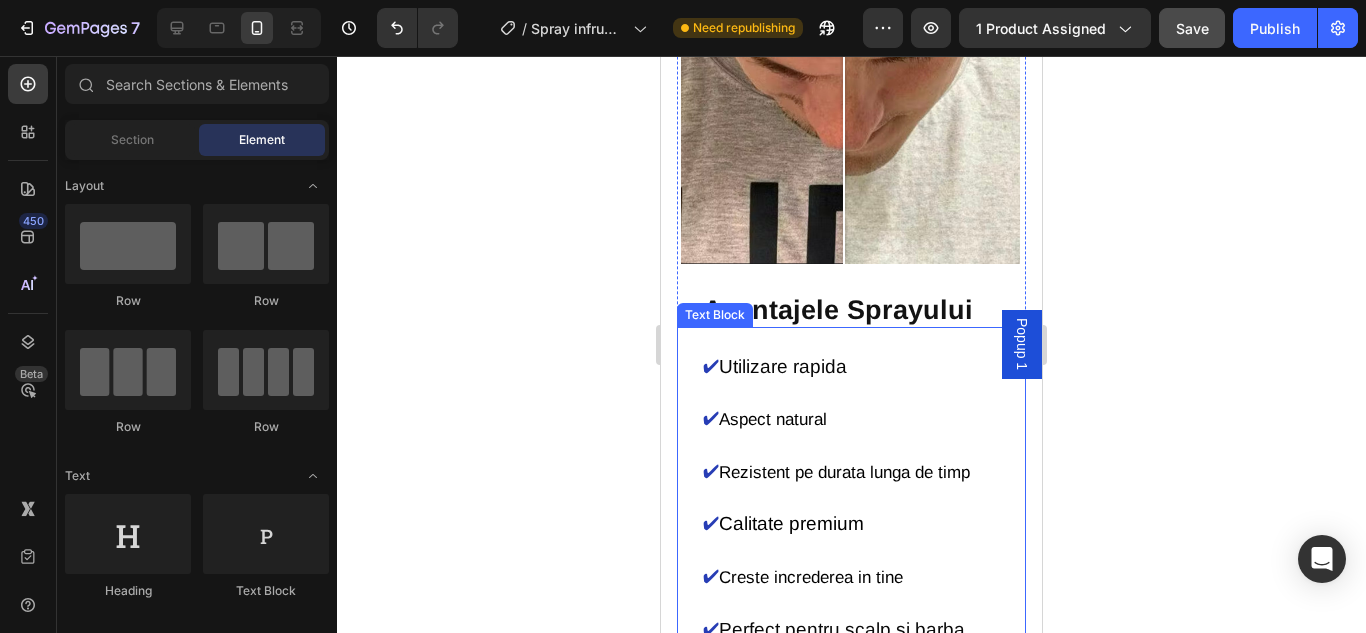 click on "Creste increderea in tine" at bounding box center (813, 577) 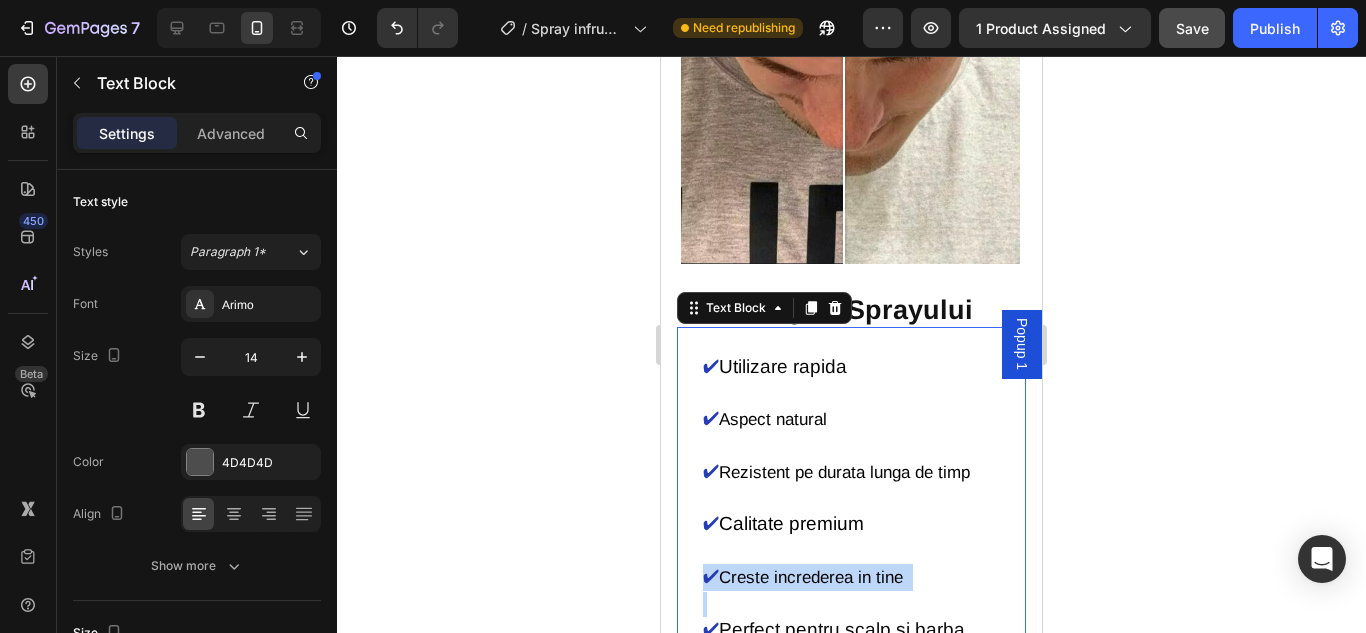 click on "Creste increderea in tine" at bounding box center (813, 577) 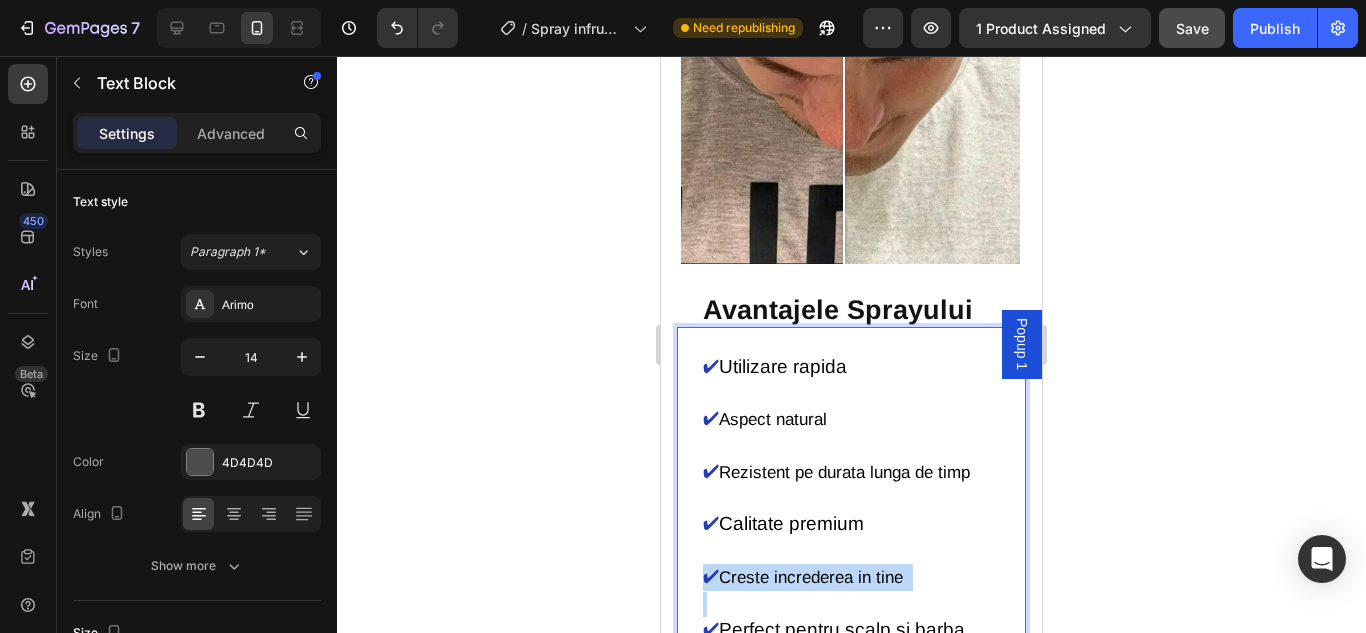 click on "Creste increderea in tine" at bounding box center (813, 577) 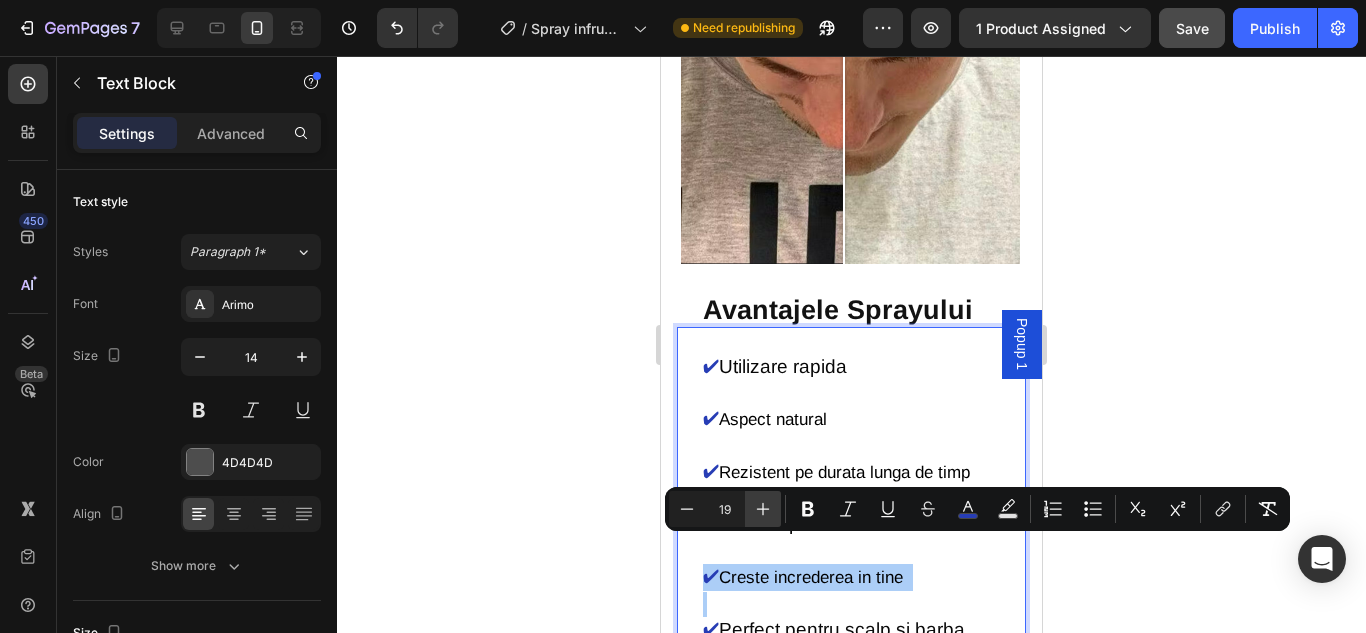 click 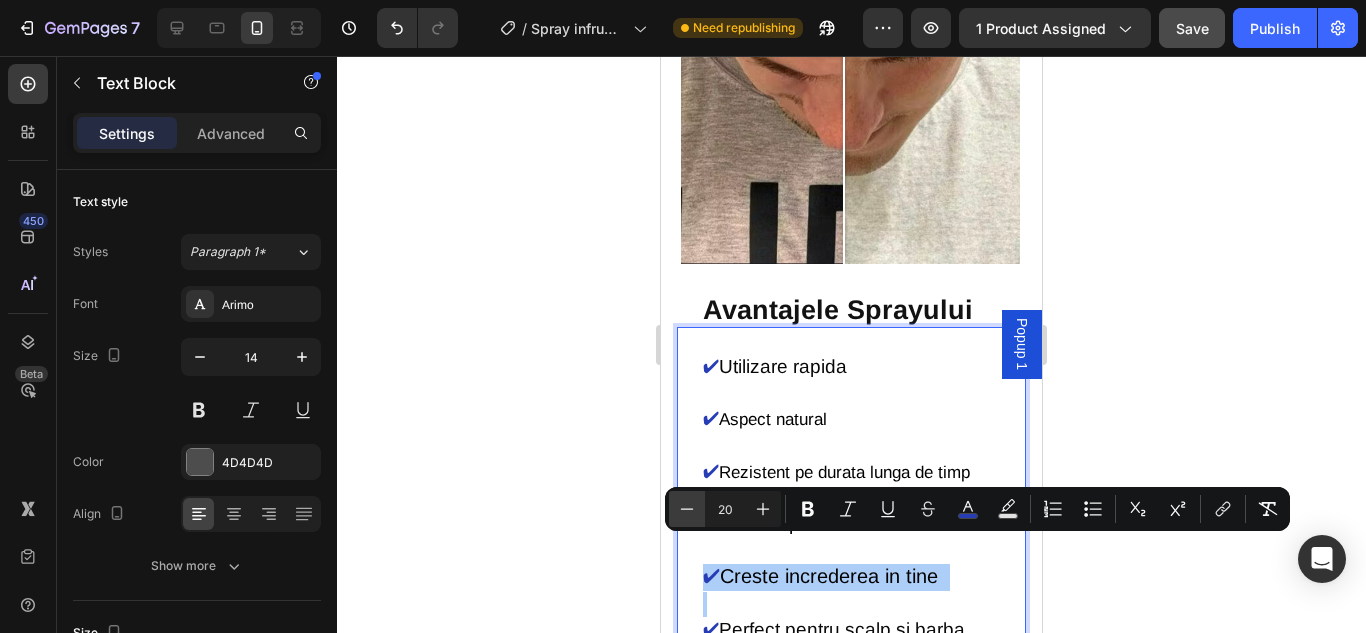 click 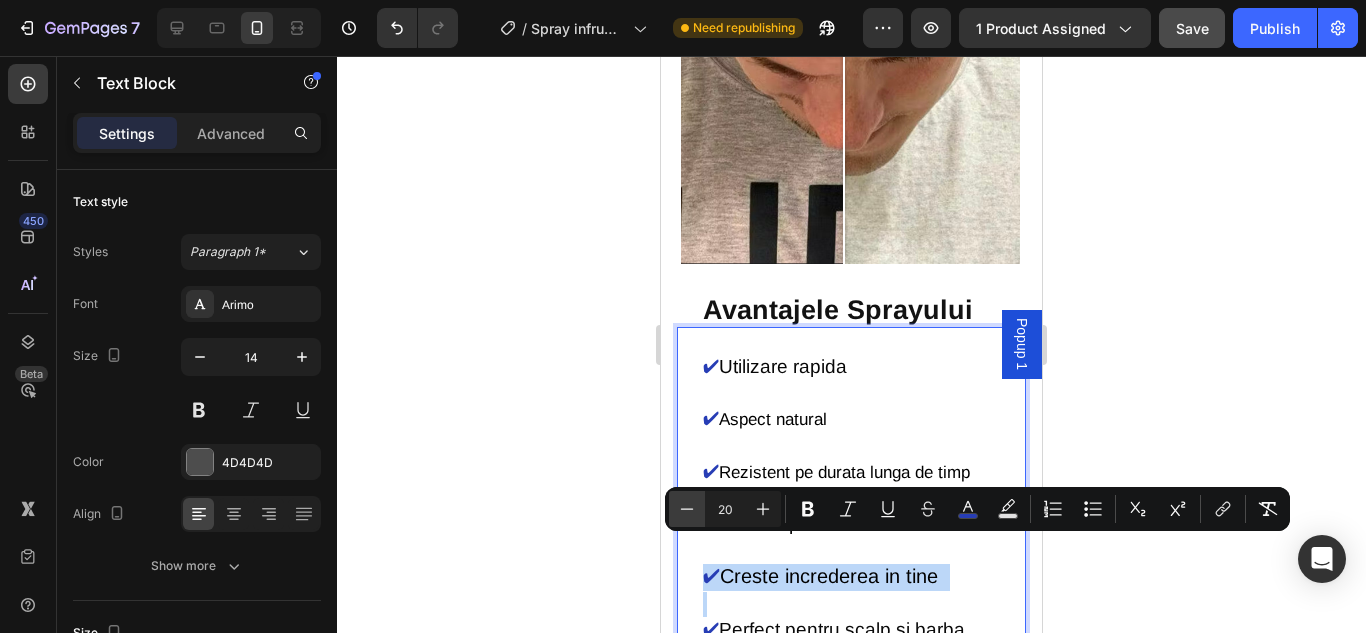 type on "19" 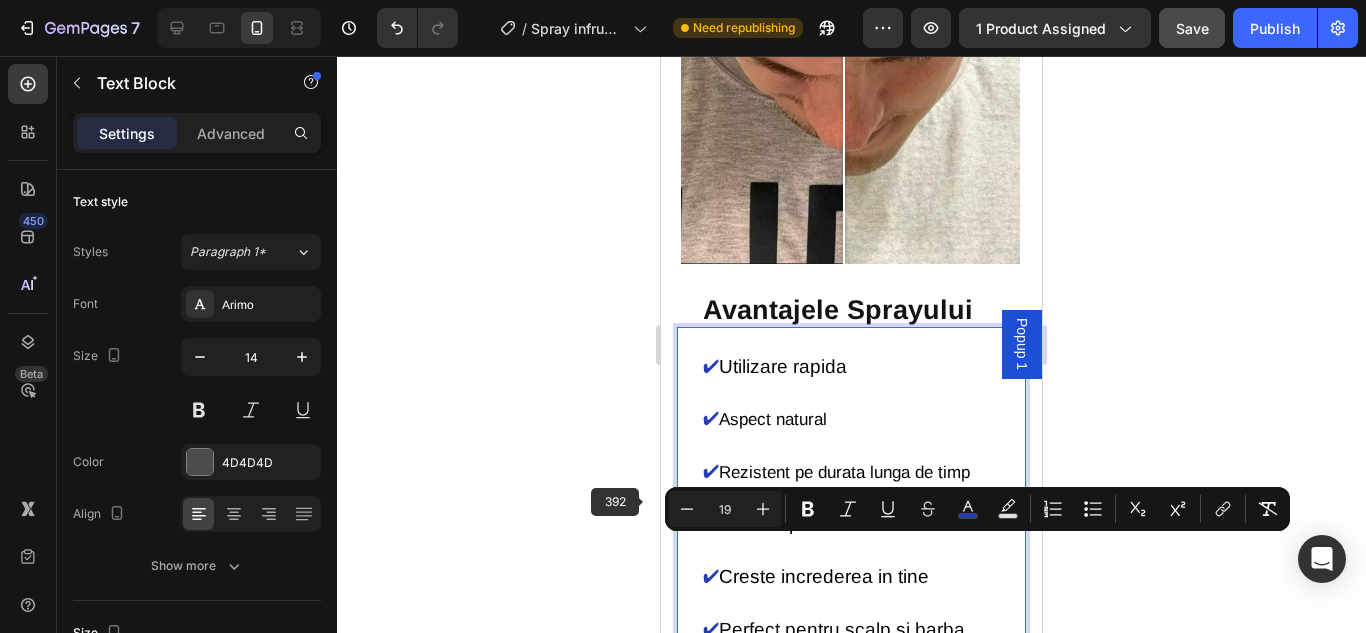 click 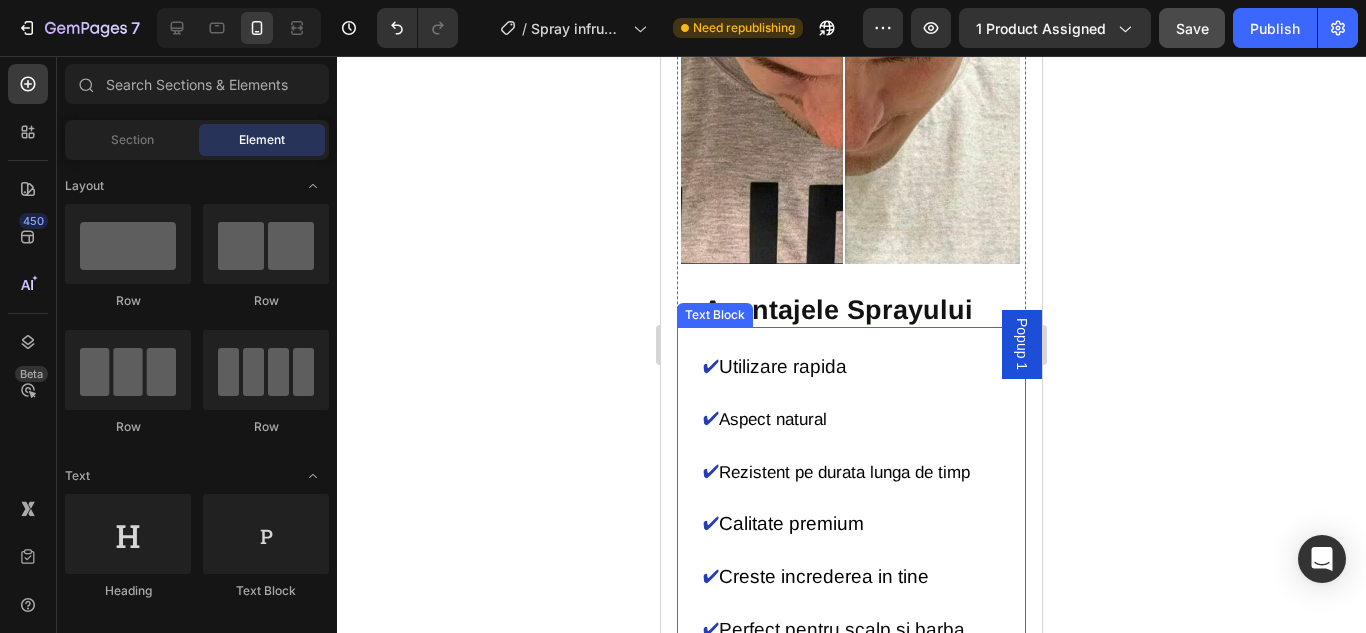 click on "Rezistent pe durata lunga de timp" at bounding box center [844, 472] 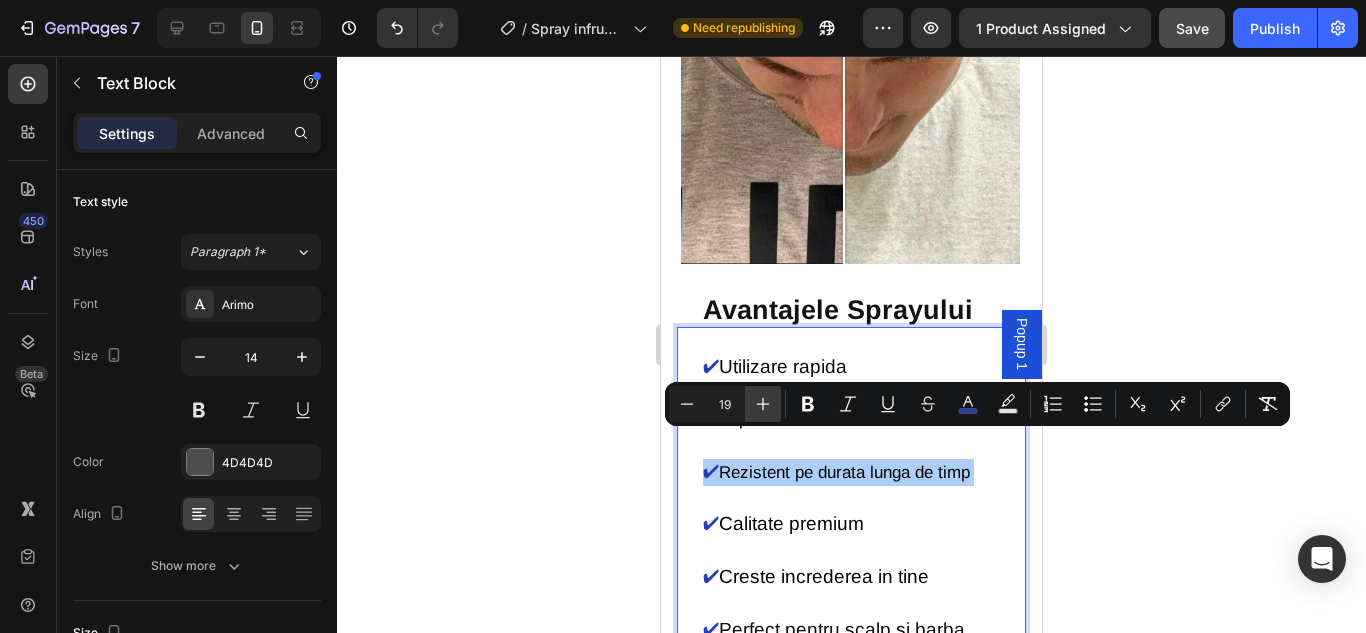 click on "Plus" at bounding box center (763, 404) 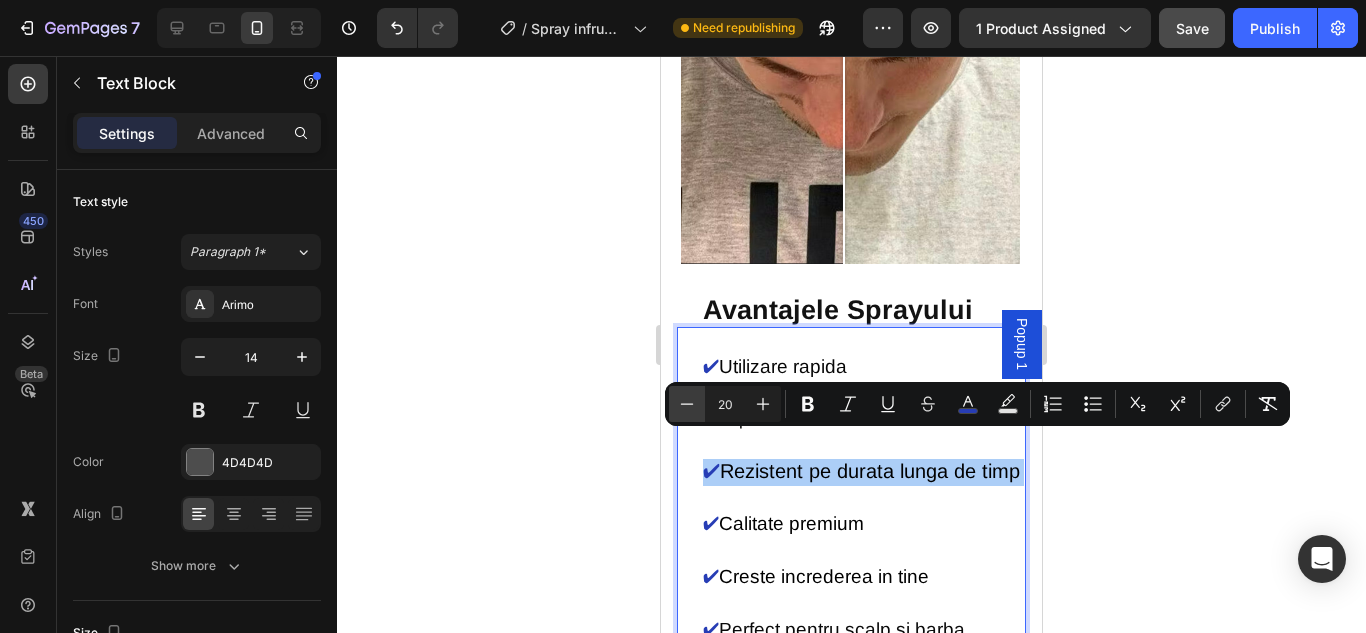 click 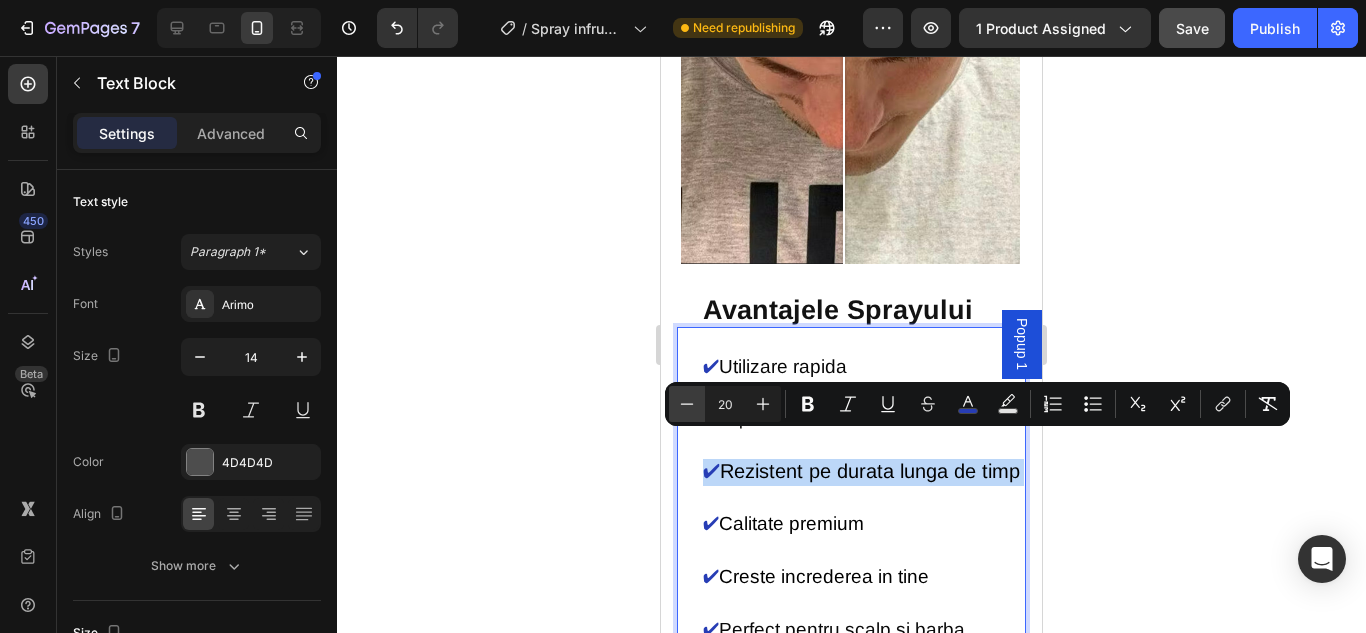 type on "19" 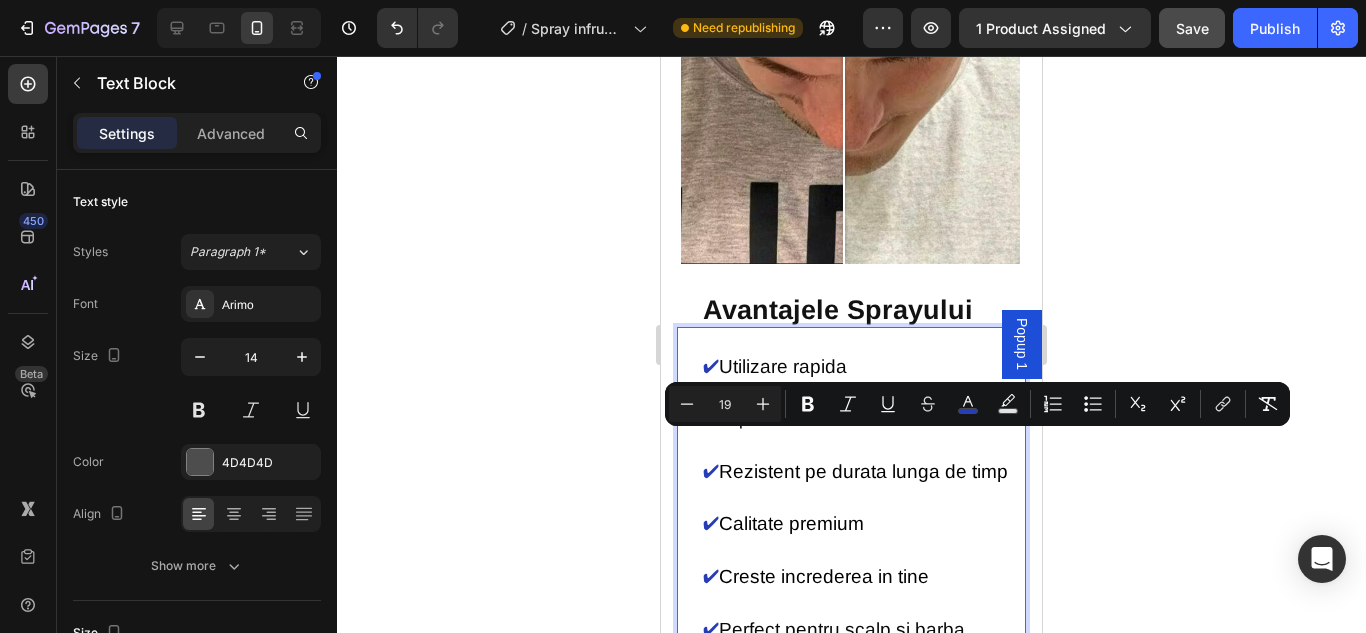 click 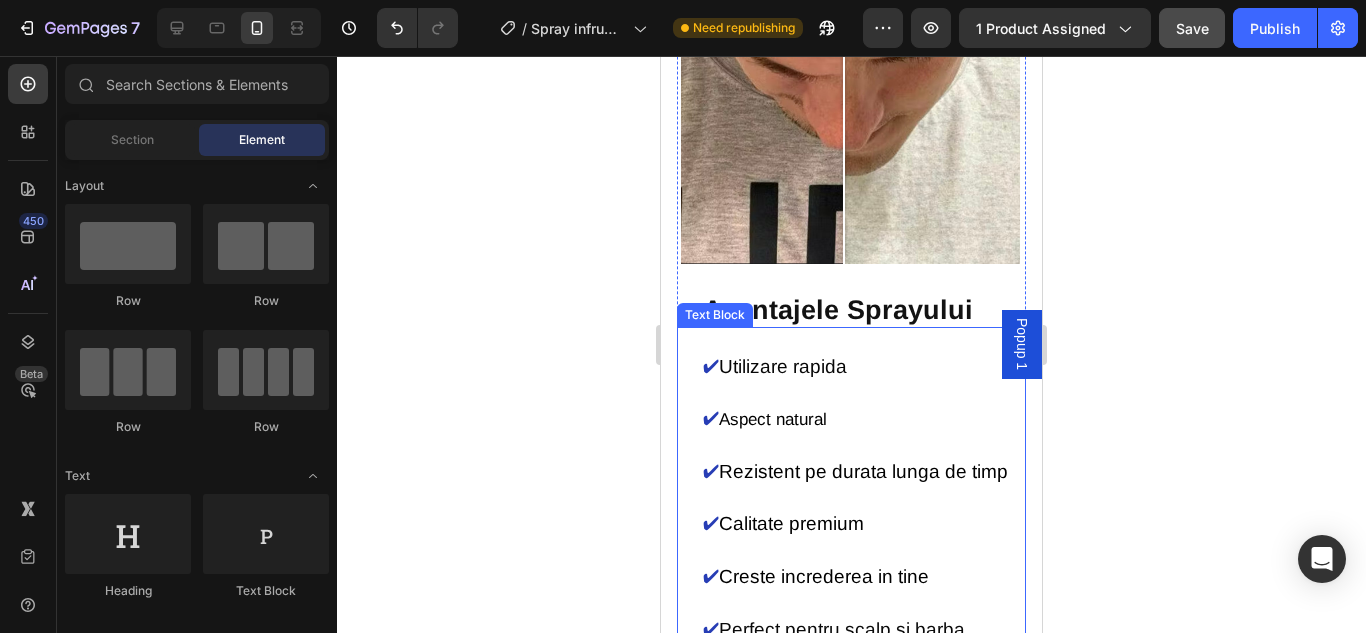 click on "Aspect natural" at bounding box center (773, 419) 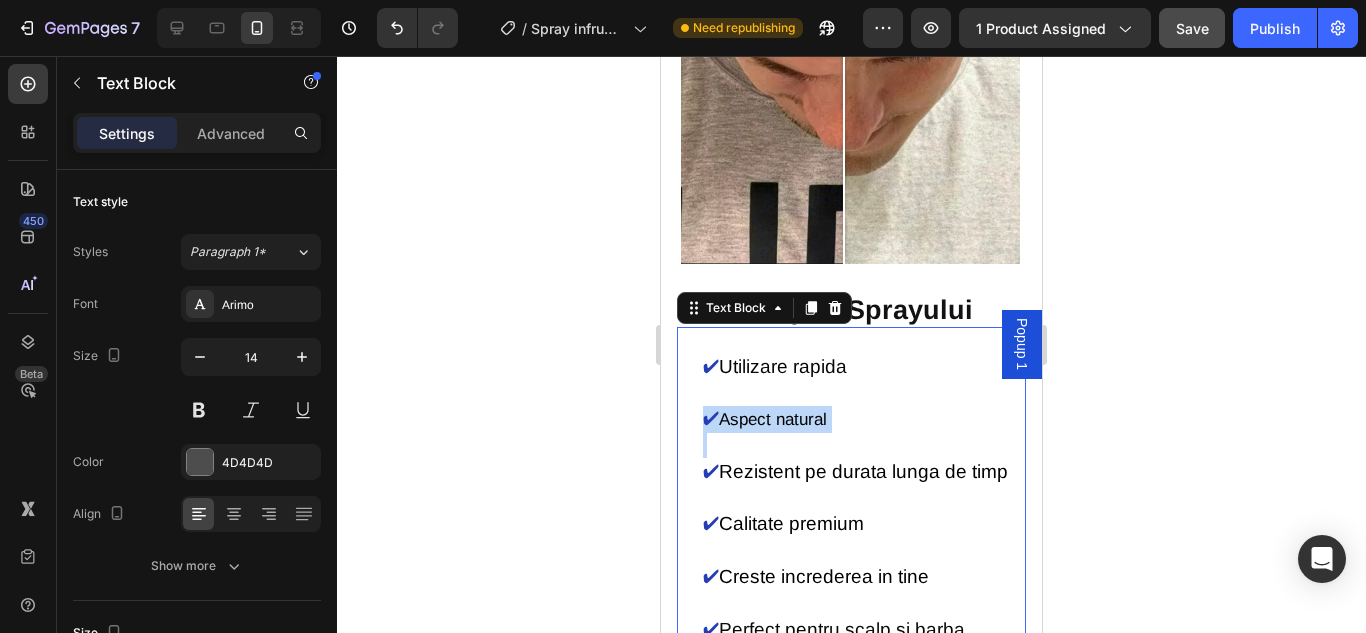 click on "Aspect natural" at bounding box center (773, 419) 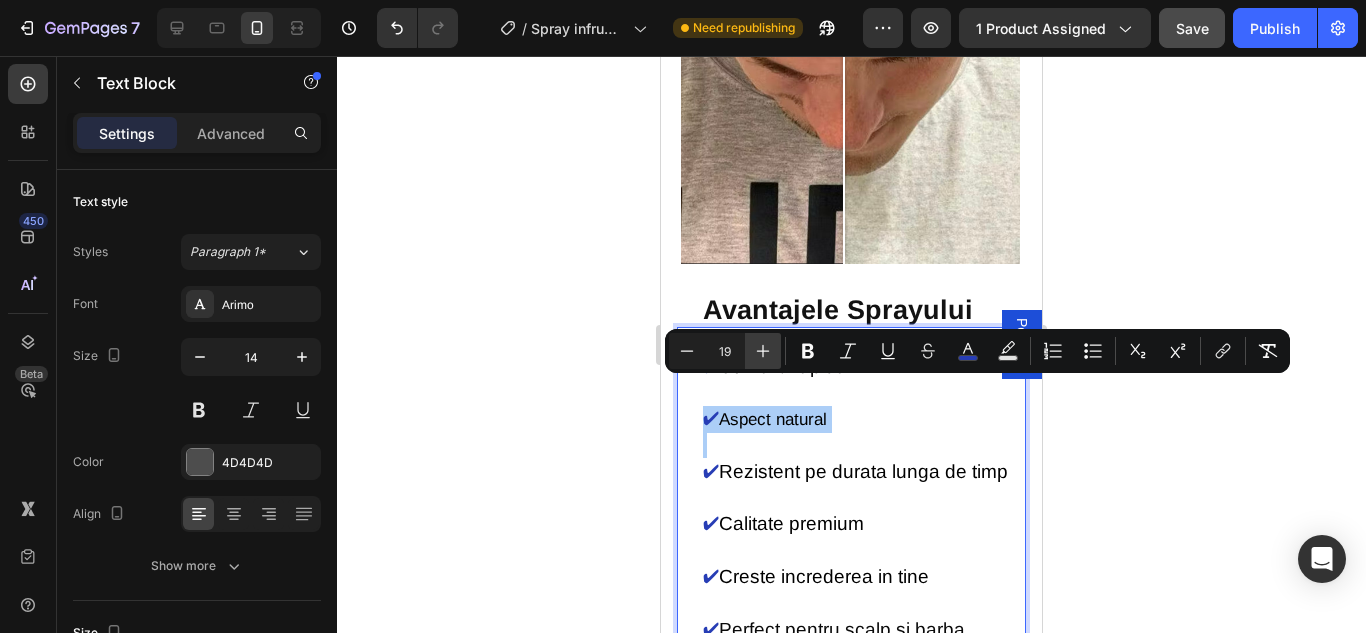 click 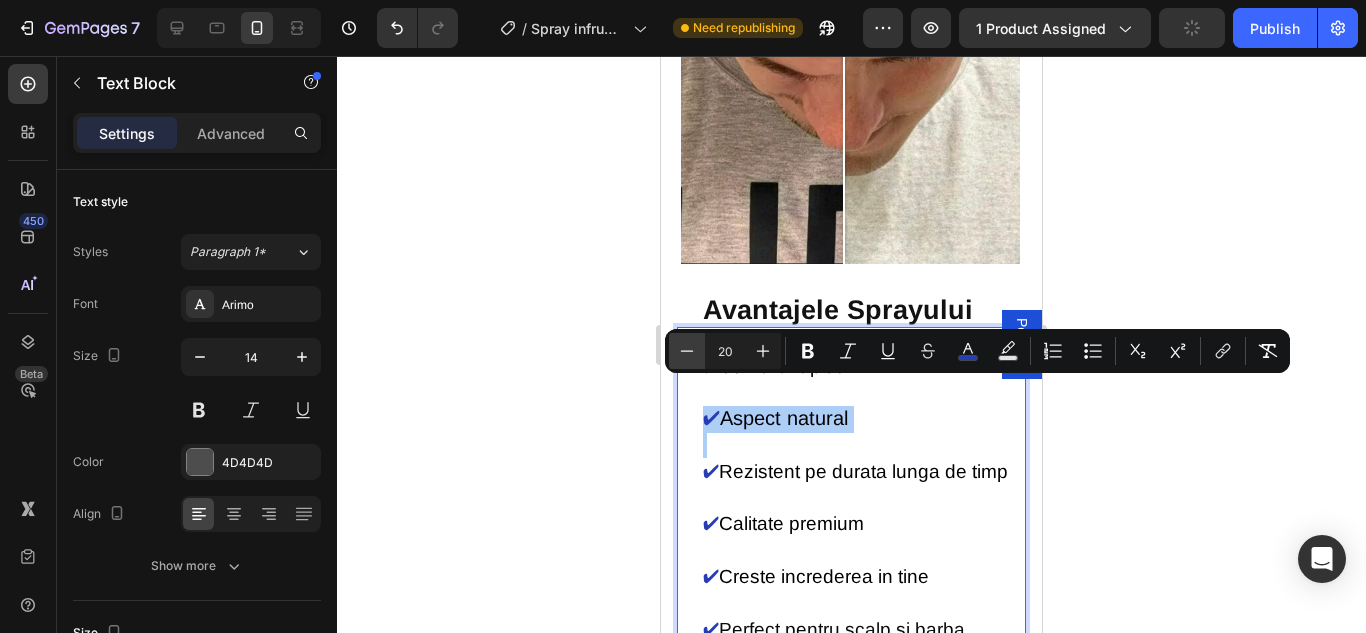 click 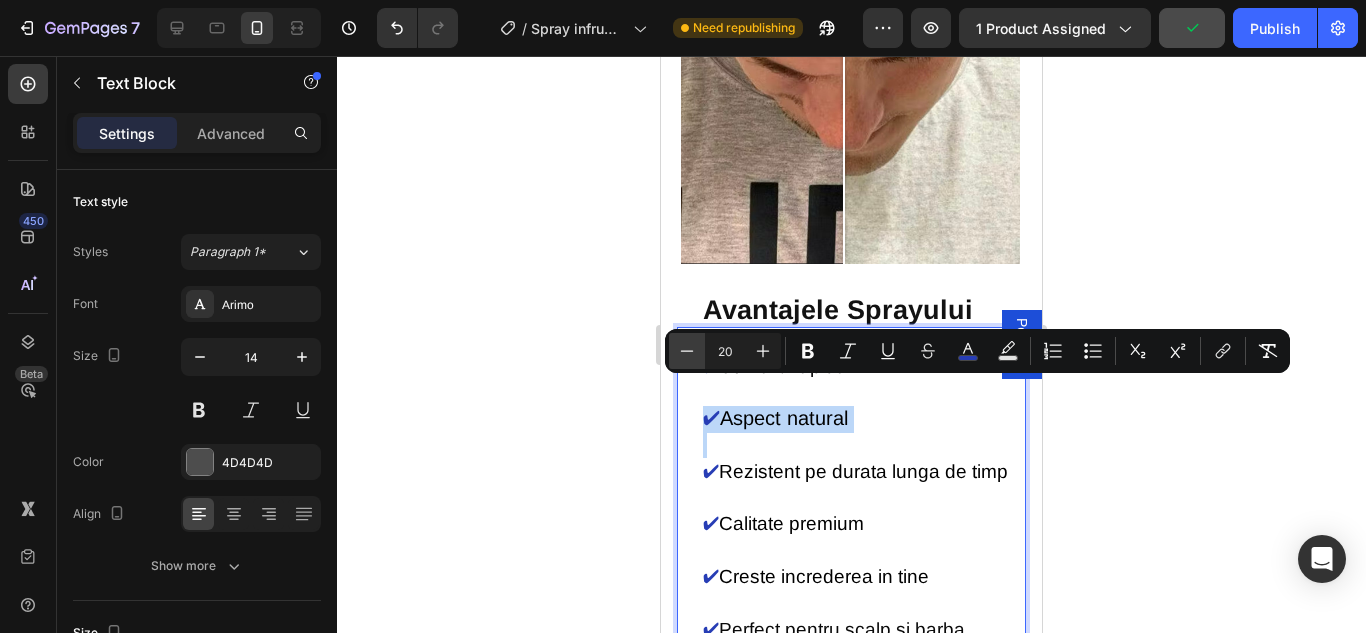 type on "19" 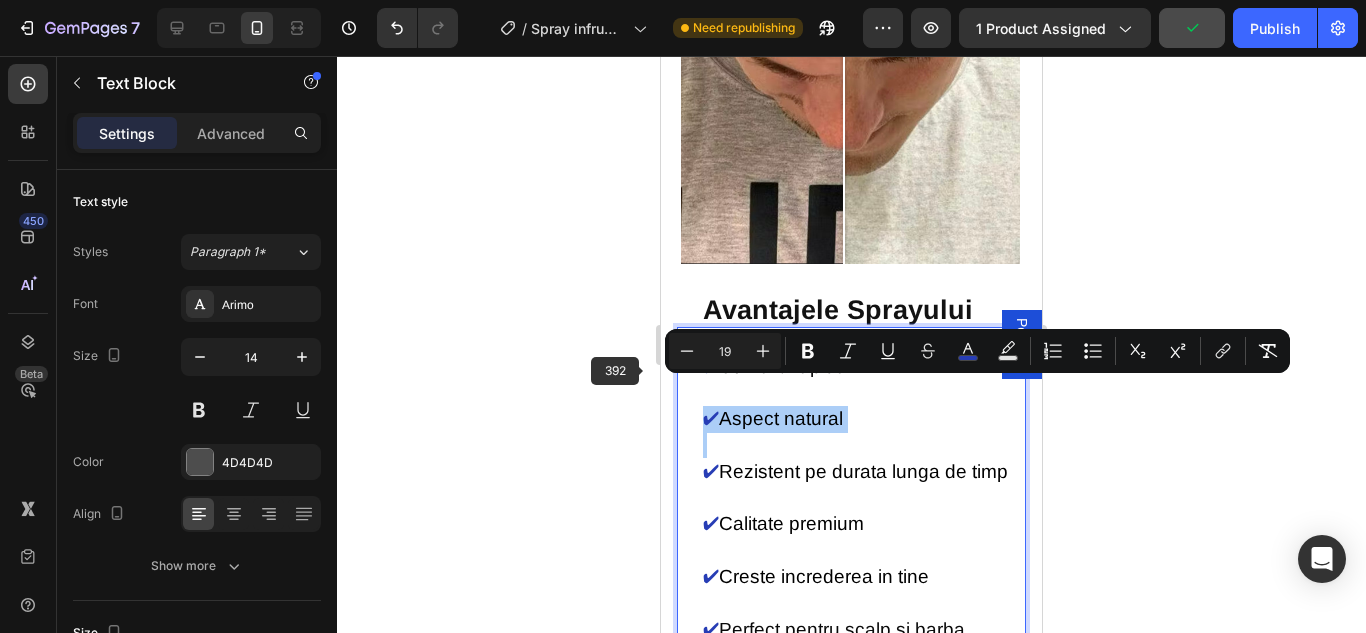 click 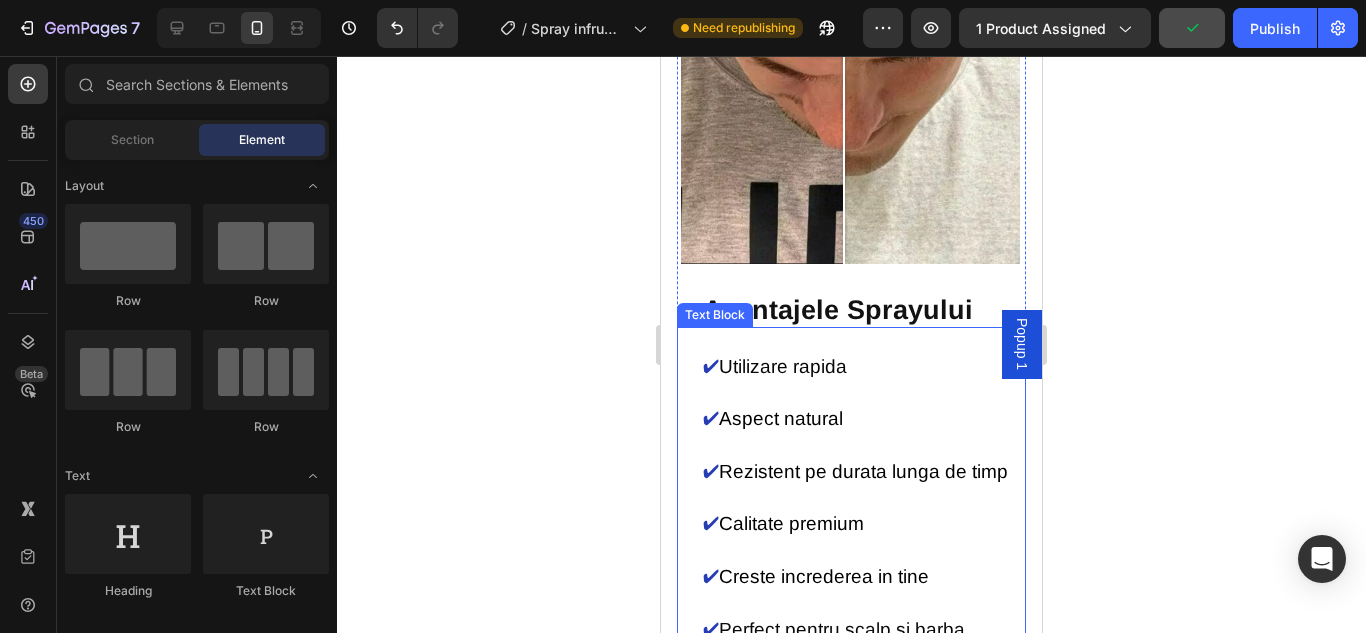 click on "Utilizare rapida" at bounding box center [783, 366] 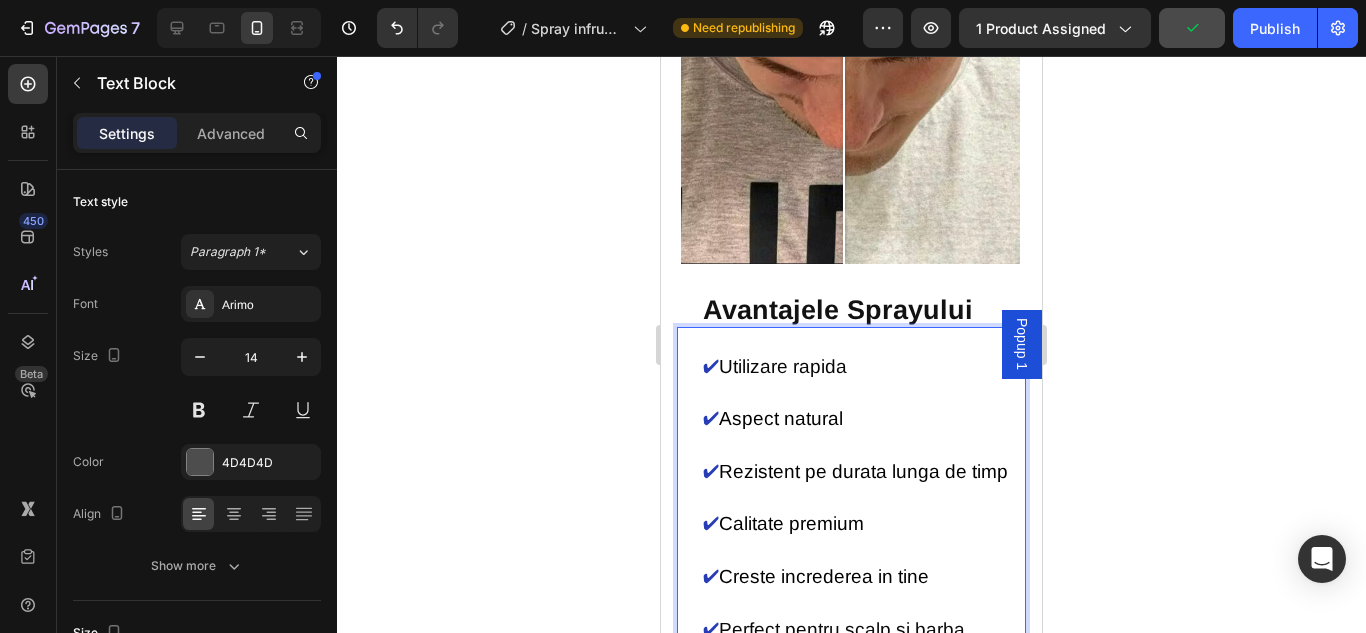 click on "Utilizare rapida" at bounding box center (783, 366) 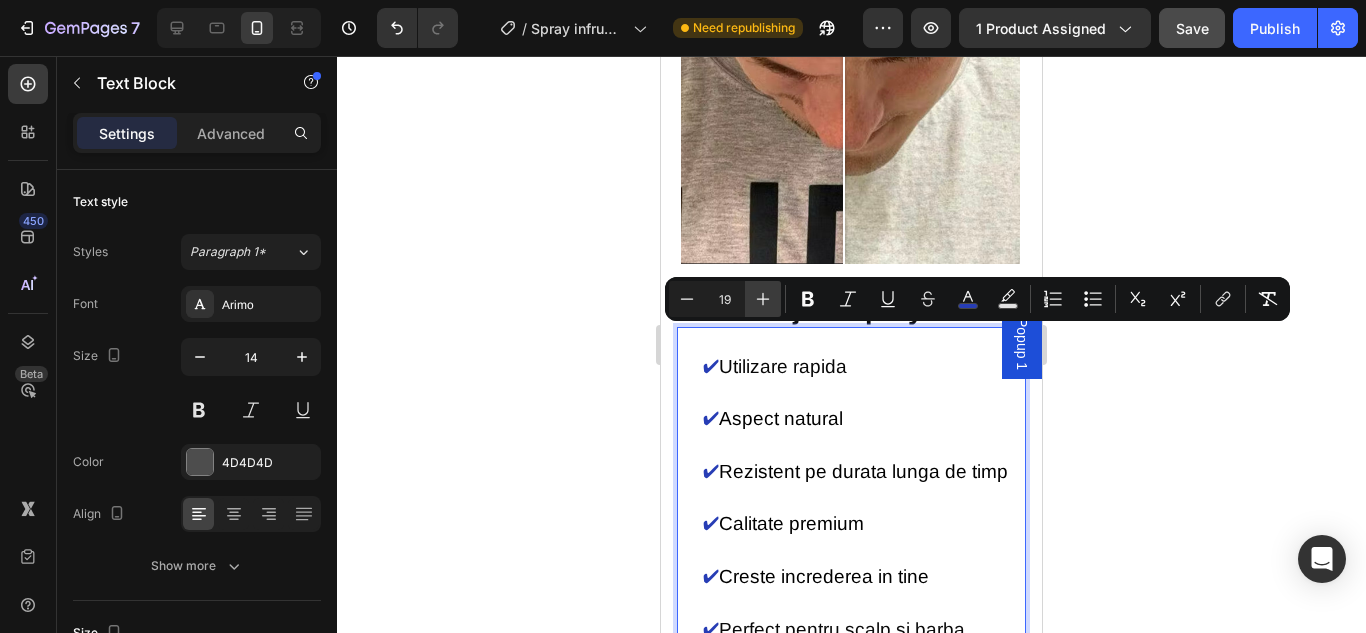 click 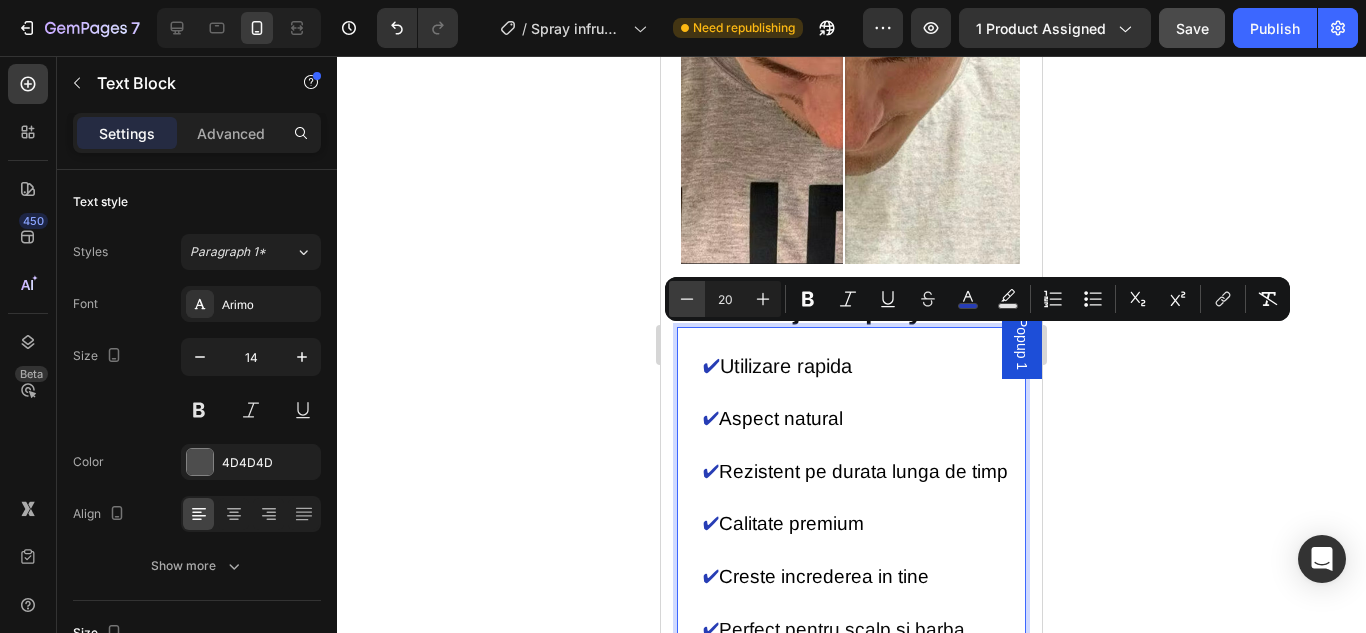 click 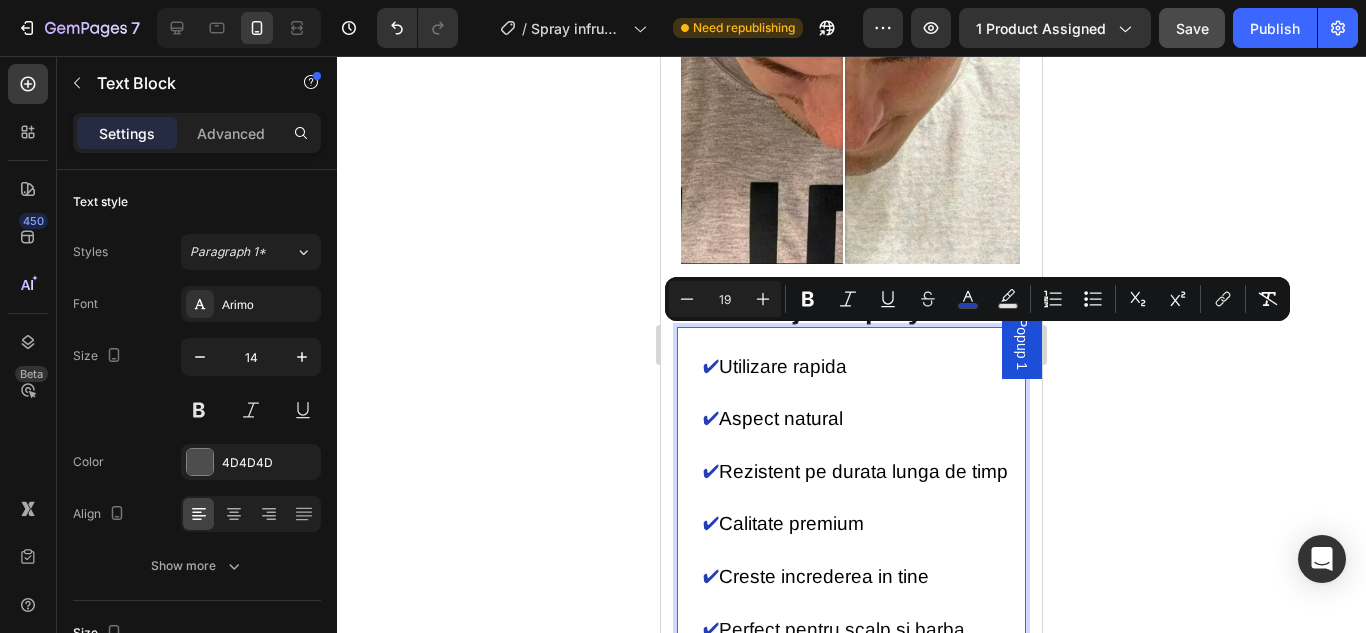 click 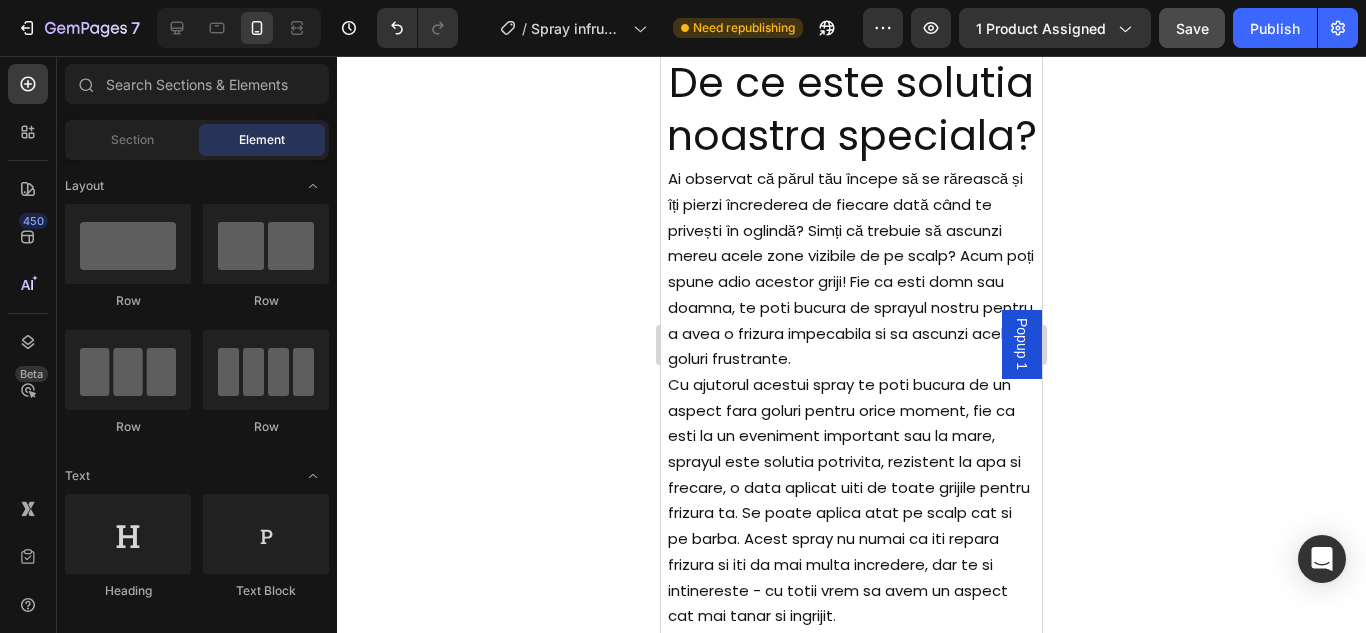 scroll, scrollTop: 4415, scrollLeft: 0, axis: vertical 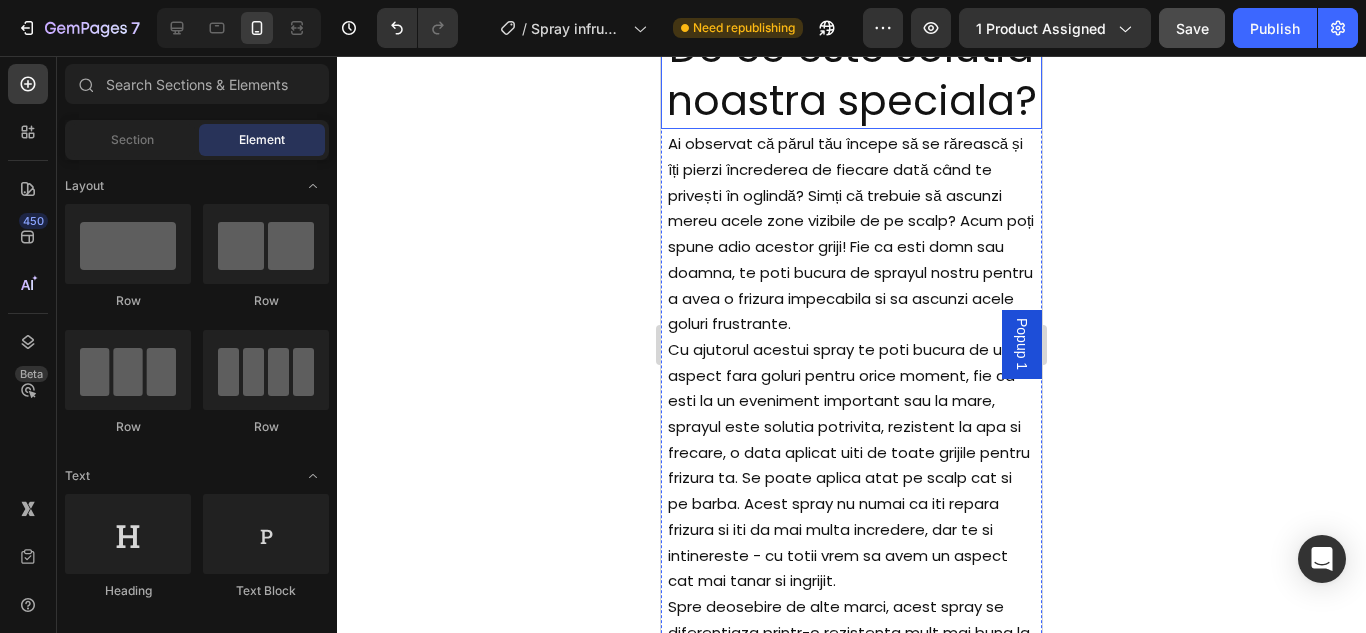 click on "De ce este solutia noastra speciala?" at bounding box center (851, 74) 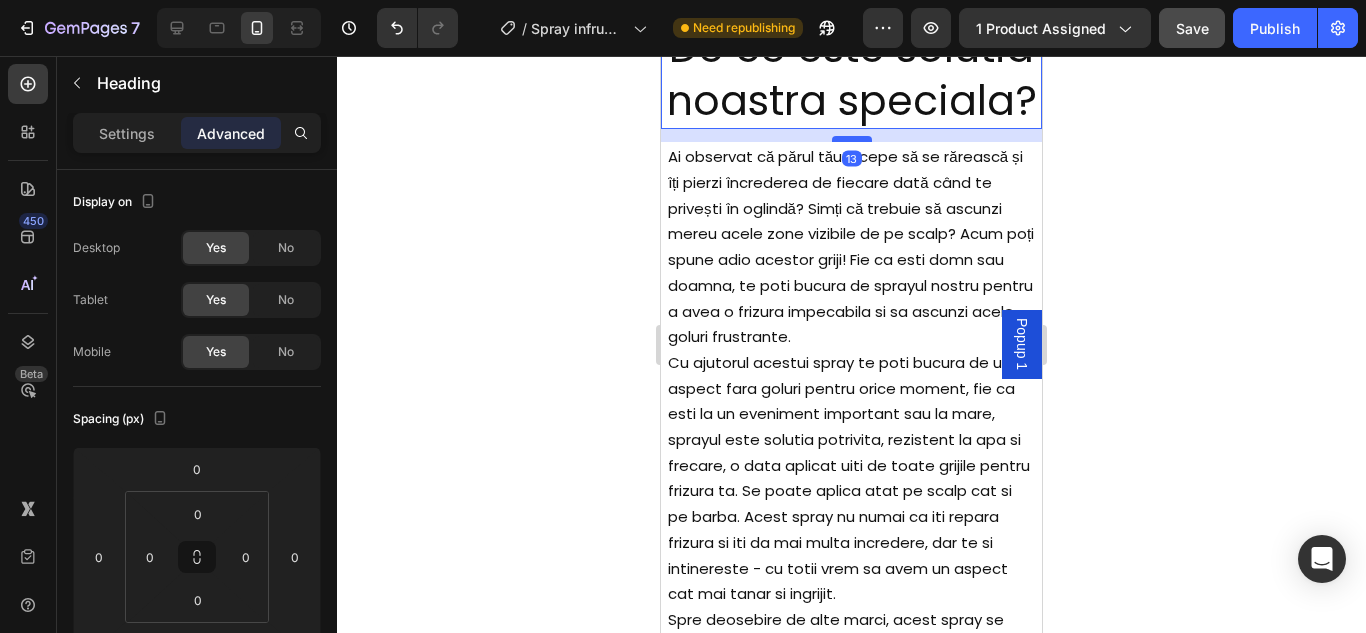 drag, startPoint x: 849, startPoint y: 188, endPoint x: 849, endPoint y: 201, distance: 13 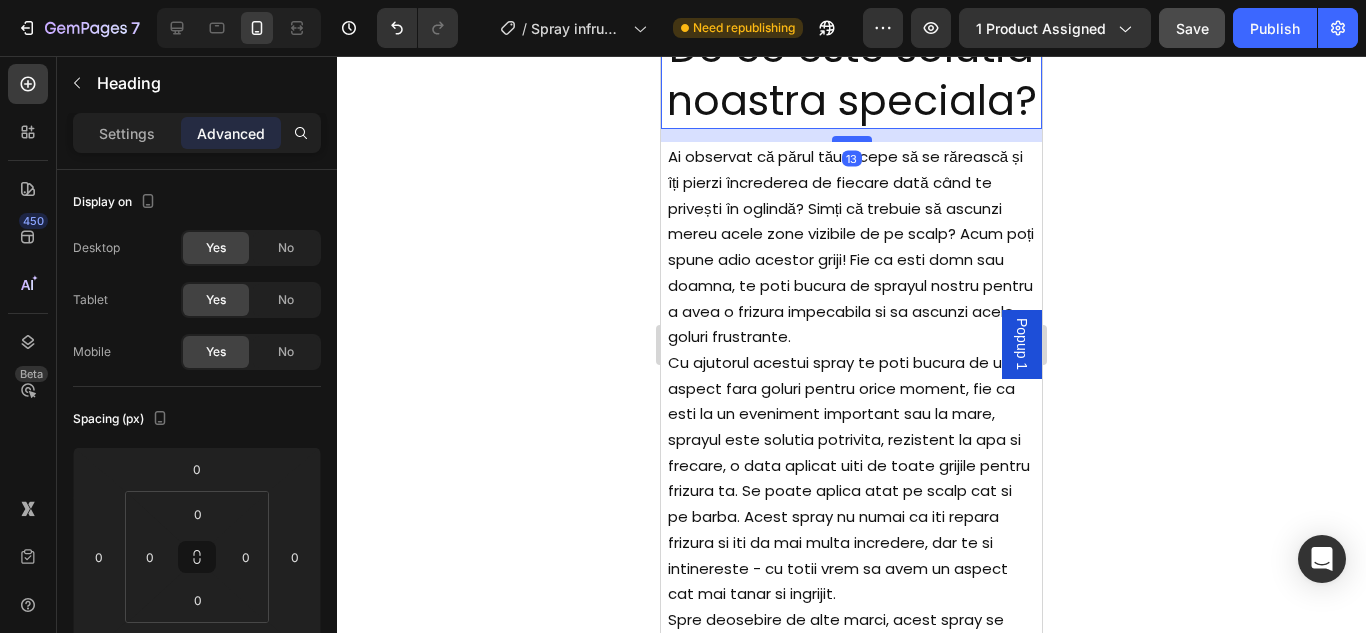 click at bounding box center [852, 139] 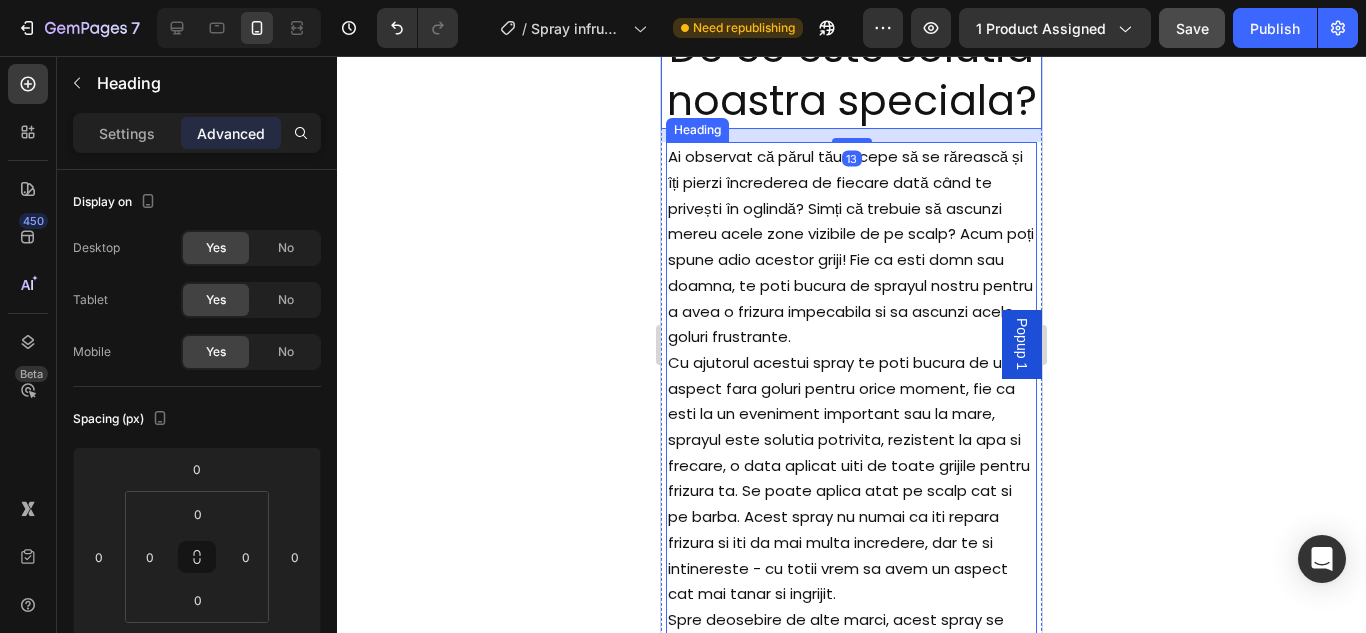 click 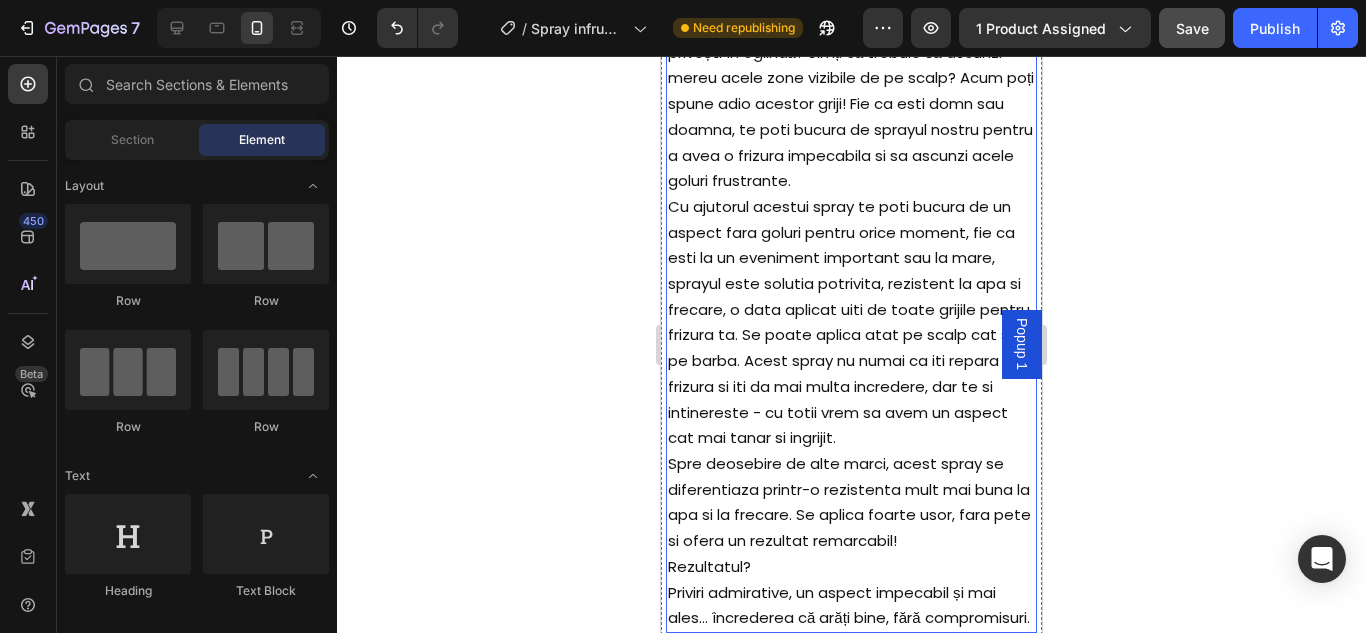 scroll, scrollTop: 4615, scrollLeft: 0, axis: vertical 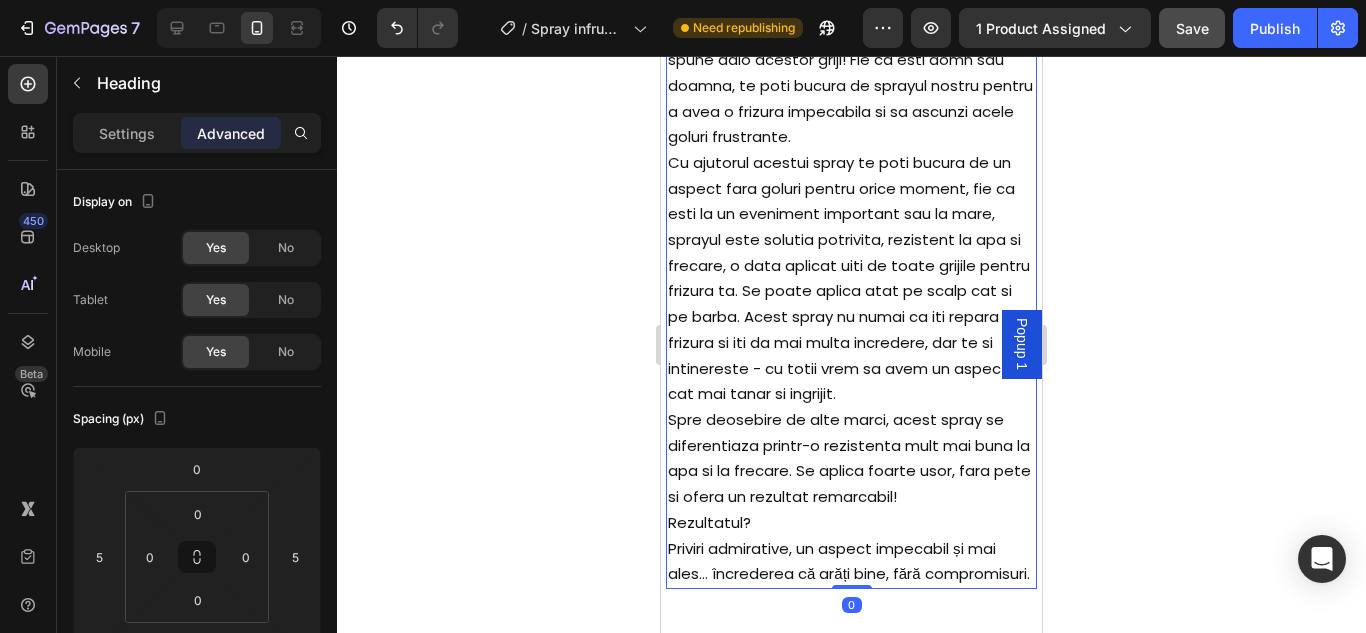click on "Cu ajutorul acestui spray te poti bucura de un aspect fara goluri pentru orice moment, fie ca esti la un eveniment important sau la mare, sprayul este solutia potrivita, rezistent la apa si frecare, o data aplicat uiti de toate grijile pentru frizura ta. Se poate aplica atat pe scalp cat si pe barba. Acest spray nu numai ca iti repara frizura si iti da mai multa incredere, dar te si intinereste - cu totii vrem sa avem un aspect cat mai tanar si ingrijit." at bounding box center [849, 278] 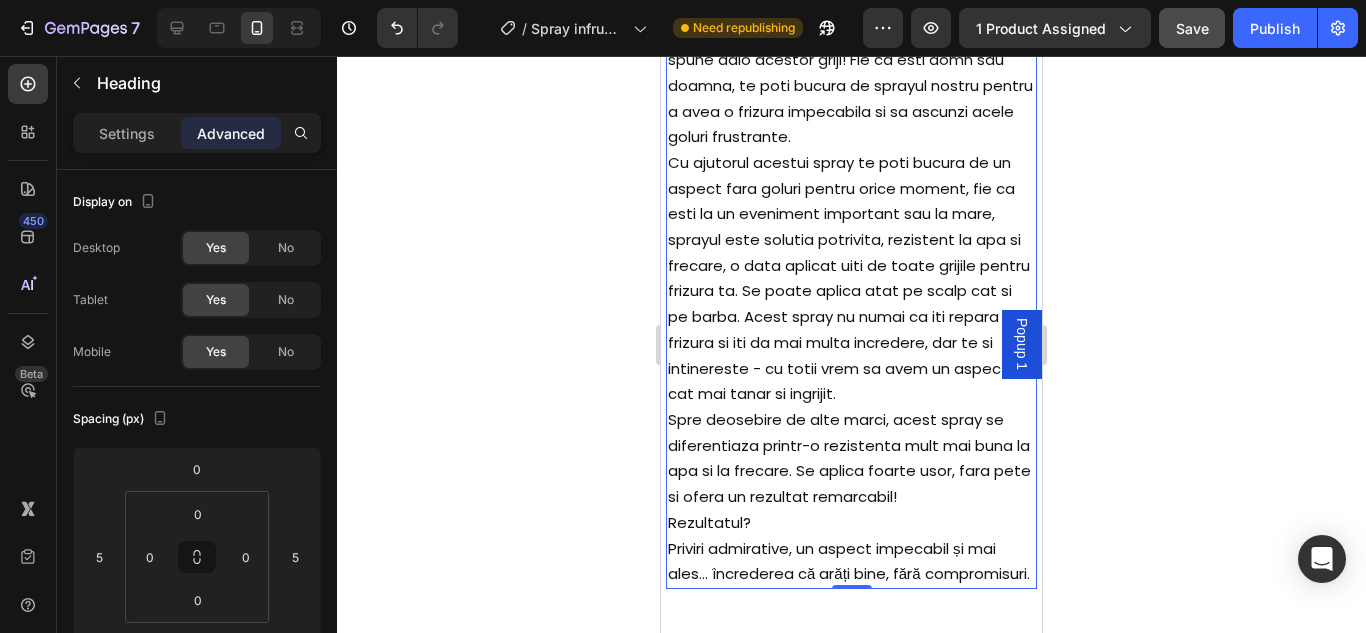 scroll, scrollTop: 4715, scrollLeft: 0, axis: vertical 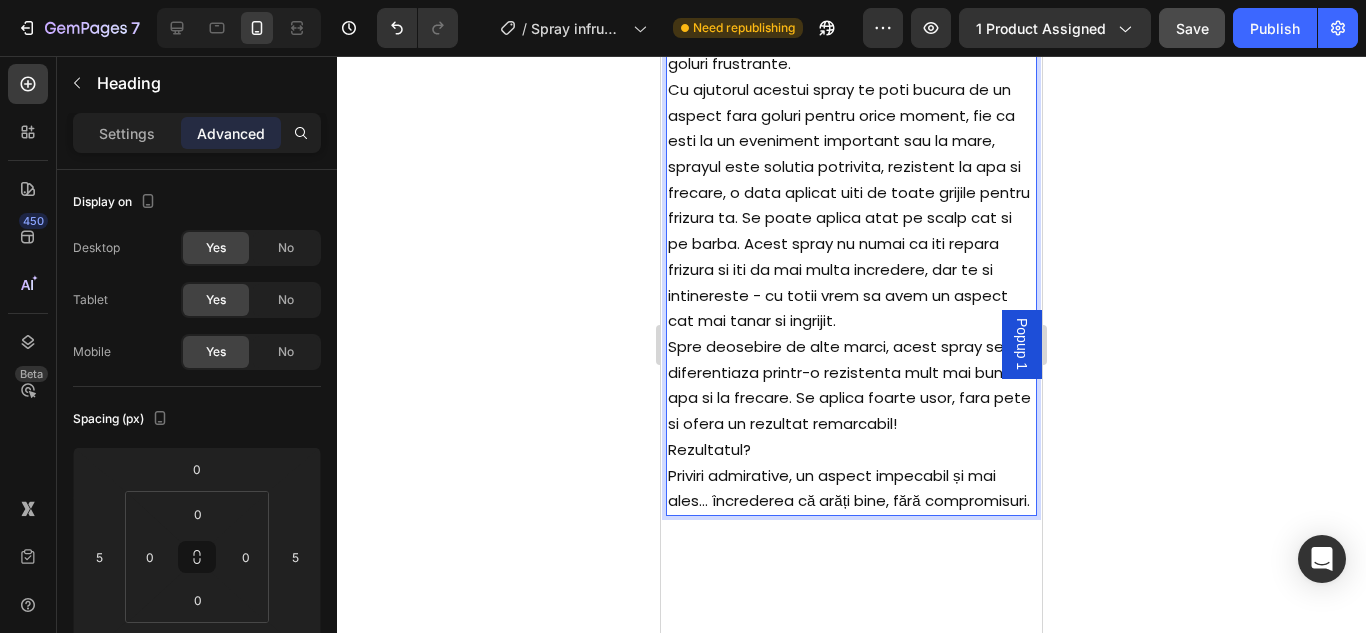 click on "Cu ajutorul acestui spray te poti bucura de un aspect fara goluri pentru orice moment, fie ca esti la un eveniment important sau la mare, sprayul este solutia potrivita, rezistent la apa si frecare, o data aplicat uiti de toate grijile pentru frizura ta. Se poate aplica atat pe scalp cat si pe barba. Acest spray nu numai ca iti repara frizura si iti da mai multa incredere, dar te si intinereste - cu totii vrem sa avem un aspect cat mai tanar si ingrijit." at bounding box center [849, 205] 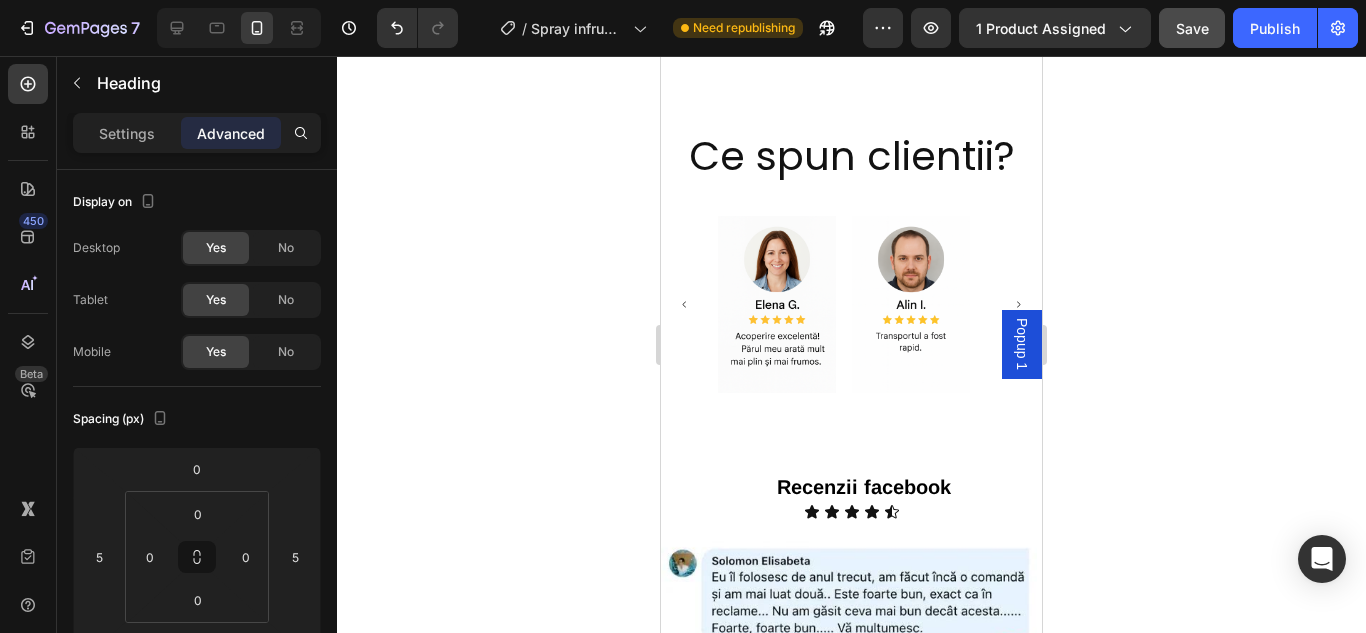 scroll, scrollTop: 6588, scrollLeft: 0, axis: vertical 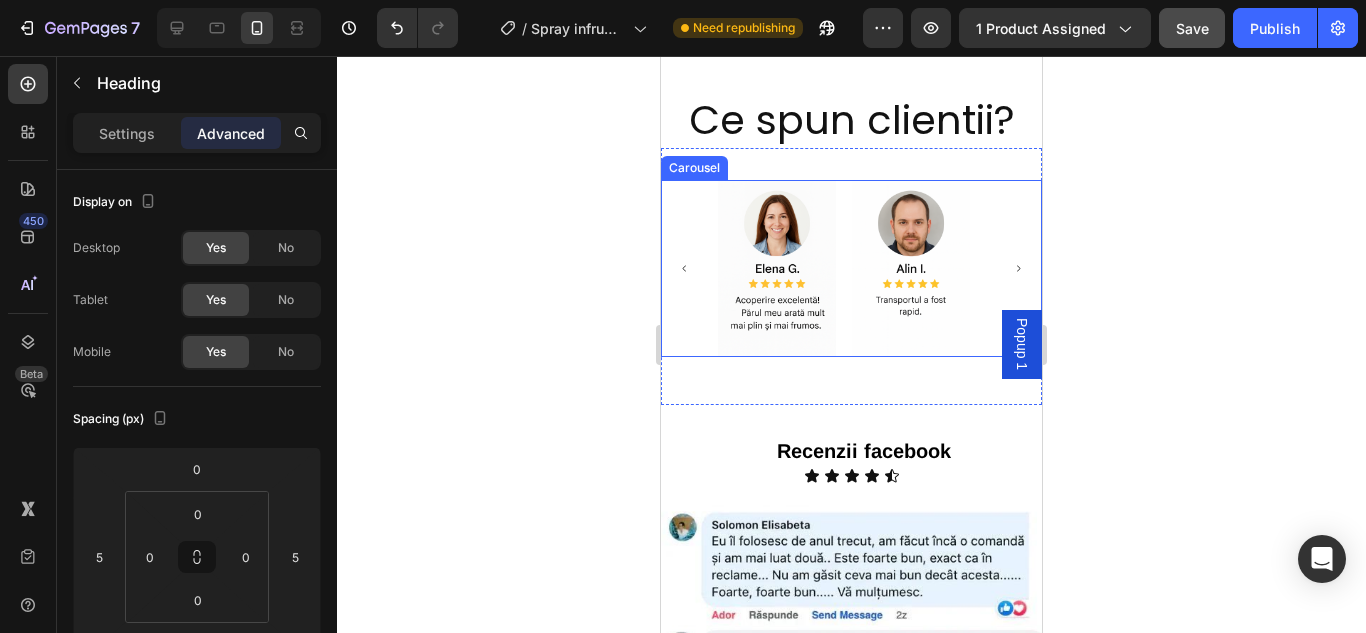 click at bounding box center (1018, 268) 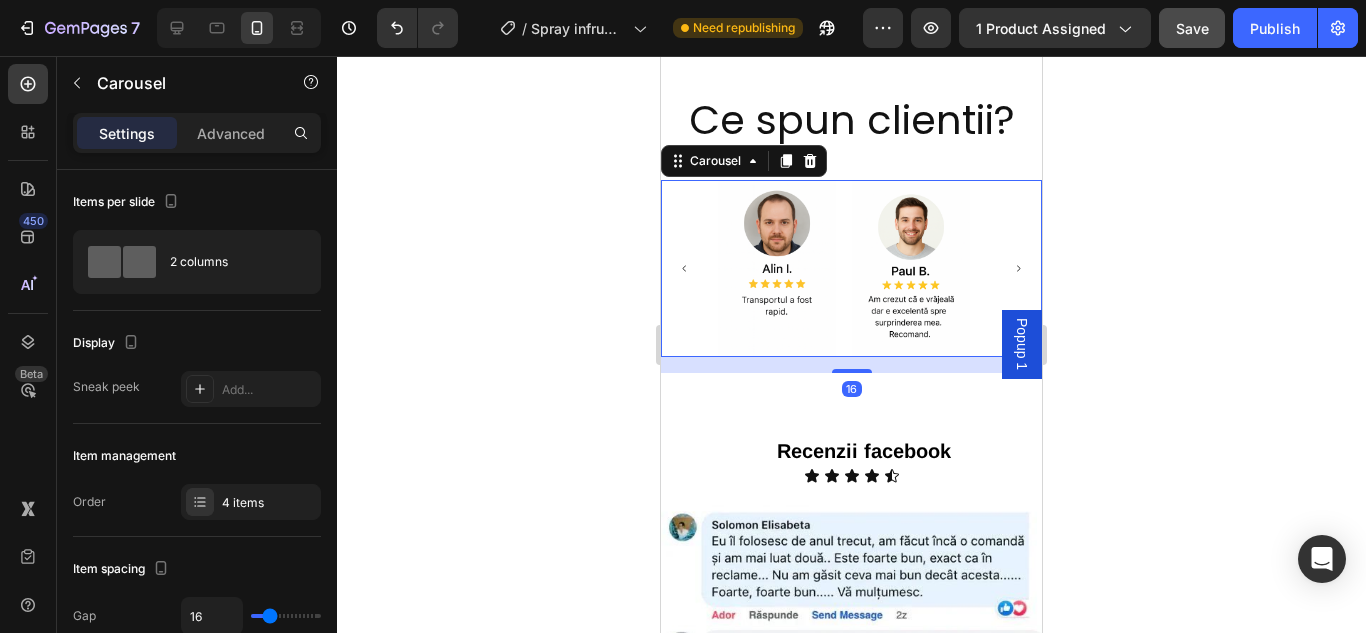 click at bounding box center [1018, 268] 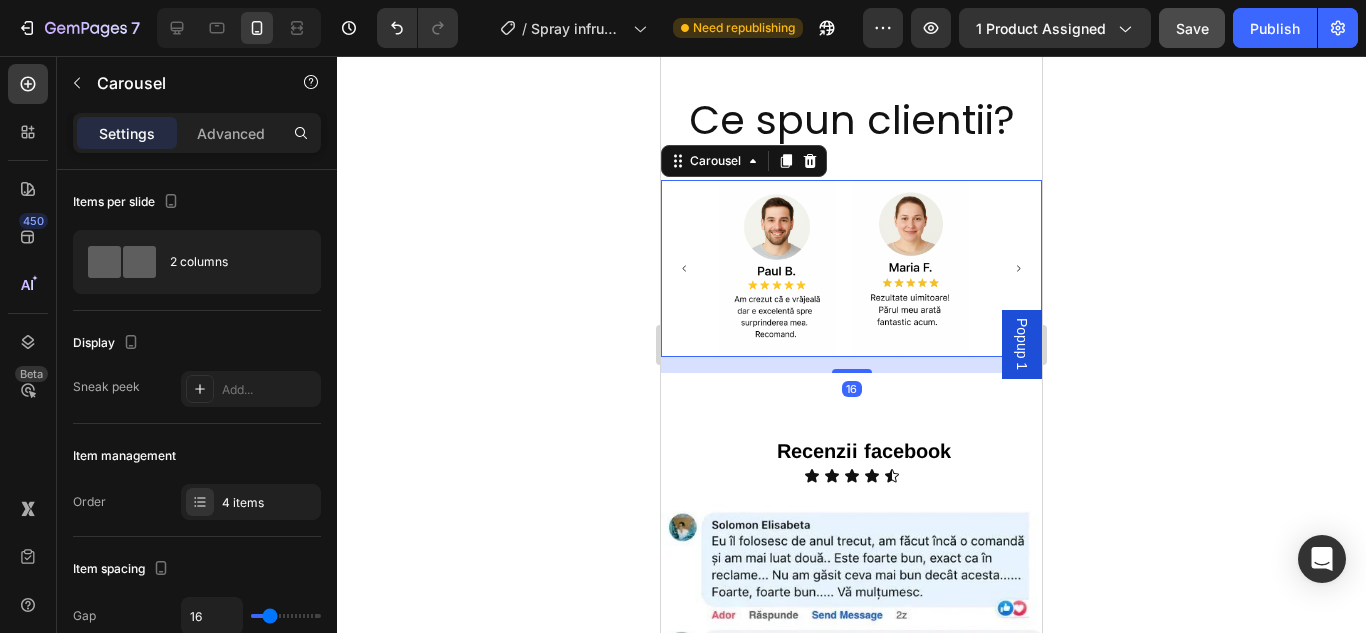 click at bounding box center (1018, 268) 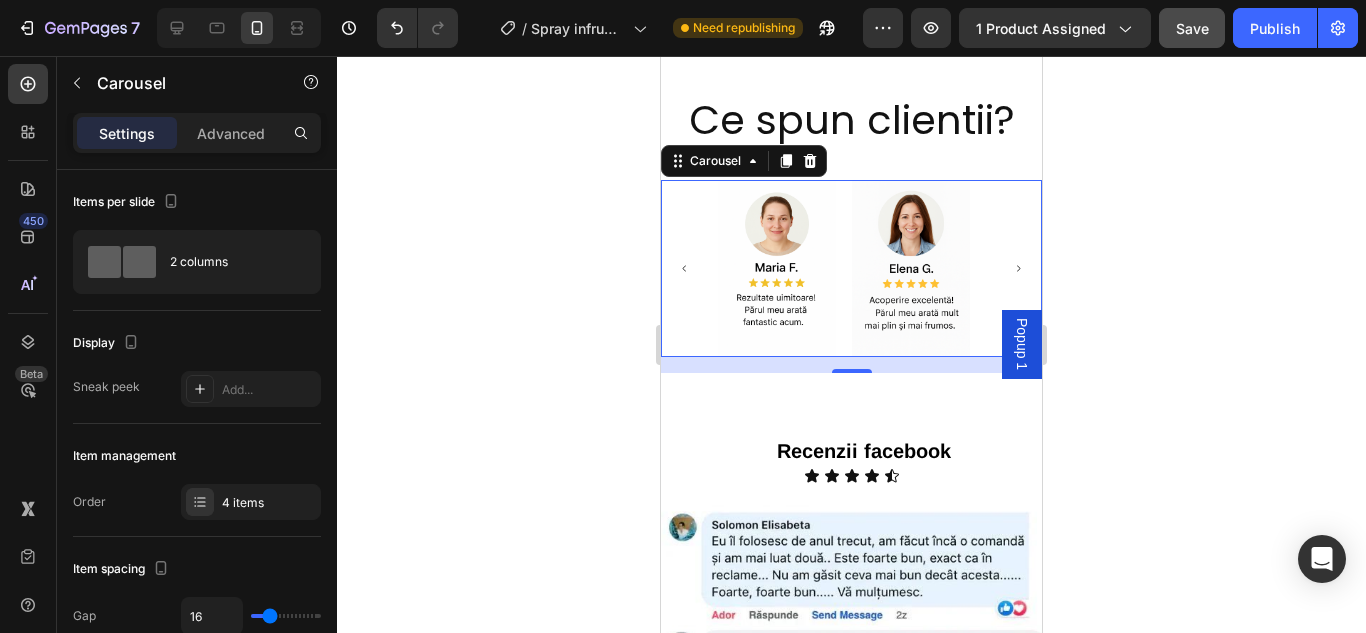 click at bounding box center (1018, 268) 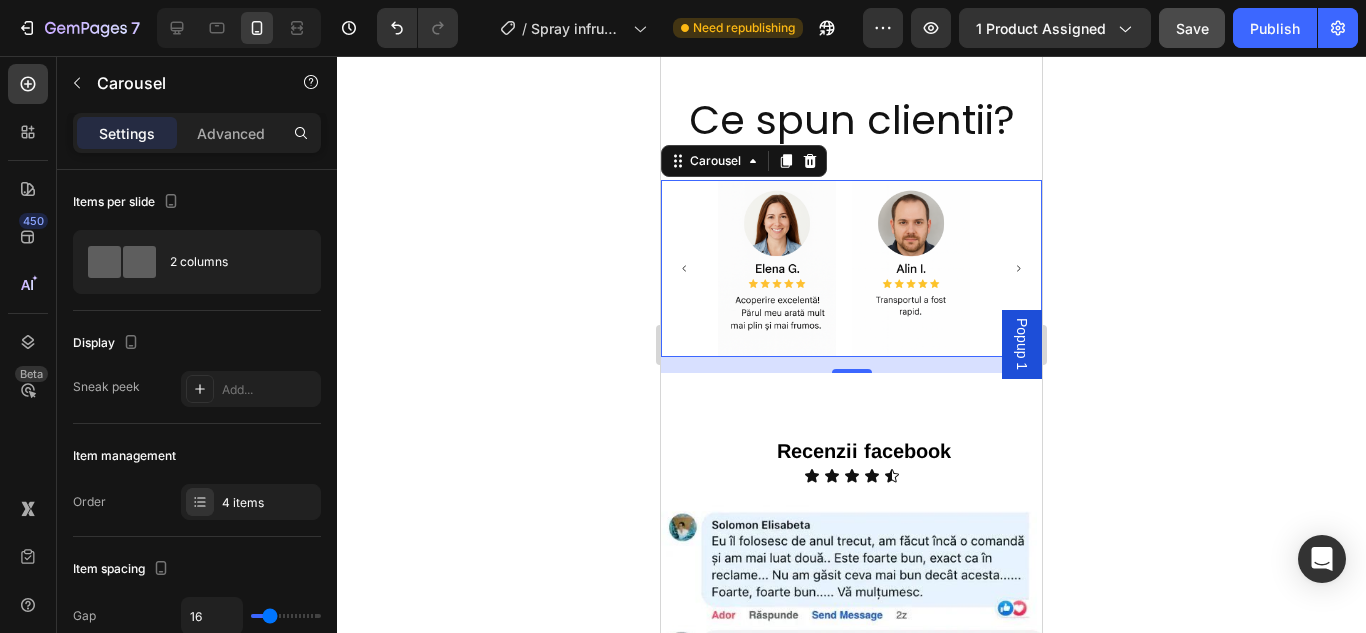 click at bounding box center (1018, 268) 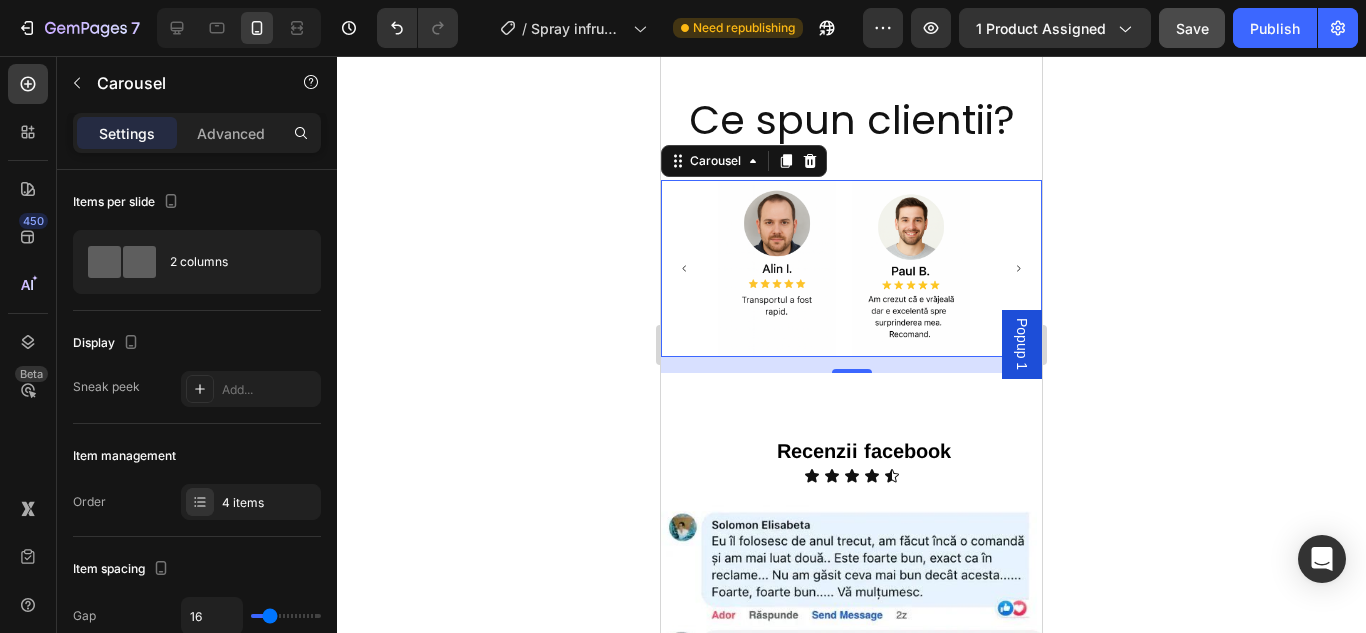 click at bounding box center (1018, 268) 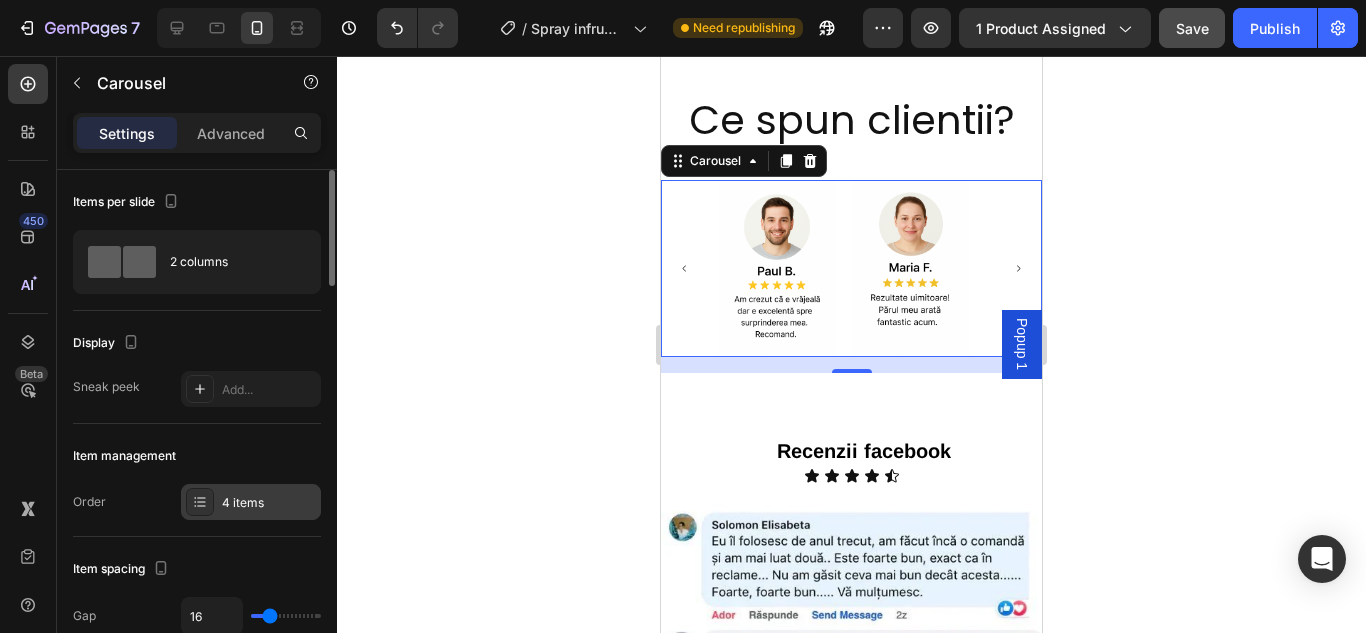 click at bounding box center (200, 502) 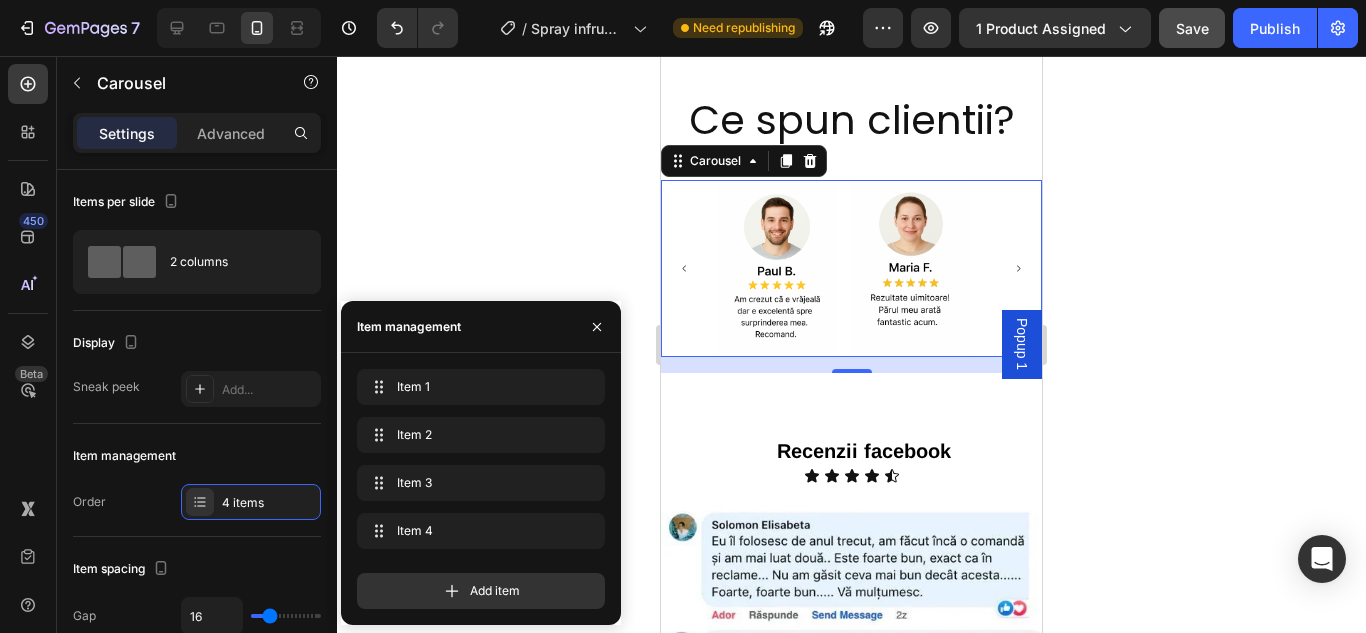 click on "Add item" at bounding box center (481, 583) 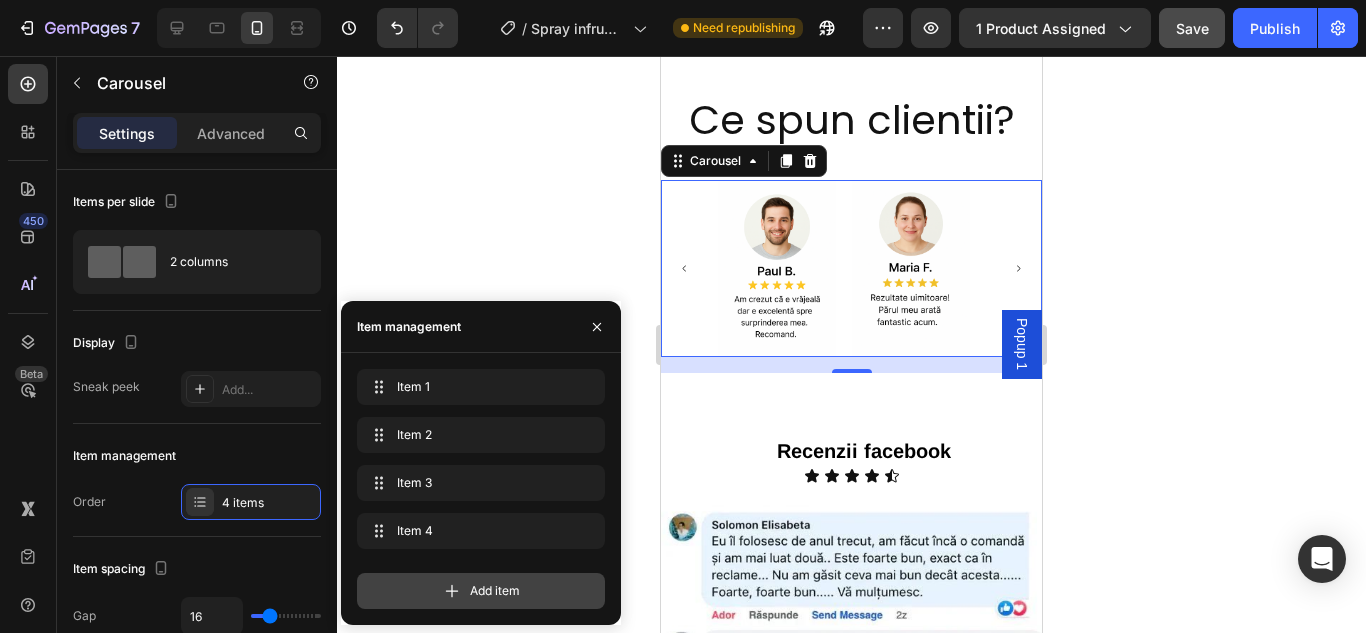 click on "Add item" at bounding box center [481, 591] 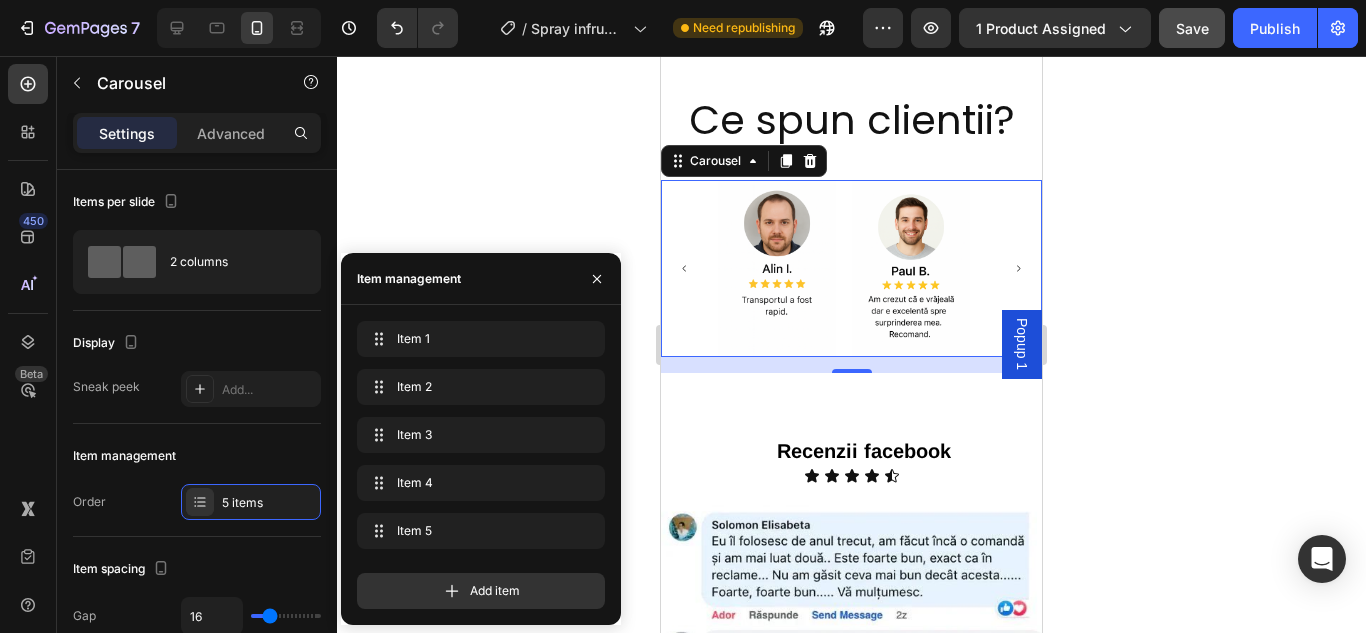 click 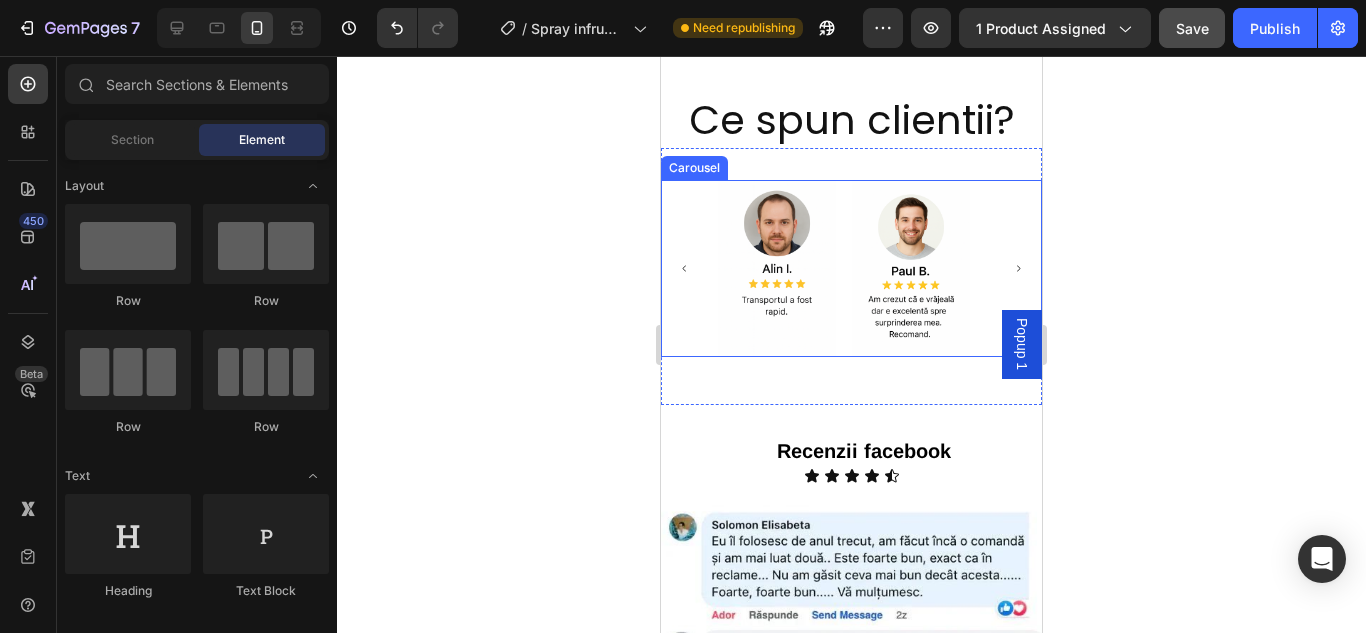 click at bounding box center (1018, 268) 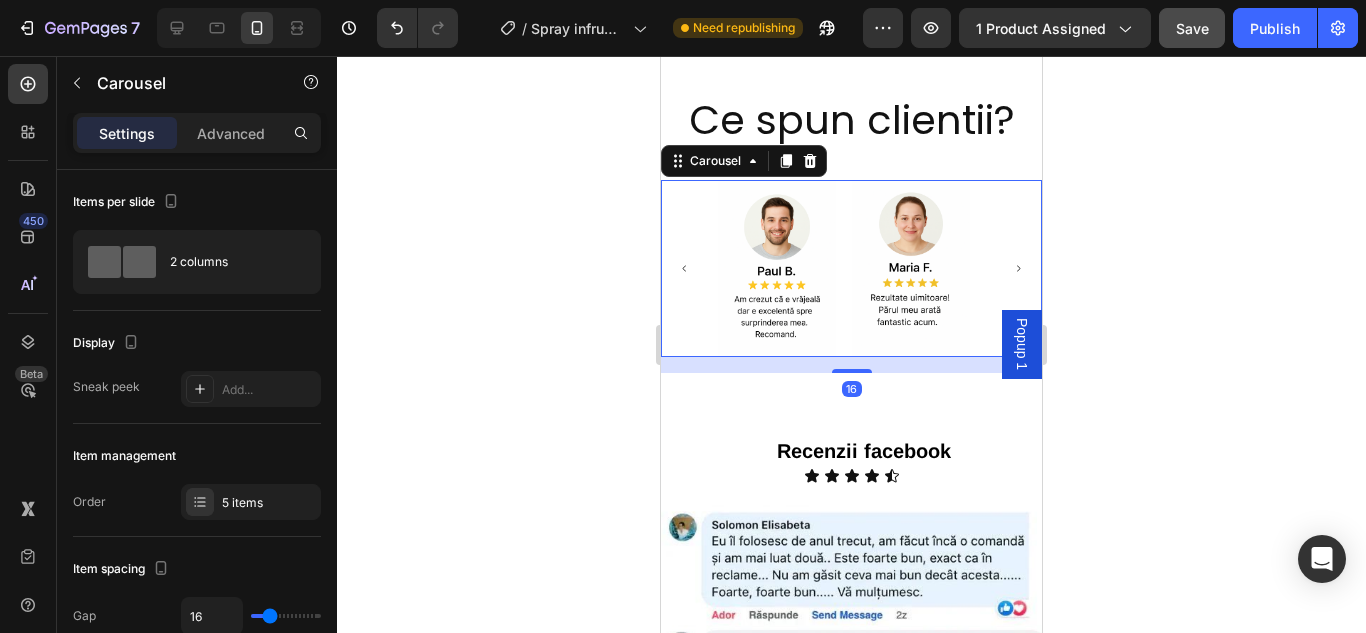 click at bounding box center (1018, 268) 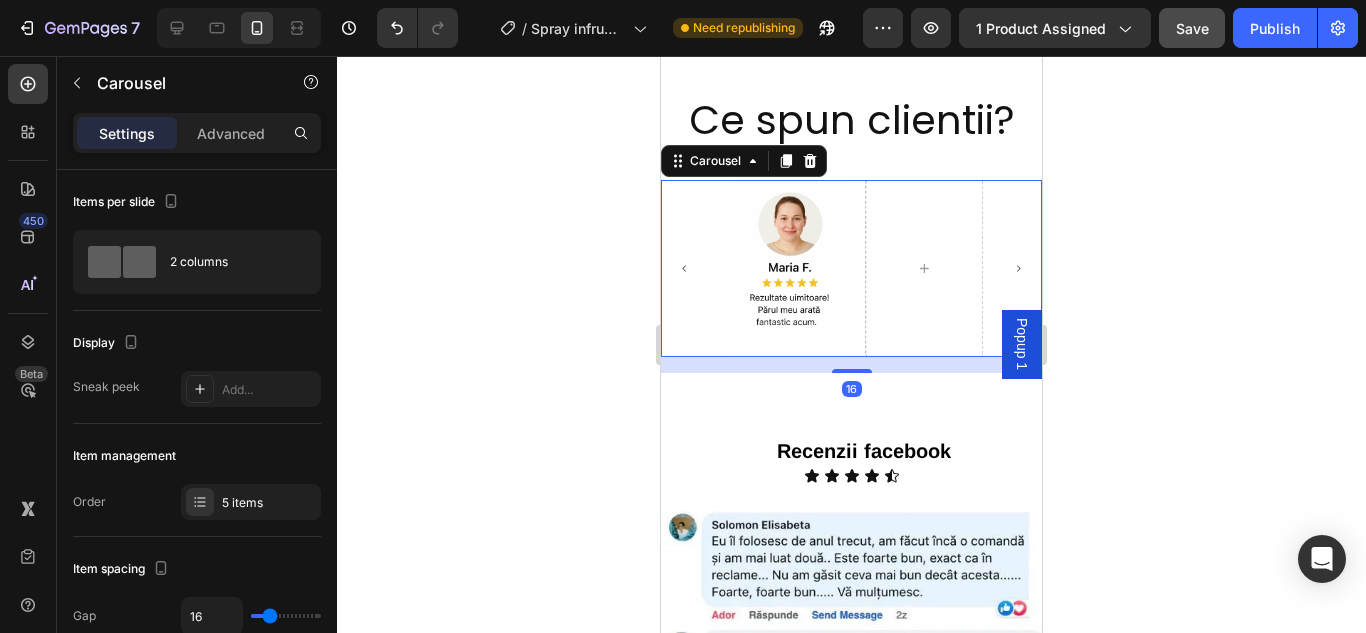click at bounding box center (1018, 268) 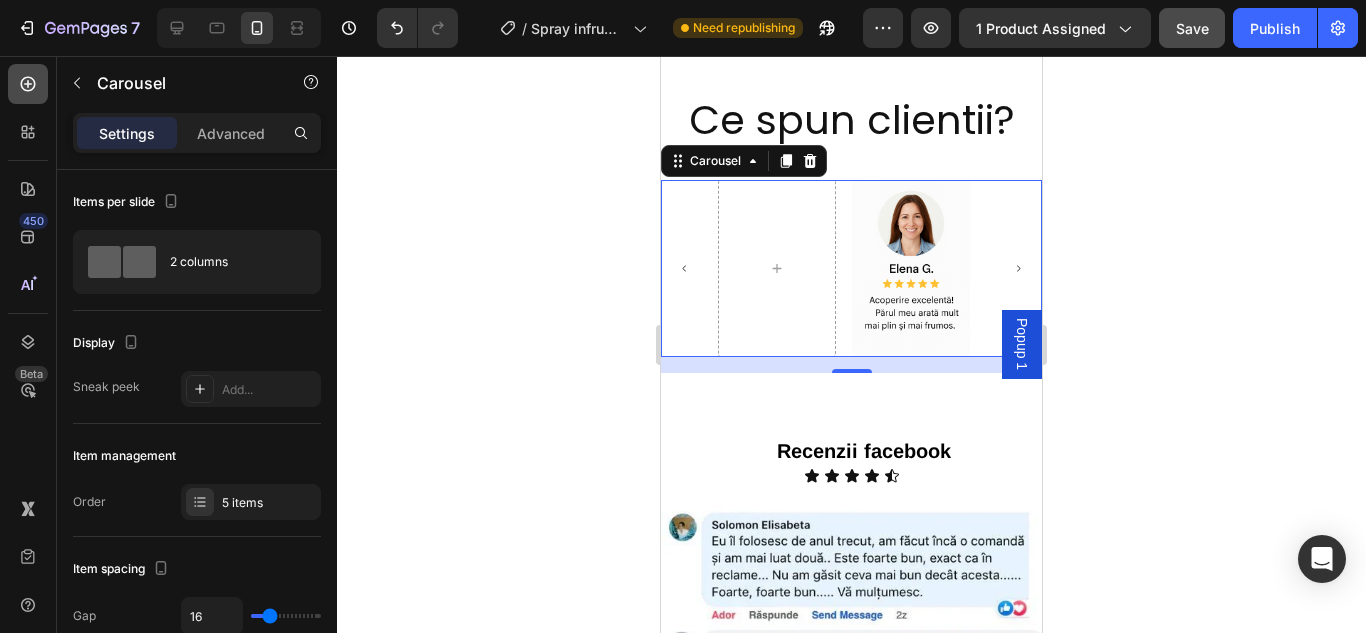 click 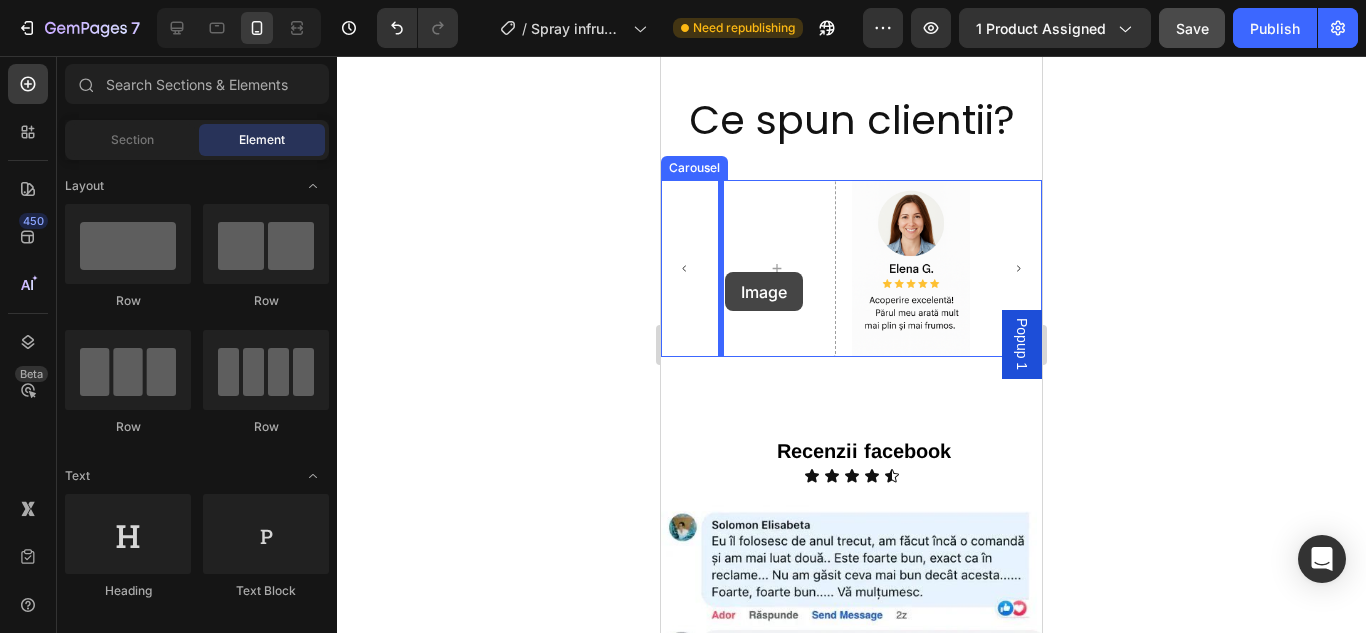 drag, startPoint x: 815, startPoint y: 519, endPoint x: 726, endPoint y: 271, distance: 263.48624 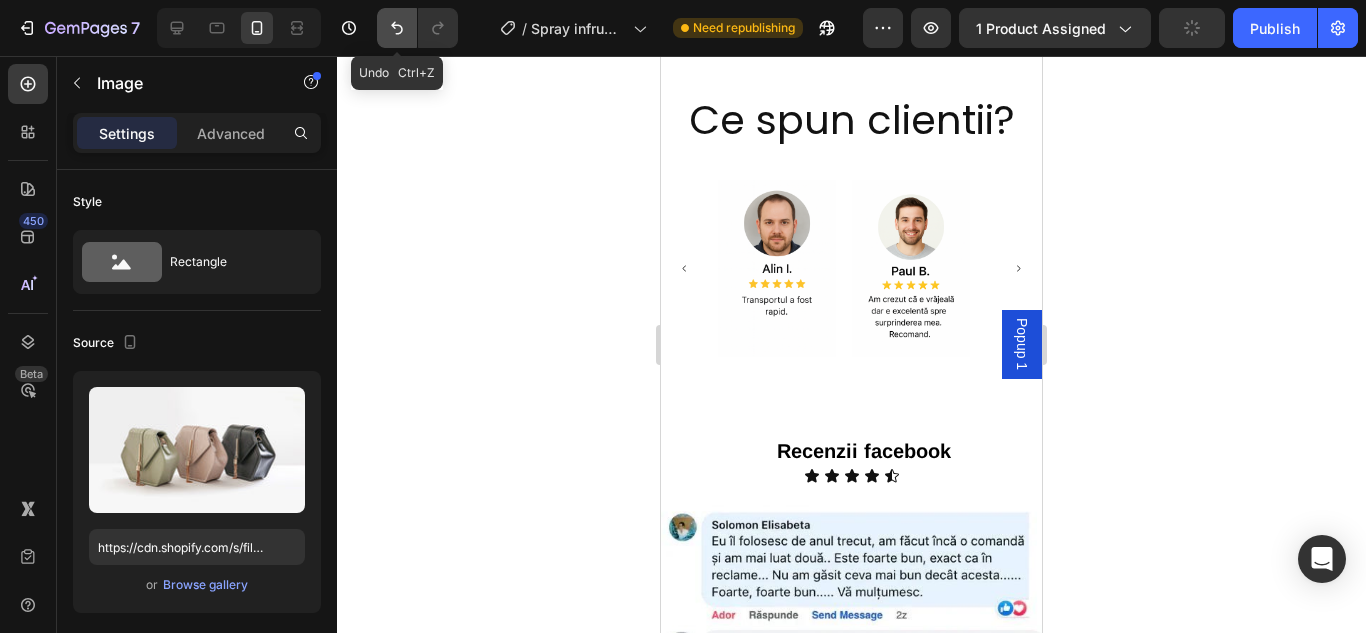 click 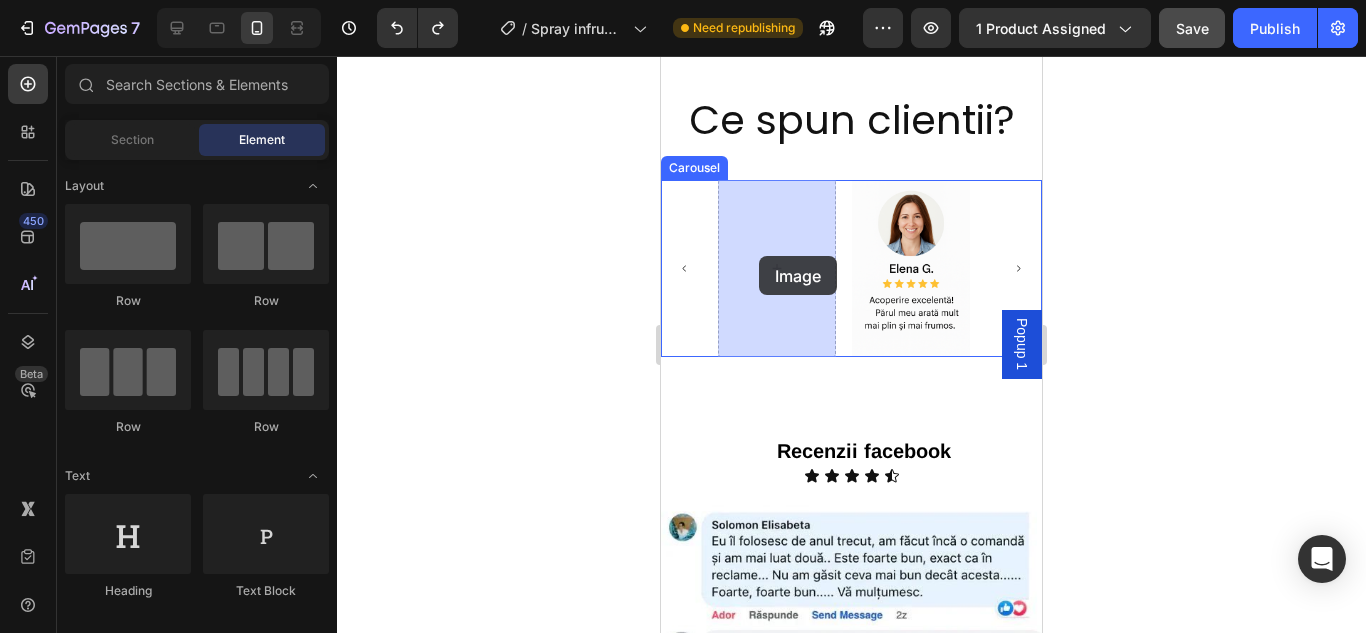 drag, startPoint x: 823, startPoint y: 511, endPoint x: 759, endPoint y: 256, distance: 262.90872 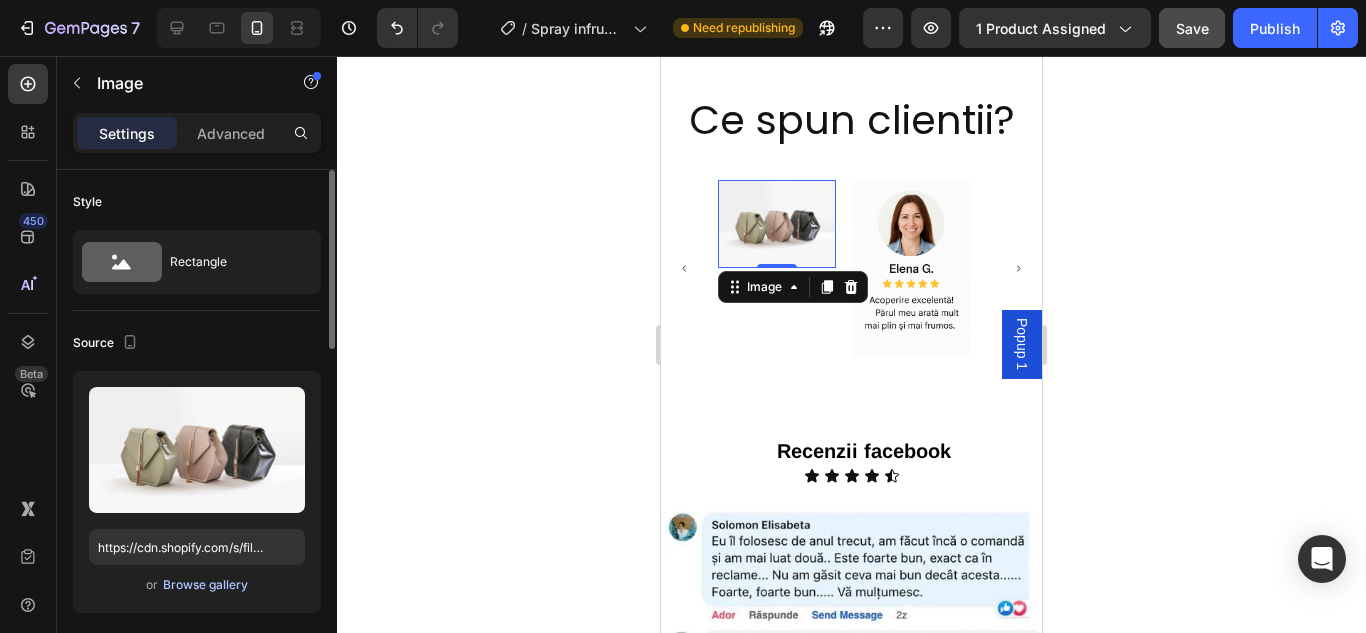 click on "Browse gallery" at bounding box center (205, 585) 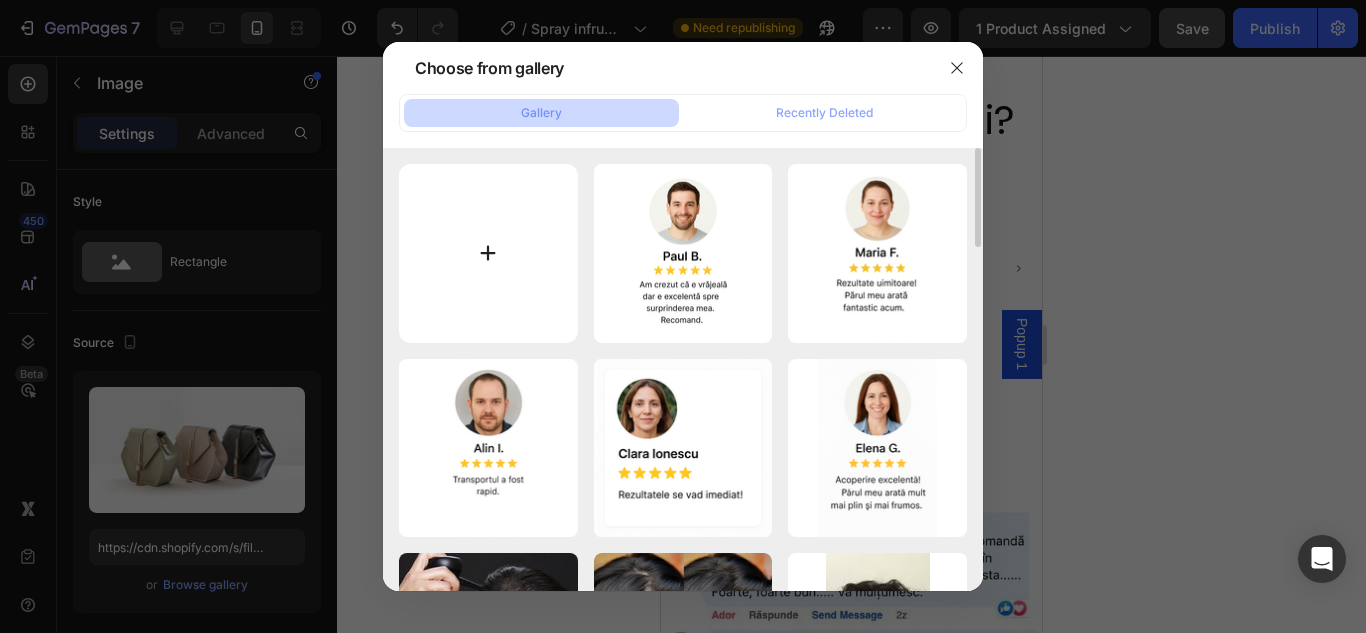 click at bounding box center [488, 253] 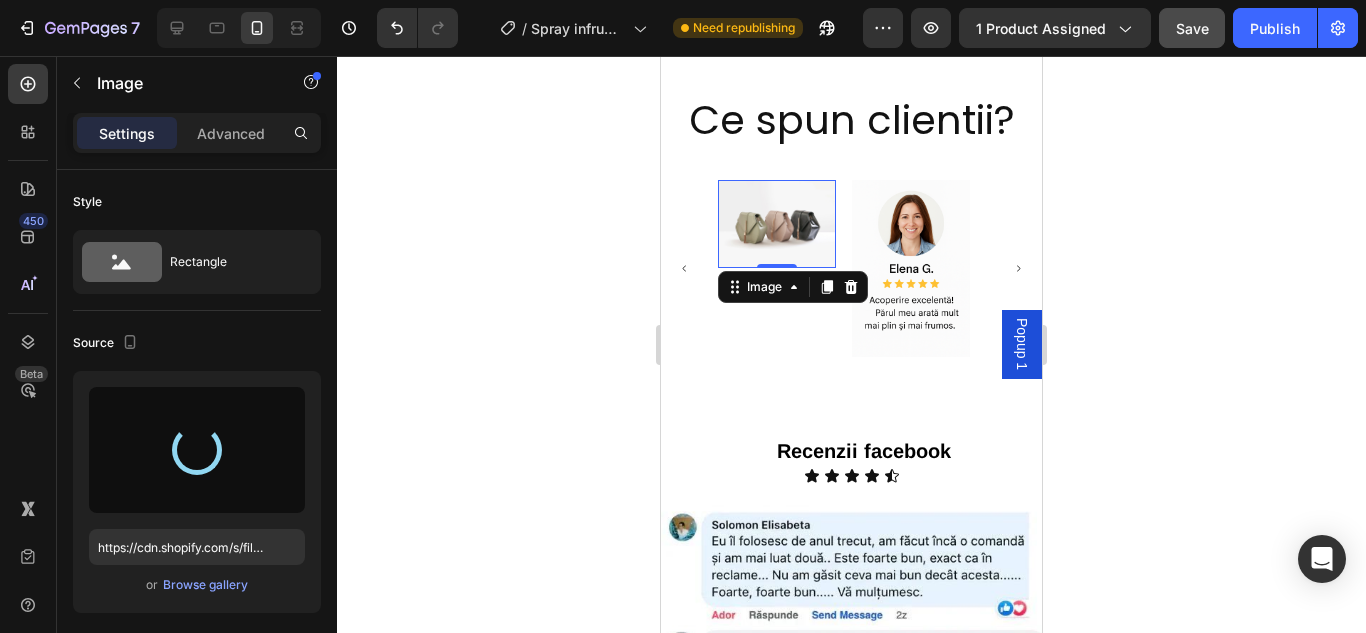 type on "https://cdn.shopify.com/s/files/1/0874/3501/8564/files/gempages_537037857848558672-721416ab-3393-4c79-bf46-b53a9a7f23fc.png" 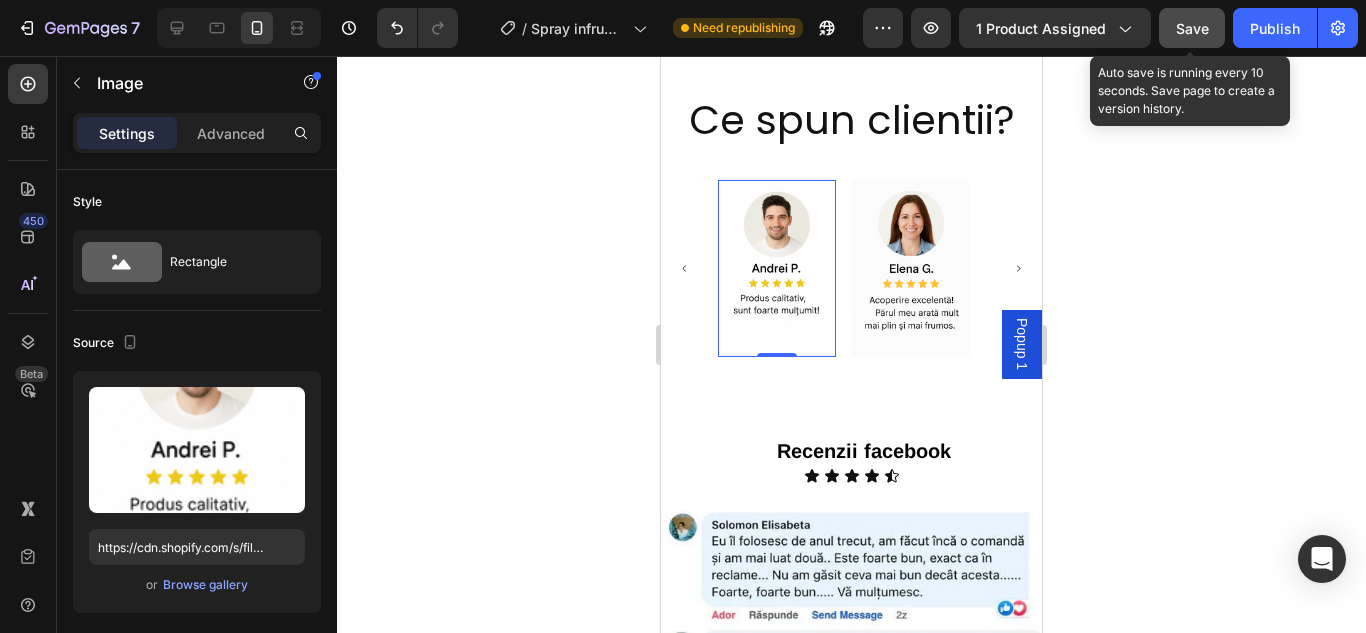 click on "Save" 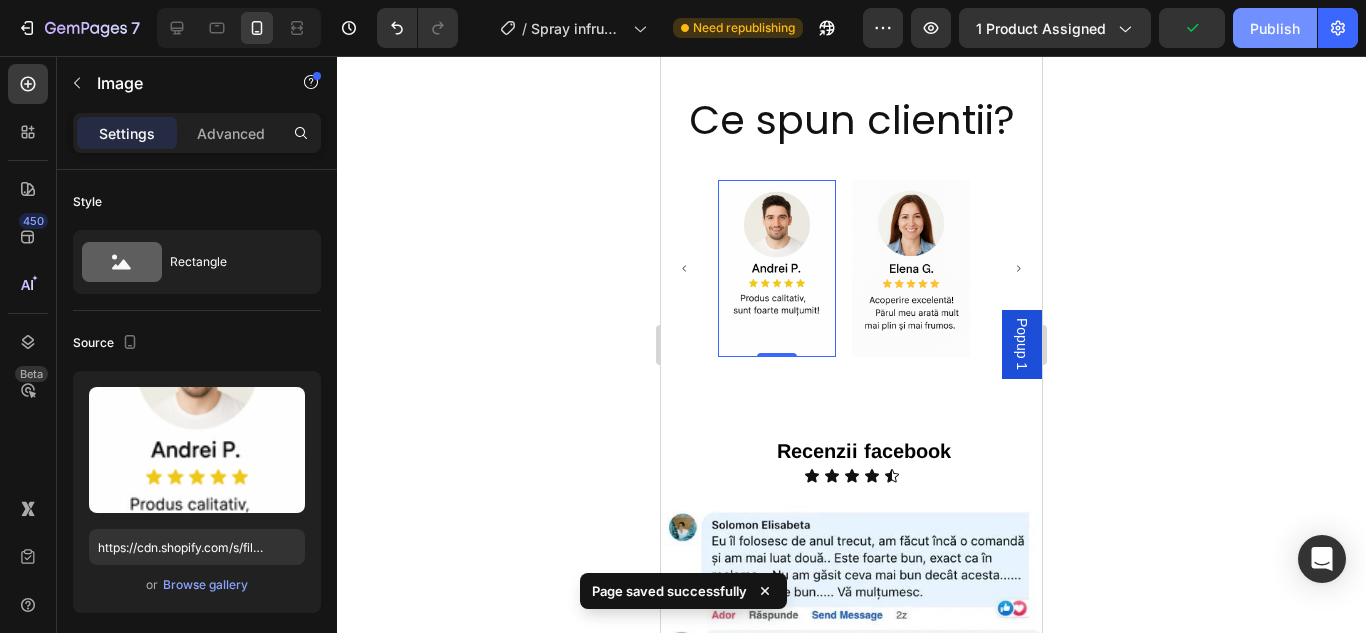 click on "Publish" at bounding box center [1275, 28] 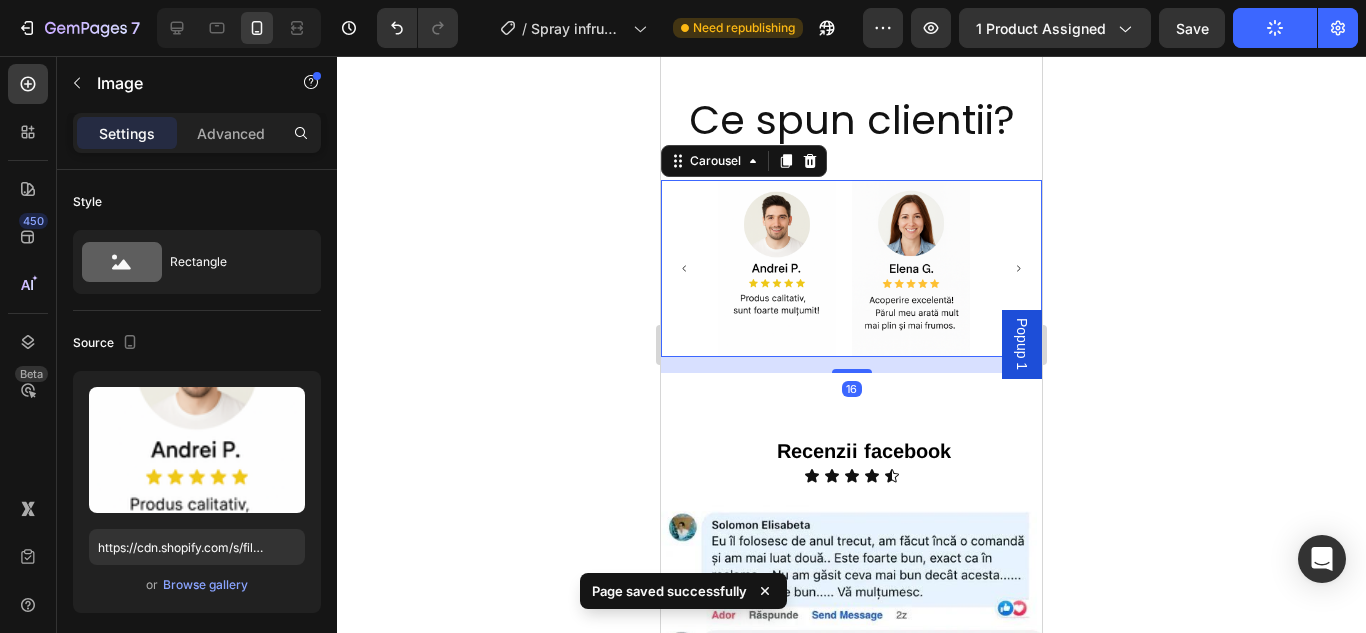click 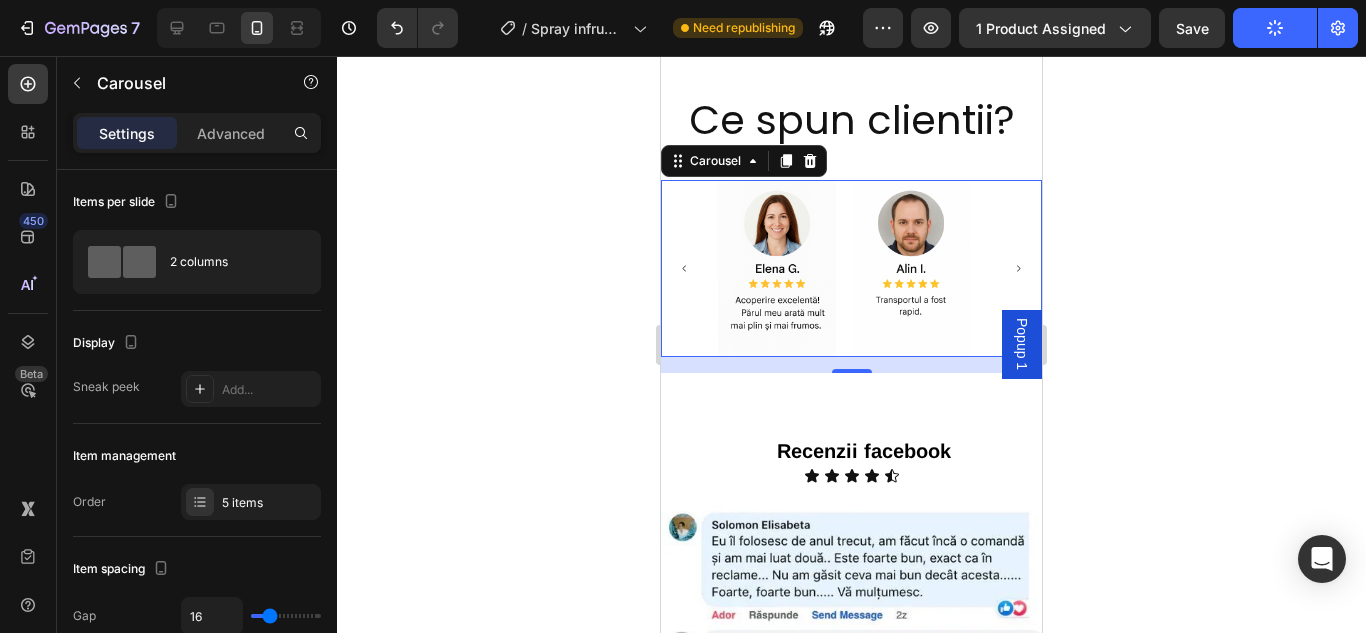 click 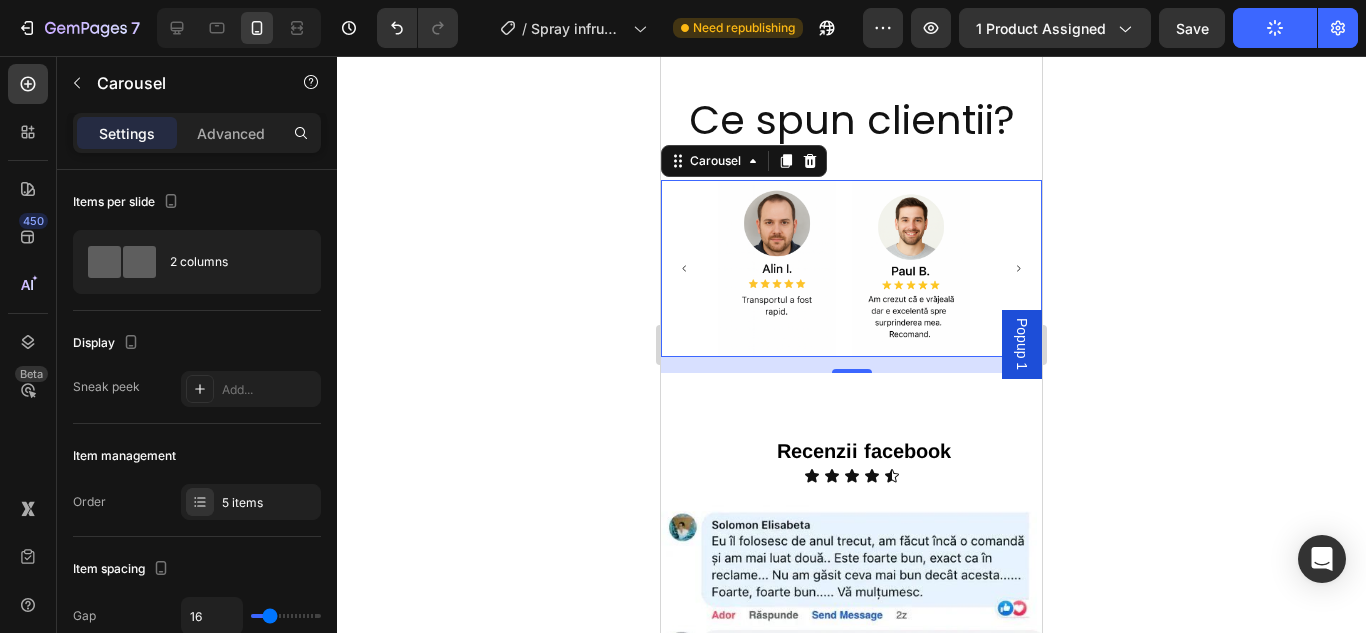 click 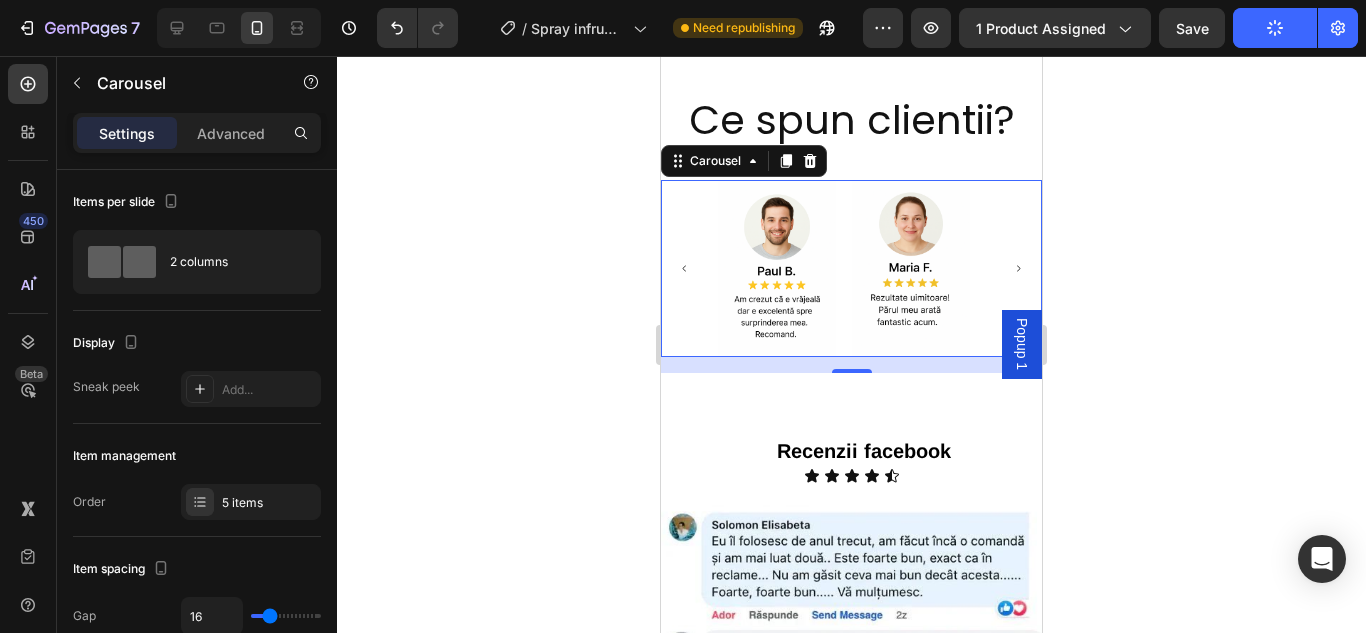 click 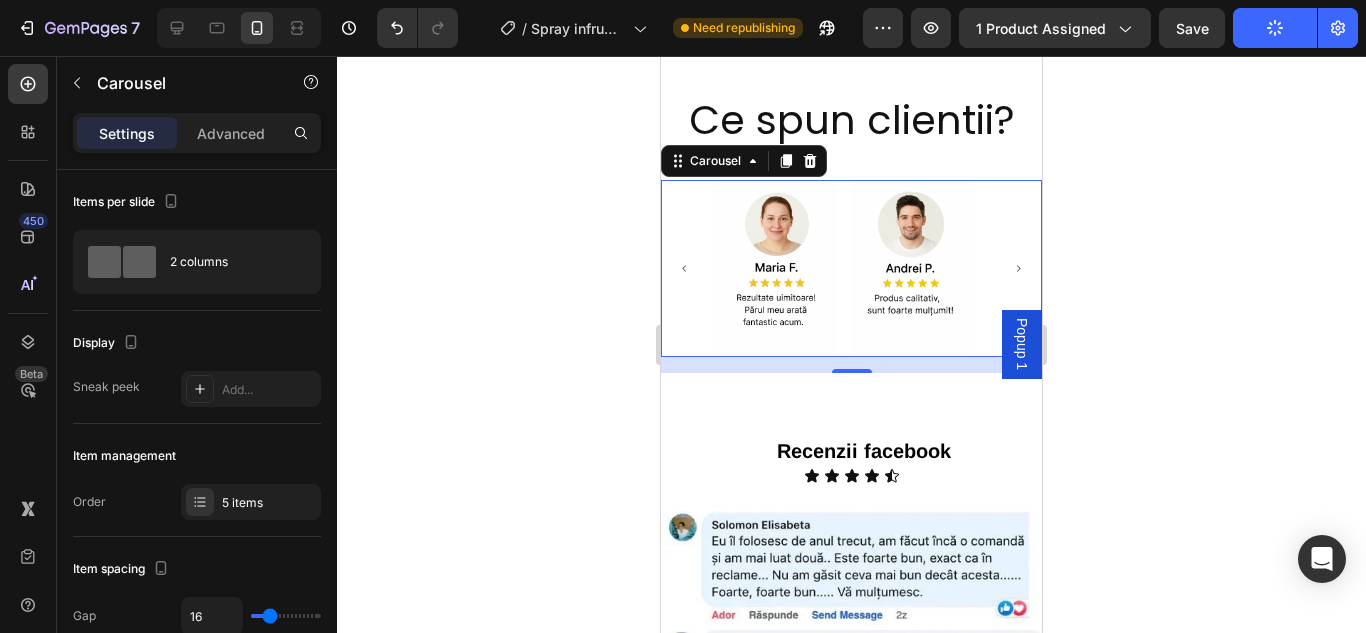 click 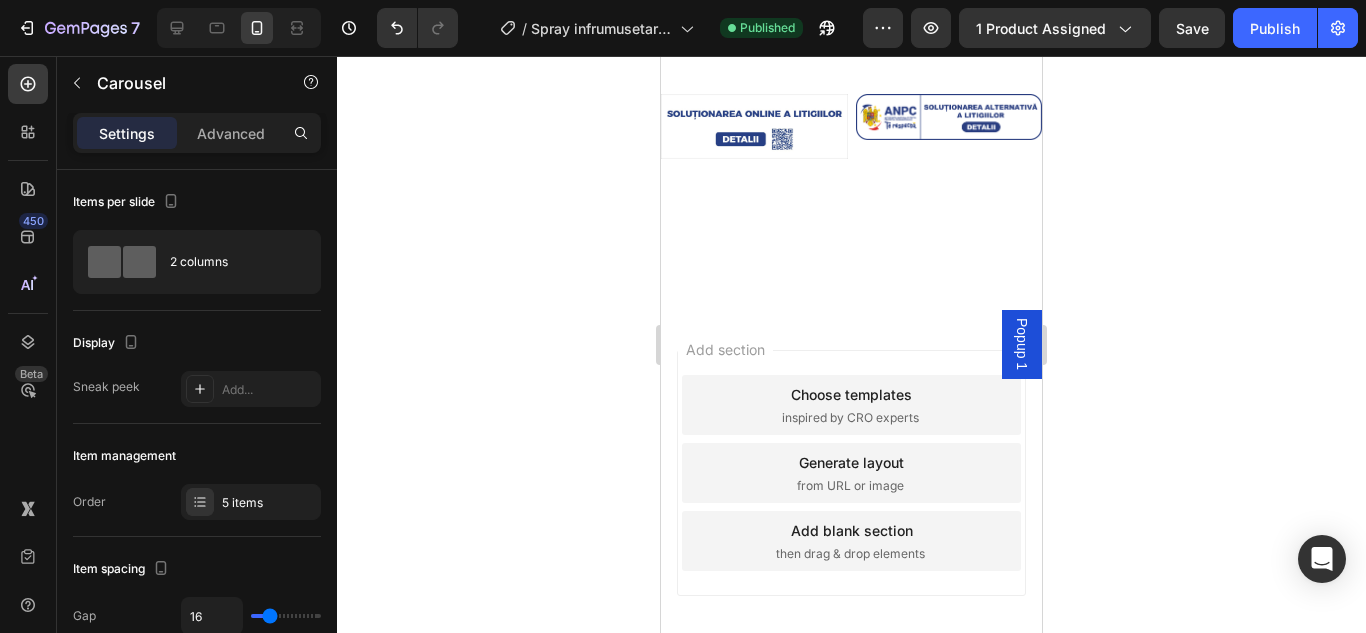 scroll, scrollTop: 8675, scrollLeft: 0, axis: vertical 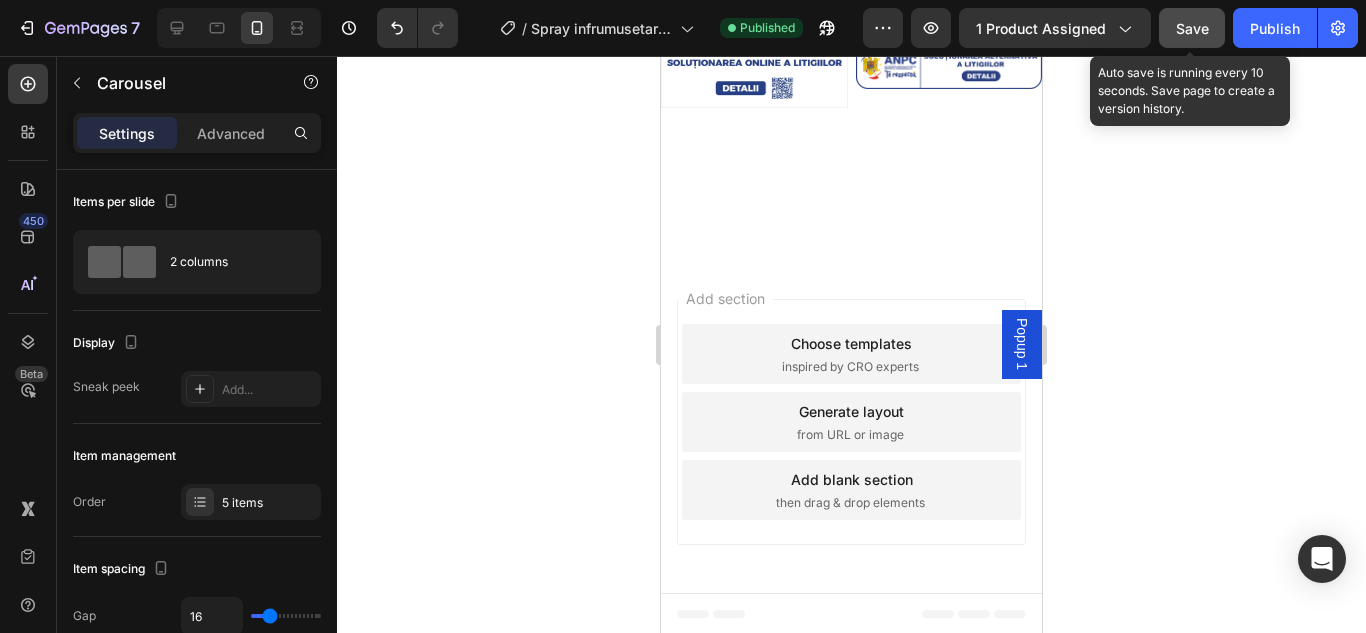 click on "Save" 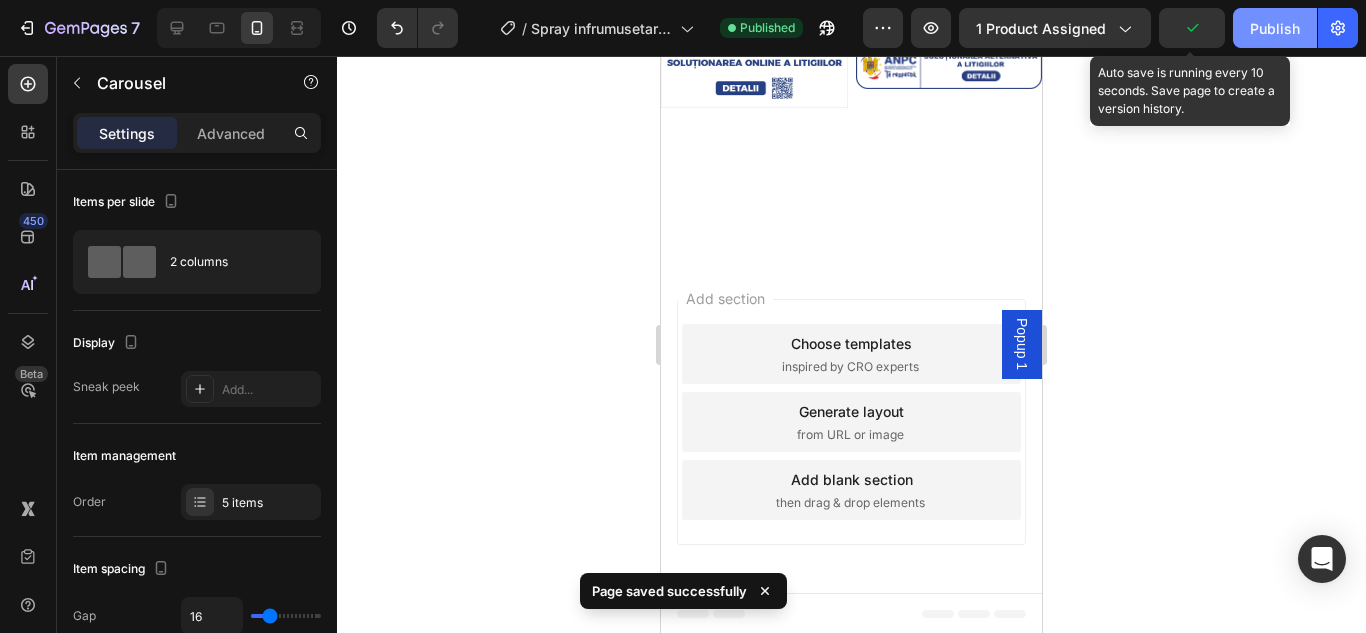 click on "Publish" at bounding box center [1275, 28] 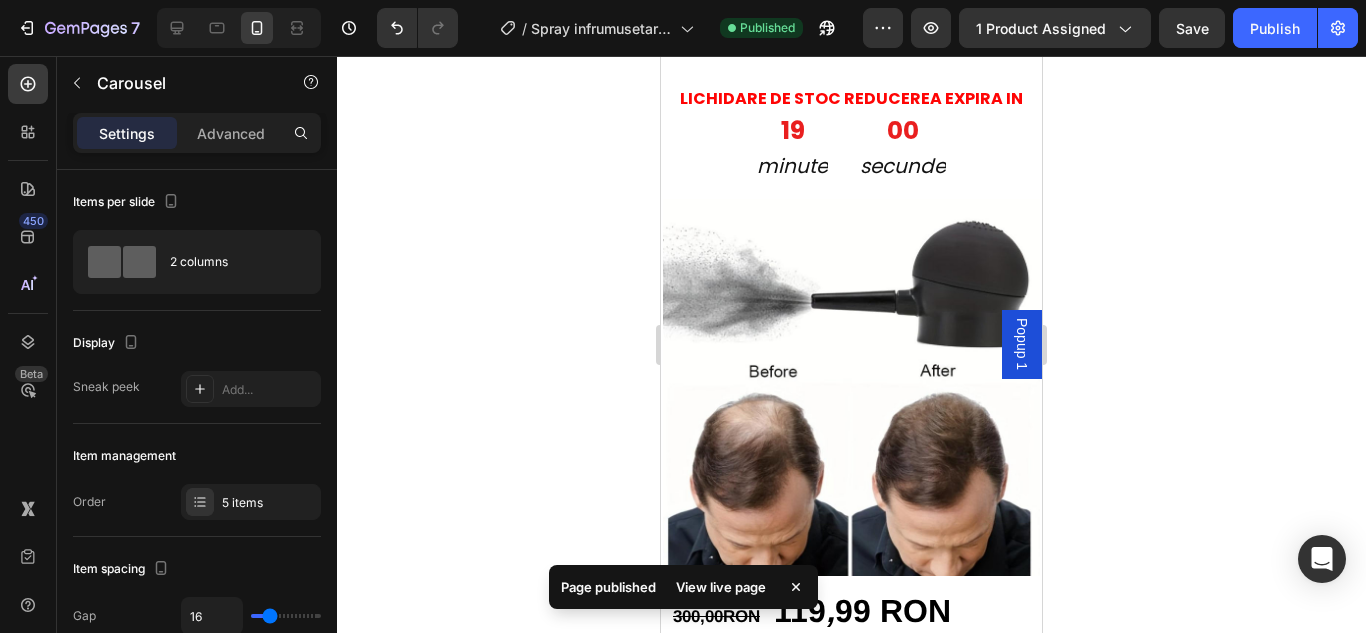 scroll, scrollTop: 0, scrollLeft: 0, axis: both 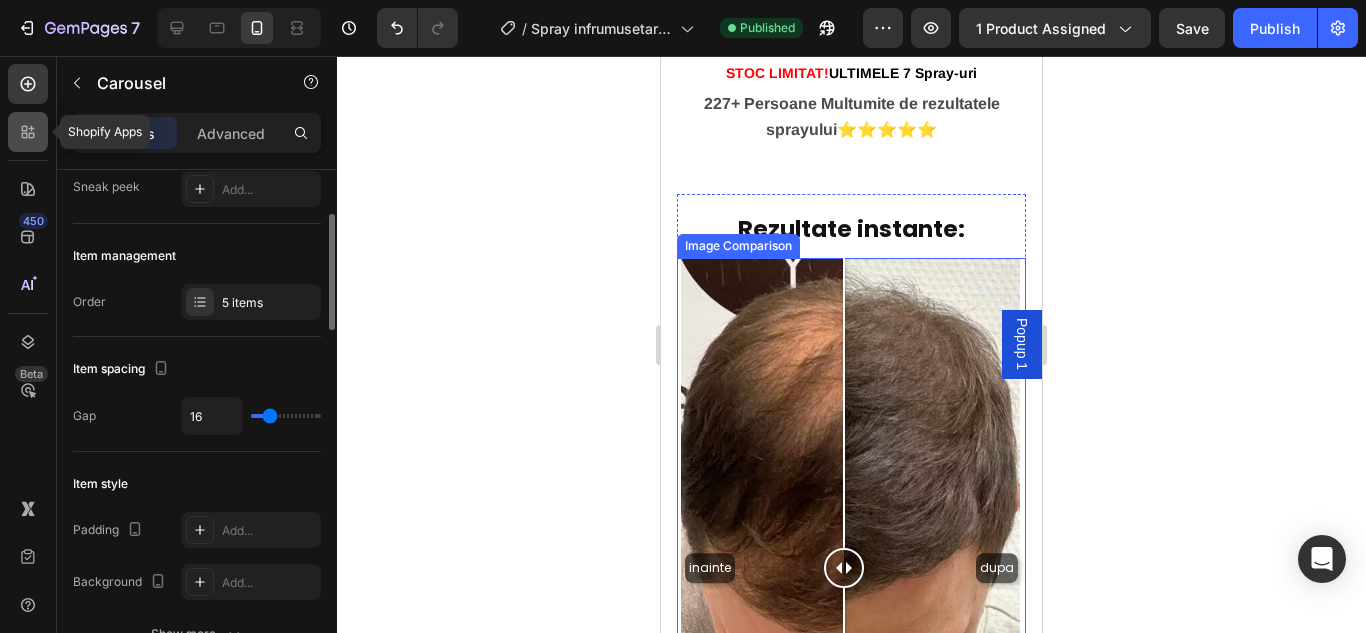 click 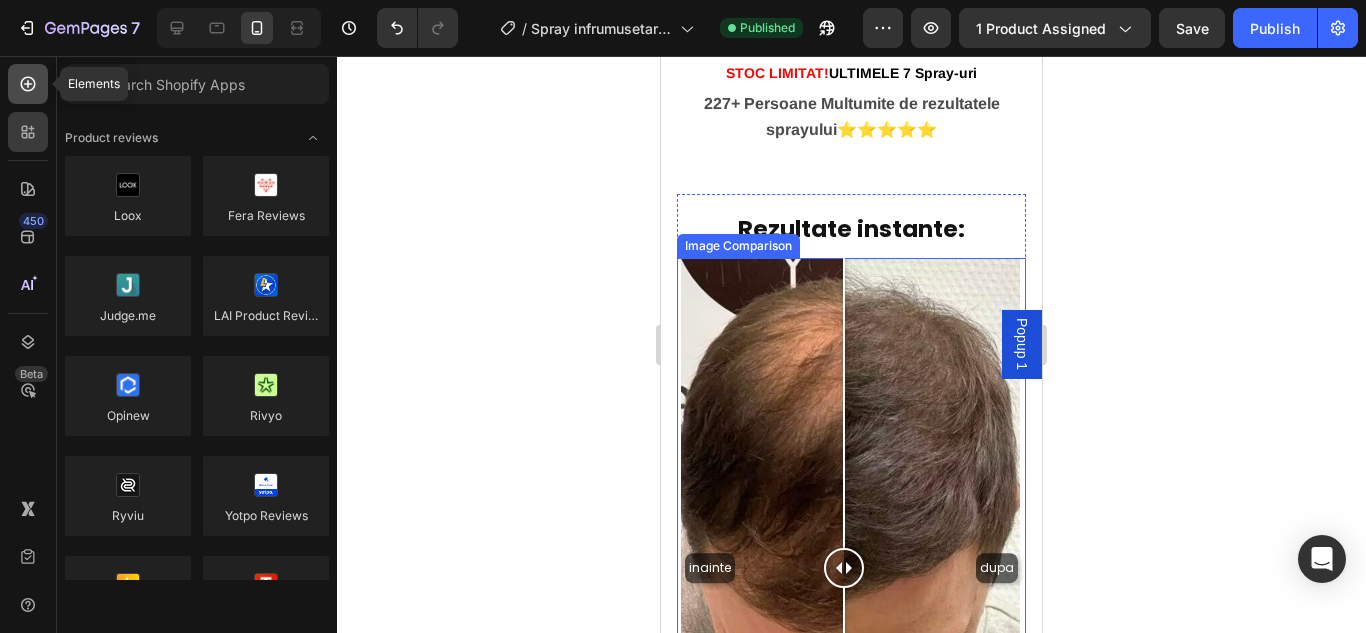 click 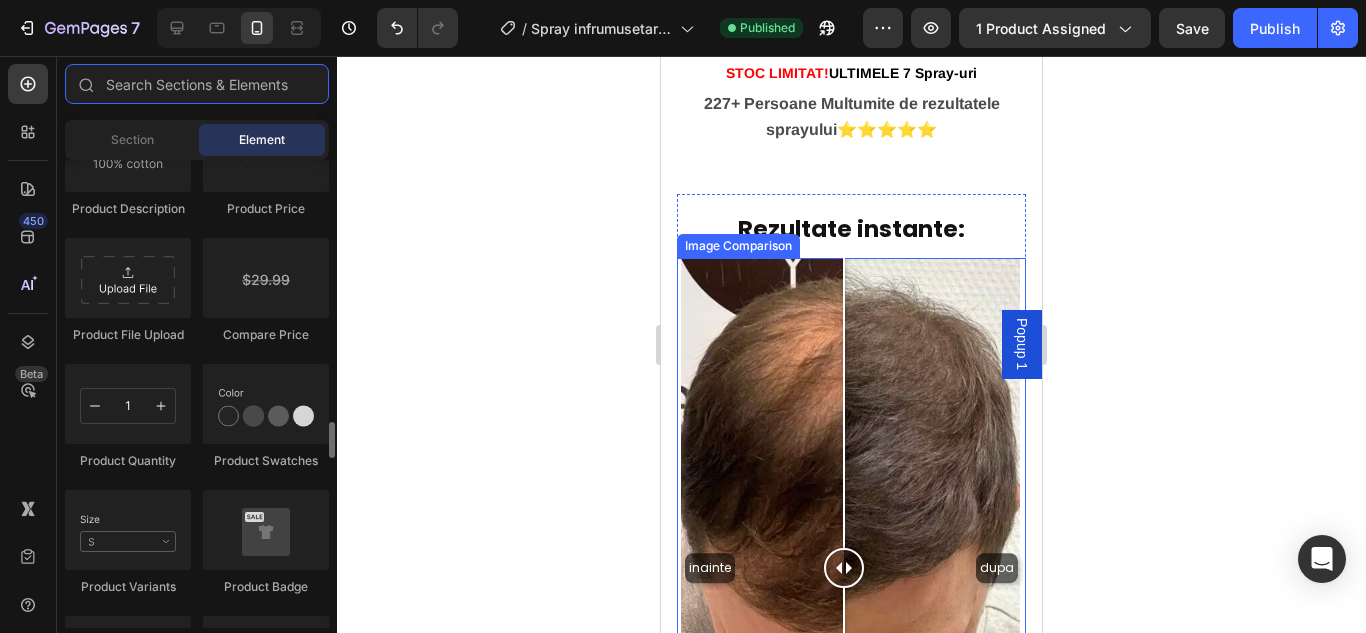 scroll, scrollTop: 3500, scrollLeft: 0, axis: vertical 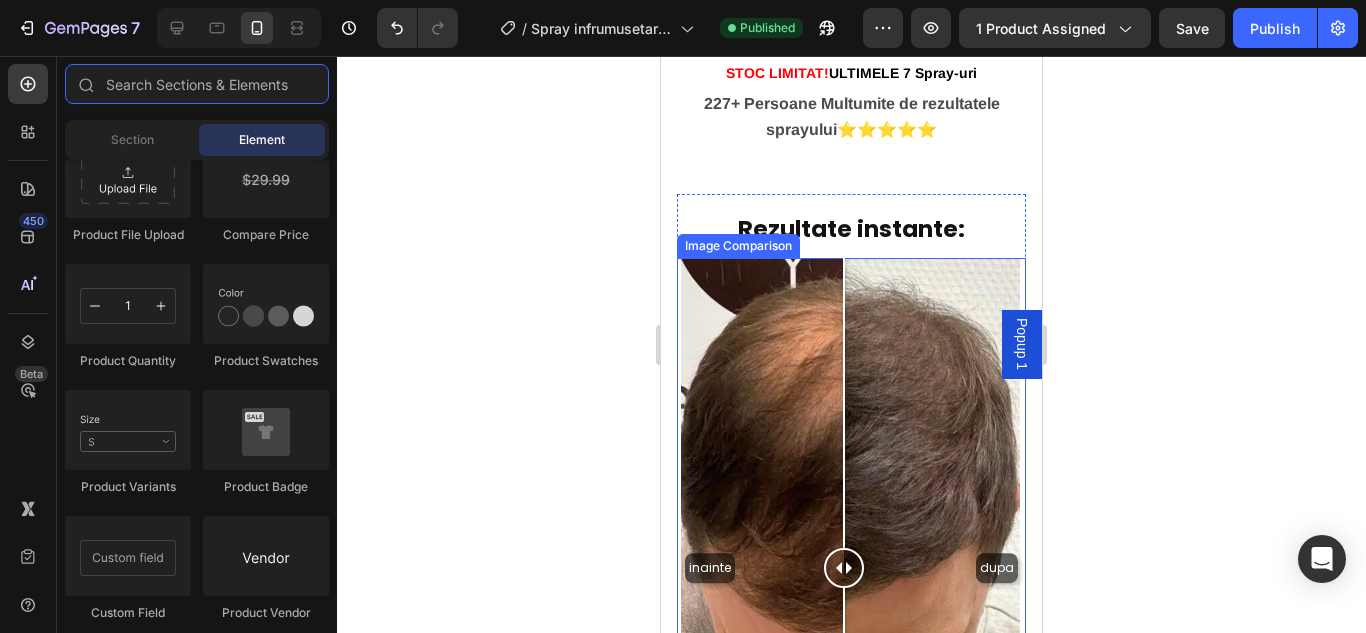 click on "inainte dupa" at bounding box center [851, 568] 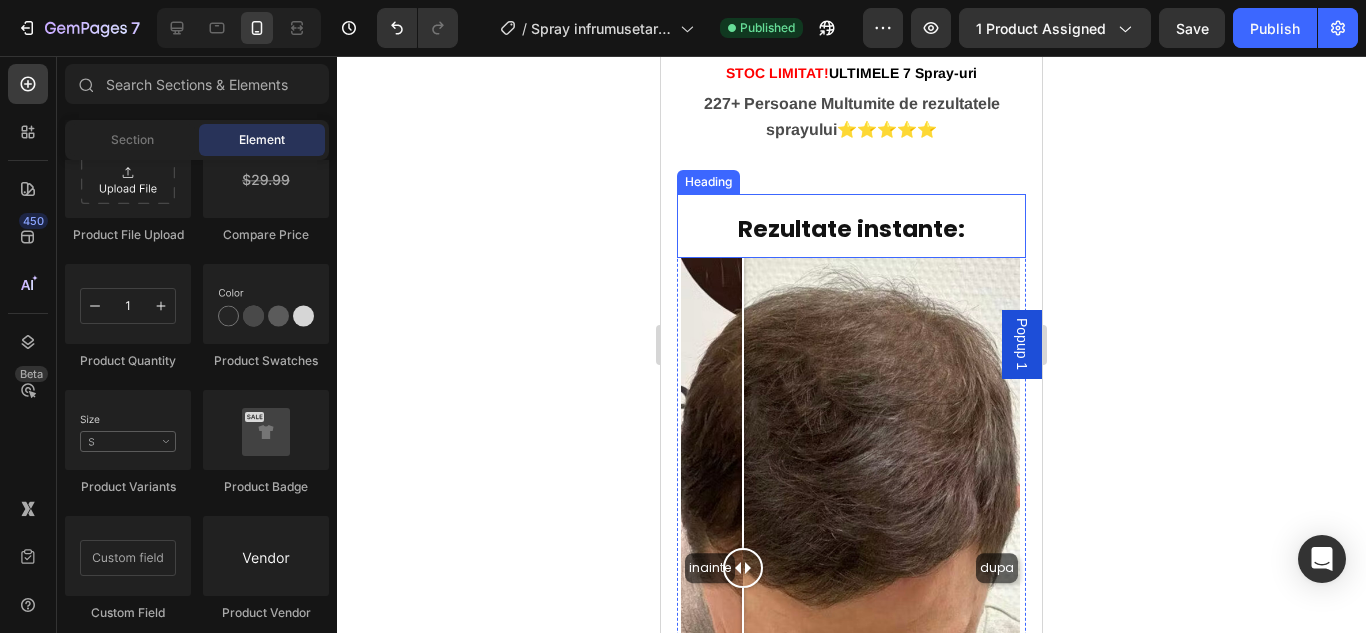 click on "Rezultate instante:" at bounding box center [851, 226] 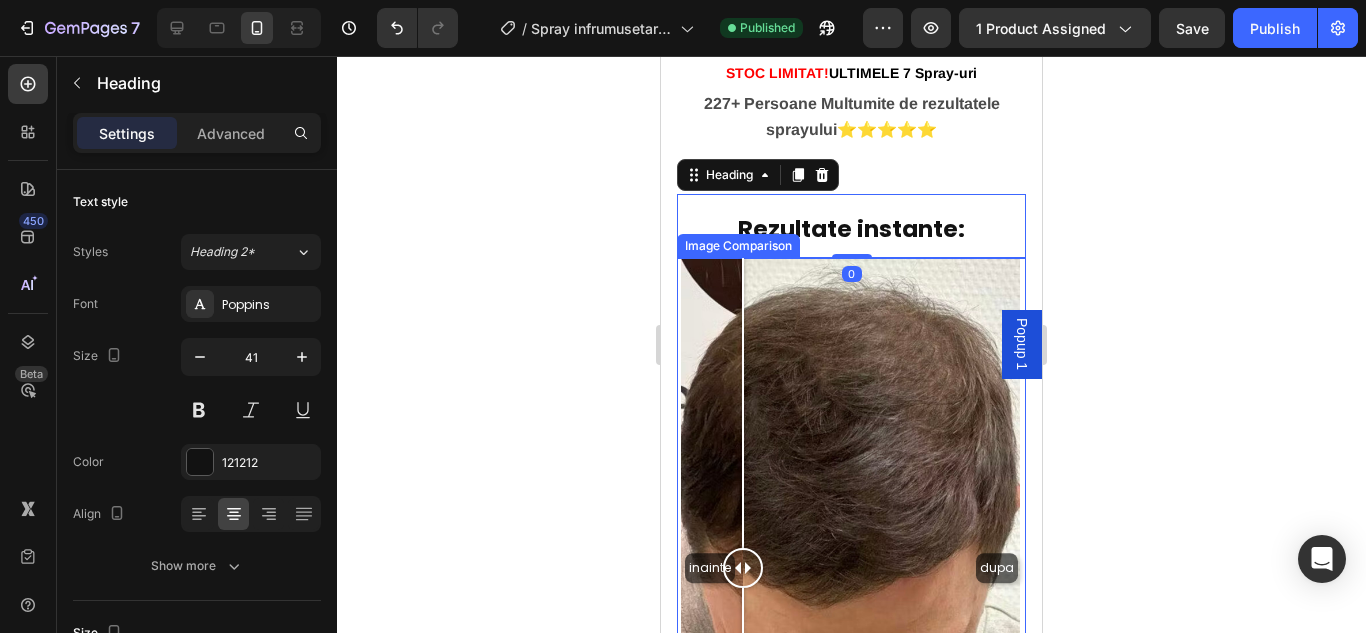 click on "inainte dupa" at bounding box center (851, 568) 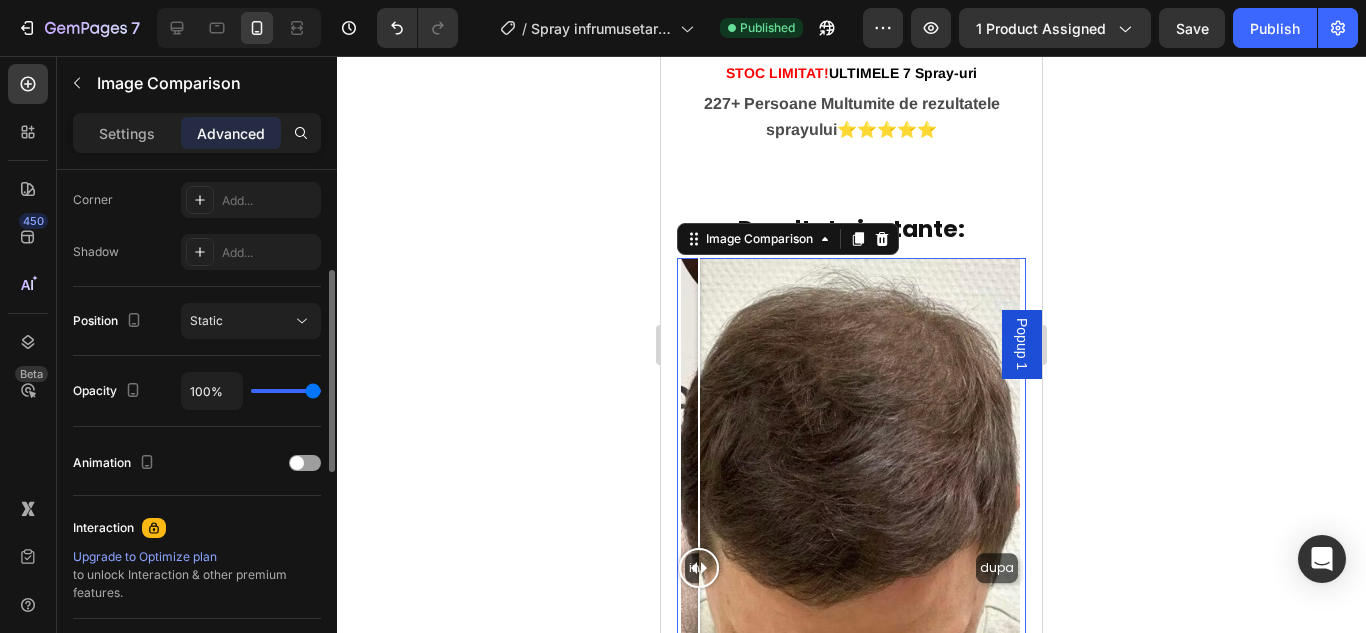 scroll, scrollTop: 414, scrollLeft: 0, axis: vertical 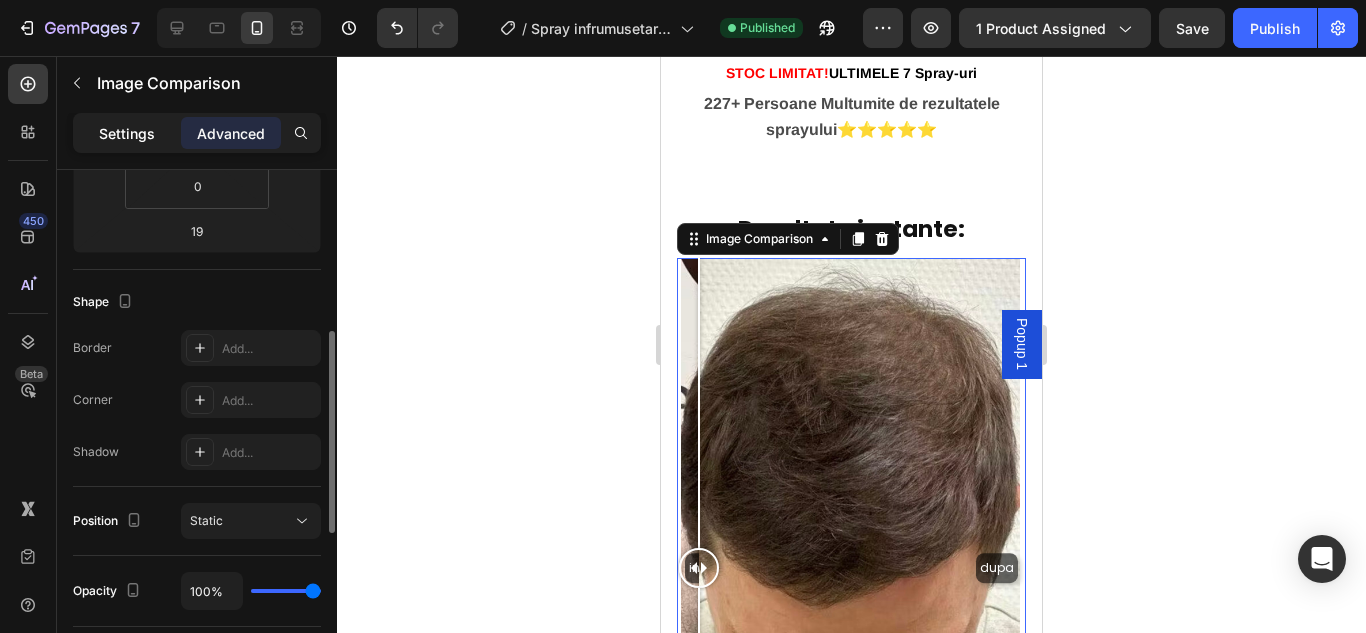 click on "Settings" at bounding box center (127, 133) 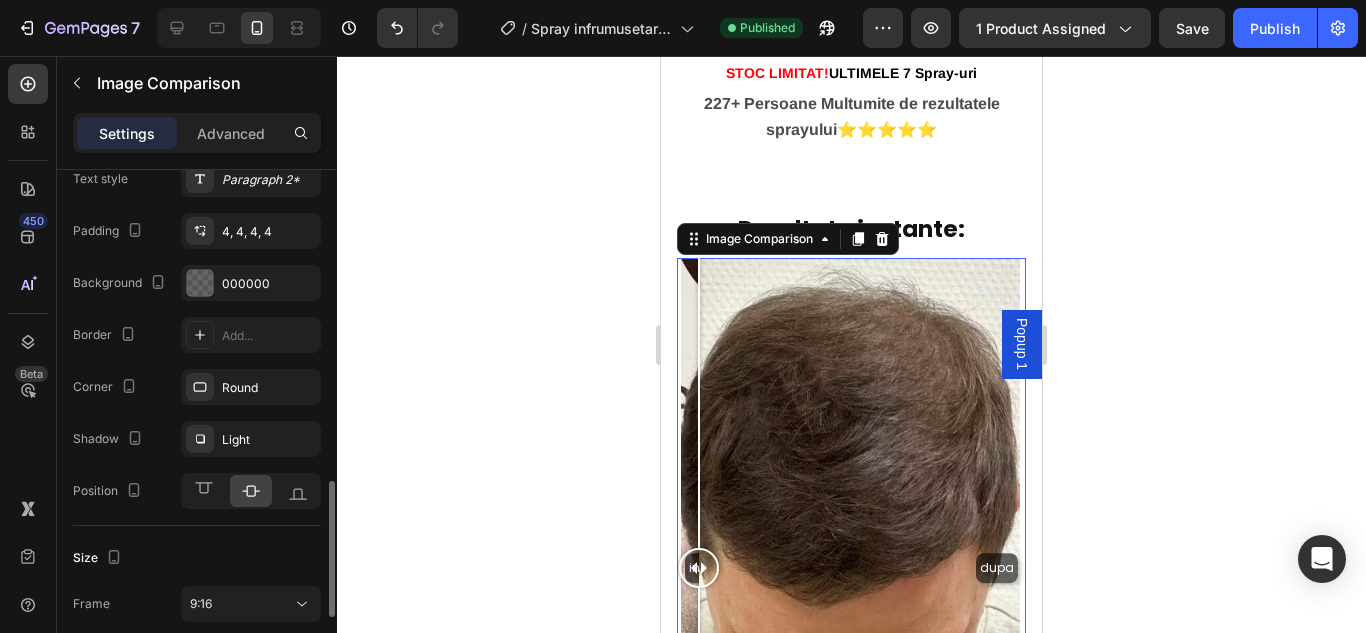 scroll, scrollTop: 800, scrollLeft: 0, axis: vertical 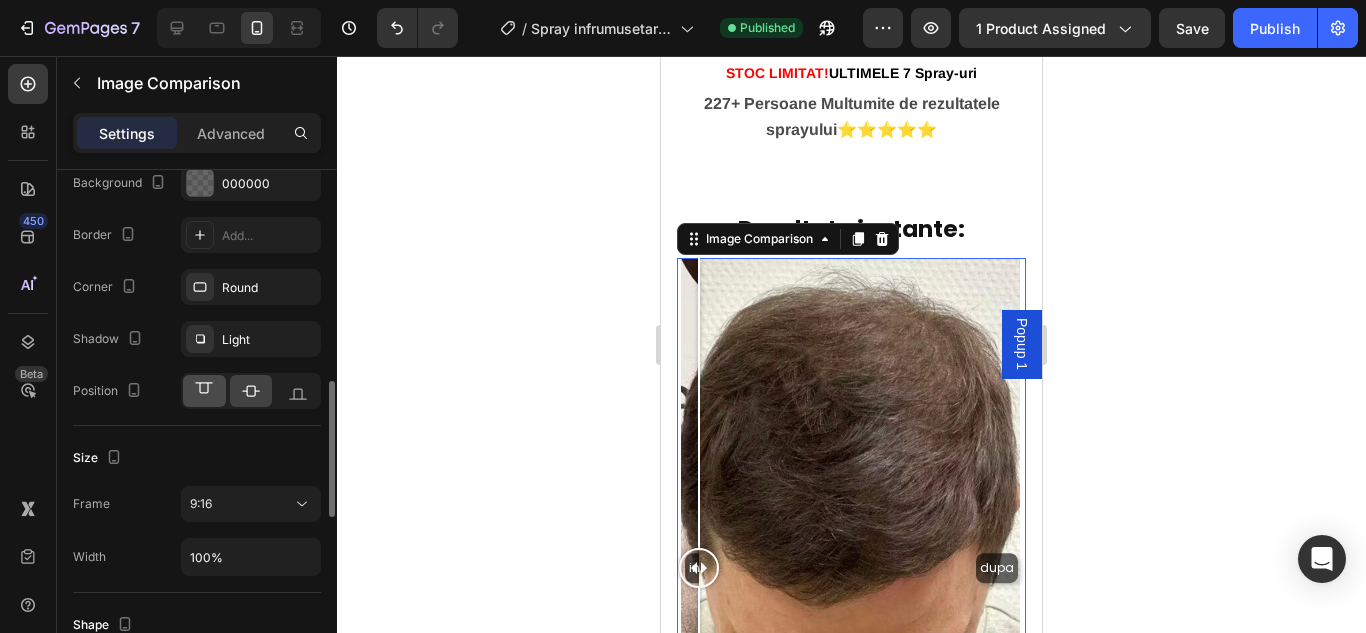 click 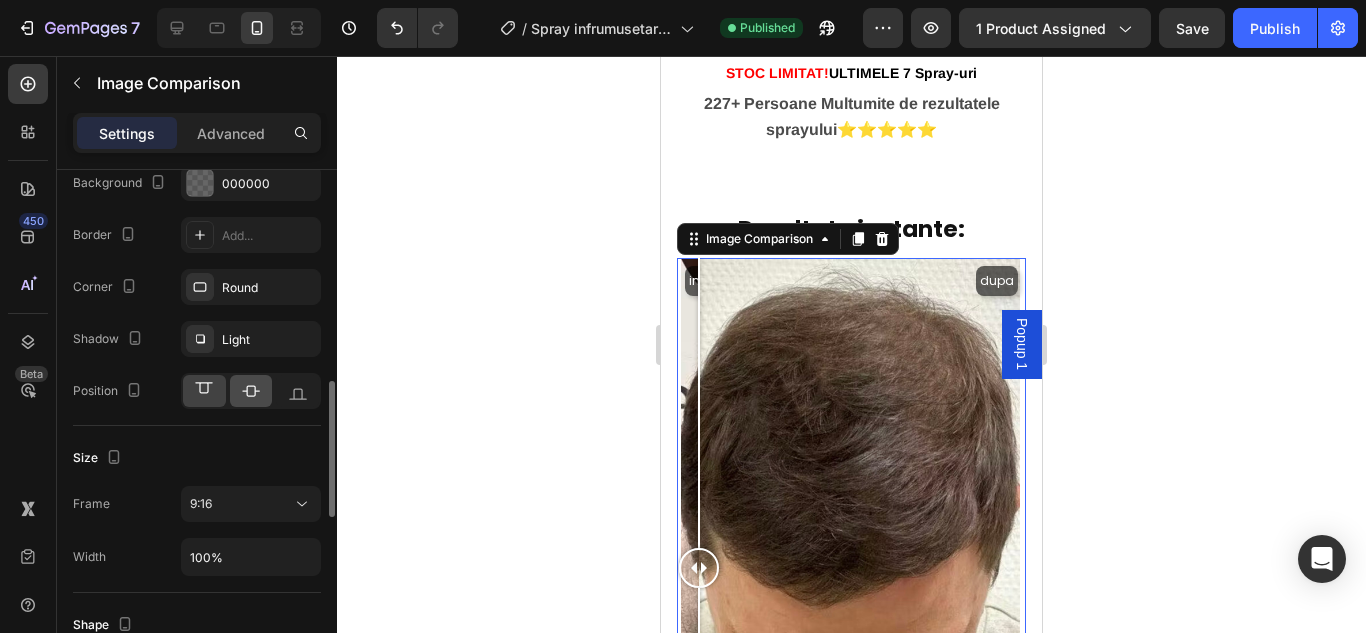 click 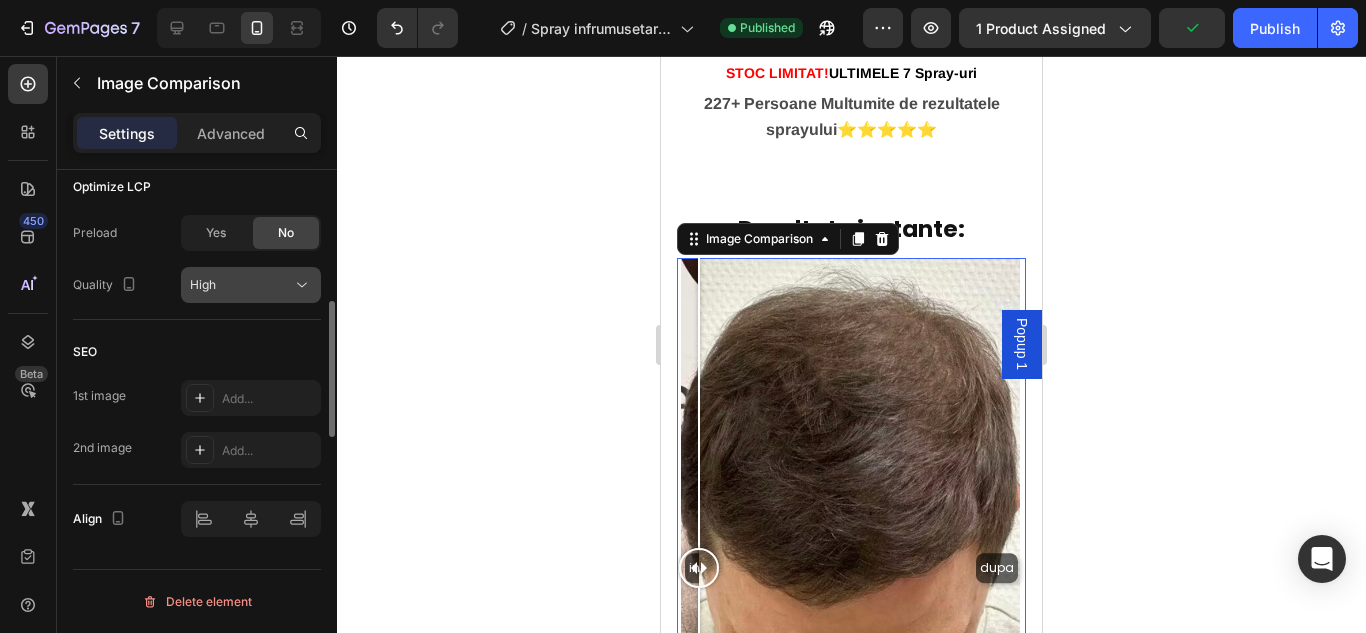 scroll, scrollTop: 1055, scrollLeft: 0, axis: vertical 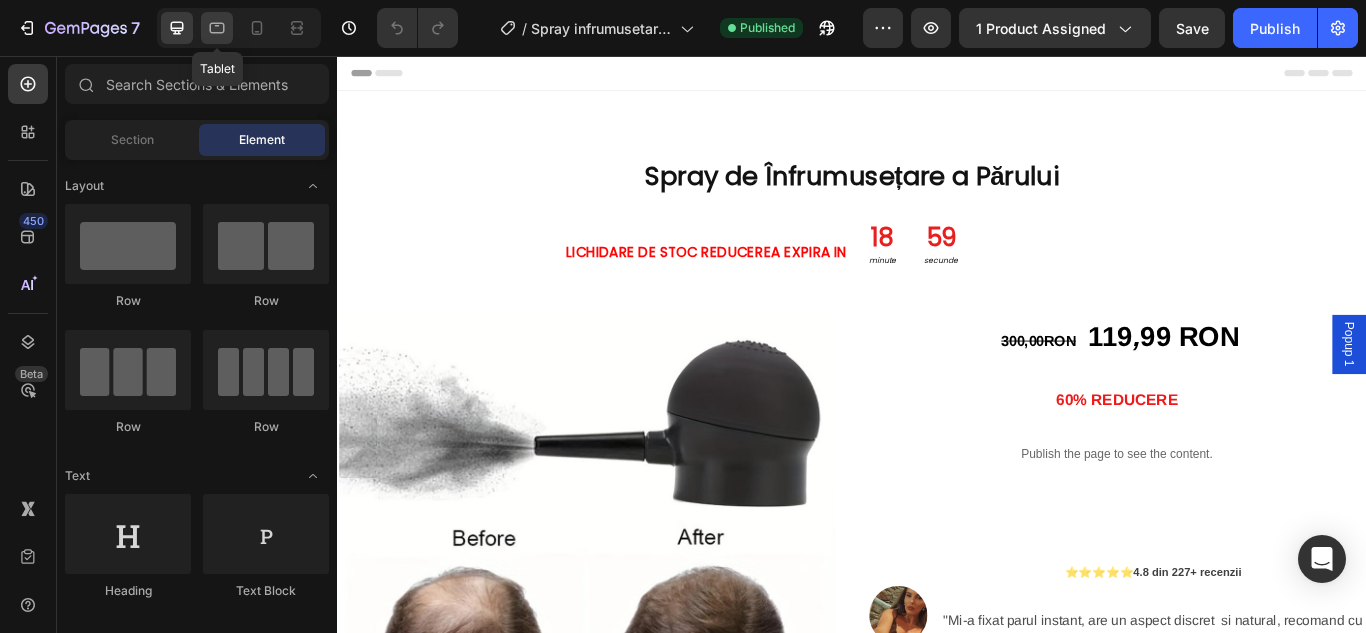 click 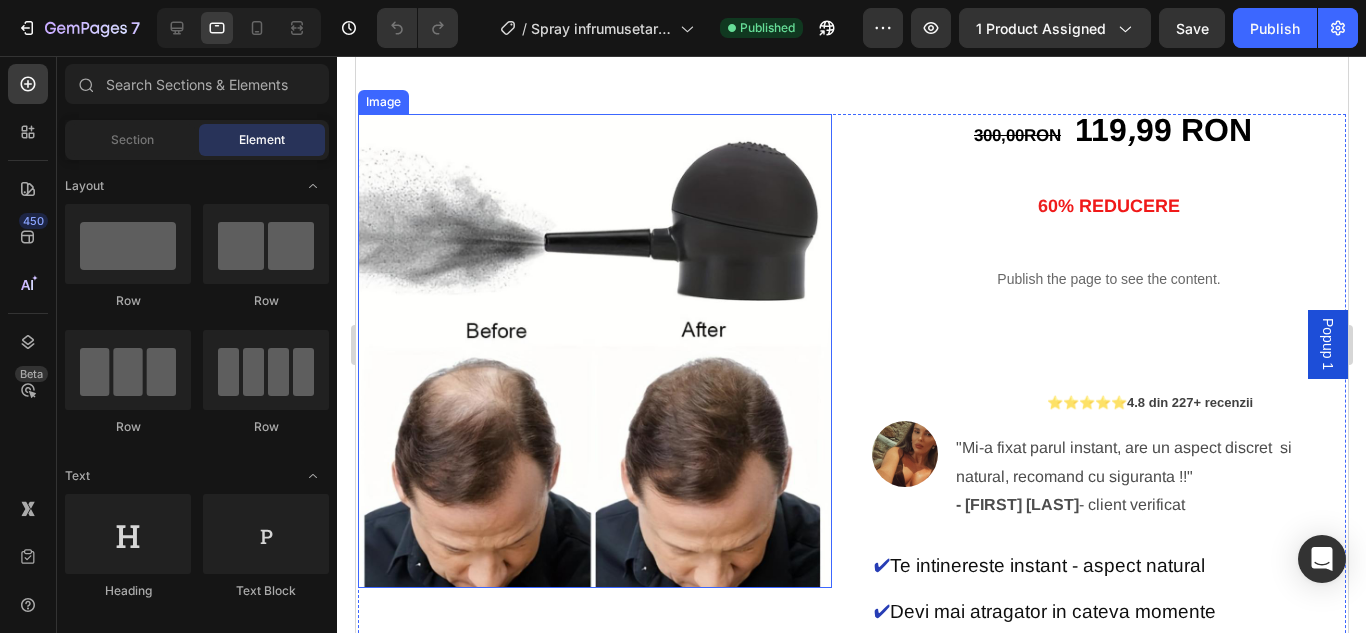 scroll, scrollTop: 300, scrollLeft: 0, axis: vertical 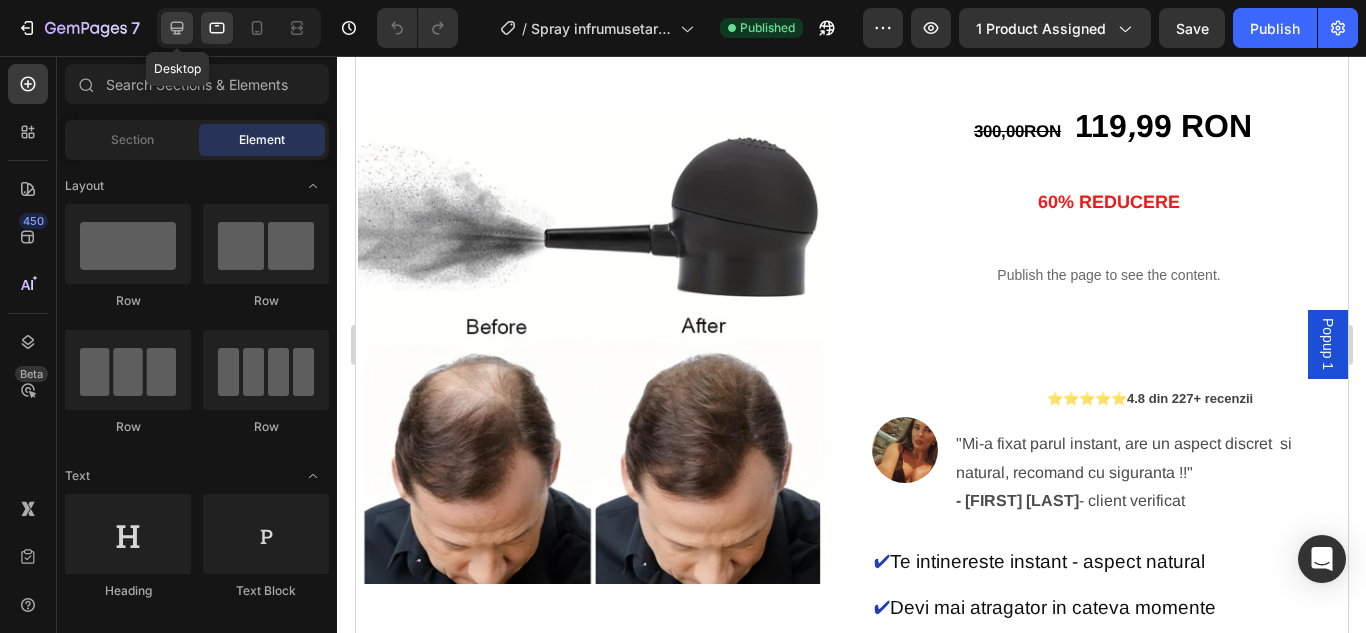 click 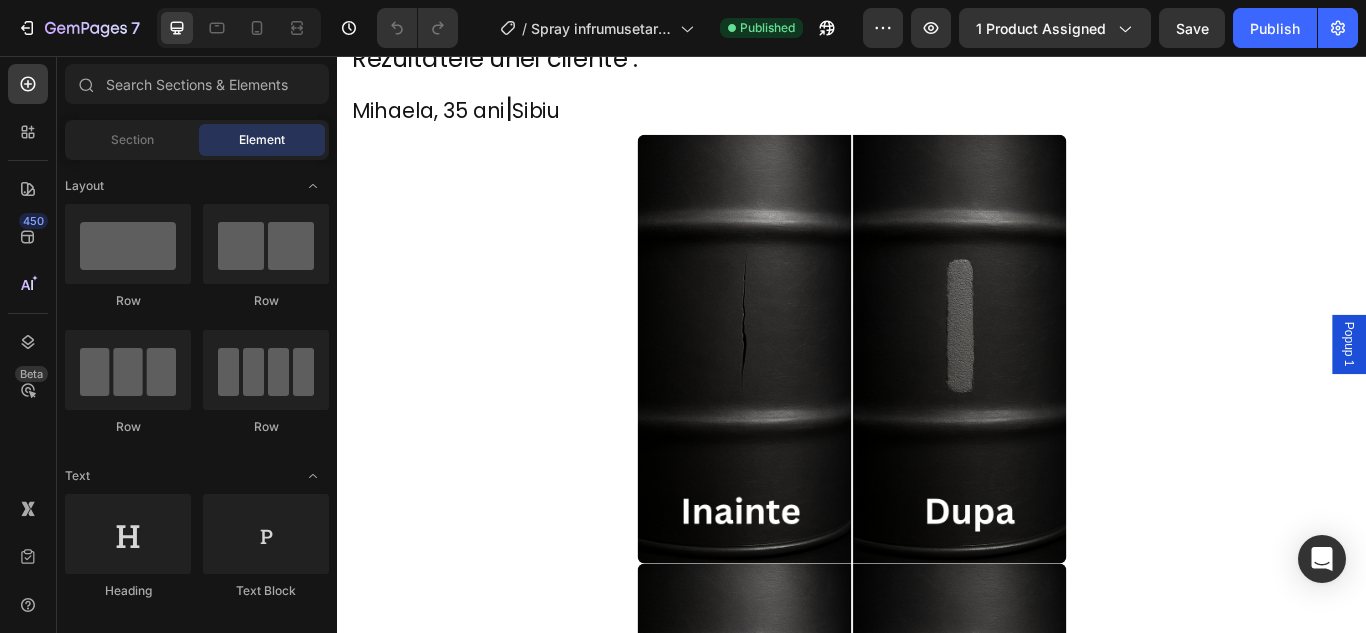 scroll, scrollTop: 2500, scrollLeft: 0, axis: vertical 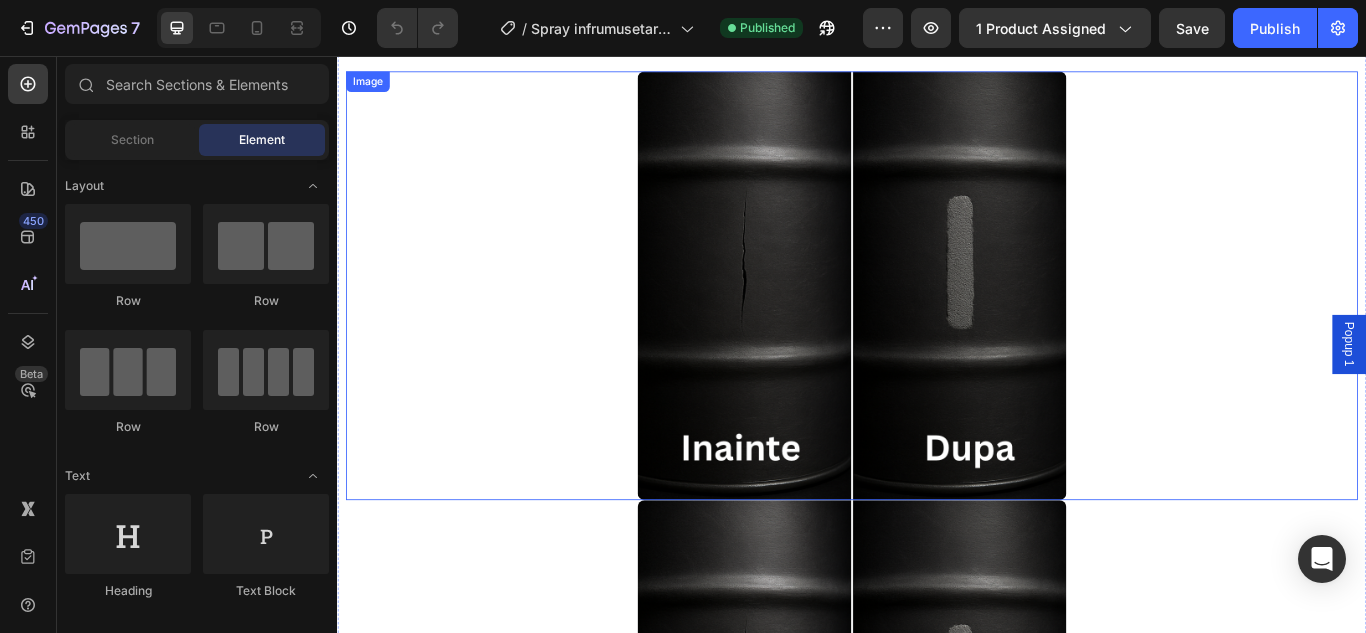 click at bounding box center [937, 324] 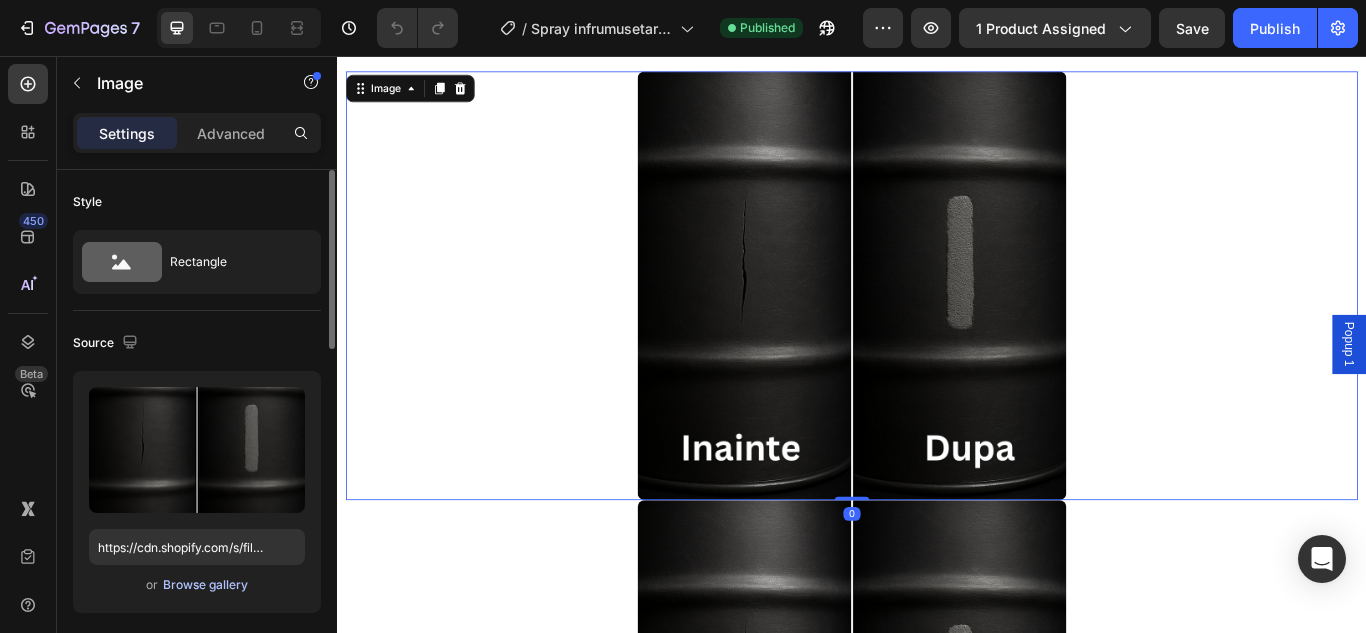 click on "Browse gallery" at bounding box center [205, 585] 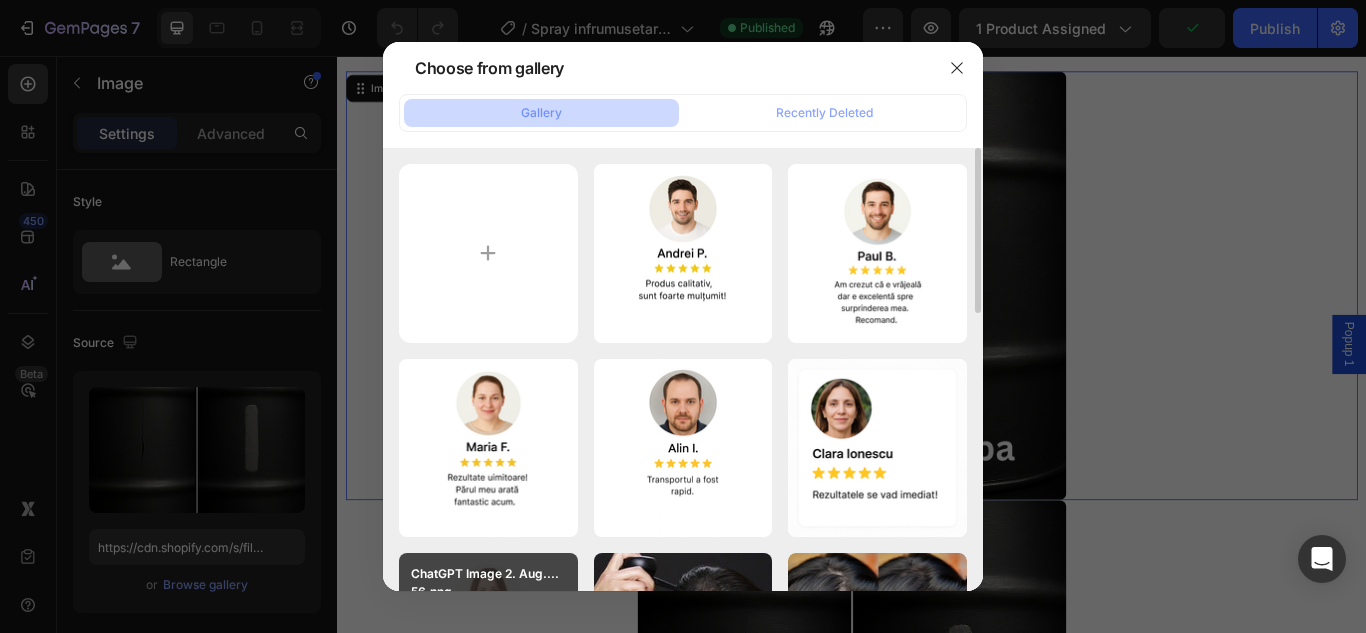 scroll, scrollTop: 300, scrollLeft: 0, axis: vertical 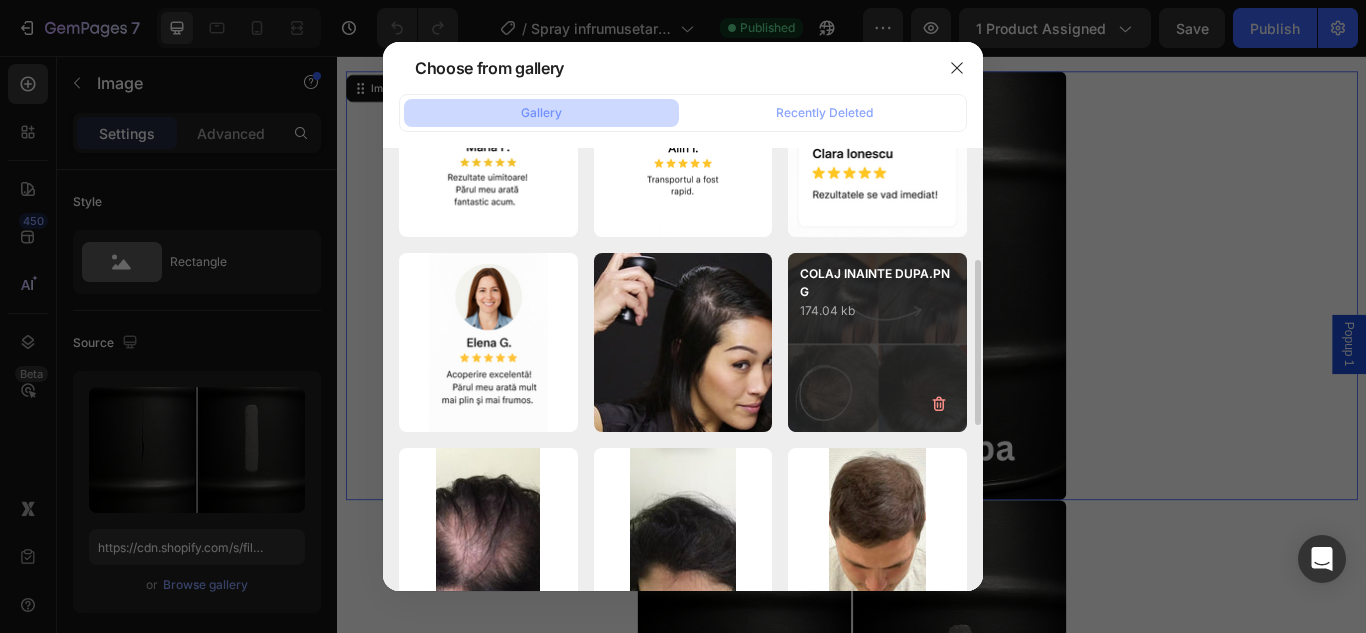 click on "174.04 kb" at bounding box center (877, 311) 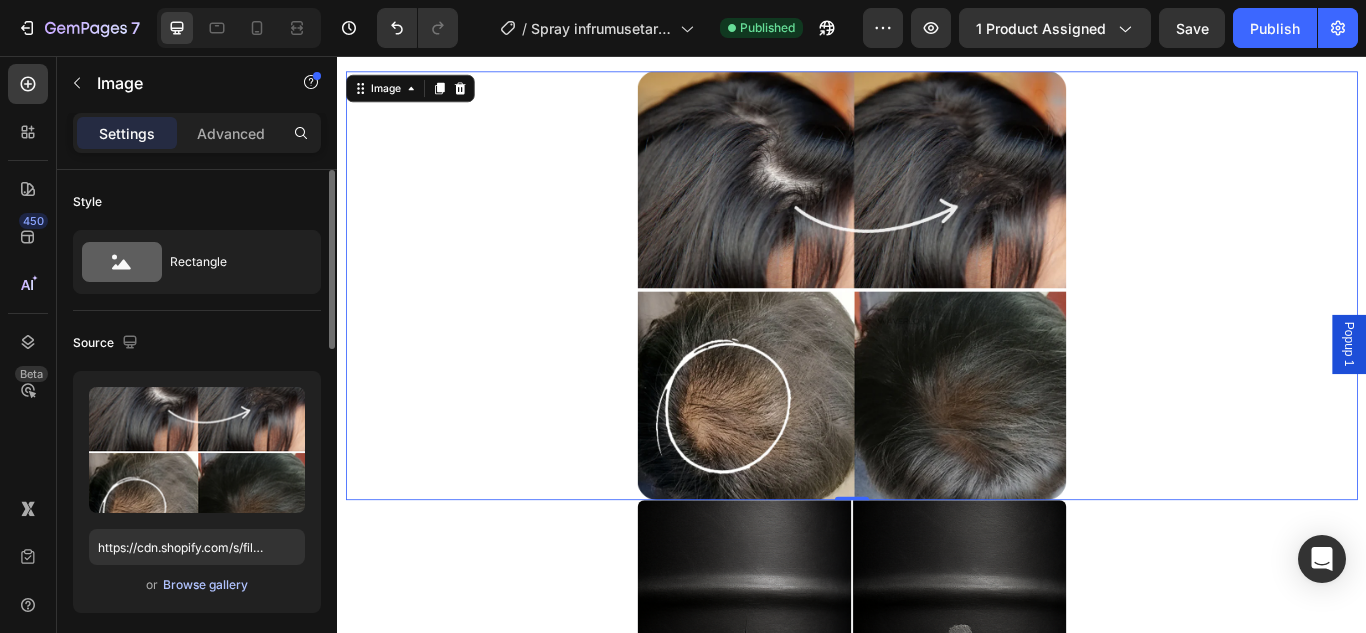 click on "Browse gallery" at bounding box center (205, 585) 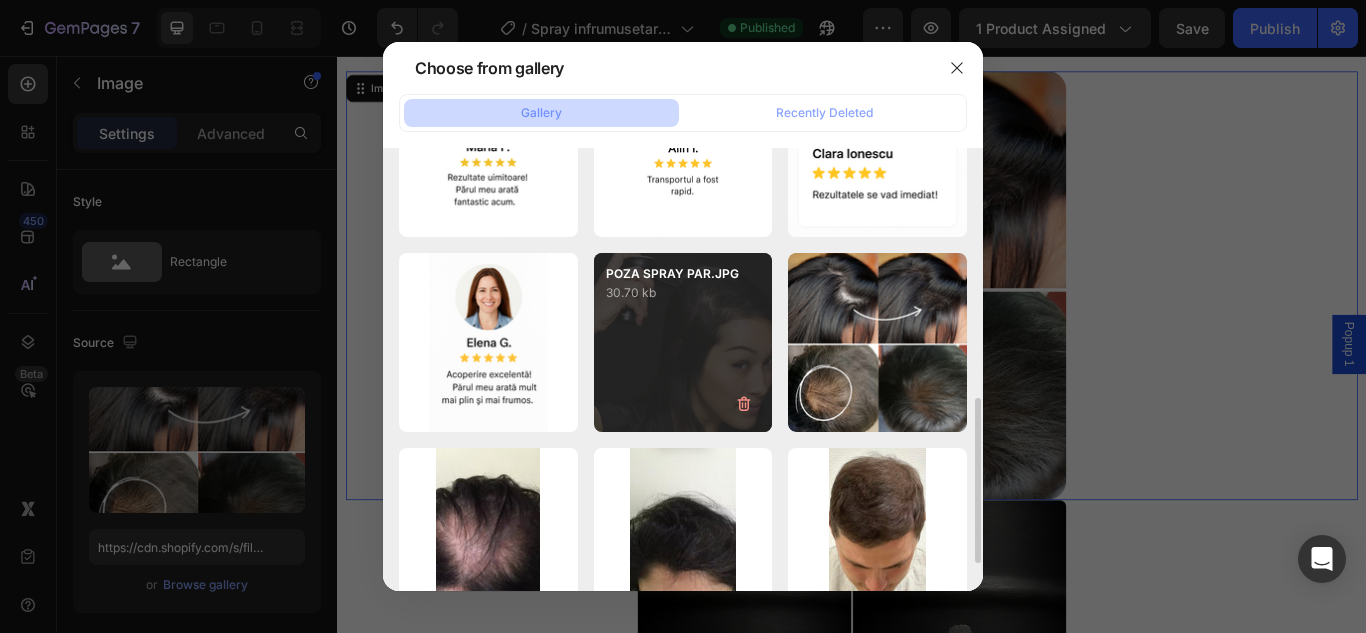 scroll, scrollTop: 400, scrollLeft: 0, axis: vertical 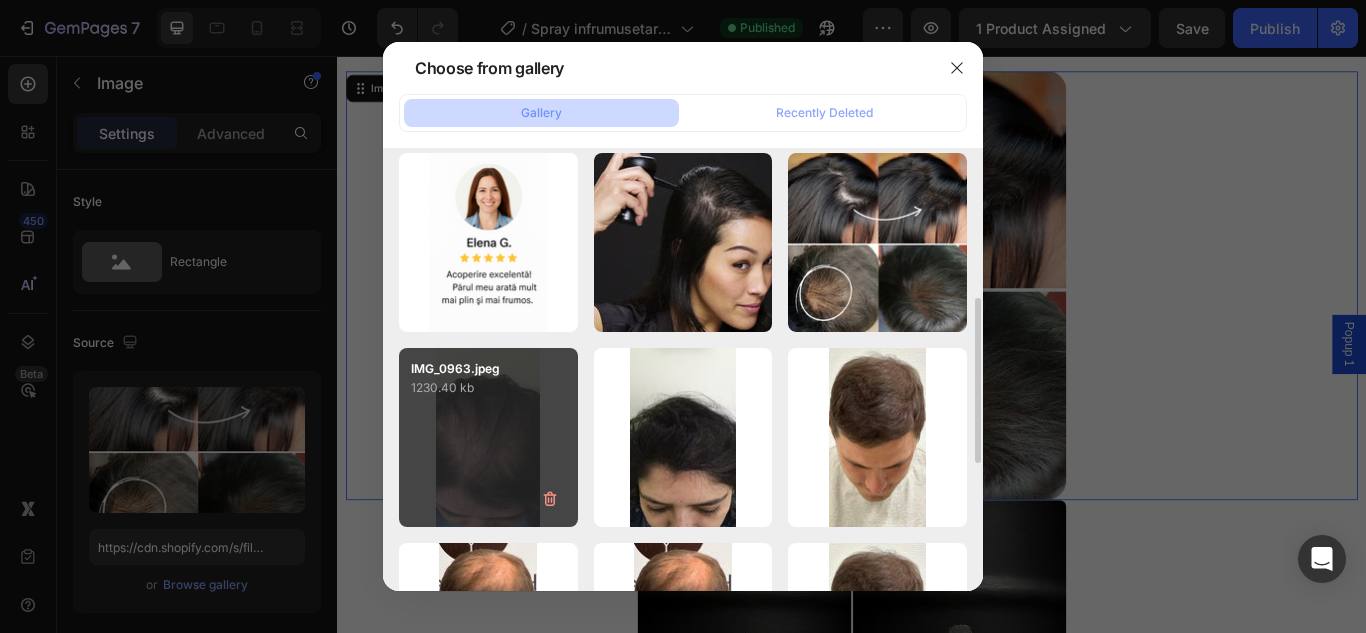 click on "IMG_0963.jpeg 1230.40 kb" at bounding box center (488, 437) 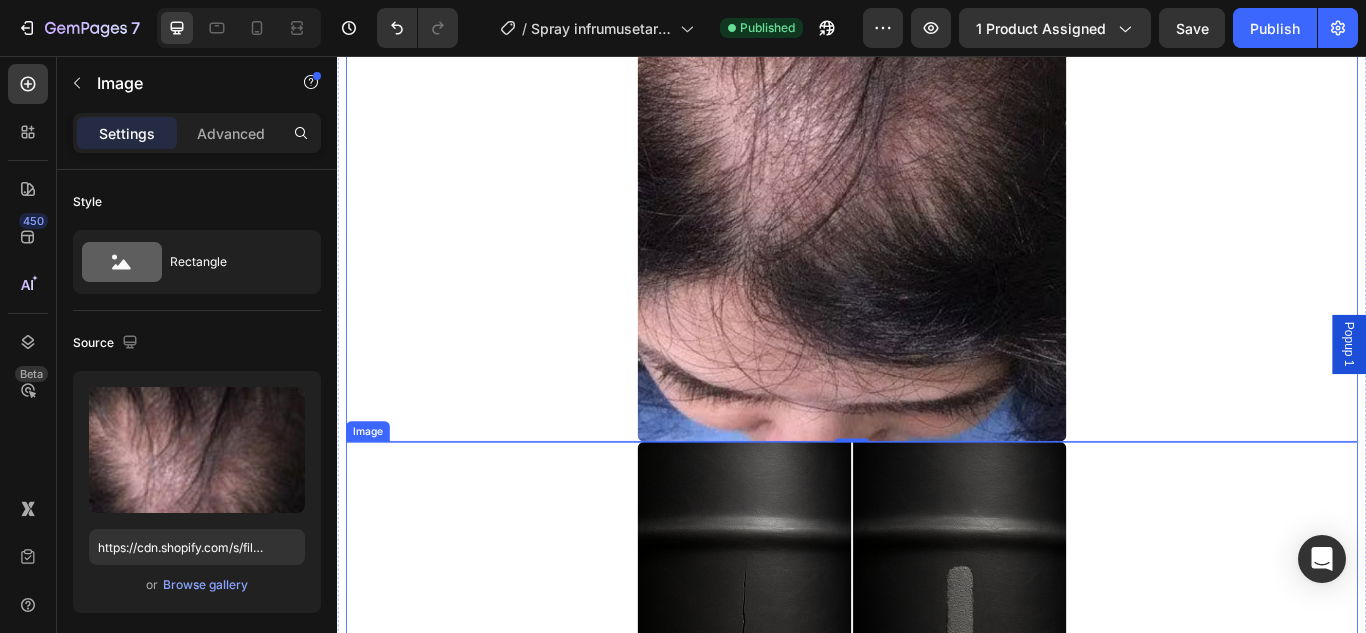 scroll, scrollTop: 3000, scrollLeft: 0, axis: vertical 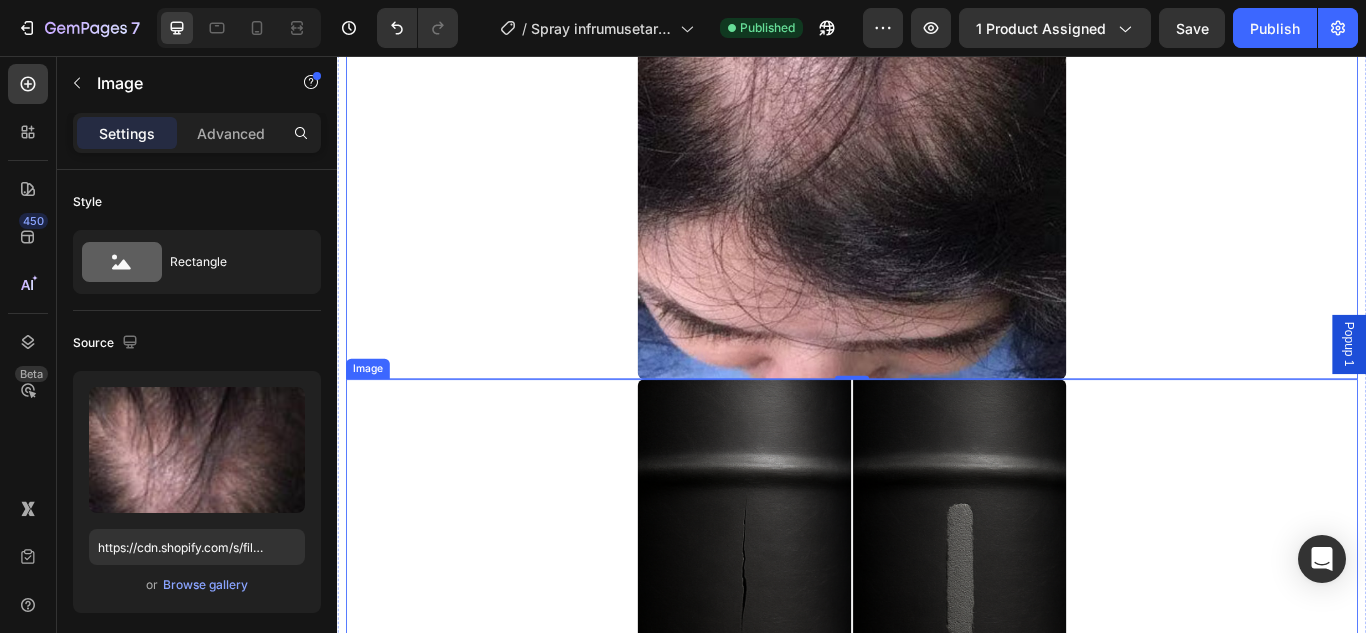 click at bounding box center (937, 683) 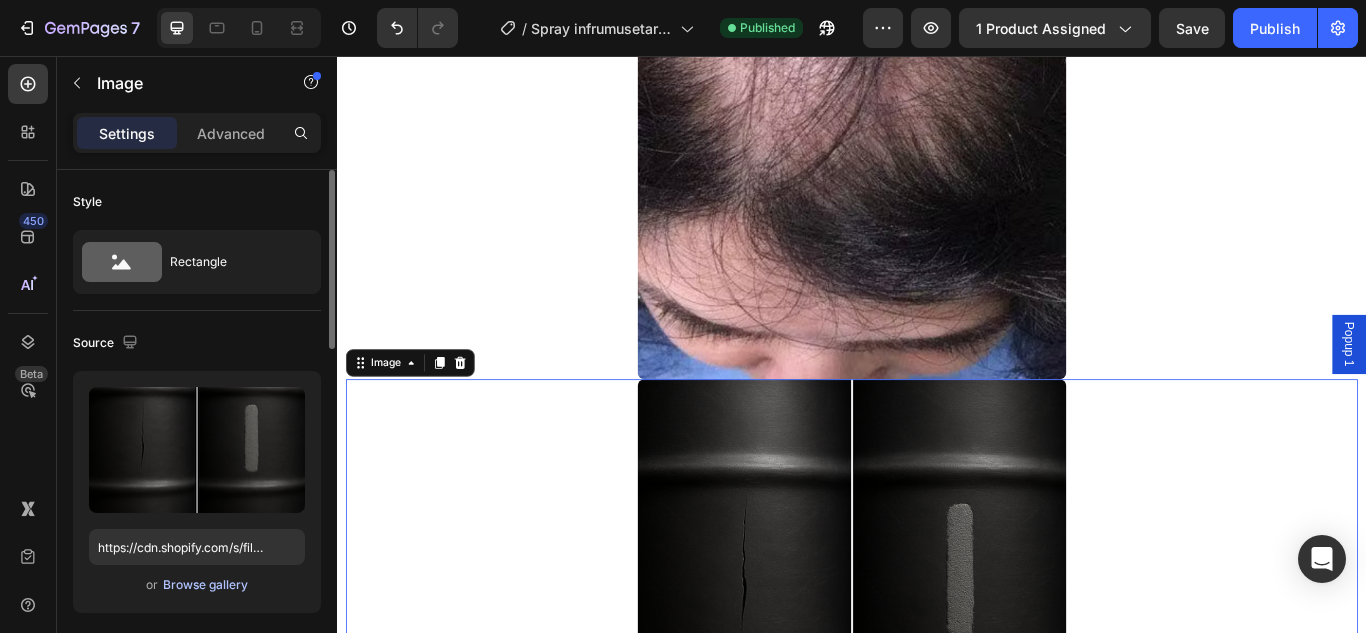 click on "Browse gallery" at bounding box center [205, 585] 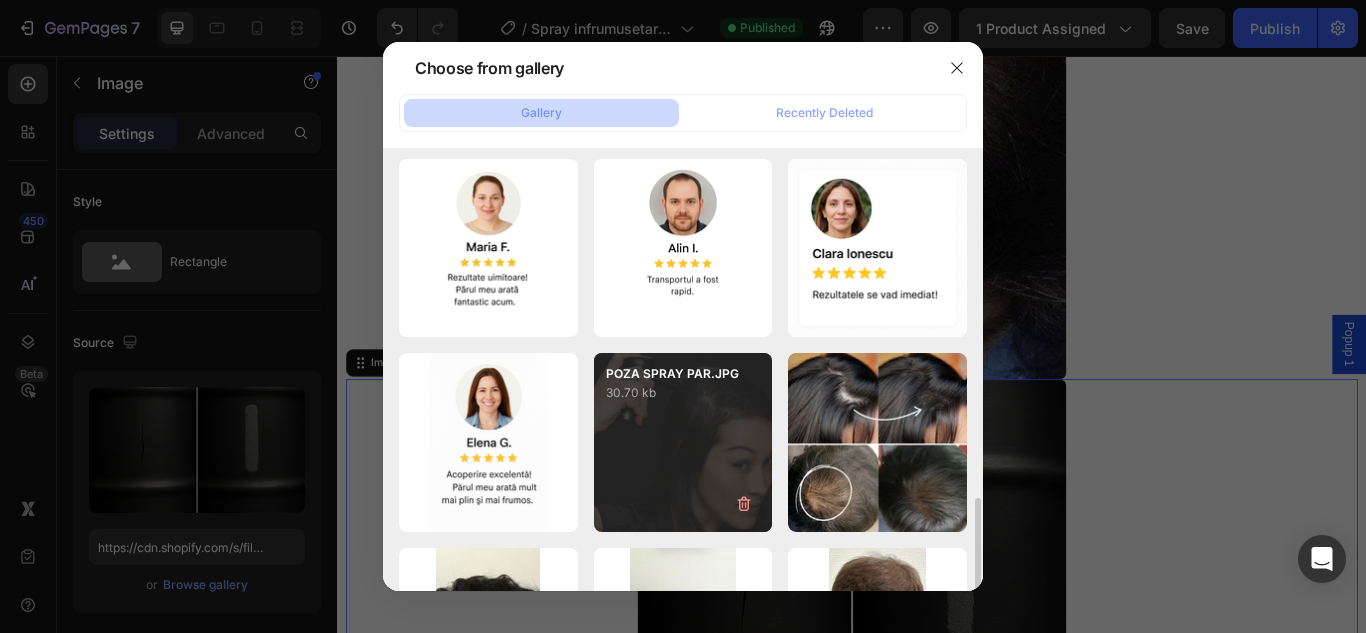 scroll, scrollTop: 400, scrollLeft: 0, axis: vertical 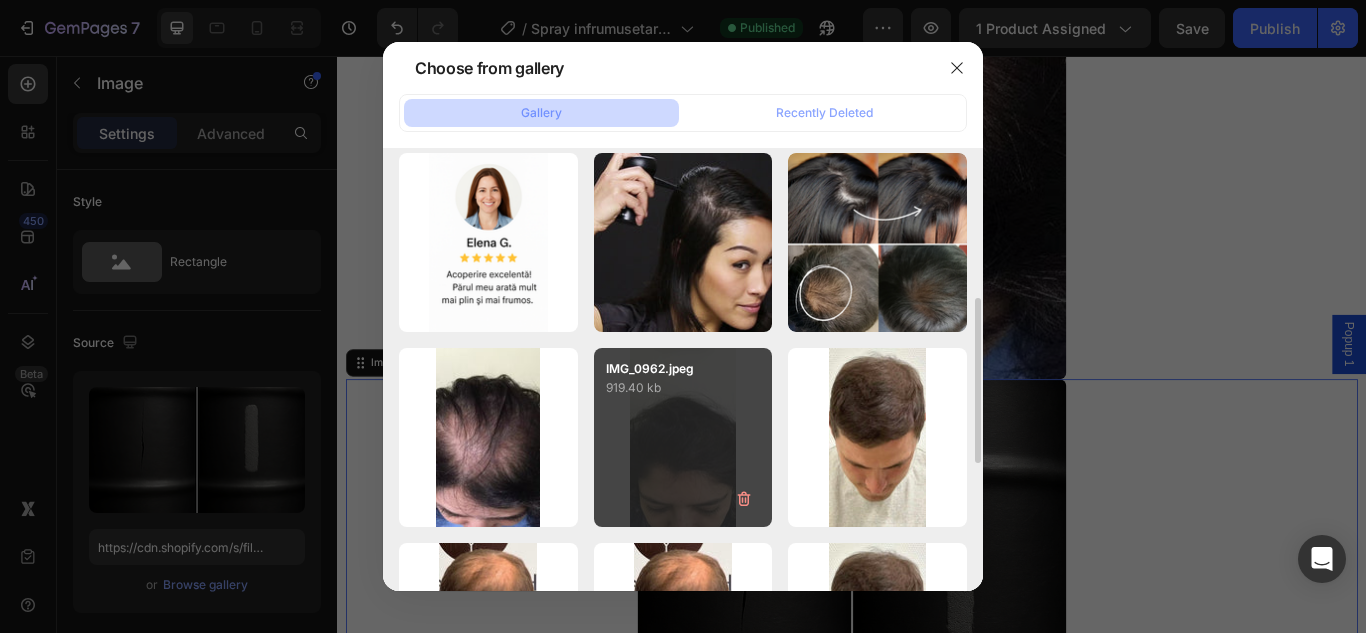 click on "IMG_0962.jpeg 919.40 kb" at bounding box center (683, 437) 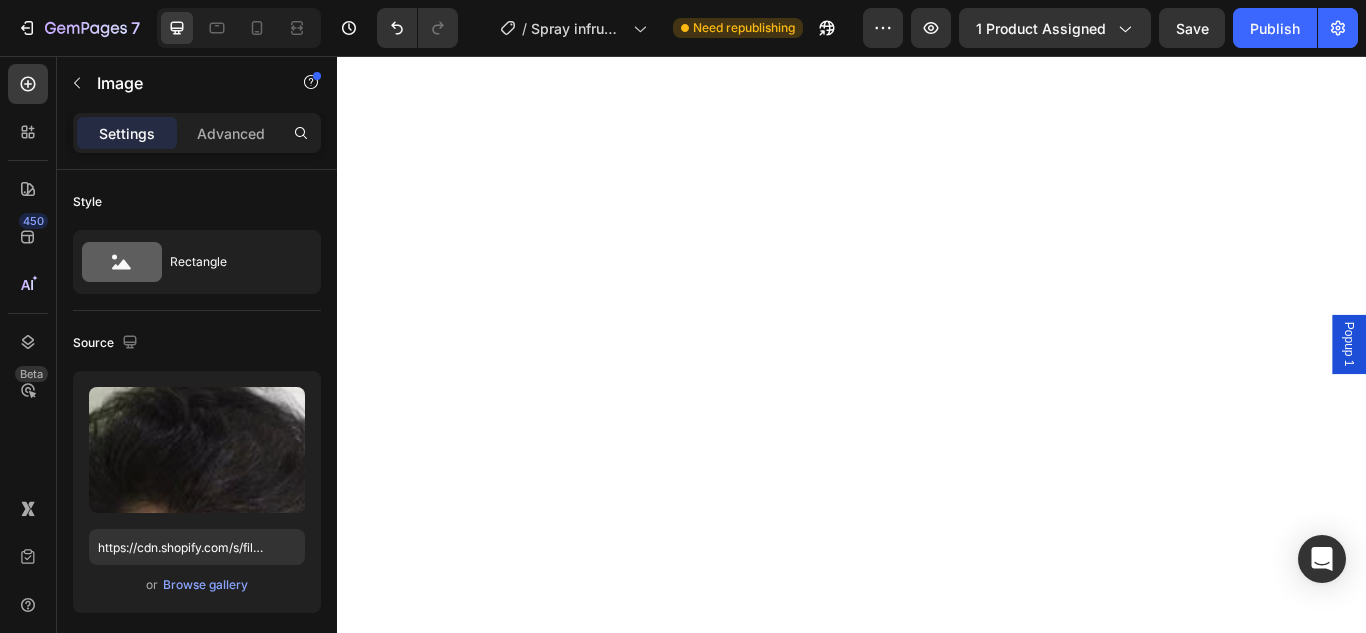 scroll, scrollTop: 4742, scrollLeft: 0, axis: vertical 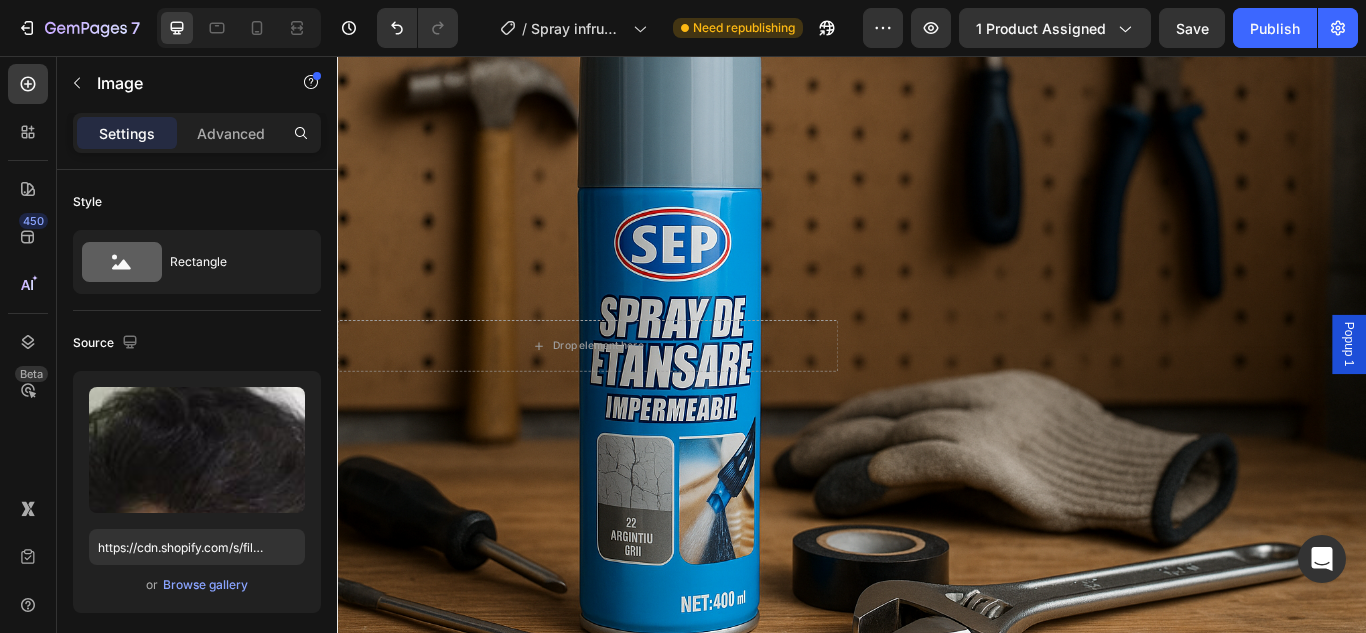 click at bounding box center (937, 394) 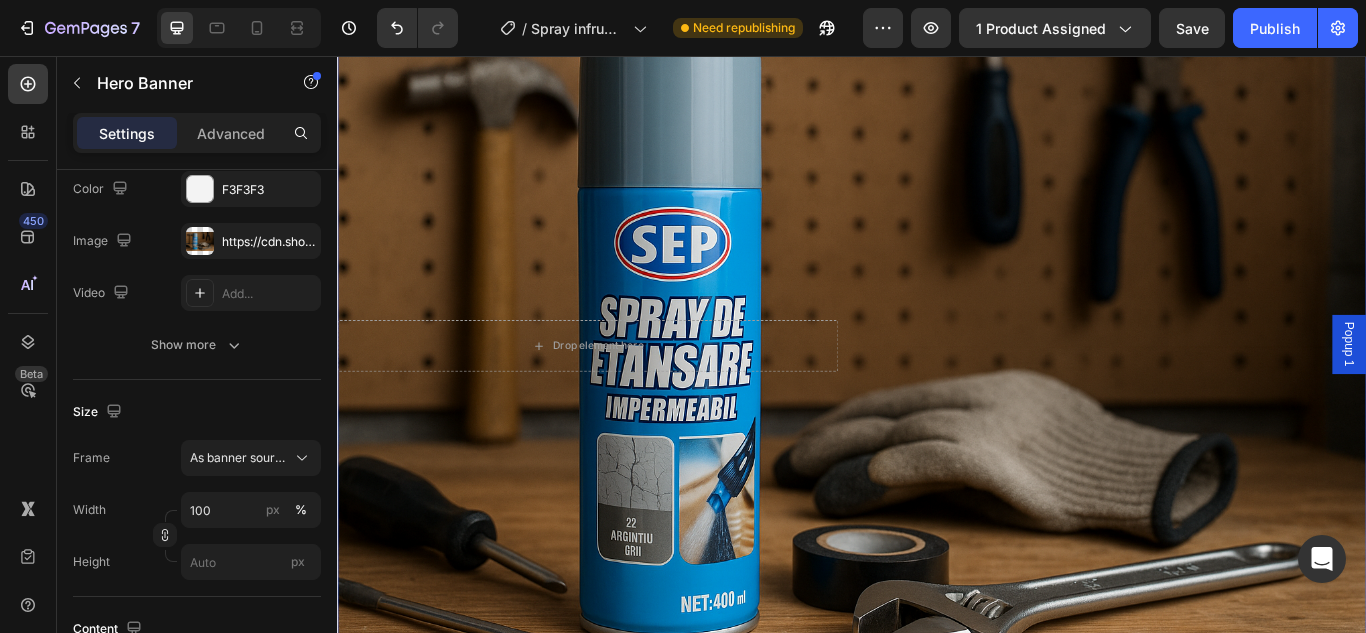 scroll, scrollTop: 100, scrollLeft: 0, axis: vertical 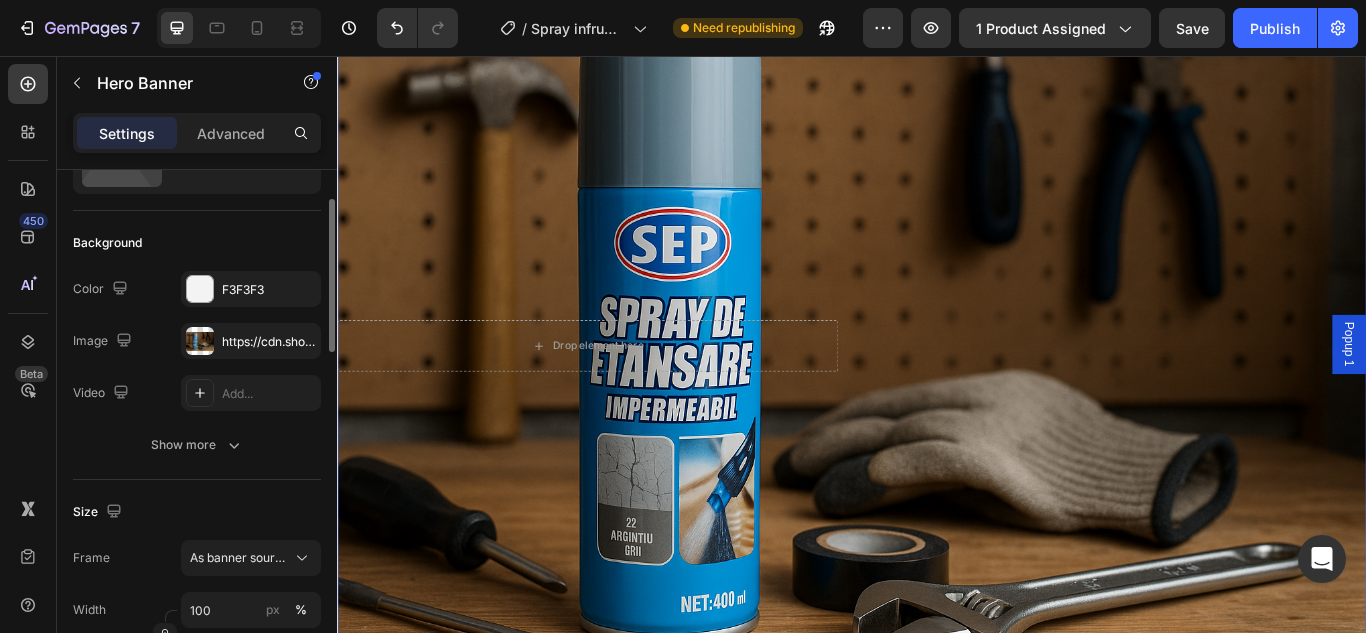click at bounding box center (937, 394) 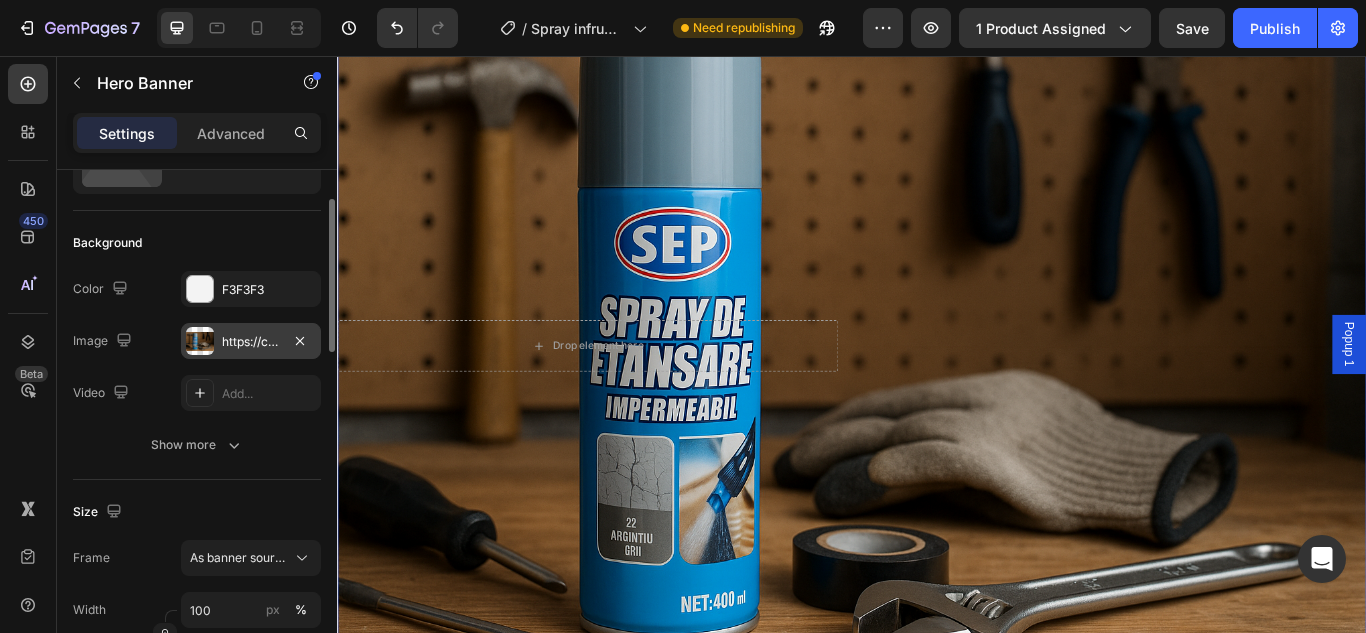 click on "https://cdn.shopify.com/s/files/1/0874/3501/8564/files/gempages_537037857848558672-d56540e7-d979-40b1-9629-889008e0ac43.png" at bounding box center [251, 342] 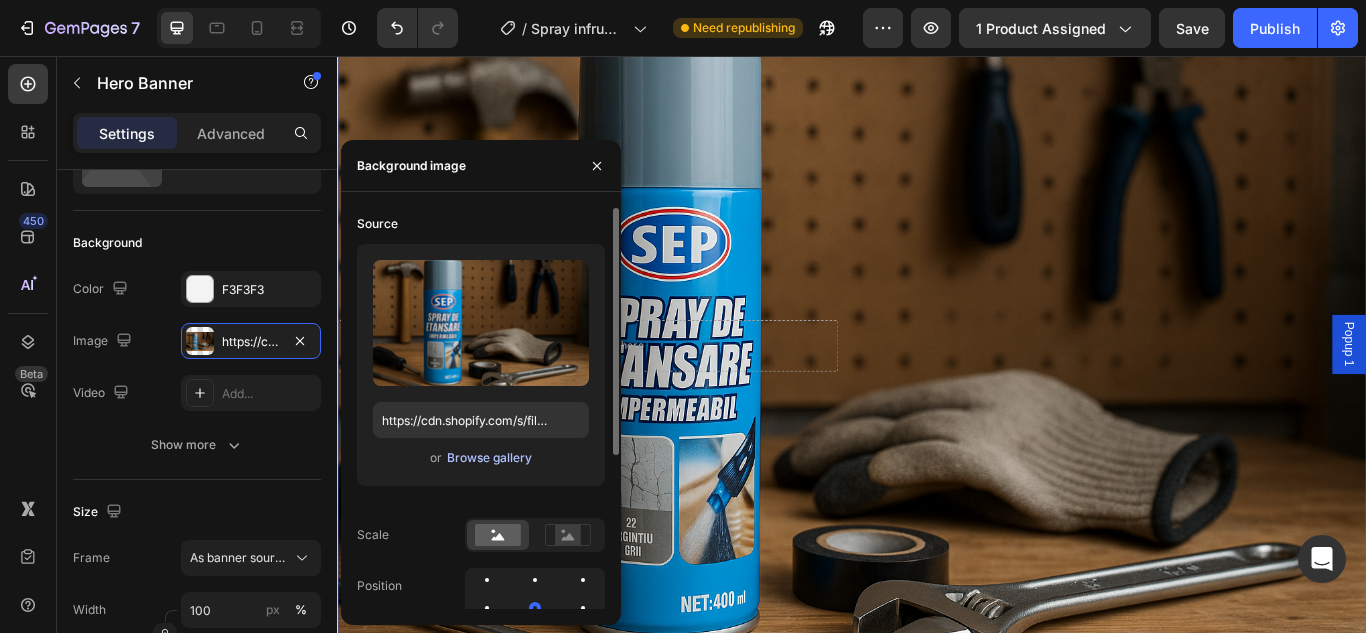 click on "Browse gallery" at bounding box center (489, 458) 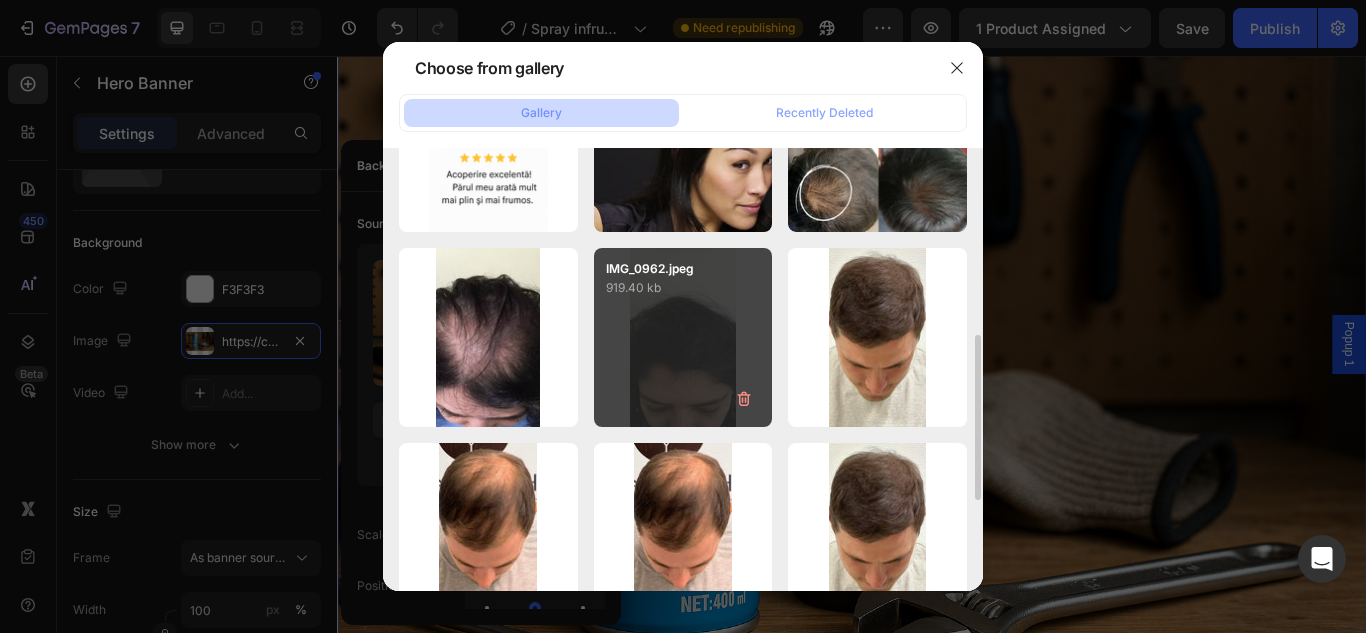 scroll, scrollTop: 300, scrollLeft: 0, axis: vertical 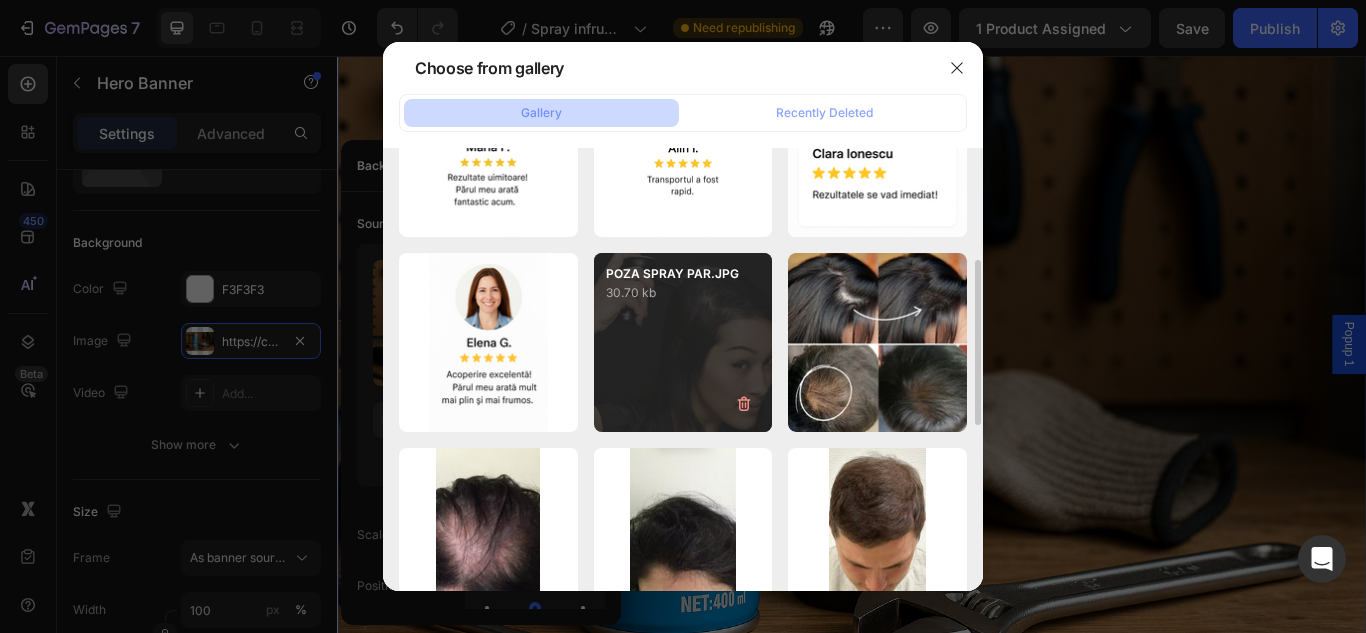 click on "POZA SPRAY PAR.JPG 30.70 kb" at bounding box center [683, 342] 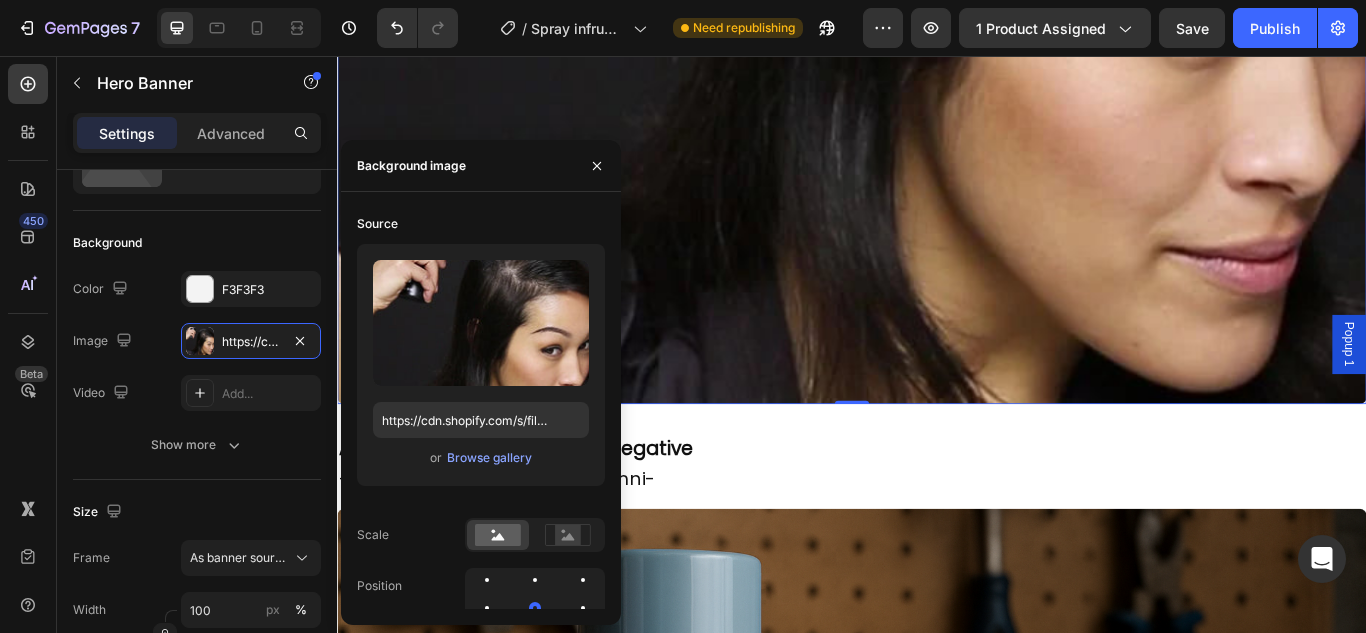 scroll, scrollTop: 5642, scrollLeft: 0, axis: vertical 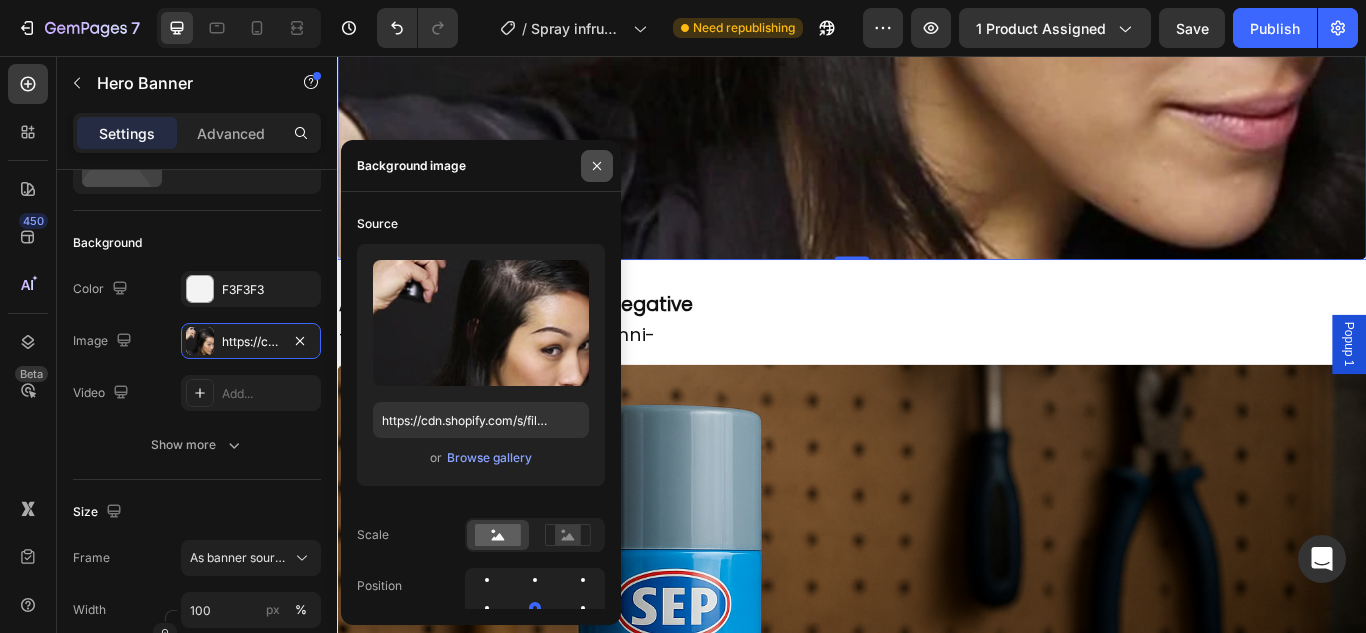 click 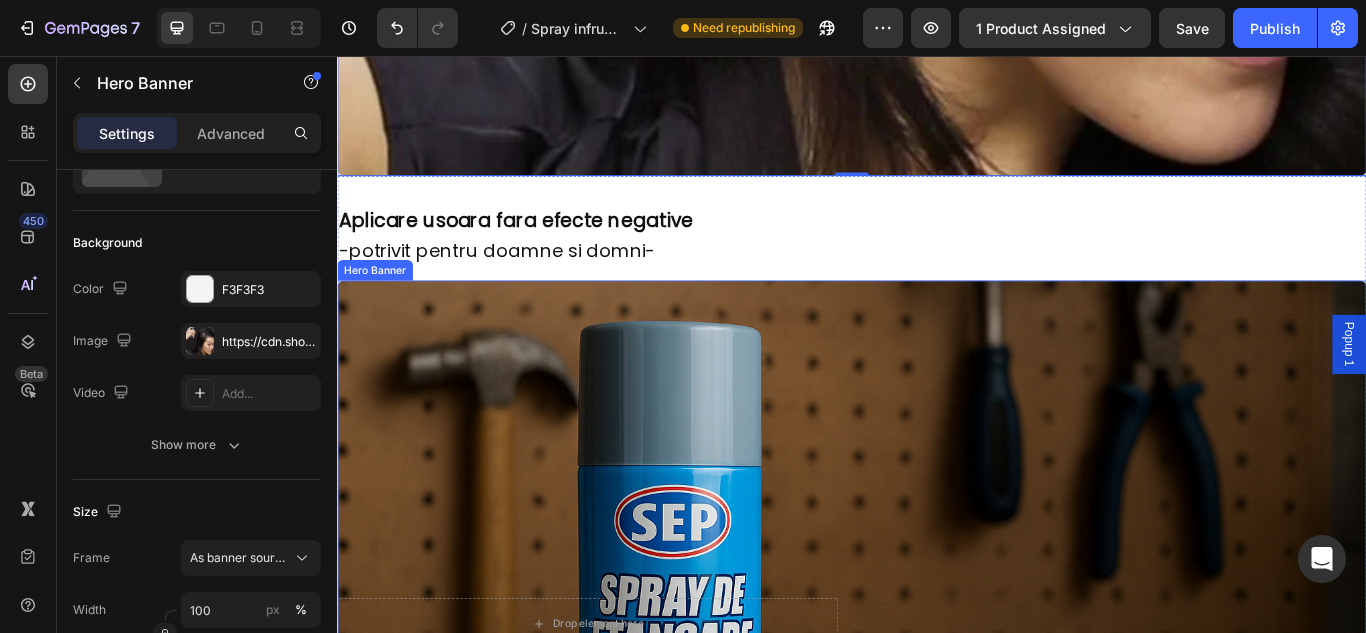 scroll, scrollTop: 5842, scrollLeft: 0, axis: vertical 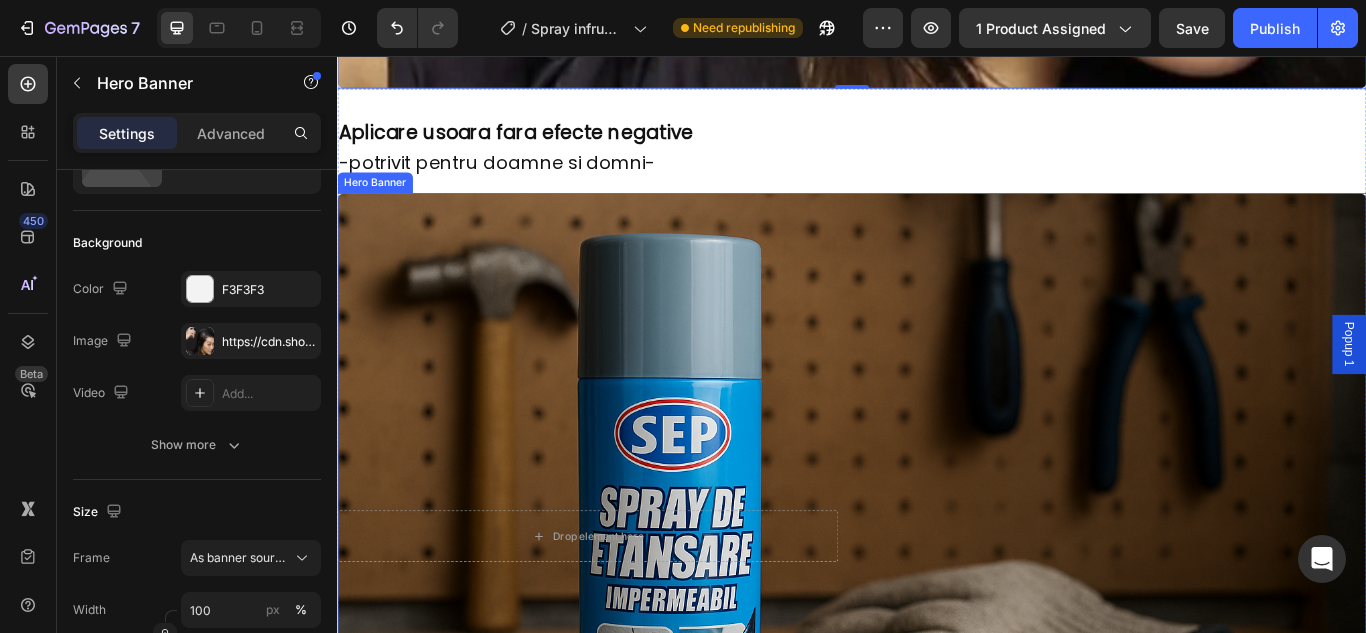 click at bounding box center [937, 616] 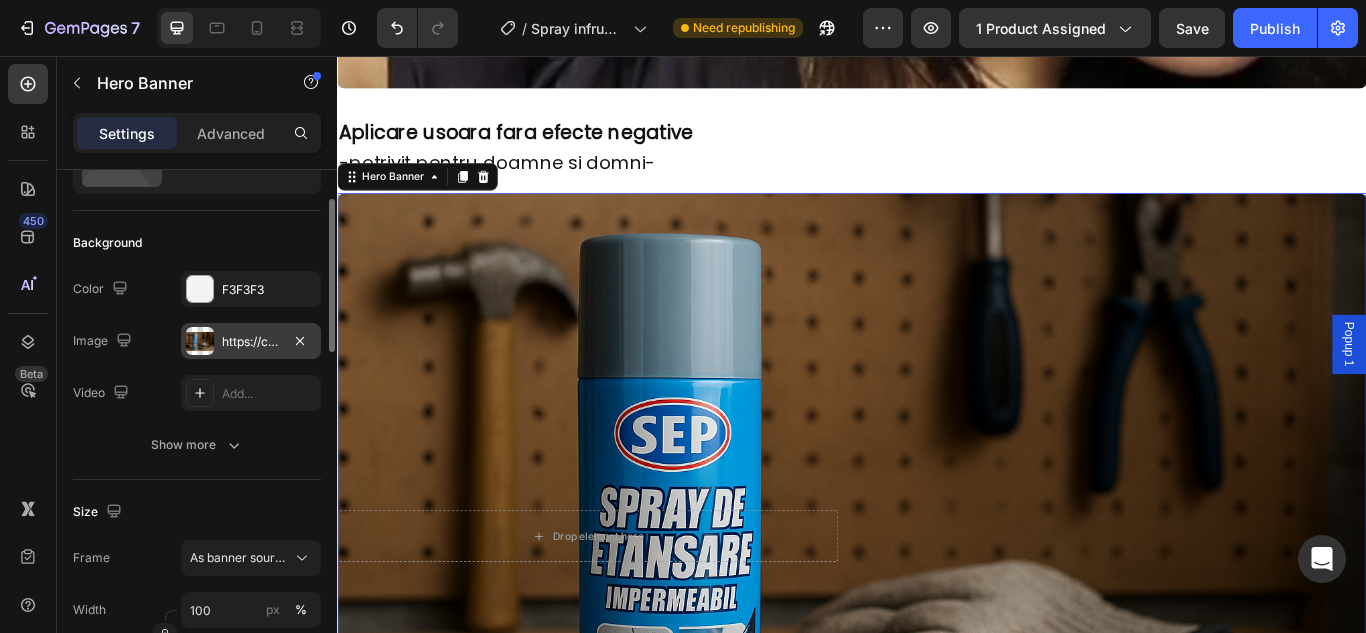 click on "https://cdn.shopify.com/s/files/1/0874/3501/8564/files/gempages_537037857848558672-d56540e7-d979-40b1-9629-889008e0ac43.png" at bounding box center (251, 342) 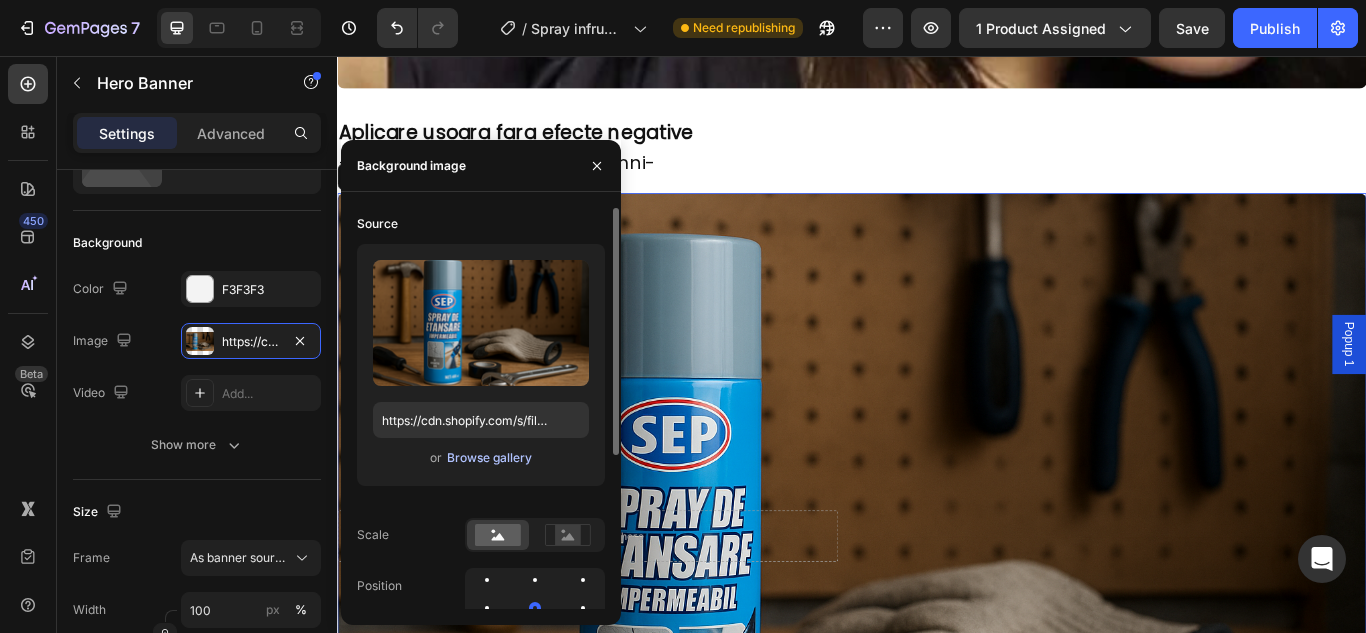 click on "Browse gallery" at bounding box center (489, 458) 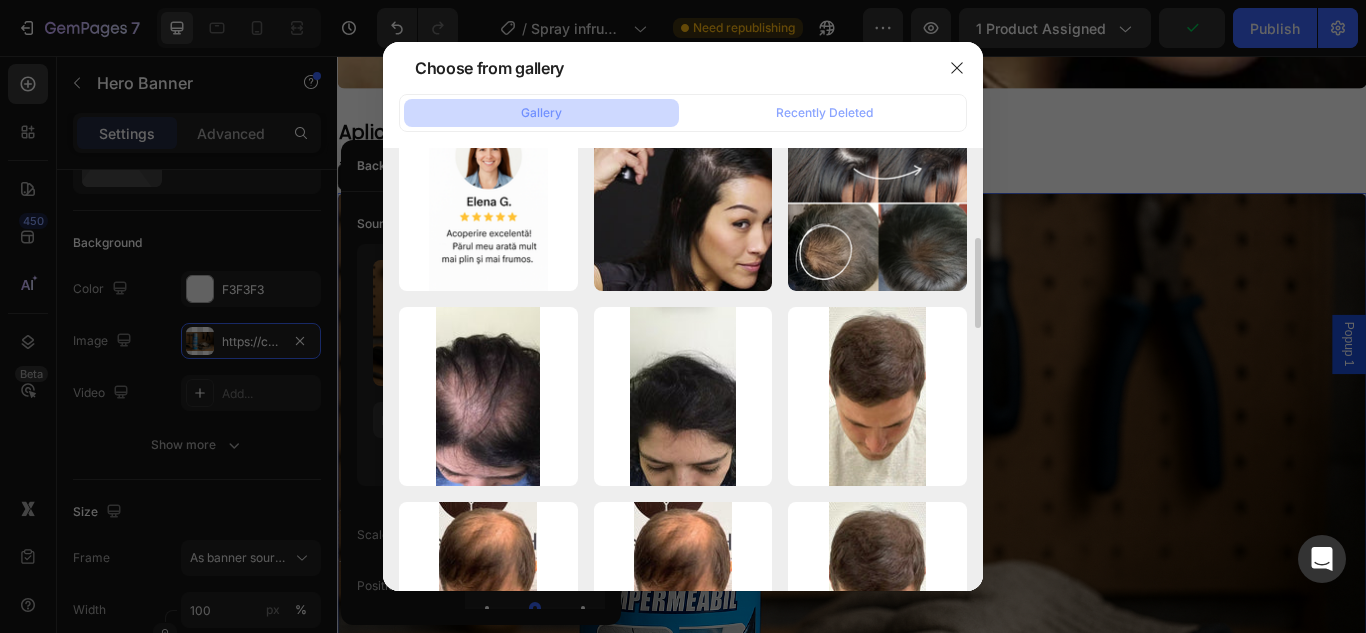 scroll, scrollTop: 341, scrollLeft: 0, axis: vertical 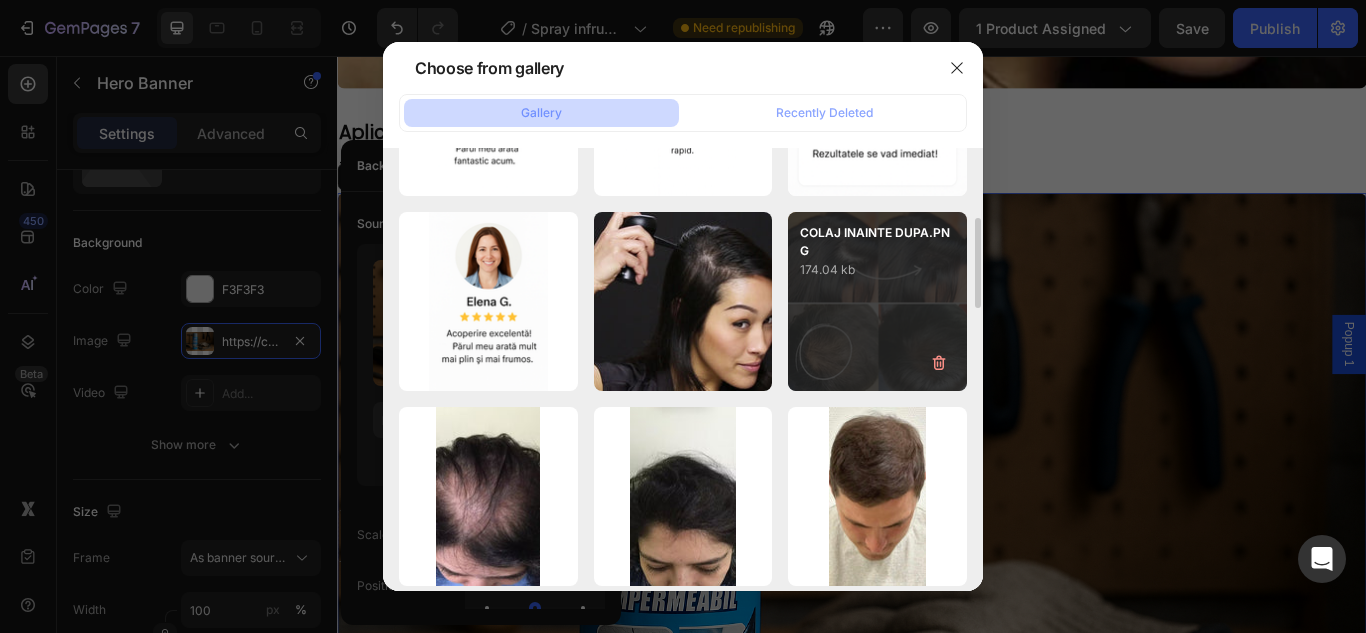 click on "COLAJ INAINTE DUPA.PNG [FILE_SIZE]" at bounding box center [877, 301] 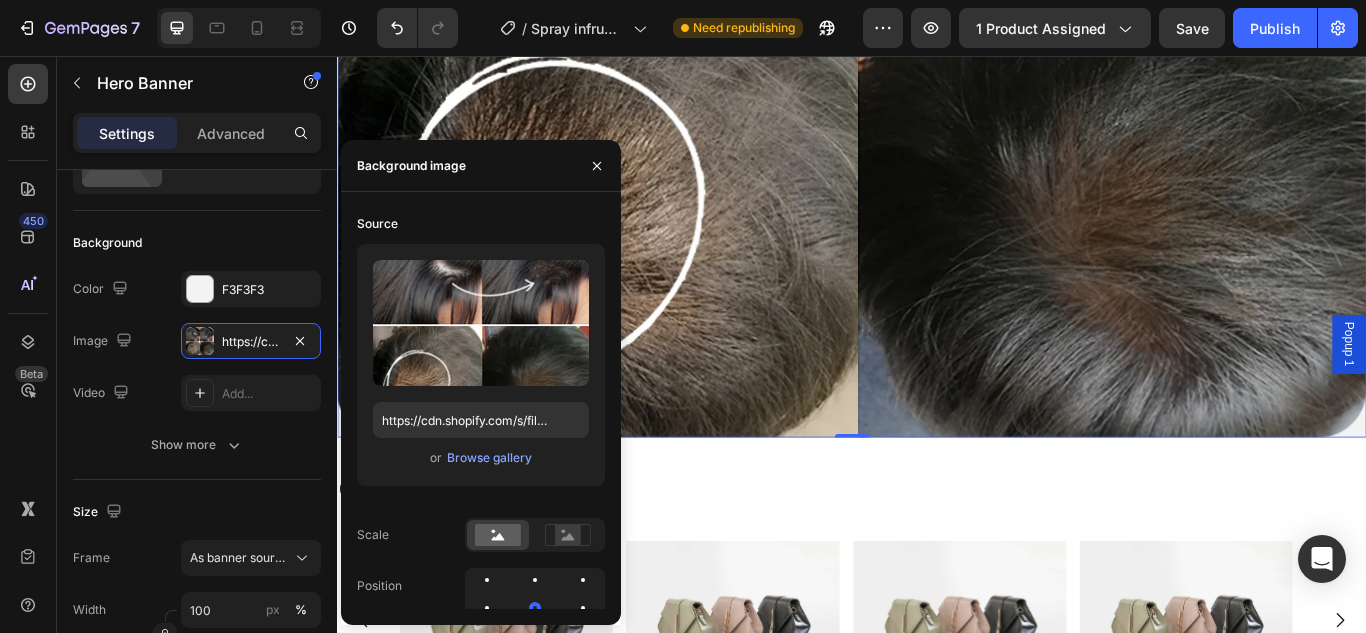 scroll, scrollTop: 6442, scrollLeft: 0, axis: vertical 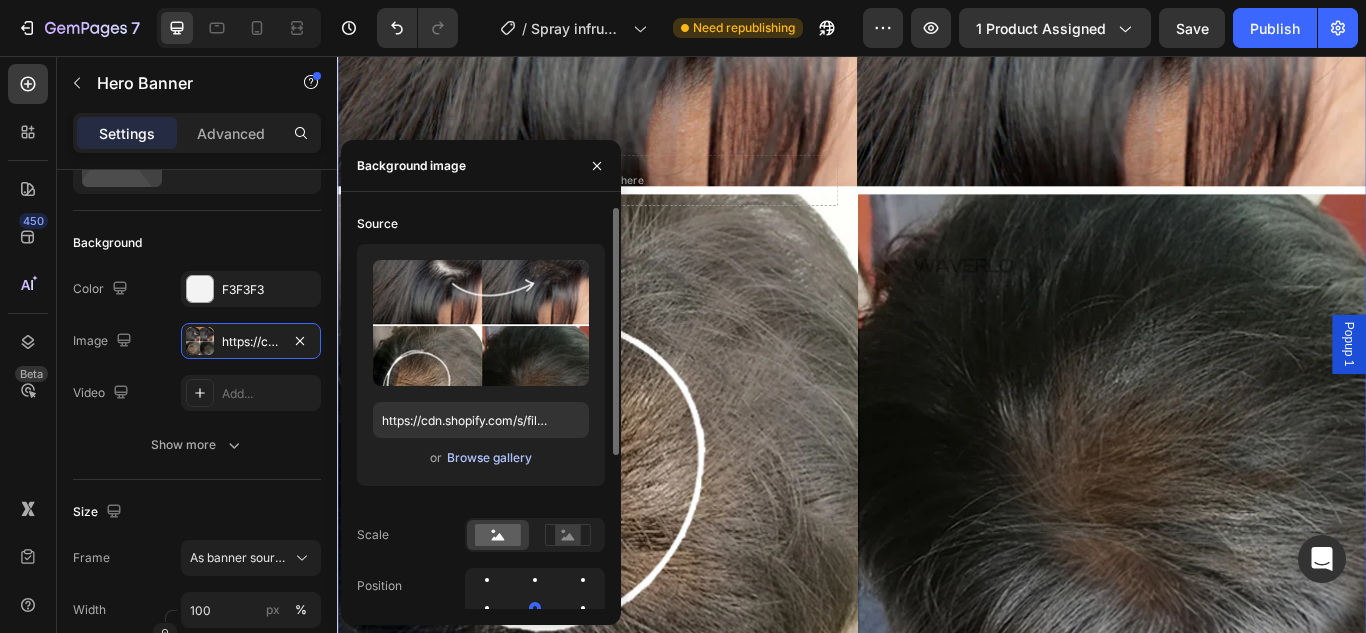 click on "Browse gallery" at bounding box center [489, 458] 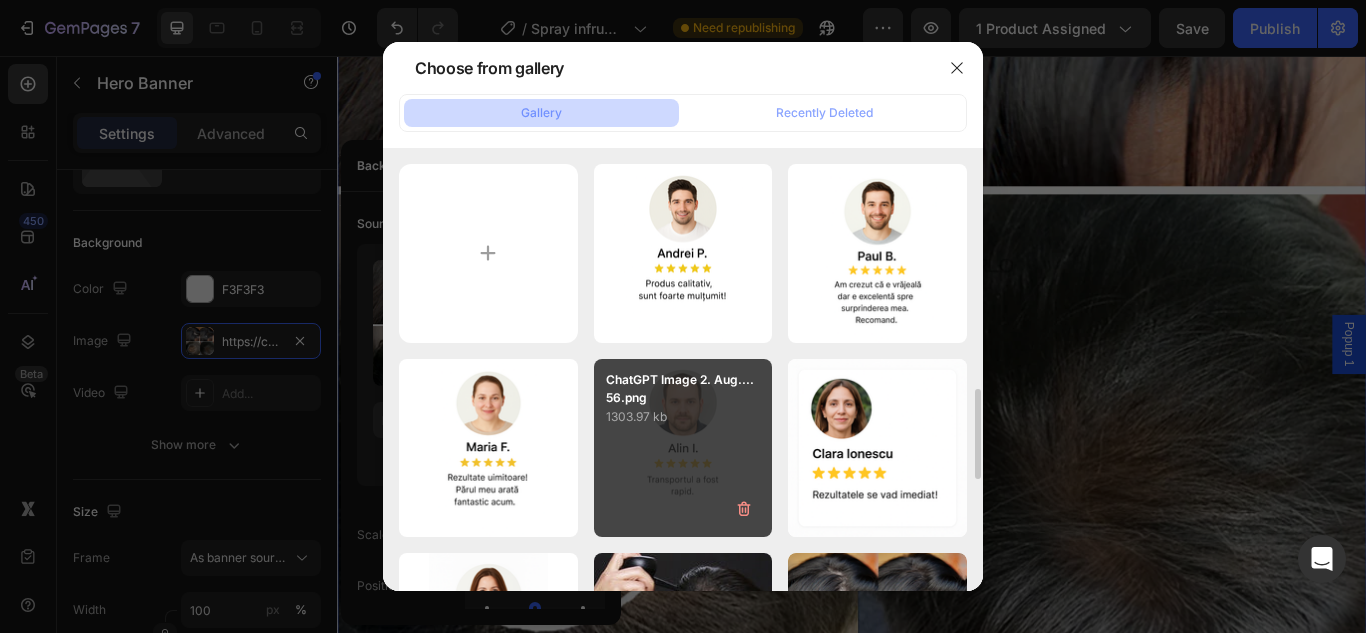 scroll, scrollTop: 200, scrollLeft: 0, axis: vertical 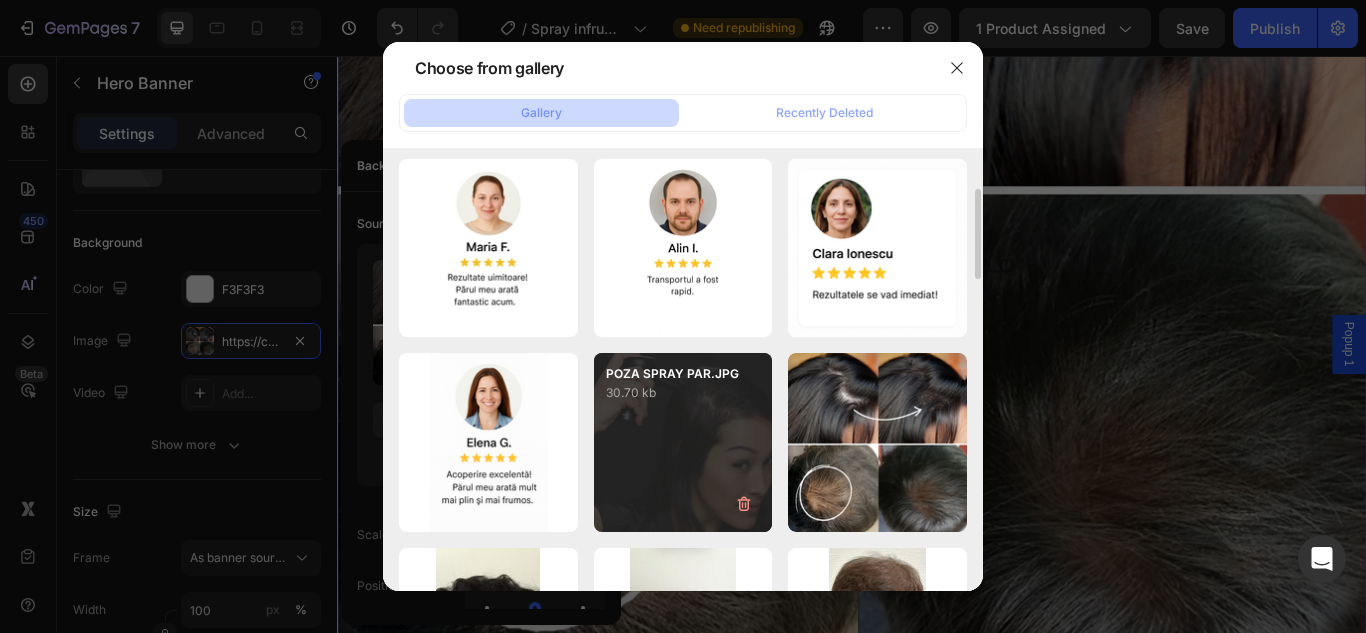click on "POZA SPRAY PAR.JPG 30.70 kb" 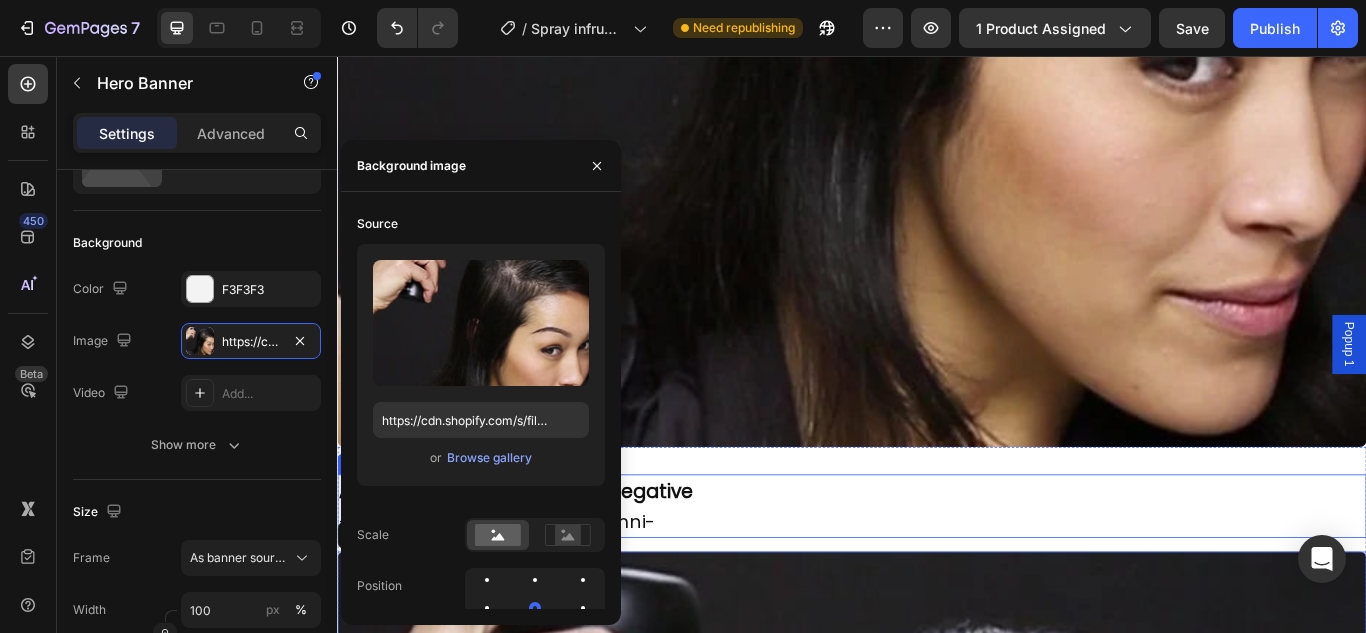 scroll, scrollTop: 5142, scrollLeft: 0, axis: vertical 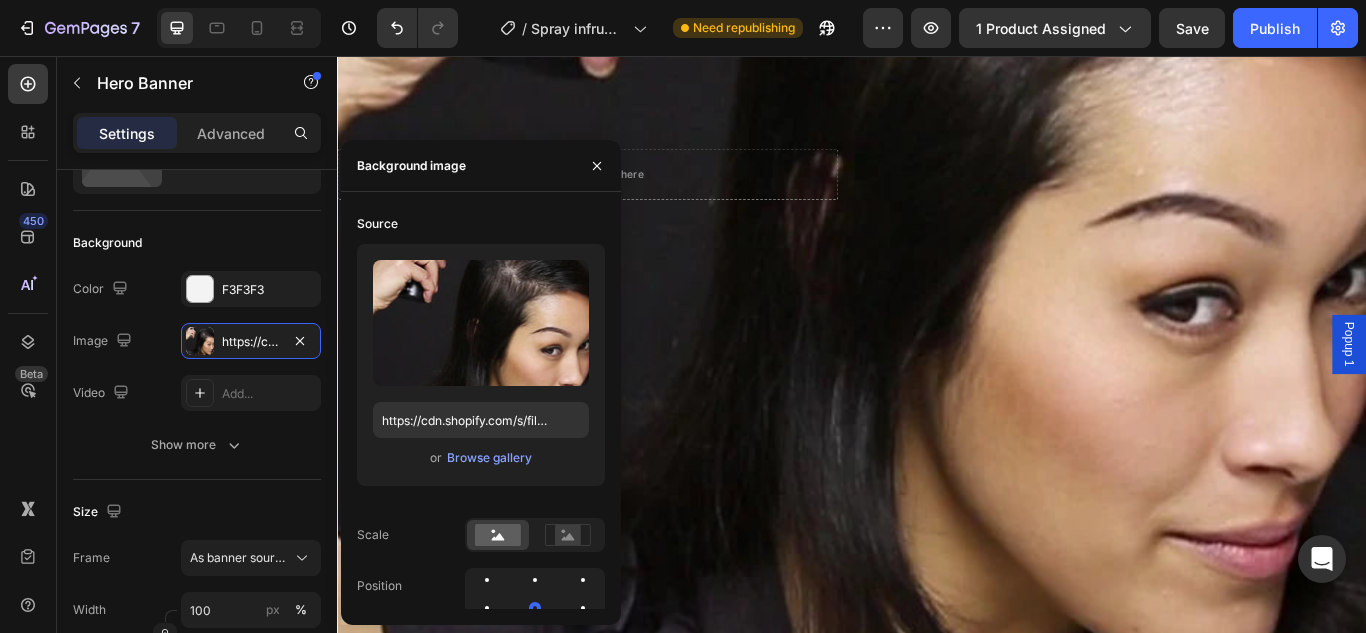 click at bounding box center [937, 194] 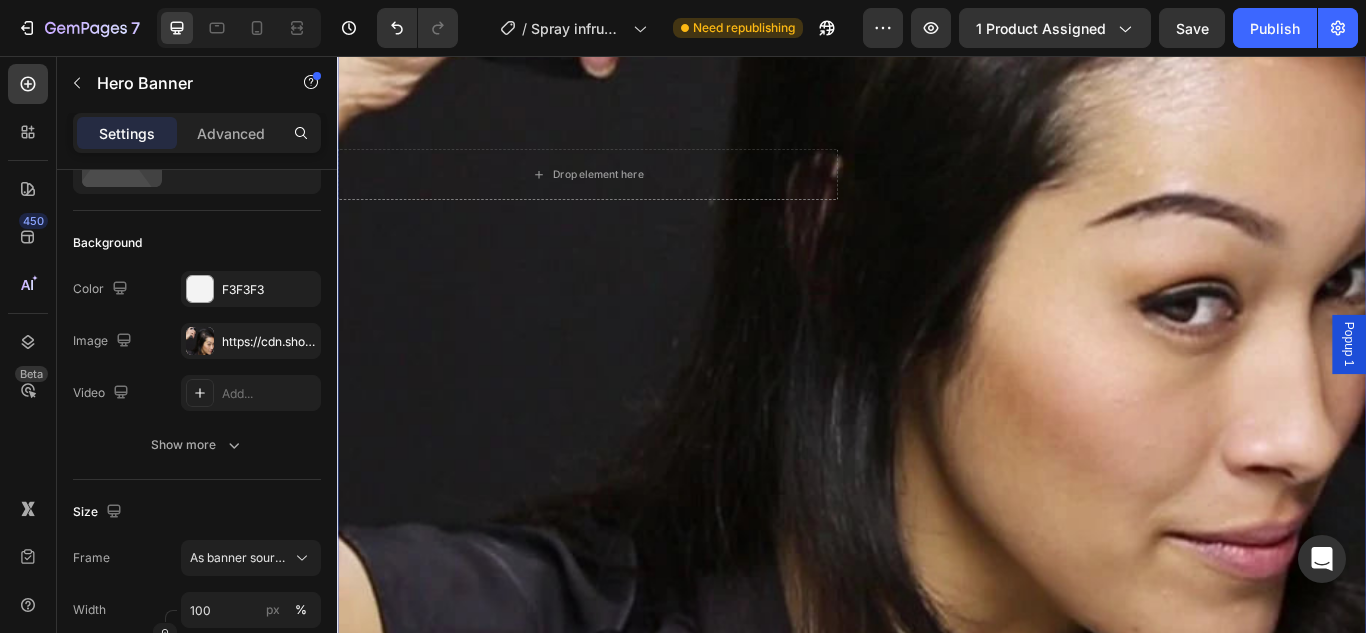 click at bounding box center [937, 194] 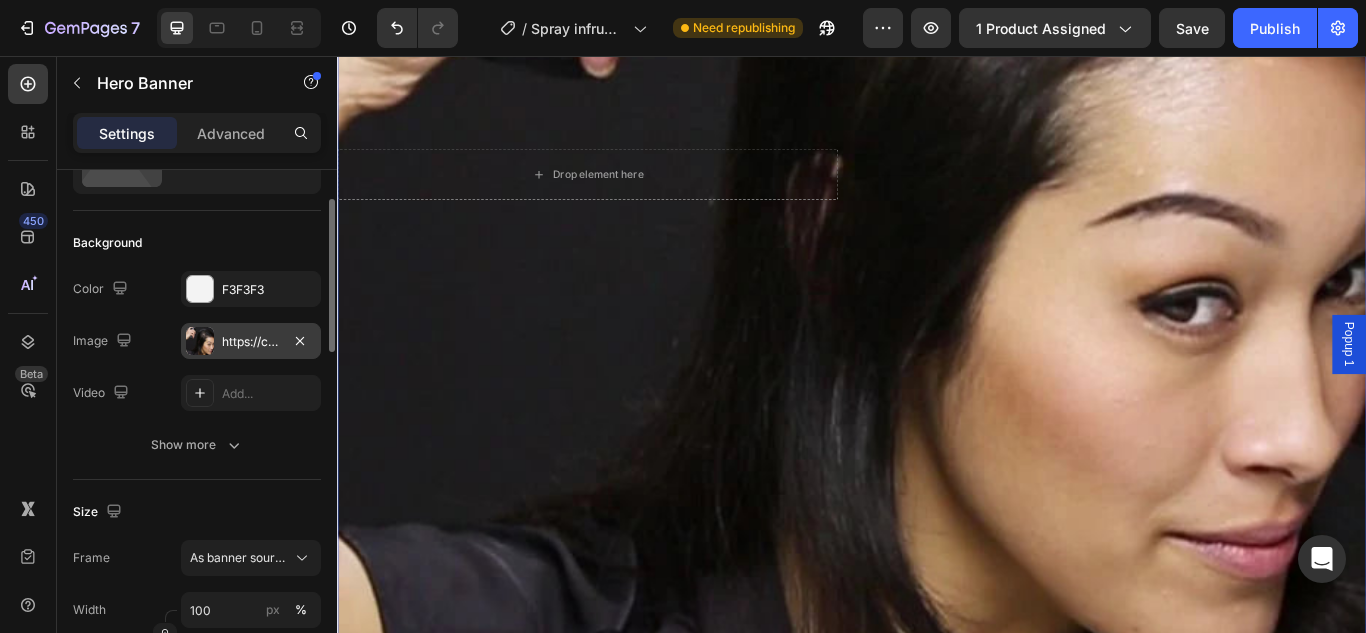 click on "https://cdn.shopify.com/s/files/1/0874/3501/8564/files/gempages_537037857848558672-c7ecbe37-a52a-4e54-9878-8317aa41d5db.webp" at bounding box center [251, 341] 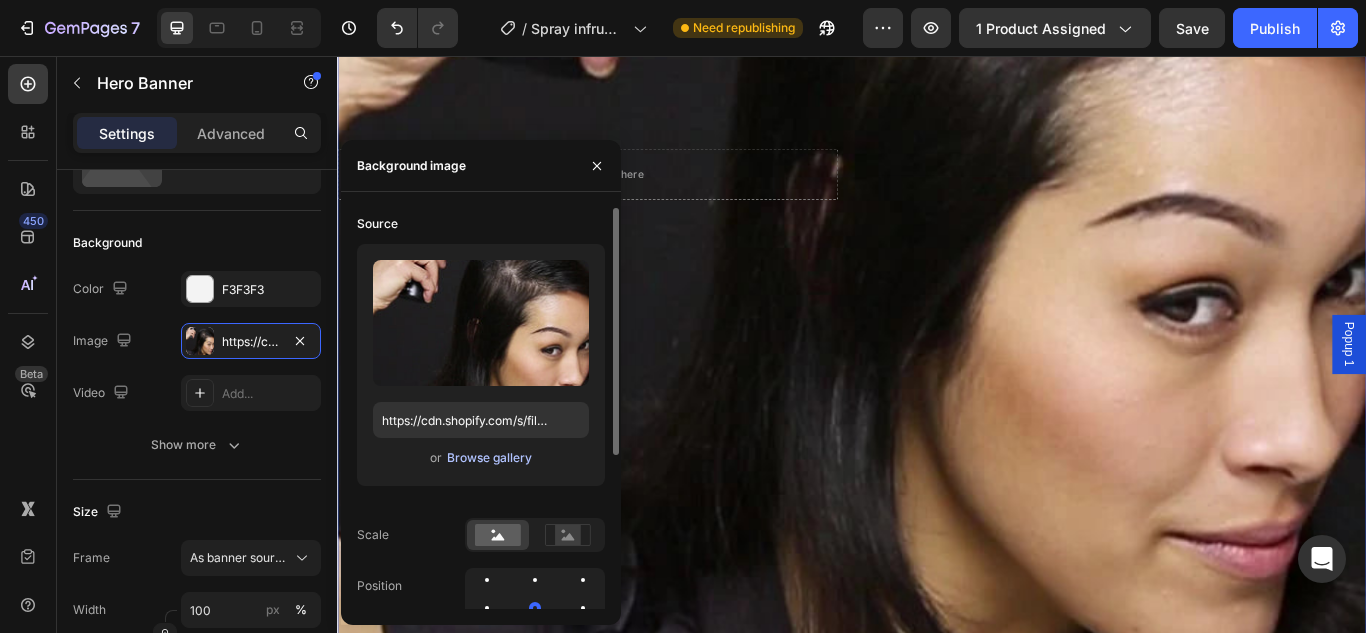 click on "Browse gallery" at bounding box center [489, 458] 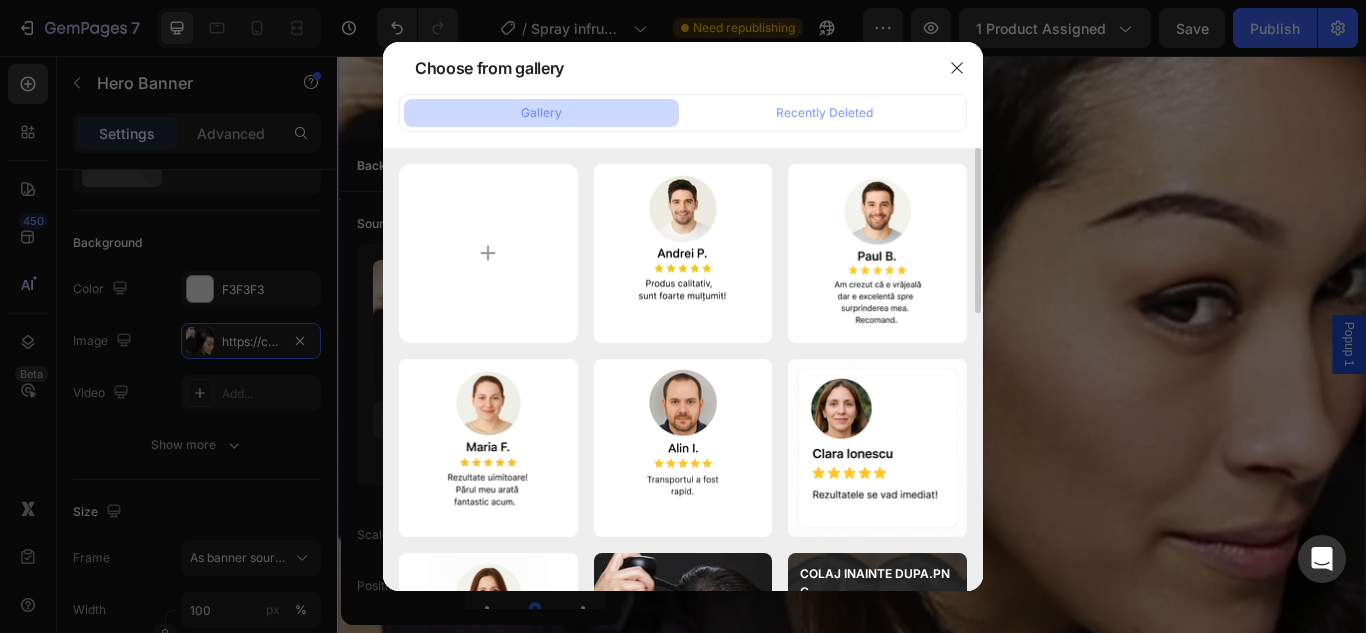 scroll, scrollTop: 300, scrollLeft: 0, axis: vertical 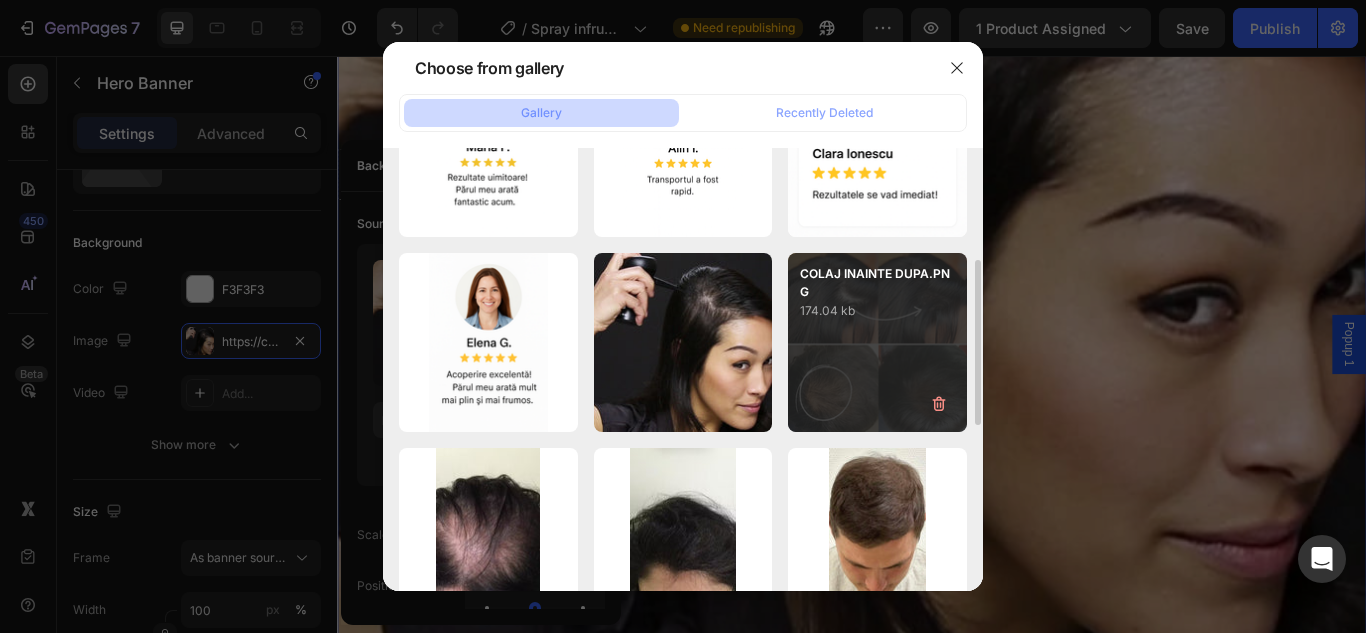 click on "COLAJ INAINTE DUPA.PNG [FILE_SIZE]" at bounding box center [877, 342] 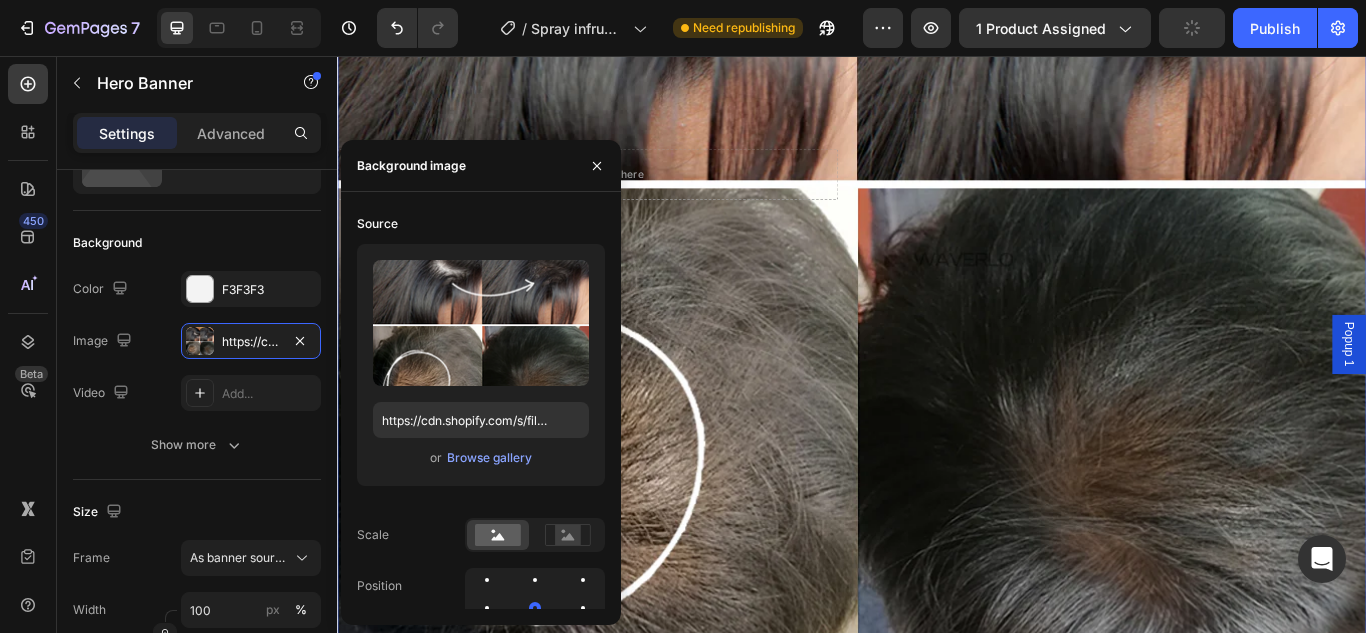 scroll, scrollTop: 5742, scrollLeft: 0, axis: vertical 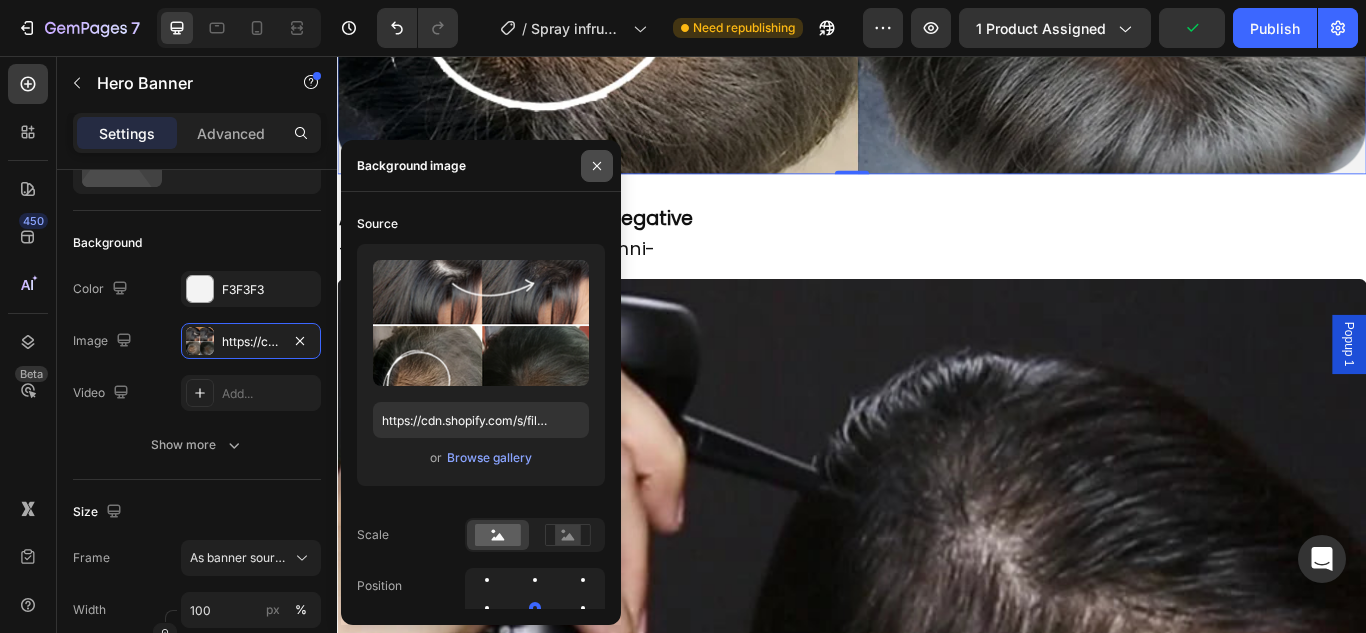 click at bounding box center (597, 166) 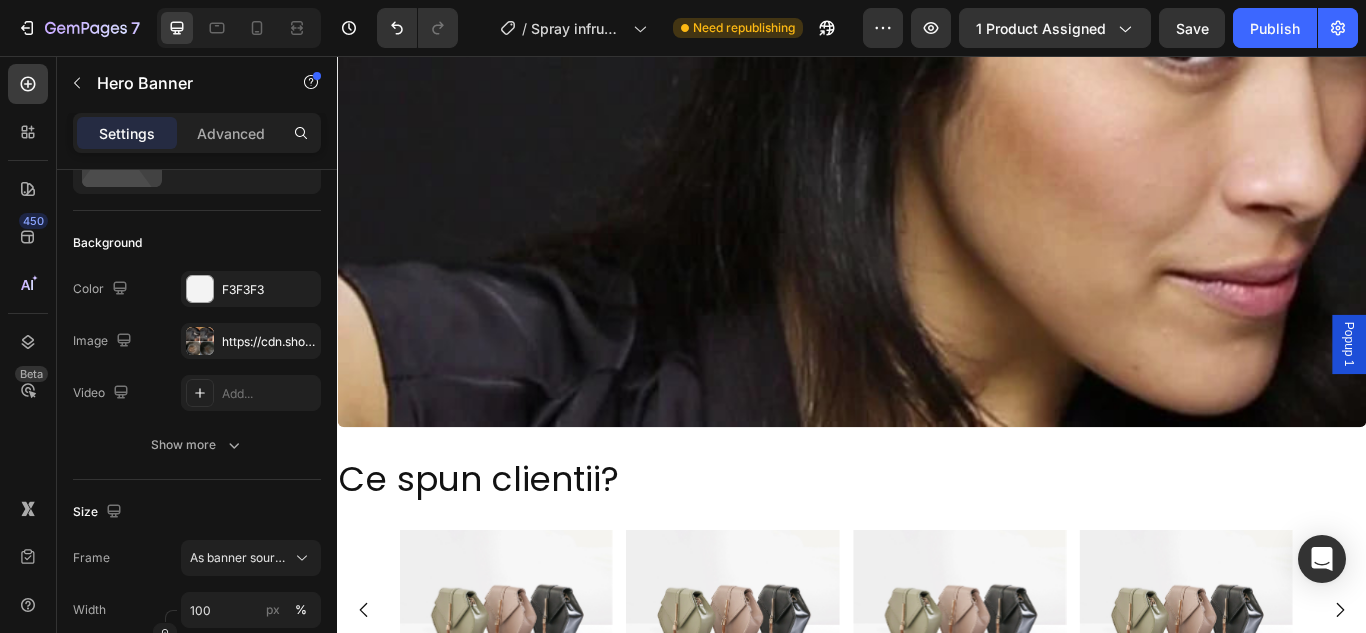 scroll, scrollTop: 6854, scrollLeft: 0, axis: vertical 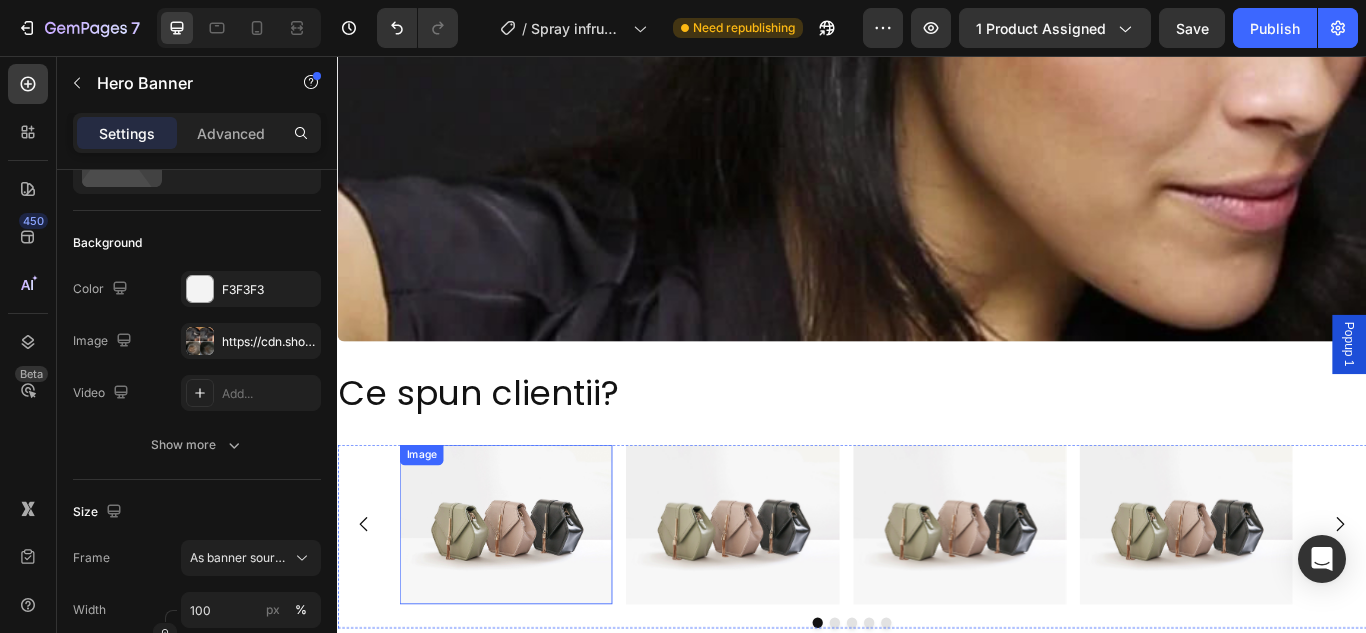 click at bounding box center (533, 602) 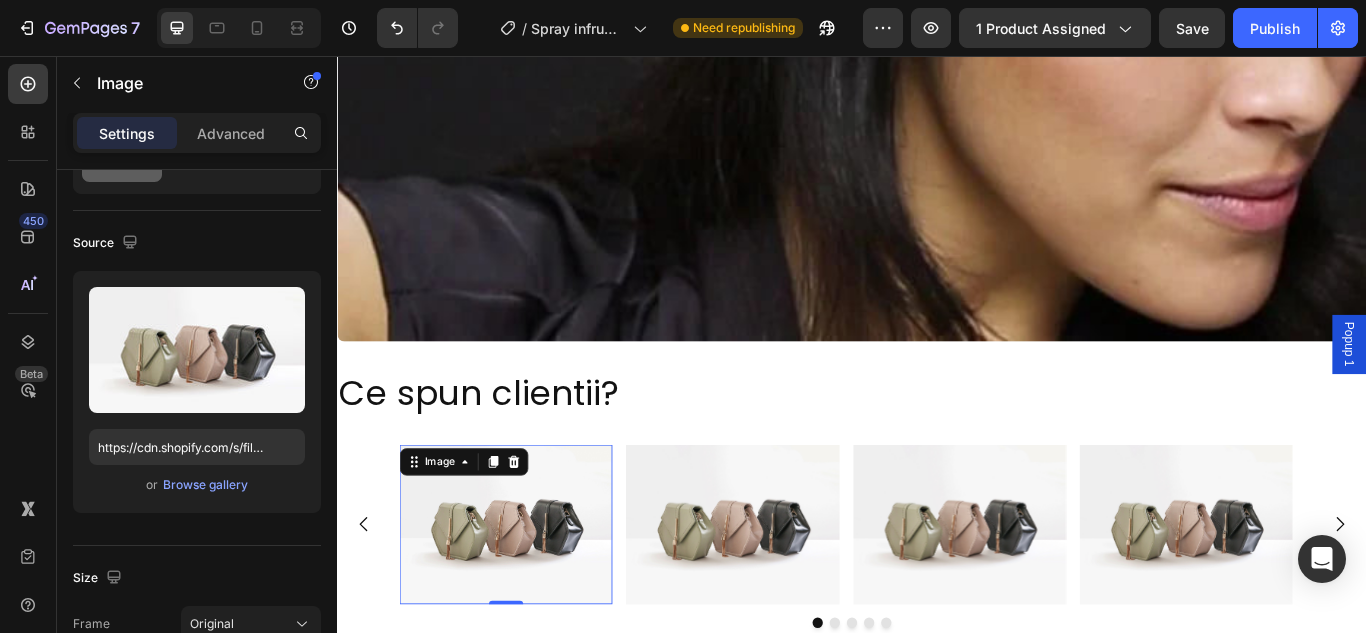 scroll, scrollTop: 0, scrollLeft: 0, axis: both 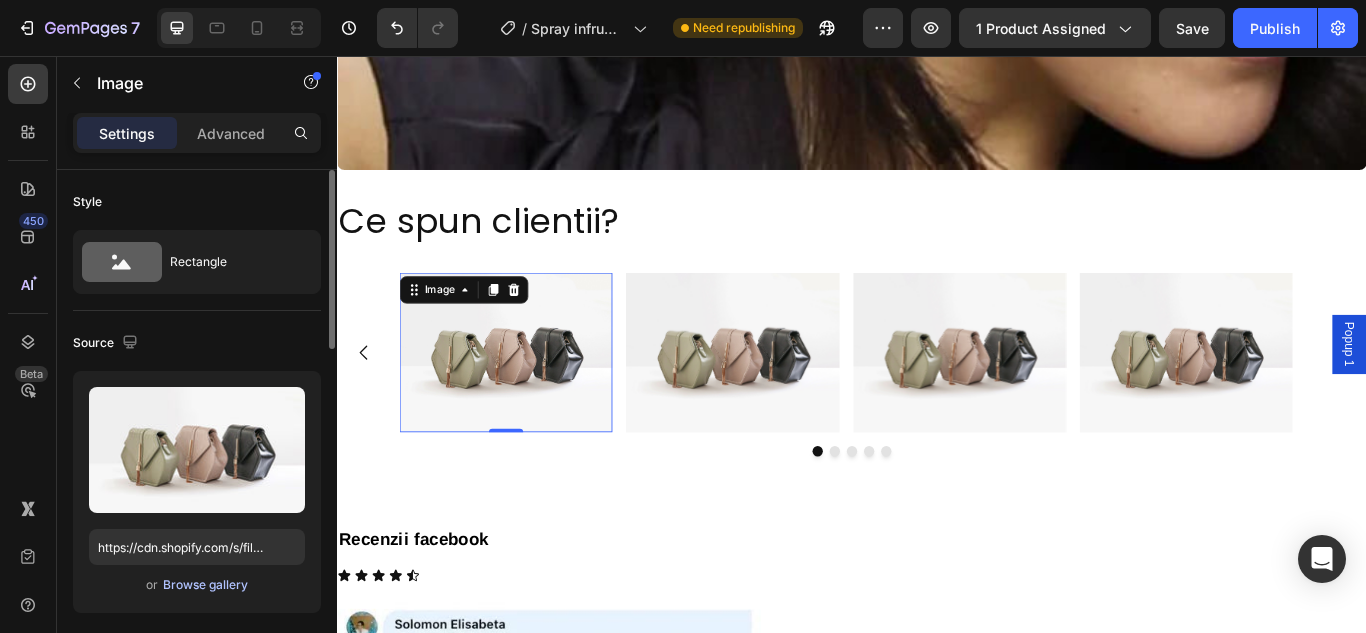 click on "Browse gallery" at bounding box center (205, 585) 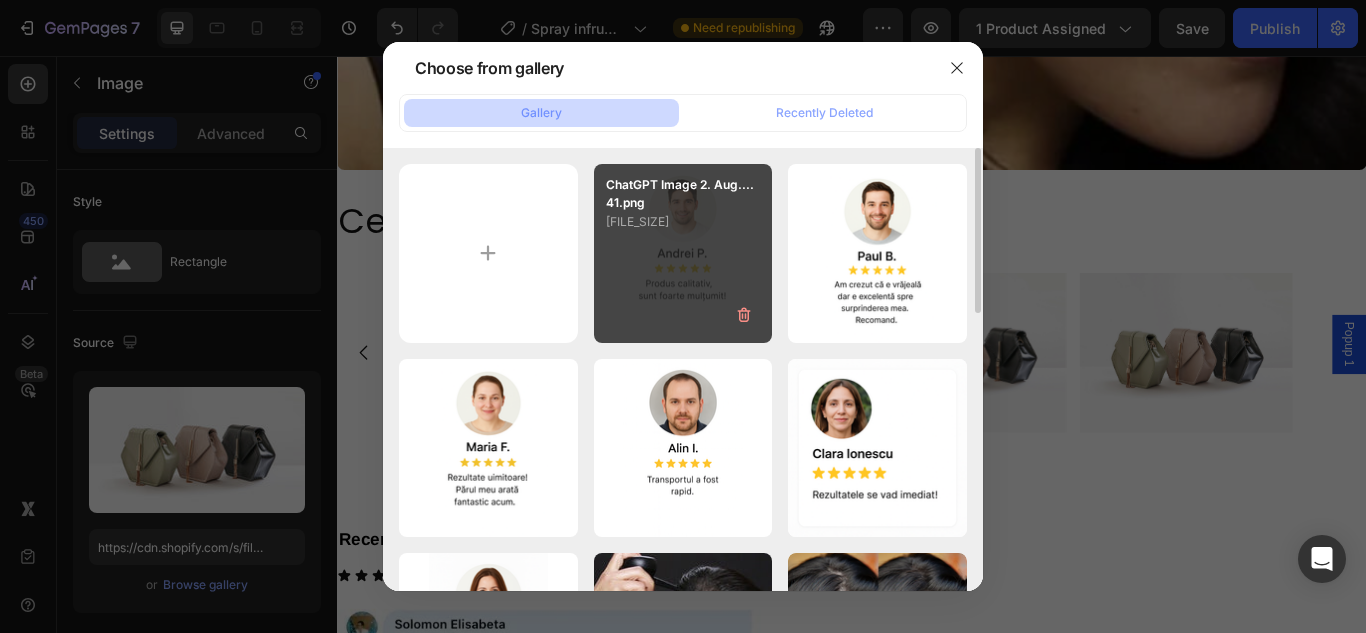 click on "ChatGPT Image 2. Aug....41.png [FILE_SIZE]" at bounding box center (683, 253) 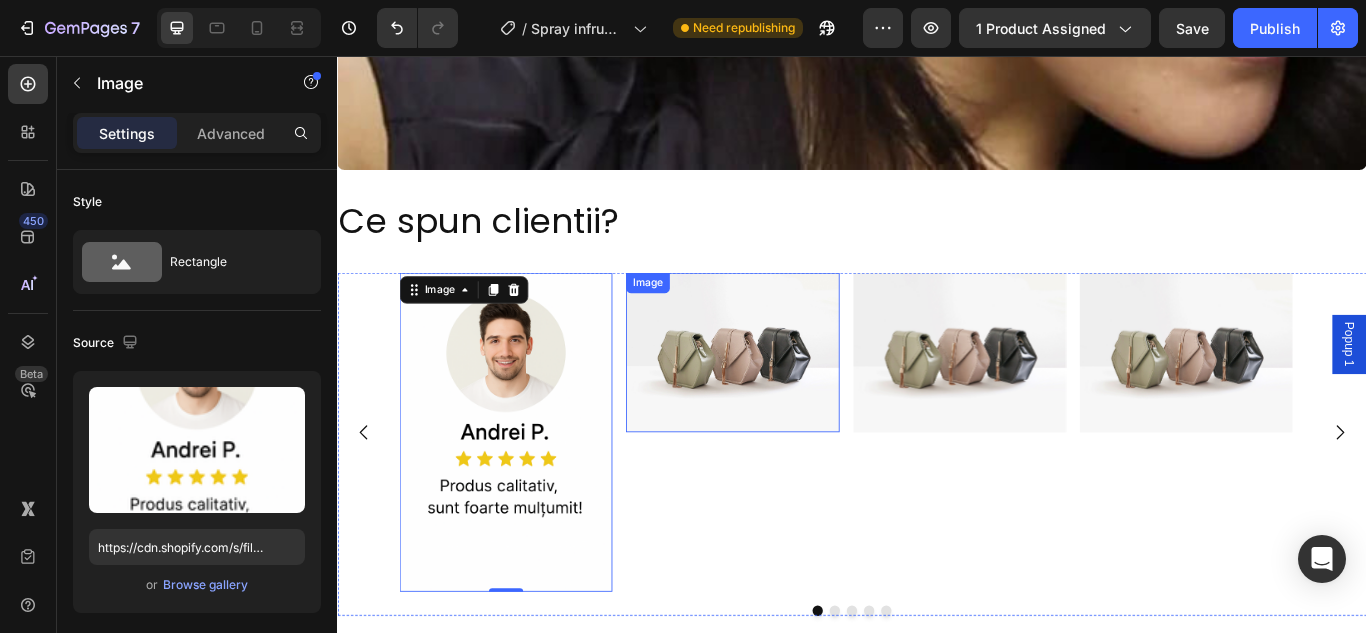 click at bounding box center [797, 402] 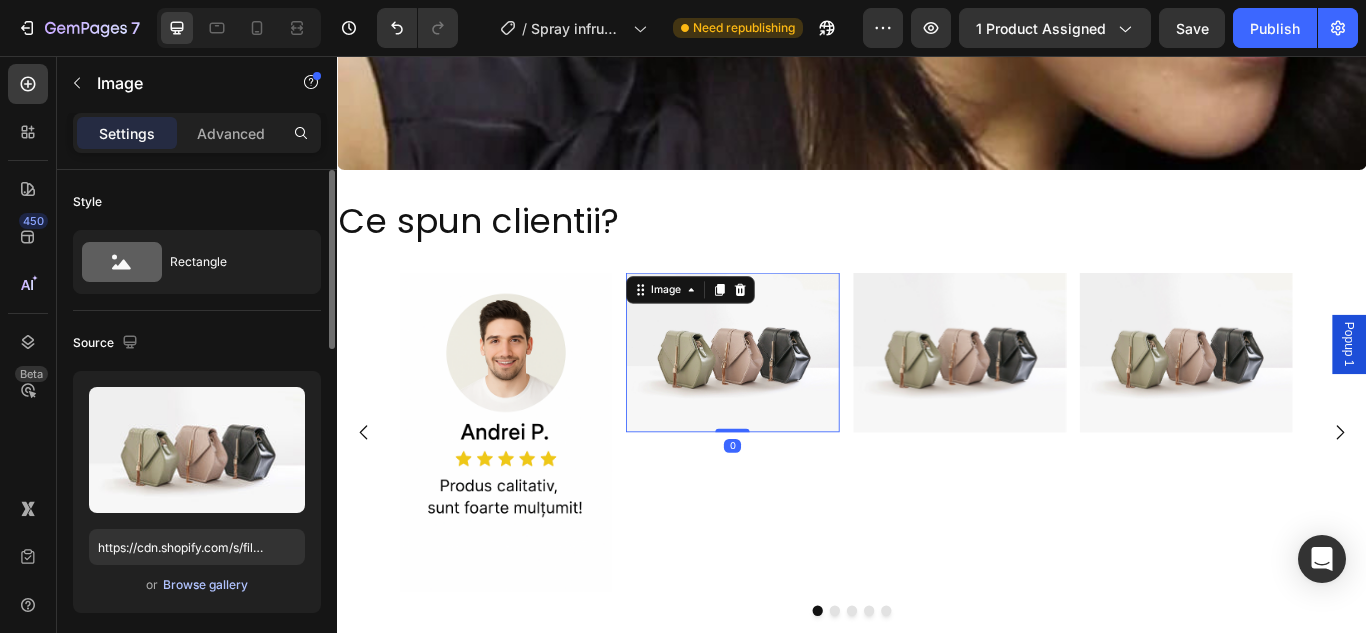 click on "Browse gallery" at bounding box center (205, 585) 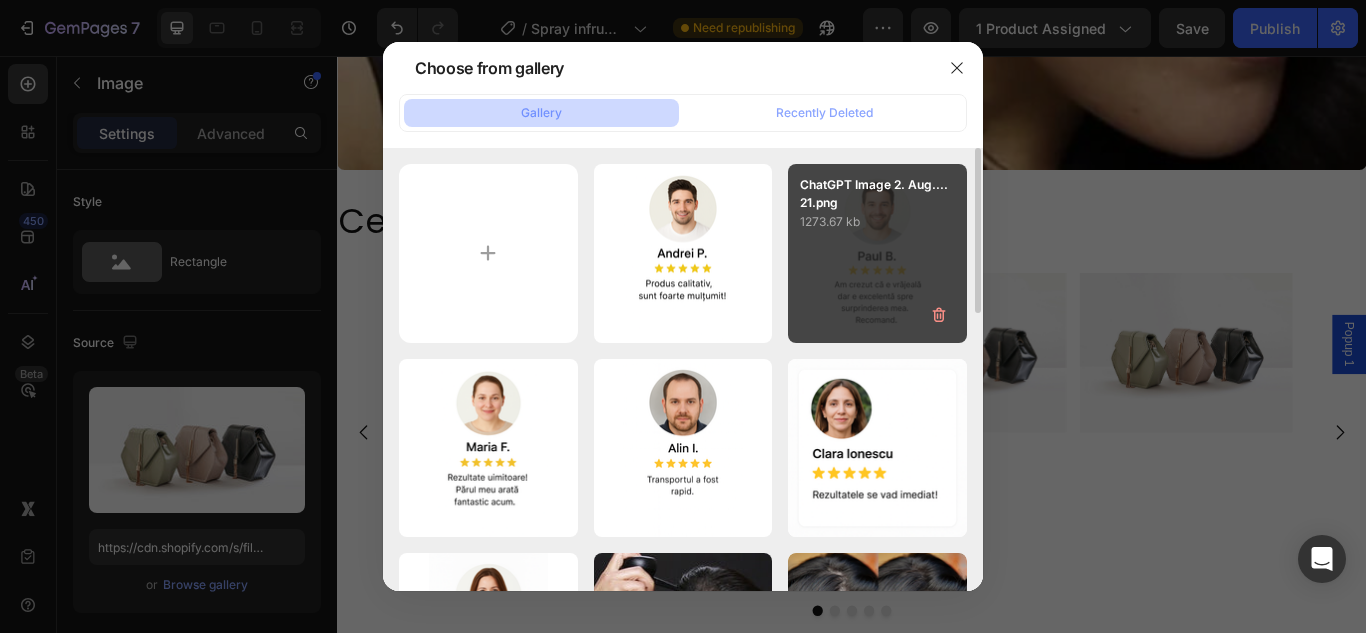 click on "ChatGPT Image 2. Aug....21.png [FILE_SIZE]" at bounding box center [877, 253] 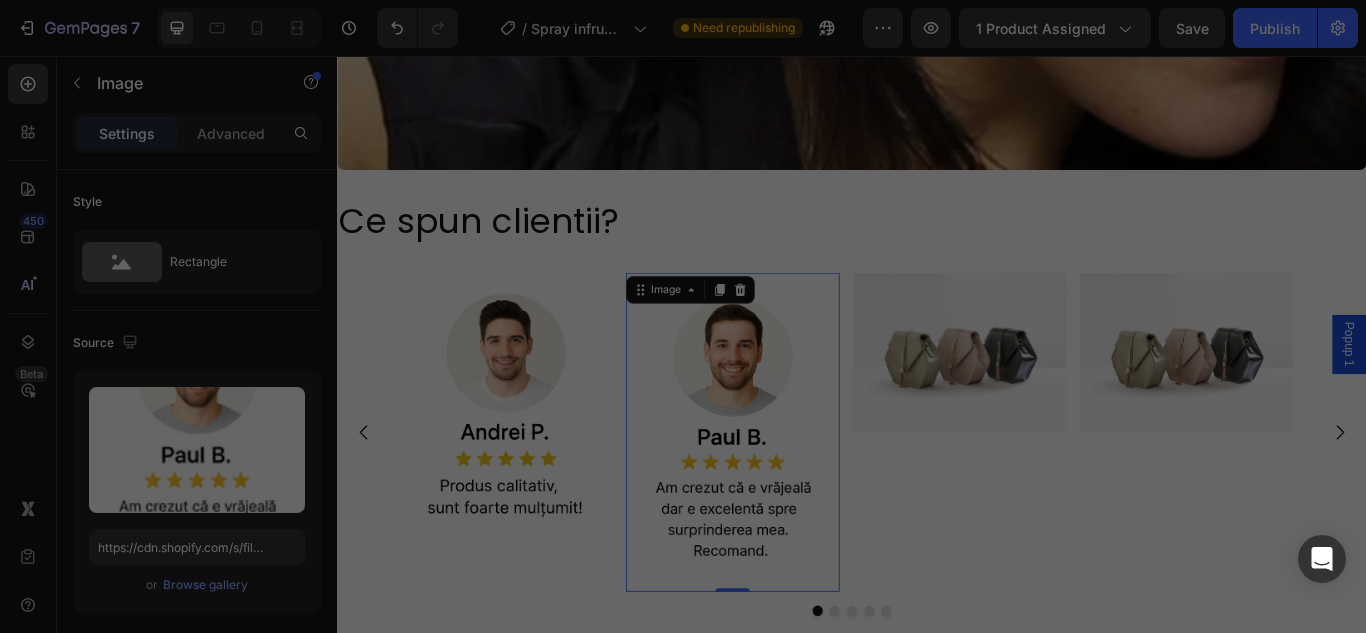 click at bounding box center (1062, 402) 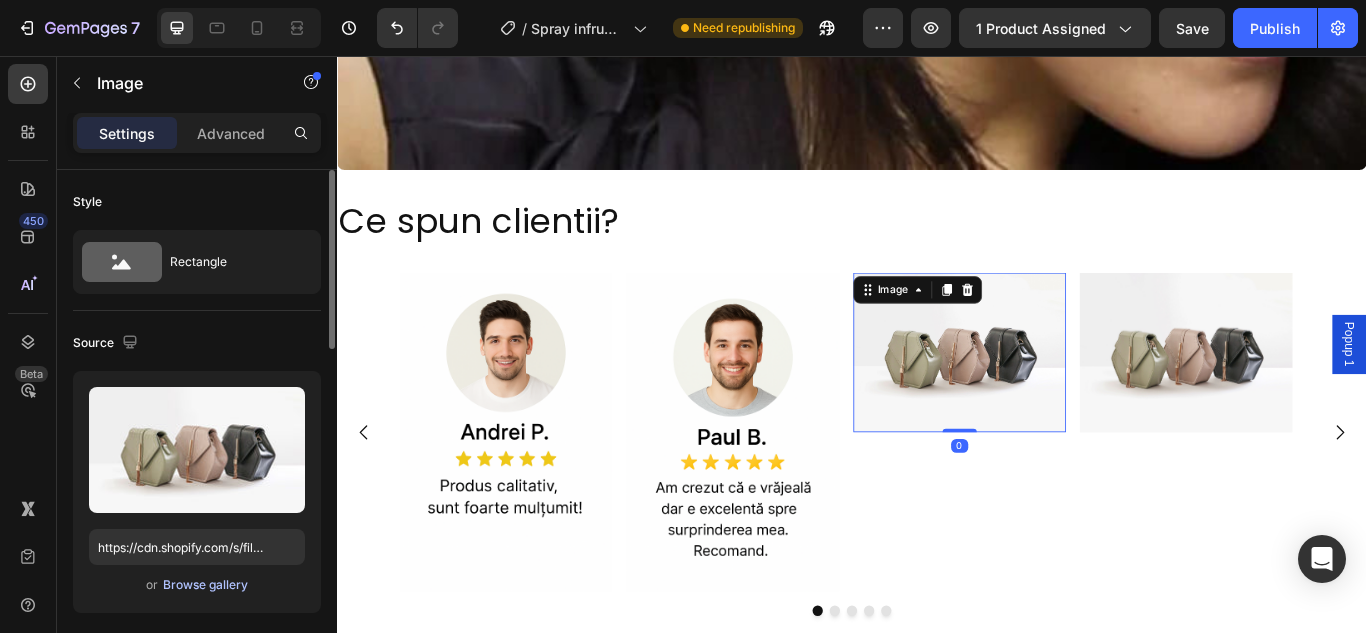 click on "Browse gallery" at bounding box center [205, 585] 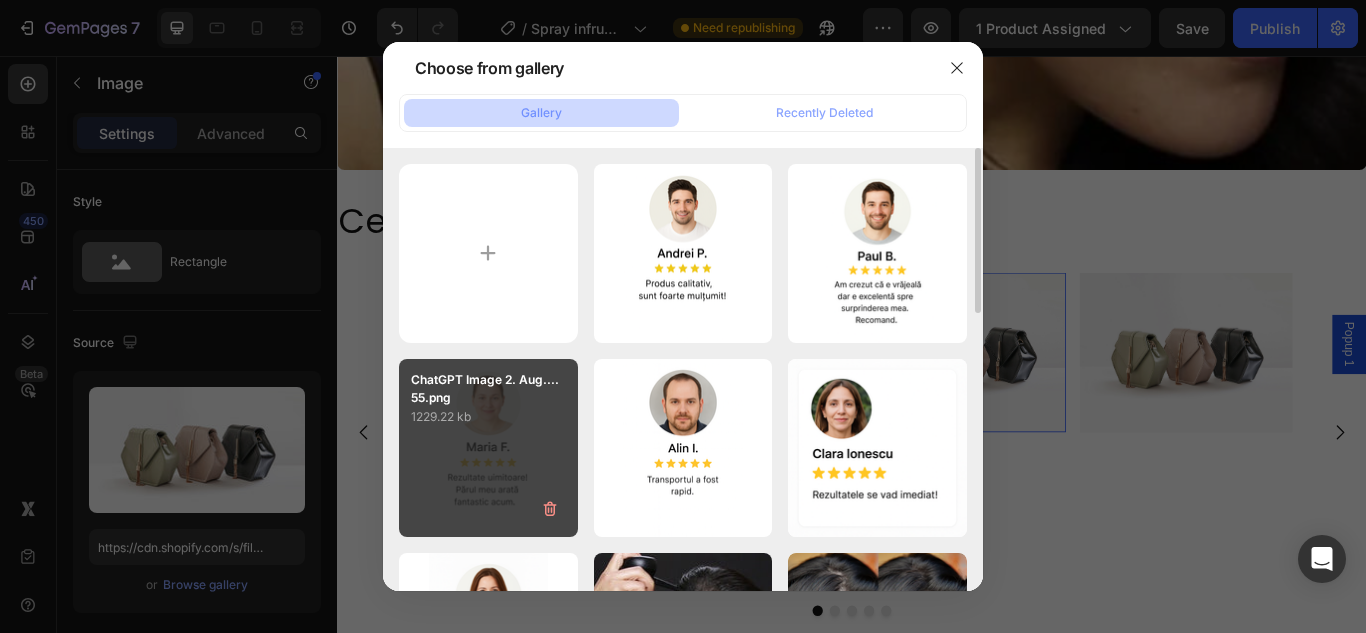 click on "ChatGPT Image 2. Aug....55.png" at bounding box center [488, 389] 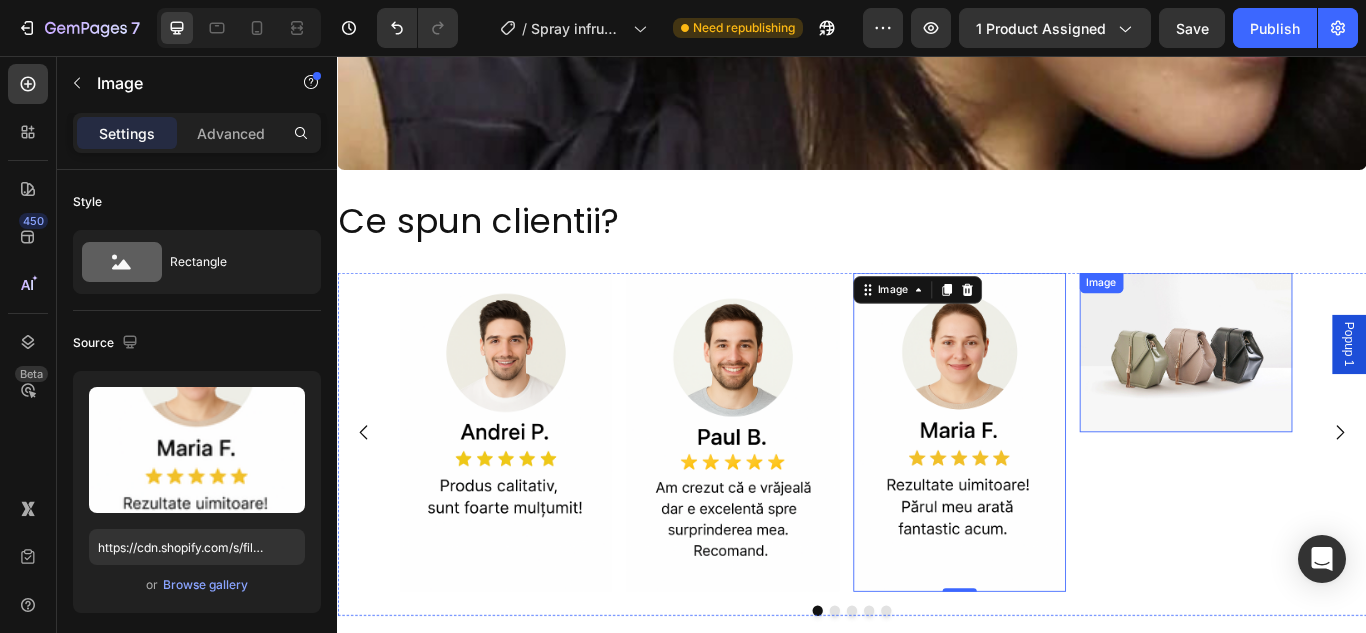 click at bounding box center [1326, 402] 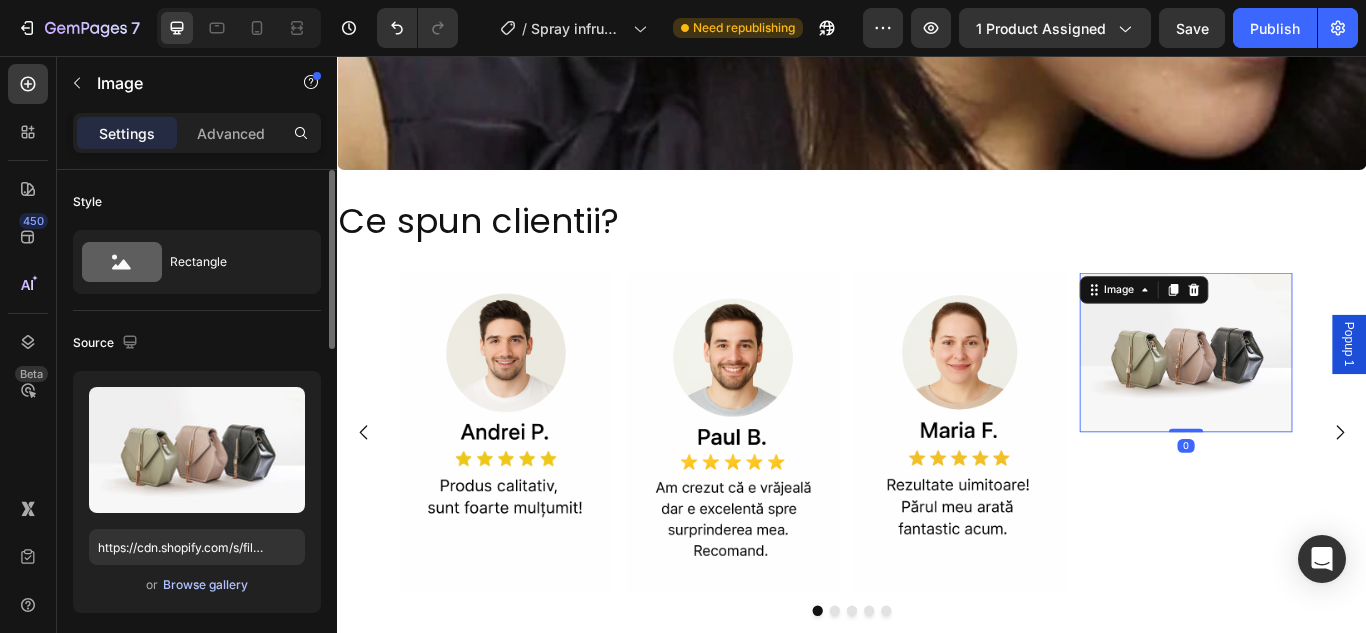 click on "Browse gallery" at bounding box center [205, 585] 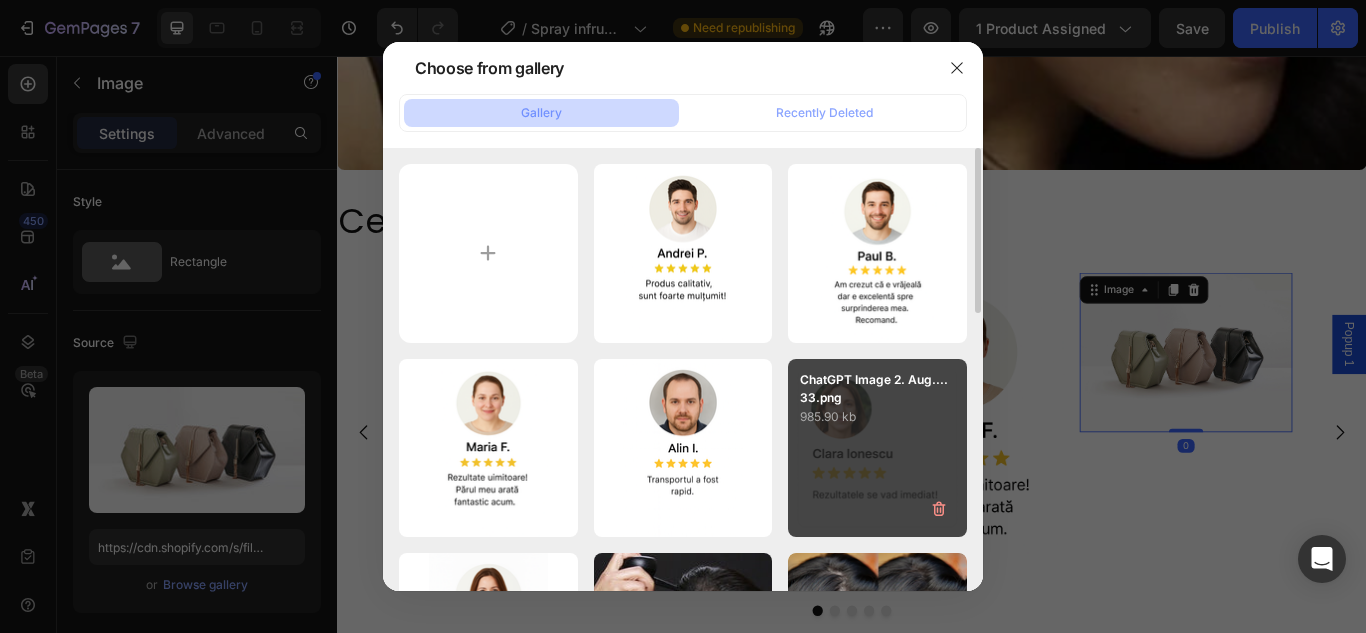 click on "985.90 kb" at bounding box center (877, 417) 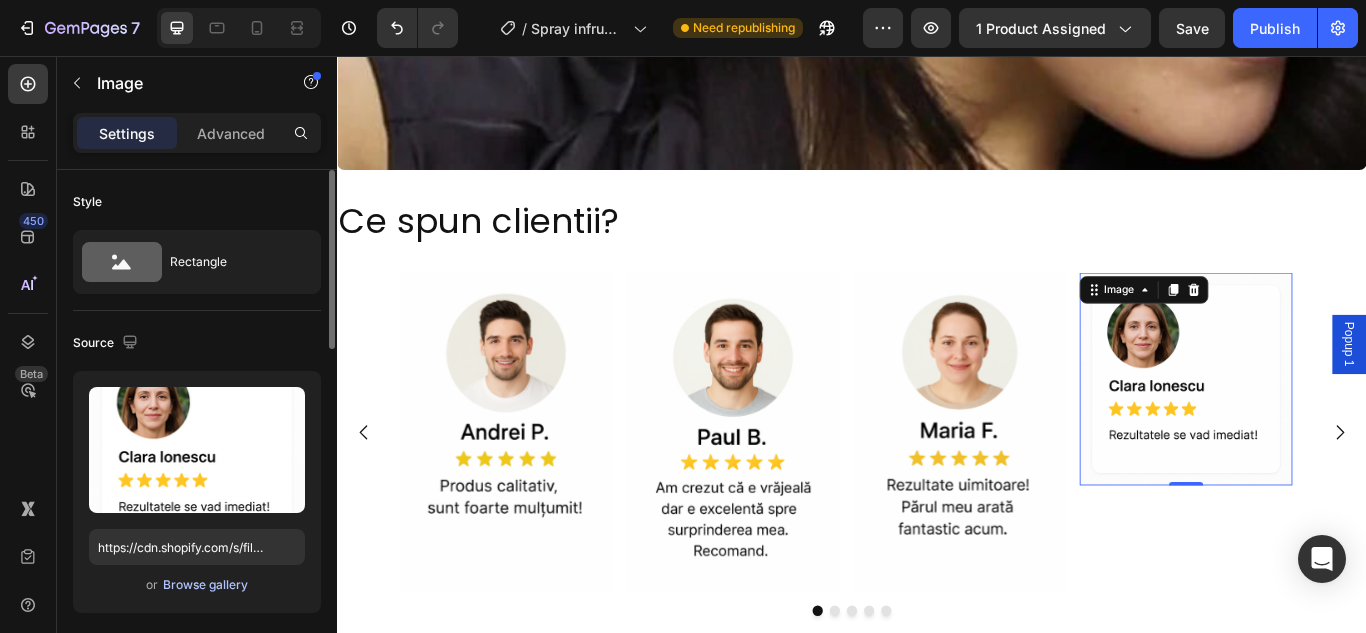 click on "Browse gallery" at bounding box center (205, 585) 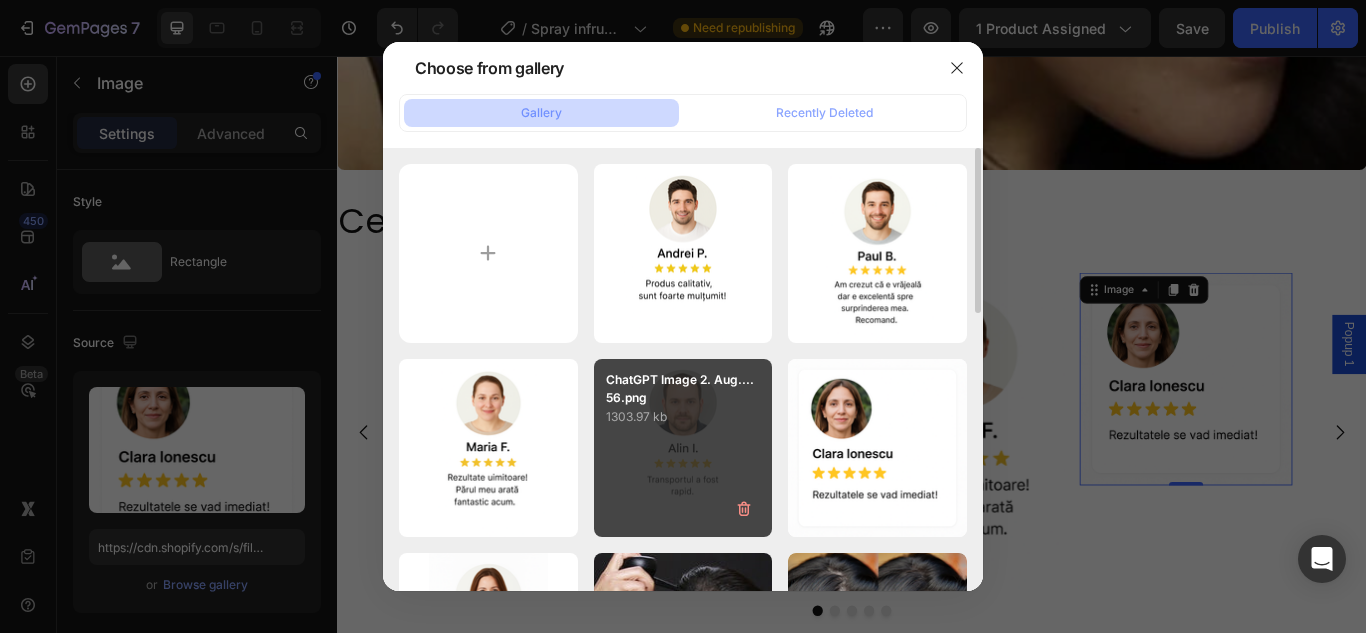 click on "ChatGPT Image 2. Aug....56.png [FILE_SIZE]" at bounding box center [683, 448] 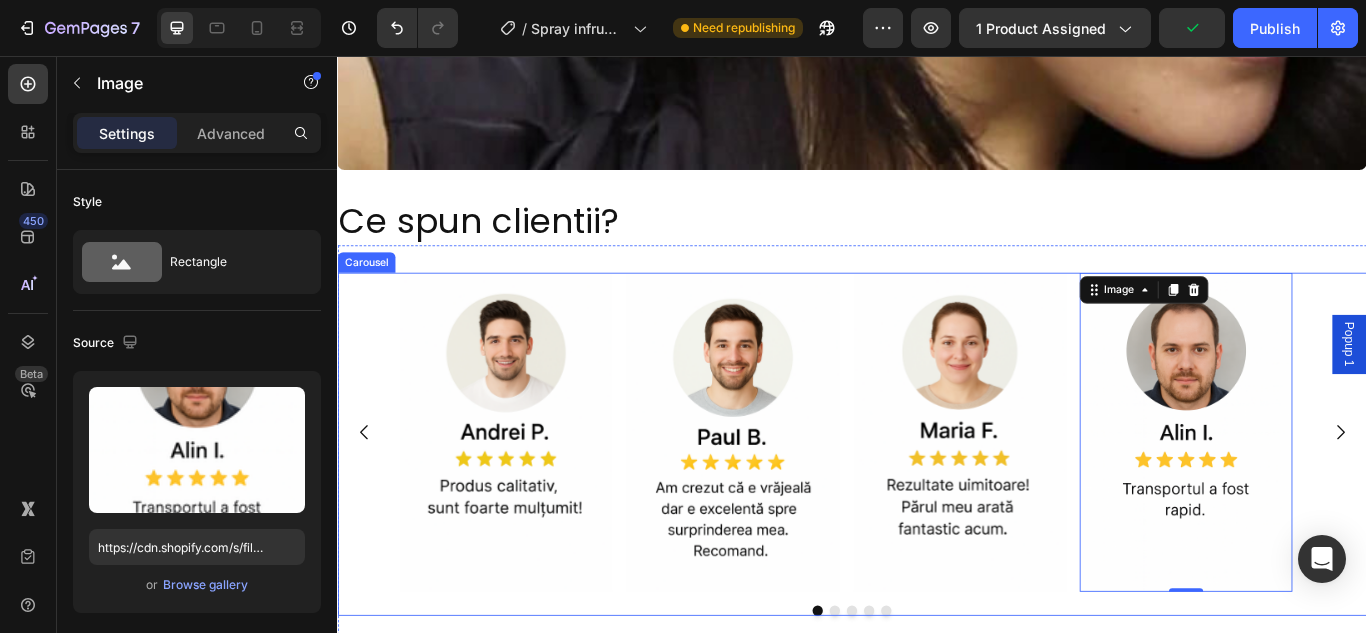 click 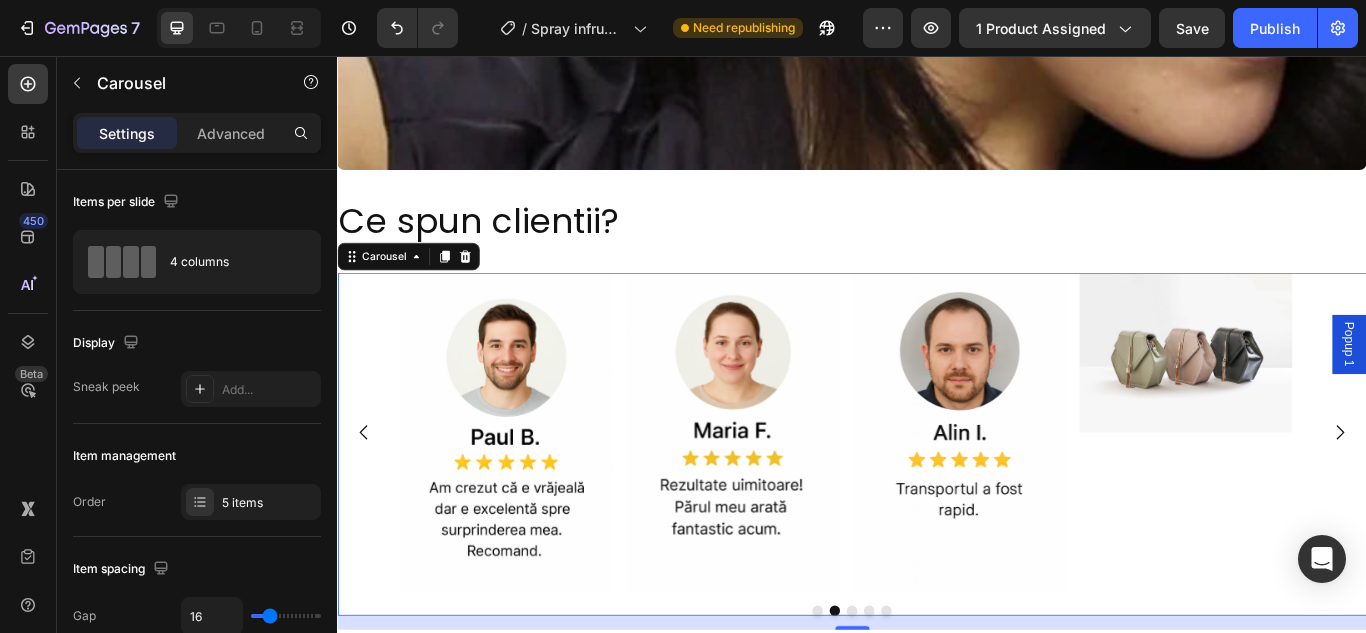 click 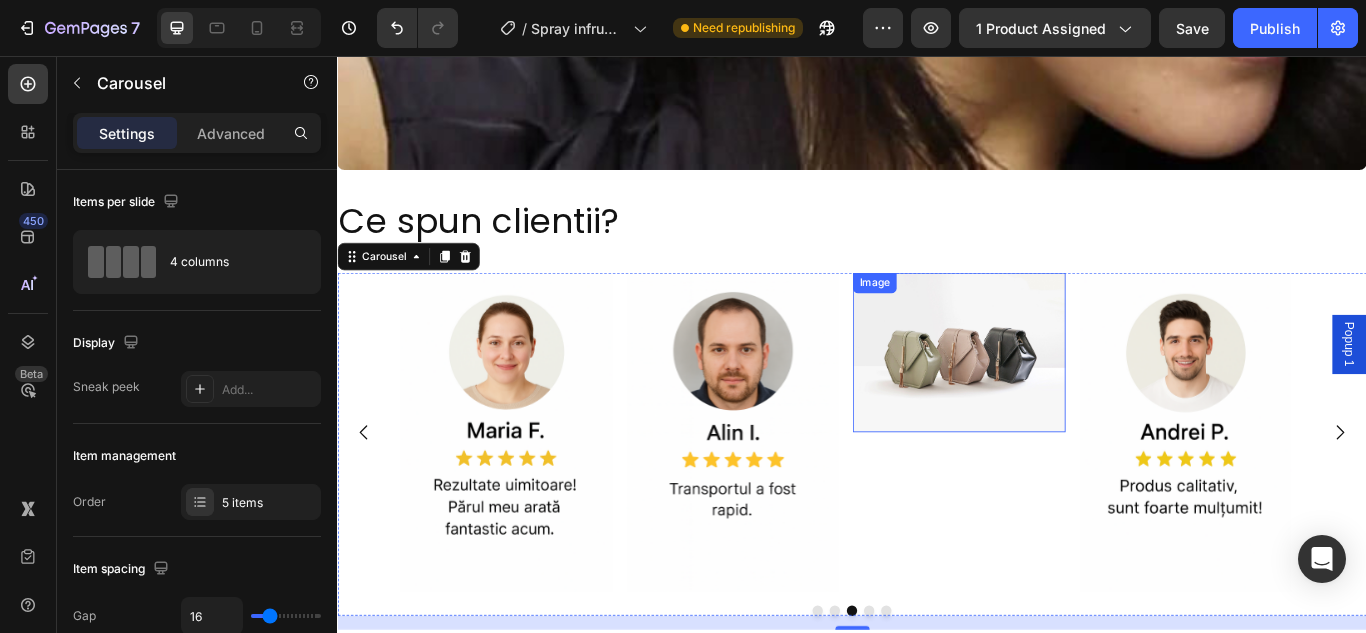 click at bounding box center [1062, 402] 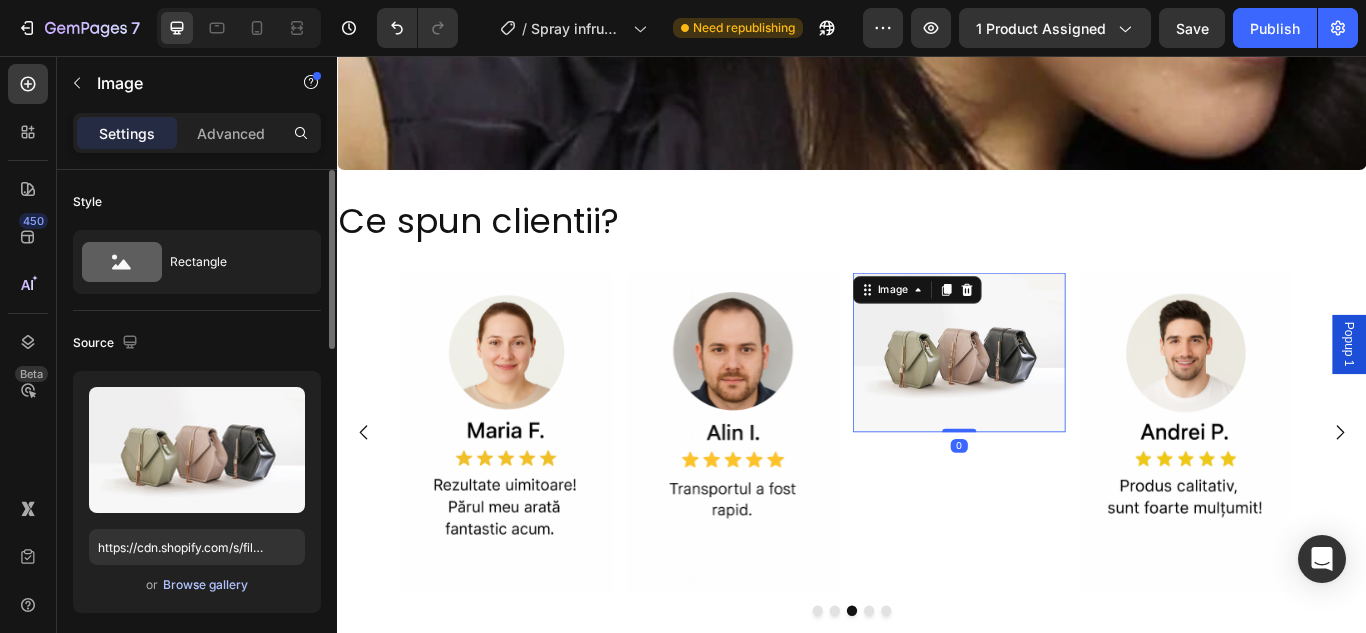 click on "Browse gallery" at bounding box center (205, 585) 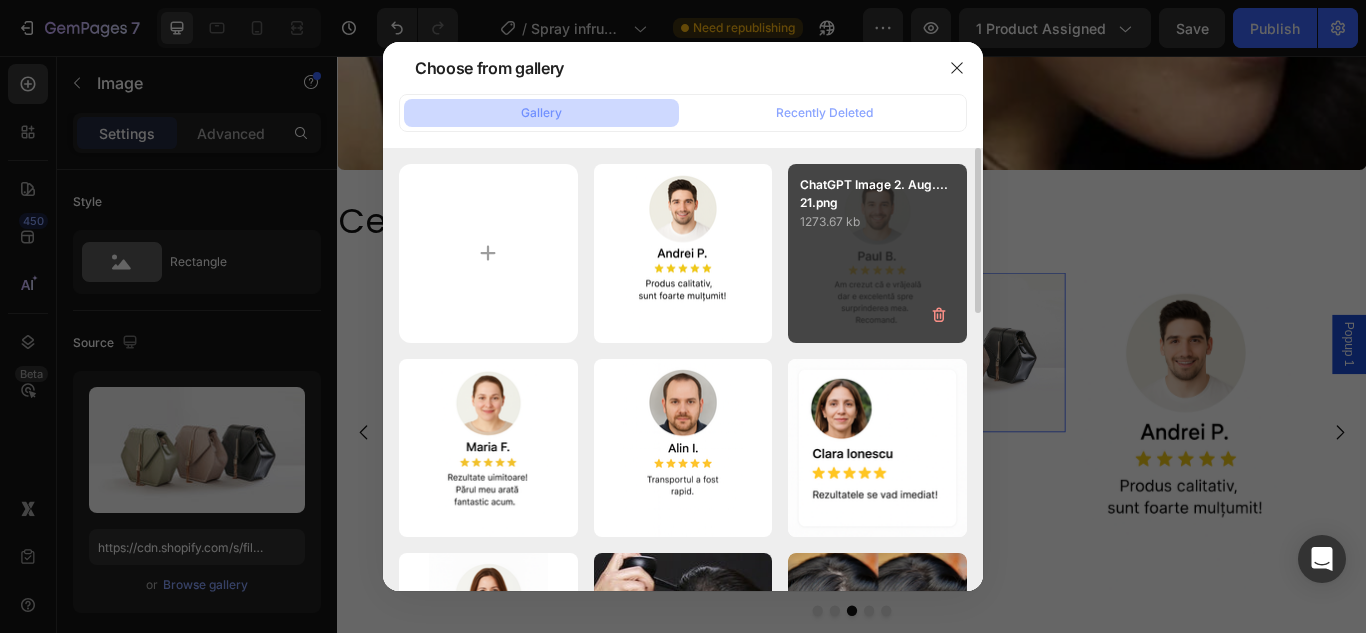 click on "1273.67 kb" at bounding box center (877, 222) 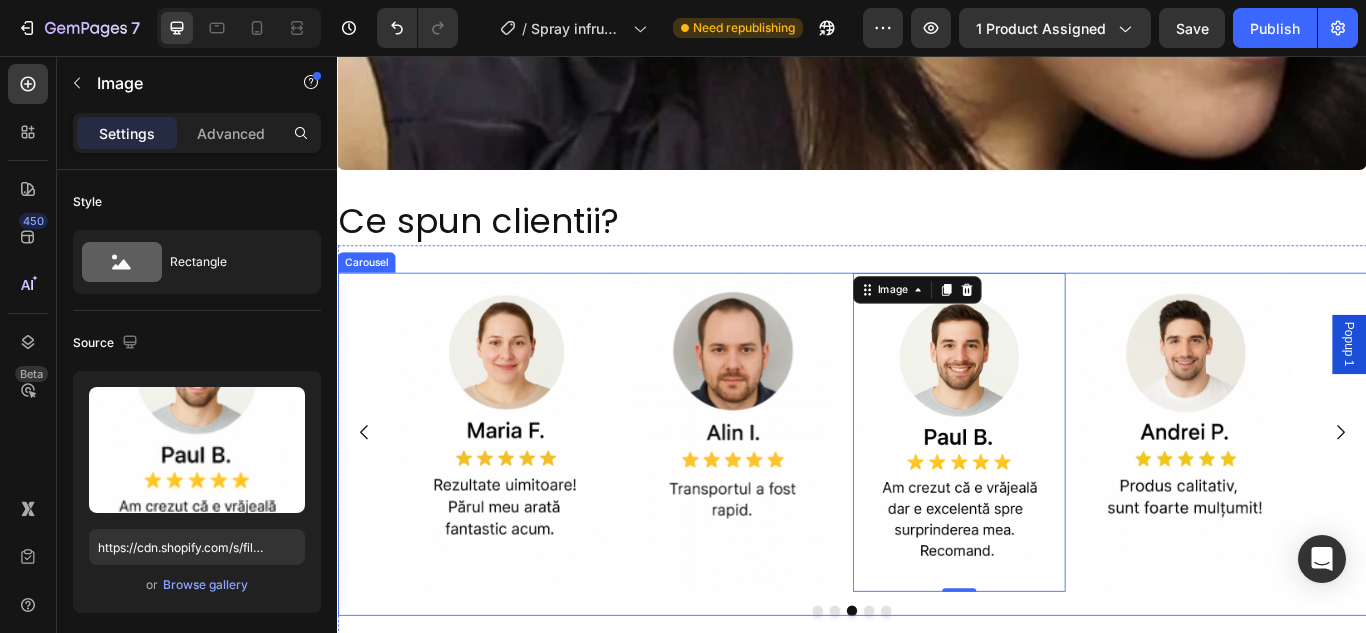 click 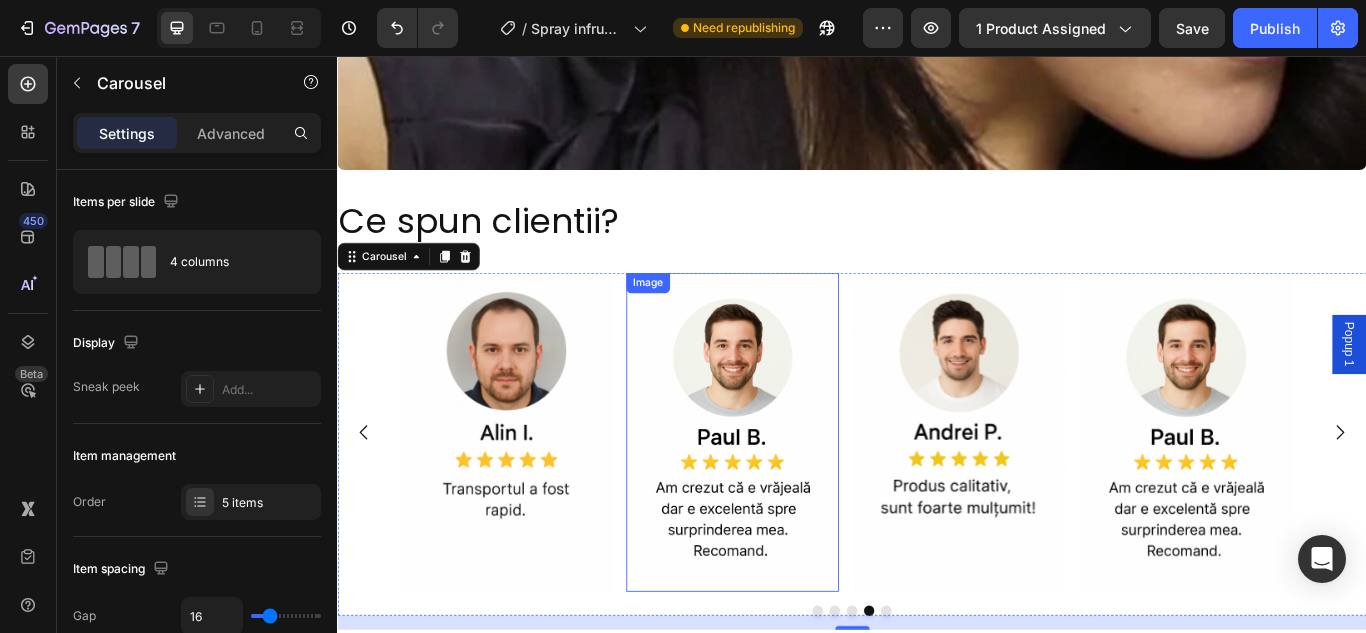 click at bounding box center (797, 495) 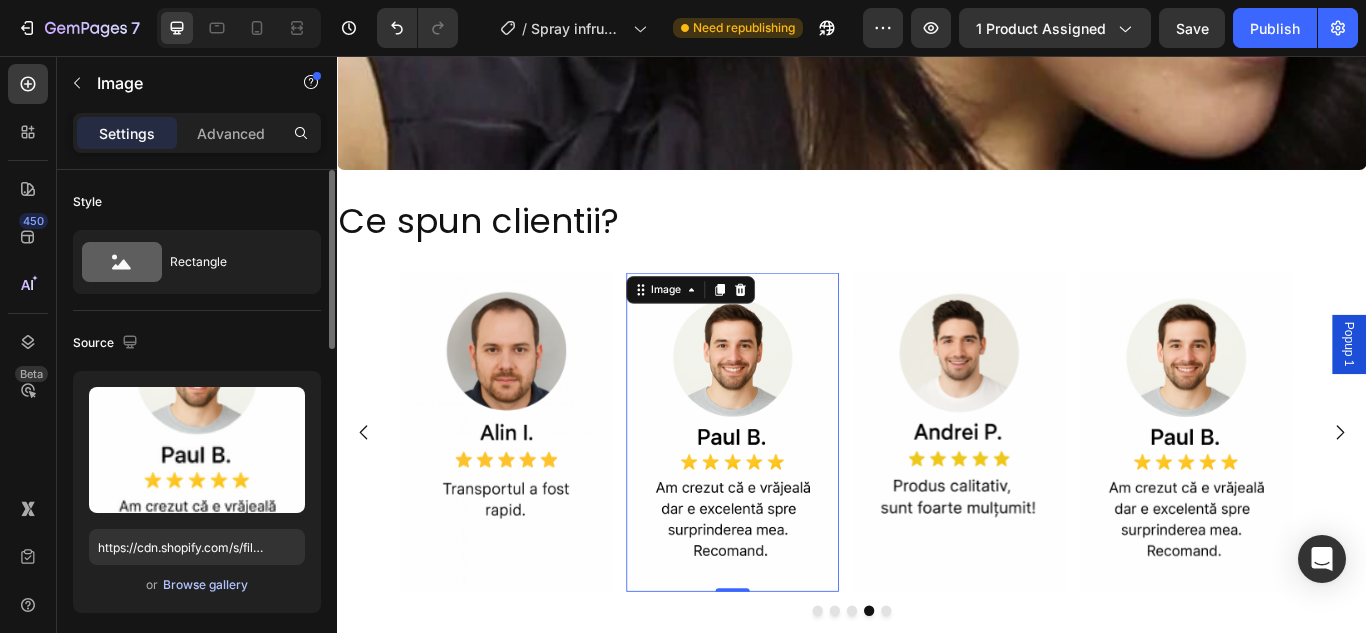 click on "Browse gallery" at bounding box center [205, 585] 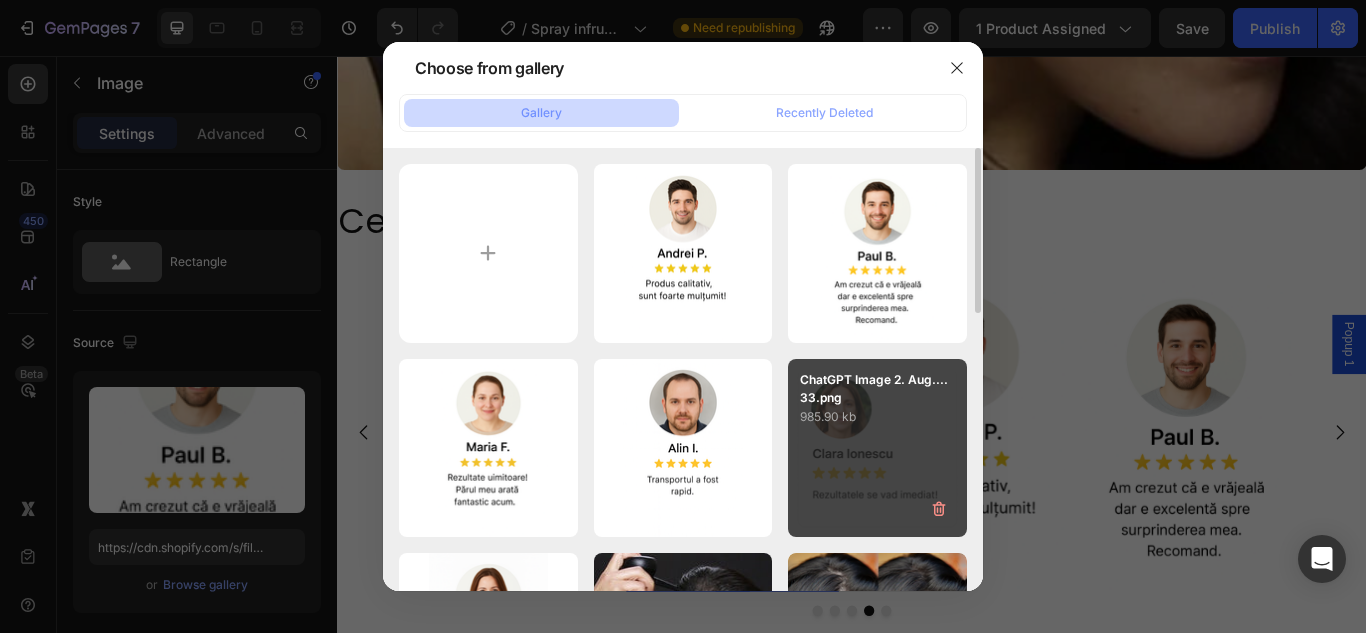 click on "ChatGPT Image 2. Aug....33.png" at bounding box center (877, 389) 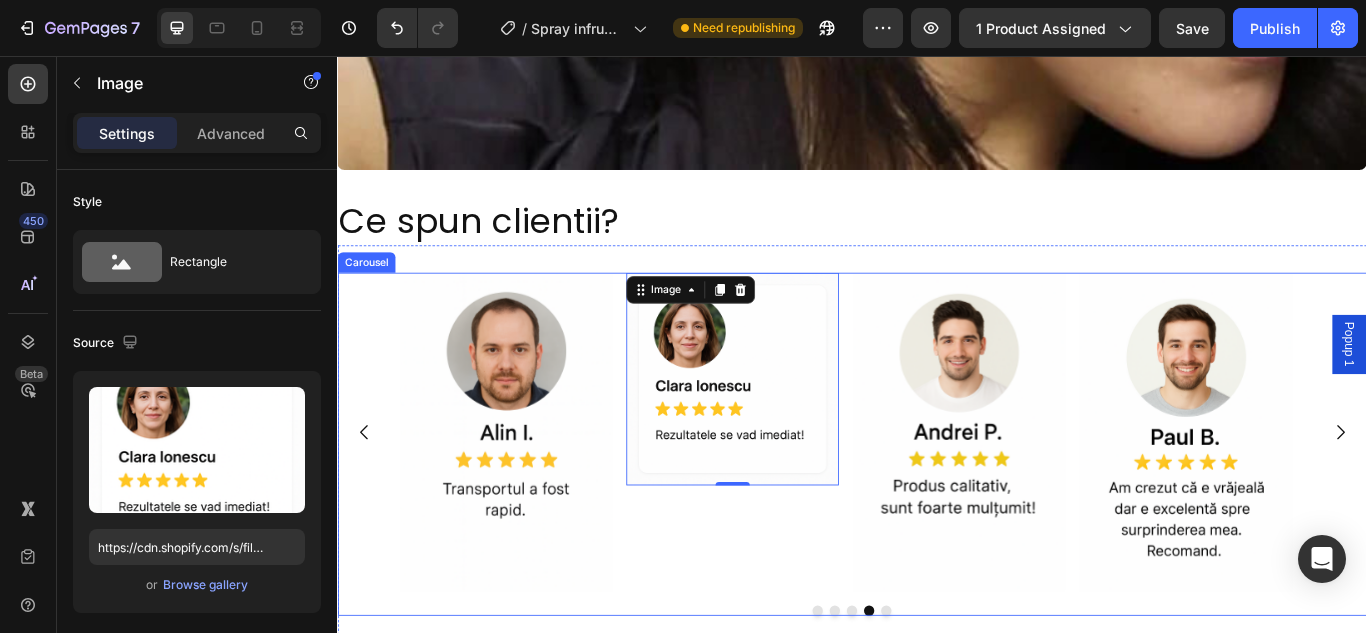 click at bounding box center [1506, 495] 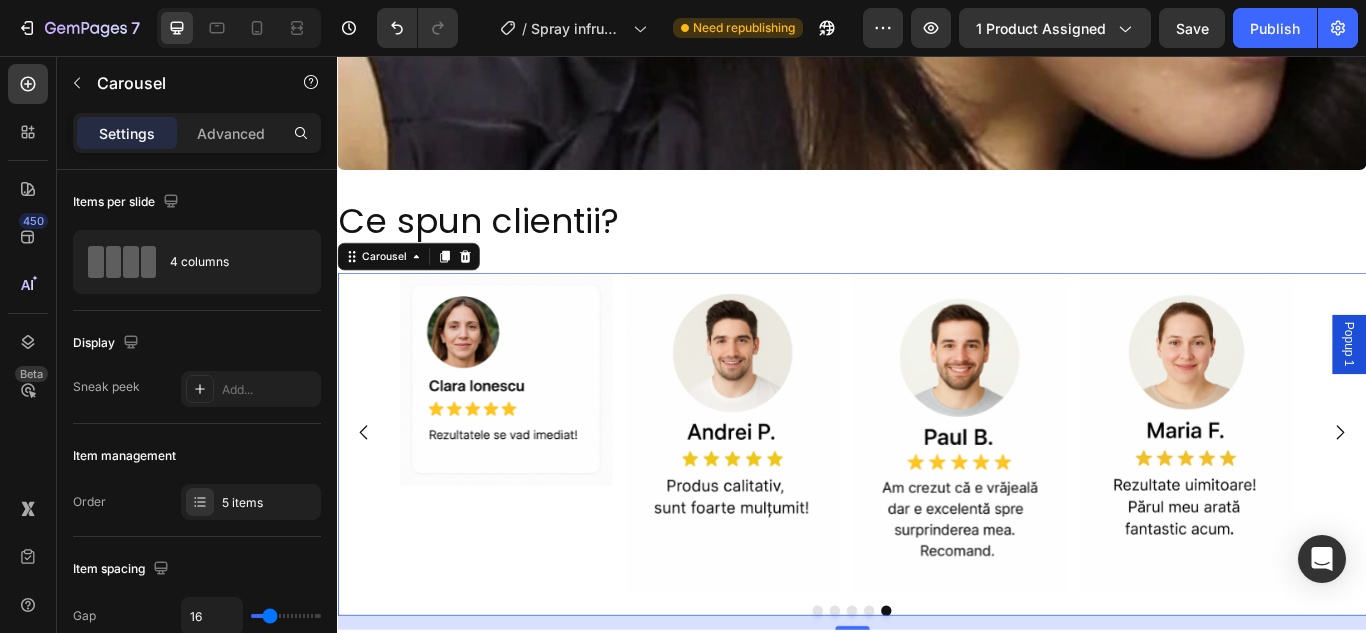 click at bounding box center (1506, 495) 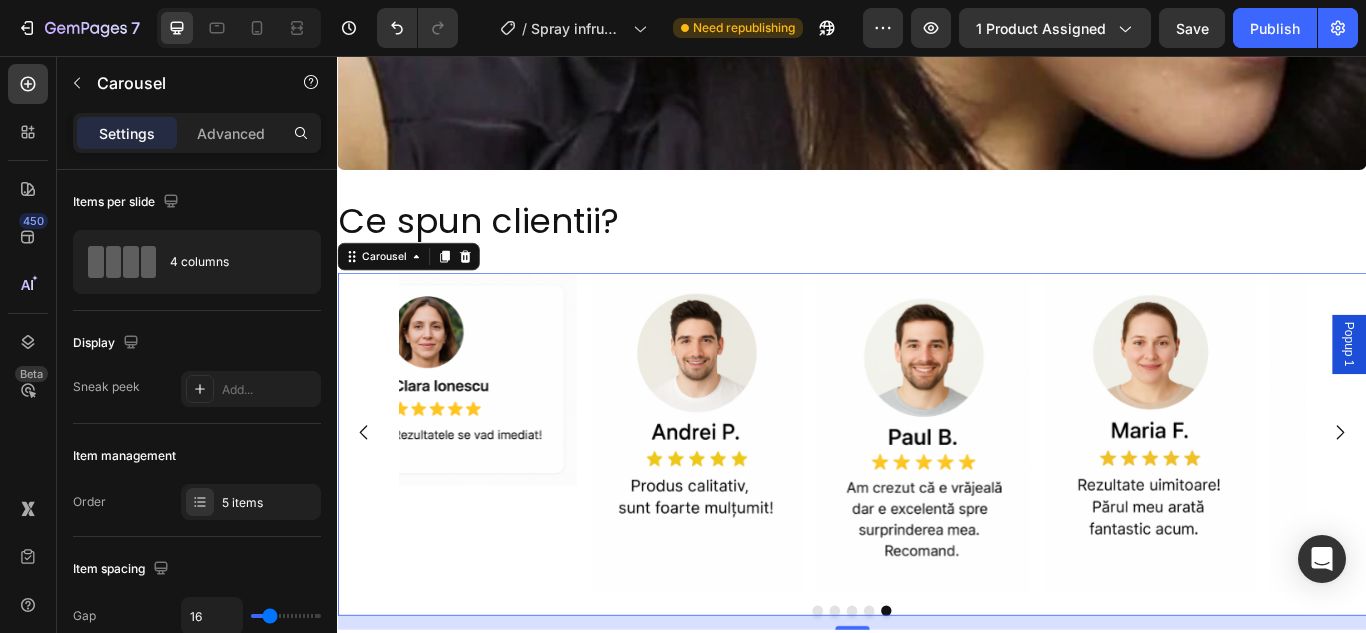 click at bounding box center (1506, 495) 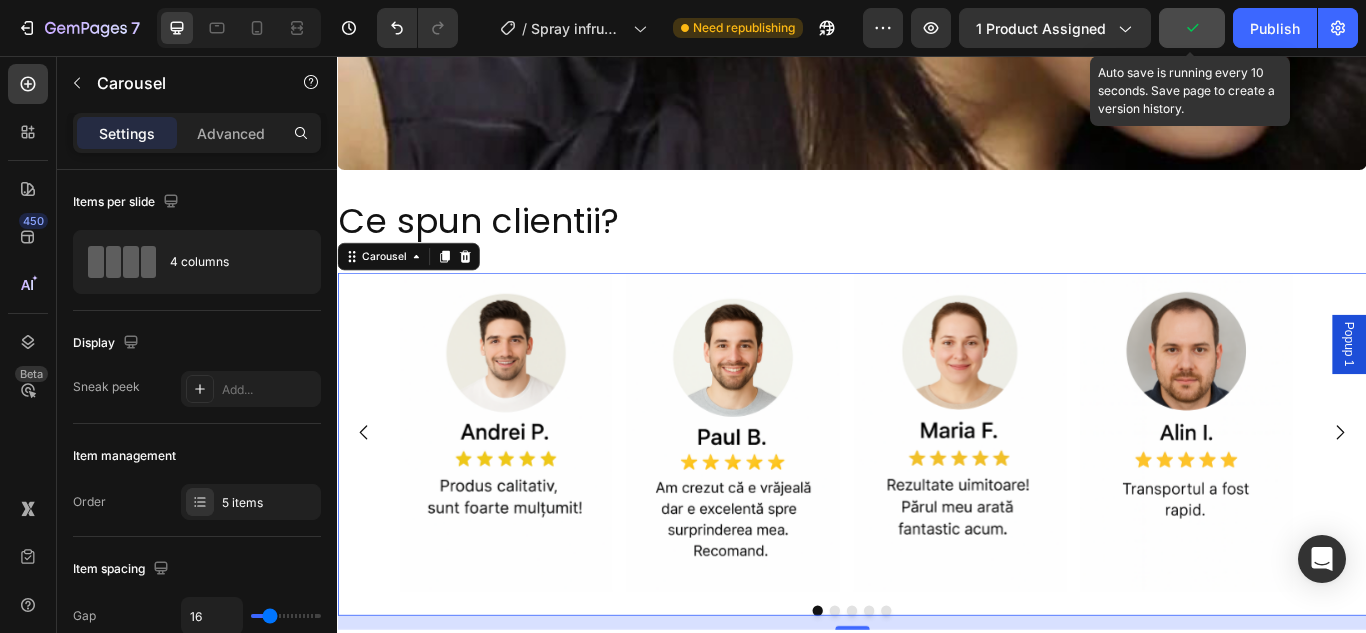 click 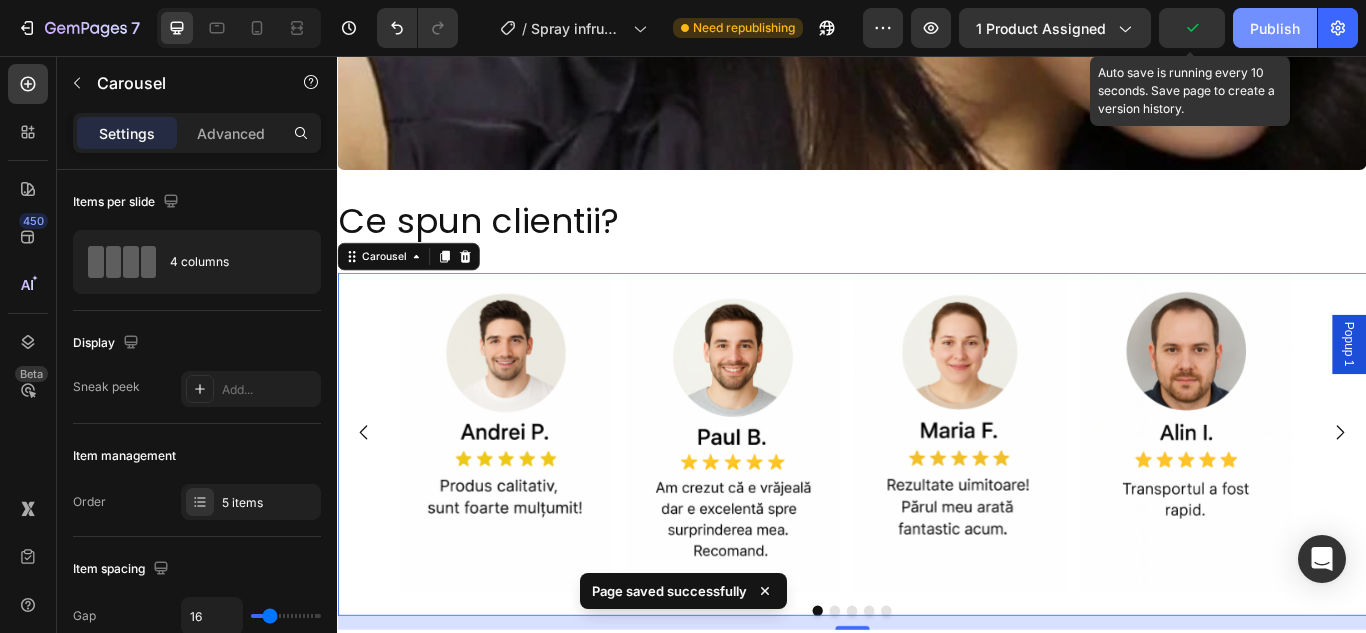 click on "Publish" at bounding box center (1275, 28) 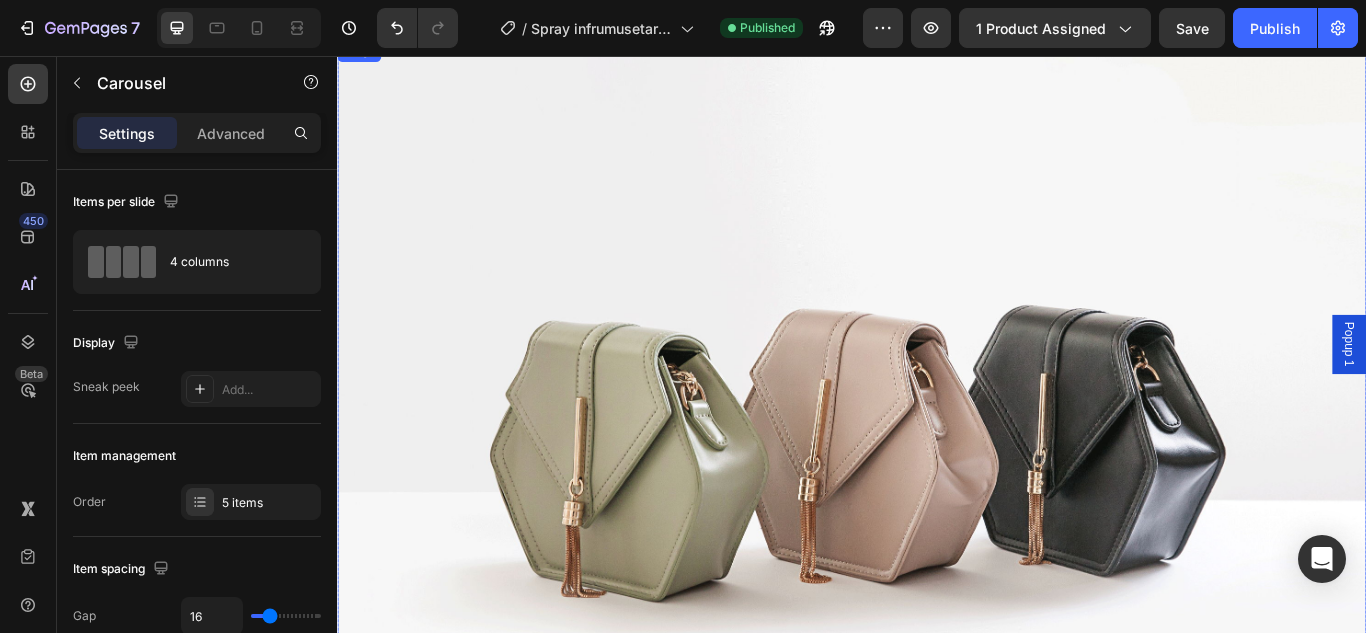 scroll, scrollTop: 7754, scrollLeft: 0, axis: vertical 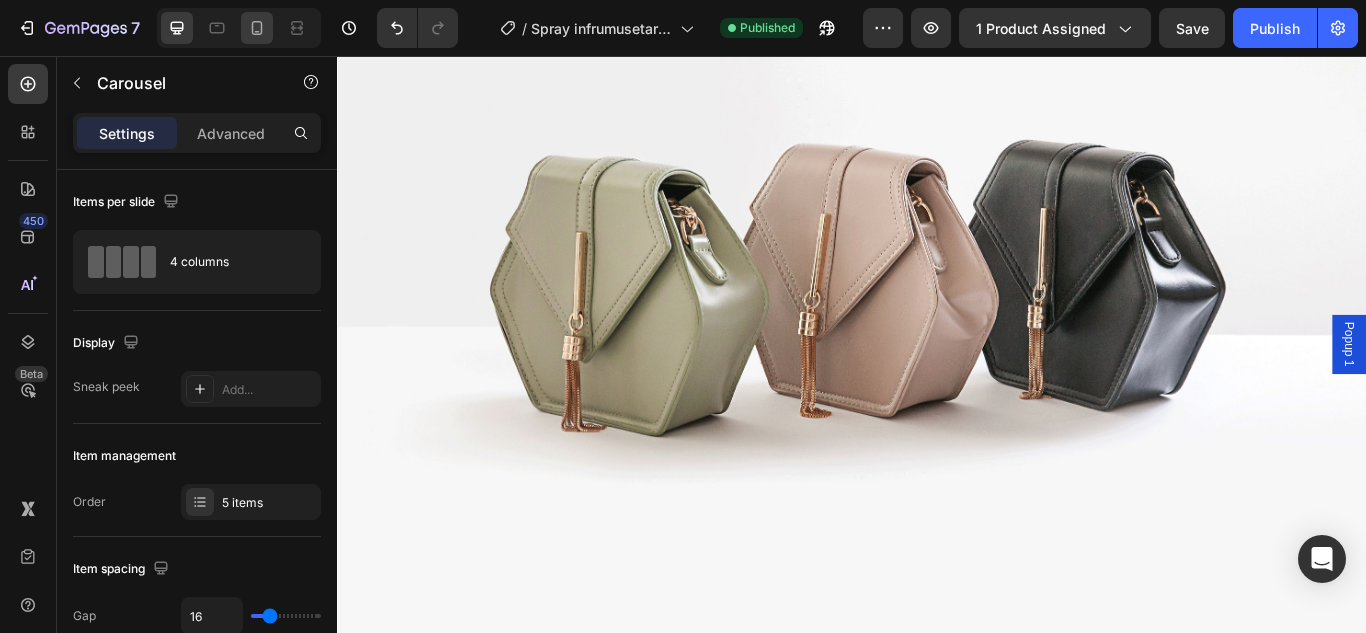 click 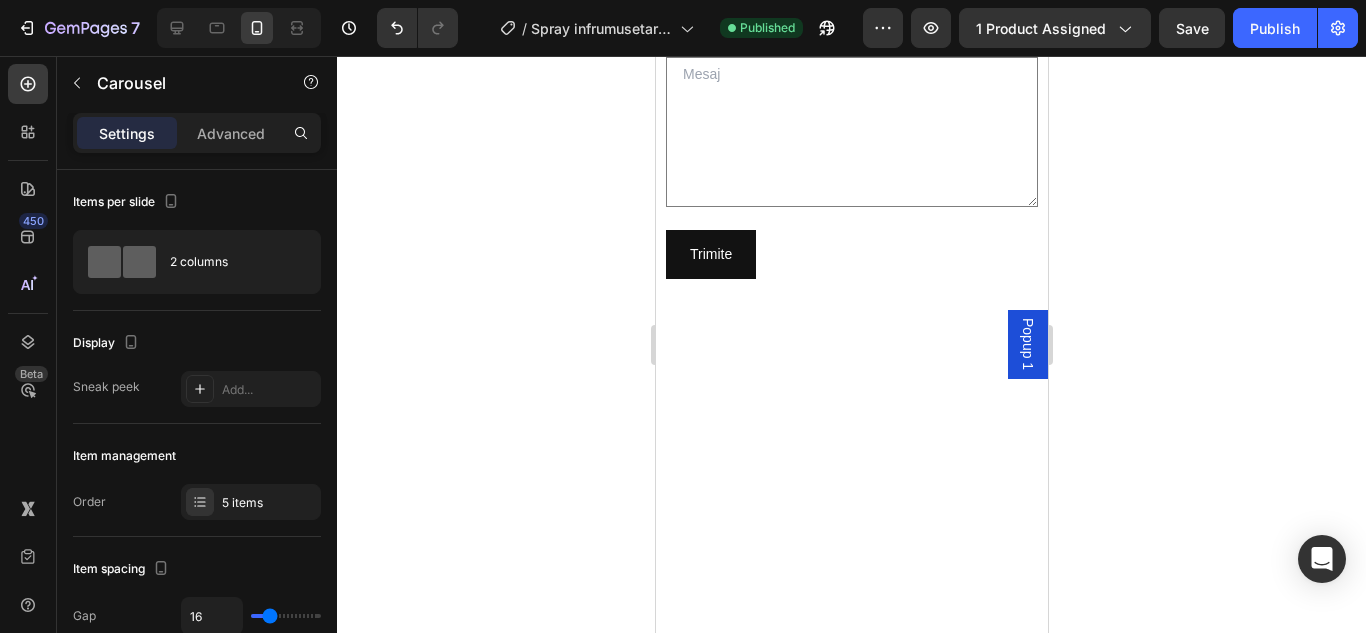 scroll, scrollTop: 7700, scrollLeft: 0, axis: vertical 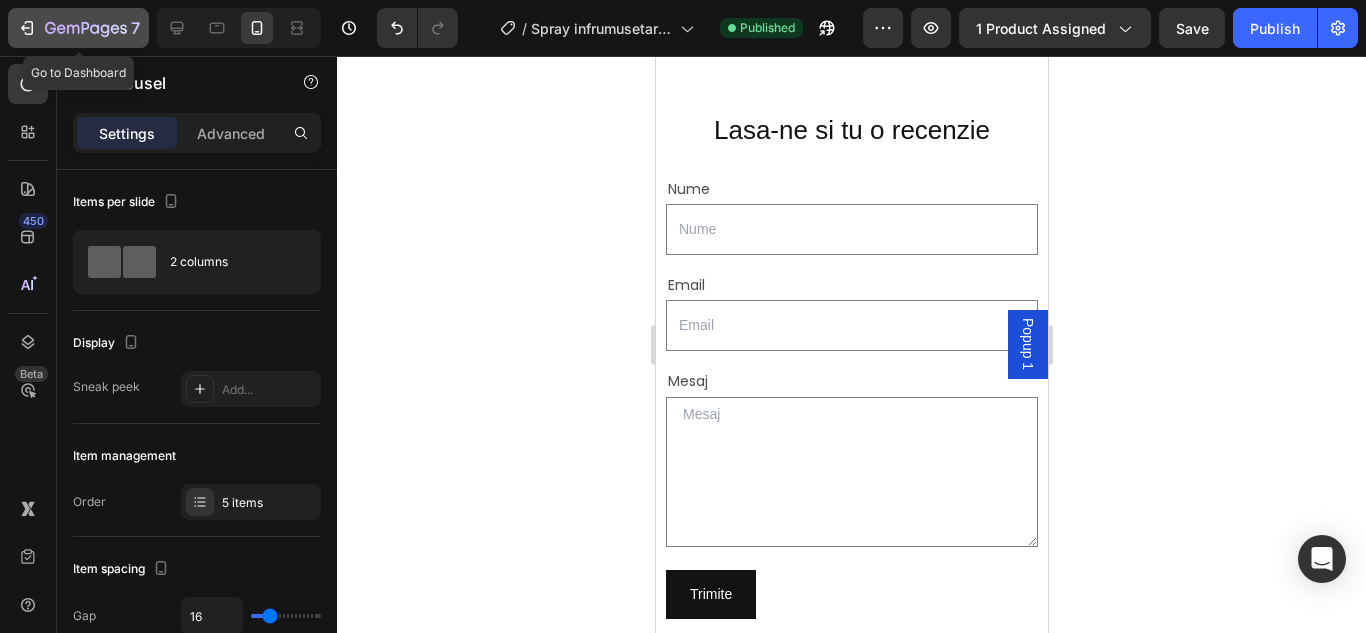 click 